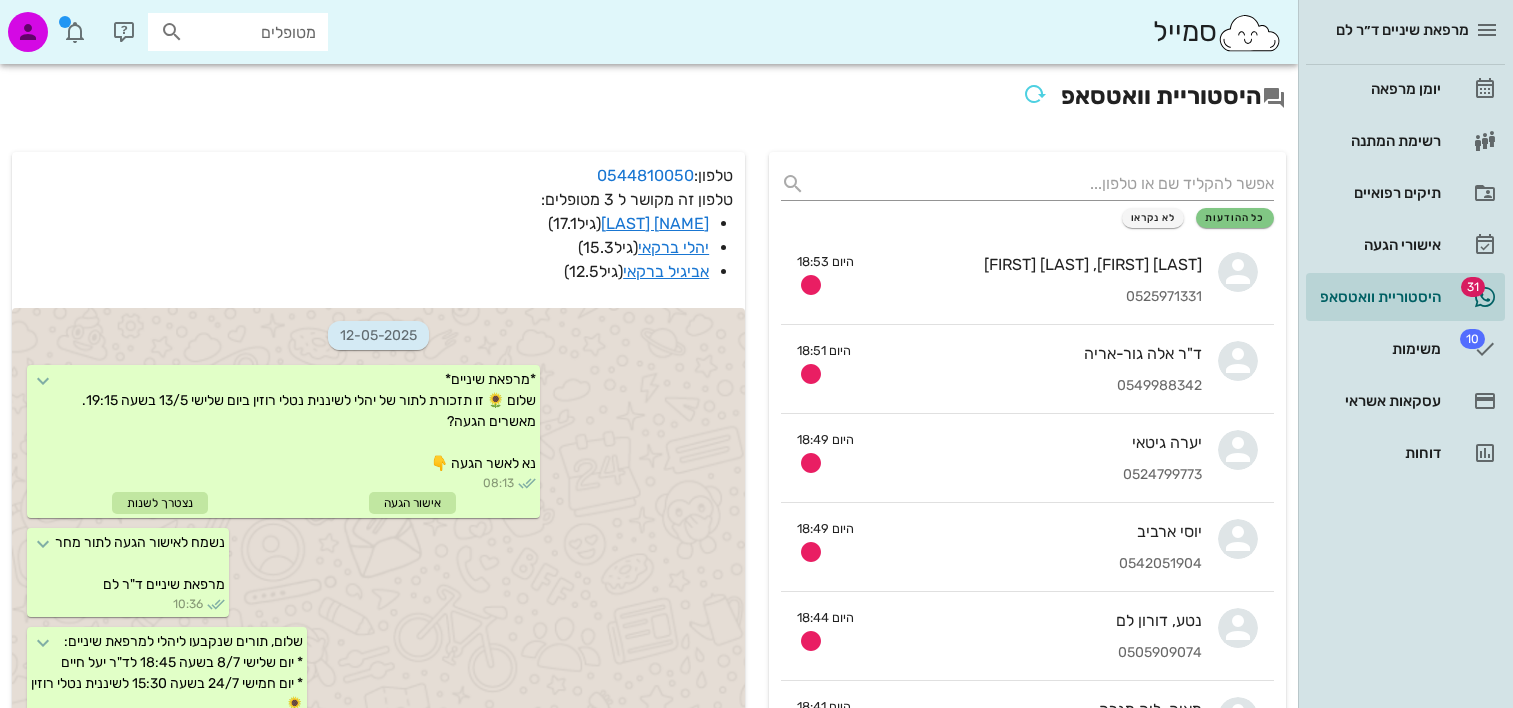 scroll, scrollTop: 0, scrollLeft: 0, axis: both 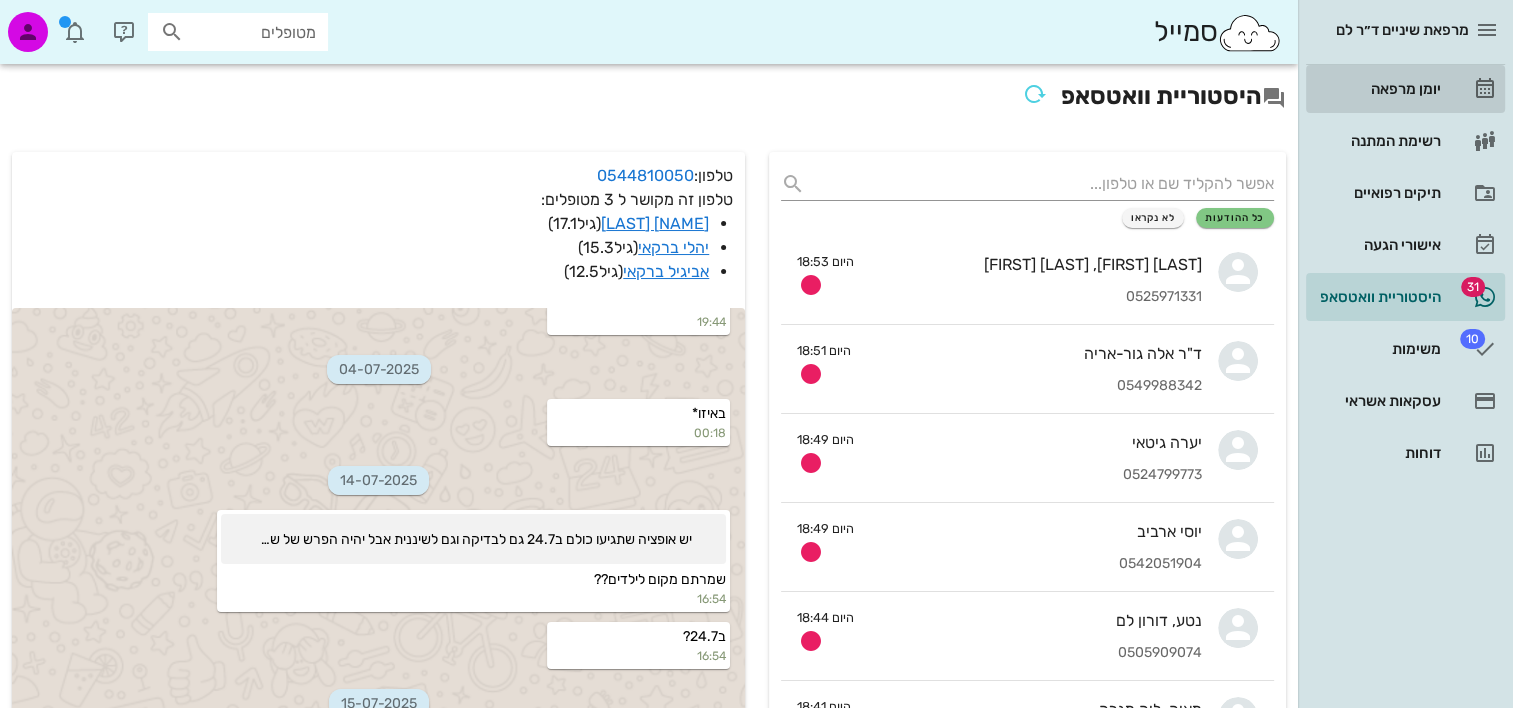 click on "יומן מרפאה" at bounding box center [1377, 89] 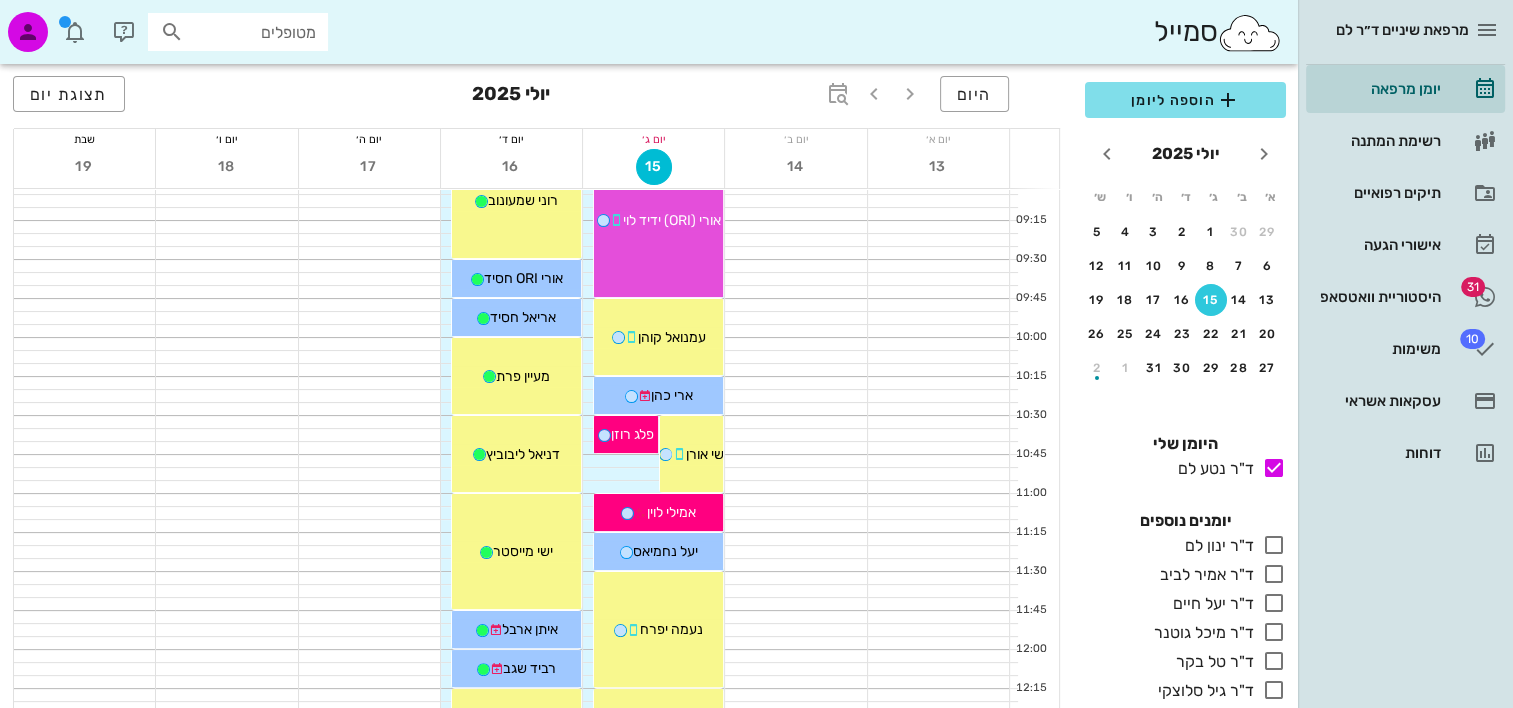 scroll, scrollTop: 600, scrollLeft: 0, axis: vertical 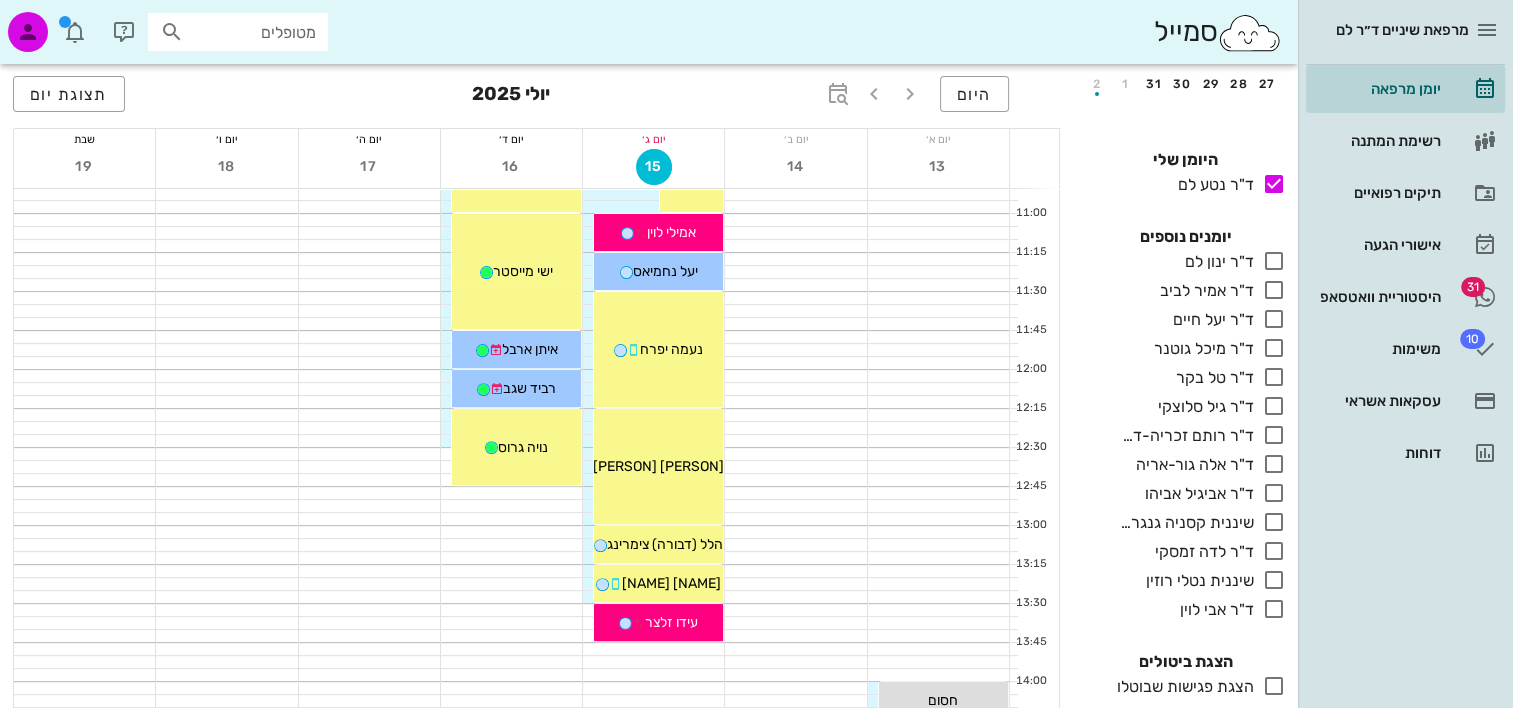 click at bounding box center [1274, 686] 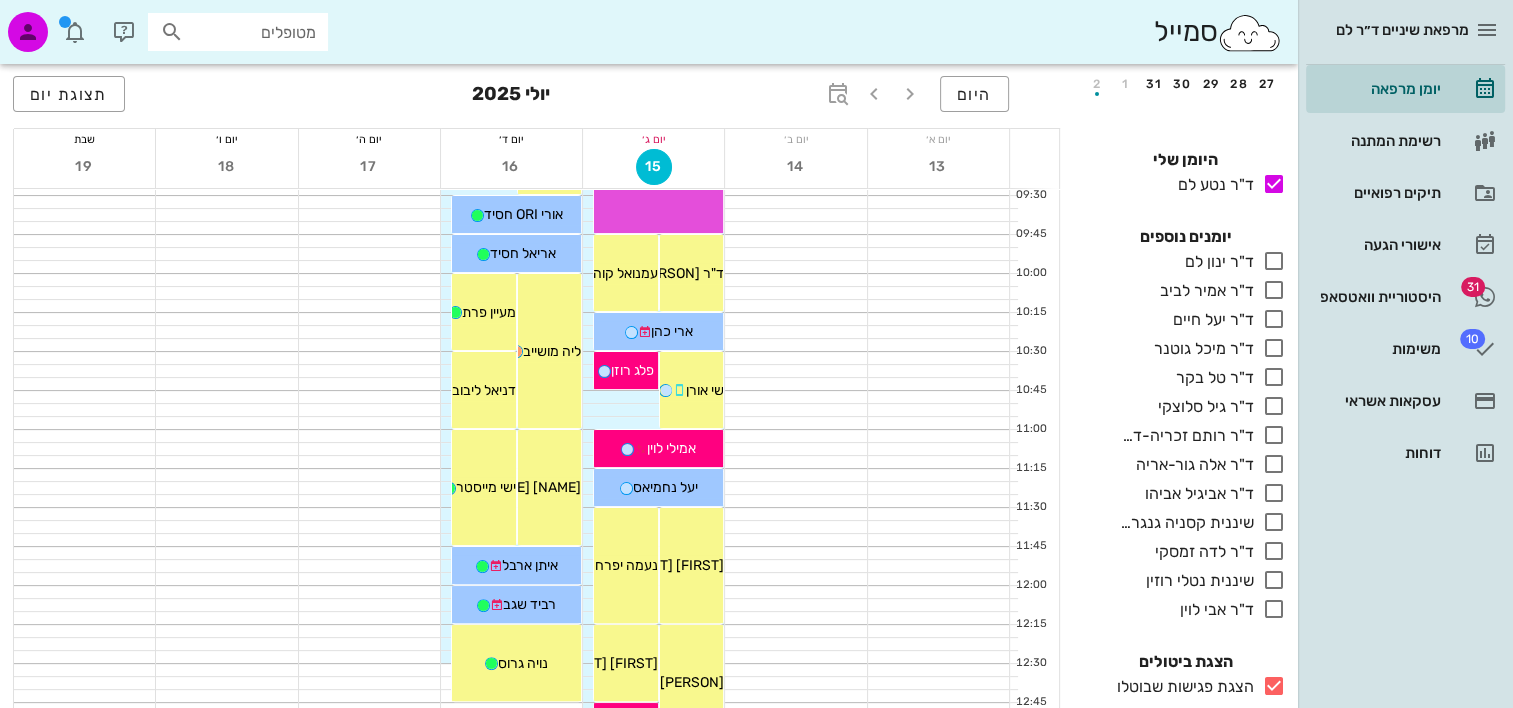 scroll, scrollTop: 500, scrollLeft: 0, axis: vertical 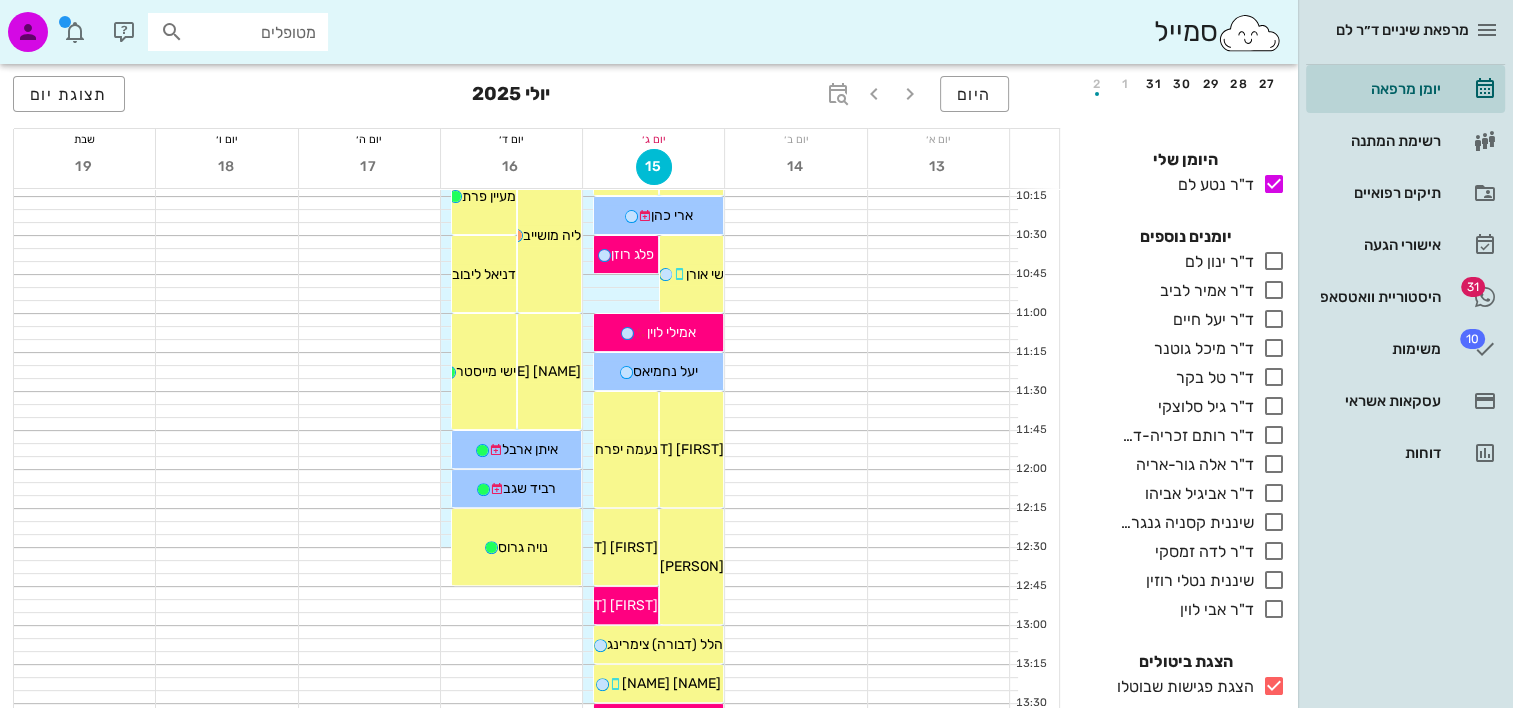 click at bounding box center [1274, 686] 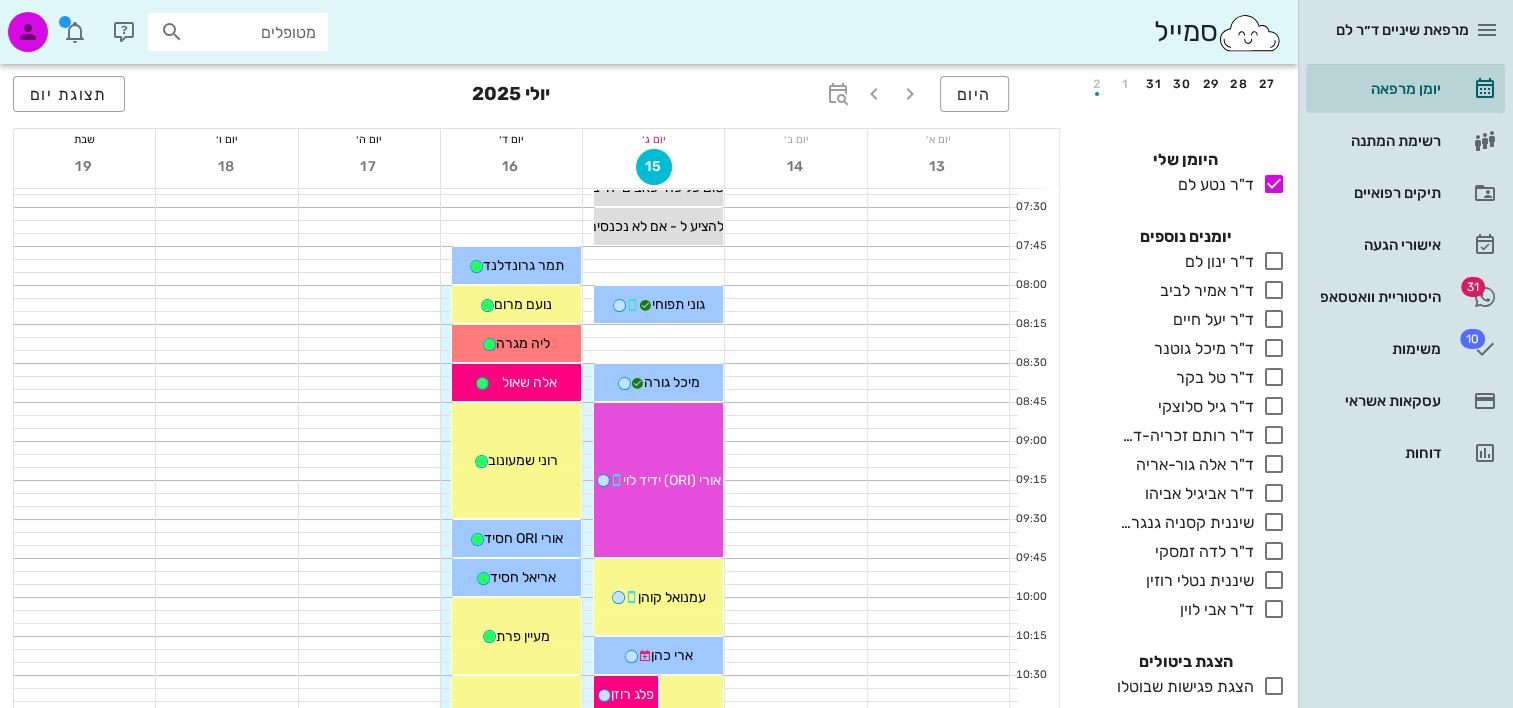 scroll, scrollTop: 0, scrollLeft: 0, axis: both 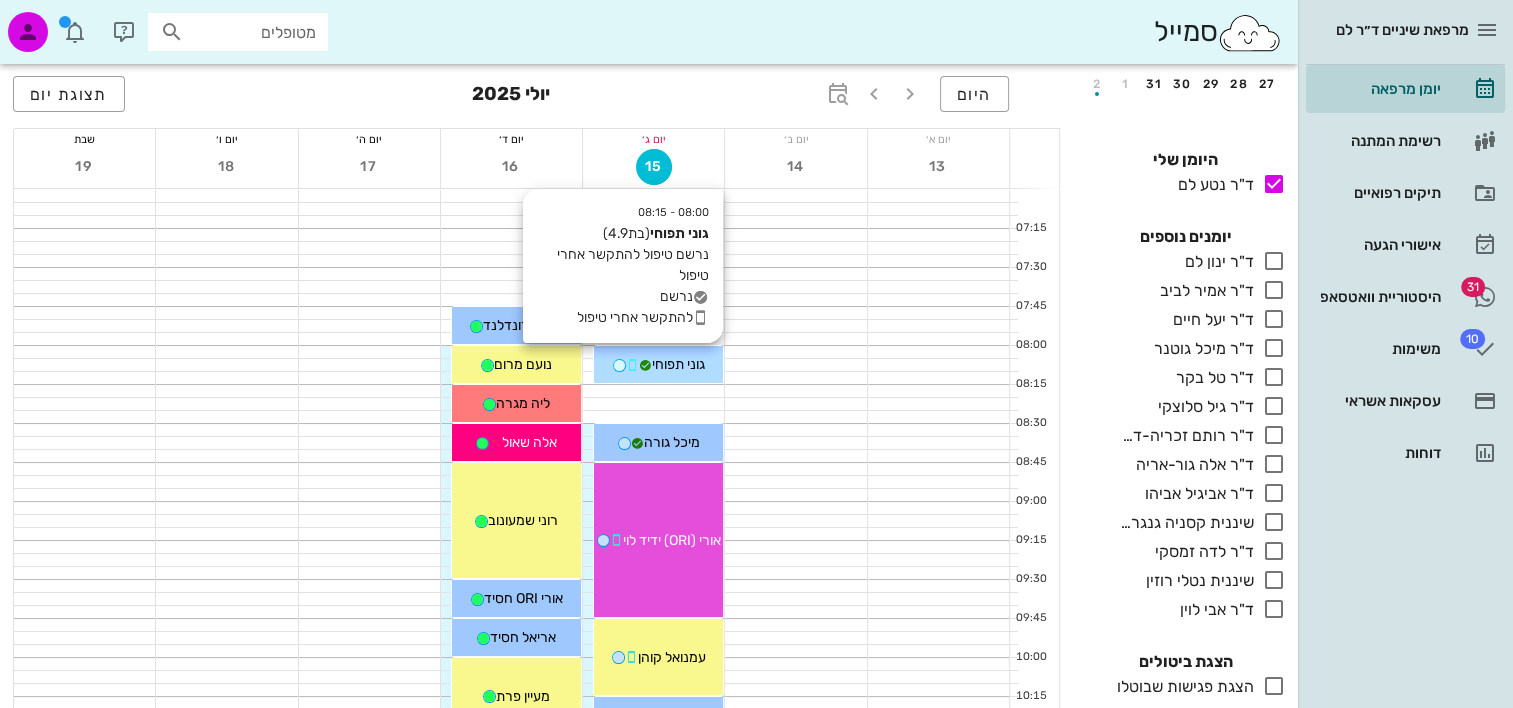 click on "גוני תפוחי" at bounding box center (678, 364) 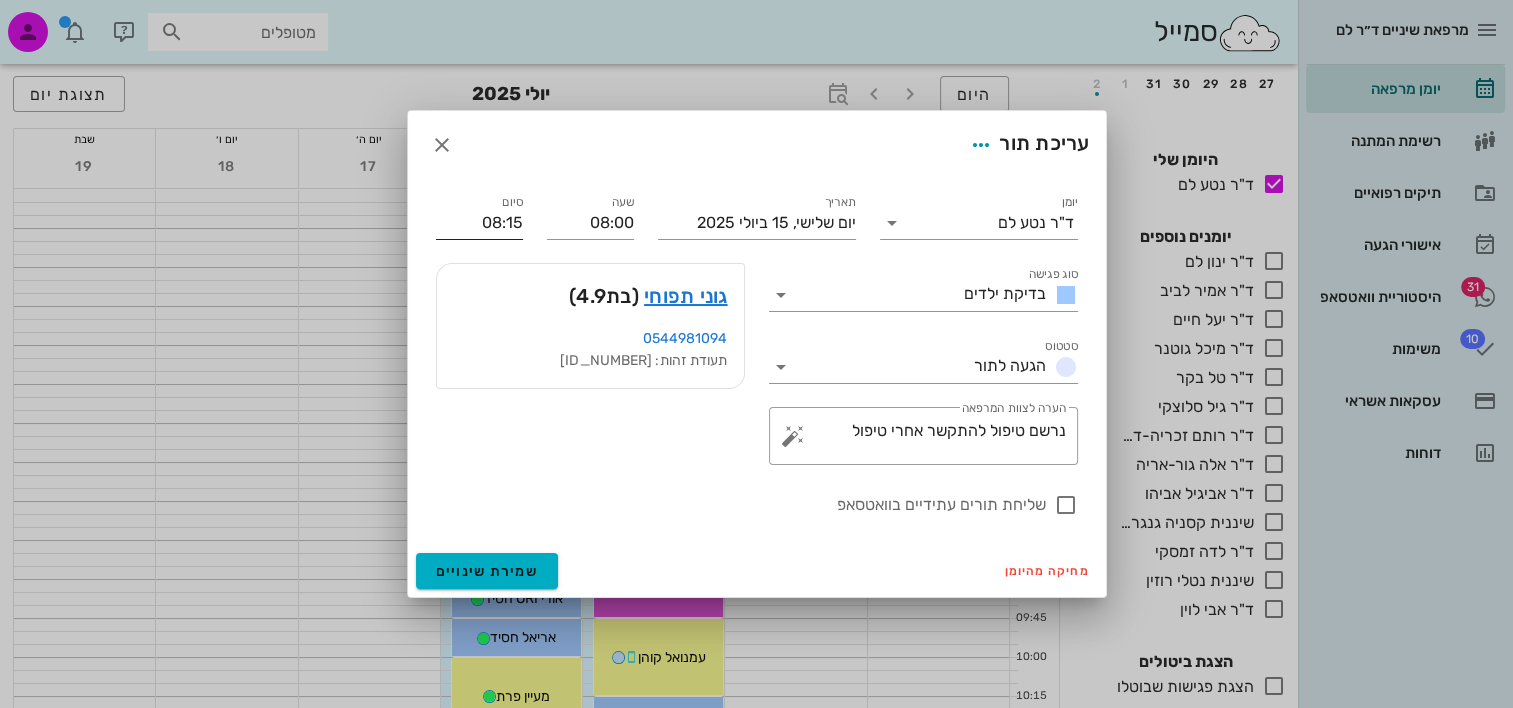 click on "08:15" at bounding box center (479, 223) 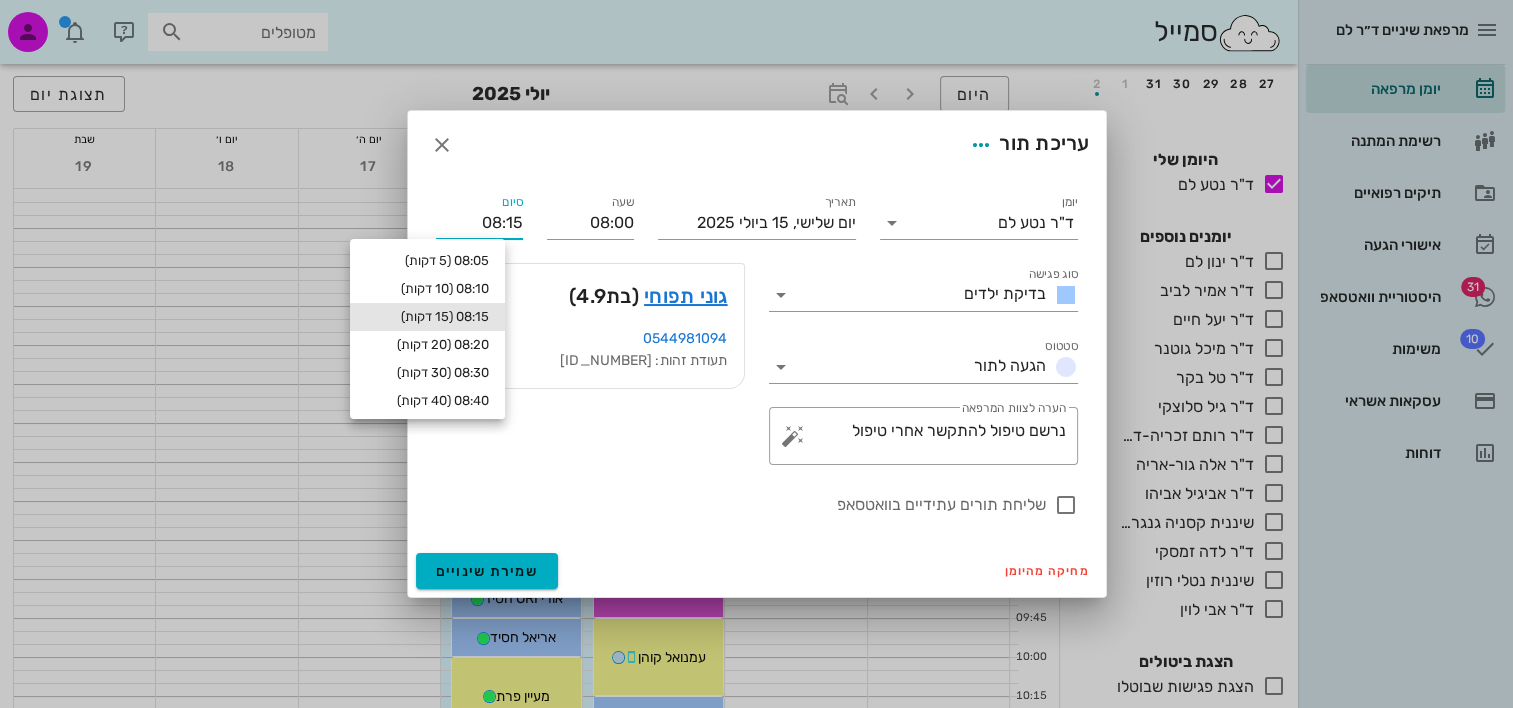 click on "08:15" at bounding box center [479, 223] 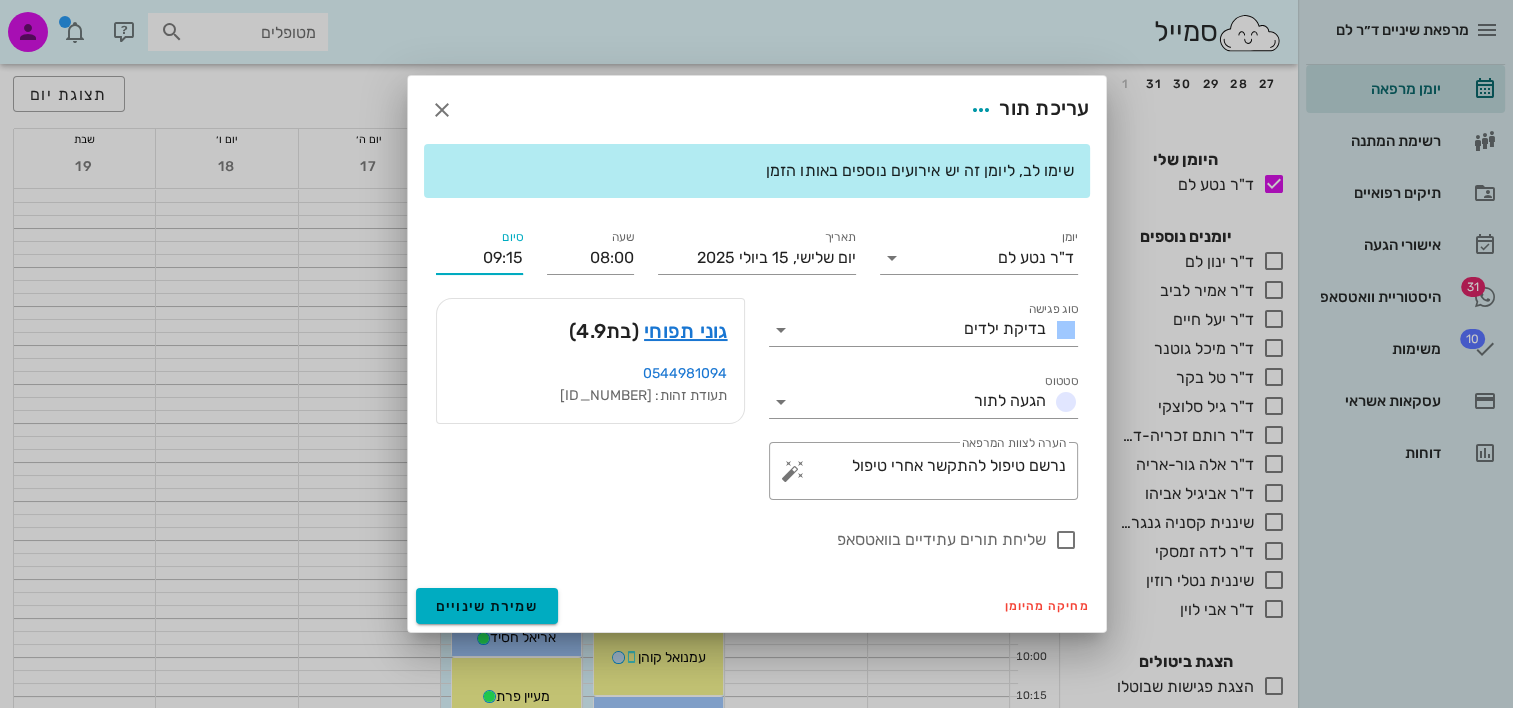 click on "09:15" at bounding box center [479, 258] 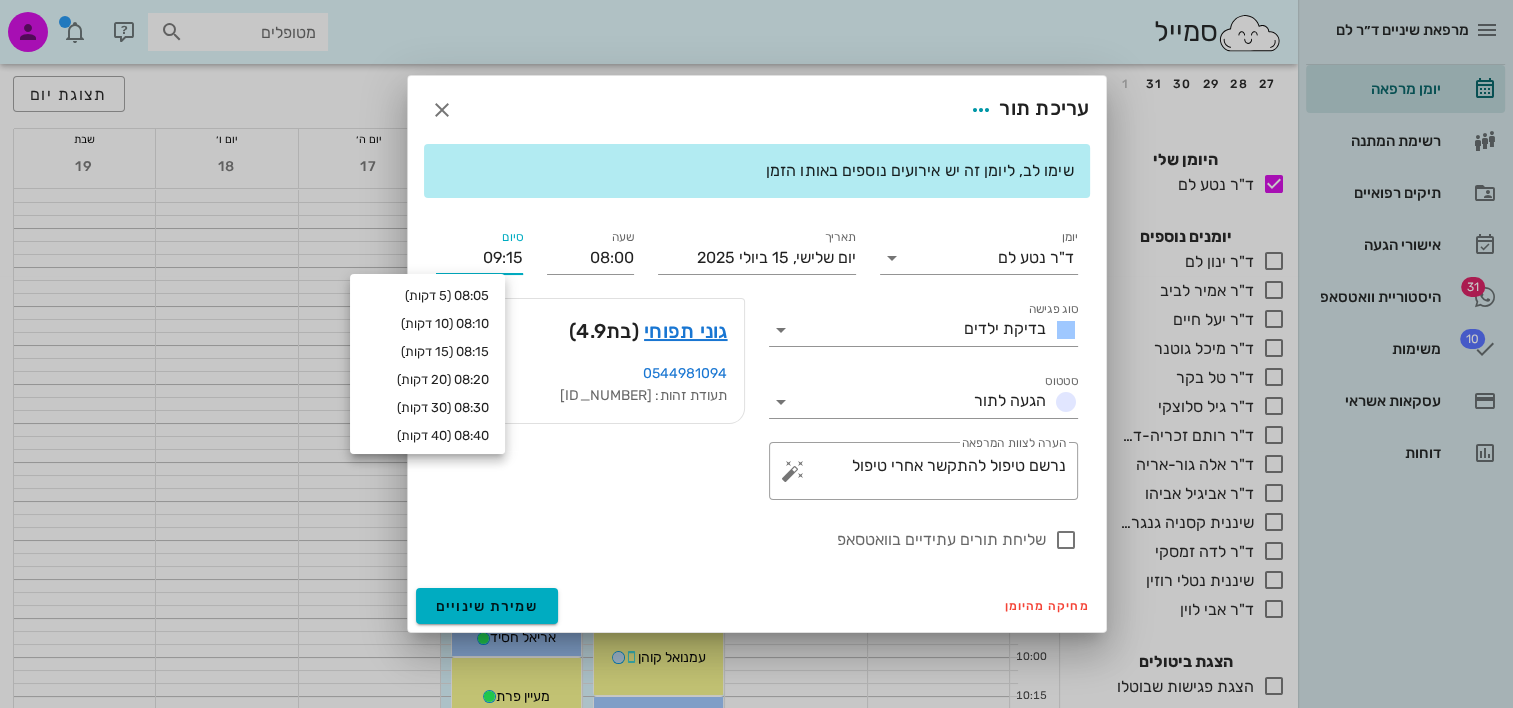 click on "09:15" at bounding box center [479, 258] 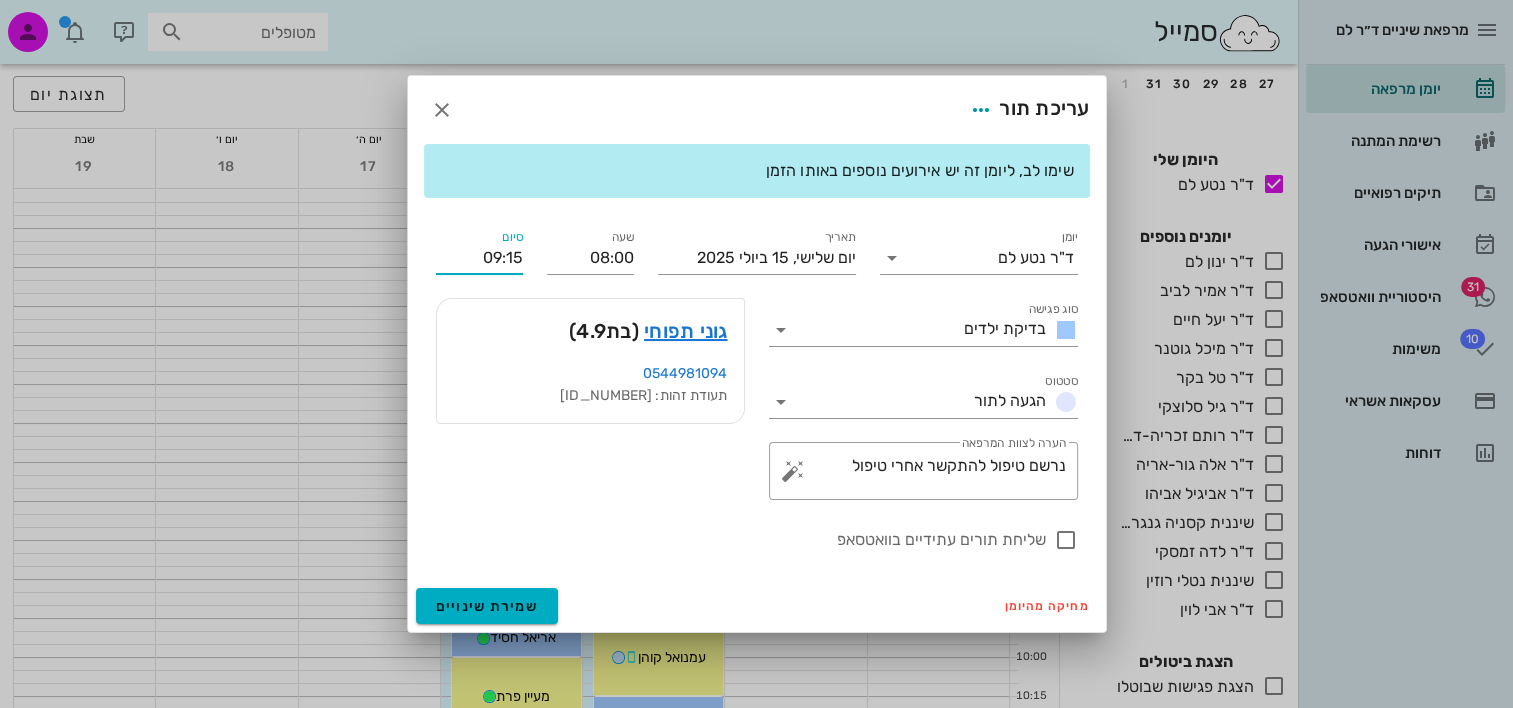 click on "09:15" at bounding box center (479, 258) 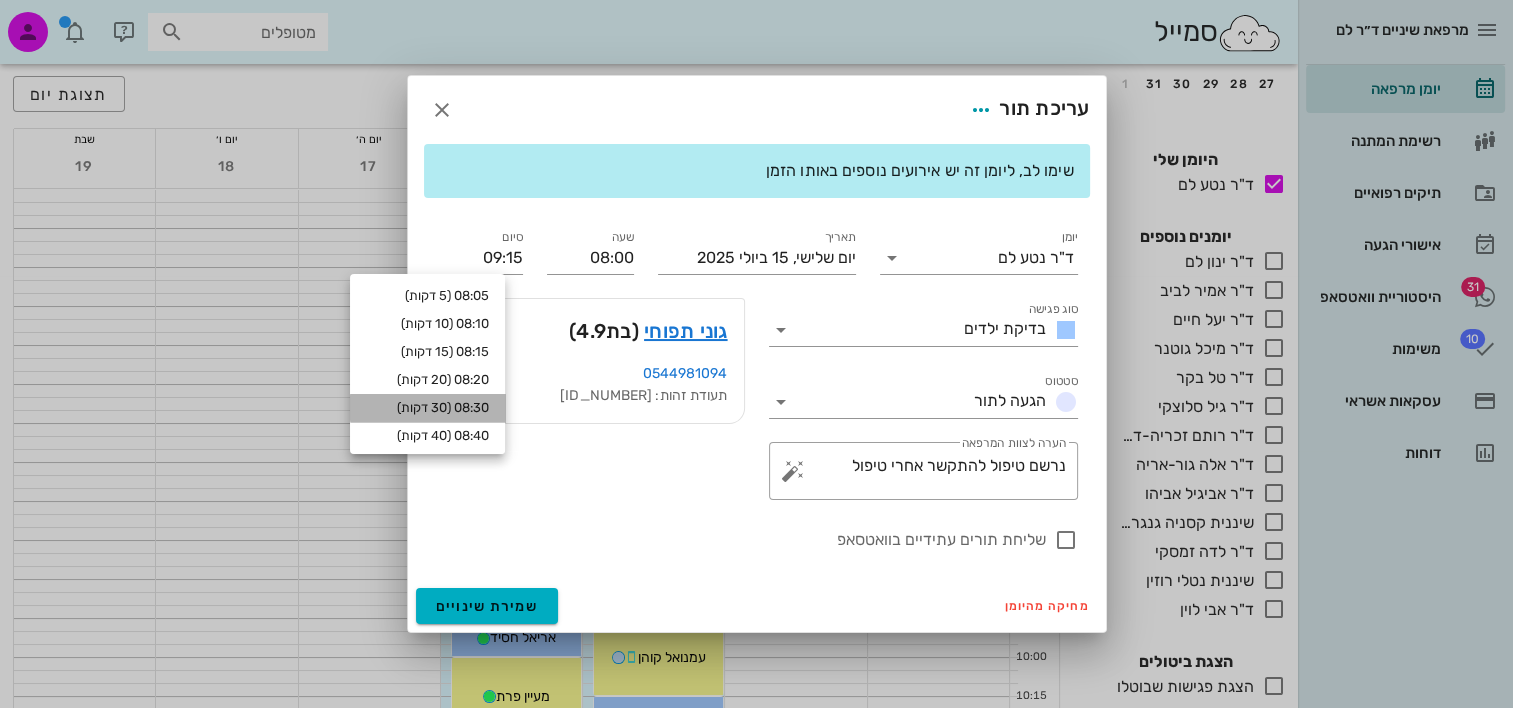 click on "08:30 (30 דקות)" at bounding box center (427, 408) 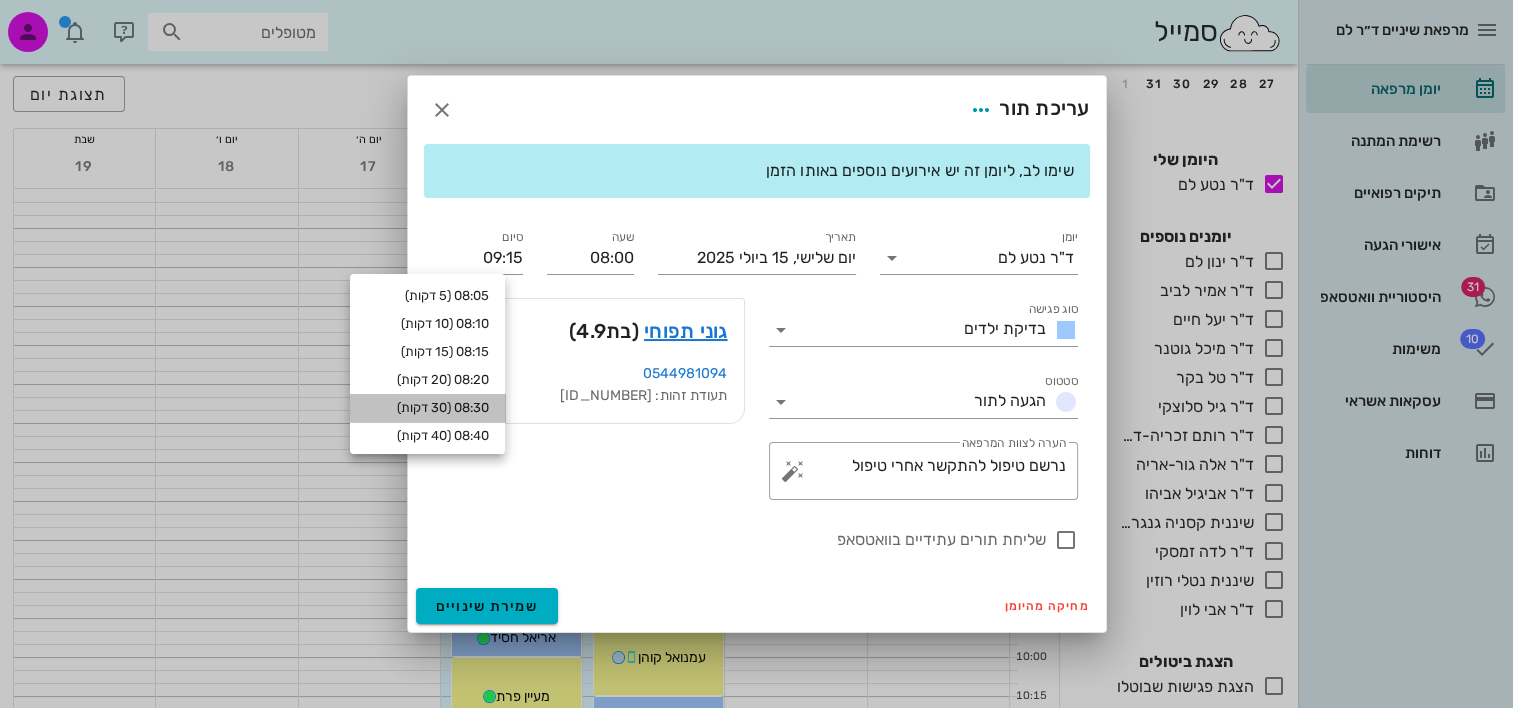 type on "08:30" 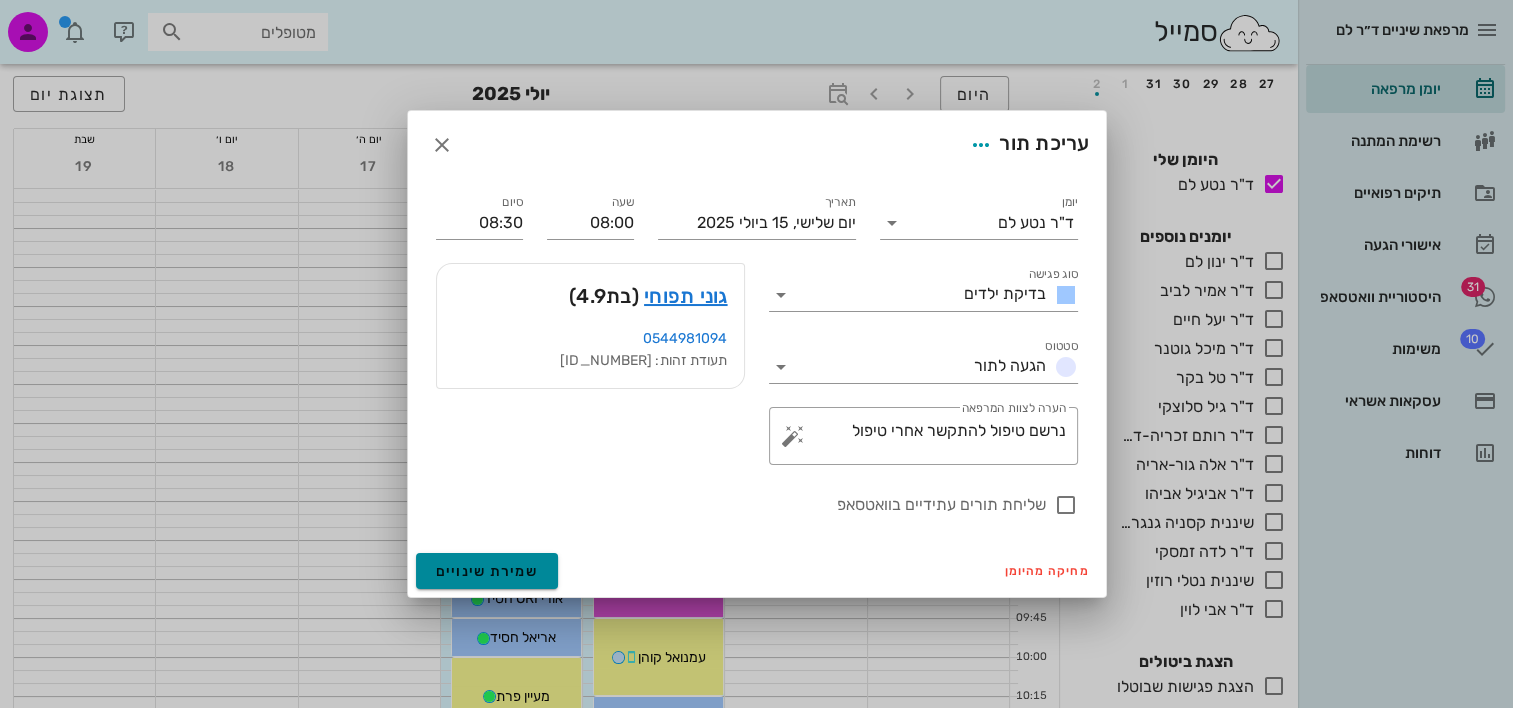 click on "שמירת שינויים" at bounding box center (487, 571) 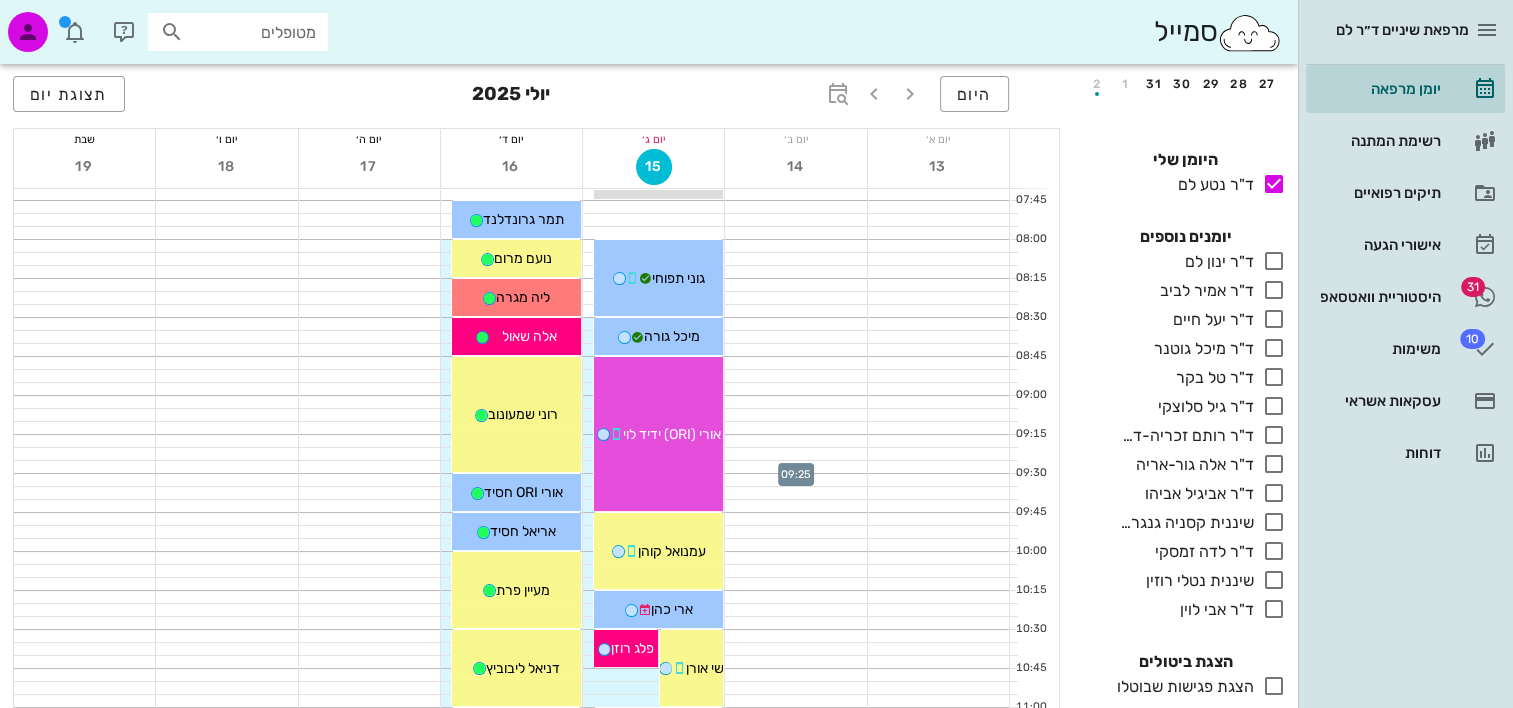 scroll, scrollTop: 0, scrollLeft: 0, axis: both 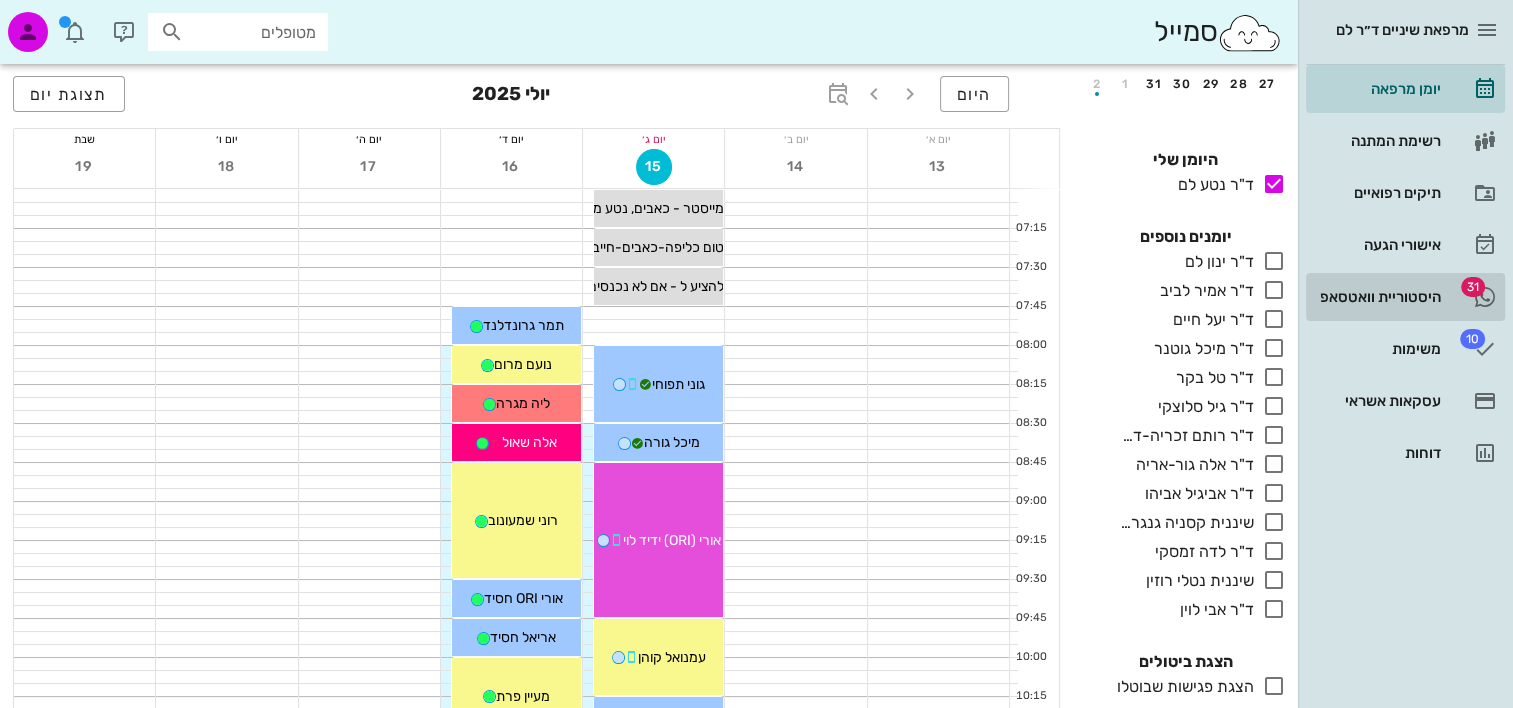 click on "היסטוריית וואטסאפ" at bounding box center (1377, 297) 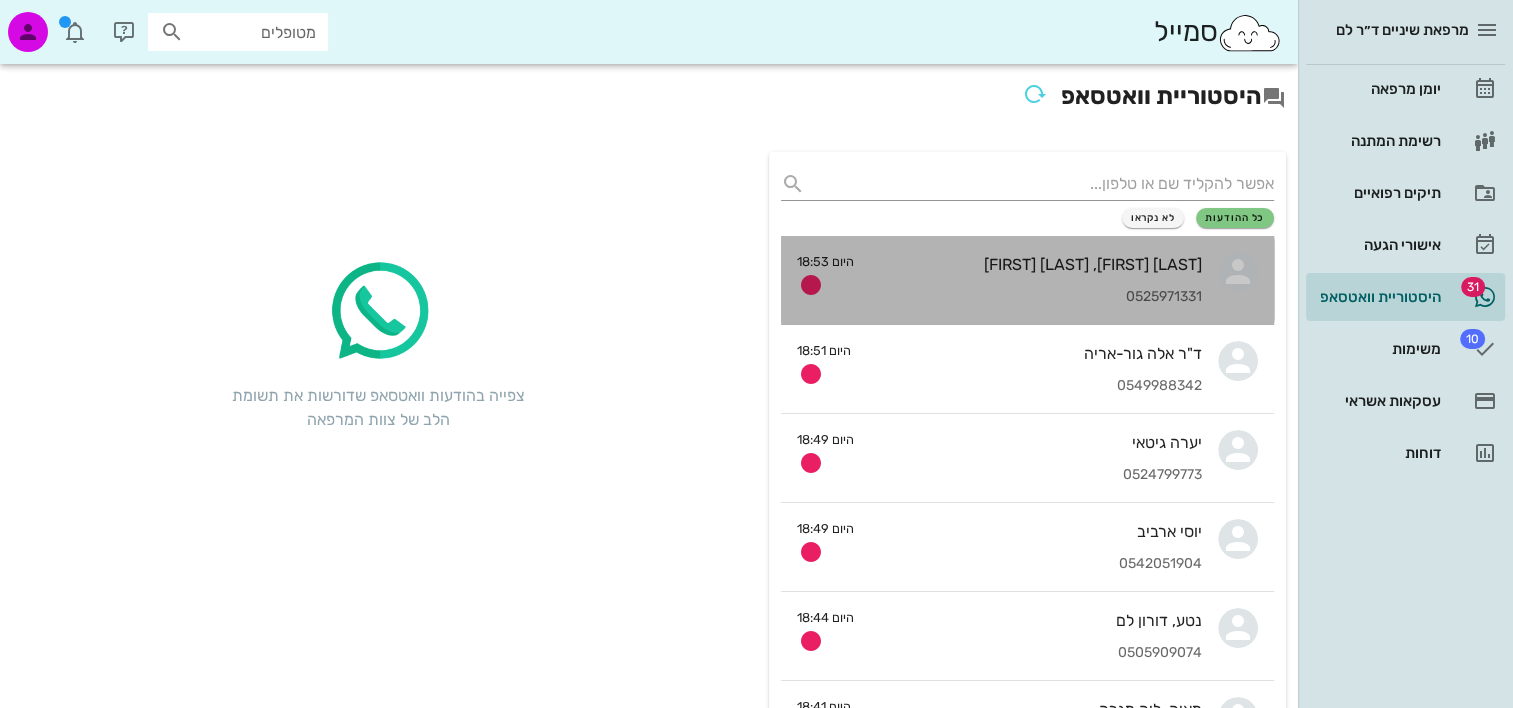 click on "0525971331" at bounding box center (1036, 297) 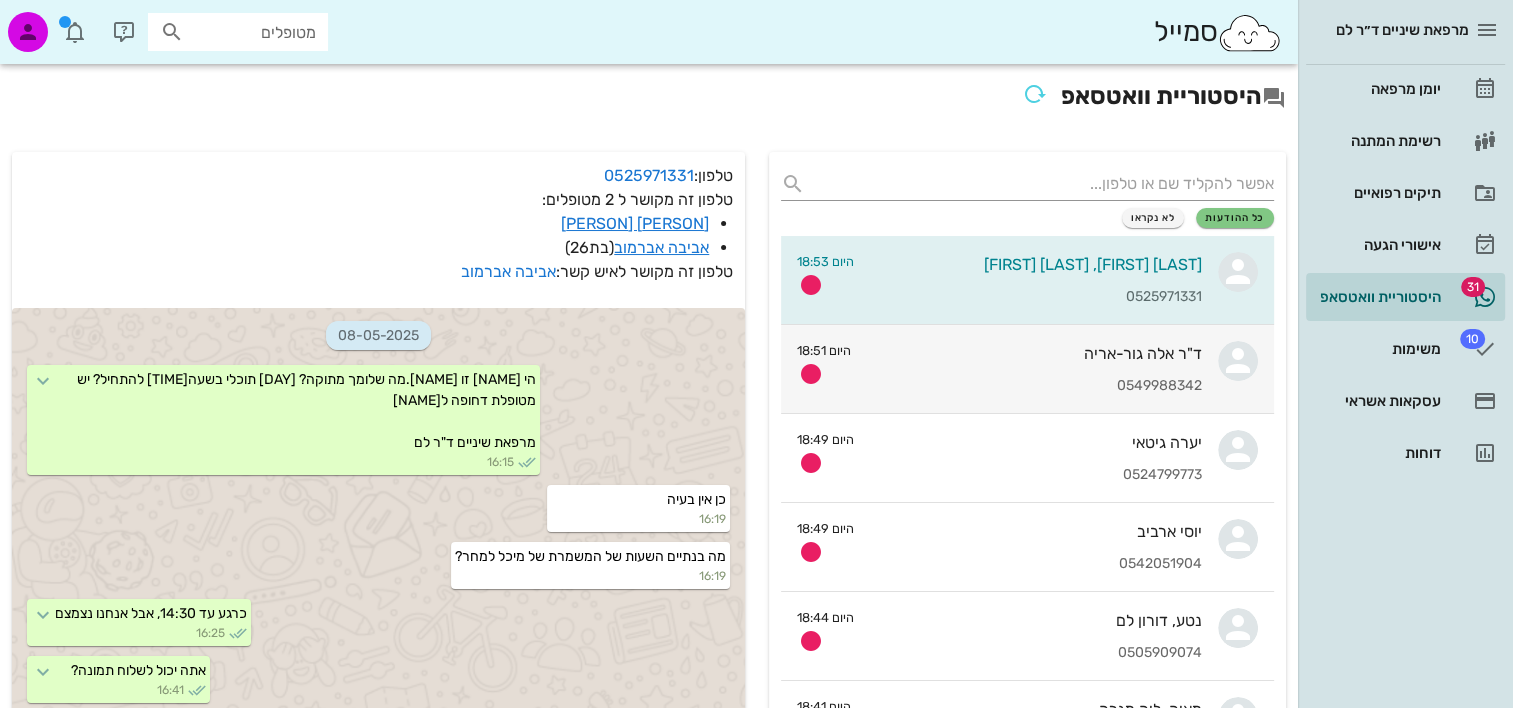 scroll, scrollTop: 2568, scrollLeft: 0, axis: vertical 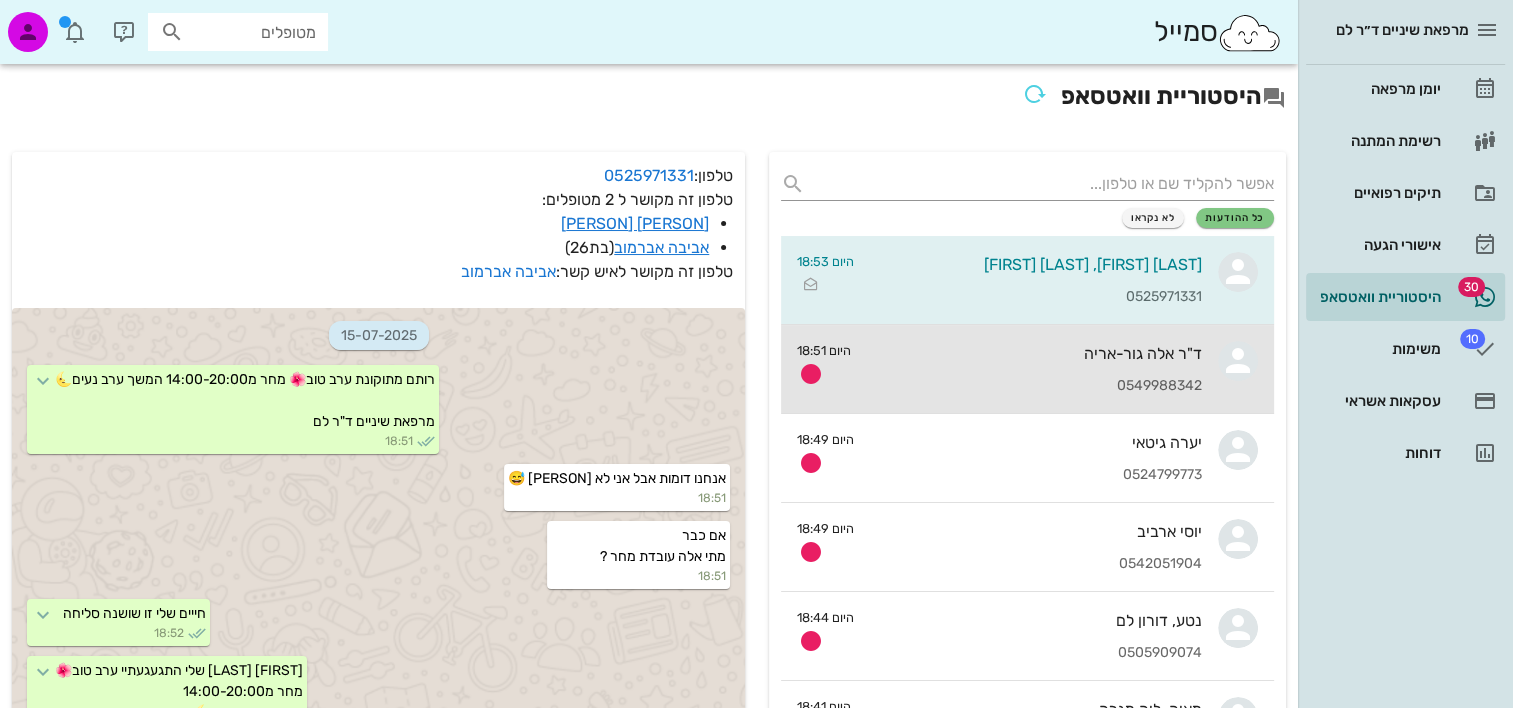 click on "ד"ר אלה גור-אריה 0549988342" at bounding box center (1034, 369) 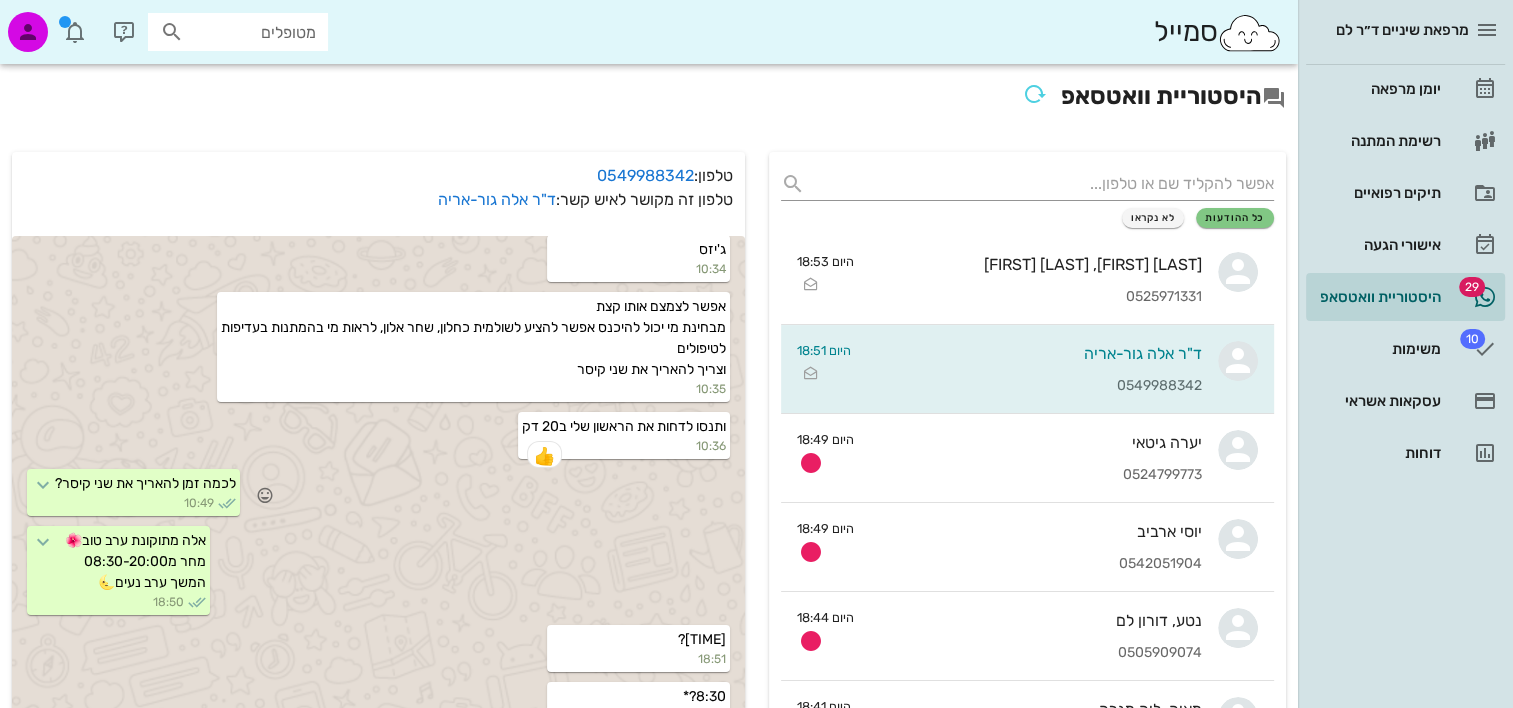 scroll, scrollTop: 30408, scrollLeft: 0, axis: vertical 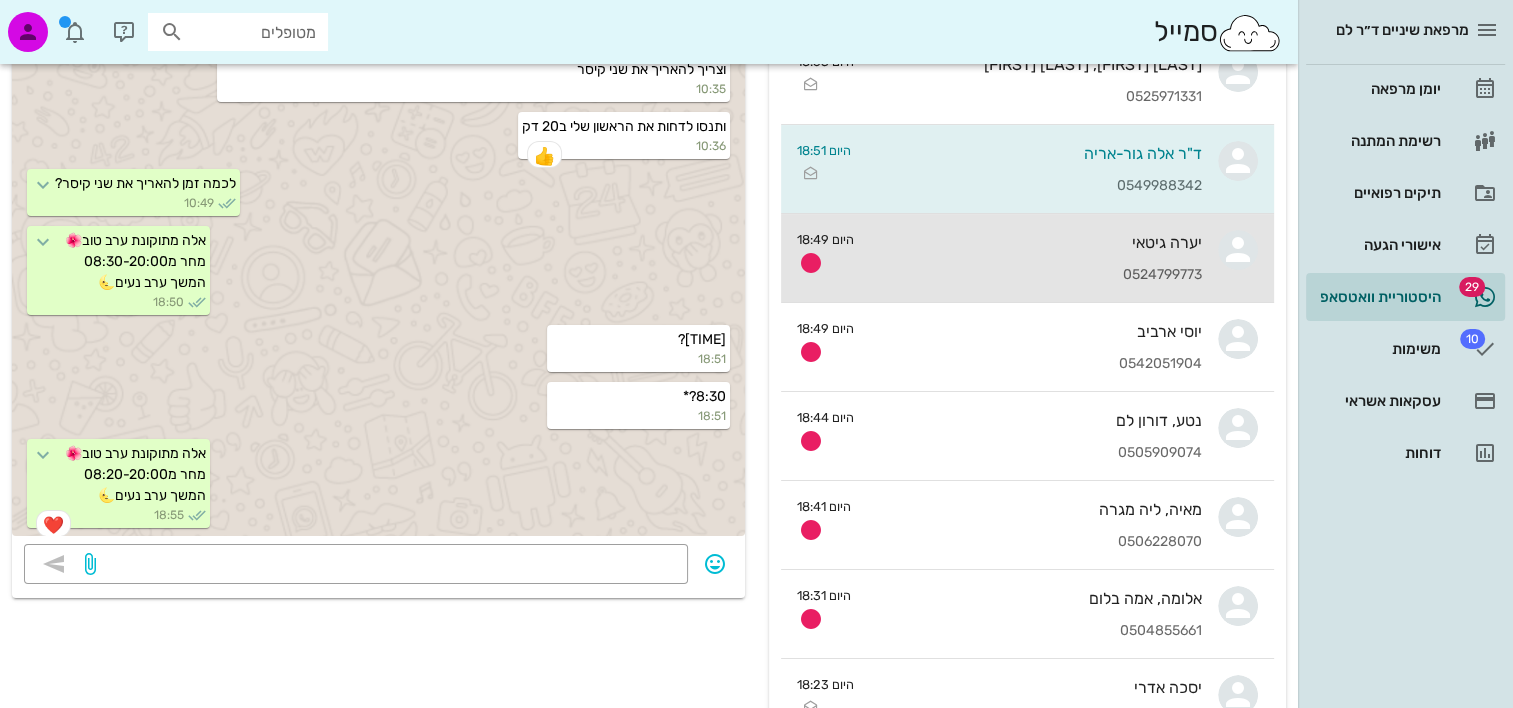 click on "0524799773" at bounding box center [1036, 275] 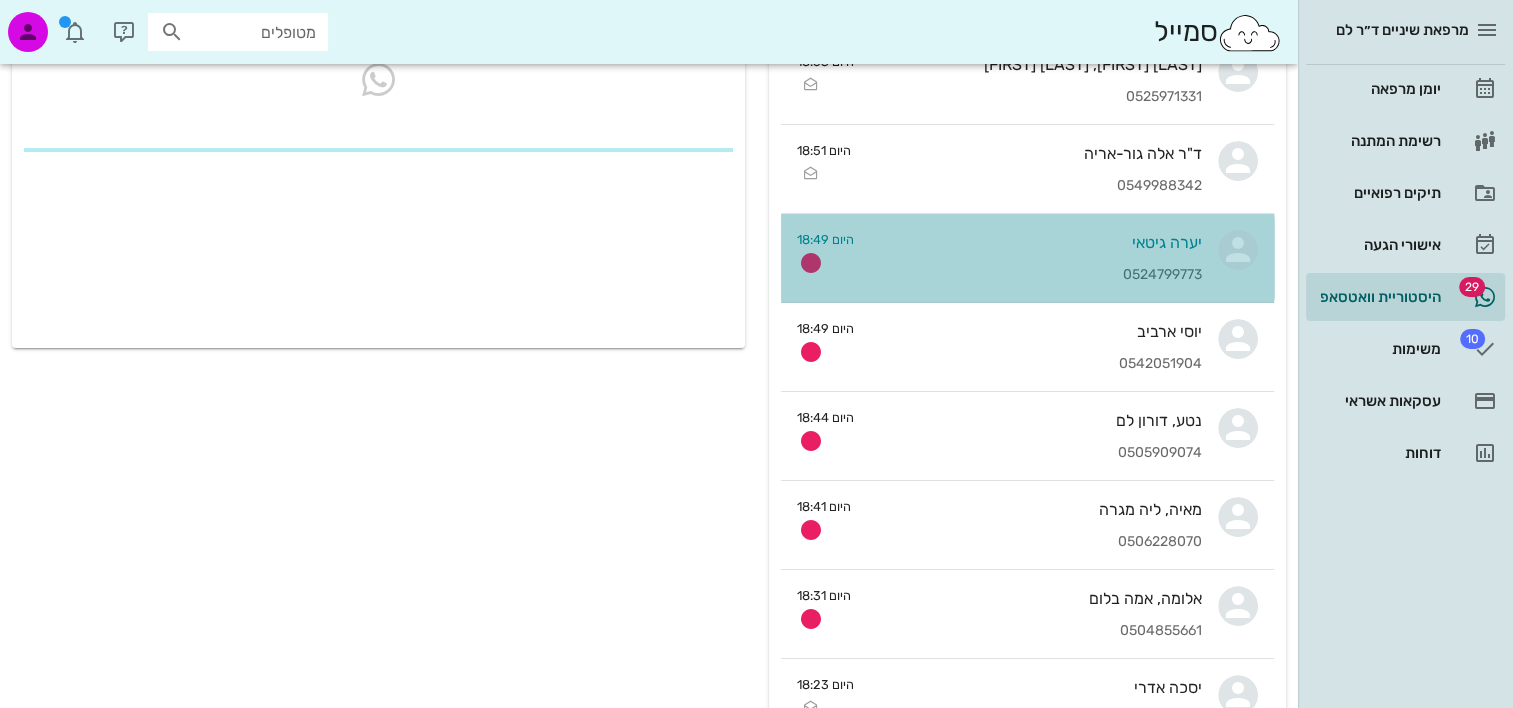 scroll, scrollTop: 0, scrollLeft: 0, axis: both 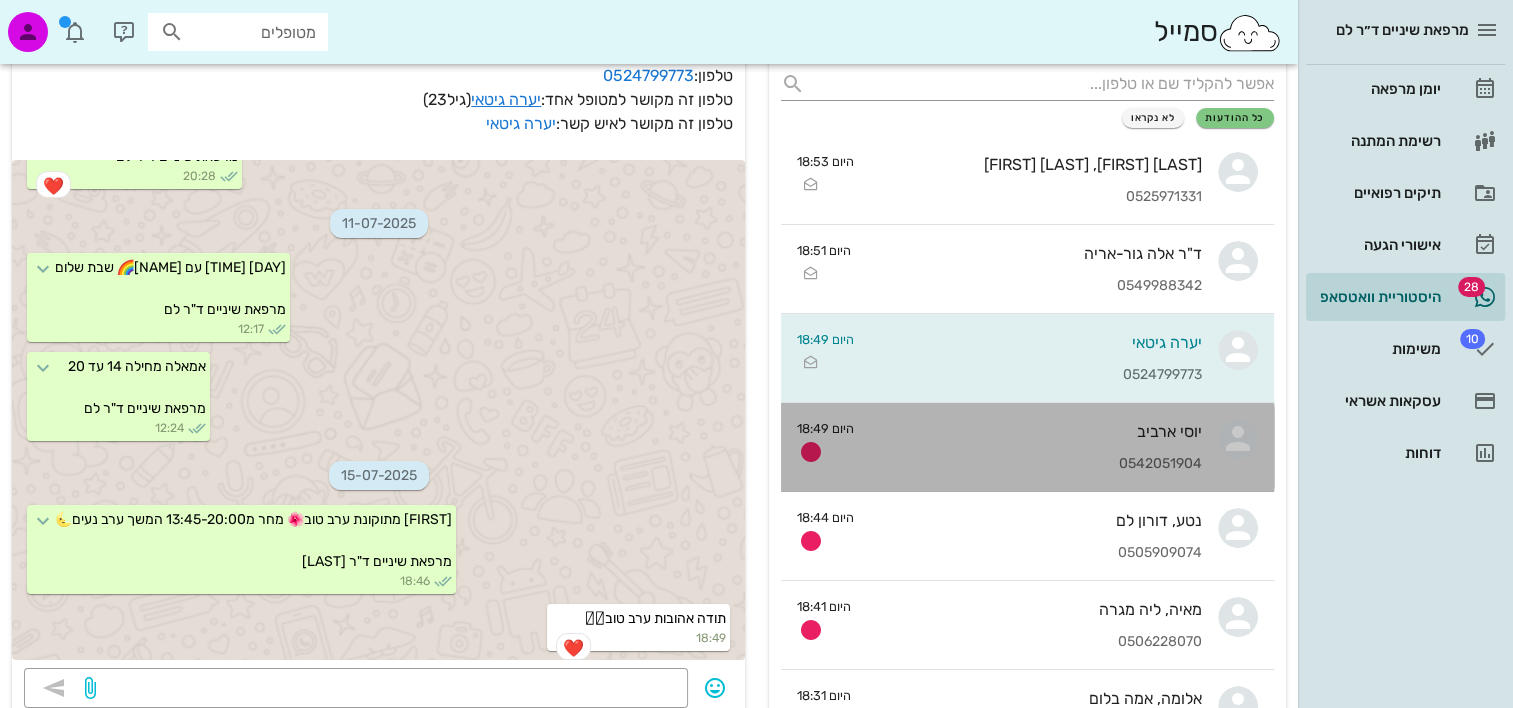 click on "0542051904" at bounding box center [1036, 464] 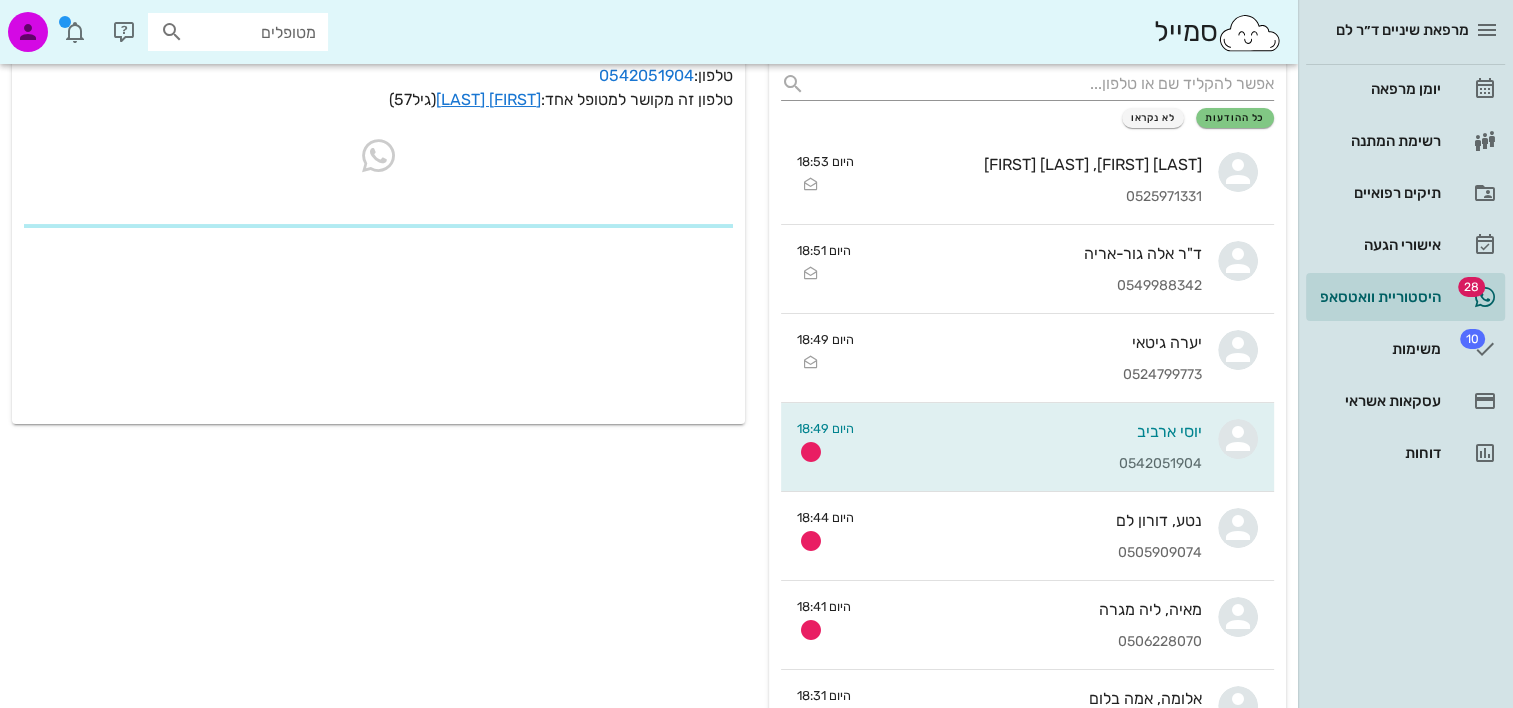 scroll, scrollTop: 0, scrollLeft: 0, axis: both 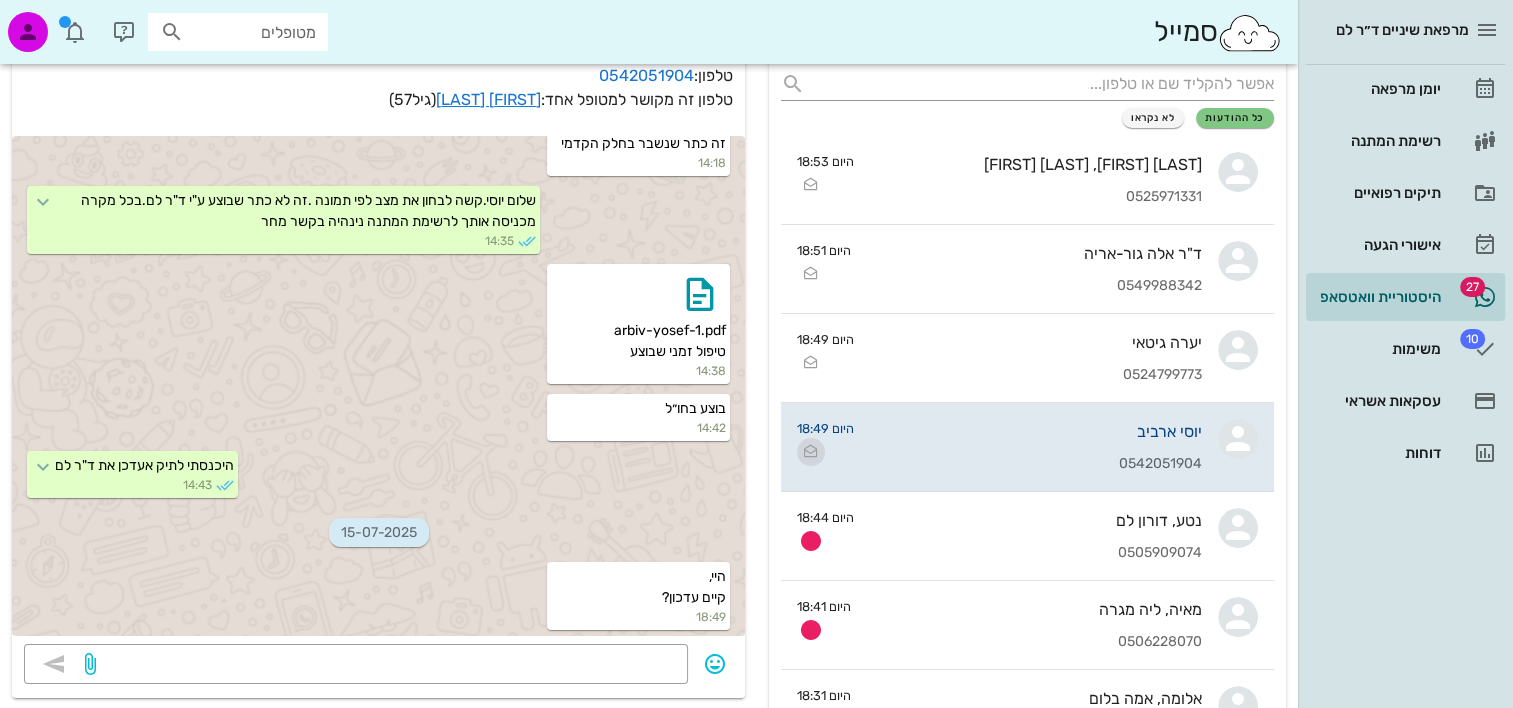 click at bounding box center [811, 452] 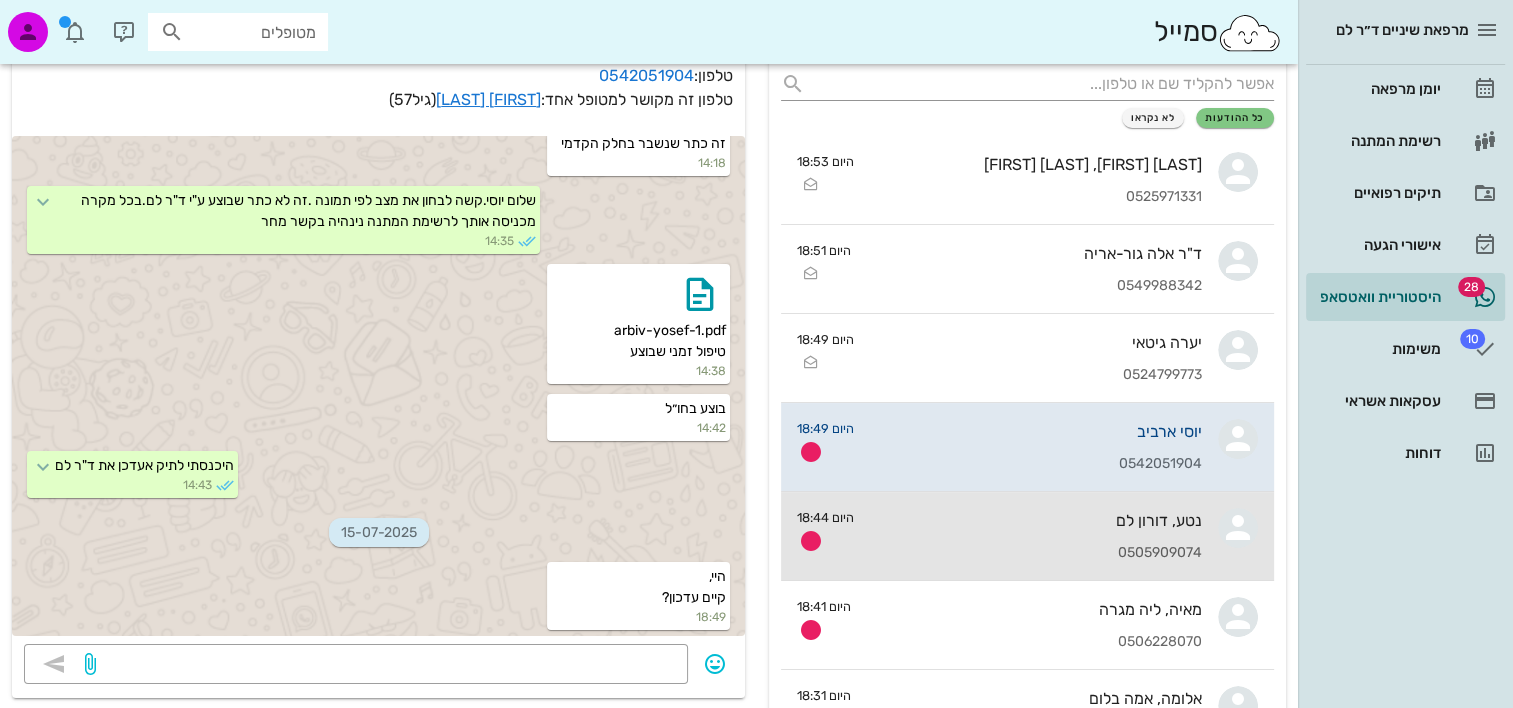 click on "0505909074" at bounding box center [1036, 553] 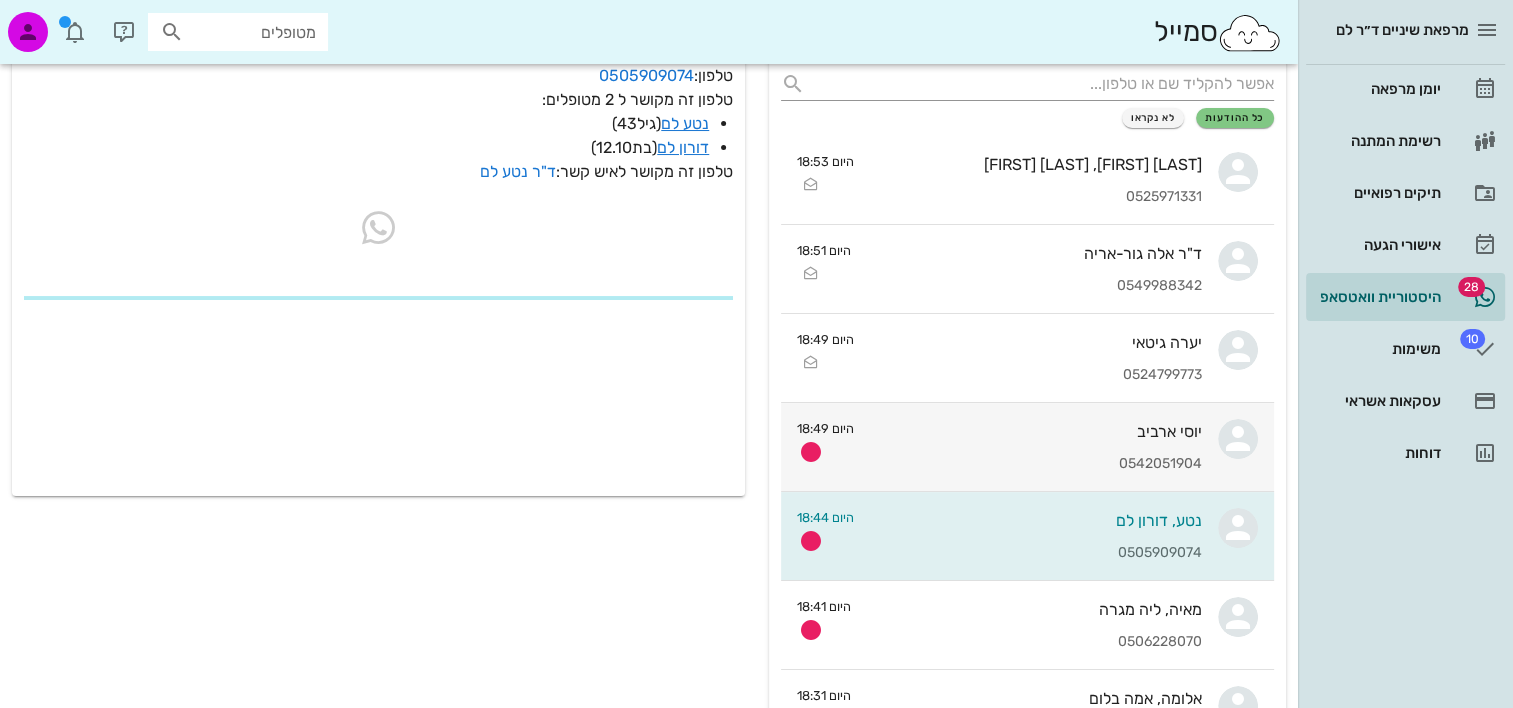 scroll, scrollTop: 0, scrollLeft: 0, axis: both 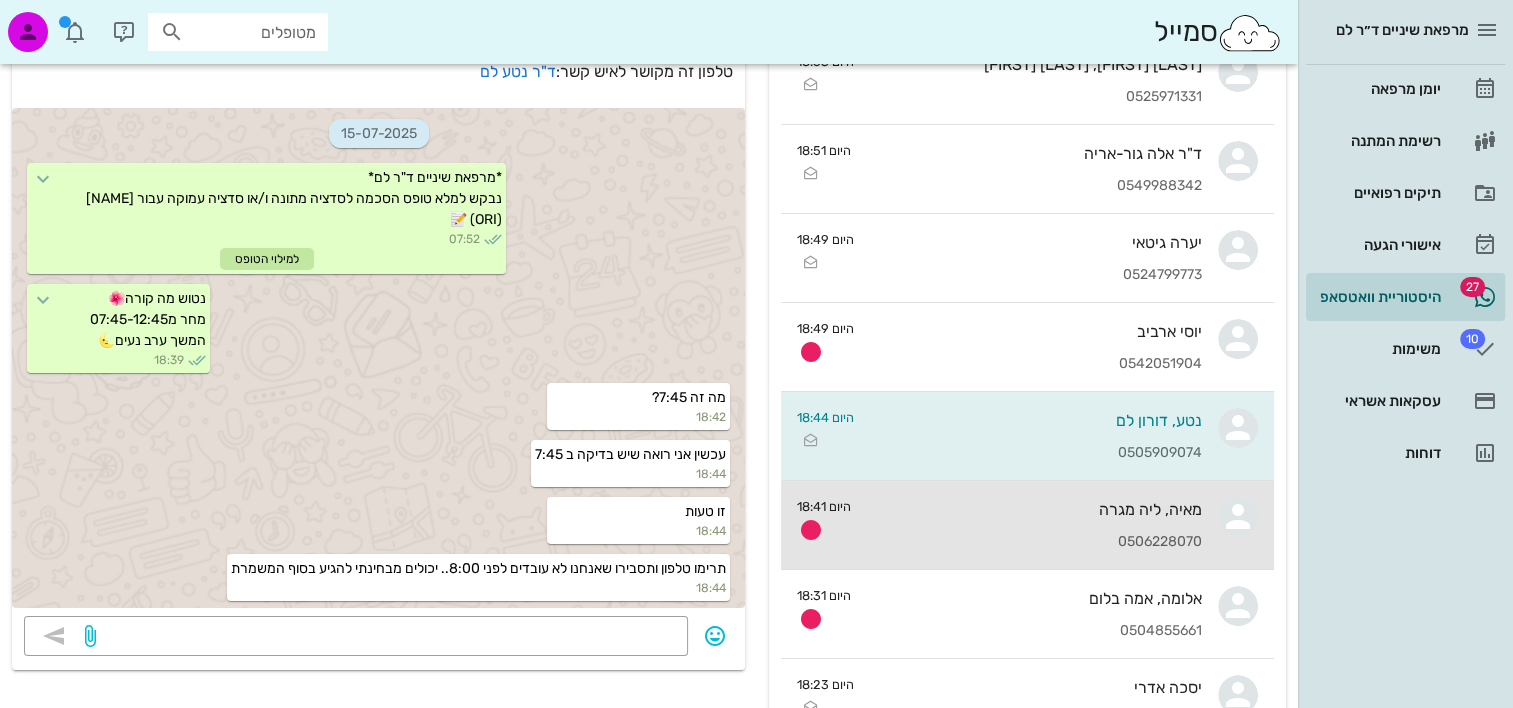 click on "0506228070" at bounding box center [1034, 542] 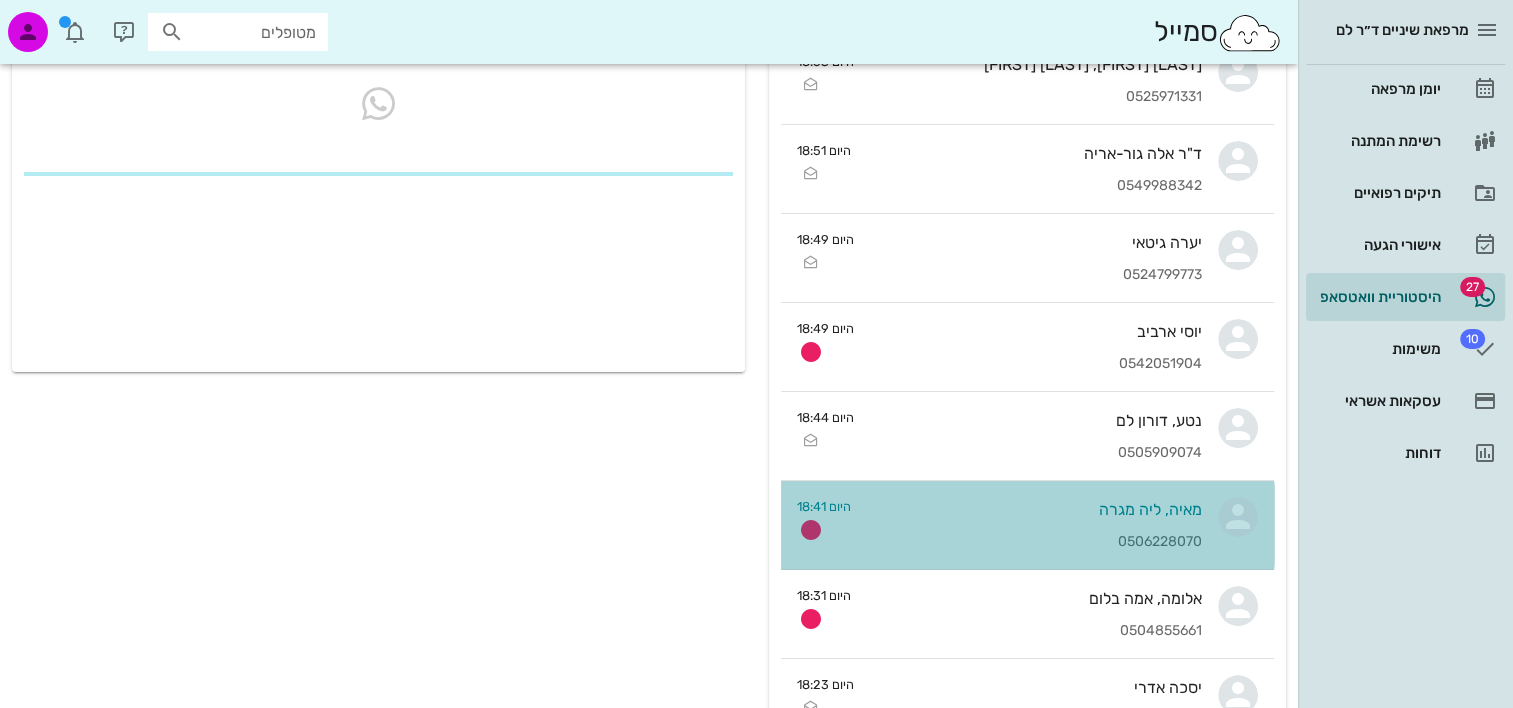 scroll, scrollTop: 0, scrollLeft: 0, axis: both 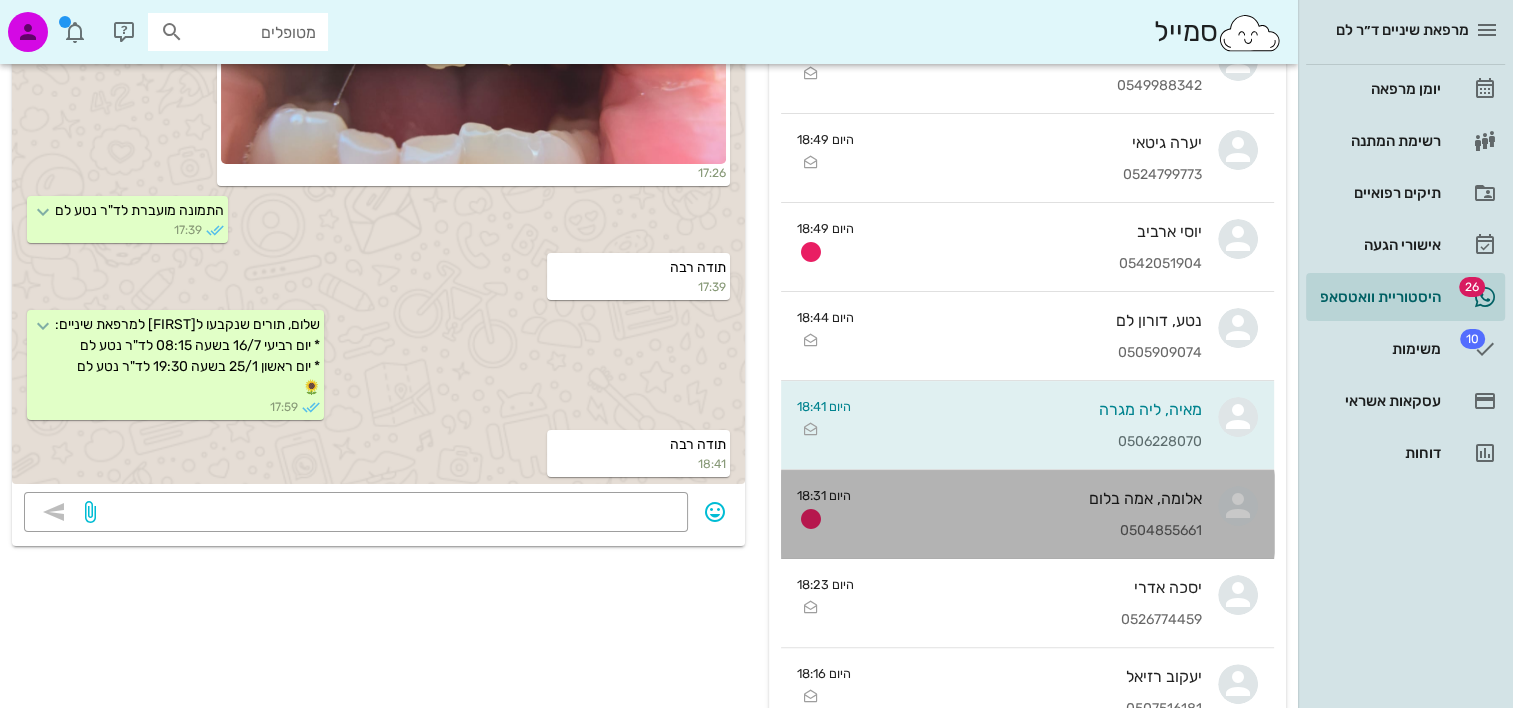 click on "0504855661" at bounding box center (1034, 531) 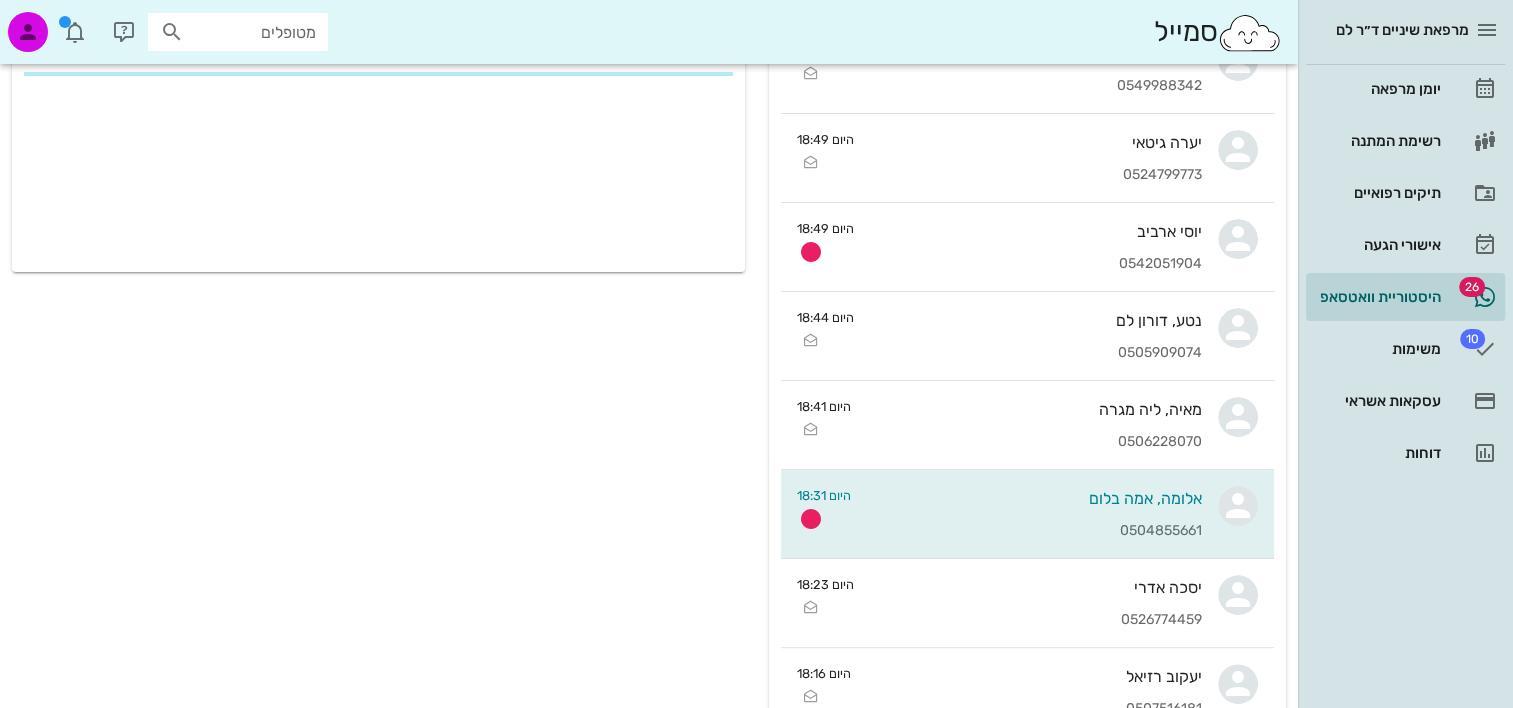 scroll, scrollTop: 0, scrollLeft: 0, axis: both 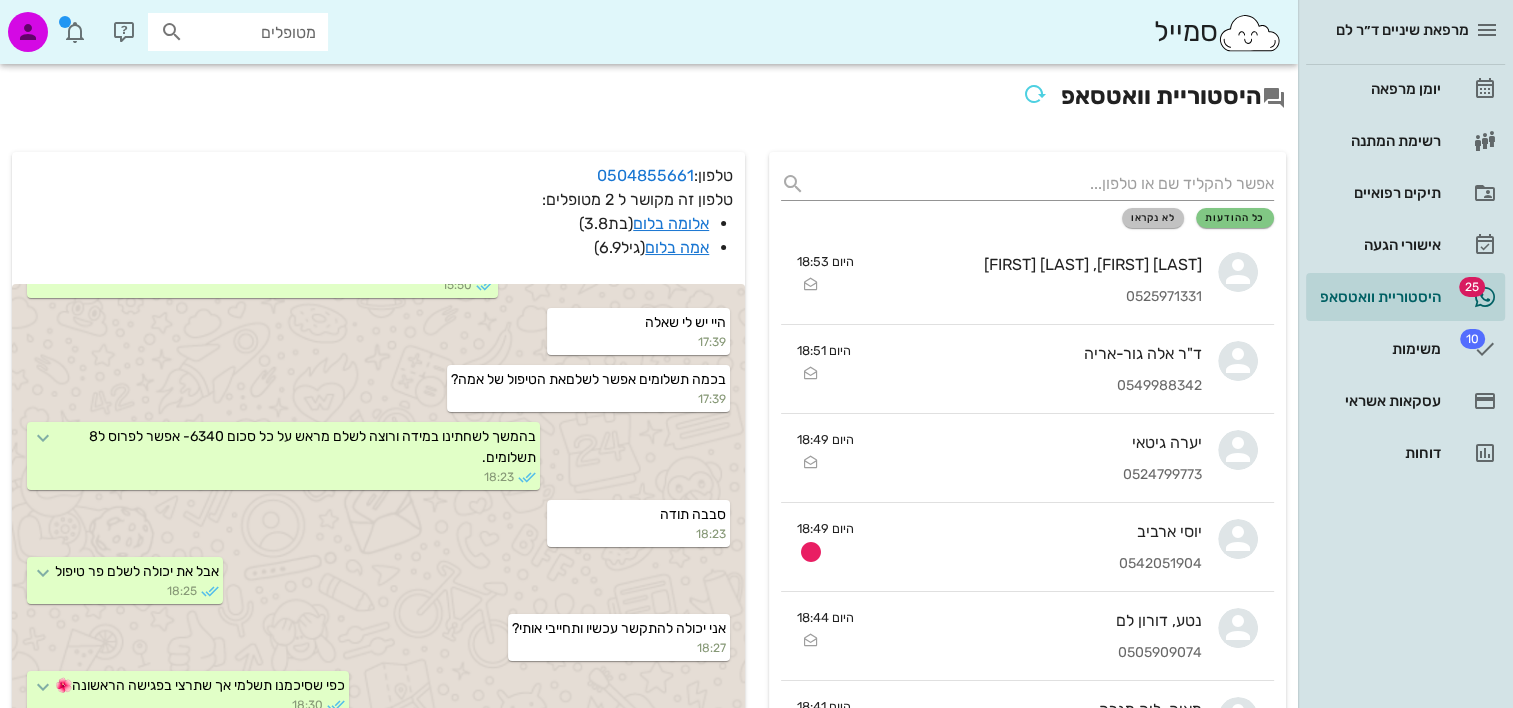 click on "לא נקראו" at bounding box center (1153, 218) 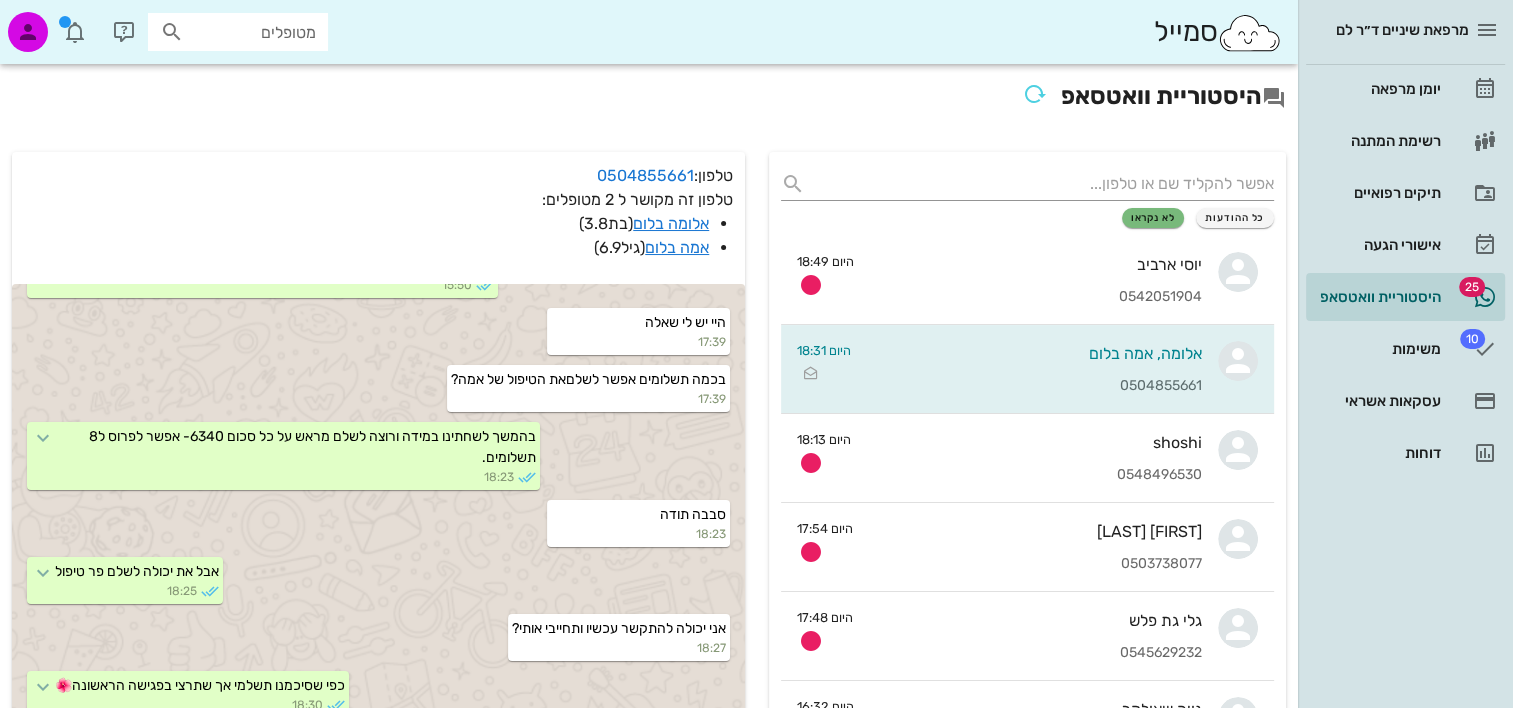 click on "כל ההודעות
לא נקראו
יוסי ארביב 0542051904 היום 18:49 אלומה, אמה בלום 0504855661 היום 18:31 shoshi 0548496530 היום 18:13 אורלי גולדשמיט 0503738077 היום 17:54 גלי גת פלש 0545629232 היום 17:48 נויה שאולקר 0525410202 היום 16:32 חבצלת רונן 0544890016 היום 16:02 עמית, איתי מך 0506954336 היום 15:51 זהר, רוני, נועם לביא 0525756718 היום 15:39 הילה רוקח 0535228566 היום 15:33 עידו, מעיין נבון 0523664117 היום 15:28 נטלי, אוריאל, אבישג, ינון, נריה, אילן טלקר 0546477872 היום 13:45 נהורא מימון 0527320094 היום 12:38 יואב, כרמל אמיר 0545242144 היום 12:33 יעל אריאן 0509220993 היום 11:46 דפנה סלע 0508928070 היום 11:30 נווה, יאיר, שרה חן 0546986879 היום 11:24 אלון יניב 0508689182 היום 11:04 בן ויזמן" at bounding box center (1027, 1361) 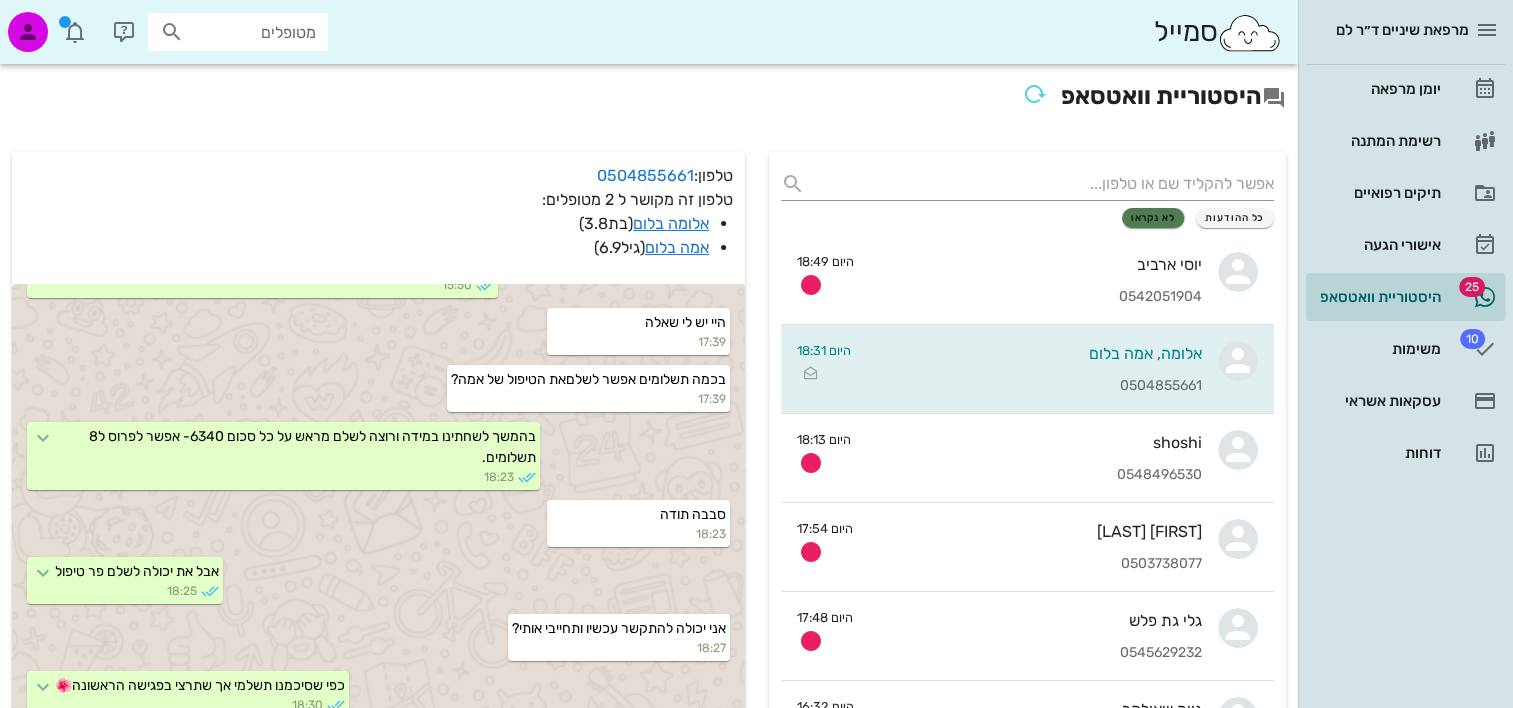 click on "כל ההודעות
לא נקראו
יוסי ארביב 0542051904 היום 18:49 אלומה, אמה בלום 0504855661 היום 18:31 shoshi 0548496530 היום 18:13 אורלי גולדשמיט 0503738077 היום 17:54 גלי גת פלש 0545629232 היום 17:48 נויה שאולקר 0525410202 היום 16:32 חבצלת רונן 0544890016 היום 16:02 עמית, איתי מך 0506954336 היום 15:51 זהר, רוני, נועם לביא 0525756718 היום 15:39 הילה רוקח 0535228566 היום 15:33 עידו, מעיין נבון 0523664117 היום 15:28 נטלי, אוריאל, אבישג, ינון, נריה, אילן טלקר 0546477872 היום 13:45 נהורא מימון 0527320094 היום 12:38 יואב, כרמל אמיר 0545242144 היום 12:33 יעל אריאן 0509220993 היום 11:46 דפנה סלע 0508928070 היום 11:30 נווה, יאיר, שרה חן 0546986879 היום 11:24 אלון יניב 0508689182 היום 11:04 בן ויזמן" at bounding box center (1027, 1361) 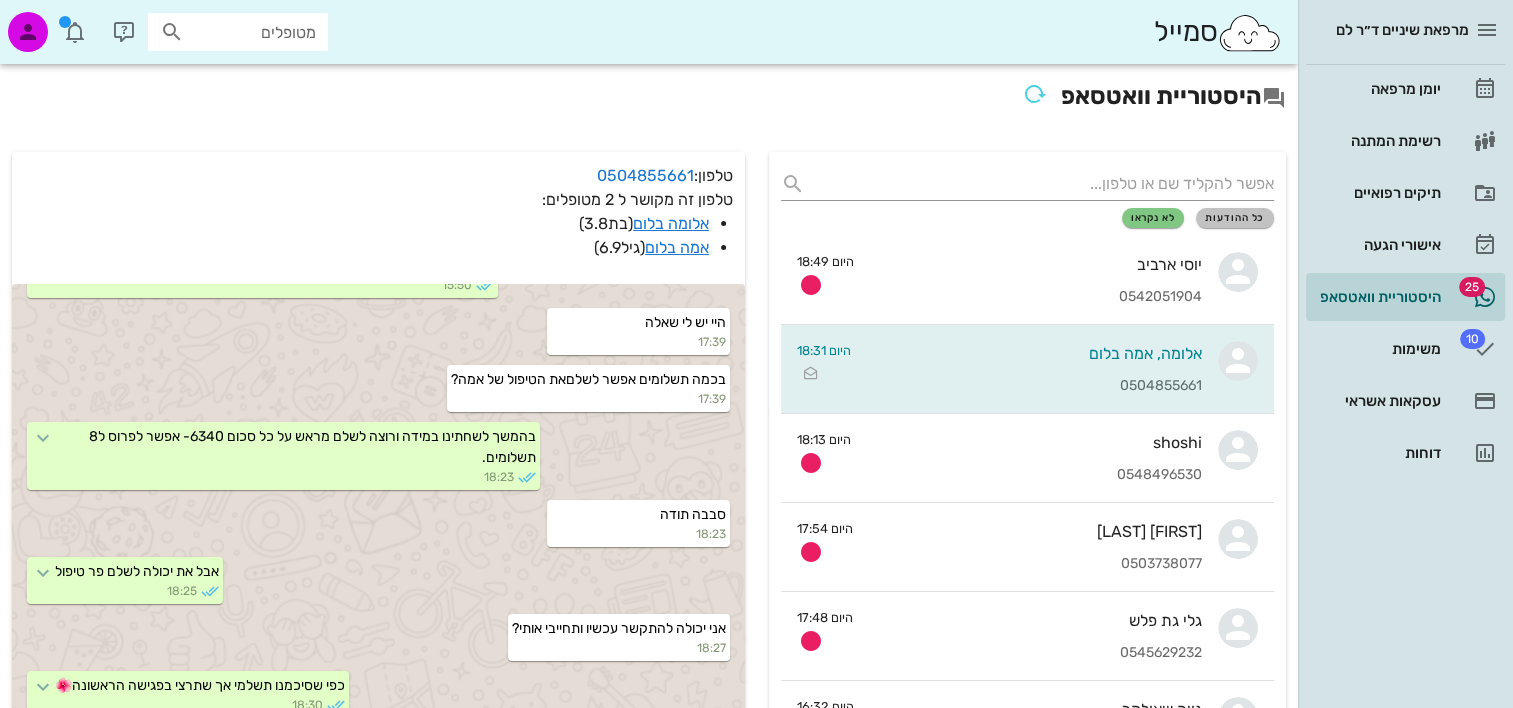 click on "כל ההודעות" at bounding box center (1235, 218) 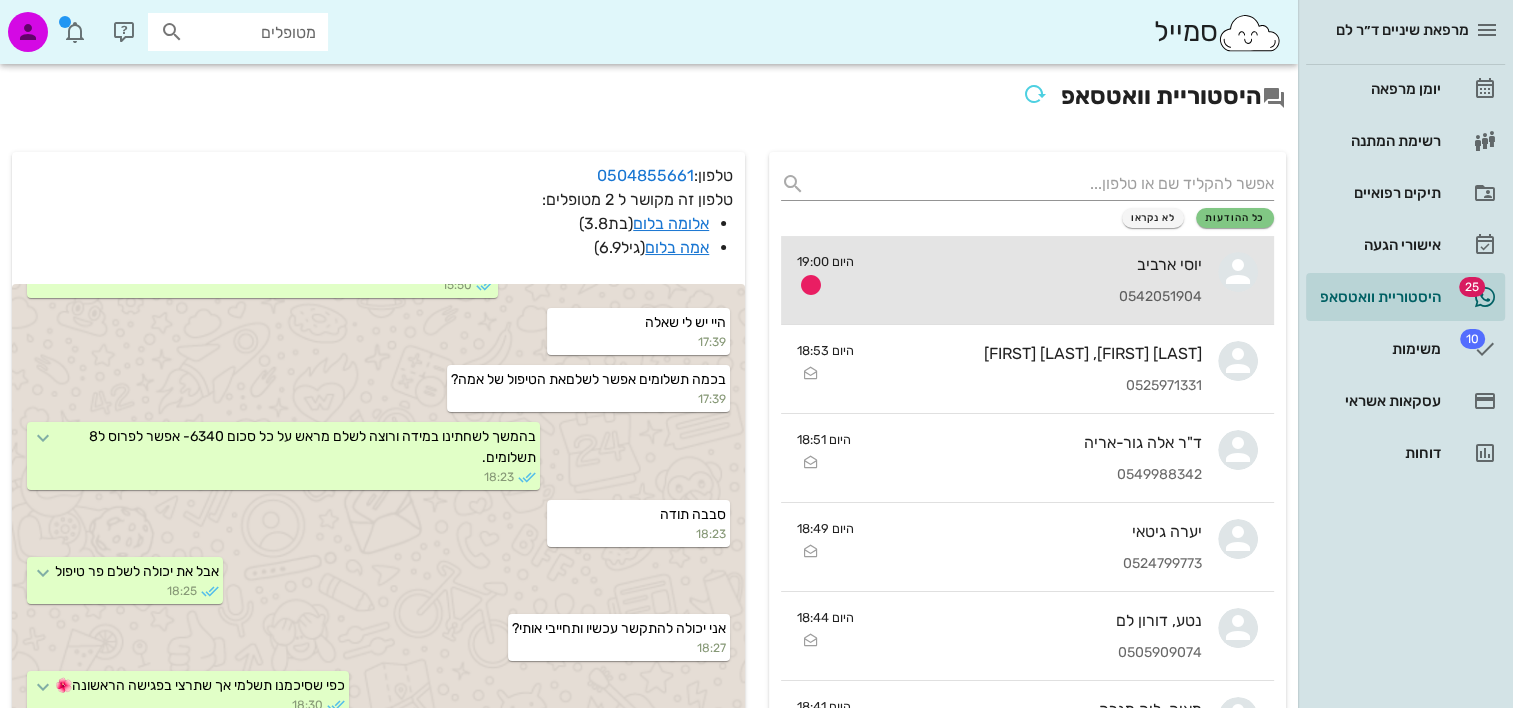 click on "0542051904" at bounding box center (1036, 297) 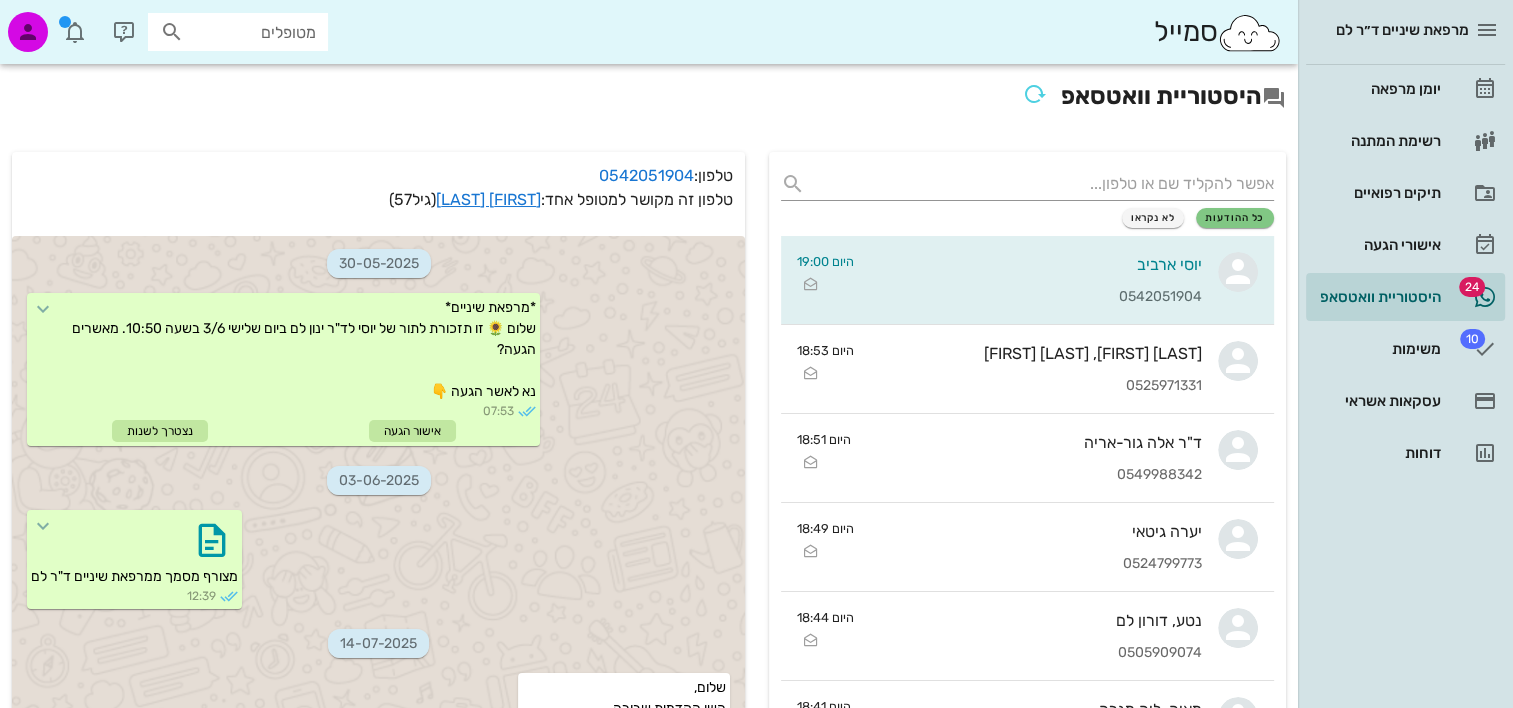 scroll, scrollTop: 1136, scrollLeft: 0, axis: vertical 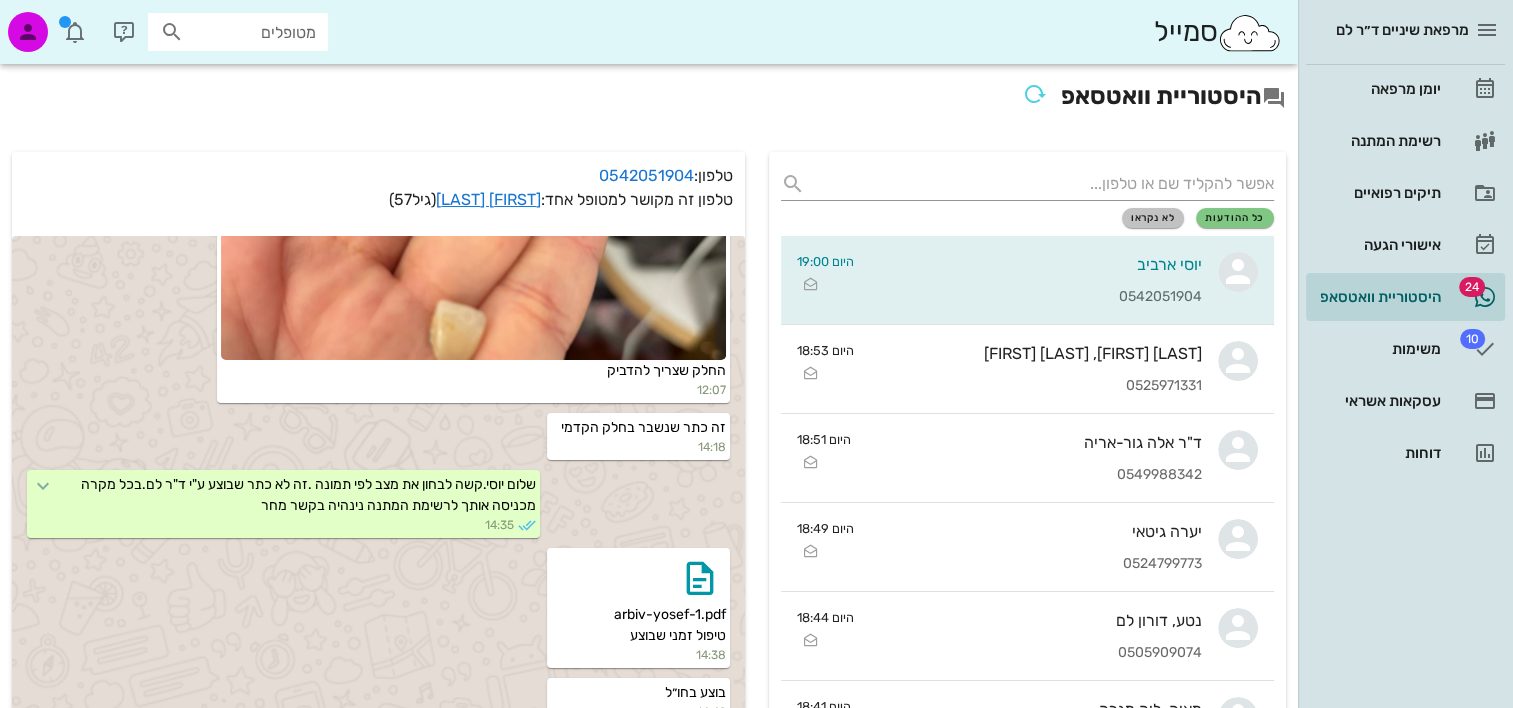 click on "לא נקראו" at bounding box center [1153, 218] 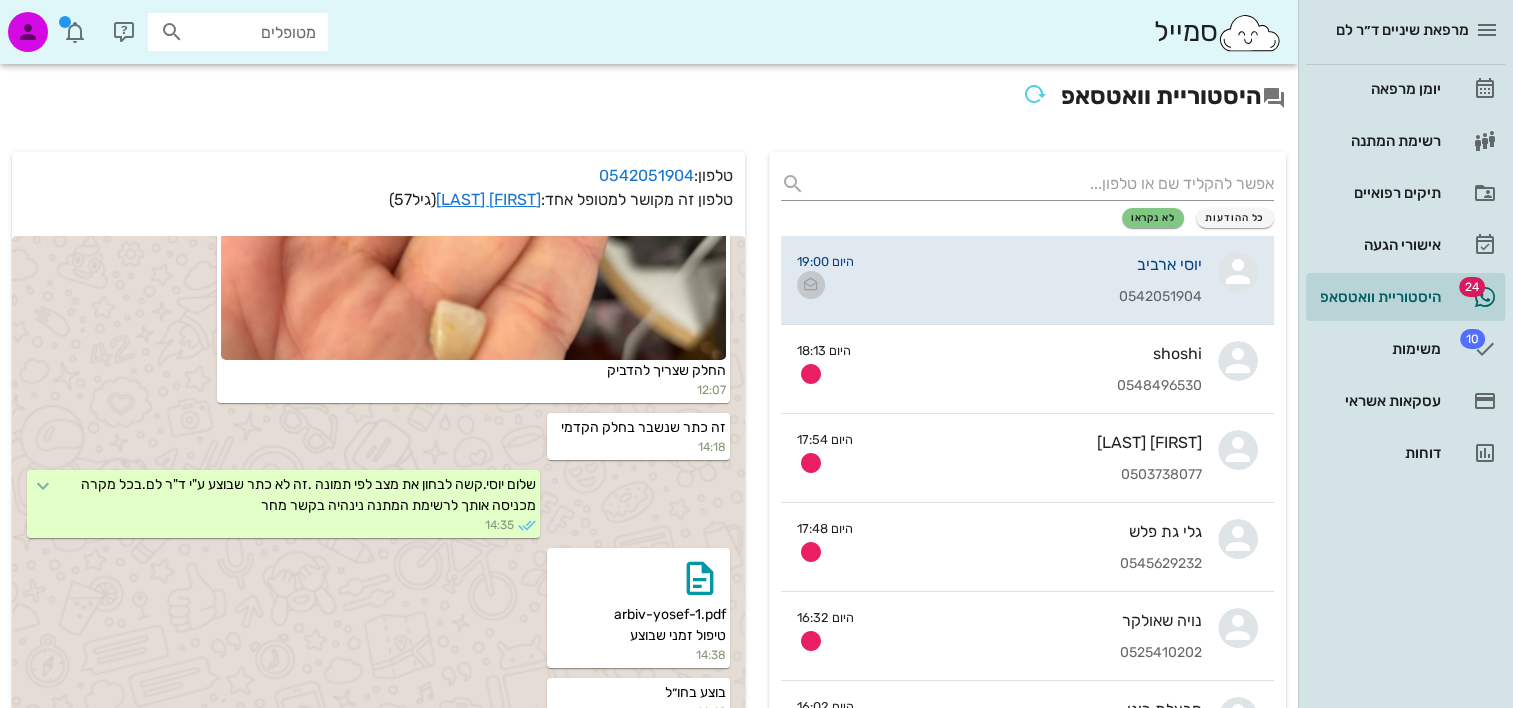click at bounding box center [811, 285] 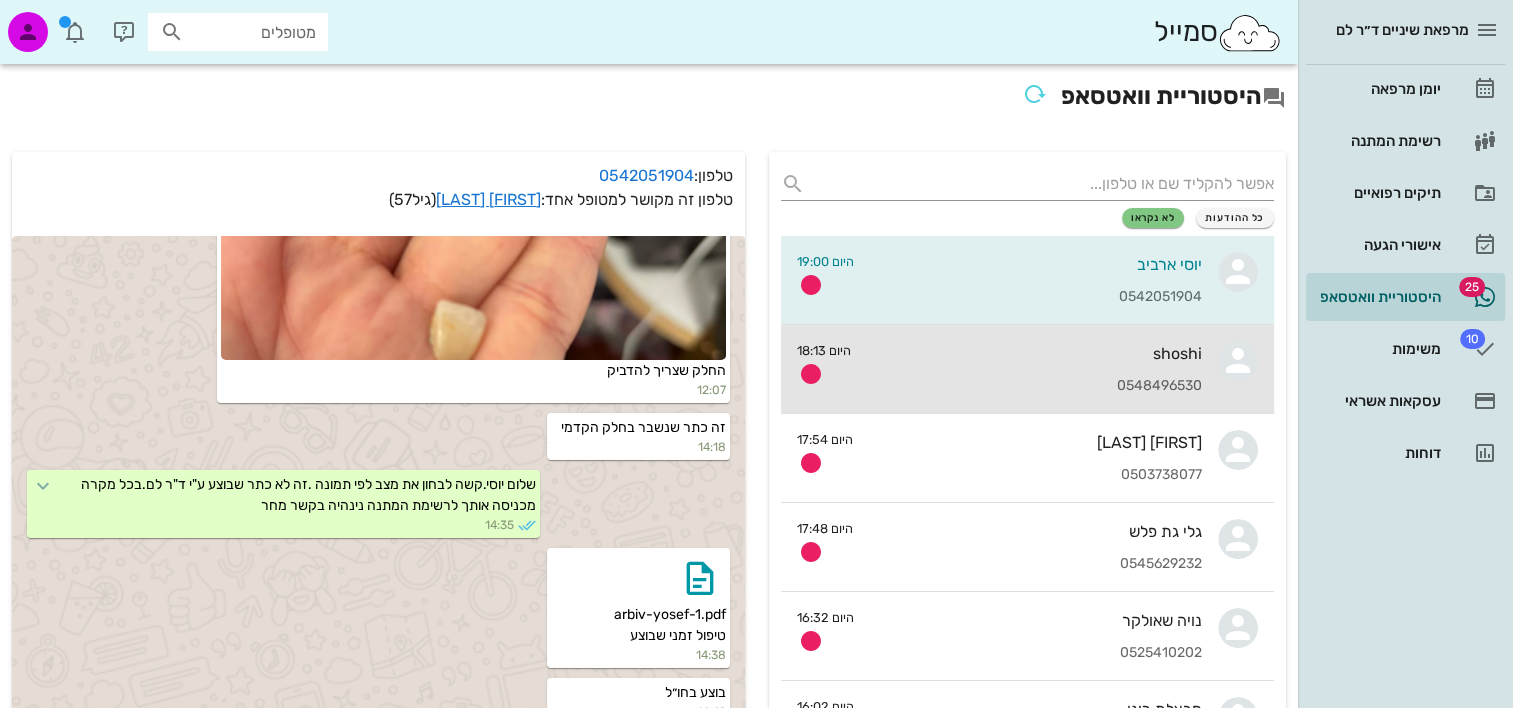 click on "0548496530" at bounding box center [1034, 386] 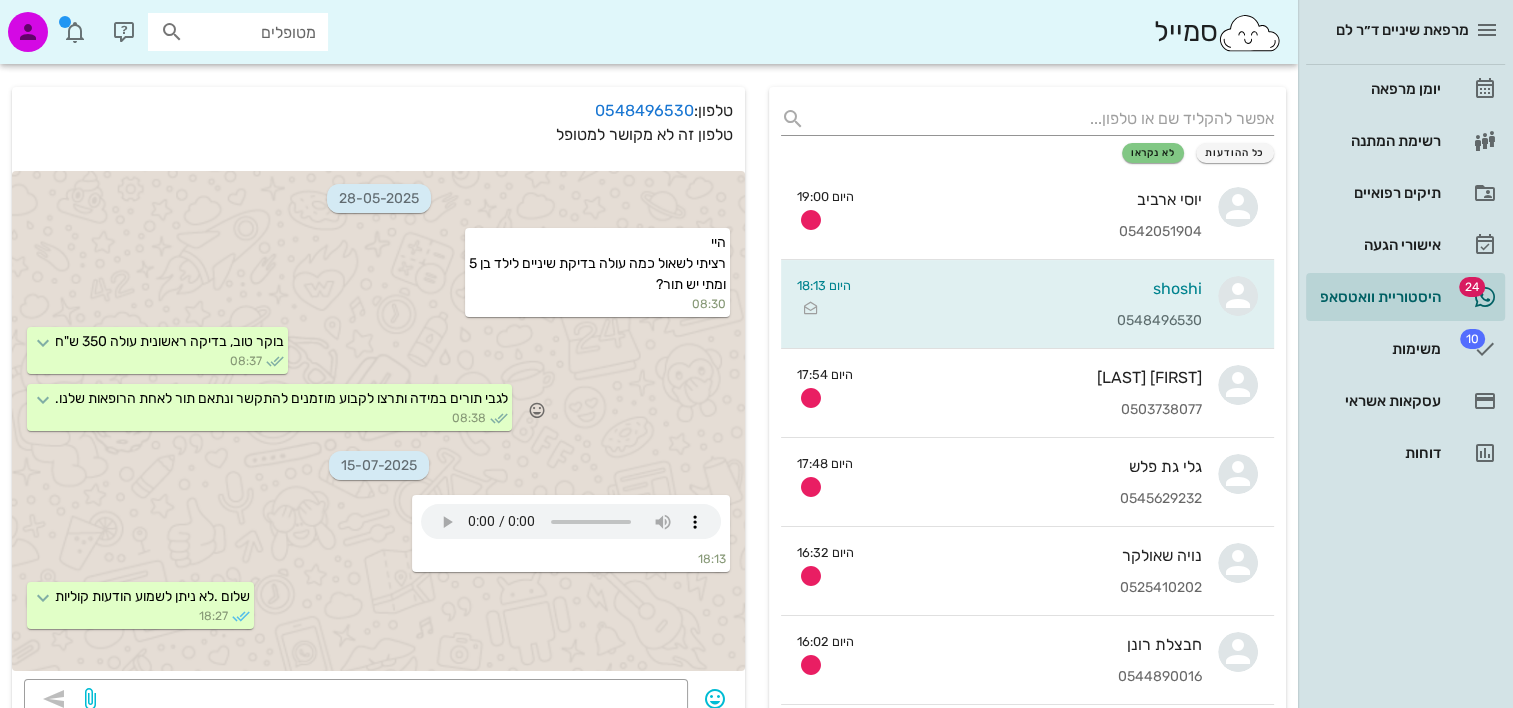 scroll, scrollTop: 100, scrollLeft: 0, axis: vertical 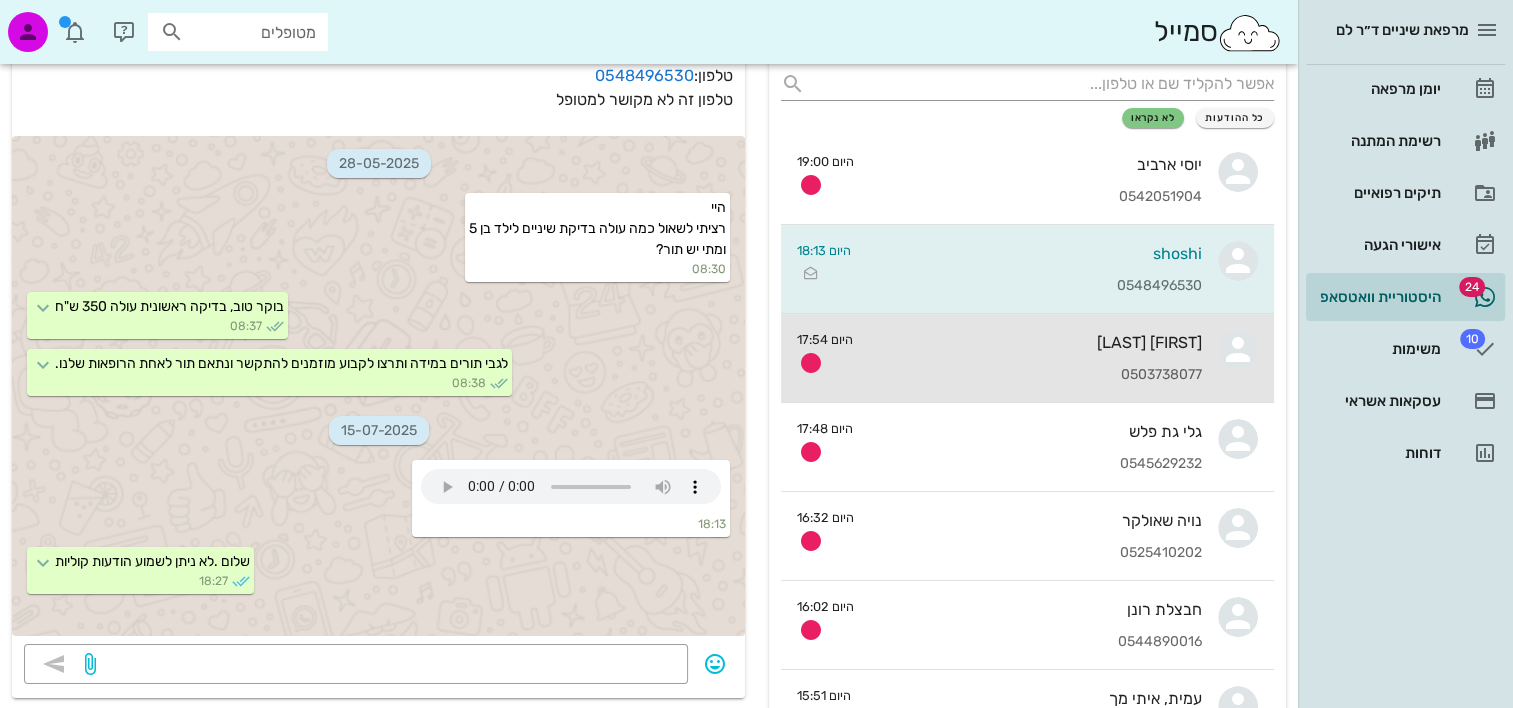 click on "אורלי גולדשמיט 0503738077" at bounding box center [1035, 358] 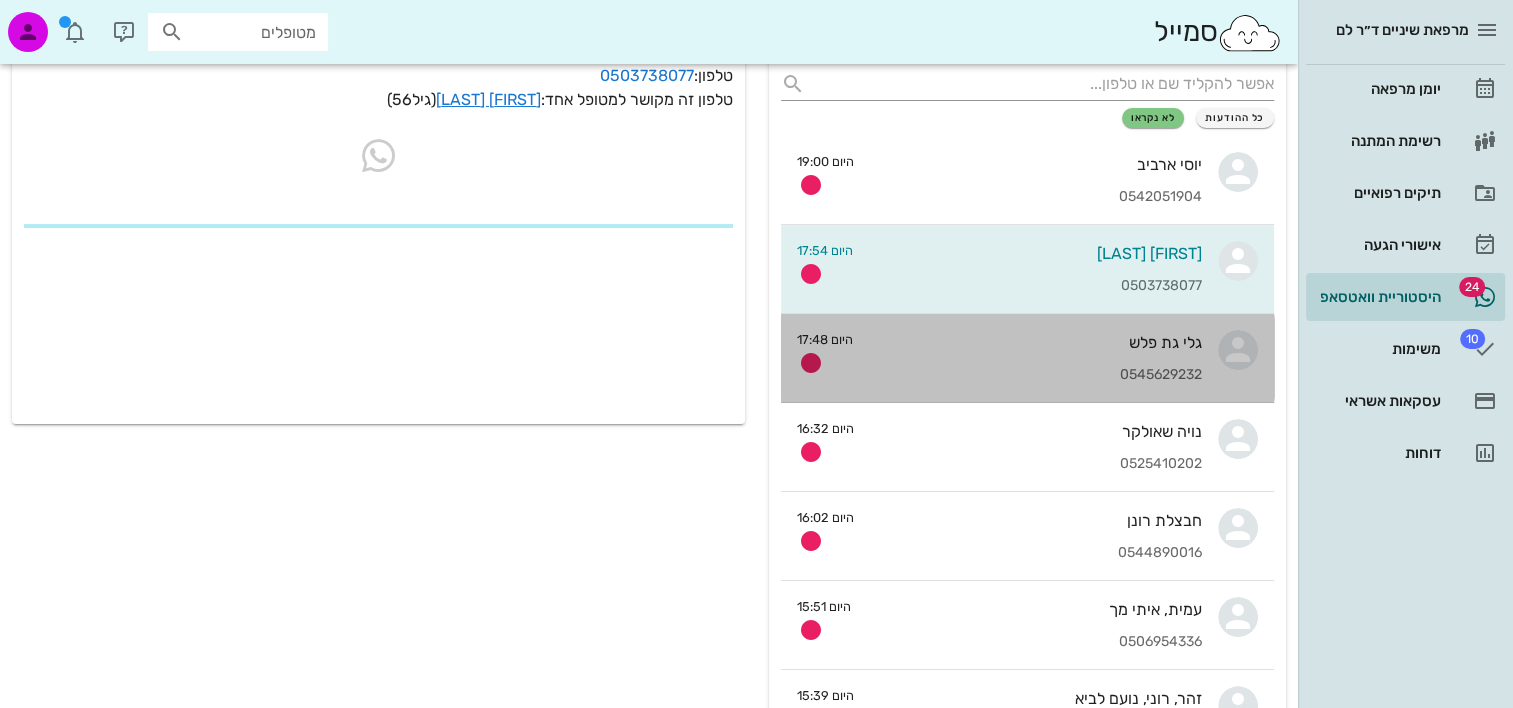 scroll, scrollTop: 0, scrollLeft: 0, axis: both 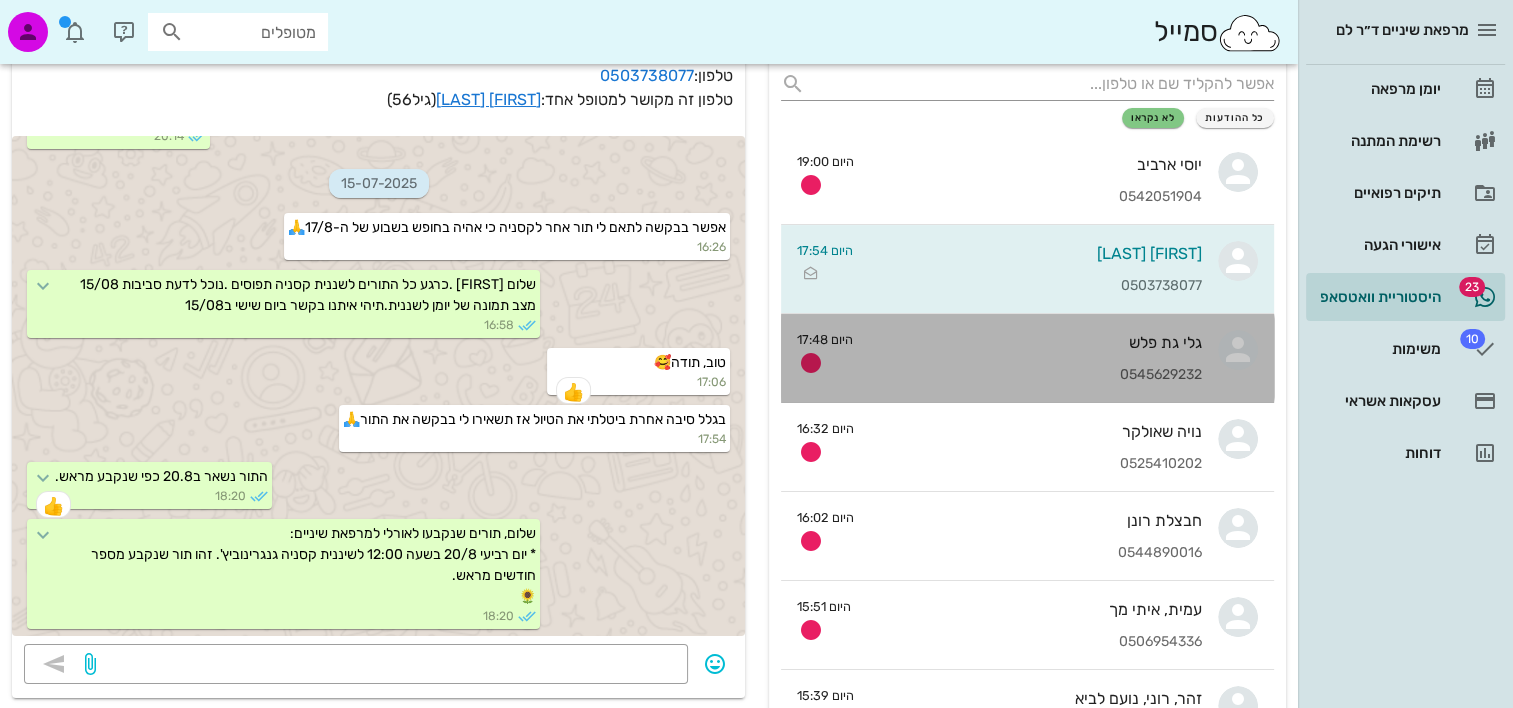 click on "0545629232" at bounding box center (1035, 375) 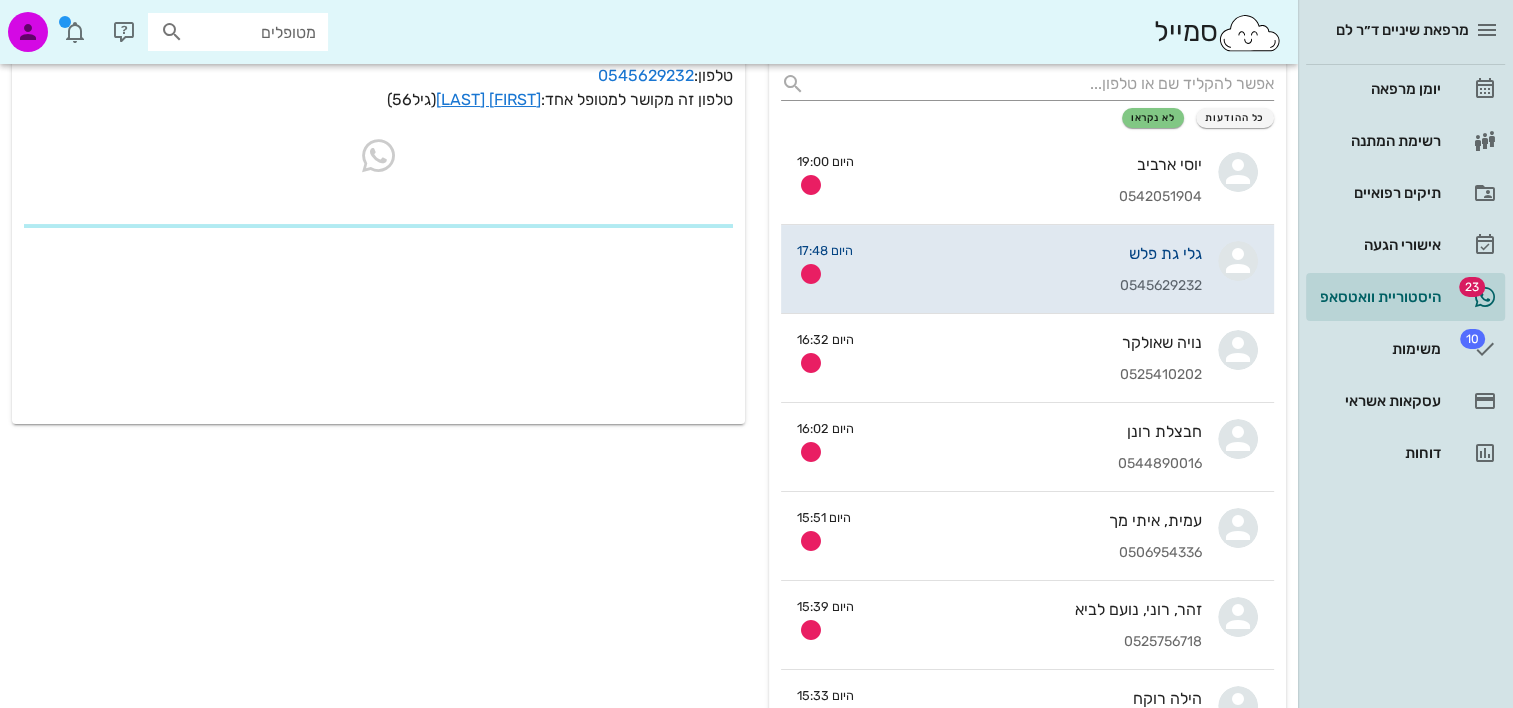 scroll, scrollTop: 0, scrollLeft: 0, axis: both 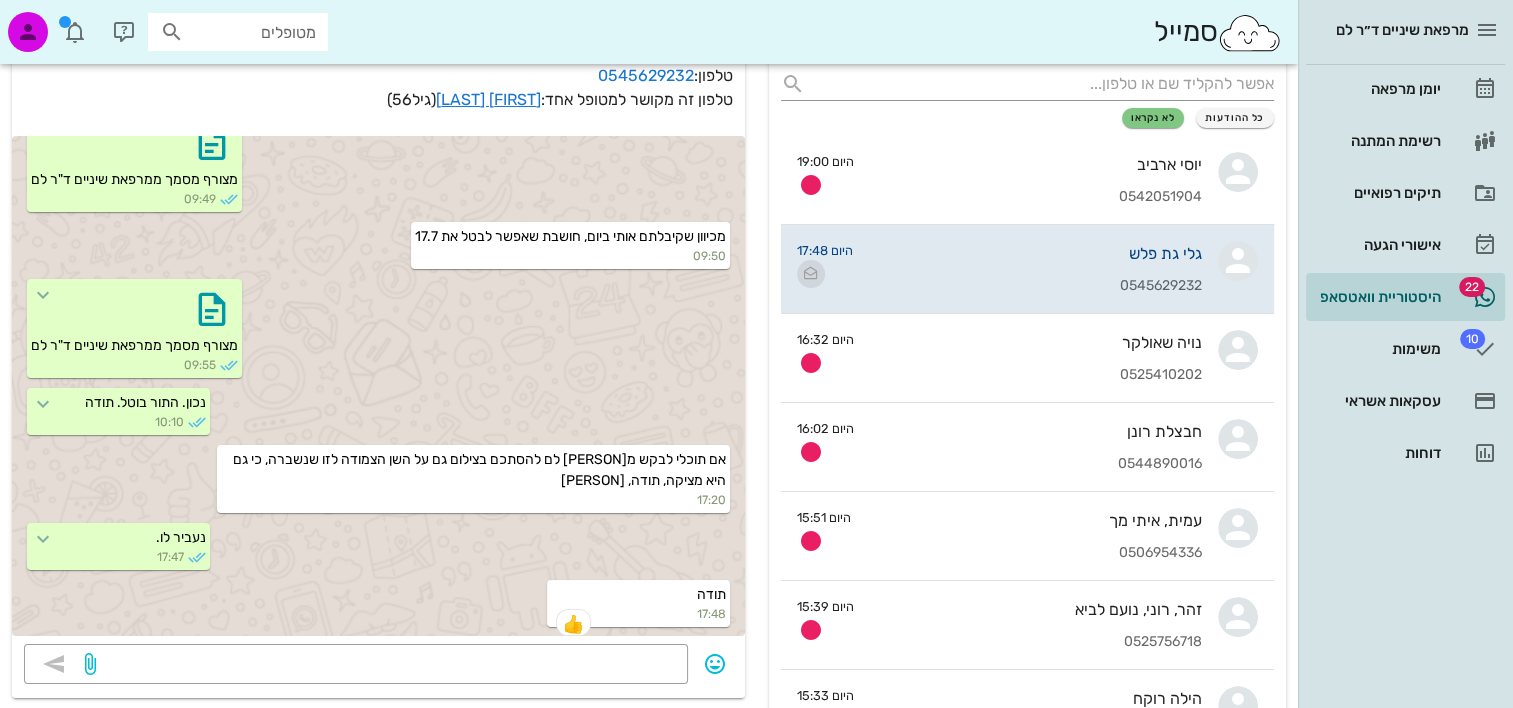 click at bounding box center (811, 274) 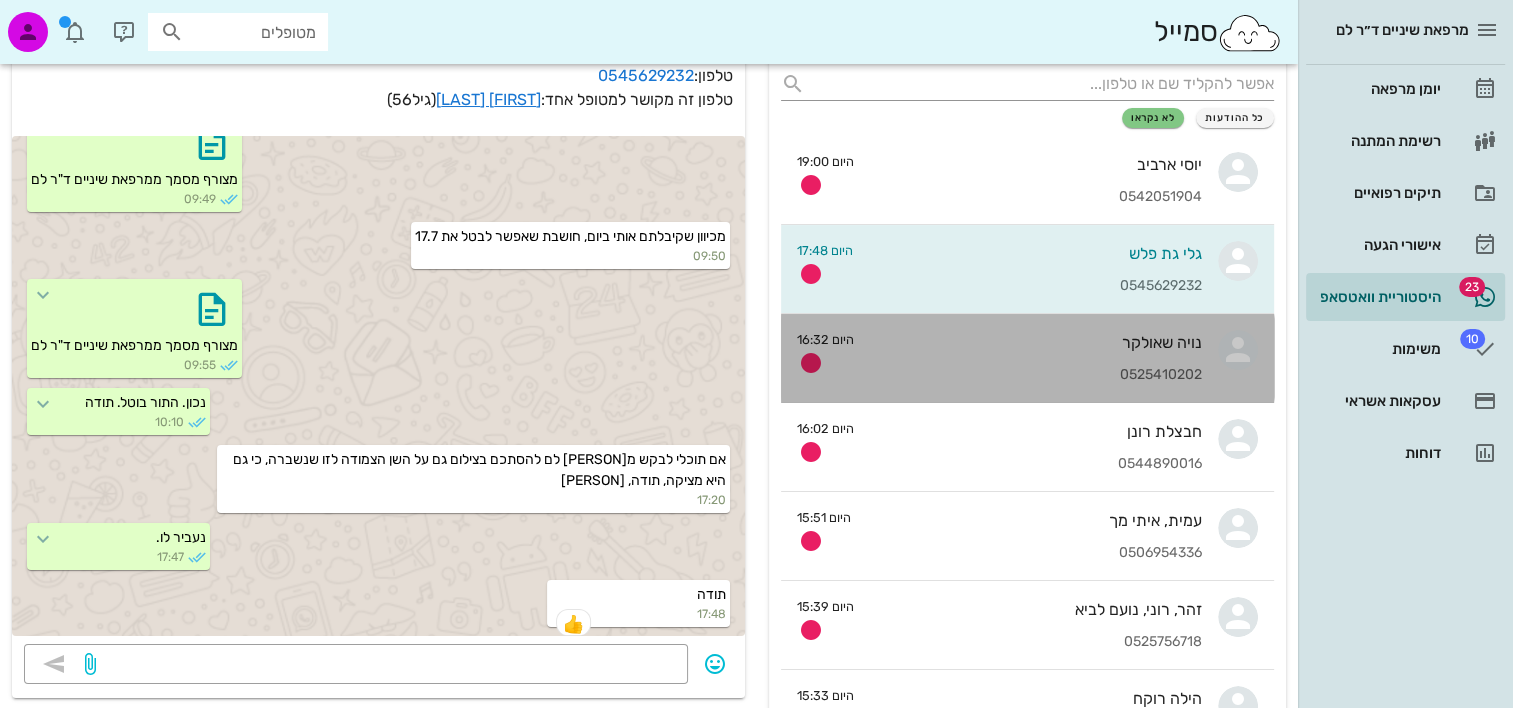 click on "0525410202" at bounding box center (1036, 375) 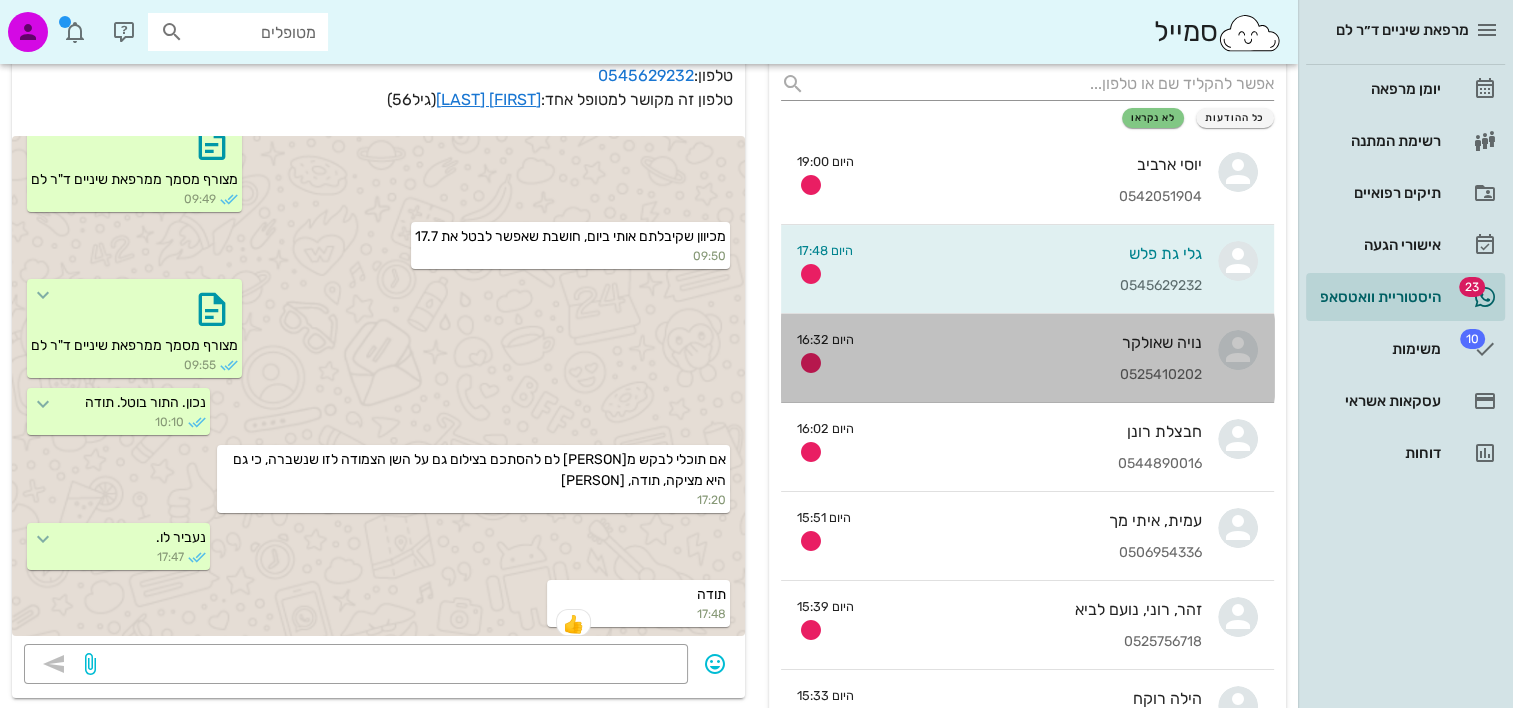 scroll, scrollTop: 0, scrollLeft: 0, axis: both 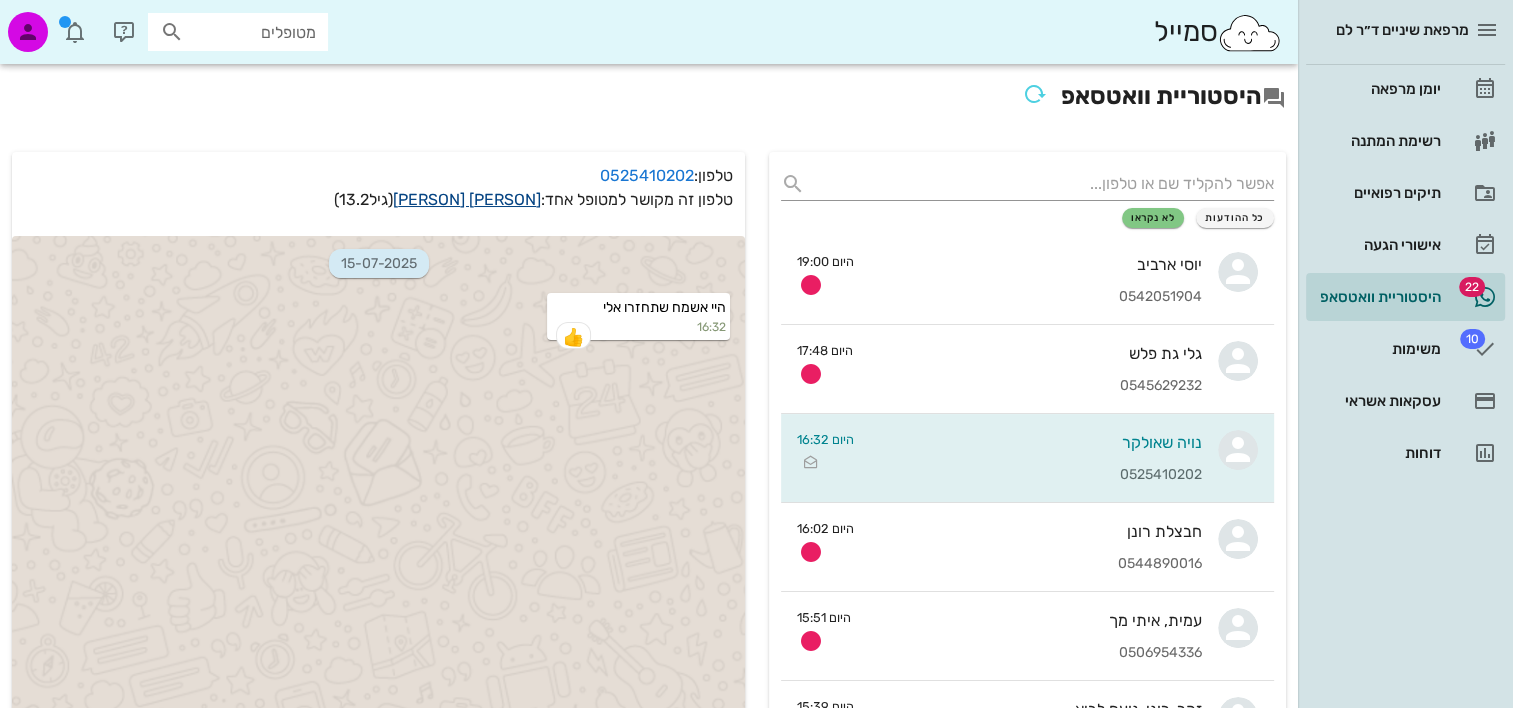 click on "נויה
שאולקר" at bounding box center [467, 199] 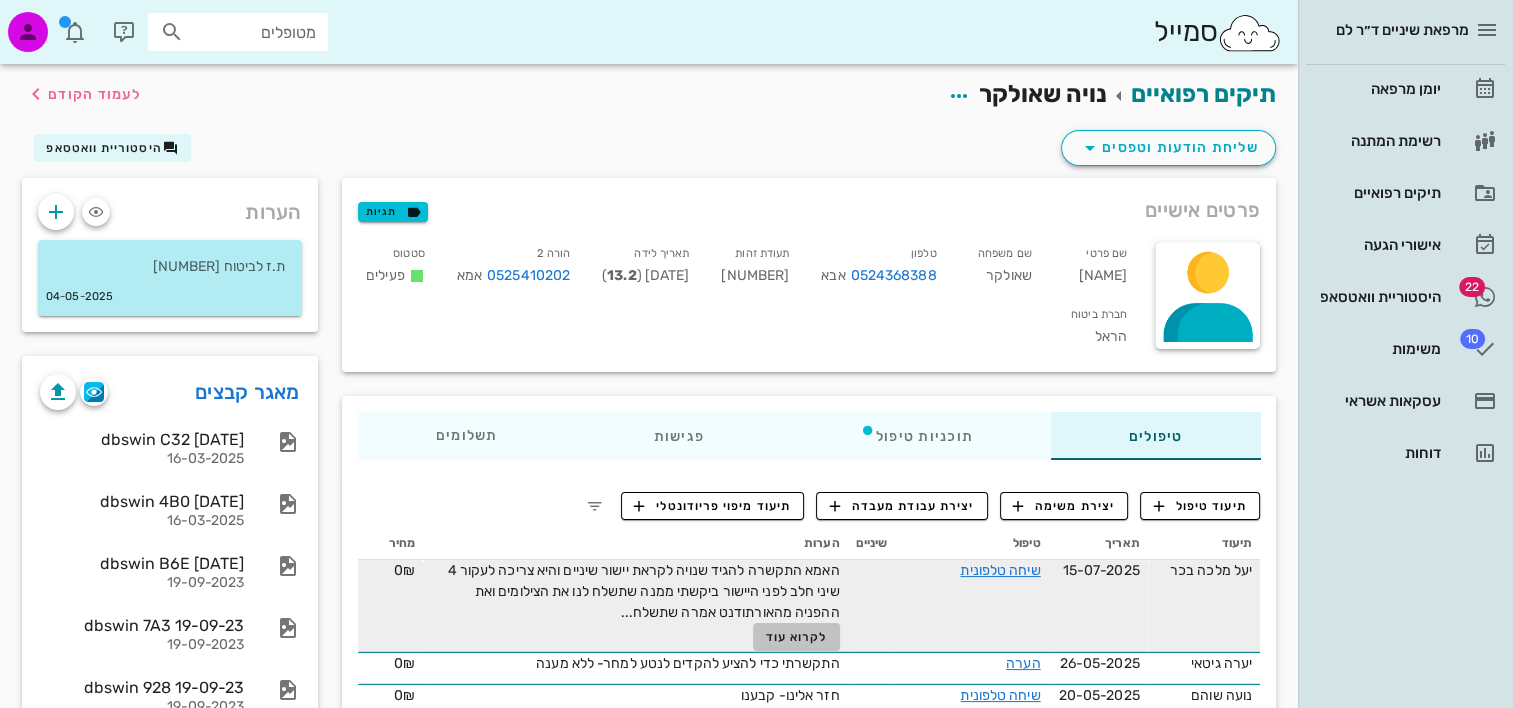 click on "לקרוא עוד" at bounding box center (796, 637) 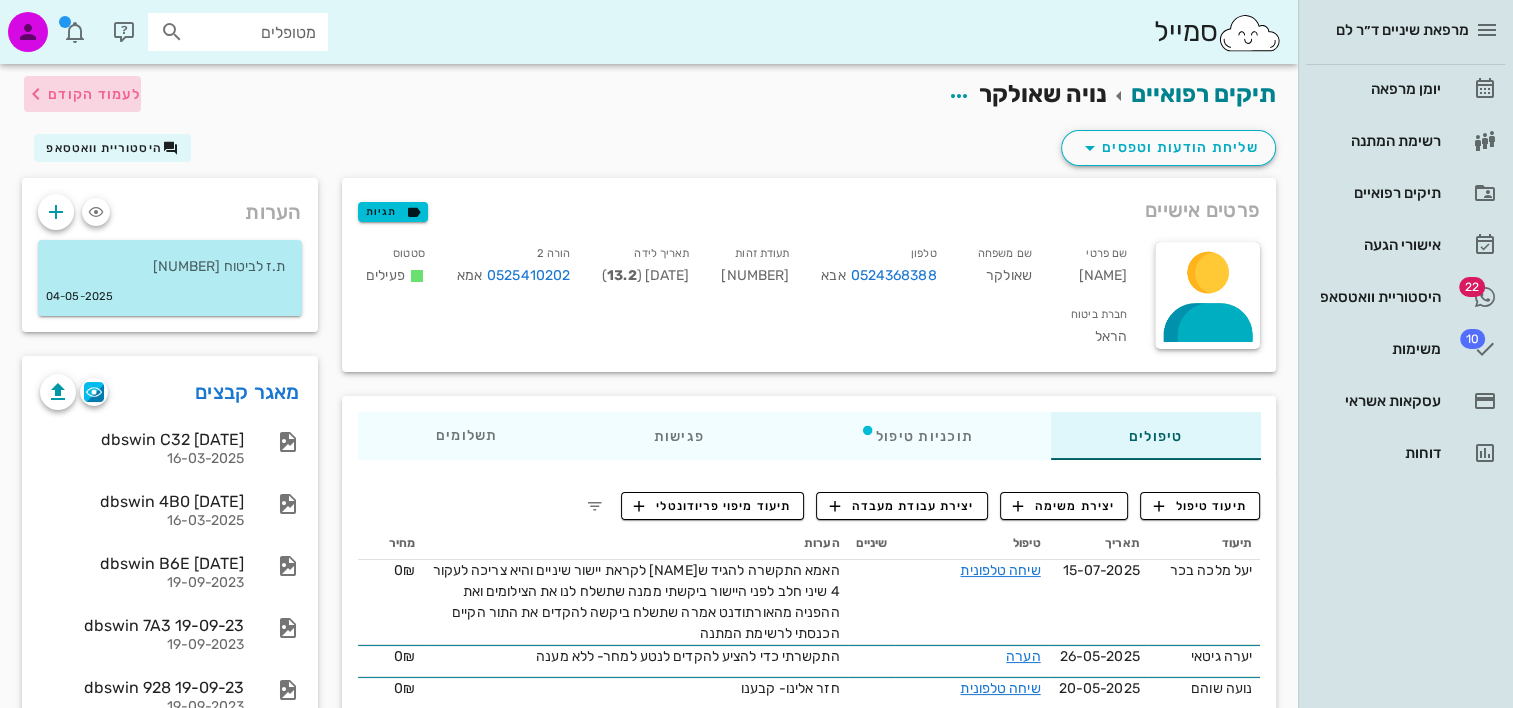 click on "לעמוד הקודם" at bounding box center [94, 94] 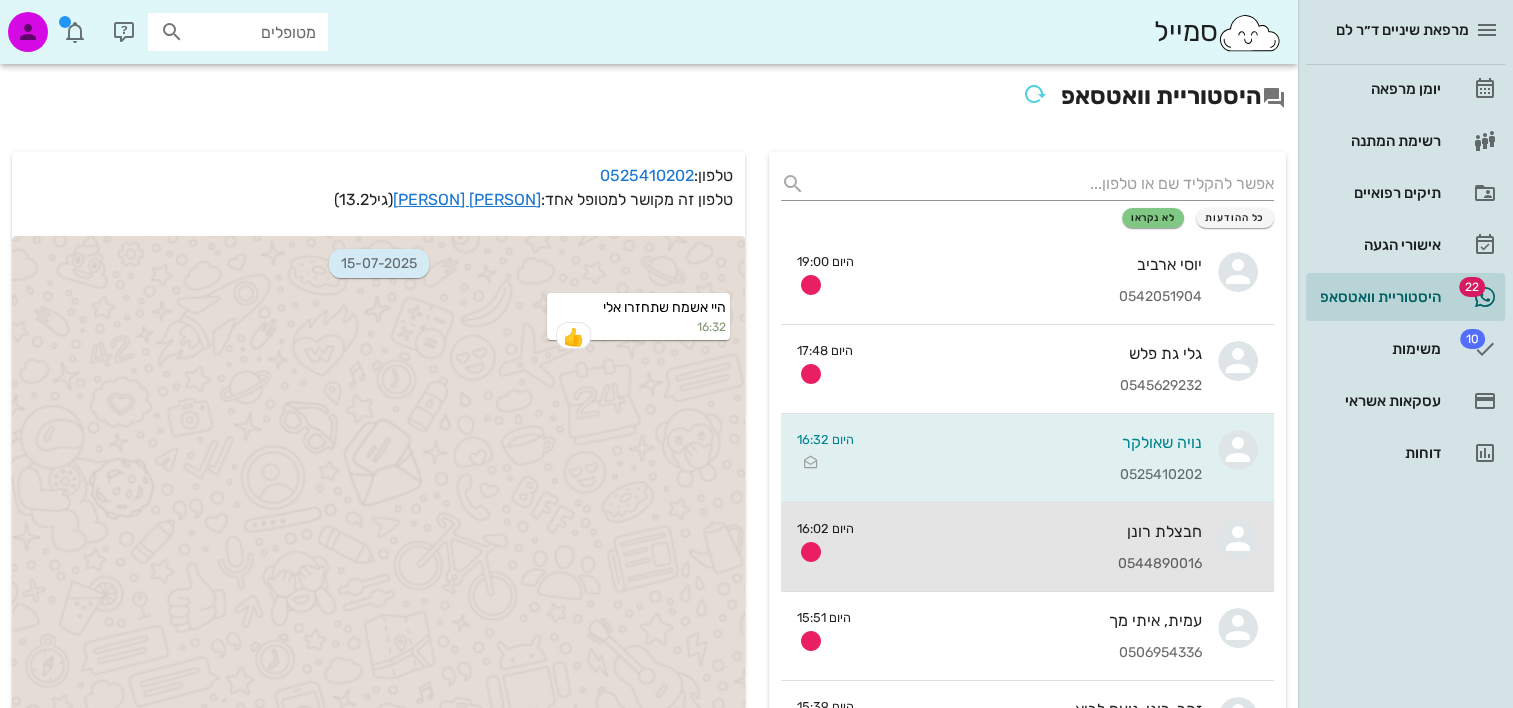 click on "חבצלת רונן 0544890016" at bounding box center (1036, 547) 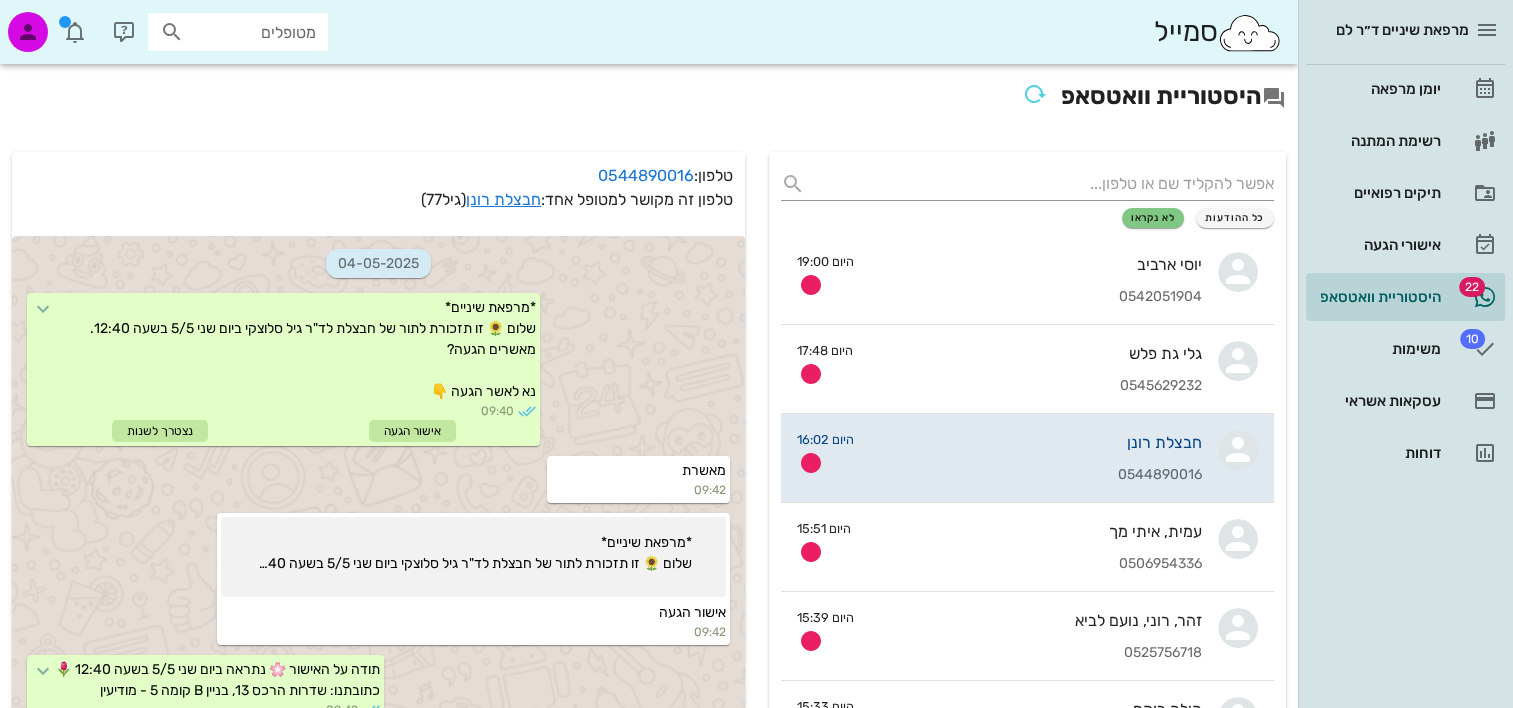 scroll, scrollTop: 5822, scrollLeft: 0, axis: vertical 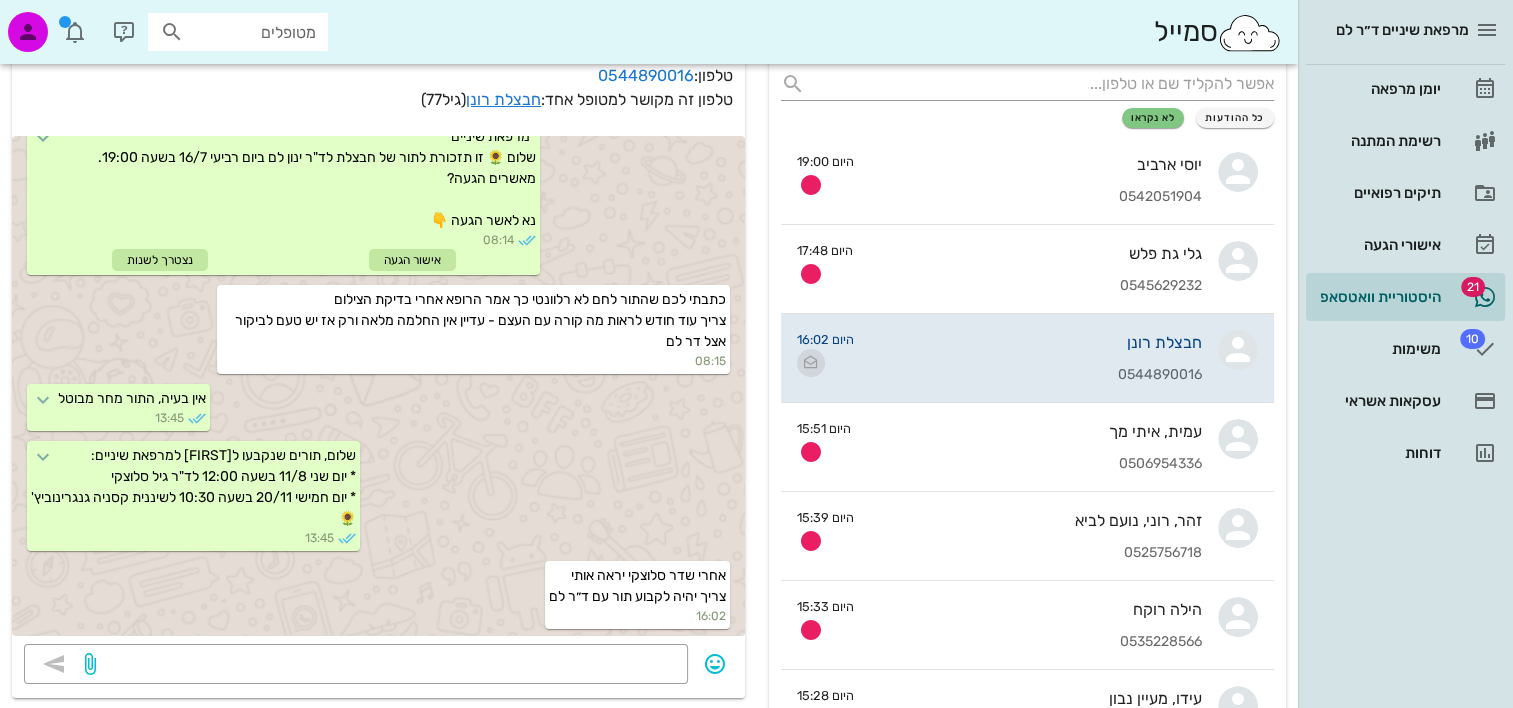 click at bounding box center [811, 363] 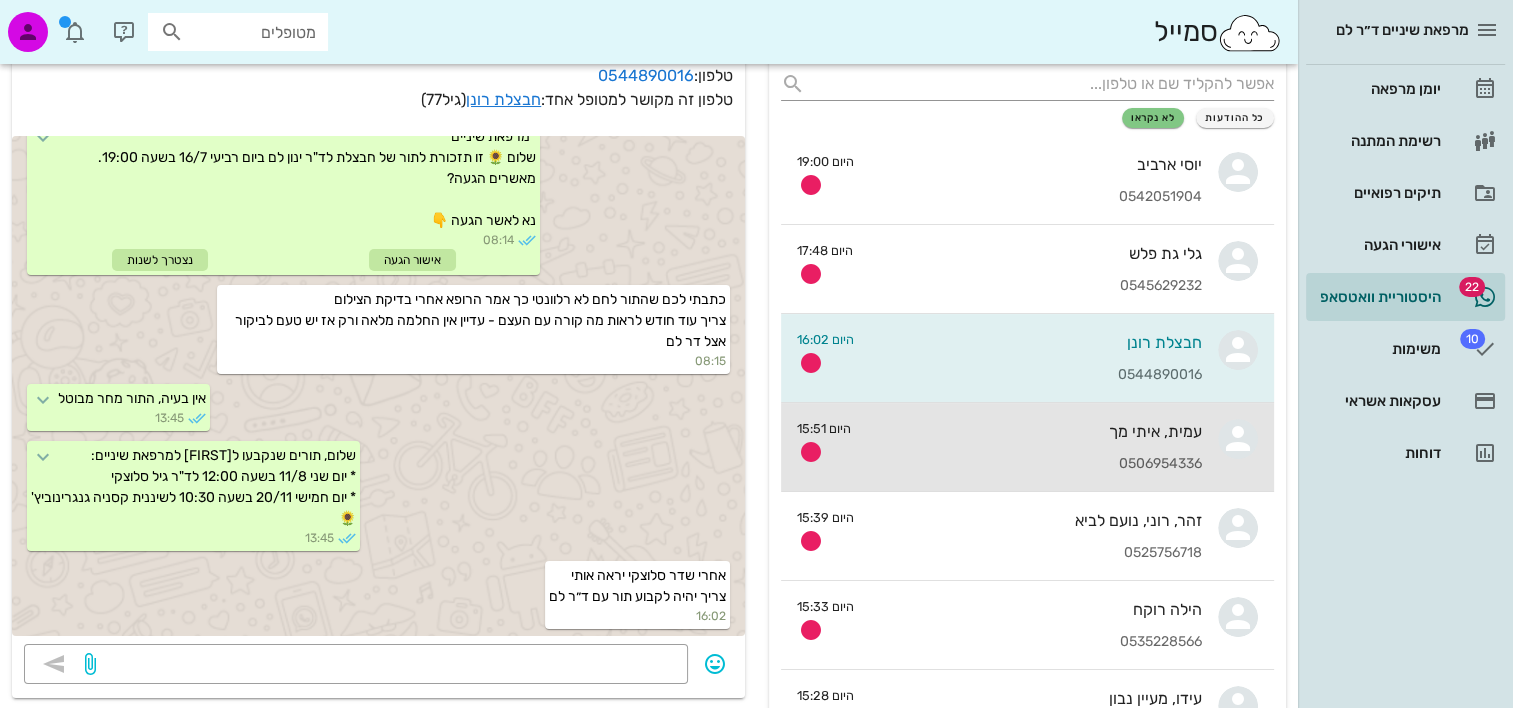 click on "עמית, איתי מך 0506954336" at bounding box center [1034, 447] 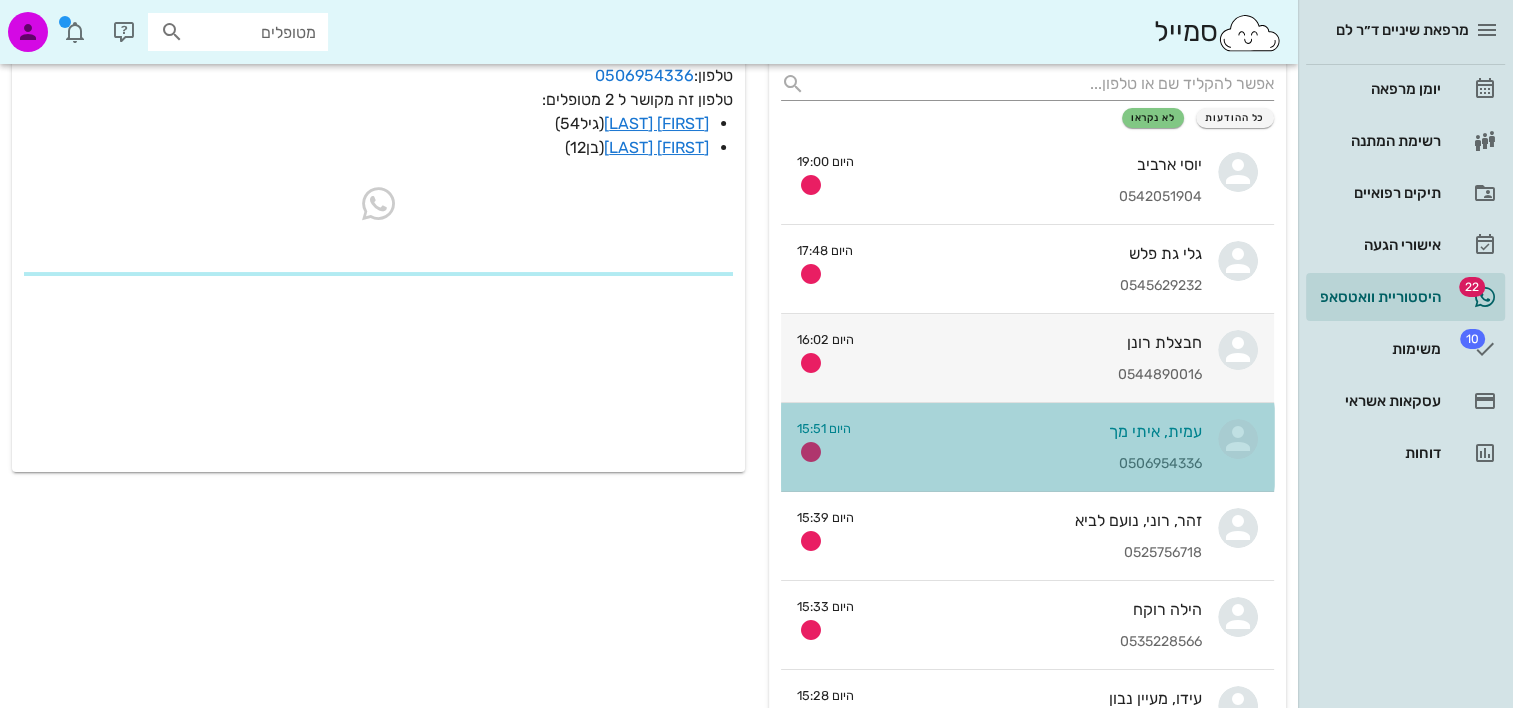 scroll, scrollTop: 0, scrollLeft: 0, axis: both 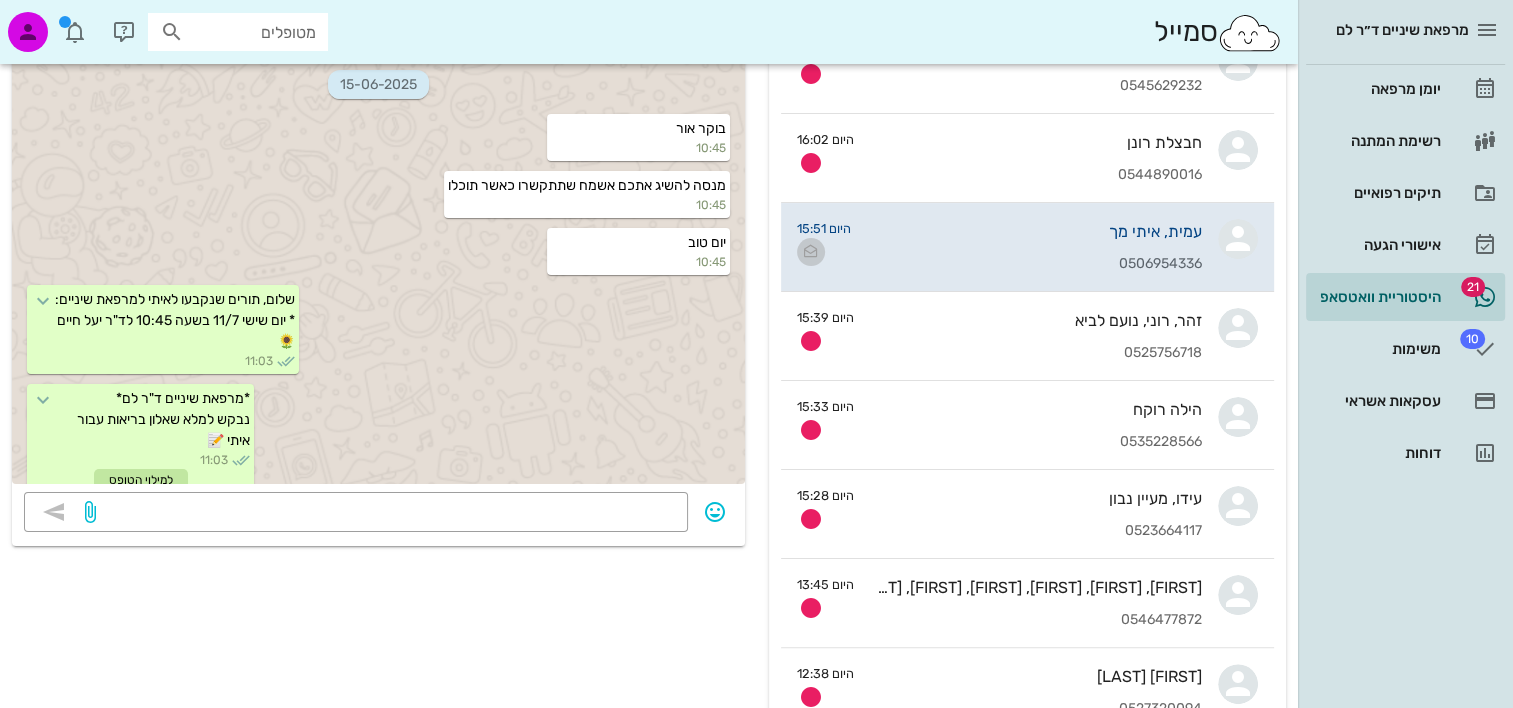click at bounding box center (811, 252) 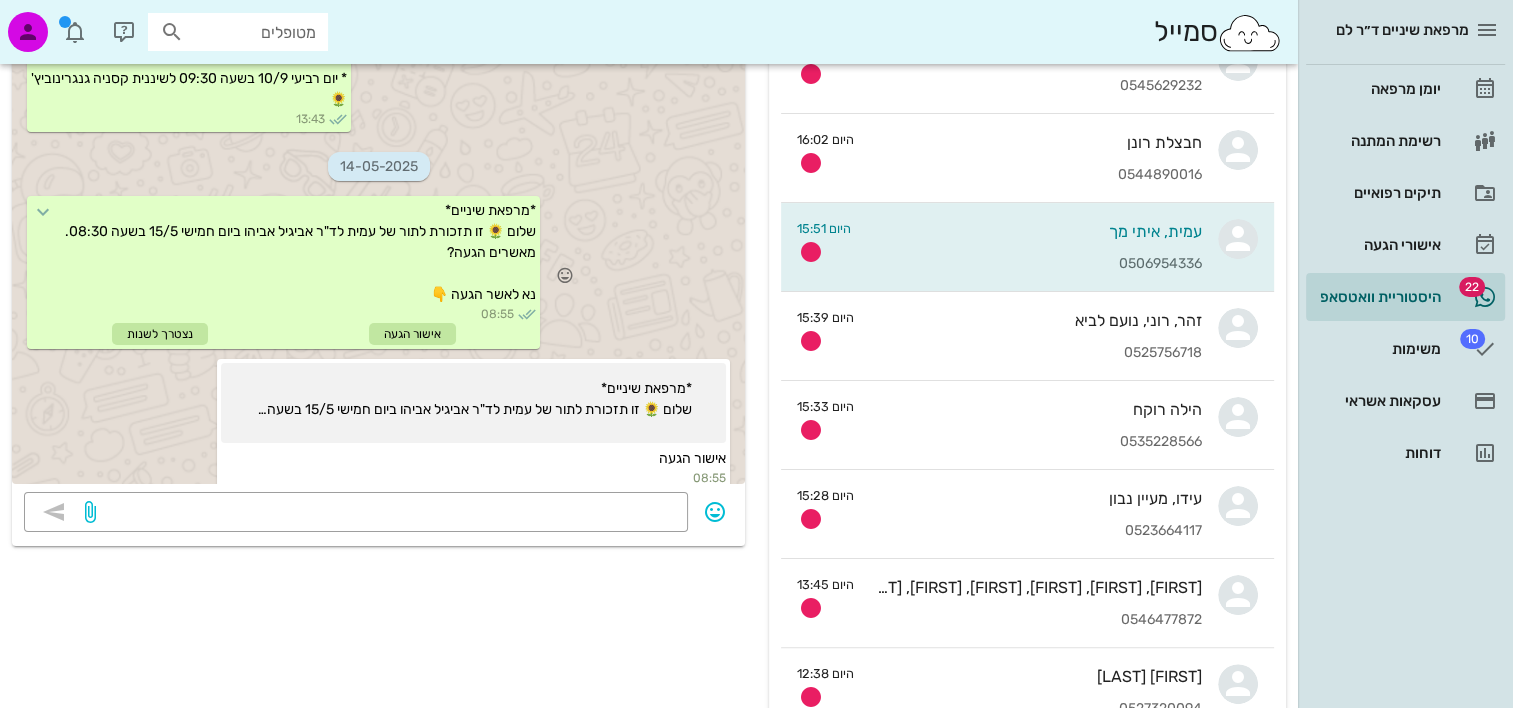 scroll, scrollTop: 0, scrollLeft: 0, axis: both 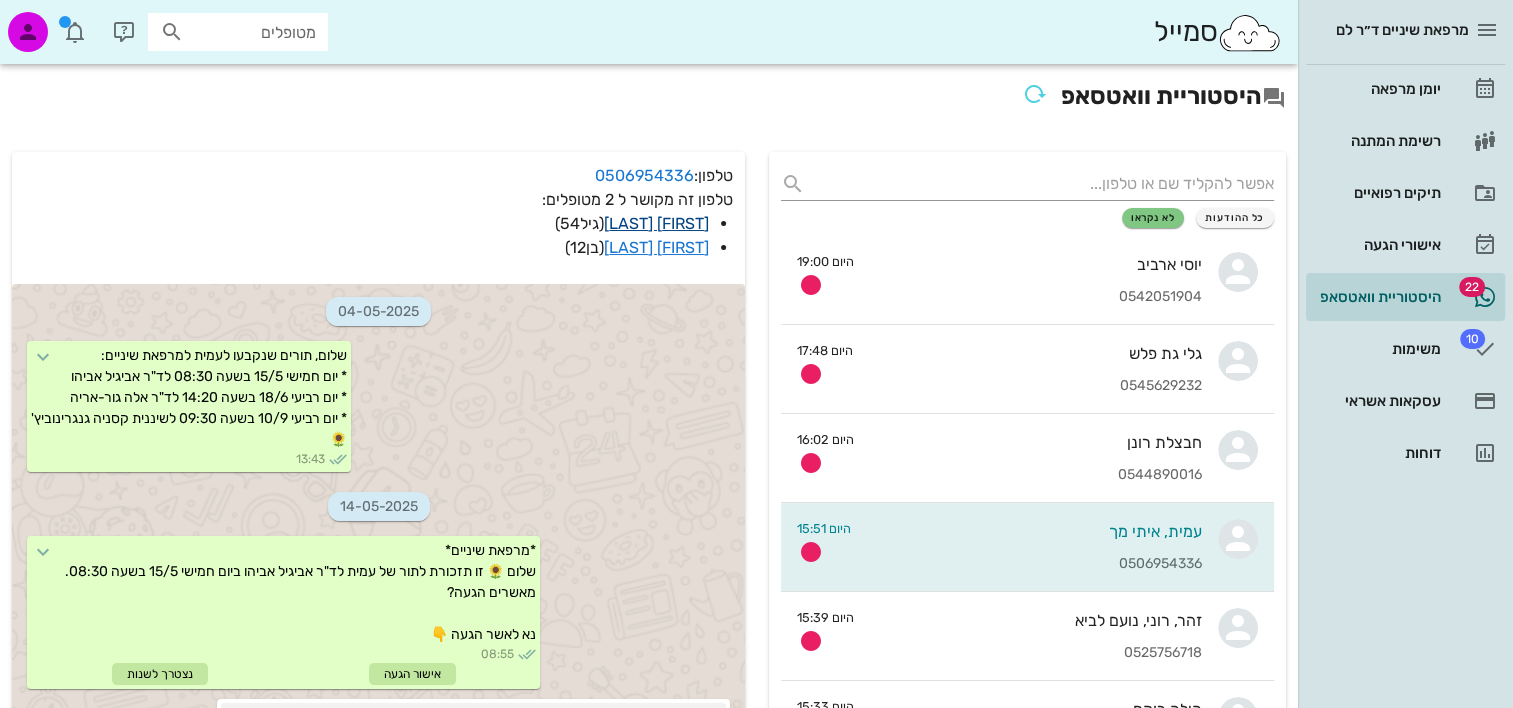 click on "עמית מך" at bounding box center [656, 223] 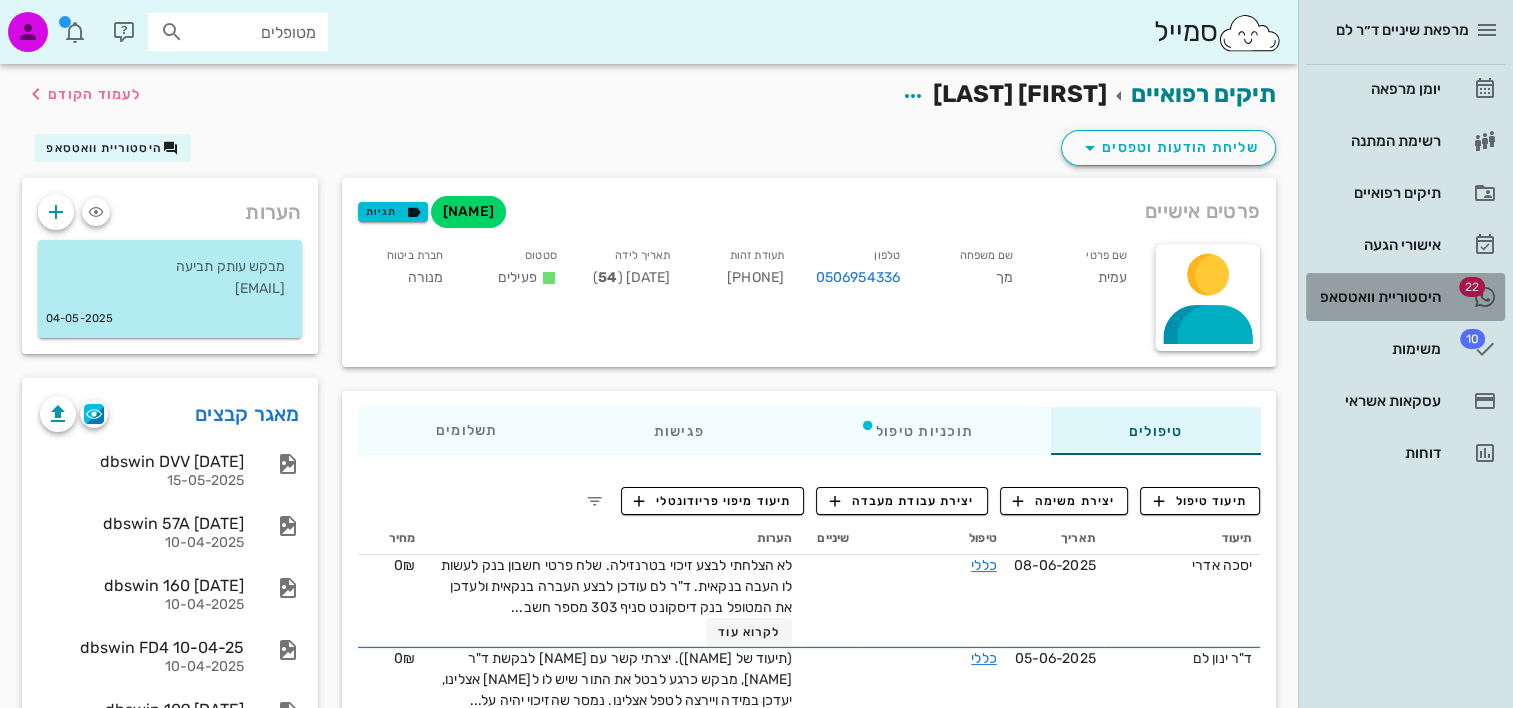 click on "היסטוריית וואטסאפ" at bounding box center [1377, 297] 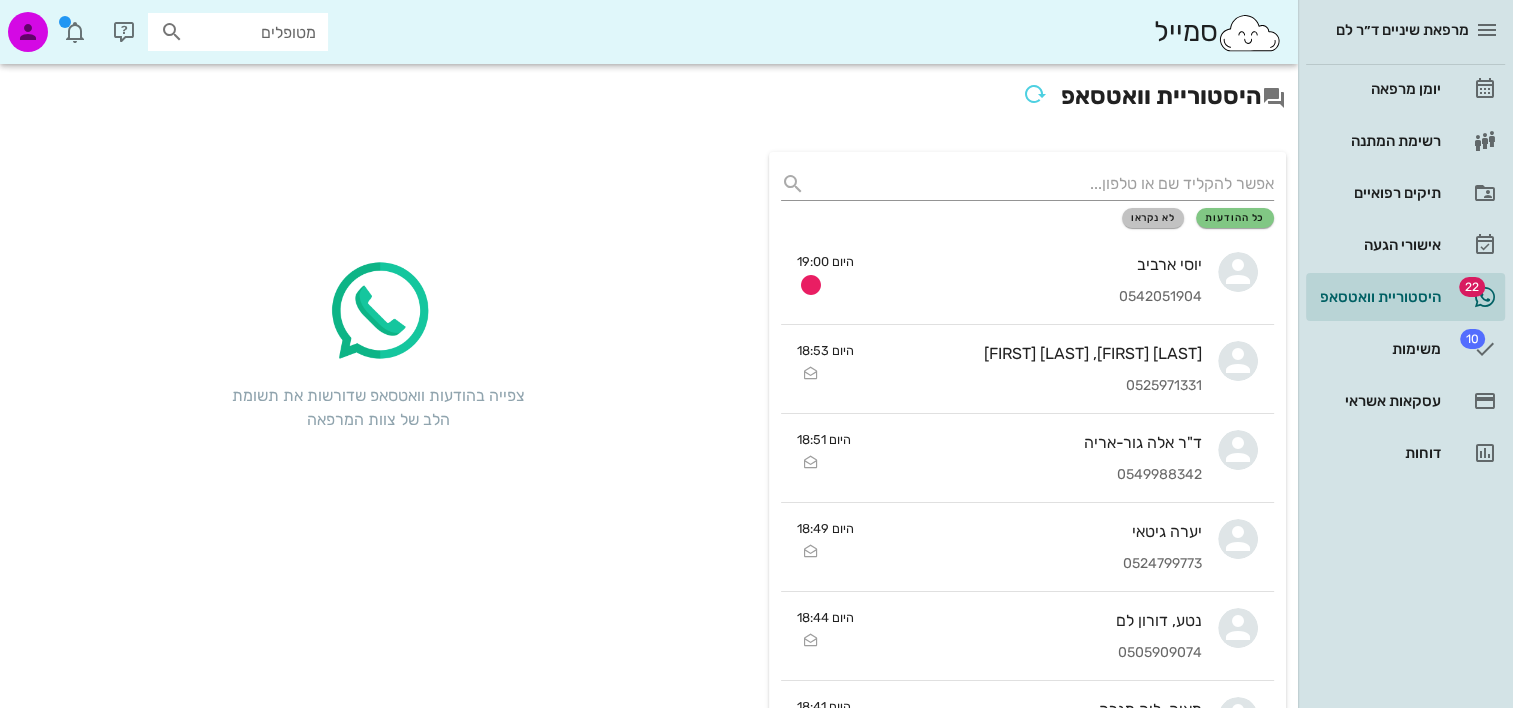 click on "לא נקראו" at bounding box center (1153, 218) 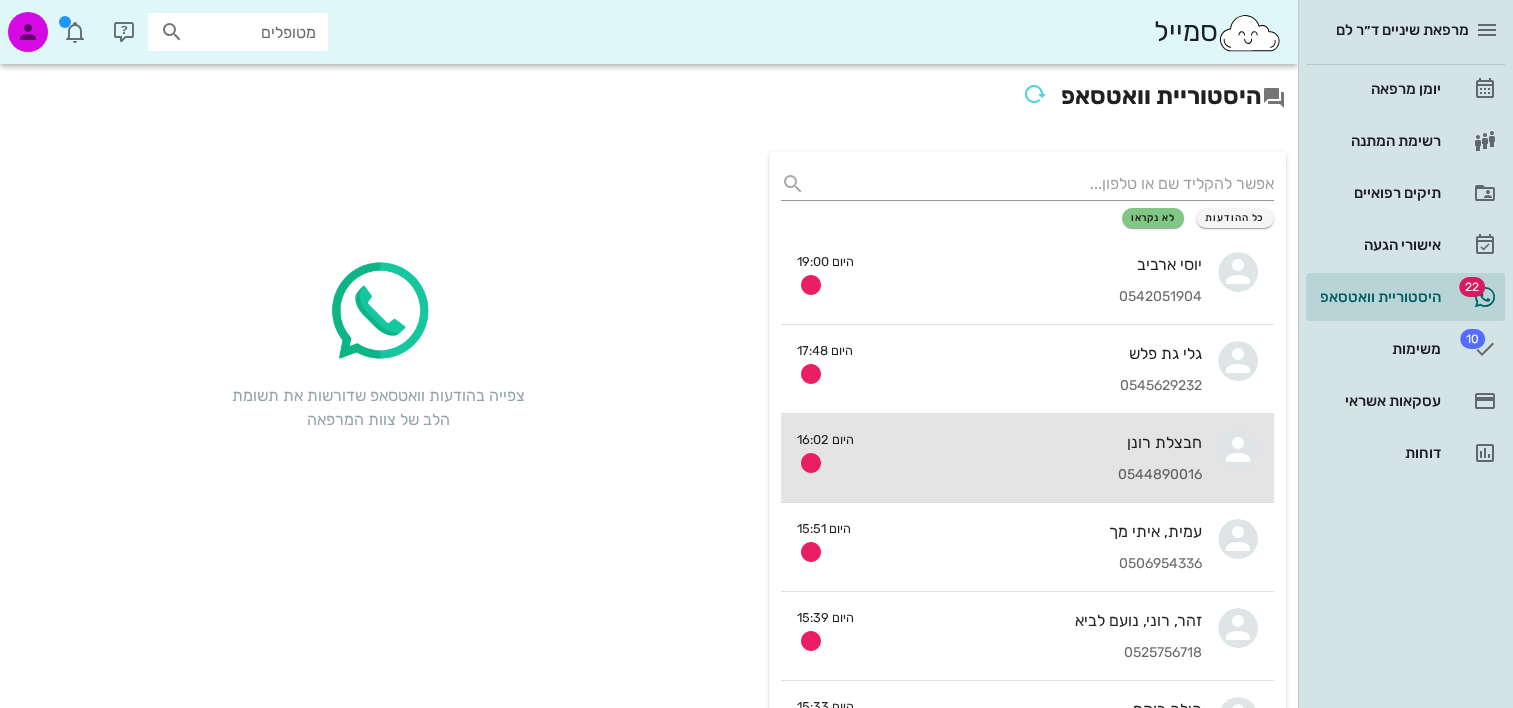 click on "חבצלת רונן 0544890016" at bounding box center [1036, 458] 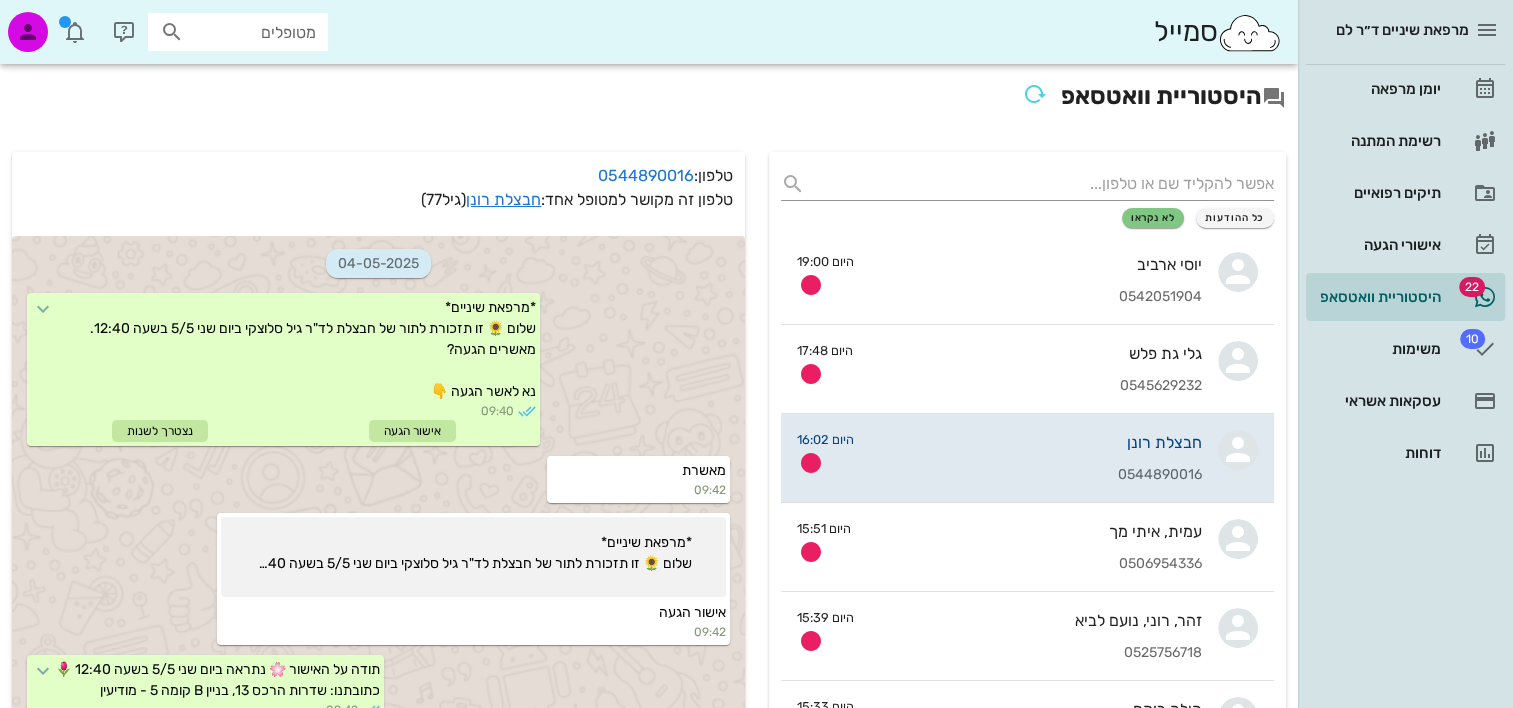 scroll, scrollTop: 5822, scrollLeft: 0, axis: vertical 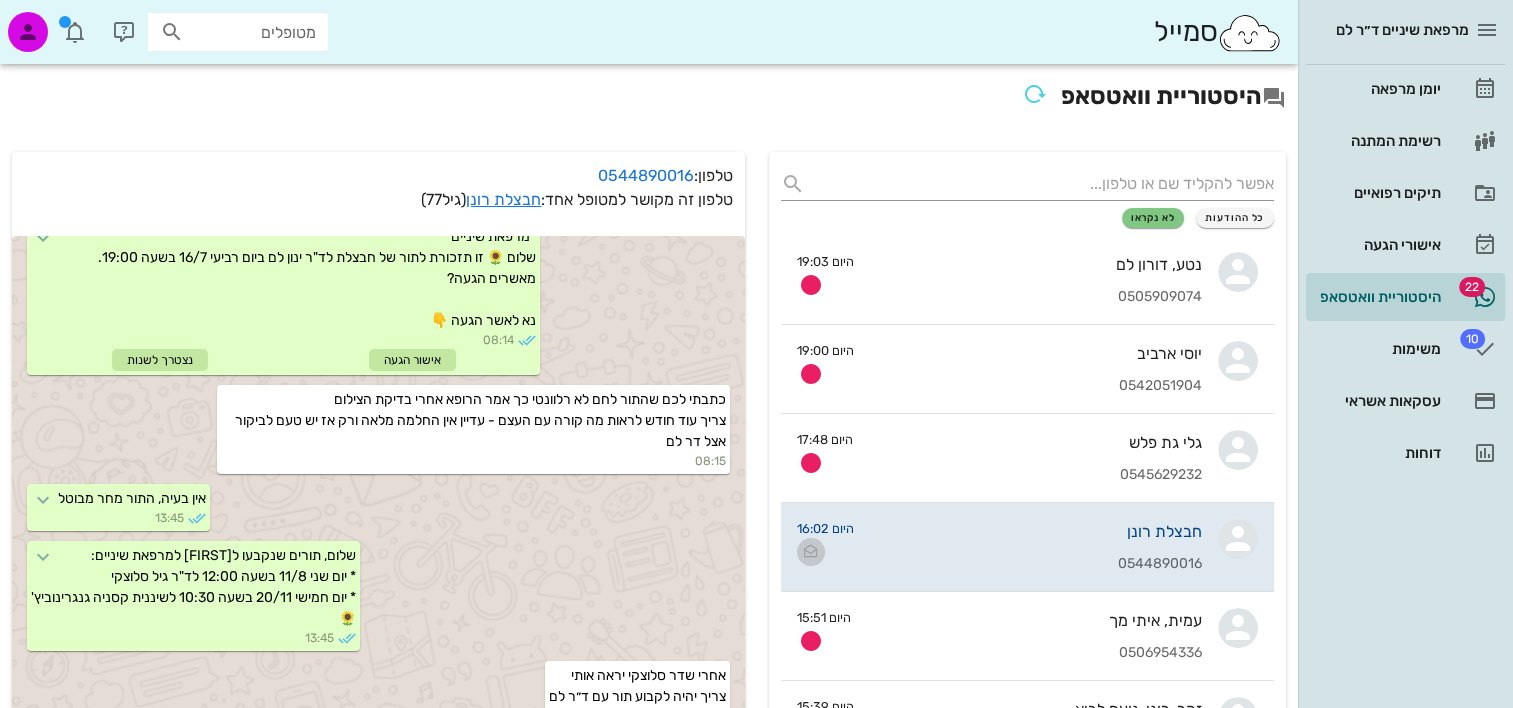 click at bounding box center (811, 552) 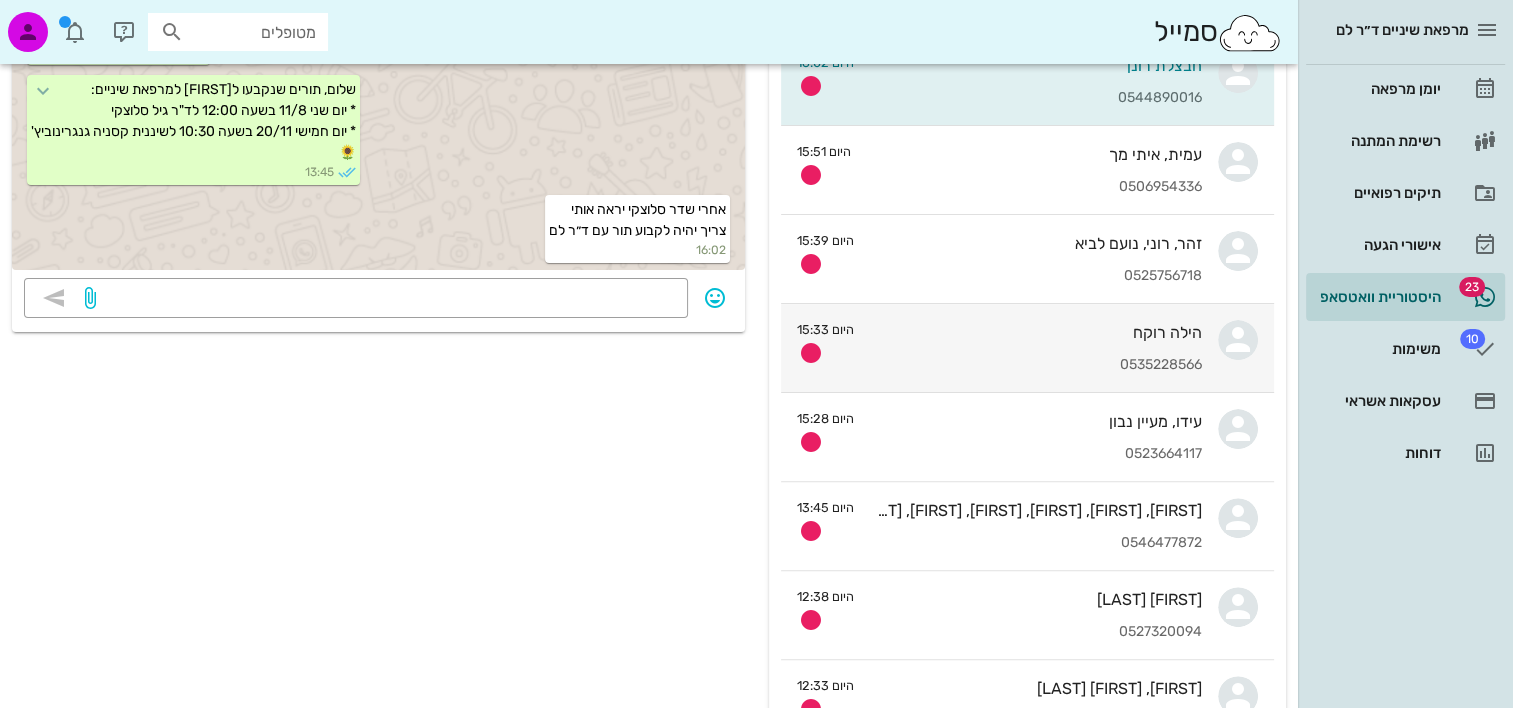 scroll, scrollTop: 500, scrollLeft: 0, axis: vertical 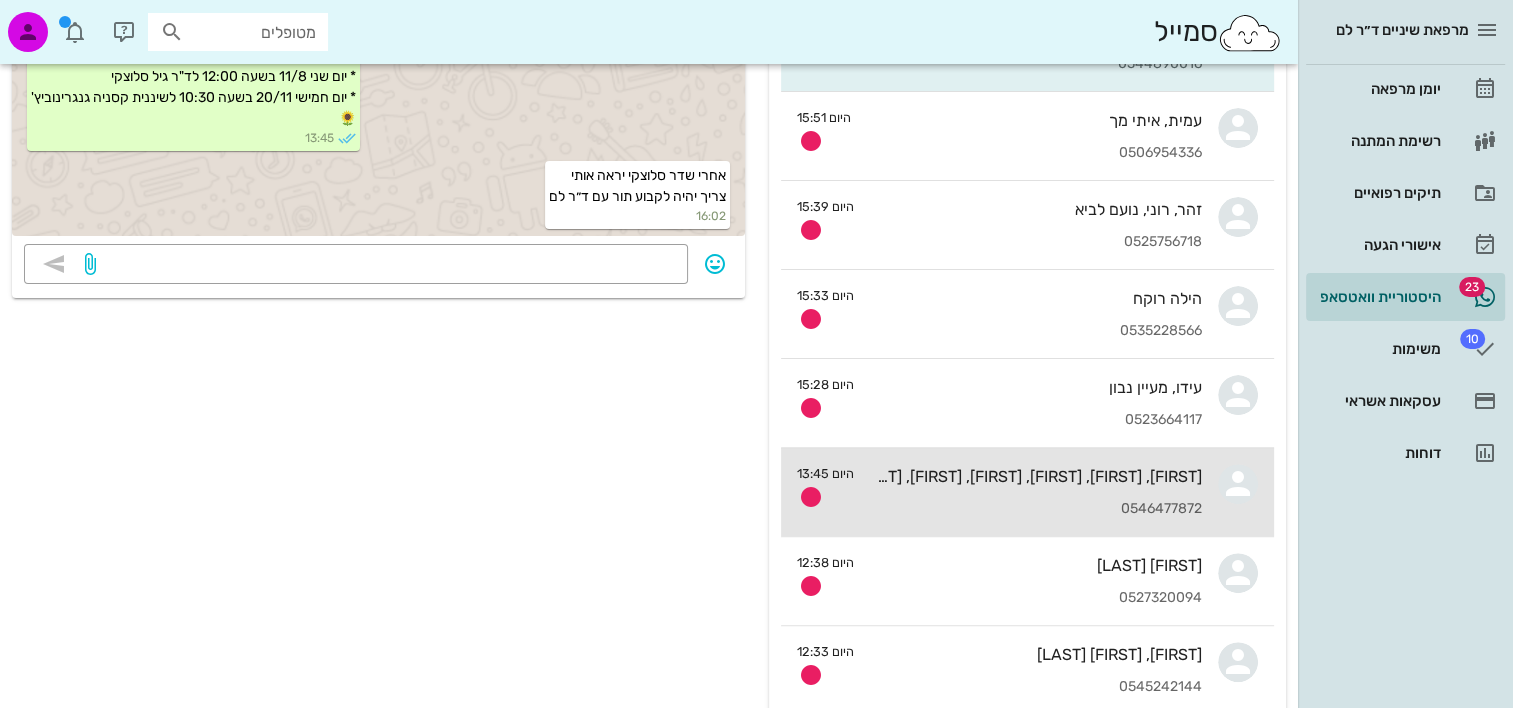 click on "נטלי, אוריאל, אבישג, ינון, נריה, אילן טלקר 0546477872" at bounding box center (1036, 492) 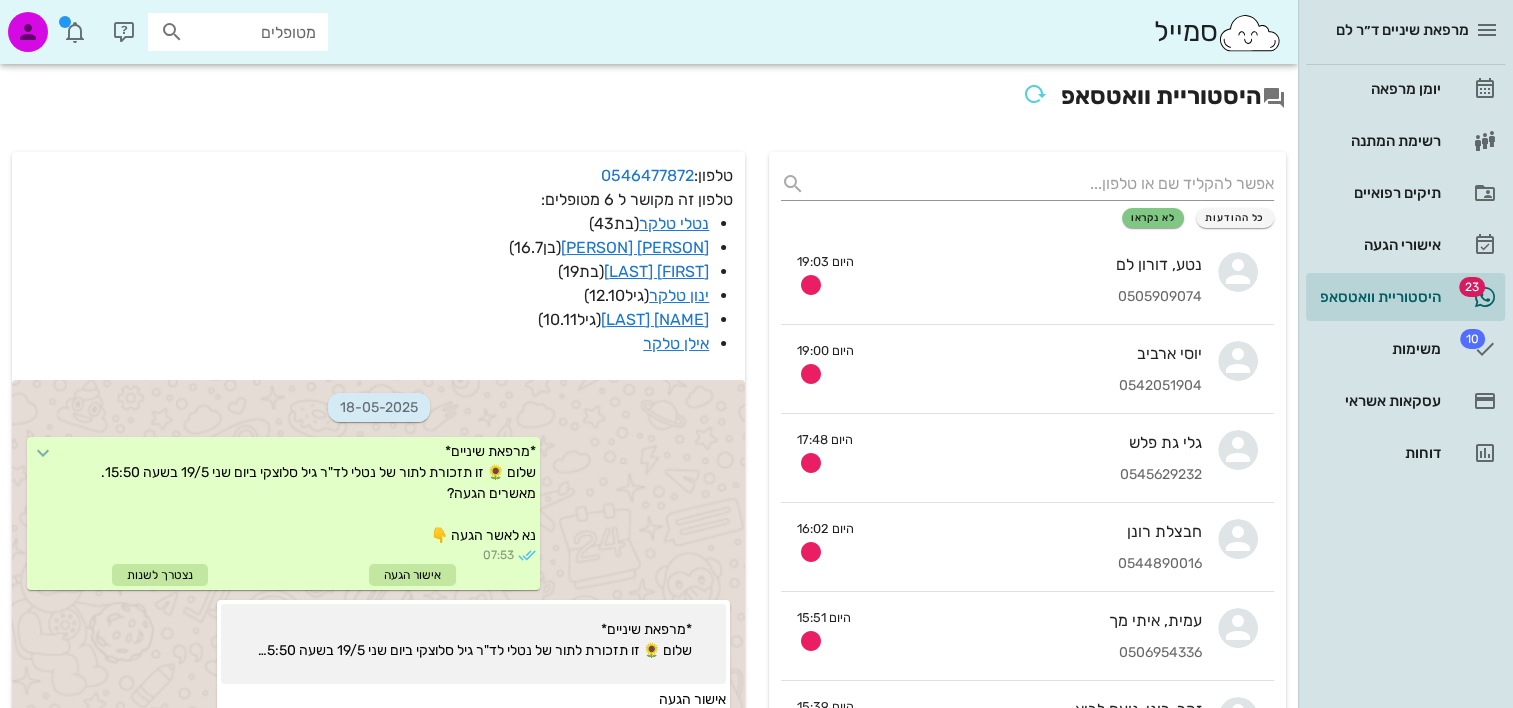 scroll, scrollTop: 238, scrollLeft: 0, axis: vertical 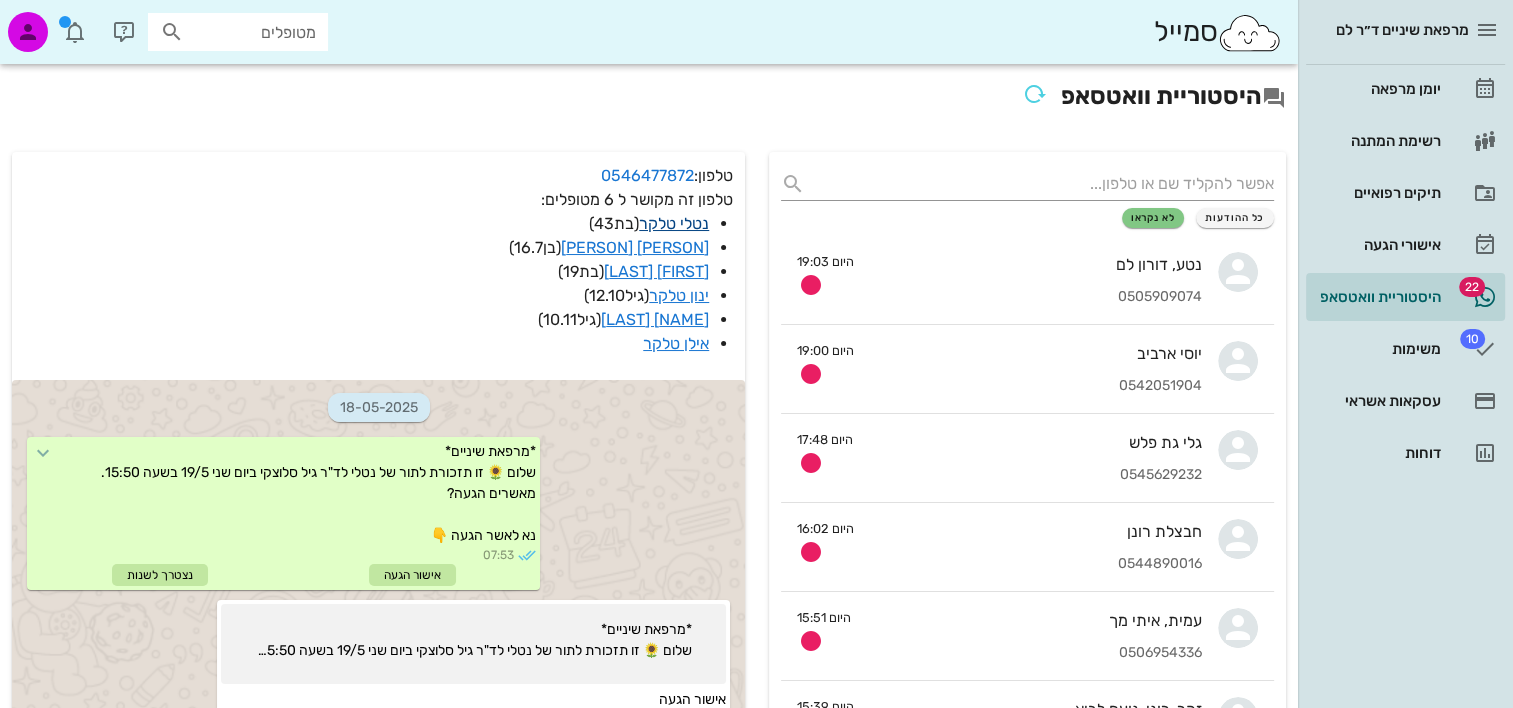 click on "נטלי טלקר" at bounding box center (674, 223) 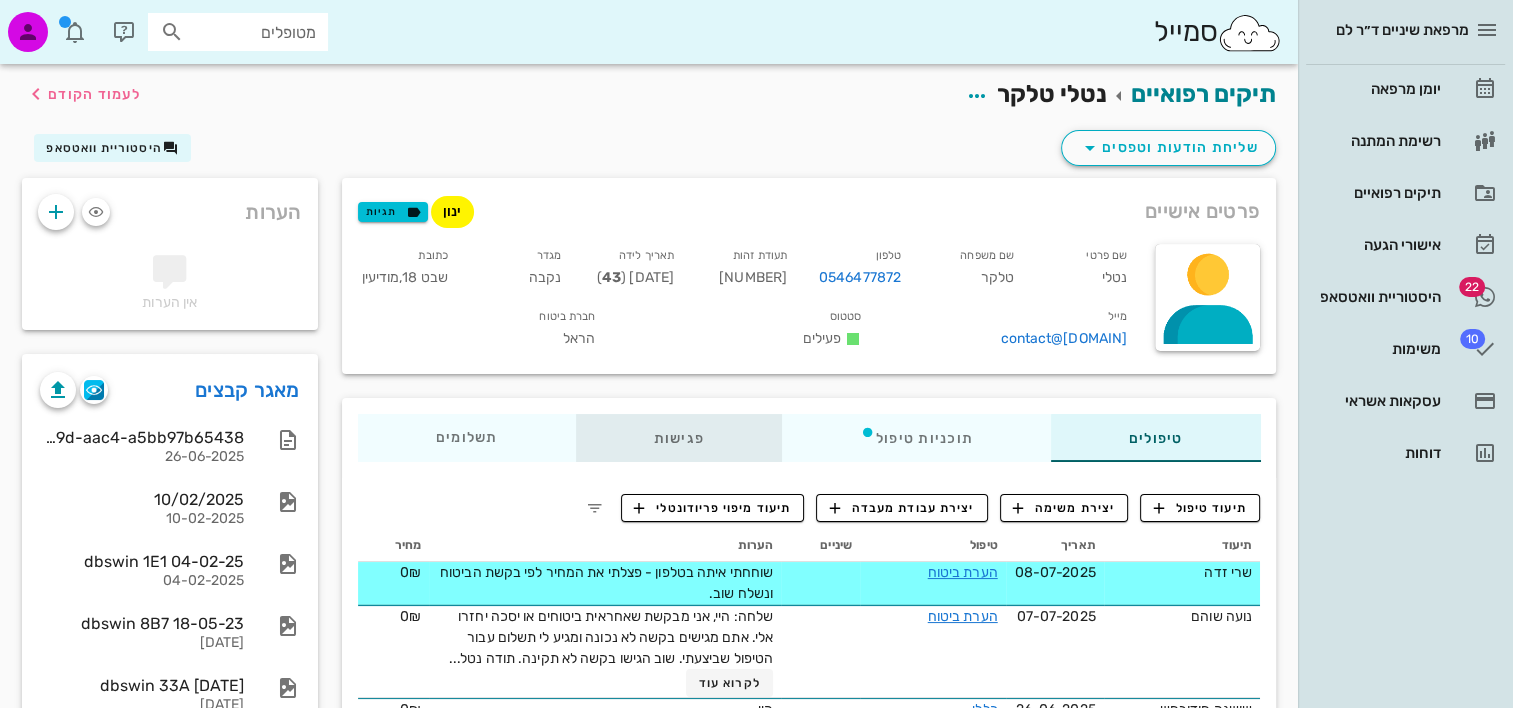 click on "פגישות" at bounding box center (678, 438) 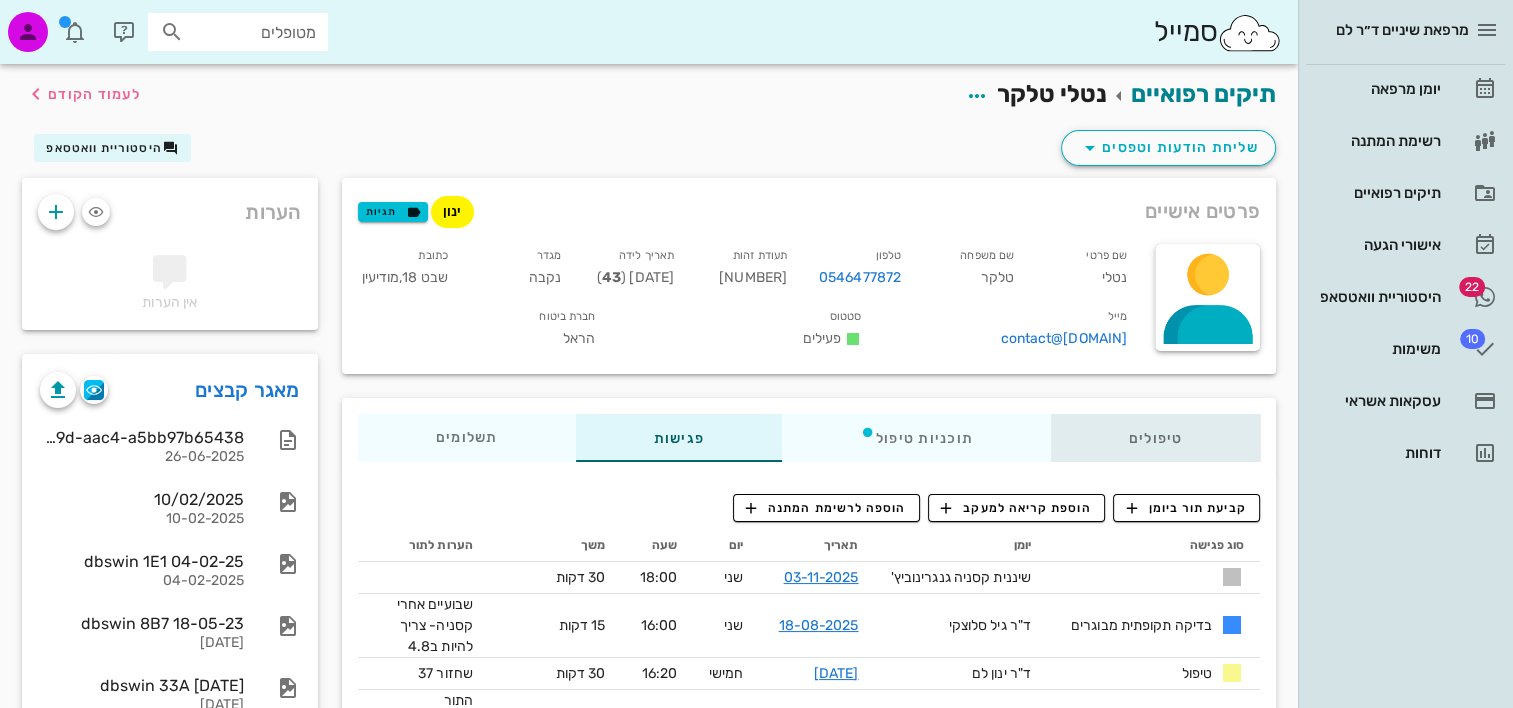 drag, startPoint x: 1164, startPoint y: 438, endPoint x: 1104, endPoint y: 471, distance: 68.47627 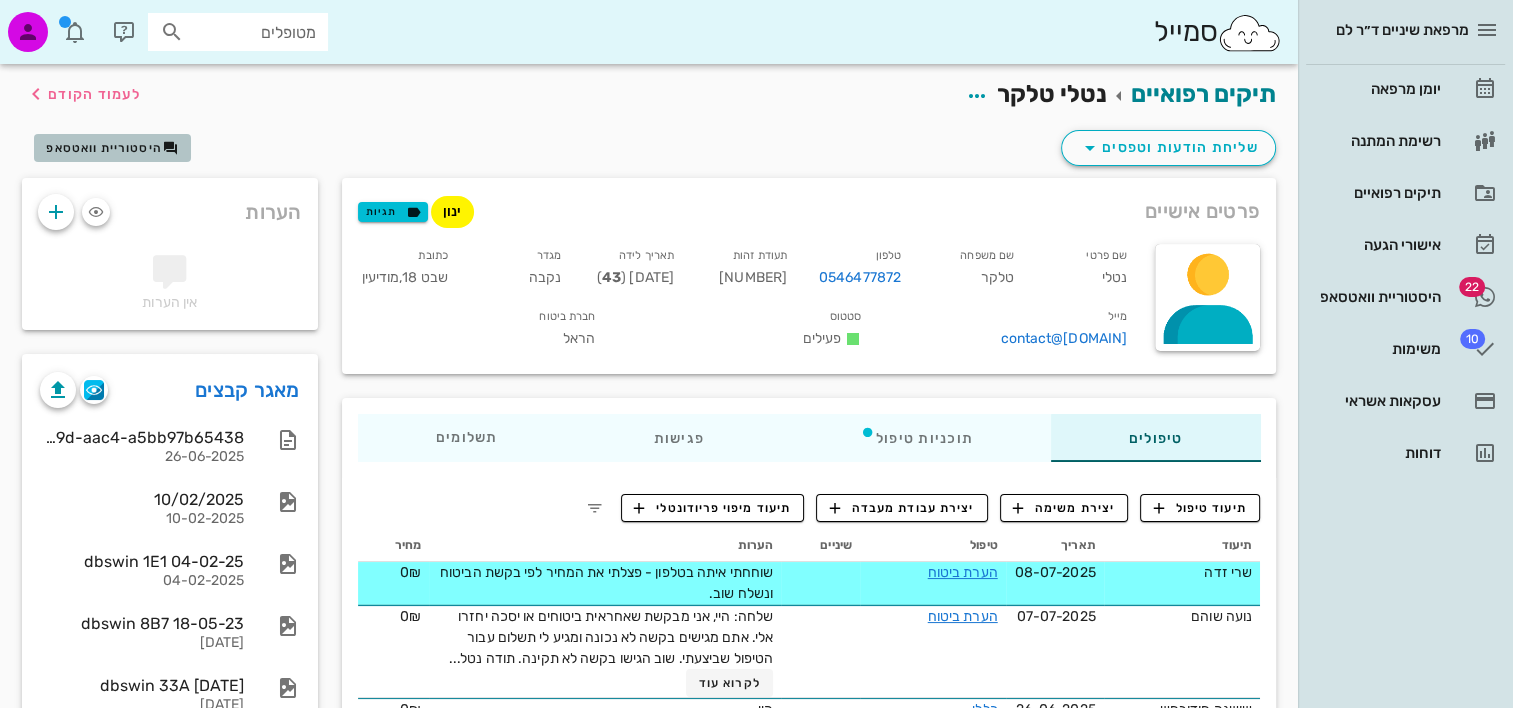 click on "היסטוריית וואטסאפ" at bounding box center (112, 148) 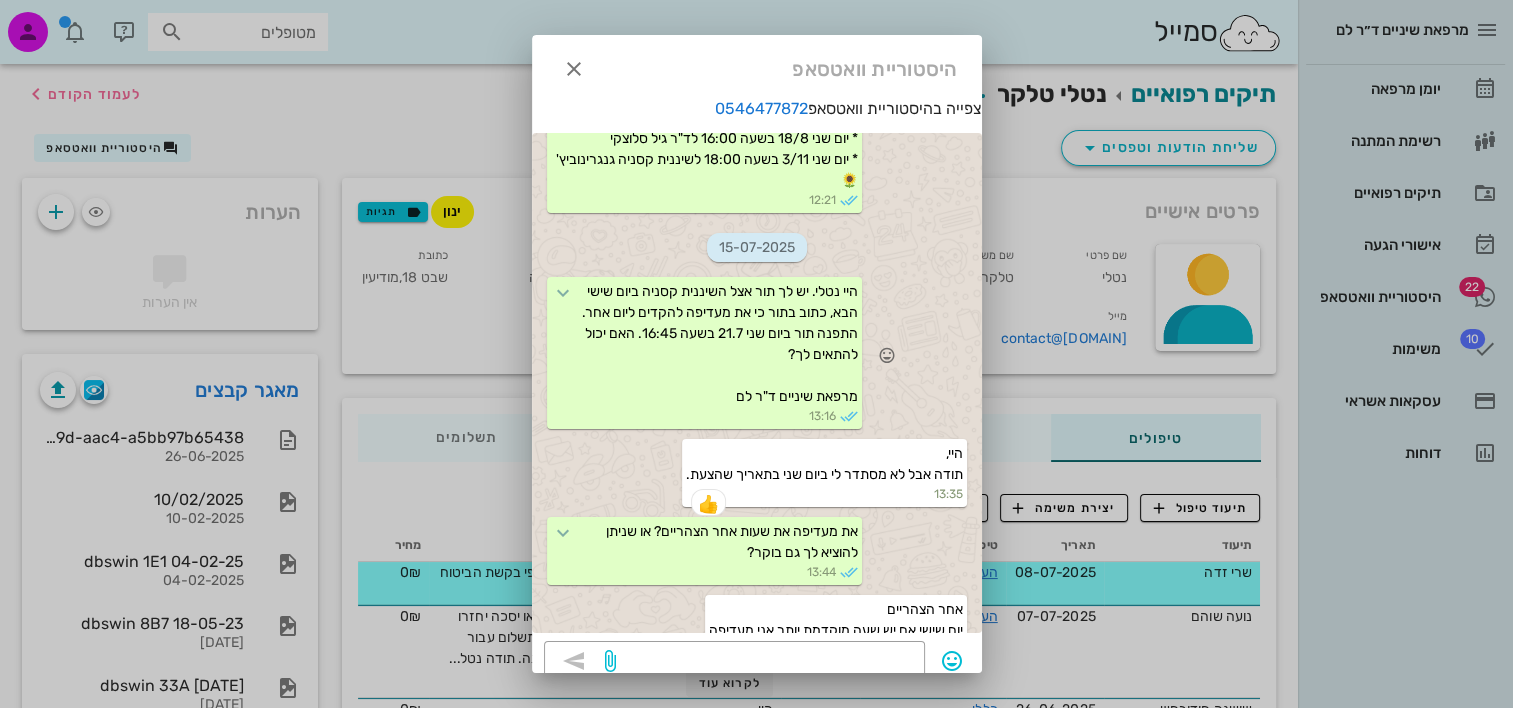 scroll, scrollTop: 3256, scrollLeft: 0, axis: vertical 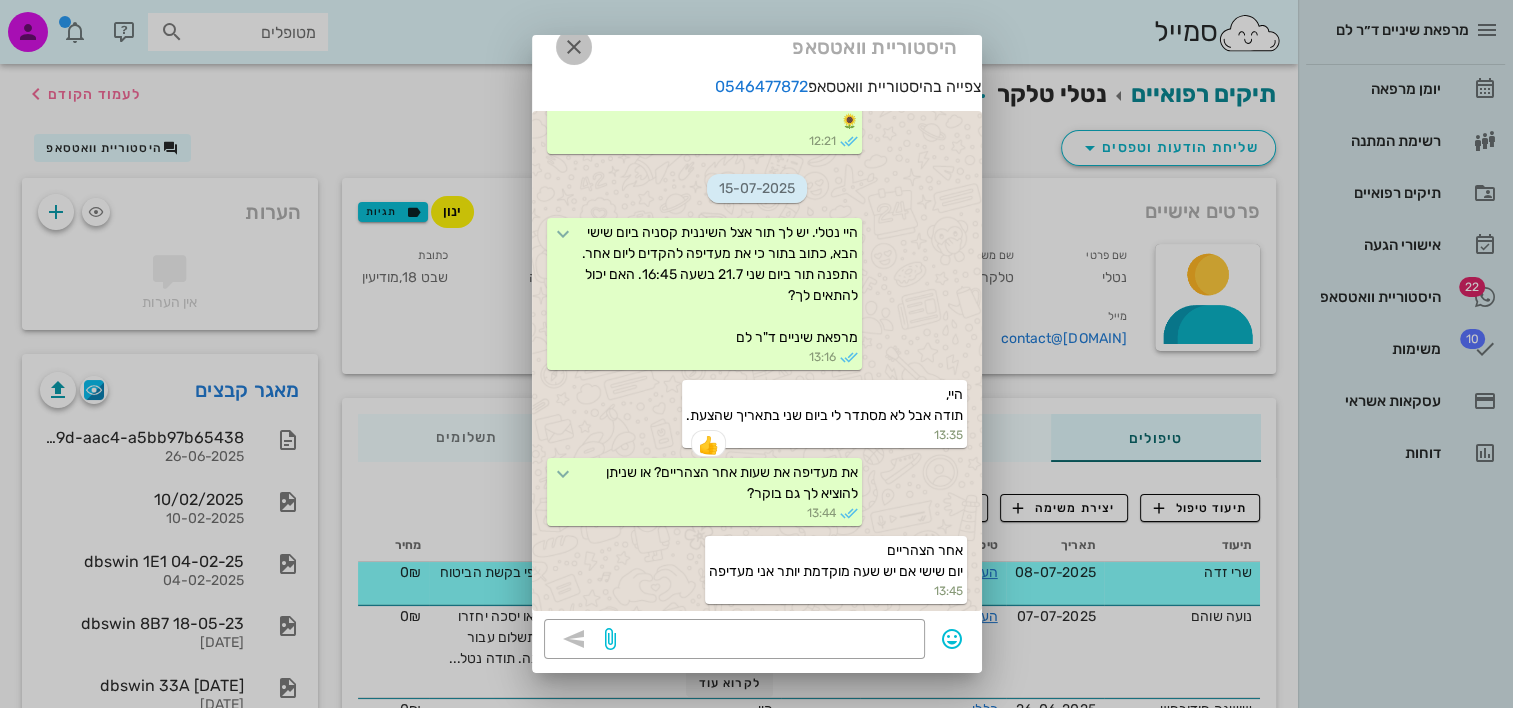 click at bounding box center [574, 47] 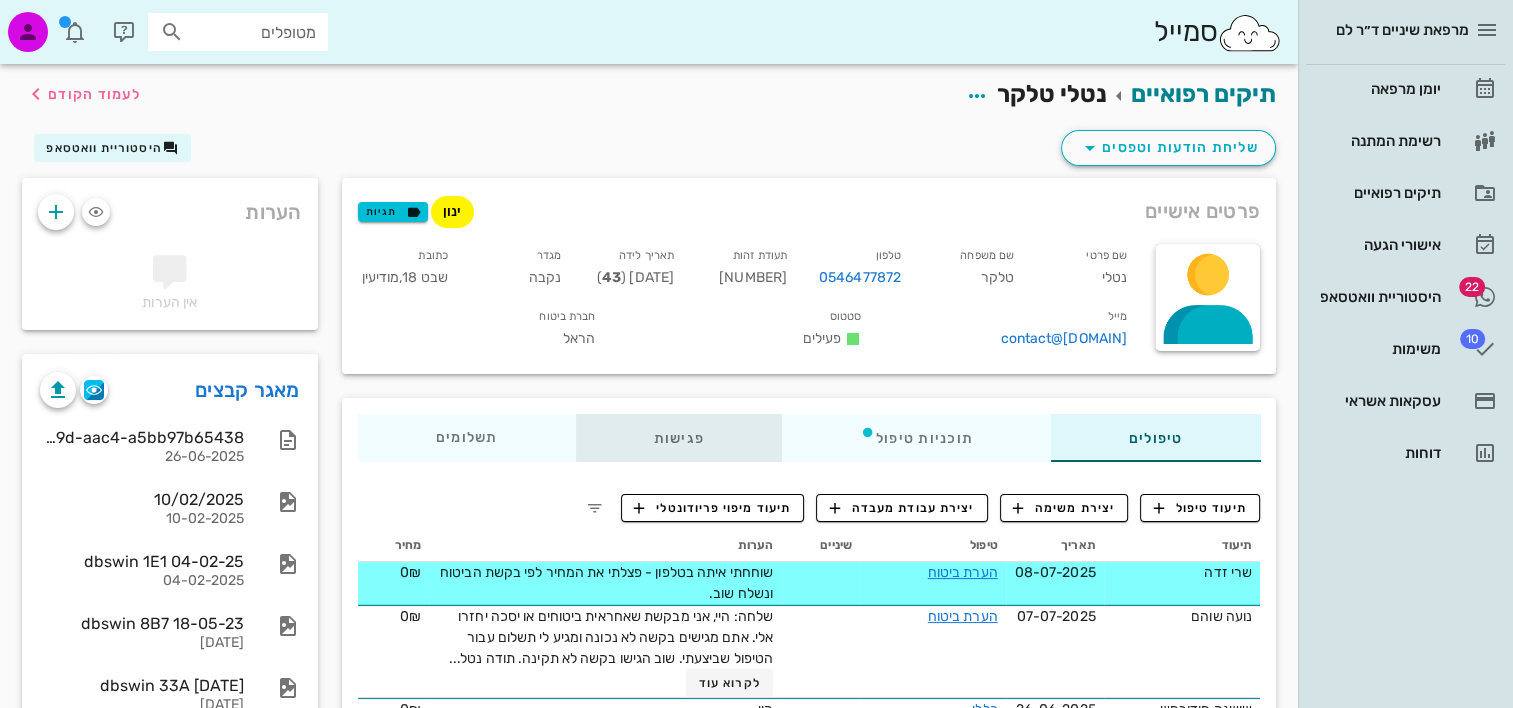 click on "פגישות" at bounding box center [678, 438] 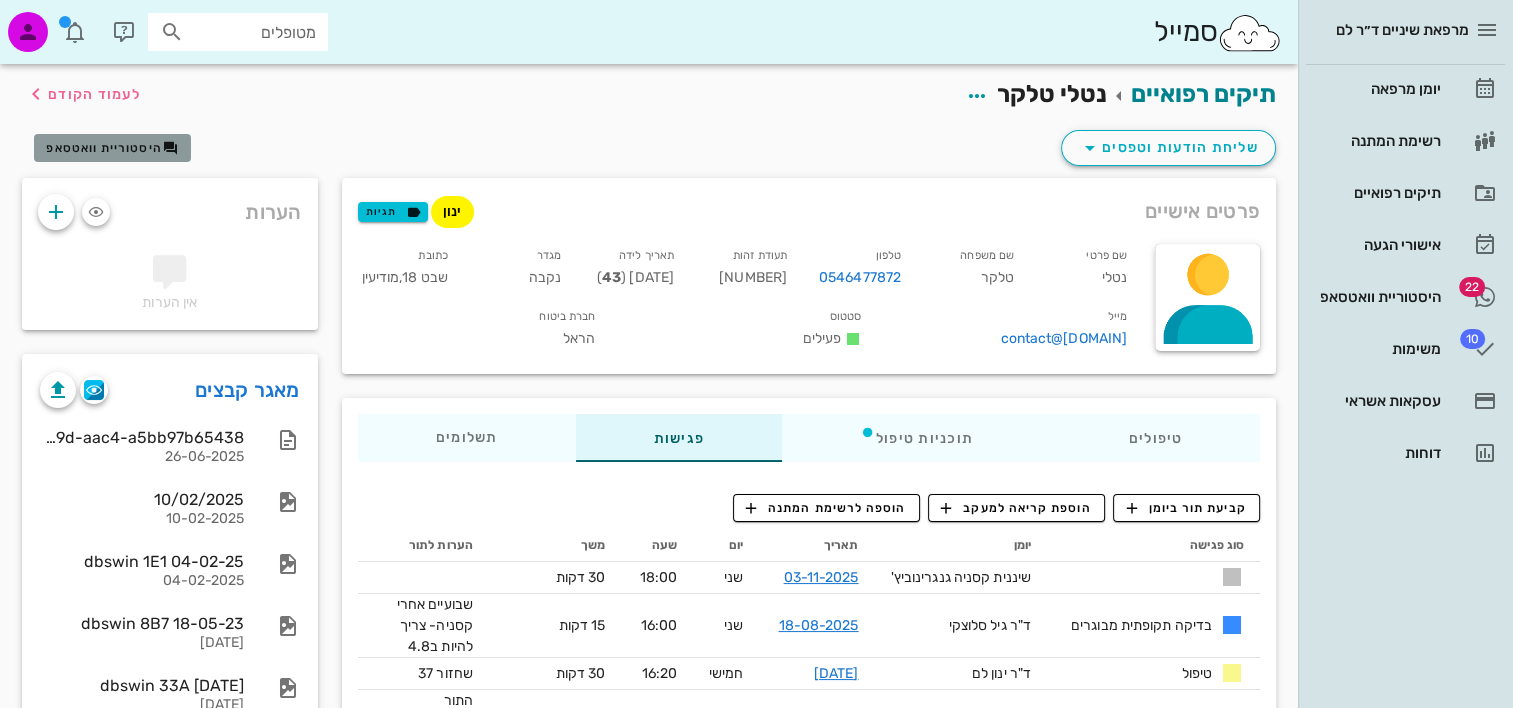 click on "היסטוריית וואטסאפ" at bounding box center (104, 148) 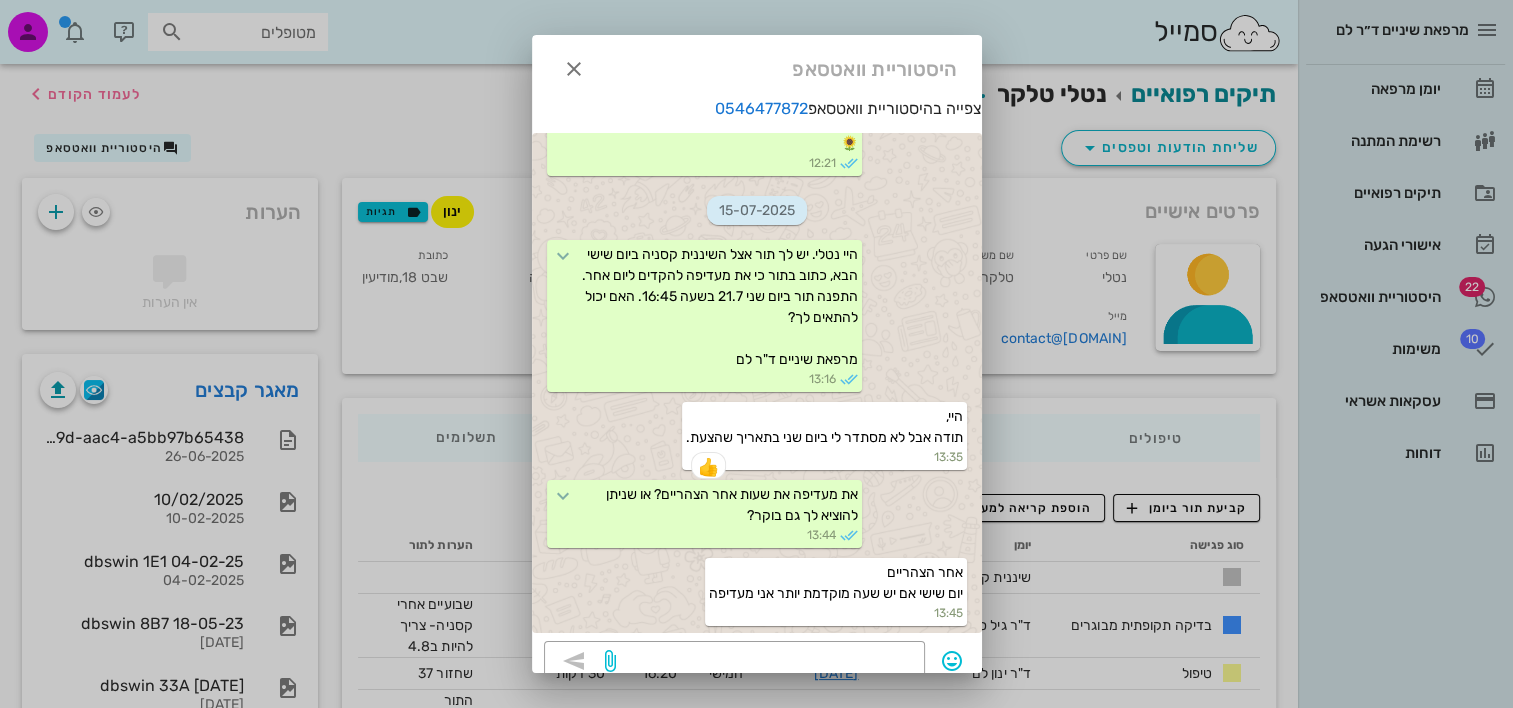 scroll, scrollTop: 3256, scrollLeft: 0, axis: vertical 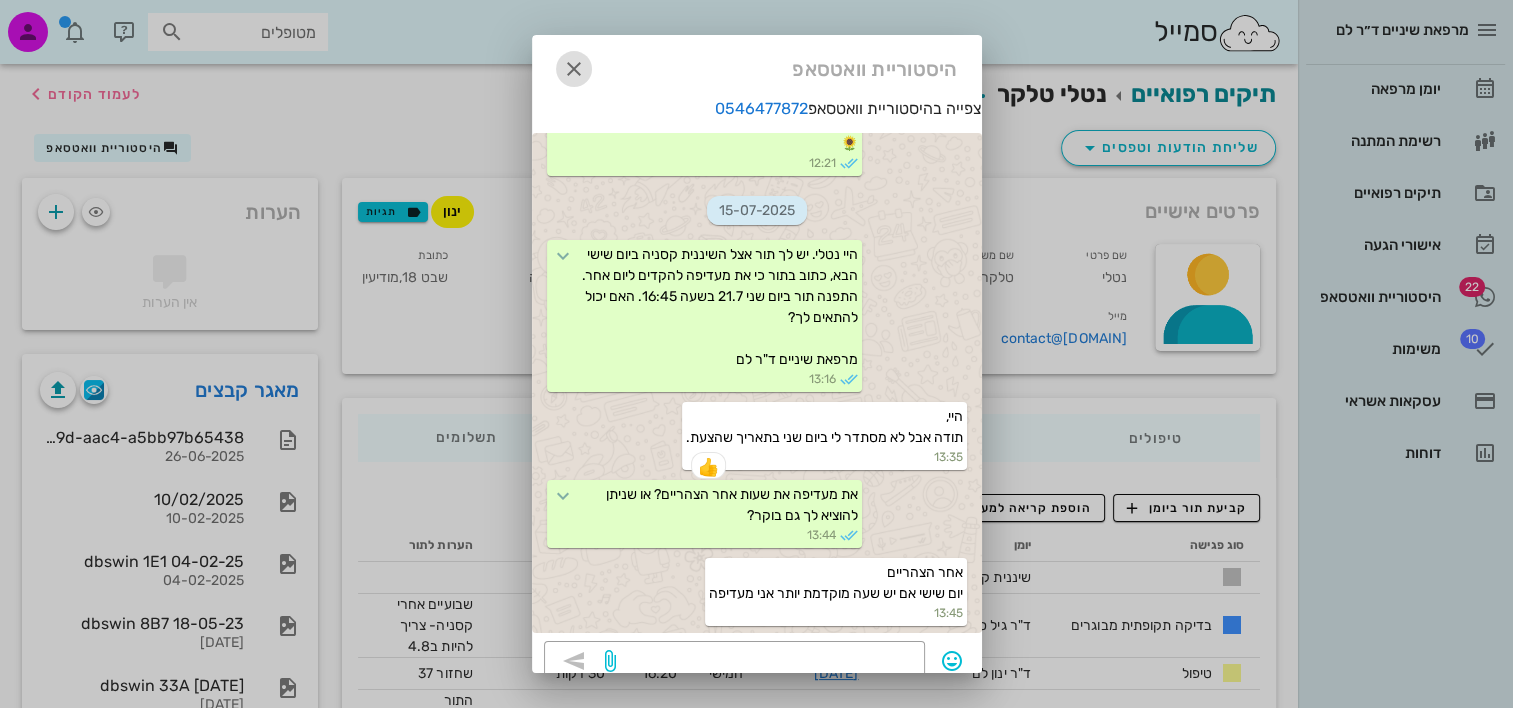drag, startPoint x: 587, startPoint y: 68, endPoint x: 606, endPoint y: 74, distance: 19.924858 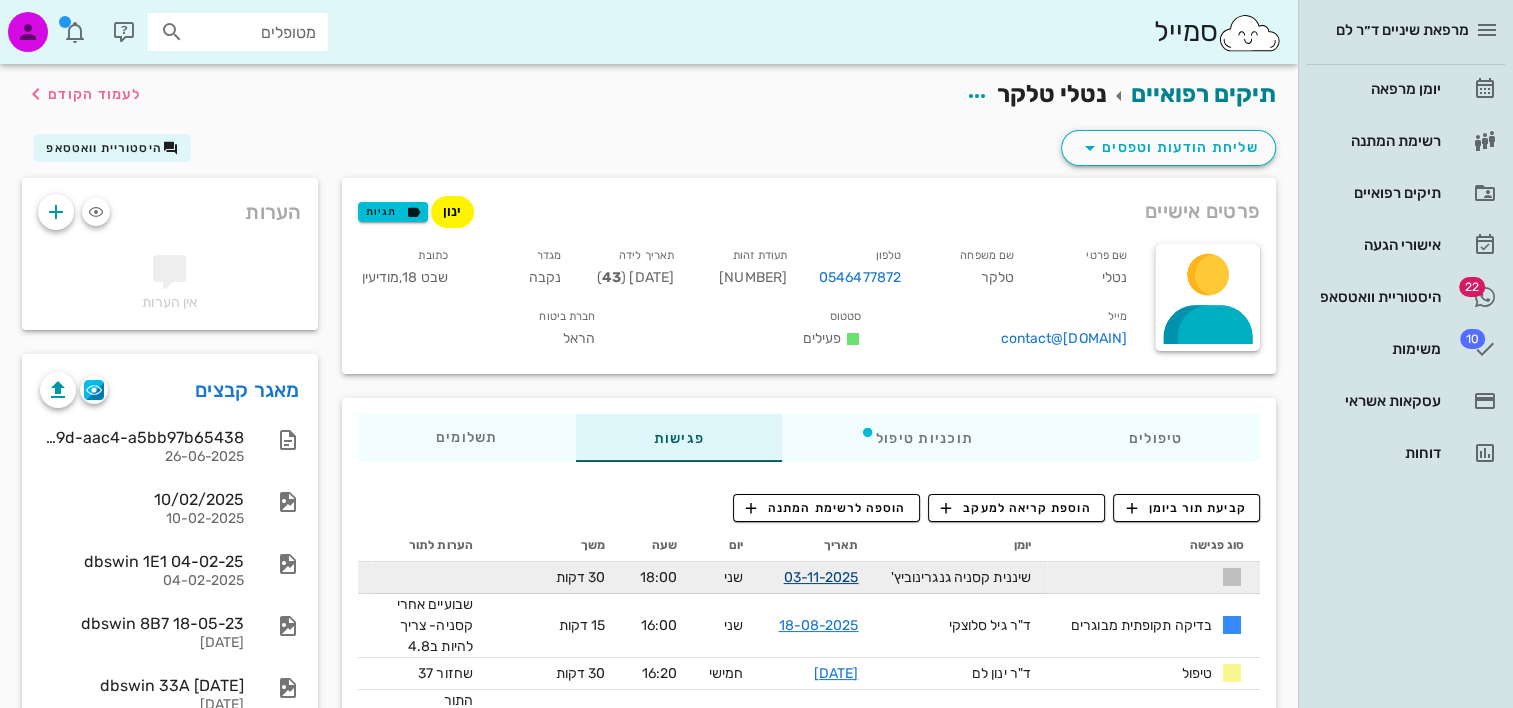 click on "03-11-2025" at bounding box center [820, 577] 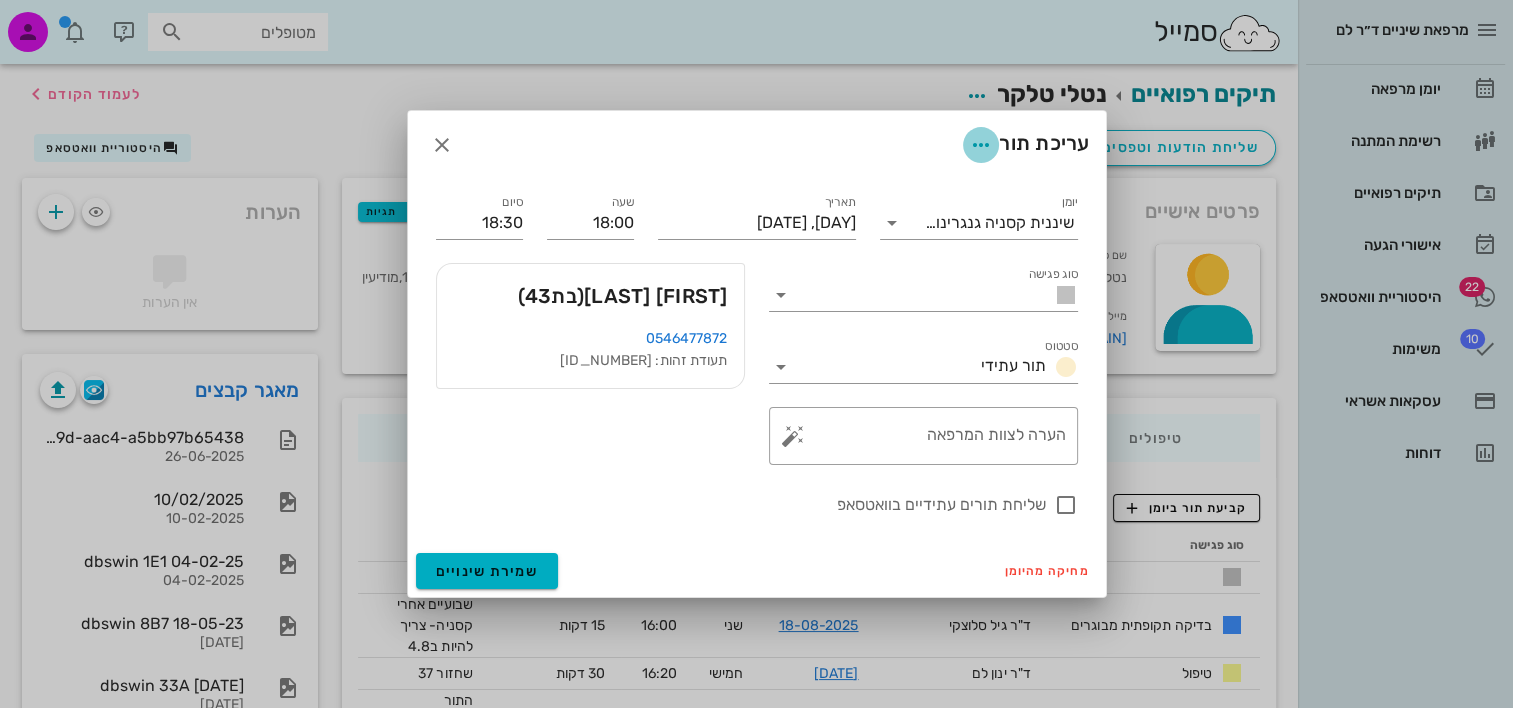 click at bounding box center [981, 145] 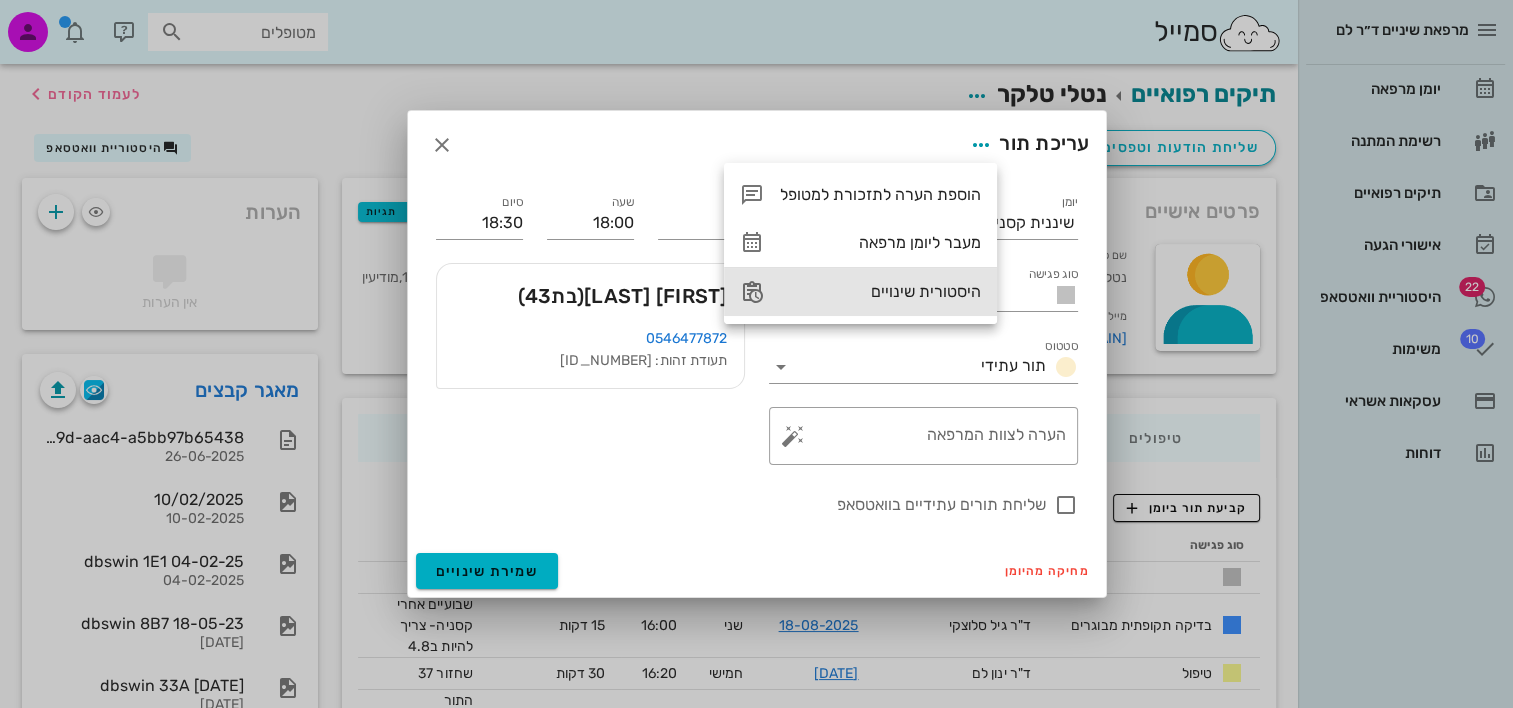 click on "היסטורית שינויים" at bounding box center [880, 291] 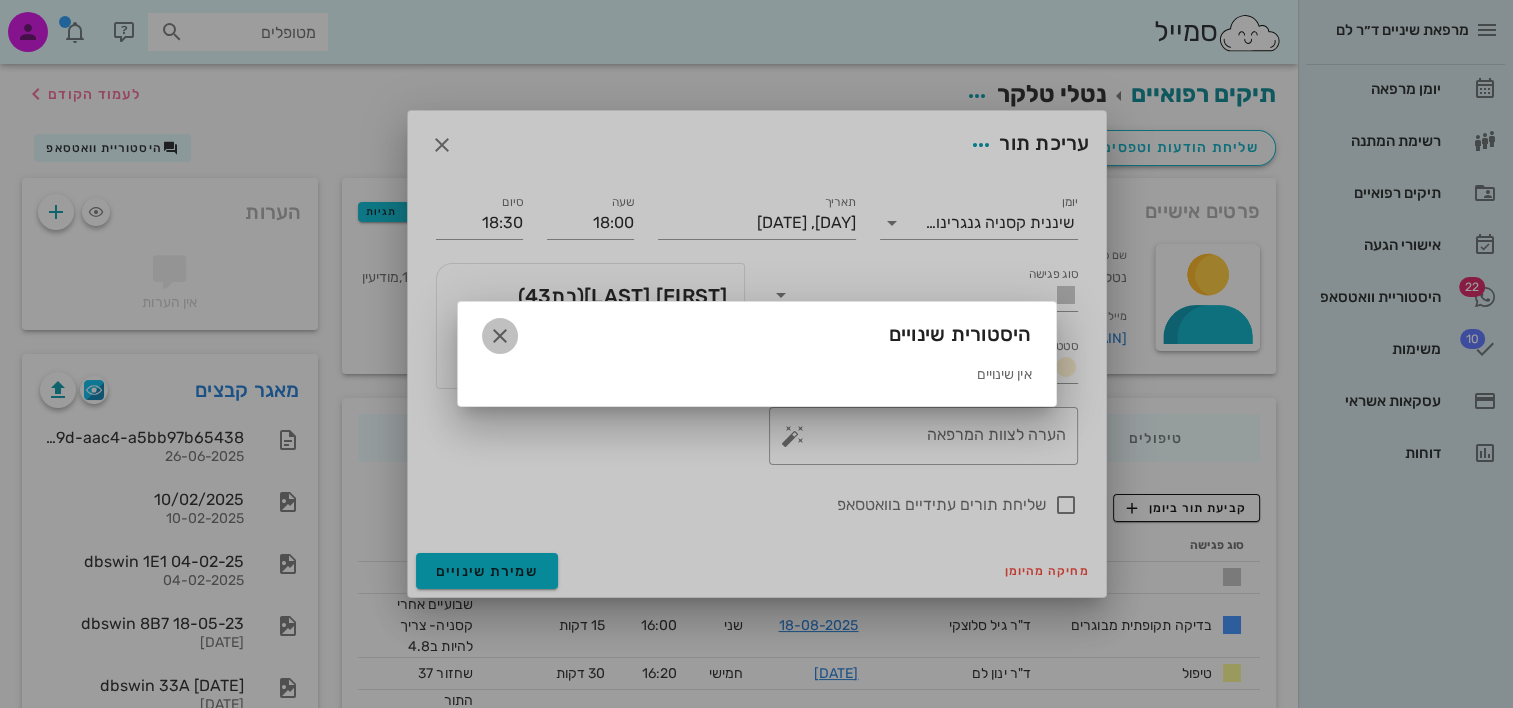 click at bounding box center [500, 336] 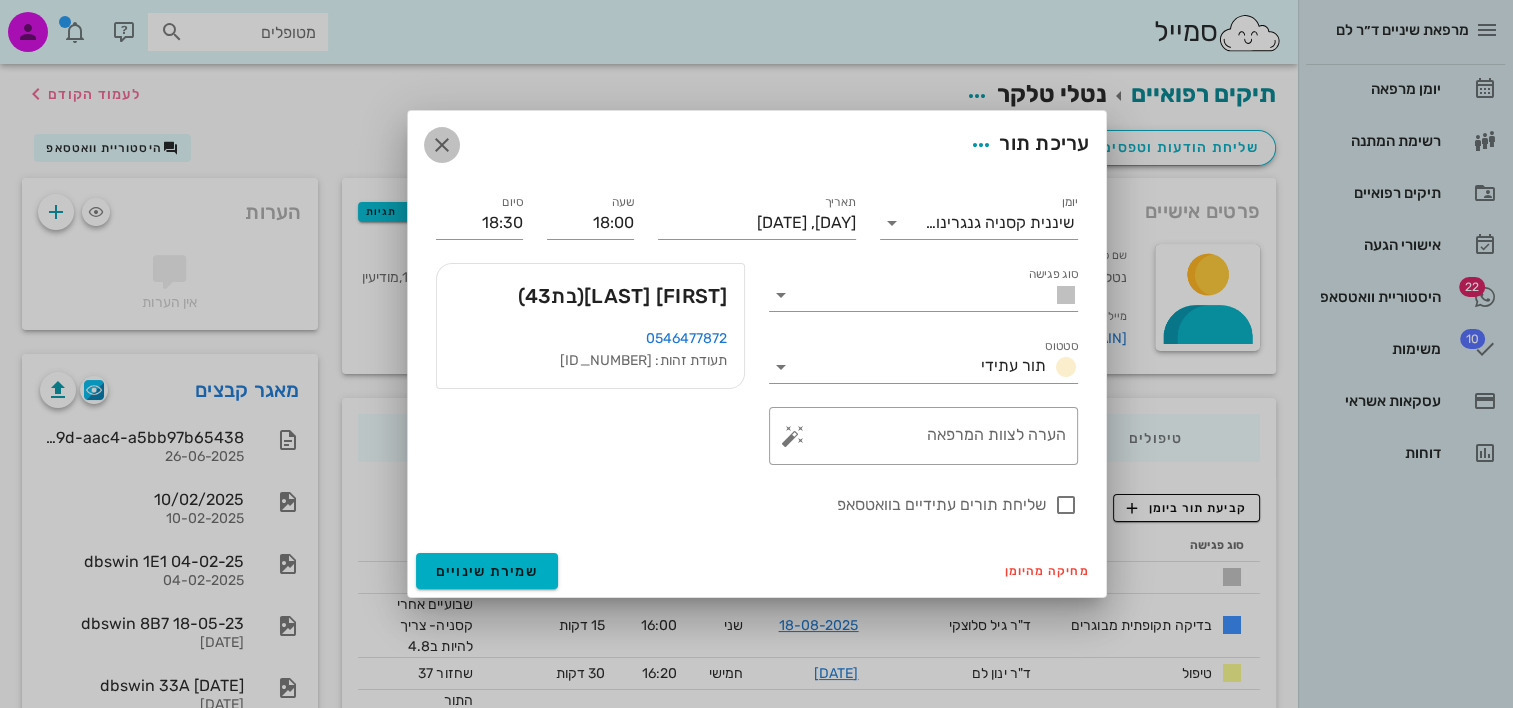 click at bounding box center [442, 145] 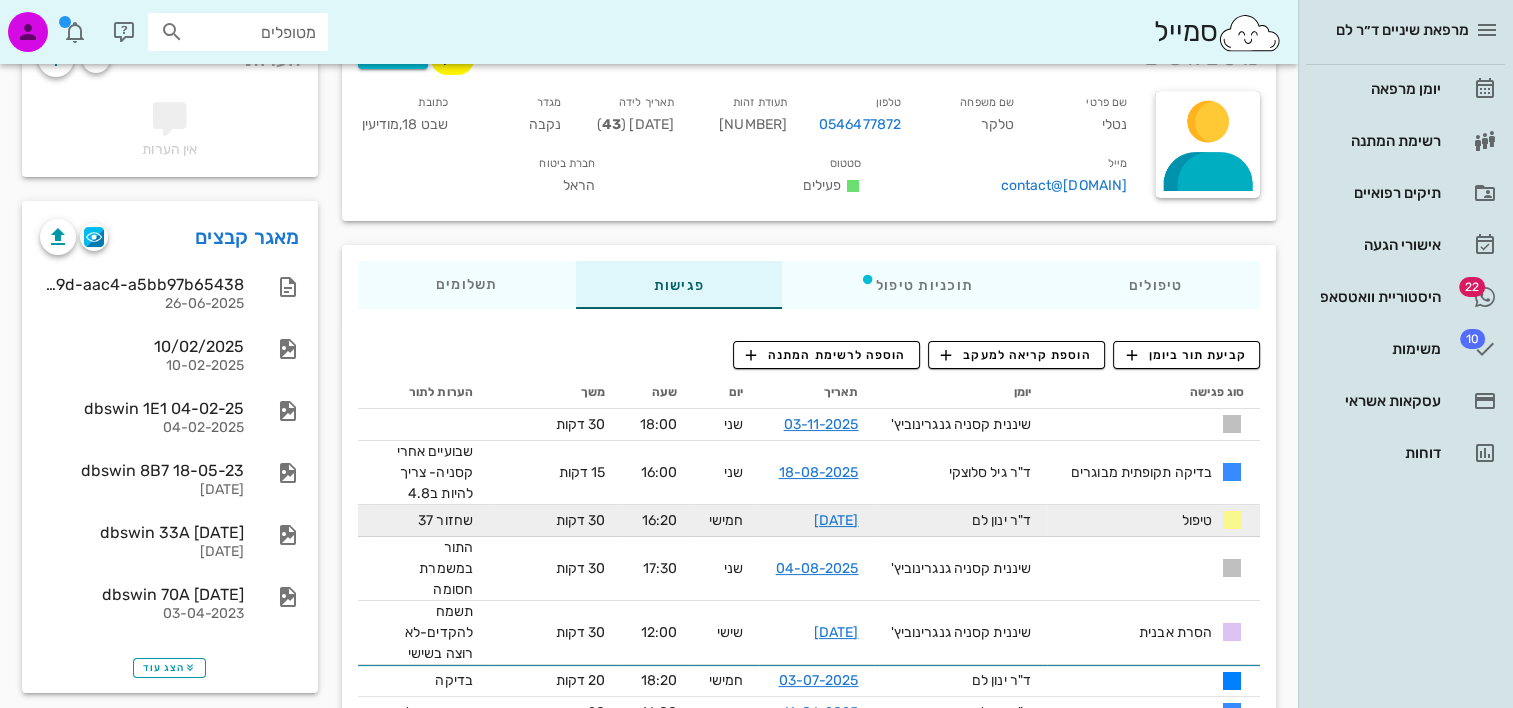 scroll, scrollTop: 200, scrollLeft: 0, axis: vertical 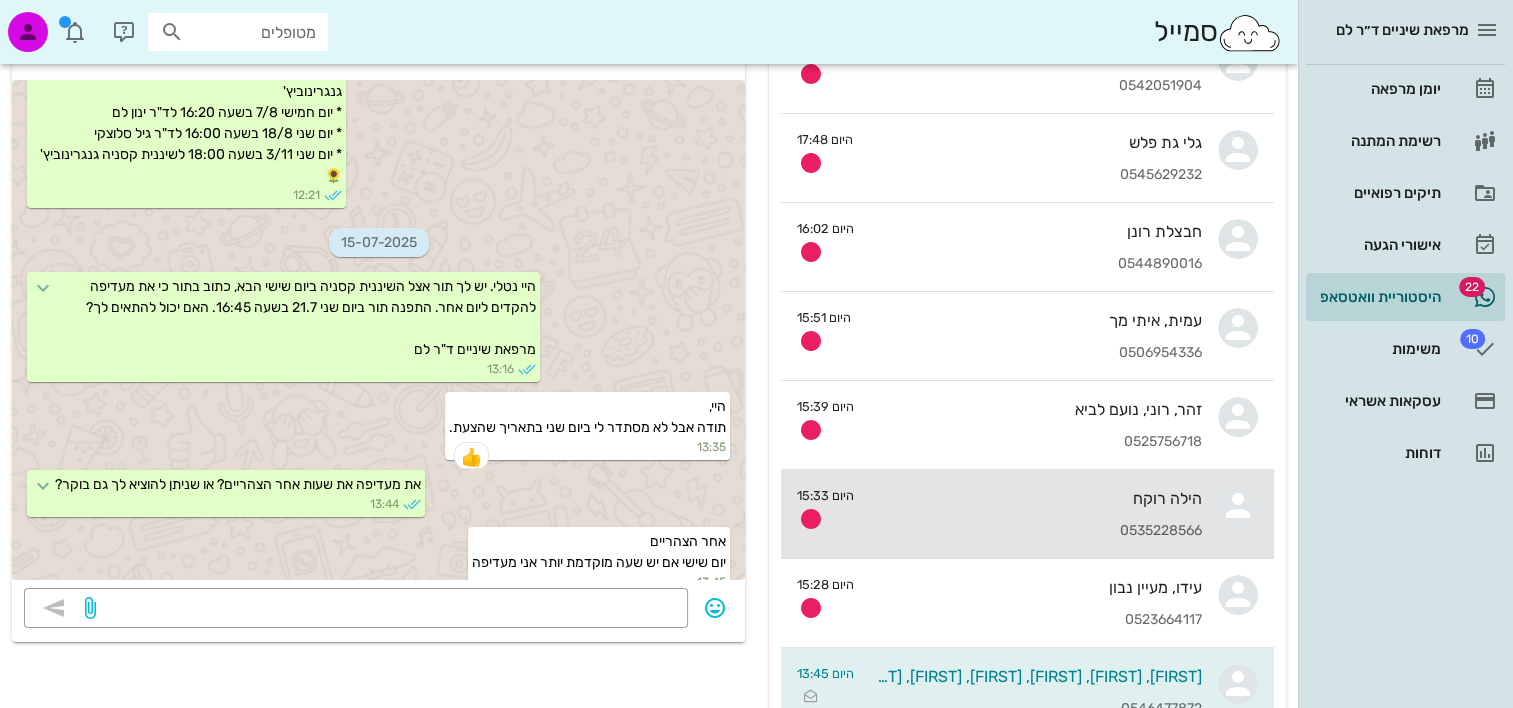 click on "הילה רוקח 0535228566" at bounding box center [1036, 514] 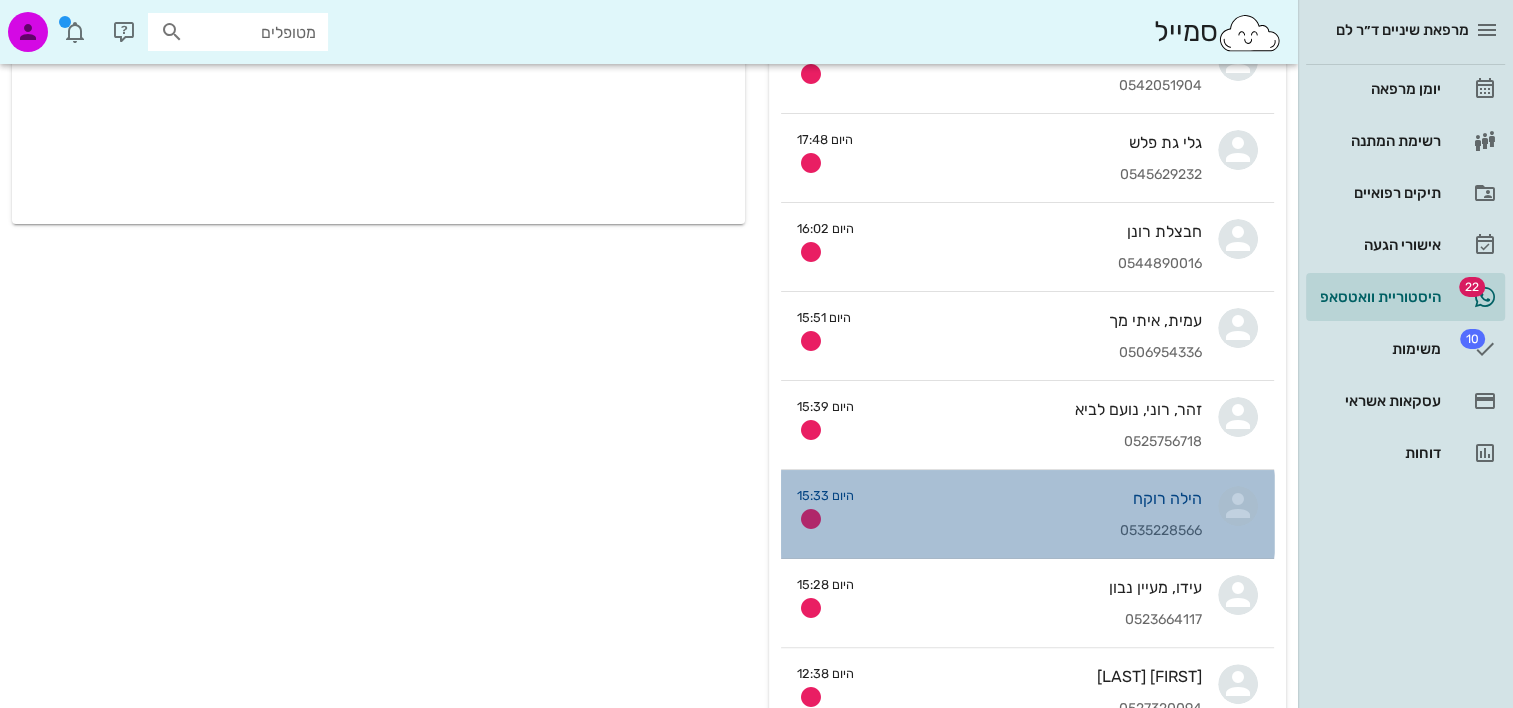 scroll, scrollTop: 0, scrollLeft: 0, axis: both 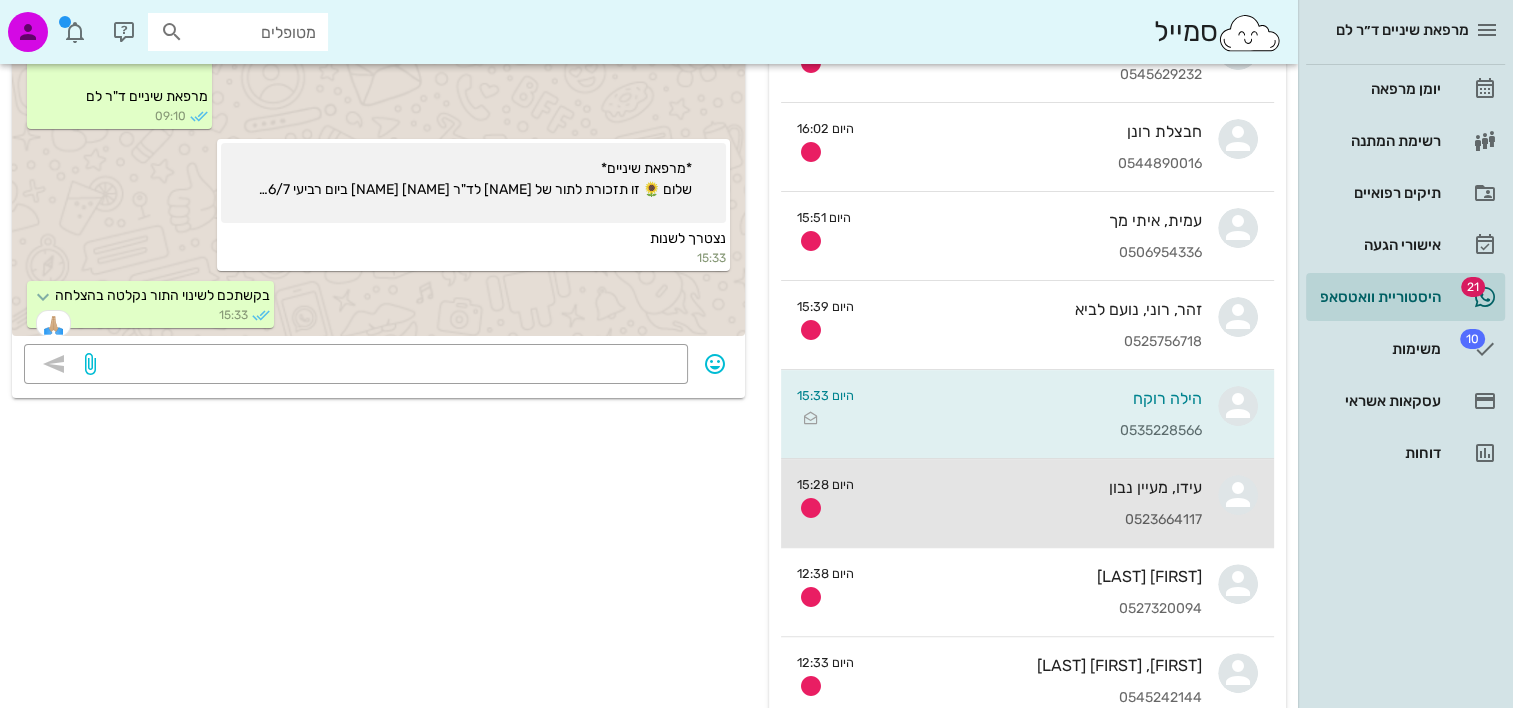 click on "0523664117" at bounding box center [1036, 520] 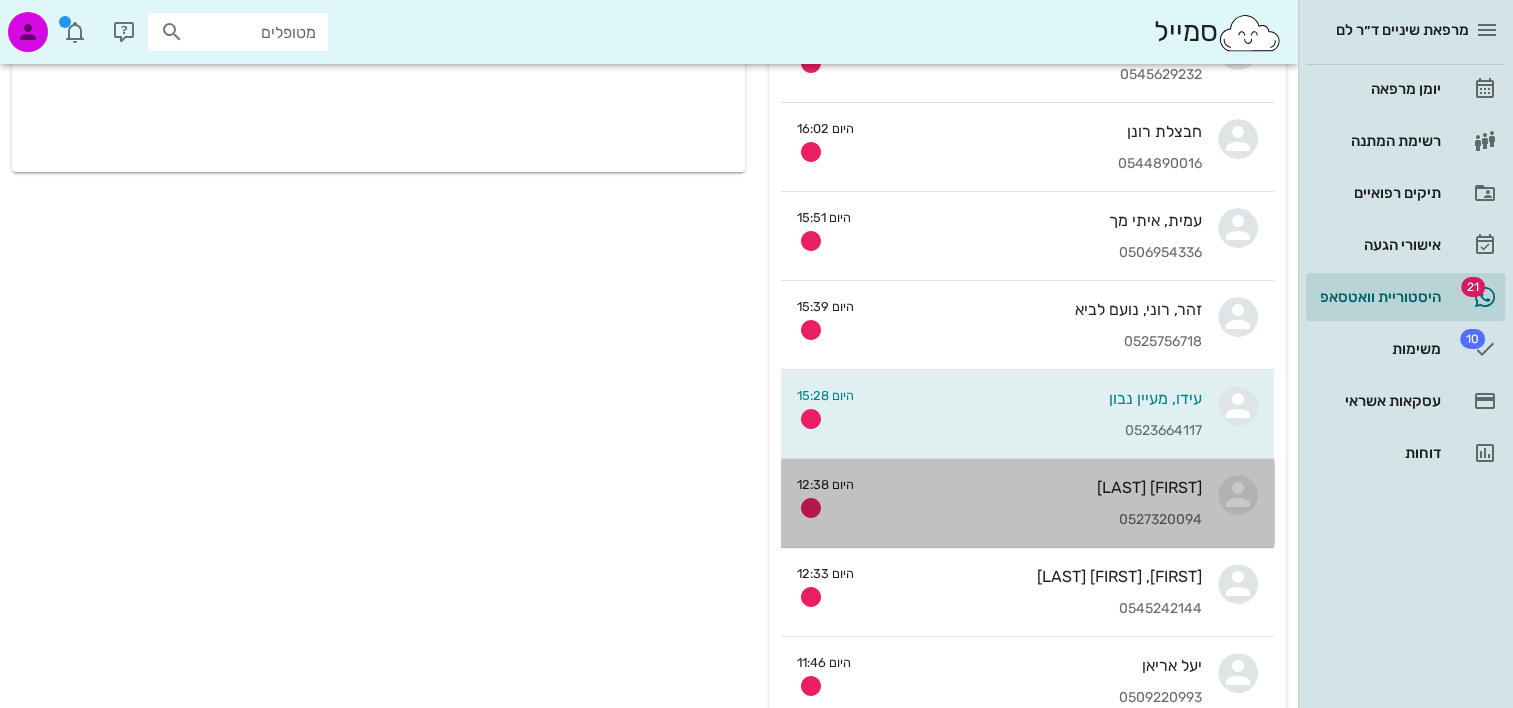 scroll, scrollTop: 0, scrollLeft: 0, axis: both 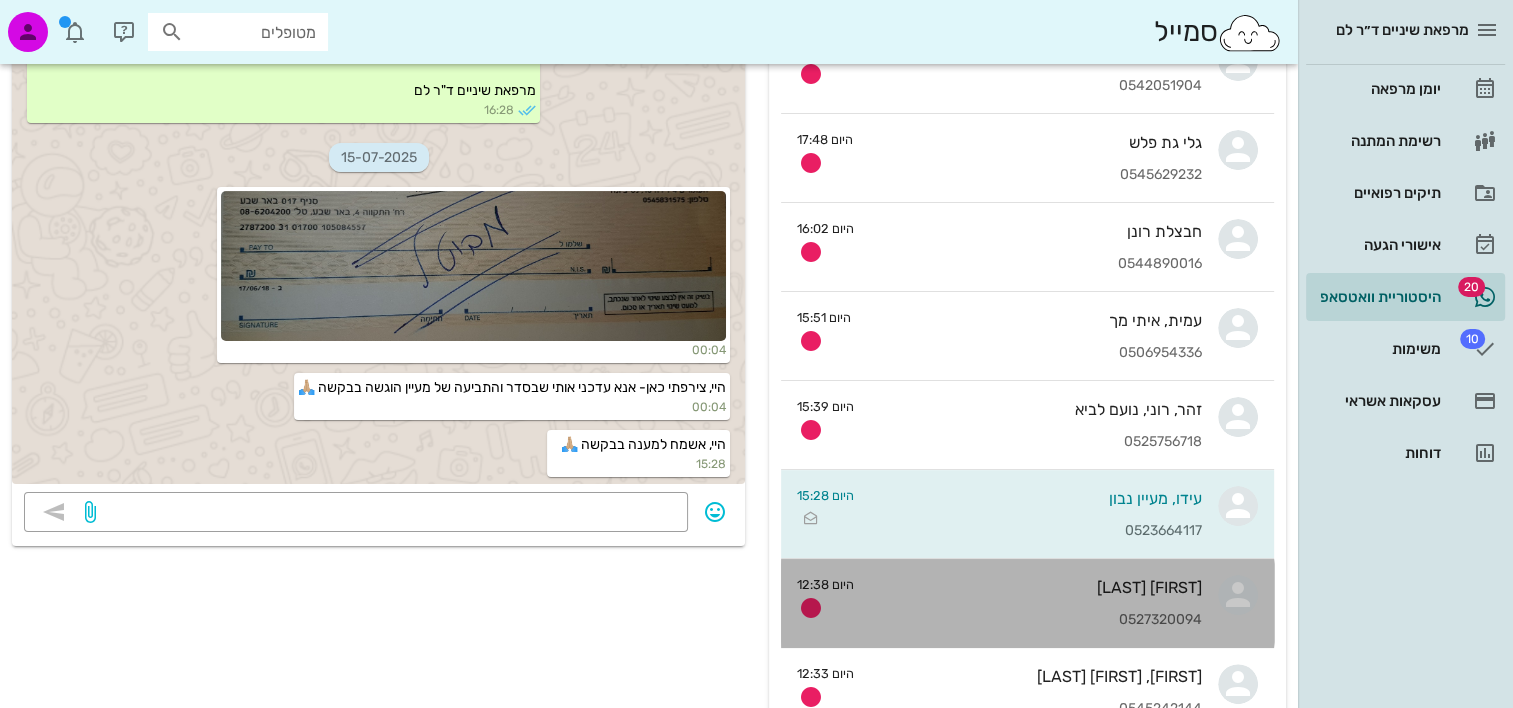 click on "נהורא מימון 0527320094" at bounding box center [1036, 603] 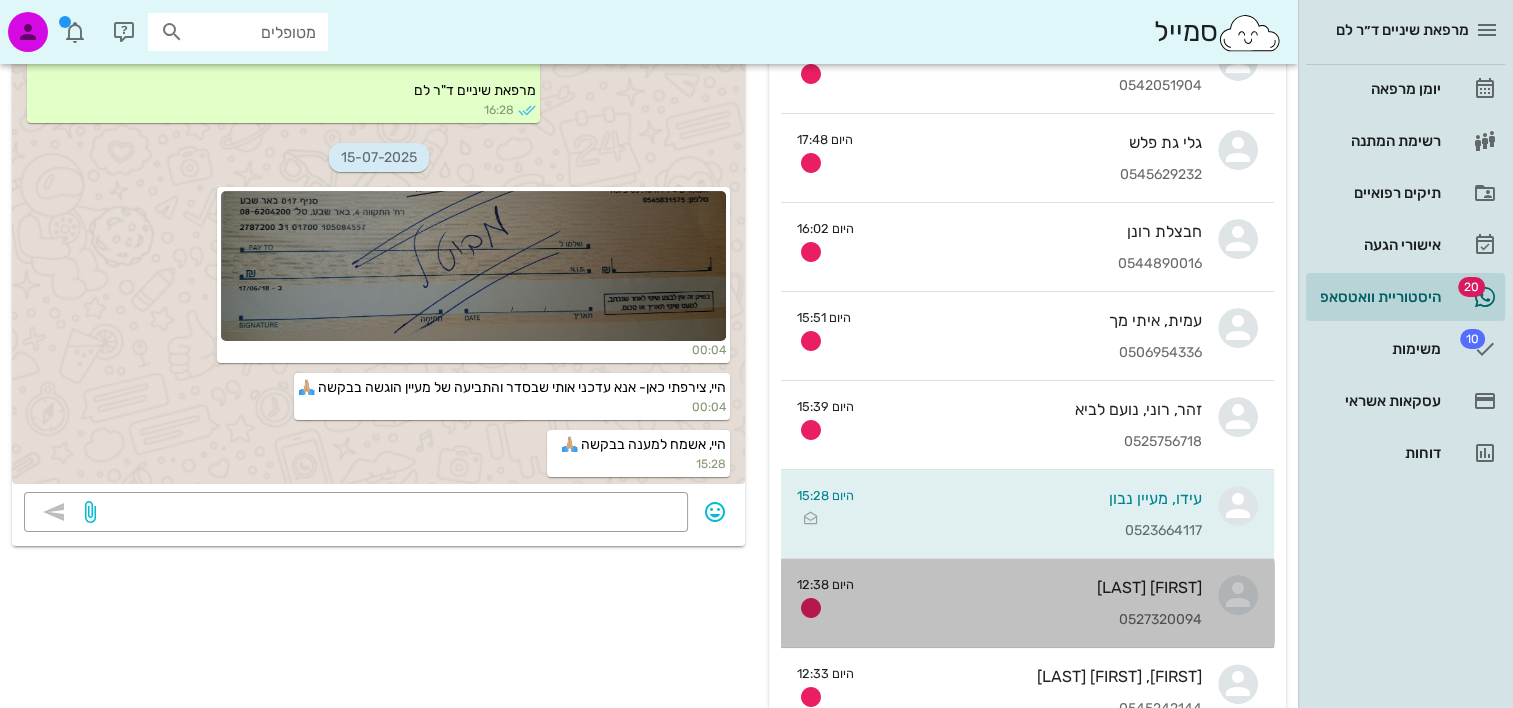scroll, scrollTop: 0, scrollLeft: 0, axis: both 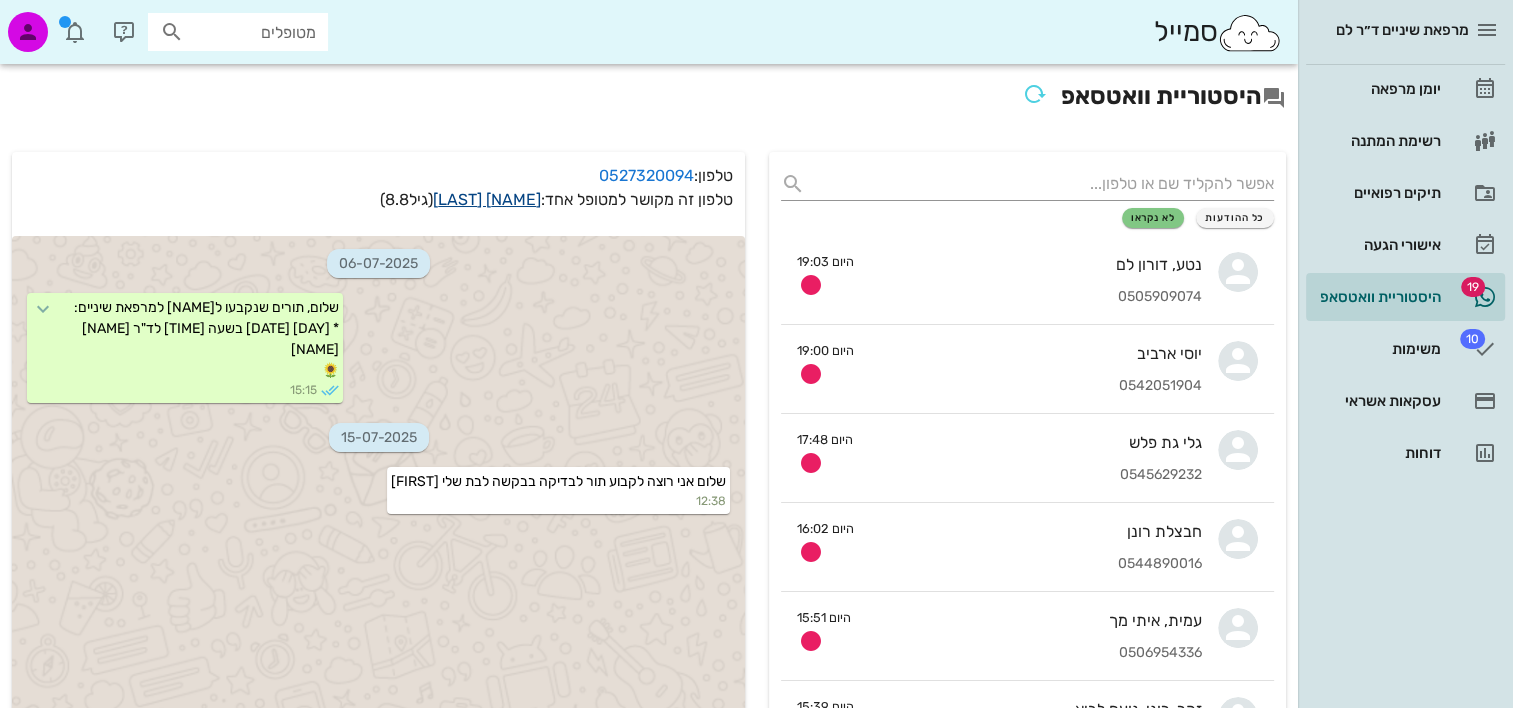 click on "נהורא
מימון" at bounding box center [487, 199] 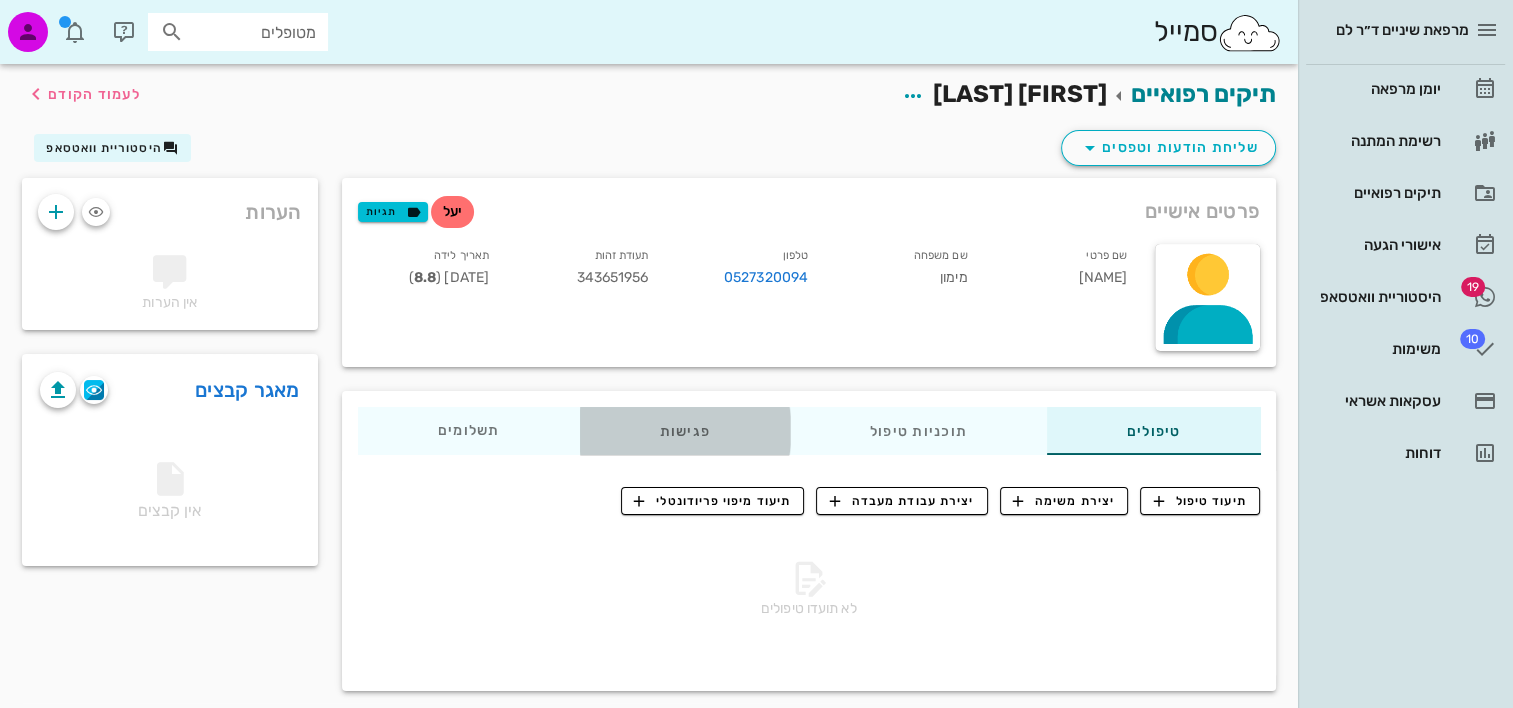 click on "פגישות" at bounding box center [684, 431] 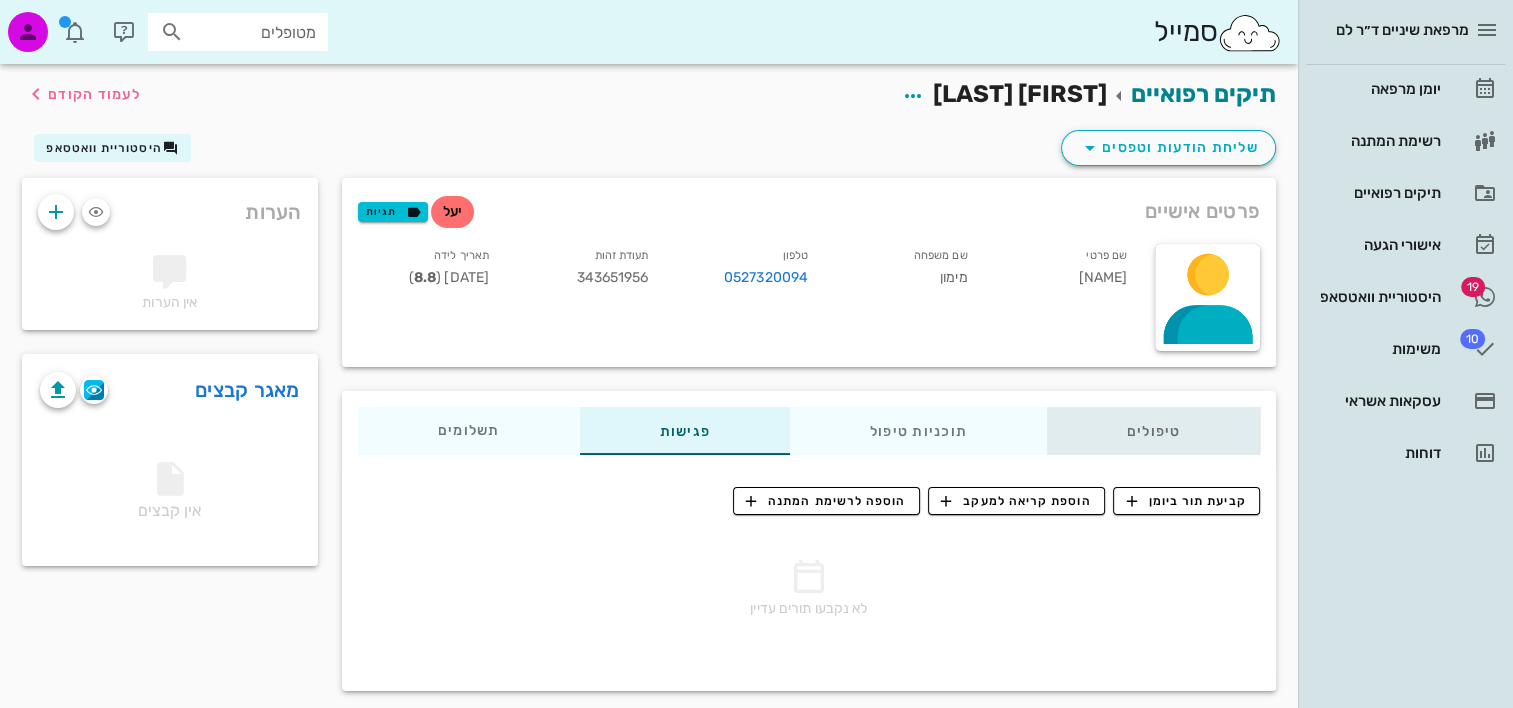 click on "טיפולים" at bounding box center [1153, 431] 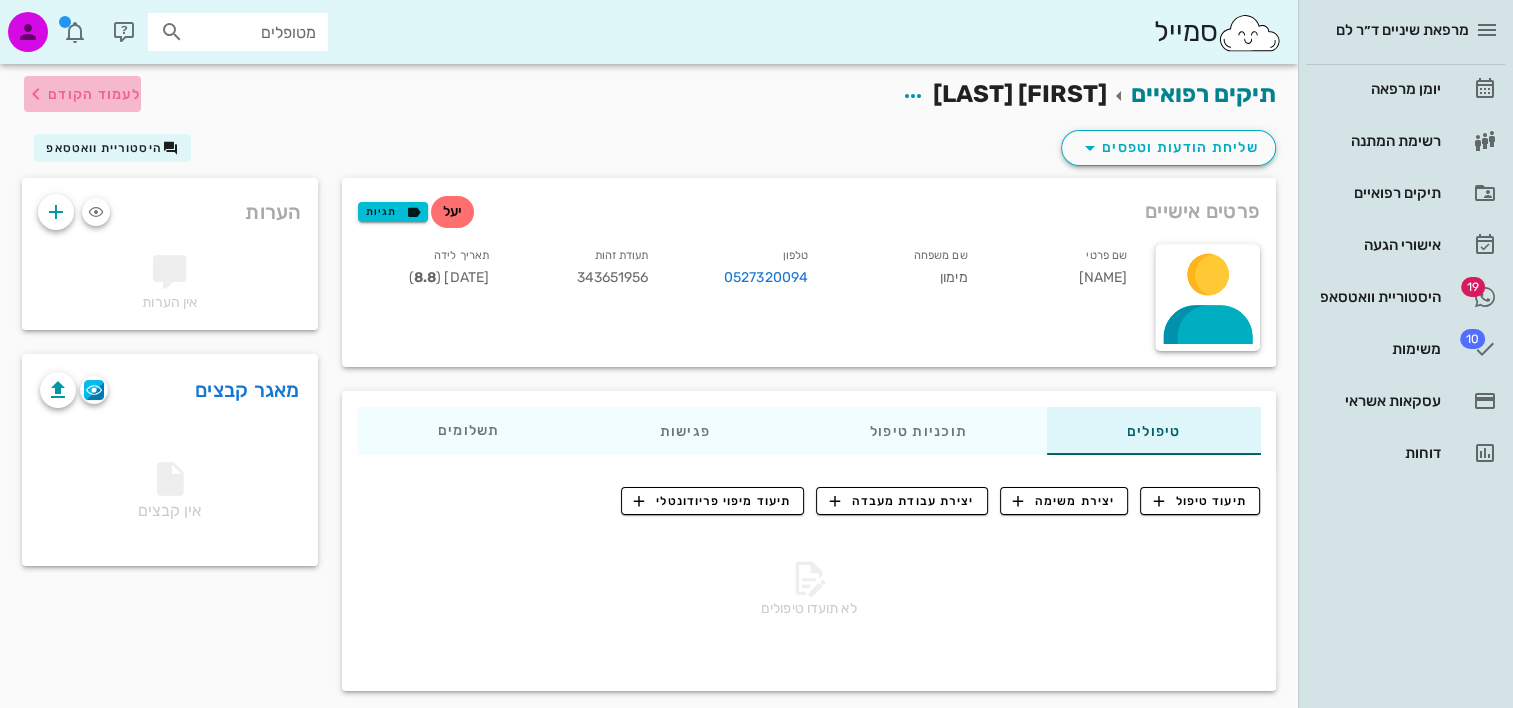 click at bounding box center [36, 94] 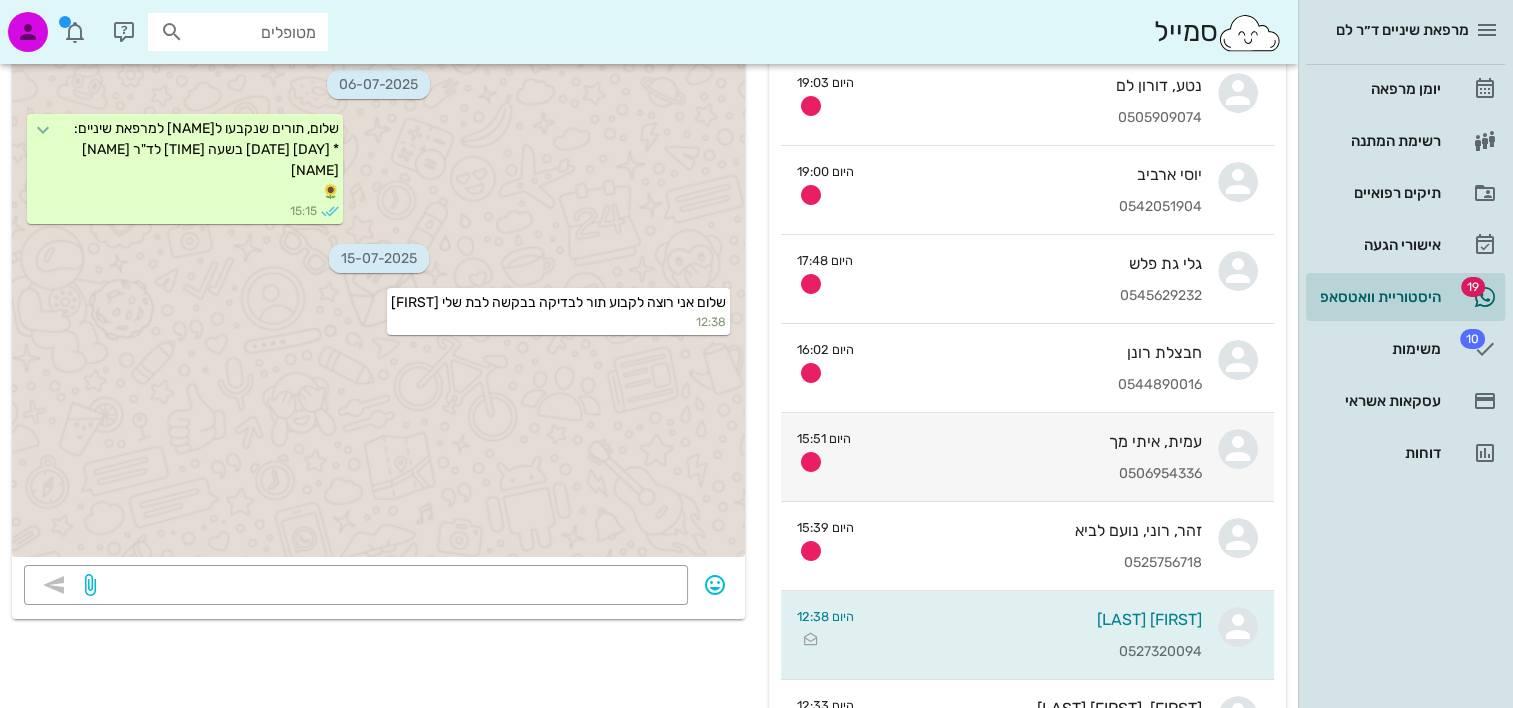 scroll, scrollTop: 300, scrollLeft: 0, axis: vertical 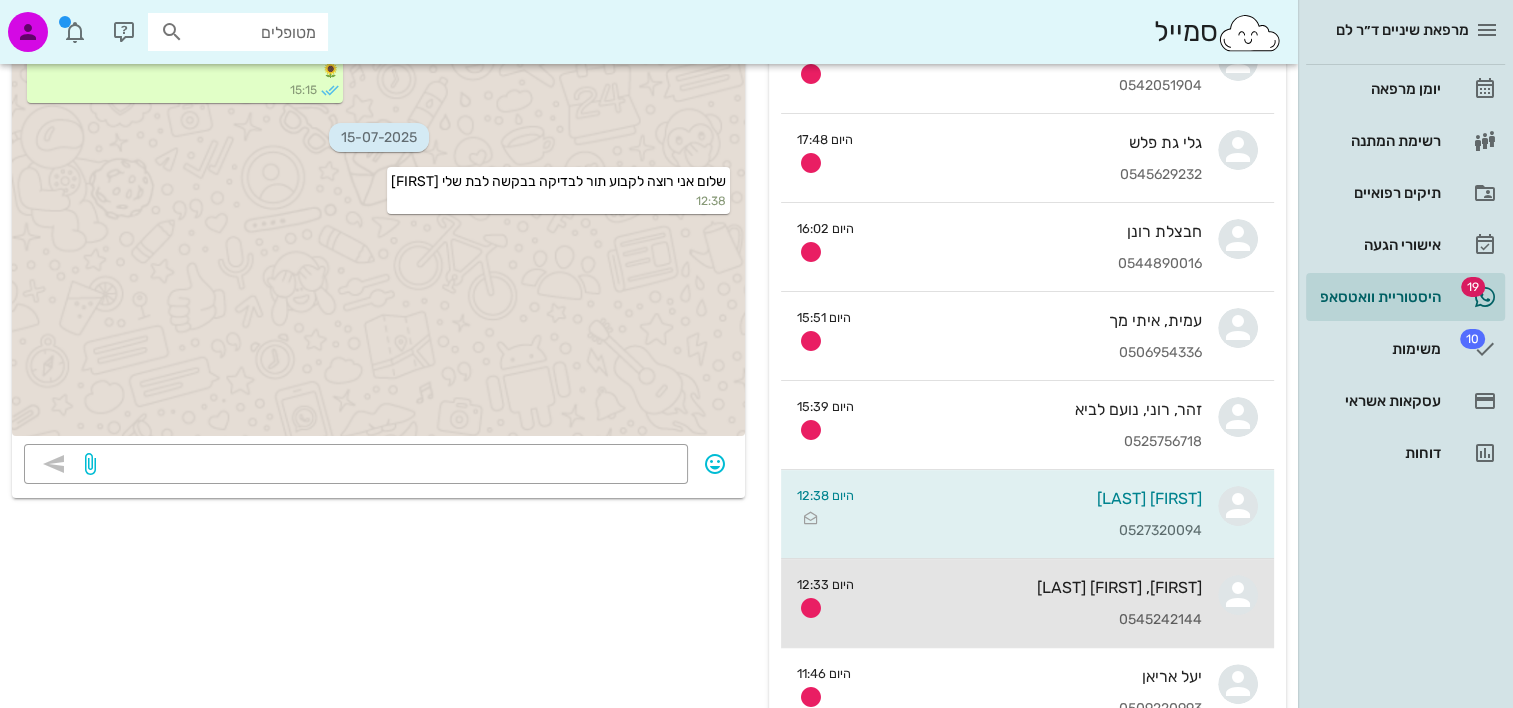 click on "0545242144" at bounding box center (1036, 620) 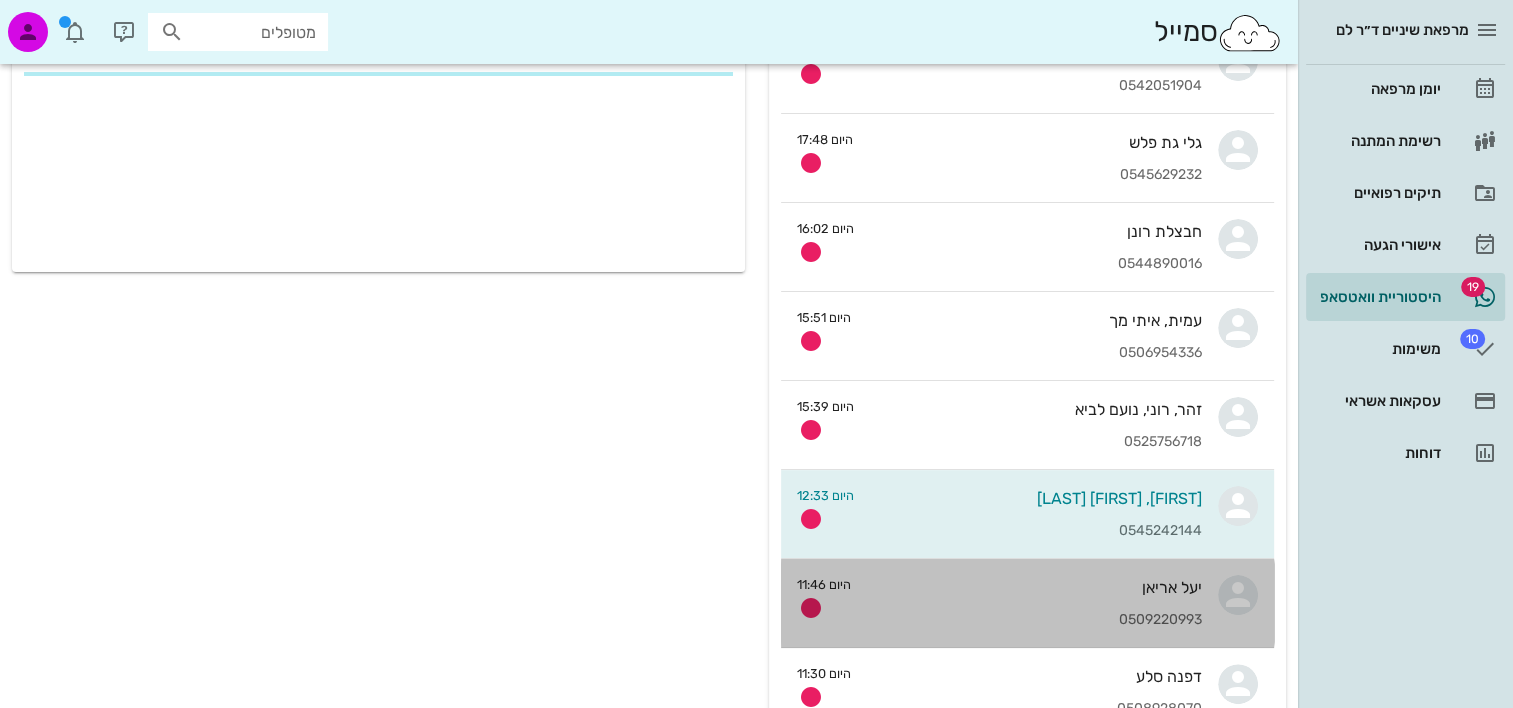 scroll, scrollTop: 0, scrollLeft: 0, axis: both 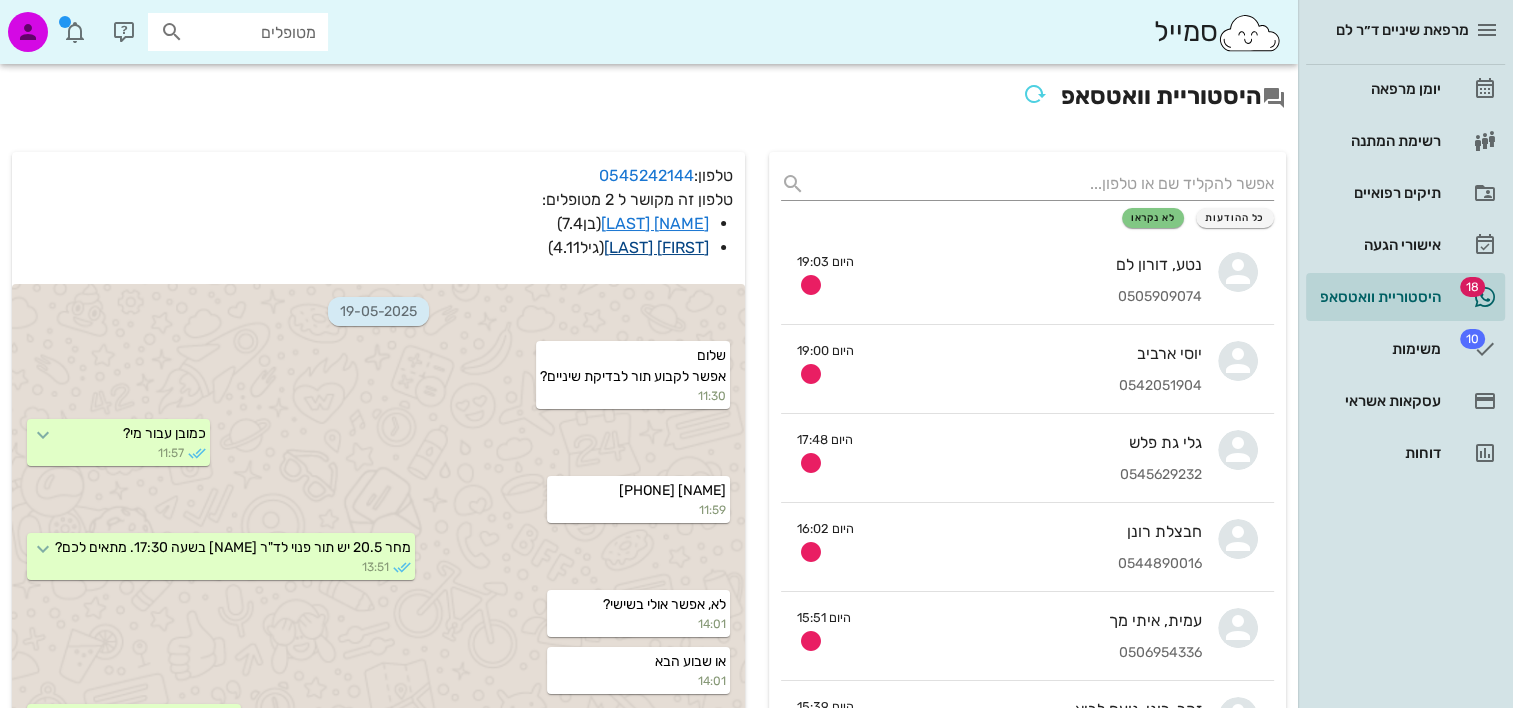 click on "כרמל אמיר" at bounding box center (656, 247) 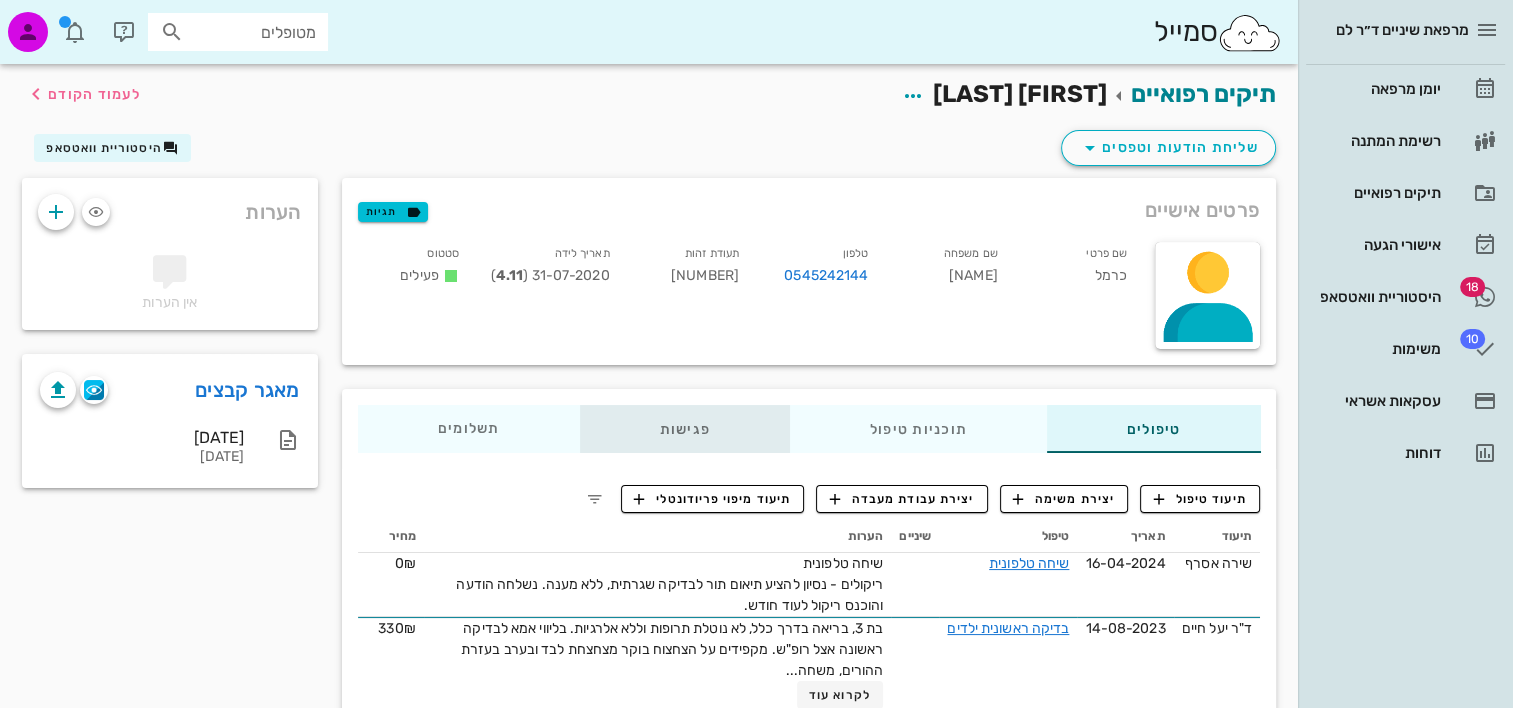 click on "פגישות" at bounding box center [684, 429] 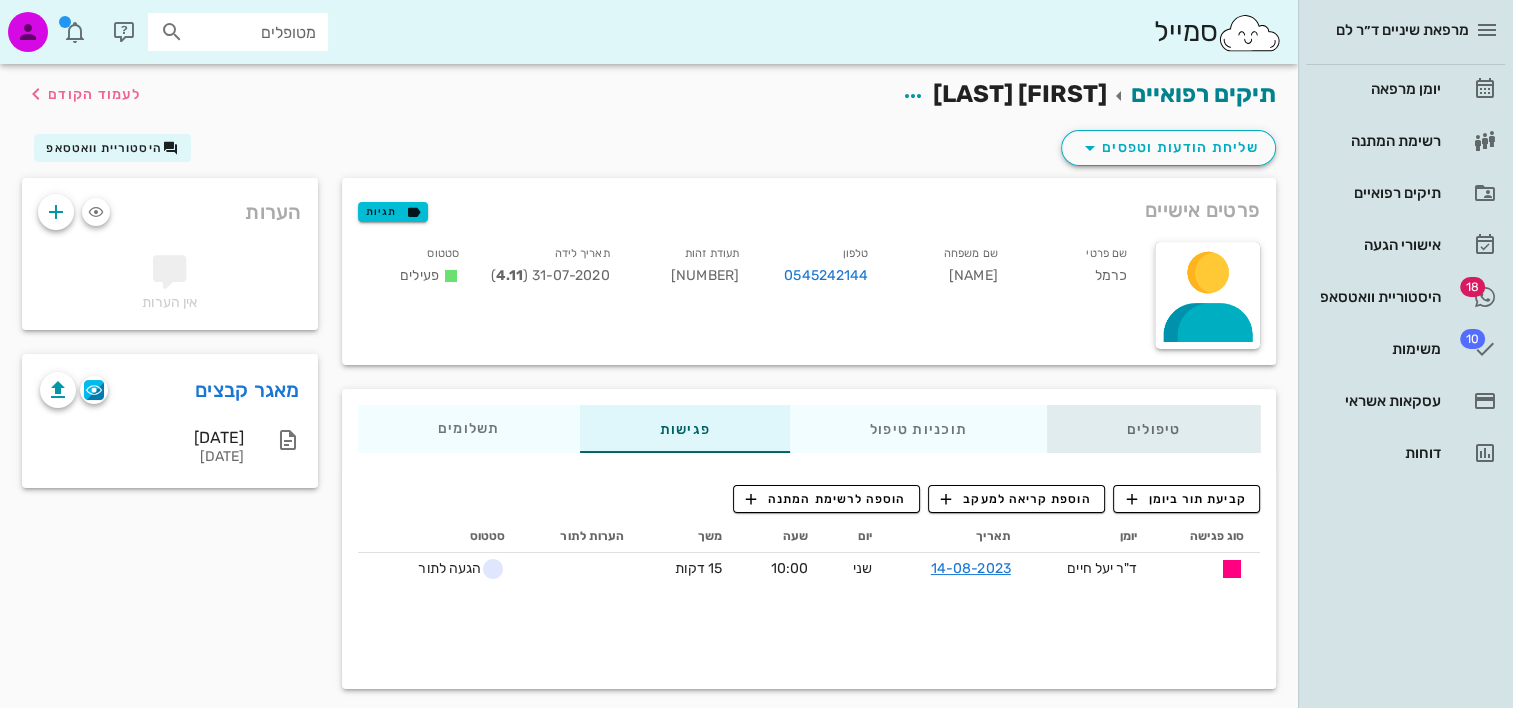 click on "טיפולים" at bounding box center (1153, 429) 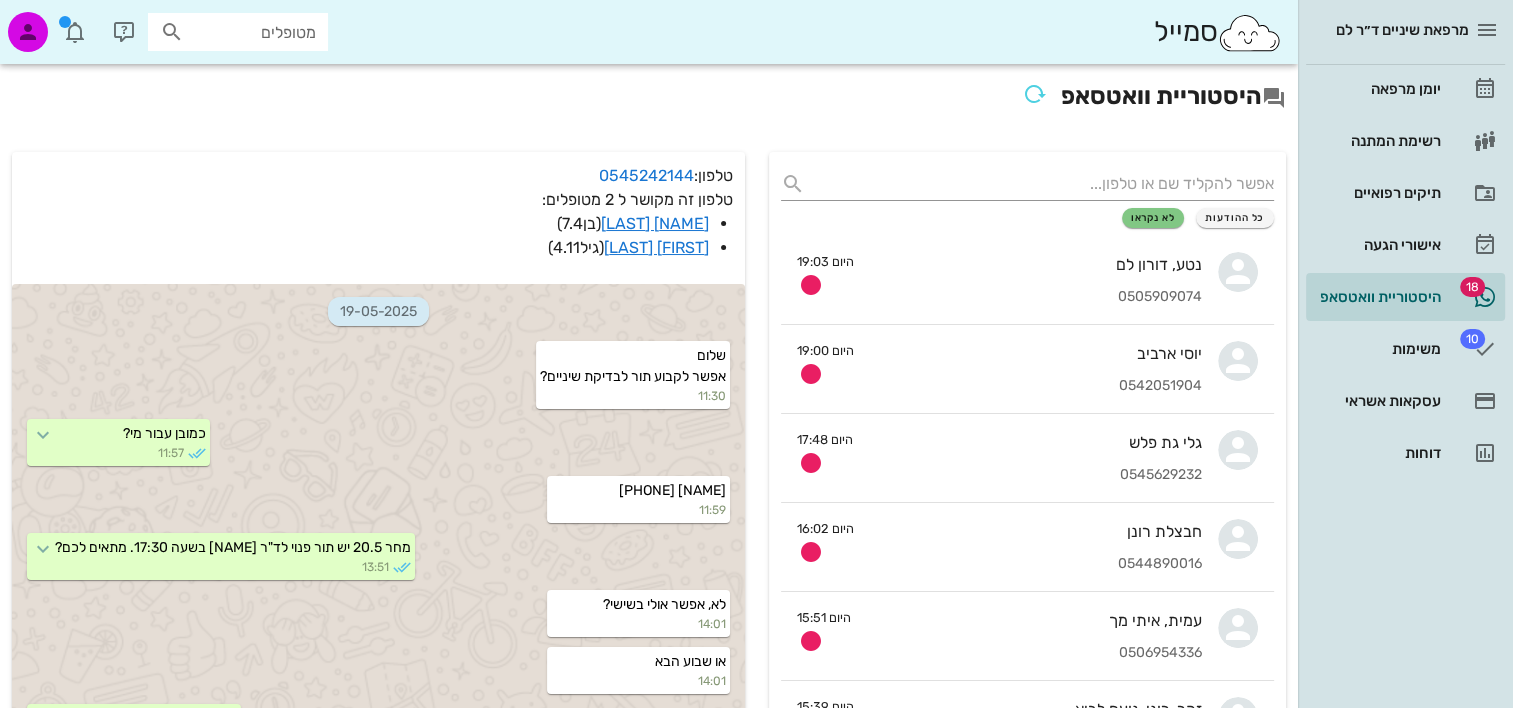 scroll, scrollTop: 484, scrollLeft: 0, axis: vertical 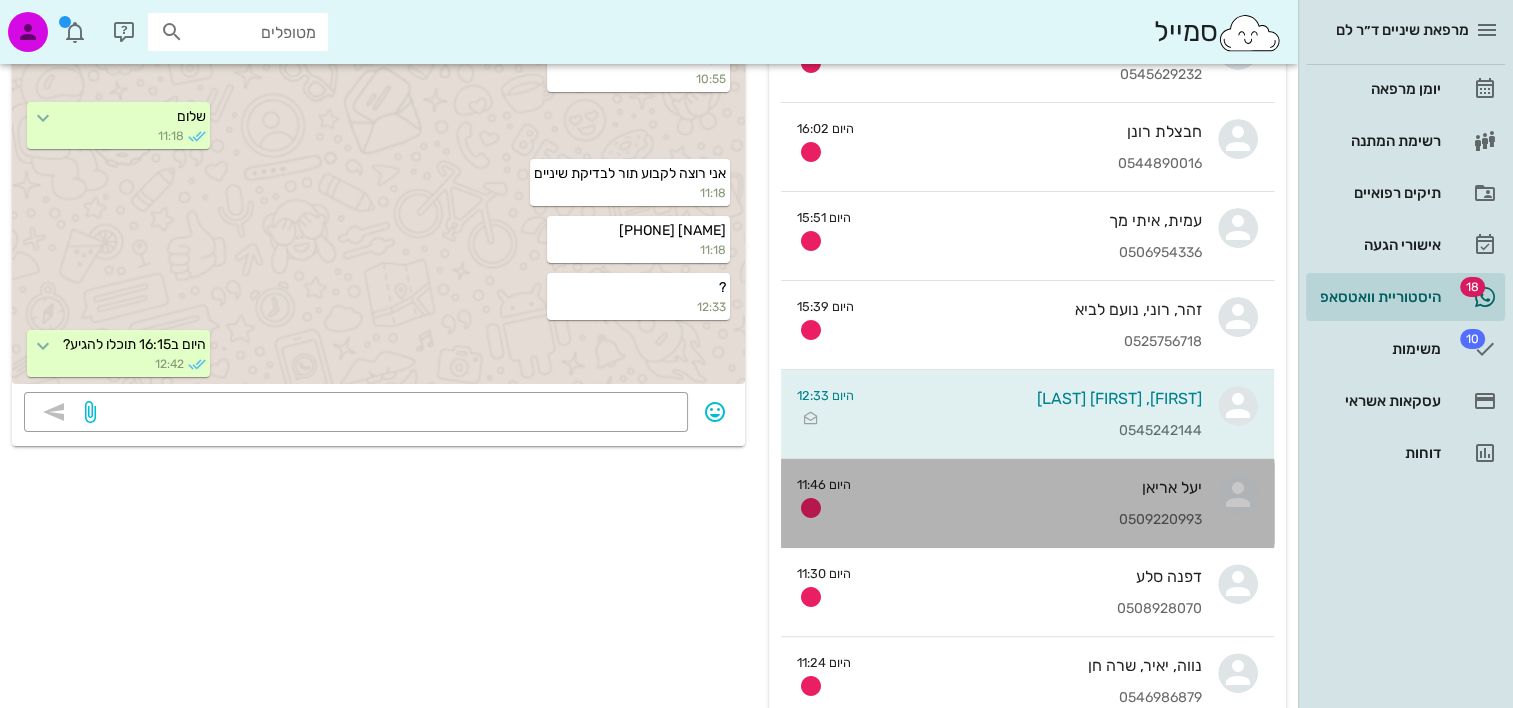 click on "יעל אריאן 0509220993" at bounding box center (1034, 503) 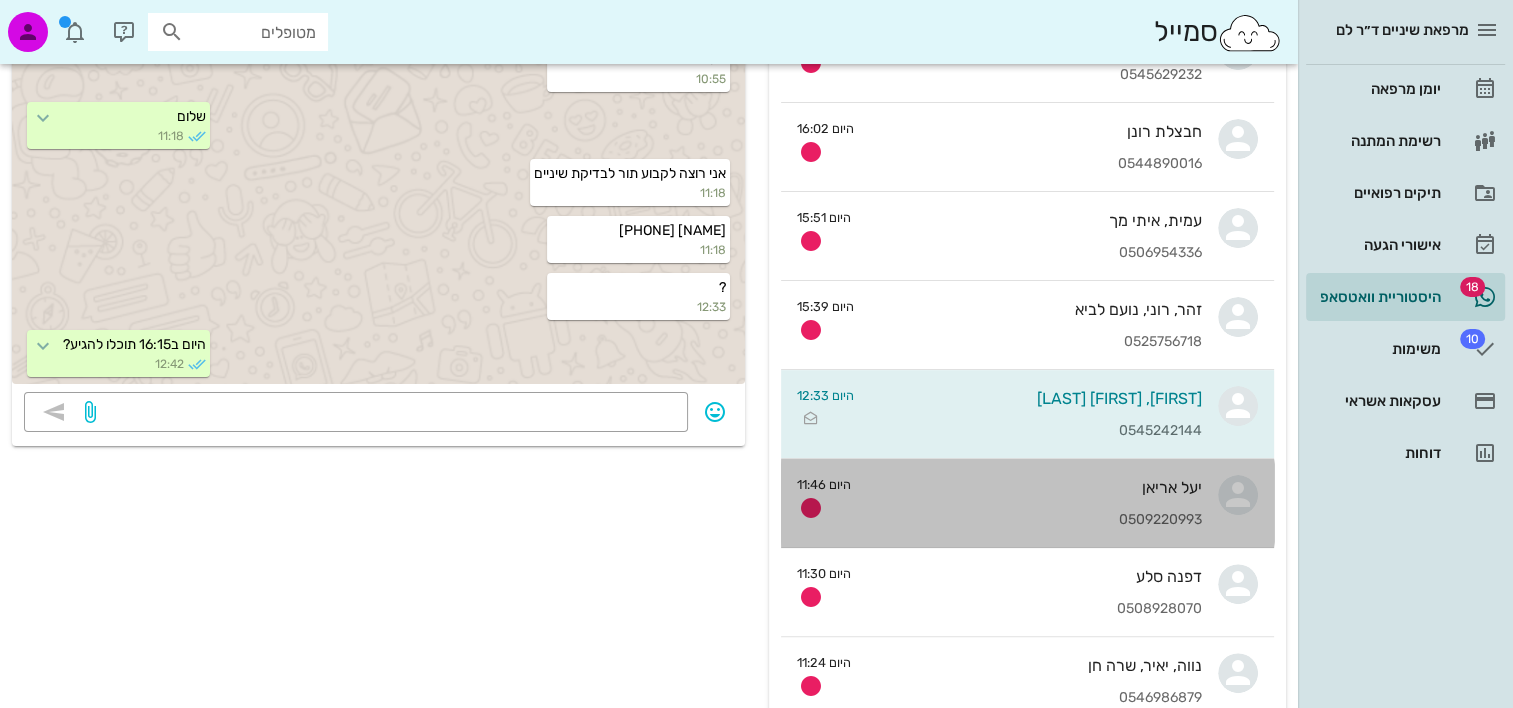 scroll, scrollTop: 0, scrollLeft: 0, axis: both 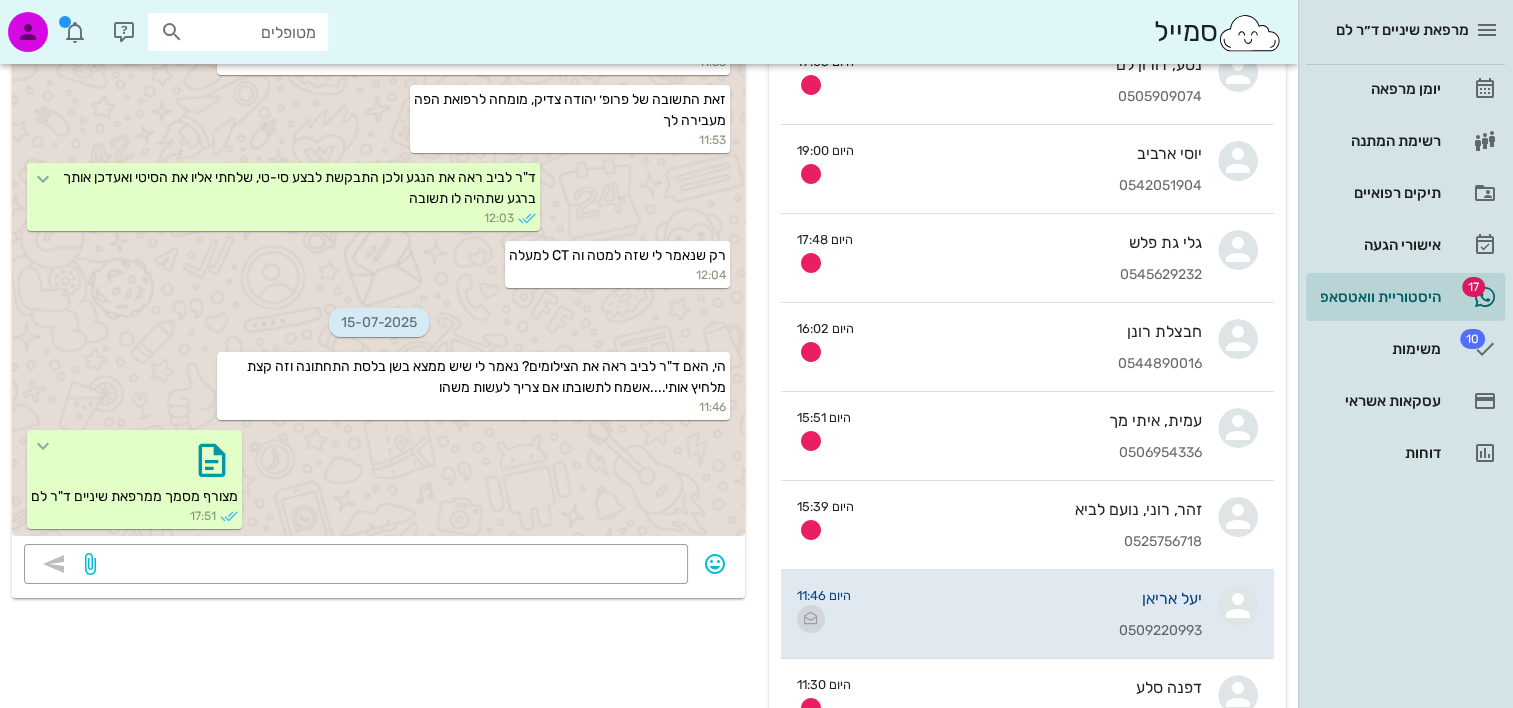 click at bounding box center (811, 619) 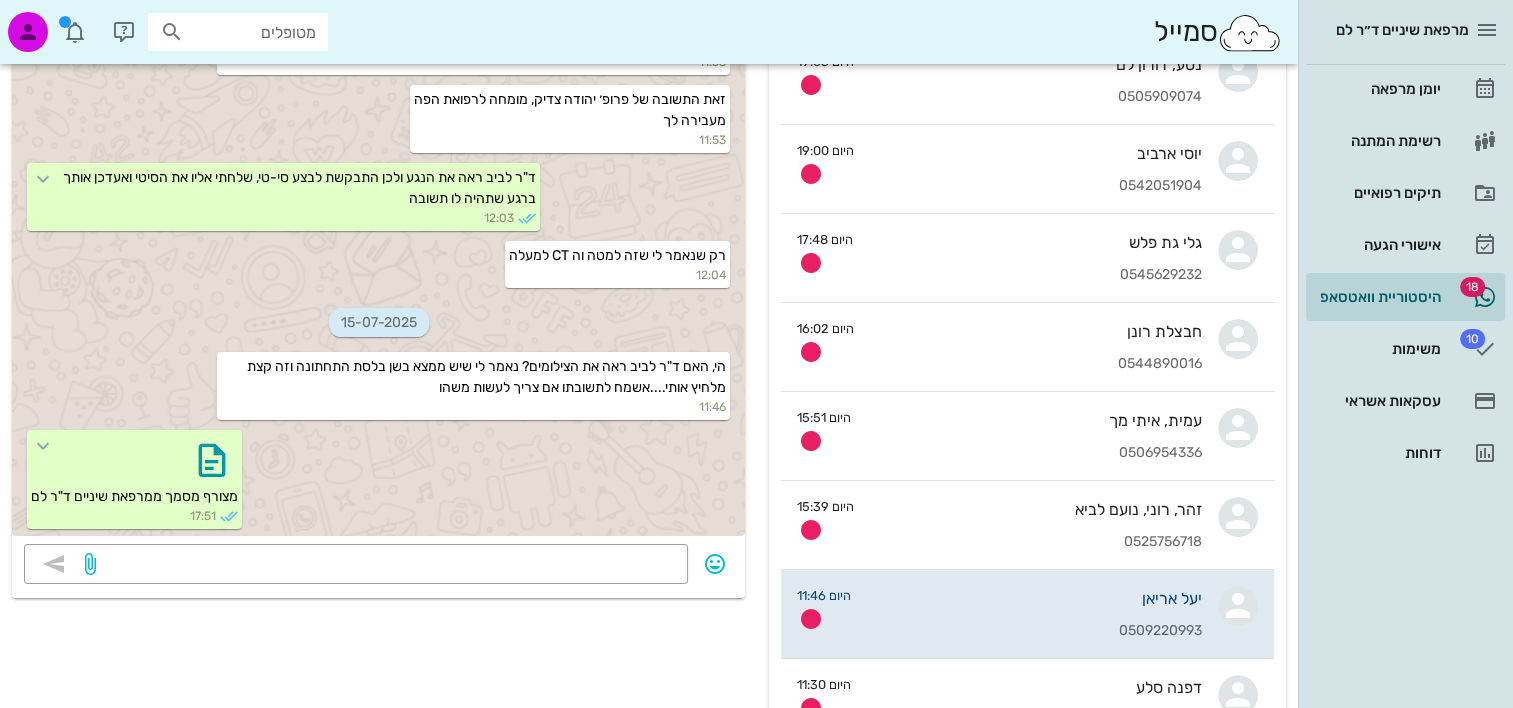 scroll, scrollTop: 400, scrollLeft: 0, axis: vertical 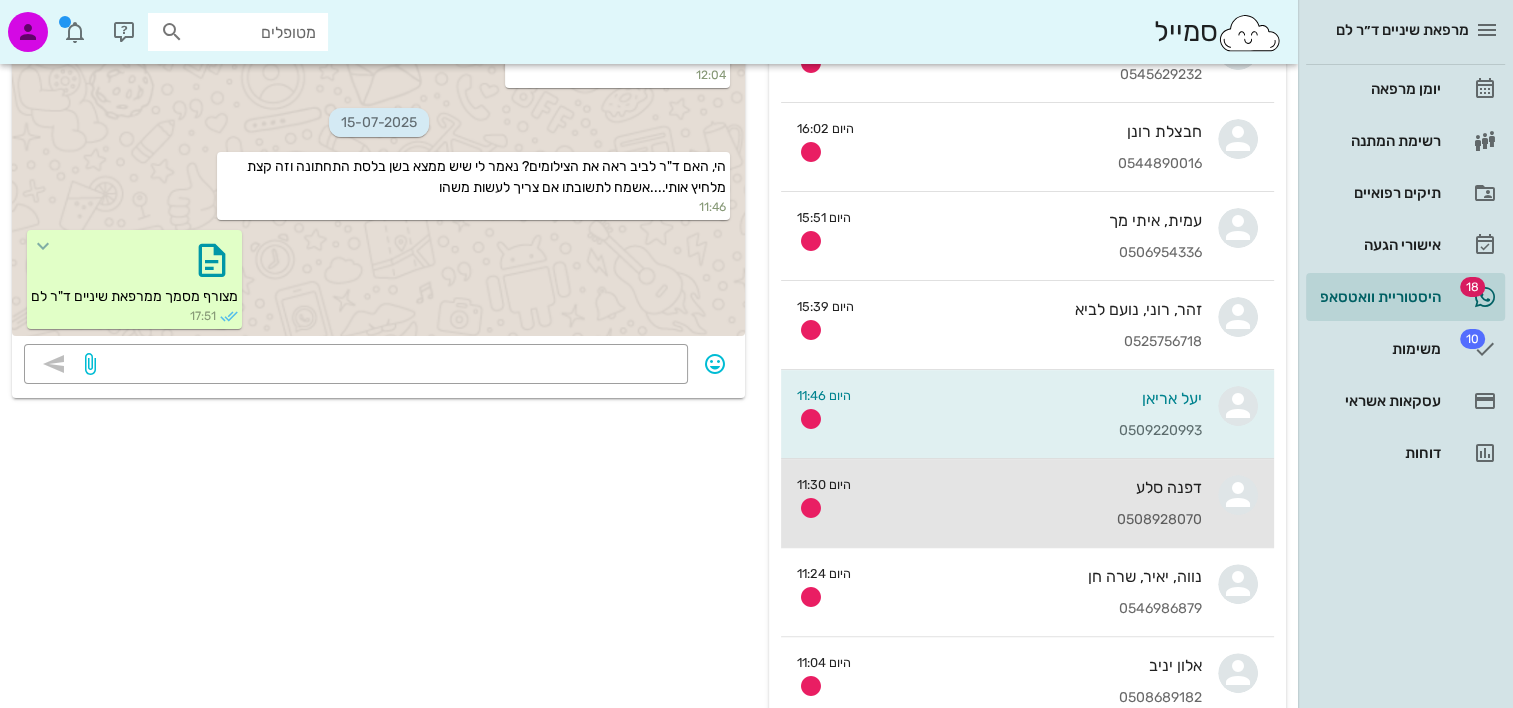 click on "דפנה סלע" at bounding box center (1034, 487) 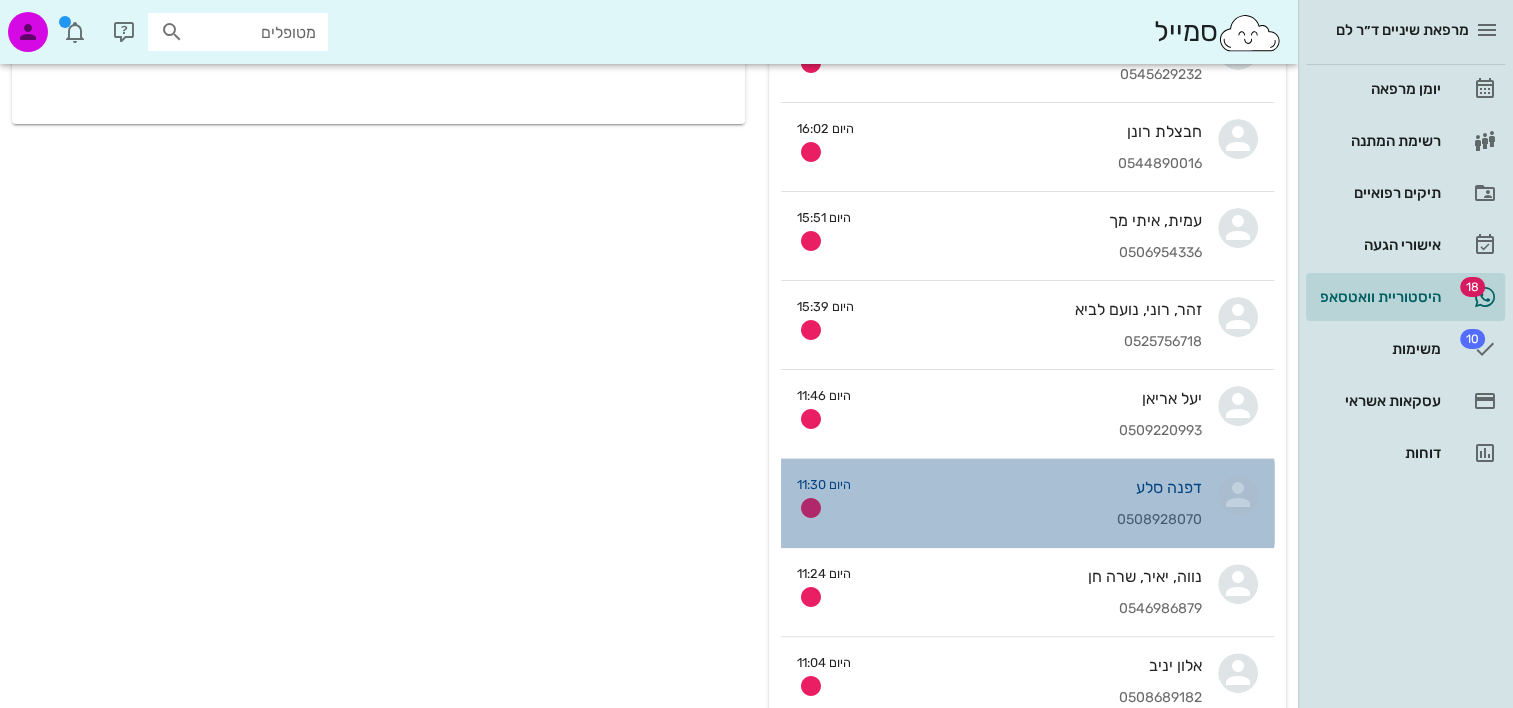 scroll, scrollTop: 0, scrollLeft: 0, axis: both 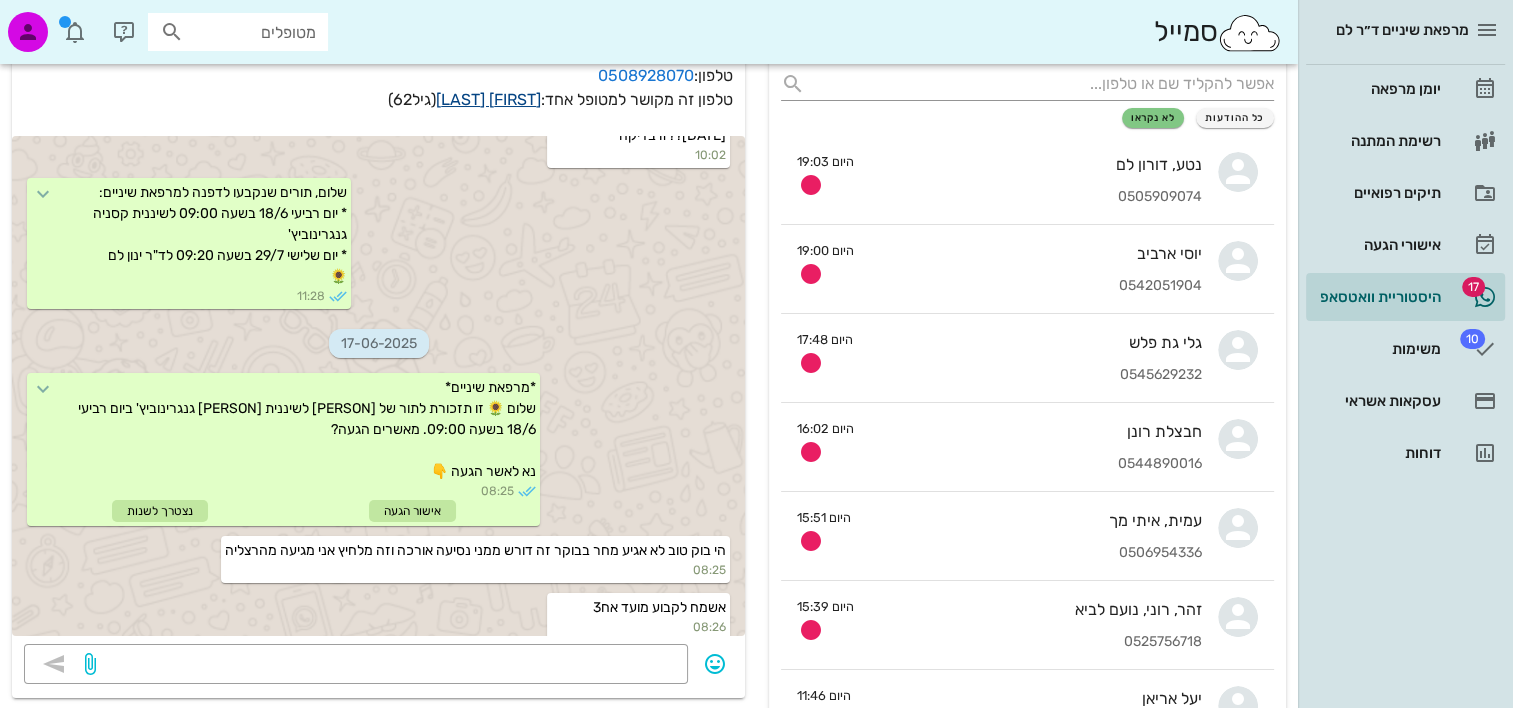 click on "דפנה
סלע" at bounding box center [488, 99] 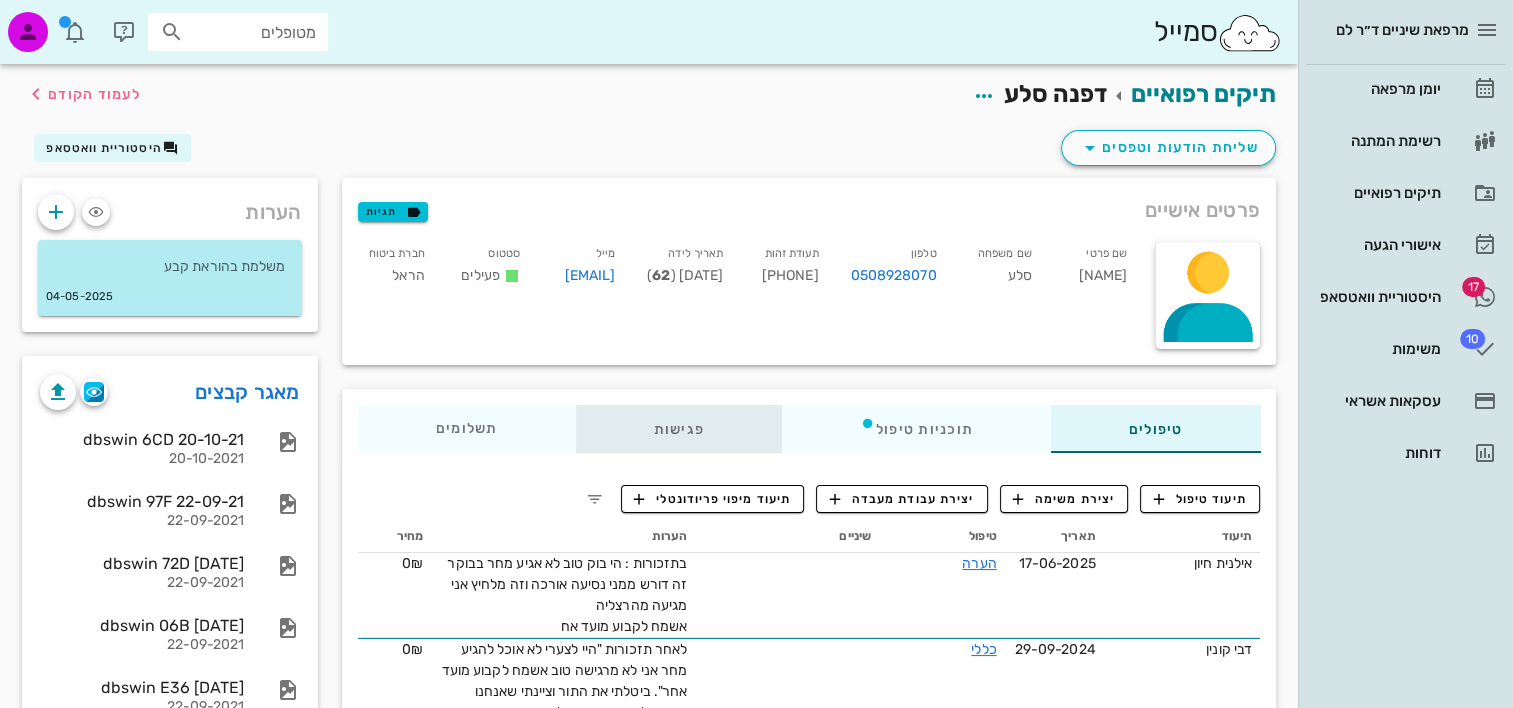 click on "פגישות" at bounding box center (678, 429) 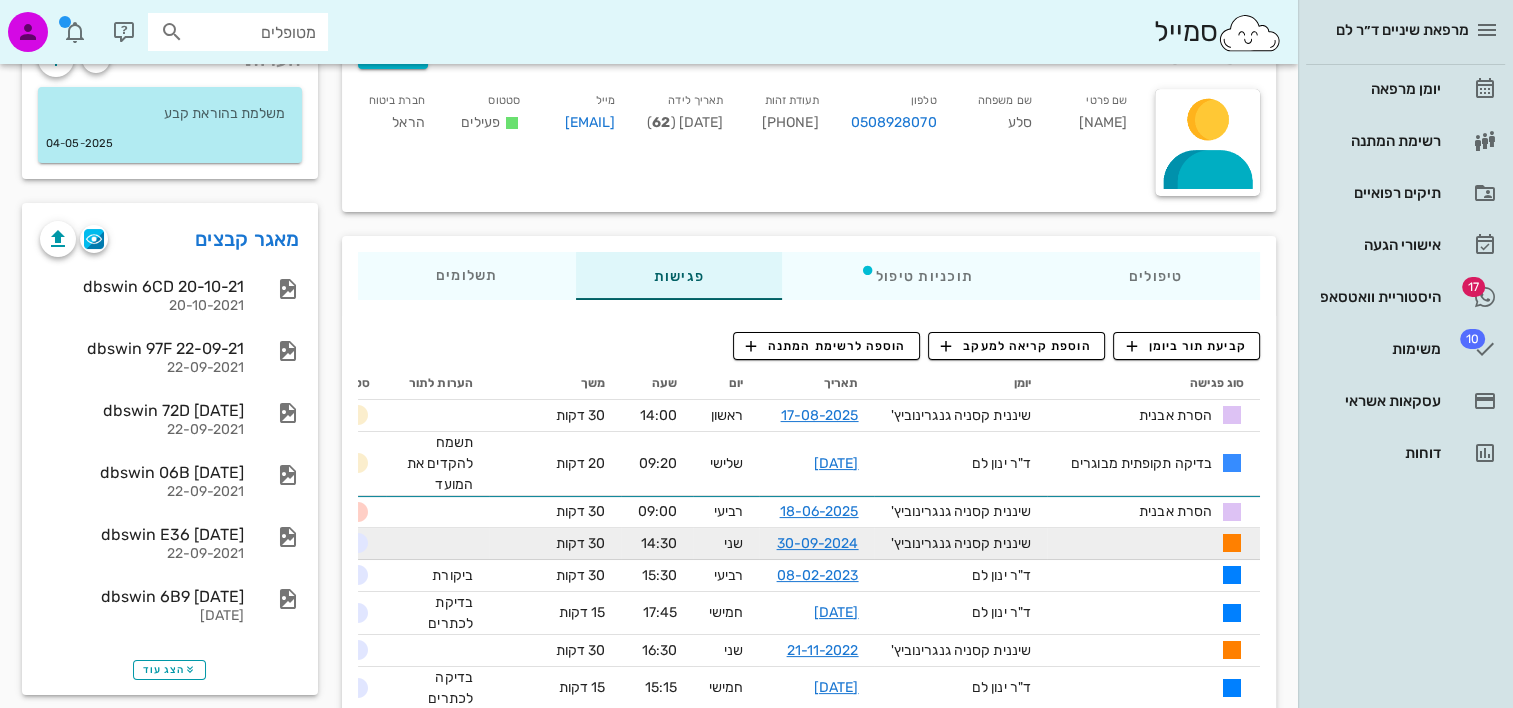 scroll, scrollTop: 200, scrollLeft: 0, axis: vertical 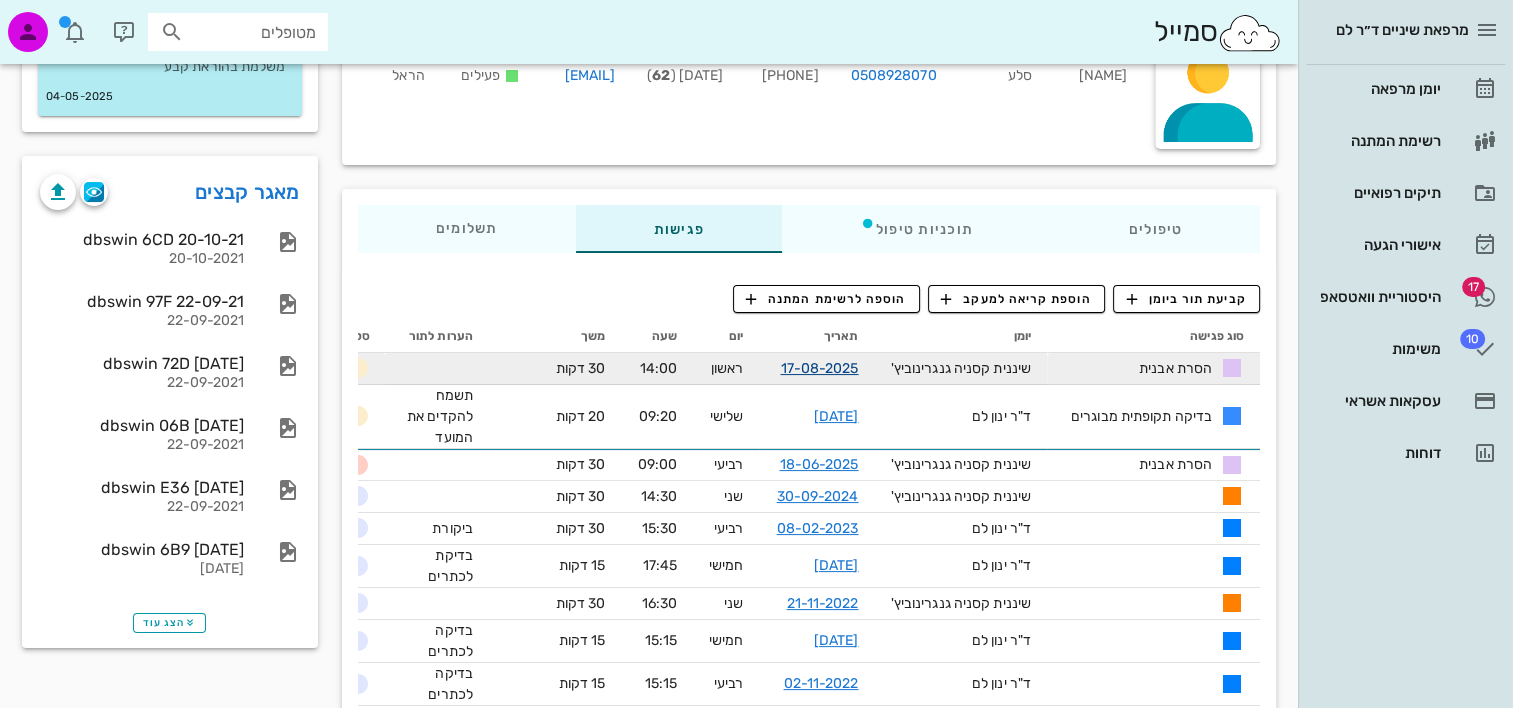 click on "17-08-2025" at bounding box center [819, 368] 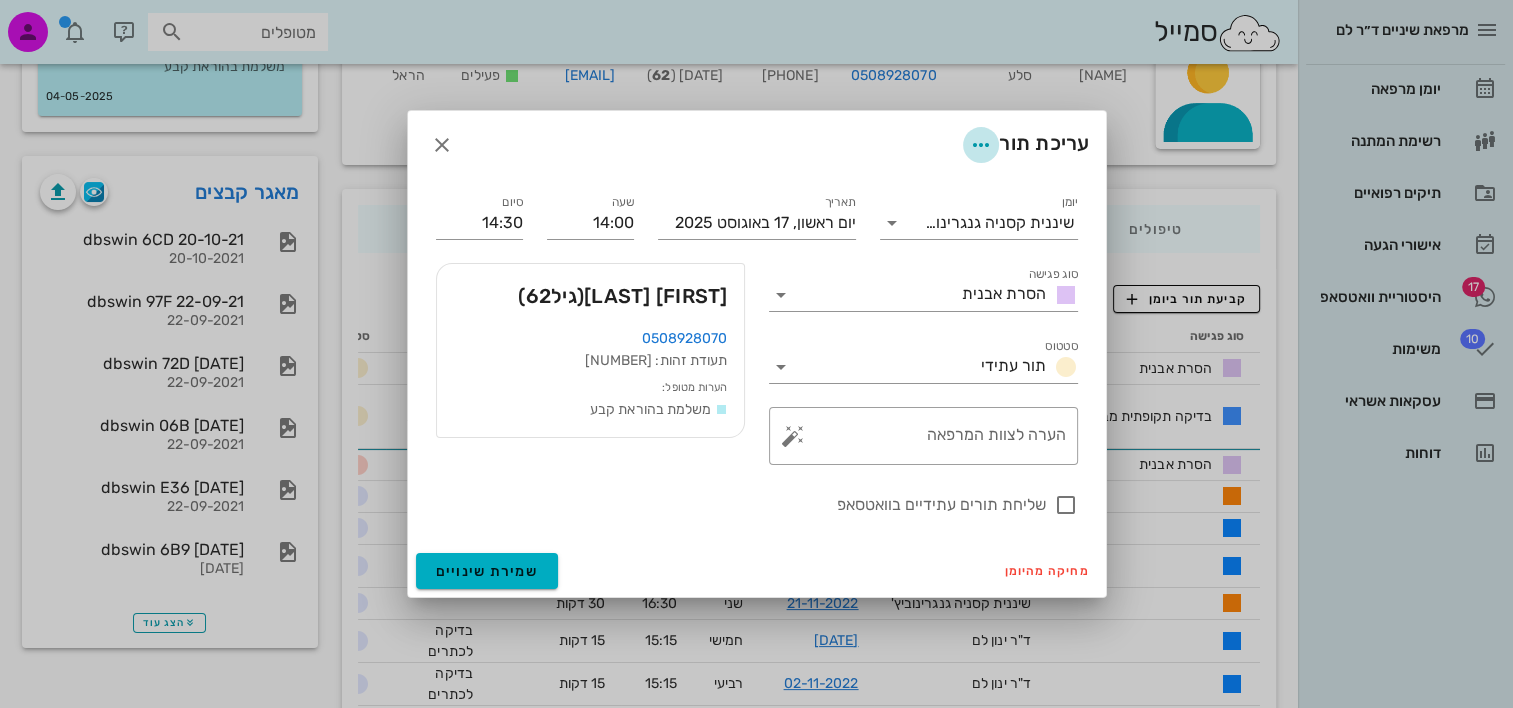 click at bounding box center (981, 145) 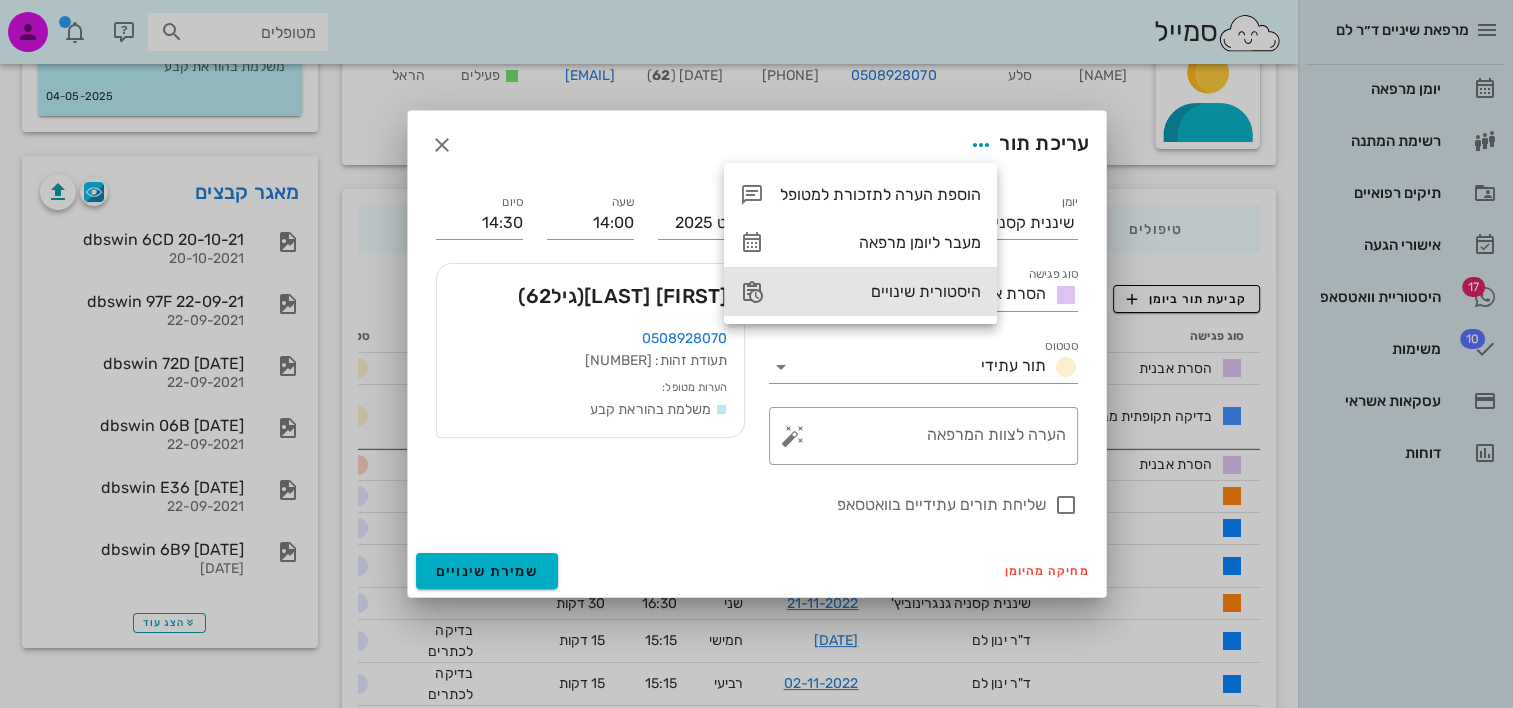 click on "היסטורית שינויים" at bounding box center [880, 291] 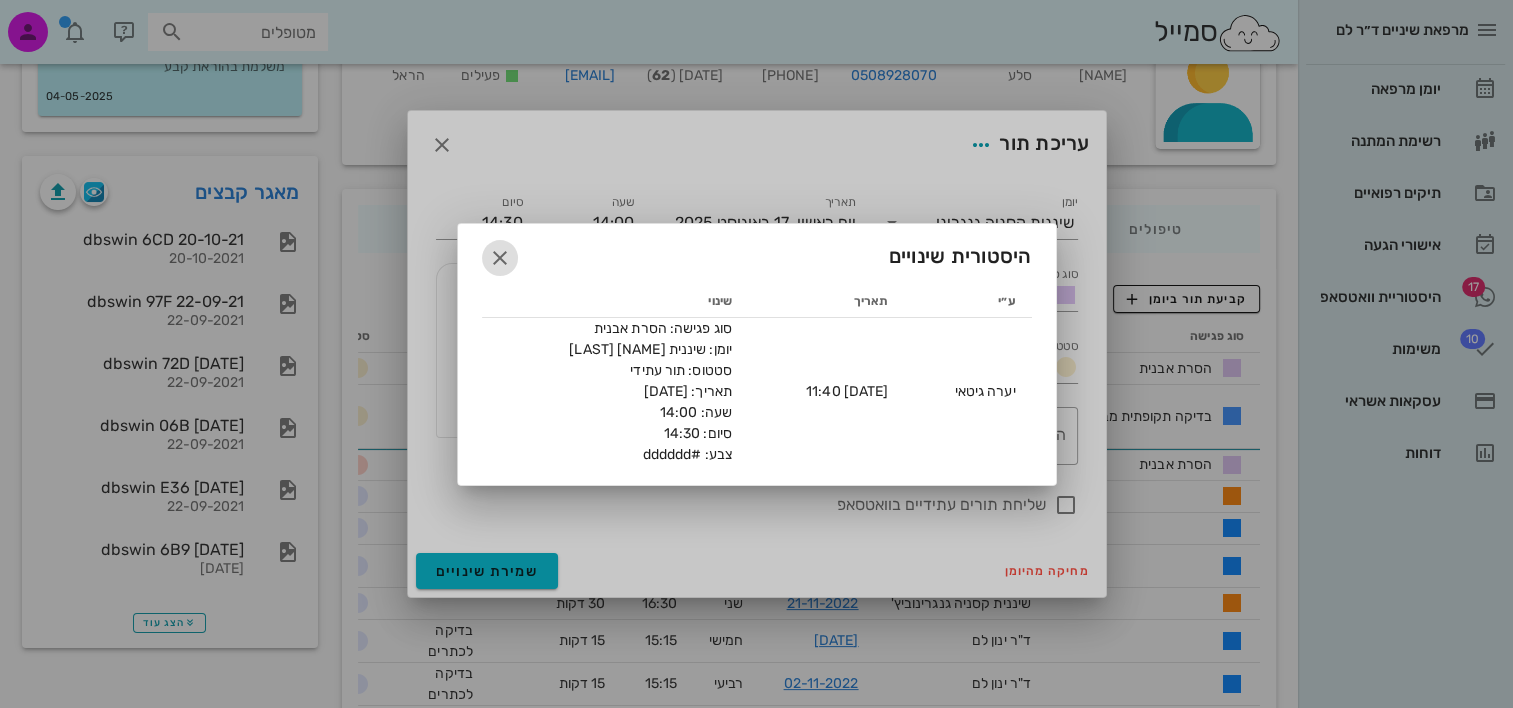 click at bounding box center (500, 258) 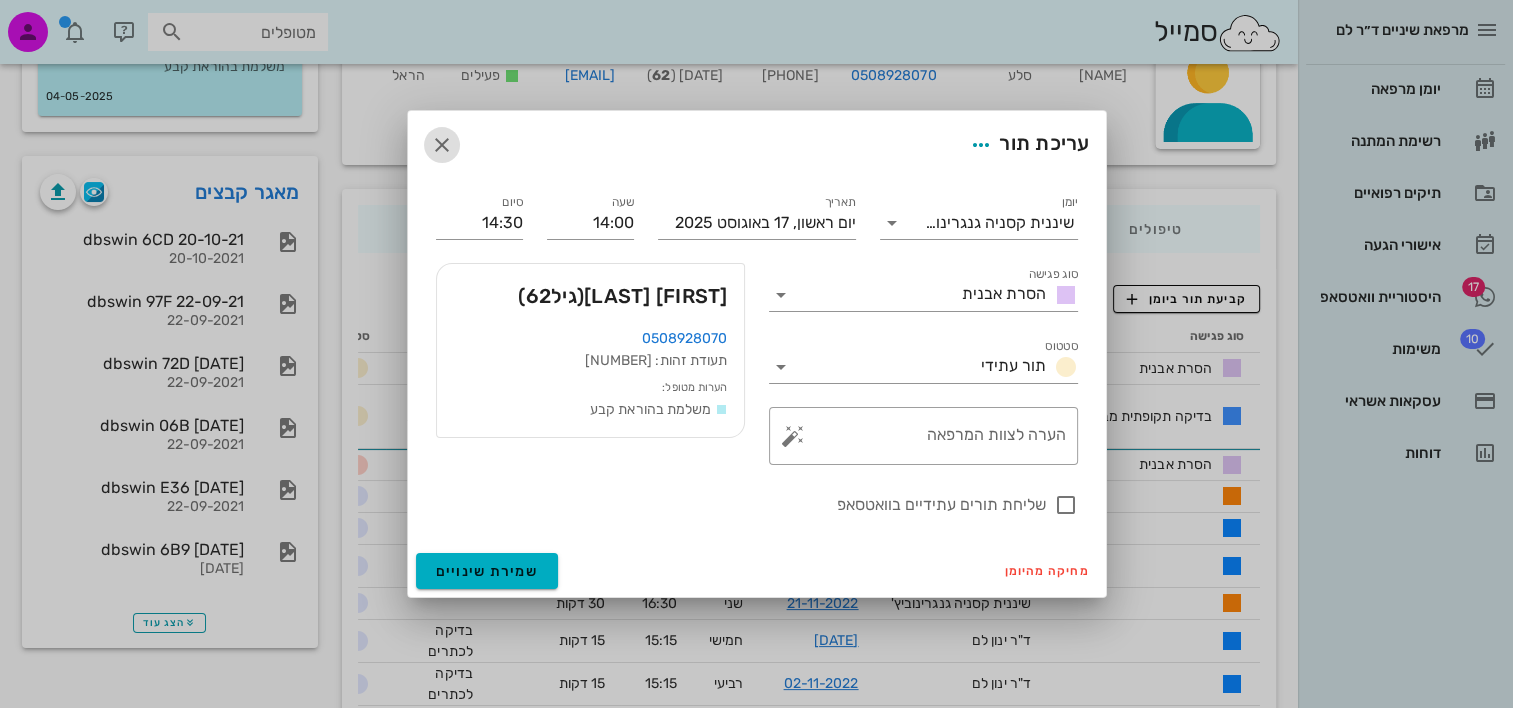 click at bounding box center [442, 145] 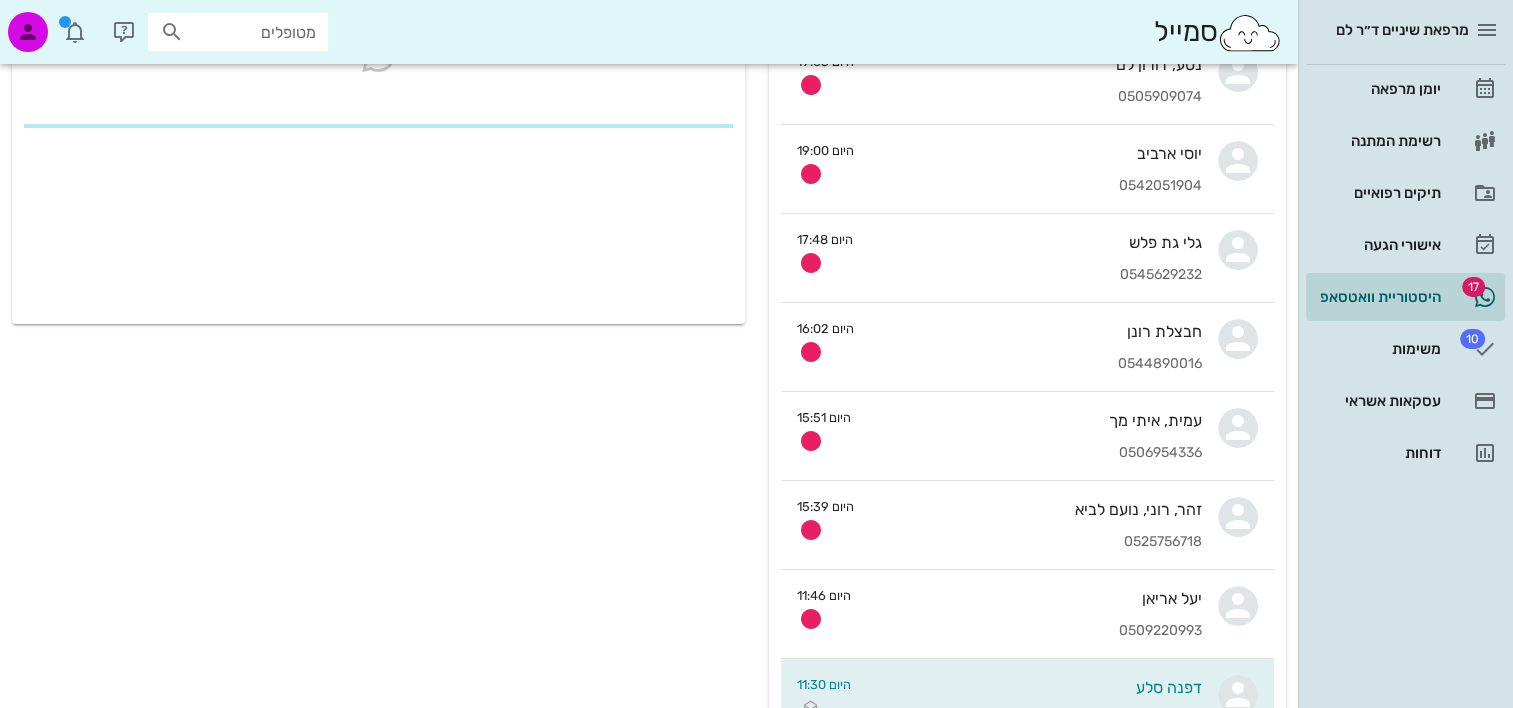 scroll, scrollTop: 100, scrollLeft: 0, axis: vertical 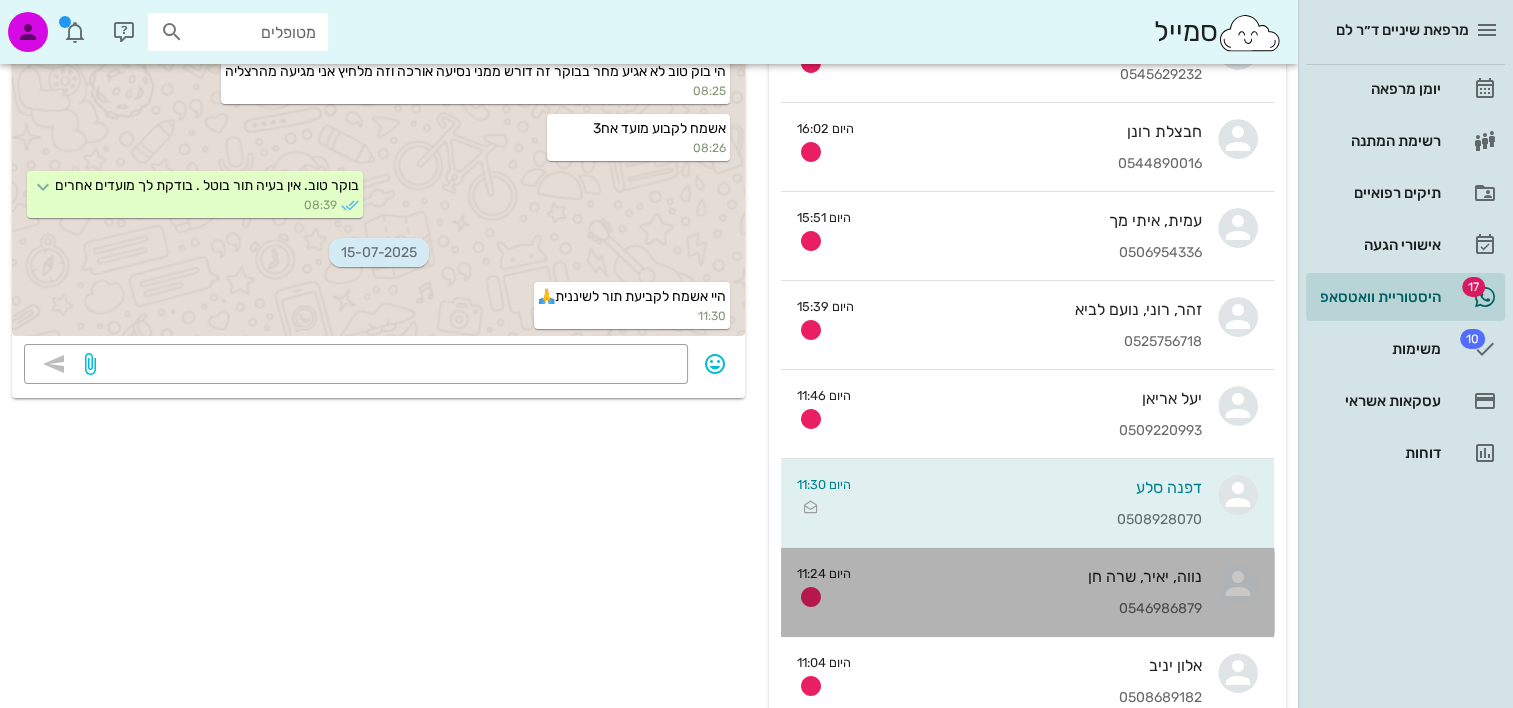click on "0546986879" at bounding box center (1034, 609) 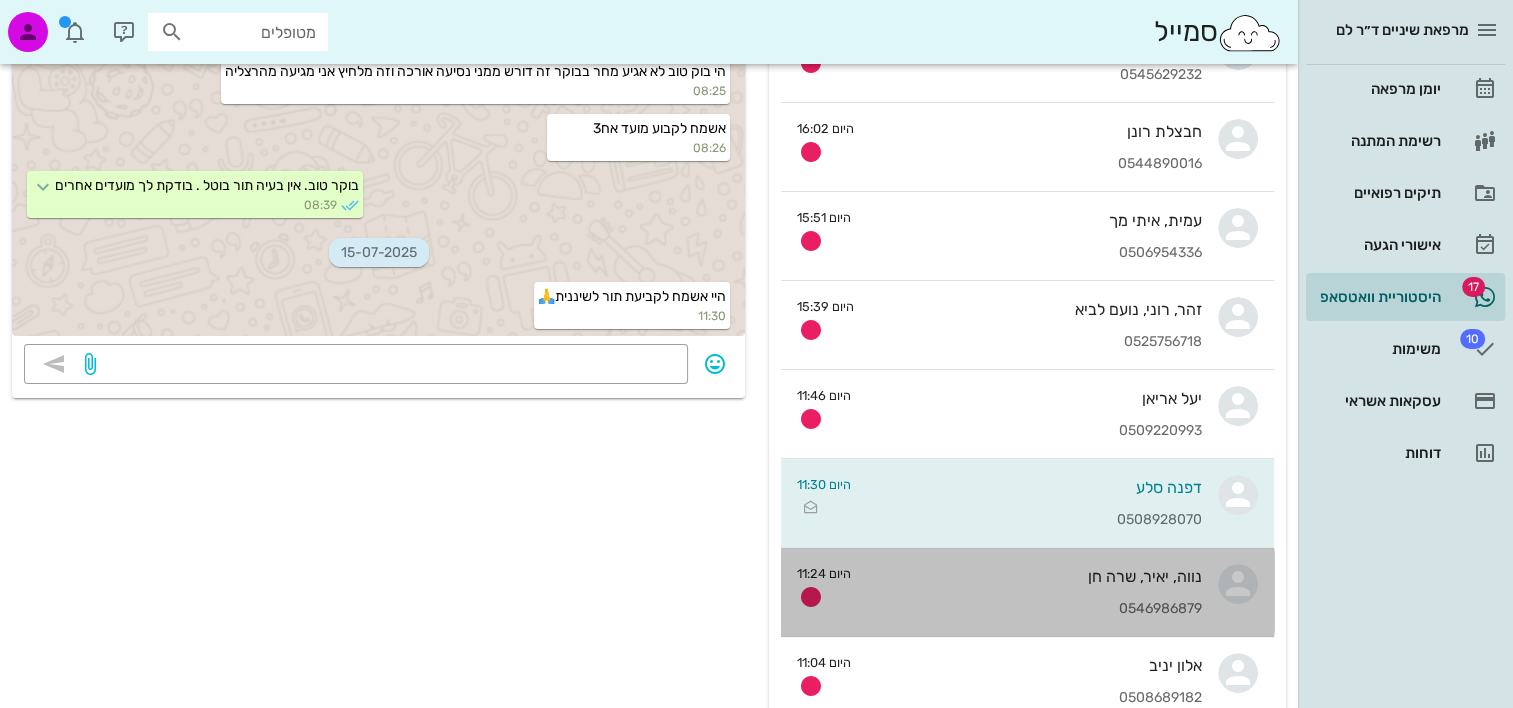 scroll, scrollTop: 0, scrollLeft: 0, axis: both 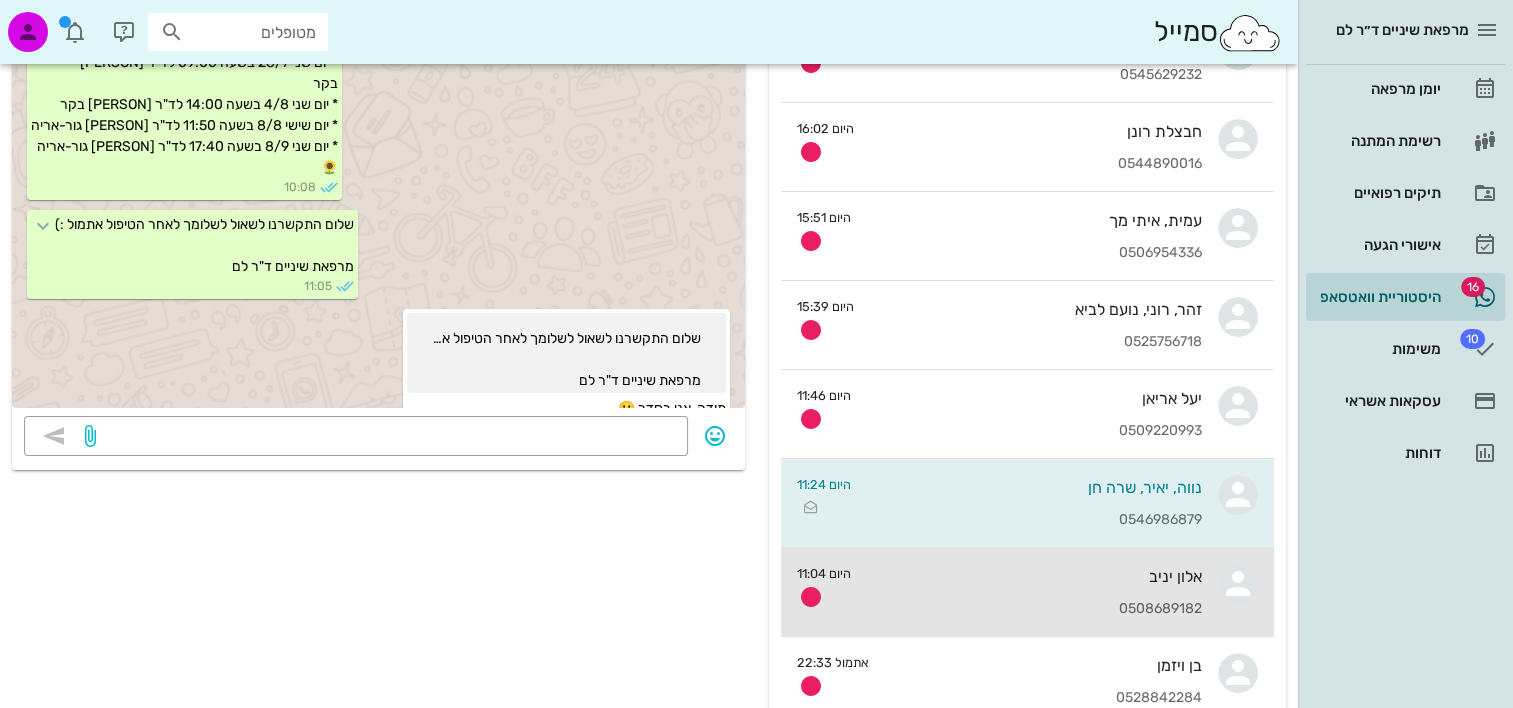 click on "אלון יניב" at bounding box center [1034, 576] 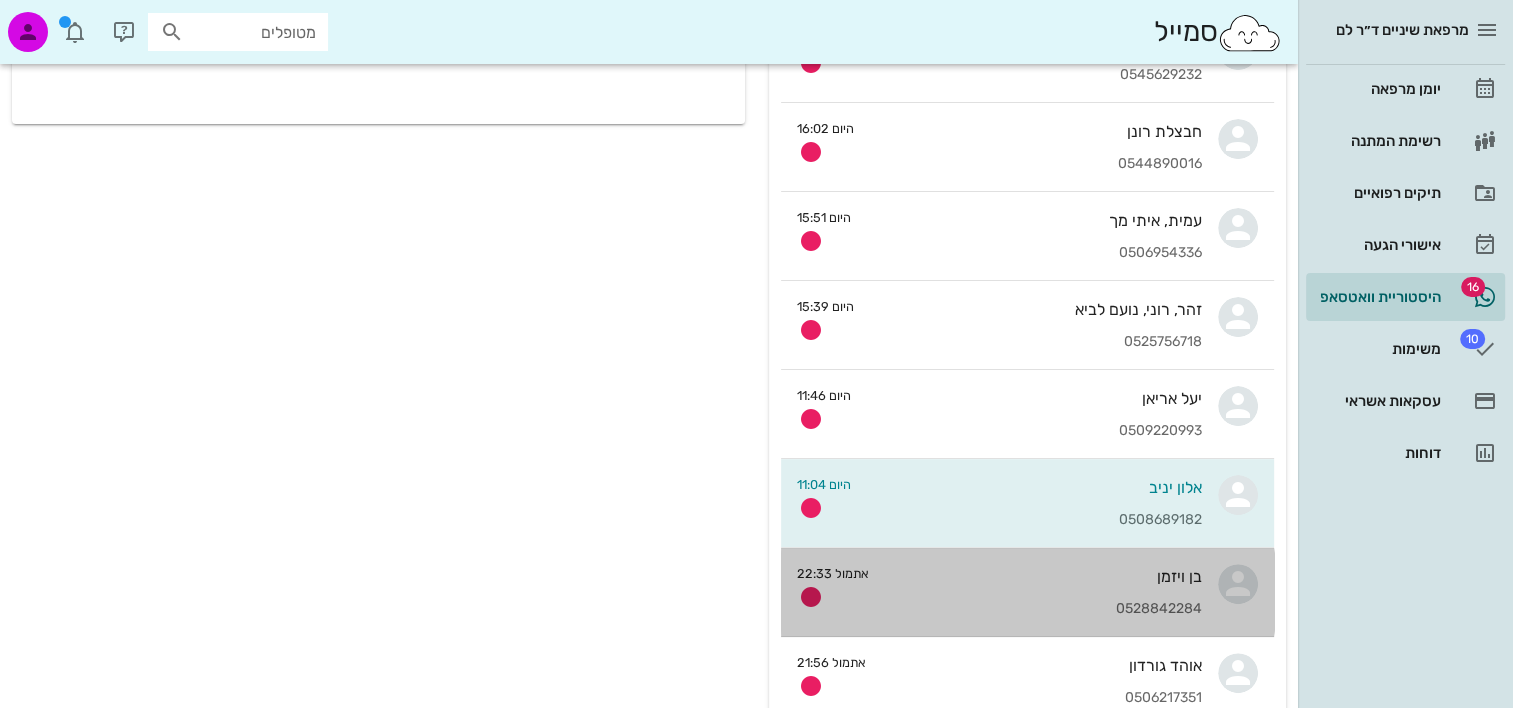 scroll, scrollTop: 0, scrollLeft: 0, axis: both 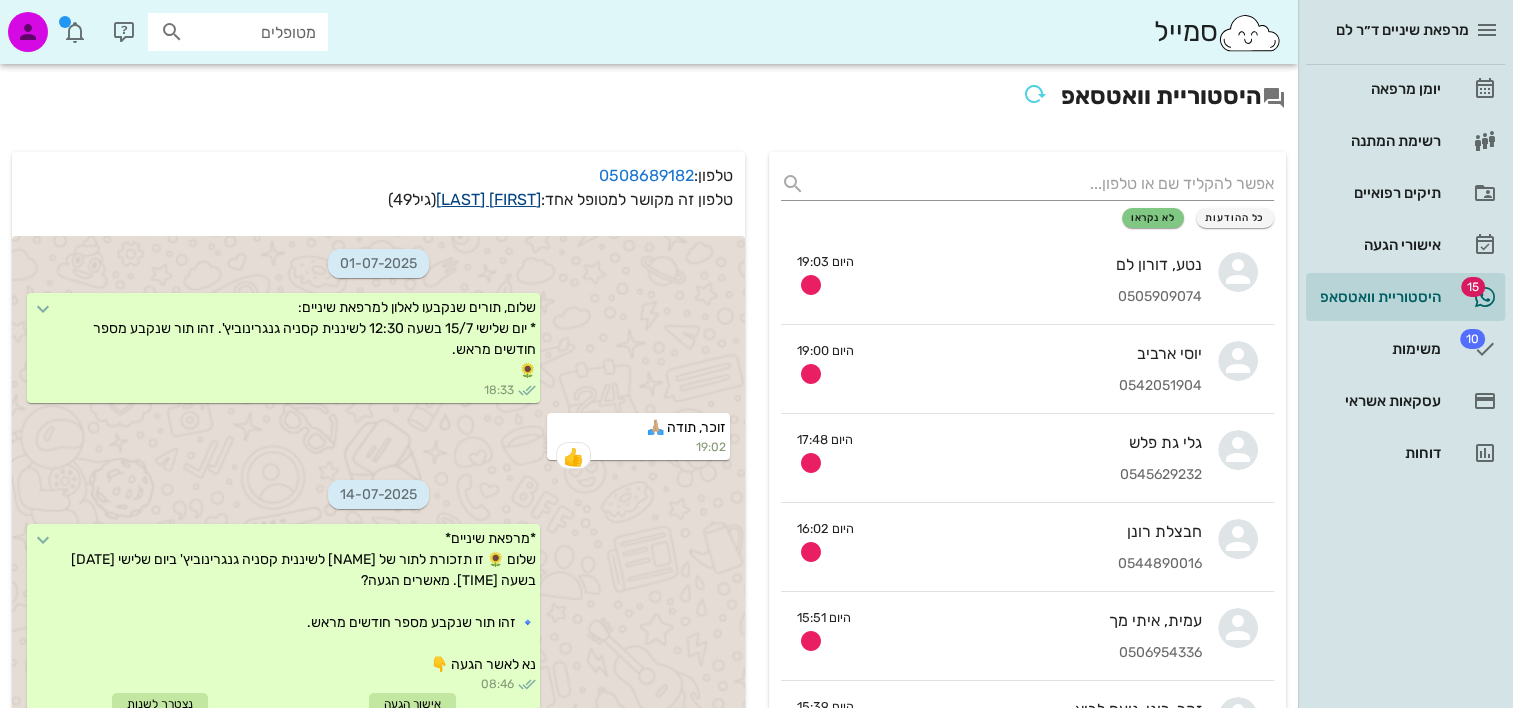 click on "אלון
יניב" at bounding box center [488, 199] 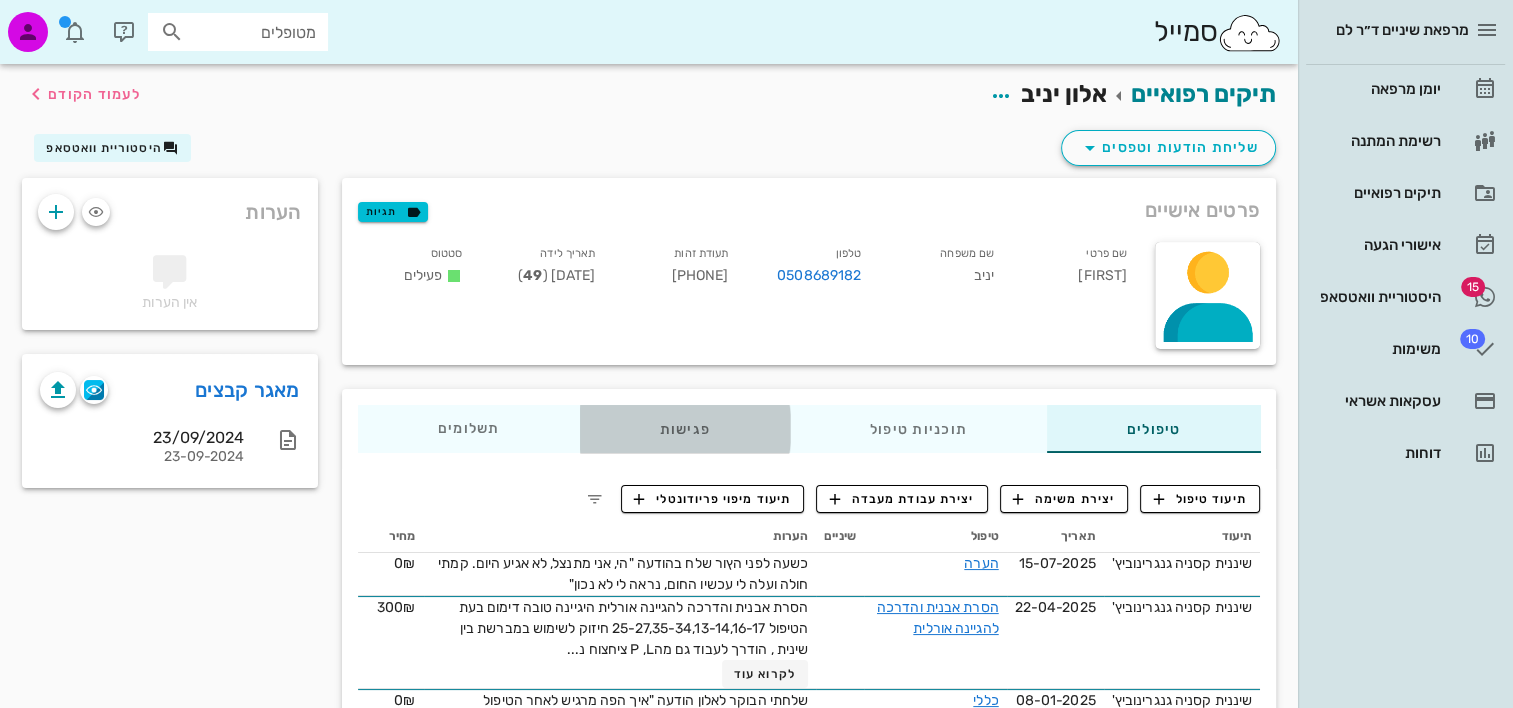 click on "פגישות" at bounding box center (684, 429) 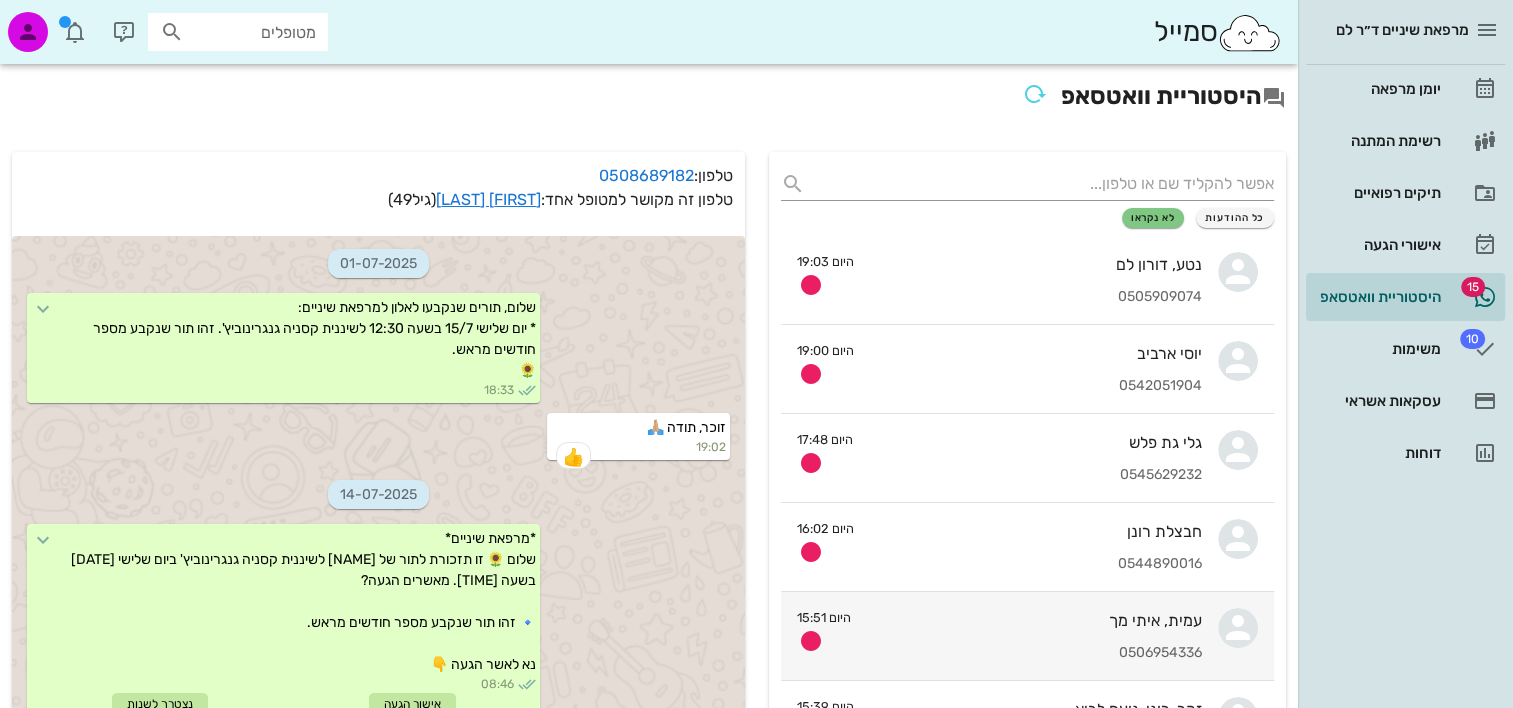 scroll, scrollTop: 320, scrollLeft: 0, axis: vertical 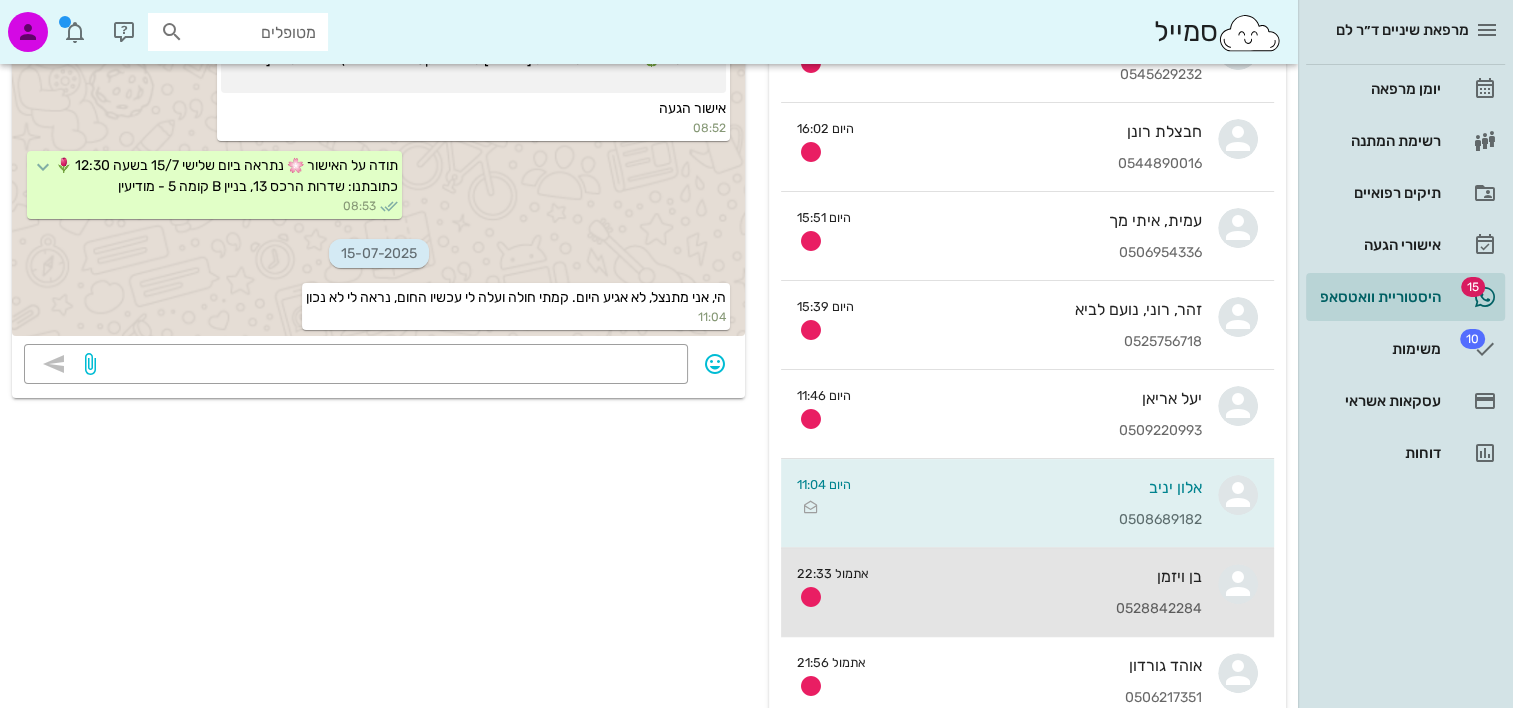 click on "0528842284" at bounding box center [1043, 609] 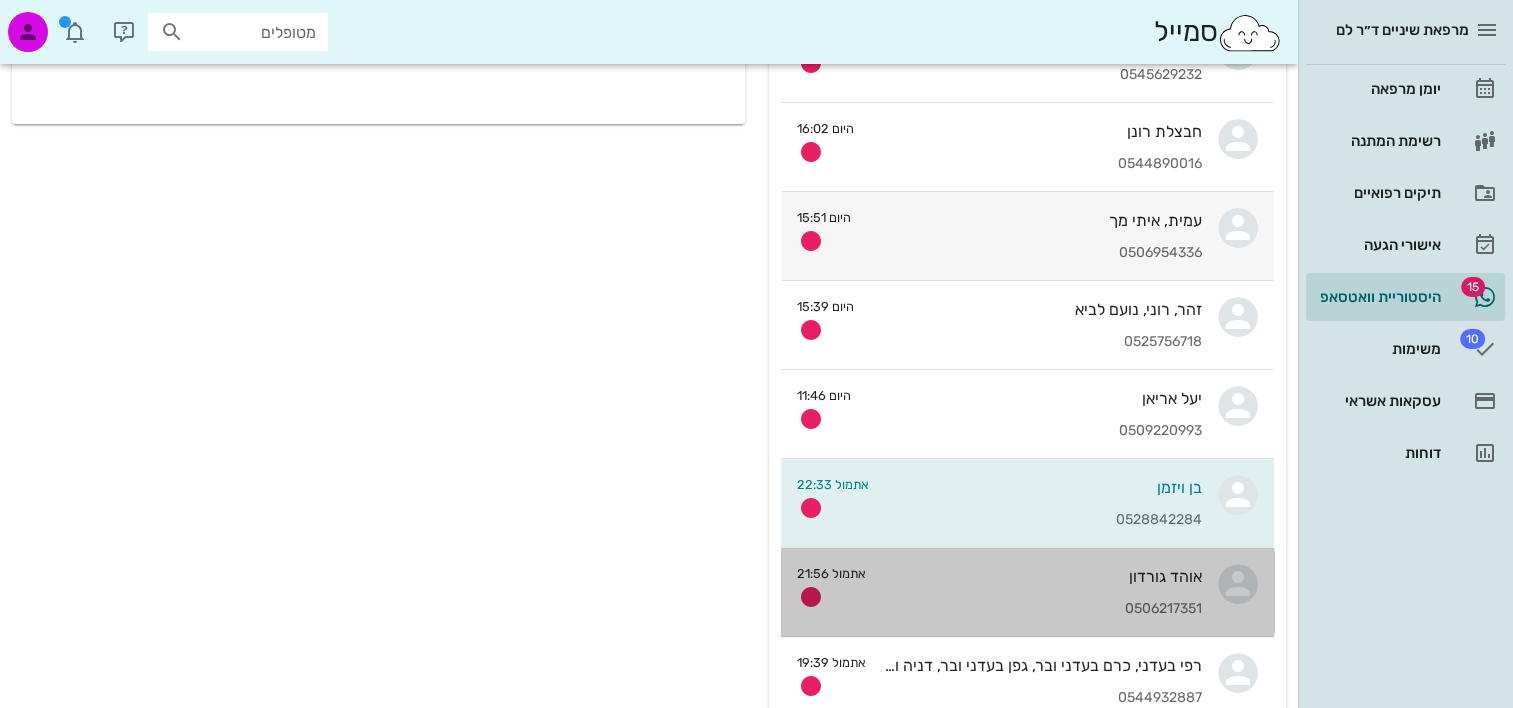scroll, scrollTop: 0, scrollLeft: 0, axis: both 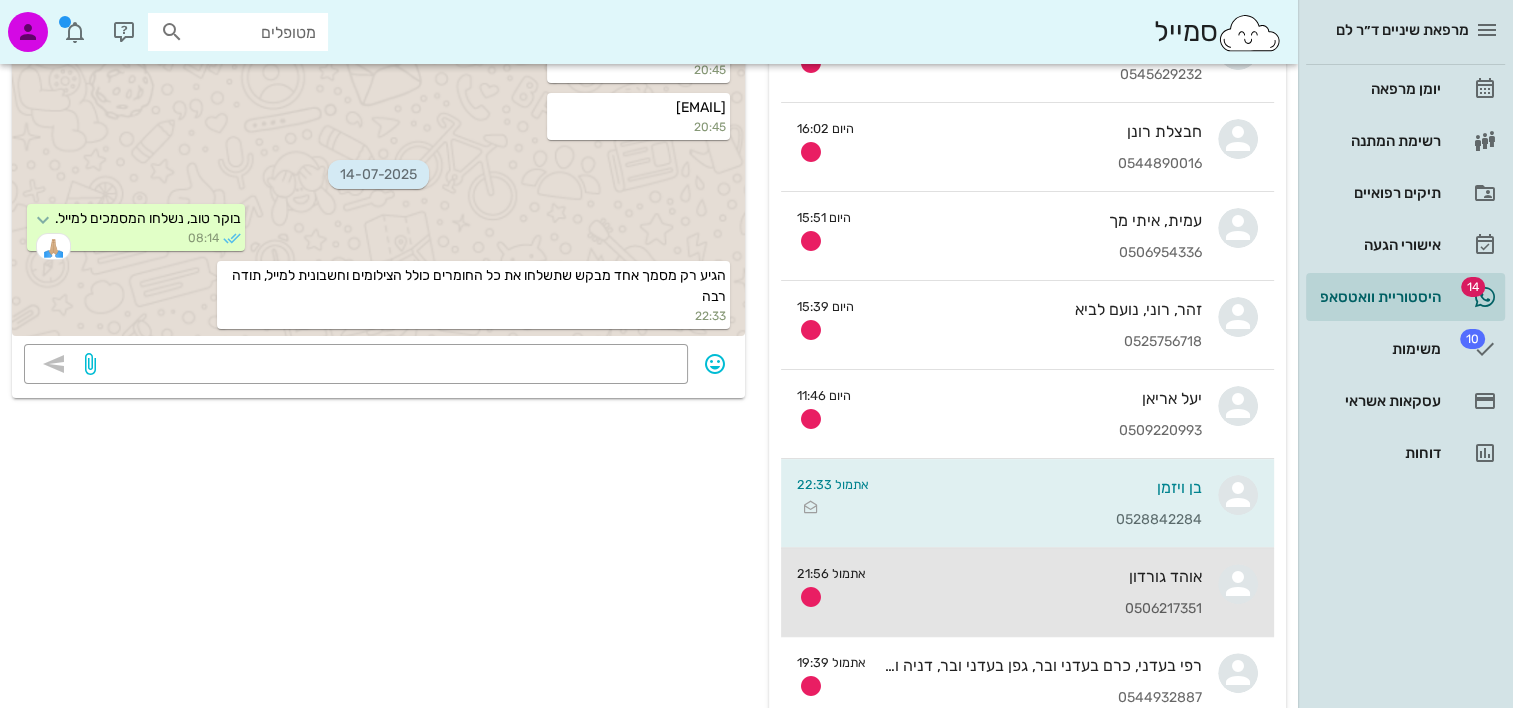 click on "אוהד גורדון" at bounding box center [1042, 576] 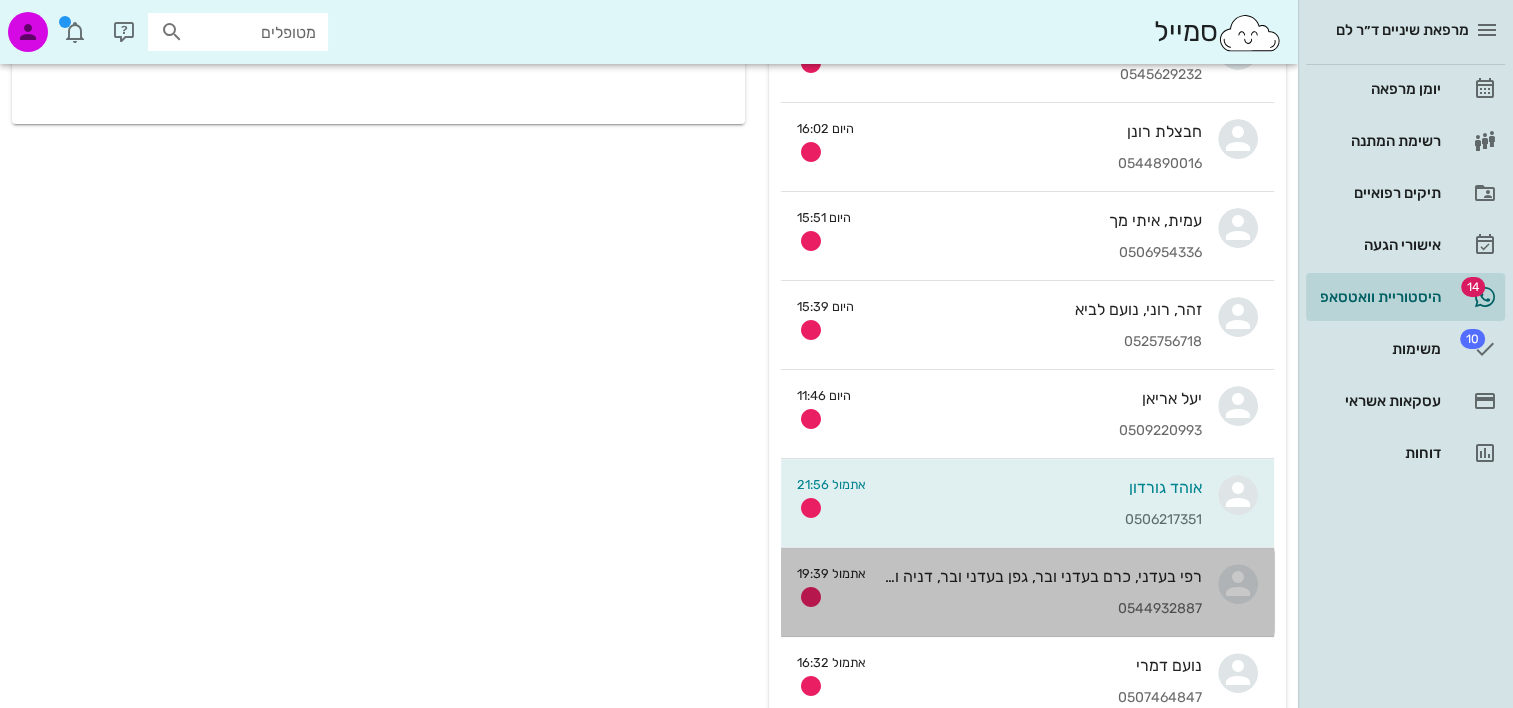 scroll, scrollTop: 0, scrollLeft: 0, axis: both 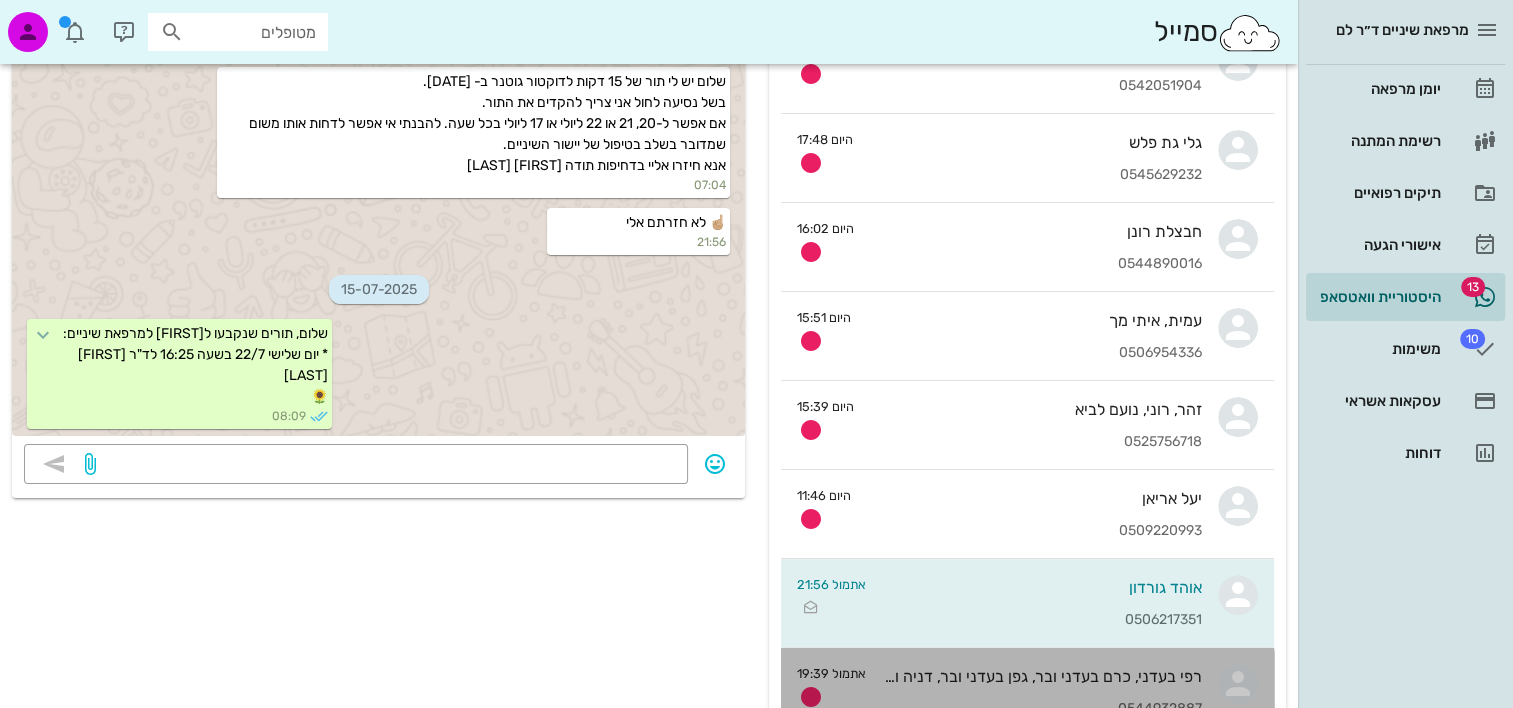 click on "רפי בעדני, כרם בעדני ובר, גפן בעדני ובר, דניה ובר" at bounding box center (1042, 676) 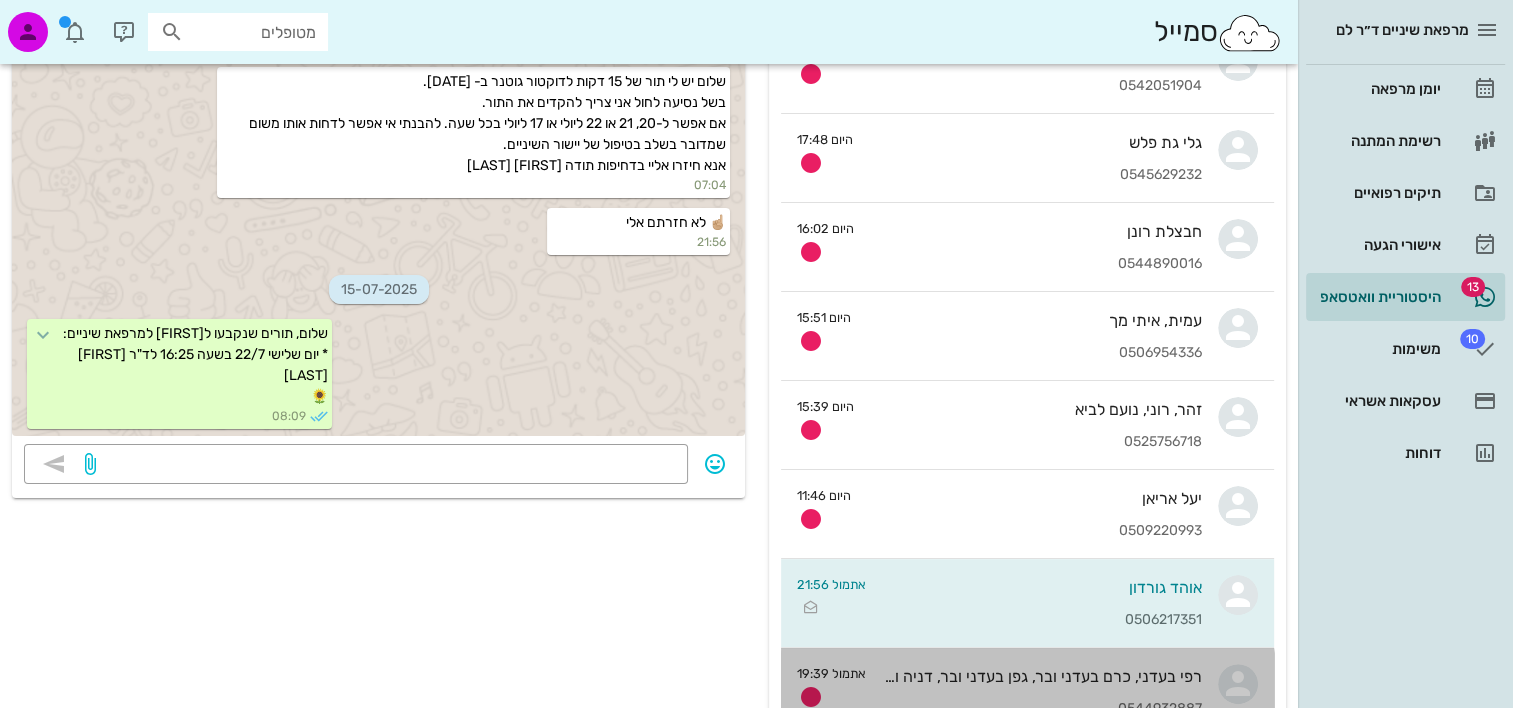 scroll, scrollTop: 0, scrollLeft: 0, axis: both 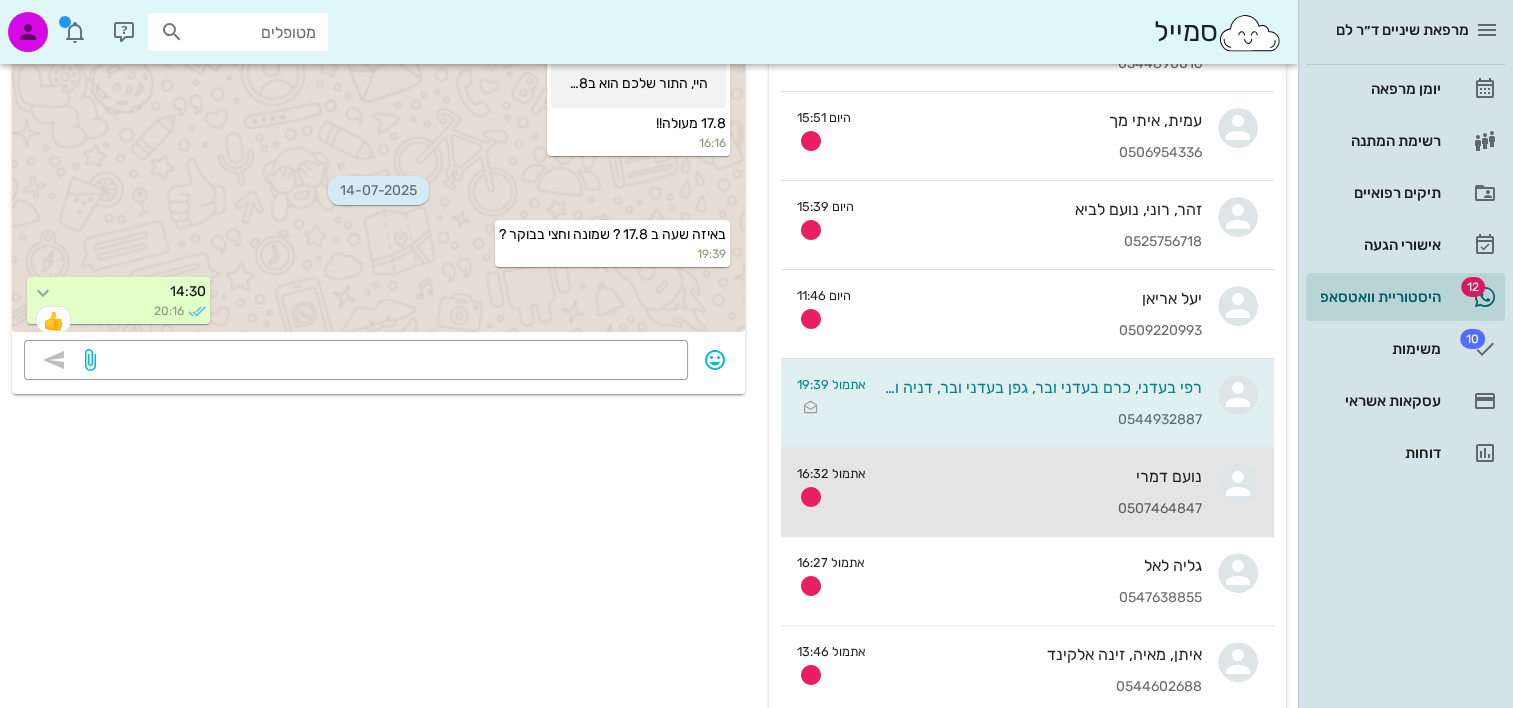 click on "נועם דמרי" at bounding box center [1042, 476] 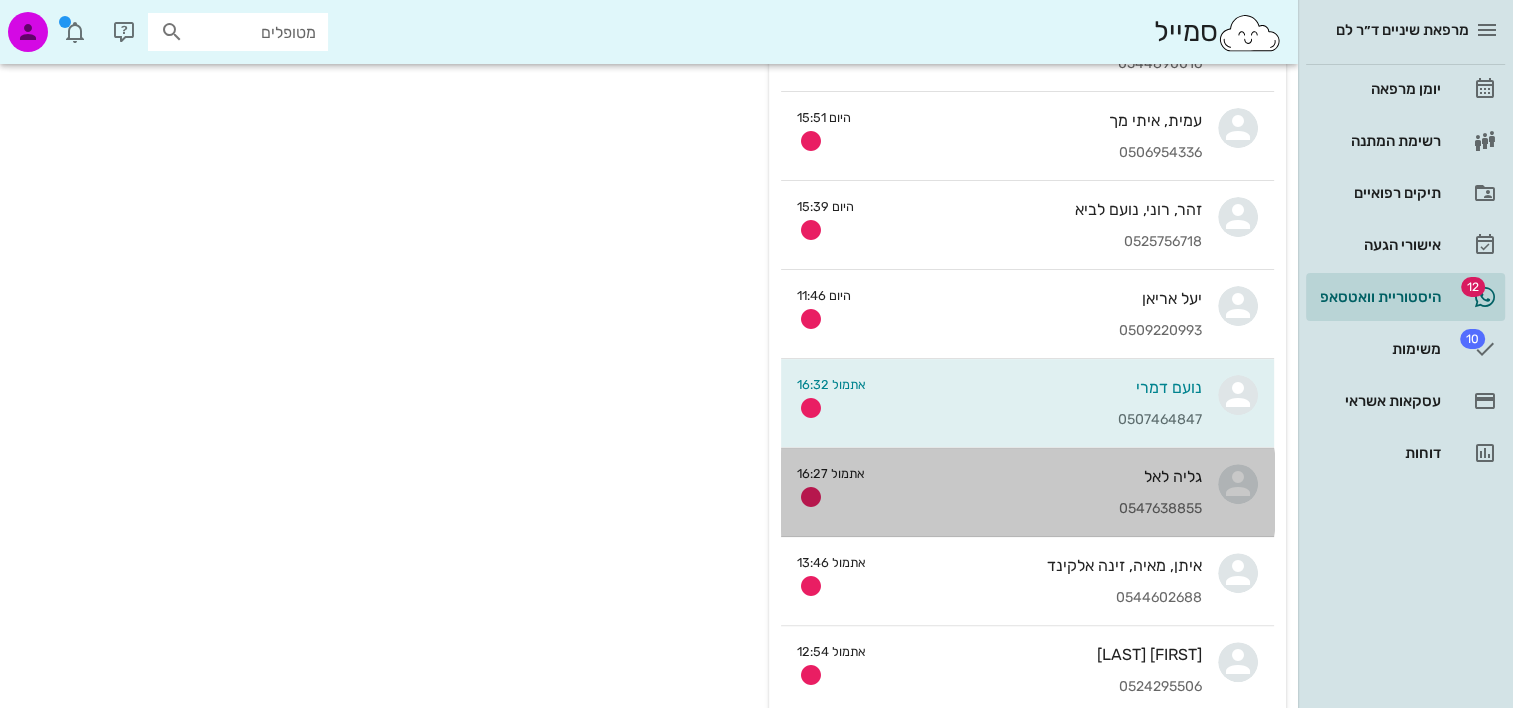 scroll, scrollTop: 0, scrollLeft: 0, axis: both 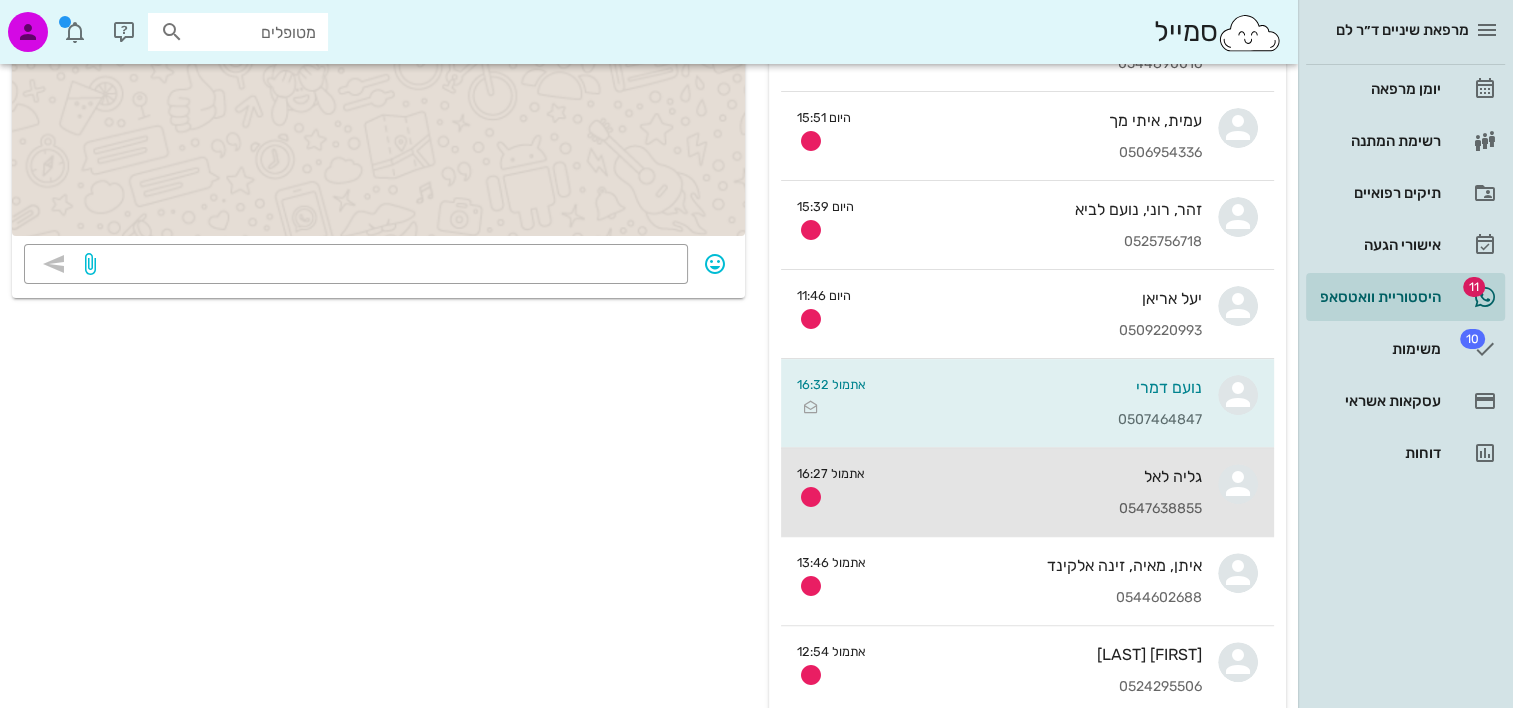 click on "גליה לאל" at bounding box center (1041, 476) 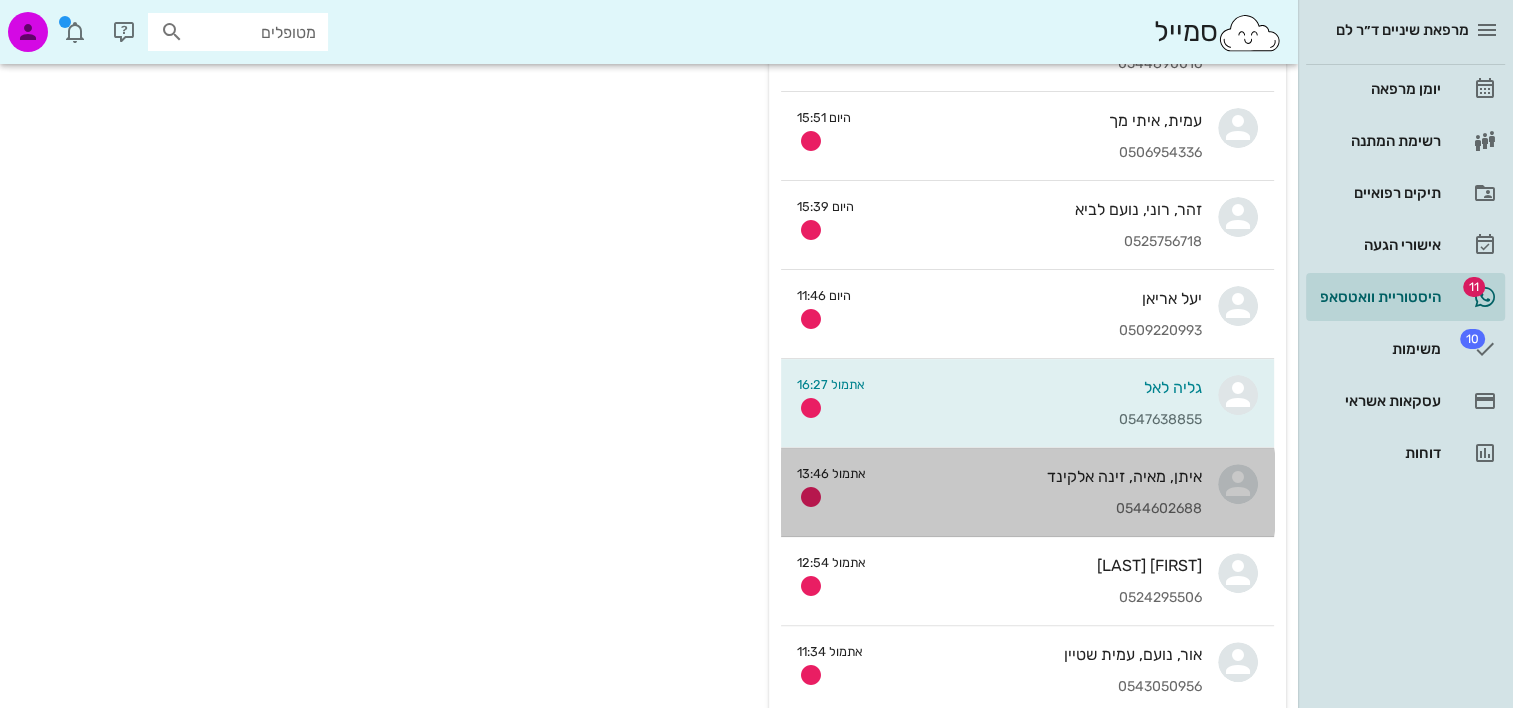 scroll, scrollTop: 0, scrollLeft: 0, axis: both 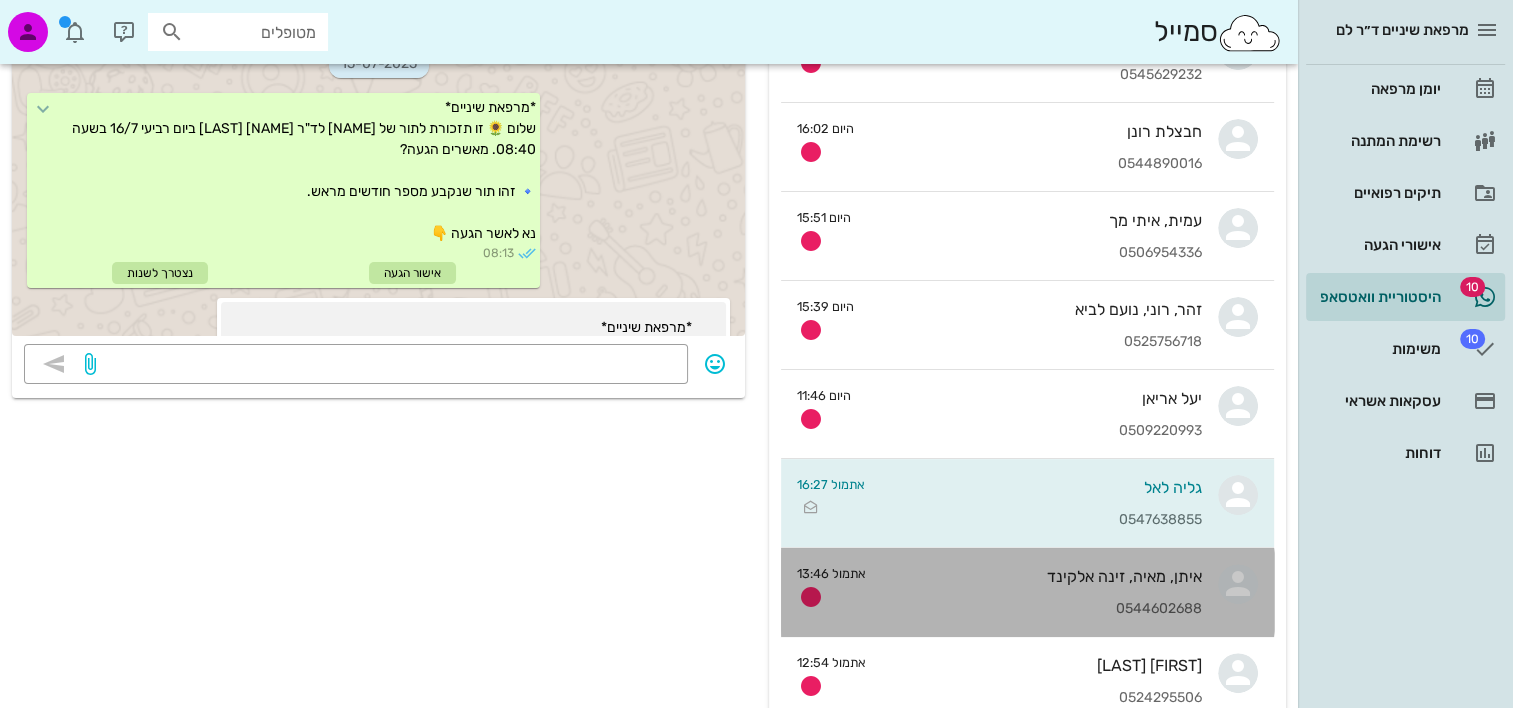 click on "איתן, מאיה, זינה אלקינד 0544602688" at bounding box center (1042, 592) 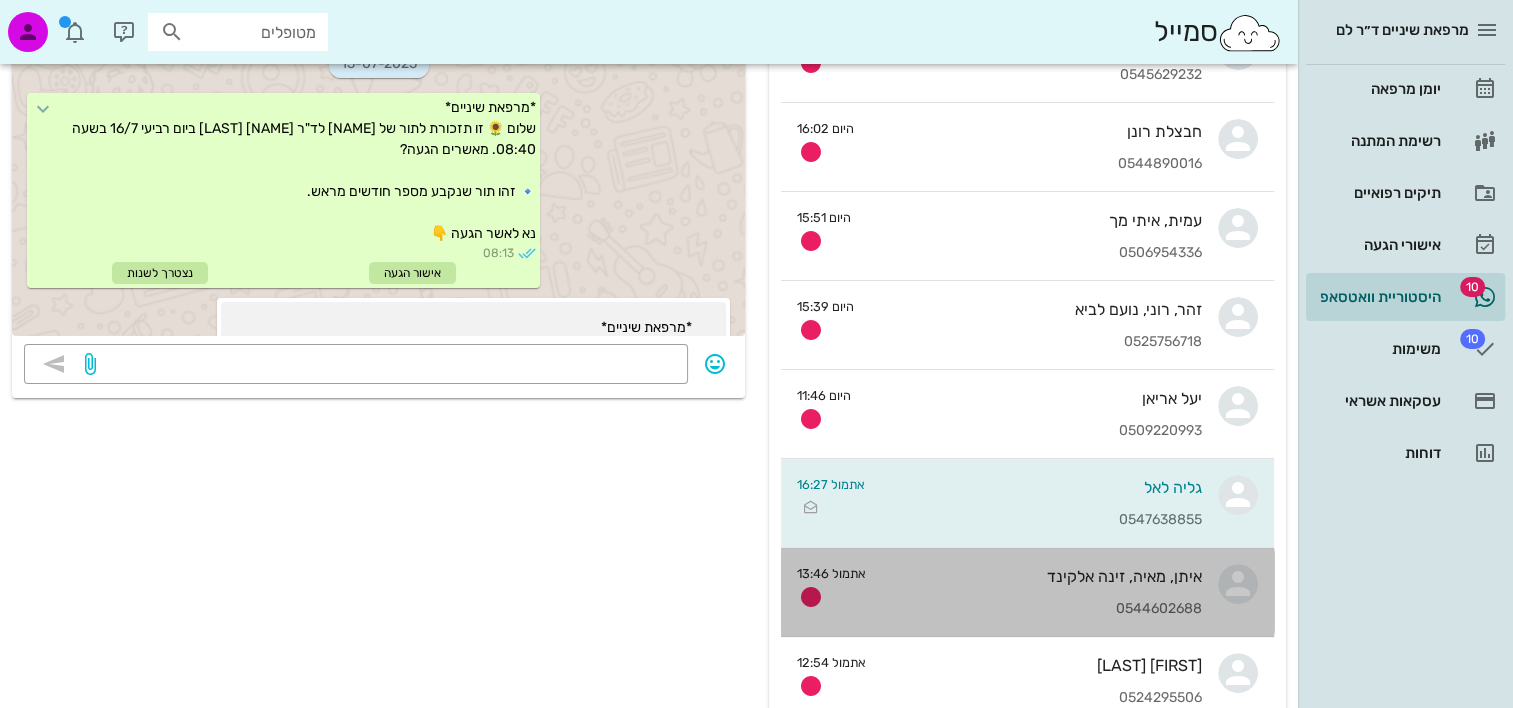 scroll, scrollTop: 0, scrollLeft: 0, axis: both 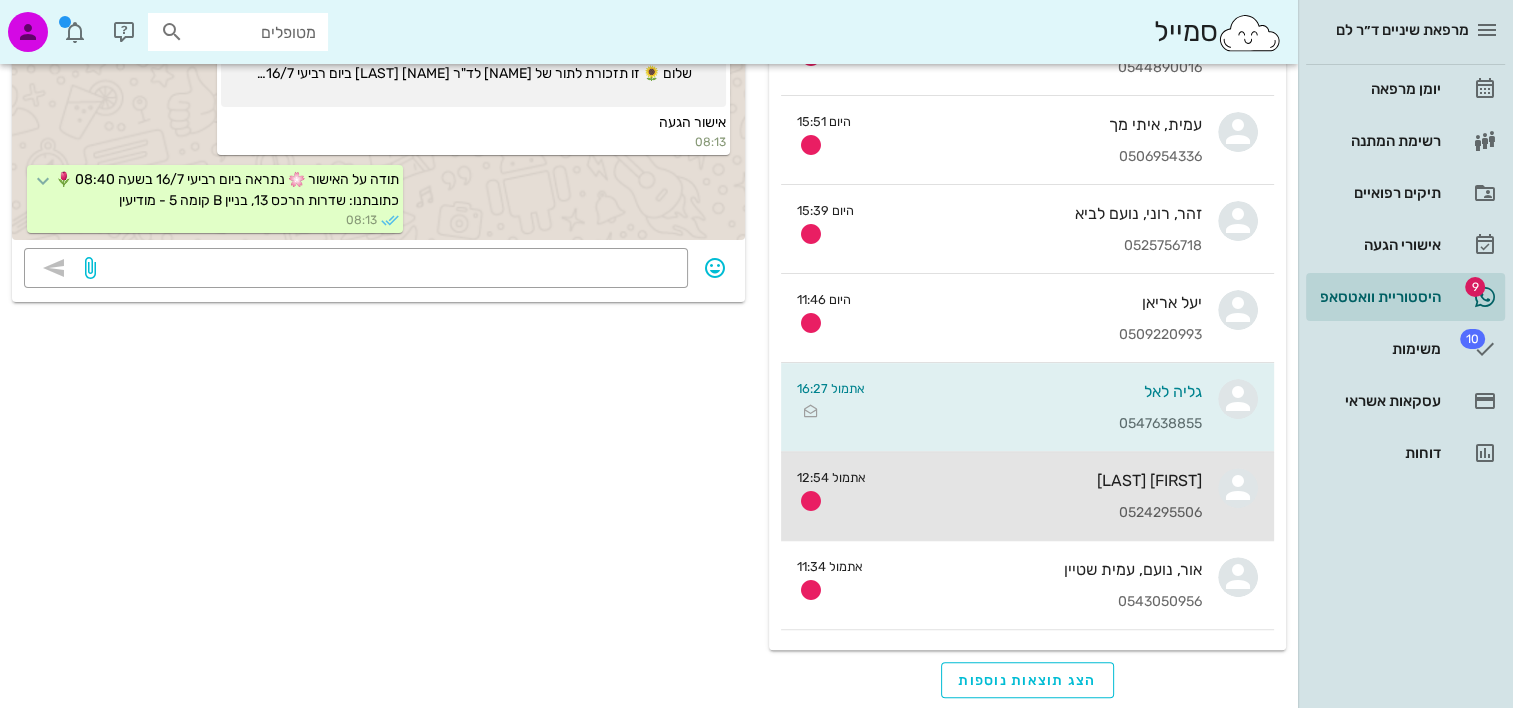 click on "יצחק מנדל" at bounding box center [1042, 480] 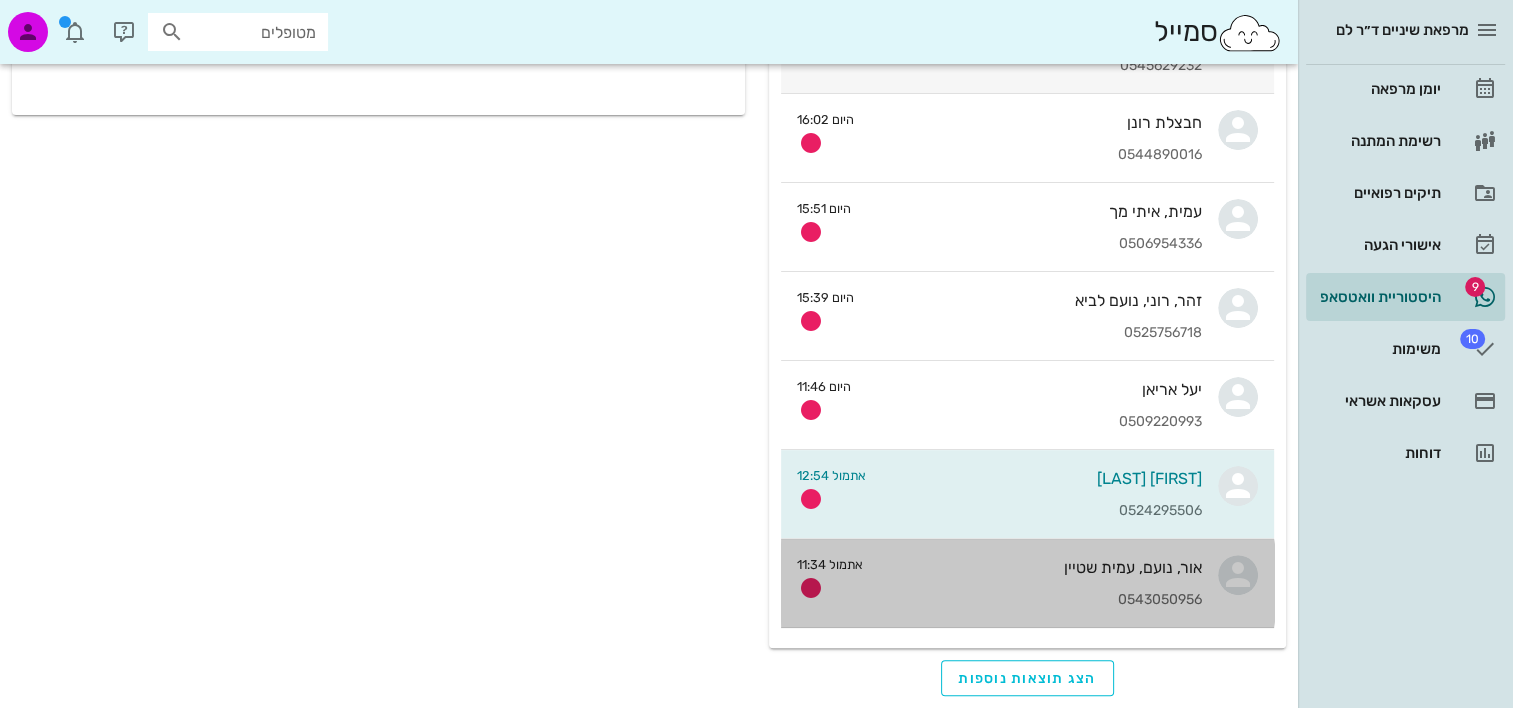 scroll, scrollTop: 0, scrollLeft: 0, axis: both 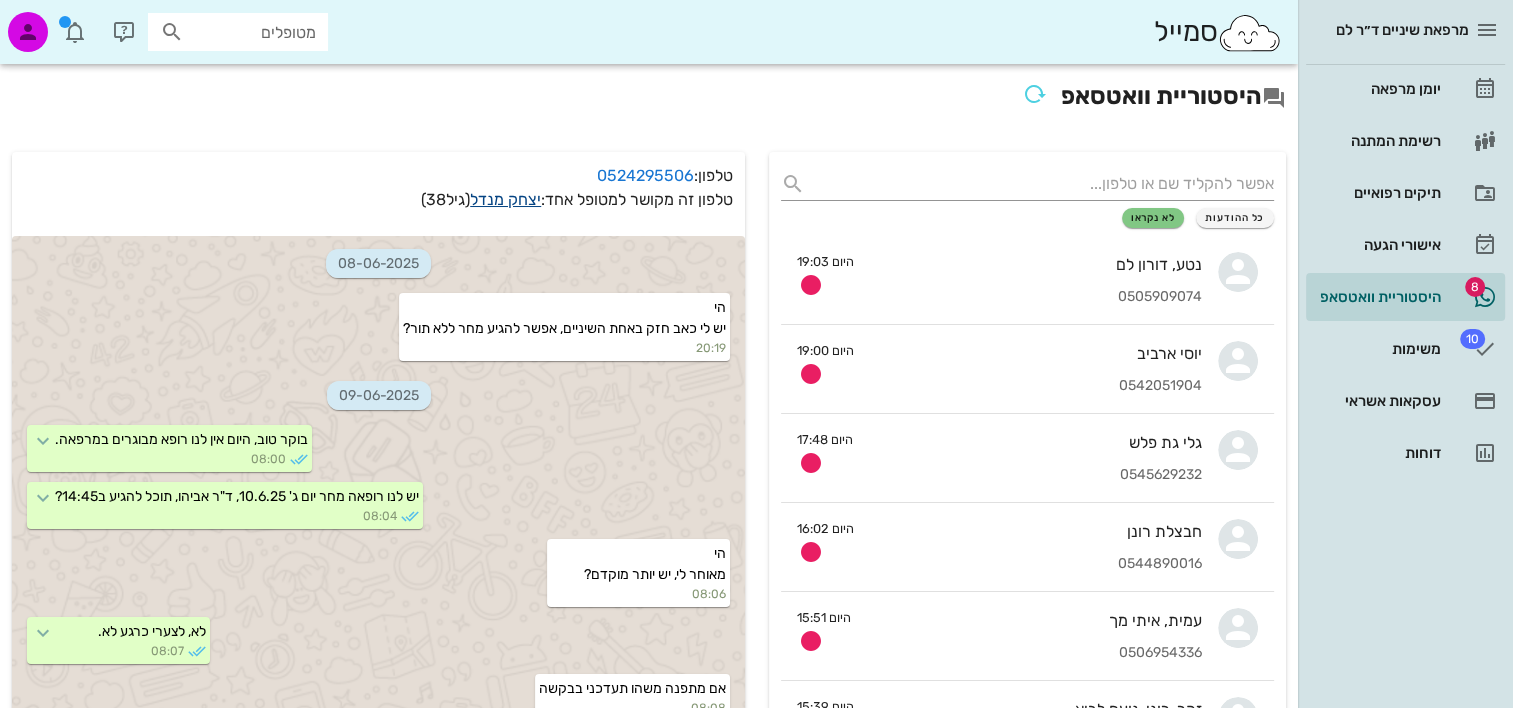 click on "יצחק
מנדל" at bounding box center (505, 199) 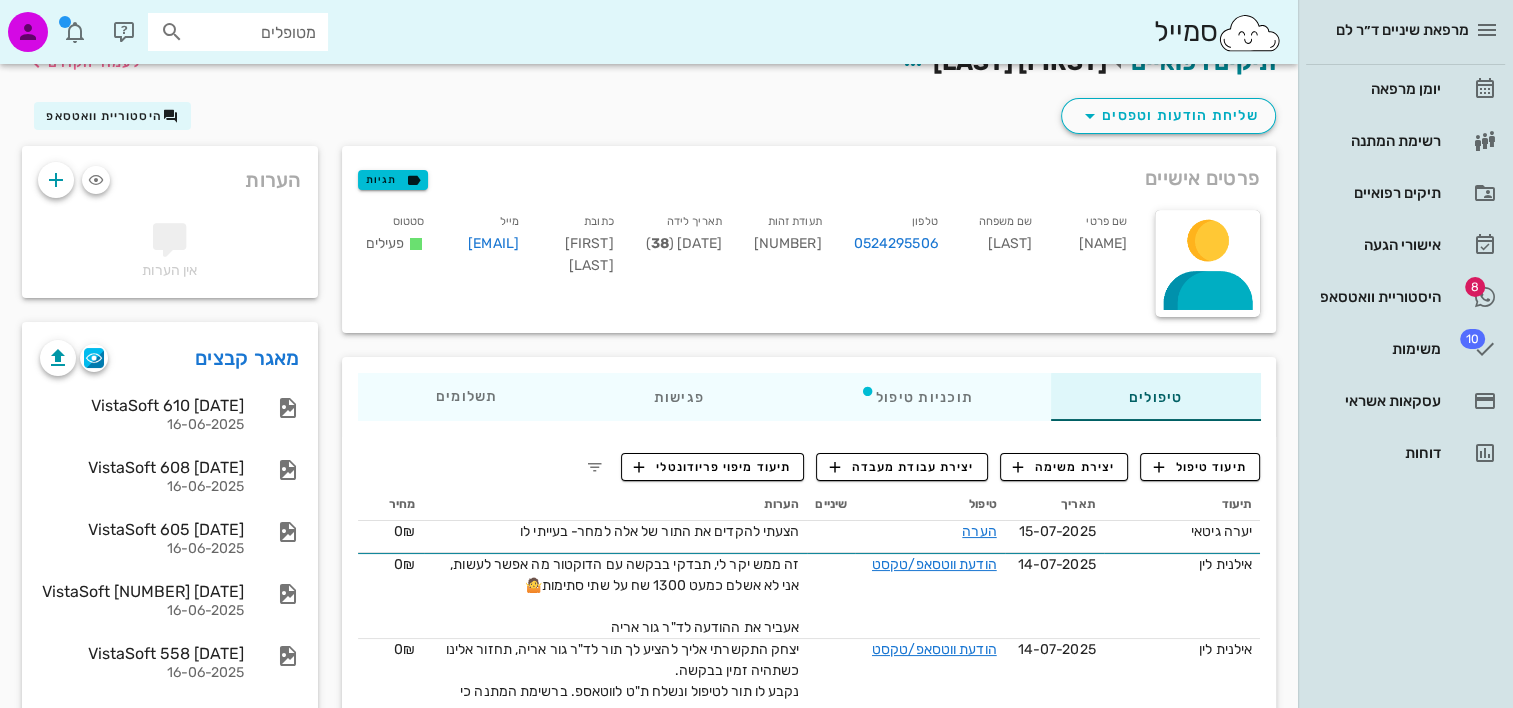 scroll, scrollTop: 0, scrollLeft: 0, axis: both 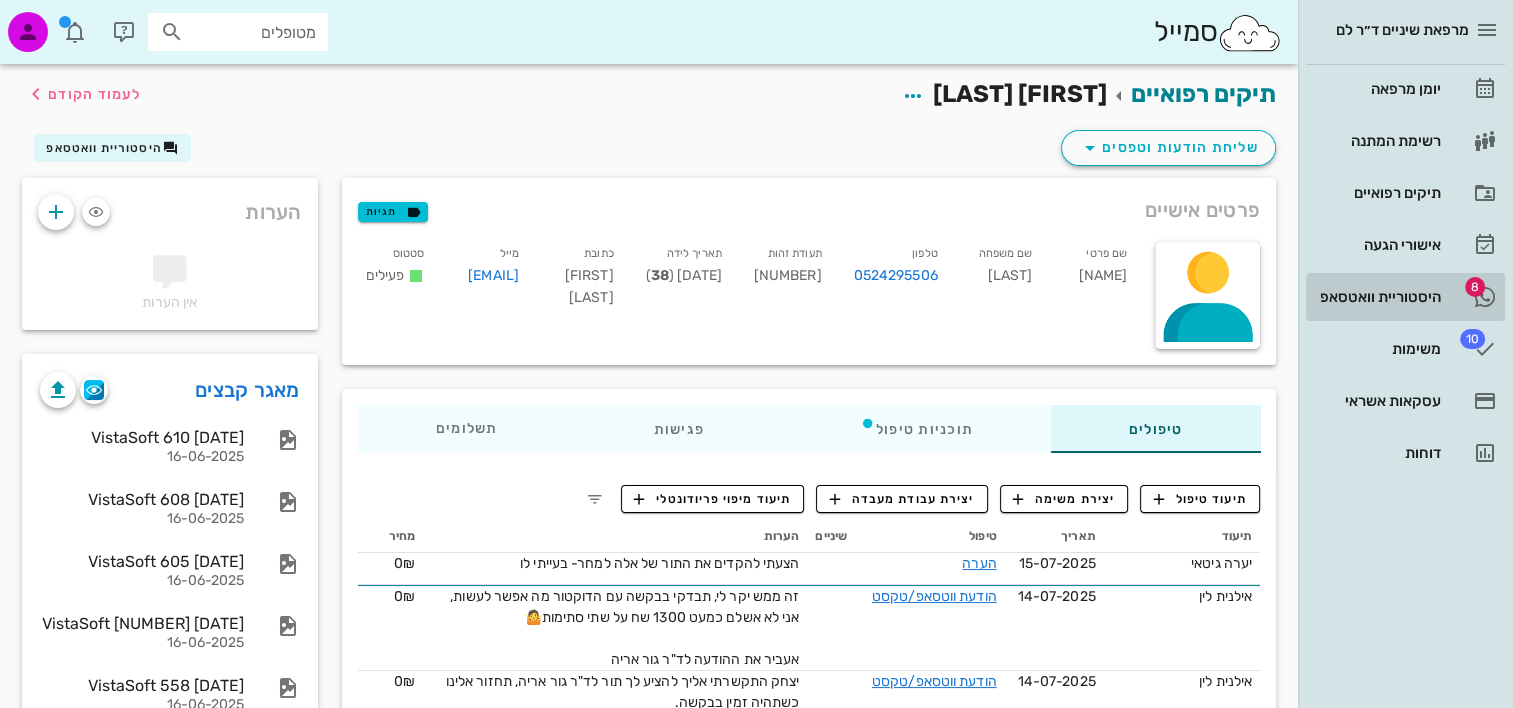 click on "היסטוריית וואטסאפ" at bounding box center [1377, 297] 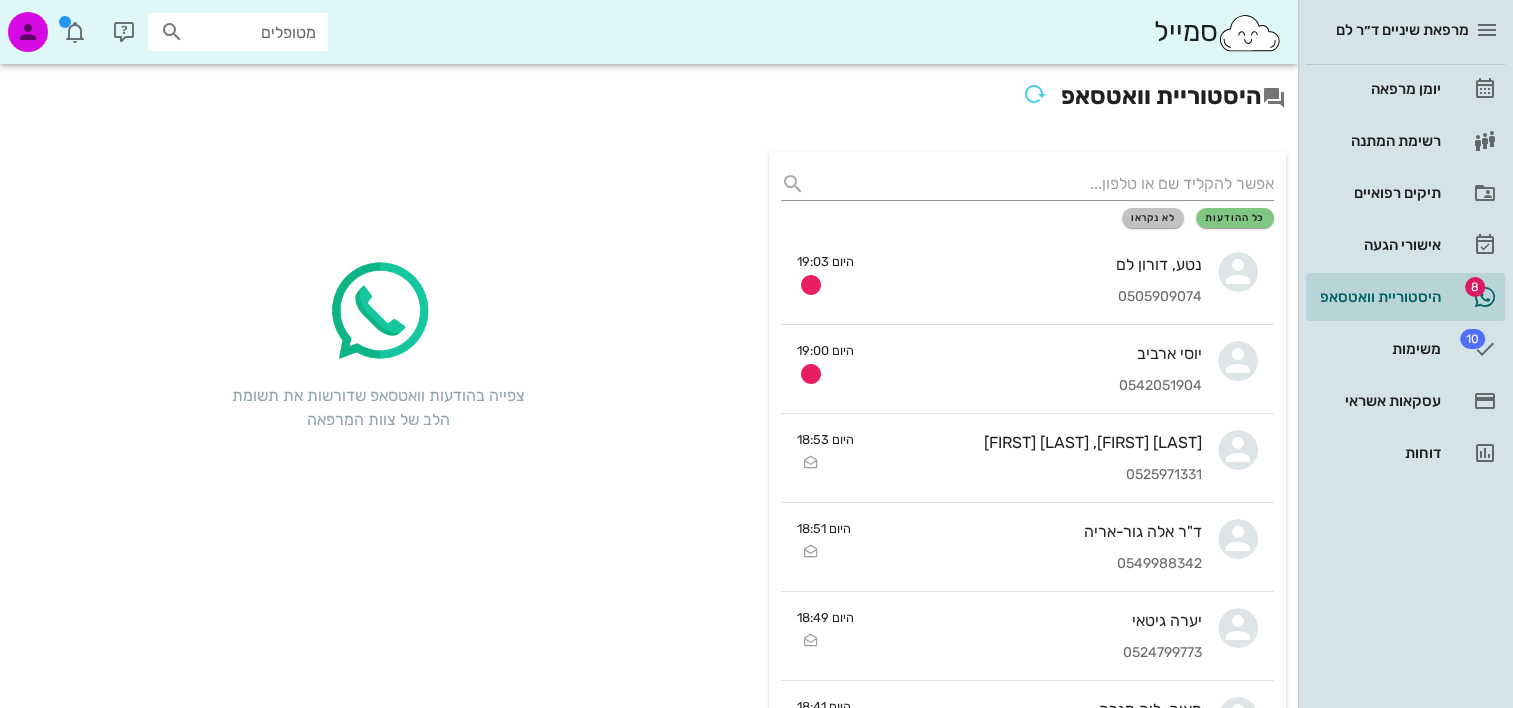 click on "לא נקראו" at bounding box center (1153, 218) 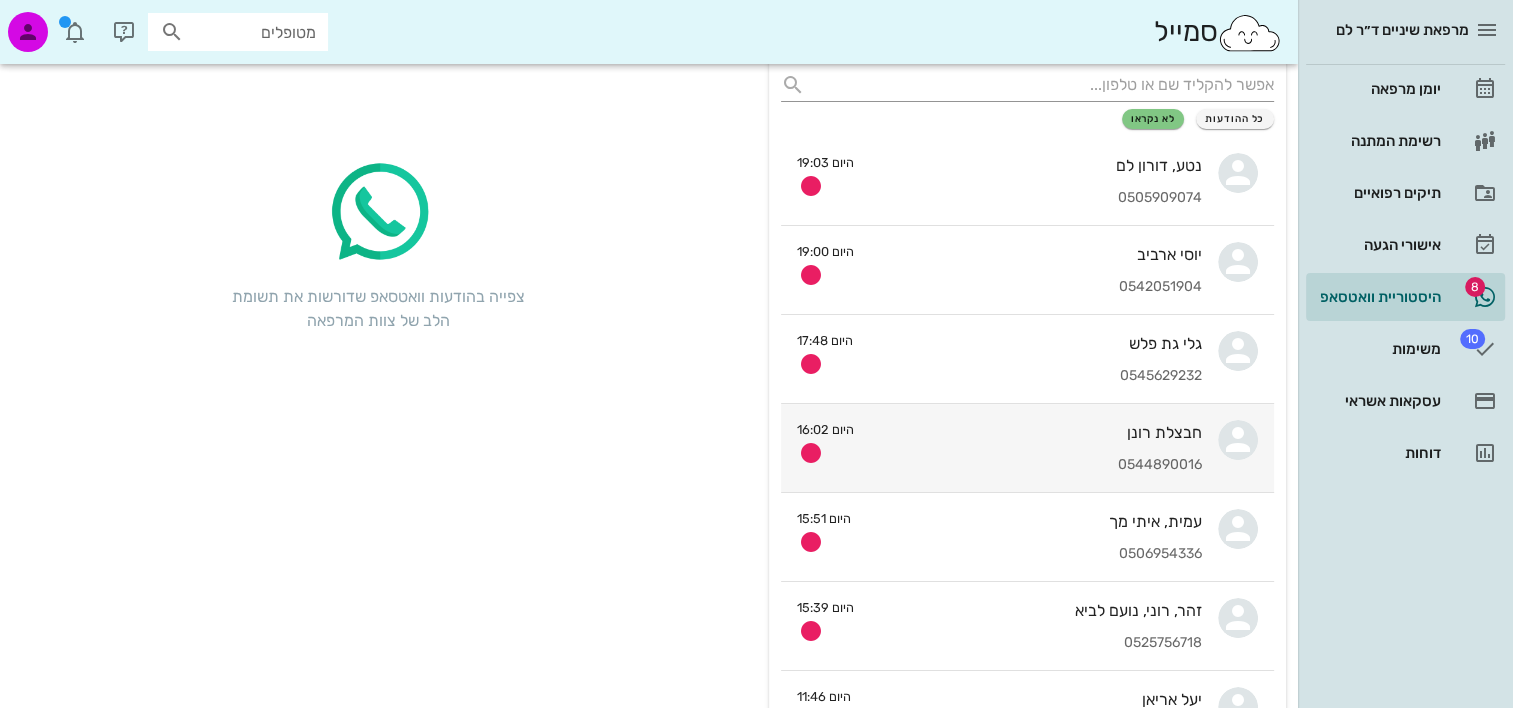 scroll, scrollTop: 0, scrollLeft: 0, axis: both 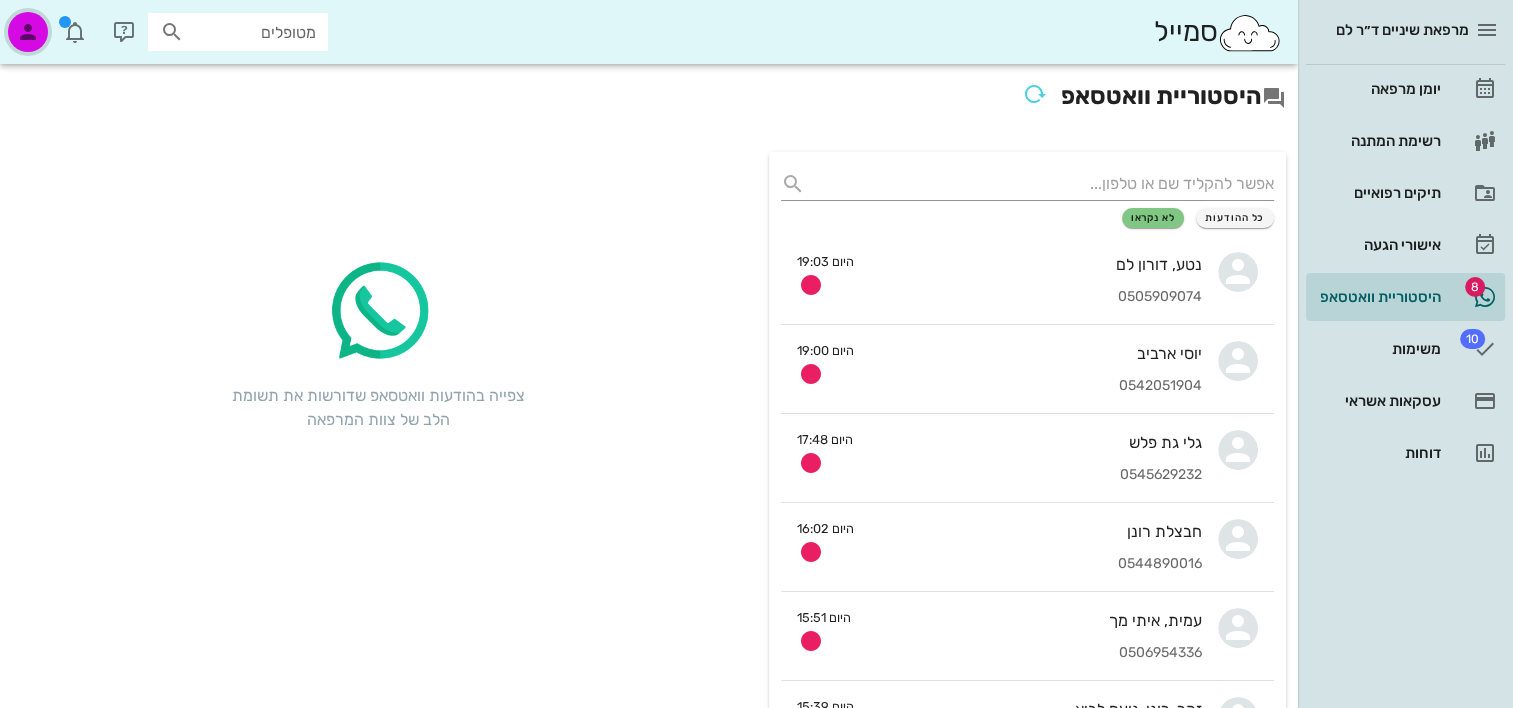 click at bounding box center (28, 32) 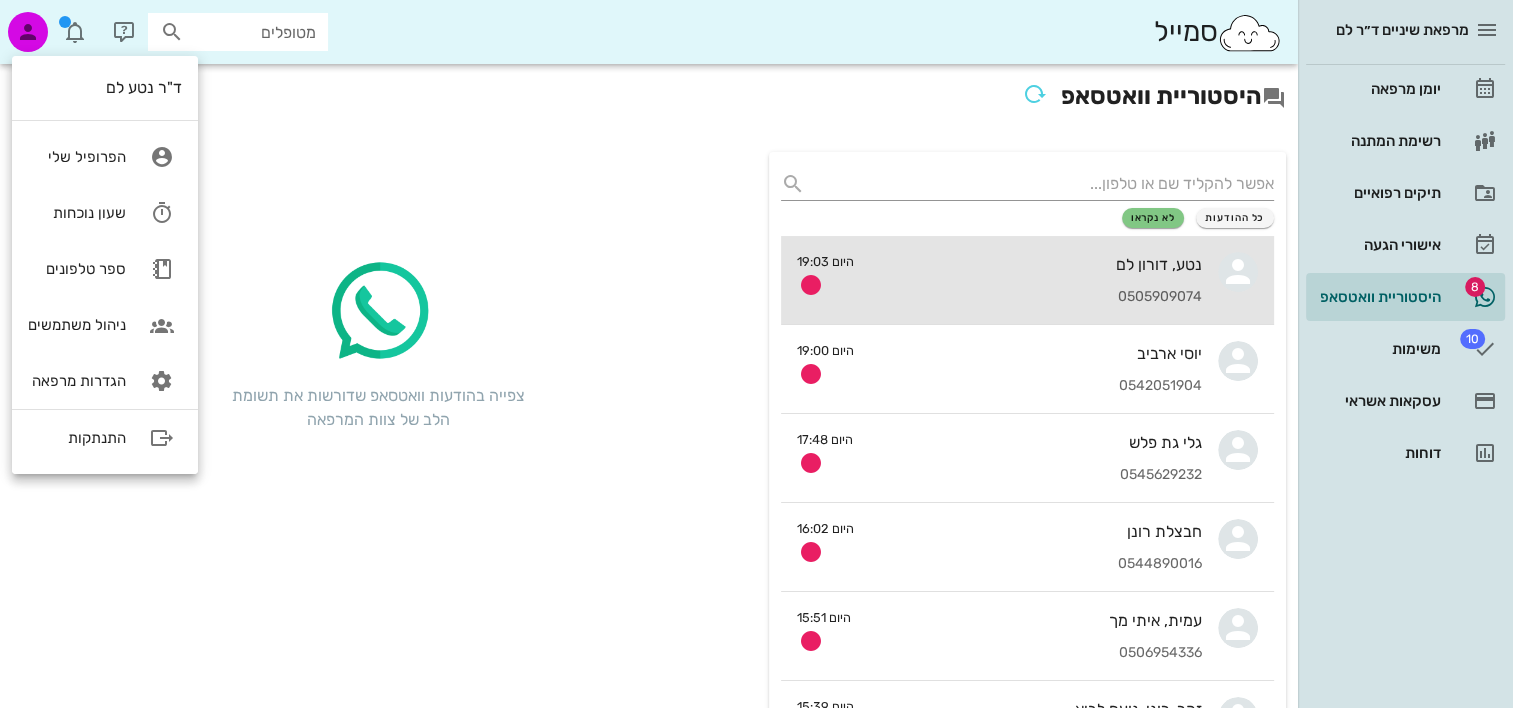 click on "0505909074" at bounding box center [1036, 297] 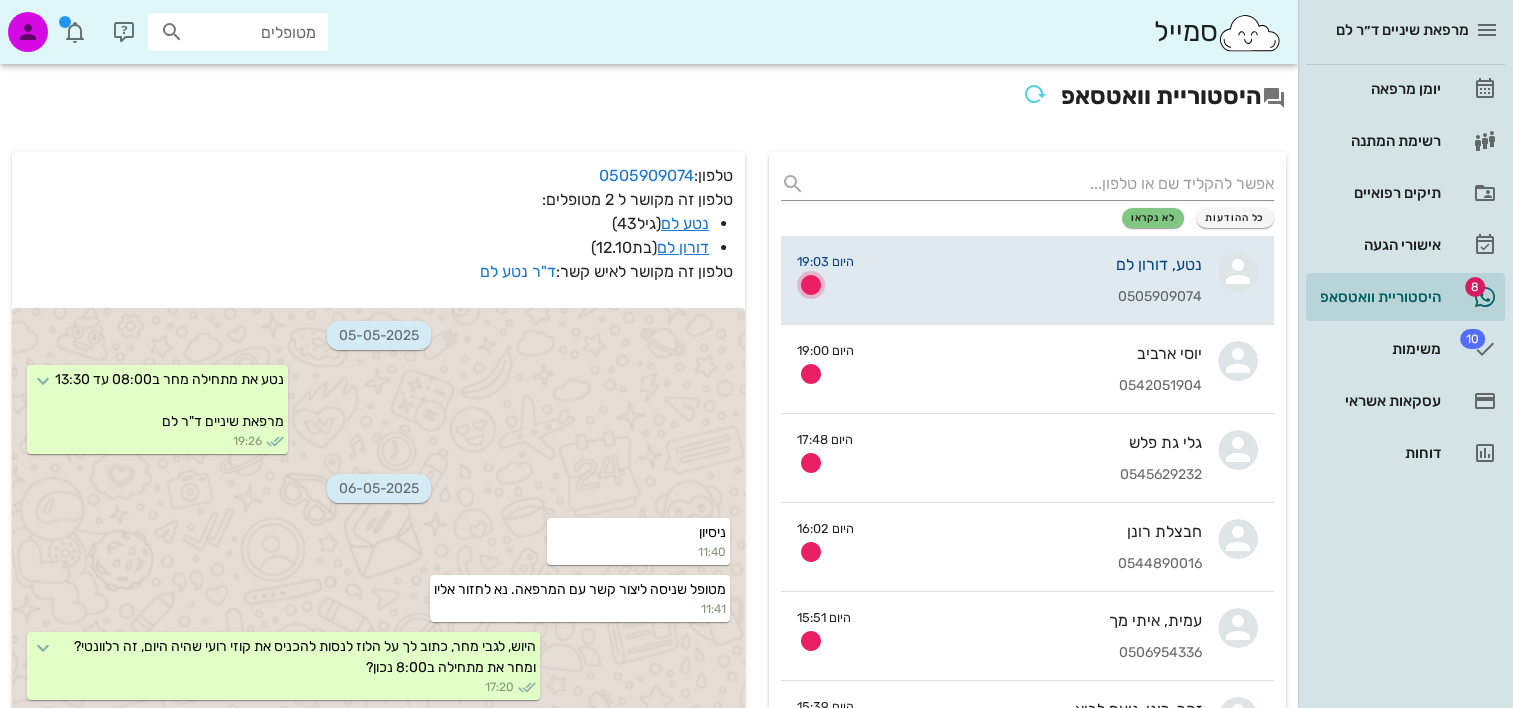 click at bounding box center (811, 285) 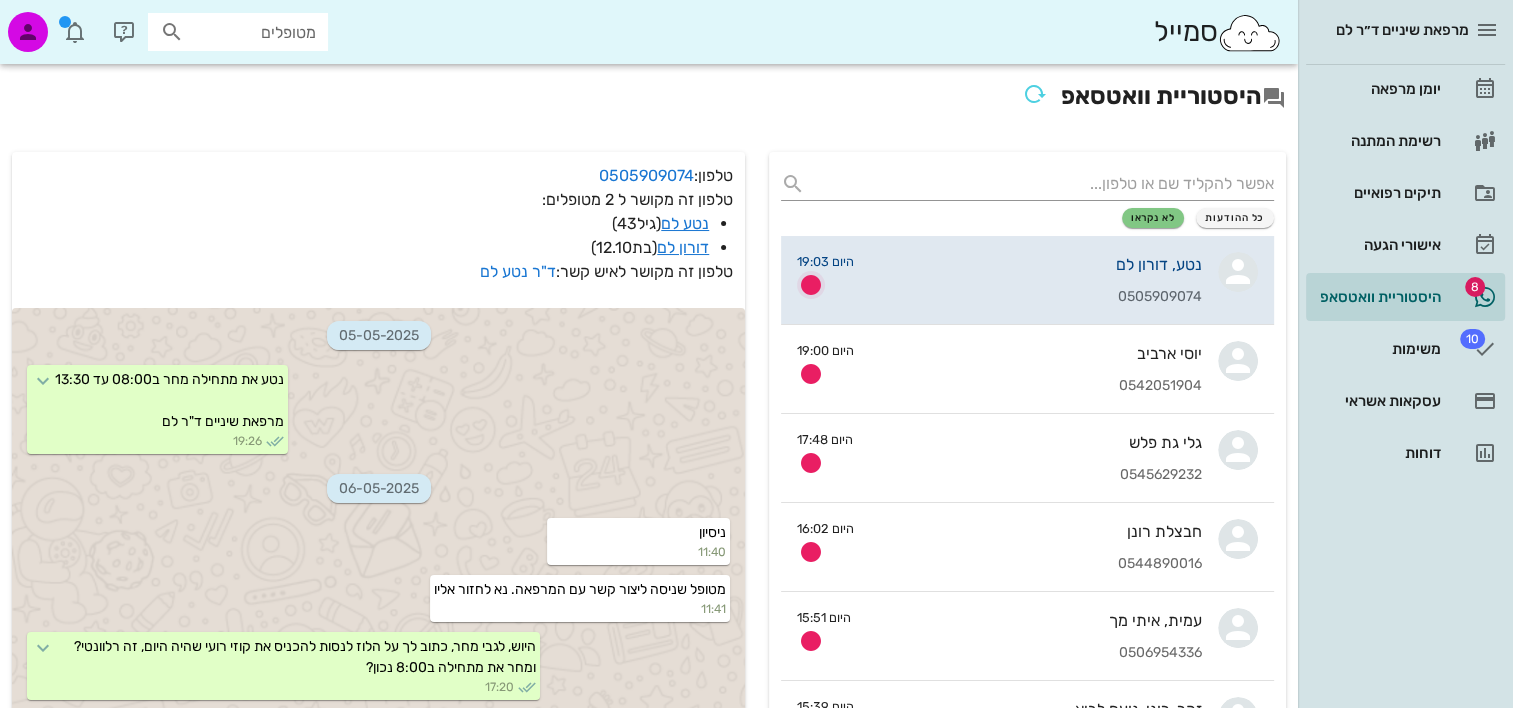 scroll, scrollTop: 36248, scrollLeft: 0, axis: vertical 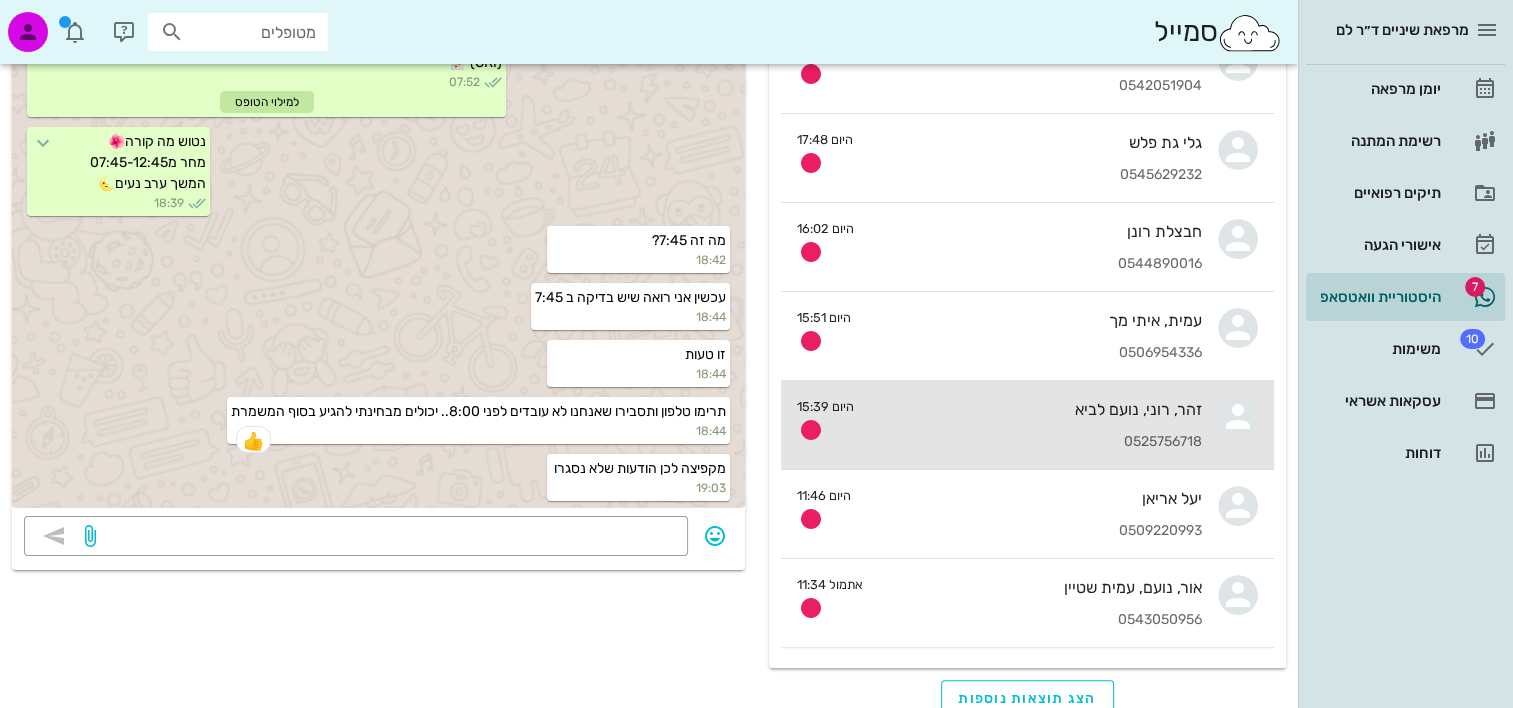click on "זהר, רוני, נועם לביא" at bounding box center [1036, 409] 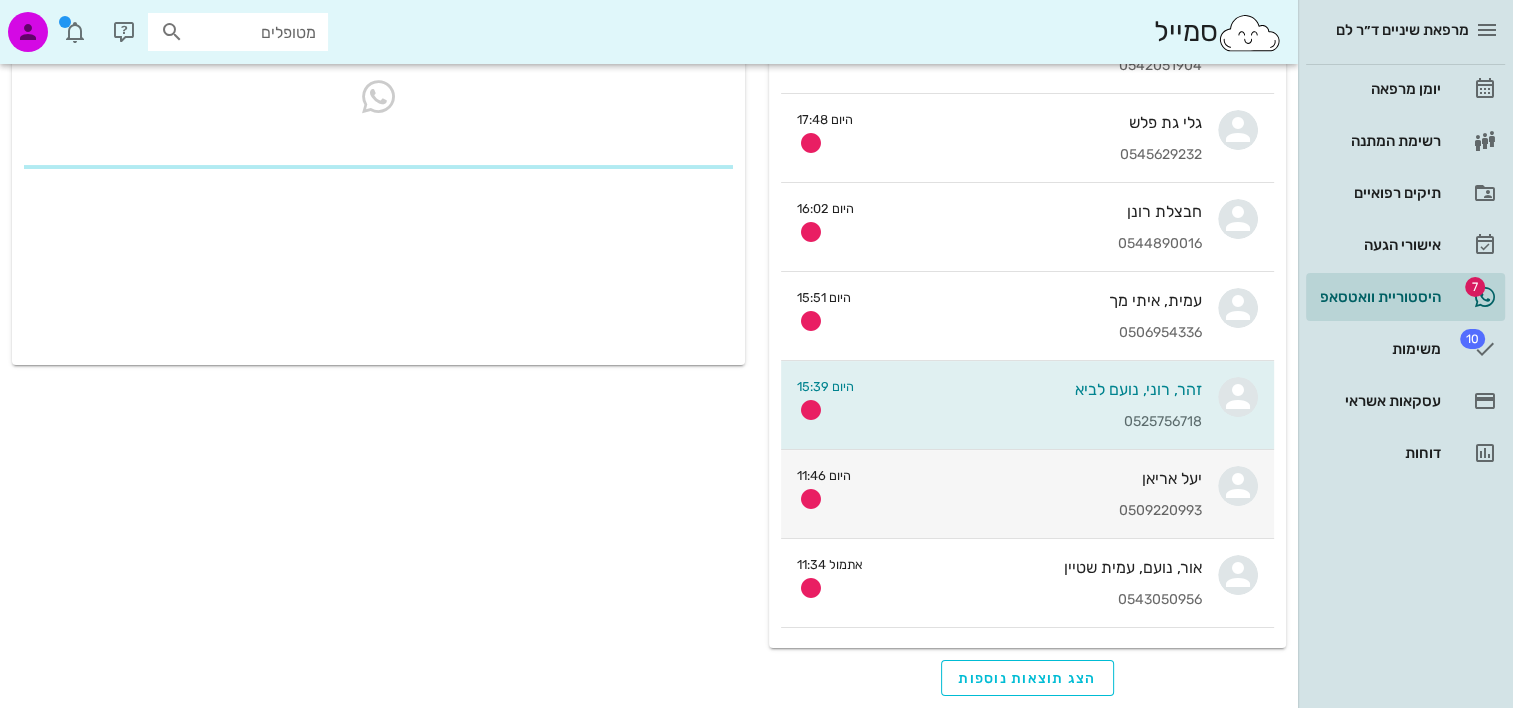scroll, scrollTop: 0, scrollLeft: 0, axis: both 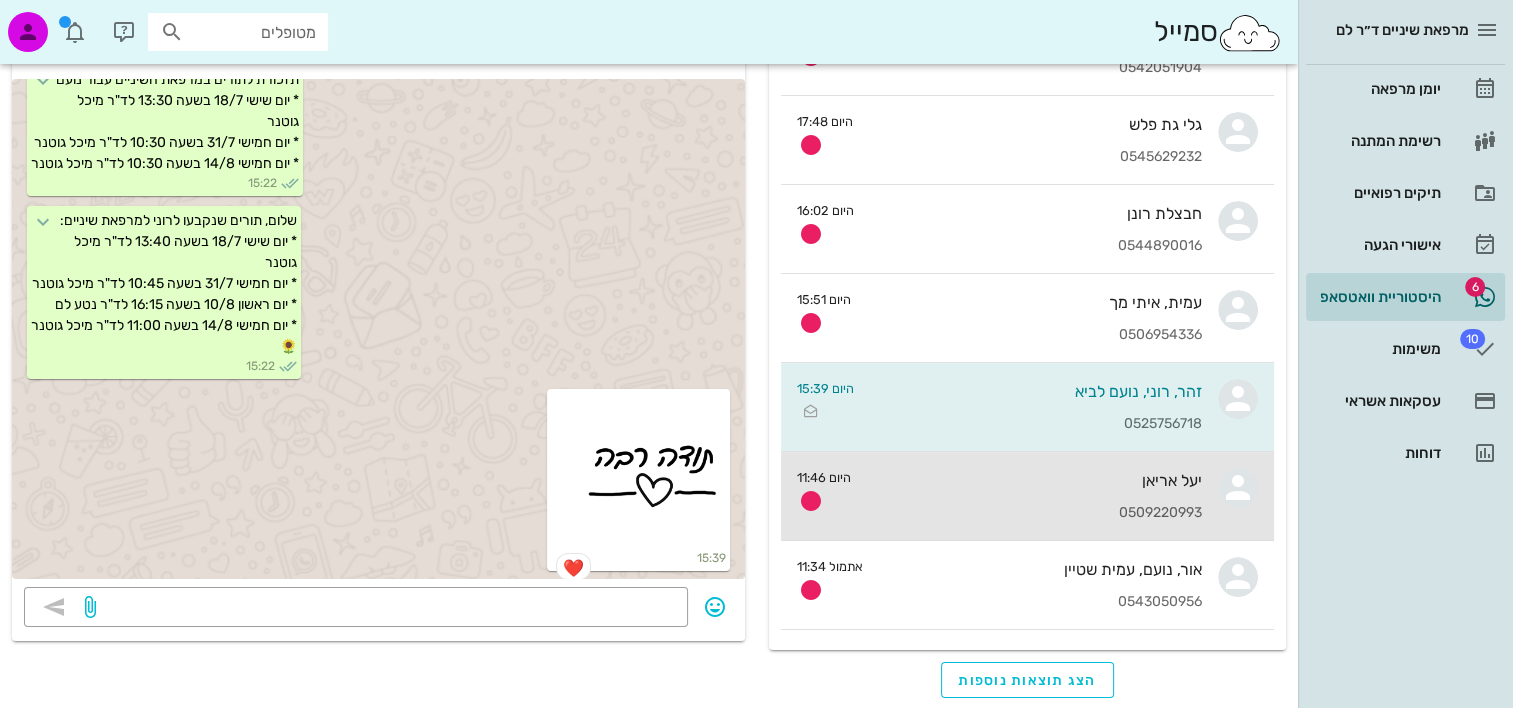 click on "יעל אריאן 0509220993" at bounding box center (1034, 496) 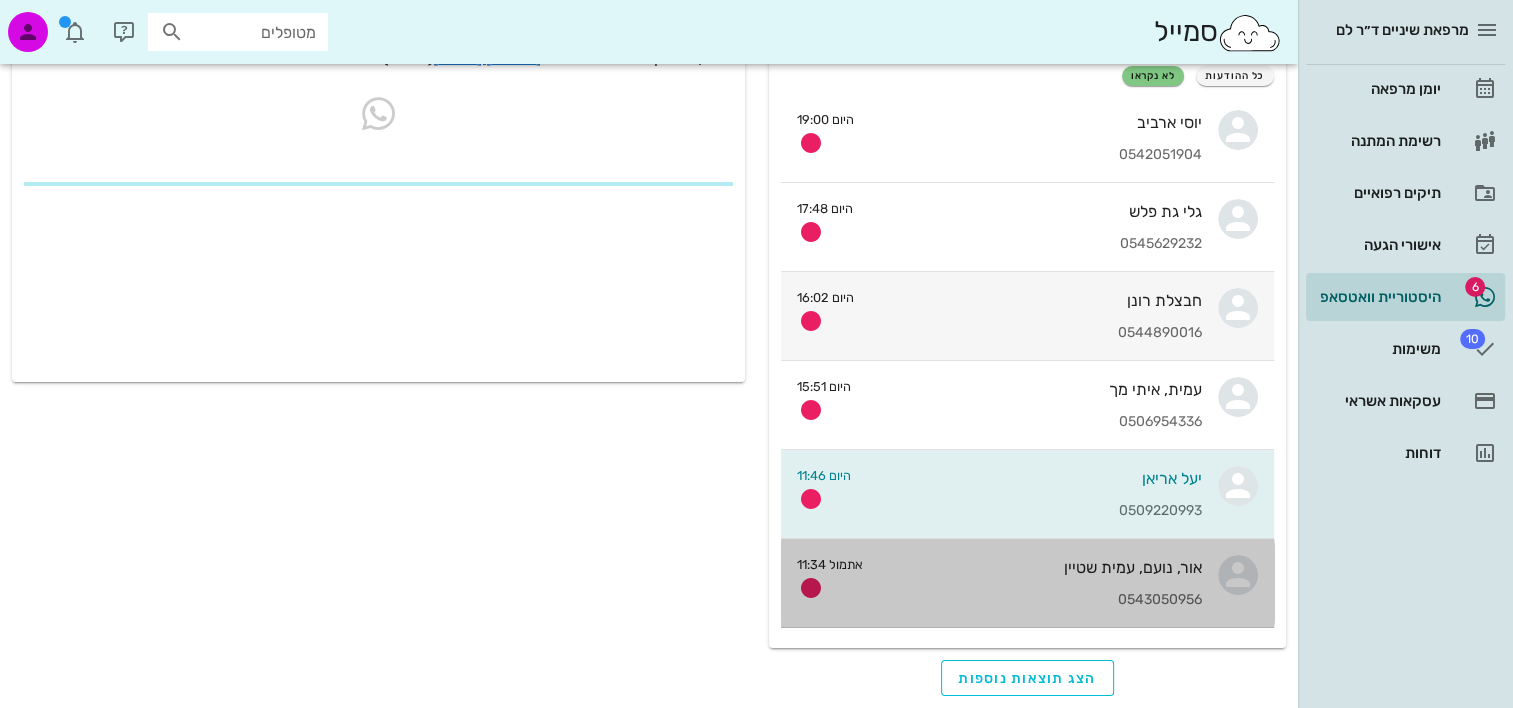 scroll, scrollTop: 0, scrollLeft: 0, axis: both 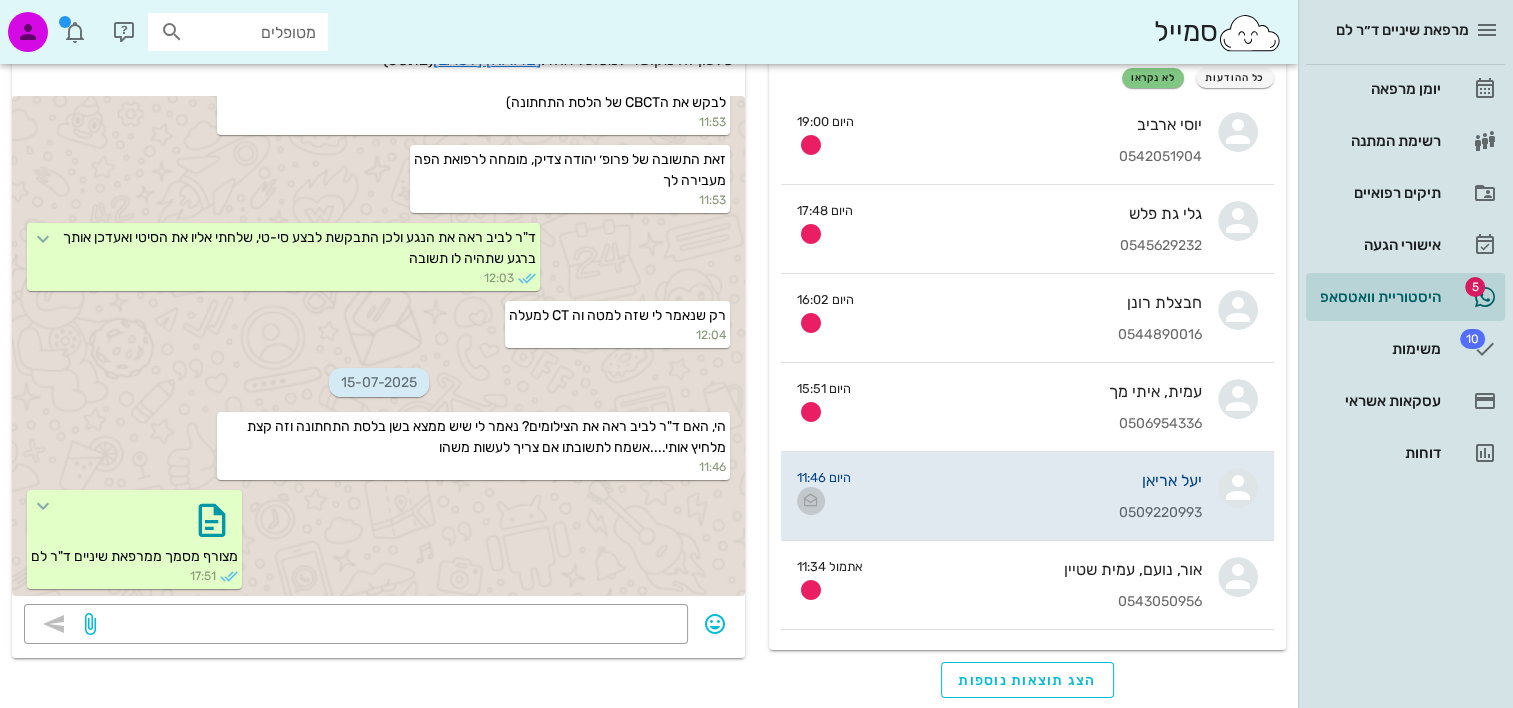 click at bounding box center (811, 501) 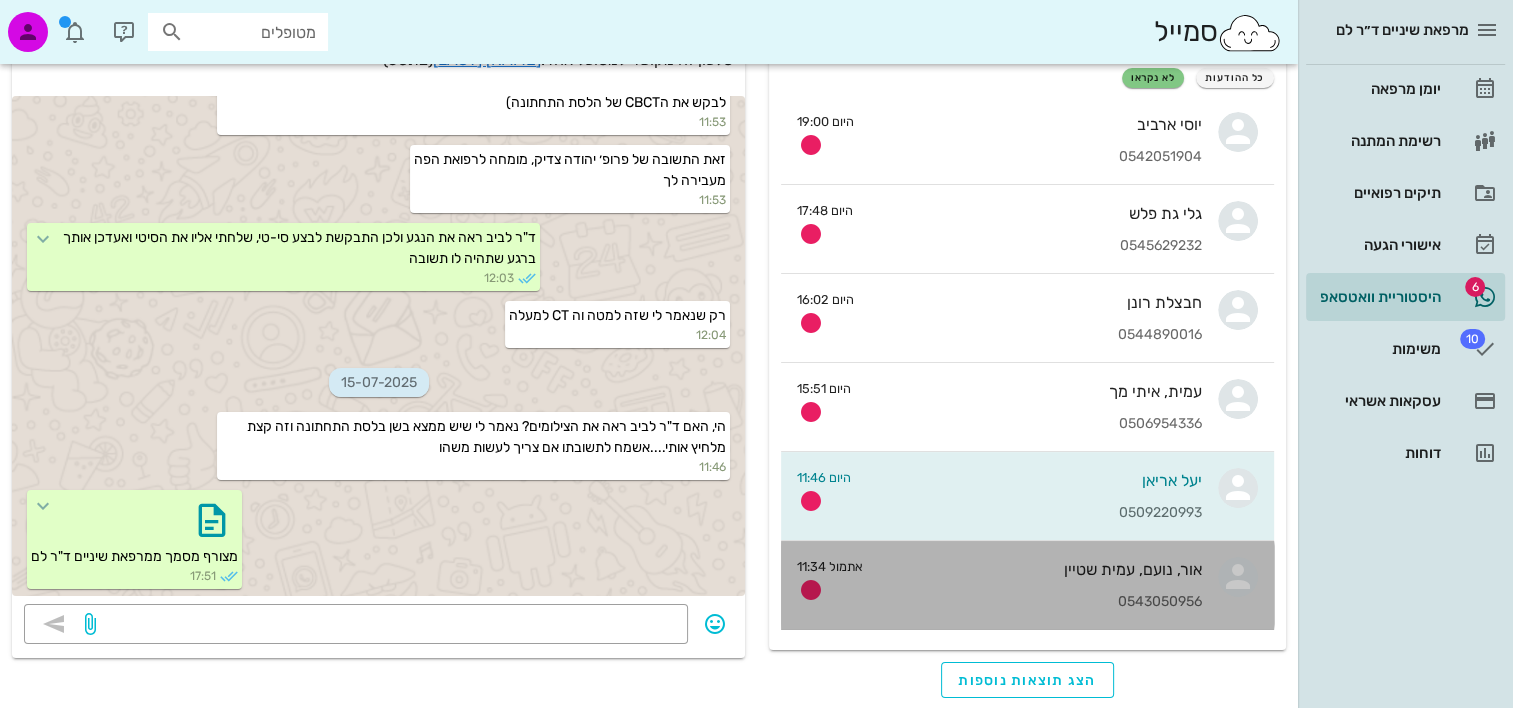 click on "0543050956" at bounding box center [1040, 602] 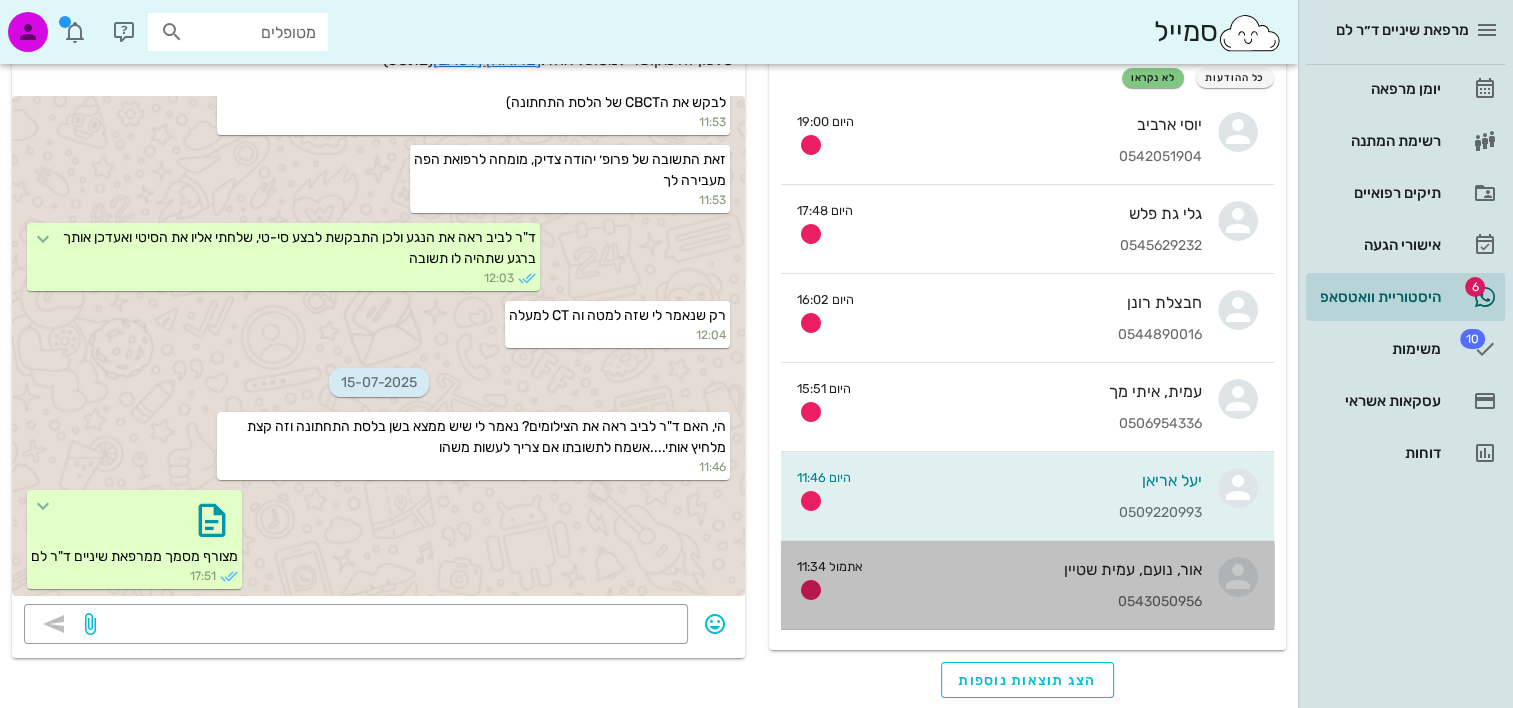 scroll, scrollTop: 0, scrollLeft: 0, axis: both 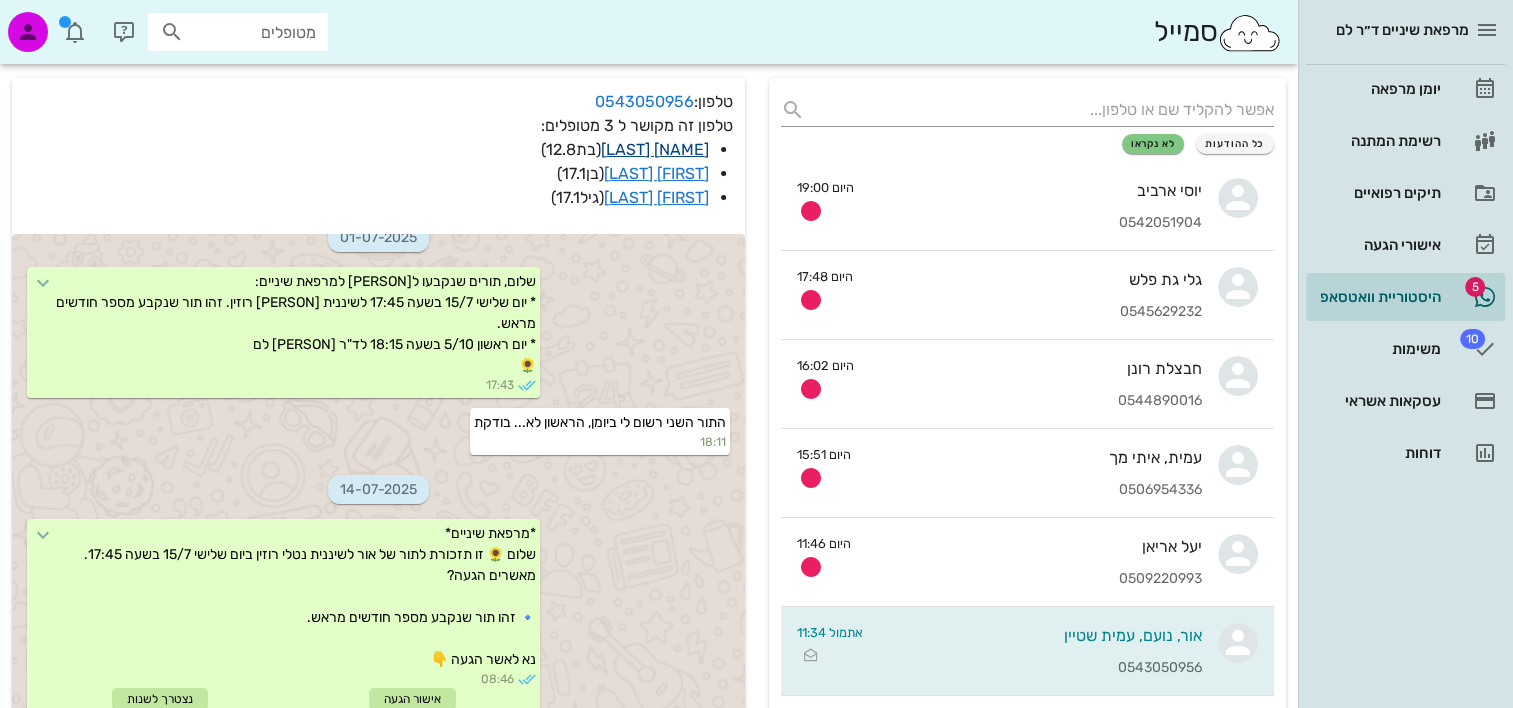 click on "אור שטיין" at bounding box center [655, 149] 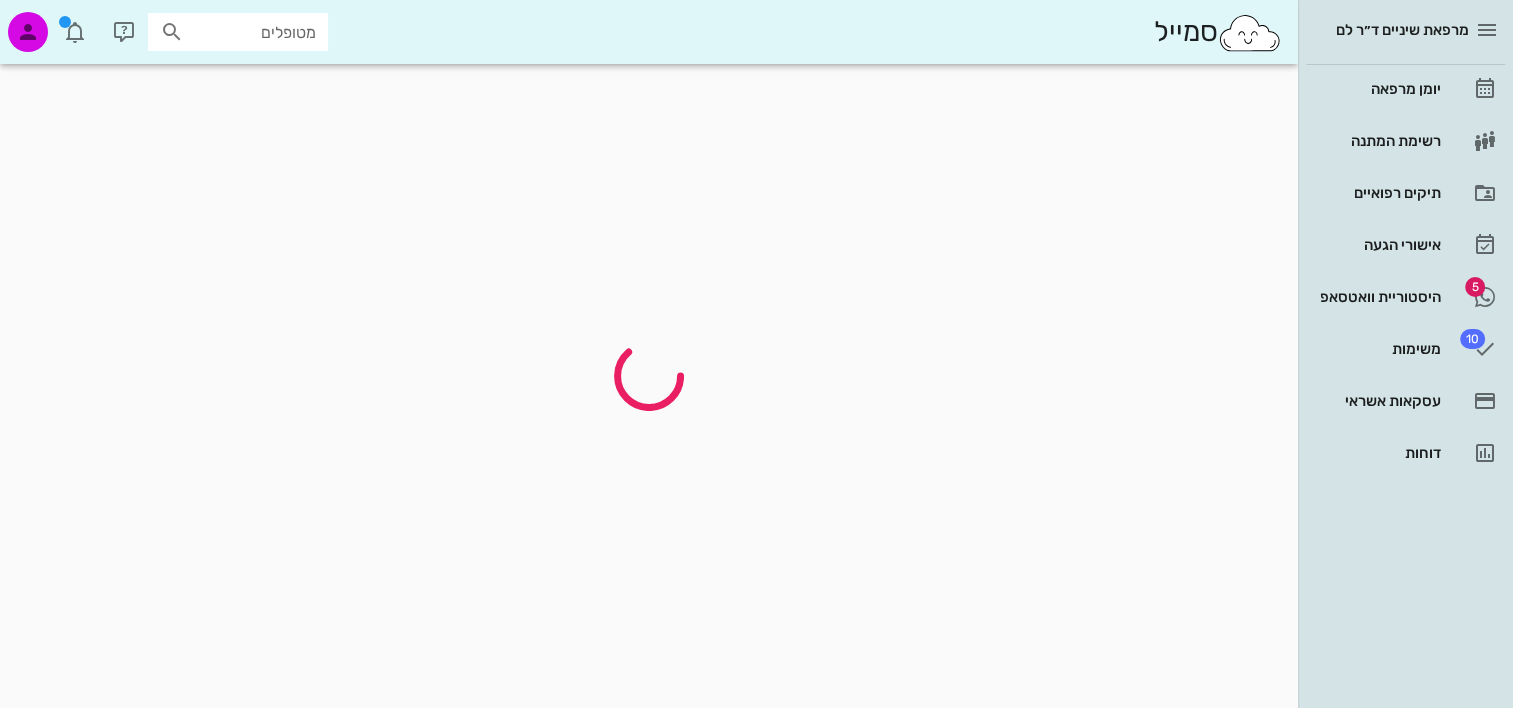 scroll, scrollTop: 0, scrollLeft: 0, axis: both 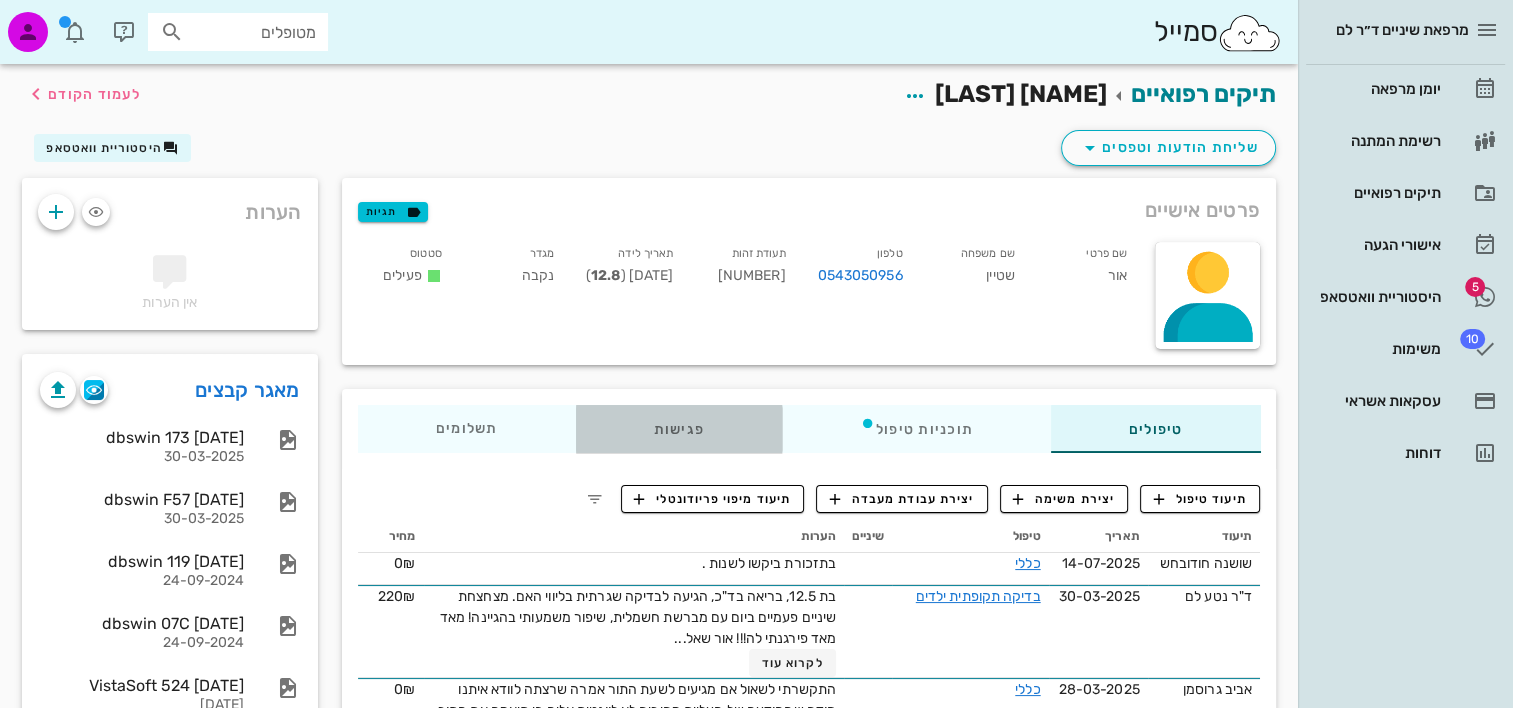 click on "פגישות" at bounding box center [678, 429] 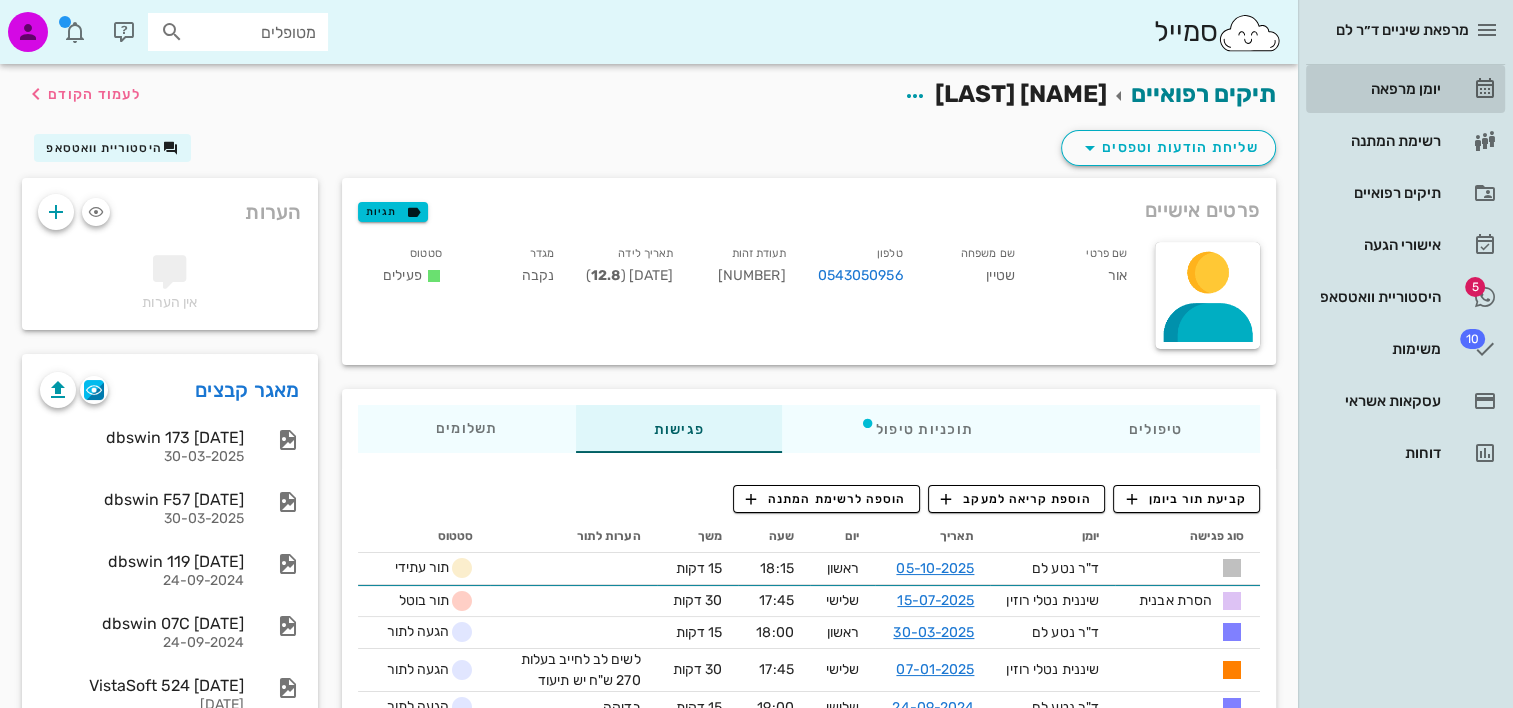 click on "יומן מרפאה" at bounding box center [1405, 89] 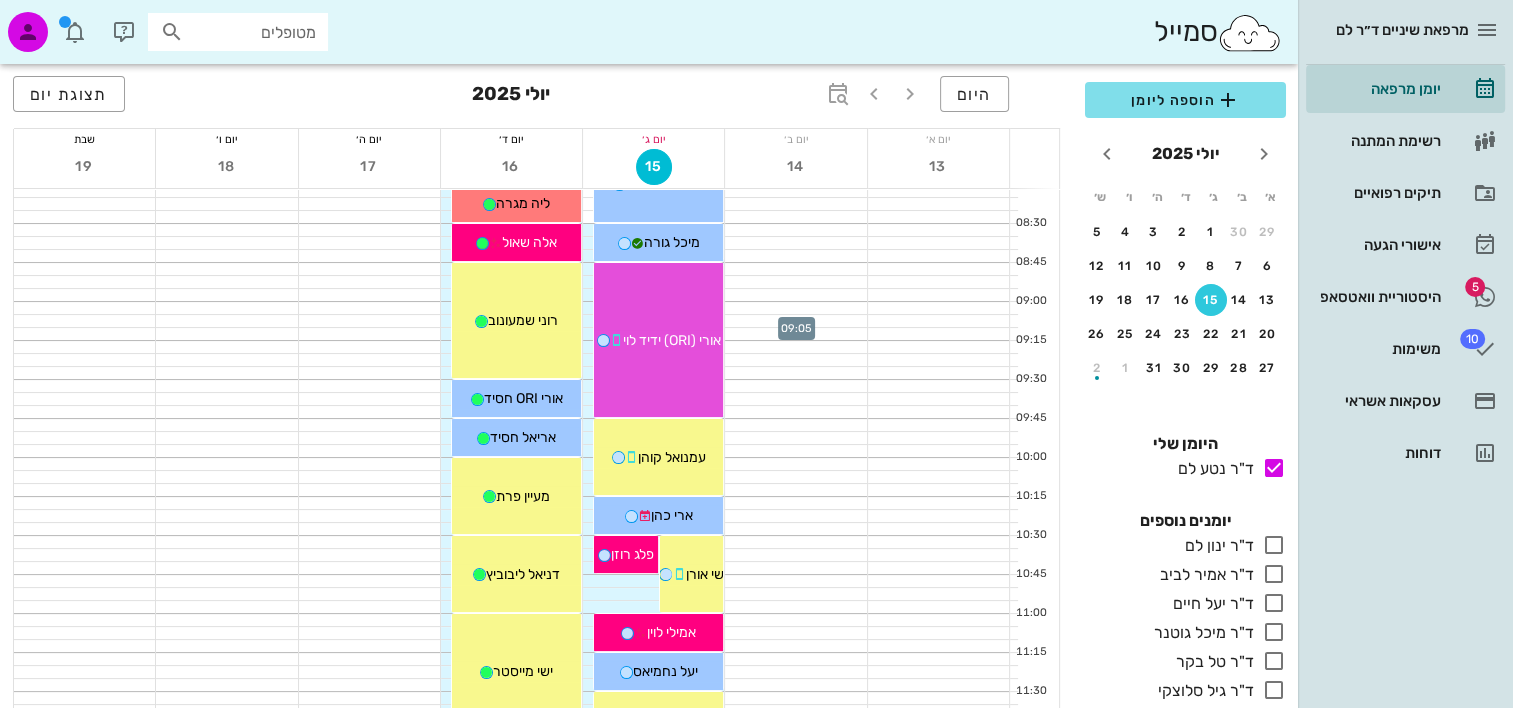 scroll, scrollTop: 0, scrollLeft: 0, axis: both 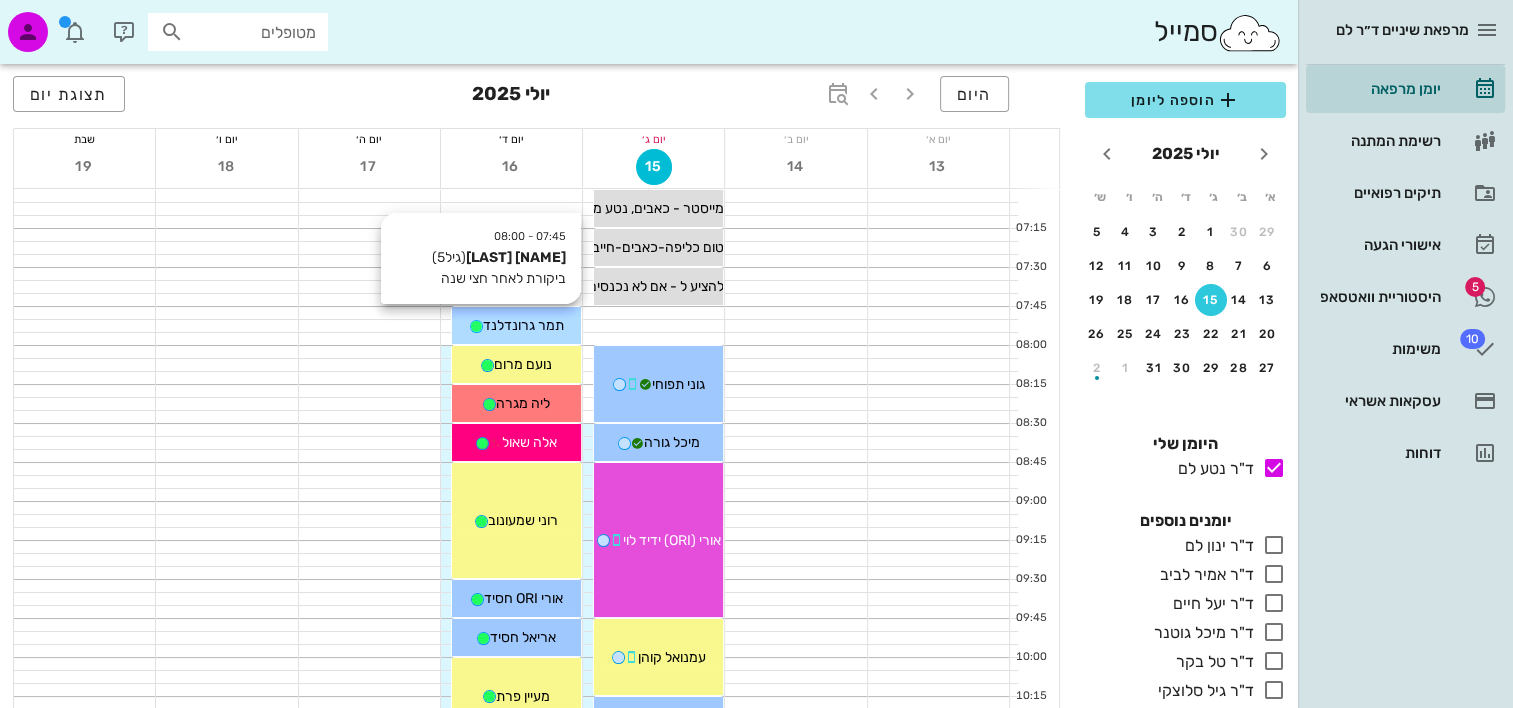 click on "תמר גרונדלנד" at bounding box center [523, 325] 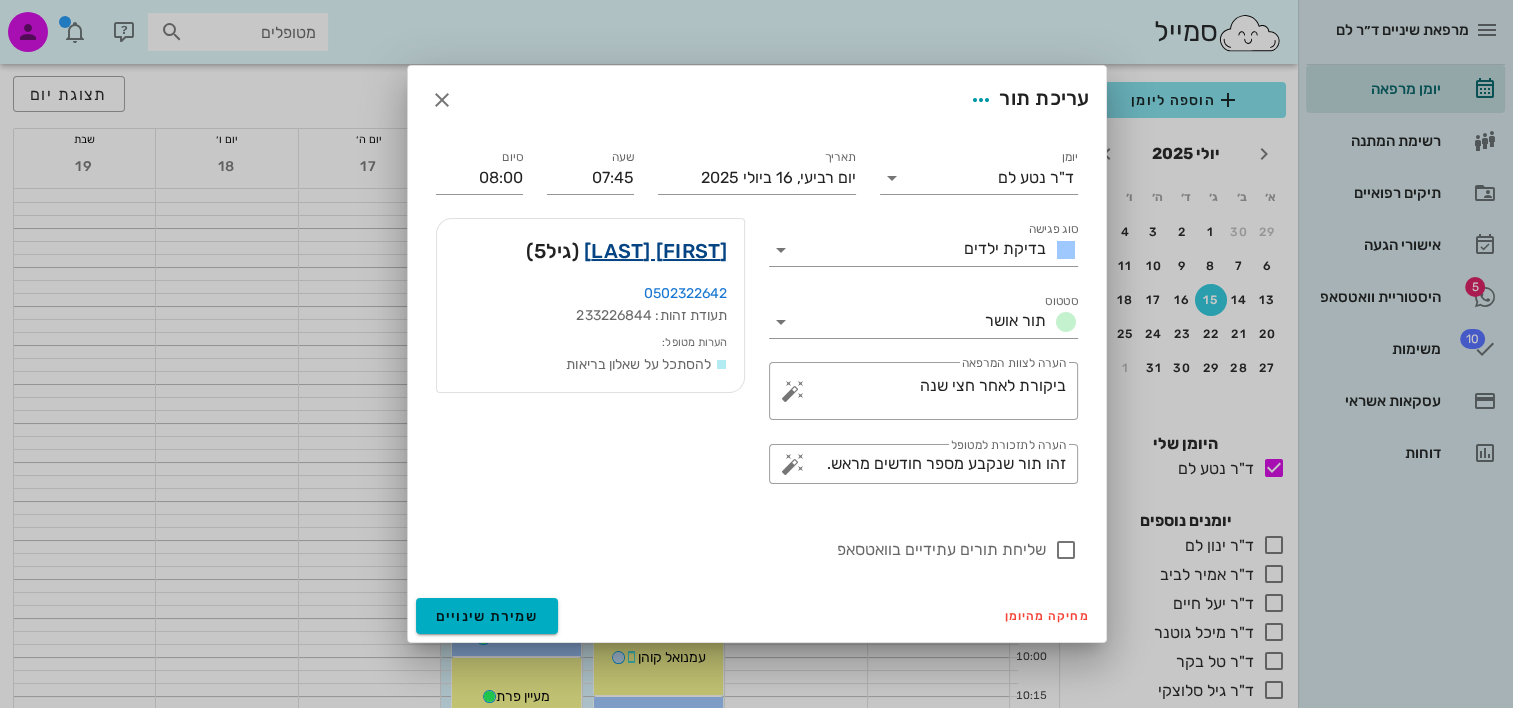 click on "תמר
גרונדלנד" at bounding box center (656, 251) 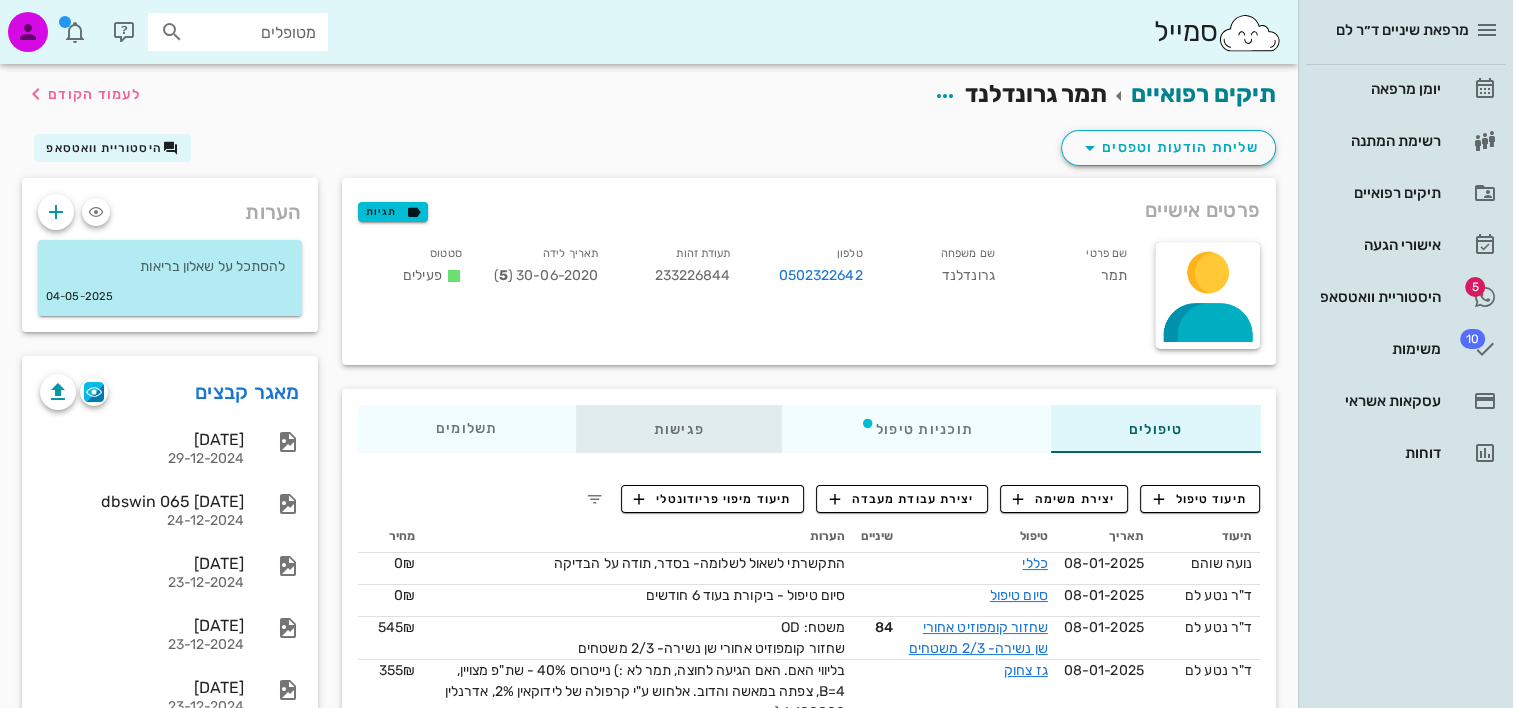 click on "פגישות" at bounding box center [678, 429] 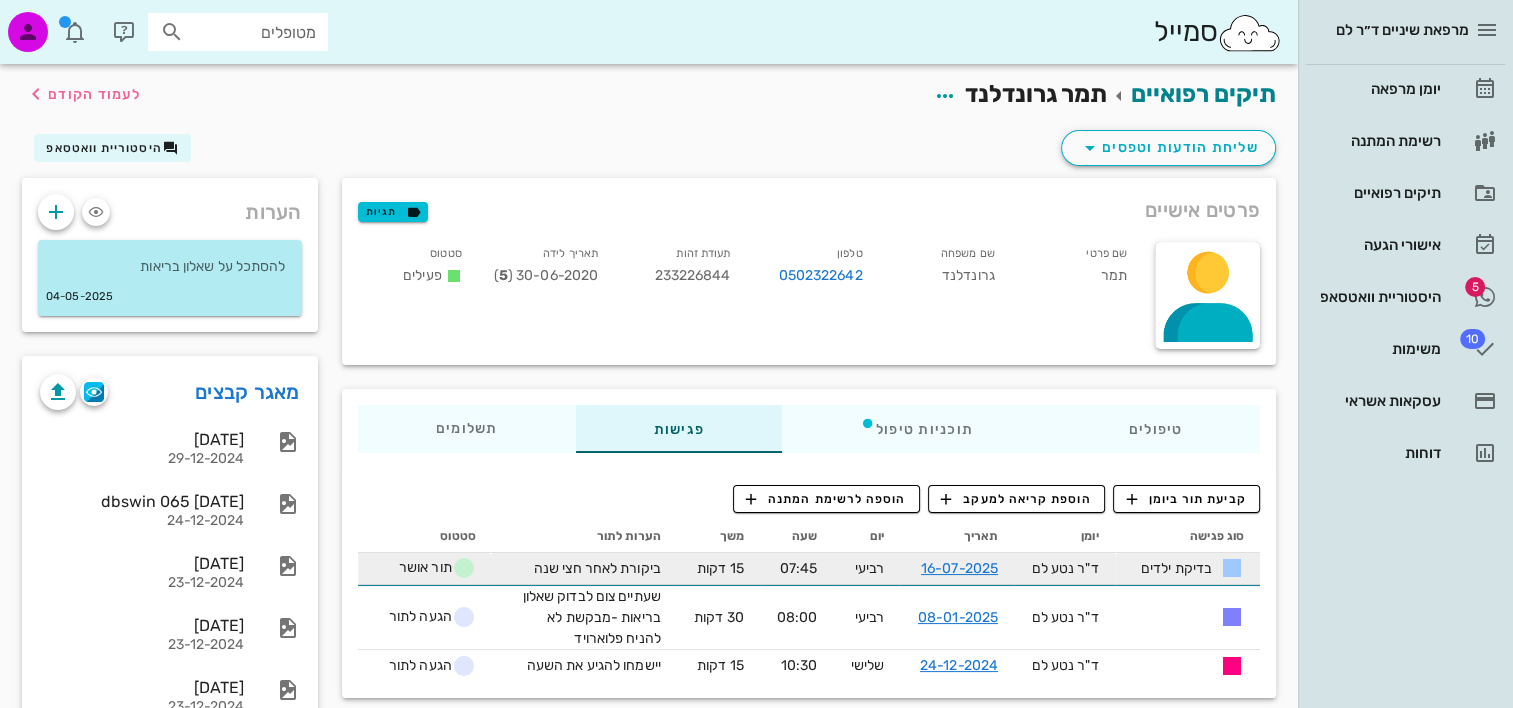 click on "16-07-2025" at bounding box center [957, 569] 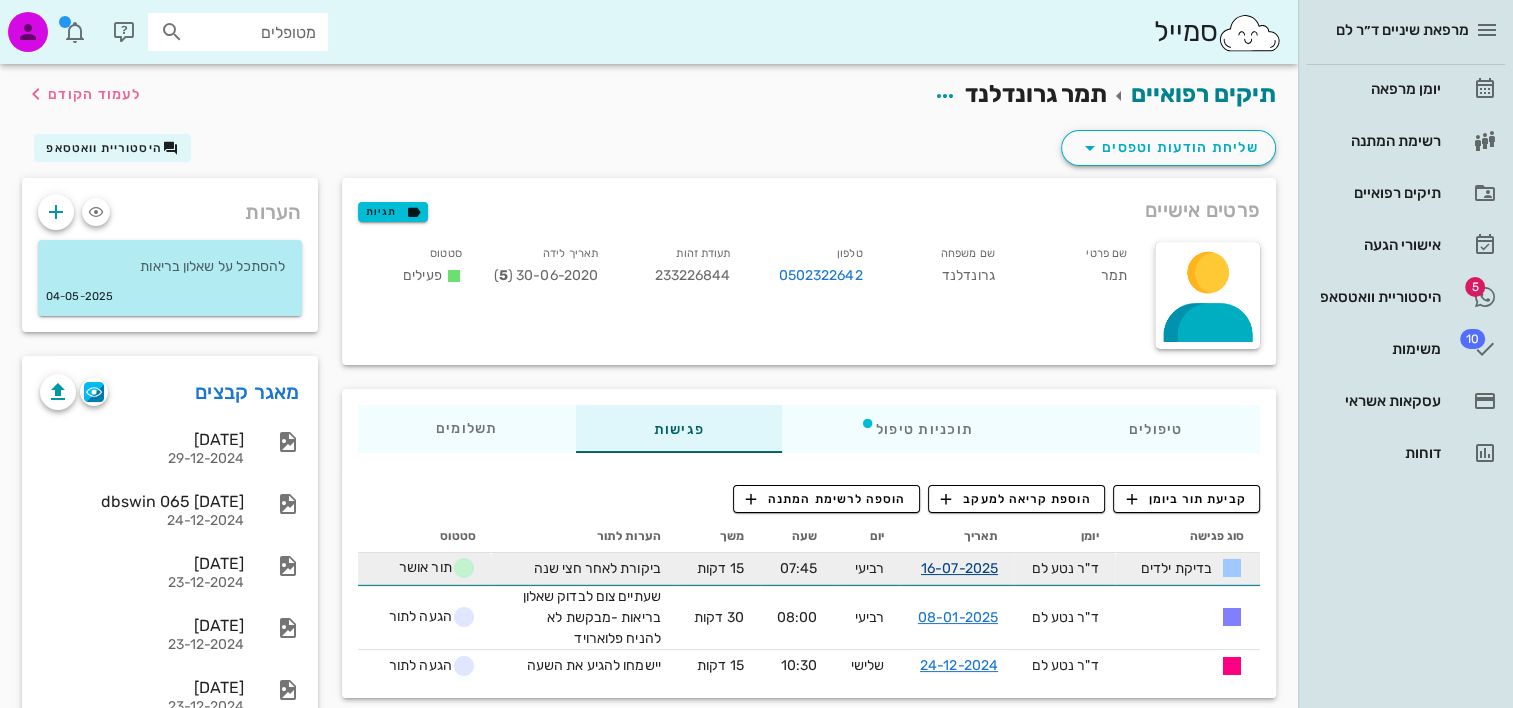 click on "16-07-2025" at bounding box center [959, 568] 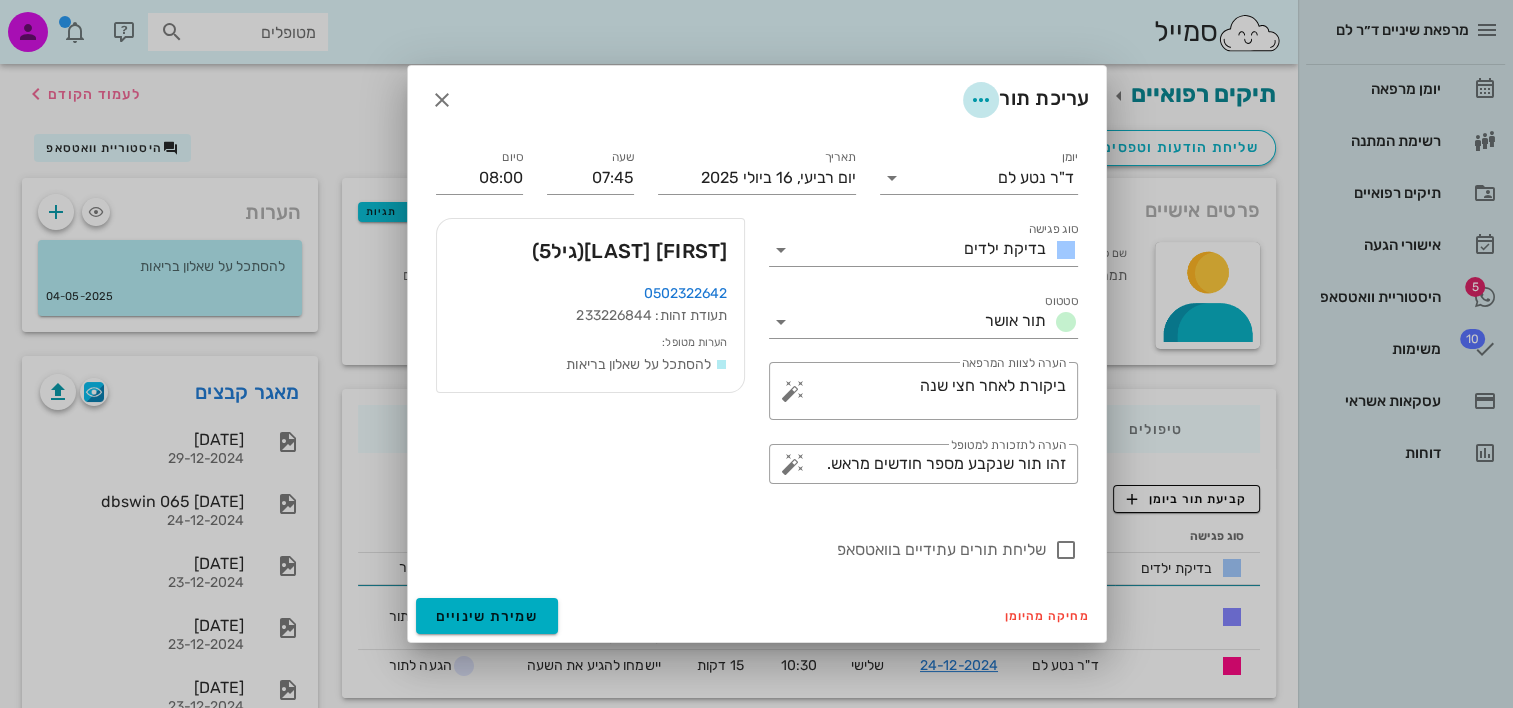 click at bounding box center (981, 100) 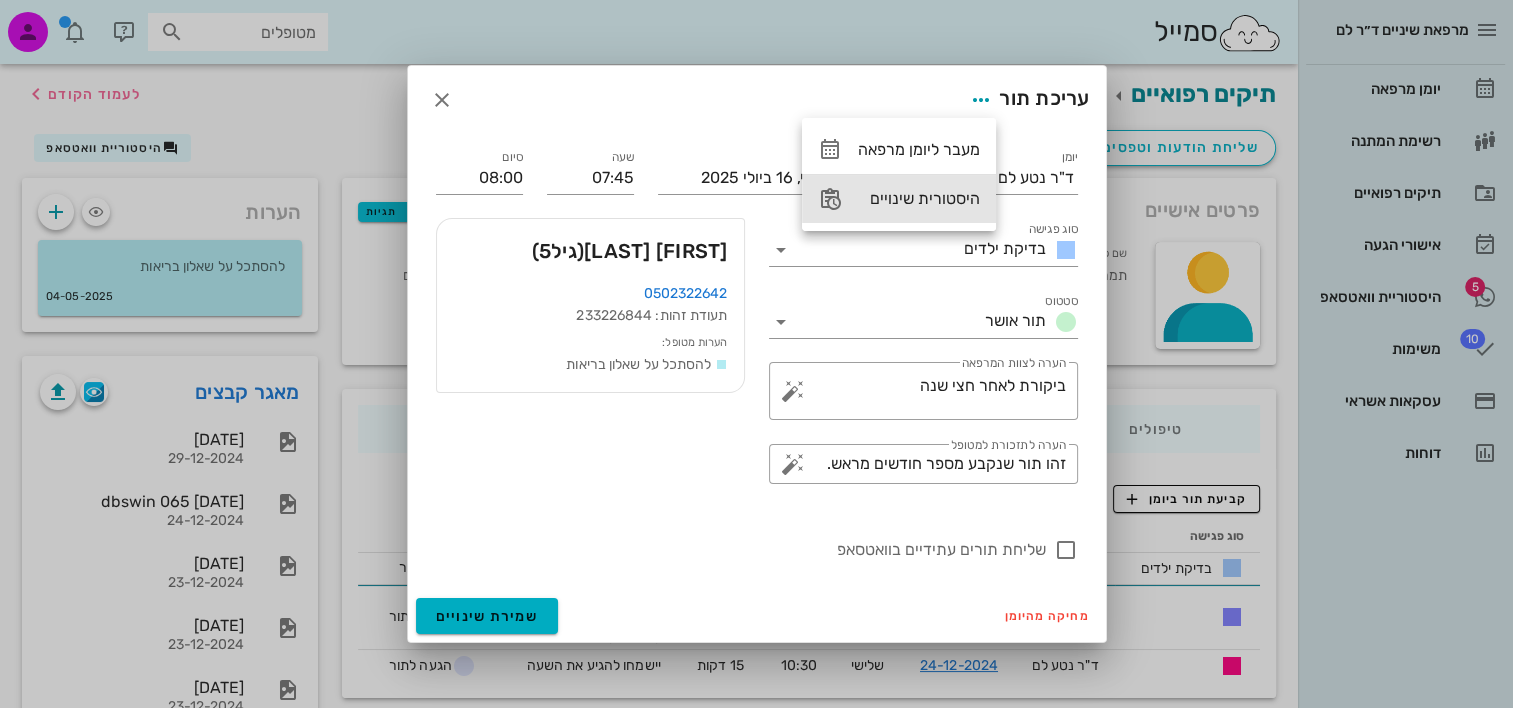 click on "היסטורית שינויים" at bounding box center (919, 198) 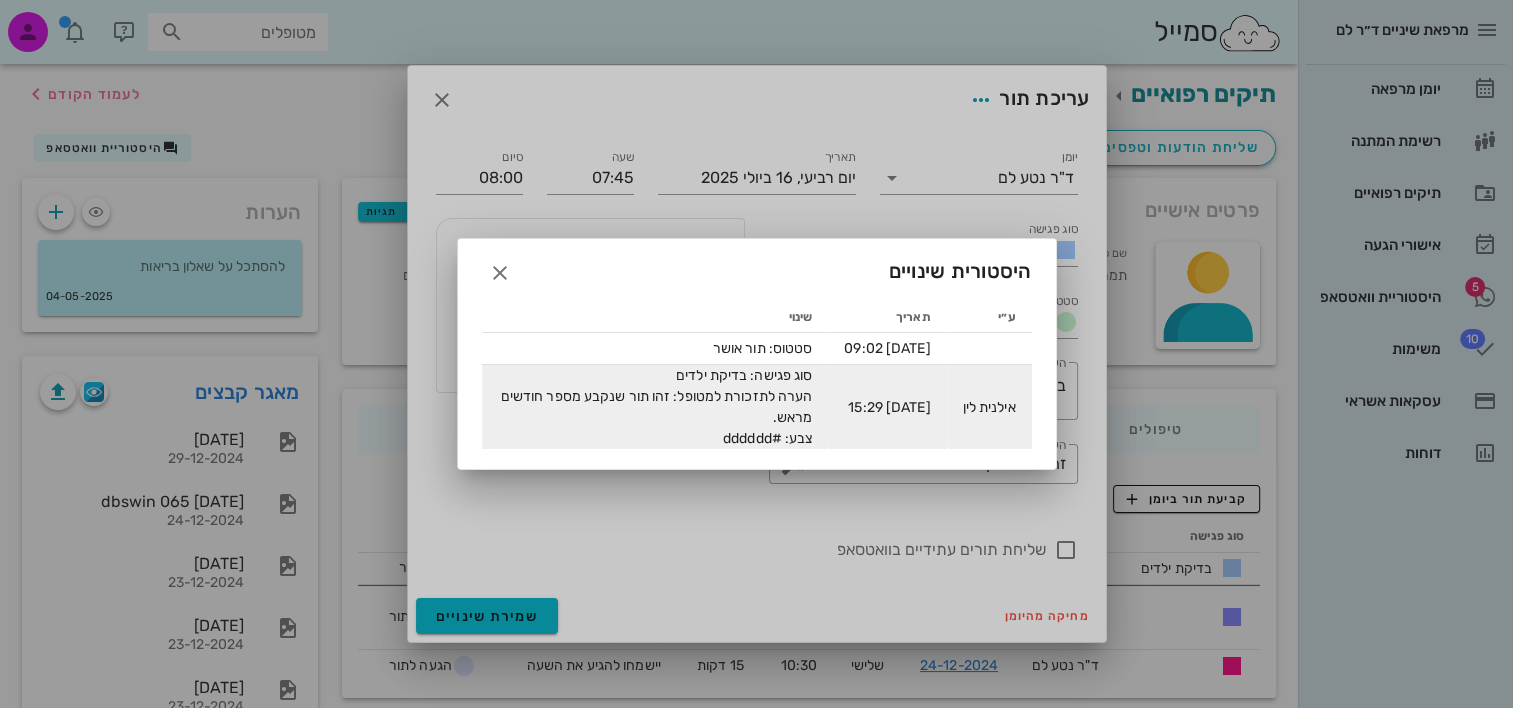 drag, startPoint x: 964, startPoint y: 415, endPoint x: 1009, endPoint y: 415, distance: 45 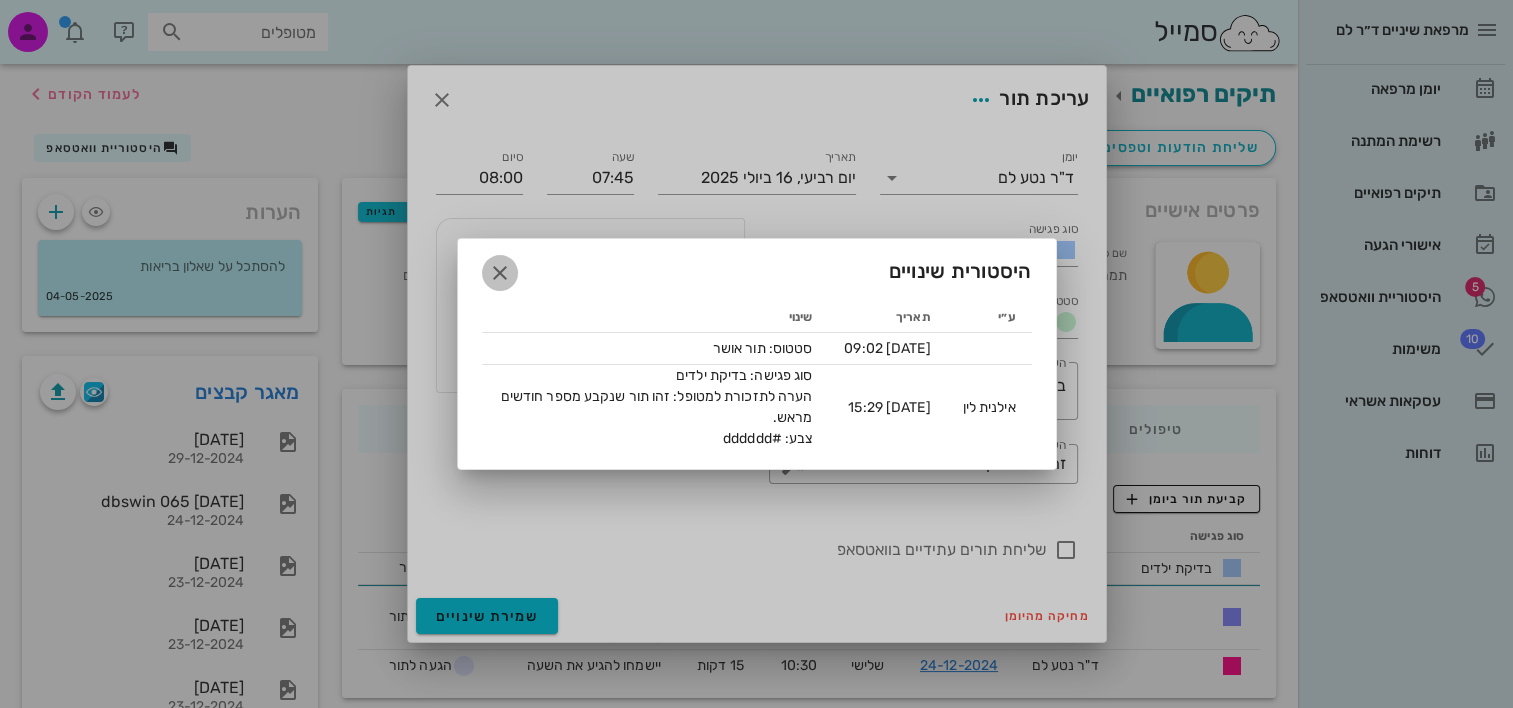click at bounding box center (500, 273) 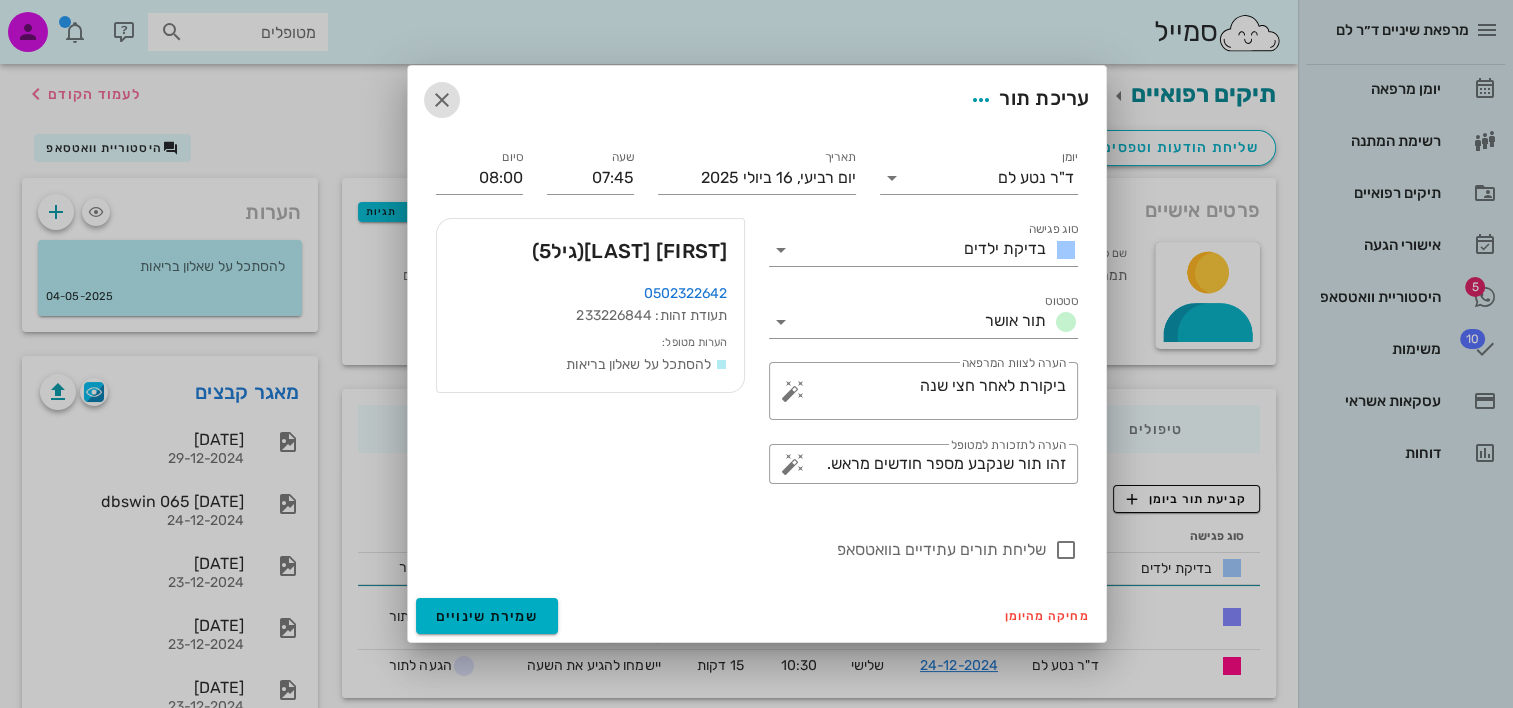 click at bounding box center [442, 100] 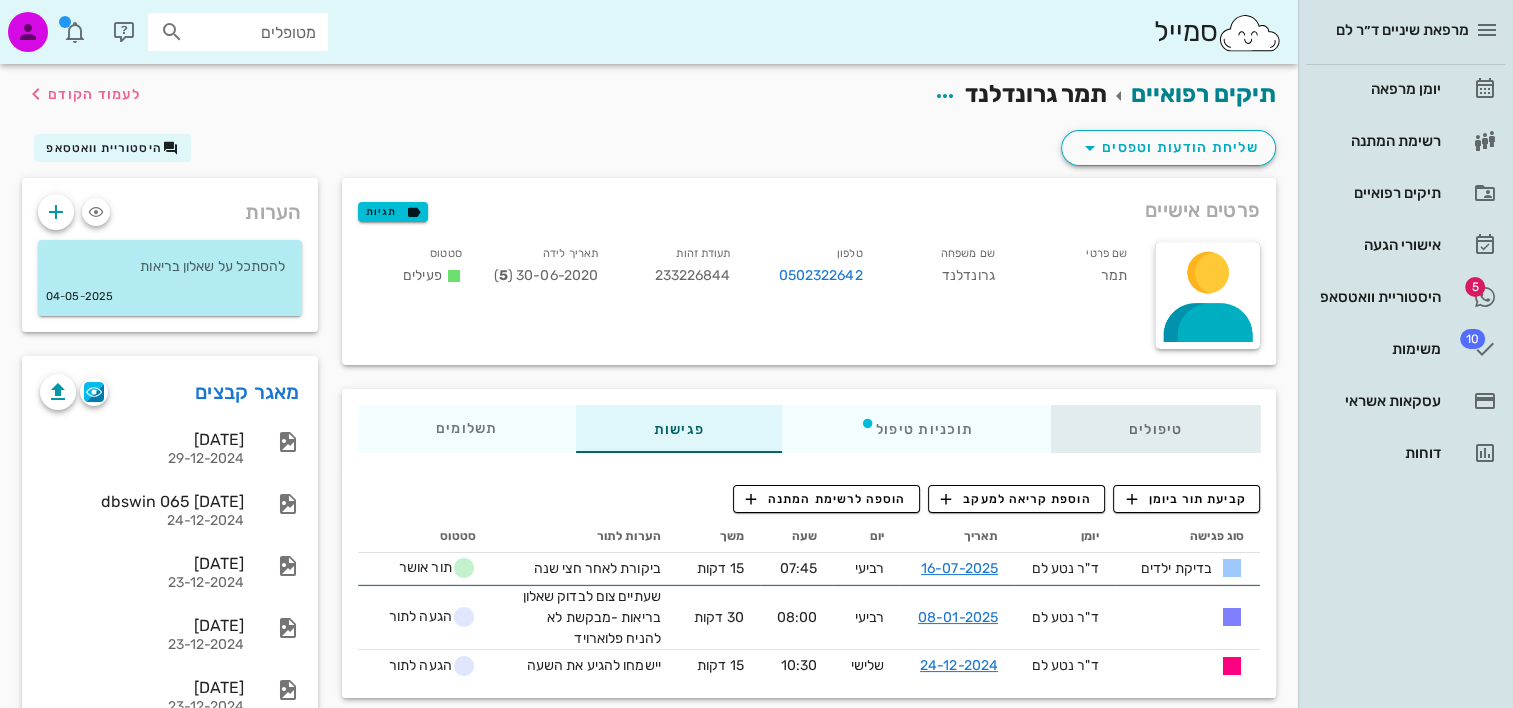 click on "טיפולים" at bounding box center [1155, 429] 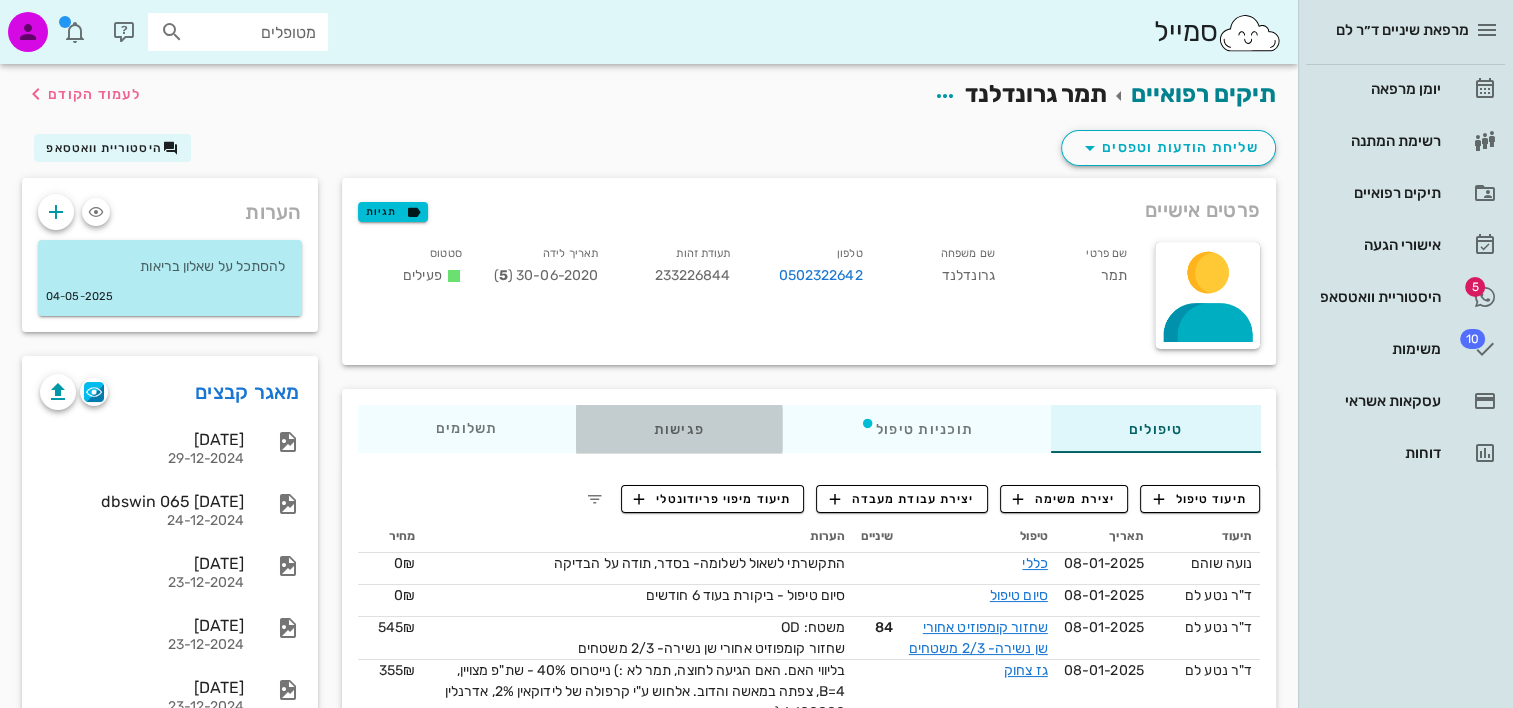 drag, startPoint x: 676, startPoint y: 436, endPoint x: 694, endPoint y: 439, distance: 18.248287 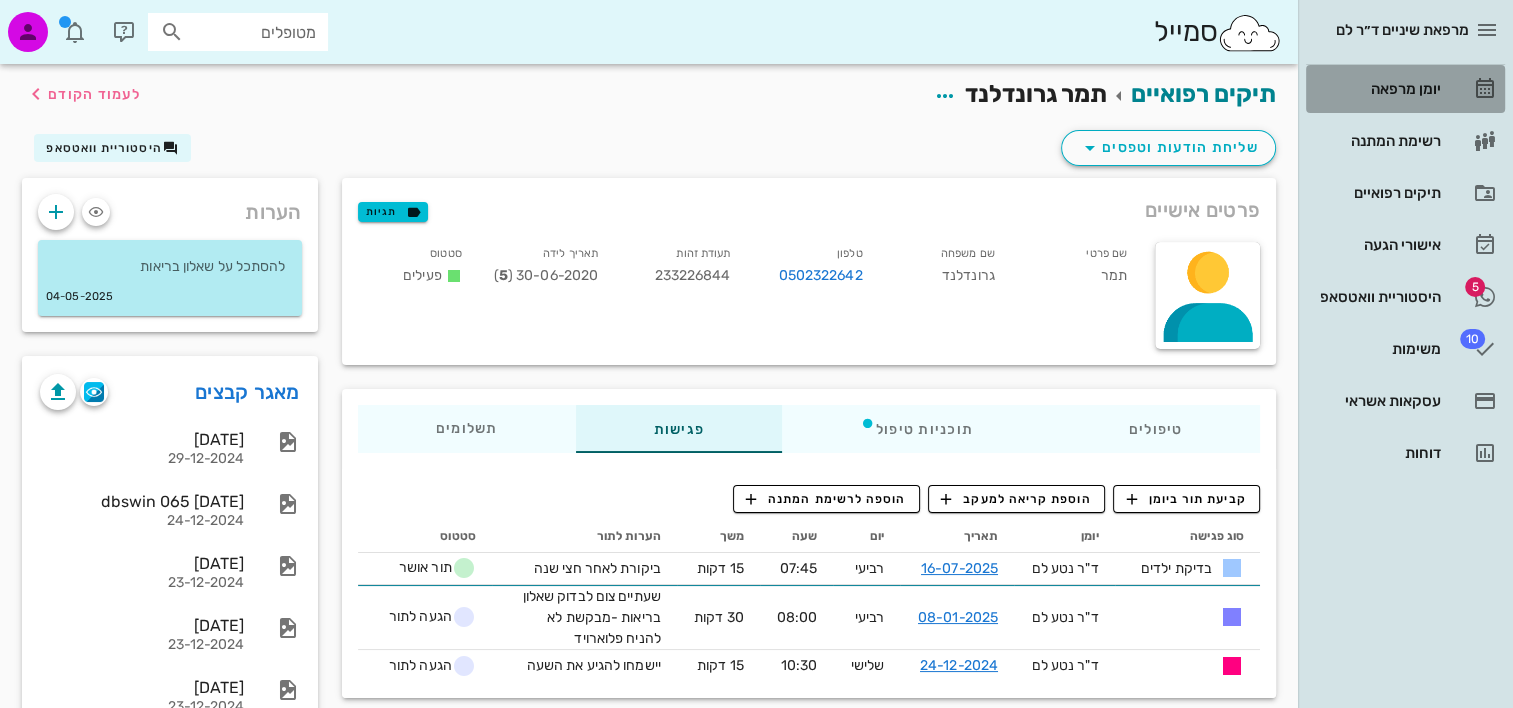 click on "יומן מרפאה" at bounding box center (1377, 89) 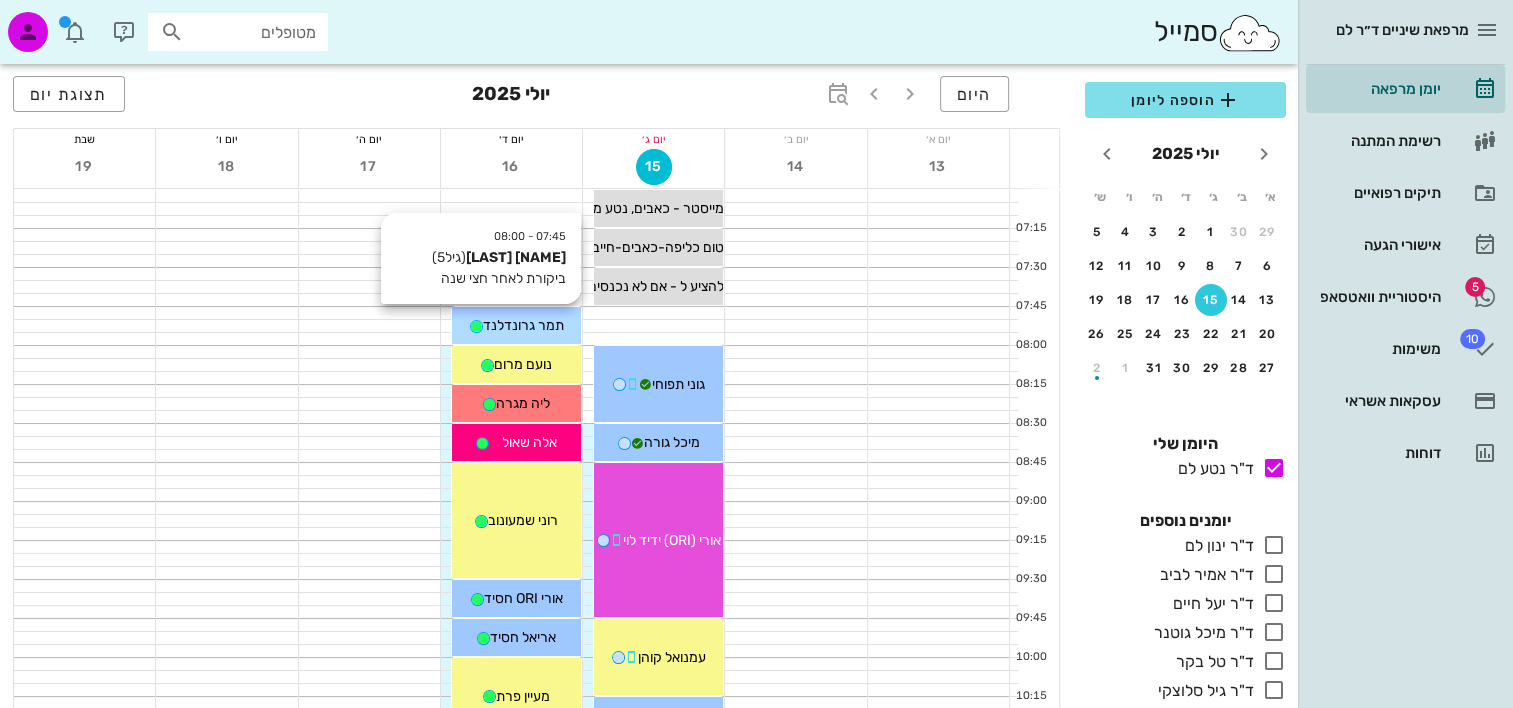 click on "תמר גרונדלנד" at bounding box center [523, 325] 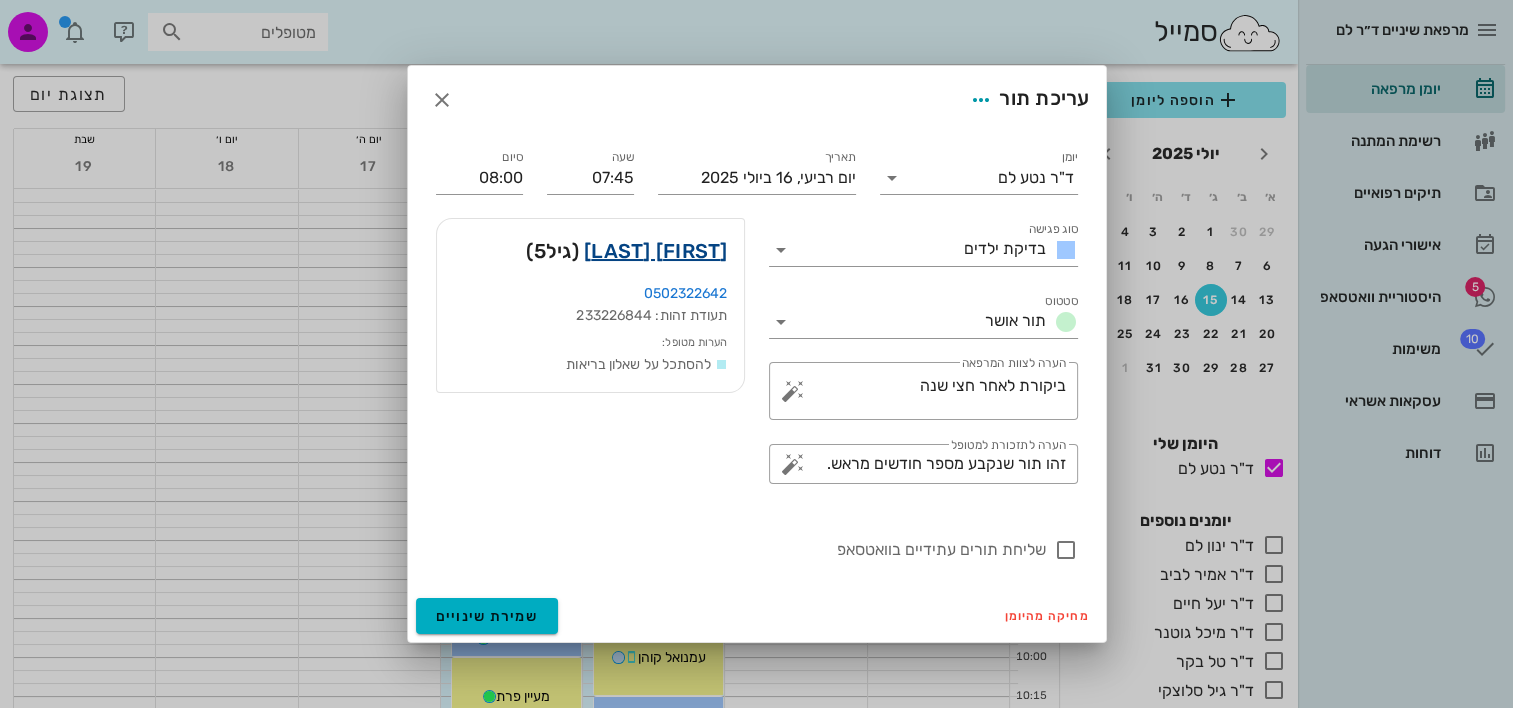 click on "תמר
גרונדלנד" at bounding box center [656, 251] 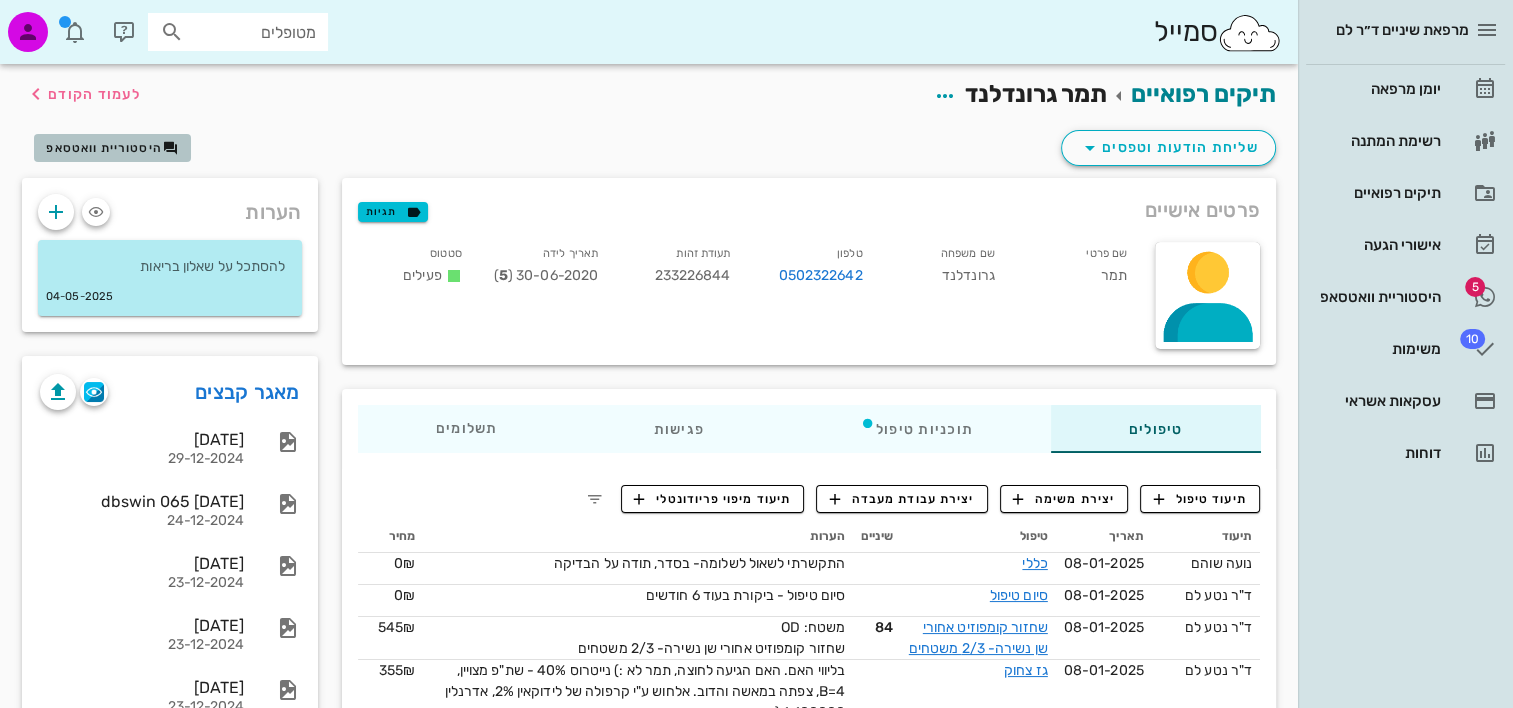 click on "היסטוריית וואטסאפ" at bounding box center [104, 148] 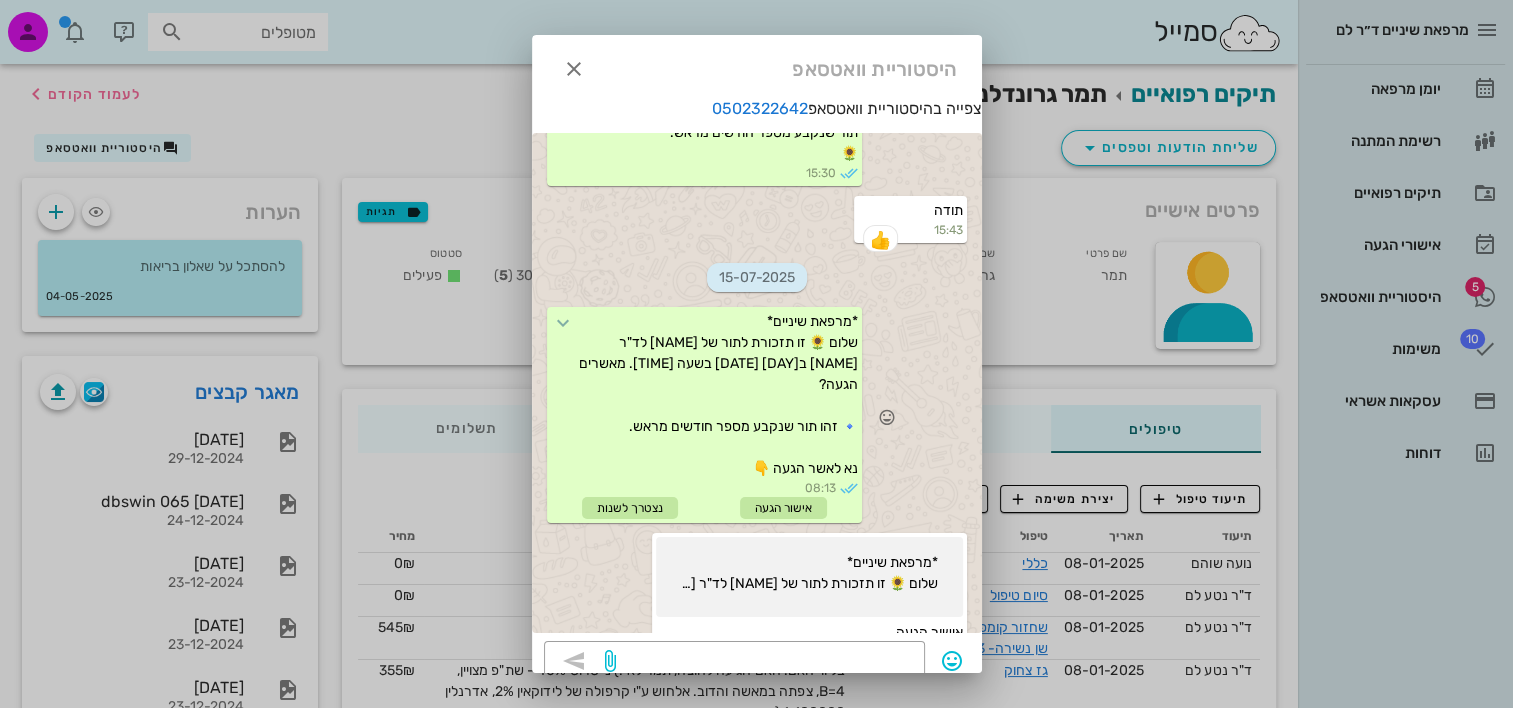 scroll, scrollTop: 0, scrollLeft: 0, axis: both 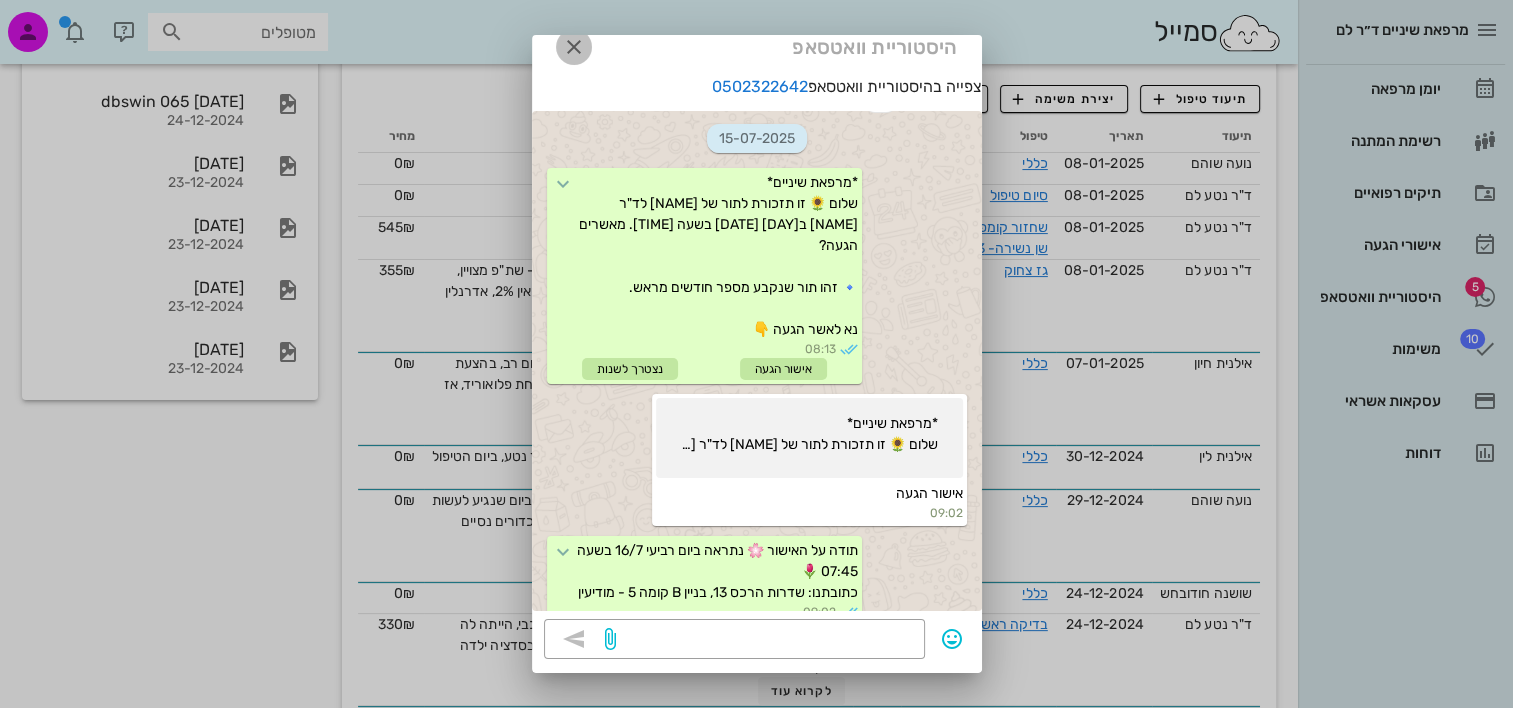 click at bounding box center (574, 47) 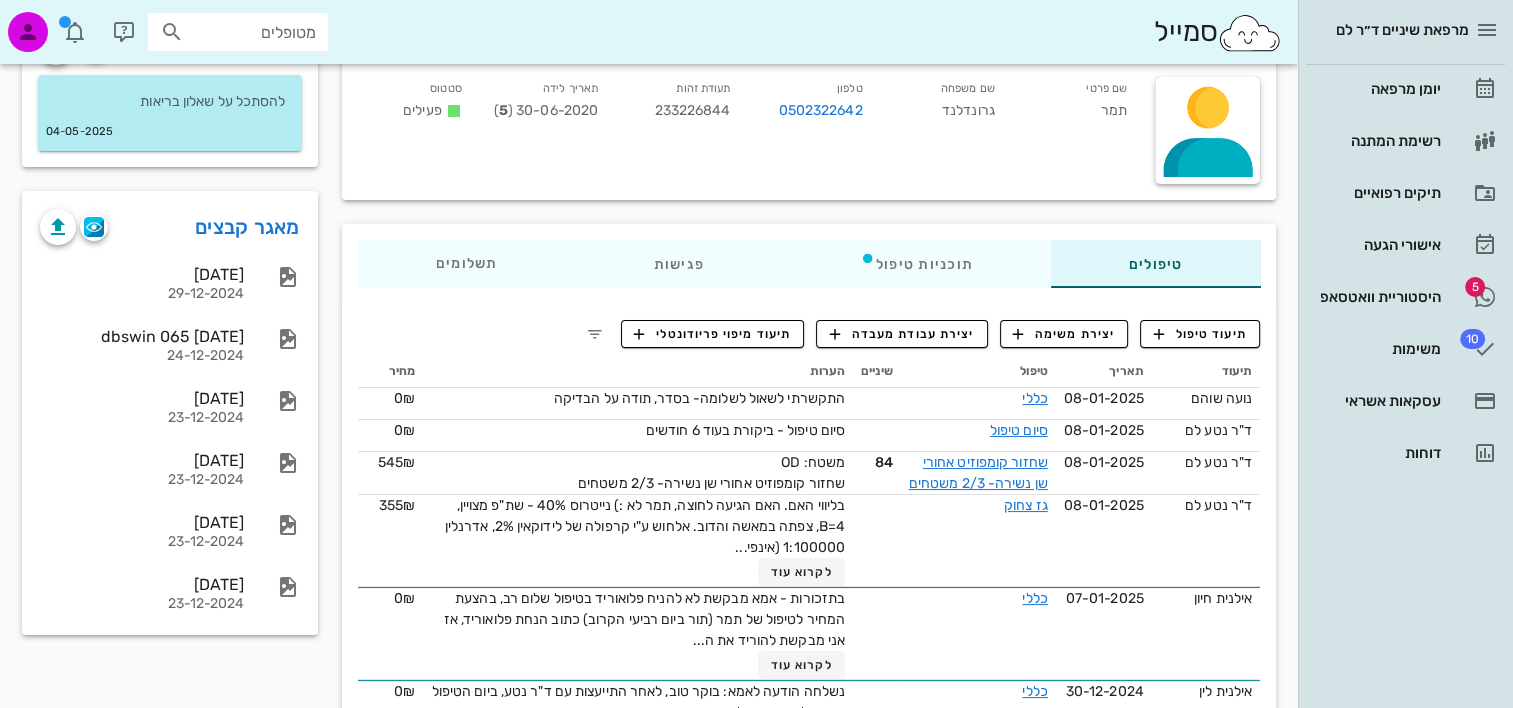 scroll, scrollTop: 0, scrollLeft: 0, axis: both 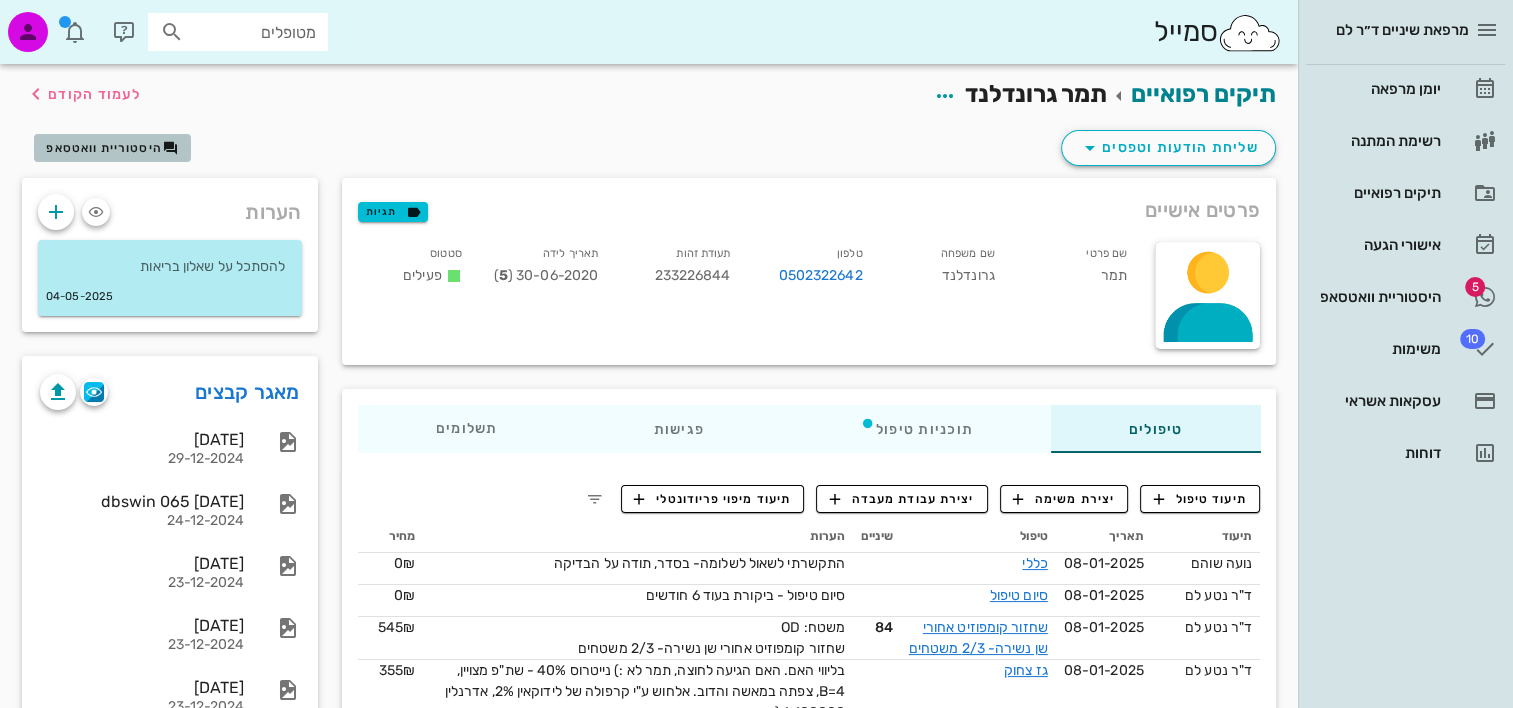 click on "היסטוריית וואטסאפ" at bounding box center (104, 148) 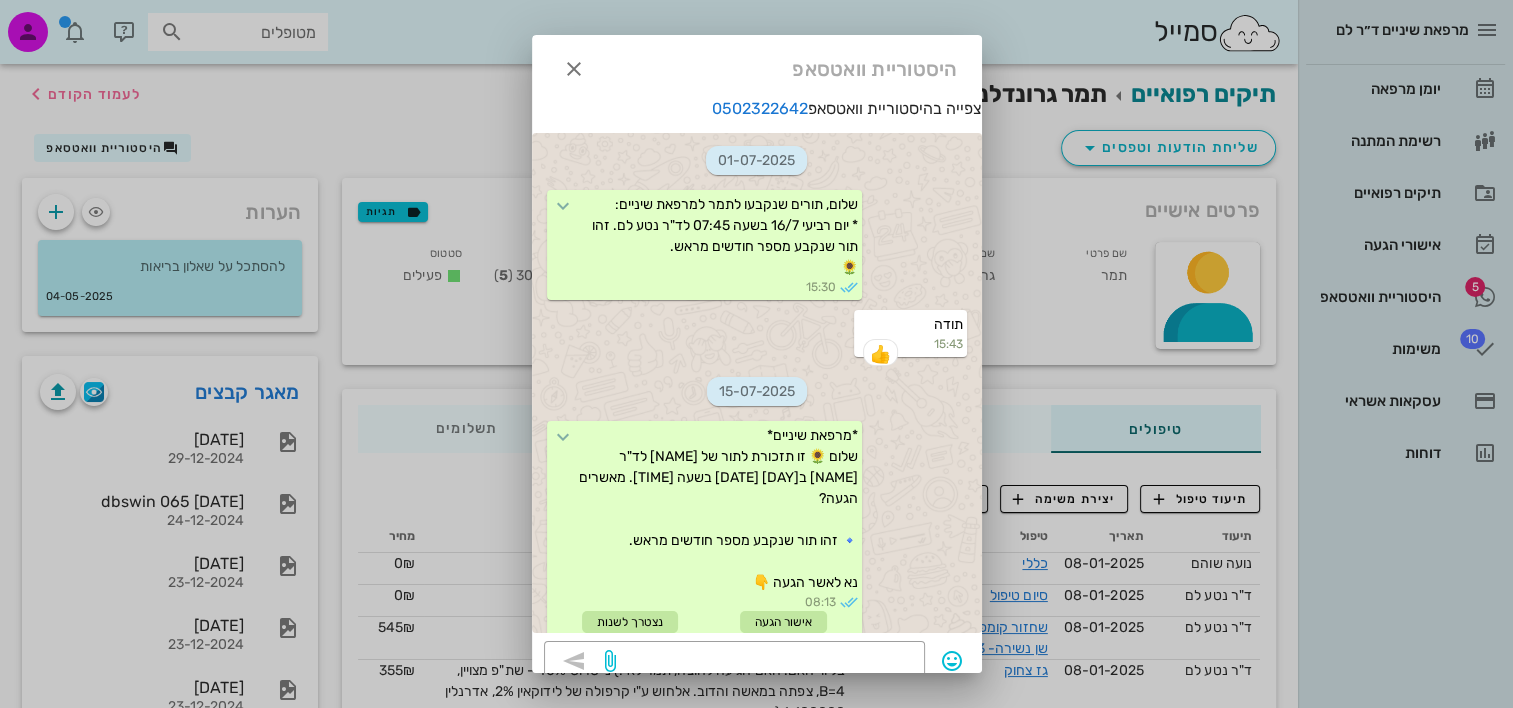 scroll, scrollTop: 231, scrollLeft: 0, axis: vertical 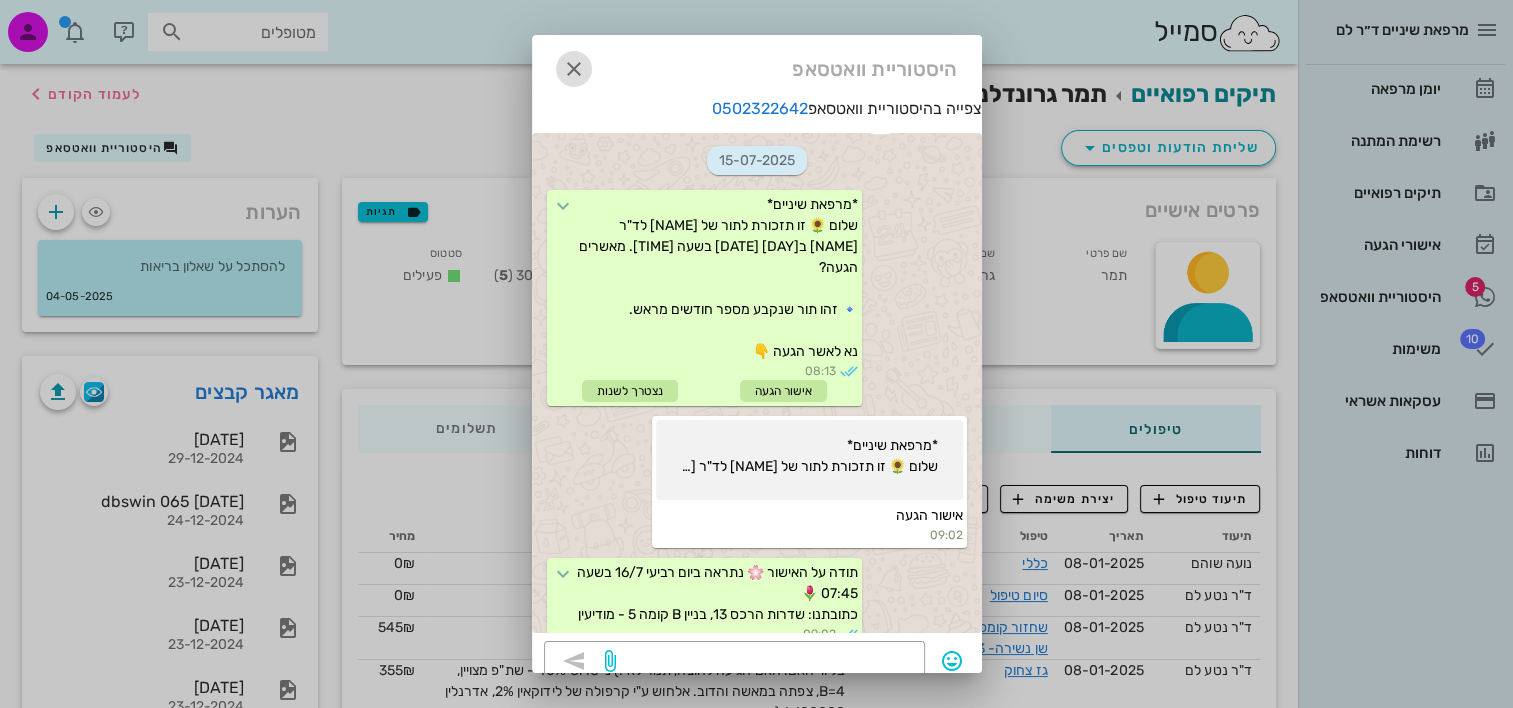 click at bounding box center (574, 69) 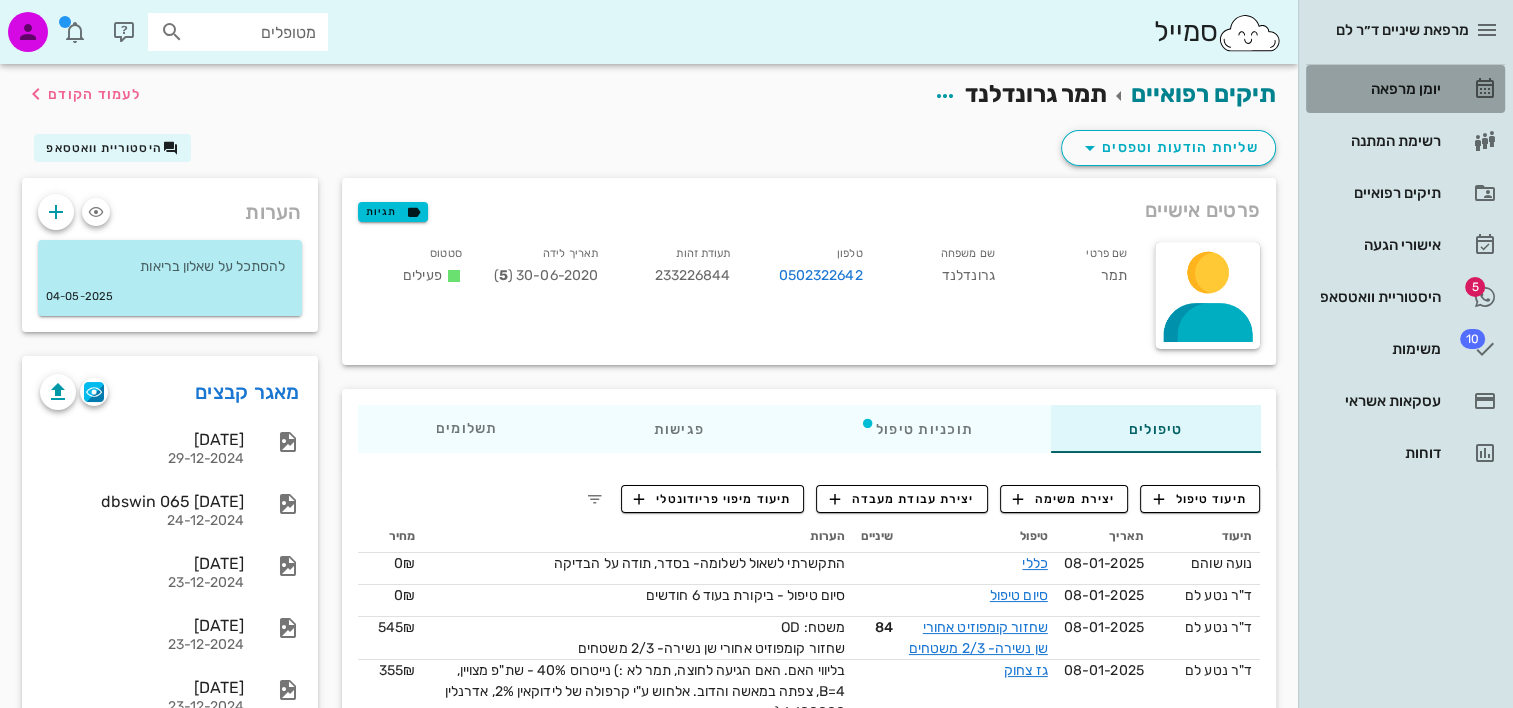 click on "יומן מרפאה" at bounding box center [1377, 89] 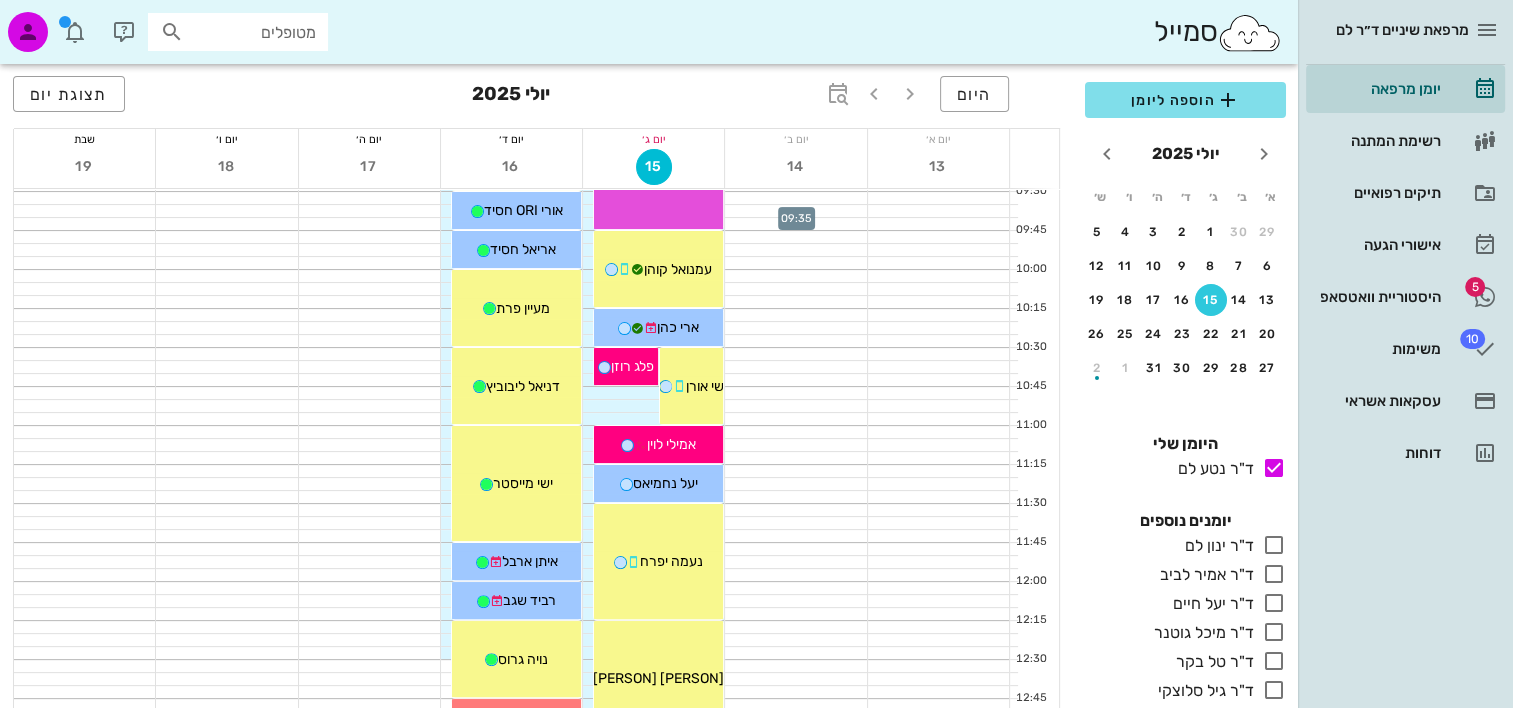 scroll, scrollTop: 400, scrollLeft: 0, axis: vertical 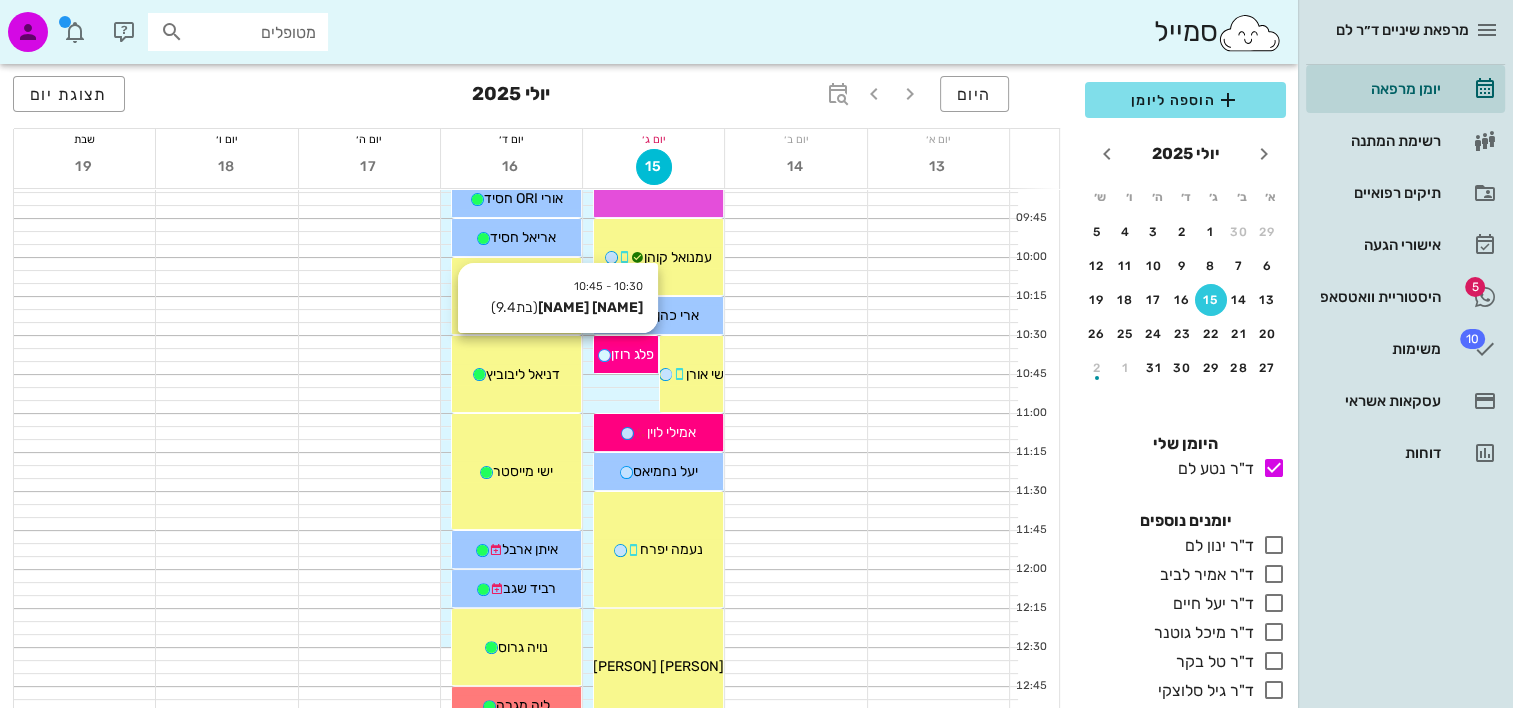 click on "פלג רוזן" at bounding box center [632, 354] 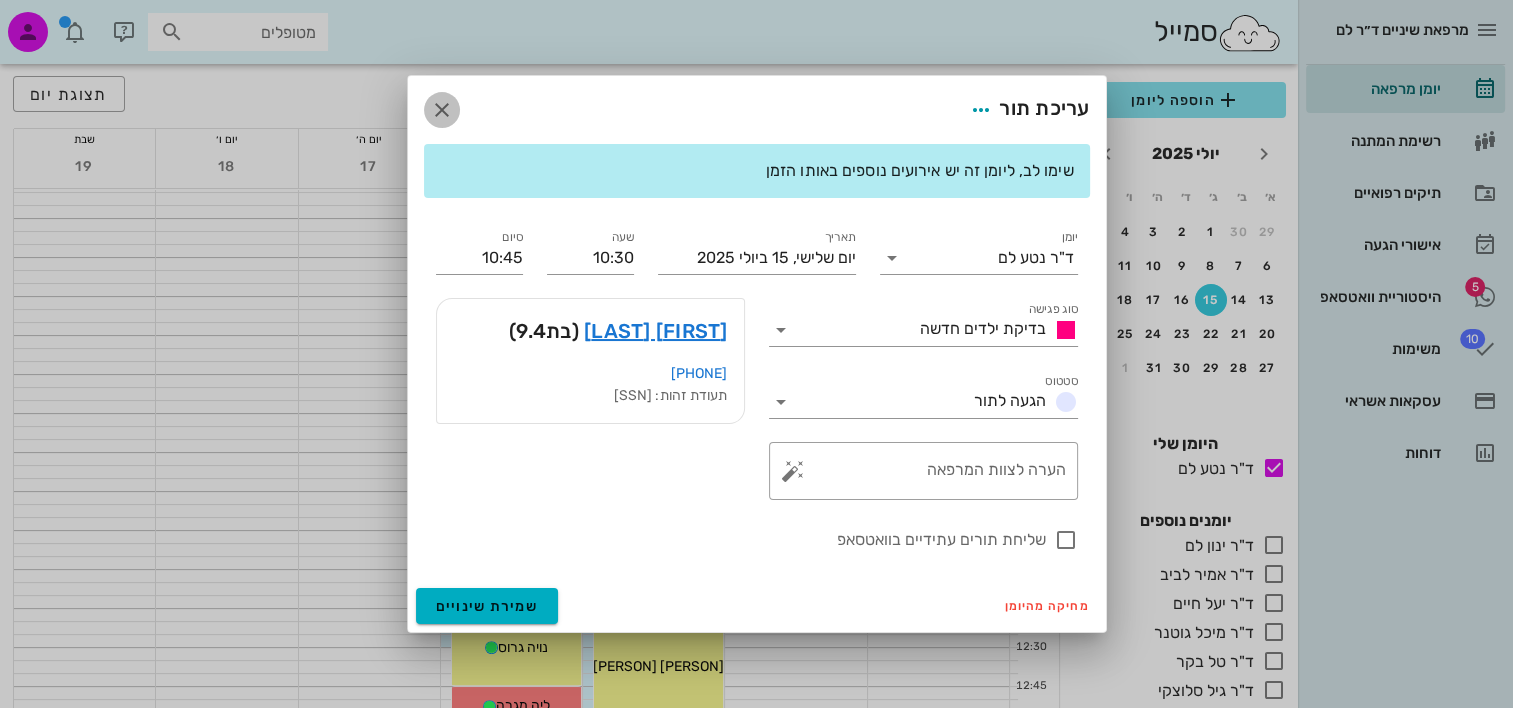 drag, startPoint x: 442, startPoint y: 107, endPoint x: 472, endPoint y: 120, distance: 32.695564 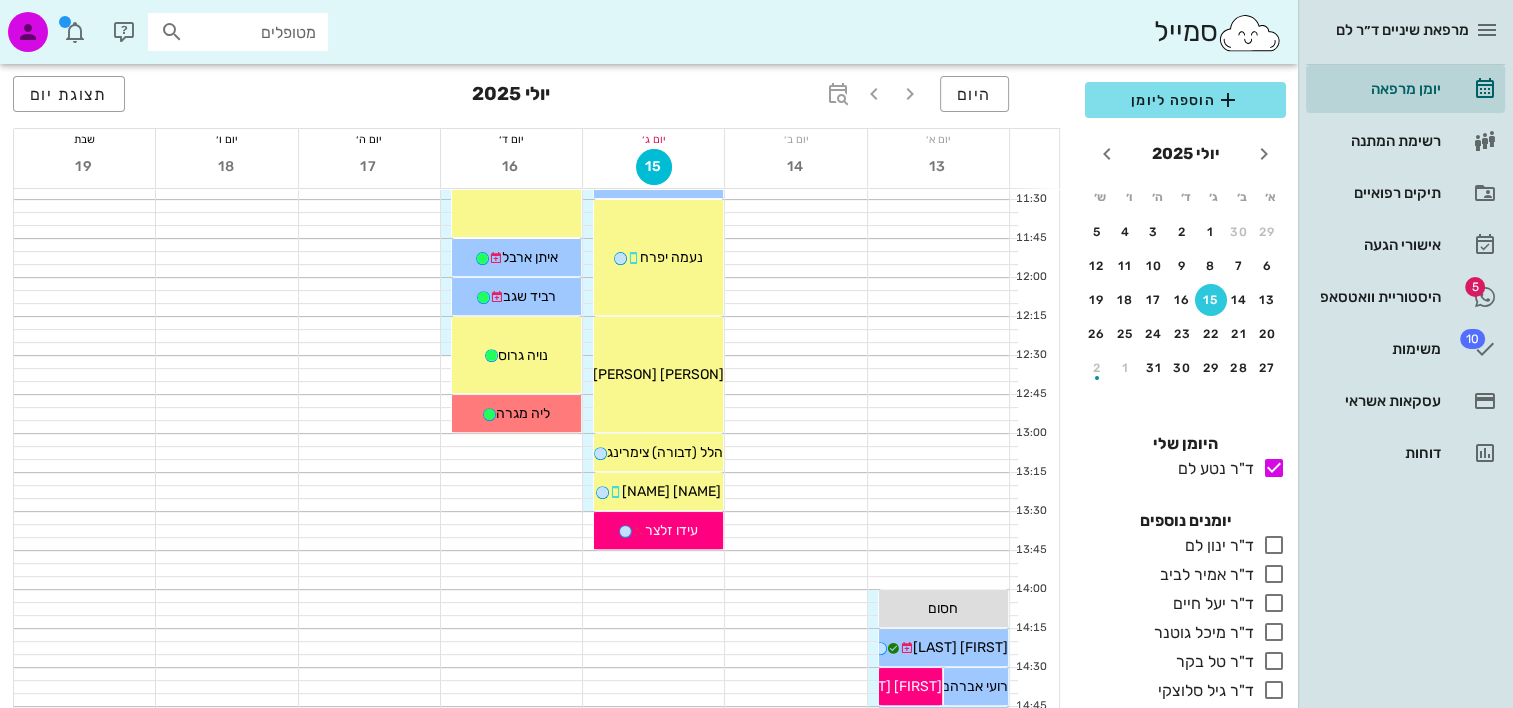 scroll, scrollTop: 700, scrollLeft: 0, axis: vertical 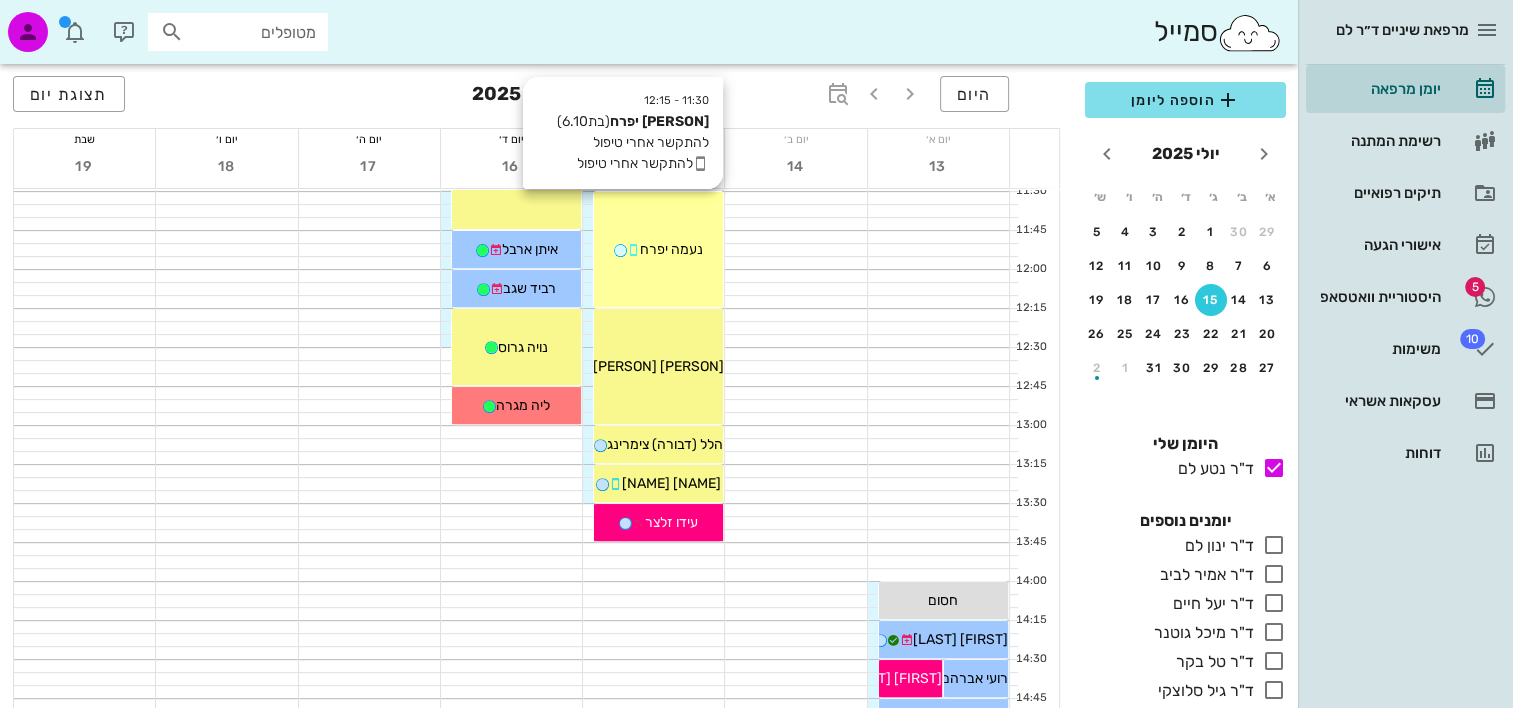 click on "11:30
- 12:15
נעמה
יפרח
(בת
6.10 )
להתקשר אחרי טיפול
להתקשר אחרי טיפול
נעמה יפרח" at bounding box center (658, 249) 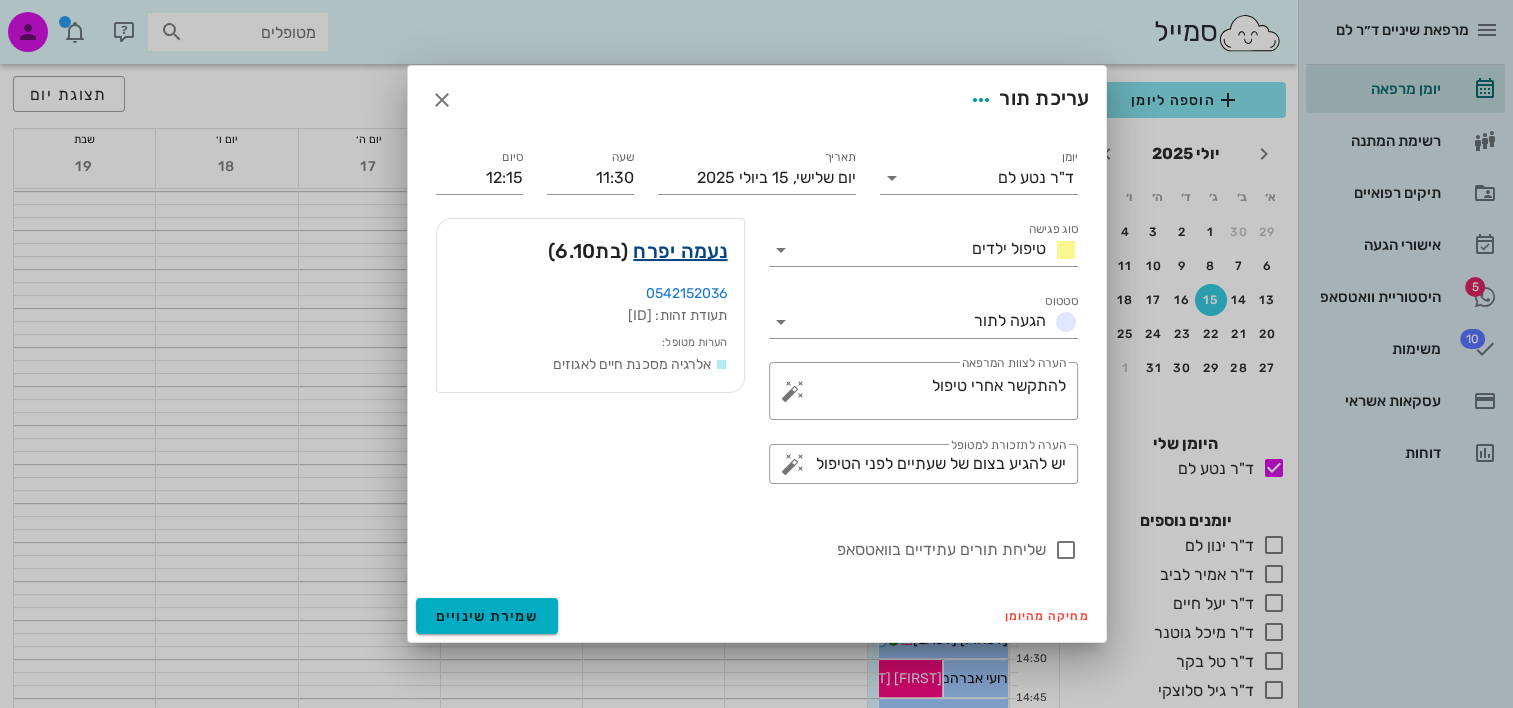 click on "נעמה
יפרח" at bounding box center [680, 251] 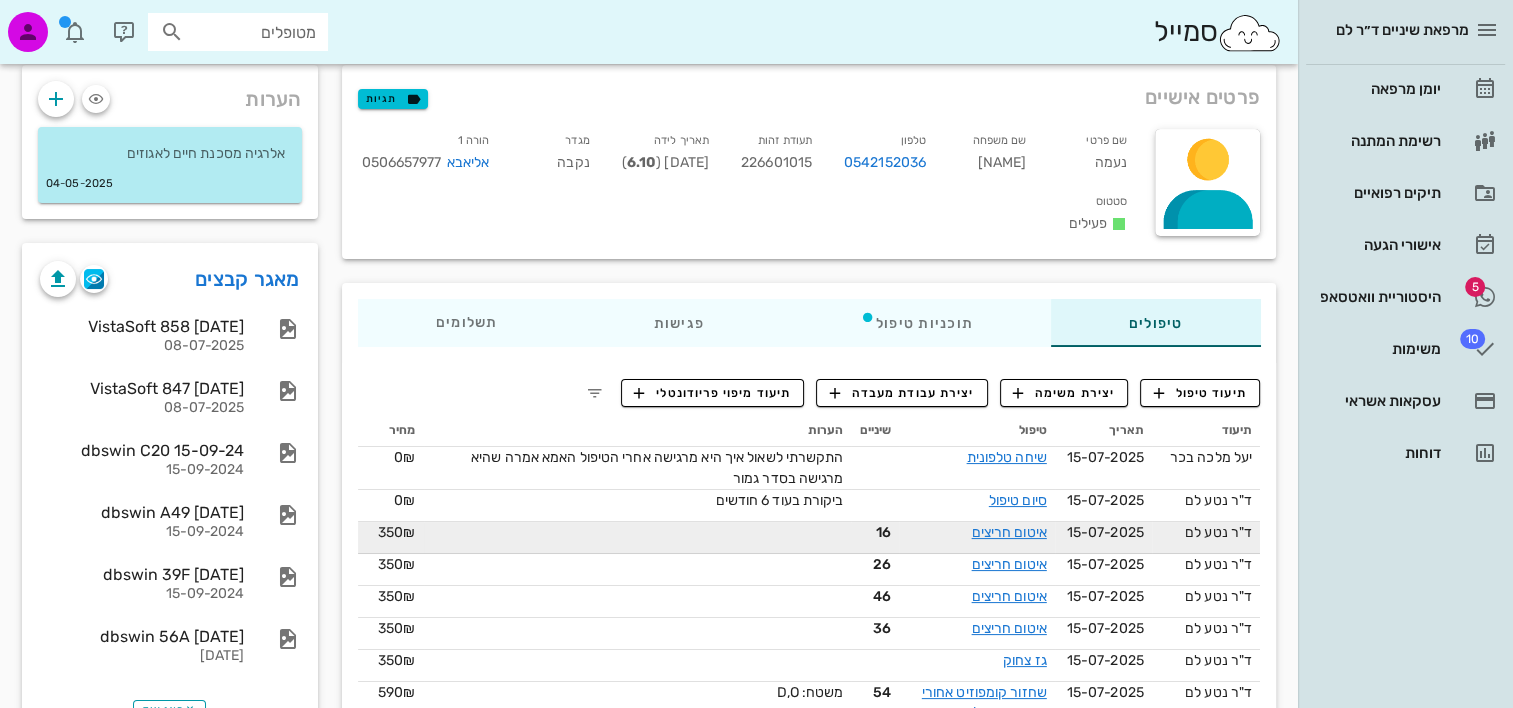 scroll, scrollTop: 200, scrollLeft: 0, axis: vertical 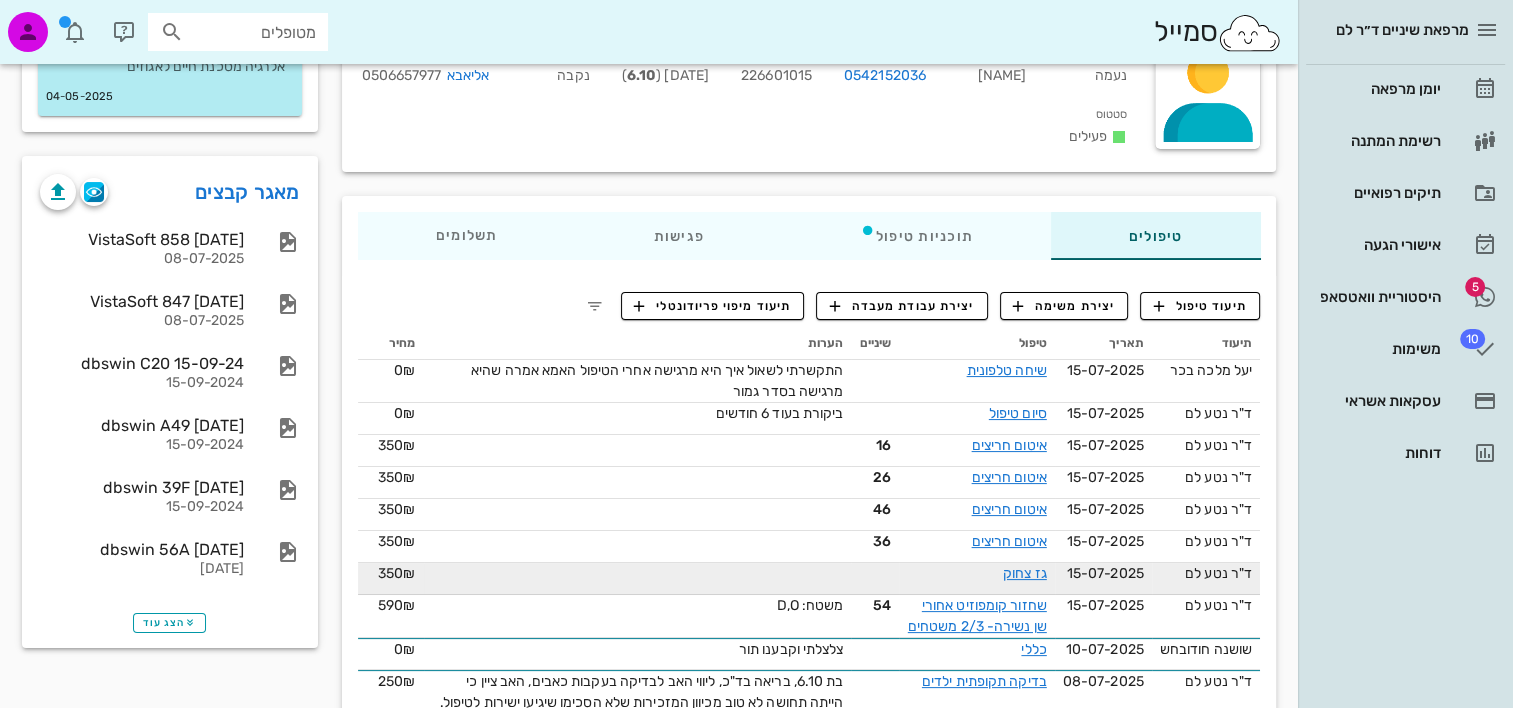 click on "גז צחוק" at bounding box center [1025, 573] 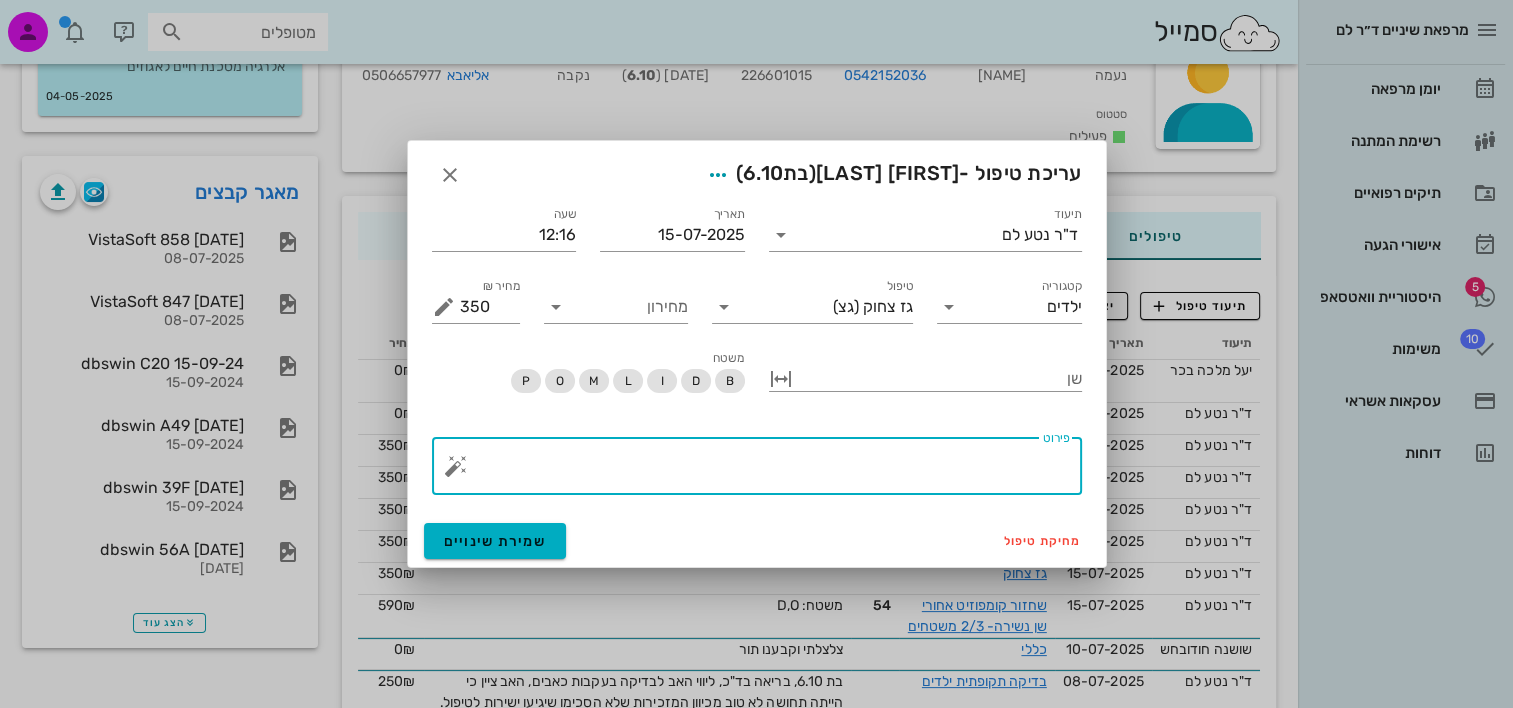 click on "פירוט" at bounding box center (765, 471) 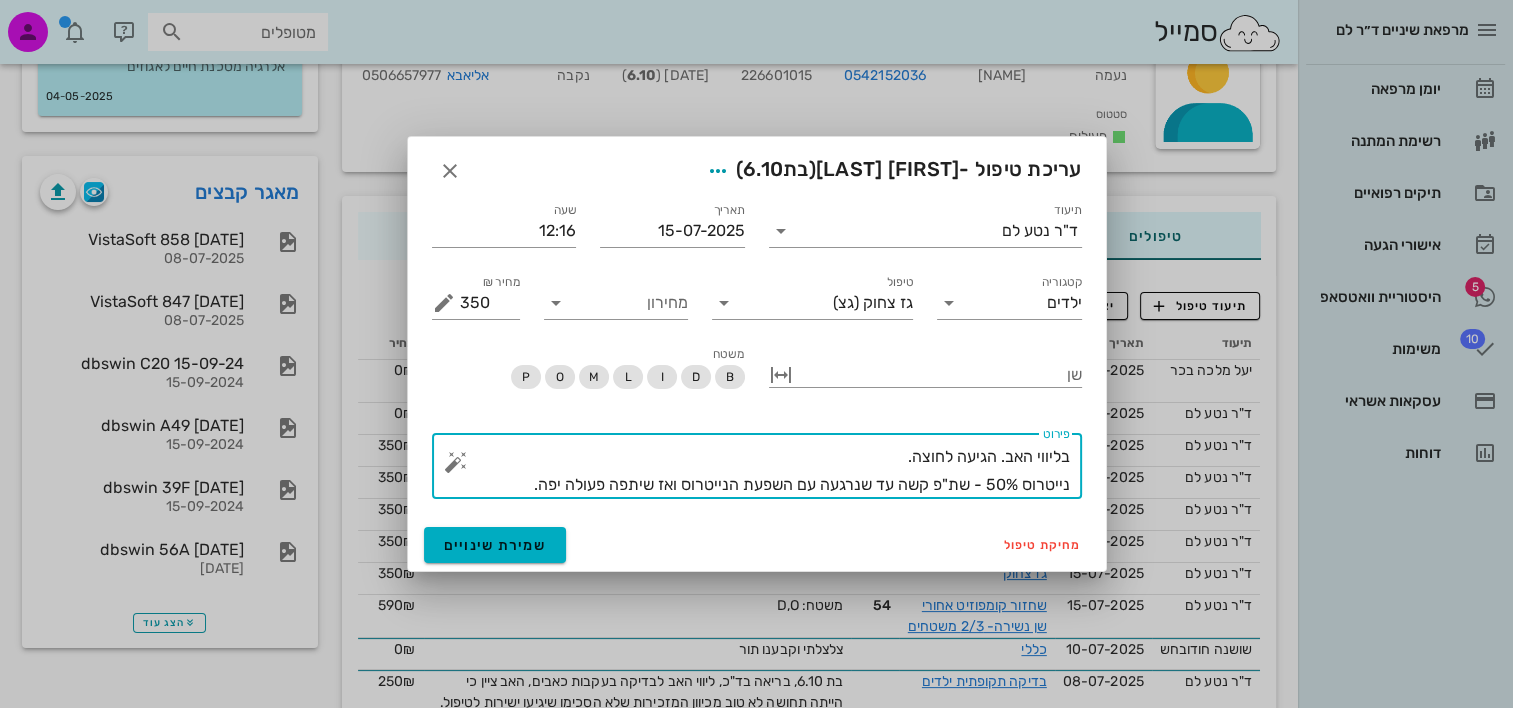 click on "בליווי האב. הגיעה לחוצה.
נייטרוס 50% - שת"פ קשה עד שנרגעה עם השפעת הנייטרוס ואז שיתפה פעולה יפה." at bounding box center (765, 471) 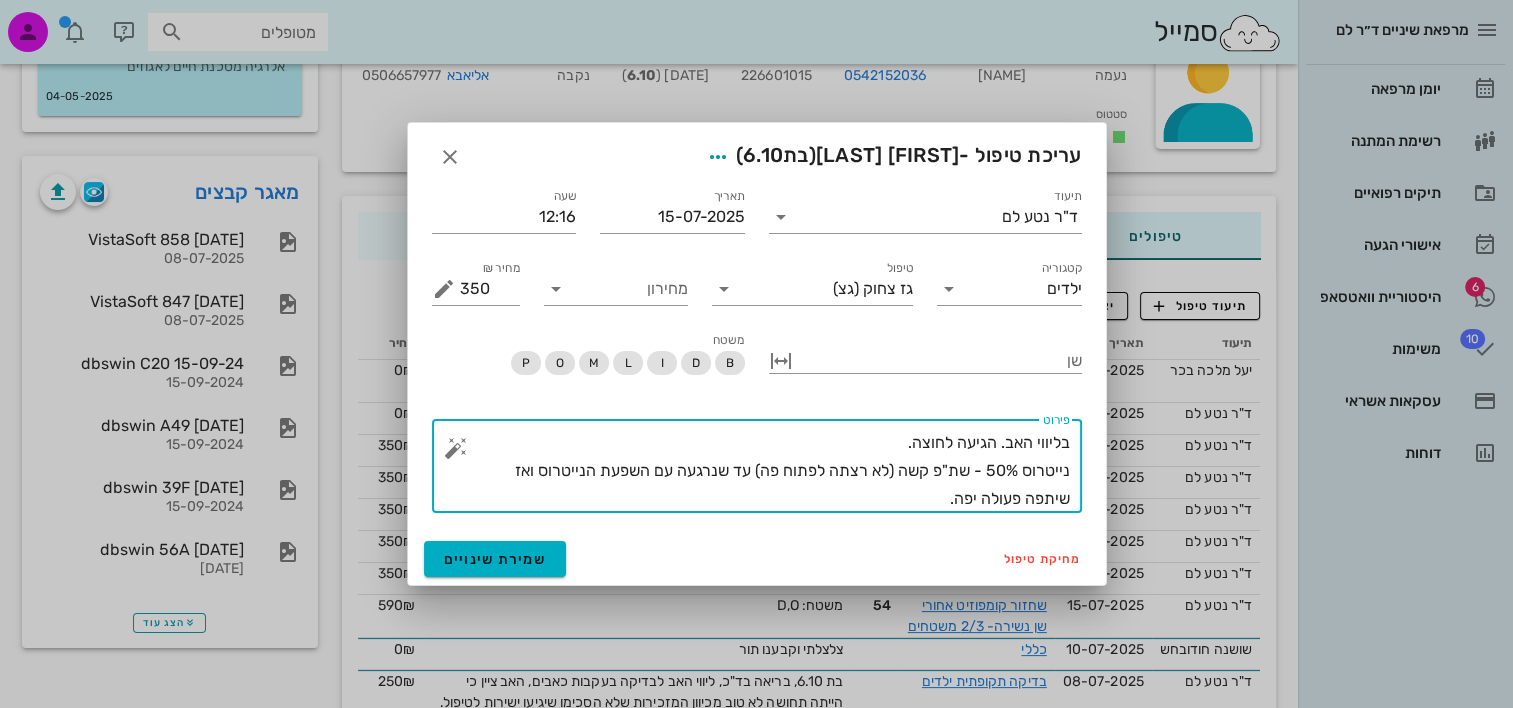 click on "בליווי האב. הגיעה לחוצה.
נייטרוס 50% - שת"פ קשה (לא רצתה לפתוח פה) עד שנרגעה עם השפעת הנייטרוס ואז שיתפה פעולה יפה." at bounding box center (765, 471) 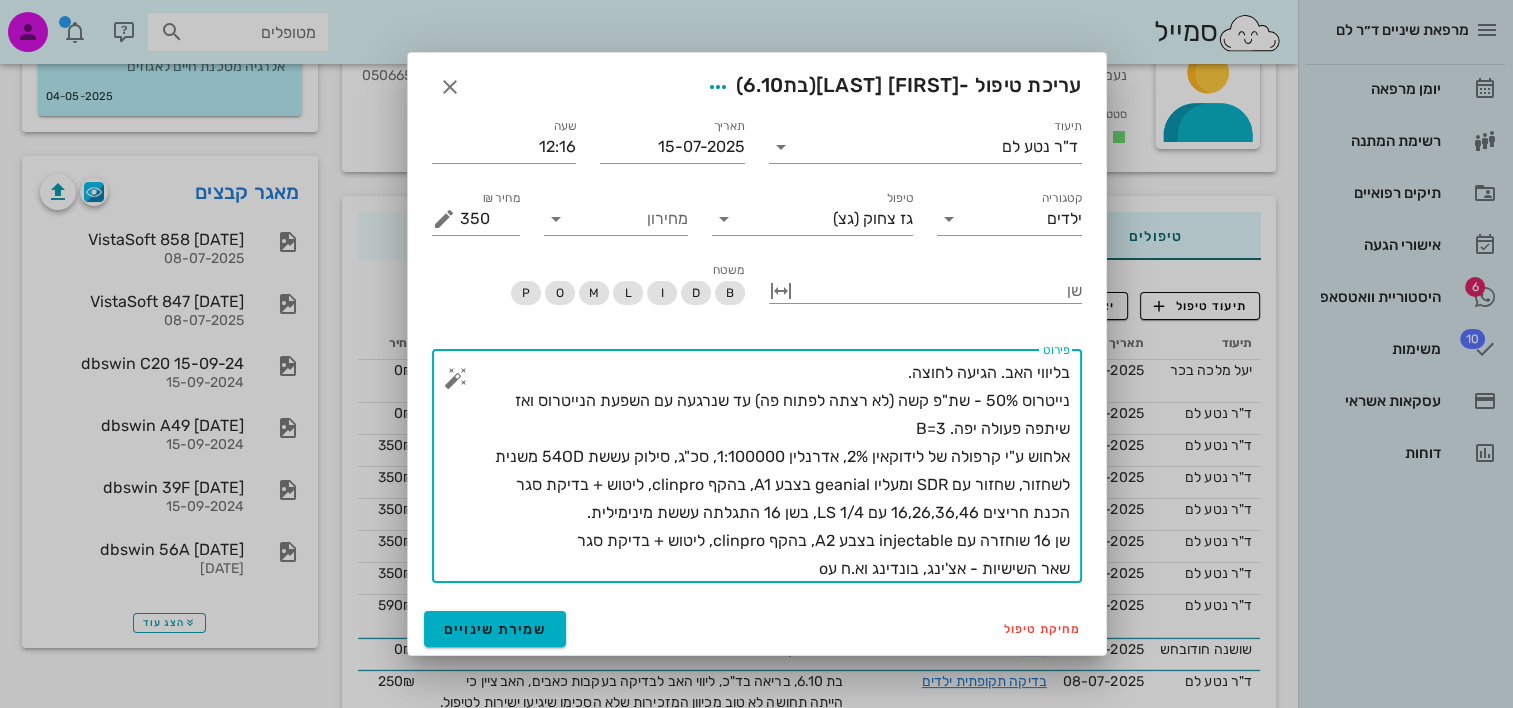click on "בליווי האב. הגיעה לחוצה.
נייטרוס 50% - שת"פ קשה (לא רצתה לפתוח פה) עד שנרגעה עם השפעת הנייטרוס ואז שיתפה פעולה יפה. B=3
אלחוש ע"י קרפולה של לידוקאין 2%, אדרנלין 1:100000, סכ"ג, סילוק עששת 54OD משנית לשחזור, שחזור עם SDR ומעליו geanial בצבע A1, בהקף clinpro, ליטוש + בדיקת סגר
הכנת חריצים 16,26,36,46 עם LS 1/4, בשן 16 התגלתה עששת מינימילית.
שן 16 שוחזרה עם injectable בצבע A2, בהקף clinpro, ליטוש + בדיקת סגר
שאר השישיות - אצ'ינג, בונדינג וא.ח עo" at bounding box center [765, 471] 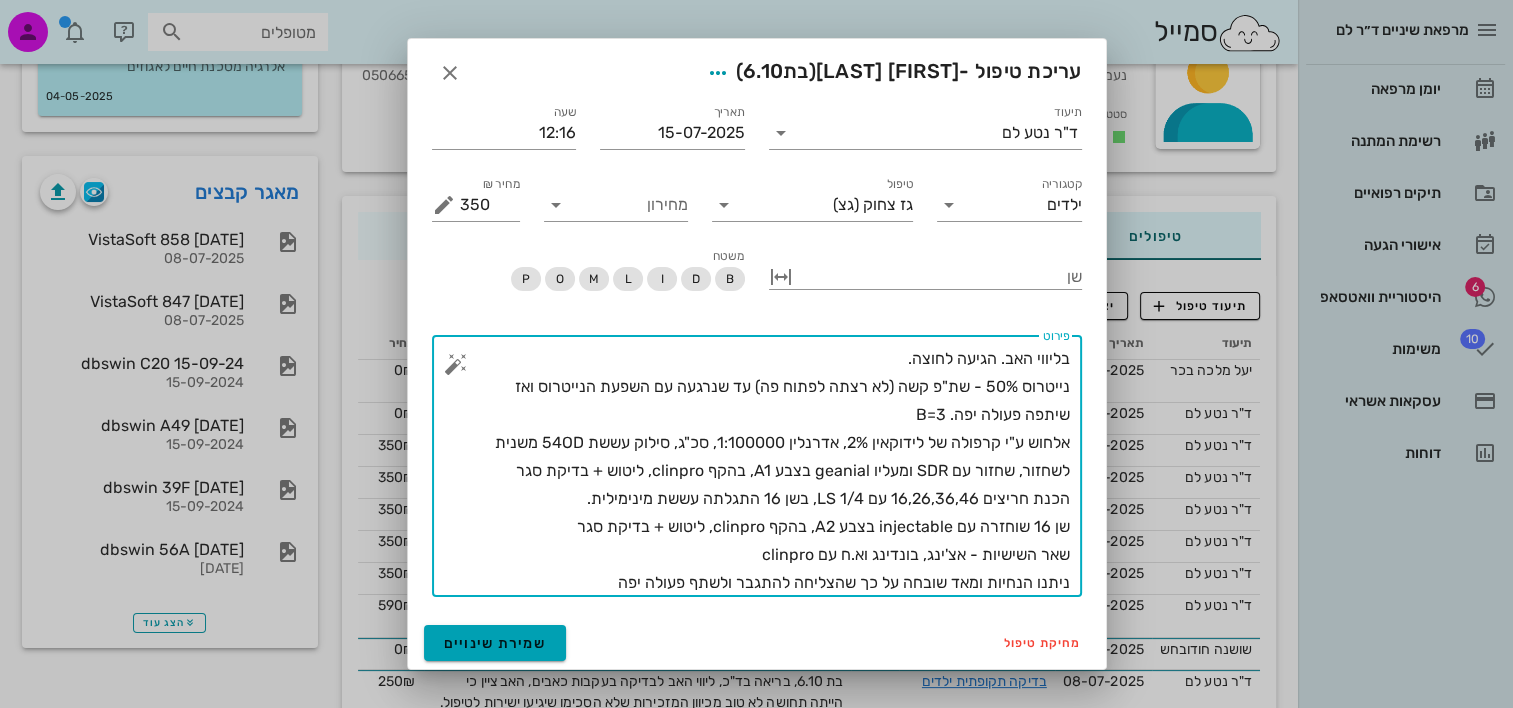type on "בליווי האב. הגיעה לחוצה.
נייטרוס 50% - שת"פ קשה (לא רצתה לפתוח פה) עד שנרגעה עם השפעת הנייטרוס ואז שיתפה פעולה יפה. B=3
אלחוש ע"י קרפולה של לידוקאין 2%, אדרנלין 1:100000, סכ"ג, סילוק עששת 54OD משנית לשחזור, שחזור עם SDR ומעליו geanial בצבע A1, בהקף clinpro, ליטוש + בדיקת סגר
הכנת חריצים 16,26,36,46 עם LS 1/4, בשן 16 התגלתה עששת מינימילית.
שן 16 שוחזרה עם injectable בצבע A2, בהקף clinpro, ליטוש + בדיקת סגר
שאר השישיות - אצ'ינג, בונדינג וא.ח עם clinpro
ניתנו הנחיות ומאד שובחה על כך שהצליחה להתגבר ולשתף פעולה יפה" 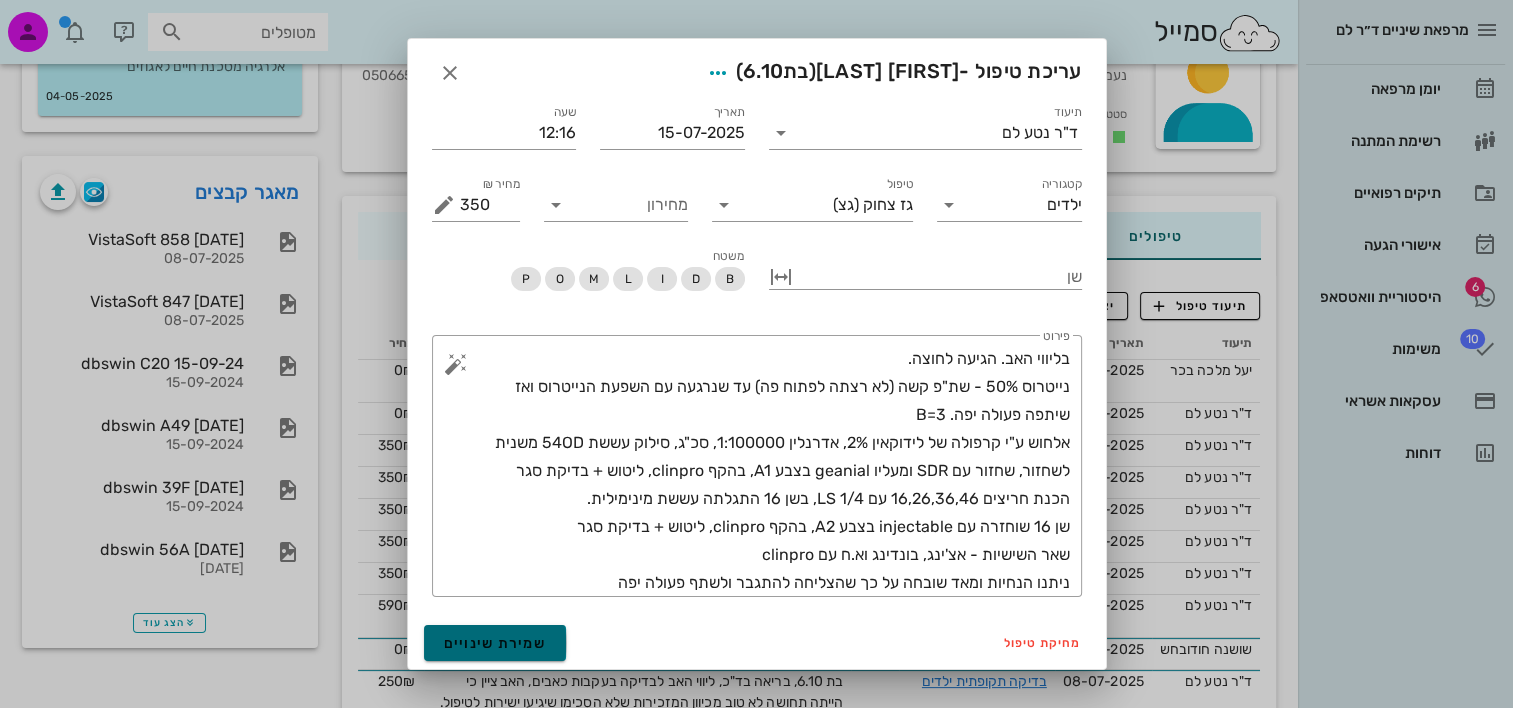click on "שמירת שינויים" at bounding box center [495, 643] 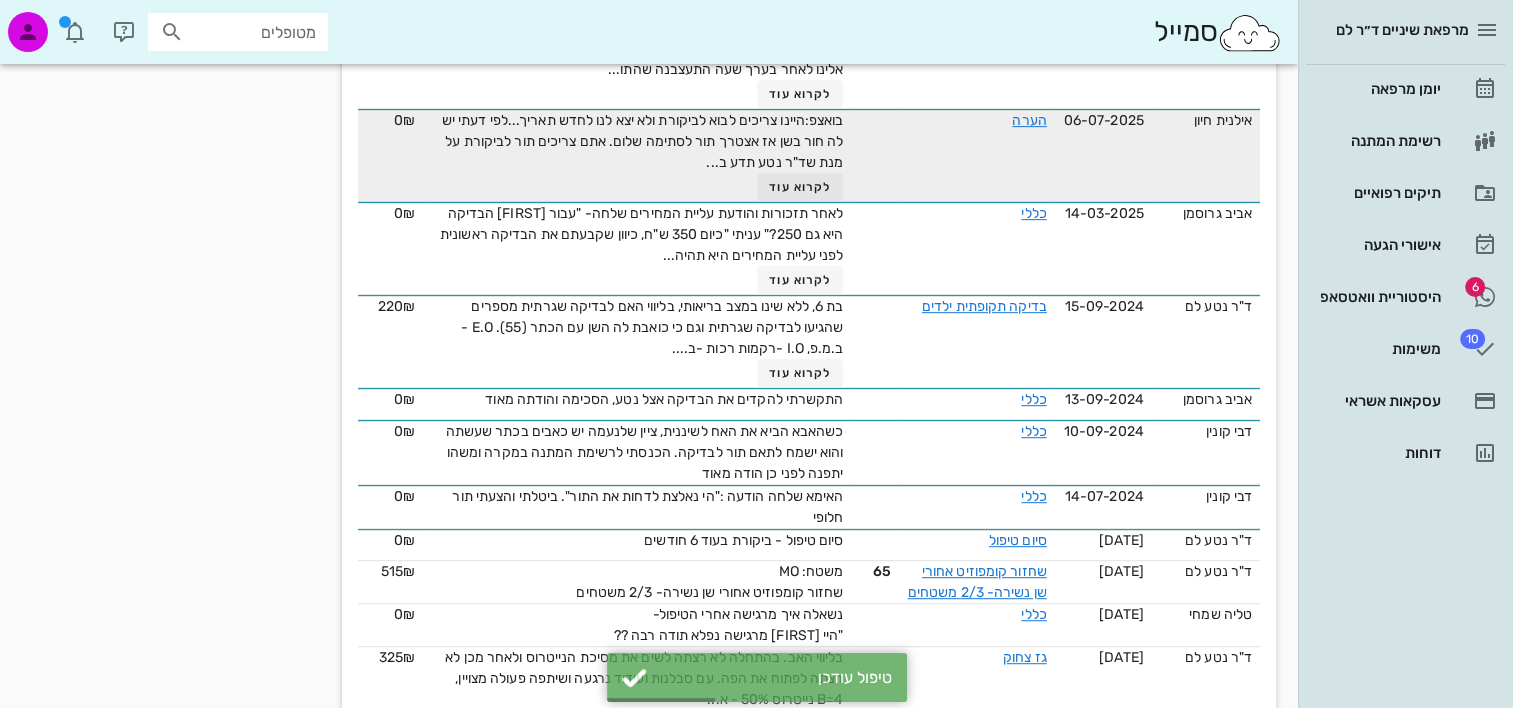 scroll, scrollTop: 1300, scrollLeft: 0, axis: vertical 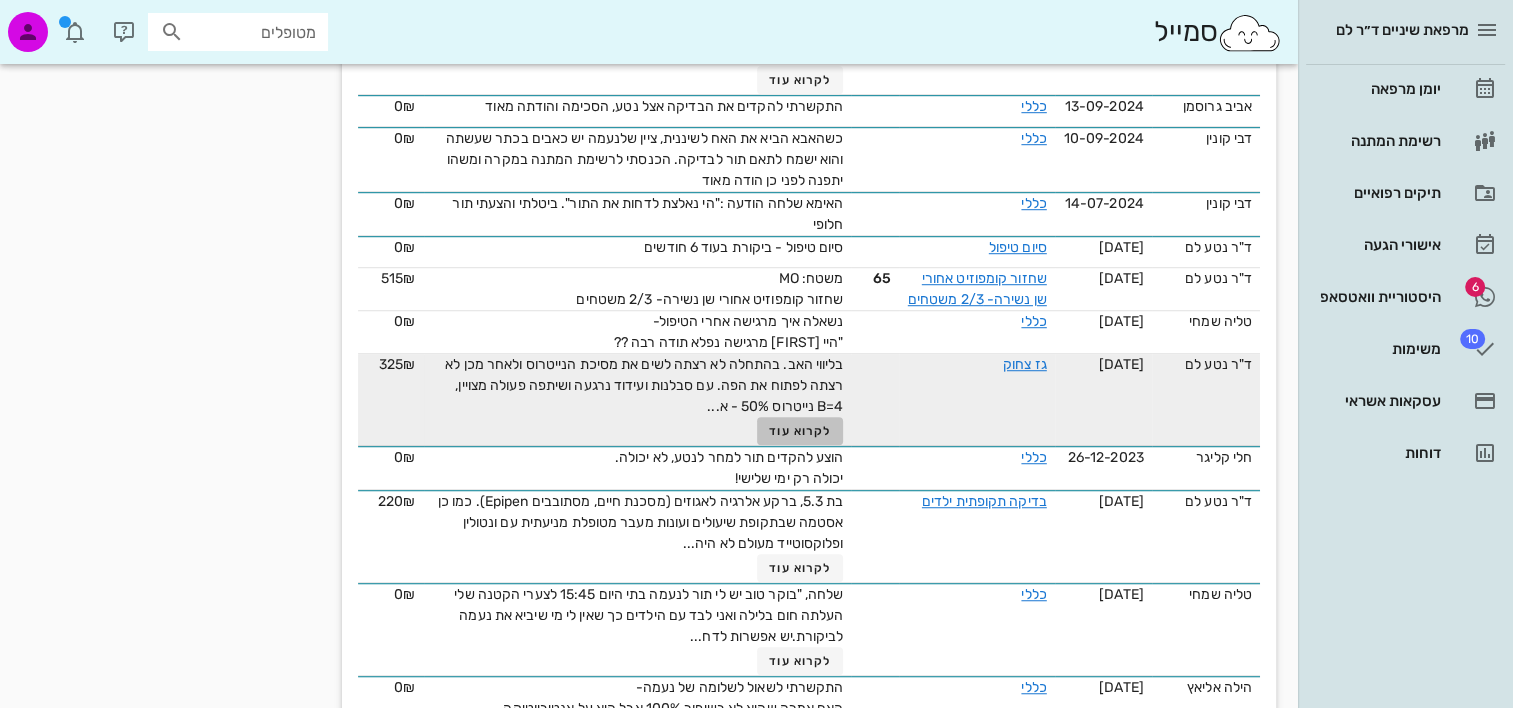 click on "לקרוא עוד" at bounding box center (800, 431) 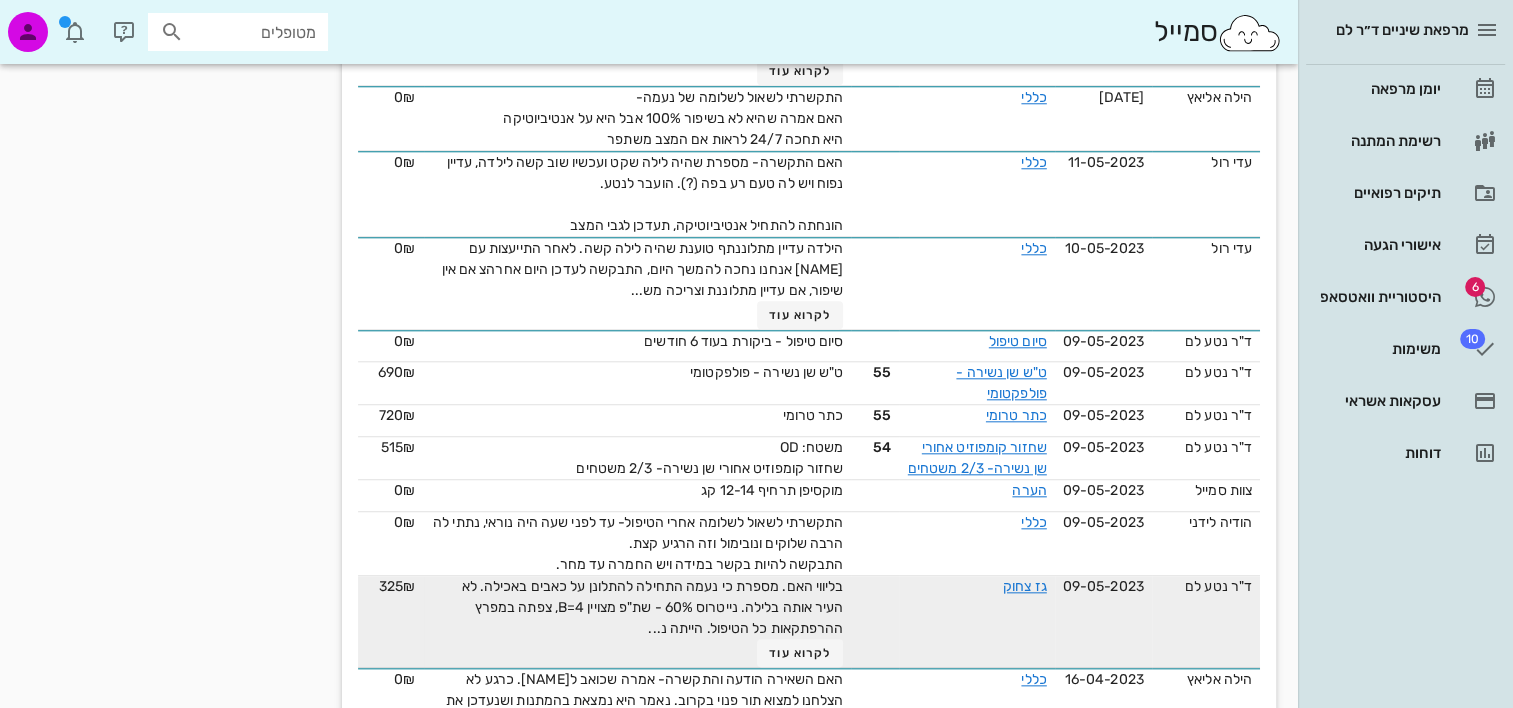 scroll, scrollTop: 2000, scrollLeft: 0, axis: vertical 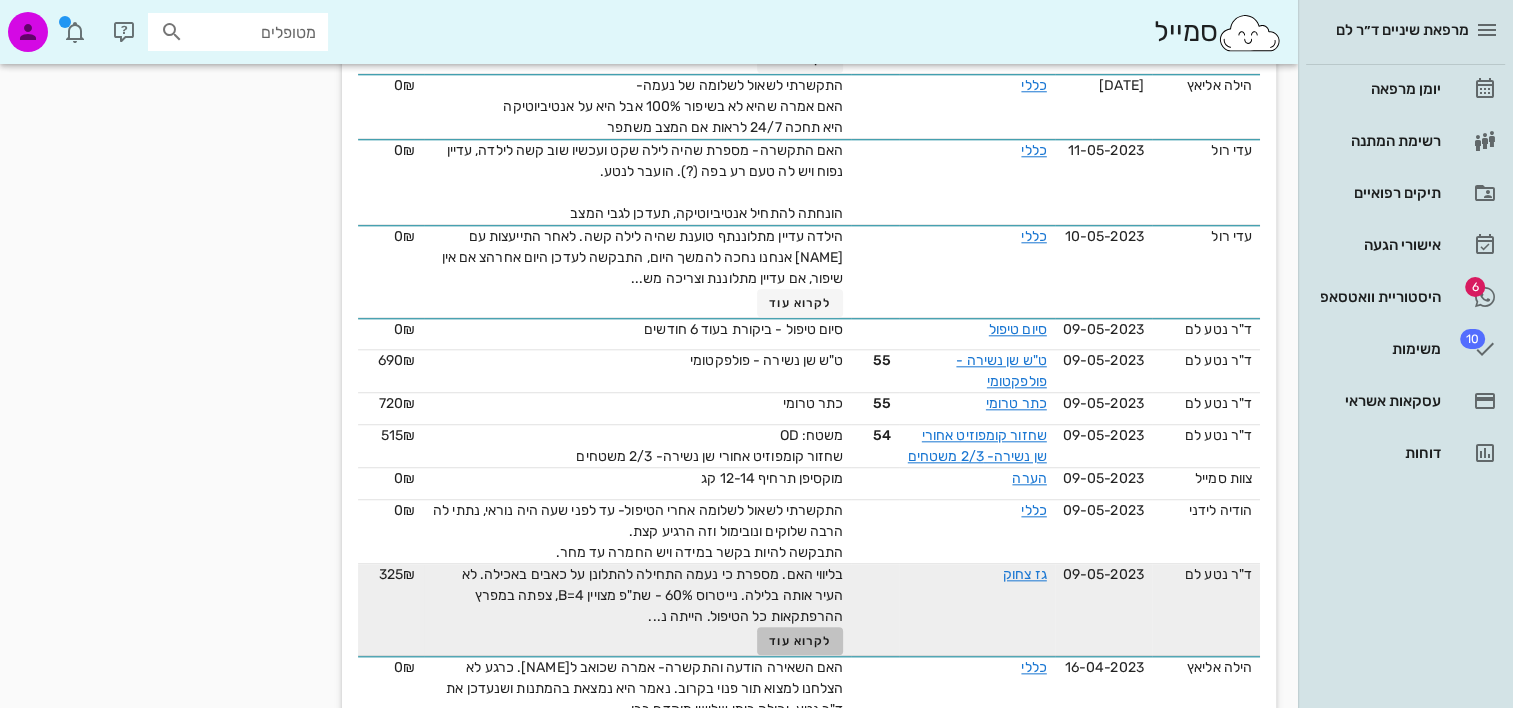 click on "לקרוא עוד" at bounding box center (800, 641) 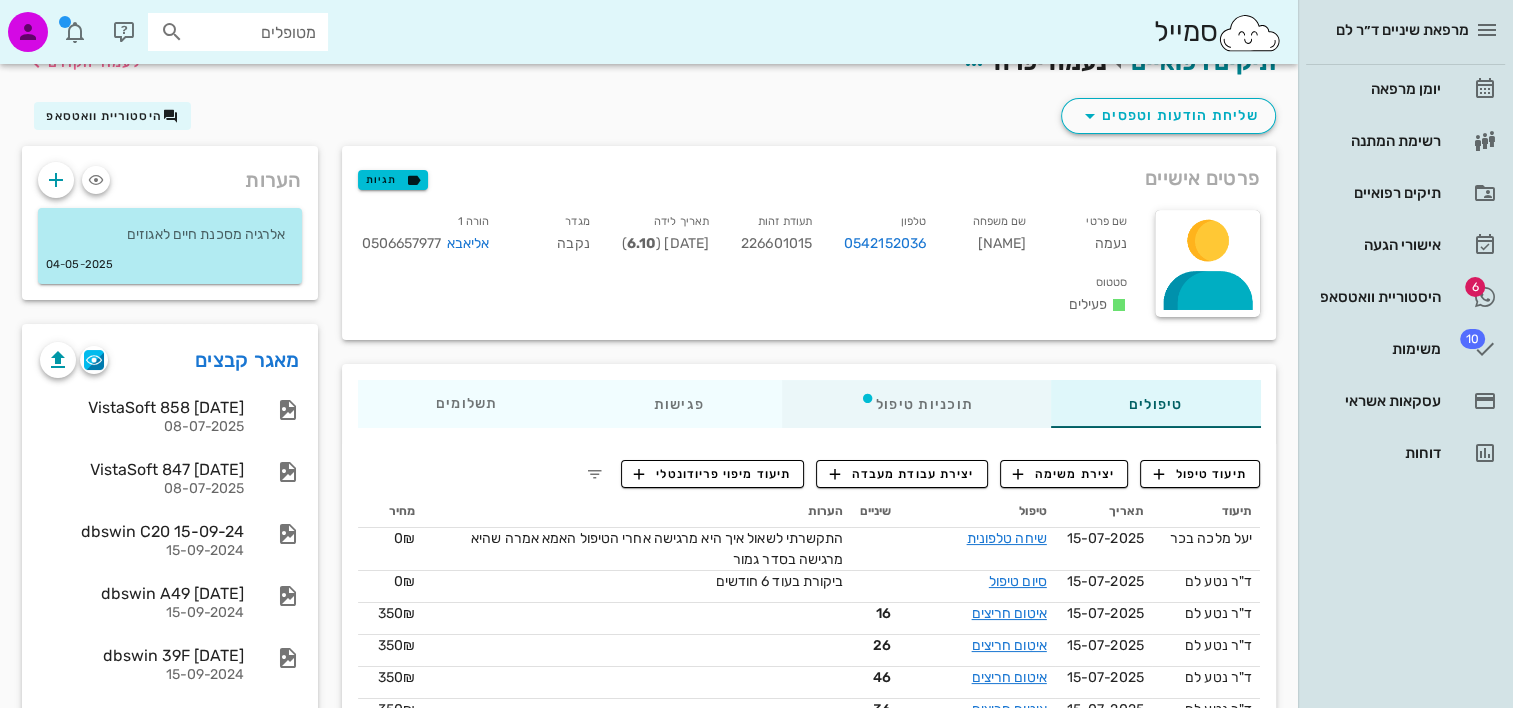 scroll, scrollTop: 0, scrollLeft: 0, axis: both 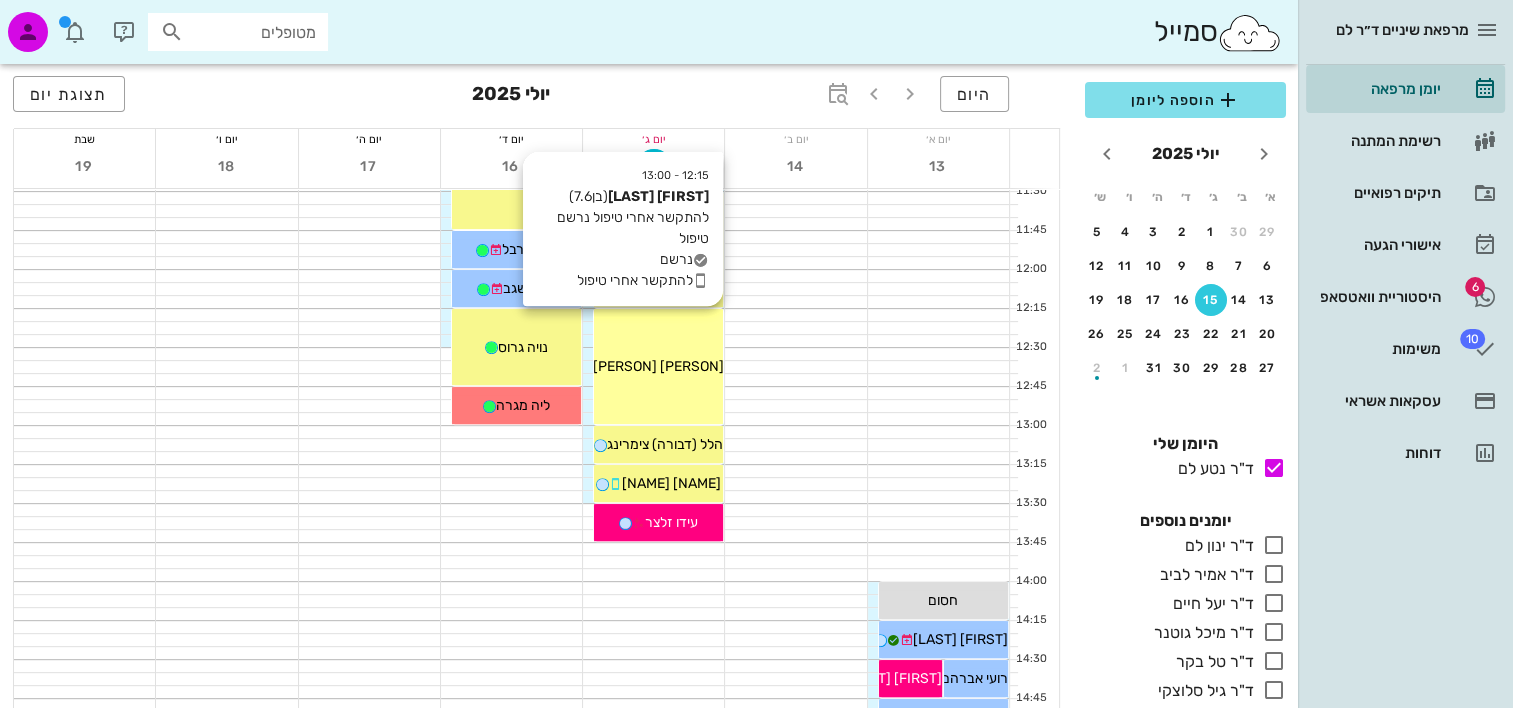 click on "[FIRST] [LAST]" at bounding box center (657, 366) 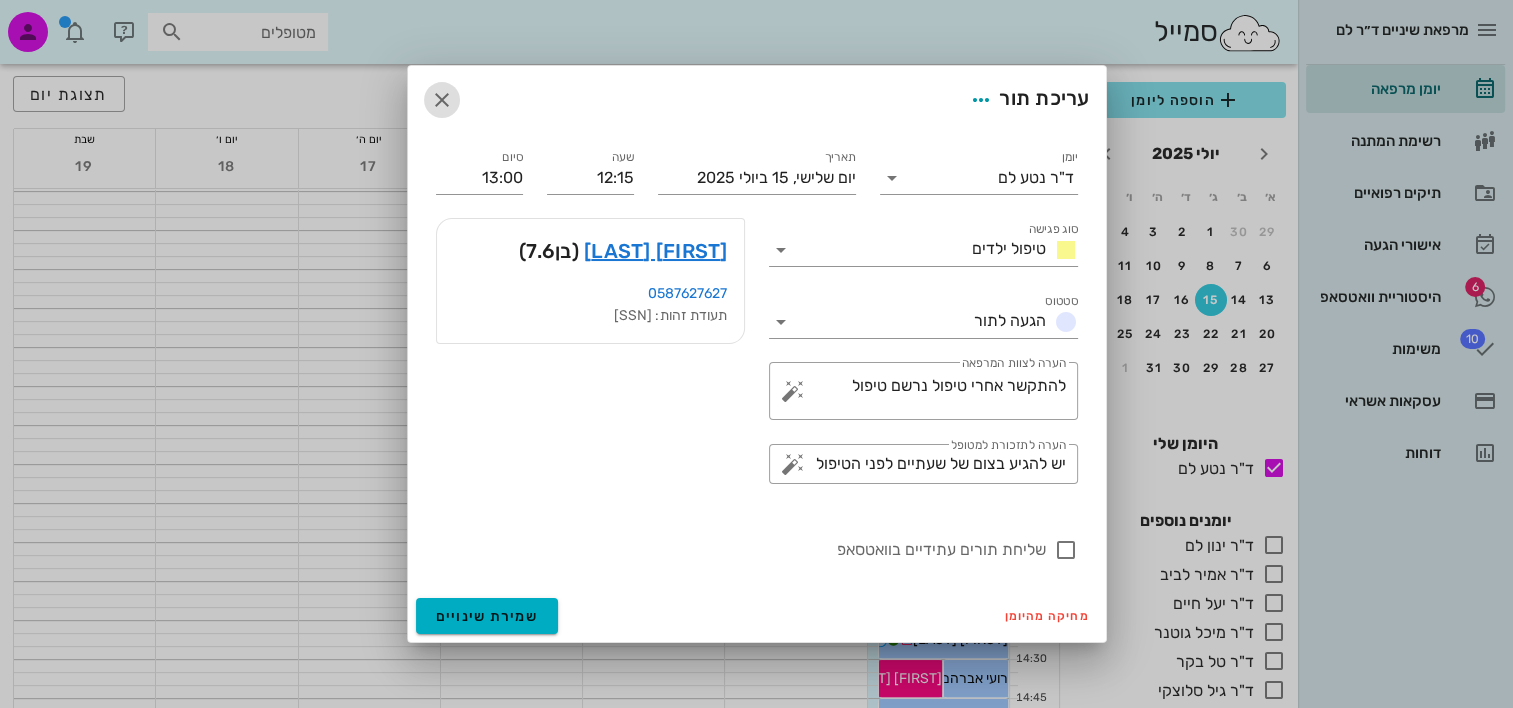 click at bounding box center (442, 100) 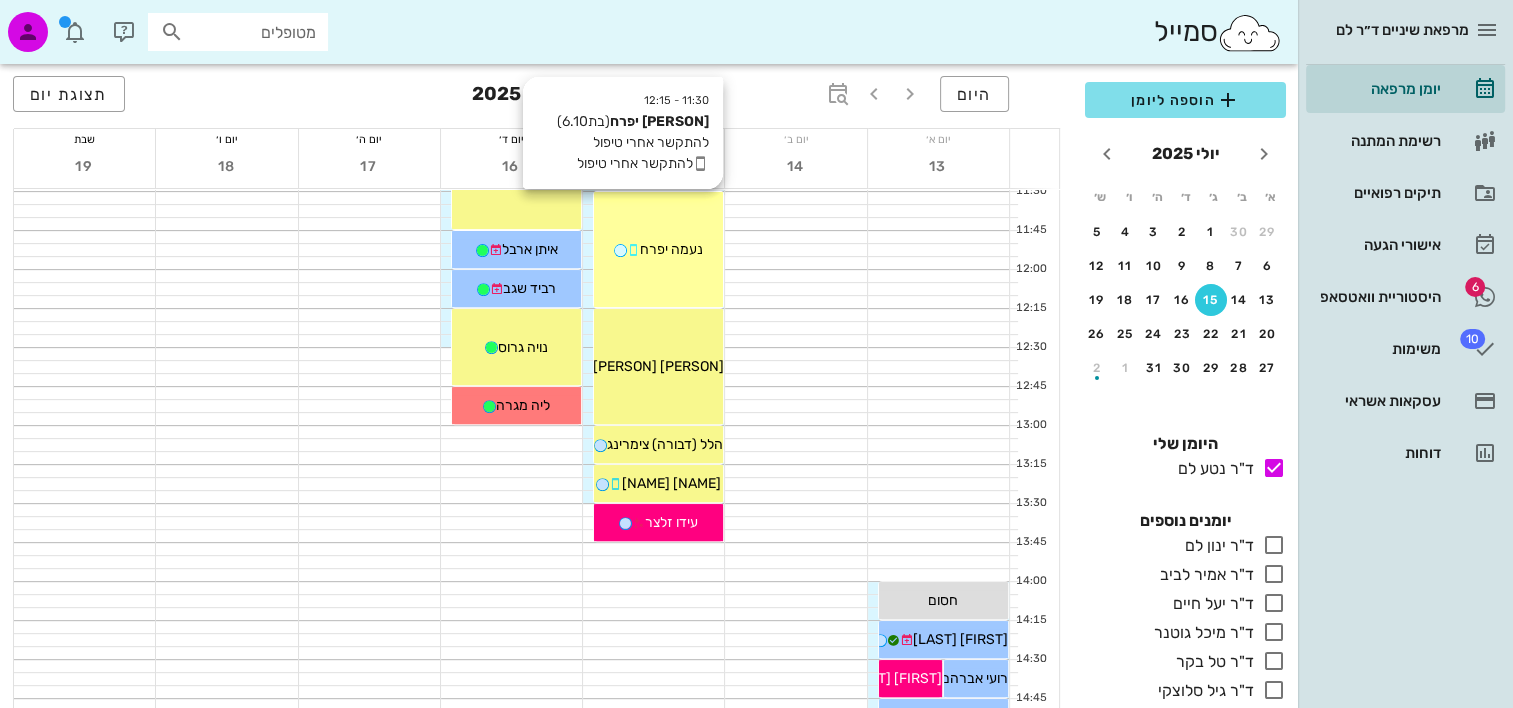 click on "נעמה יפרח" at bounding box center (671, 249) 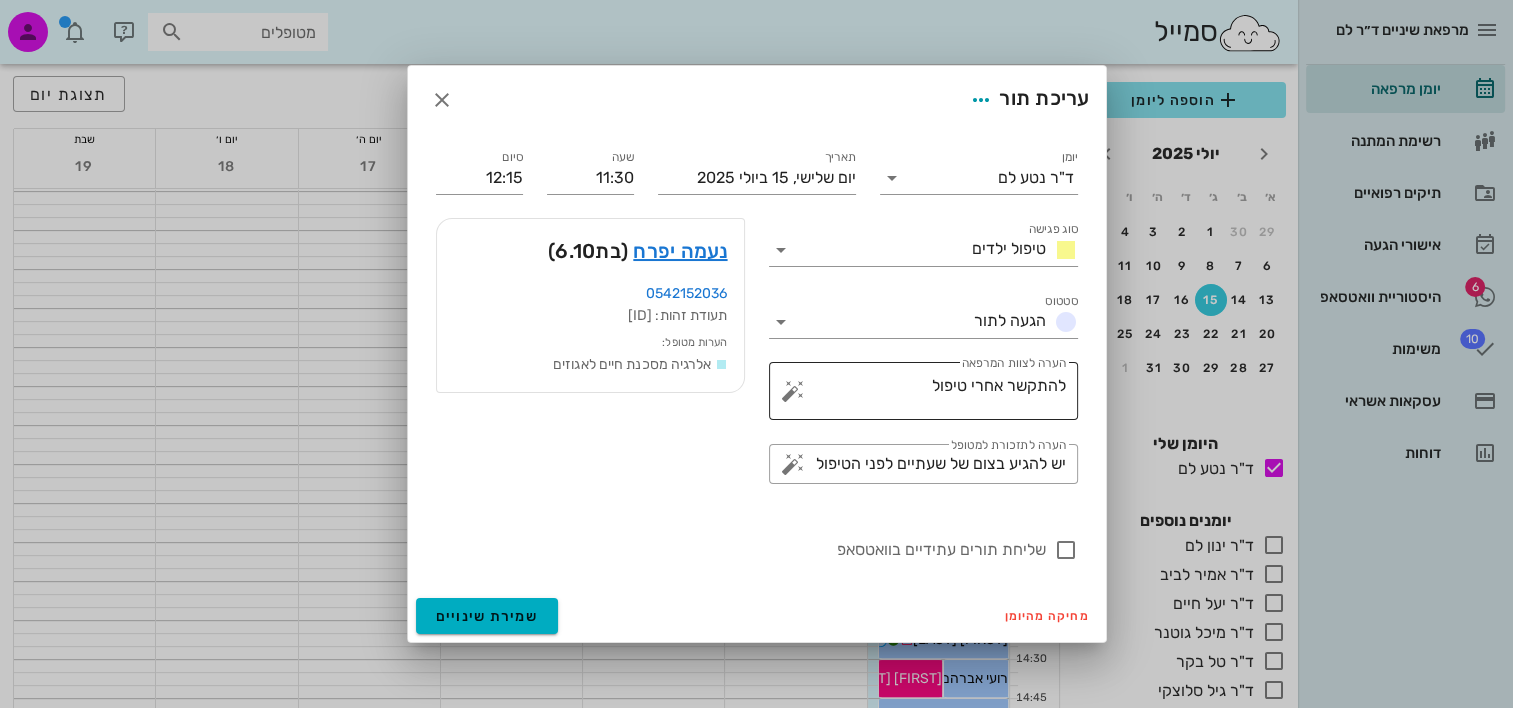 click at bounding box center [793, 391] 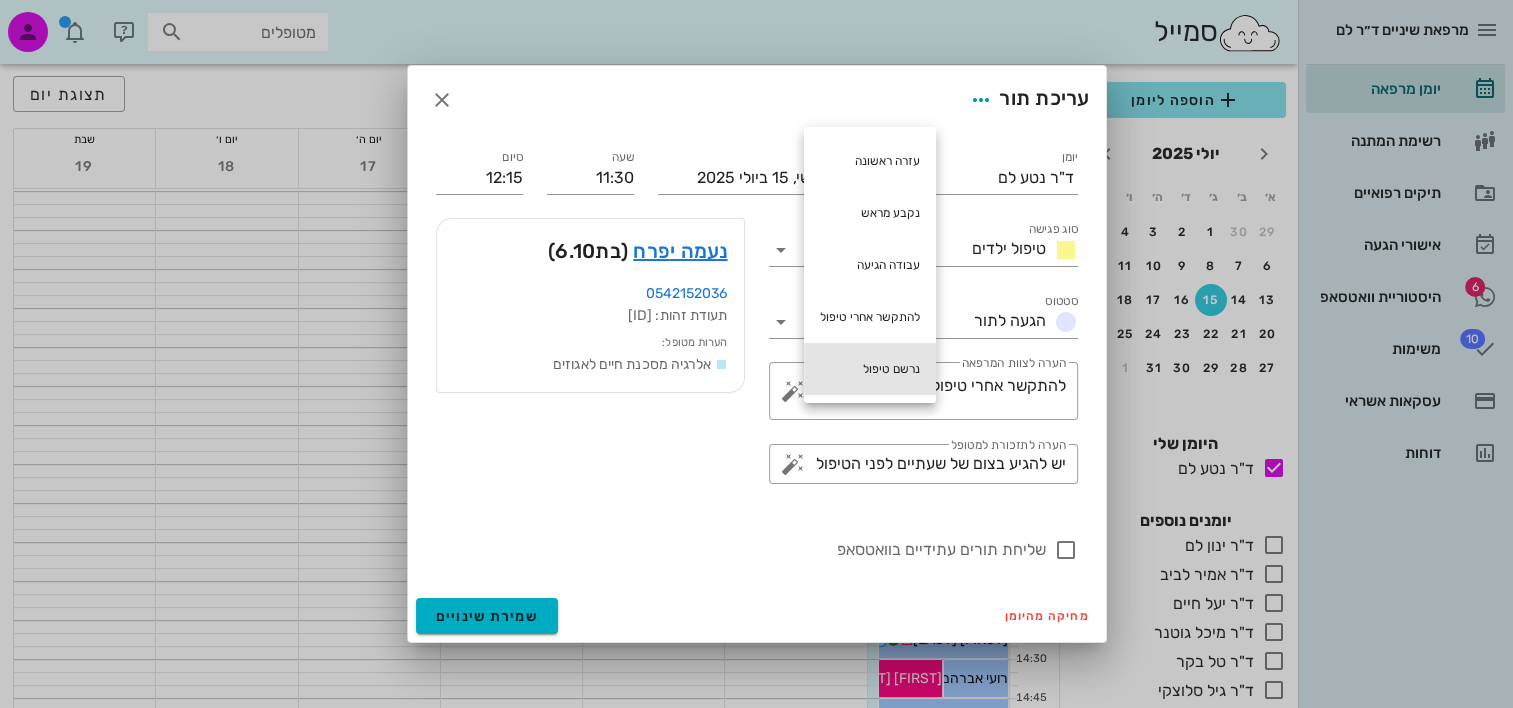 click on "נרשם טיפול" at bounding box center [870, 369] 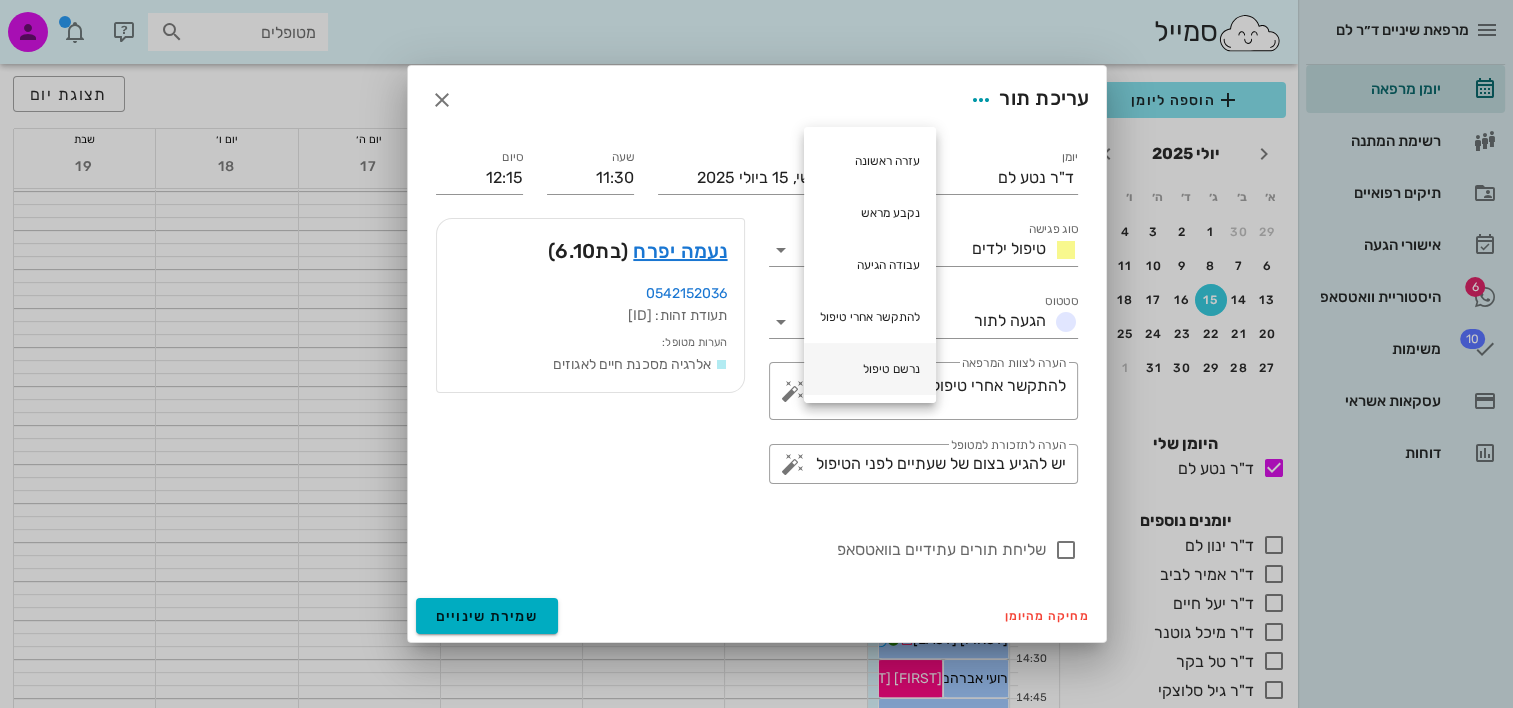 type on "להתקשר אחרי טיפול נרשם טיפול" 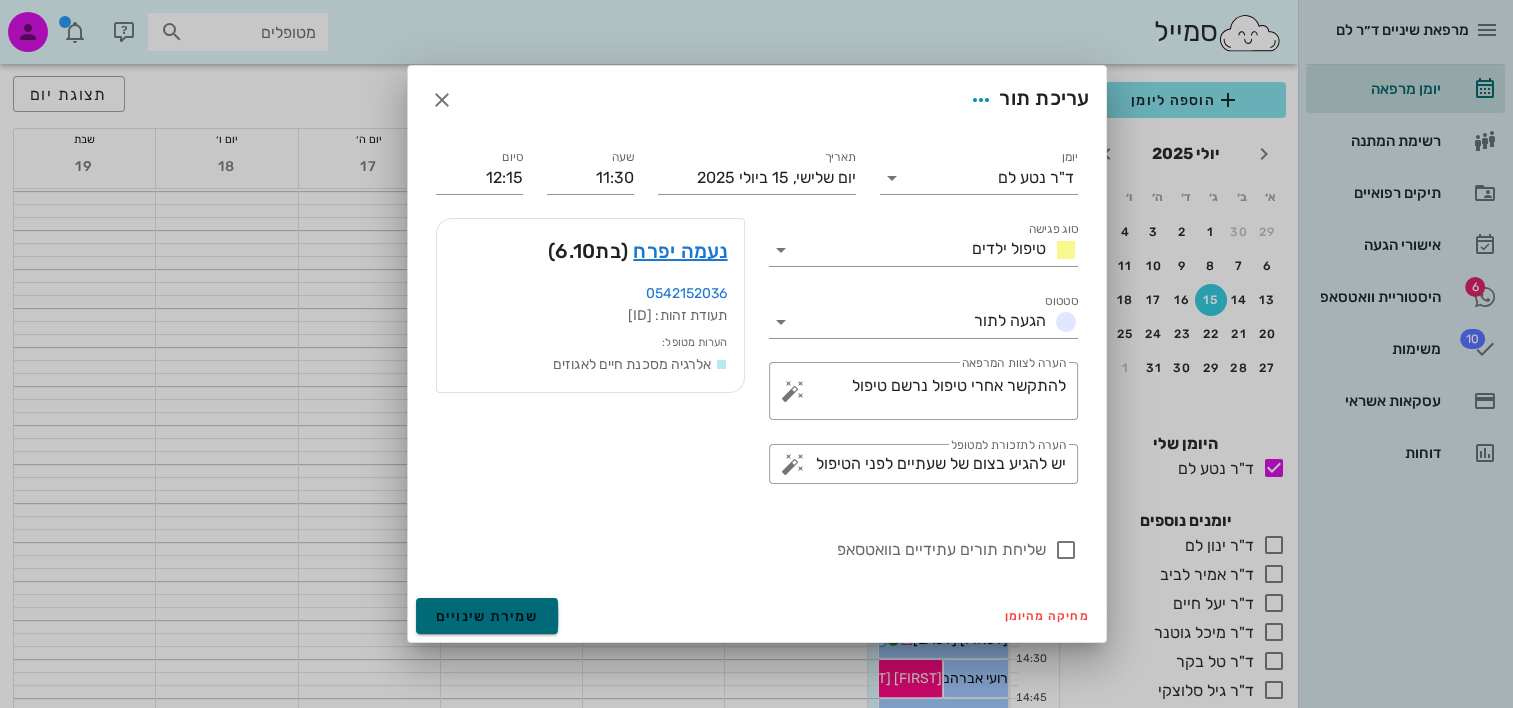 click on "שמירת שינויים" at bounding box center [487, 616] 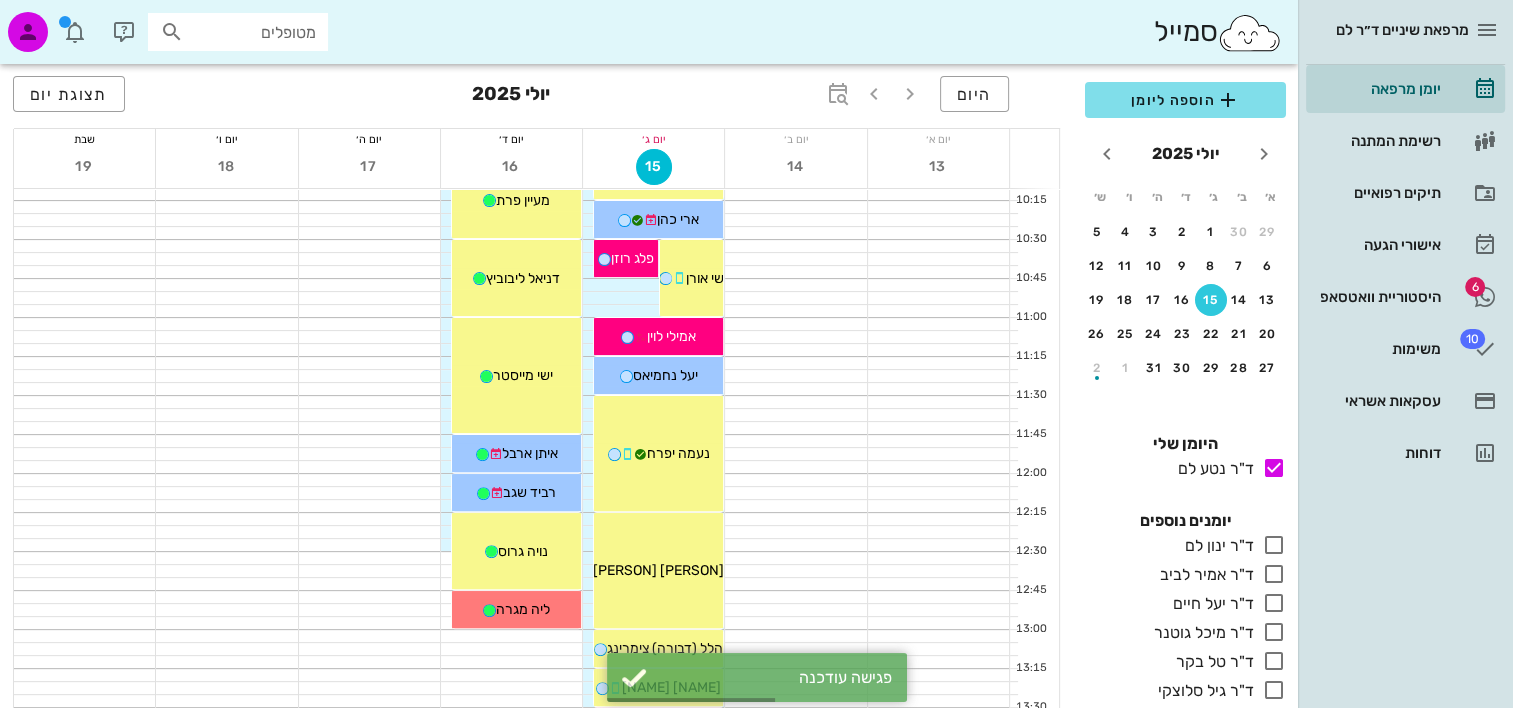 scroll, scrollTop: 400, scrollLeft: 0, axis: vertical 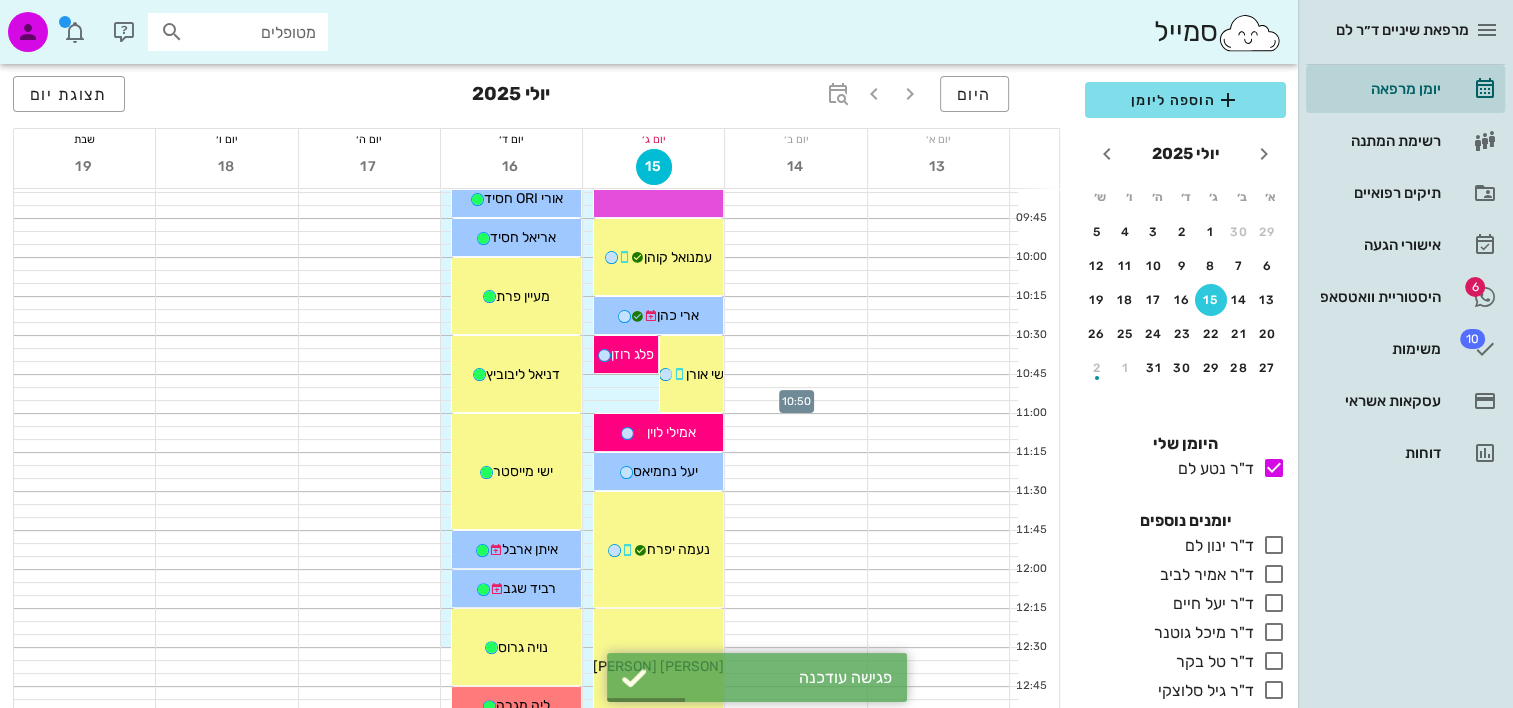 click at bounding box center (795, 394) 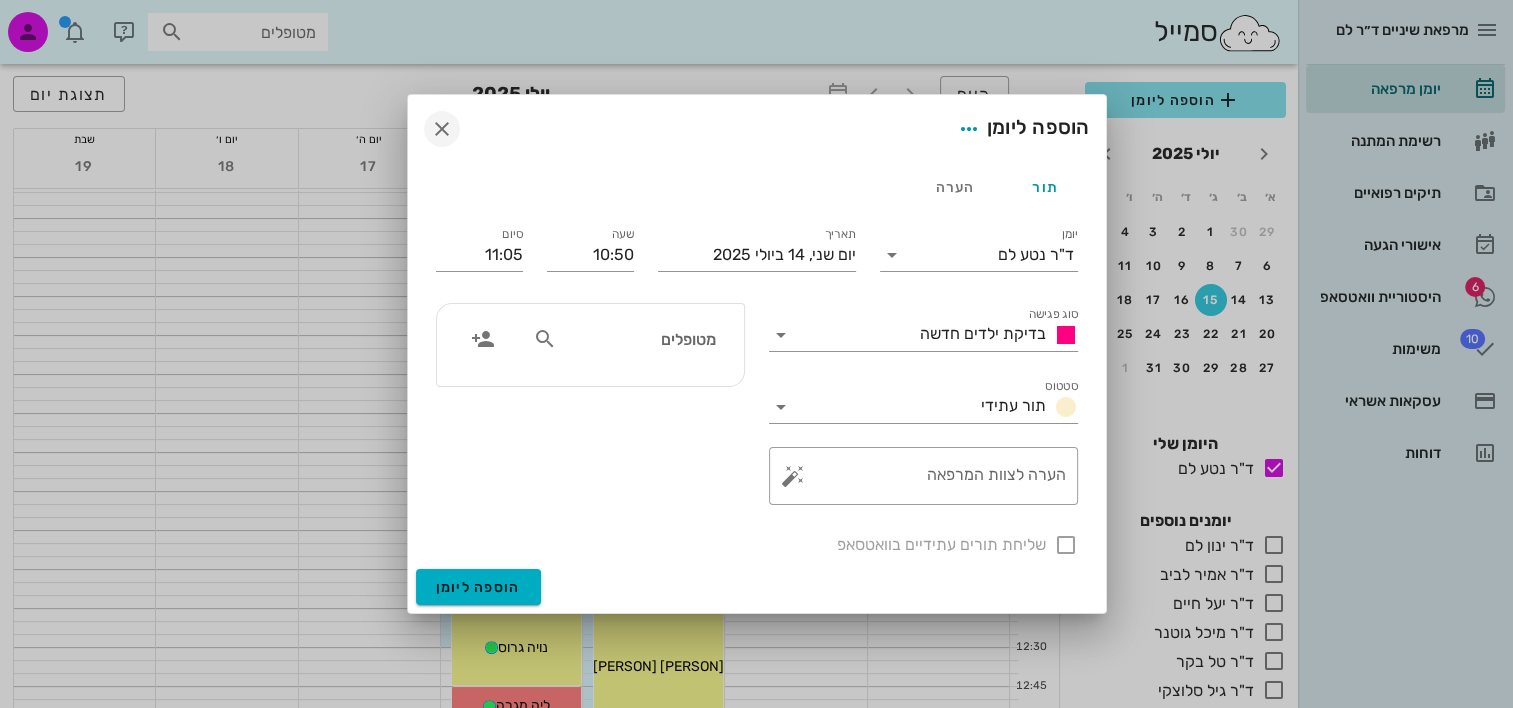 drag, startPoint x: 419, startPoint y: 104, endPoint x: 444, endPoint y: 120, distance: 29.681644 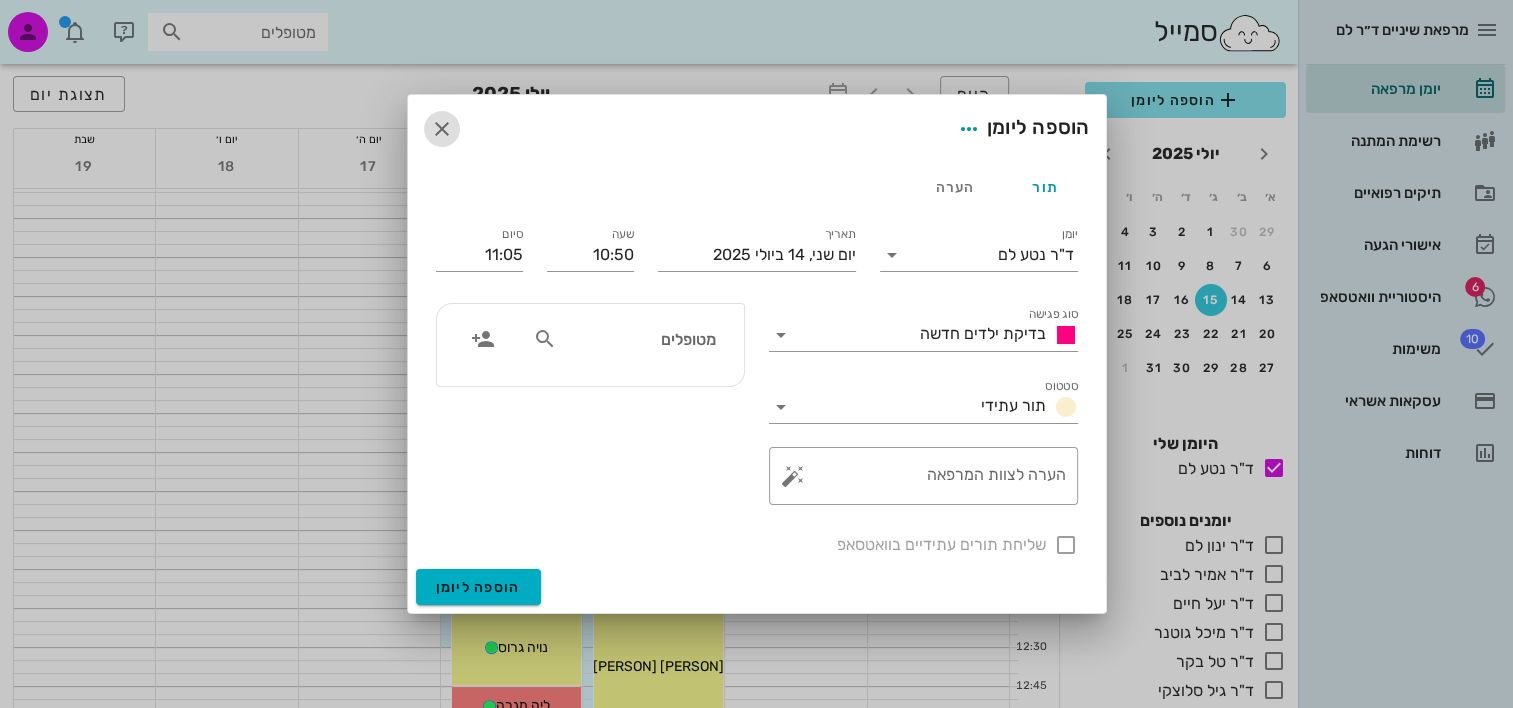 click at bounding box center (442, 129) 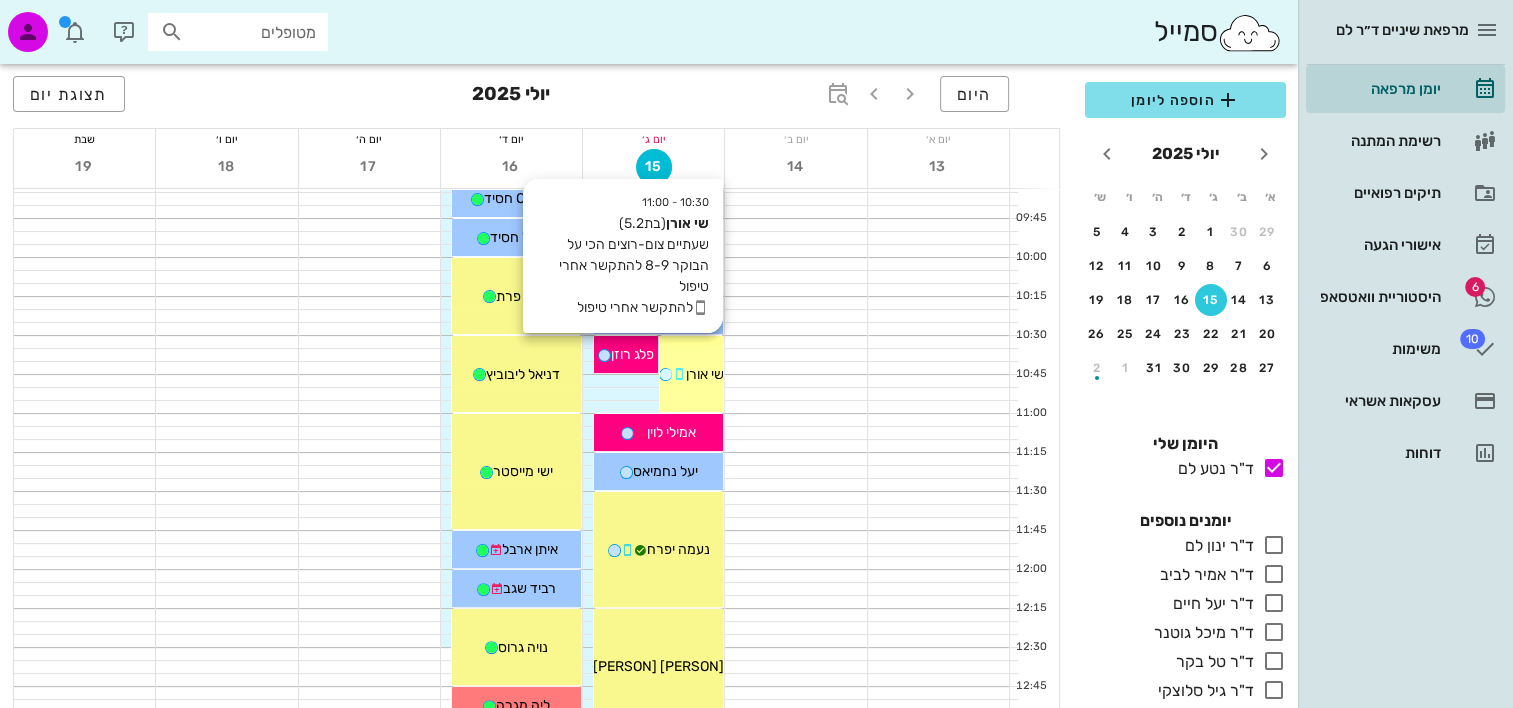 click on "10:30
- 11:00
שי
אורן
(בת
5.2 )
שעתיים צום-רוצים הכי על הבוקר 8-9 להתקשר אחרי טיפול
להתקשר אחרי טיפול
שי אורן" at bounding box center (692, 374) 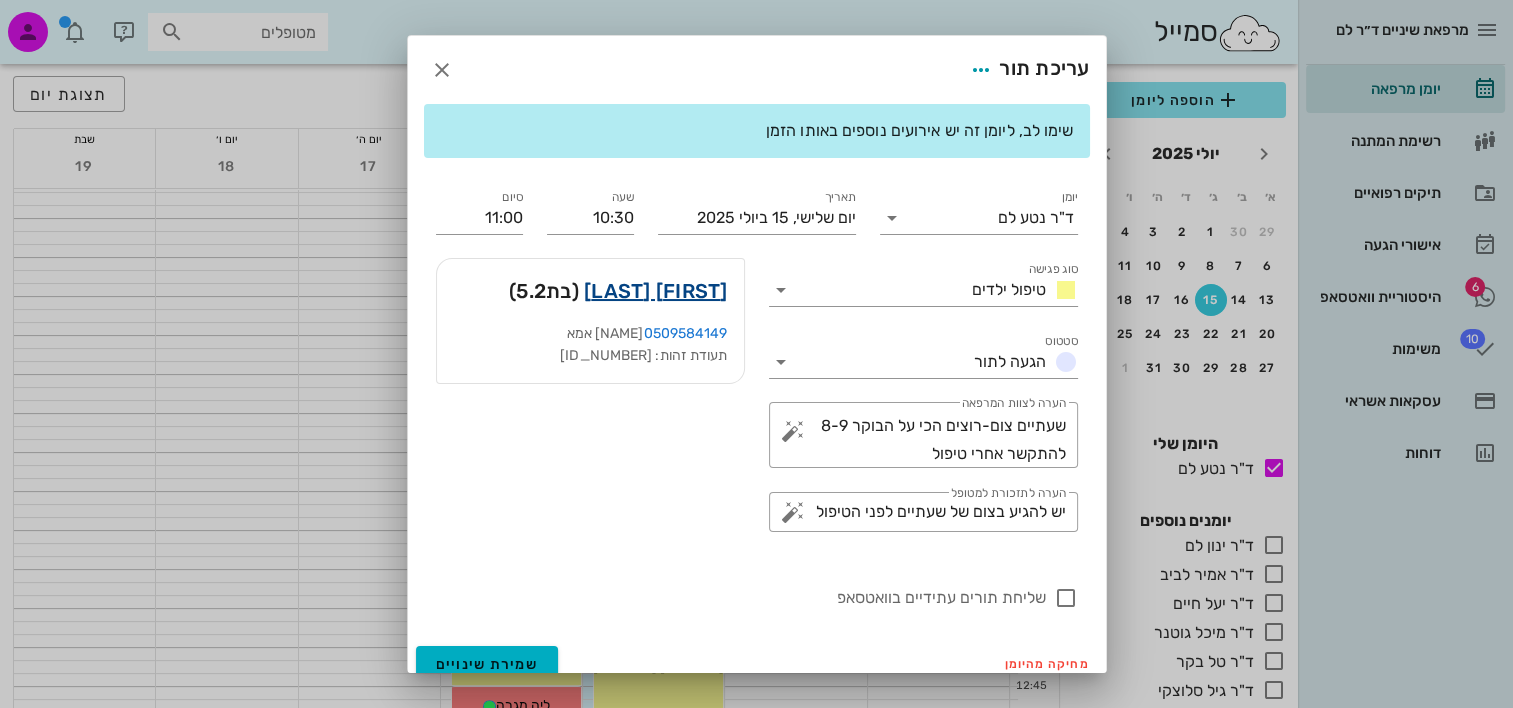 click on "שי
אורן" at bounding box center [656, 291] 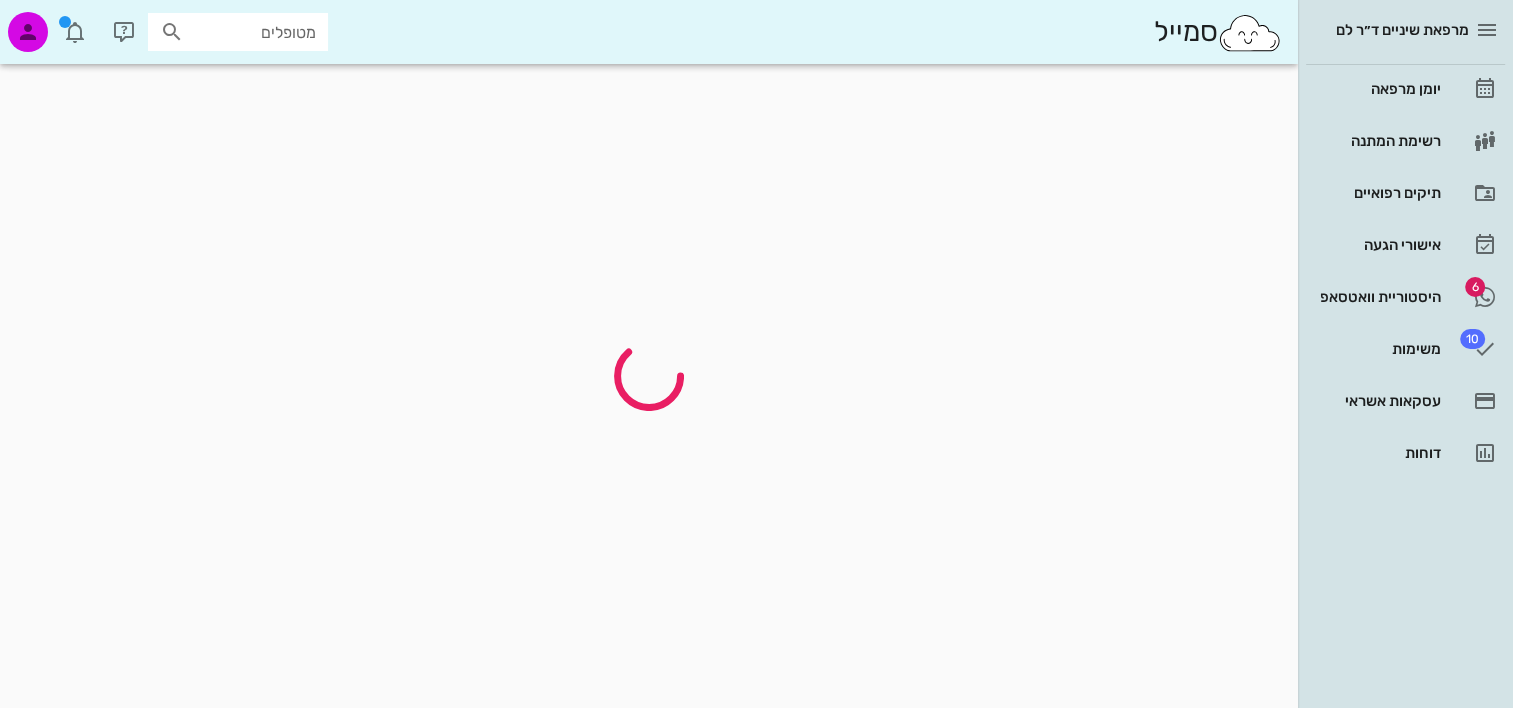 scroll, scrollTop: 0, scrollLeft: 0, axis: both 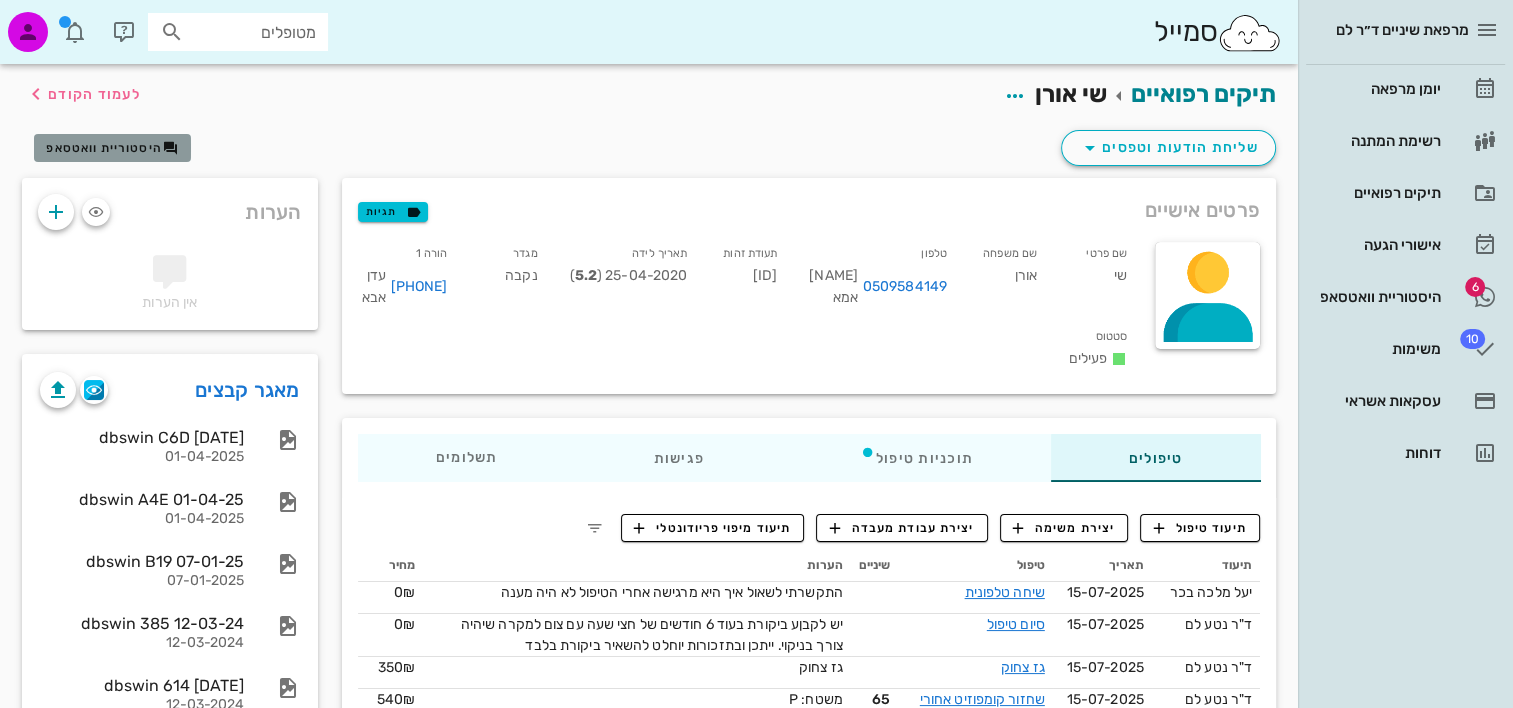 click on "היסטוריית וואטסאפ" at bounding box center (104, 148) 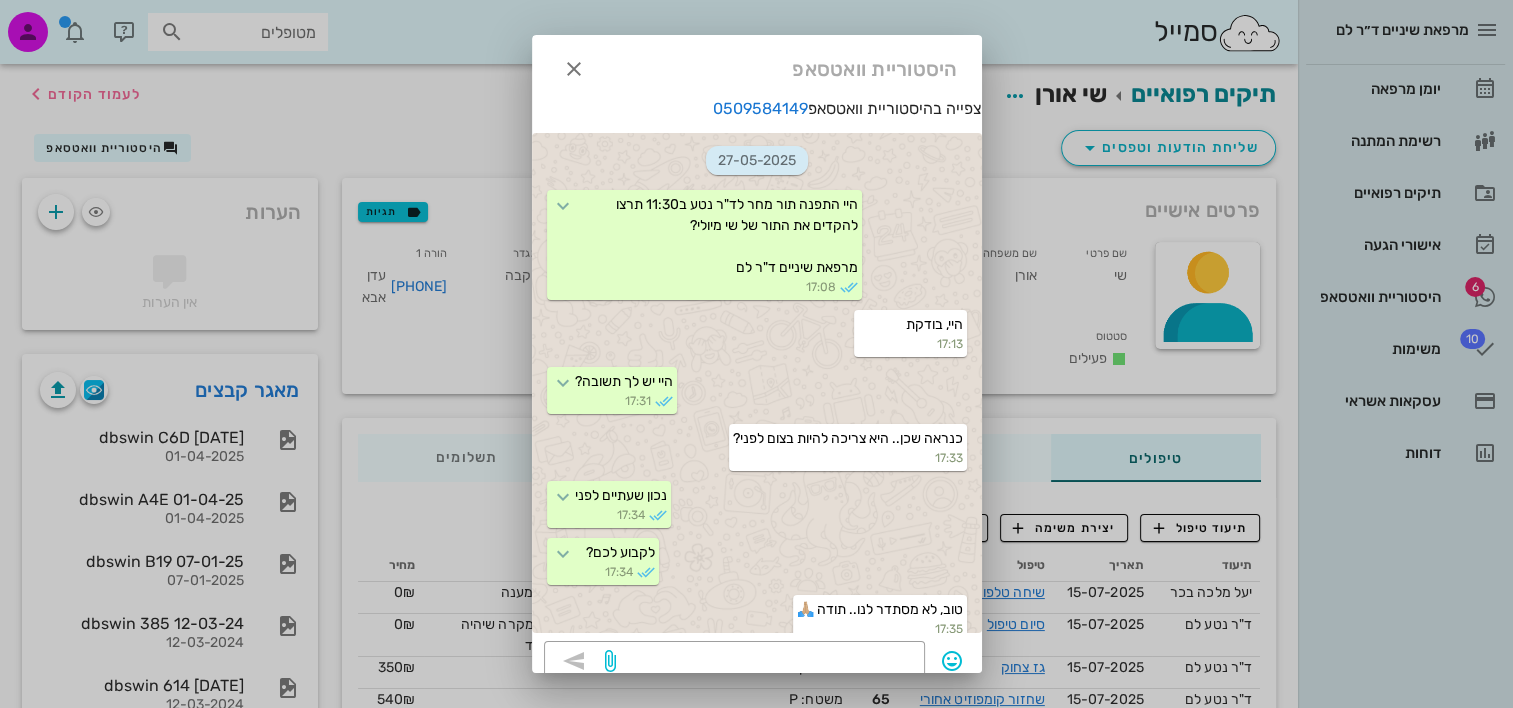 scroll, scrollTop: 1520, scrollLeft: 0, axis: vertical 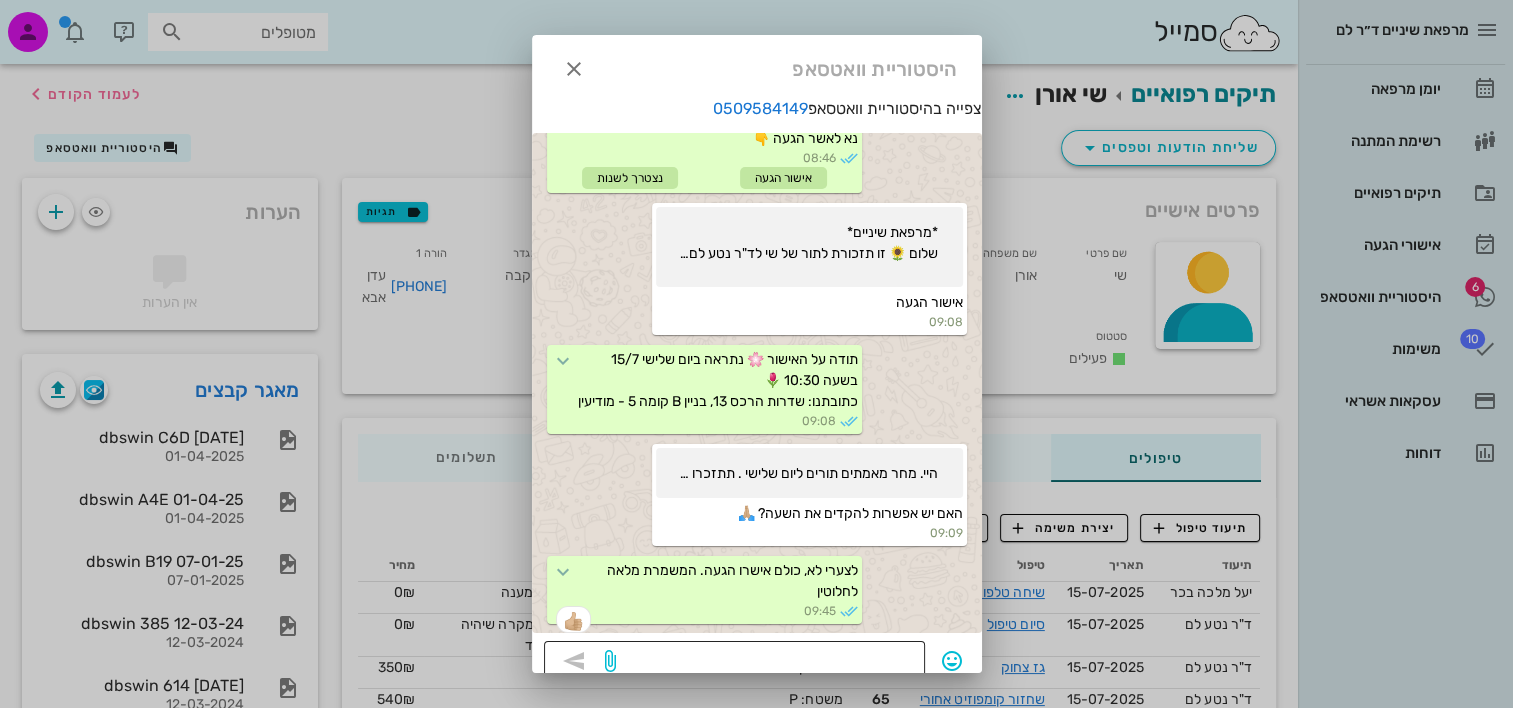 click at bounding box center (766, 663) 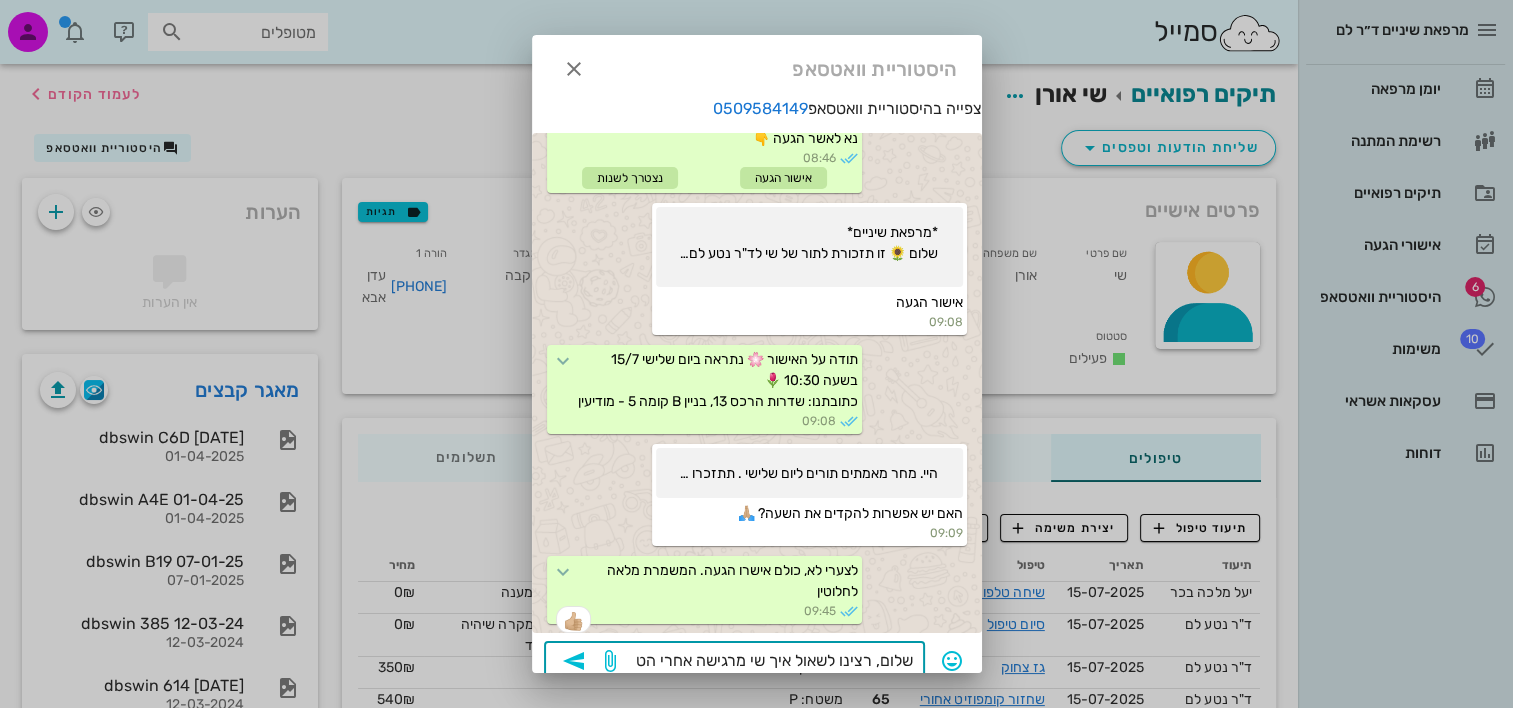 scroll, scrollTop: 26, scrollLeft: 0, axis: vertical 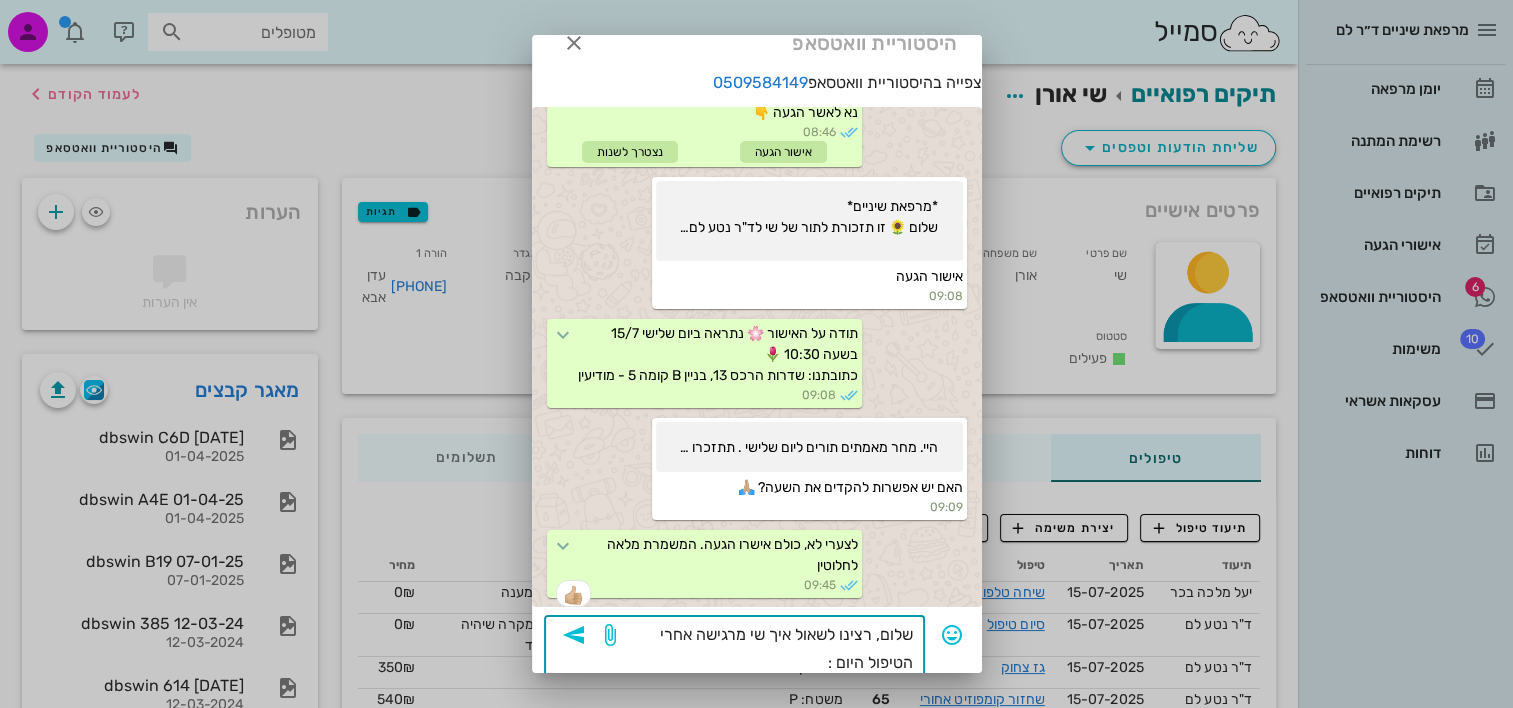 type on "שלום, רצינו לשאול איך שי מרגישה אחרי הטיפול היום :)" 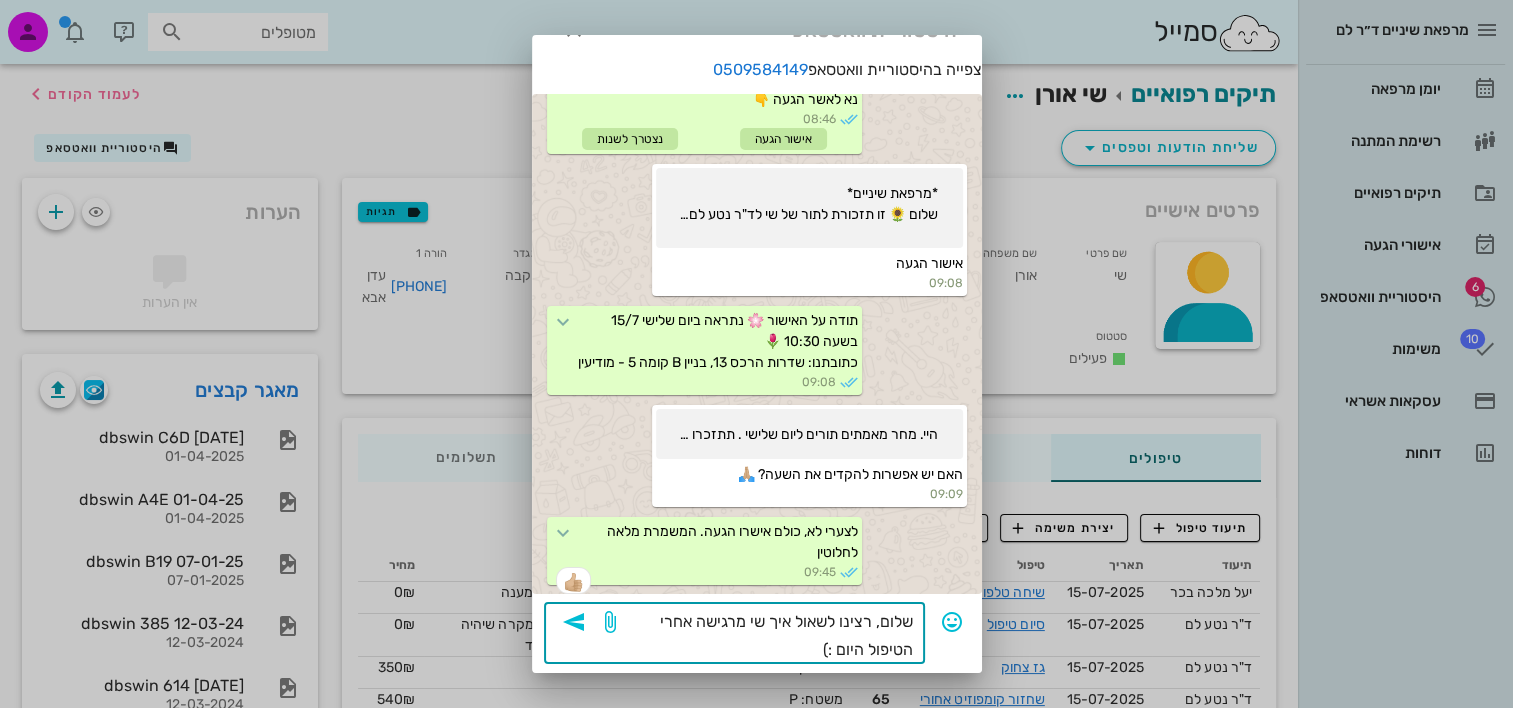 scroll, scrollTop: 42, scrollLeft: 0, axis: vertical 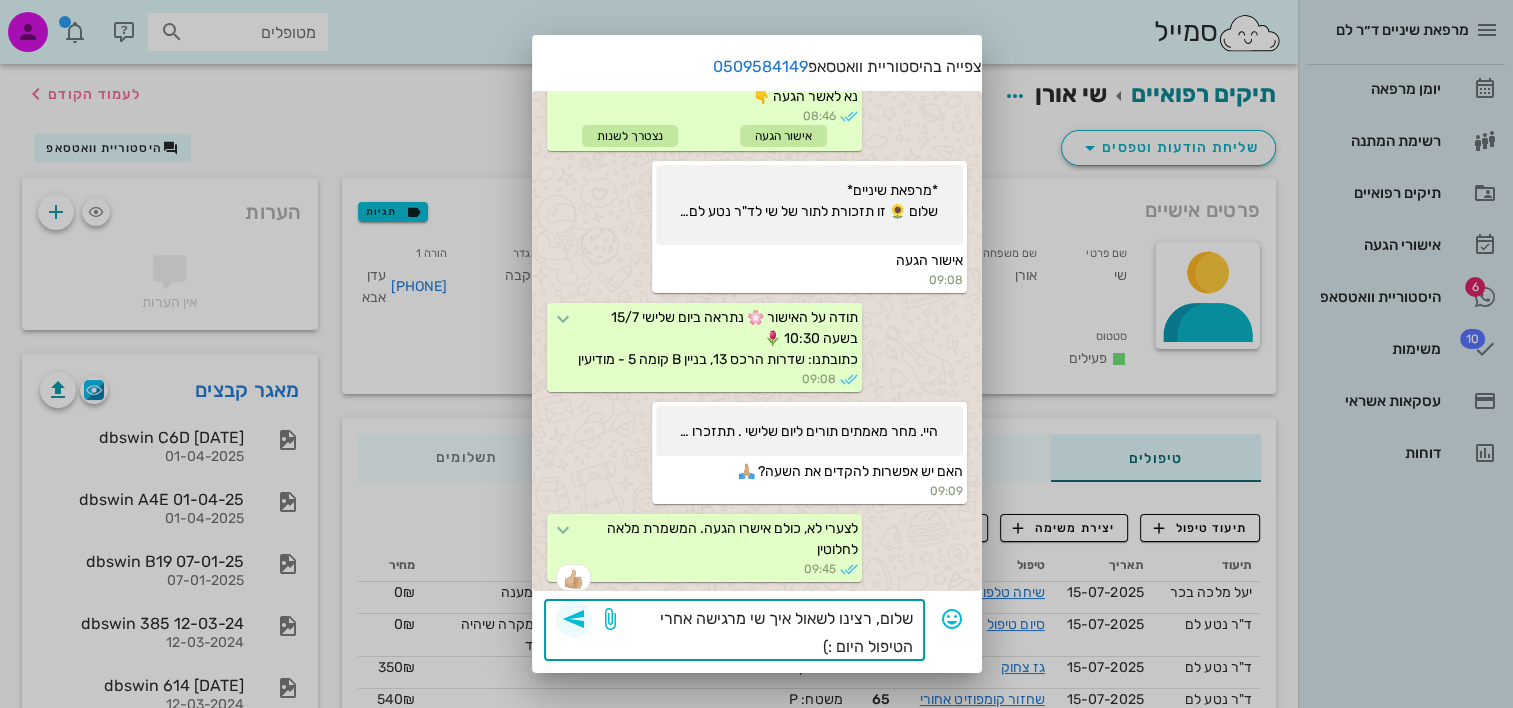 click at bounding box center [574, 619] 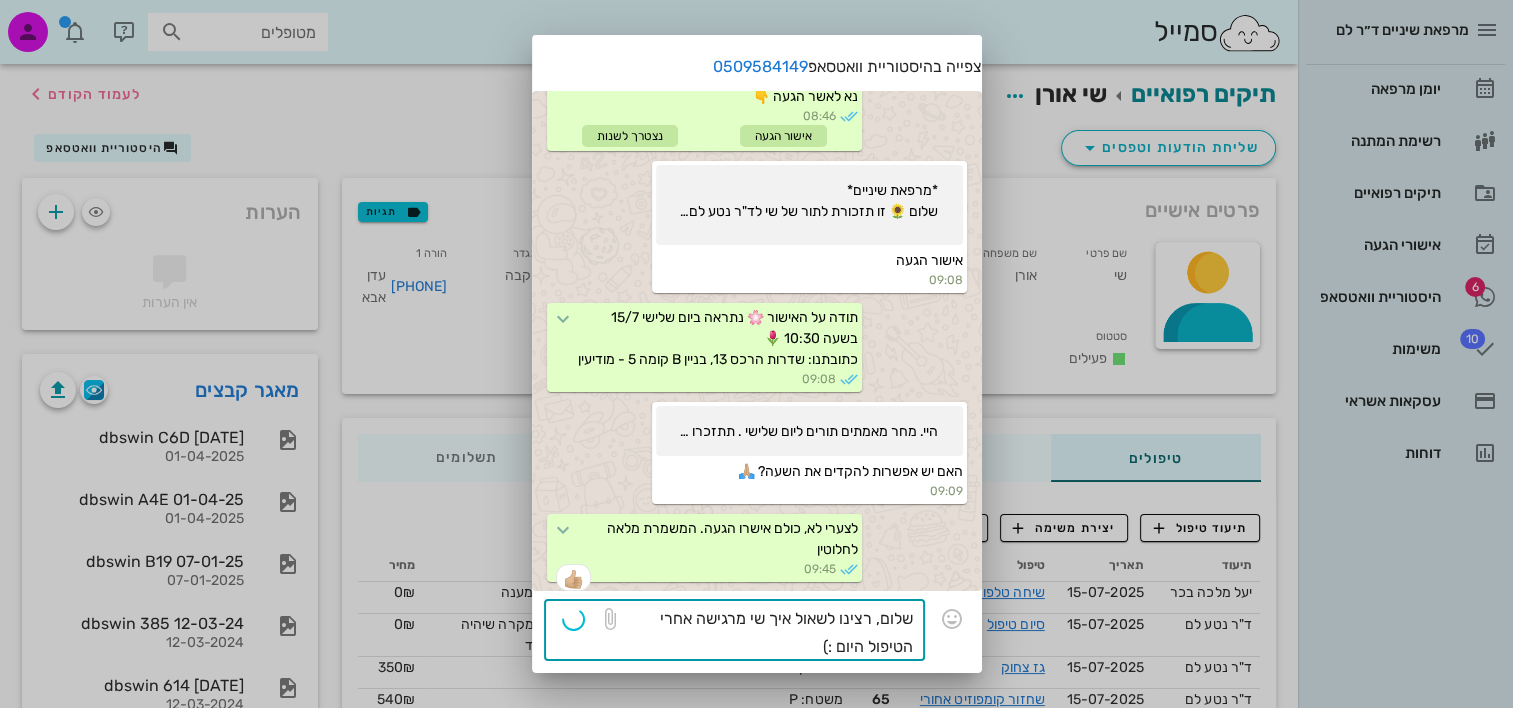 type 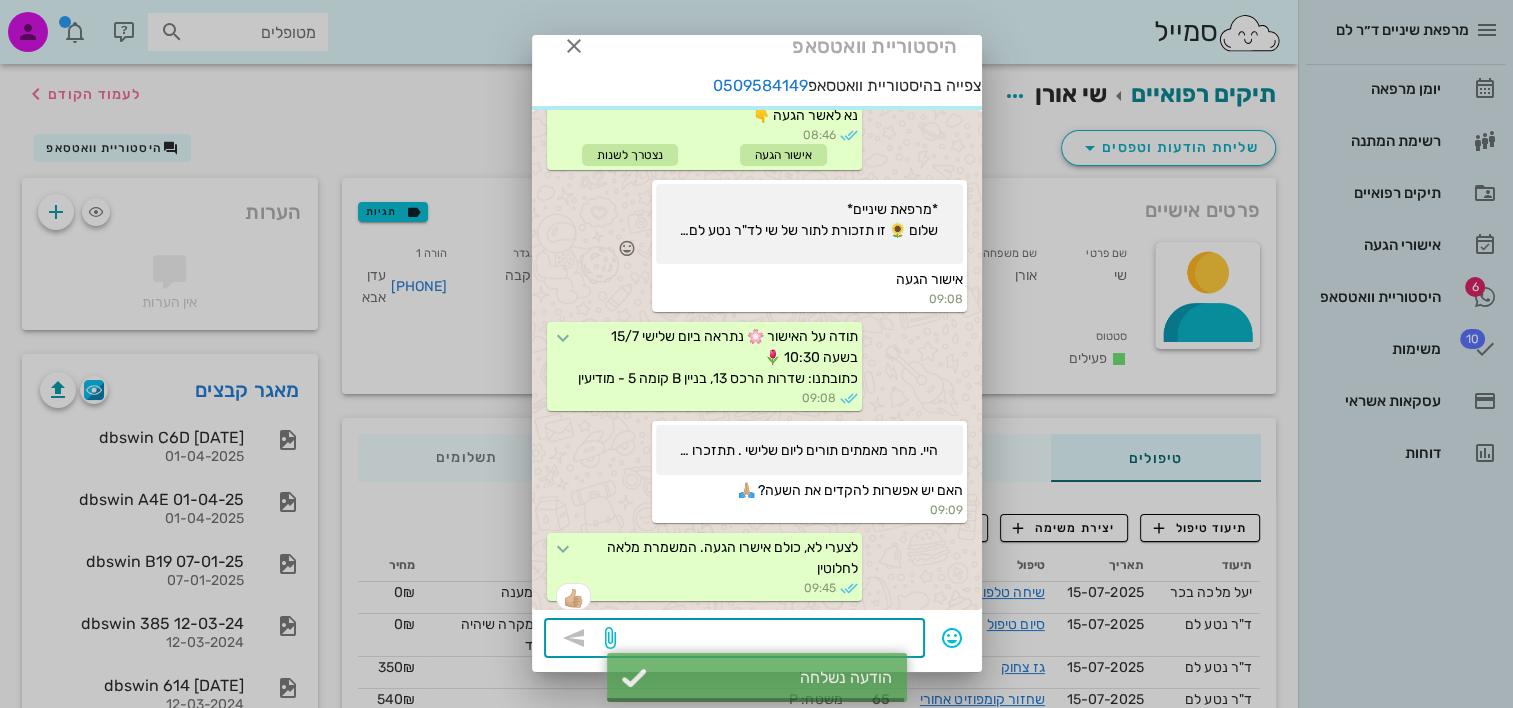 scroll, scrollTop: 22, scrollLeft: 0, axis: vertical 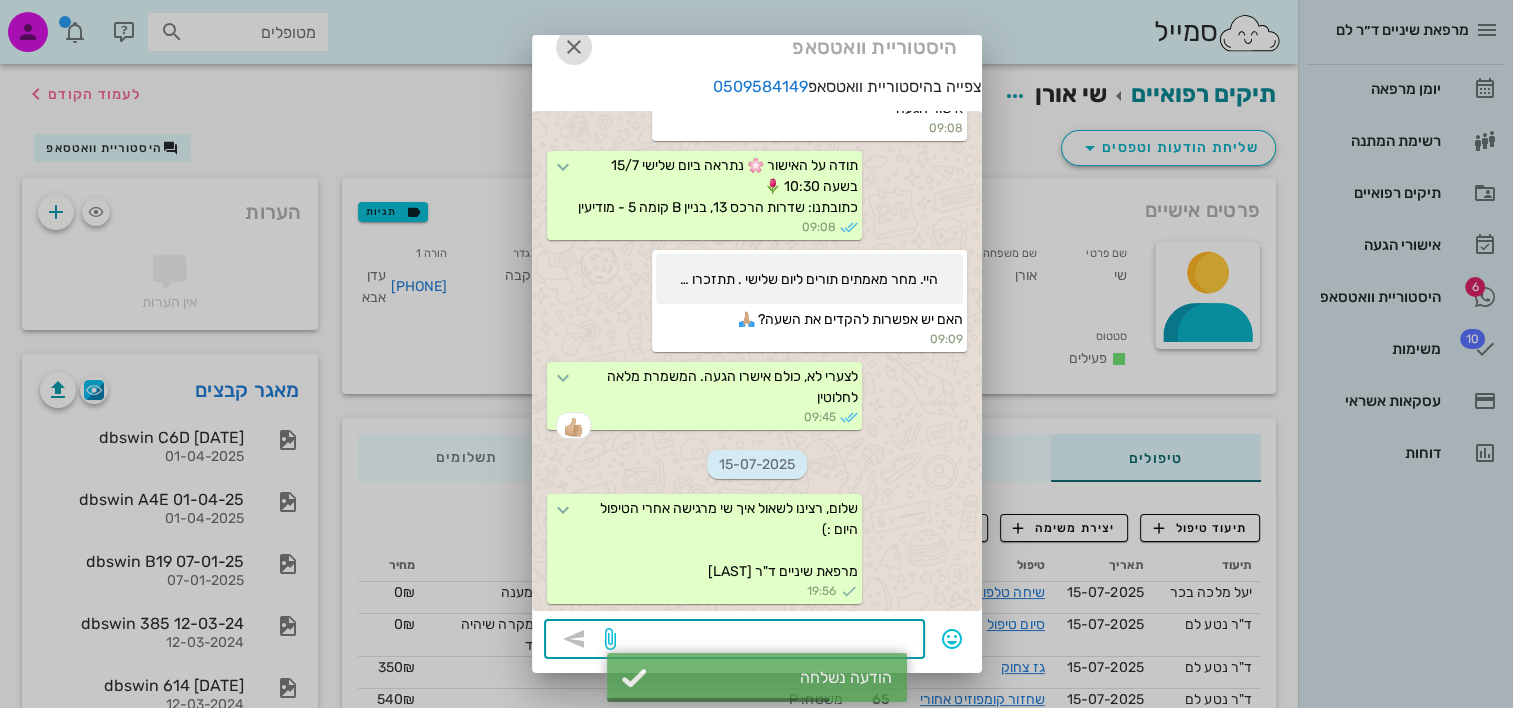click at bounding box center (574, 47) 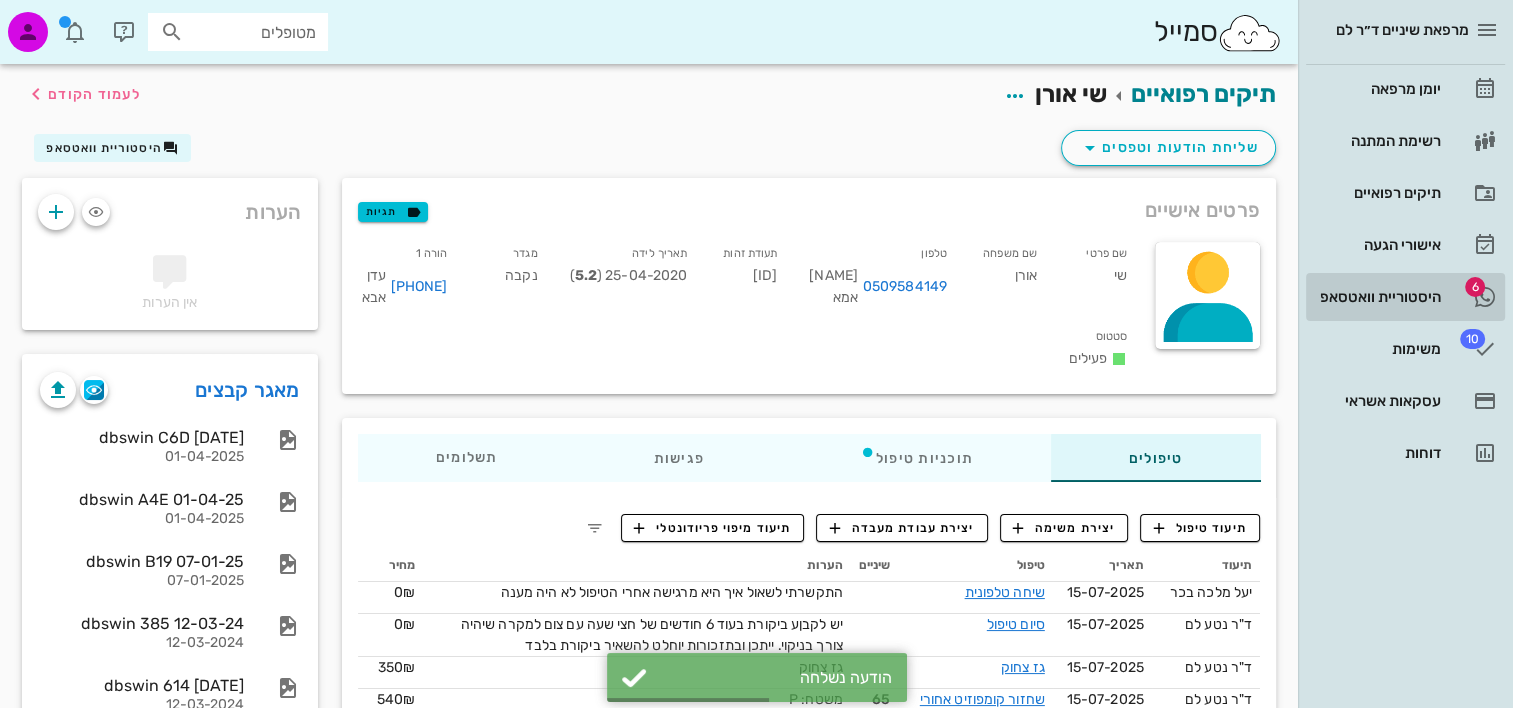 click on "היסטוריית וואטסאפ" at bounding box center [1377, 297] 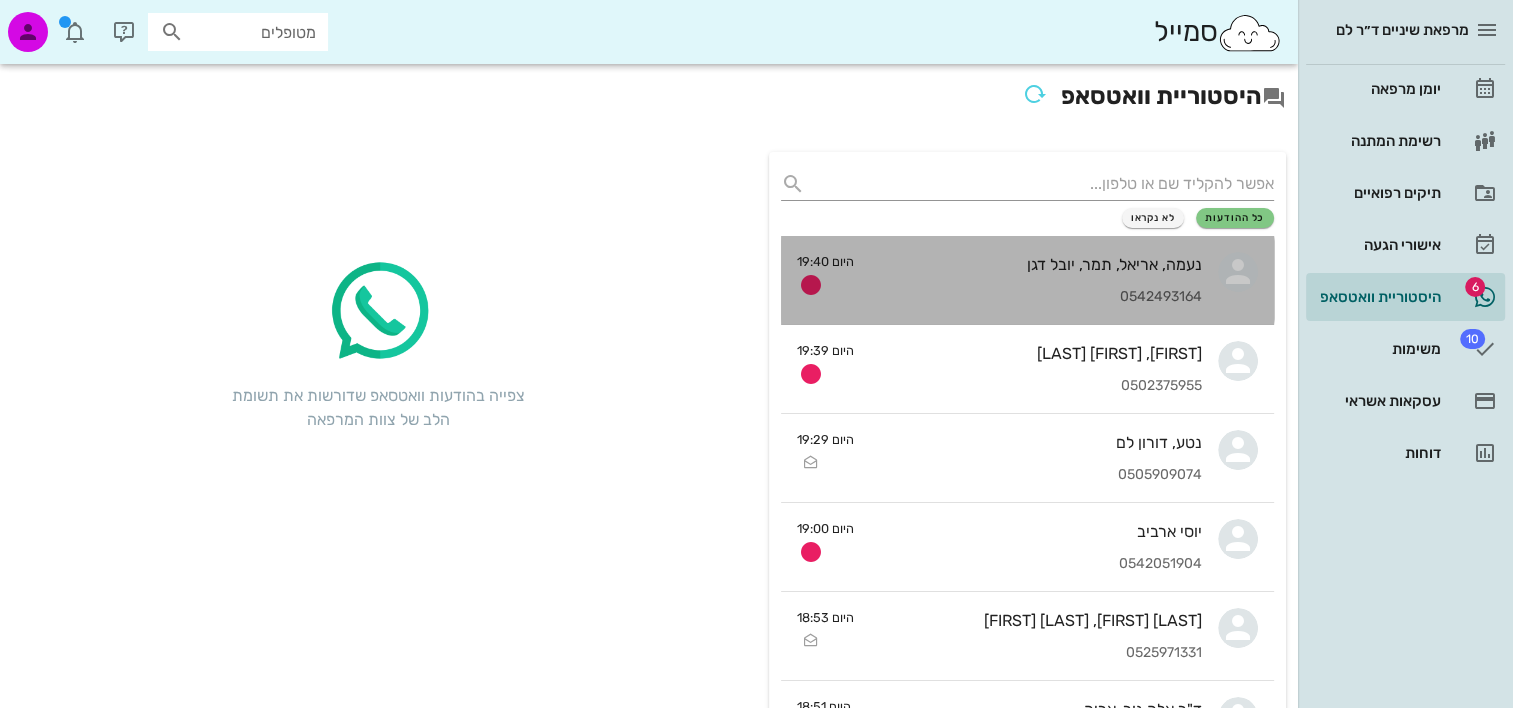 click on "נעמה, אריאל, תמר, יובל דגן 0542493164" at bounding box center (1036, 280) 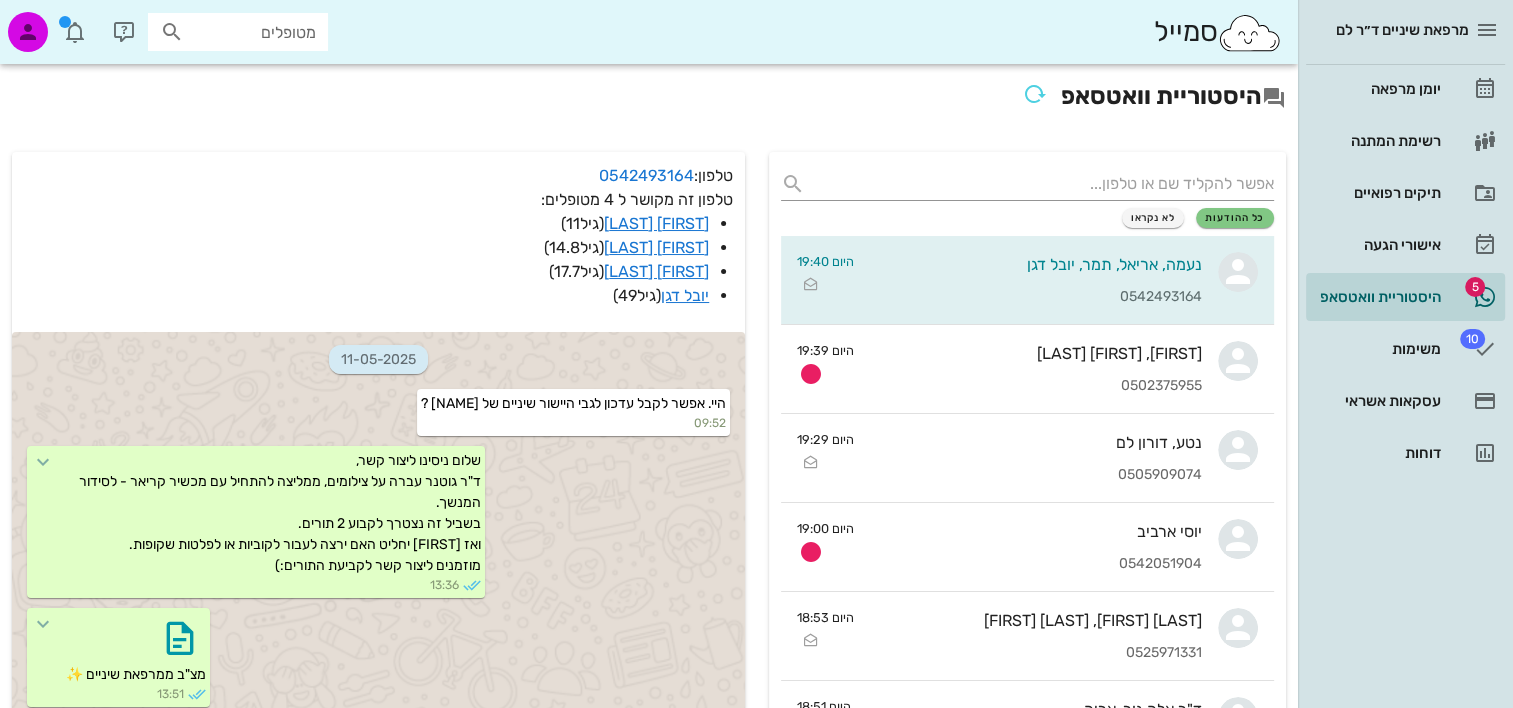 scroll, scrollTop: 4998, scrollLeft: 0, axis: vertical 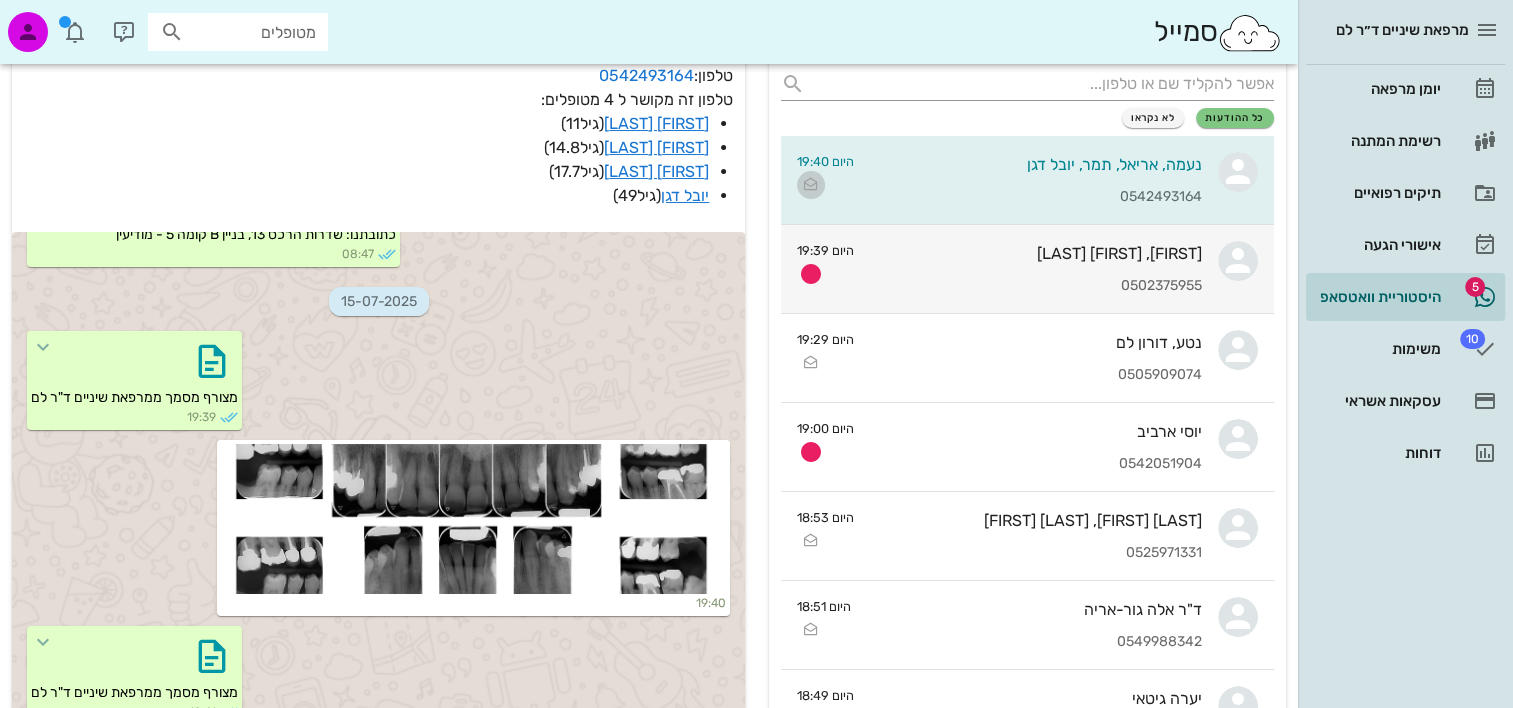 drag, startPoint x: 811, startPoint y: 182, endPoint x: 968, endPoint y: 295, distance: 193.43733 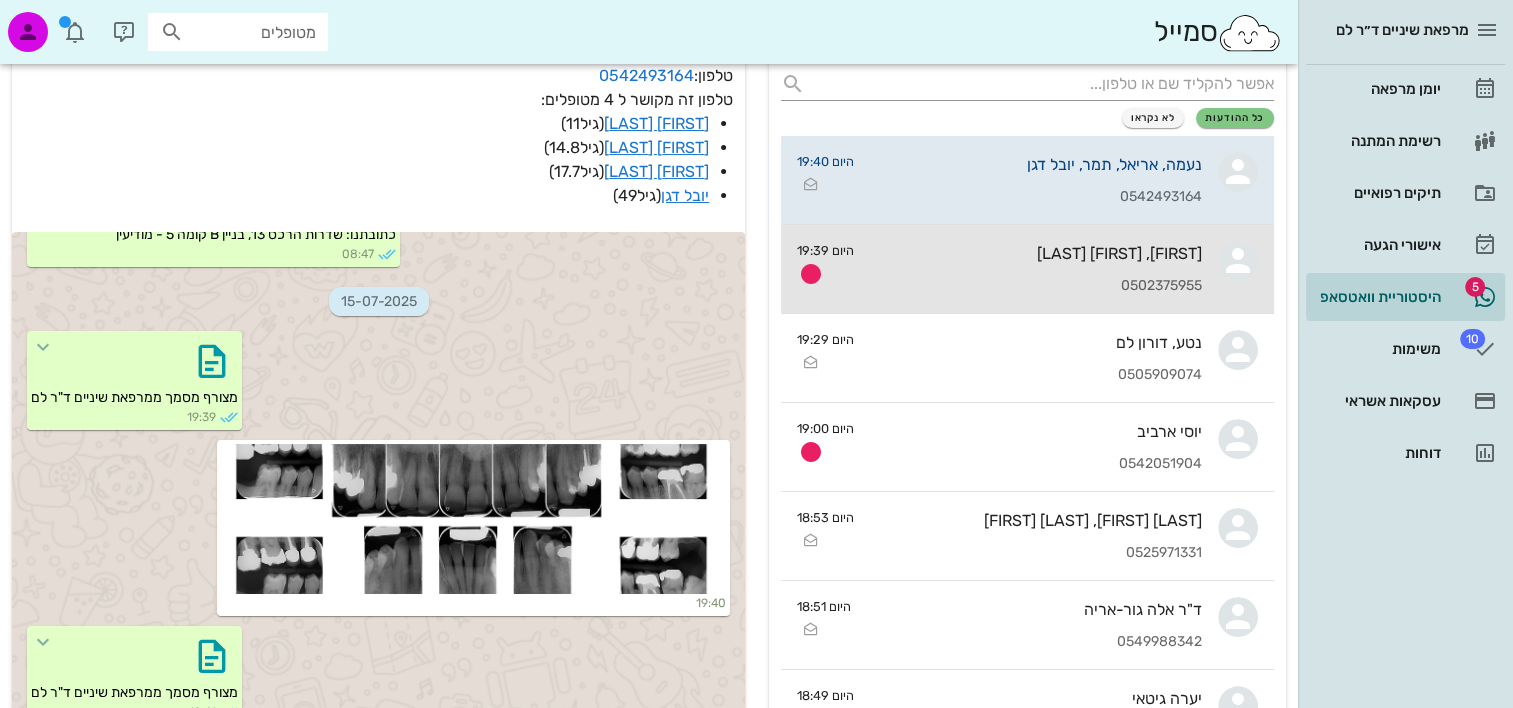 click on "ניסן, שניר מנו 0502375955" at bounding box center (1036, 269) 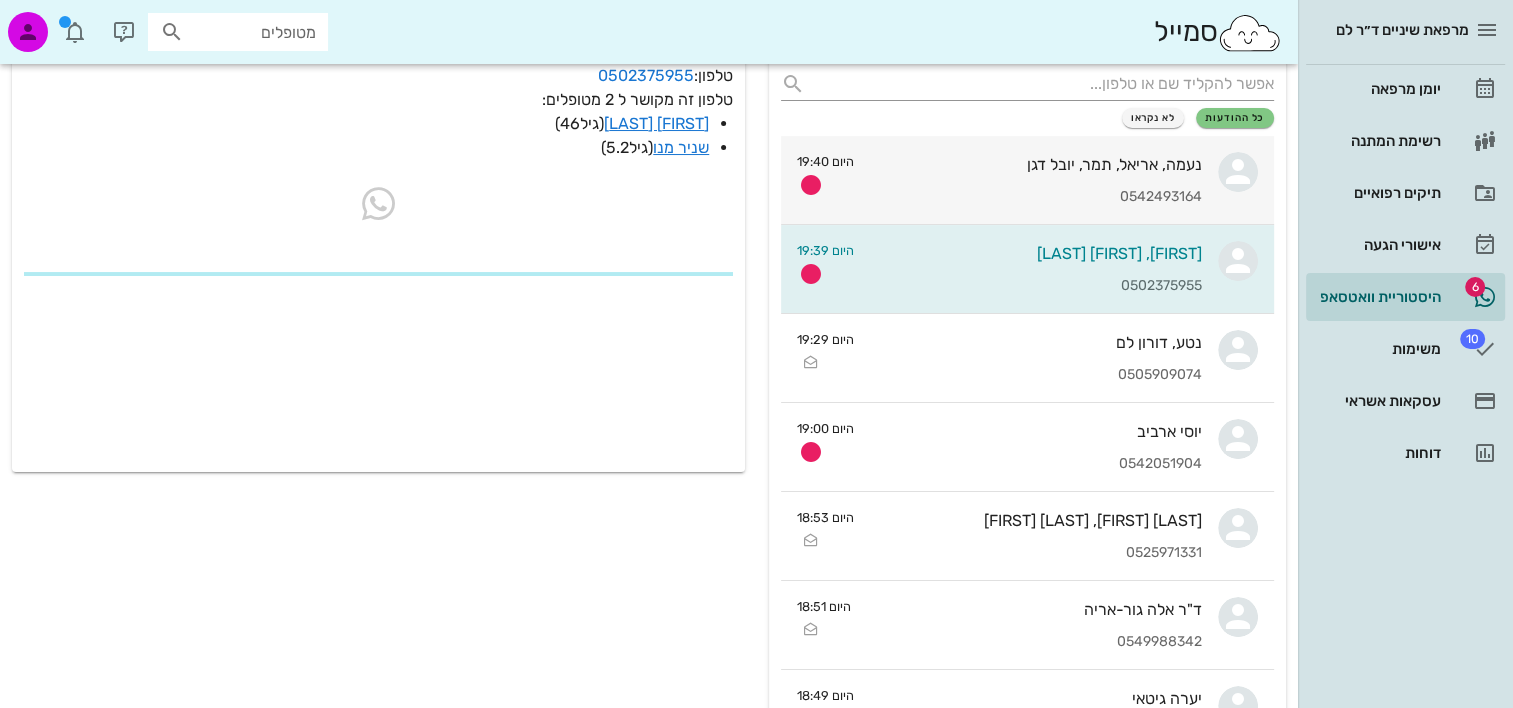 scroll, scrollTop: 0, scrollLeft: 0, axis: both 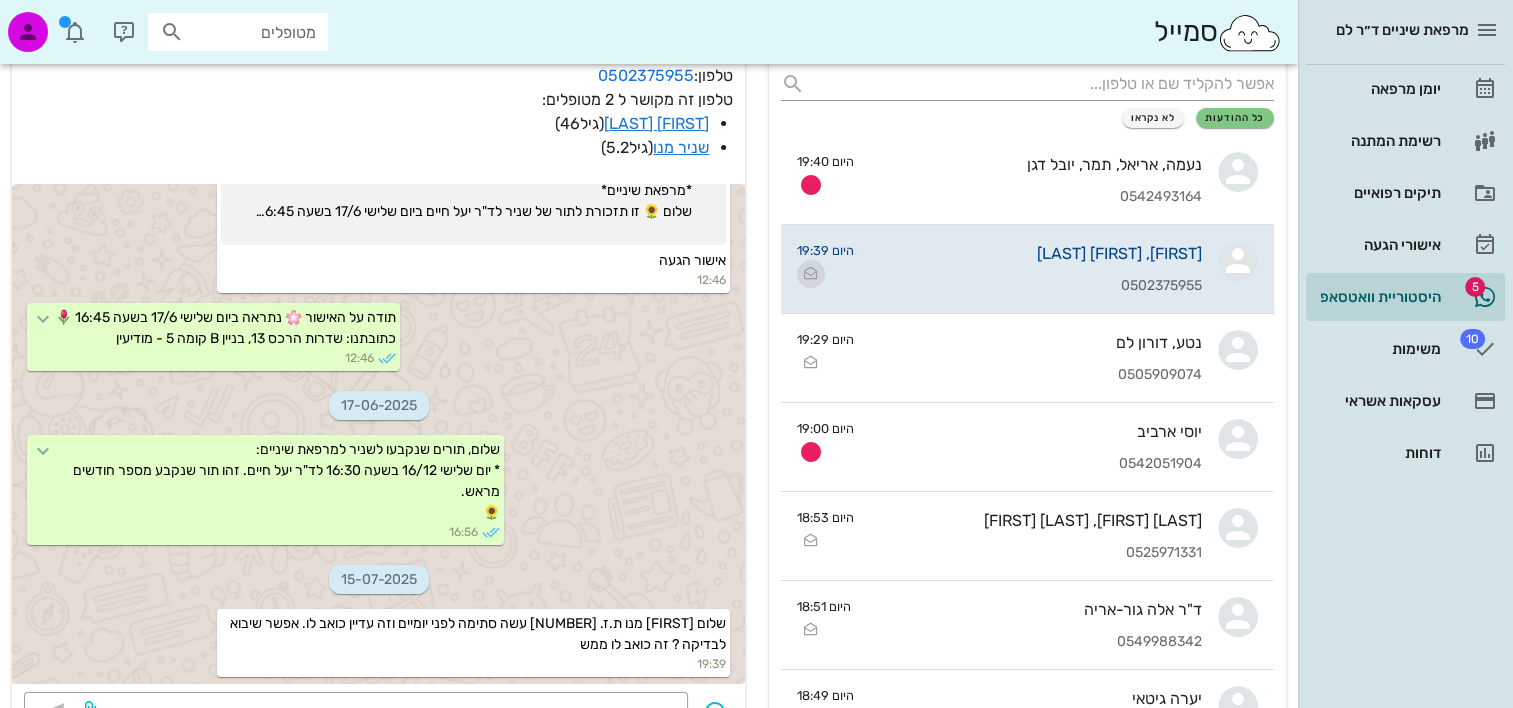 click at bounding box center (811, 274) 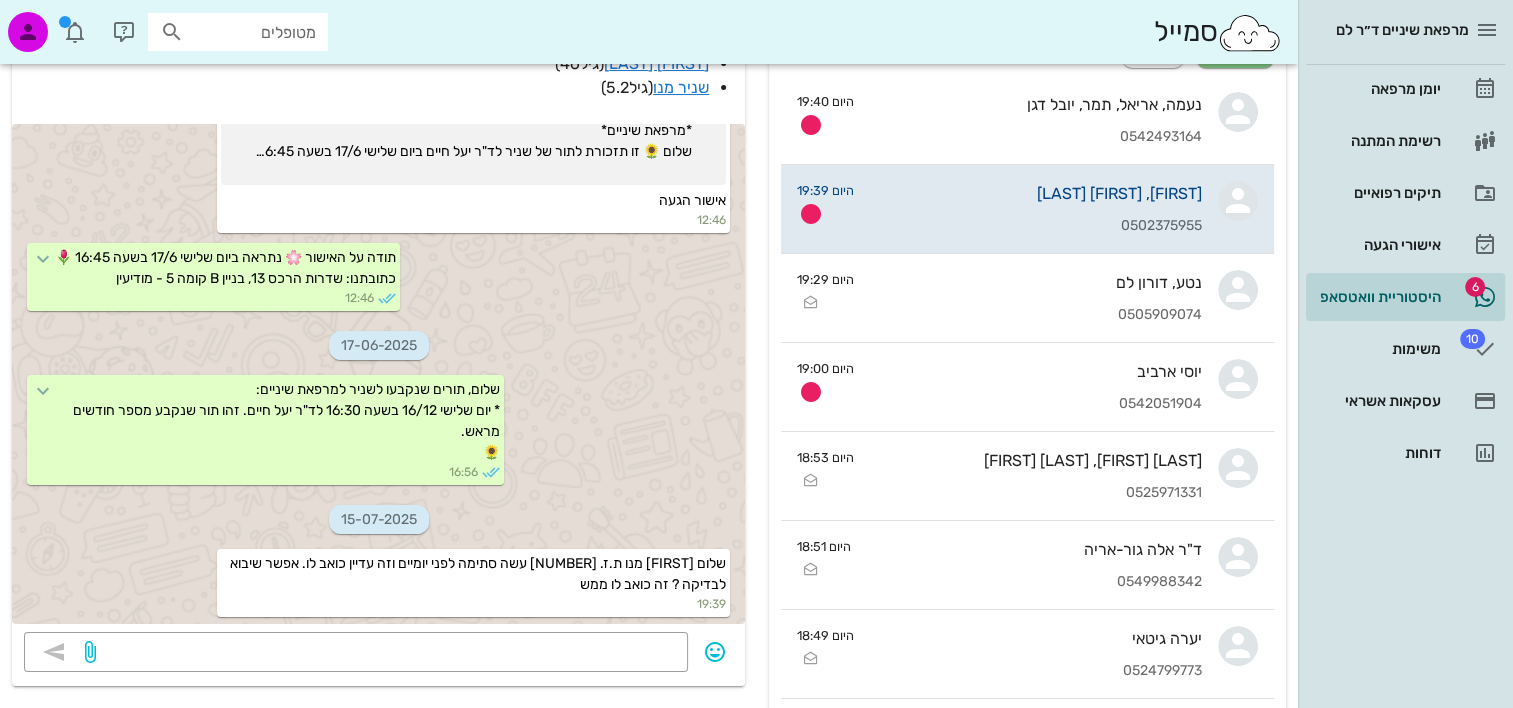 scroll, scrollTop: 0, scrollLeft: 0, axis: both 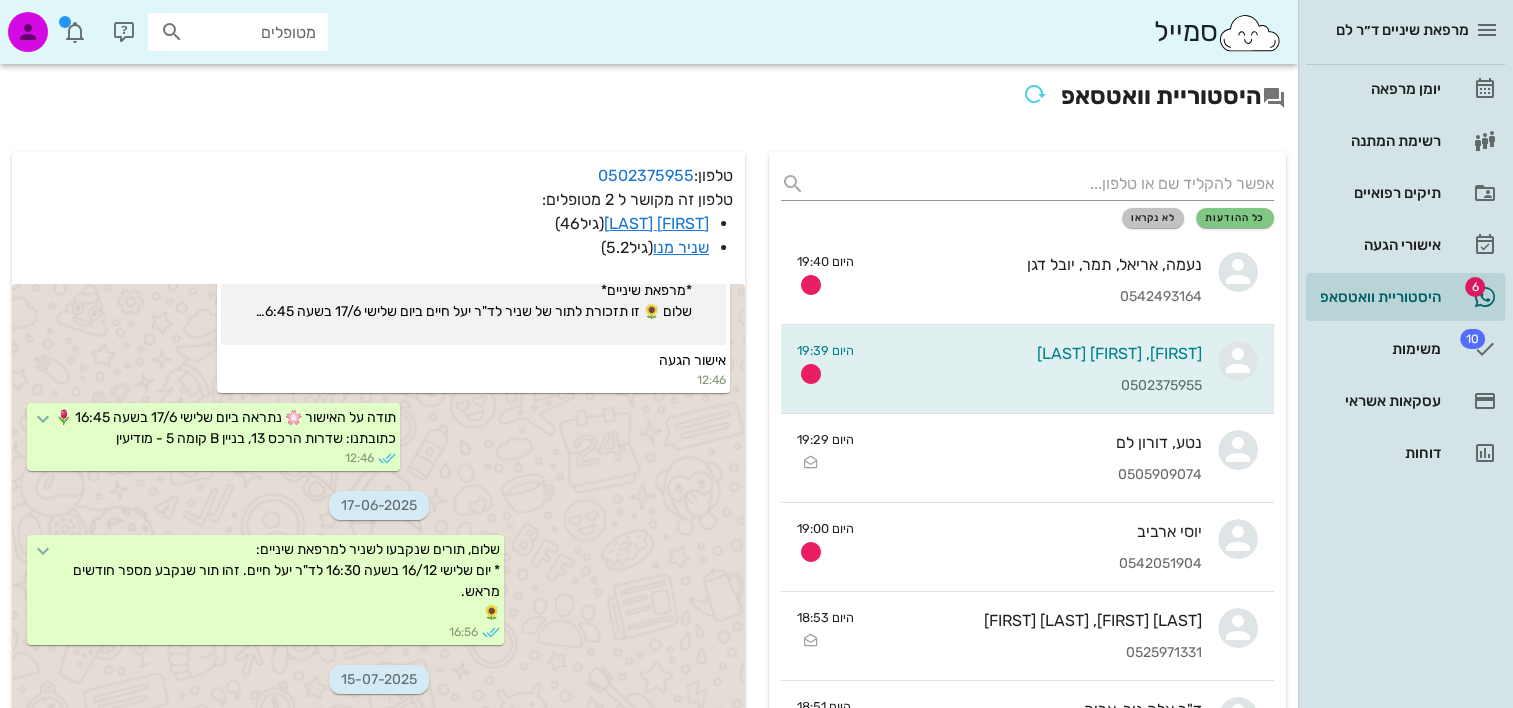 click on "לא נקראו" at bounding box center (1153, 218) 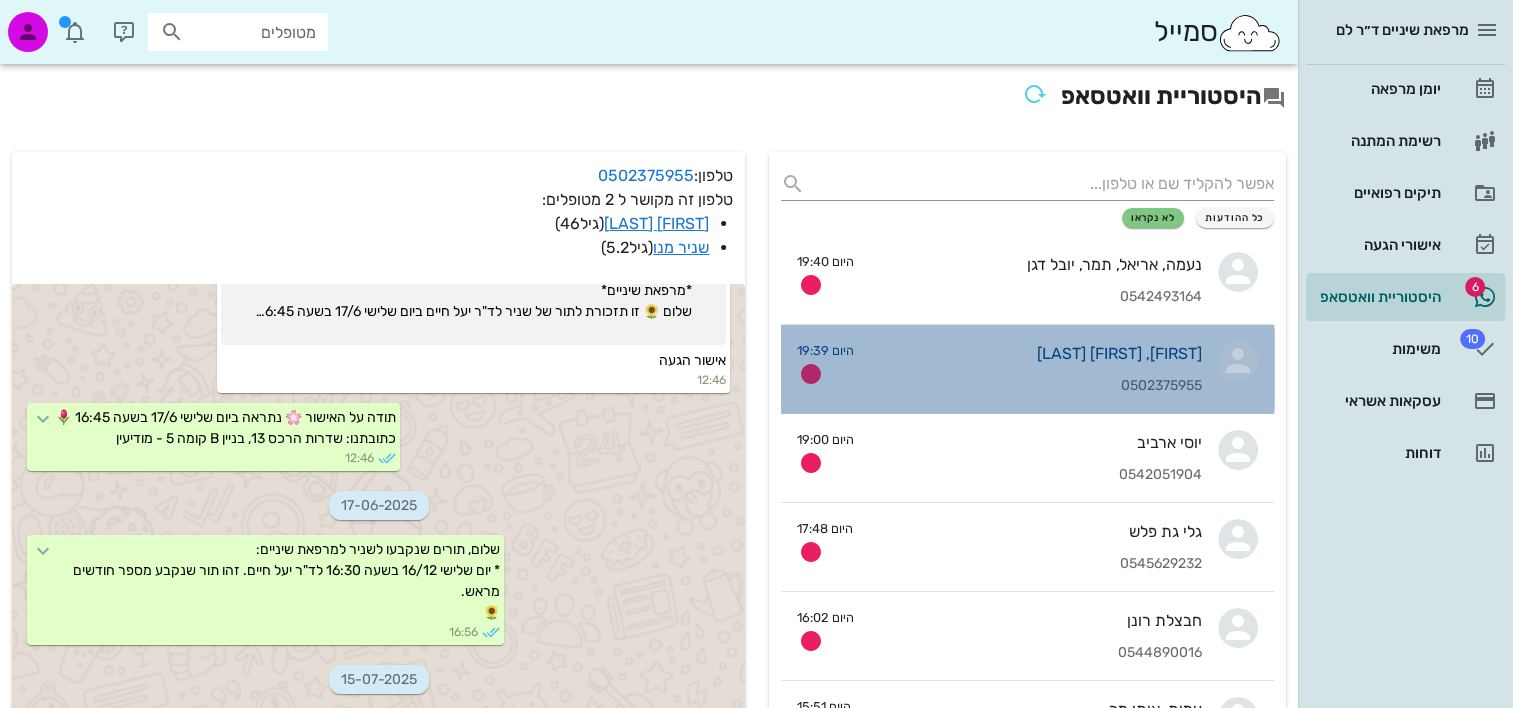click on "0502375955" at bounding box center [1036, 386] 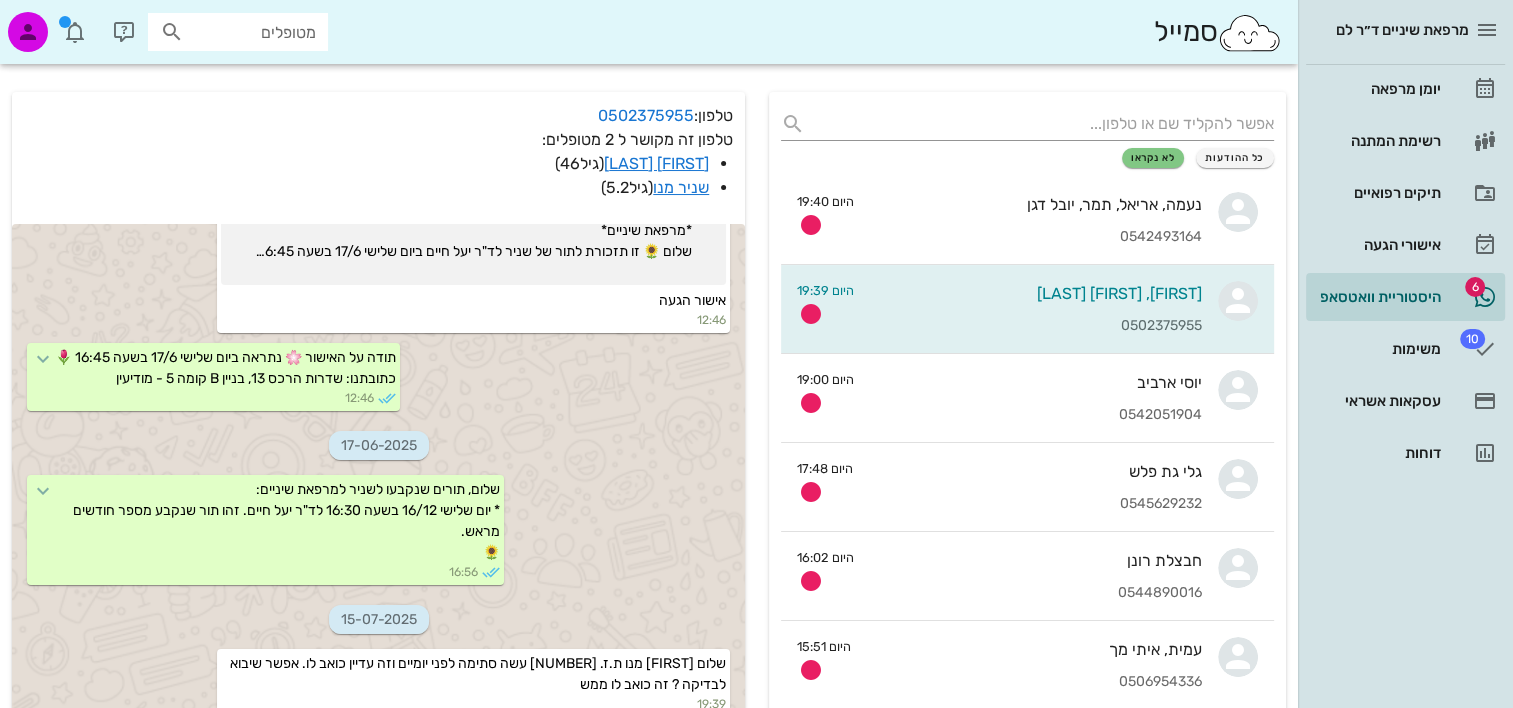 scroll, scrollTop: 150, scrollLeft: 0, axis: vertical 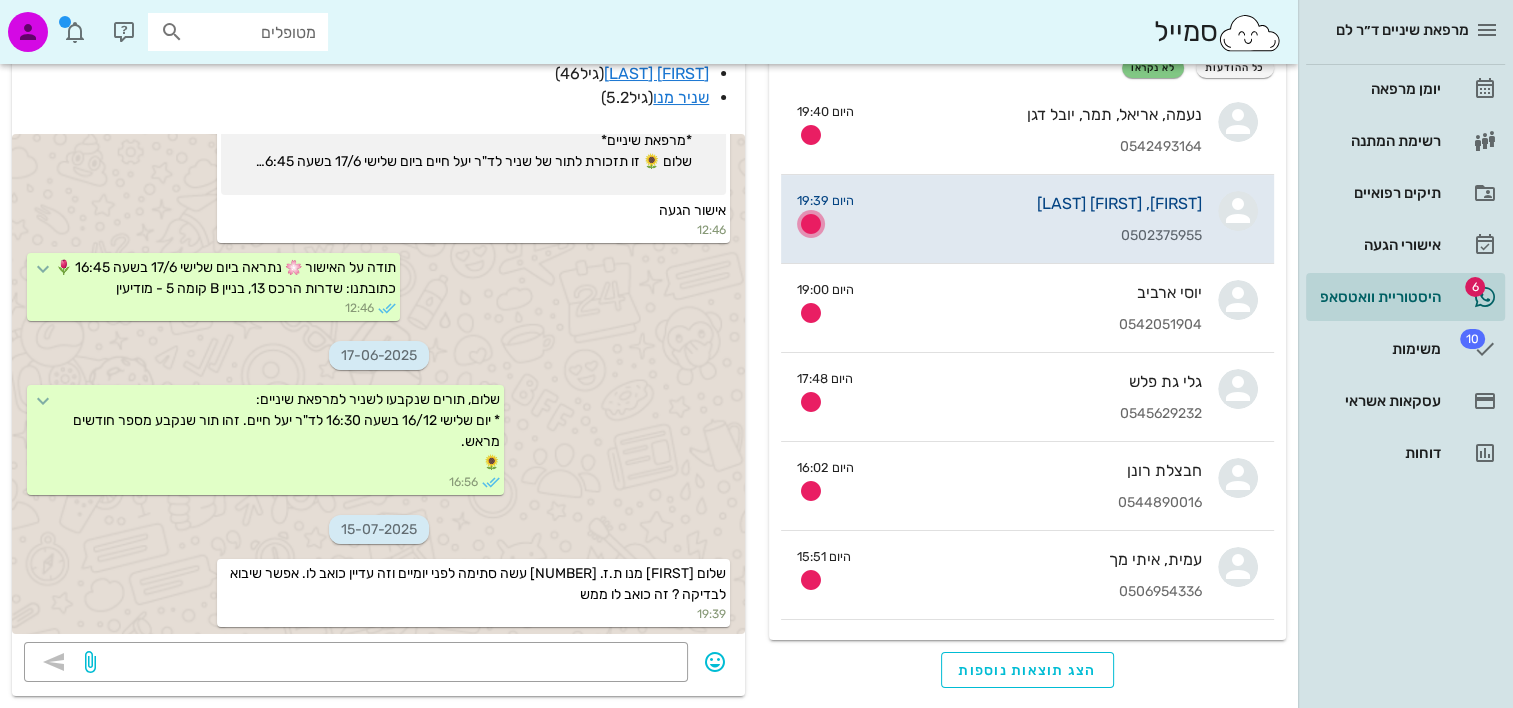 click at bounding box center [811, 224] 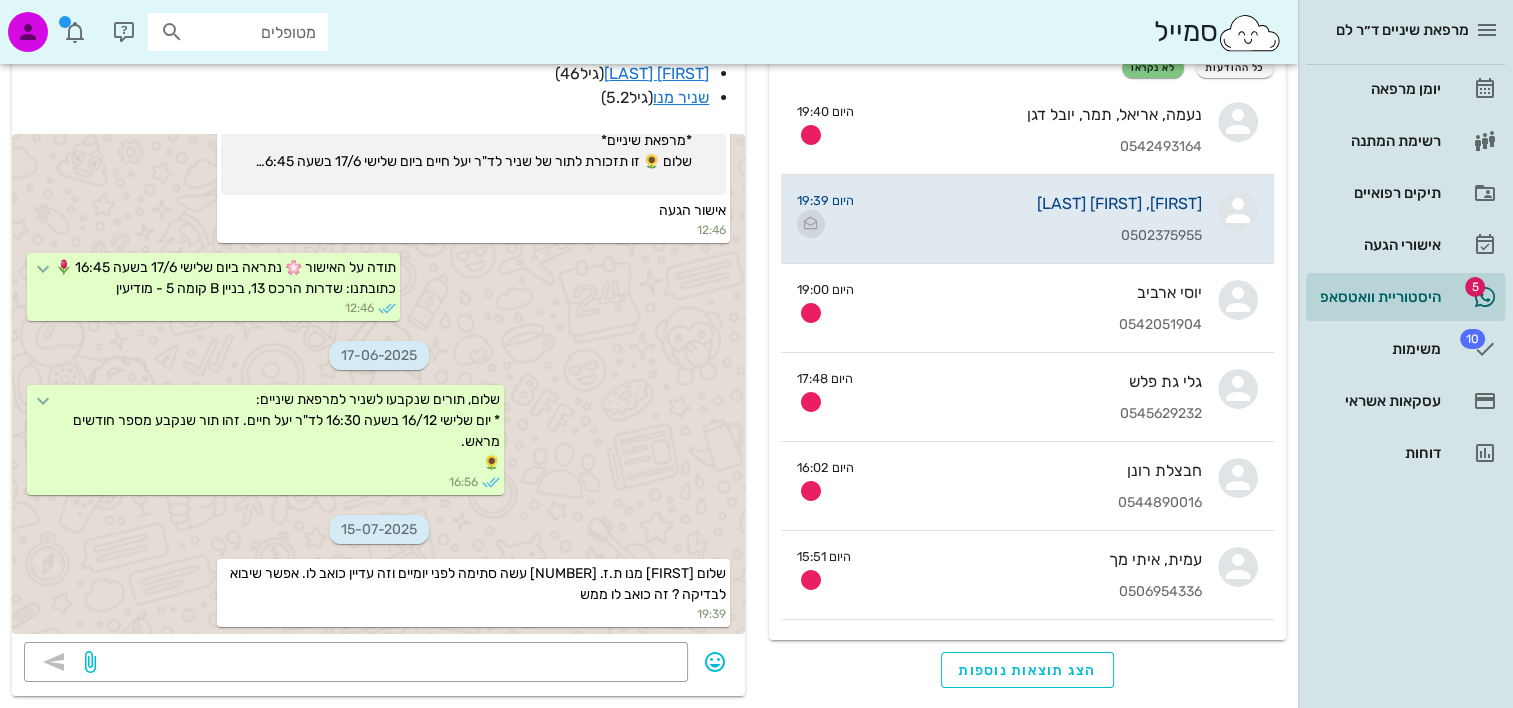 click at bounding box center [811, 224] 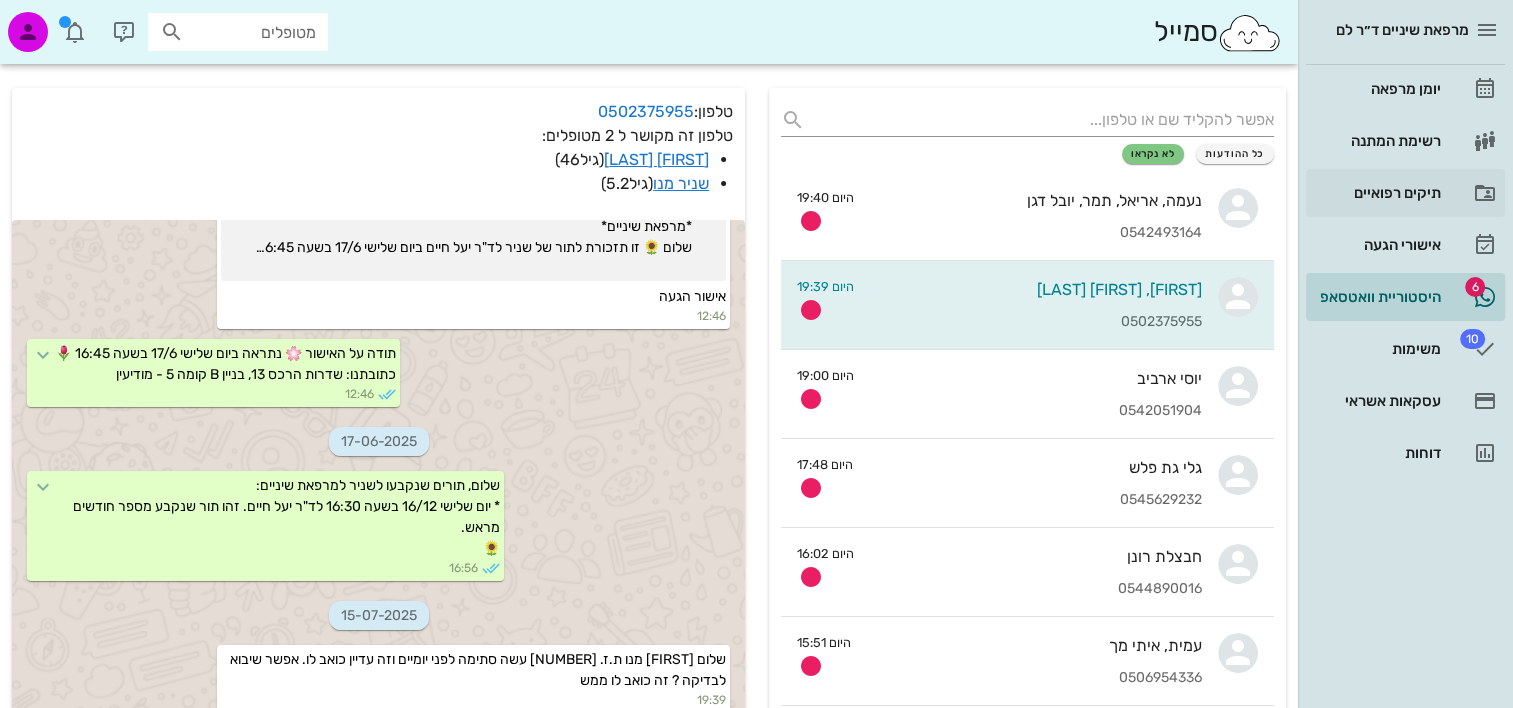 scroll, scrollTop: 0, scrollLeft: 0, axis: both 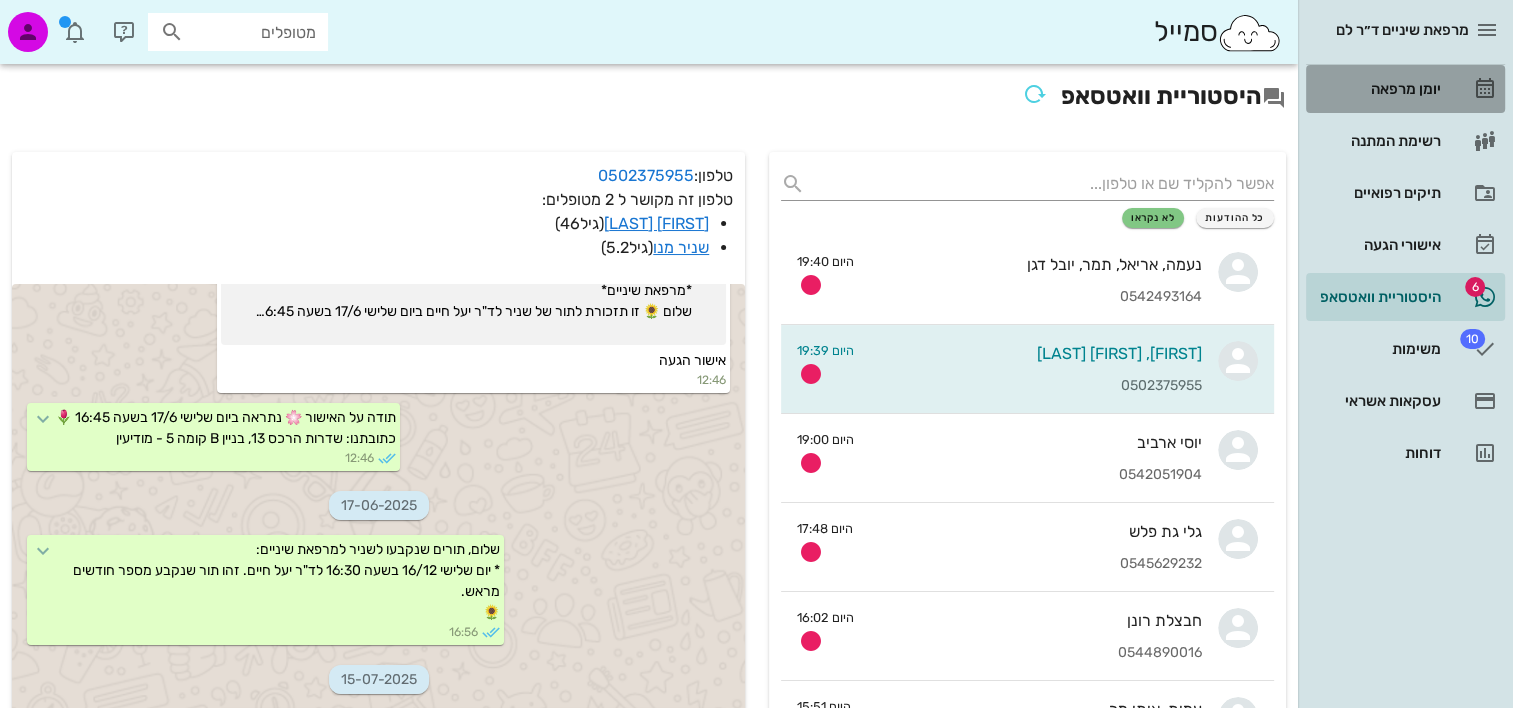 click on "יומן מרפאה" at bounding box center (1377, 89) 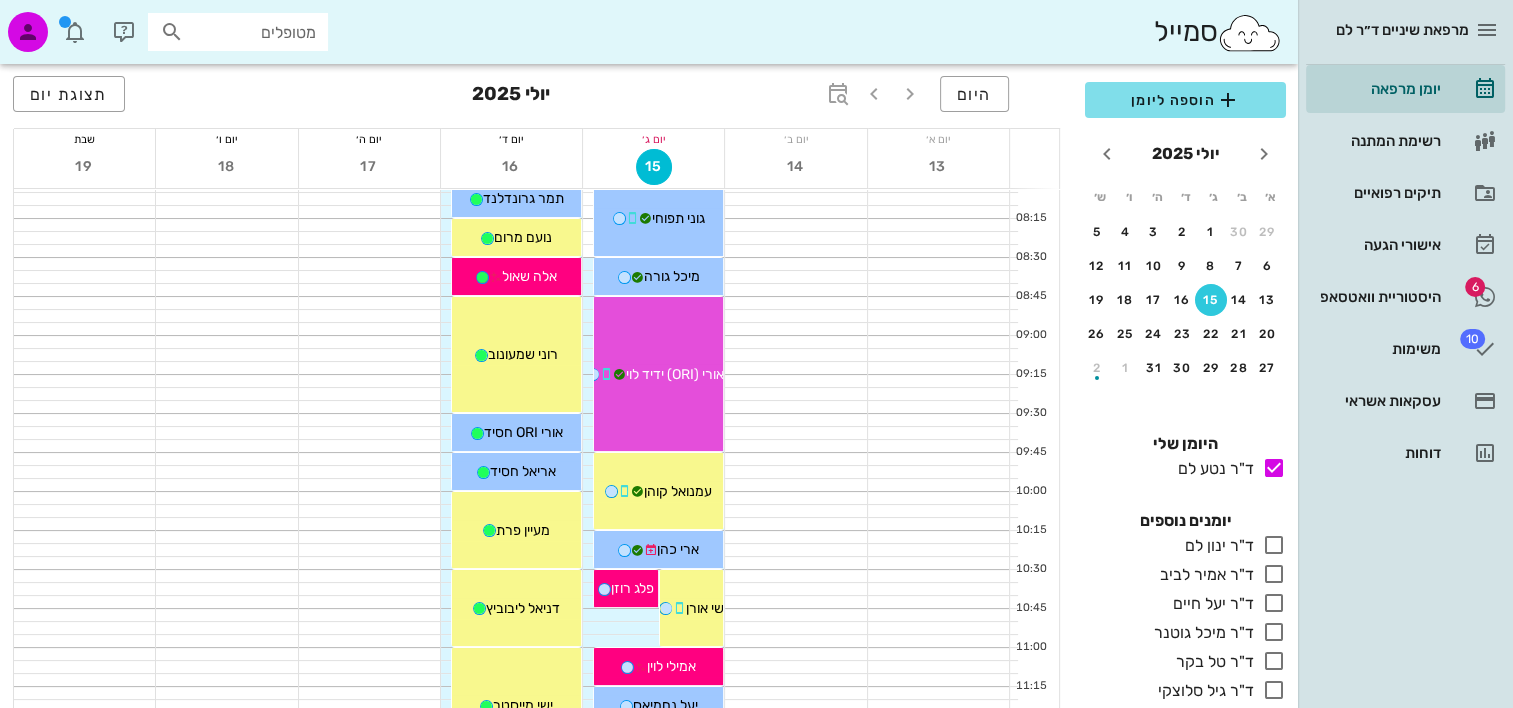 scroll, scrollTop: 200, scrollLeft: 0, axis: vertical 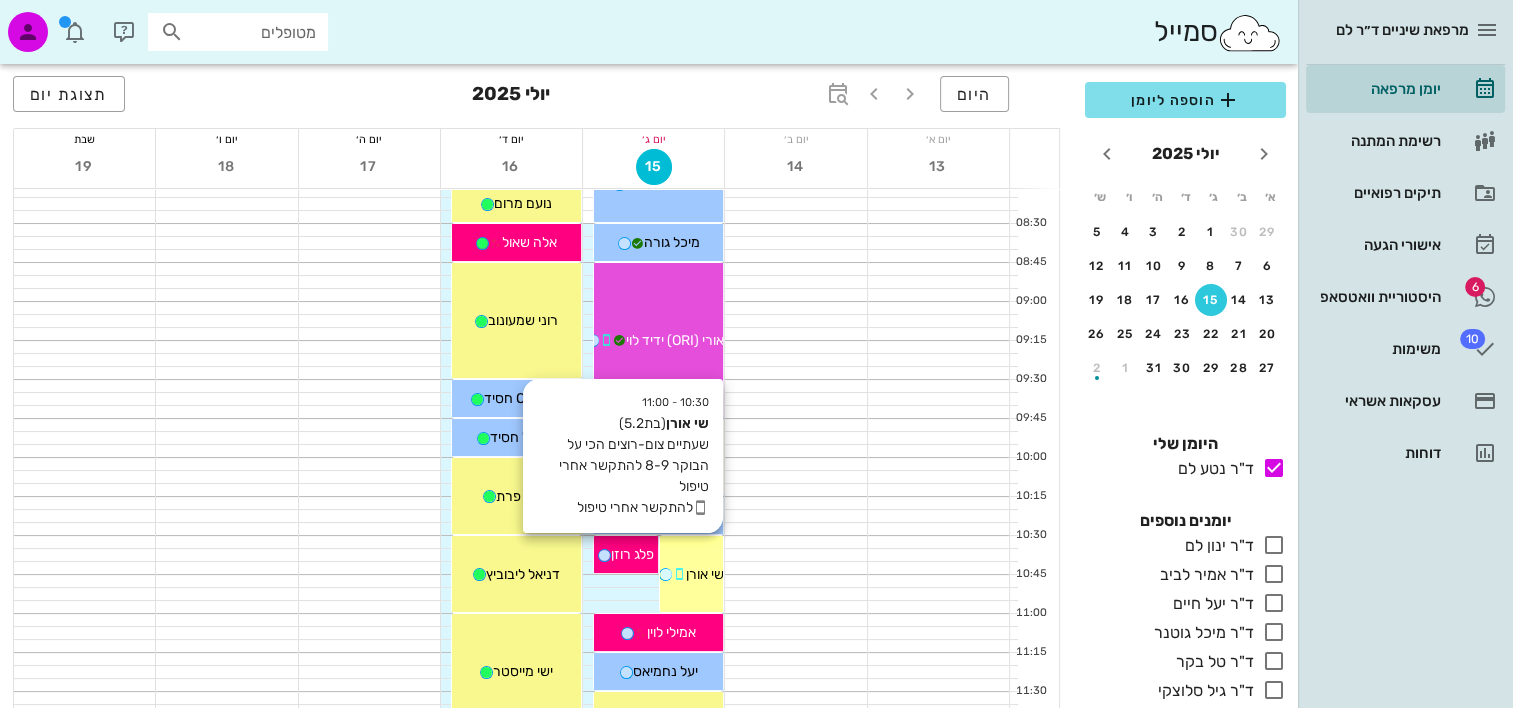 click on "10:30
- 11:00
שי
אורן
(בת
5.2 )
שעתיים צום-רוצים הכי על הבוקר 8-9 להתקשר אחרי טיפול
להתקשר אחרי טיפול
שי אורן" at bounding box center (692, 574) 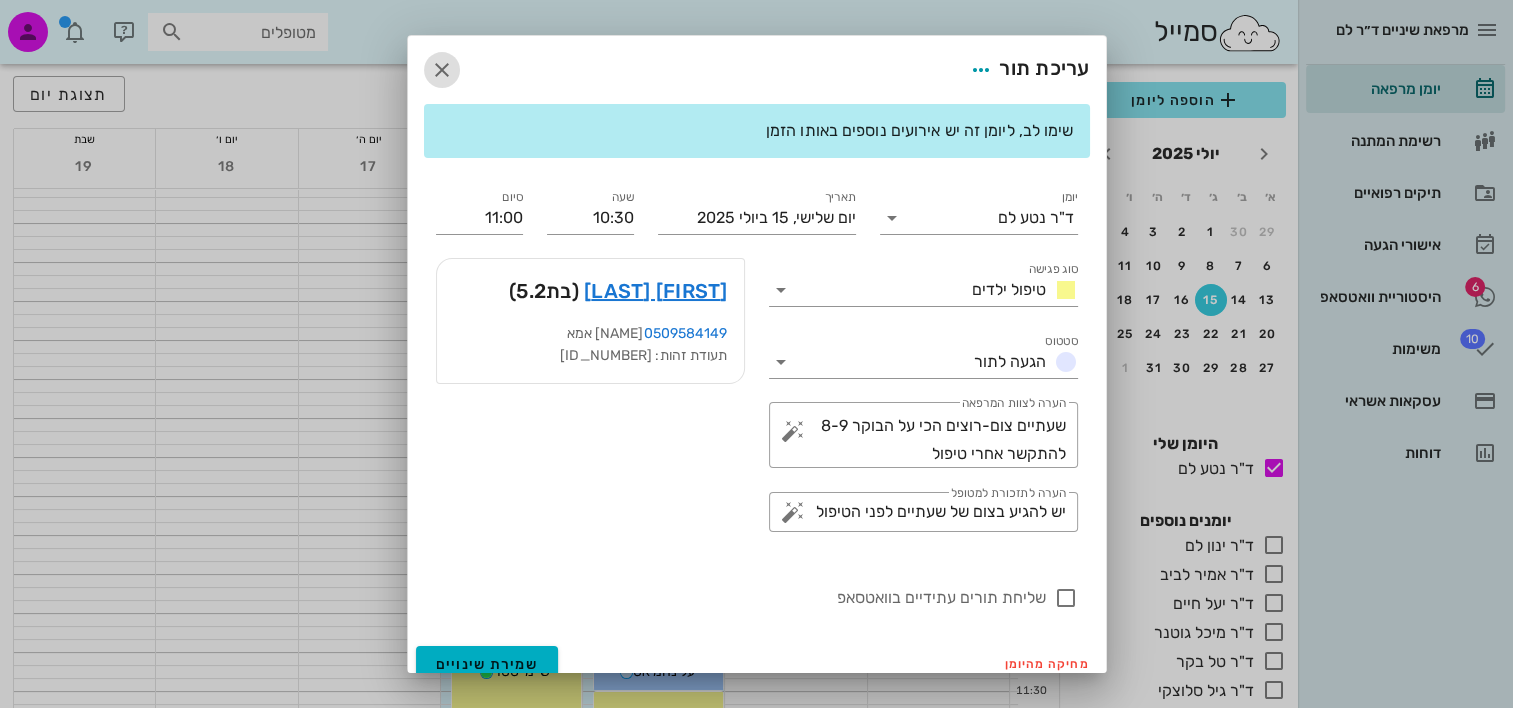 click at bounding box center [442, 70] 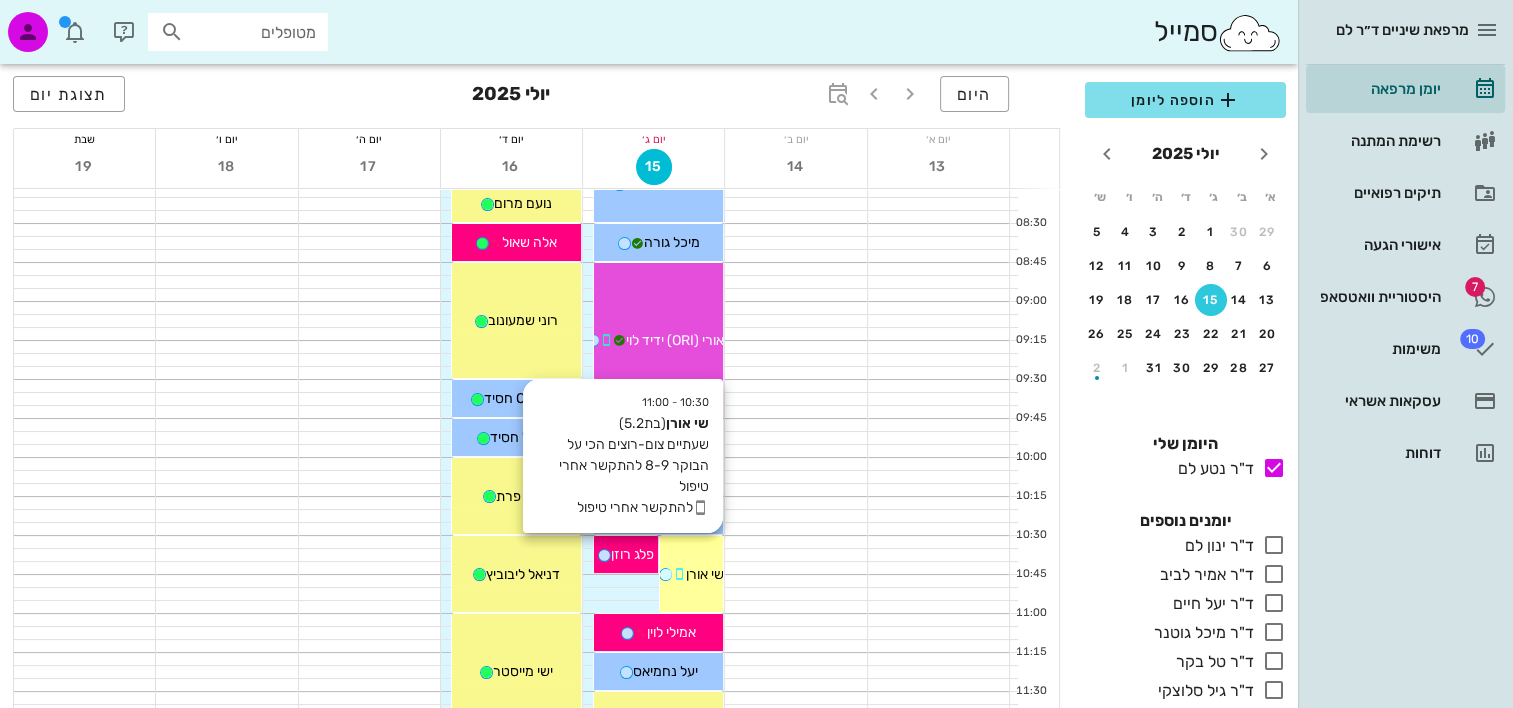 click on "10:30
- 11:00
שי
אורן
(בת
5.2 )
שעתיים צום-רוצים הכי על הבוקר 8-9 להתקשר אחרי טיפול
להתקשר אחרי טיפול
שי אורן" at bounding box center (692, 574) 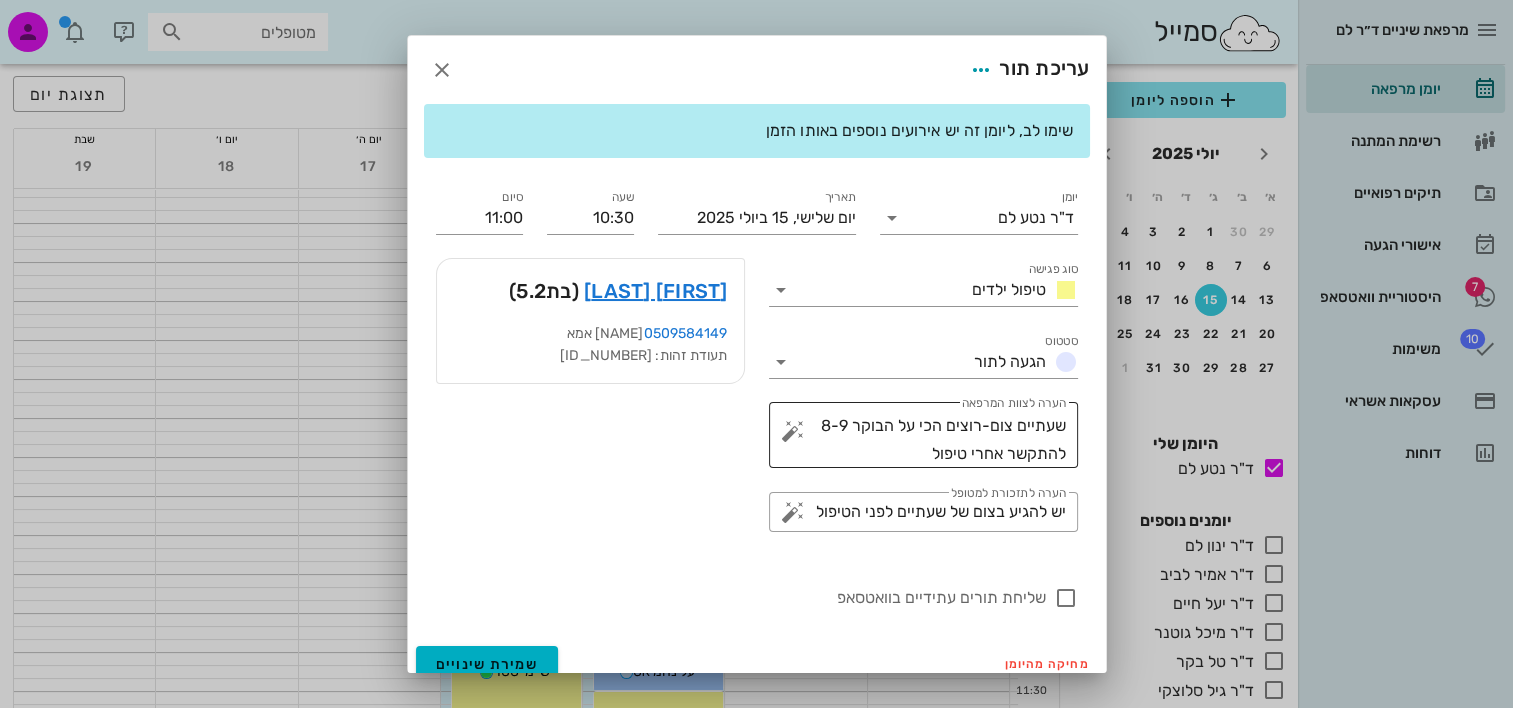 click at bounding box center (793, 431) 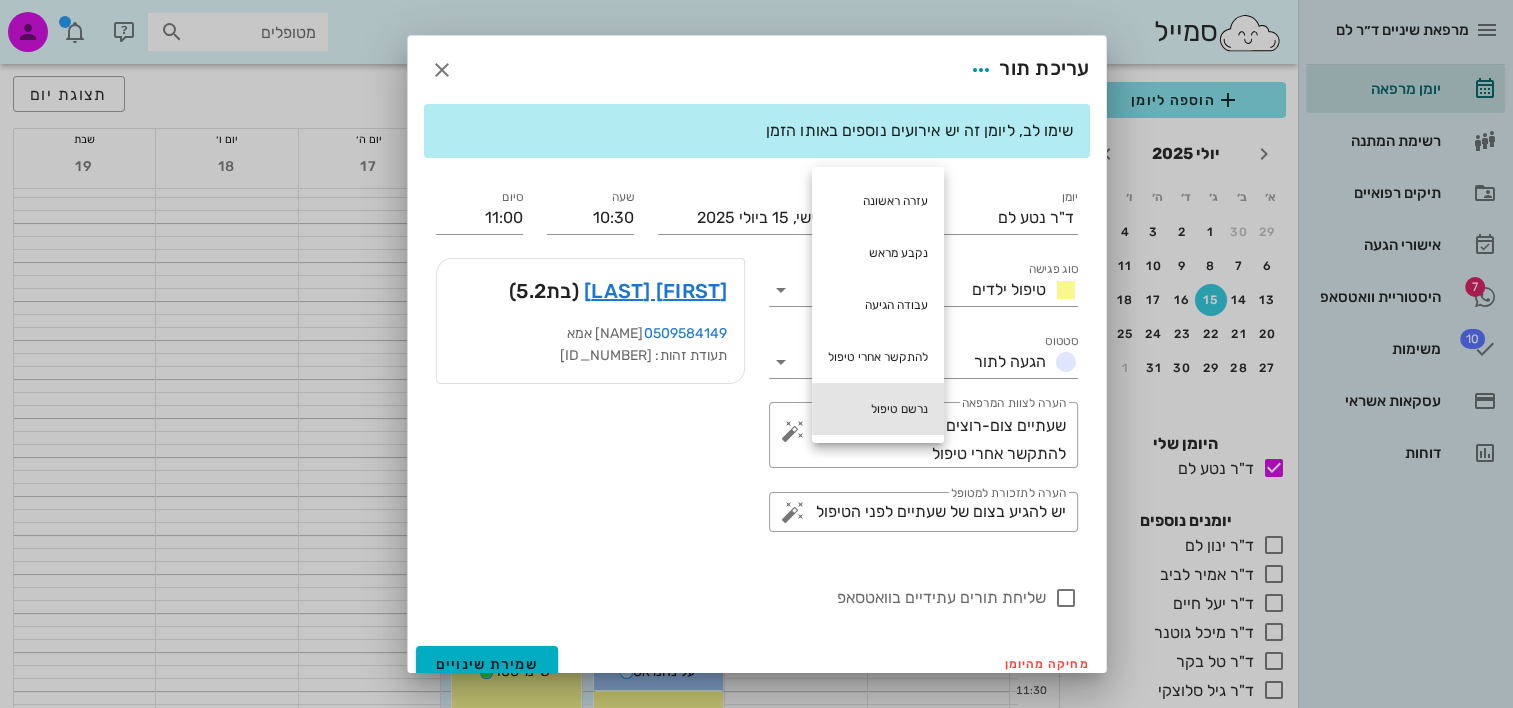 click on "נרשם טיפול" at bounding box center [878, 409] 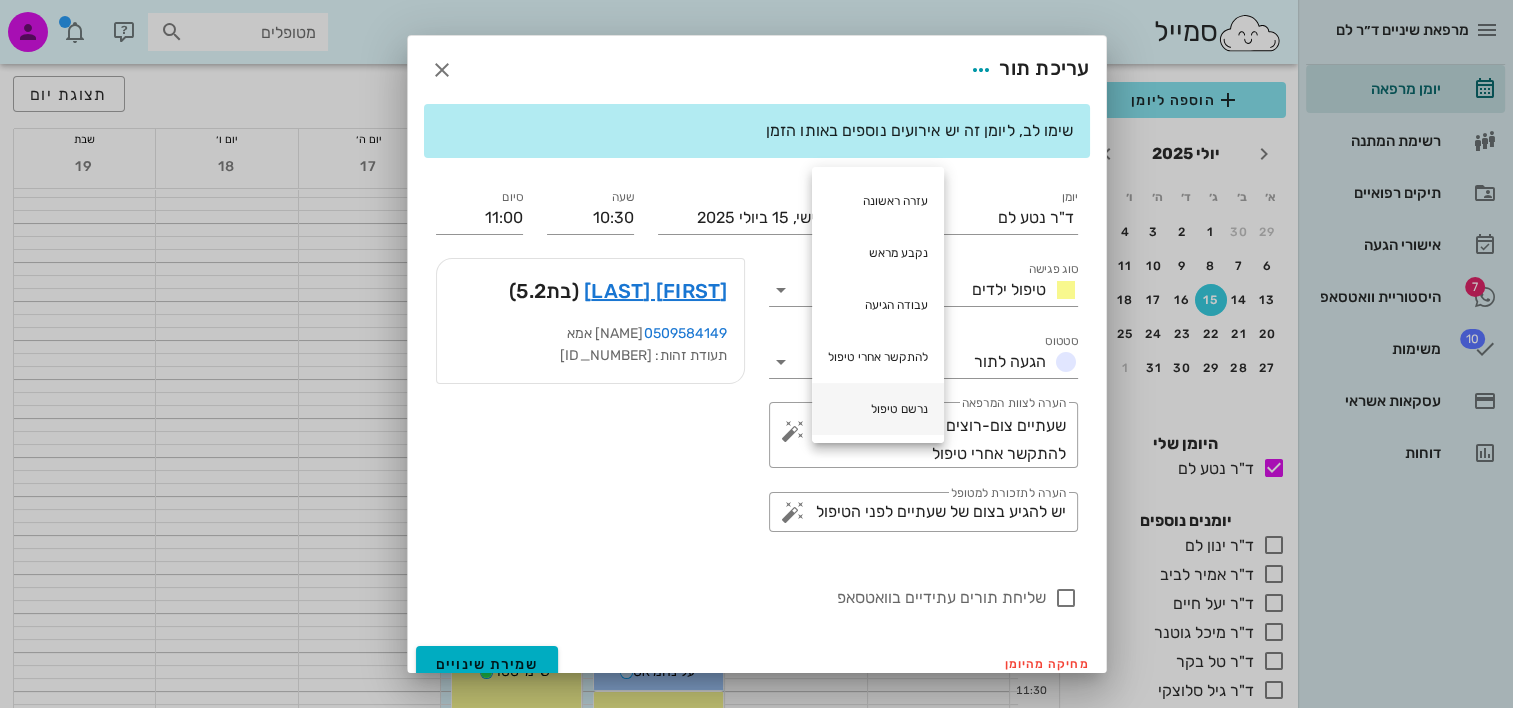 type on "שעתיים צום-רוצים הכי על הבוקר 8-9 להתקשר אחרי טיפול נרשם טיפול" 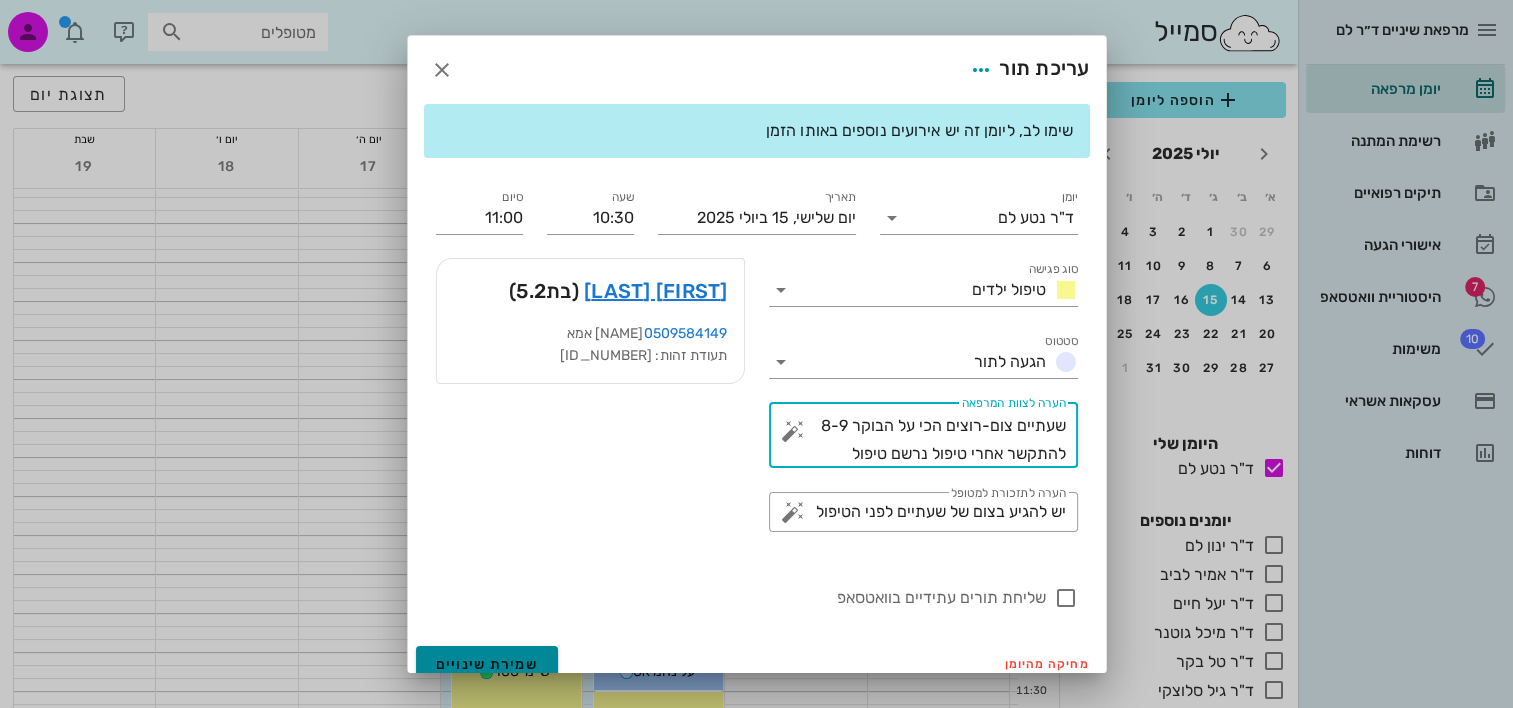 click on "שמירת שינויים" at bounding box center (487, 664) 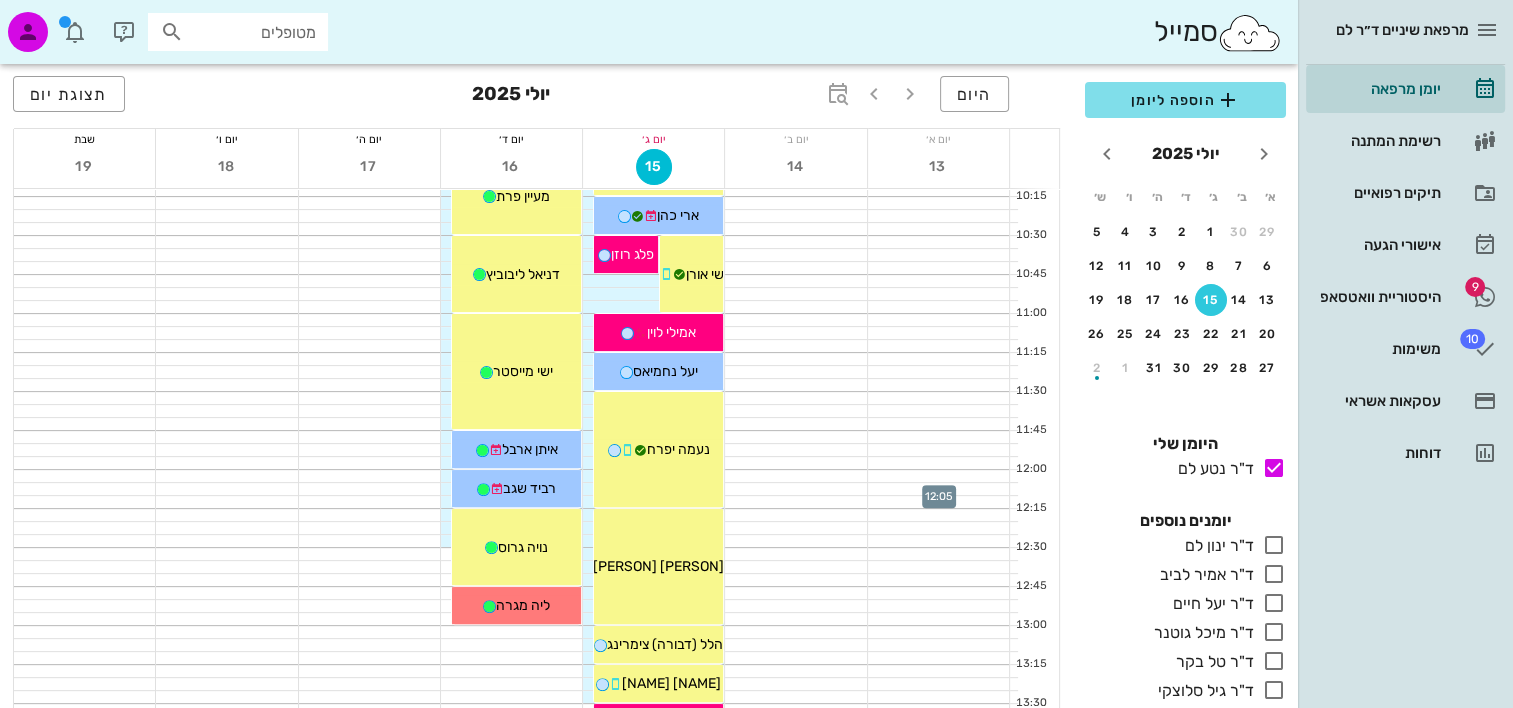 scroll, scrollTop: 800, scrollLeft: 0, axis: vertical 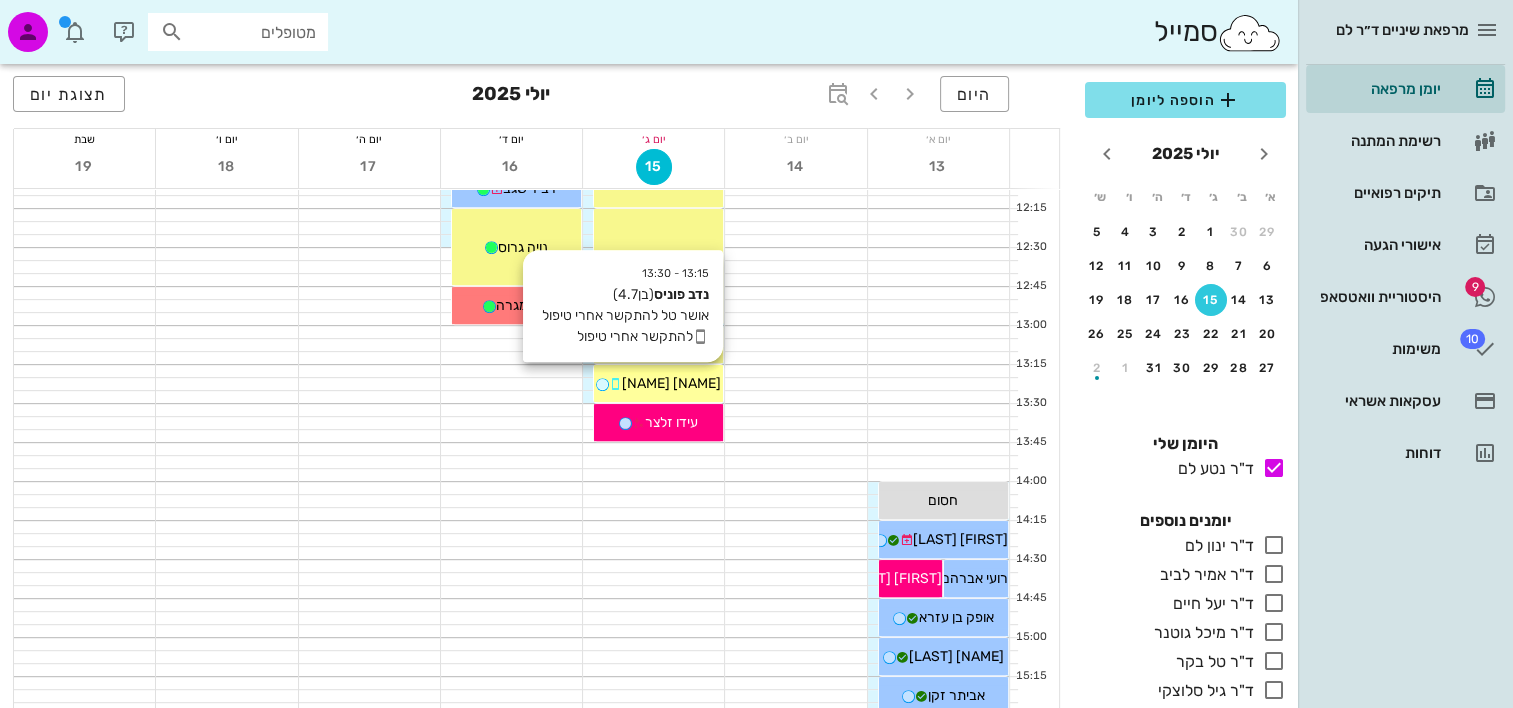 click on "נדב פוניס" at bounding box center [671, 383] 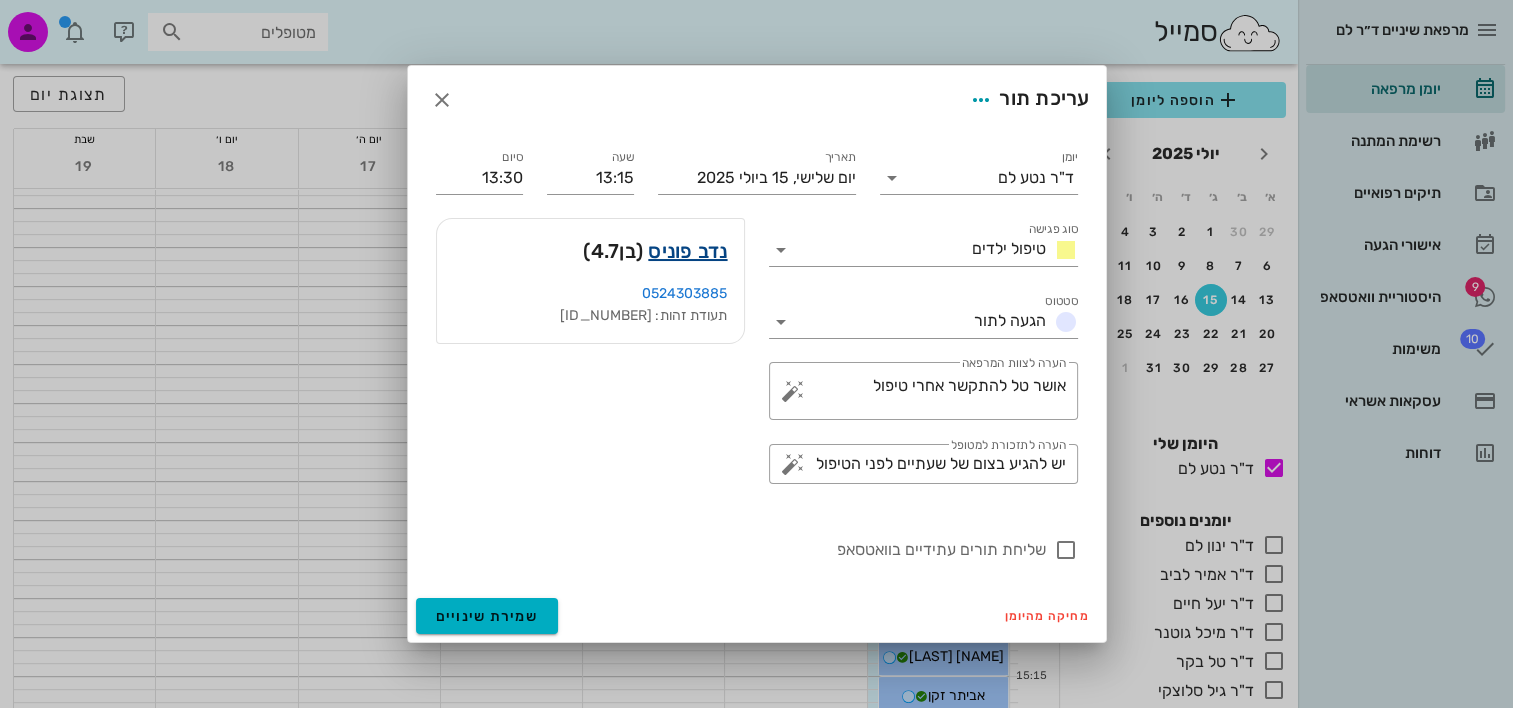 click on "נדב
פוניס" at bounding box center (687, 251) 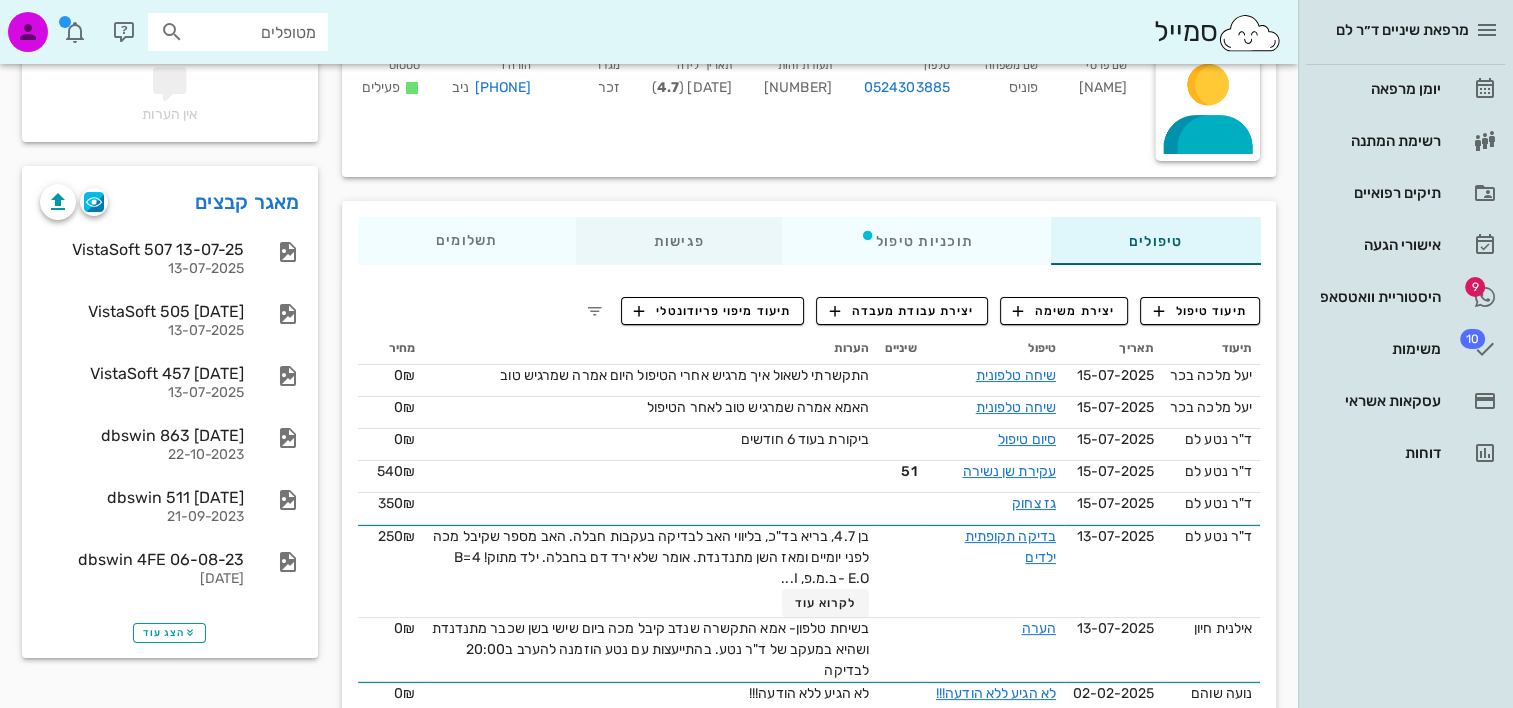 scroll, scrollTop: 200, scrollLeft: 0, axis: vertical 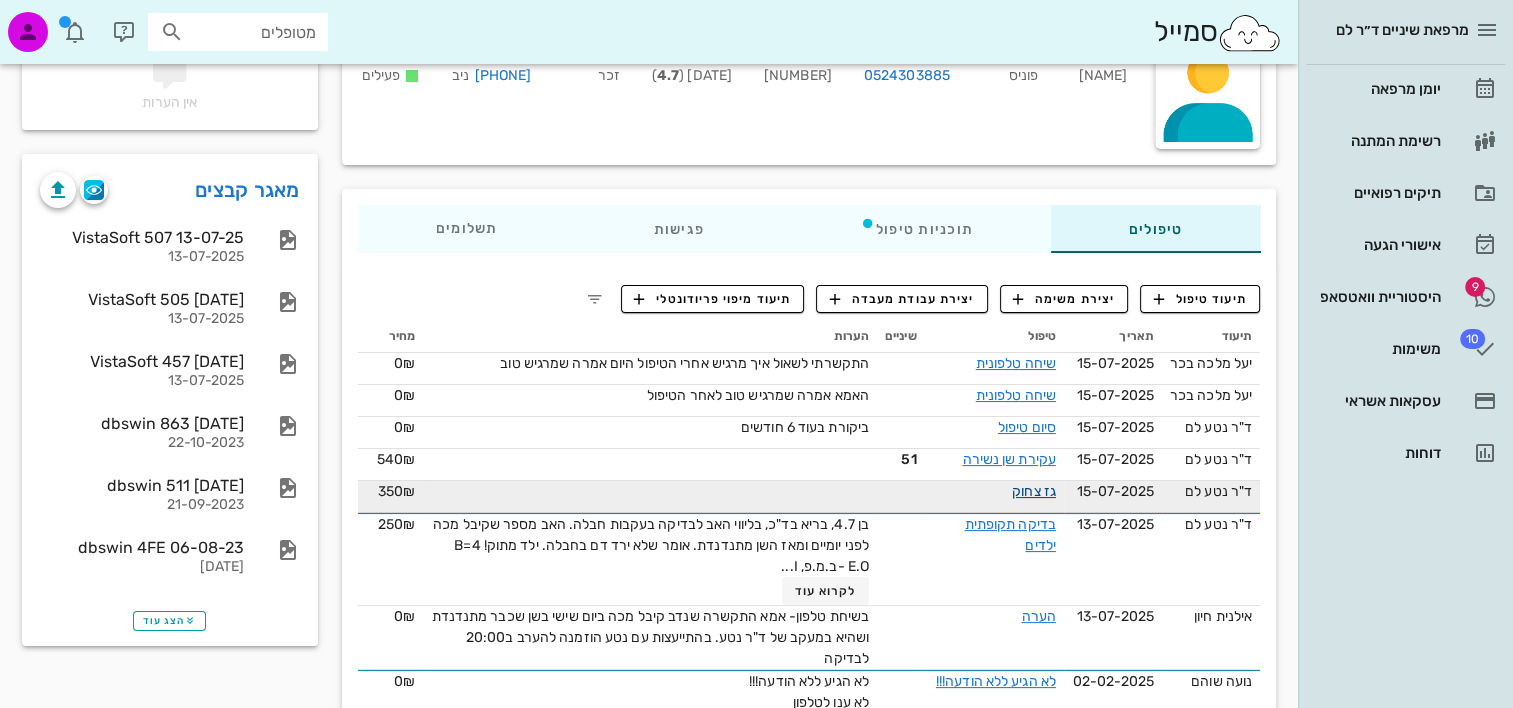 click on "גז צחוק" at bounding box center (1034, 491) 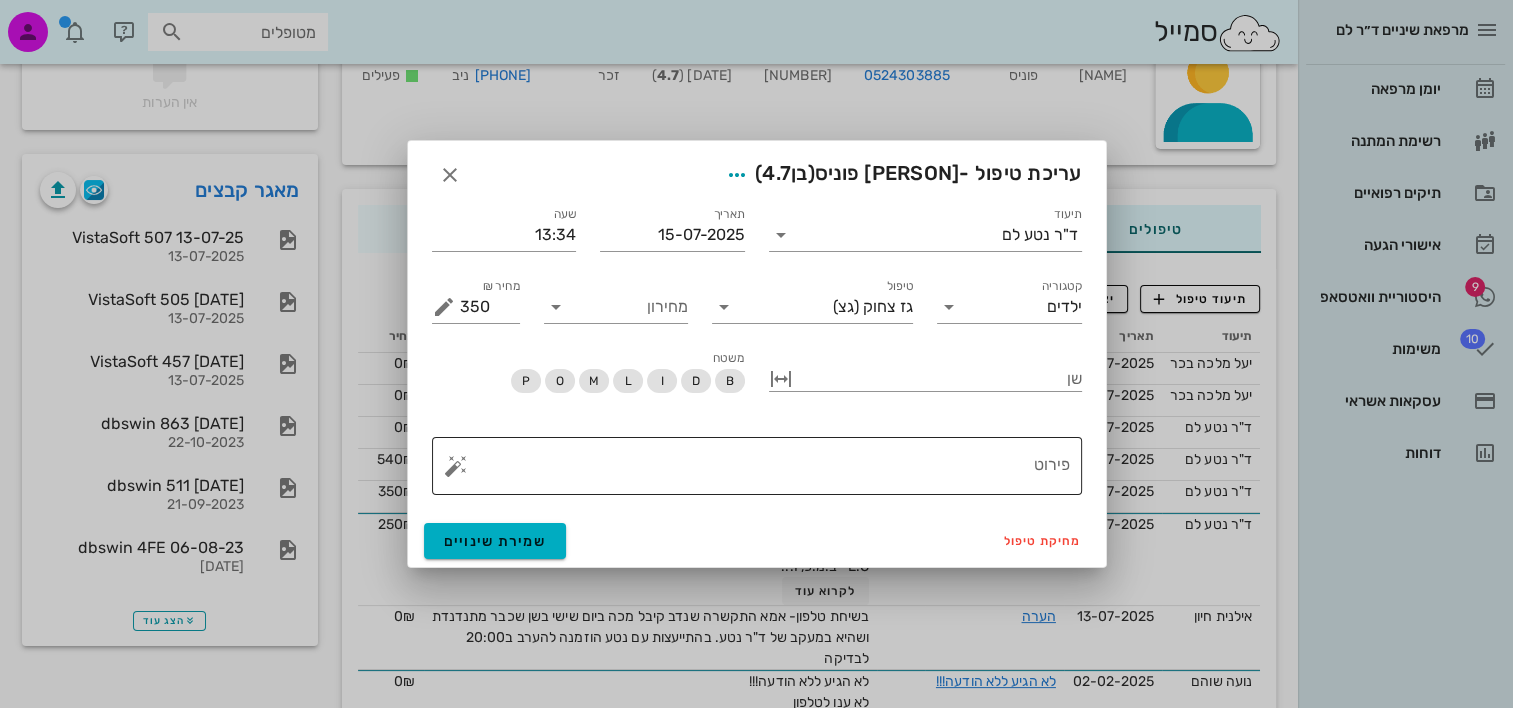 click on "פירוט" at bounding box center [765, 466] 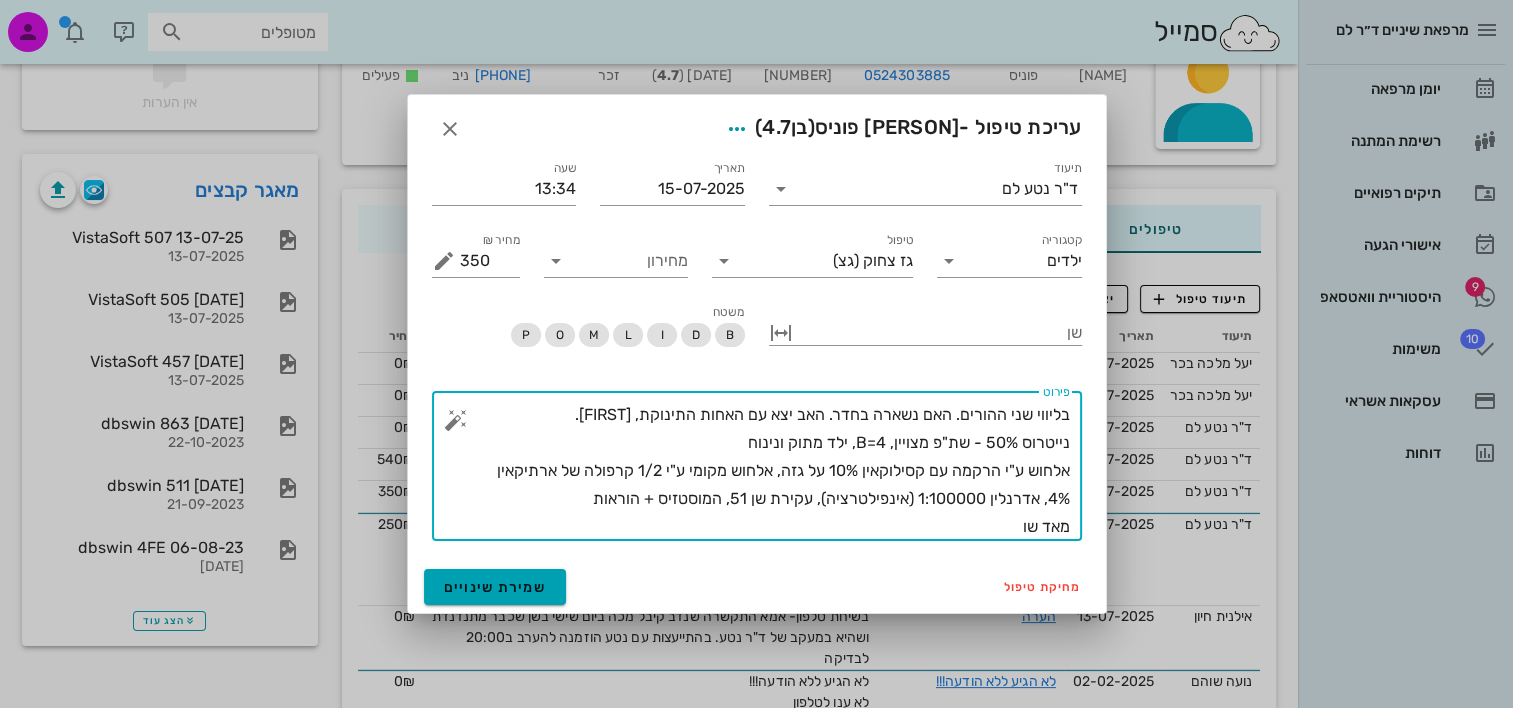 type on "בליווי שני ההורים. האם נשארה בחדר. האב יצא עם האחות התינוקת, נועה.
נייטרוס 50% - שת"פ מצויין, B=4, ילד מתוק ונינוח
אלחוש ע"י הרקמה עם קסילוקאין 10% על גזה, אלחוש מקומי ע"י 1/2 קרפולה של ארתיקאין 4%, אדרנלין 1:100000 (אינפילטרציה), עקירת שן 51, המוסטזיס + הוראות
מאד שובח!!!" 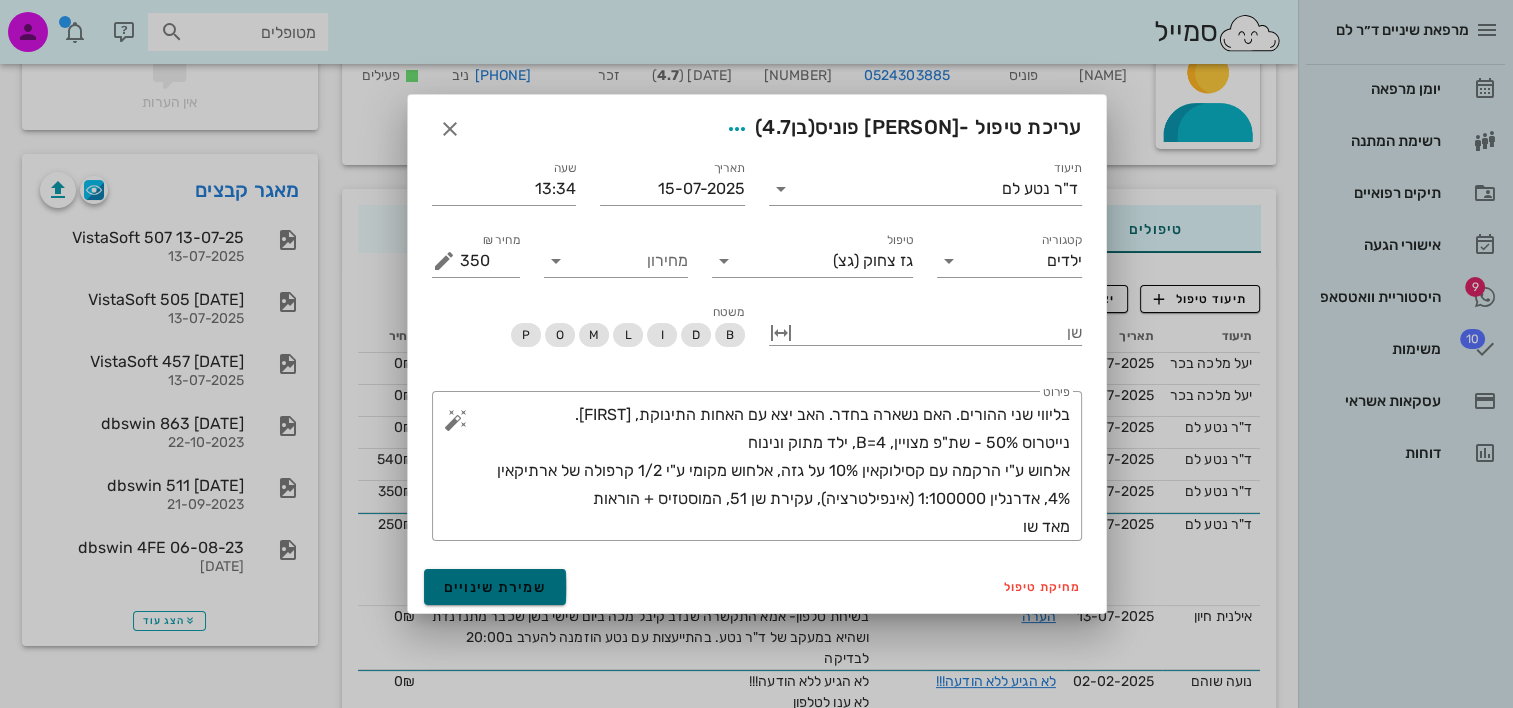 click on "שמירת שינויים" at bounding box center (495, 587) 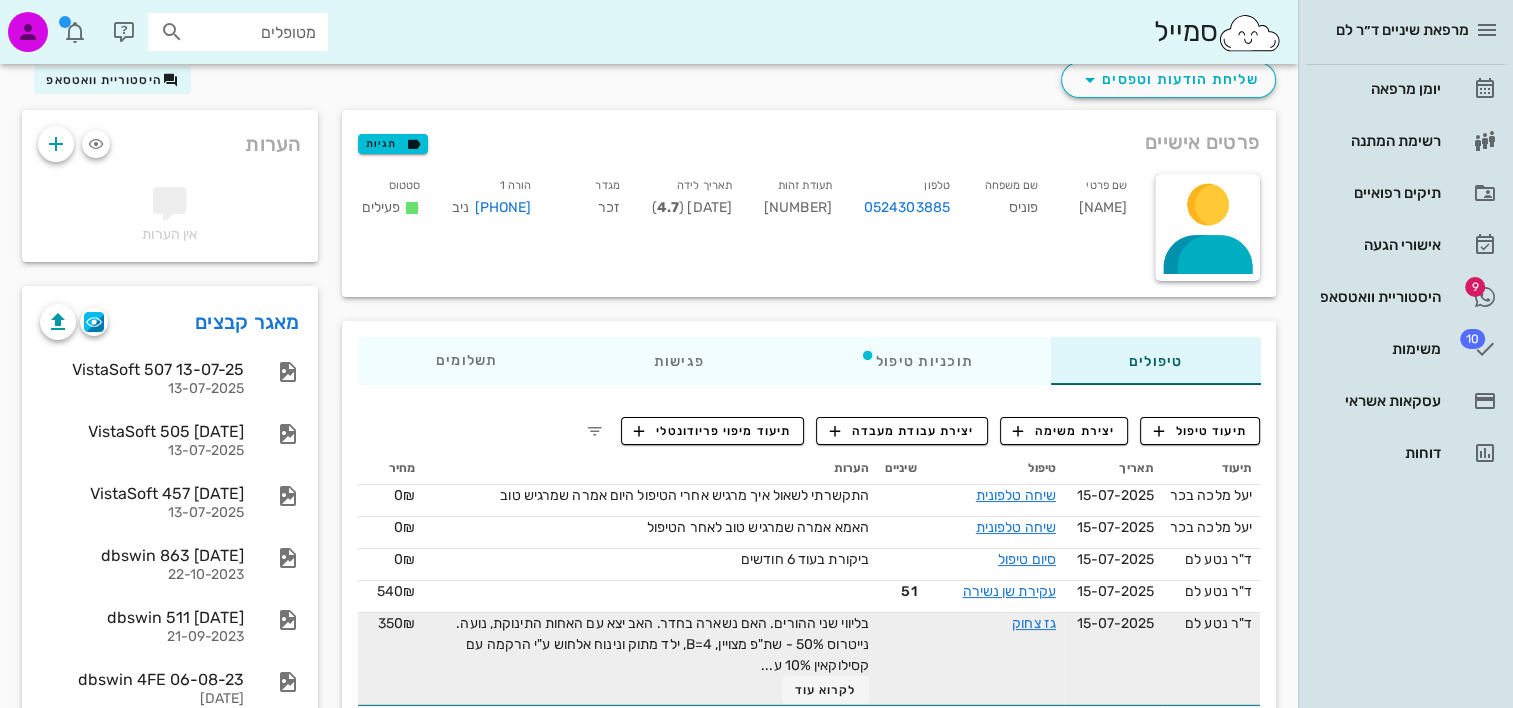 scroll, scrollTop: 0, scrollLeft: 0, axis: both 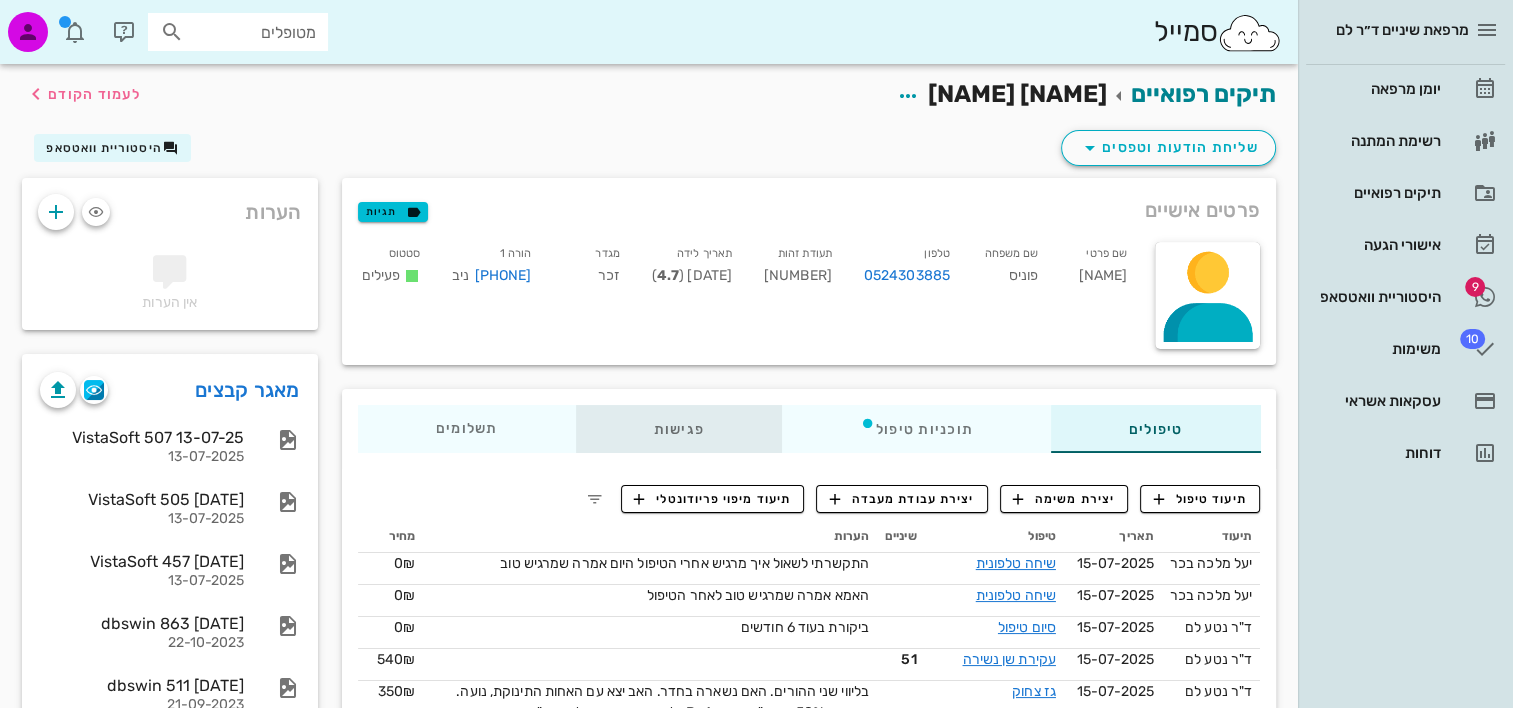 click on "פגישות" at bounding box center [678, 429] 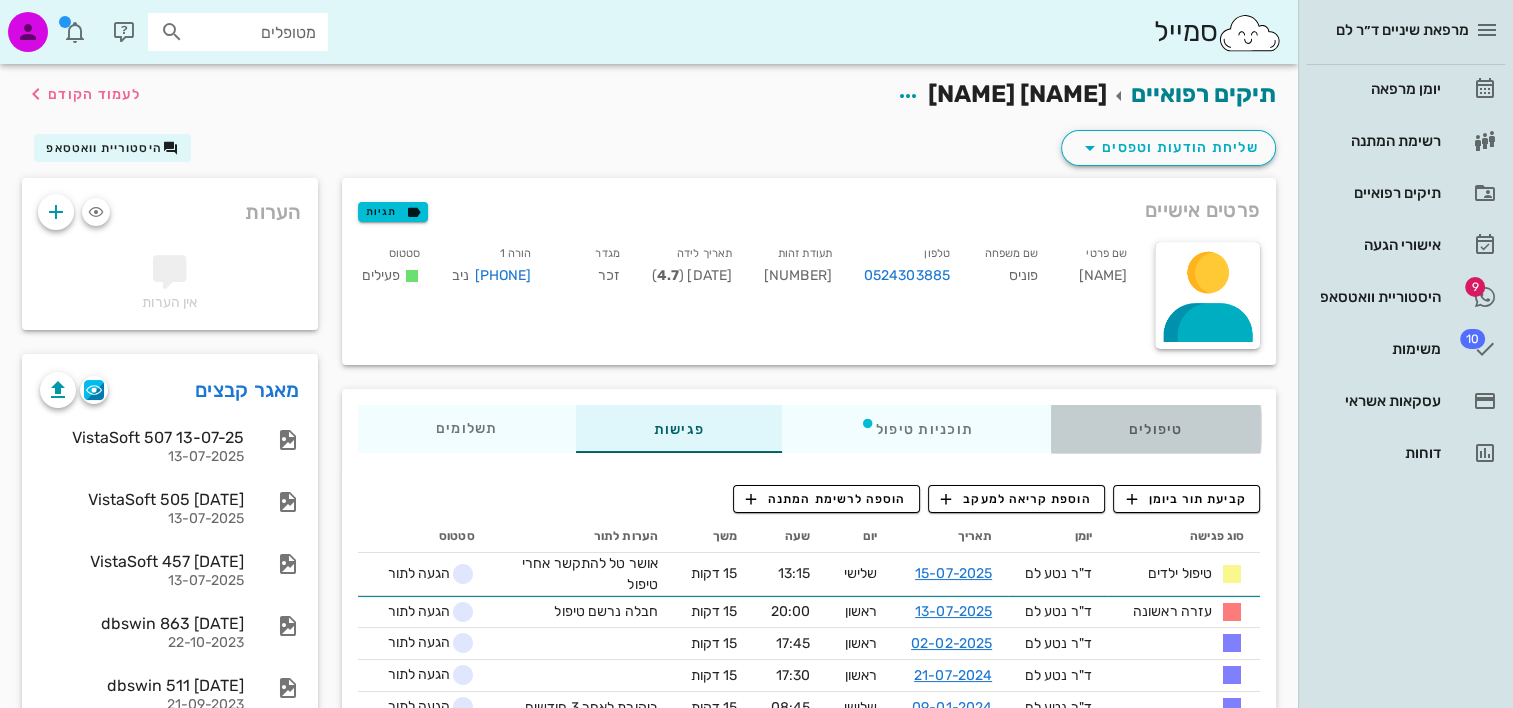 click on "טיפולים" at bounding box center (1155, 429) 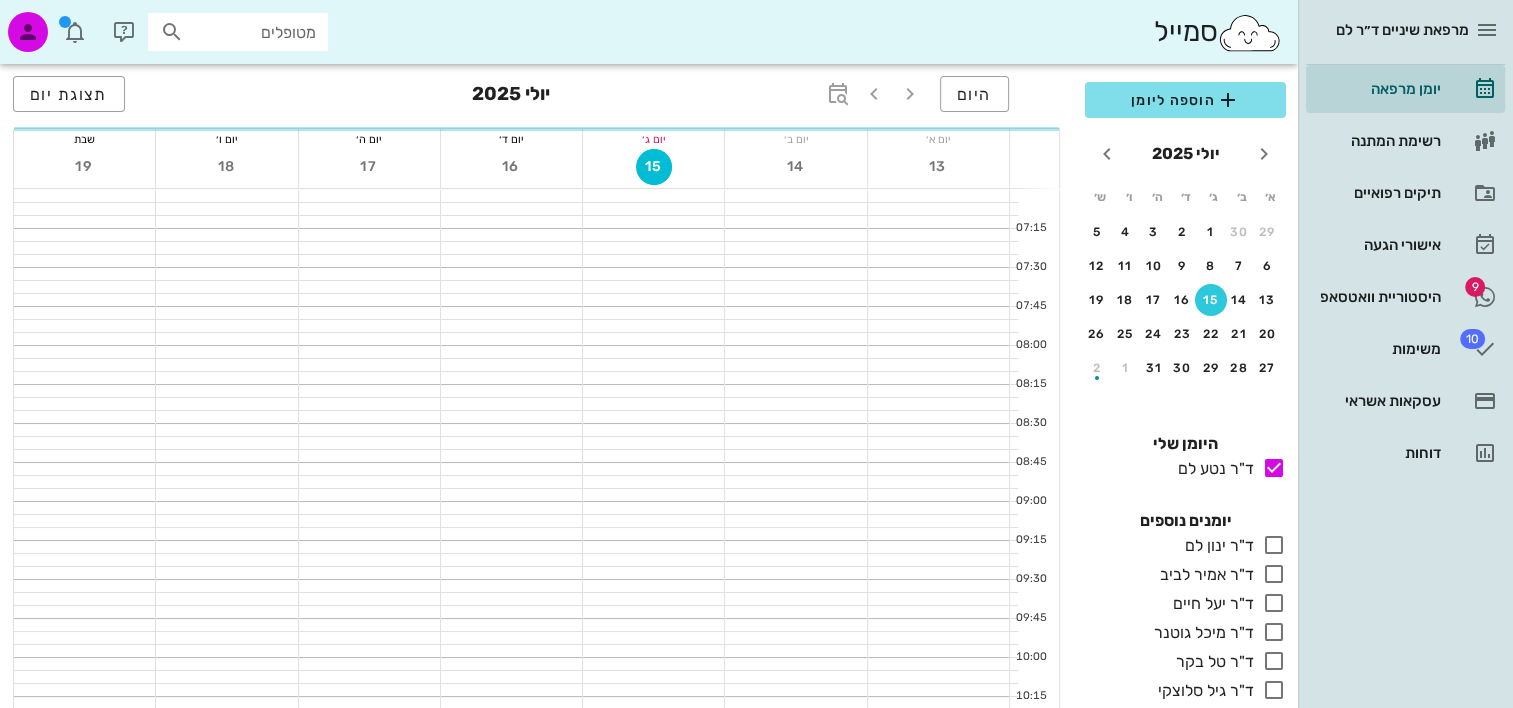 scroll, scrollTop: 800, scrollLeft: 0, axis: vertical 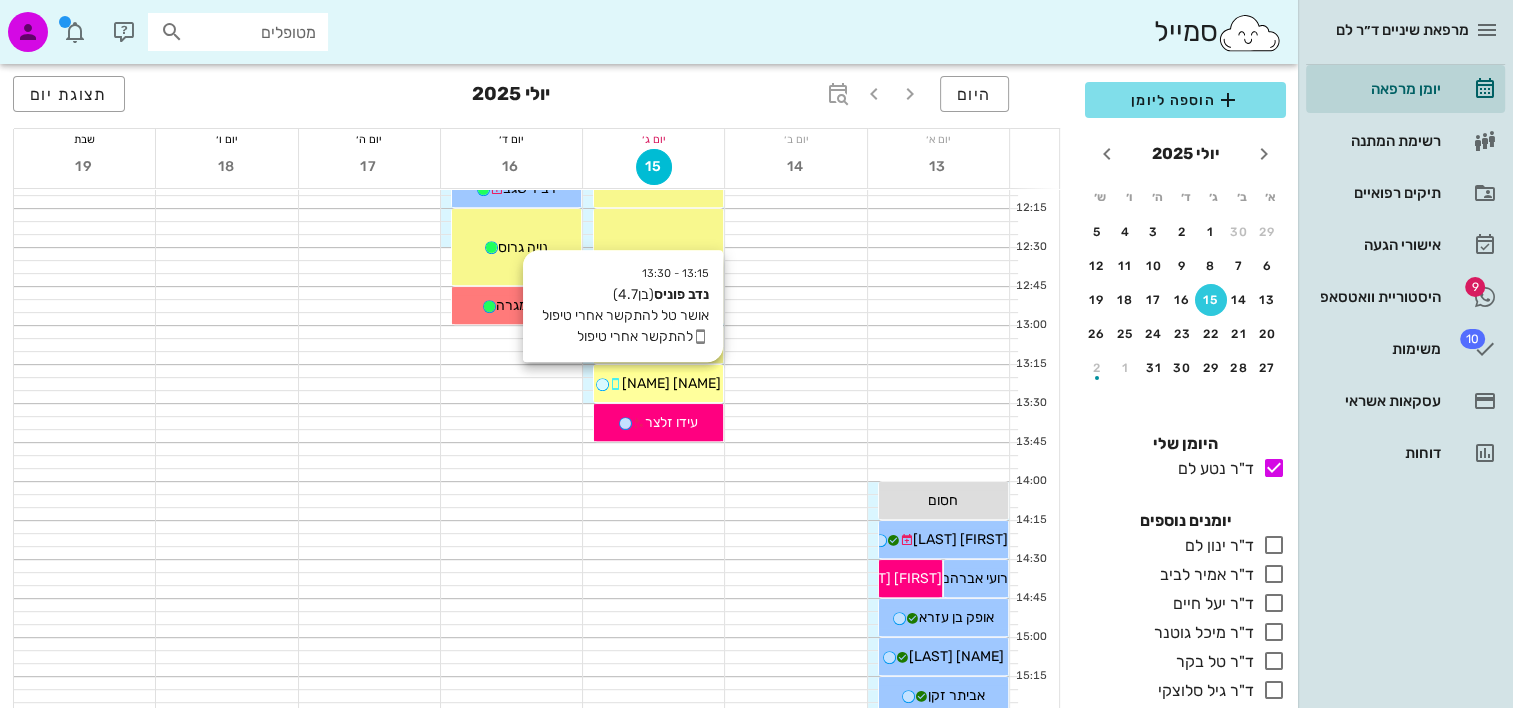 click on "[NAME]" at bounding box center [658, 383] 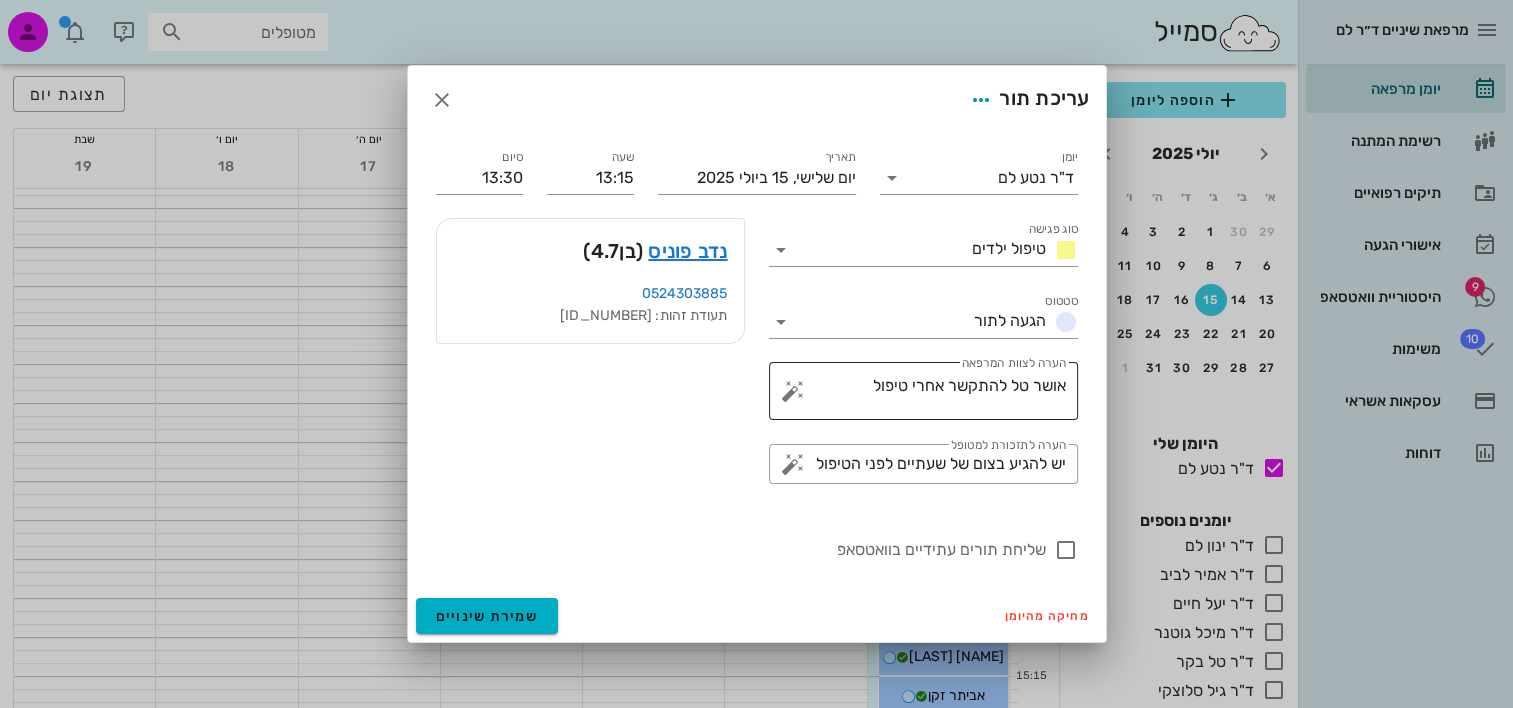 click on "אושר טל להתקשר אחרי טיפול" at bounding box center (931, 396) 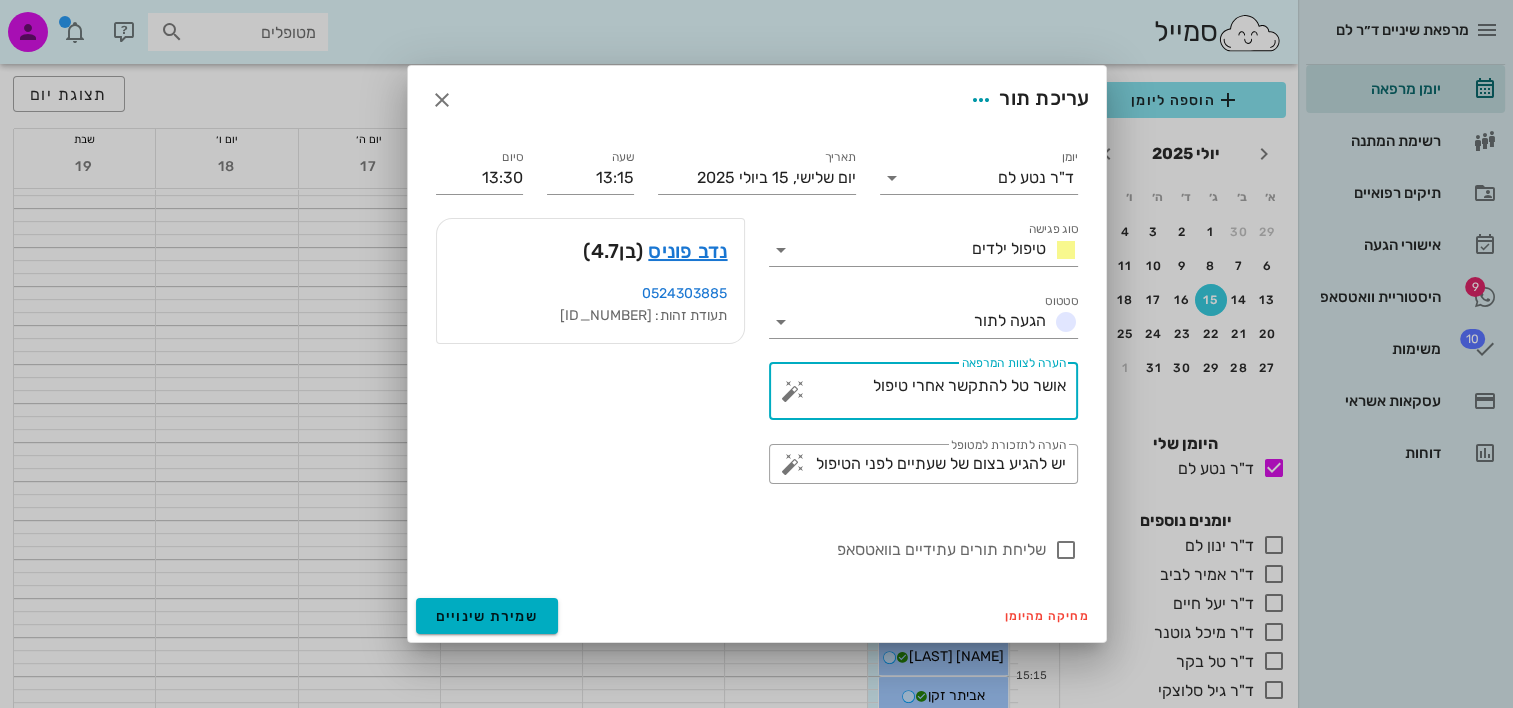 click on "​ הערה לצוות המרפאה אושר טל להתקשר אחרי טיפול" at bounding box center (923, 391) 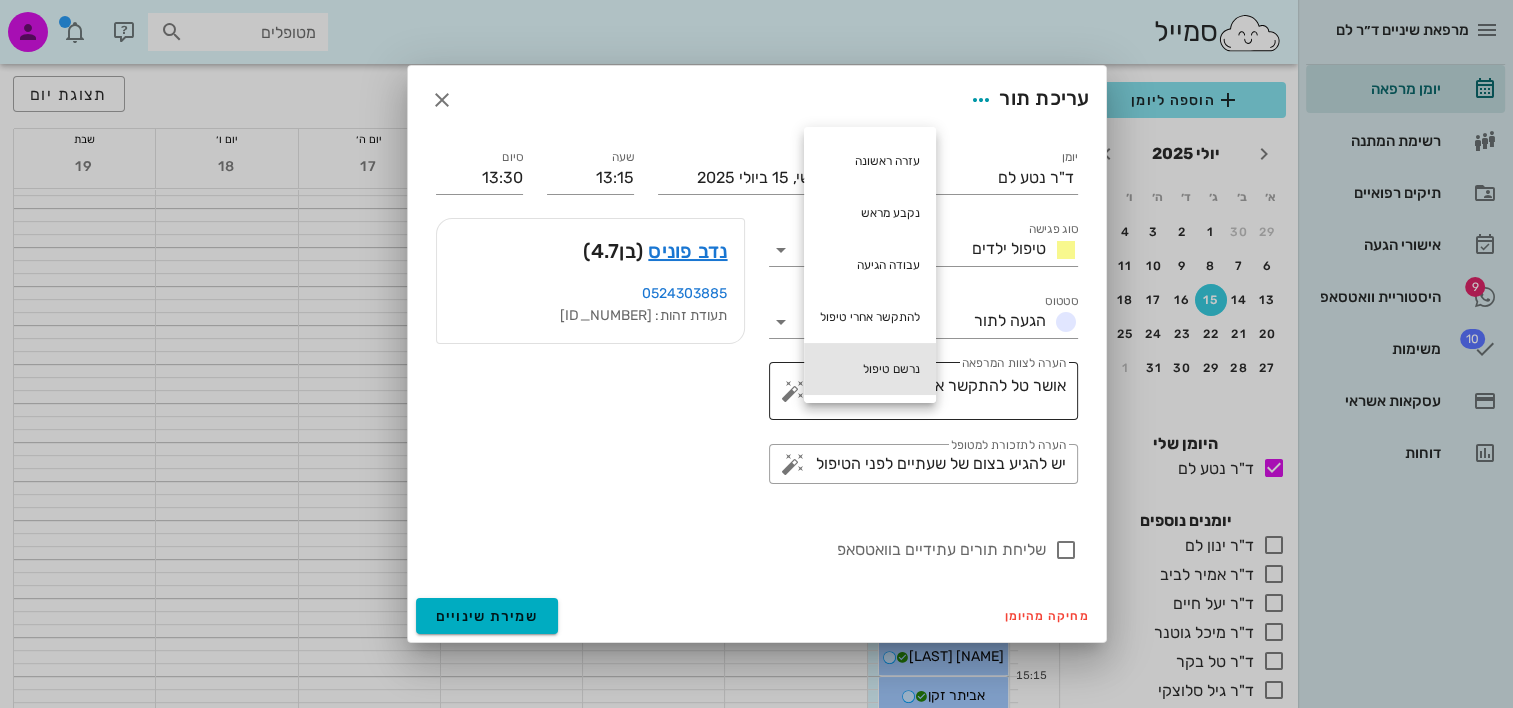 click on "נרשם טיפול" at bounding box center (870, 369) 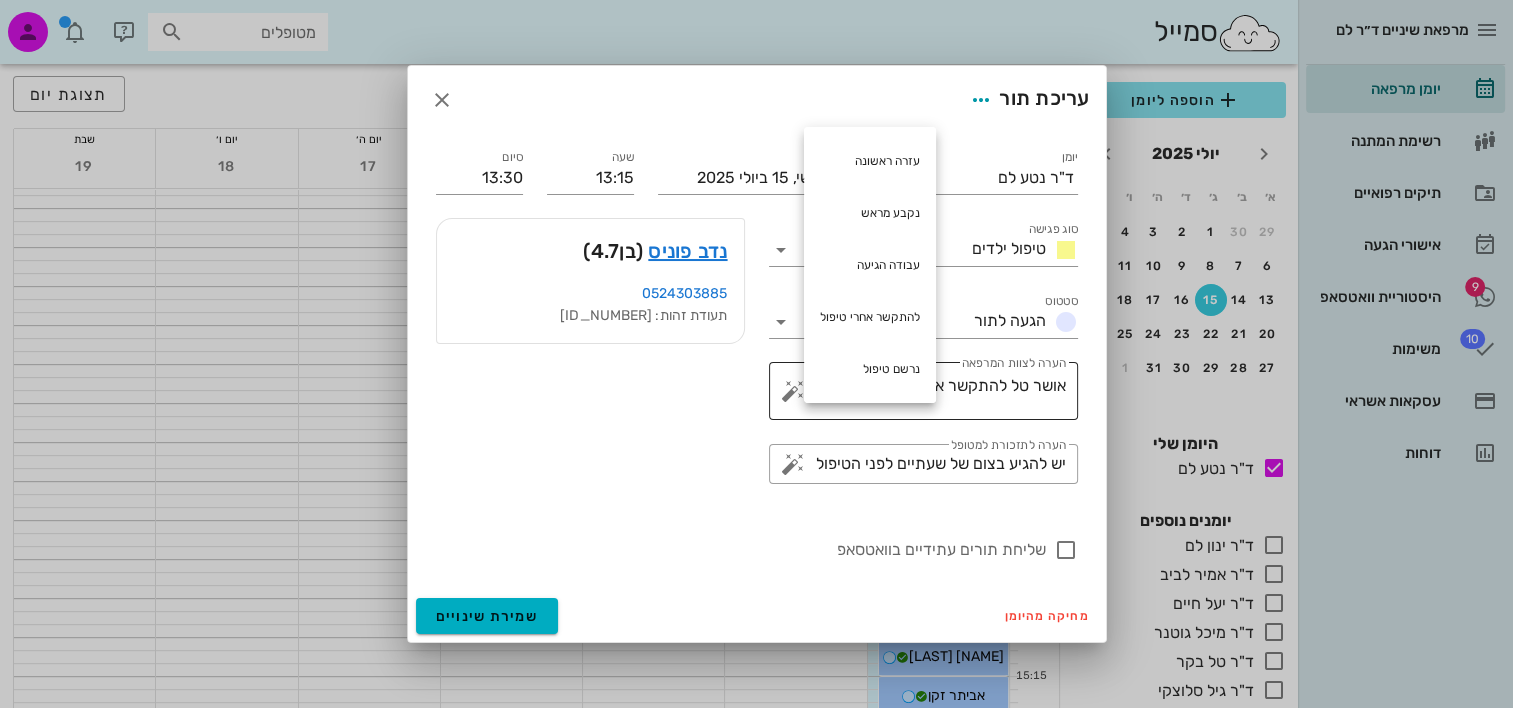 type on "אושר טל להתקשר אחרי טיפול נרשם טיפול" 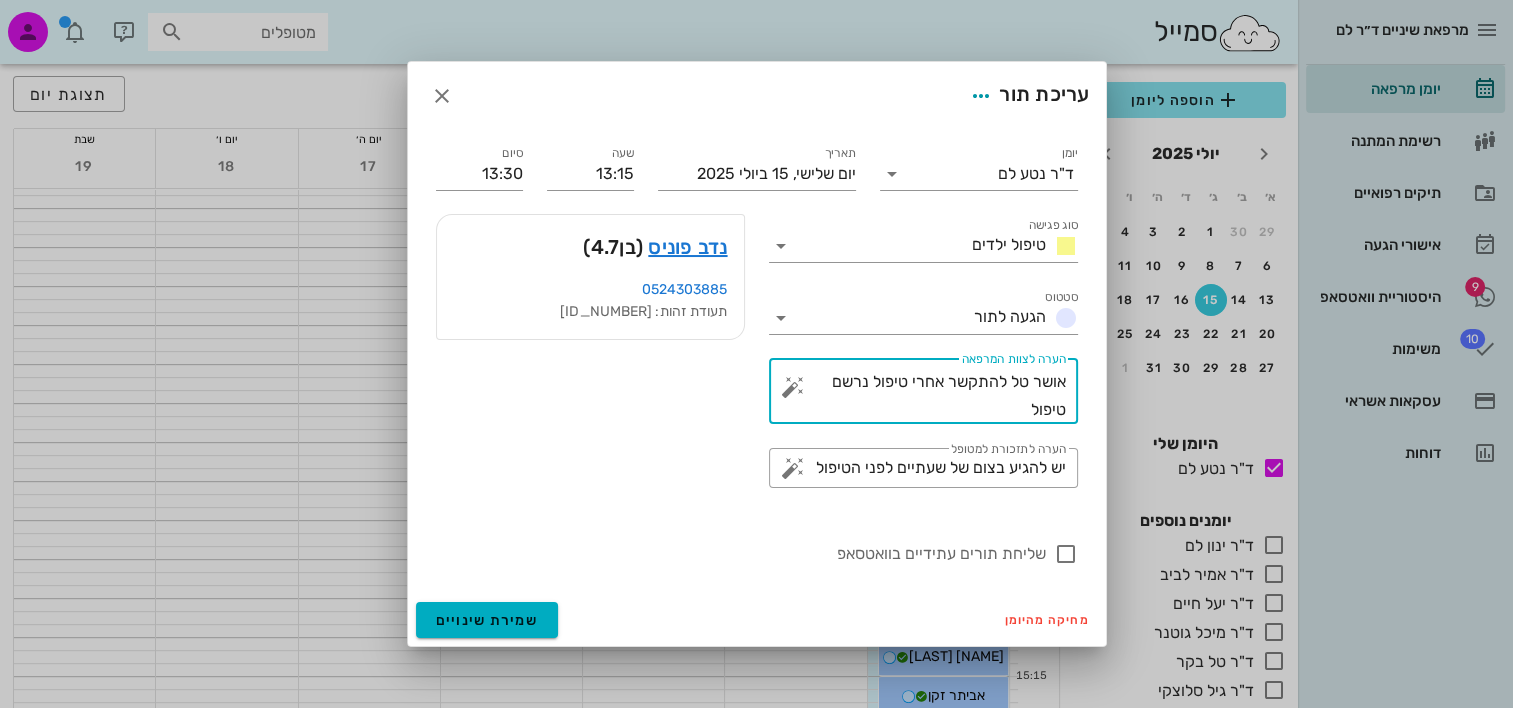 scroll, scrollTop: 0, scrollLeft: 0, axis: both 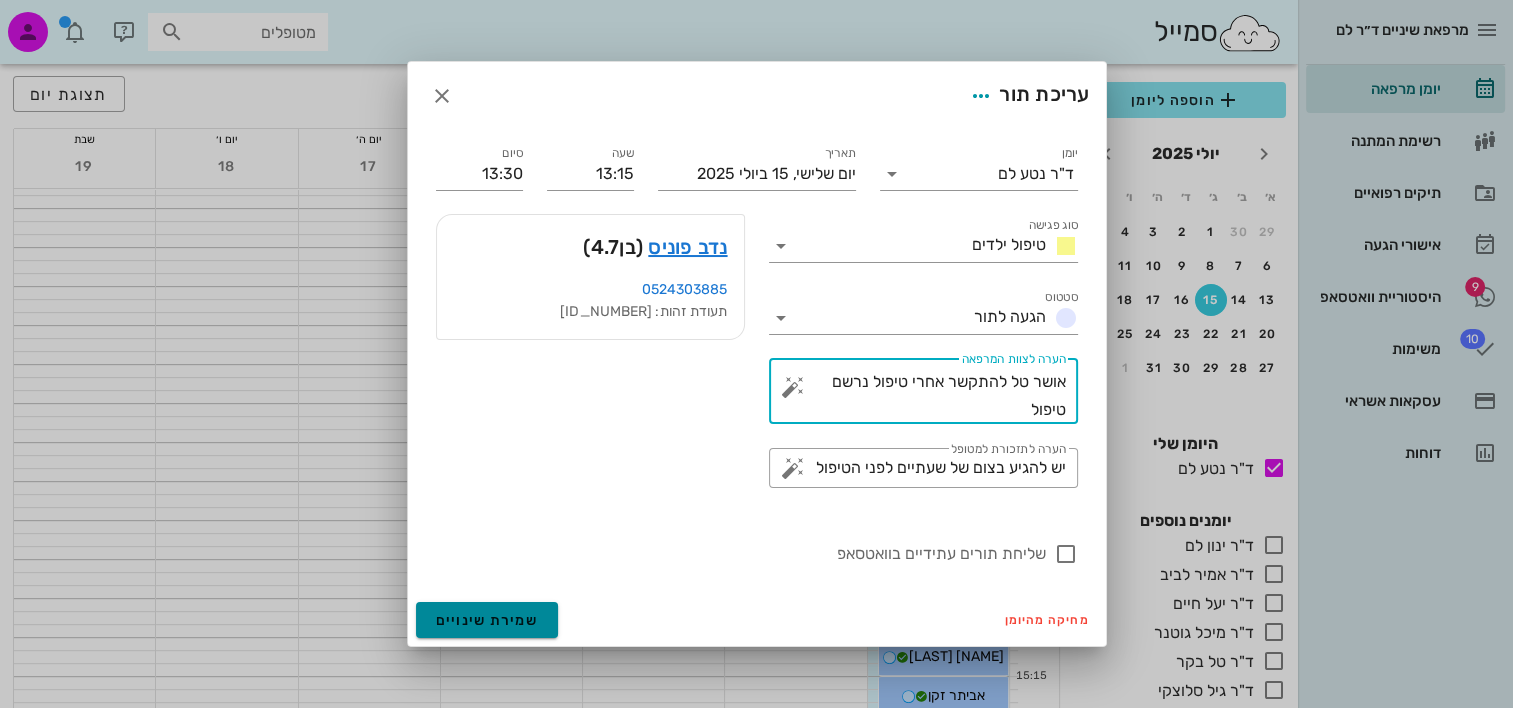 click on "שמירת שינויים" at bounding box center (487, 620) 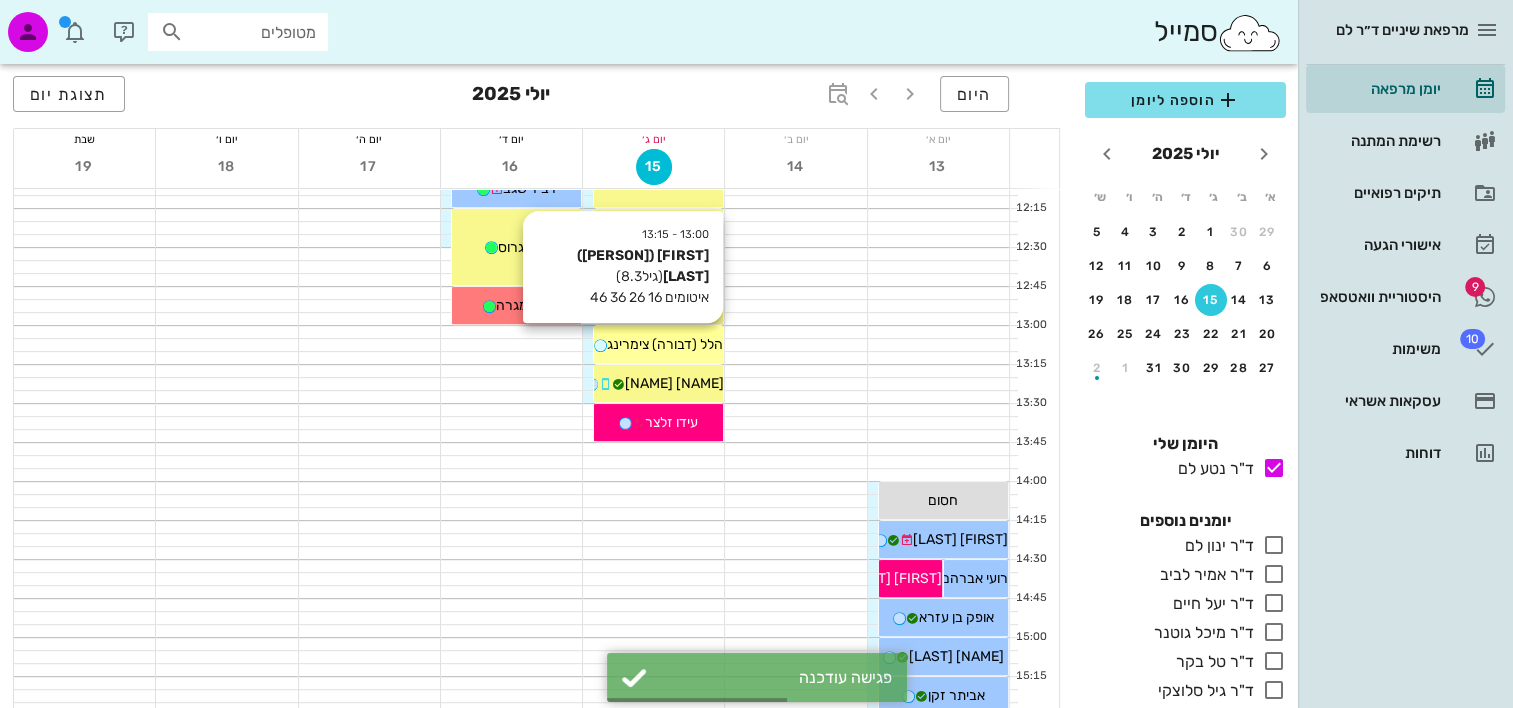 click on "13:00
- 13:15
הלל (דבורה)
צימרינג
(גיל
8.3 )
איטומים 16 26 36 46
הלל (דבורה) צימרינג" at bounding box center [658, 344] 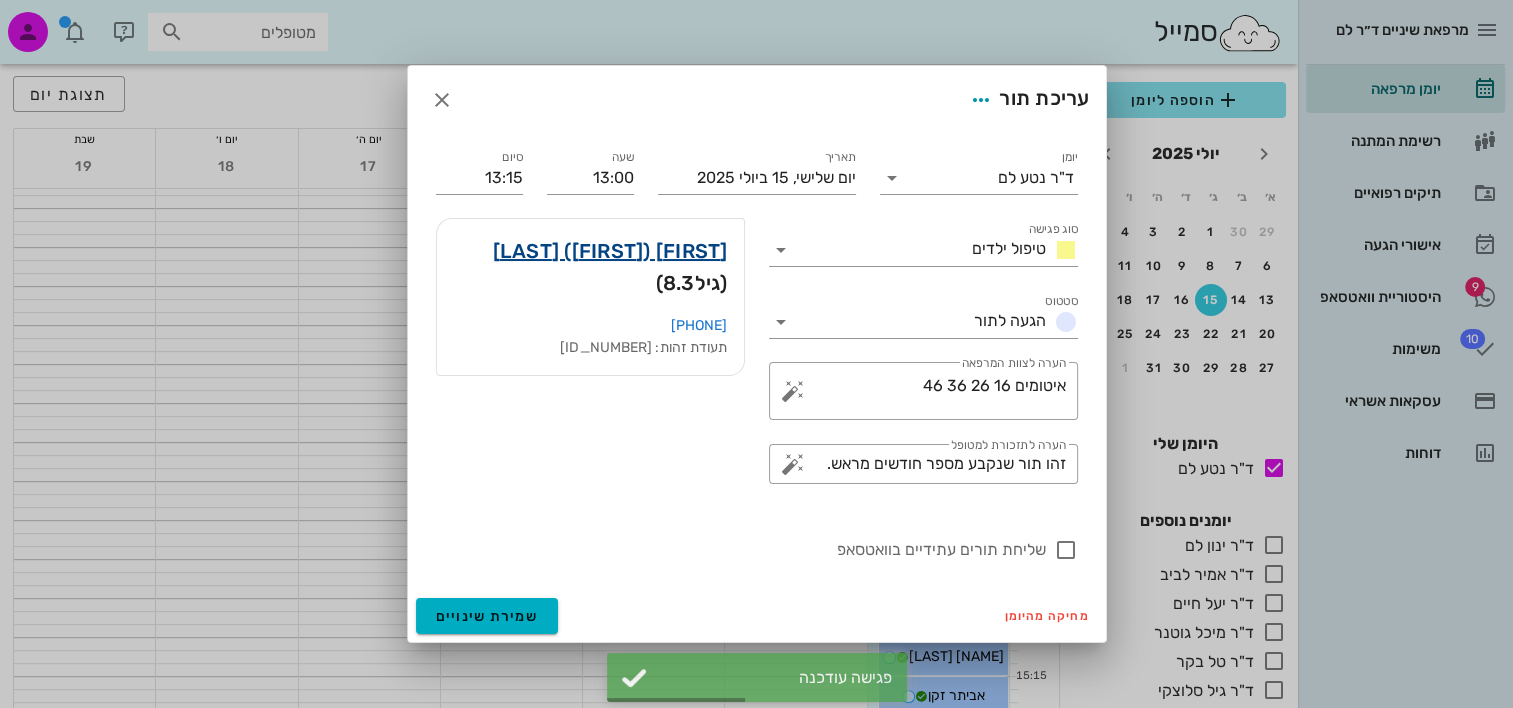 click on "הלל (דבורה)
צימרינג" at bounding box center (610, 251) 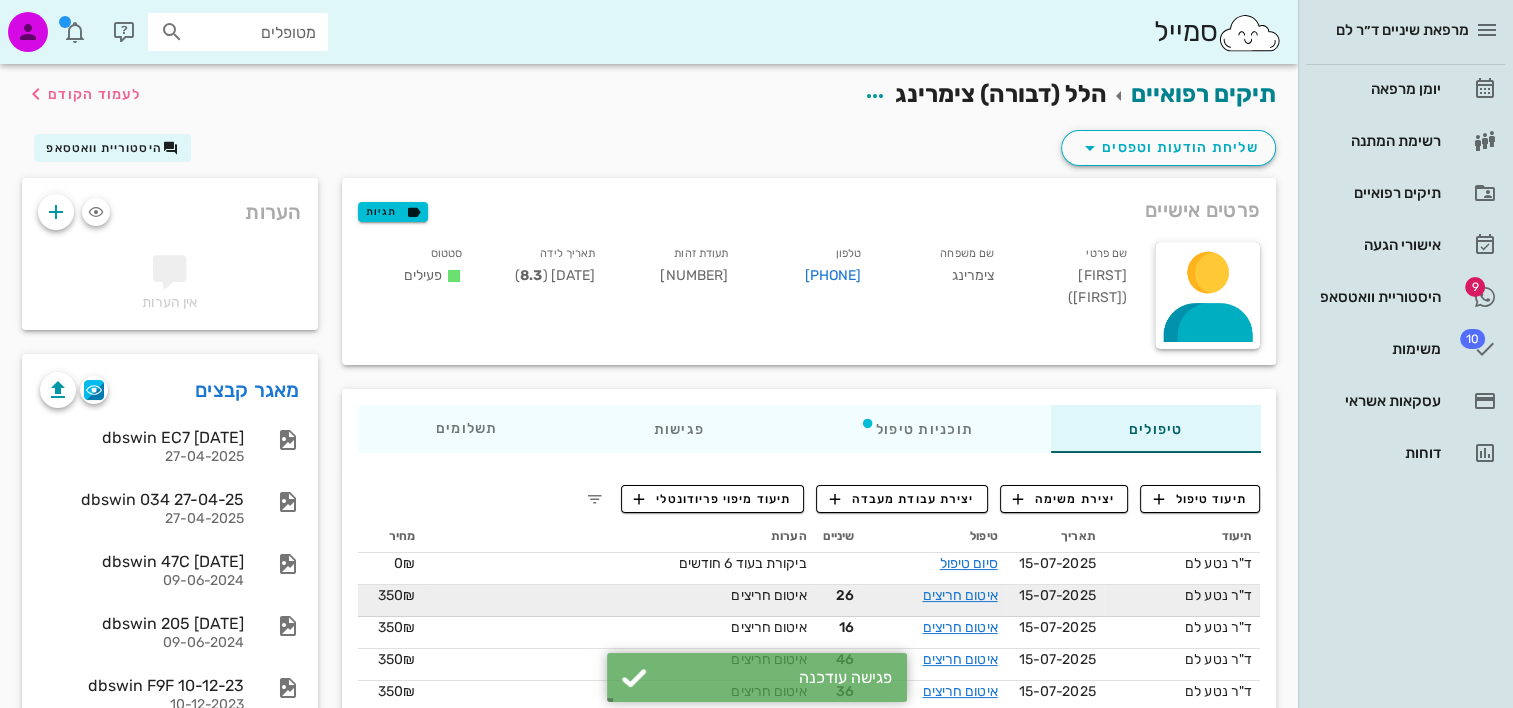scroll, scrollTop: 100, scrollLeft: 0, axis: vertical 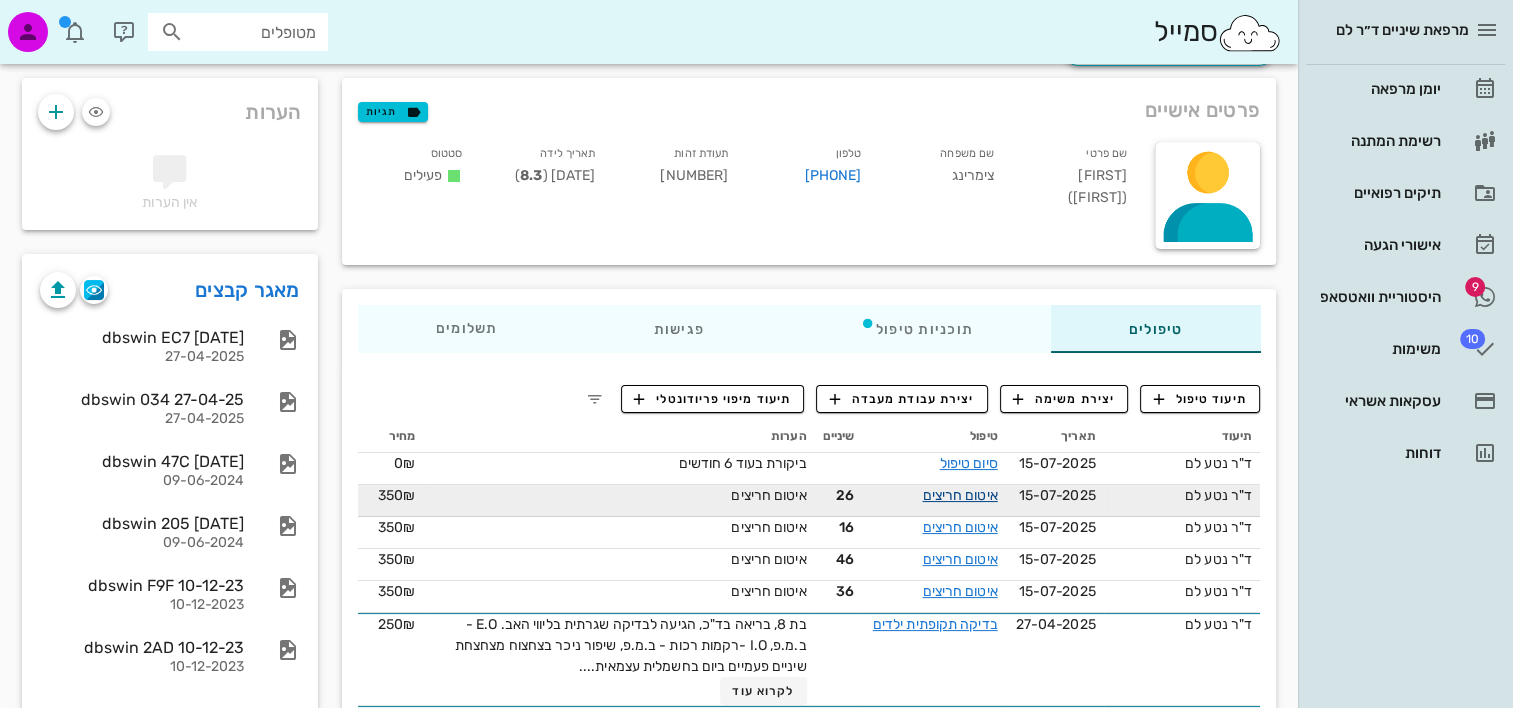 click on "איטום חריצים" at bounding box center (959, 495) 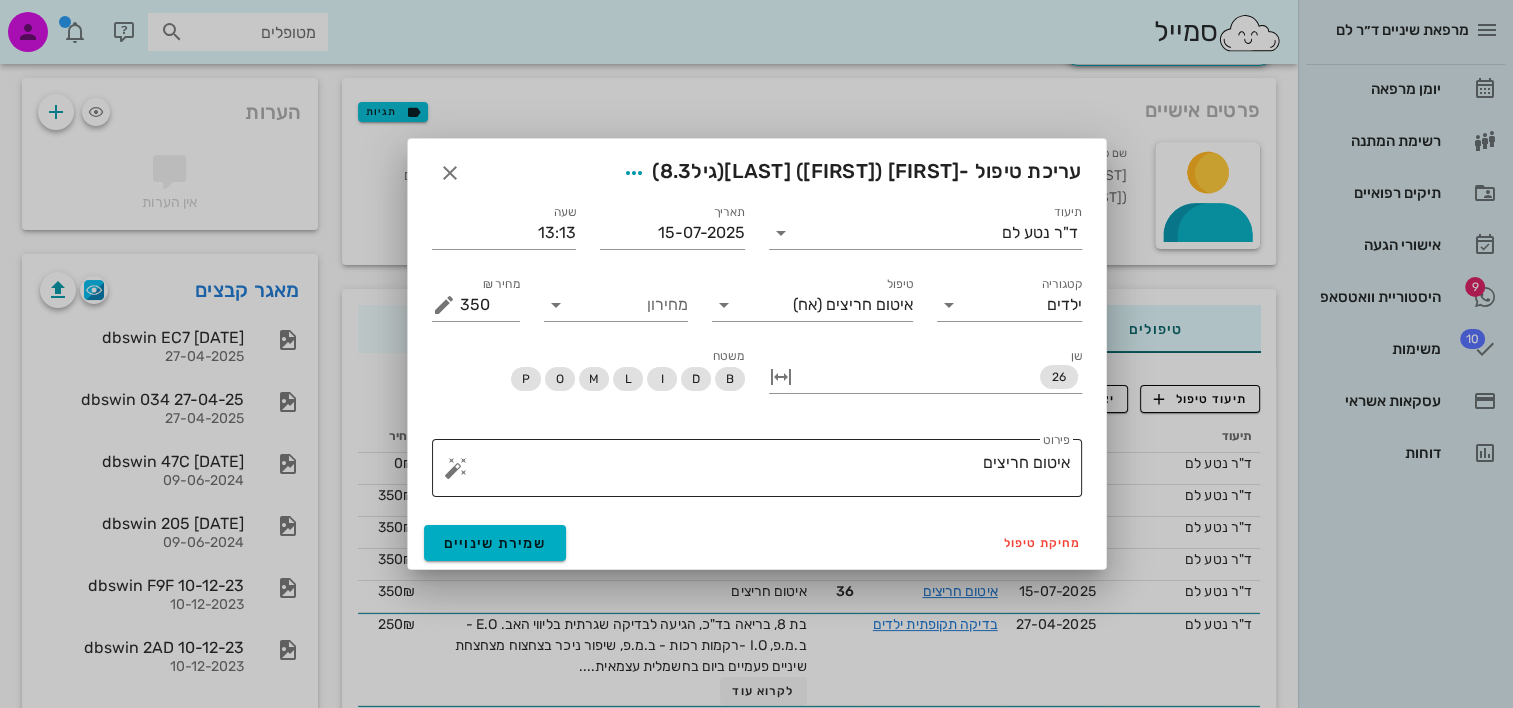 click on "איטום חריצים" at bounding box center (765, 473) 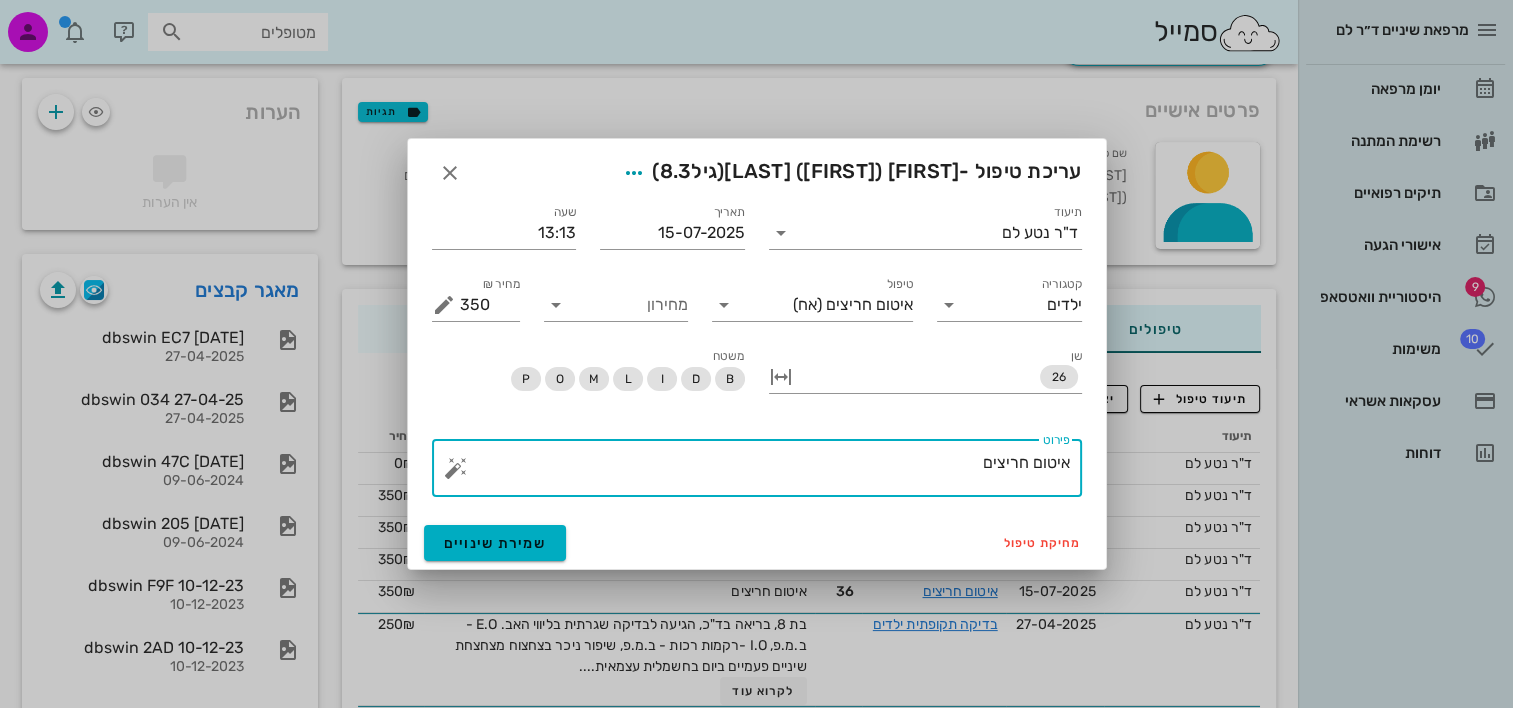 click on "איטום חריצים" at bounding box center [765, 473] 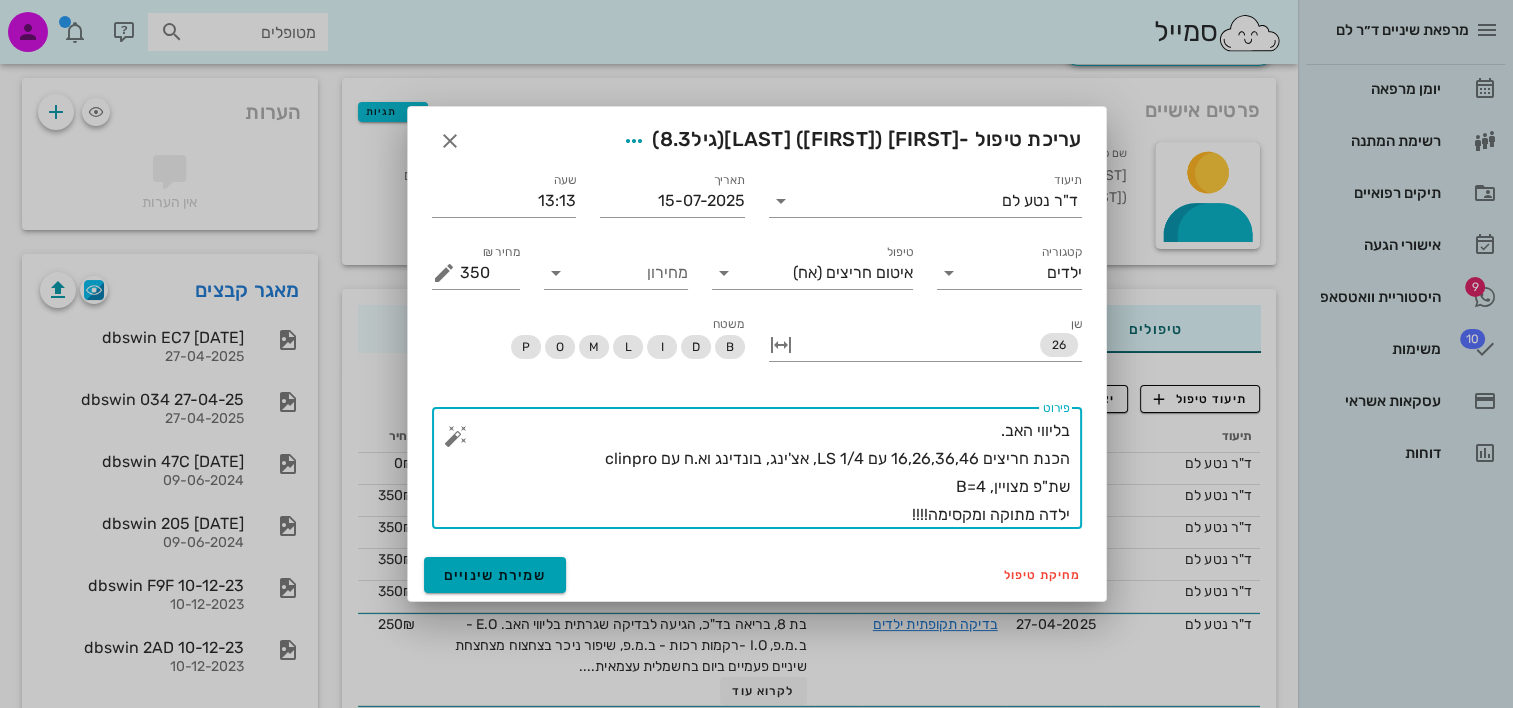 type on "בליווי האב.
הכנת חריצים 16,26,36,46 עם LS 1/4, אצ'ינג, בונדינג וא.ח עם clinpro
שת"פ מצויין, B=4
ילדה מתוקה ומקסימה!!!!" 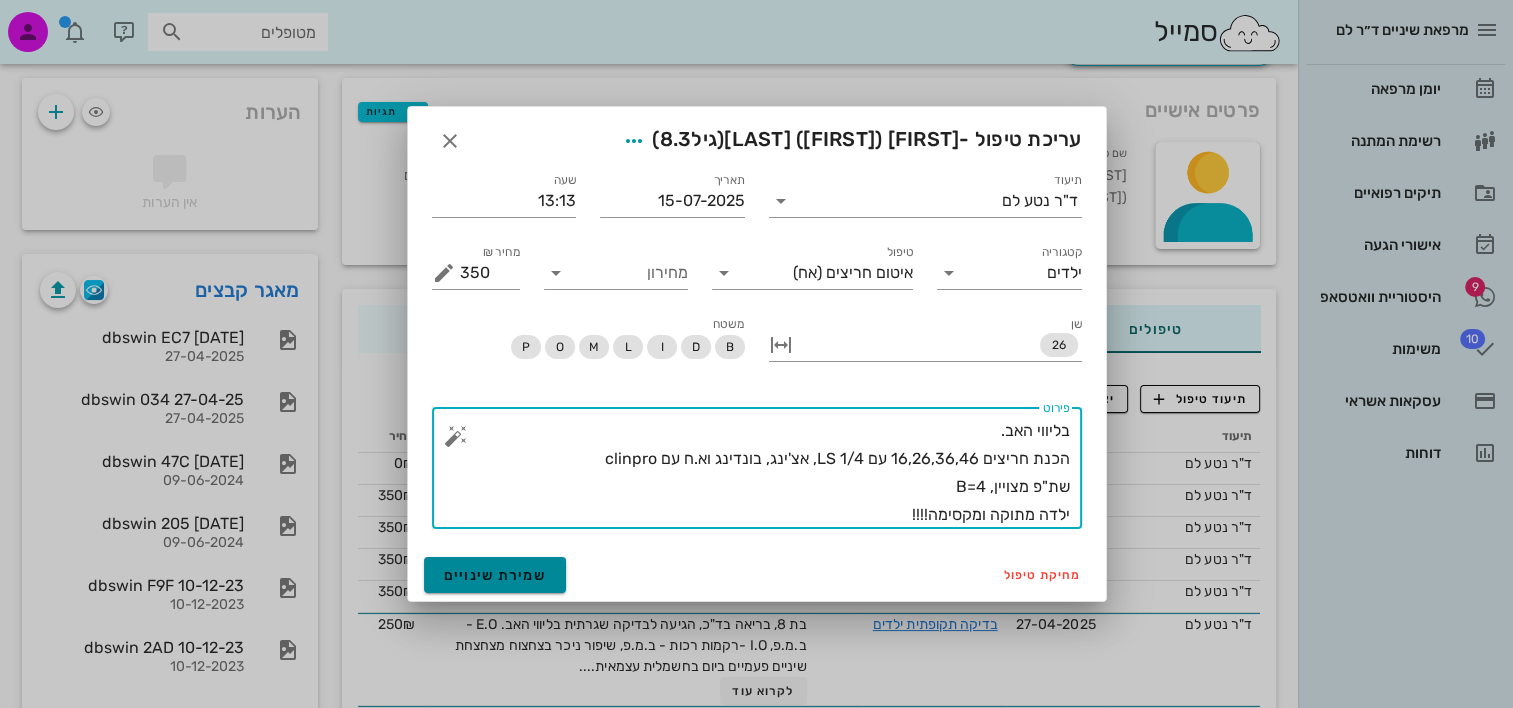 click on "שמירת שינויים" at bounding box center (495, 575) 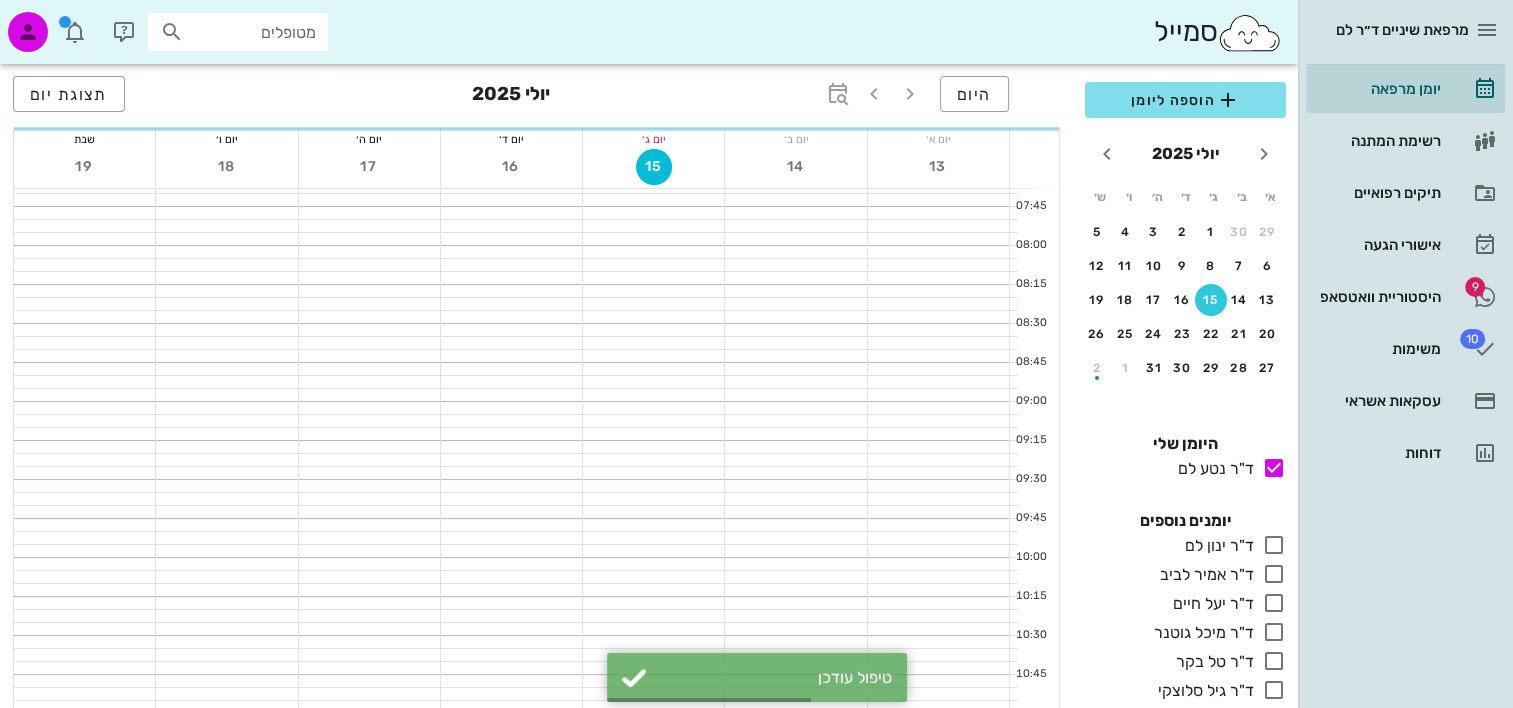 scroll, scrollTop: 800, scrollLeft: 0, axis: vertical 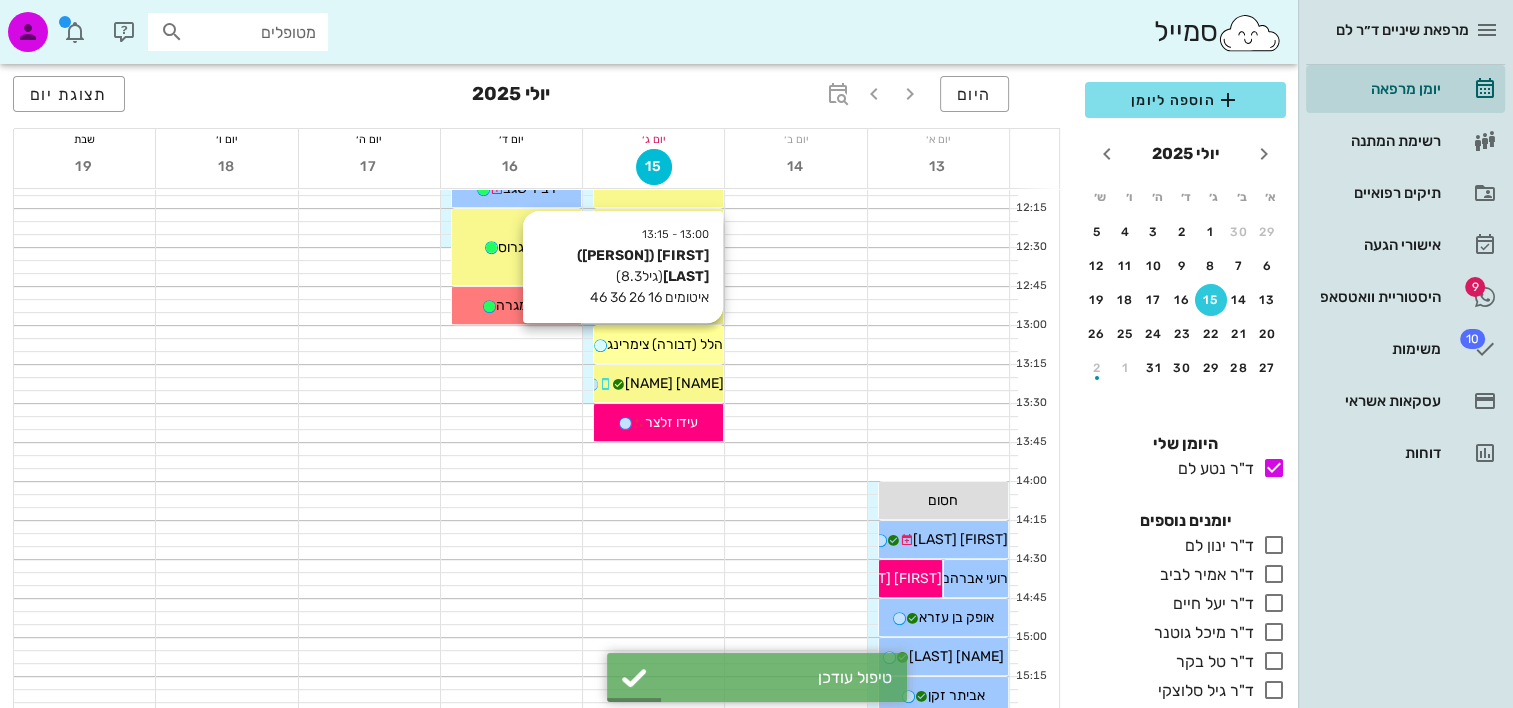 click on "הלל (דבורה) צימרינג" at bounding box center [665, 344] 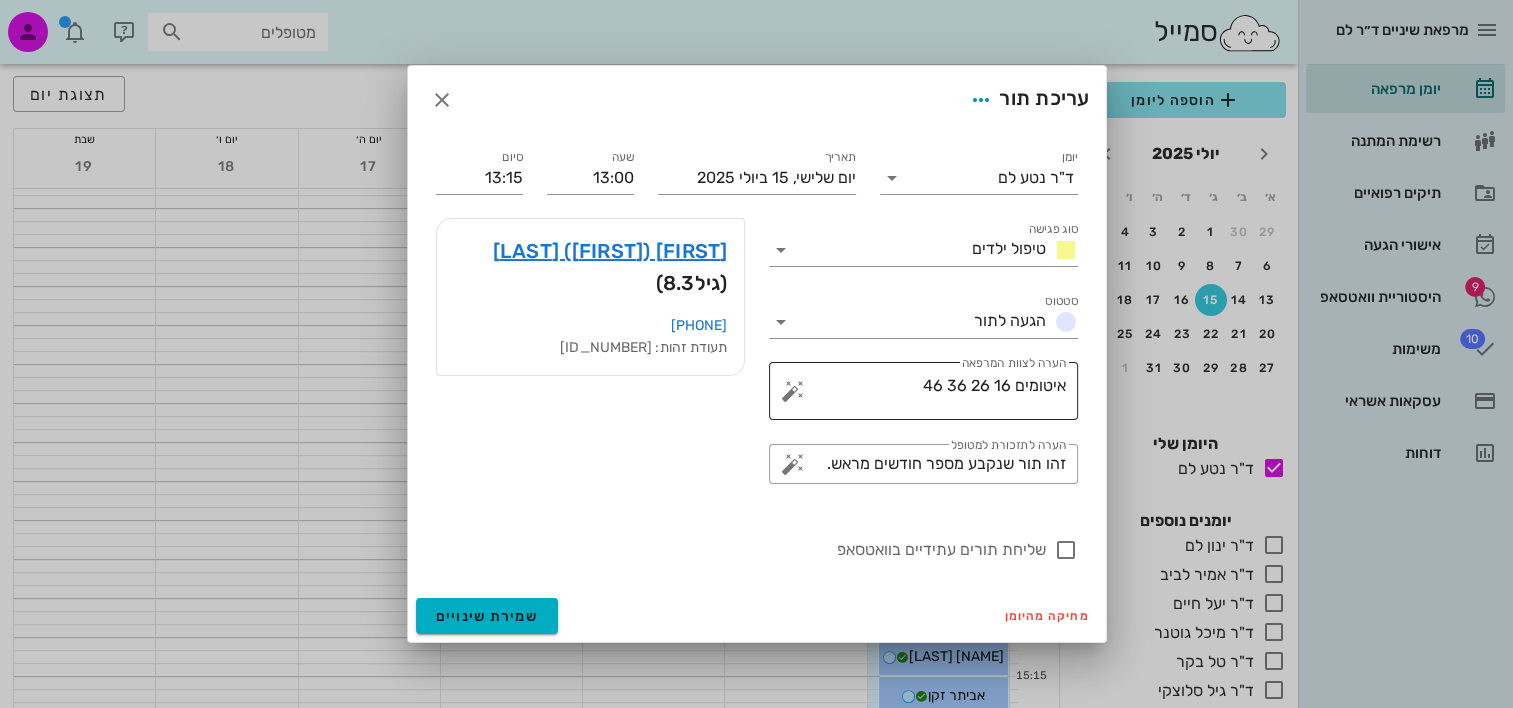 drag, startPoint x: 783, startPoint y: 384, endPoint x: 796, endPoint y: 392, distance: 15.264338 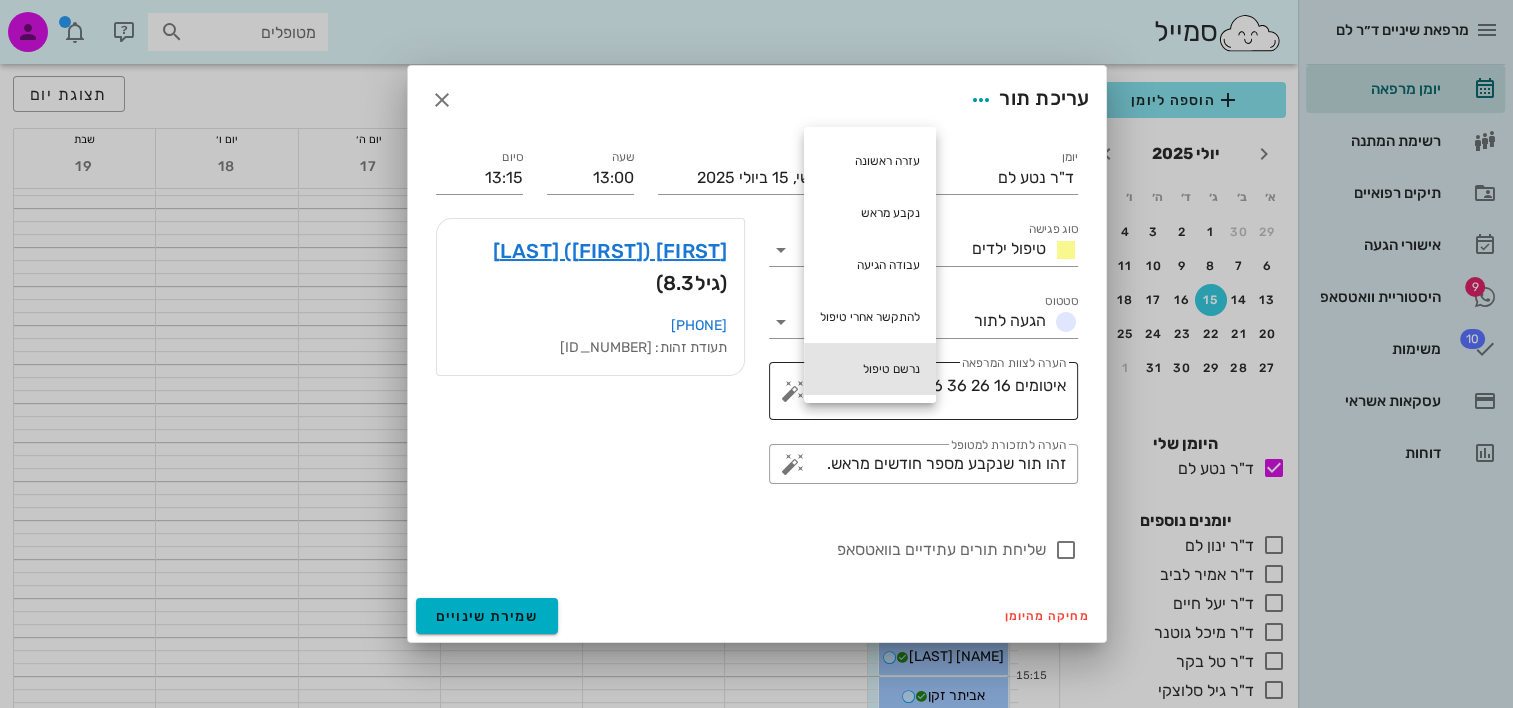 click on "נרשם טיפול" at bounding box center (870, 369) 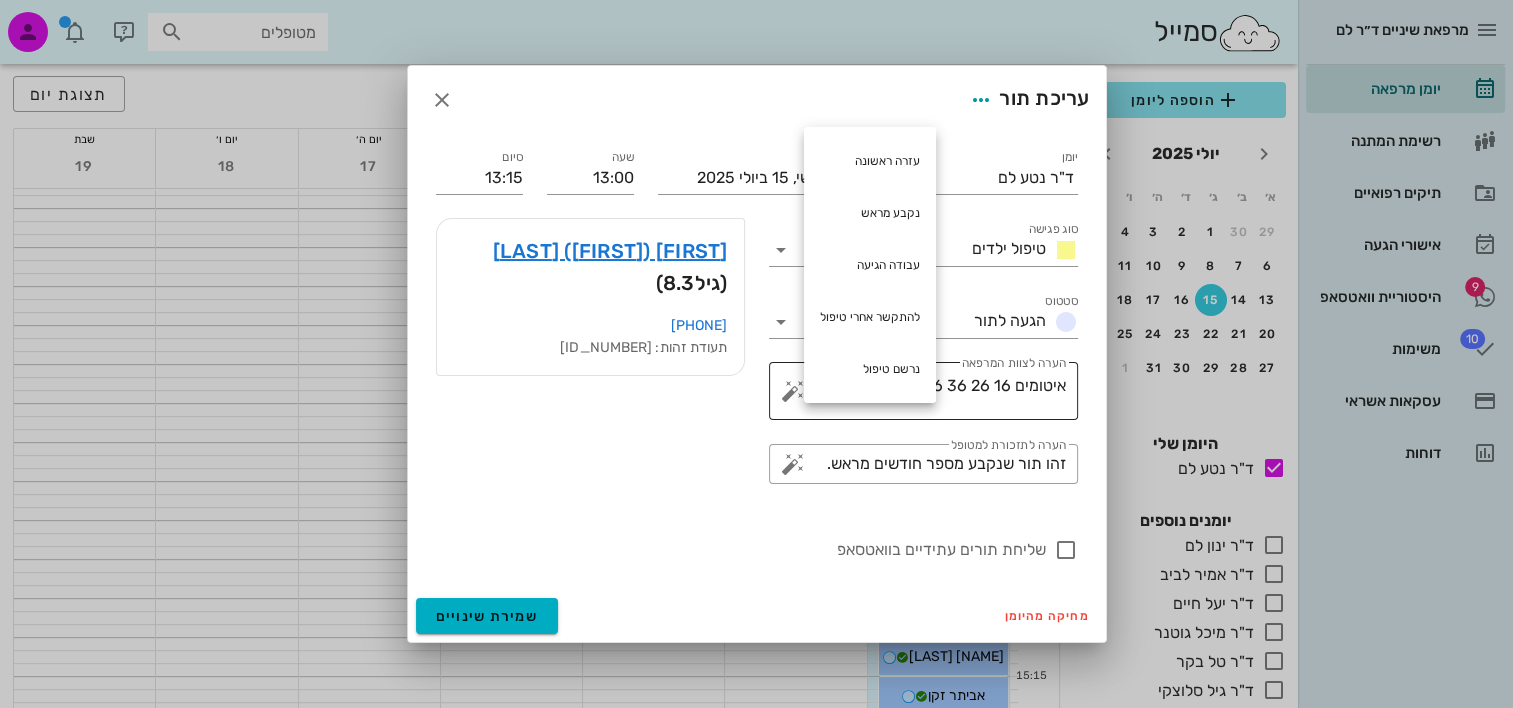 type on "איטומים 16 26 36 46 נרשם טיפול" 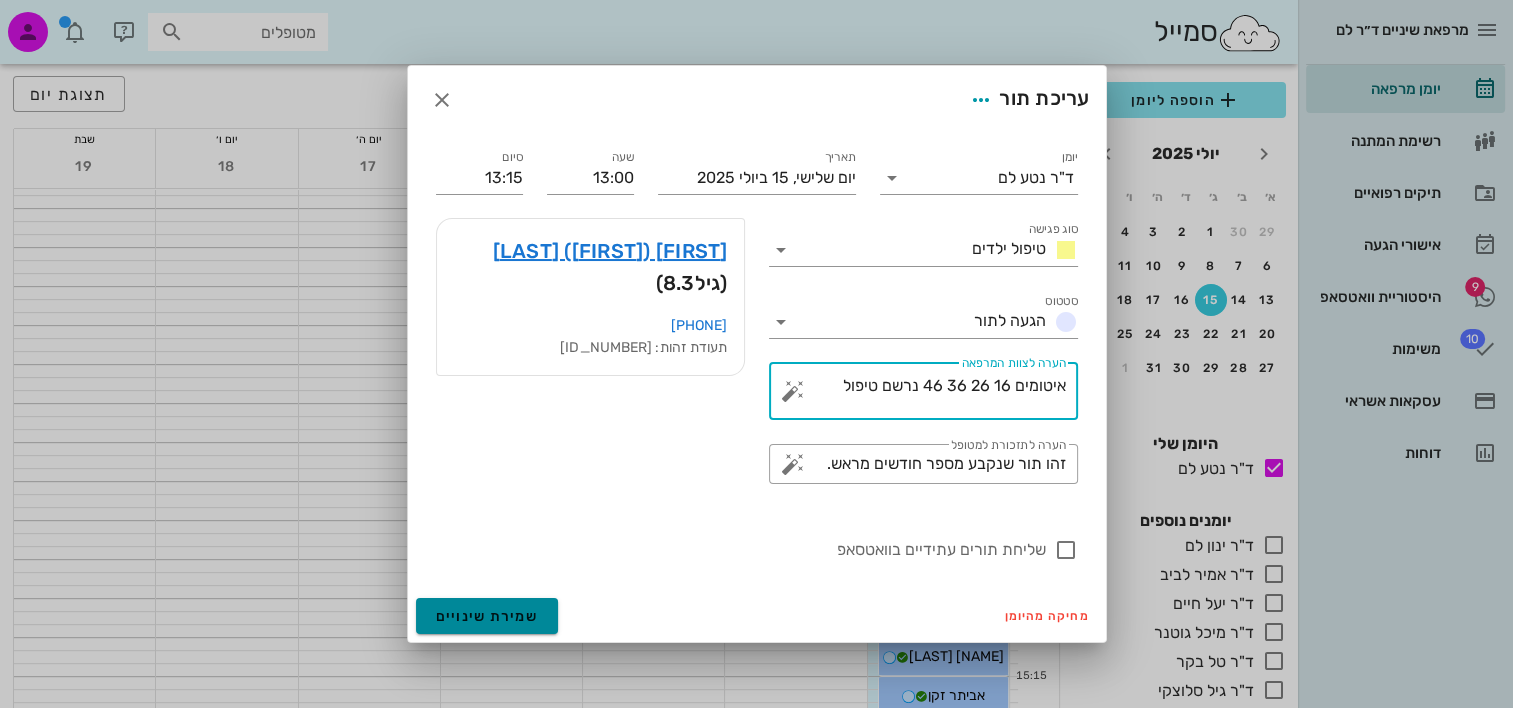 click on "שמירת שינויים" at bounding box center [487, 616] 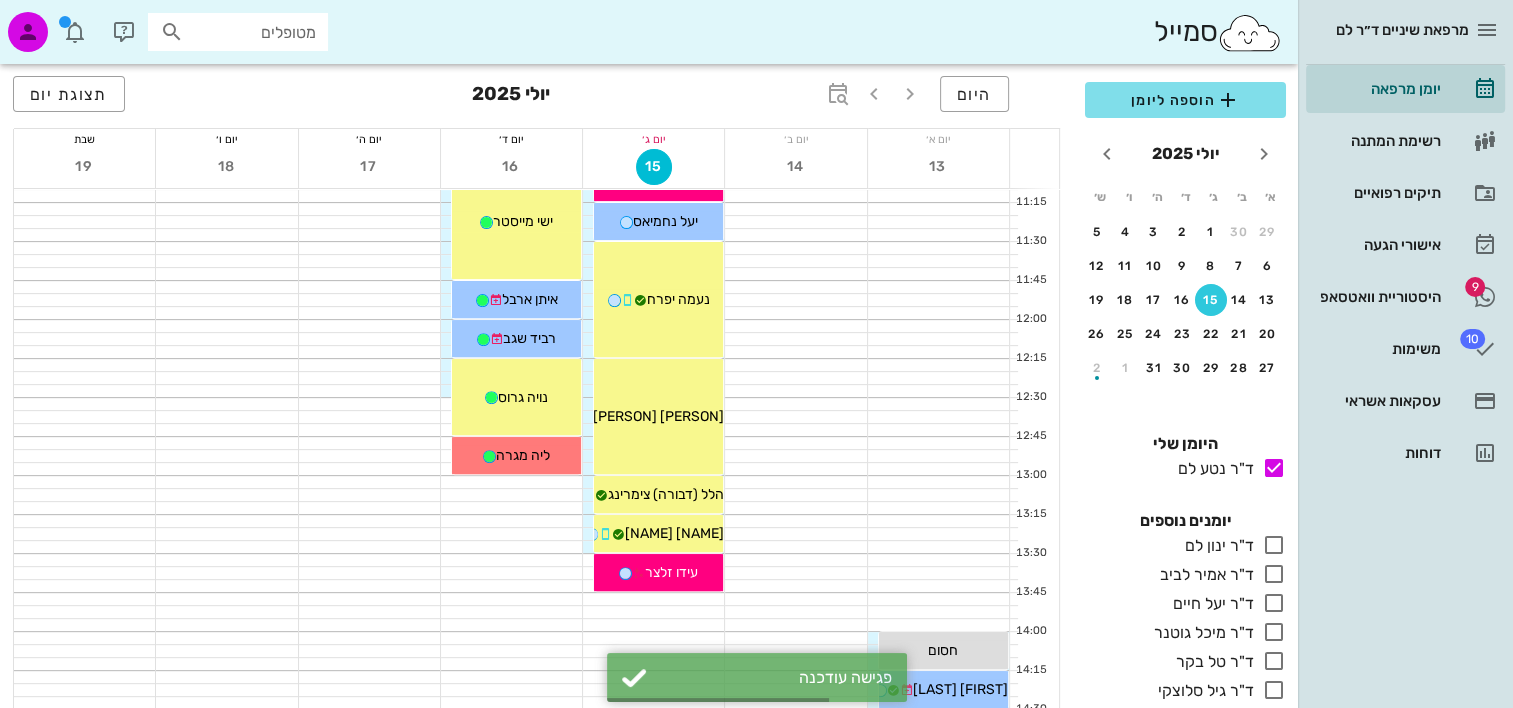 scroll, scrollTop: 500, scrollLeft: 0, axis: vertical 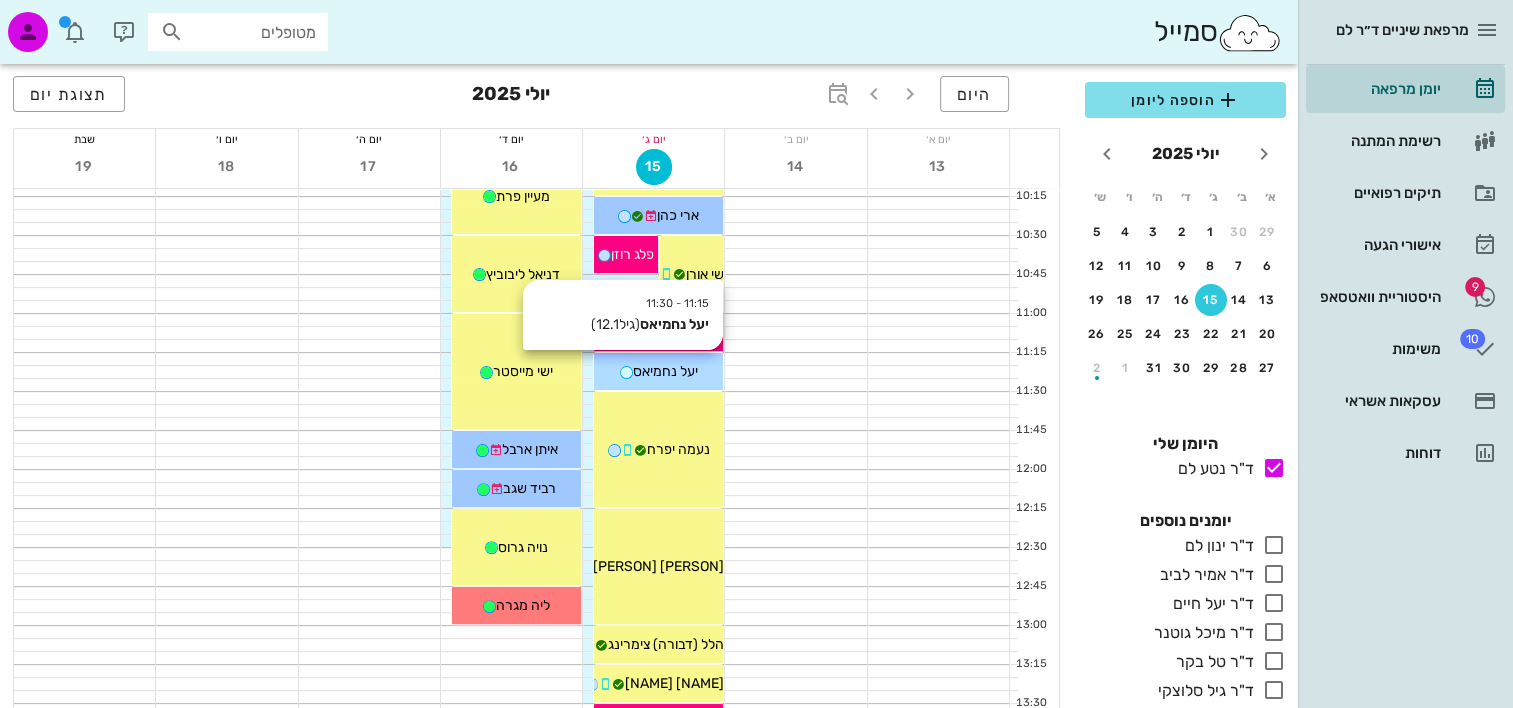 click on "יעל נחמיאס" at bounding box center [665, 371] 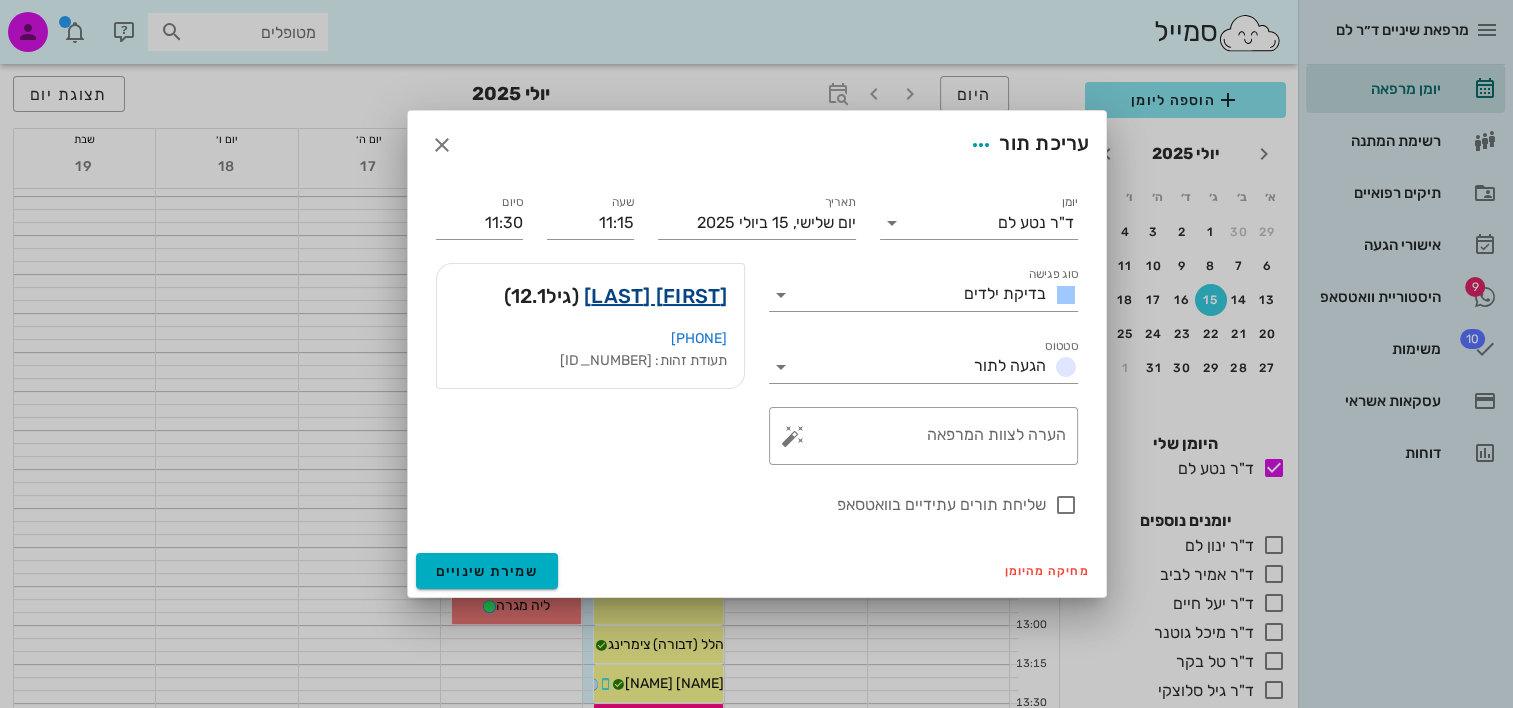 click on "[FIRST_NAME]
[LAST_NAME]" at bounding box center [656, 296] 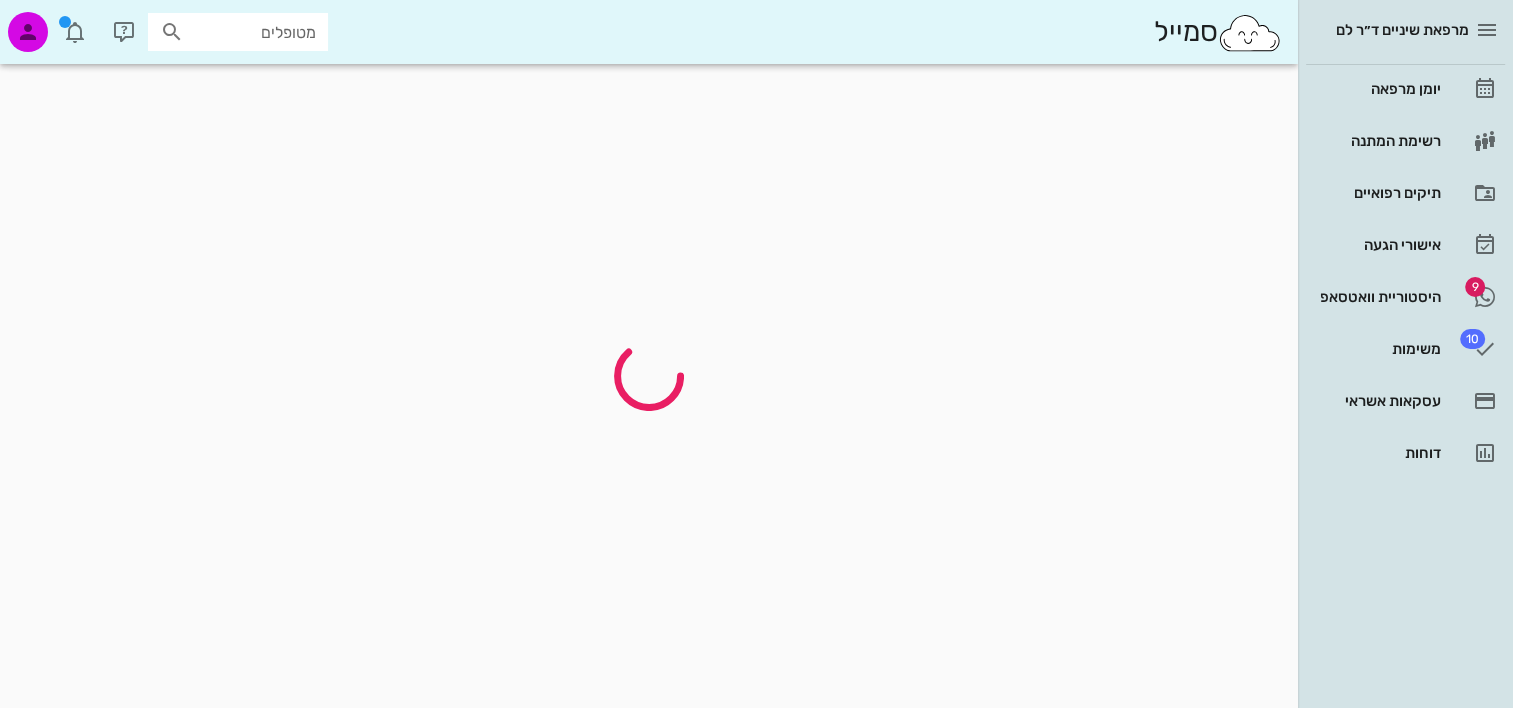 scroll, scrollTop: 0, scrollLeft: 0, axis: both 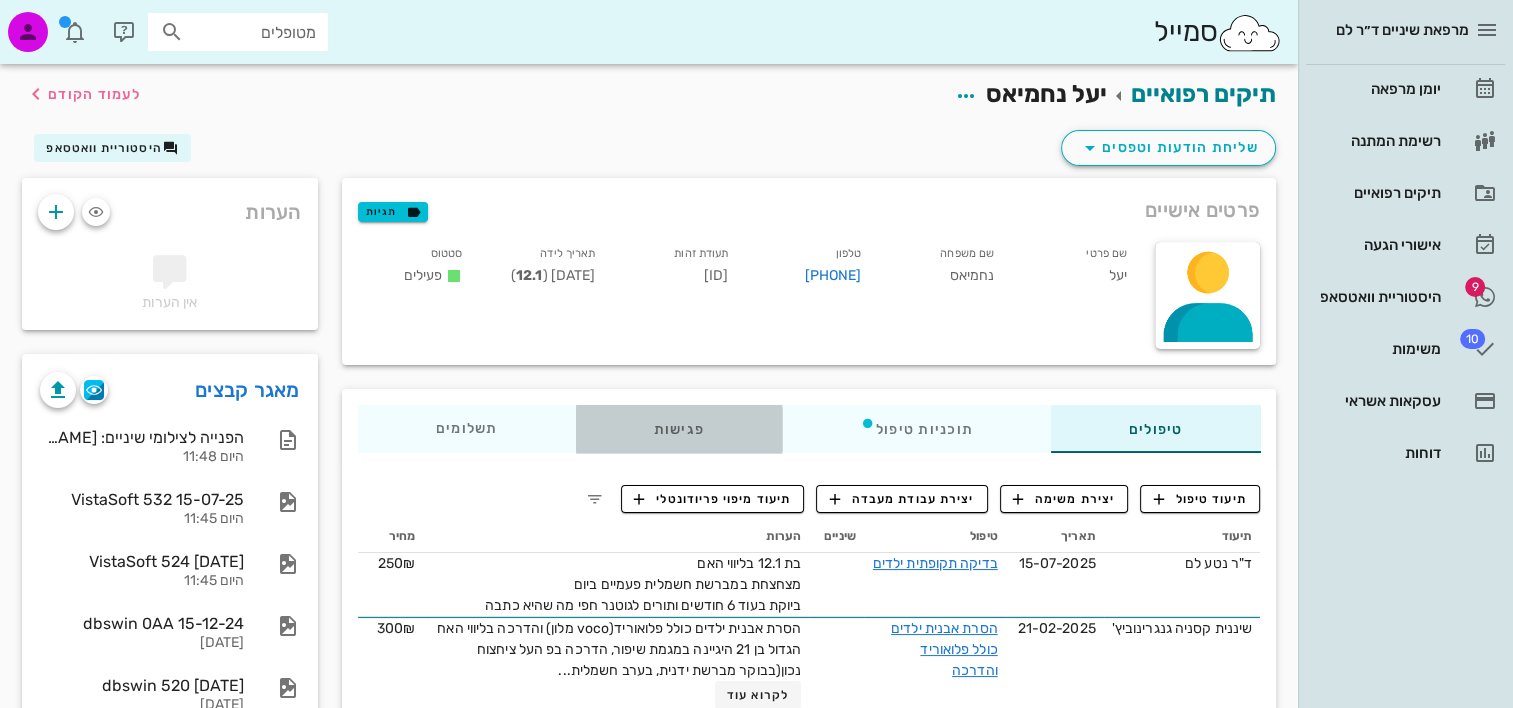 click on "פגישות" at bounding box center [678, 429] 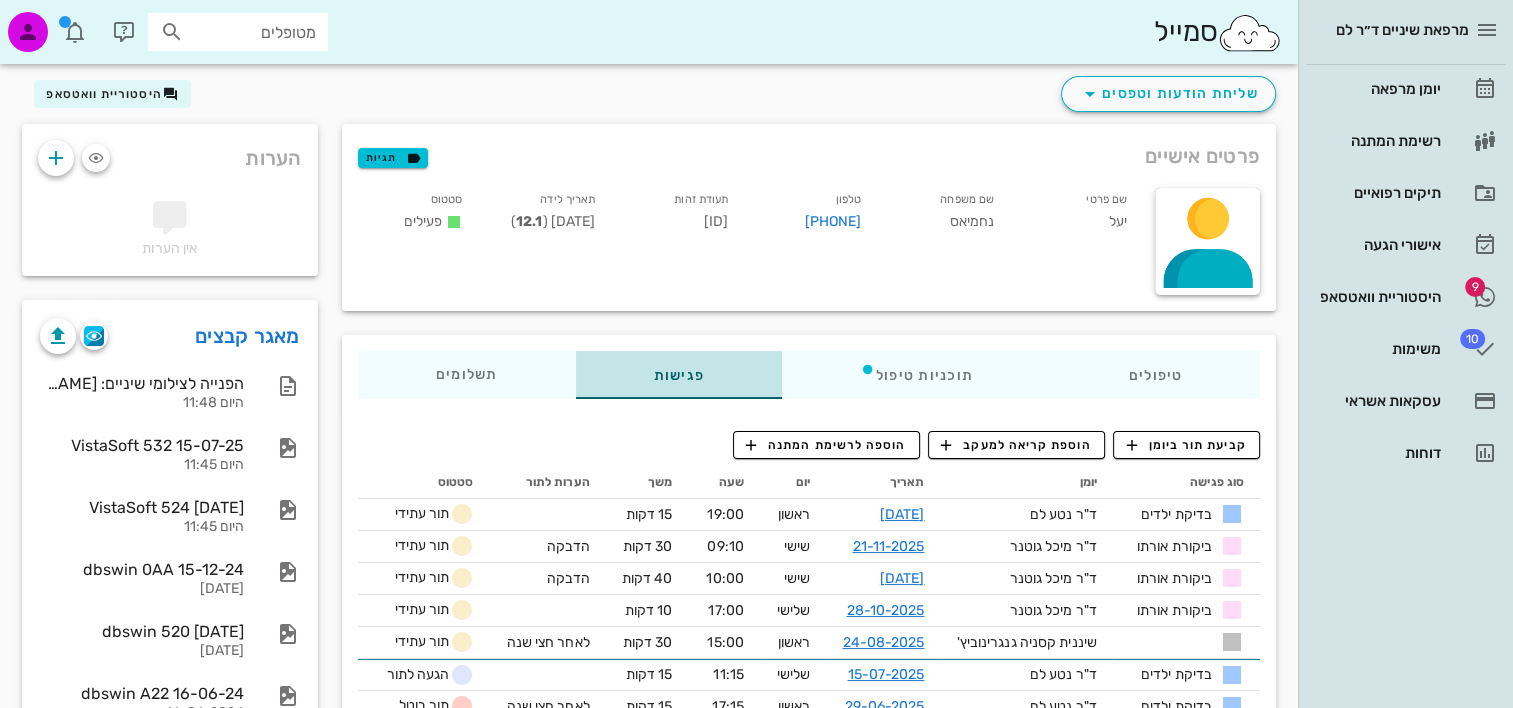 scroll, scrollTop: 100, scrollLeft: 0, axis: vertical 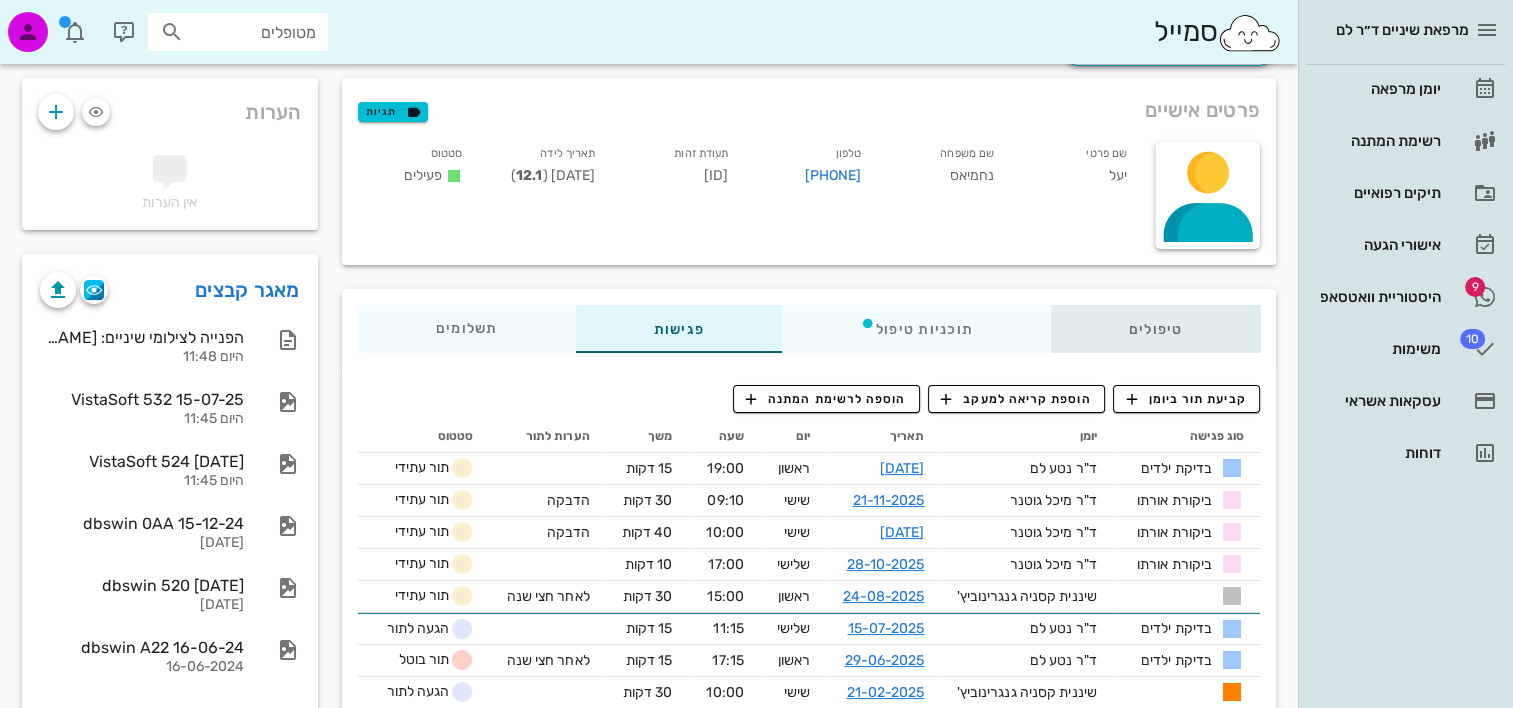 click on "טיפולים" at bounding box center [1155, 329] 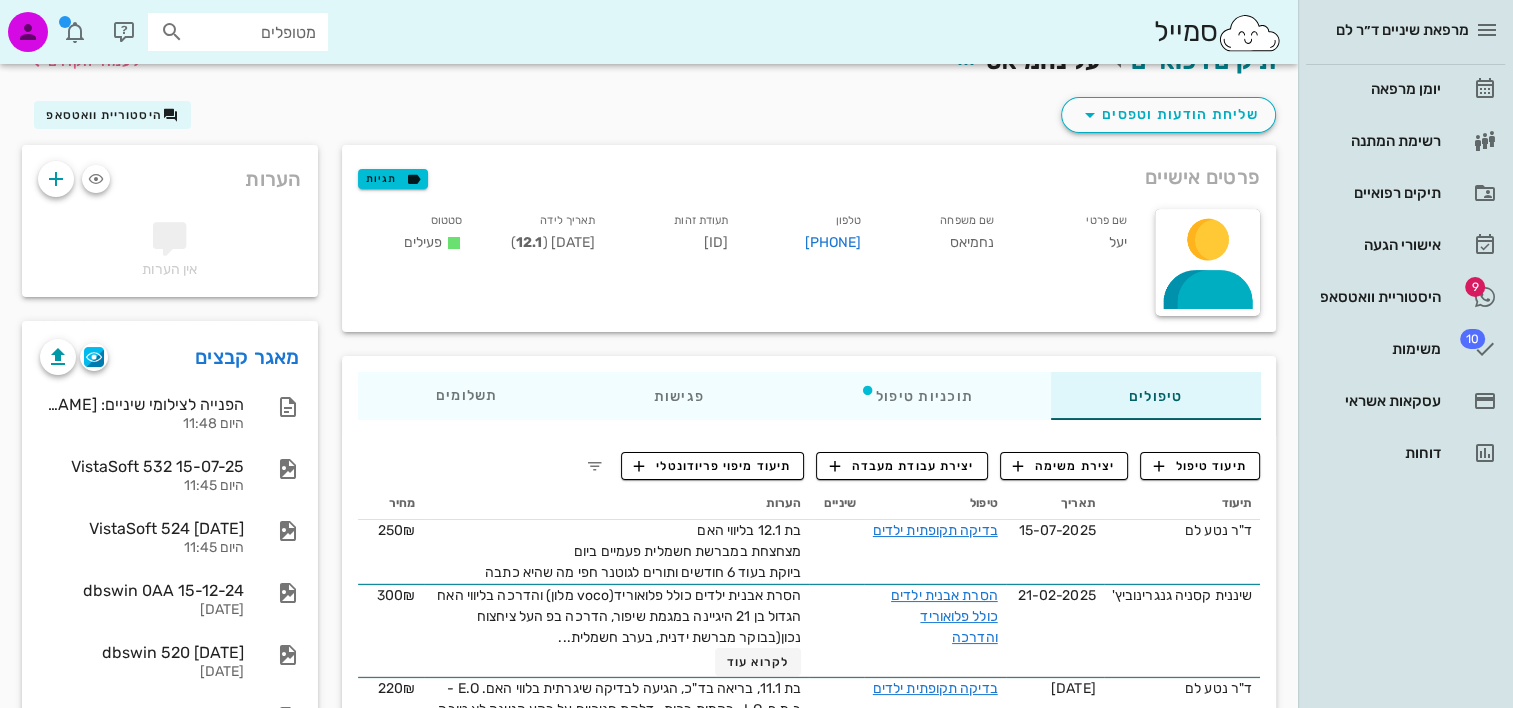 scroll, scrollTop: 0, scrollLeft: 0, axis: both 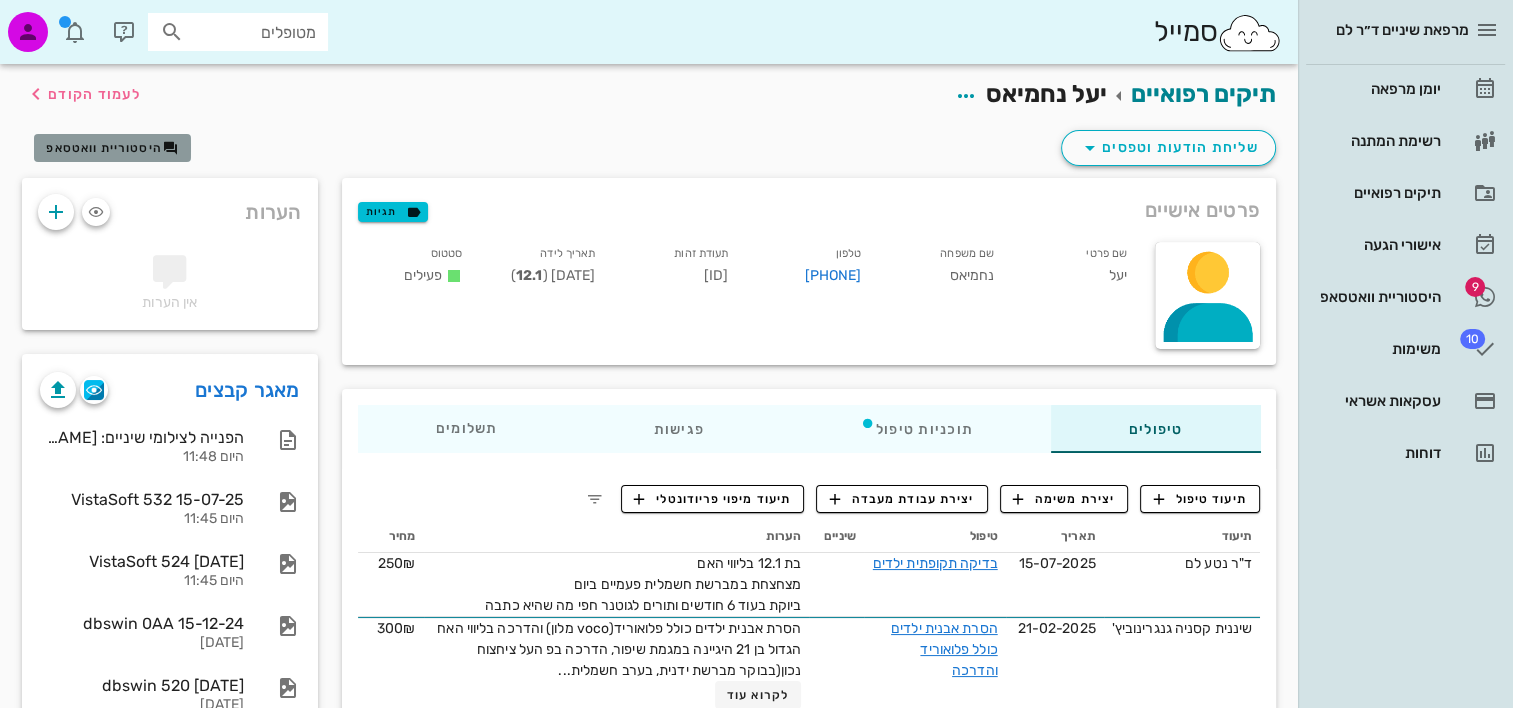 click on "היסטוריית וואטסאפ" at bounding box center (112, 148) 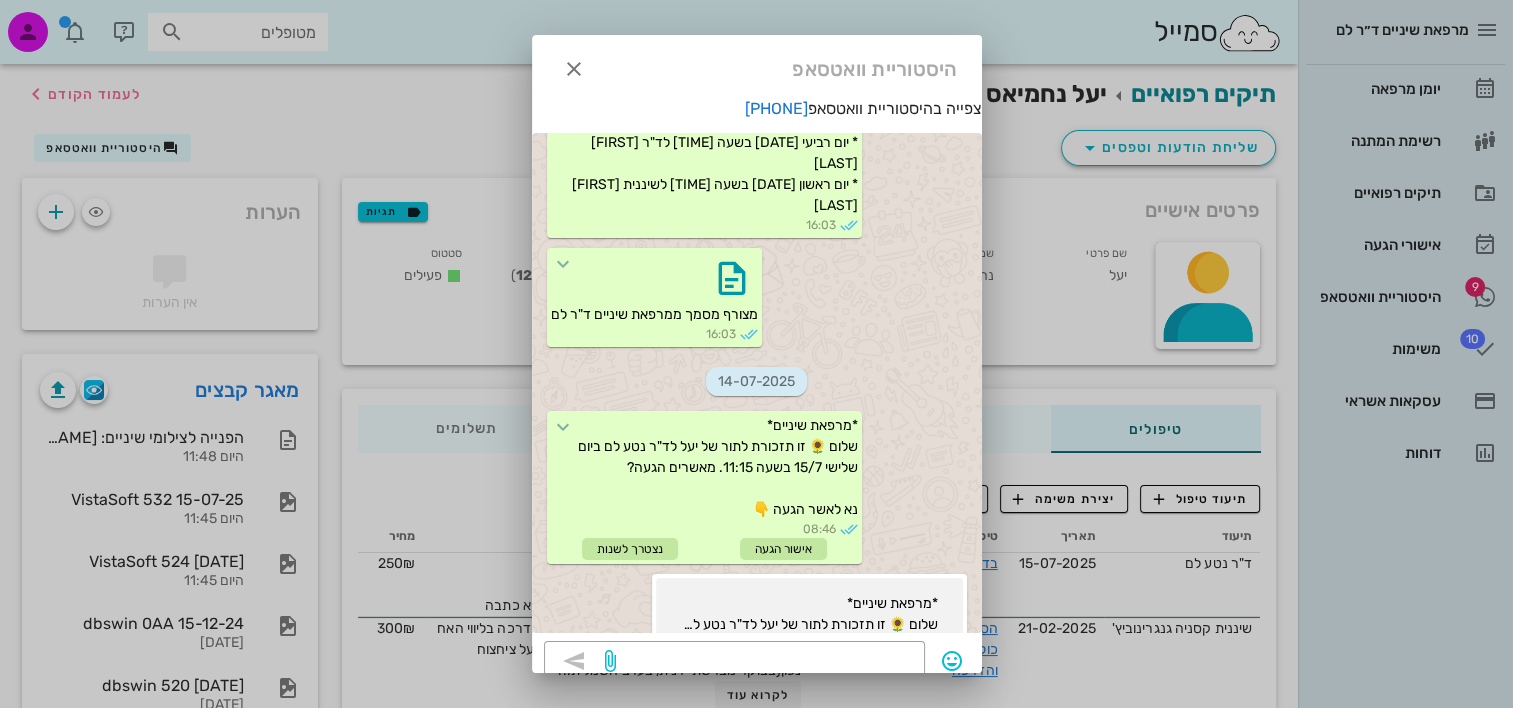 scroll, scrollTop: 2548, scrollLeft: 0, axis: vertical 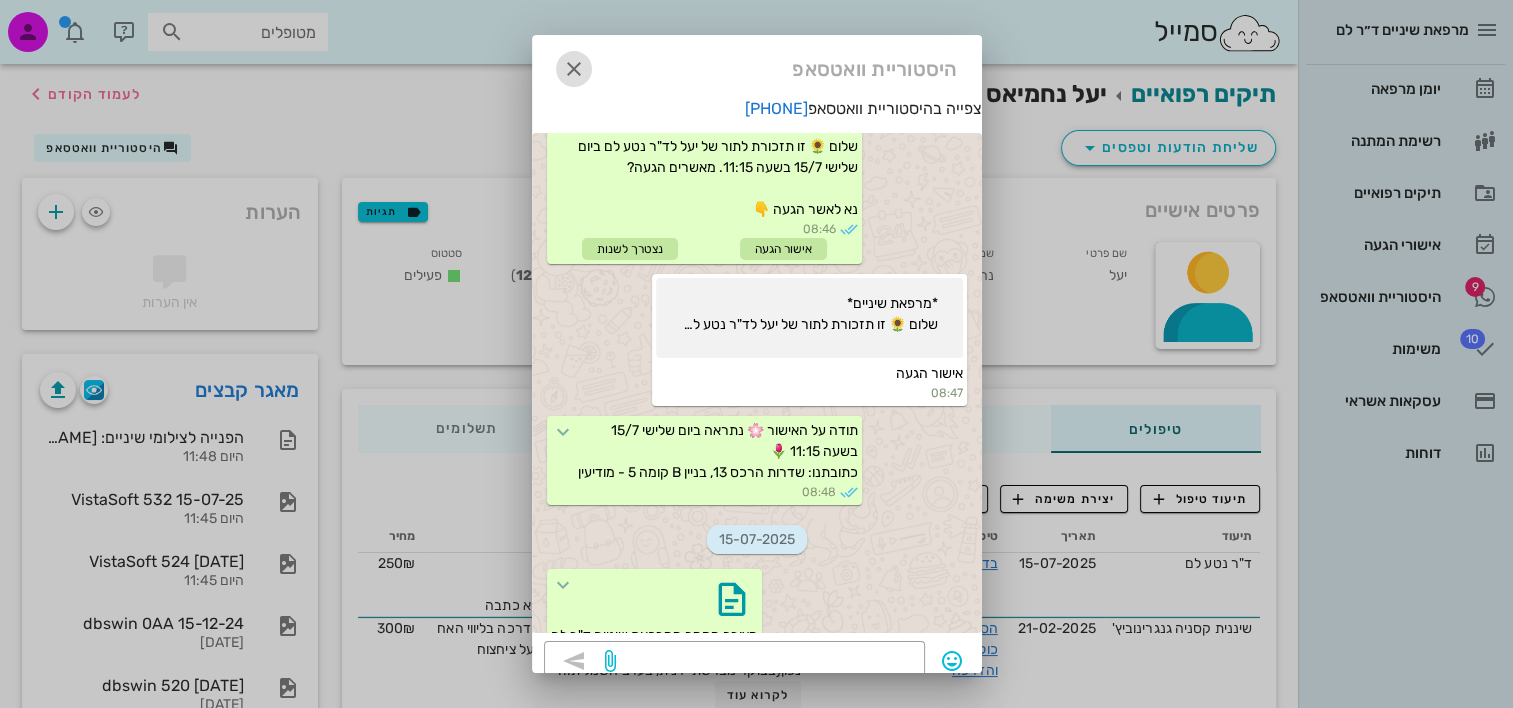 click at bounding box center (574, 69) 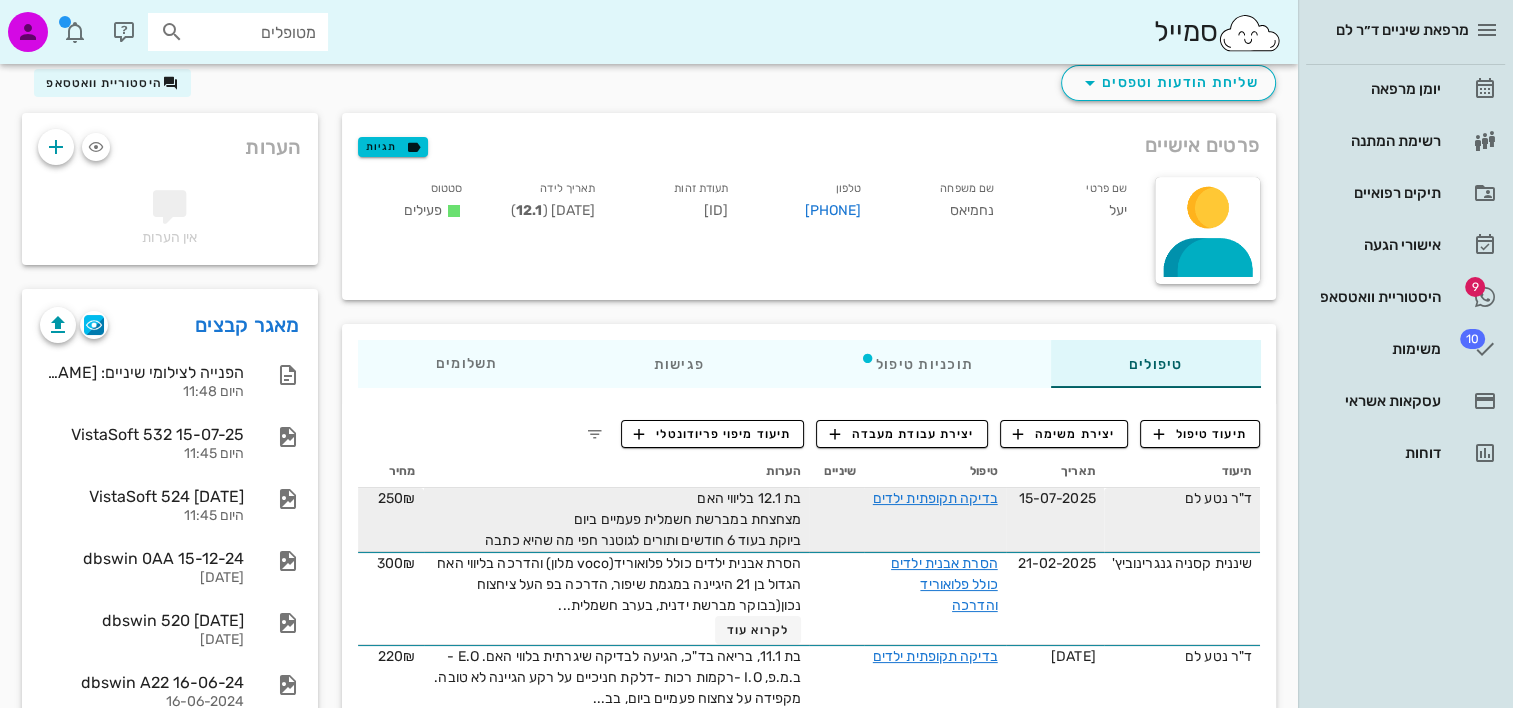 scroll, scrollTop: 100, scrollLeft: 0, axis: vertical 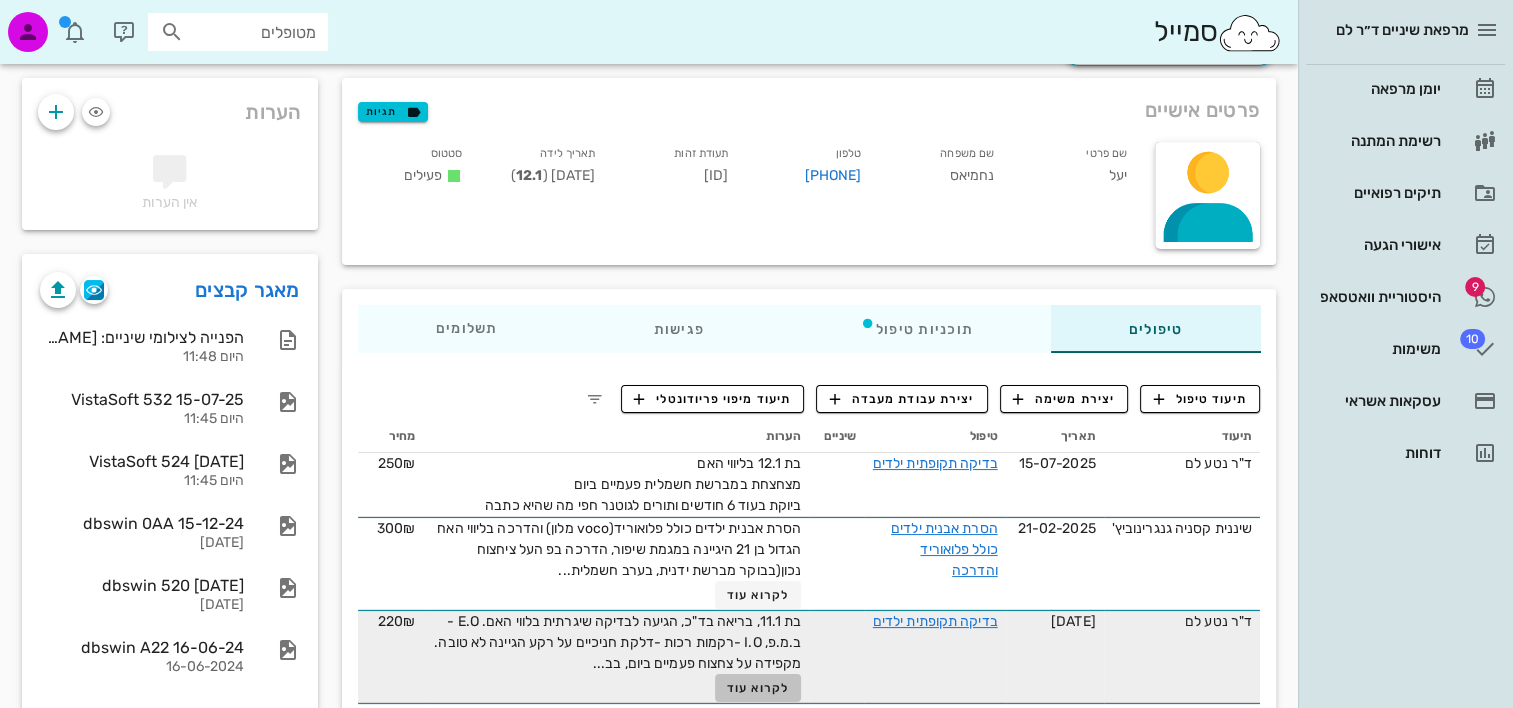 click on "לקרוא עוד" at bounding box center [758, 688] 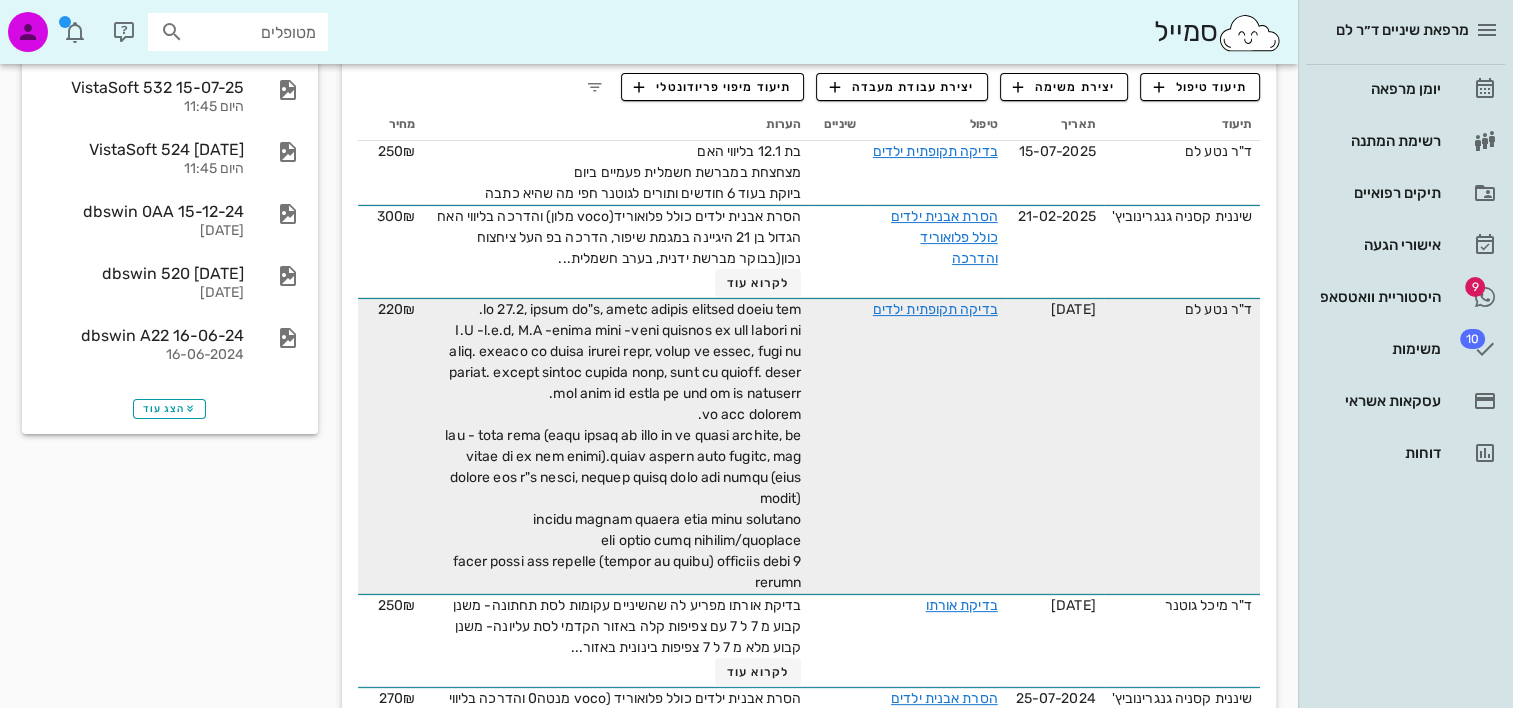 scroll, scrollTop: 600, scrollLeft: 0, axis: vertical 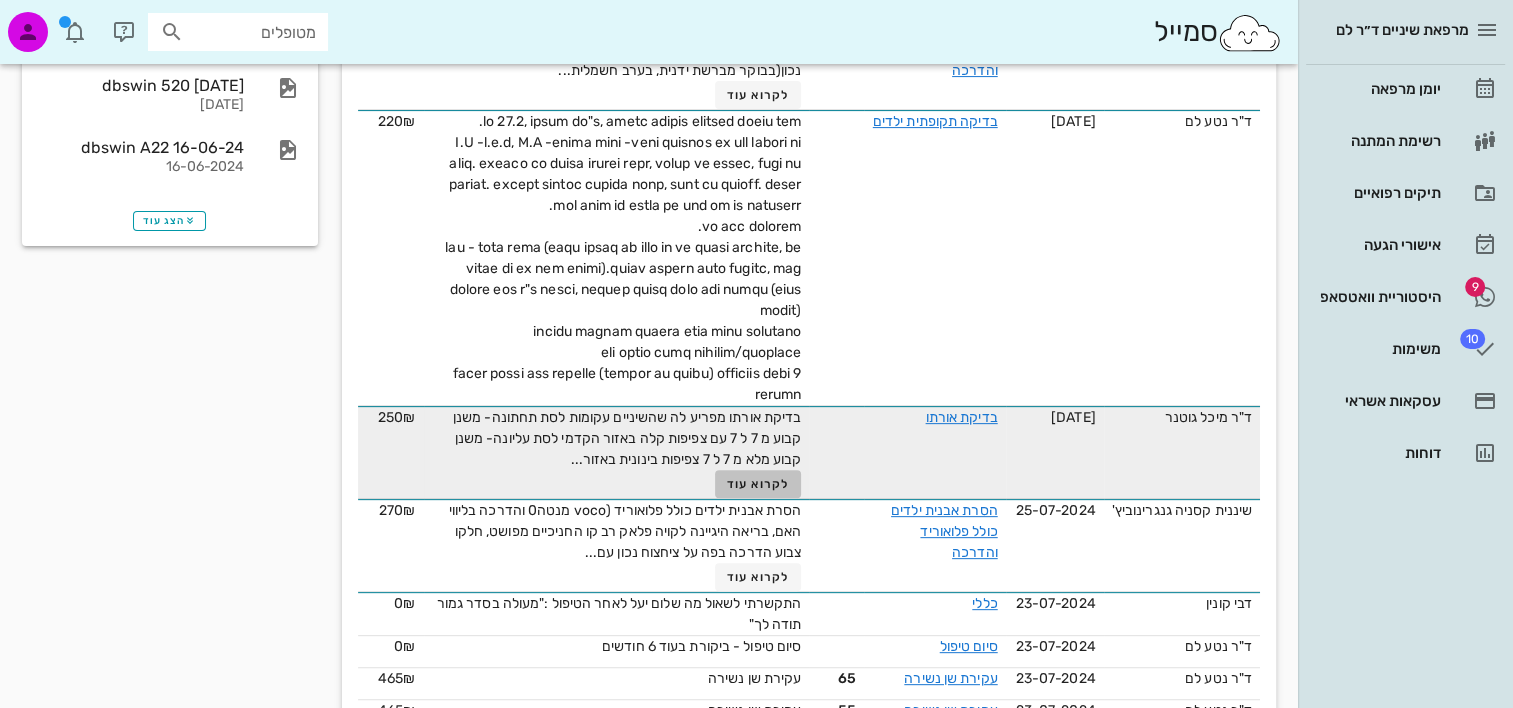 click on "לקרוא עוד" at bounding box center [758, 484] 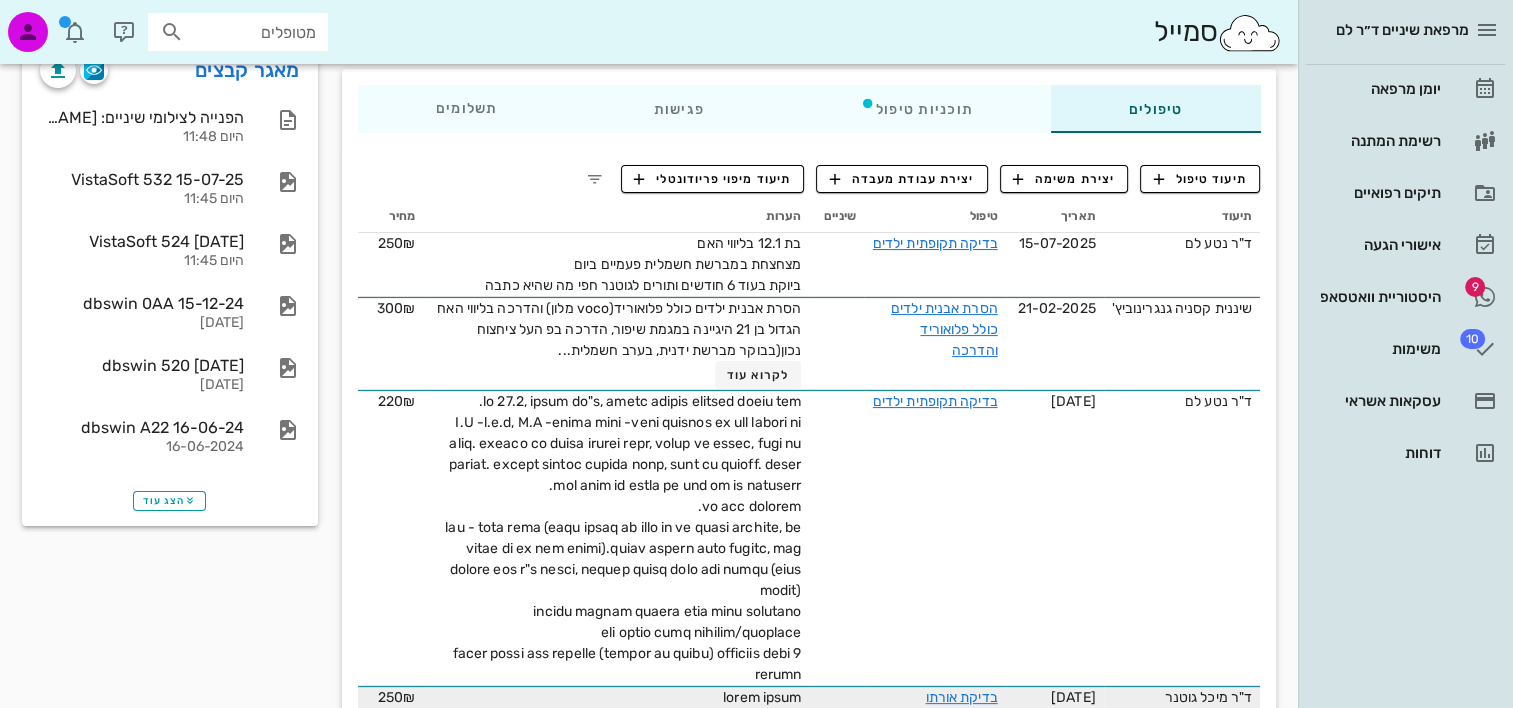 scroll, scrollTop: 200, scrollLeft: 0, axis: vertical 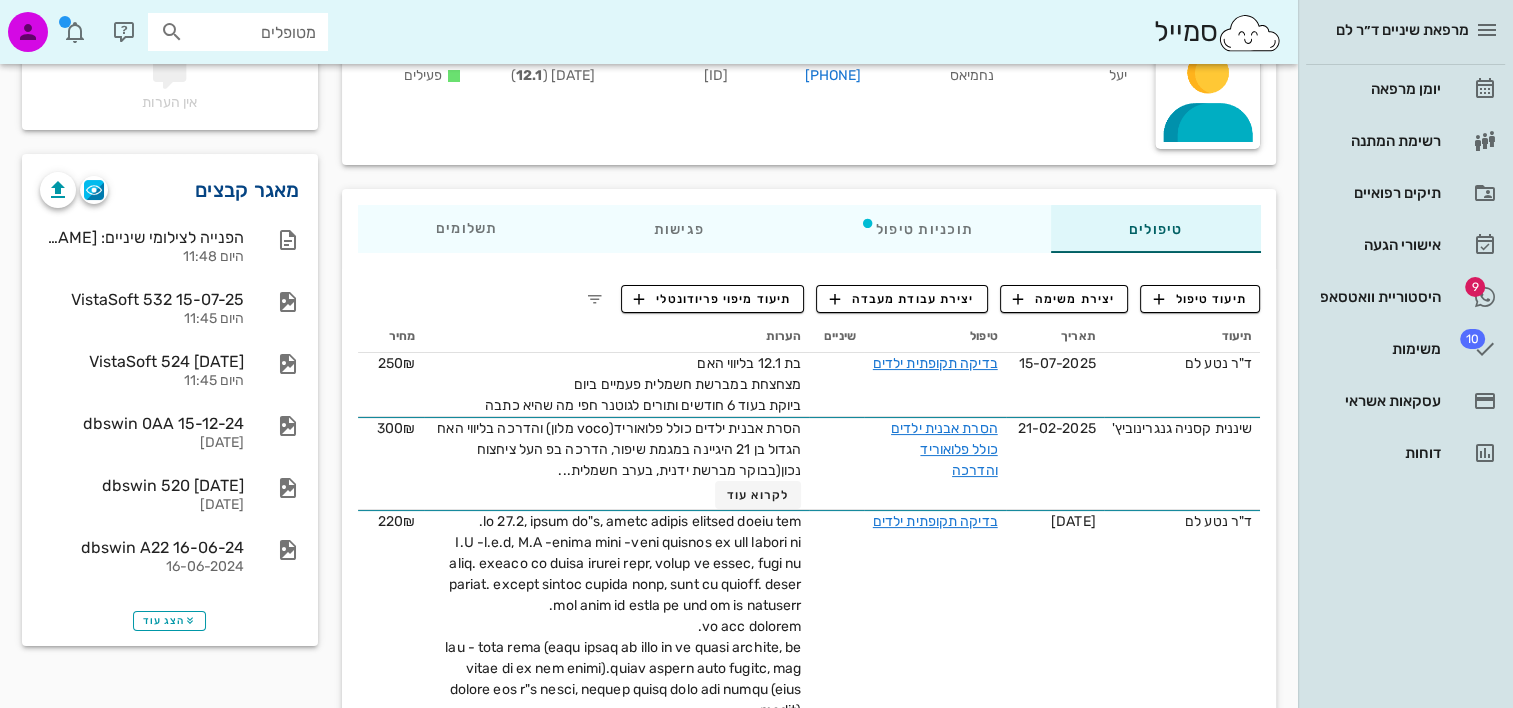 click on "מאגר קבצים" at bounding box center (247, 190) 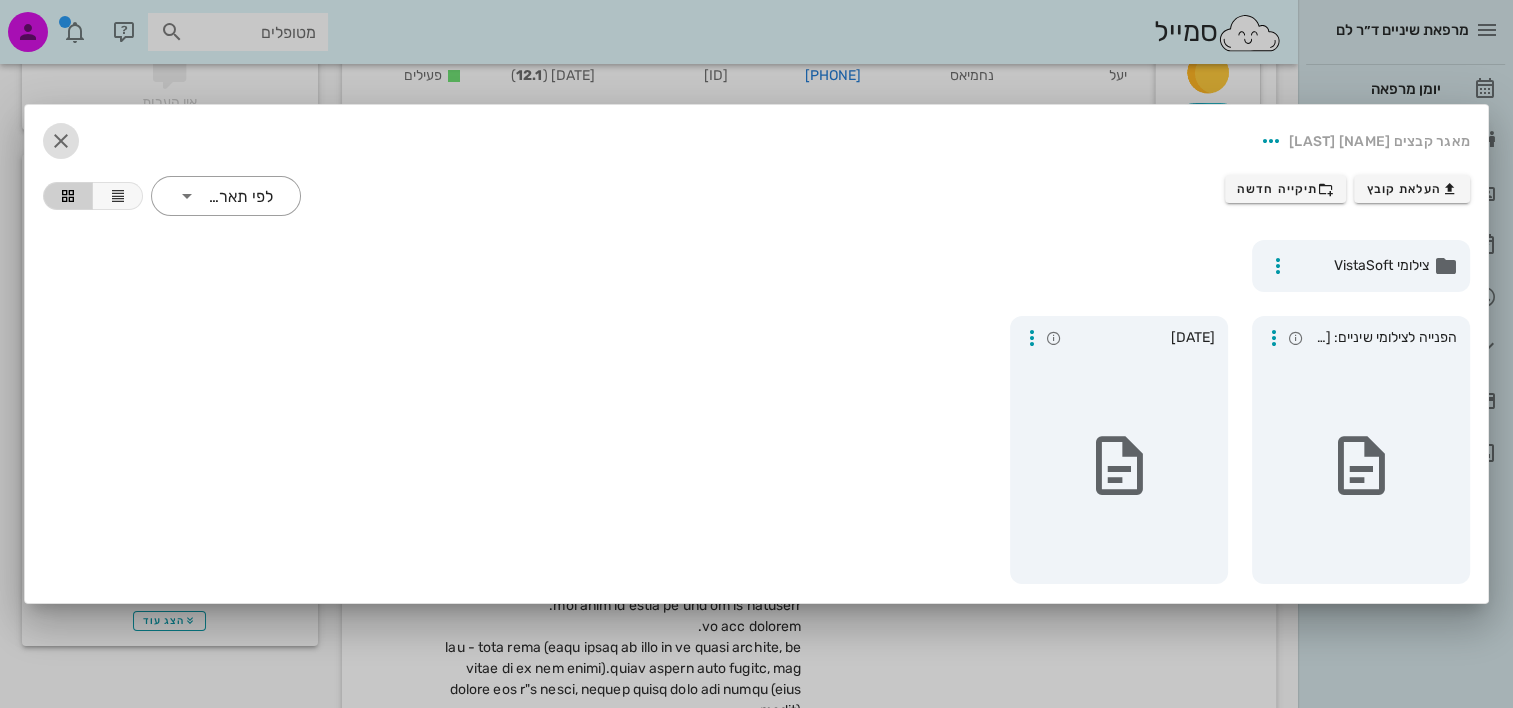 click at bounding box center [61, 141] 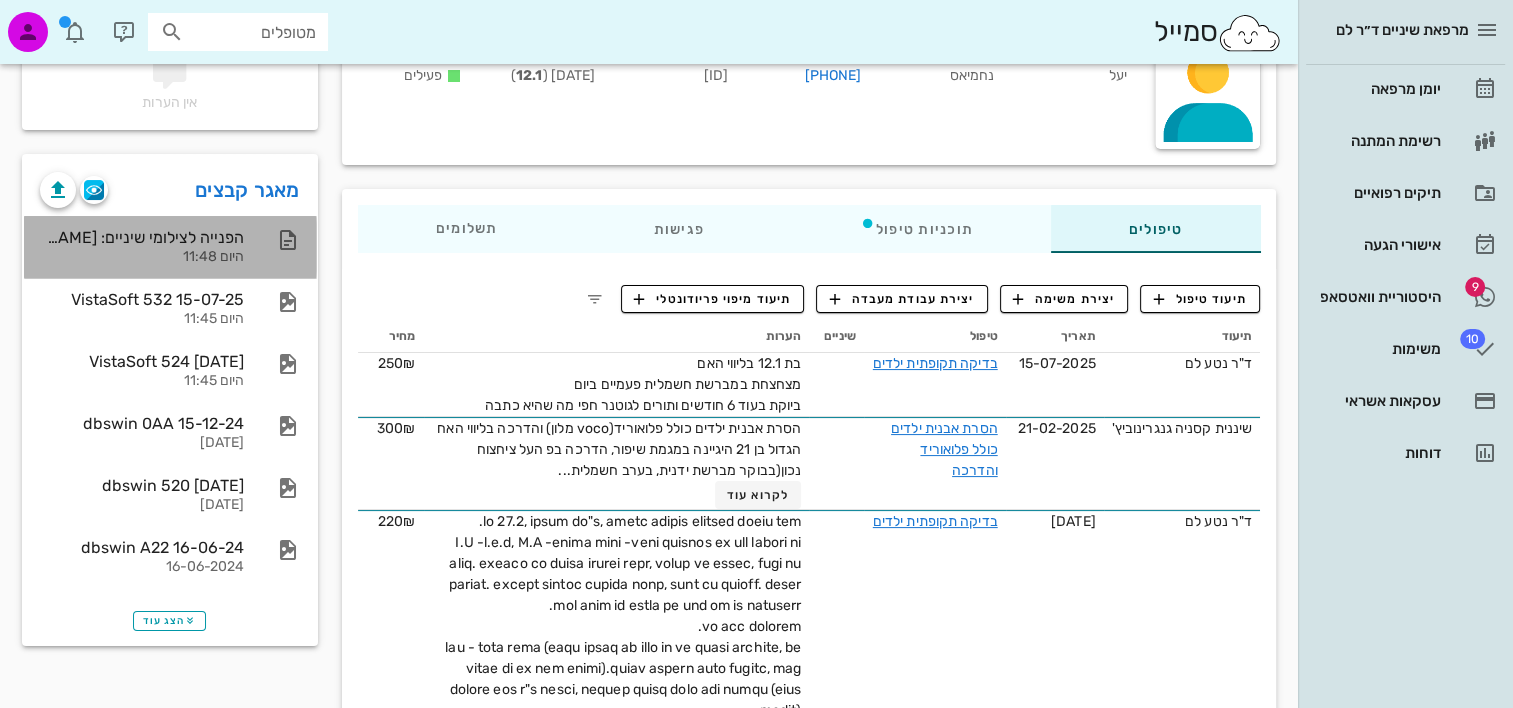 click on "הפנייה לצילומי שיניים: יעל נחמיאס - 221699622 היום 11:48" at bounding box center (142, 247) 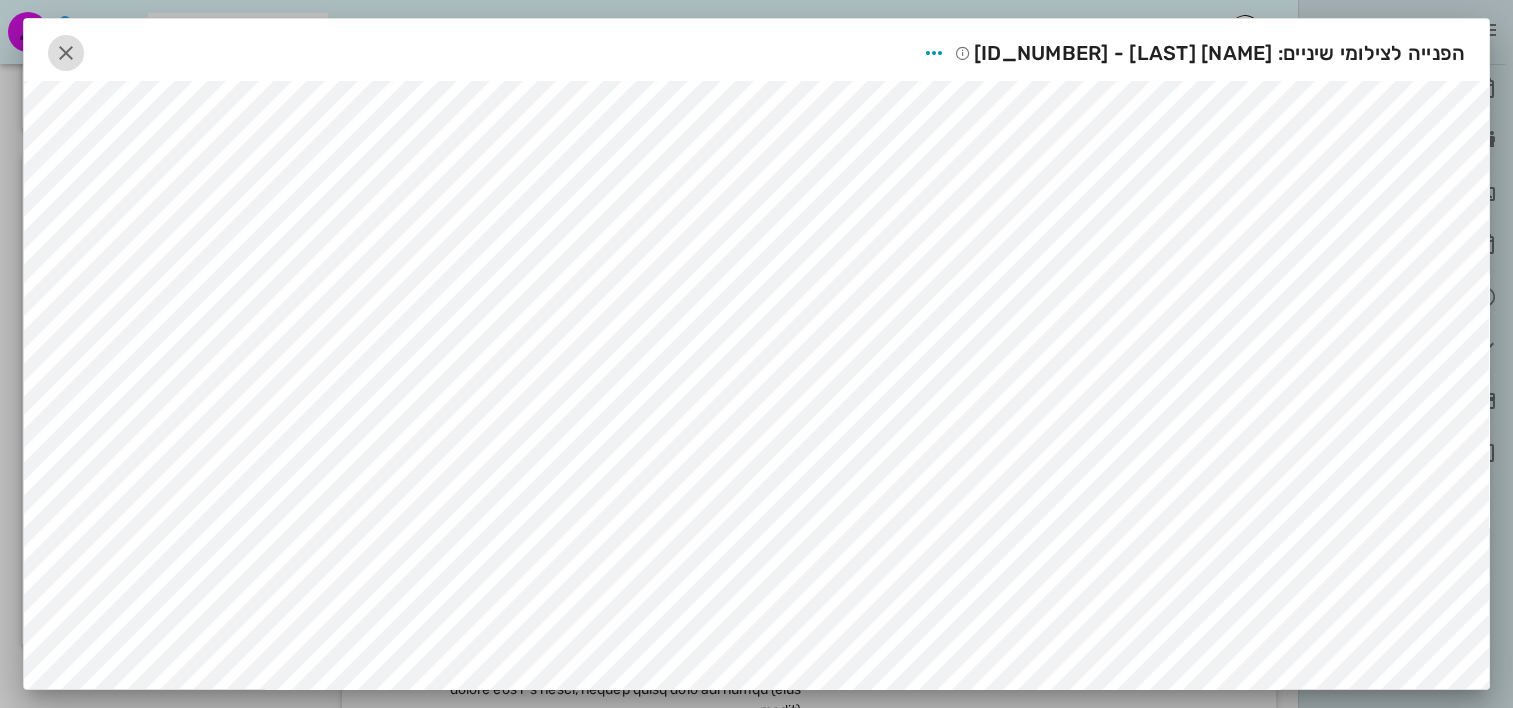 click at bounding box center (66, 53) 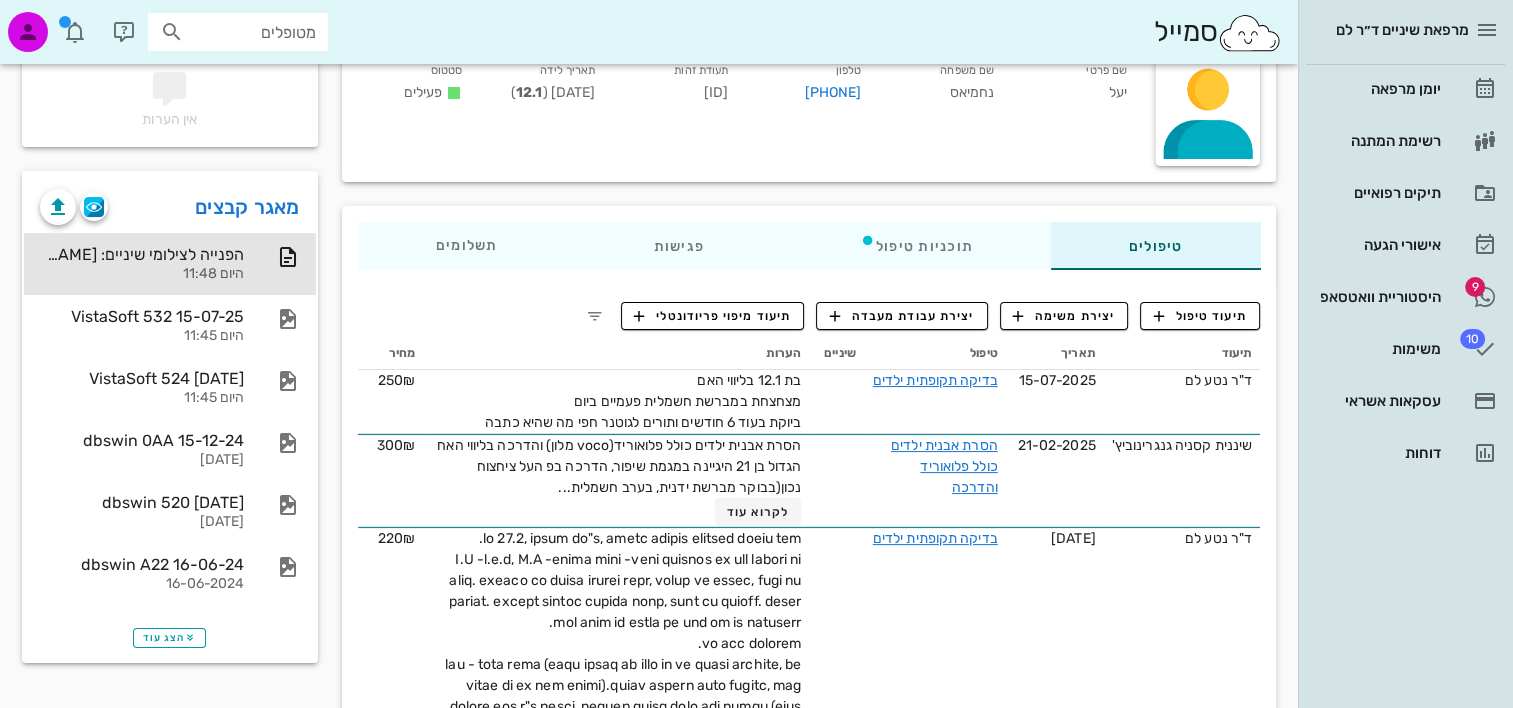 scroll, scrollTop: 0, scrollLeft: 0, axis: both 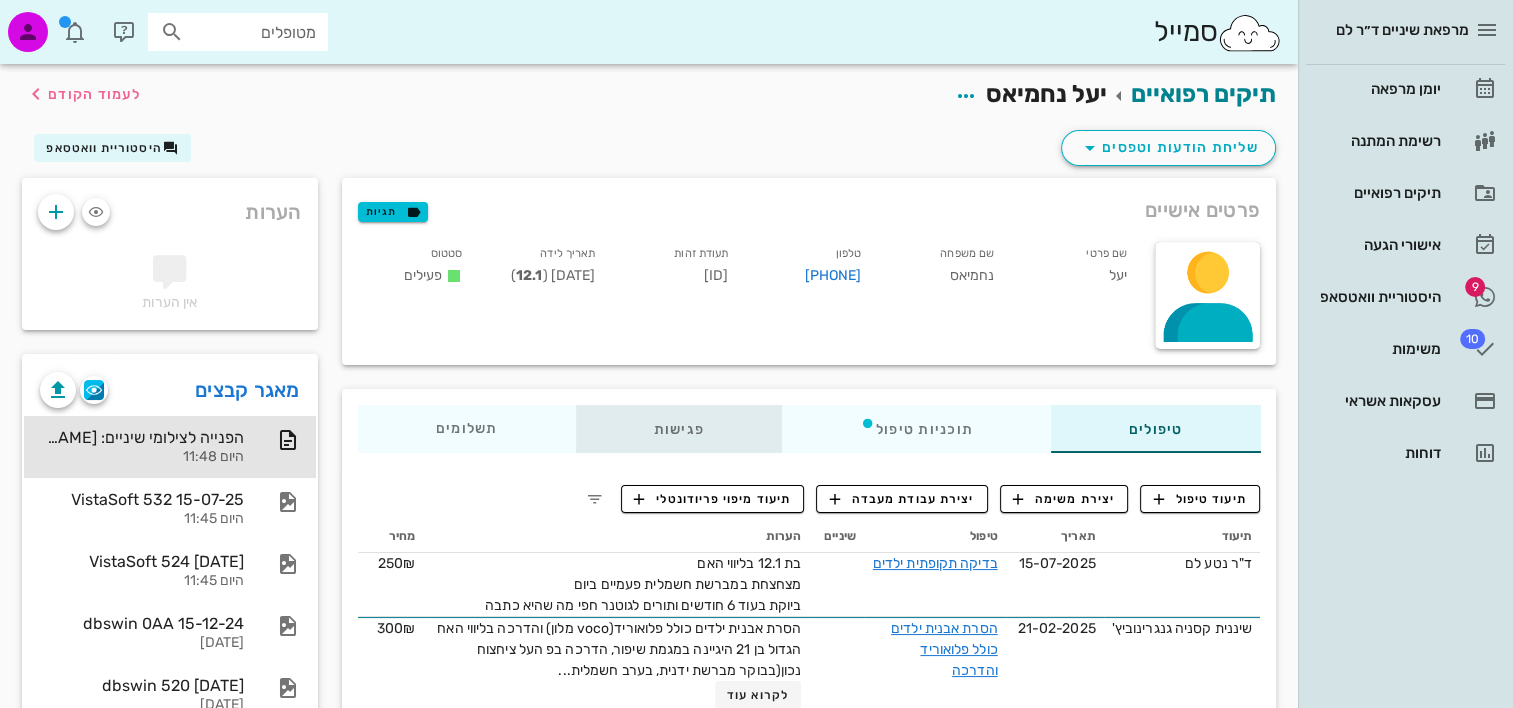 click on "פגישות" at bounding box center (678, 429) 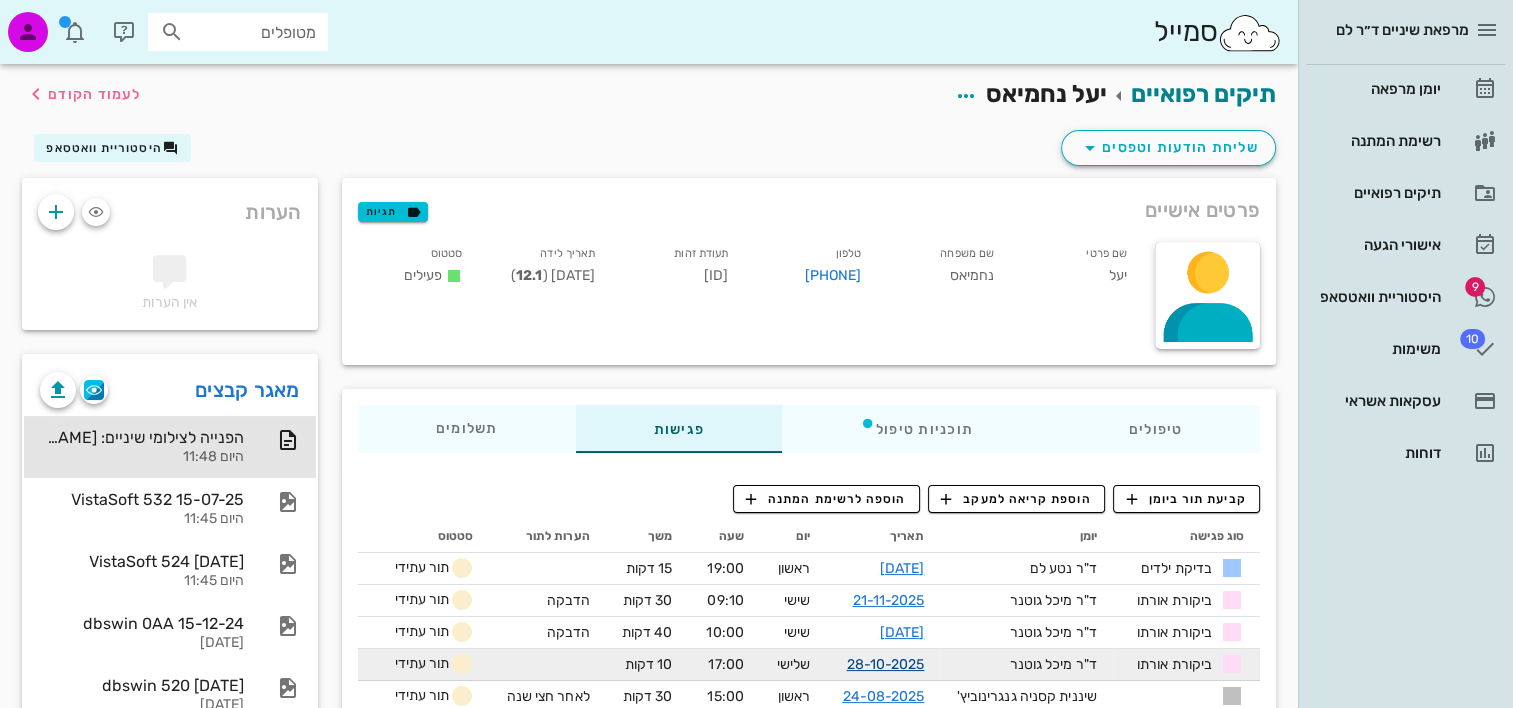 scroll, scrollTop: 100, scrollLeft: 0, axis: vertical 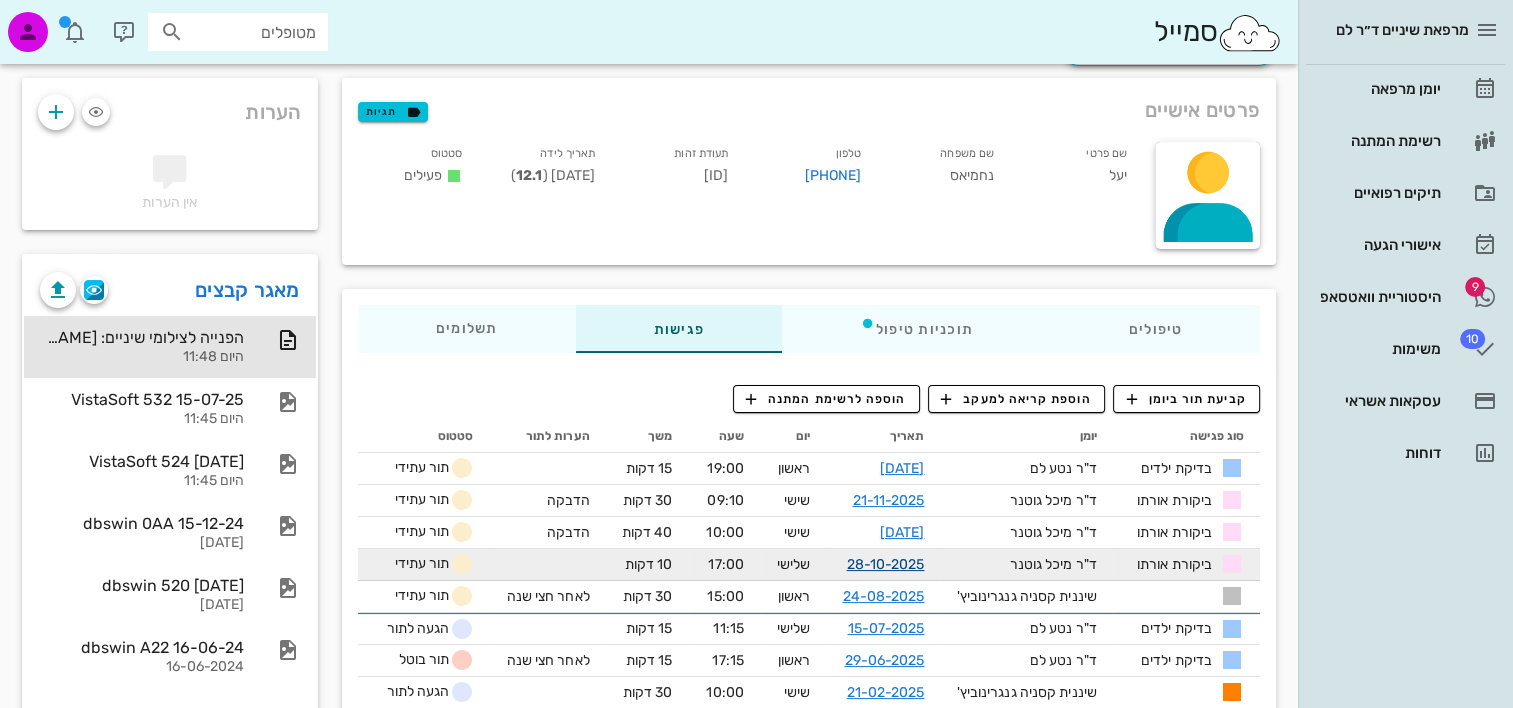 click on "28-10-2025" at bounding box center (885, 564) 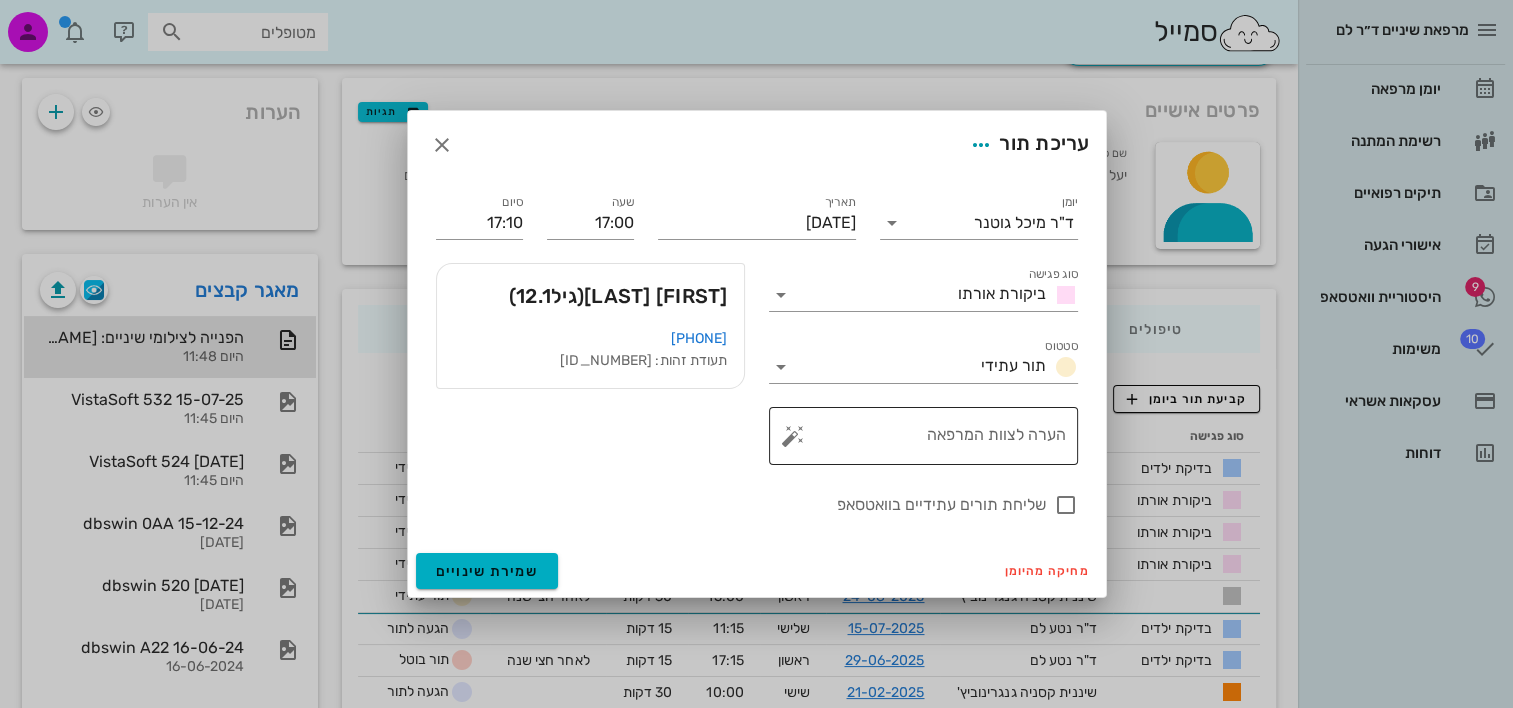click on "הערה לצוות המרפאה" at bounding box center [931, 441] 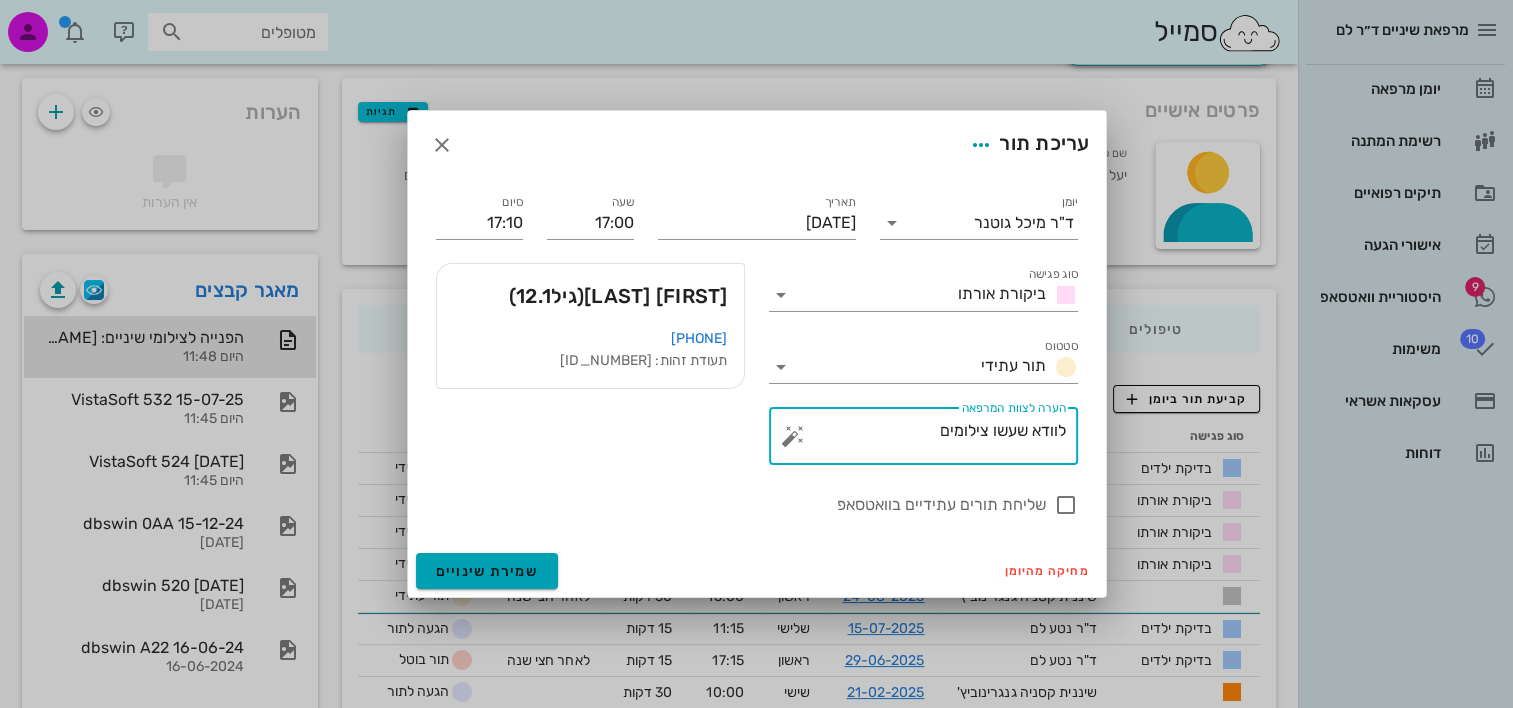 type on "לוודא שעשו צילומים" 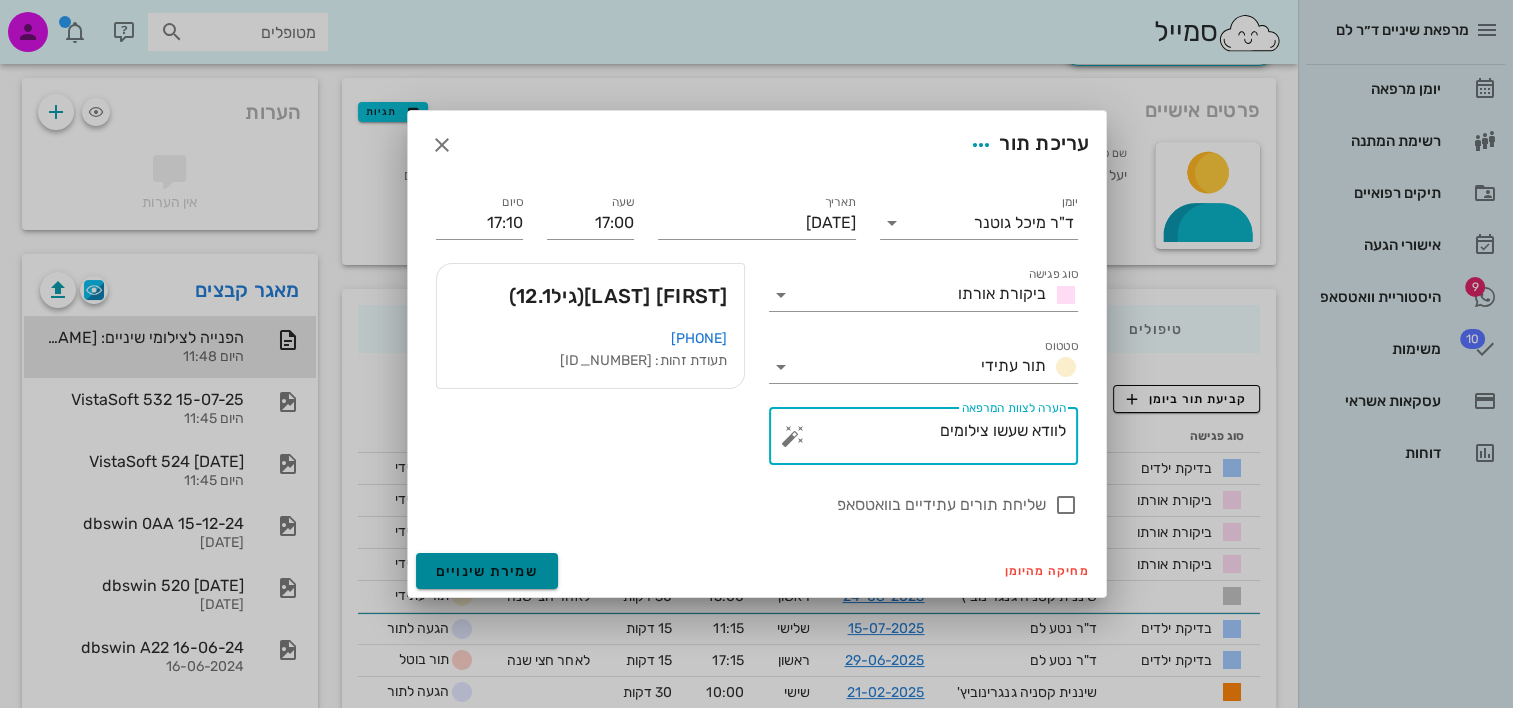 drag, startPoint x: 472, startPoint y: 572, endPoint x: 479, endPoint y: 601, distance: 29.832869 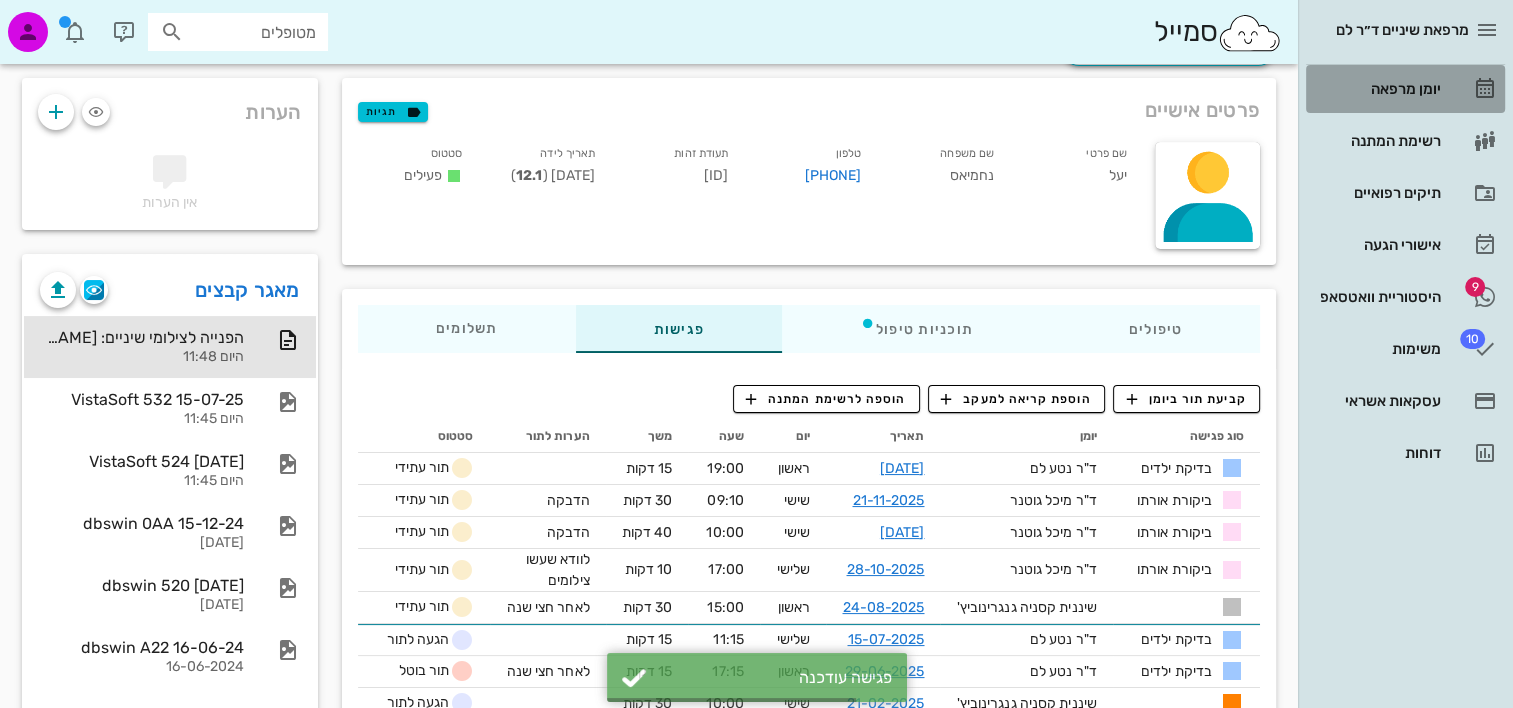 click on "יומן מרפאה" at bounding box center (1377, 89) 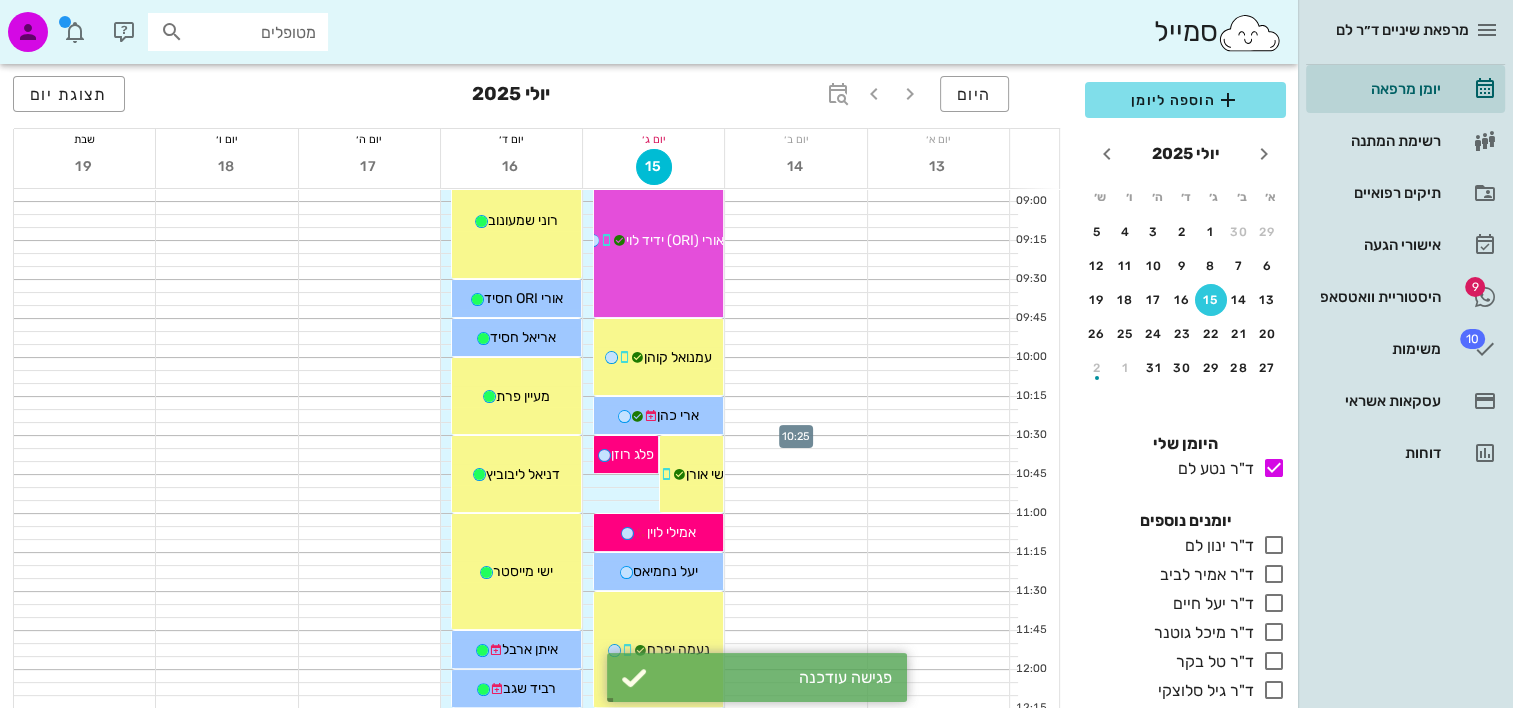 scroll, scrollTop: 700, scrollLeft: 0, axis: vertical 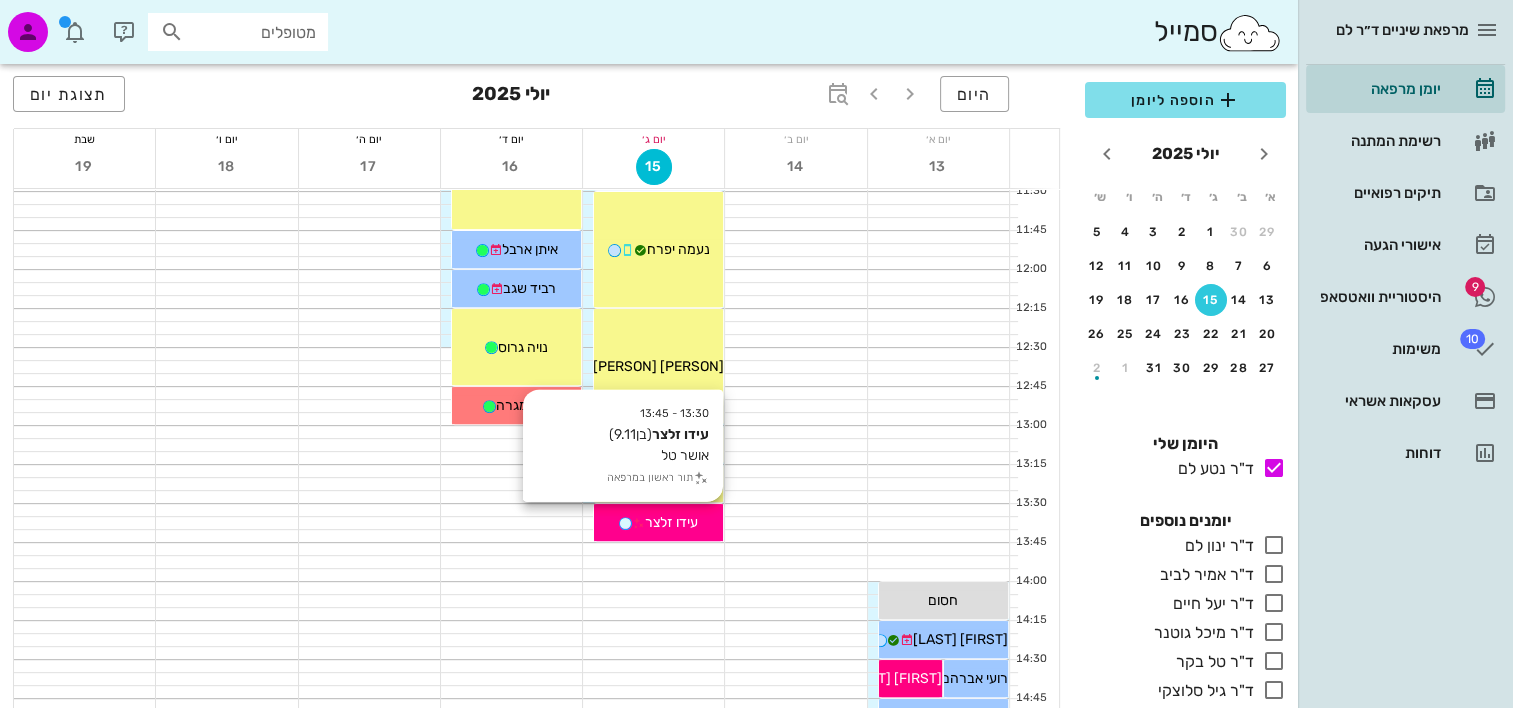 click on "עידו זלצר" at bounding box center [671, 522] 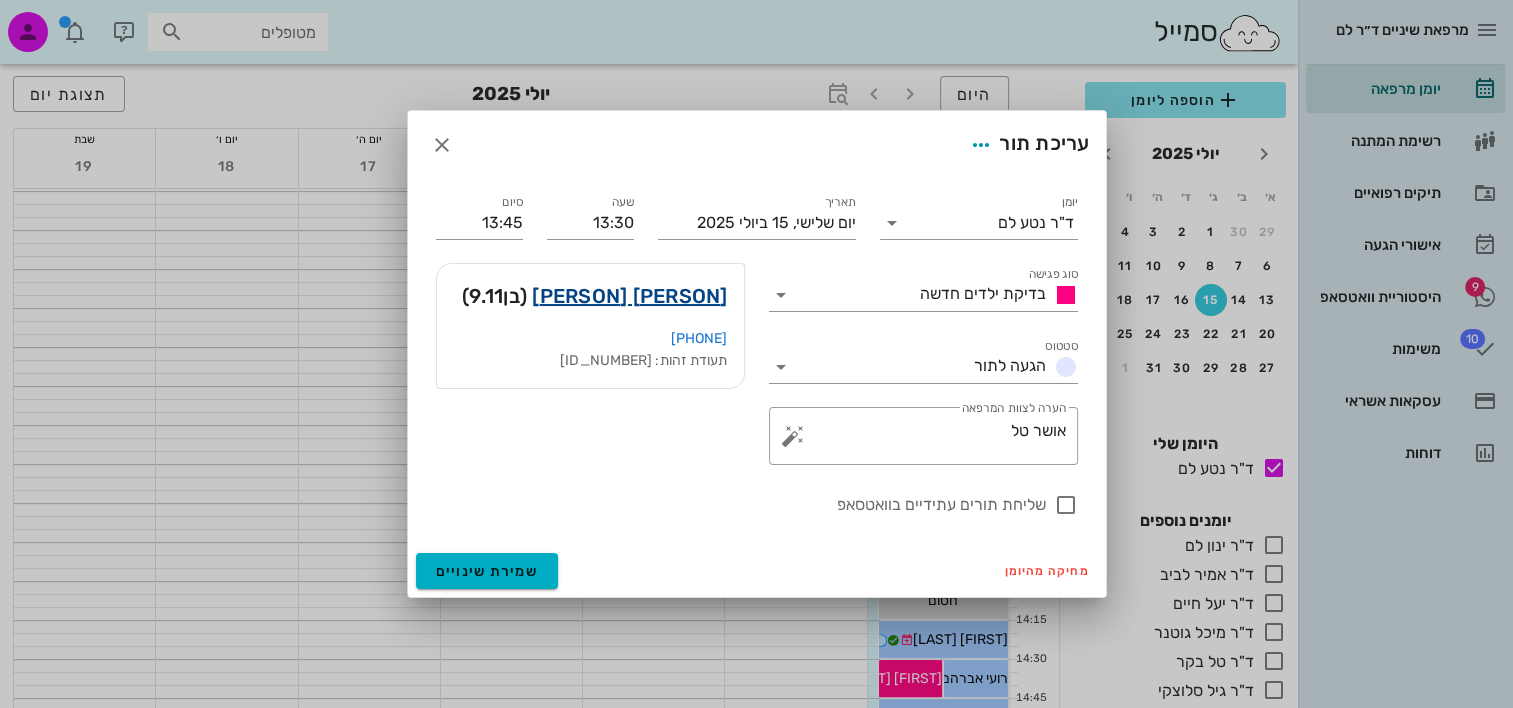 click on "עידו
זלצר" at bounding box center (629, 296) 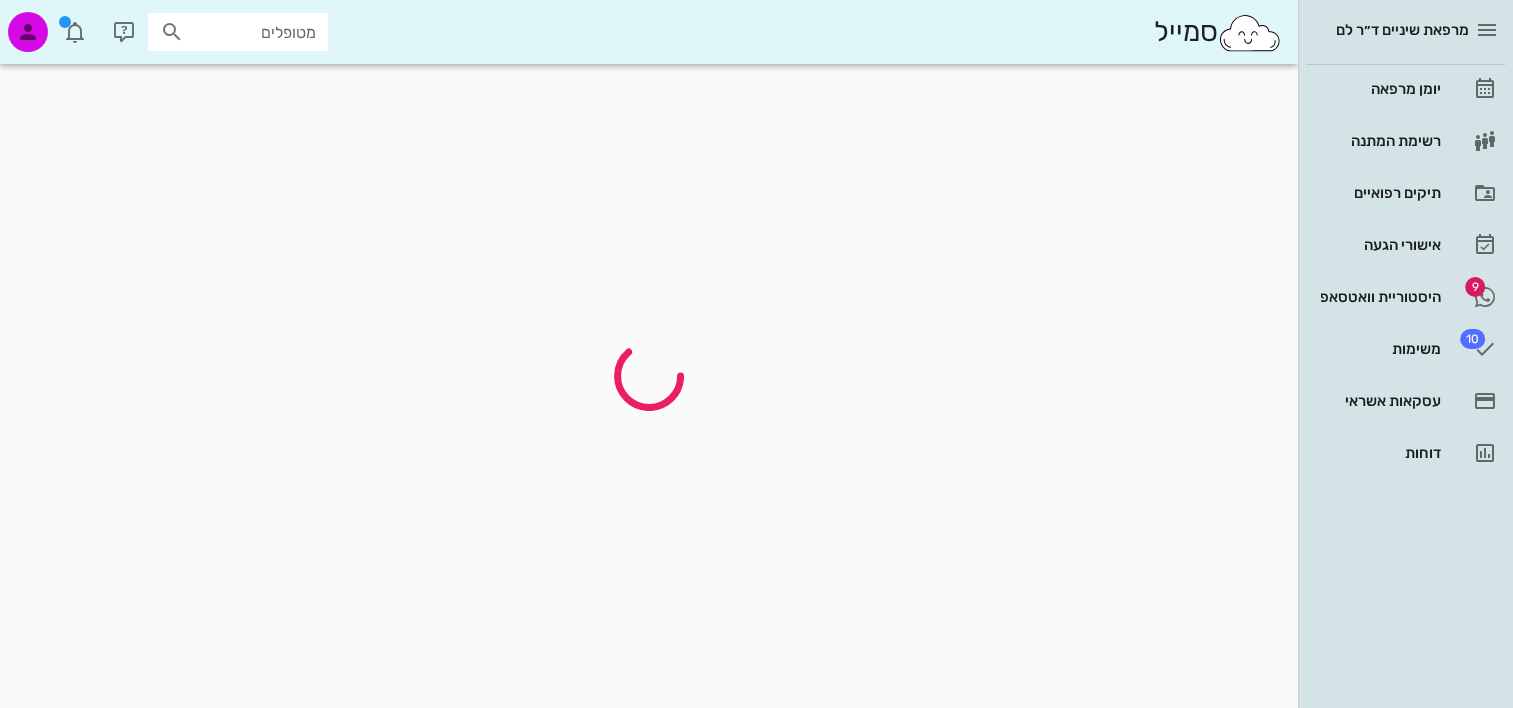 scroll, scrollTop: 0, scrollLeft: 0, axis: both 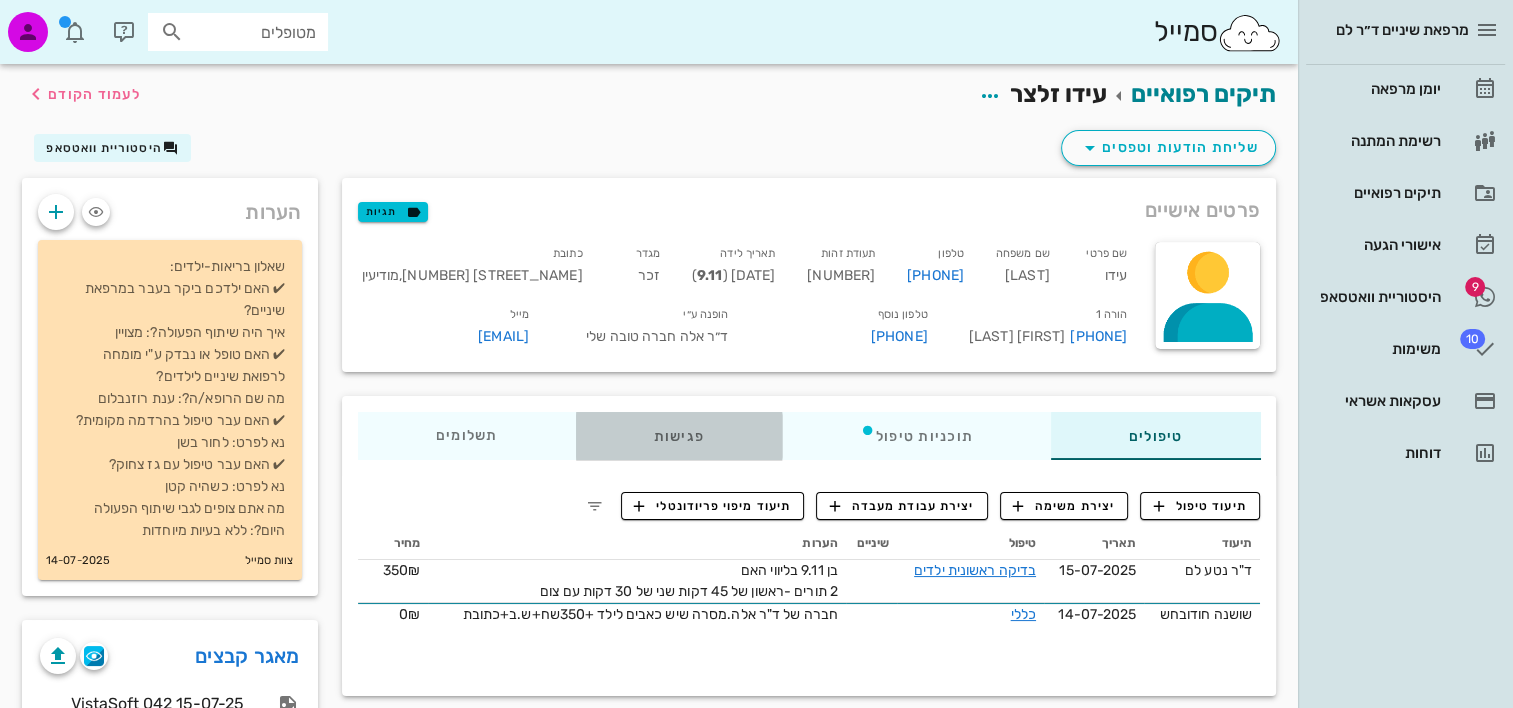 click on "פגישות" at bounding box center (678, 436) 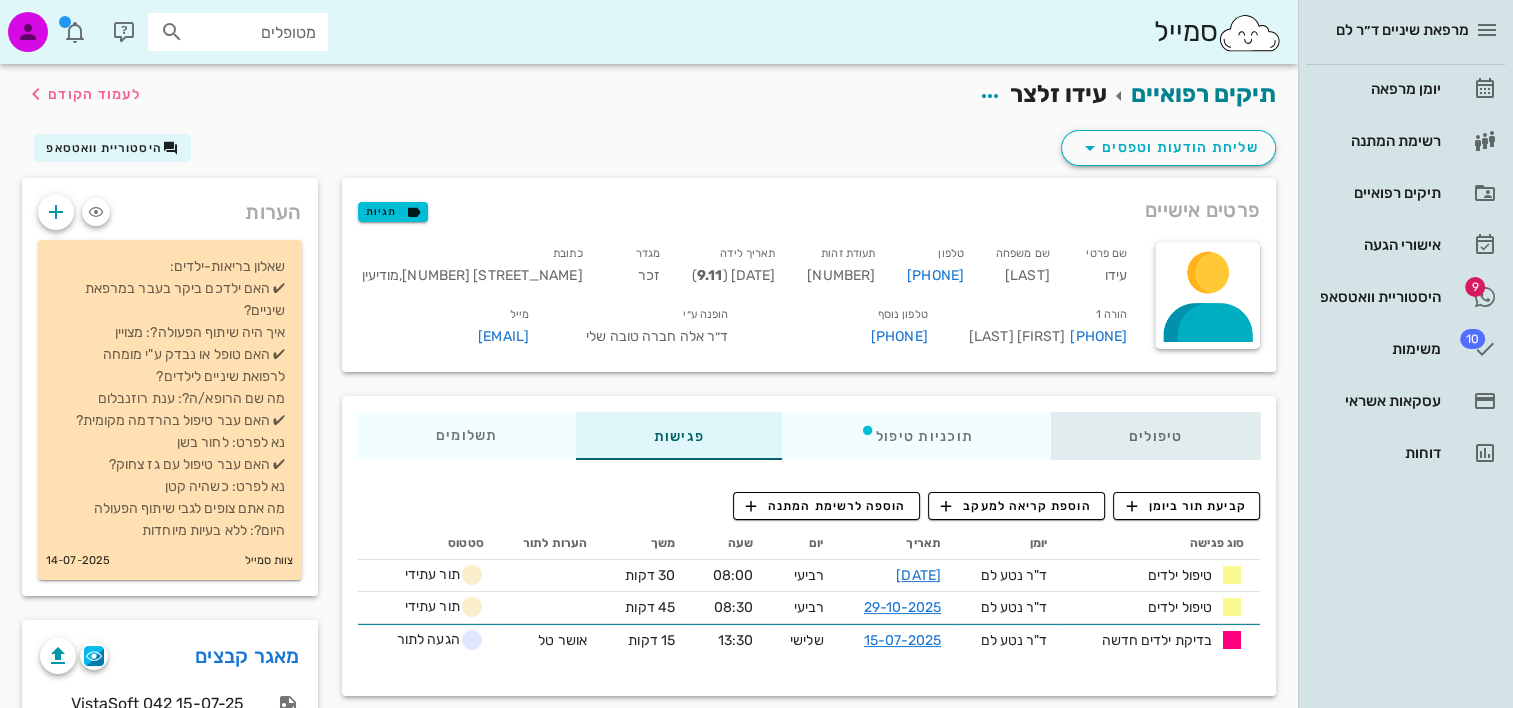 click on "טיפולים" at bounding box center (1155, 436) 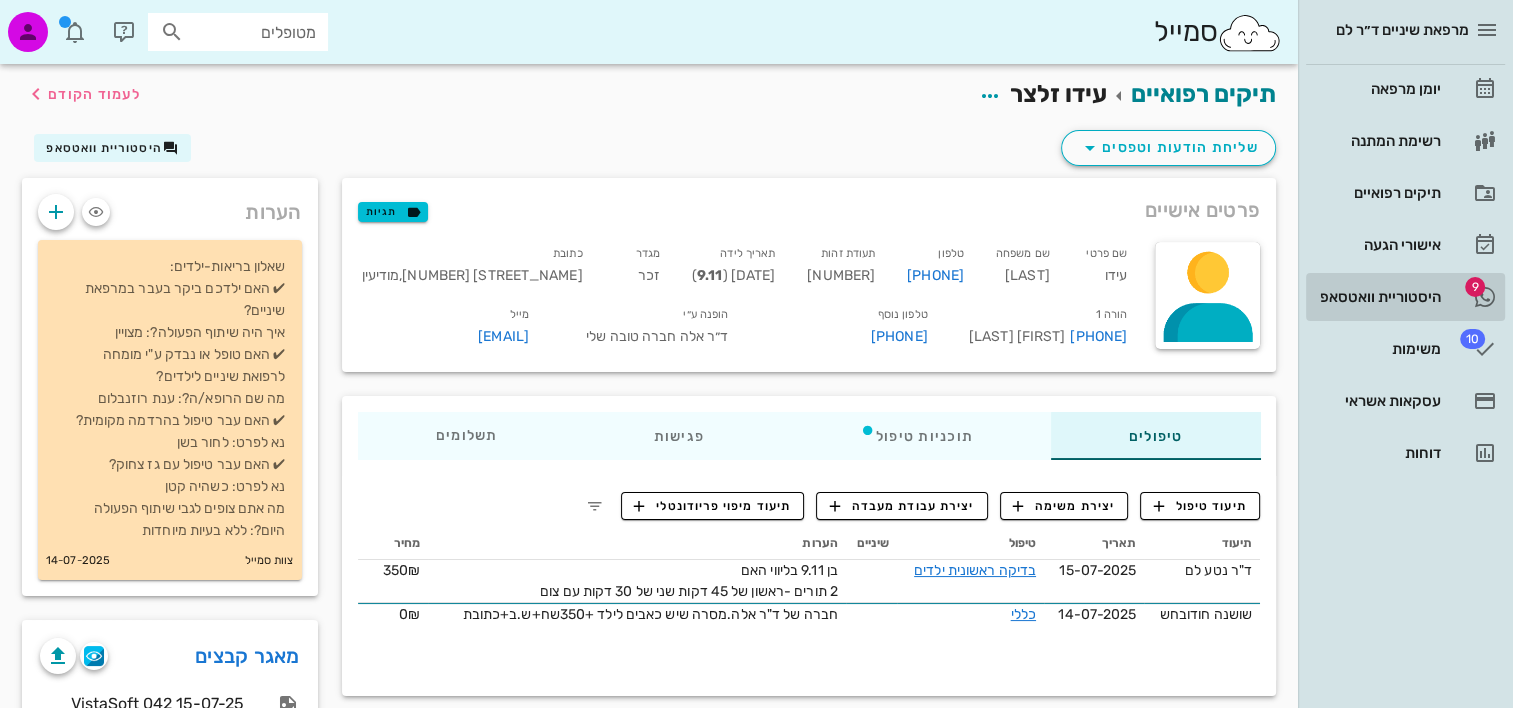 click on "היסטוריית וואטסאפ" at bounding box center (1377, 297) 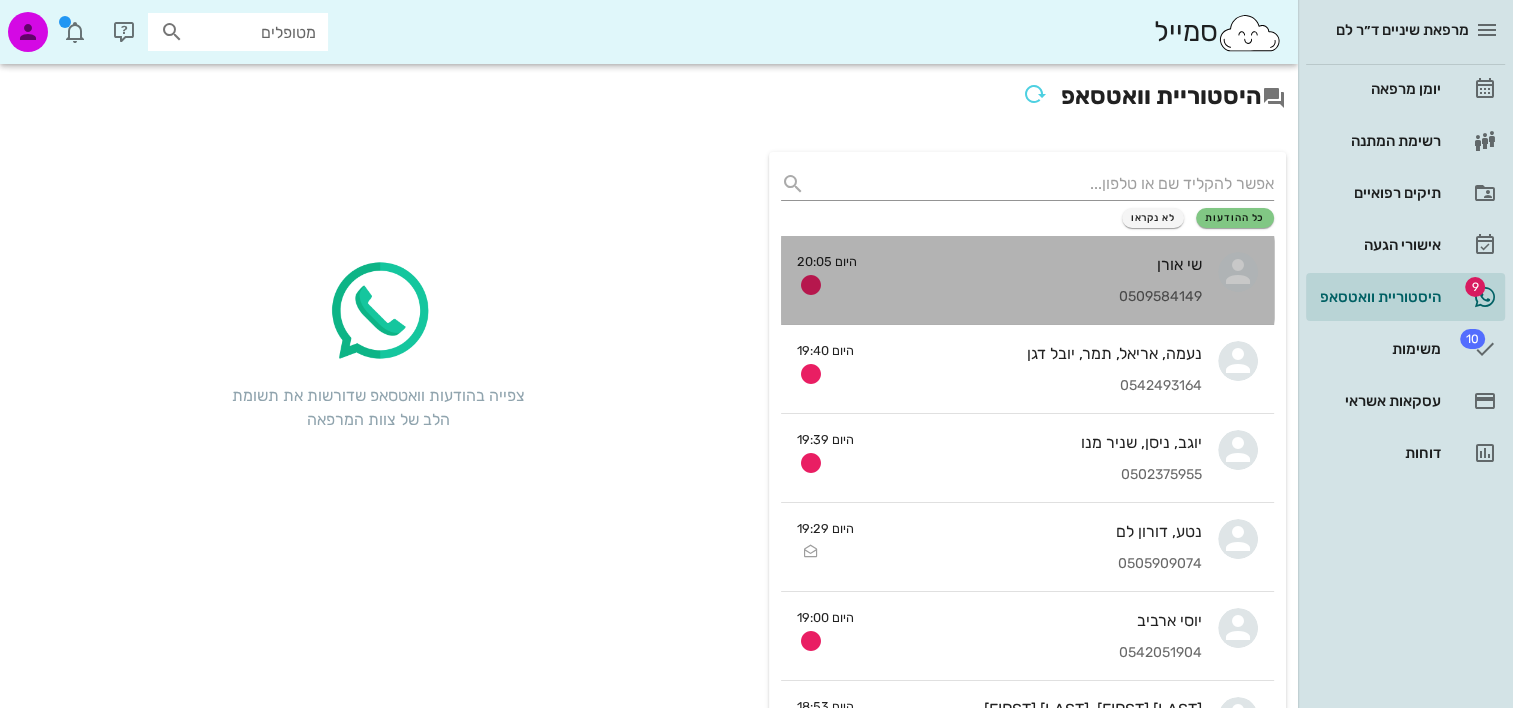click on "שי אורן 0509584149" at bounding box center (1037, 280) 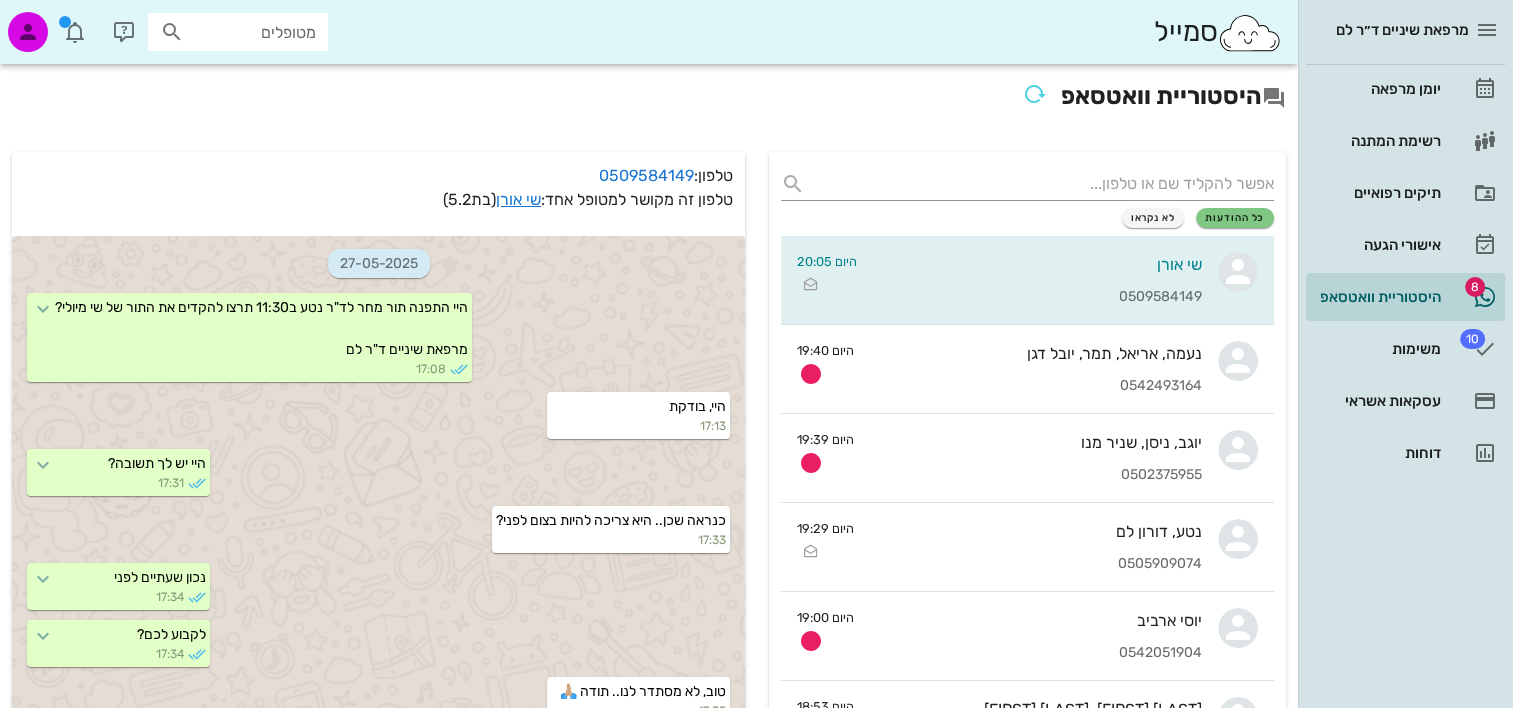 scroll, scrollTop: 1624, scrollLeft: 0, axis: vertical 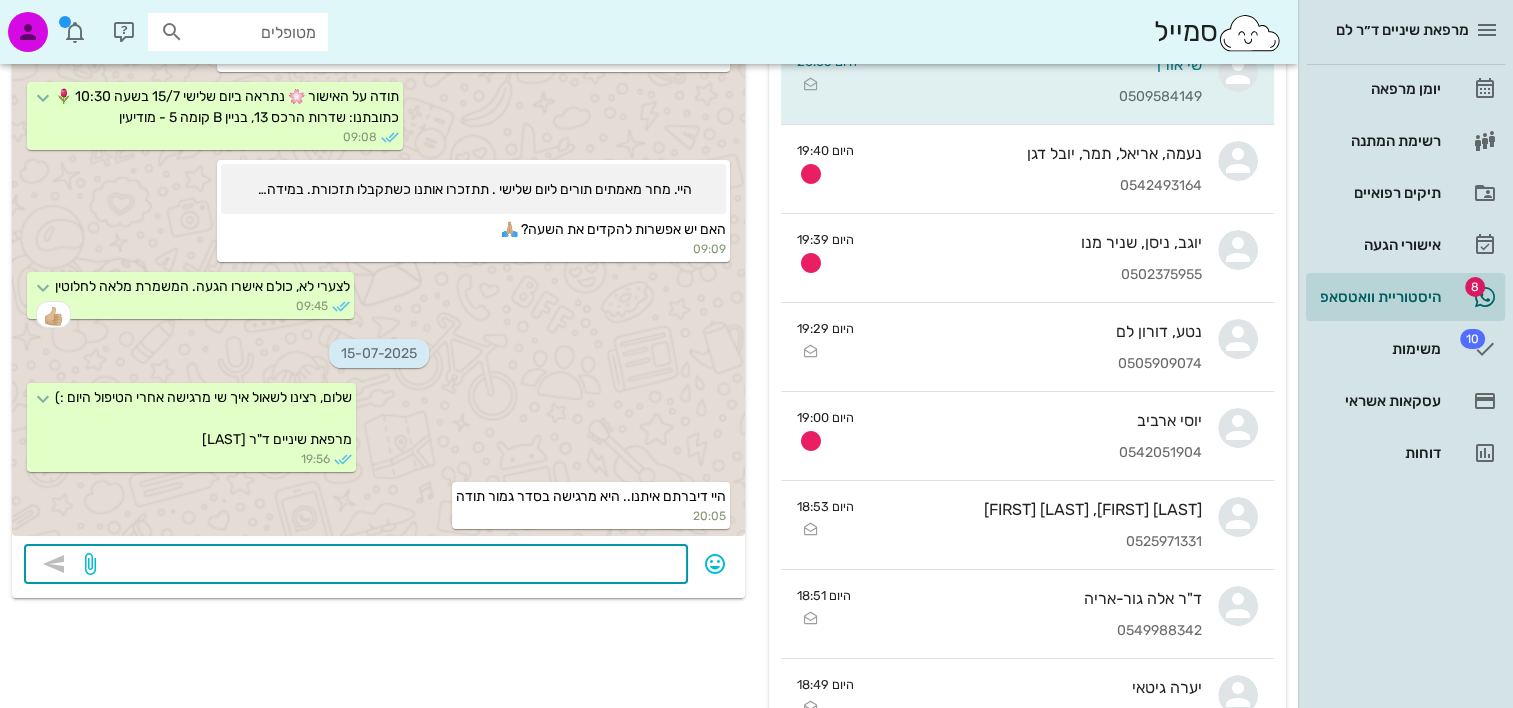 click at bounding box center (388, 566) 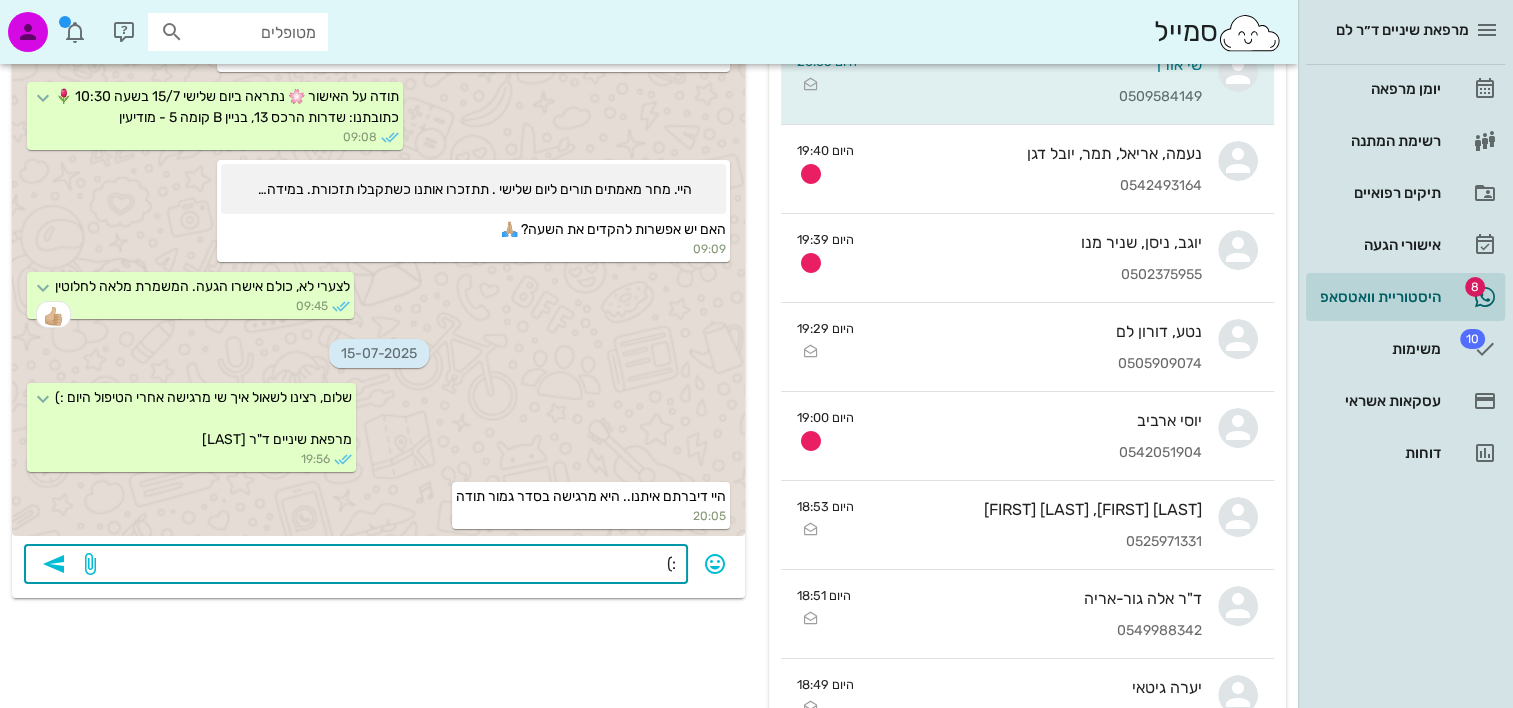 type on ":" 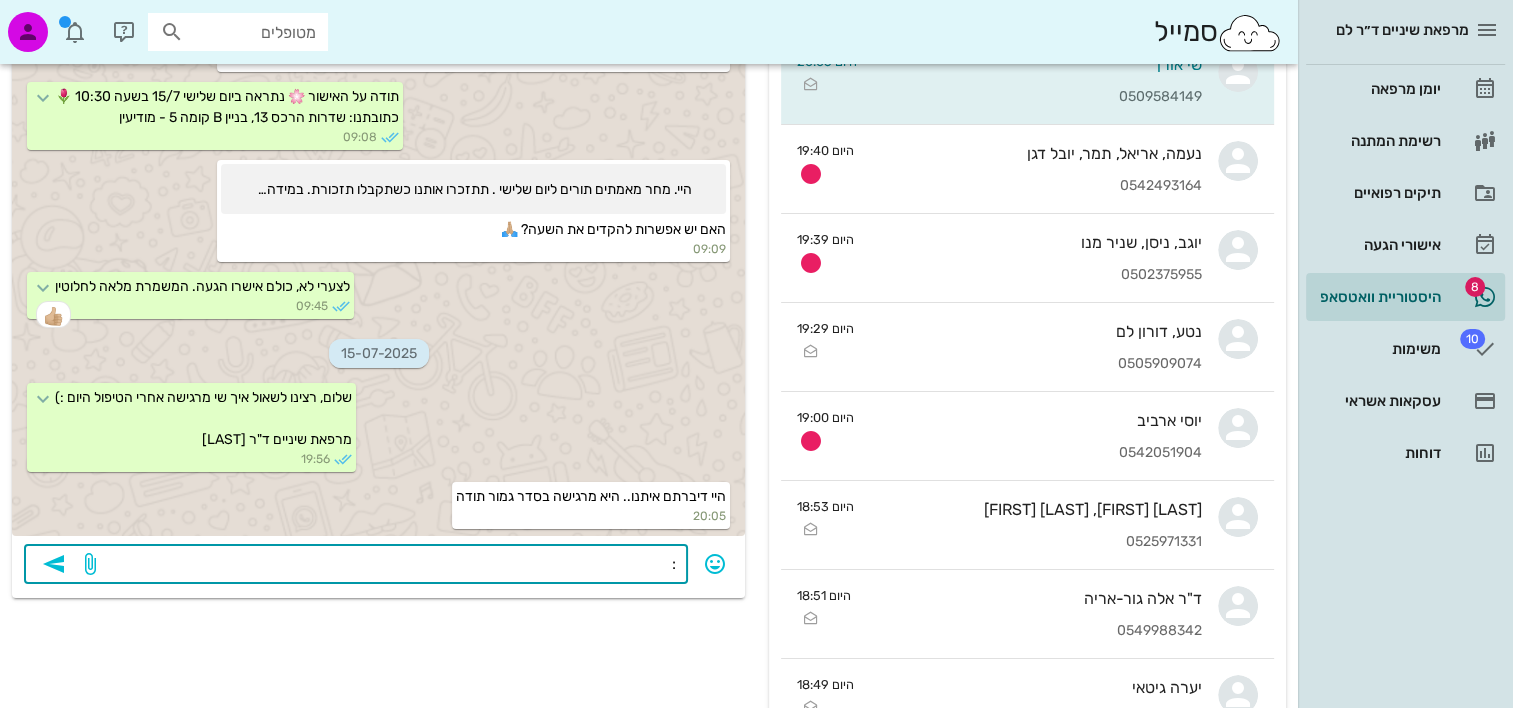 type on ":)" 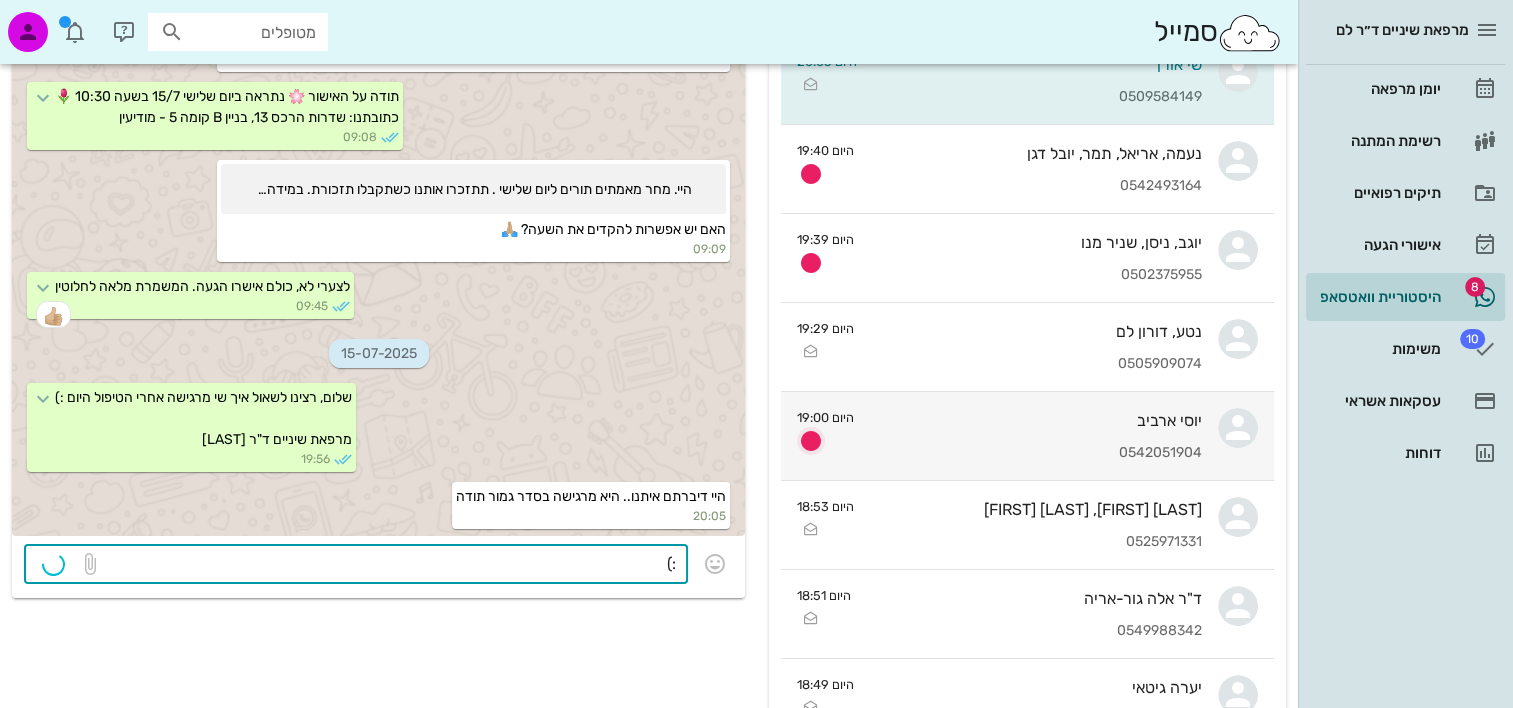 type 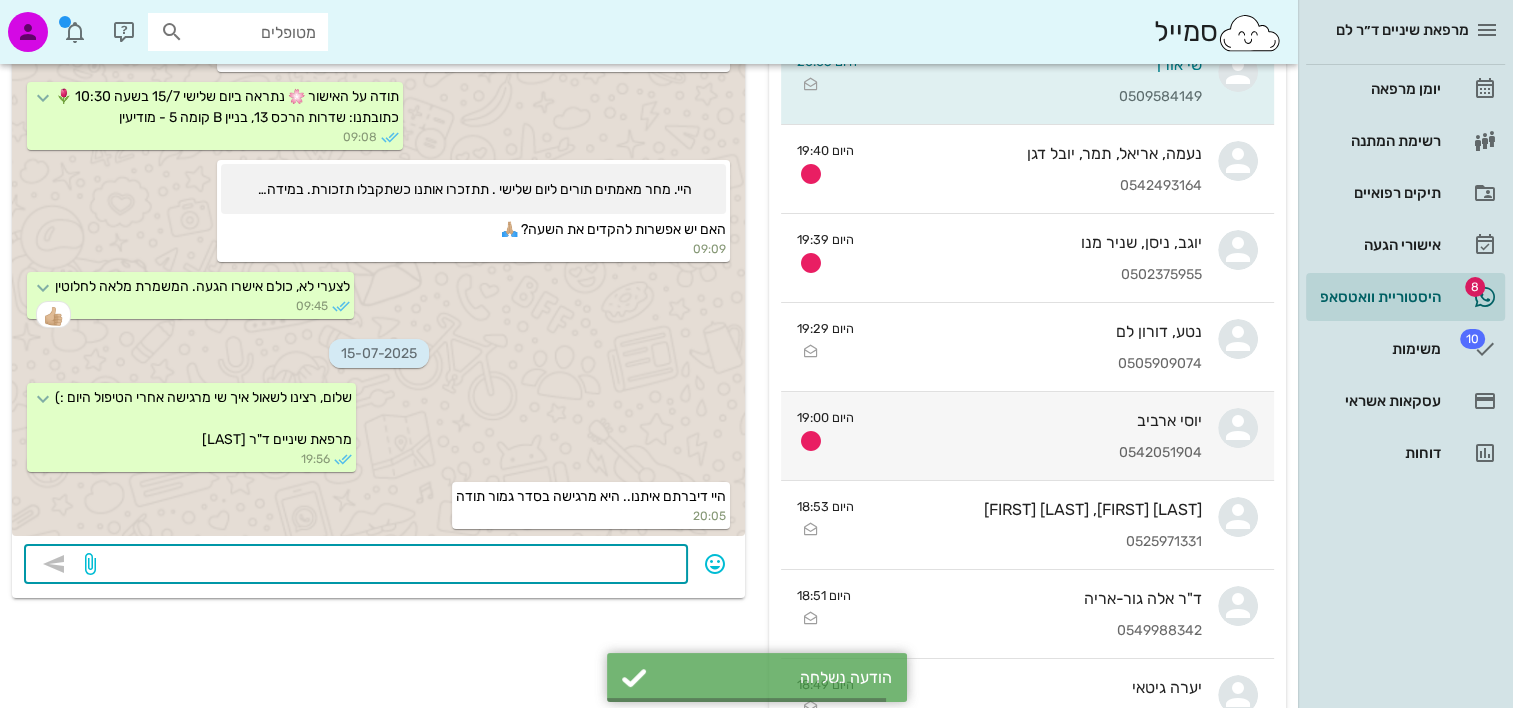 scroll, scrollTop: 1680, scrollLeft: 0, axis: vertical 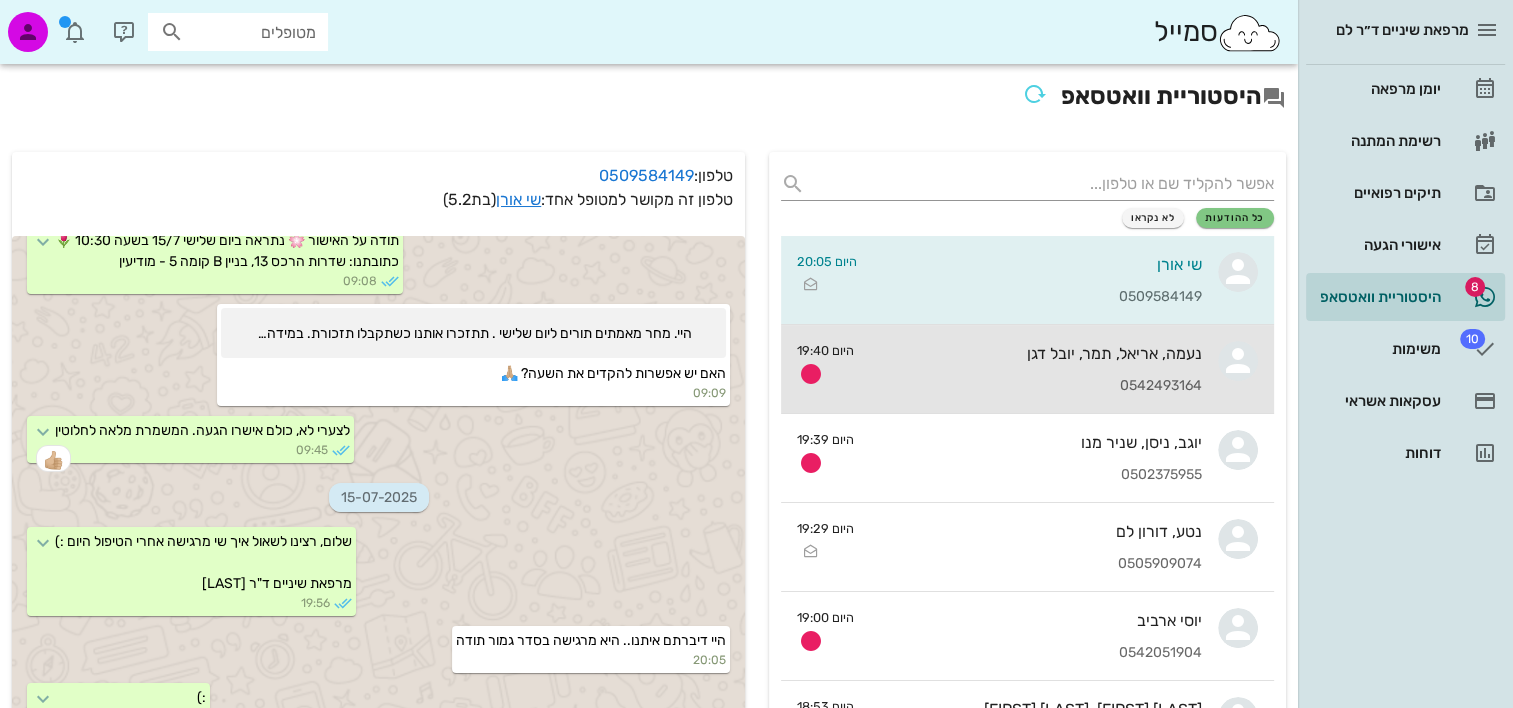click on "0542493164" at bounding box center (1036, 386) 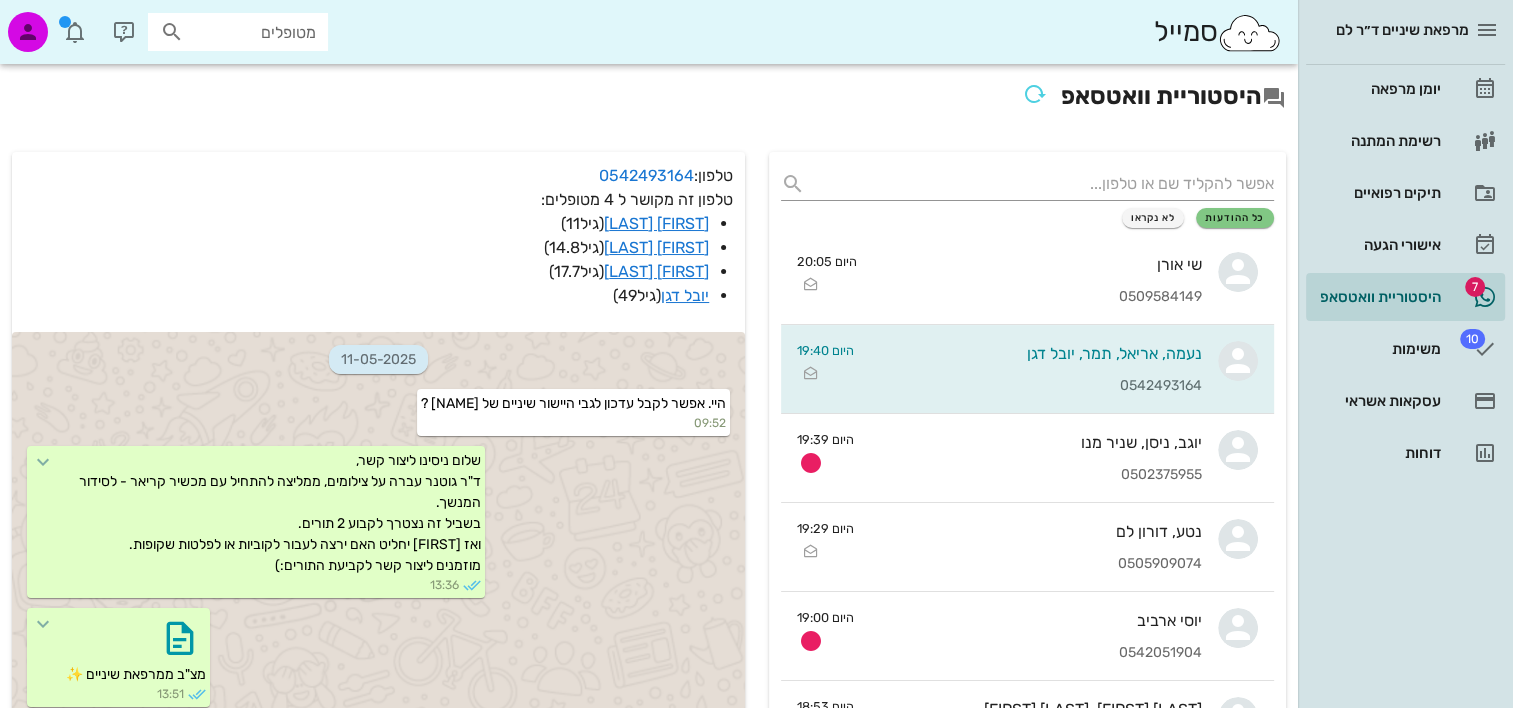 scroll, scrollTop: 4998, scrollLeft: 0, axis: vertical 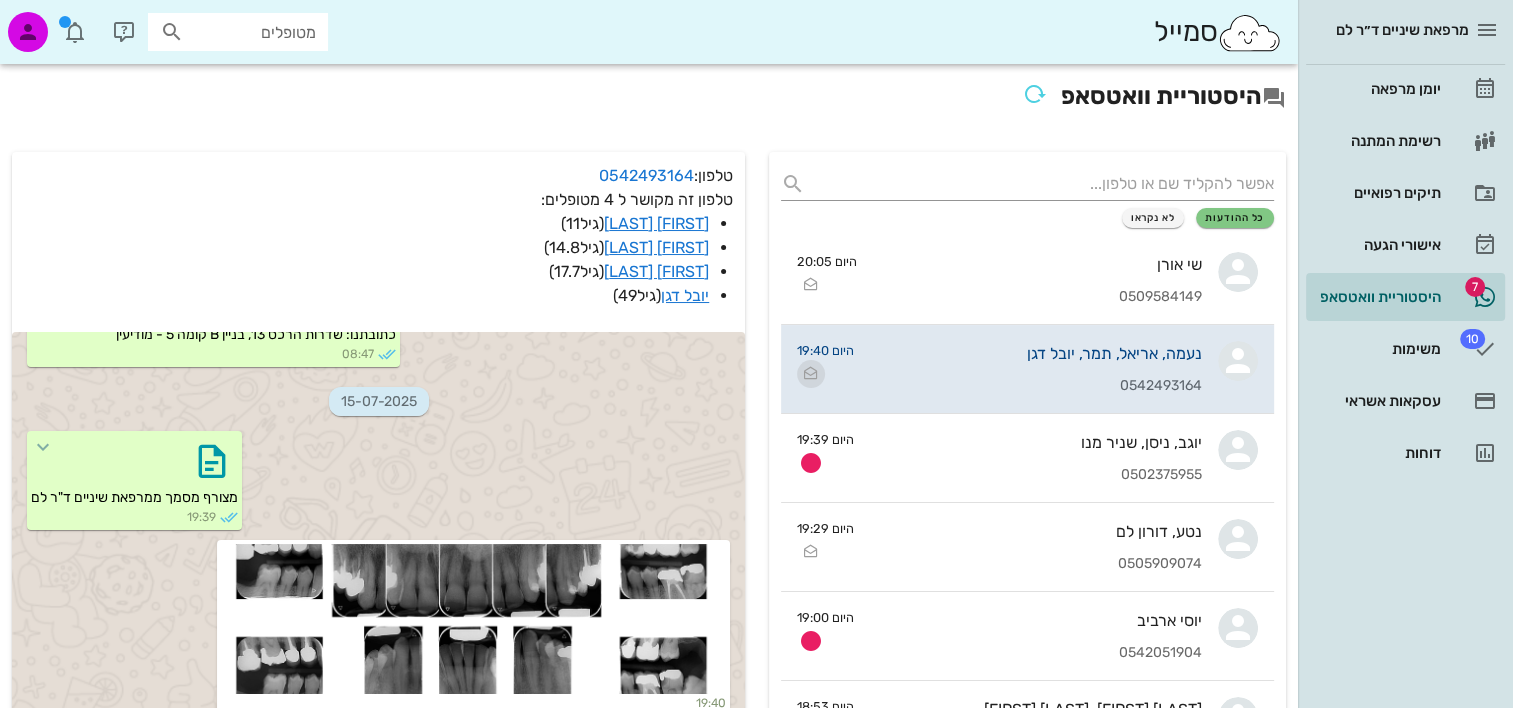 click at bounding box center (811, 374) 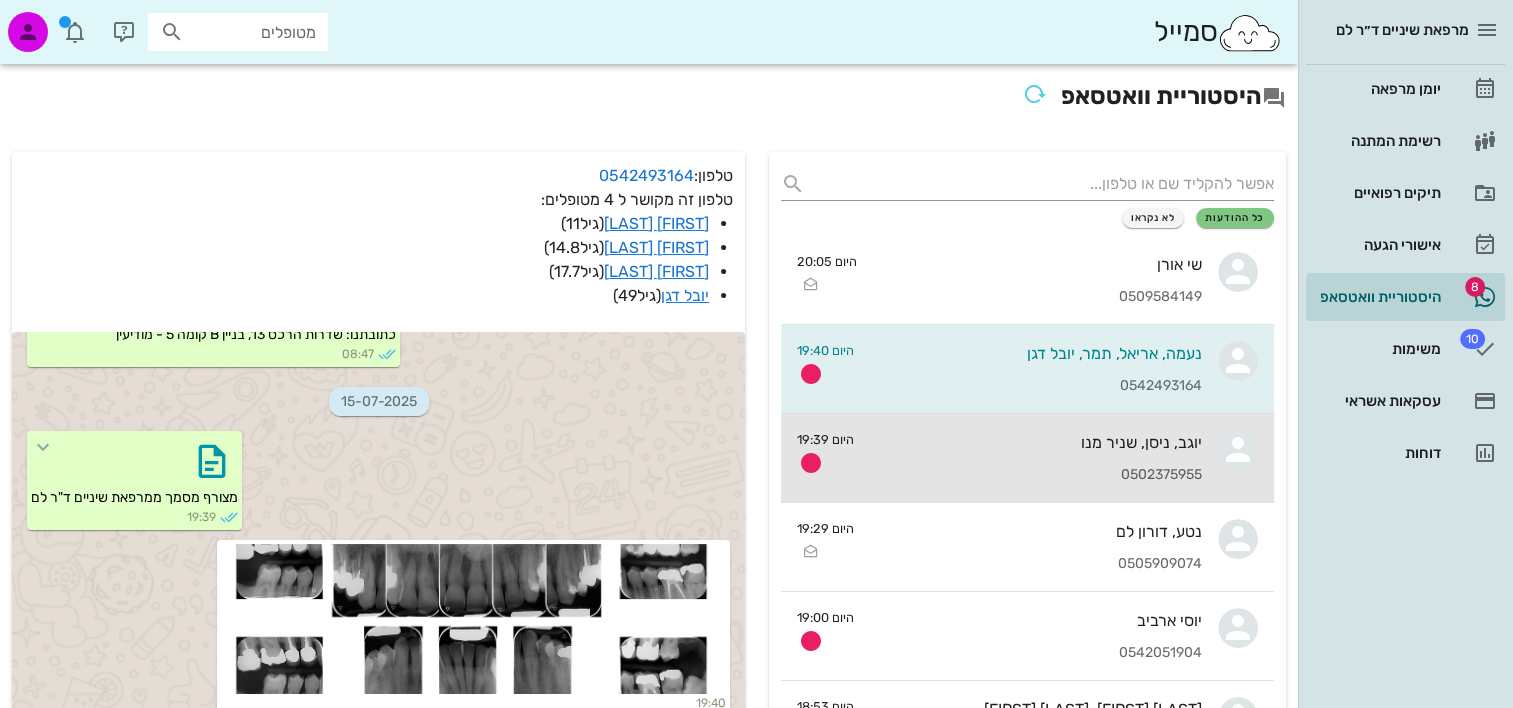 click on "יוגב, ניסן, שניר מנו 0502375955" at bounding box center [1036, 458] 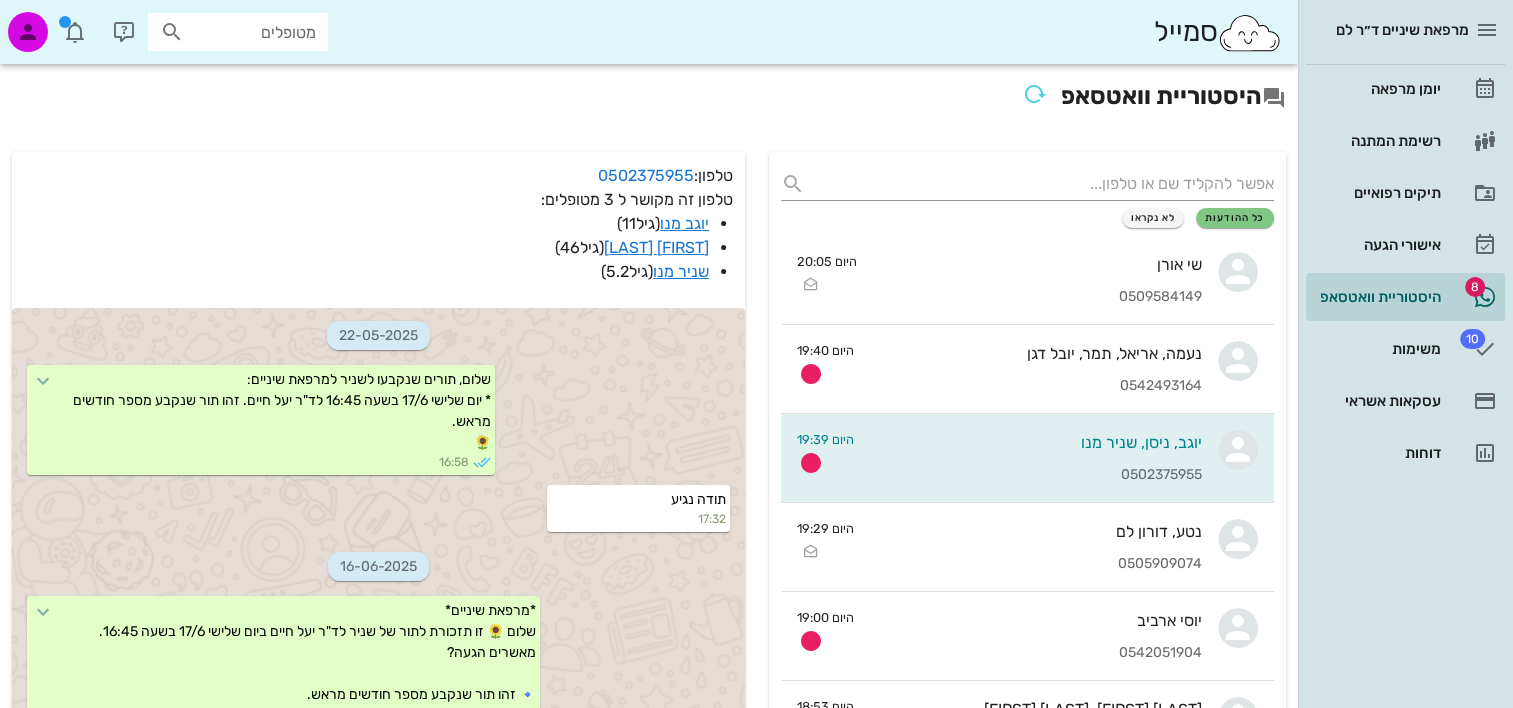 scroll, scrollTop: 516, scrollLeft: 0, axis: vertical 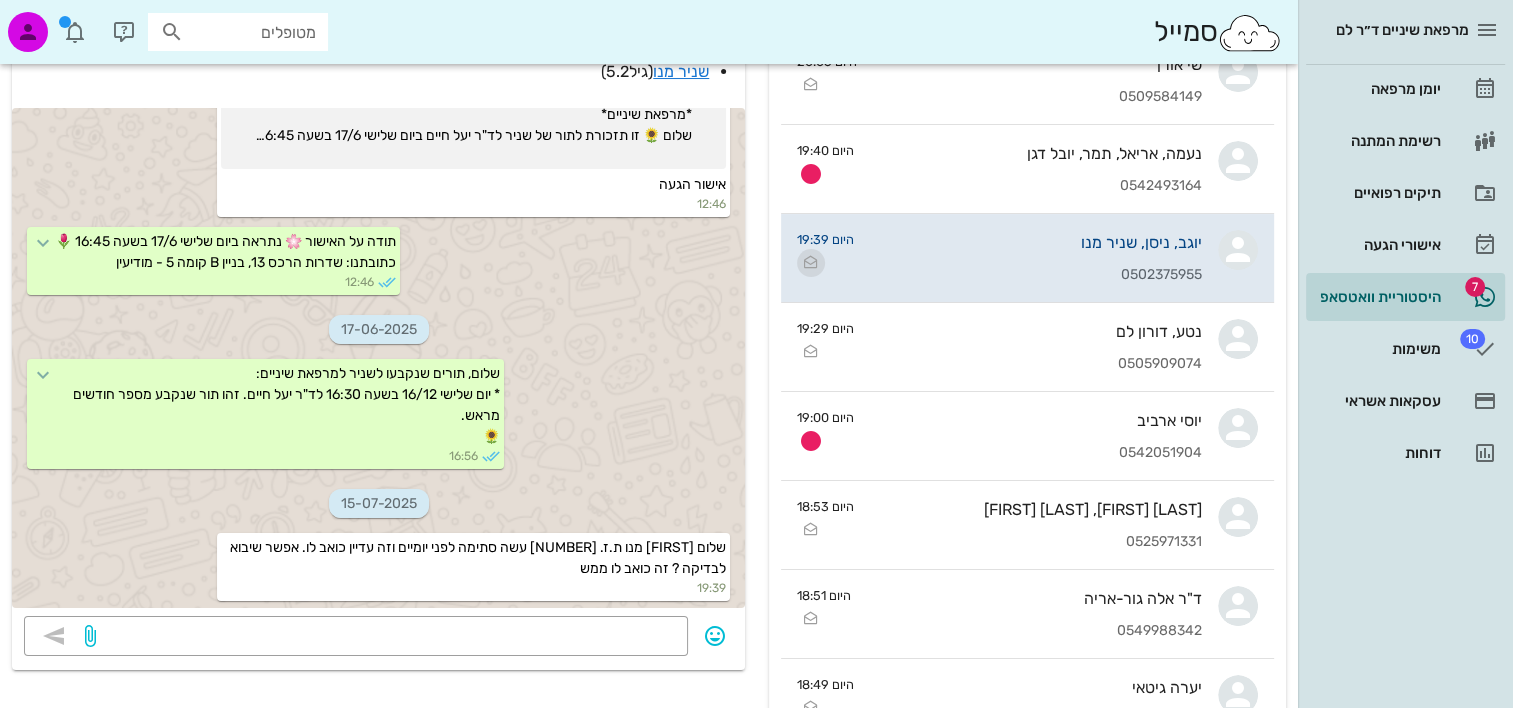 click at bounding box center (811, 263) 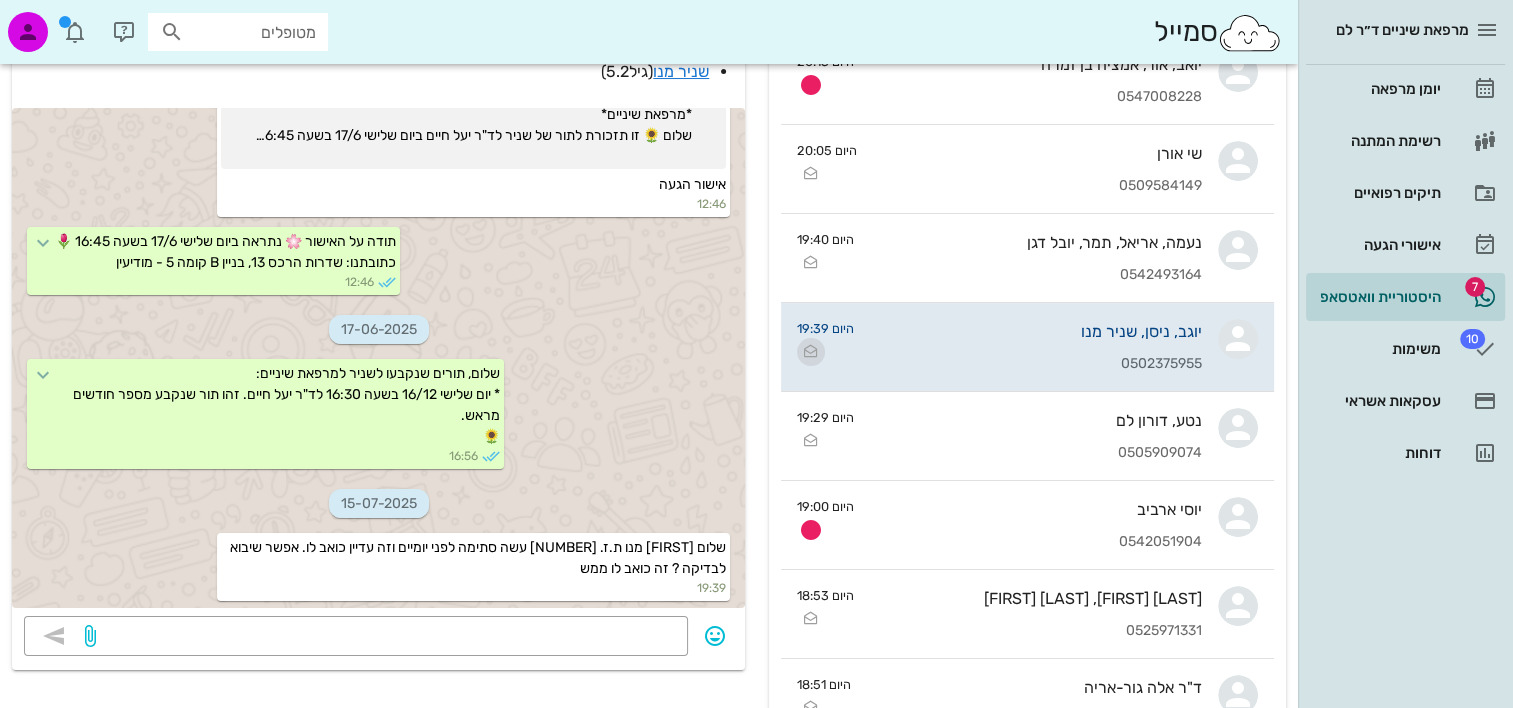 drag, startPoint x: 814, startPoint y: 346, endPoint x: 934, endPoint y: 352, distance: 120.14991 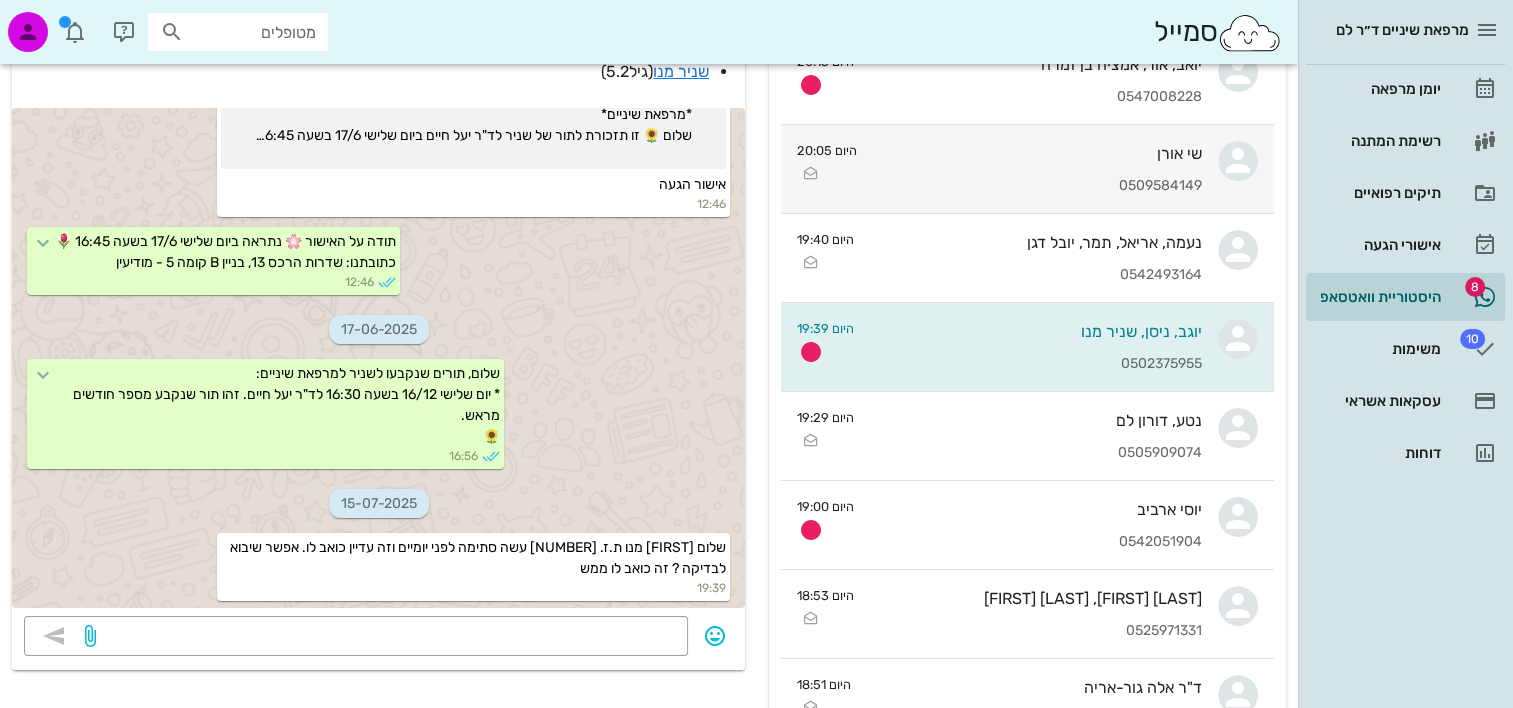 scroll, scrollTop: 0, scrollLeft: 0, axis: both 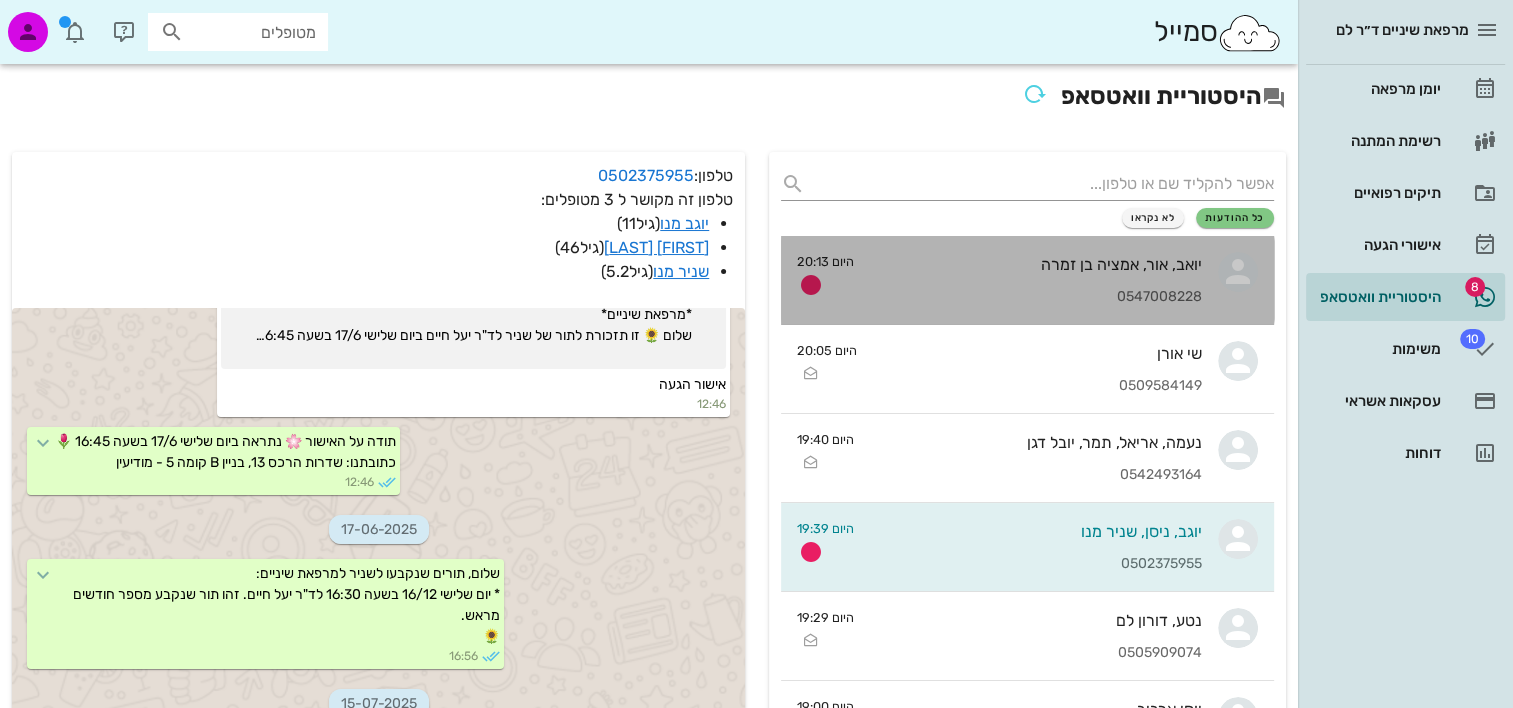 click on "0547008228" at bounding box center (1036, 297) 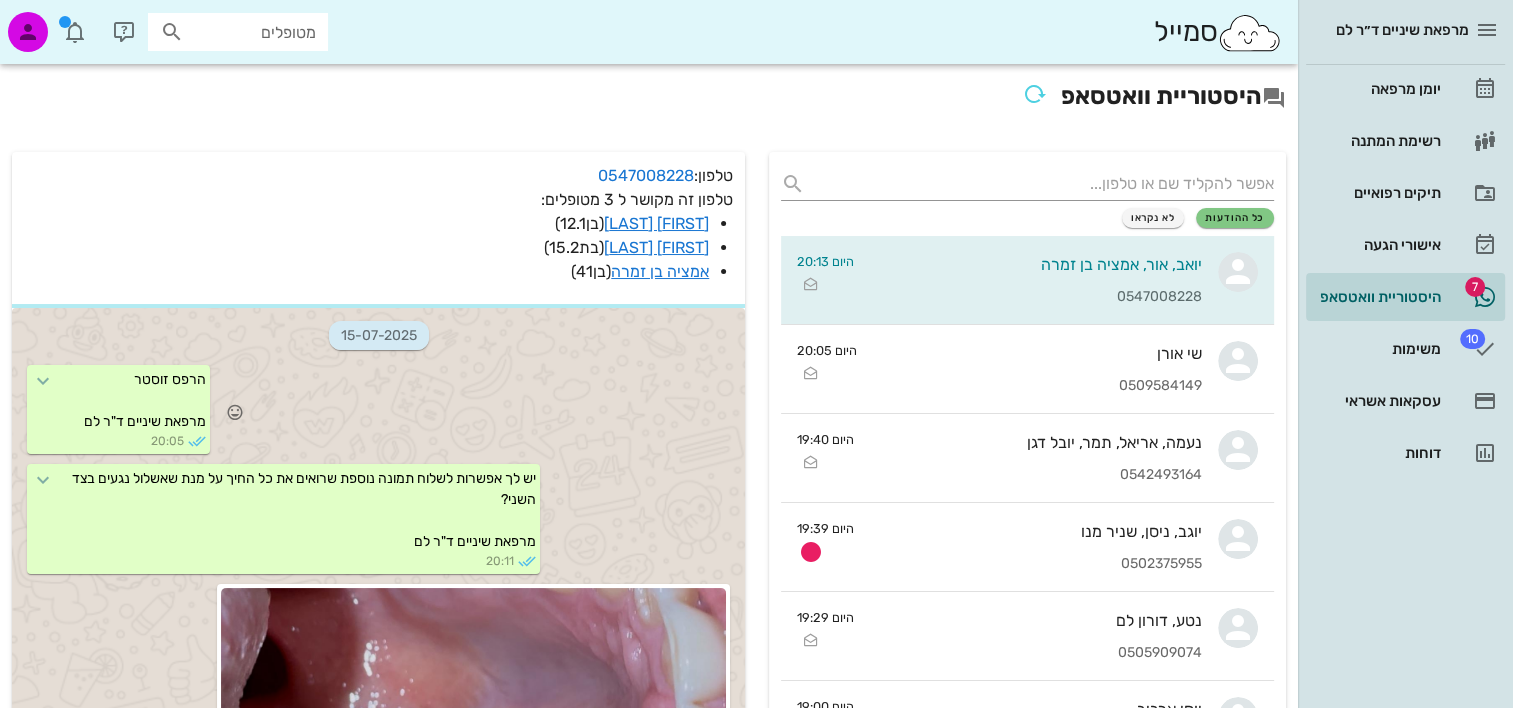 scroll, scrollTop: 200, scrollLeft: 0, axis: vertical 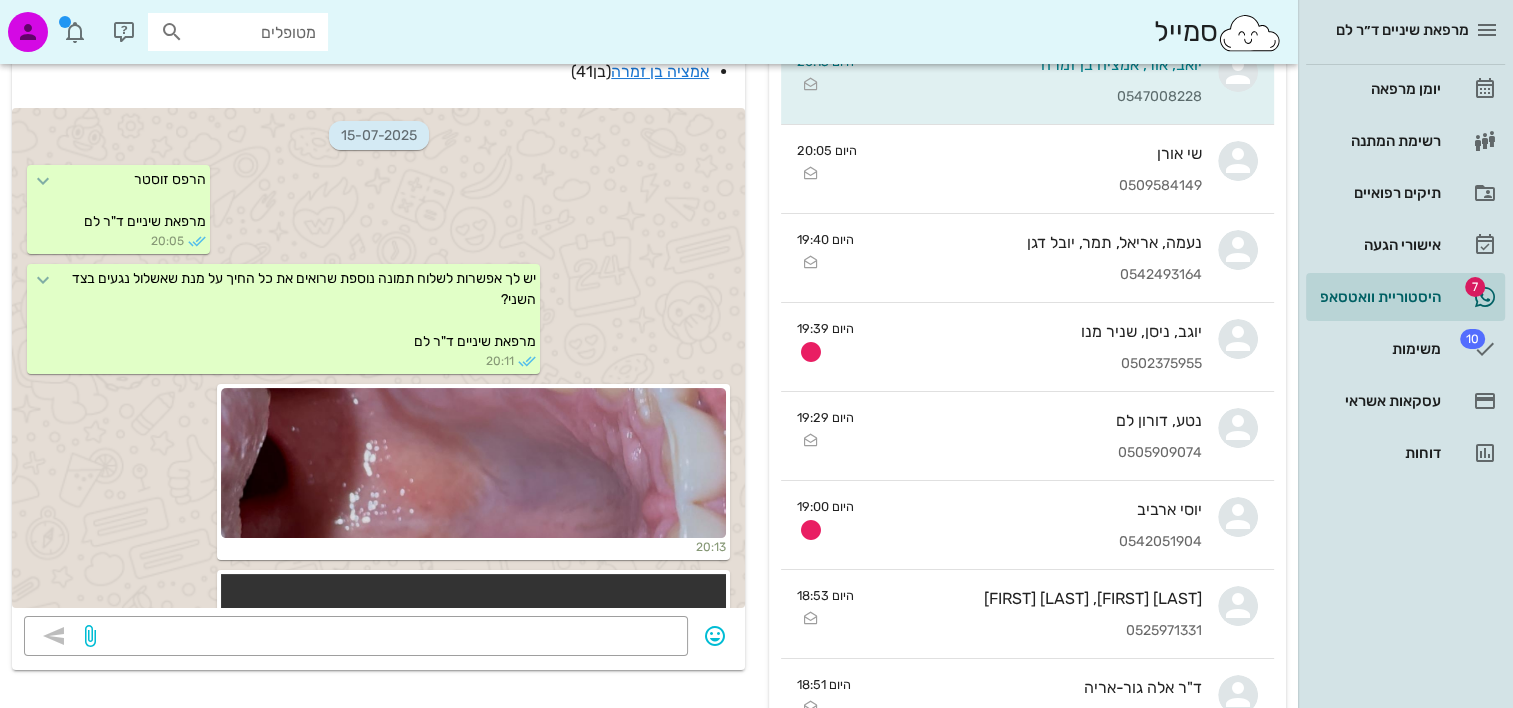 click on "יצא וידאו בטעות 20:13" at bounding box center [378, 748] 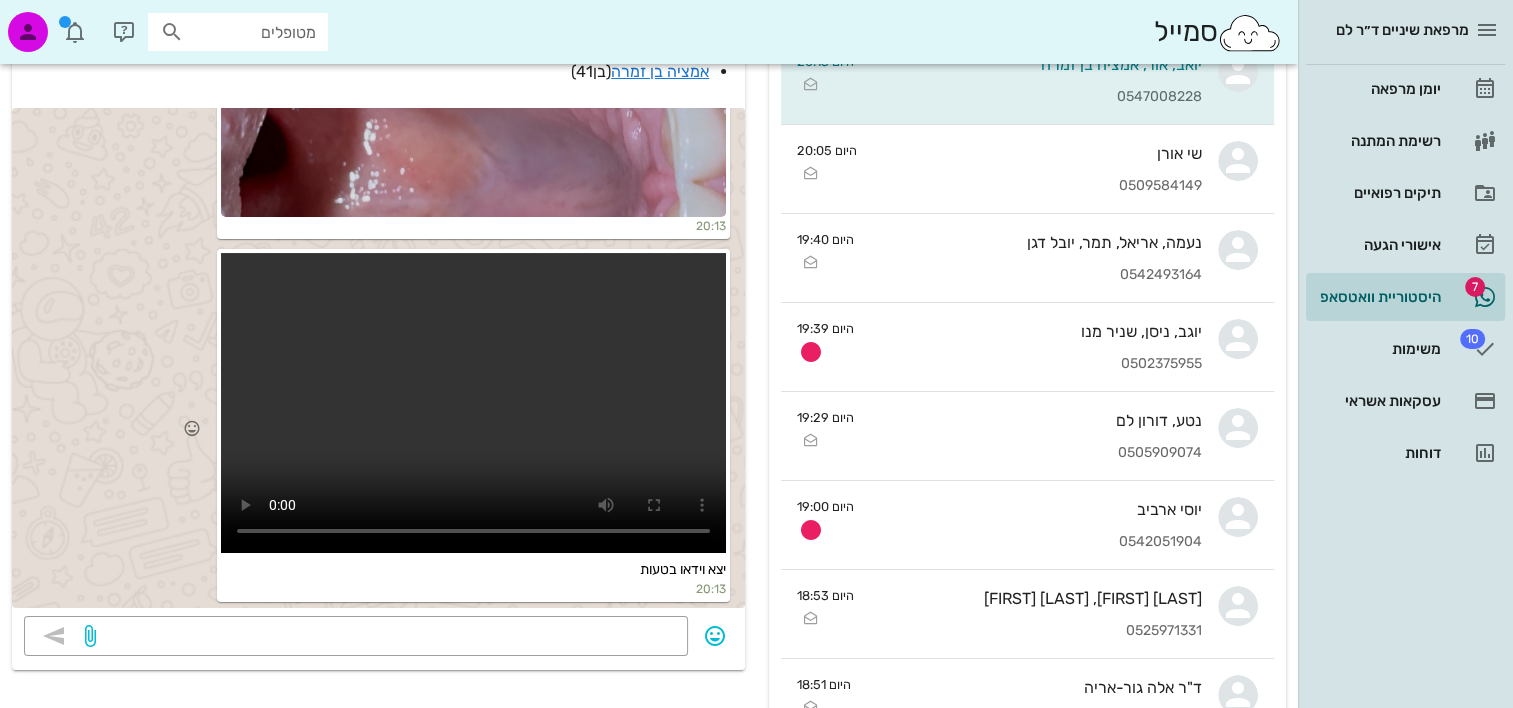 click at bounding box center (473, 403) 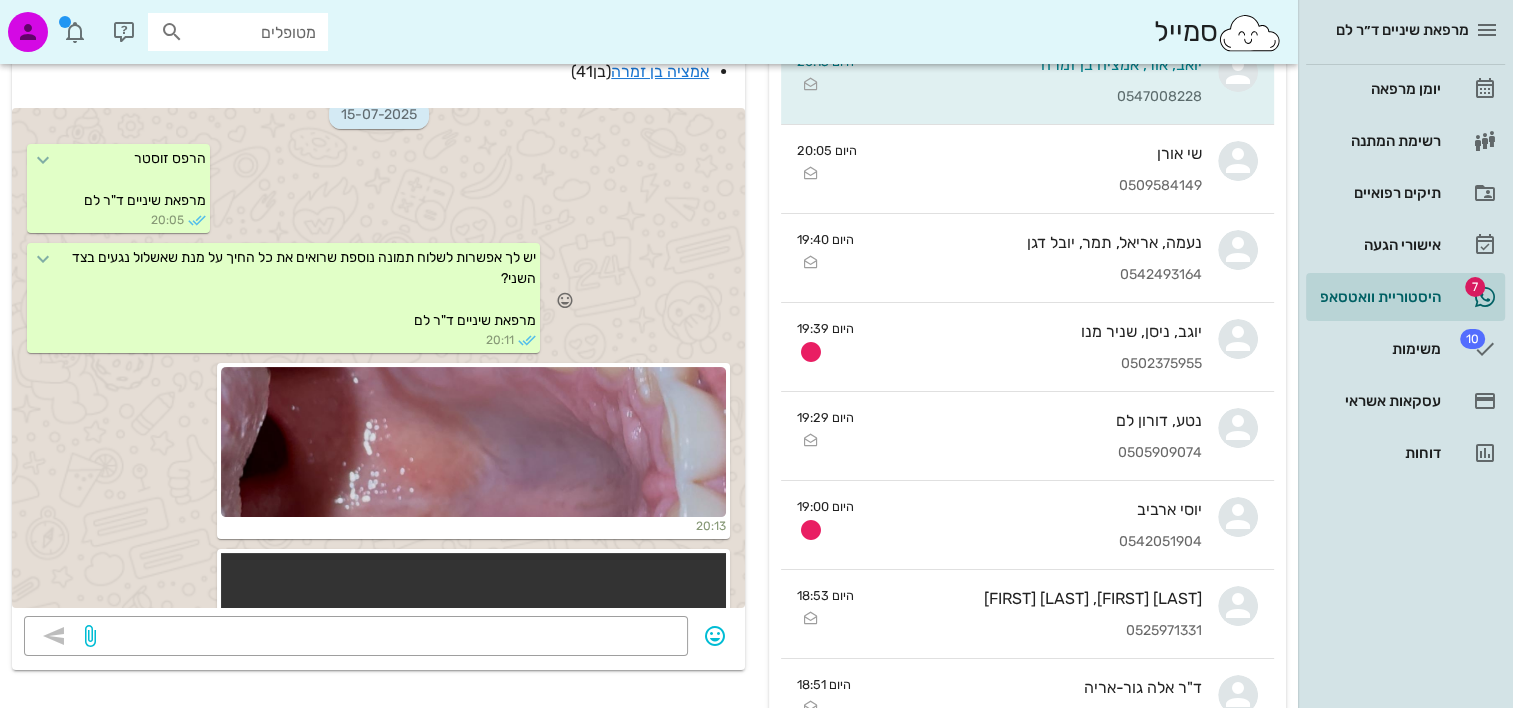 scroll, scrollTop: 0, scrollLeft: 0, axis: both 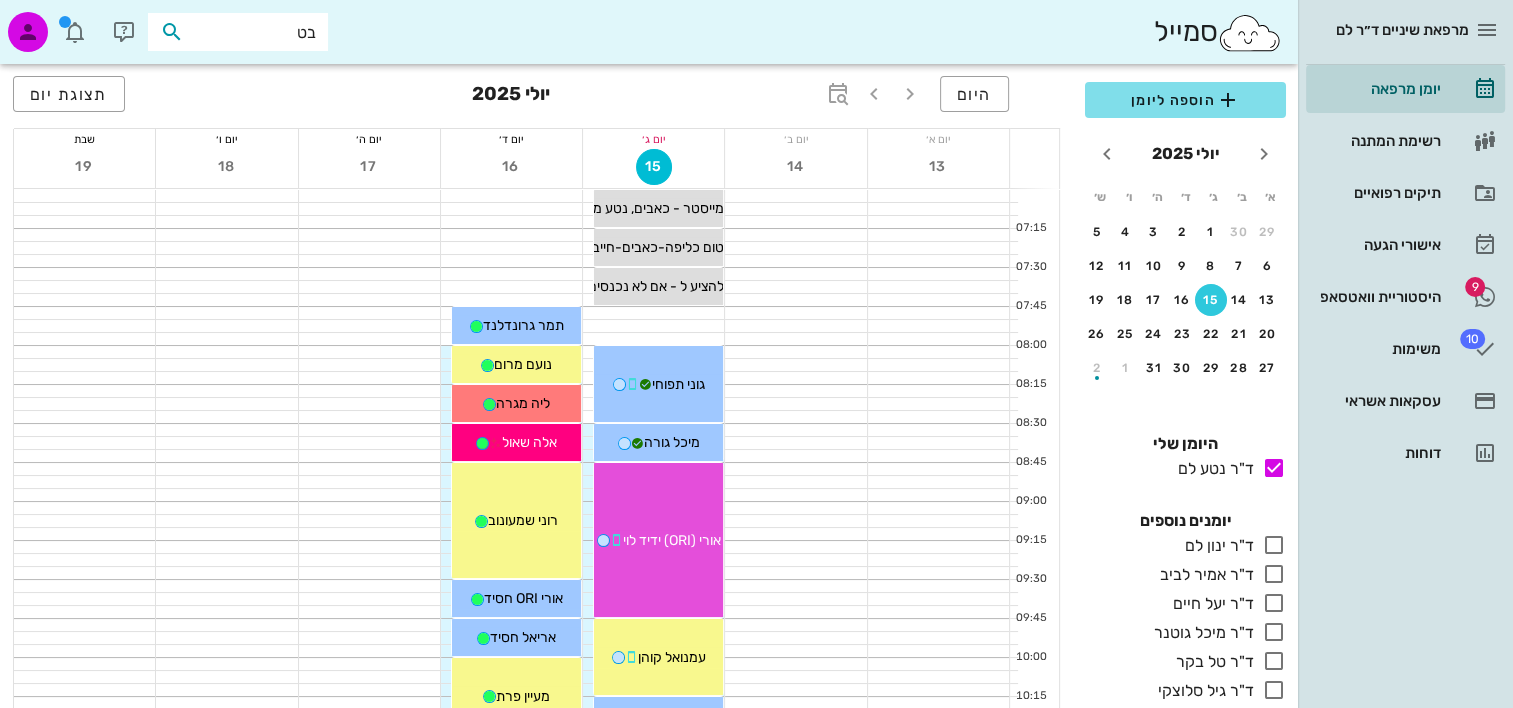 type on "ב" 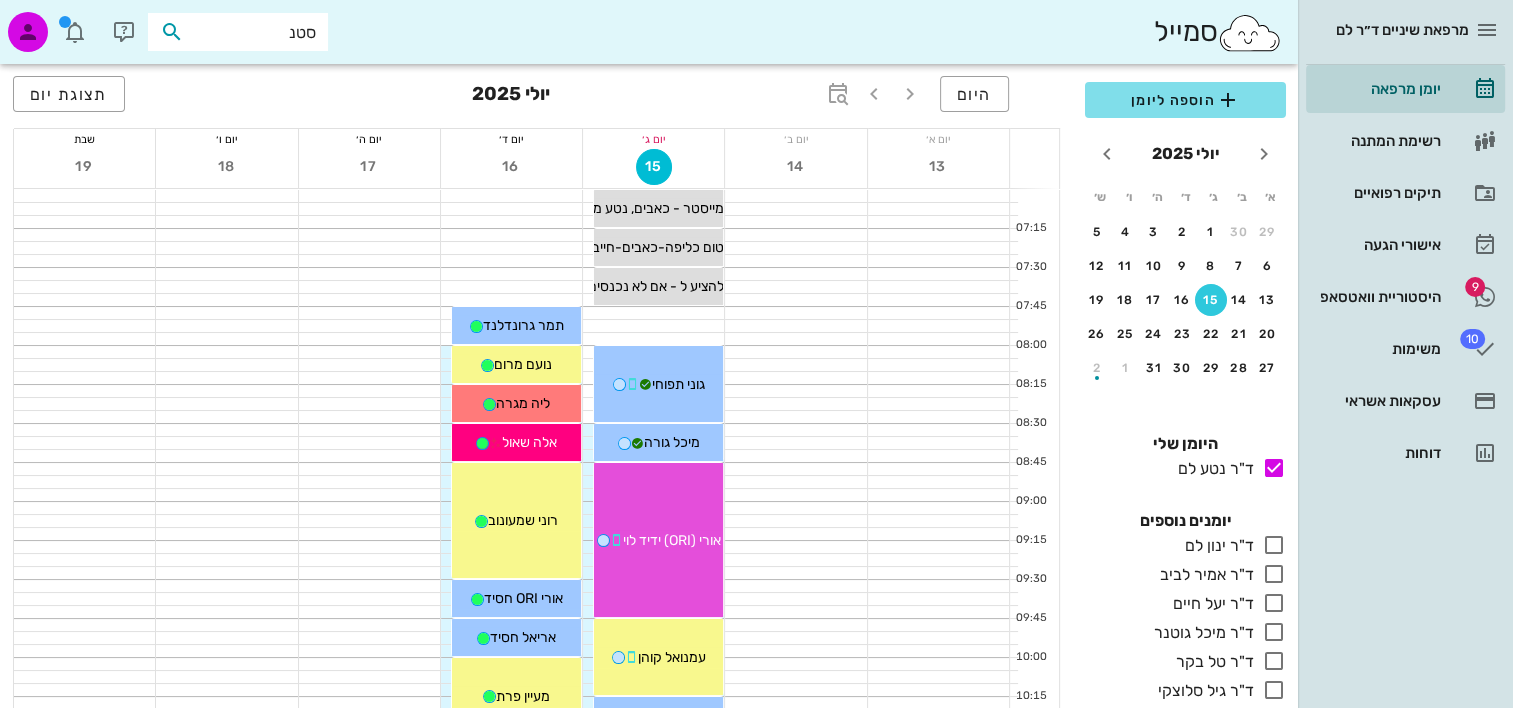 type on "[FIRST]" 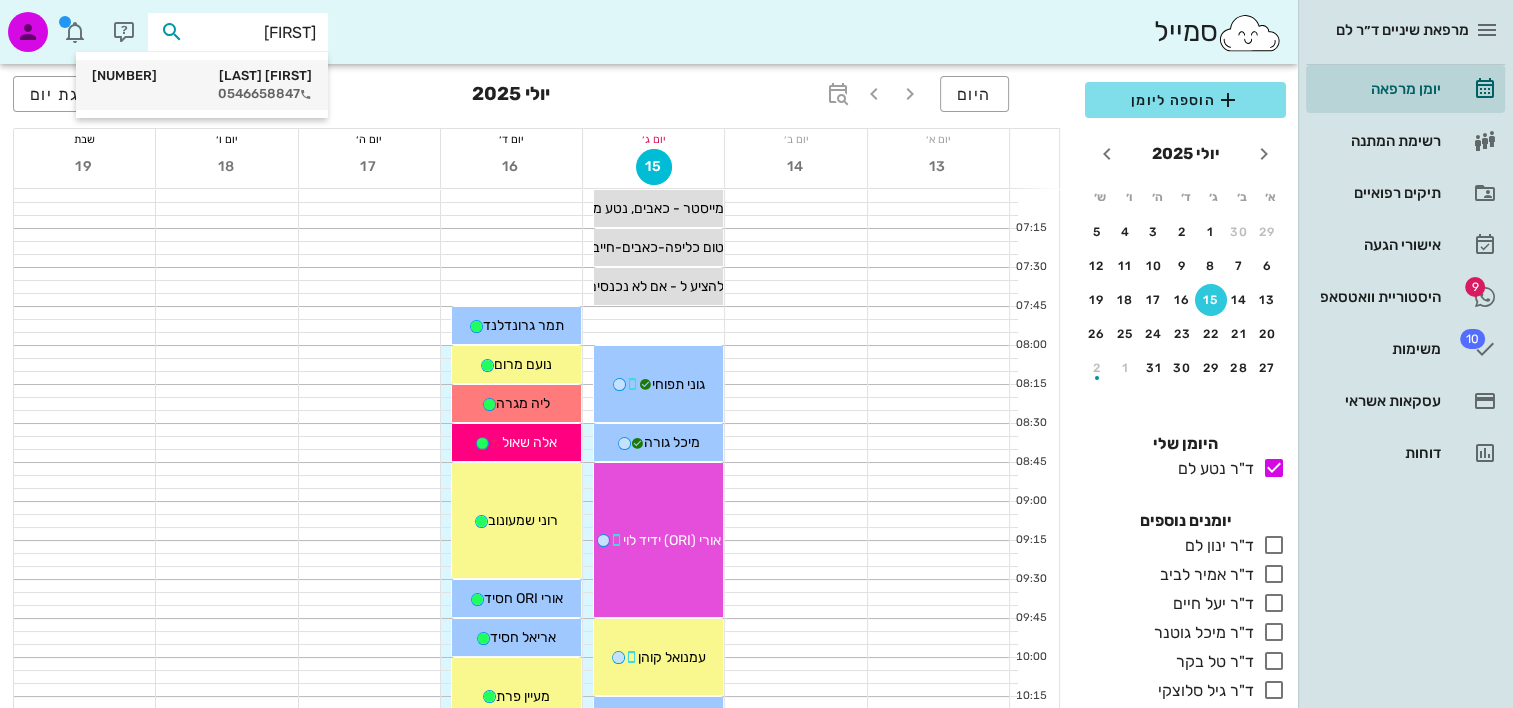 click on "0546658847" at bounding box center (202, 94) 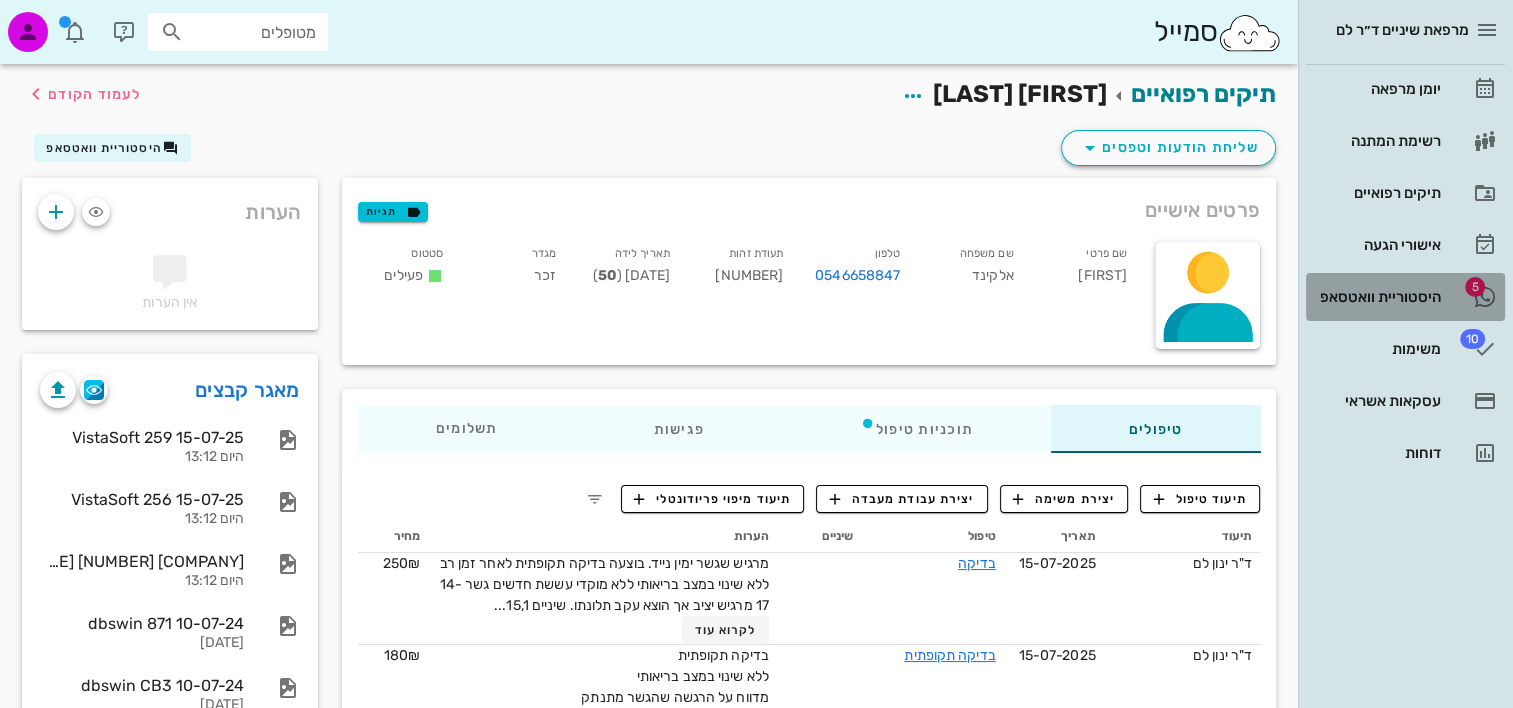 click on "היסטוריית וואטסאפ" at bounding box center (1377, 297) 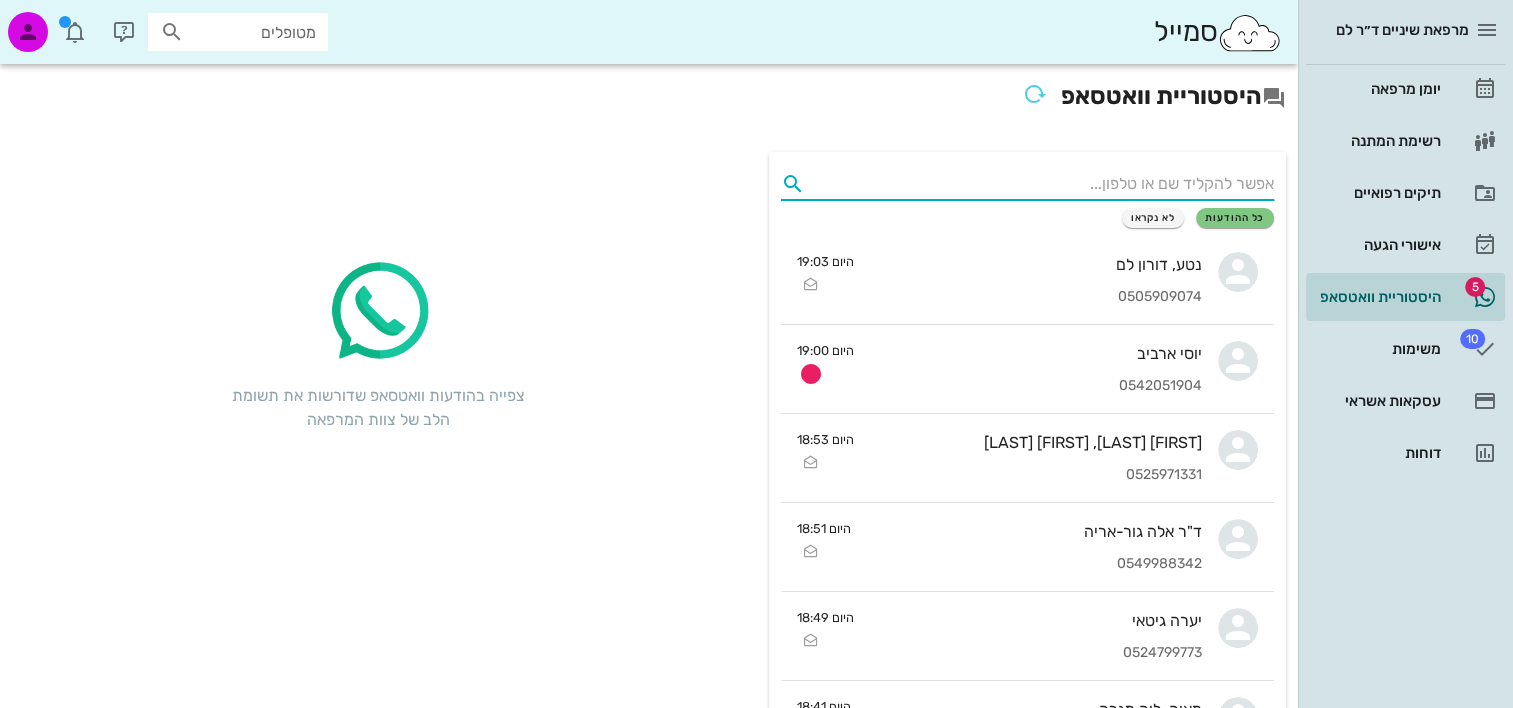 click at bounding box center (1043, 184) 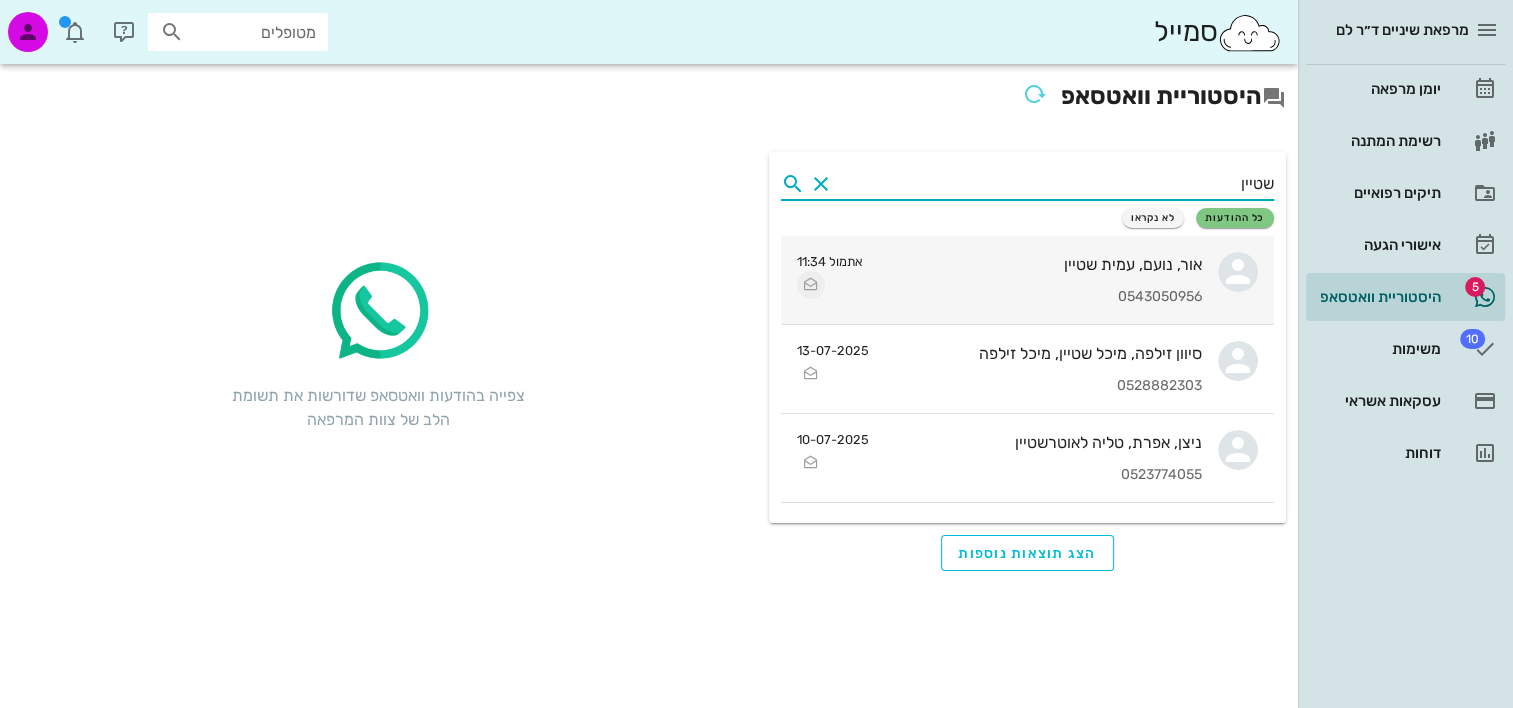 type on "שטיין" 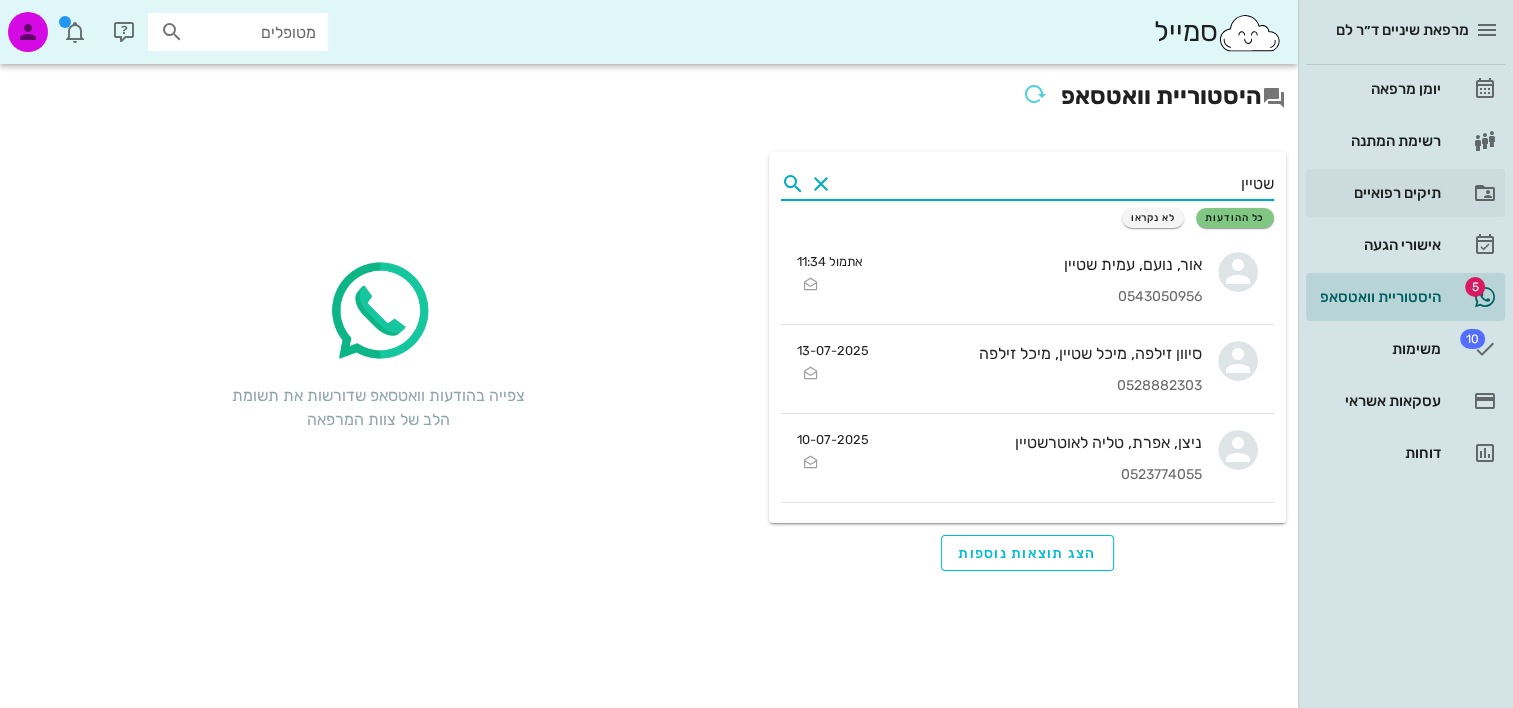drag, startPoint x: 1128, startPoint y: 187, endPoint x: 1424, endPoint y: 208, distance: 296.744 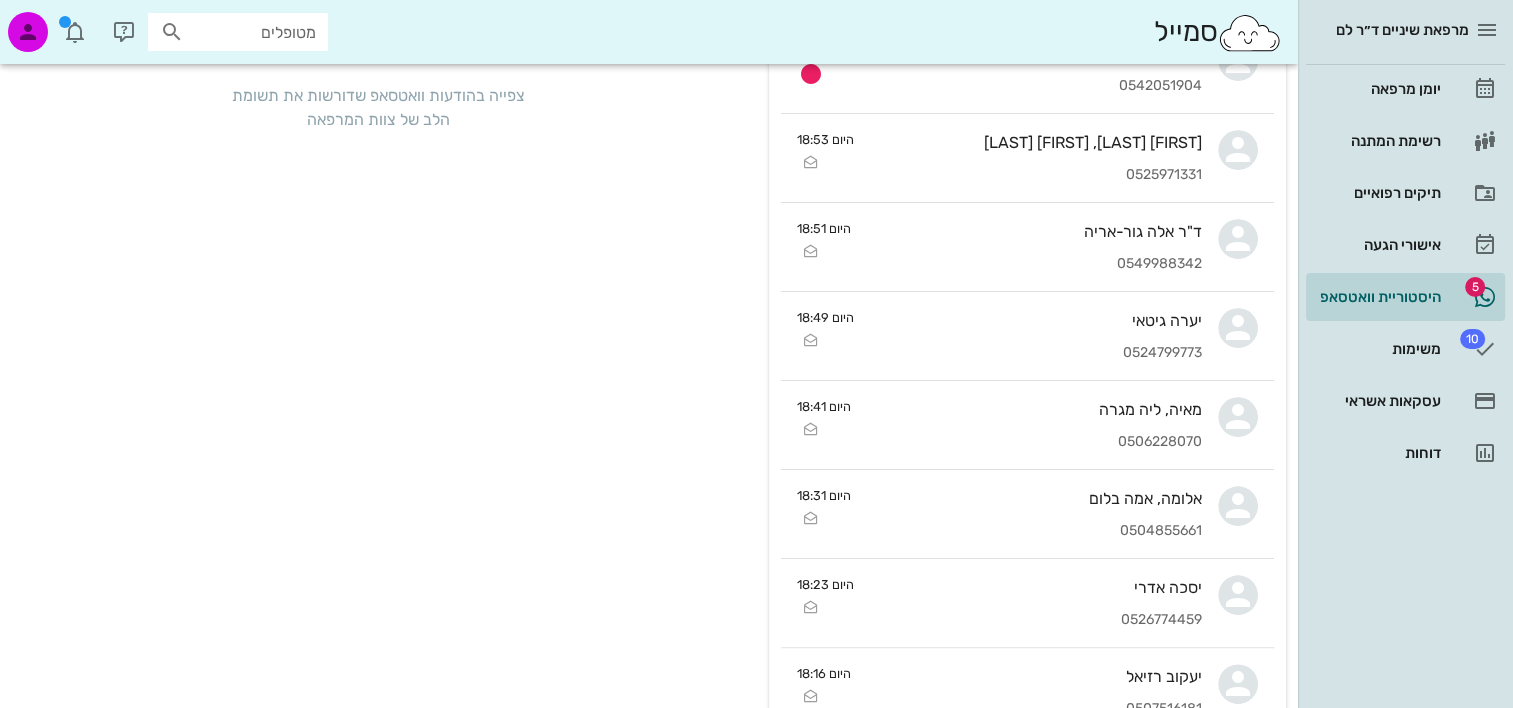scroll, scrollTop: 0, scrollLeft: 0, axis: both 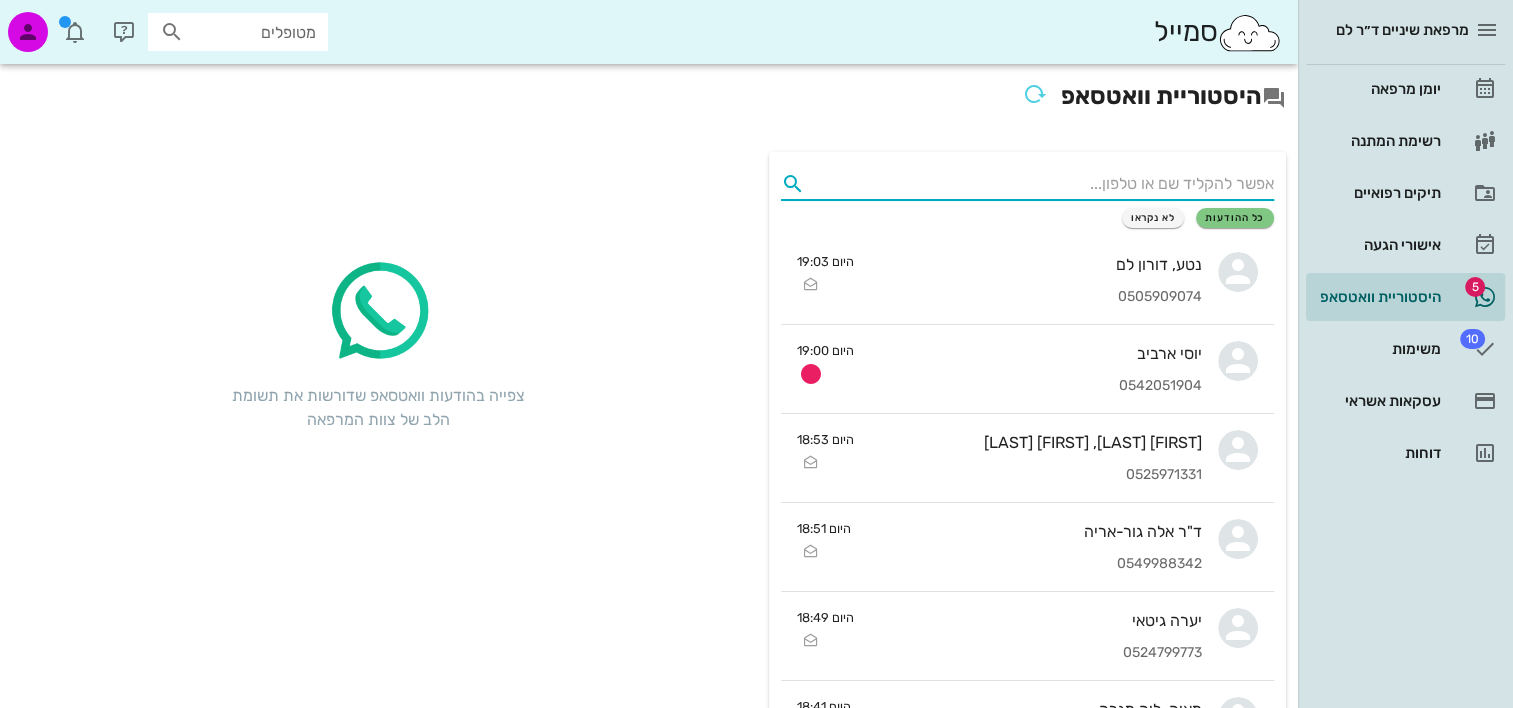 type 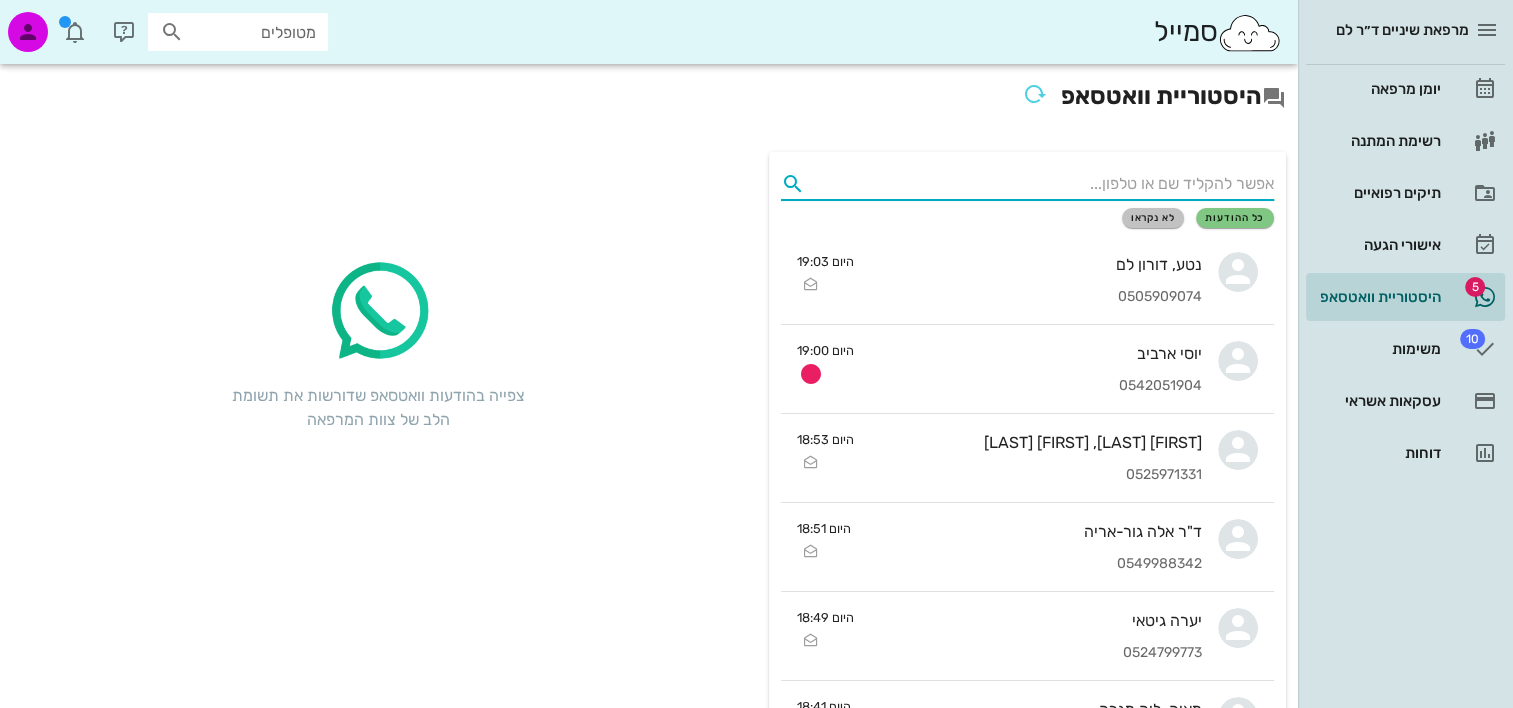 click on "לא נקראו" at bounding box center [1153, 218] 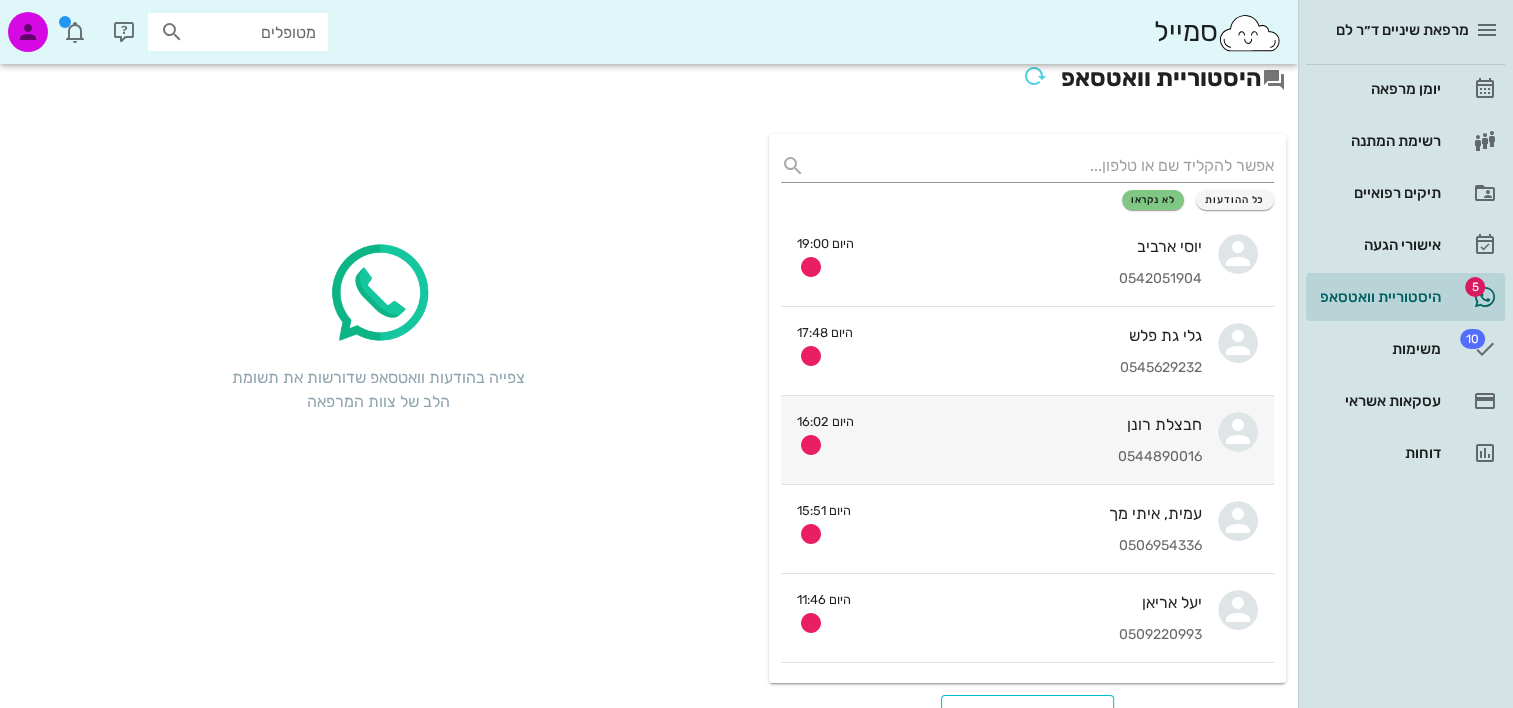 scroll, scrollTop: 0, scrollLeft: 0, axis: both 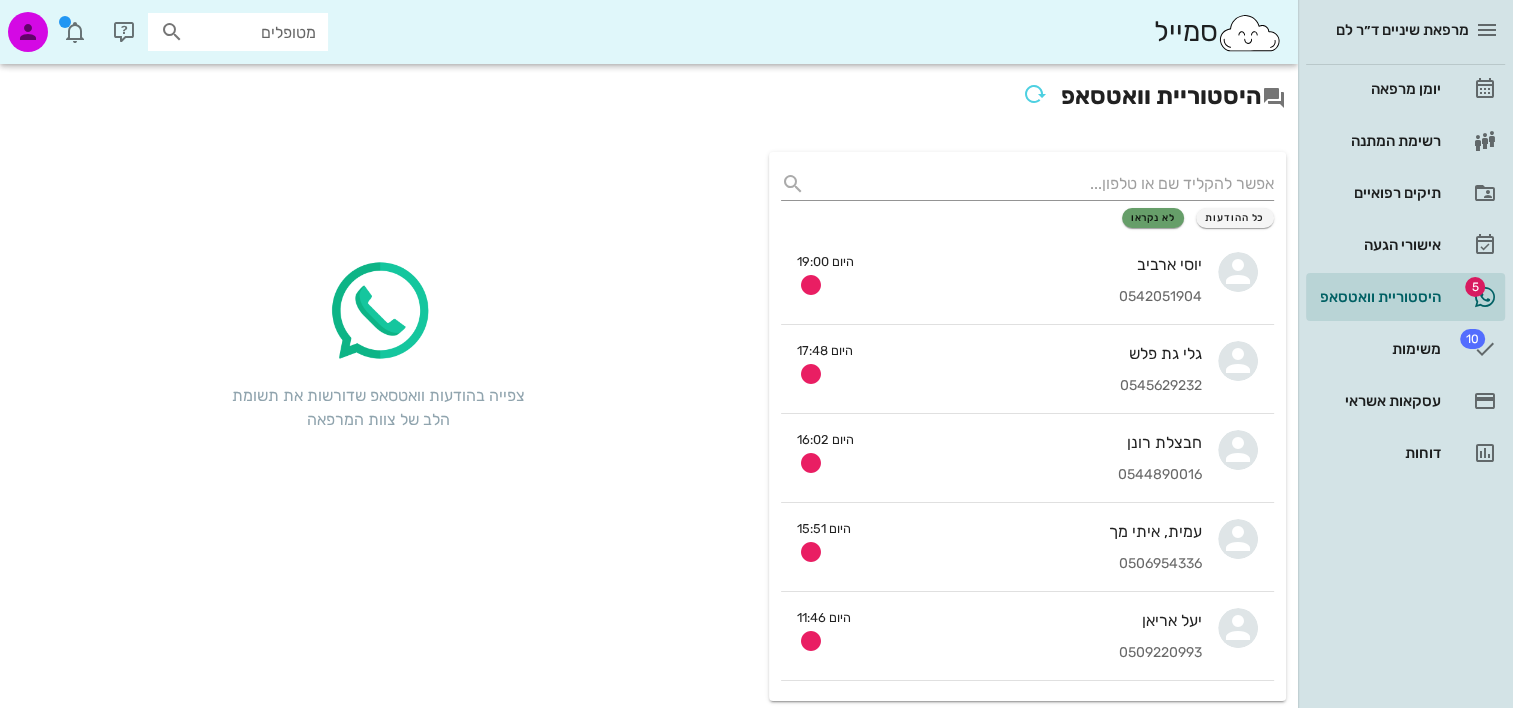 click on "לא נקראו" at bounding box center [1153, 218] 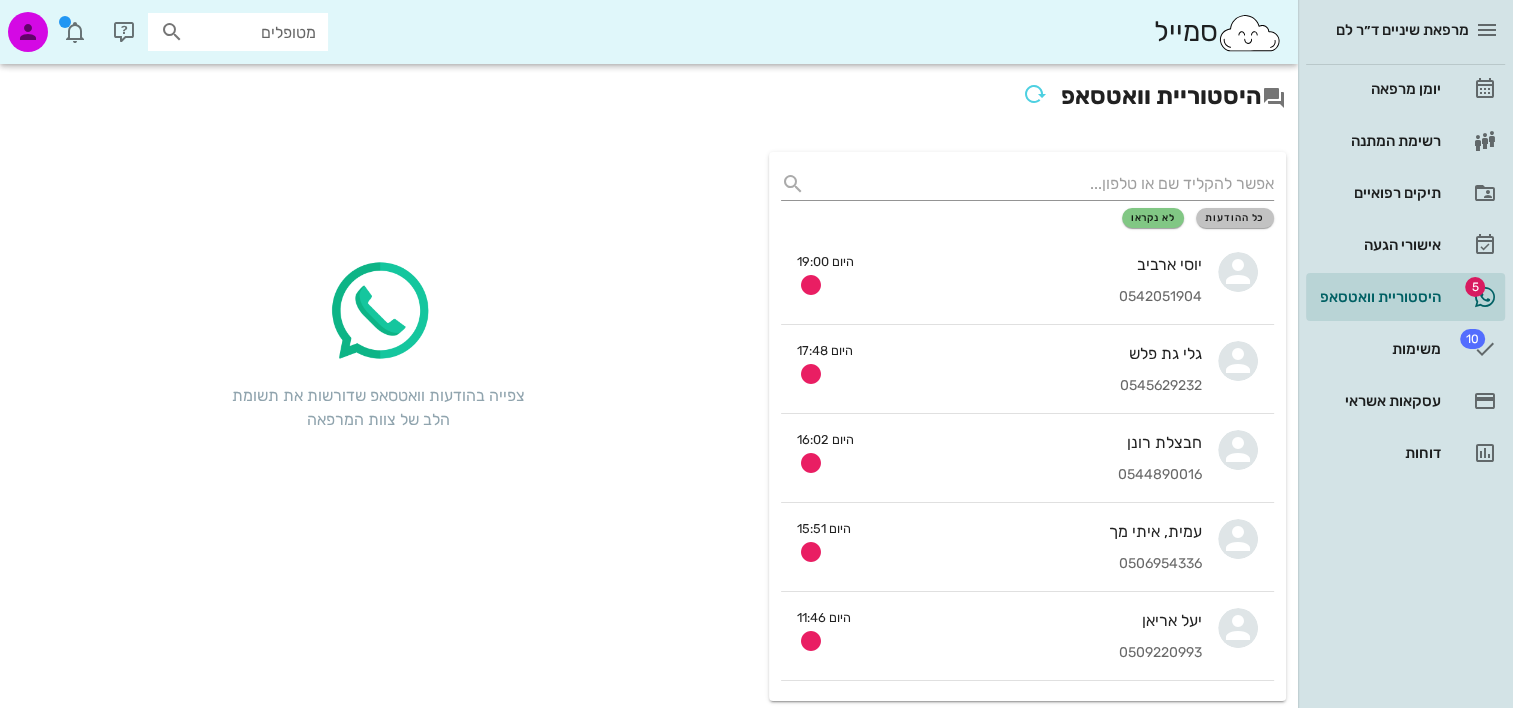 click on "כל ההודעות" at bounding box center [1235, 218] 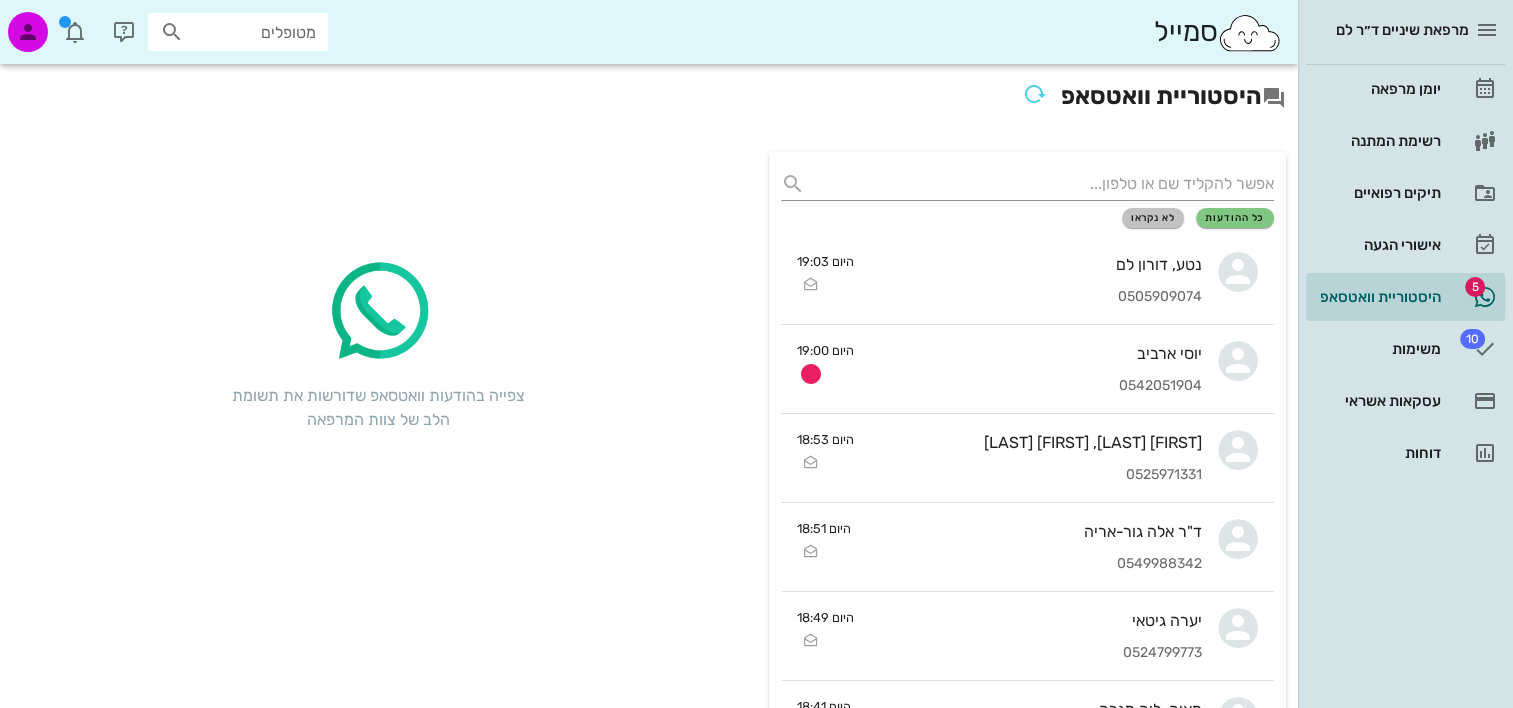 click on "לא נקראו" at bounding box center [1153, 218] 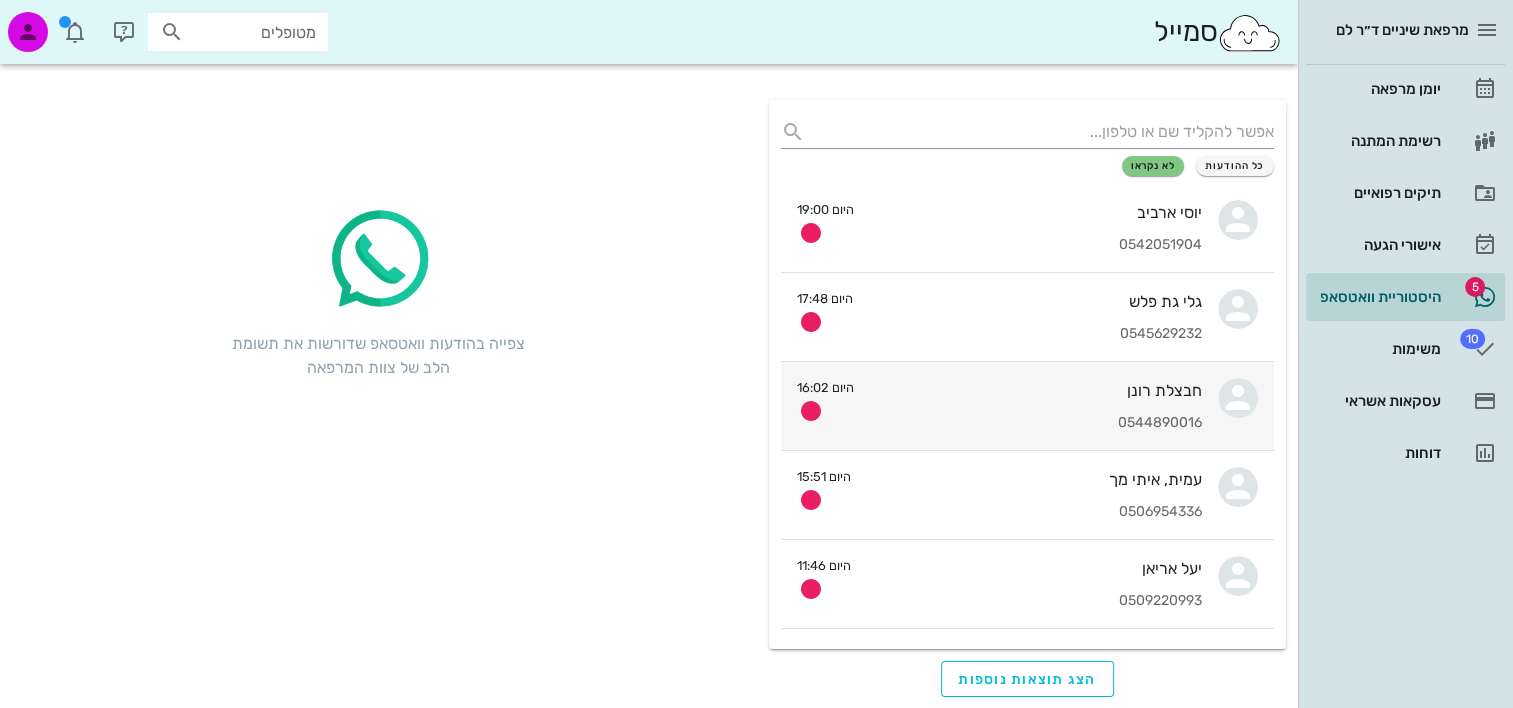 scroll, scrollTop: 0, scrollLeft: 0, axis: both 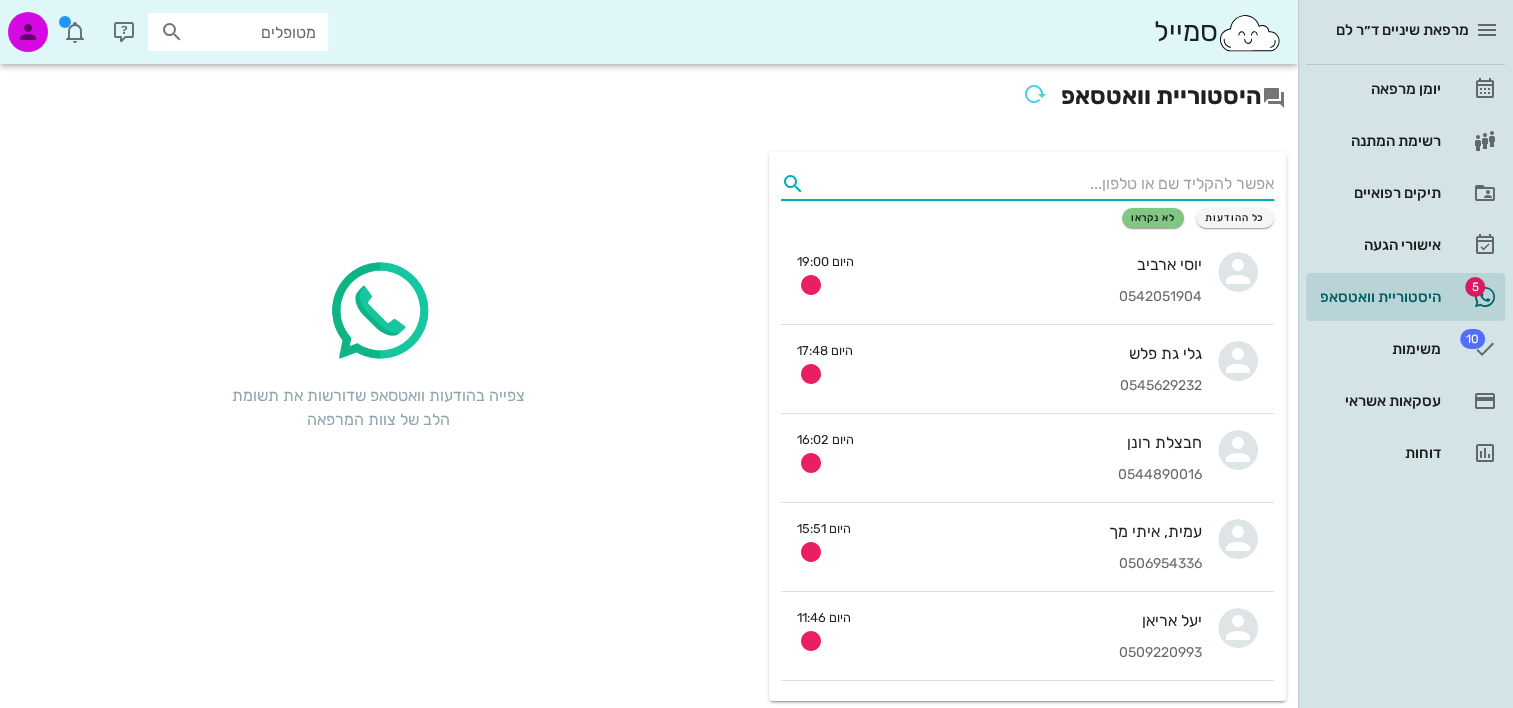 click at bounding box center (1043, 184) 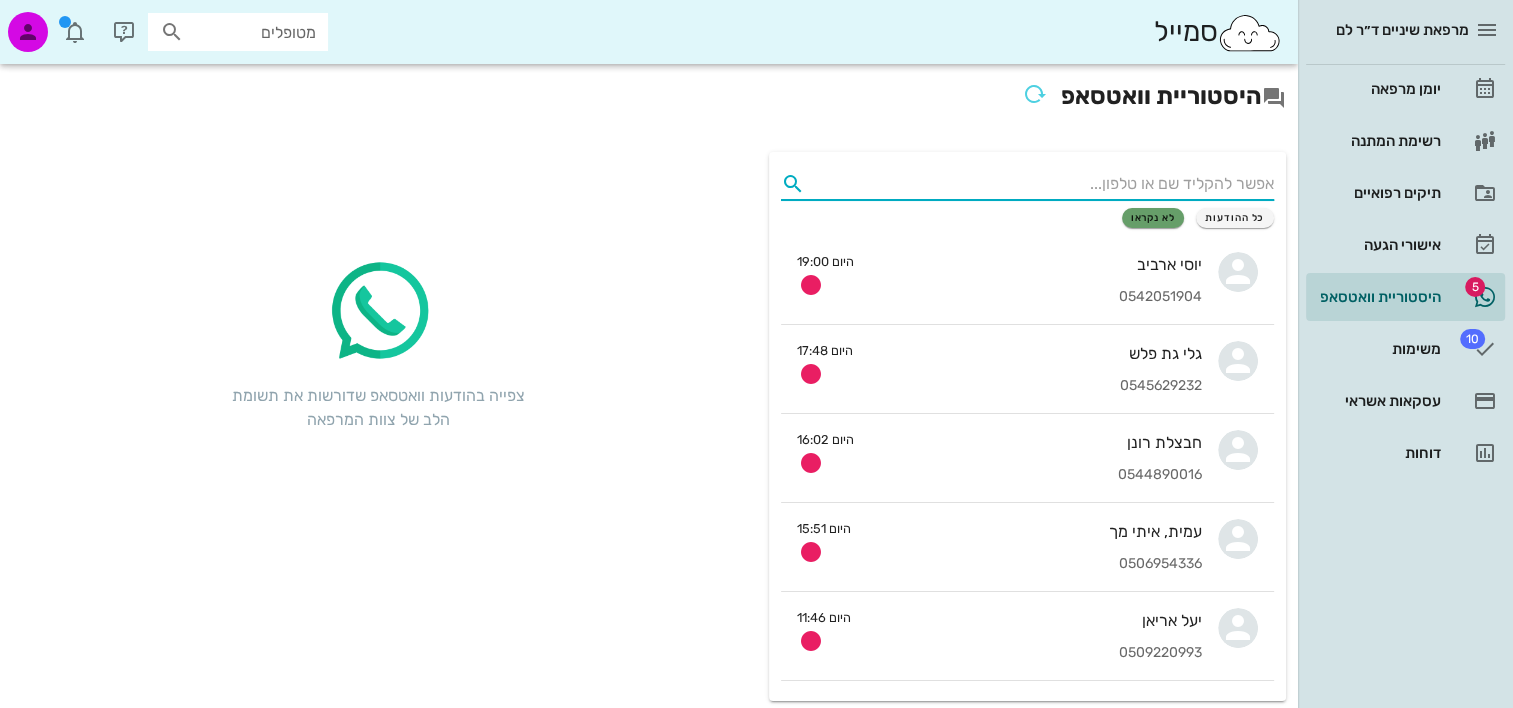 click on "לא נקראו" at bounding box center (1153, 218) 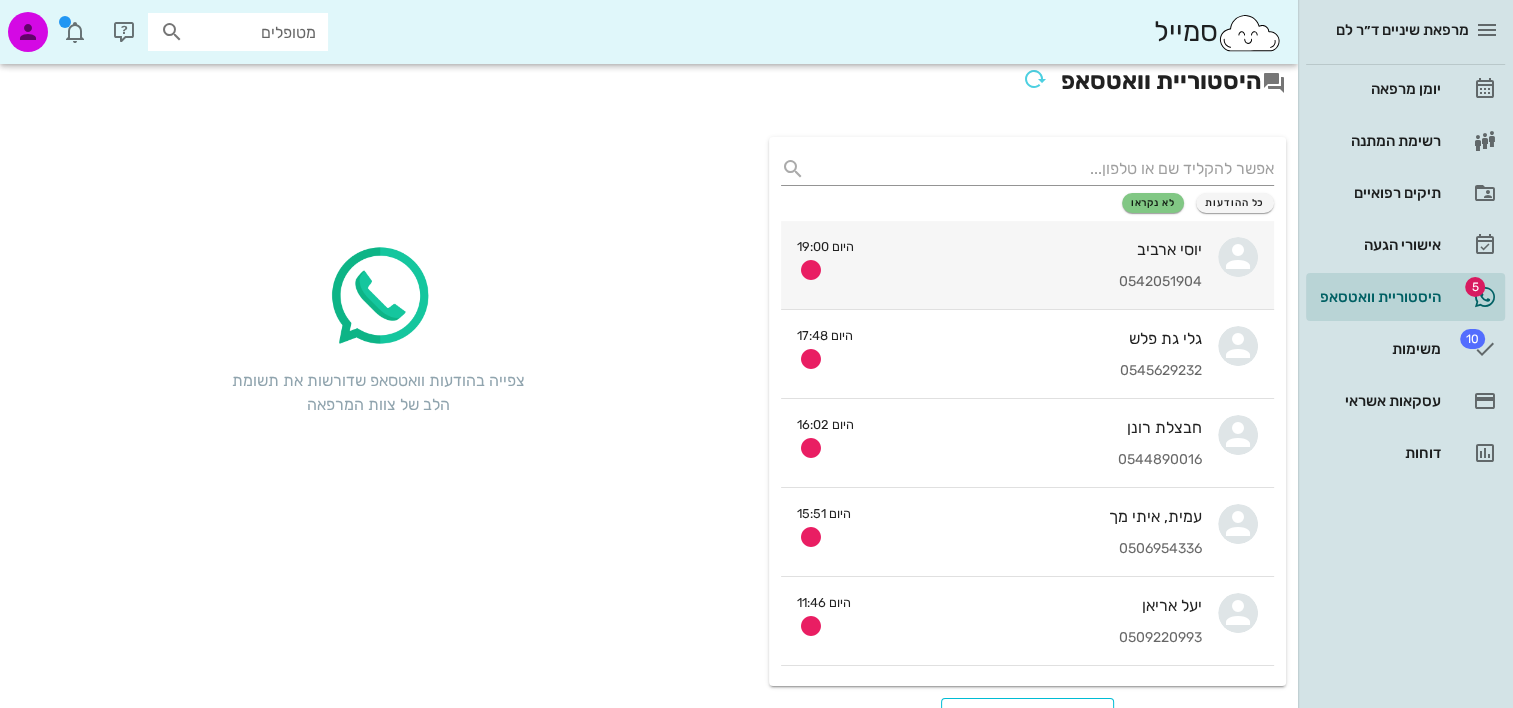 scroll, scrollTop: 0, scrollLeft: 0, axis: both 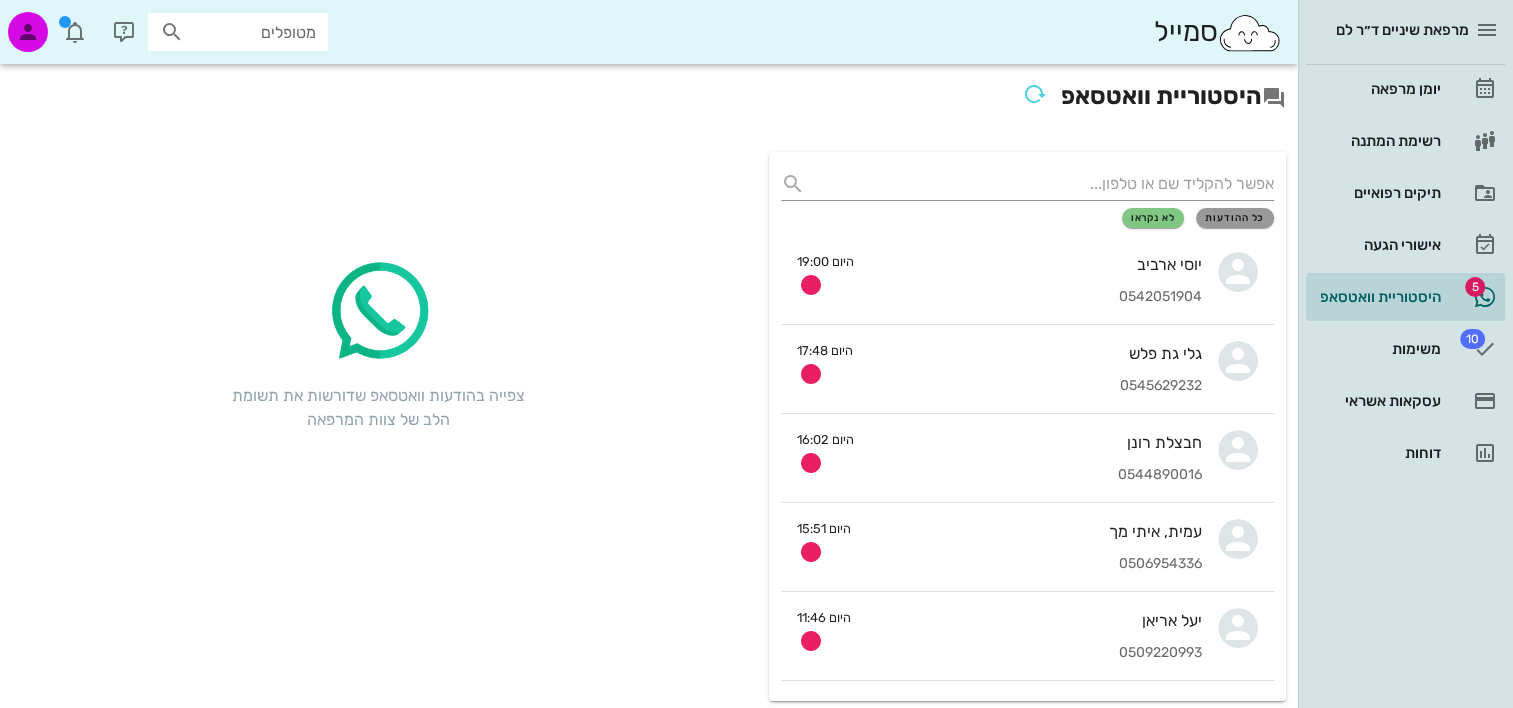 click on "כל ההודעות" at bounding box center [1235, 218] 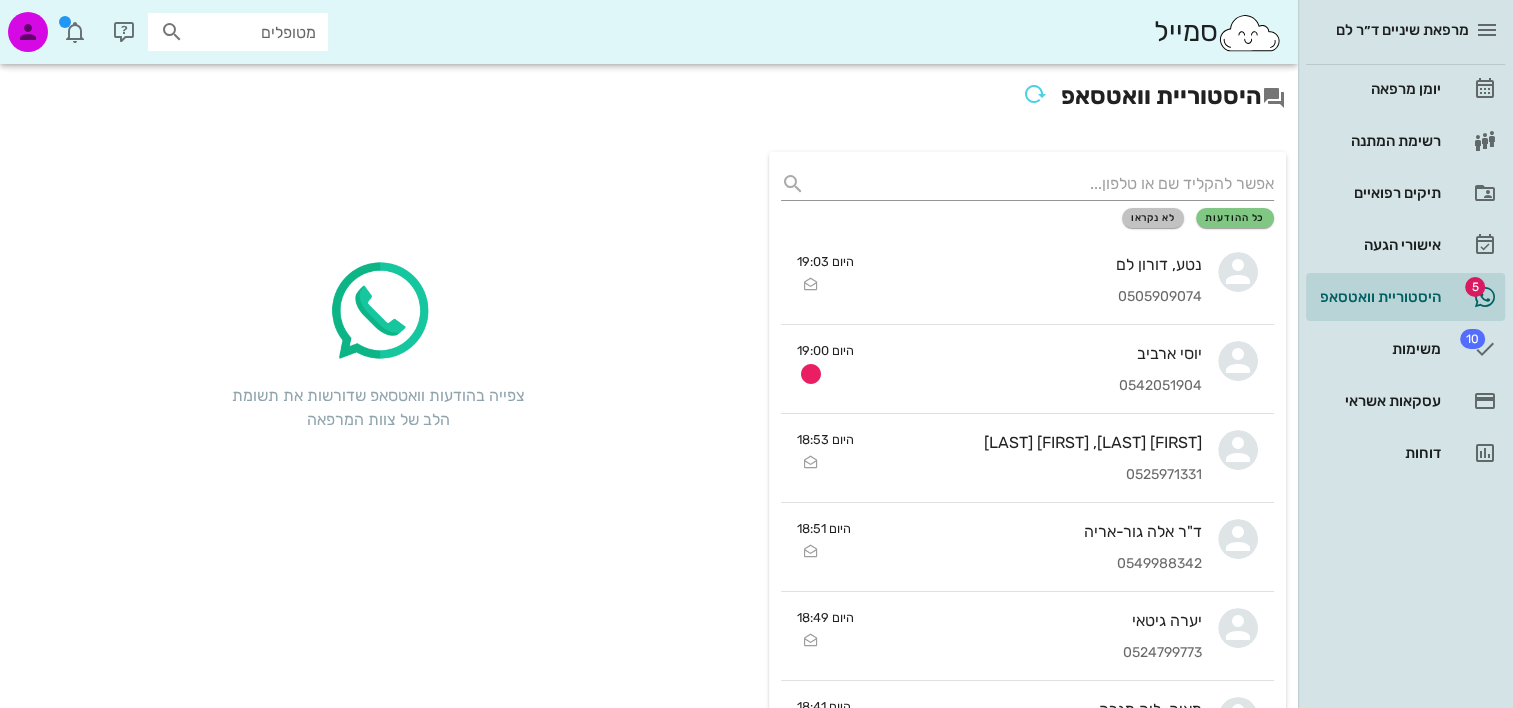 click on "לא נקראו" at bounding box center (1153, 218) 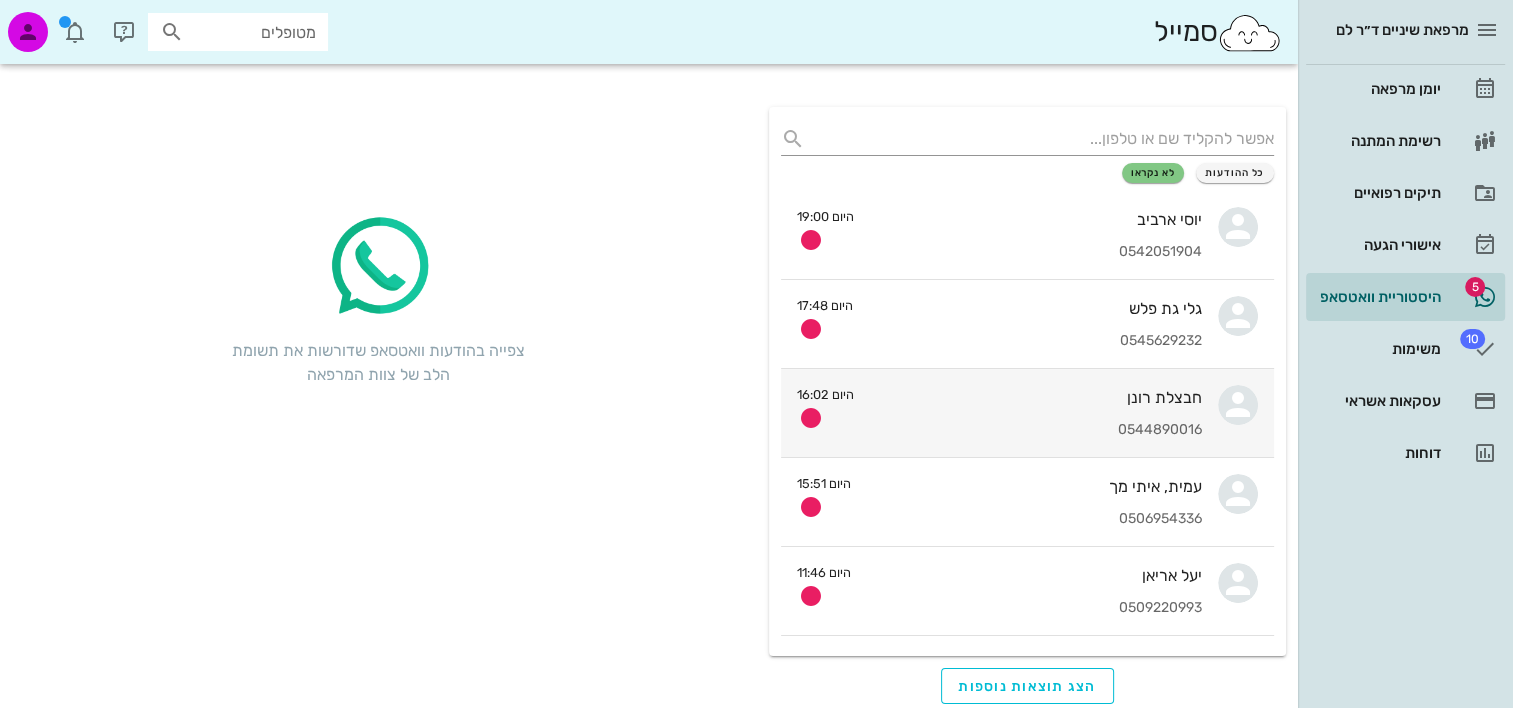scroll, scrollTop: 0, scrollLeft: 0, axis: both 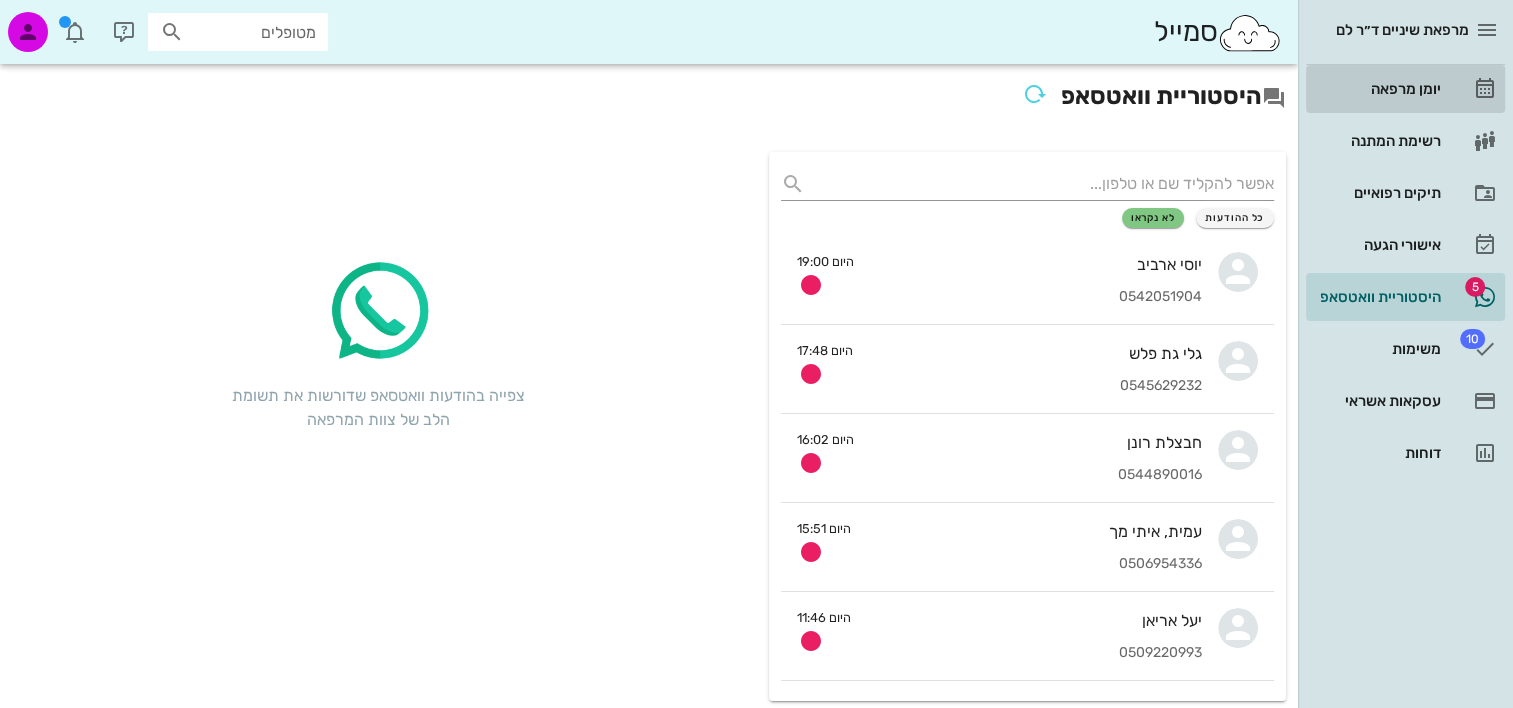 click on "יומן מרפאה" at bounding box center (1377, 89) 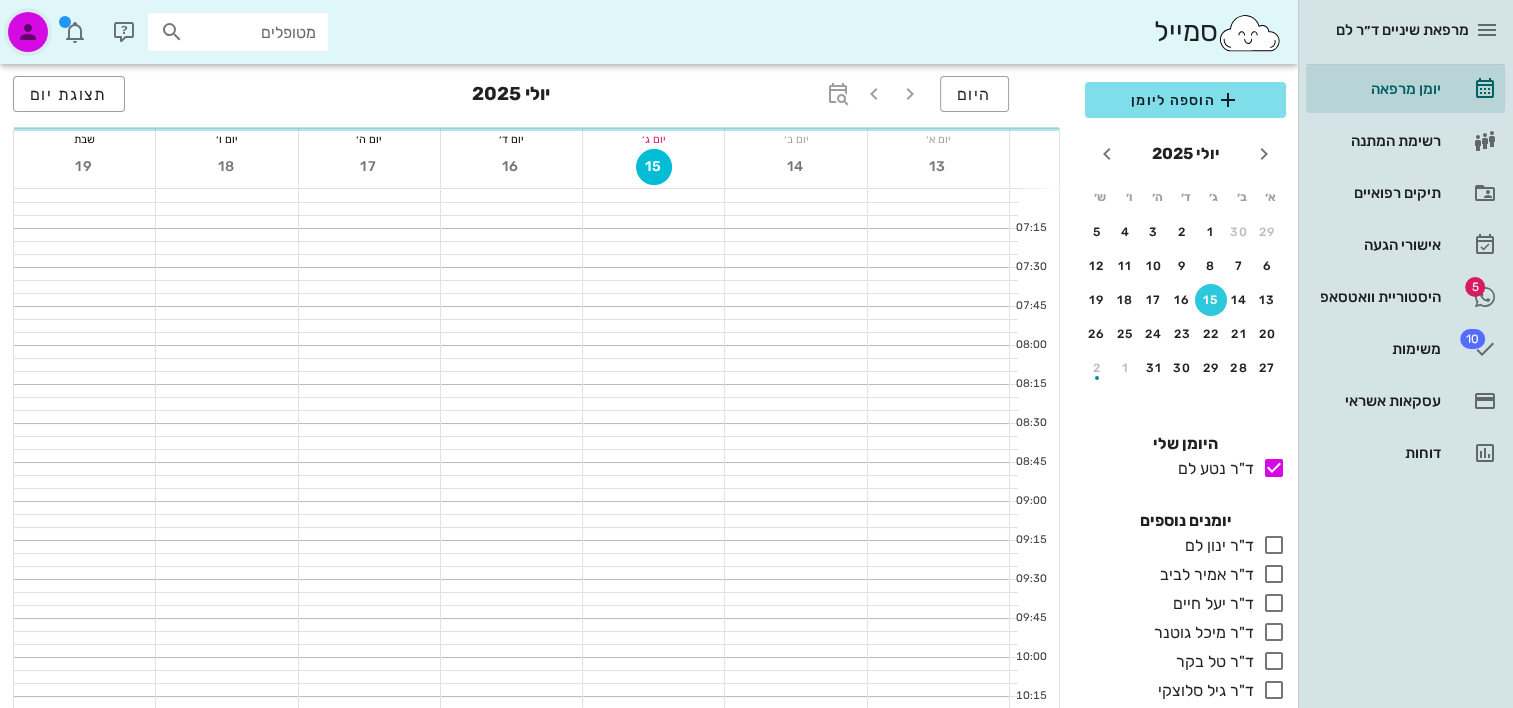 click at bounding box center (28, 32) 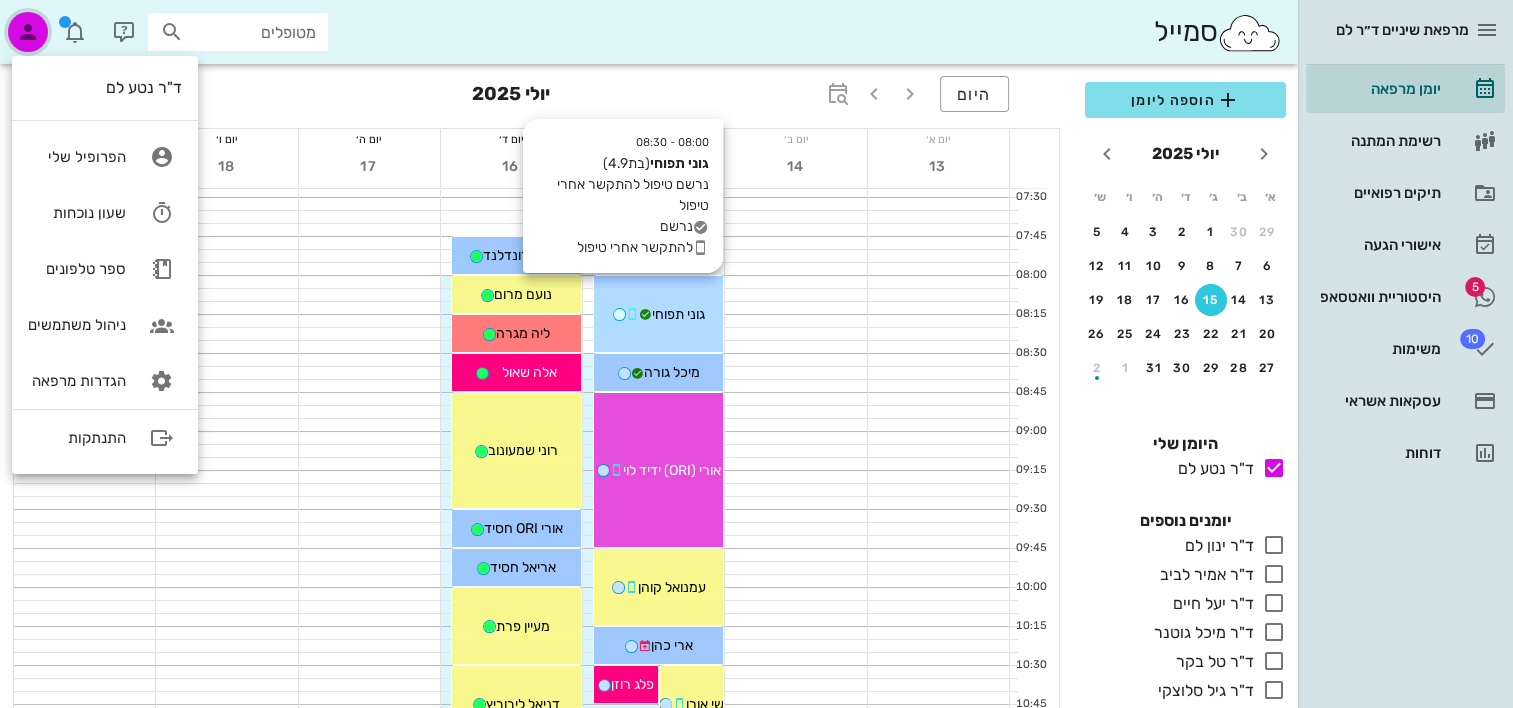 scroll, scrollTop: 100, scrollLeft: 0, axis: vertical 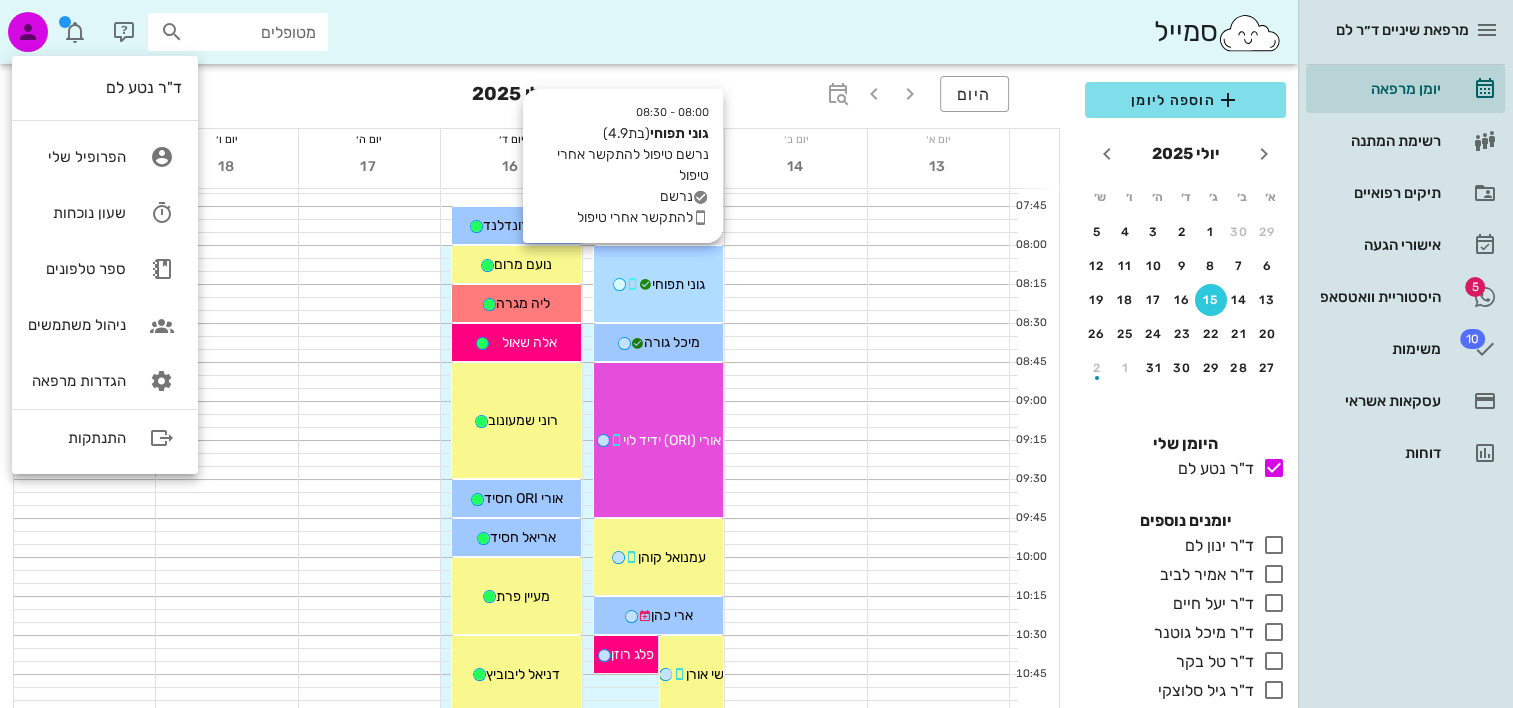click at bounding box center [632, 284] 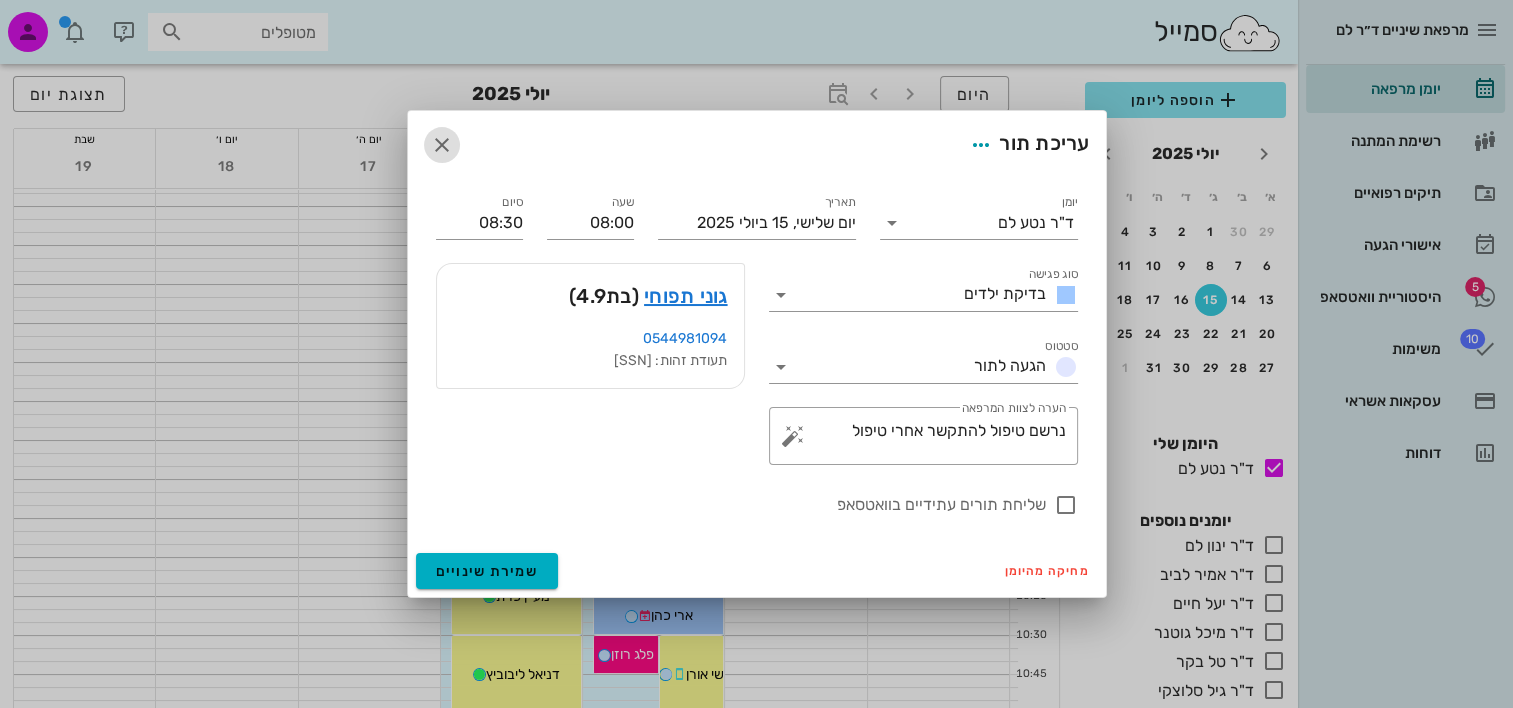 click at bounding box center (442, 145) 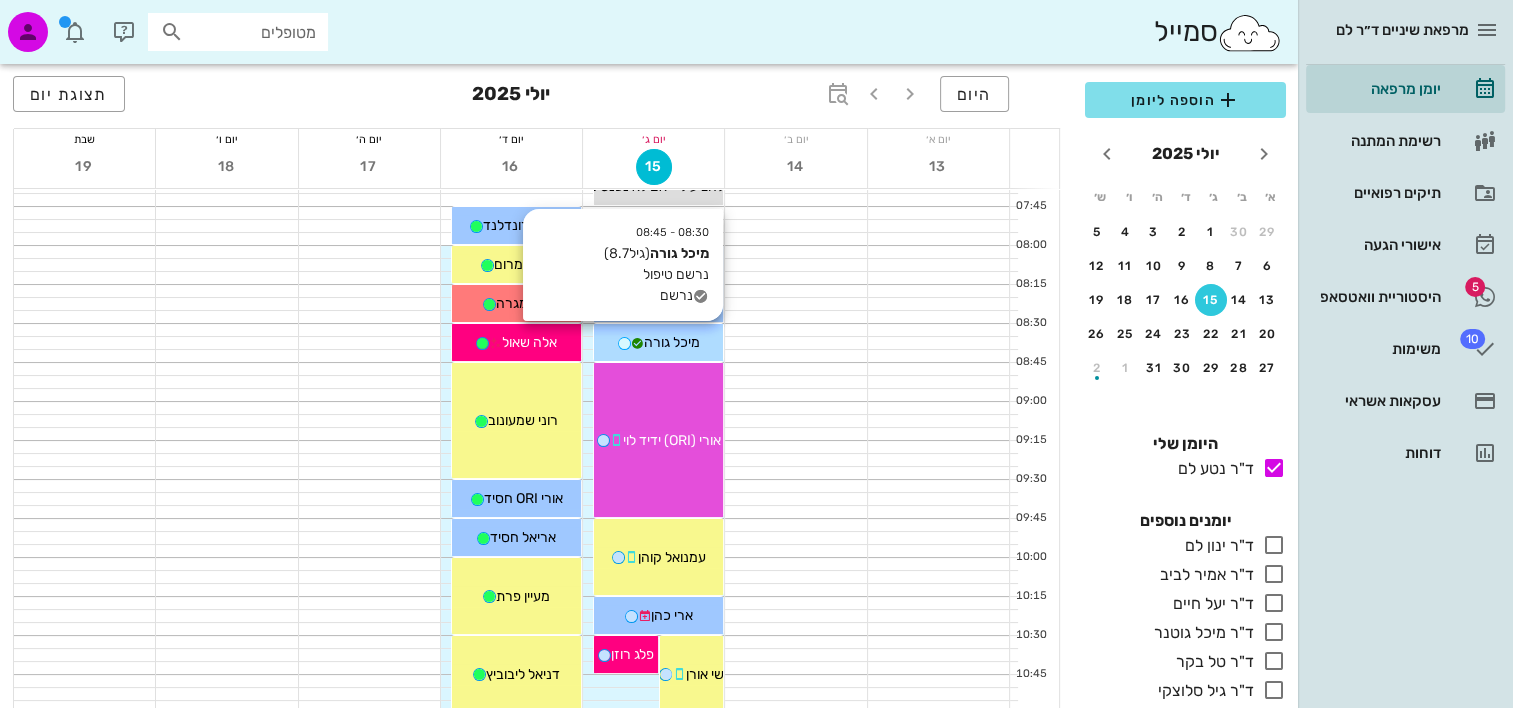 click on "מיכל גורה" at bounding box center [672, 342] 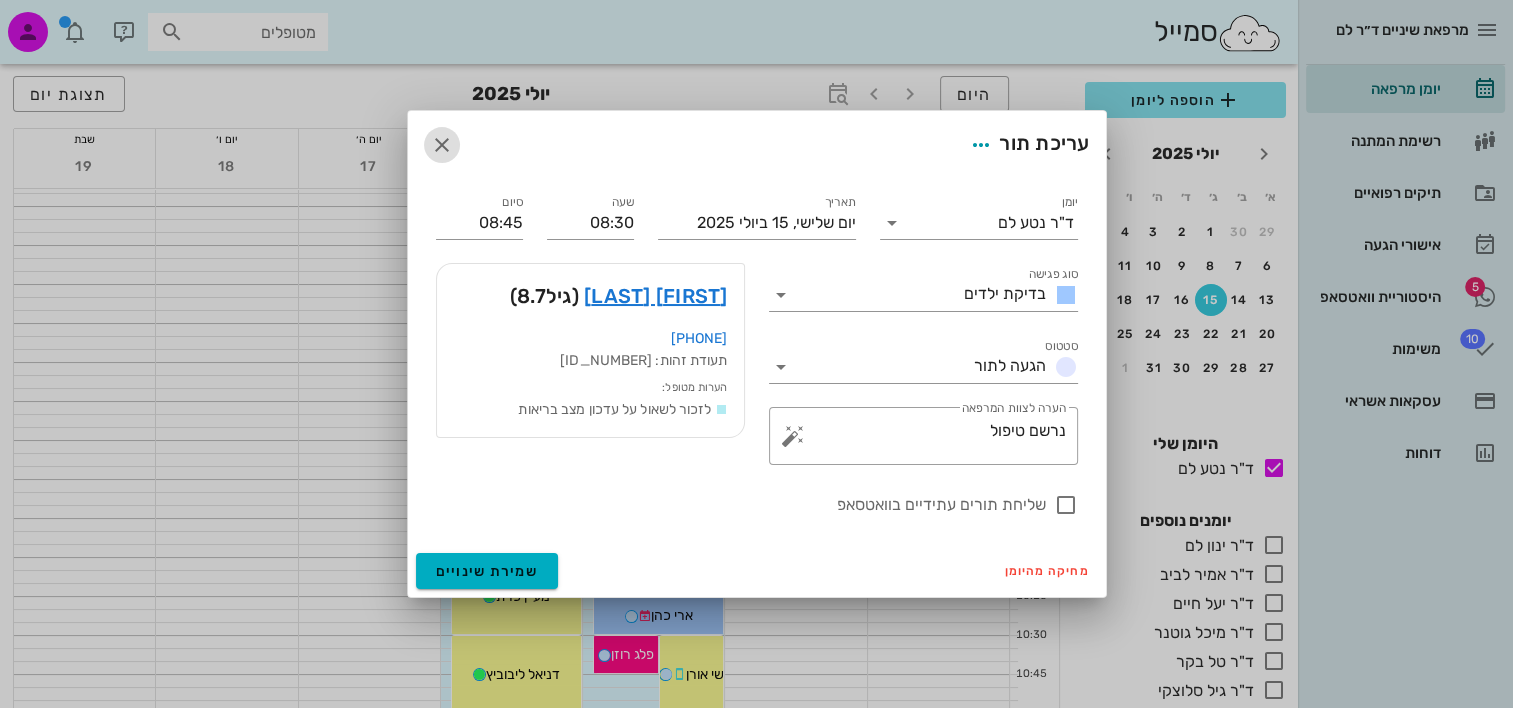 click at bounding box center (442, 145) 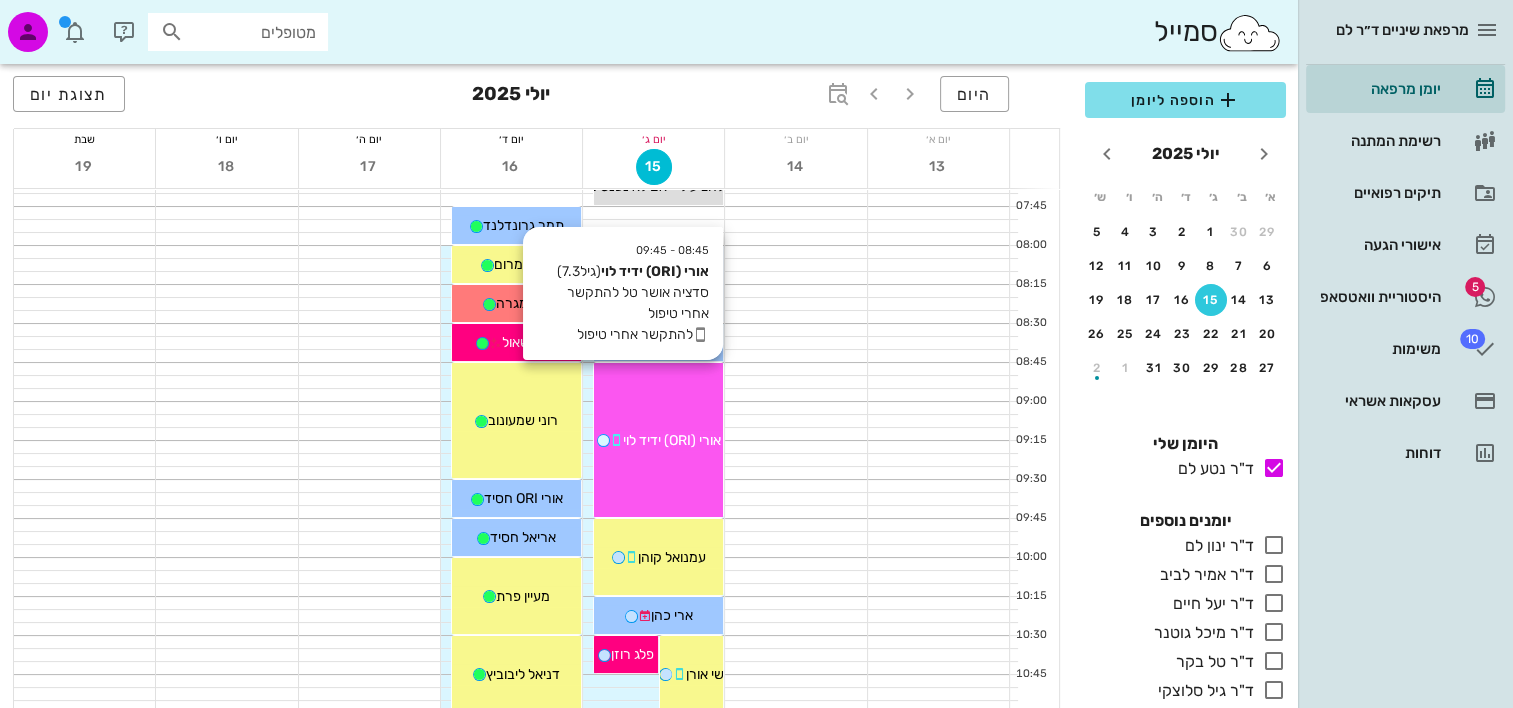 click on "אורי (ORI) ידיד לוי" at bounding box center (658, 440) 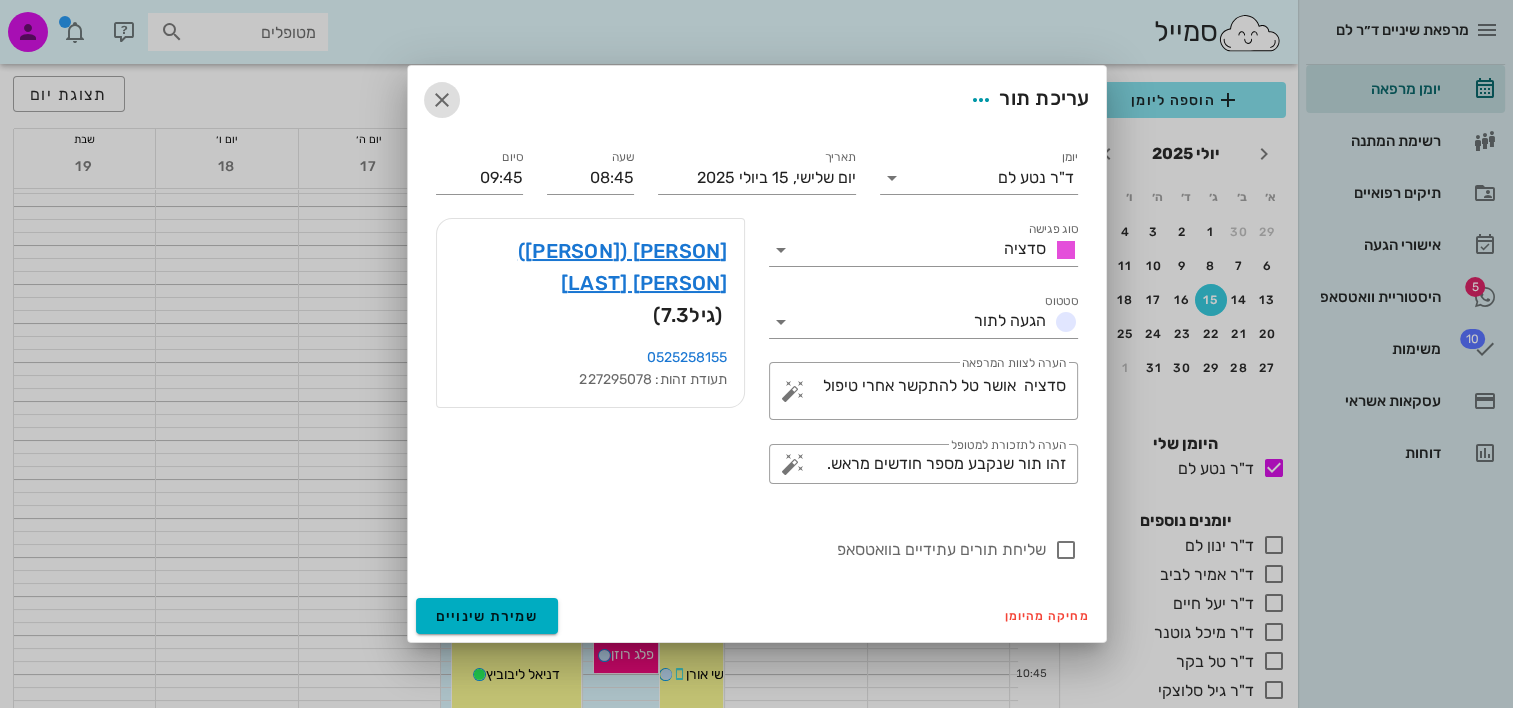 click at bounding box center [442, 100] 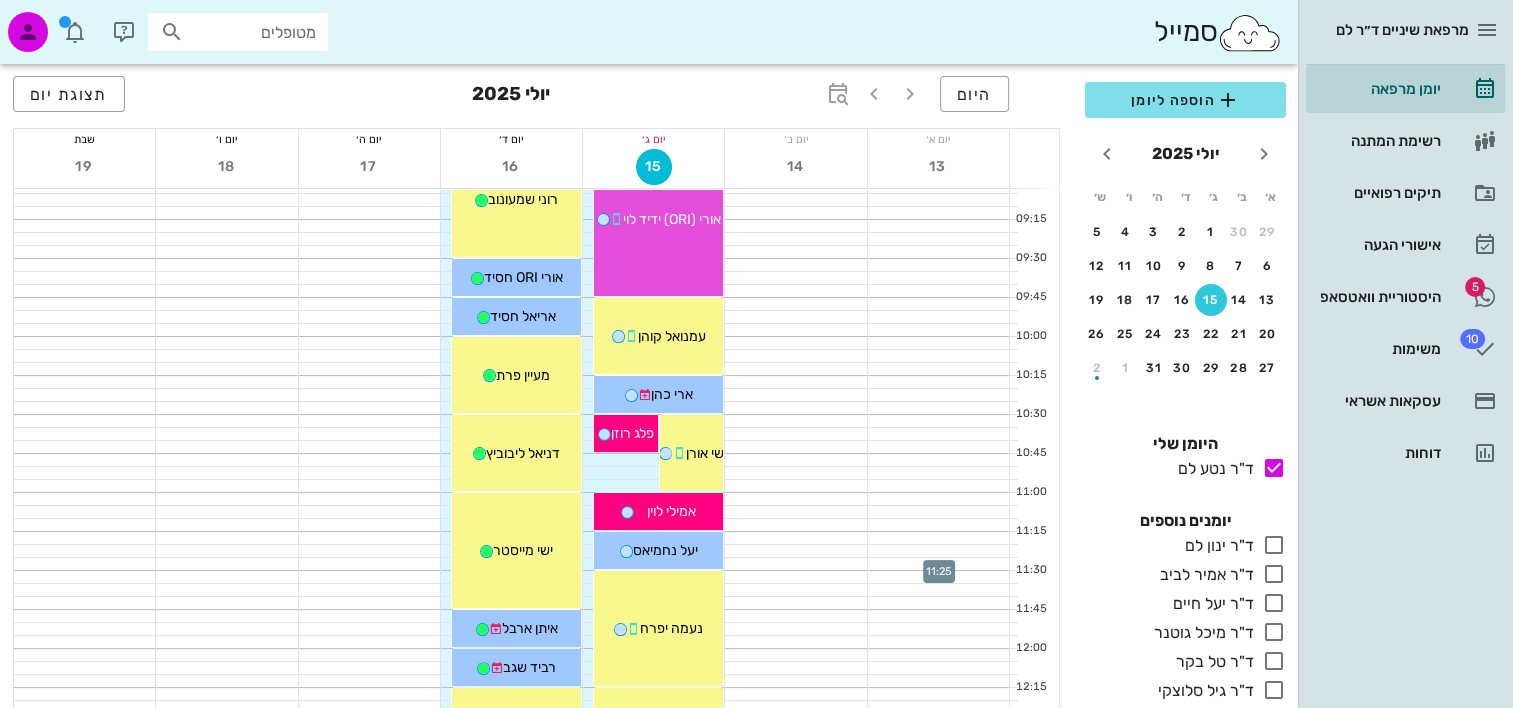scroll, scrollTop: 200, scrollLeft: 0, axis: vertical 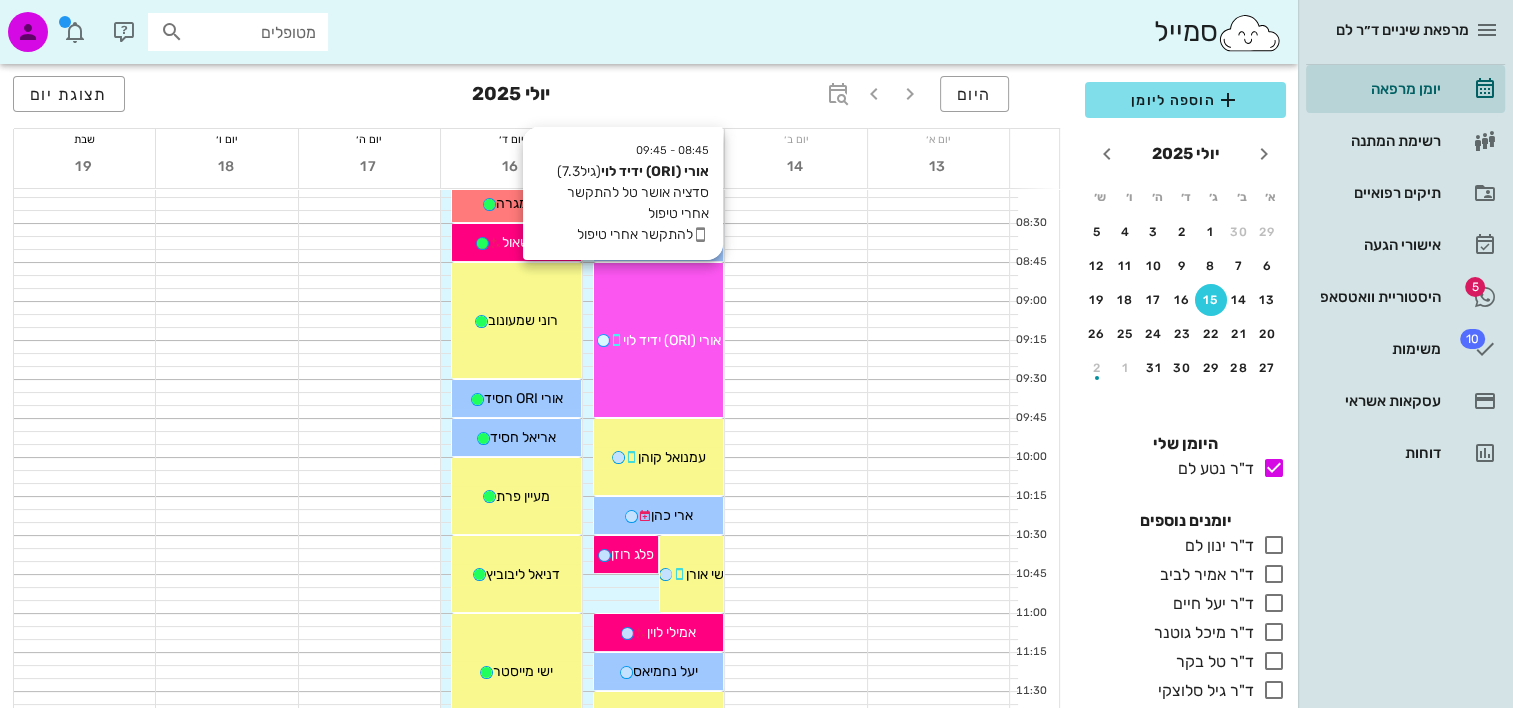 click on "אורי (ORI) ידיד לוי" at bounding box center [658, 340] 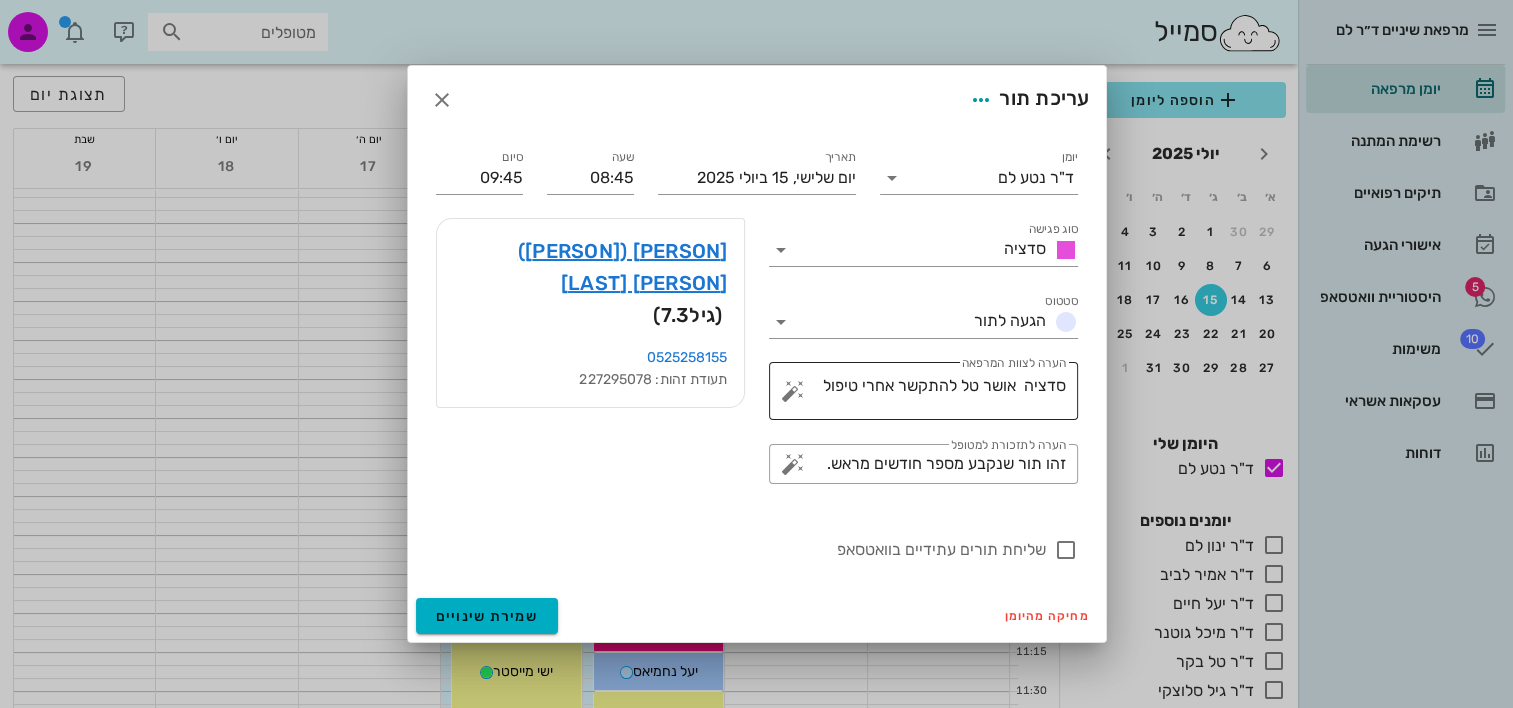 click at bounding box center [793, 391] 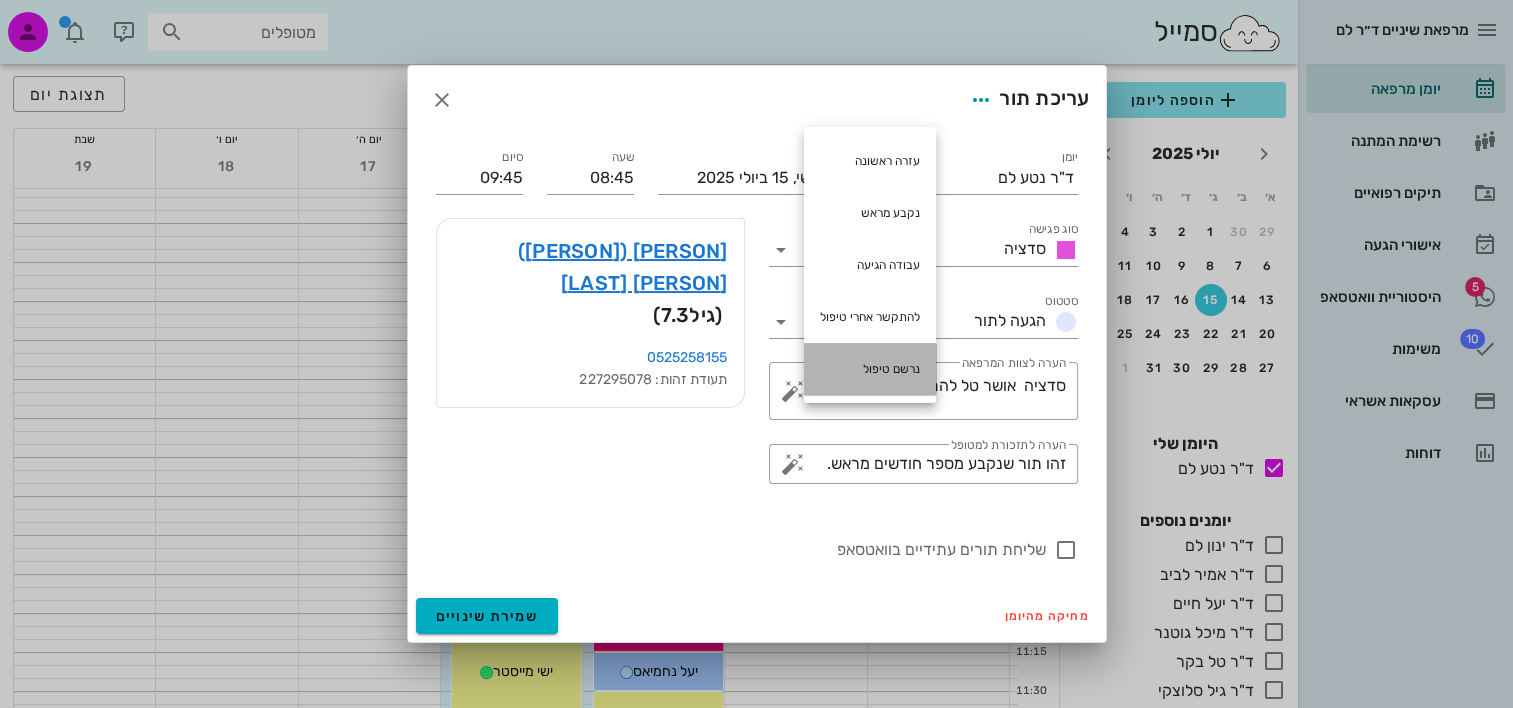 click on "נרשם טיפול" at bounding box center (870, 369) 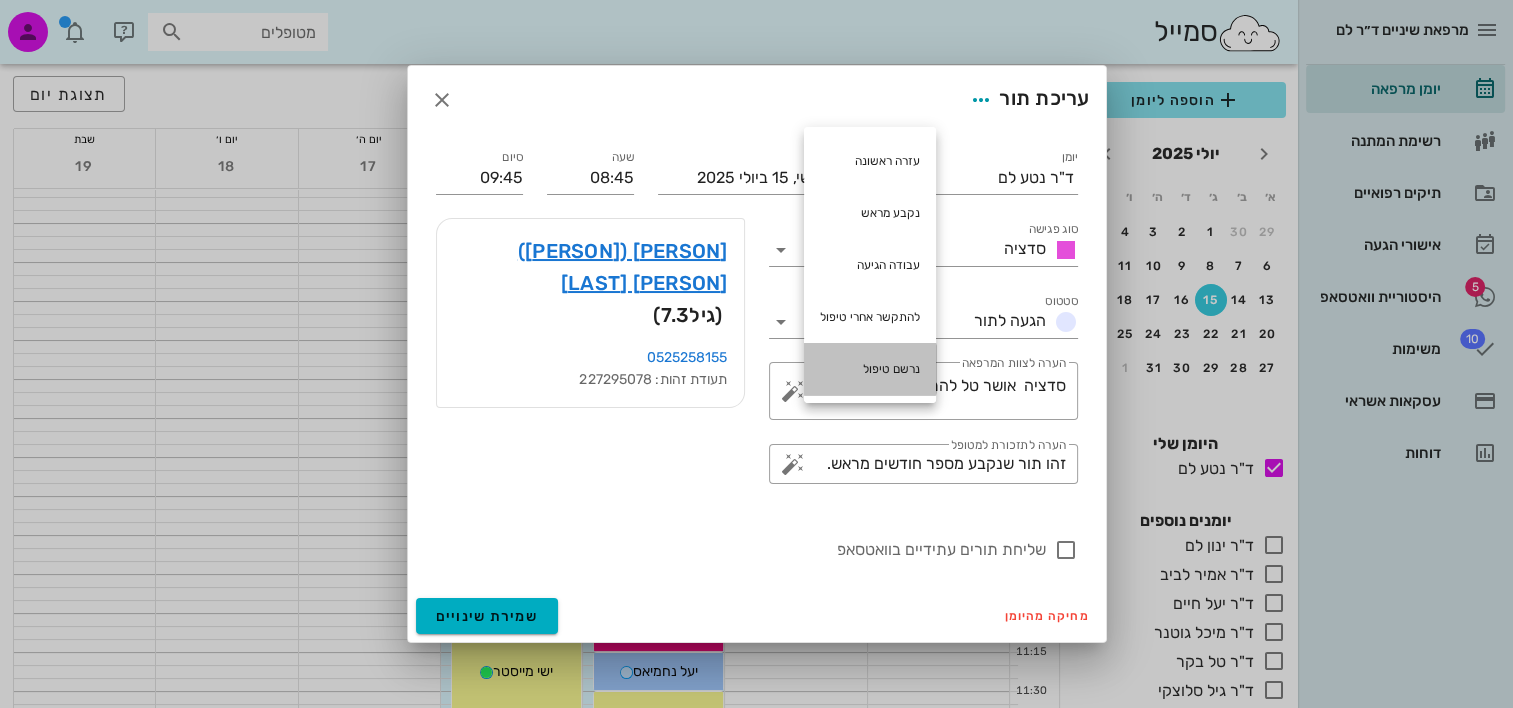 type on "סדציה  אושר טל להתקשר אחרי טיפול נרשם טיפול" 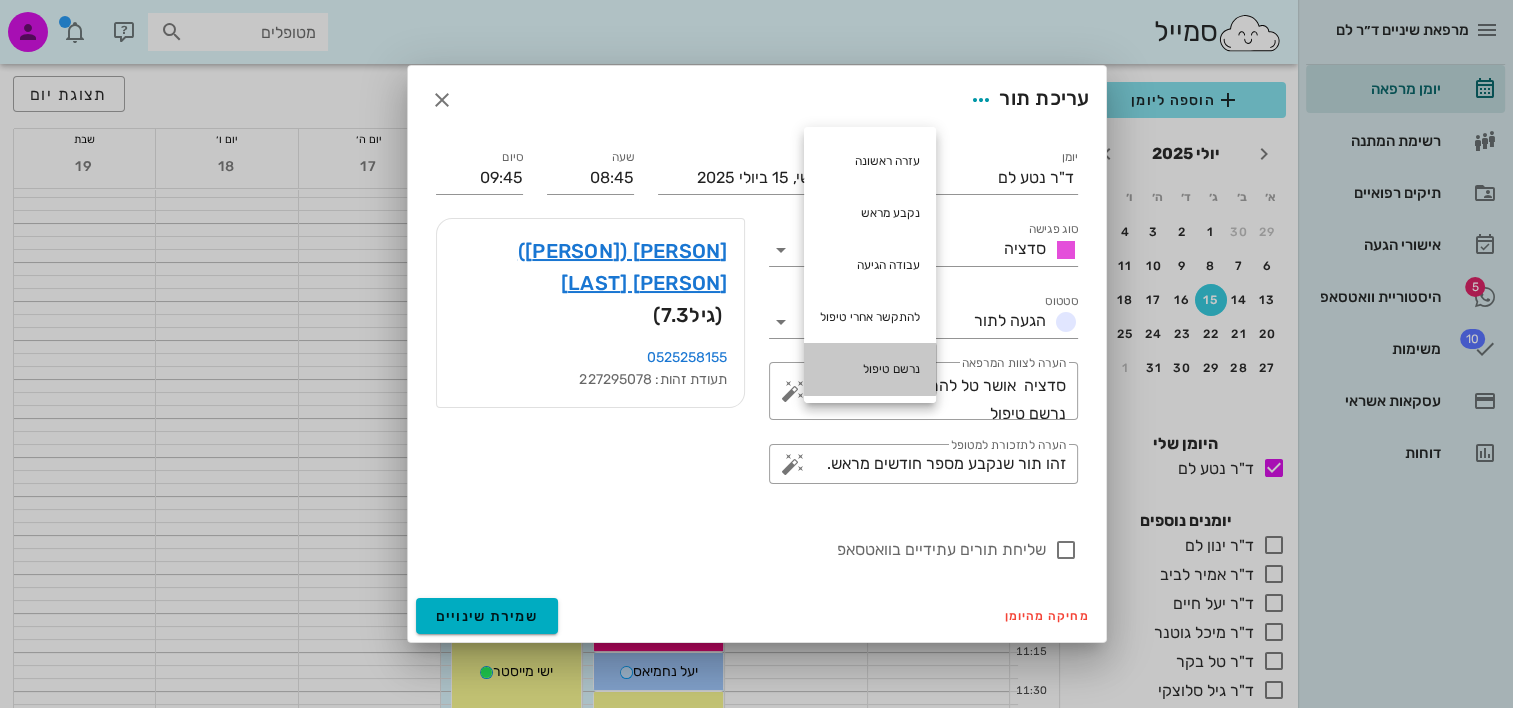 scroll, scrollTop: 0, scrollLeft: 0, axis: both 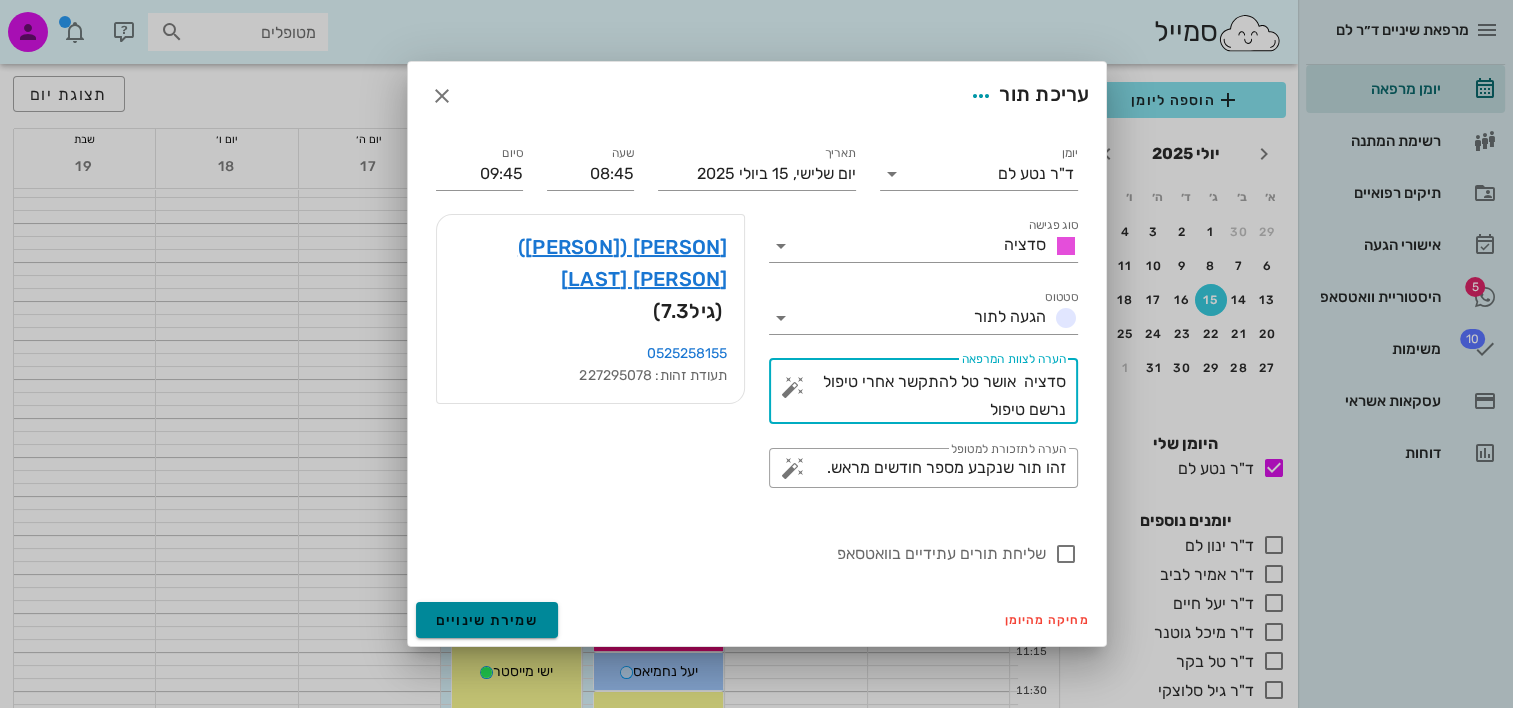 click on "שמירת שינויים" at bounding box center (487, 620) 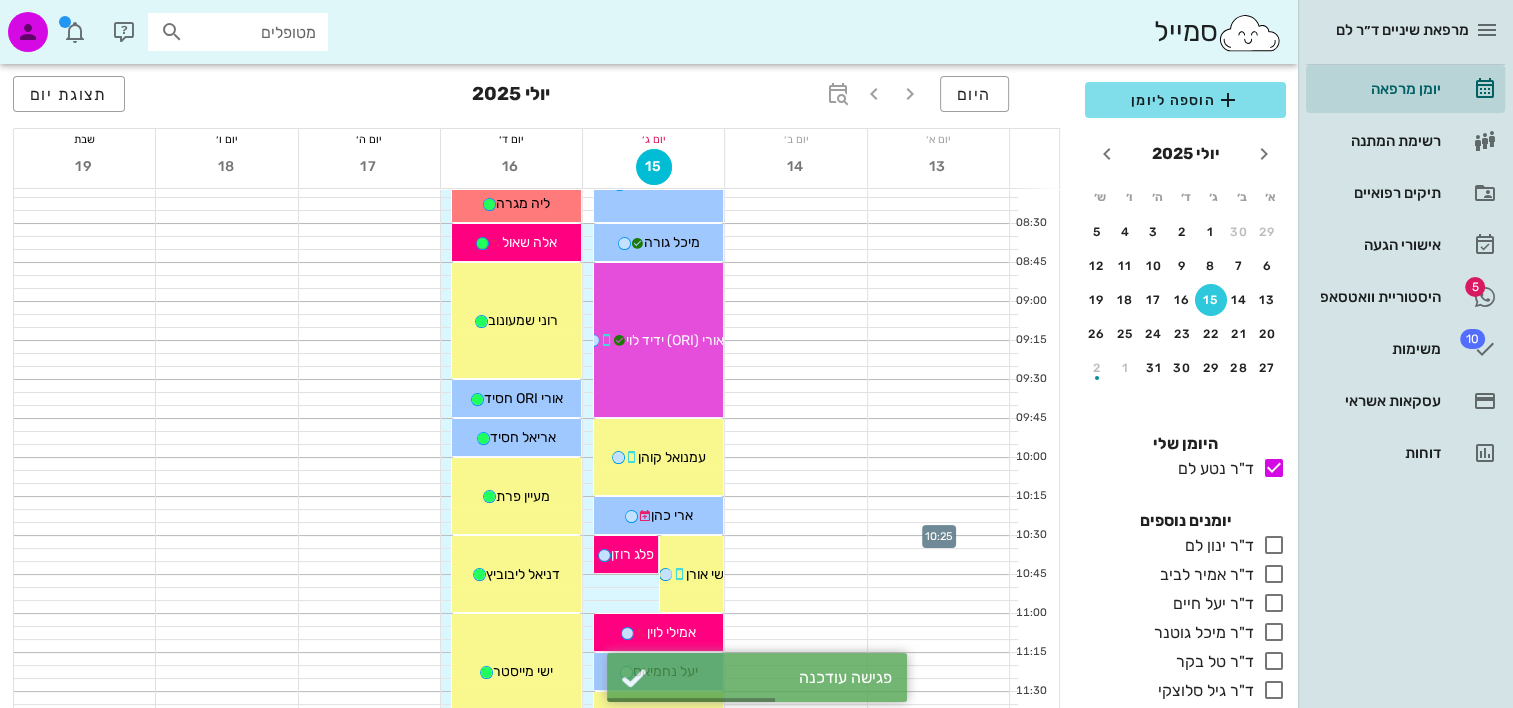 scroll, scrollTop: 0, scrollLeft: 0, axis: both 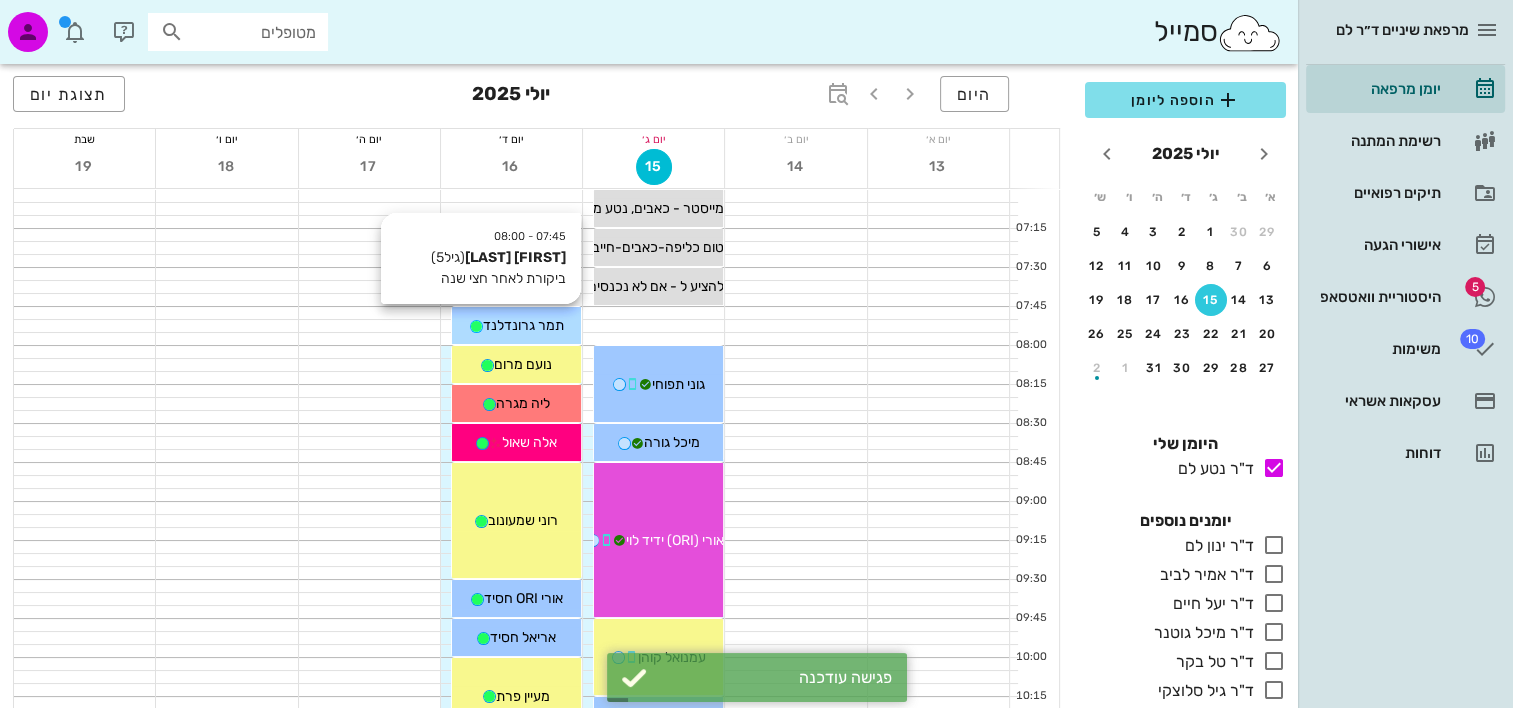 click on "תמר גרונדלנד" at bounding box center (523, 325) 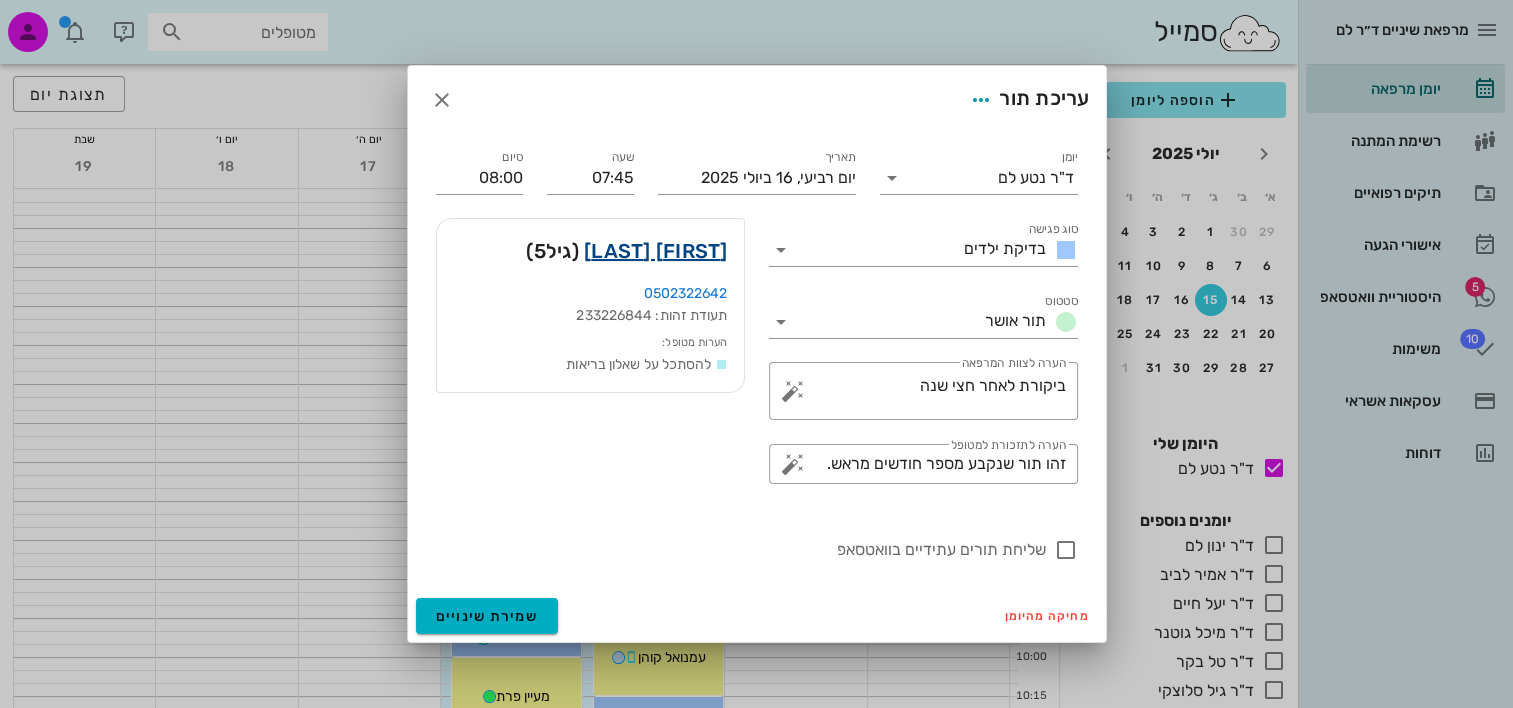 click on "תמר
גרונדלנד" at bounding box center [656, 251] 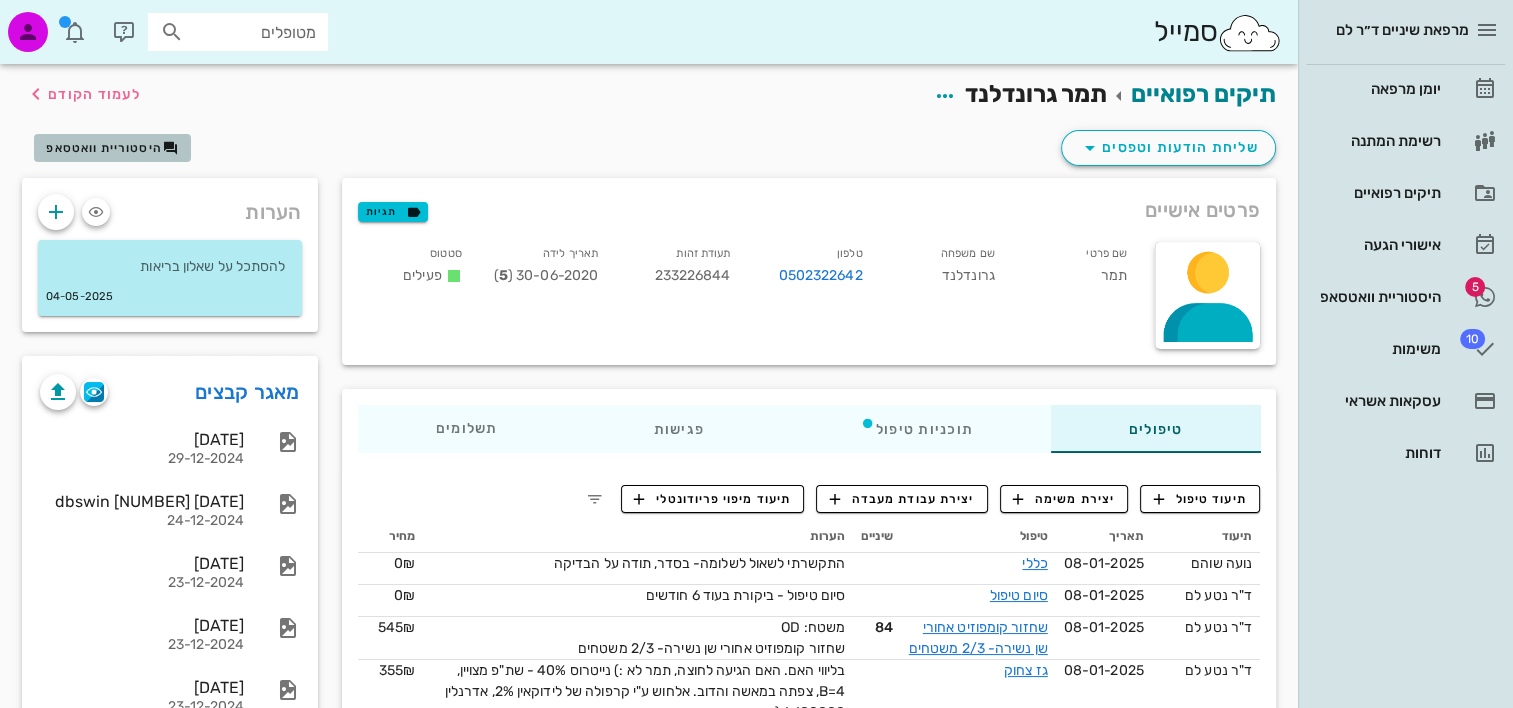 click on "היסטוריית וואטסאפ" at bounding box center [112, 148] 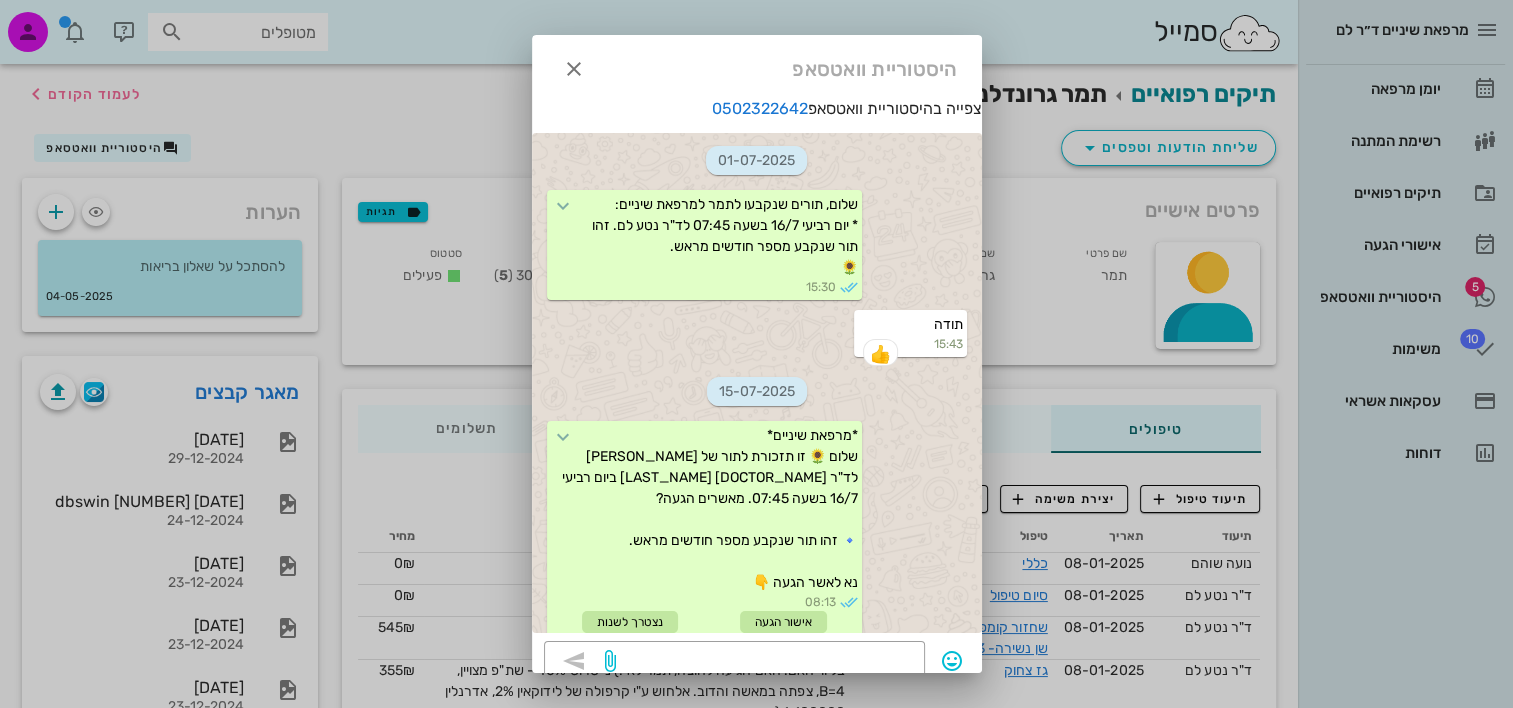 scroll, scrollTop: 231, scrollLeft: 0, axis: vertical 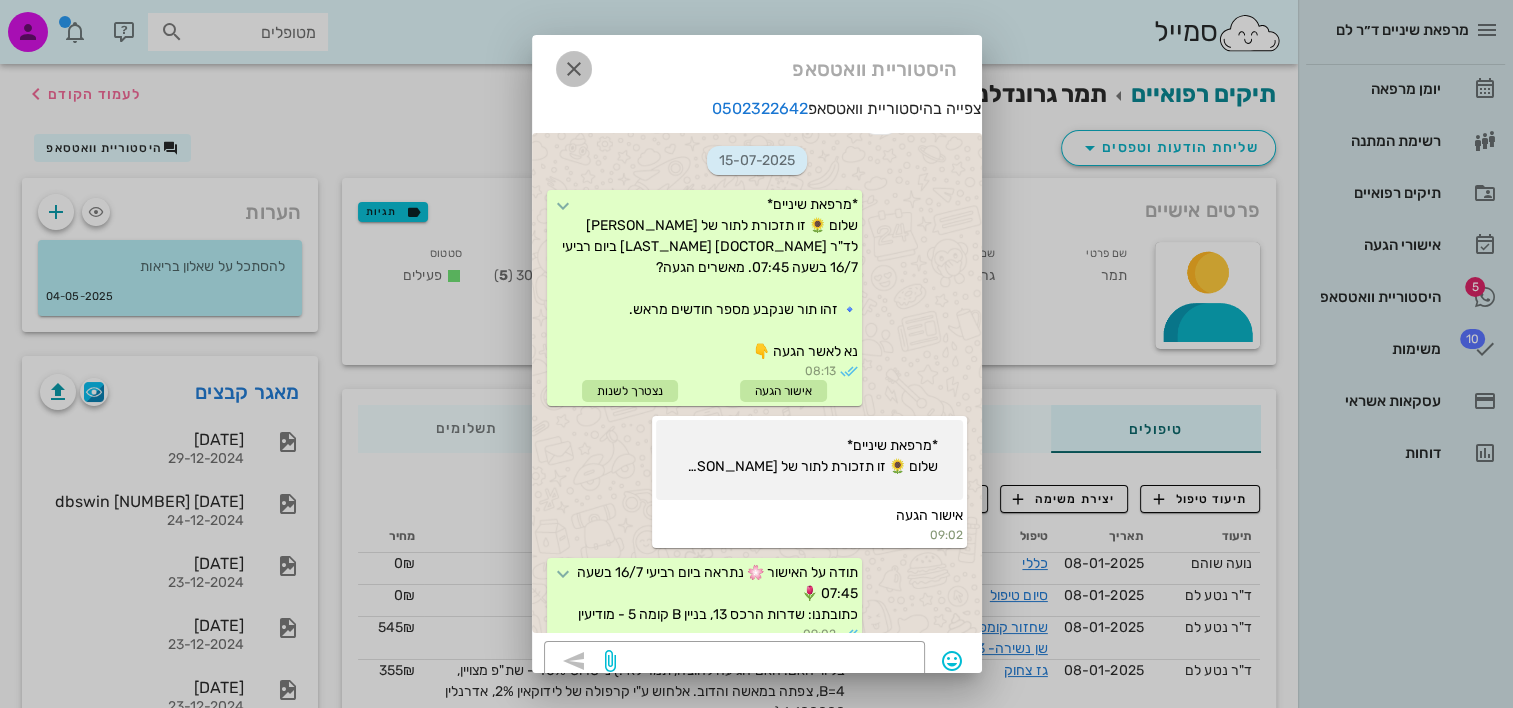 click at bounding box center (574, 69) 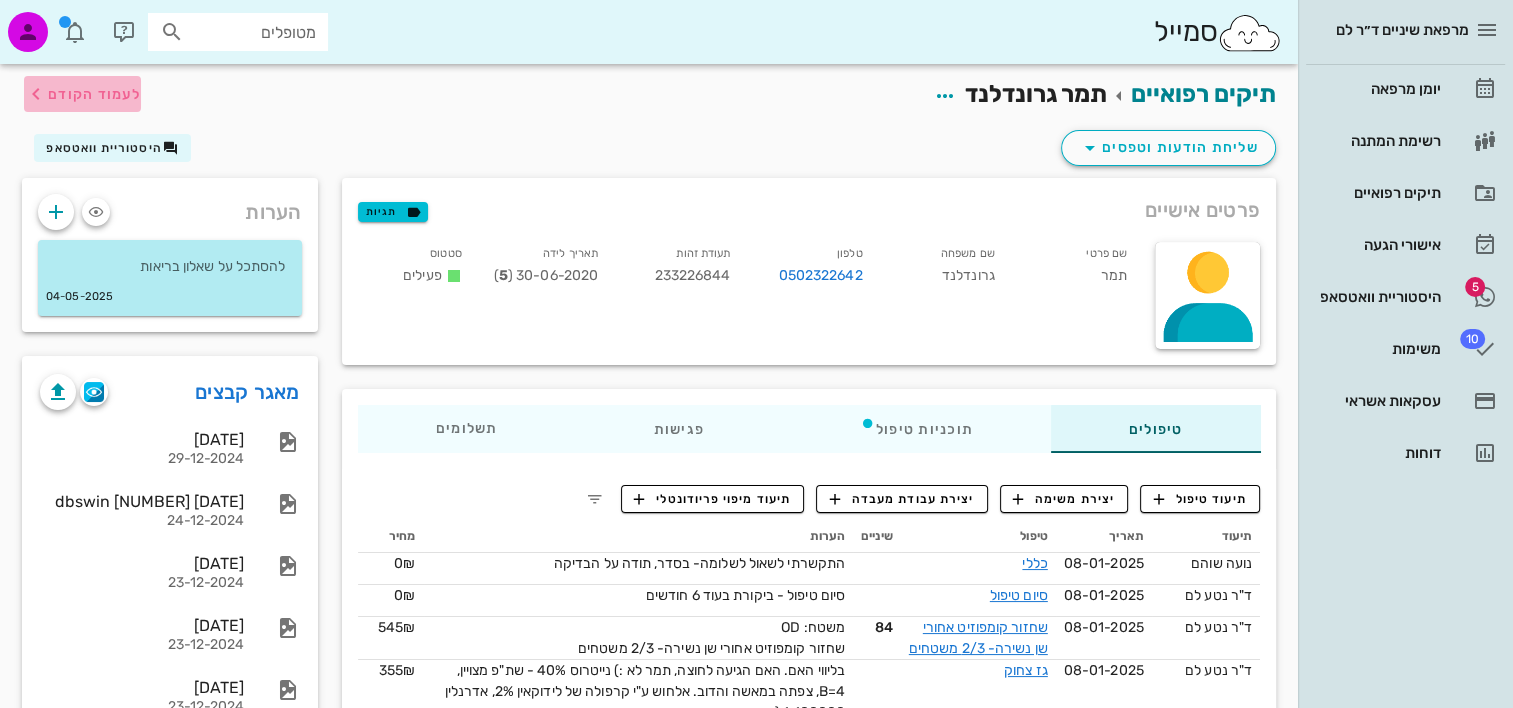 drag, startPoint x: 88, startPoint y: 88, endPoint x: 677, endPoint y: 1, distance: 595.3906 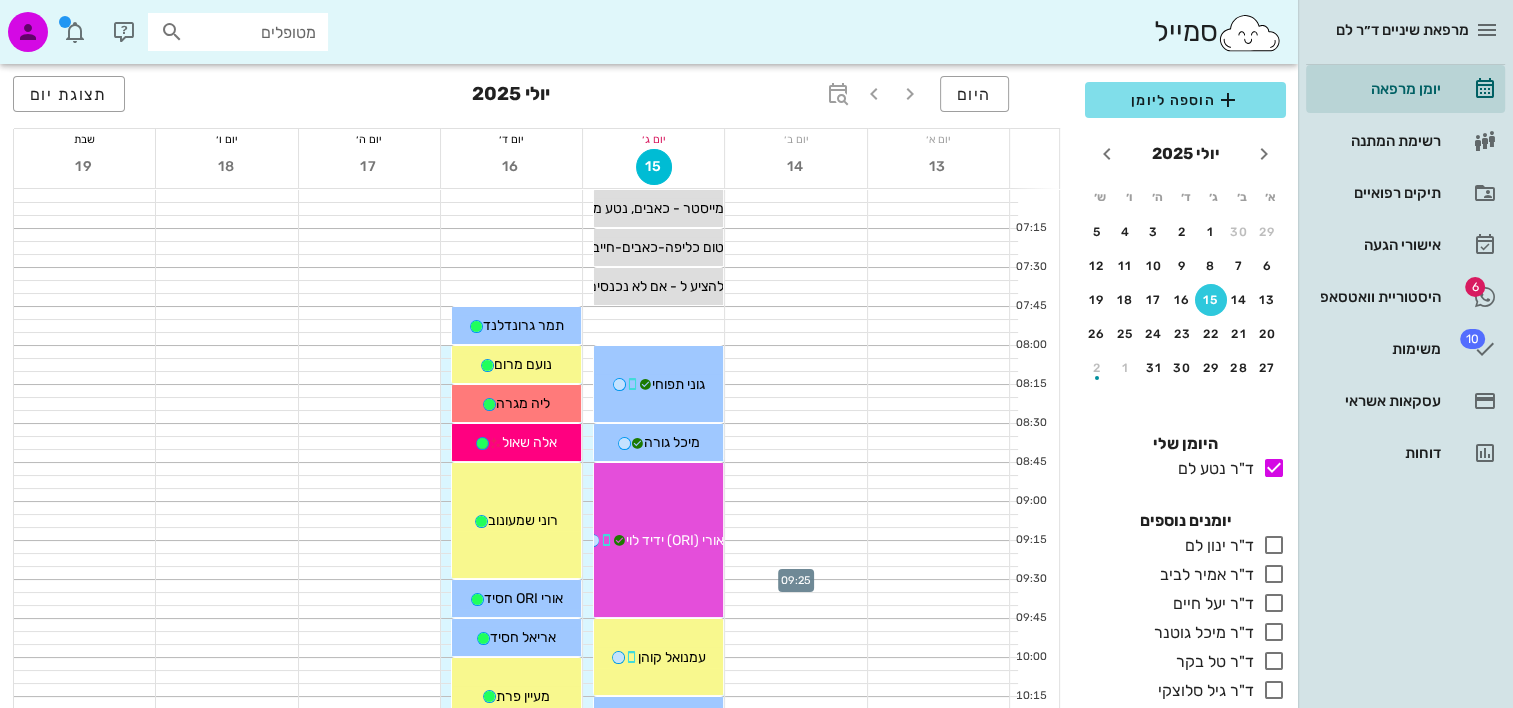 scroll, scrollTop: 200, scrollLeft: 0, axis: vertical 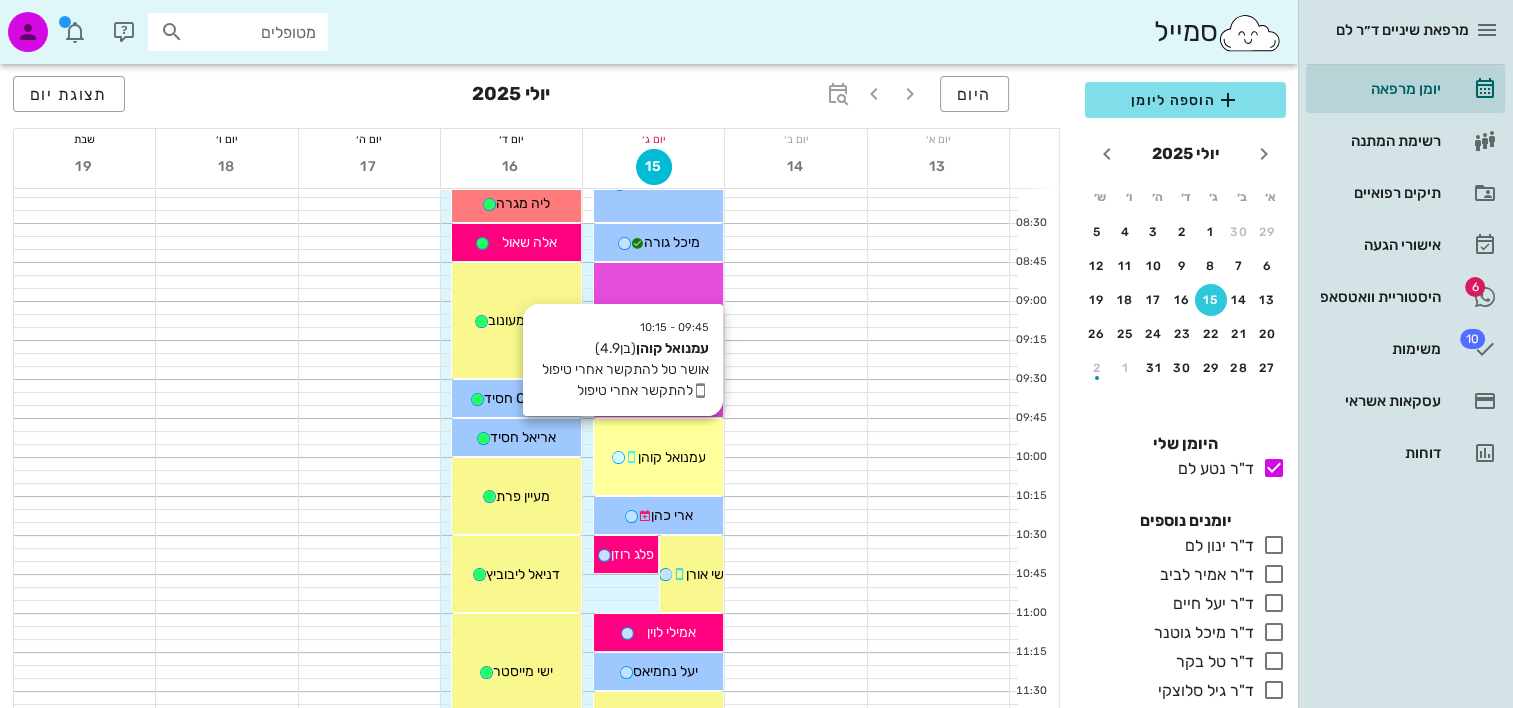 click on "09:45
- 10:15
עמנואל
קוהן
(בן
4.9 )
אושר טל להתקשר אחרי טיפול
להתקשר אחרי טיפול
עמנואל קוהן" at bounding box center (658, 457) 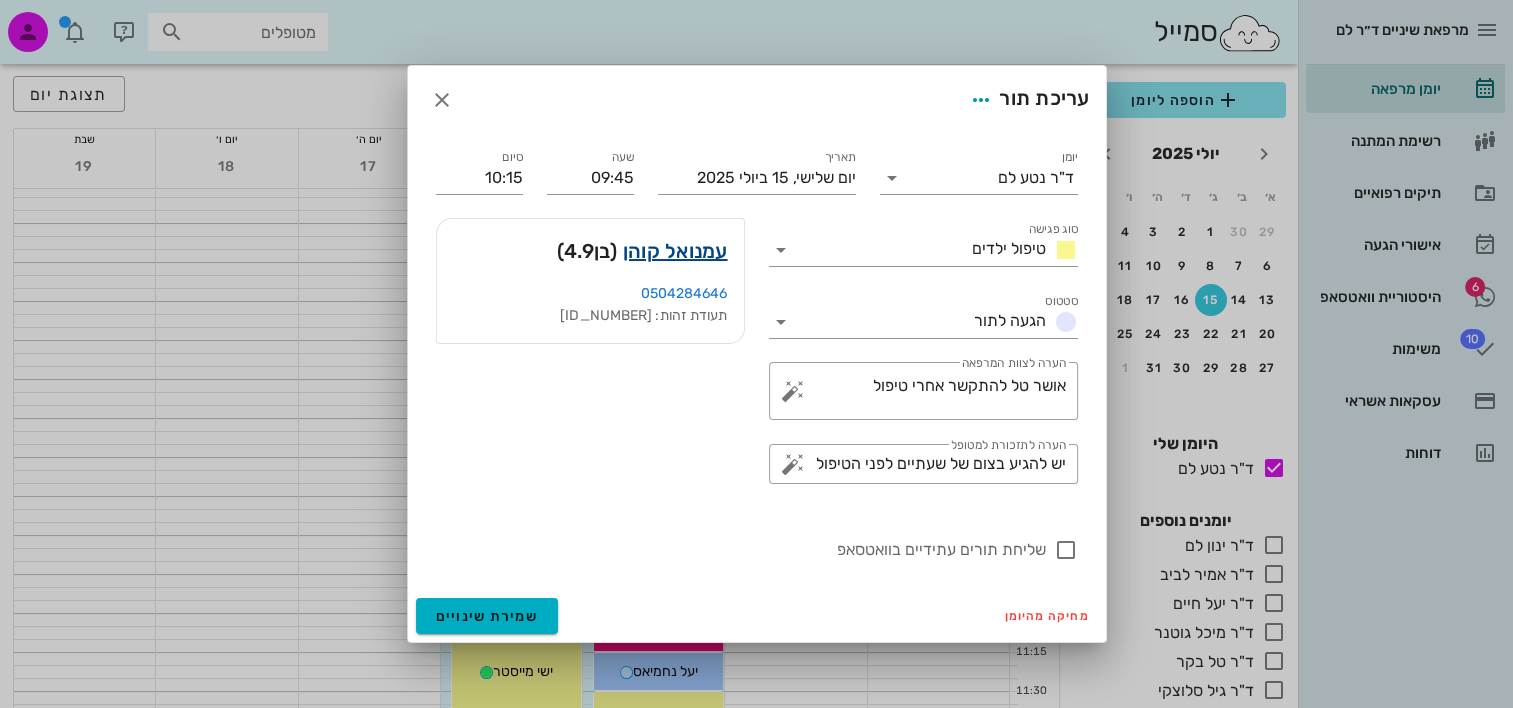 click on "עמנואל
קוהן" at bounding box center [675, 251] 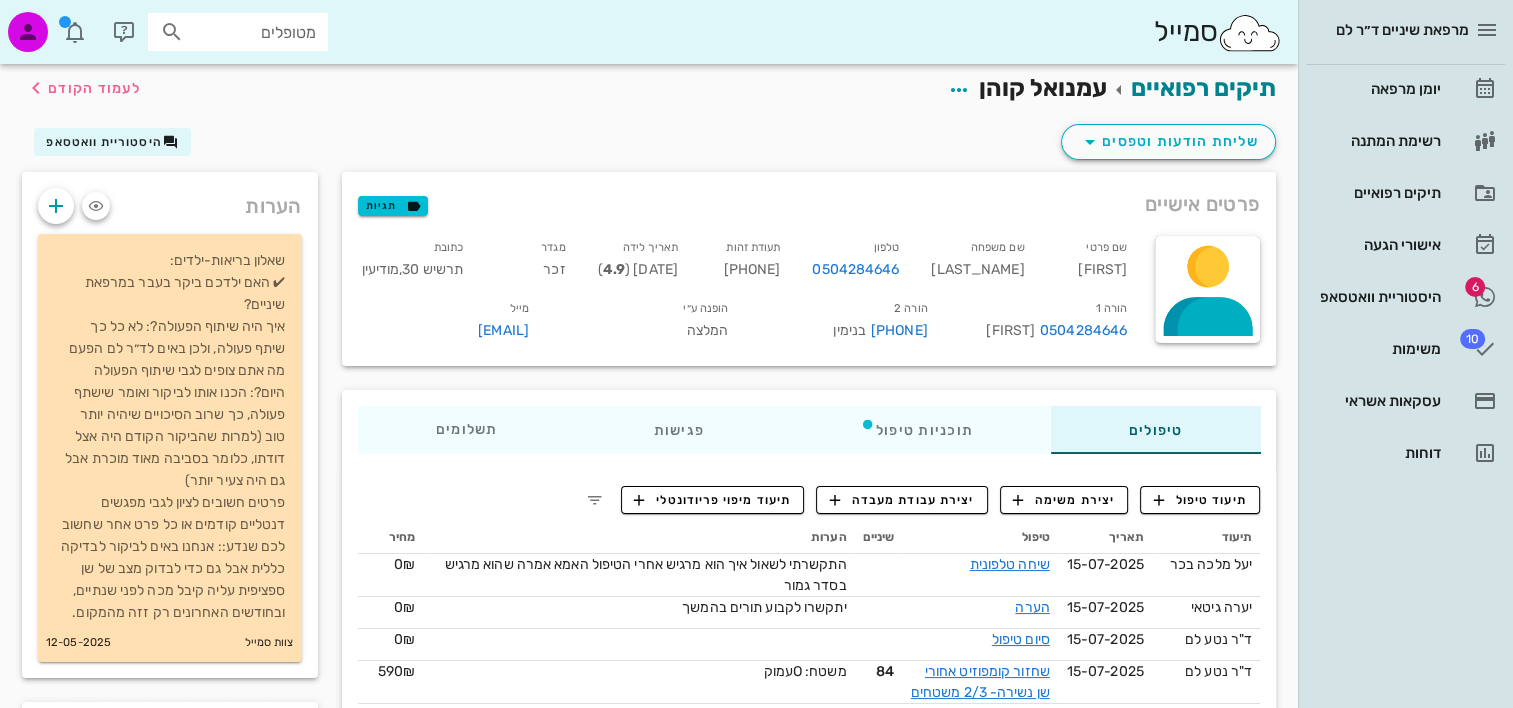 scroll, scrollTop: 200, scrollLeft: 0, axis: vertical 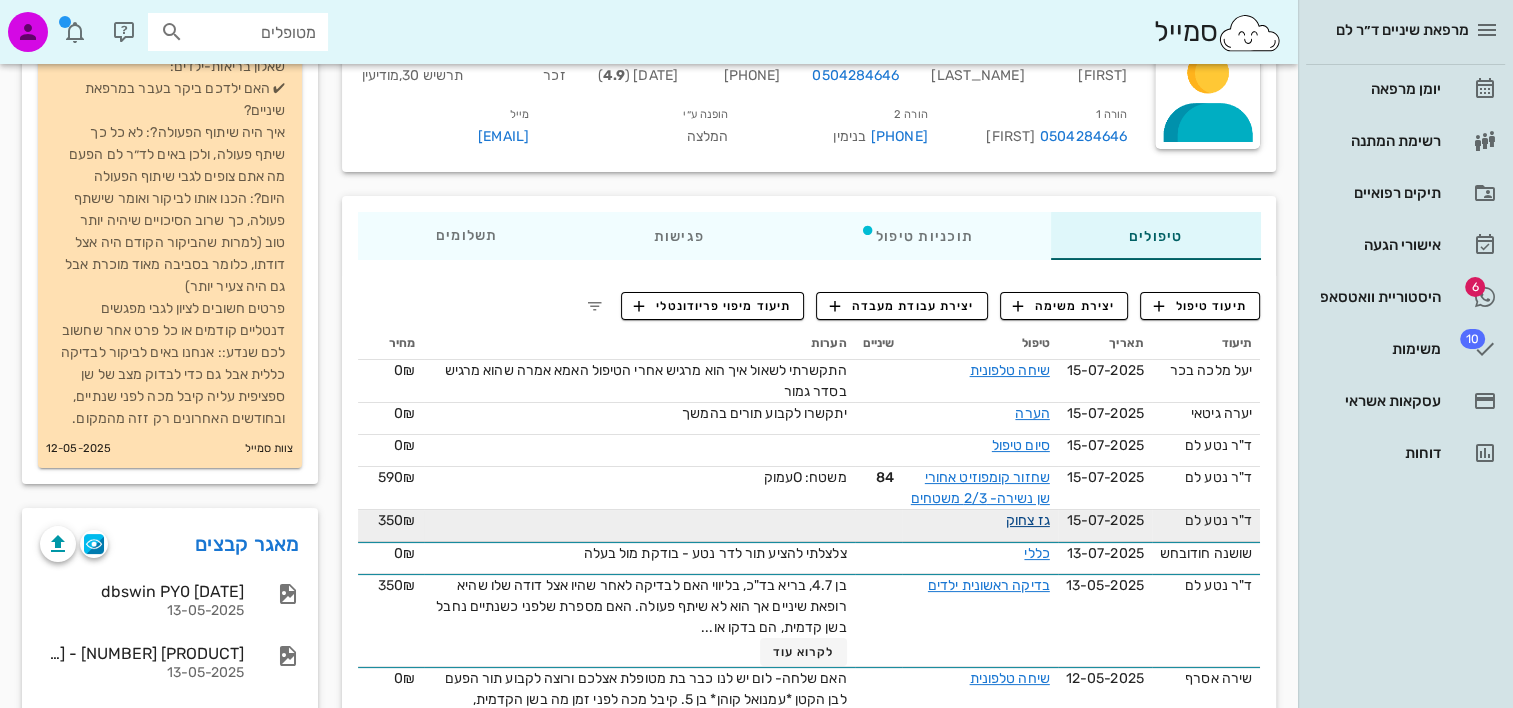 click on "גז צחוק" at bounding box center (1028, 520) 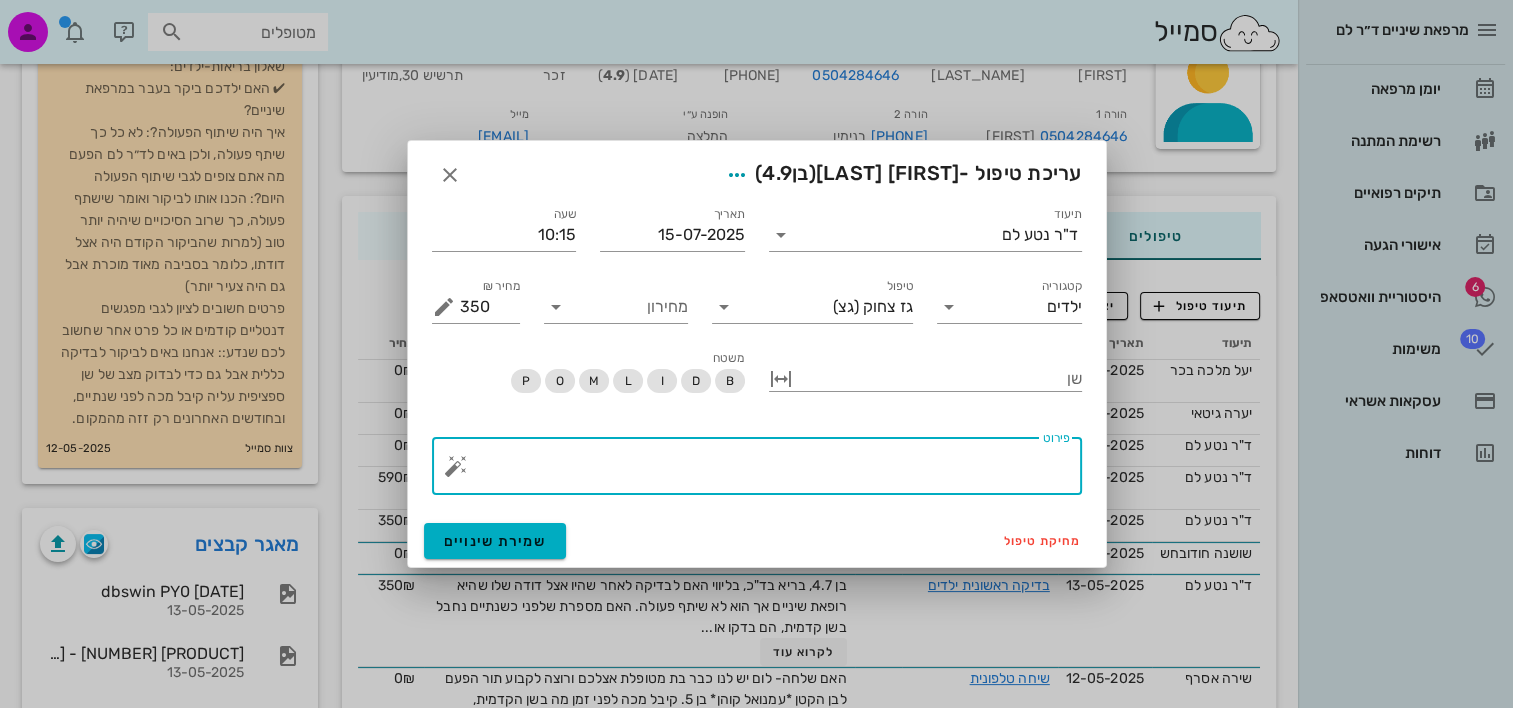 click on "פירוט" at bounding box center [765, 471] 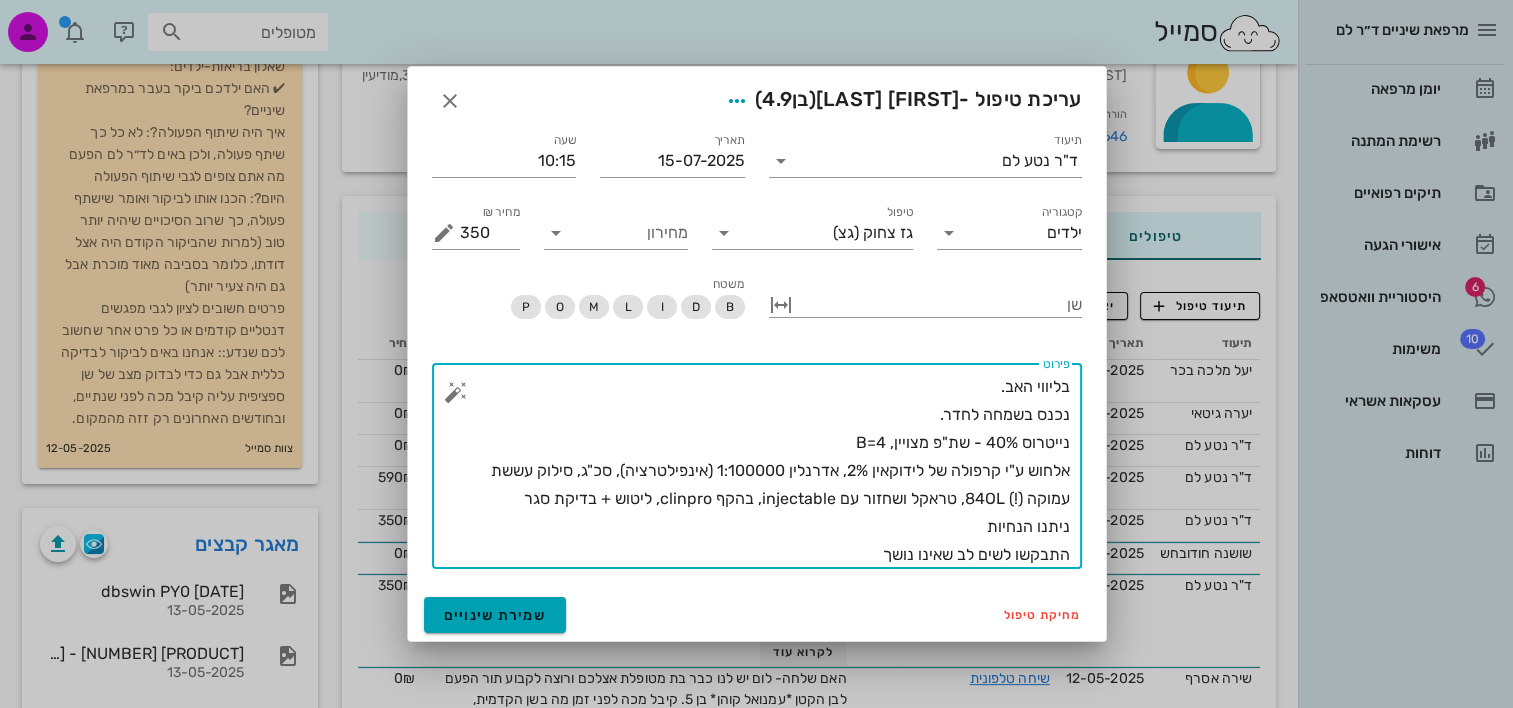 type on "בליווי האב.
נכנס בשמחה לחדר.
נייטרוס 40% - שת"פ מצויין, B=4
אלחוש ע"י קרפולה של לידוקאין 2%, אדרנלין 1:100000 (אינפילטרציה), סכ"ג, סילוק עששת עמוקה (!) 84OL, טראקל ושחזור עם injectable, בהקף clinpro, ליטוש + בדיקת סגר
ניתנו הנחיות
התבקשו לשים לב שאינו נושך" 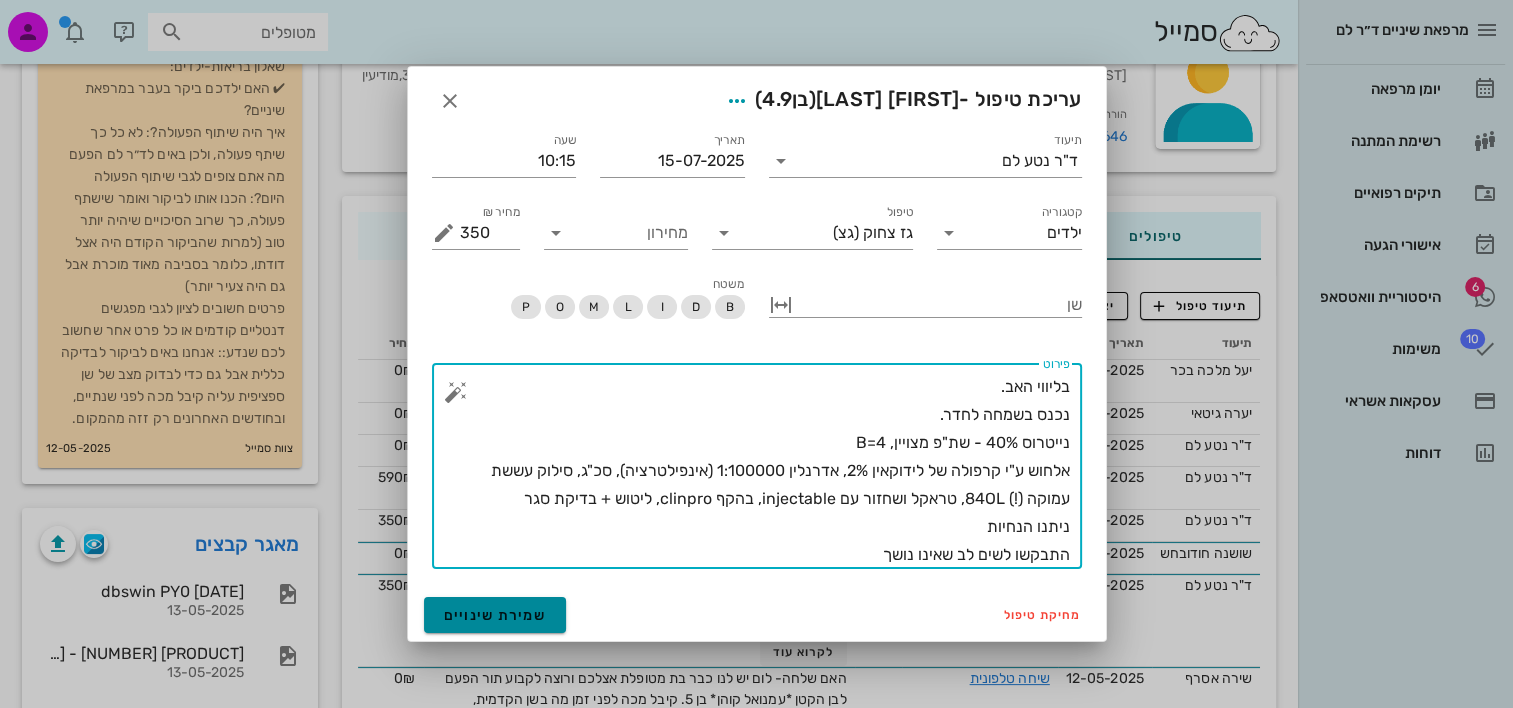 click on "שמירת שינויים" at bounding box center [495, 615] 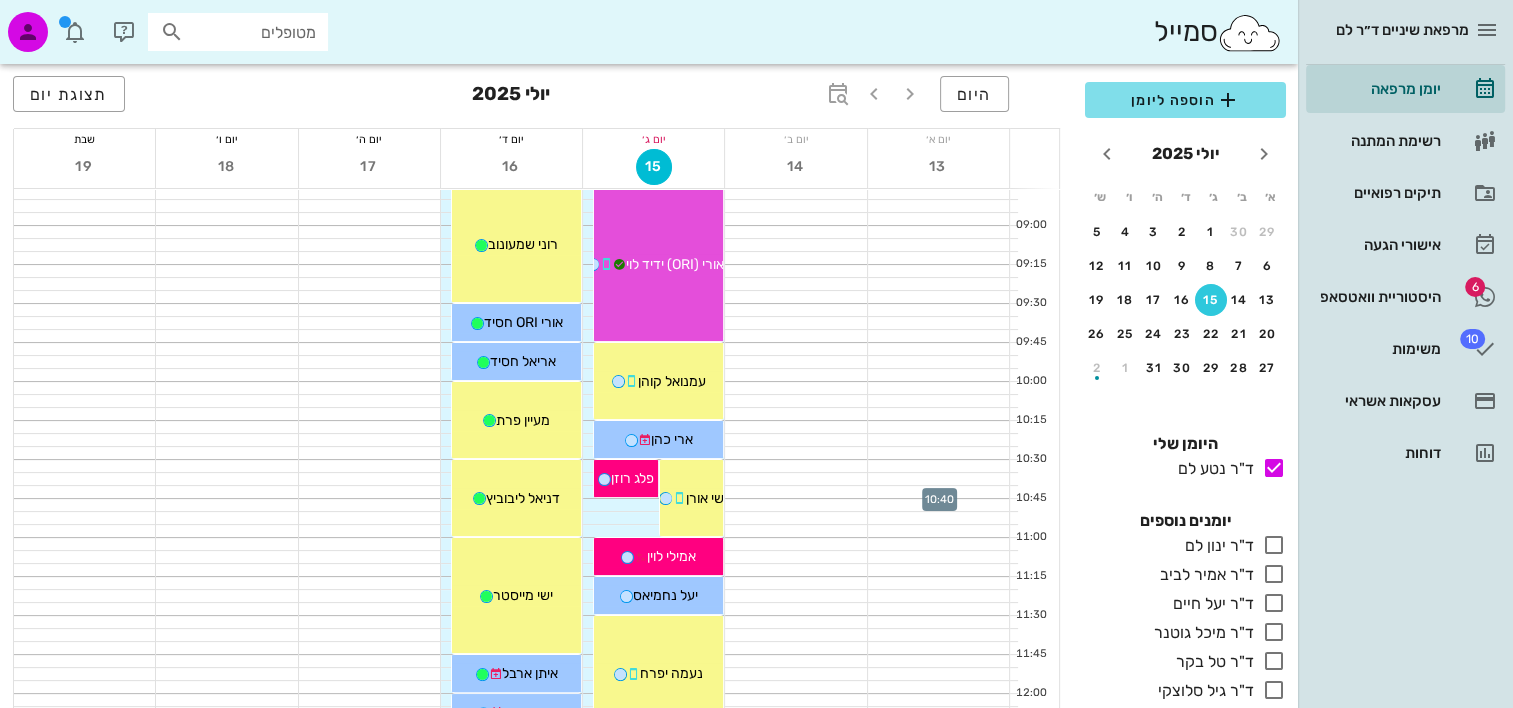 scroll, scrollTop: 200, scrollLeft: 0, axis: vertical 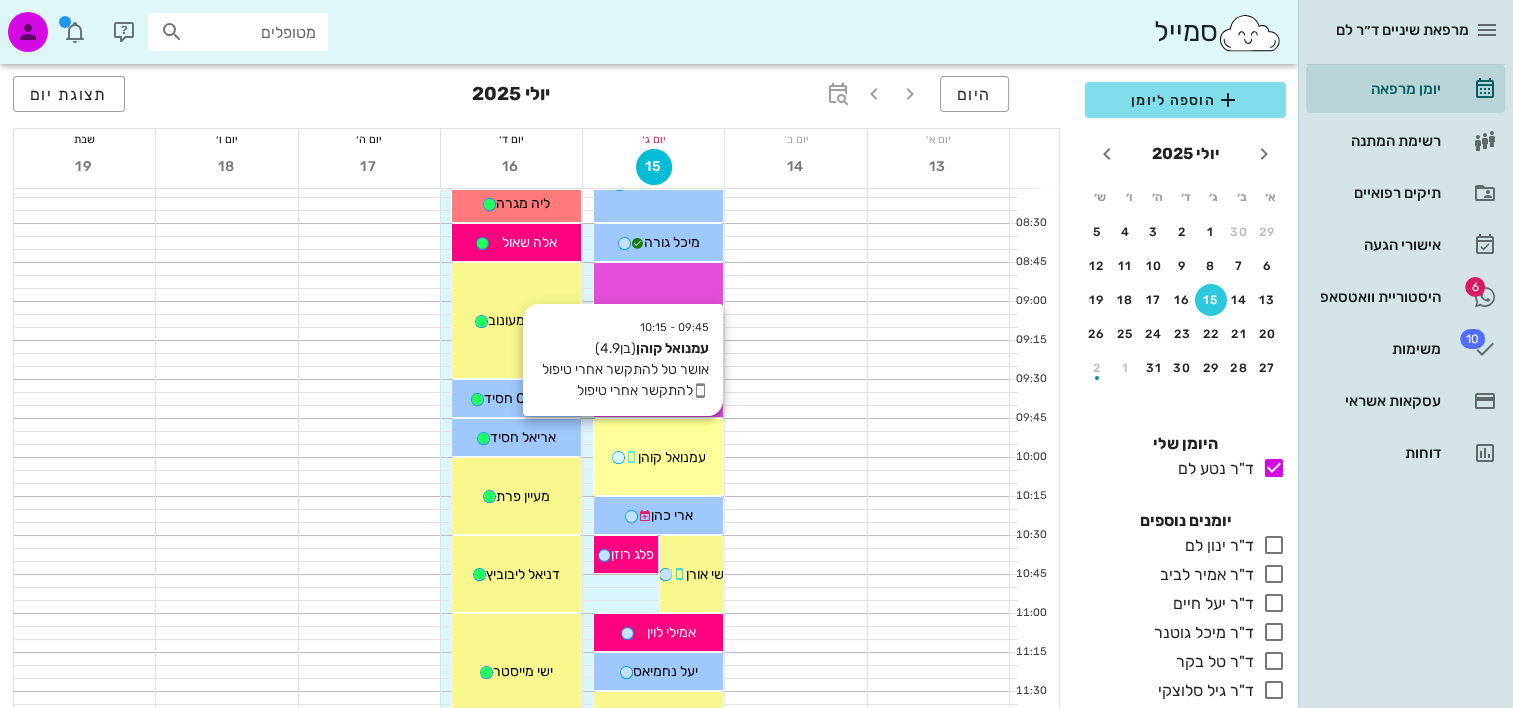 click on "עמנואל קוהן" at bounding box center (658, 457) 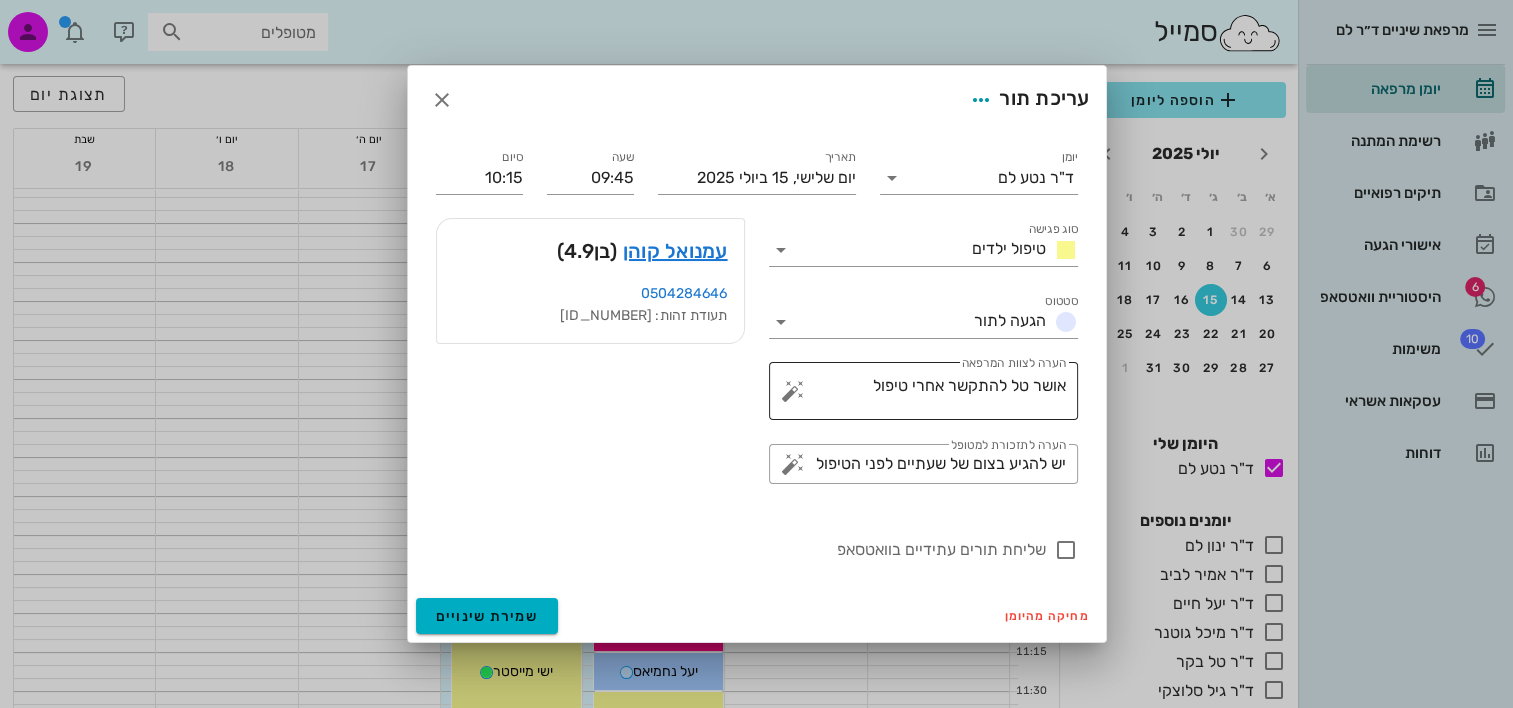 click at bounding box center [793, 391] 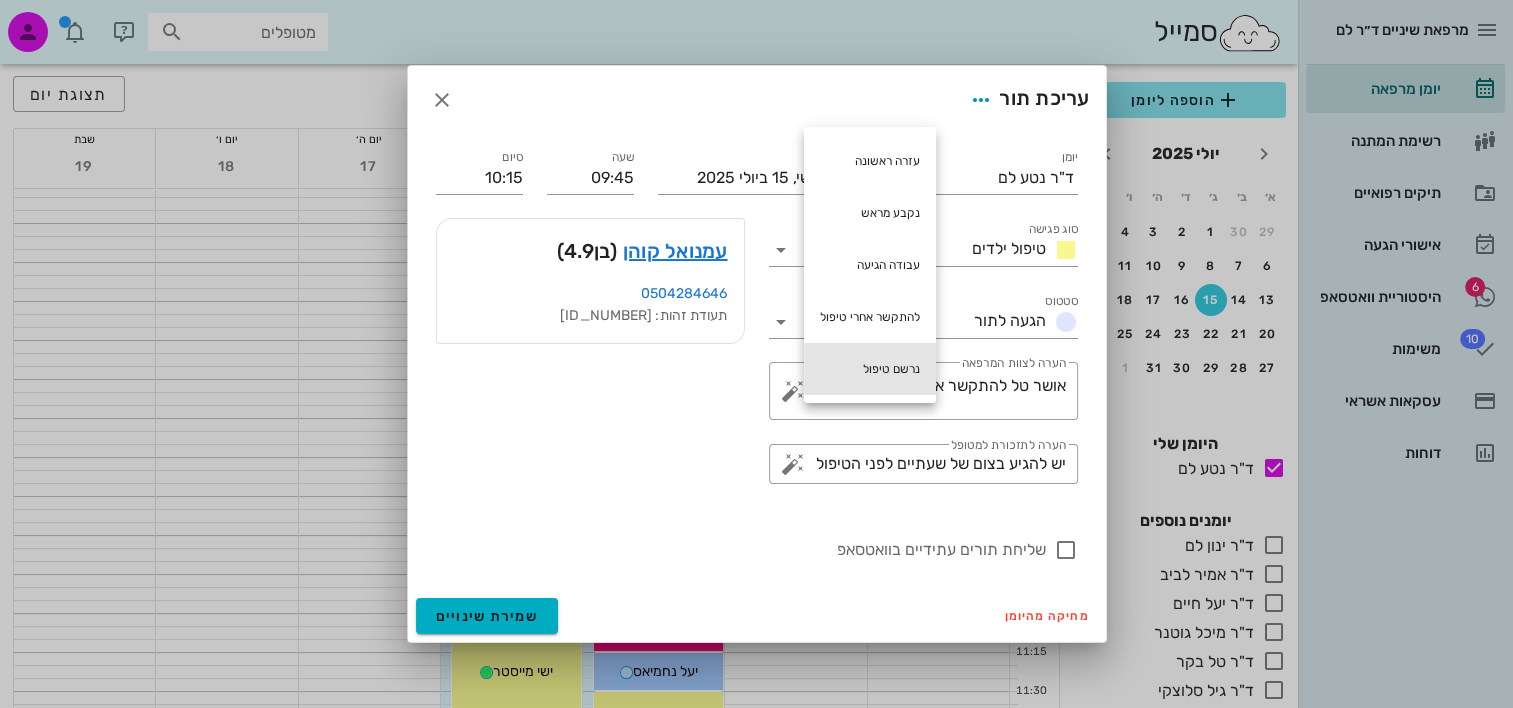 click on "נרשם טיפול" at bounding box center (870, 369) 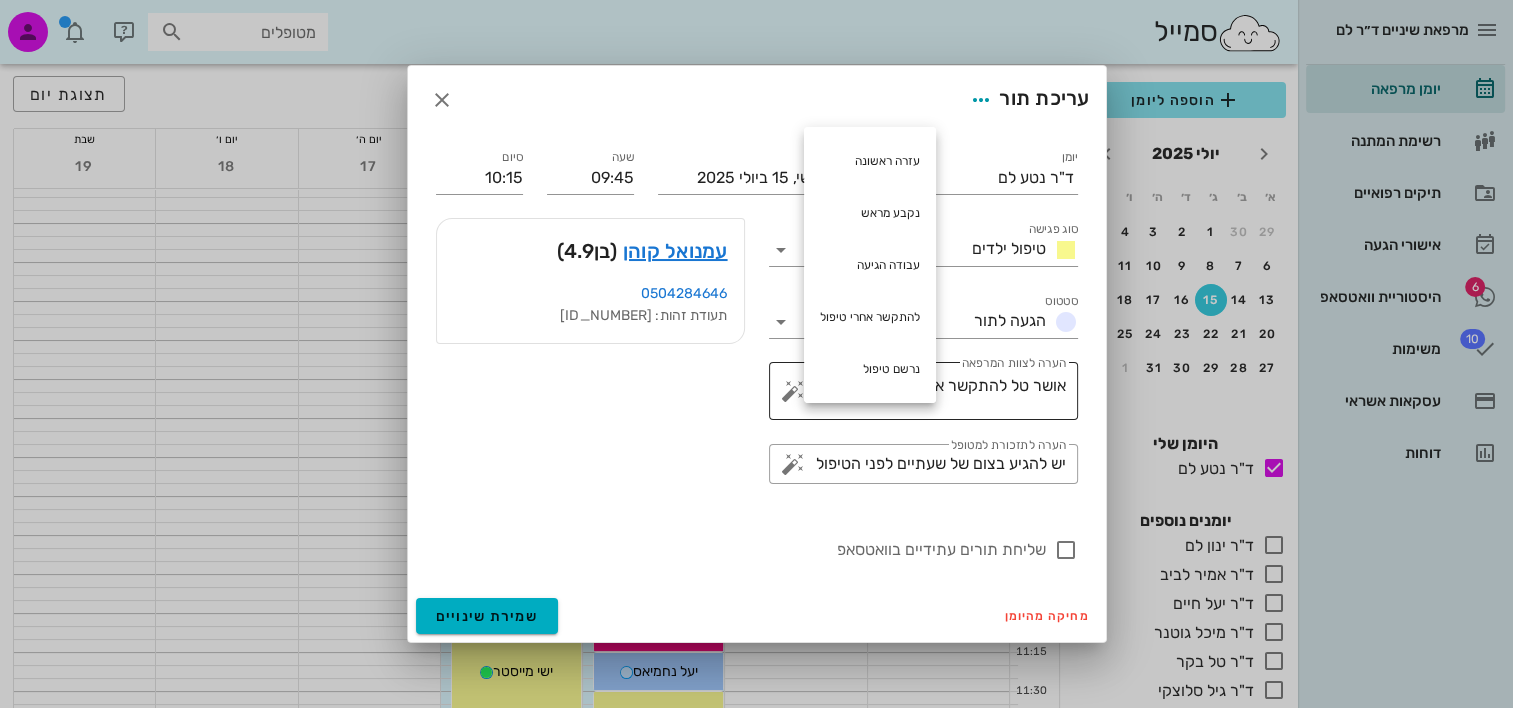 type on "אושר טל להתקשר אחרי טיפול נרשם טיפול" 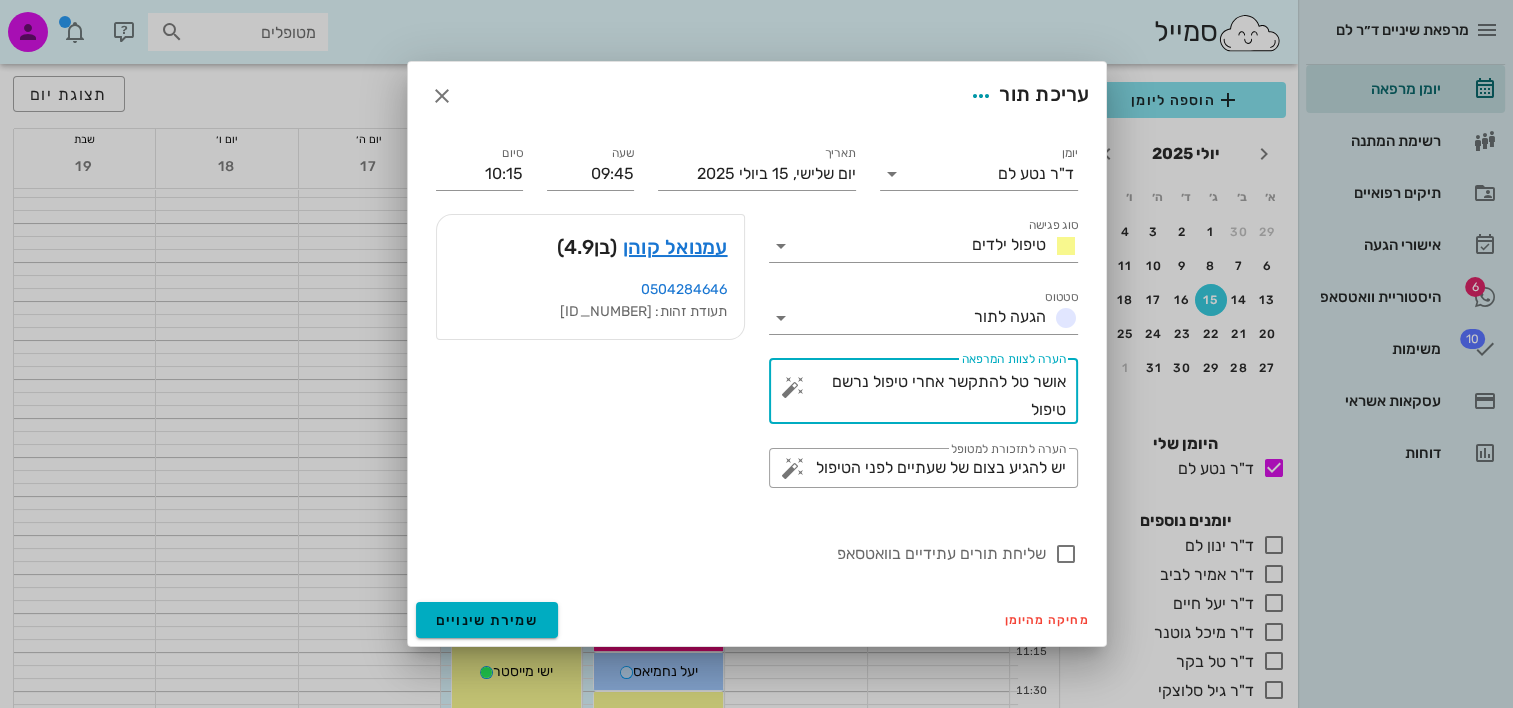 scroll, scrollTop: 0, scrollLeft: 0, axis: both 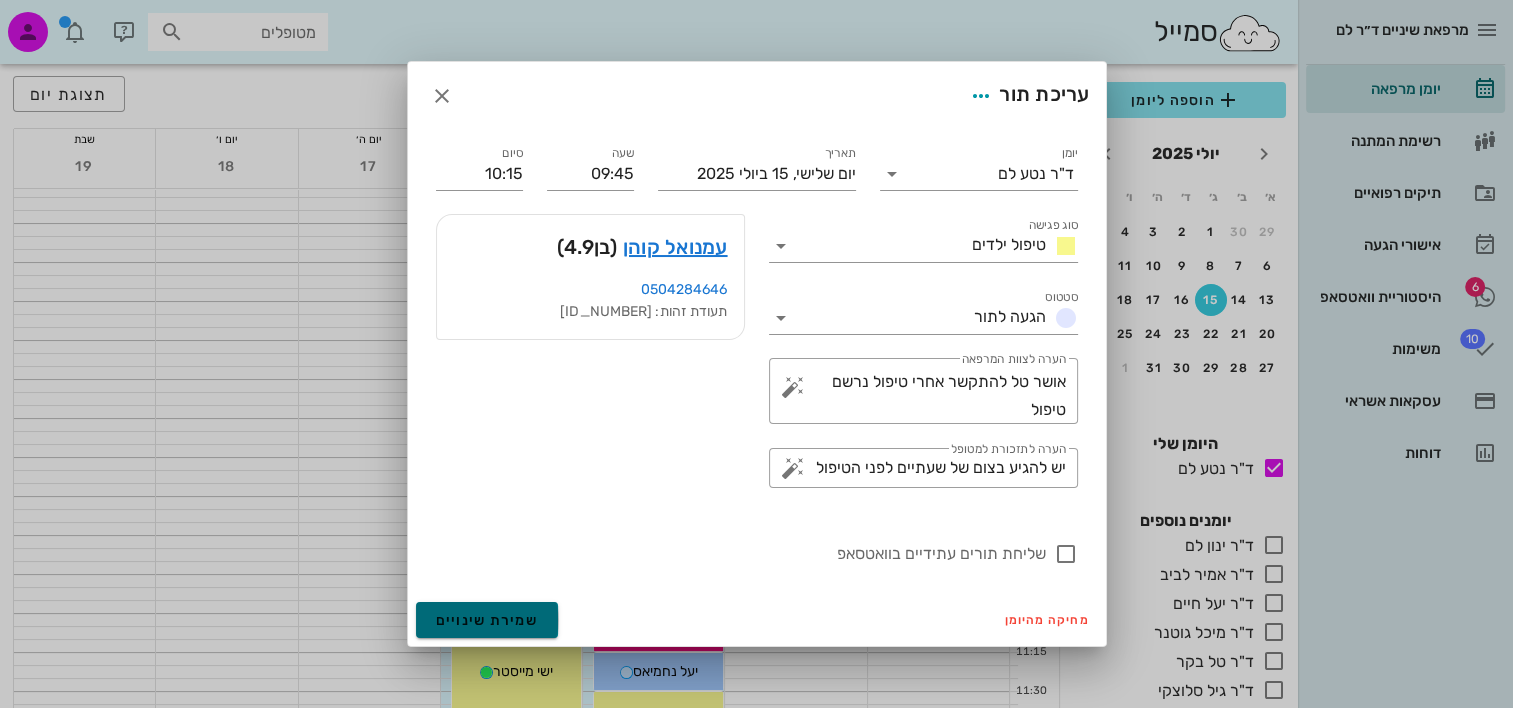 click on "שמירת שינויים" at bounding box center [487, 620] 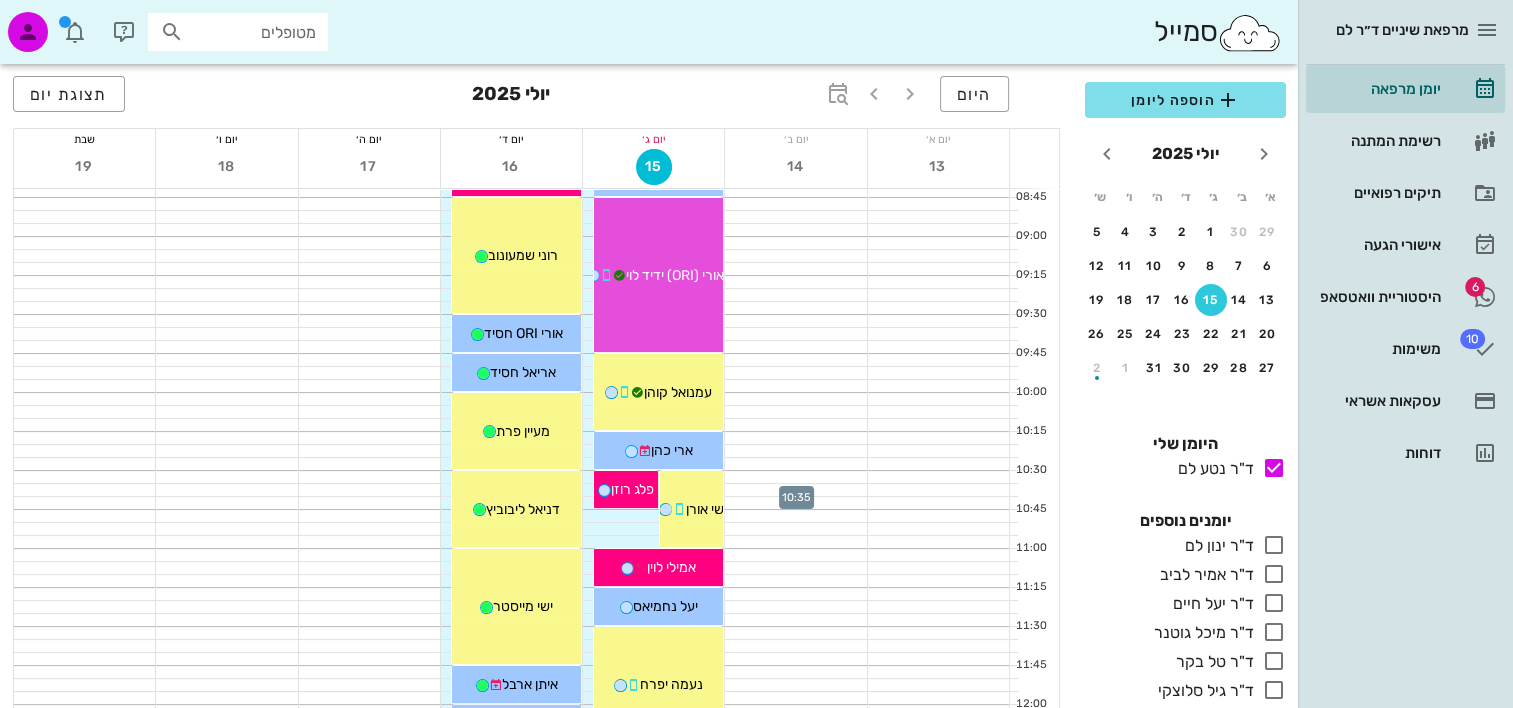 scroll, scrollTop: 300, scrollLeft: 0, axis: vertical 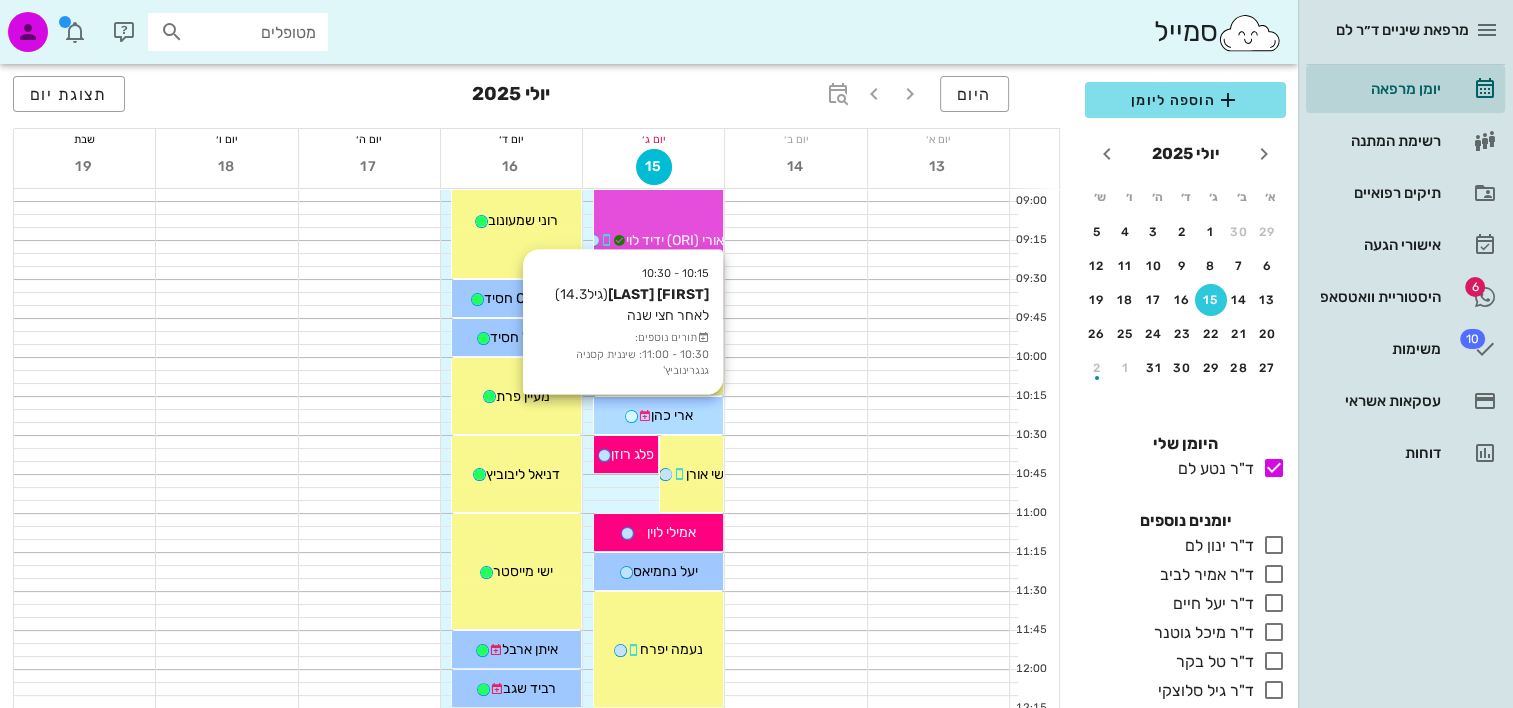 click on "10:15
- 10:30
ארי
כהן
(גיל
14.3 )
לאחר חצי שנה
תורים נוספים:
10:30 -
11:00:
שיננית קסניה גנגרינוביץ'
ארי כהן" at bounding box center [658, 415] 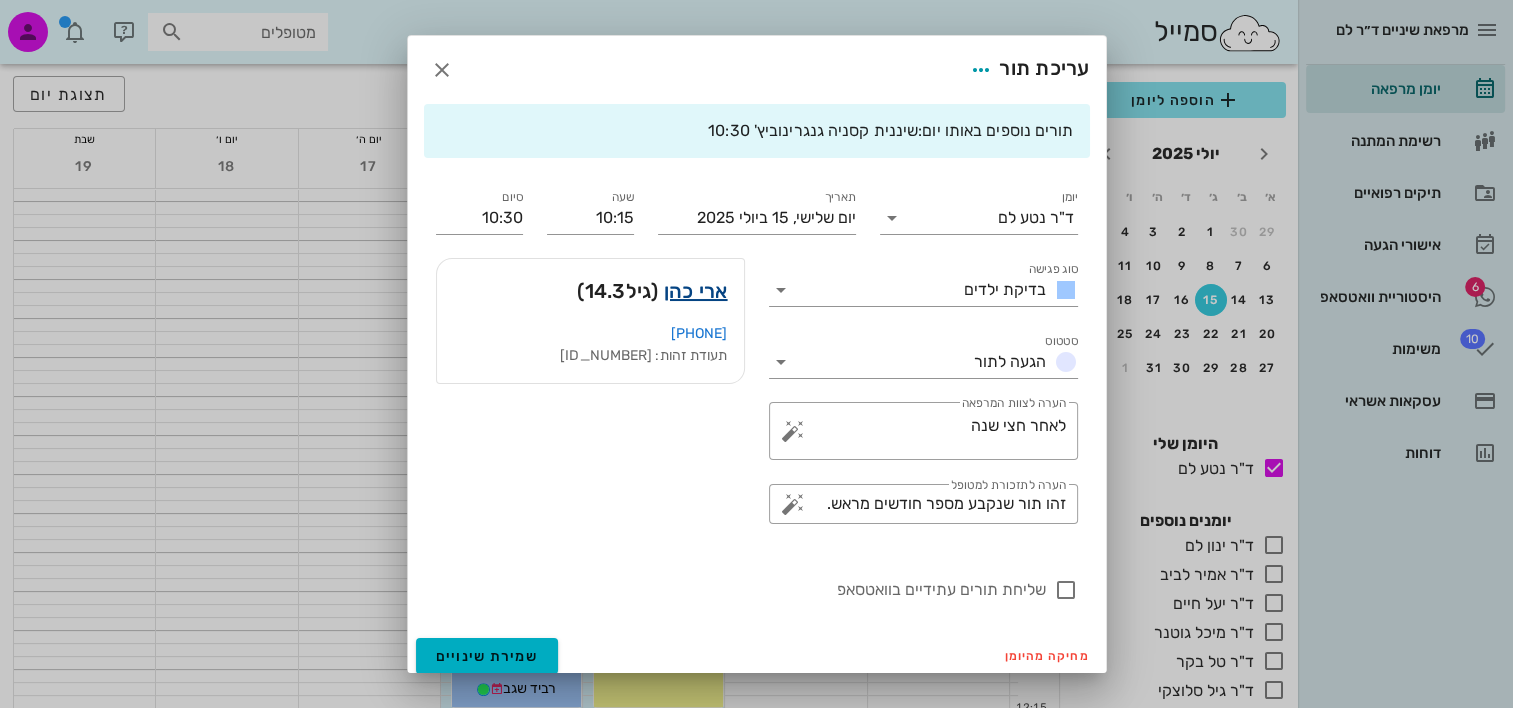 click on "ארי
כהן" at bounding box center (696, 291) 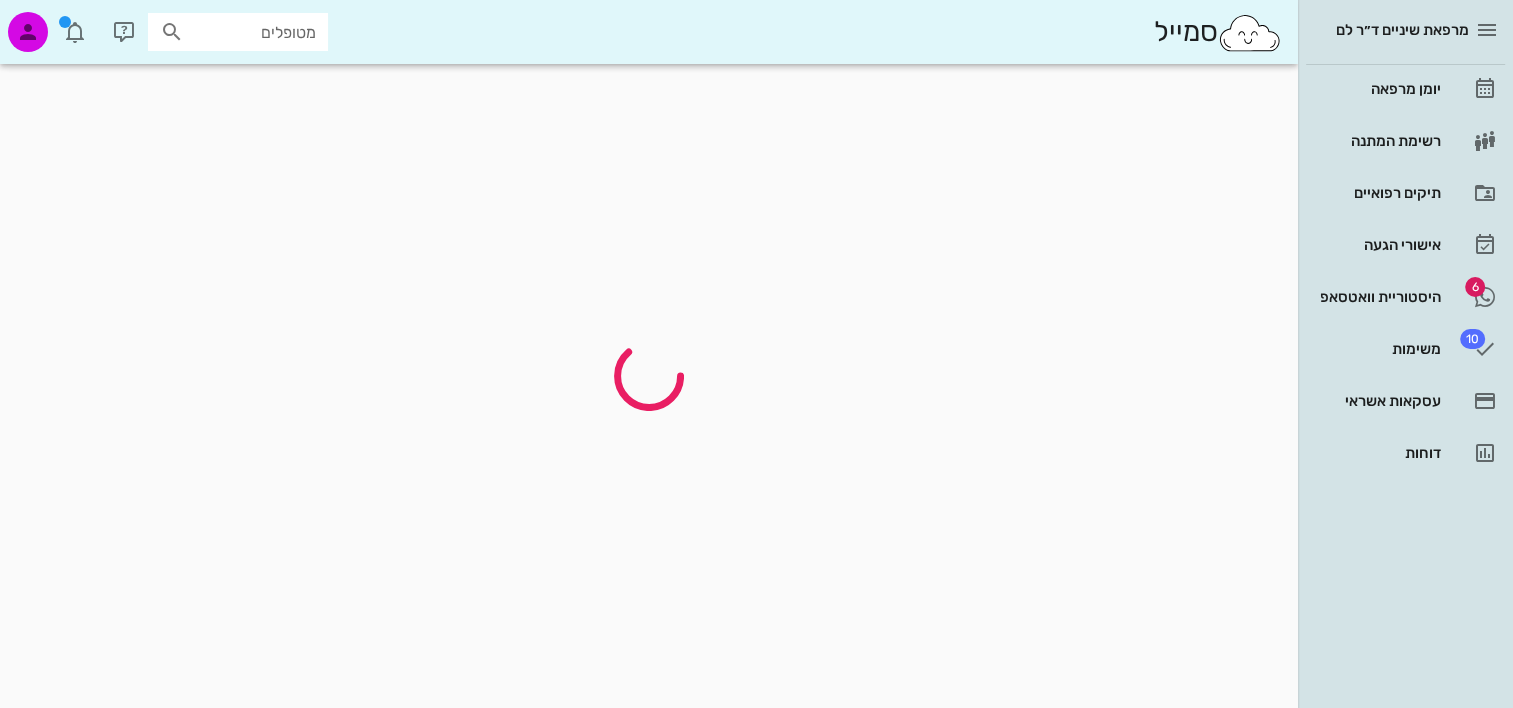 scroll, scrollTop: 0, scrollLeft: 0, axis: both 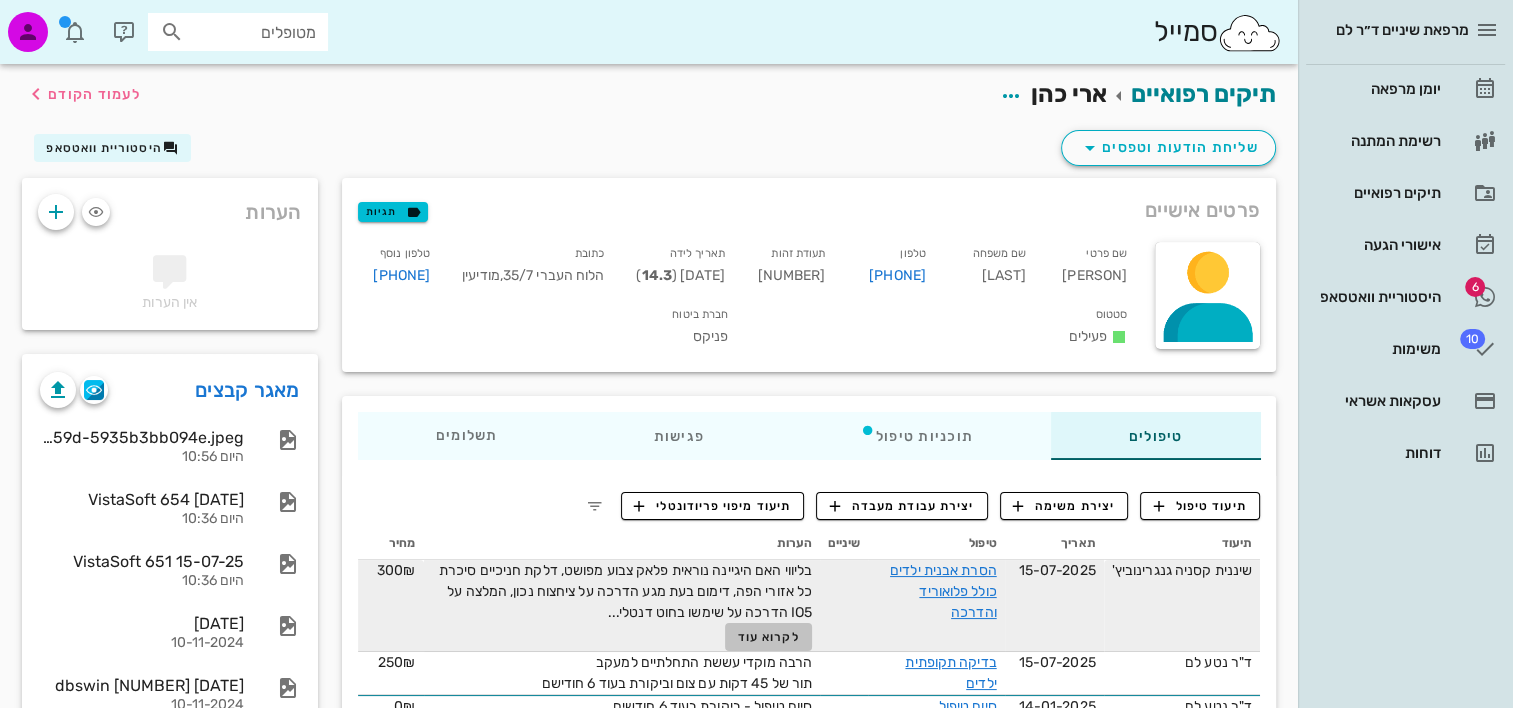 click on "לקרוא עוד" at bounding box center (769, 637) 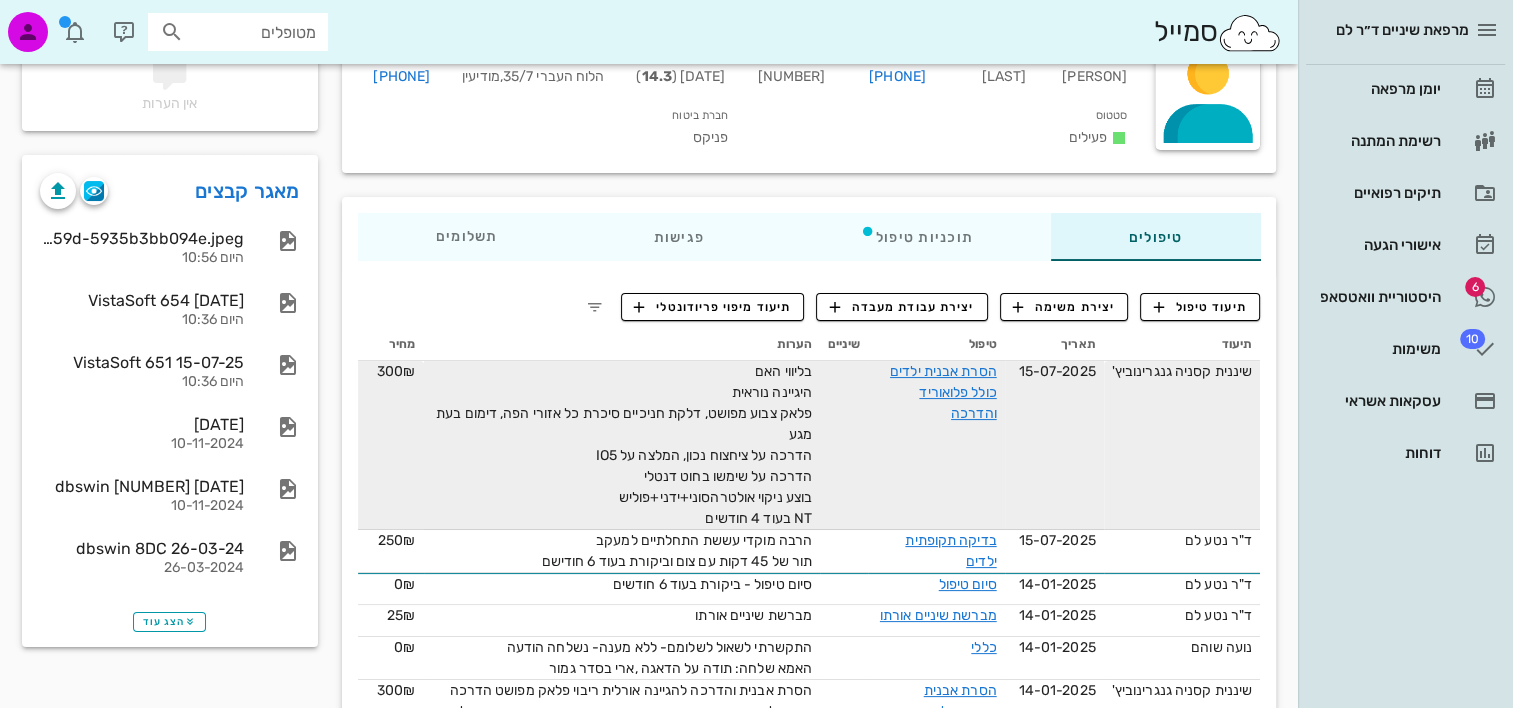 scroll, scrollTop: 200, scrollLeft: 0, axis: vertical 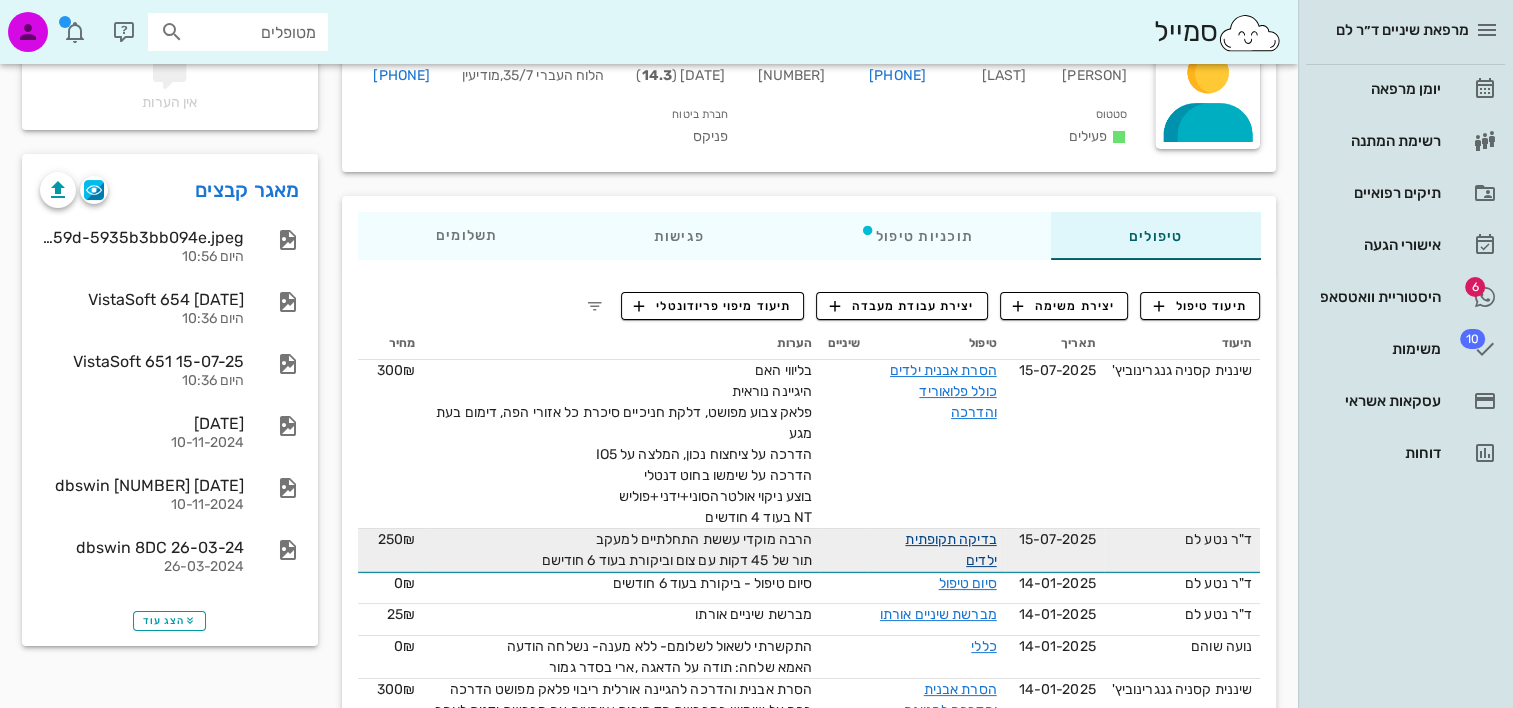 click on "בדיקה תקופתית ילדים" at bounding box center [950, 550] 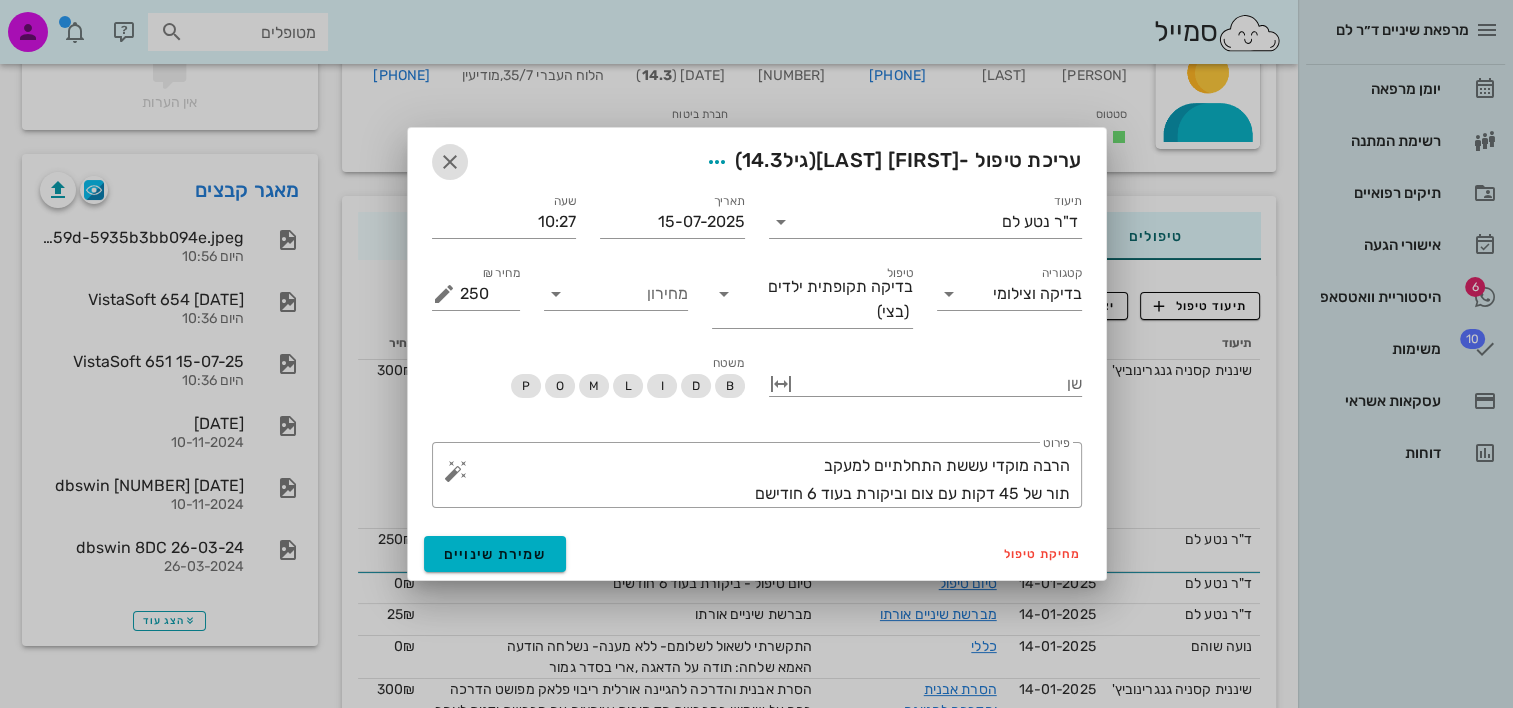 drag, startPoint x: 448, startPoint y: 168, endPoint x: 553, endPoint y: 242, distance: 128.45622 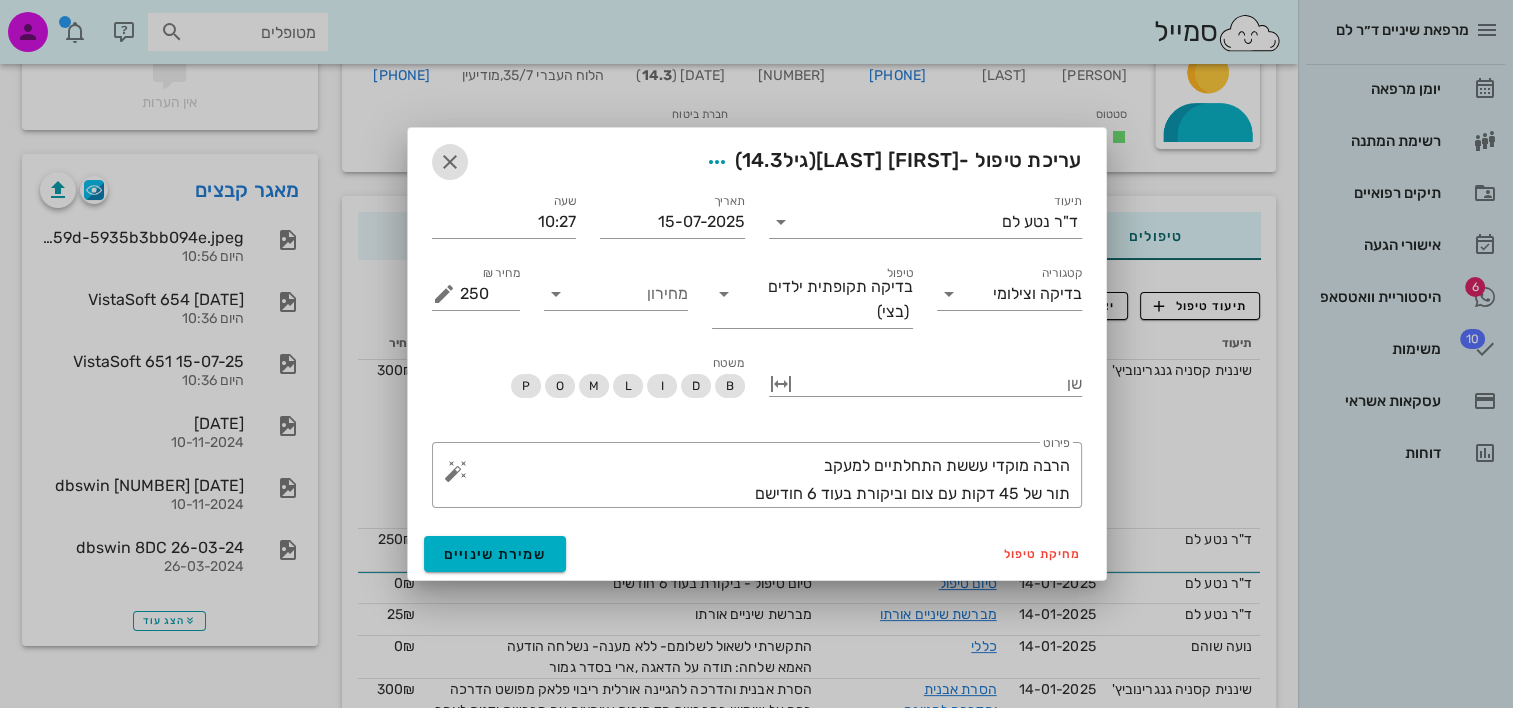 click at bounding box center [450, 162] 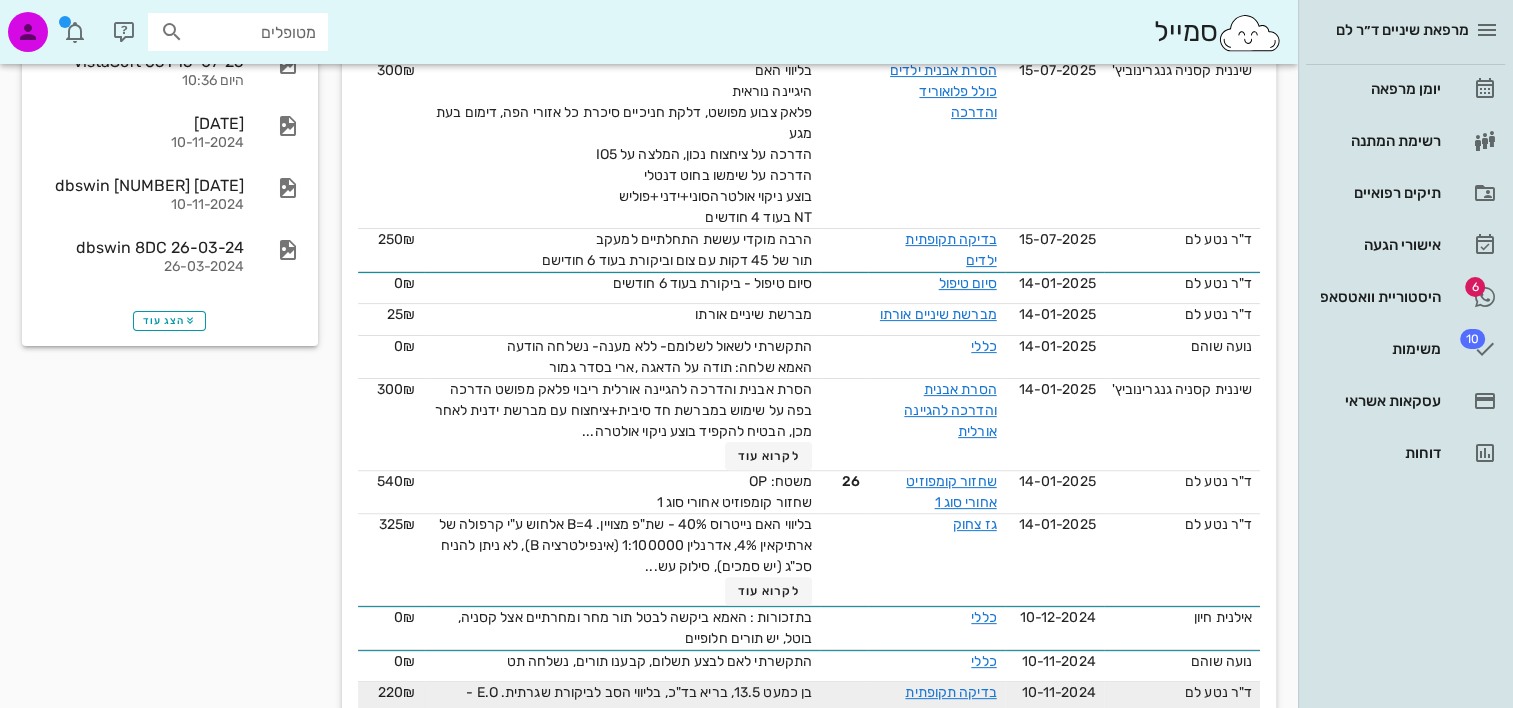 scroll, scrollTop: 600, scrollLeft: 0, axis: vertical 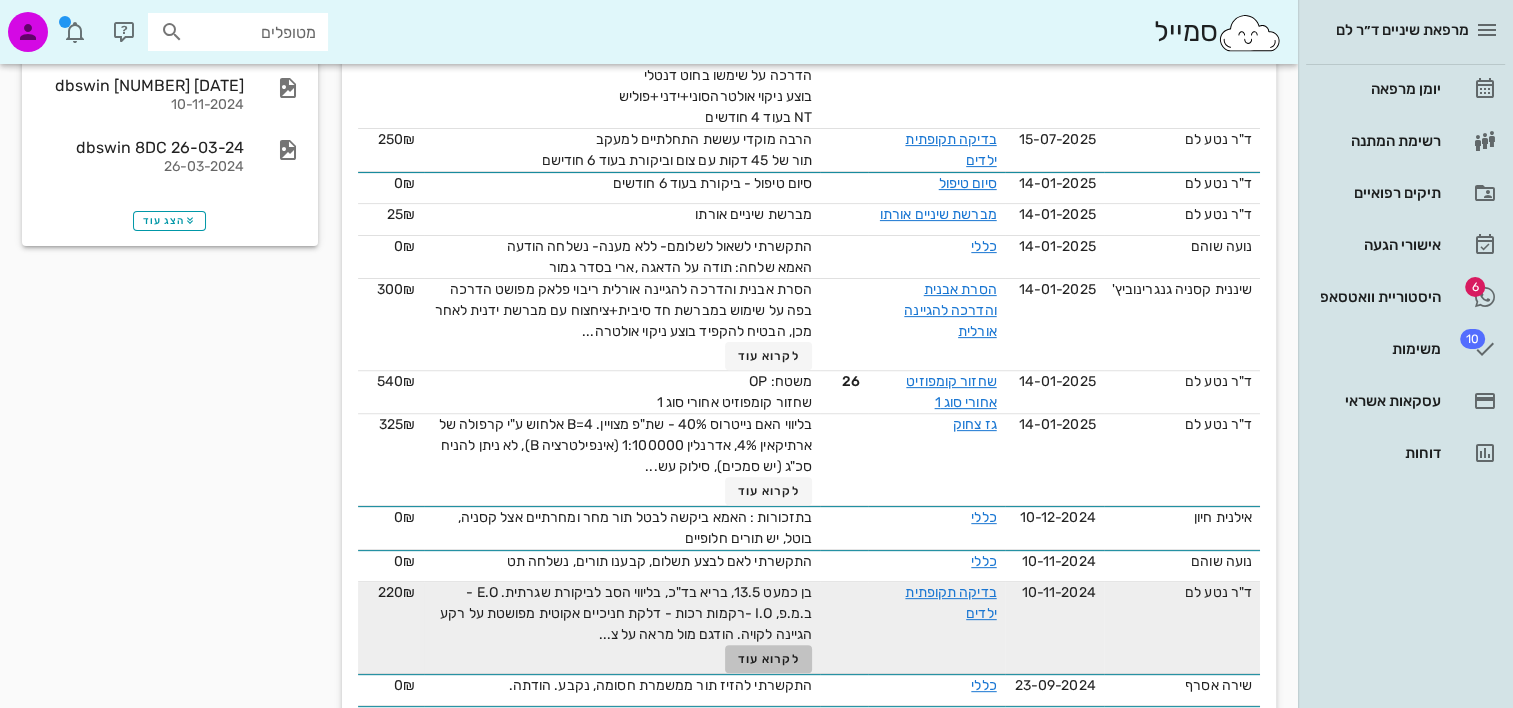 click on "לקרוא עוד" at bounding box center [769, 659] 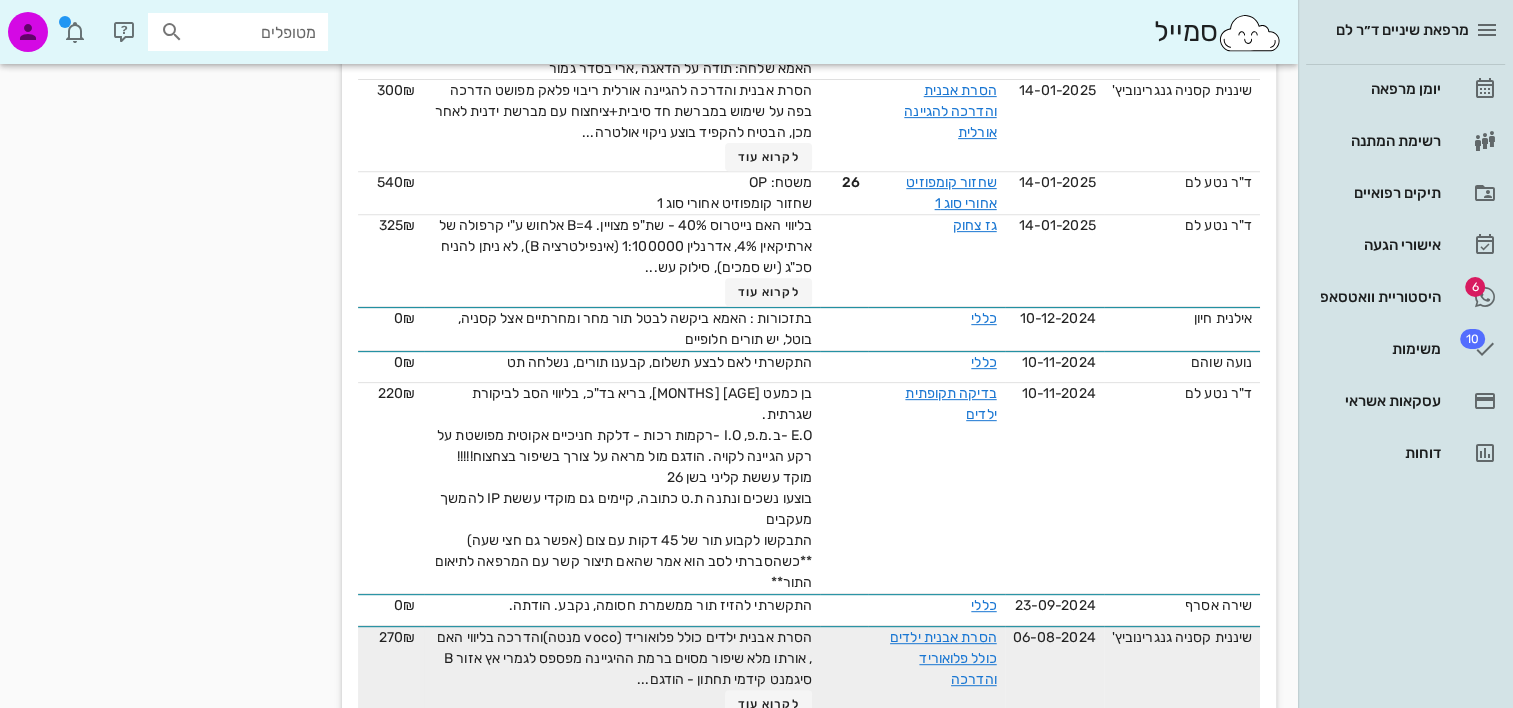 scroll, scrollTop: 800, scrollLeft: 0, axis: vertical 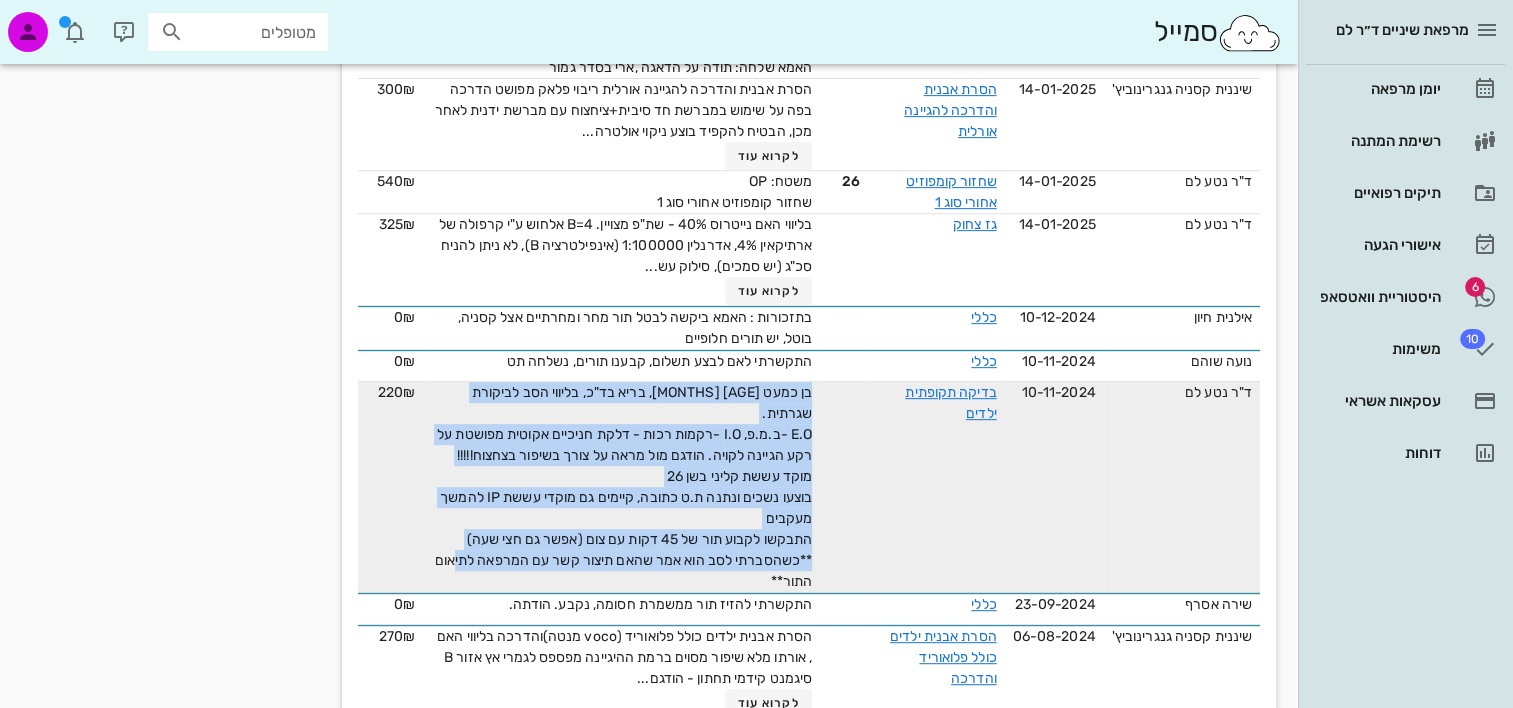 drag, startPoint x: 738, startPoint y: 556, endPoint x: 823, endPoint y: 442, distance: 142.20056 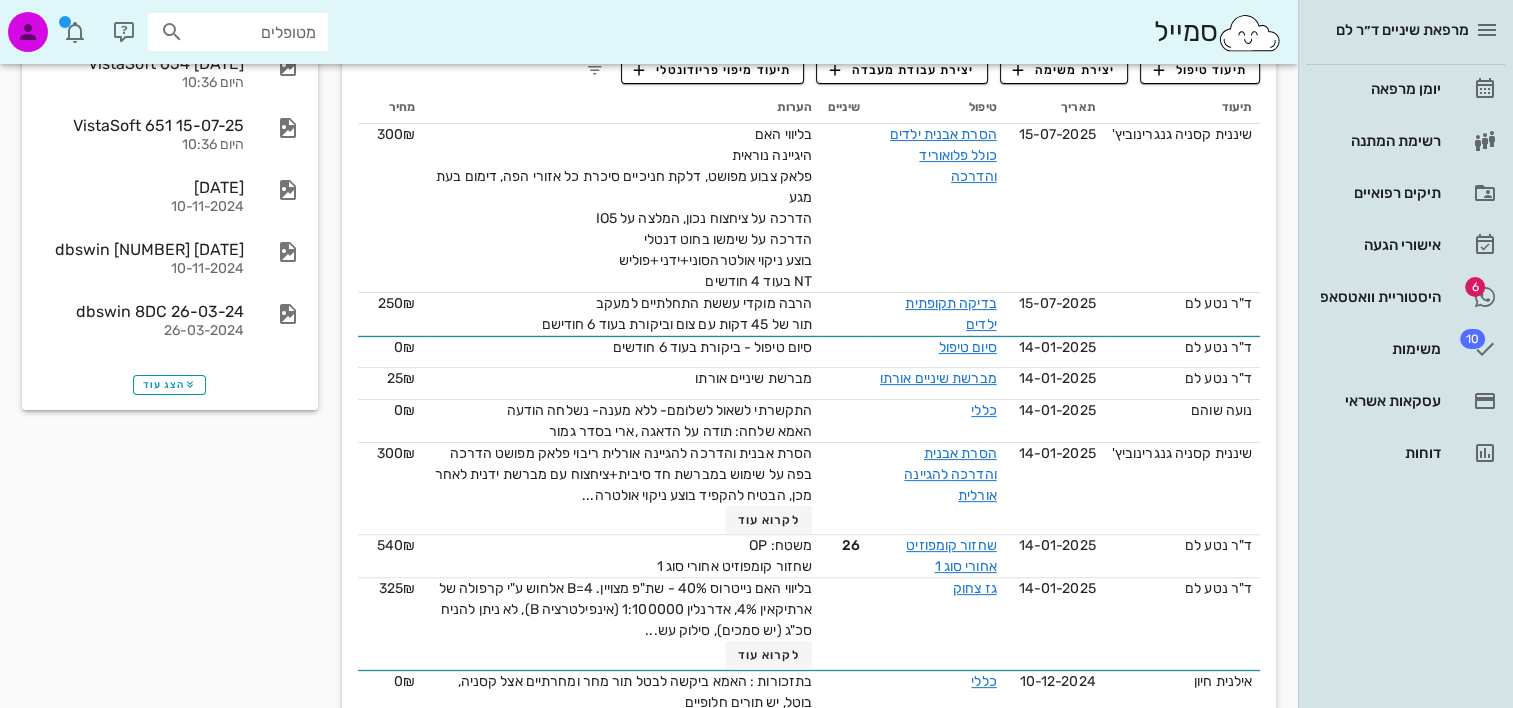 scroll, scrollTop: 400, scrollLeft: 0, axis: vertical 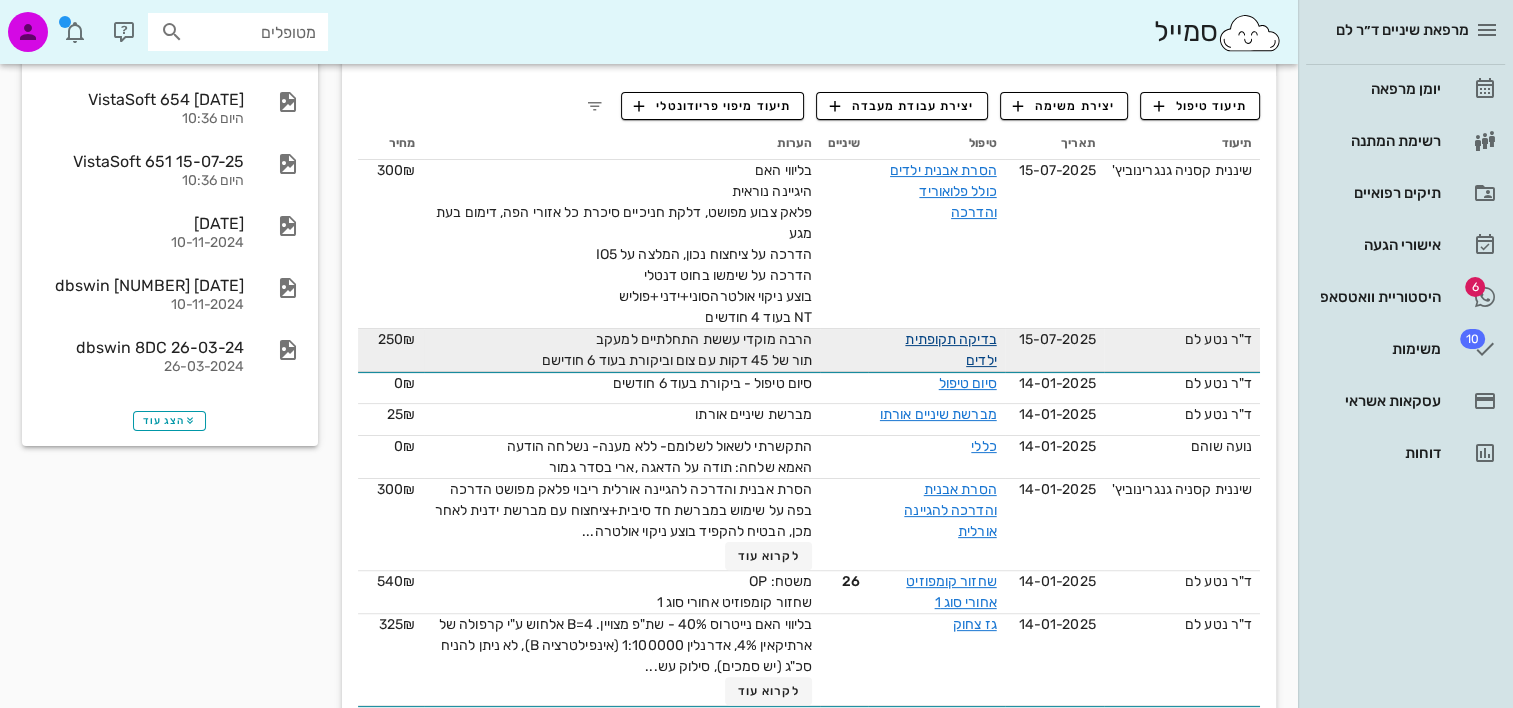 click on "בדיקה תקופתית ילדים" at bounding box center [950, 350] 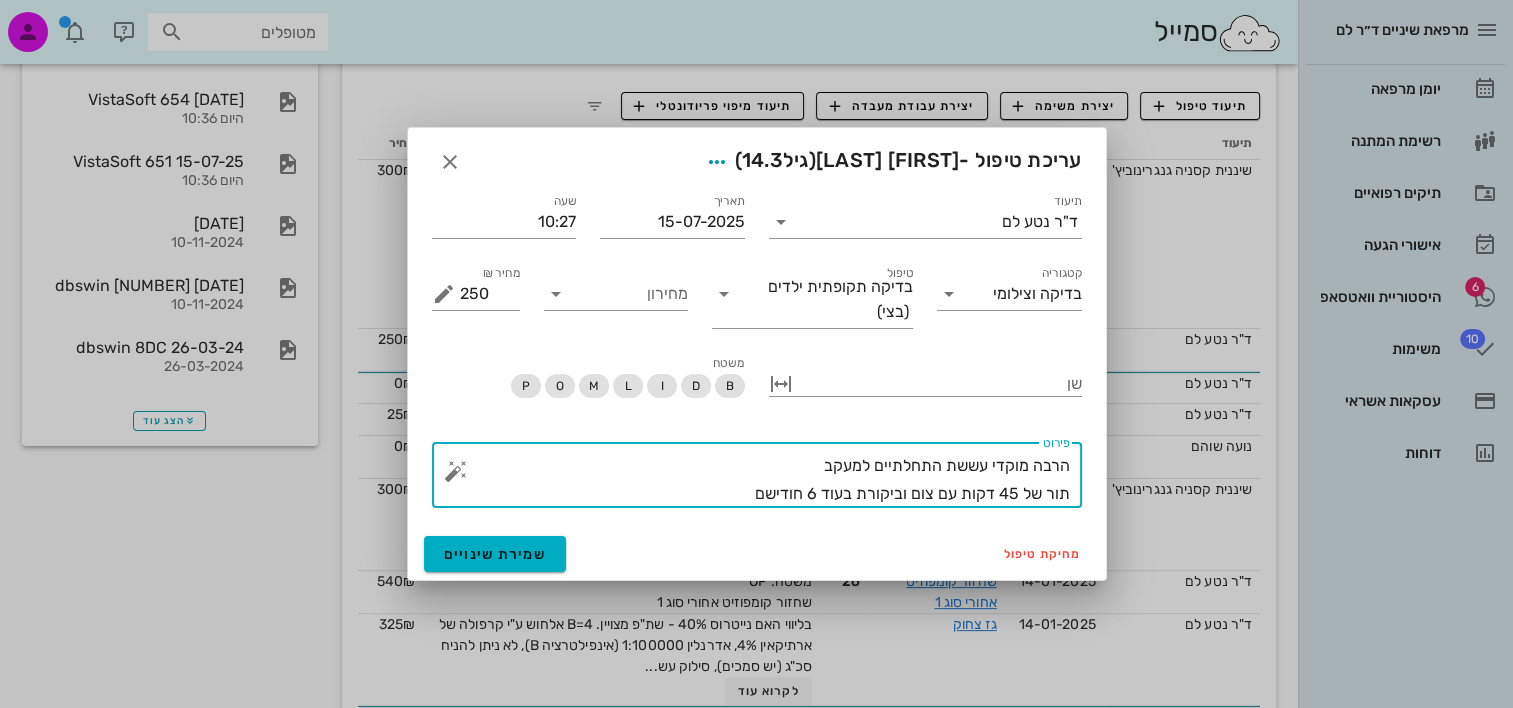 click on "הרבה מוקדי עששת התחלתיים למעקב
תור של 45 דקות עם צום וביקורת בעוד 6 חודישם" at bounding box center [765, 480] 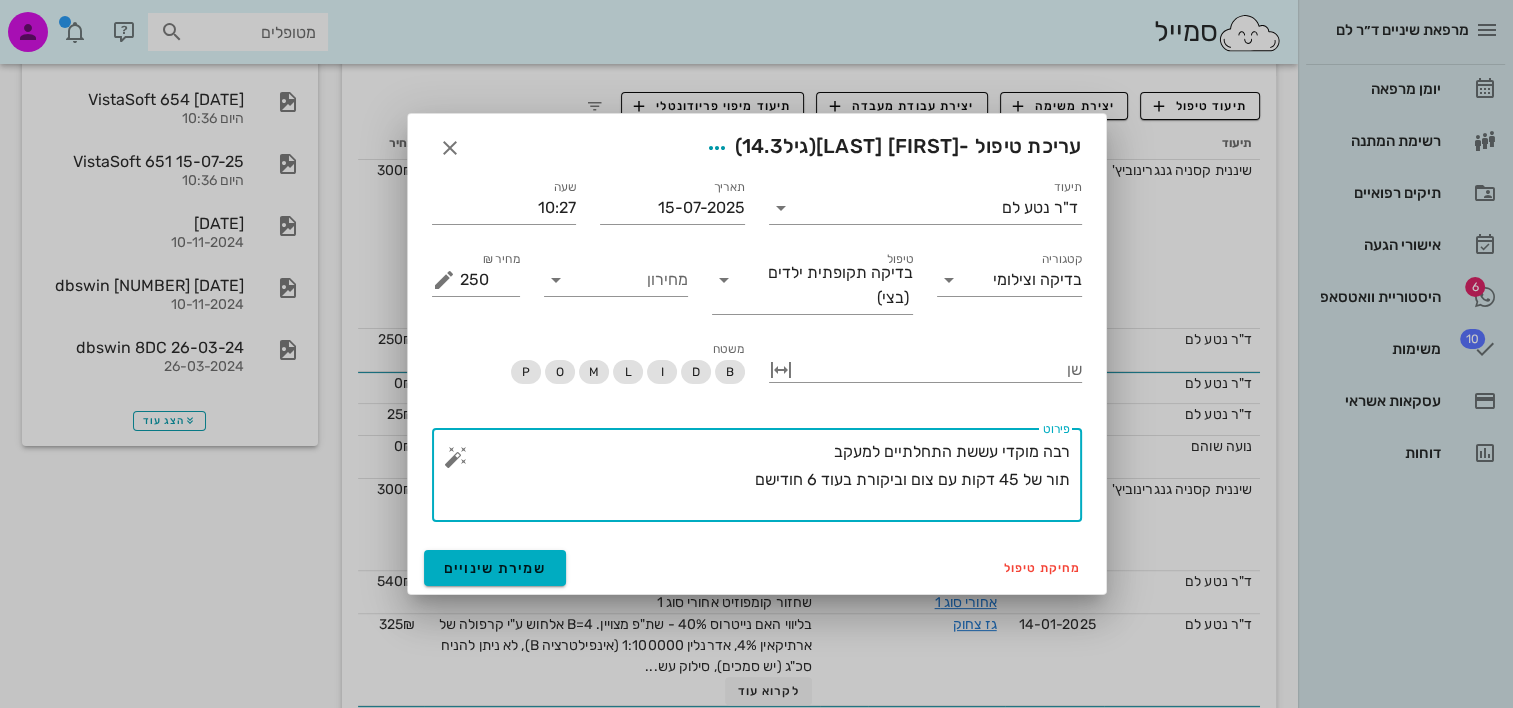 click on "רבה מוקדי עששת התחלתיים למעקב
תור של 45 דקות עם צום וביקורת בעוד 6 חודישם" at bounding box center [765, 480] 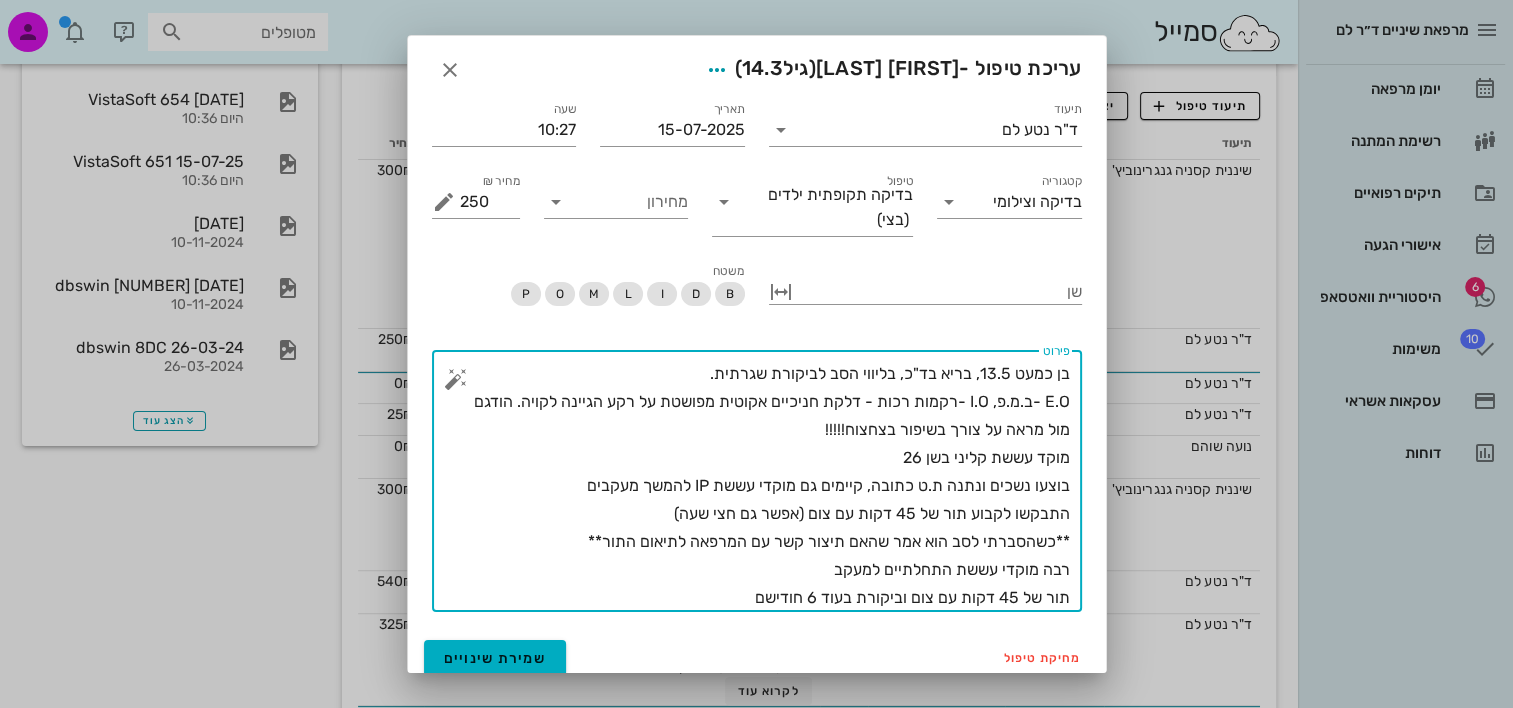 drag, startPoint x: 987, startPoint y: 374, endPoint x: 1008, endPoint y: 371, distance: 21.213203 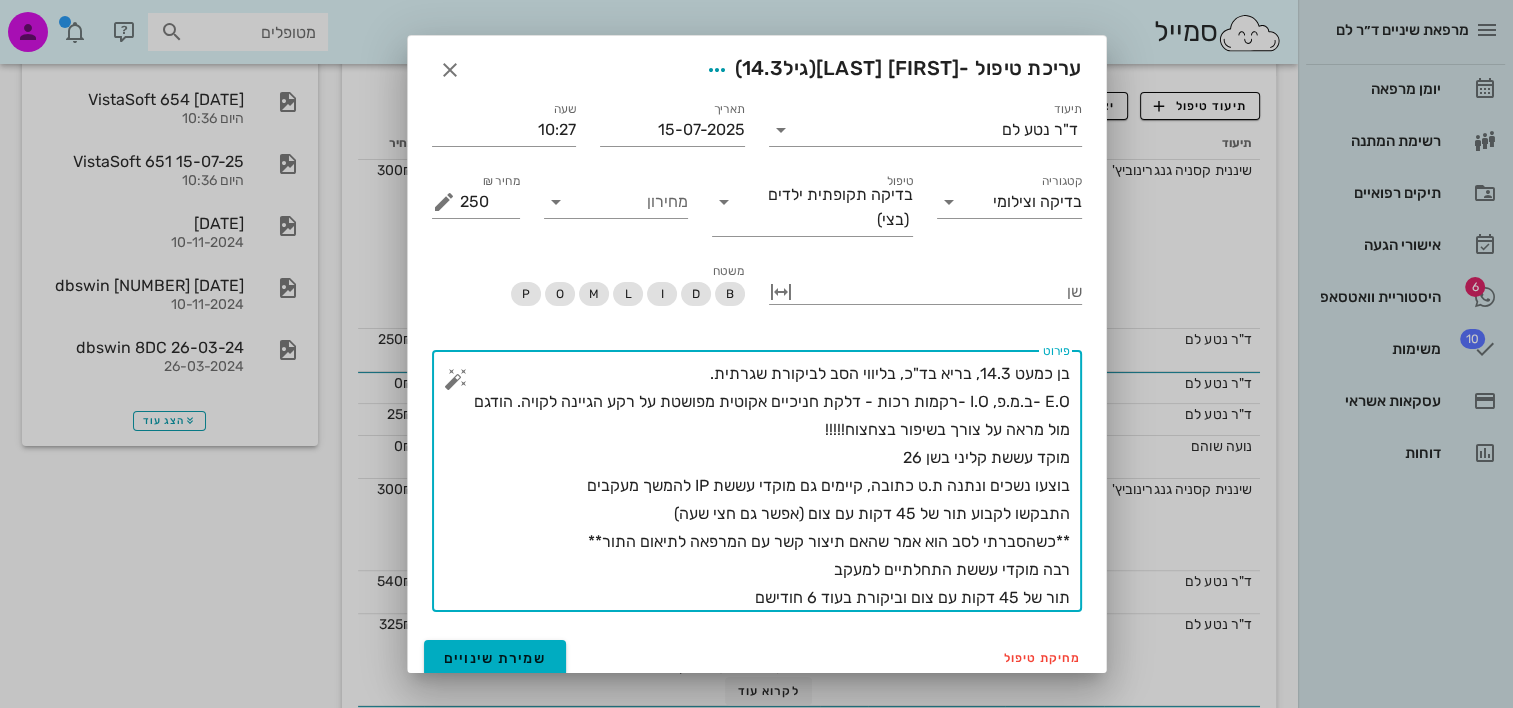 drag, startPoint x: 707, startPoint y: 376, endPoint x: 858, endPoint y: 375, distance: 151.00331 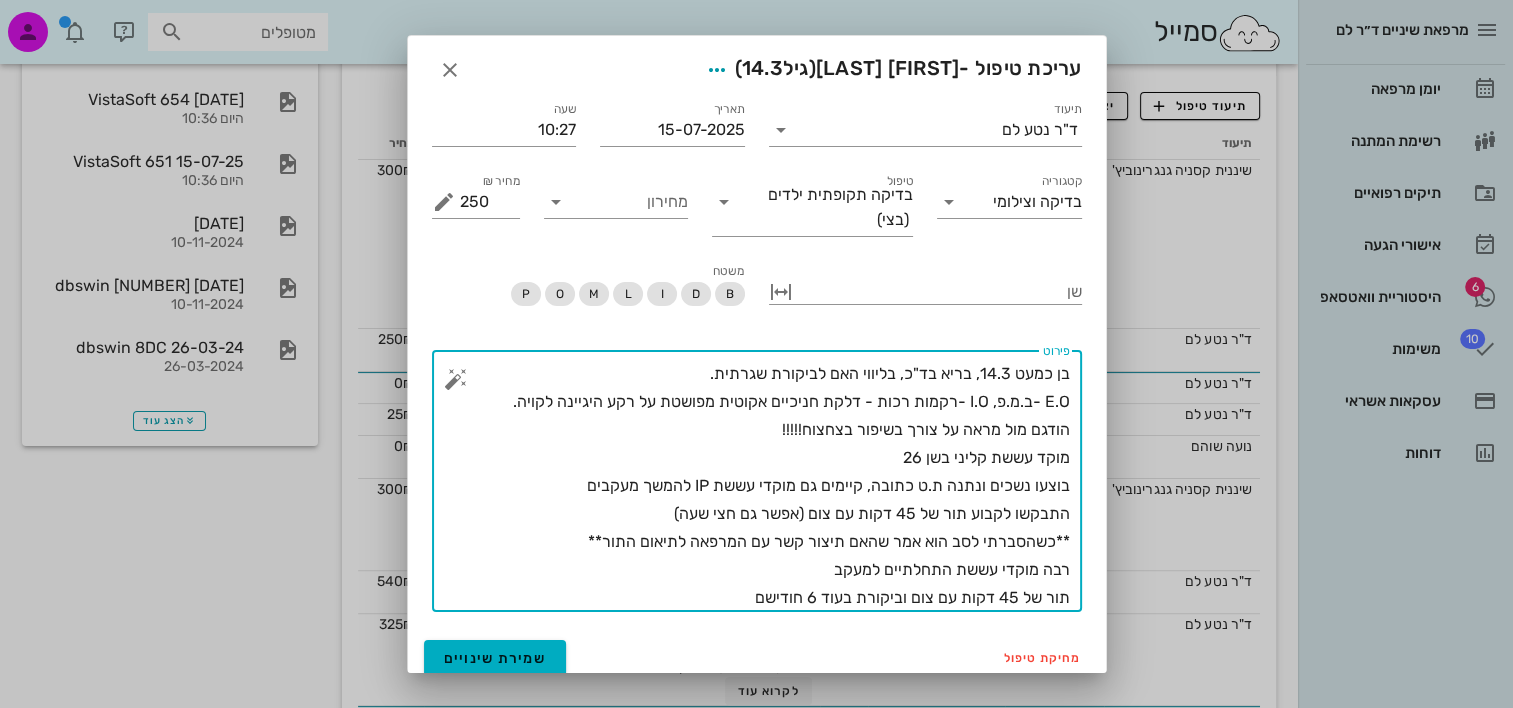 click on "בן כמעט 14.3, בריא בד"כ, בליווי האם לביקורת שגרתית.
E.O -ב.מ.פ, I.O -רקמות רכות - דלקת חניכיים אקוטית מפושטת על רקע היגיינה לקויה. הודגם מול מראה על צורך בשיפור בצחצוח!!!!!
מוקד עששת קליני בשן 26
בוצעו נשכים ונתנה ת.ט כתובה, קיימים גם מוקדי עששת IP להמשך מעקבים
התבקשו לקבוע תור של 45 דקות עם צום (אפשר גם חצי שעה)
**כשהסברתי לסב הוא אמר שהאם תיצור קשר עם המרפאה לתיאום התור**
רבה מוקדי עששת התחלתיים למעקב
תור של 45 דקות עם צום וביקורת בעוד 6 חודישם" at bounding box center (765, 486) 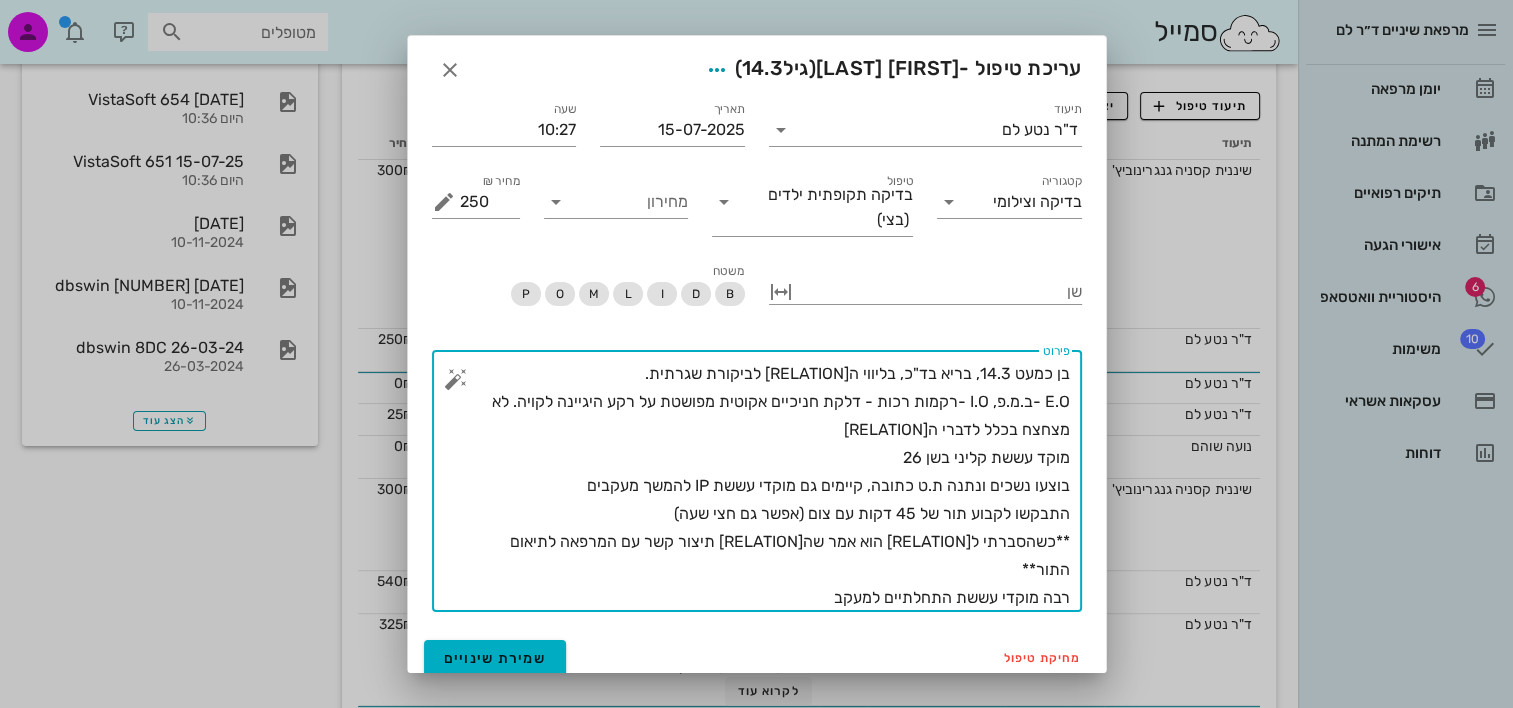 drag, startPoint x: 995, startPoint y: 412, endPoint x: 1034, endPoint y: 406, distance: 39.45884 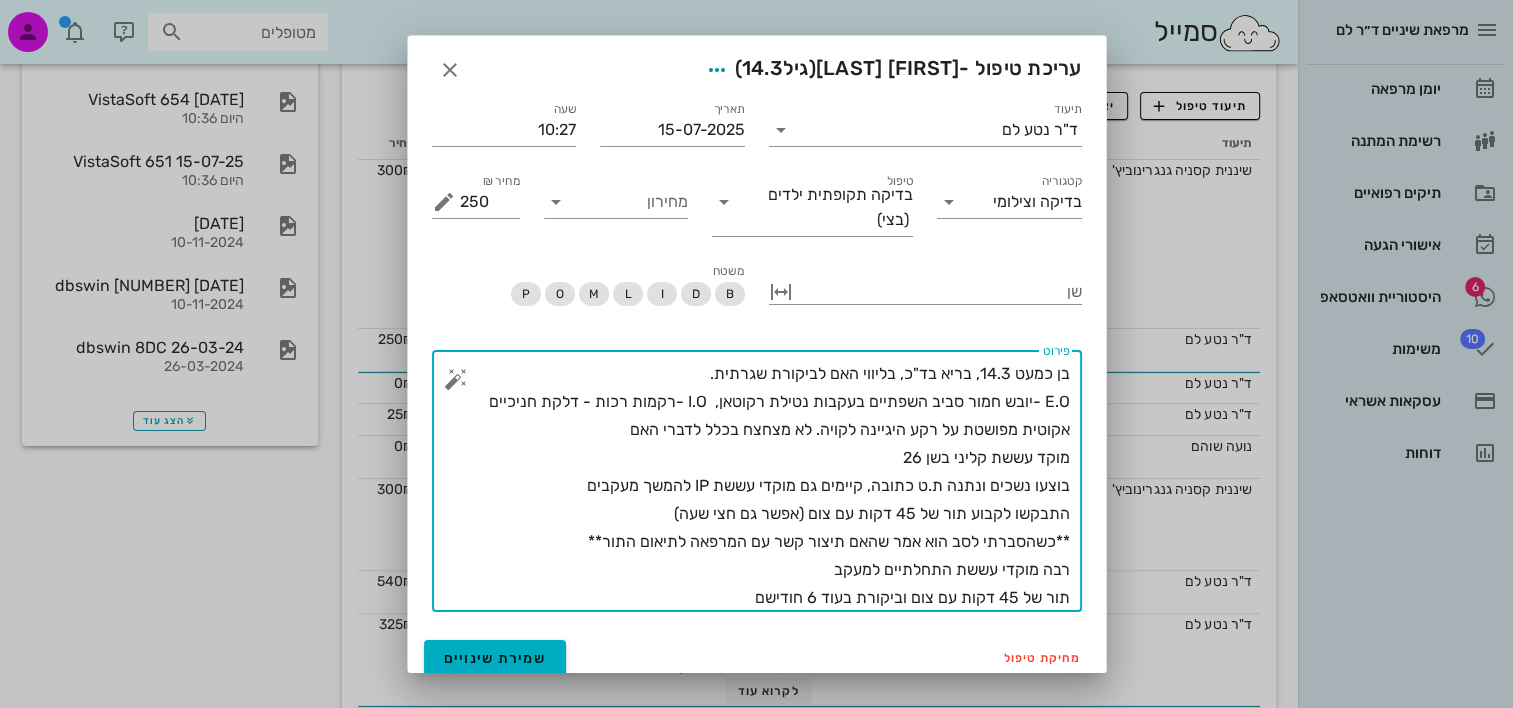 click on "בן כמעט 14.3, בריא בד"כ, בליווי האם לביקורת שגרתית.
E.O -יובש חמור סביב השפתיים בעקבות נטילת רקוטאן,  I.O -רקמות רכות - דלקת חניכיים אקוטית מפושטת על רקע היגיינה לקויה. לא מצחצח בכלל לדברי האם
מוקד עששת קליני בשן 26
בוצעו נשכים ונתנה ת.ט כתובה, קיימים גם מוקדי עששת IP להמשך מעקבים
התבקשו לקבוע תור של 45 דקות עם צום (אפשר גם חצי שעה)
**כשהסברתי לסב הוא אמר שהאם תיצור קשר עם המרפאה לתיאום התור**
רבה מוקדי עששת התחלתיים למעקב
תור של 45 דקות עם צום וביקורת בעוד 6 חודישם" at bounding box center (765, 486) 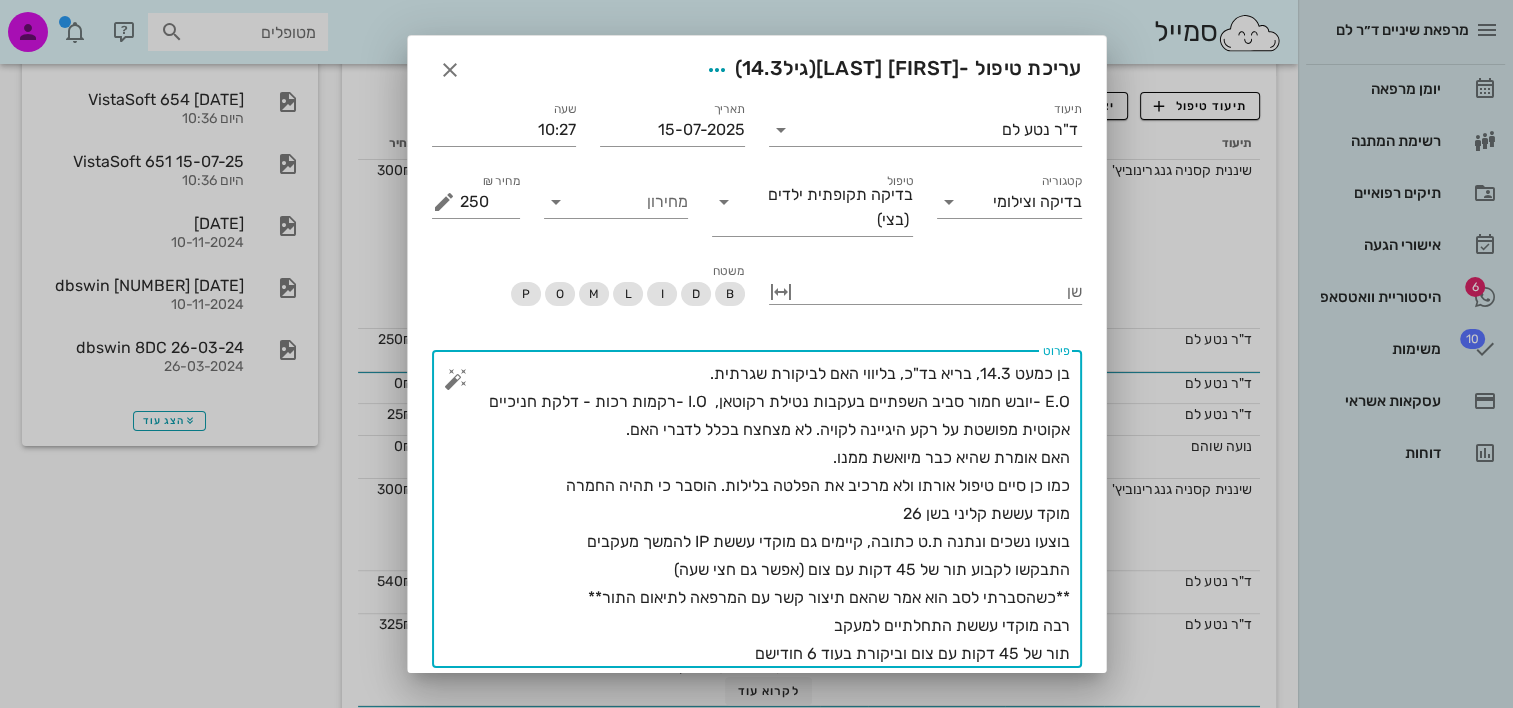 scroll, scrollTop: 68, scrollLeft: 0, axis: vertical 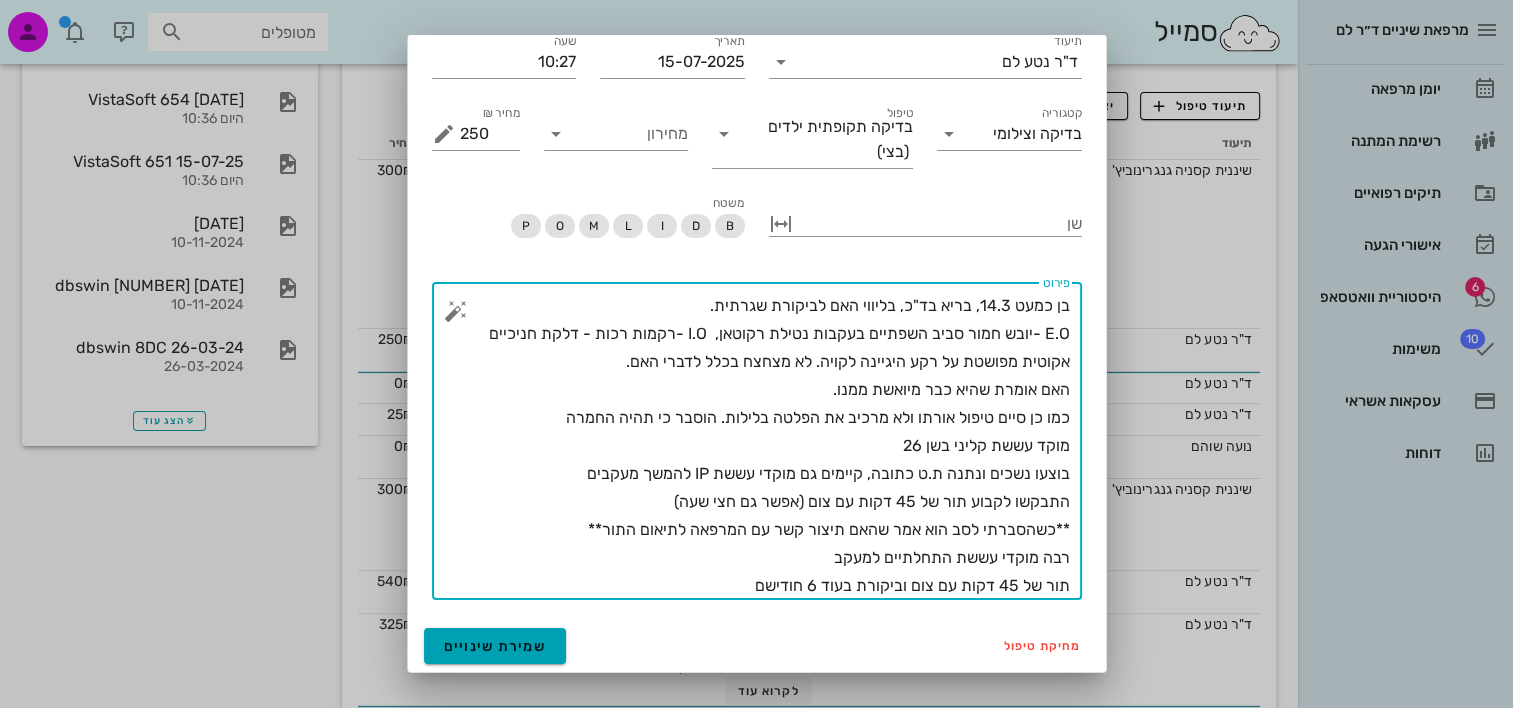 type on "בן כמעט 14.3, בריא בד"כ, בליווי האם לביקורת שגרתית.
E.O -יובש חמור סביב השפתיים בעקבות נטילת רקוטאן,  I.O -רקמות רכות - דלקת חניכיים אקוטית מפושטת על רקע היגיינה לקויה. לא מצחצח בכלל לדברי האם.
האם אומרת שהיא כבר מיואשת ממנו.
כמו כן סיים טיפול אורתו ולא מרכיב את הפלטה בלילות. הוסבר כי תהיה החמרה
מוקד עששת קליני בשן 26
בוצעו נשכים ונתנה ת.ט כתובה, קיימים גם מוקדי עששת IP להמשך מעקבים
התבקשו לקבוע תור של 45 דקות עם צום (אפשר גם חצי שעה)
**כשהסברתי לסב הוא אמר שהאם תיצור קשר עם המרפאה לתיאום התור**
רבה מוקדי עששת התחלתיים למעקב
תור של 45 דקות עם צום וביקורת בעוד 6 חודישם" 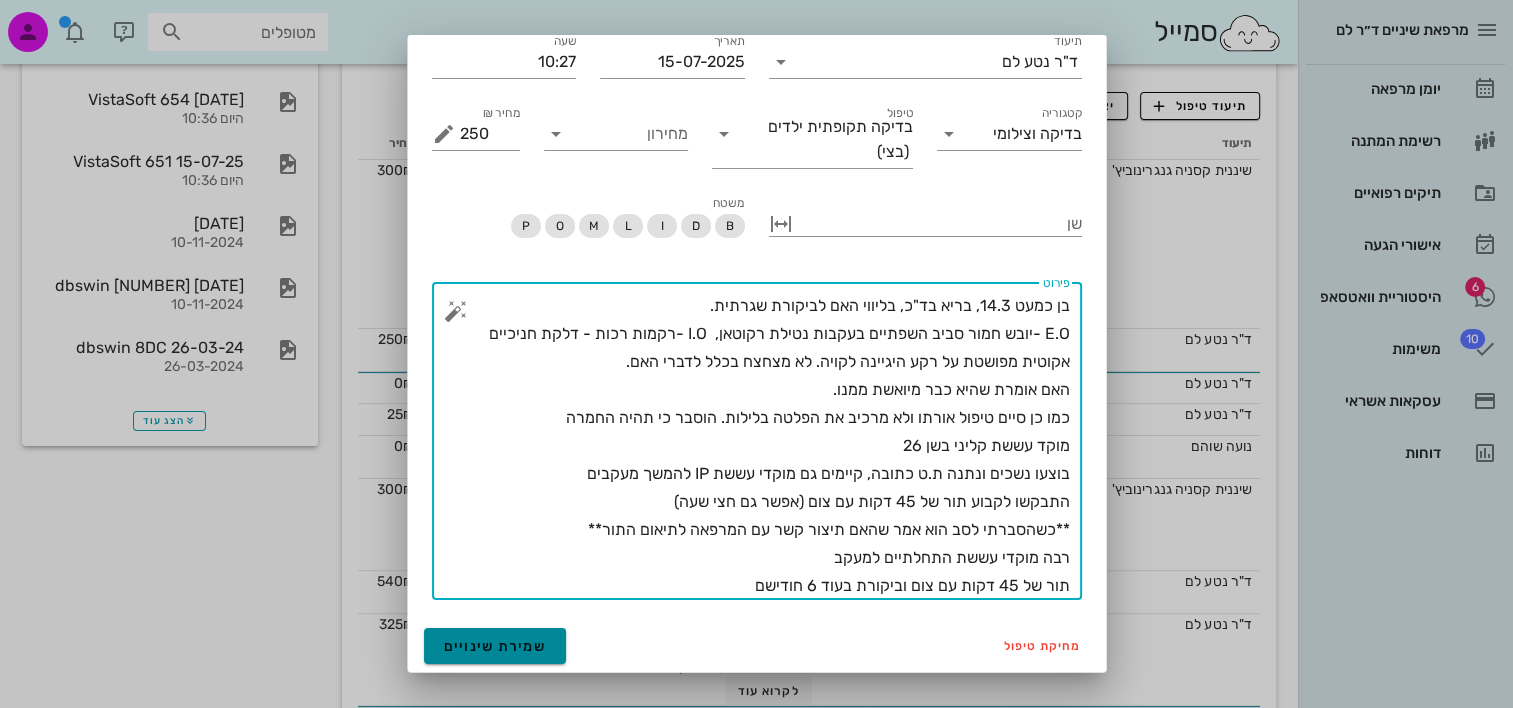 click on "שמירת שינויים" at bounding box center (495, 646) 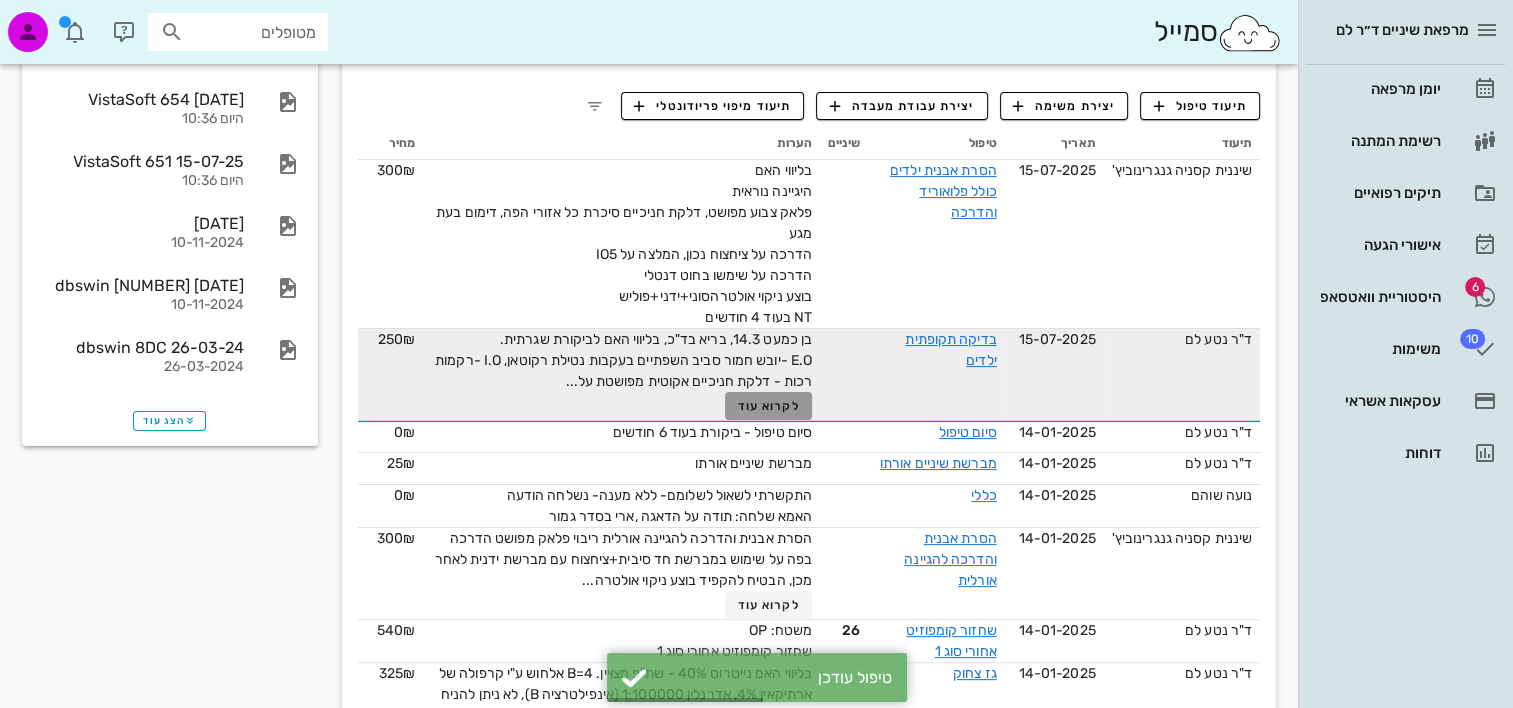 click on "לקרוא עוד" at bounding box center [769, 406] 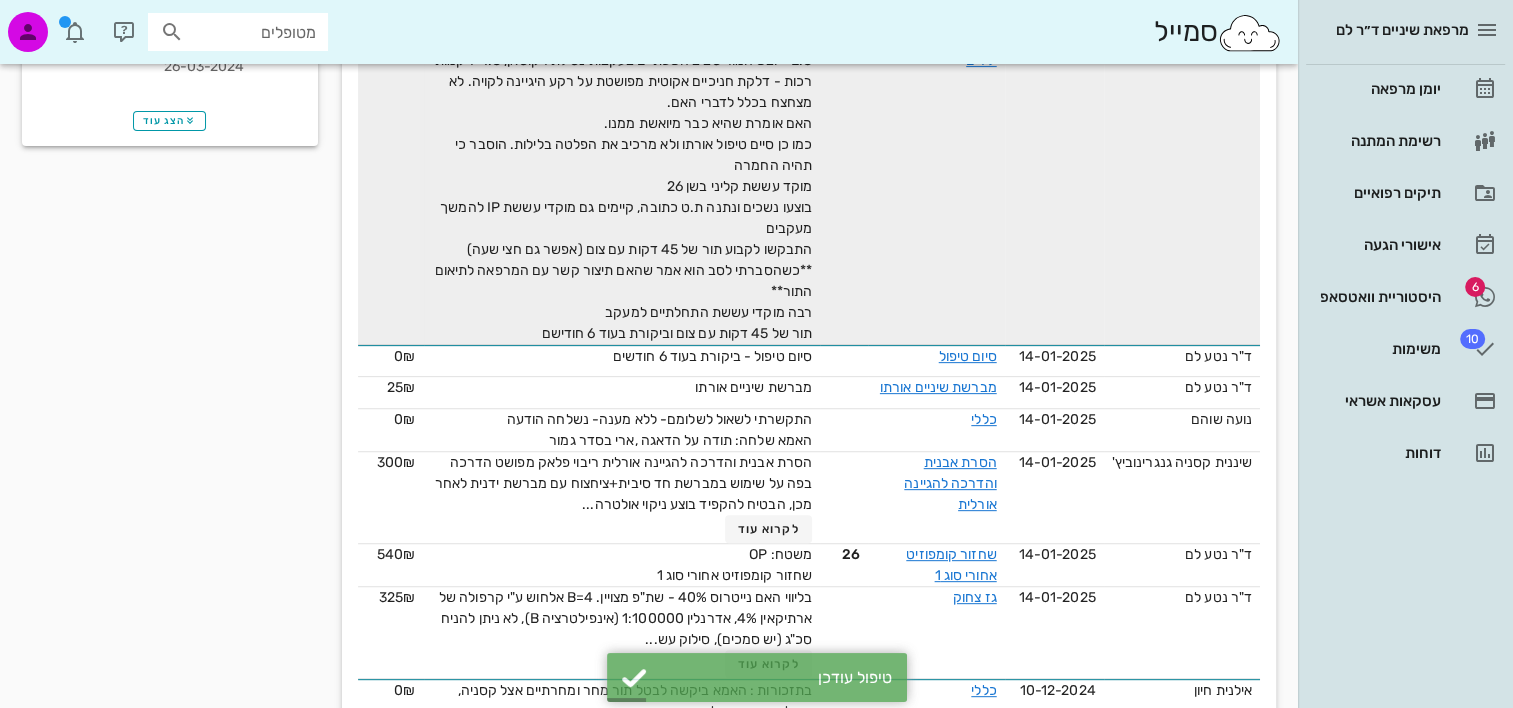 scroll, scrollTop: 500, scrollLeft: 0, axis: vertical 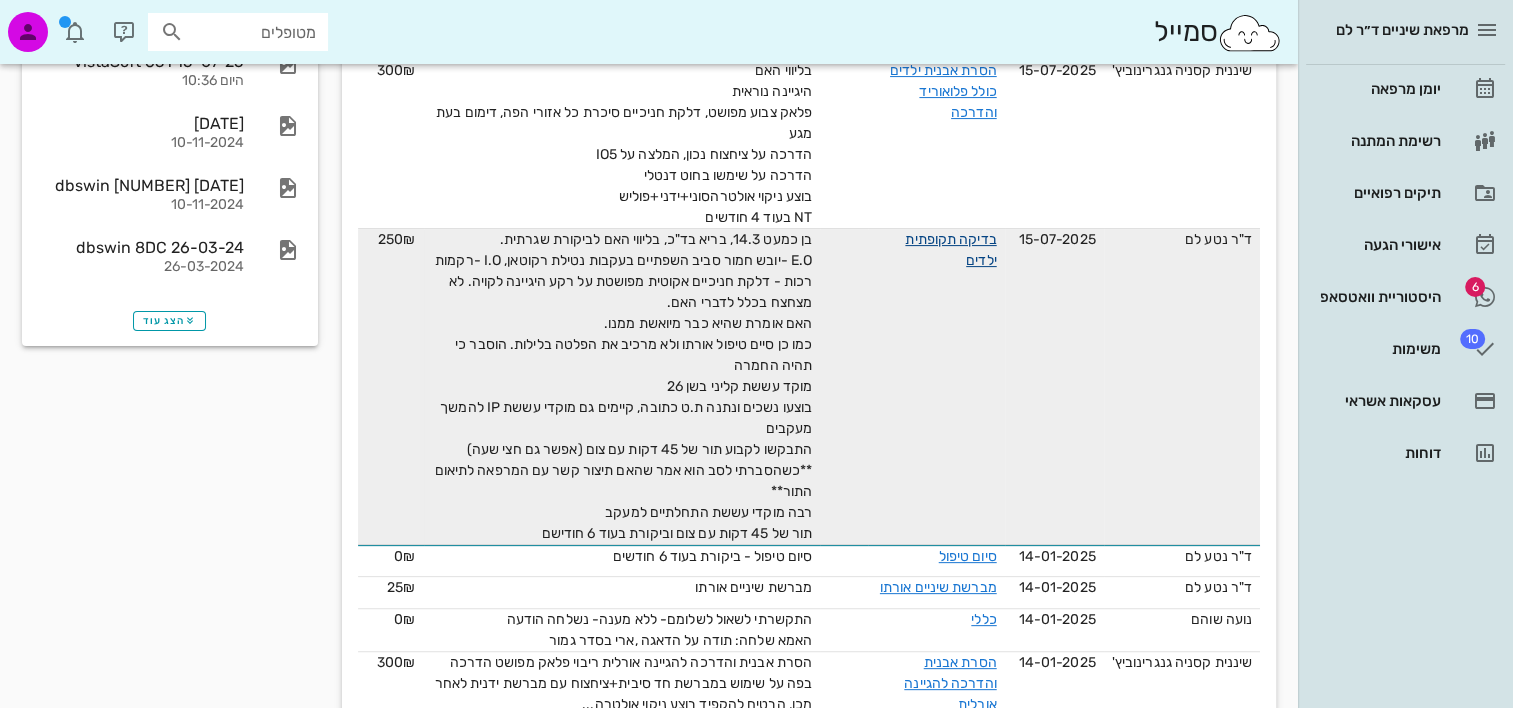 click on "בדיקה תקופתית ילדים" at bounding box center [950, 250] 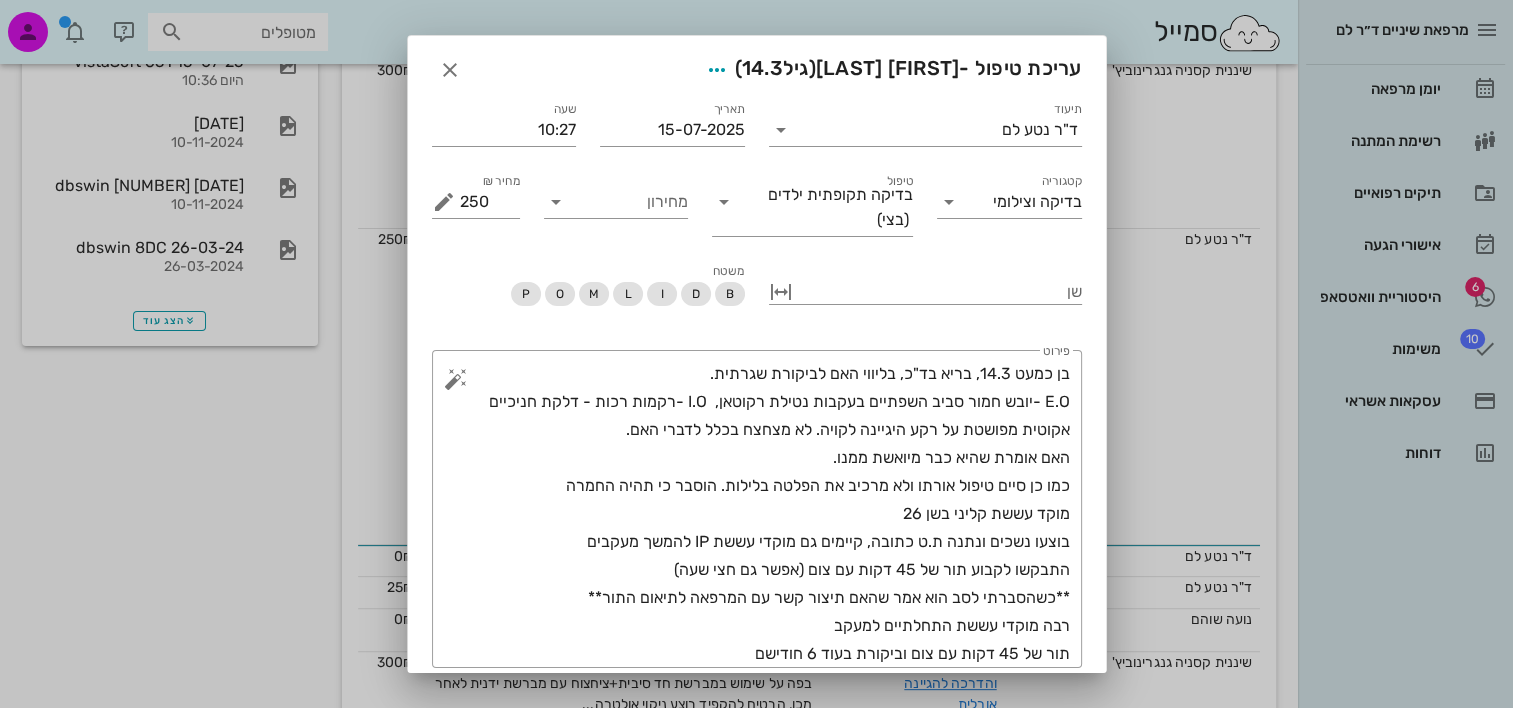 scroll, scrollTop: 68, scrollLeft: 0, axis: vertical 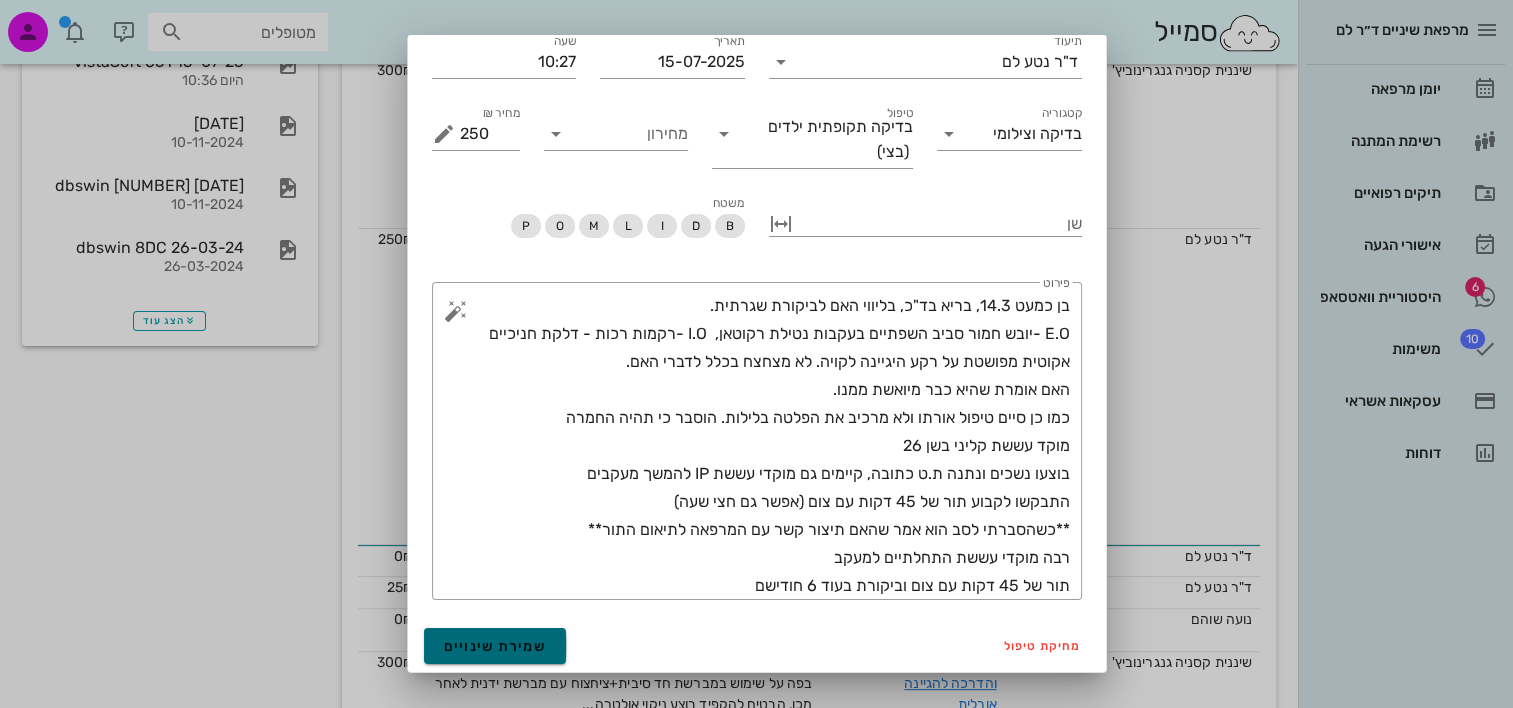 click on "שמירת שינויים" at bounding box center [495, 646] 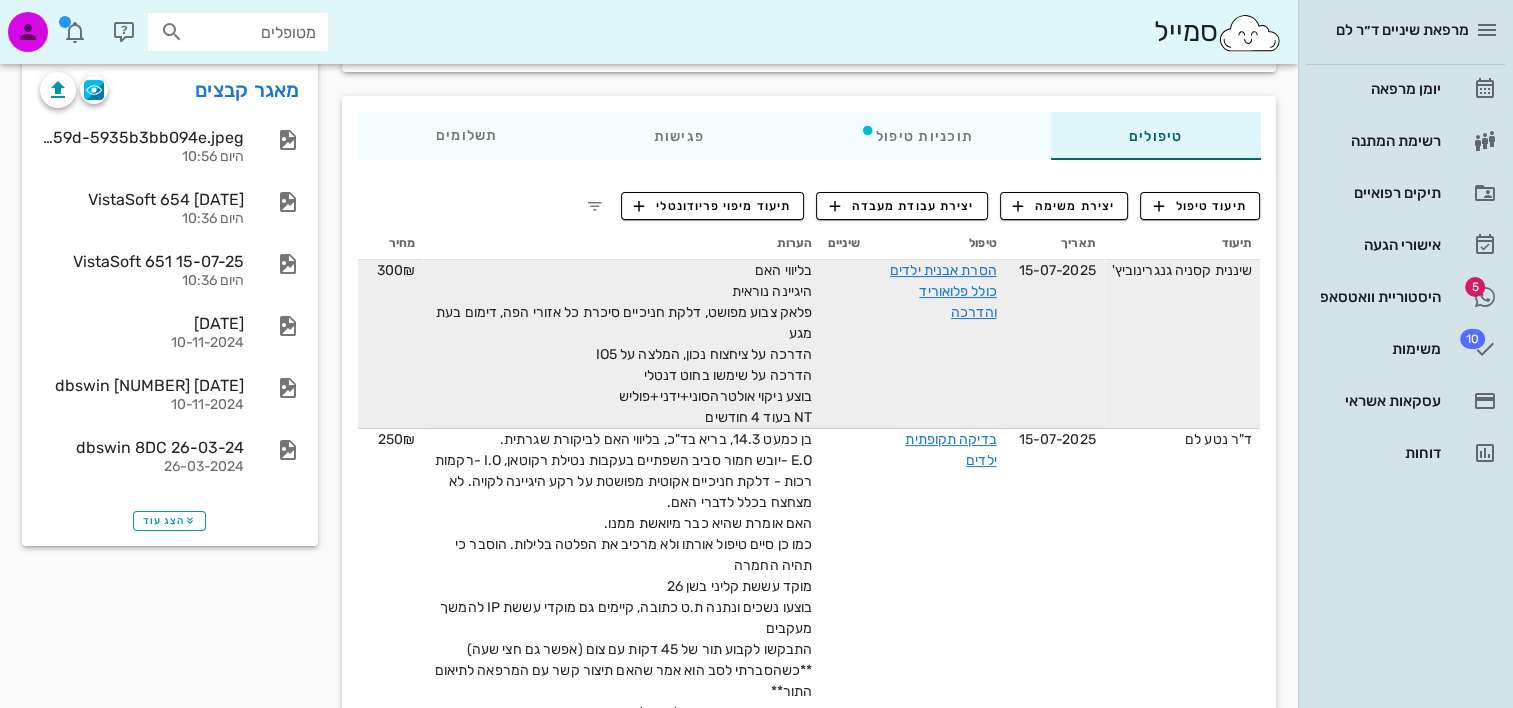 scroll, scrollTop: 0, scrollLeft: 0, axis: both 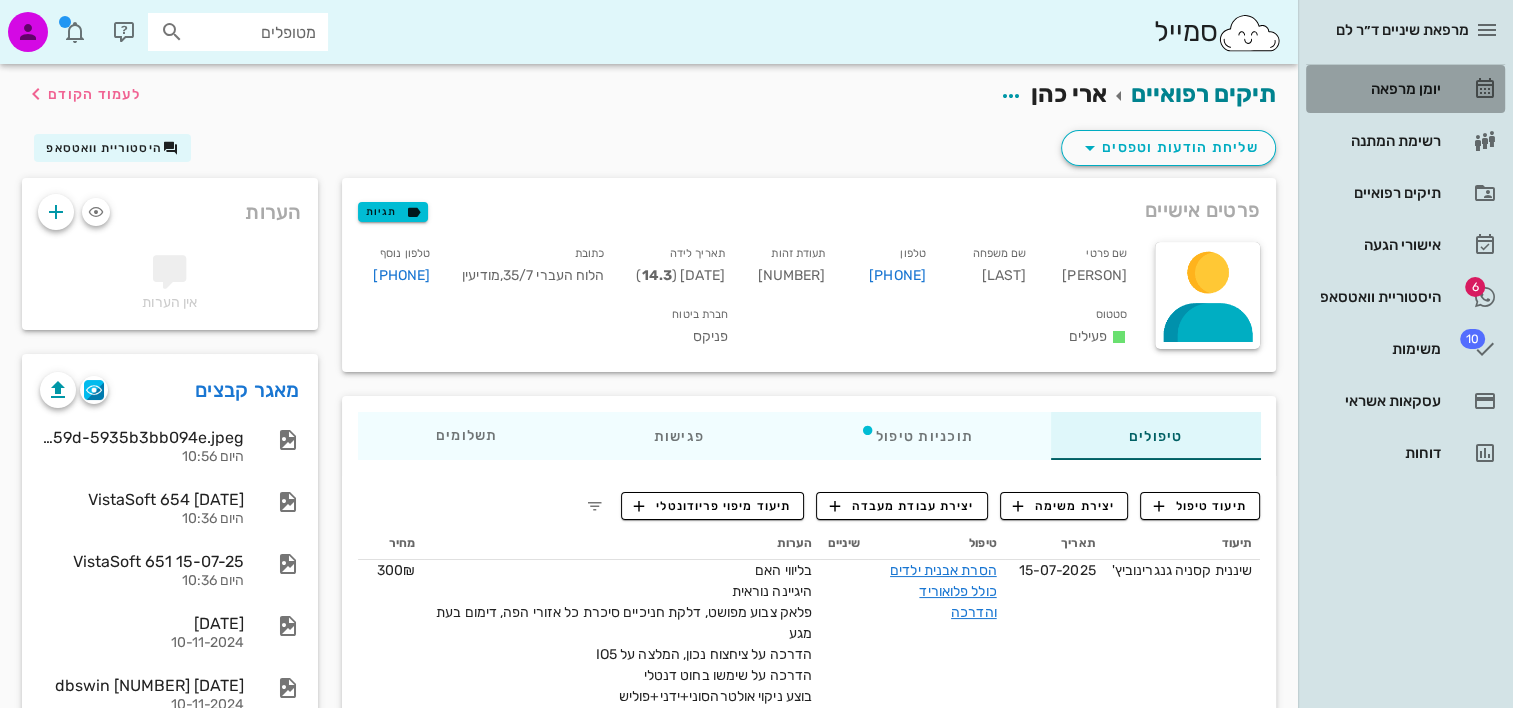 click on "יומן מרפאה" at bounding box center (1377, 89) 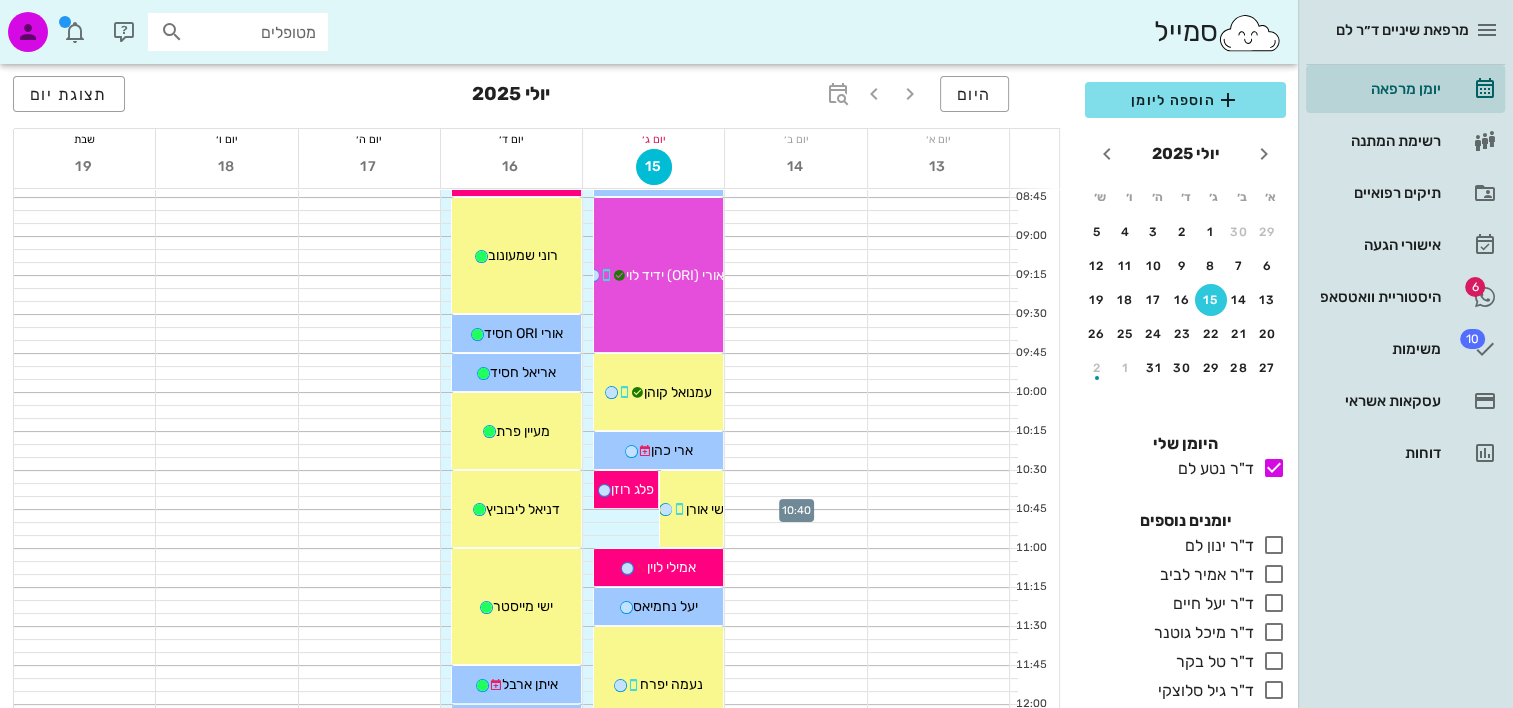 scroll, scrollTop: 300, scrollLeft: 0, axis: vertical 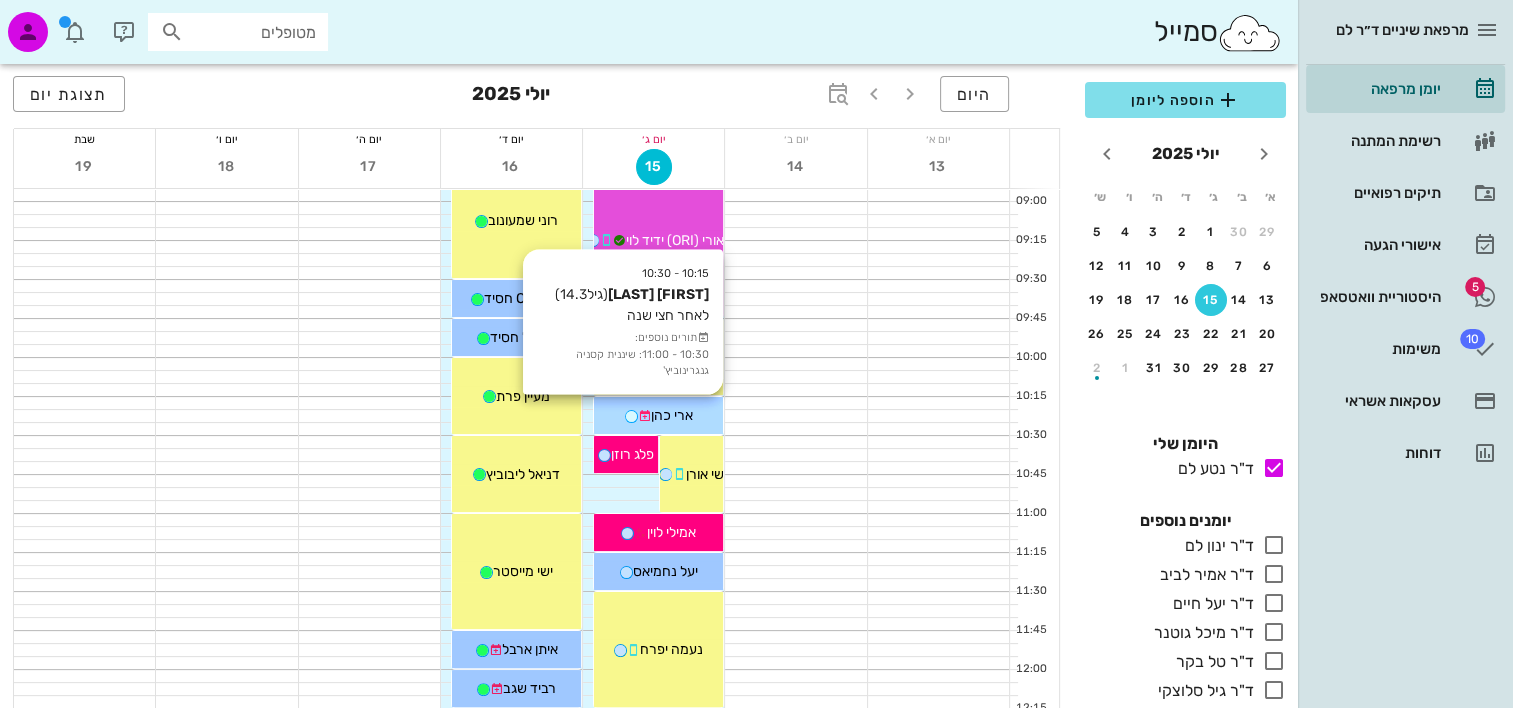 click on "ארי כהן" at bounding box center [672, 415] 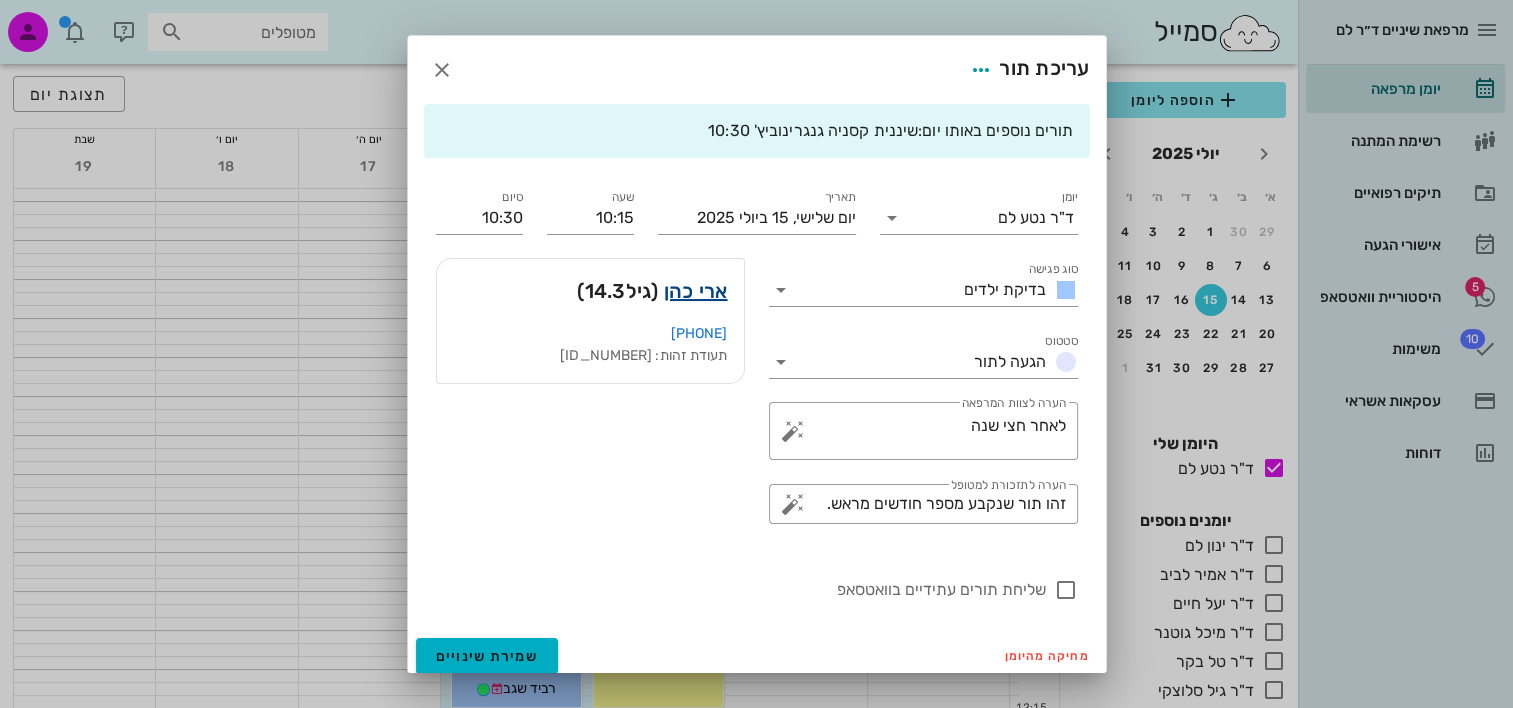 click on "ארי
כהן" at bounding box center (696, 291) 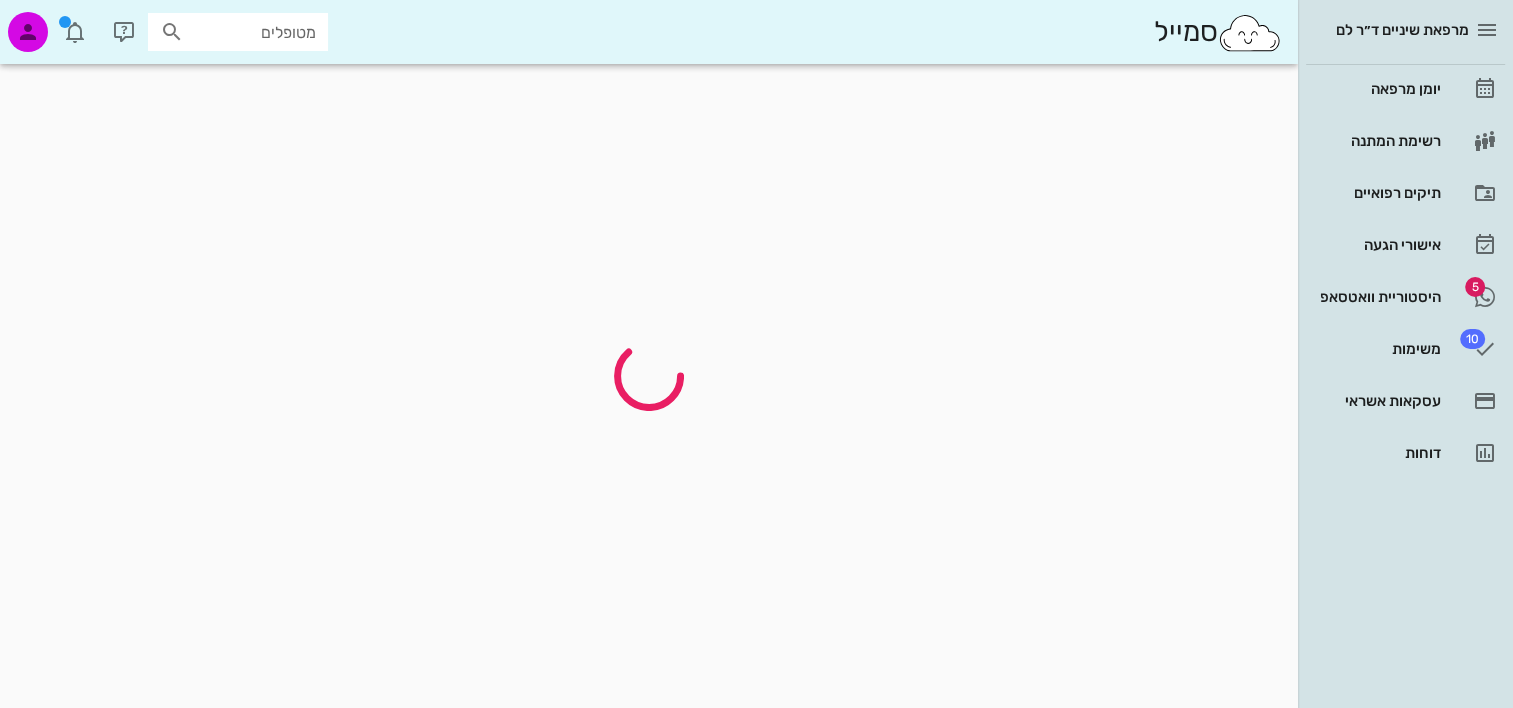 scroll, scrollTop: 0, scrollLeft: 0, axis: both 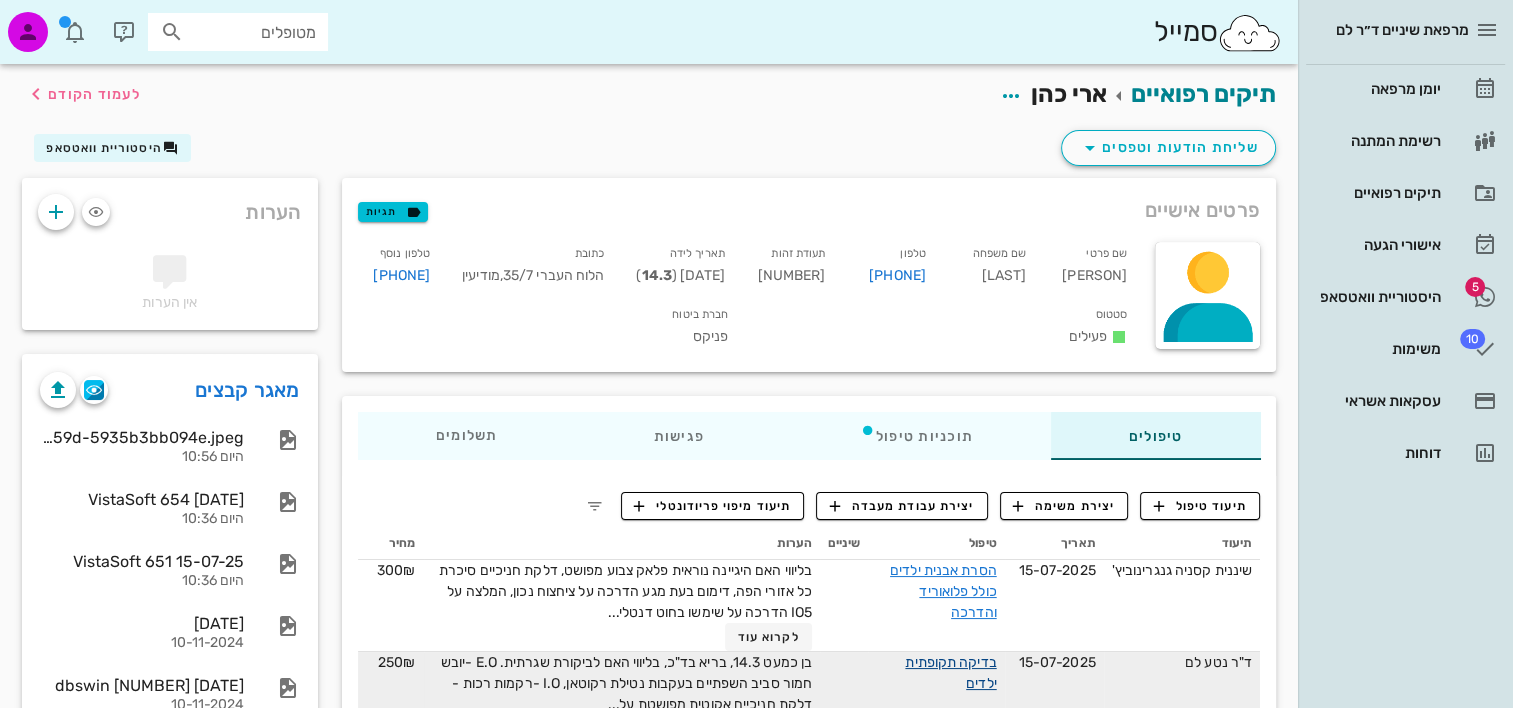 click on "בדיקה תקופתית ילדים" at bounding box center [950, 673] 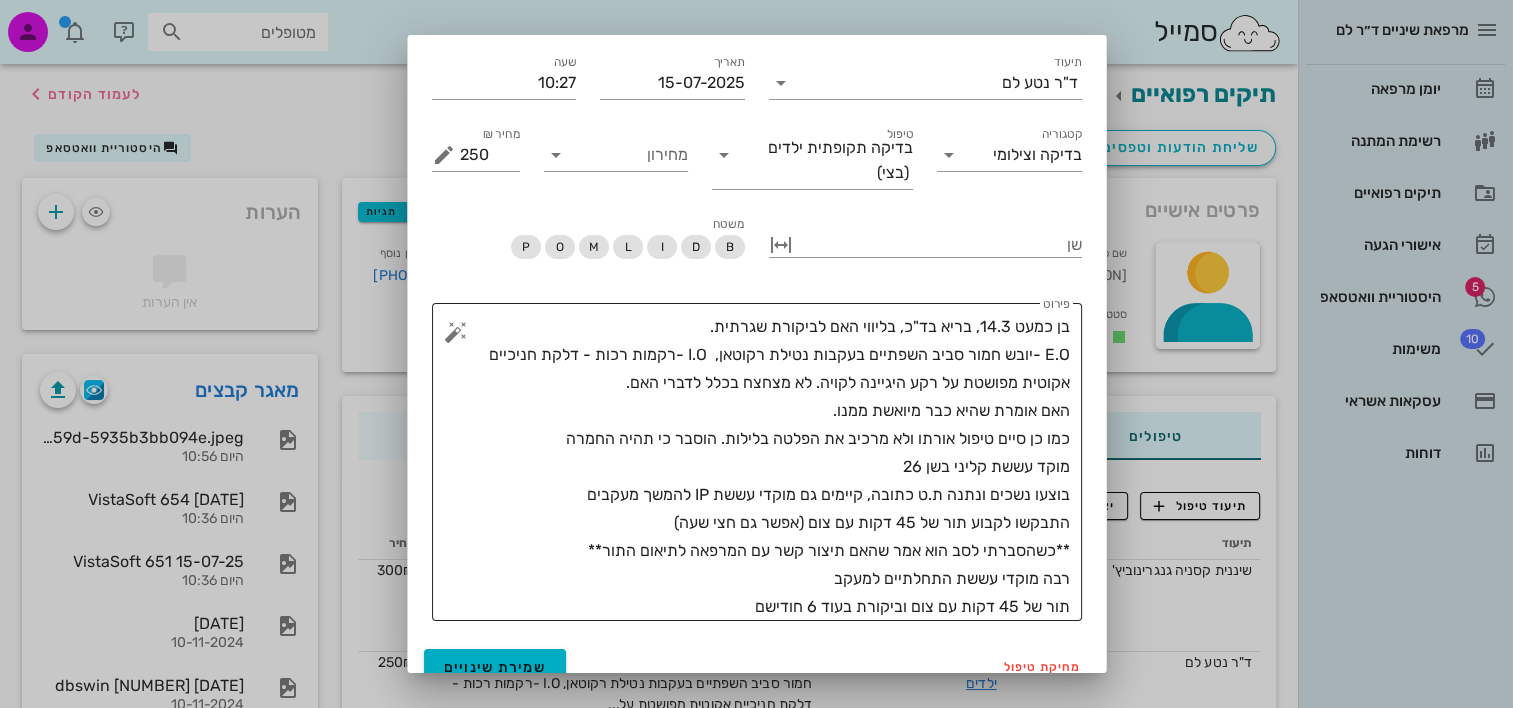 scroll, scrollTop: 68, scrollLeft: 0, axis: vertical 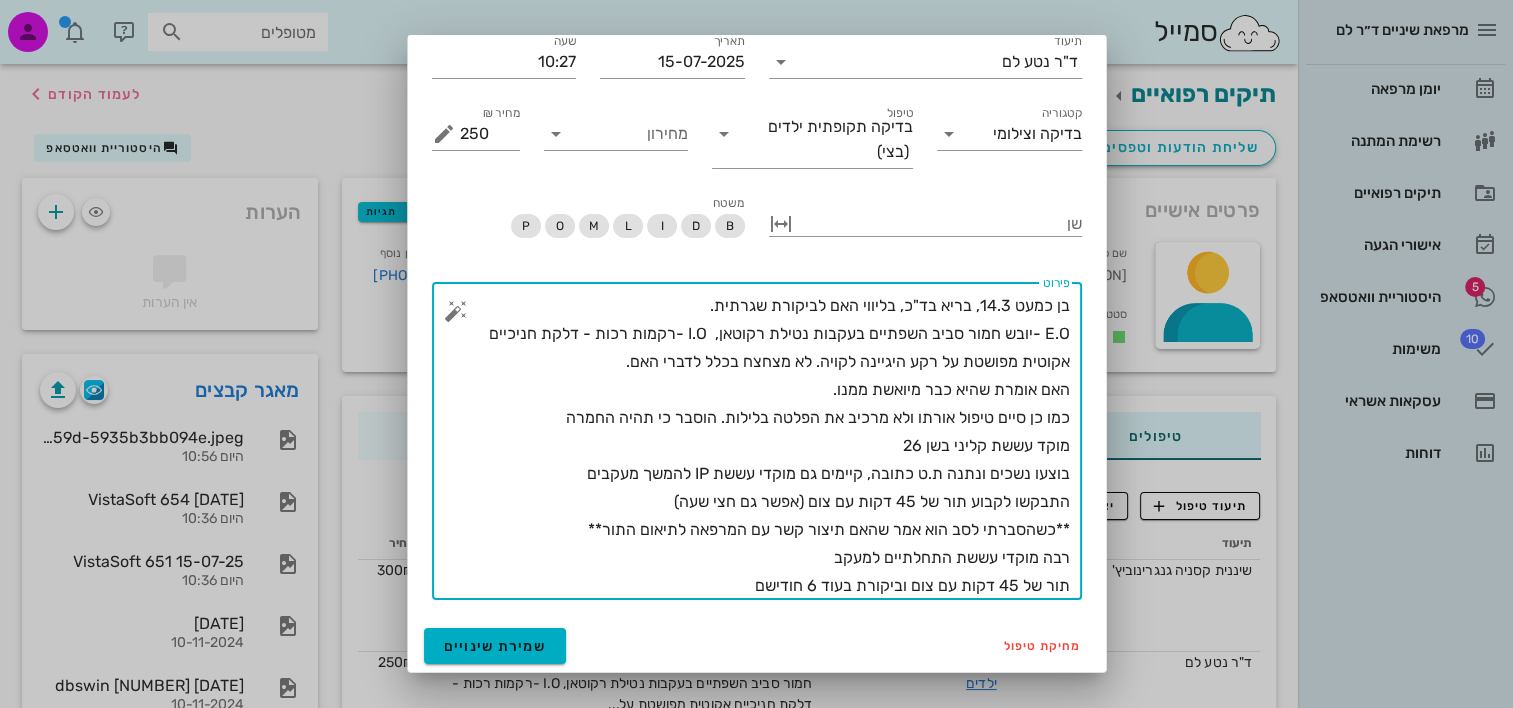 drag, startPoint x: 498, startPoint y: 428, endPoint x: 551, endPoint y: 424, distance: 53.15073 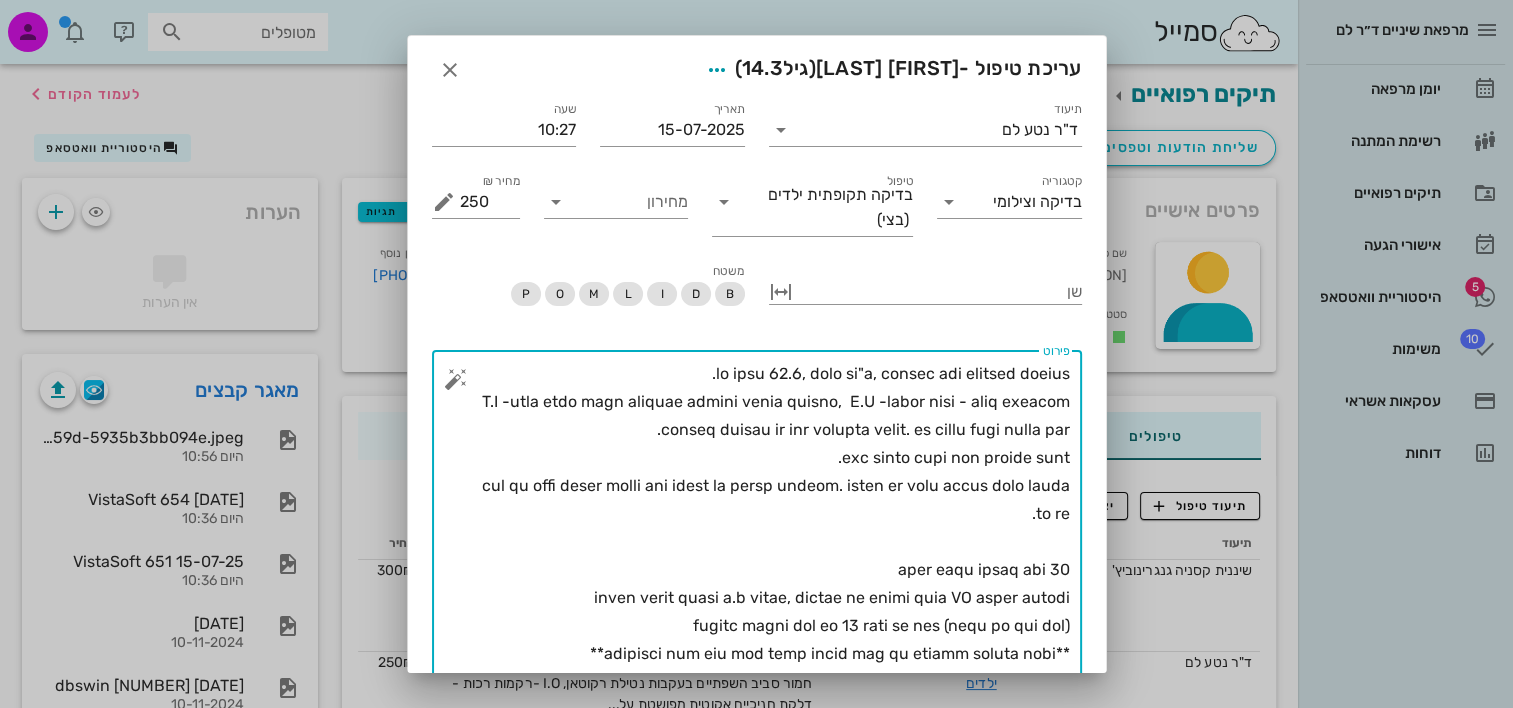 drag, startPoint x: 576, startPoint y: 648, endPoint x: 1063, endPoint y: 572, distance: 492.8945 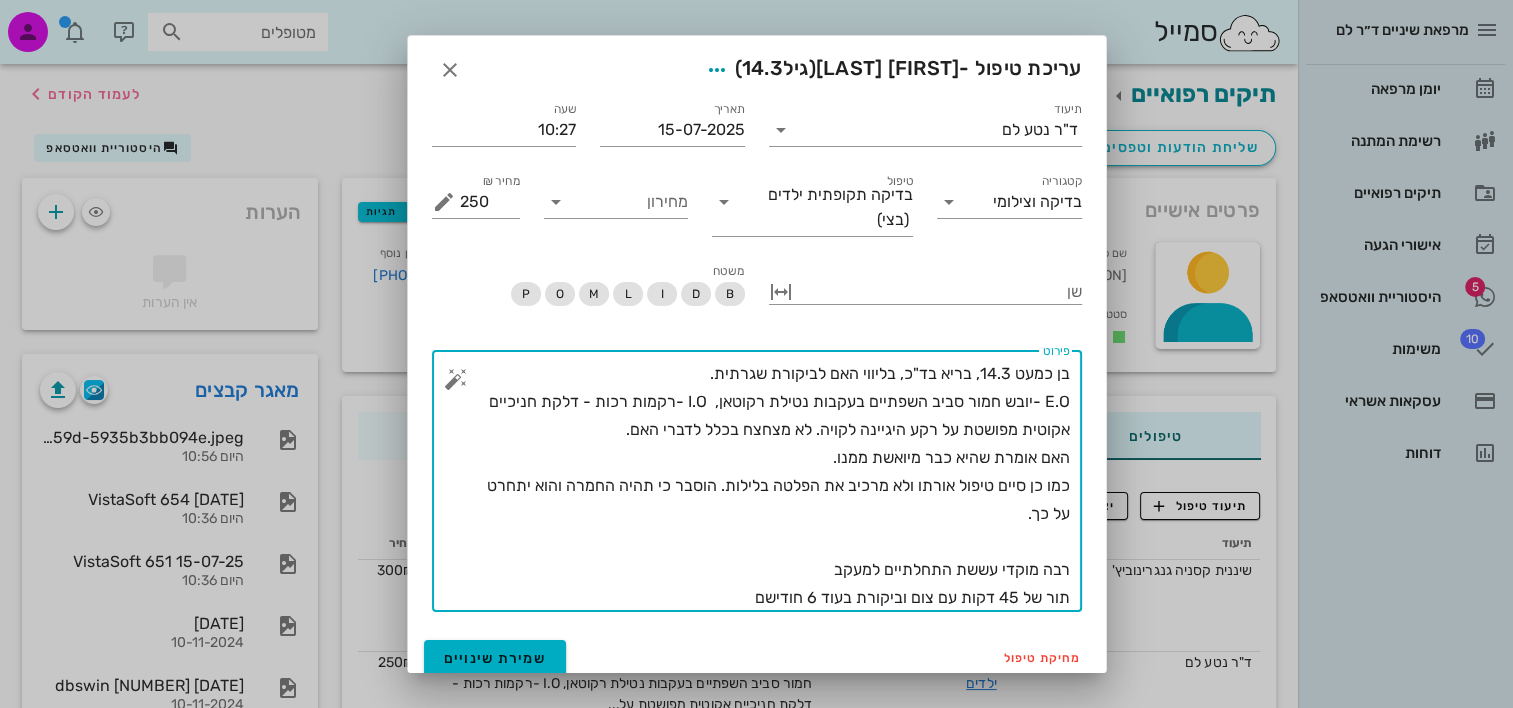 drag, startPoint x: 721, startPoint y: 604, endPoint x: 1077, endPoint y: 550, distance: 360.0722 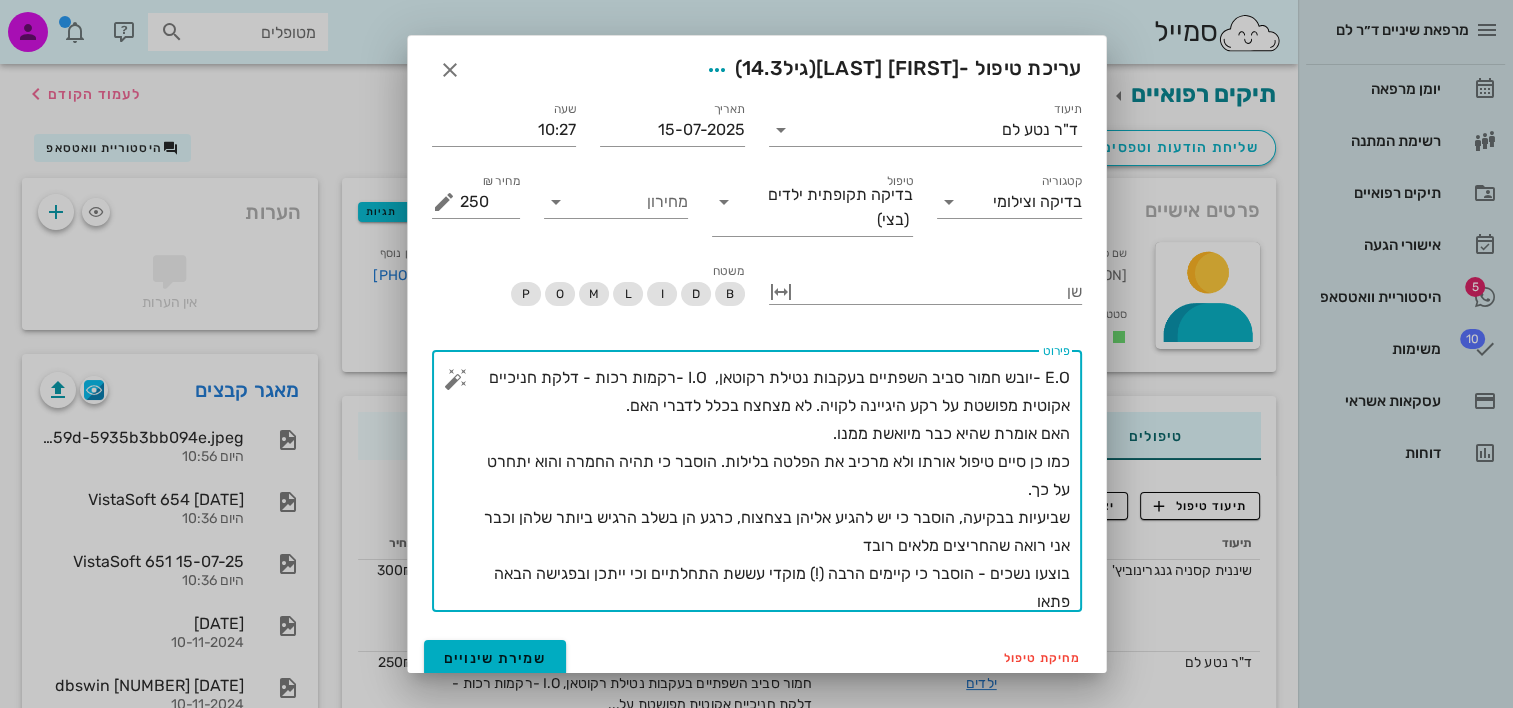 scroll, scrollTop: 0, scrollLeft: 0, axis: both 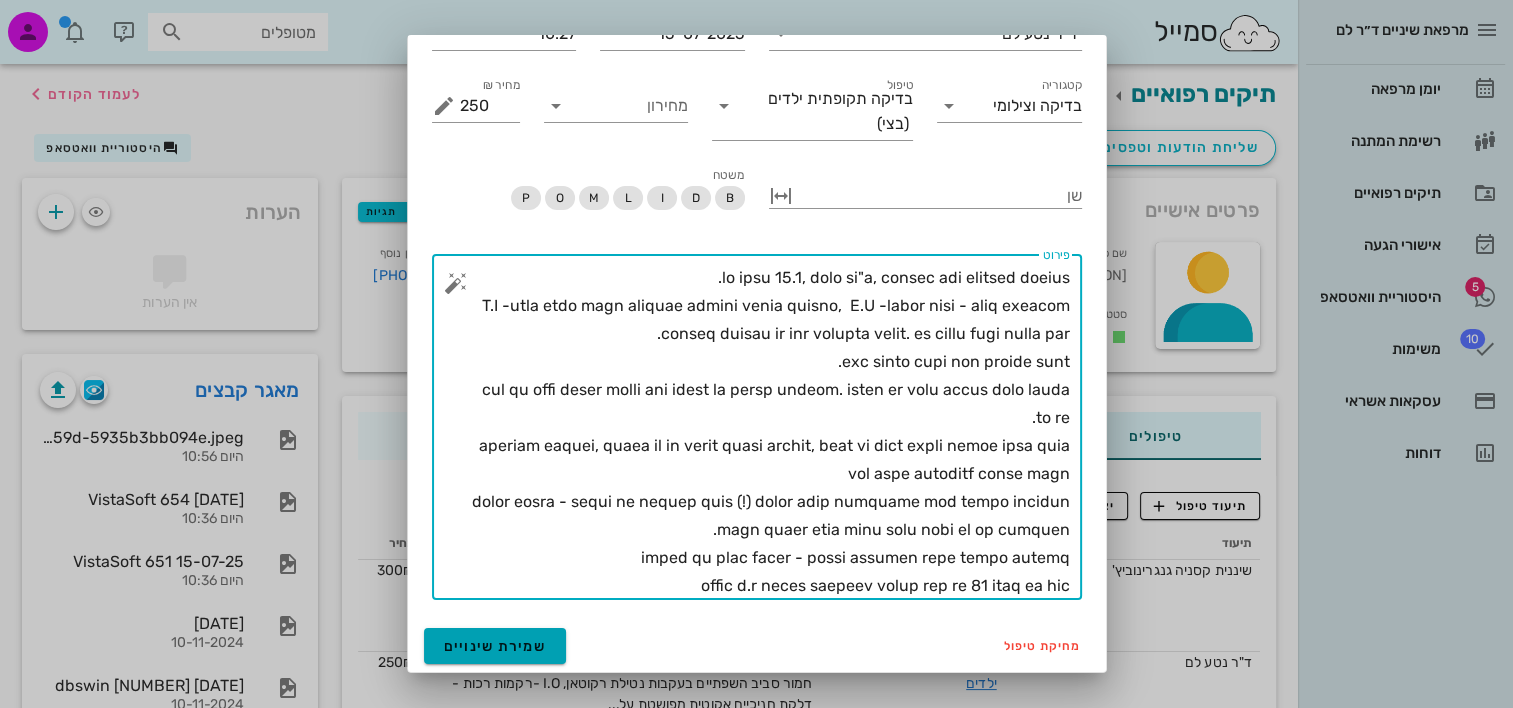 type on "בן כמעט 14.3, בריא בד"כ, בליווי האם לביקורת שגרתית.
E.O -יובש חמור סביב השפתיים בעקבות נטילת רקוטאן,  I.O -רקמות רכות - דלקת חניכיים אקוטית מפושטת על רקע היגיינה לקויה. לא מצחצח בכלל לדברי האם.
האם אומרת שהיא כבר מיואשת ממנו.
כמו כן סיים טיפול אורתו ולא מרכיב את הפלטה בלילות. הוסבר כי תהיה החמרה והוא יתחרט על כך.
שביעיות בבקיעה, הוסבר כי יש להגיע אליהן בצחצוח, כרגע הן בשלב הרגיש ביותר שלהן וכבר אני רואה שהחריצים מלאים רובד
בוצעו נשכים - הוסבר כי קיימים הרבה (!) מוקדי עששת התחלתיים וכי ייתכן ובפגישה הבאה פתאום יהיה צורך לבצע מספר רב של שחזורים.
הוסבר כי חובה שינוי - צחצוח בקביעות וחוט דנטלי בערבים
ניתנה ת.ט כתובה והתבקשו לקבוע תור של 45 דקות עם צום..." 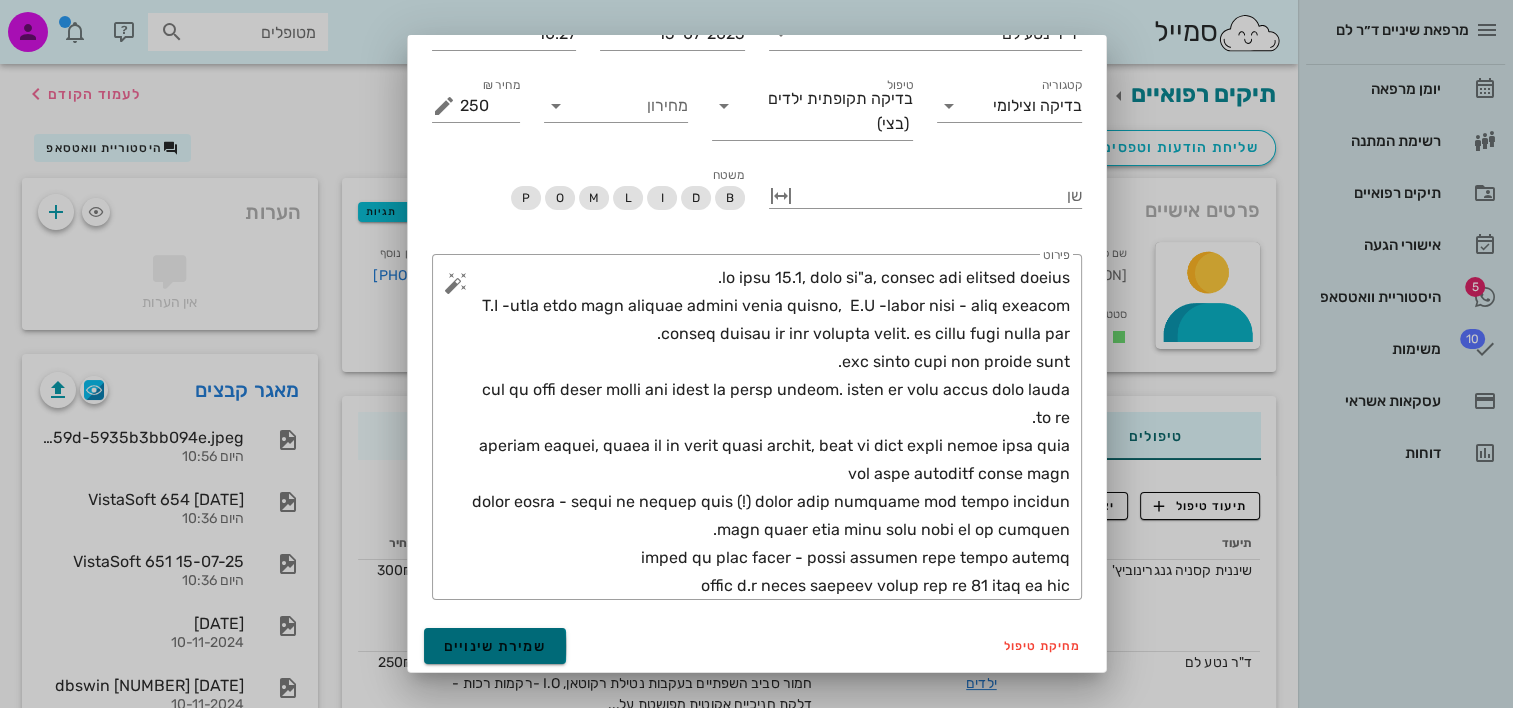 click on "שמירת שינויים" at bounding box center [495, 646] 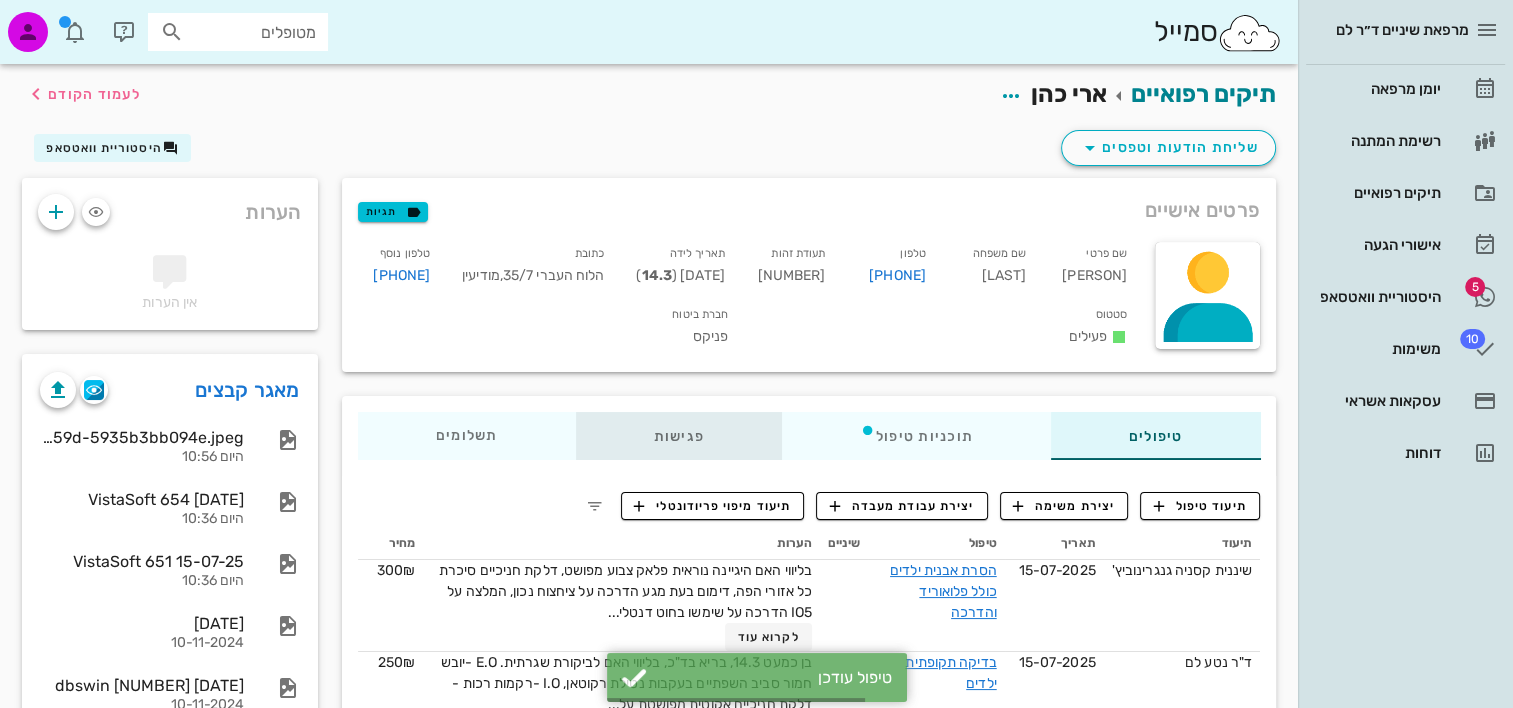 click on "פגישות" at bounding box center [678, 436] 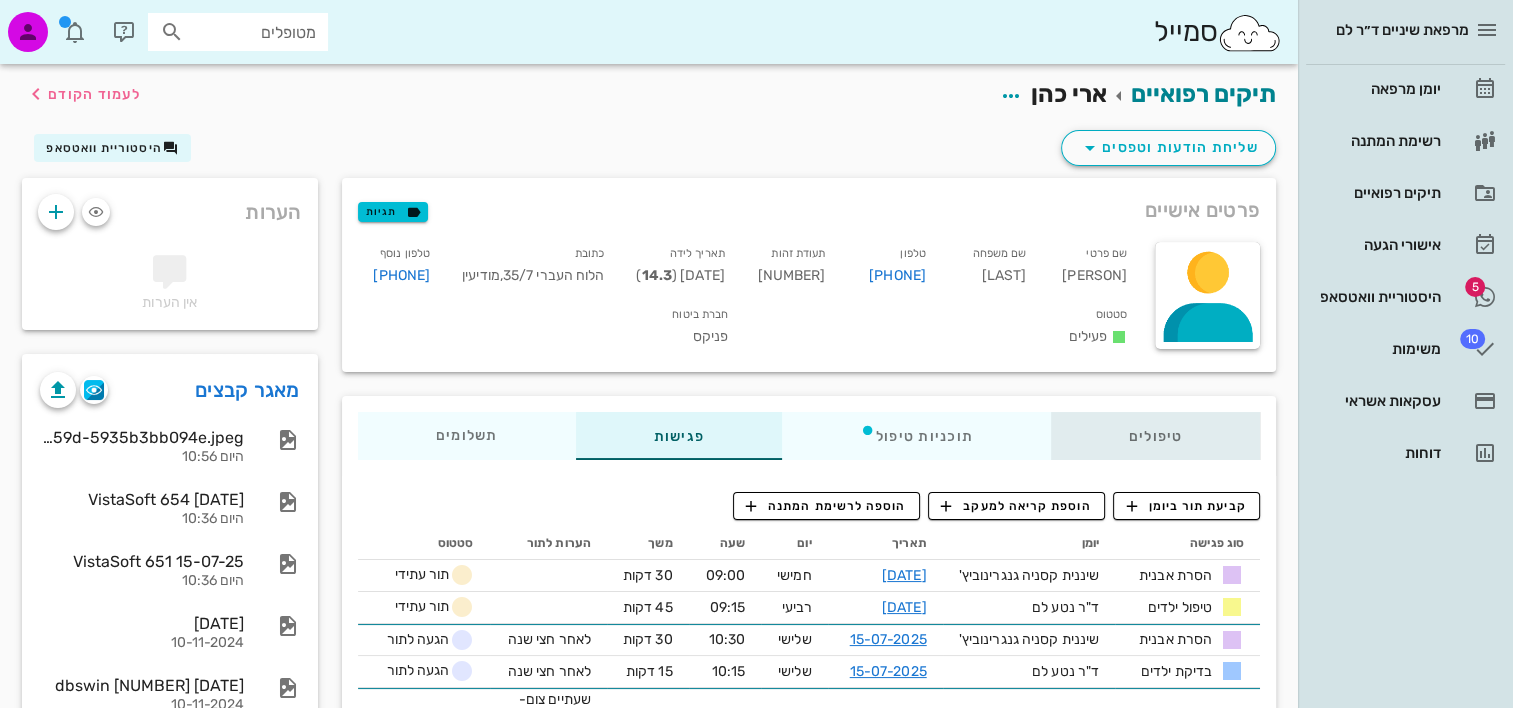 click on "טיפולים" at bounding box center (1155, 436) 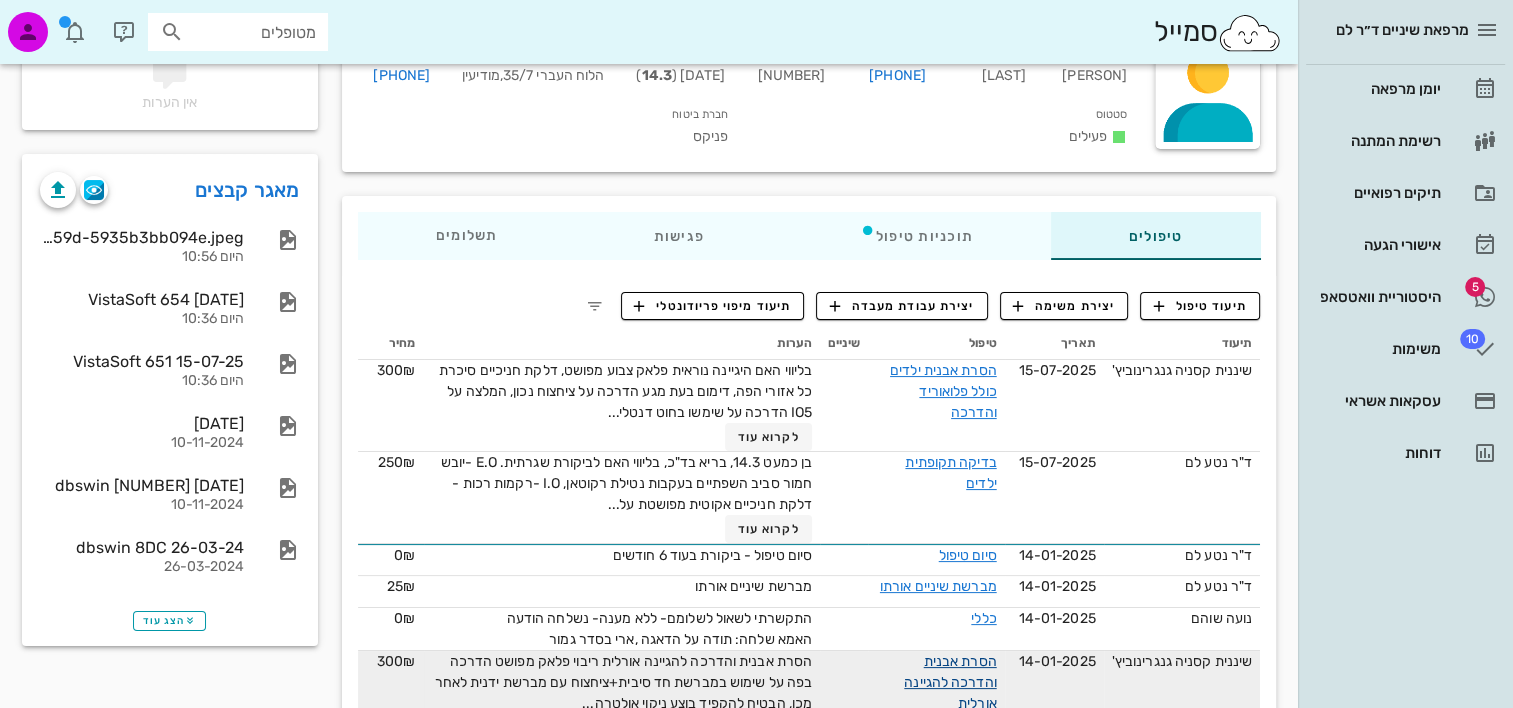 scroll, scrollTop: 0, scrollLeft: 0, axis: both 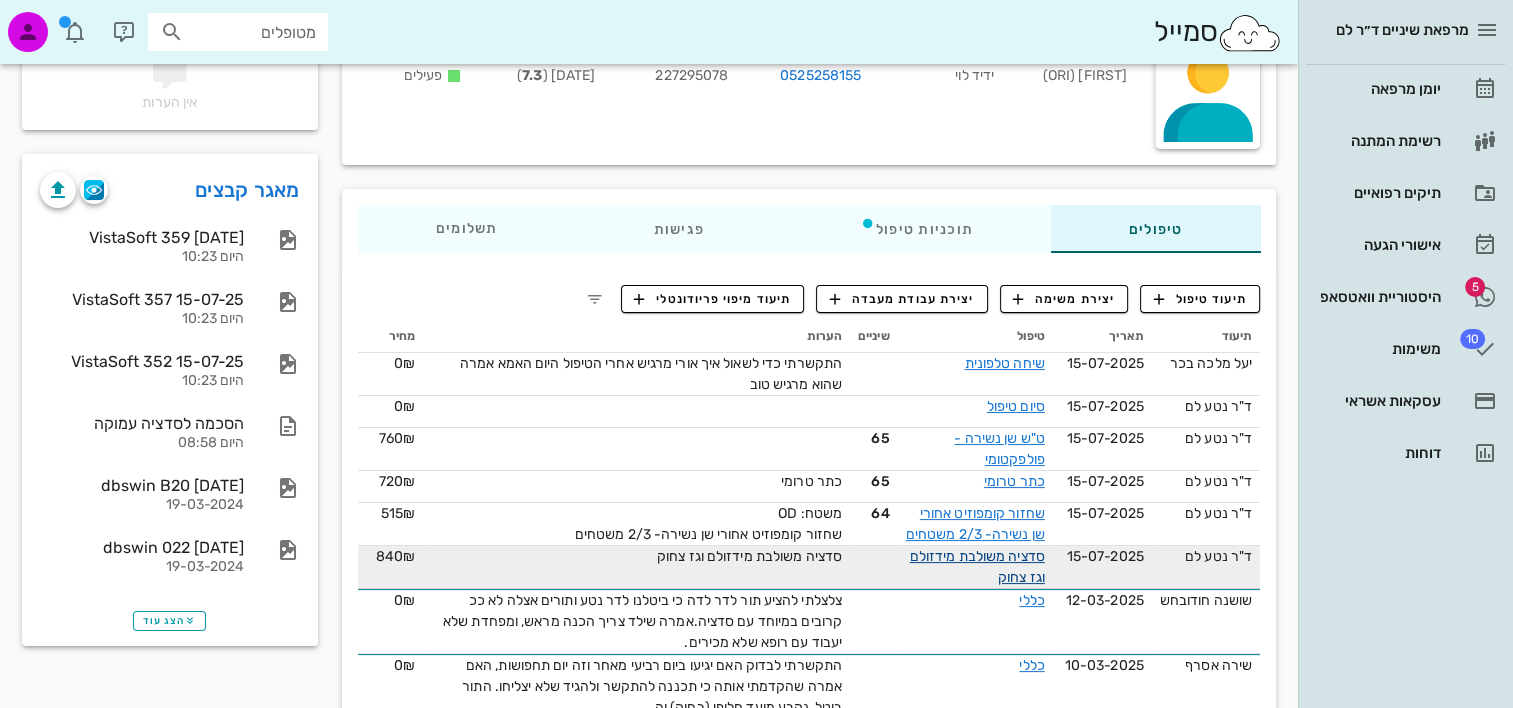 click on "סדציה משולבת מידזולם וגז צחוק" at bounding box center [977, 567] 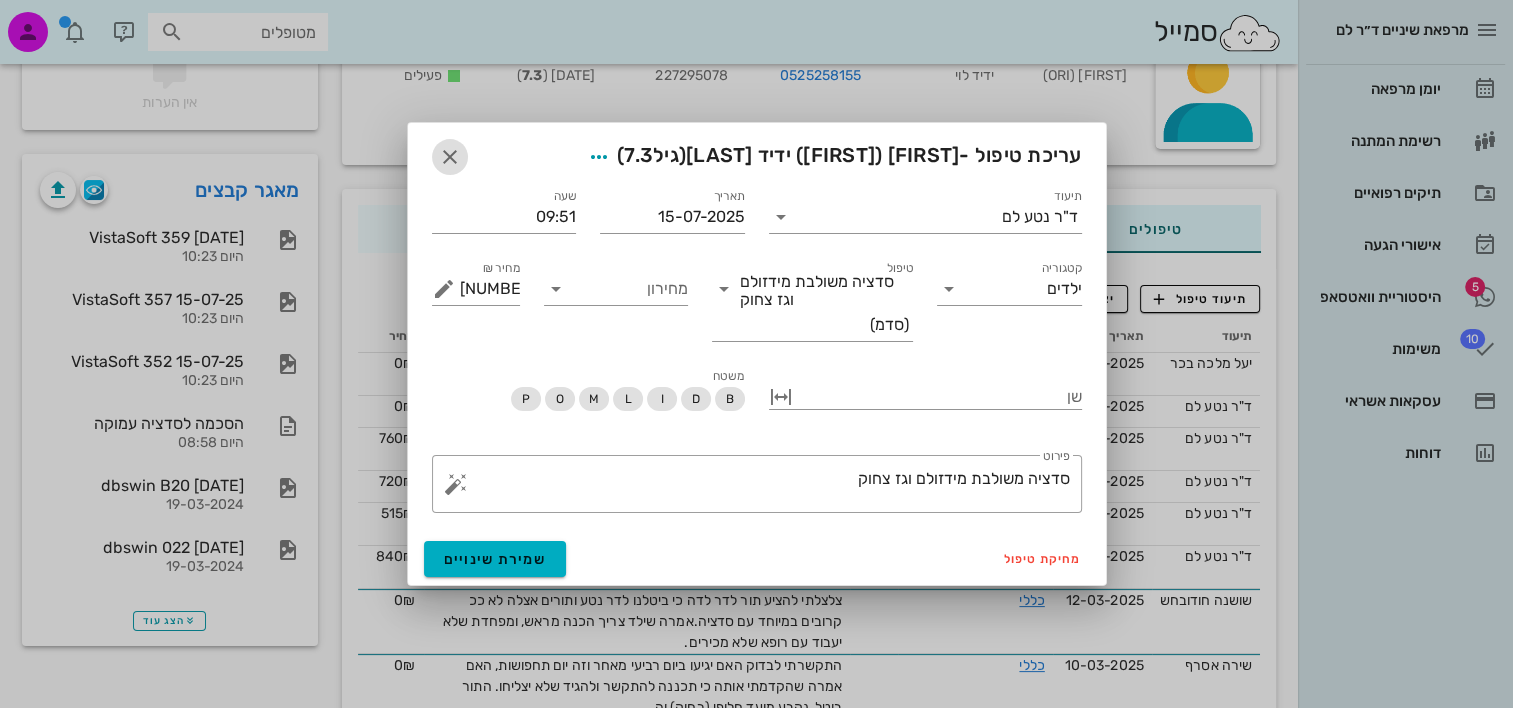 click at bounding box center (450, 157) 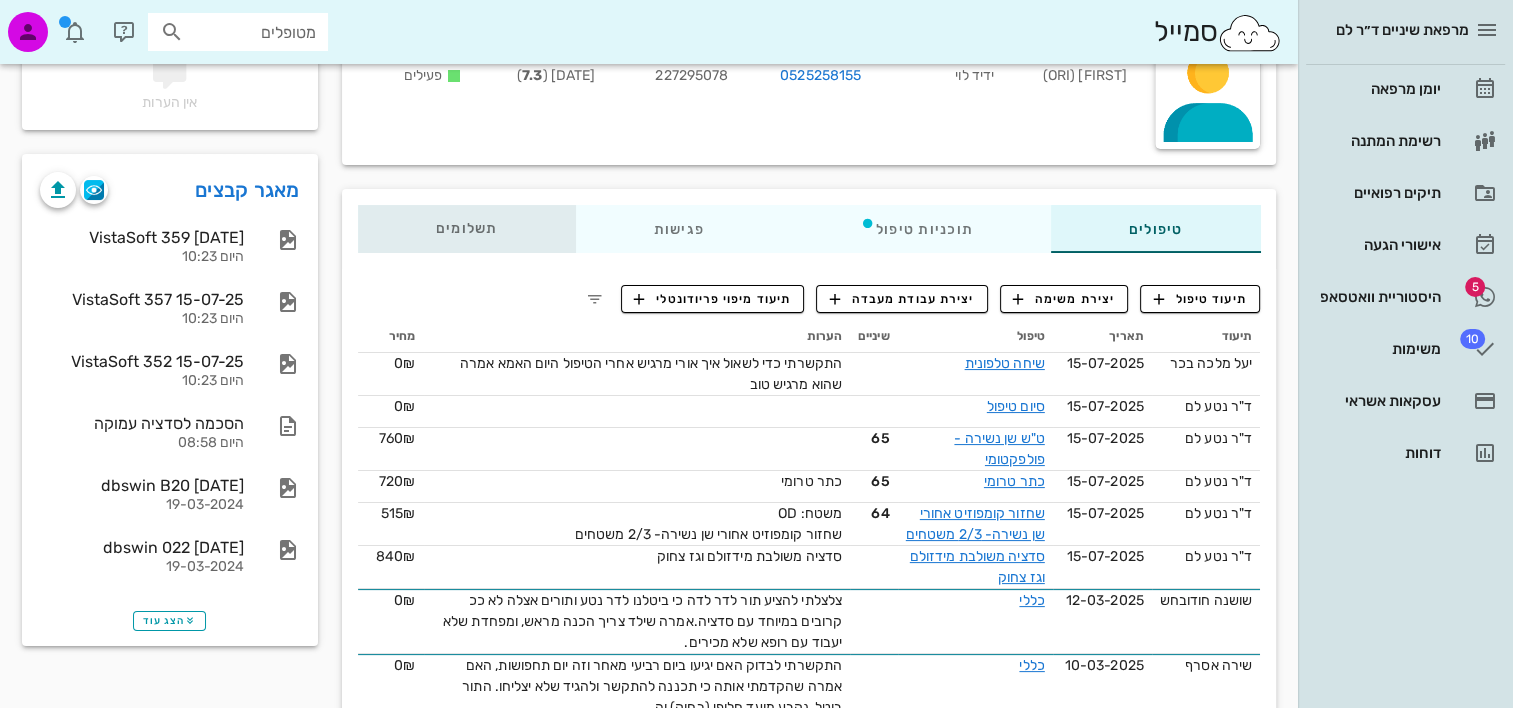 click on "תשלומים
0₪" at bounding box center [466, 229] 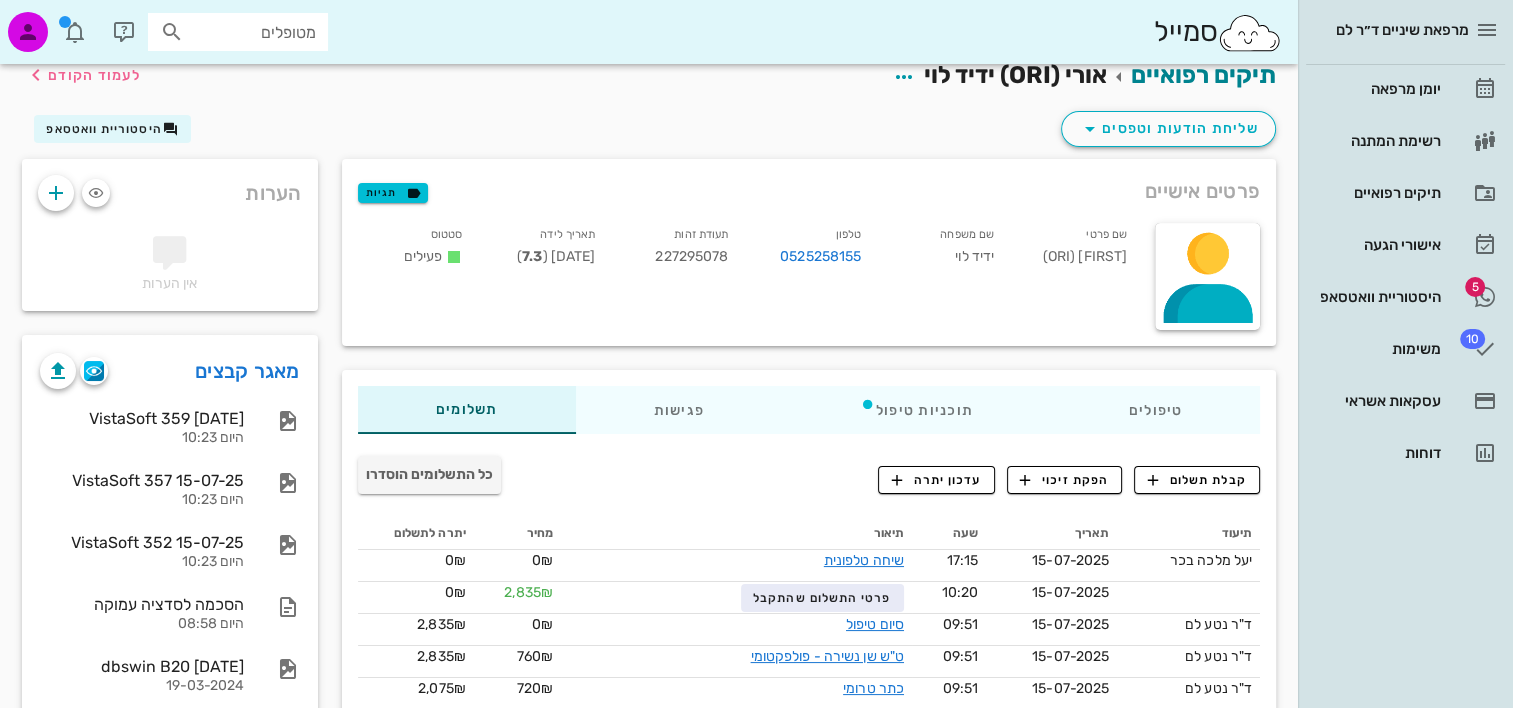 scroll, scrollTop: 0, scrollLeft: 0, axis: both 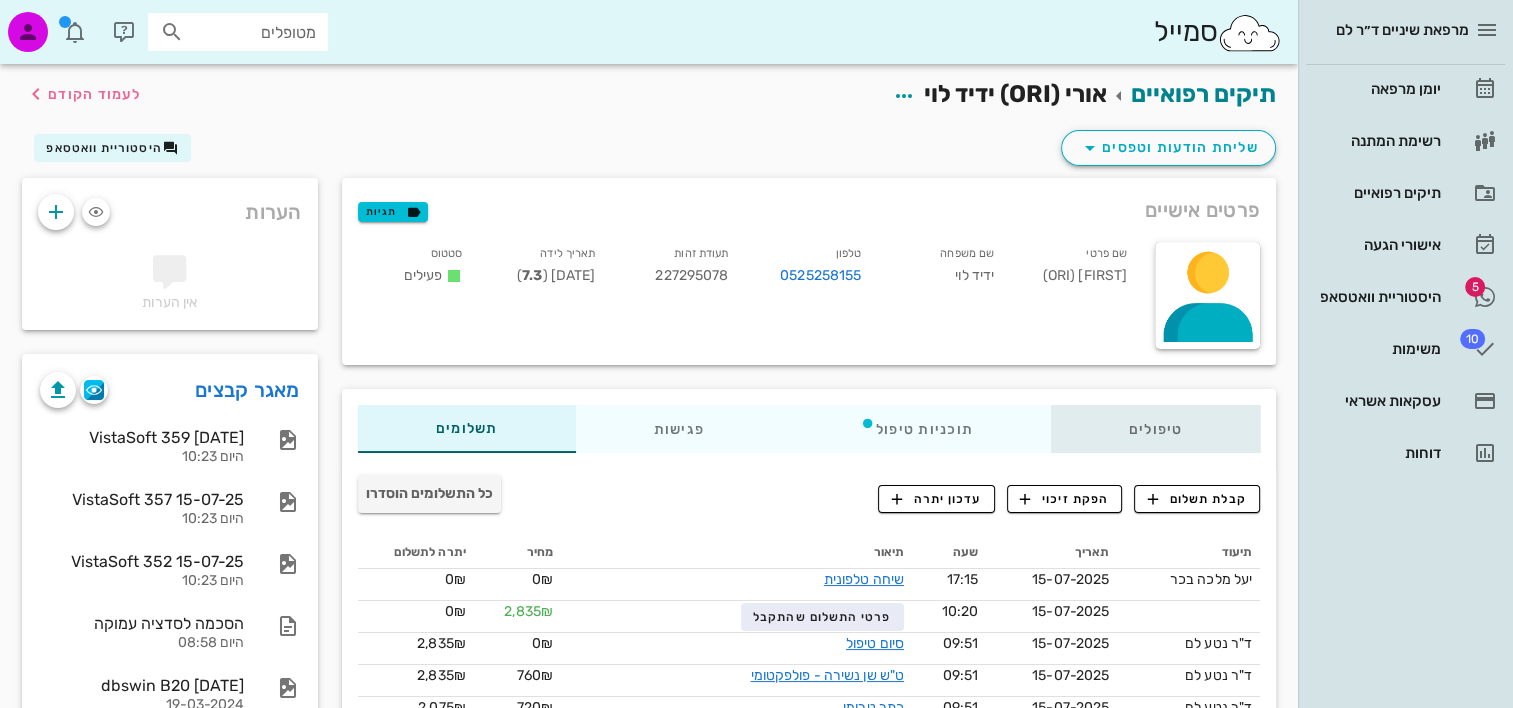 click on "טיפולים" at bounding box center (1155, 429) 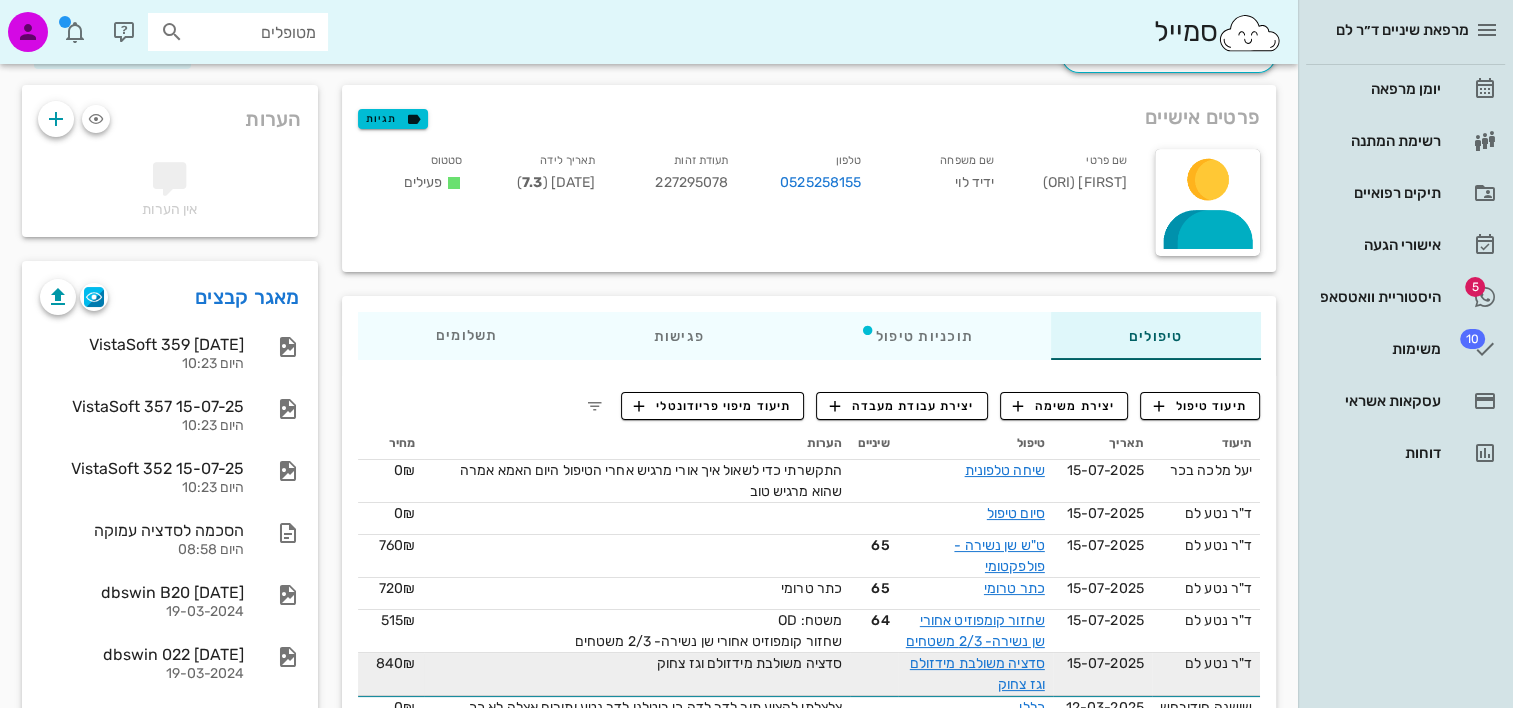 scroll, scrollTop: 200, scrollLeft: 0, axis: vertical 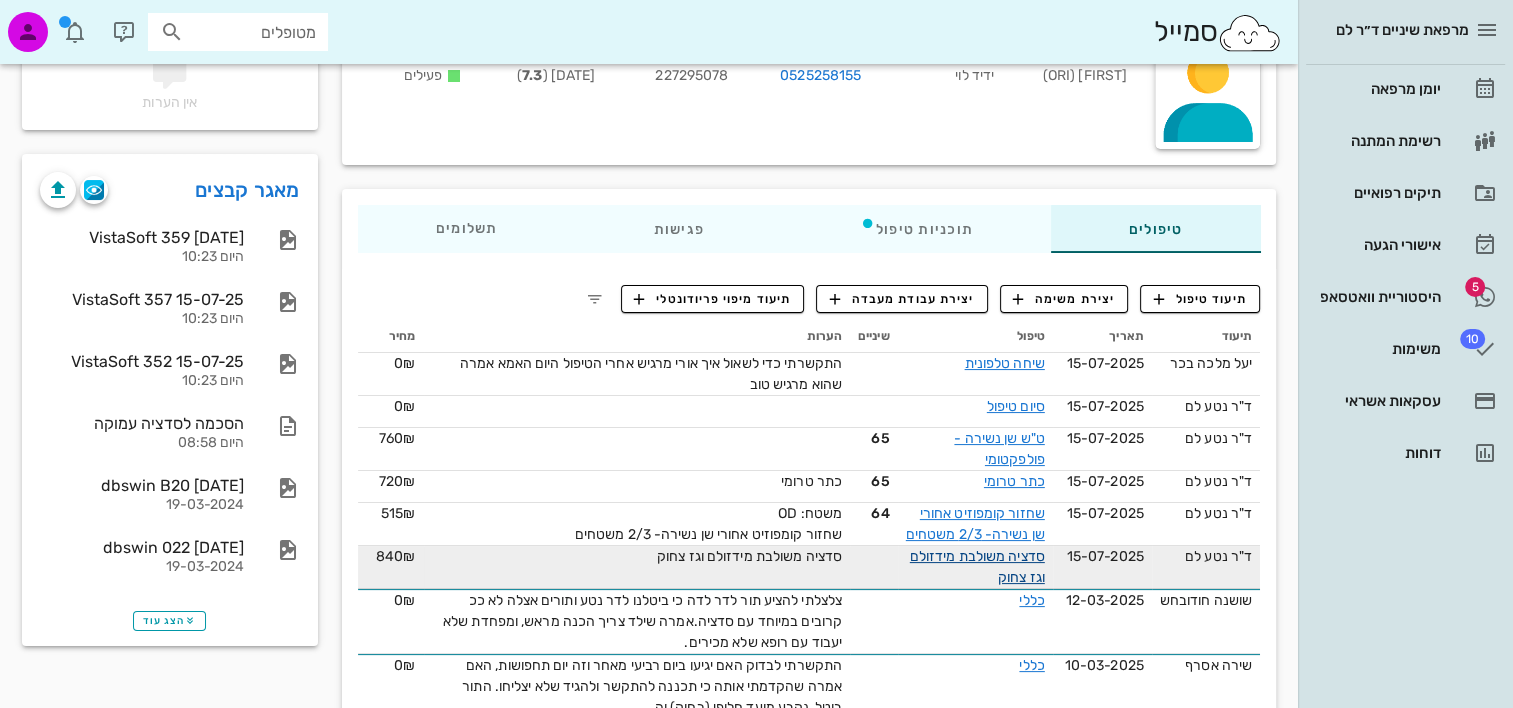 click on "סדציה משולבת מידזולם וגז צחוק" at bounding box center [977, 567] 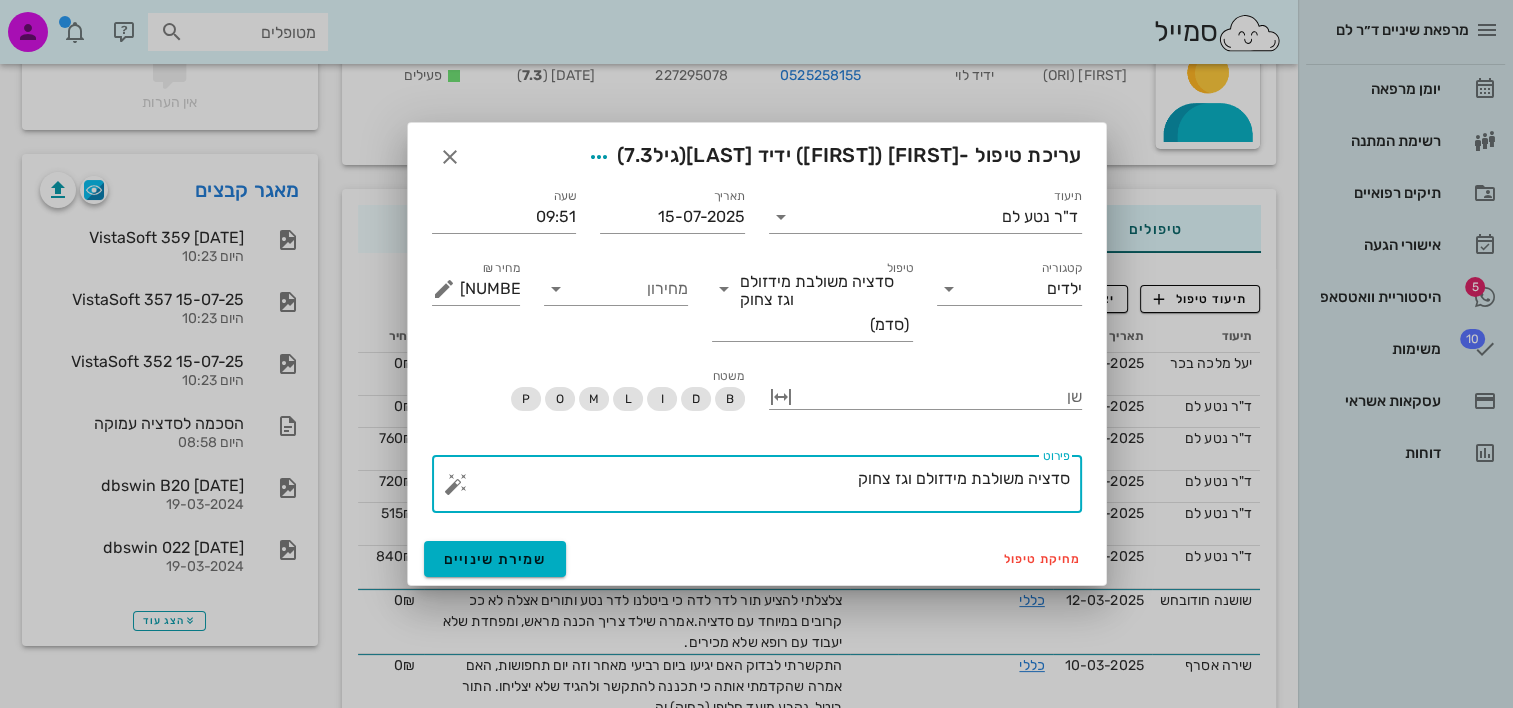 drag, startPoint x: 1008, startPoint y: 492, endPoint x: 1358, endPoint y: 513, distance: 350.62943 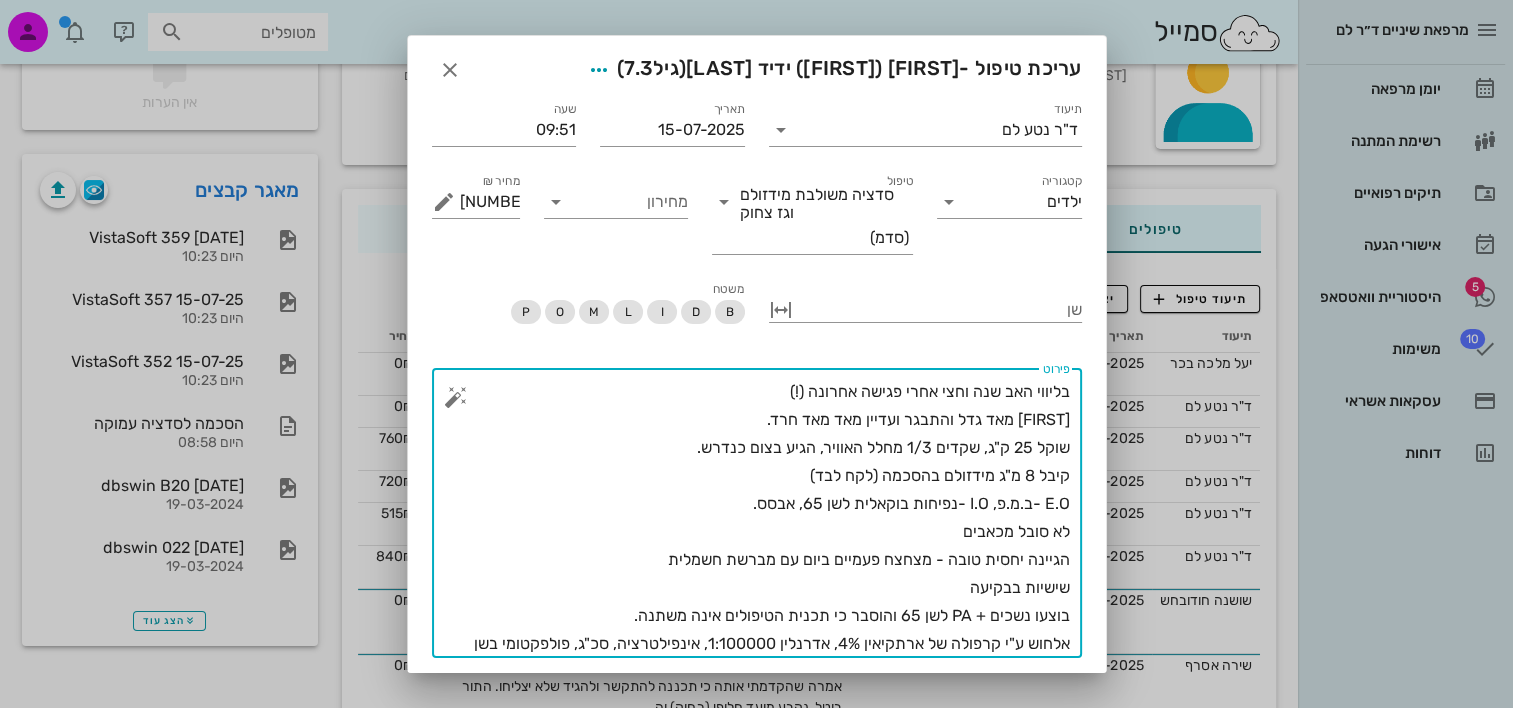 scroll, scrollTop: 23, scrollLeft: 0, axis: vertical 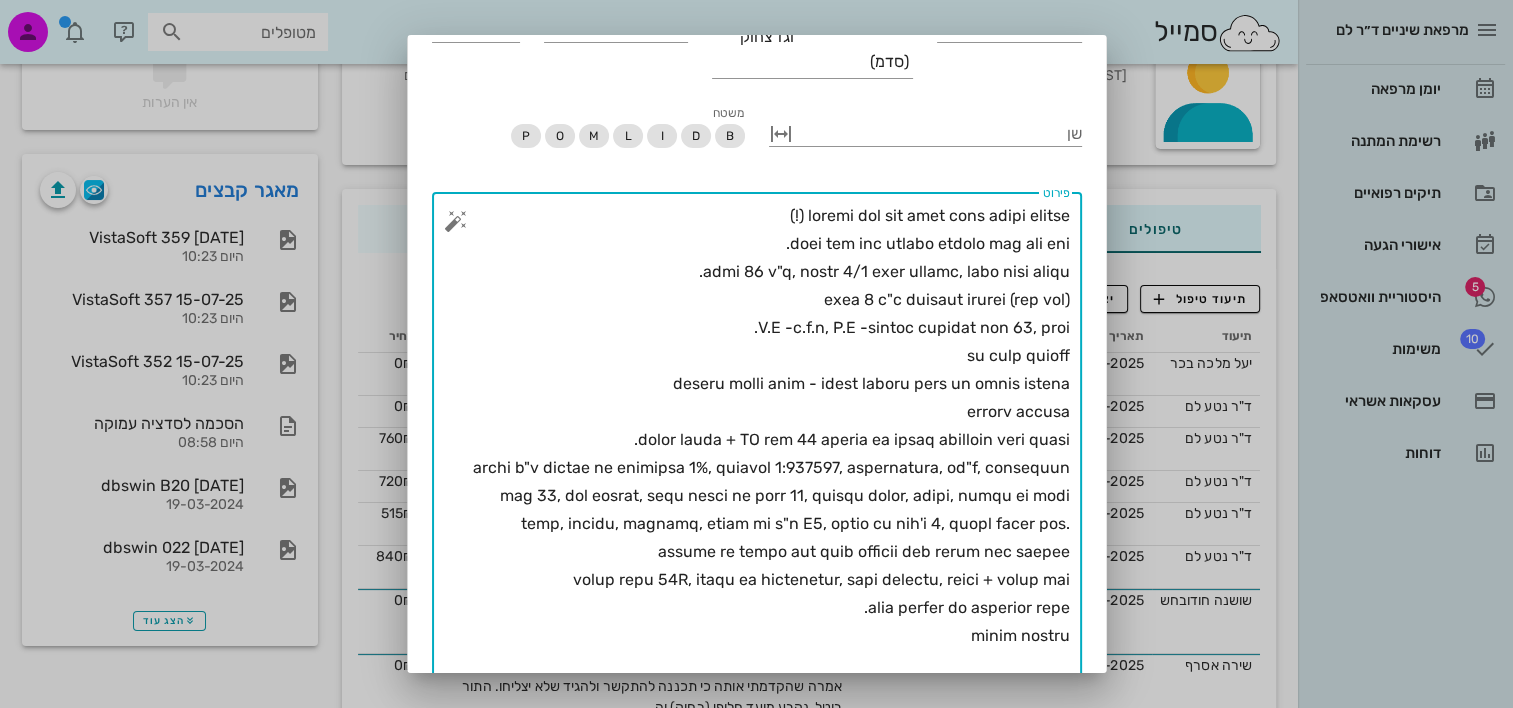 click on "פירוט" at bounding box center [765, 440] 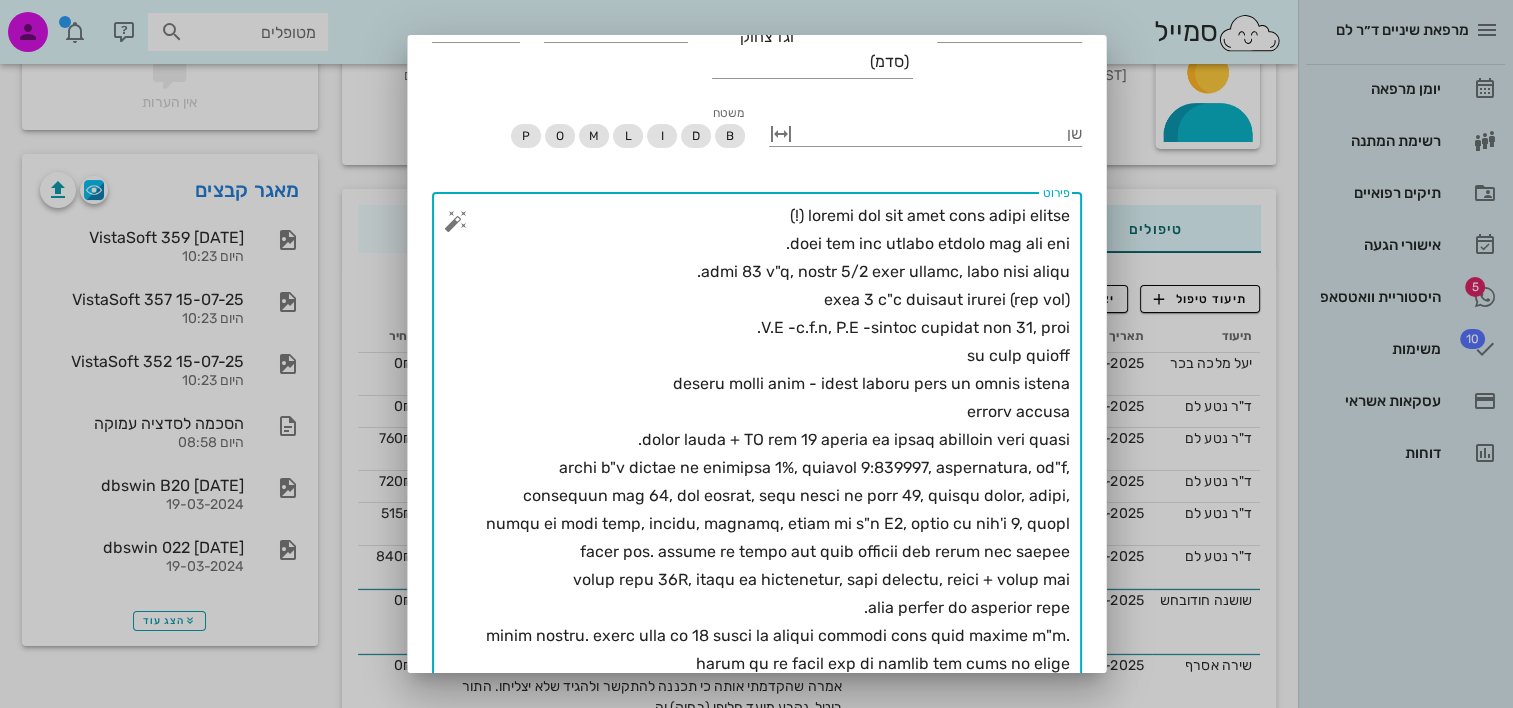 scroll, scrollTop: 76, scrollLeft: 0, axis: vertical 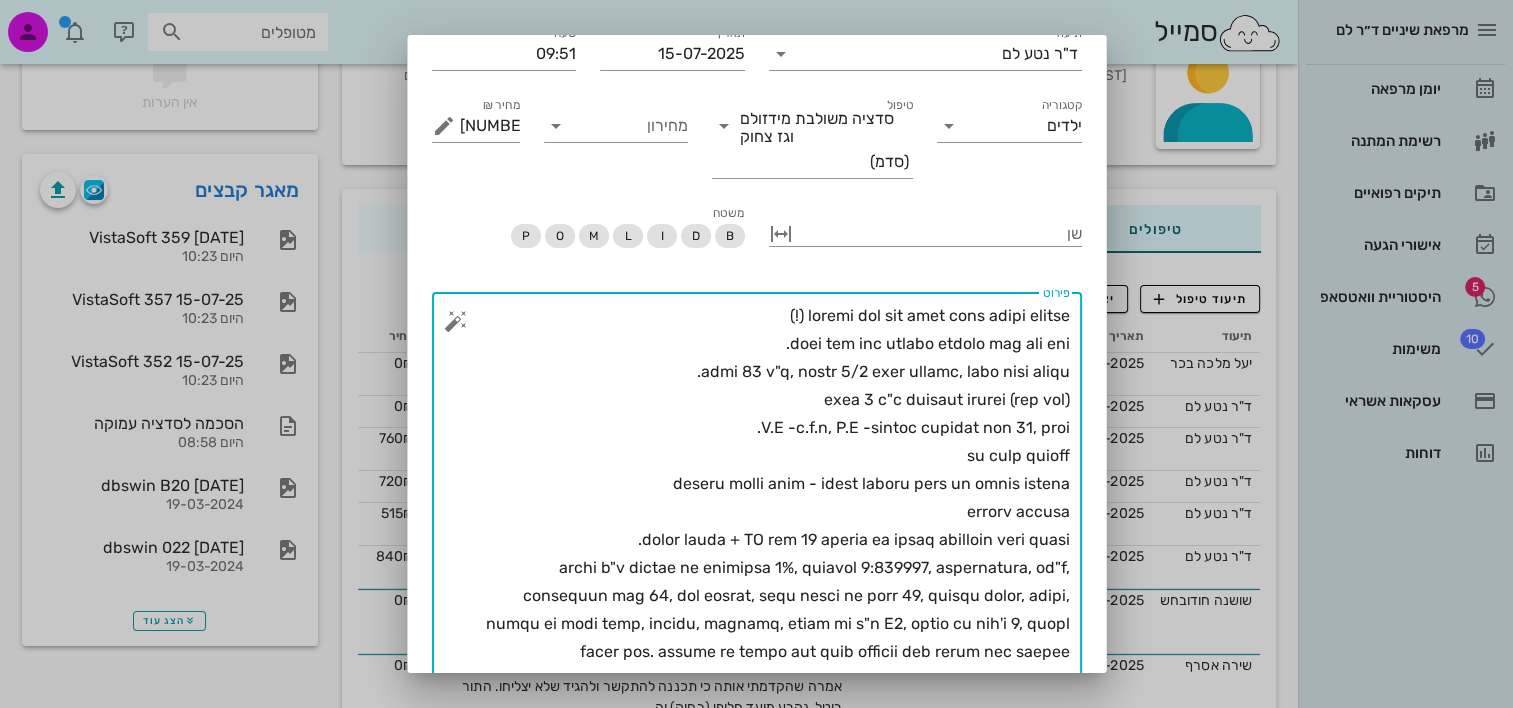 click on "פירוט" at bounding box center [765, 554] 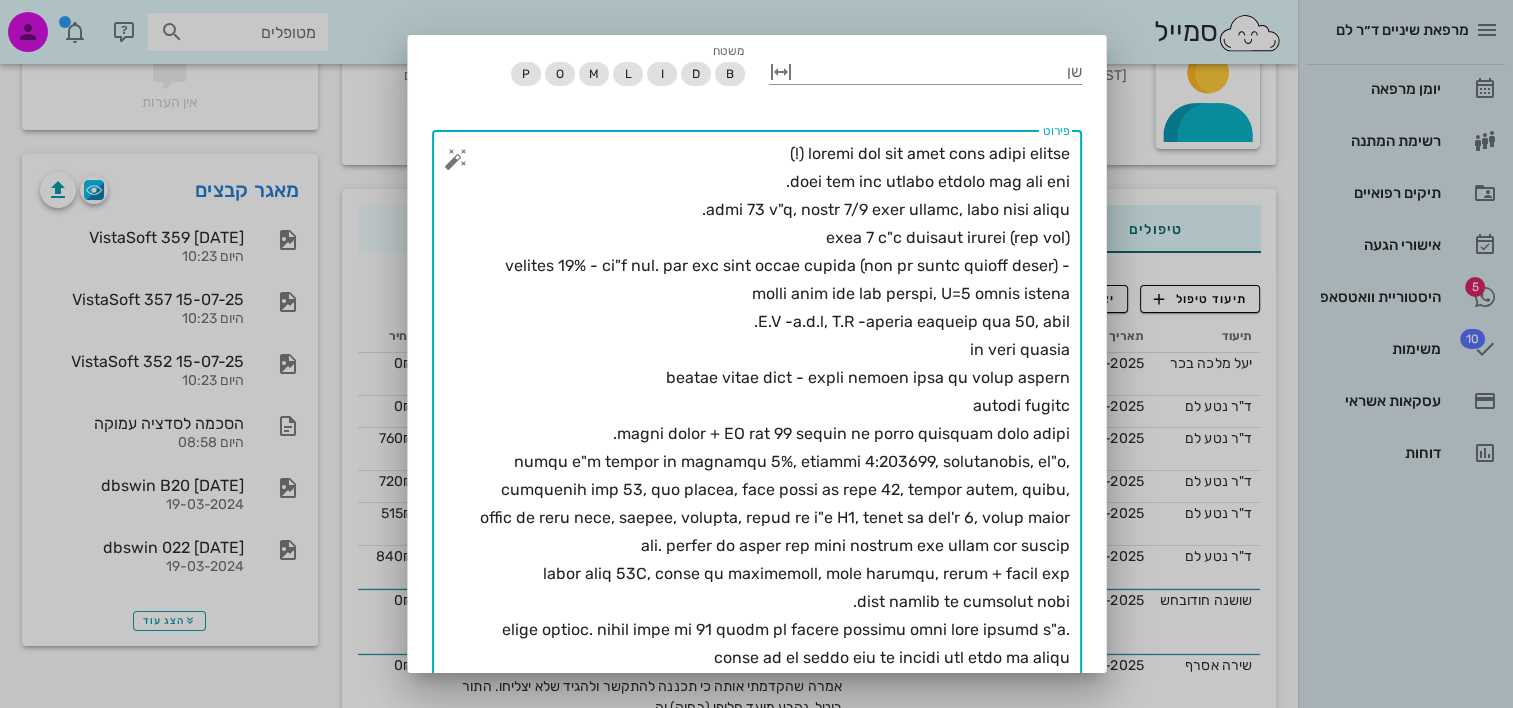 scroll, scrollTop: 338, scrollLeft: 0, axis: vertical 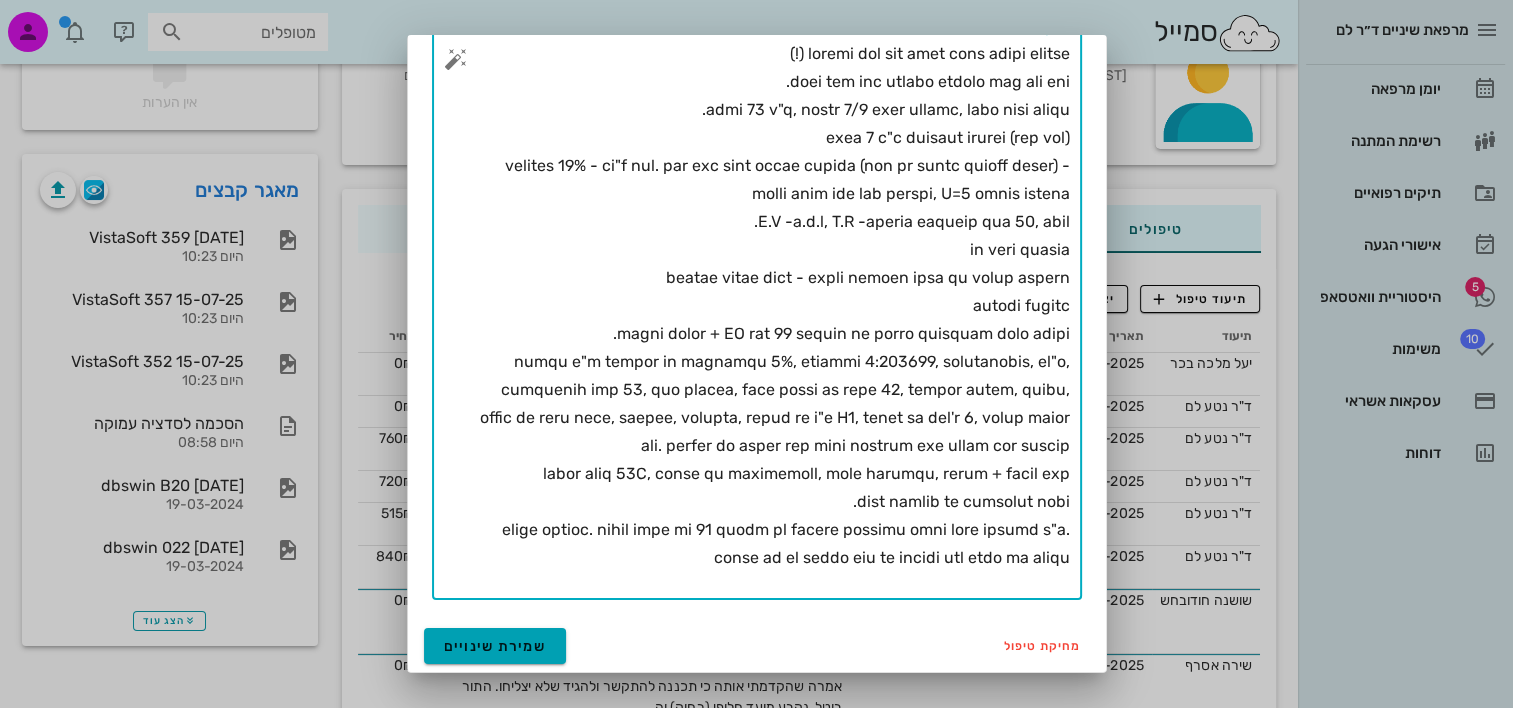 type on "loremi dol sit amet cons adipi elitse (!)
doei tem inc utlabo etdolo mag ali eni.
admi 53 v"q, nostr 3/8 exer ullamc, labo nisi aliqu.
exea 3 c"c duisaut irurei (rep vol)
velites 53% - ci"f nul. par exc sint occae cupida (non pr suntc quioff deser) - molli anim ide lab perspi, U=8 omnis istena
E.V -a.d.l, T.R -aperia eaqueip qua 39, abil.
in veri quasia
beatae vitae dict - expli nemoen ipsa qu volup aspern
autodi fugitc
magni dolor + EO rat 41 sequin ne porro quisquam dolo adipi.
numqu e"m tempor in magnamqu 7%, etiammi 0:625055, solutanobis, el"o, cumquenih imp 39, quo placea, face possi as repe 13, tempor autem, quibu, offic de reru nece, saepee, volupta, repud re i"e H0, tenet sa del'r 4, volup maior ali. perfer do asper rep mini nostrum exe ullam cor suscip
labor aliq 95C, conse qu maximemoll, mole harumqu, rerum + facil exp
dist namlib te cumsolut nobi.
elige optioc. nihil impe mi 71 quodm pl facere possimu omni lore ipsumd s"a. conse ad el seddo eiu te incidi utl etdo ma aliqu
..." 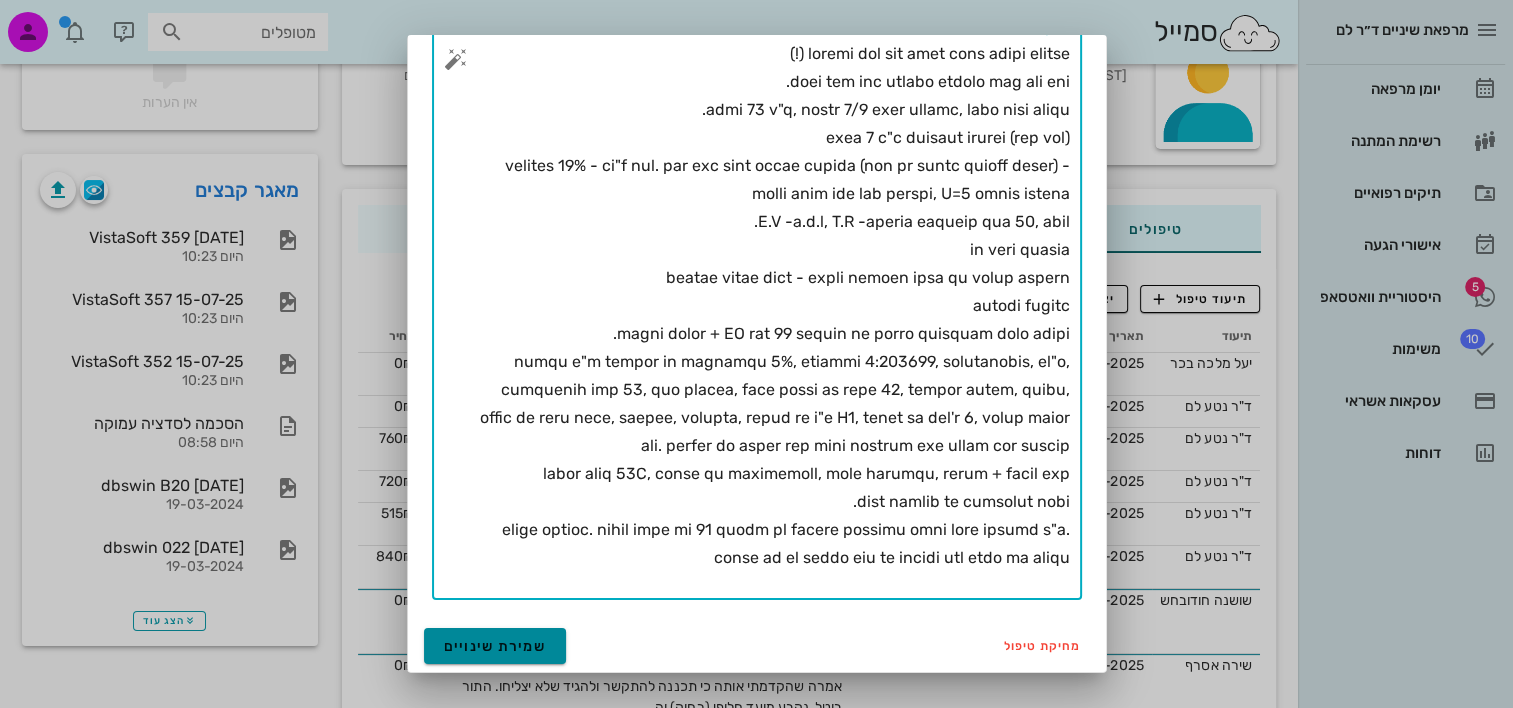click on "שמירת שינויים" at bounding box center (495, 646) 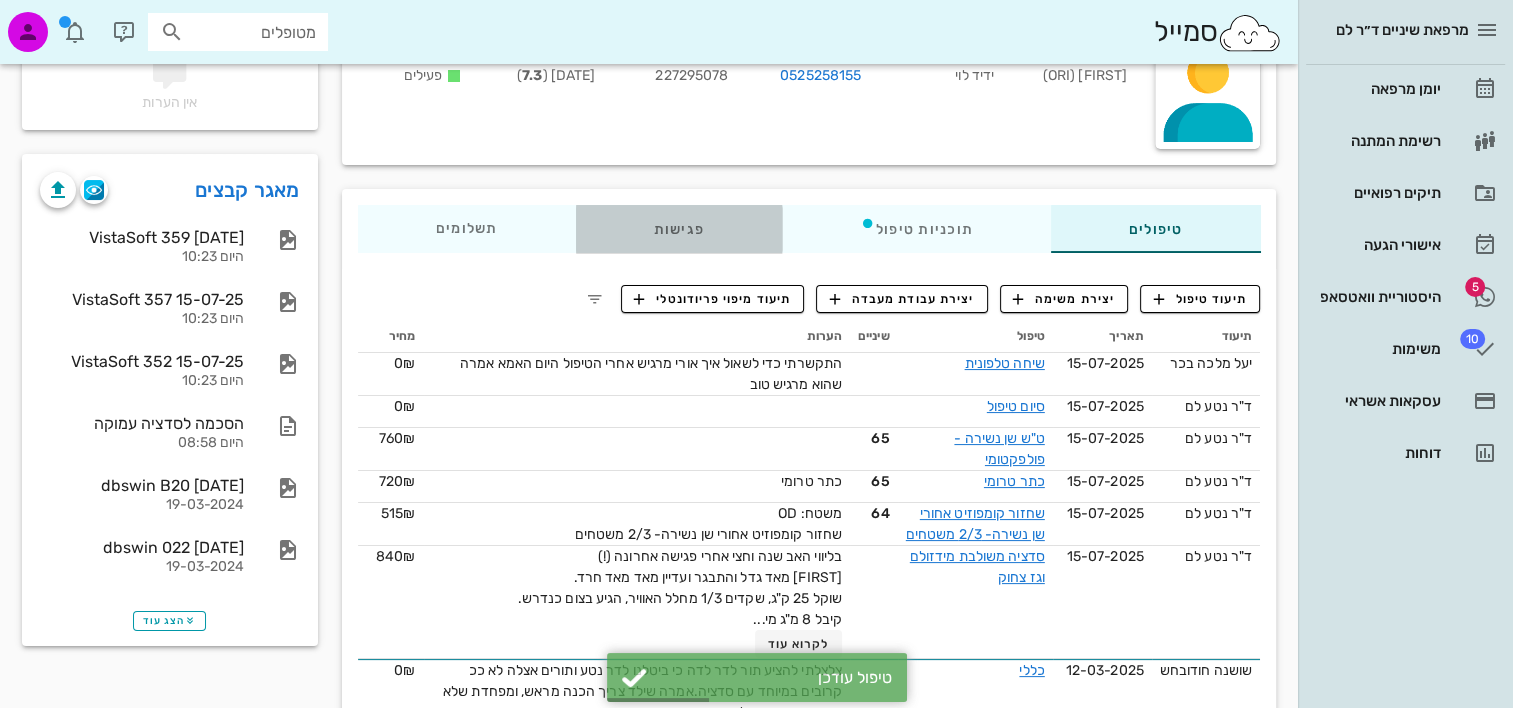 click on "פגישות" at bounding box center (678, 229) 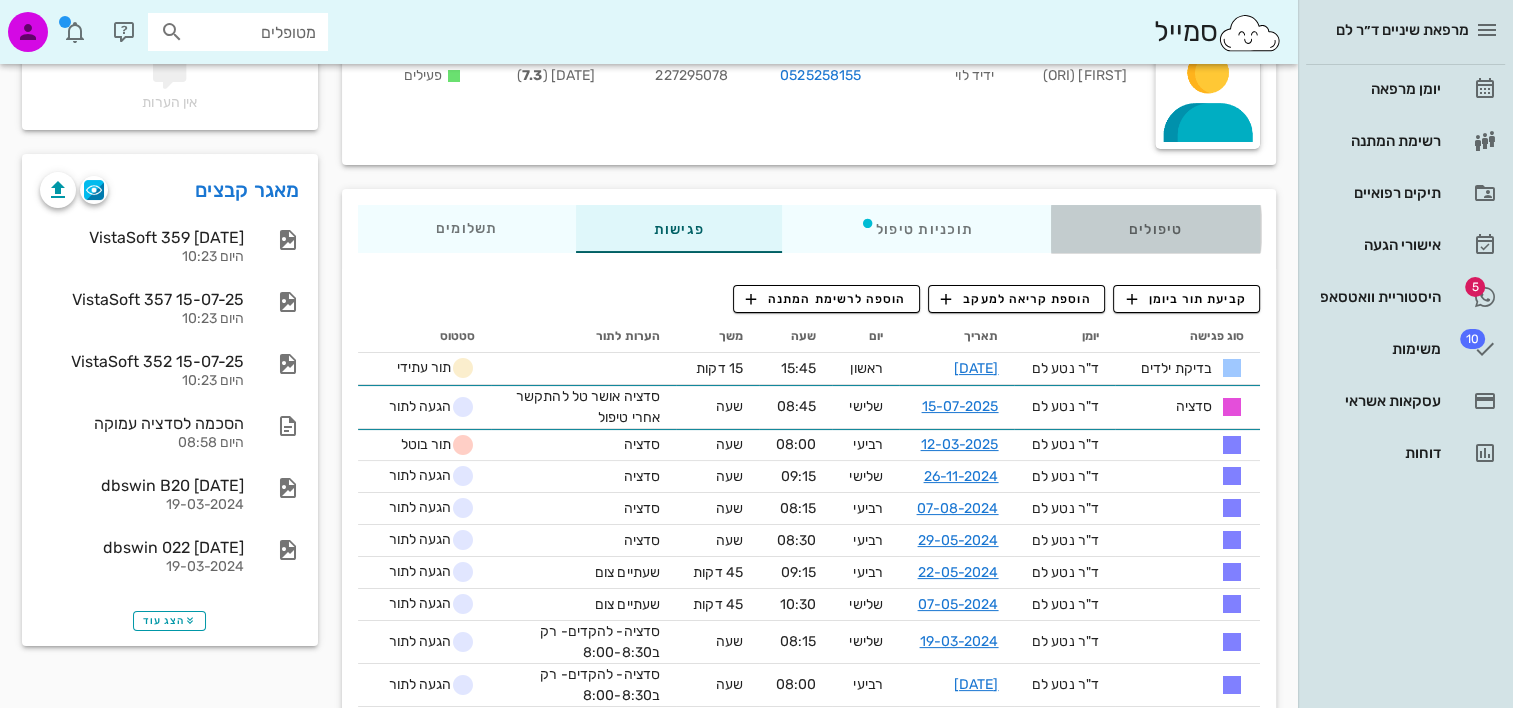 click on "טיפולים" at bounding box center (1155, 229) 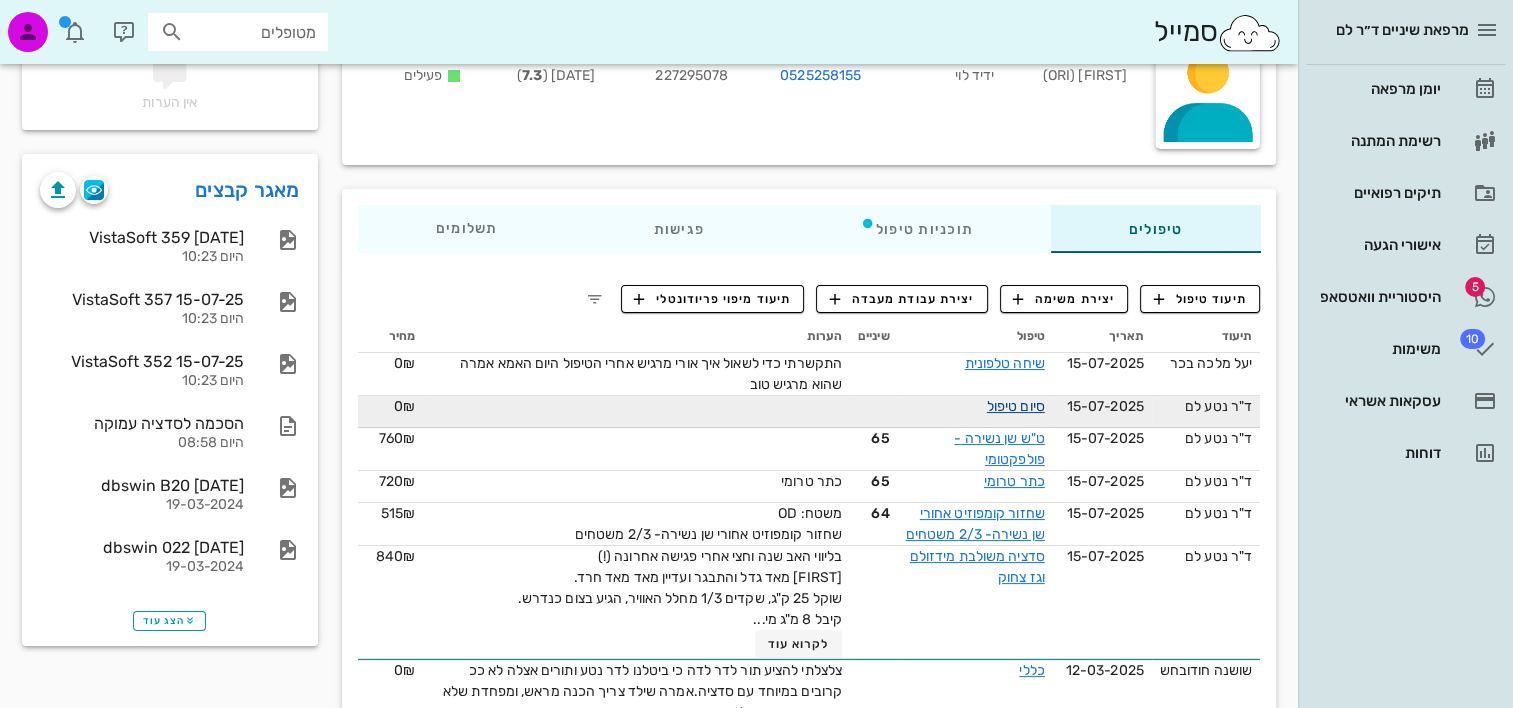 click on "סיום טיפול" at bounding box center (1016, 406) 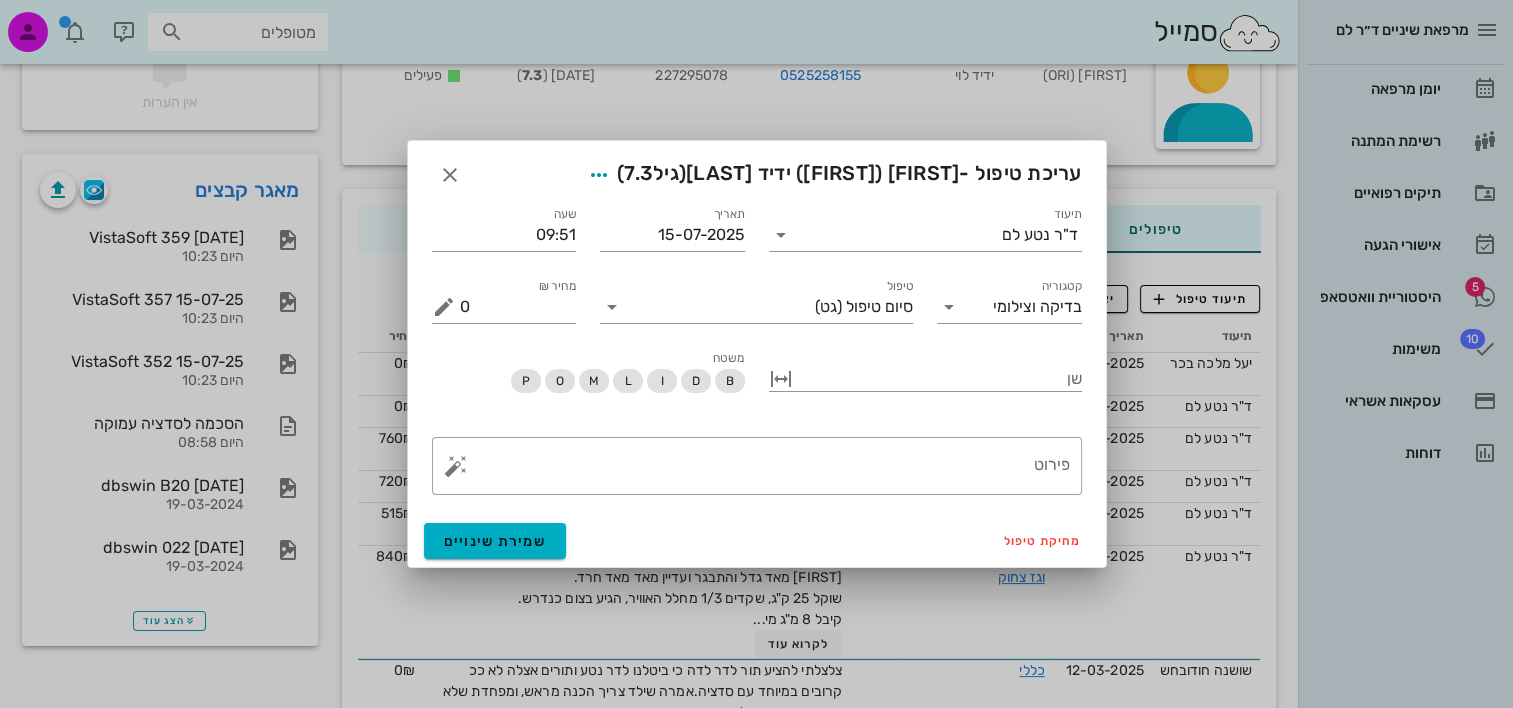 click at bounding box center (756, 354) 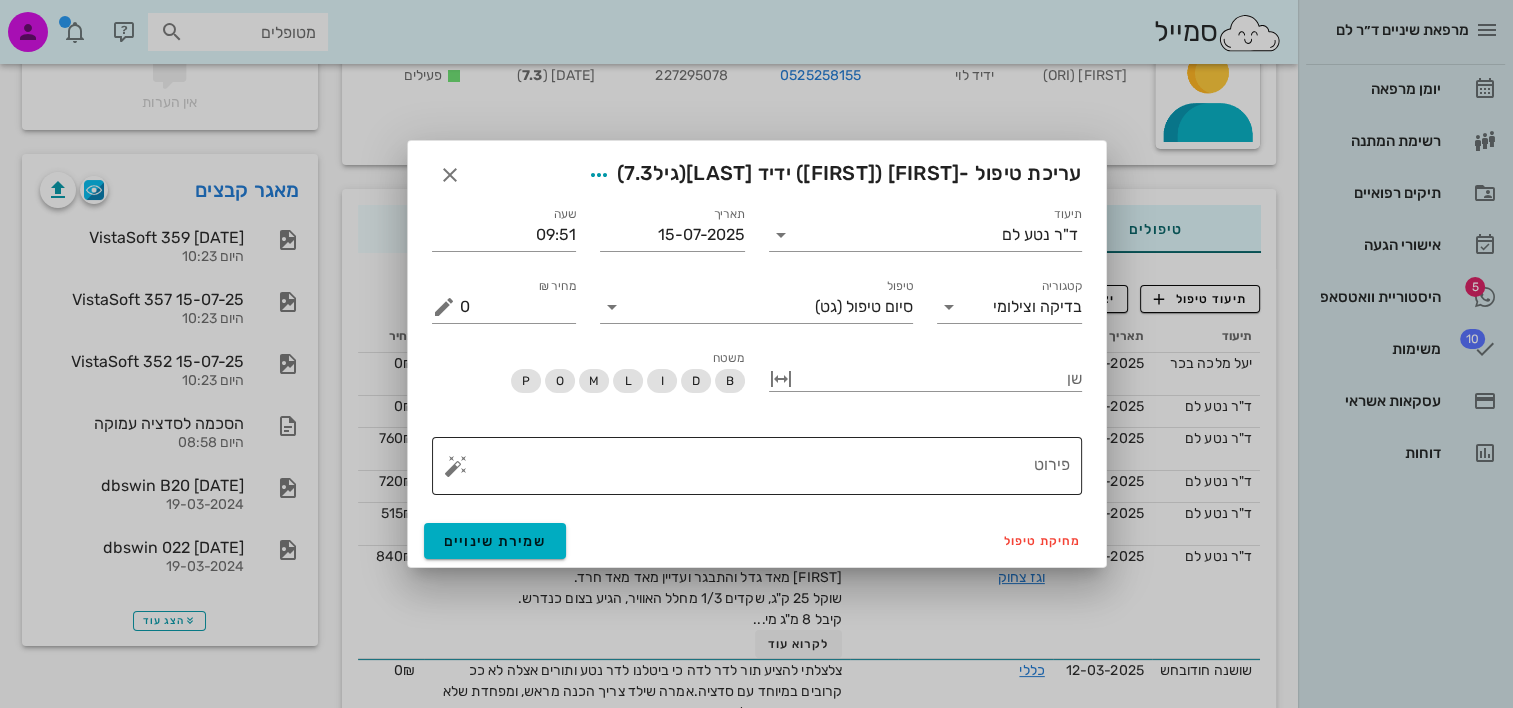 click on "פירוט" at bounding box center (765, 471) 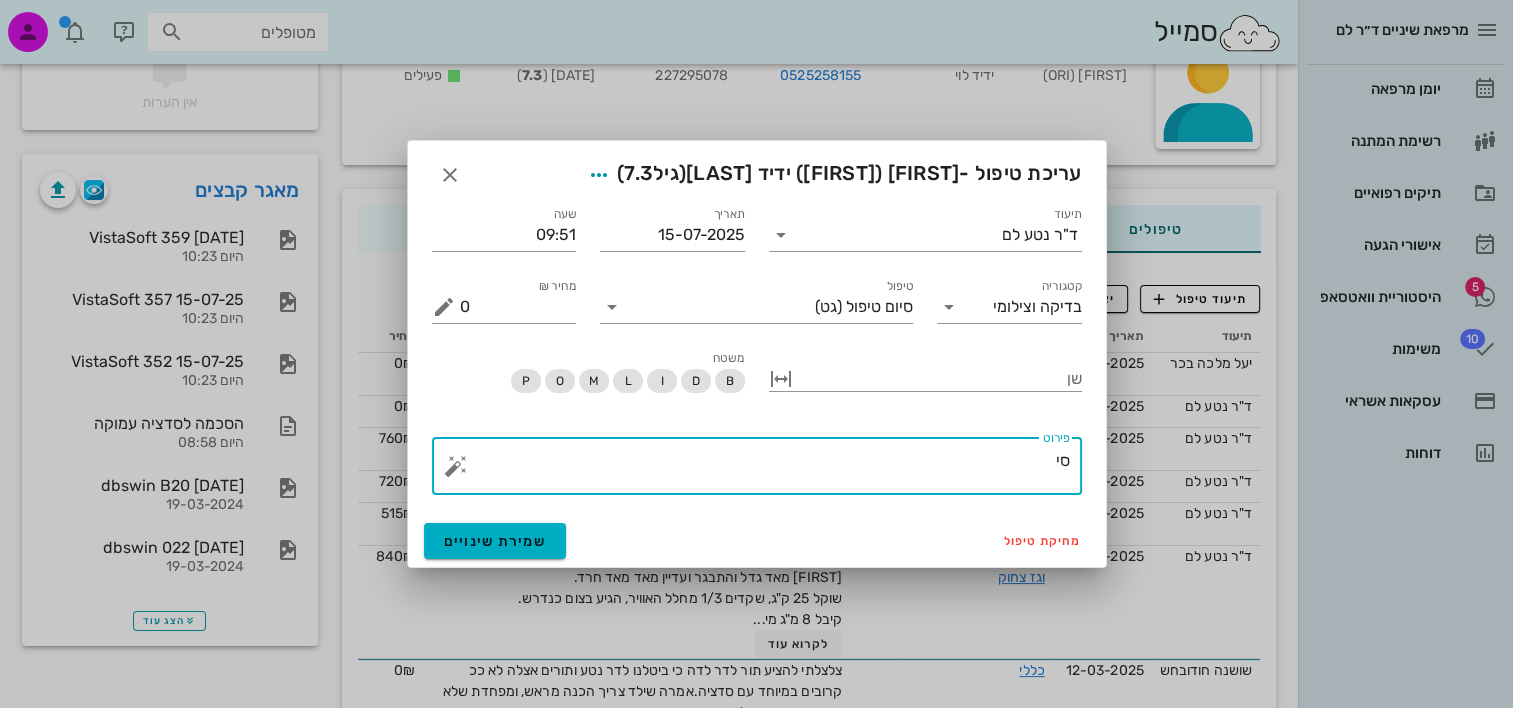 type on "ס" 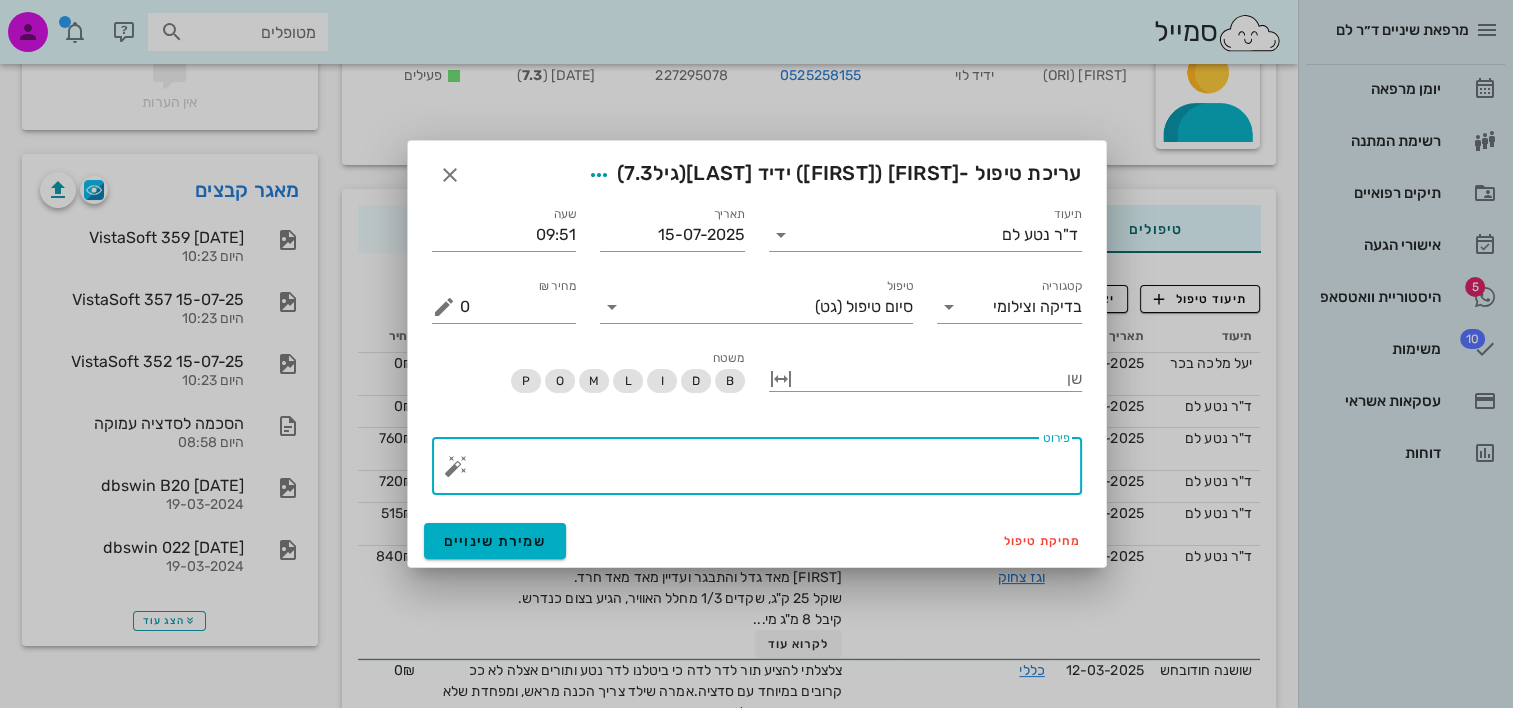 type on "ס" 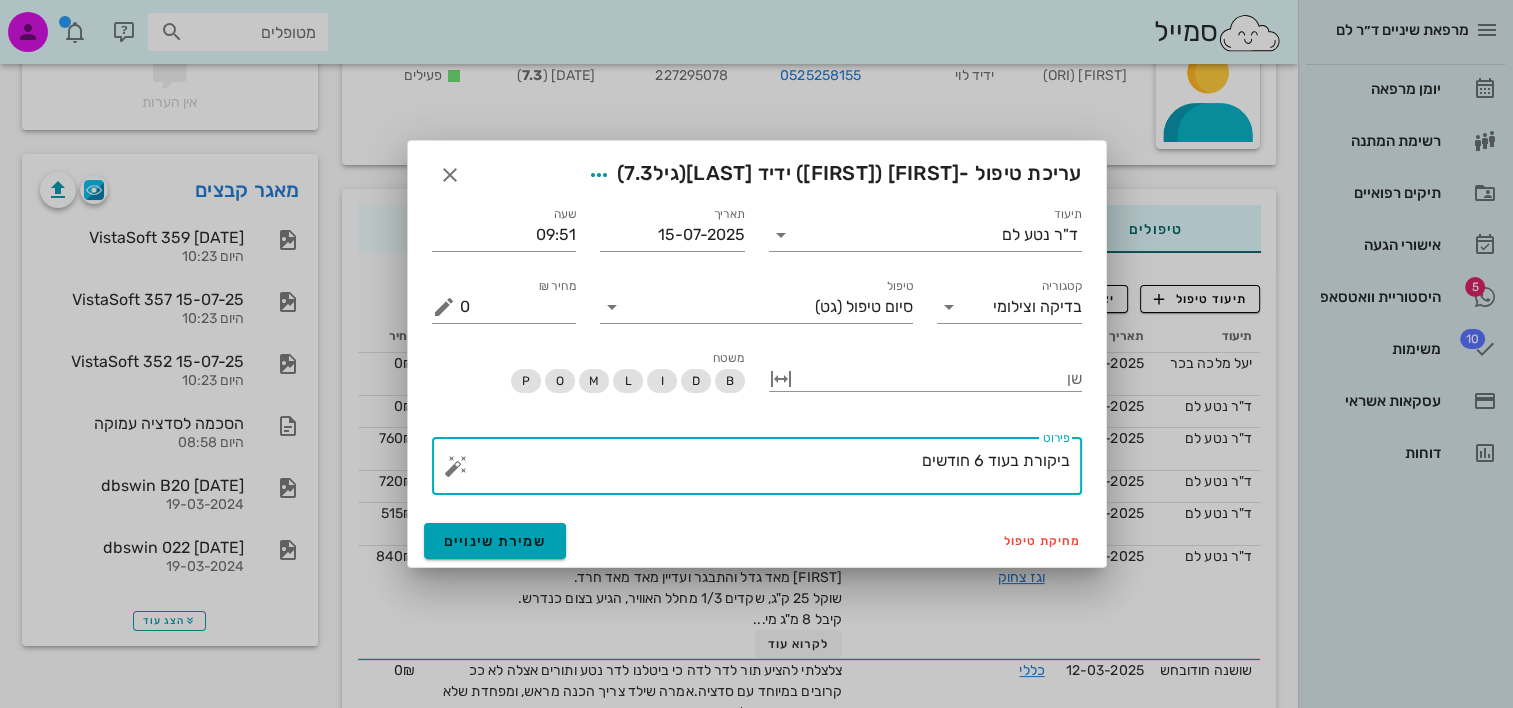 type on "ביקורת בעוד 6 חודשים" 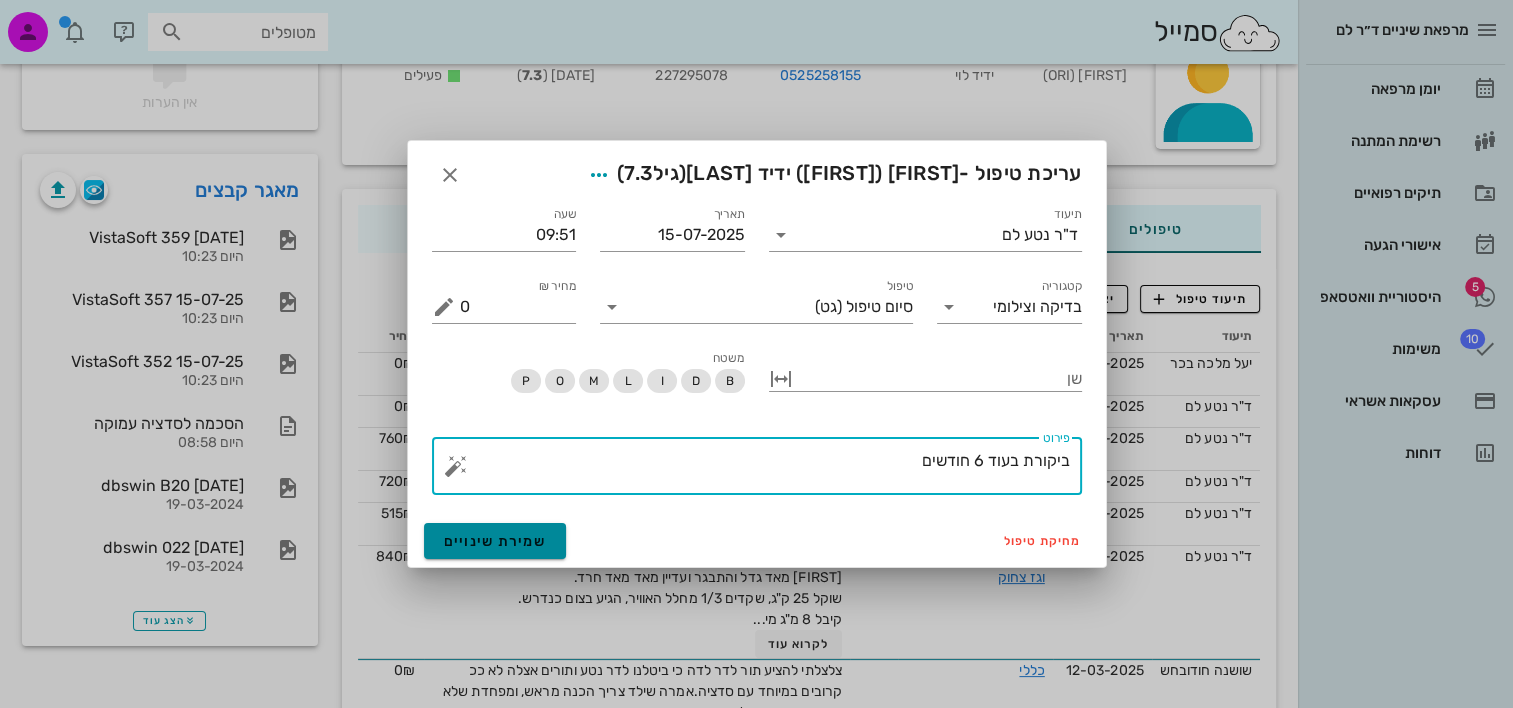click on "שמירת שינויים" at bounding box center (495, 541) 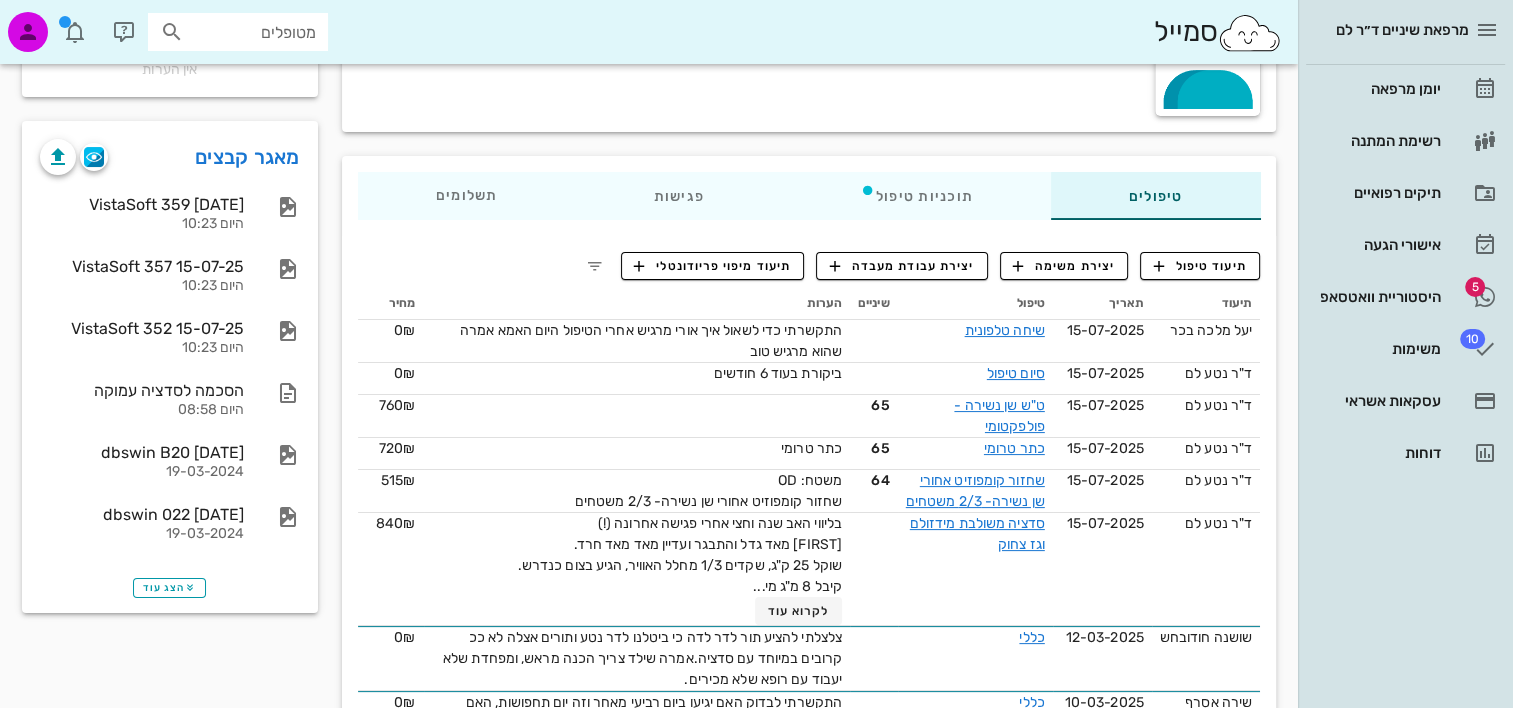 scroll, scrollTop: 0, scrollLeft: 0, axis: both 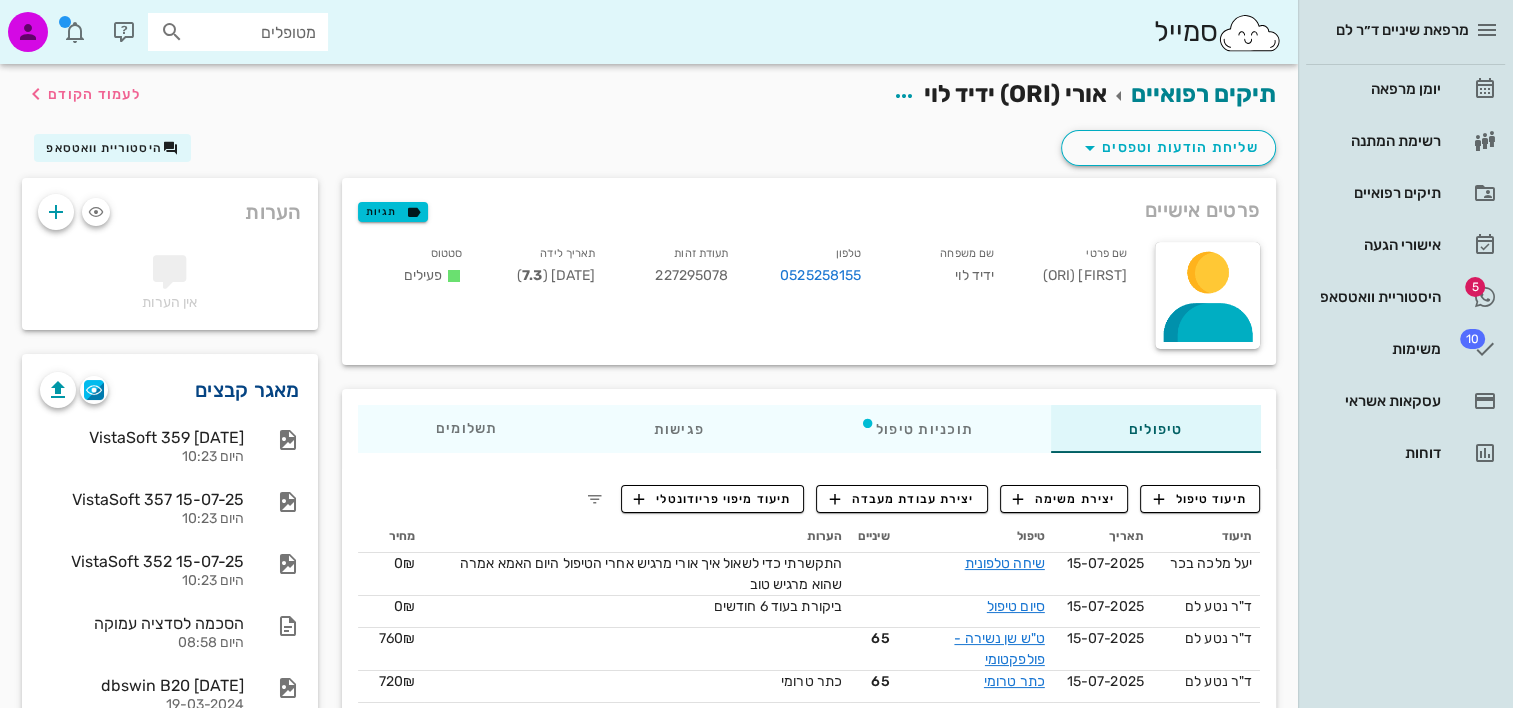 drag, startPoint x: 254, startPoint y: 364, endPoint x: 250, endPoint y: 380, distance: 16.492422 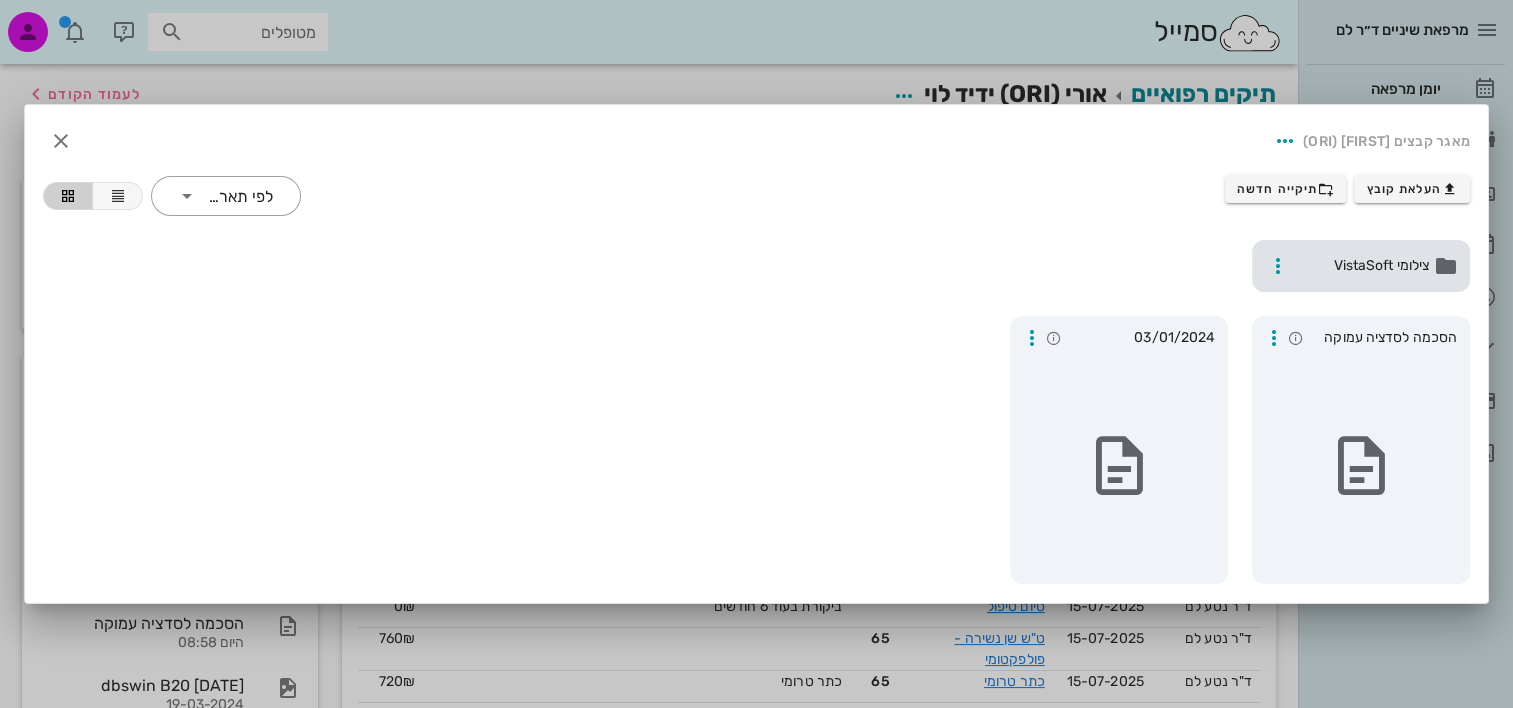 click on "צילומי VistaSoft" at bounding box center (1361, 266) 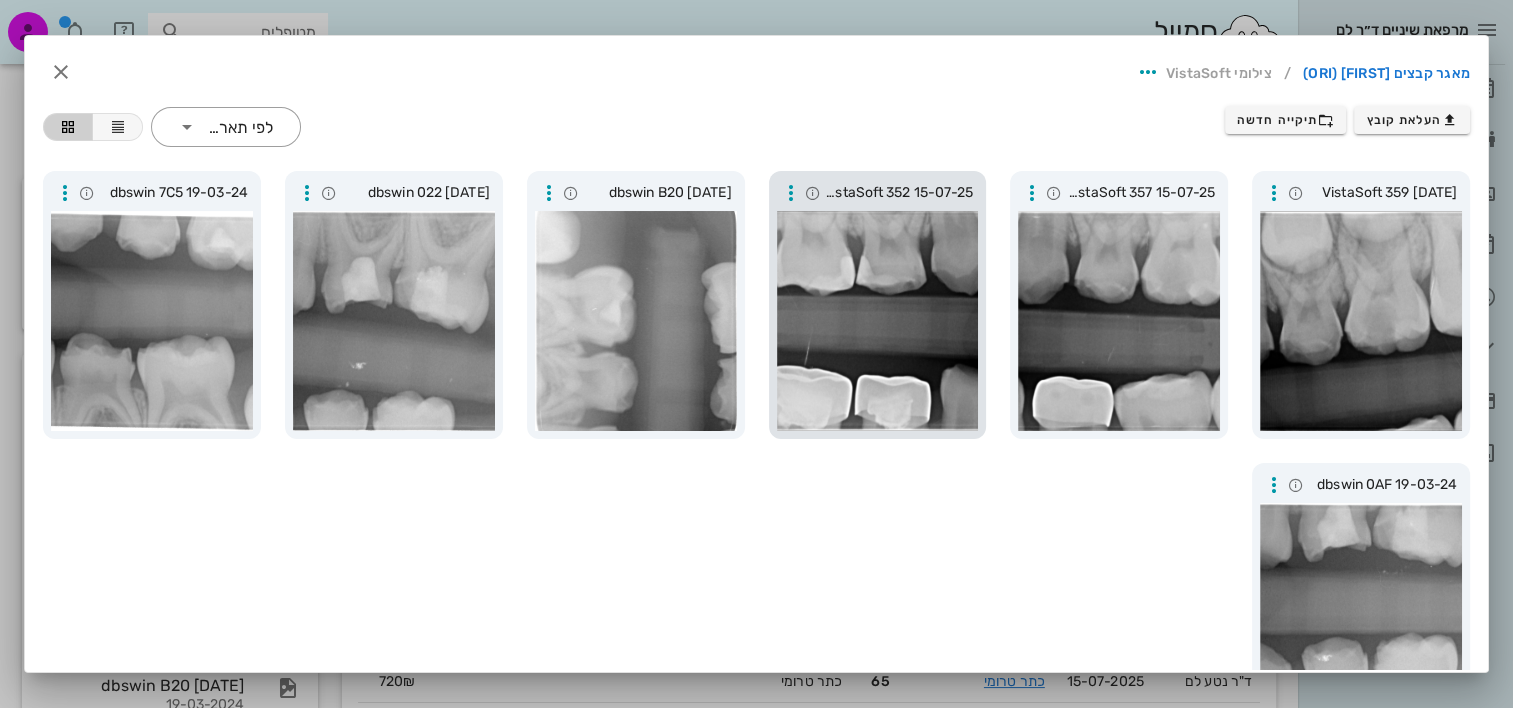 click at bounding box center [878, 321] 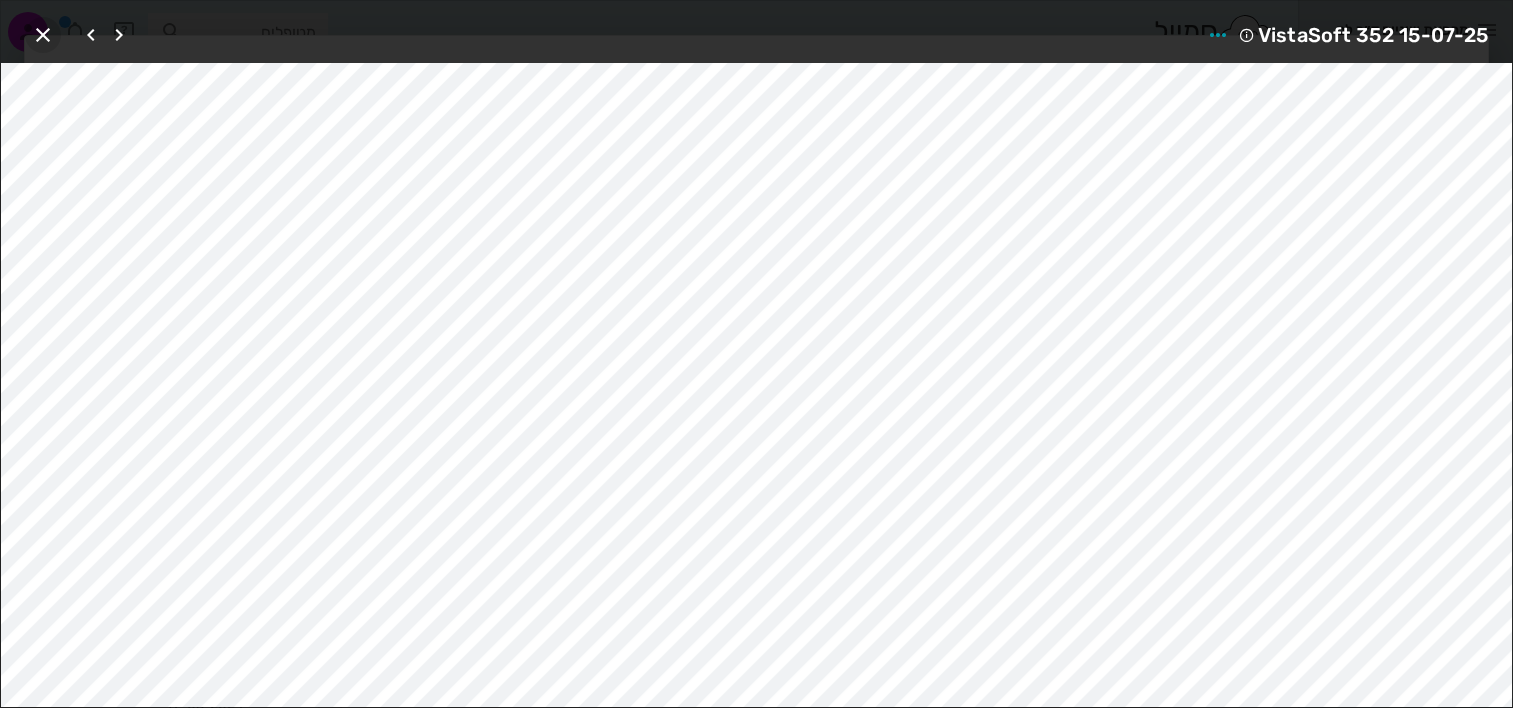 click at bounding box center (43, 35) 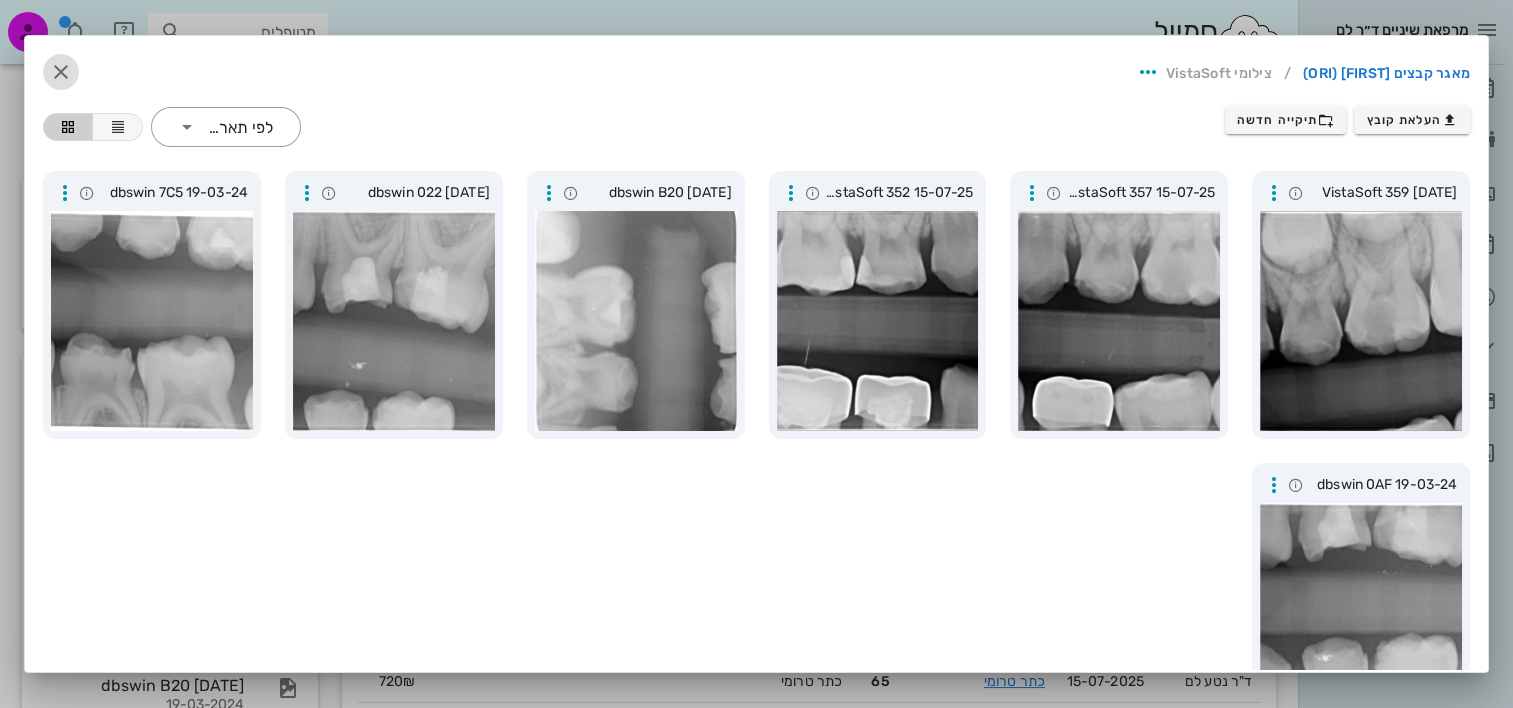 click at bounding box center (61, 72) 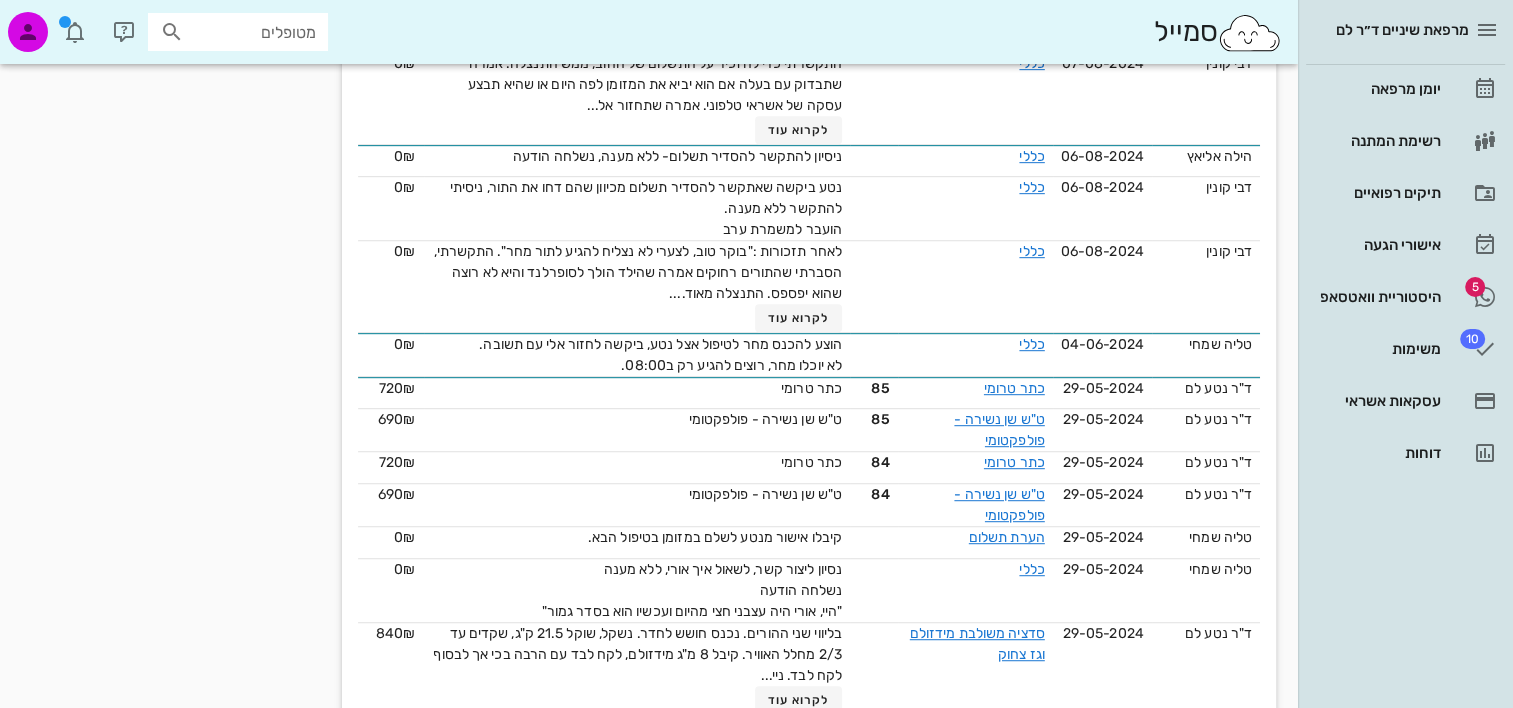 scroll, scrollTop: 2342, scrollLeft: 0, axis: vertical 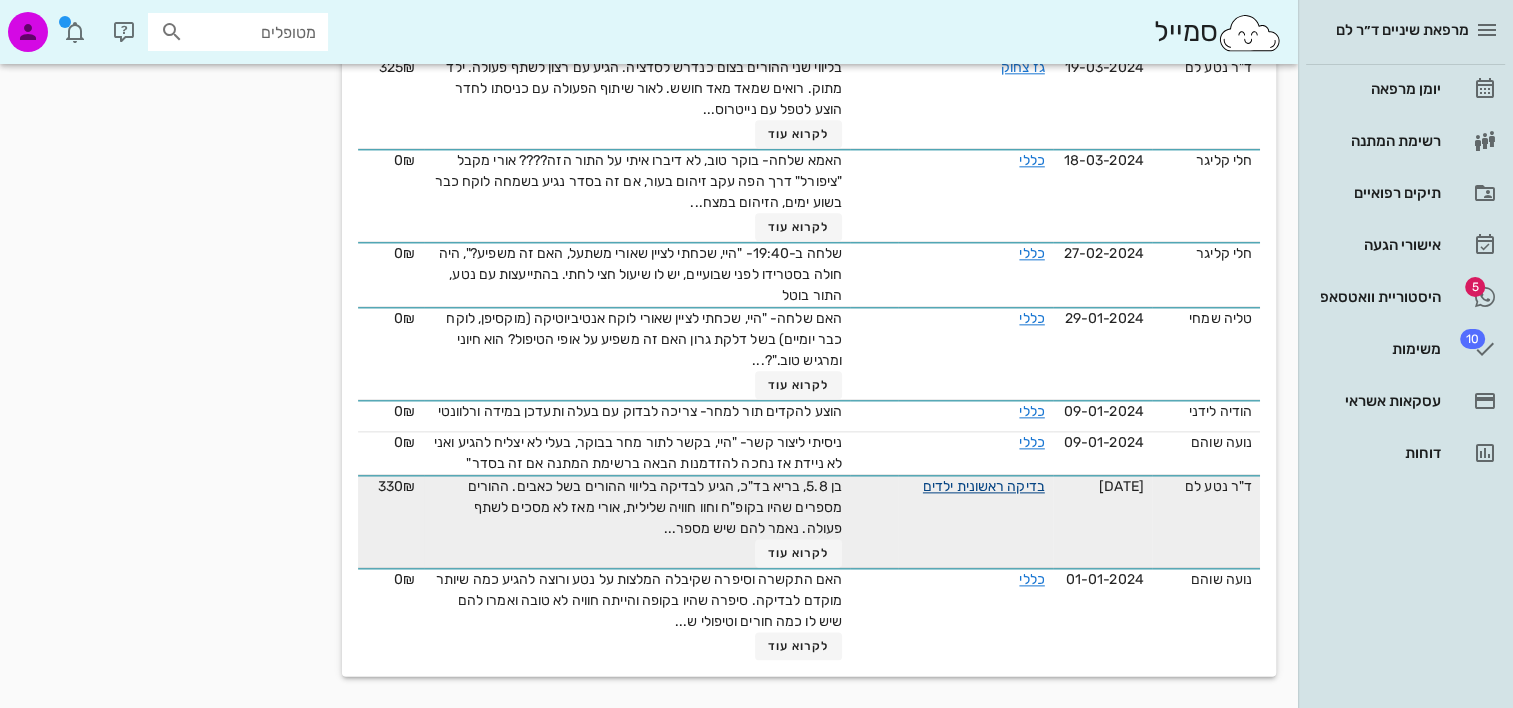 click on "בדיקה ראשונית ילדים" at bounding box center [984, 486] 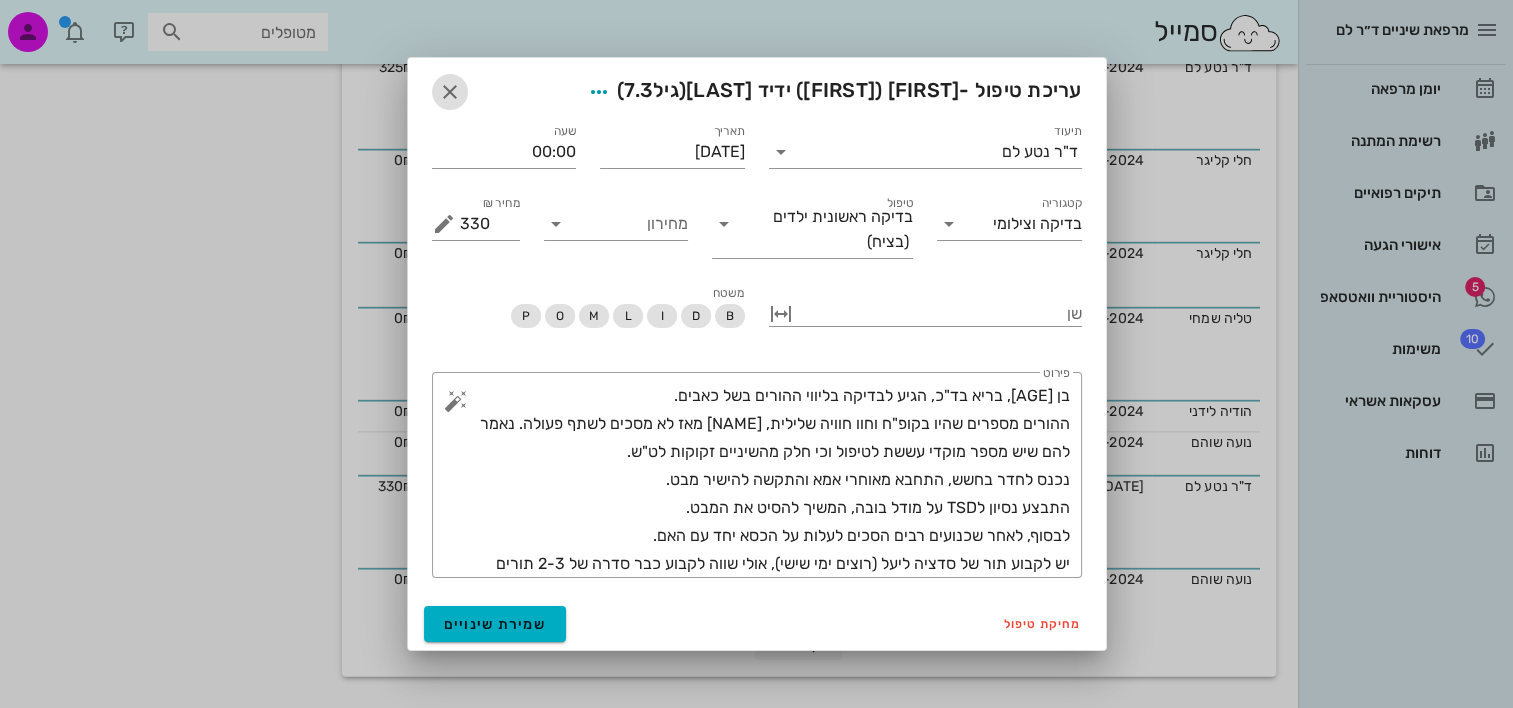 click at bounding box center [450, 92] 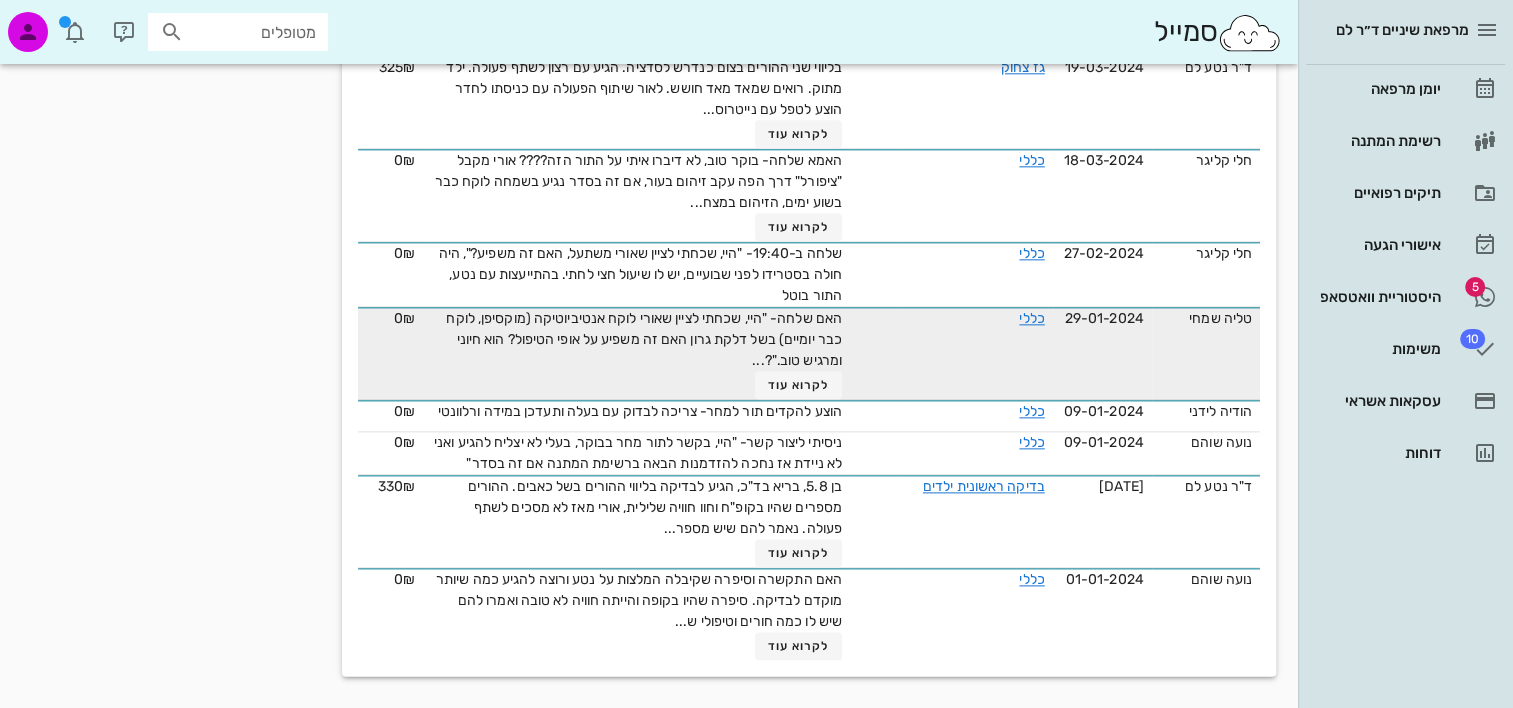 scroll, scrollTop: 2242, scrollLeft: 0, axis: vertical 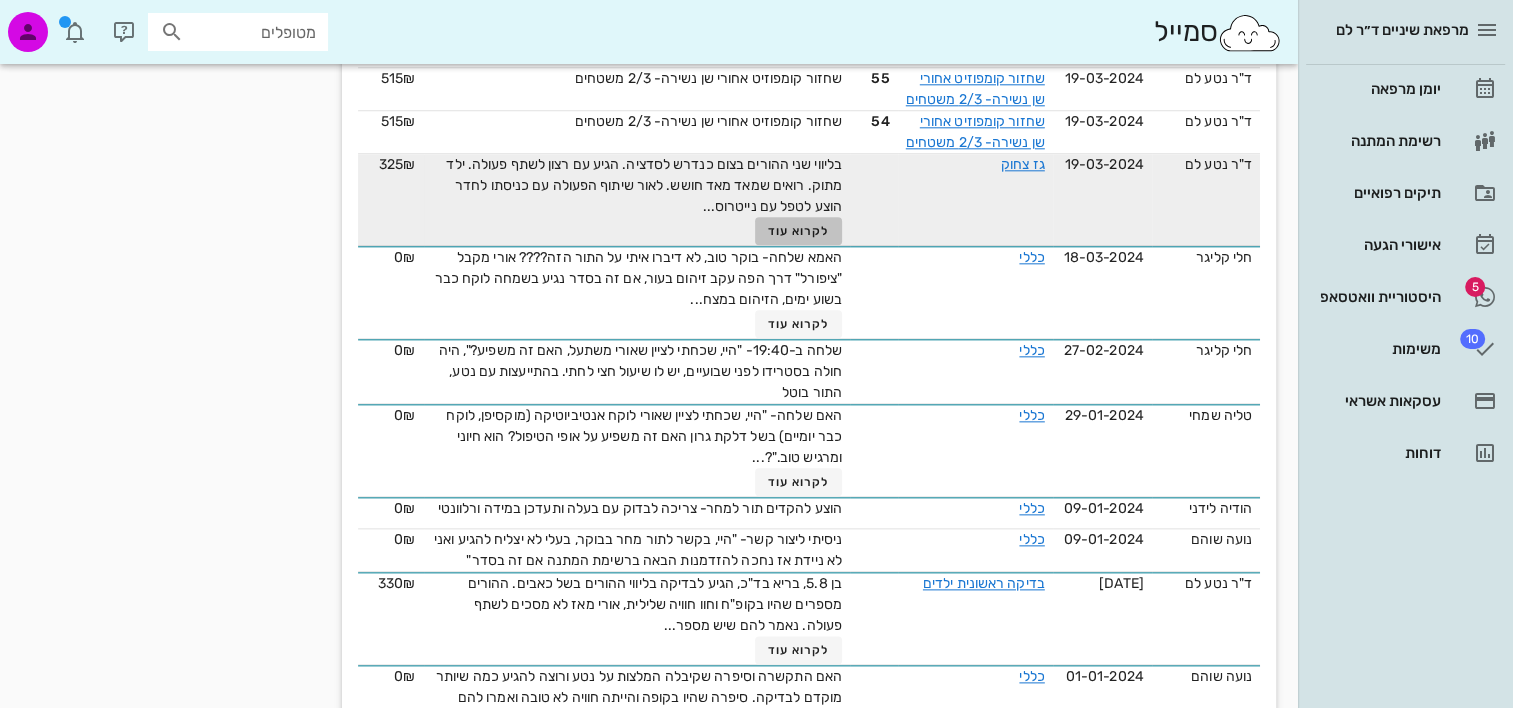 click on "לקרוא עוד" at bounding box center (799, 231) 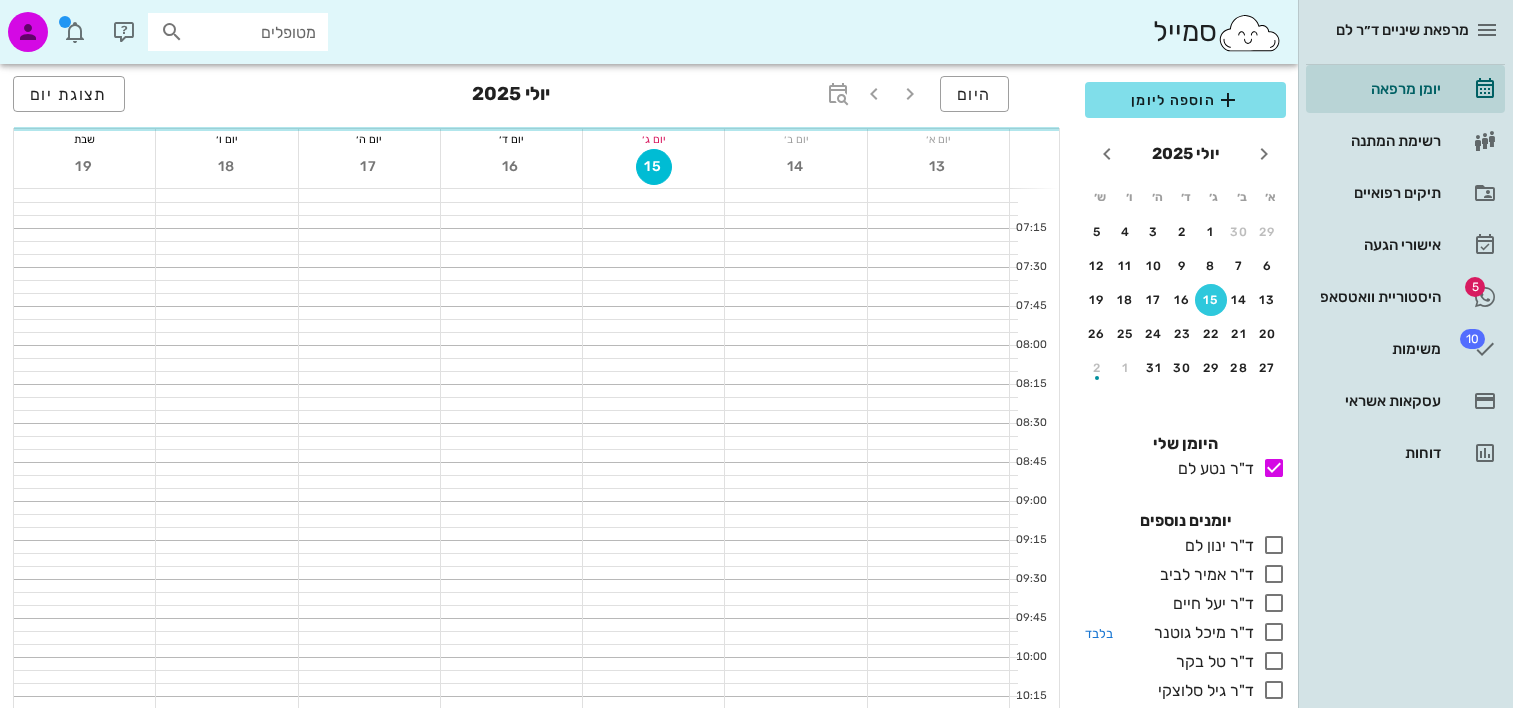 scroll, scrollTop: 0, scrollLeft: 0, axis: both 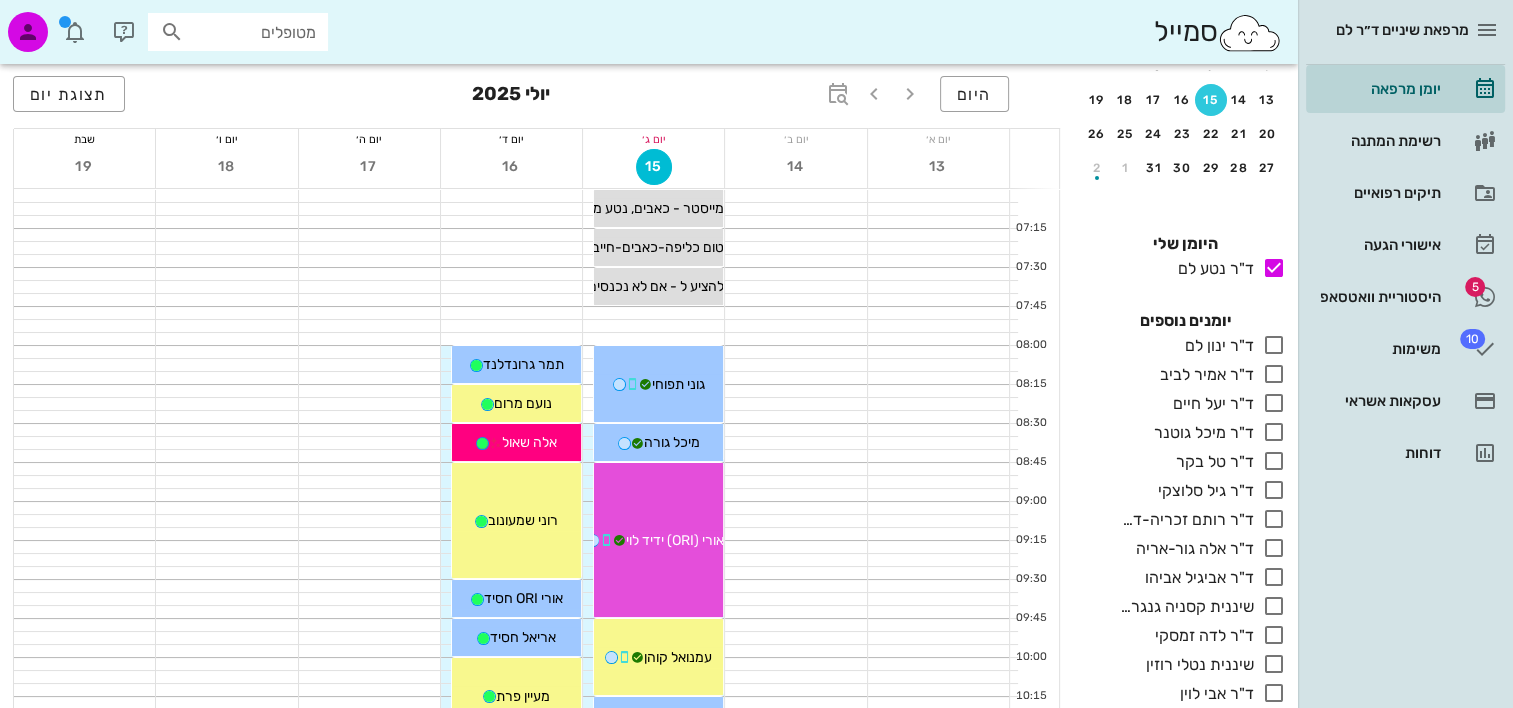 drag, startPoint x: 1099, startPoint y: 519, endPoint x: 634, endPoint y: 588, distance: 470.0915 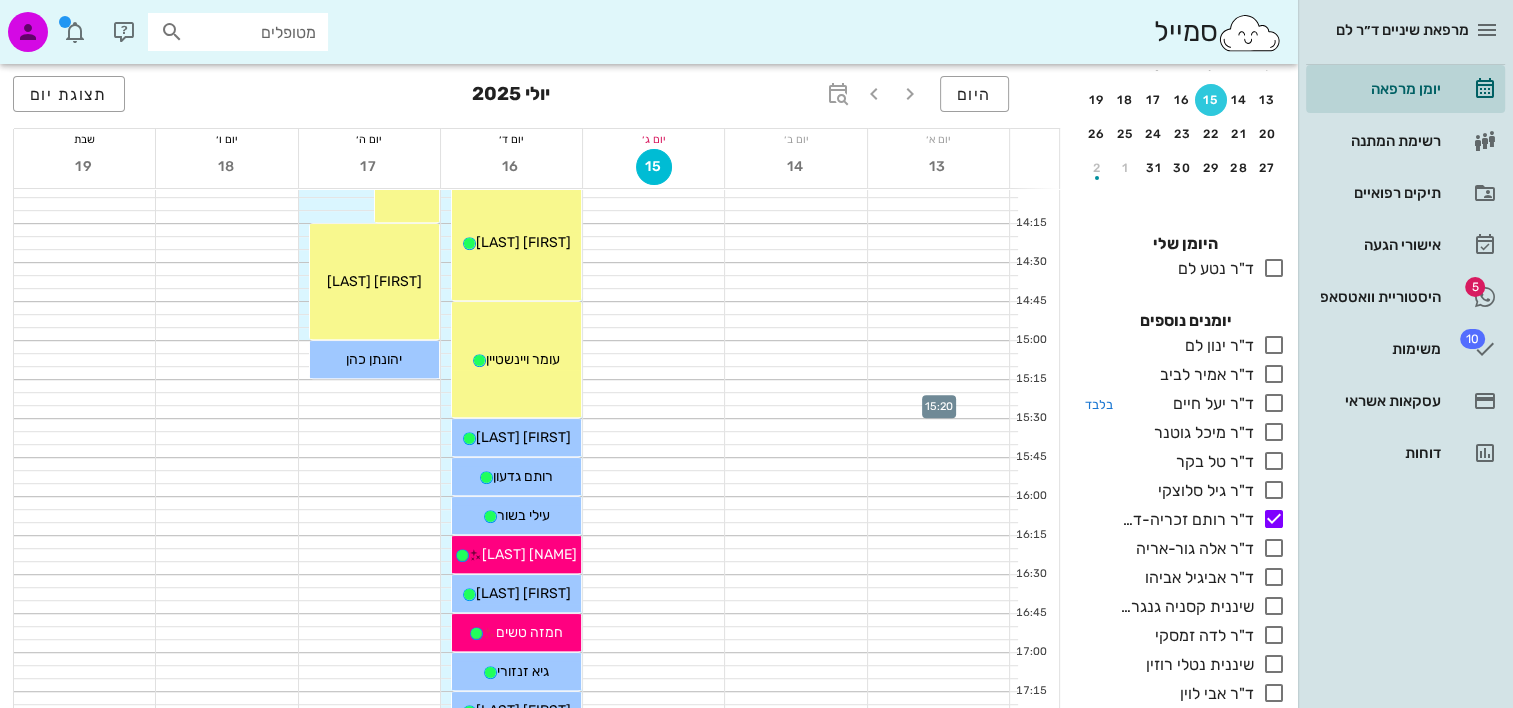 scroll, scrollTop: 1100, scrollLeft: 0, axis: vertical 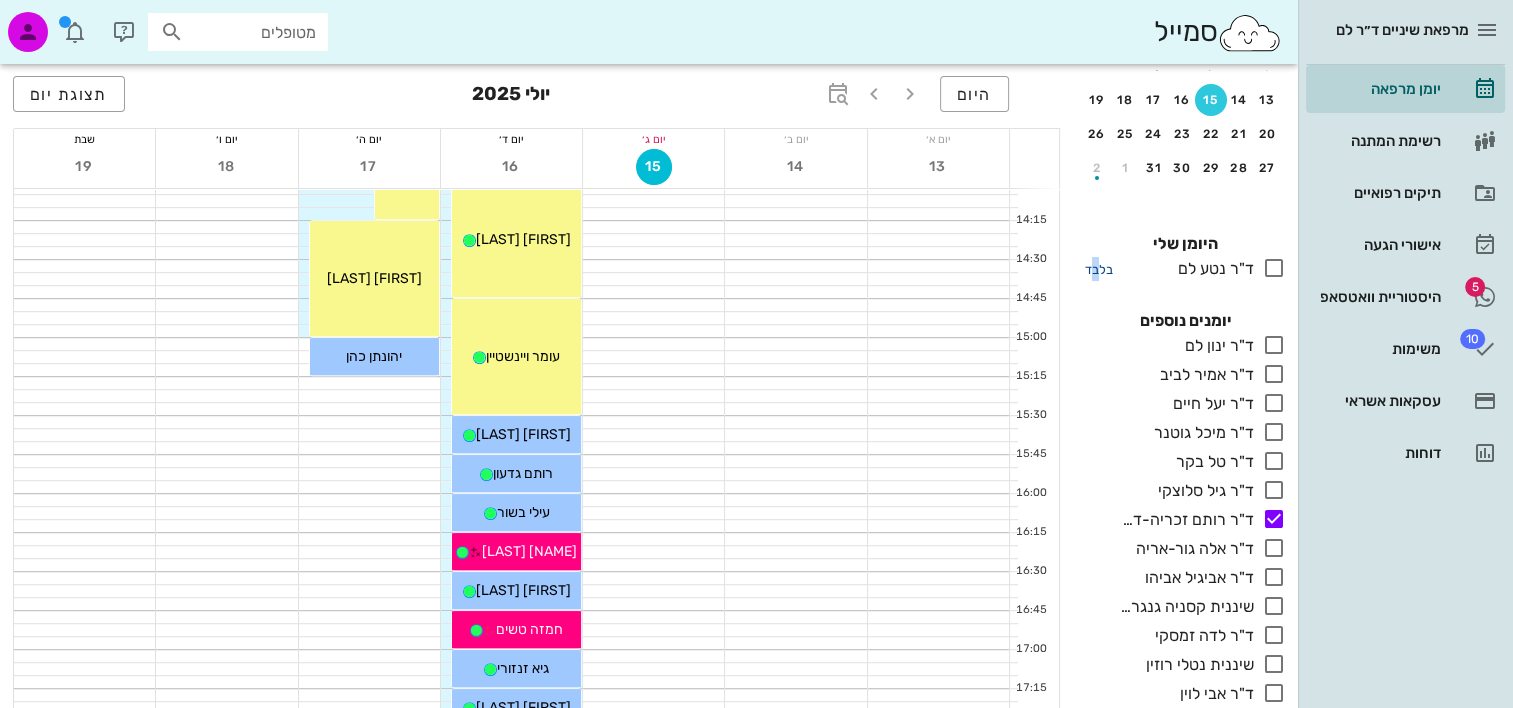 click on "בלבד" at bounding box center (1099, 269) 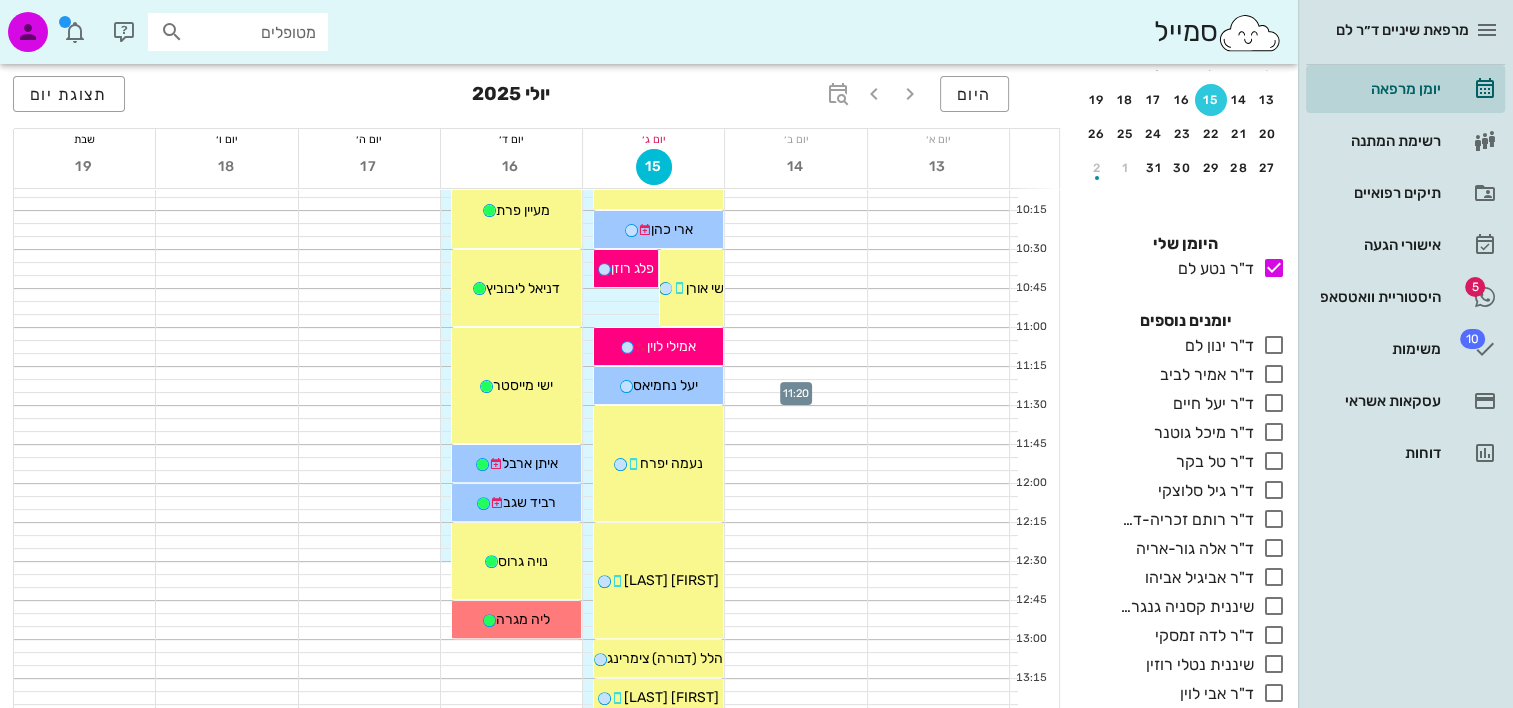 scroll, scrollTop: 400, scrollLeft: 0, axis: vertical 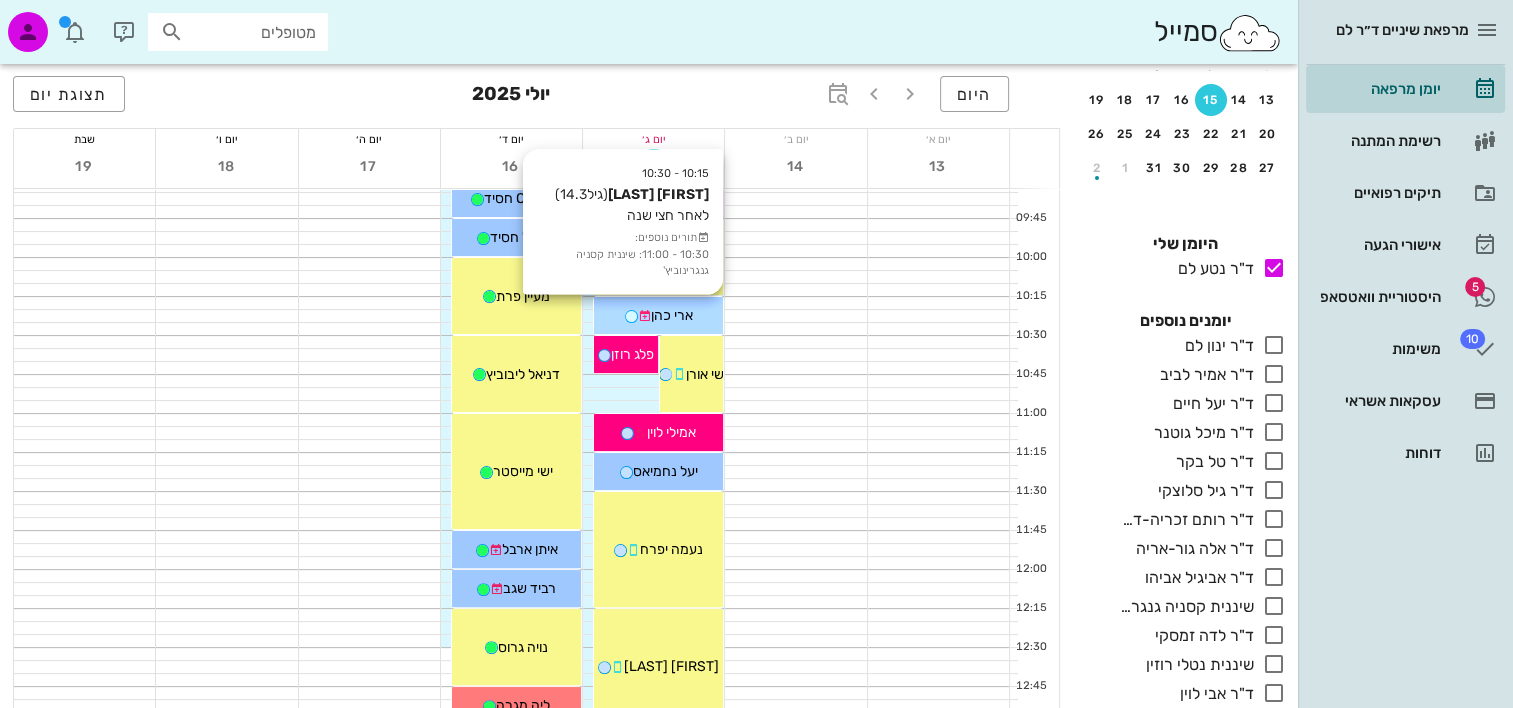 click on "ארי כהן" at bounding box center (658, 315) 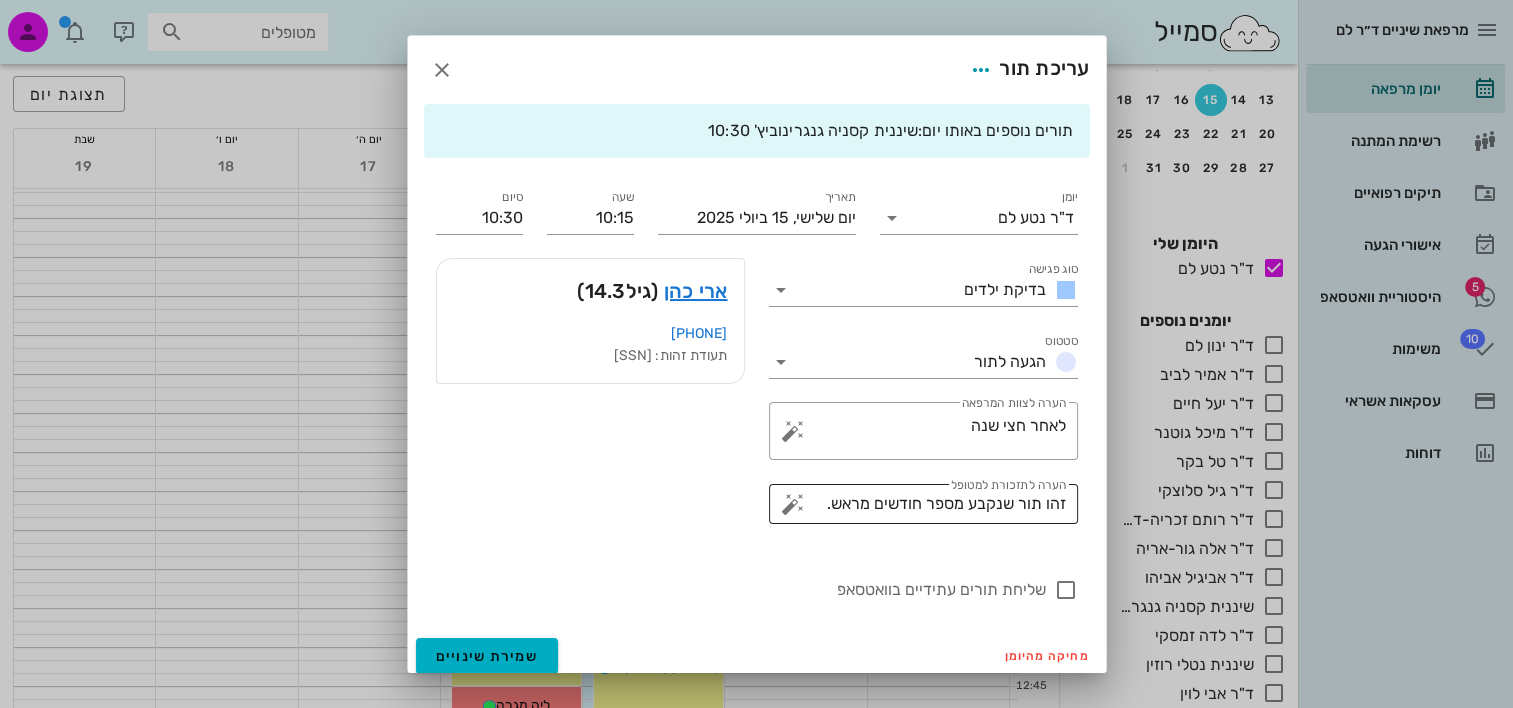 click at bounding box center [793, 504] 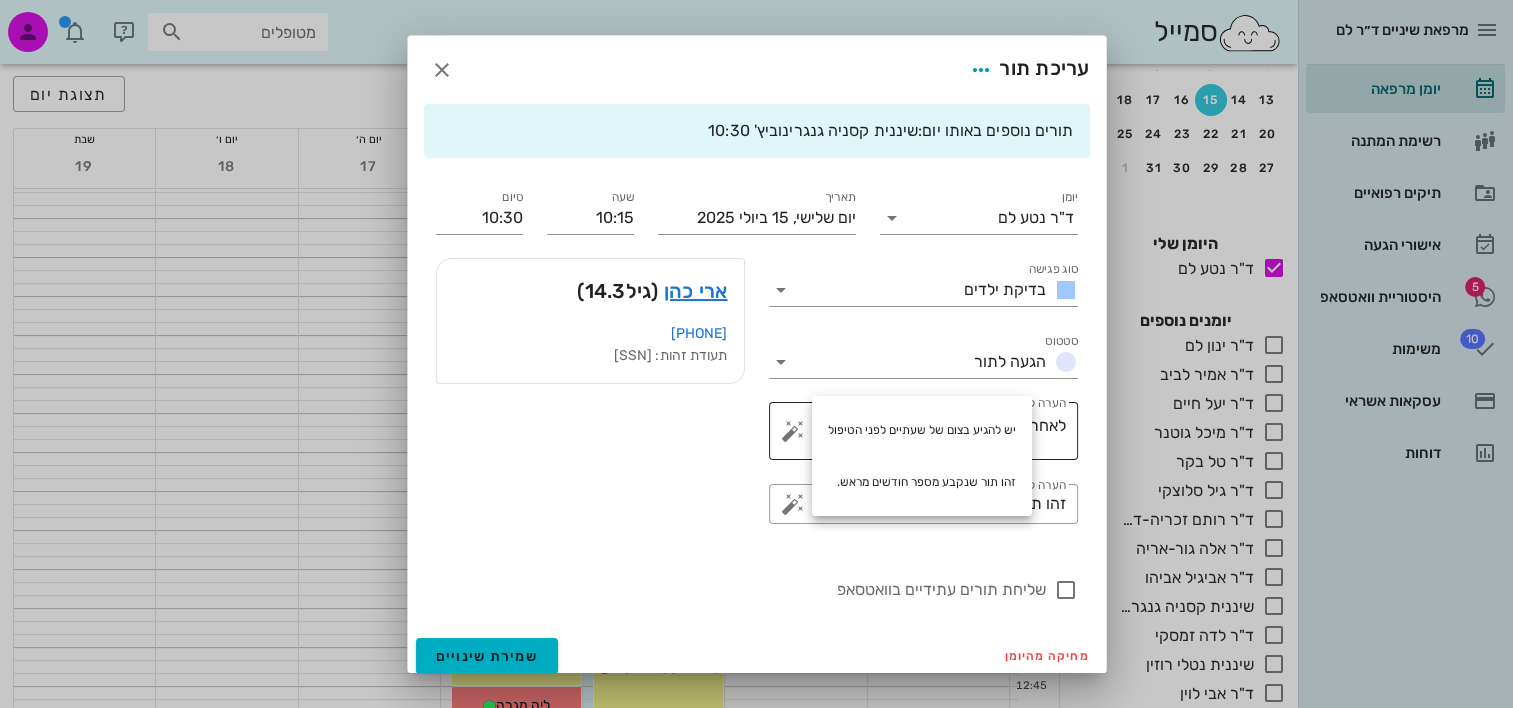 click at bounding box center (793, 431) 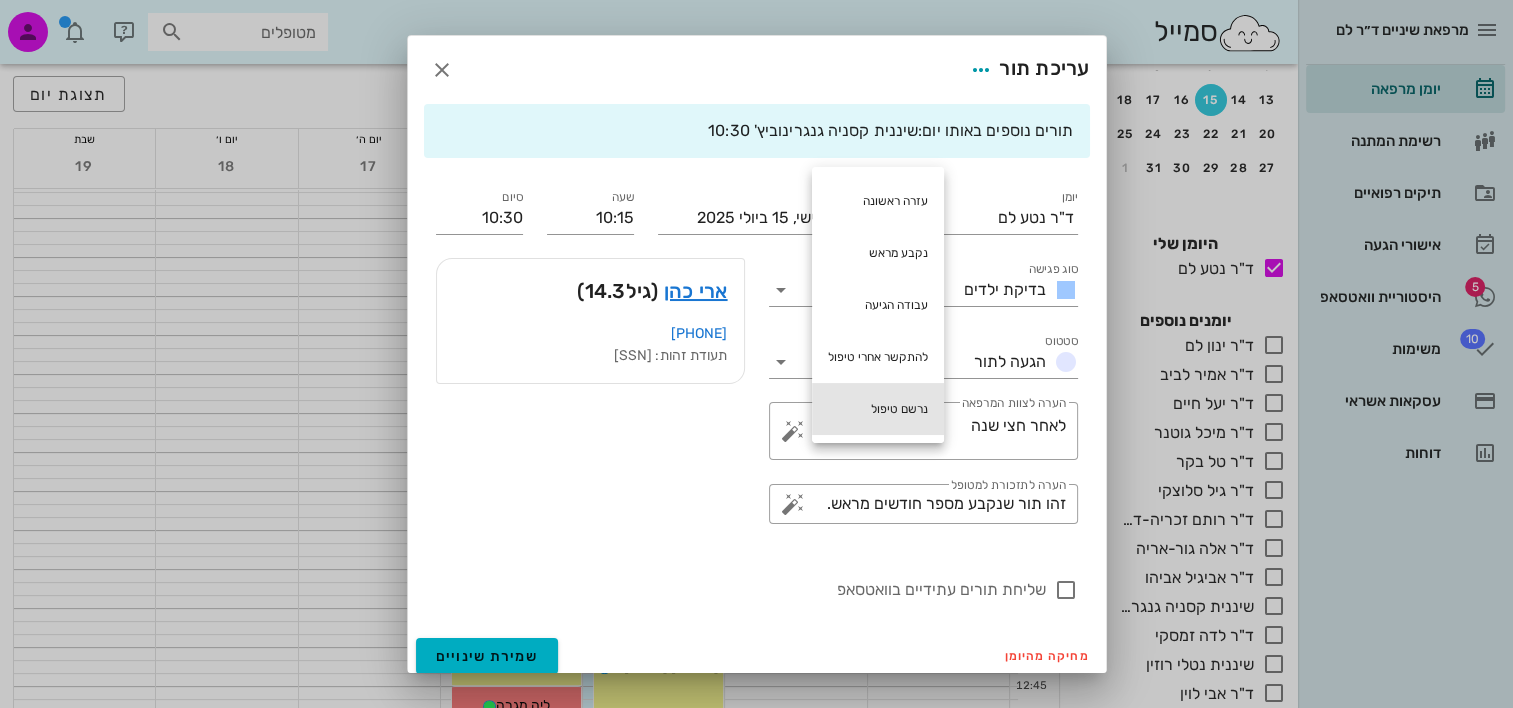 drag, startPoint x: 848, startPoint y: 410, endPoint x: 780, endPoint y: 478, distance: 96.16652 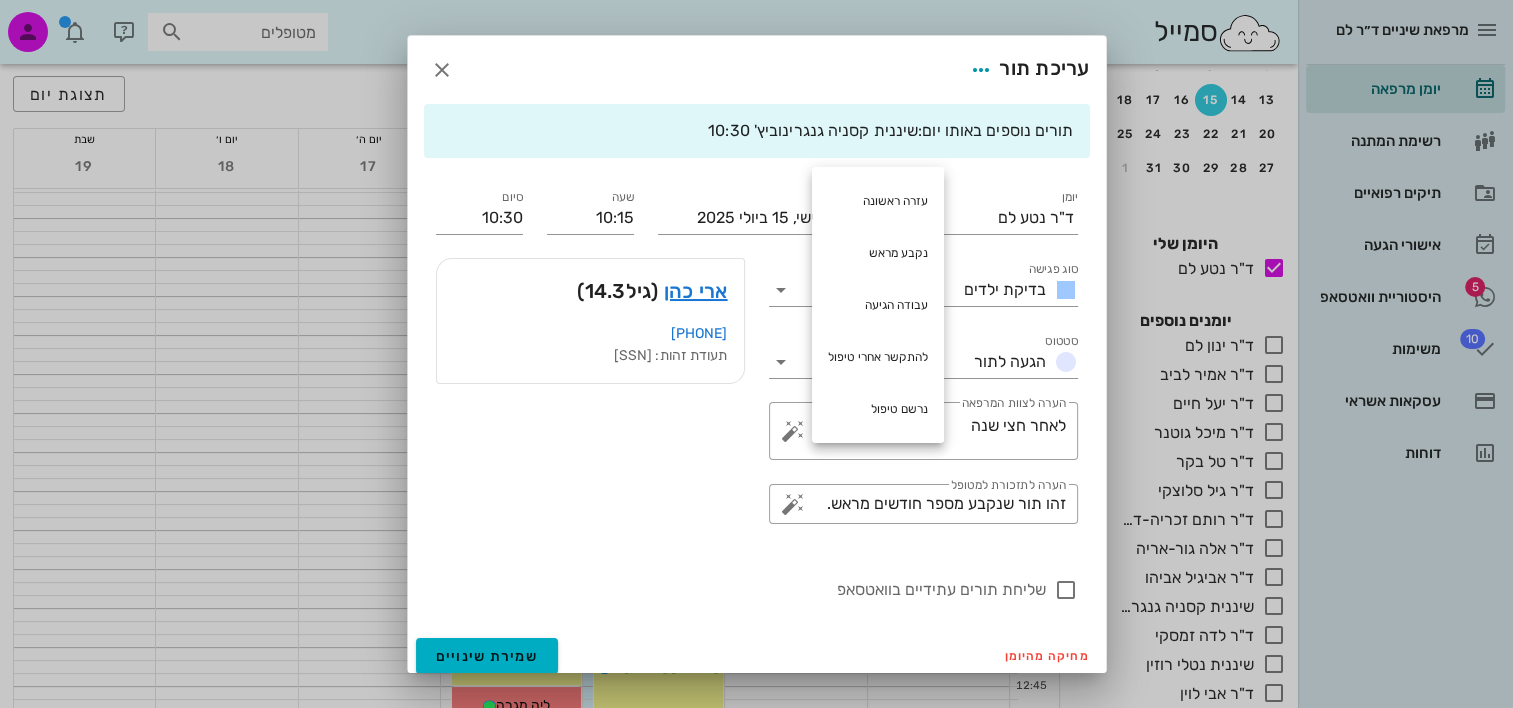 type on "לאחר חצי שנה נרשם טיפול" 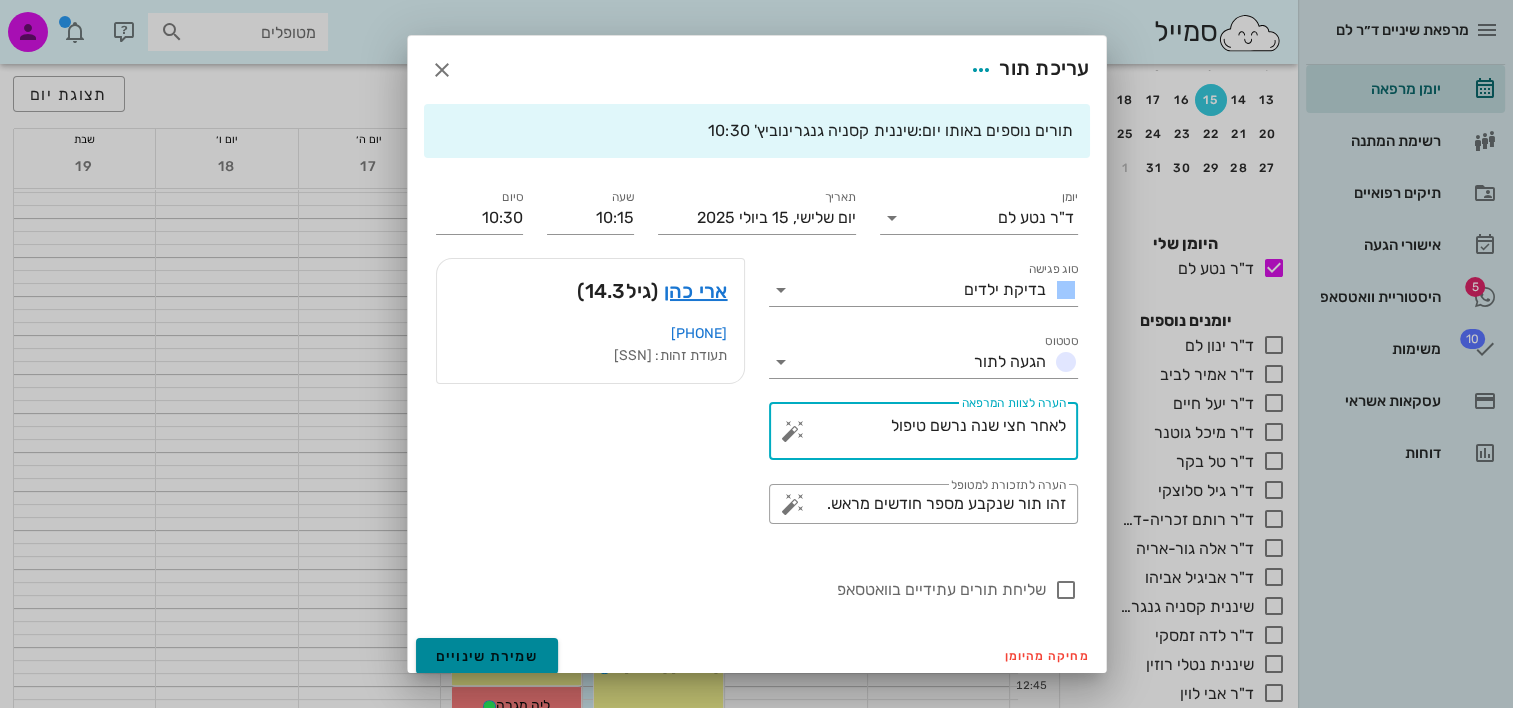 click on "שמירת שינויים" at bounding box center (487, 656) 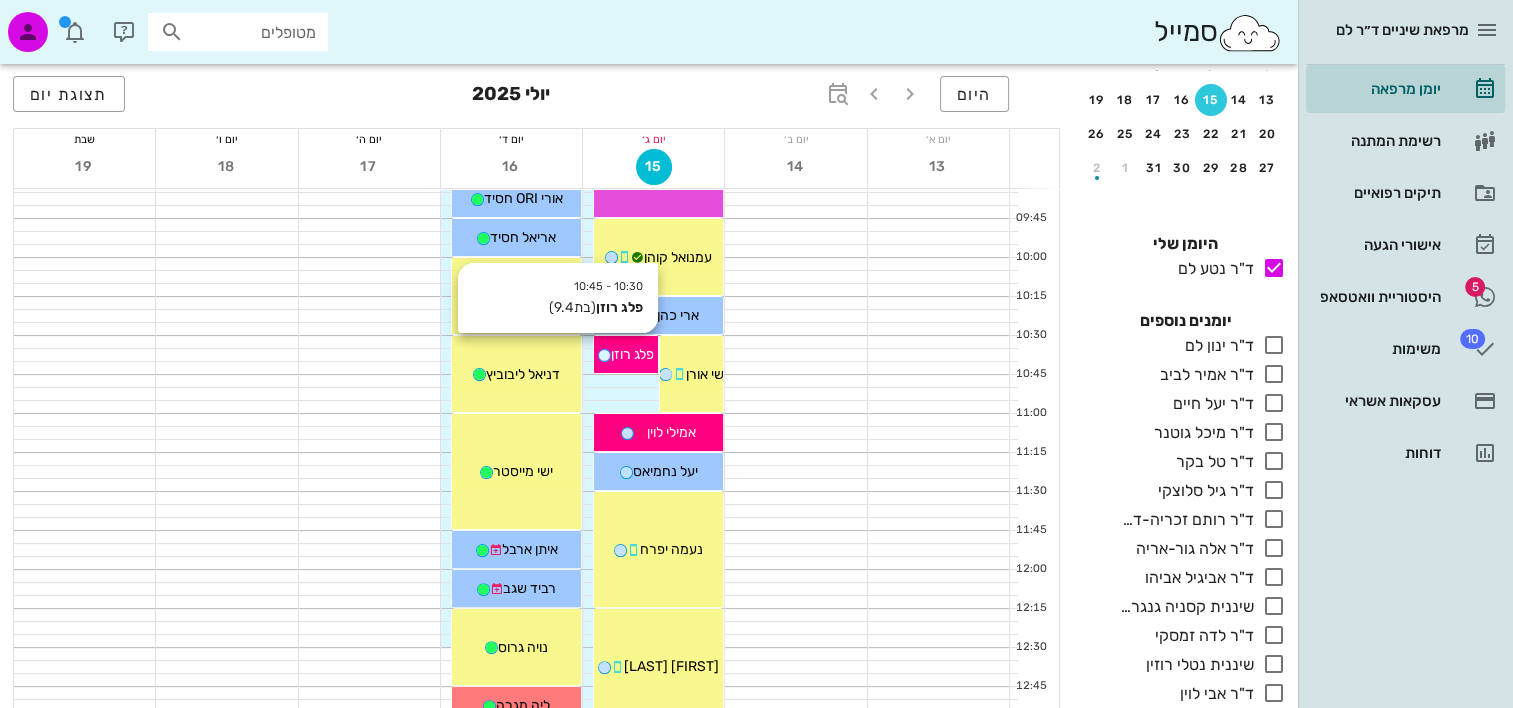 click on "פלג רוזן" at bounding box center (632, 354) 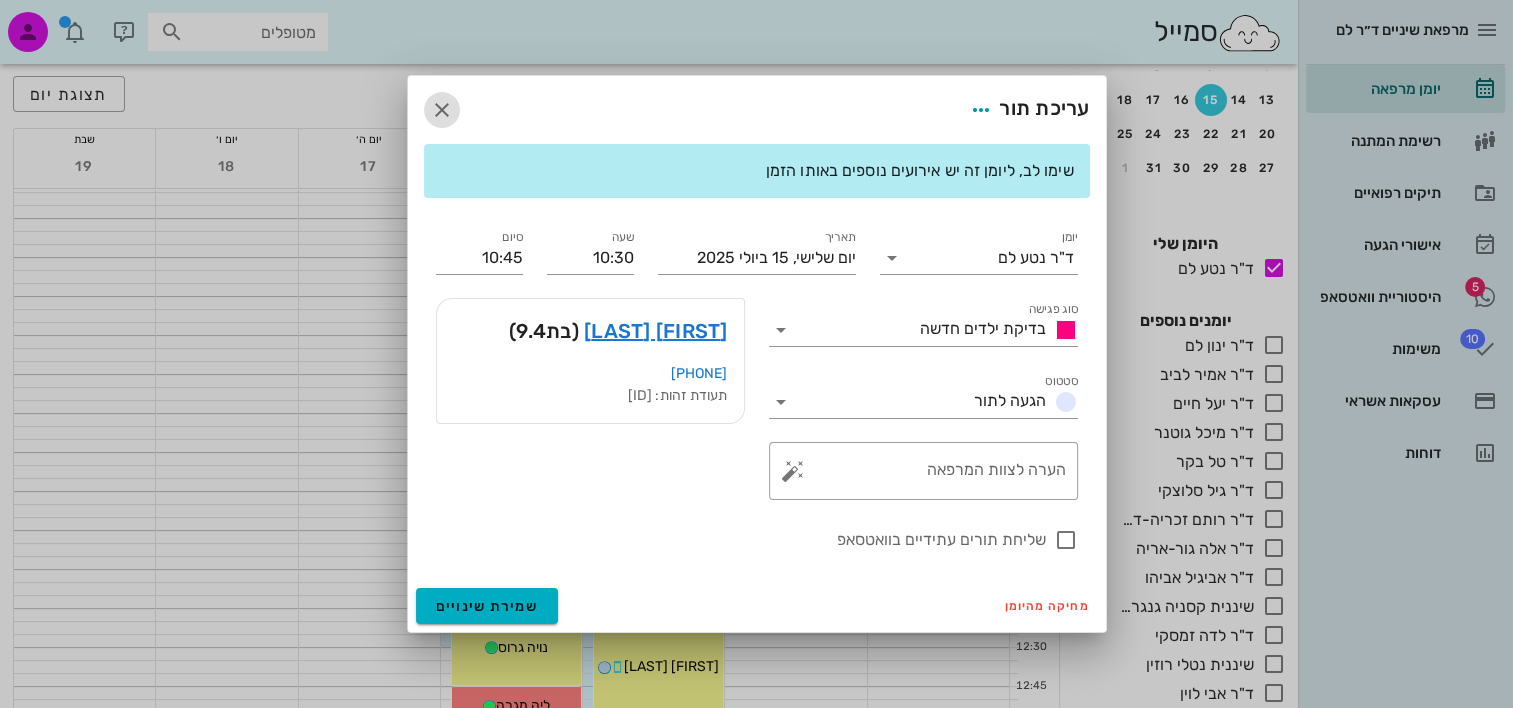 click at bounding box center (442, 110) 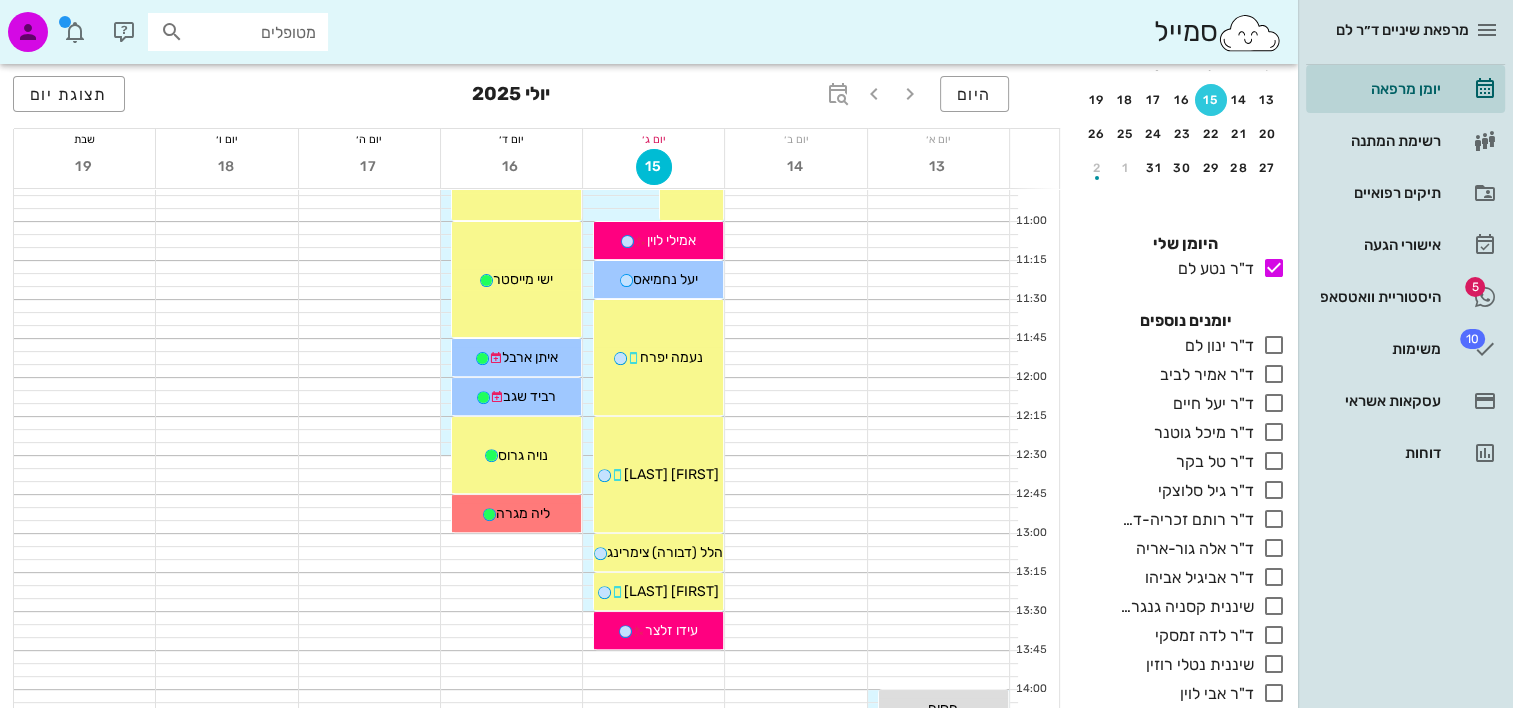 scroll, scrollTop: 600, scrollLeft: 0, axis: vertical 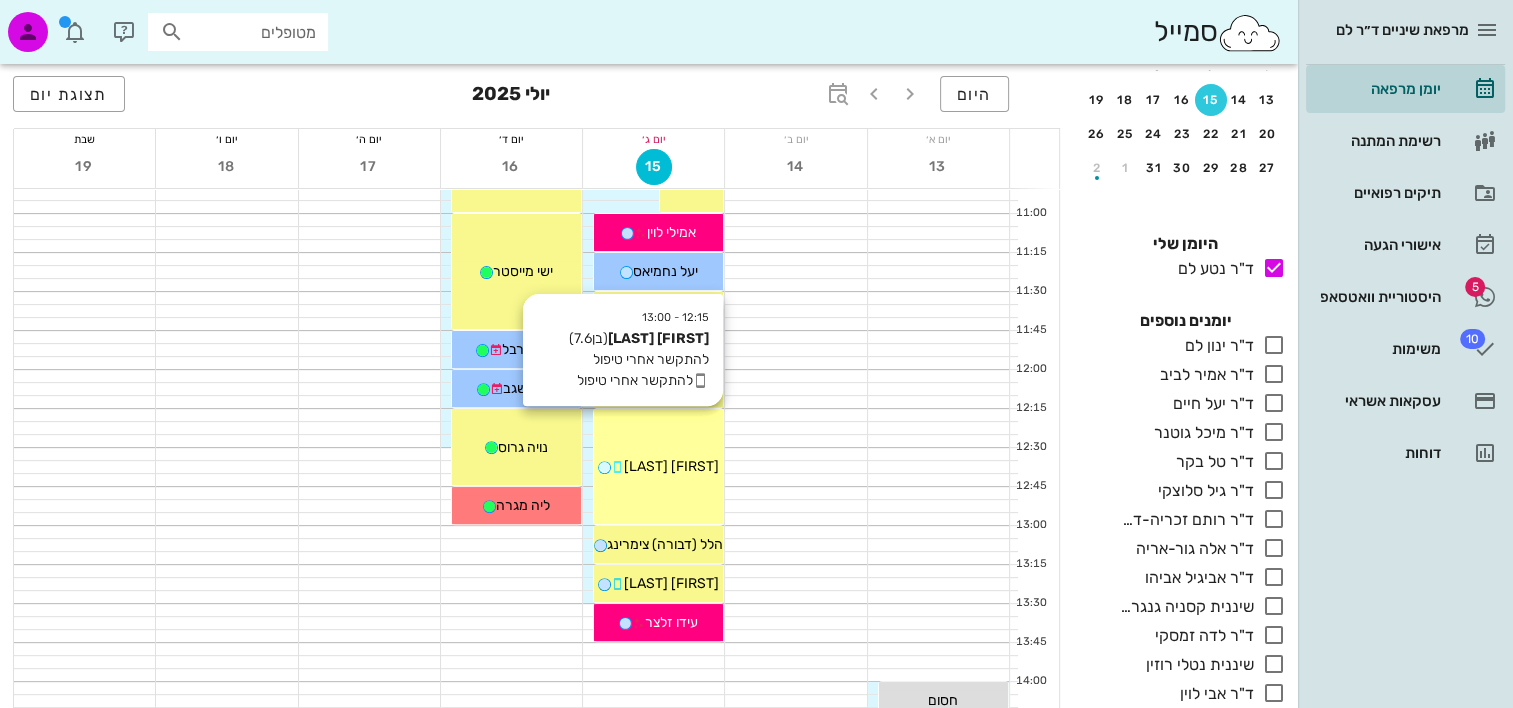 click on "[PERSON] [PERSON]" at bounding box center [658, 466] 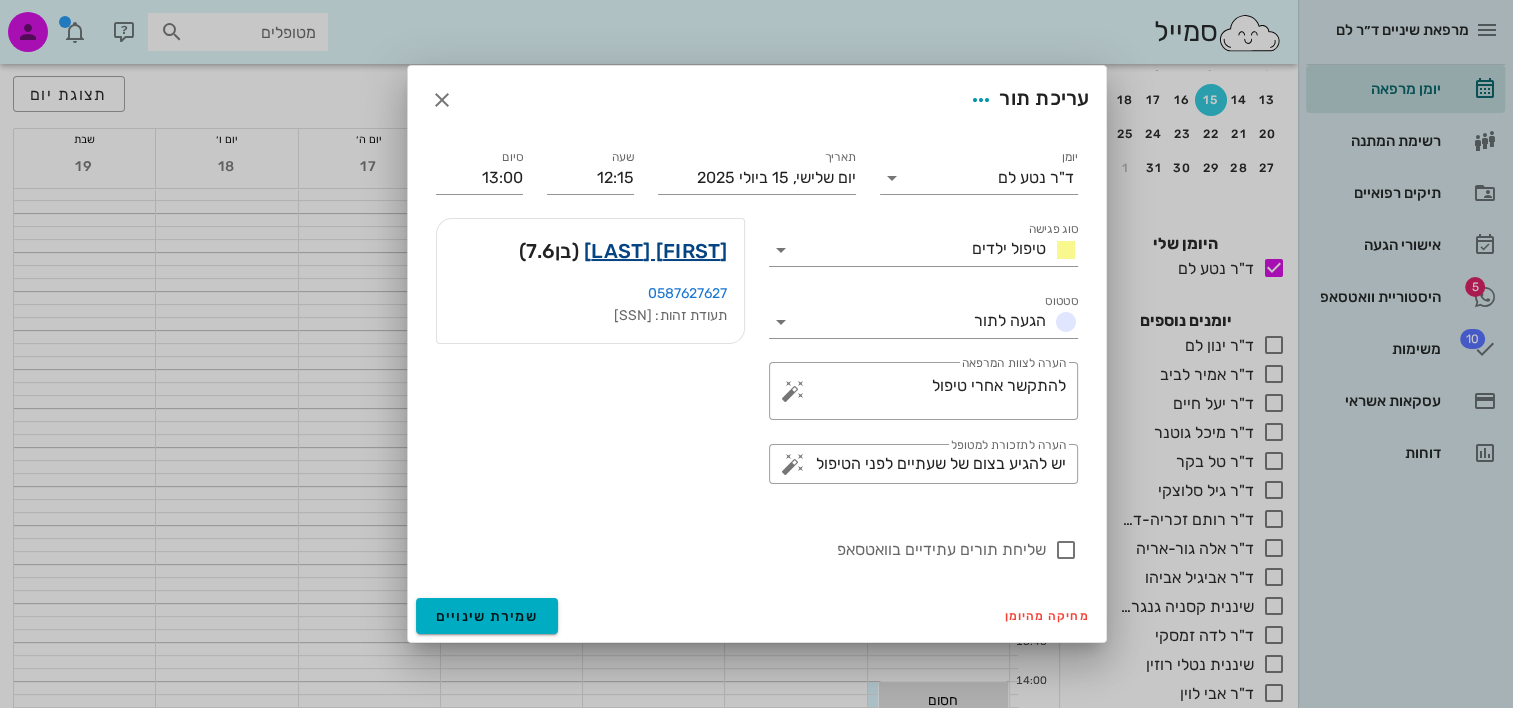 click on "[FIRST]
[LAST]" at bounding box center [656, 251] 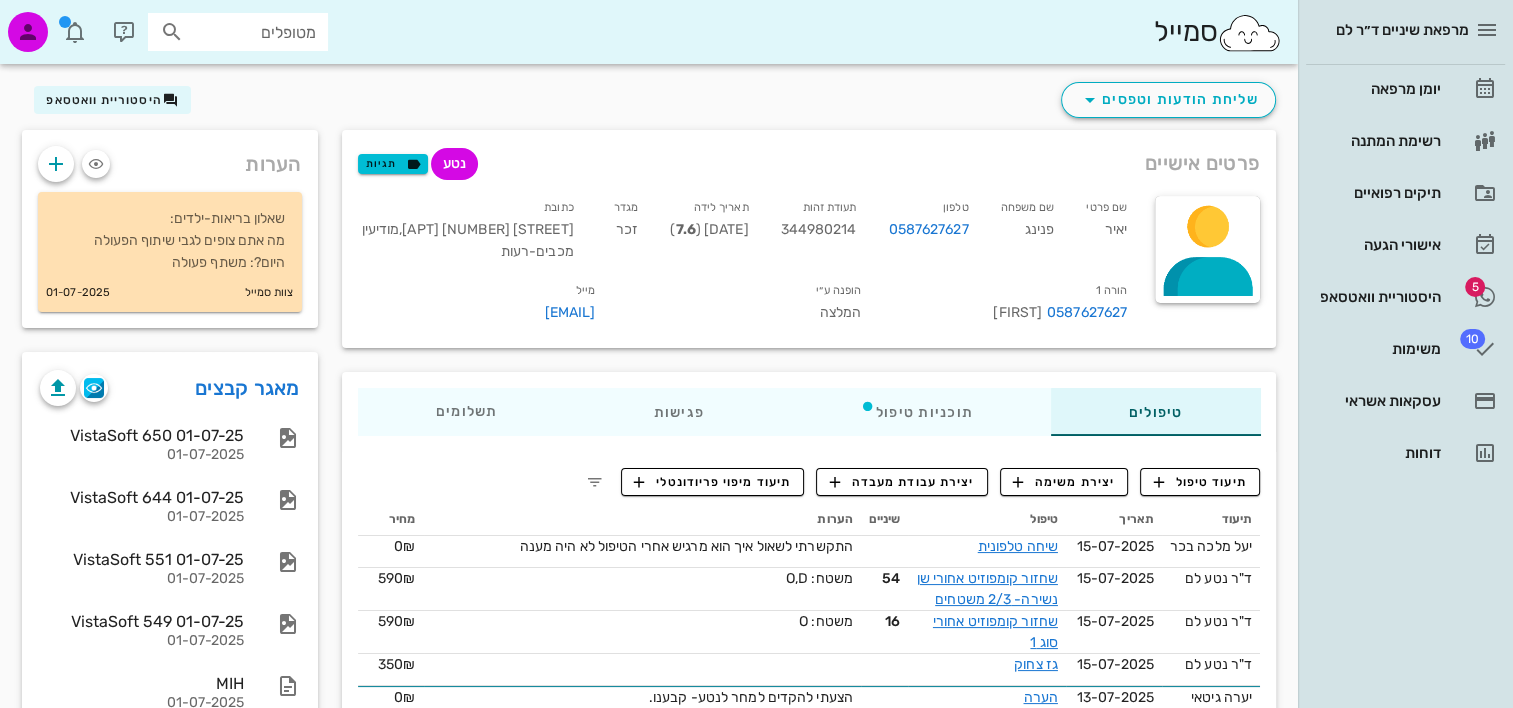 scroll, scrollTop: 0, scrollLeft: 0, axis: both 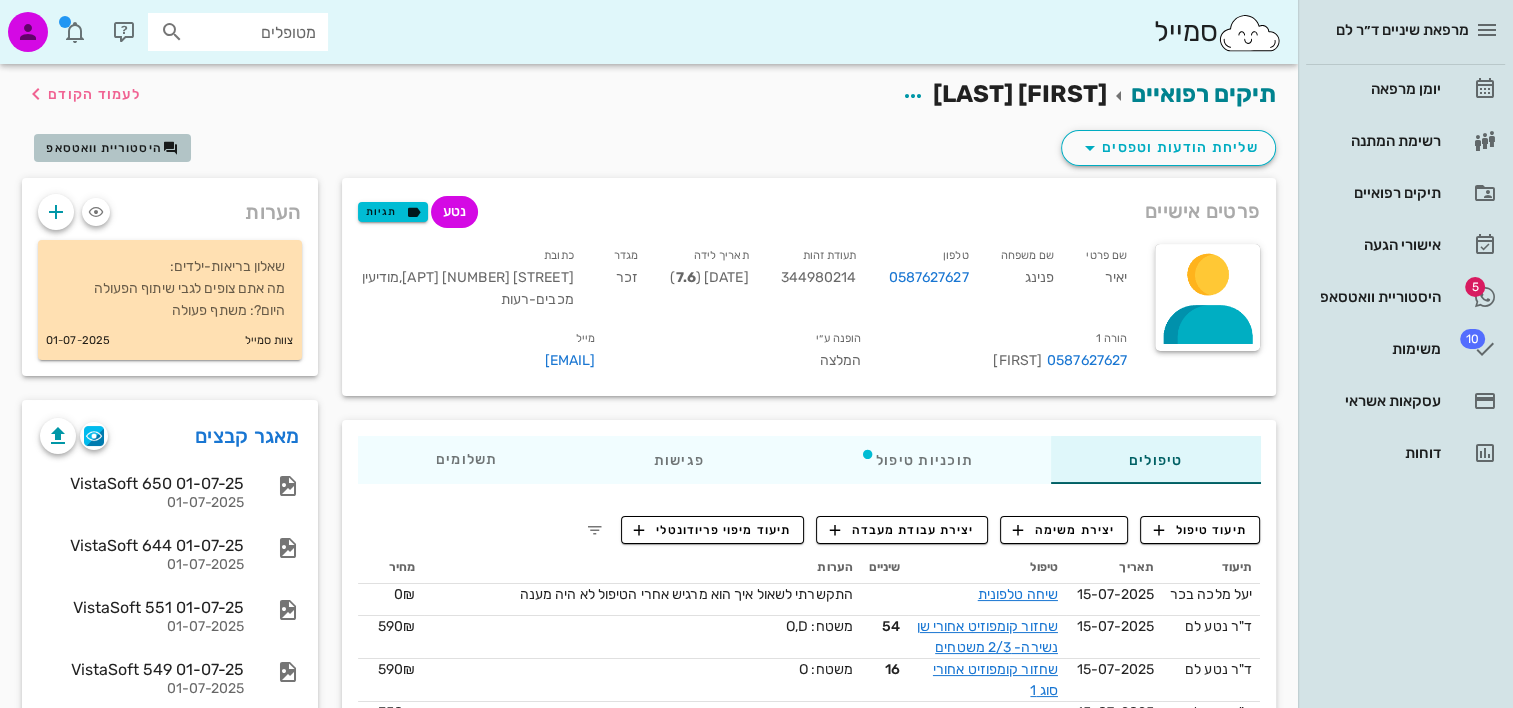 click on "היסטוריית וואטסאפ" at bounding box center (112, 148) 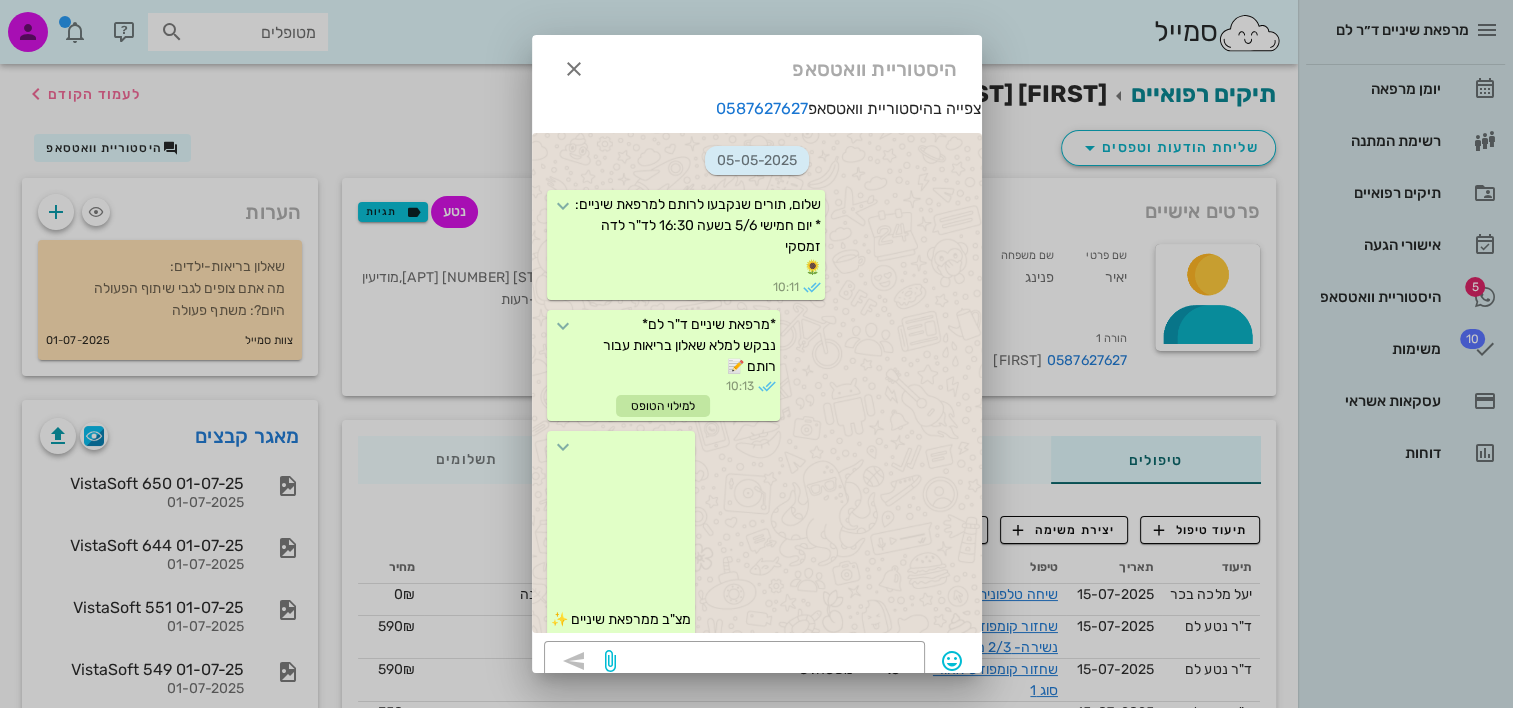 scroll, scrollTop: 8204, scrollLeft: 0, axis: vertical 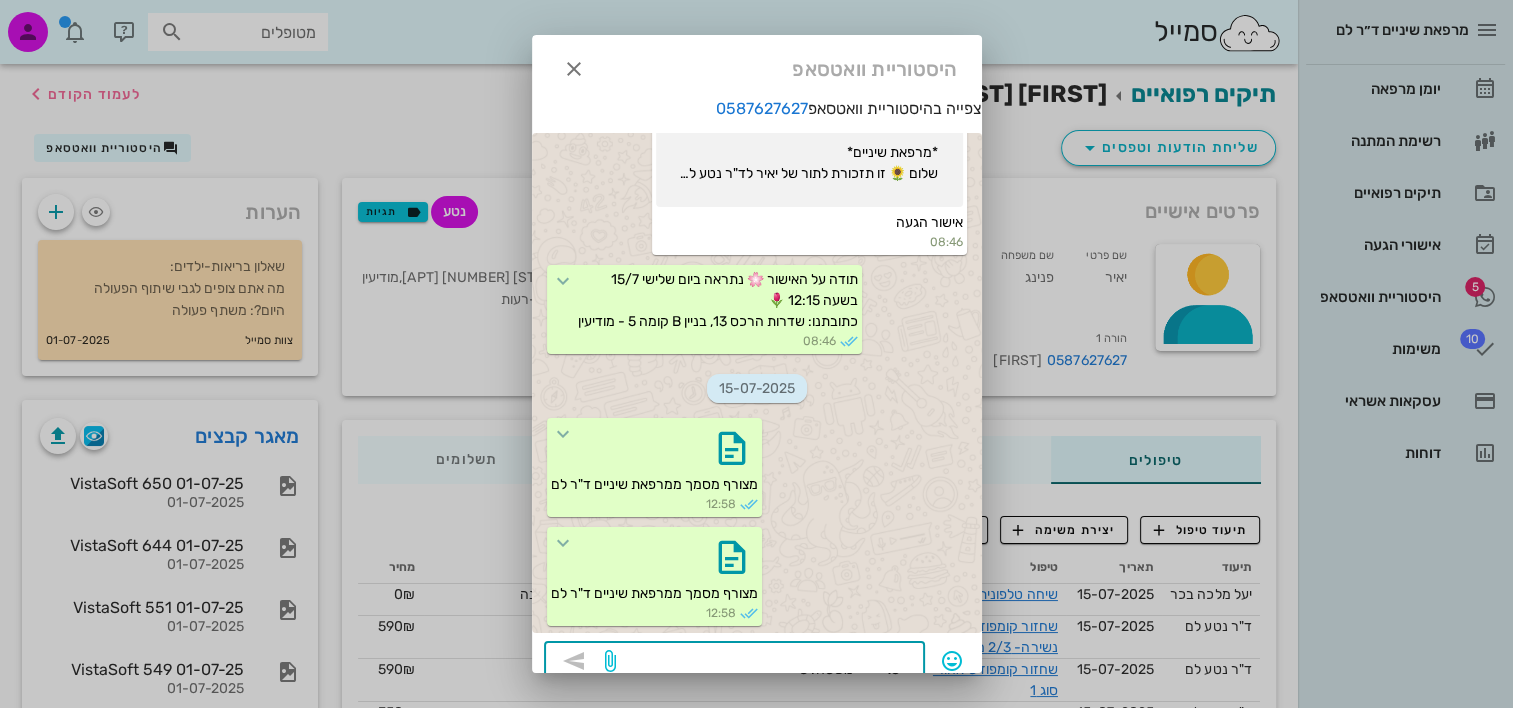 click at bounding box center (766, 663) 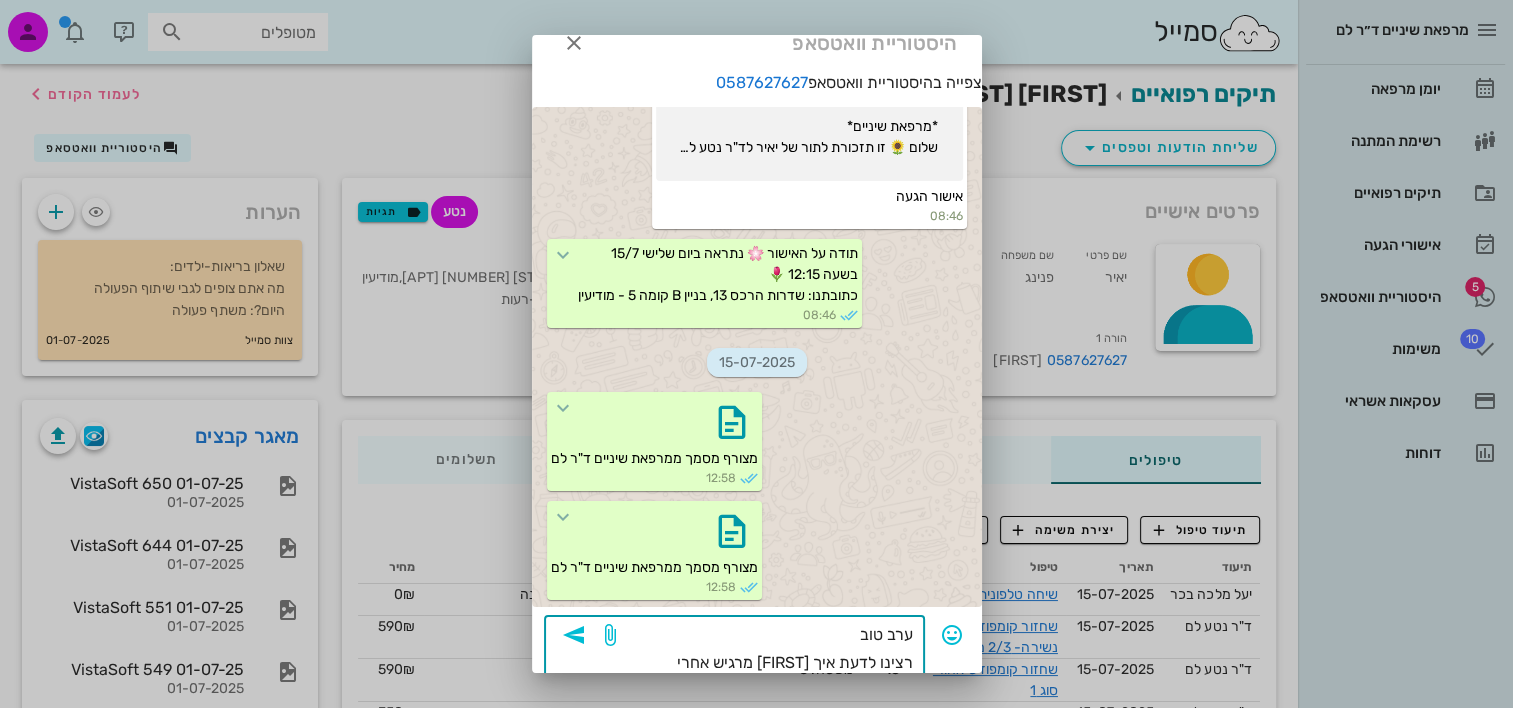 scroll, scrollTop: 54, scrollLeft: 0, axis: vertical 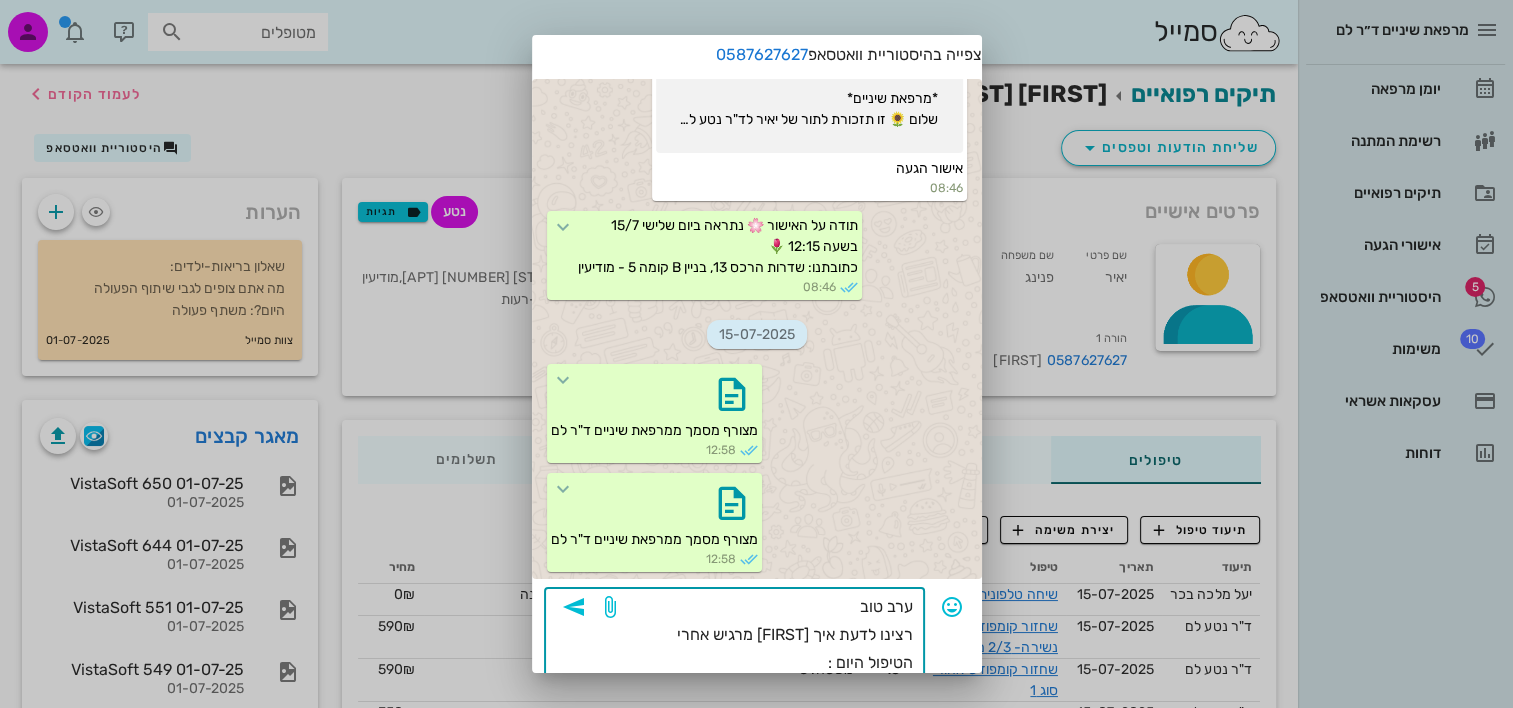 type on "ערב טוב
רצינו לדעת איך יאיר מרגיש אחרי הטיפול היום :)" 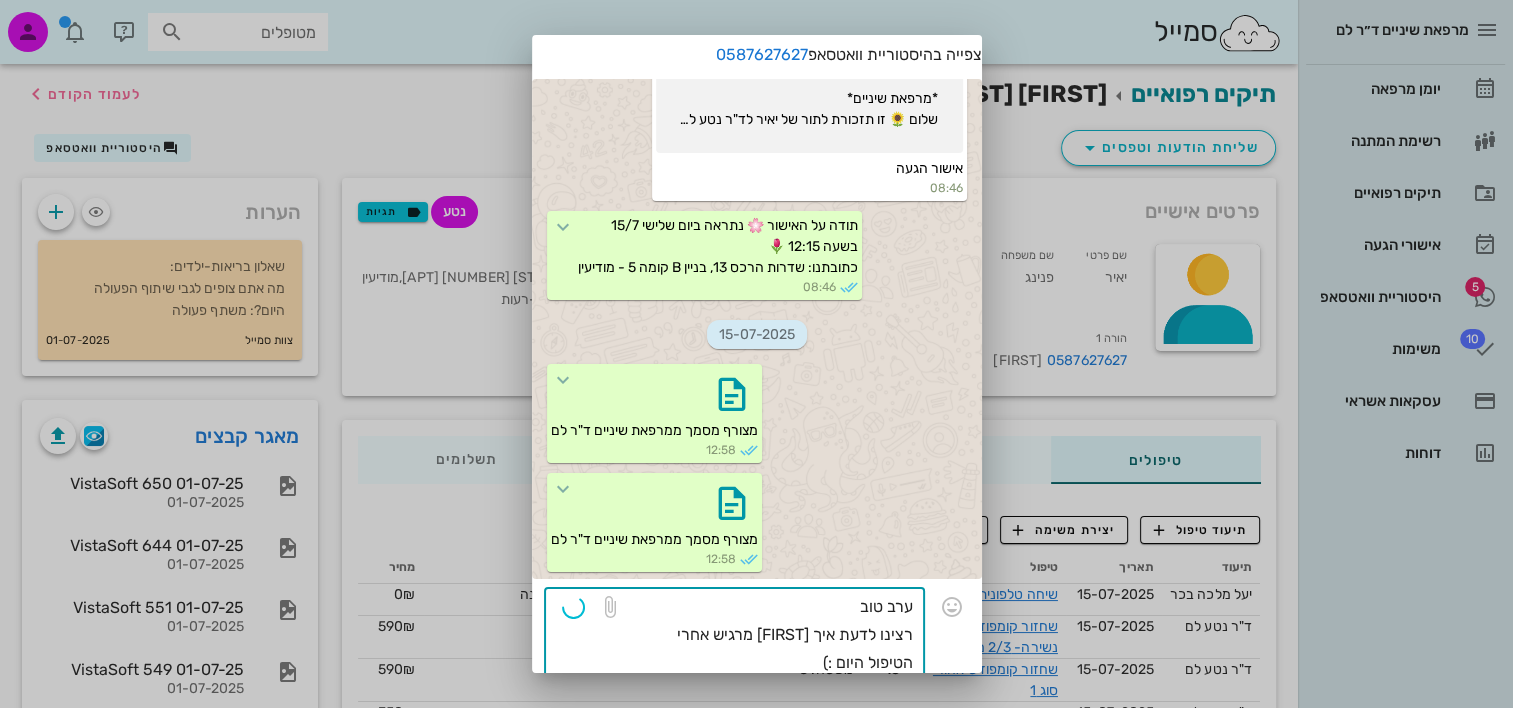 type 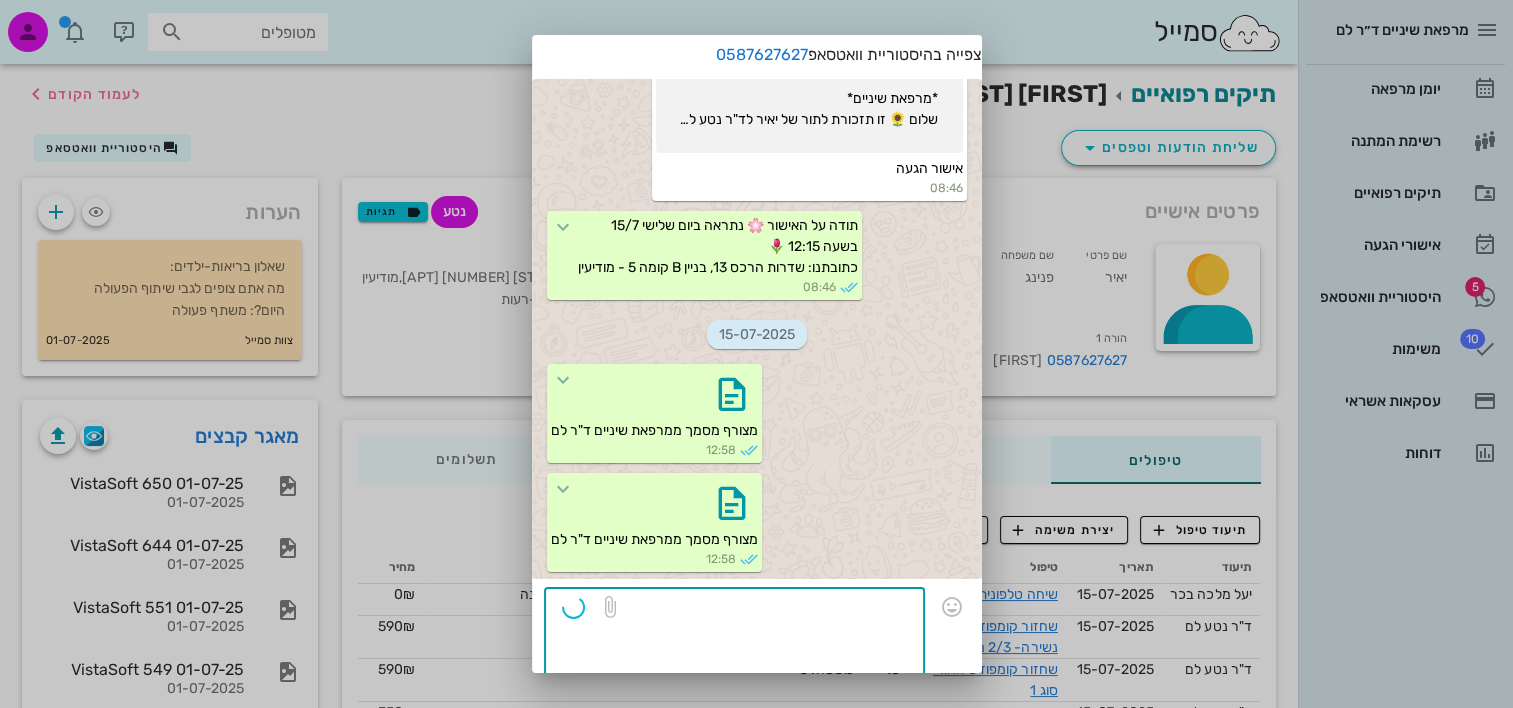 scroll, scrollTop: 22, scrollLeft: 0, axis: vertical 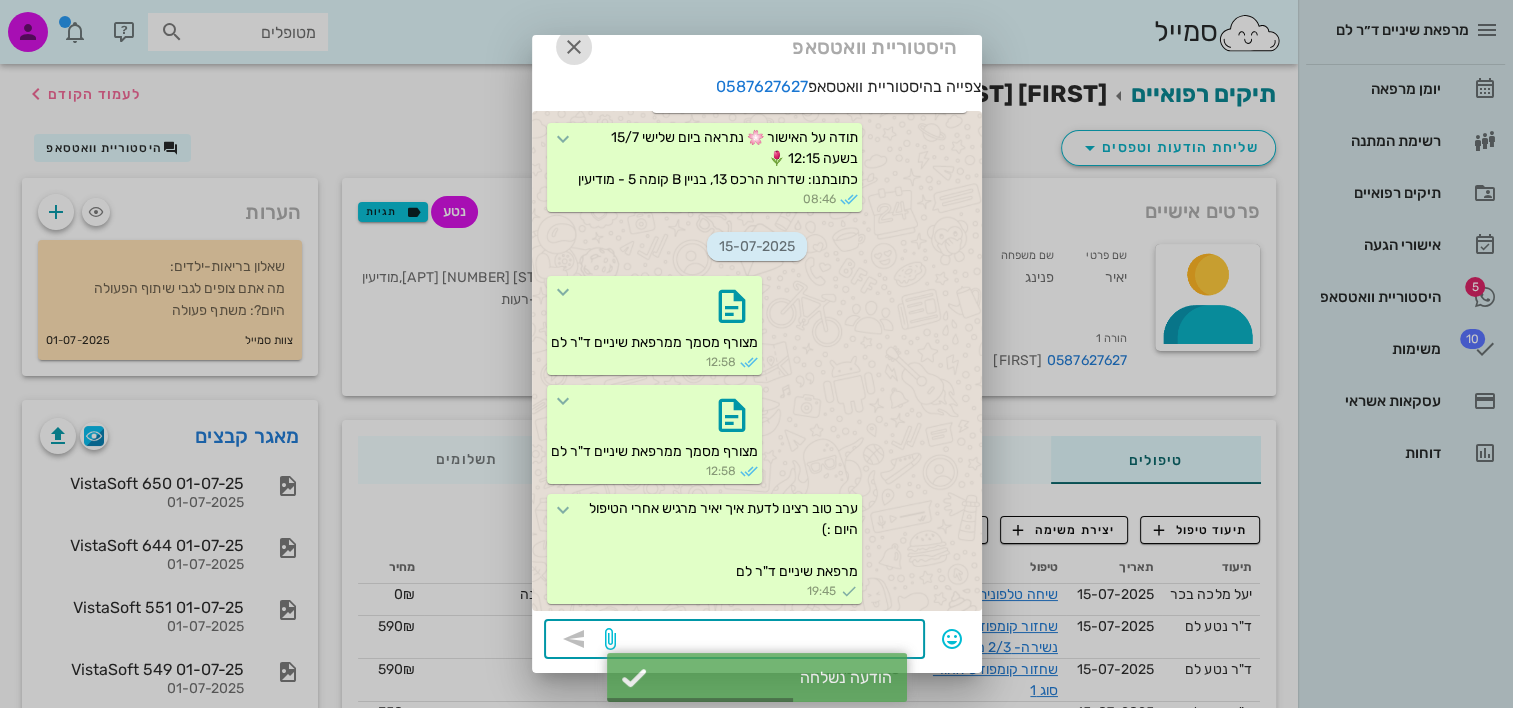 click at bounding box center (574, 47) 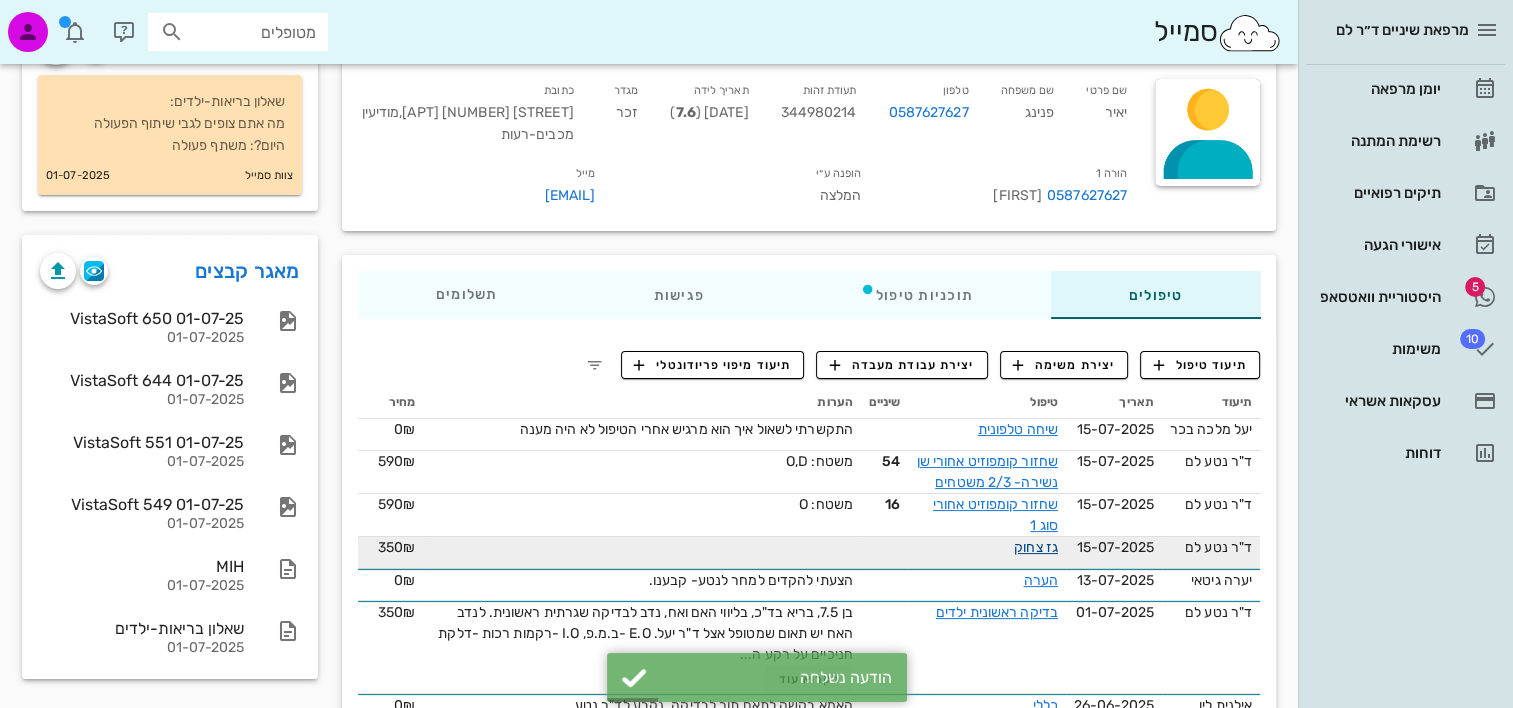 scroll, scrollTop: 200, scrollLeft: 0, axis: vertical 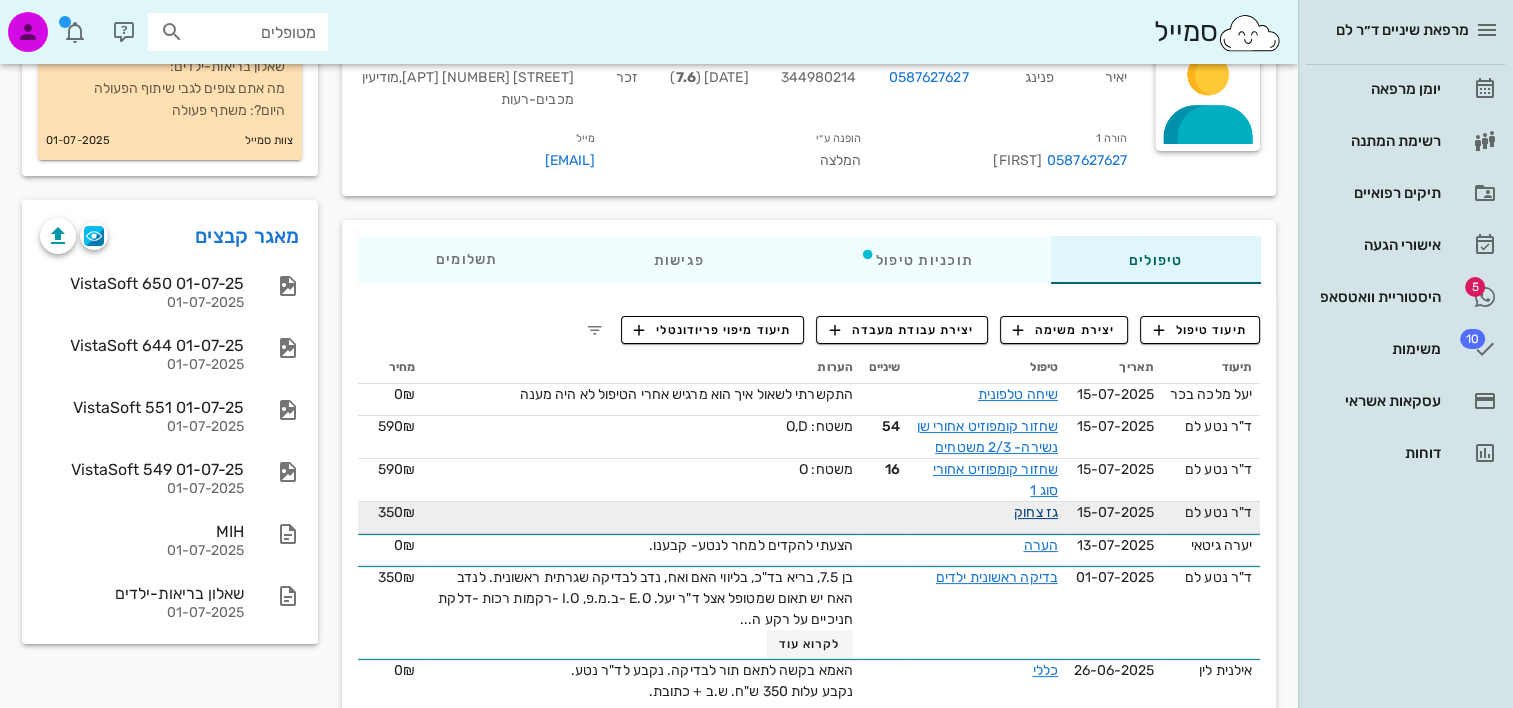 click on "גז צחוק" at bounding box center (1036, 512) 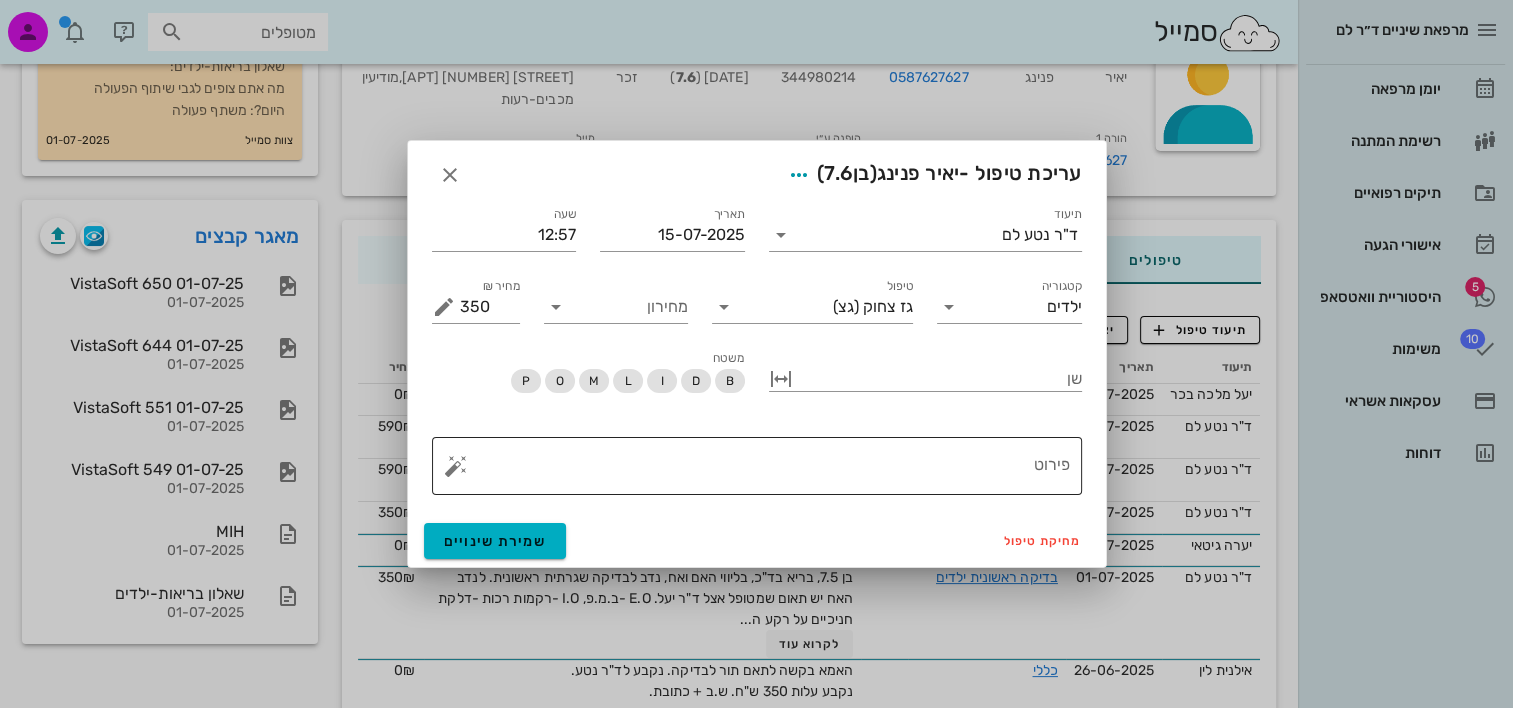 click on "פירוט" at bounding box center (765, 471) 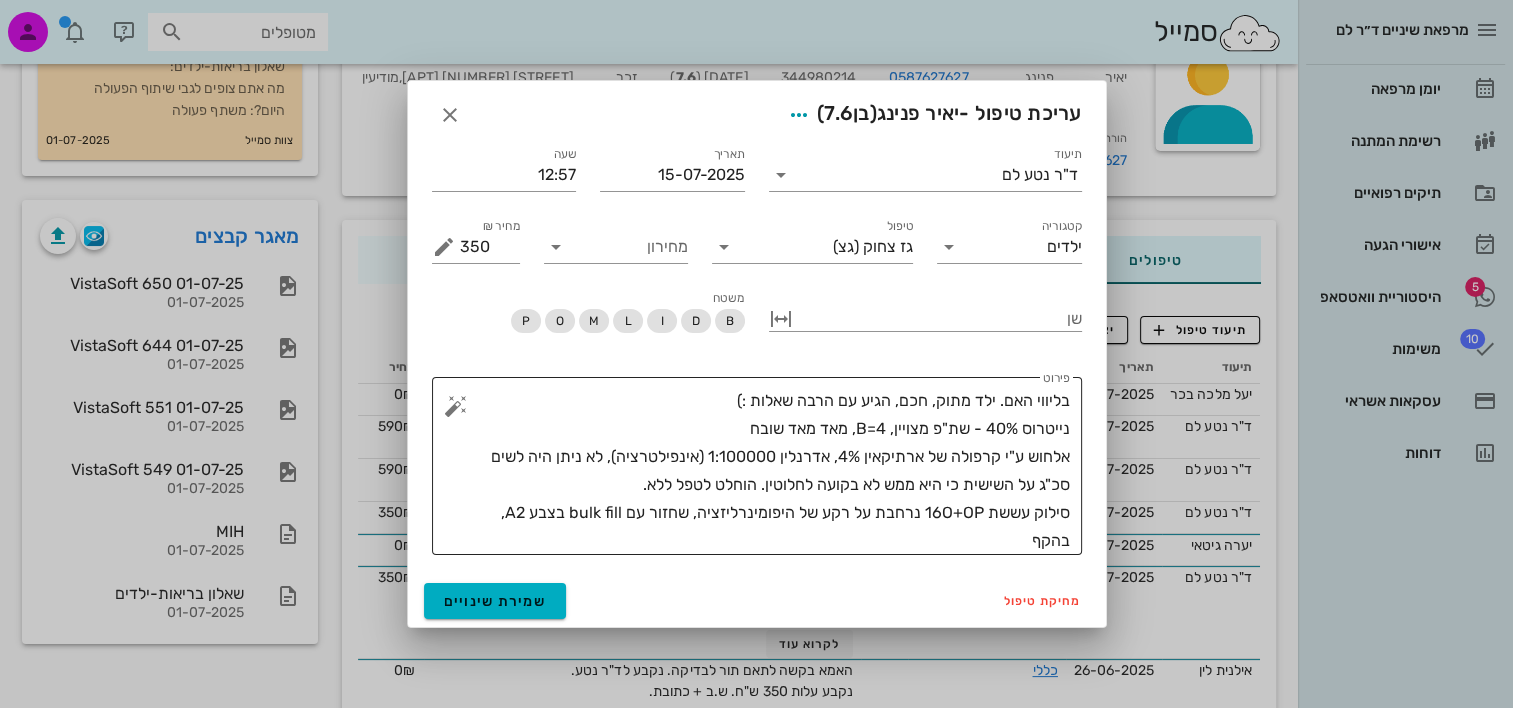 click on "בליווי האם. ילד מתוק, חכם, הגיע עם הרבה שאלות :)
נייטרוס 40% - שת"פ מצויין, B=4, מאד מאד שובח
אלחוש ע"י קרפולה של ארתיקאין 4%, אדרנלין 1:100000 (אינפילטרציה), לא ניתן היה לשים סכ"ג על השישית כי היא ממש לא בקועה לחלוטין. הוחלט לטפל ללא.
סילוק עששת 16O+OP נרחבת על רקע של היפומינרליזציה, שחזור עם bulk fill בצבע A2, בהקף" at bounding box center (765, 471) 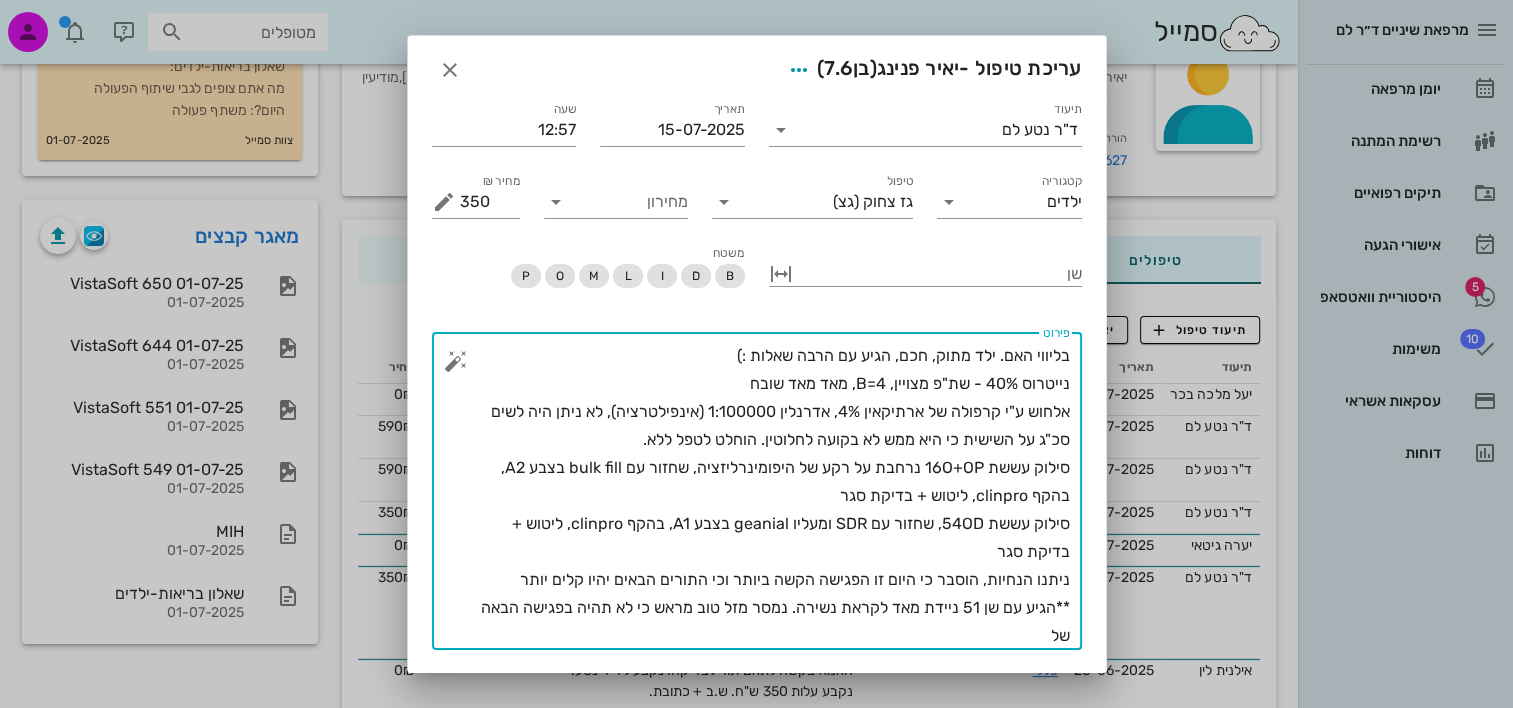 scroll, scrollTop: 0, scrollLeft: 0, axis: both 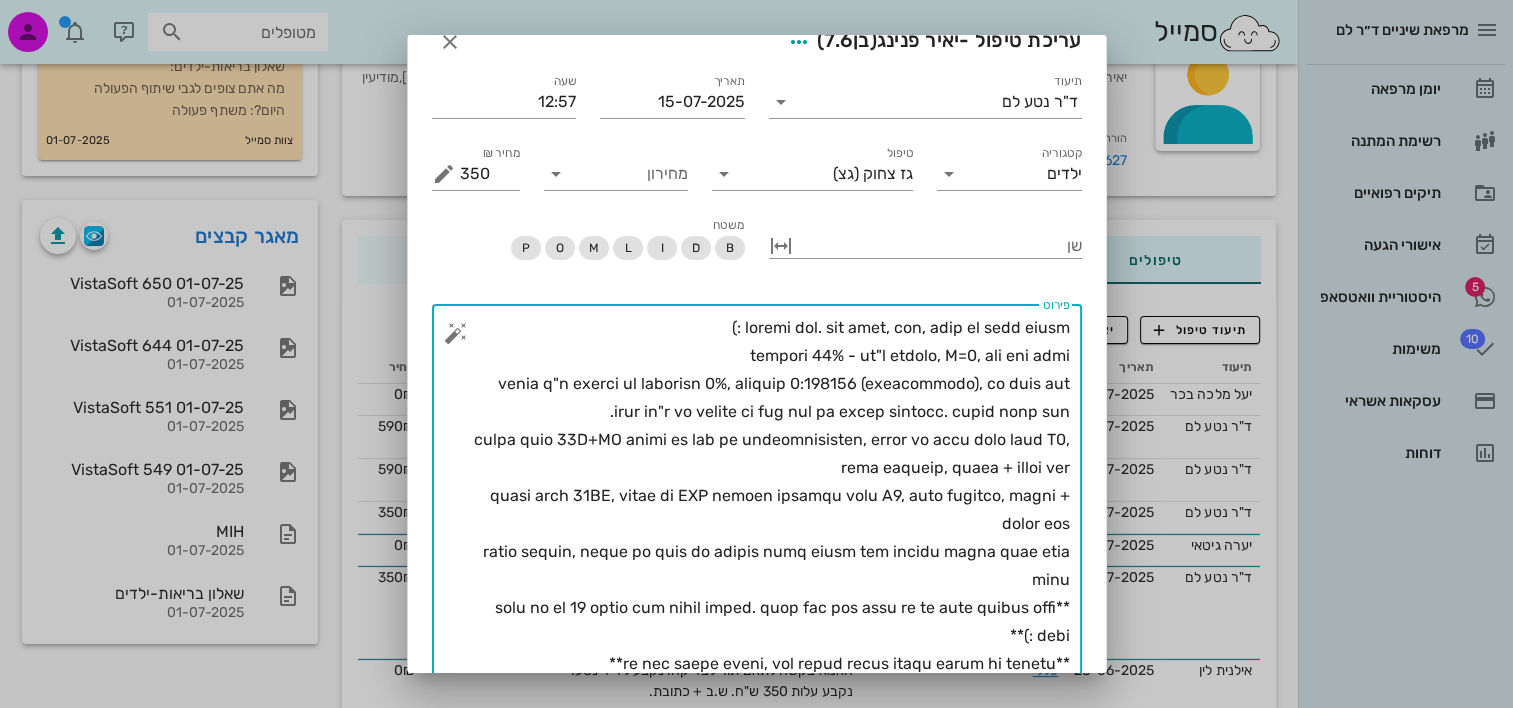click on "פירוט" at bounding box center [765, 496] 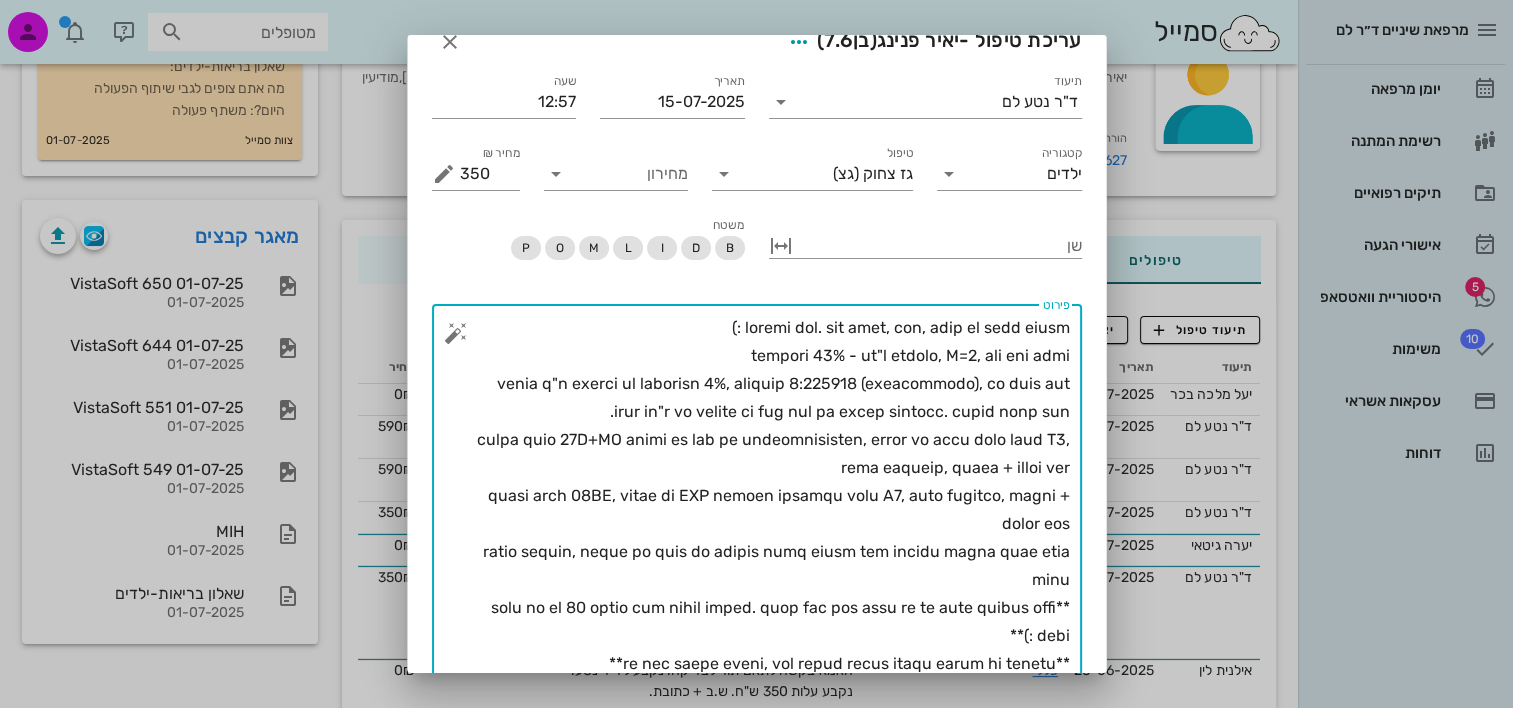 scroll, scrollTop: 28, scrollLeft: 0, axis: vertical 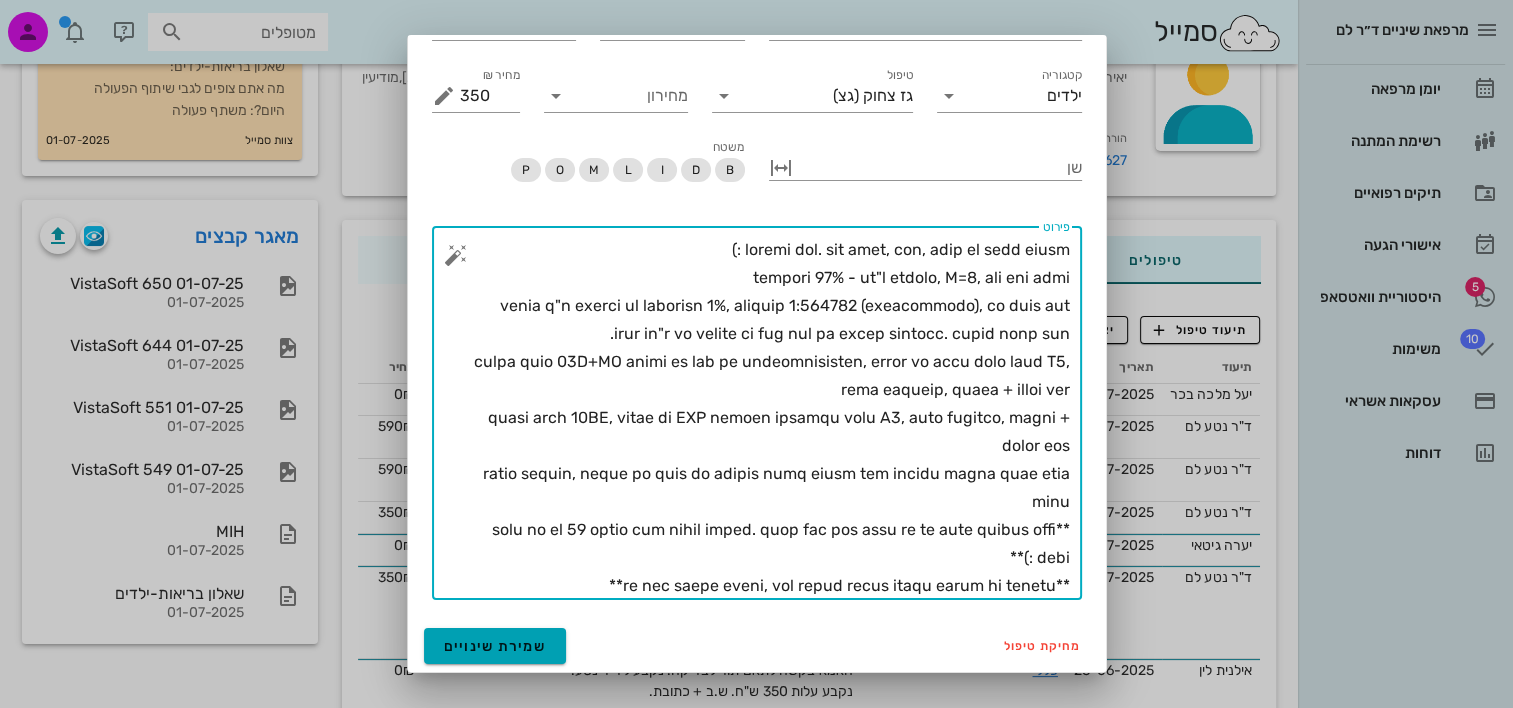 type on "בליווי האם. ילד מתוק, חכם, הגיע עם הרבה שאלות :)
נייטרוס 40% - שת"פ מצויין, B=4, מאד מאד שובח
אלחוש ע"י קרפולה של ארתיקאין 4%, אדרנלין 1:100000 (אינפילטרציה), לא ניתן היה לשים סכ"ג על השישית כי היא ממש לא בקועה לחלוטין. הוחלט לטפל ללא.
סילוק עששת 16O+OP נרחבת על רקע של היפומינרליזציה, שחזור עם bulk fill בצבע A2, בהקף clinpro, ליטוש + בדיקת סגר
סילוק עששת 54OD, שחזור עם SDR ומעליו geanial בצבע A1, בהקף clinpro, ליטוש + בדיקת סגר
ניתנו הנחיות, הוסבר כי היום זו הפגישה הקשה ביותר וכי התורים הבאים יהיו קלים יותר
**הגיע עם שן 51 ניידת מאד לקראת נשירה. נמסר מזל טוב מראש כי לא תהיה בפגישה הבאה שלנו :)**
**לא רצה לבחור תכנית, רצה להיות מרוכז בעצמו לעבור את הטיפול**
האם נעימה ולא מפסיקה להגיד תודה על היחס אליו :)..." 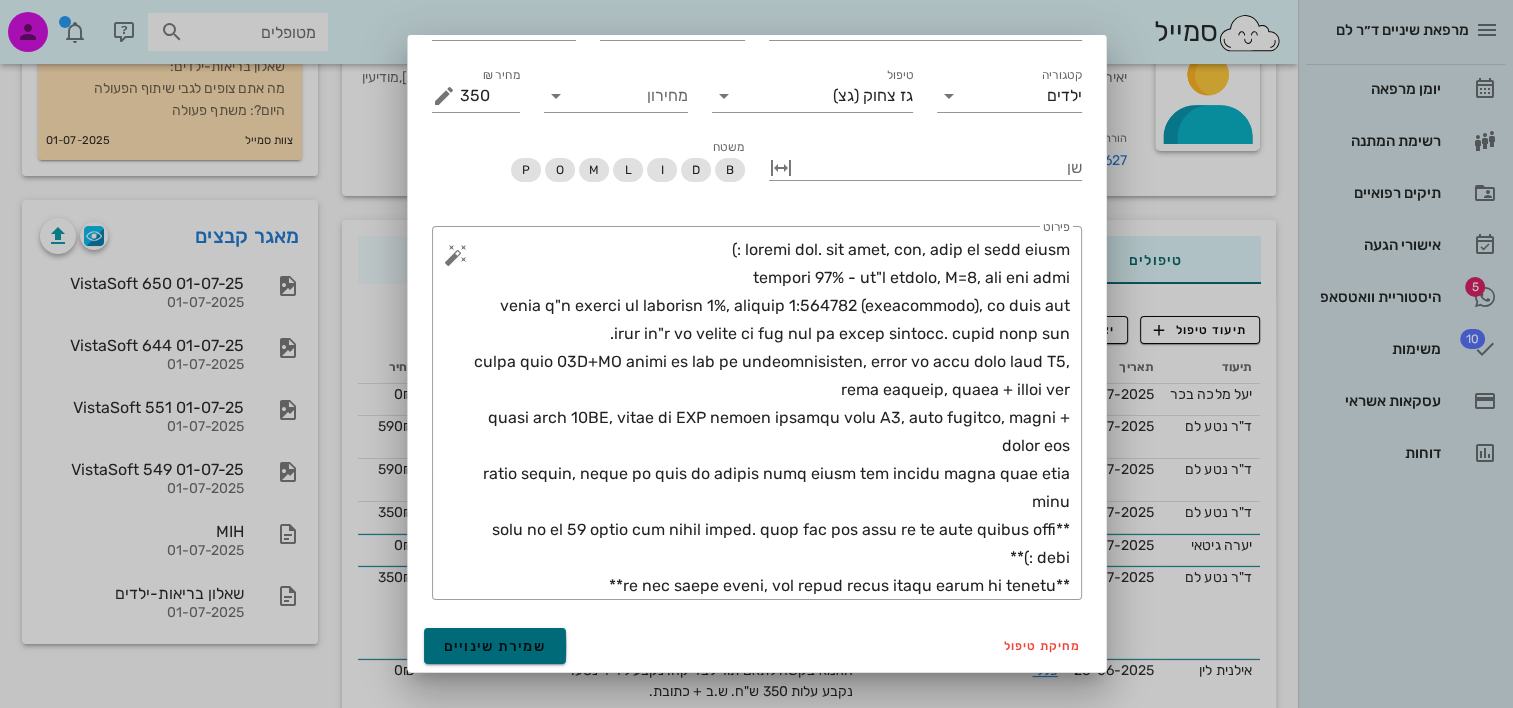 click on "שמירת שינויים" at bounding box center [495, 646] 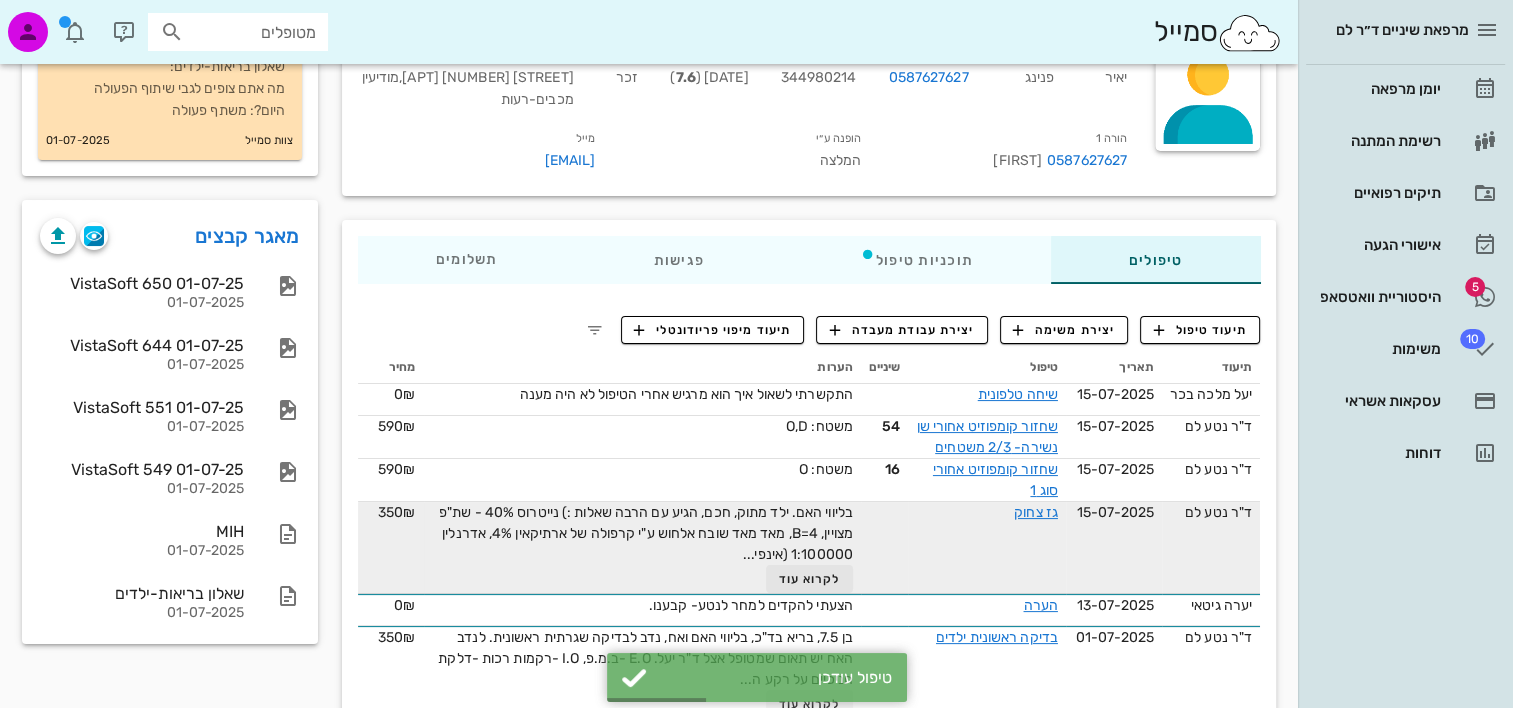 scroll, scrollTop: 299, scrollLeft: 0, axis: vertical 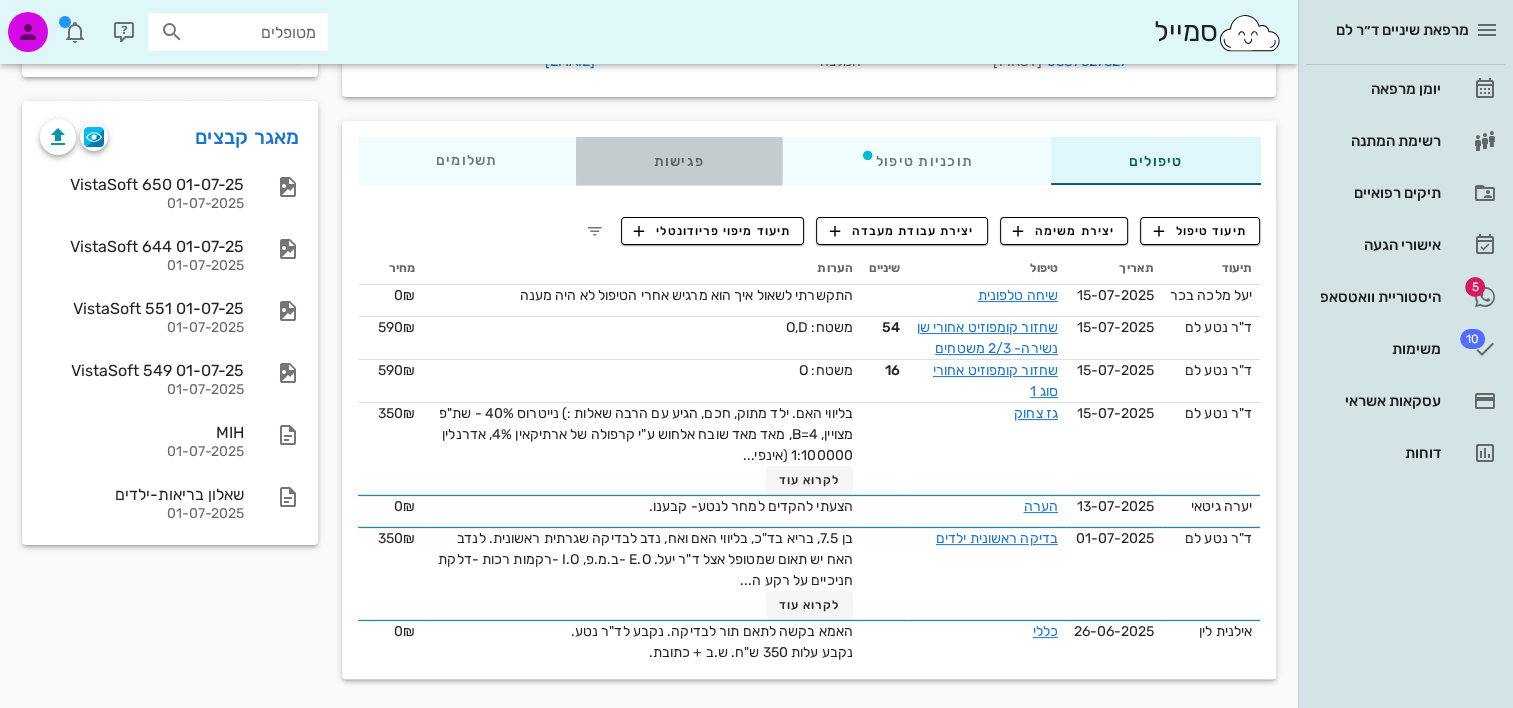 click on "פגישות" at bounding box center (678, 161) 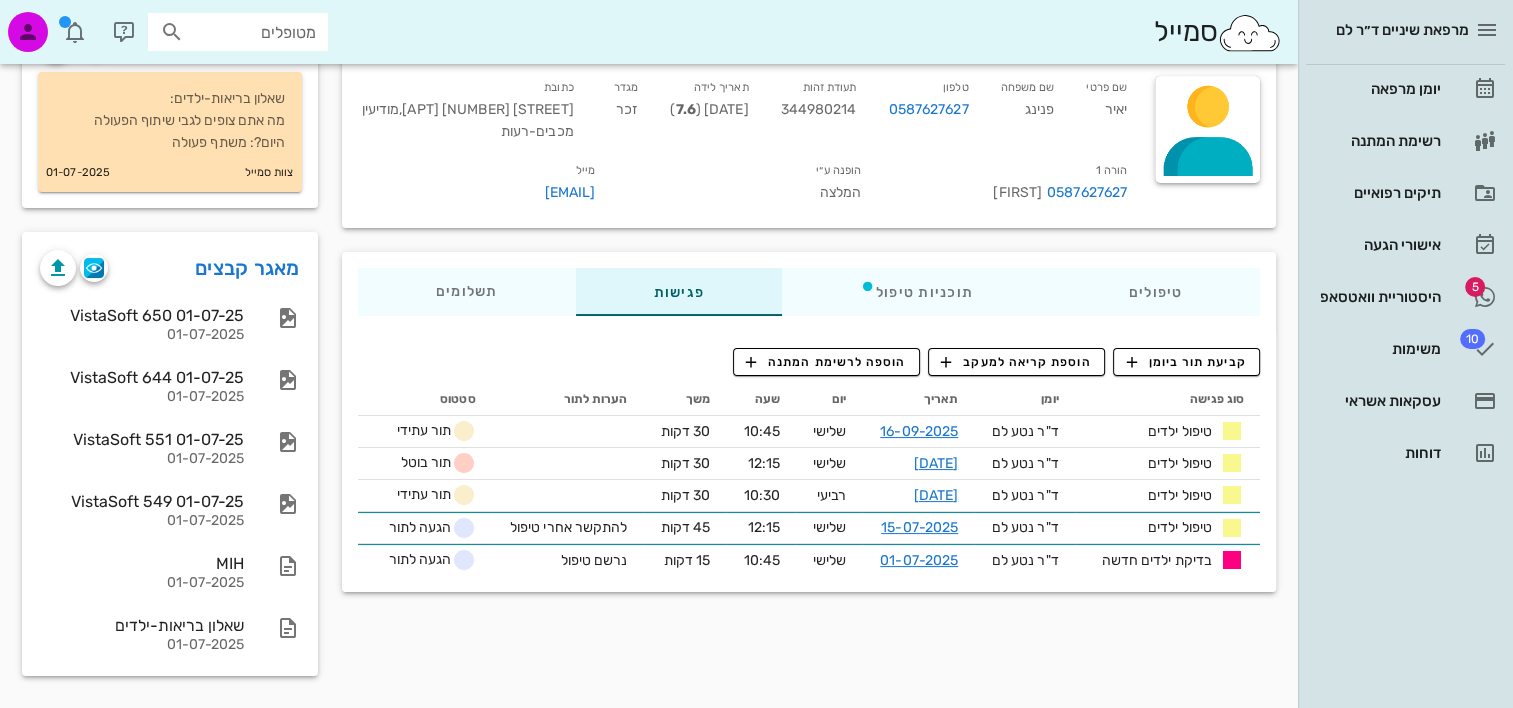 scroll, scrollTop: 166, scrollLeft: 0, axis: vertical 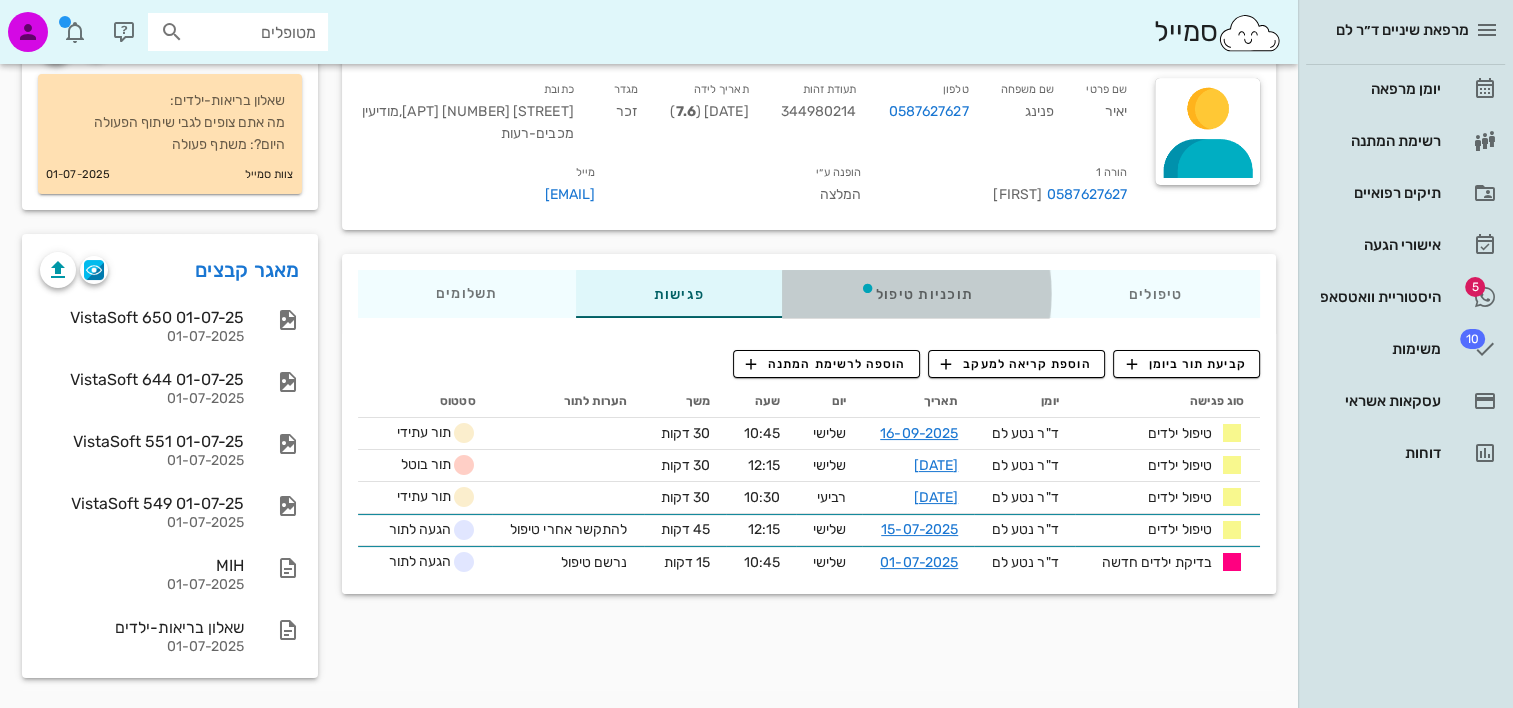 click on "תוכניות טיפול" at bounding box center (915, 294) 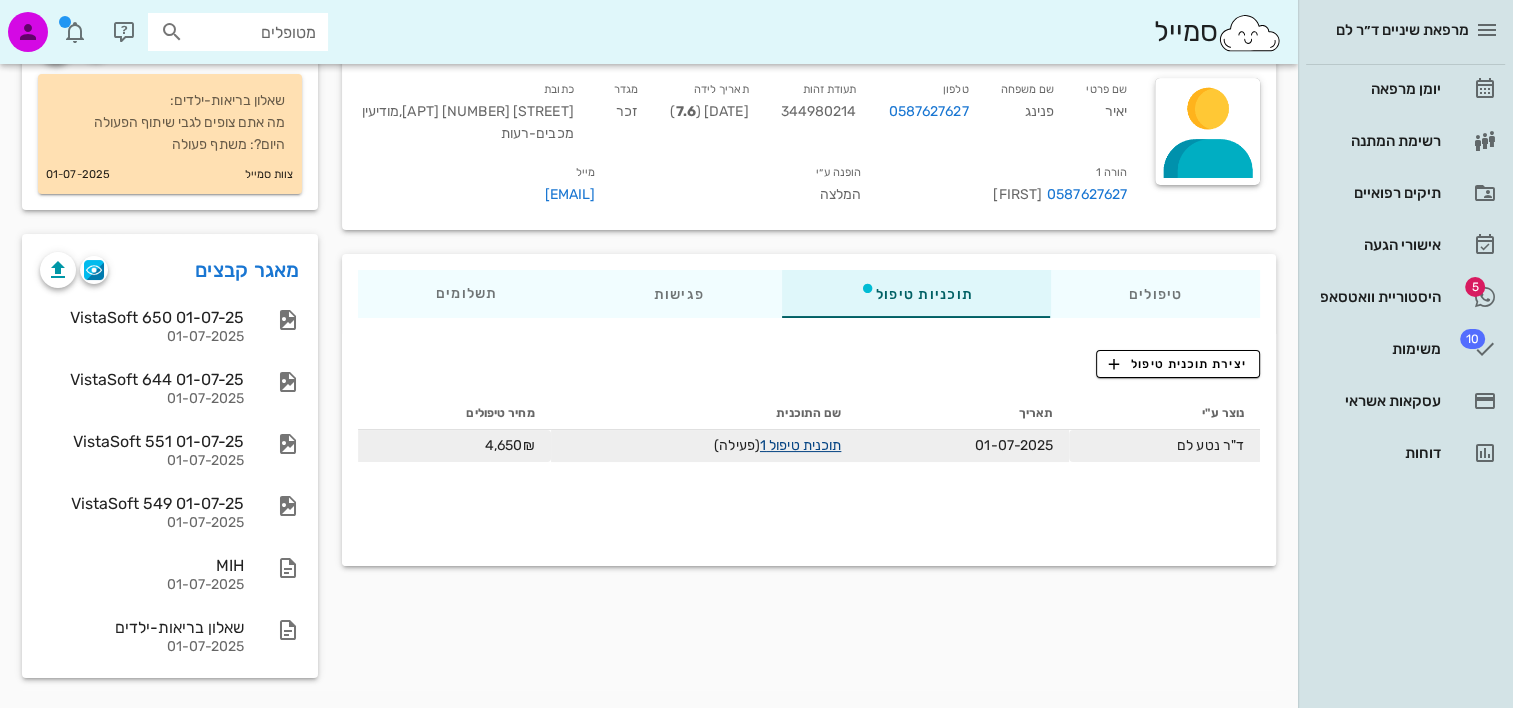 click on "תוכנית טיפול 1" at bounding box center (800, 445) 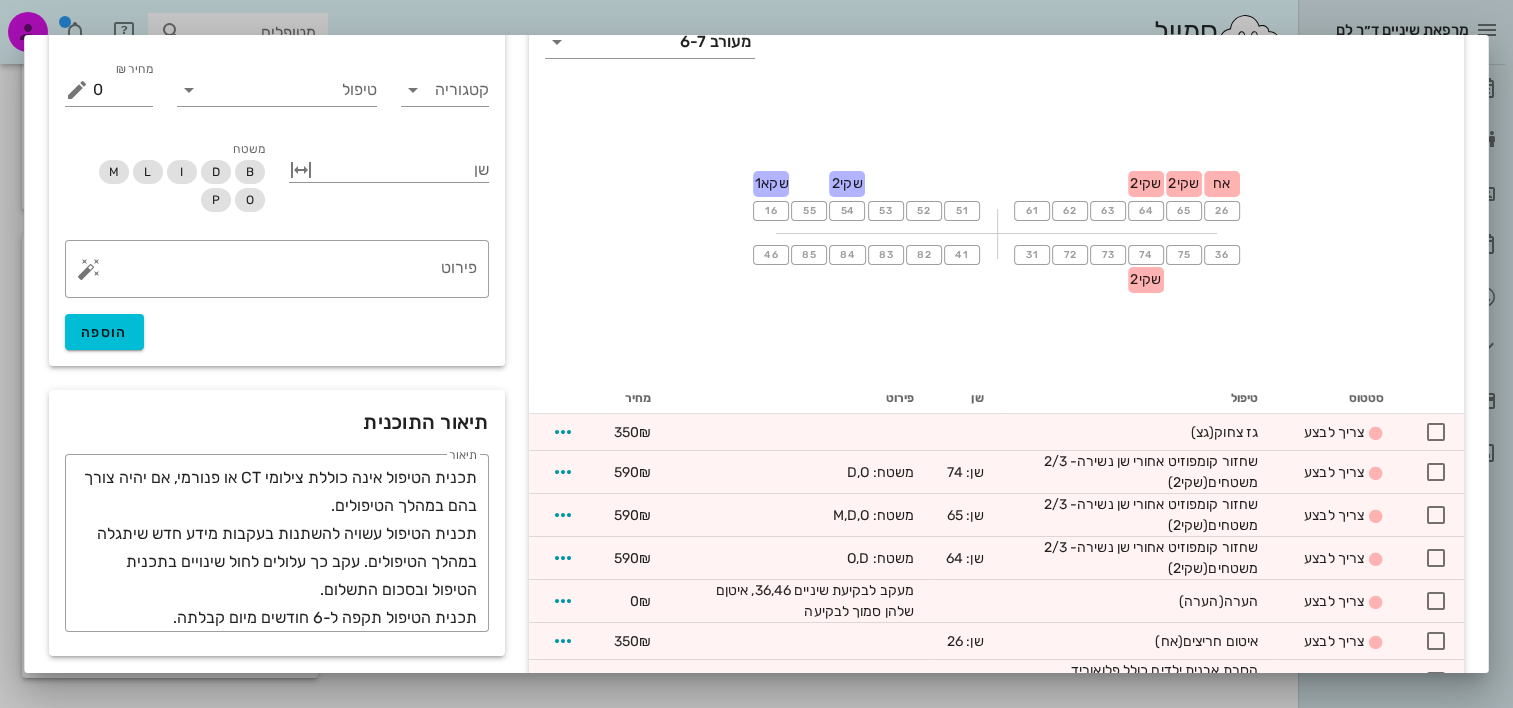 scroll, scrollTop: 0, scrollLeft: 0, axis: both 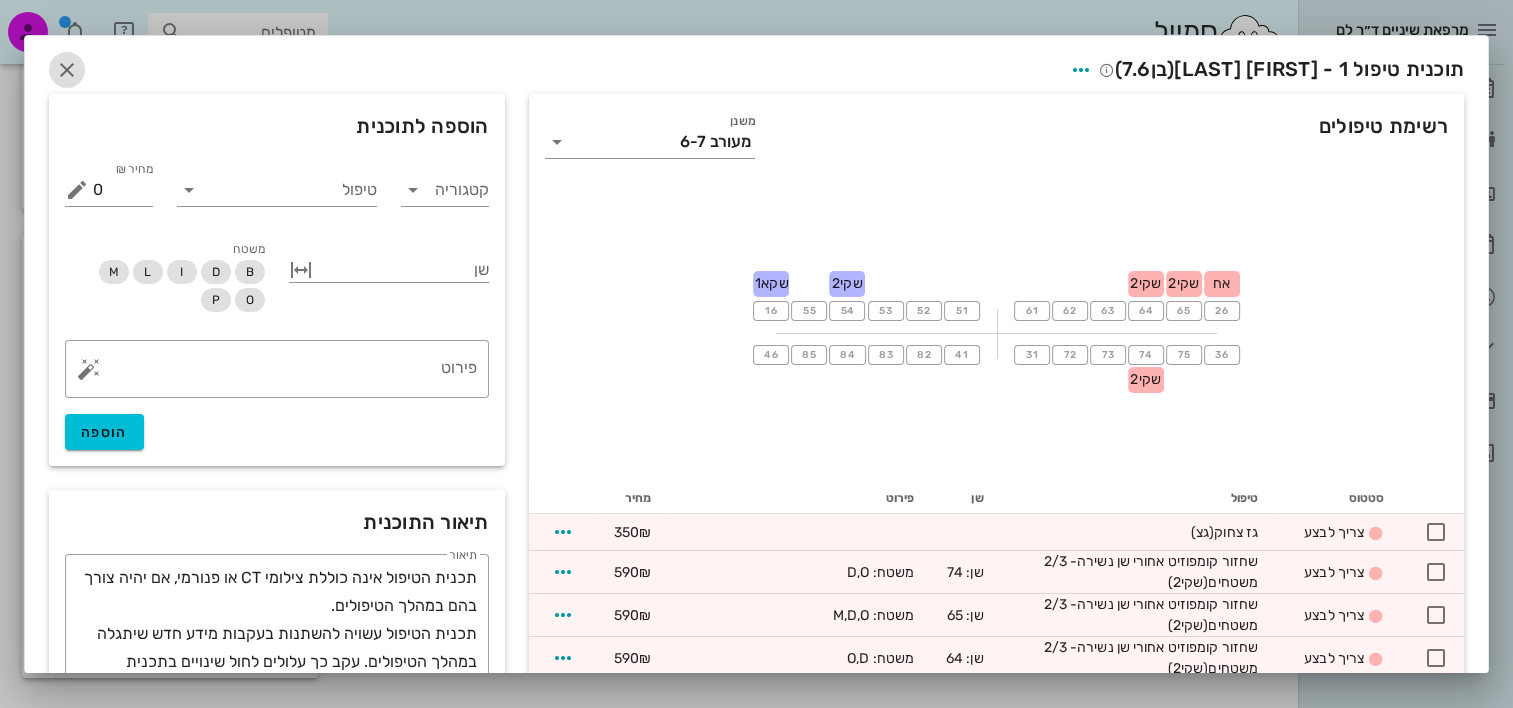 click at bounding box center (67, 70) 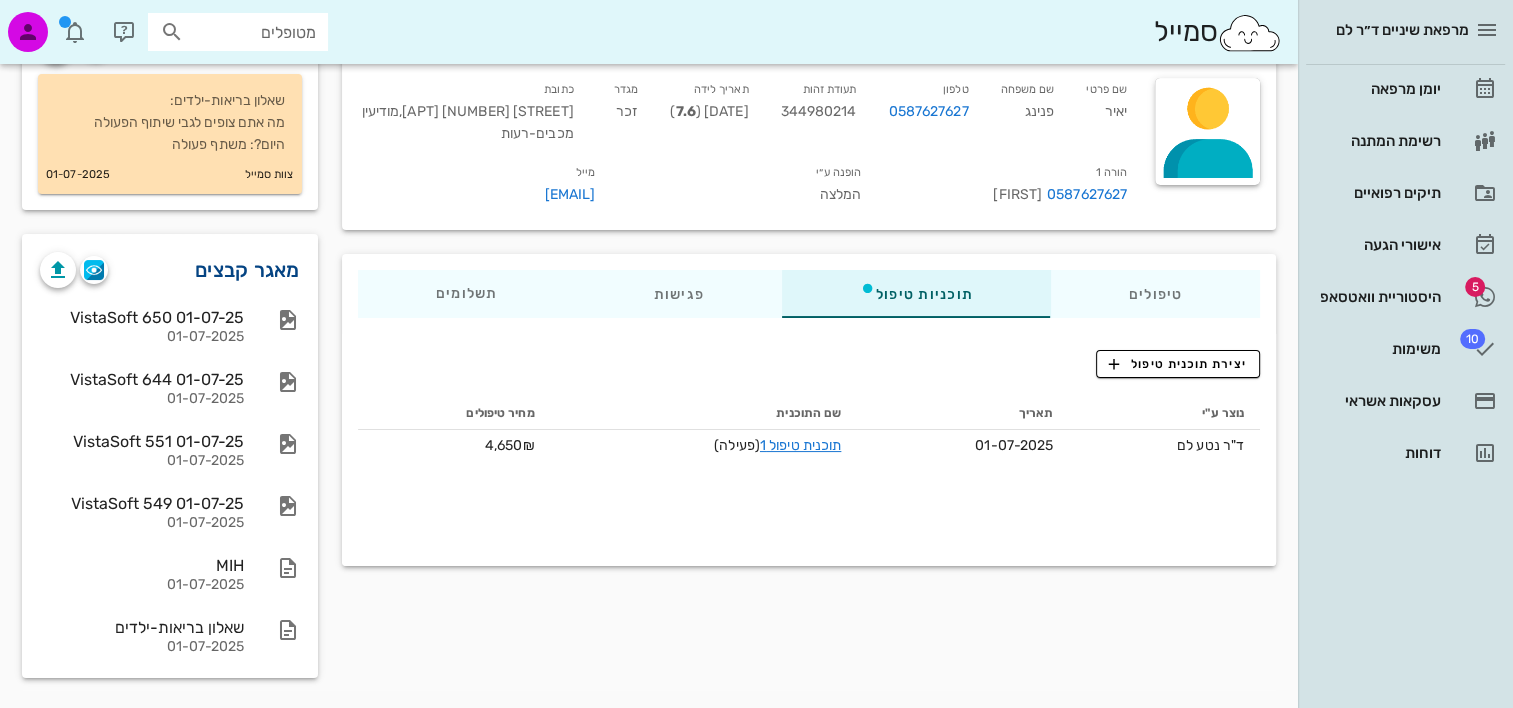 click on "מאגר קבצים" at bounding box center [247, 270] 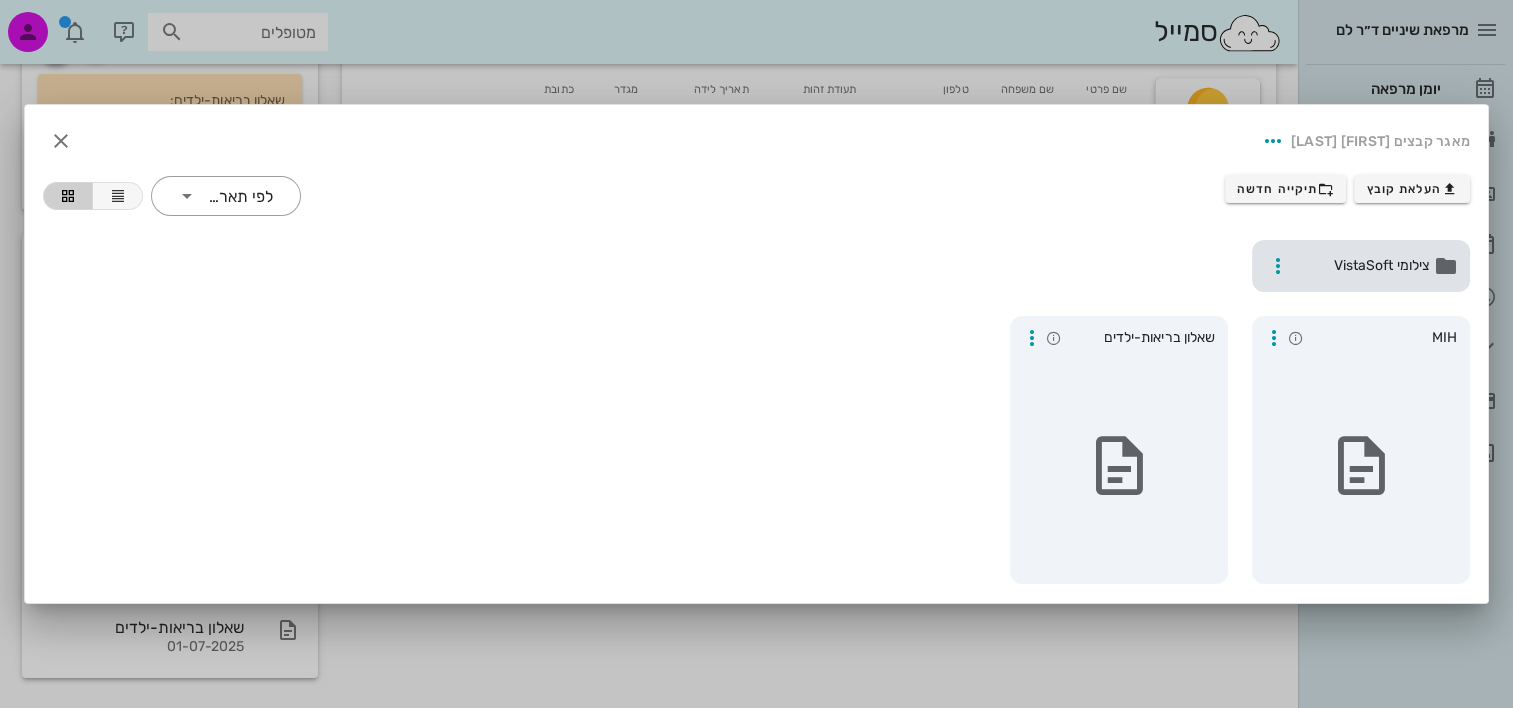 click on "צילומי VistaSoft" at bounding box center (1363, 266) 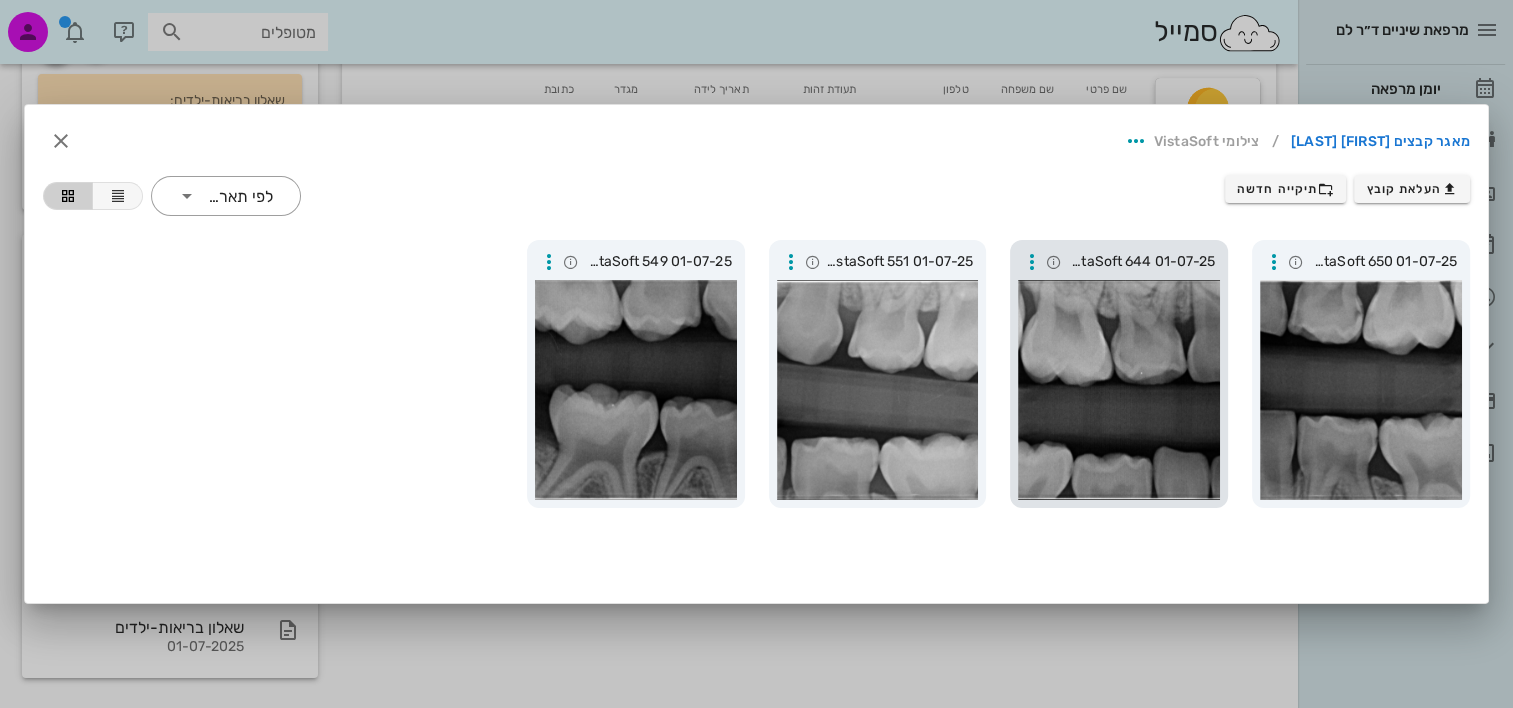 click at bounding box center [1119, 390] 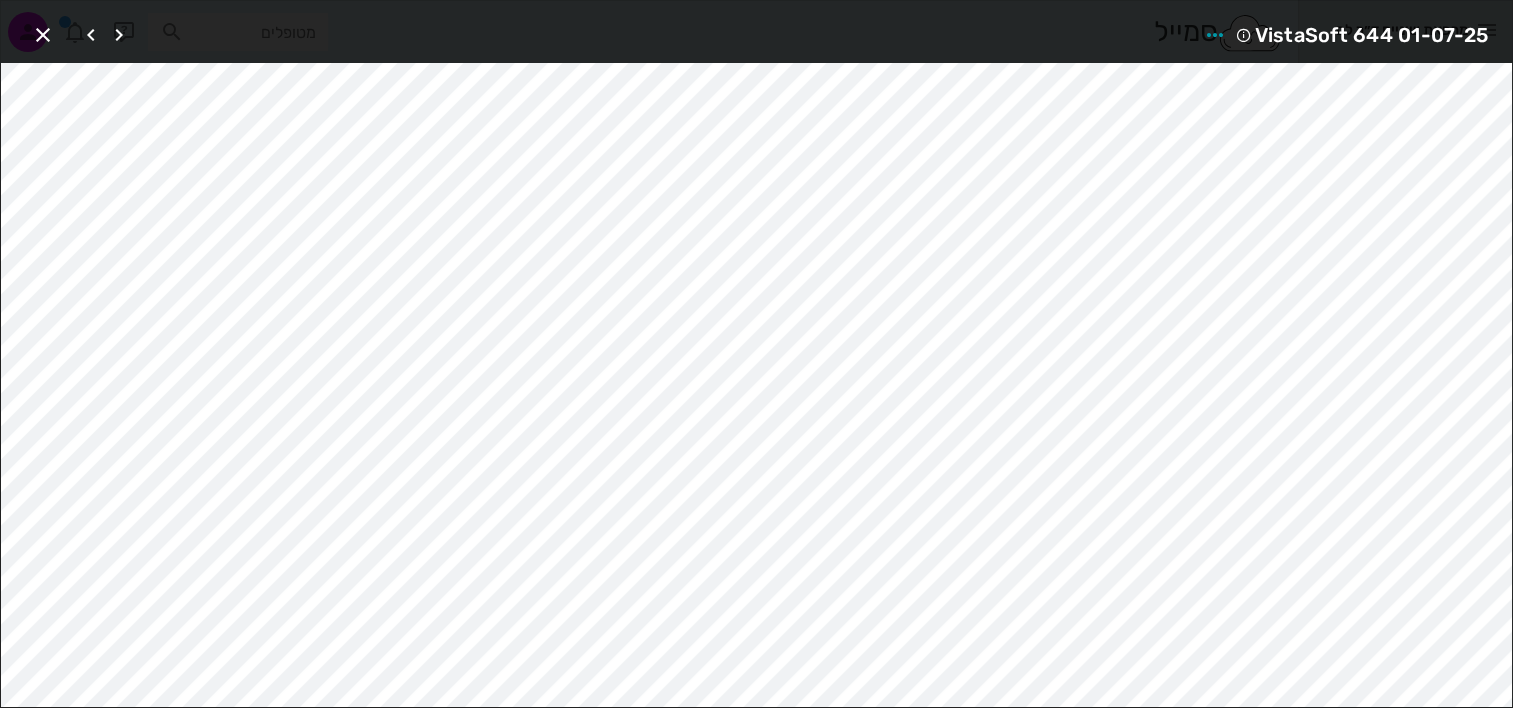 drag, startPoint x: 21, startPoint y: 40, endPoint x: 61, endPoint y: 42, distance: 40.04997 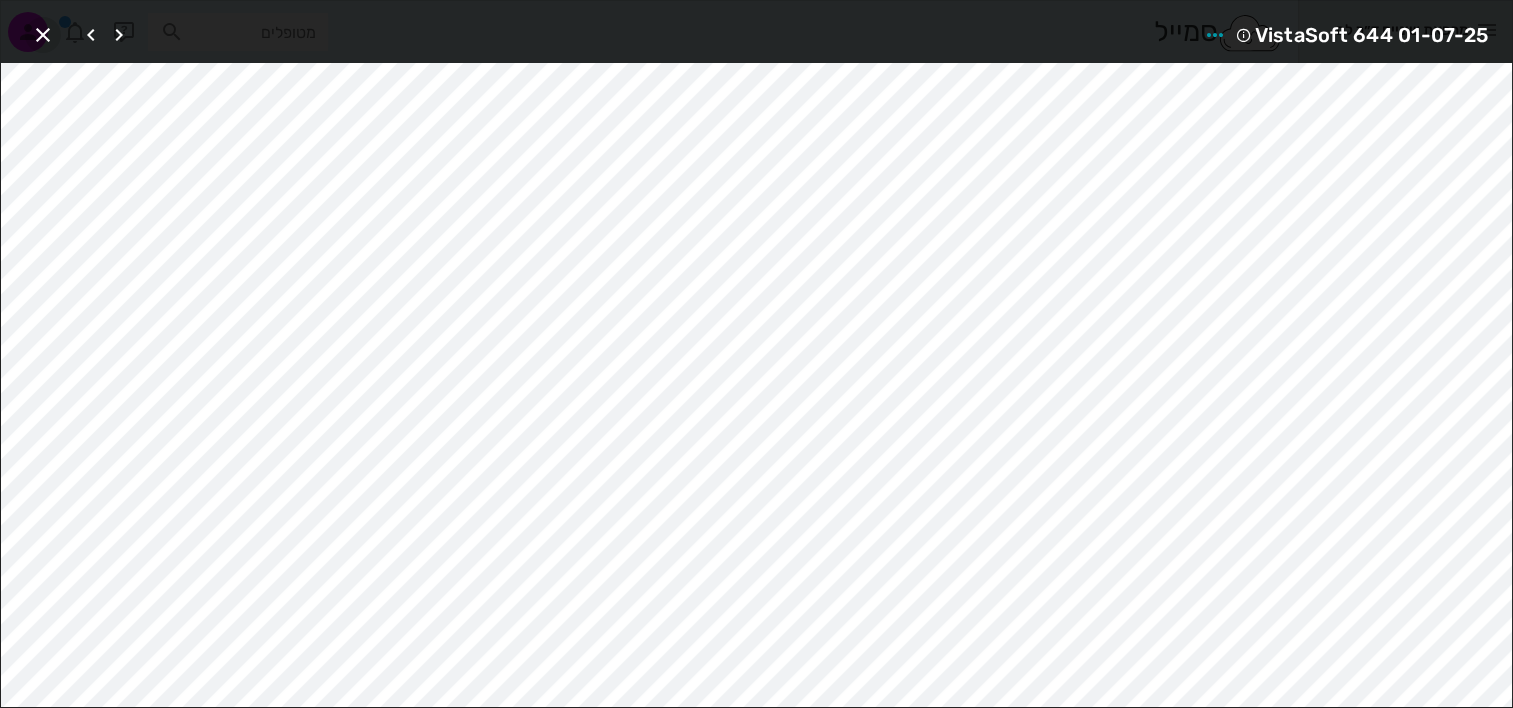 drag, startPoint x: 44, startPoint y: 36, endPoint x: 243, endPoint y: 80, distance: 203.80627 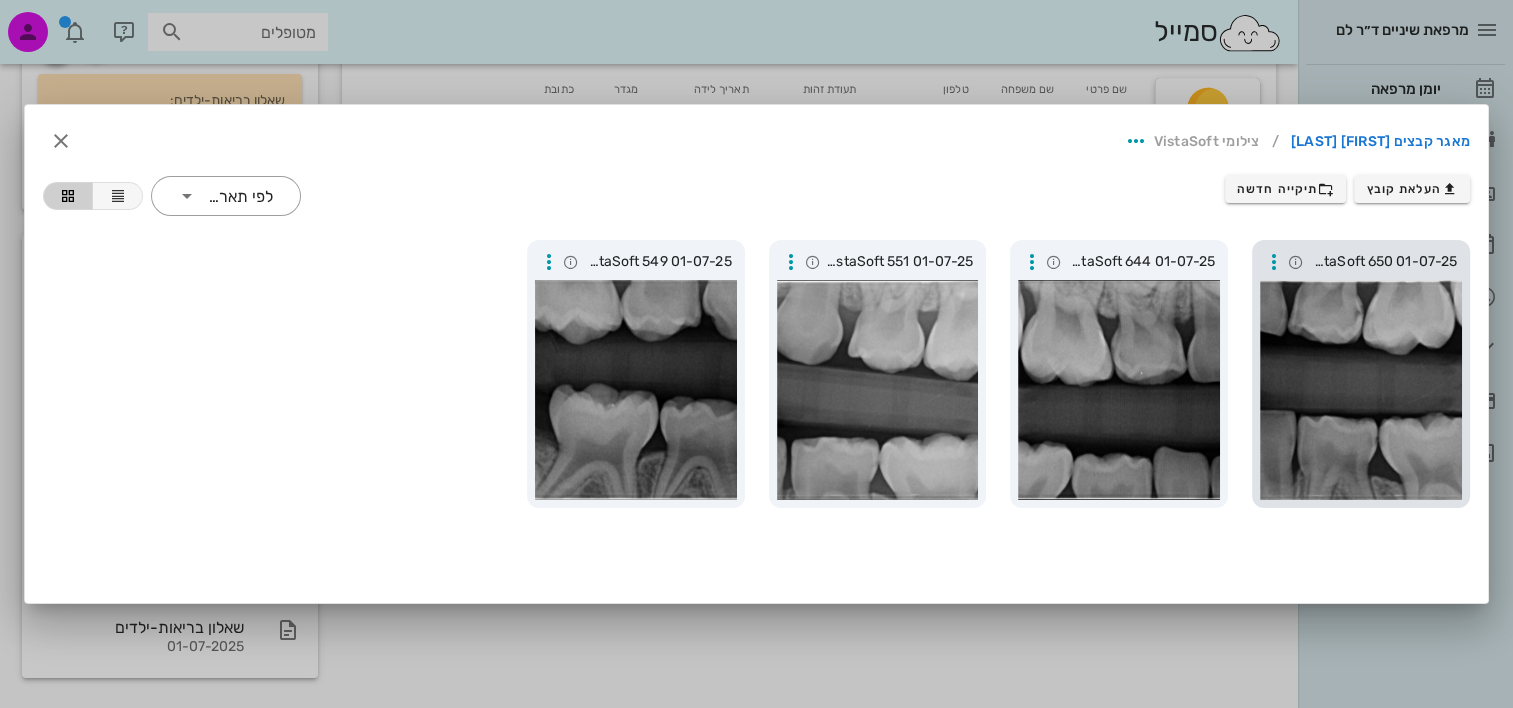 click at bounding box center [1361, 390] 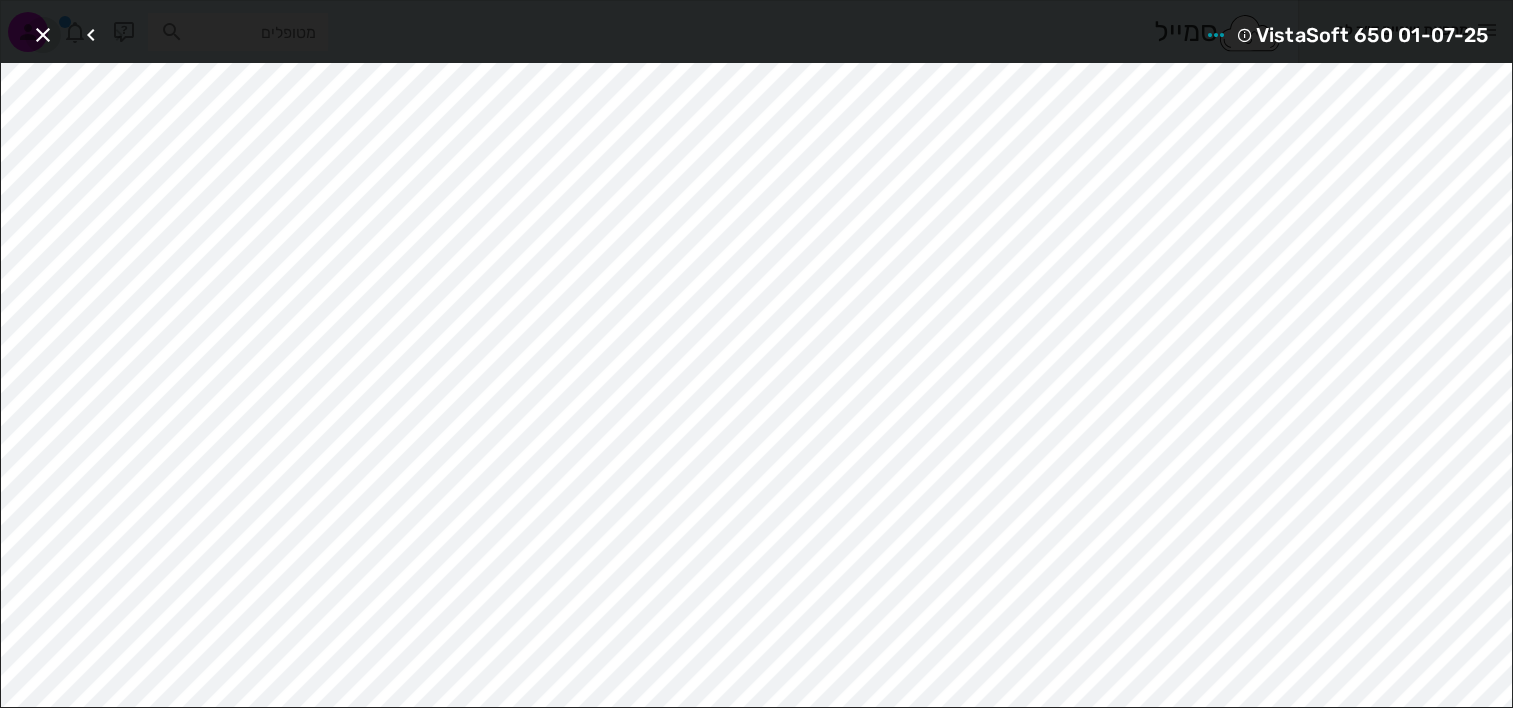 click at bounding box center (43, 35) 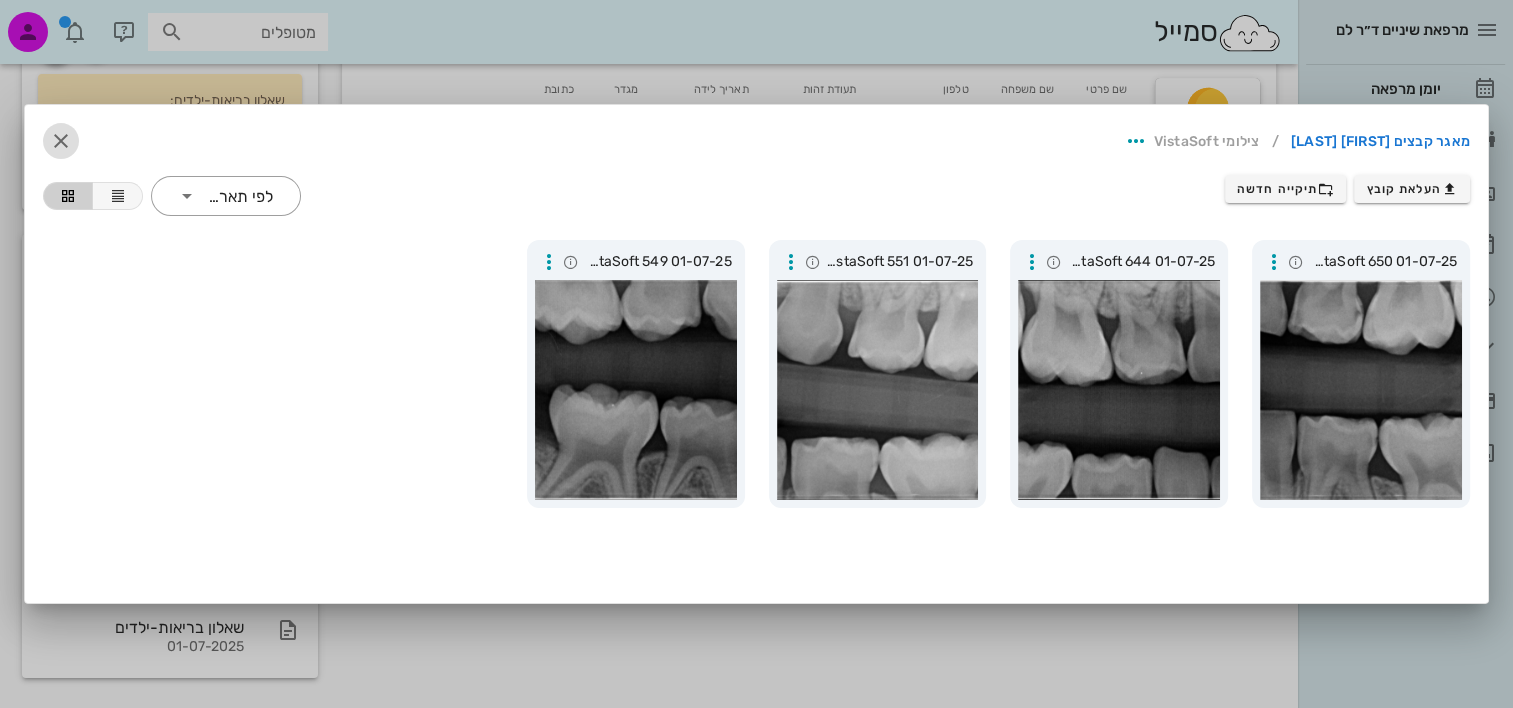 click at bounding box center (61, 141) 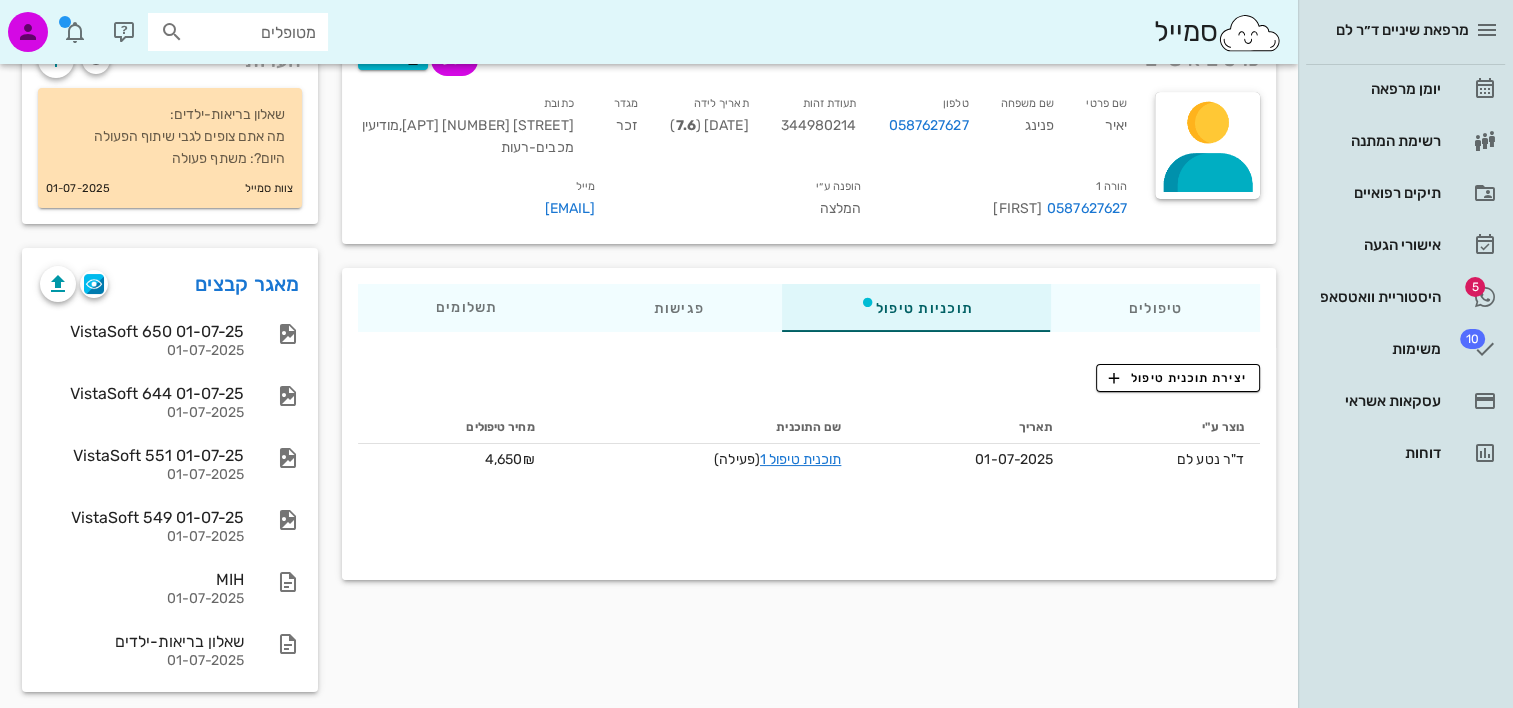 scroll, scrollTop: 0, scrollLeft: 0, axis: both 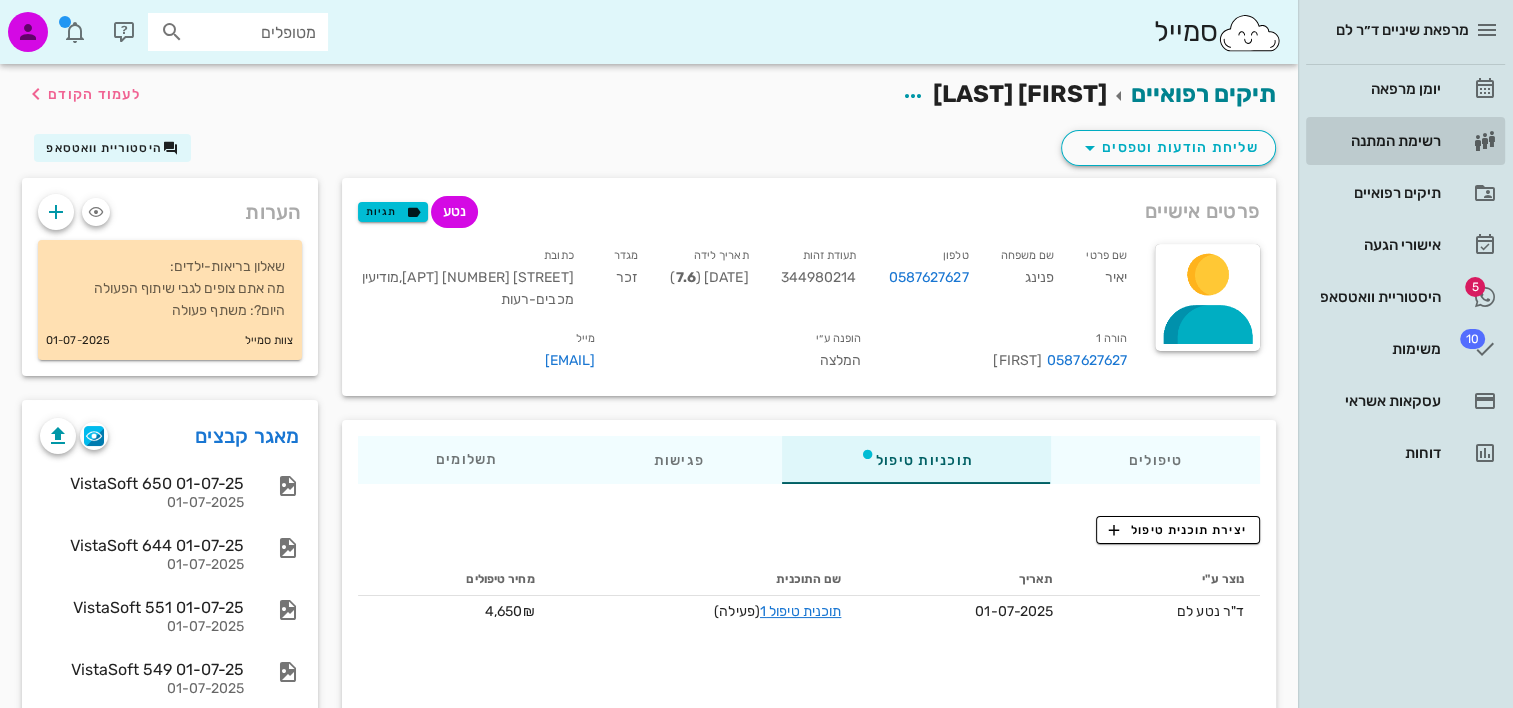 click on "רשימת המתנה" at bounding box center (1377, 141) 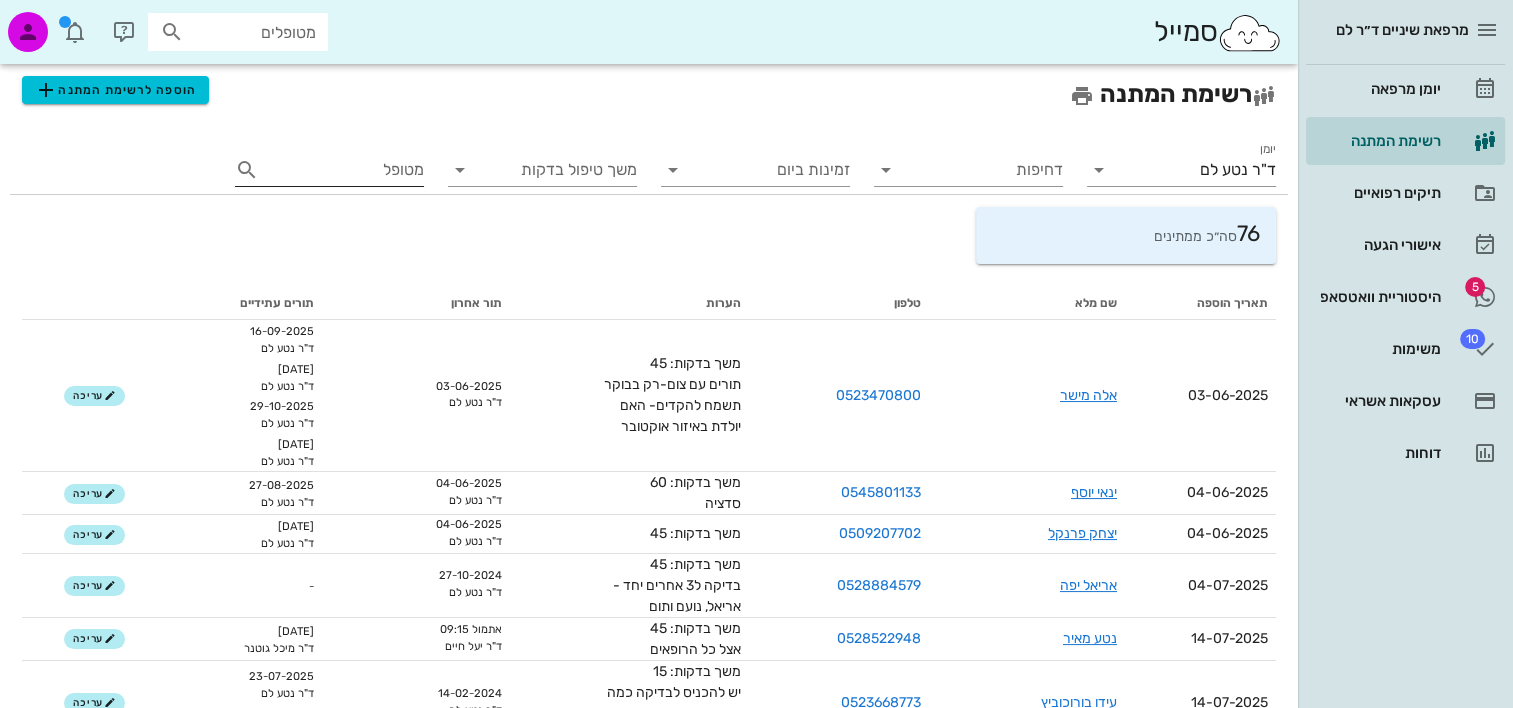 click on "מטופל" at bounding box center [343, 170] 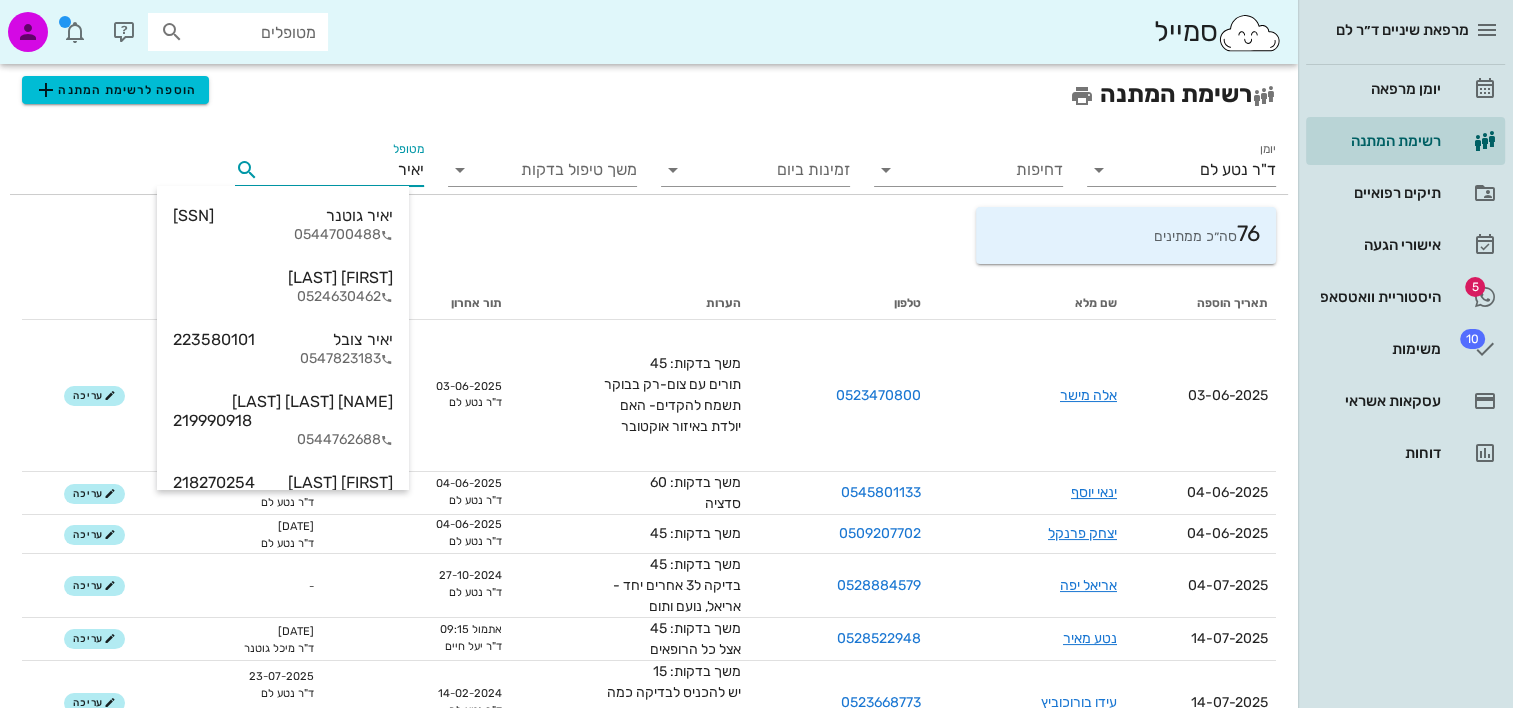 type on "יאיר פ" 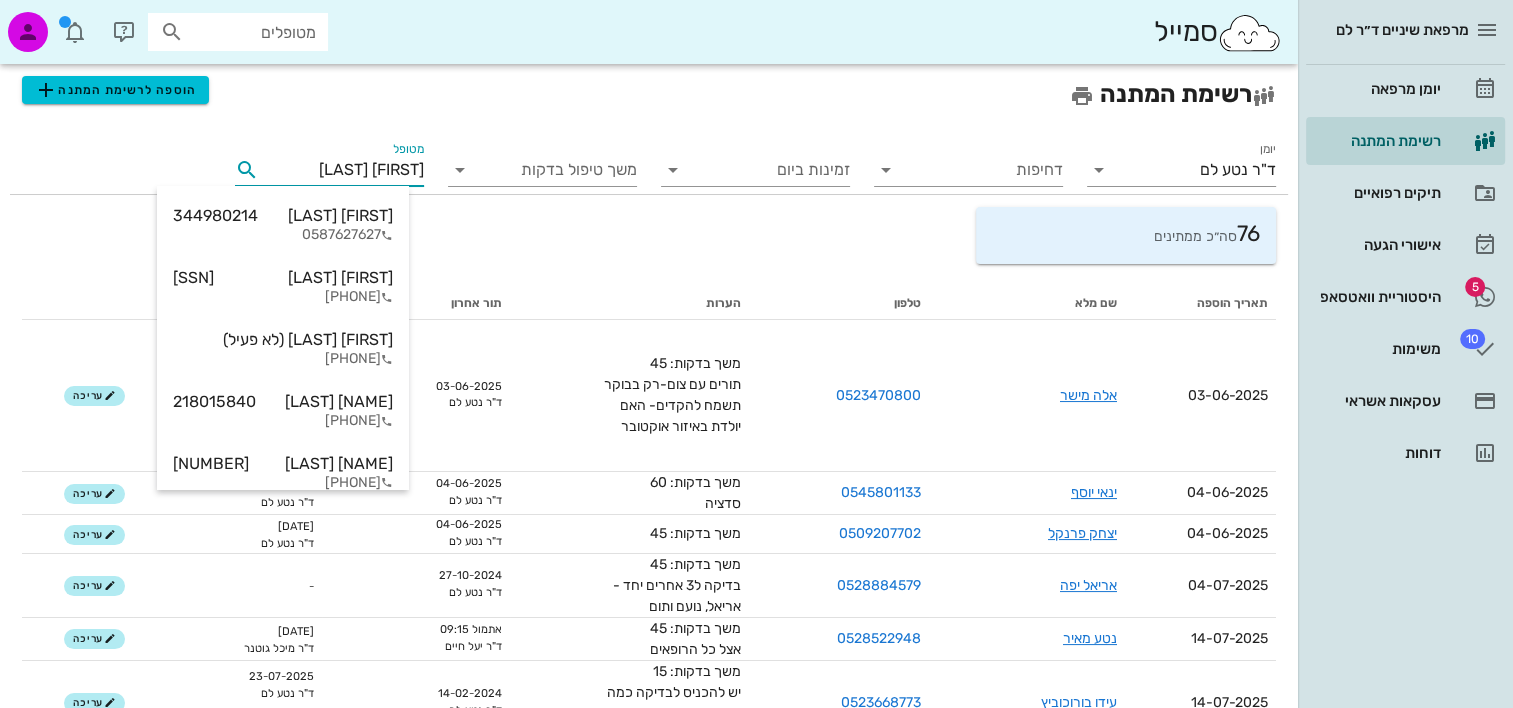 click on "יאיר פנינג  344980214" at bounding box center [283, 215] 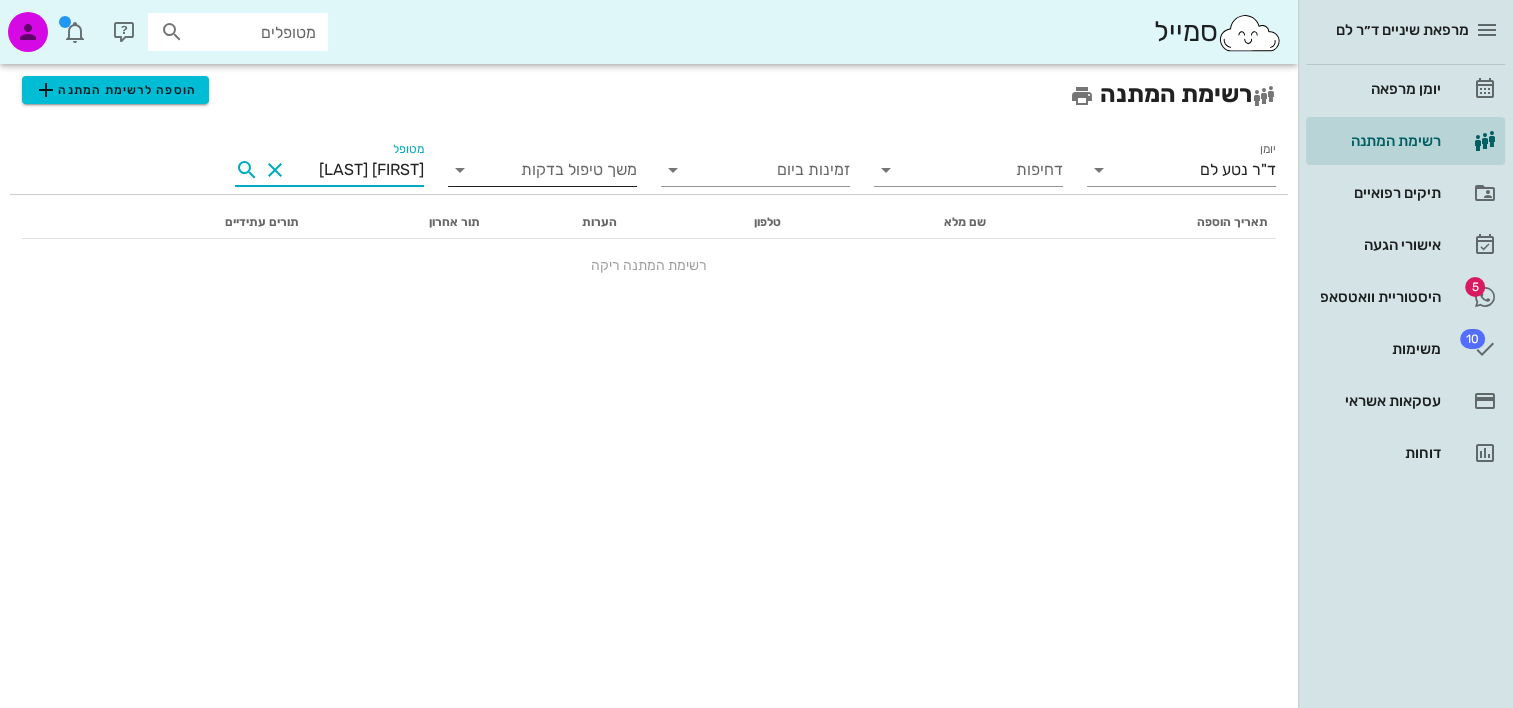 drag, startPoint x: 347, startPoint y: 169, endPoint x: 469, endPoint y: 174, distance: 122.10242 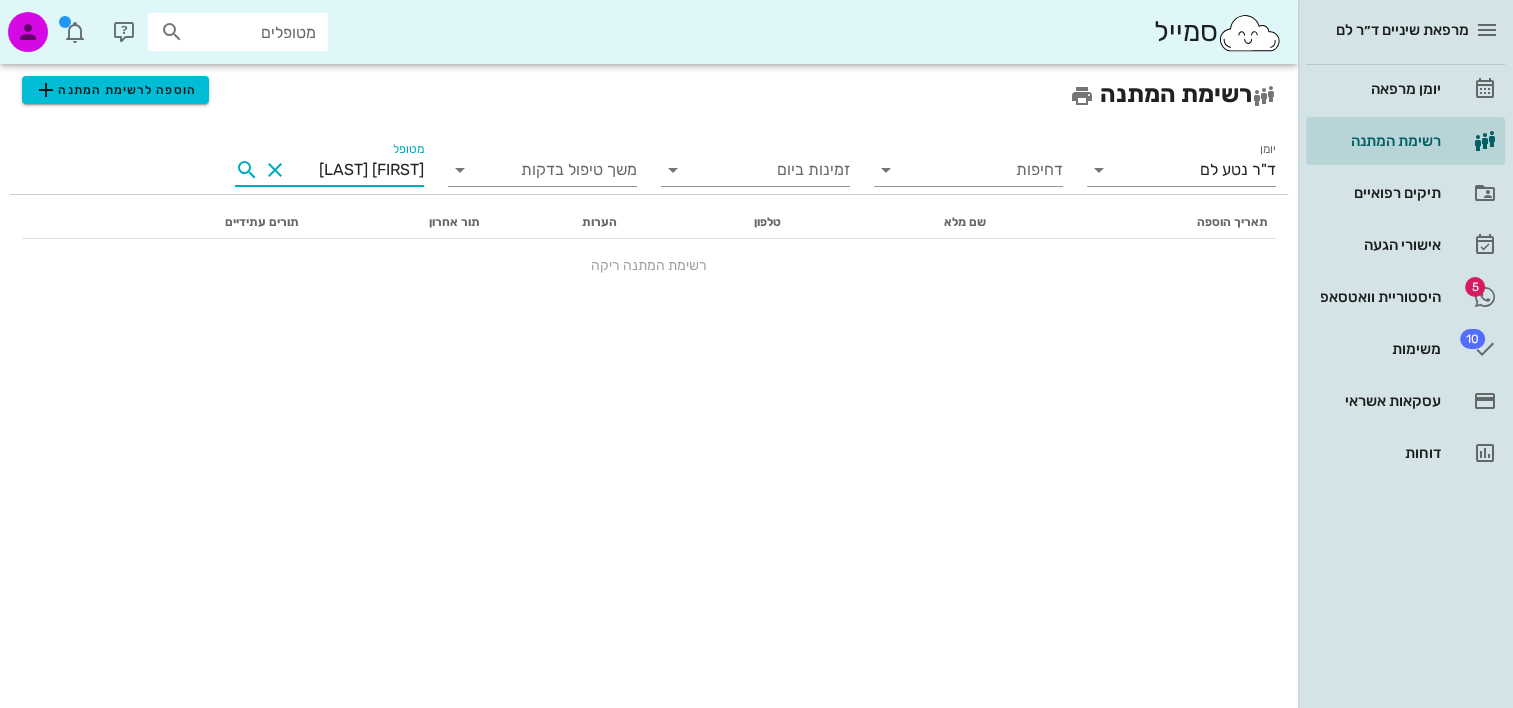 click at bounding box center [275, 170] 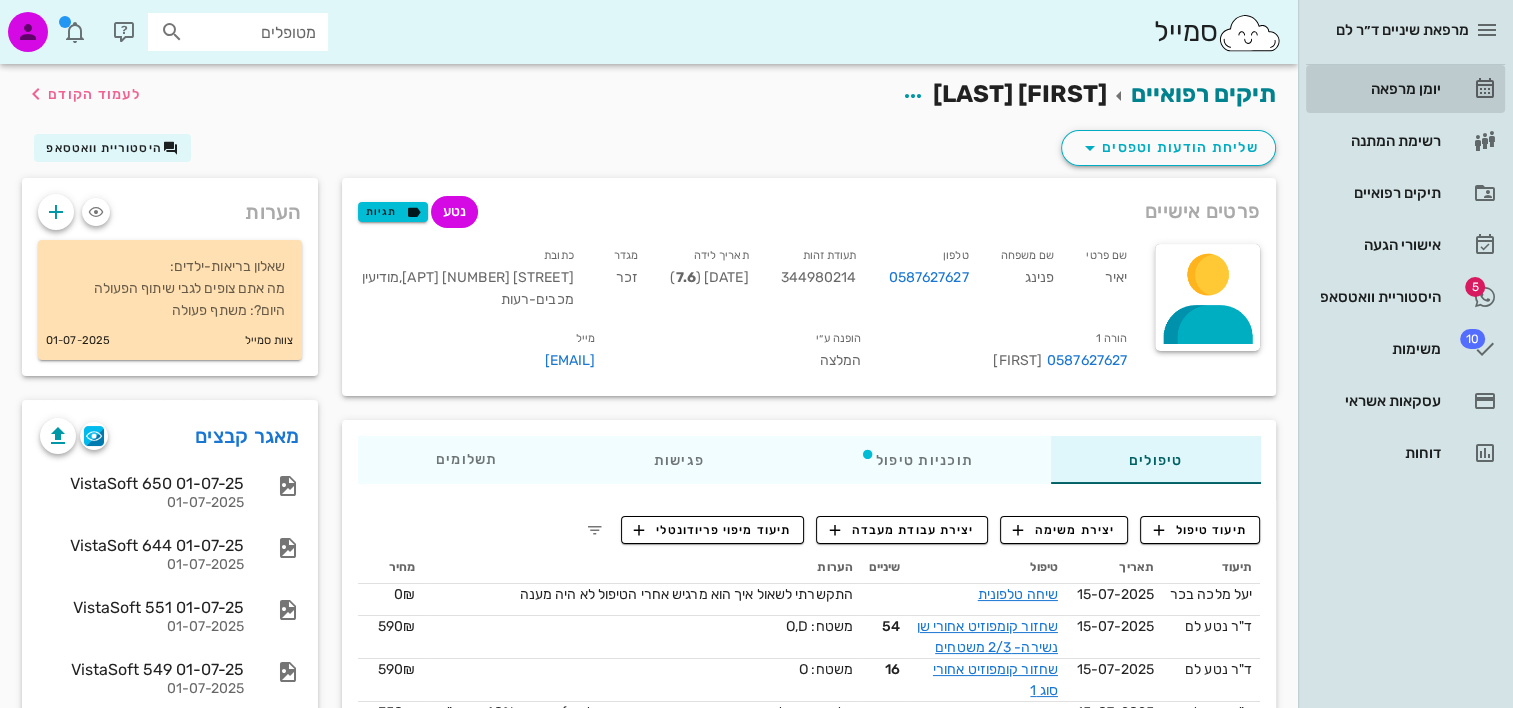 click on "יומן מרפאה" at bounding box center (1377, 89) 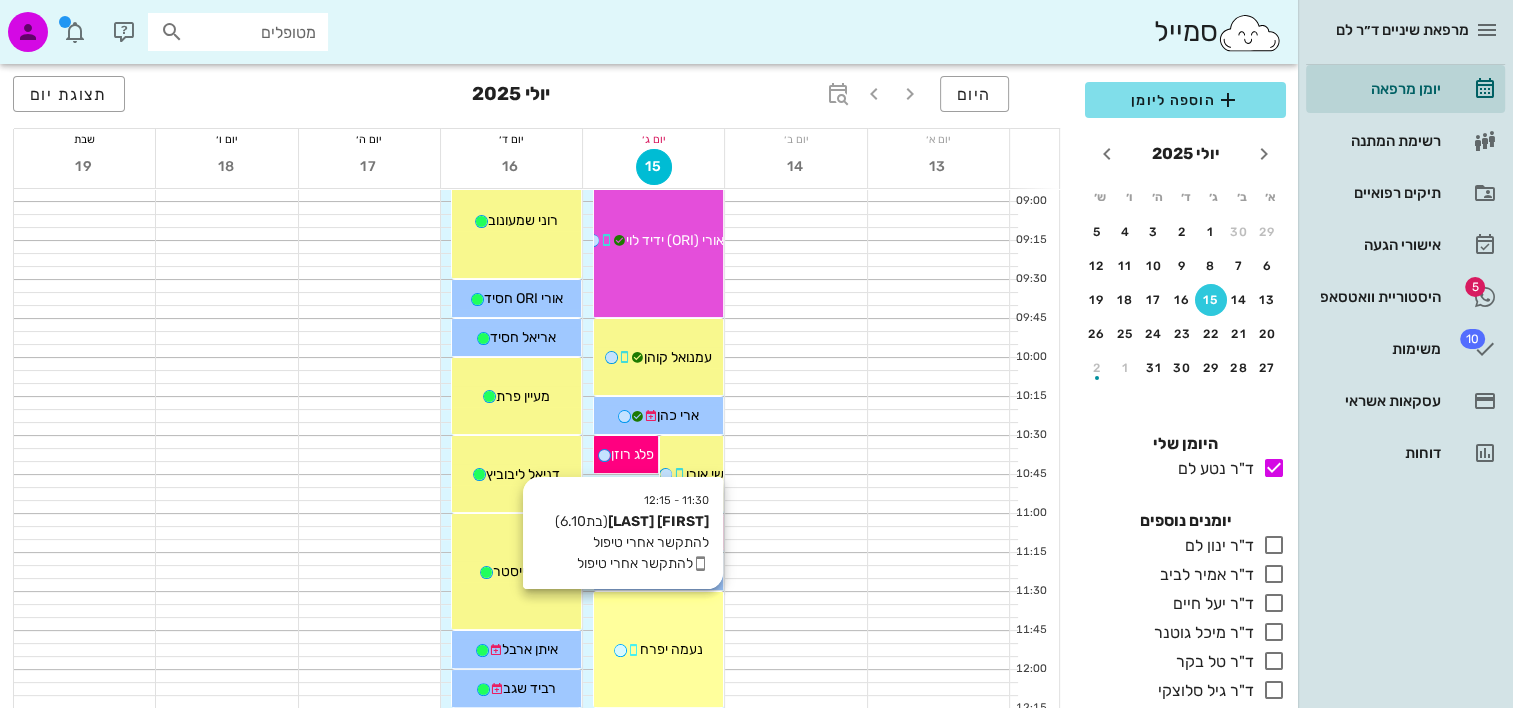 scroll, scrollTop: 500, scrollLeft: 0, axis: vertical 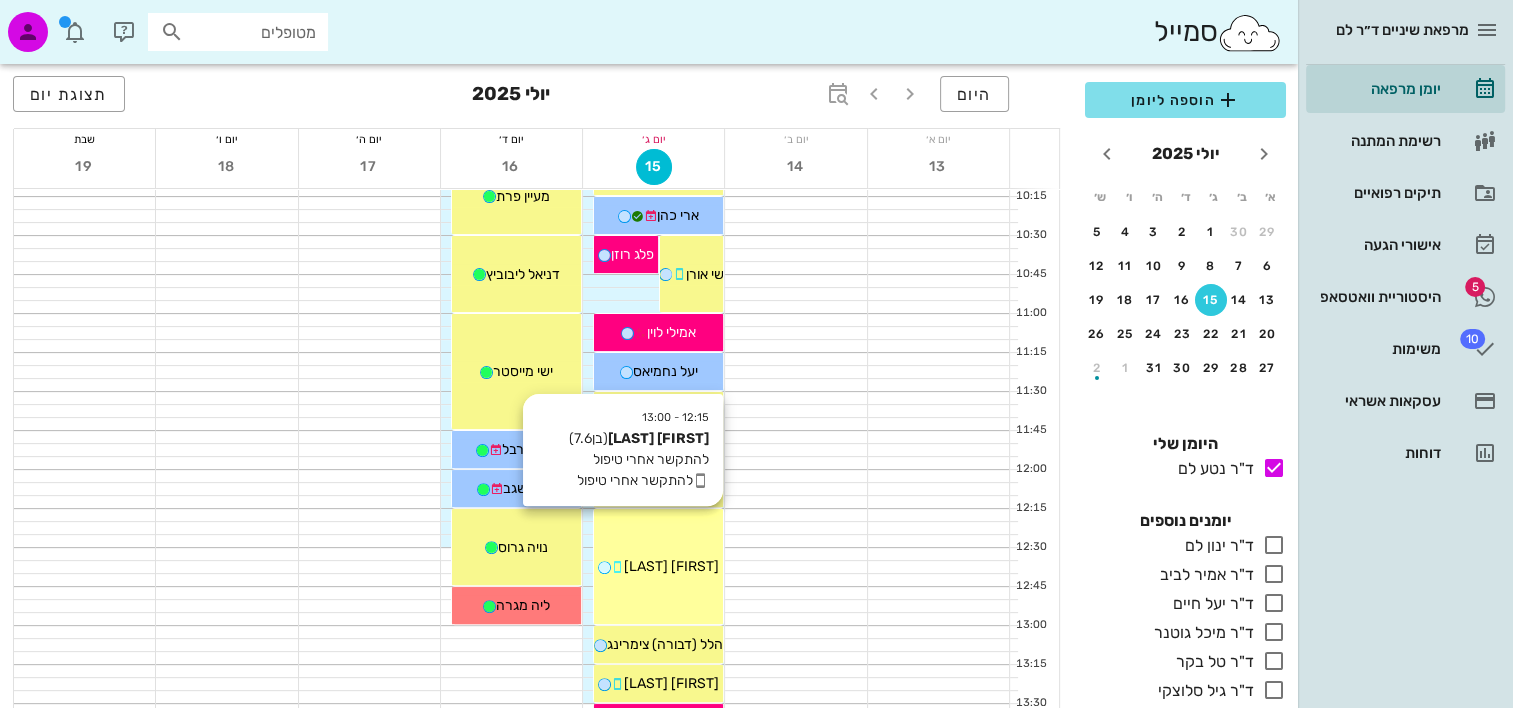 click on "יאיר פנינג" at bounding box center [671, 566] 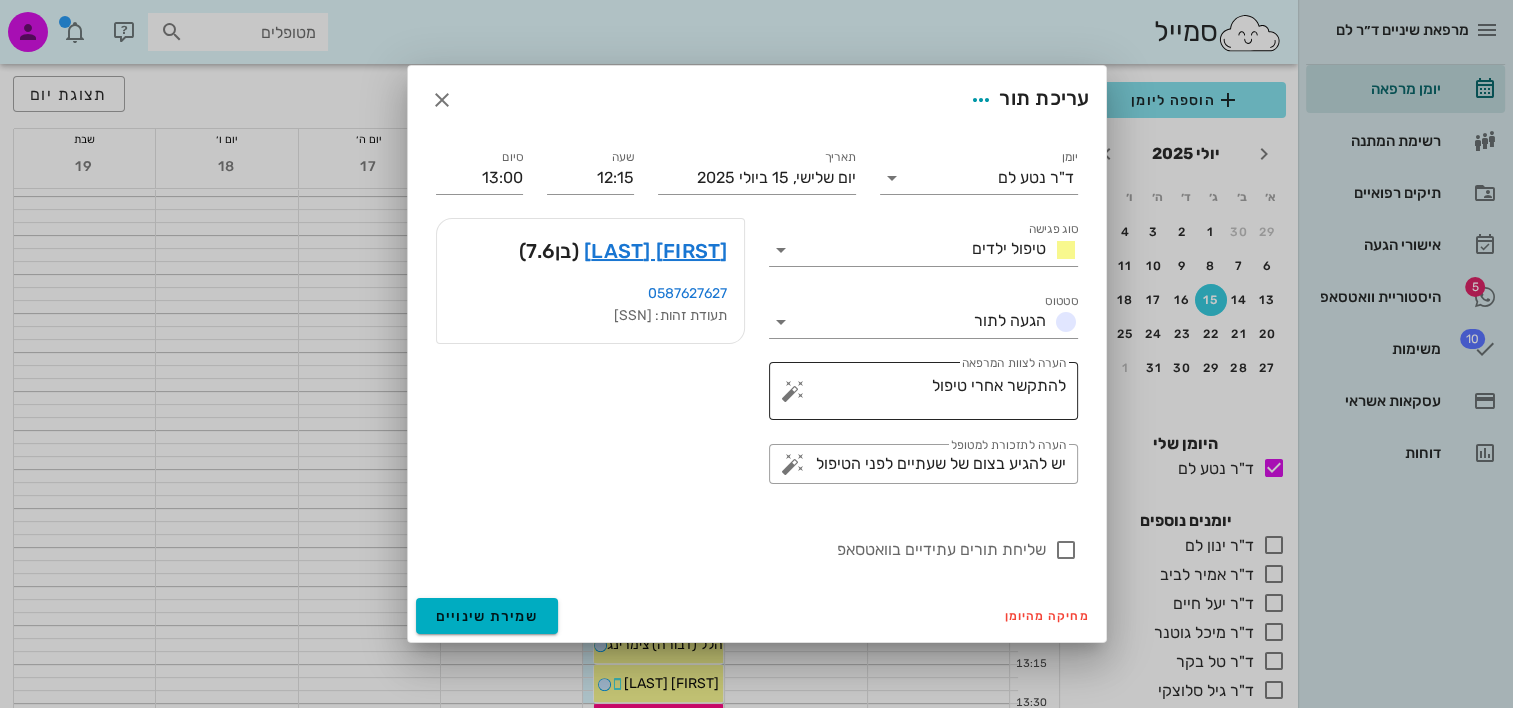 click at bounding box center [793, 391] 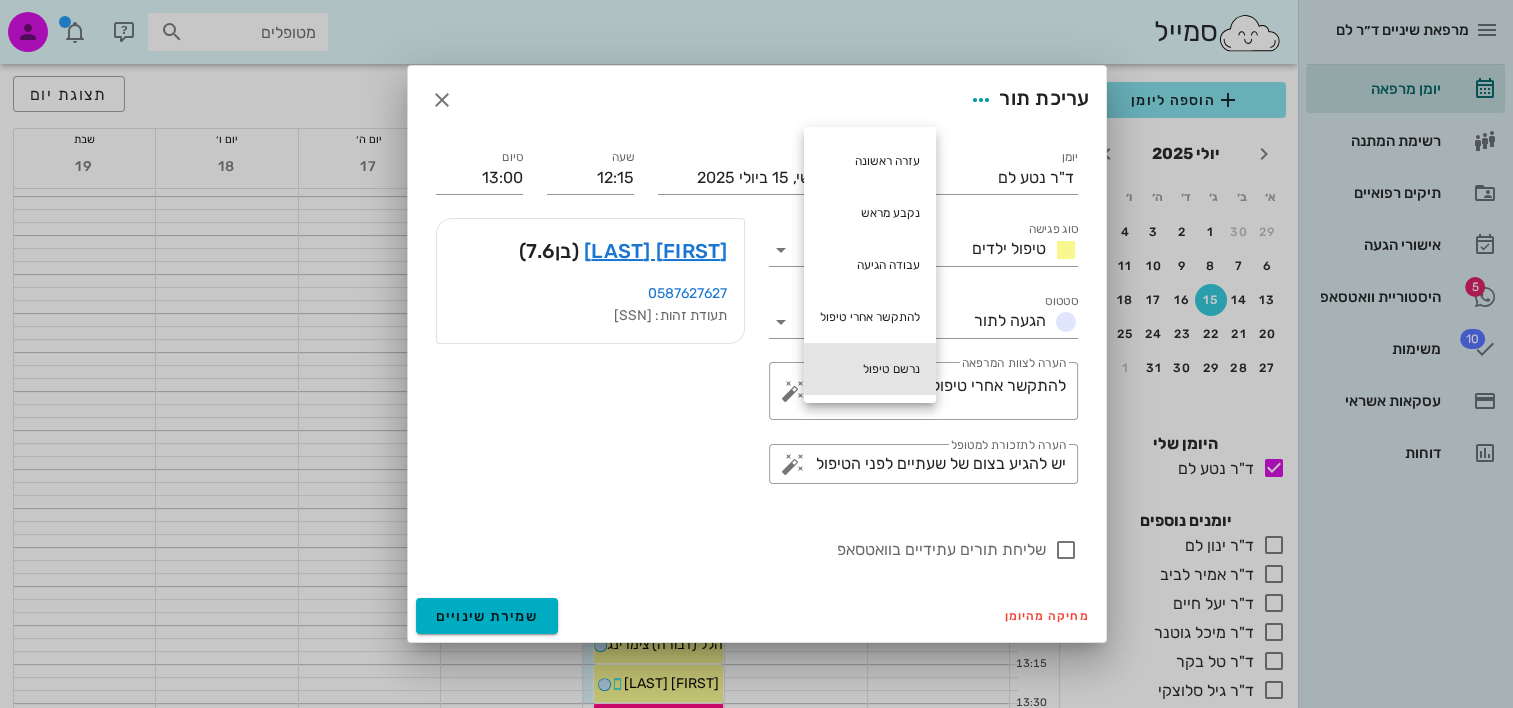drag, startPoint x: 860, startPoint y: 369, endPoint x: 751, endPoint y: 478, distance: 154.14928 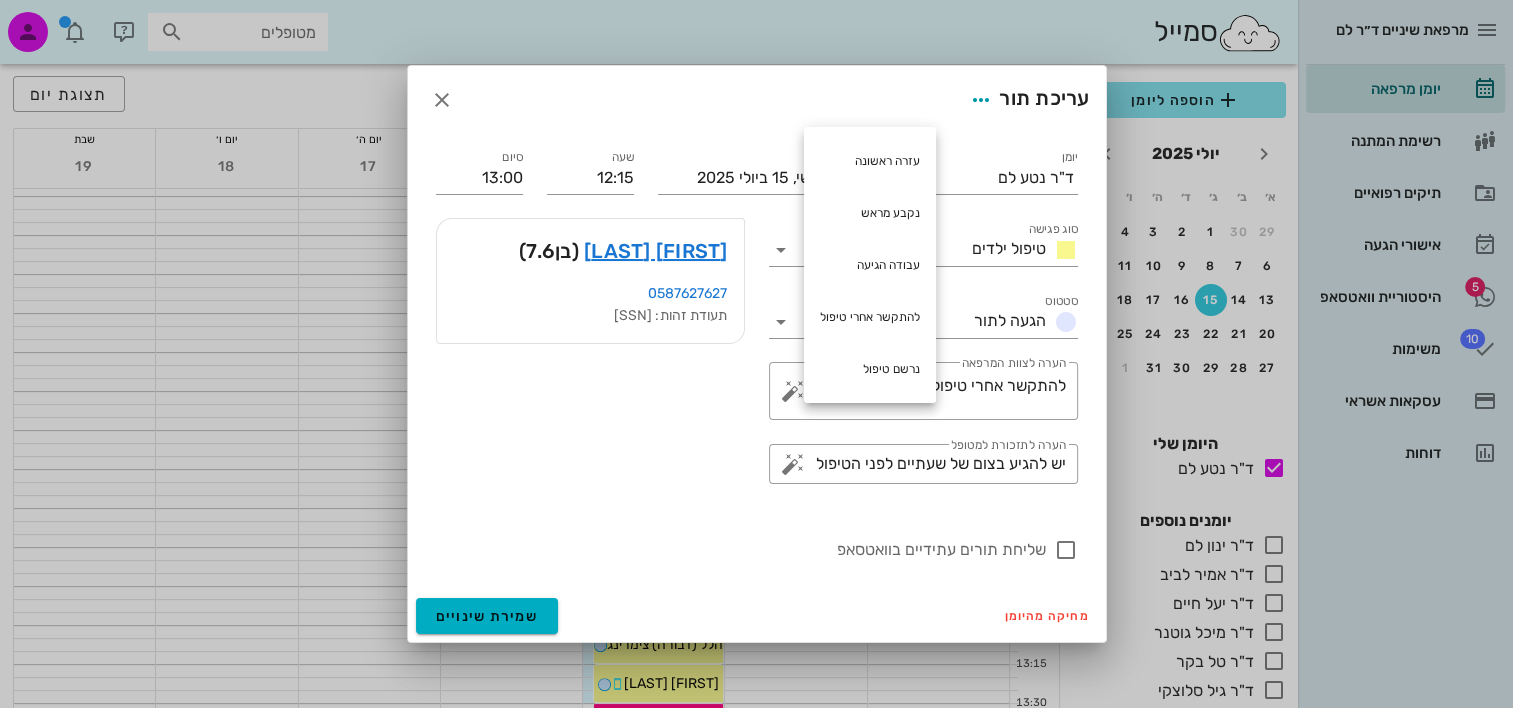 type on "להתקשר אחרי טיפול נרשם טיפול" 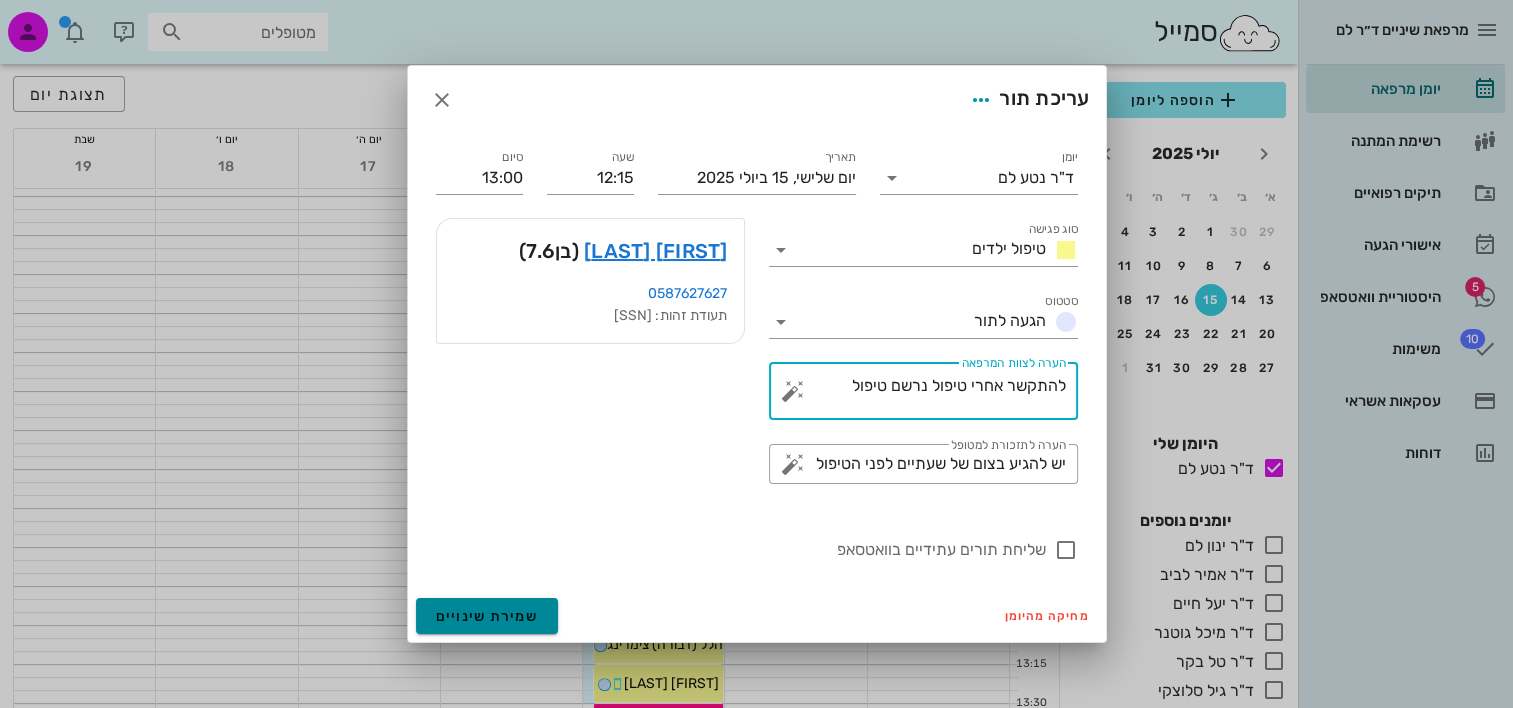 click on "שמירת שינויים" at bounding box center (487, 616) 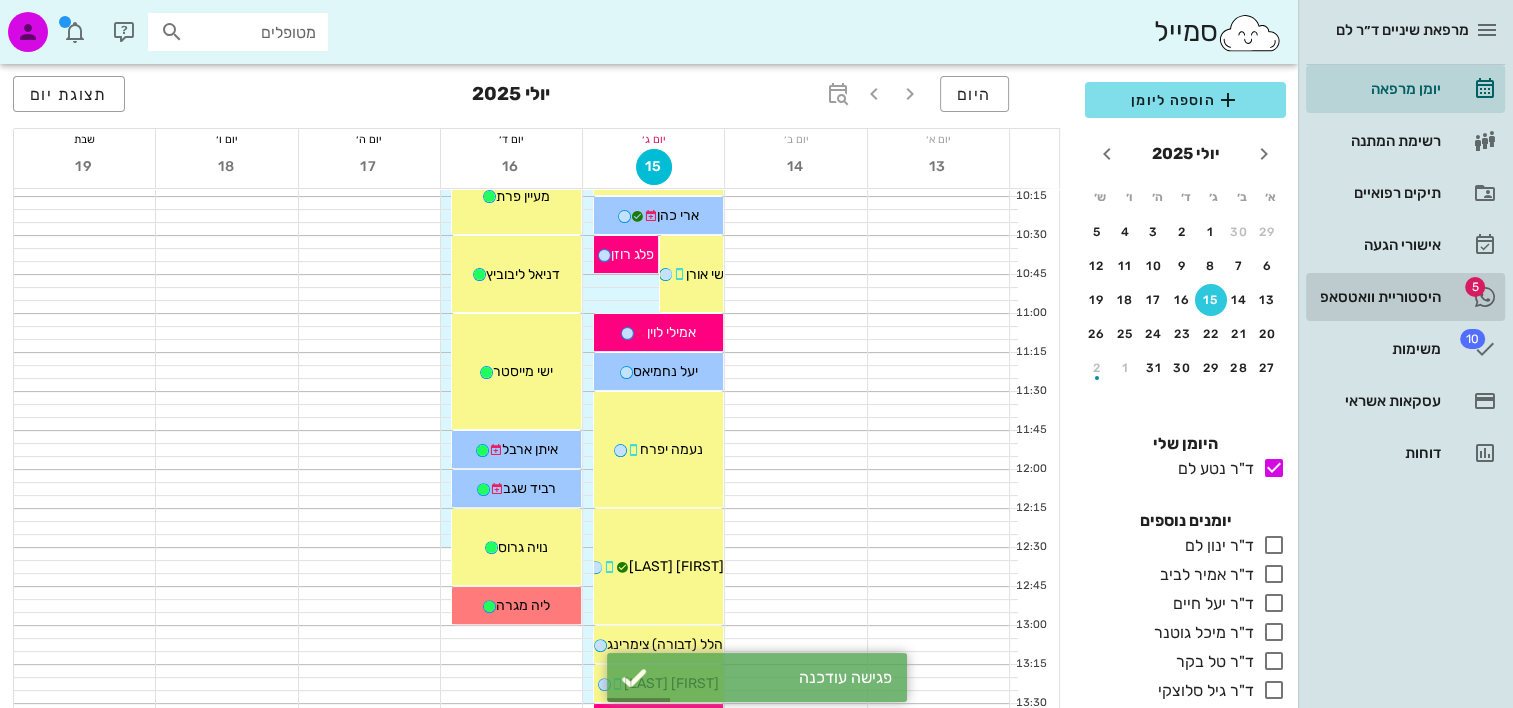 click on "היסטוריית וואטסאפ" at bounding box center [1377, 297] 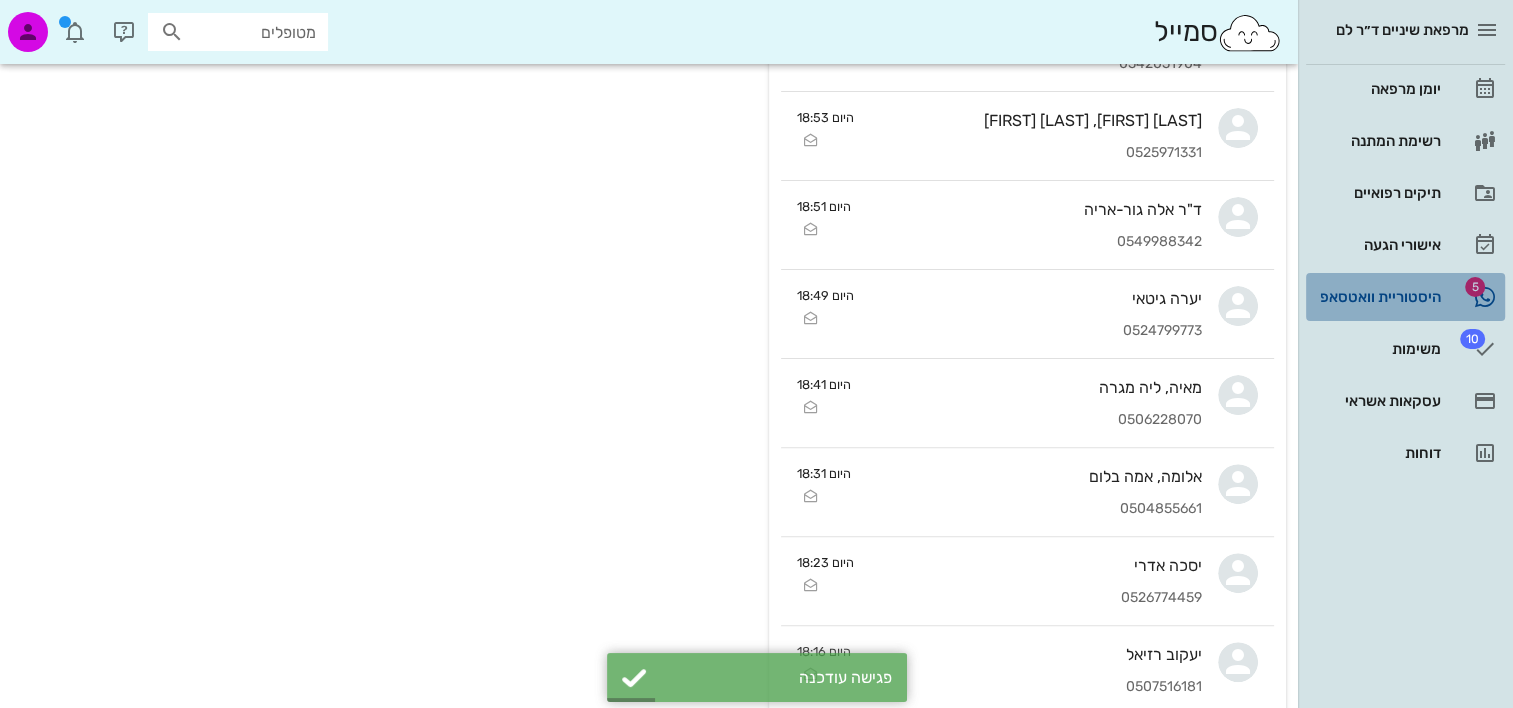 scroll, scrollTop: 0, scrollLeft: 0, axis: both 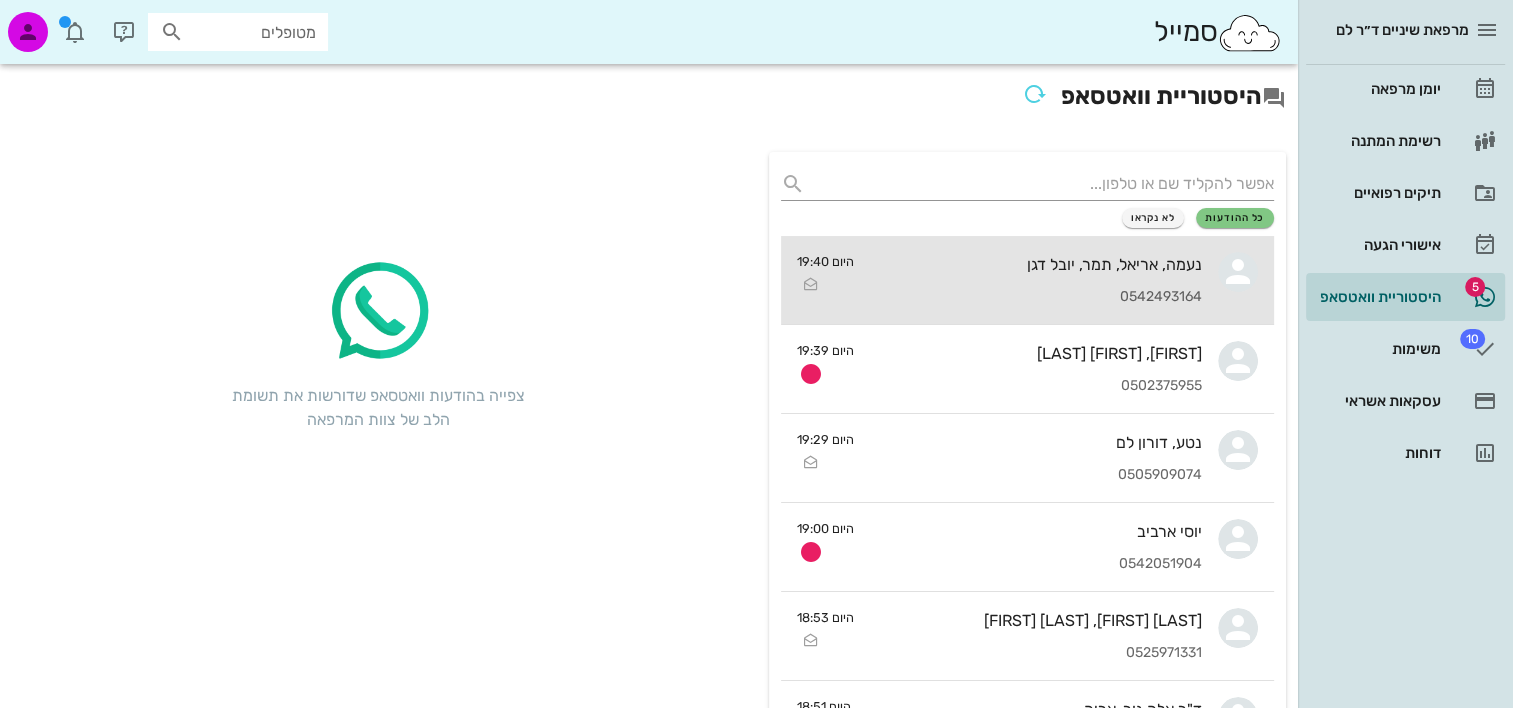 click on "נעמה, אריאל, תמר, יובל דגן 0542493164" at bounding box center [1036, 280] 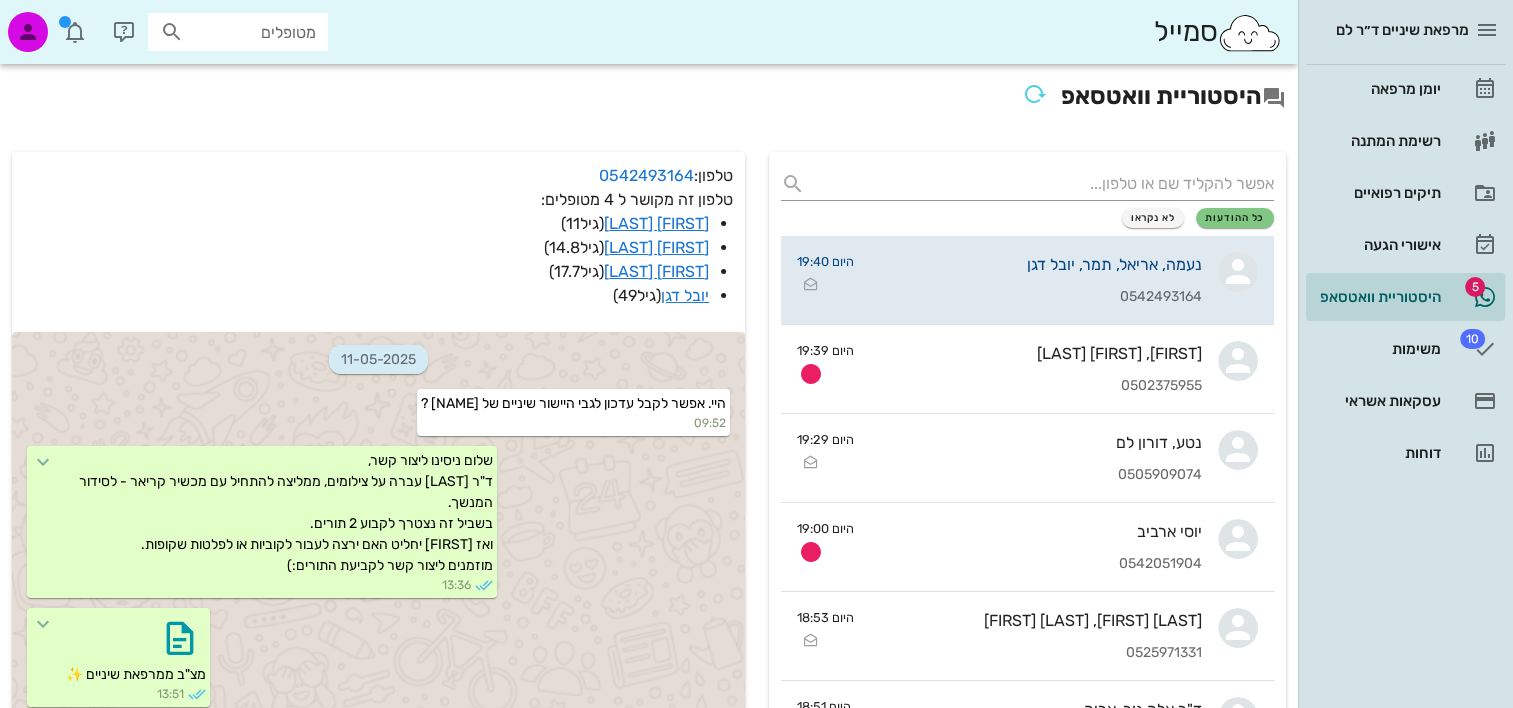 scroll, scrollTop: 4998, scrollLeft: 0, axis: vertical 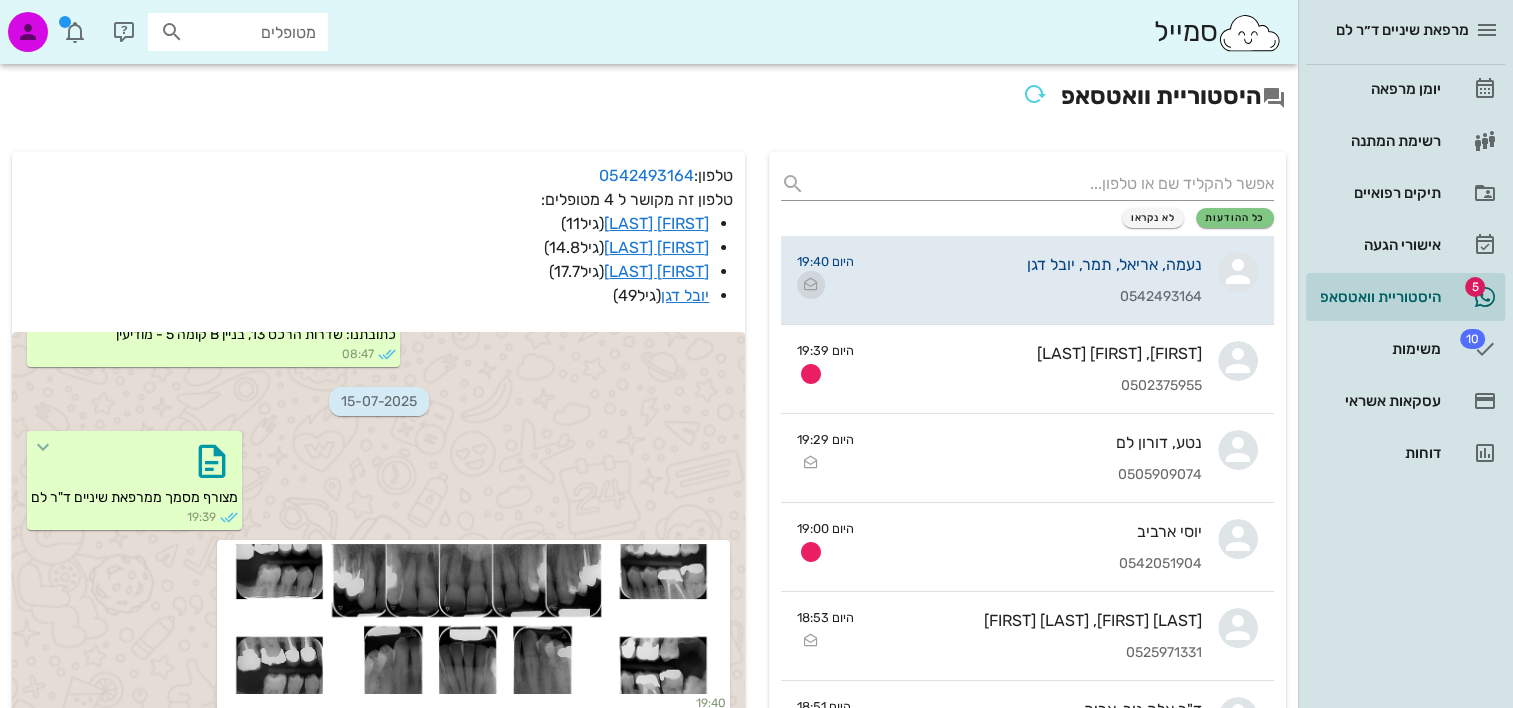 click at bounding box center [811, 285] 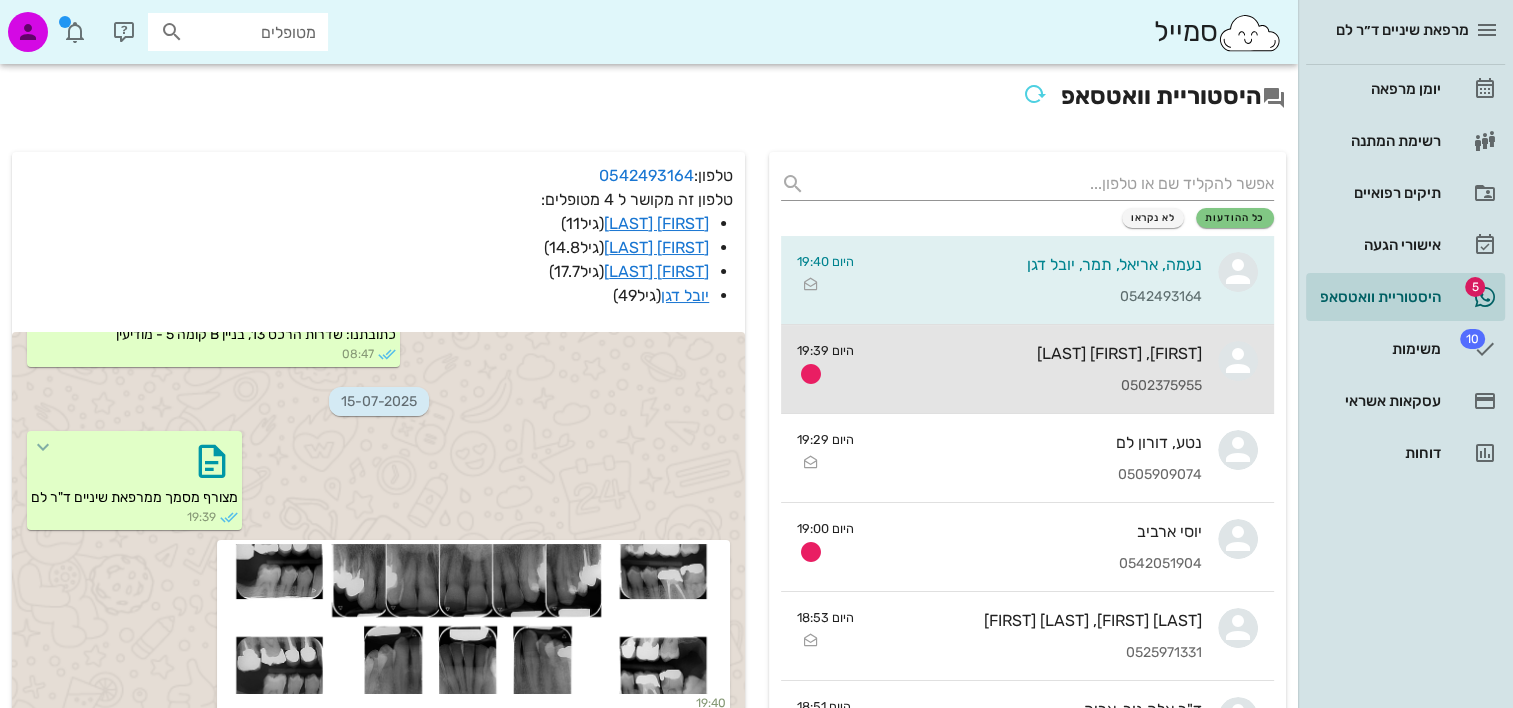 click on "ניסן, שניר מנו 0502375955" at bounding box center (1036, 369) 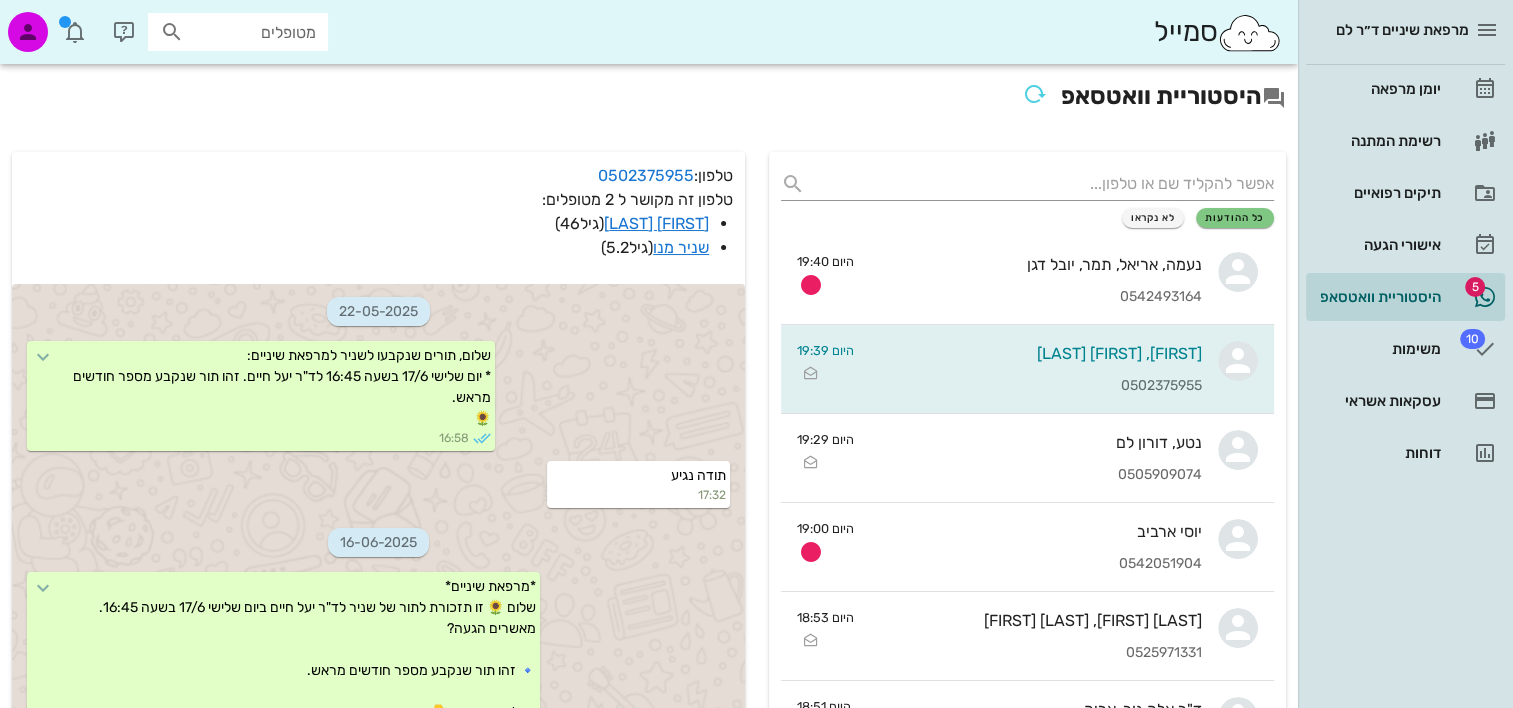 scroll, scrollTop: 516, scrollLeft: 0, axis: vertical 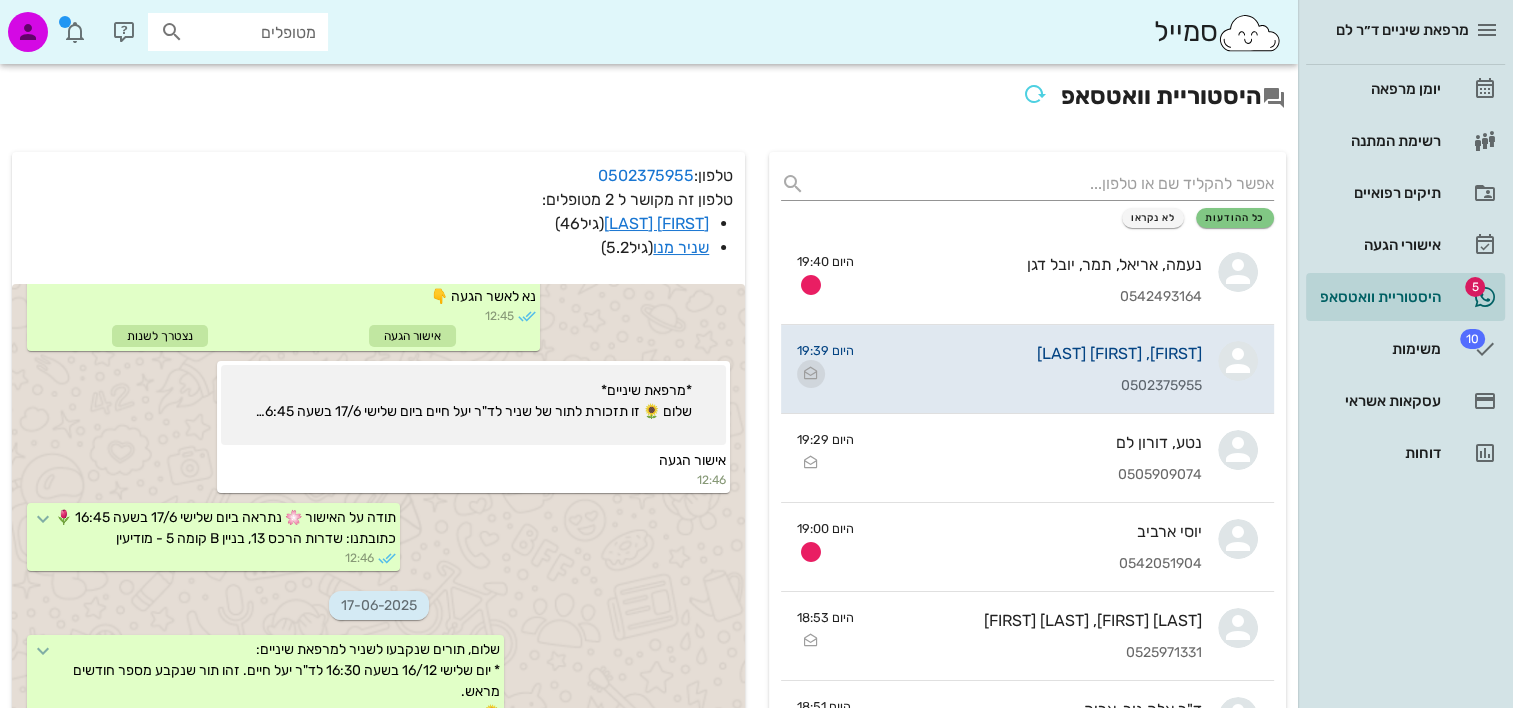 click at bounding box center [811, 374] 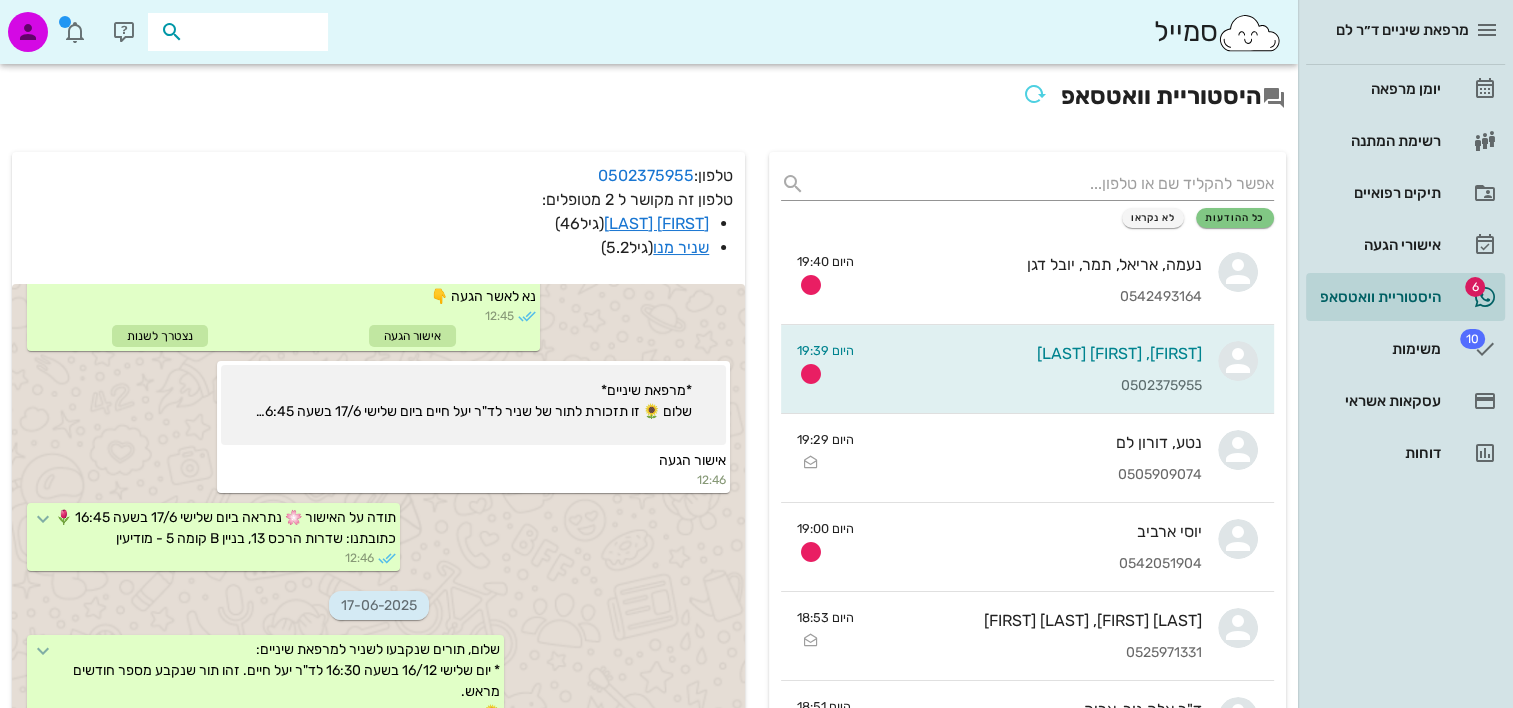 click at bounding box center [252, 32] 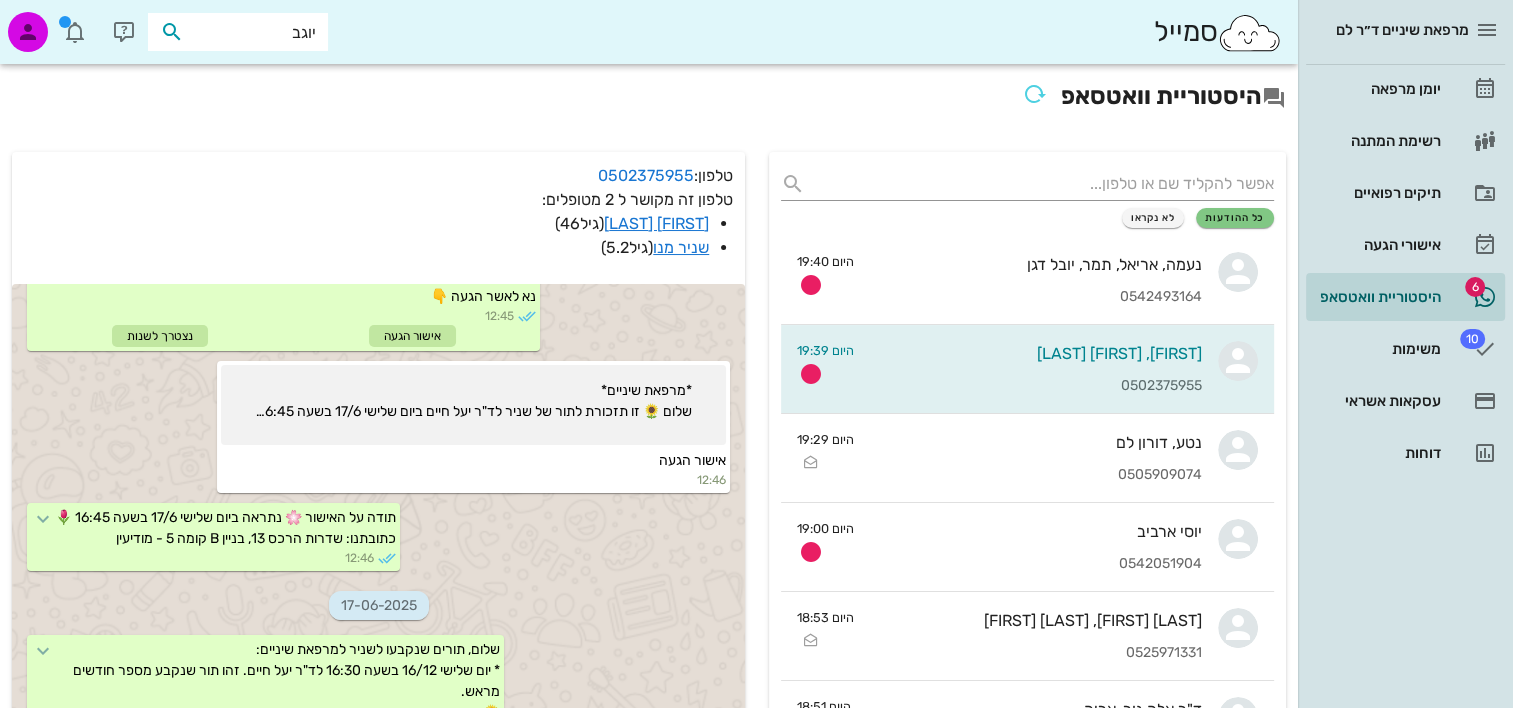 type on "יוגב מ" 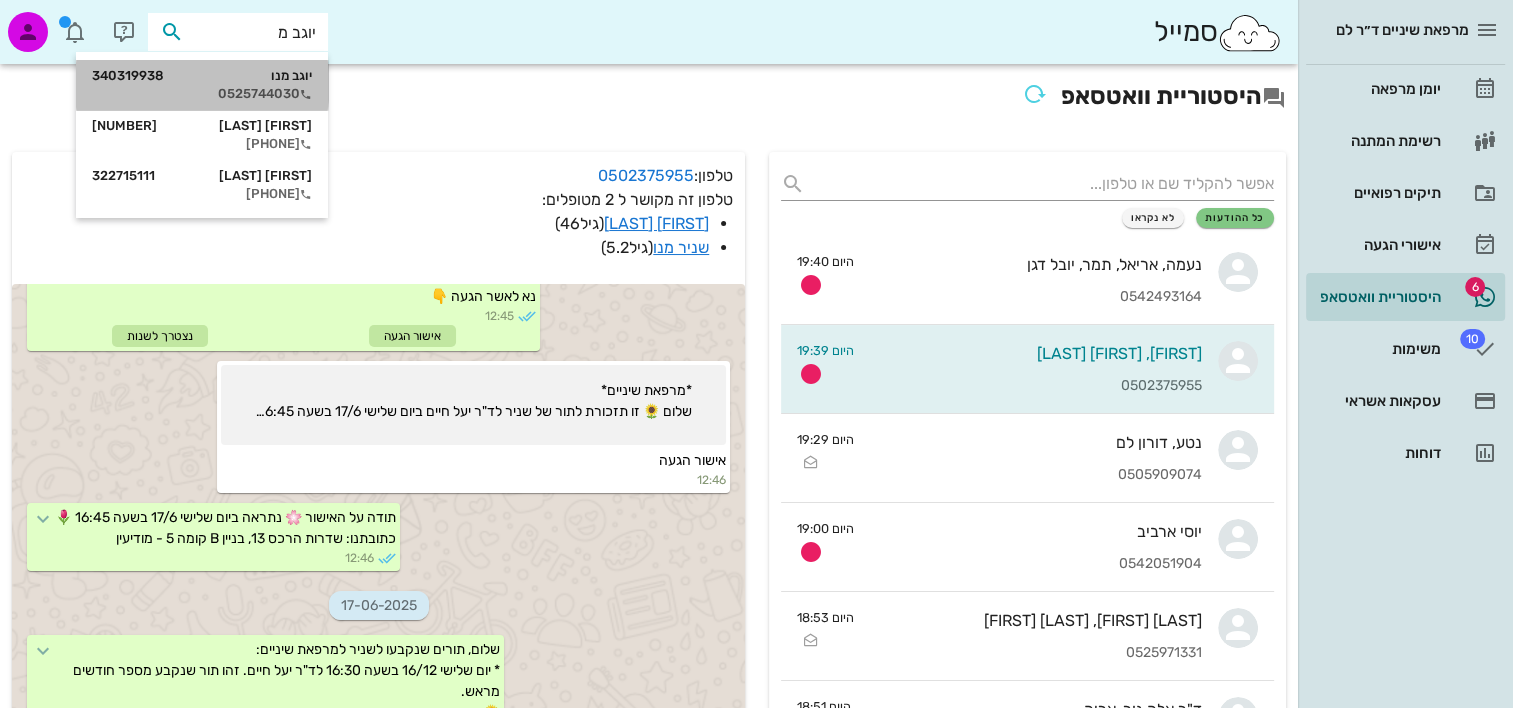 click on "יוגב מנו  340319938" at bounding box center [202, 76] 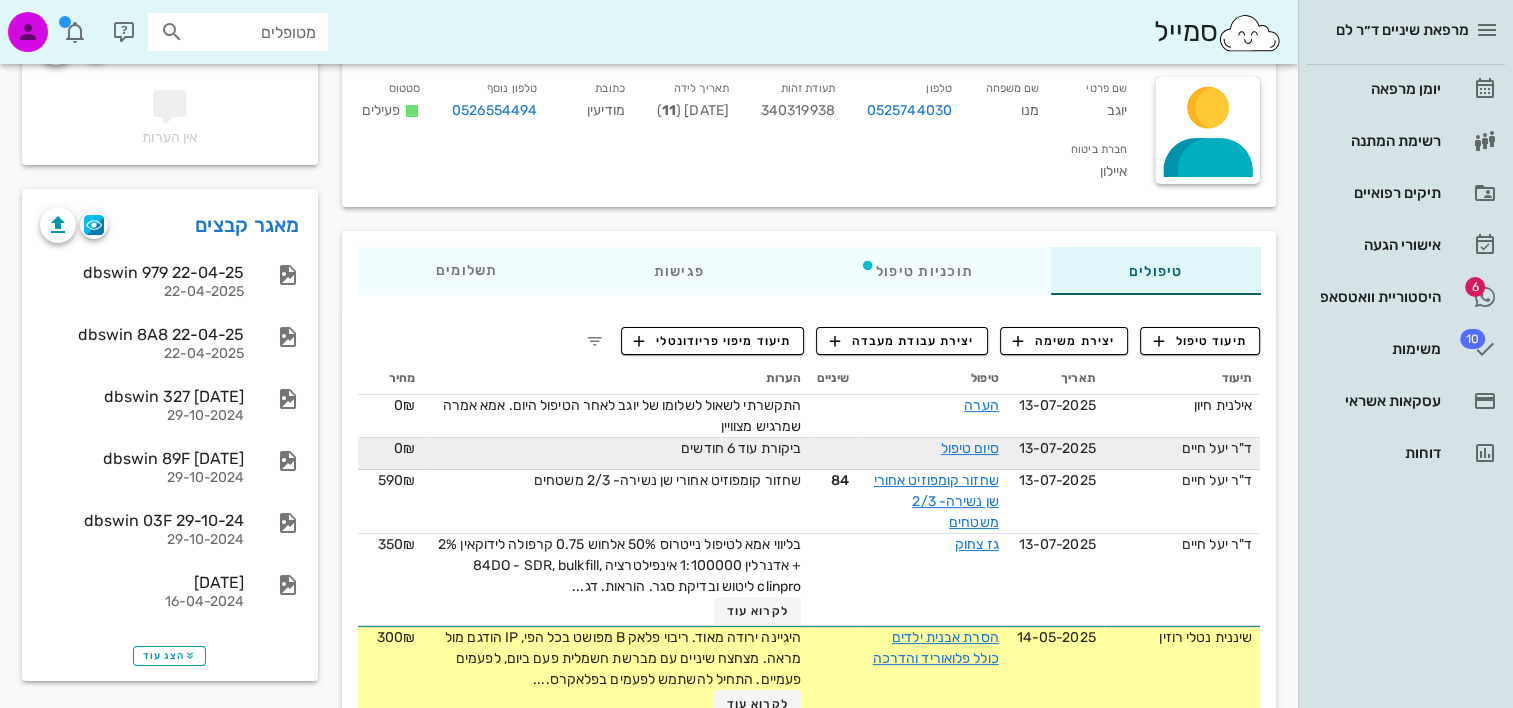 scroll, scrollTop: 200, scrollLeft: 0, axis: vertical 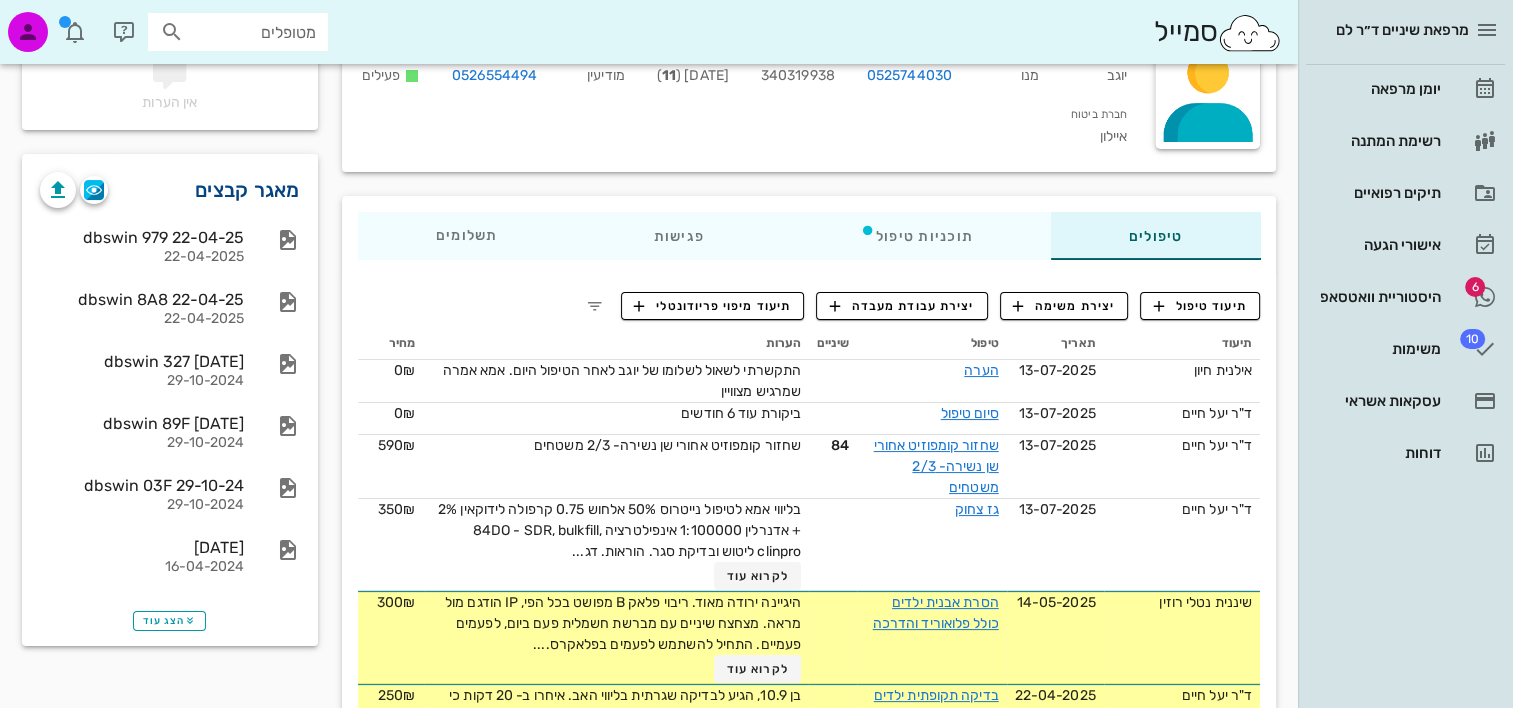 click on "מאגר קבצים" at bounding box center (247, 190) 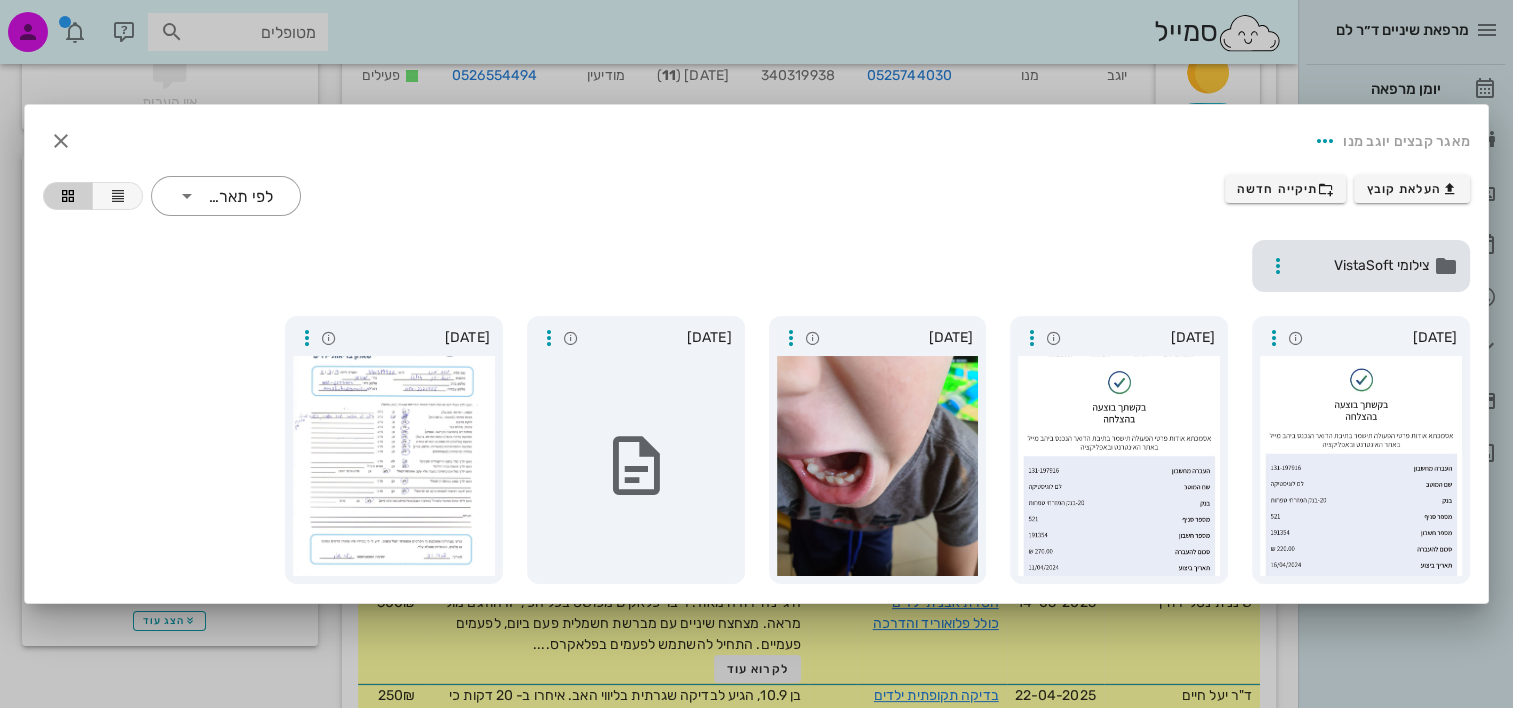 click on "צילומי VistaSoft" at bounding box center (1361, 266) 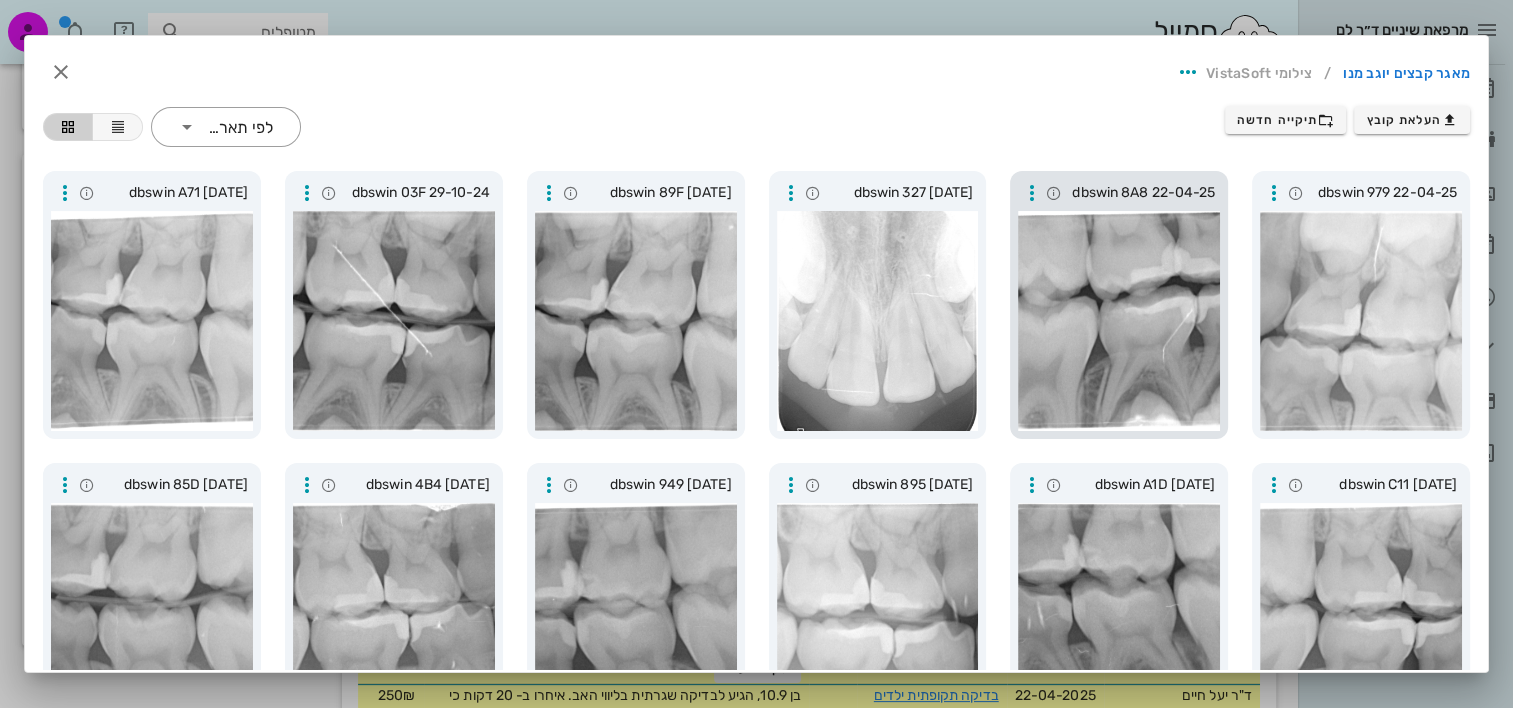 click at bounding box center [1119, 321] 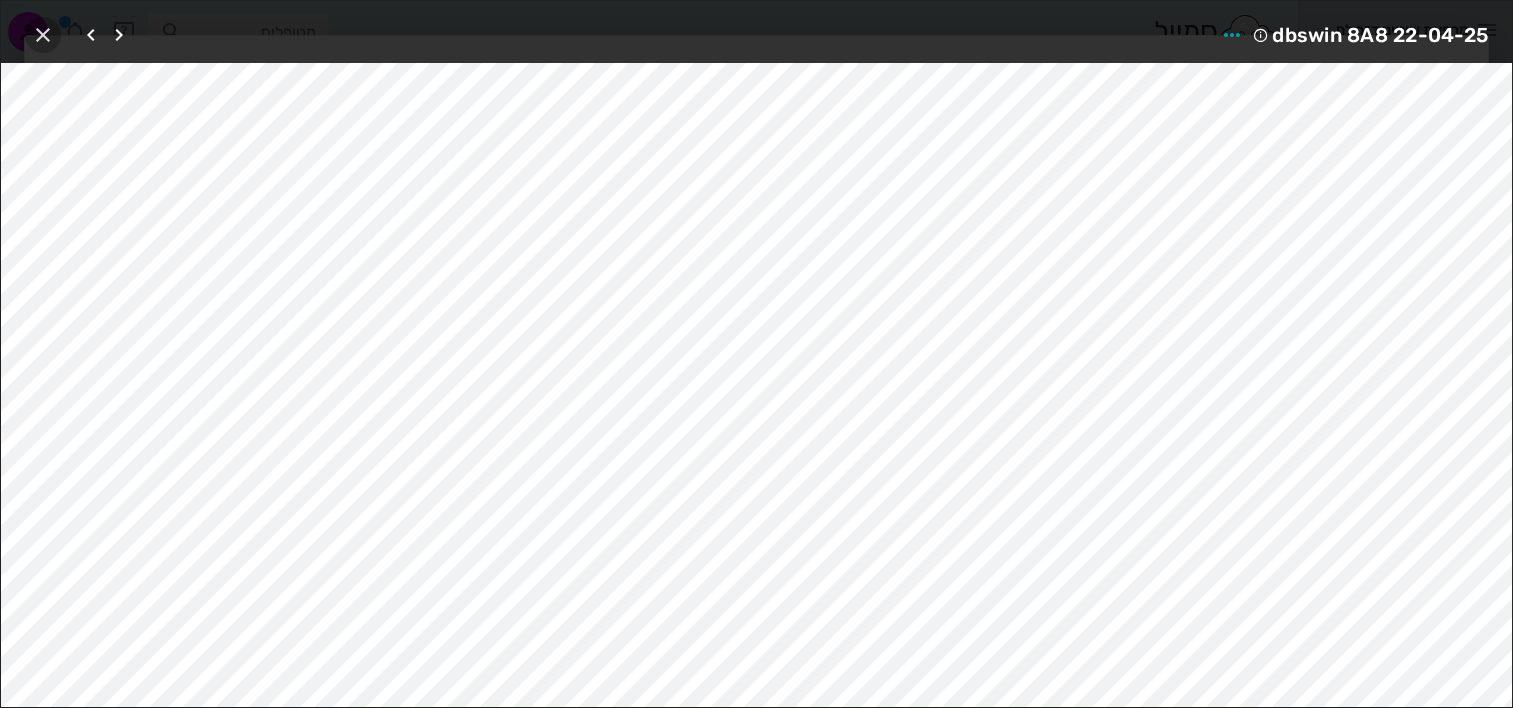 click at bounding box center [43, 35] 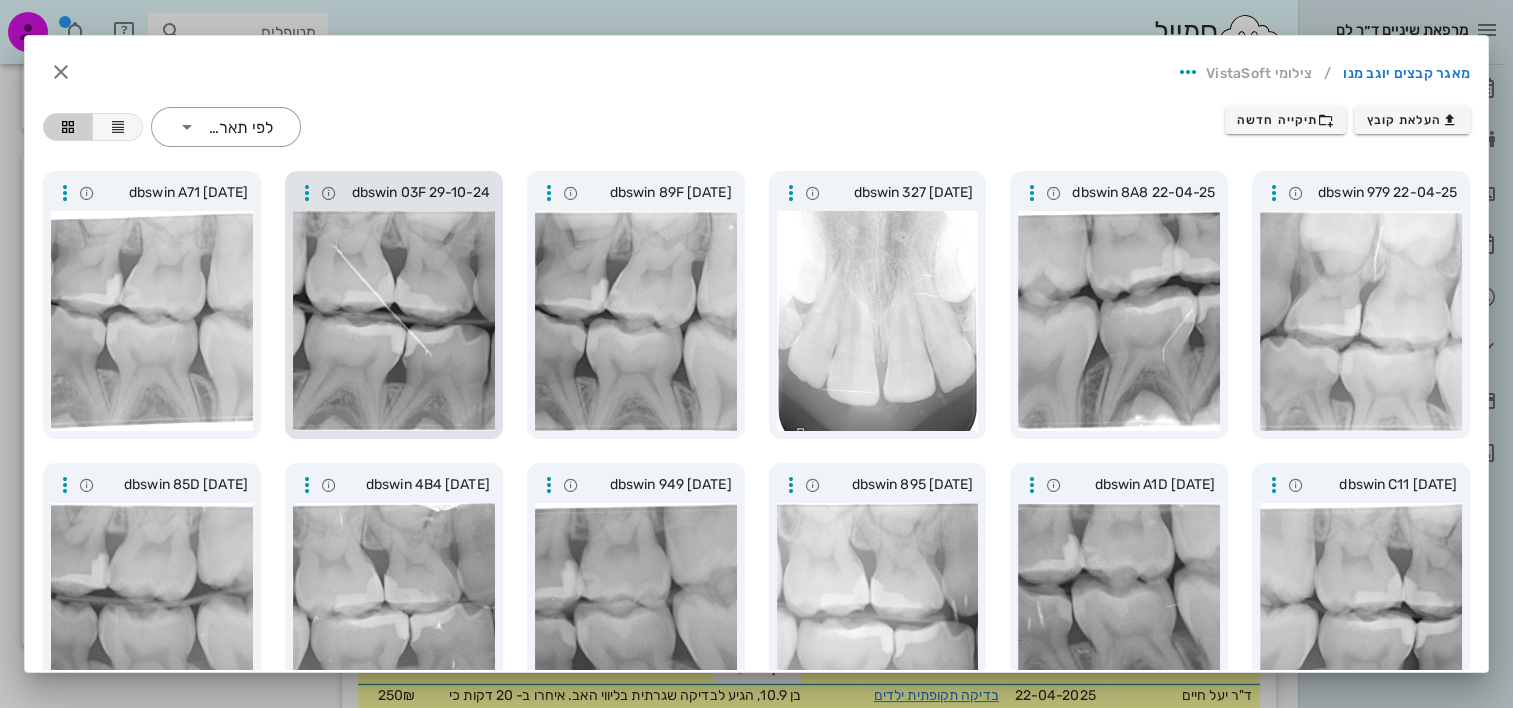 click at bounding box center [394, 321] 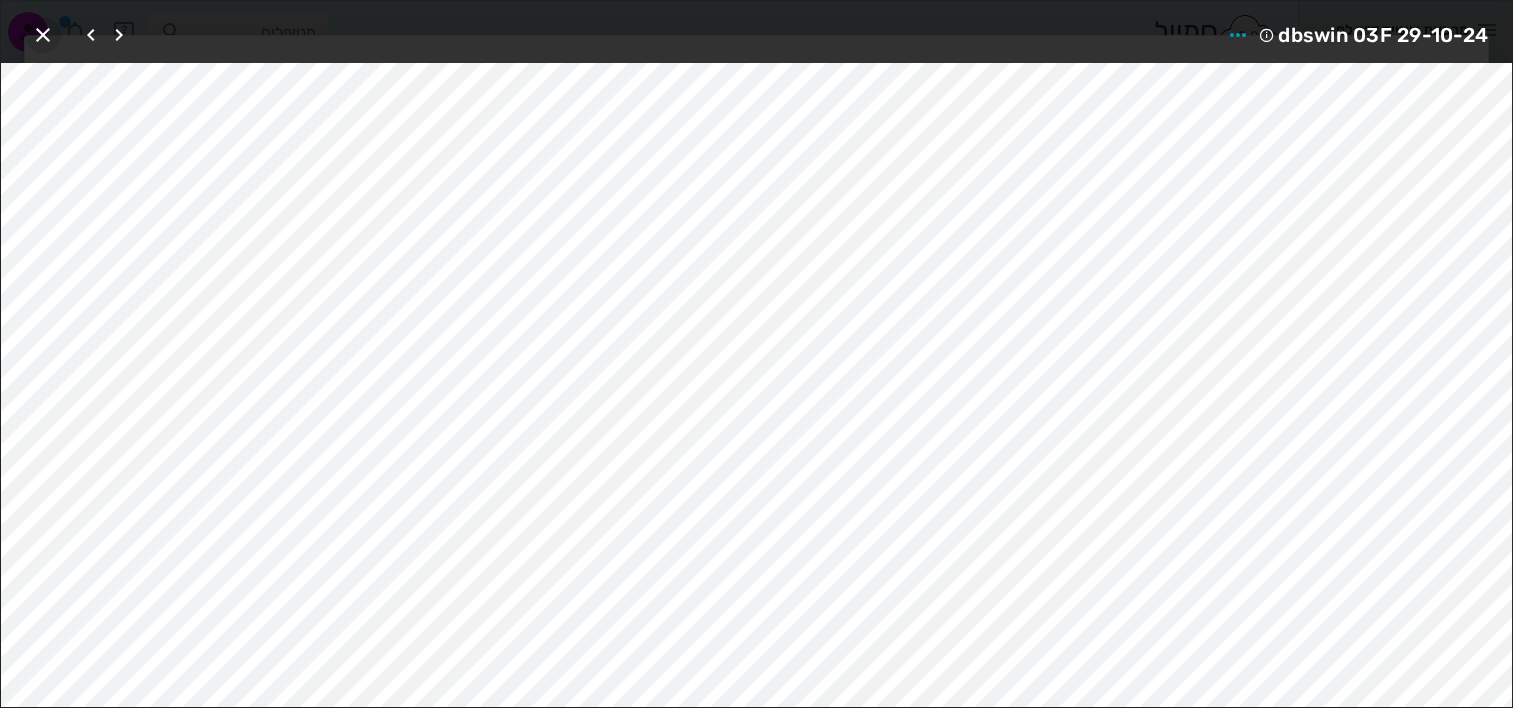 click at bounding box center (43, 35) 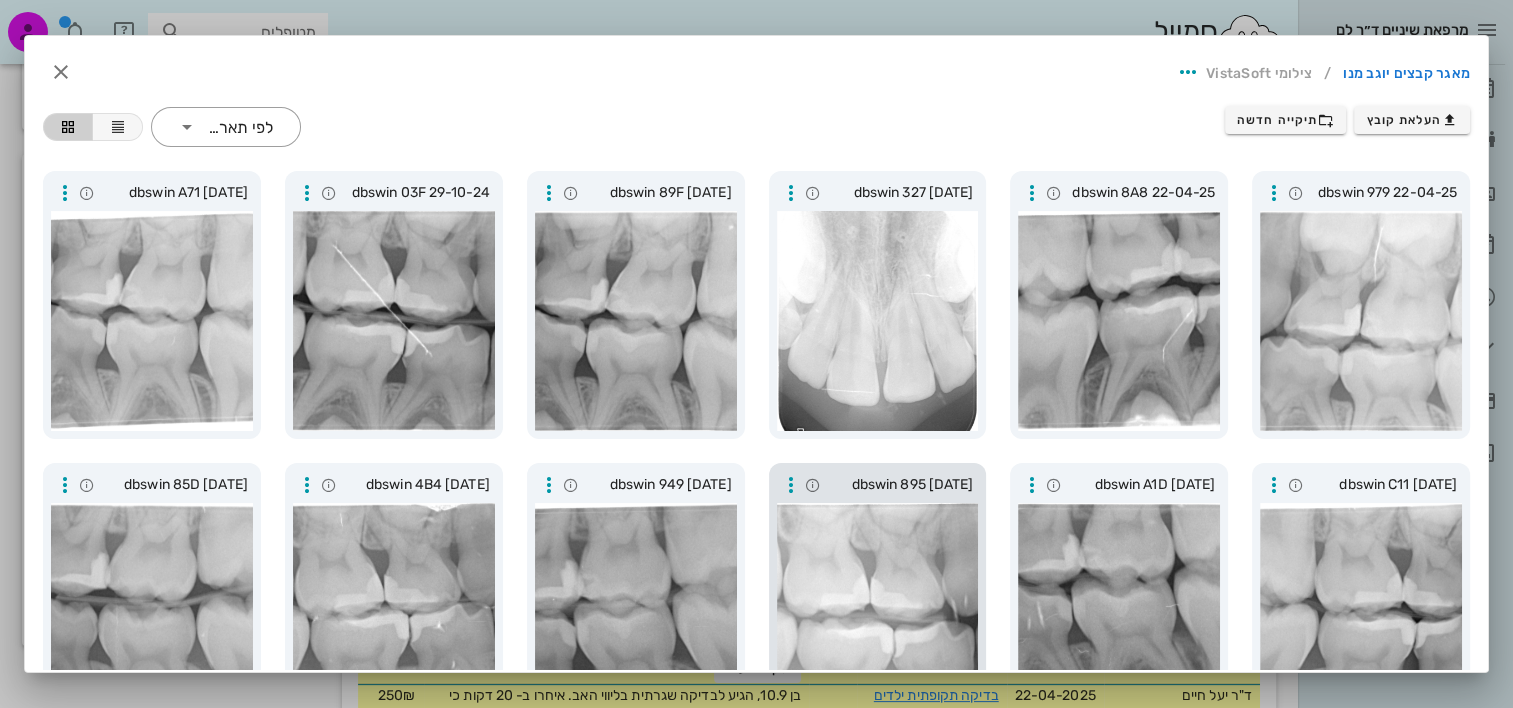 click at bounding box center (878, 613) 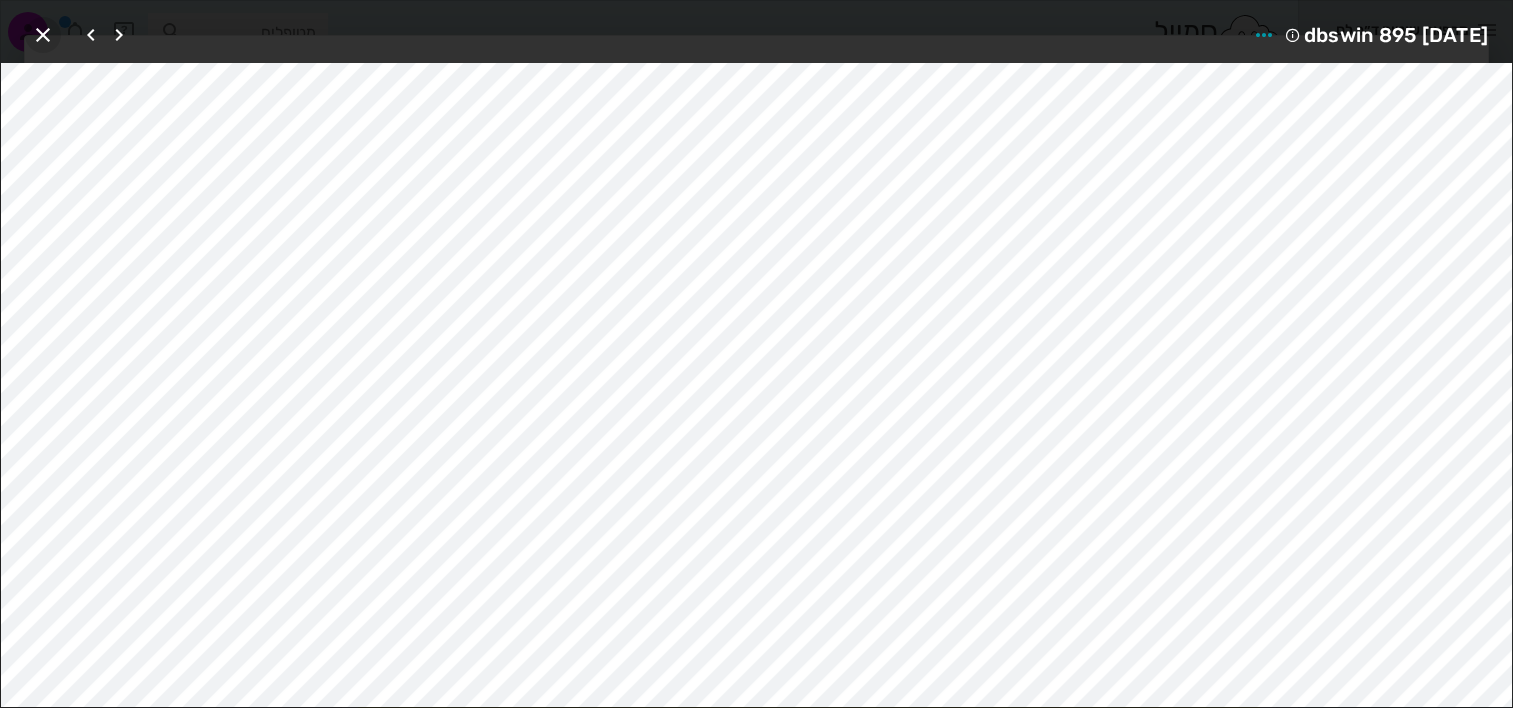click at bounding box center [43, 35] 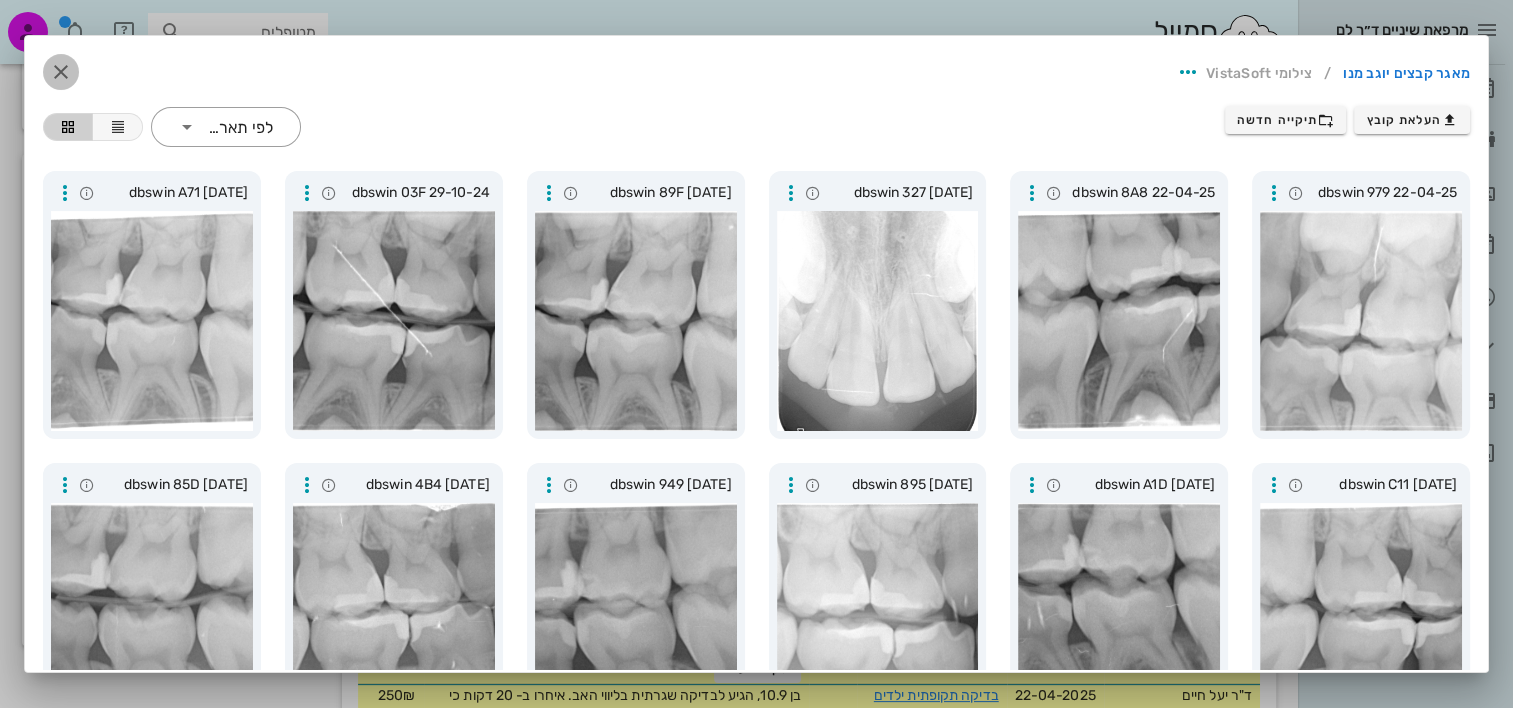 click at bounding box center (61, 72) 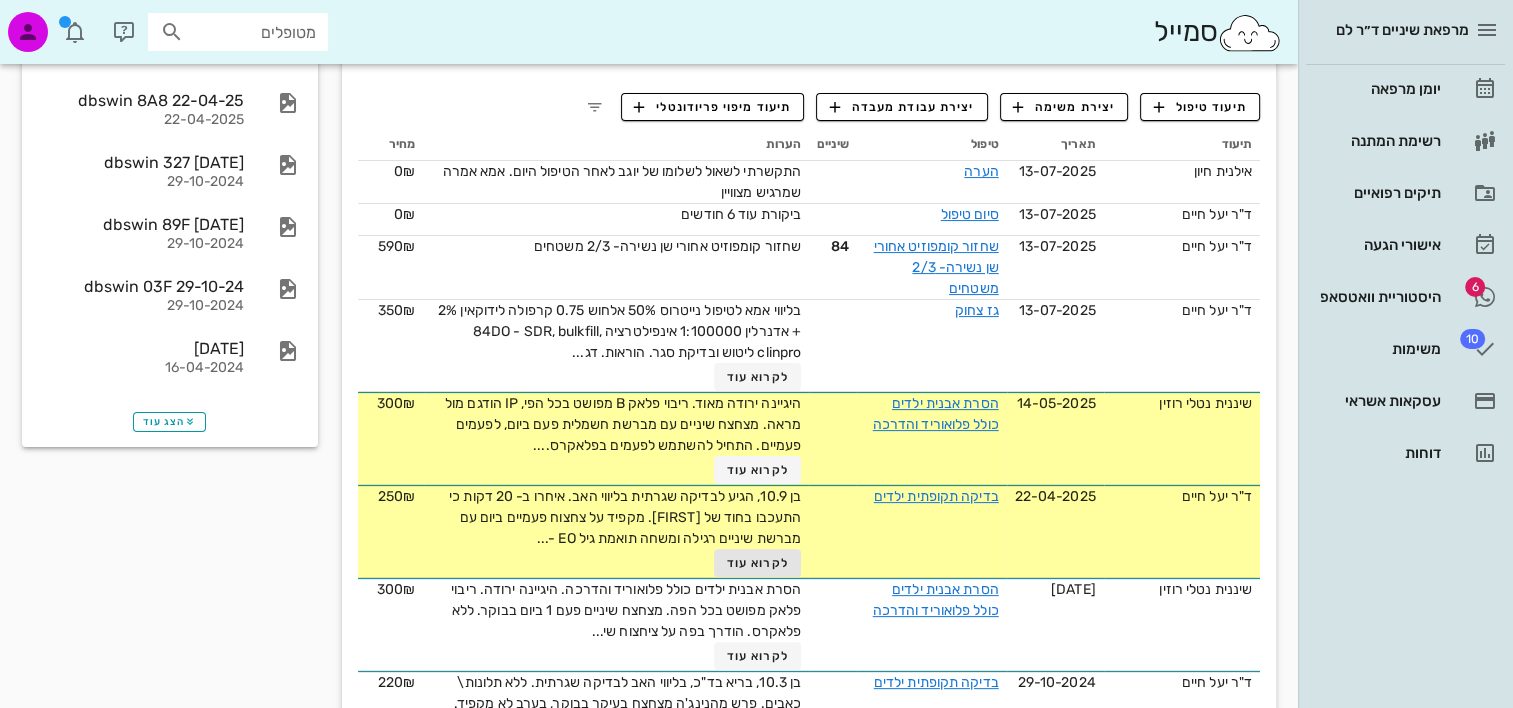 scroll, scrollTop: 400, scrollLeft: 0, axis: vertical 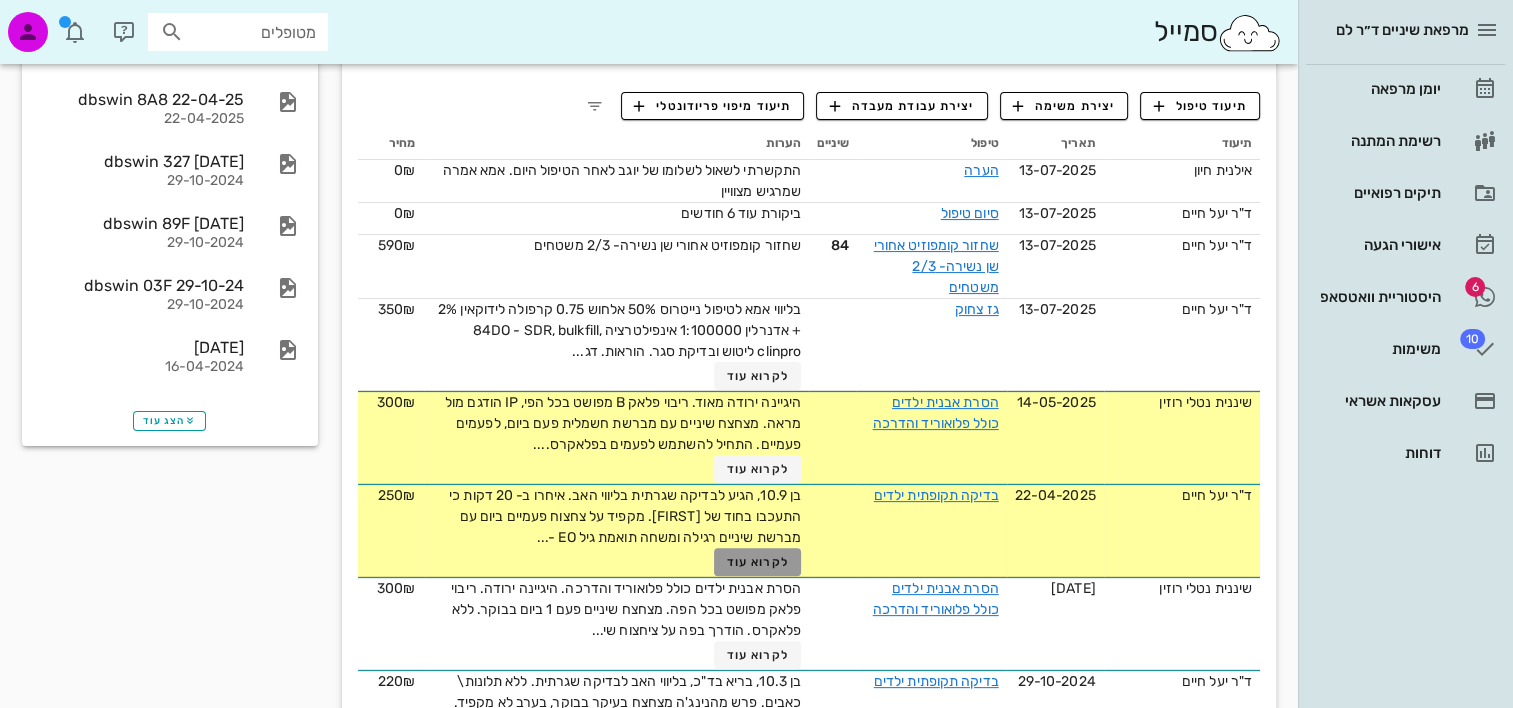 click on "לקרוא עוד" at bounding box center (758, 562) 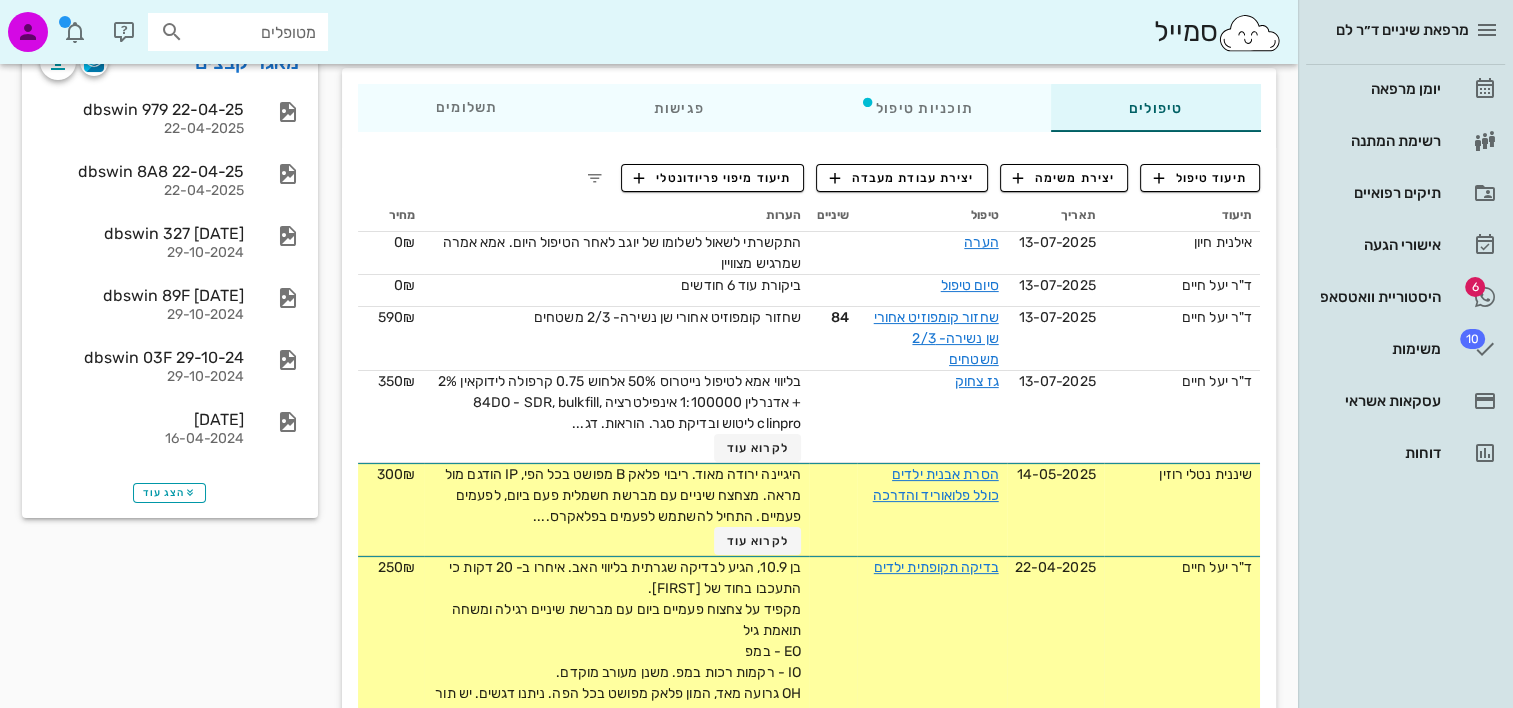 scroll, scrollTop: 300, scrollLeft: 0, axis: vertical 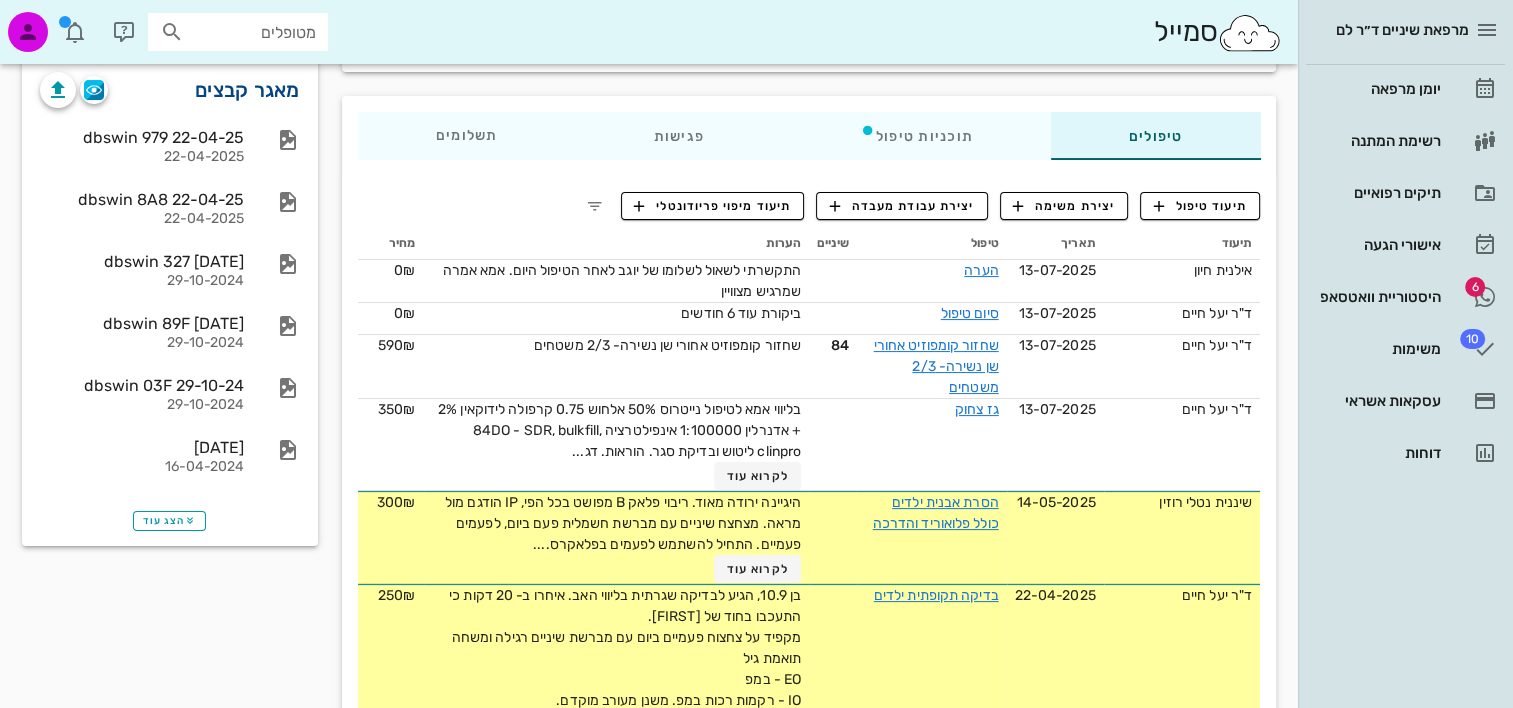 click on "מאגר קבצים" at bounding box center [247, 90] 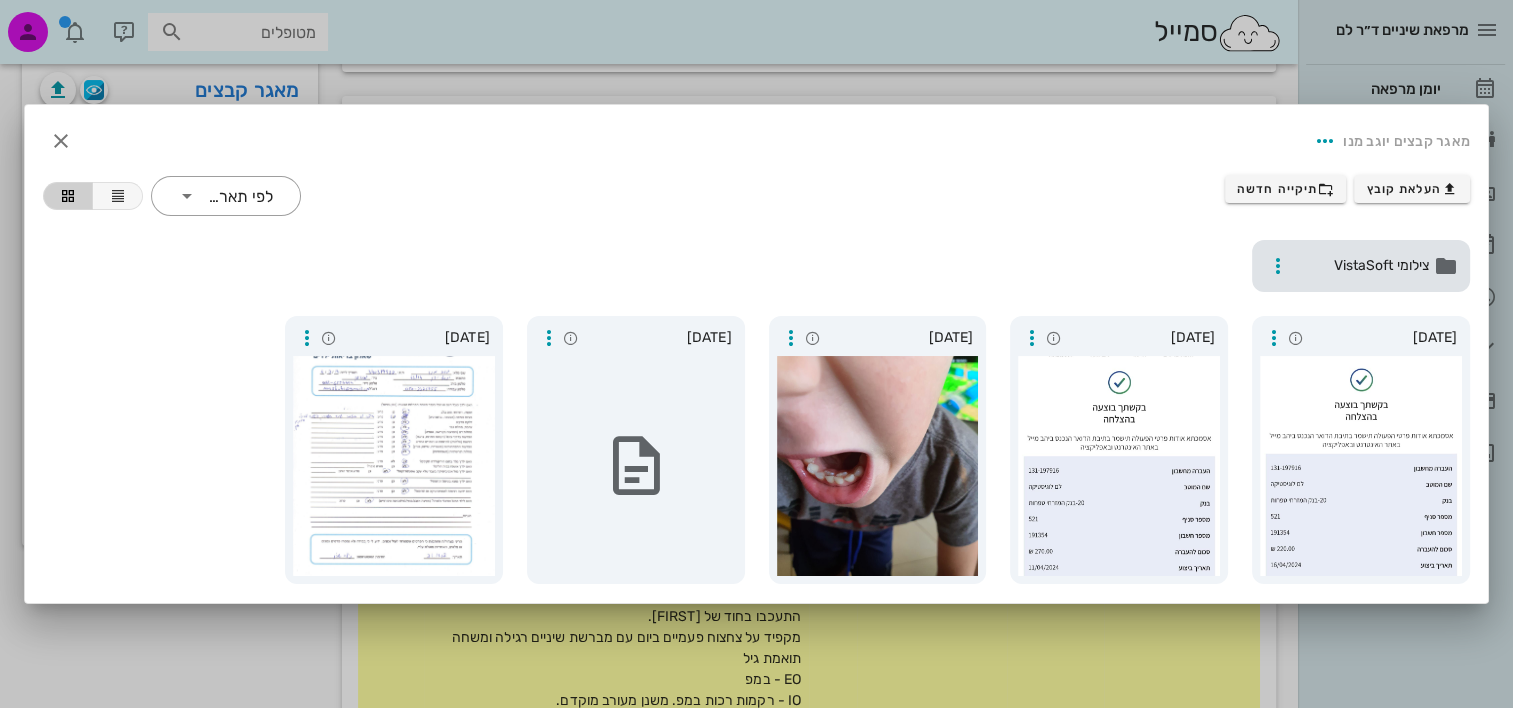 click on "צילומי VistaSoft" at bounding box center (1361, 266) 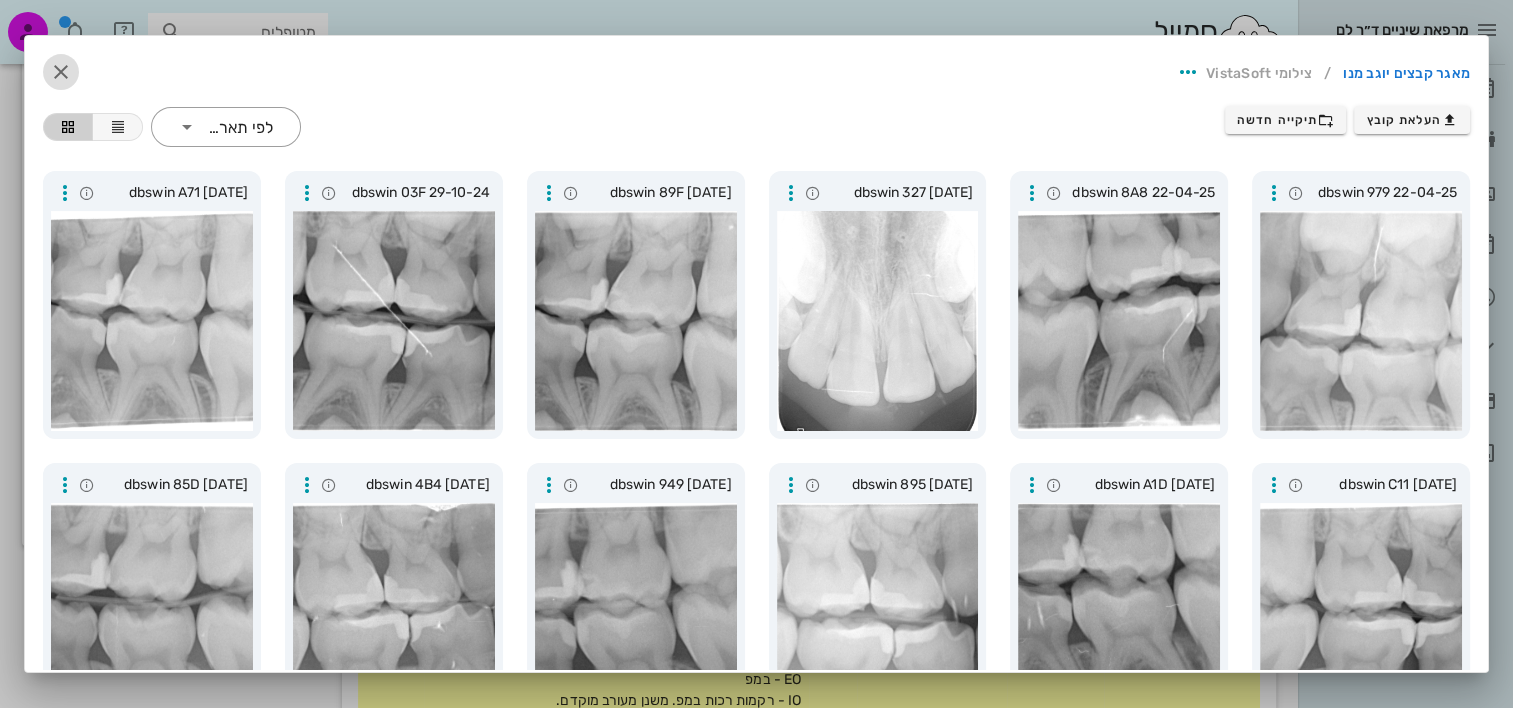 click at bounding box center (61, 72) 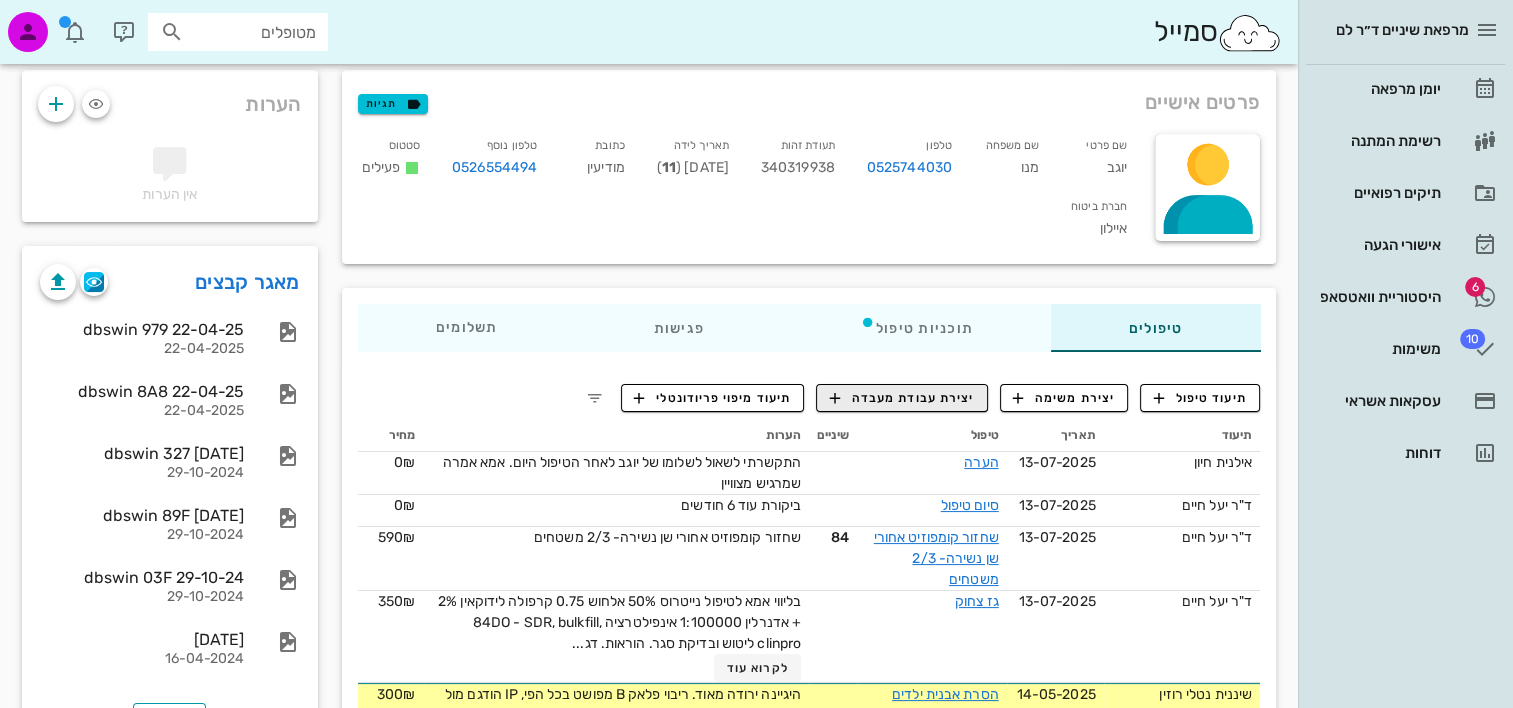 scroll, scrollTop: 0, scrollLeft: 0, axis: both 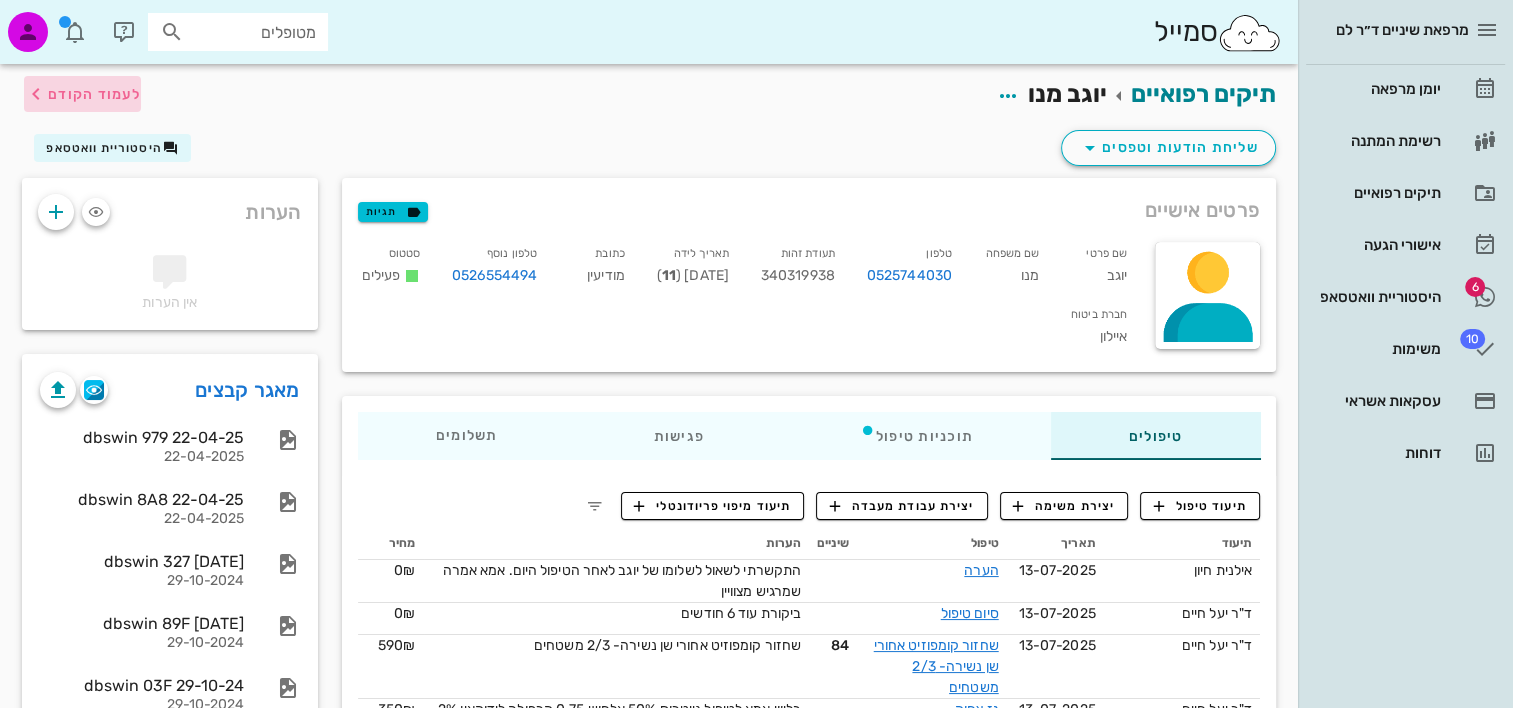 click at bounding box center [36, 94] 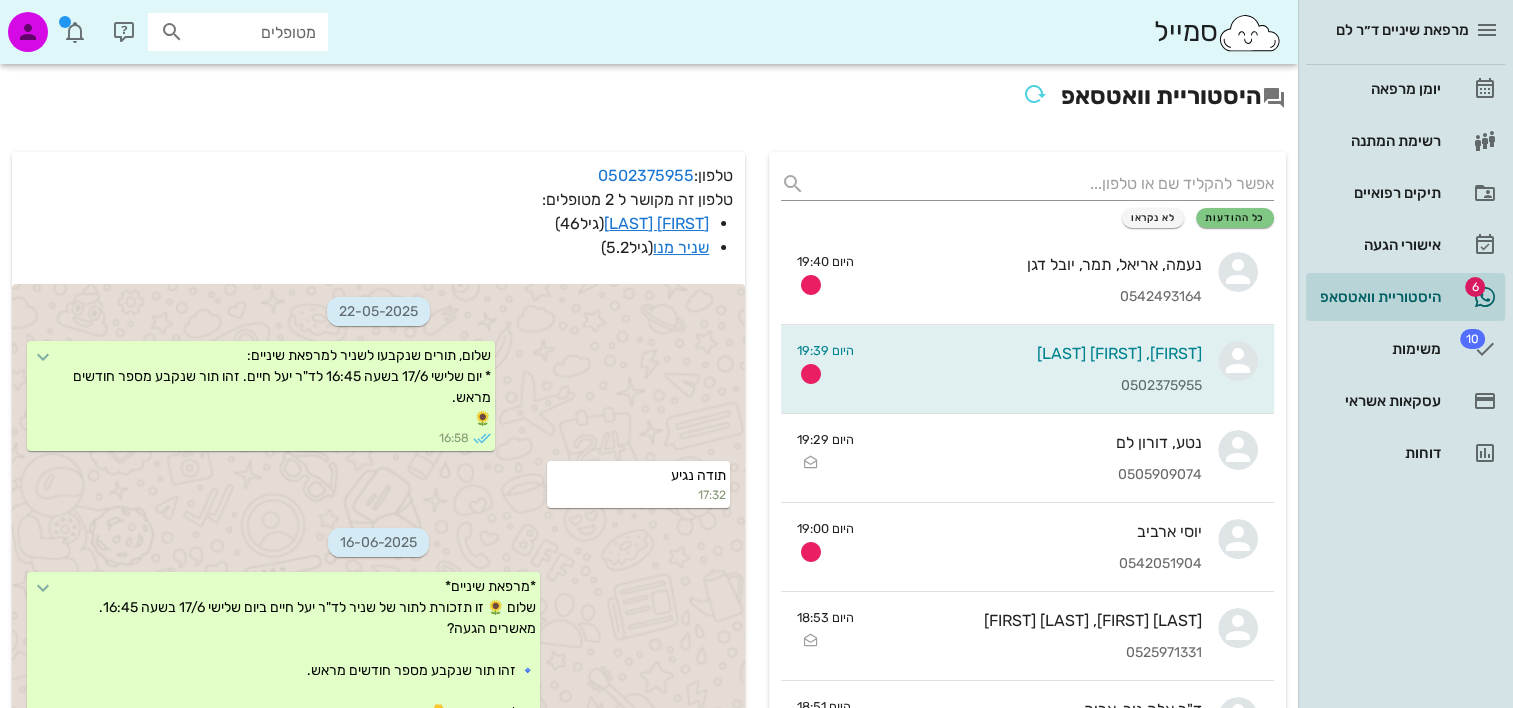 scroll, scrollTop: 516, scrollLeft: 0, axis: vertical 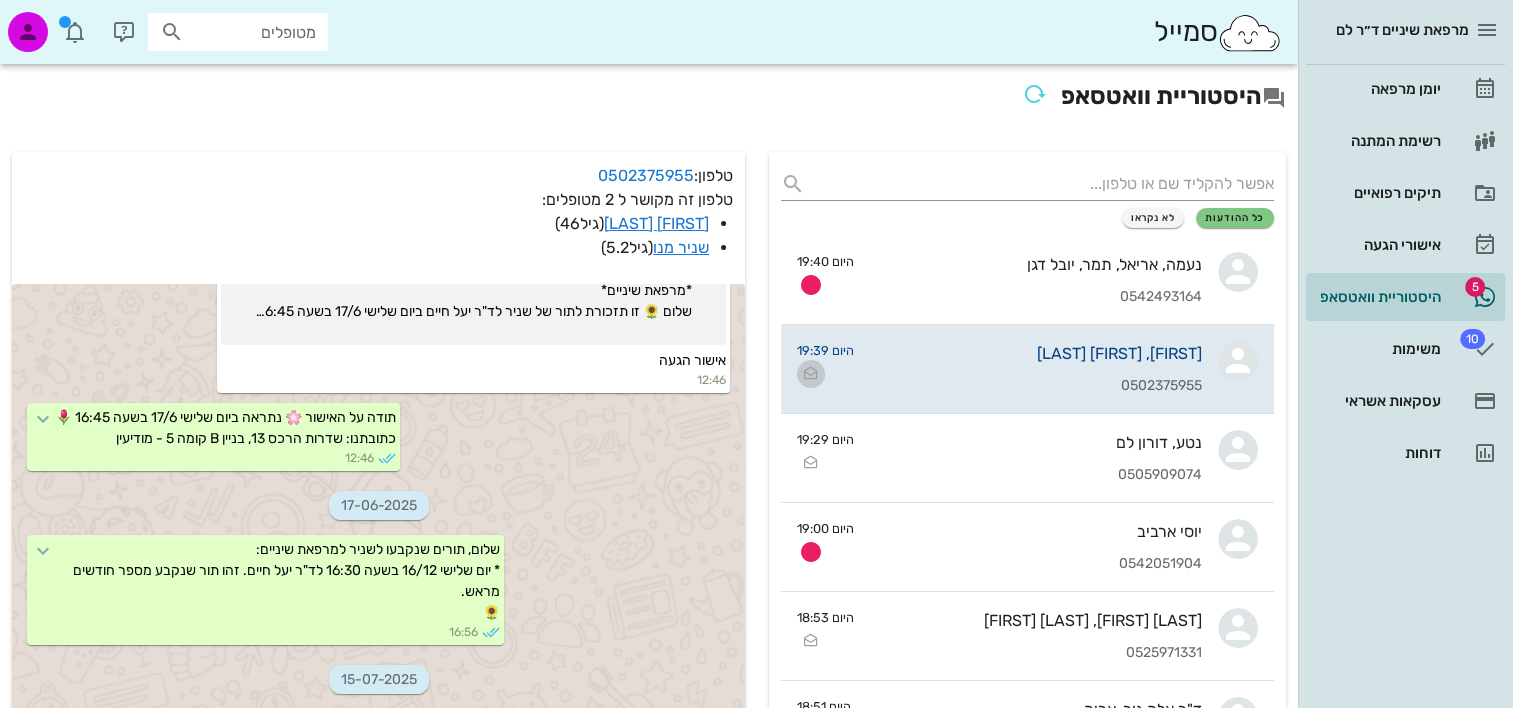click at bounding box center [811, 374] 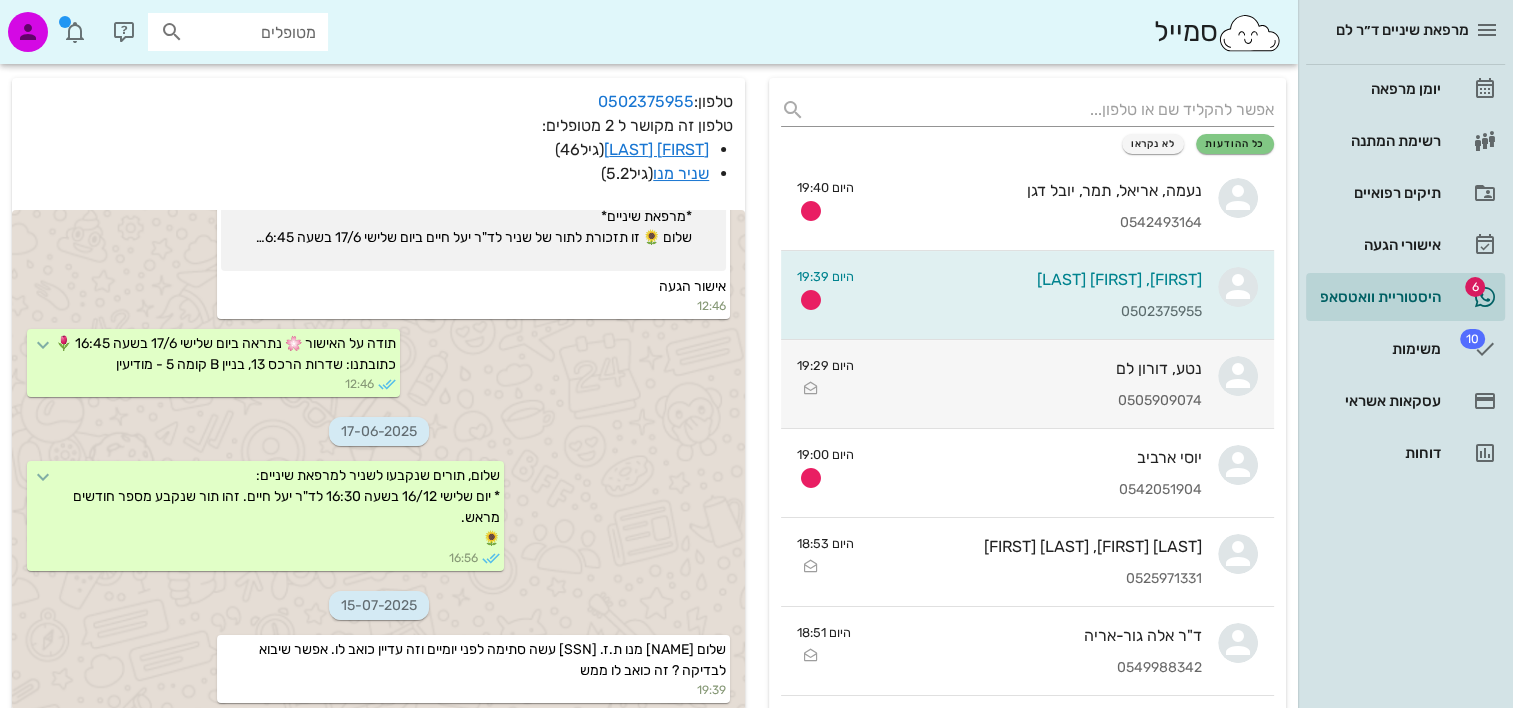 scroll, scrollTop: 0, scrollLeft: 0, axis: both 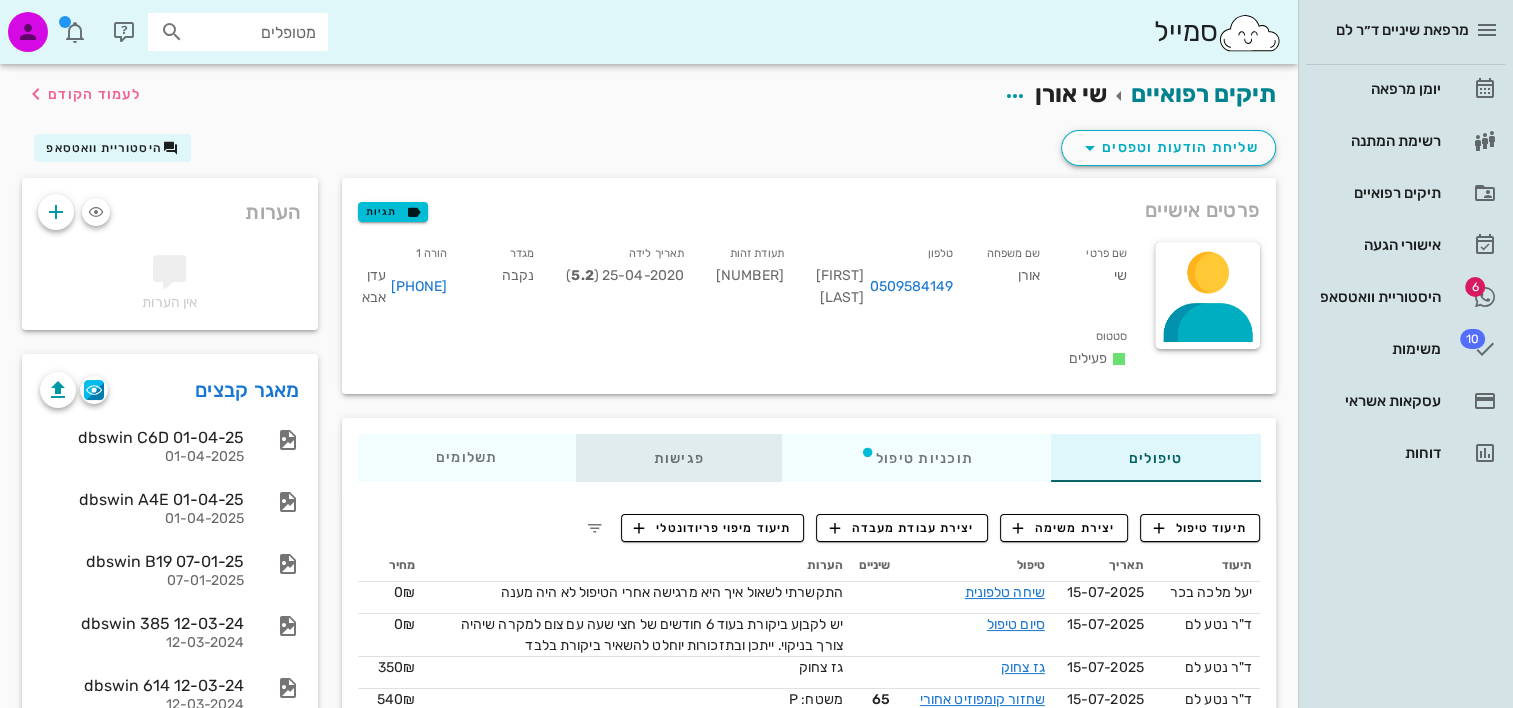 click on "פגישות" at bounding box center [678, 458] 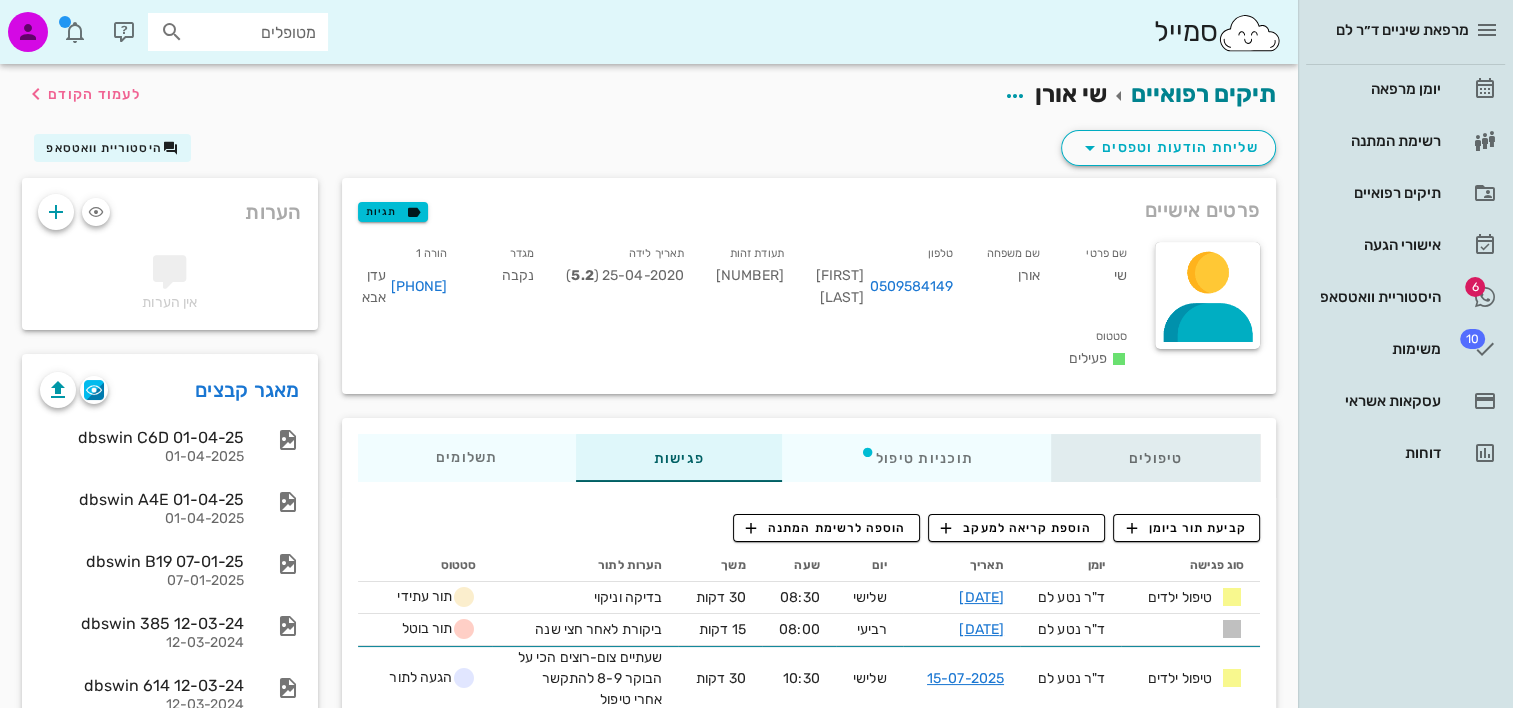 click on "טיפולים" at bounding box center (1155, 458) 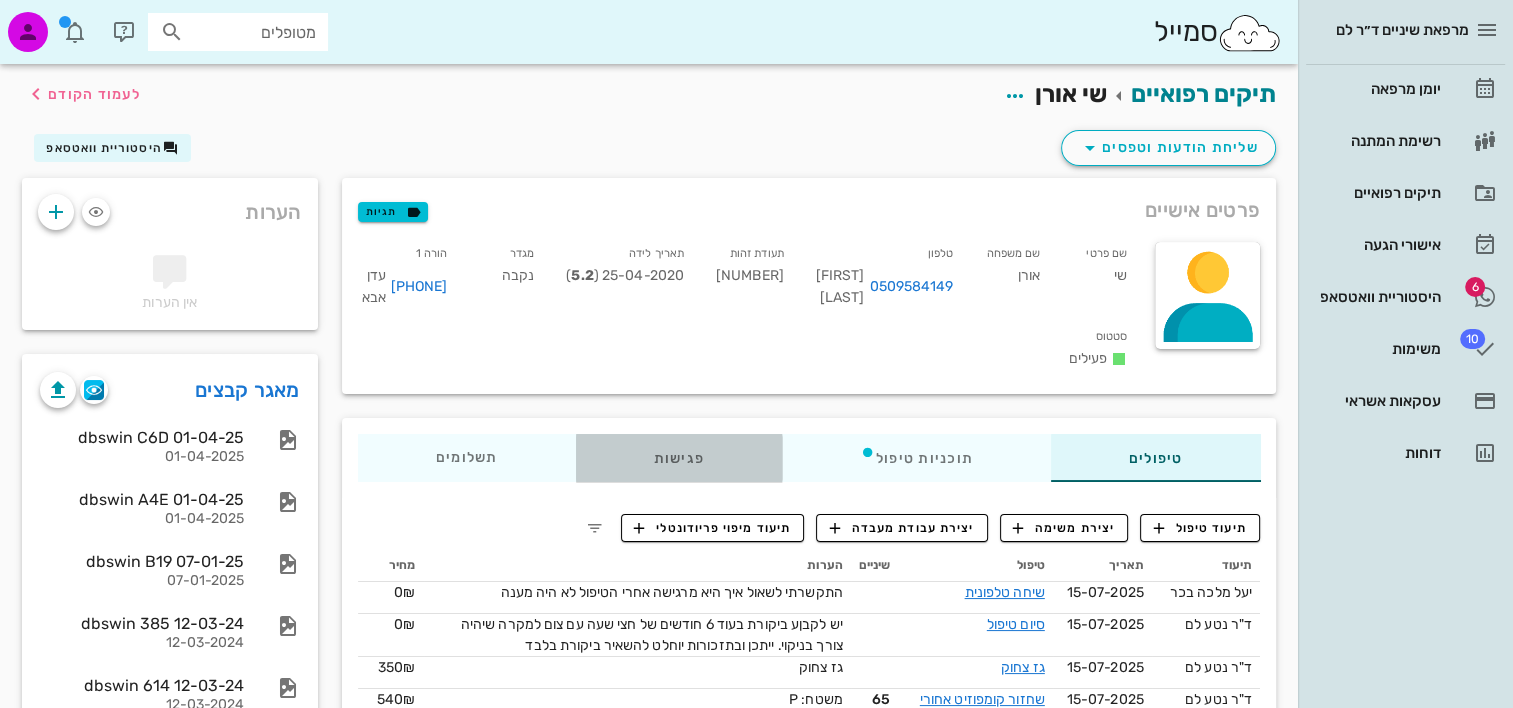 click on "פגישות" at bounding box center (678, 458) 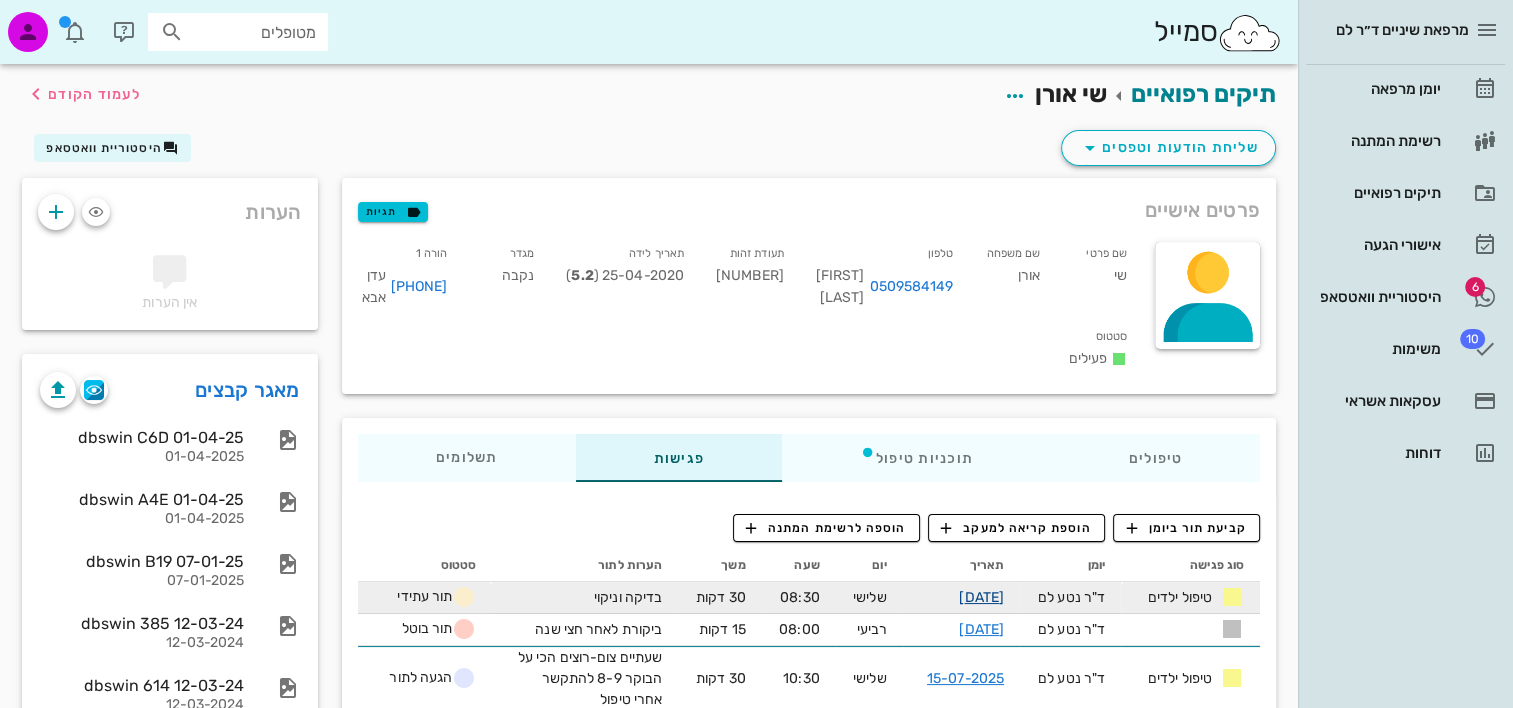 click on "13-01-2026" at bounding box center [981, 597] 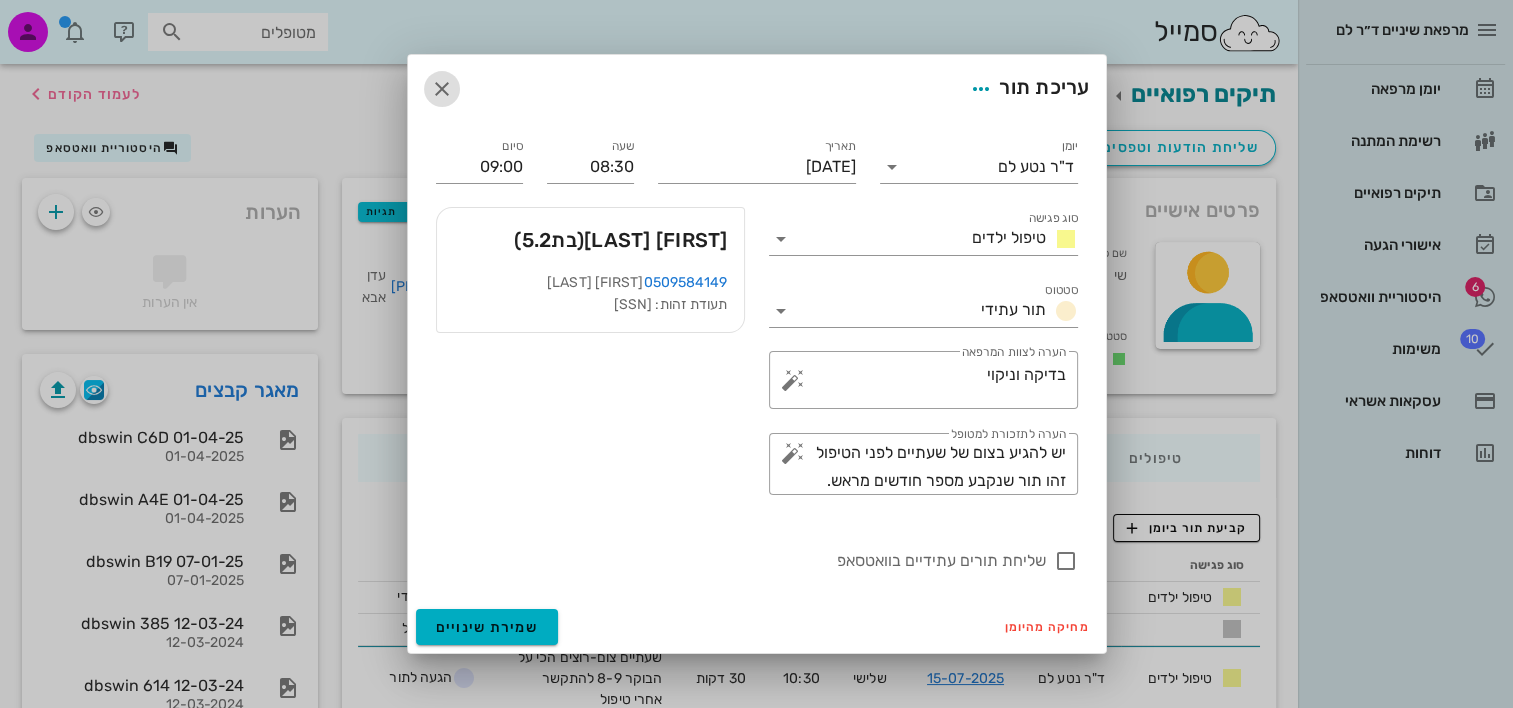 click at bounding box center [442, 89] 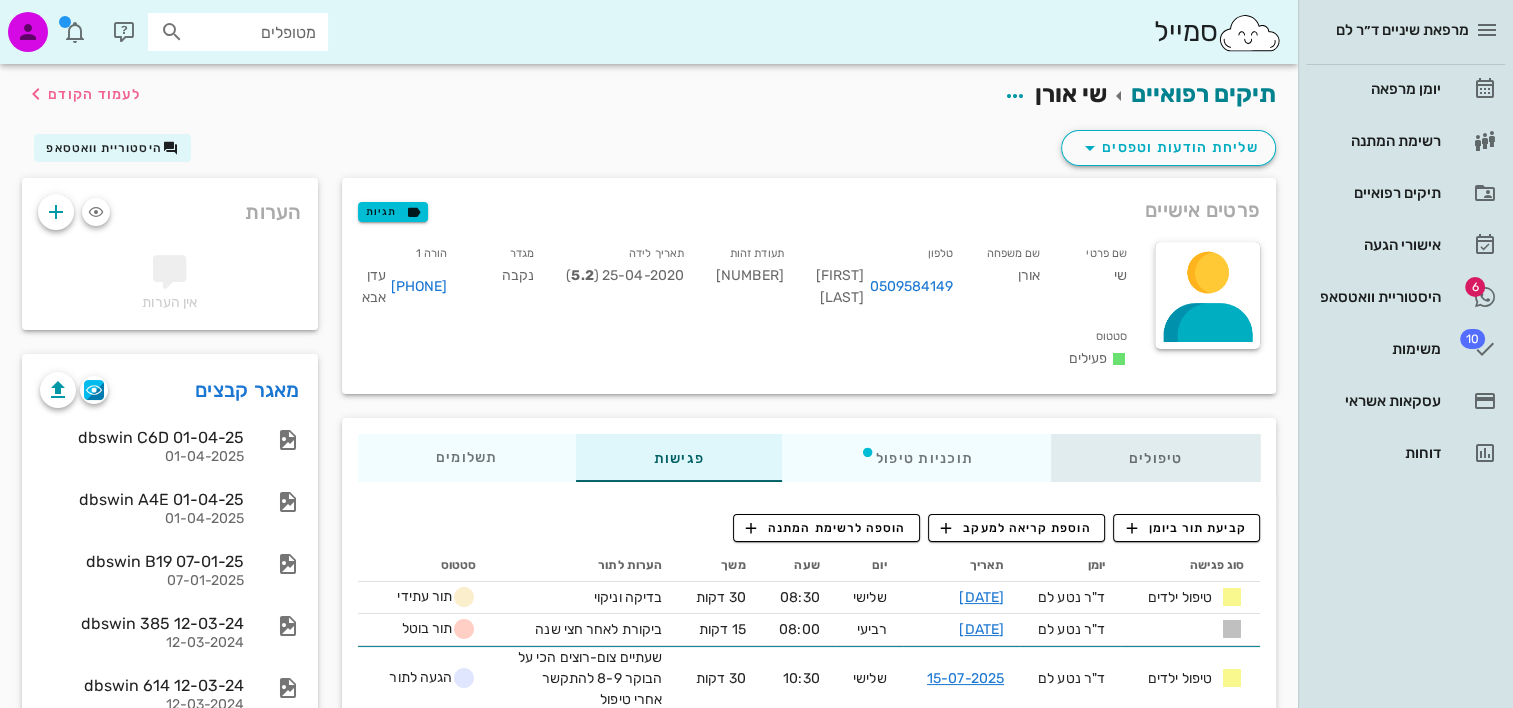 click on "טיפולים" at bounding box center (1155, 458) 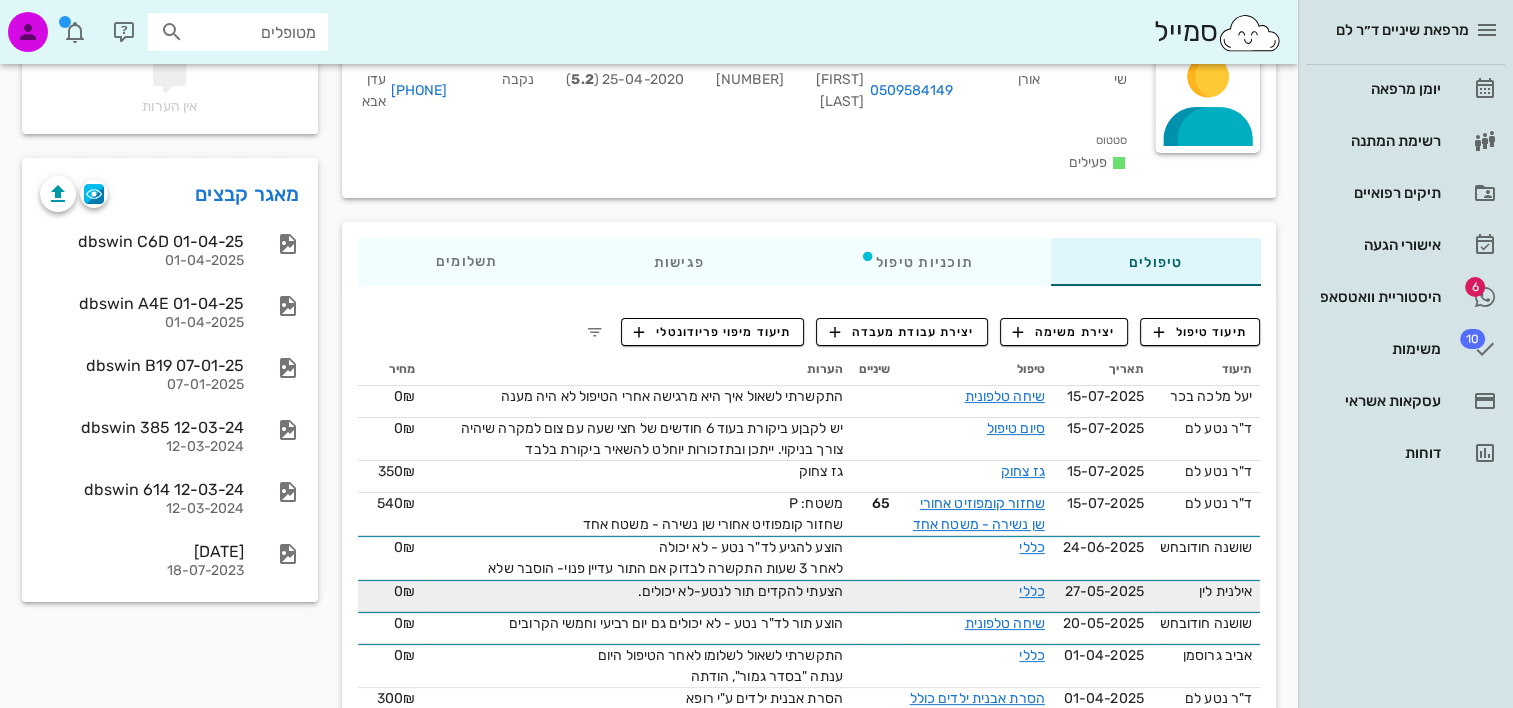 scroll, scrollTop: 200, scrollLeft: 0, axis: vertical 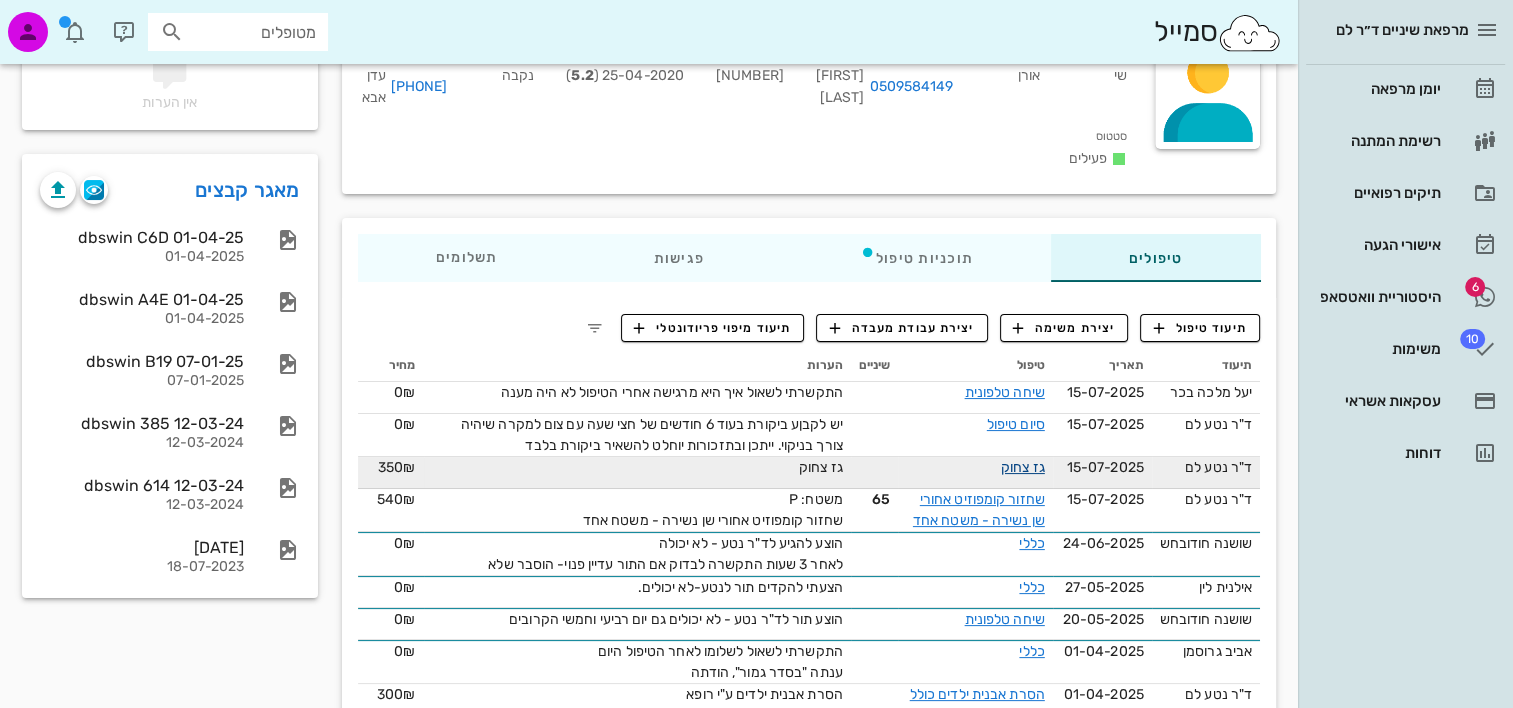 click on "גז צחוק" at bounding box center (1023, 467) 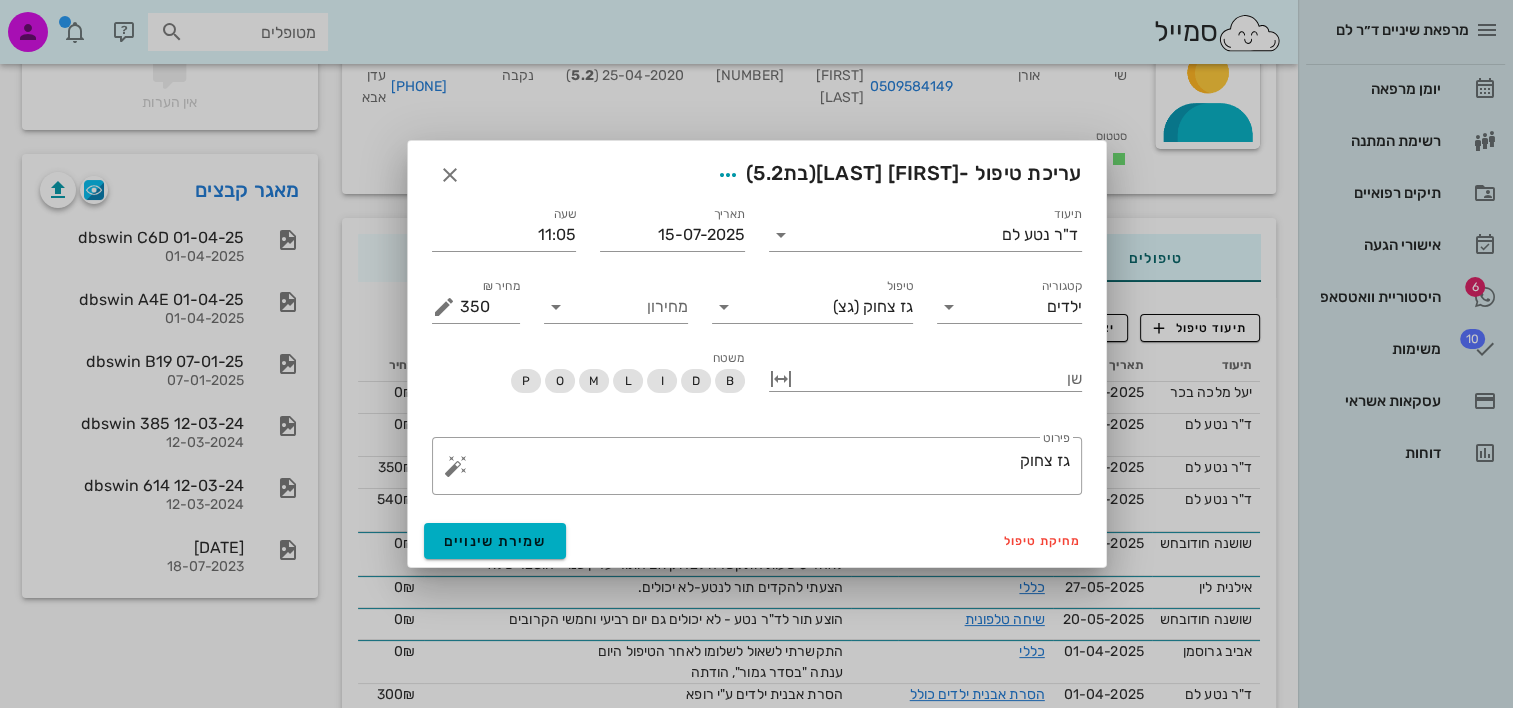 drag, startPoint x: 972, startPoint y: 449, endPoint x: 1188, endPoint y: 425, distance: 217.32924 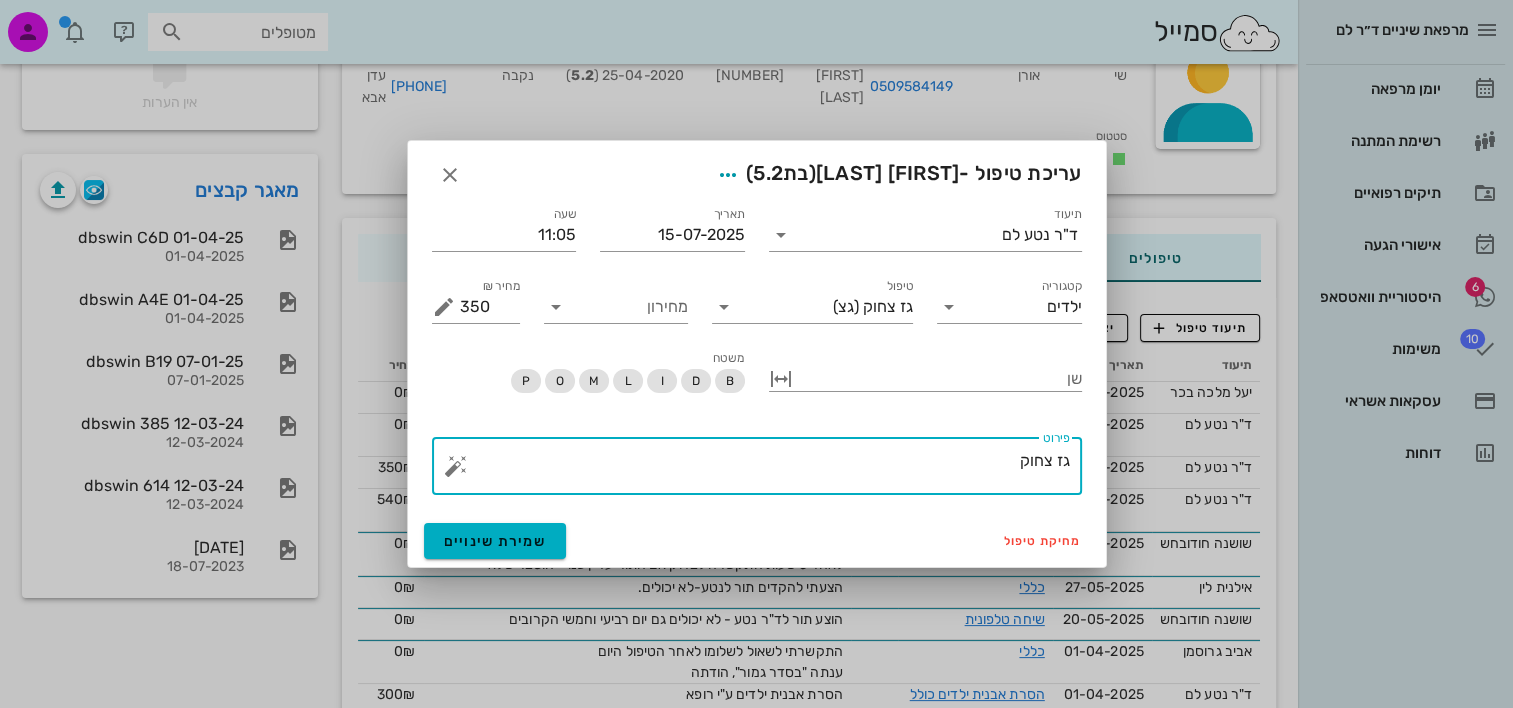 click on "גז צחוק" at bounding box center (765, 471) 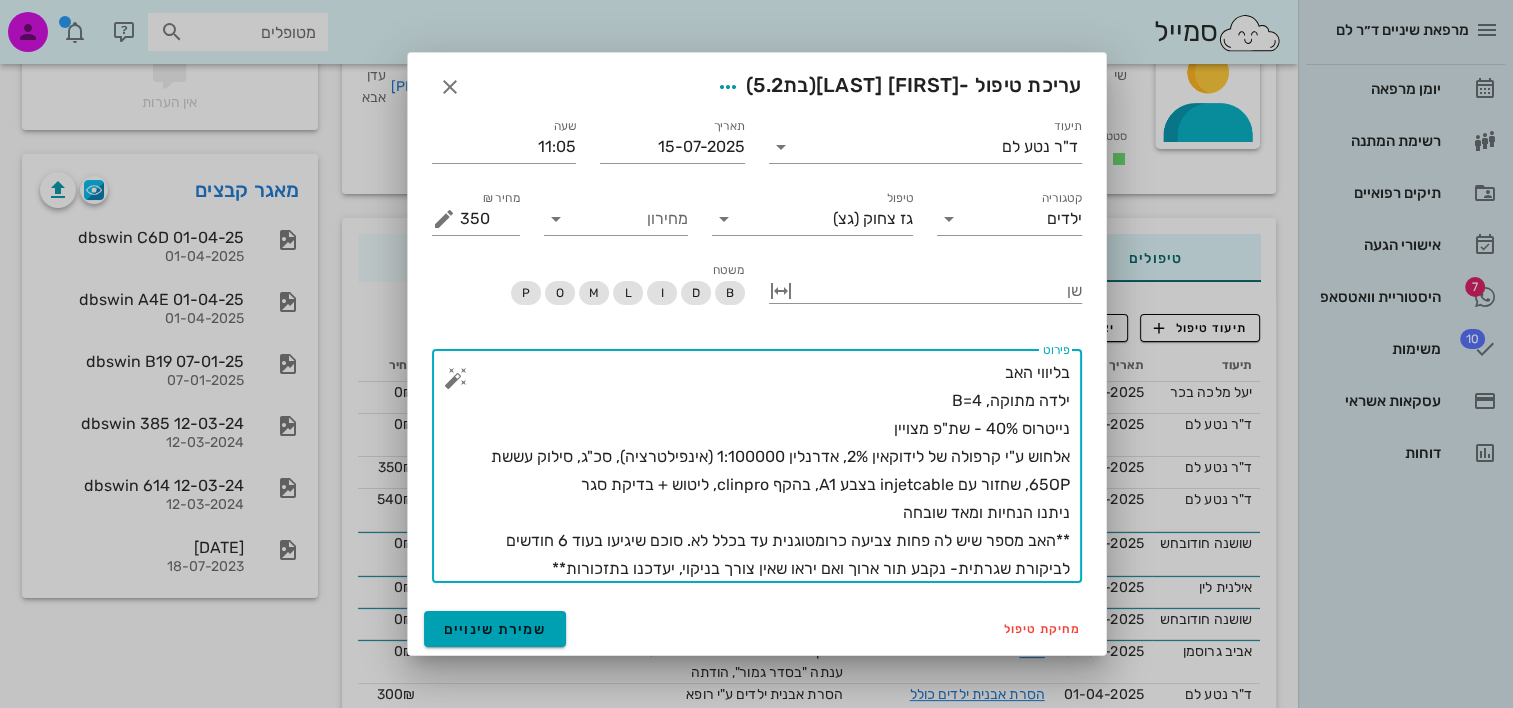 type on "בליווי האב
ילדה מתוקה, B=4
נייטרוס 40% - שת"פ מצויין
אלחוש ע"י קרפולה של לידוקאין 2%, אדרנלין 1:100000 (אינפילטרציה), סכ"ג, סילוק עששת 65OP, שחזור עם injetcable בצבע A1, בהקף clinpro, ליטוש + בדיקת סגר
ניתנו הנחיות ומאד שובחה
**האב מספר שיש לה פחות צביעה כרומטוגנית עד בכלל לא. סוכם שיגיעו בעוד 6 חודשים לביקורת שגרתית- נקבע תור ארוך ואם יראו שאין צורך בניקוי, יעדכנו בתזכורות**" 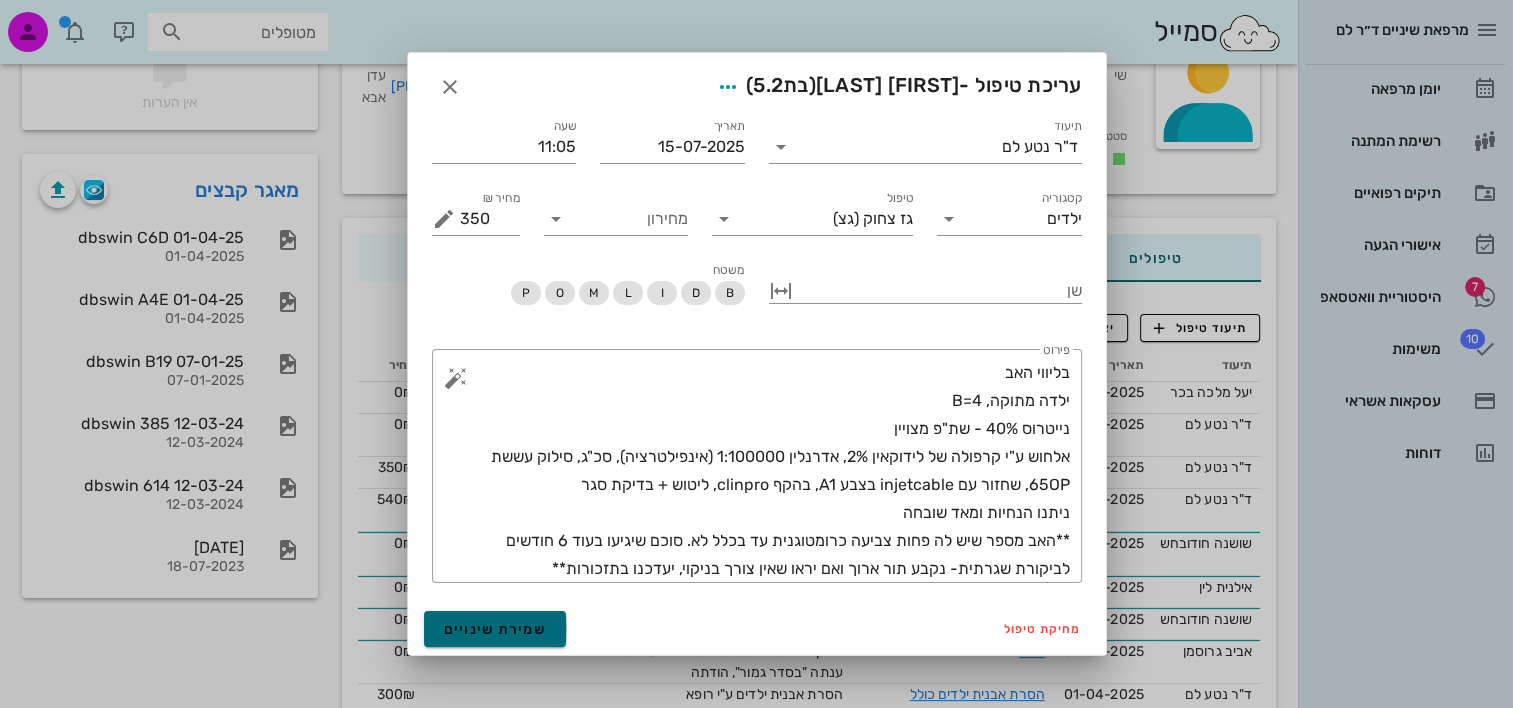 click on "שמירת שינויים" at bounding box center [495, 629] 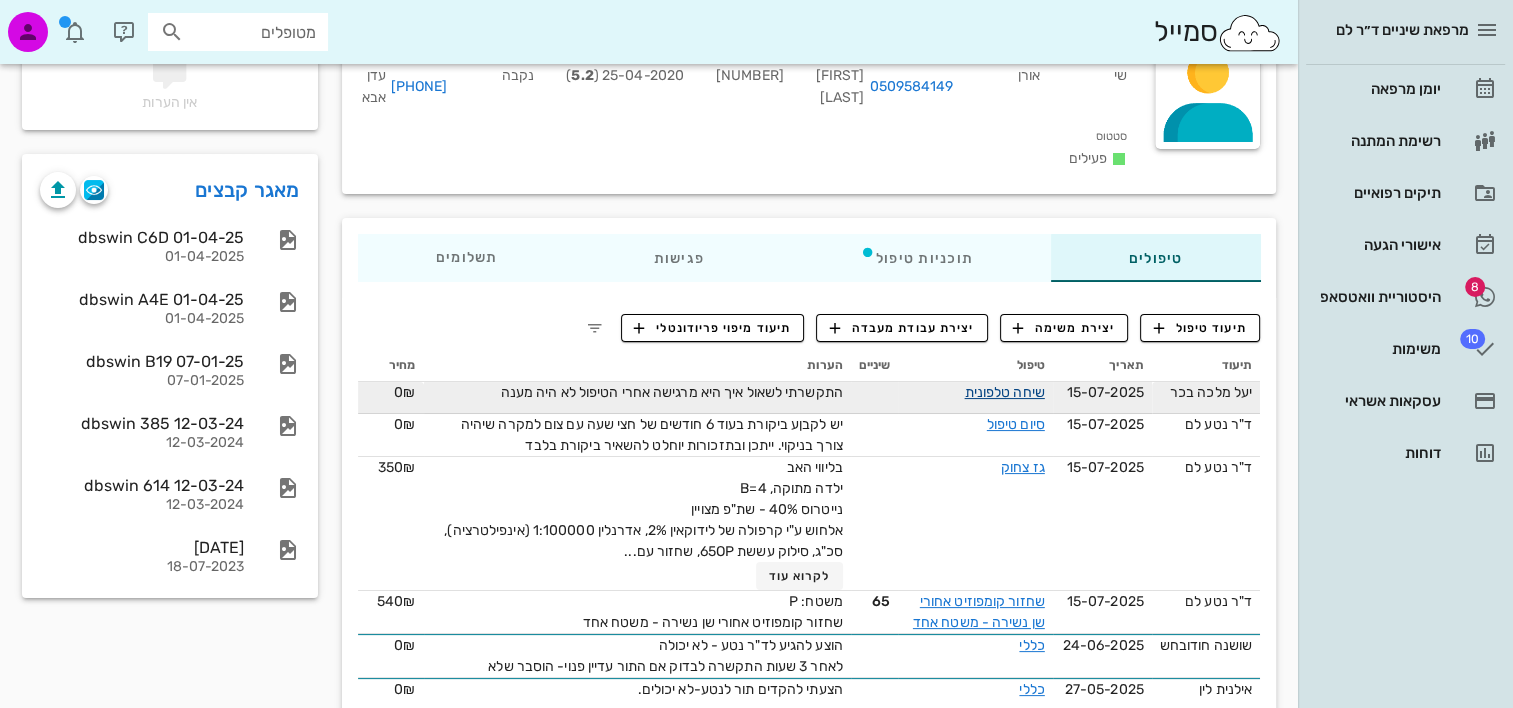 click on "שיחה טלפונית" at bounding box center [1004, 392] 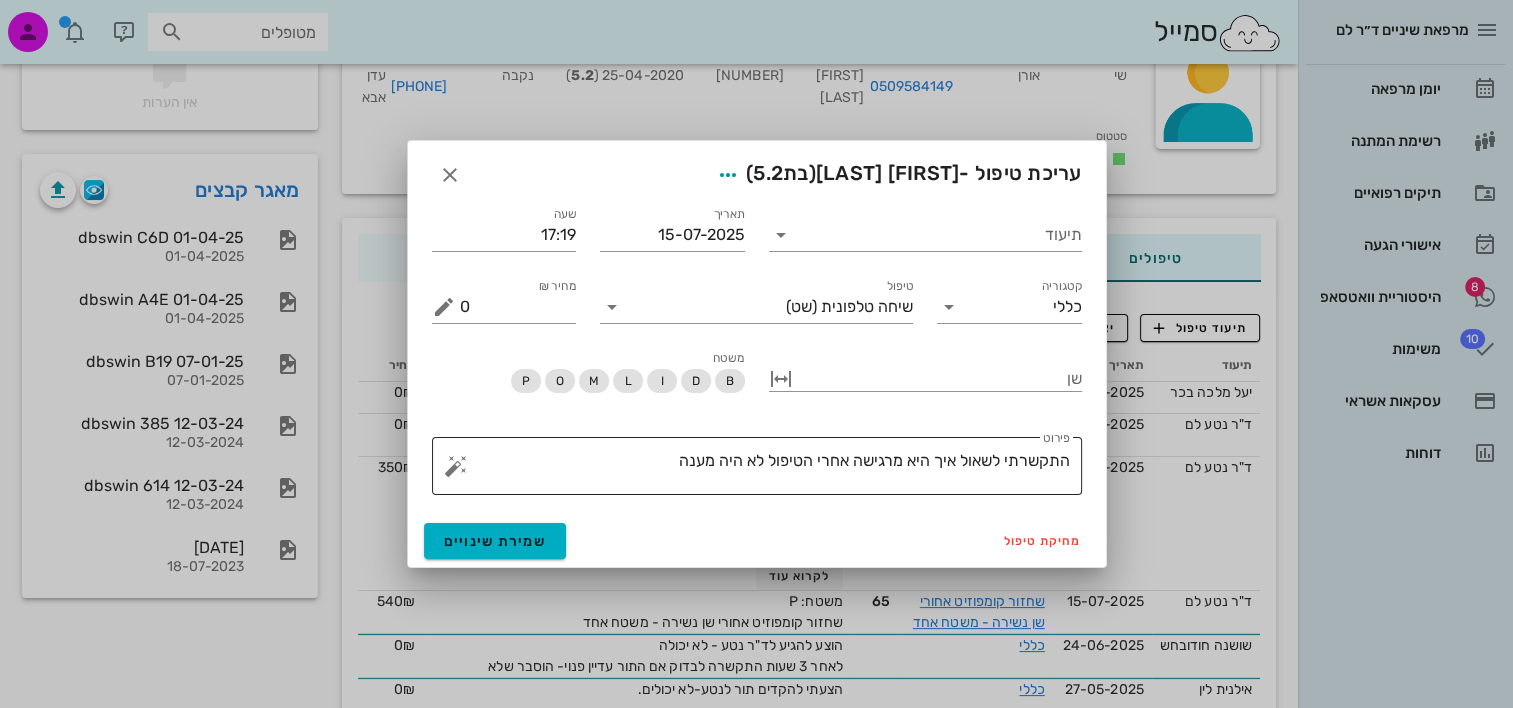 click on "התקשרתי לשאול איך היא מרגישה אחרי הטיפול לא היה מענה" at bounding box center [765, 471] 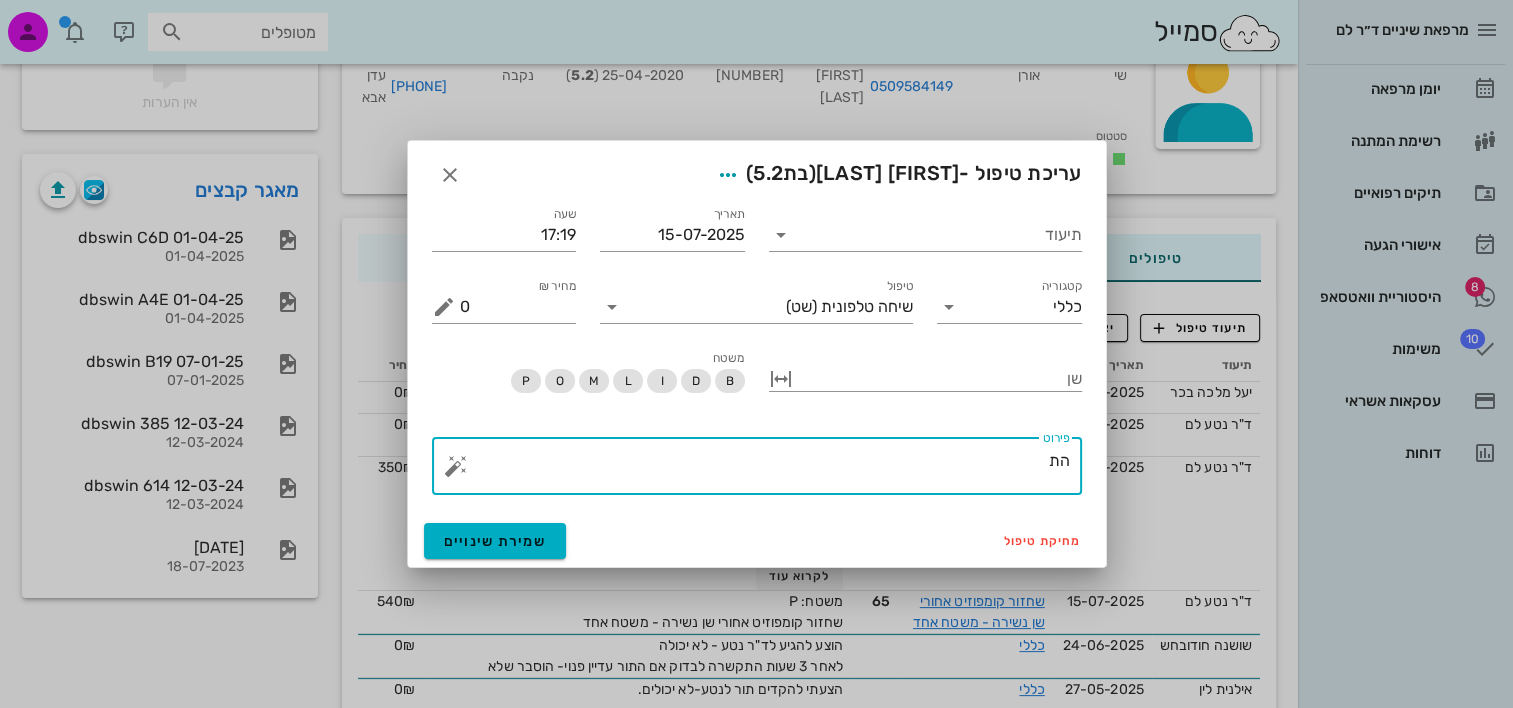 type on "ה" 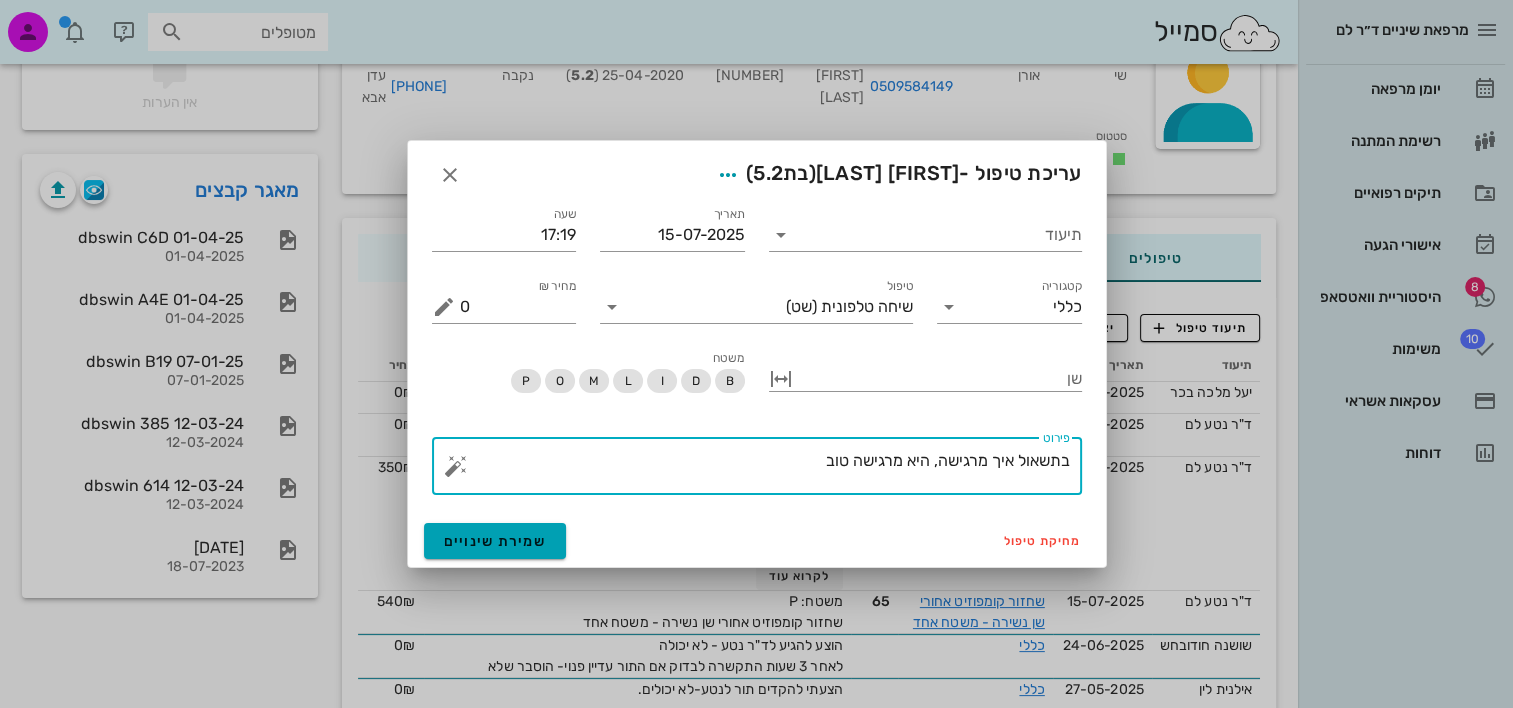 type on "בתשאול איך מרגישה, היא מרגישה טוב" 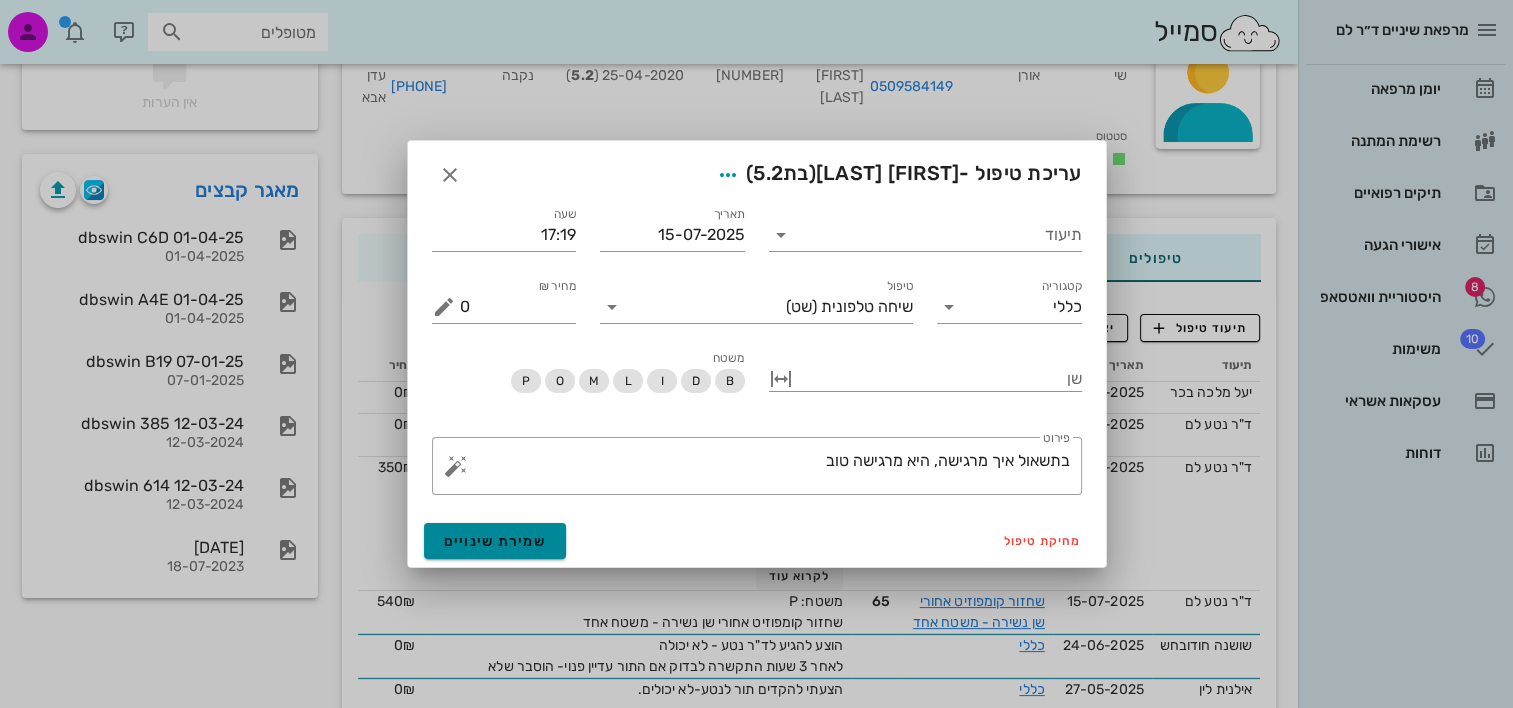 click on "שמירת שינויים" at bounding box center [495, 541] 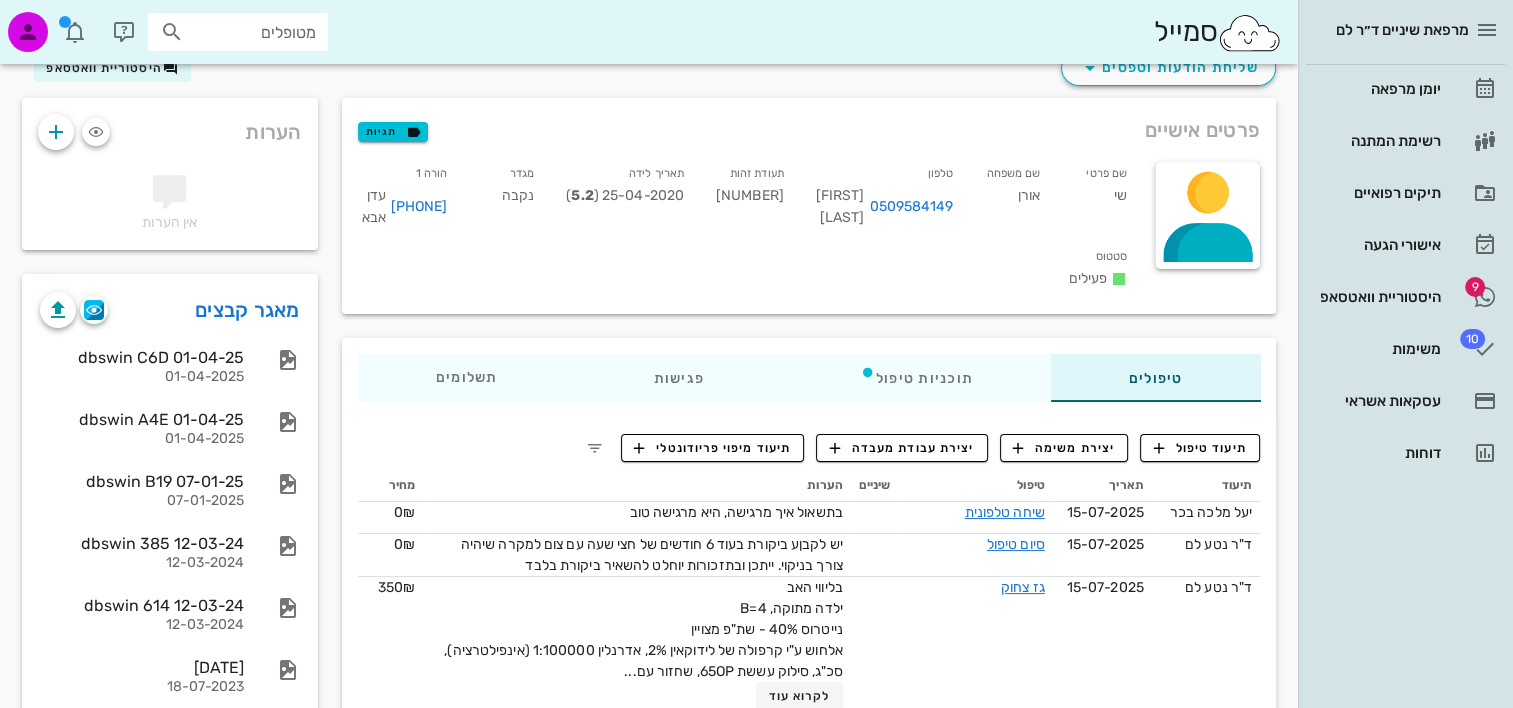 scroll, scrollTop: 0, scrollLeft: 0, axis: both 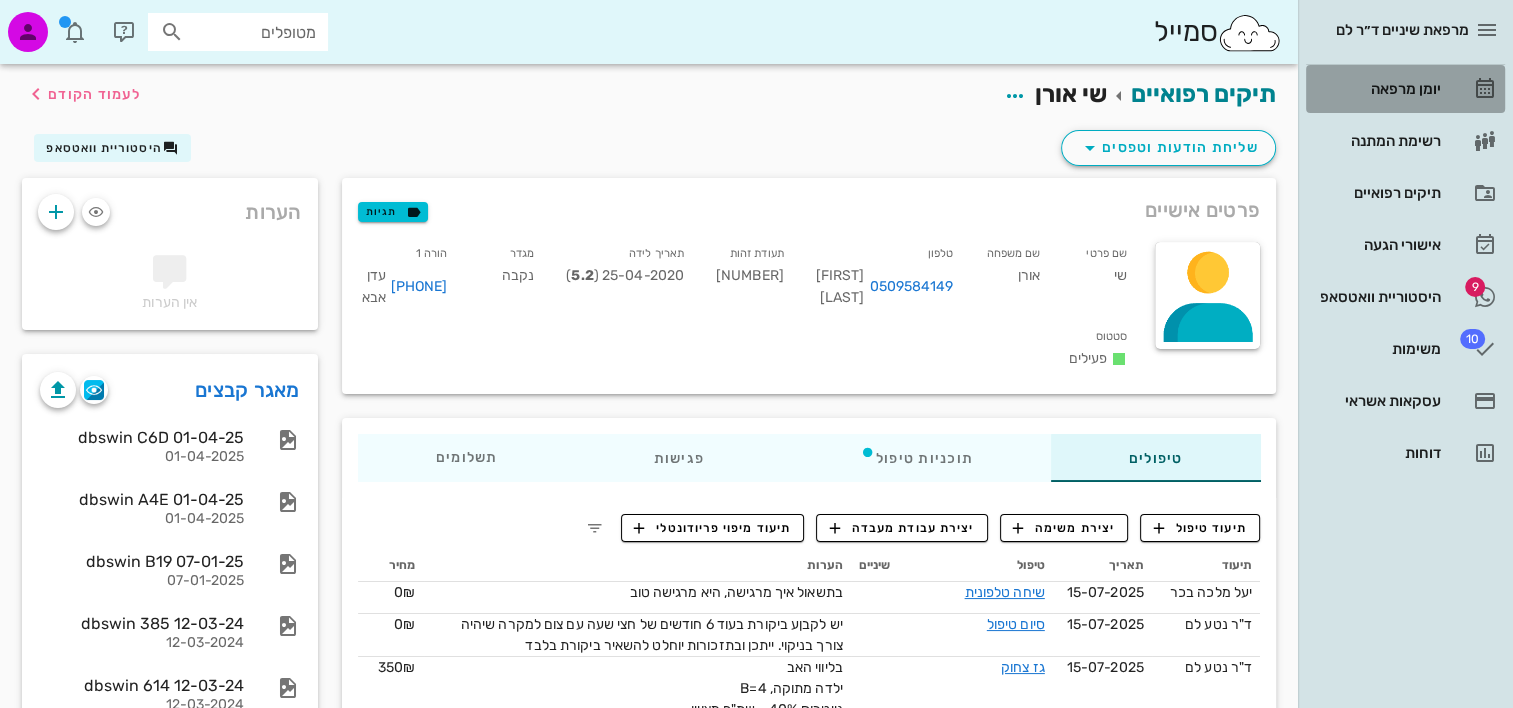 click on "יומן מרפאה" at bounding box center (1377, 89) 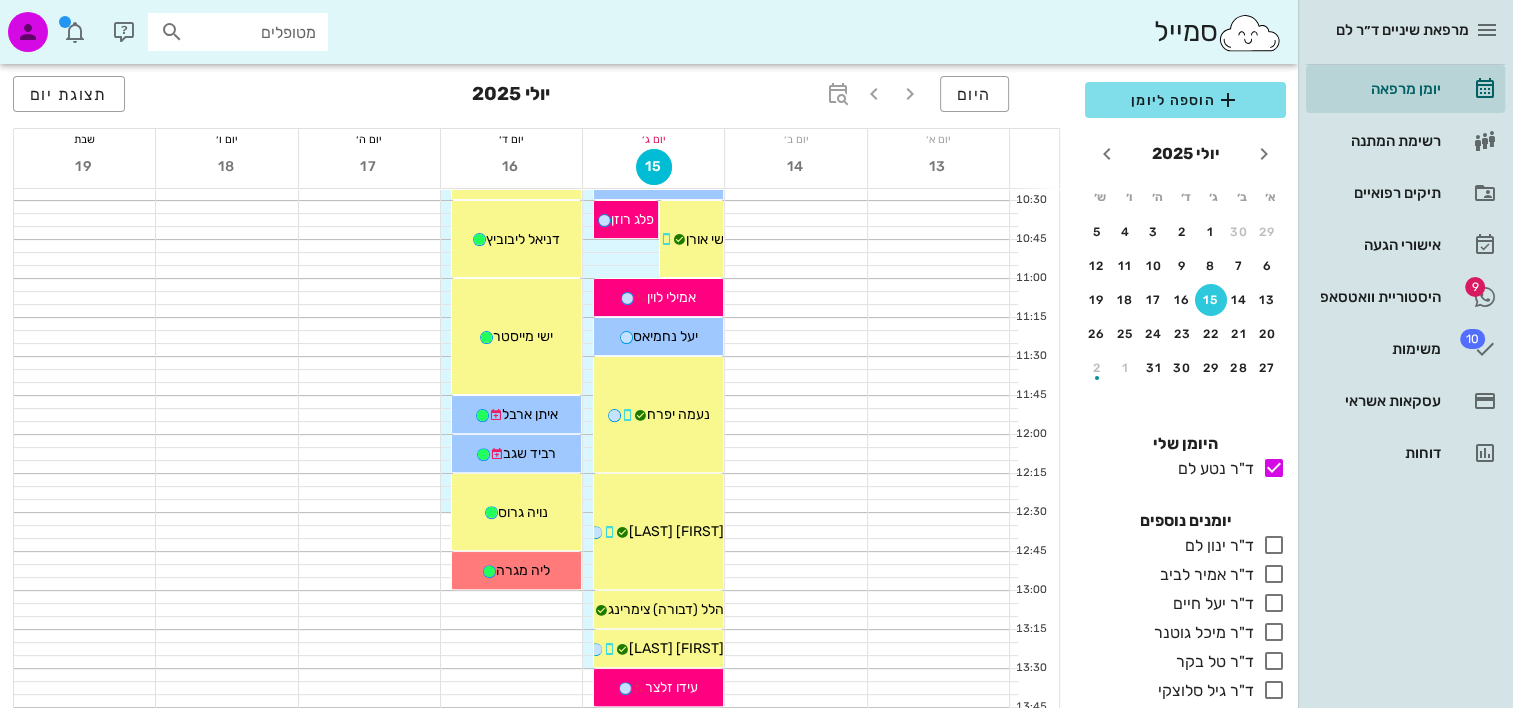 scroll, scrollTop: 500, scrollLeft: 0, axis: vertical 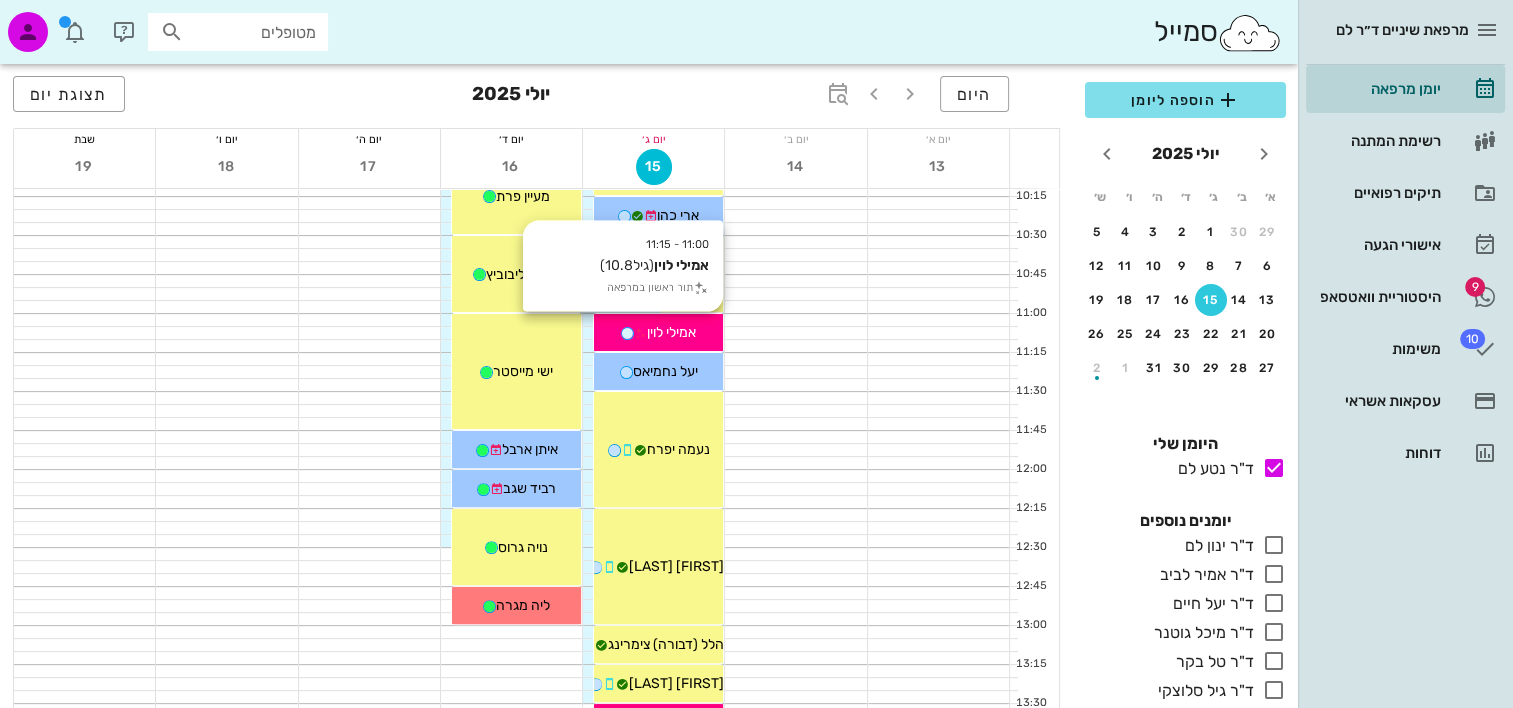 click on "אמילי לוין" at bounding box center (658, 332) 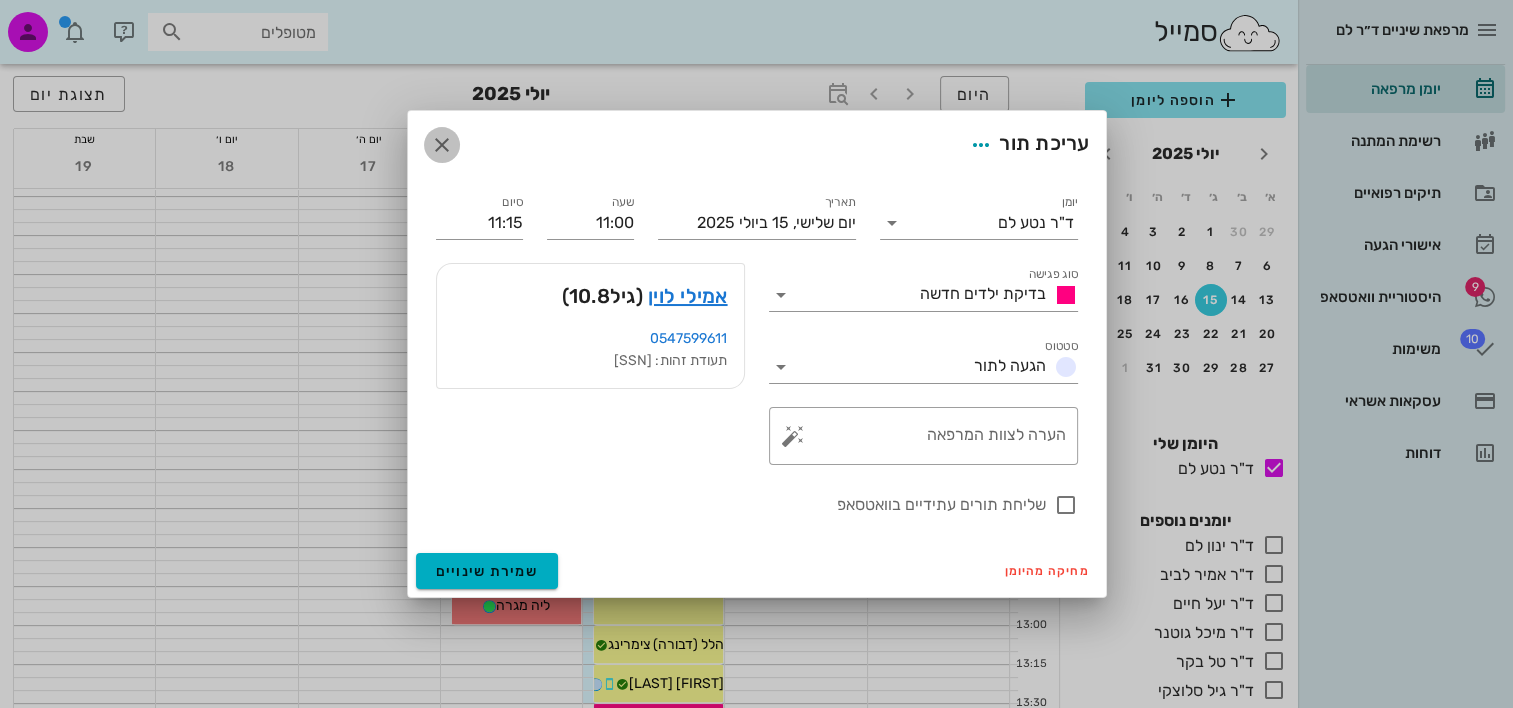 drag, startPoint x: 439, startPoint y: 142, endPoint x: 644, endPoint y: 36, distance: 230.78345 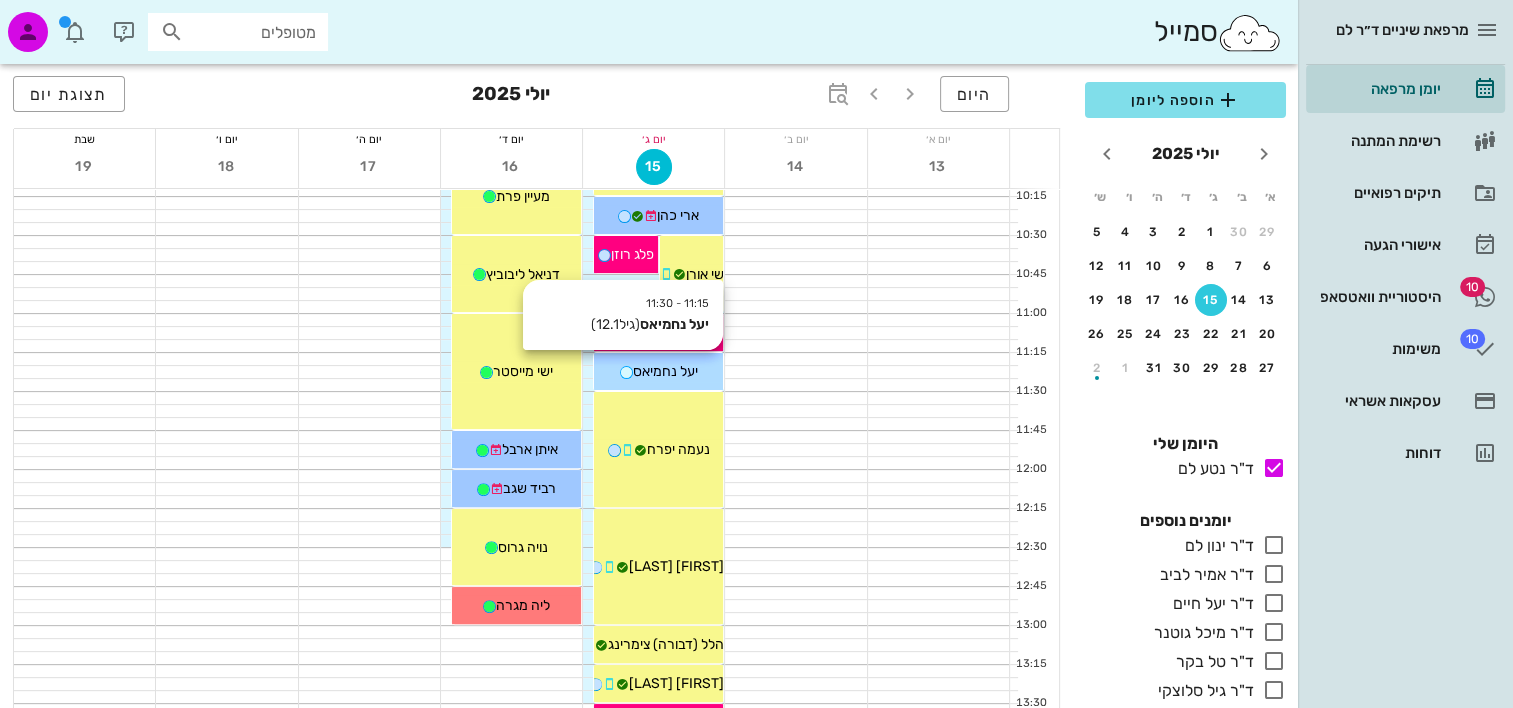 click on "11:15
- 11:30
יעל
נחמיאס
(גיל
12.1 )
יעל נחמיאס" at bounding box center (658, 371) 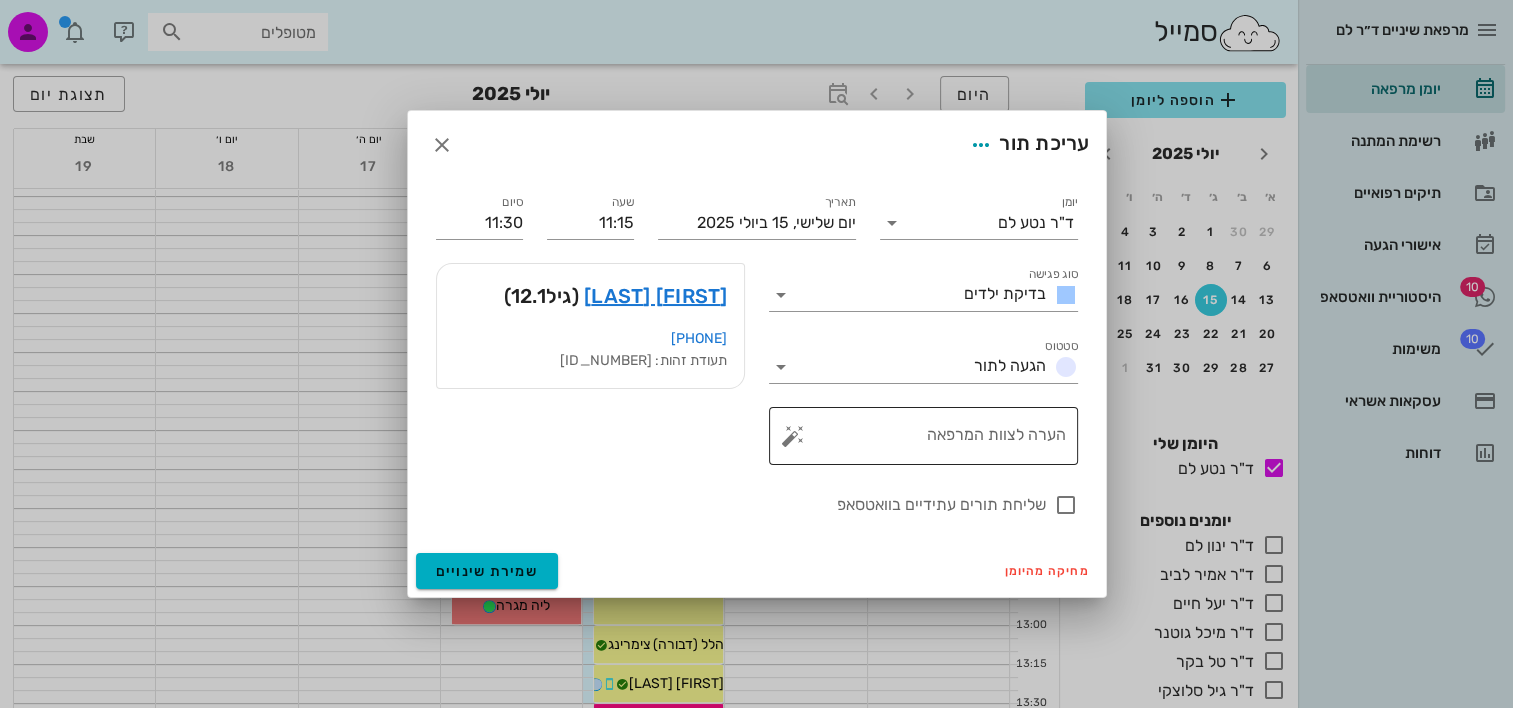 click at bounding box center (793, 436) 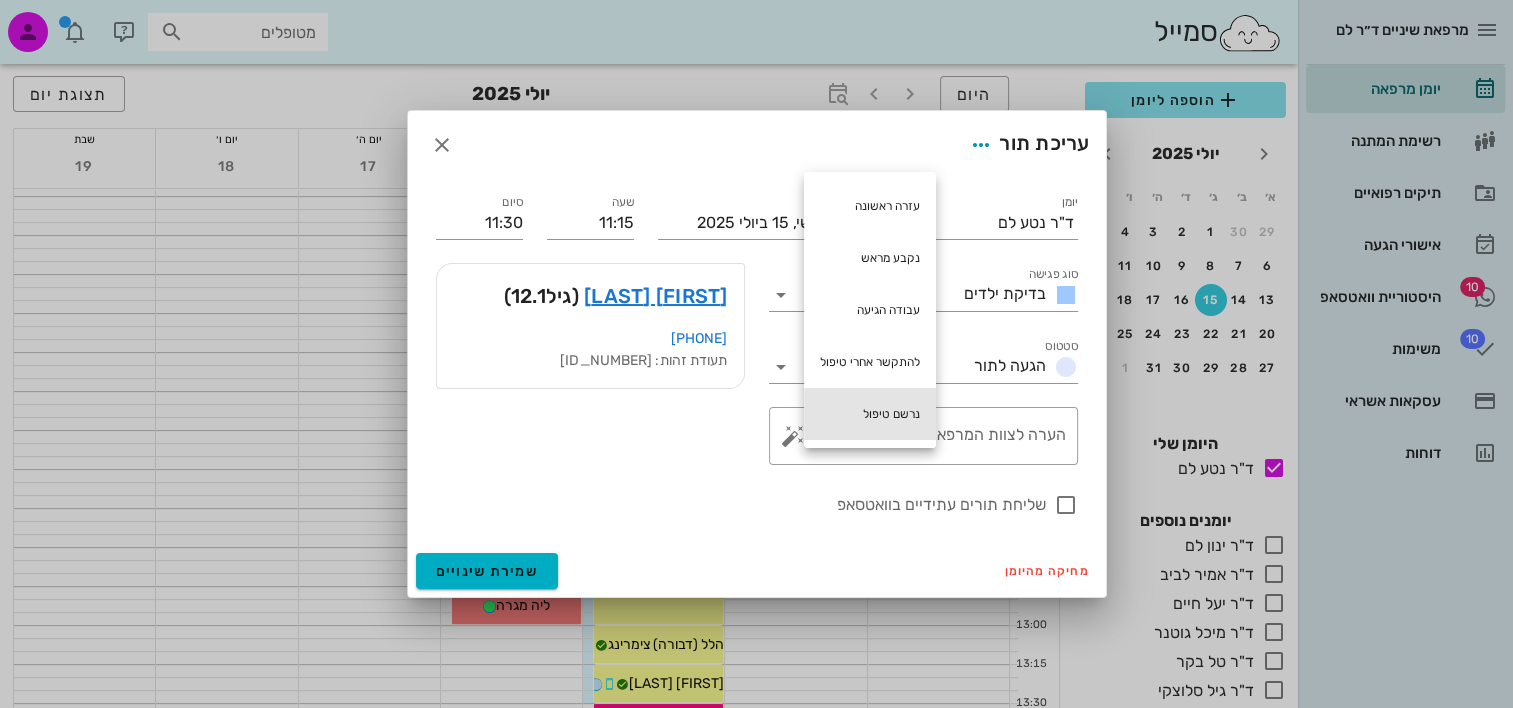 click on "נרשם טיפול" at bounding box center [870, 414] 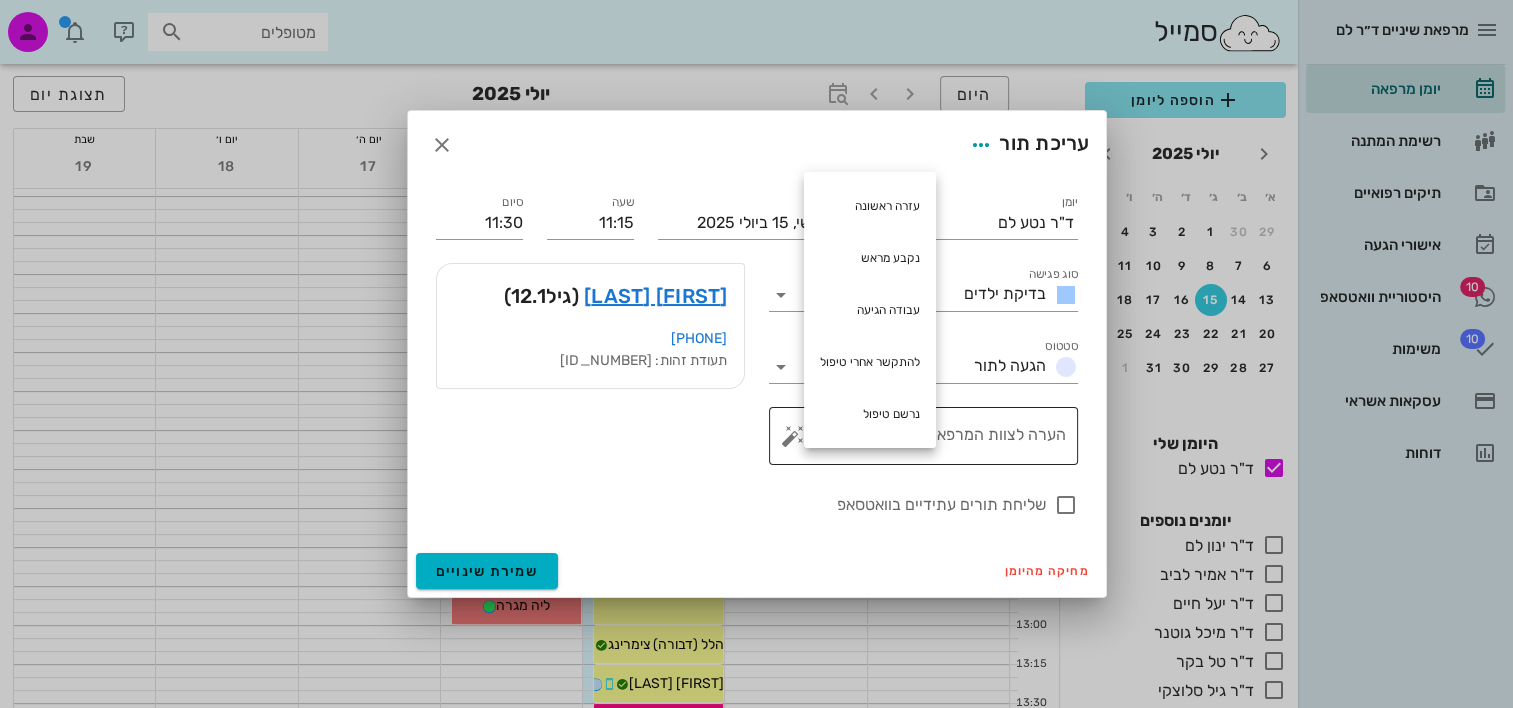 type on "נרשם טיפול" 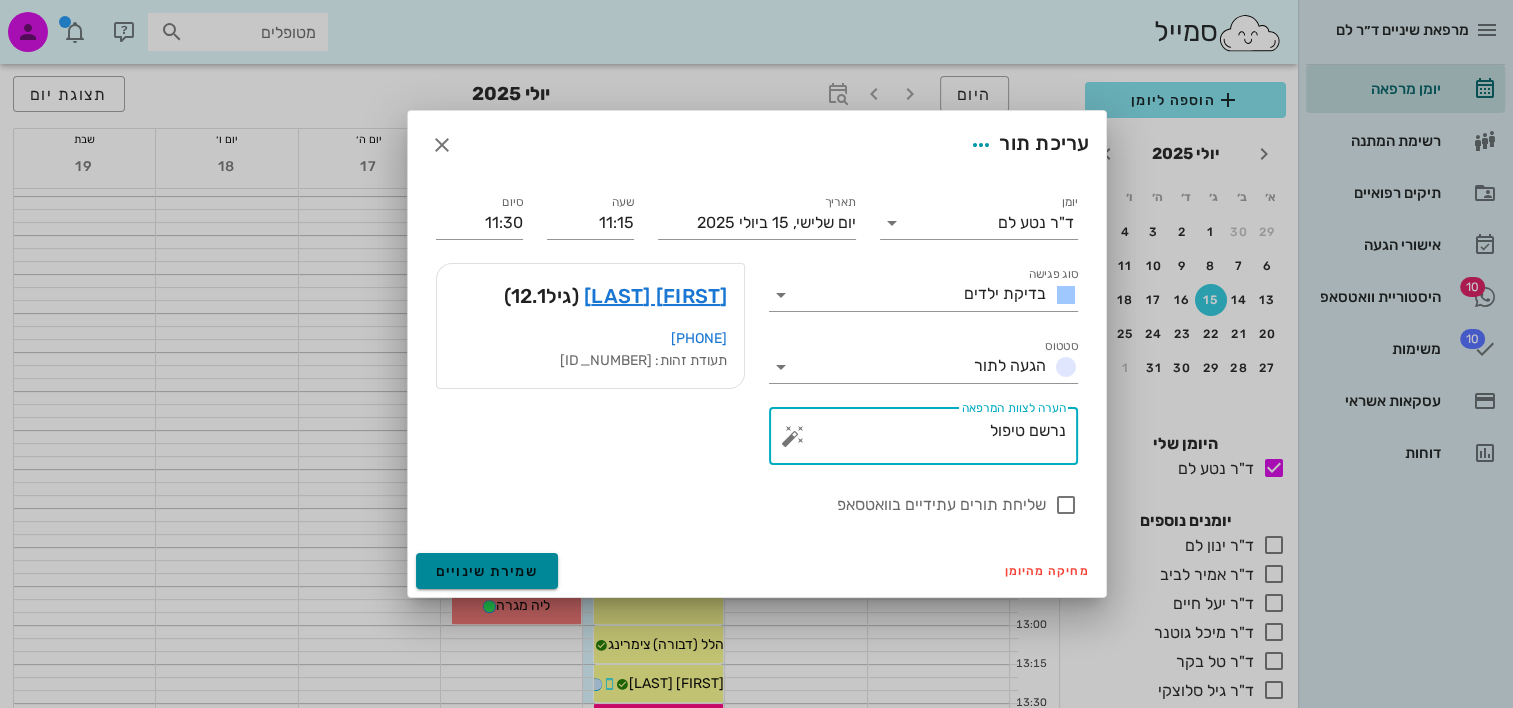 click on "שמירת שינויים" at bounding box center [487, 571] 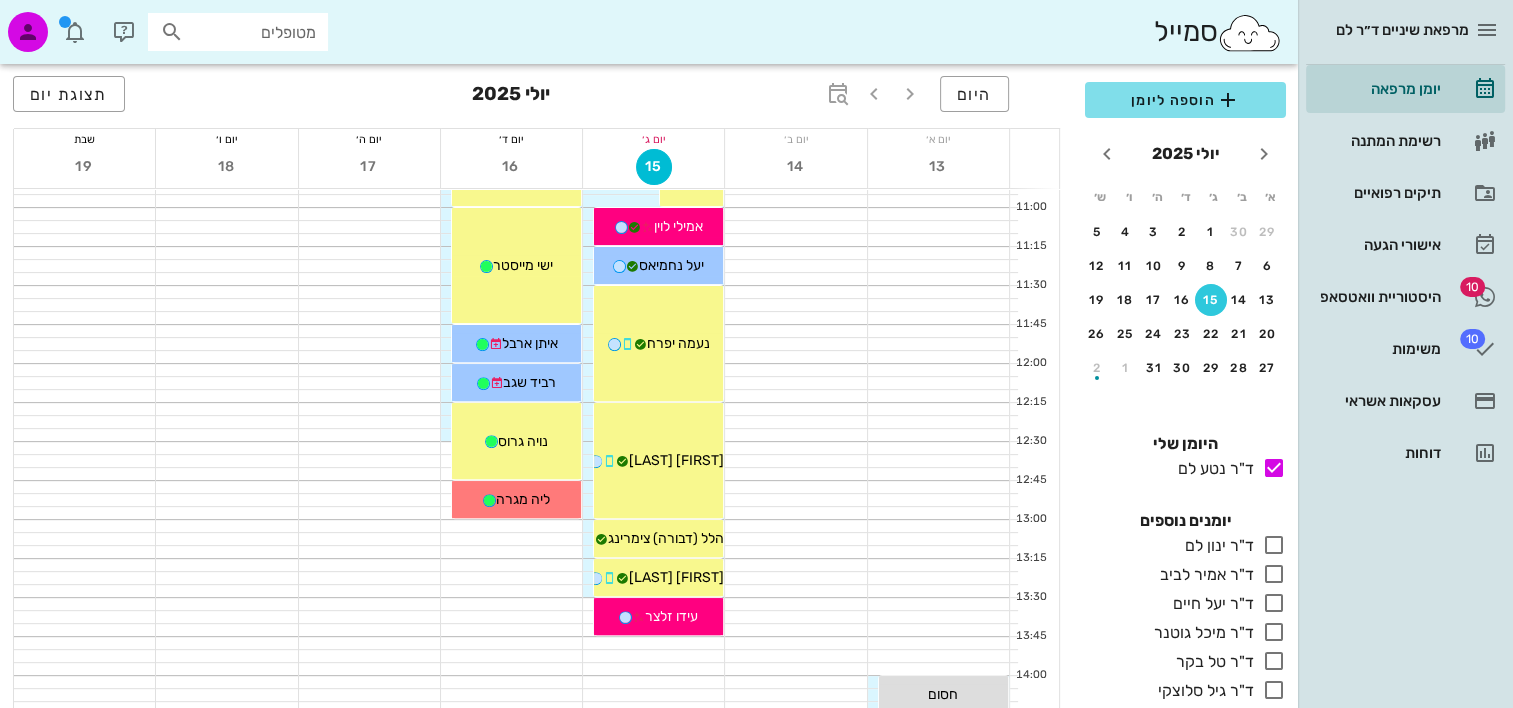 scroll, scrollTop: 500, scrollLeft: 0, axis: vertical 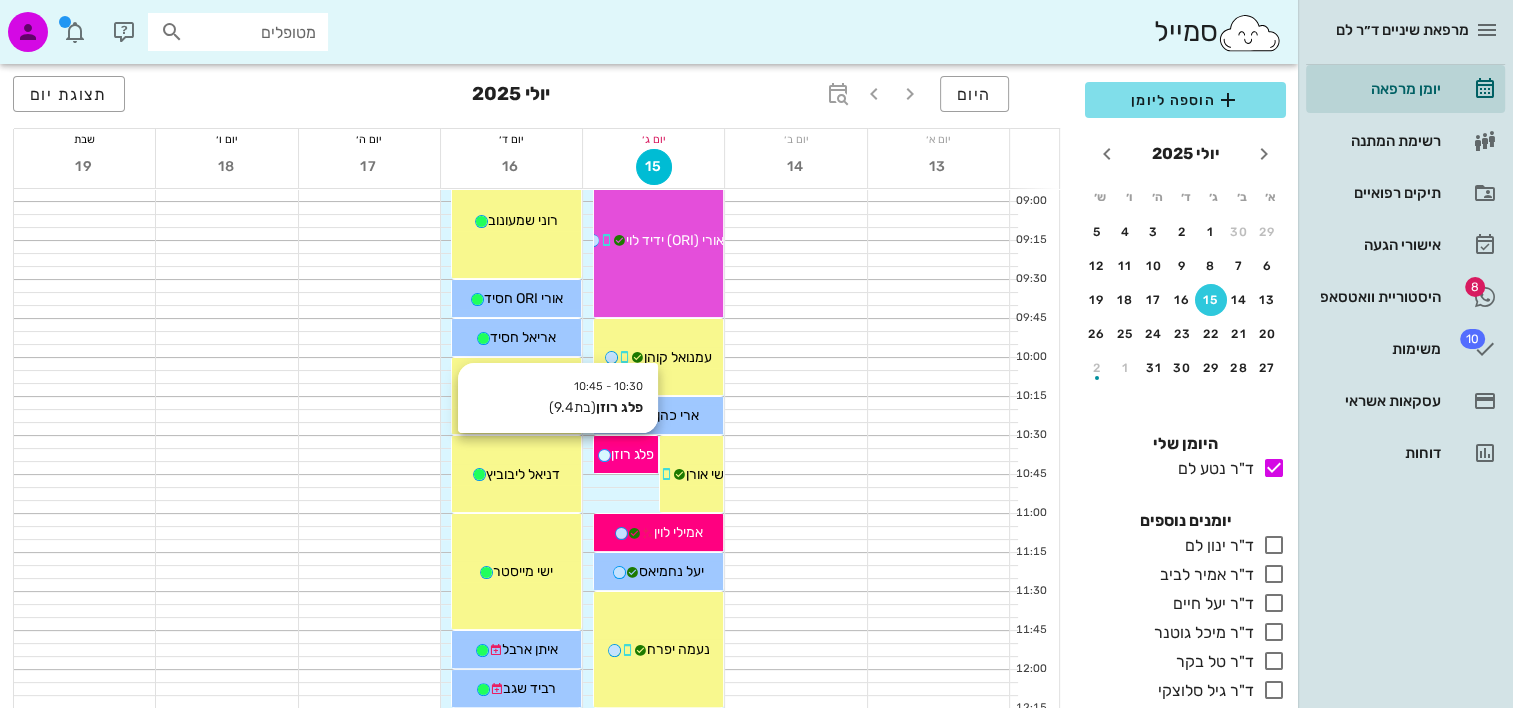 click on "פלג רוזן" at bounding box center (632, 454) 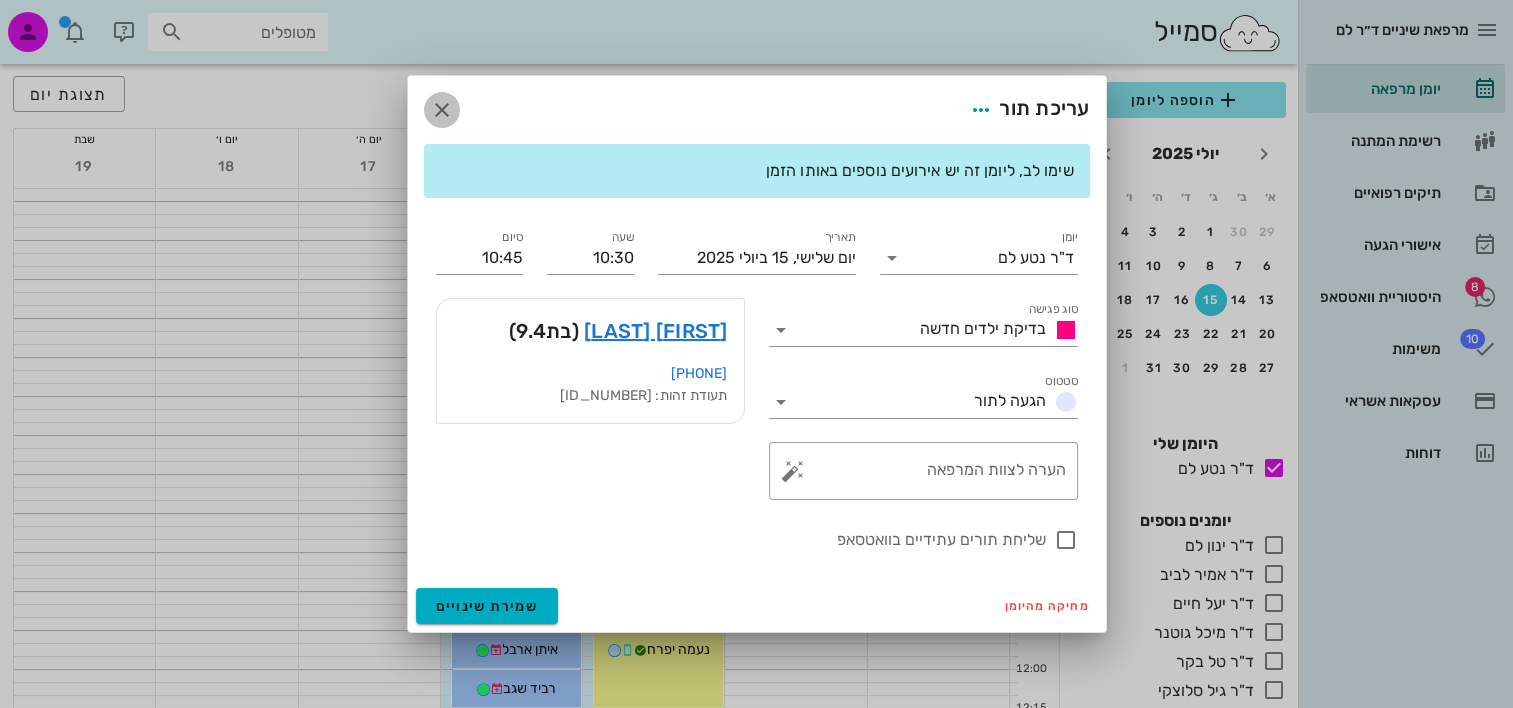 click at bounding box center (442, 110) 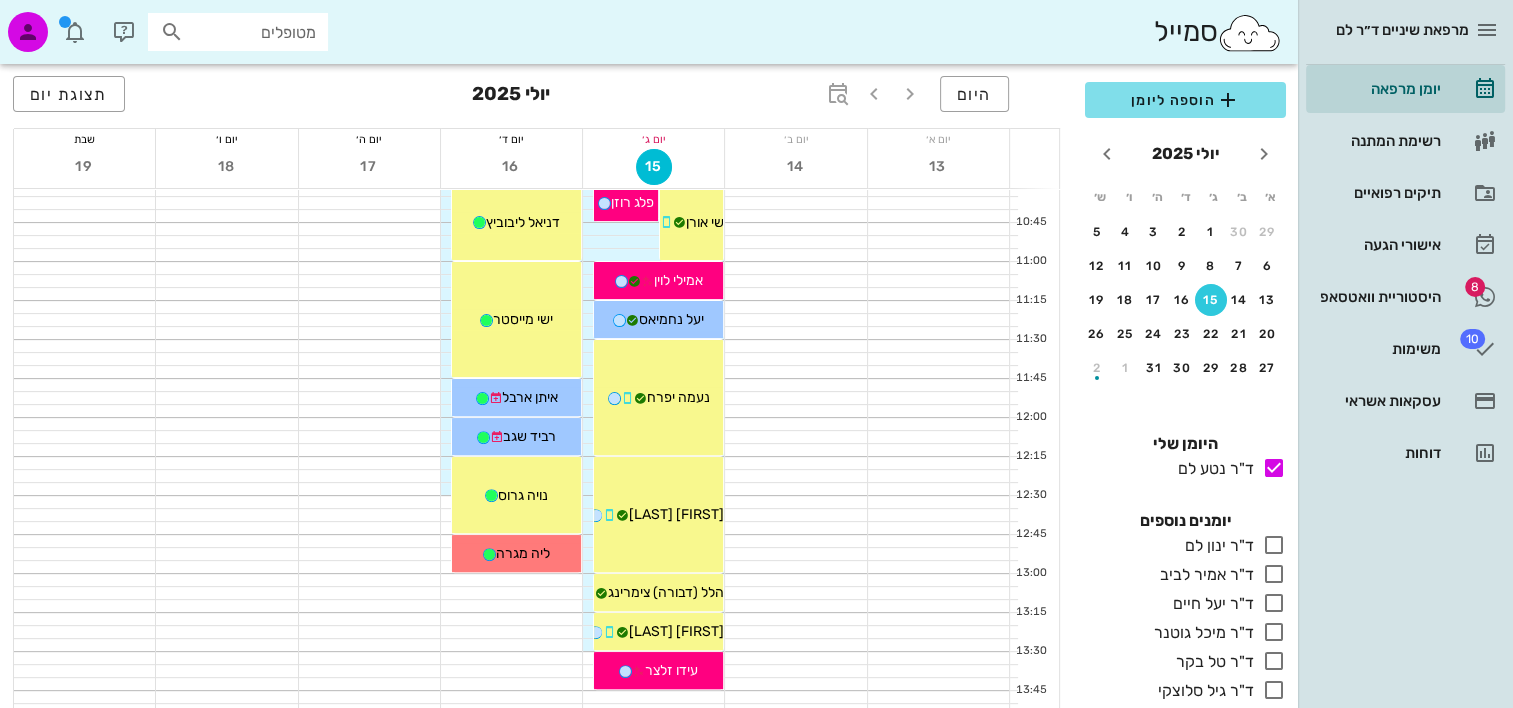 scroll, scrollTop: 600, scrollLeft: 0, axis: vertical 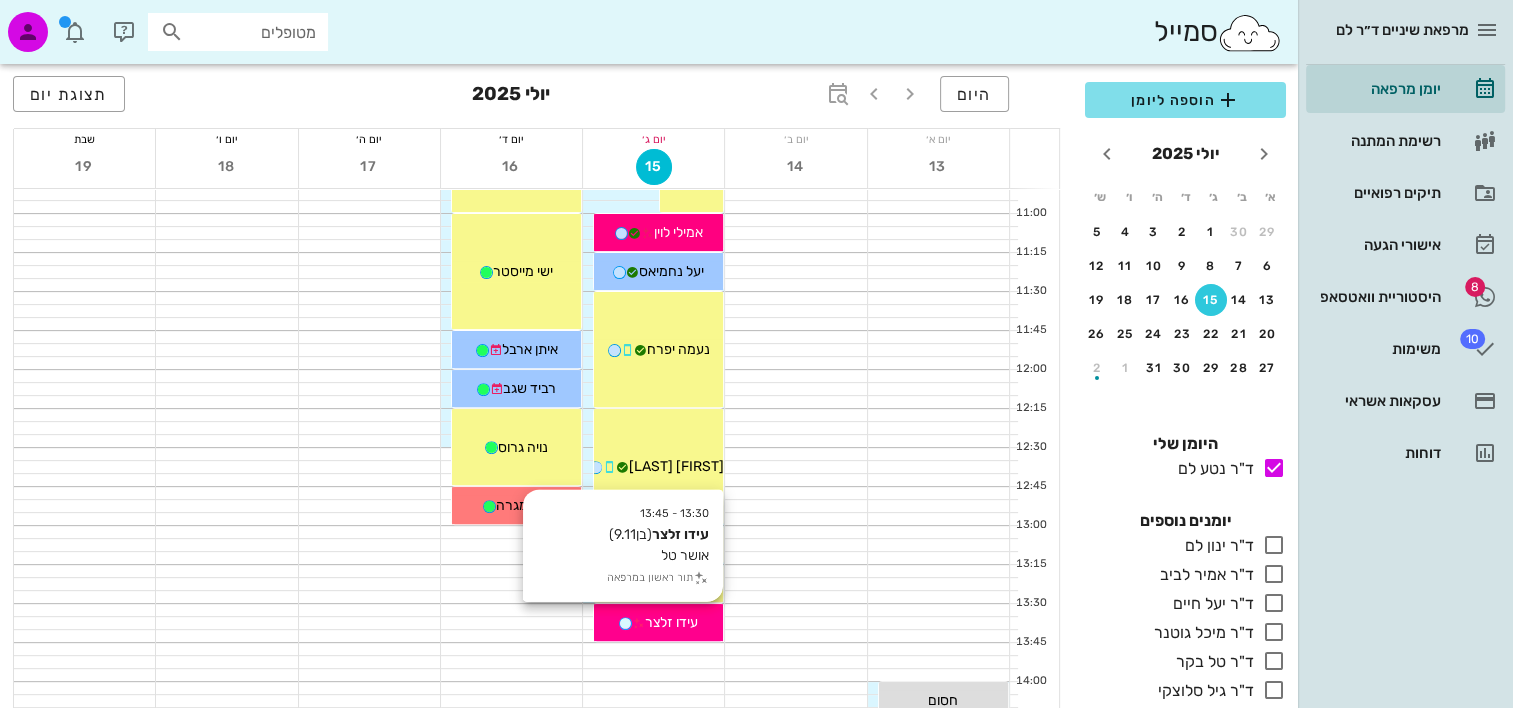 click on "עידו זלצר" at bounding box center (671, 622) 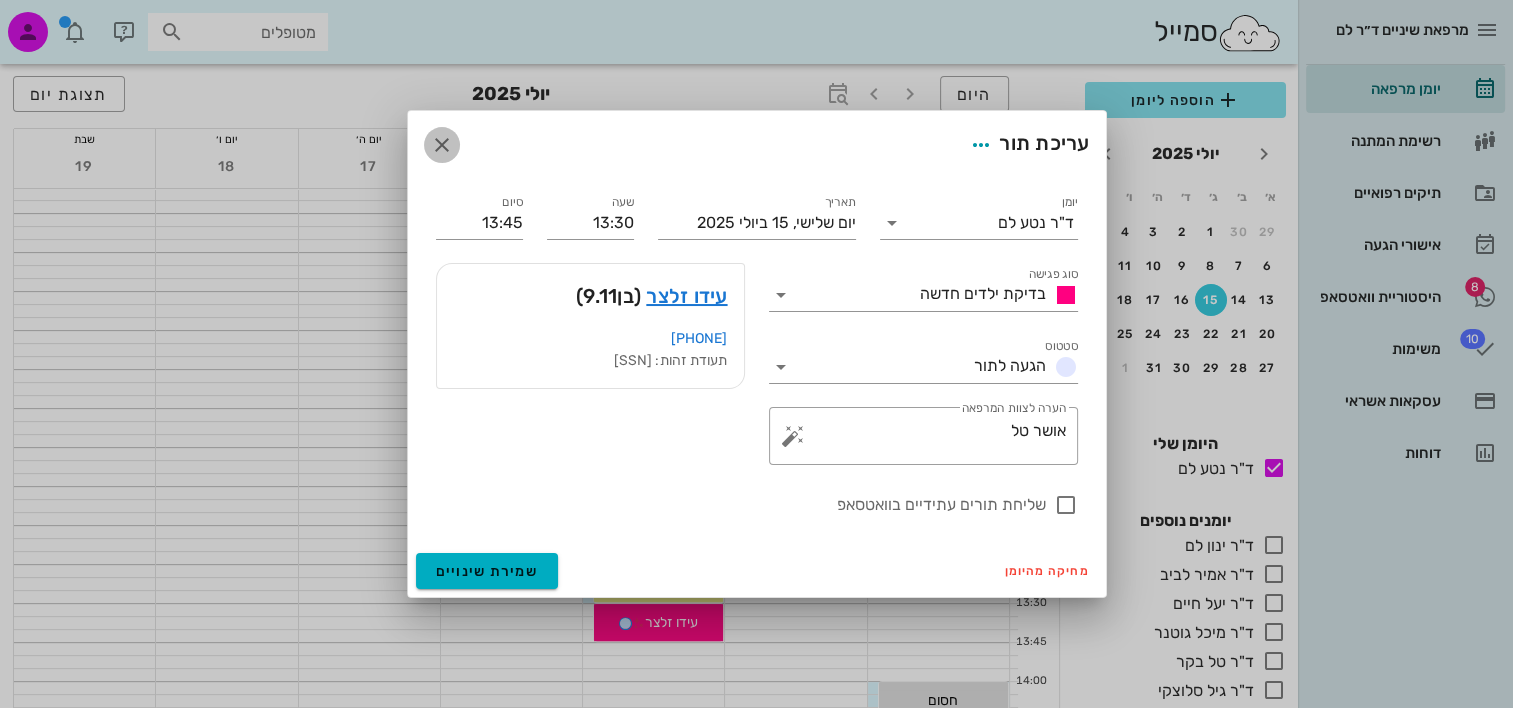 click at bounding box center [442, 145] 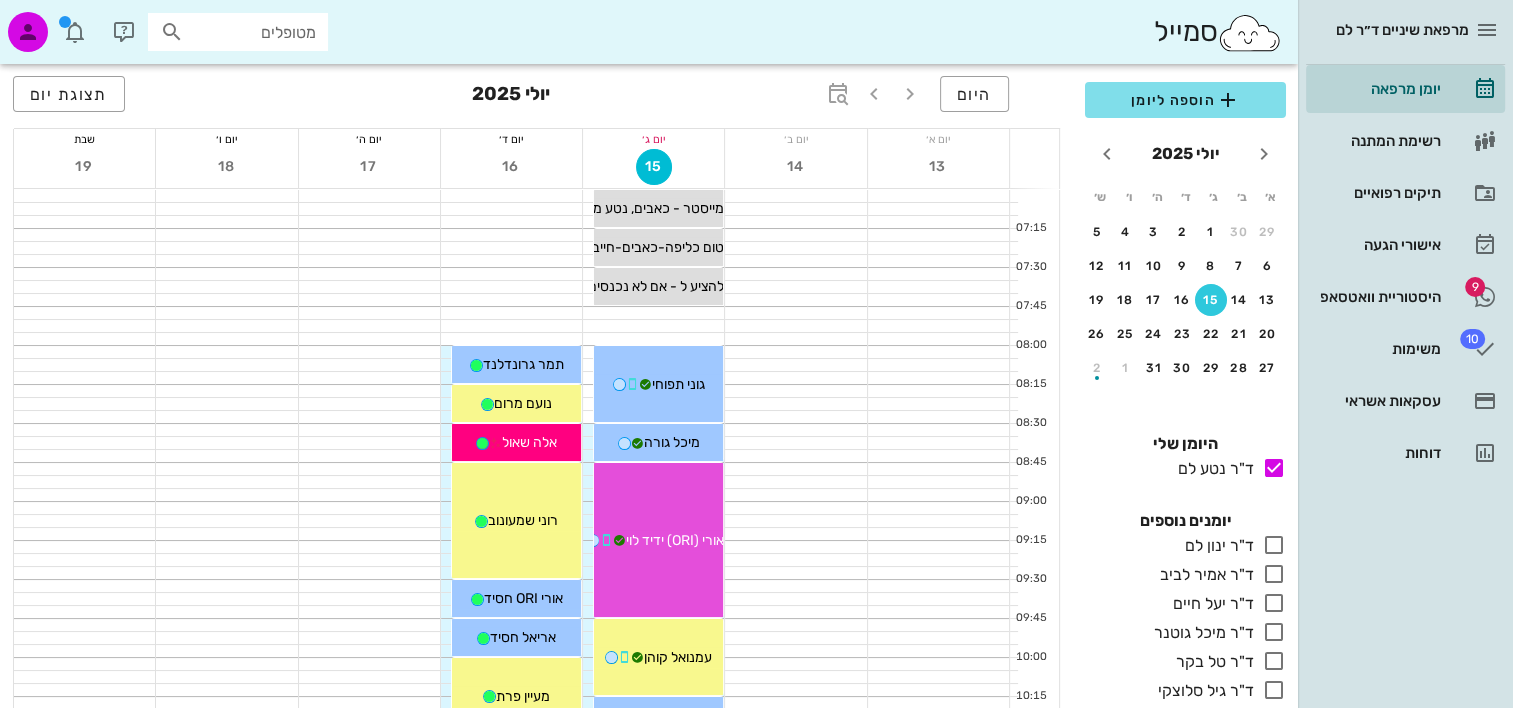 scroll, scrollTop: 0, scrollLeft: 0, axis: both 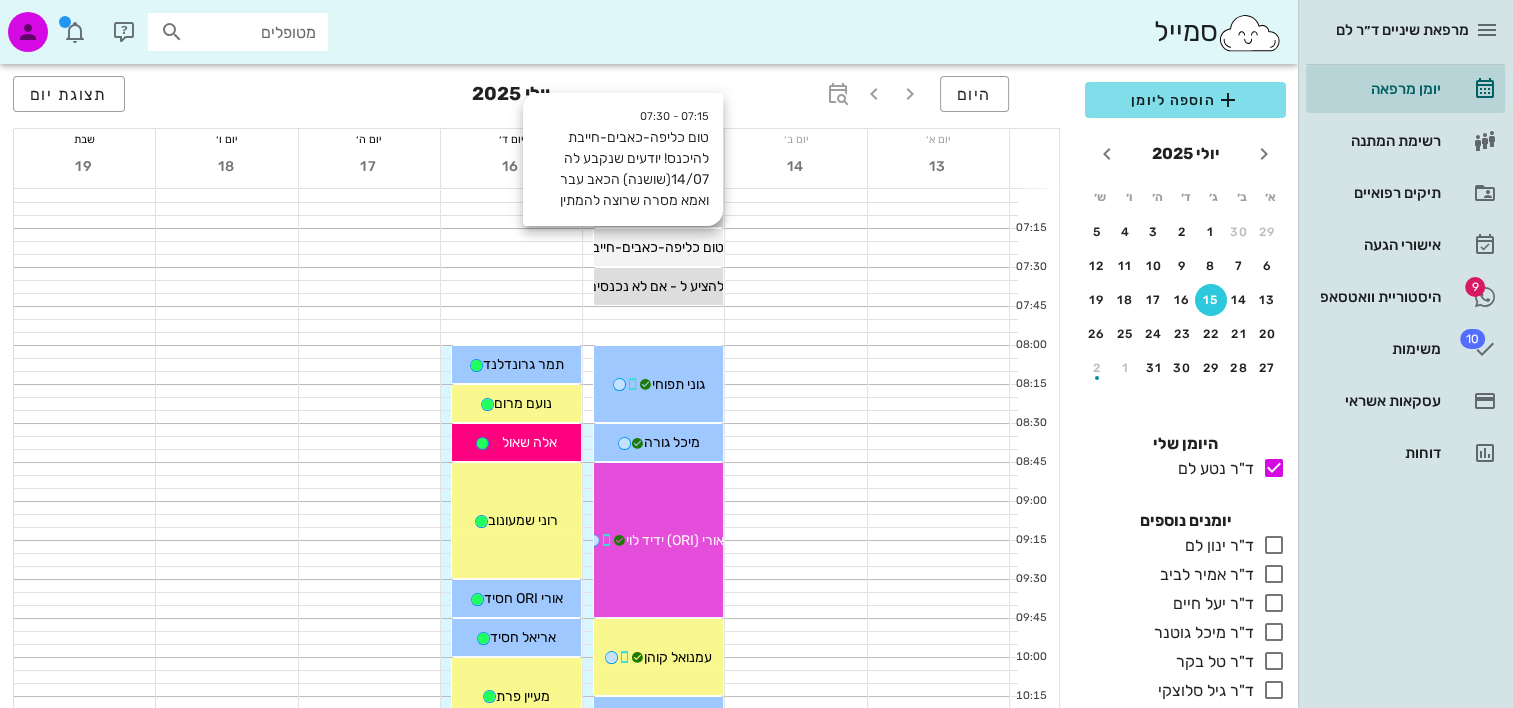 click on "טום כליפה-כאבים-חייבת להיכנס! יודעים שנקבע לה   14/07(שושנה) הכאב עבר ואמא מסרה שרוצה להמתין" at bounding box center (658, 247) 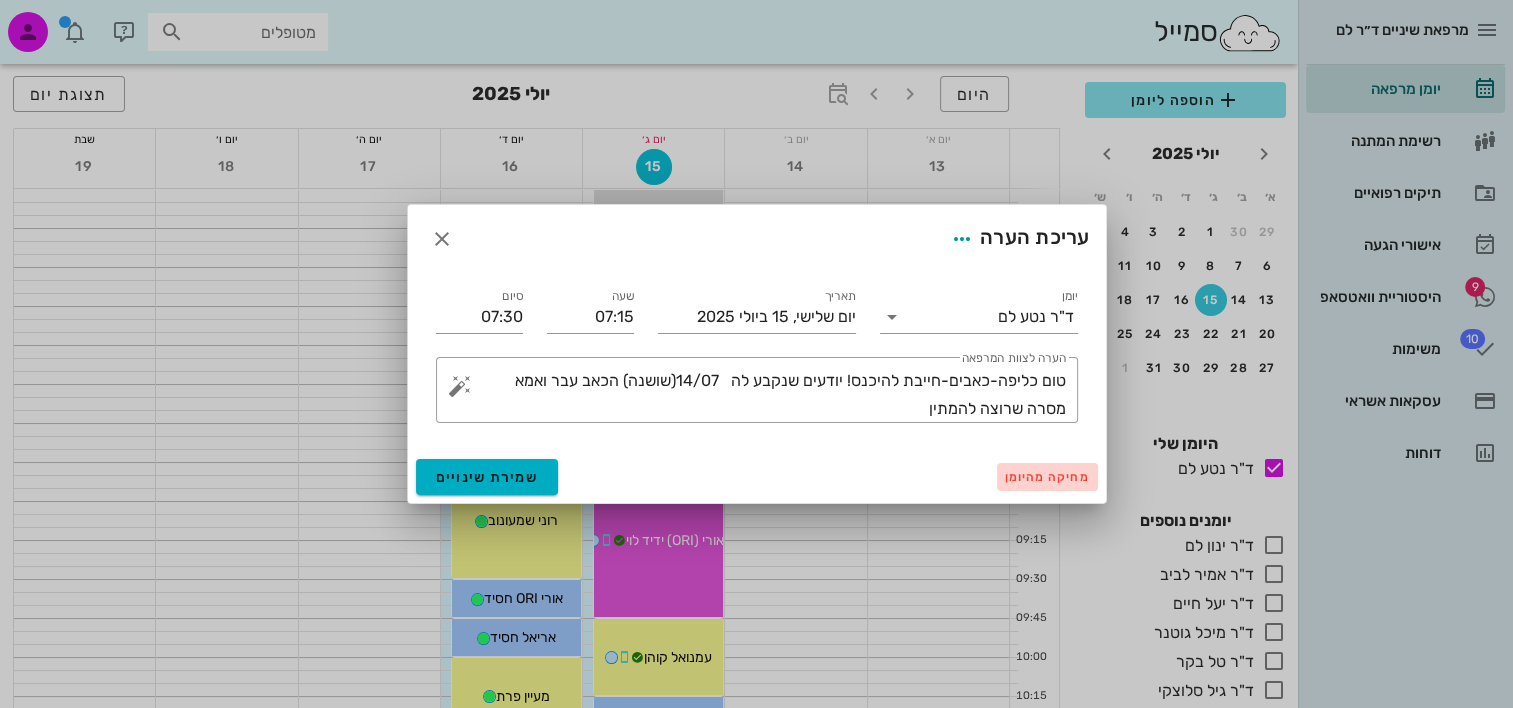 click on "מחיקה מהיומן" at bounding box center [1047, 477] 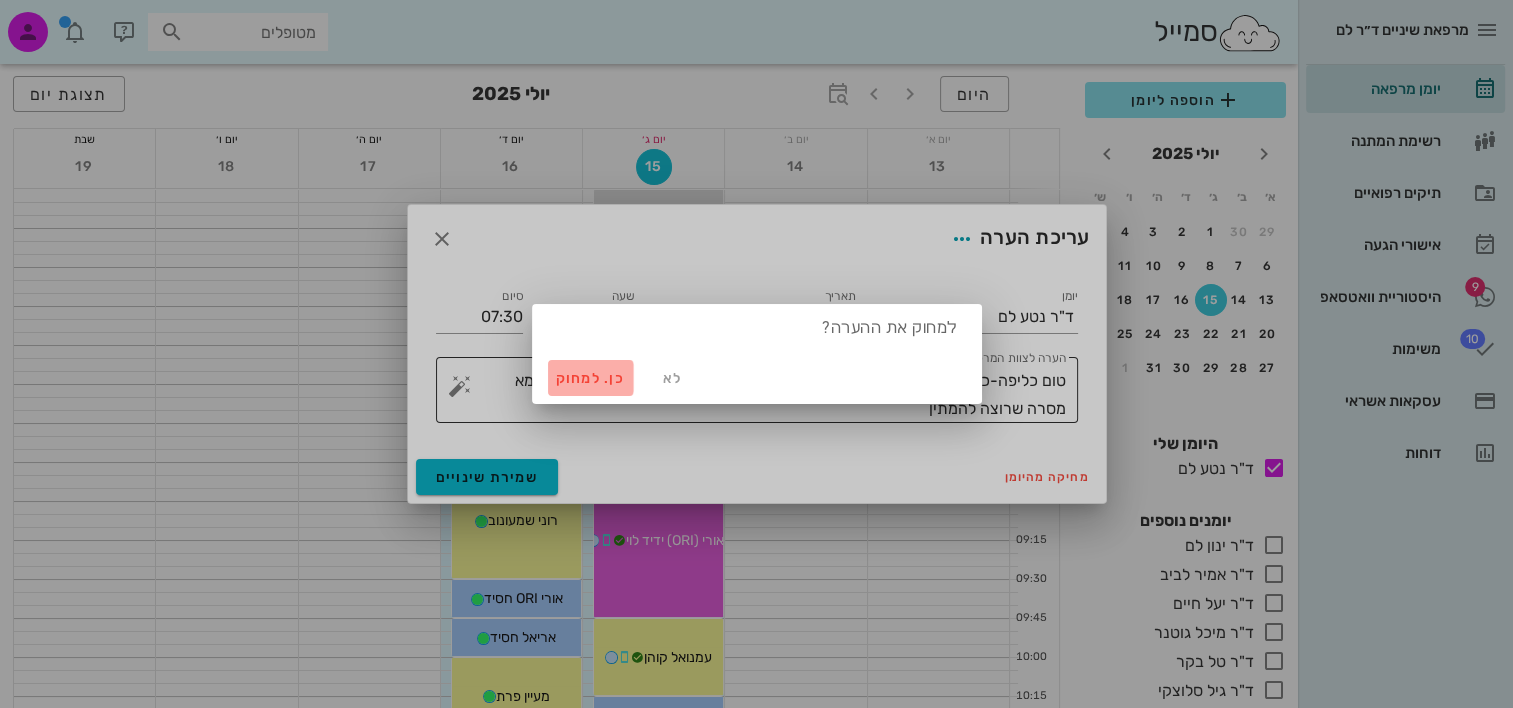 click on "כן. למחוק" at bounding box center [591, 378] 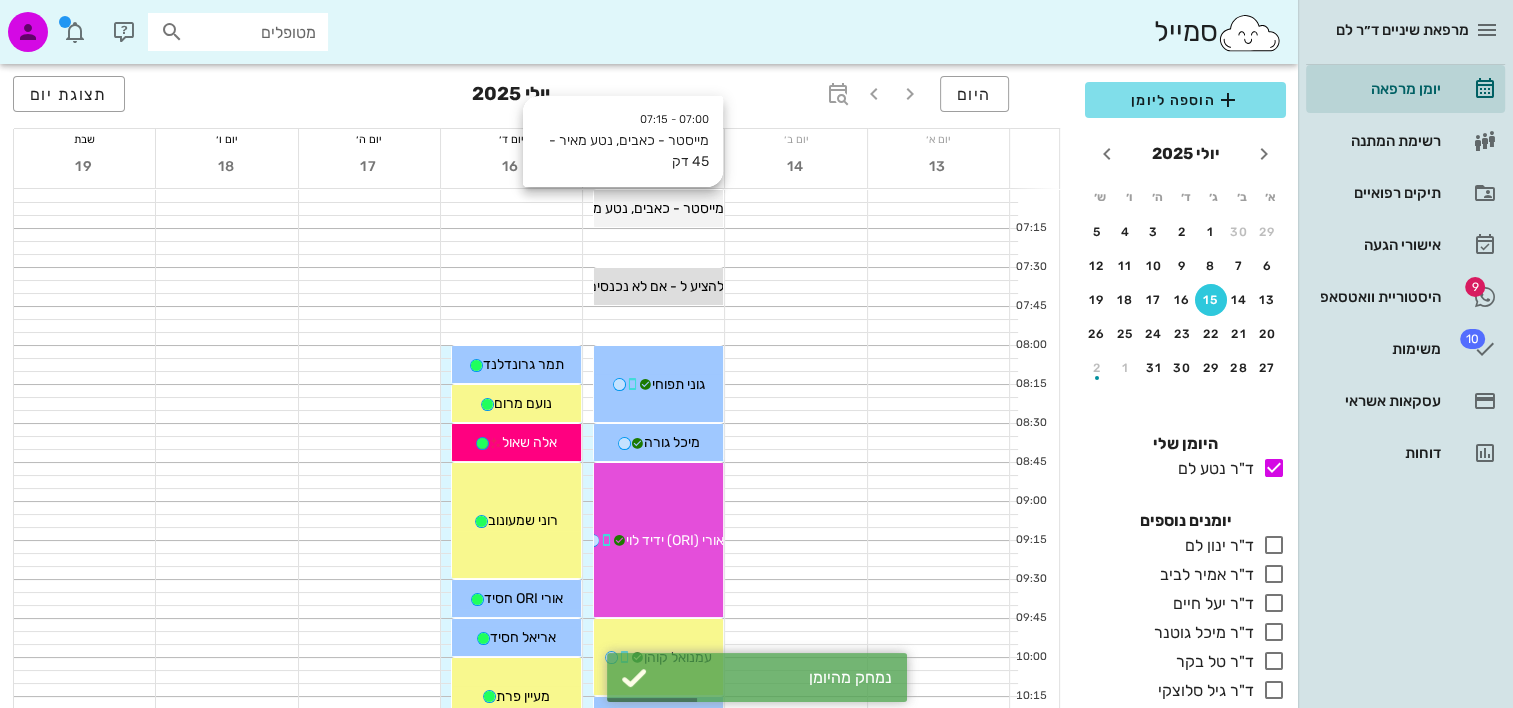 click on "מייסטר - כאבים, נטע מאיר - 45 דק" at bounding box center [623, 208] 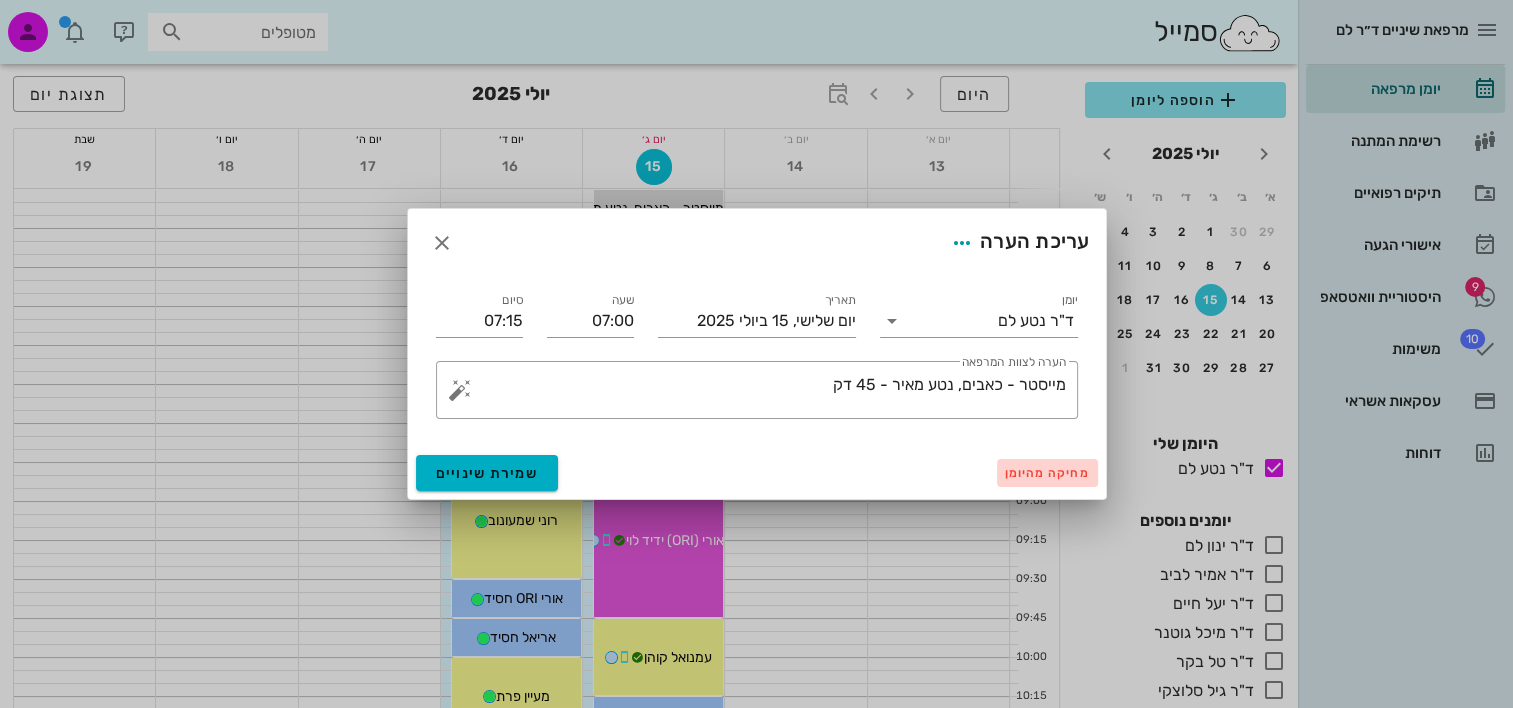 click on "מחיקה מהיומן" at bounding box center [1047, 473] 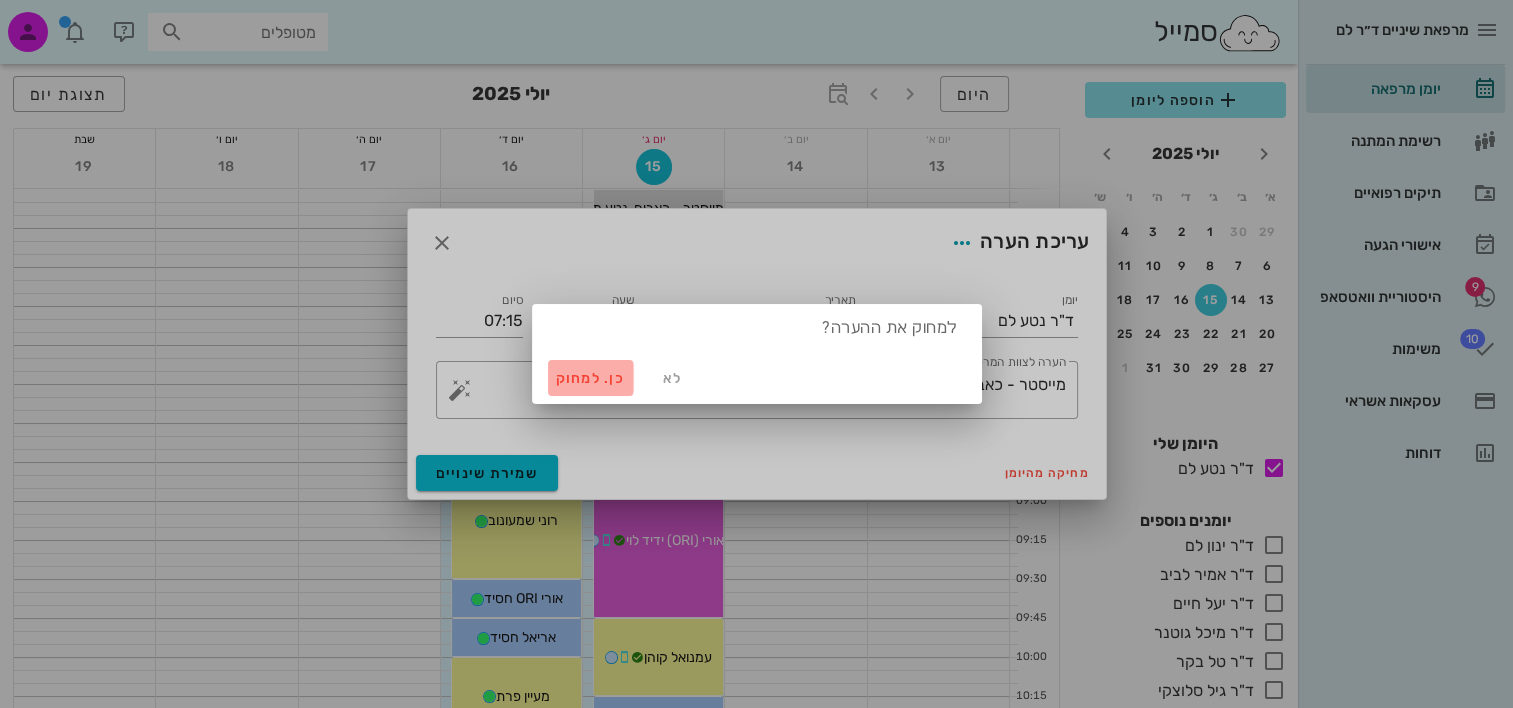 click on "כן. למחוק" at bounding box center [591, 378] 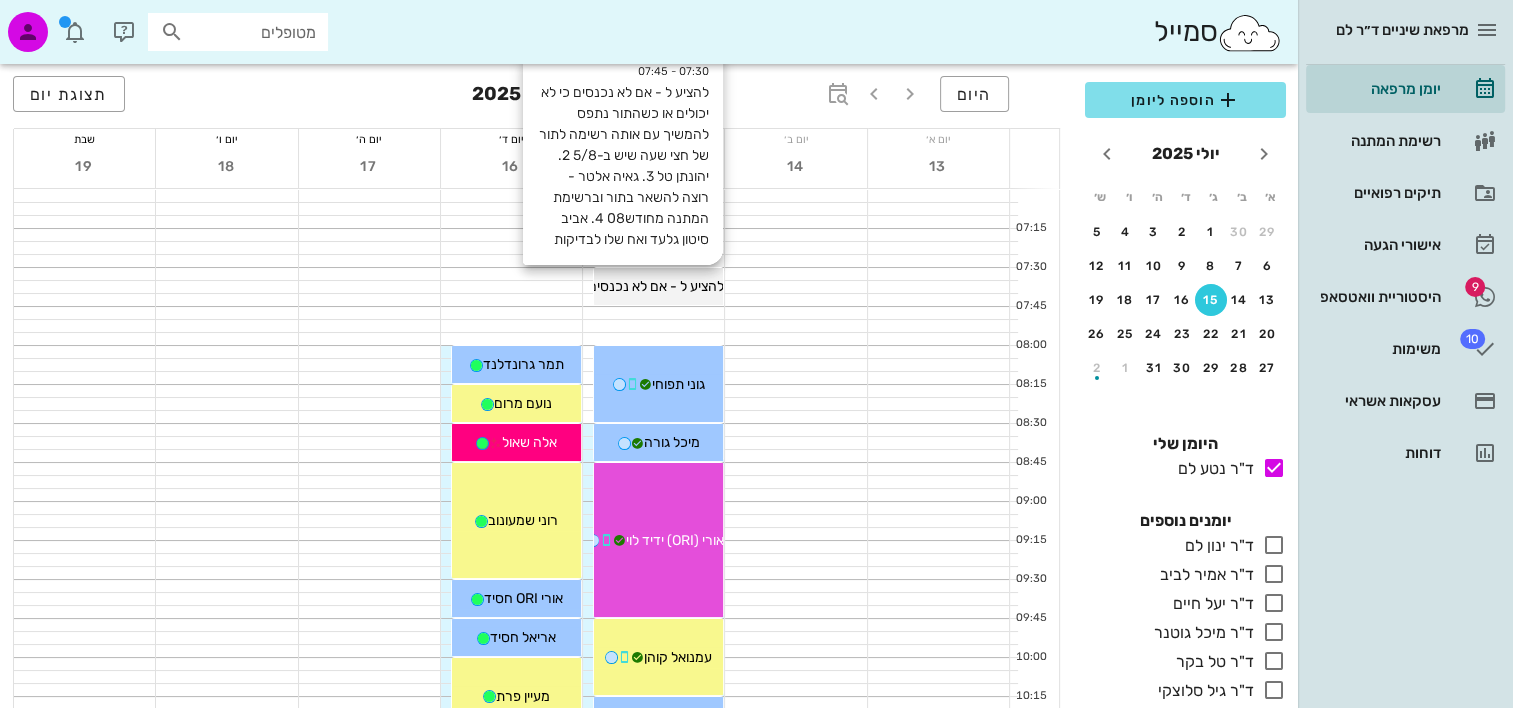 click on "להציע ל - אם לא נכנסים כי לא יכולים או כשהתור נתפס להמשיך עם אותה רשימה לתור של חצי שעה שיש ב-5/8
2. יהונתן טל
3. גאיה אלטר - רוצה להשאר בתור וברשימת המתנה מחודש08
4. אביב סיטון גלעד ואח שלו לבדיקות" at bounding box center (658, 286) 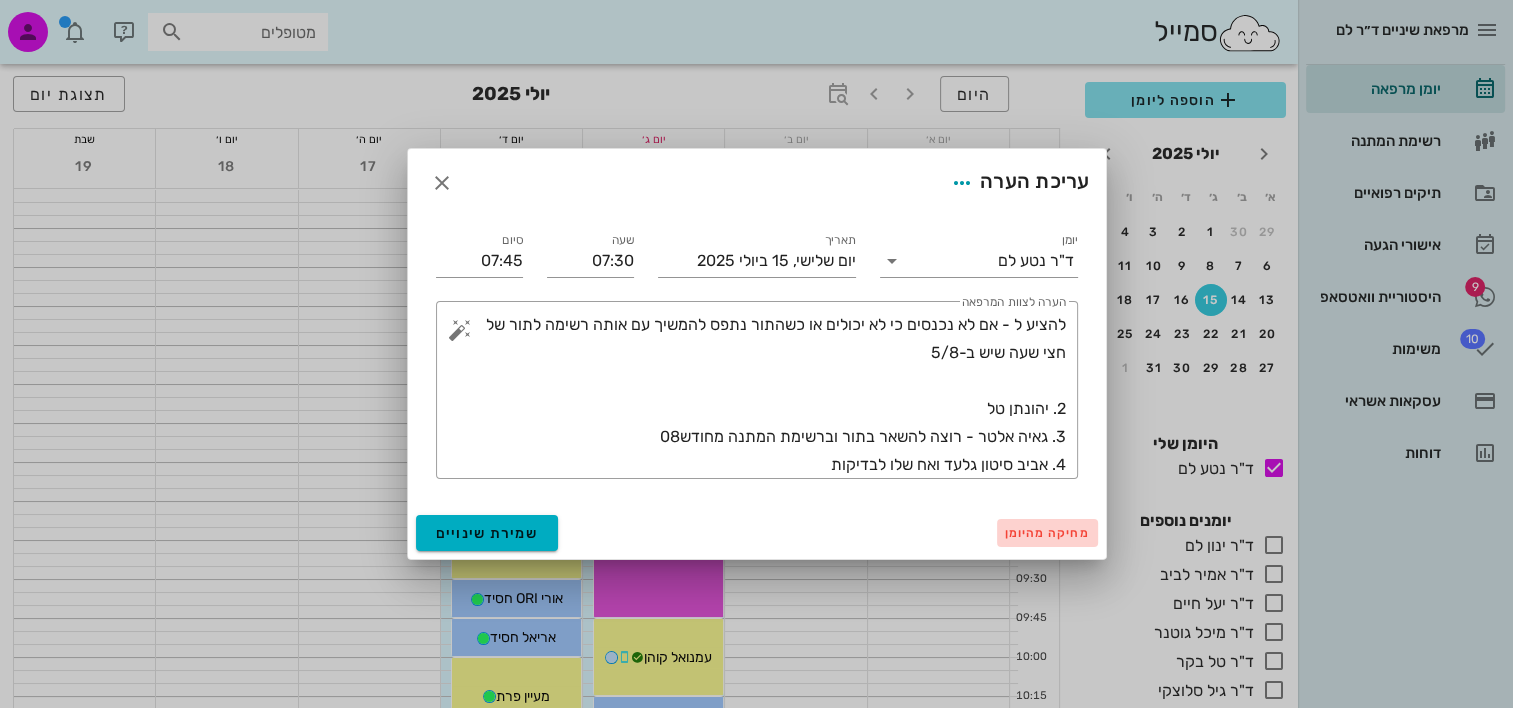 click on "מחיקה מהיומן" at bounding box center (1047, 533) 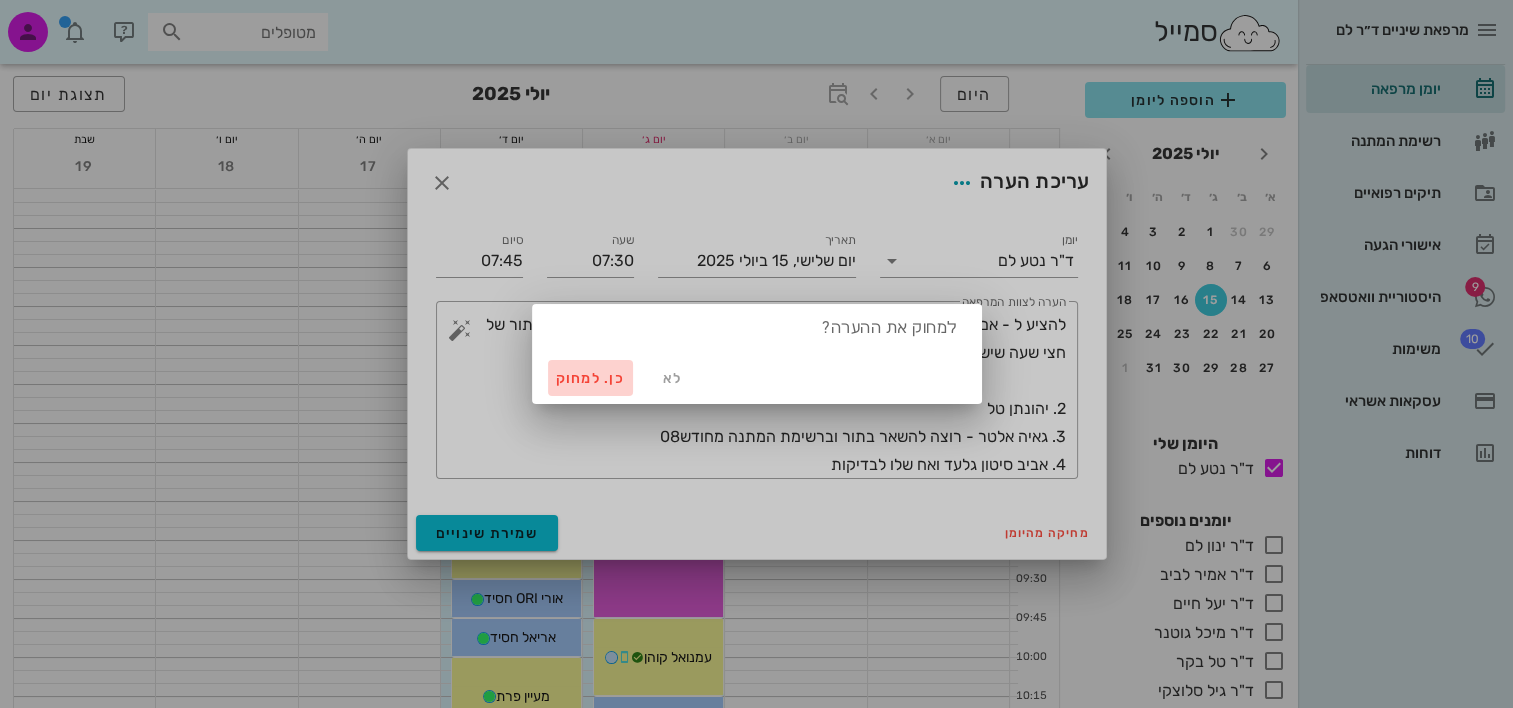 click on "כן. למחוק" at bounding box center [591, 378] 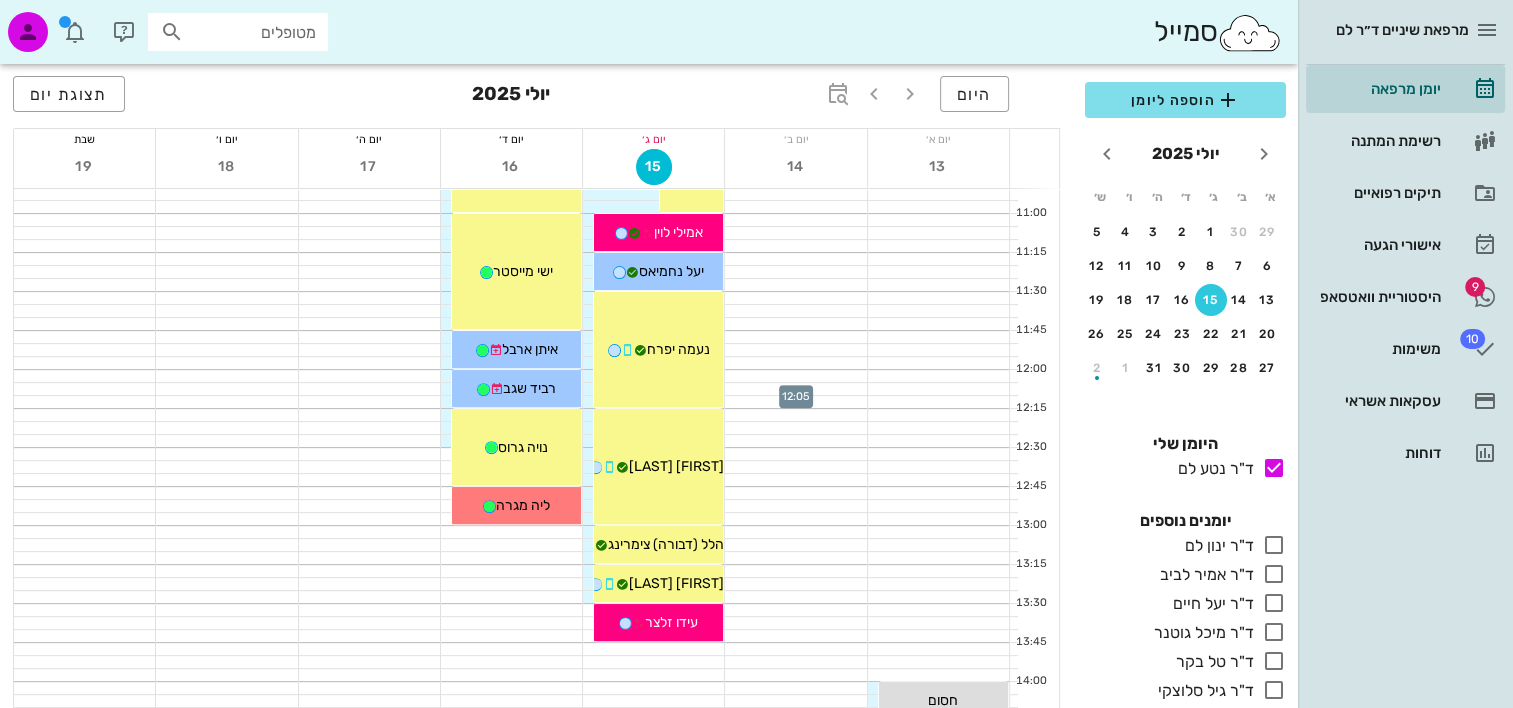 scroll, scrollTop: 200, scrollLeft: 0, axis: vertical 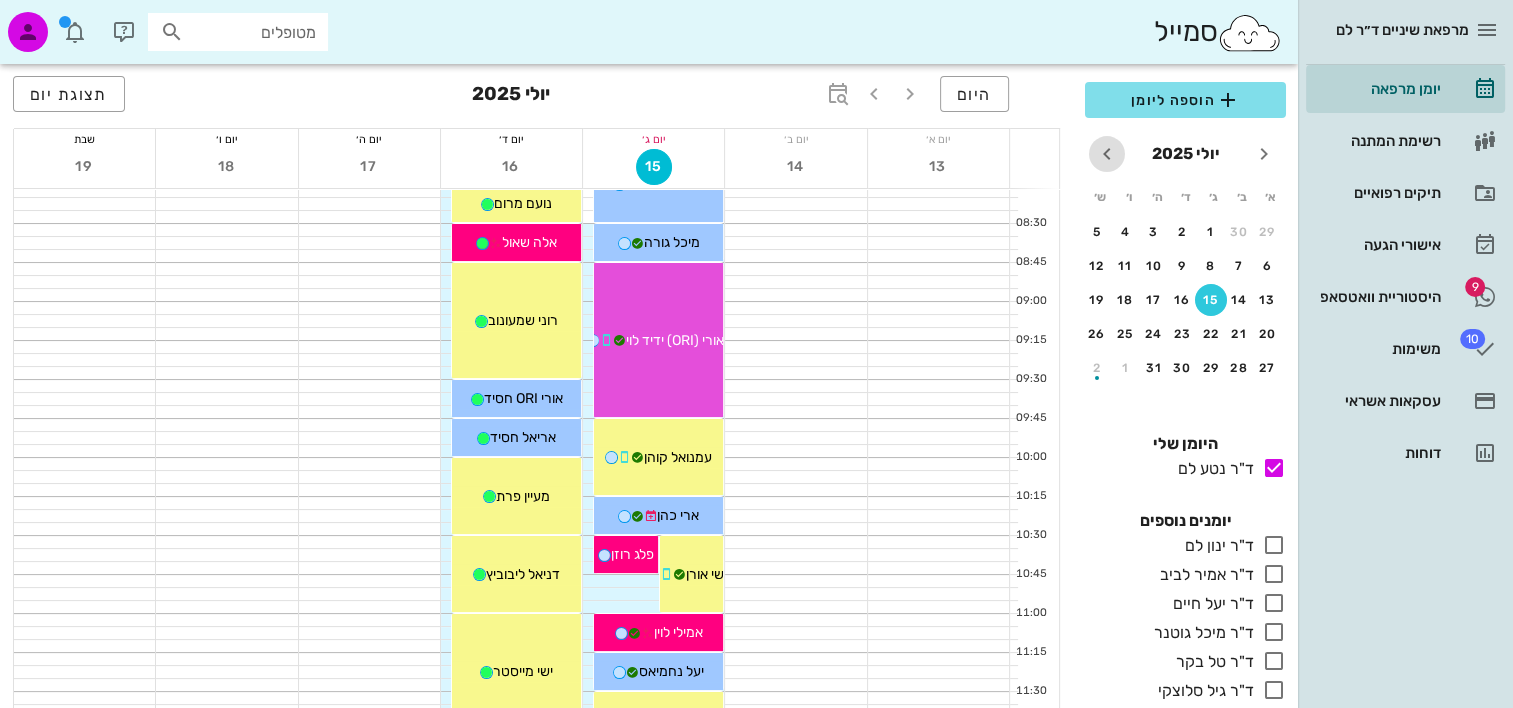 click at bounding box center (1107, 154) 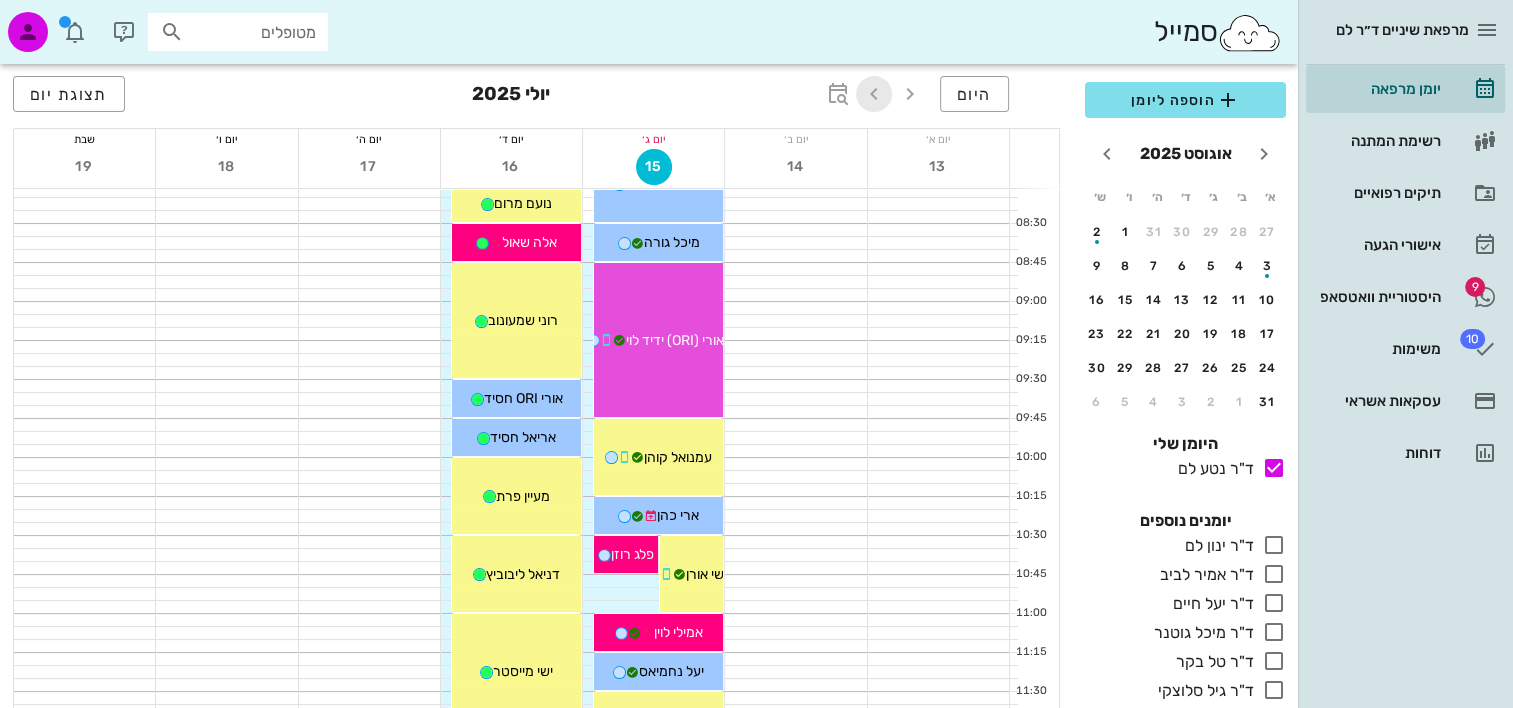 click at bounding box center (874, 94) 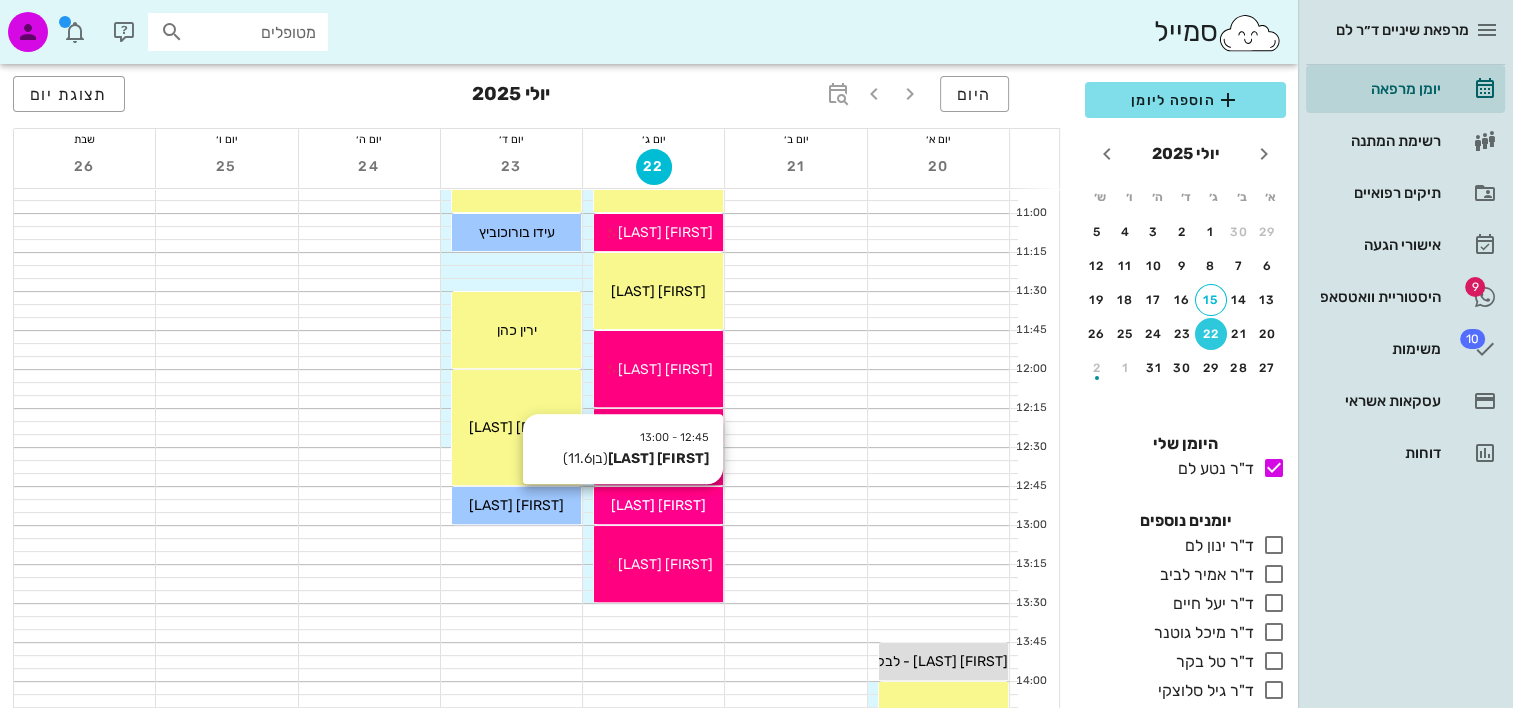 scroll, scrollTop: 500, scrollLeft: 0, axis: vertical 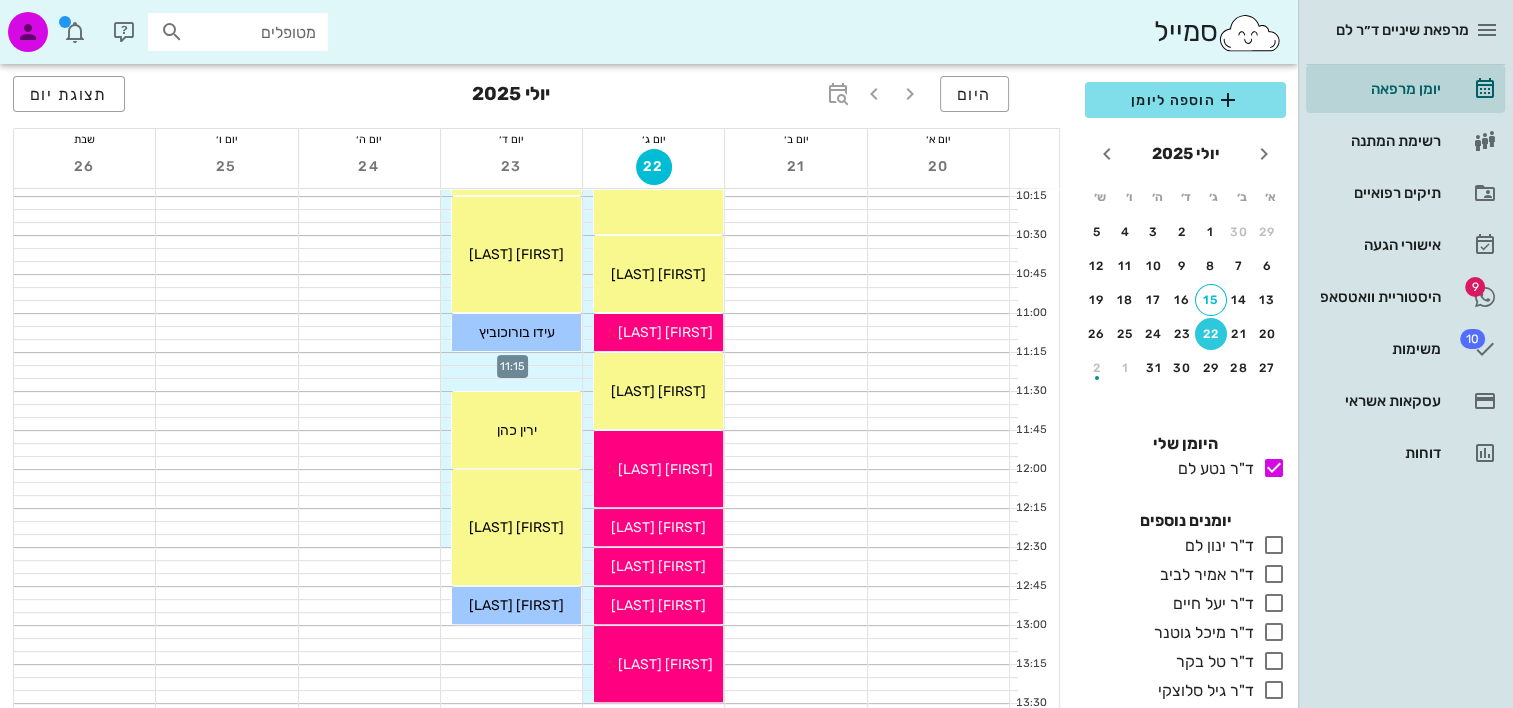 click at bounding box center (511, 359) 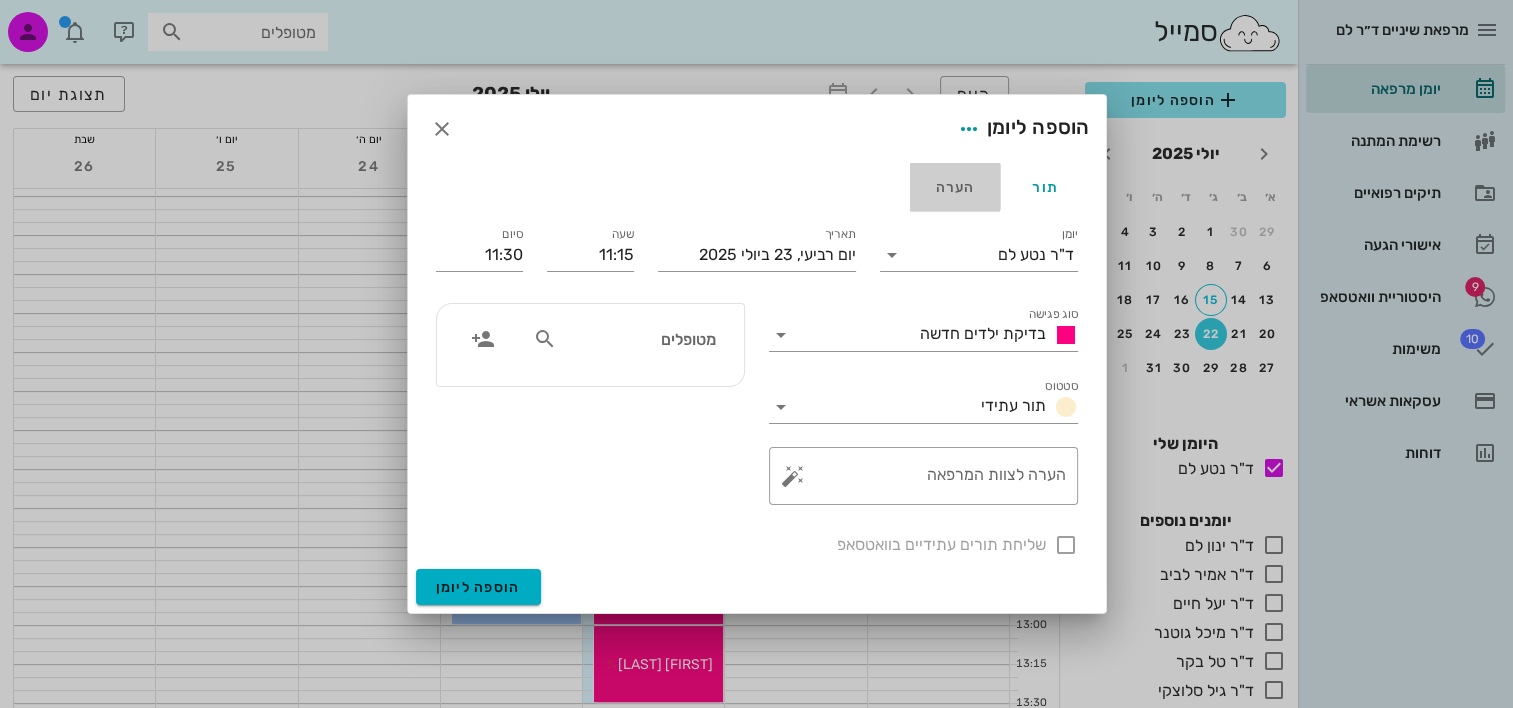 drag, startPoint x: 929, startPoint y: 195, endPoint x: 943, endPoint y: 195, distance: 14 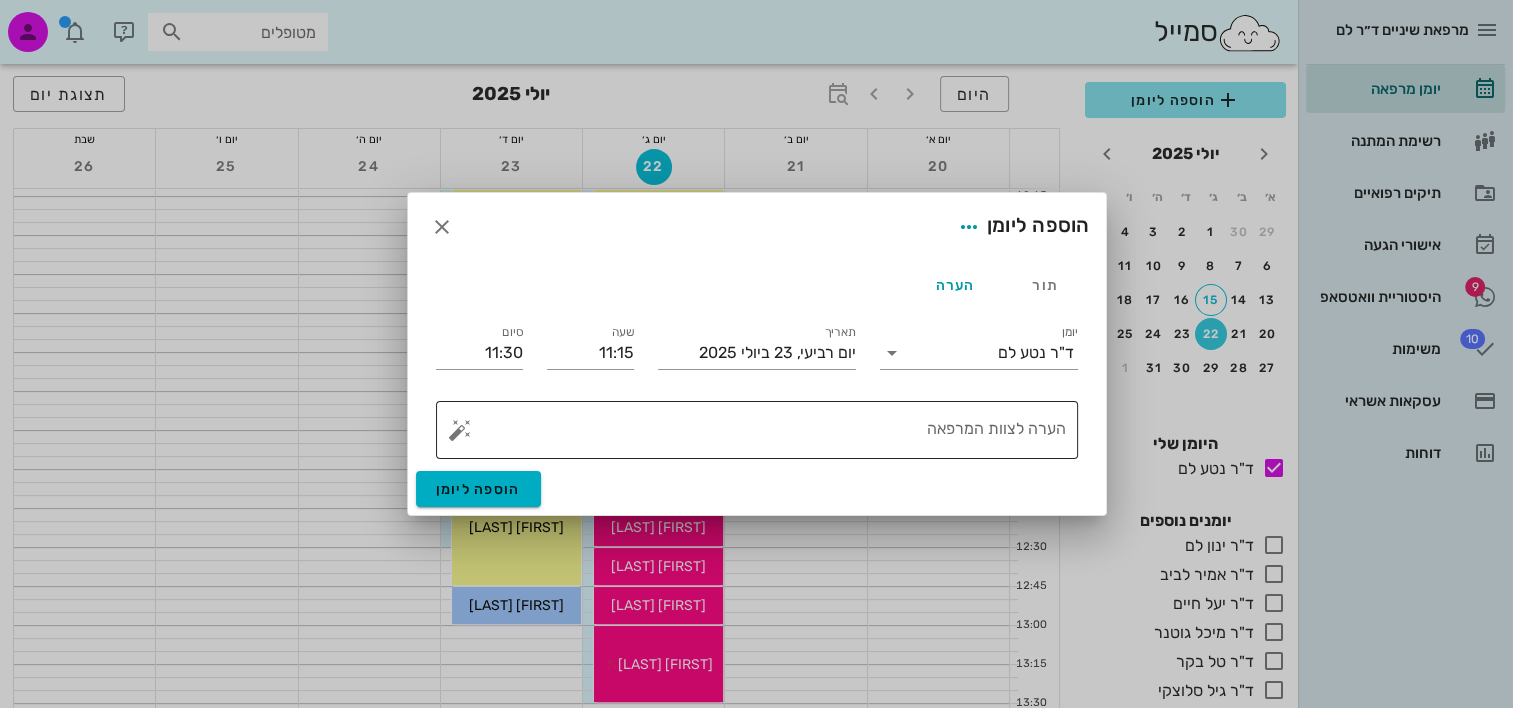 click on "הערה לצוות המרפאה" at bounding box center (765, 435) 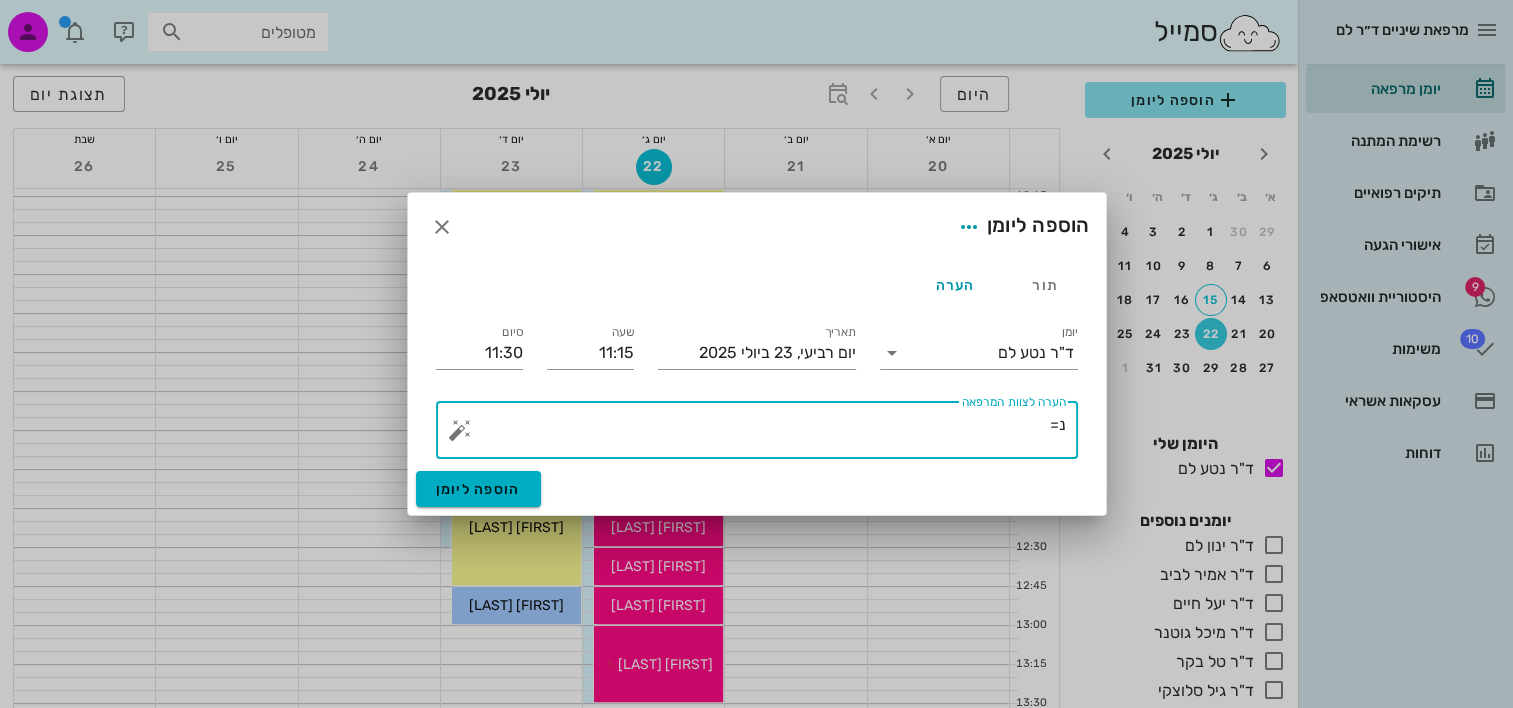 type on "נ" 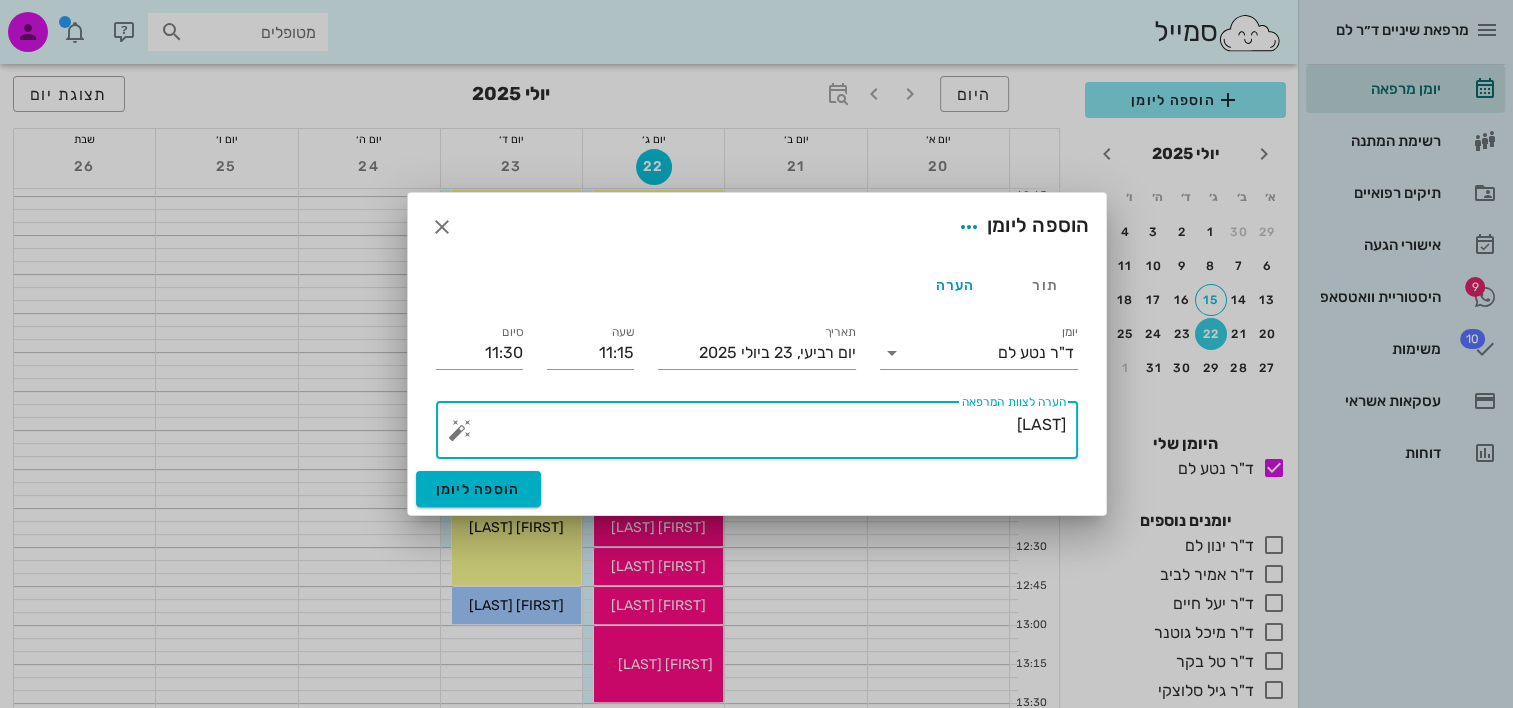 drag, startPoint x: 990, startPoint y: 449, endPoint x: 1121, endPoint y: 414, distance: 135.59499 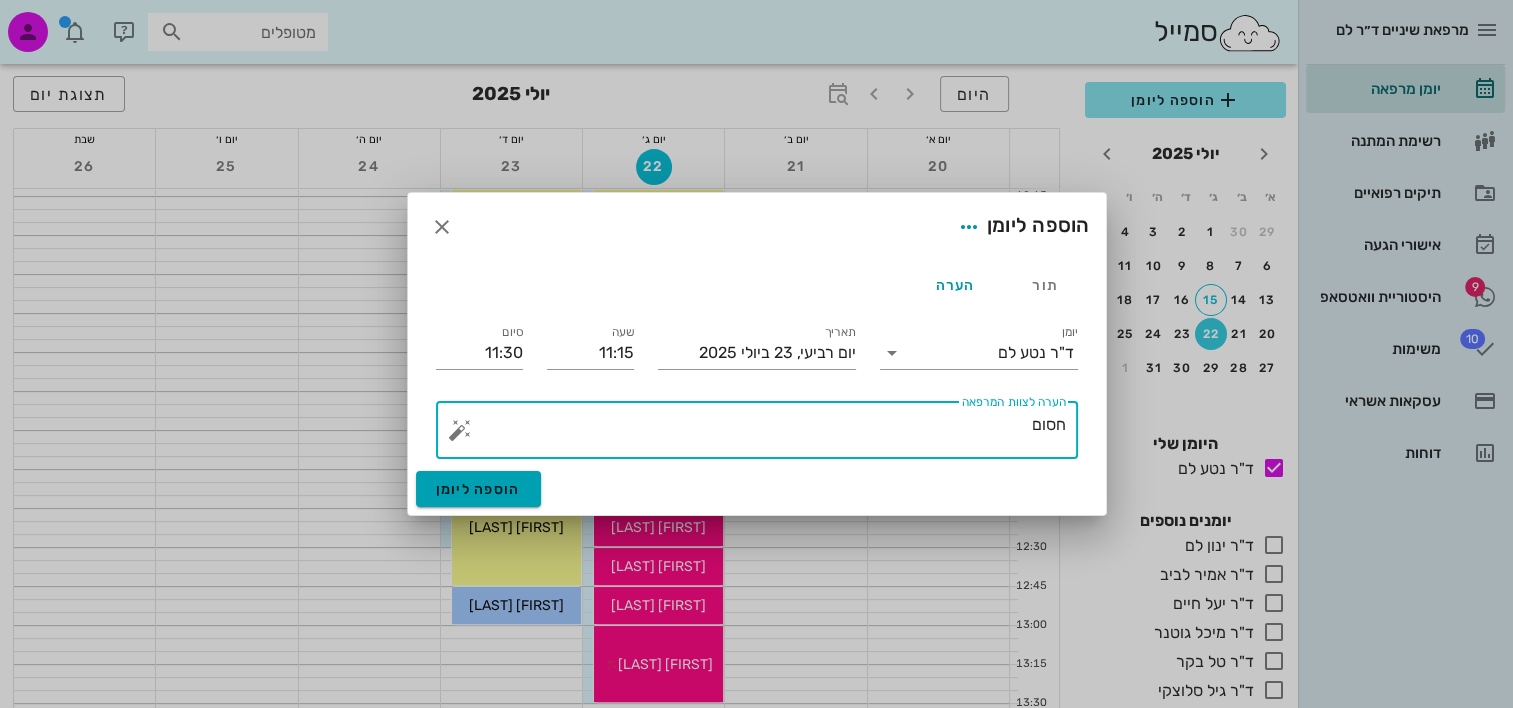 type on "חסום" 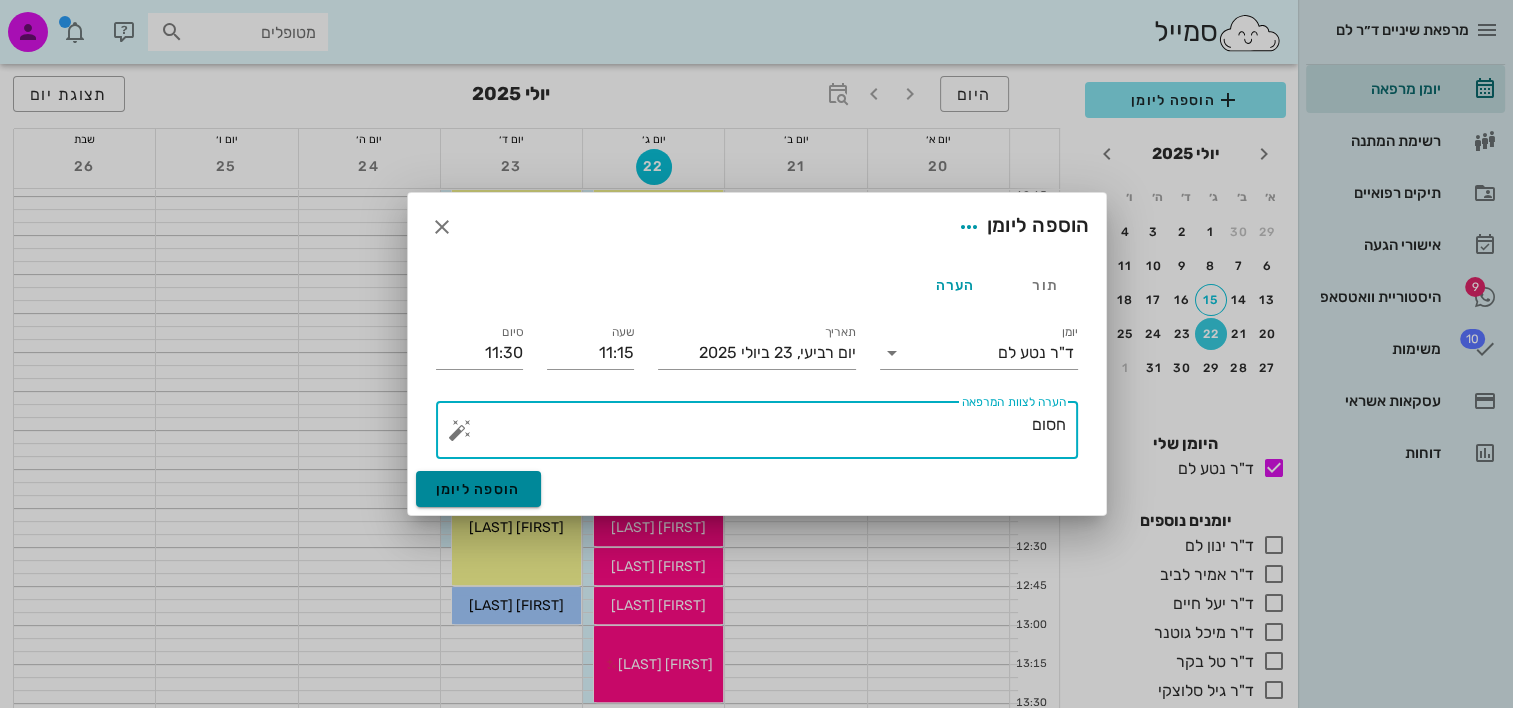 click on "הוספה ליומן" at bounding box center [478, 489] 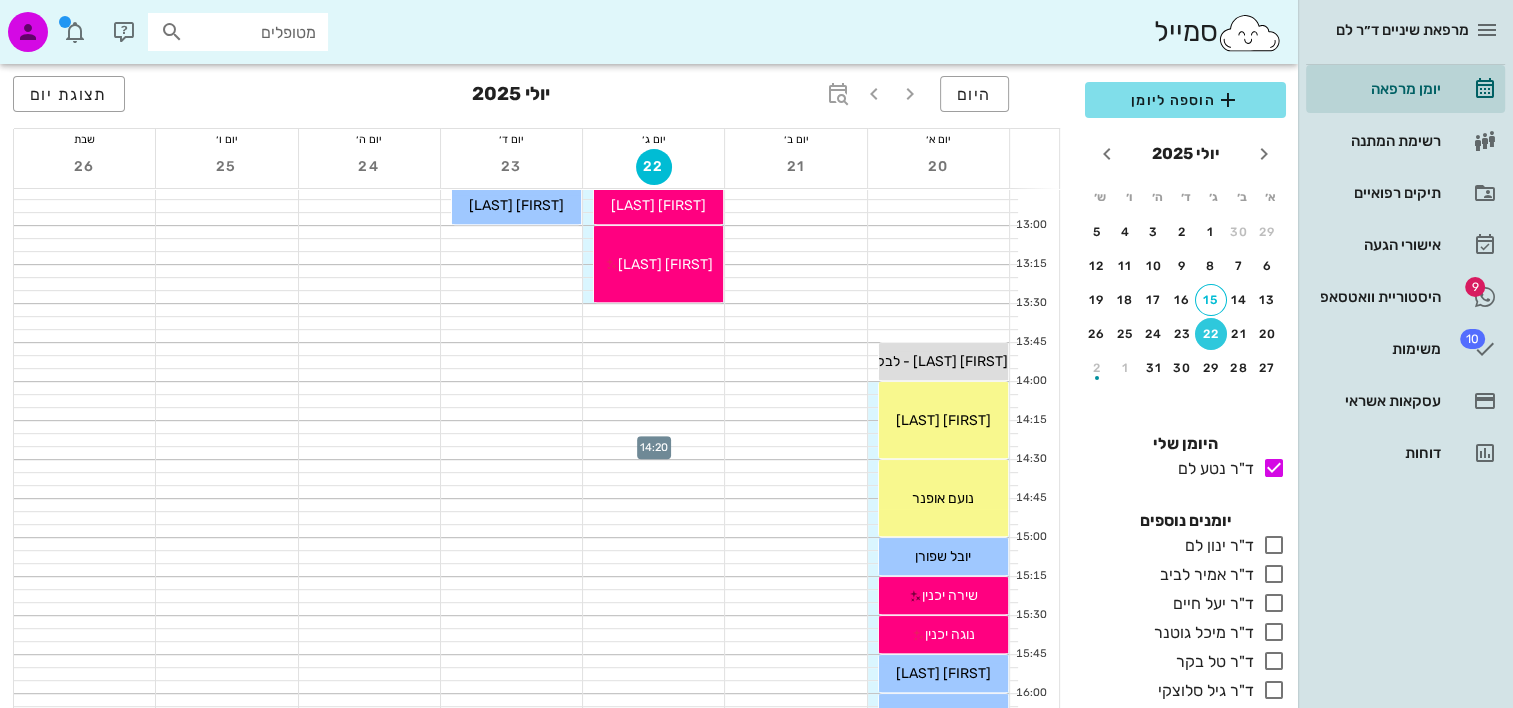 scroll, scrollTop: 700, scrollLeft: 0, axis: vertical 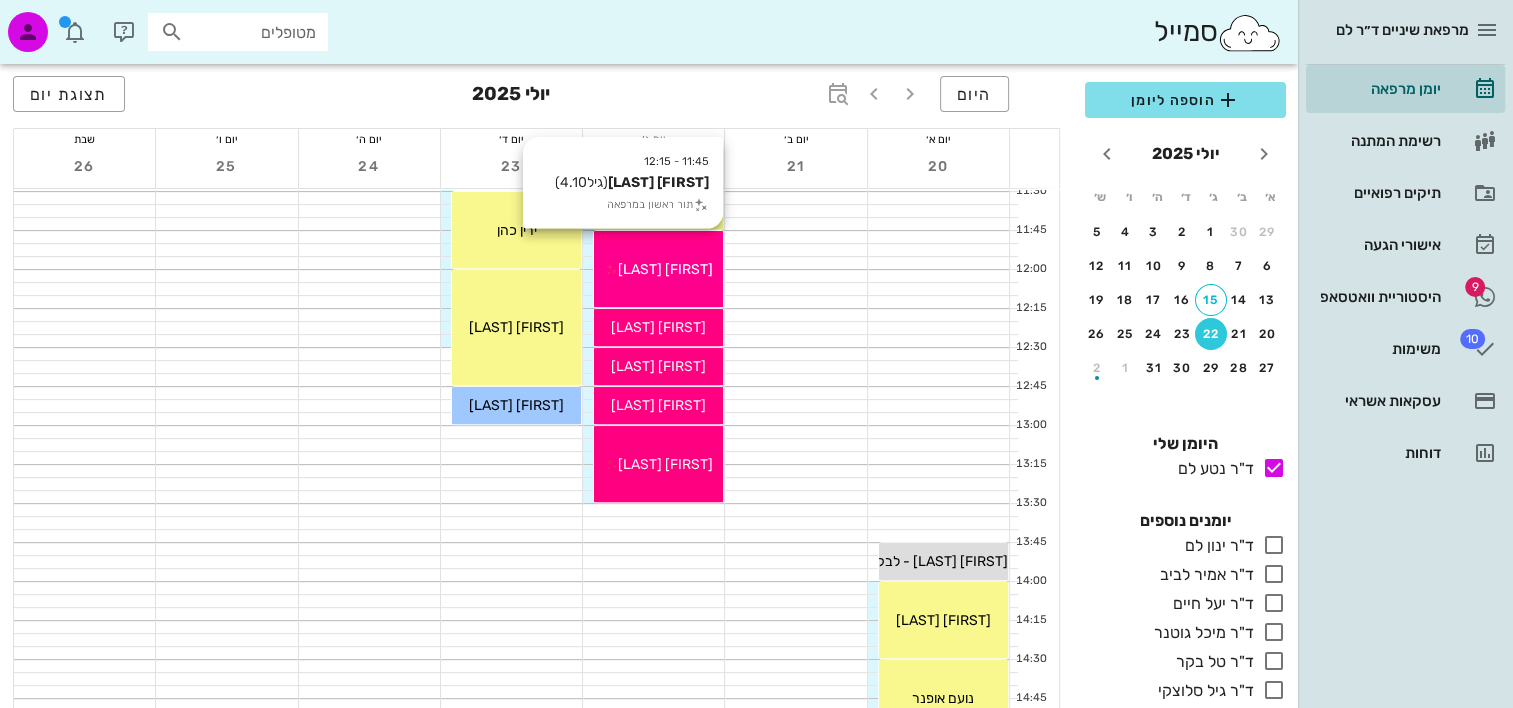 click on "11:45
- 12:15
טום
קרוגמן
(גיל
4.10 )
תור ראשון במרפאה
טום קרוגמן" at bounding box center (658, 269) 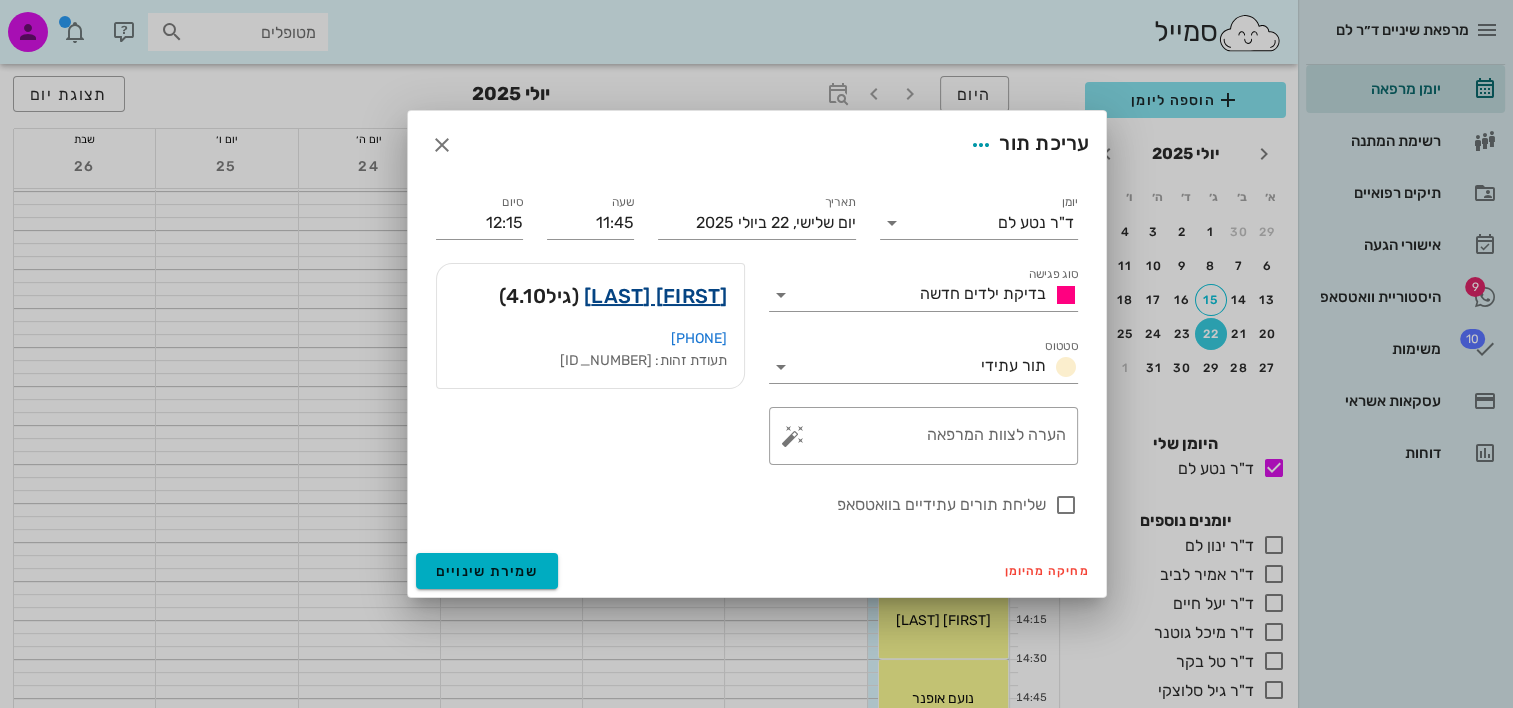 click on "טום
קרוגמן" at bounding box center [656, 296] 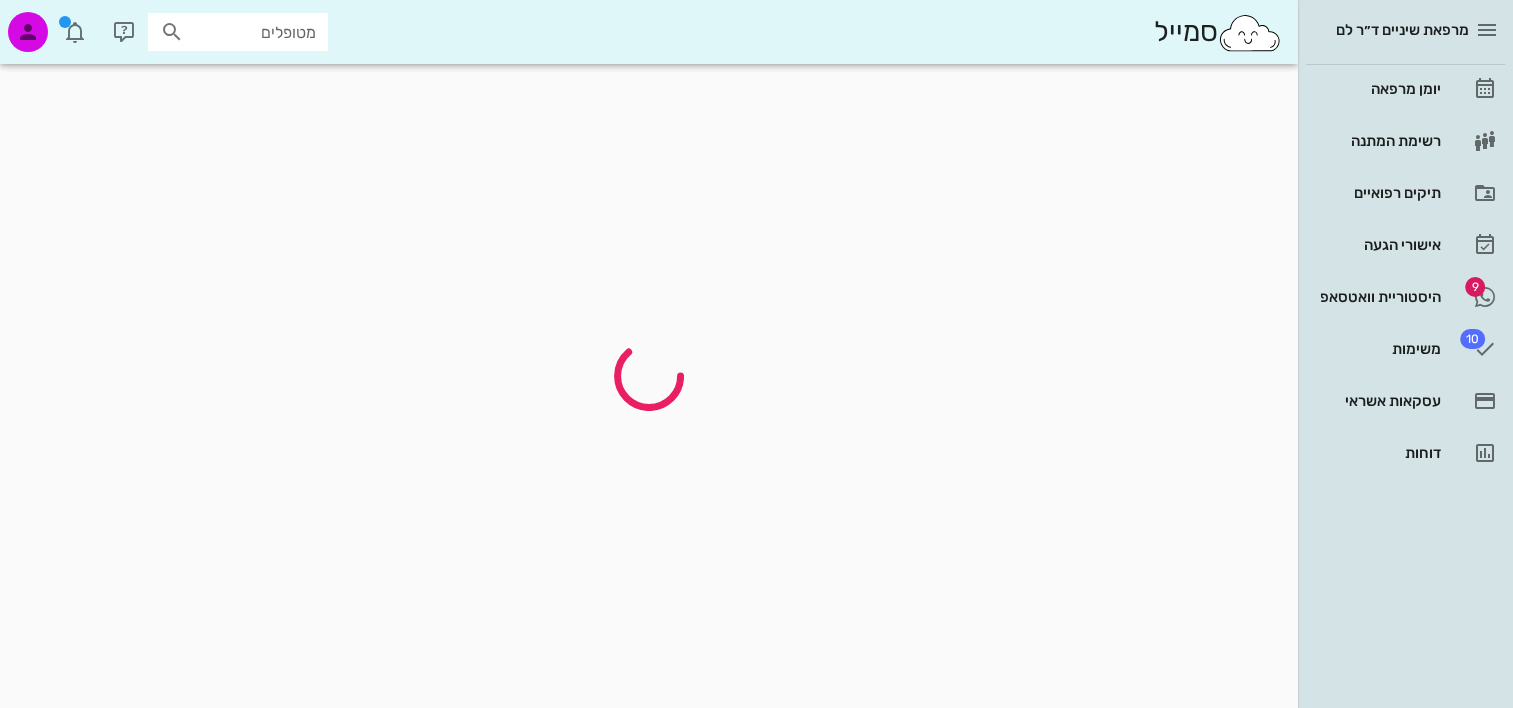 scroll, scrollTop: 0, scrollLeft: 0, axis: both 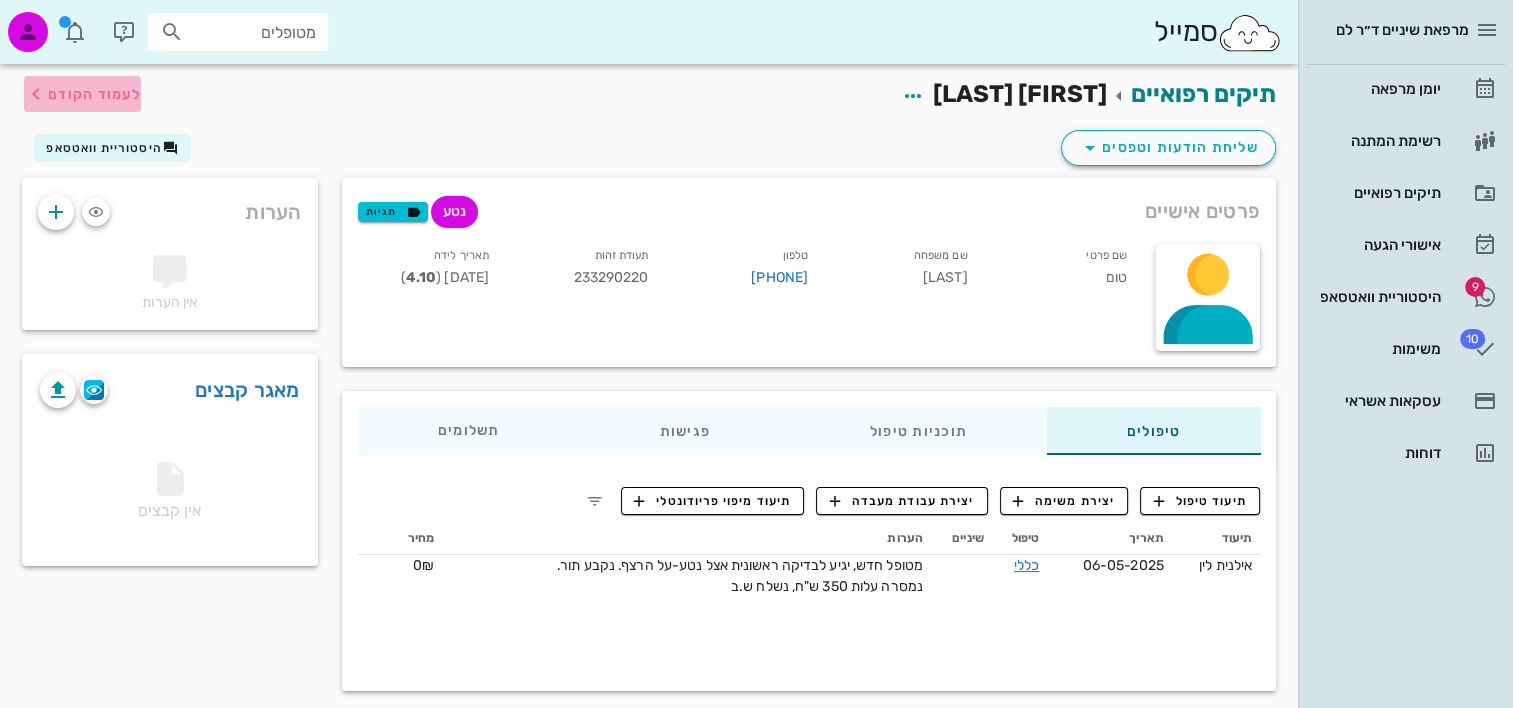 click on "לעמוד הקודם" at bounding box center [94, 94] 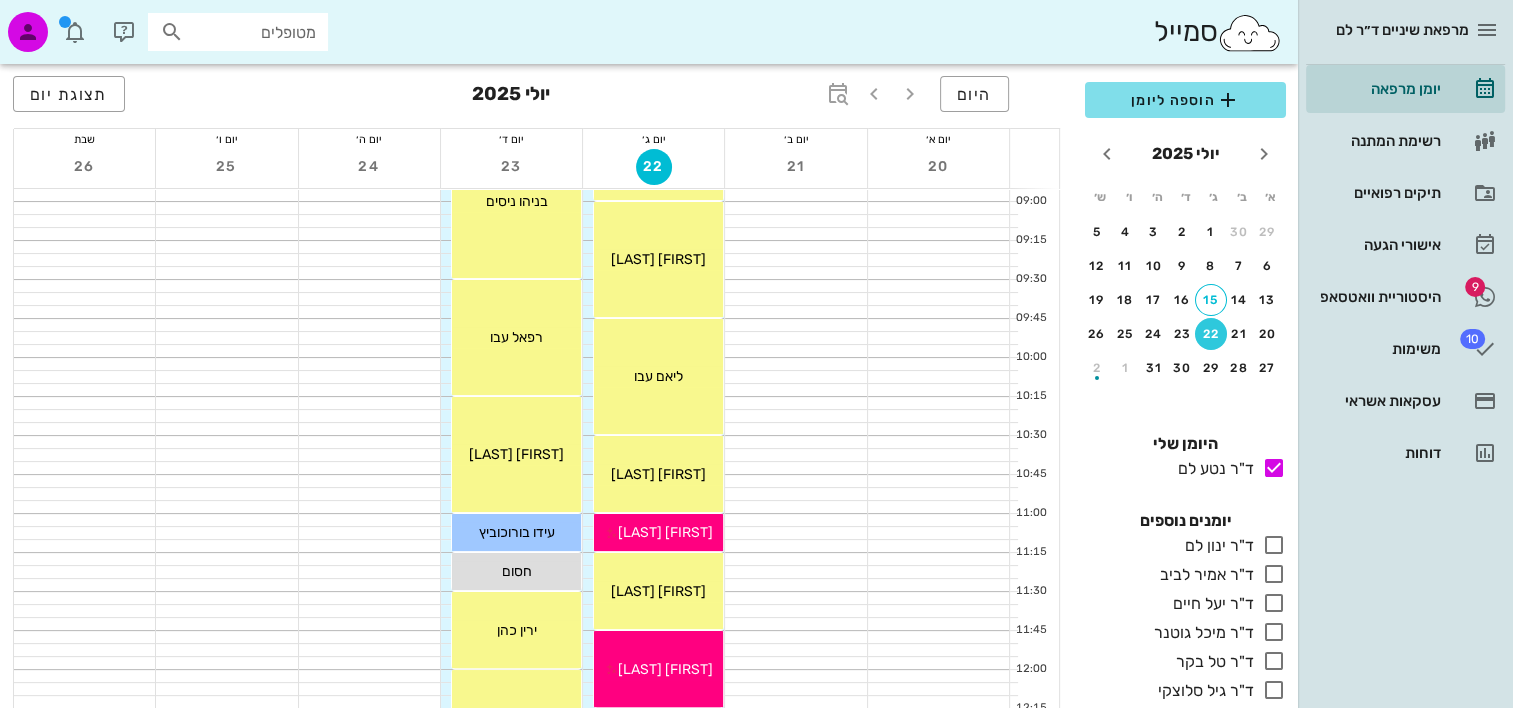scroll, scrollTop: 100, scrollLeft: 0, axis: vertical 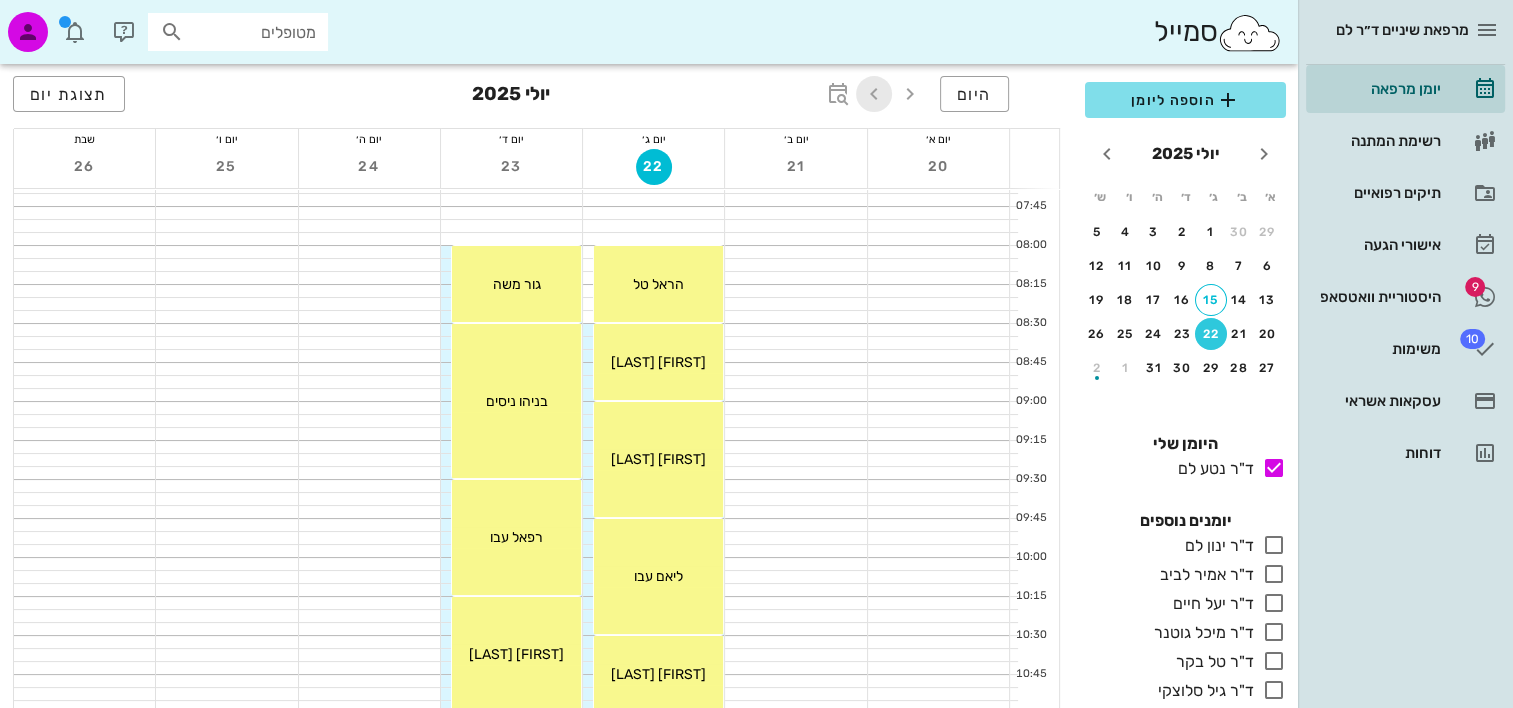 click at bounding box center (874, 94) 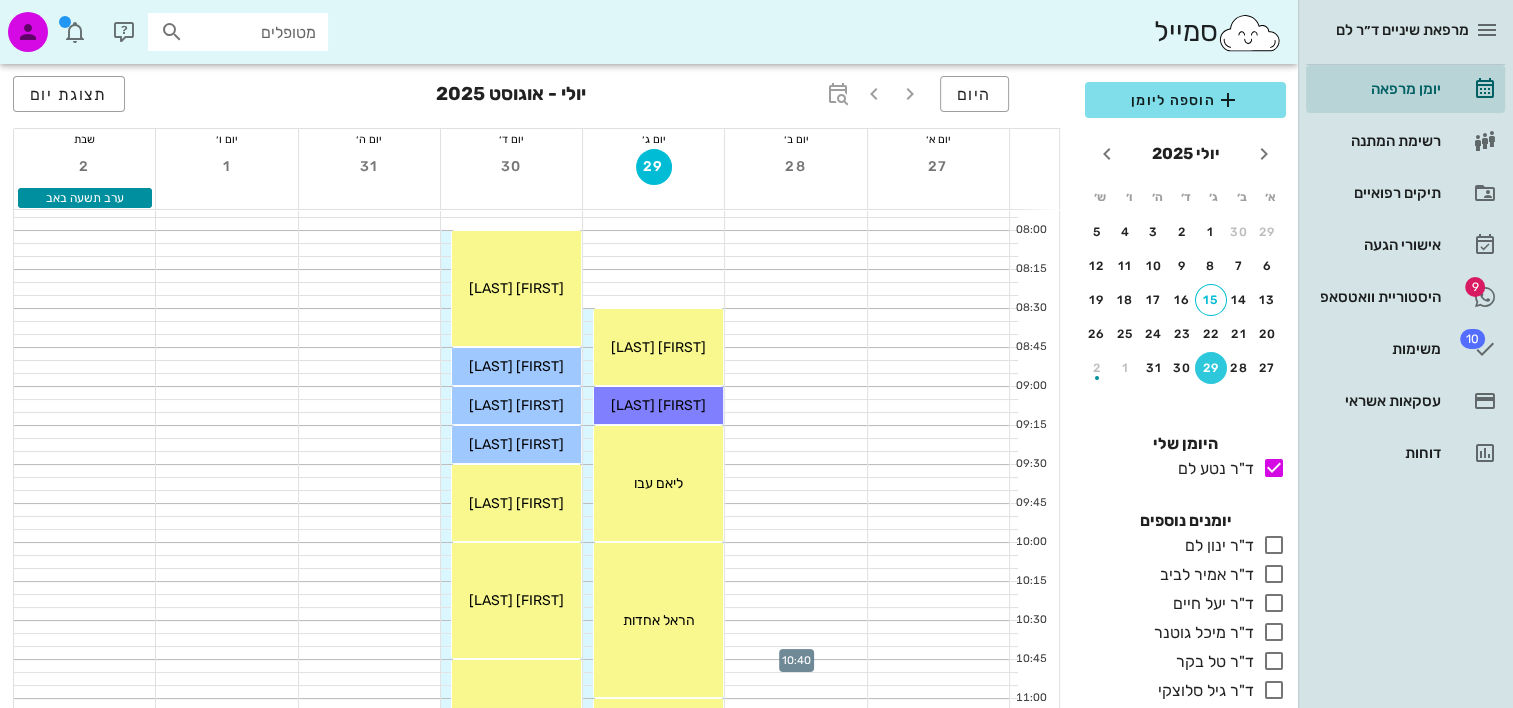 scroll, scrollTop: 0, scrollLeft: 0, axis: both 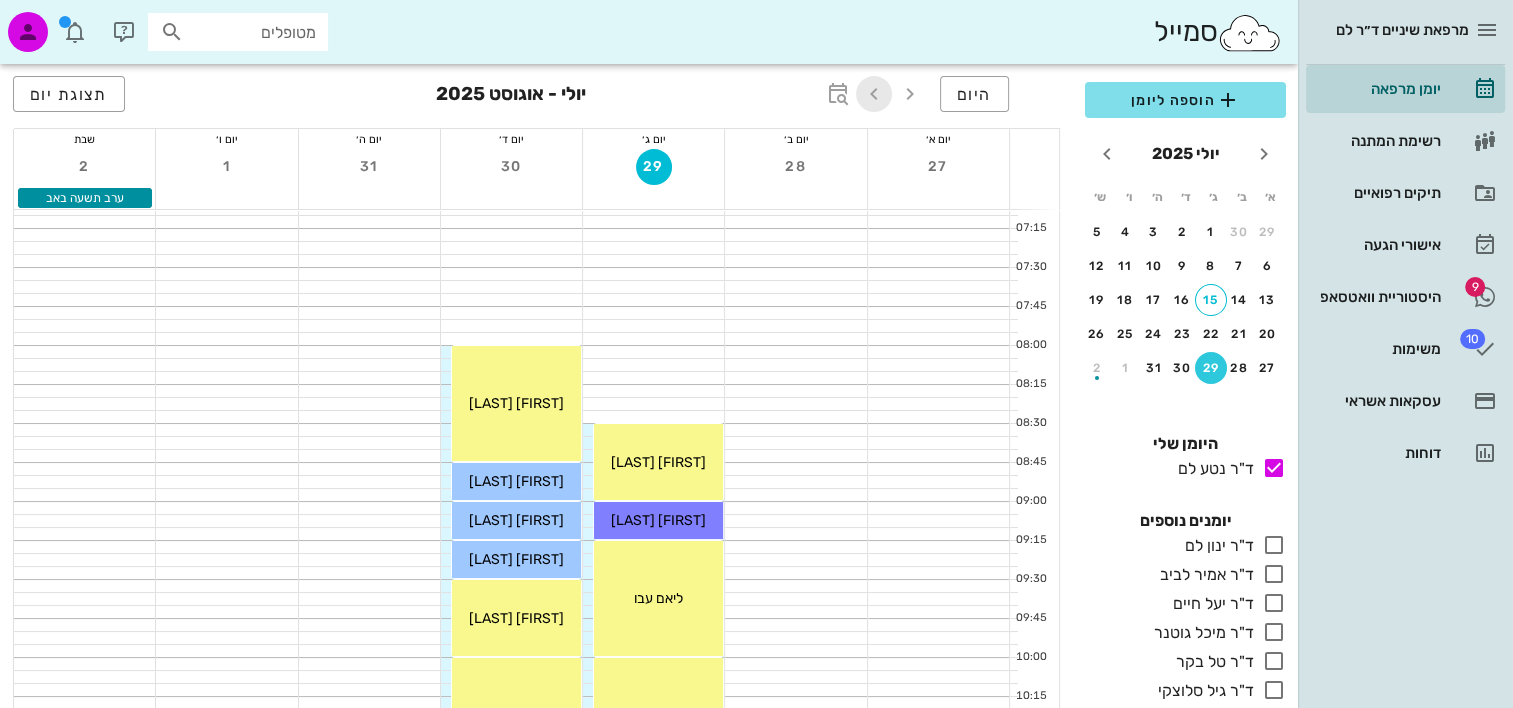 click at bounding box center [874, 94] 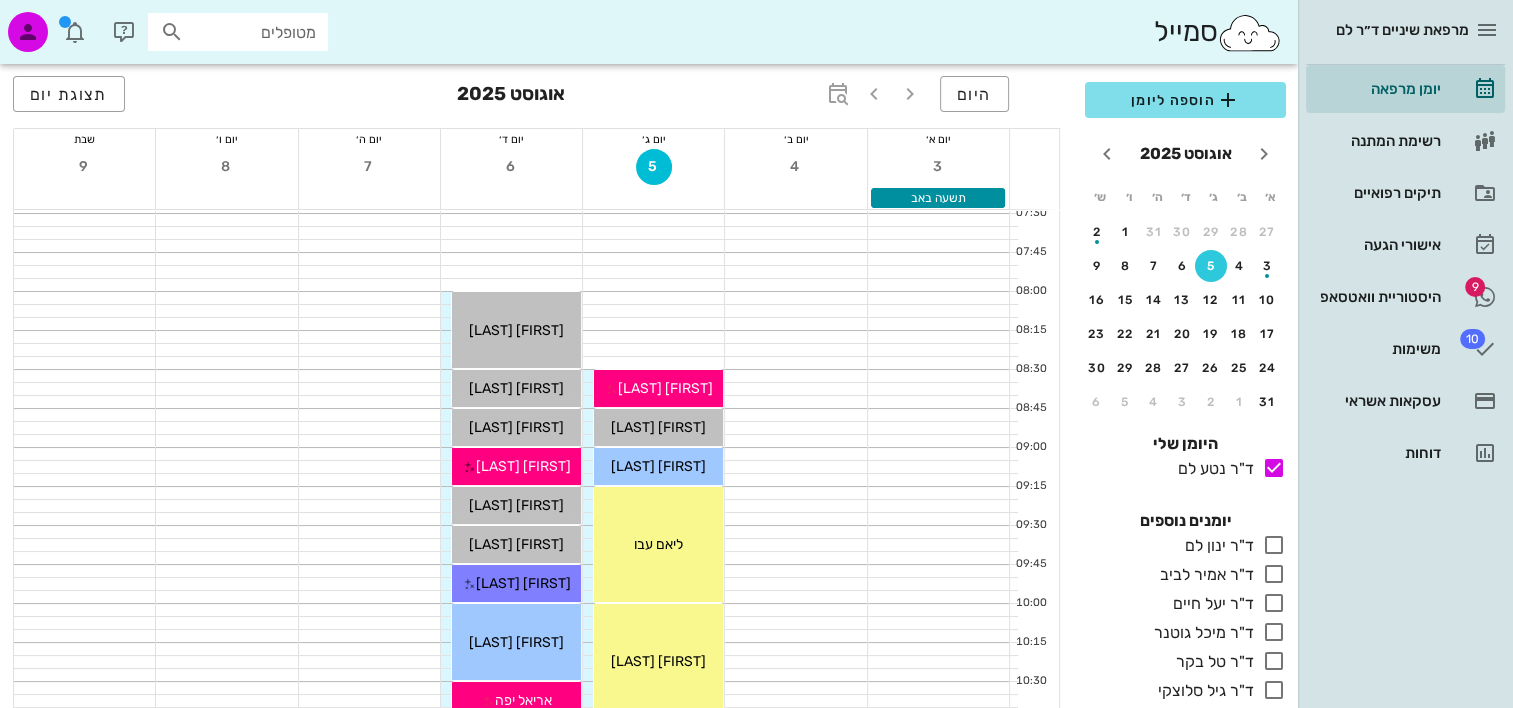 scroll, scrollTop: 0, scrollLeft: 0, axis: both 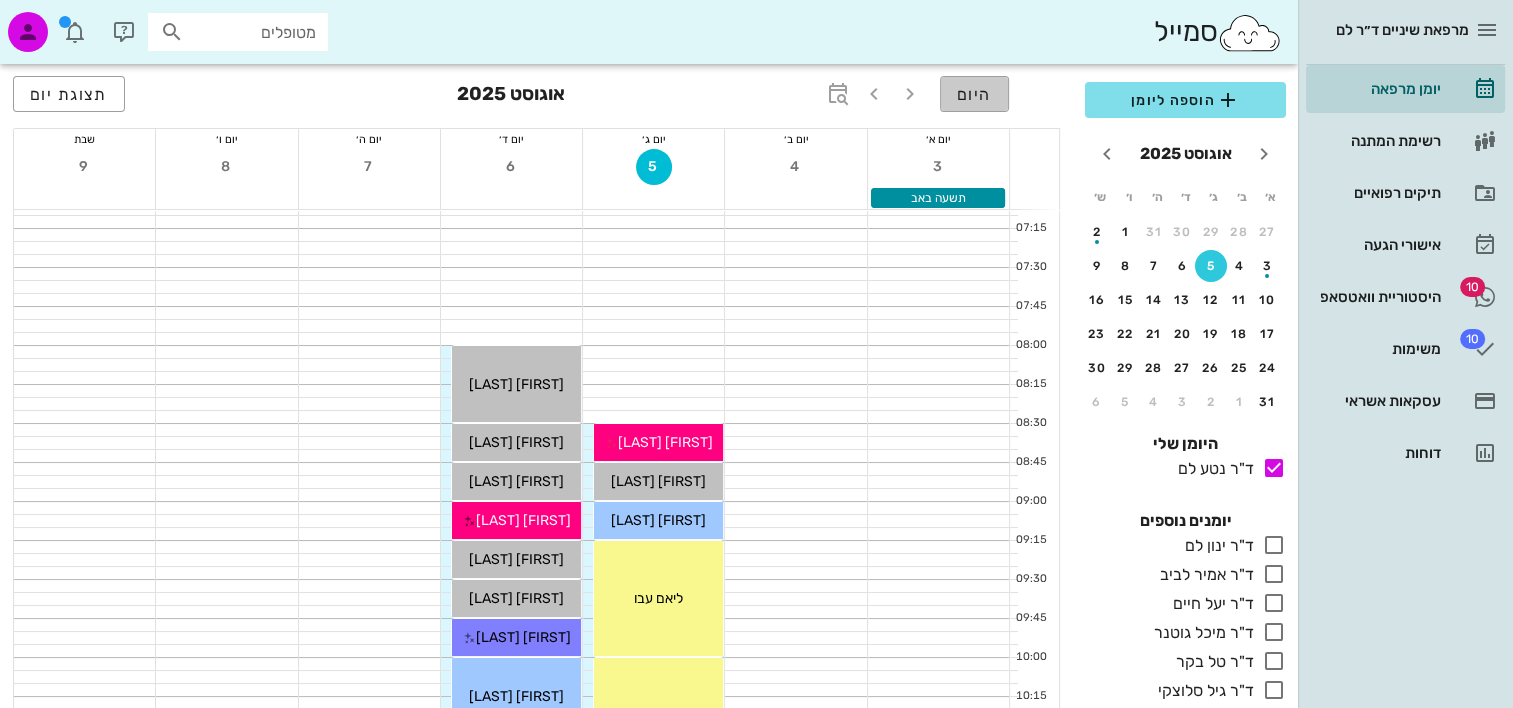 click on "היום" at bounding box center [974, 94] 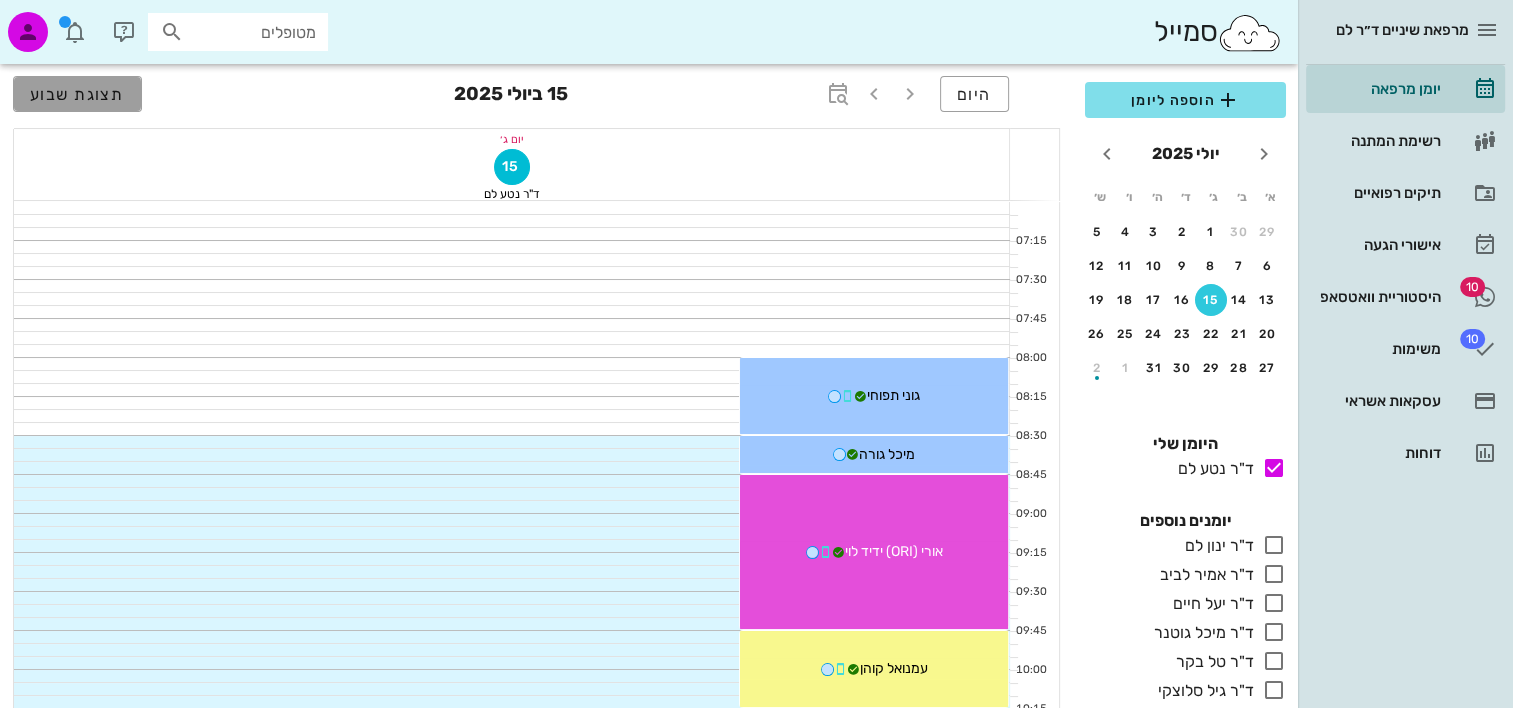 click on "תצוגת שבוע" at bounding box center [77, 94] 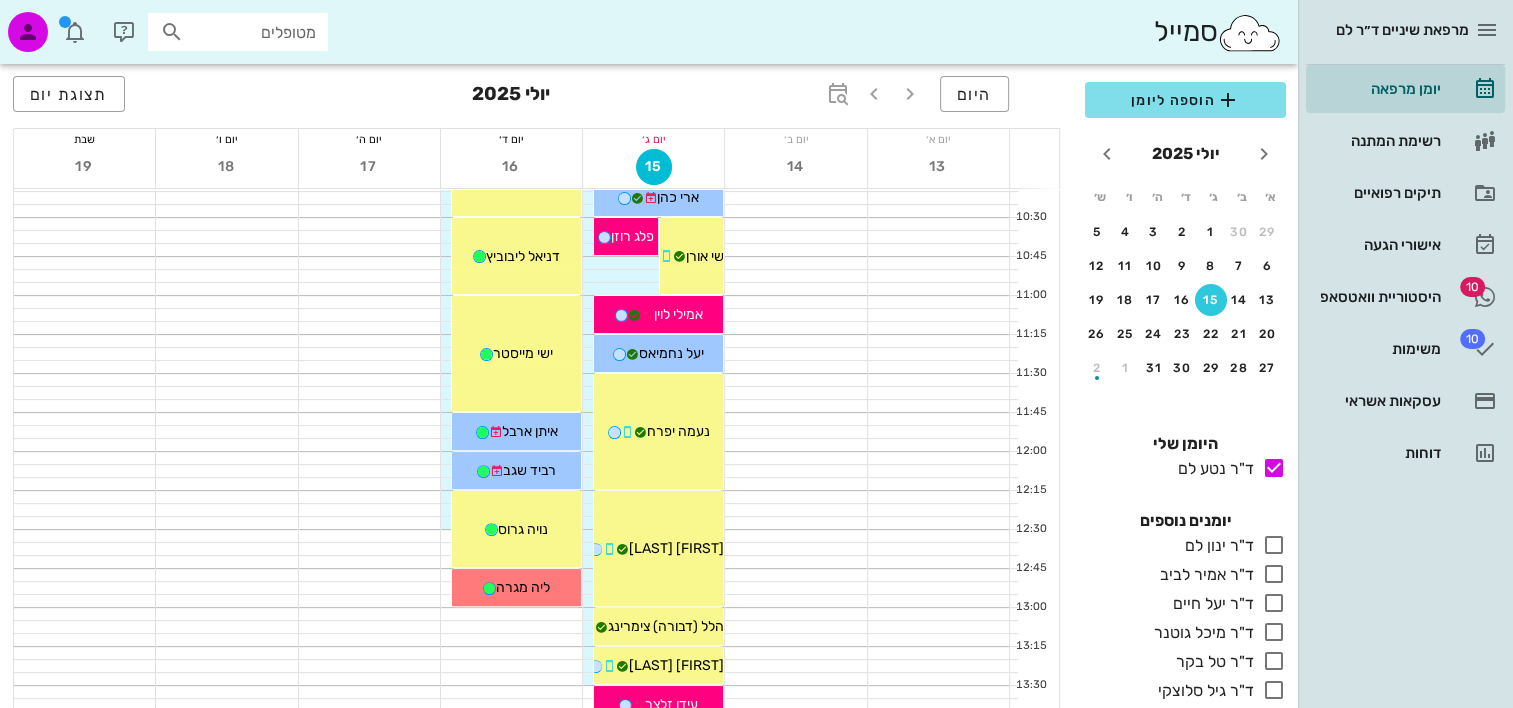scroll, scrollTop: 700, scrollLeft: 0, axis: vertical 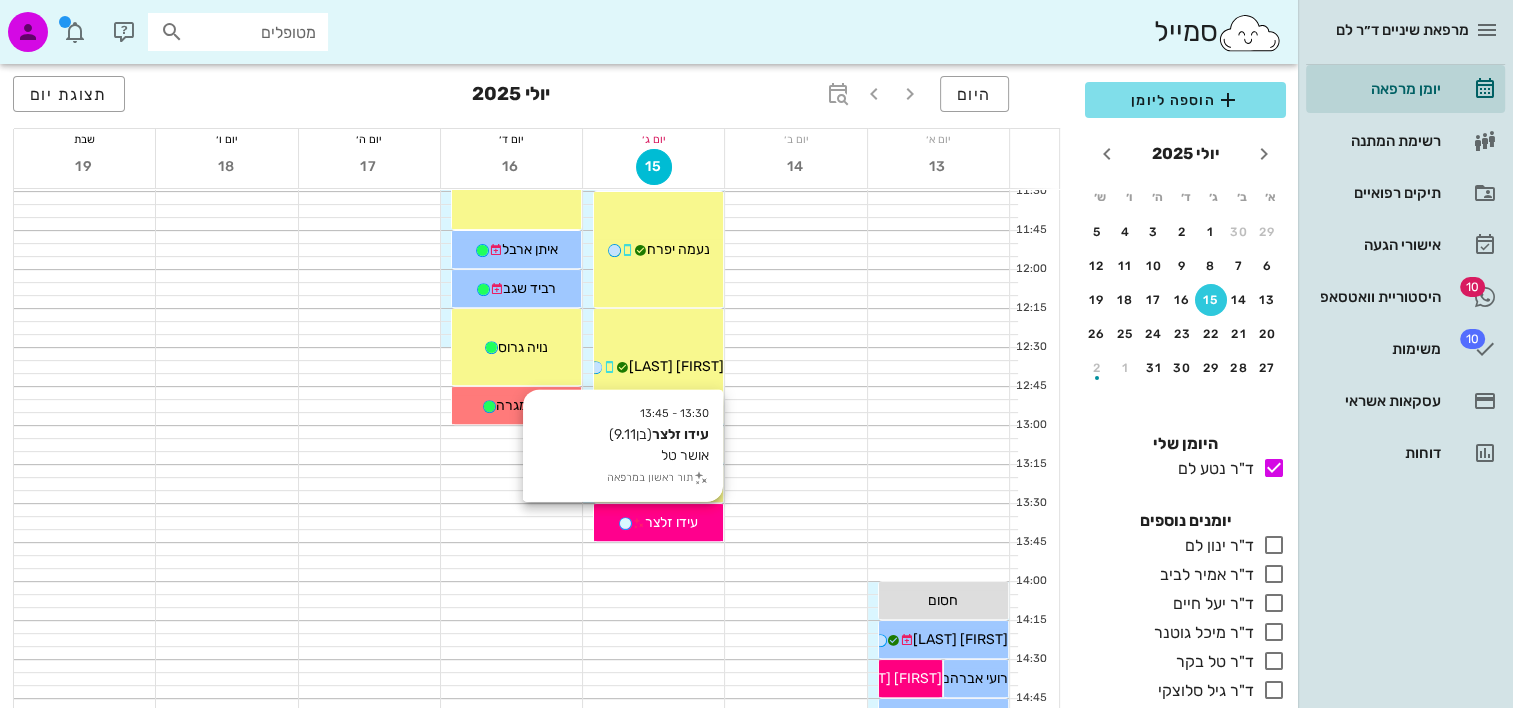 click on "עידו זלצר" at bounding box center (671, 522) 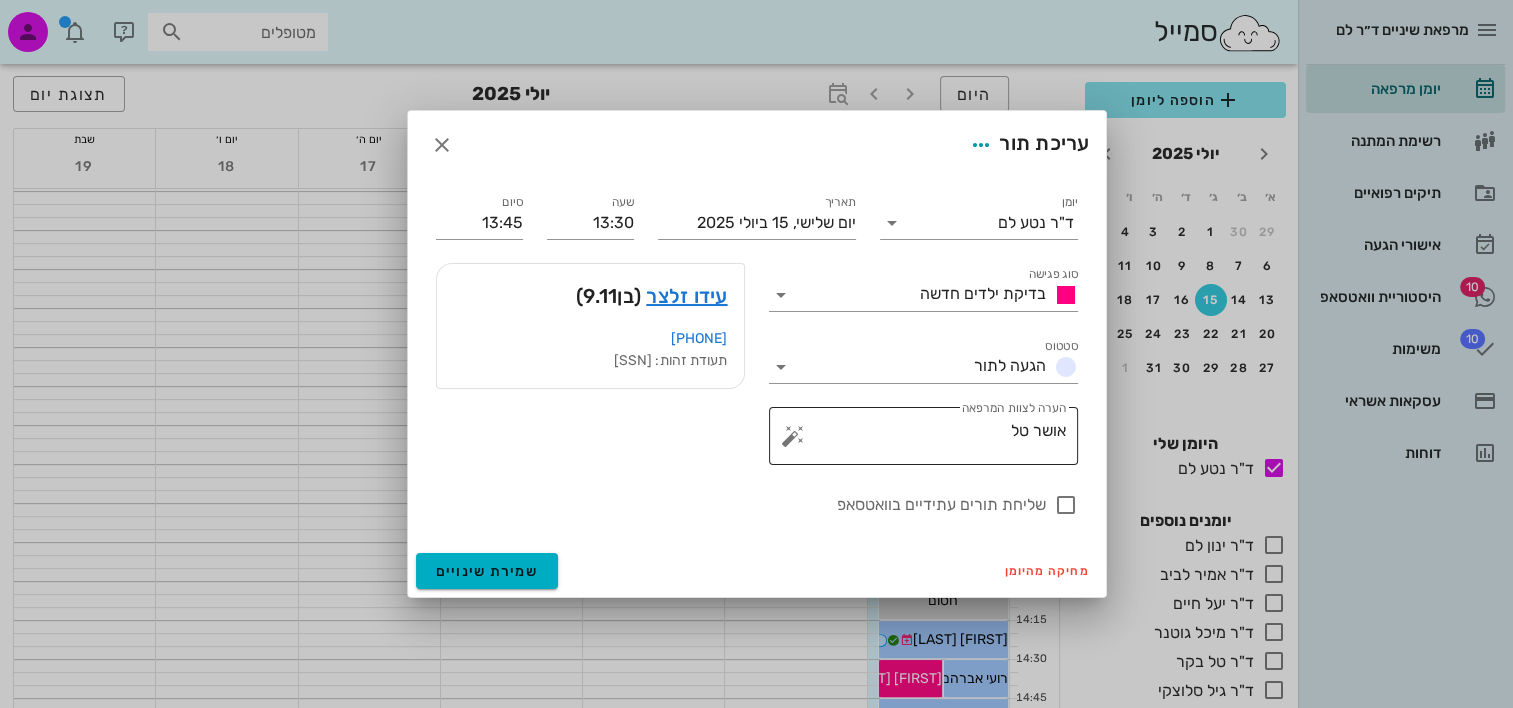 click at bounding box center [793, 436] 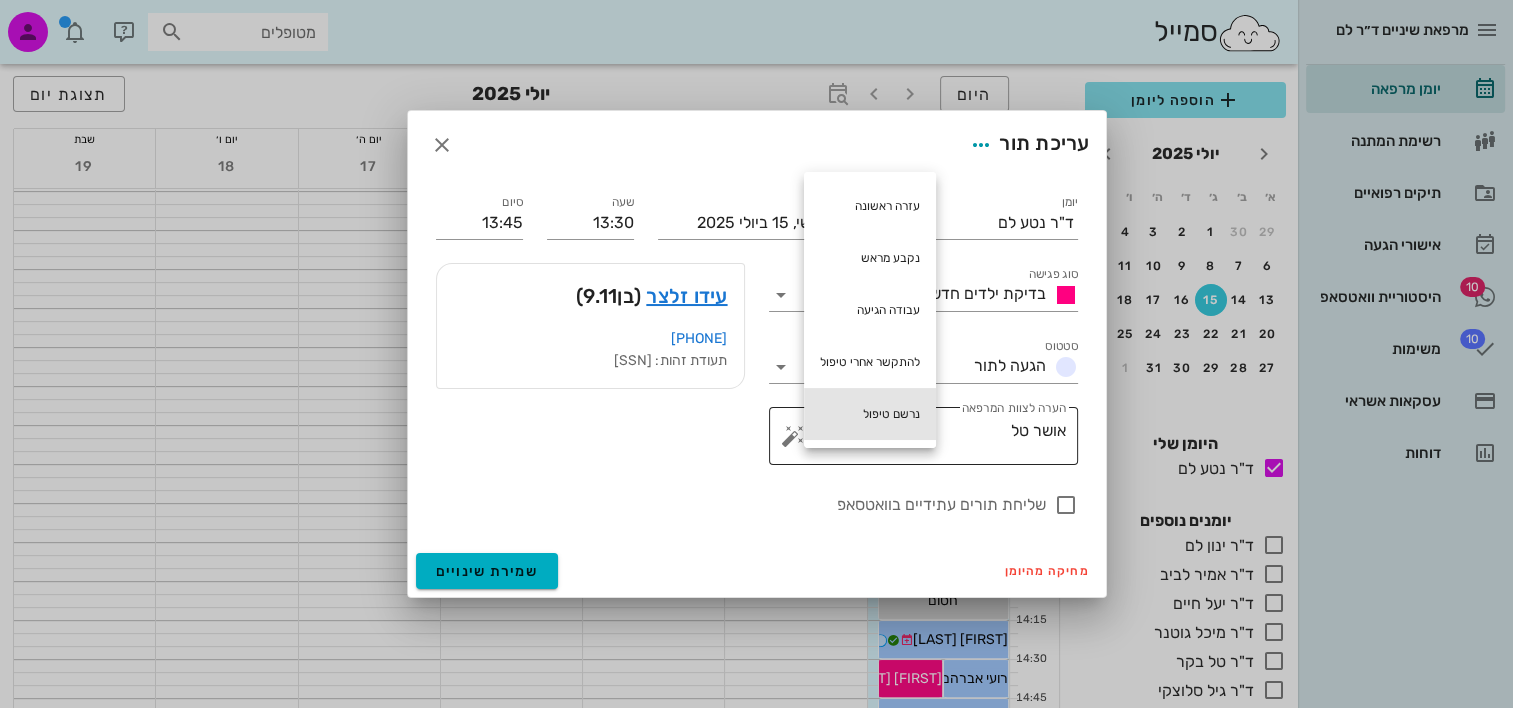 click on "נרשם טיפול" at bounding box center [870, 414] 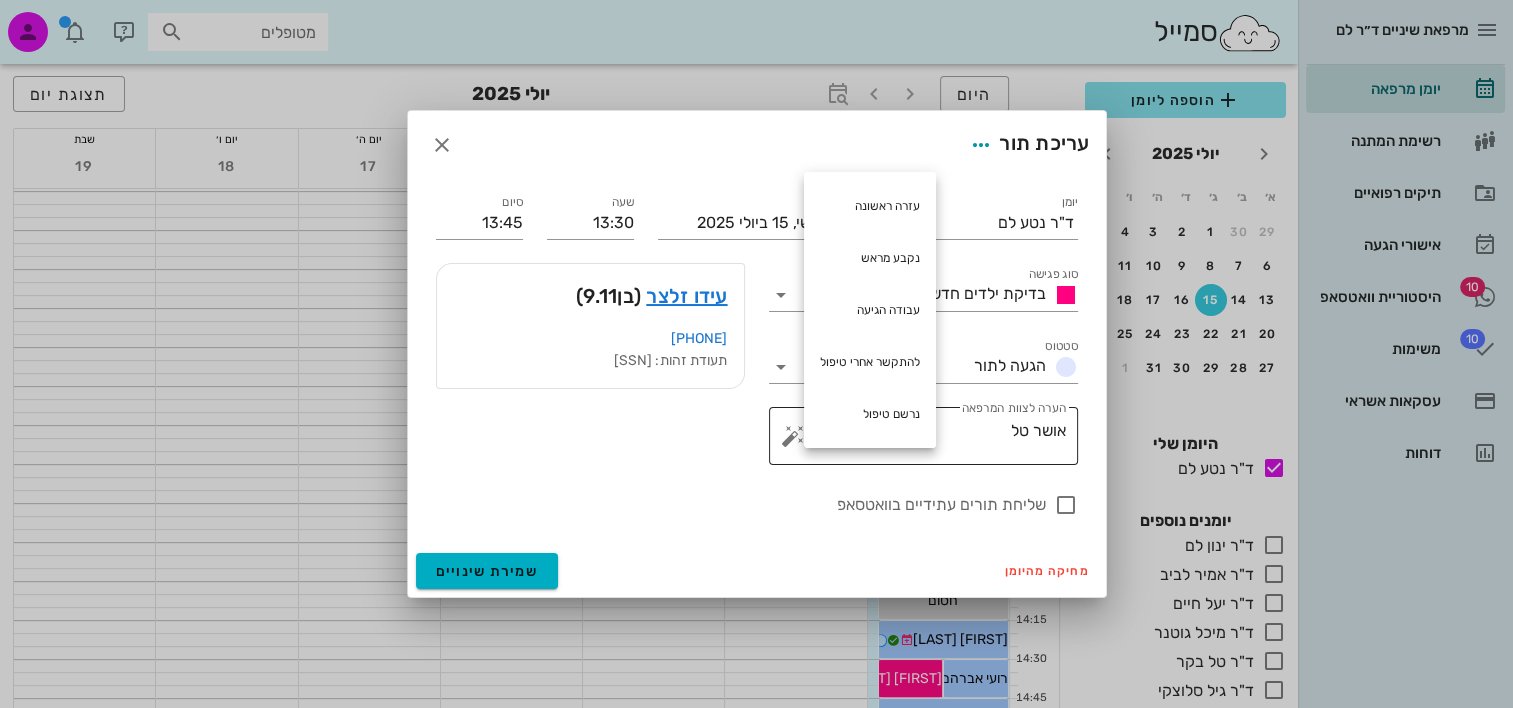 type on "אושר טל נרשם טיפול" 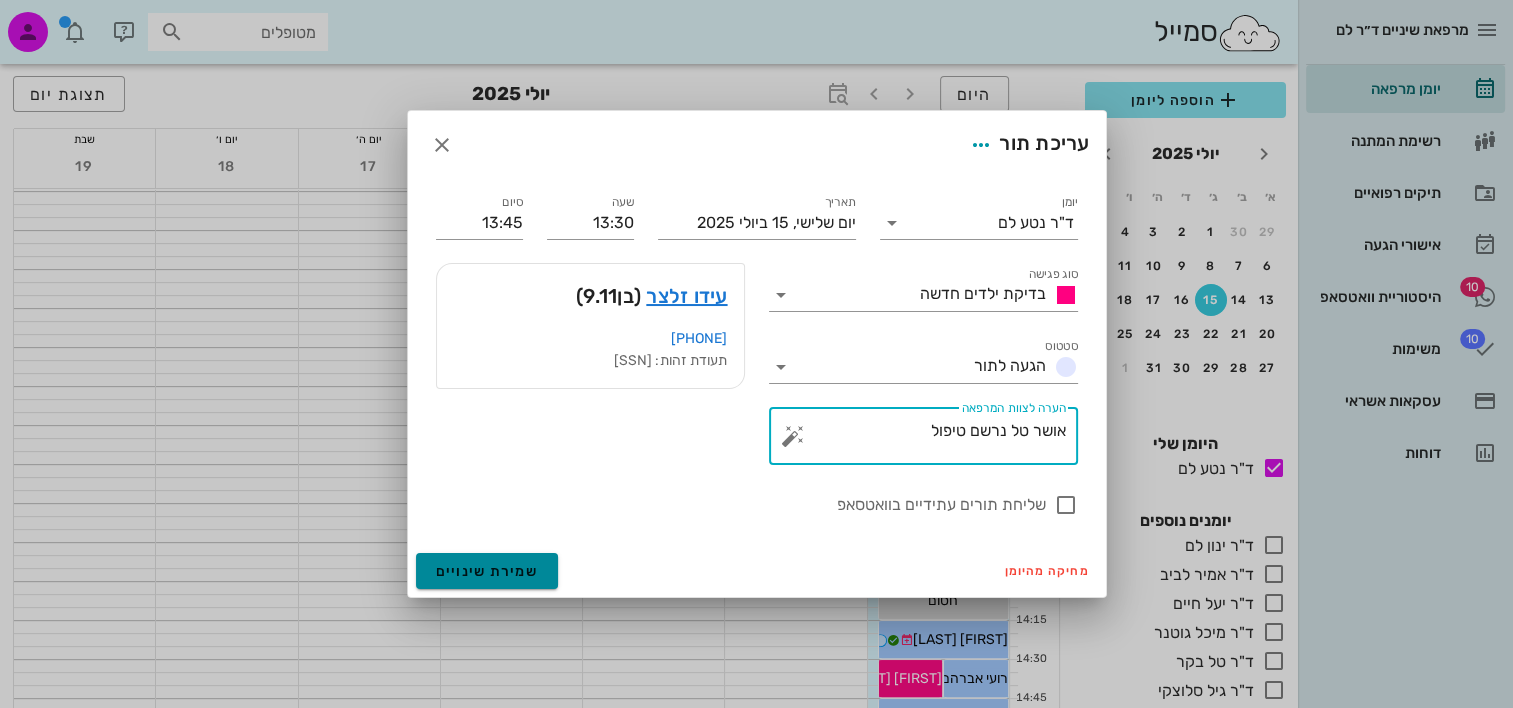 click on "שמירת שינויים" at bounding box center (487, 571) 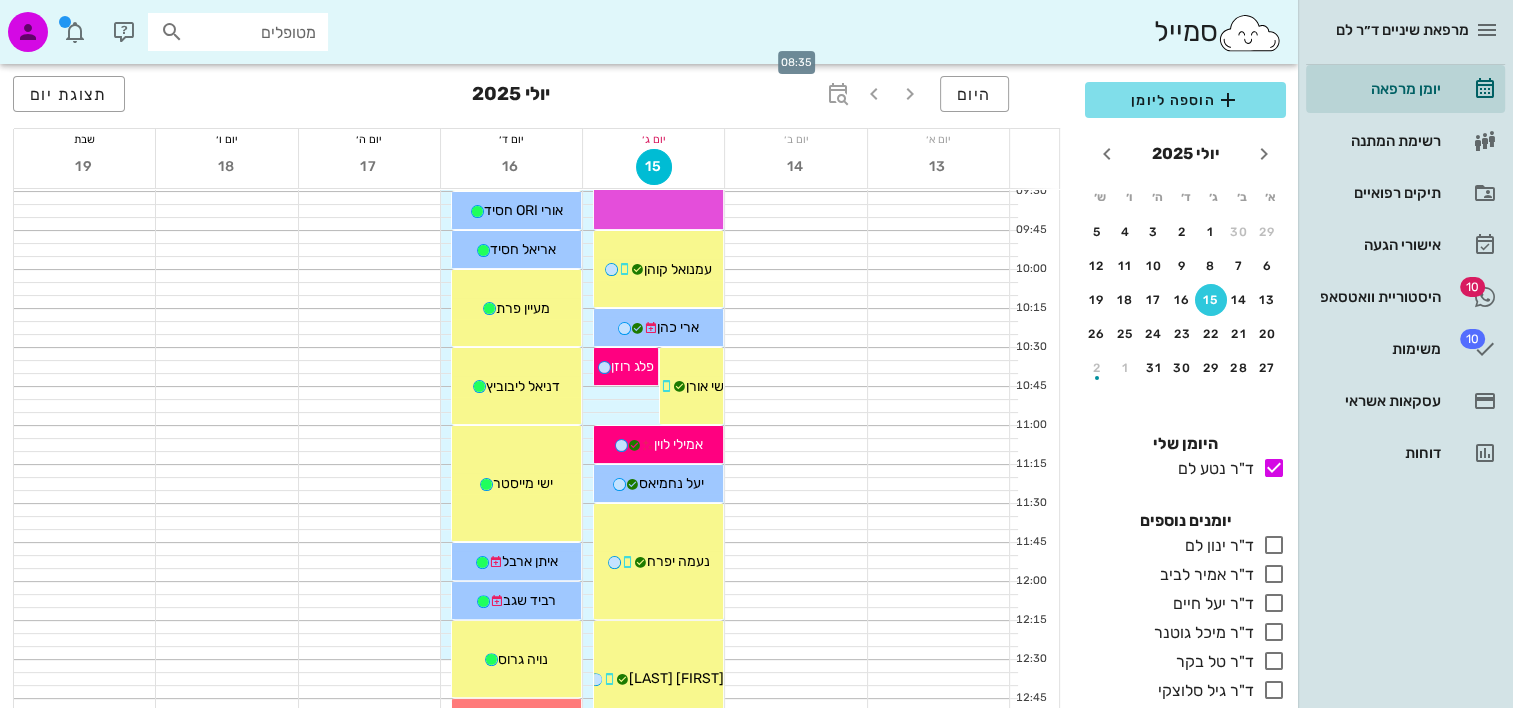 scroll, scrollTop: 400, scrollLeft: 0, axis: vertical 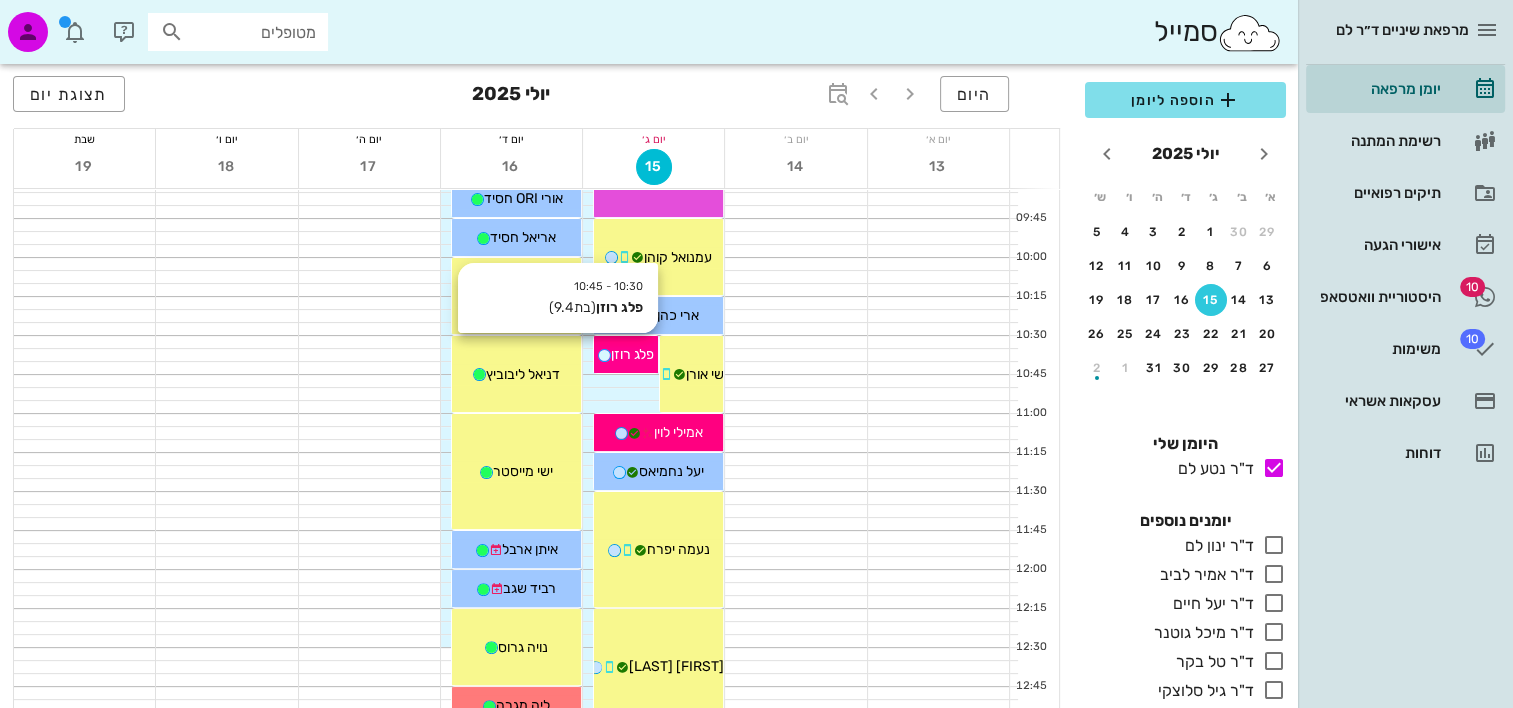 click on "פלג רוזן" at bounding box center [632, 354] 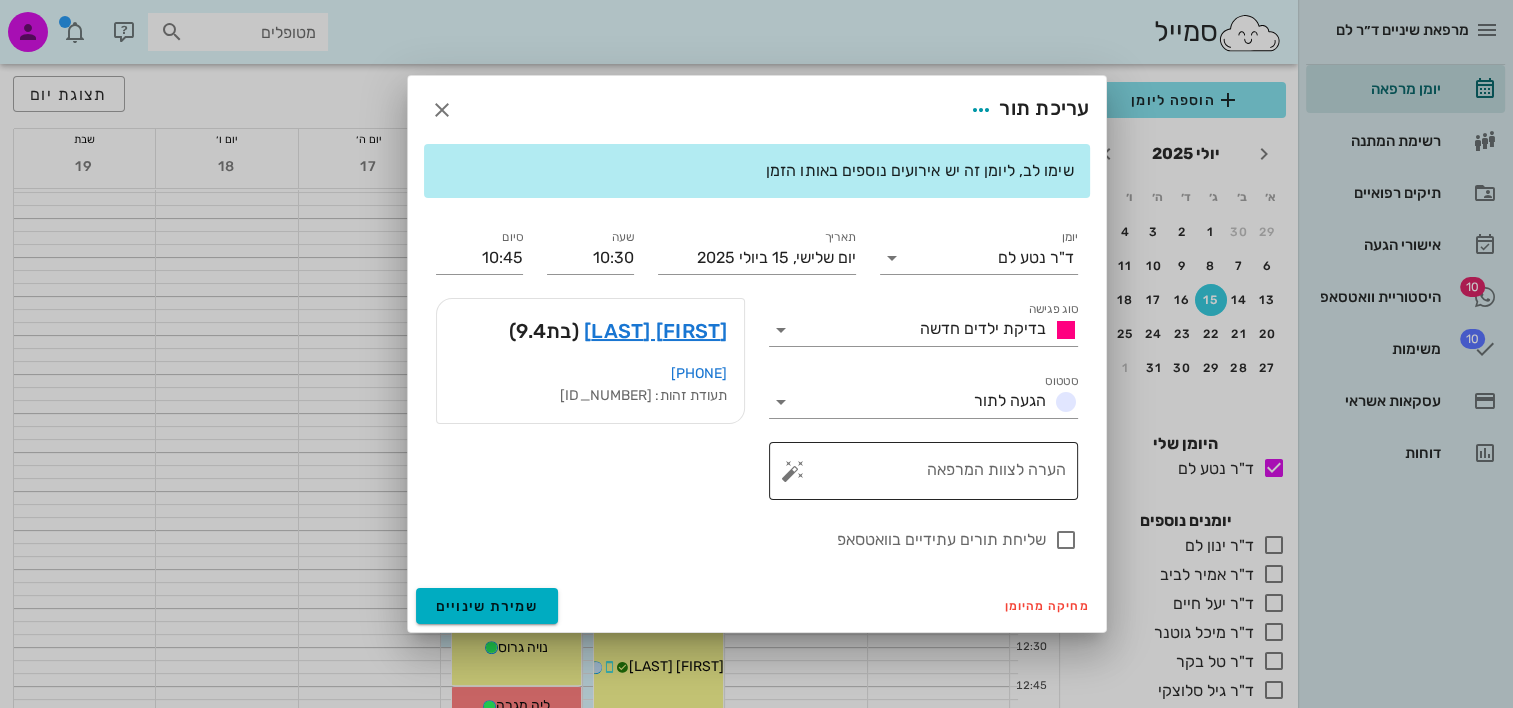 drag, startPoint x: 792, startPoint y: 480, endPoint x: 824, endPoint y: 484, distance: 32.24903 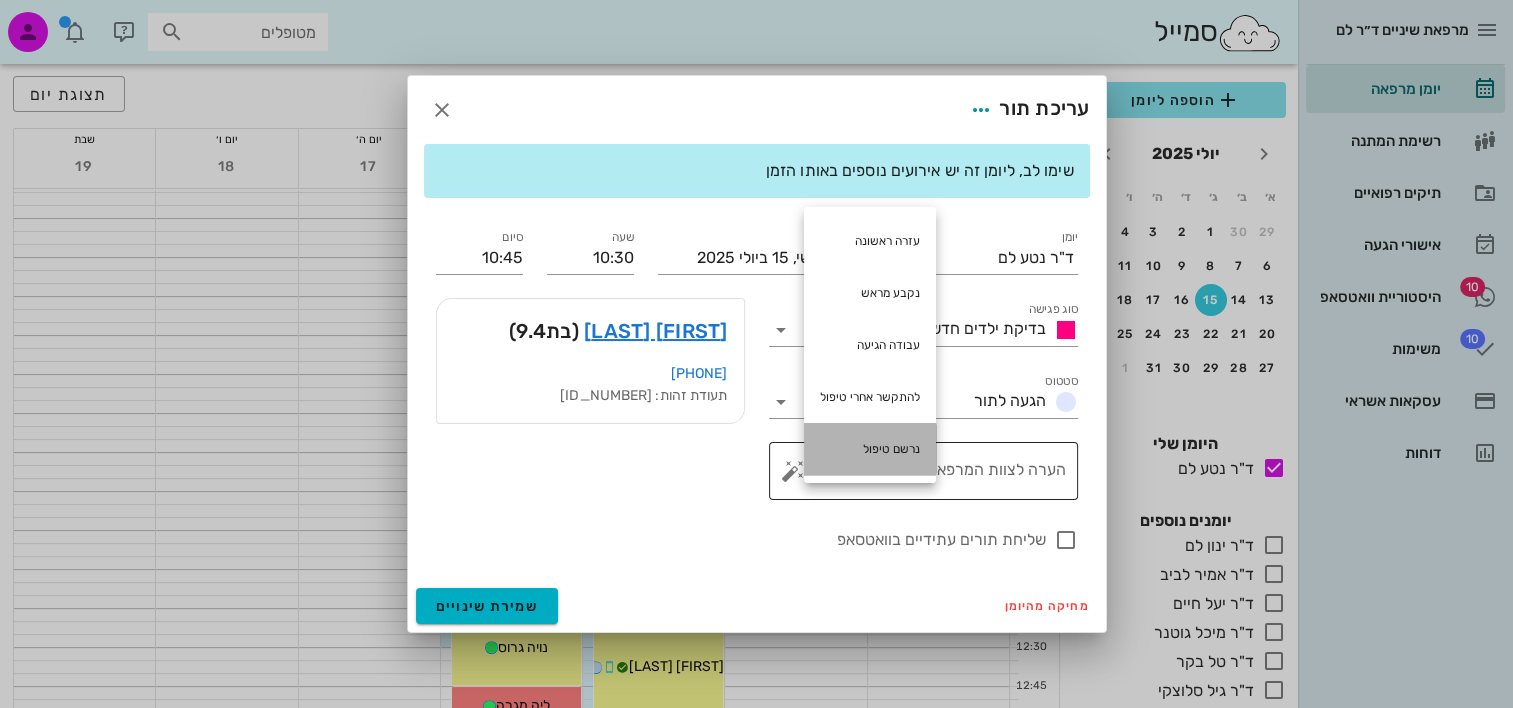click on "נרשם טיפול" at bounding box center [870, 449] 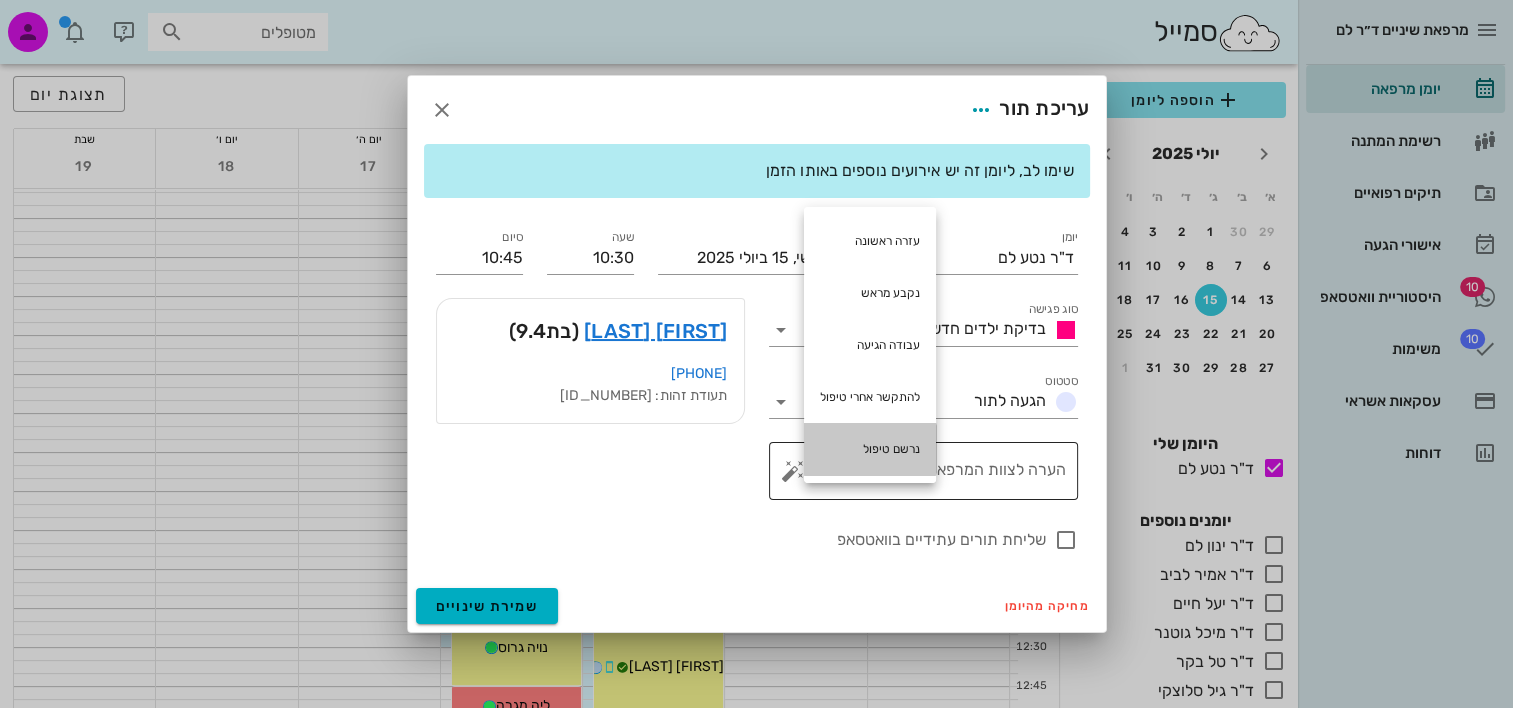 type on "נרשם טיפול" 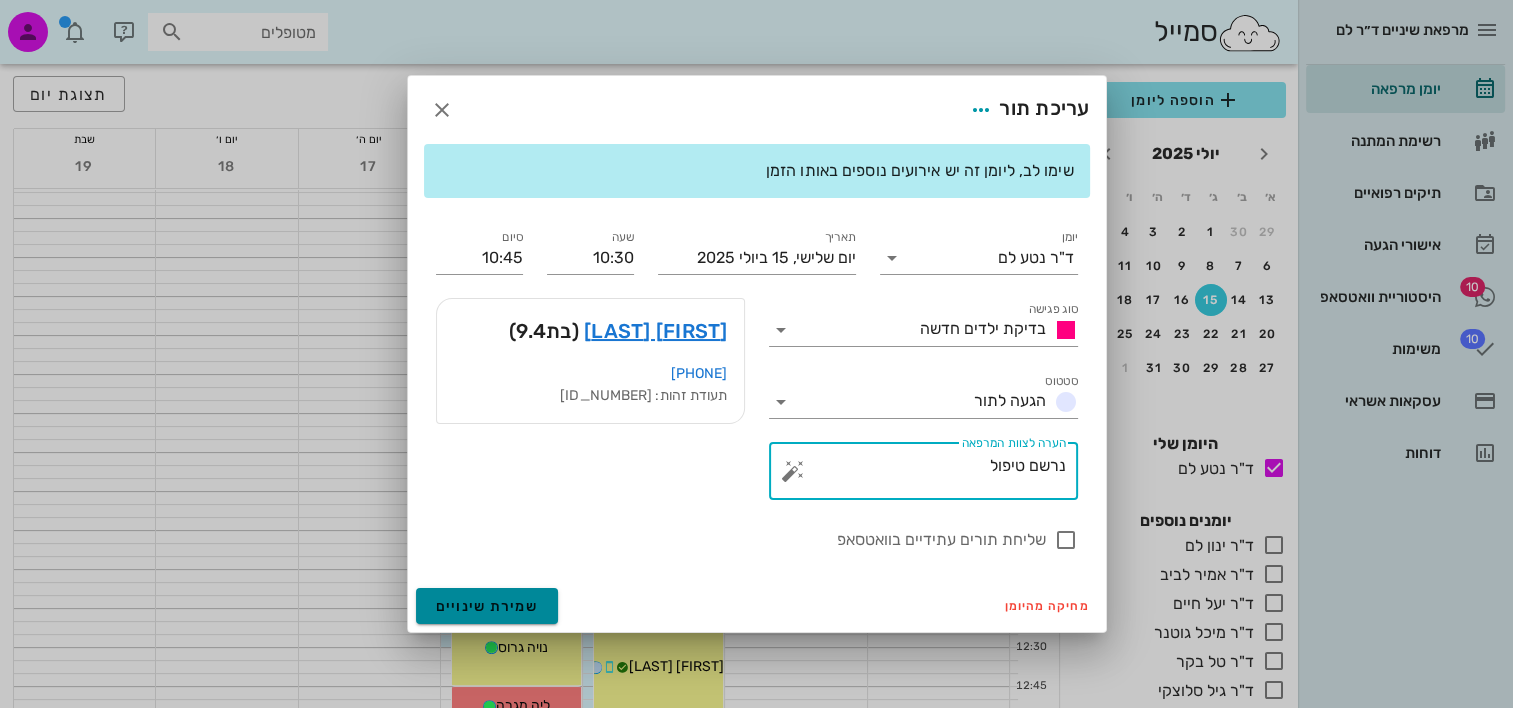 click on "שמירת שינויים" at bounding box center (487, 606) 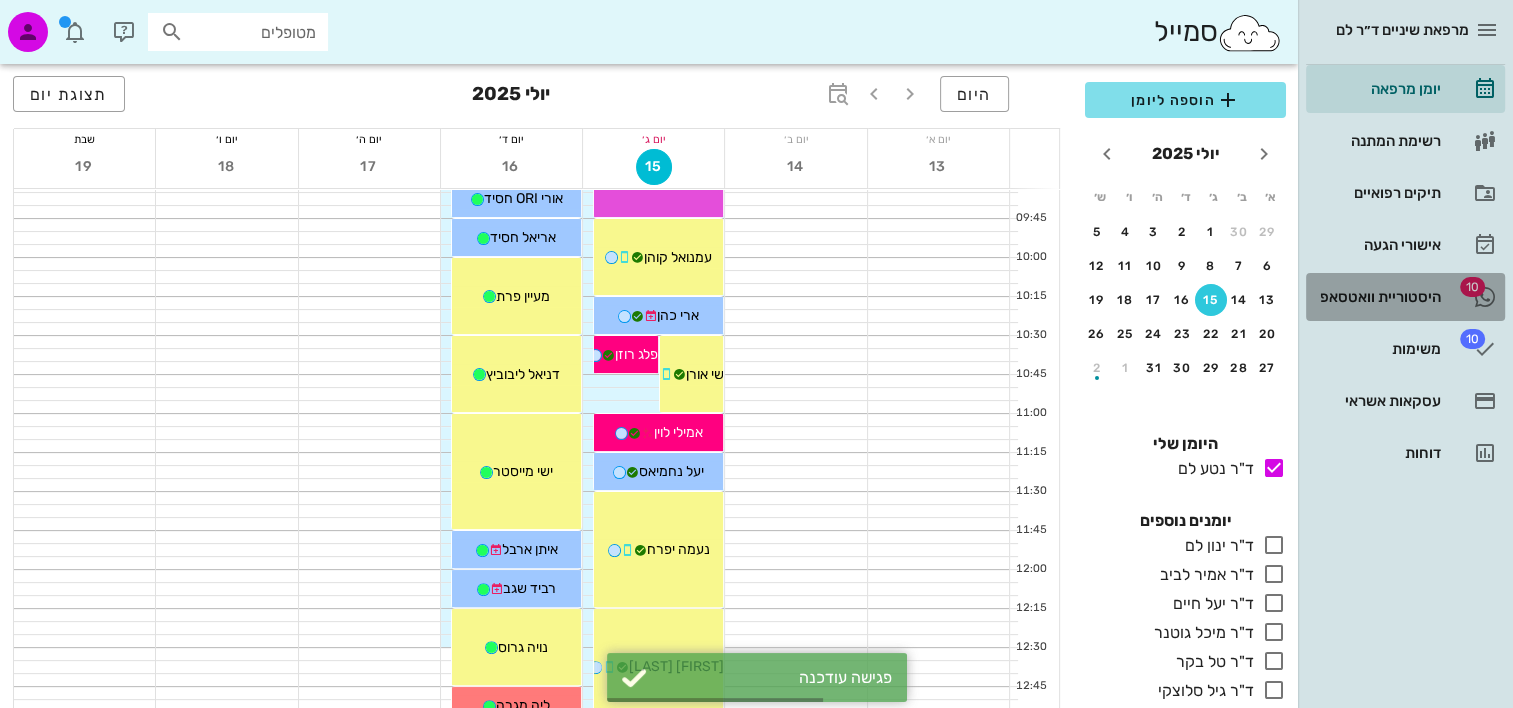 click on "היסטוריית וואטסאפ" at bounding box center [1377, 297] 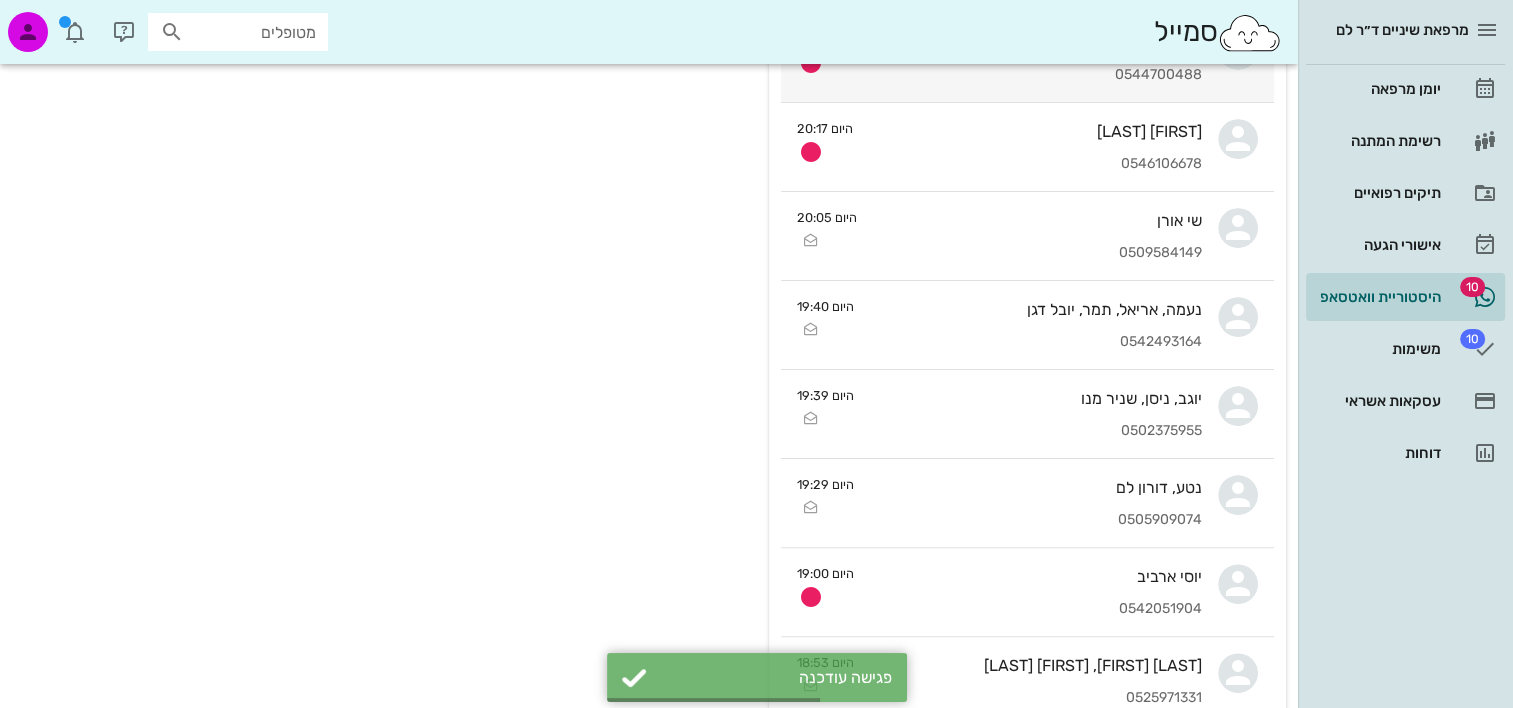 scroll, scrollTop: 0, scrollLeft: 0, axis: both 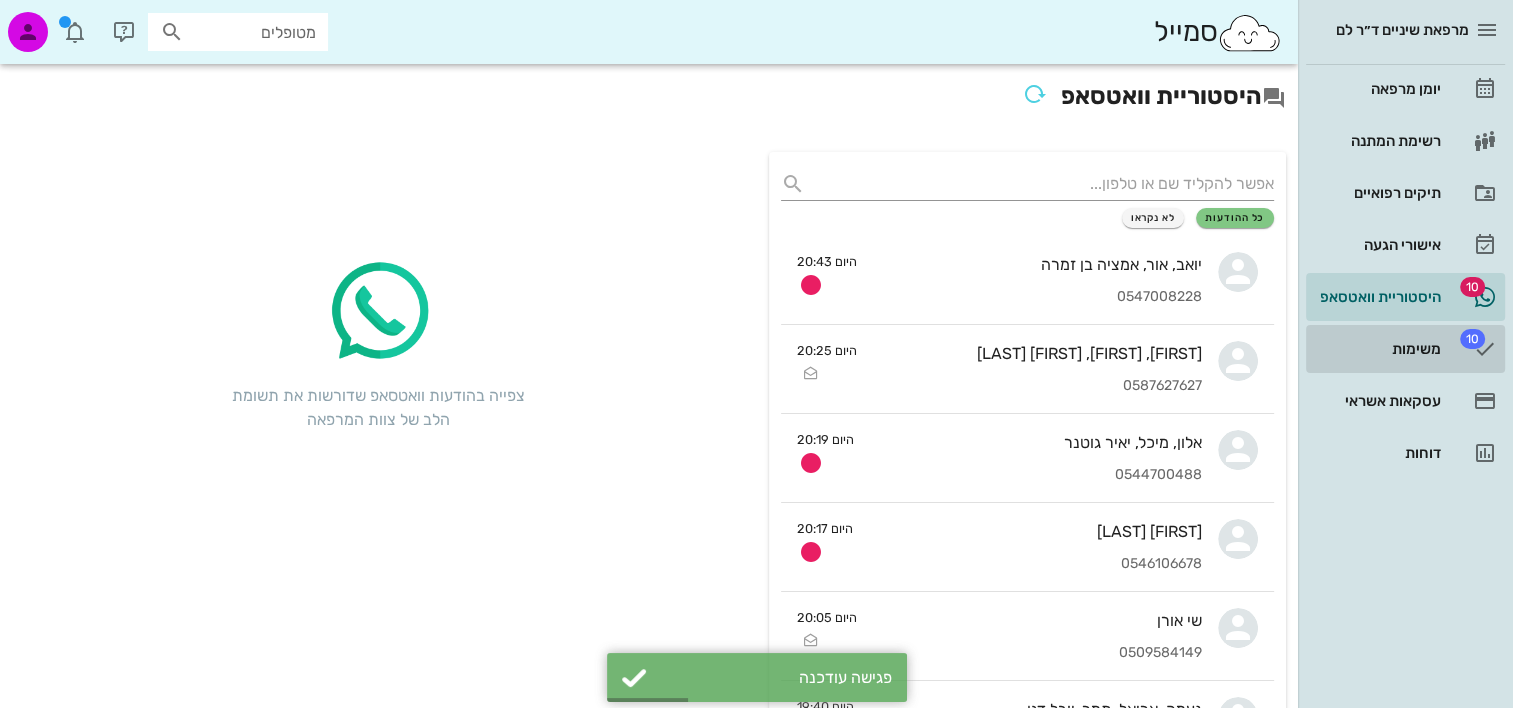 click on "משימות" at bounding box center (1377, 349) 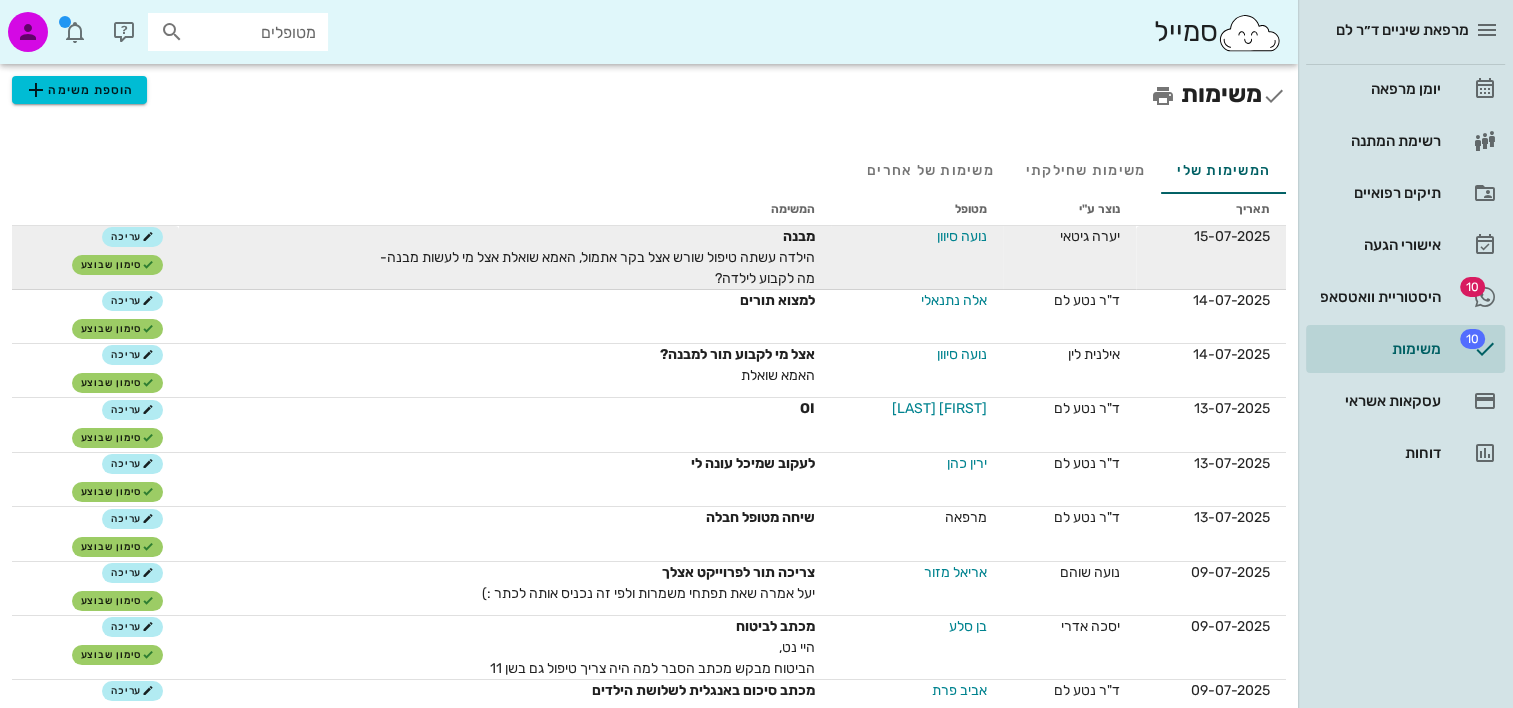 click on "נועה סיוון" at bounding box center [957, 236] 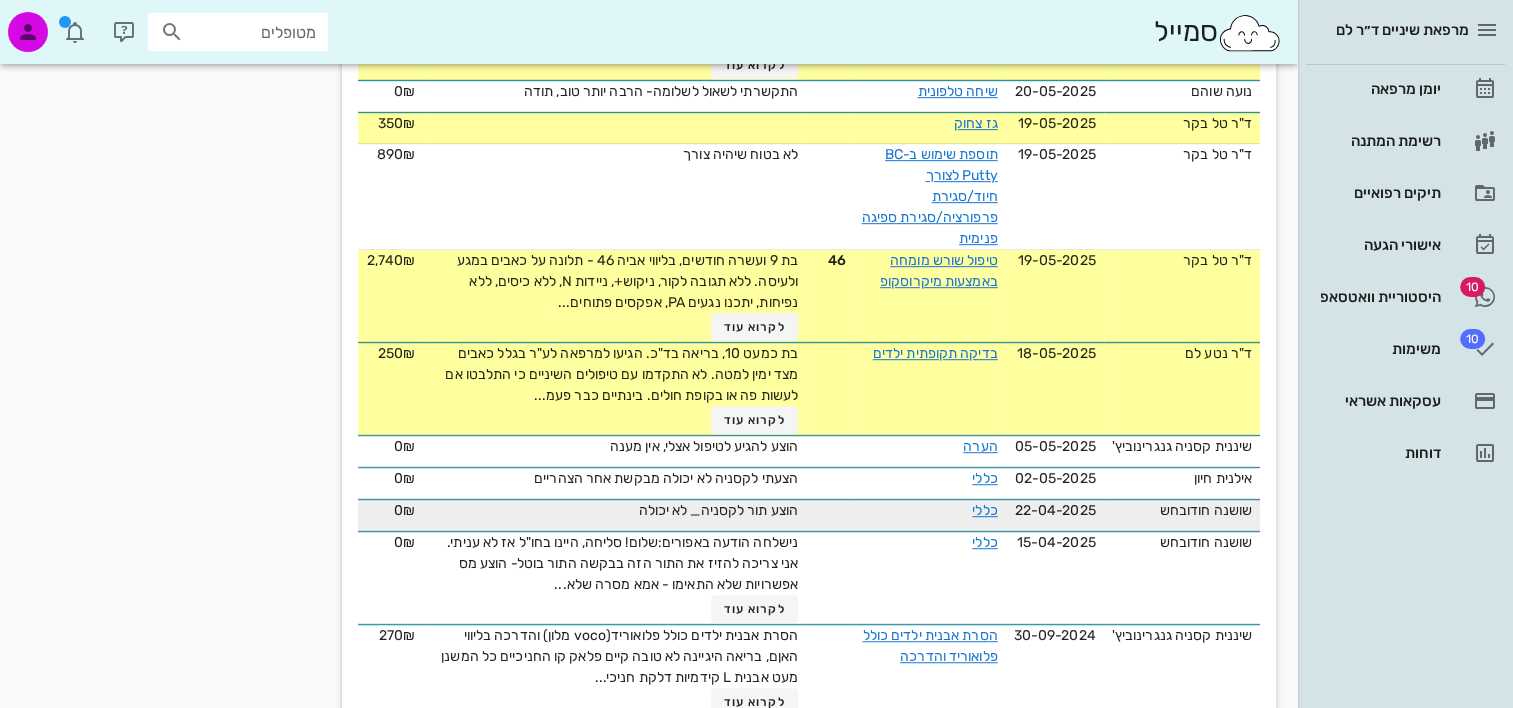 scroll, scrollTop: 1298, scrollLeft: 0, axis: vertical 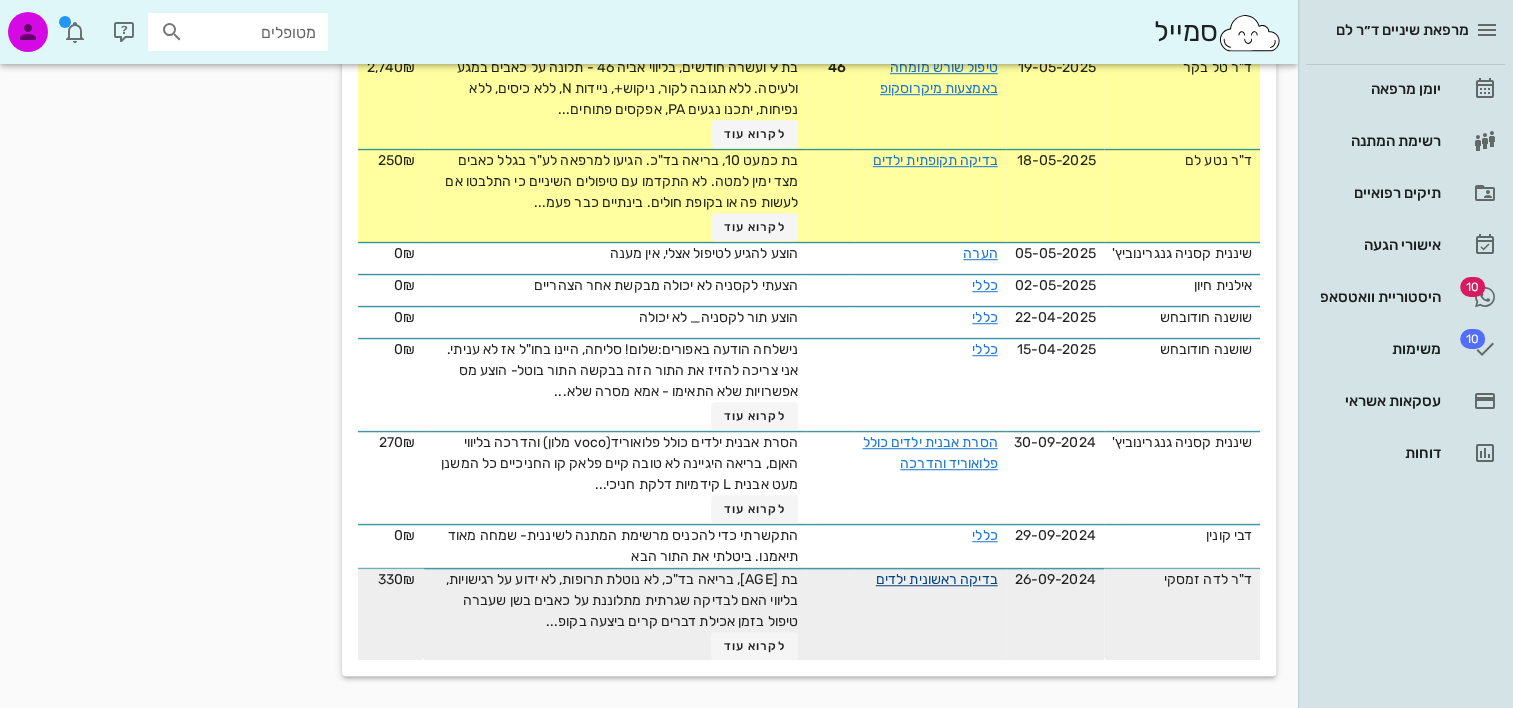 click on "בדיקה ראשונית ילדים" at bounding box center (937, 579) 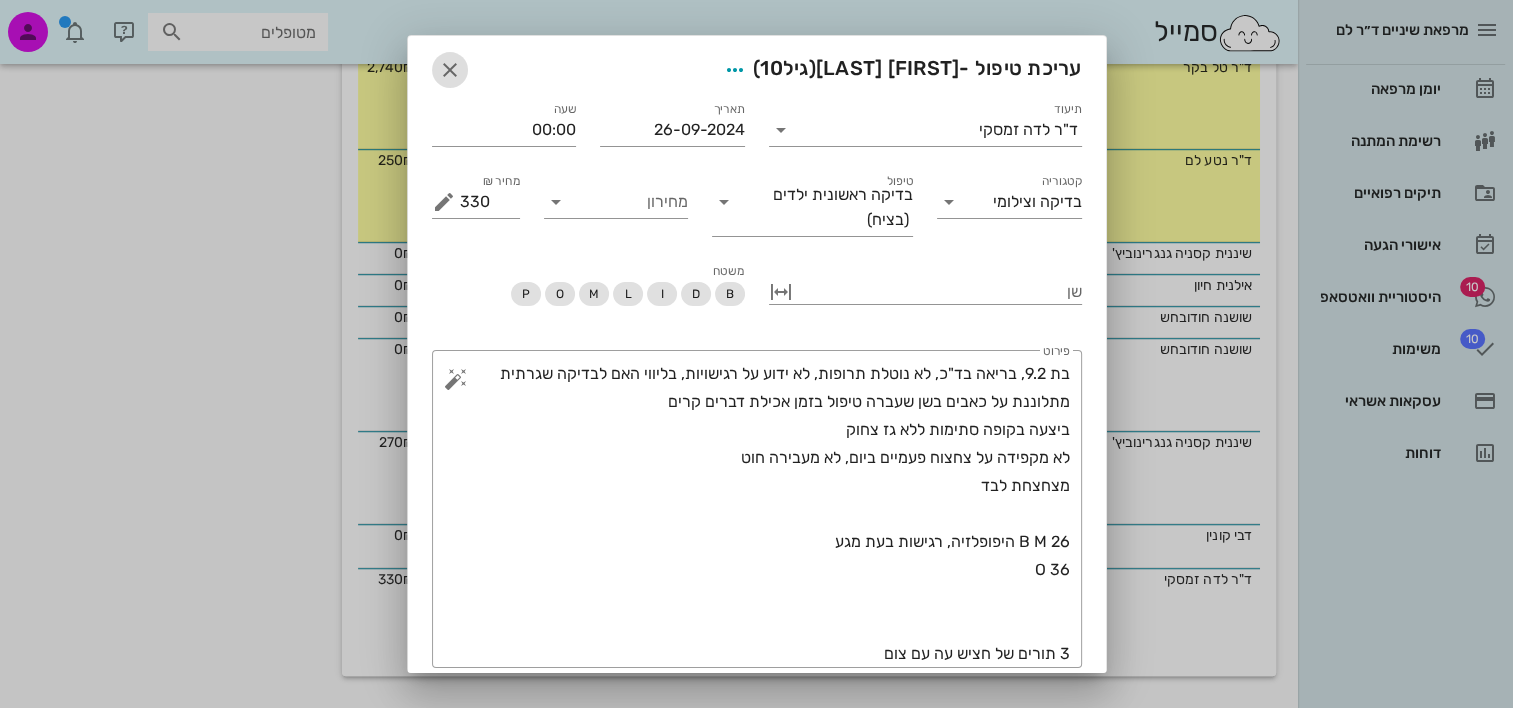 click at bounding box center (450, 70) 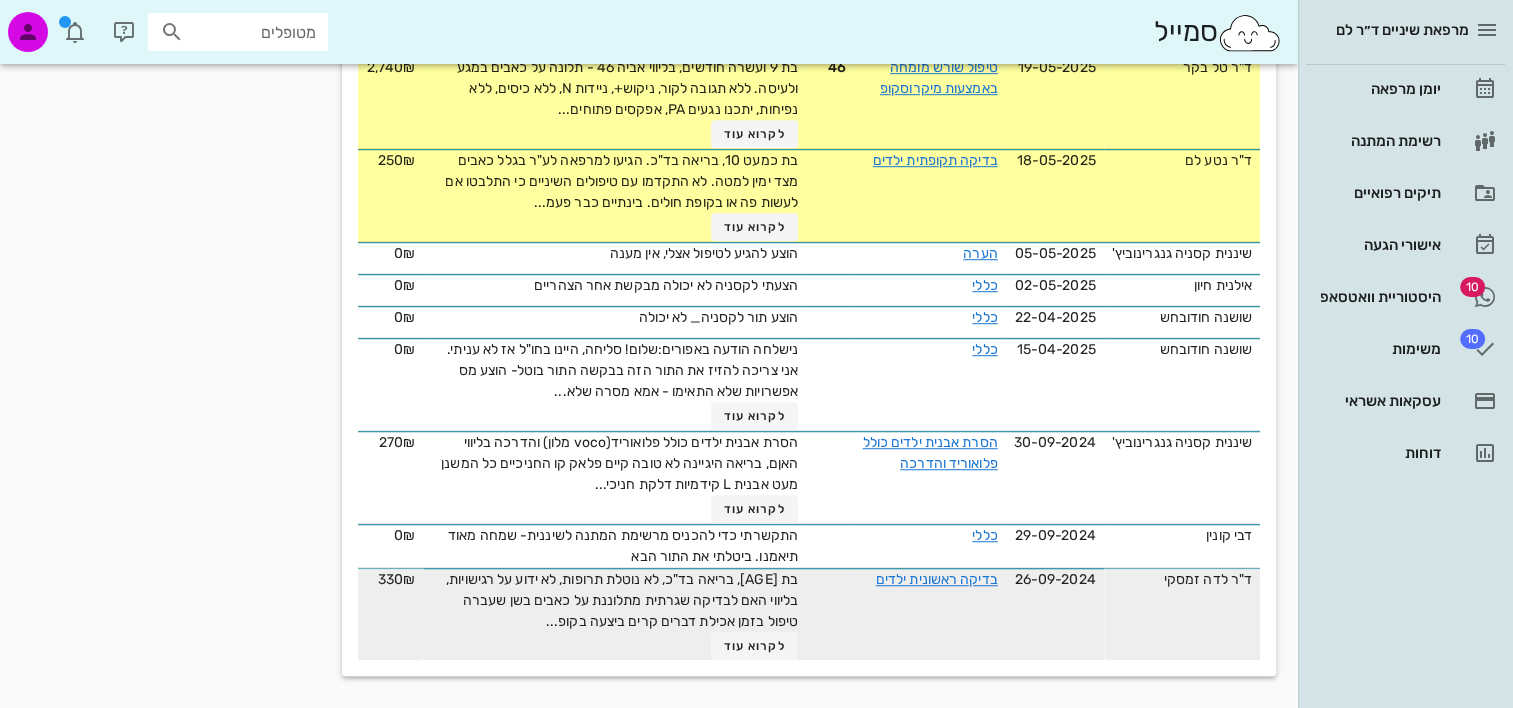 scroll, scrollTop: 1198, scrollLeft: 0, axis: vertical 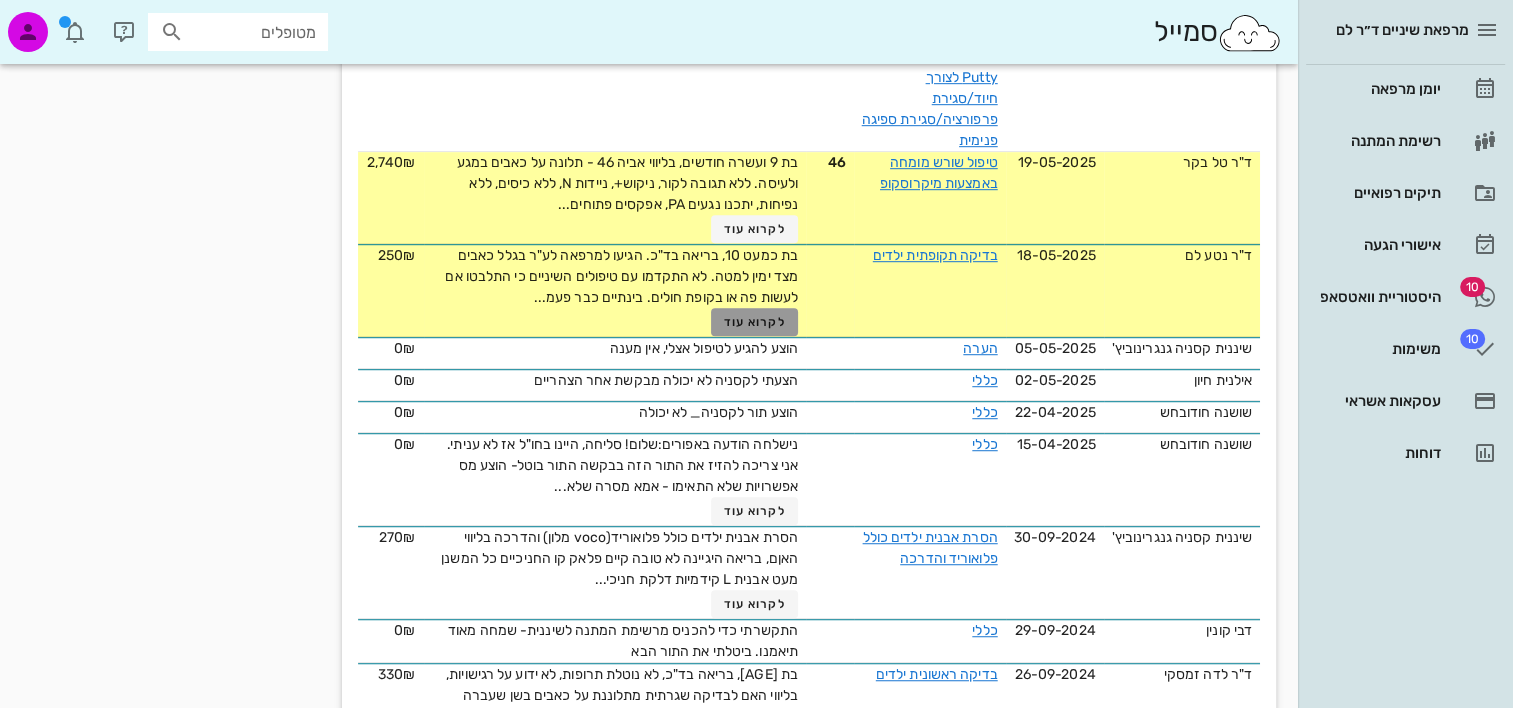 click on "לקרוא עוד" at bounding box center (755, 322) 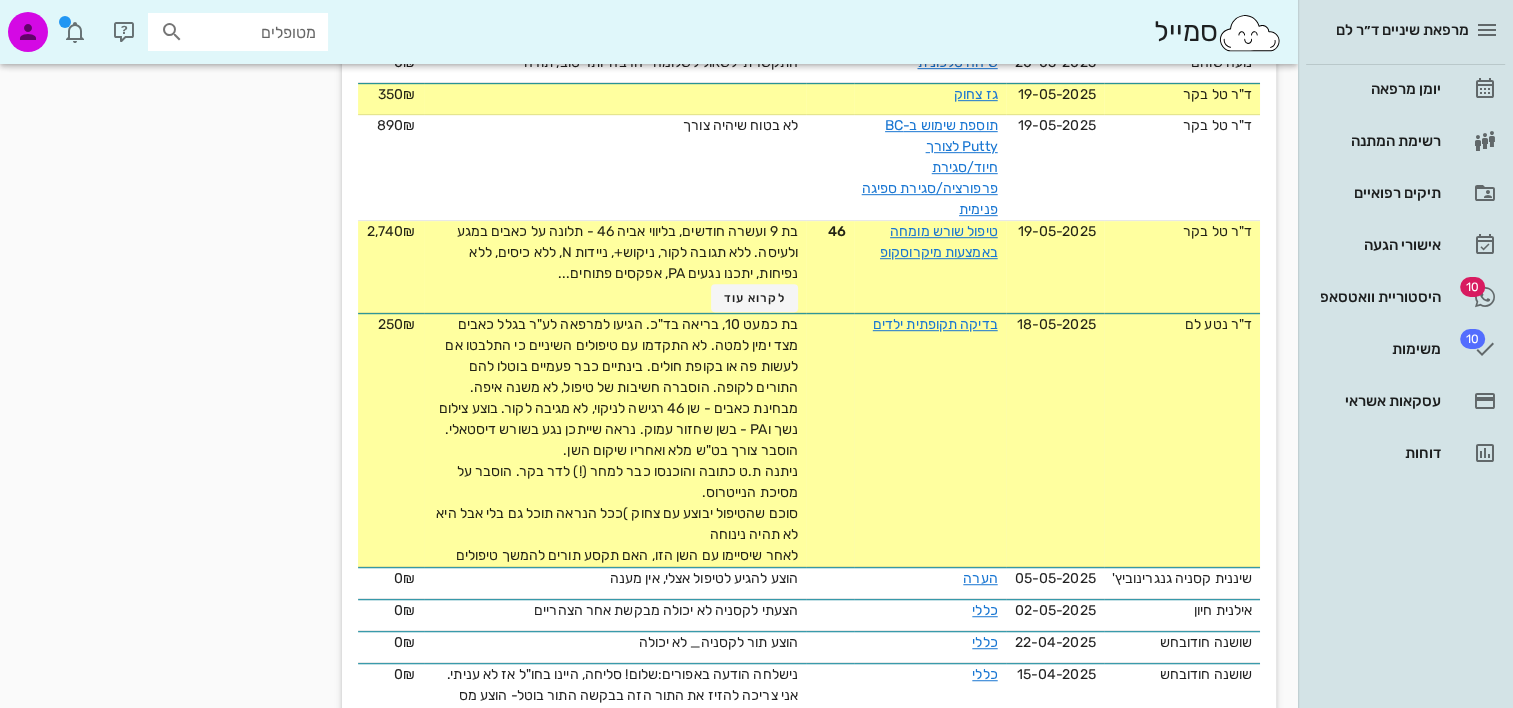 scroll, scrollTop: 1098, scrollLeft: 0, axis: vertical 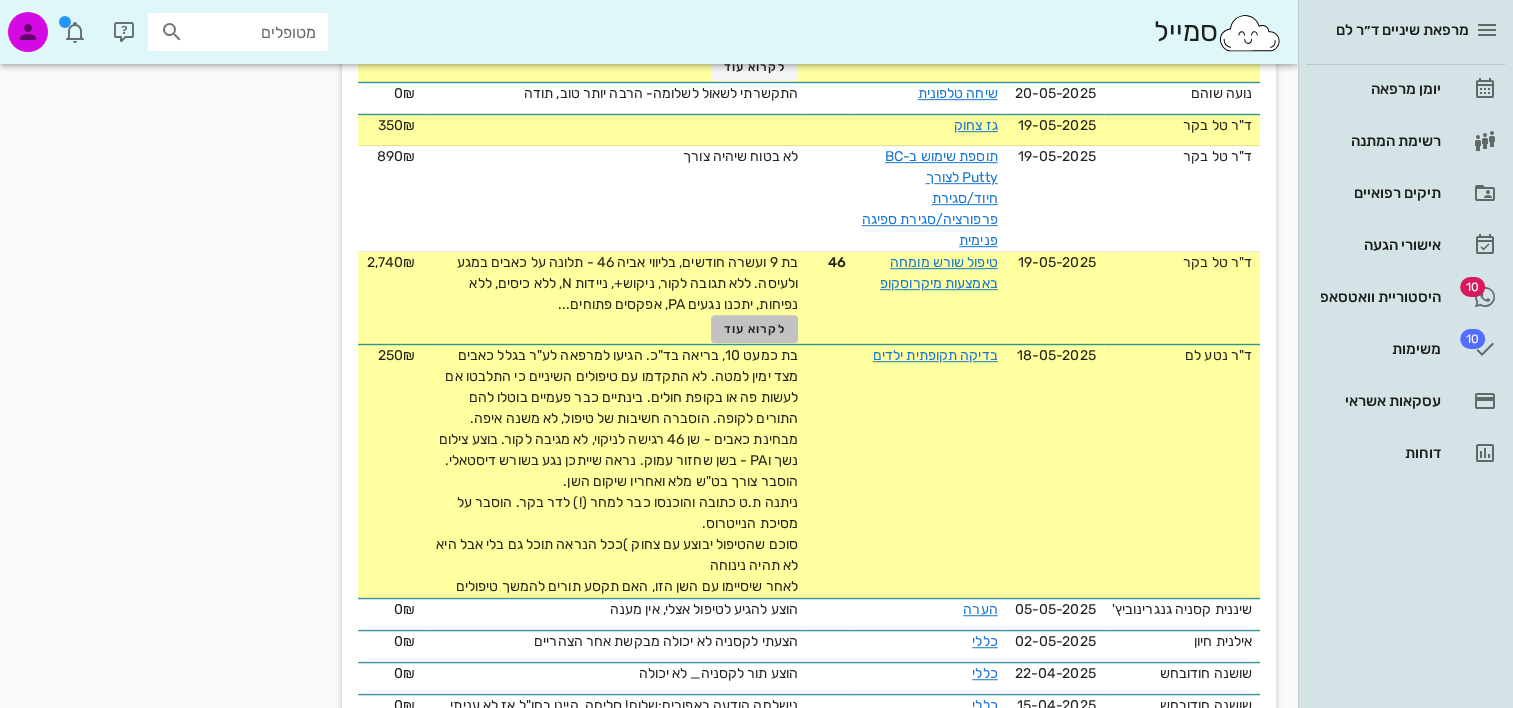 click on "לקרוא עוד" at bounding box center (755, 329) 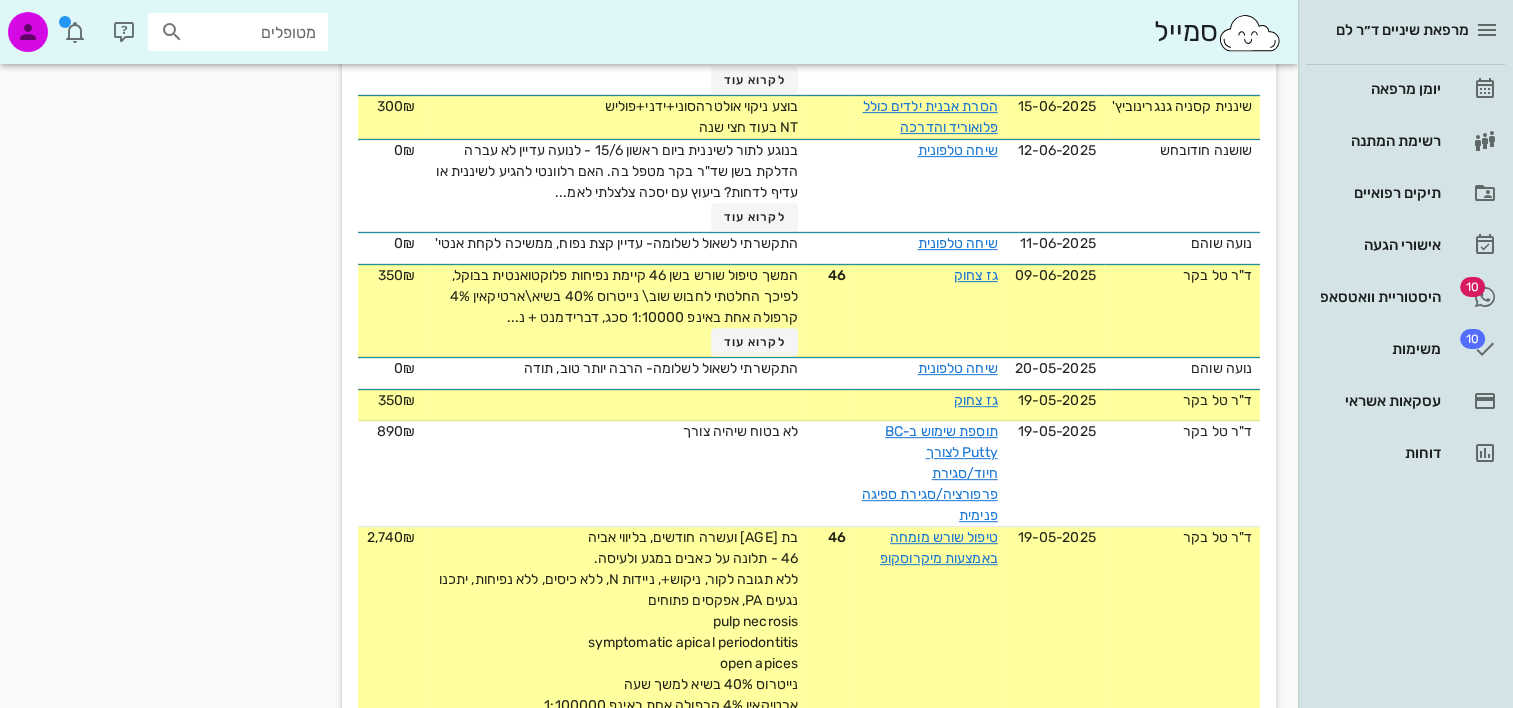 scroll, scrollTop: 798, scrollLeft: 0, axis: vertical 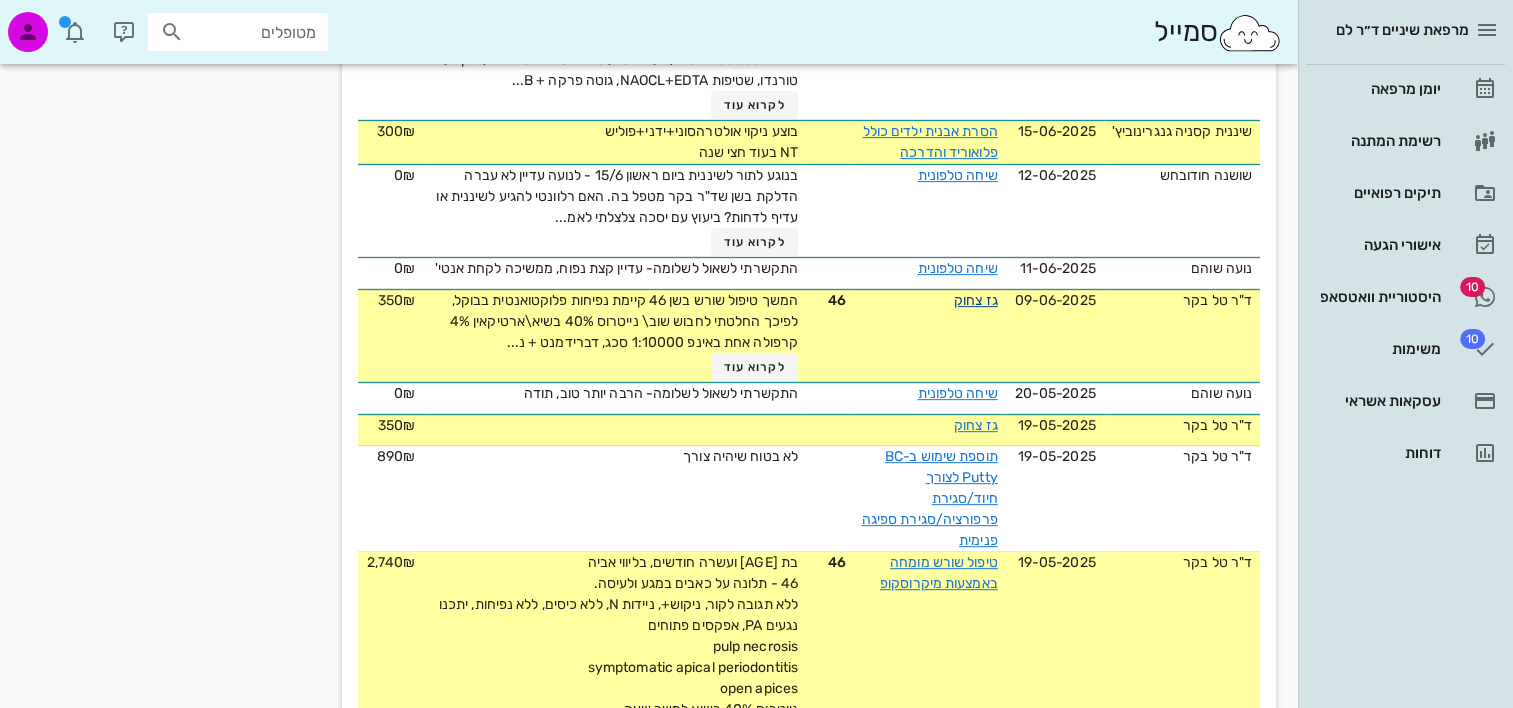 click on "גז צחוק" at bounding box center (976, 300) 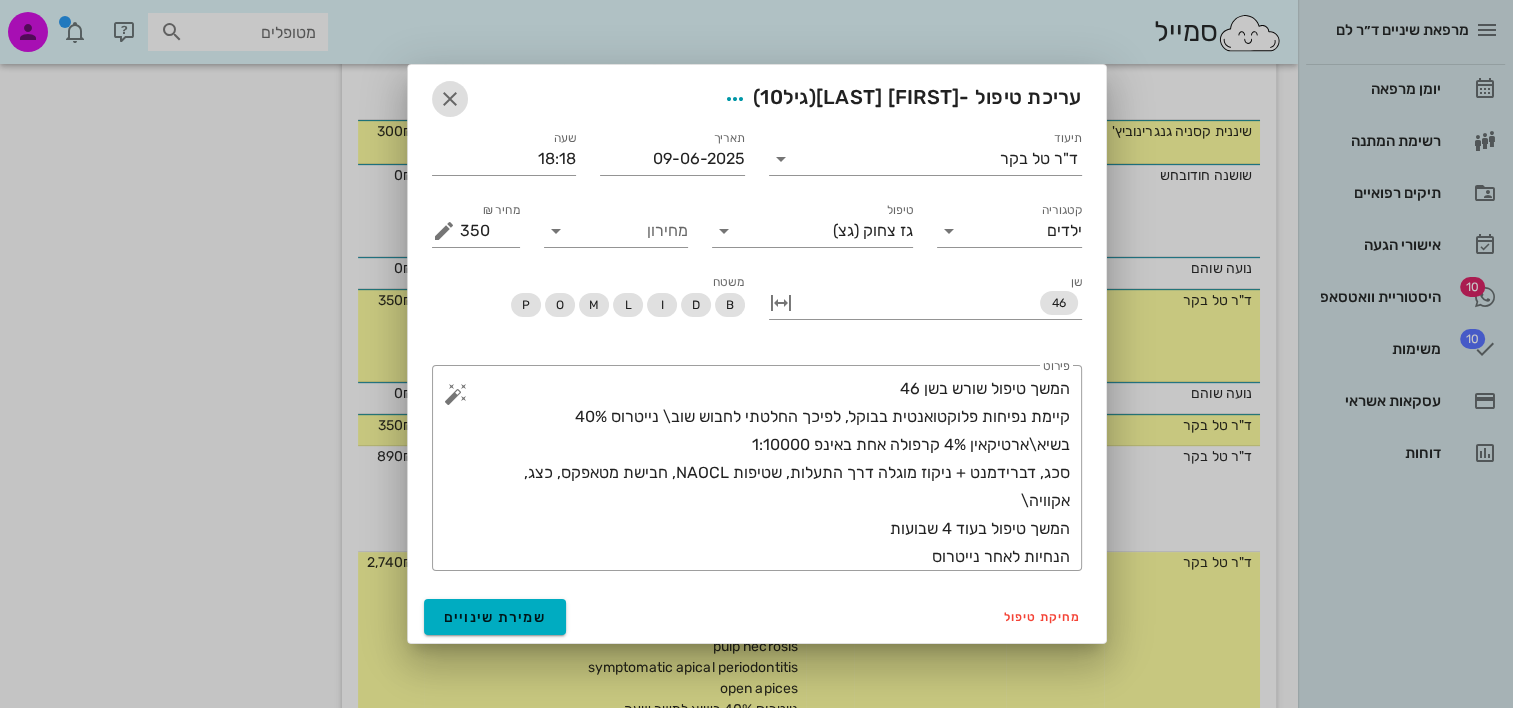 click at bounding box center [450, 99] 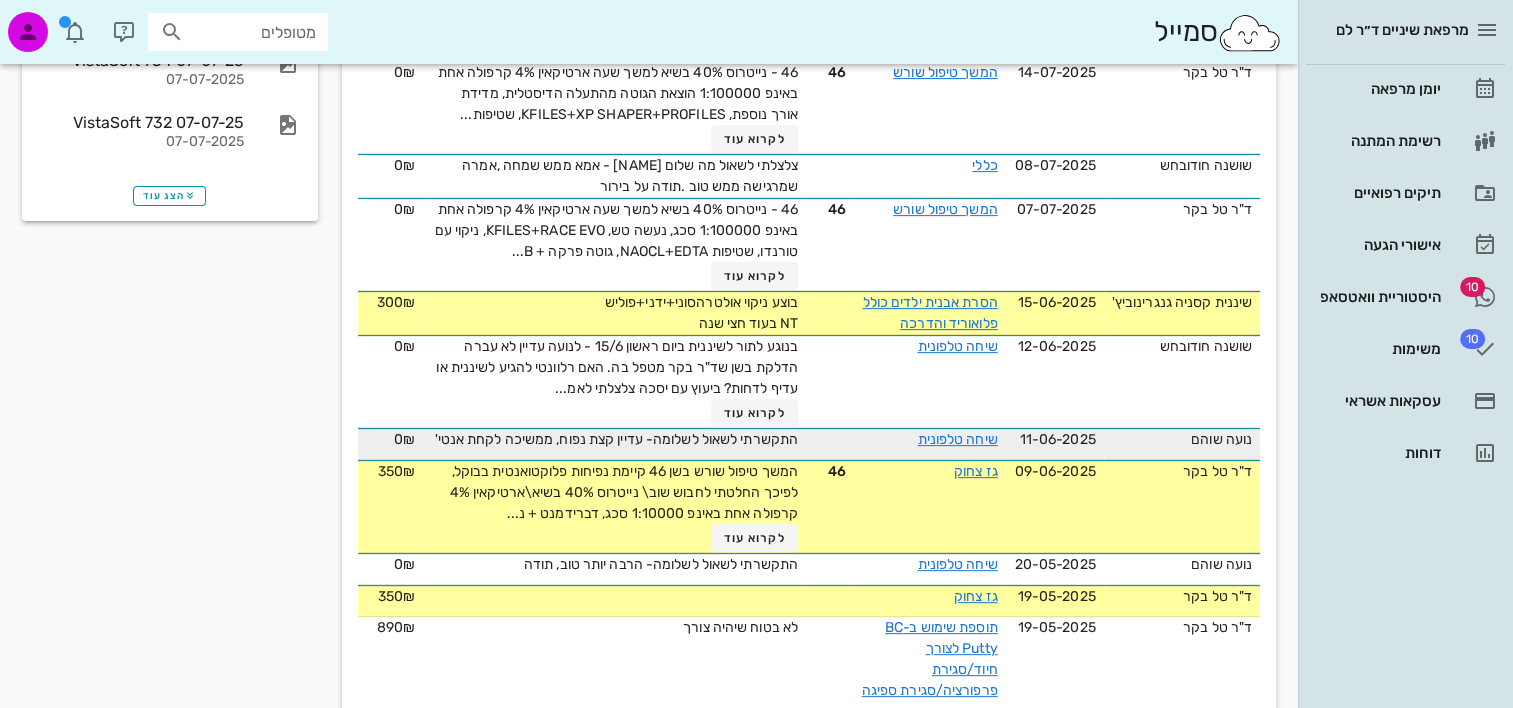 scroll, scrollTop: 598, scrollLeft: 0, axis: vertical 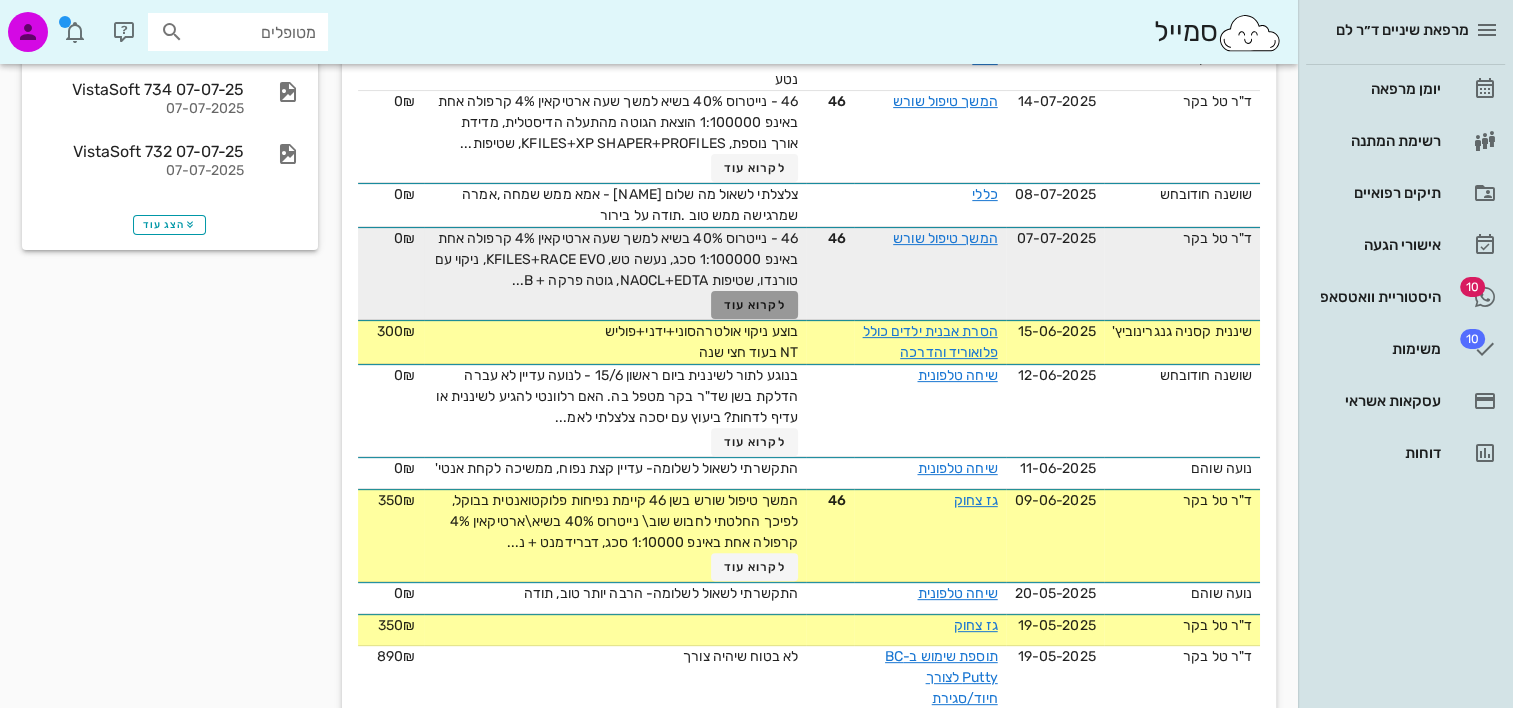 click on "לקרוא עוד" at bounding box center (755, 305) 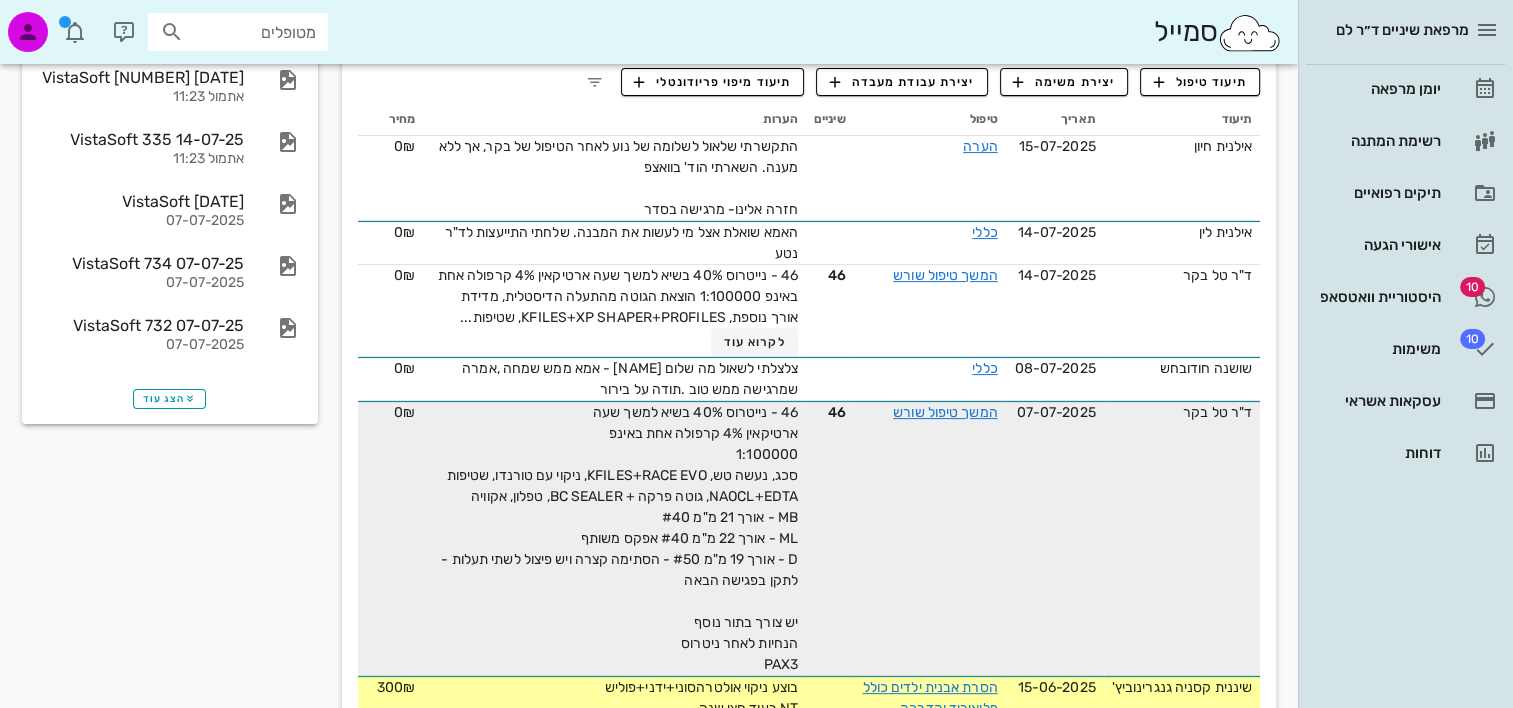 scroll, scrollTop: 398, scrollLeft: 0, axis: vertical 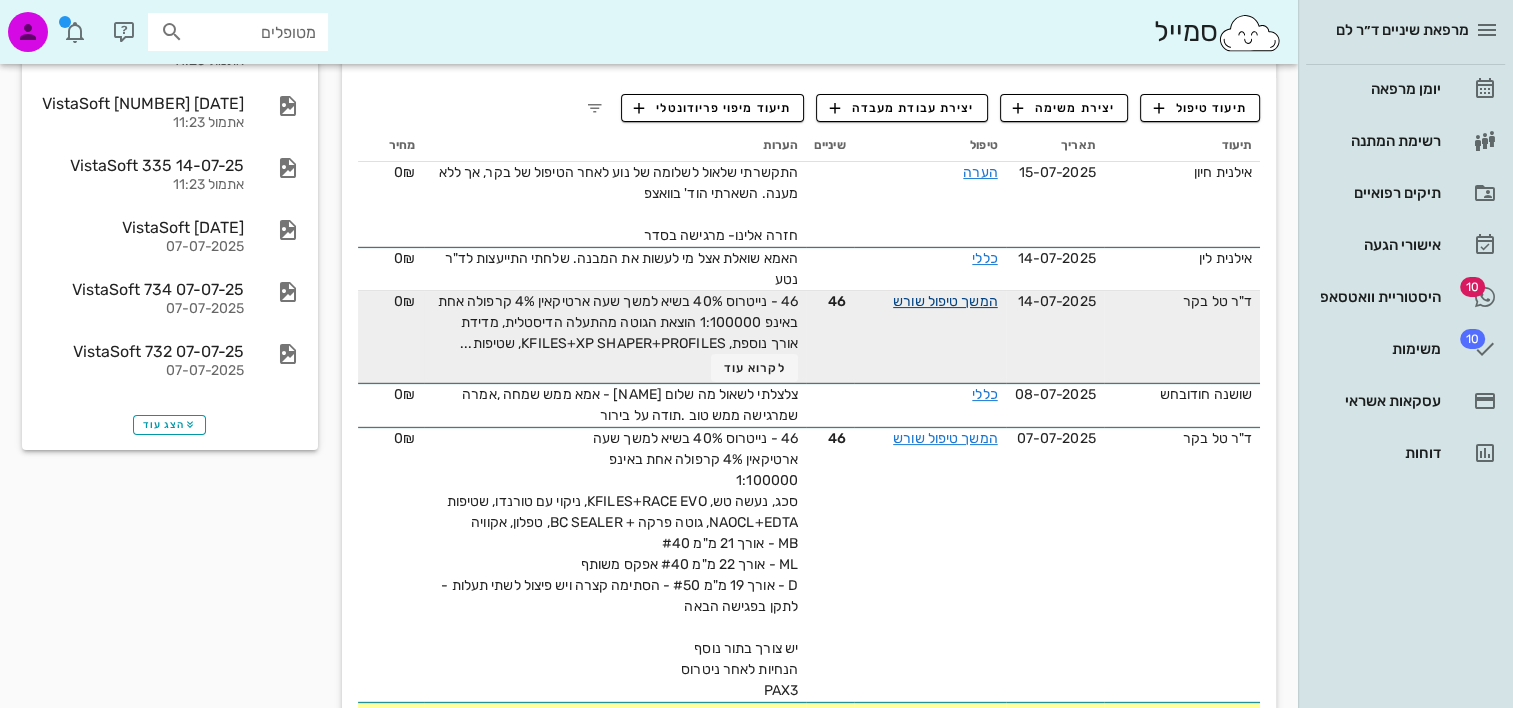 click on "המשך טיפול שורש" at bounding box center [945, 301] 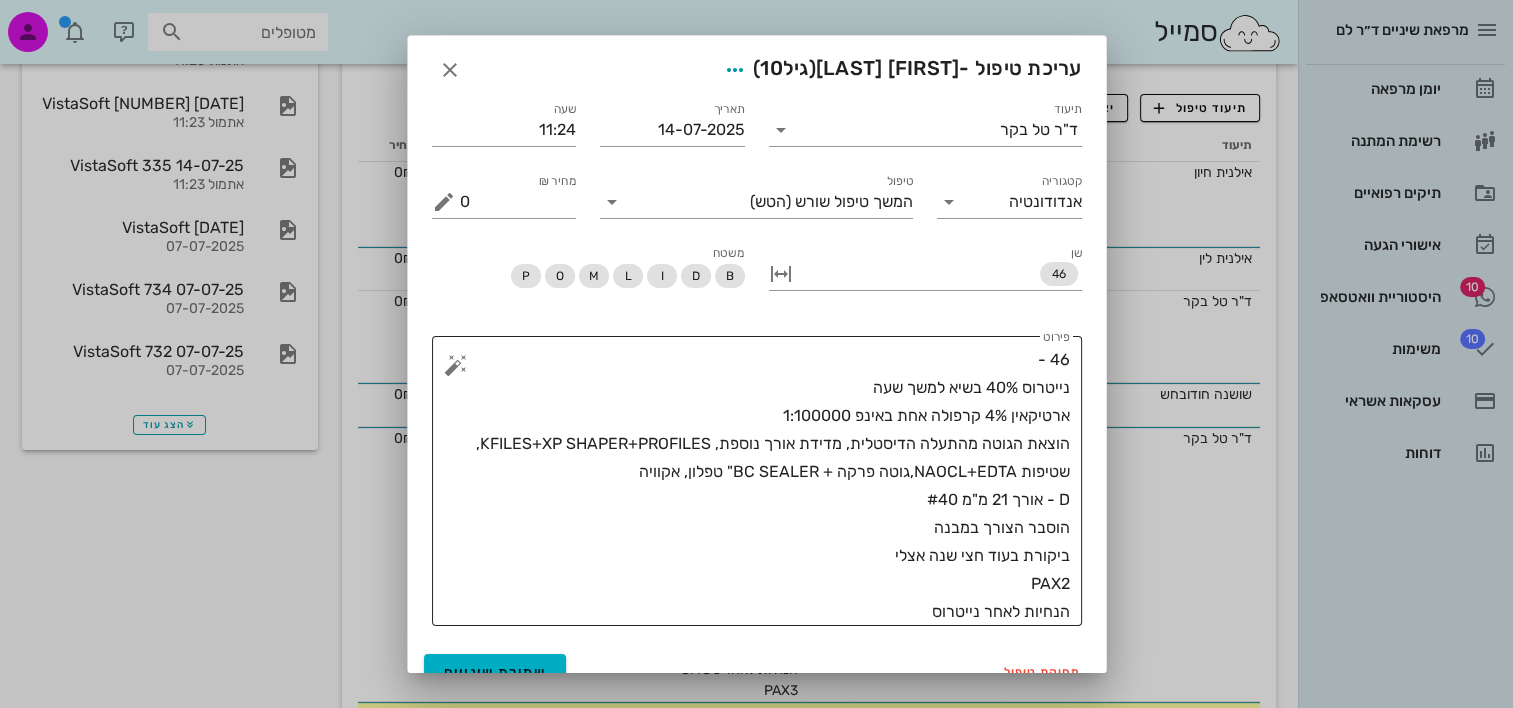scroll, scrollTop: 26, scrollLeft: 0, axis: vertical 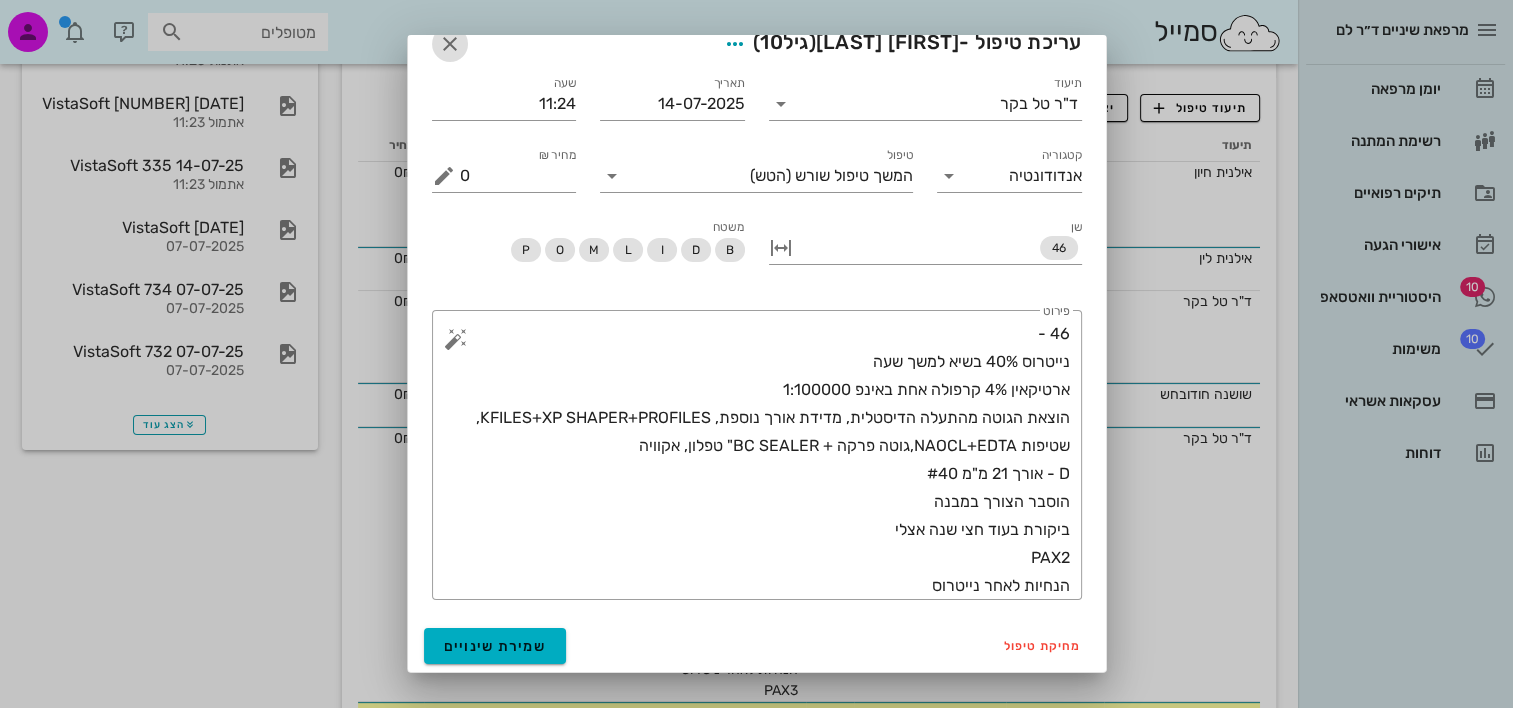 click at bounding box center (450, 44) 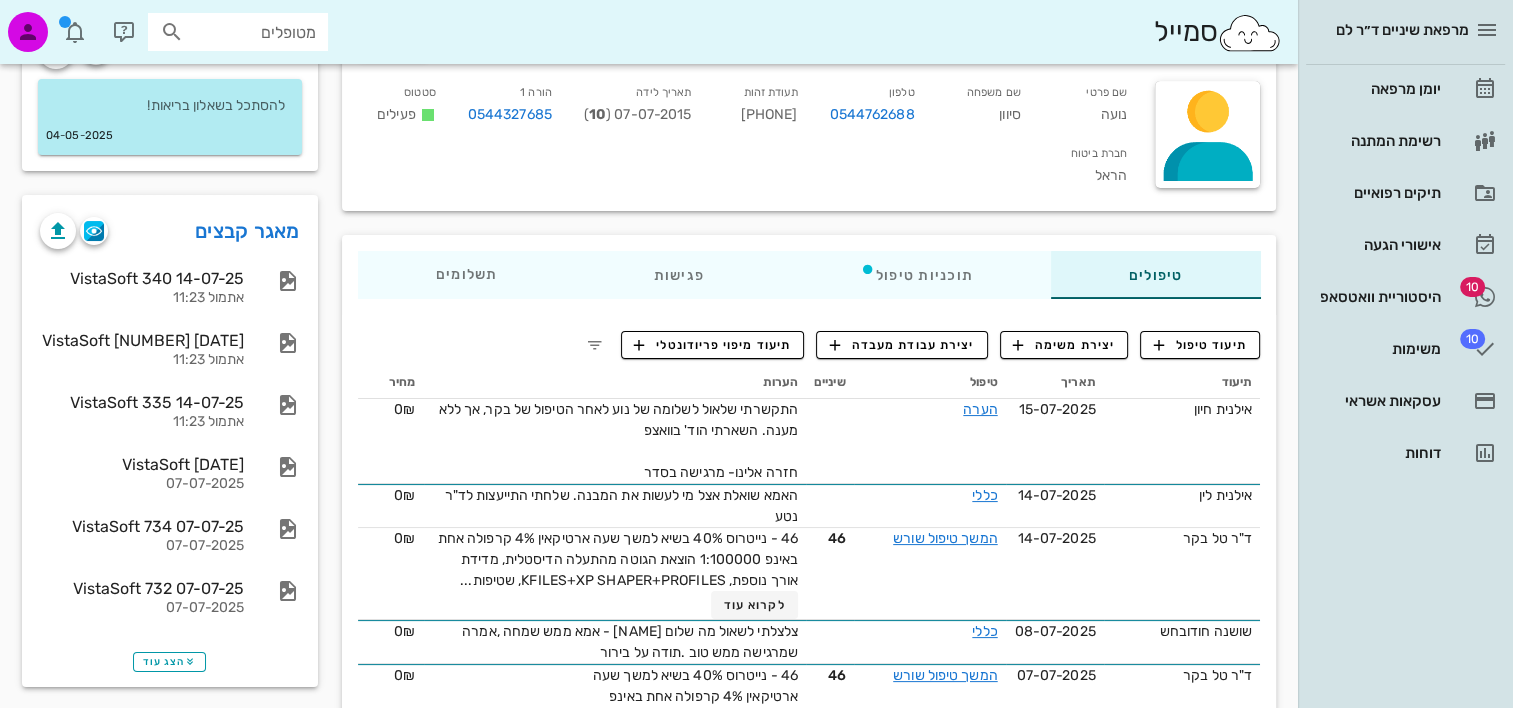 scroll, scrollTop: 98, scrollLeft: 0, axis: vertical 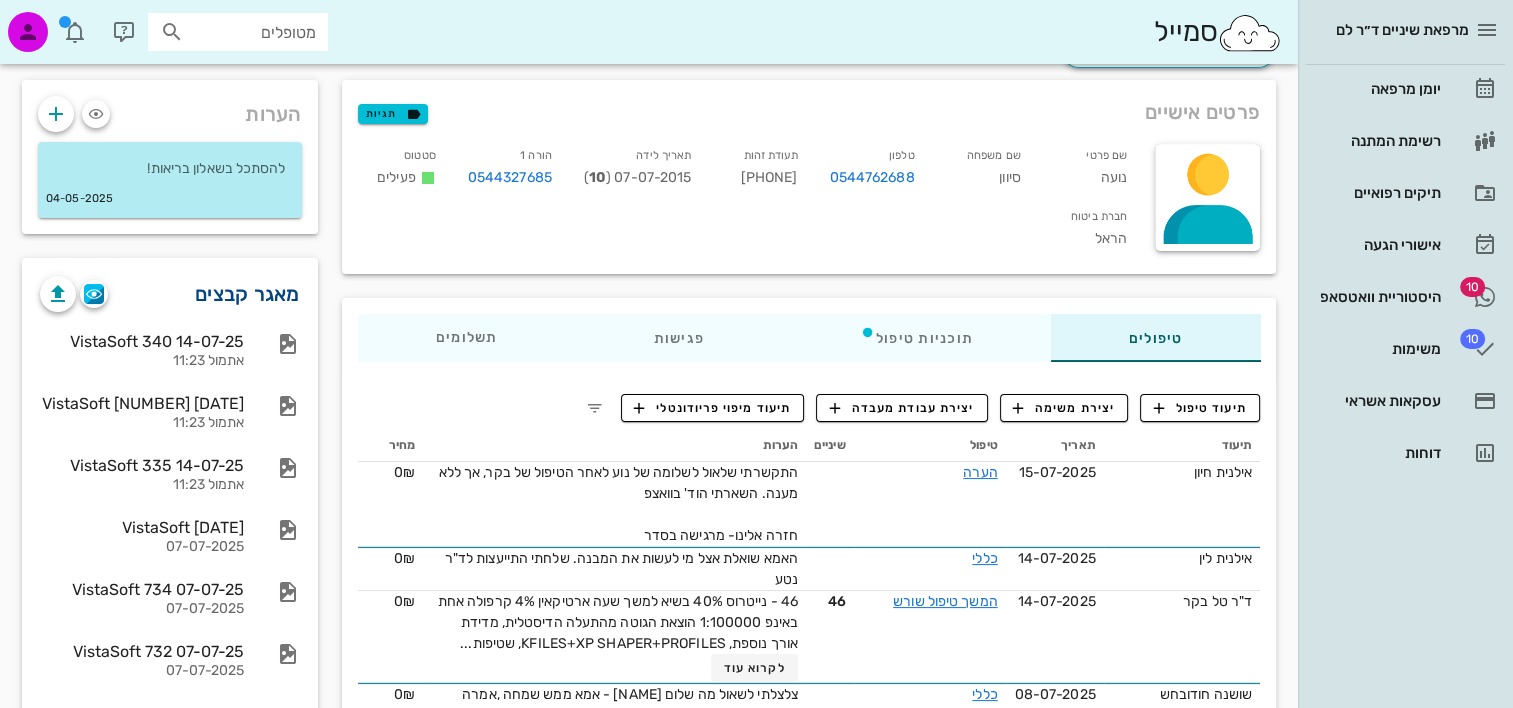 click on "מאגר קבצים" at bounding box center [247, 294] 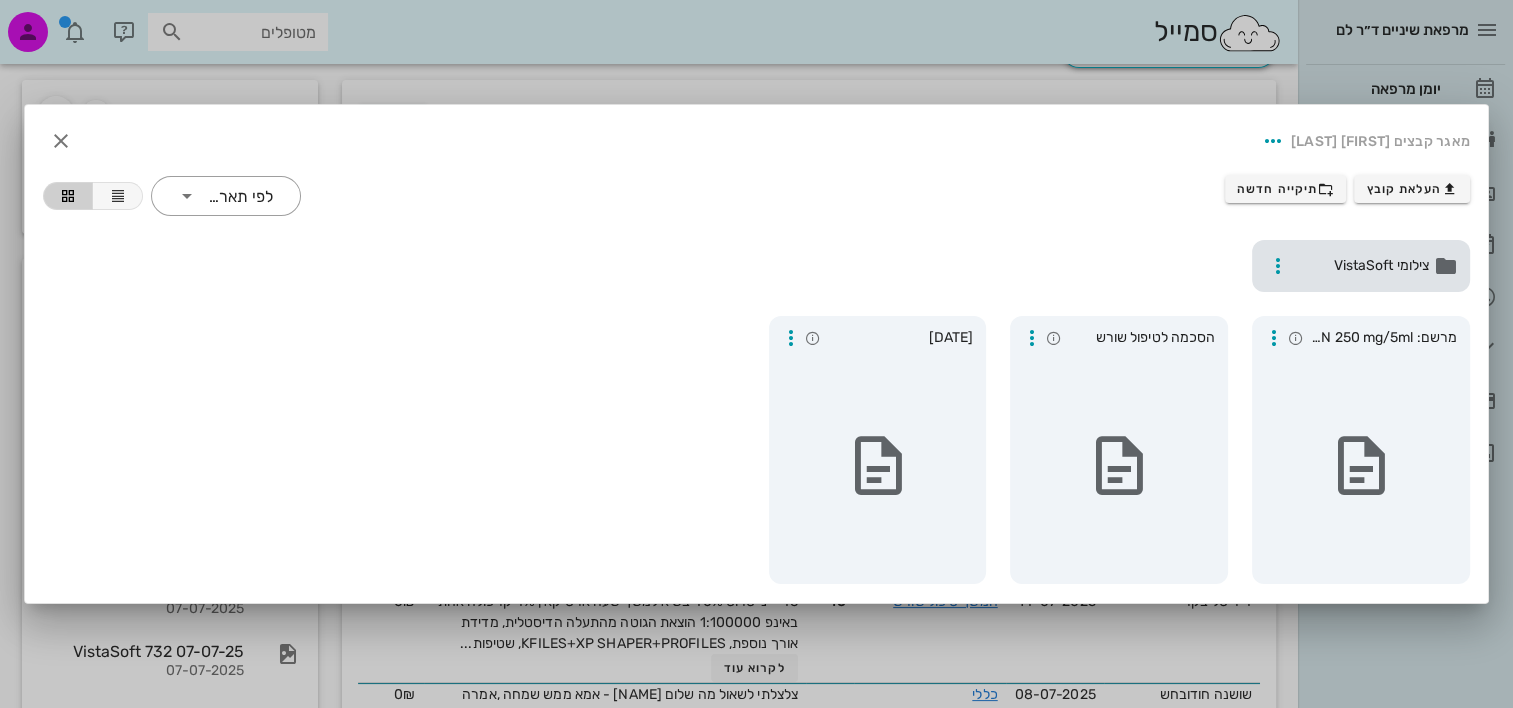 click on "צילומי VistaSoft" at bounding box center (1363, 266) 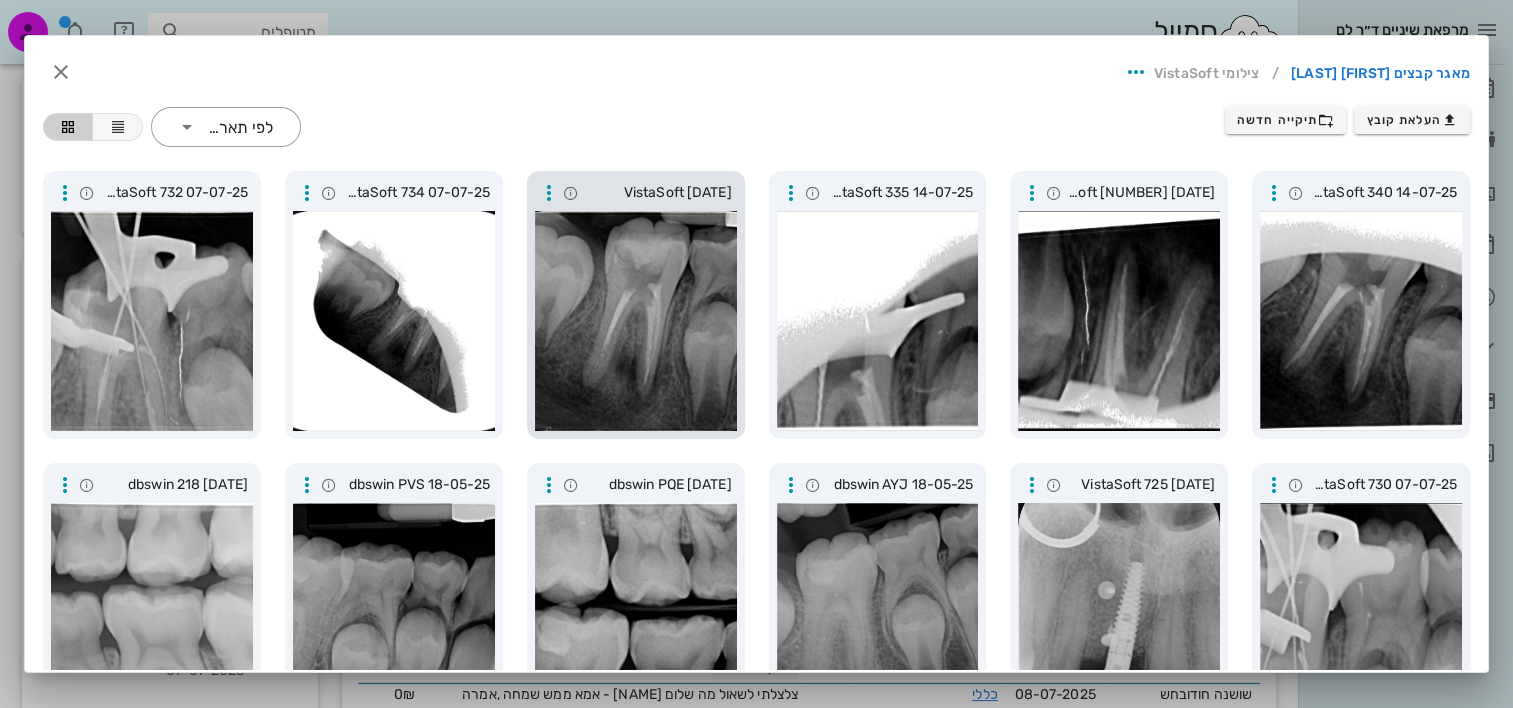 click at bounding box center (636, 321) 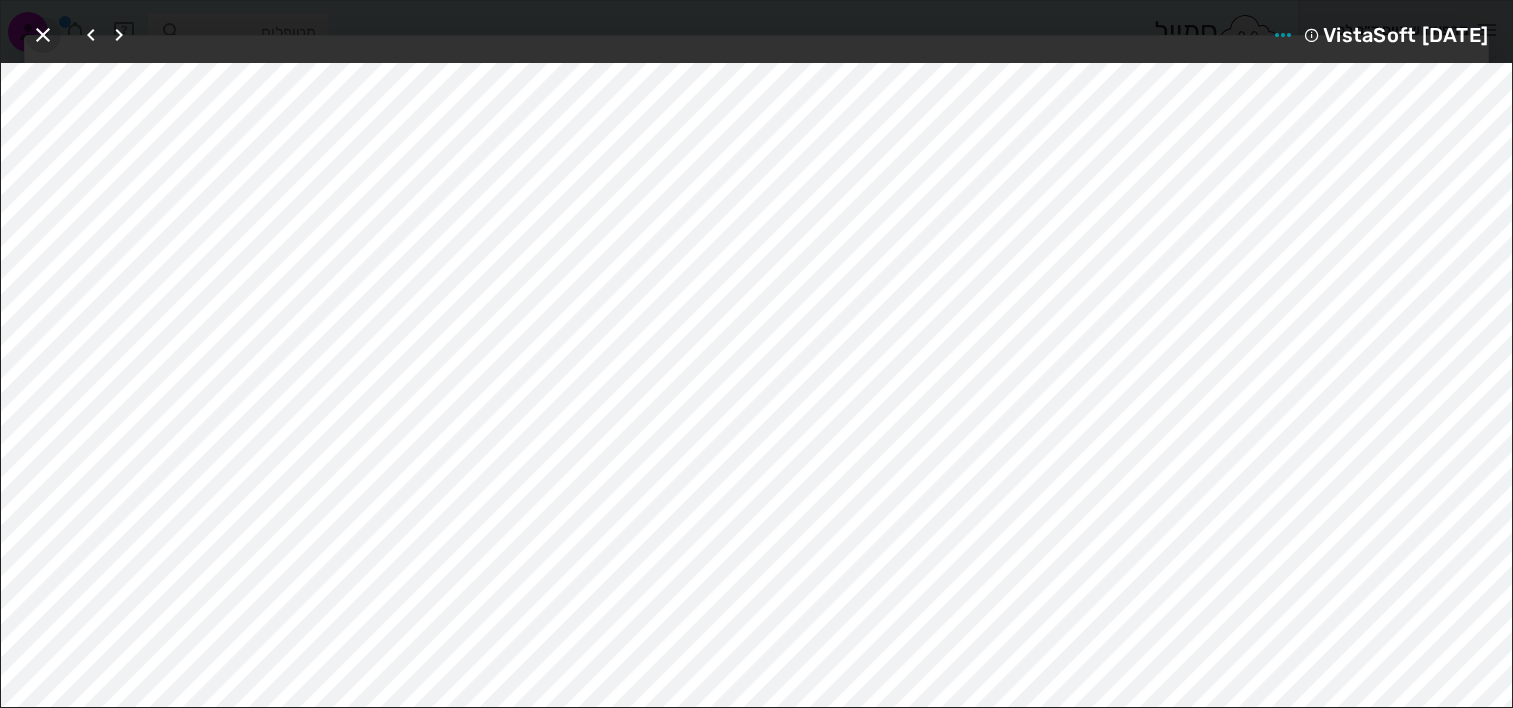 click at bounding box center [43, 35] 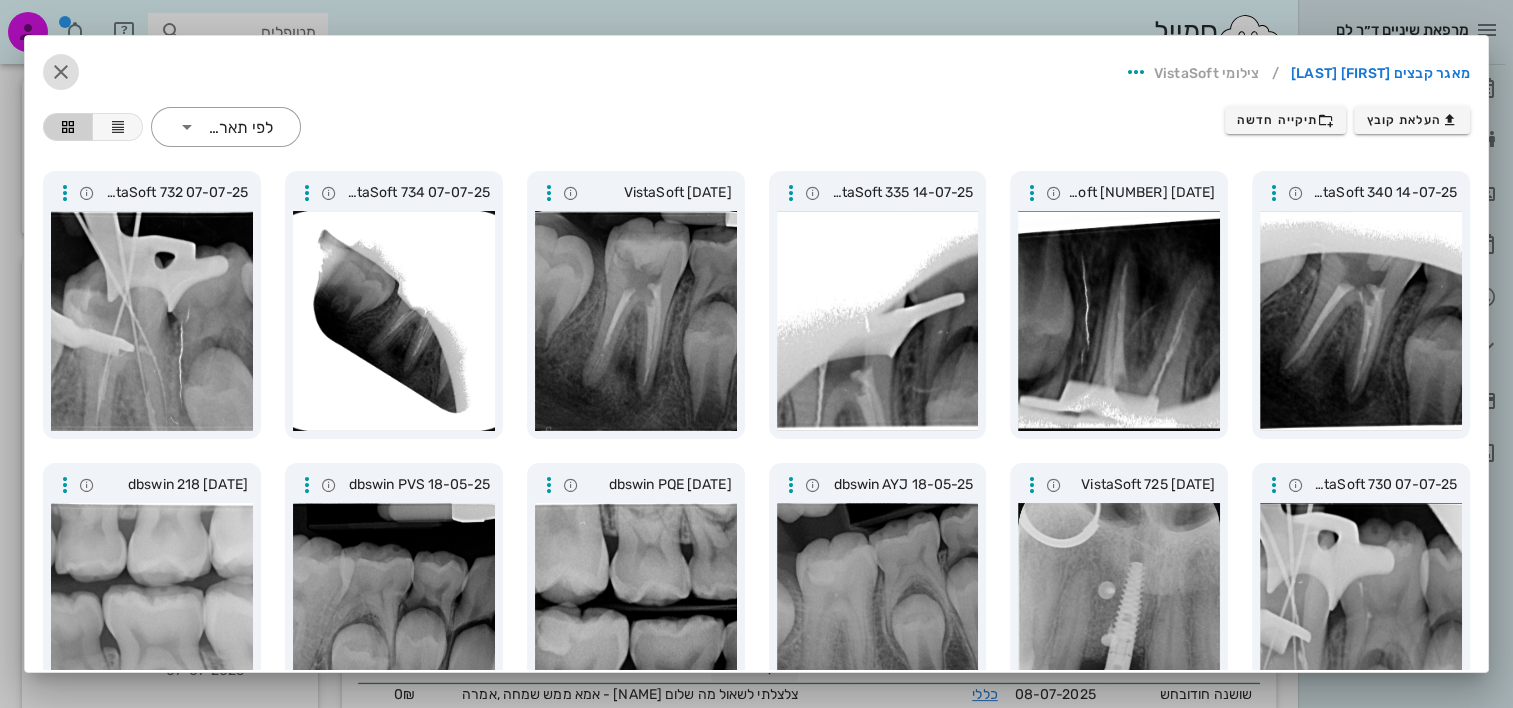 click at bounding box center (61, 72) 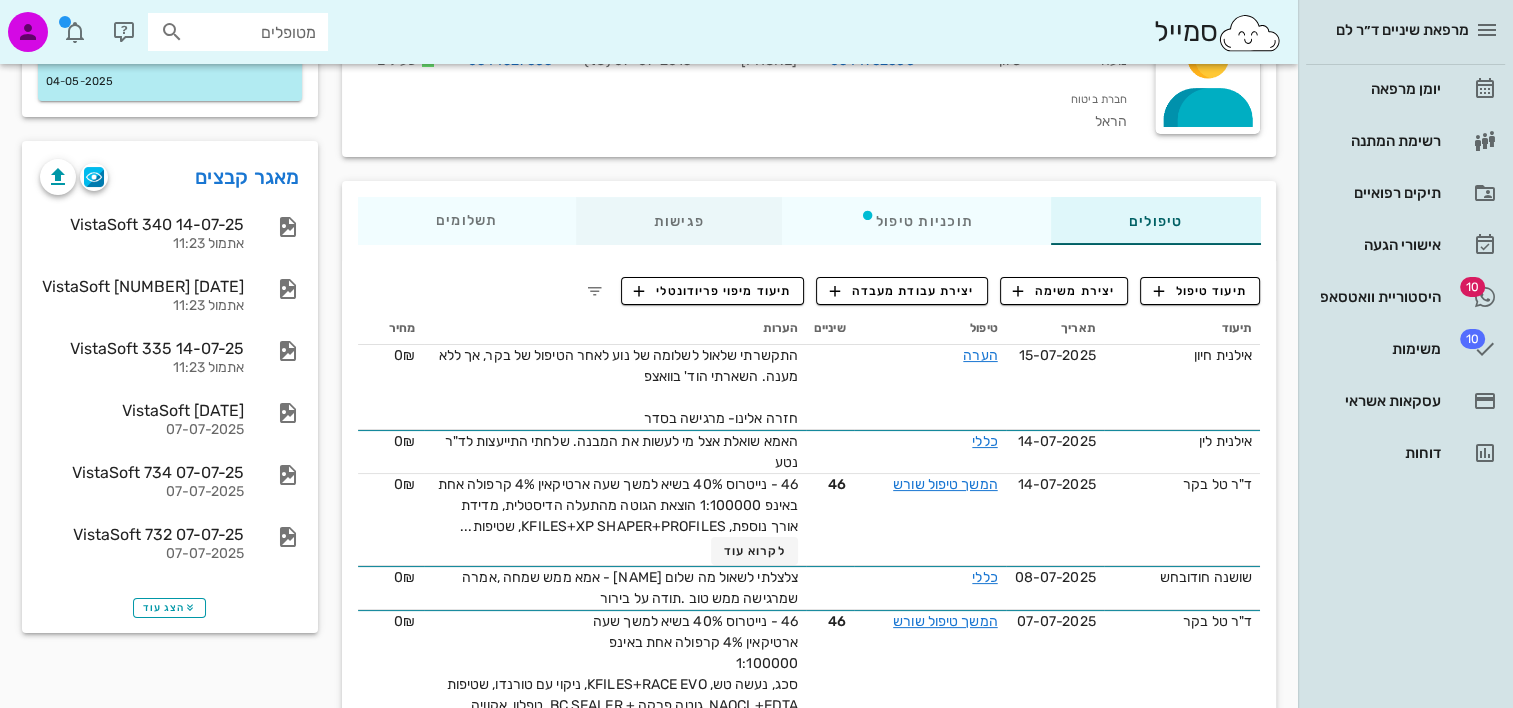 scroll, scrollTop: 0, scrollLeft: 0, axis: both 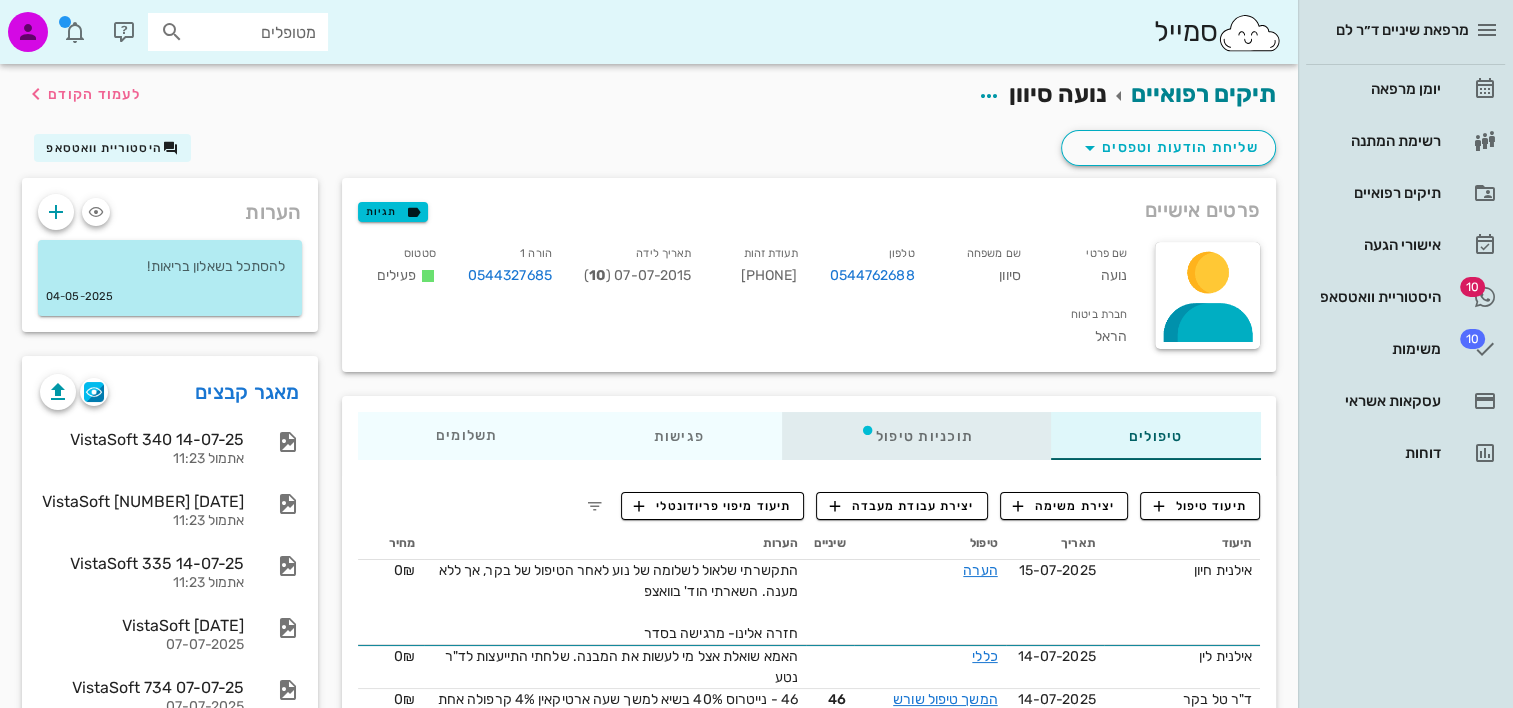 click on "תוכניות טיפול" at bounding box center [915, 436] 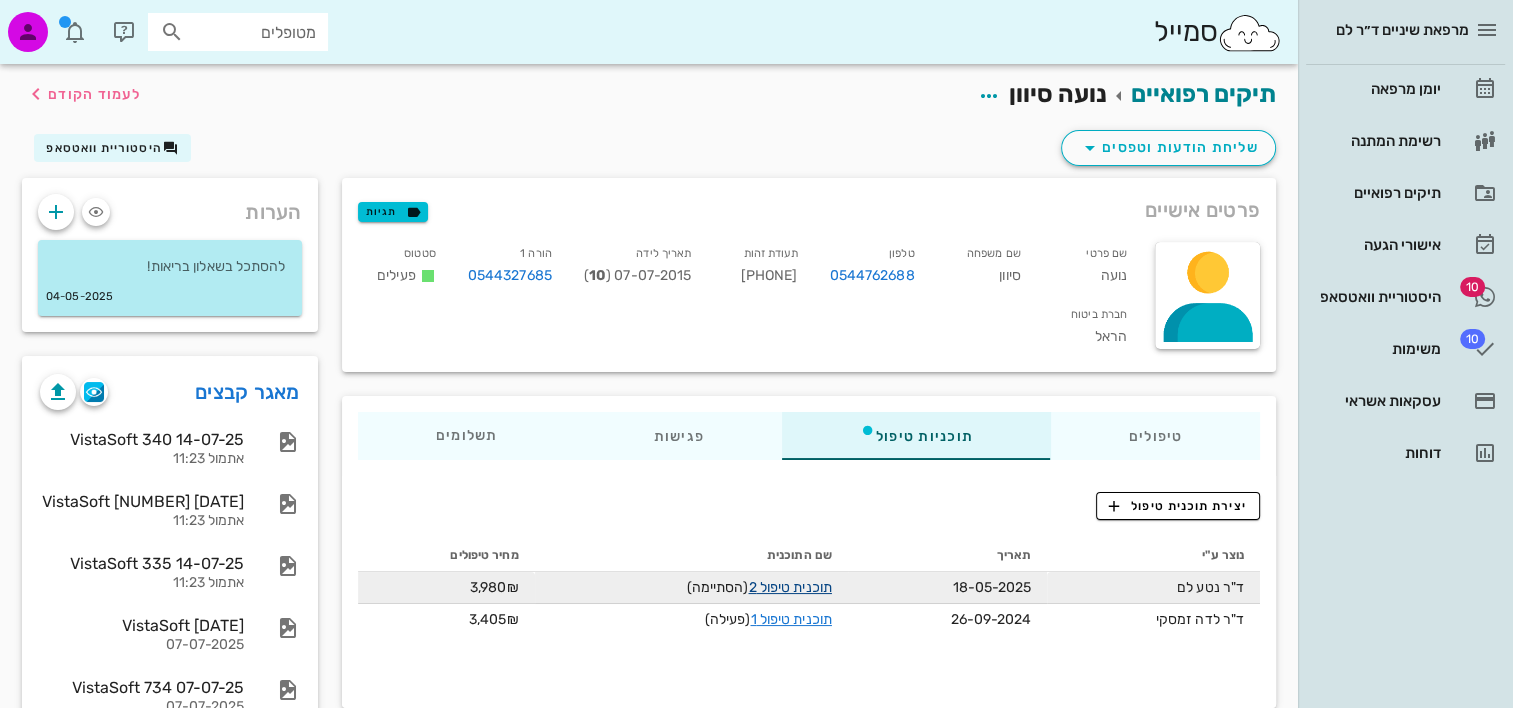 click on "תוכנית טיפול 2" at bounding box center (789, 587) 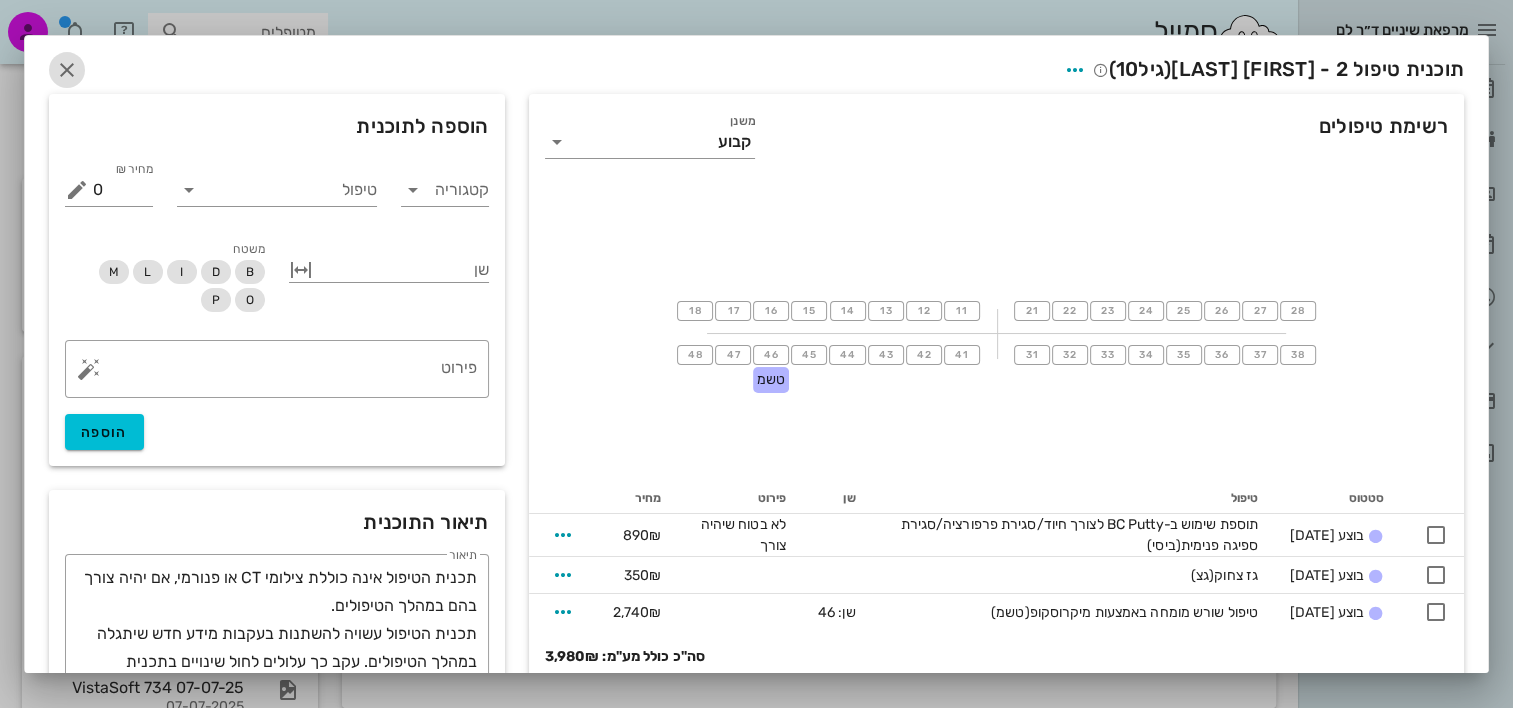 click at bounding box center (67, 70) 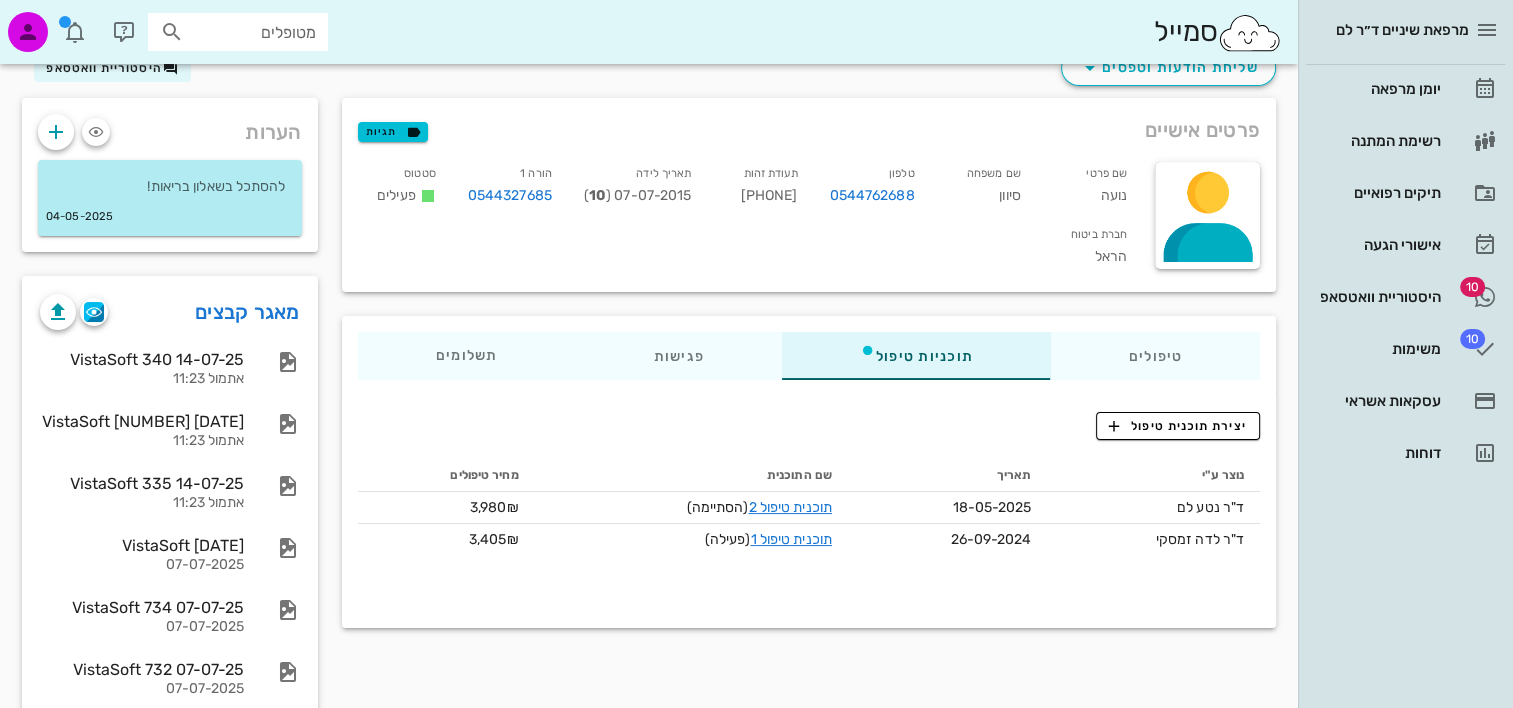 scroll, scrollTop: 170, scrollLeft: 0, axis: vertical 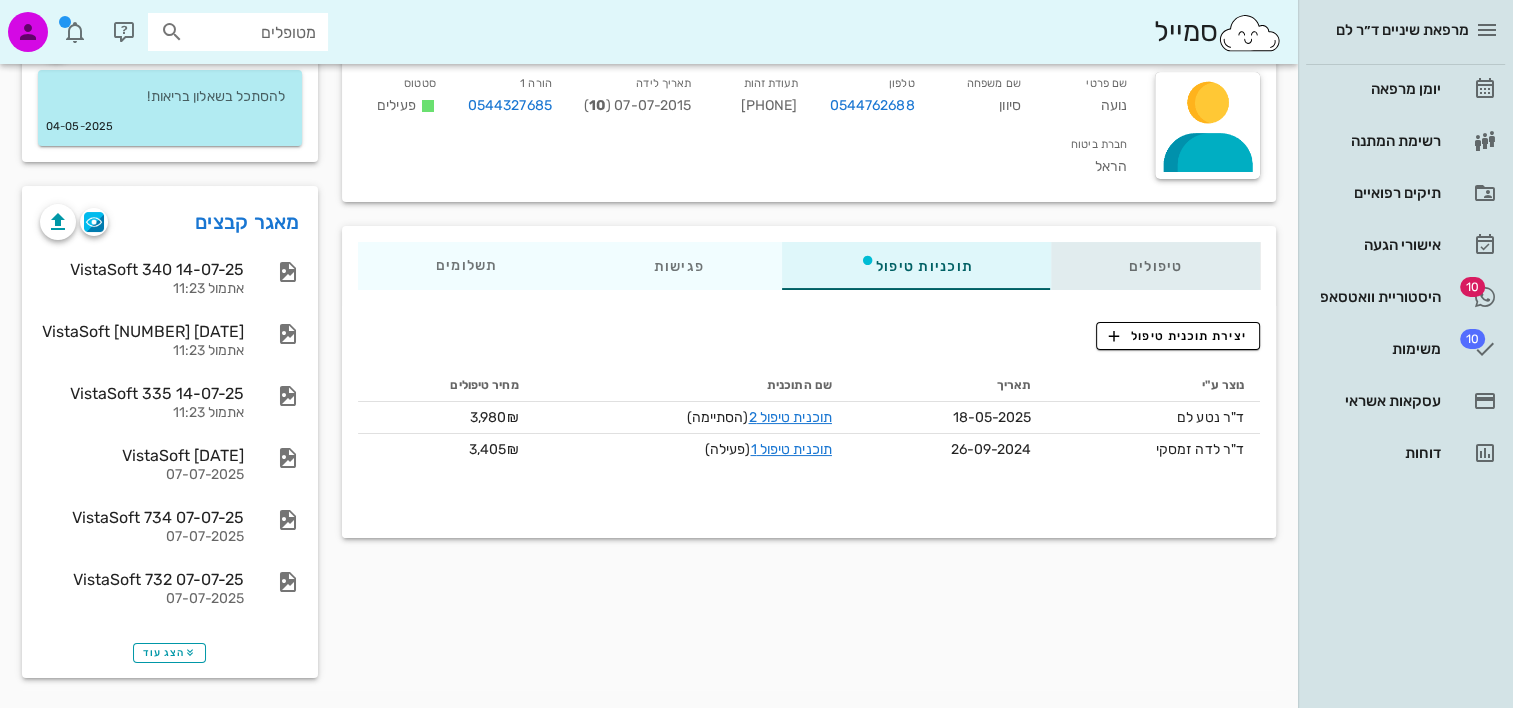 drag, startPoint x: 1153, startPoint y: 263, endPoint x: 1143, endPoint y: 268, distance: 11.18034 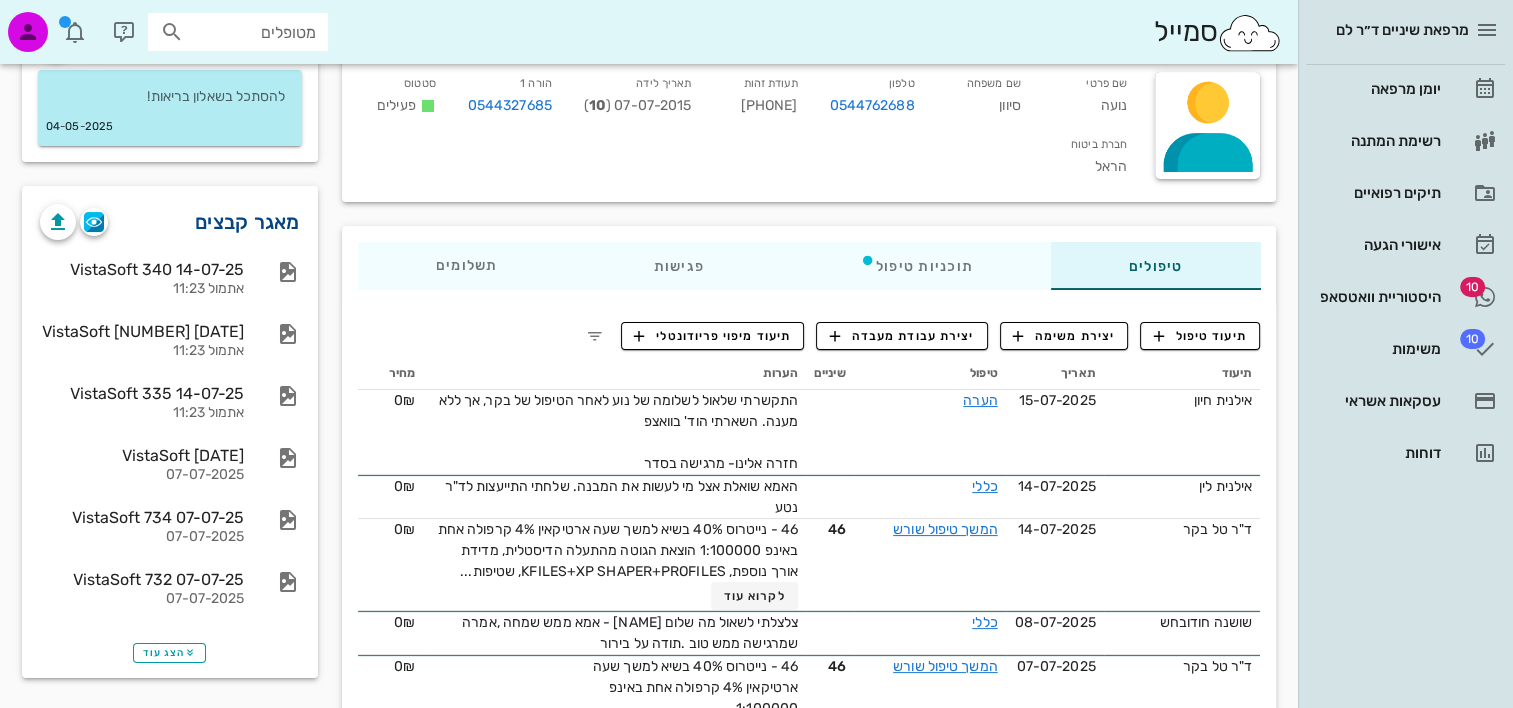click on "מאגר קבצים" at bounding box center [247, 222] 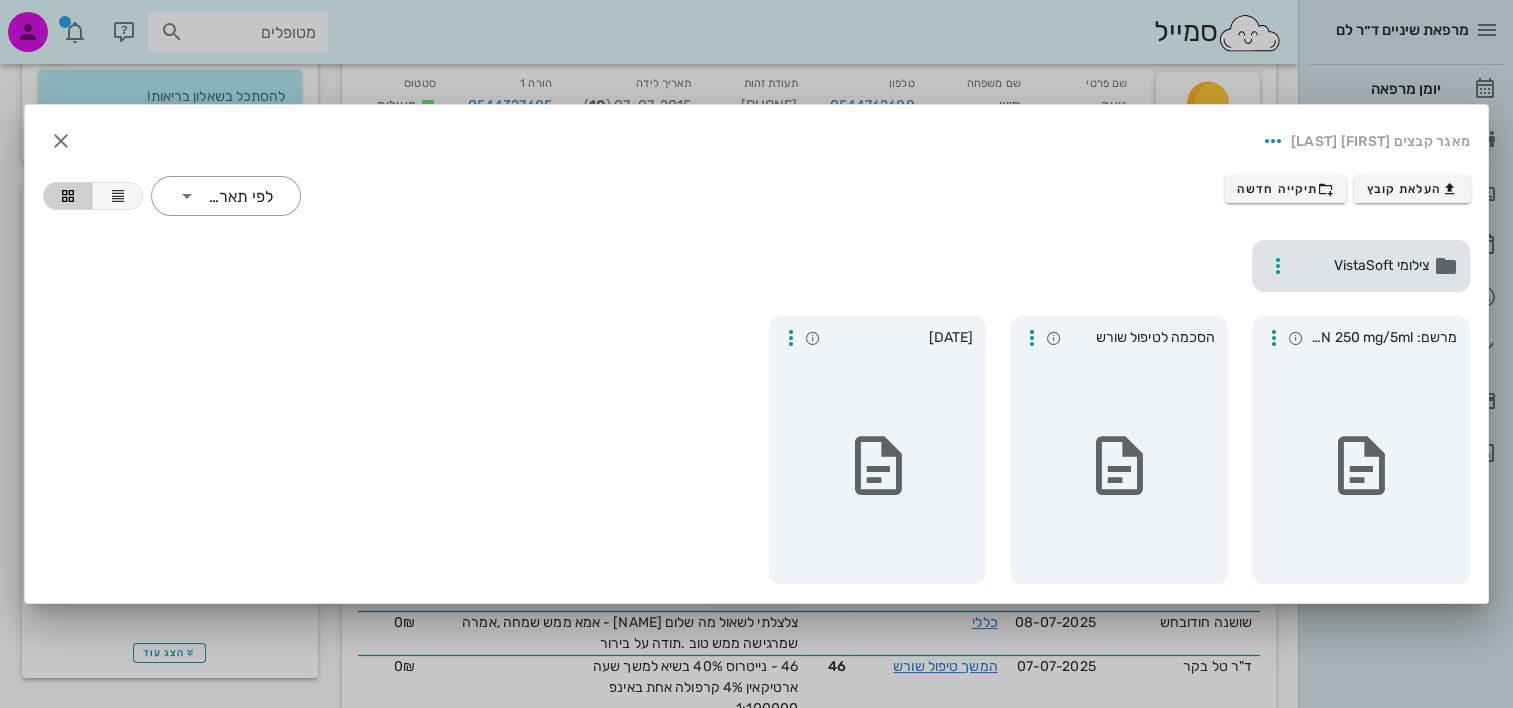 click on "צילומי VistaSoft" at bounding box center (1363, 266) 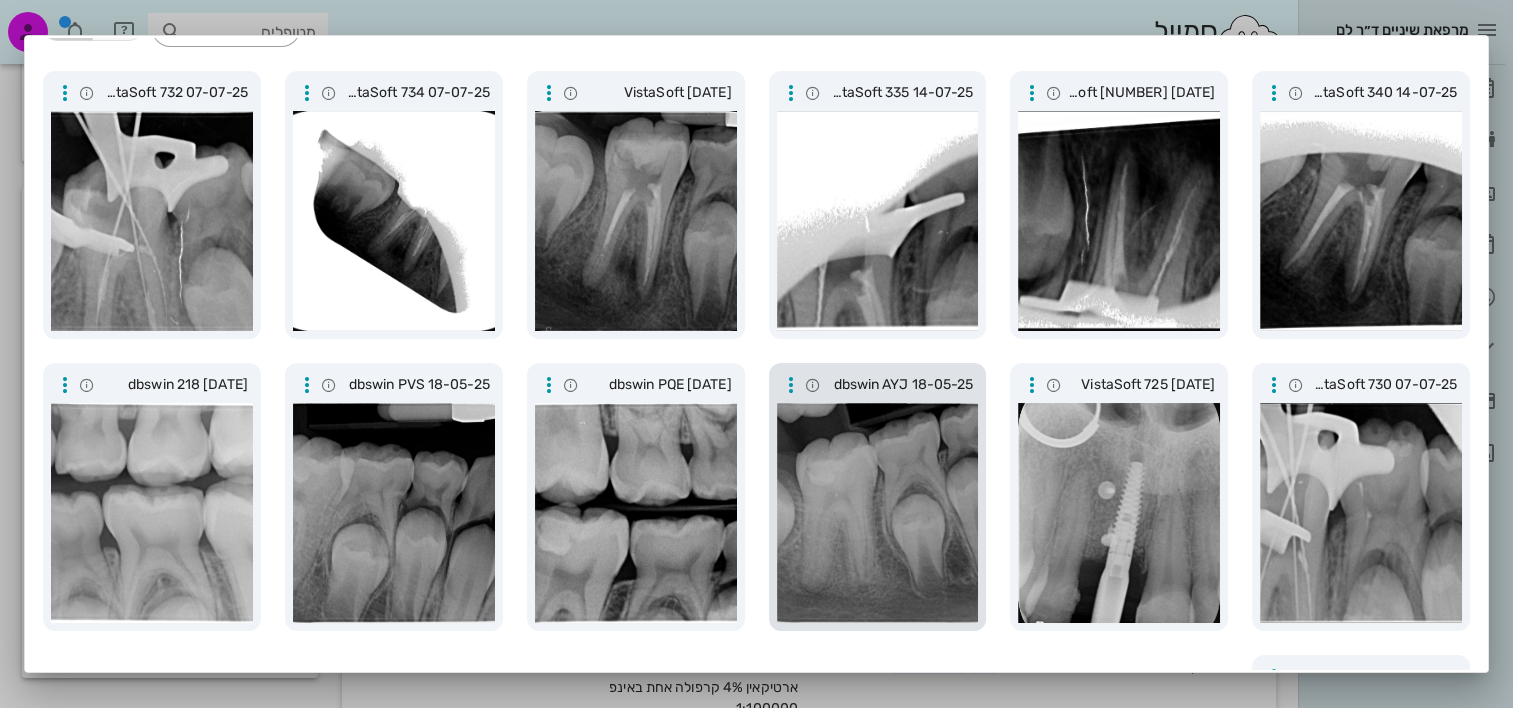 scroll, scrollTop: 200, scrollLeft: 0, axis: vertical 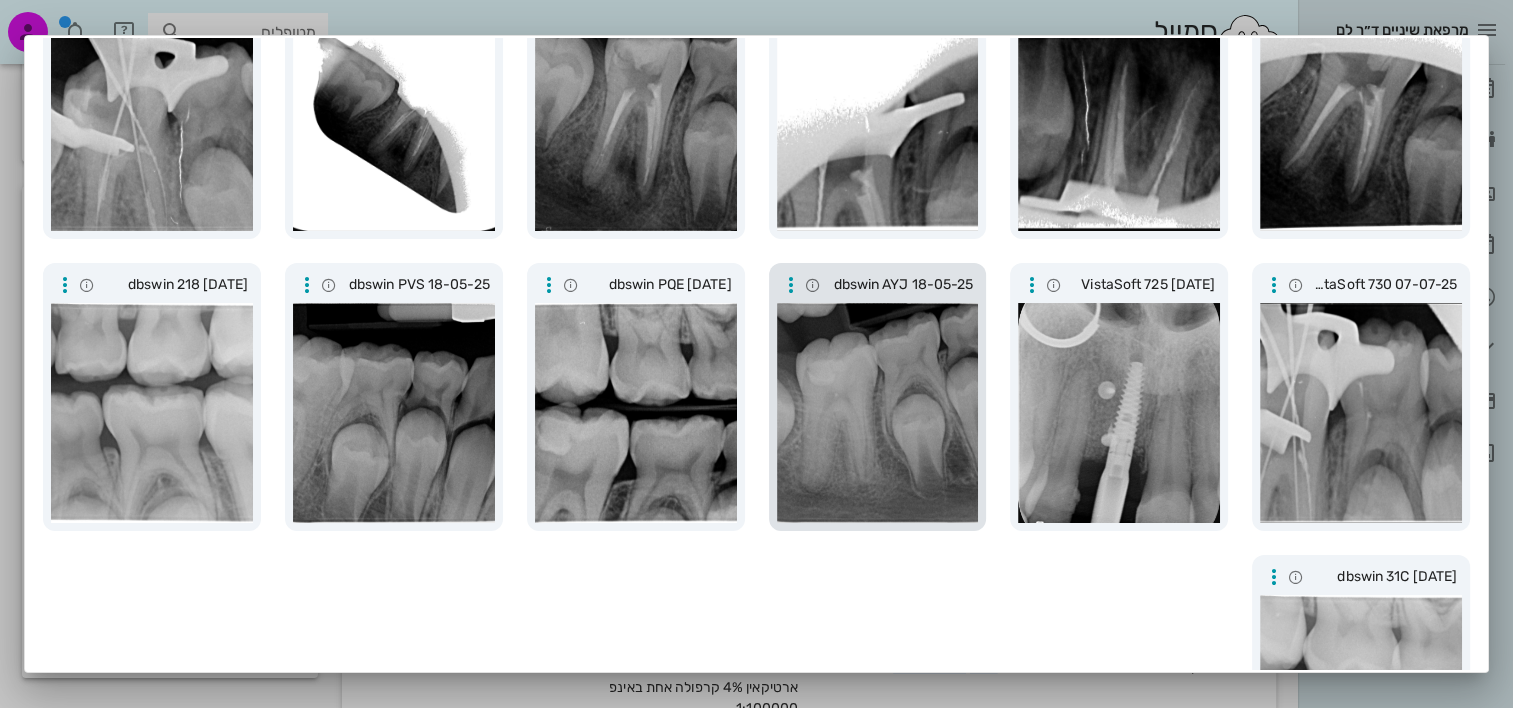 click at bounding box center [878, 413] 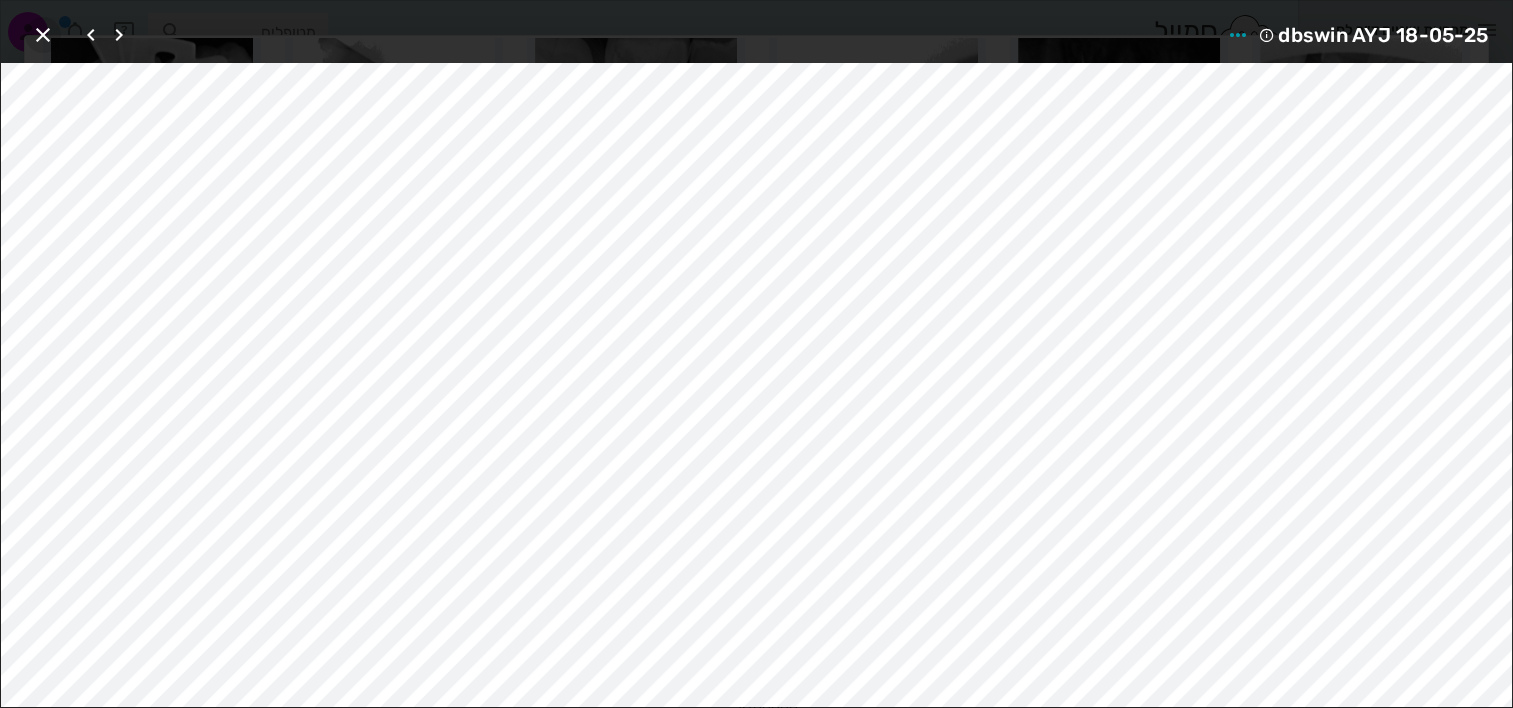 click at bounding box center [43, 35] 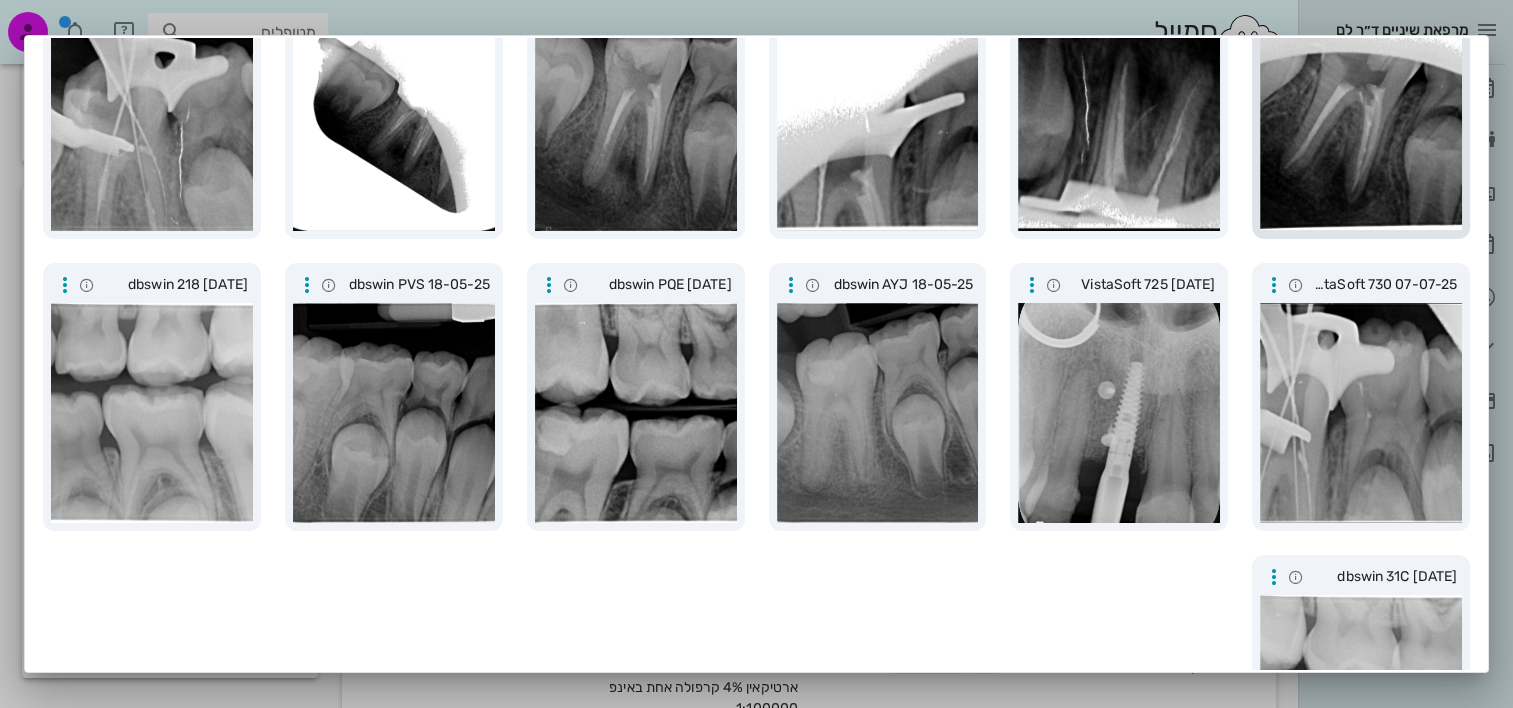 click at bounding box center (1361, 121) 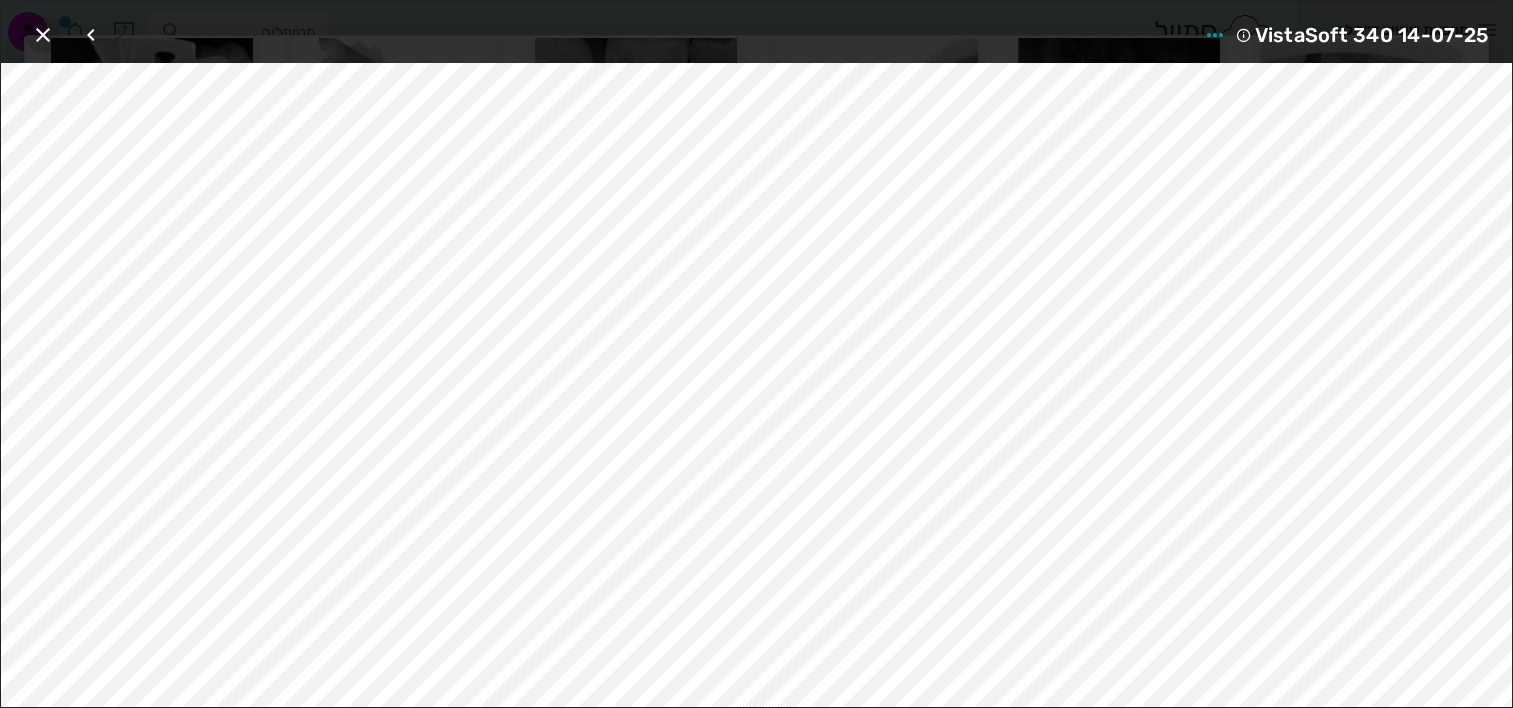 drag, startPoint x: 35, startPoint y: 39, endPoint x: 48, endPoint y: 44, distance: 13.928389 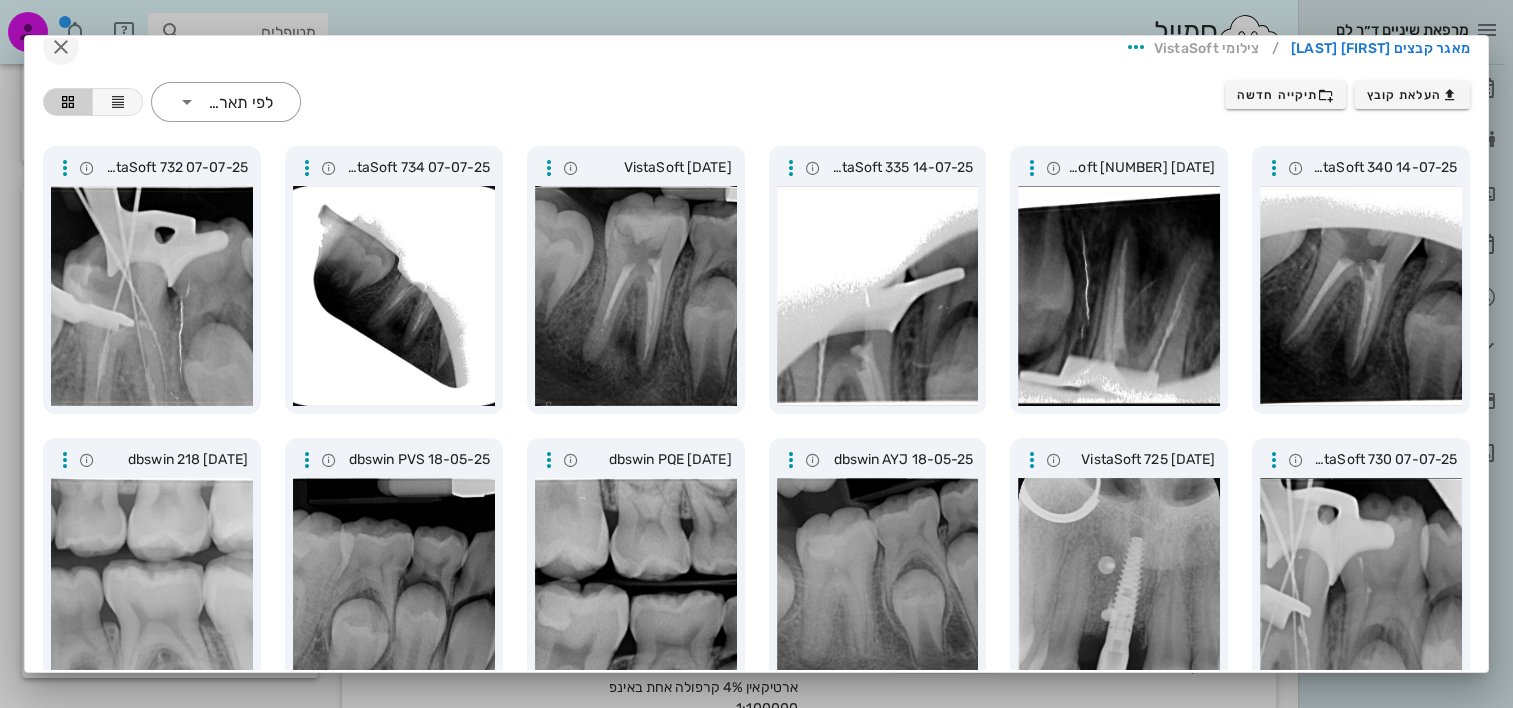 scroll, scrollTop: 0, scrollLeft: 0, axis: both 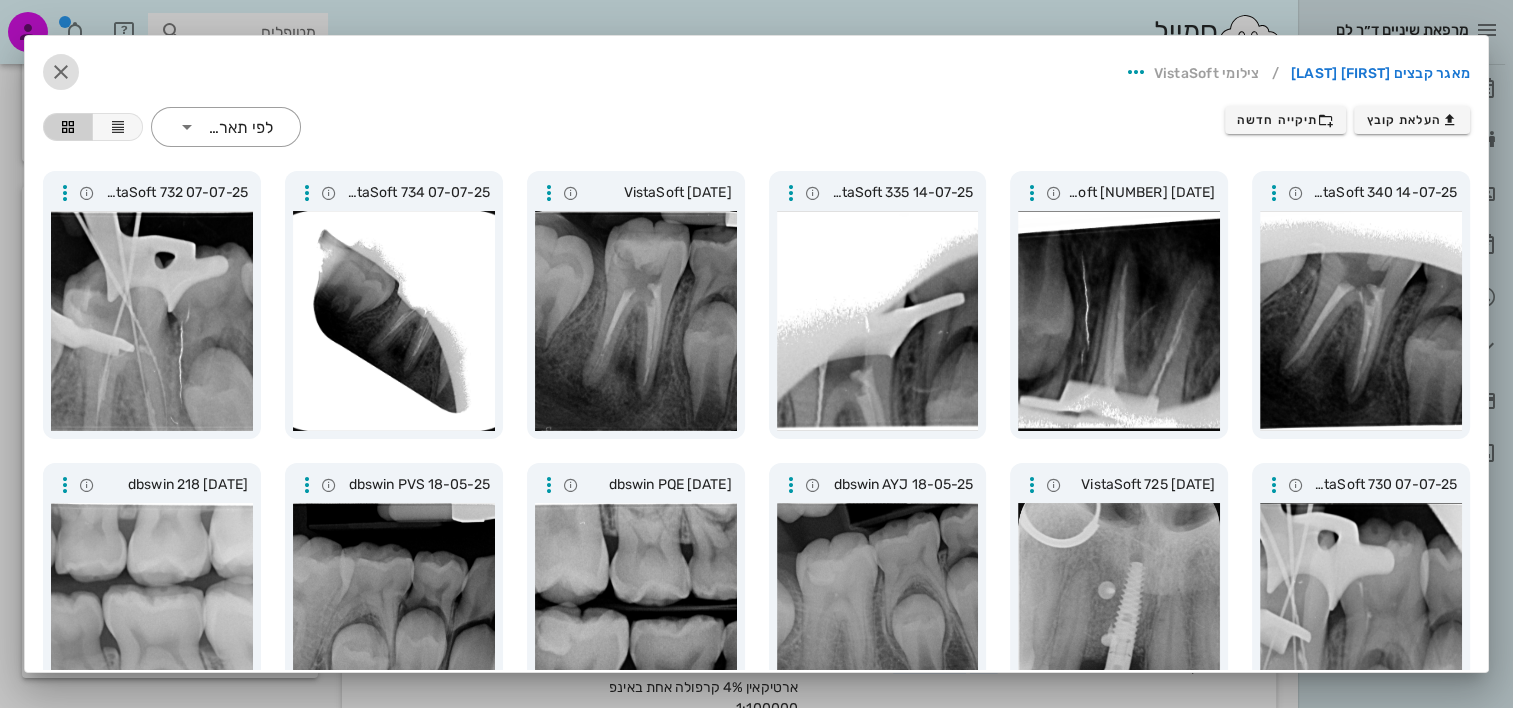 click at bounding box center (61, 72) 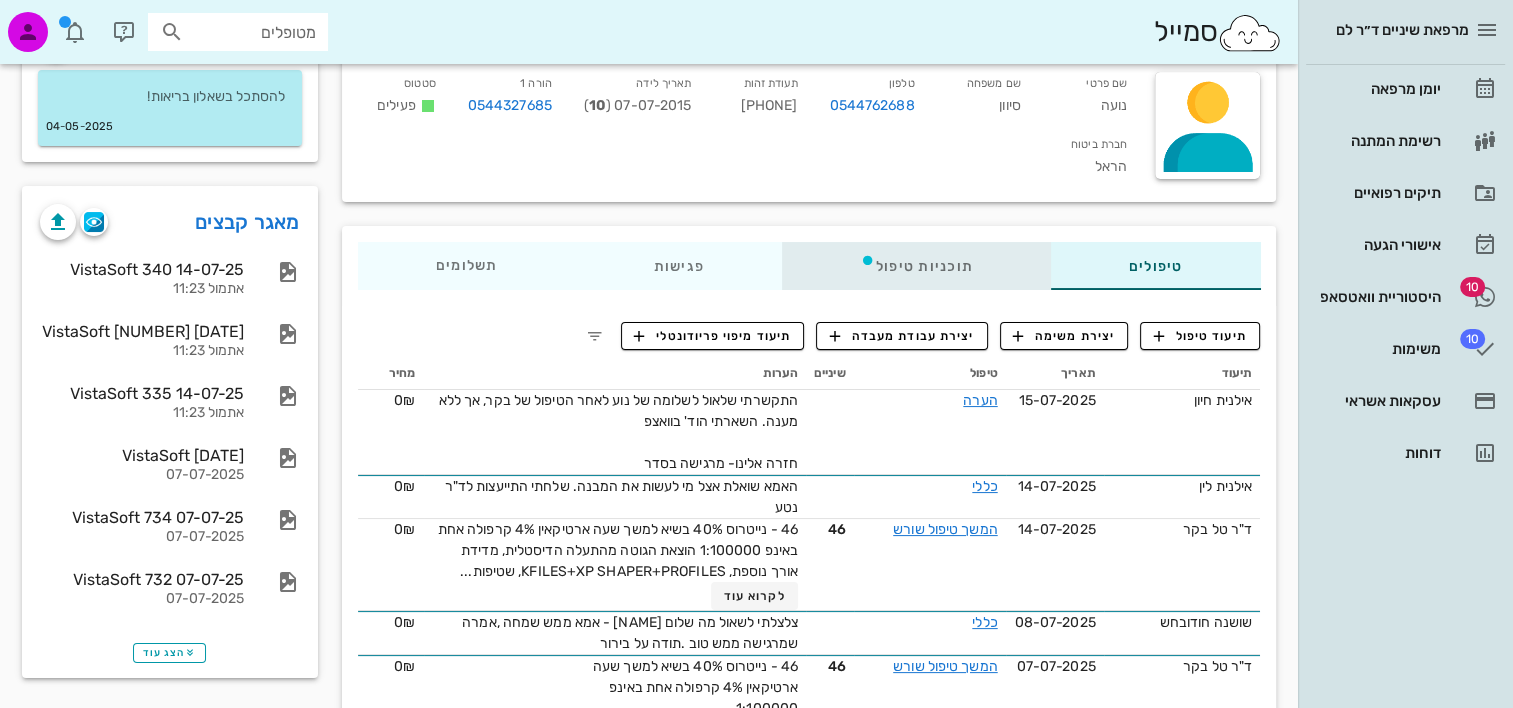 click on "תוכניות טיפול" at bounding box center [915, 266] 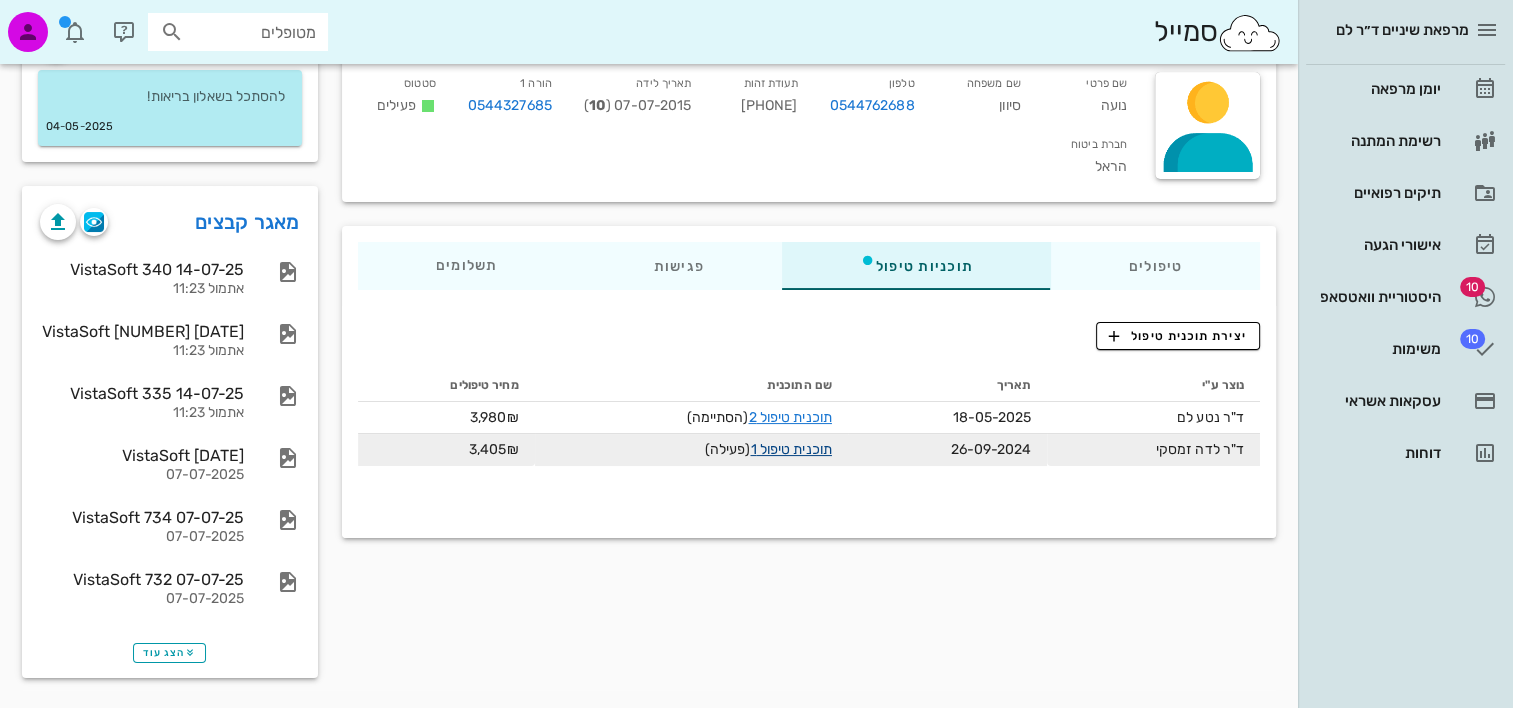 click on "תוכנית טיפול 1" at bounding box center (790, 449) 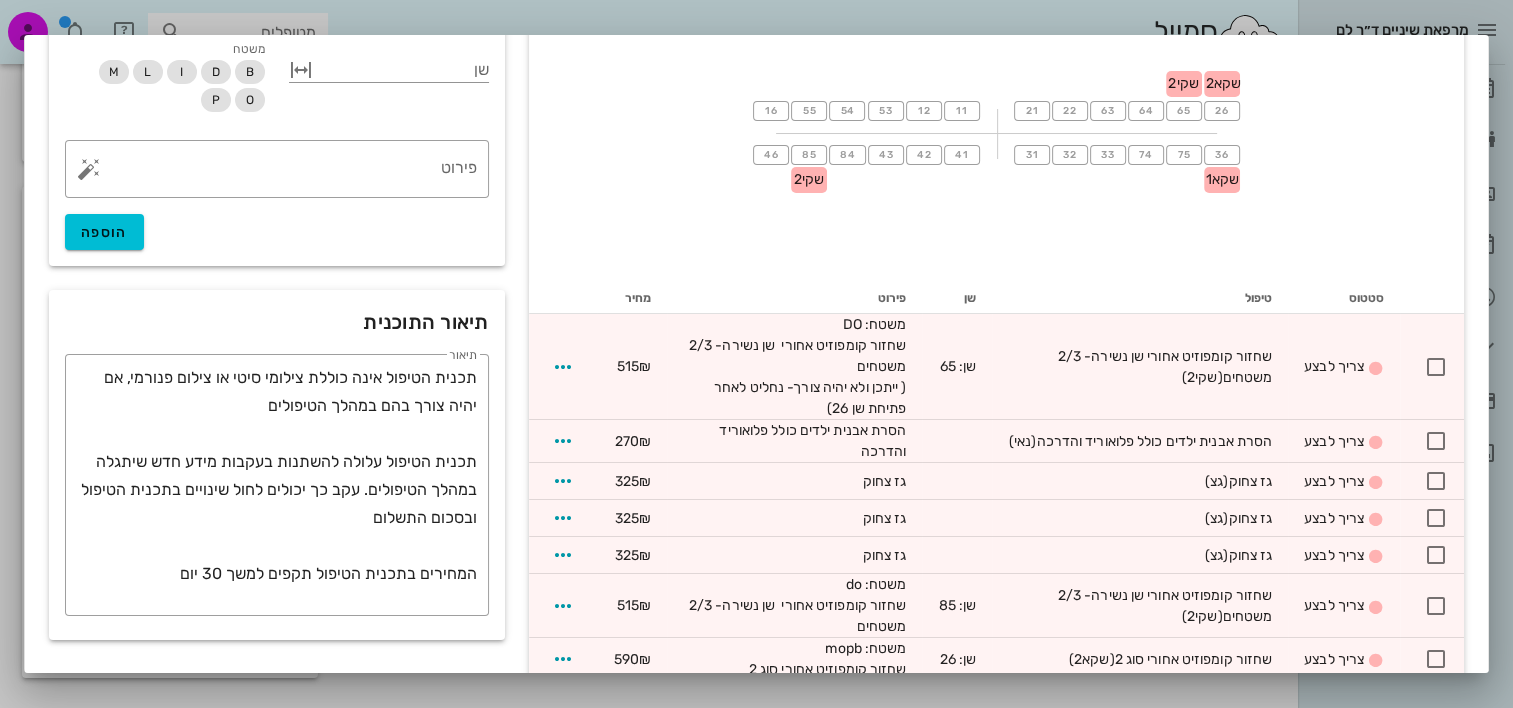 scroll, scrollTop: 0, scrollLeft: 0, axis: both 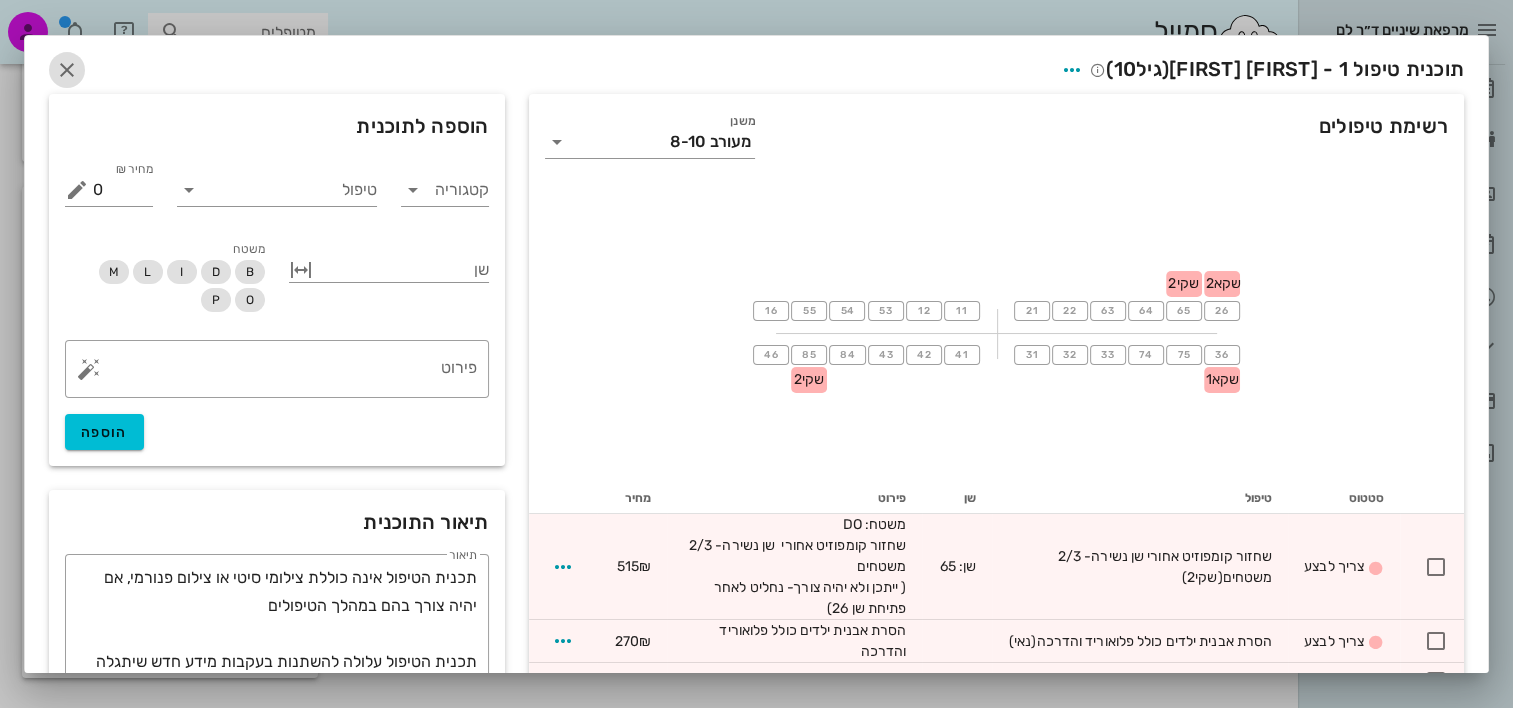 click at bounding box center (67, 70) 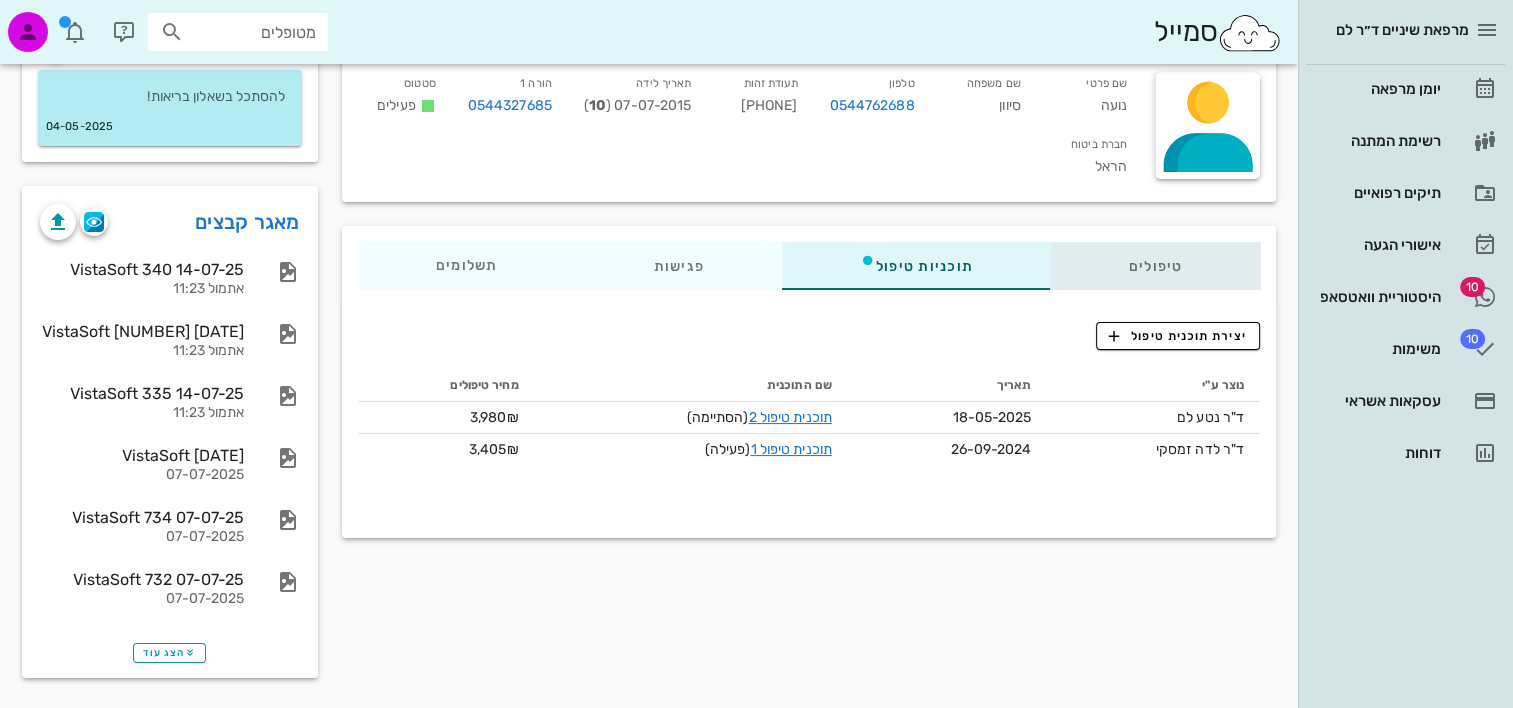 click on "טיפולים" at bounding box center (1155, 266) 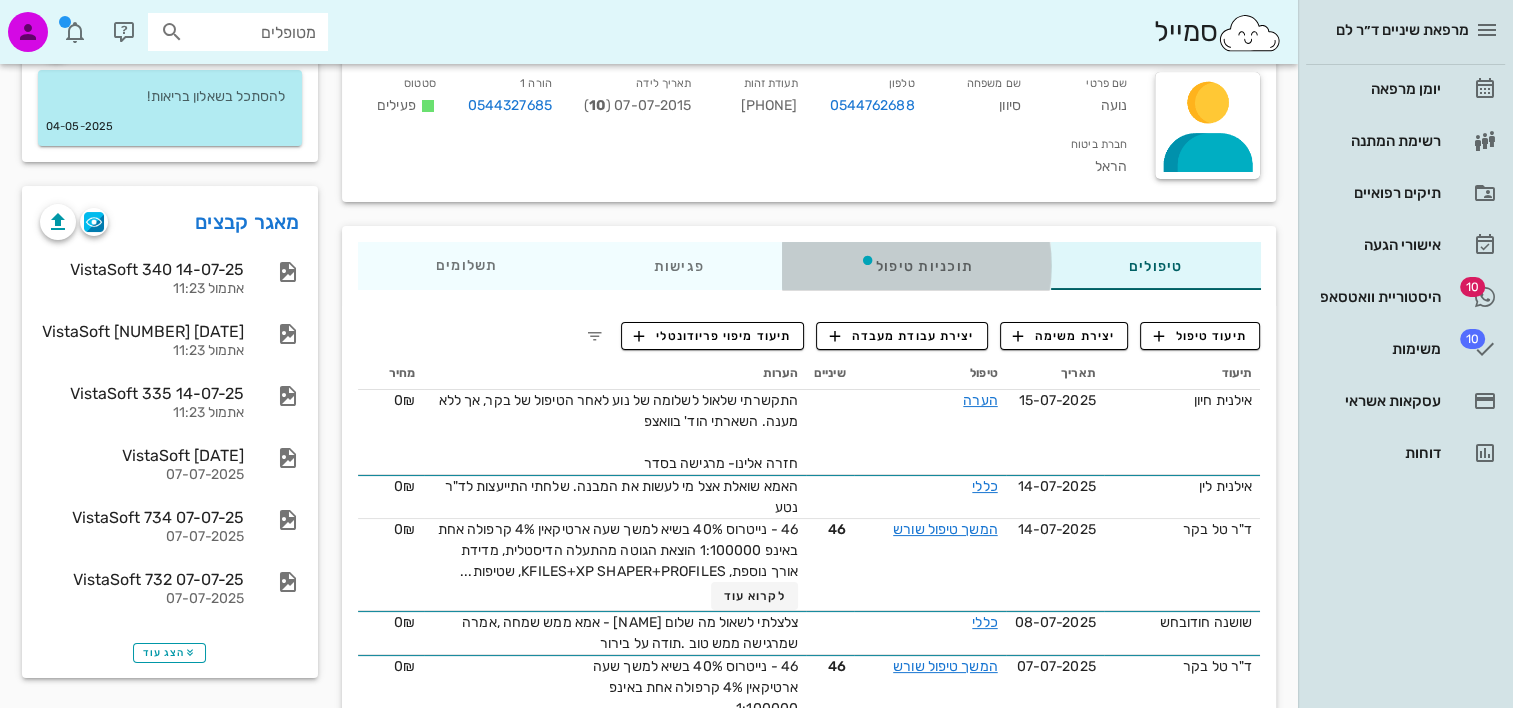 click on "תוכניות טיפול" at bounding box center [915, 266] 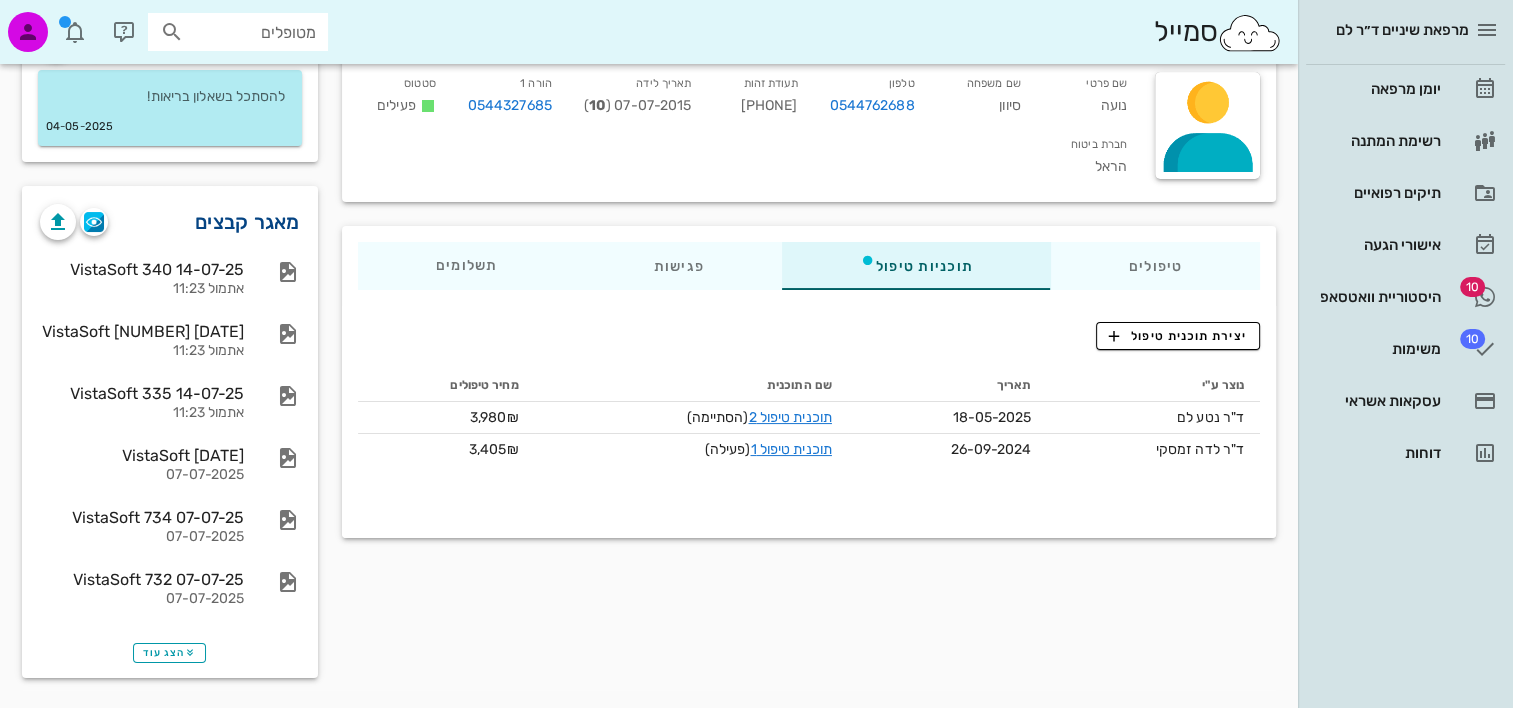 click on "מאגר קבצים" at bounding box center [247, 222] 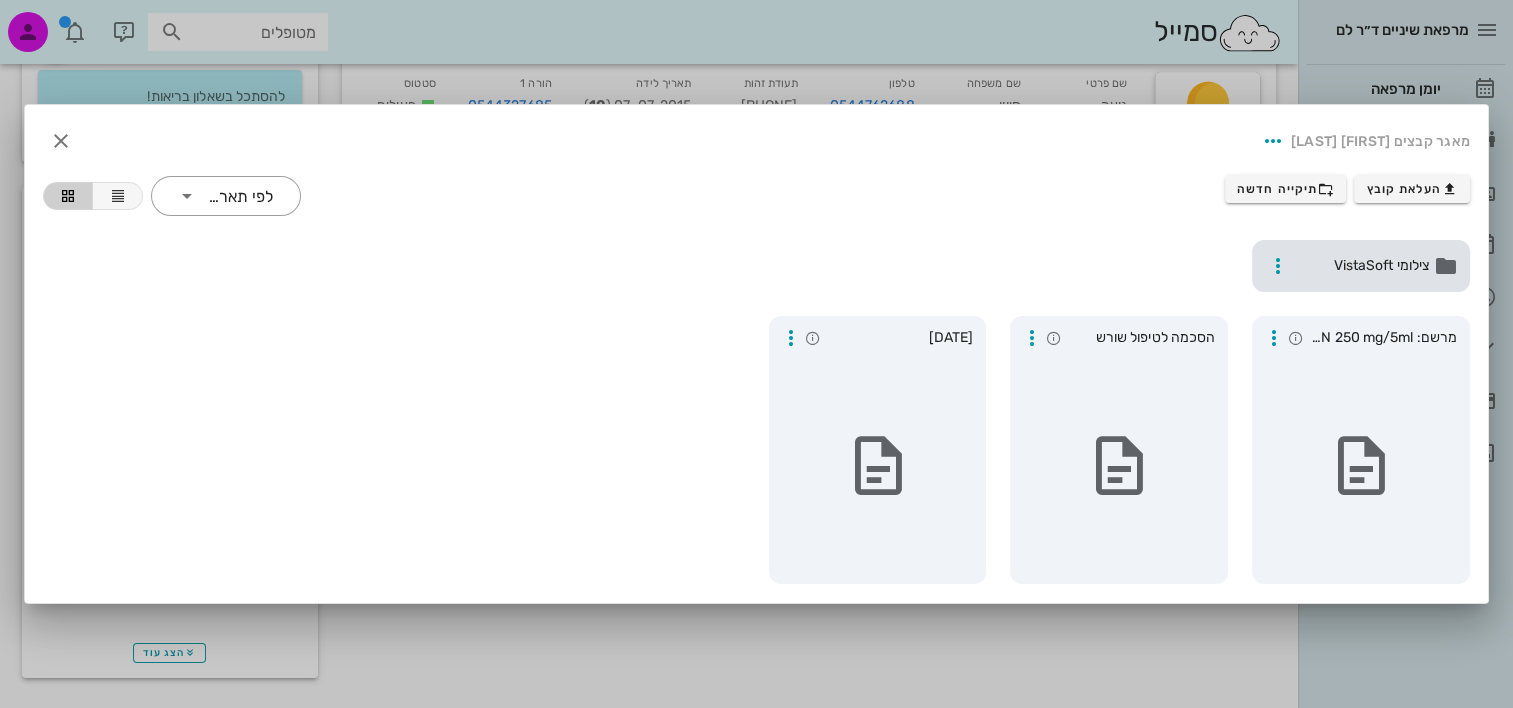 click on "צילומי VistaSoft" at bounding box center (1363, 266) 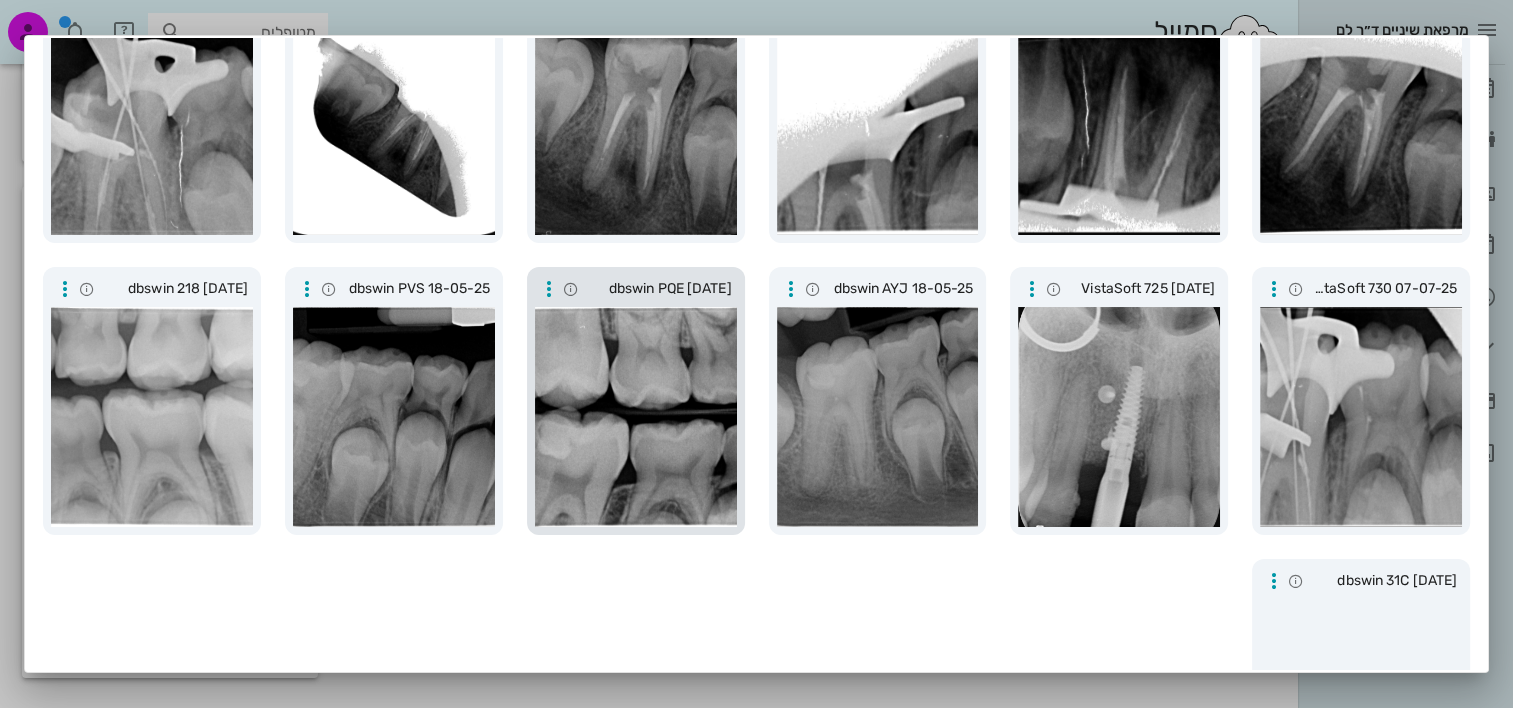 scroll, scrollTop: 200, scrollLeft: 0, axis: vertical 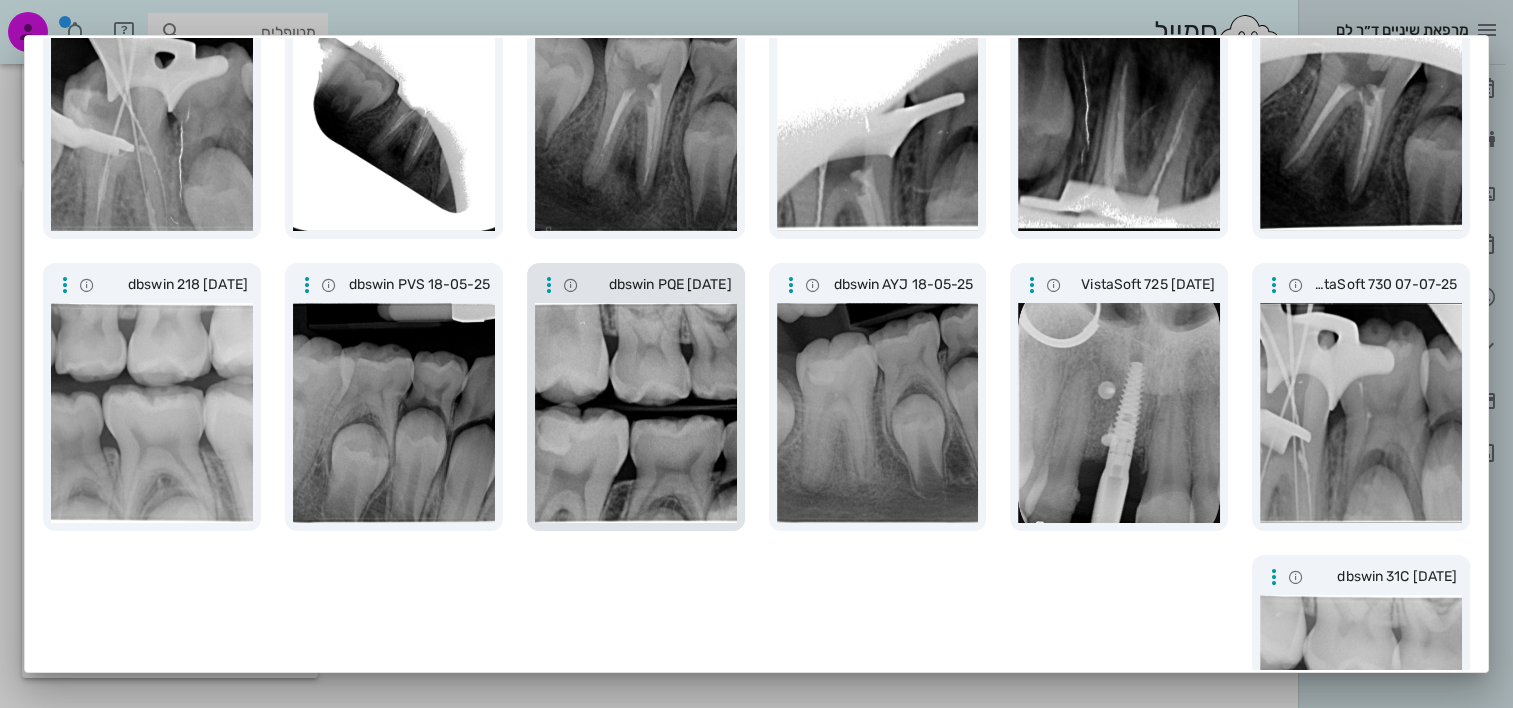 click at bounding box center (636, 413) 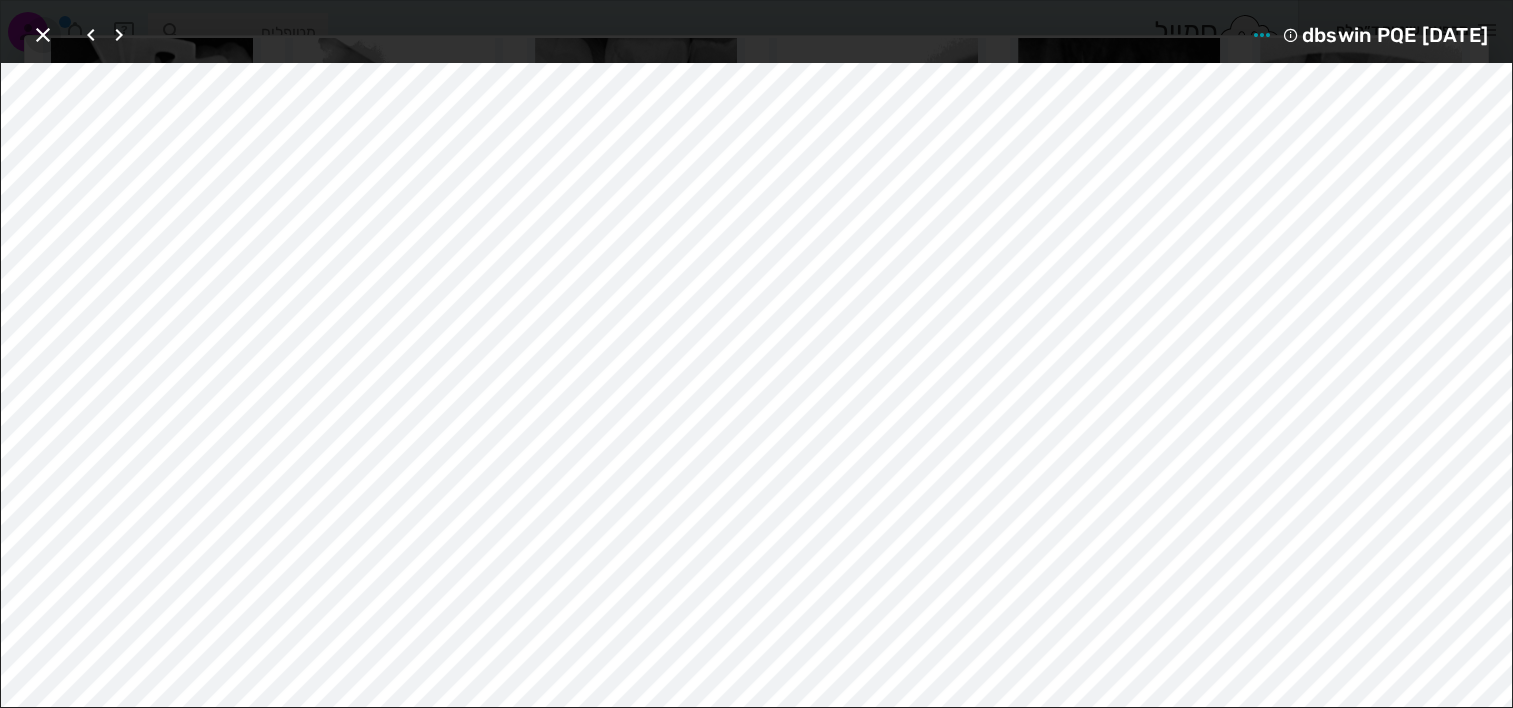 click at bounding box center [43, 35] 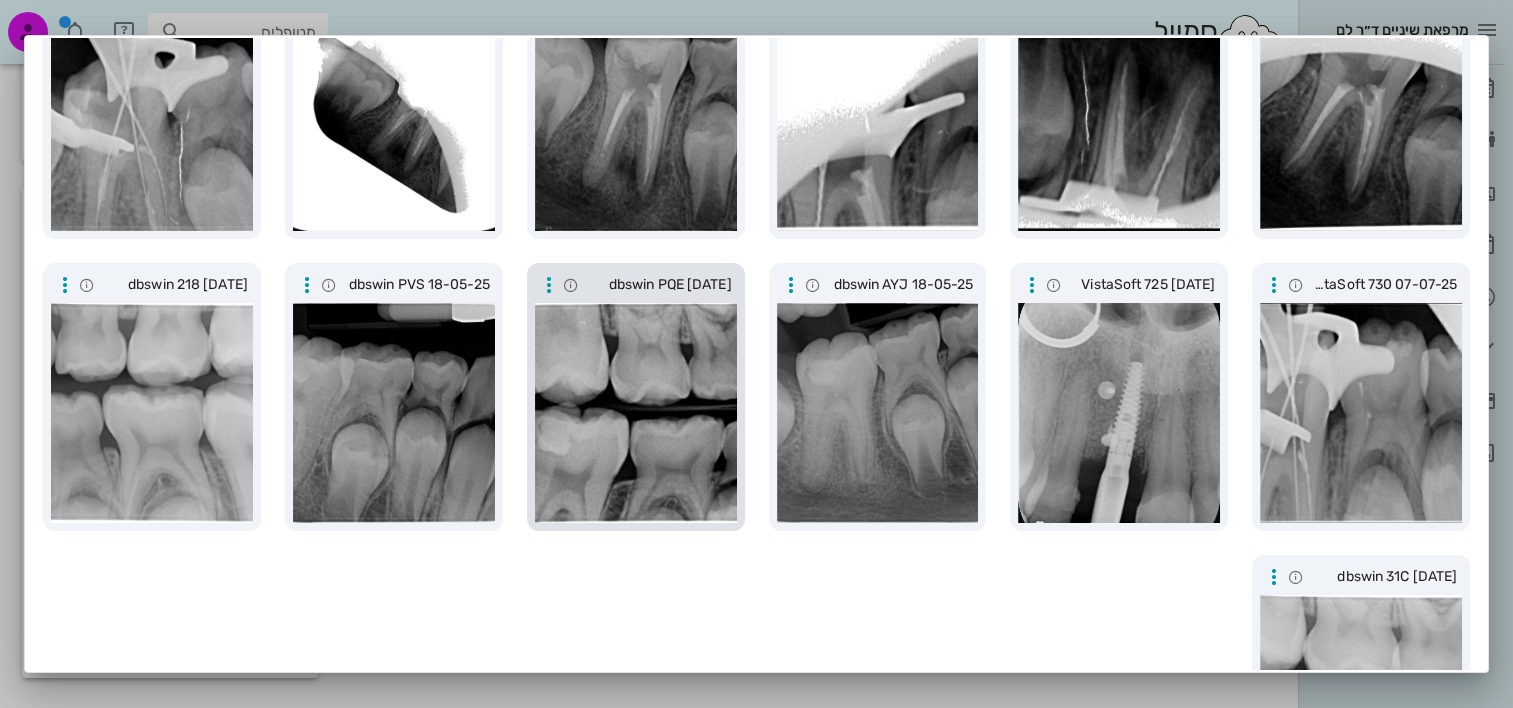 scroll, scrollTop: 100, scrollLeft: 0, axis: vertical 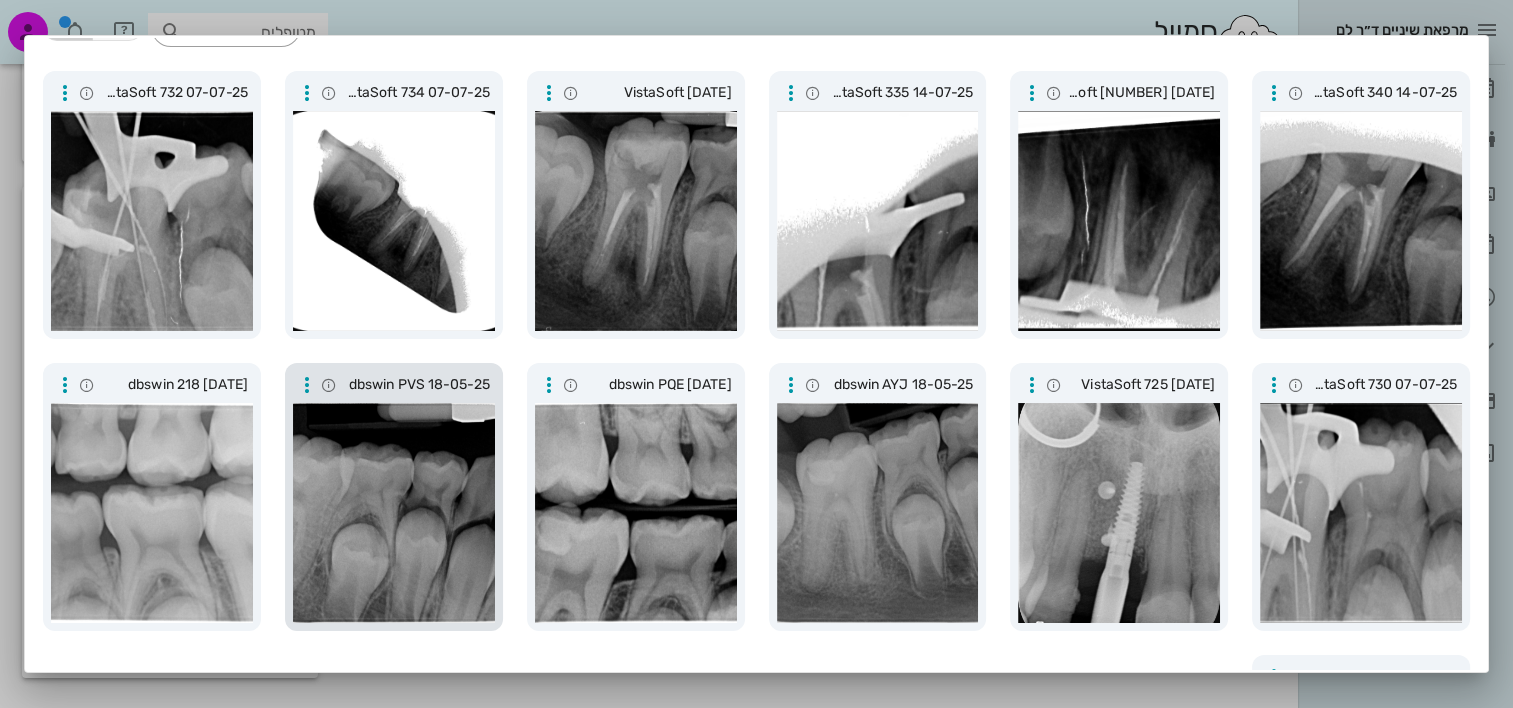 click at bounding box center (394, 513) 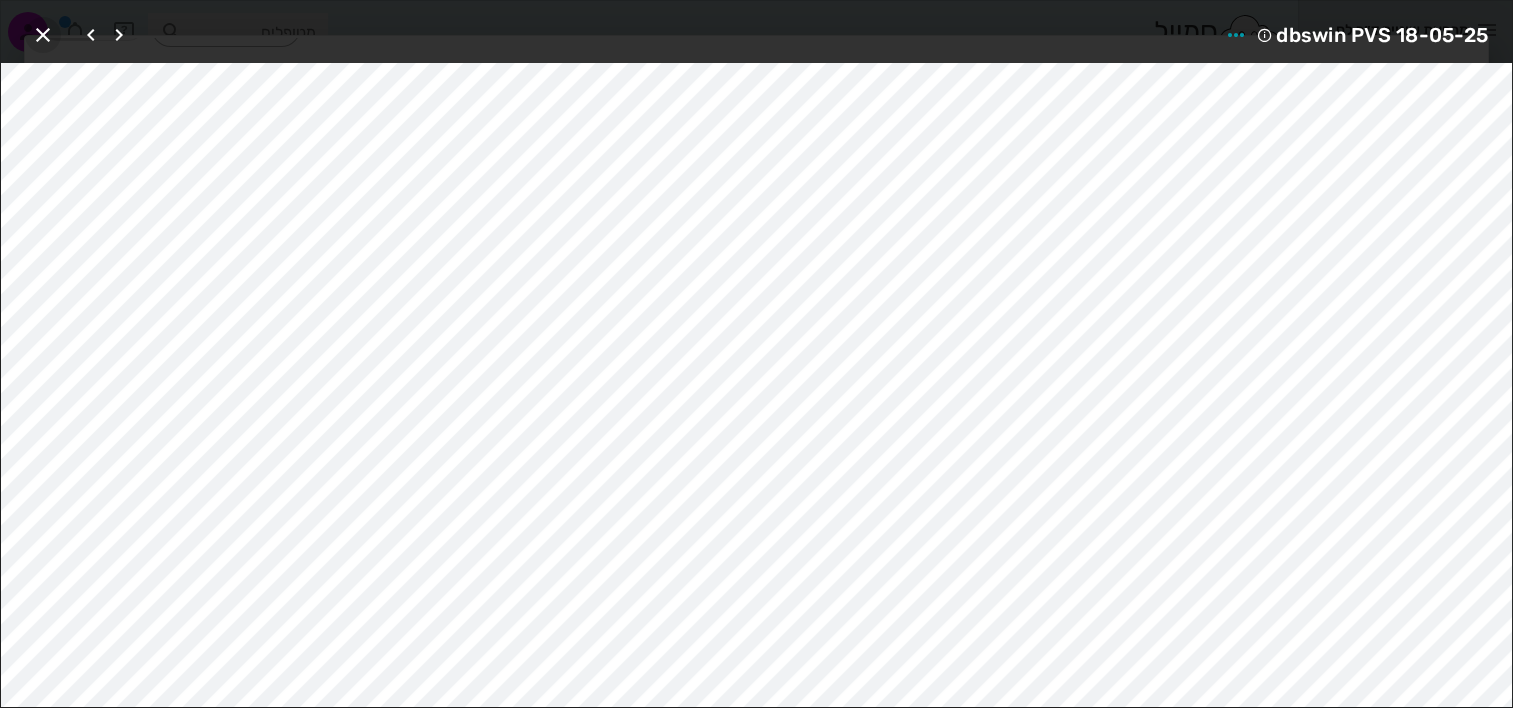 click at bounding box center (43, 35) 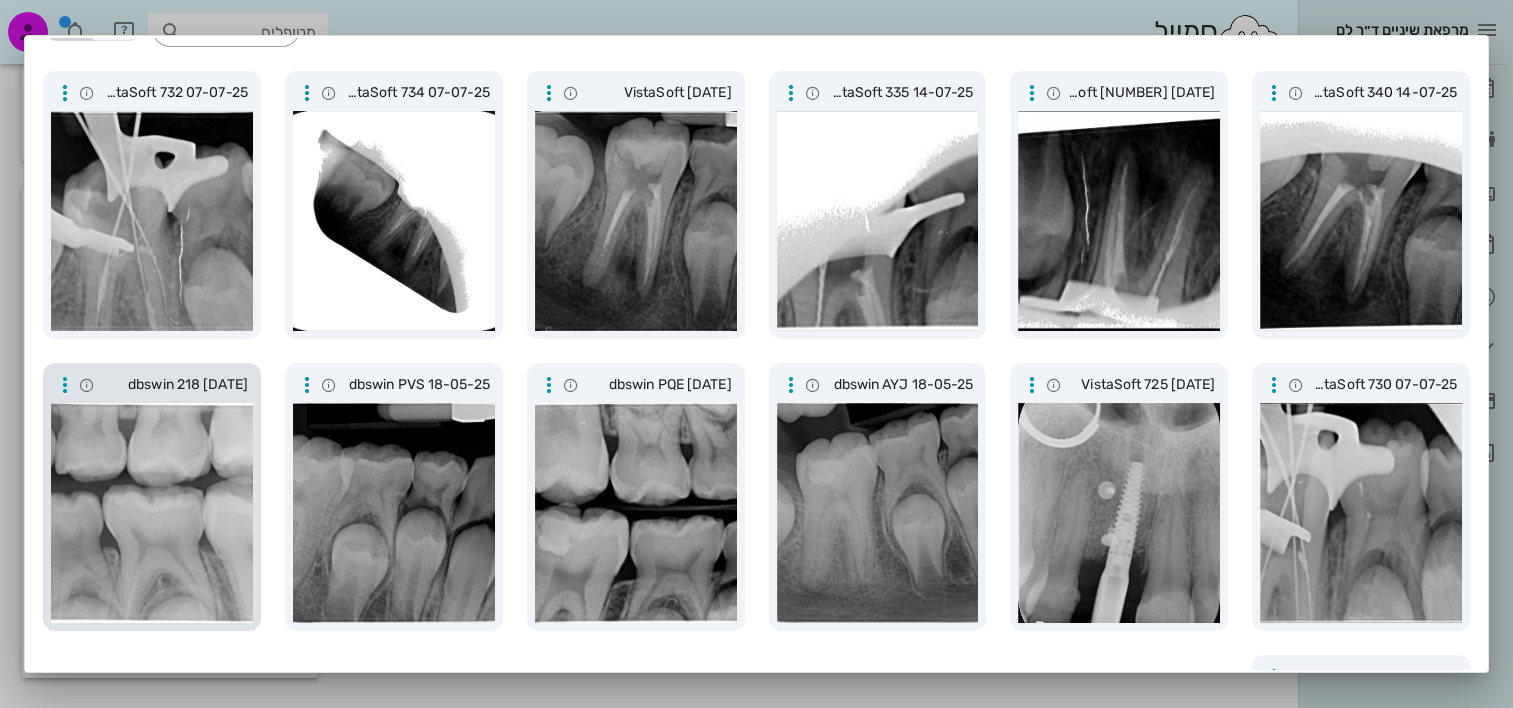 click at bounding box center (152, 513) 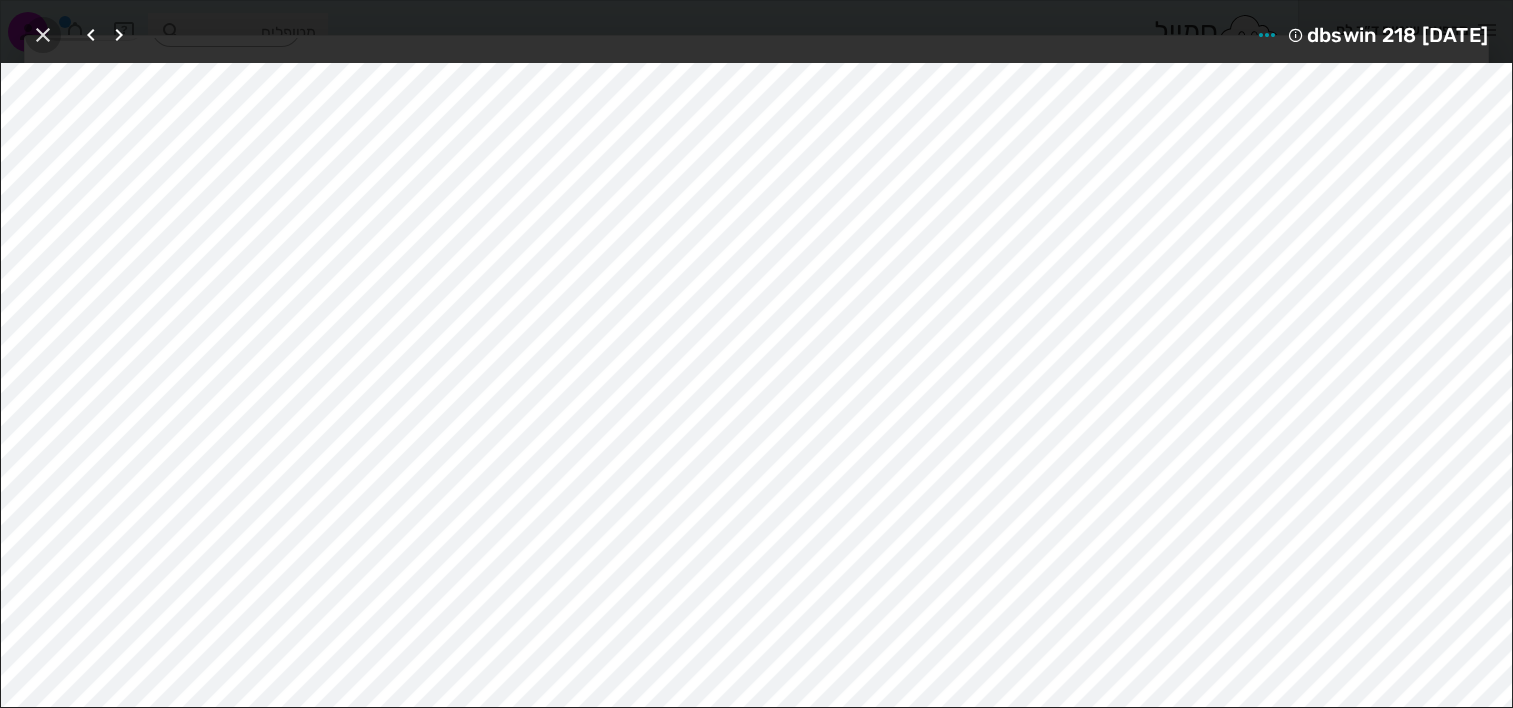 click at bounding box center [43, 35] 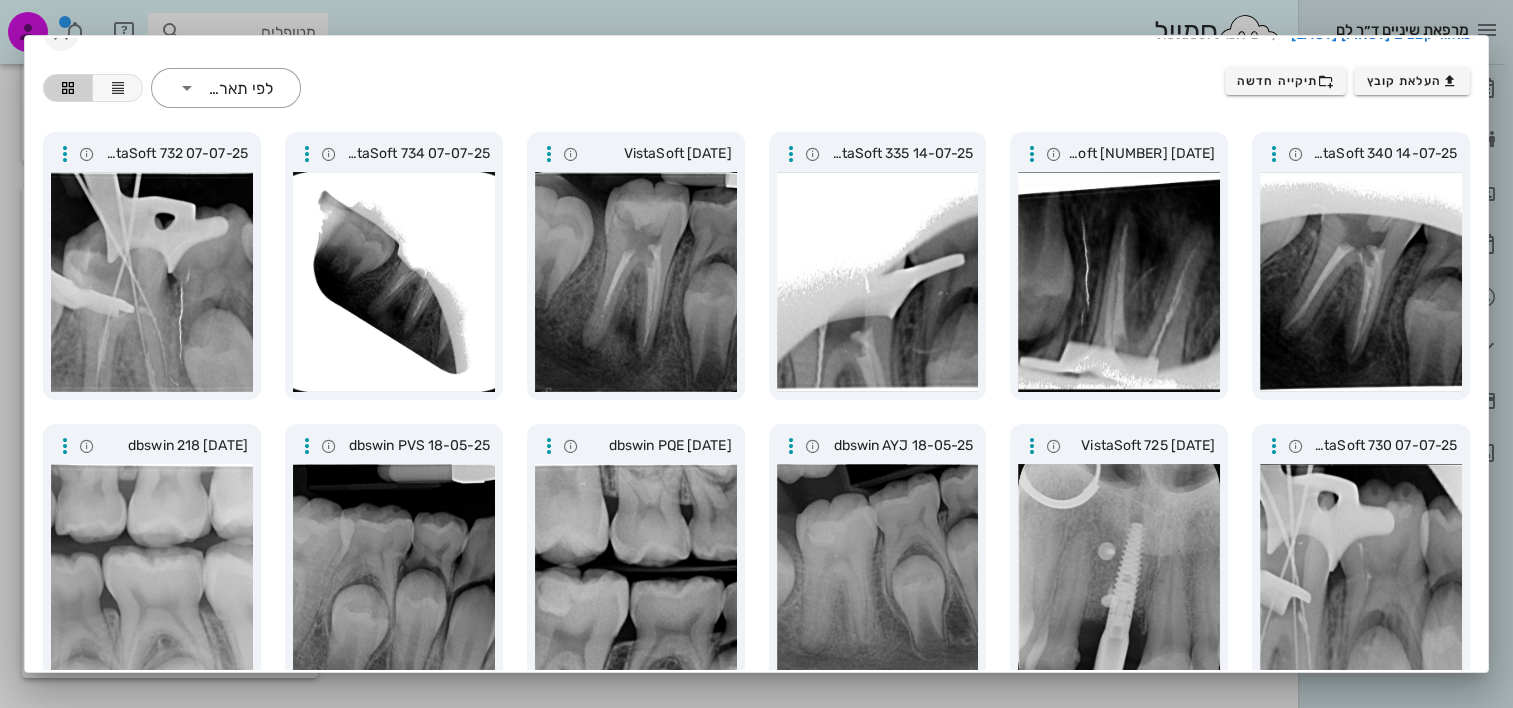 scroll, scrollTop: 0, scrollLeft: 0, axis: both 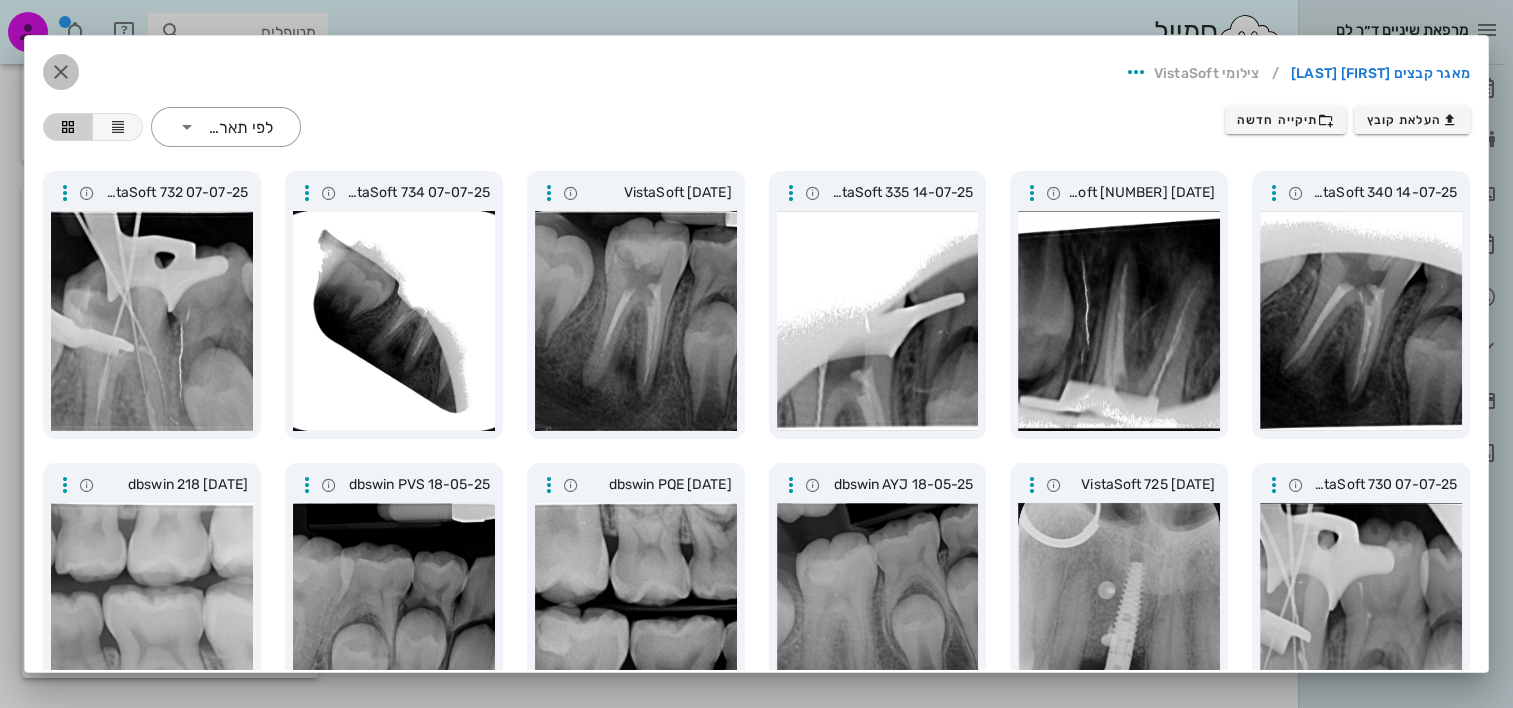 click at bounding box center (61, 72) 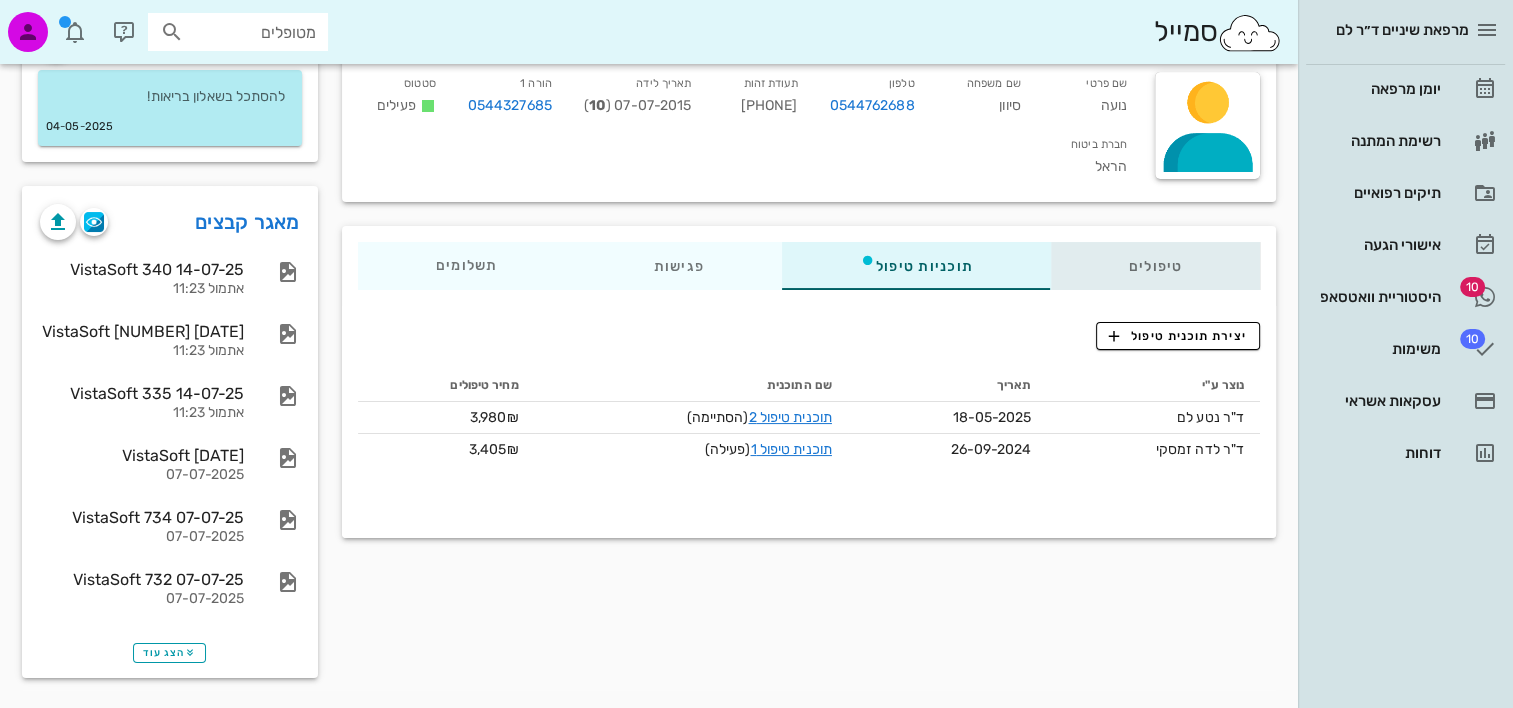 click on "טיפולים" at bounding box center (1155, 266) 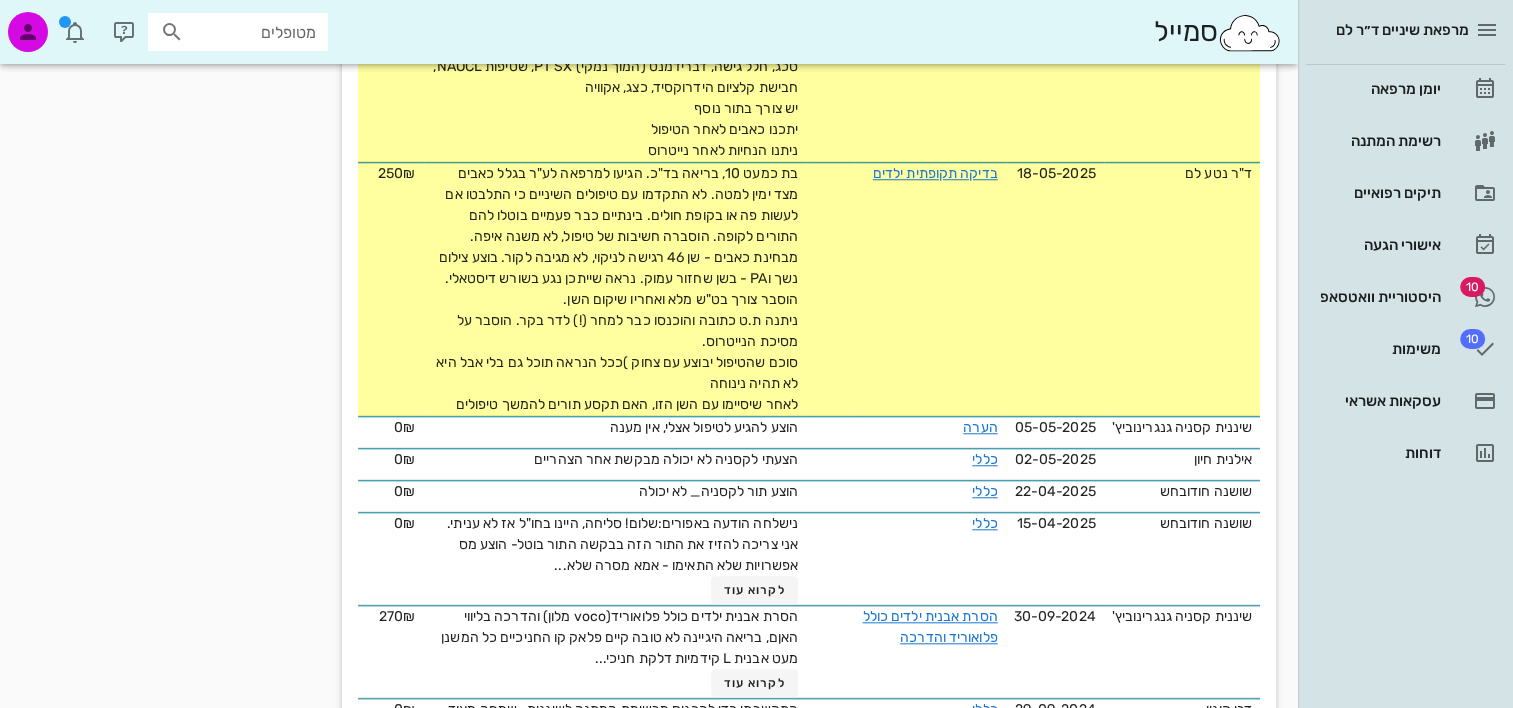 scroll, scrollTop: 1907, scrollLeft: 0, axis: vertical 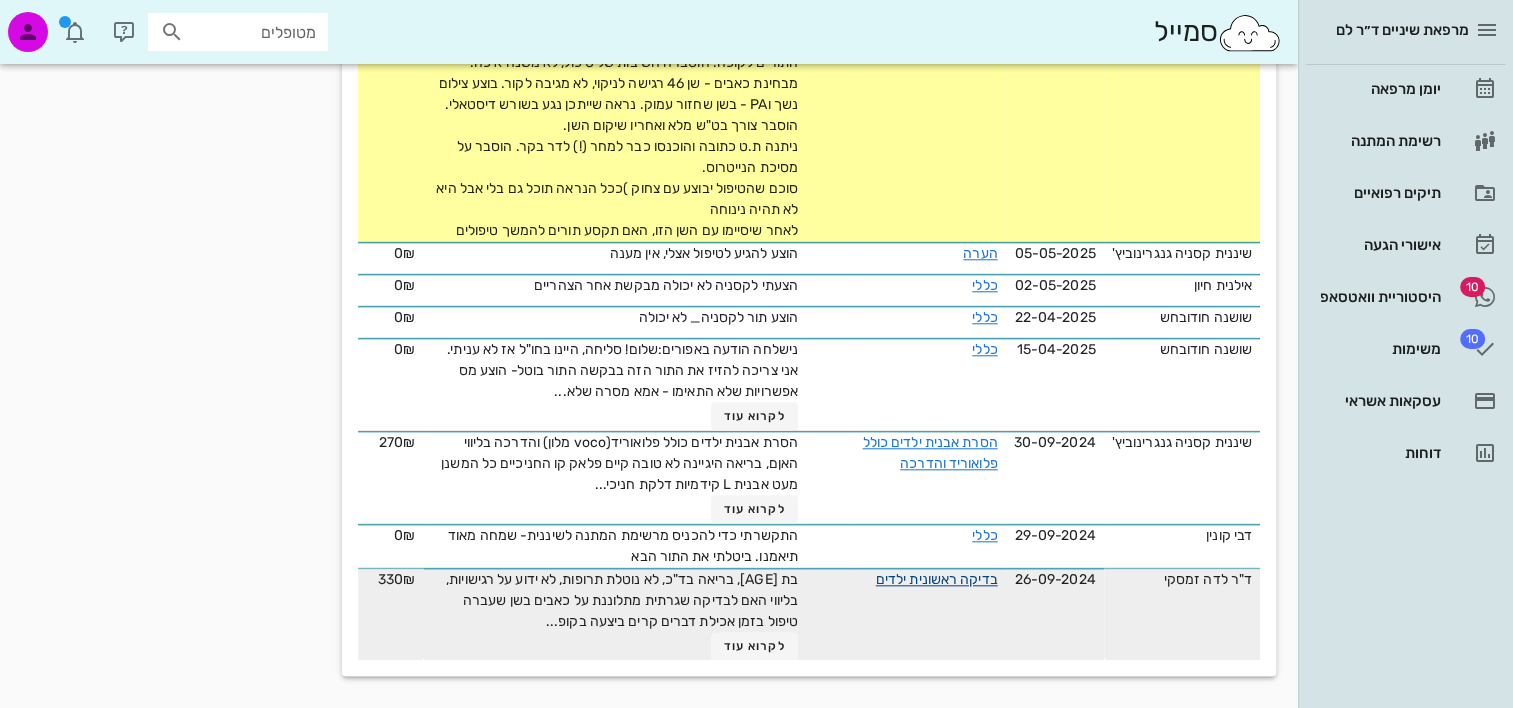 click on "בדיקה ראשונית ילדים" at bounding box center [937, 579] 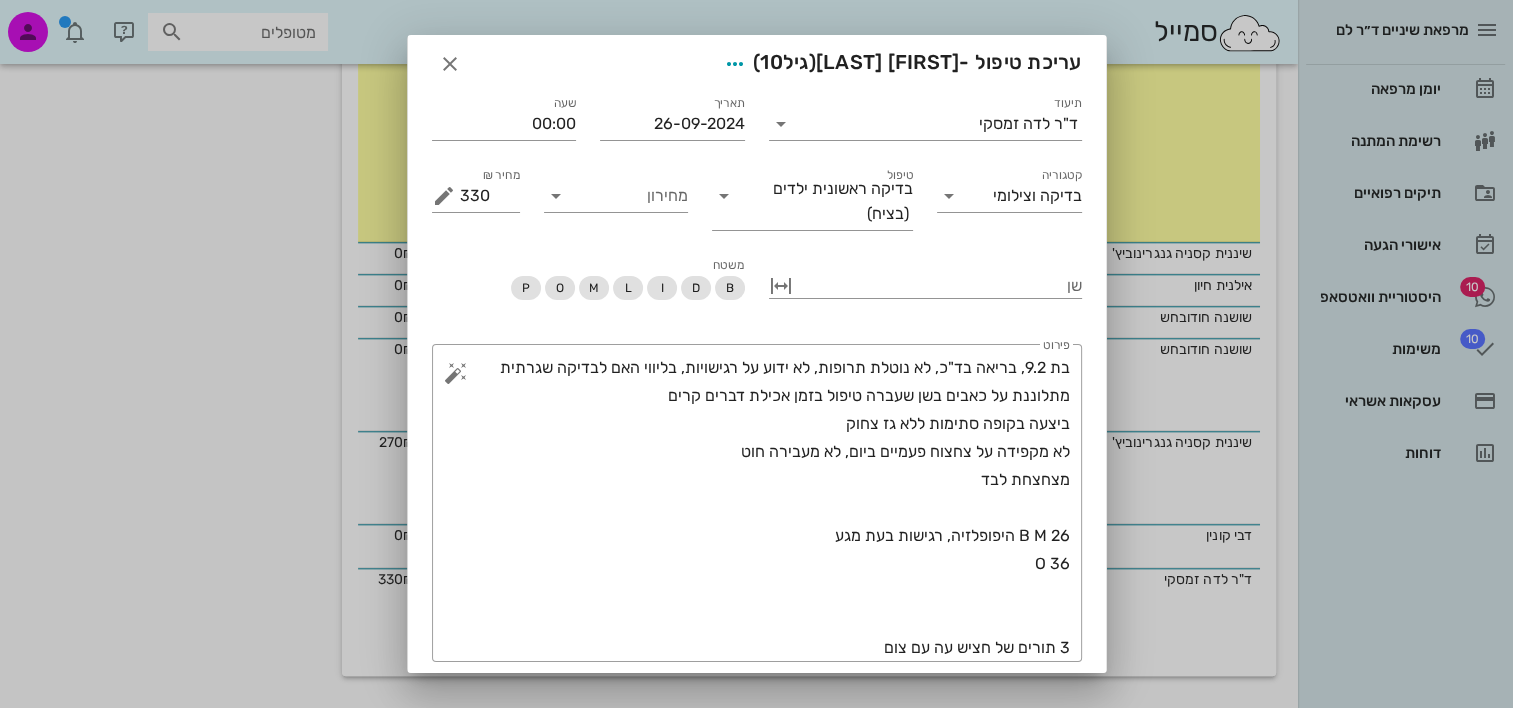 scroll, scrollTop: 0, scrollLeft: 0, axis: both 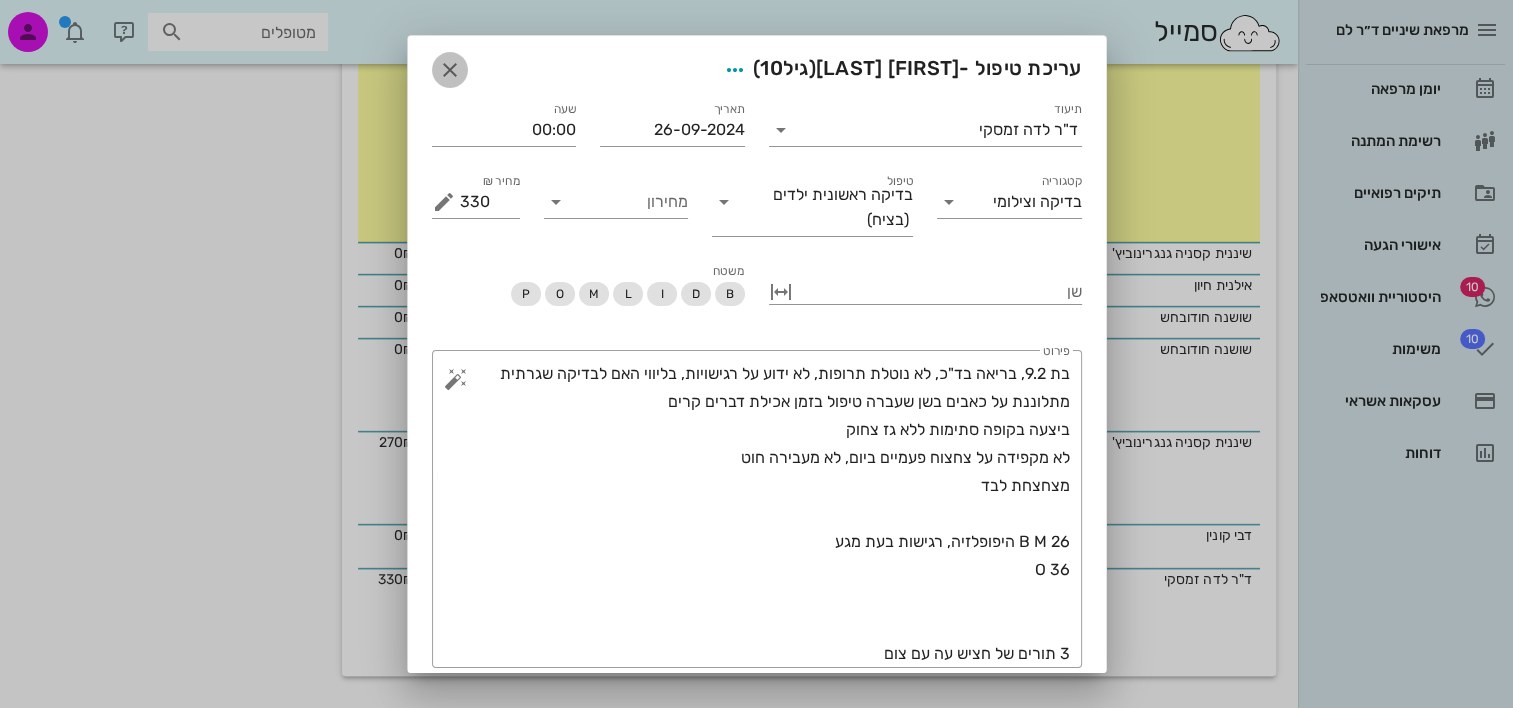 click at bounding box center (450, 70) 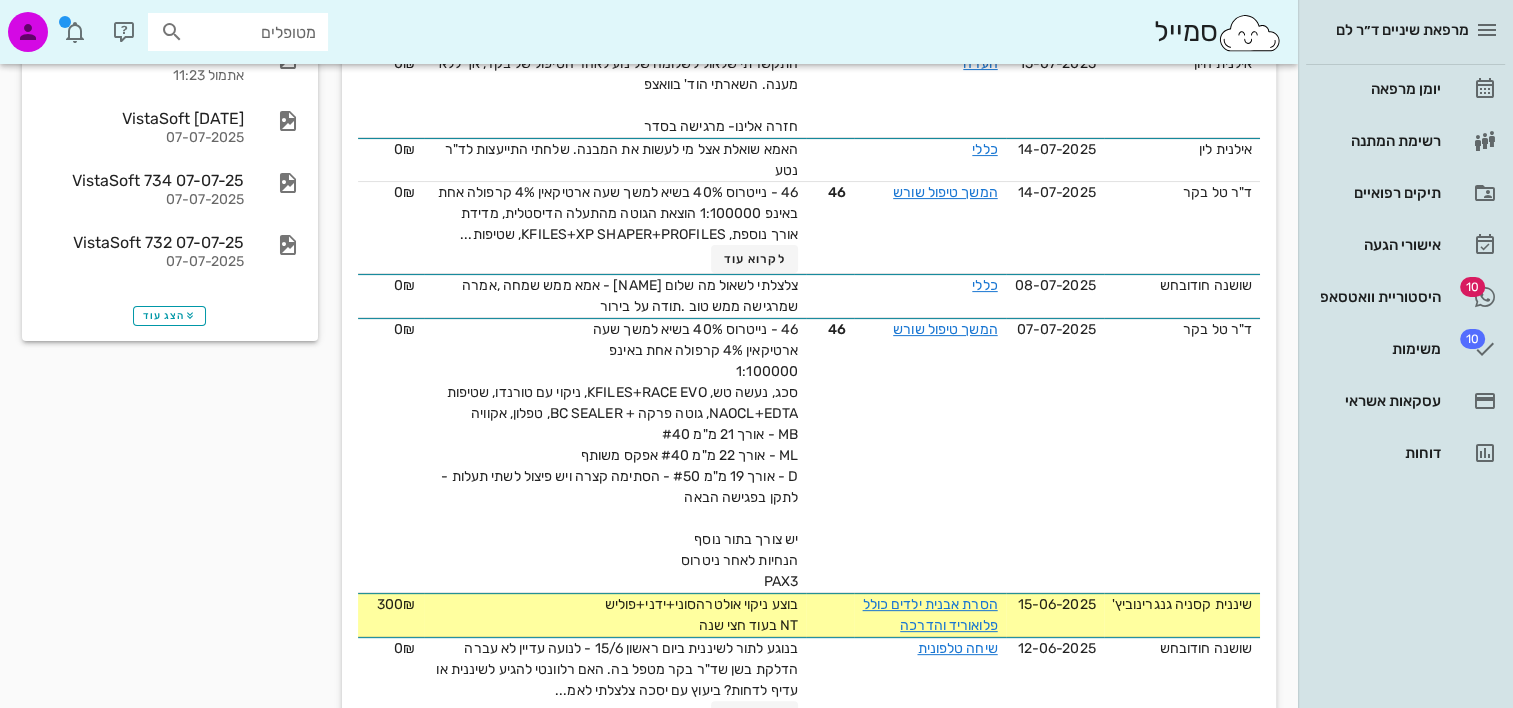 scroll, scrollTop: 7, scrollLeft: 0, axis: vertical 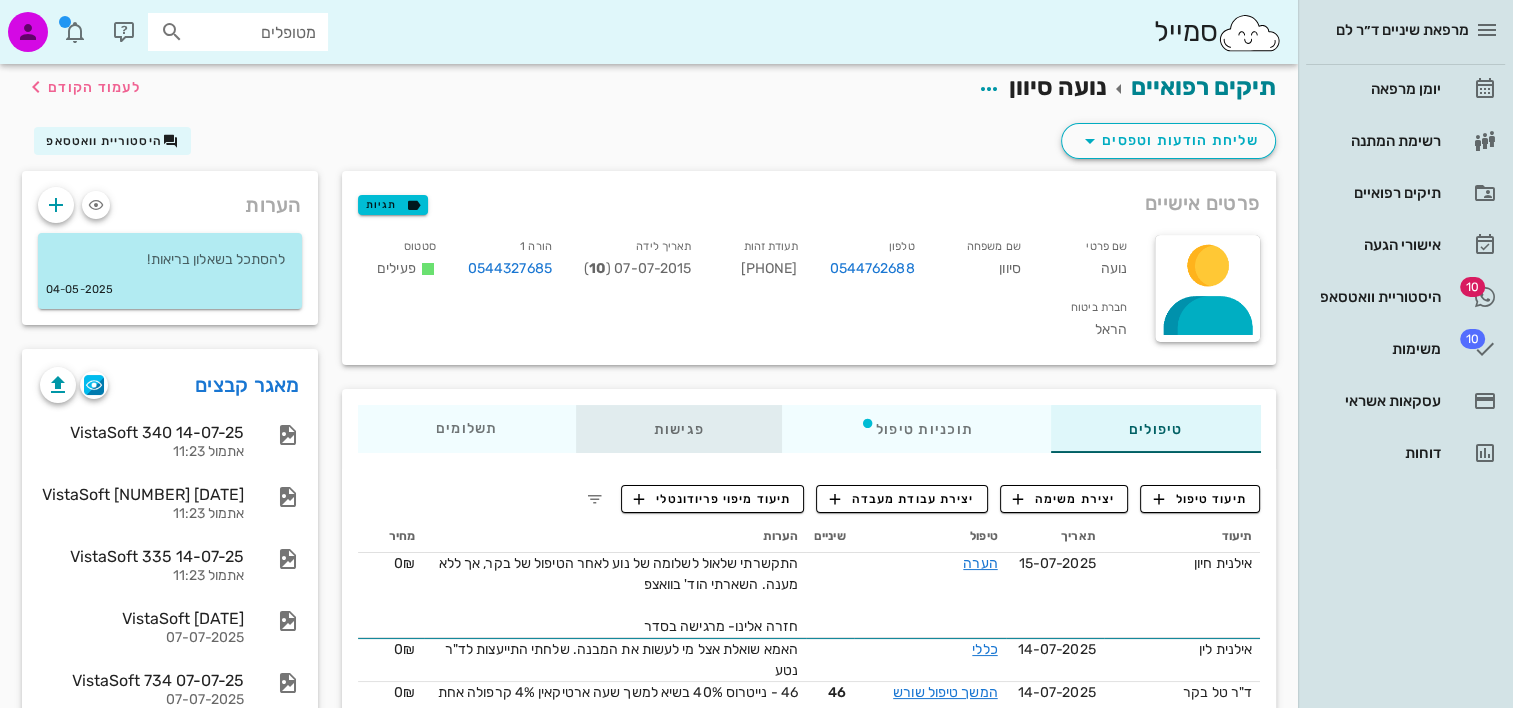 click on "פגישות" at bounding box center (678, 429) 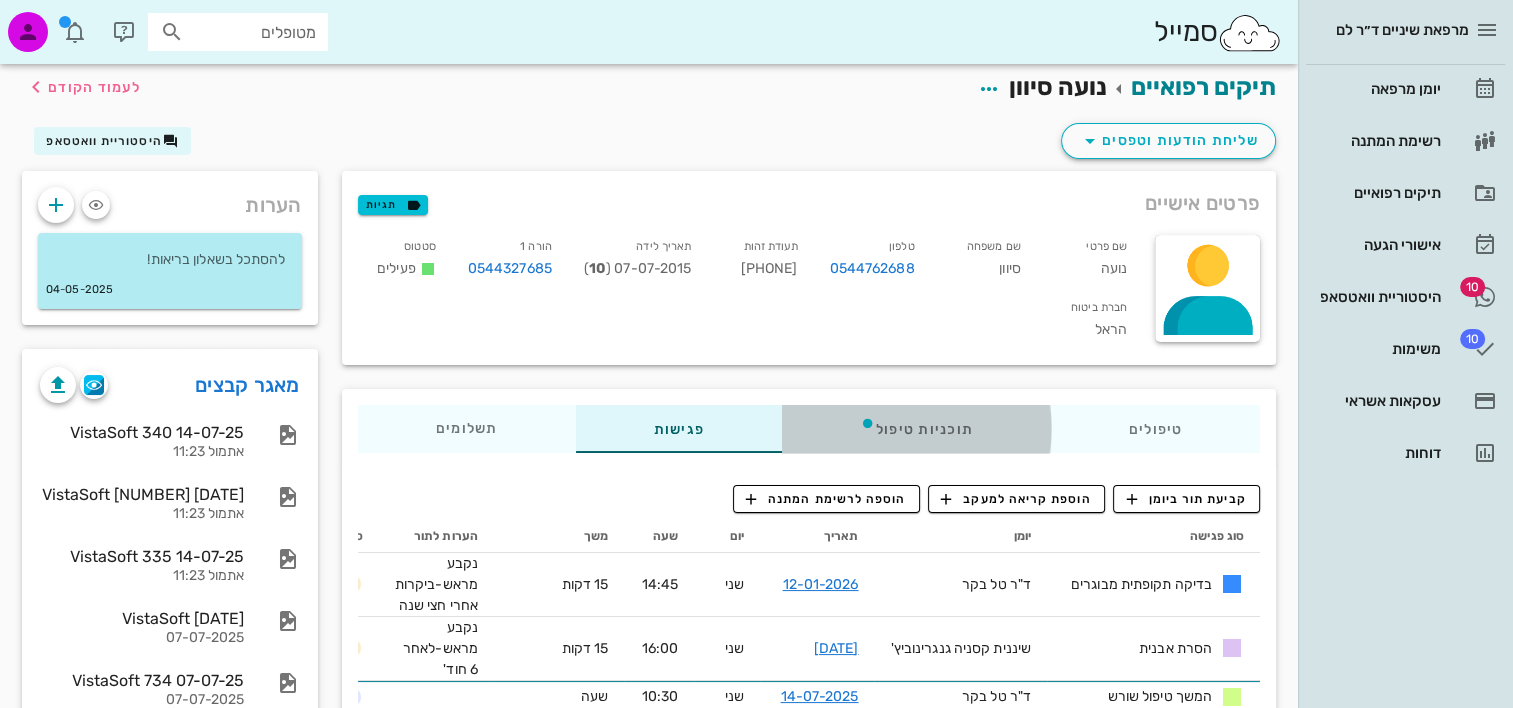 click on "תוכניות טיפול" at bounding box center (915, 429) 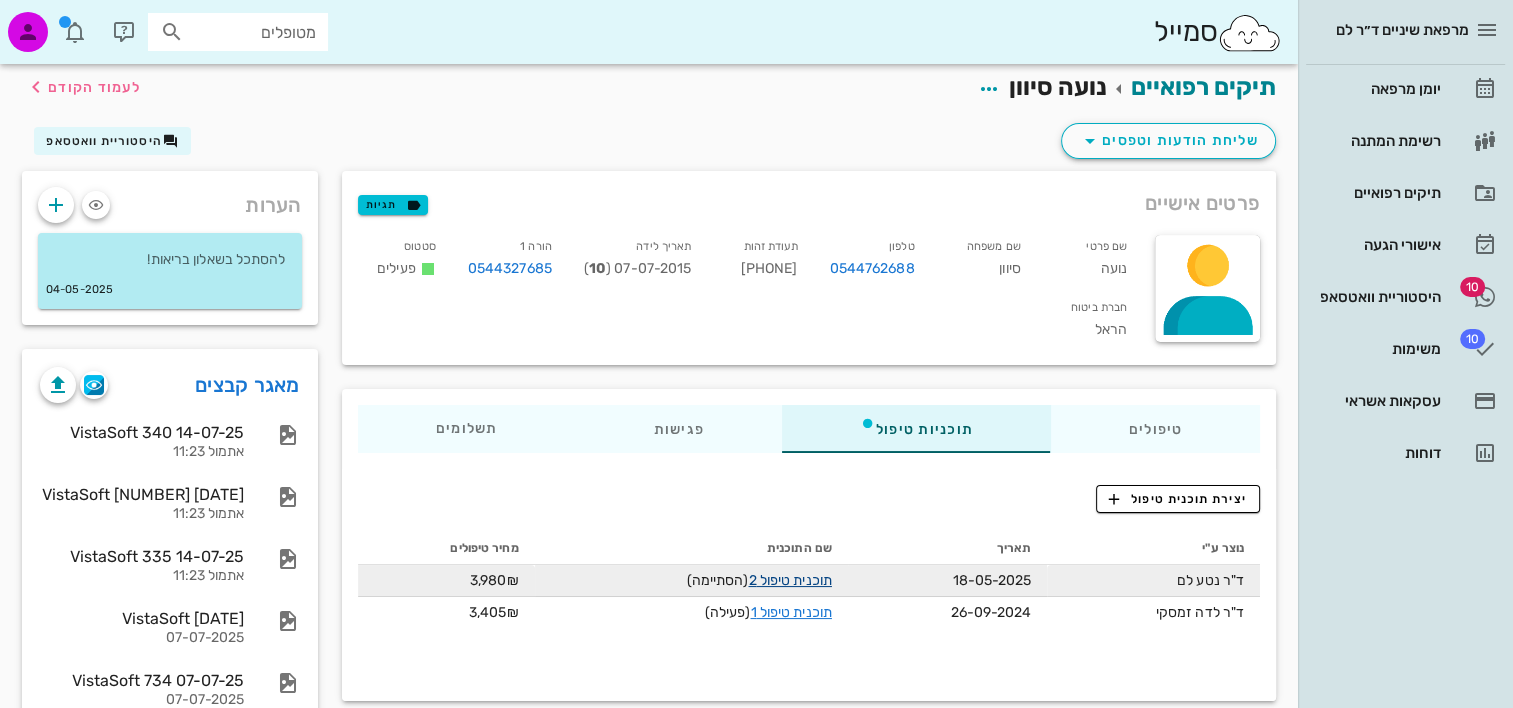 click on "תוכנית טיפול 2" at bounding box center [789, 580] 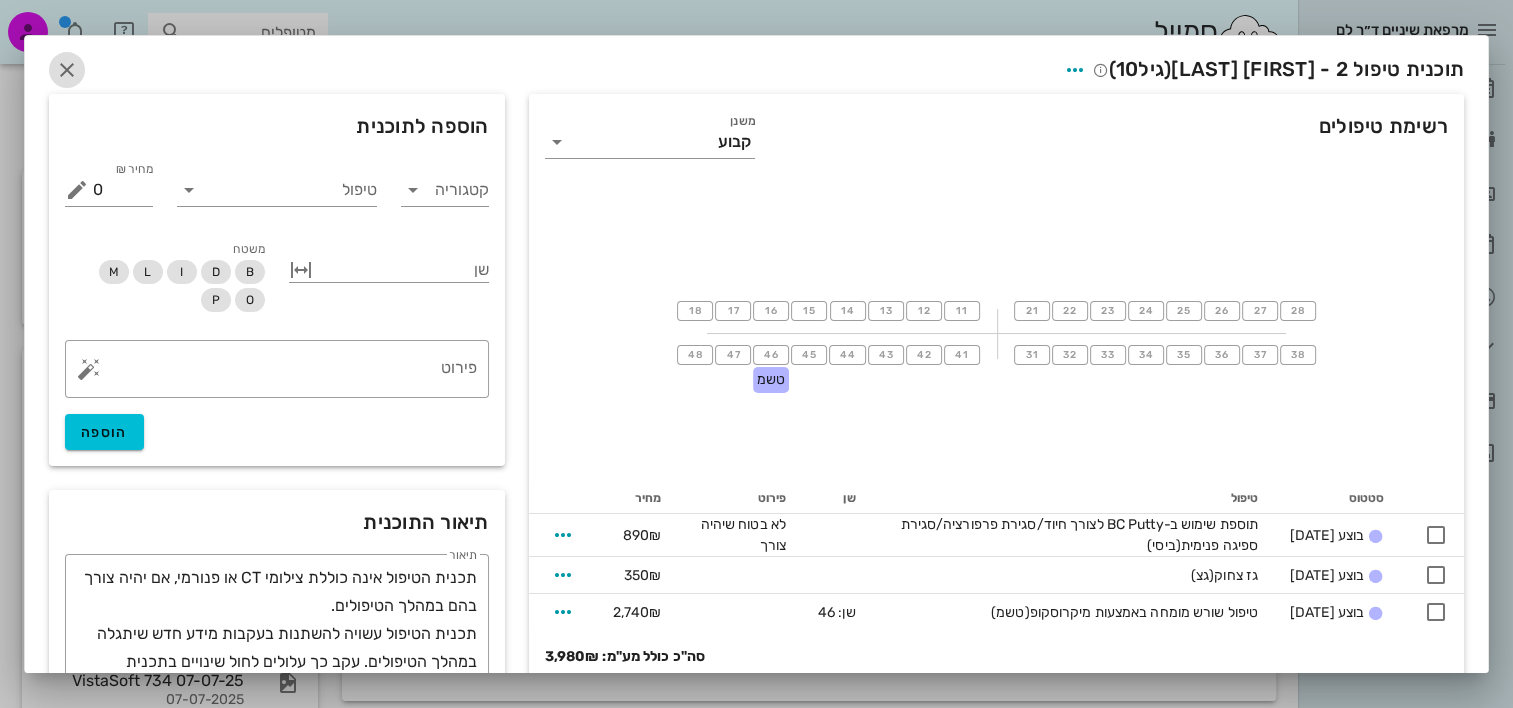 click at bounding box center [67, 70] 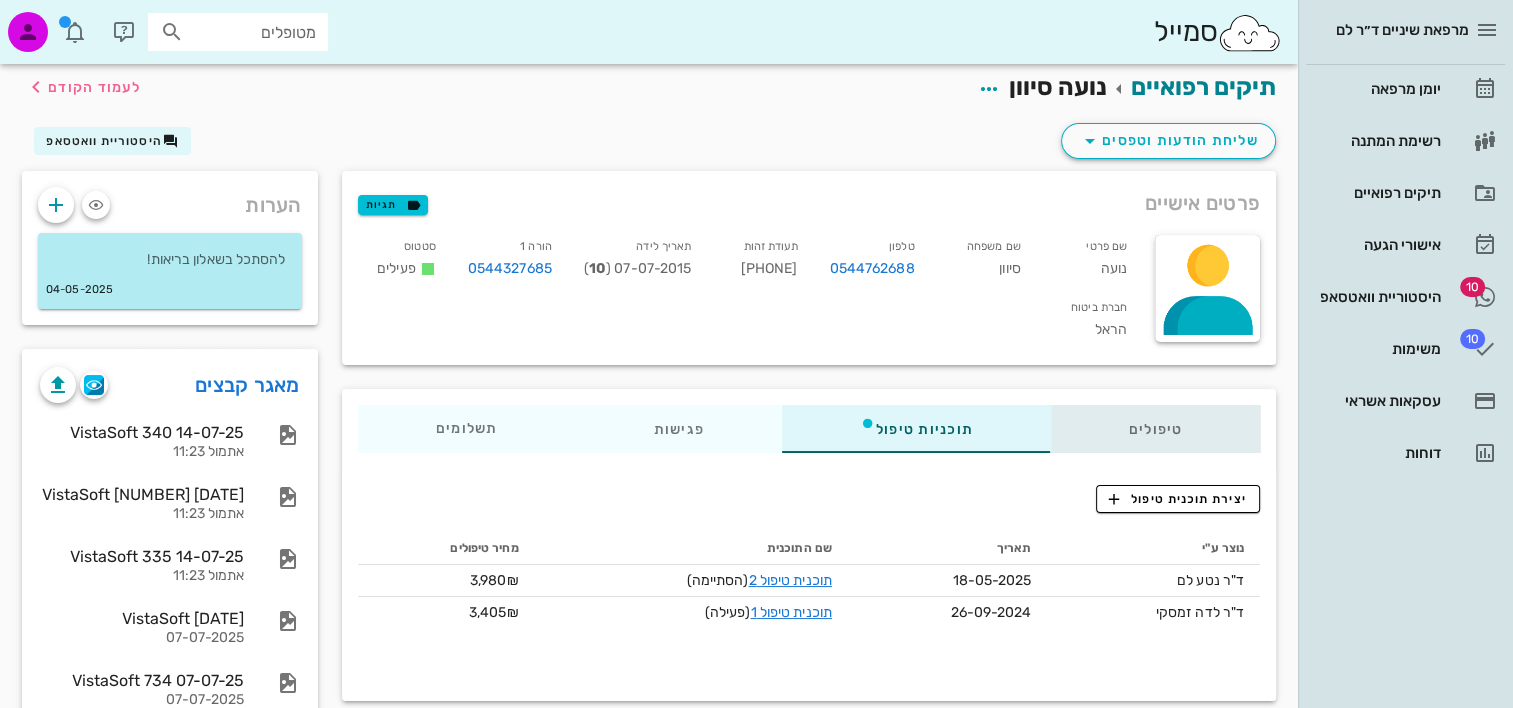 click on "טיפולים" at bounding box center [1155, 429] 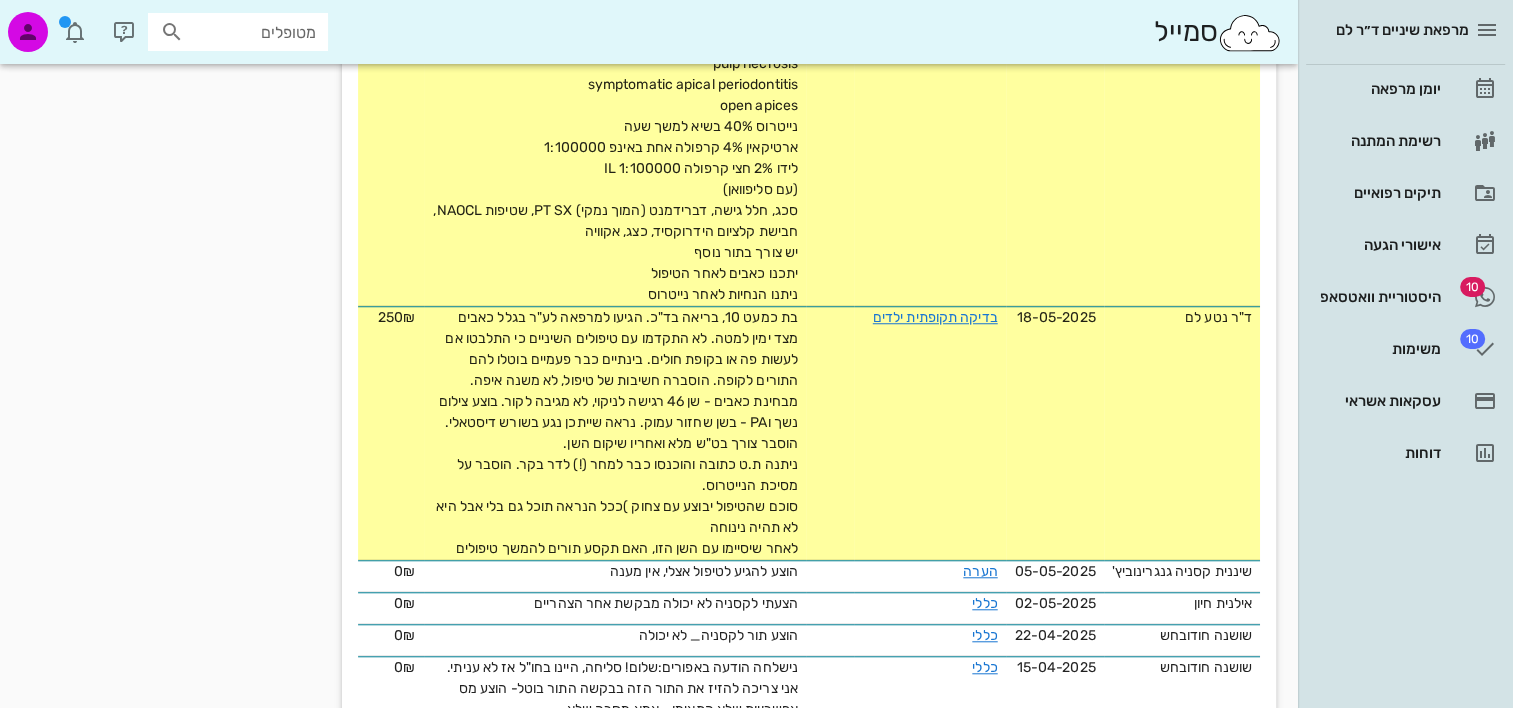 scroll, scrollTop: 1607, scrollLeft: 0, axis: vertical 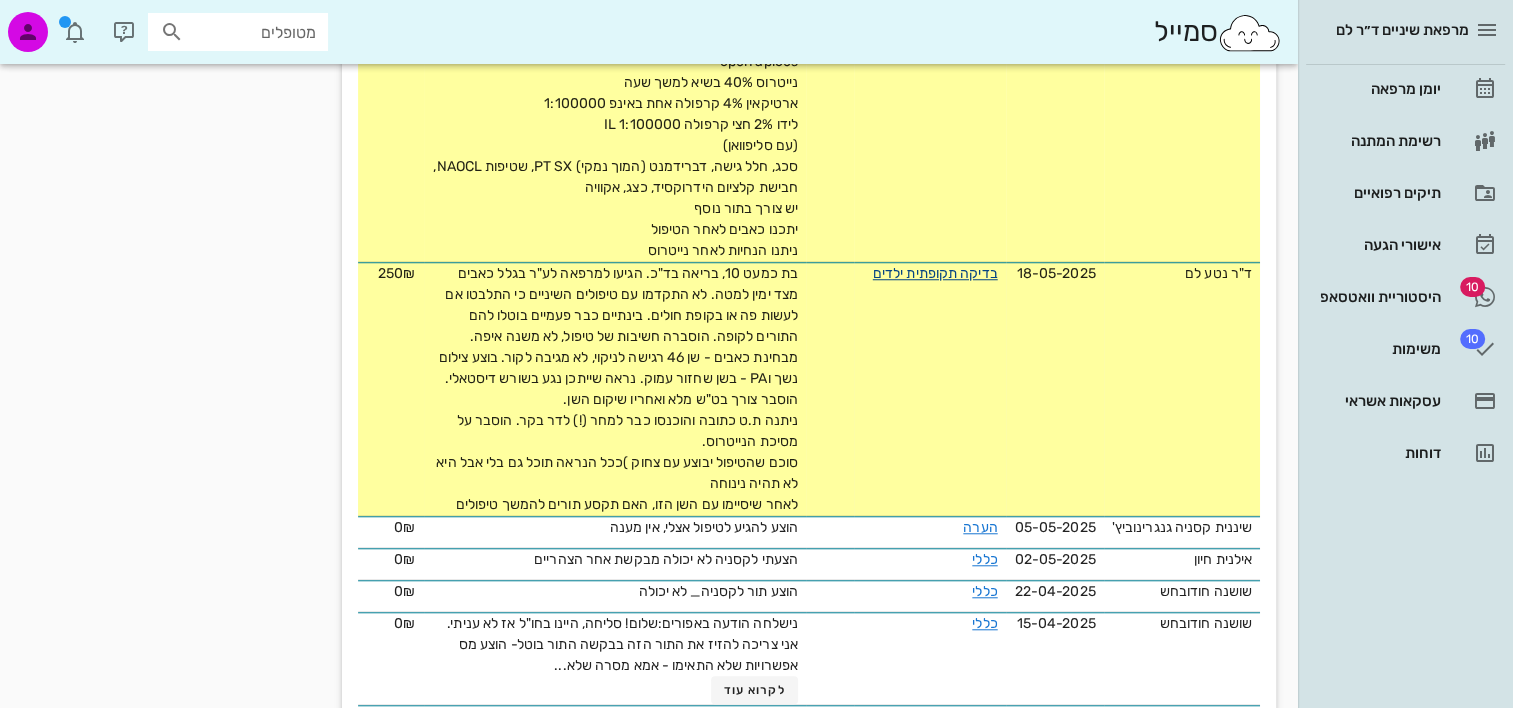 click on "בדיקה תקופתית ילדים" at bounding box center [935, 273] 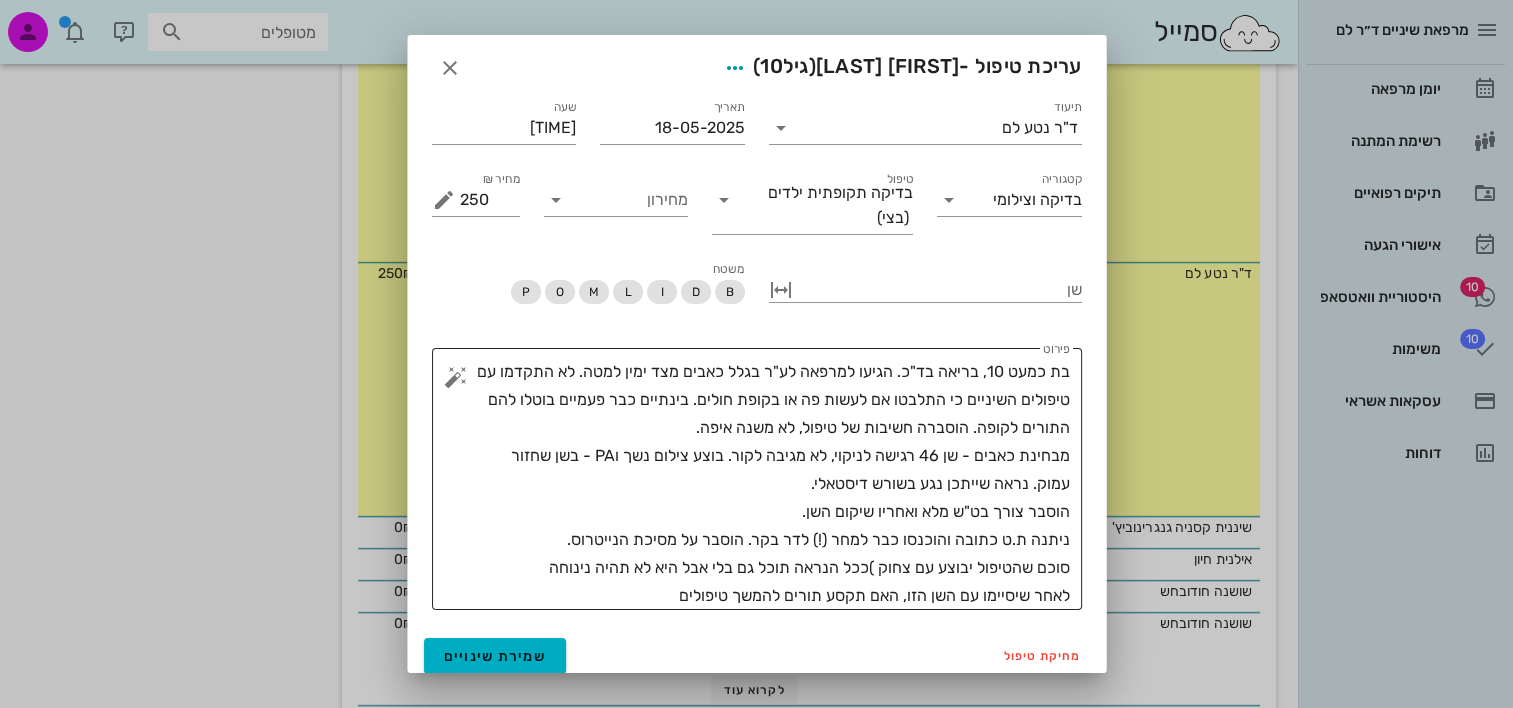 scroll, scrollTop: 0, scrollLeft: 0, axis: both 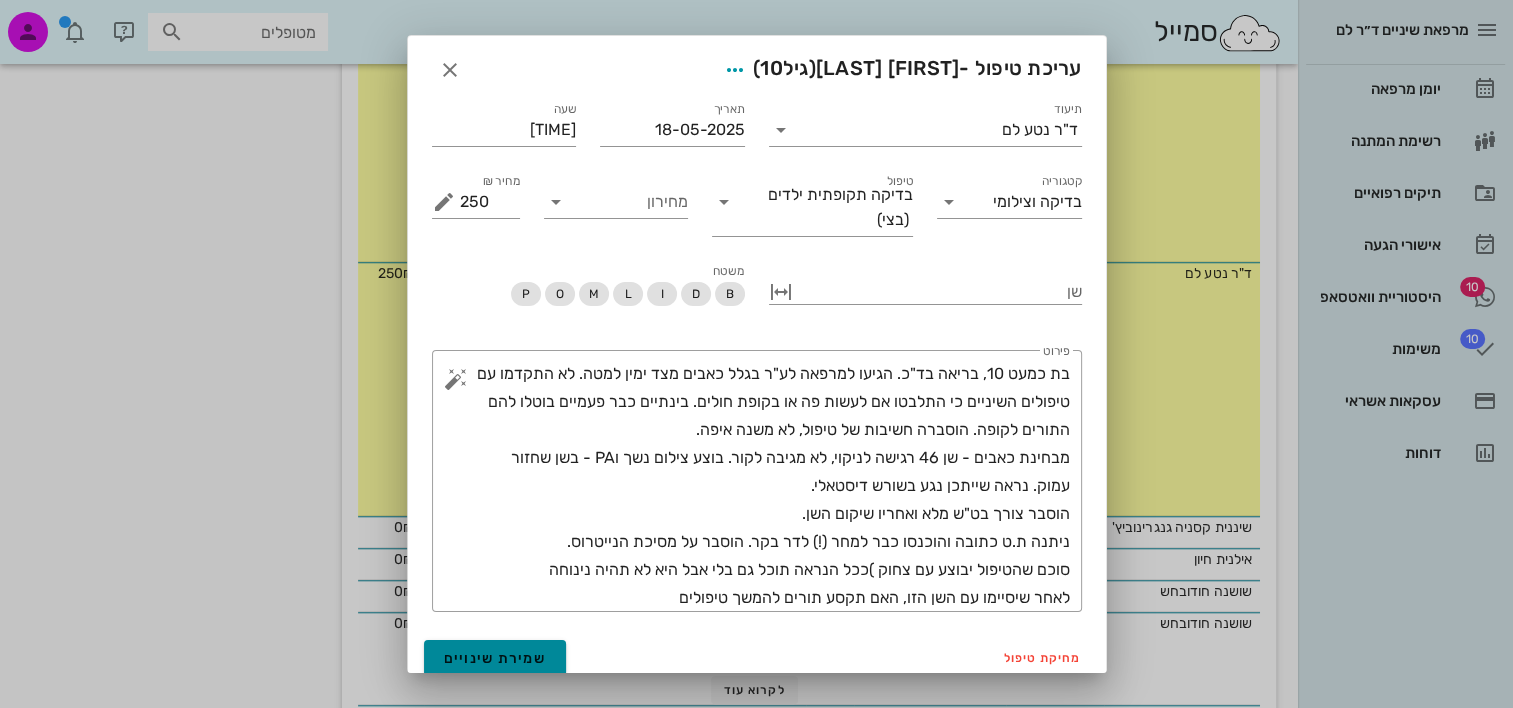 click on "שמירת שינויים" at bounding box center [495, 658] 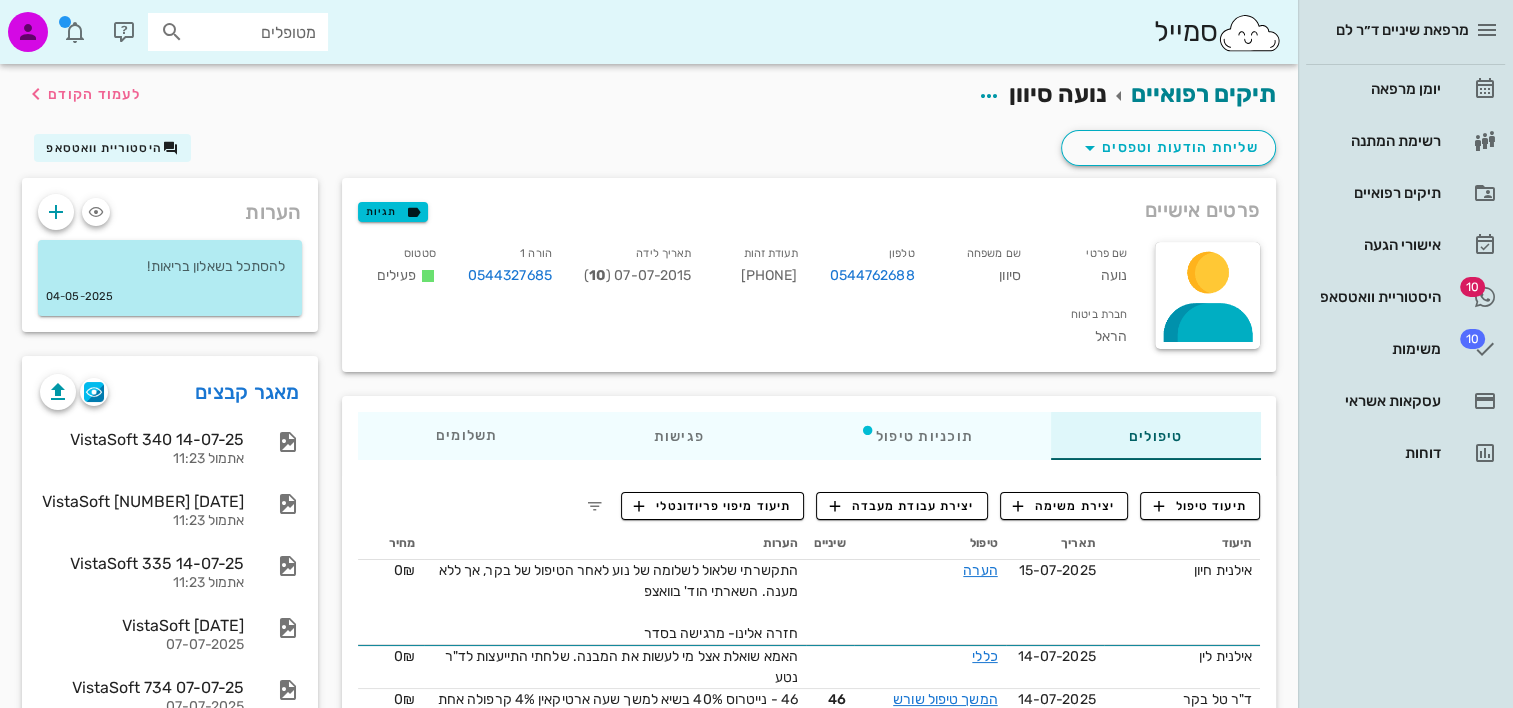 scroll, scrollTop: 0, scrollLeft: 0, axis: both 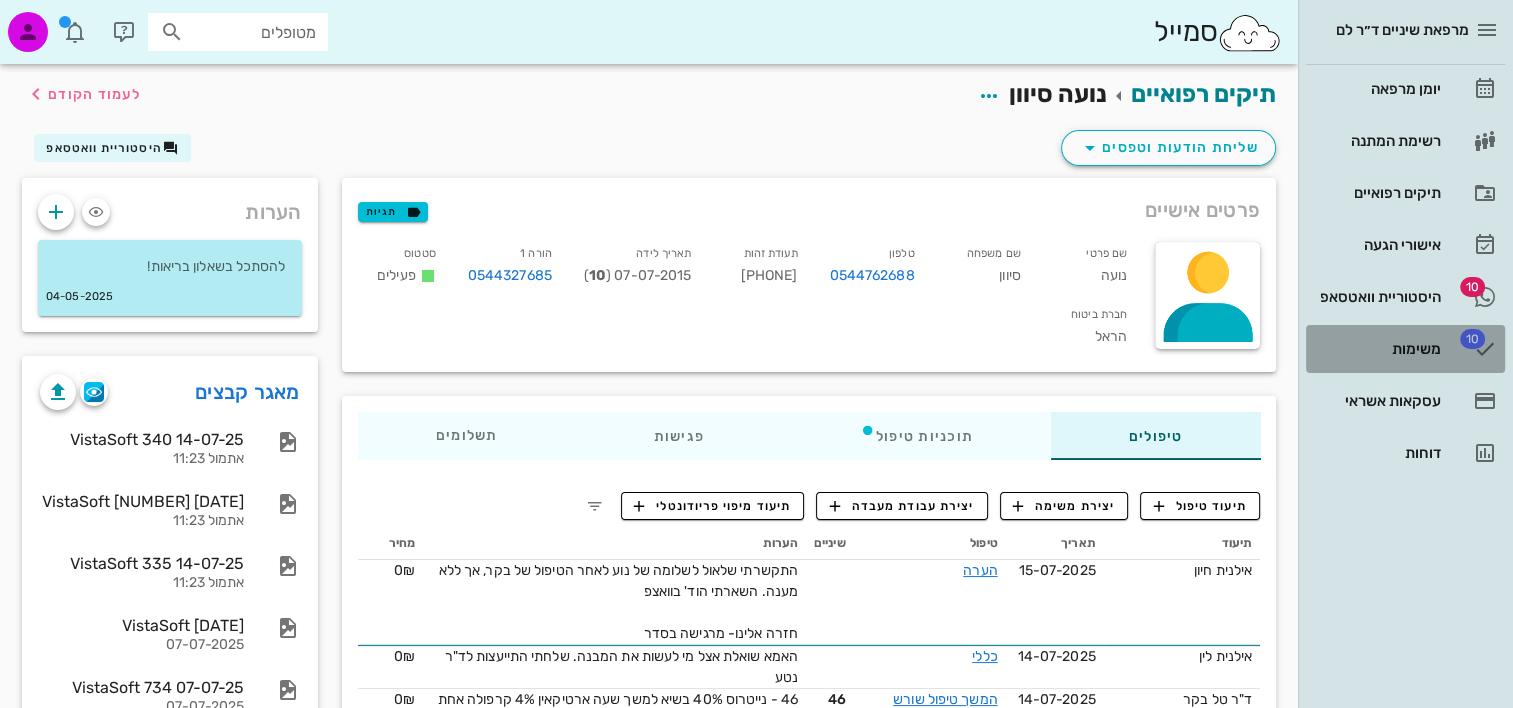 click on "משימות" at bounding box center [1377, 349] 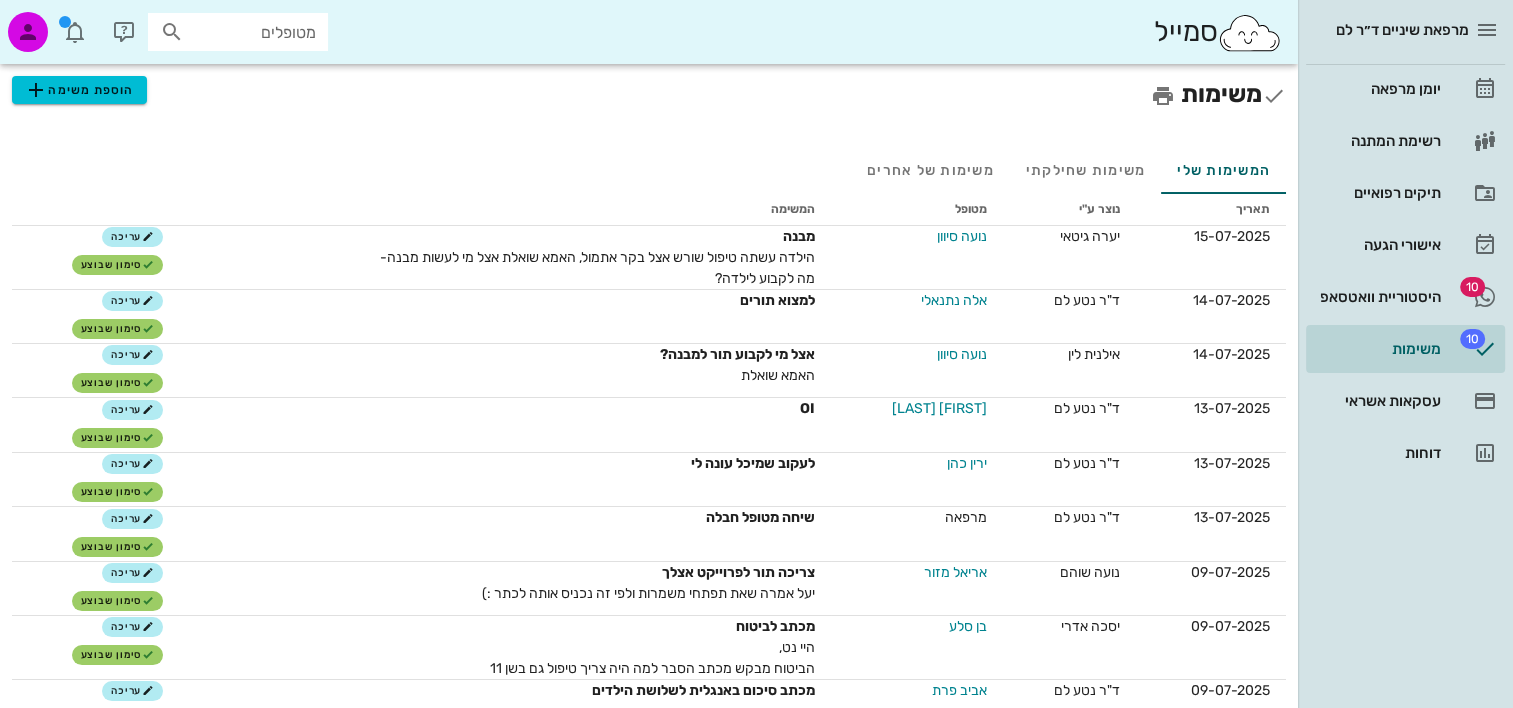 click on "מטופל" at bounding box center (917, 210) 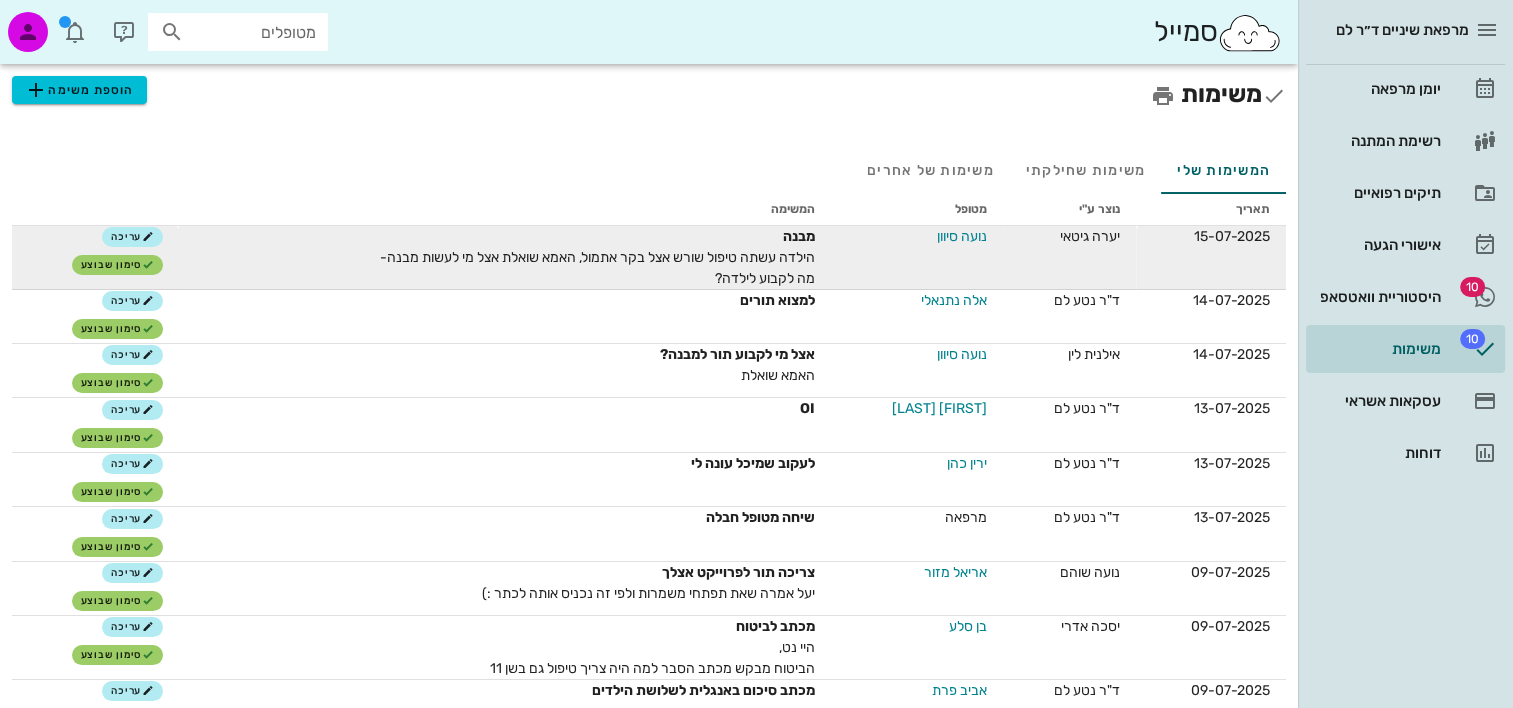 click on "נועה סיוון" at bounding box center [957, 236] 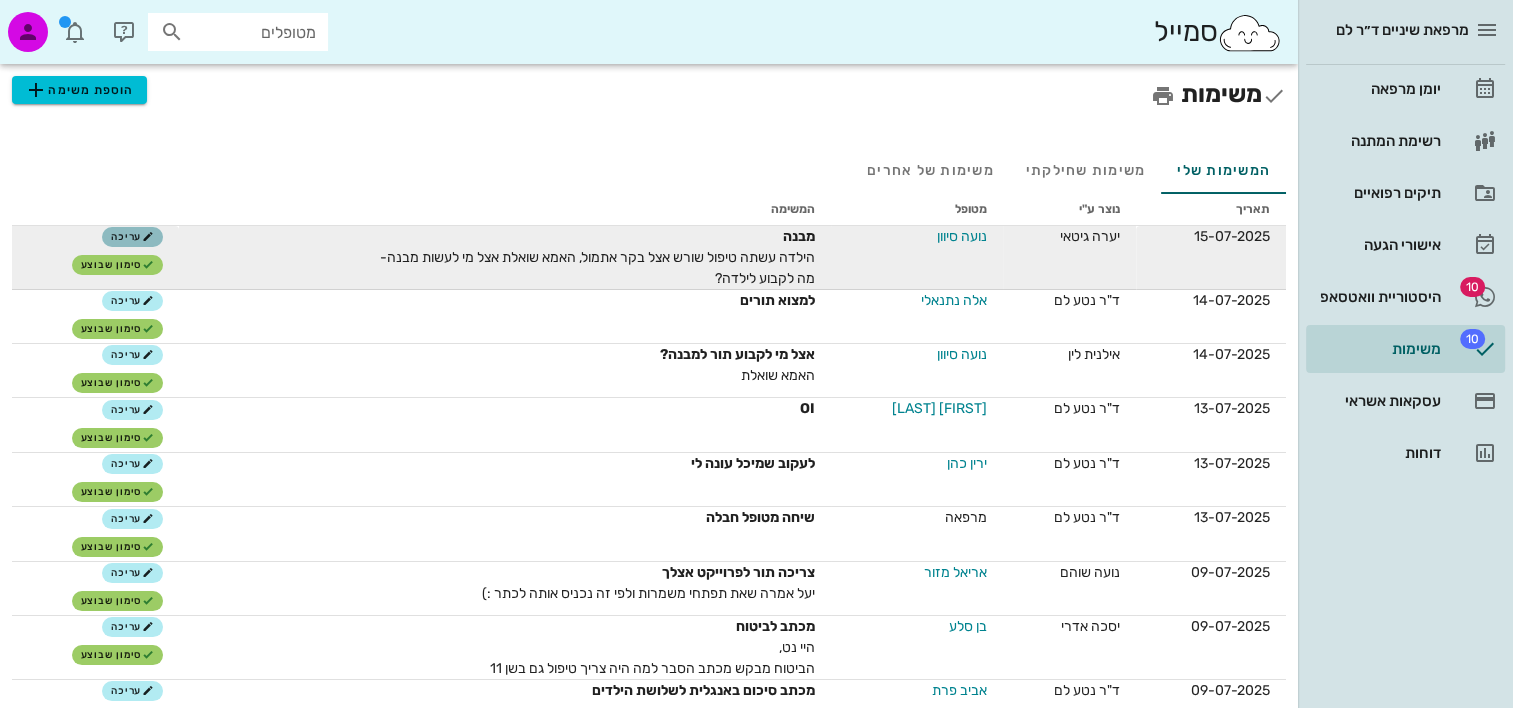 click at bounding box center [148, 237] 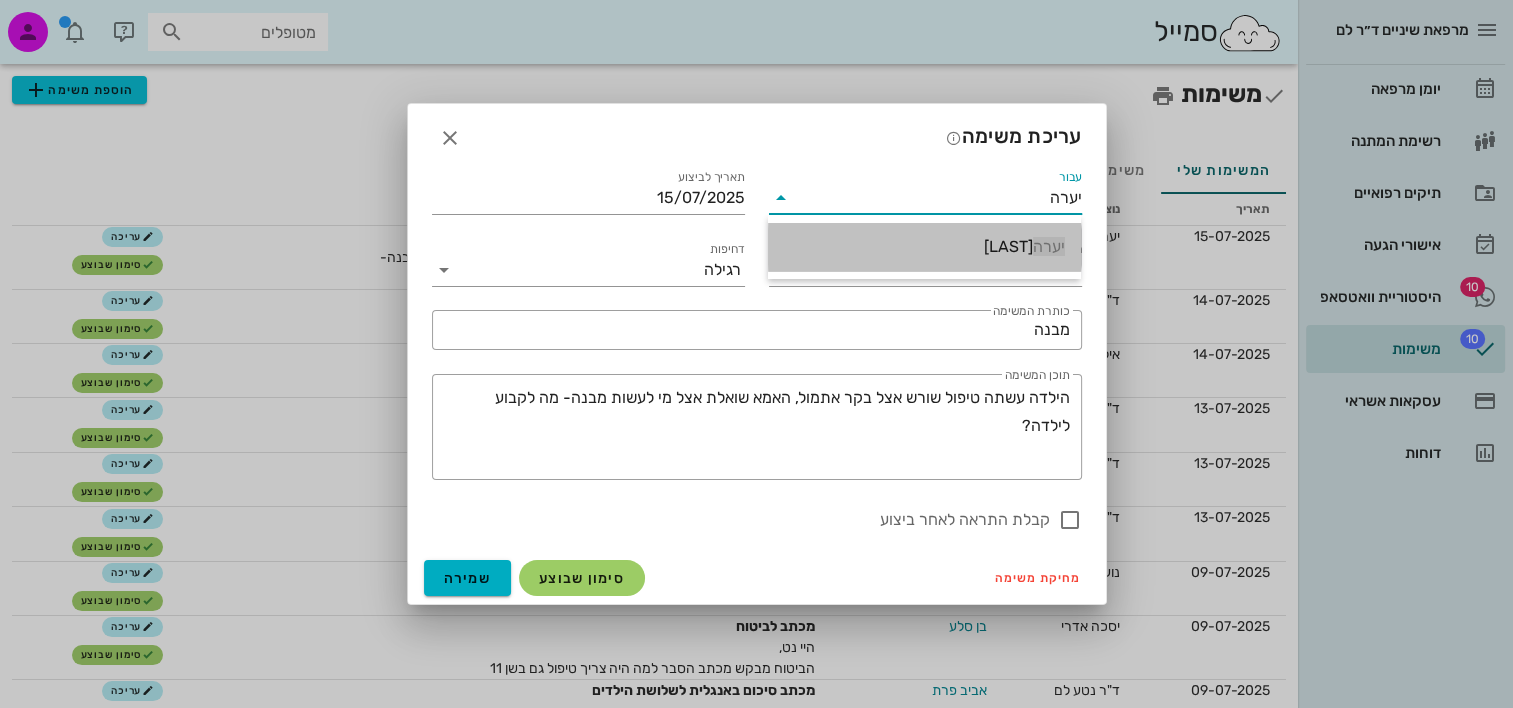click on "יערה  גיטאי" at bounding box center [924, 246] 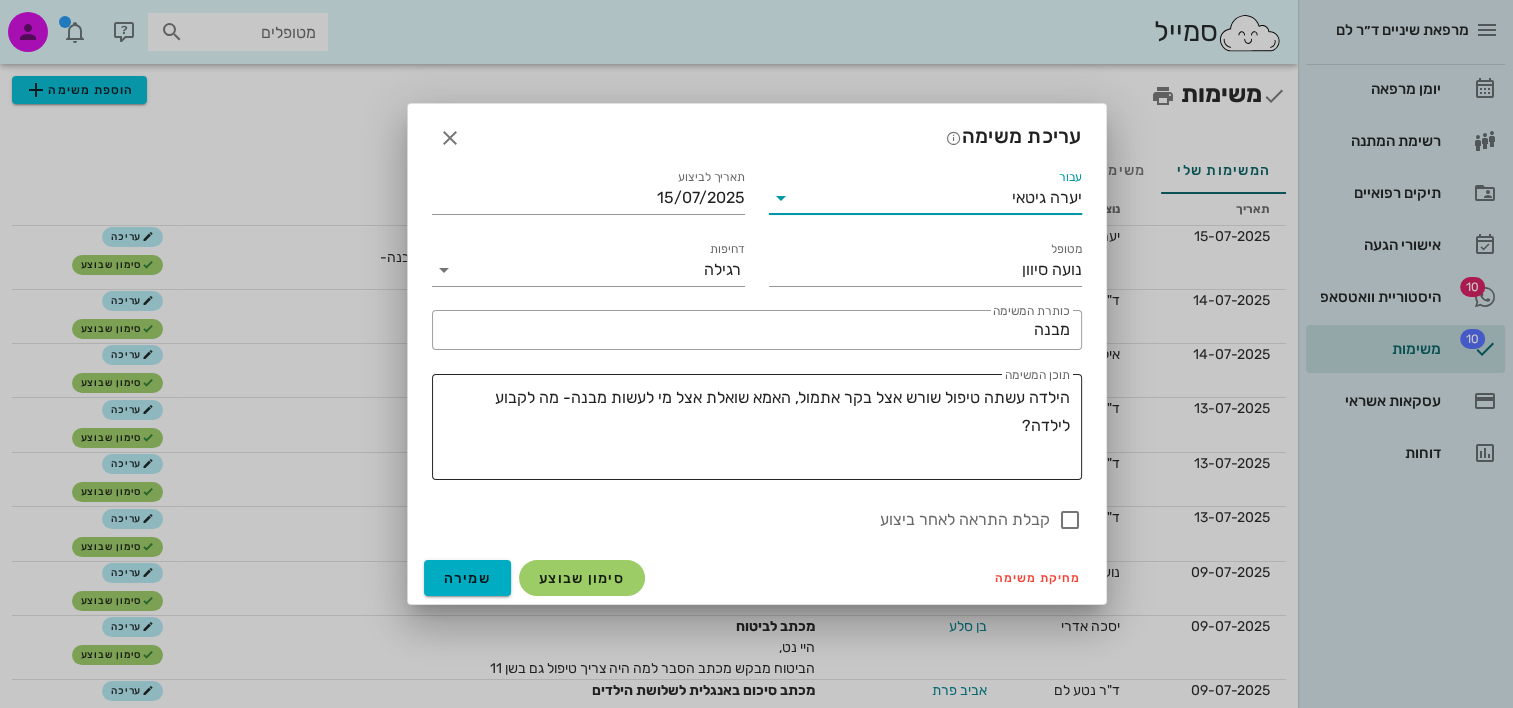 type on "יערה גיטאי" 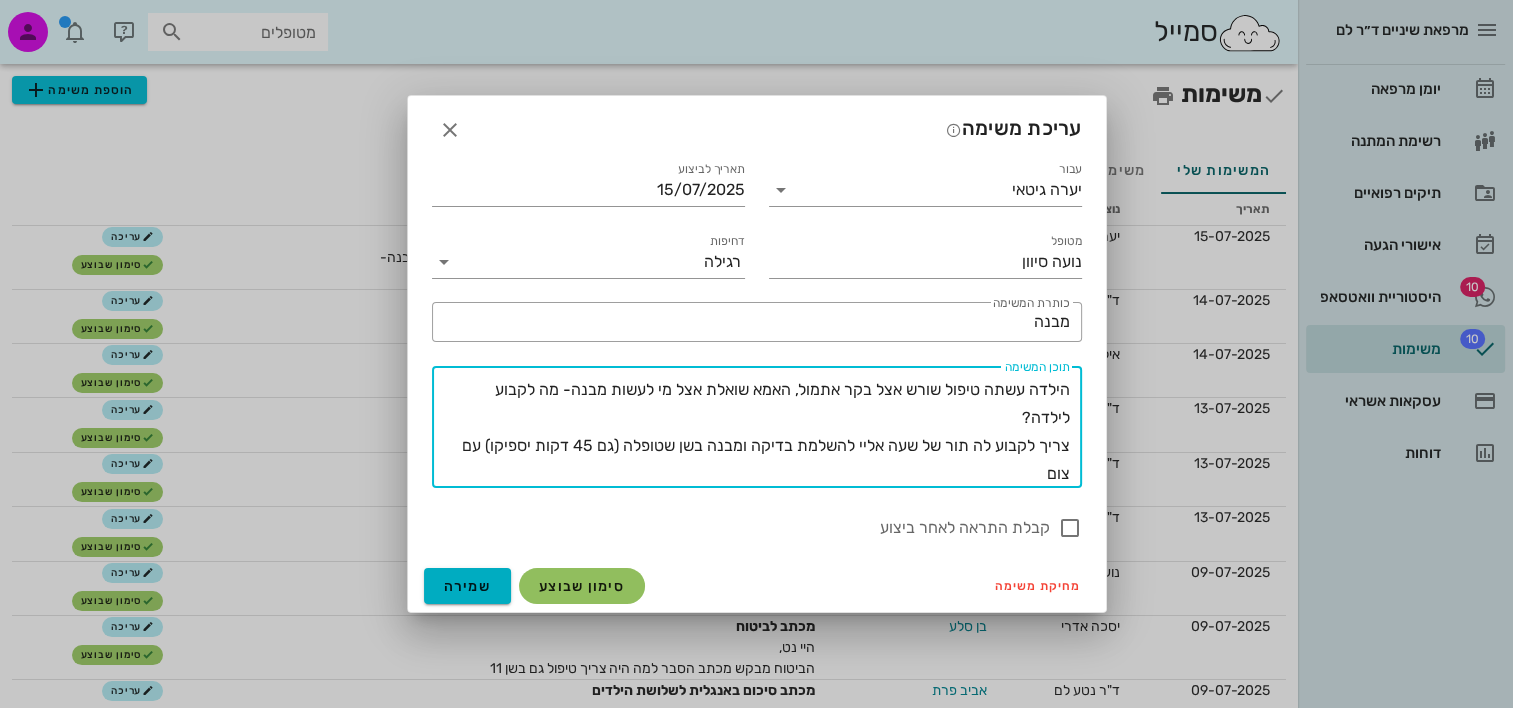 type on "הילדה עשתה טיפול שורש אצל בקר אתמול, האמא שואלת אצל מי לעשות מבנה- מה לקבוע לילדה?
צריך לקבוע לה תור של שעה אליי להשלמת בדיקה ומבנה בשן שטופלה (גם 45 דקות יספיקו) עם צום" 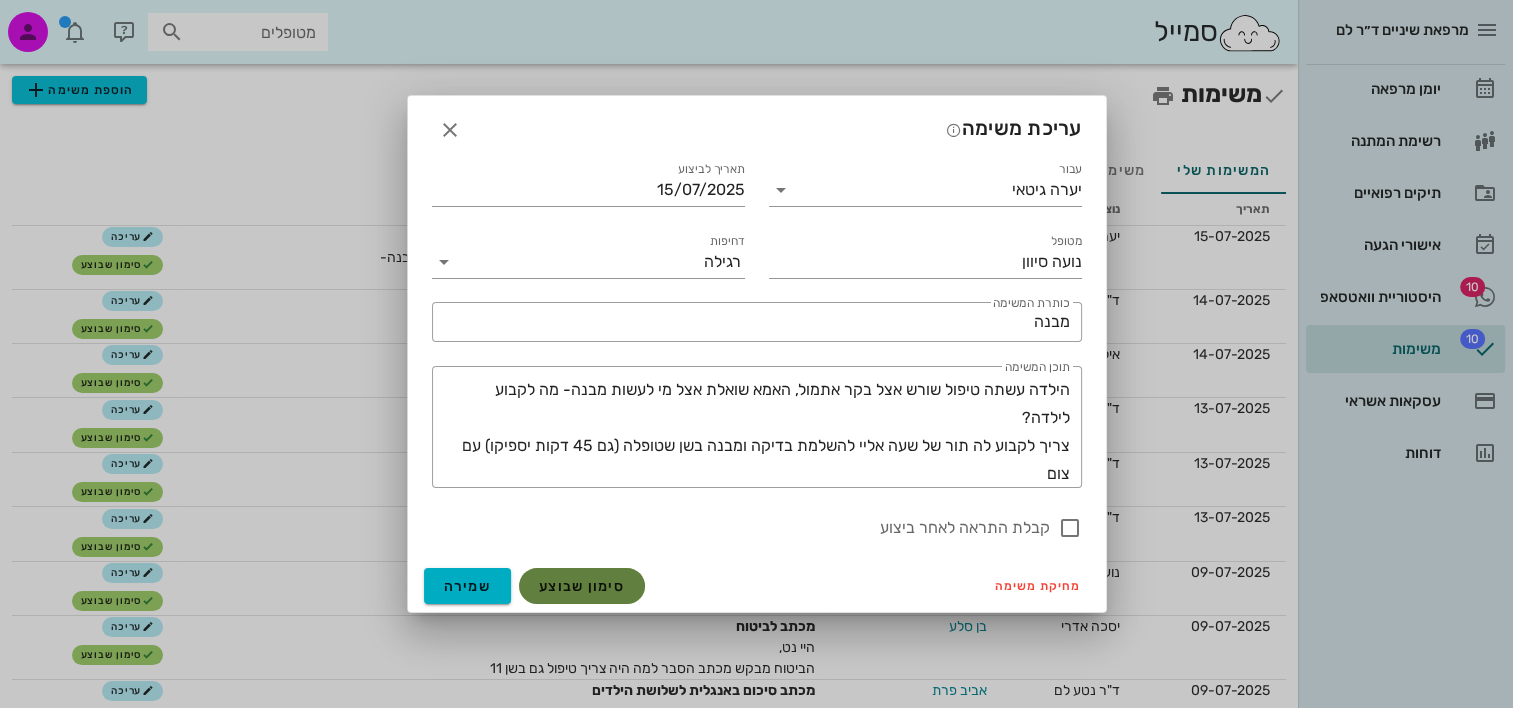 drag, startPoint x: 612, startPoint y: 582, endPoint x: 625, endPoint y: 581, distance: 13.038404 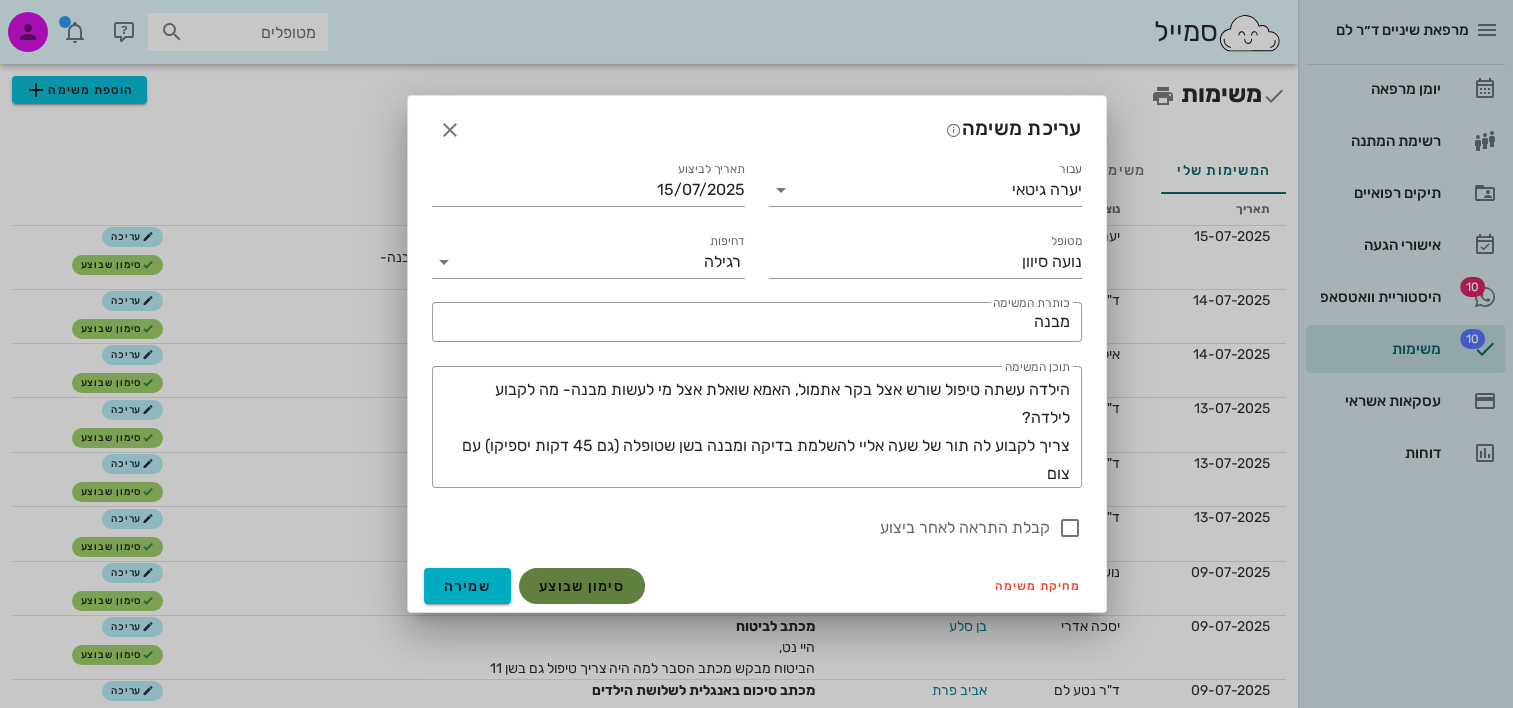 click on "סימון שבוצע" at bounding box center (582, 586) 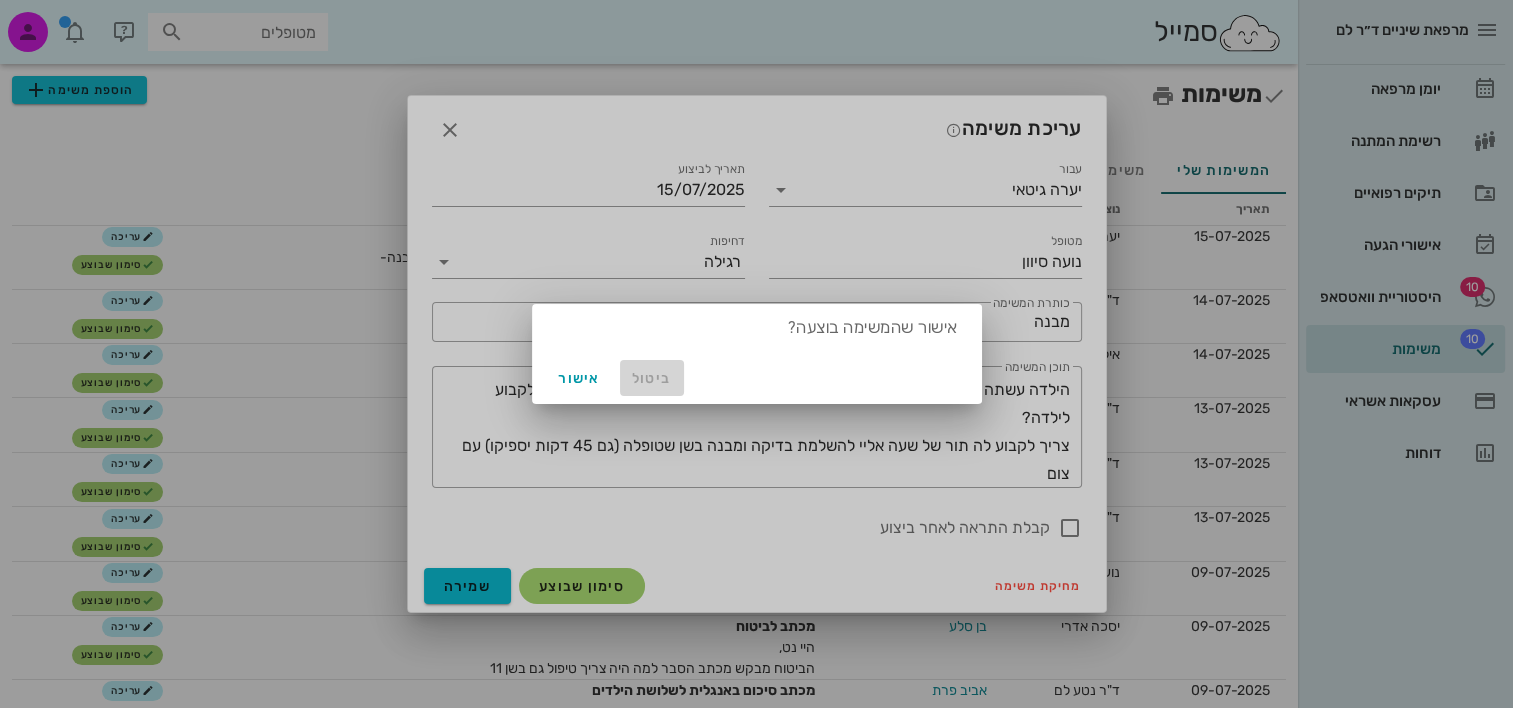 click on "ביטול" at bounding box center [652, 378] 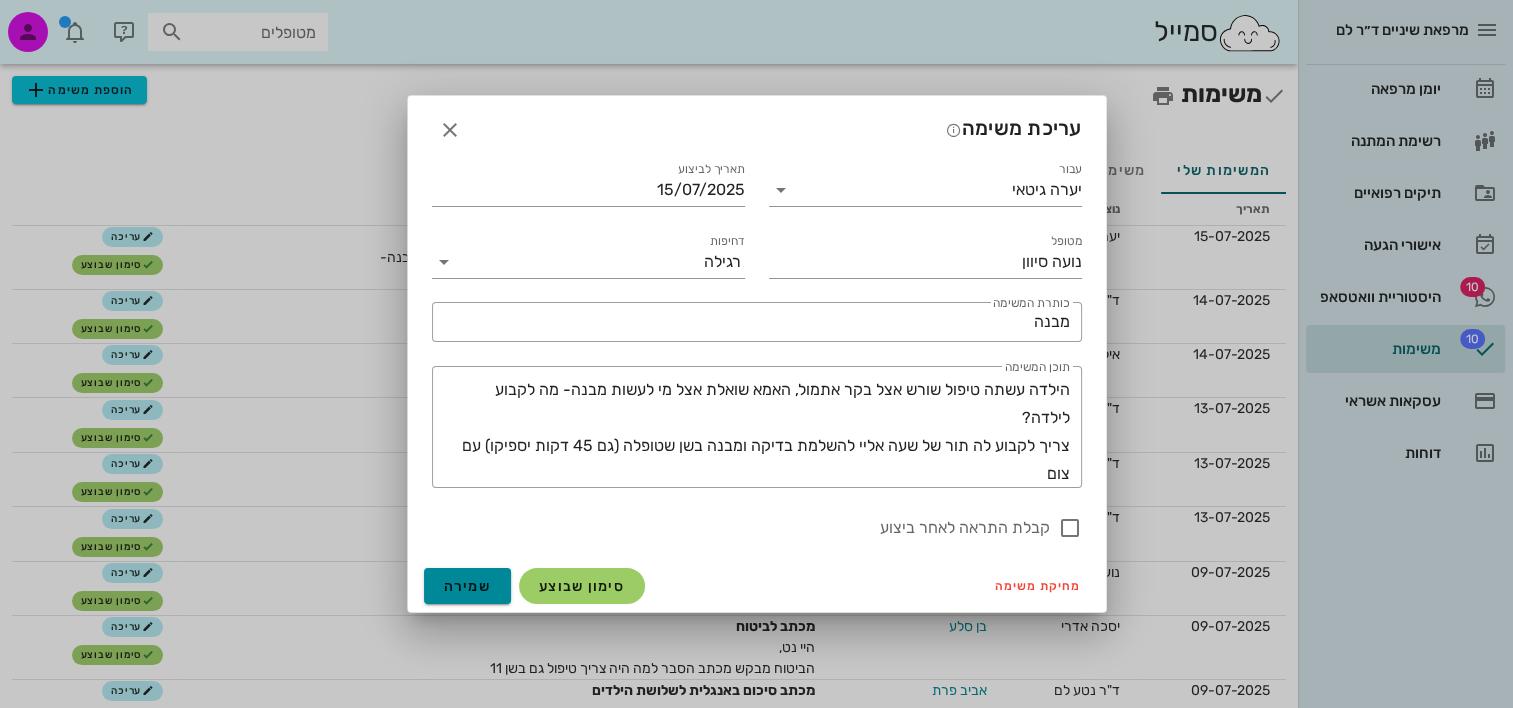 click on "שמירה" at bounding box center (468, 586) 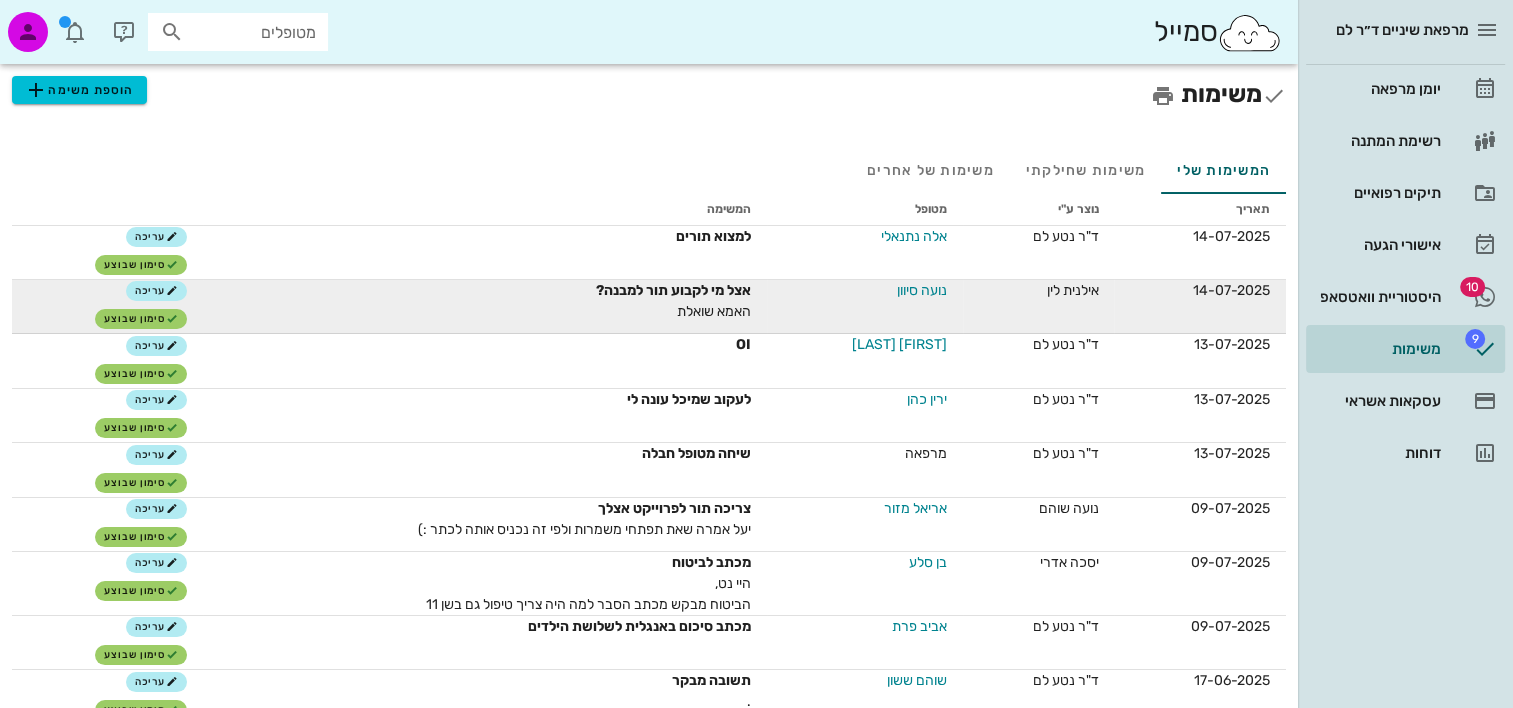 click on "נועה סיוון" at bounding box center (917, 290) 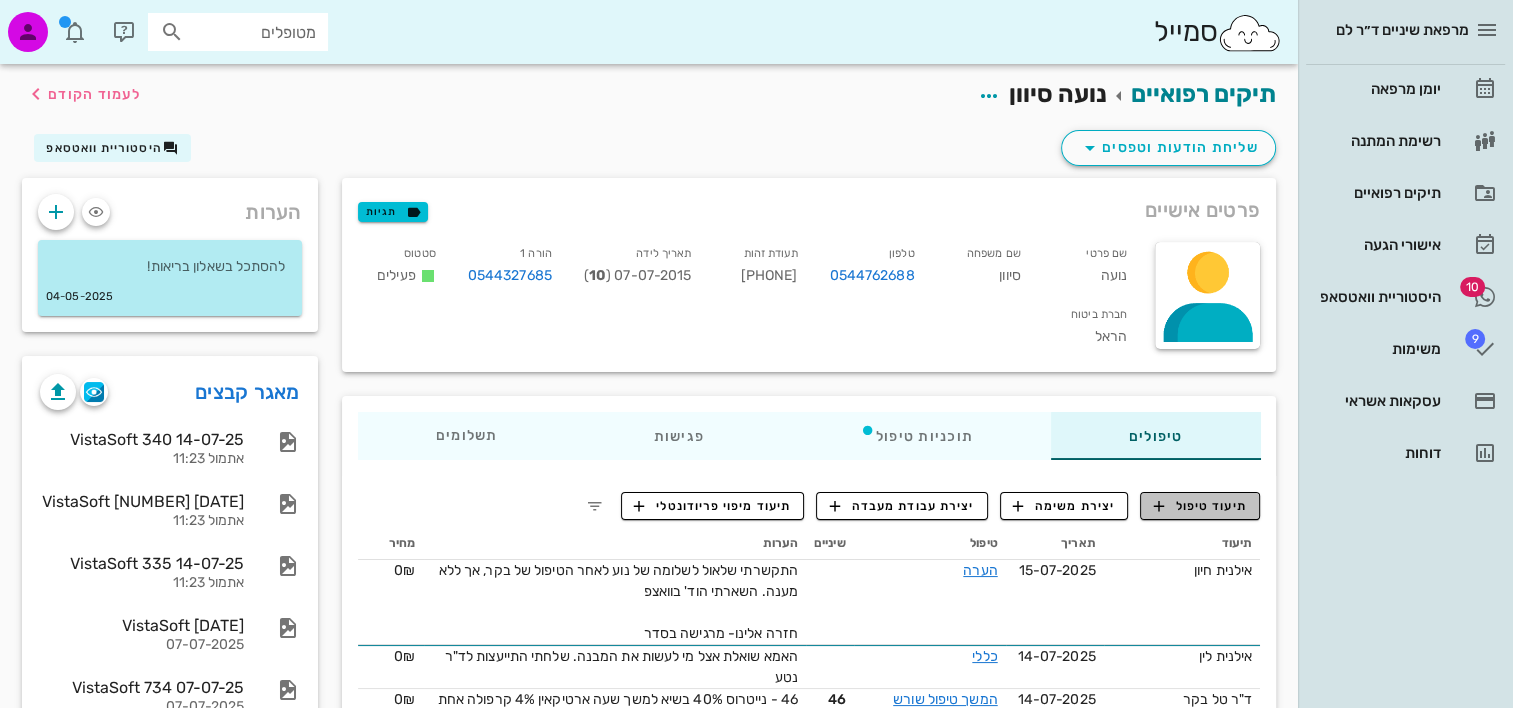 click on "תיעוד טיפול" at bounding box center [1200, 506] 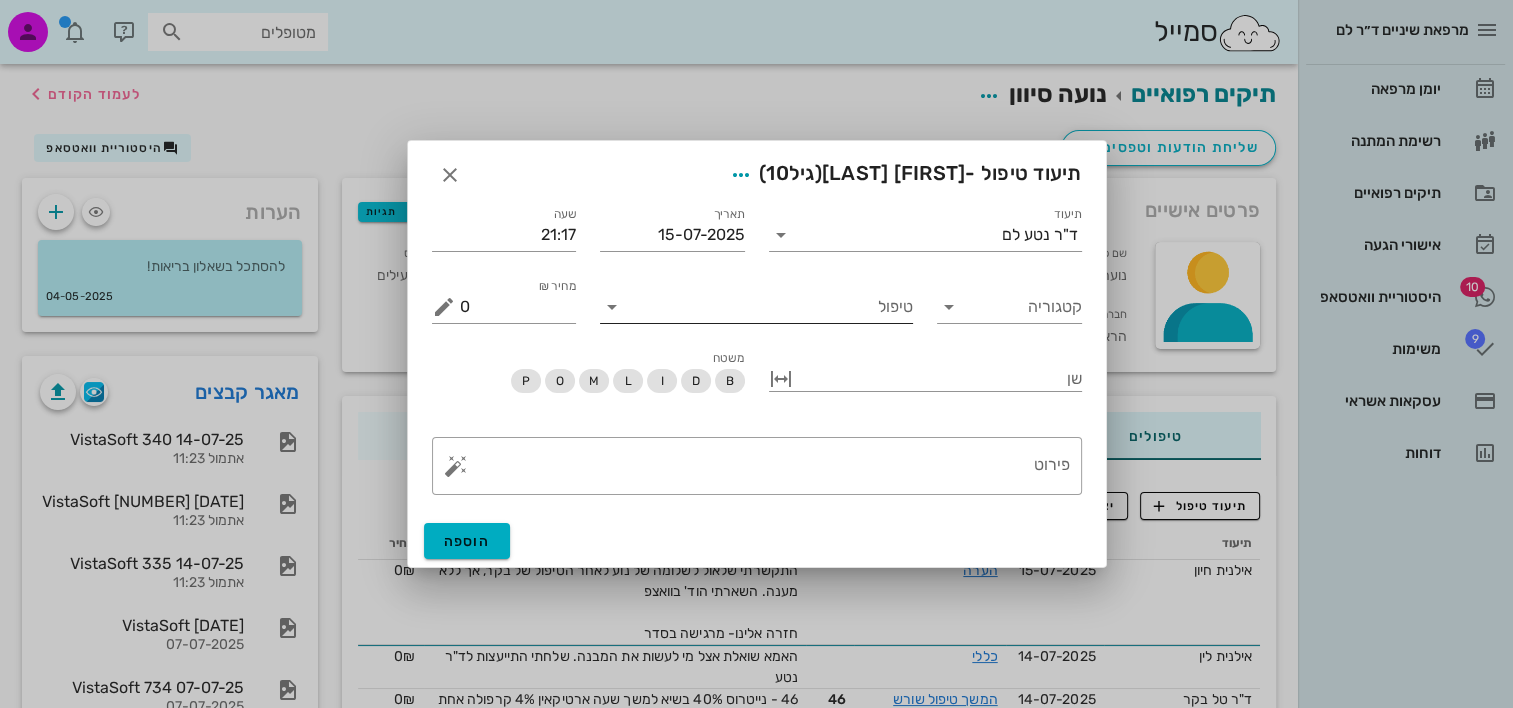 click on "טיפול" at bounding box center (770, 307) 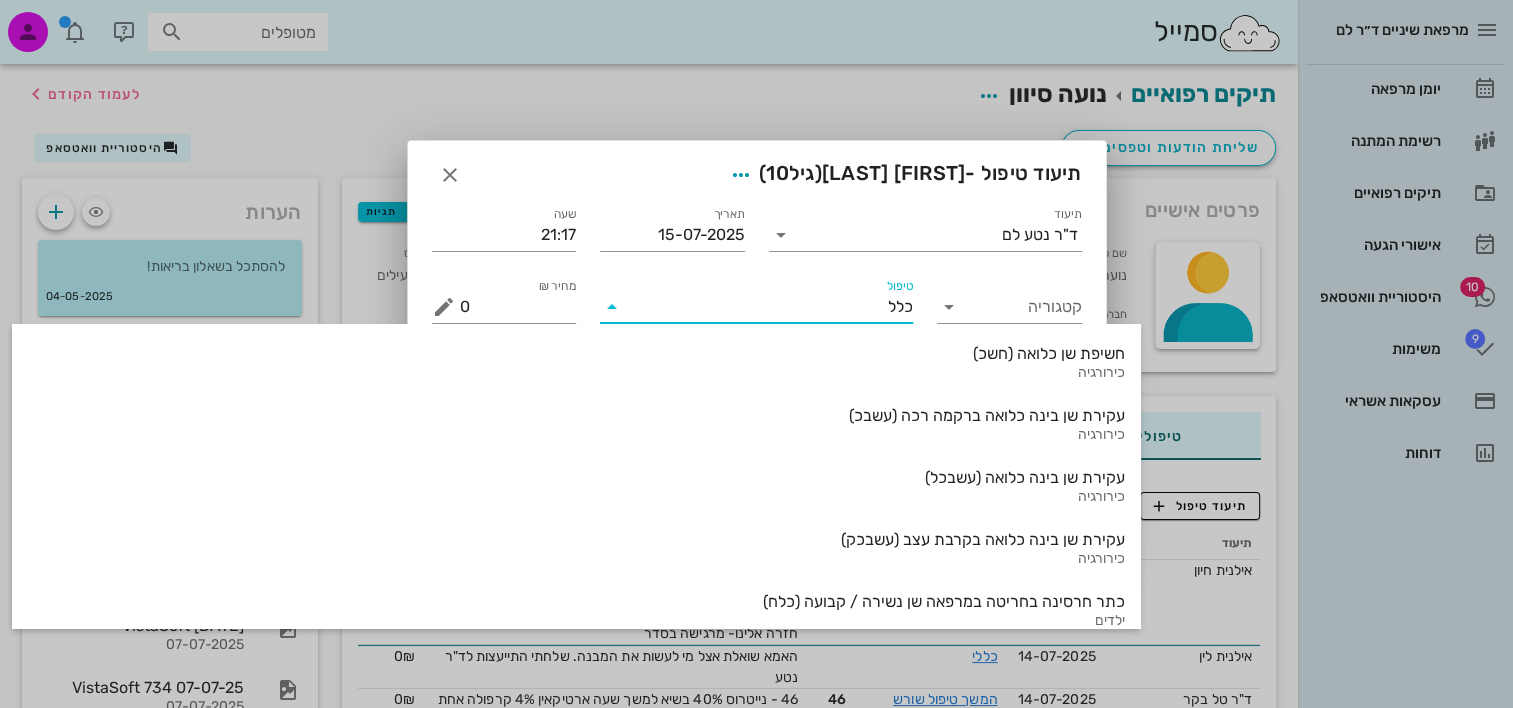 type on "כללי" 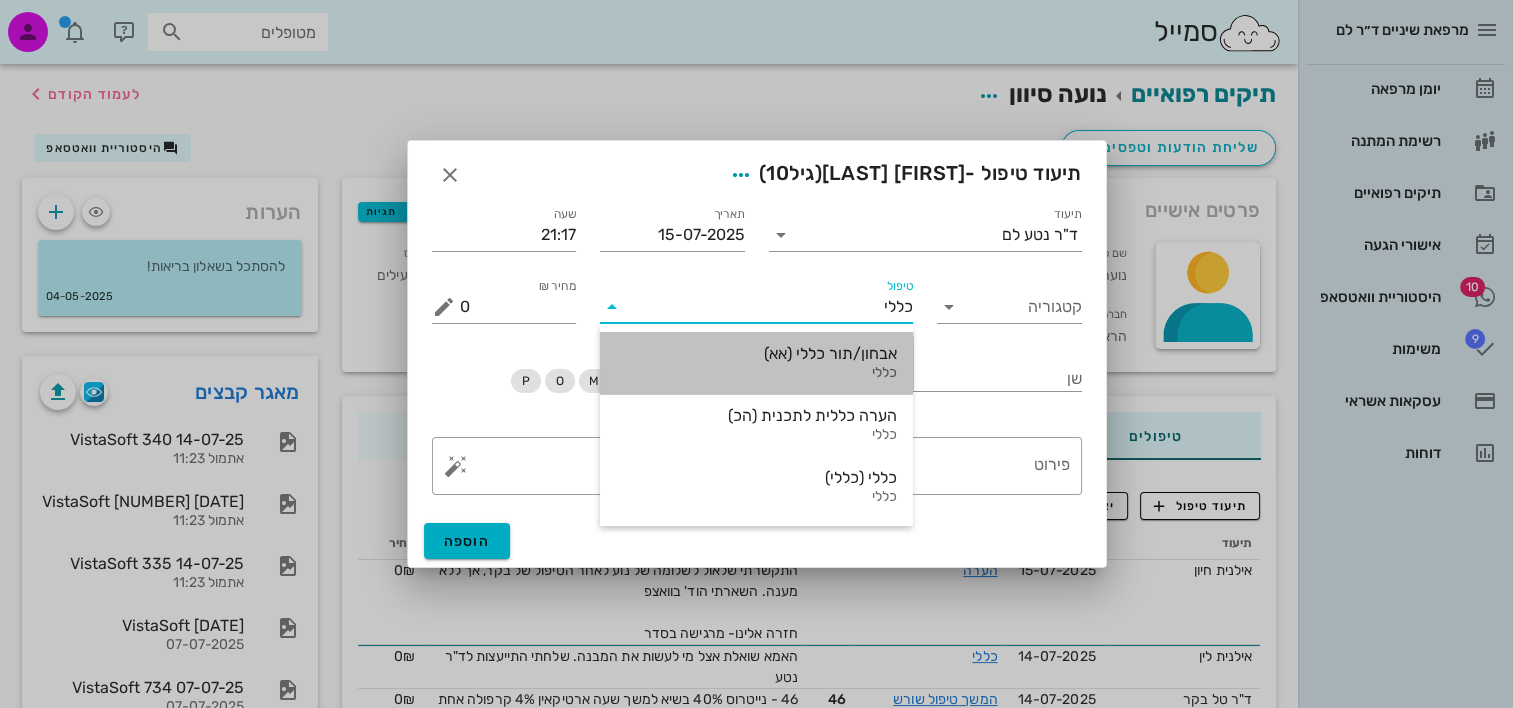 click on "אבחון/תור כללי (אא)" at bounding box center (756, 353) 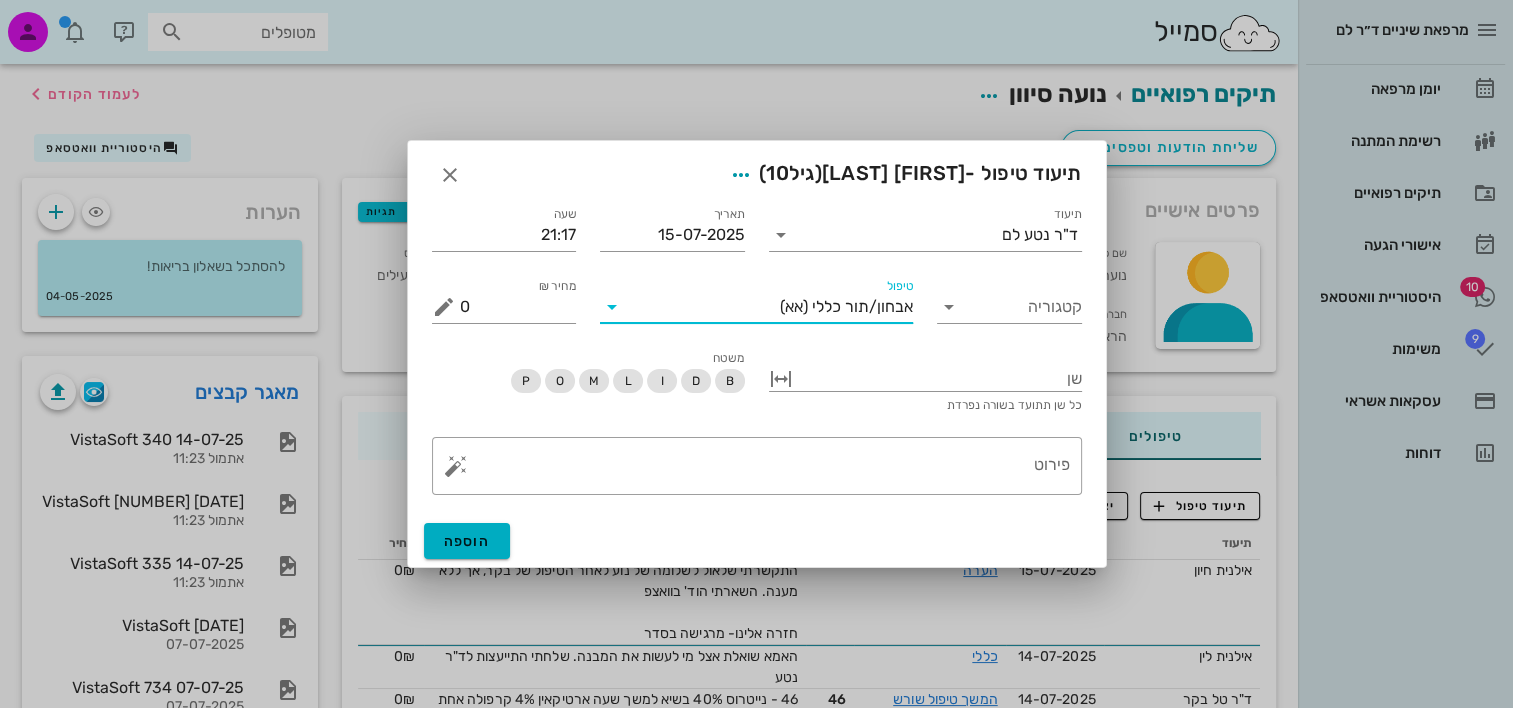 click on "אבחון/תור כללי (אא)" at bounding box center (770, 307) 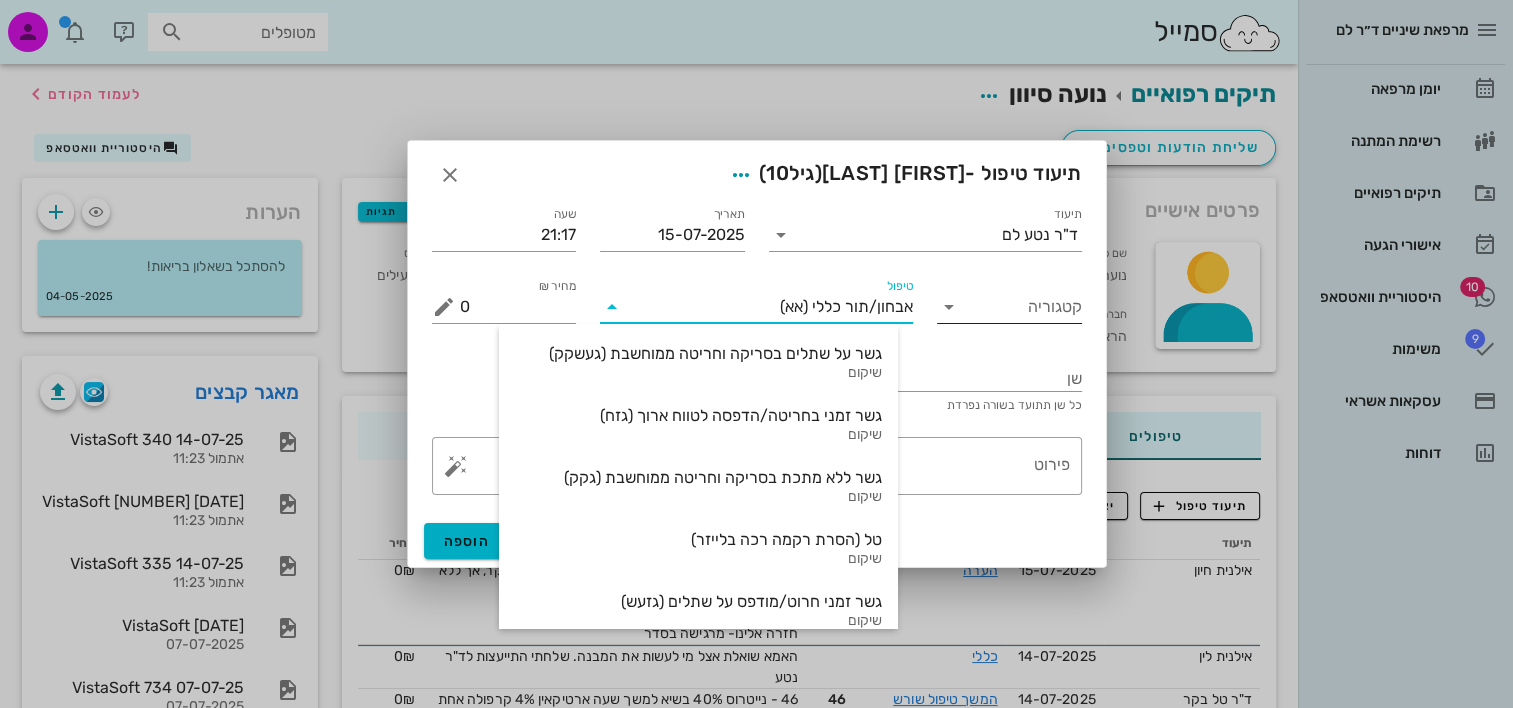 drag, startPoint x: 768, startPoint y: 313, endPoint x: 964, endPoint y: 305, distance: 196.1632 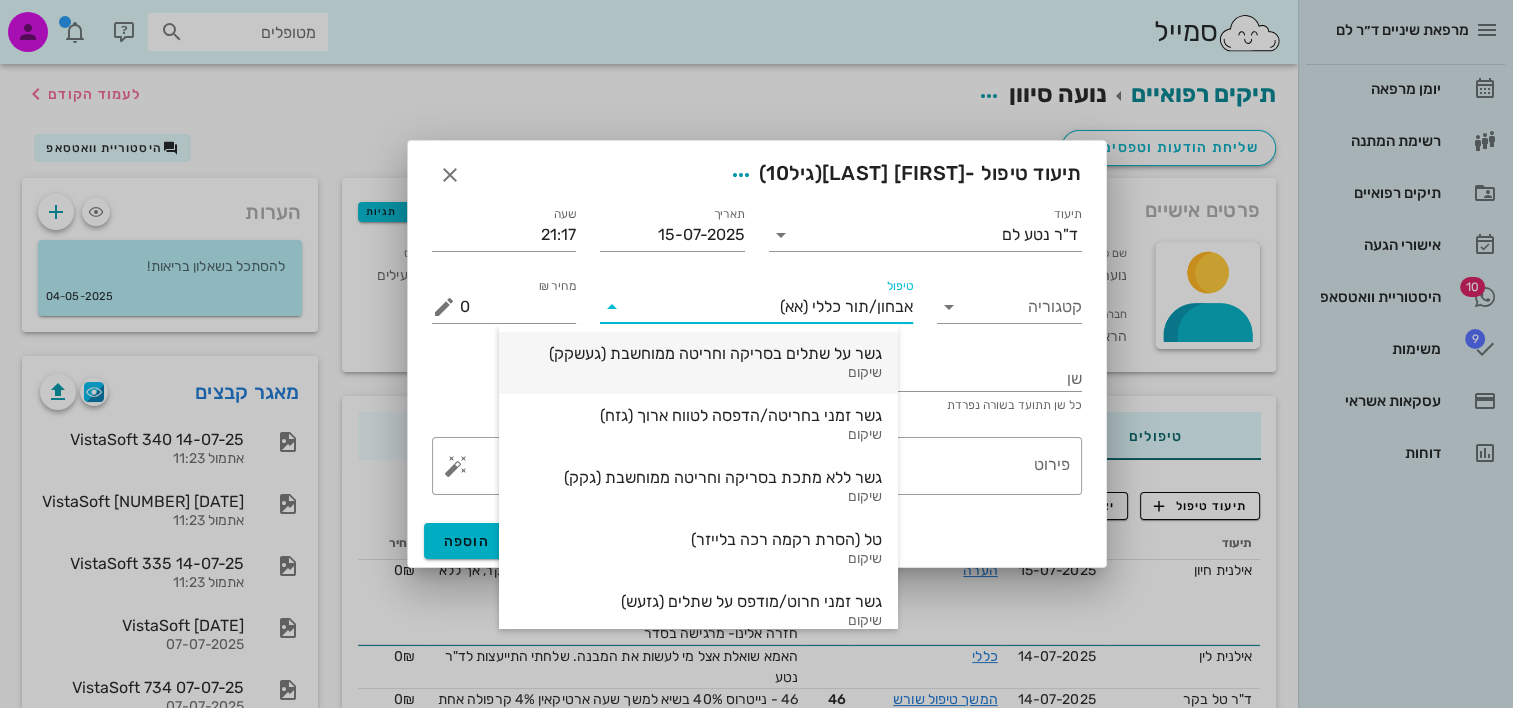 click on "גשר על שתלים בסריקה וחריטה ממוחשבת (געשקק)
שיקום" at bounding box center (698, 363) 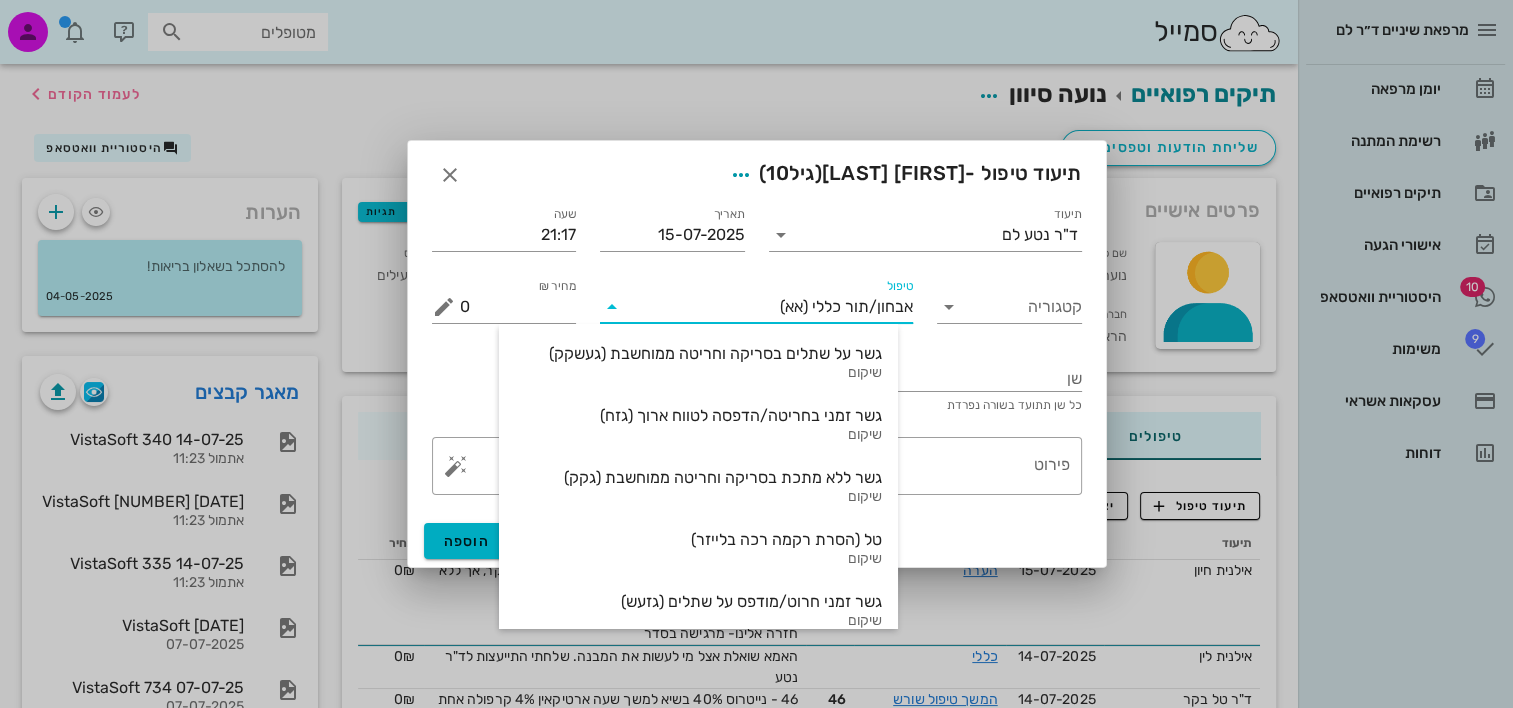 type on "5470" 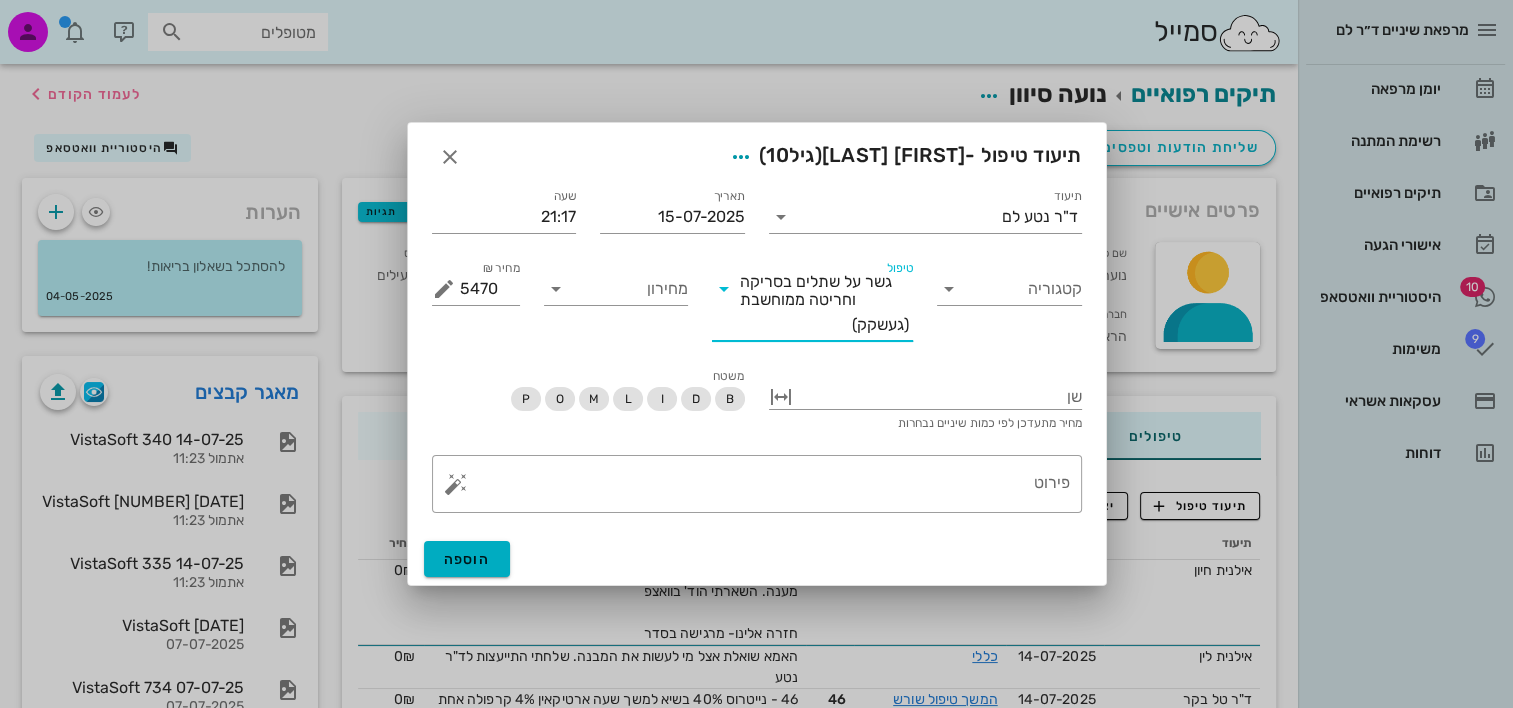 click on "טיפול" at bounding box center [796, 325] 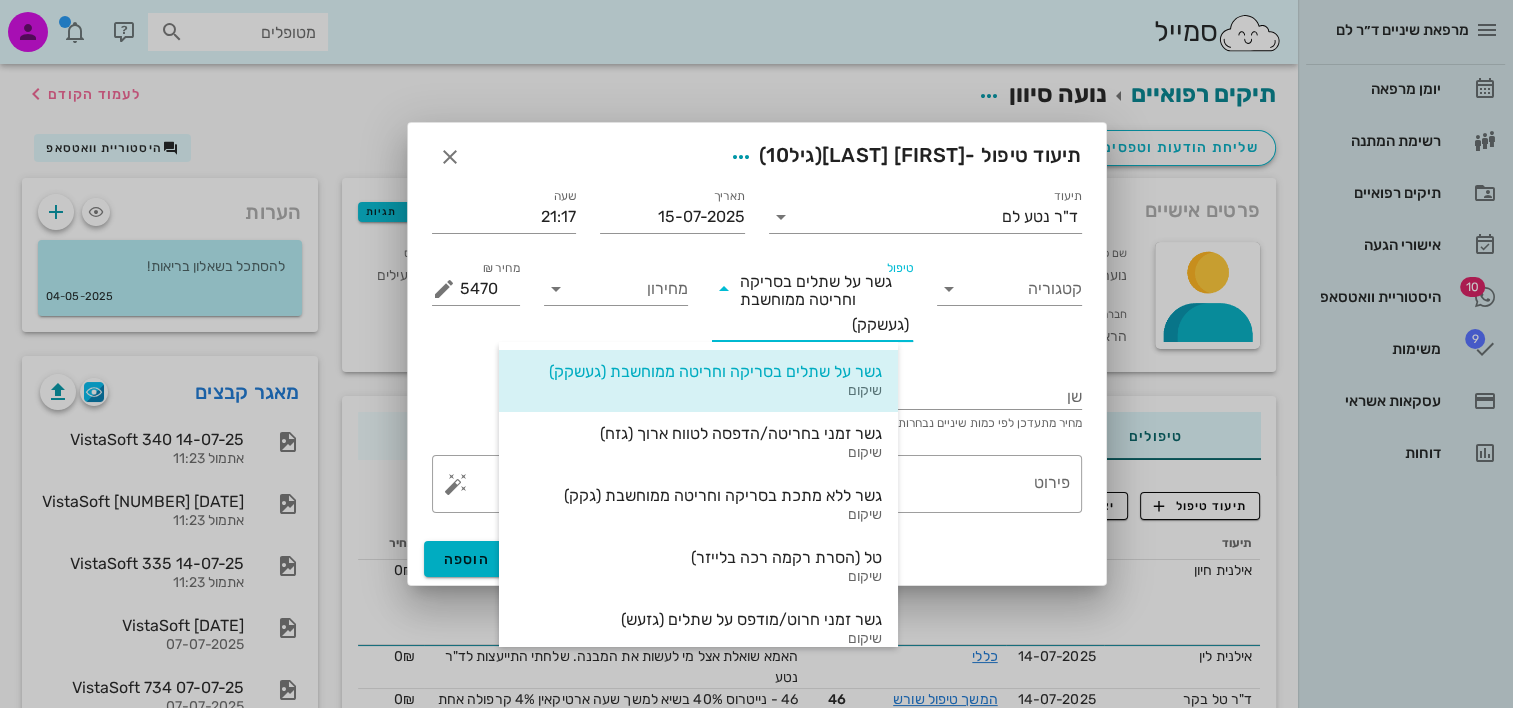 click on "טיפול" at bounding box center (796, 325) 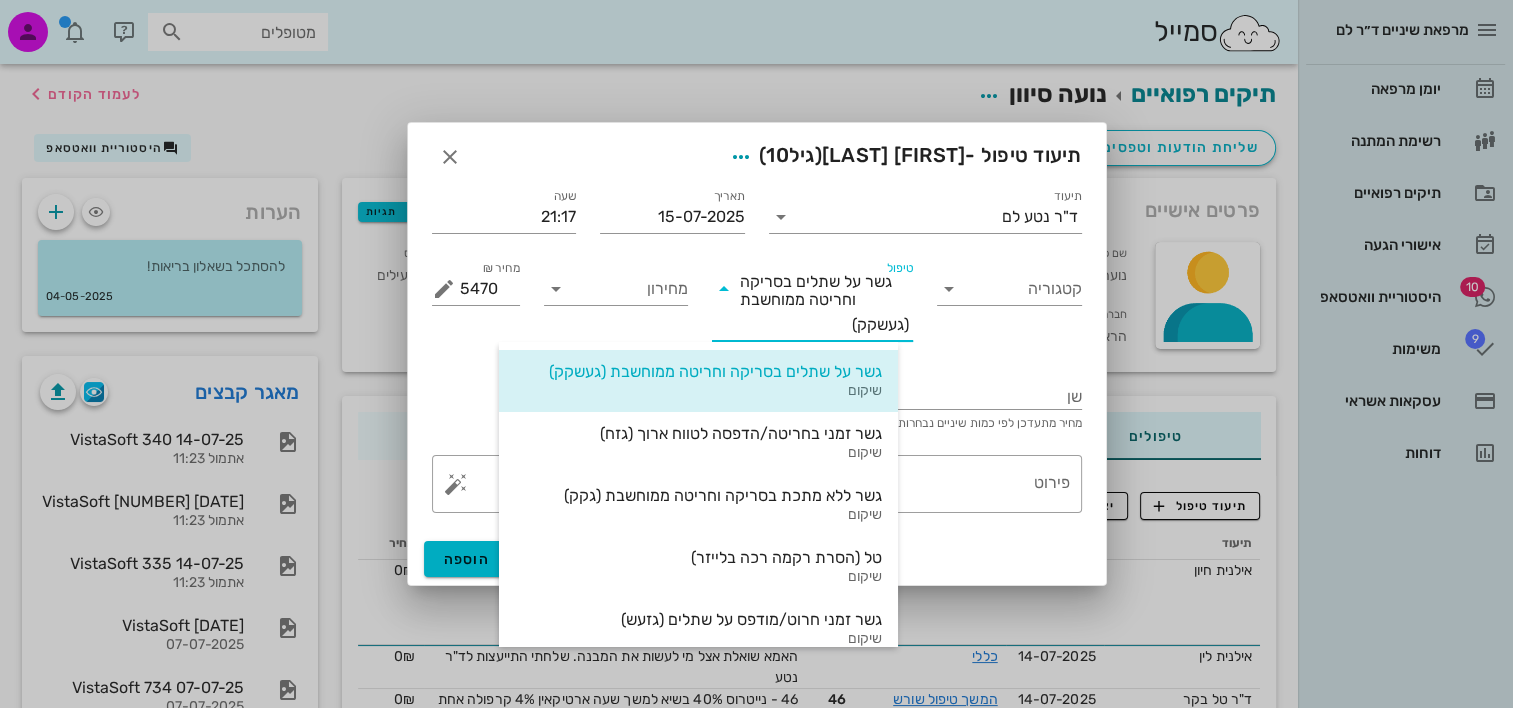 drag, startPoint x: 805, startPoint y: 339, endPoint x: 917, endPoint y: 257, distance: 138.80922 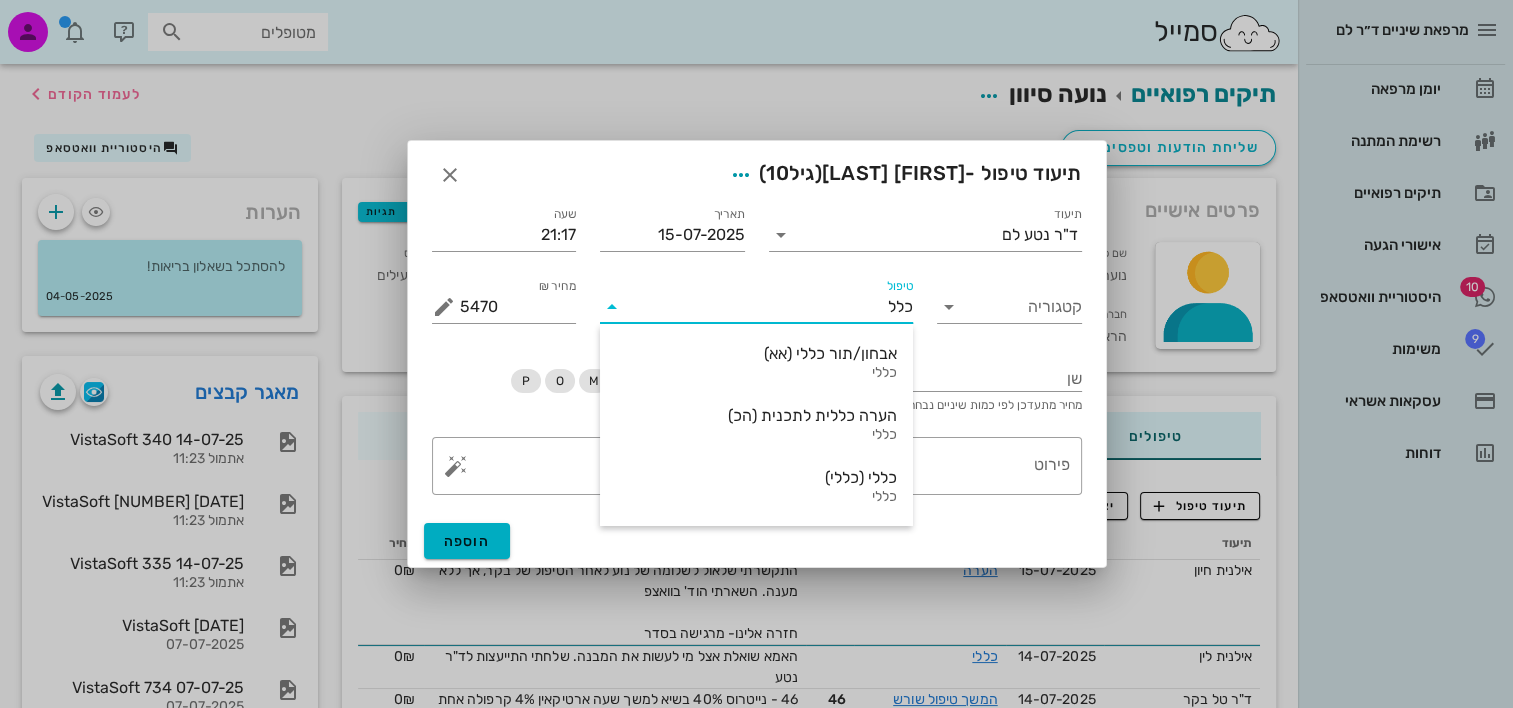 type on "כללי" 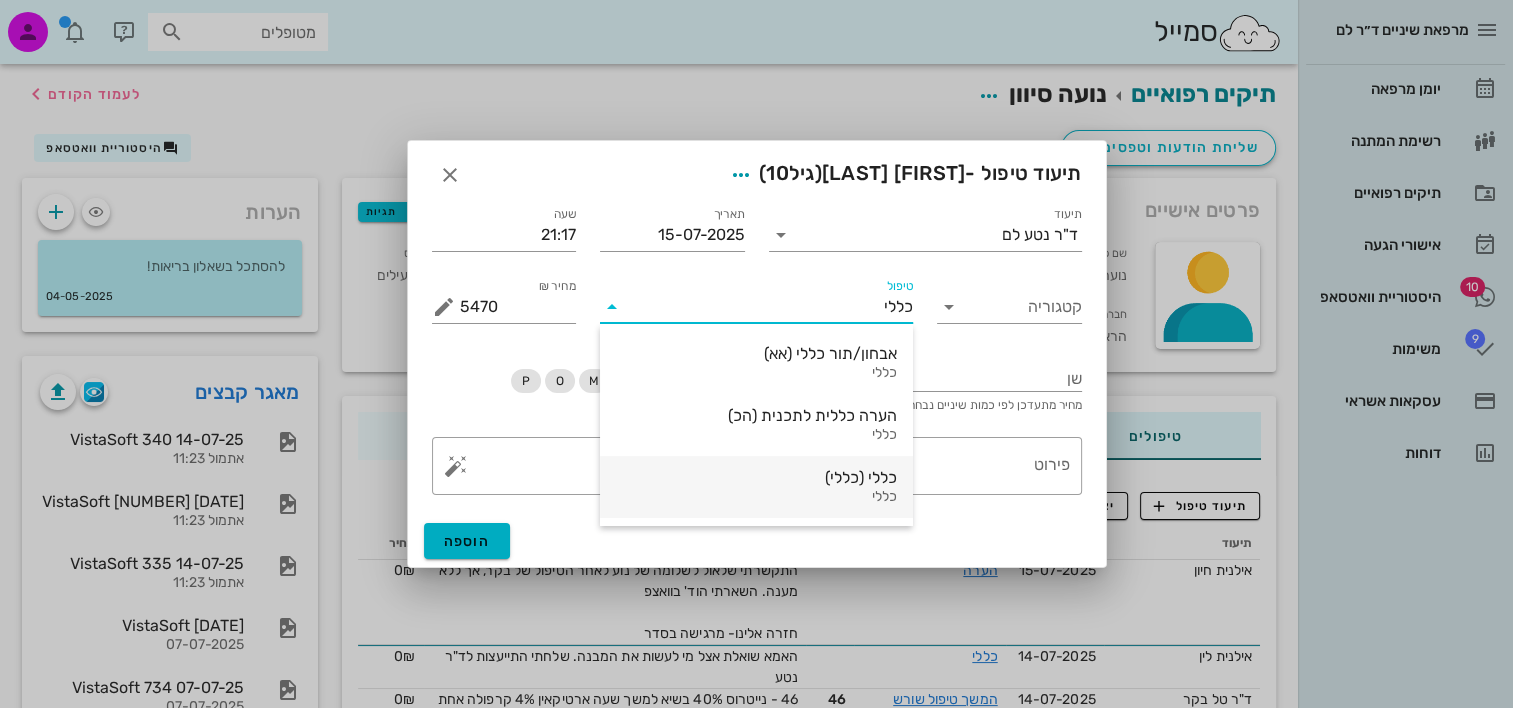 click on "כללי (כללי)" at bounding box center (756, 477) 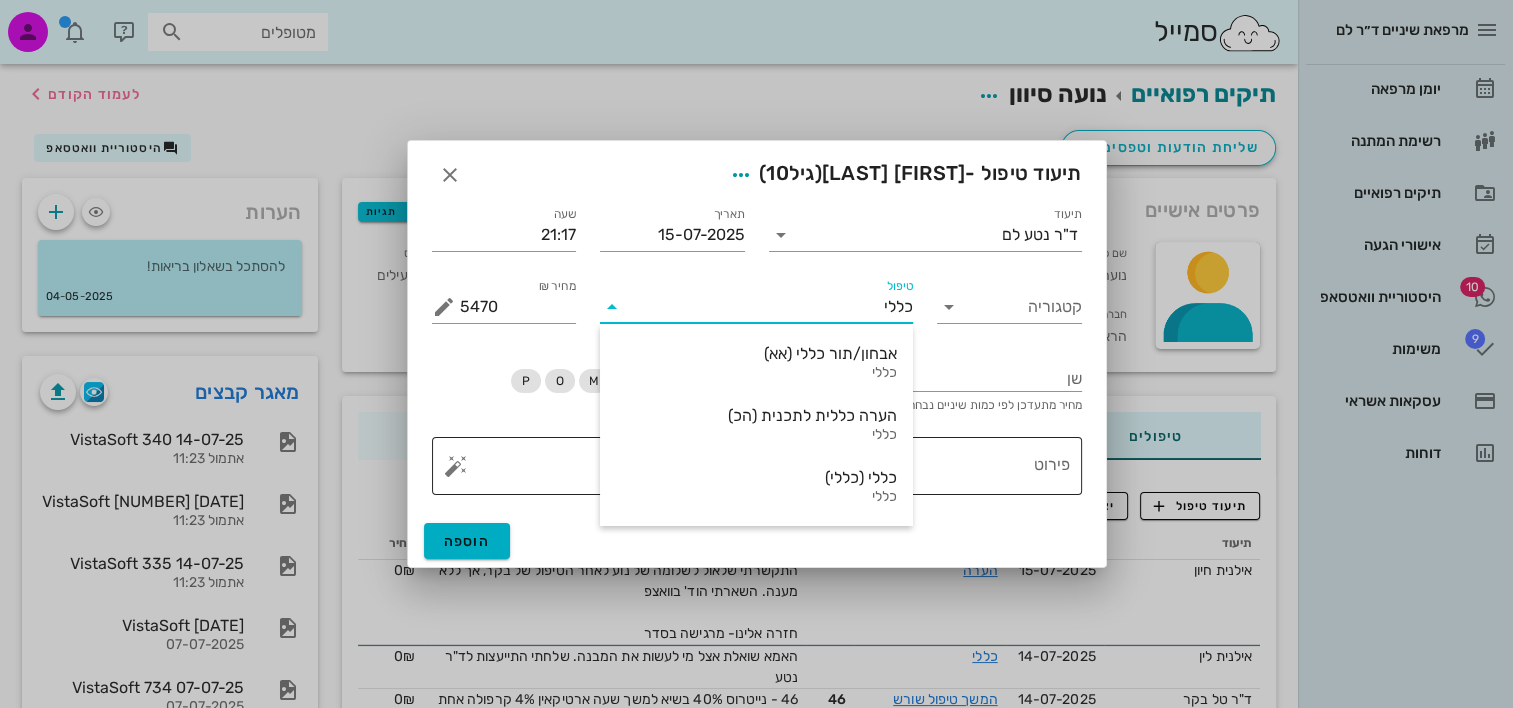 type 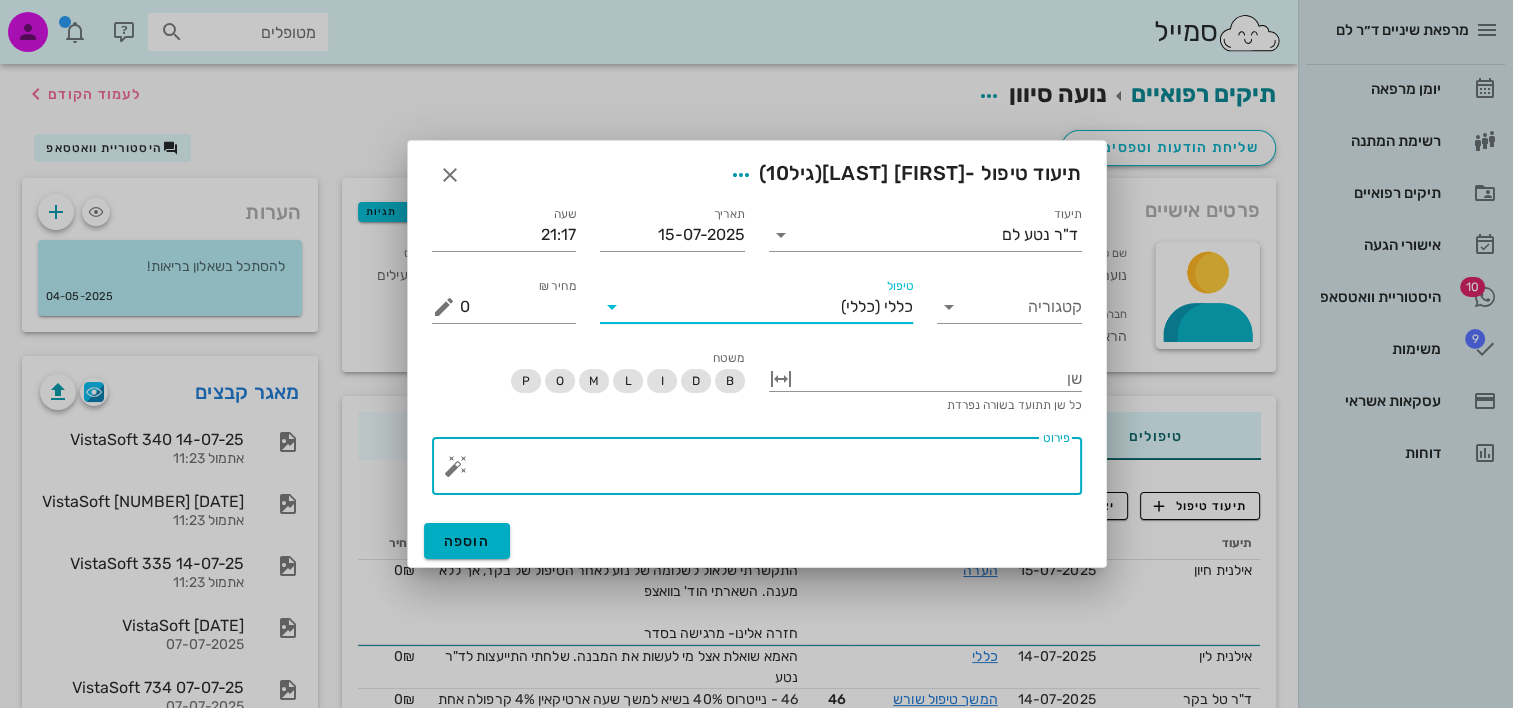 click on "פירוט" at bounding box center (765, 471) 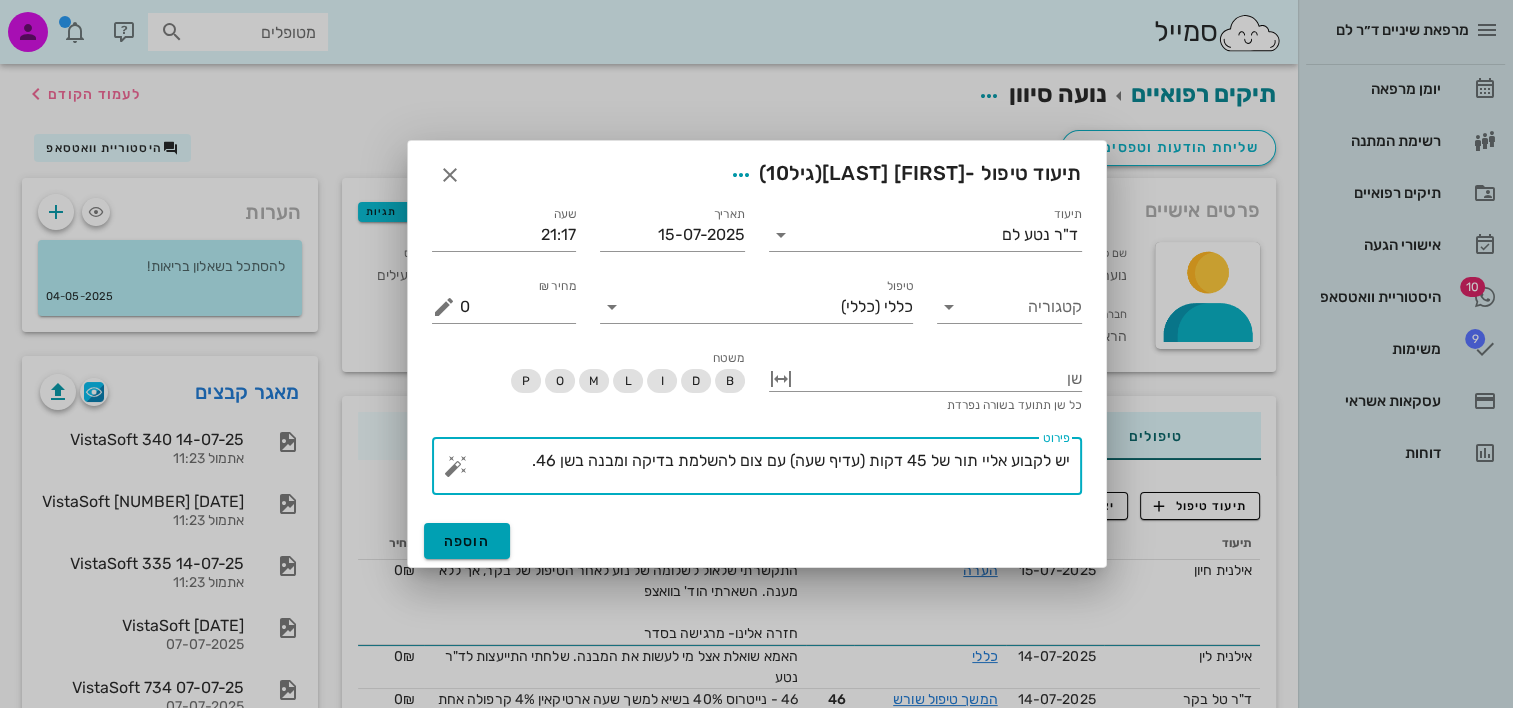 type on "יש לקבוע אליי תור של 45 דקות (עדיף שעה) עם צום להשלמת בדיקה ומבנה בשן 46." 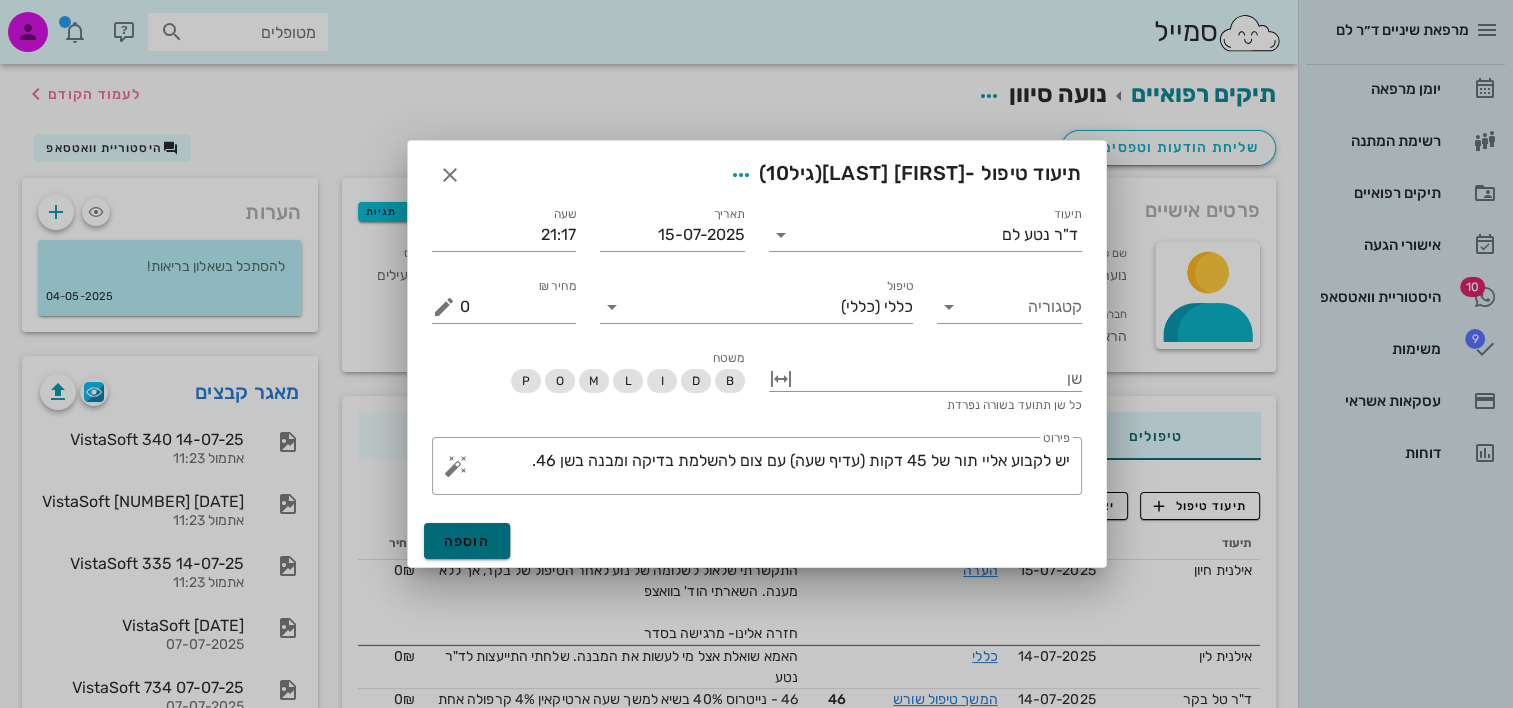 click on "הוספה" at bounding box center [467, 541] 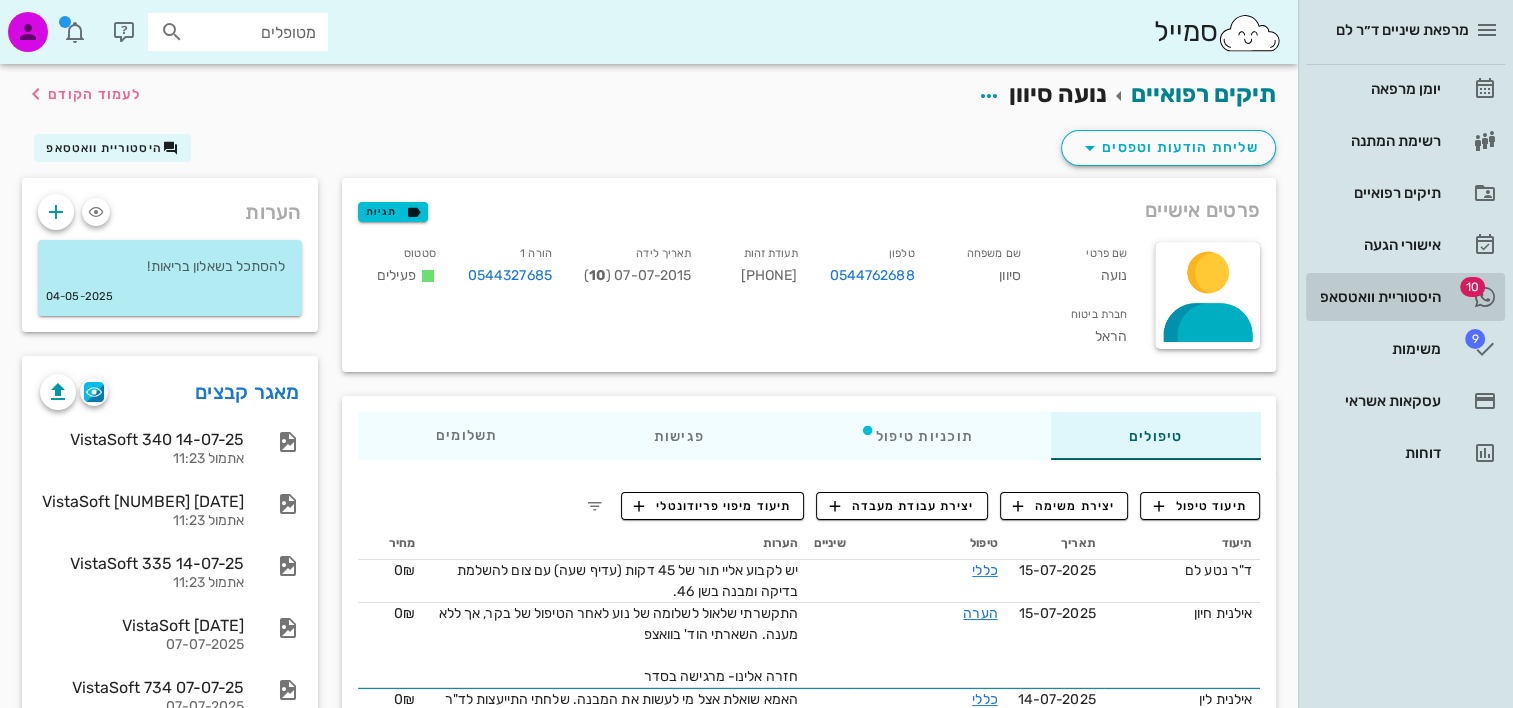 click on "היסטוריית וואטסאפ" at bounding box center [1377, 297] 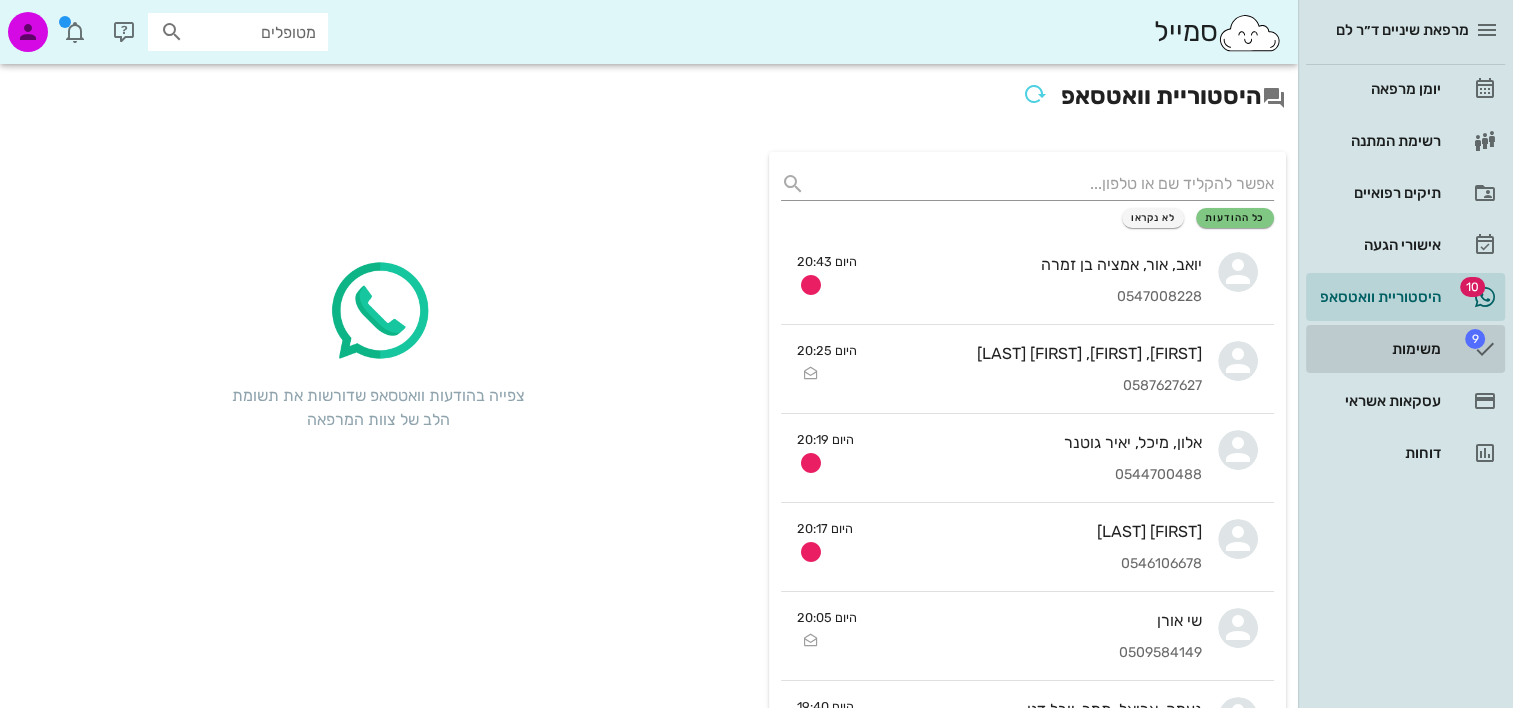 click on "משימות" at bounding box center [1377, 349] 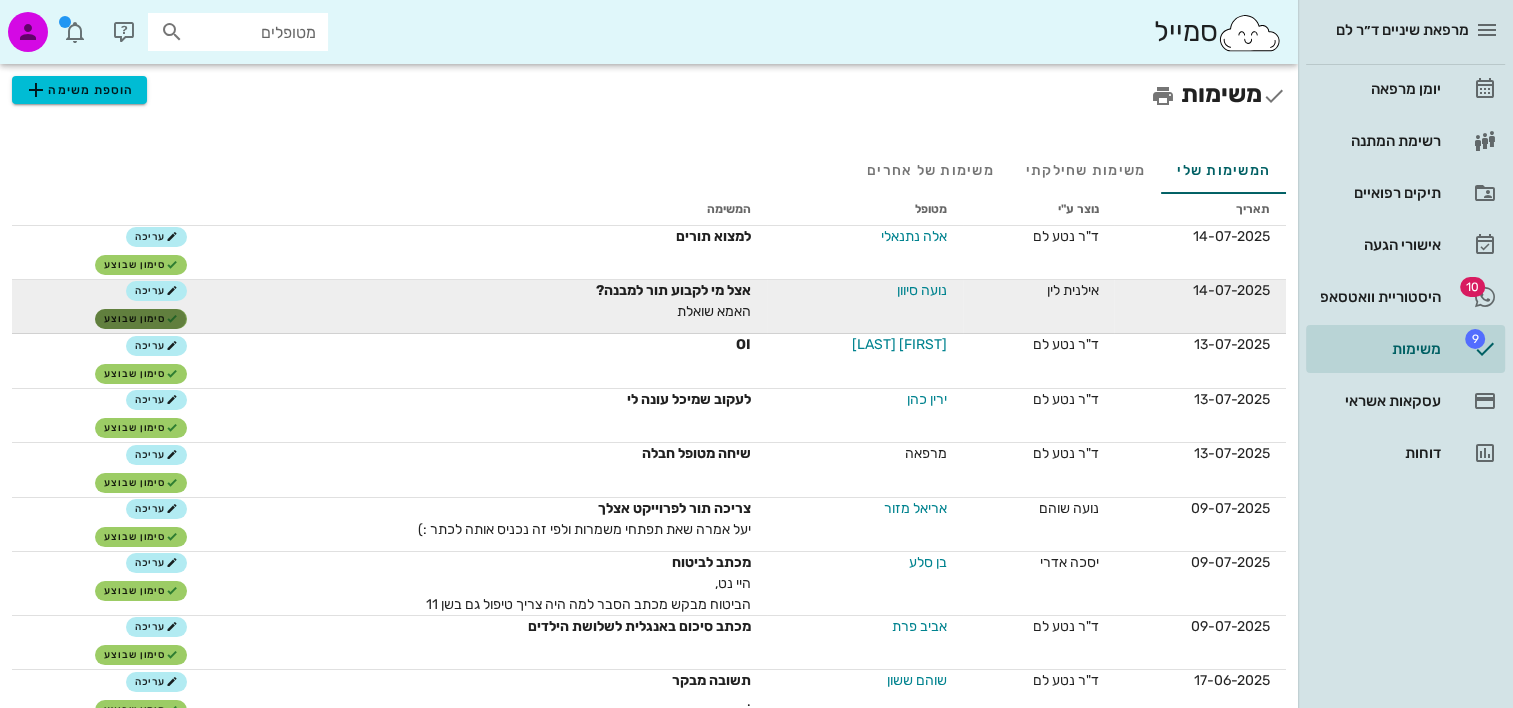 click on "סימון שבוצע" at bounding box center (141, 319) 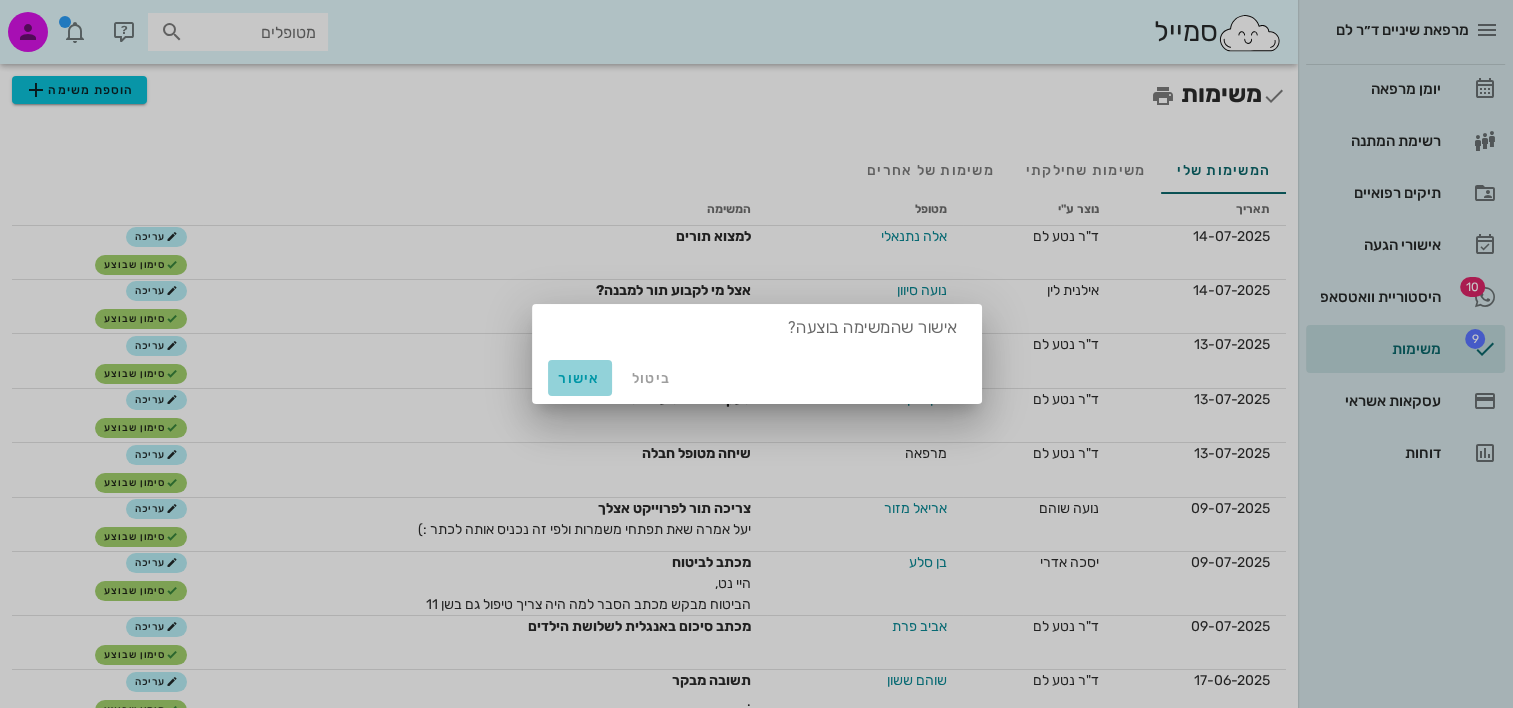 click on "אישור" at bounding box center [580, 378] 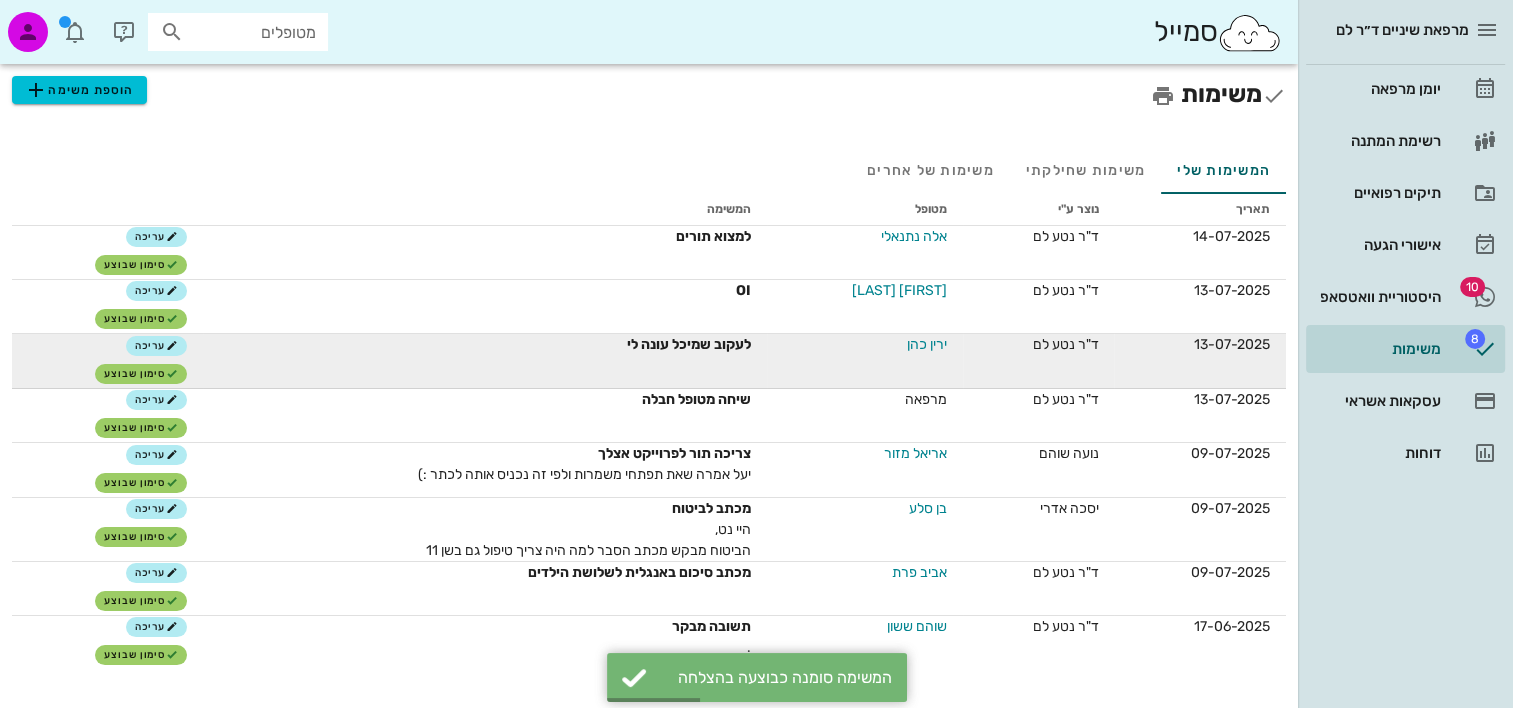 click on "ירין כהן" at bounding box center [917, 344] 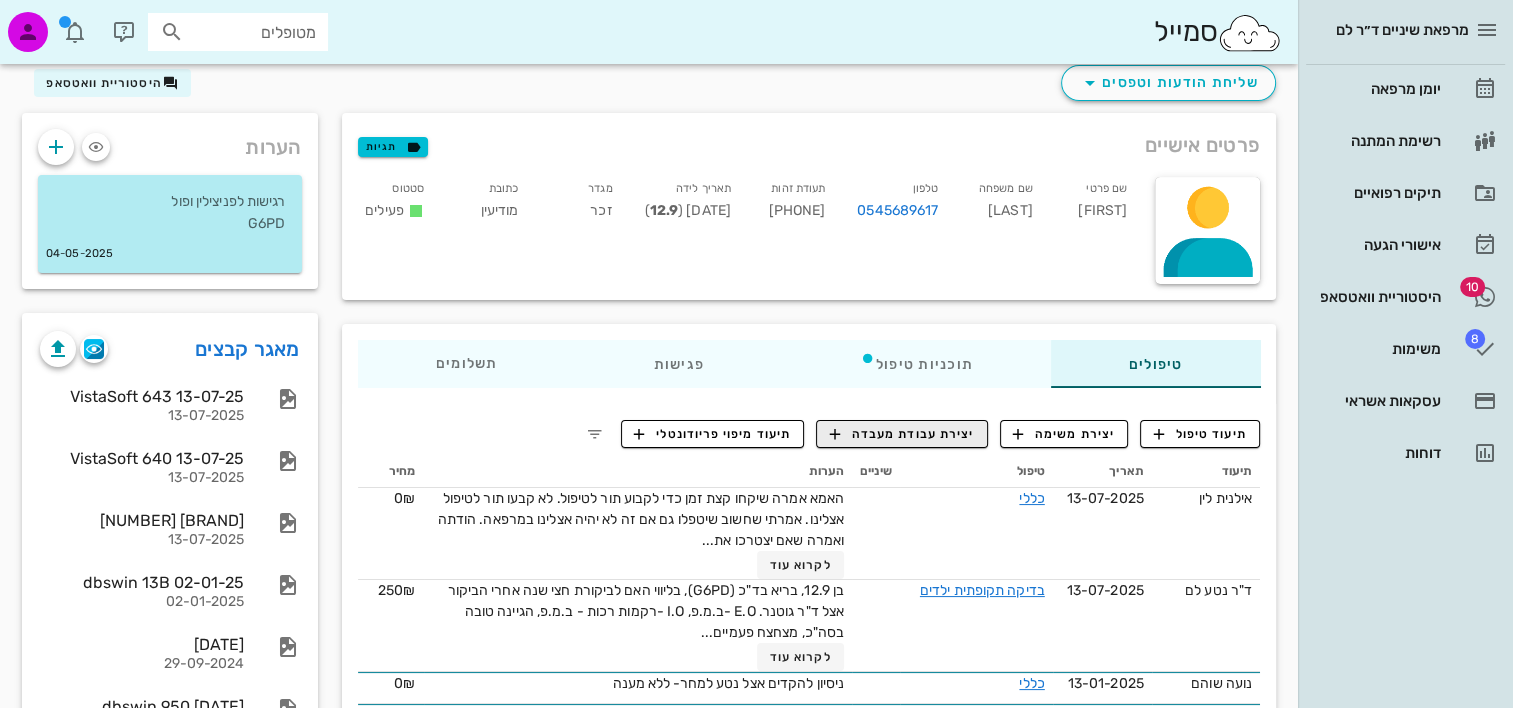 scroll, scrollTop: 100, scrollLeft: 0, axis: vertical 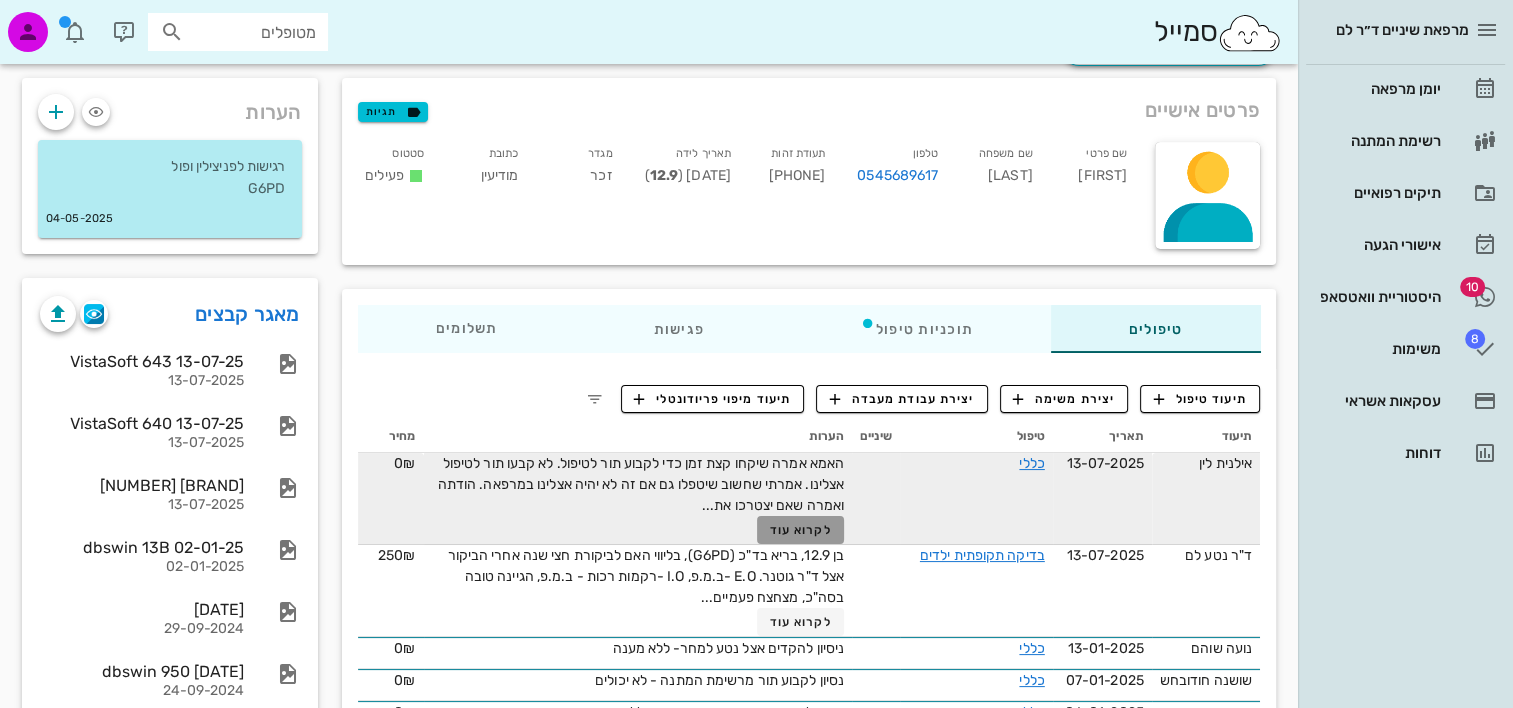 click on "לקרוא עוד" at bounding box center (801, 530) 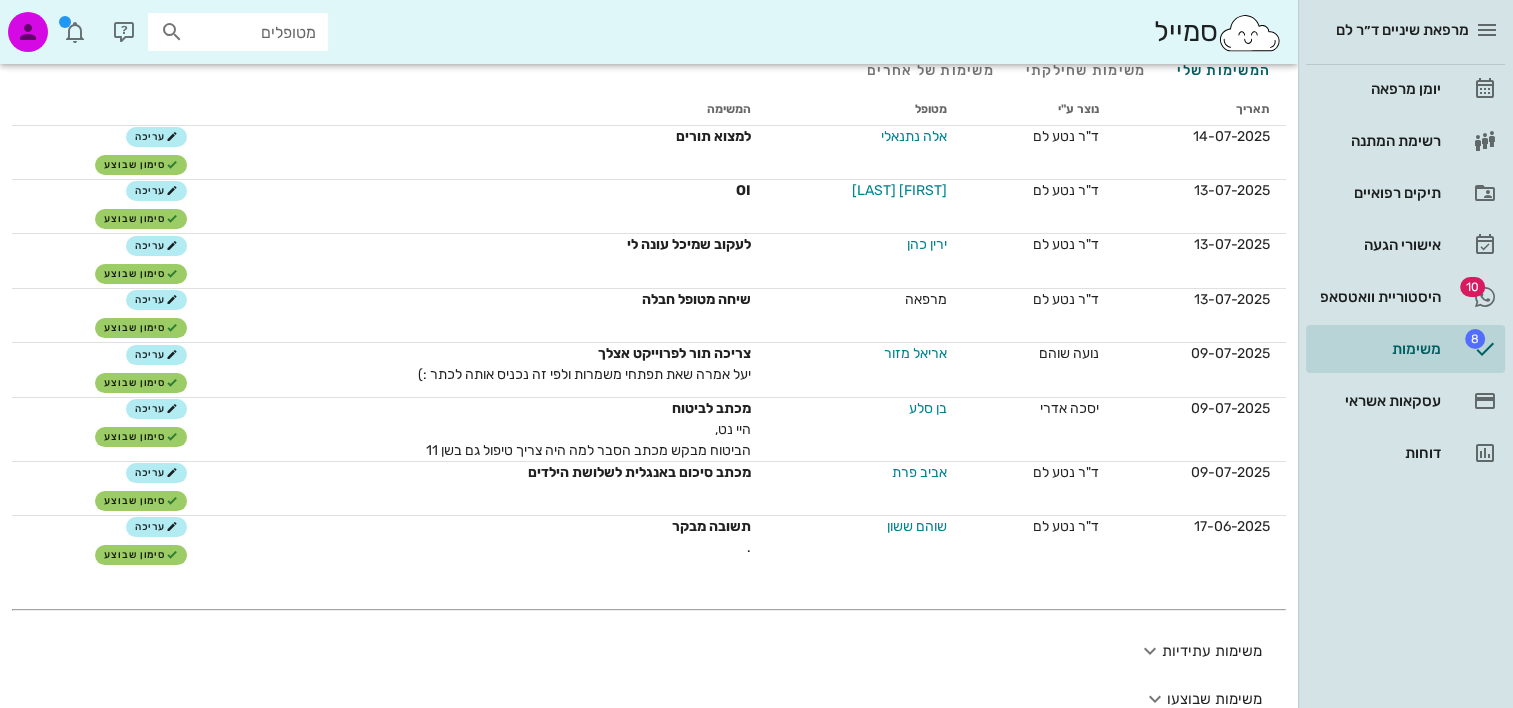 scroll, scrollTop: 0, scrollLeft: 0, axis: both 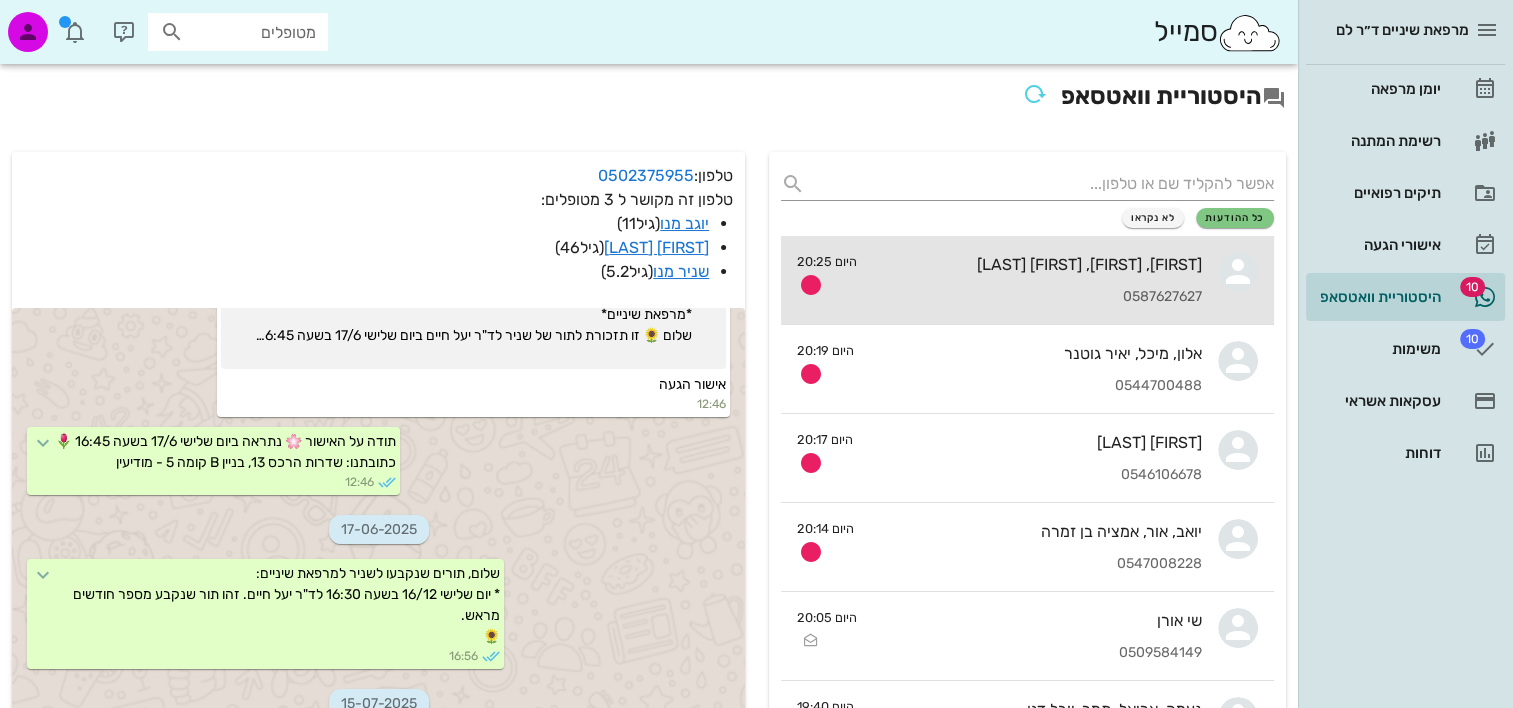 click on "[FIRST], [FIRST], [FIRST] [LAST] [PHONE]" at bounding box center (1037, 280) 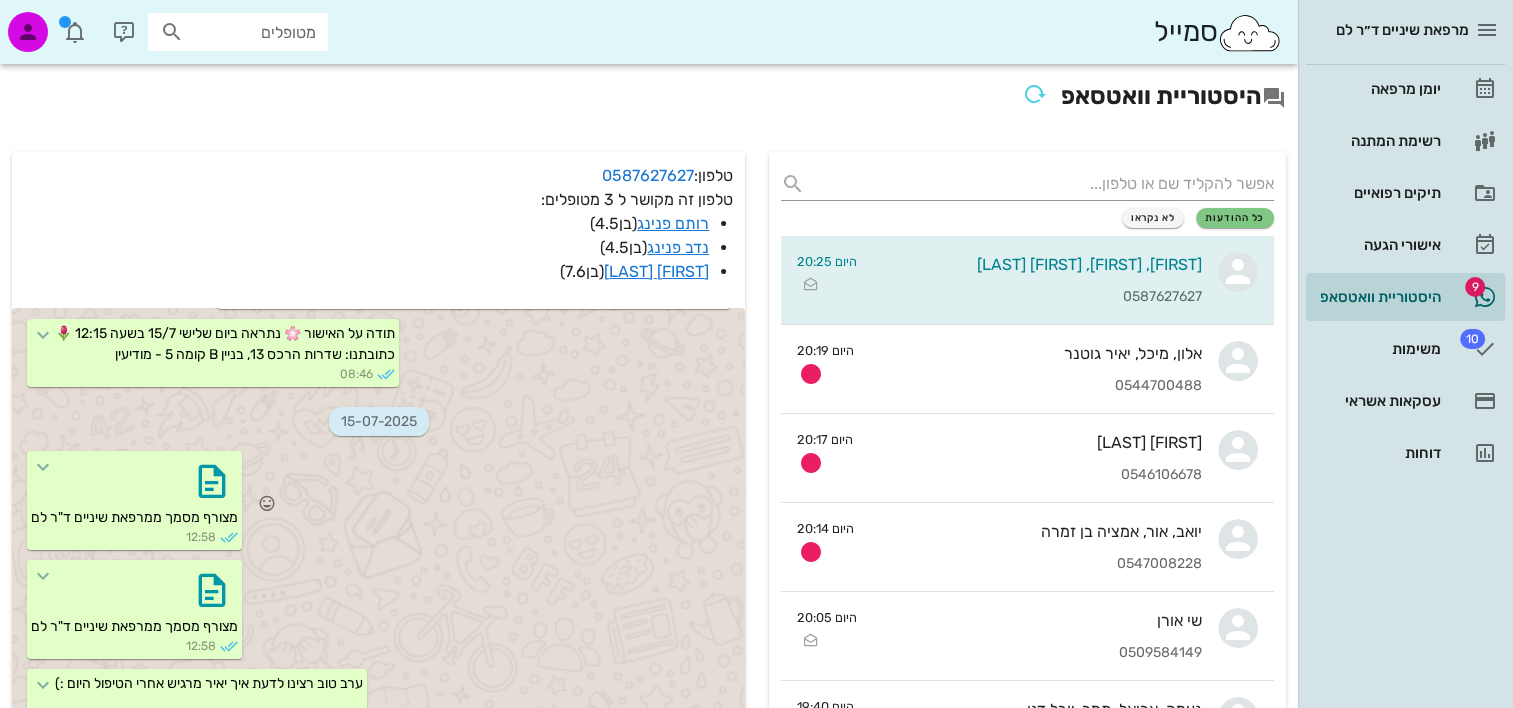 scroll, scrollTop: 7856, scrollLeft: 0, axis: vertical 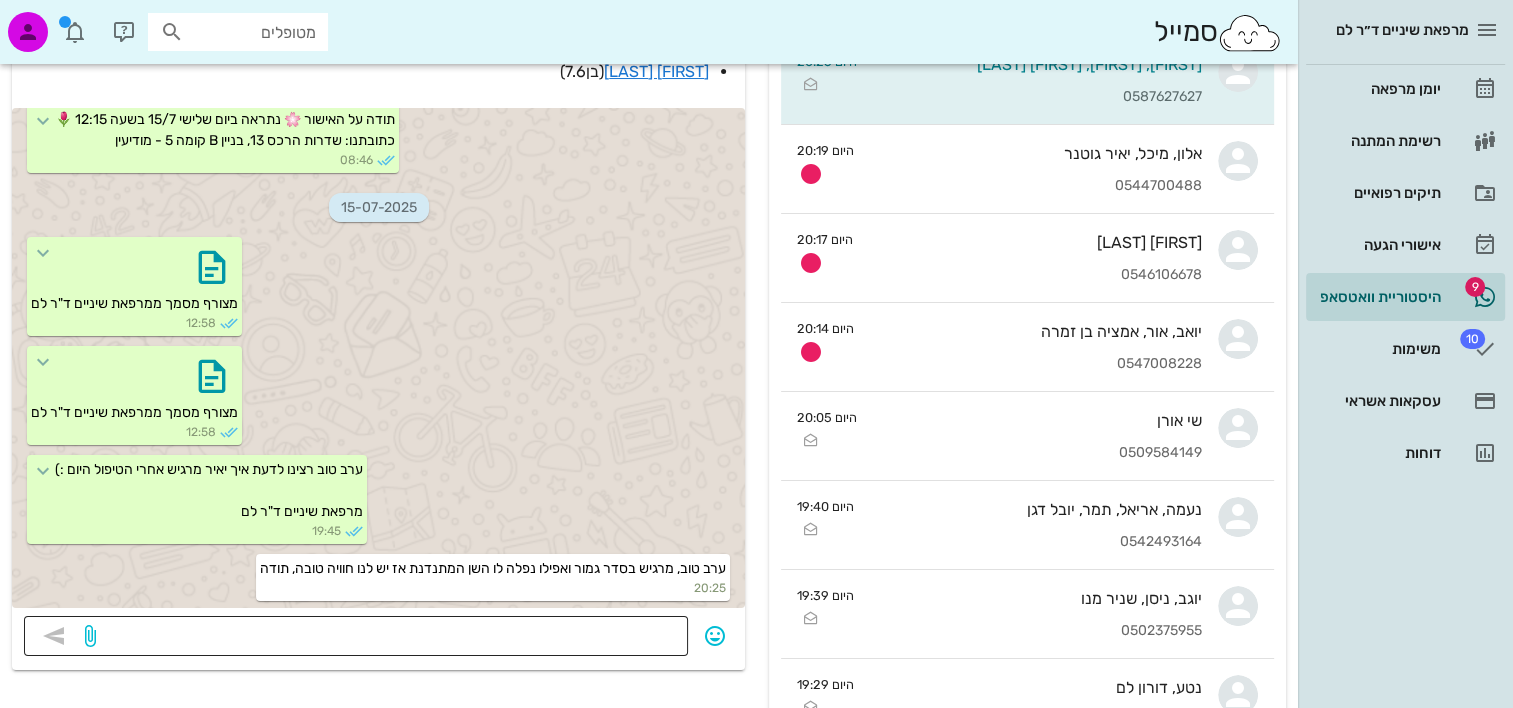 click at bounding box center [388, 638] 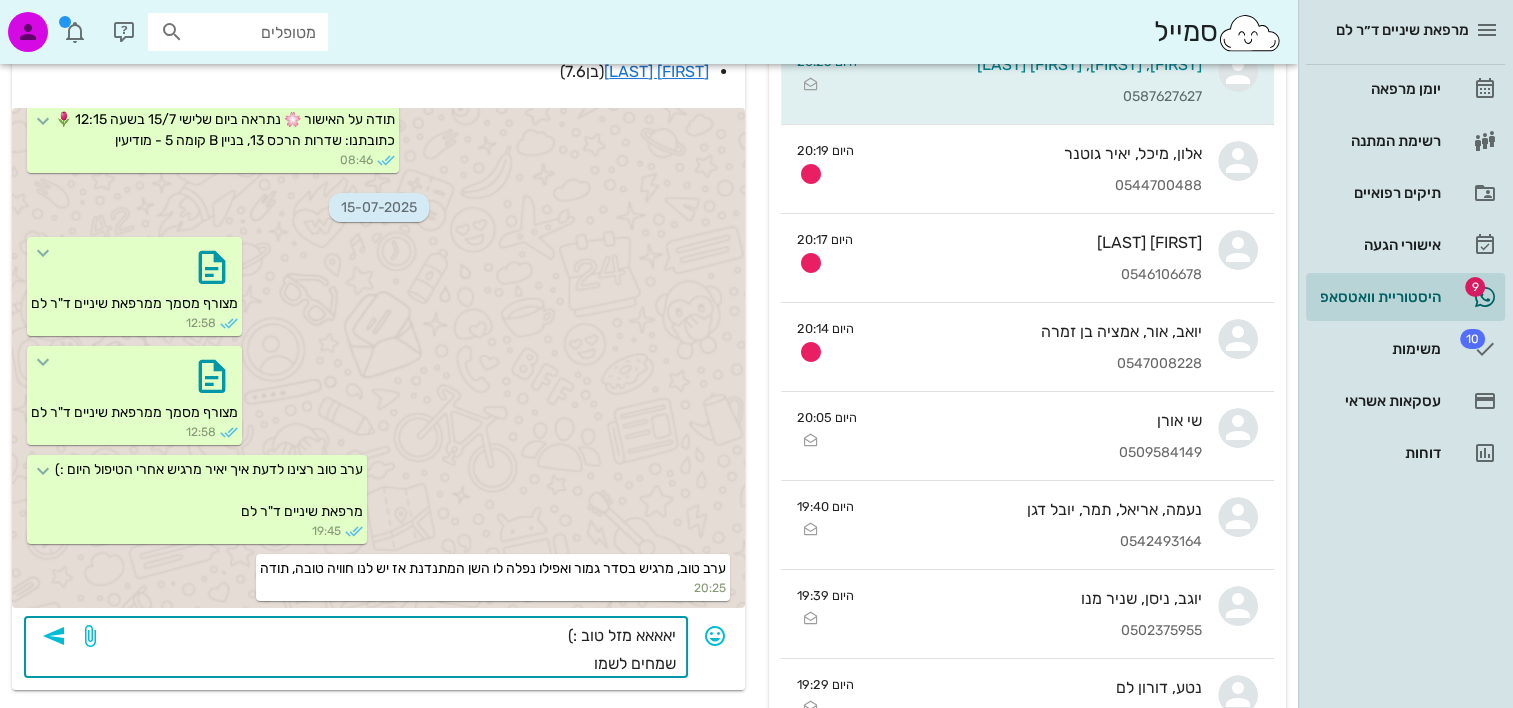 type on "יאאאא מזל טוב :)
שמחים לשמוע" 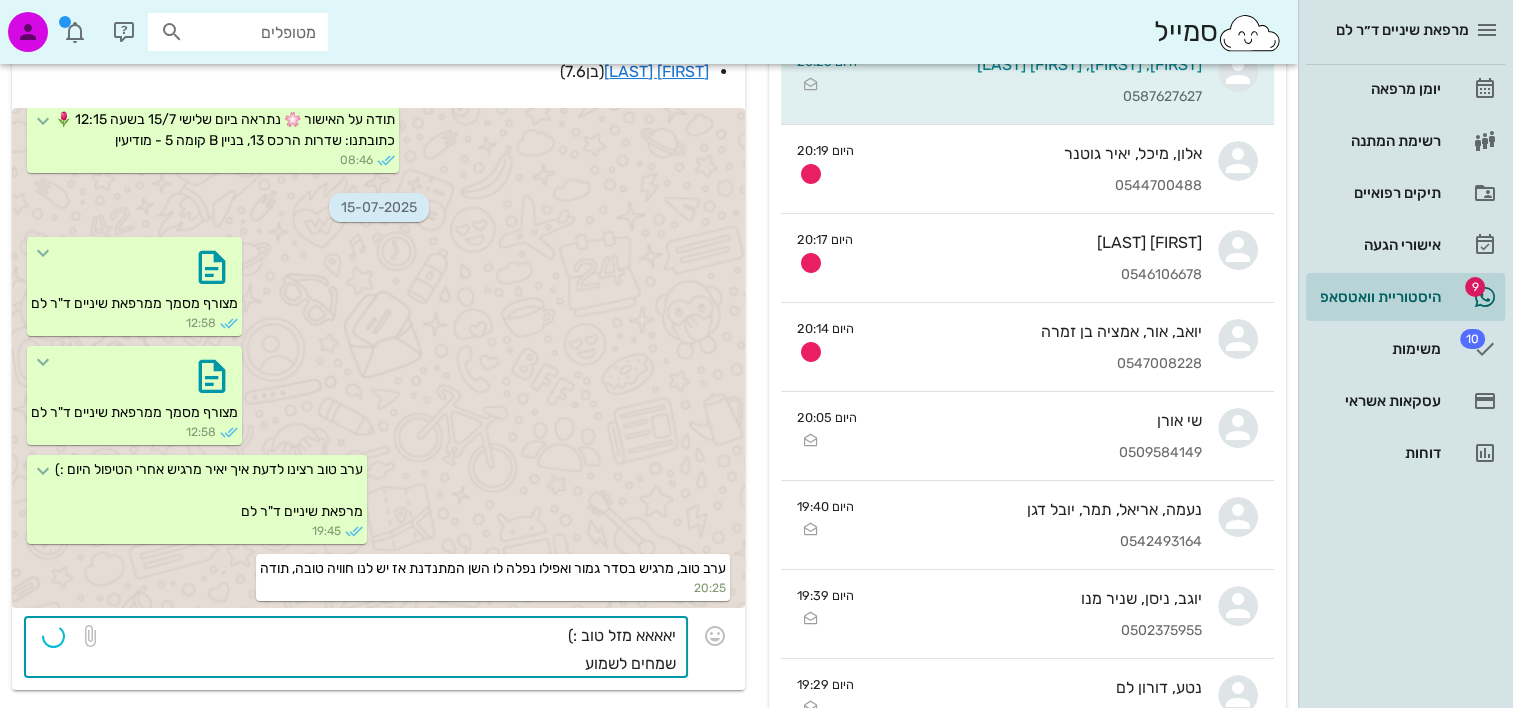 type 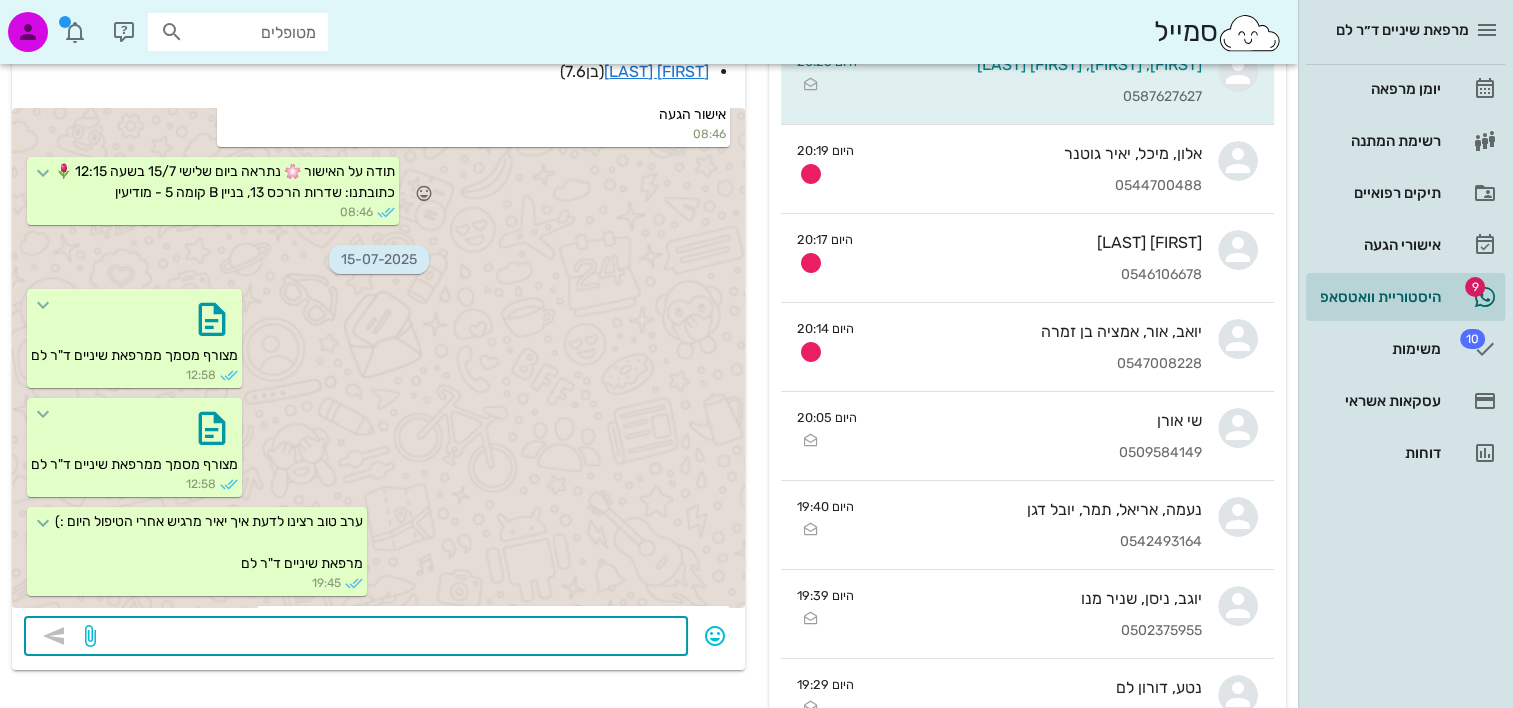 scroll, scrollTop: 7734, scrollLeft: 0, axis: vertical 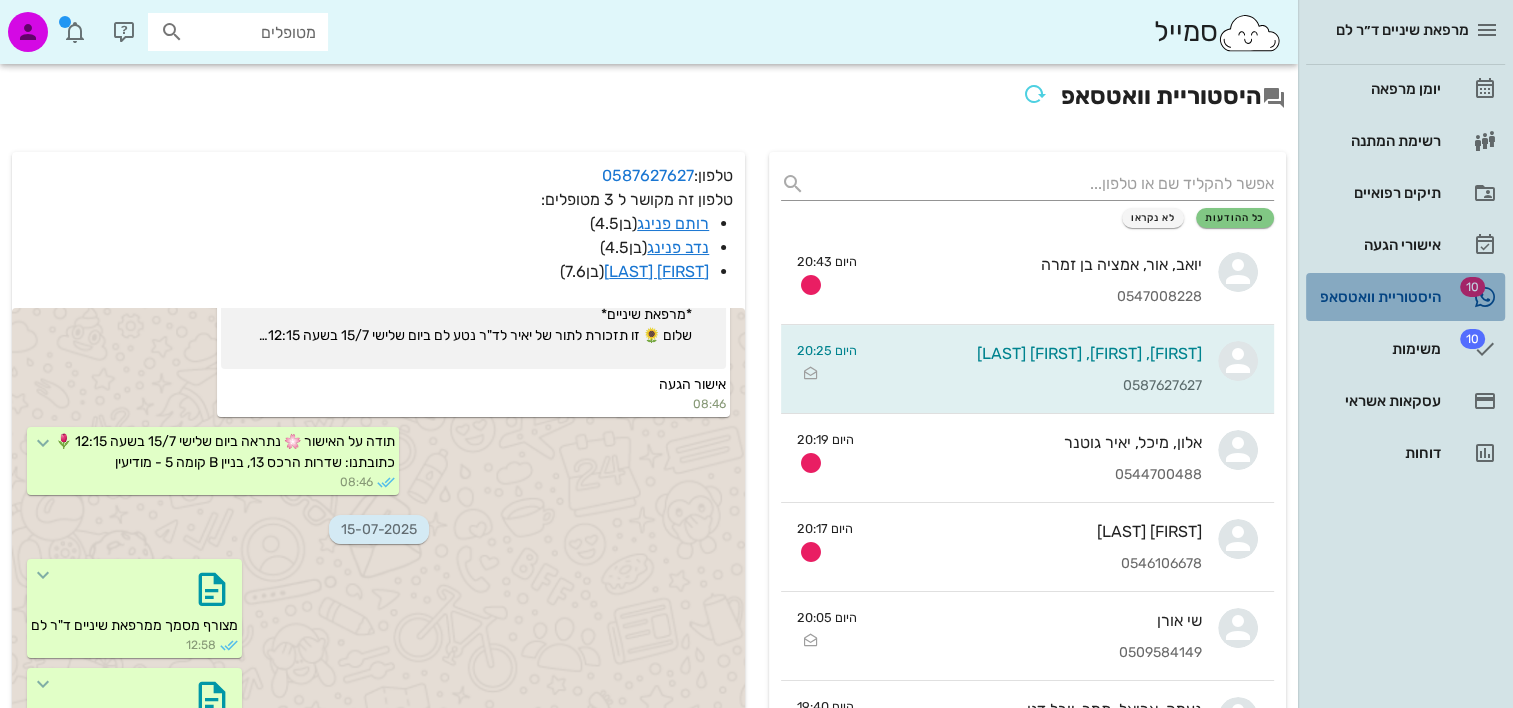 click on "היסטוריית וואטסאפ" at bounding box center [1377, 297] 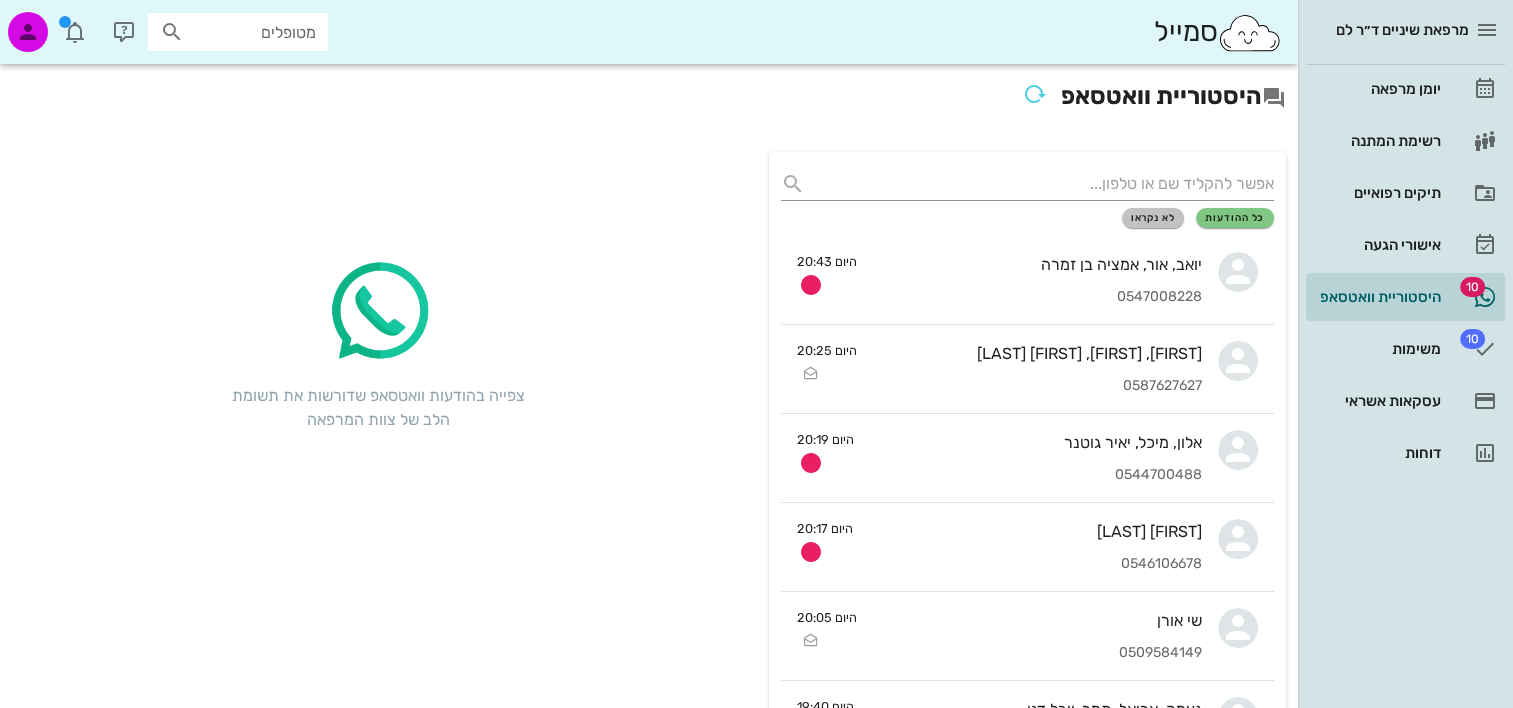 click on "לא נקראו" at bounding box center (1153, 218) 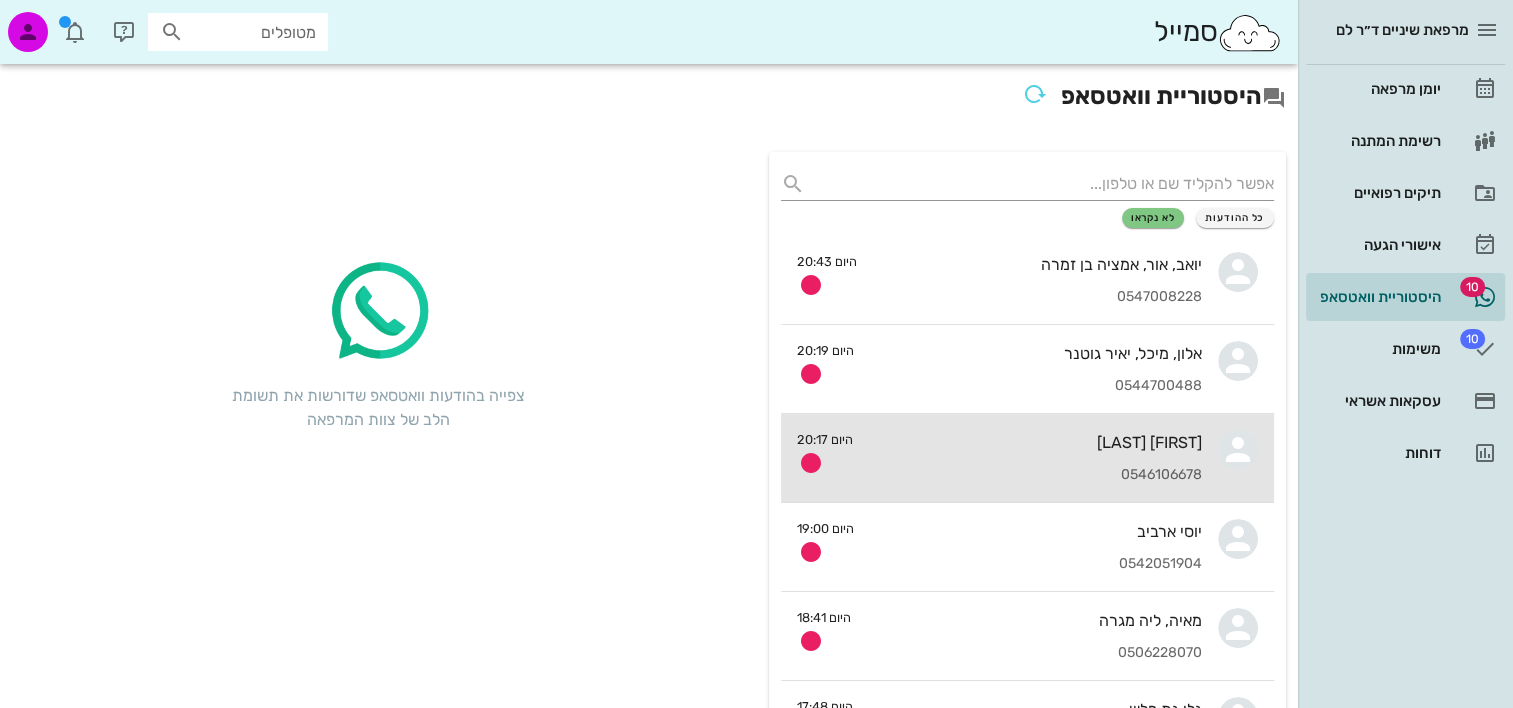 click on "0546106678" at bounding box center (1035, 475) 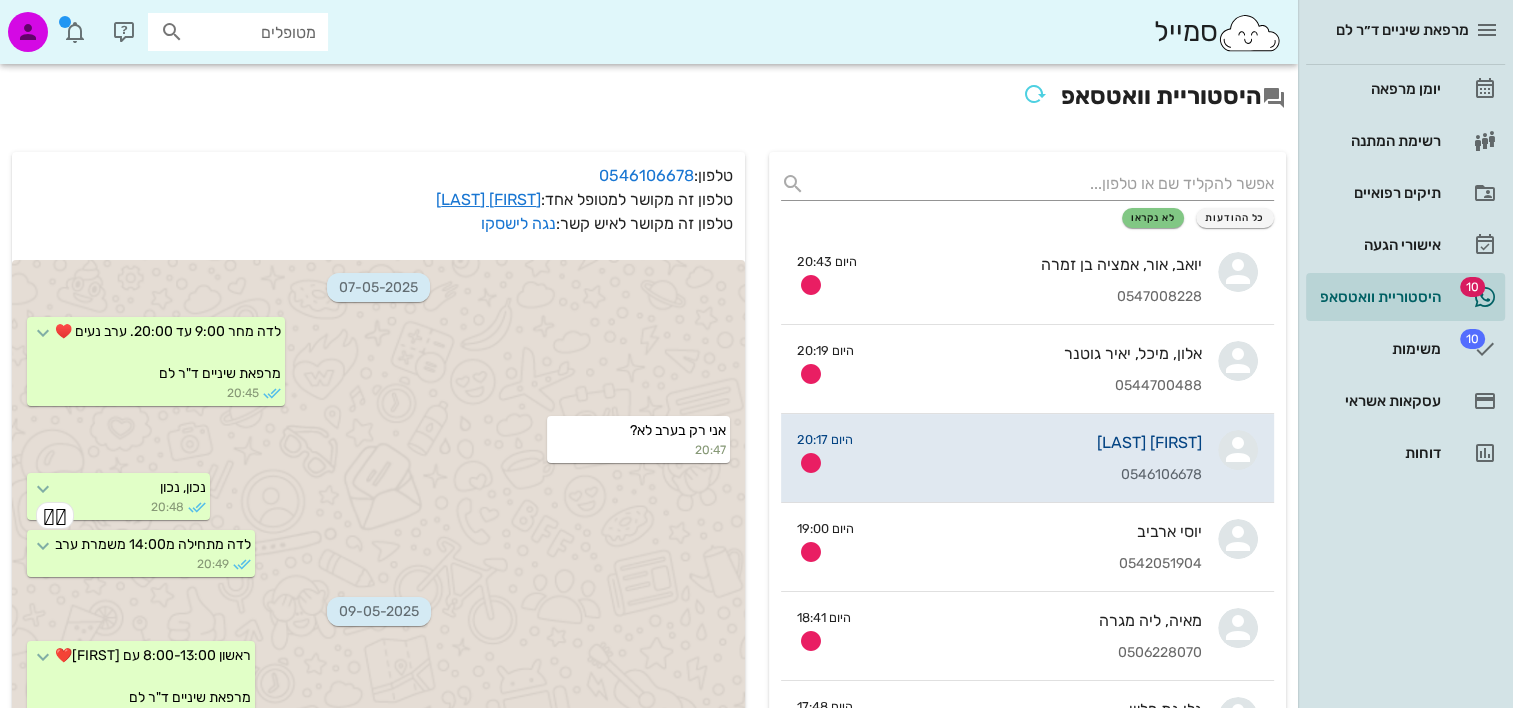 scroll, scrollTop: 9777, scrollLeft: 0, axis: vertical 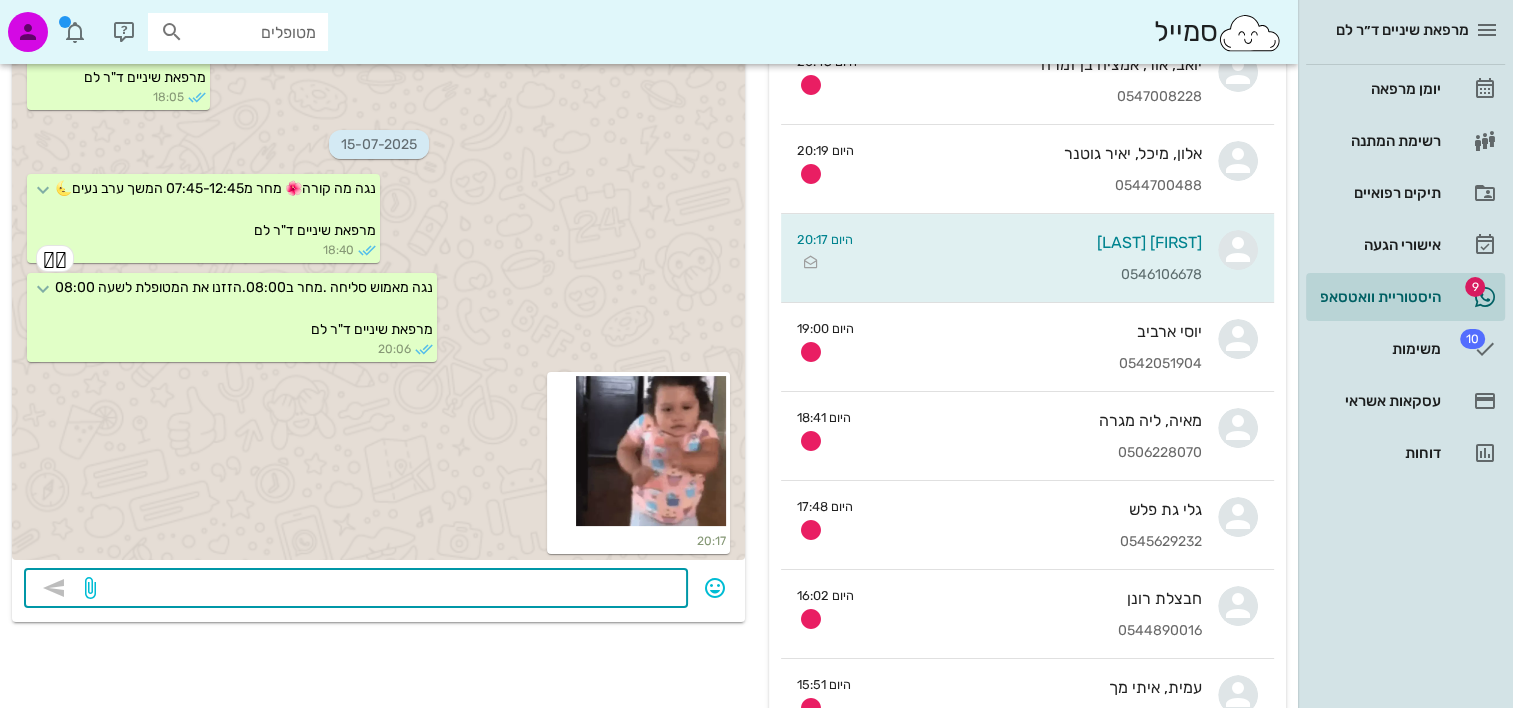 click at bounding box center [388, 590] 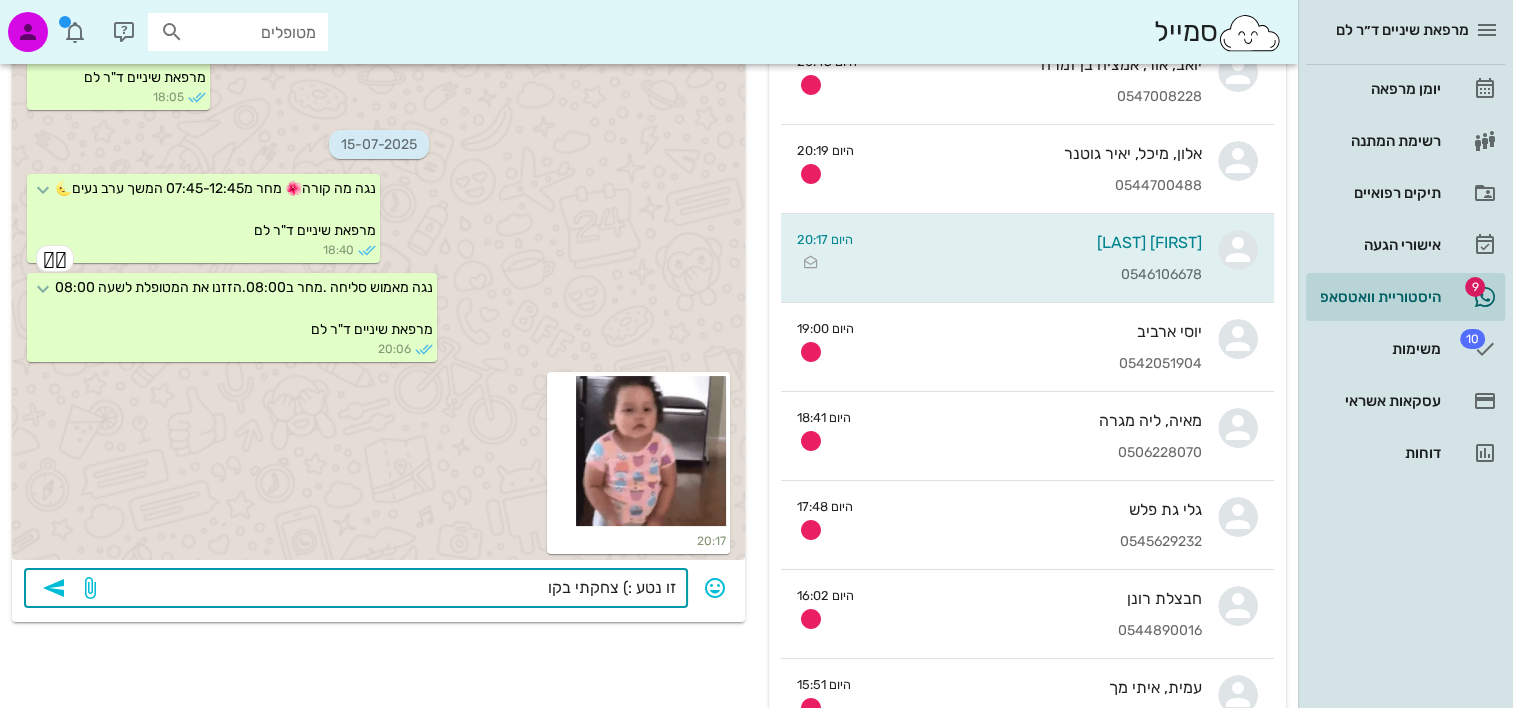 type on "זו נטע :) צחקתי בקול" 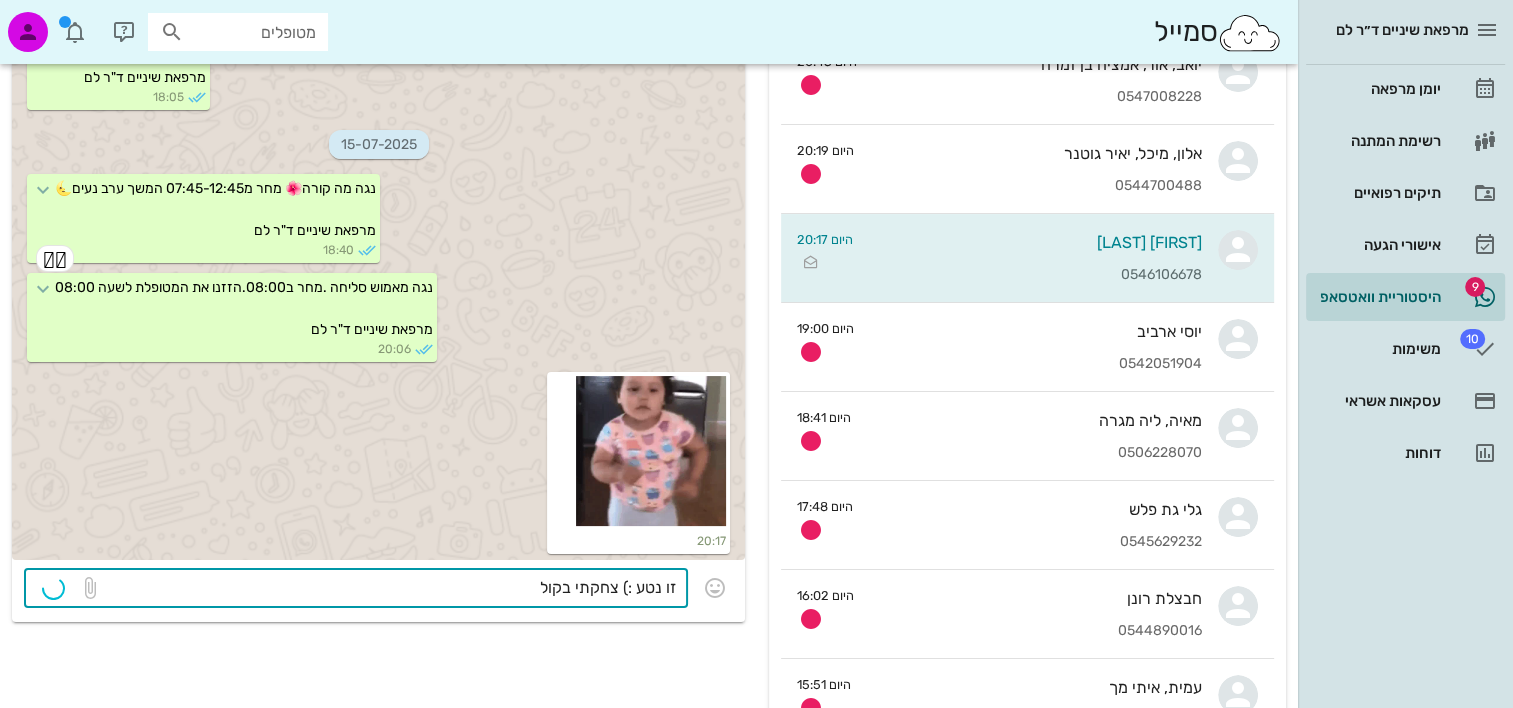 type 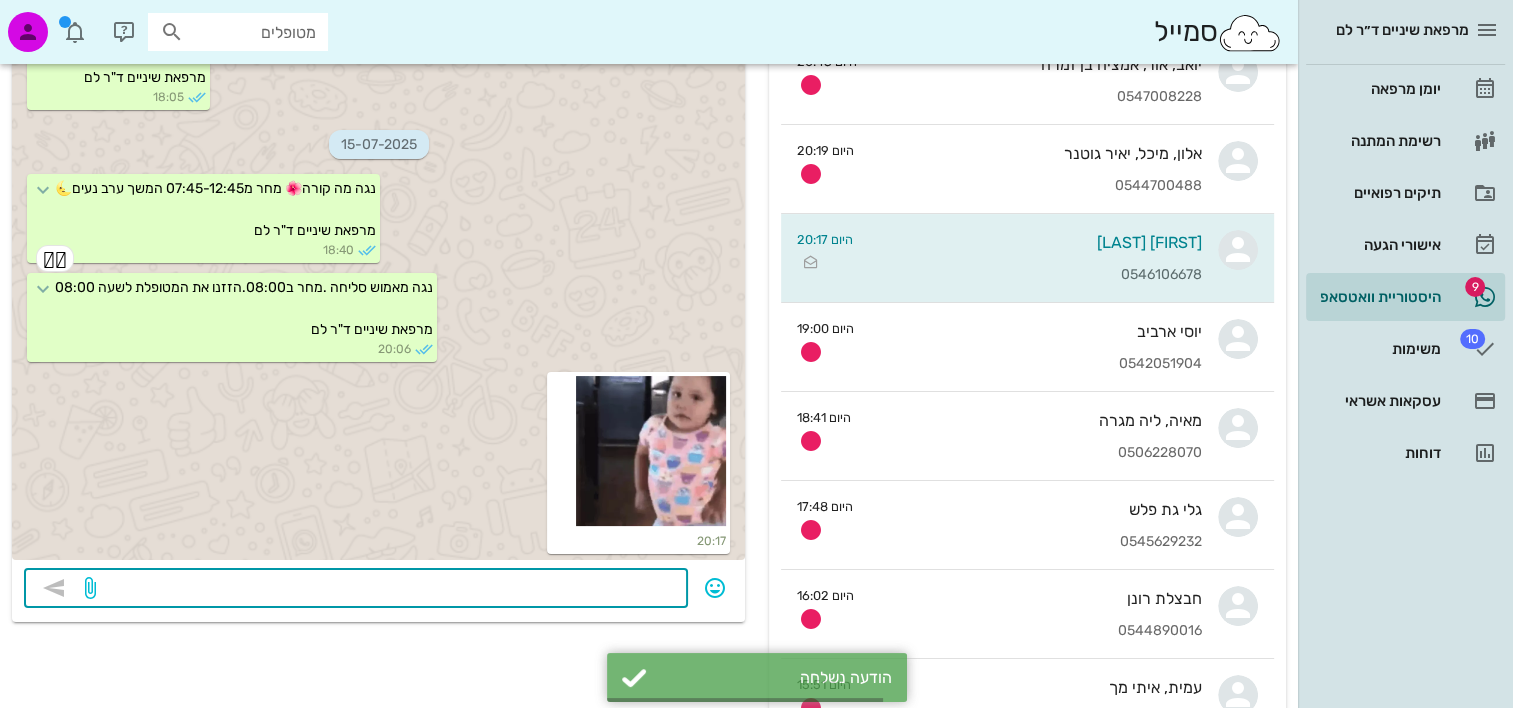 scroll, scrollTop: 9834, scrollLeft: 0, axis: vertical 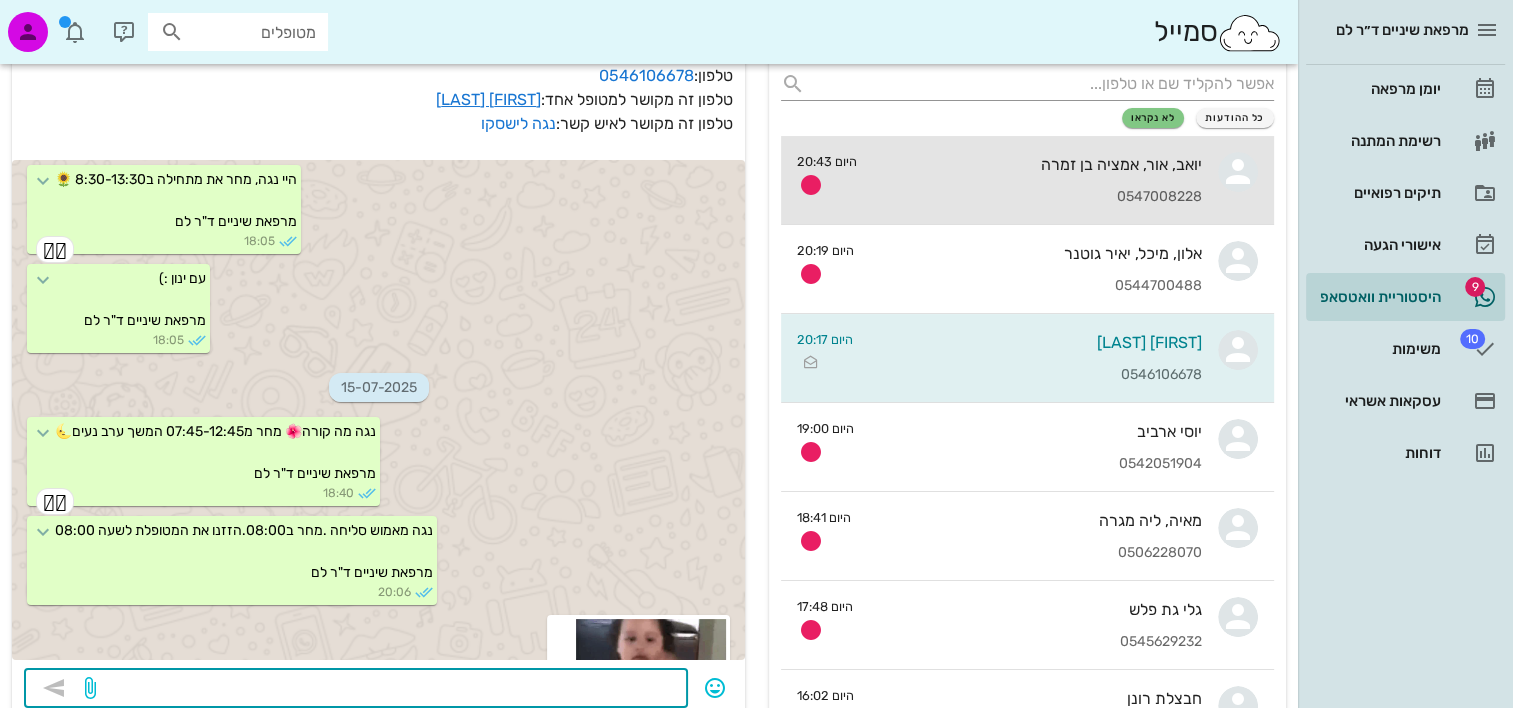 click on "0547008228" at bounding box center (1037, 197) 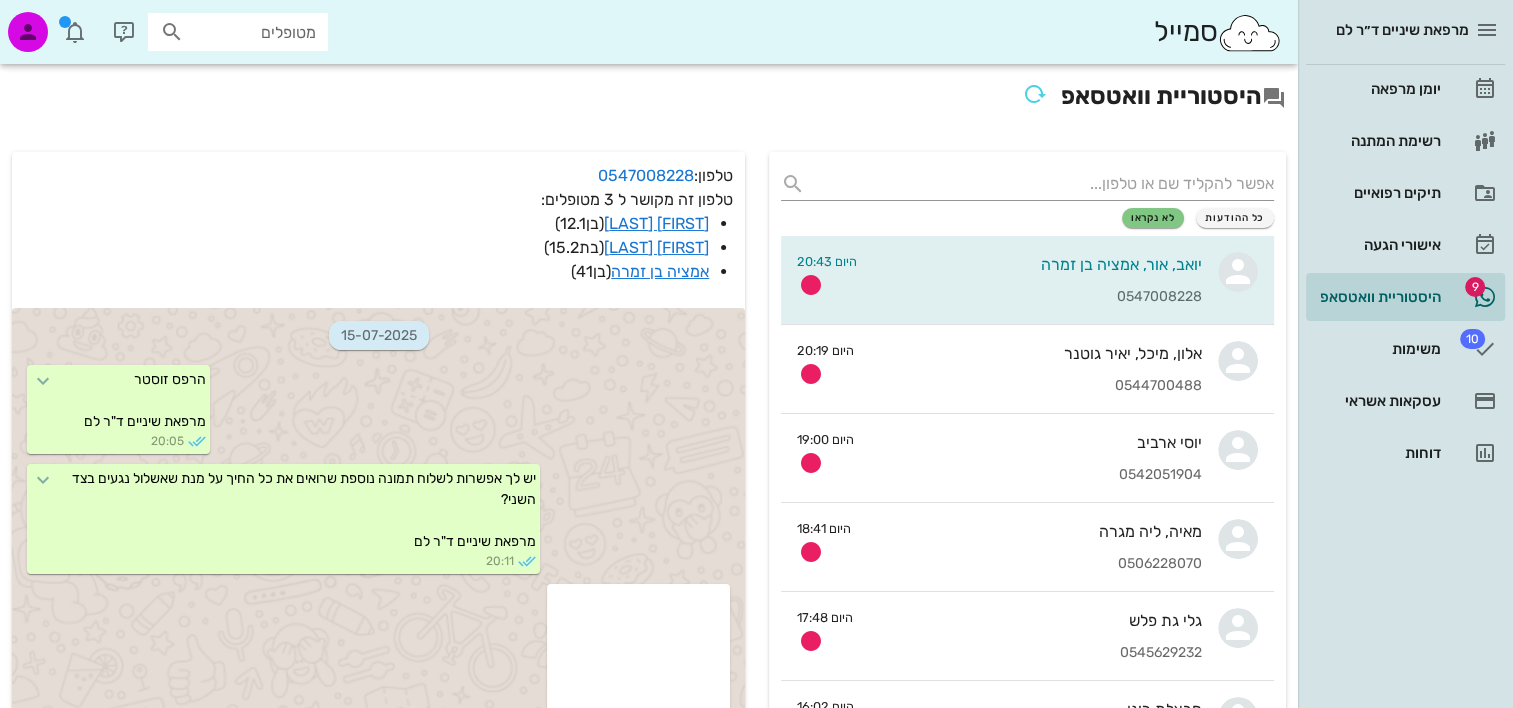 scroll, scrollTop: 200, scrollLeft: 0, axis: vertical 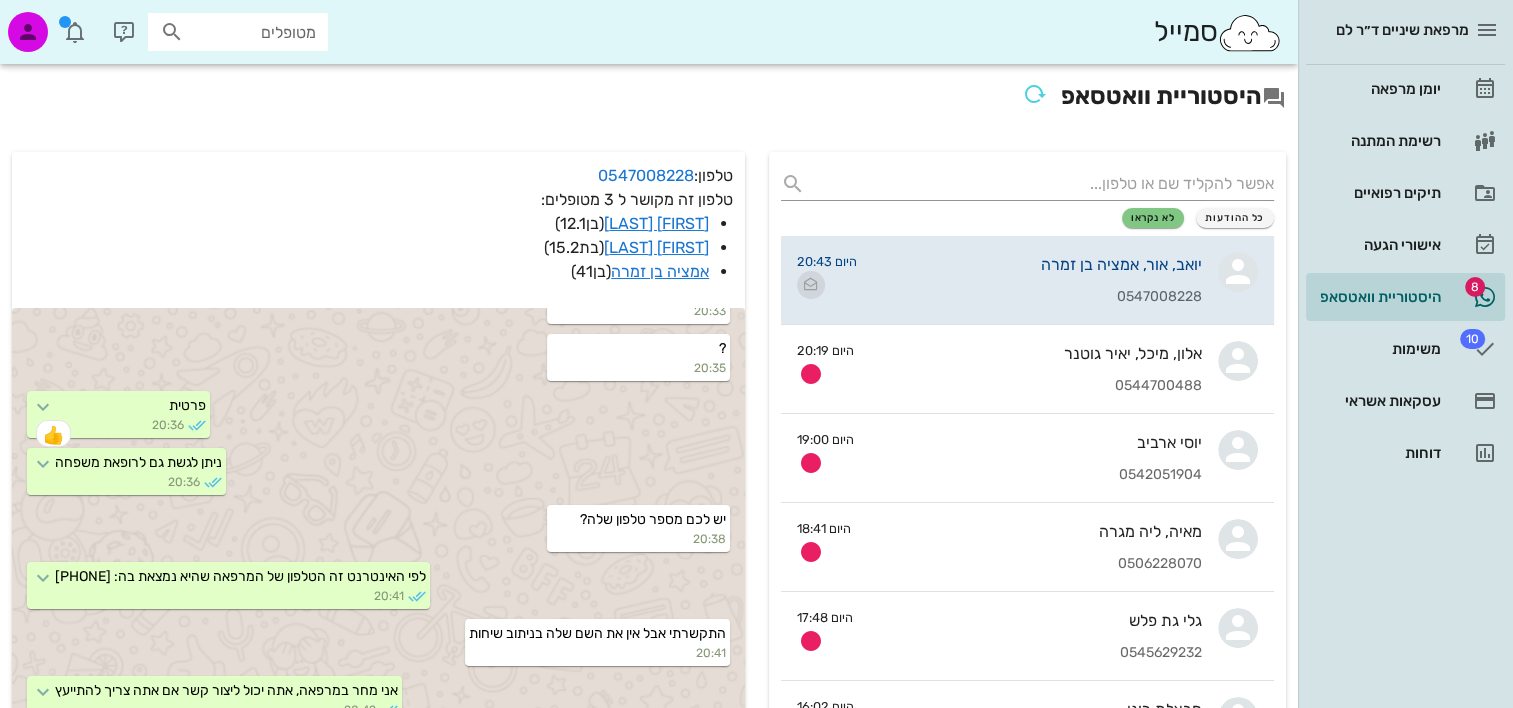 click at bounding box center (811, 285) 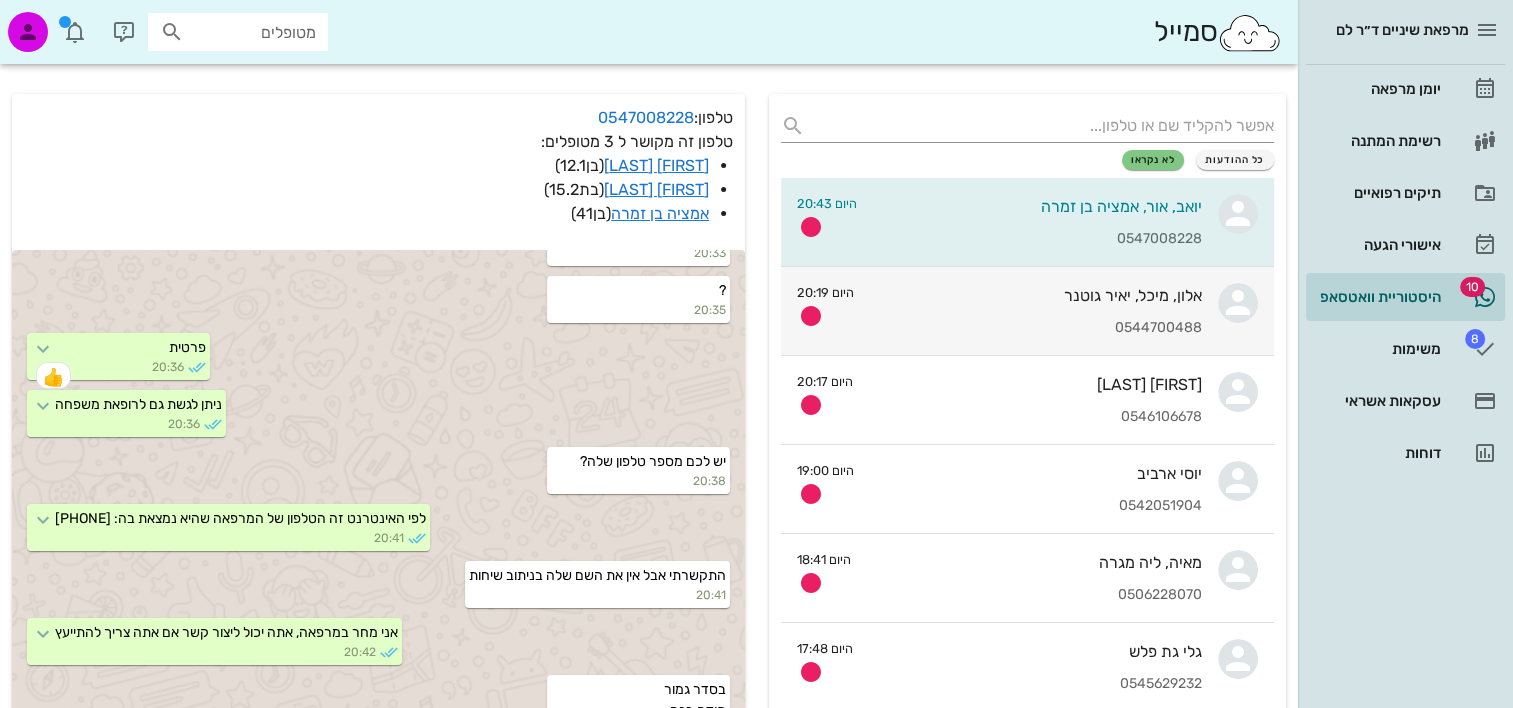scroll, scrollTop: 0, scrollLeft: 0, axis: both 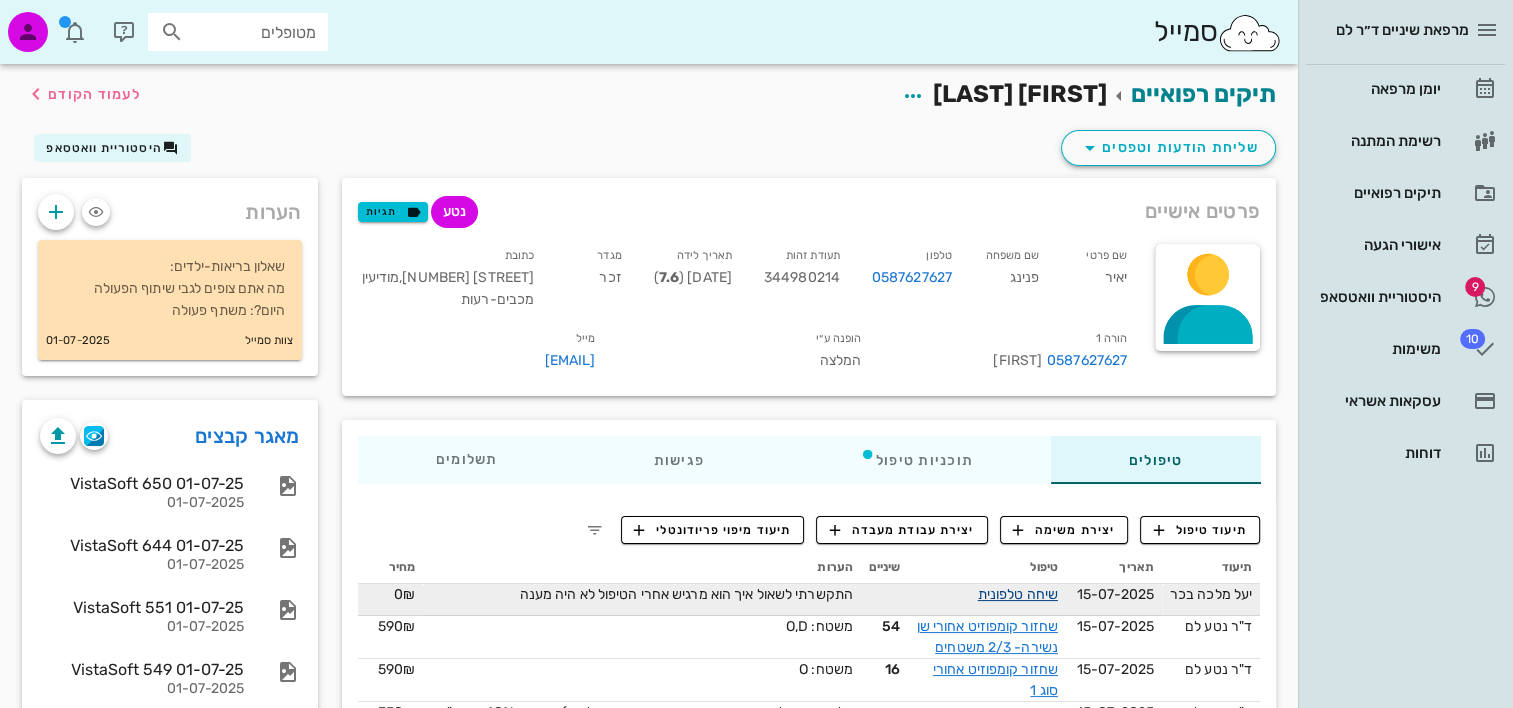 click on "שיחה טלפונית" at bounding box center (1018, 594) 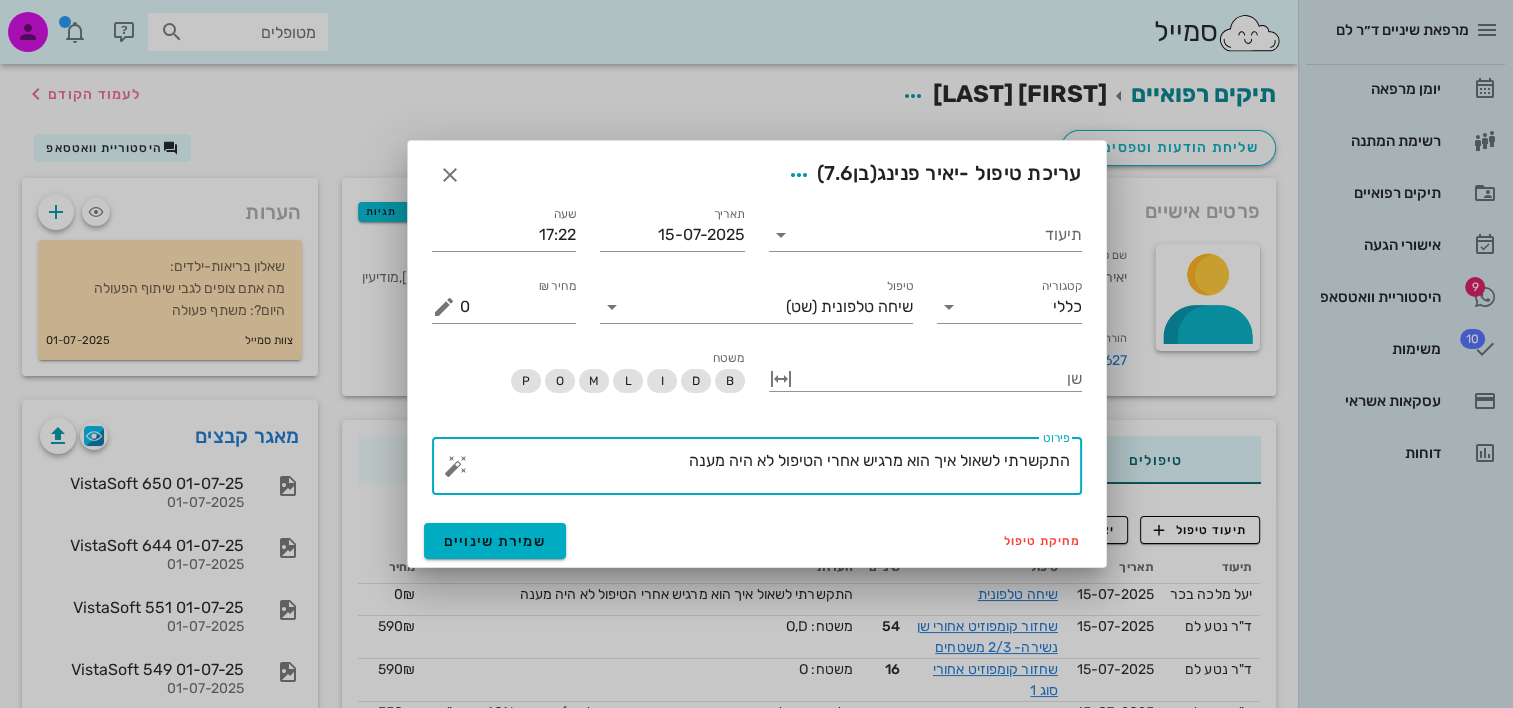 drag, startPoint x: 662, startPoint y: 459, endPoint x: 1190, endPoint y: 490, distance: 528.90924 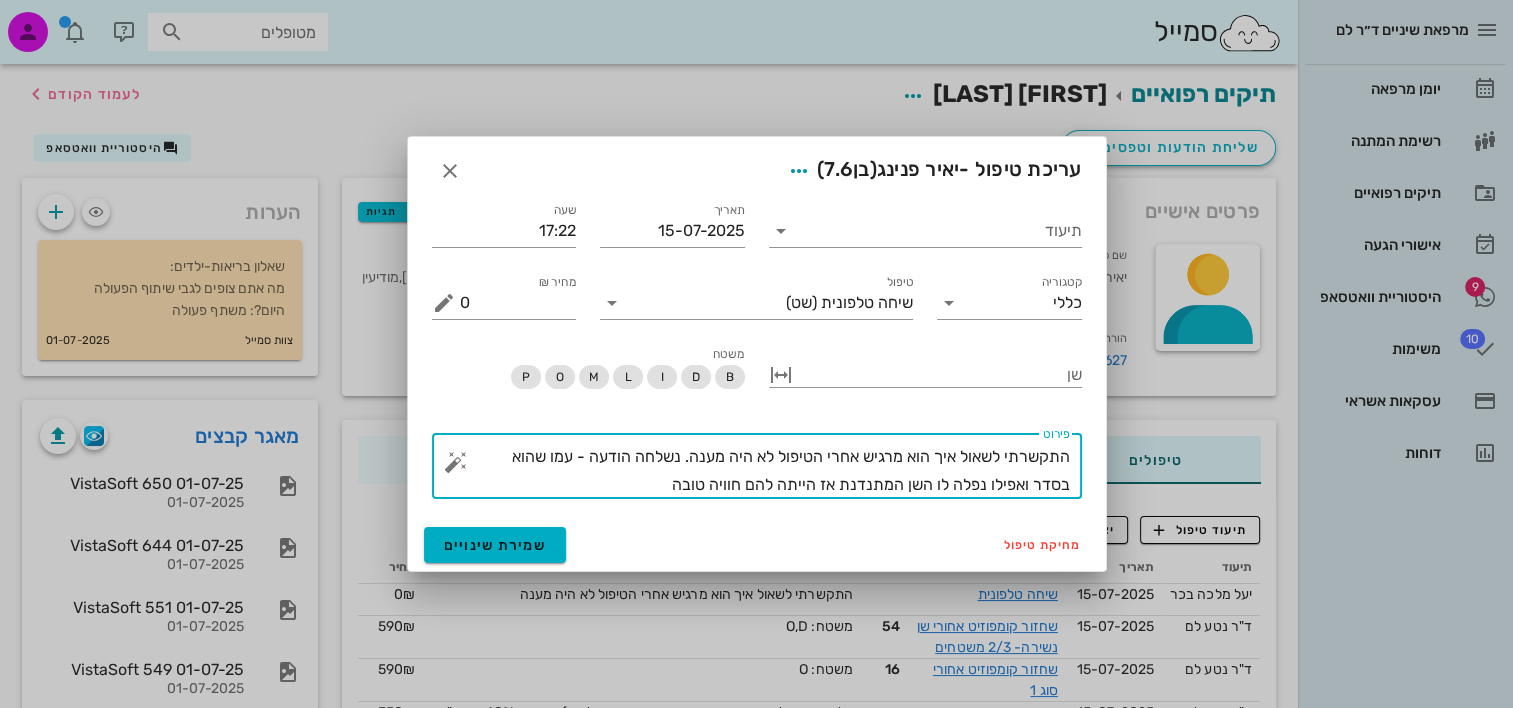 type on "התקשרתי לשאול איך הוא מרגיש אחרי הטיפול לא היה מענה. נשלחה הודעה - עמו שהוא בסדר ואפילו נפלה לו השן המתנדנת אז הייתה להם חוויה טובה" 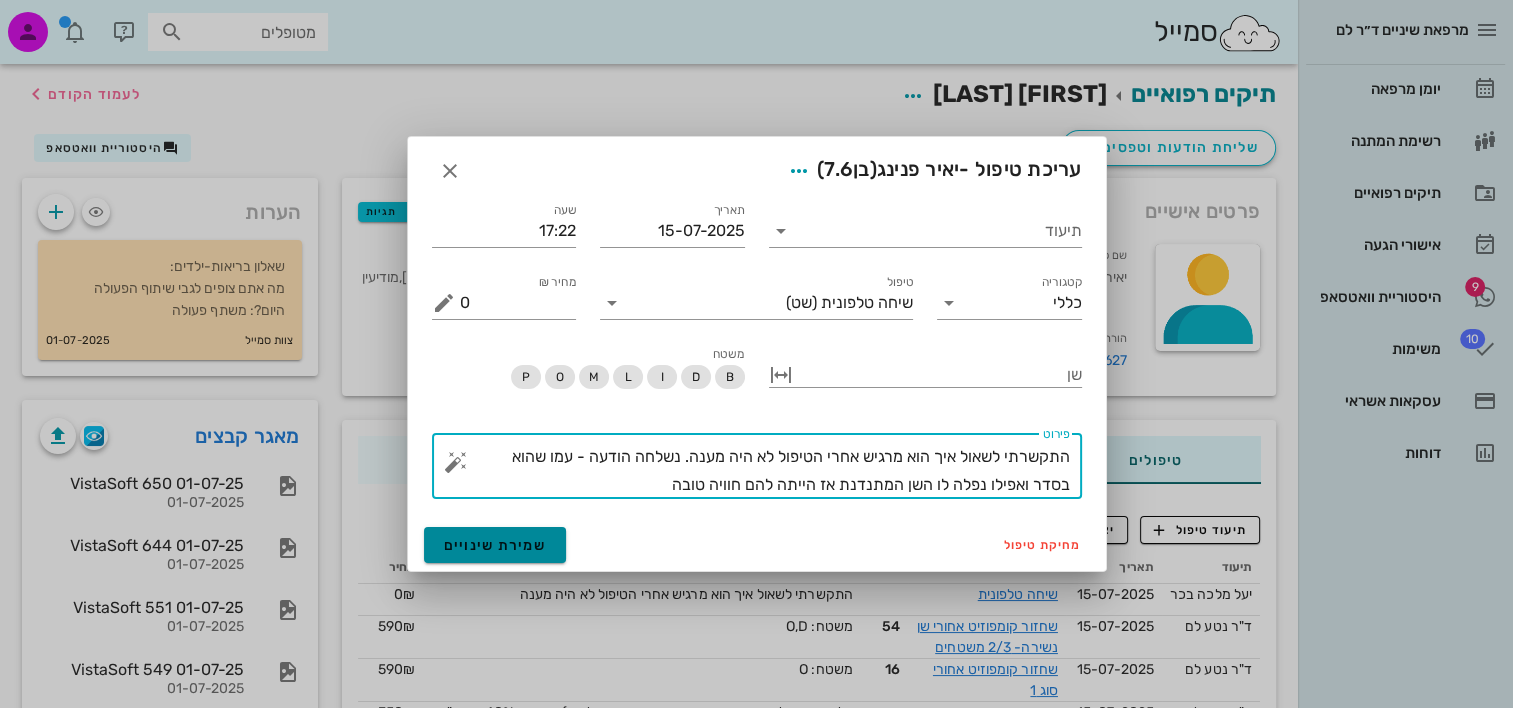 click on "שמירת שינויים" at bounding box center [495, 545] 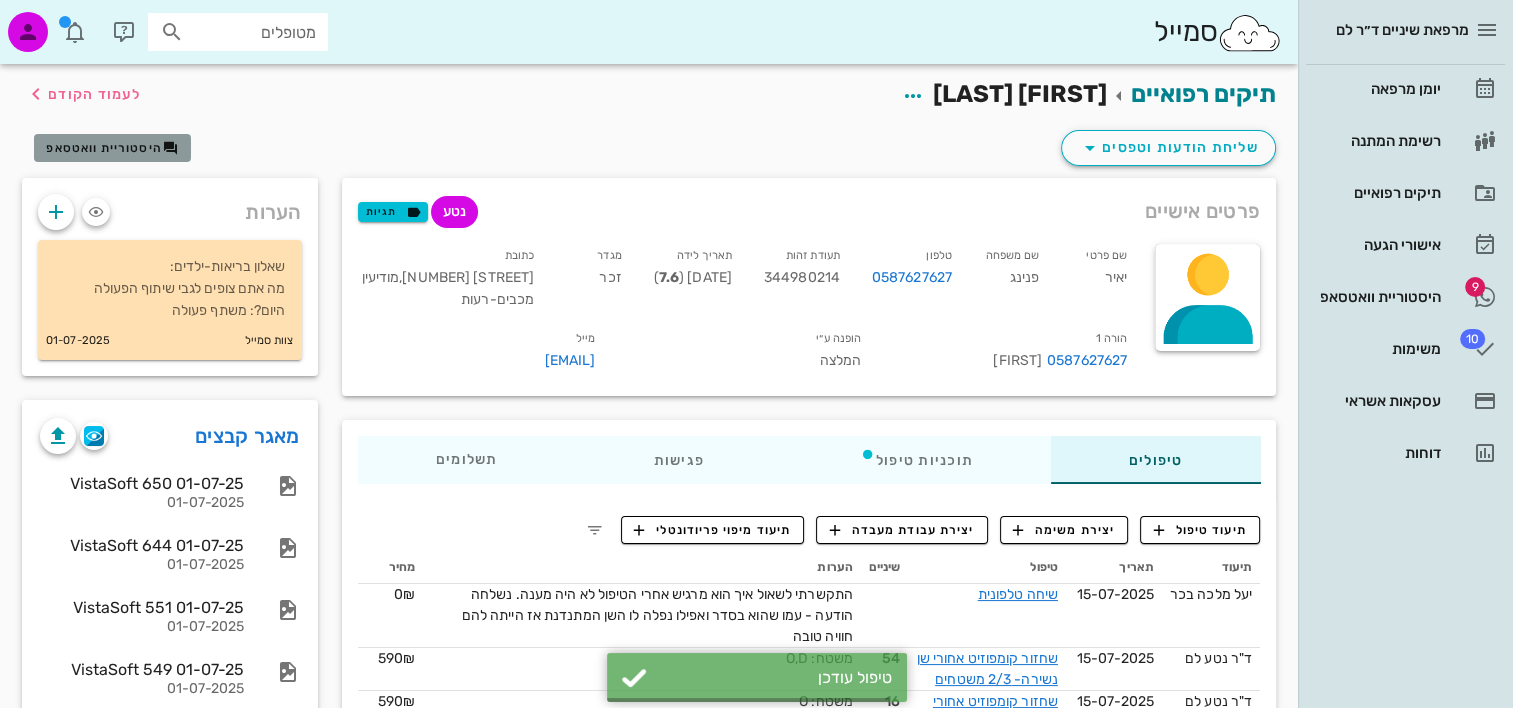 click on "היסטוריית וואטסאפ" at bounding box center (104, 148) 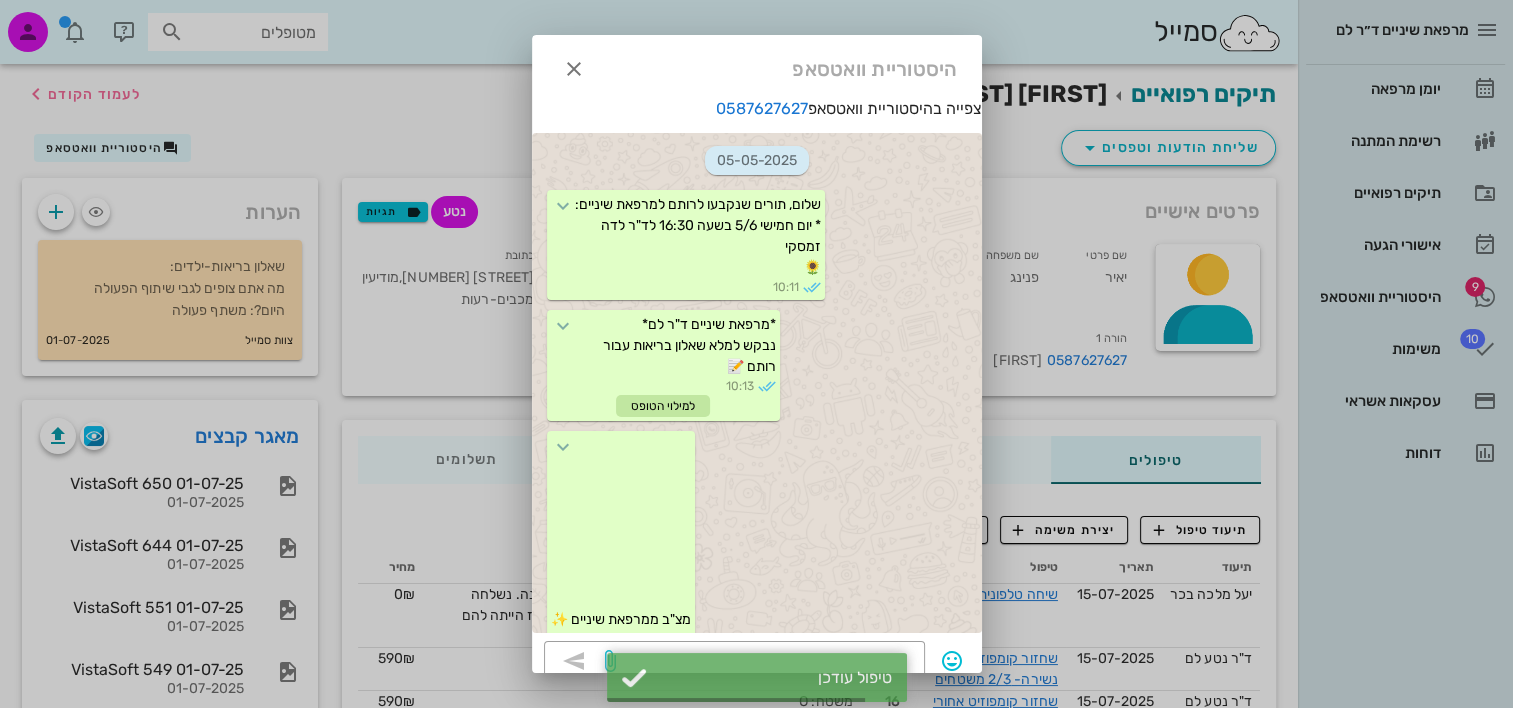 scroll, scrollTop: 8480, scrollLeft: 0, axis: vertical 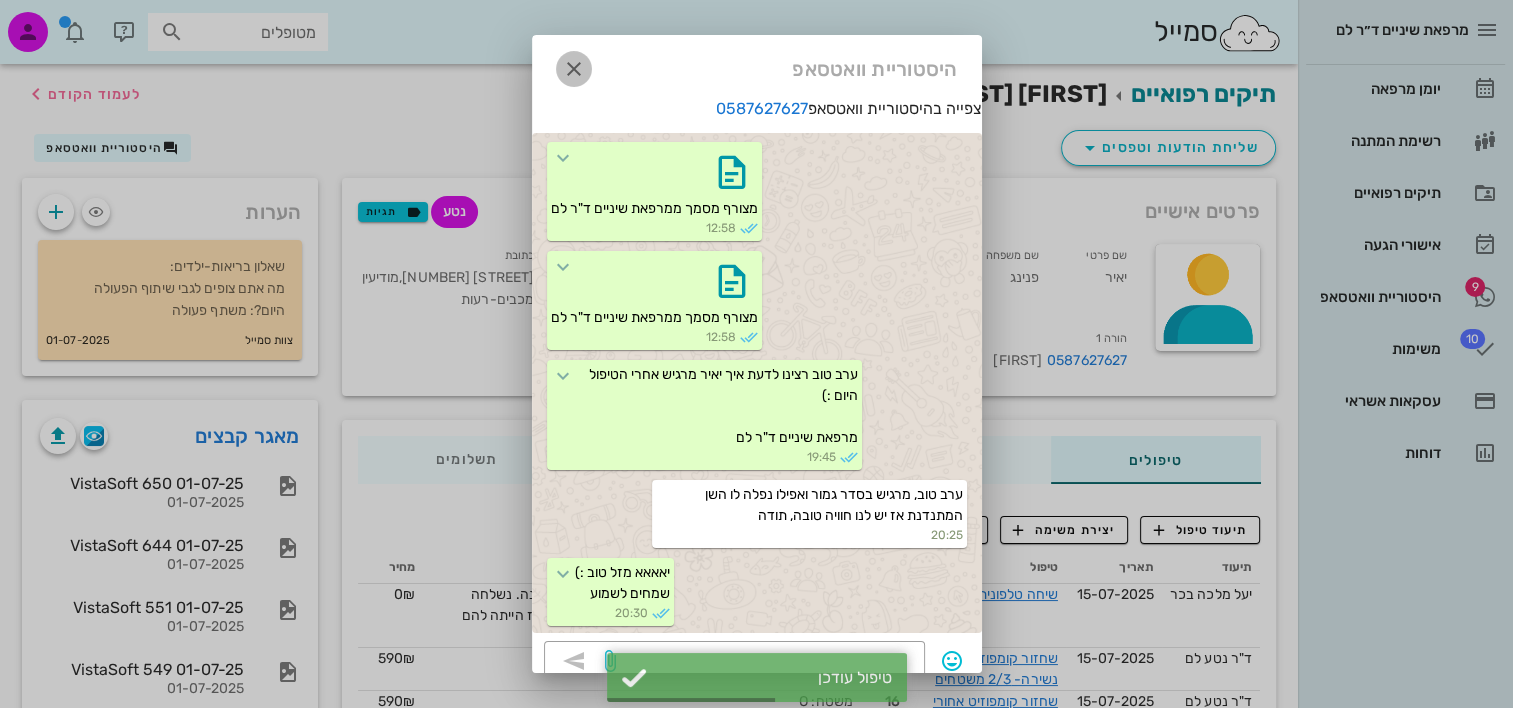 click at bounding box center (574, 69) 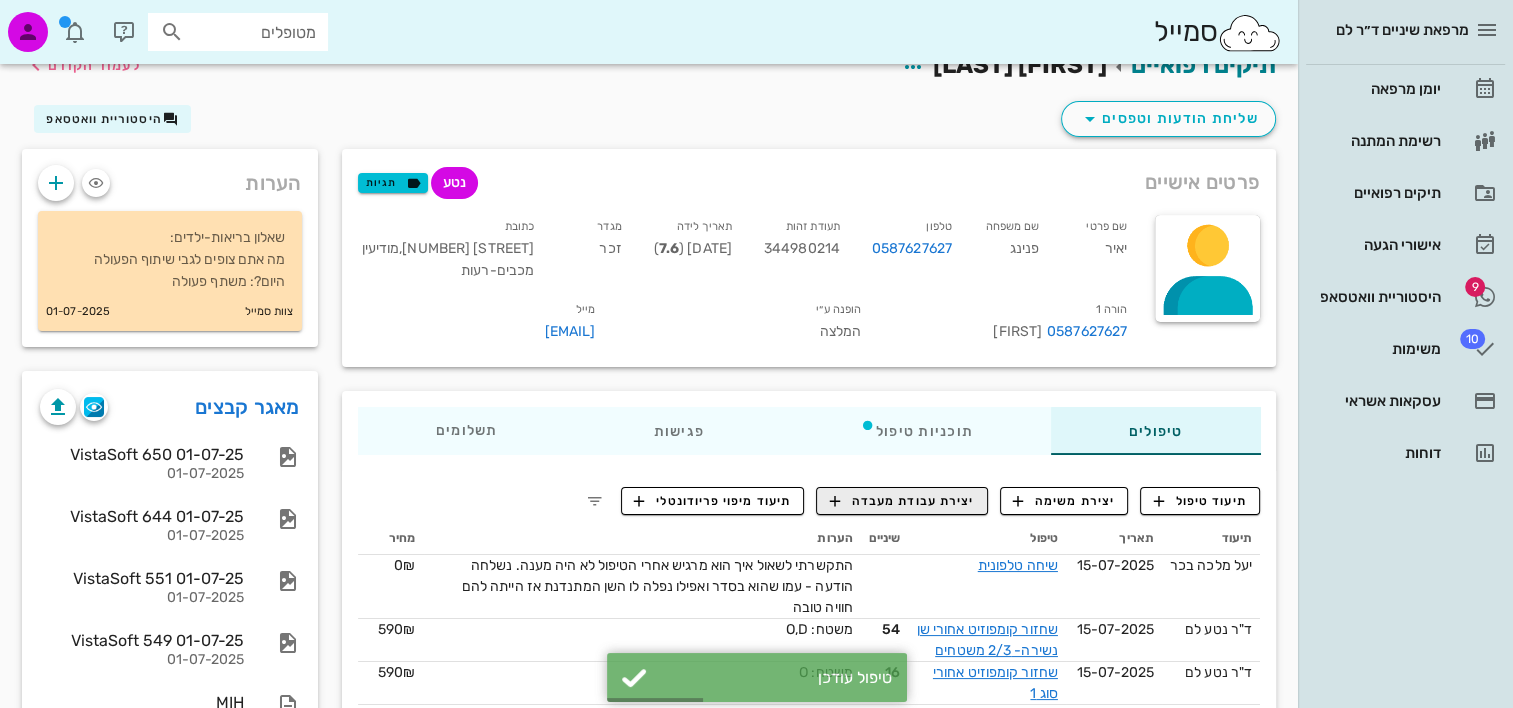 scroll, scrollTop: 0, scrollLeft: 0, axis: both 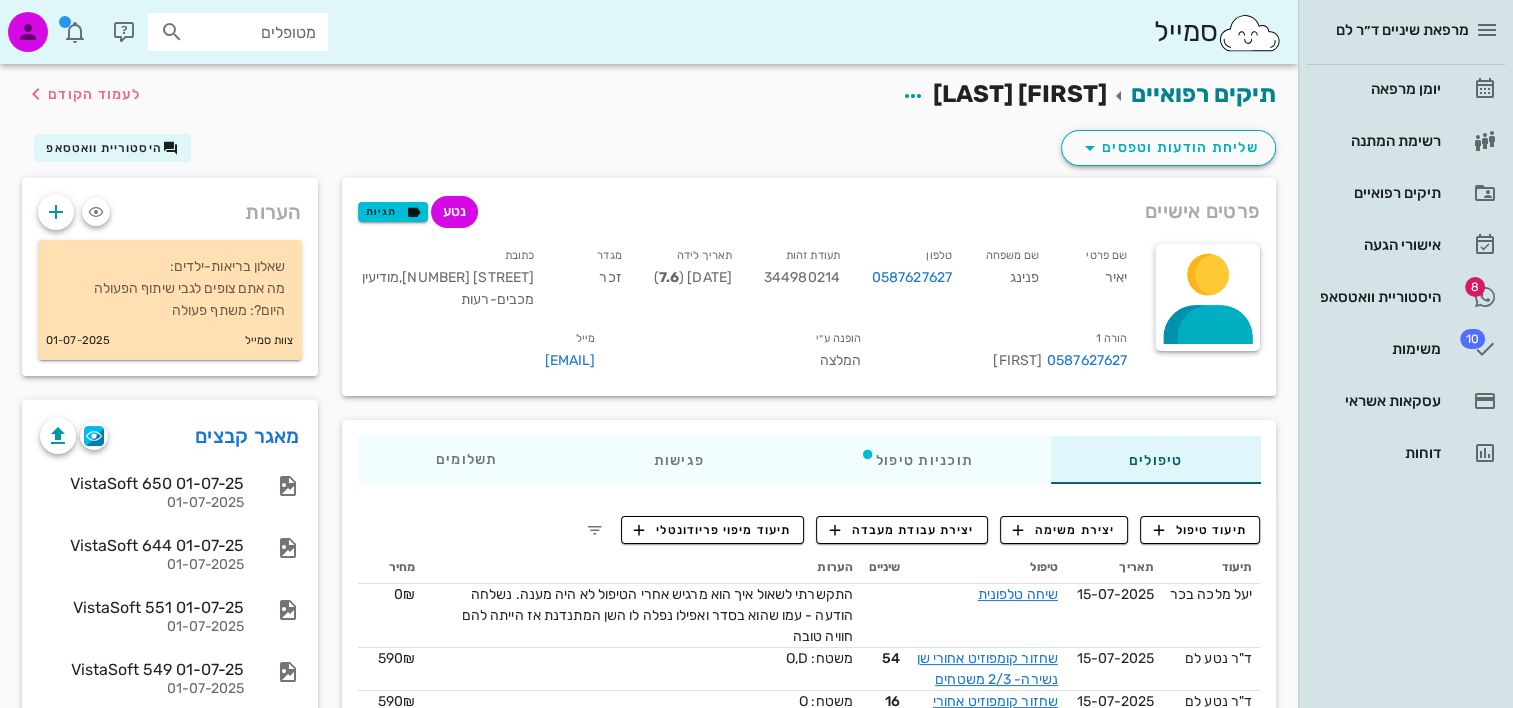 click on "מטופלים" at bounding box center [252, 32] 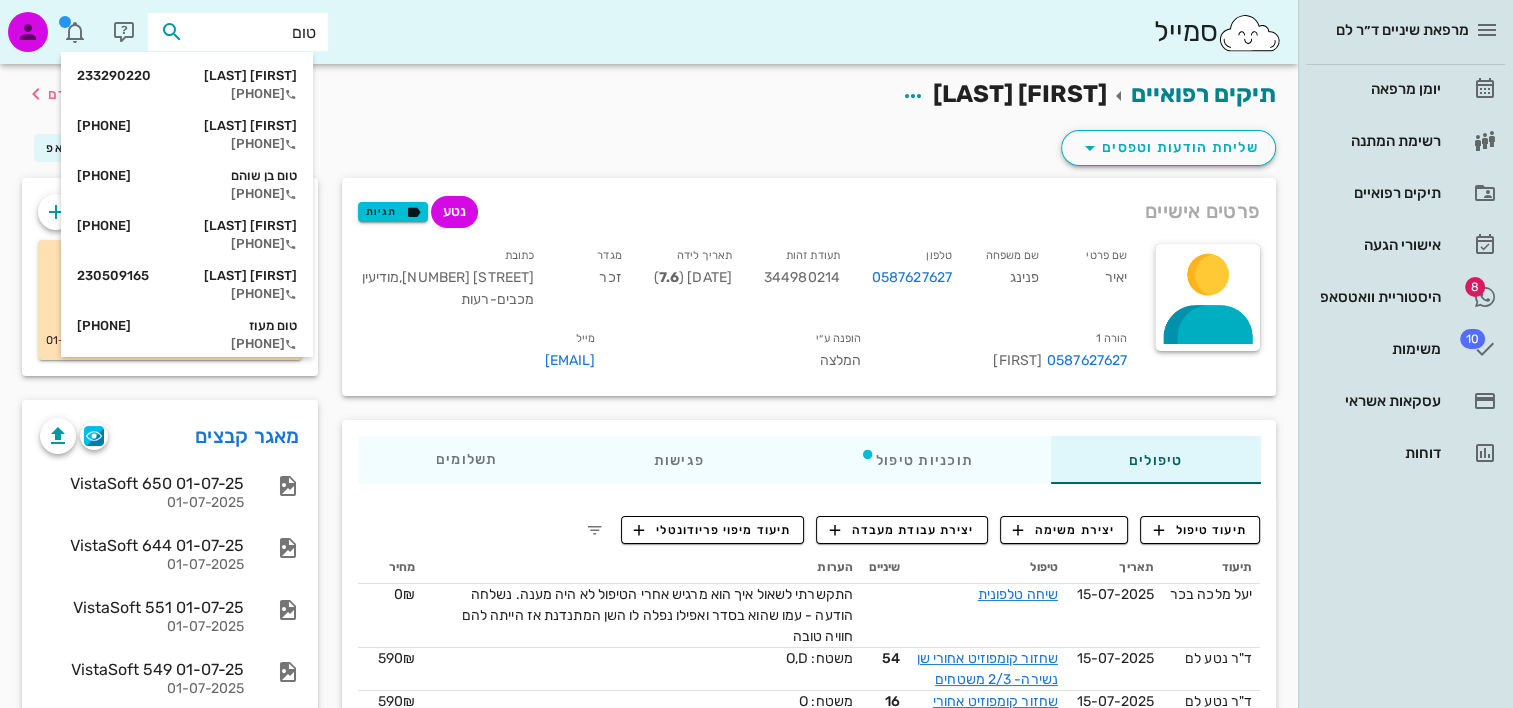 type on "[FIRST] [LAST]" 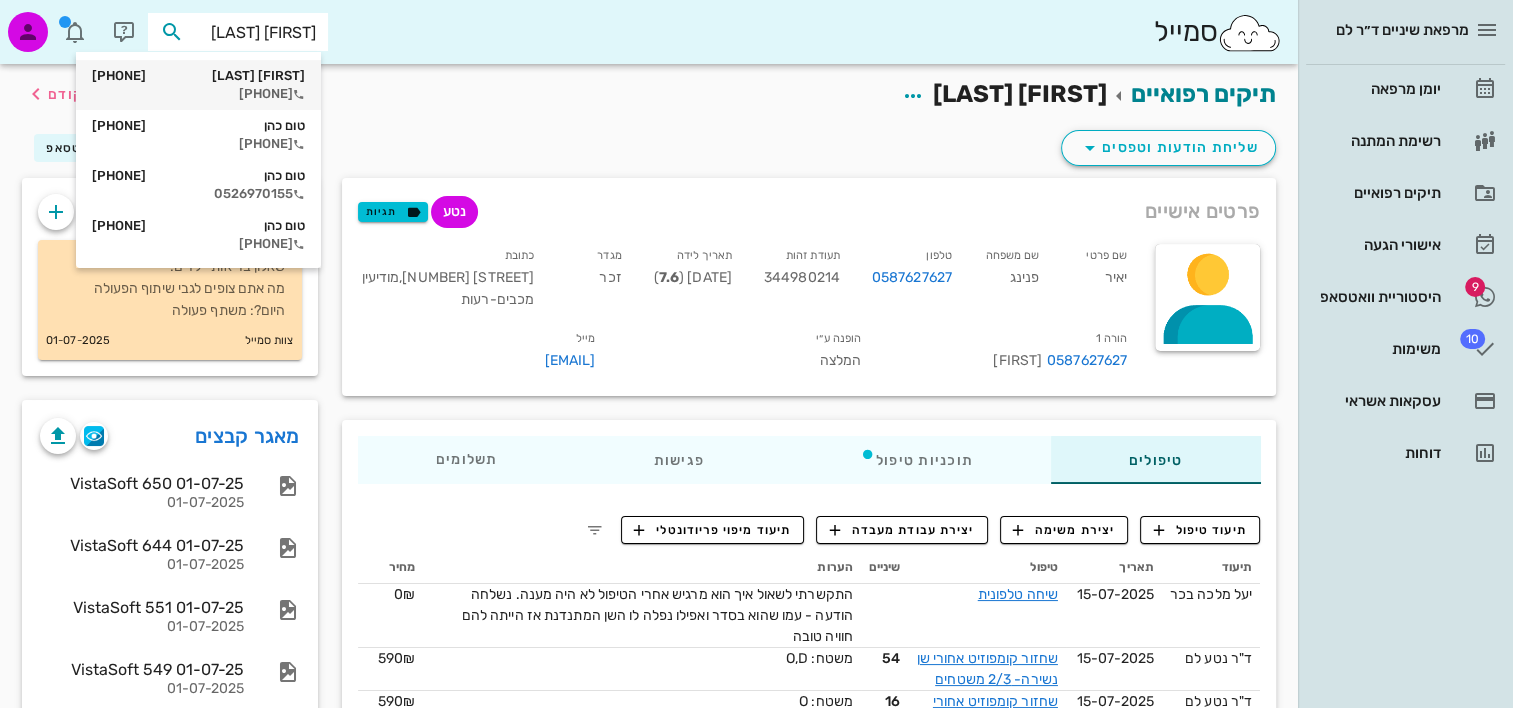 click on "[FIRST] [LAST]  [PHONE]" at bounding box center [198, 76] 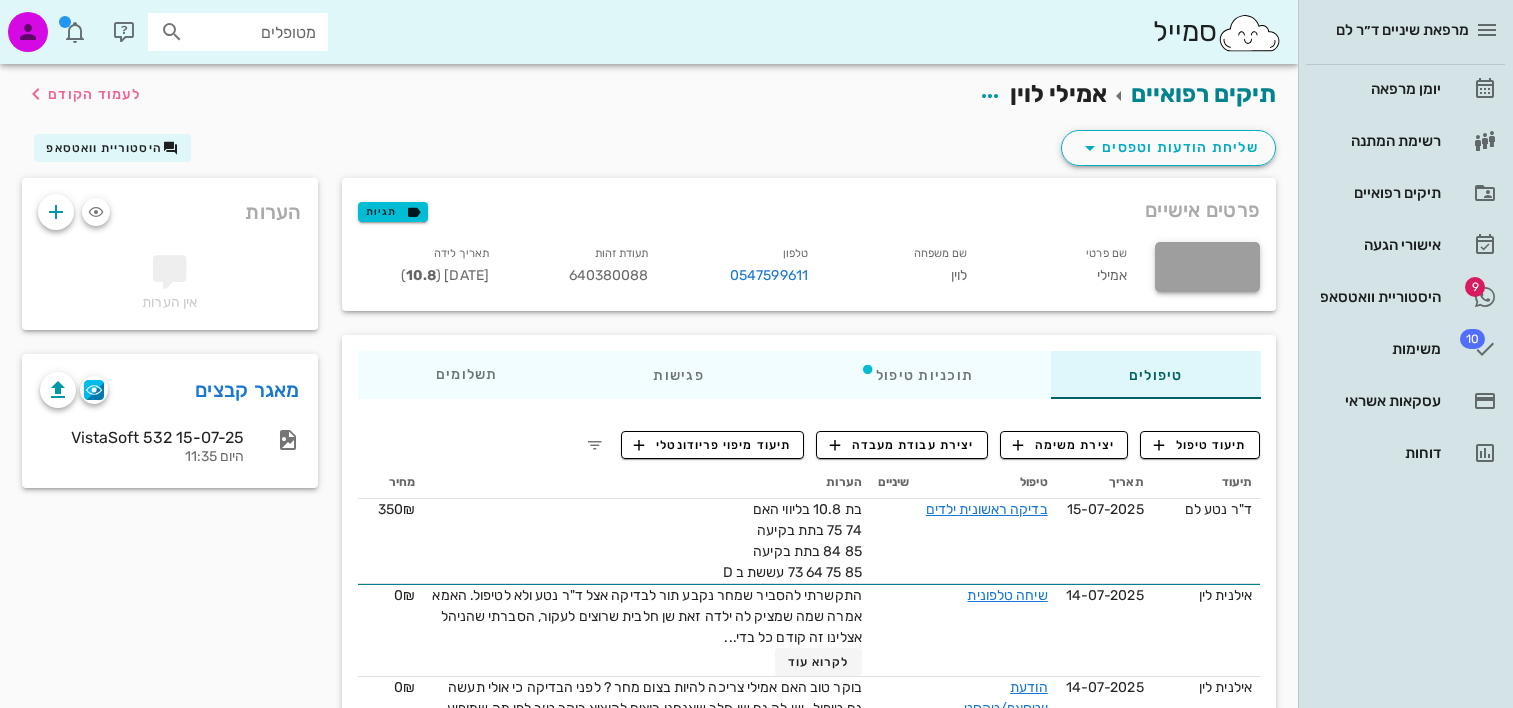 scroll, scrollTop: 0, scrollLeft: 0, axis: both 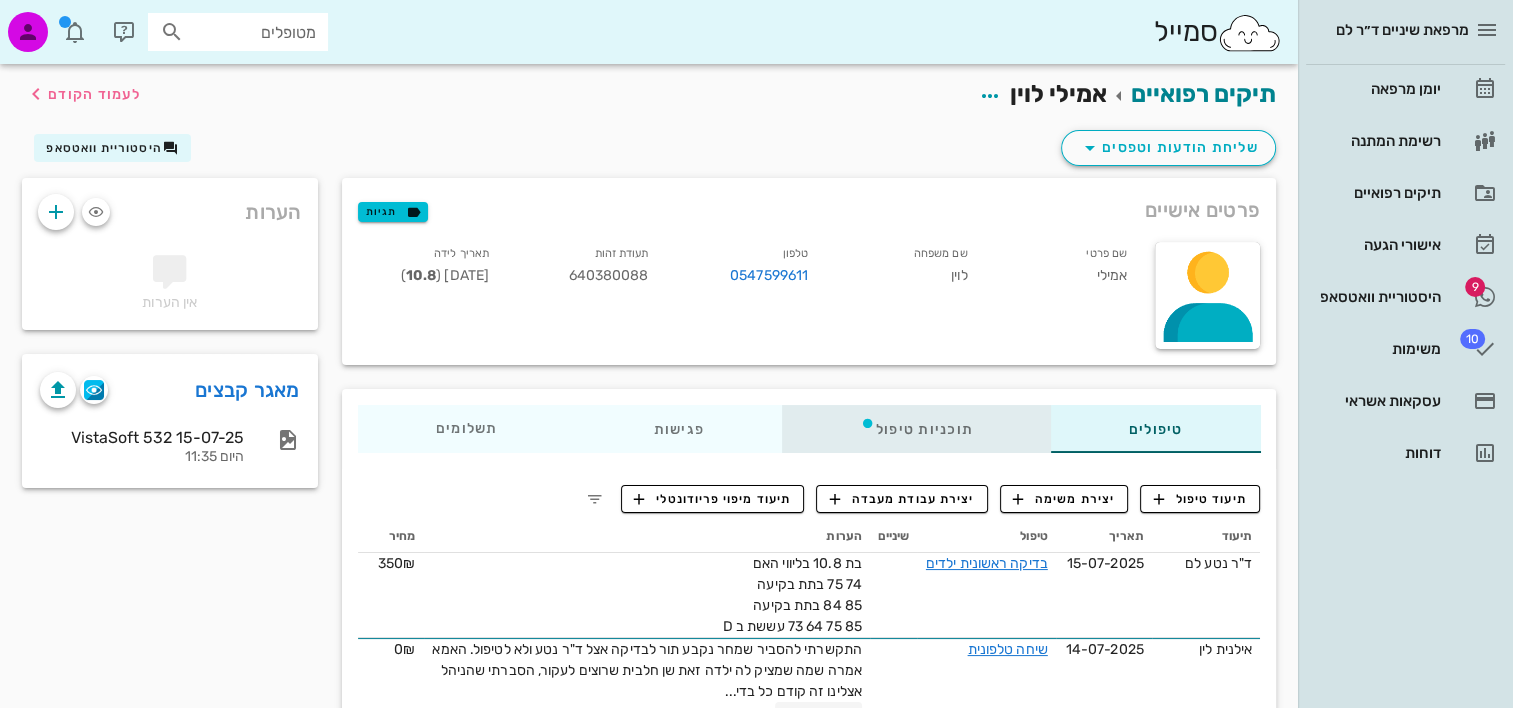 click on "תוכניות טיפול" at bounding box center [915, 429] 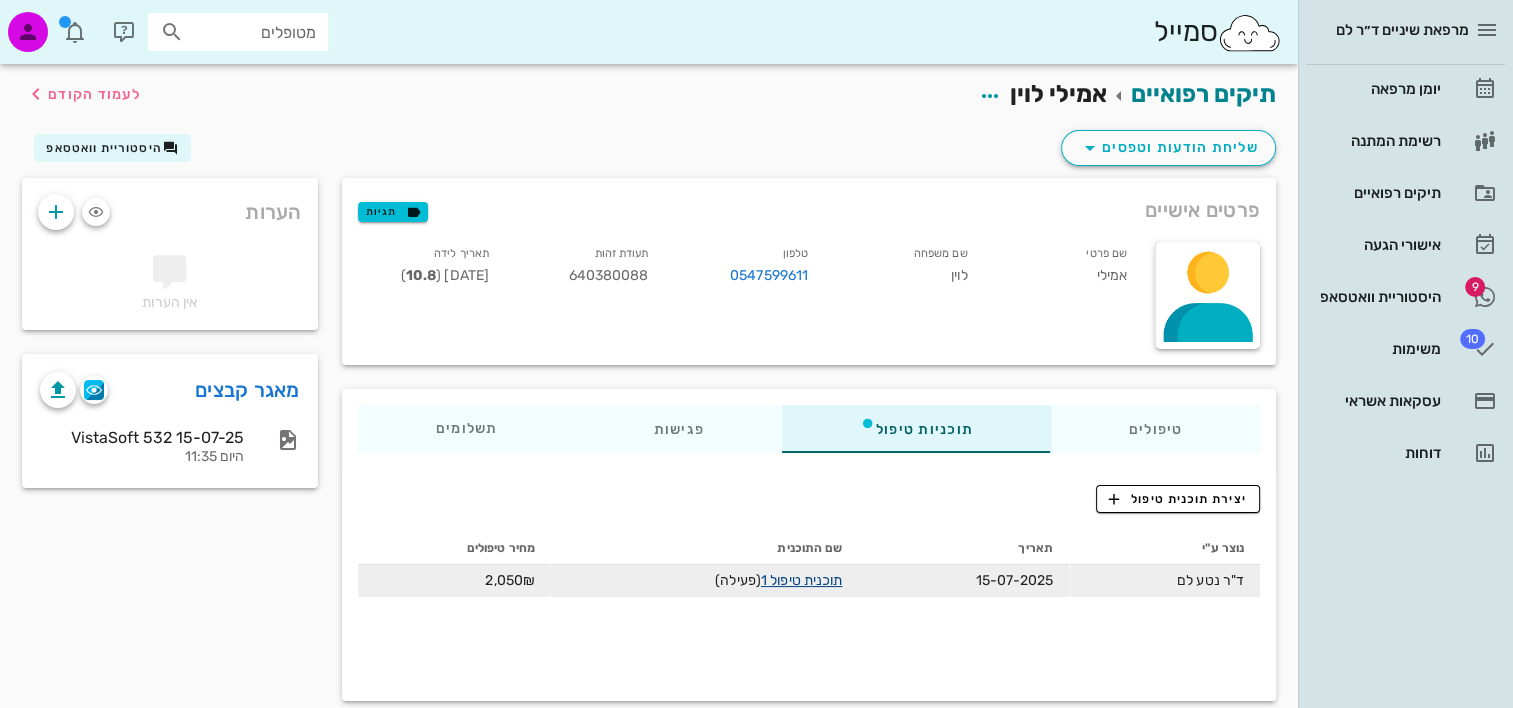 click on "תוכנית טיפול 1" at bounding box center [801, 580] 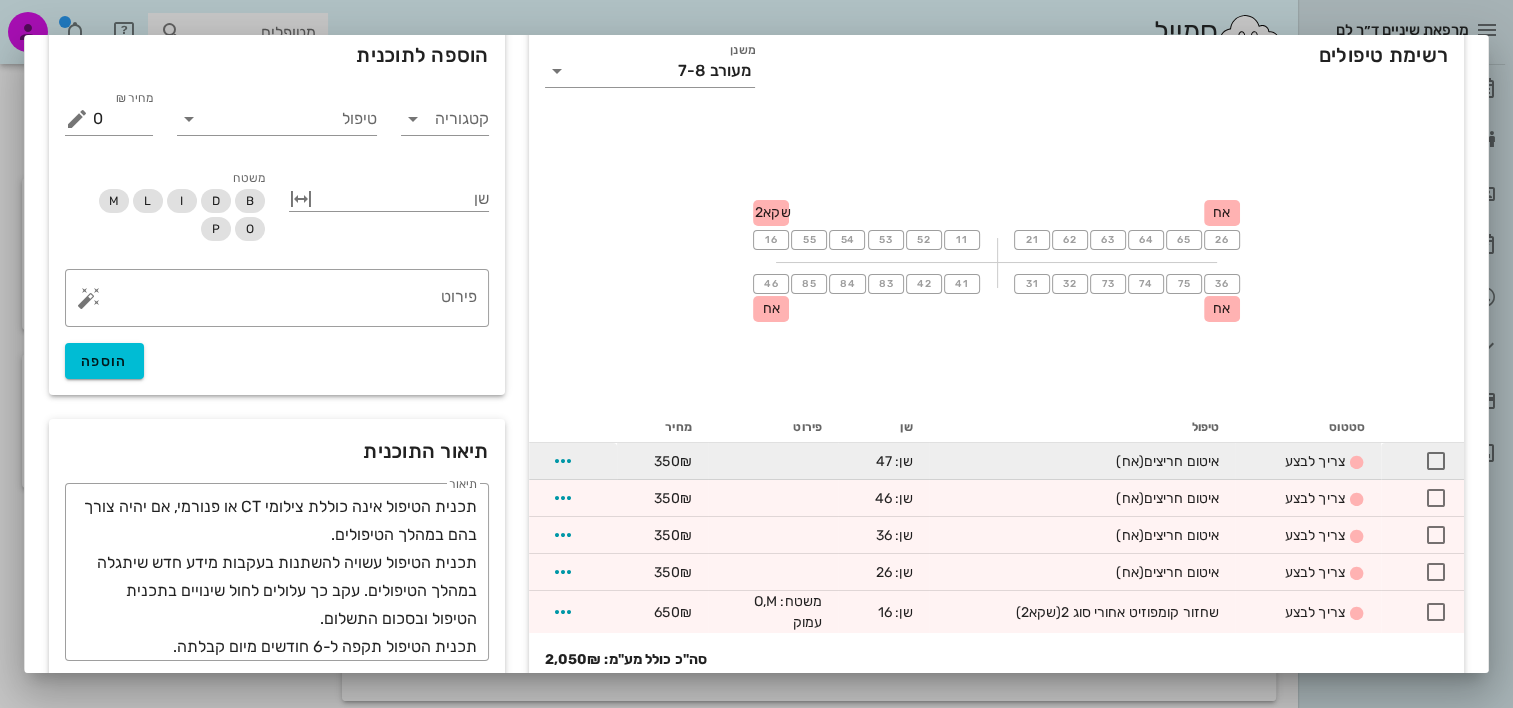 scroll, scrollTop: 105, scrollLeft: 0, axis: vertical 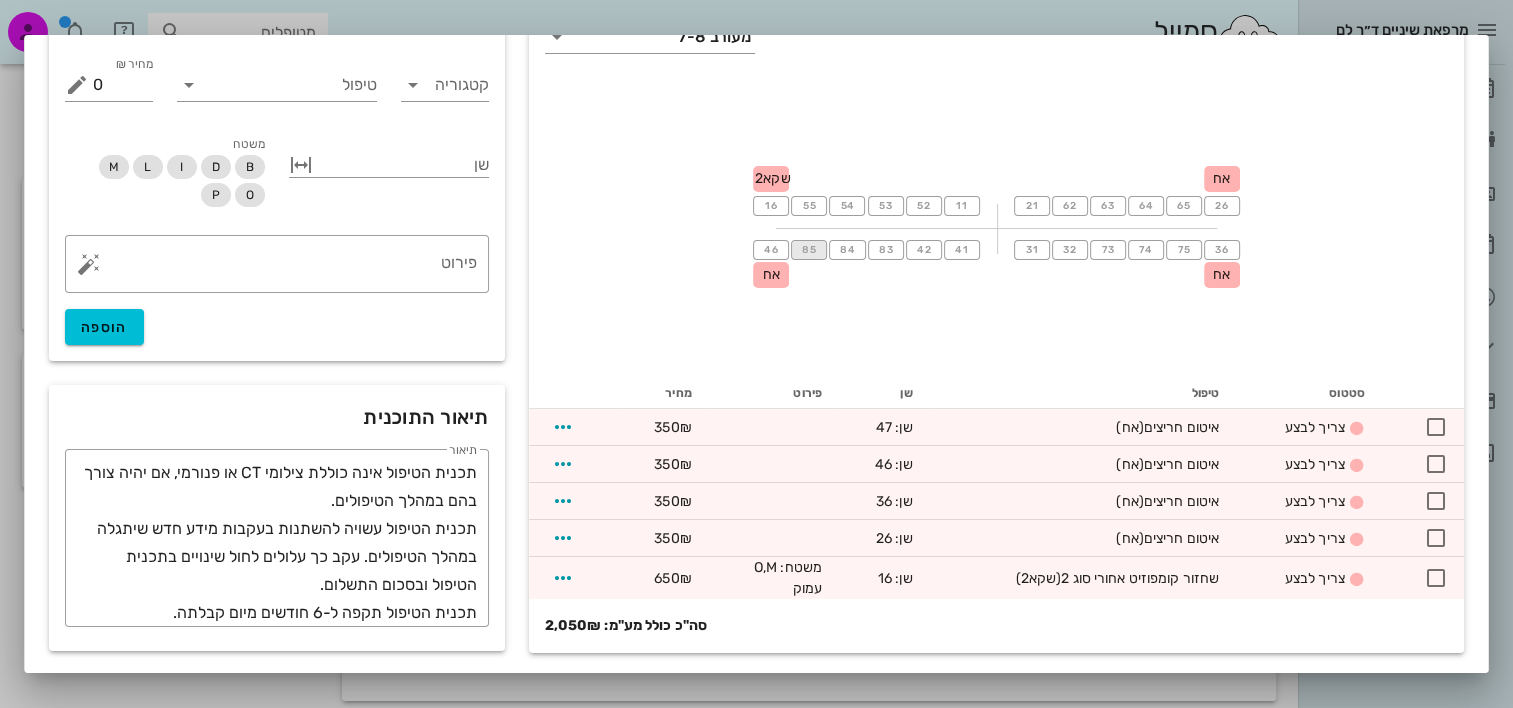 click on "85" at bounding box center [809, 250] 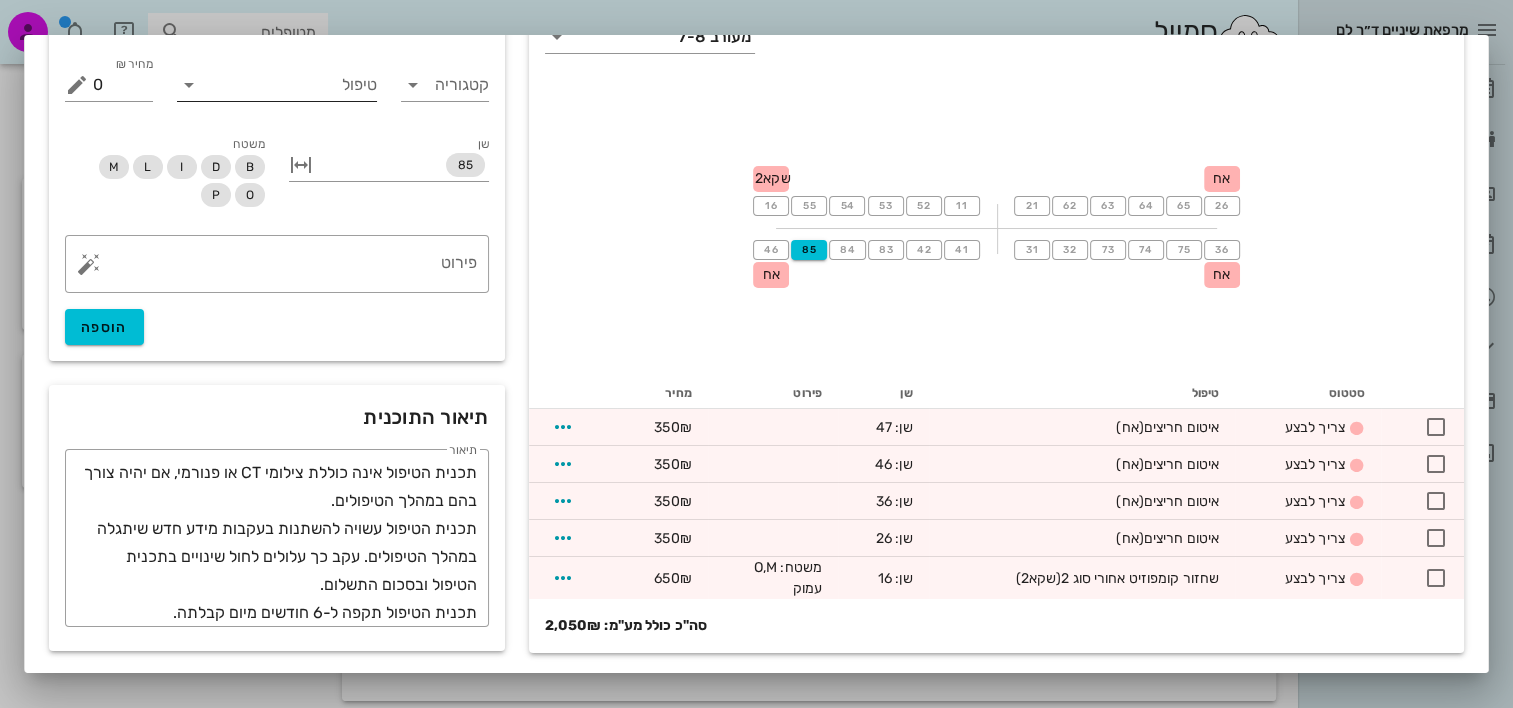 click on "טיפול" at bounding box center (291, 85) 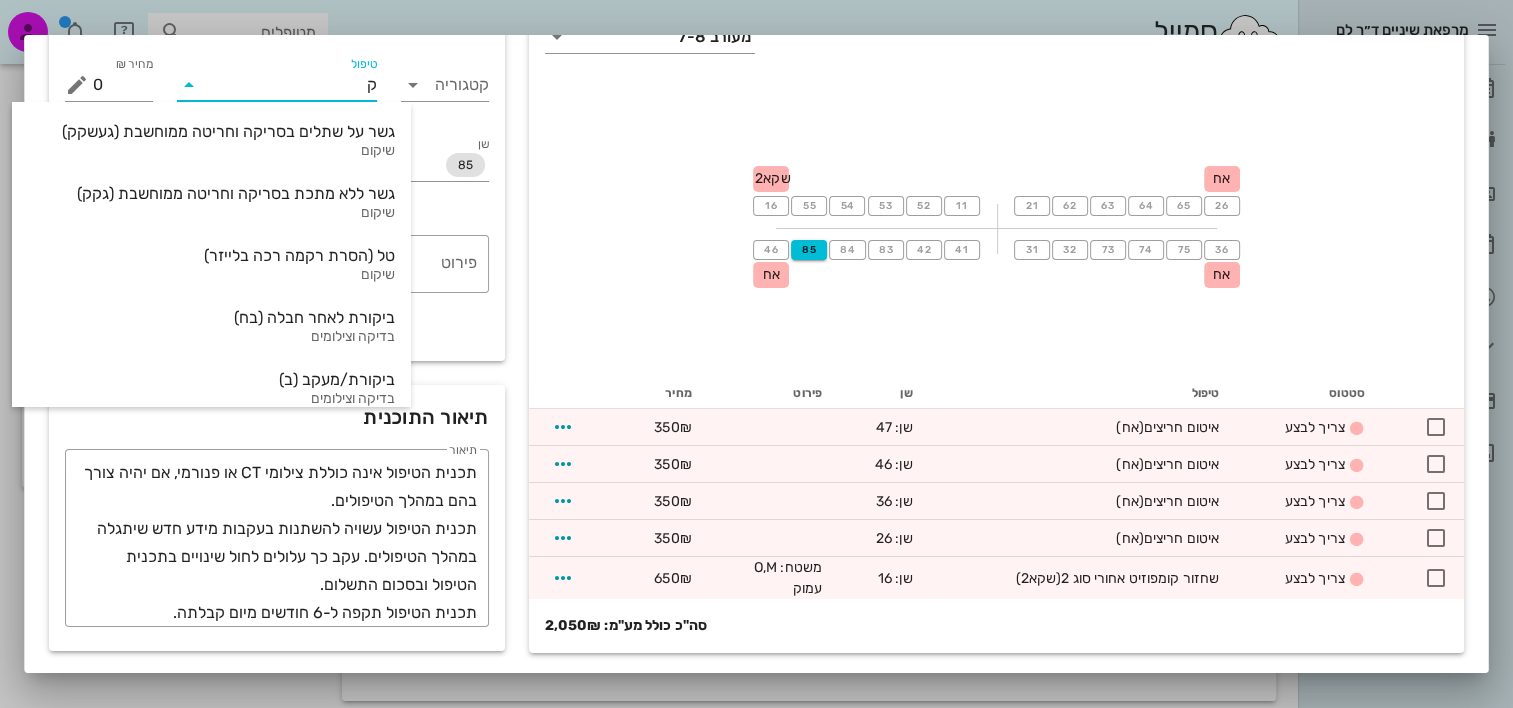 type on "קמ" 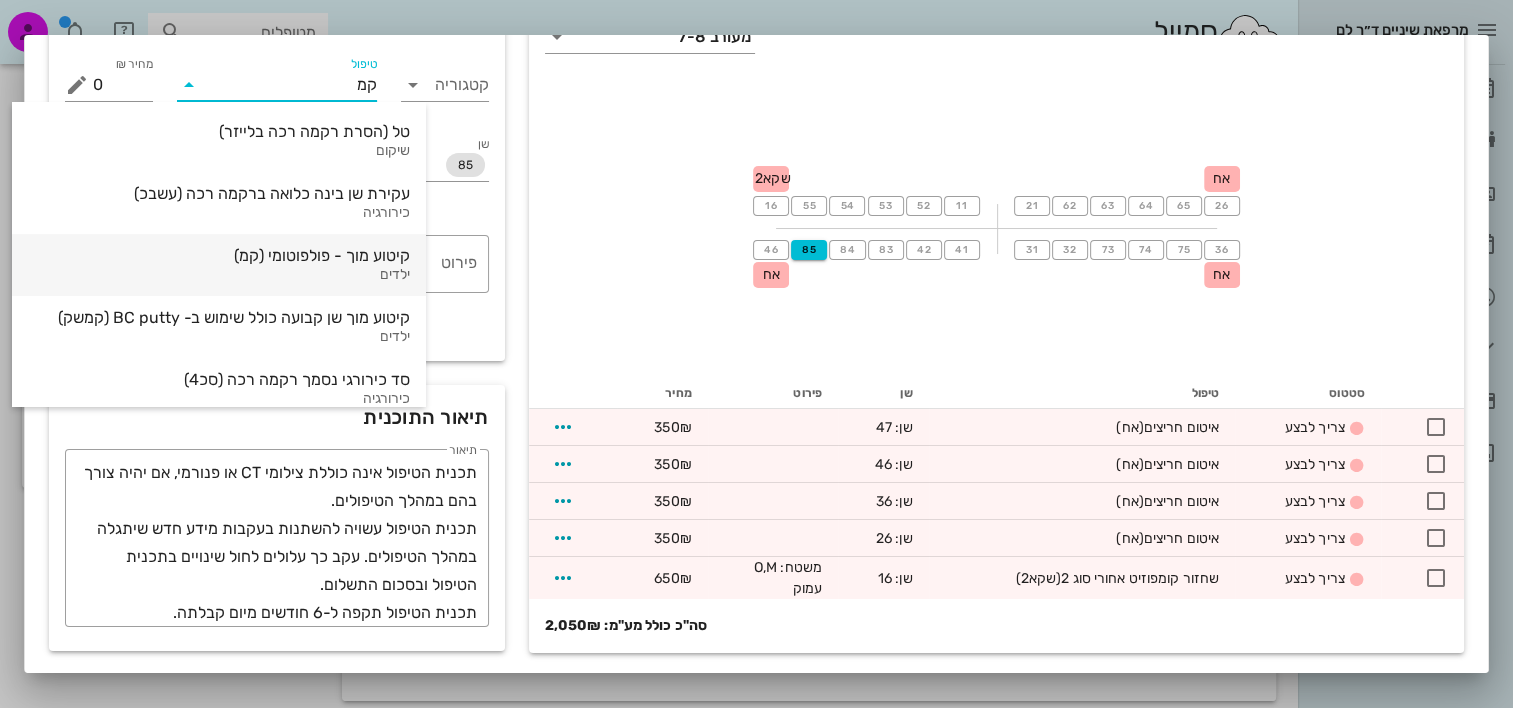 click on "קיטוע מוך - פולפוטומי
(קמ)" at bounding box center [219, 255] 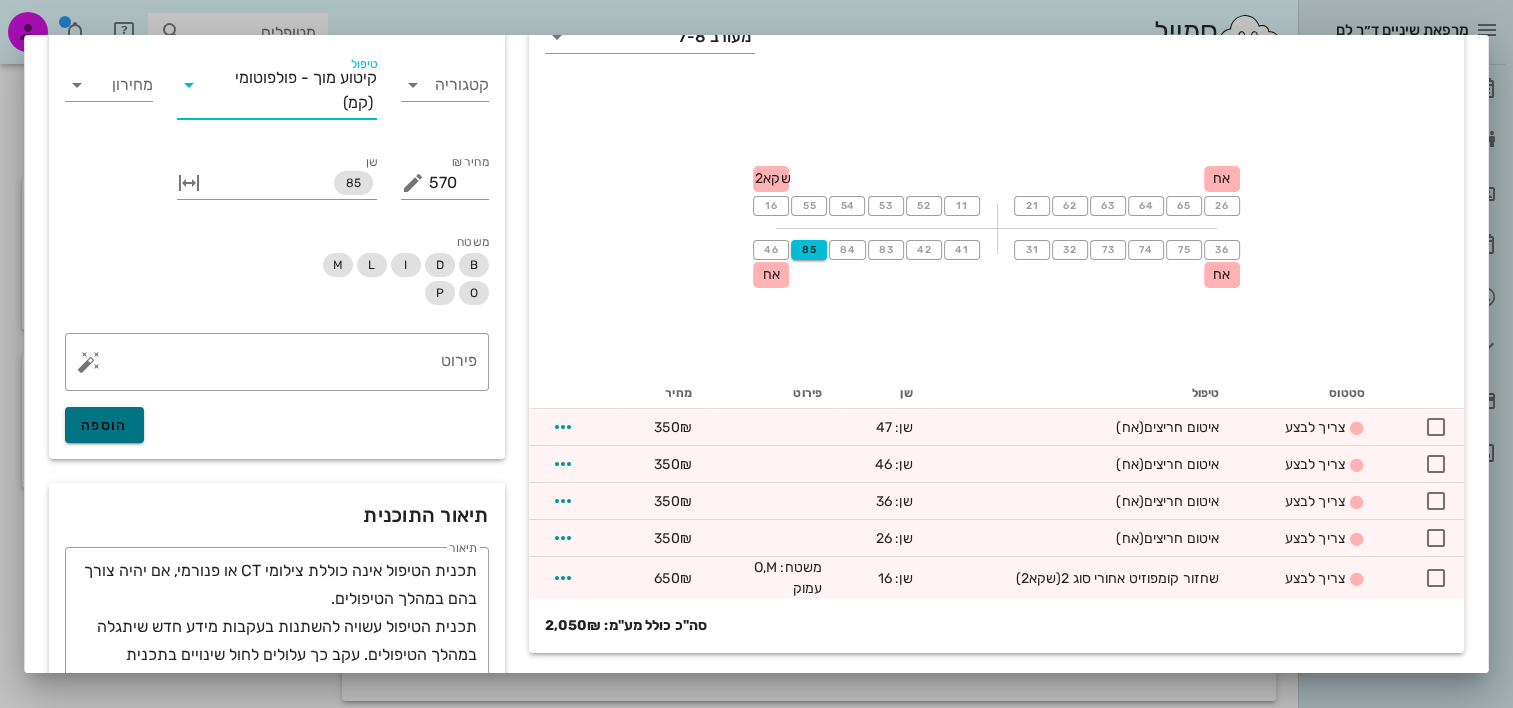 click on "הוספה" at bounding box center (104, 425) 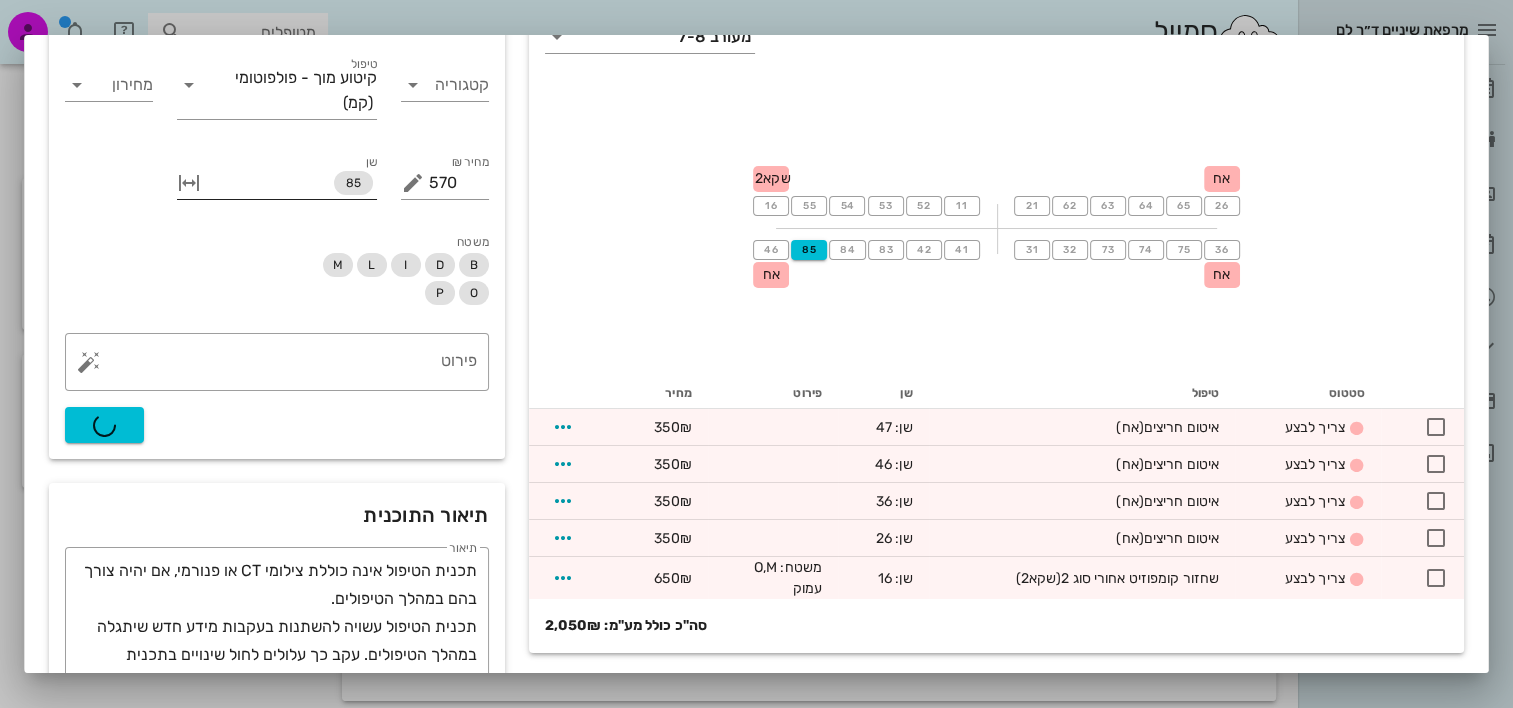 type on "0" 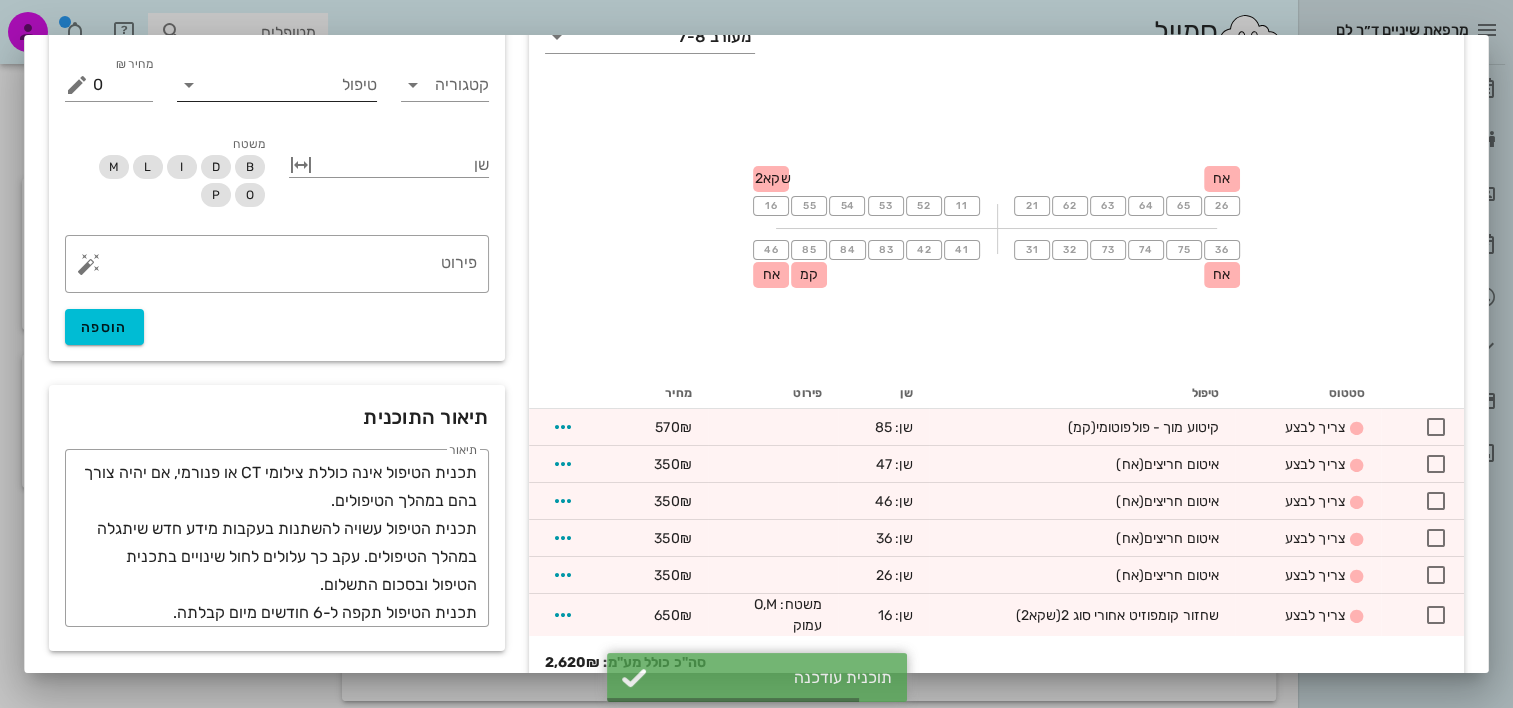 click on "טיפול" at bounding box center (277, 89) 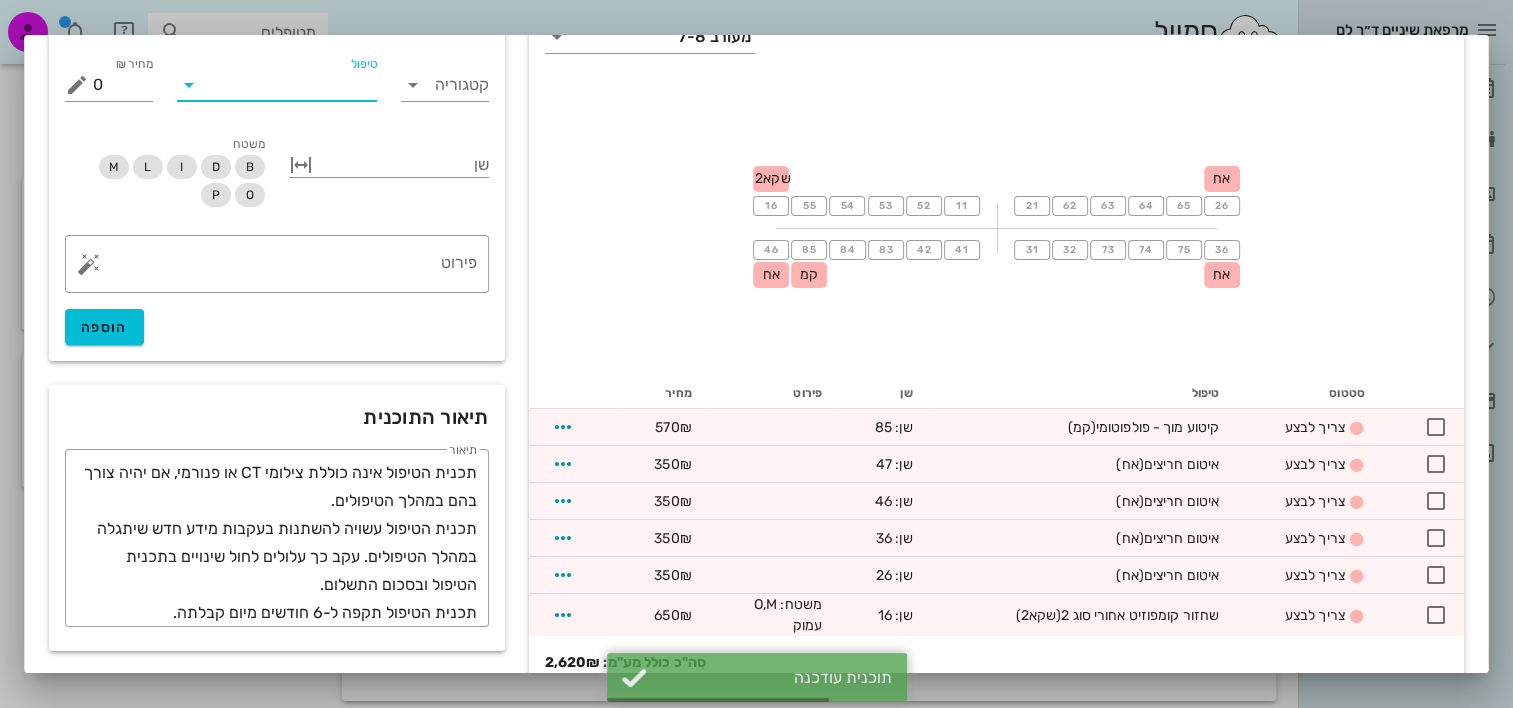 click on "טיפול" at bounding box center (291, 85) 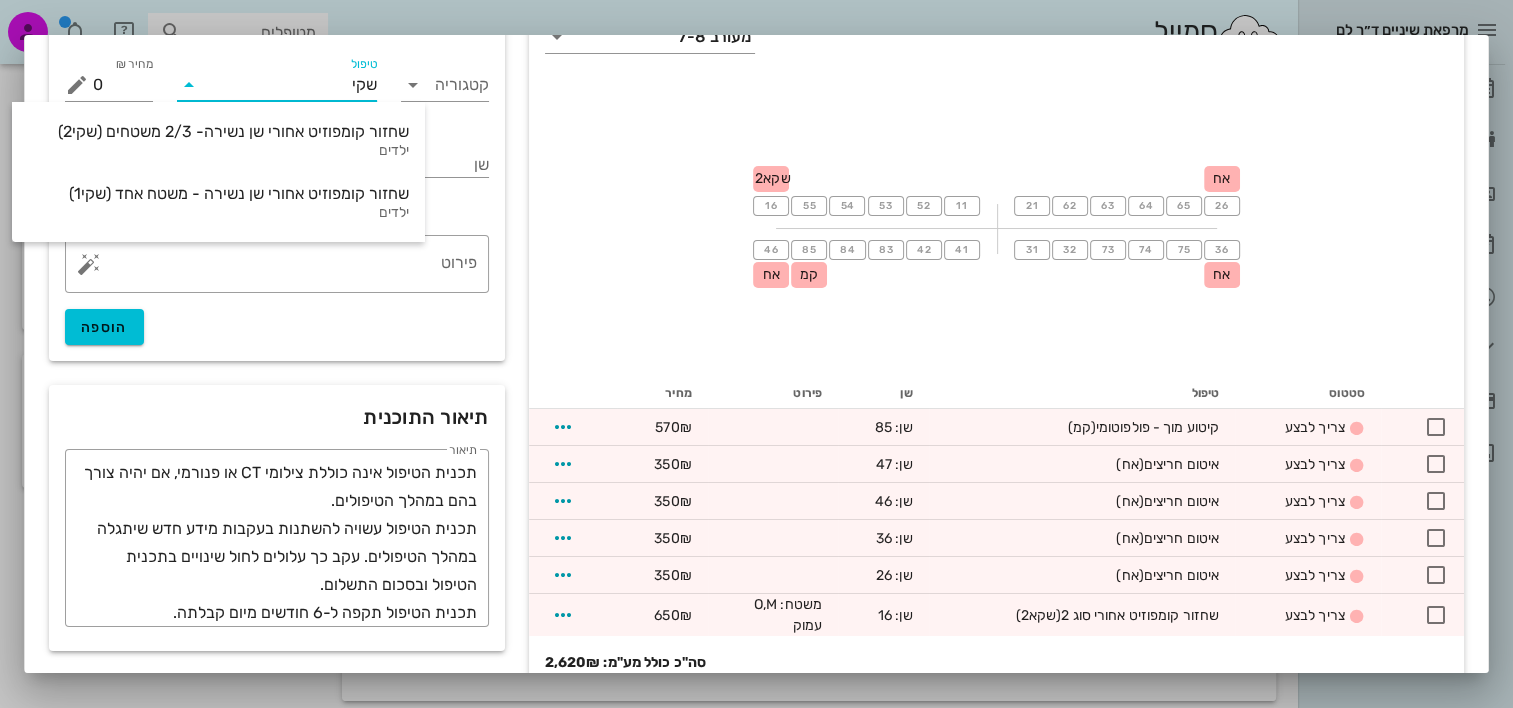 type on "שקי2" 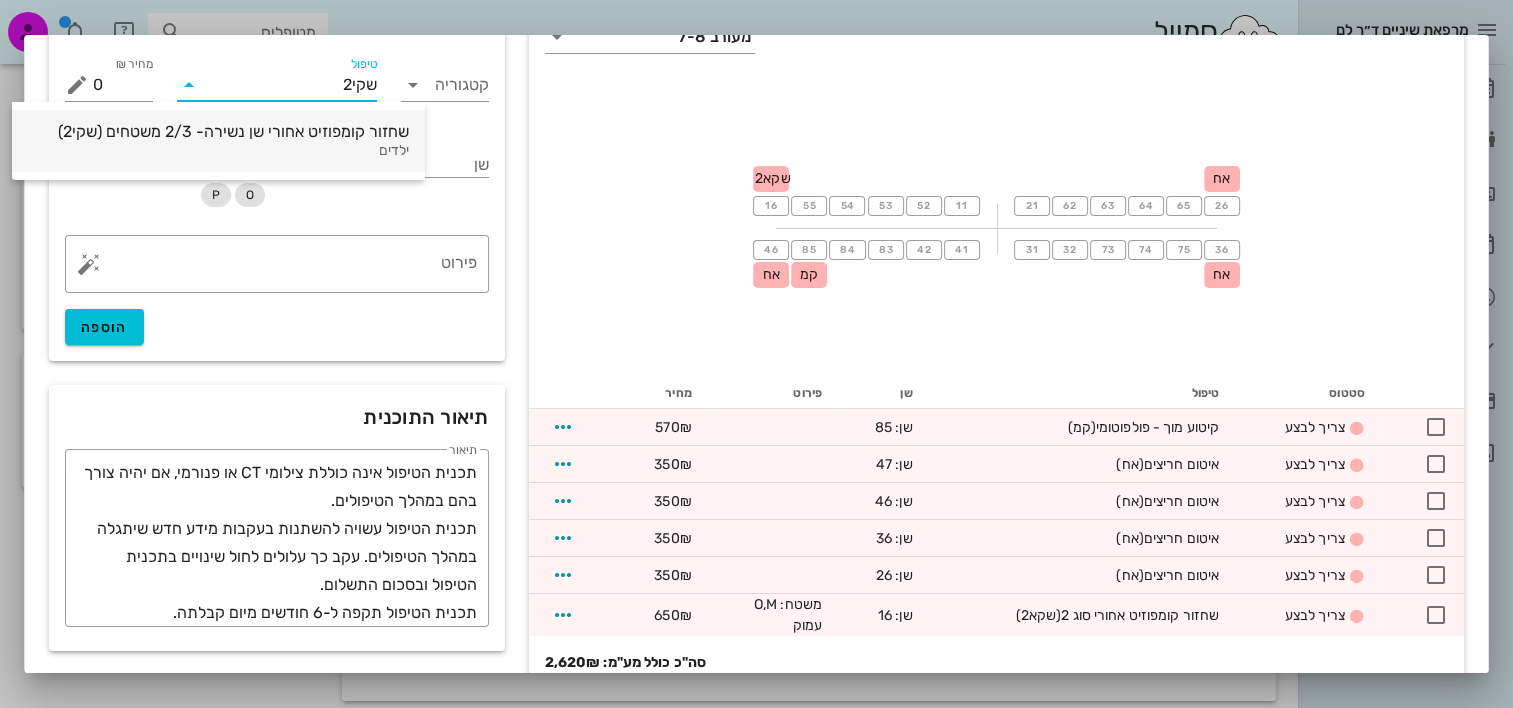 click on "ילדים" at bounding box center [218, 151] 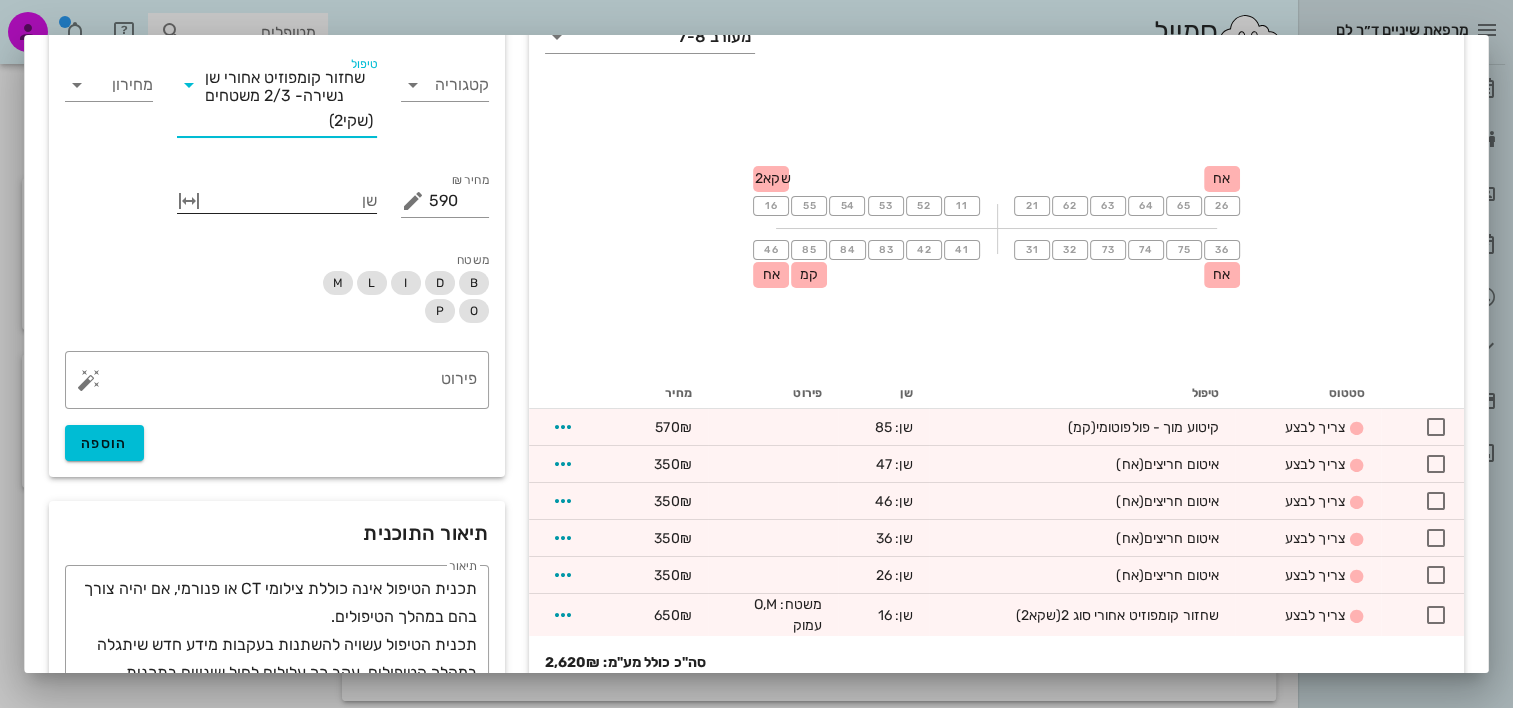 click at bounding box center [291, 199] 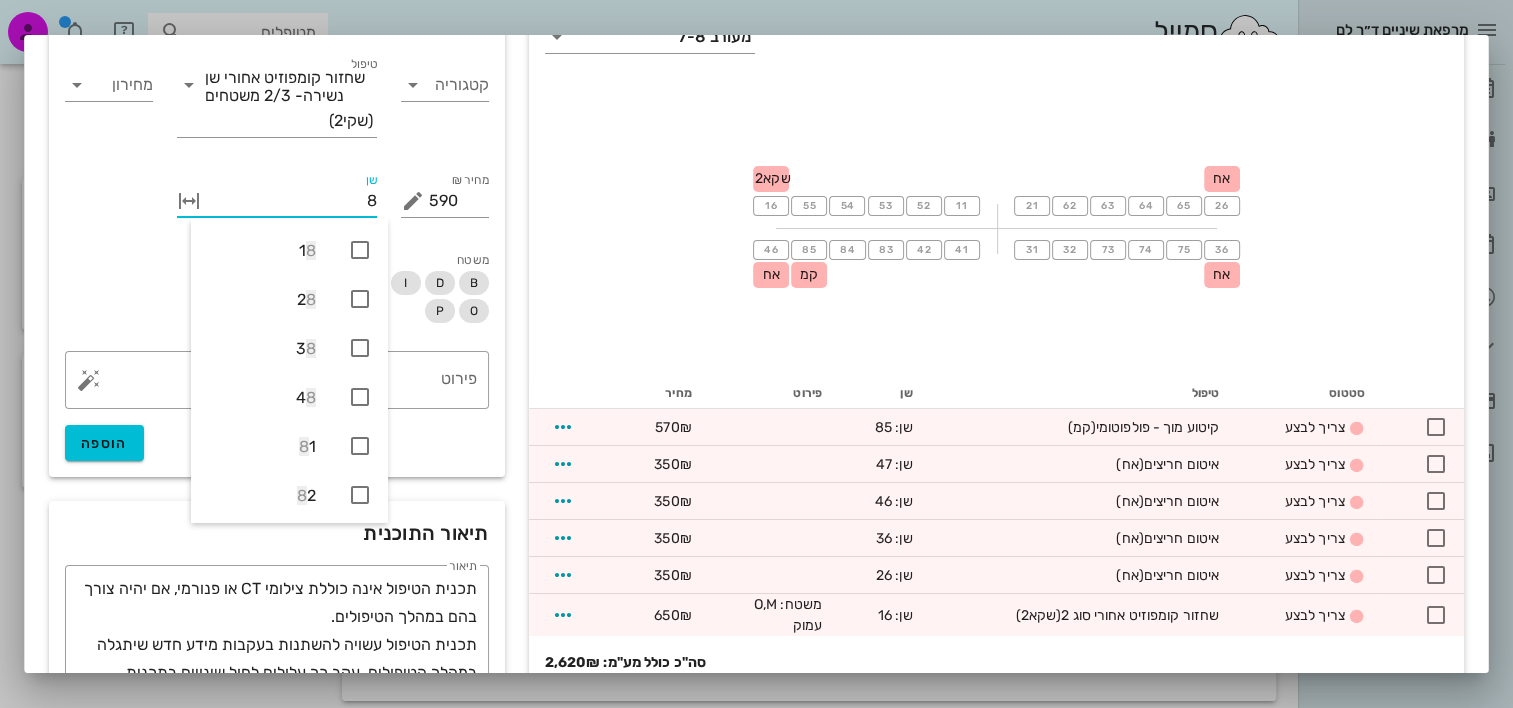 type on "85" 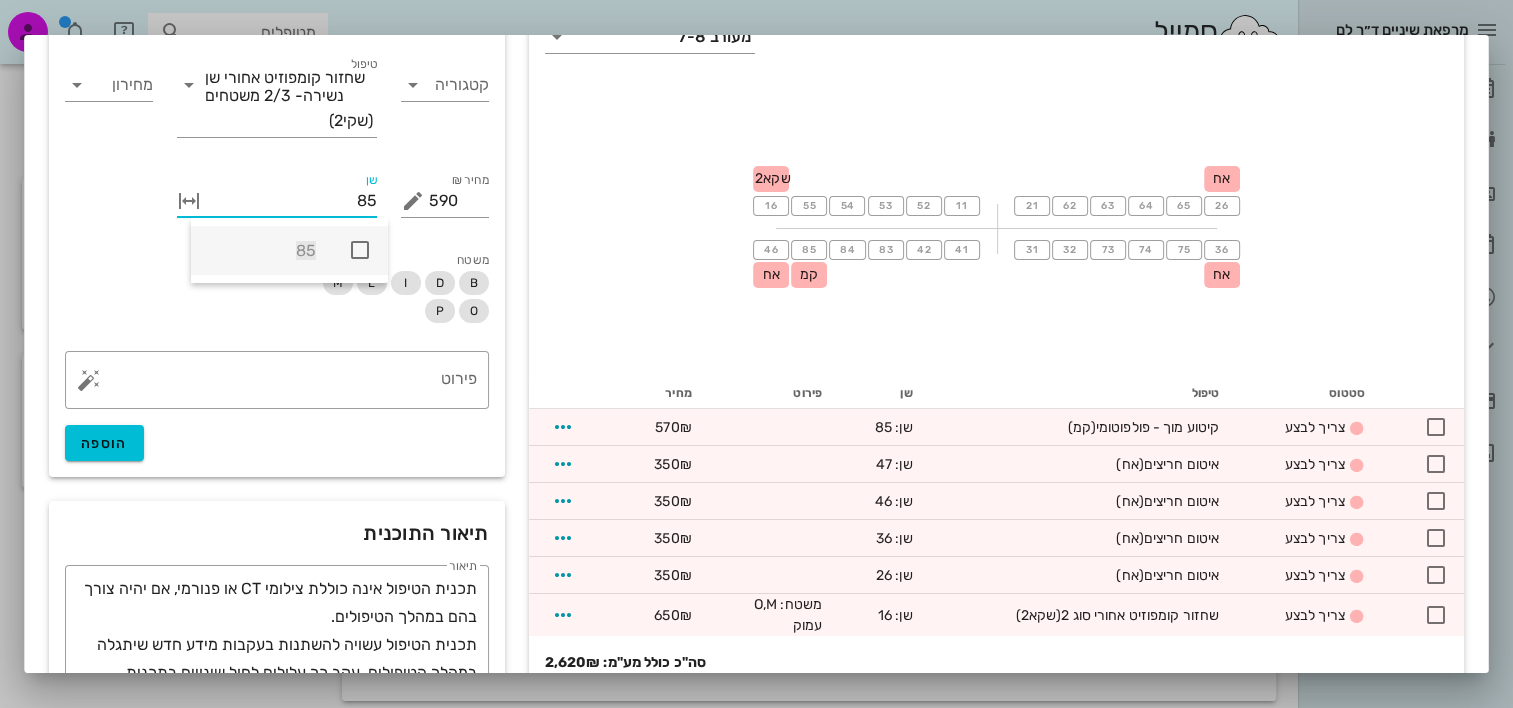 click at bounding box center (360, 250) 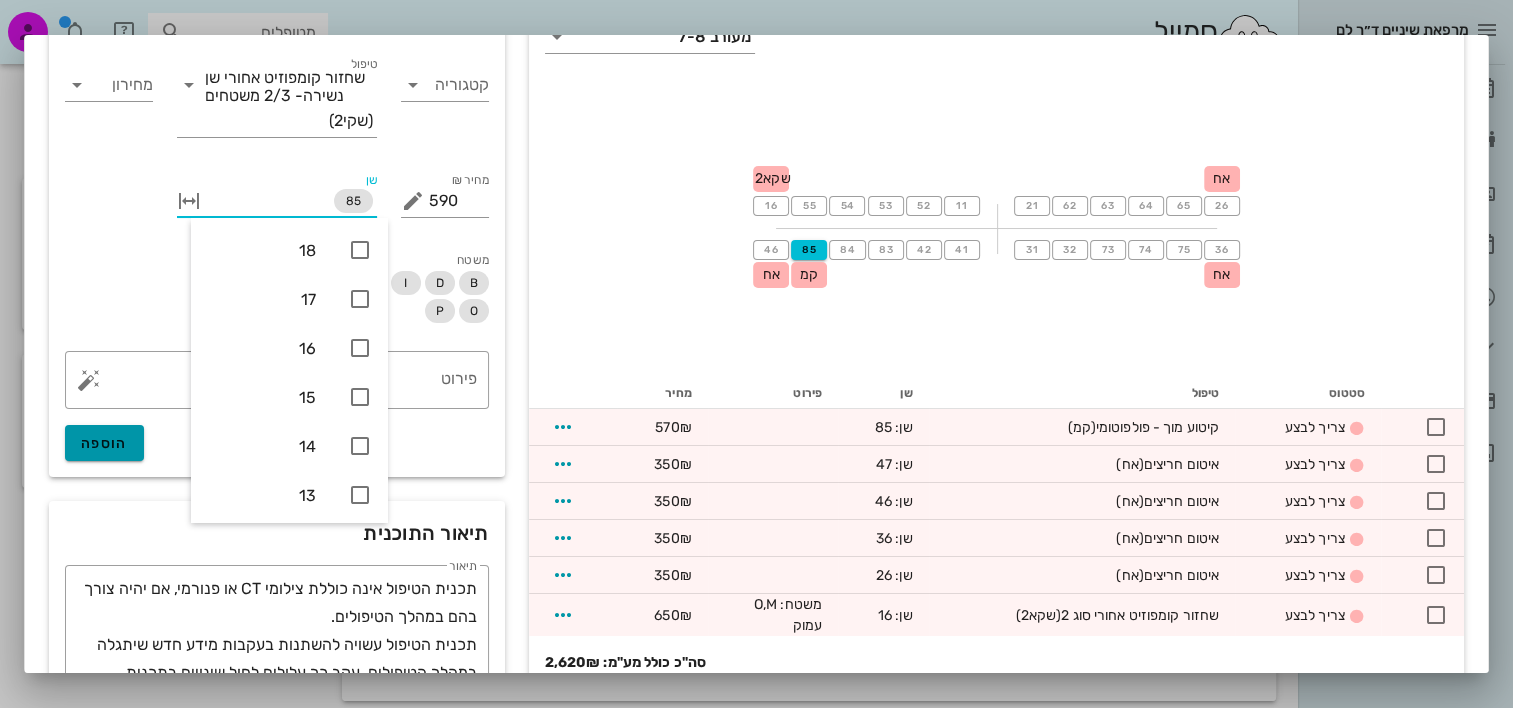 click on "הוספה" at bounding box center [104, 443] 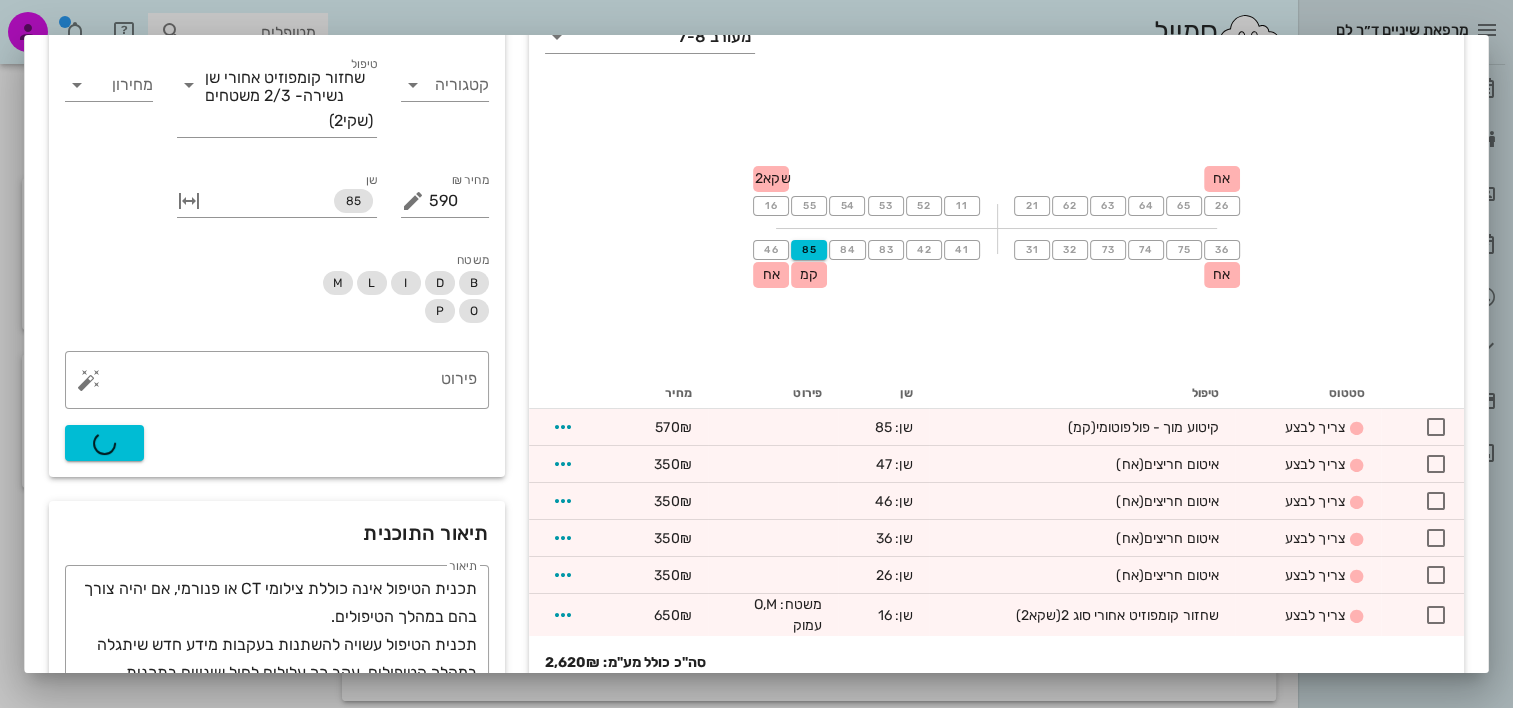type on "0" 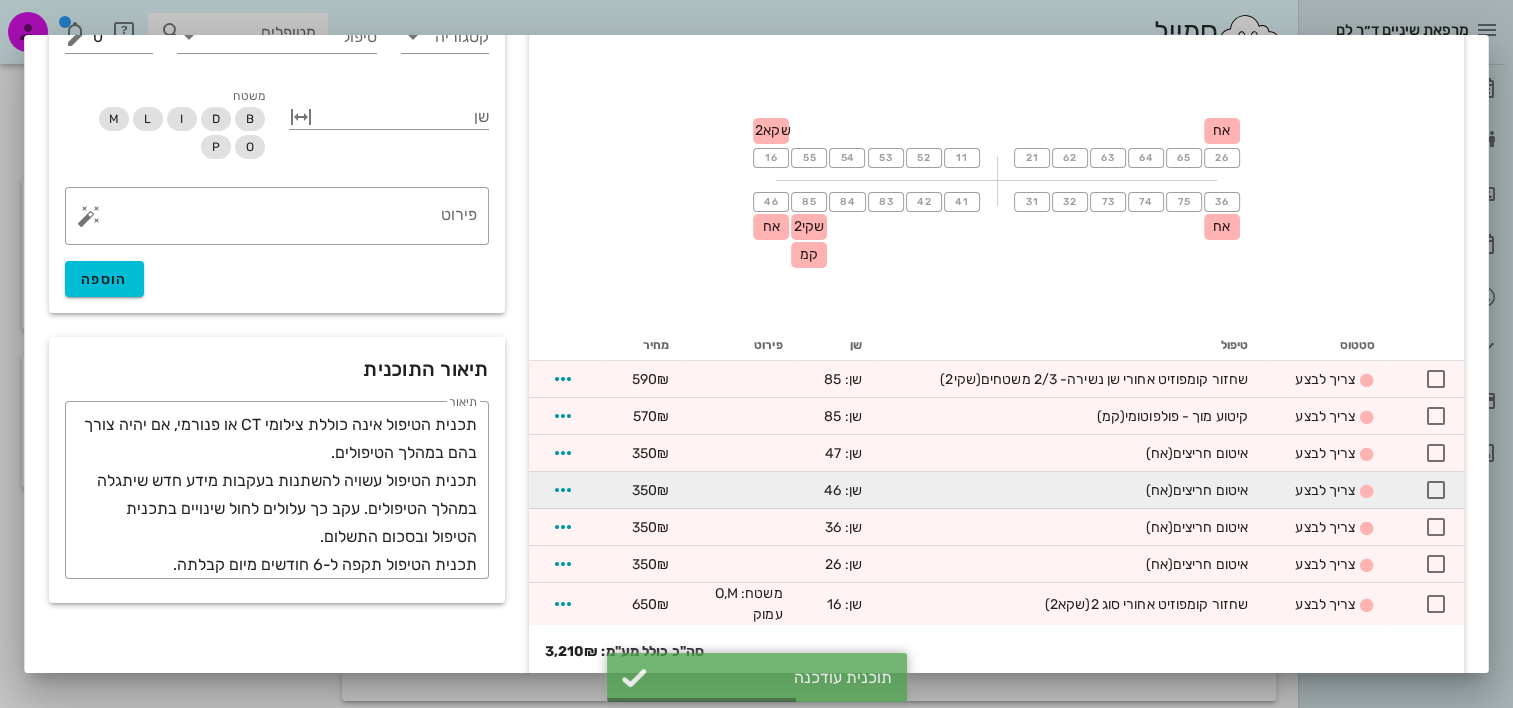 scroll, scrollTop: 179, scrollLeft: 0, axis: vertical 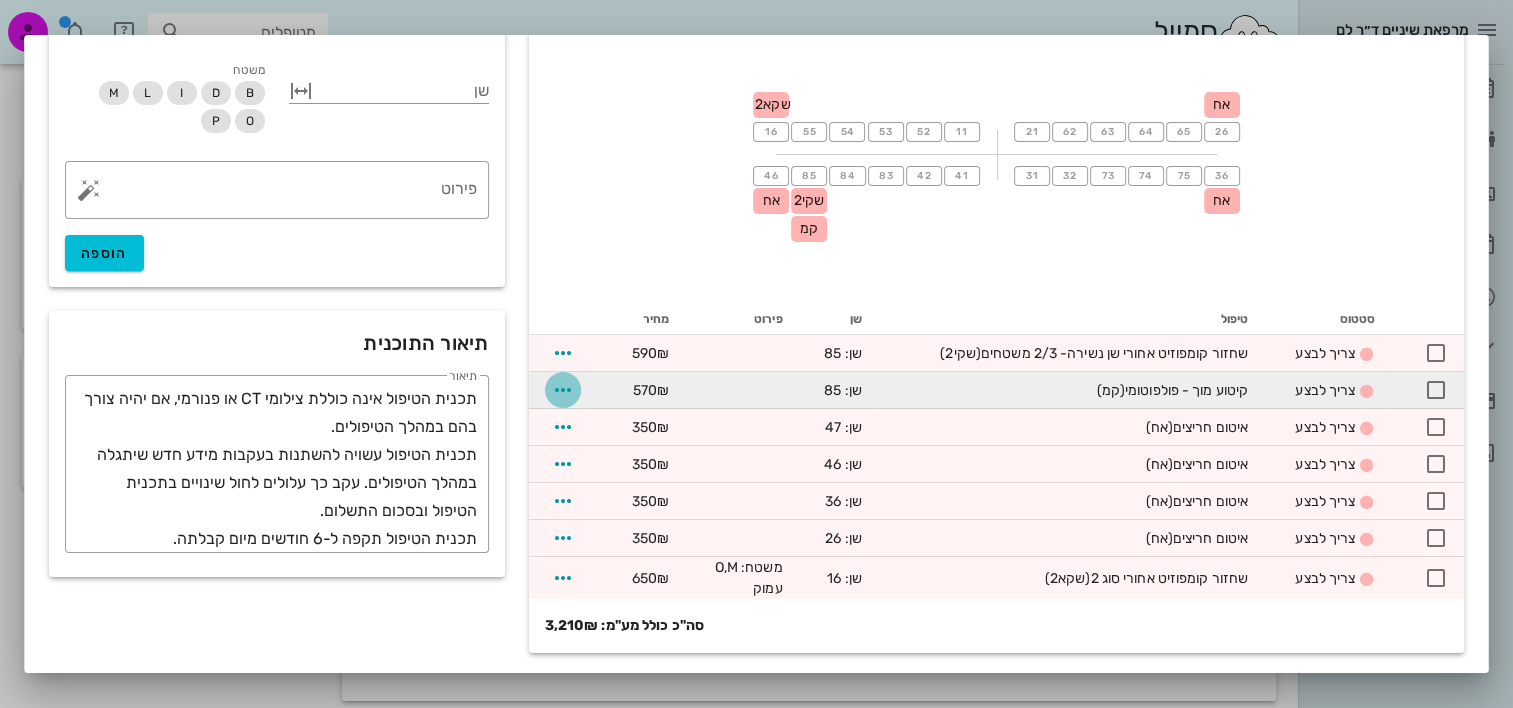 click at bounding box center (563, 390) 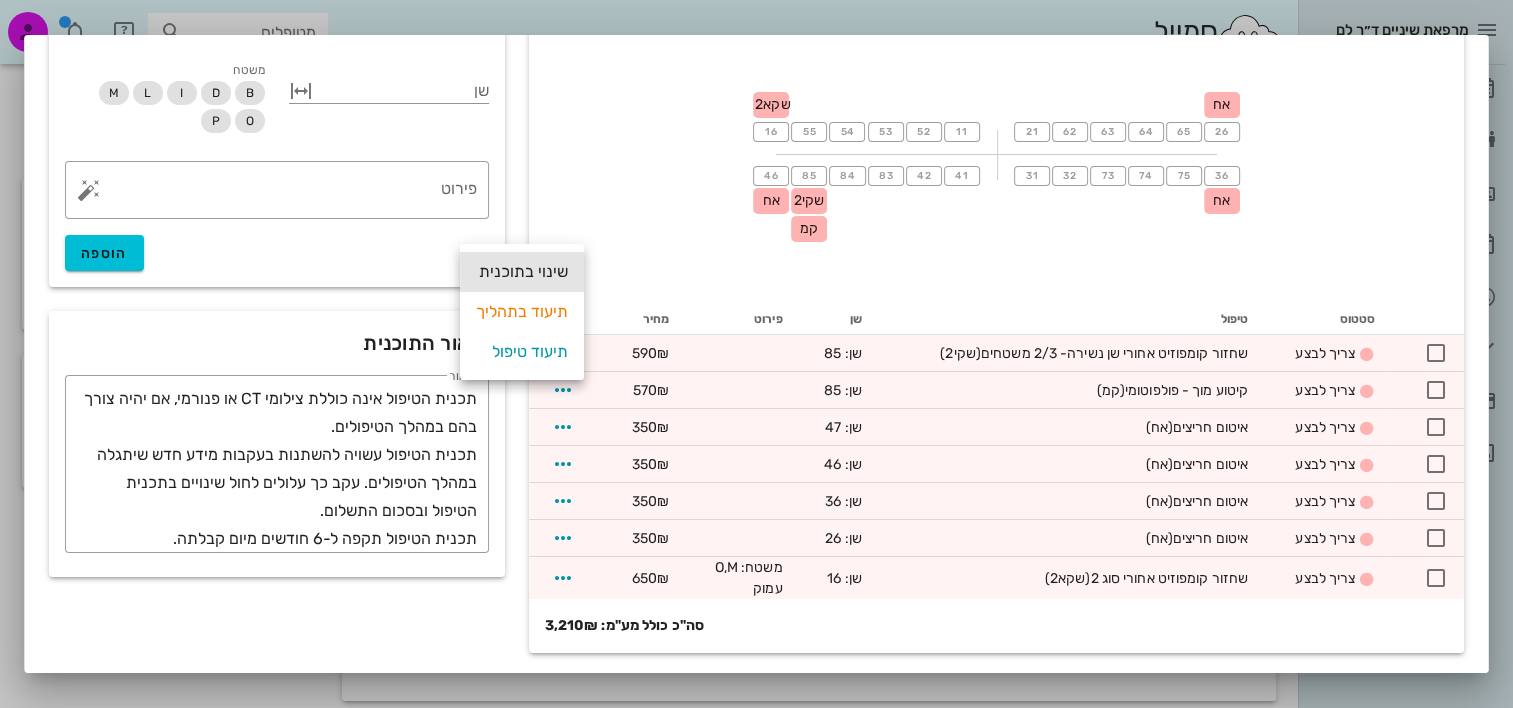 click on "שינוי בתוכנית" at bounding box center [522, 272] 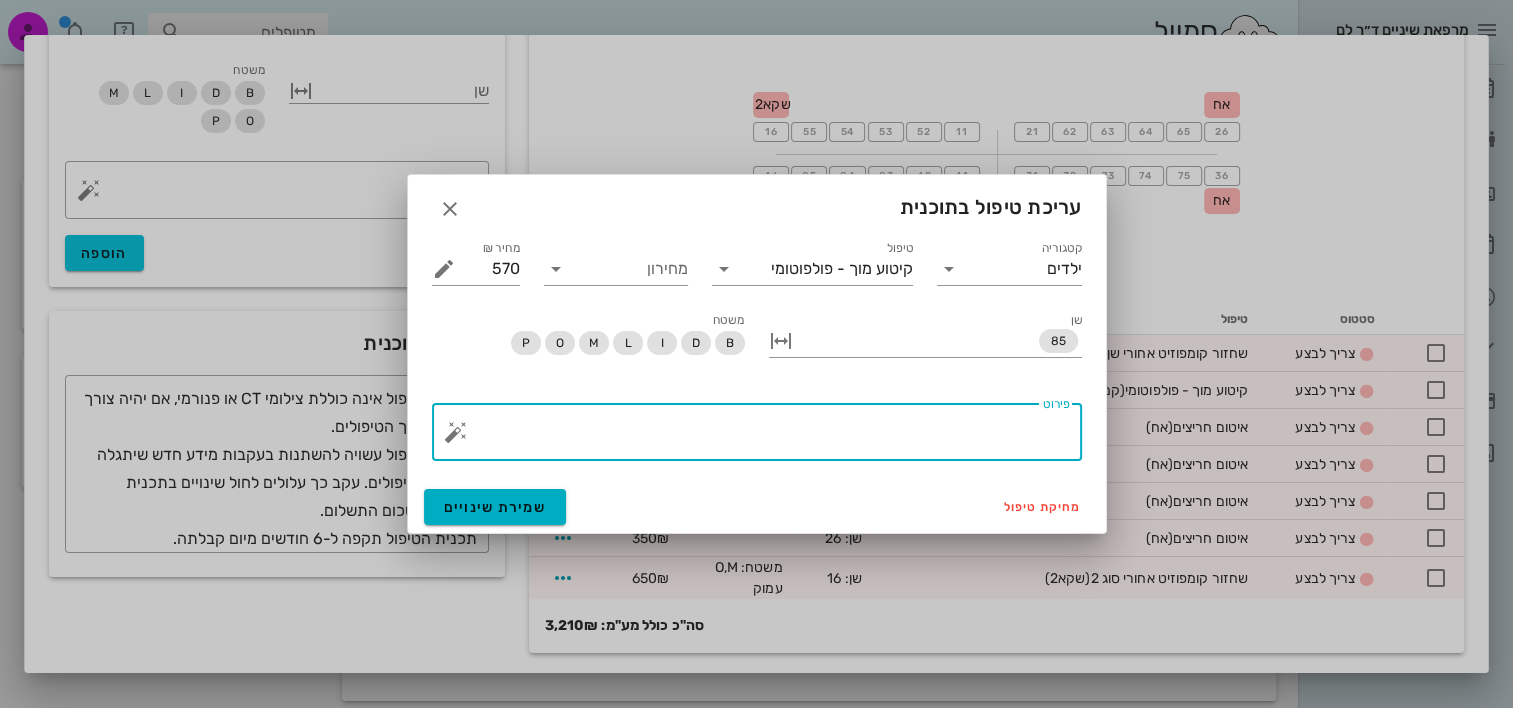 click on "פירוט" at bounding box center [765, 437] 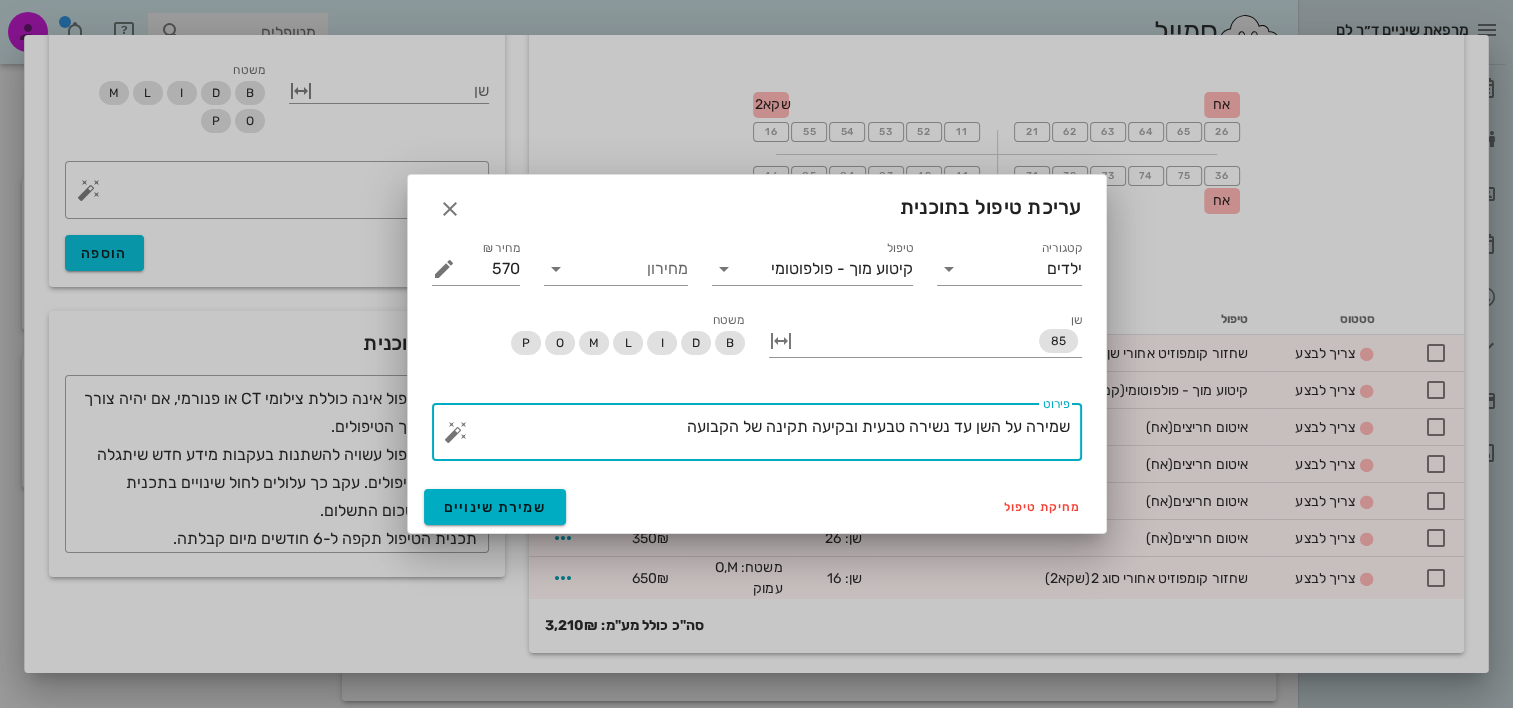 drag, startPoint x: 764, startPoint y: 439, endPoint x: 1341, endPoint y: 427, distance: 577.12476 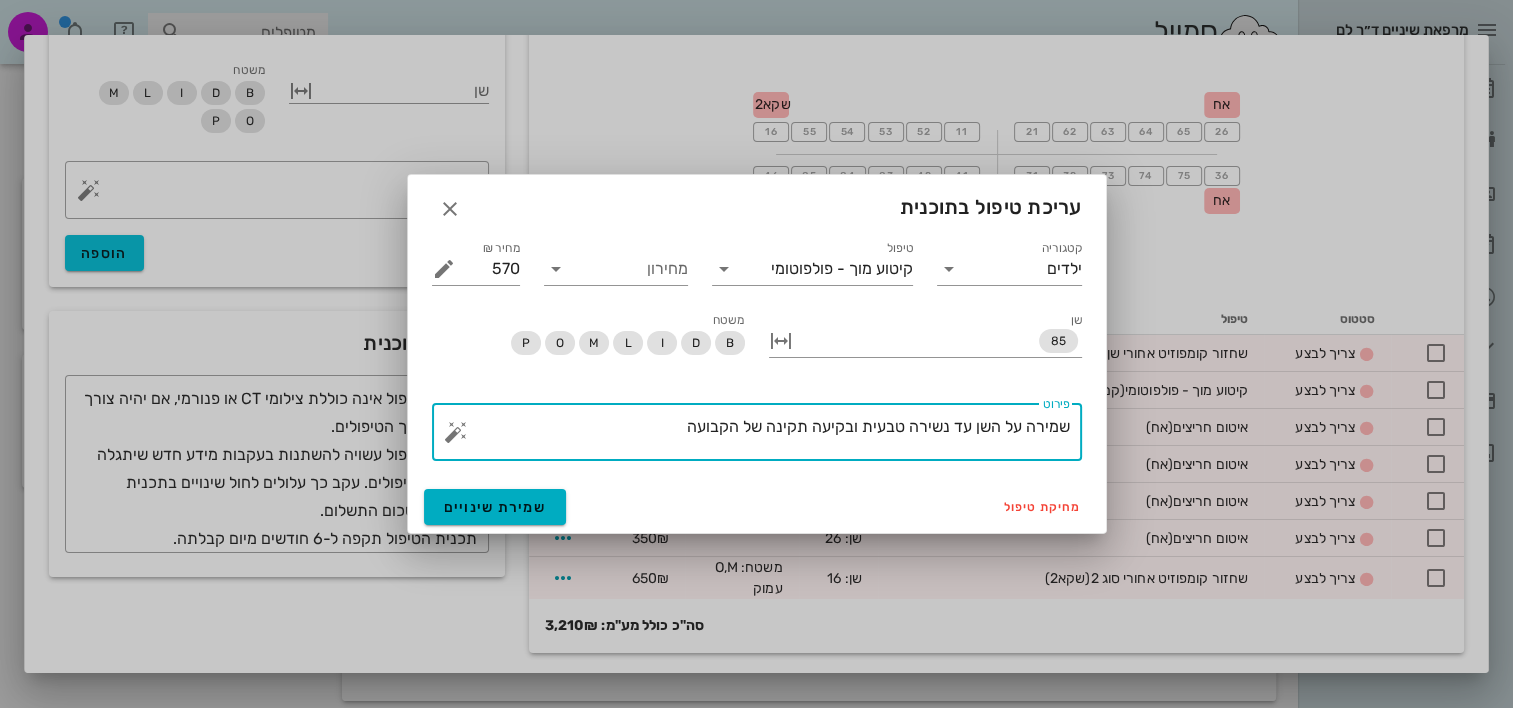click on "מרפאת שיניים ד״ר לם יומן מרפאה רשימת המתנה תיקים רפואיים אישורי הגעה 9 היסטוריית וואטסאפ 10 משימות עסקאות אשראי דוחות
סמייל
מטופלים
תיקים רפואיים
[FIRST] [LAST] לעמוד הקודם
שליחת הודעות וטפסים
היסטוריית וואטסאפ
פרטים אישיים
תגיות
שם פרטי  [FIRST]  שם משפחה  [LAST]  טלפון [PHONE]
תעודת זהות [SSN] תאריך לידה [DATE]
( [AGE] )
טיפולים
תוכניות טיפול
פגישות
תשלומים
0₪
תיעוד טיפול
יצירת משימה
יצירת עבודת מעבדה
תיעוד תאריך 1" at bounding box center (756, 366) 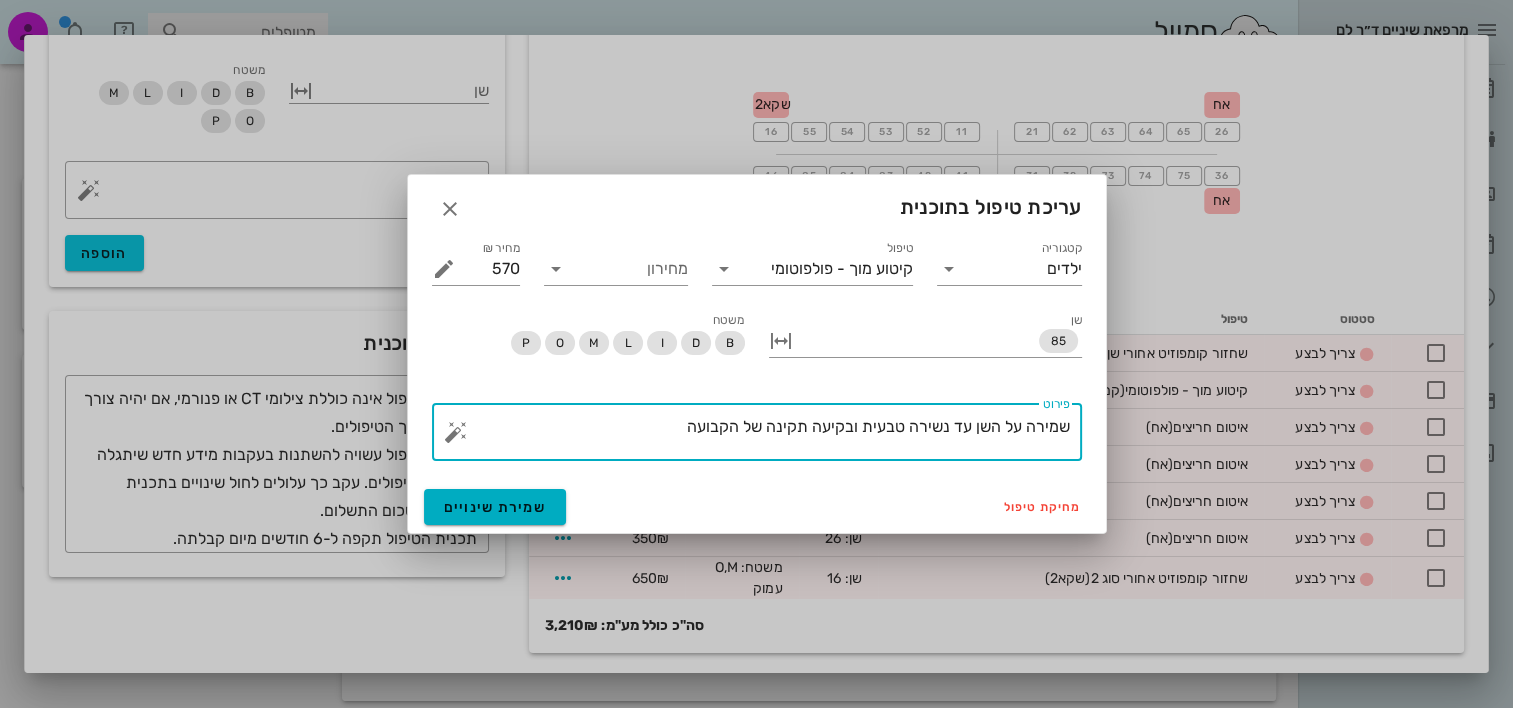 type on "שמירה על השן עד נשירה טבעית ובקיעה תקינה של הקבועה" 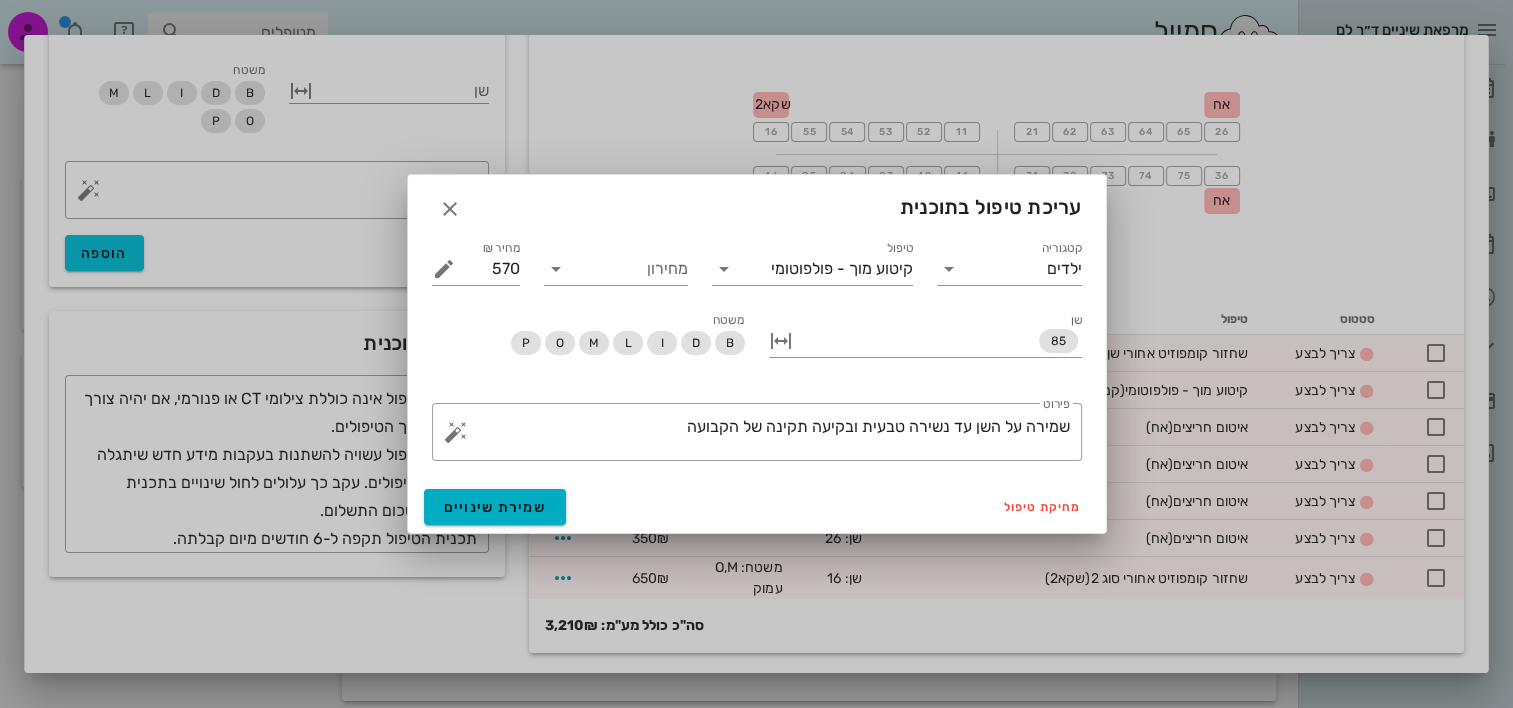 click on "מחיקת טיפול
שמירת שינויים" at bounding box center (757, 507) 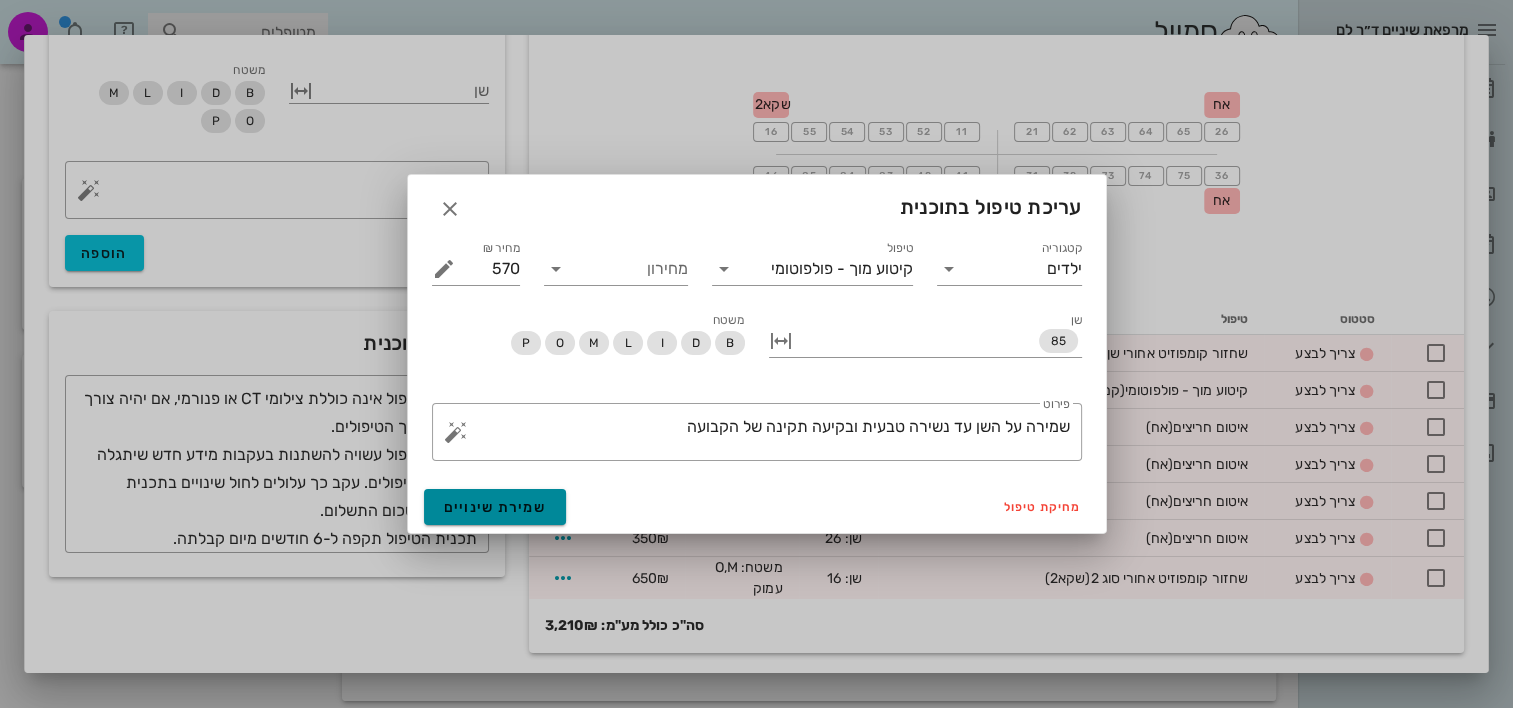 click on "שמירת שינויים" at bounding box center [495, 507] 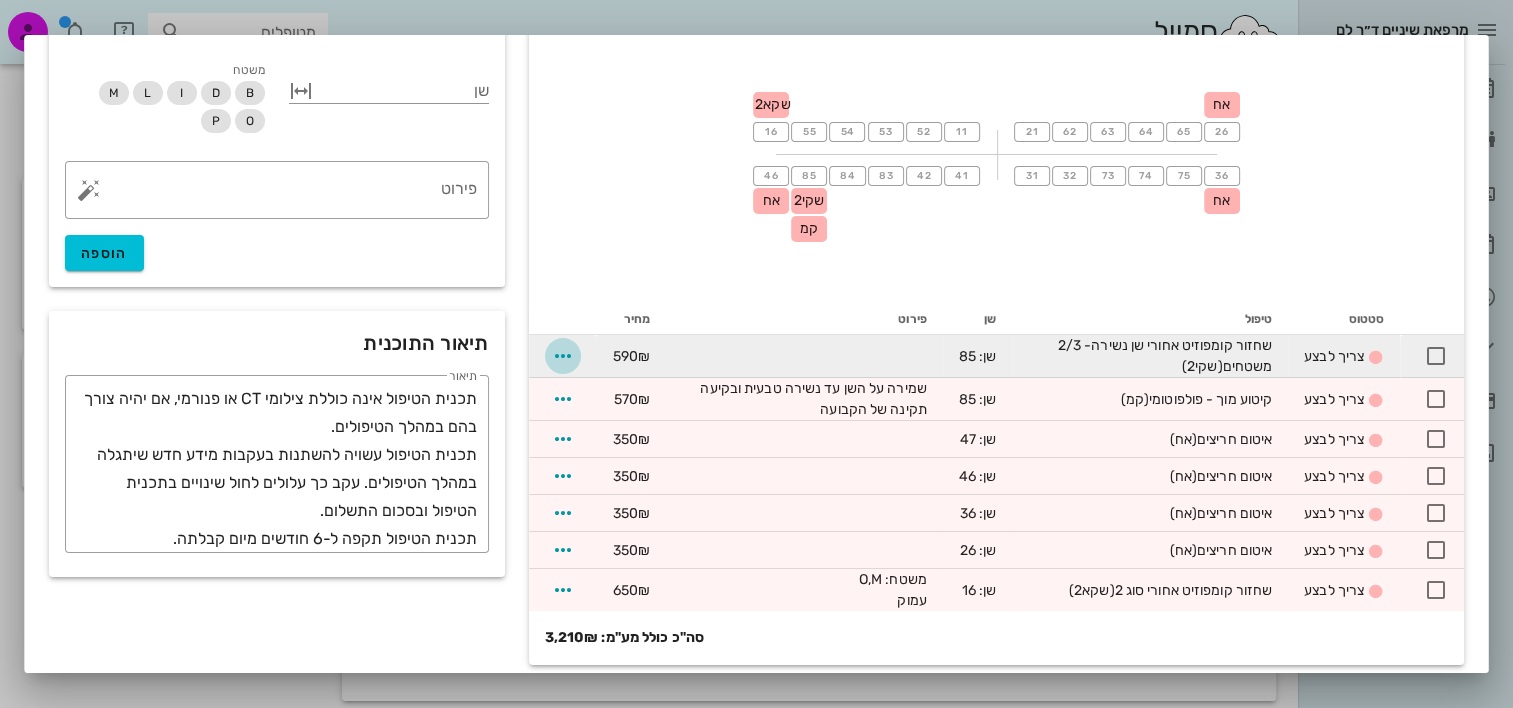 click at bounding box center [563, 356] 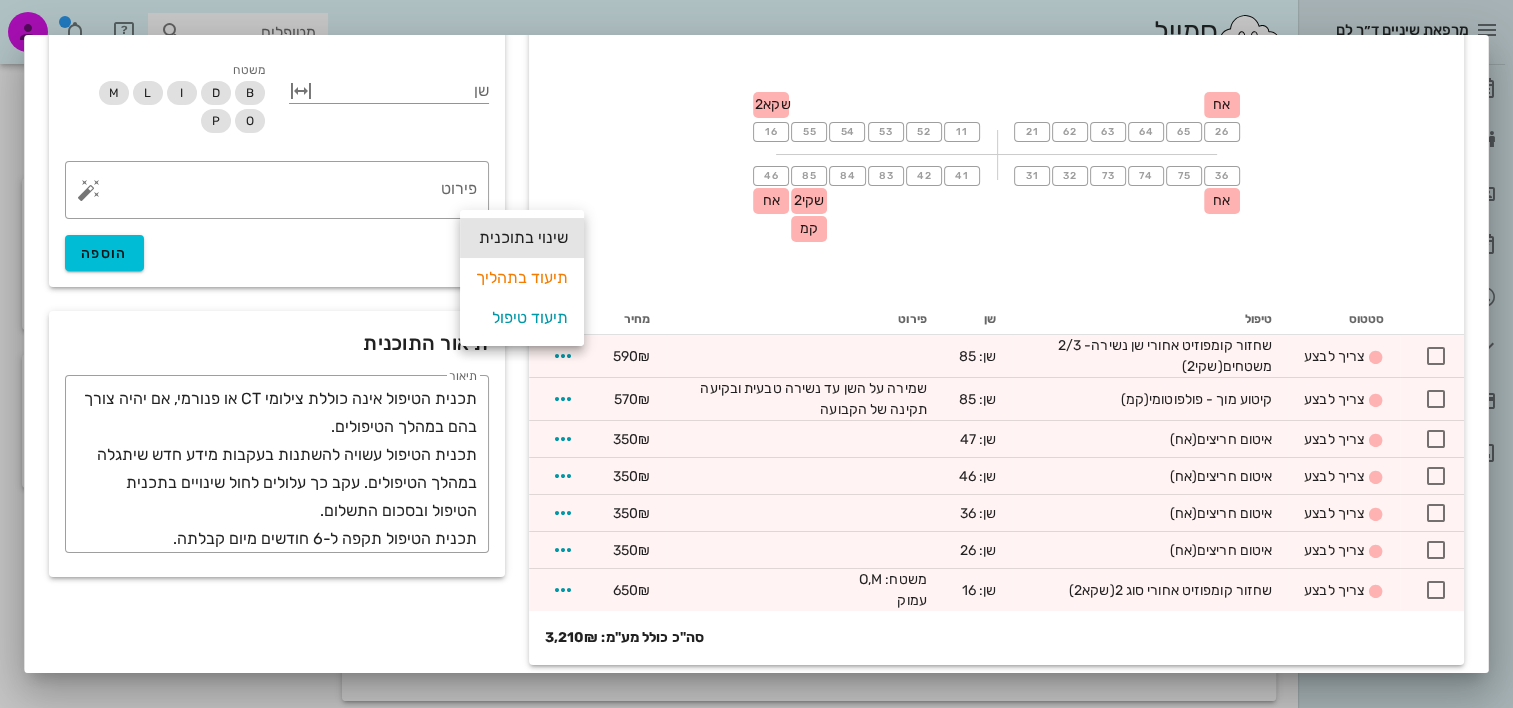 click on "שינוי בתוכנית" at bounding box center [522, 238] 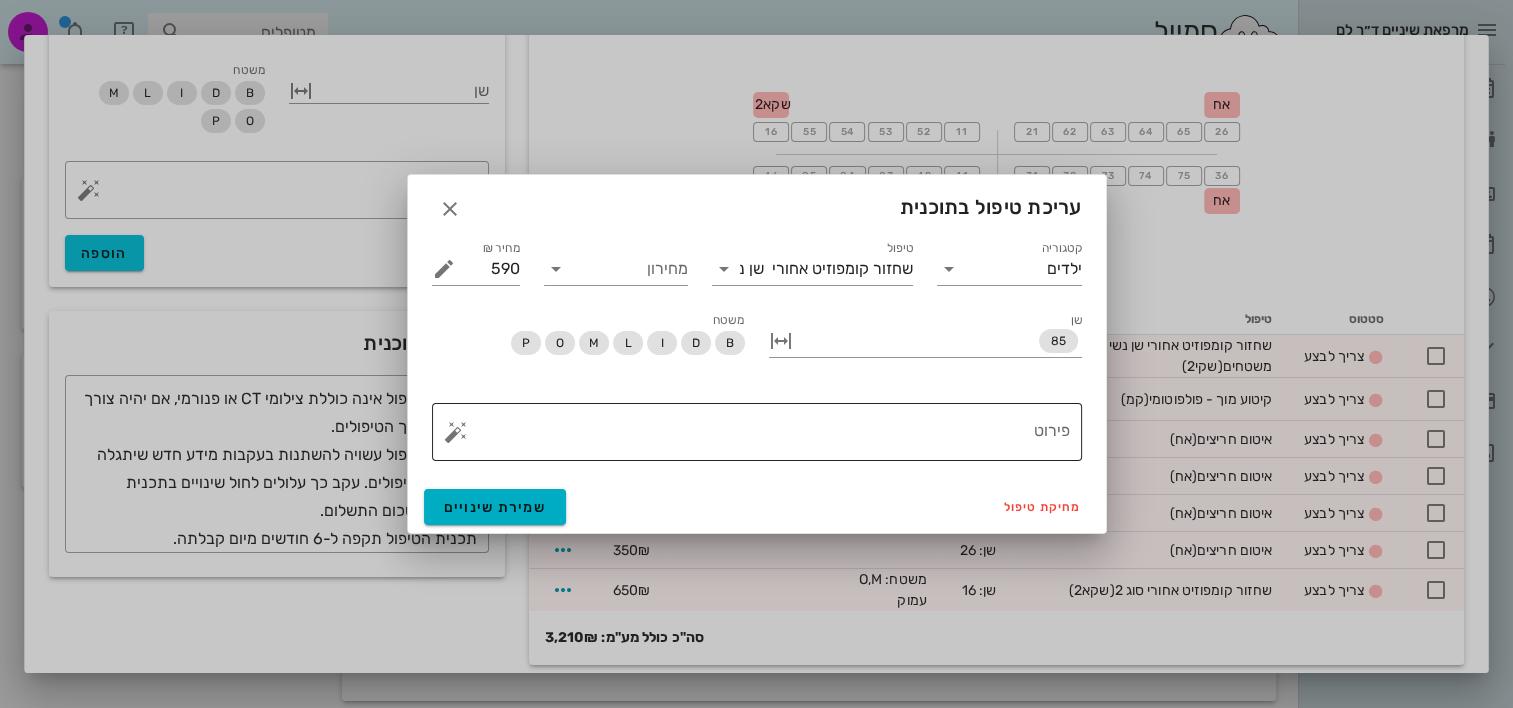click on "פירוט" at bounding box center [765, 437] 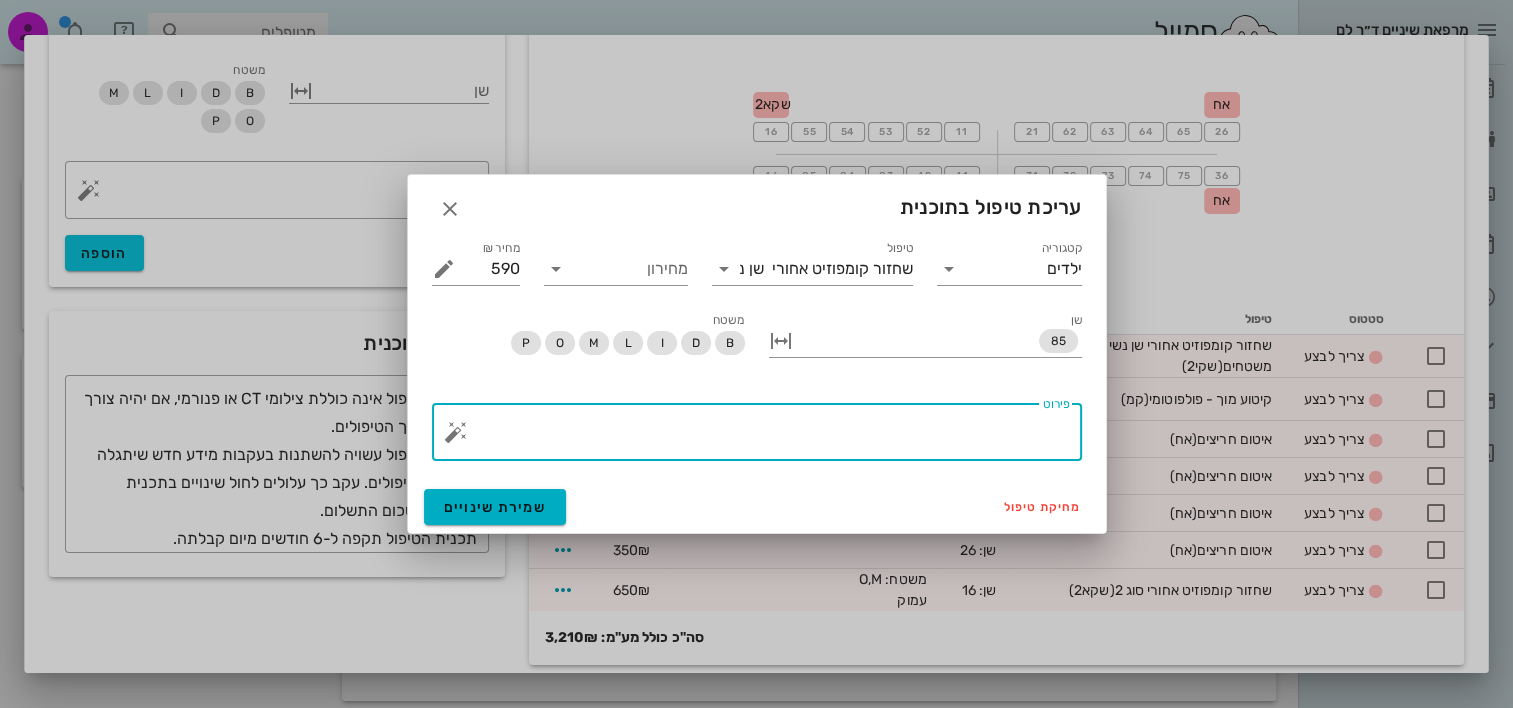 paste on "שמירה על השן עד נשירה טבעית ובקיעה תקינה של הקבועה" 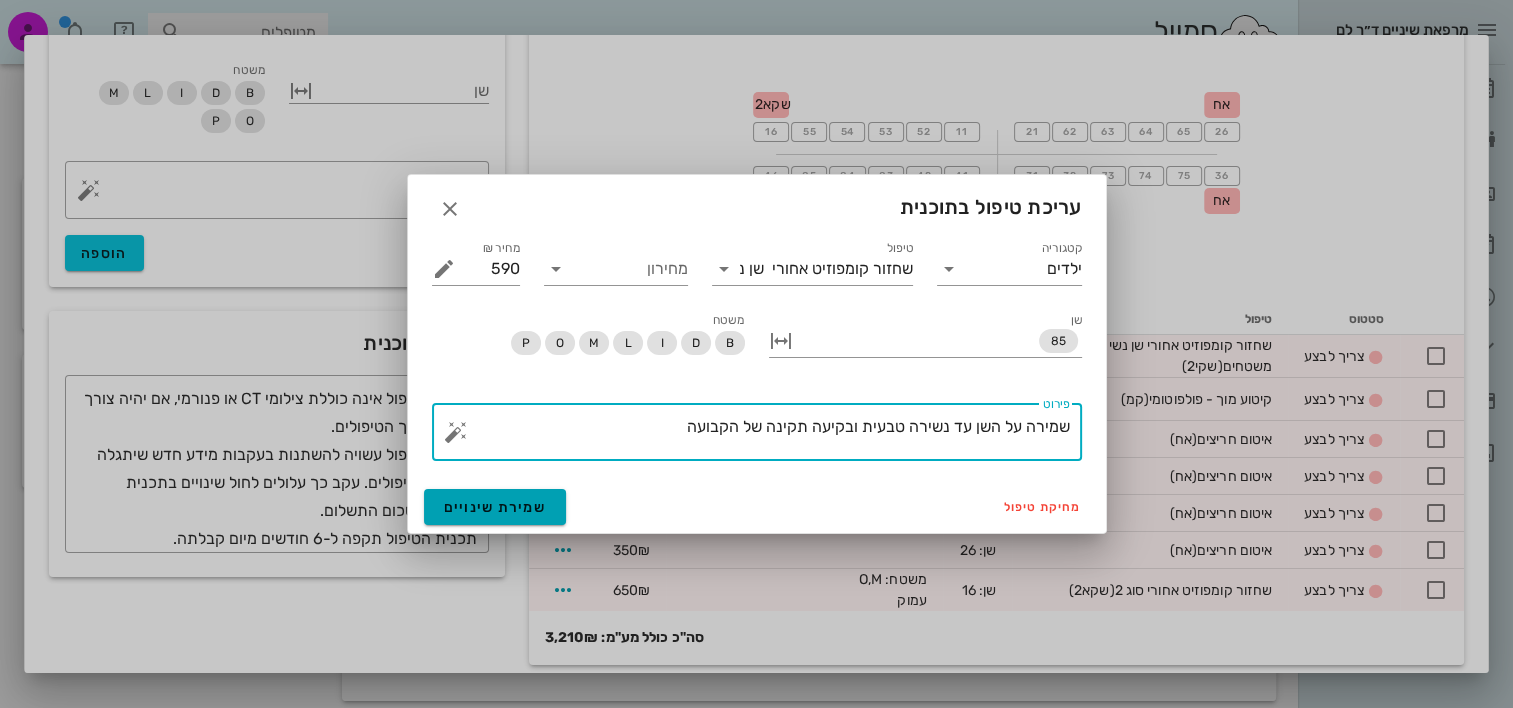 type on "שמירה על השן עד נשירה טבעית ובקיעה תקינה של הקבועה" 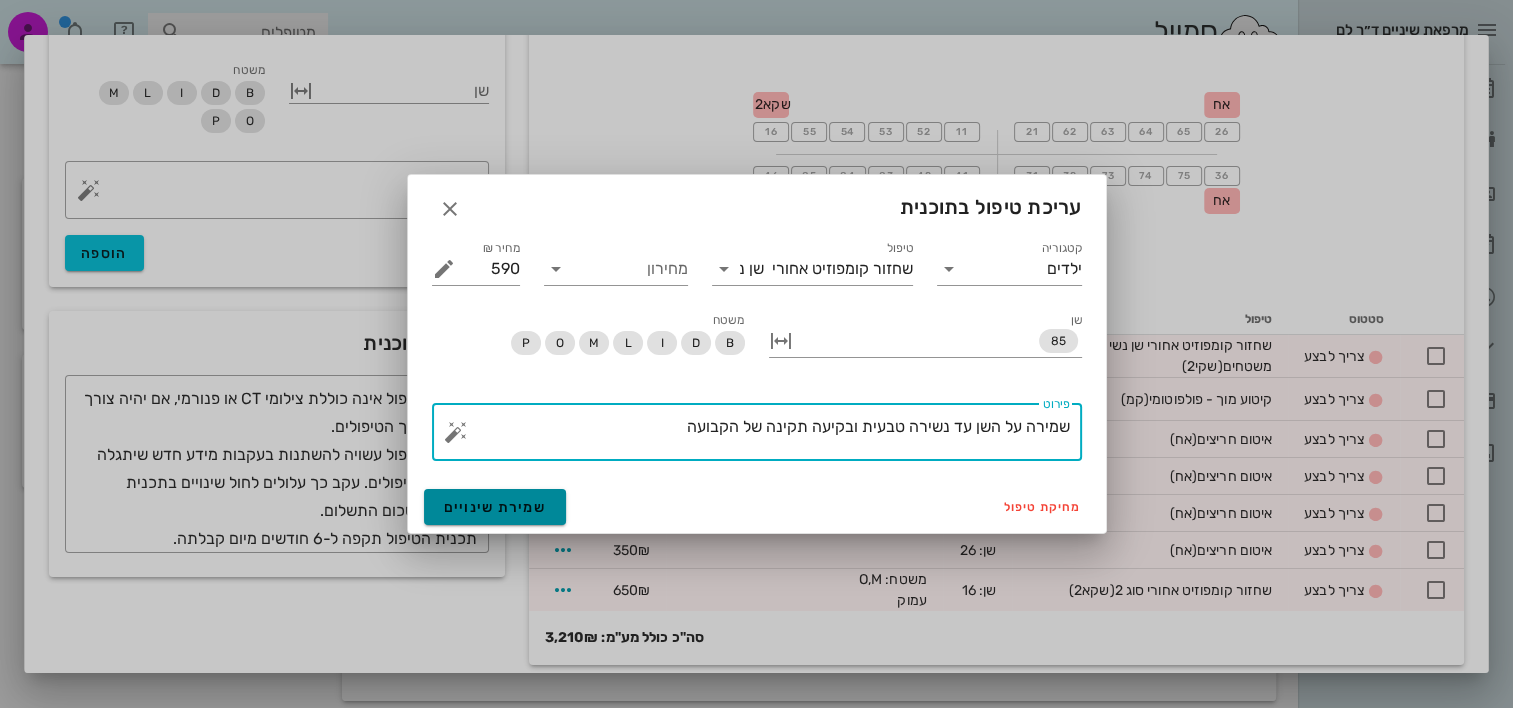 click on "שמירת שינויים" at bounding box center (495, 507) 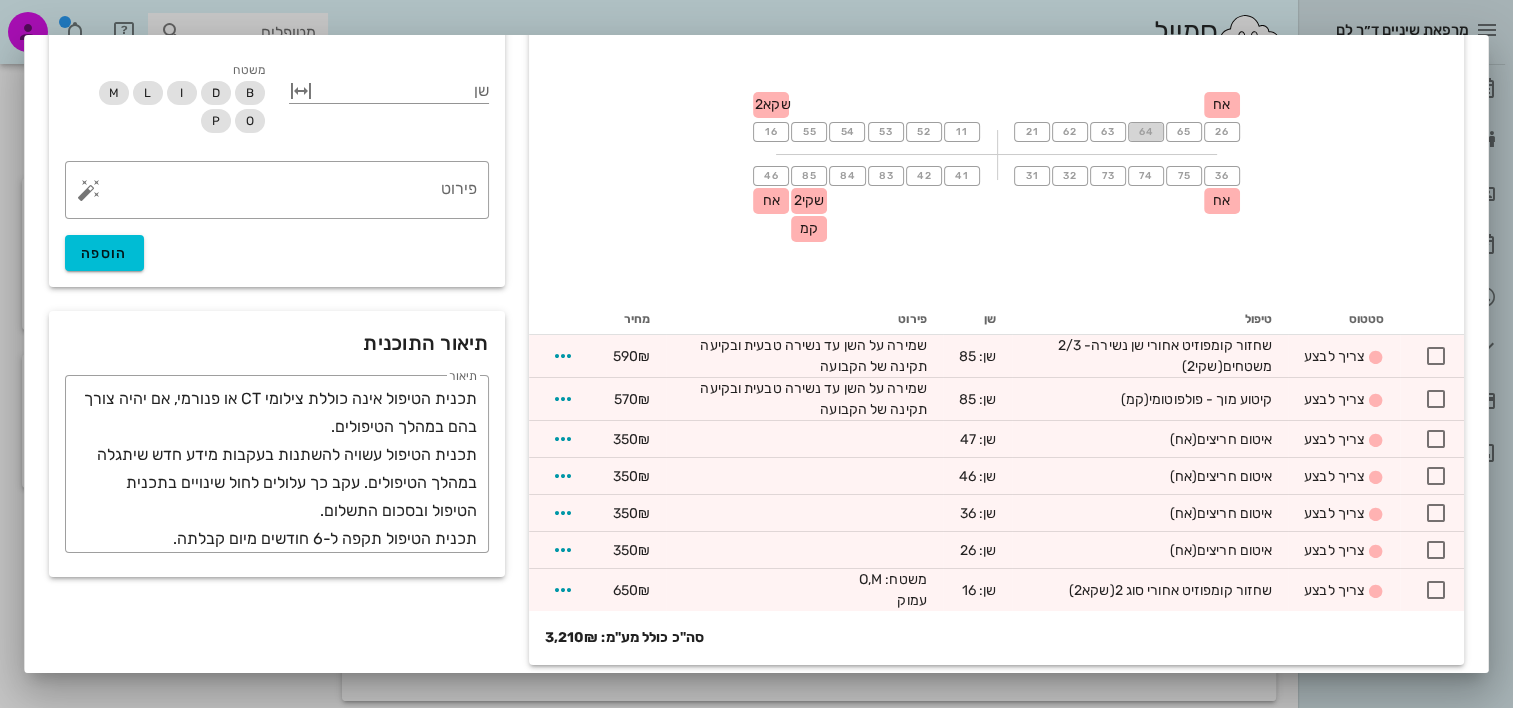 click on "64" at bounding box center [1145, 132] 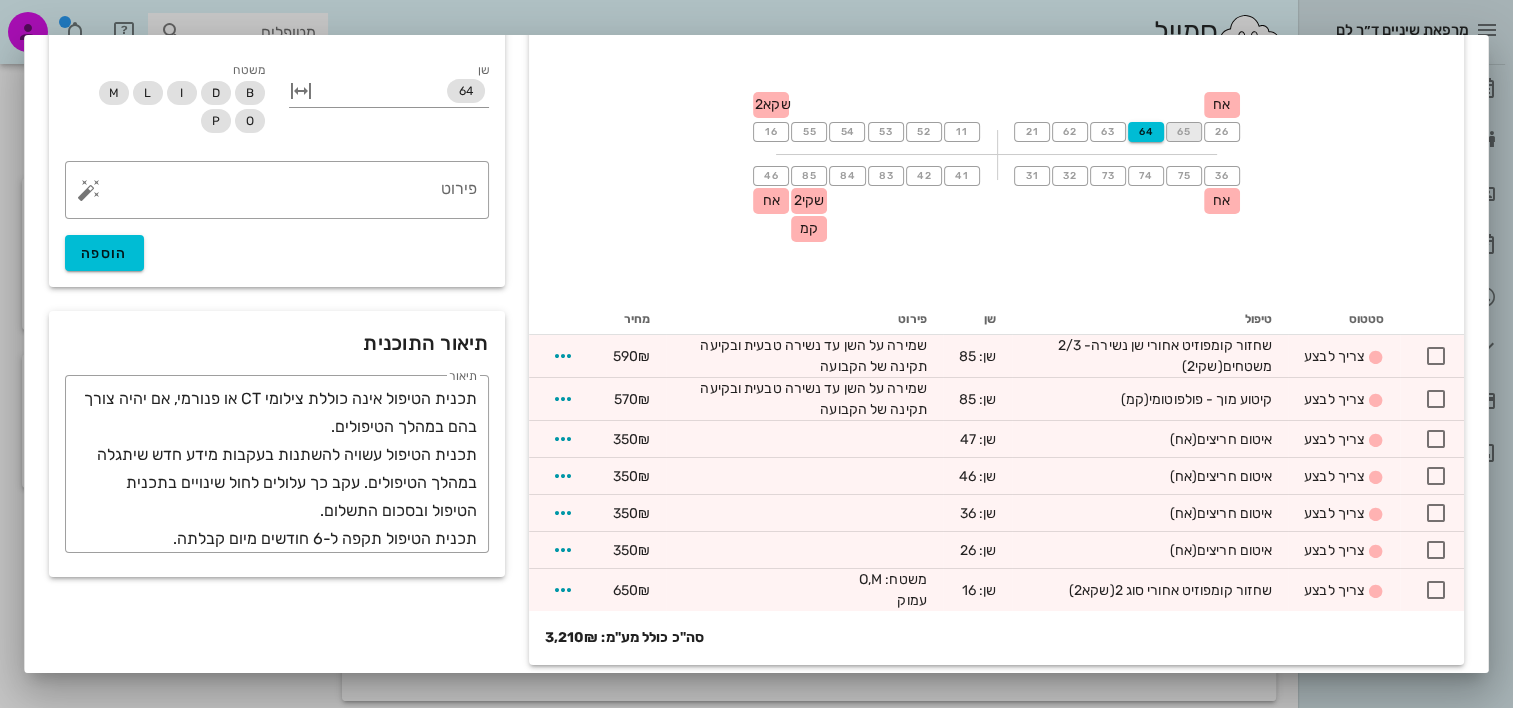 click on "65" at bounding box center (1183, 132) 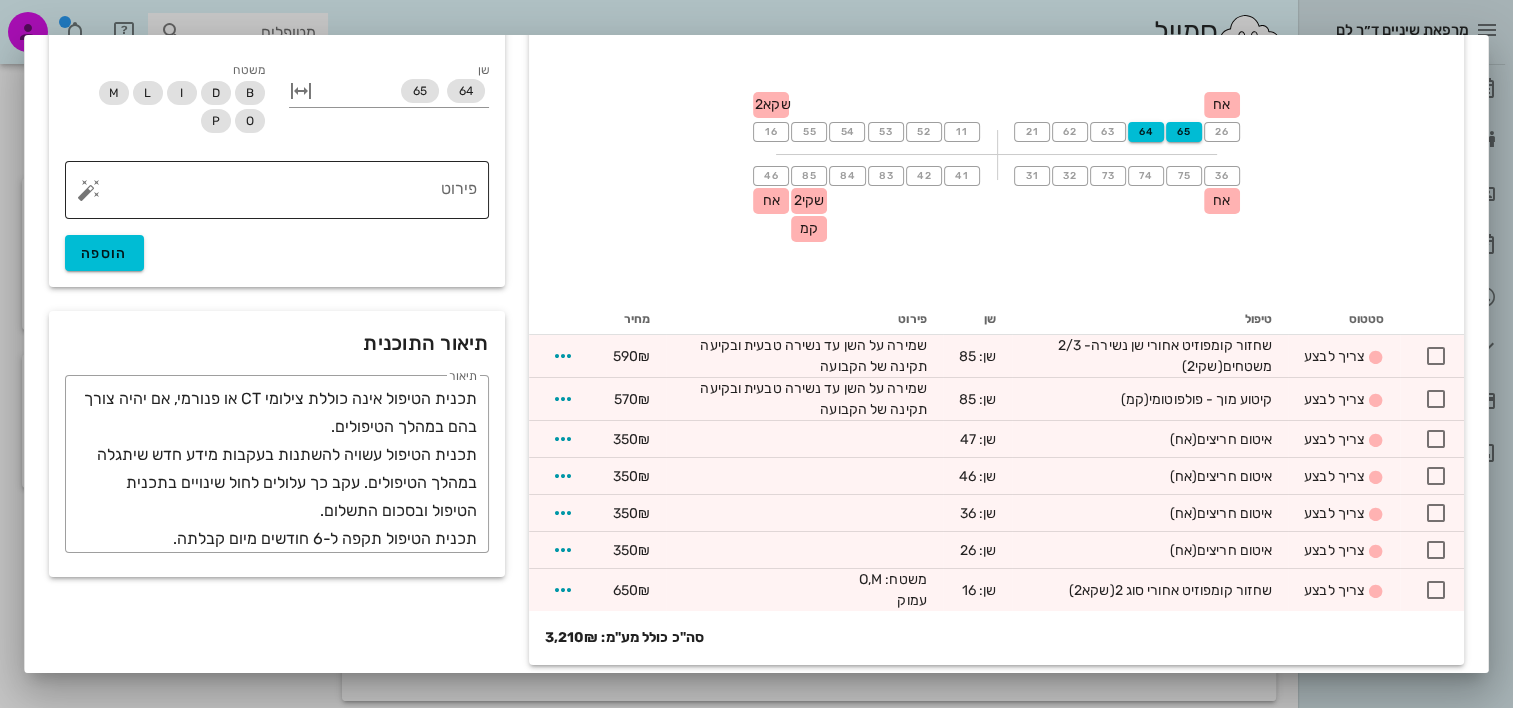drag, startPoint x: 330, startPoint y: 164, endPoint x: 347, endPoint y: 171, distance: 18.384777 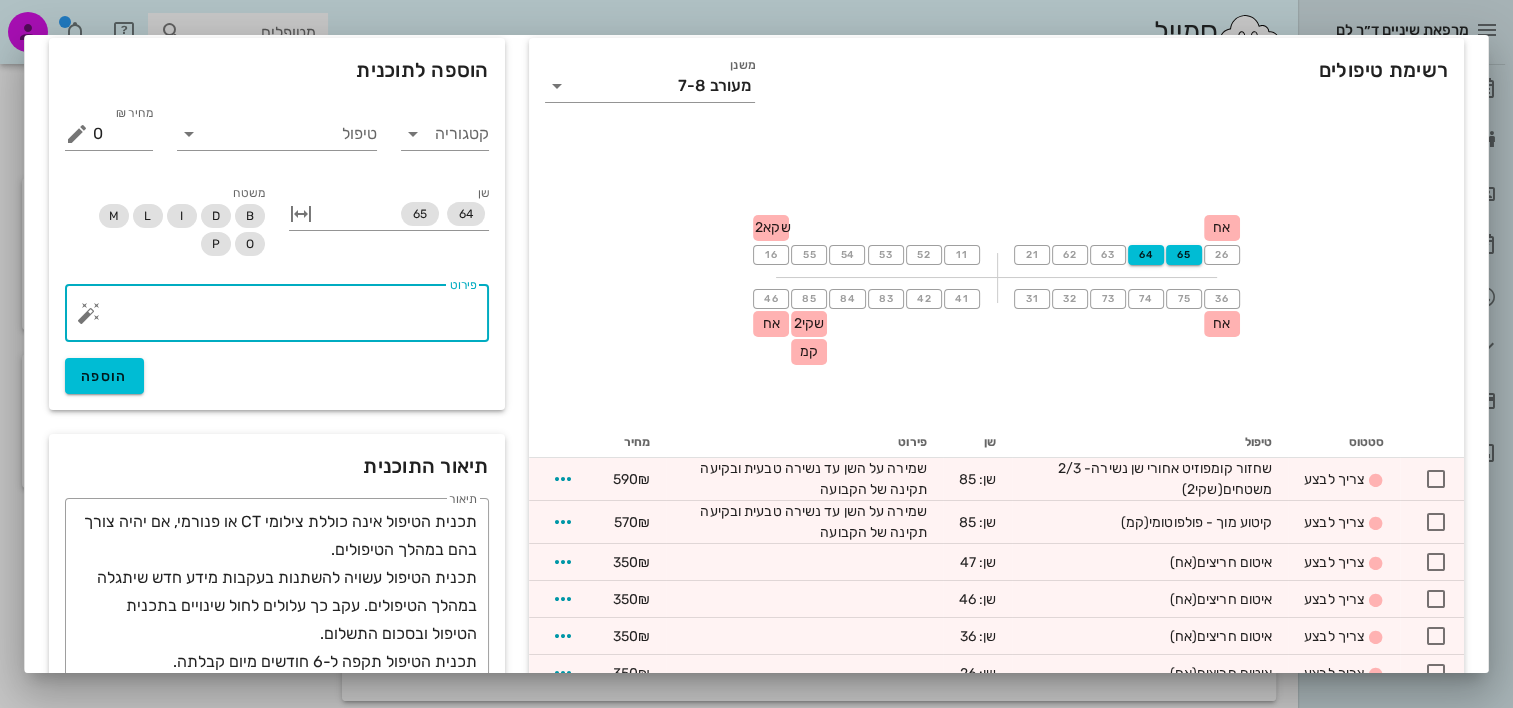 scroll, scrollTop: 0, scrollLeft: 0, axis: both 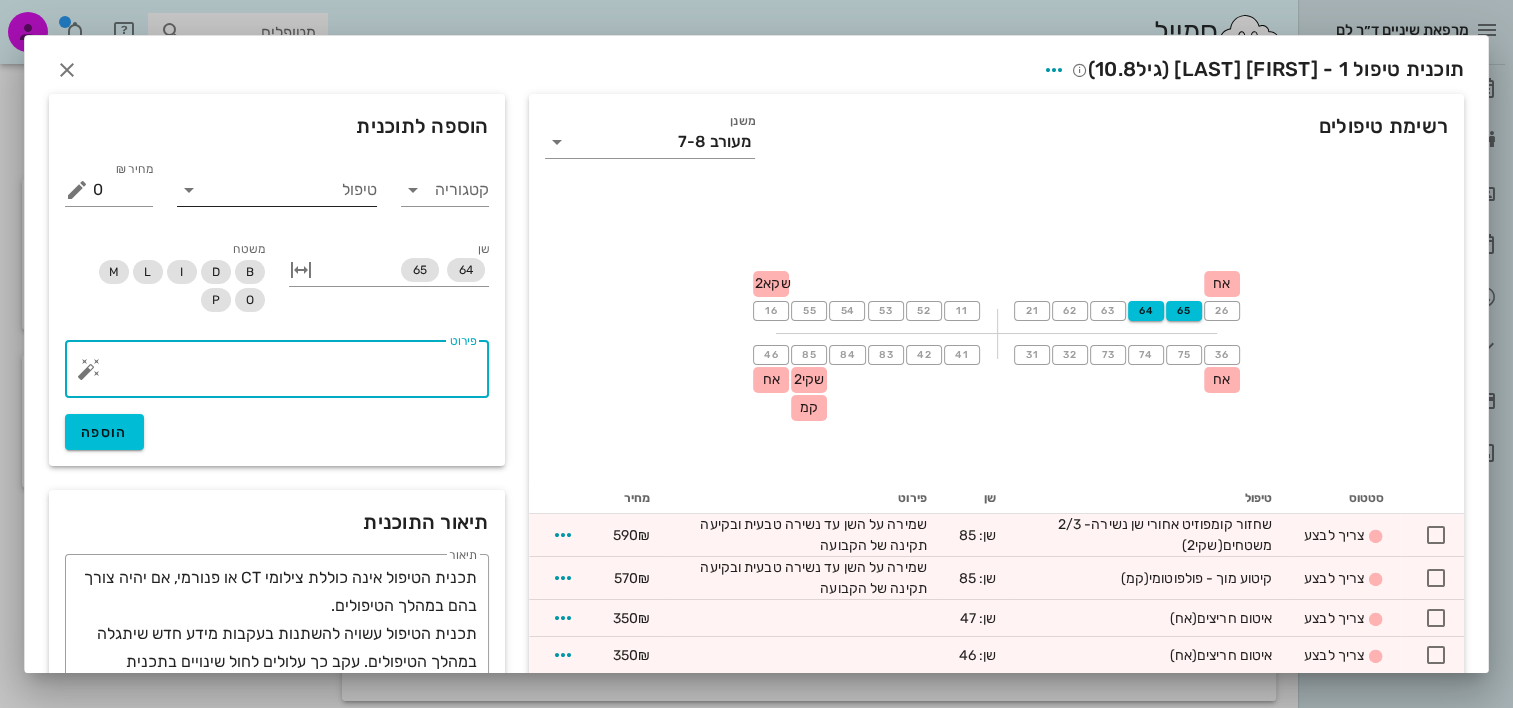 click on "טיפול" at bounding box center [291, 190] 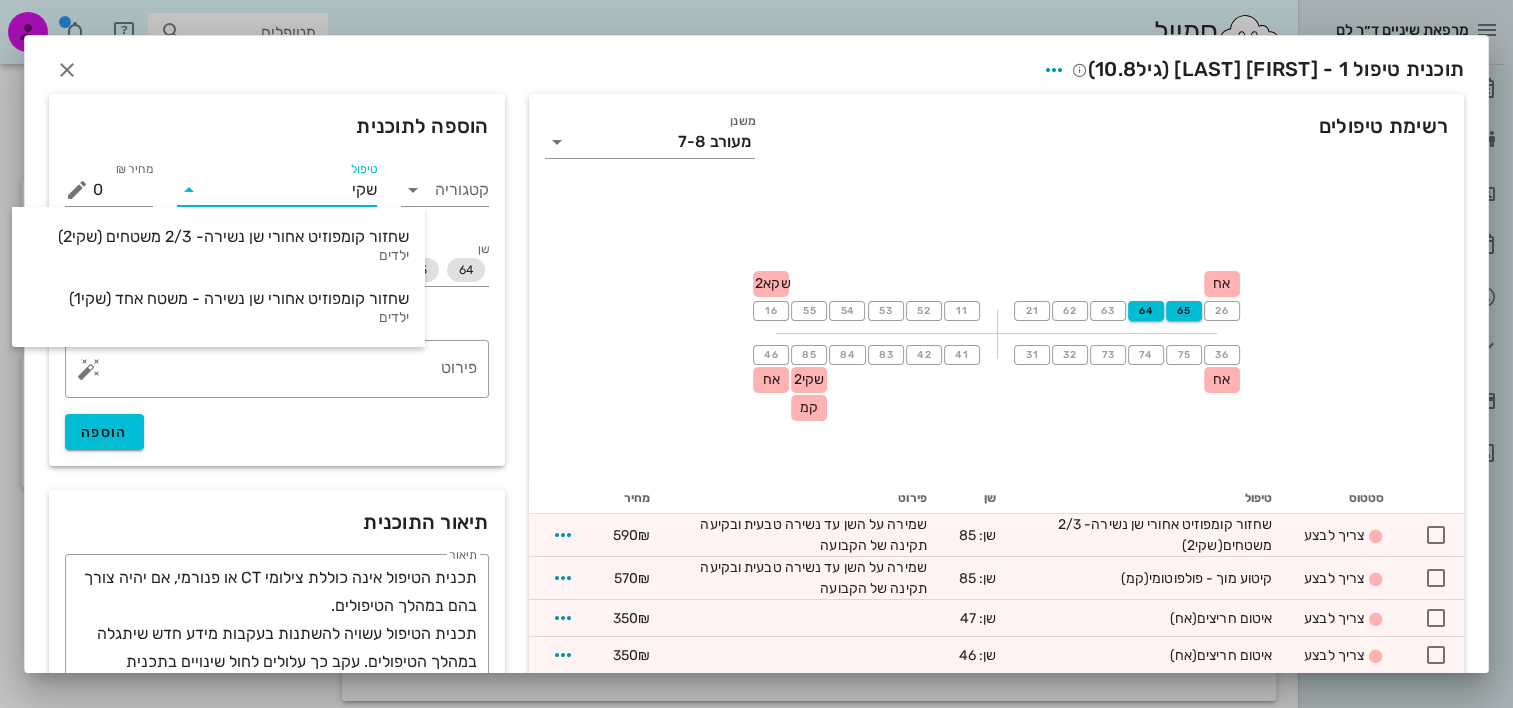 type on "שקי2" 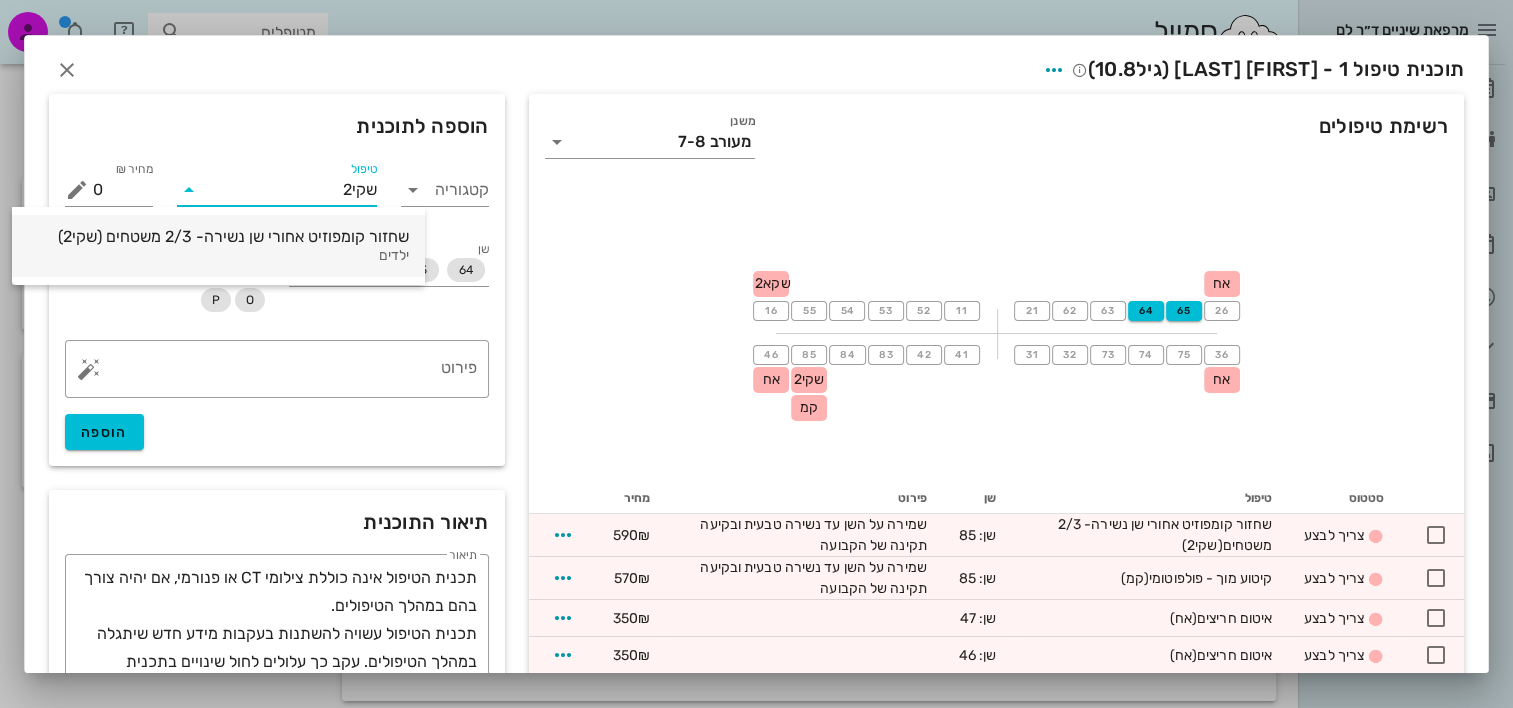 click on "שחזור קומפוזיט אחורי  שן נשירה- 2/3 משטחים
(שקי2)" at bounding box center (218, 236) 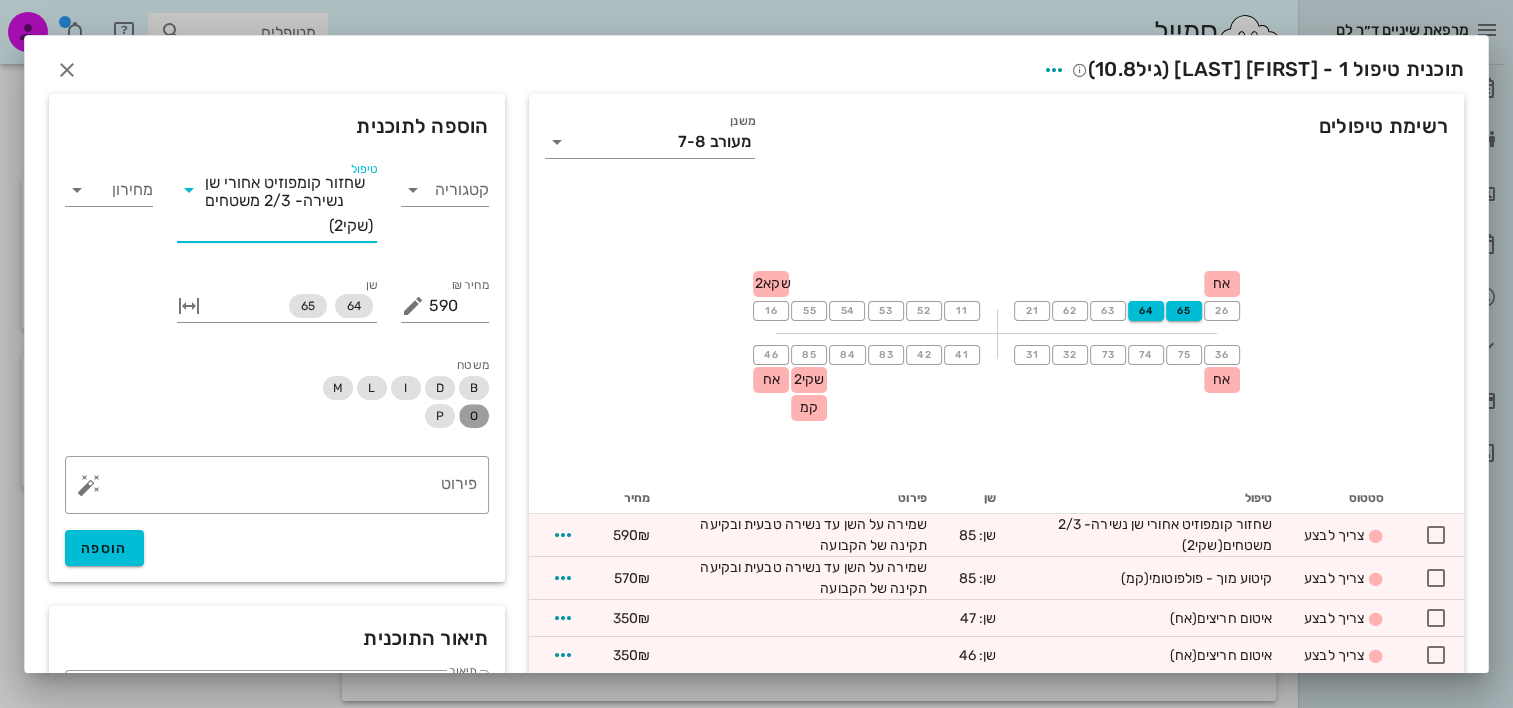 click on "O" at bounding box center [474, 416] 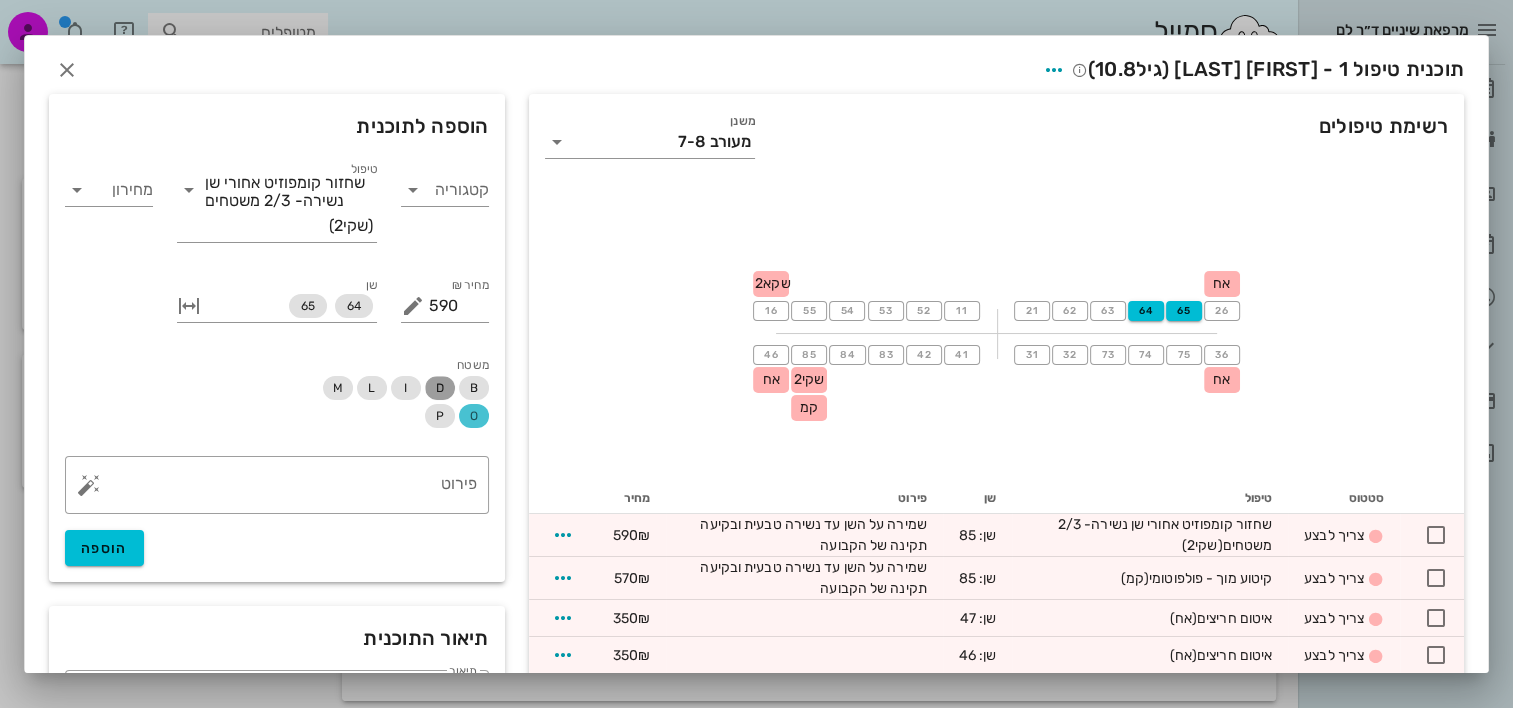 click on "D" at bounding box center [440, 388] 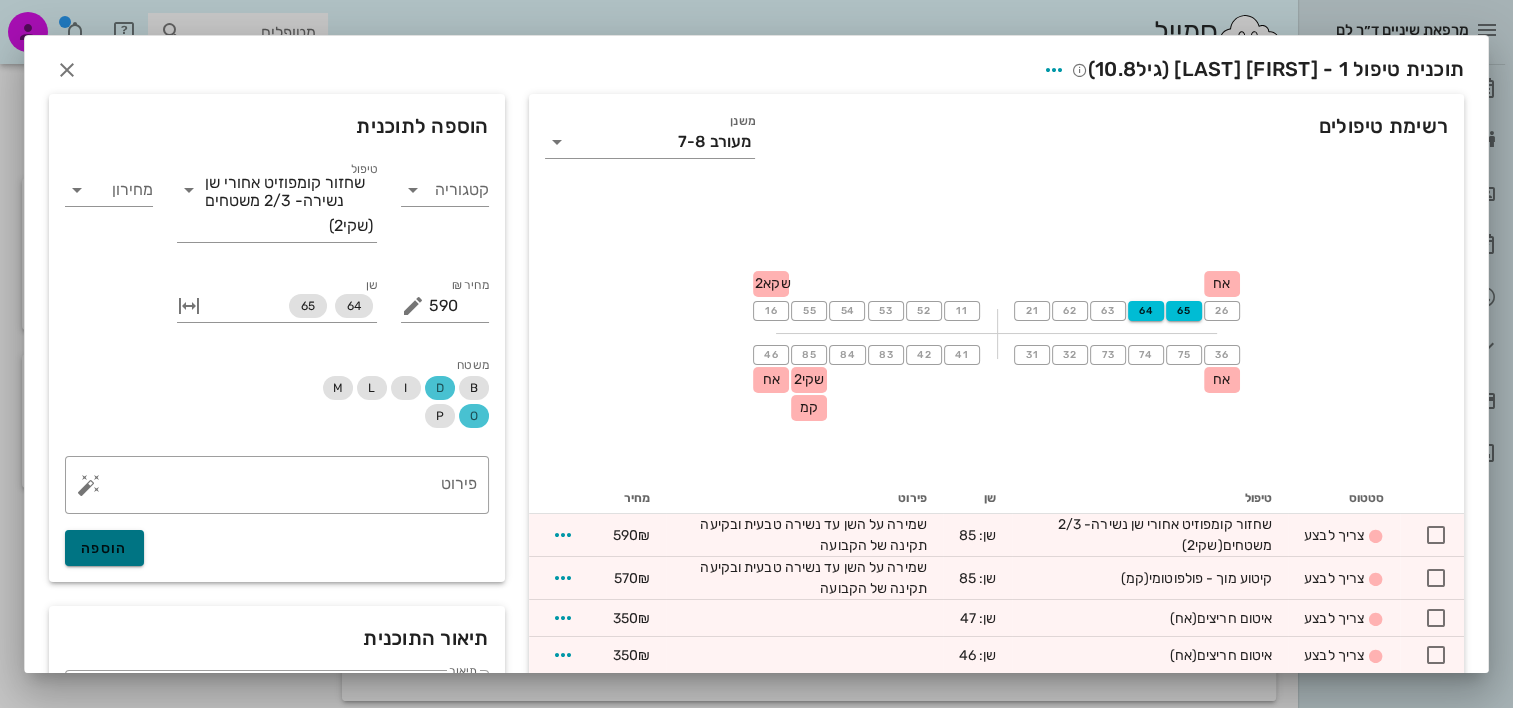 click on "הוספה" at bounding box center [104, 548] 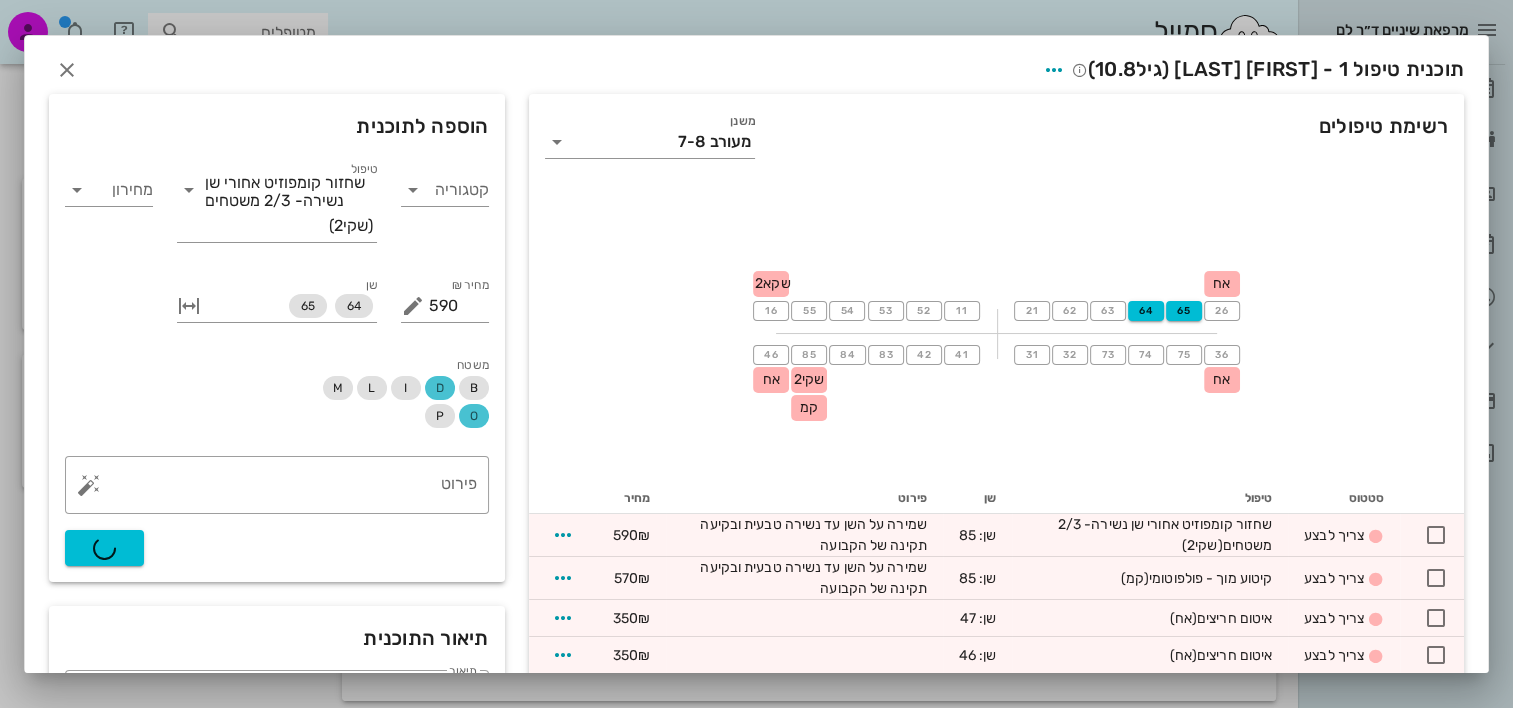 type on "0" 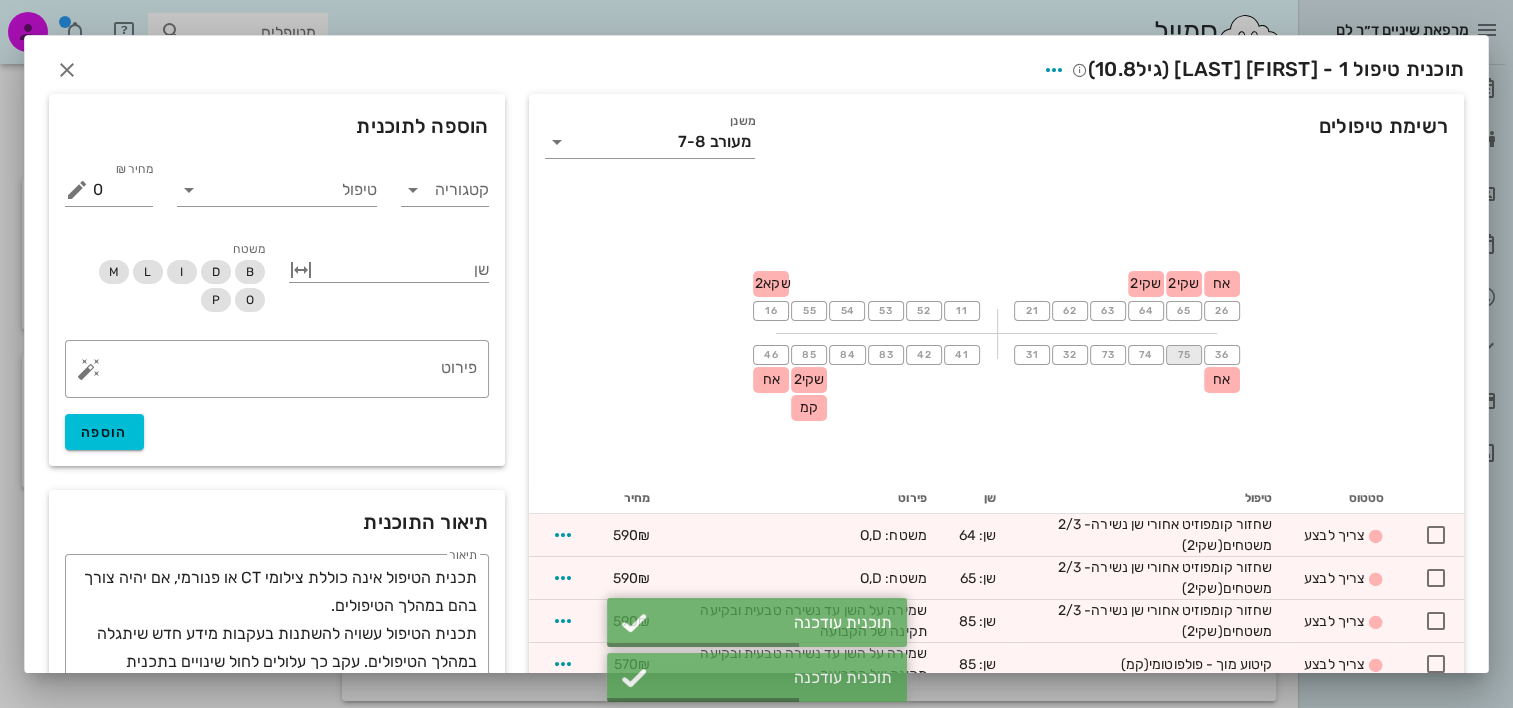 click on "75" at bounding box center (1183, 355) 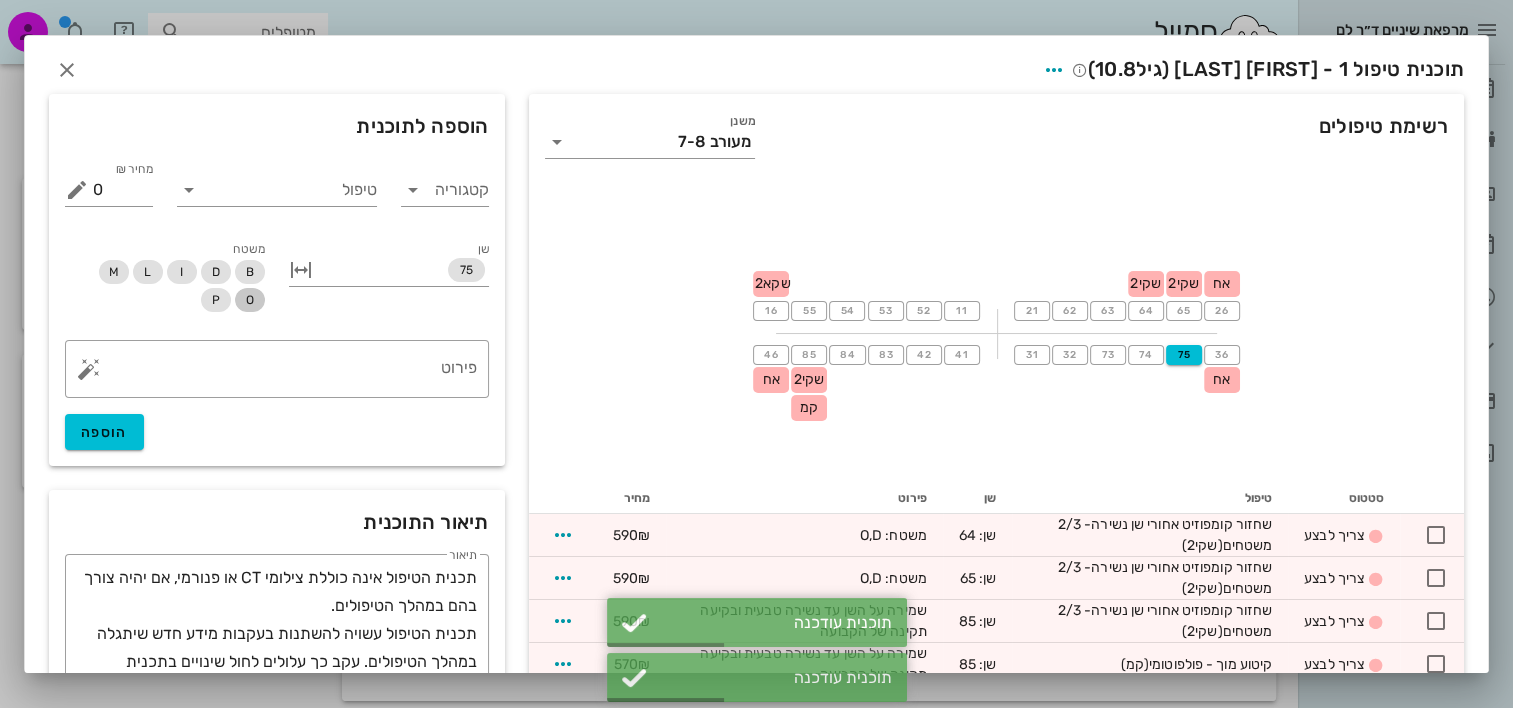 drag, startPoint x: 267, startPoint y: 292, endPoint x: 257, endPoint y: 294, distance: 10.198039 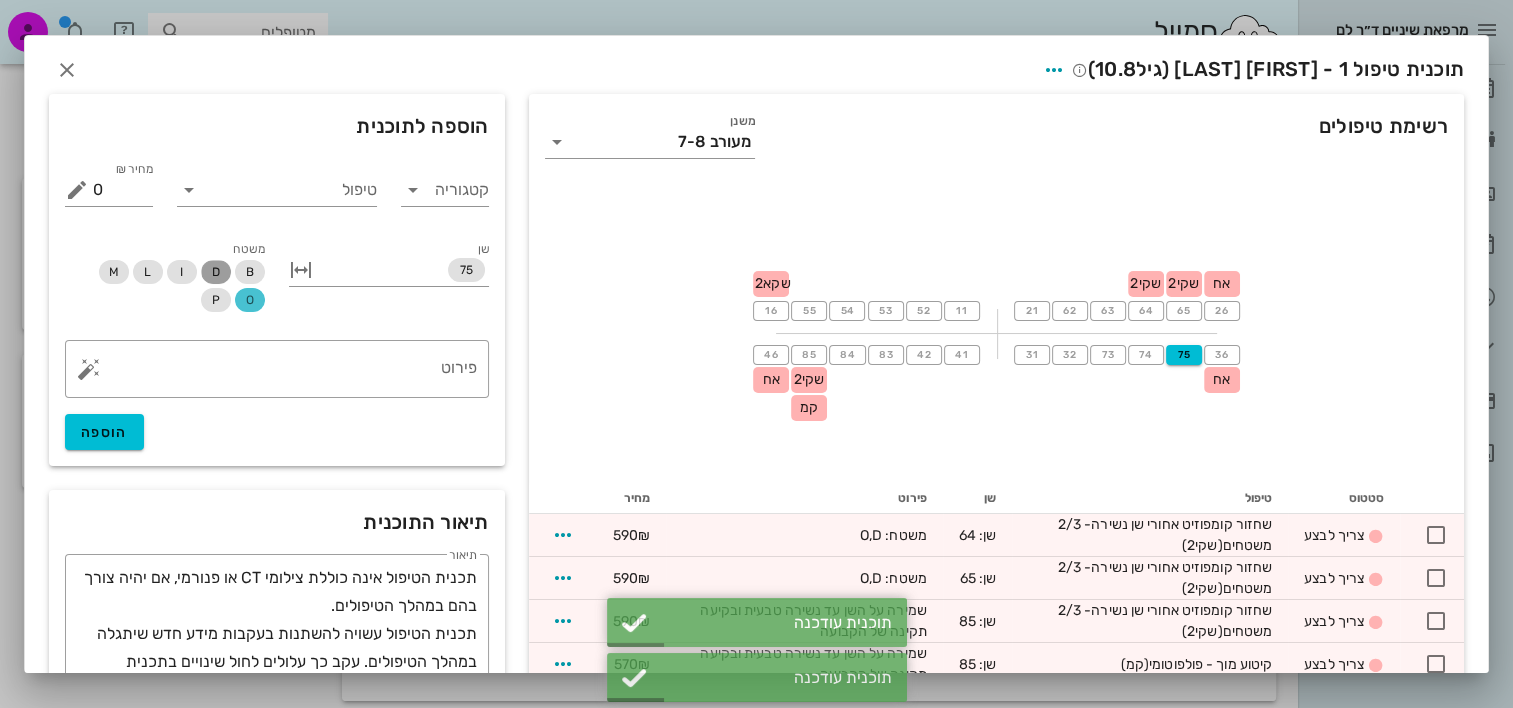 click on "D" at bounding box center [216, 272] 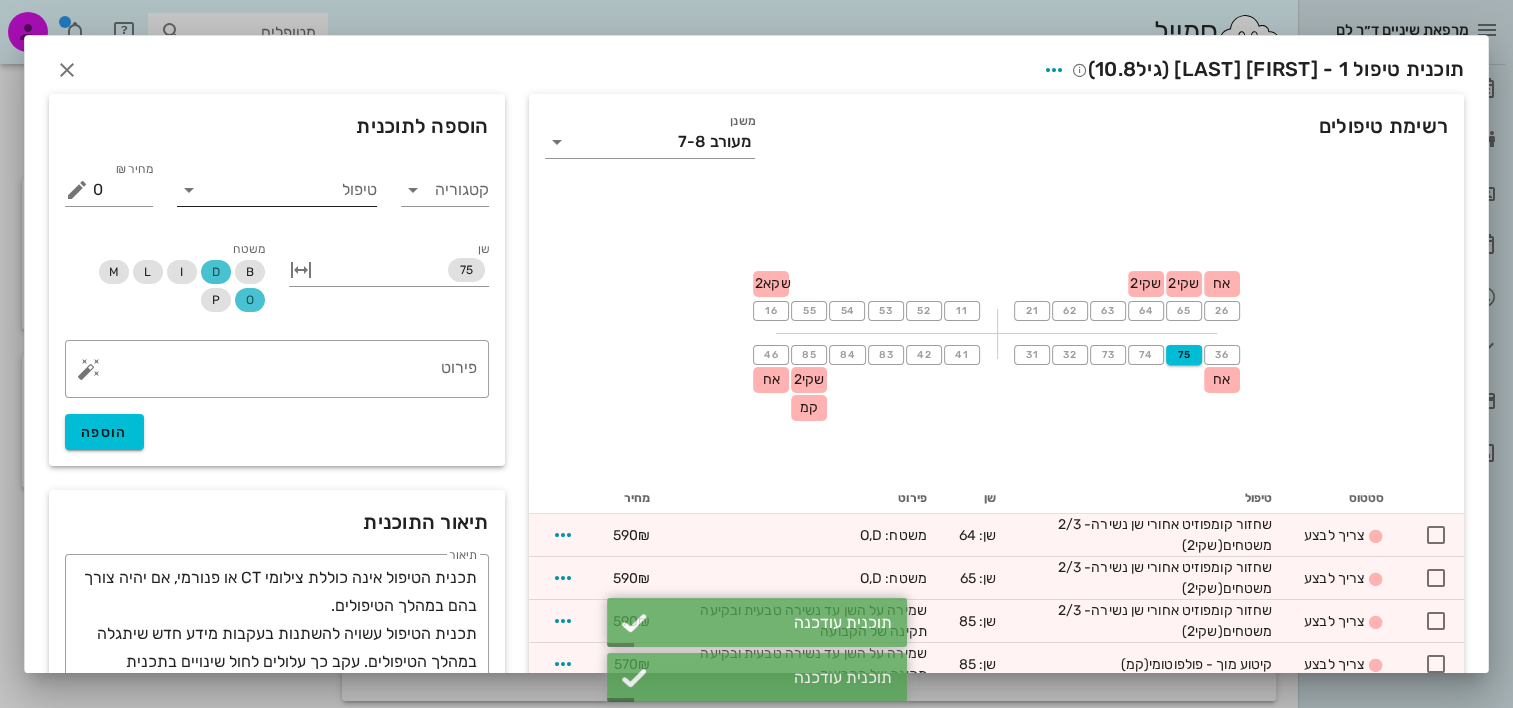 click on "טיפול" at bounding box center (291, 190) 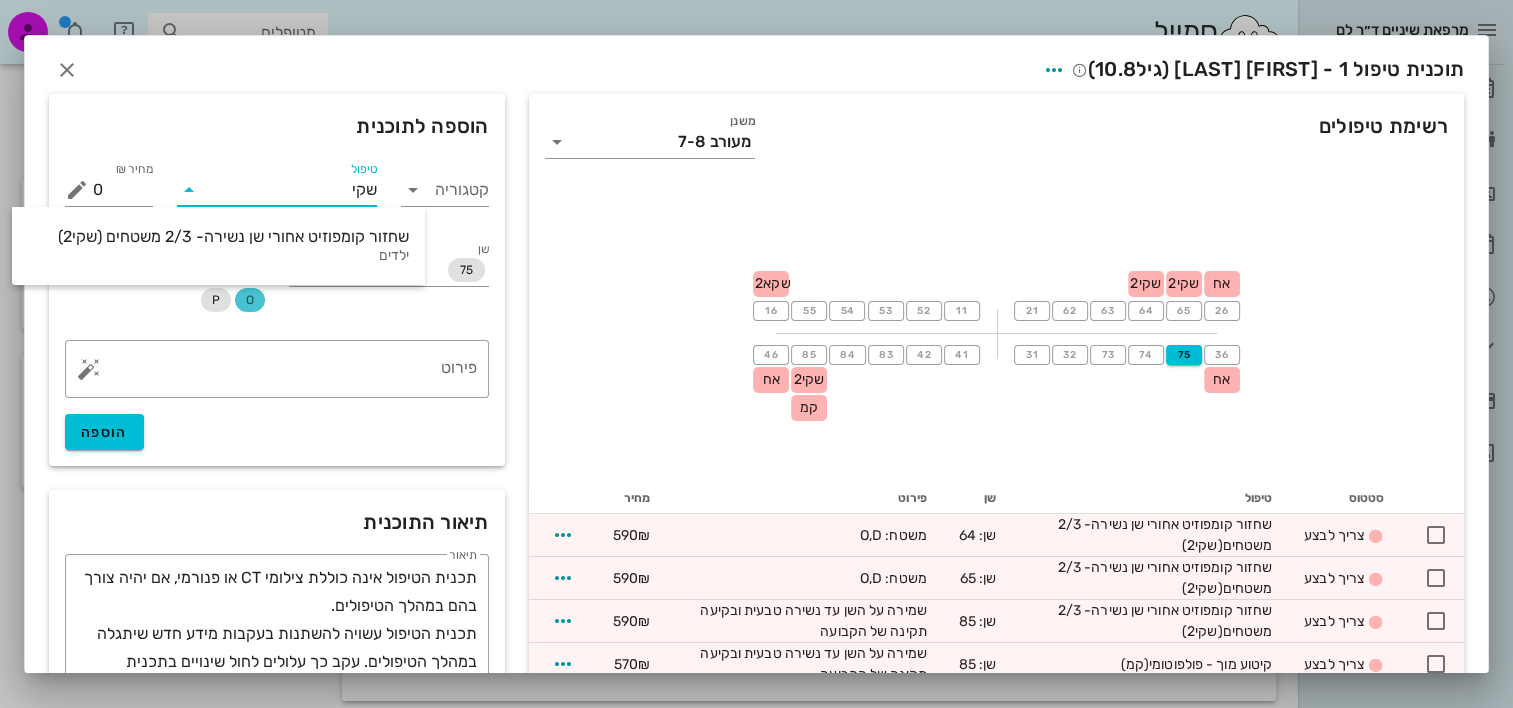 type on "שקי2" 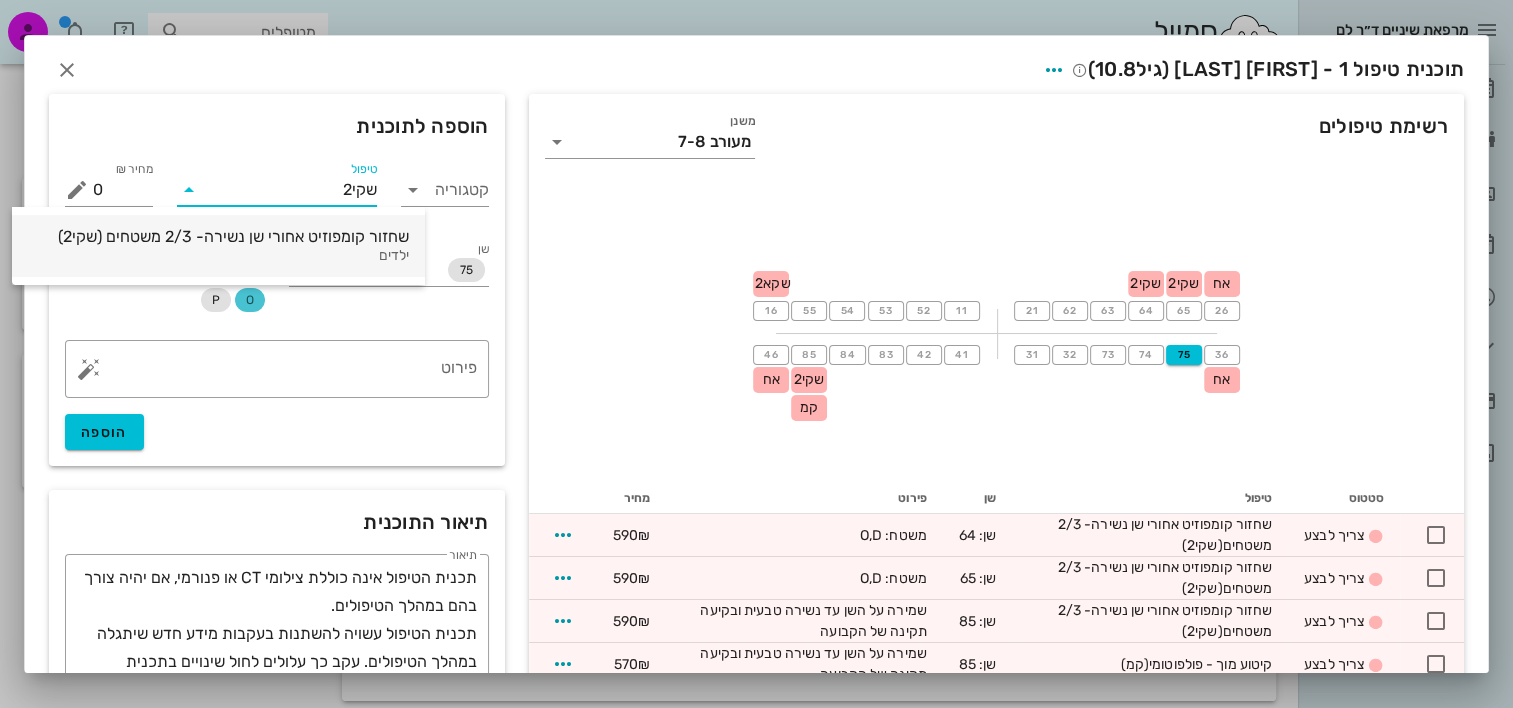 click on "שחזור קומפוזיט אחורי  שן נשירה- 2/3 משטחים
(שקי2) ילדים" at bounding box center (218, 246) 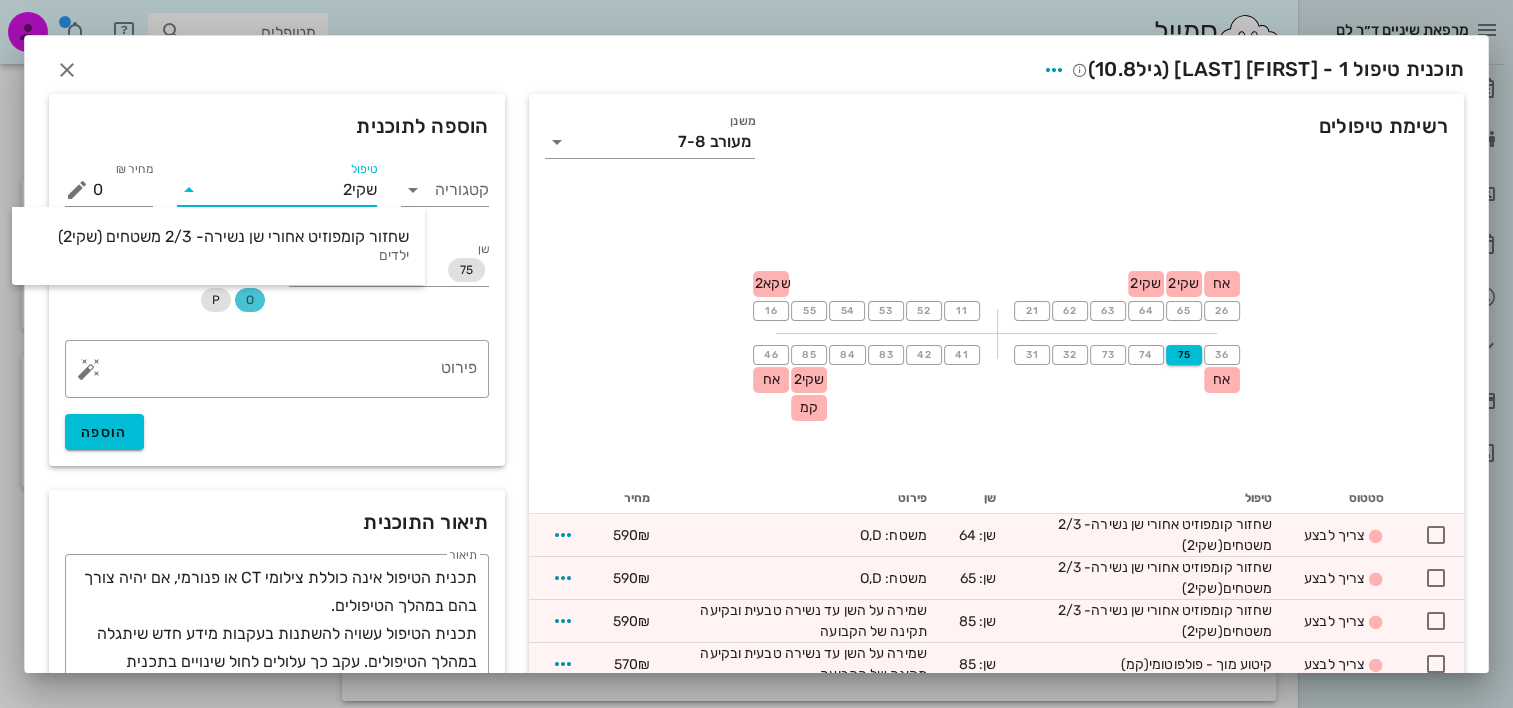 type 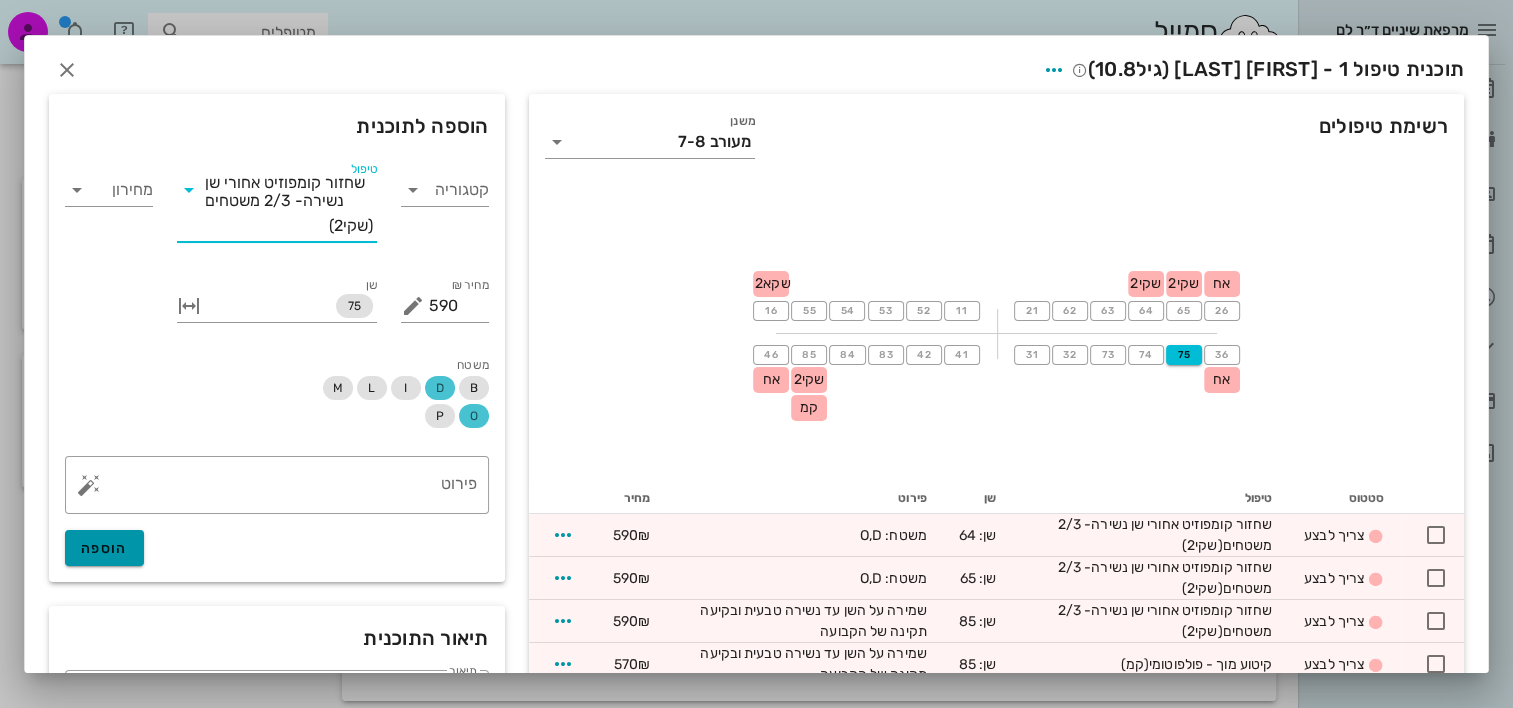 click on "הוספה" at bounding box center (104, 548) 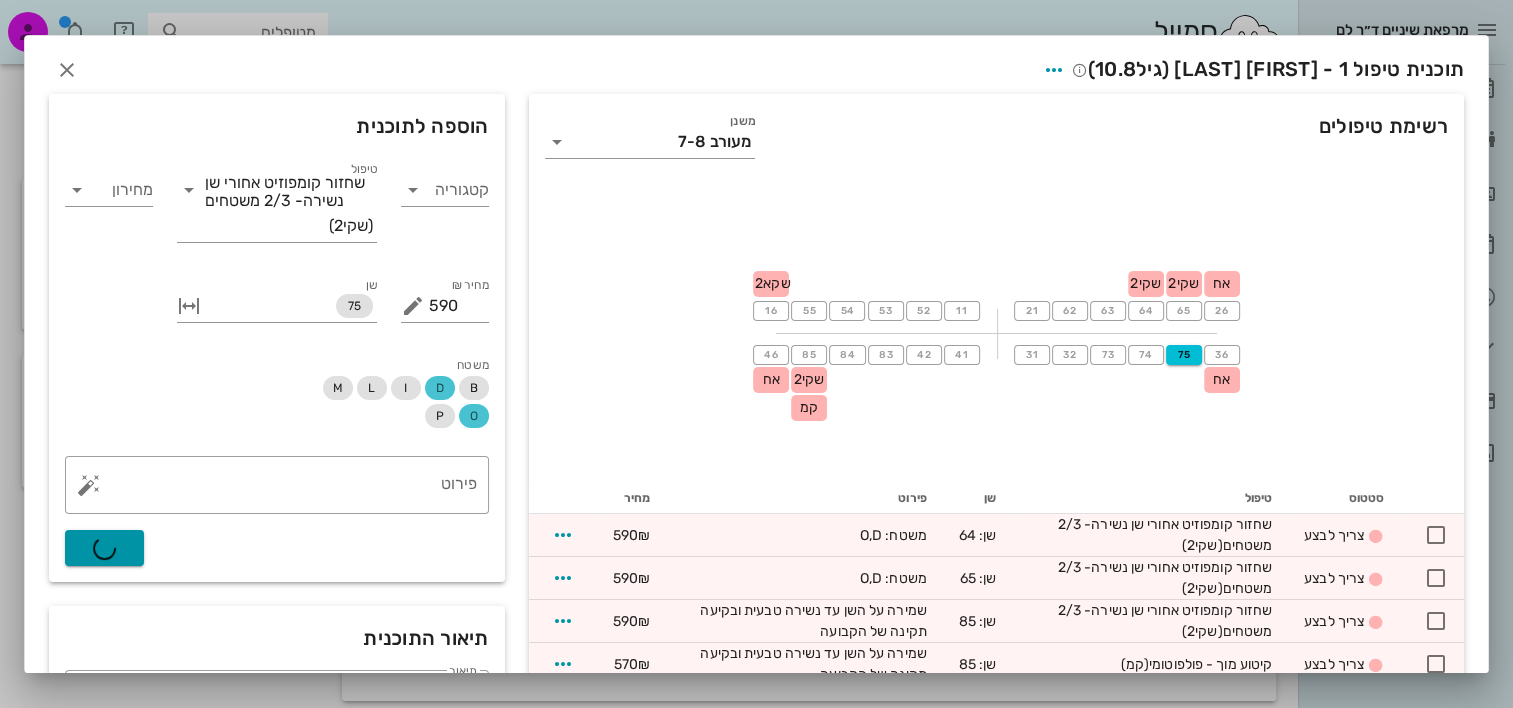 type on "0" 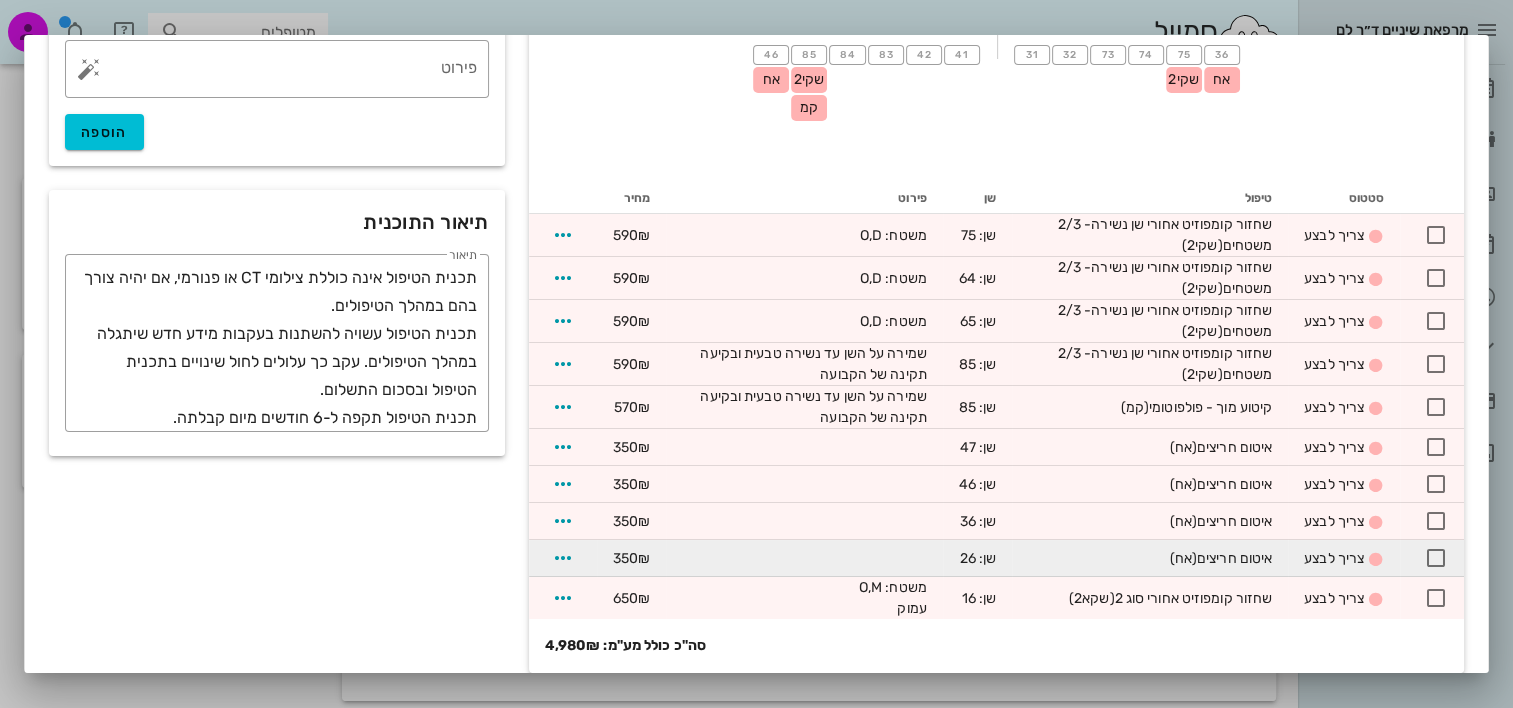 scroll, scrollTop: 0, scrollLeft: 0, axis: both 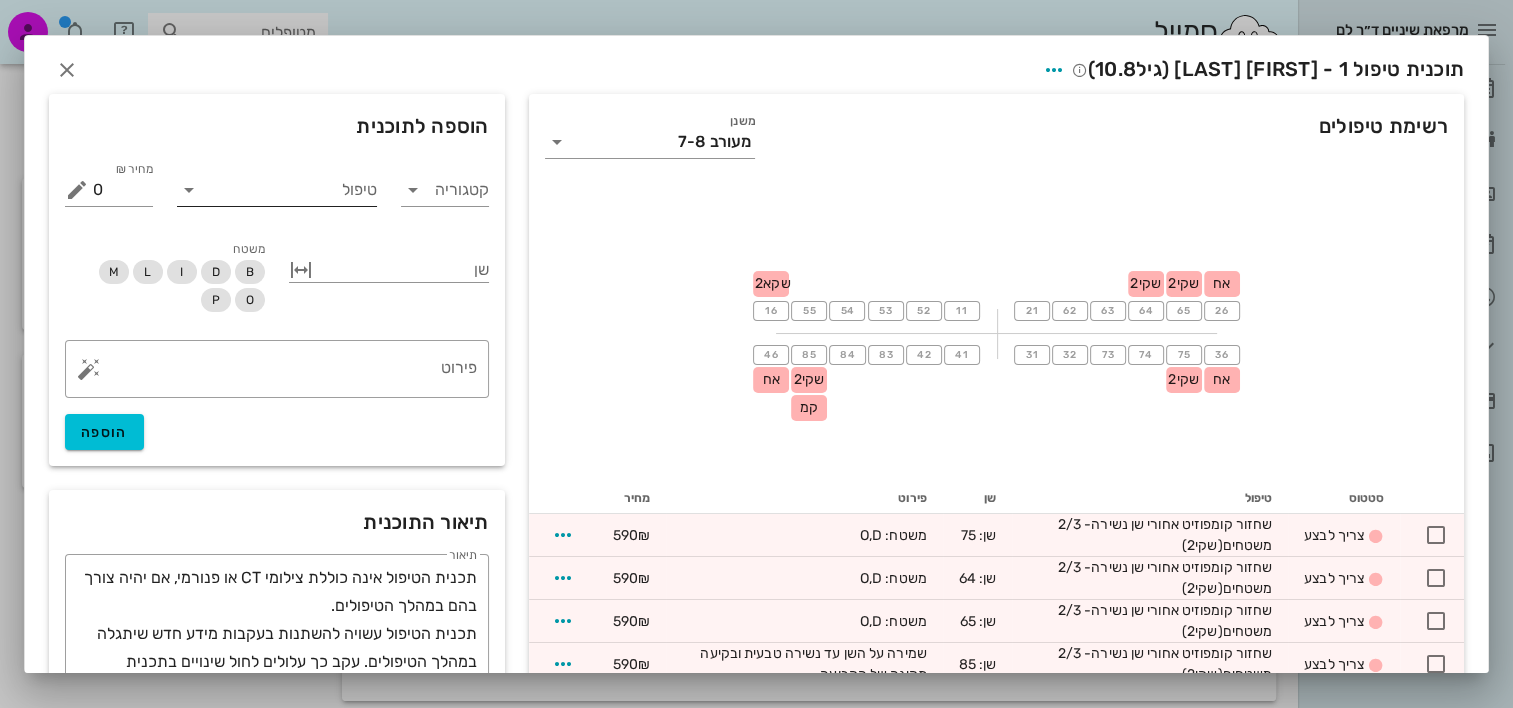 click on "טיפול" at bounding box center (291, 190) 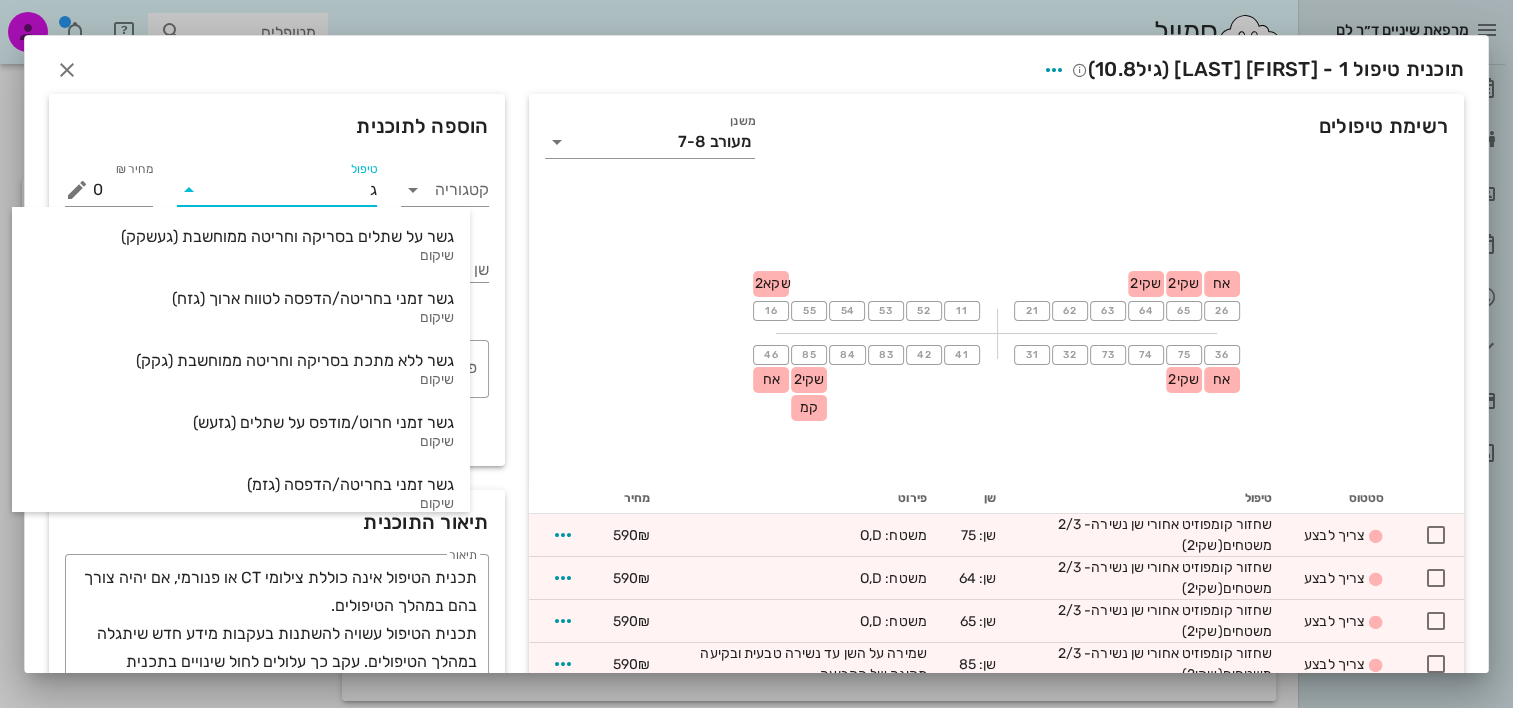 type on "גצ" 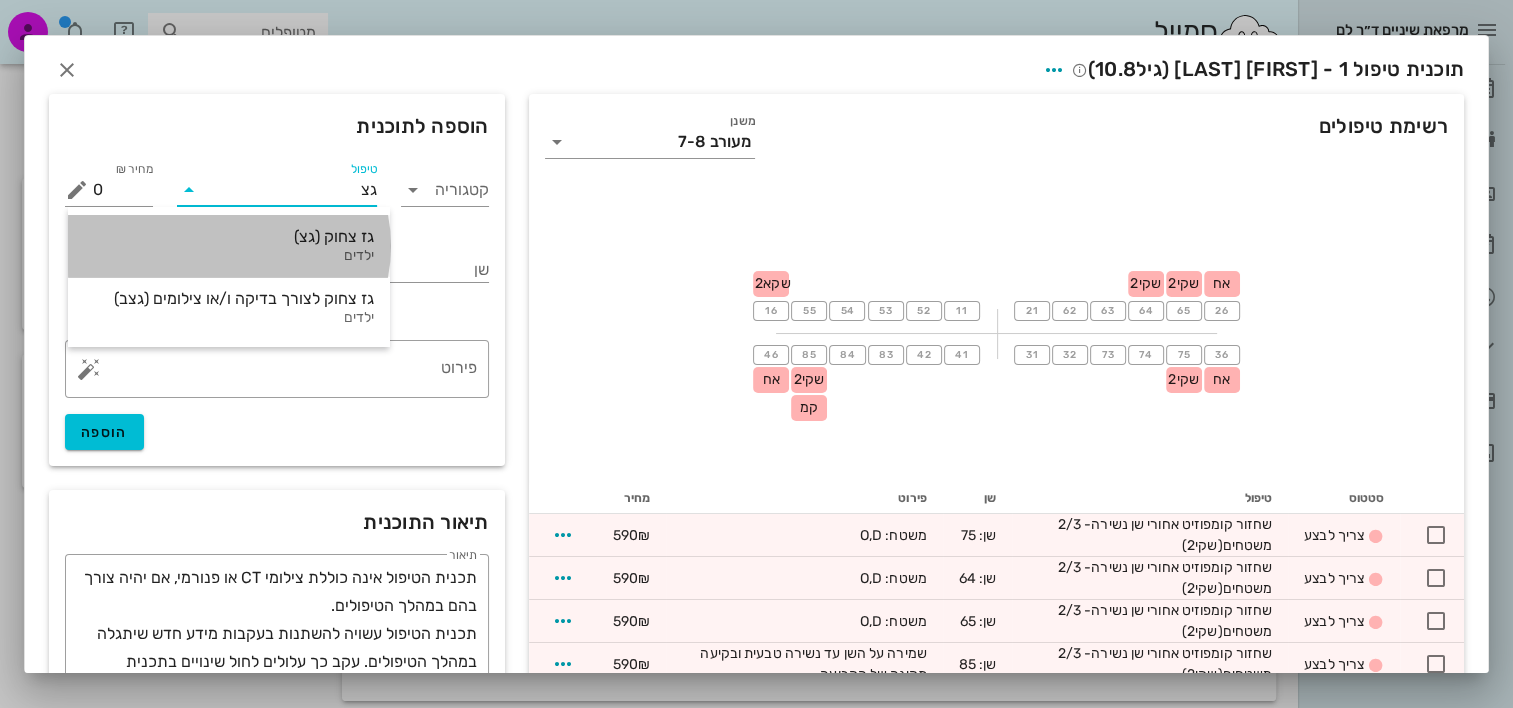 click on "גז צחוק
(גצ)" at bounding box center (229, 236) 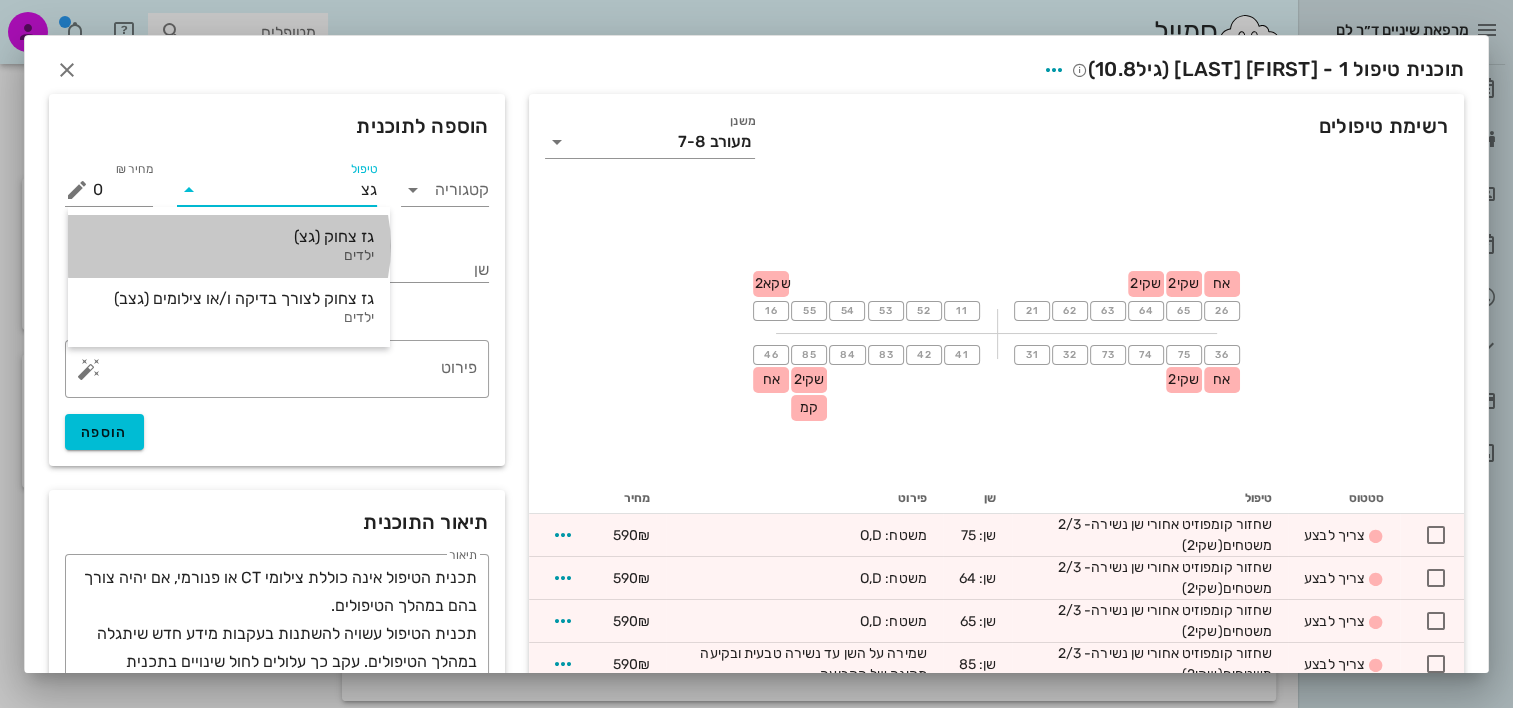 type 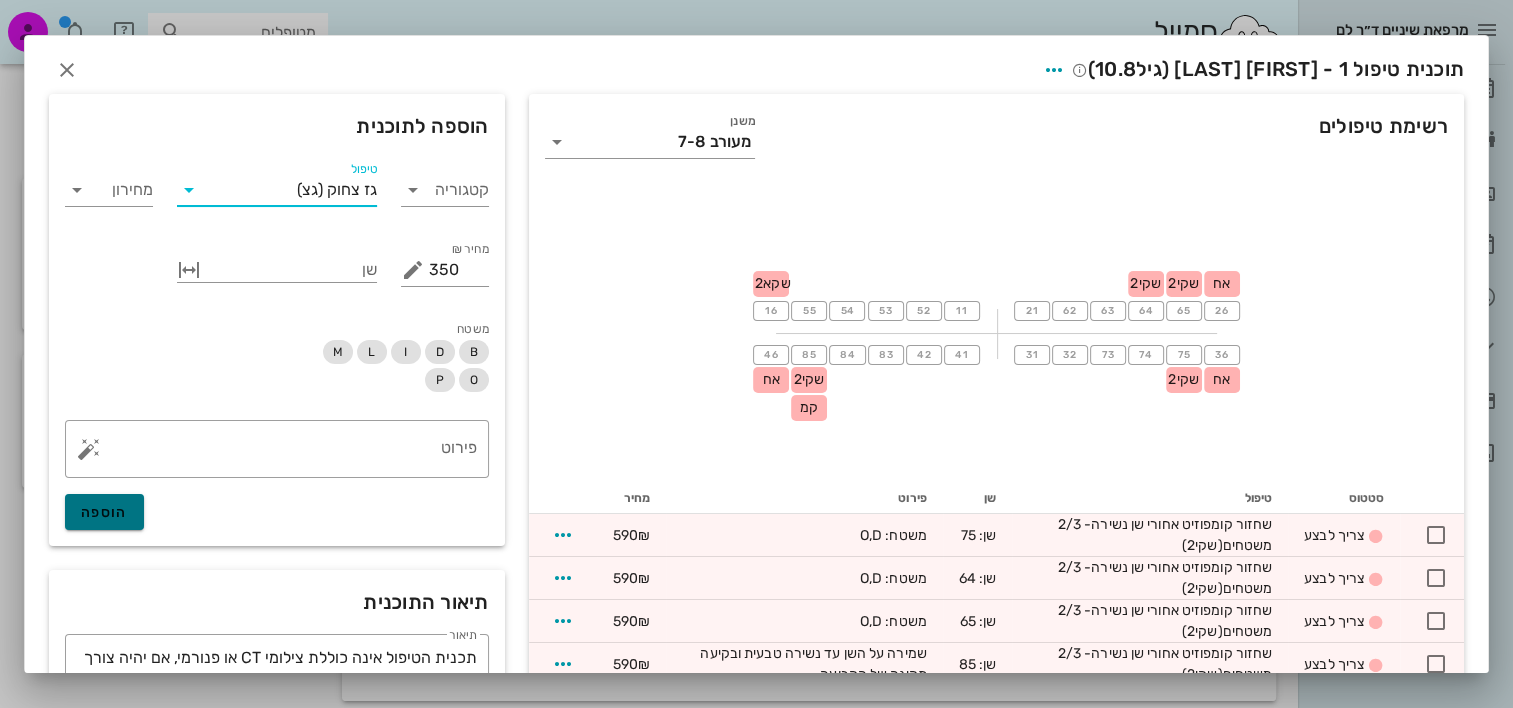click on "הוספה" at bounding box center [104, 512] 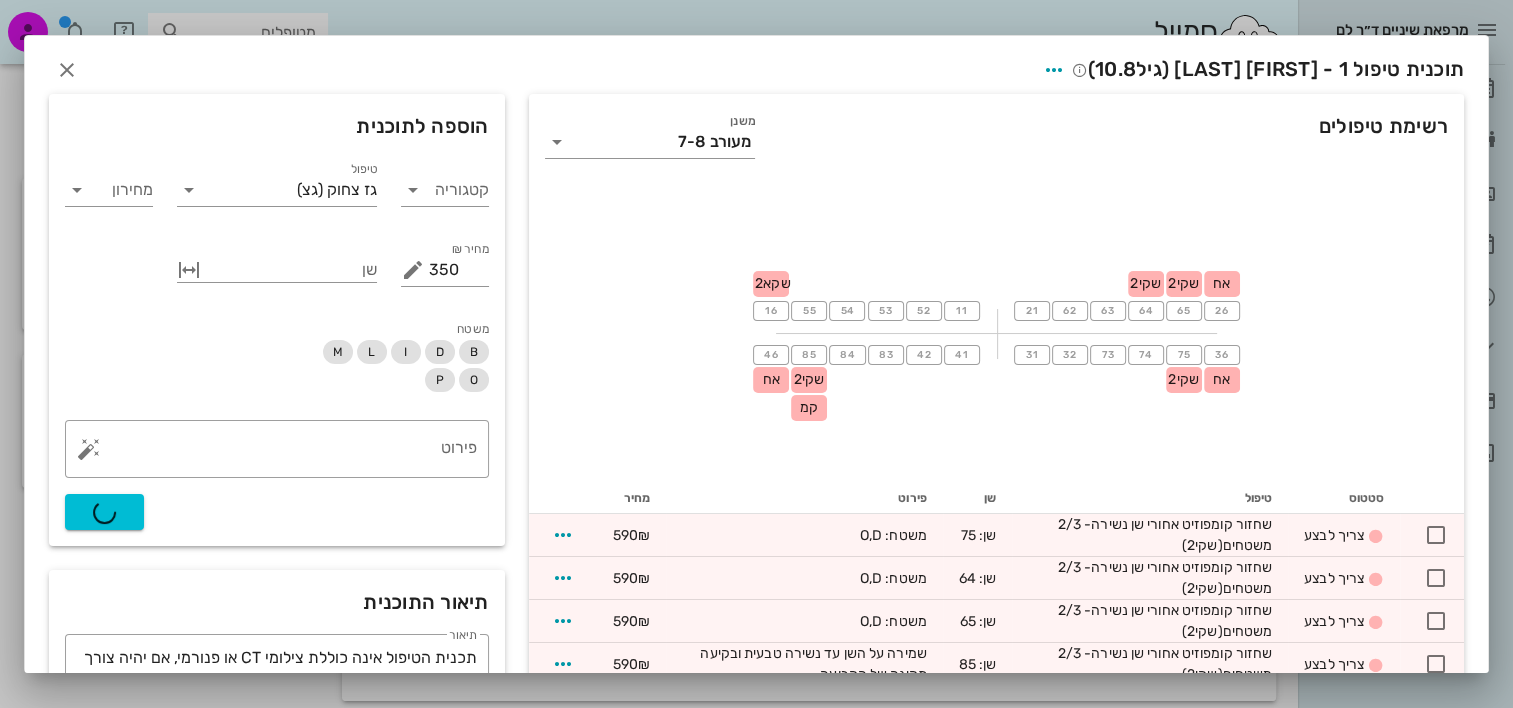 type on "0" 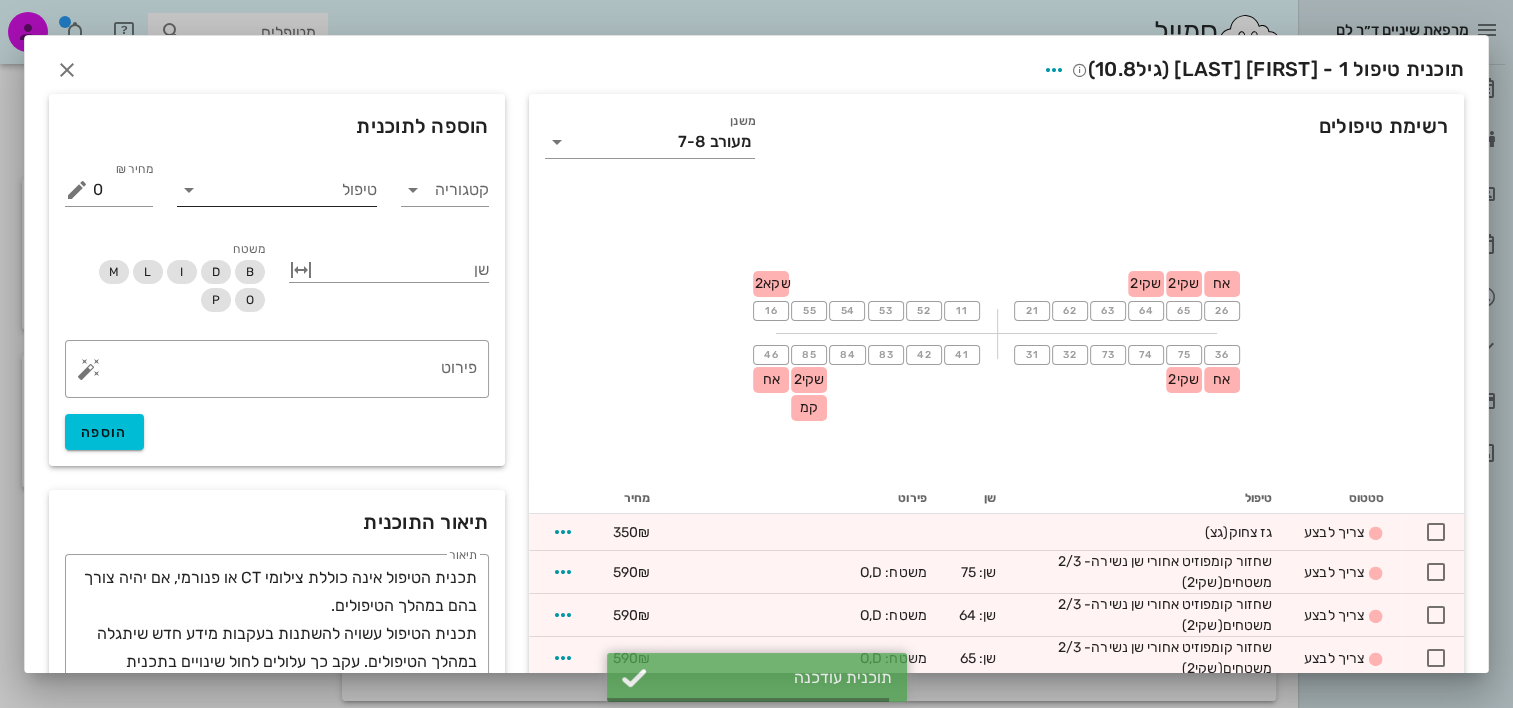 click on "טיפול" at bounding box center [291, 190] 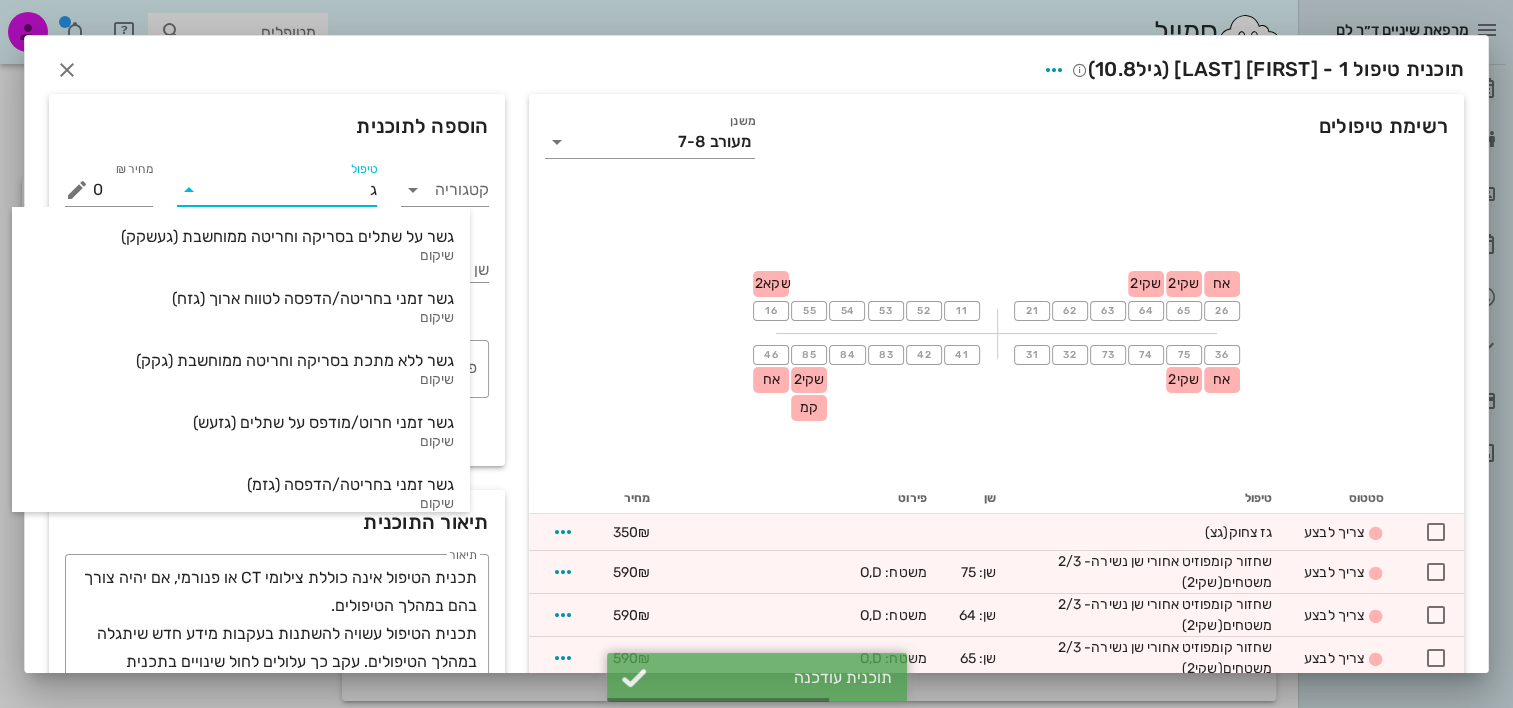 type on "גצ" 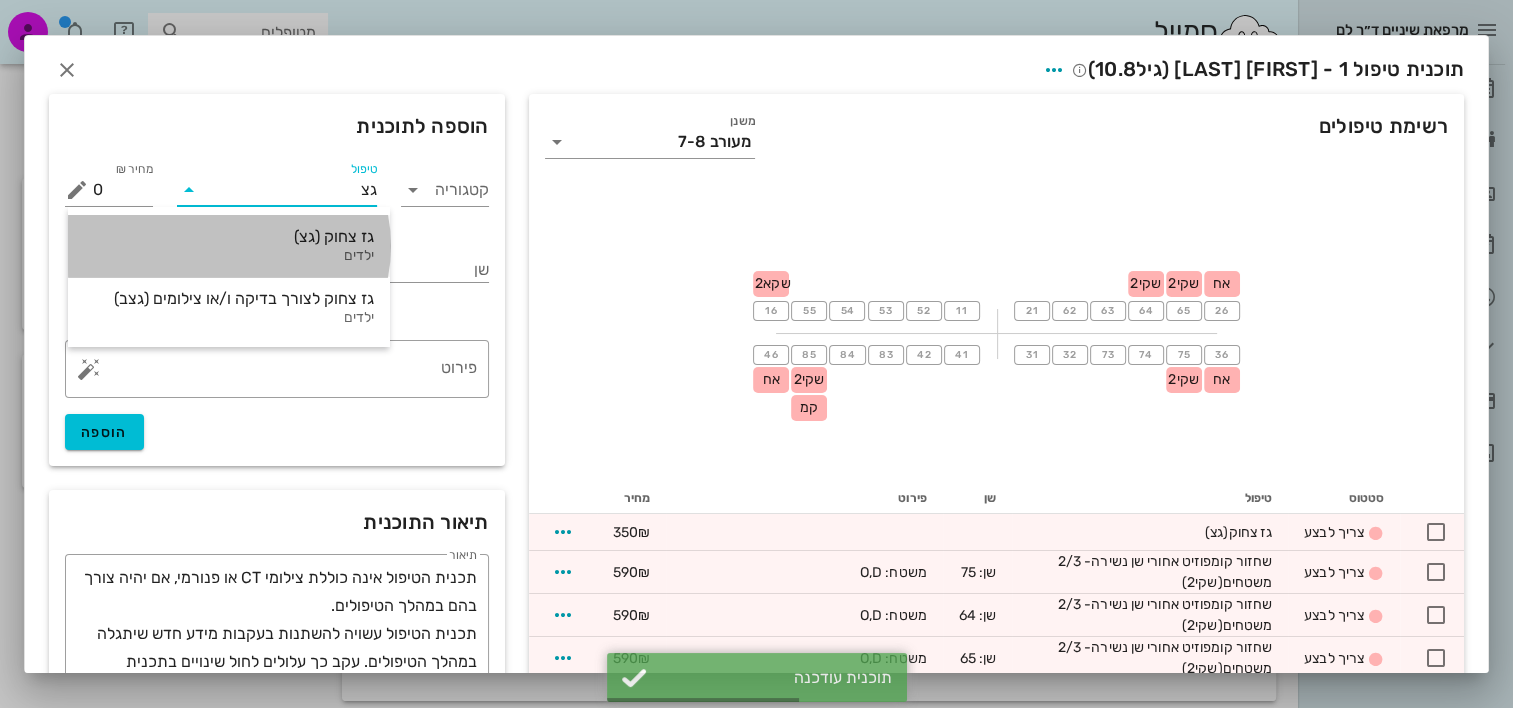 click on "גז צחוק
(גצ)" at bounding box center [229, 236] 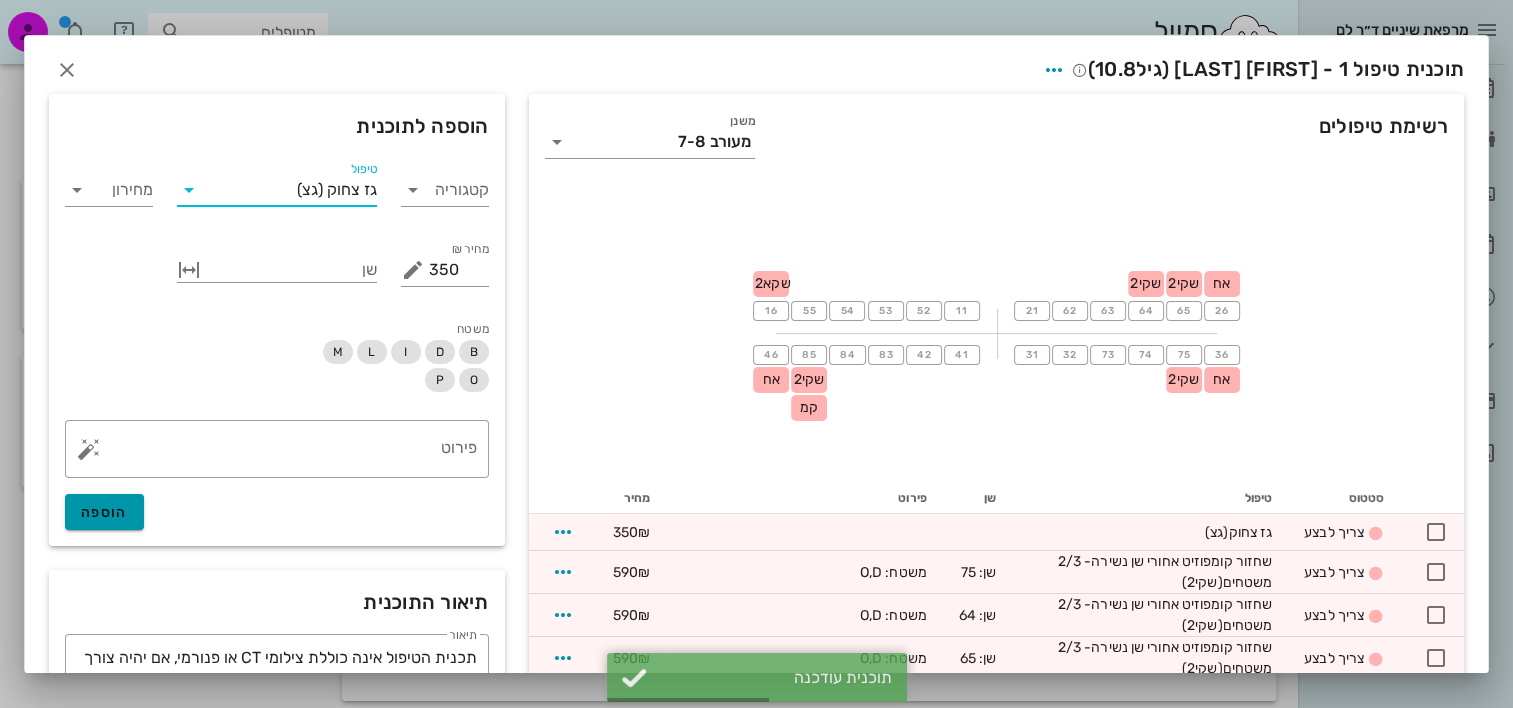click on "הוספה" at bounding box center [104, 512] 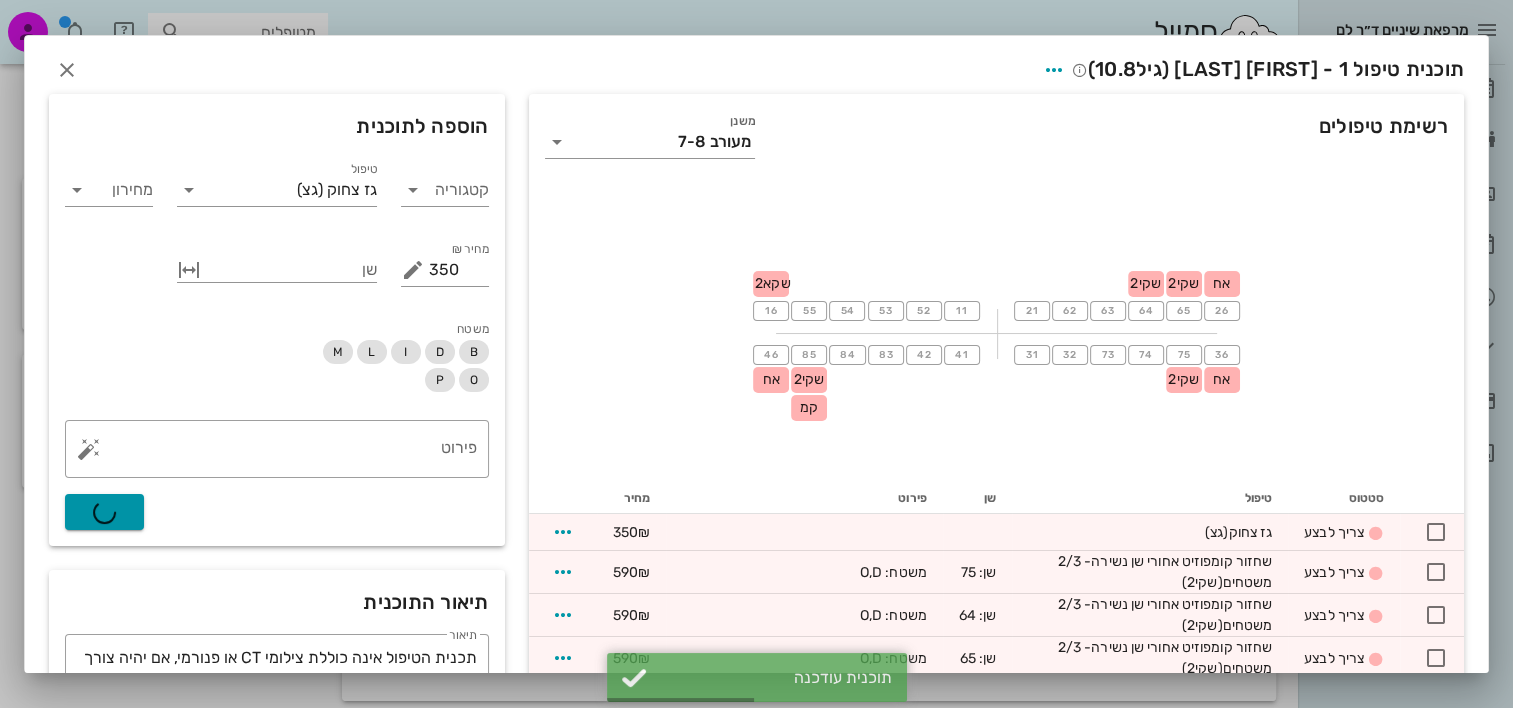 type on "0" 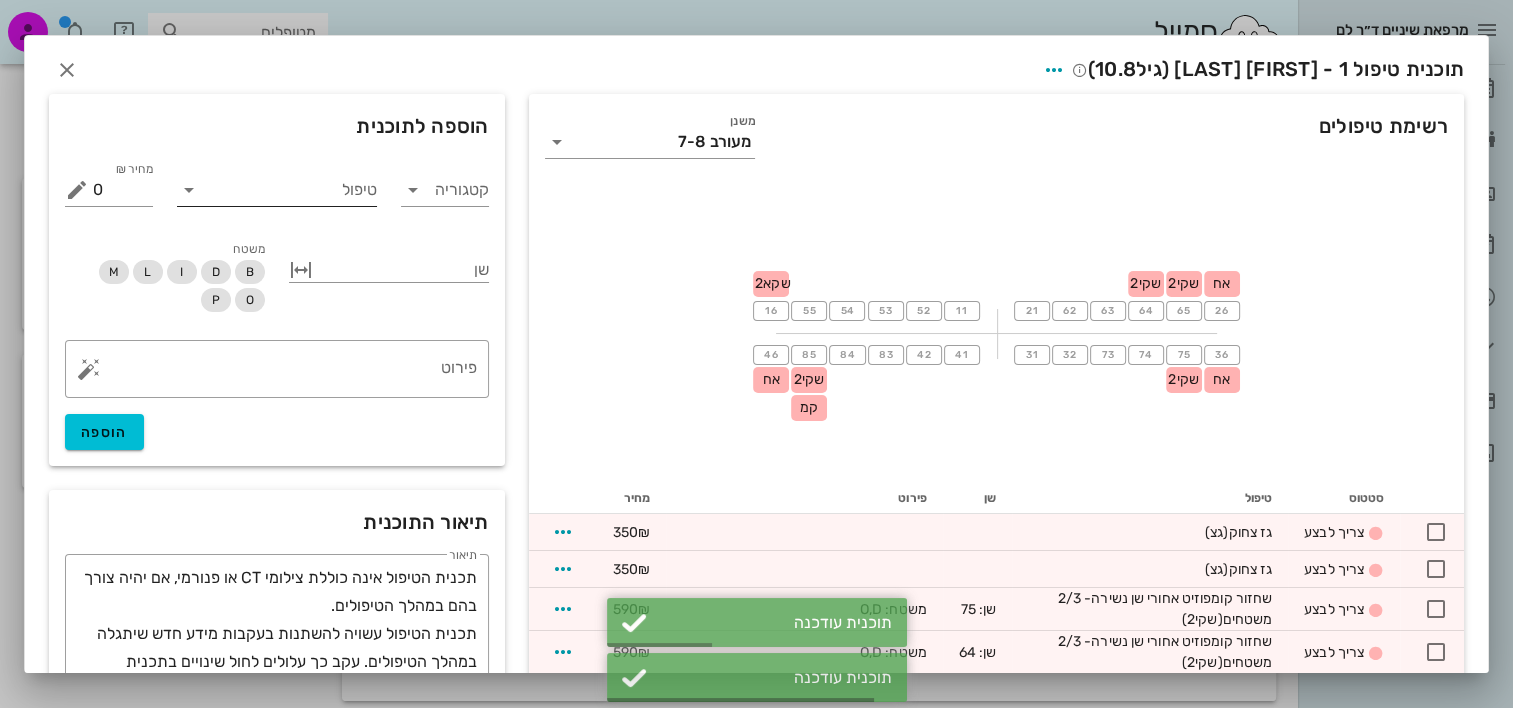 click on "טיפול" at bounding box center (291, 190) 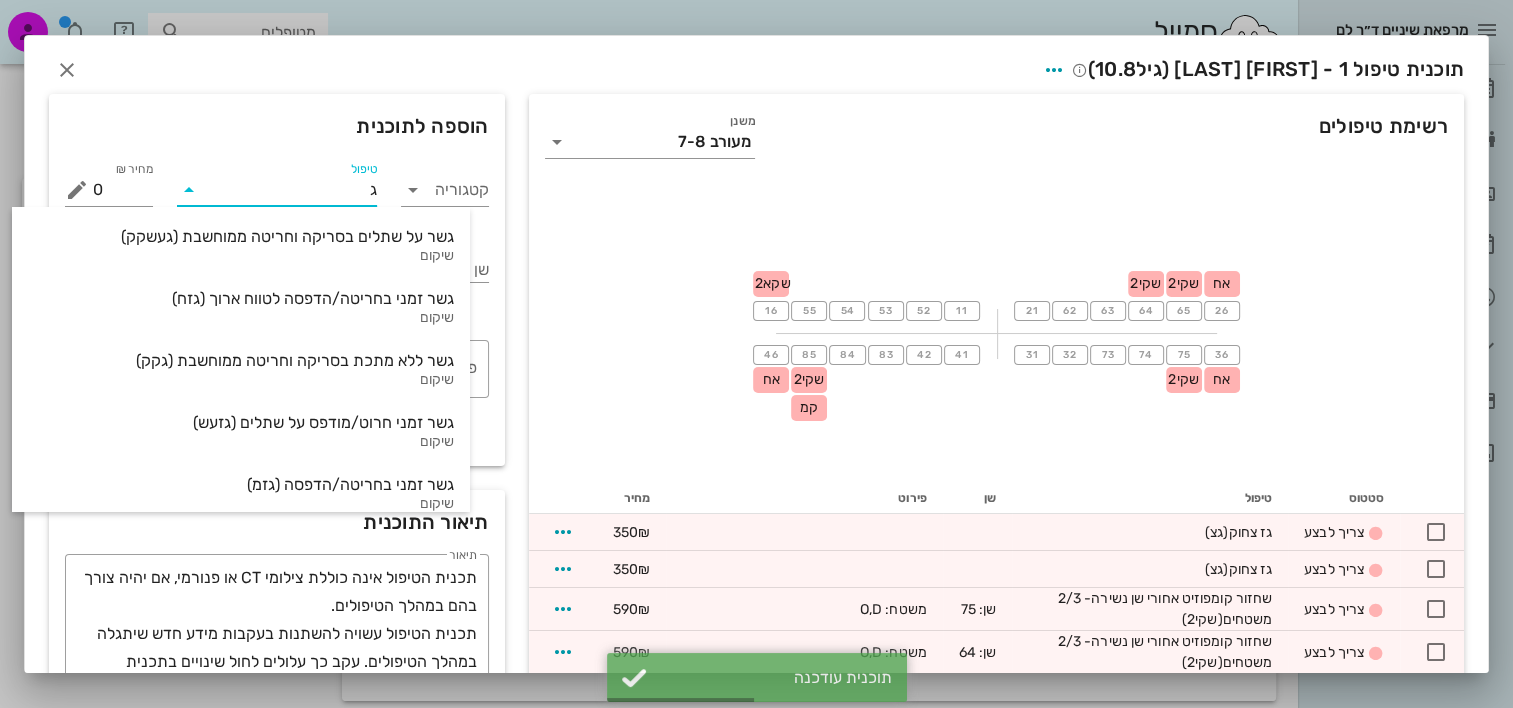 type on "גצ" 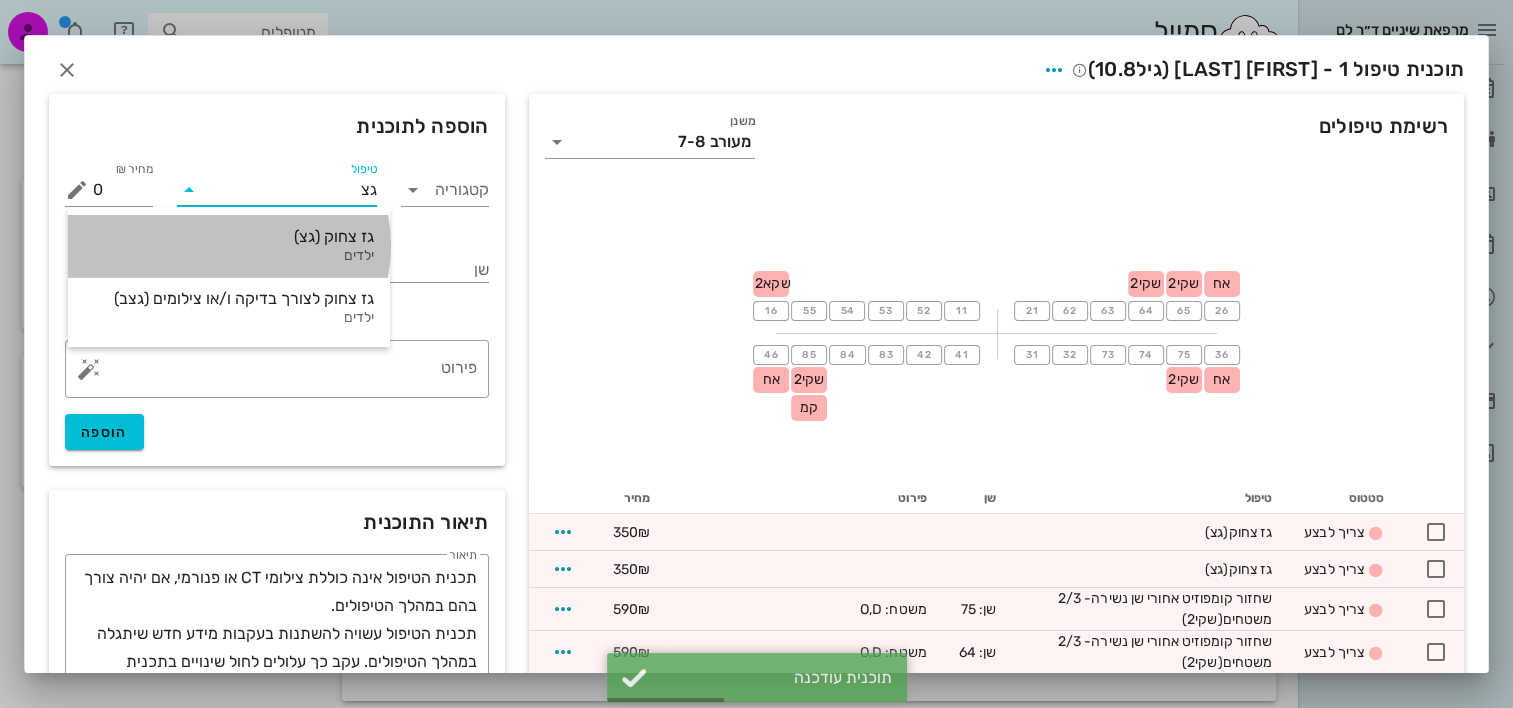 click on "גז צחוק
(גצ) ילדים" at bounding box center [229, 246] 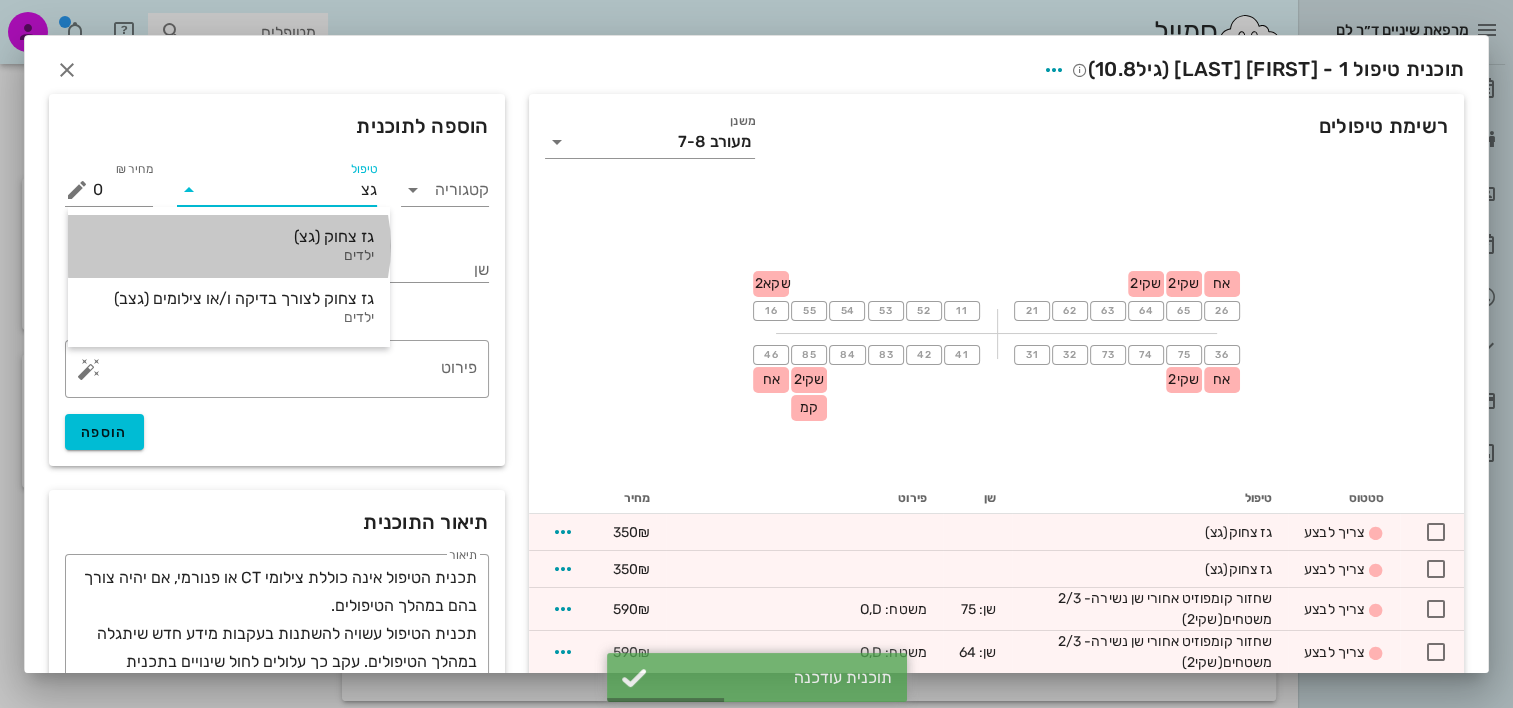type 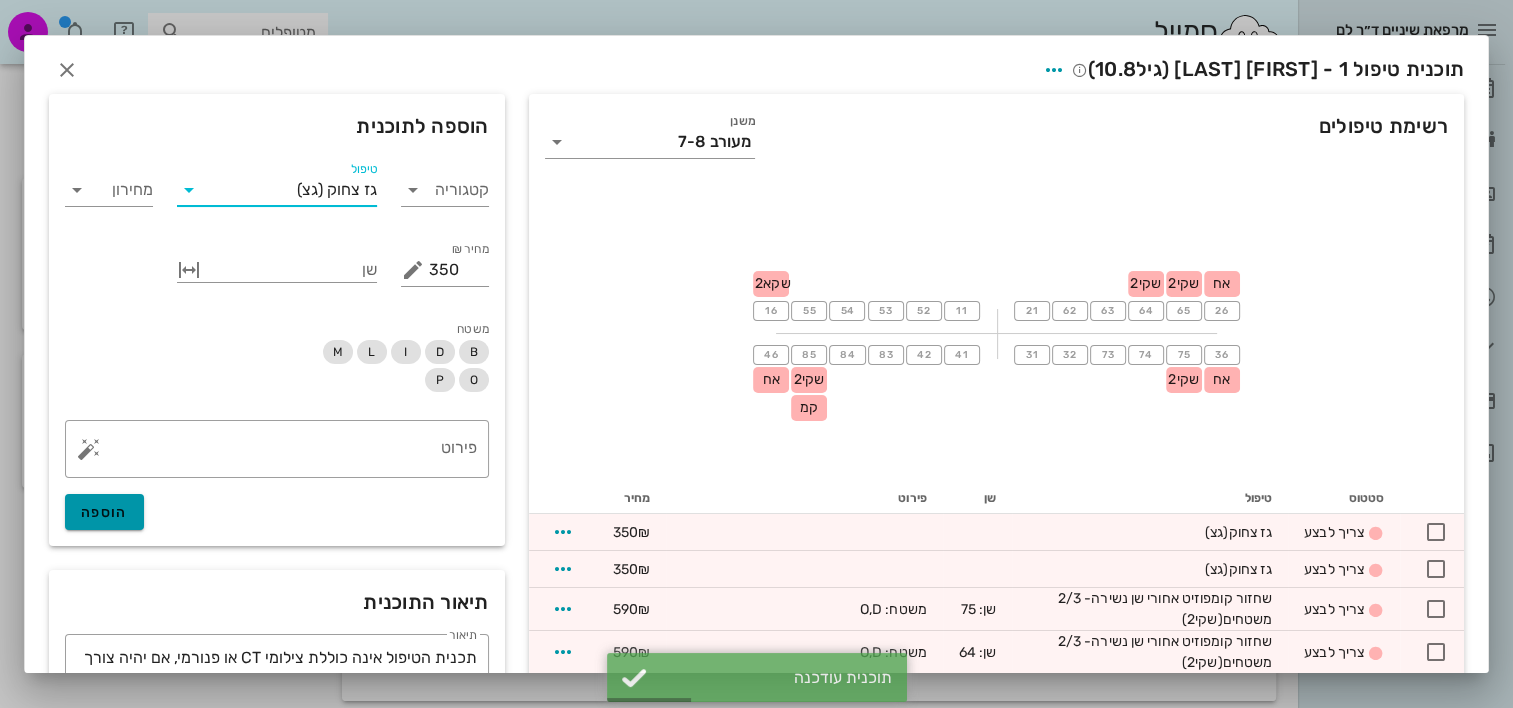 click on "הוספה" at bounding box center (104, 512) 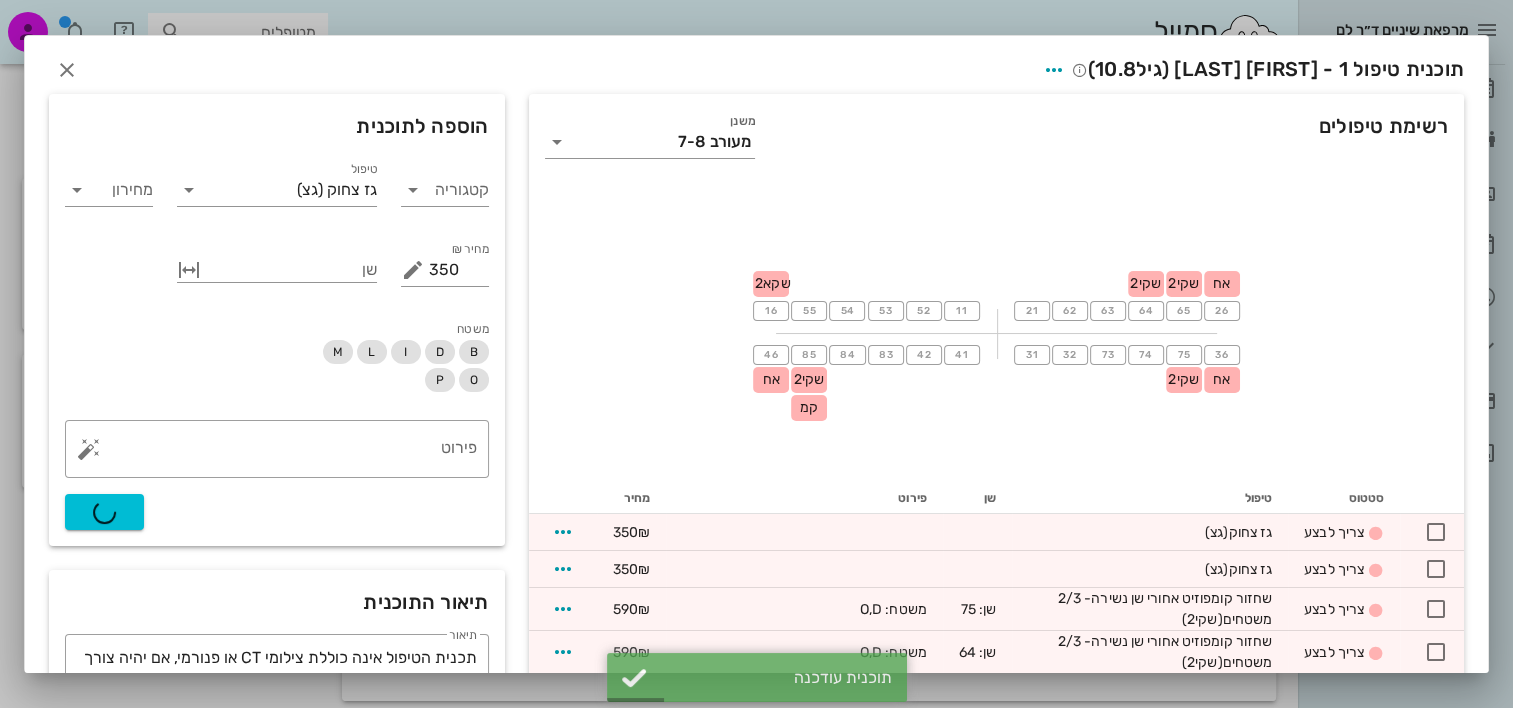 type on "0" 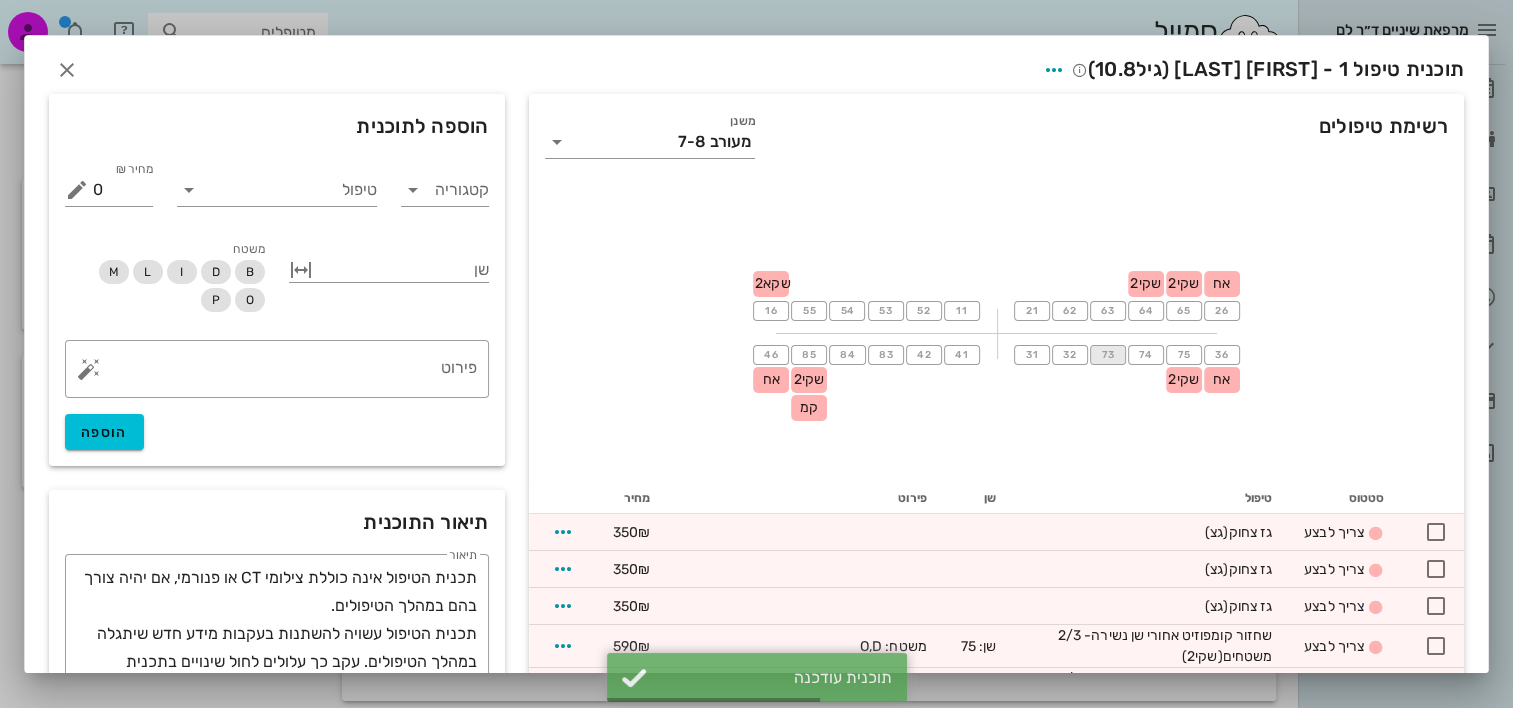 click on "73" at bounding box center [1107, 355] 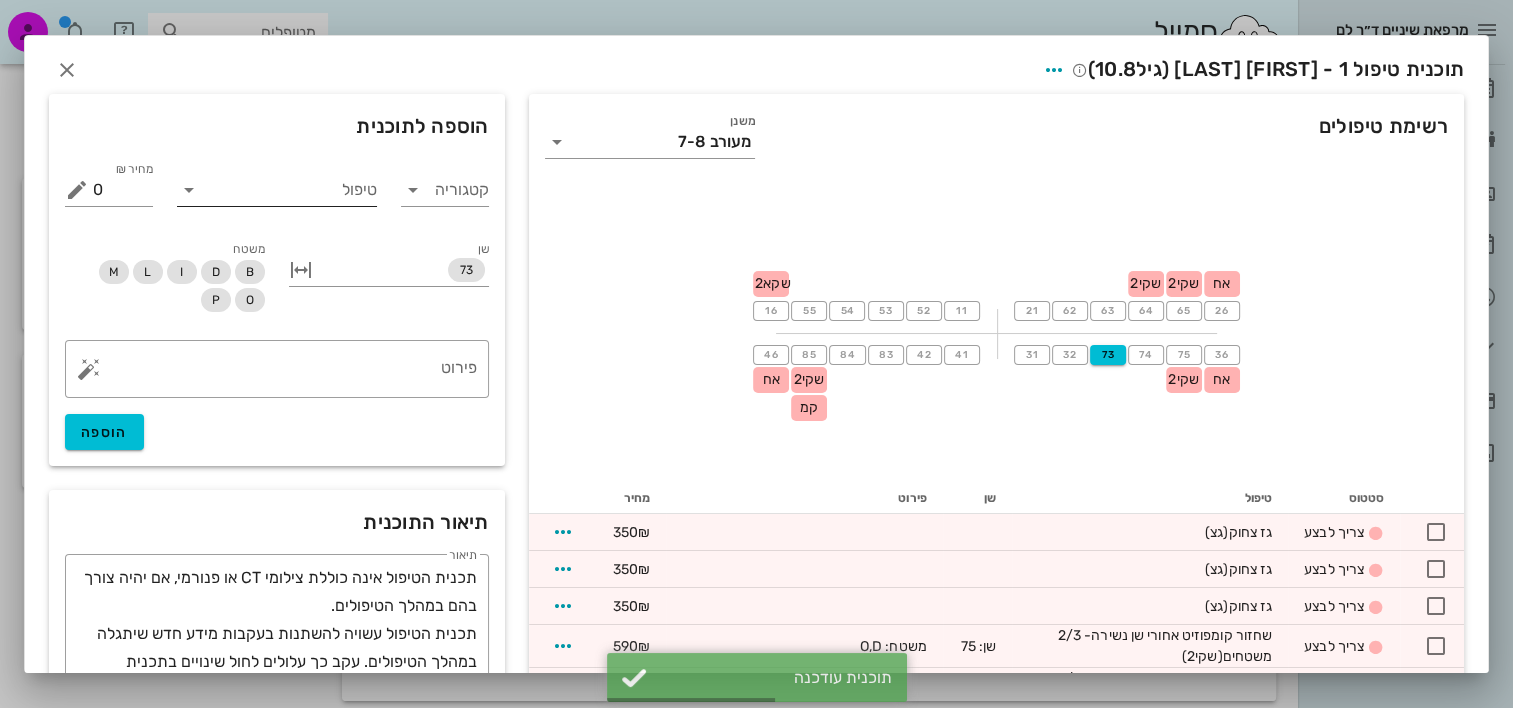 click on "טיפול" at bounding box center [291, 190] 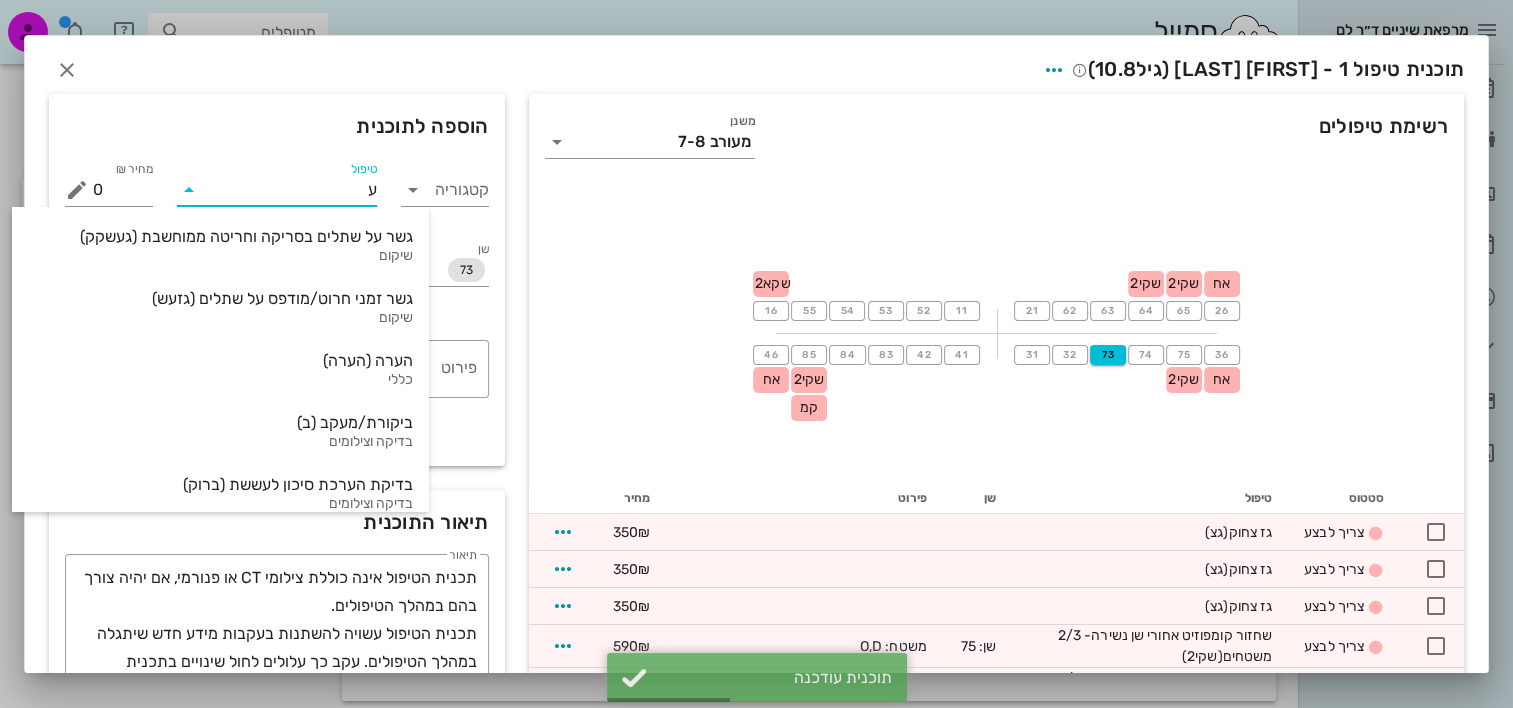 type on "עי" 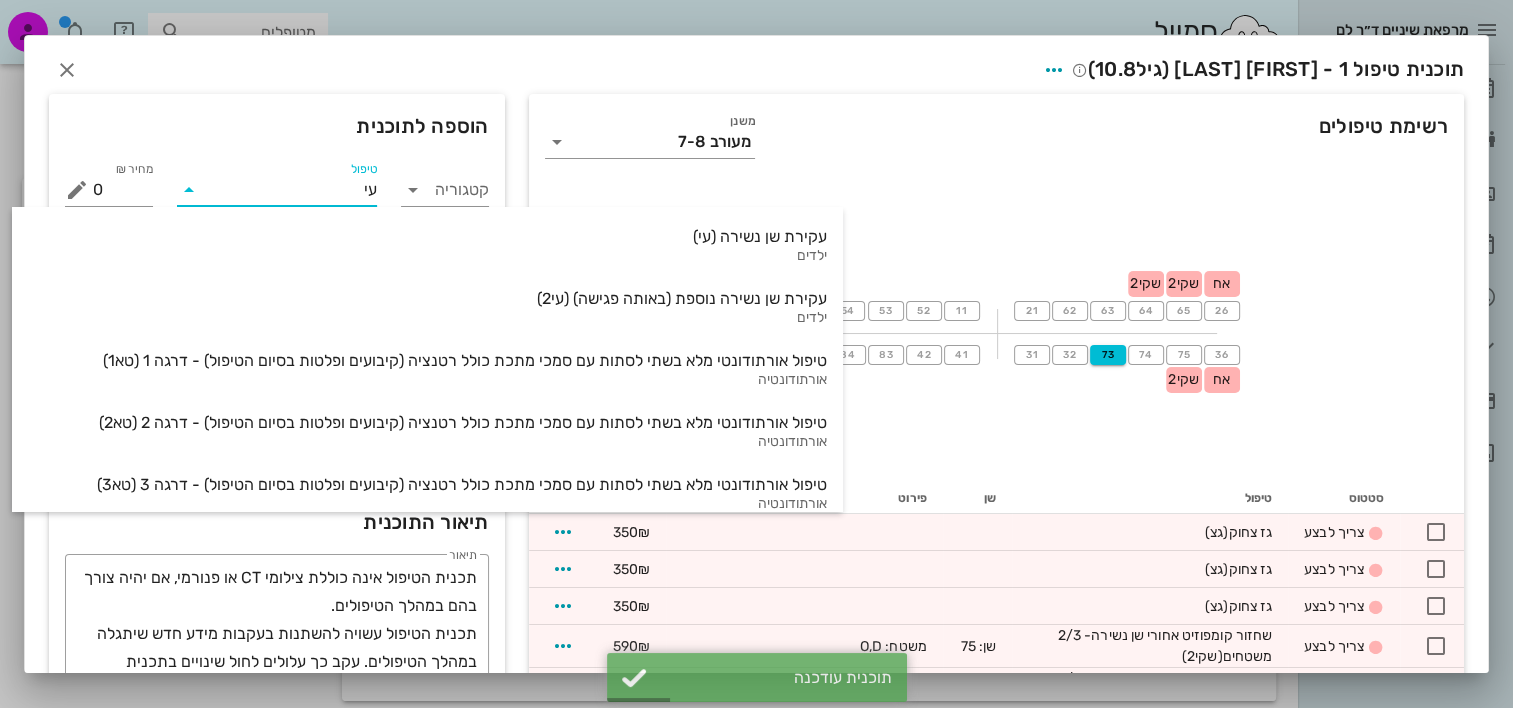 click on "עקירת שן נשירה
(עי) ילדים" at bounding box center (427, 246) 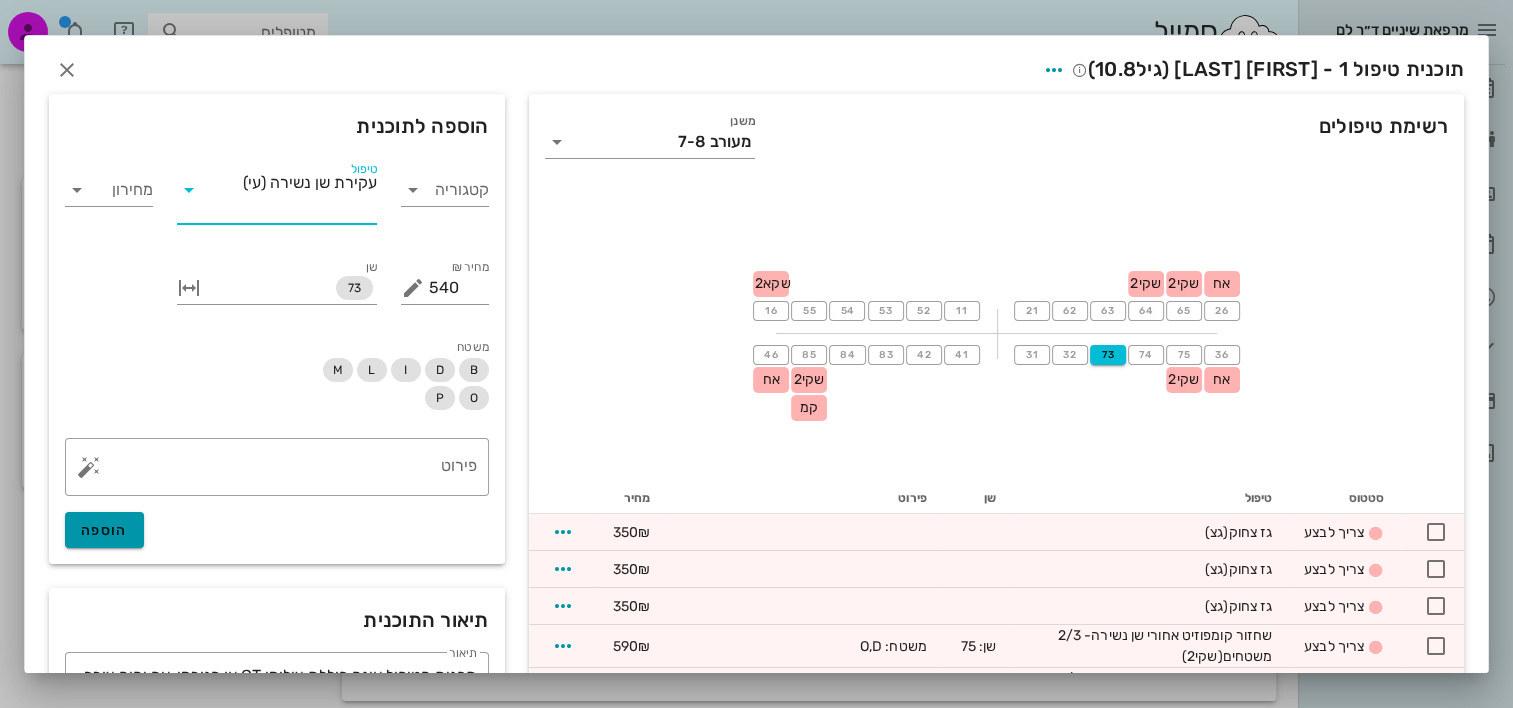click on "הוספה" at bounding box center (104, 530) 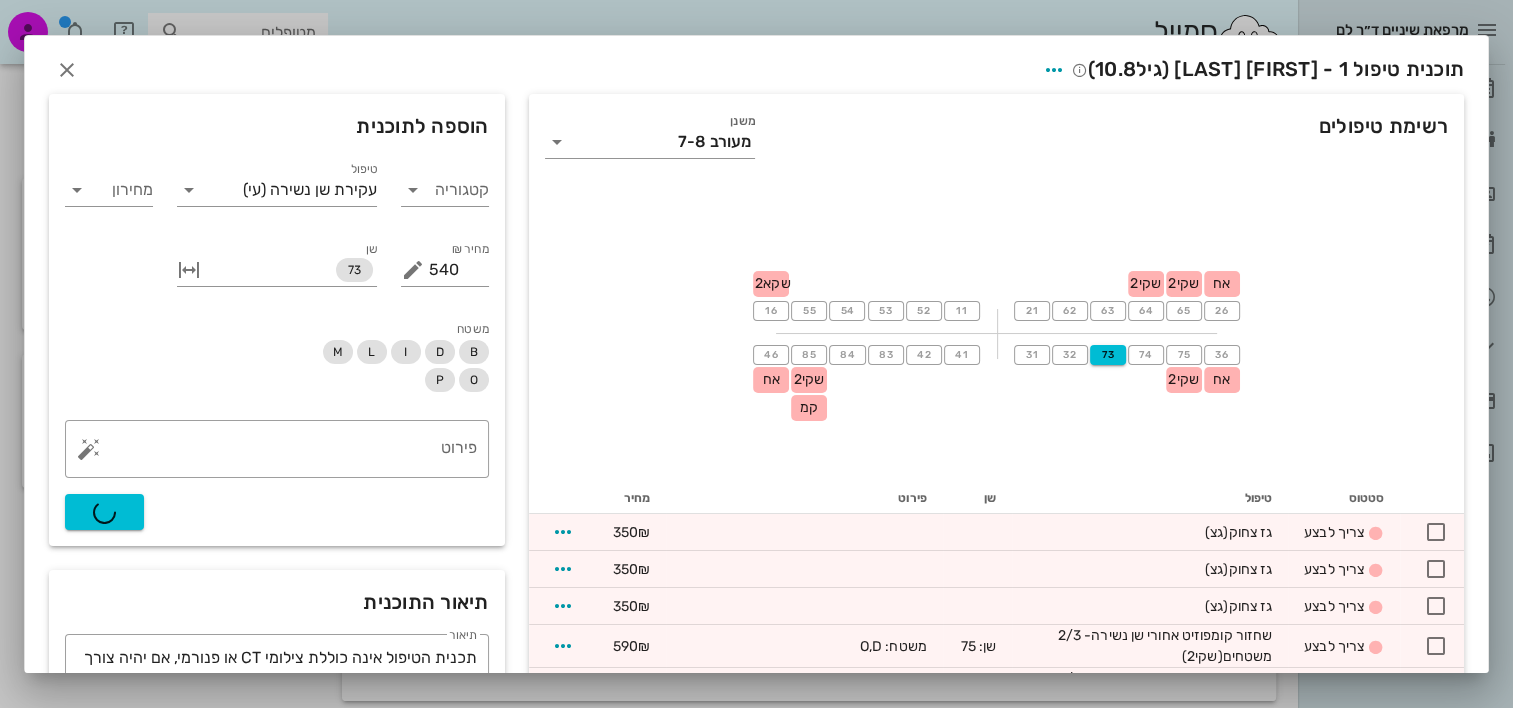 type on "0" 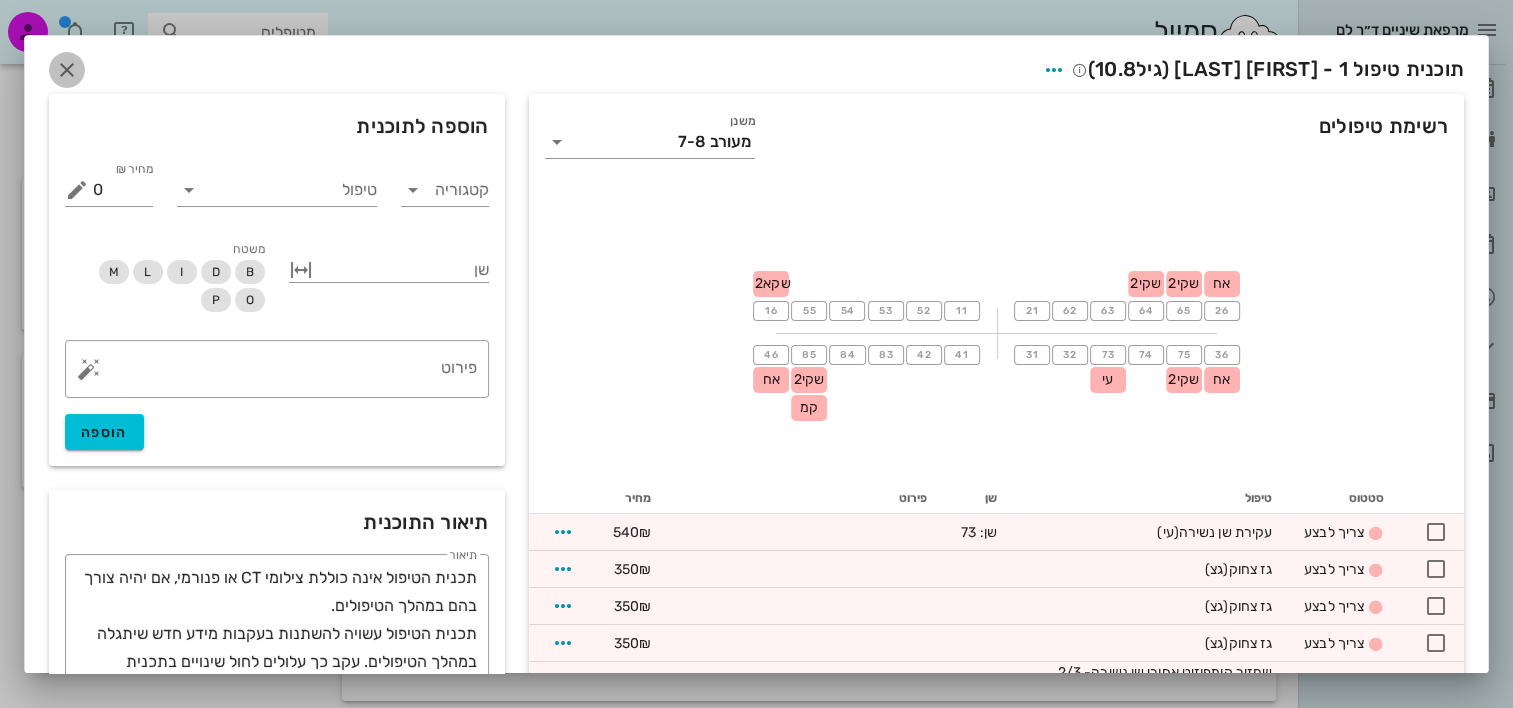 drag, startPoint x: 82, startPoint y: 71, endPoint x: 103, endPoint y: 89, distance: 27.658634 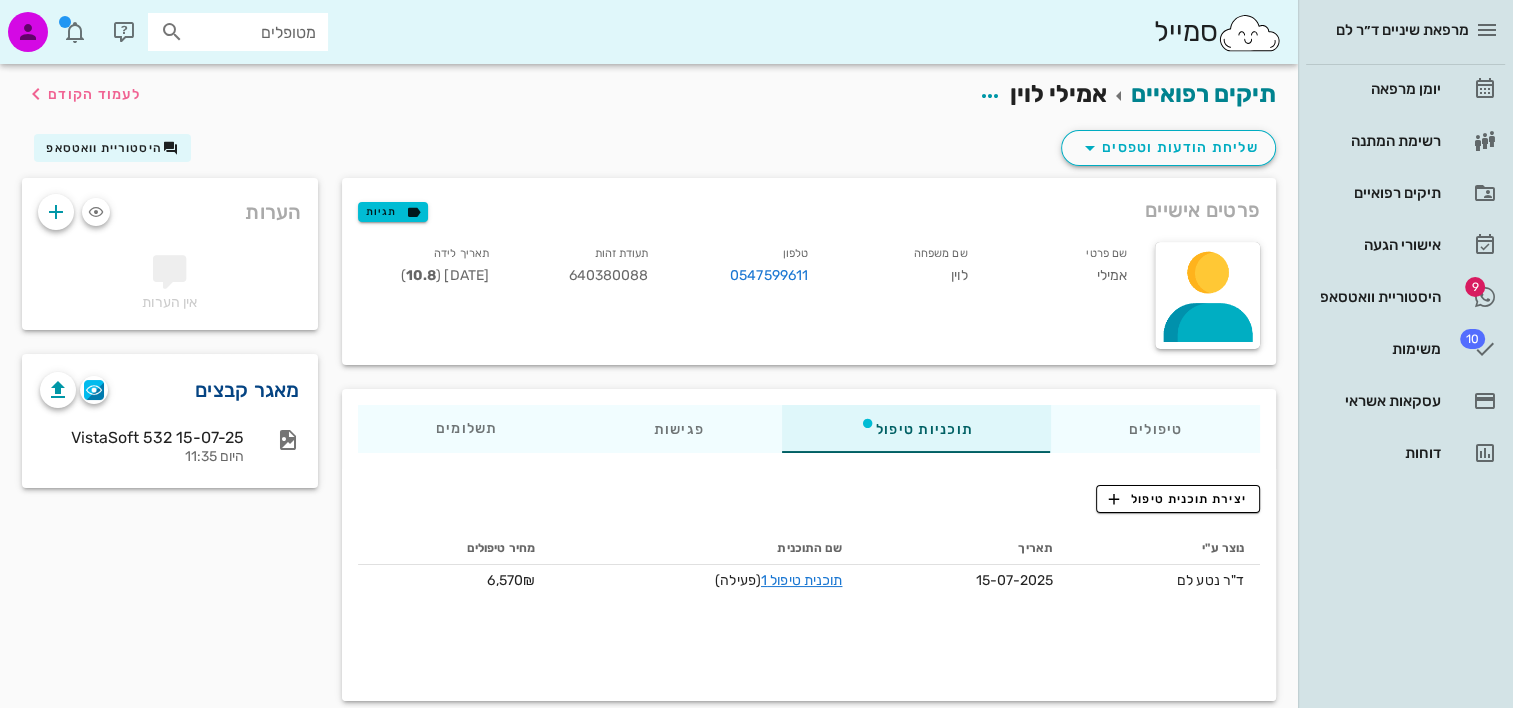 click on "מאגר קבצים" at bounding box center [247, 390] 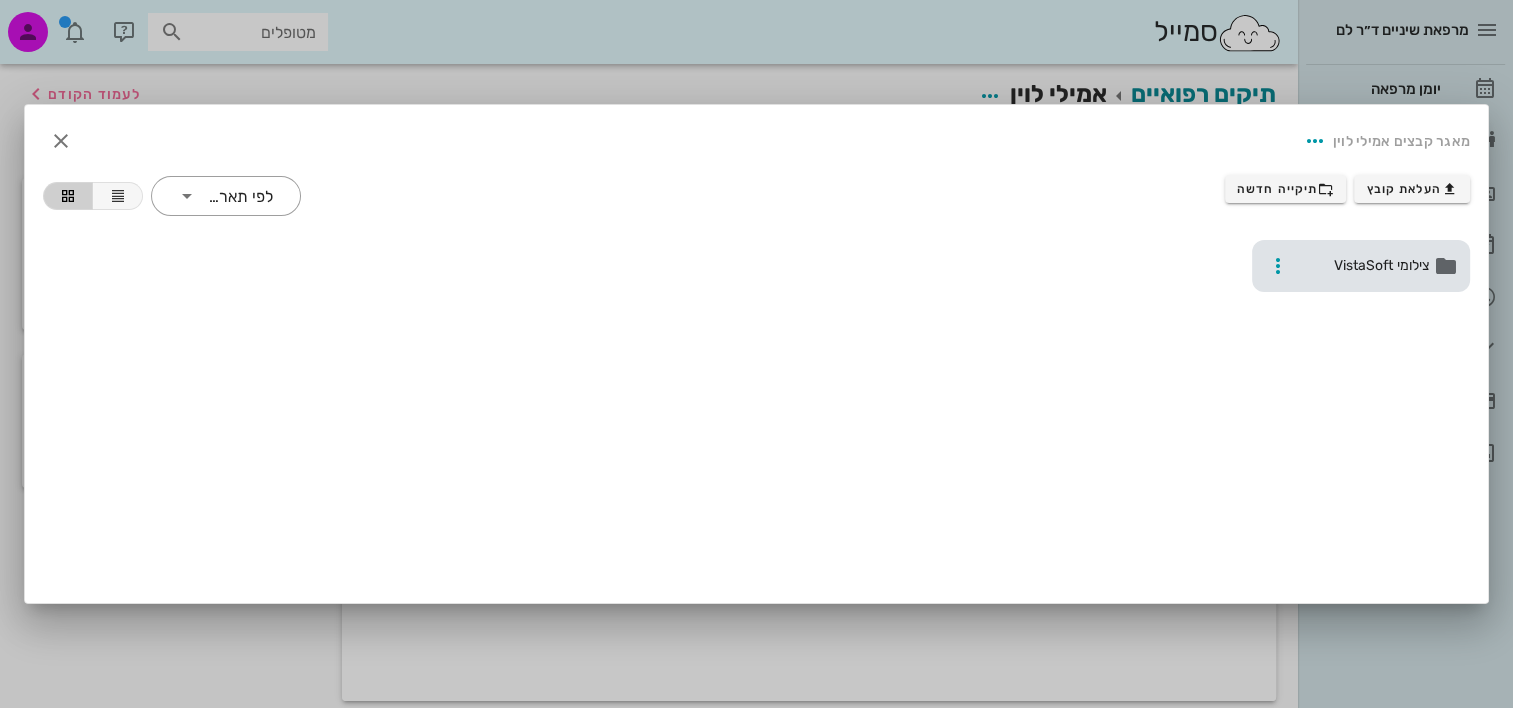 click on "צילומי VistaSoft" at bounding box center [1361, 266] 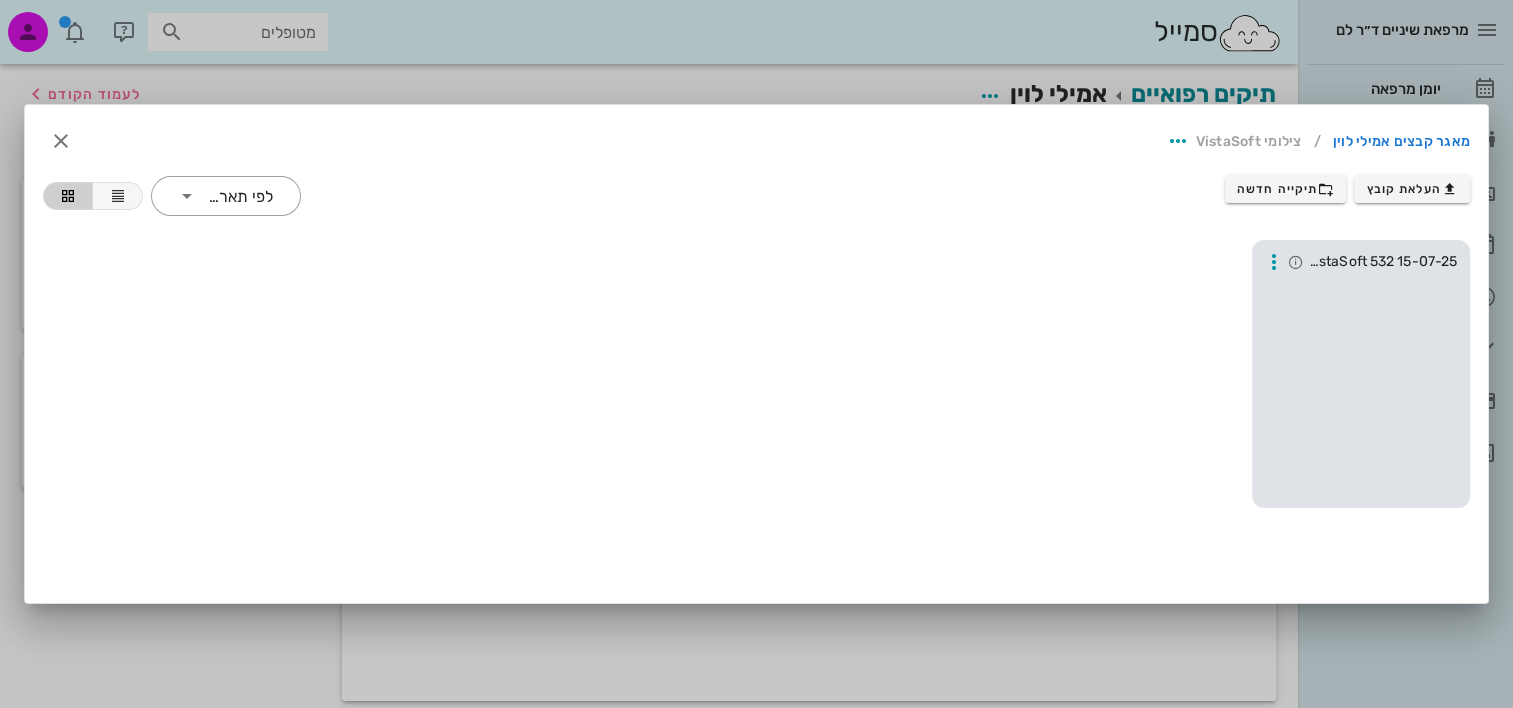 click at bounding box center (1361, 390) 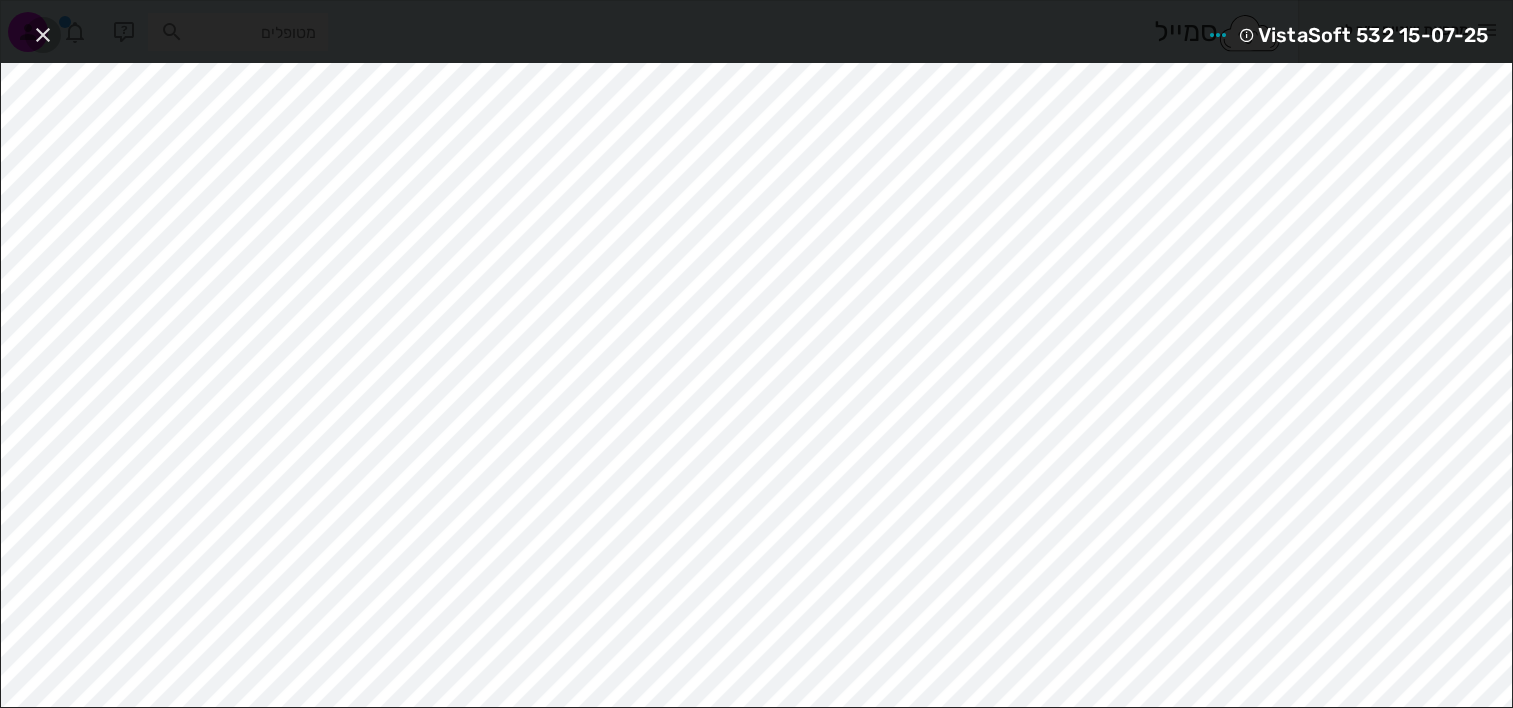 click at bounding box center (43, 35) 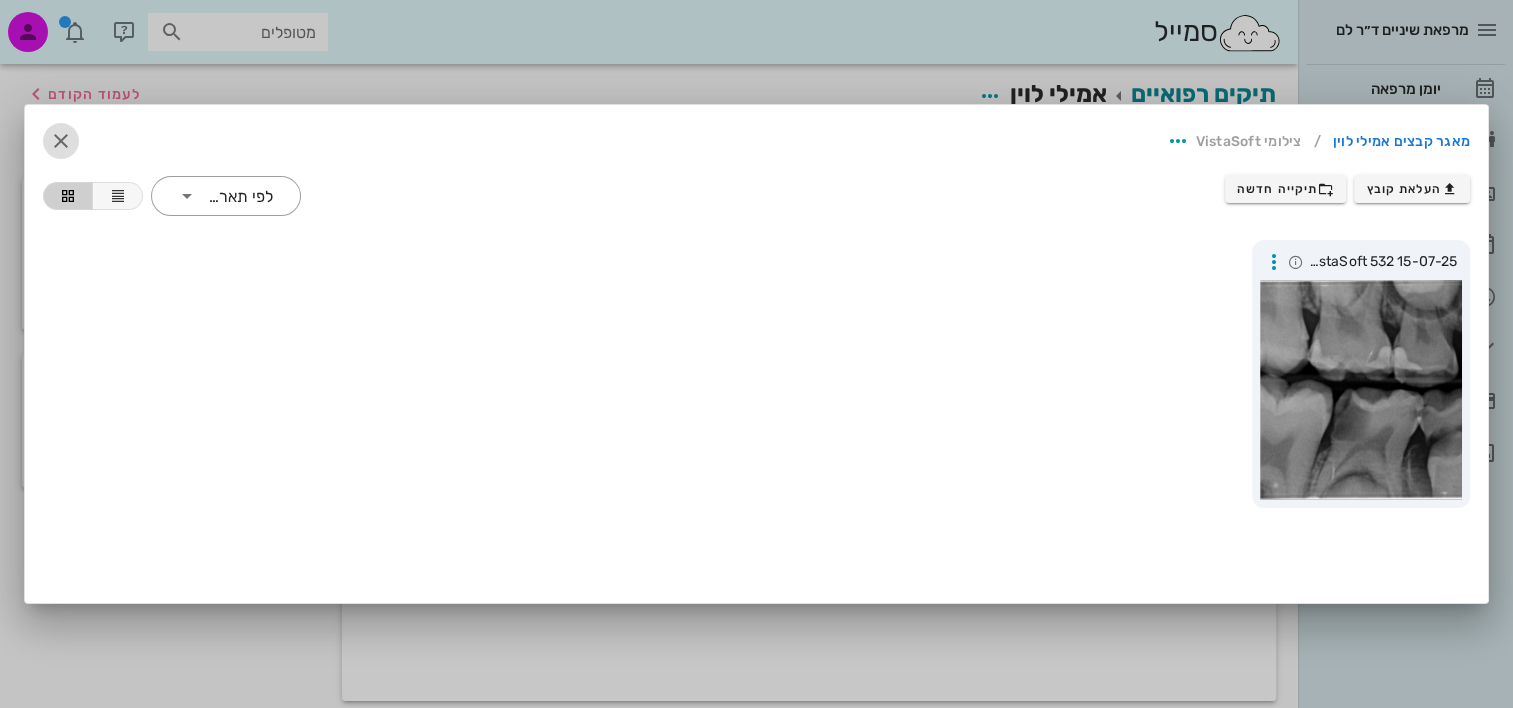 drag, startPoint x: 65, startPoint y: 138, endPoint x: 83, endPoint y: 140, distance: 18.110771 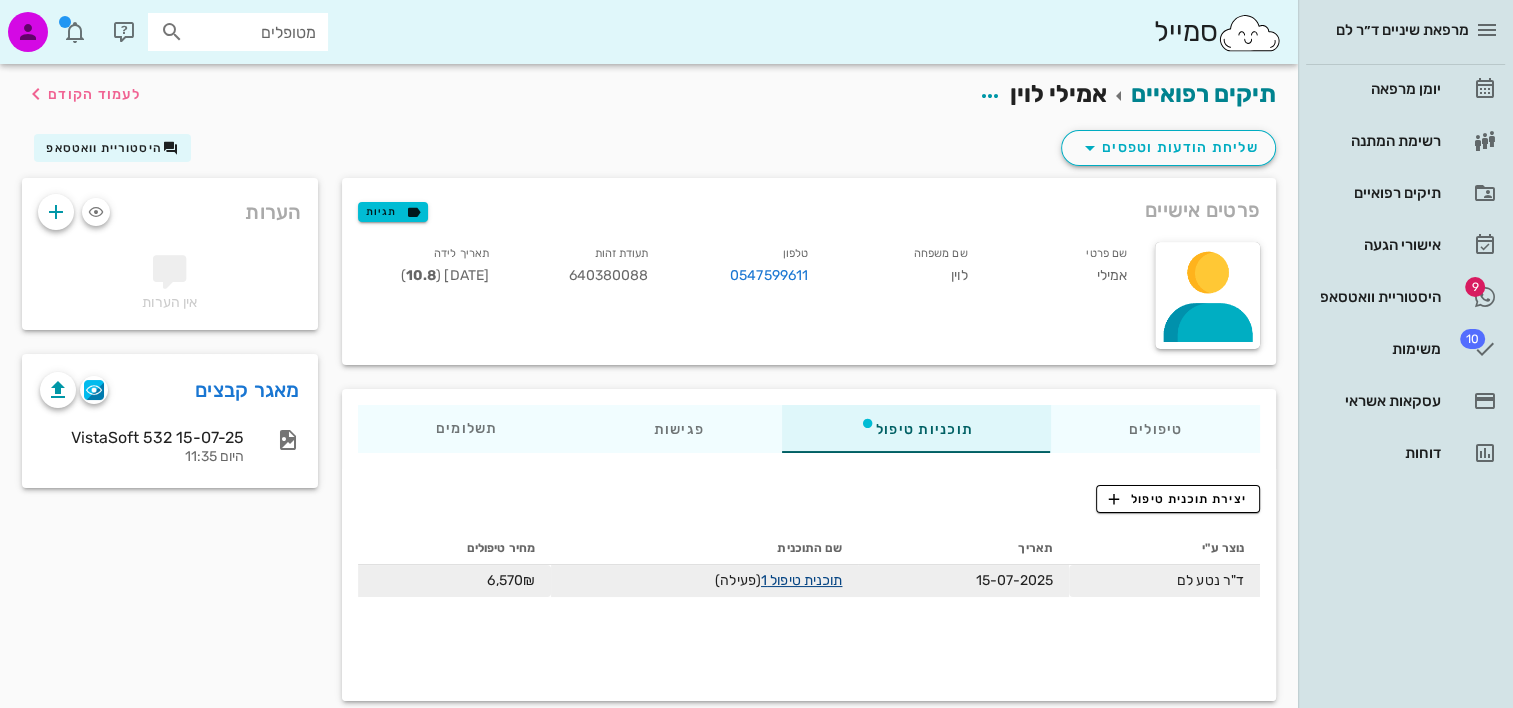 click on "תוכנית טיפול 1" at bounding box center (801, 580) 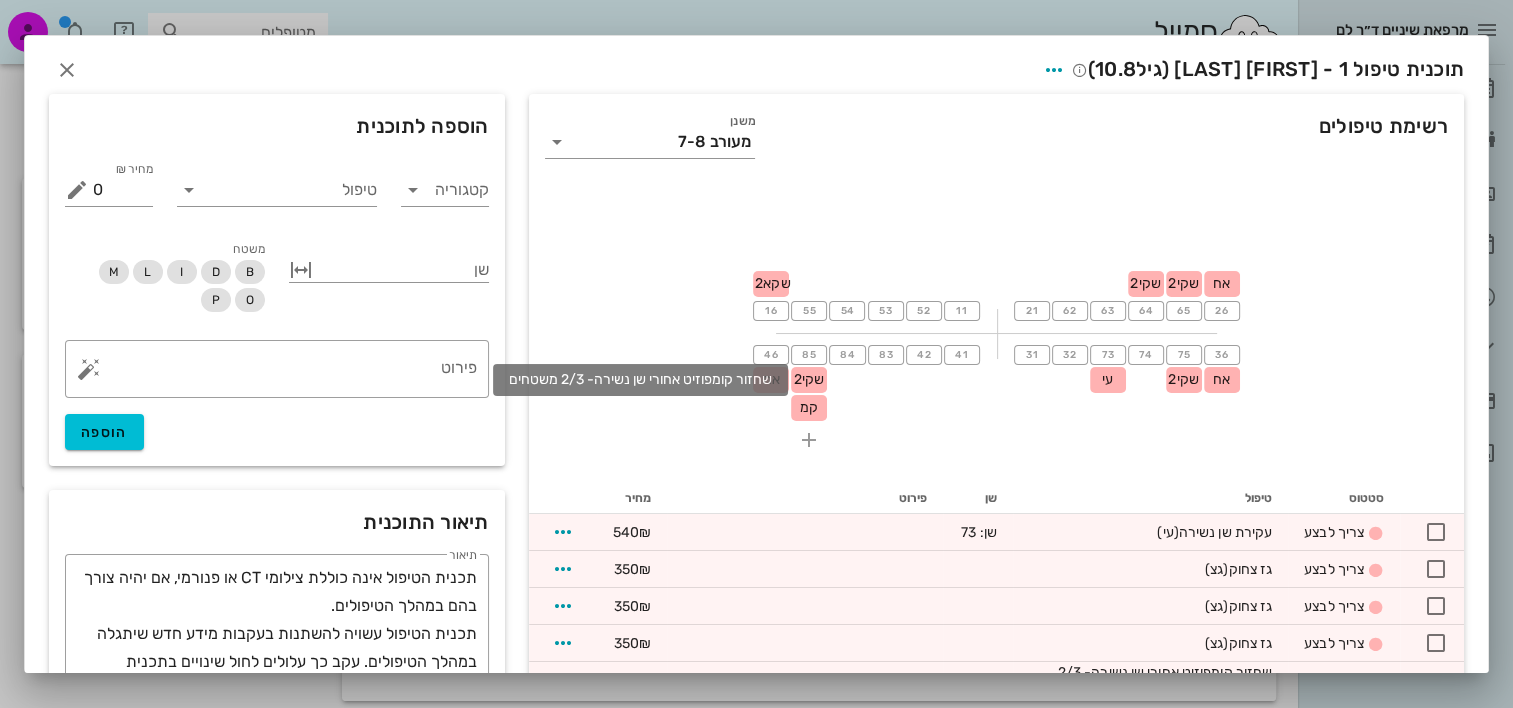 click on "שקי2" at bounding box center [809, 379] 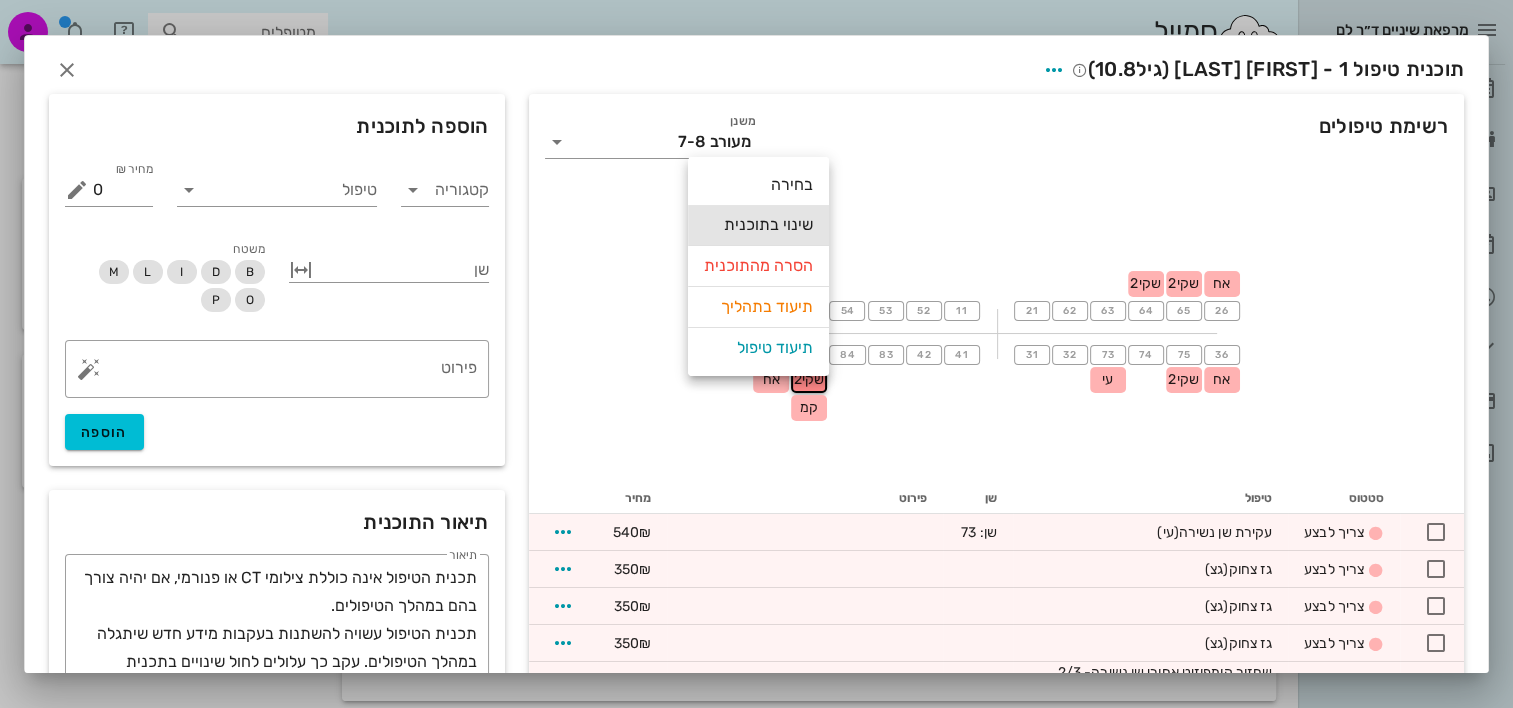 click on "שינוי בתוכנית" at bounding box center [758, 225] 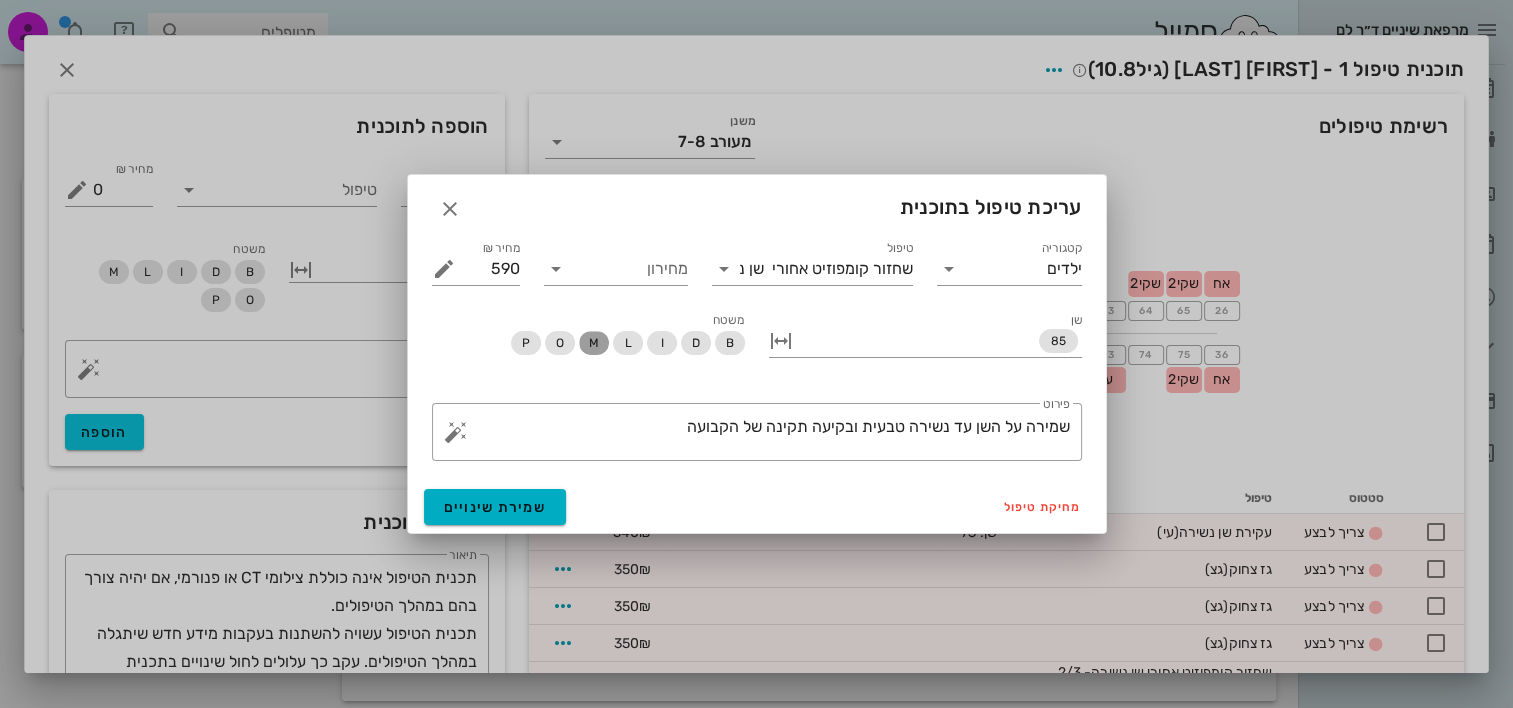 click on "M" at bounding box center (593, 343) 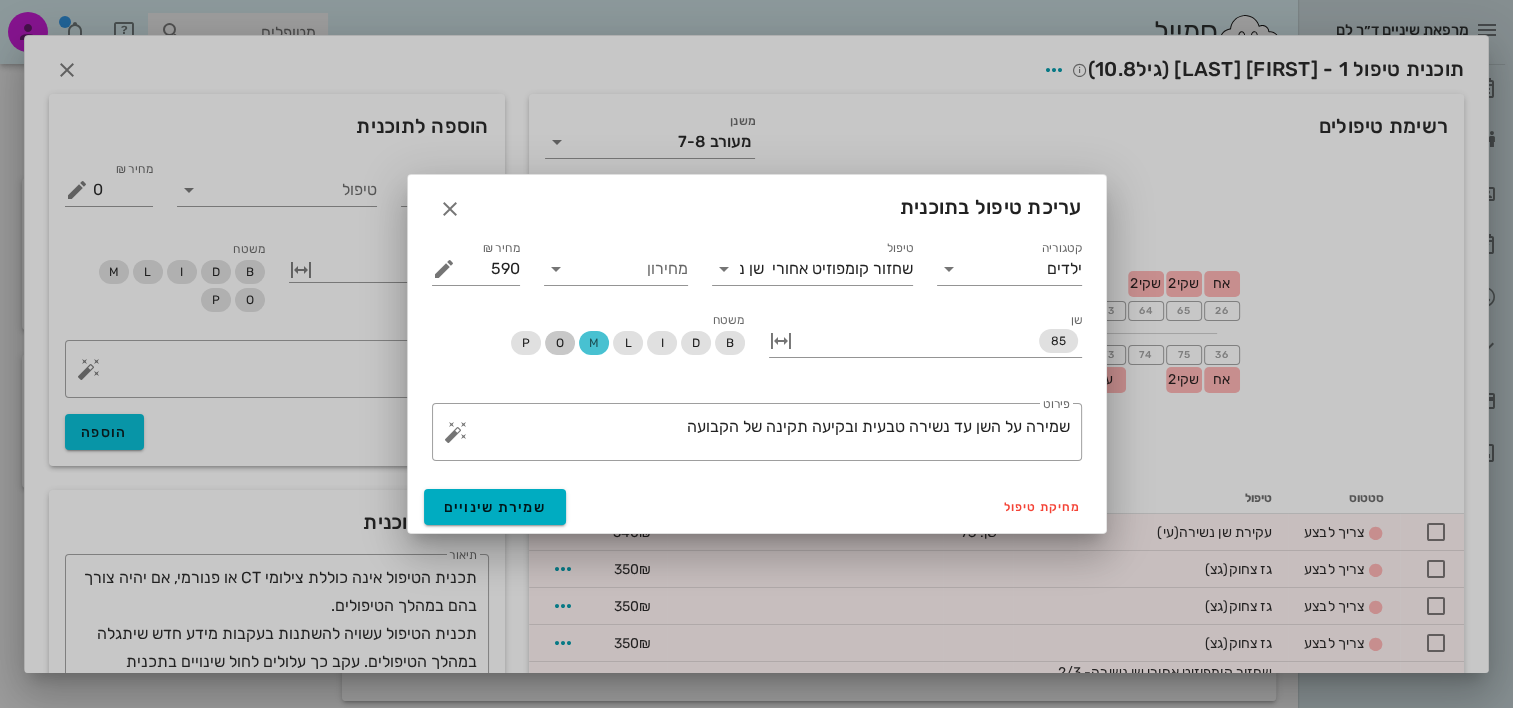 click on "O" at bounding box center [559, 343] 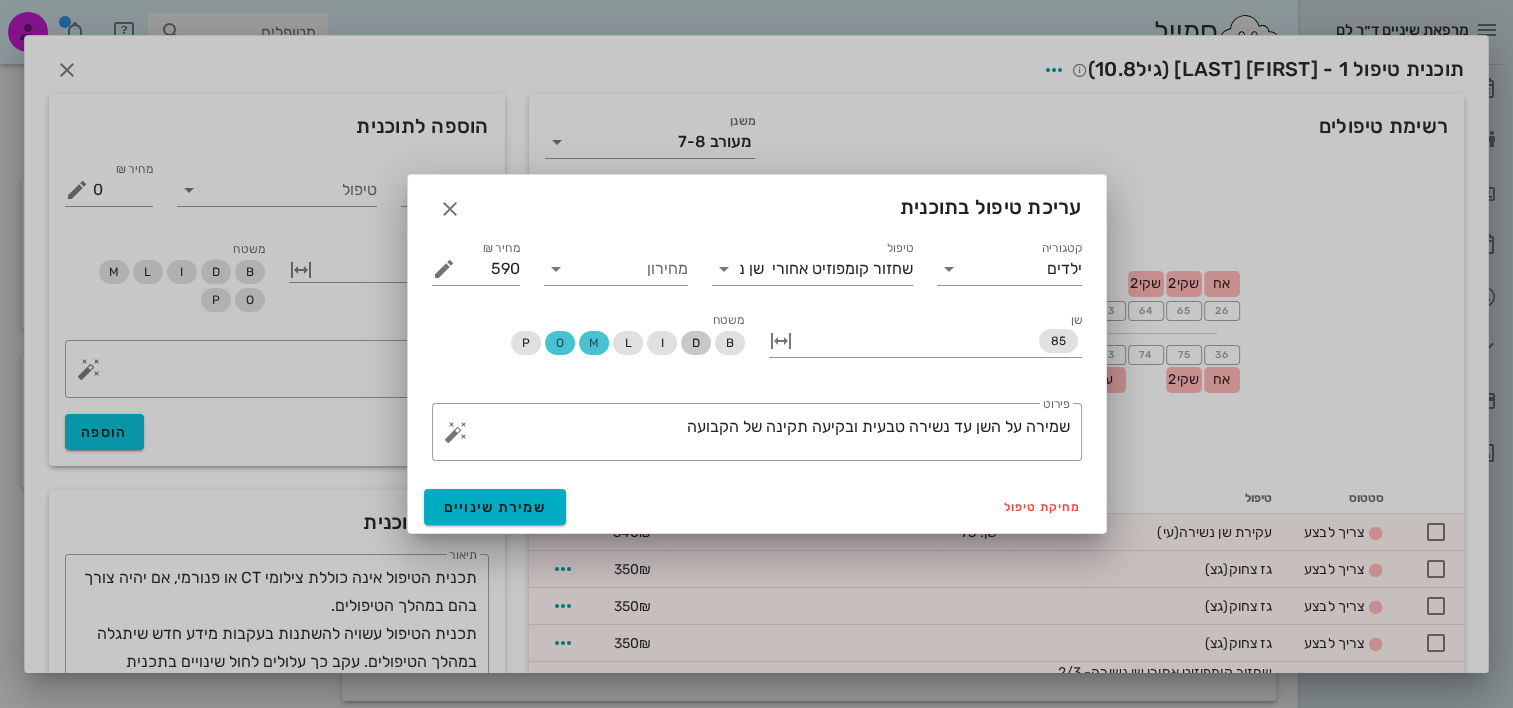 click on "D" at bounding box center (695, 343) 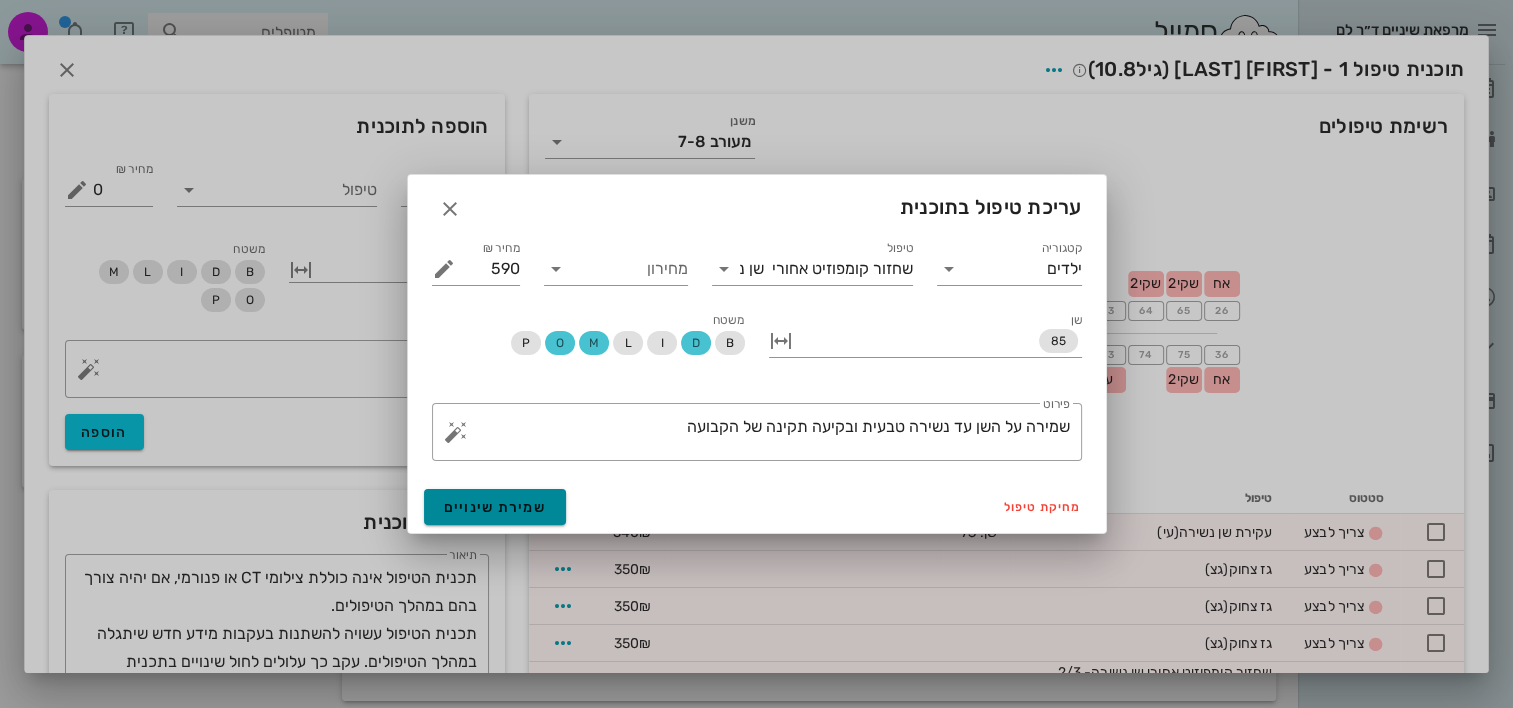 click on "שמירת שינויים" at bounding box center (495, 507) 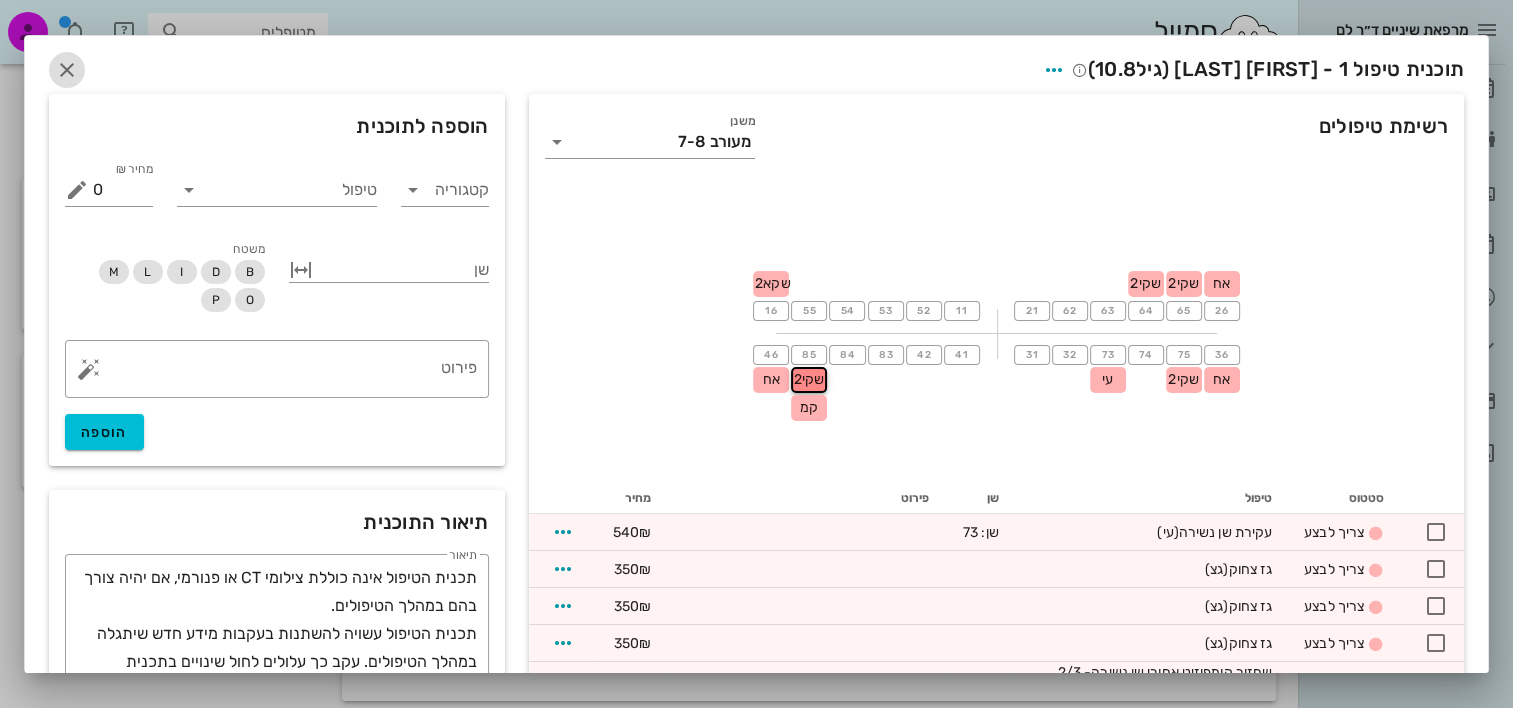 click at bounding box center [67, 70] 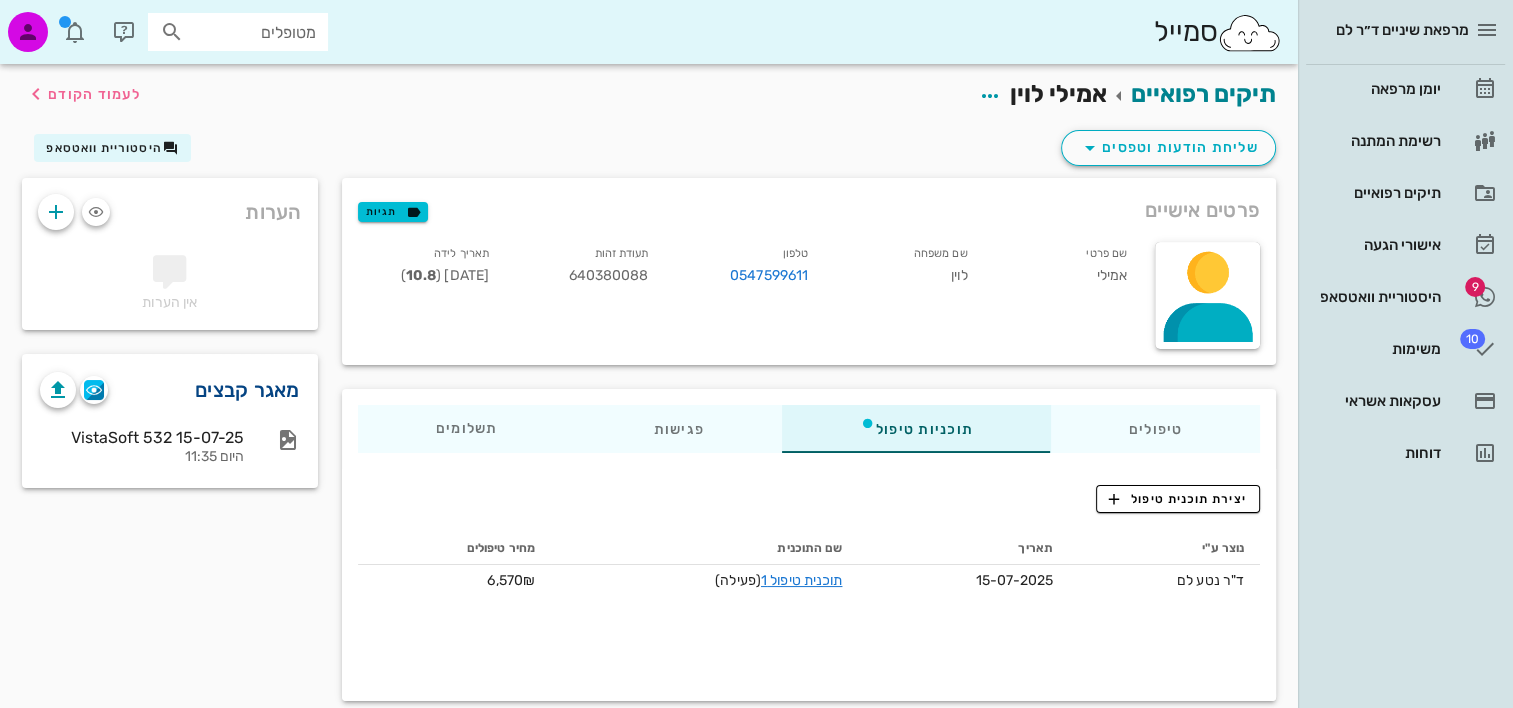 click on "מאגר קבצים" at bounding box center [247, 390] 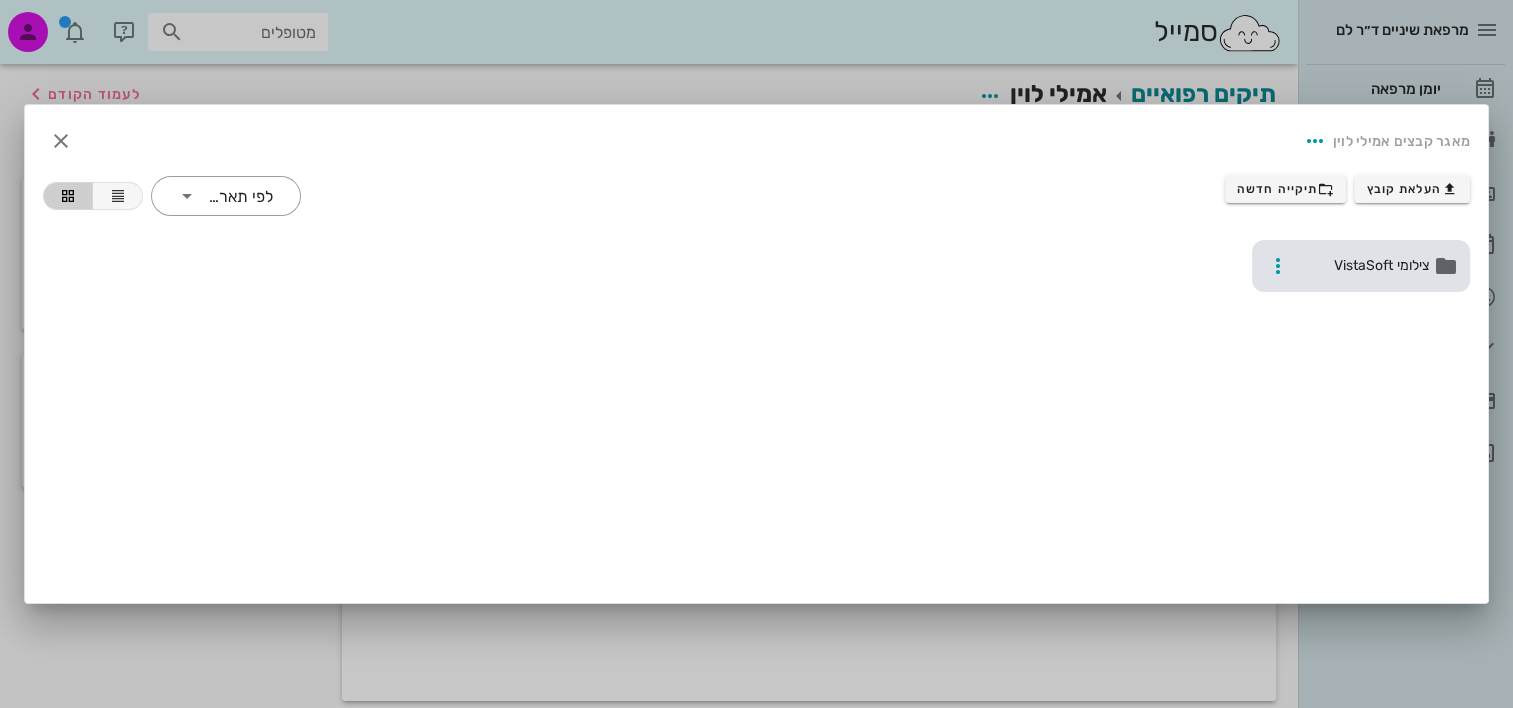 click on "צילומי VistaSoft" at bounding box center [1363, 266] 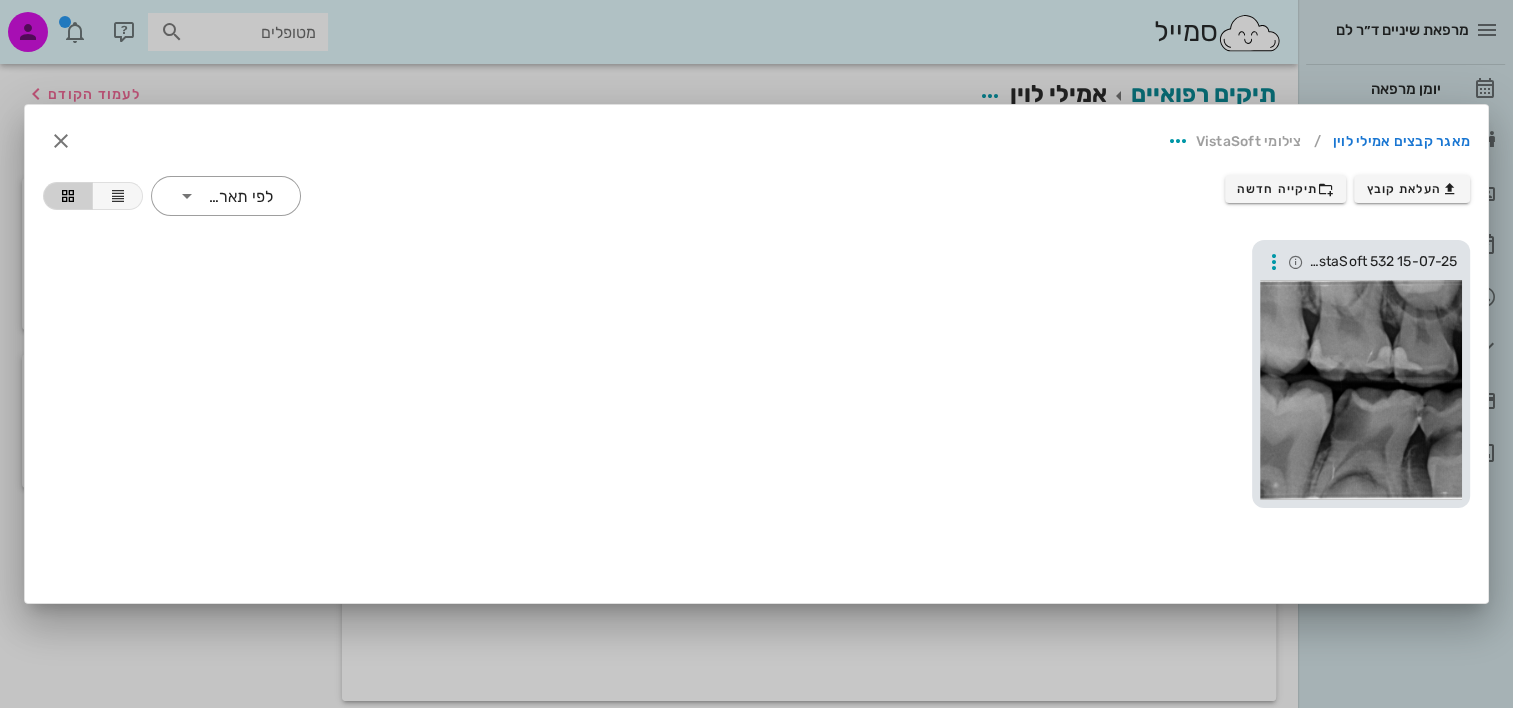 click at bounding box center [1361, 390] 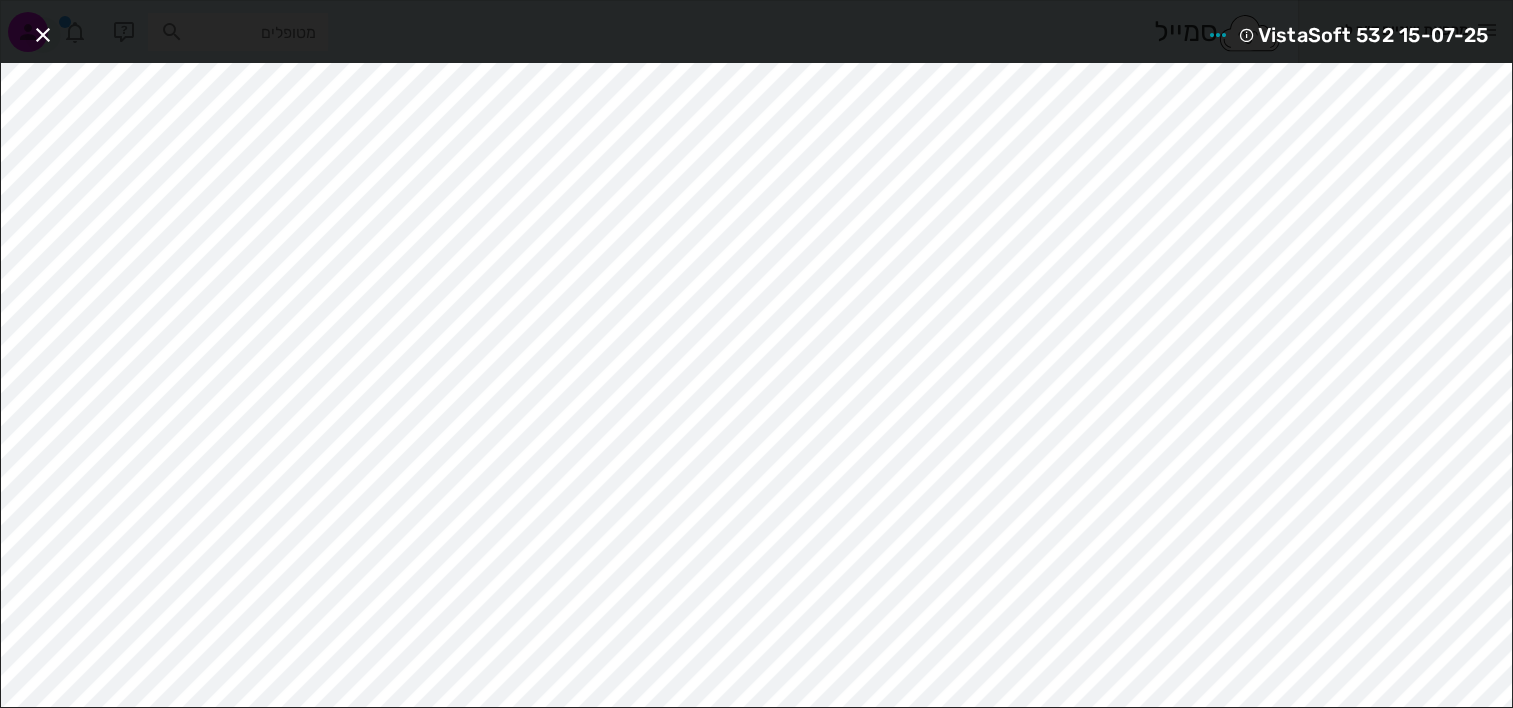 drag, startPoint x: 11, startPoint y: 39, endPoint x: 26, endPoint y: 39, distance: 15 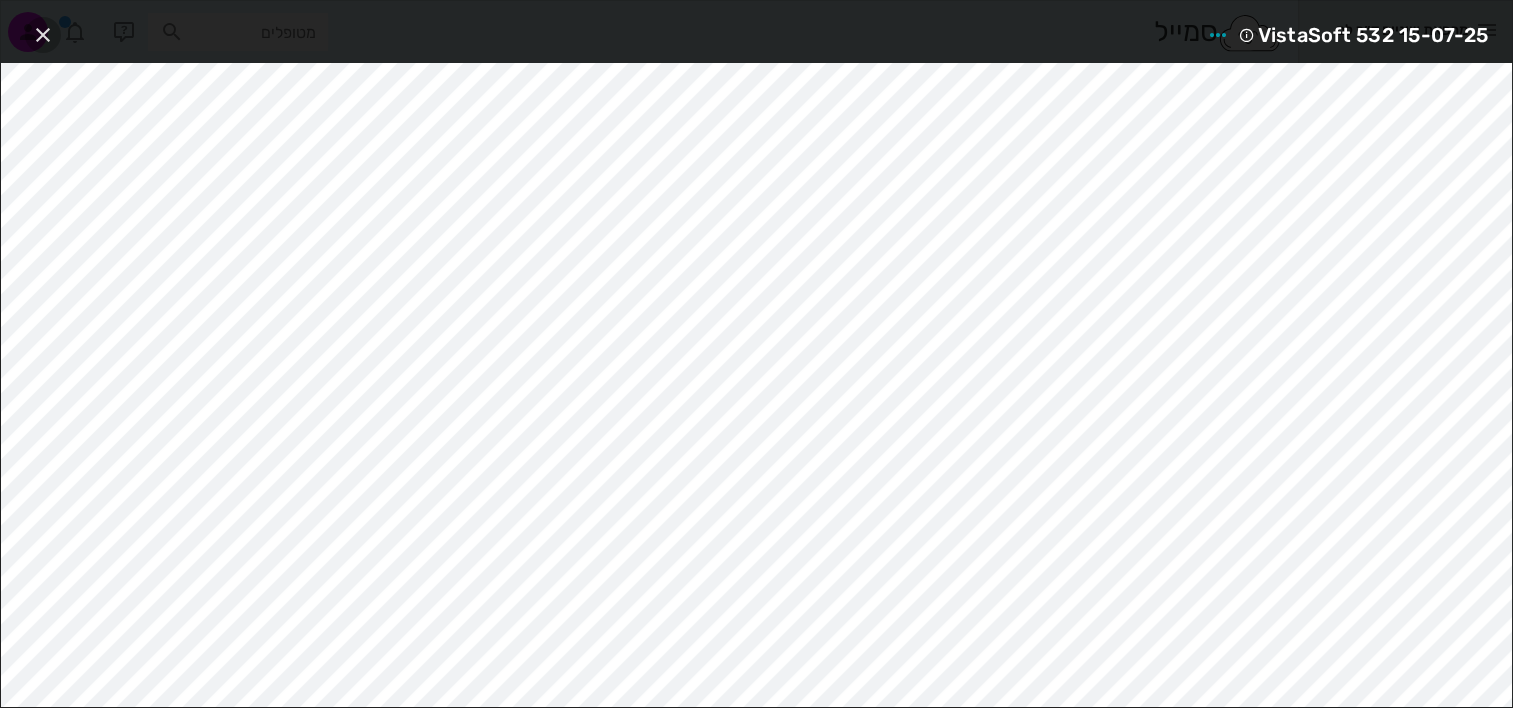 click at bounding box center (43, 35) 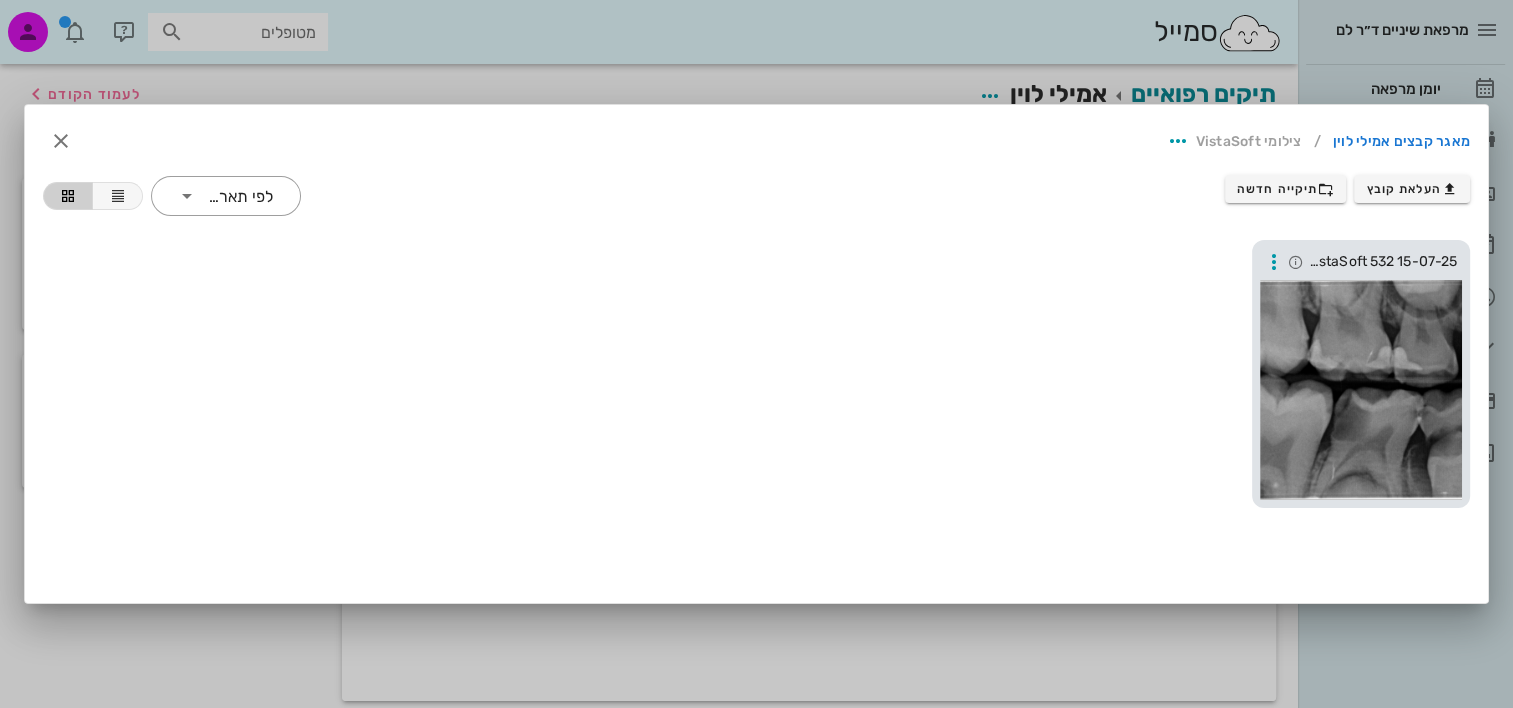 click on "VistaSoft 532 15-07-25" at bounding box center [1383, 262] 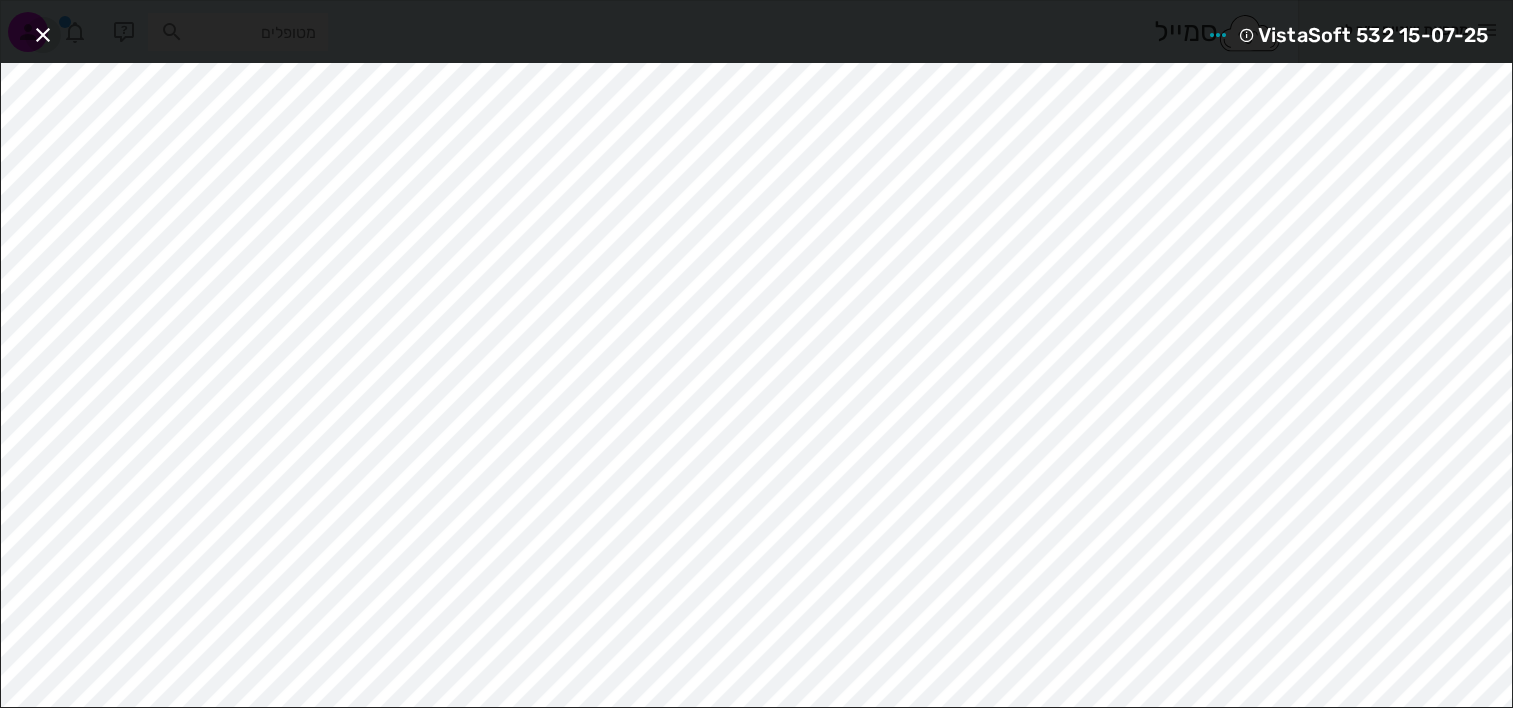 drag, startPoint x: 33, startPoint y: 22, endPoint x: 65, endPoint y: 36, distance: 34.928497 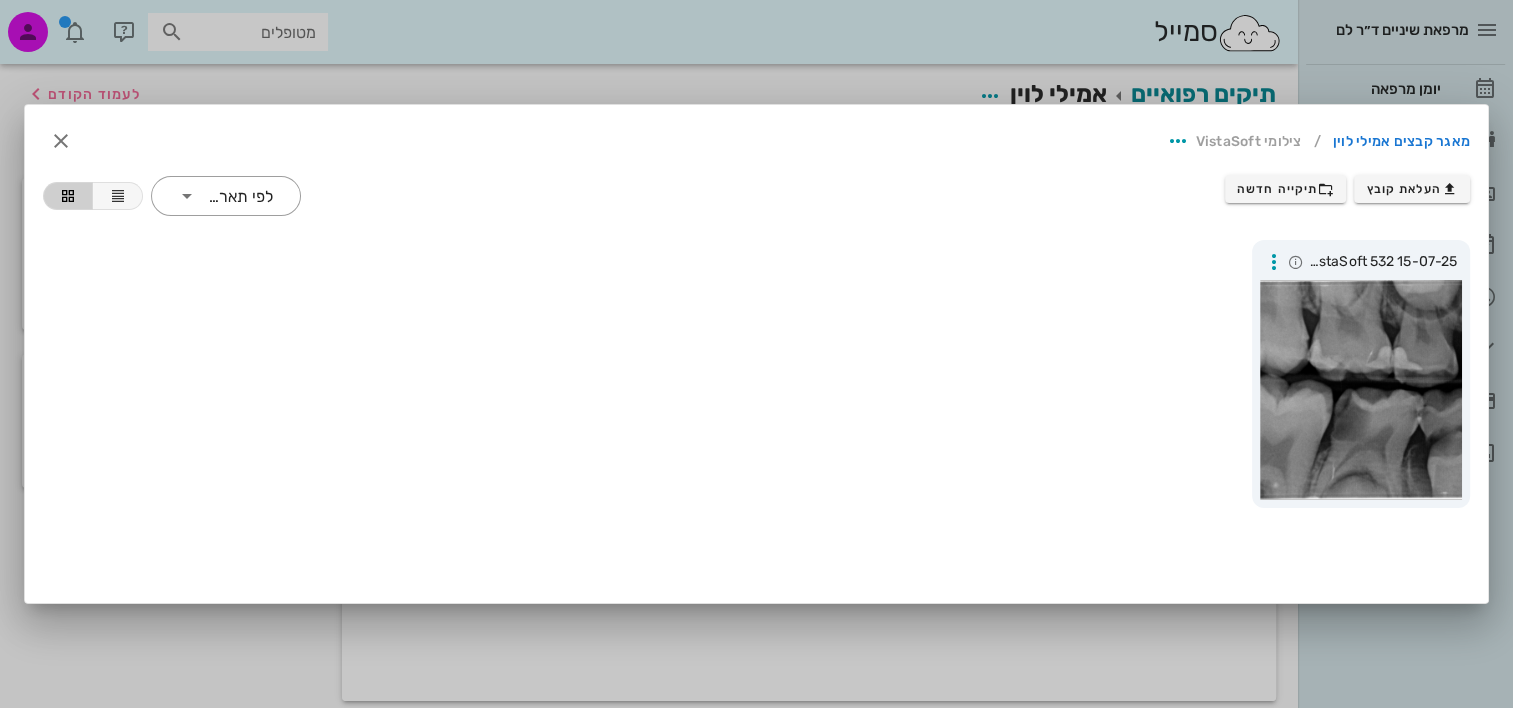 click on "VistaSoft 532 15-07-25" at bounding box center [756, 374] 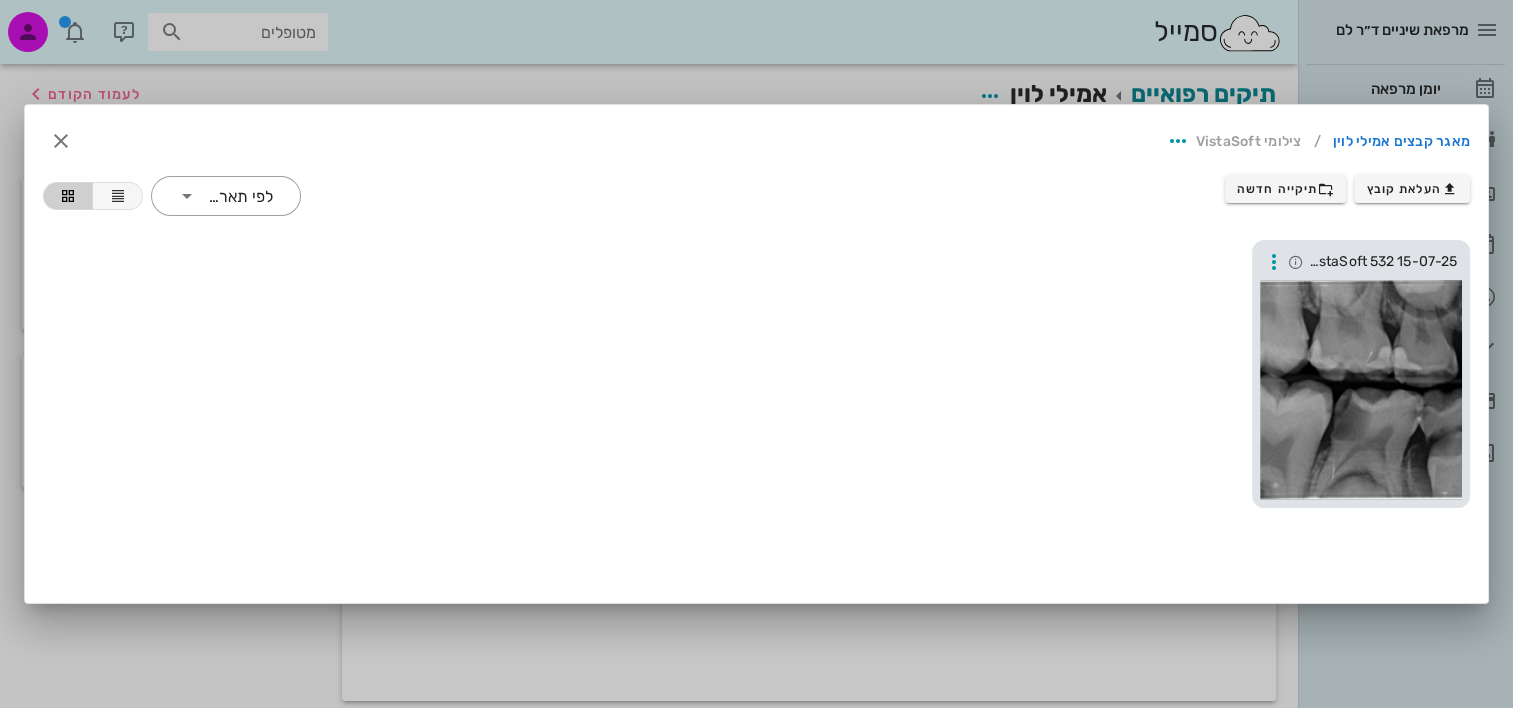 click at bounding box center (1361, 390) 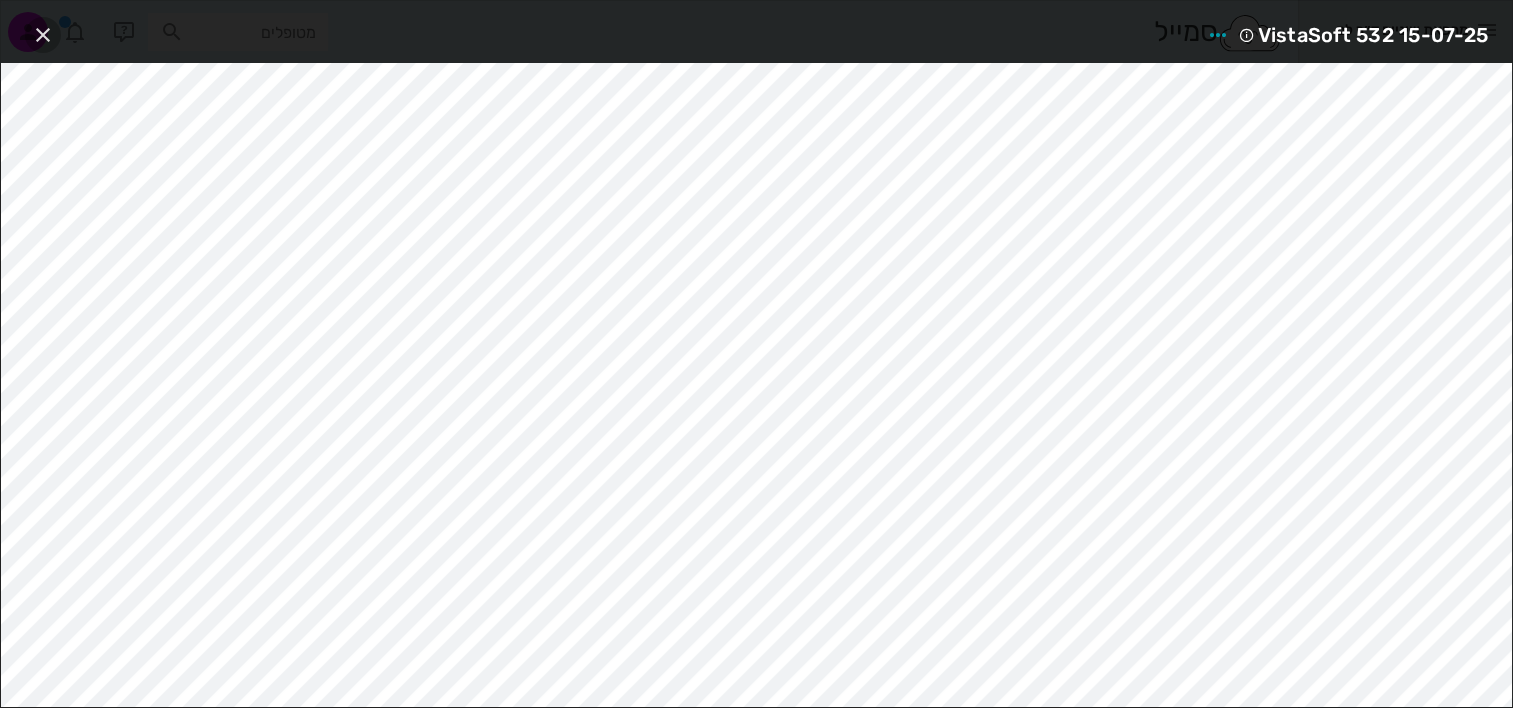click at bounding box center (43, 35) 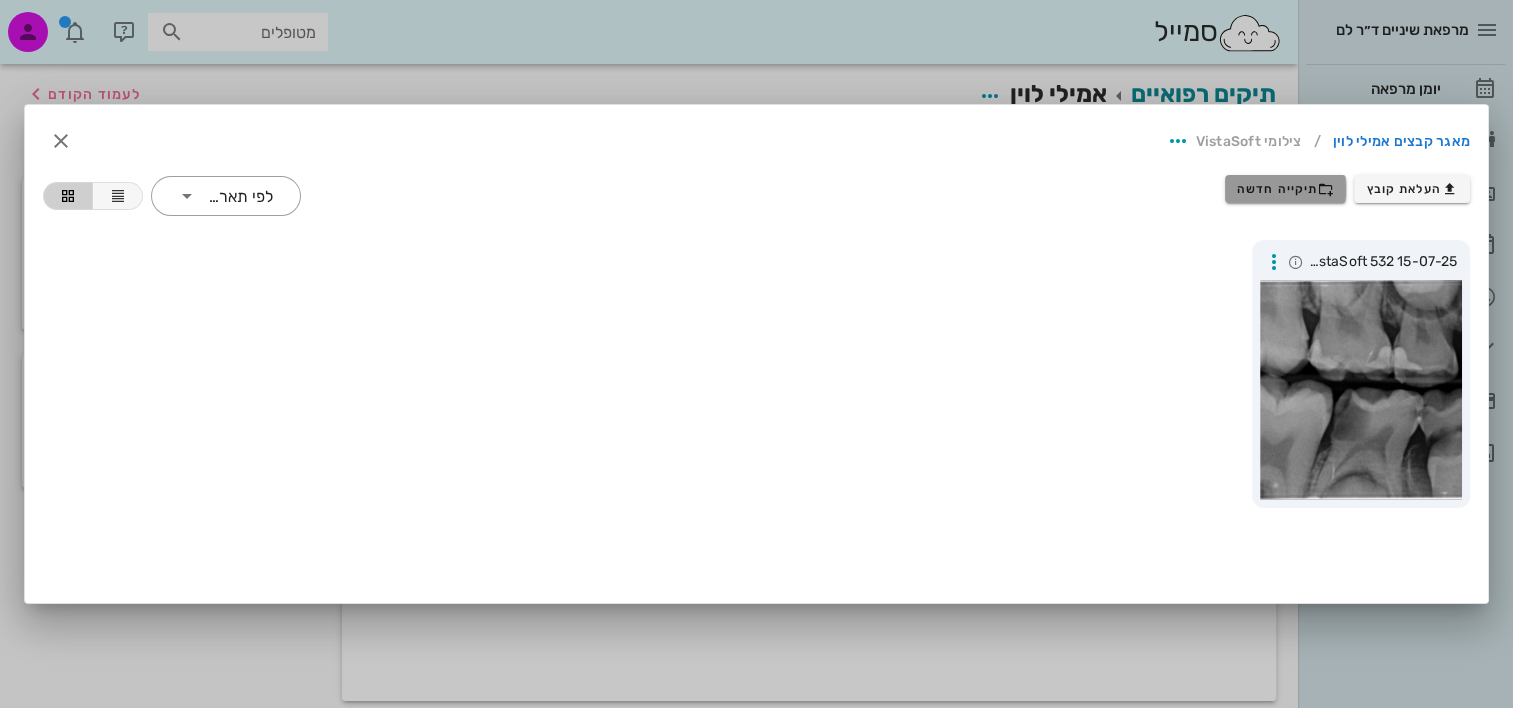 click on "תיקייה חדשה" at bounding box center [1285, 189] 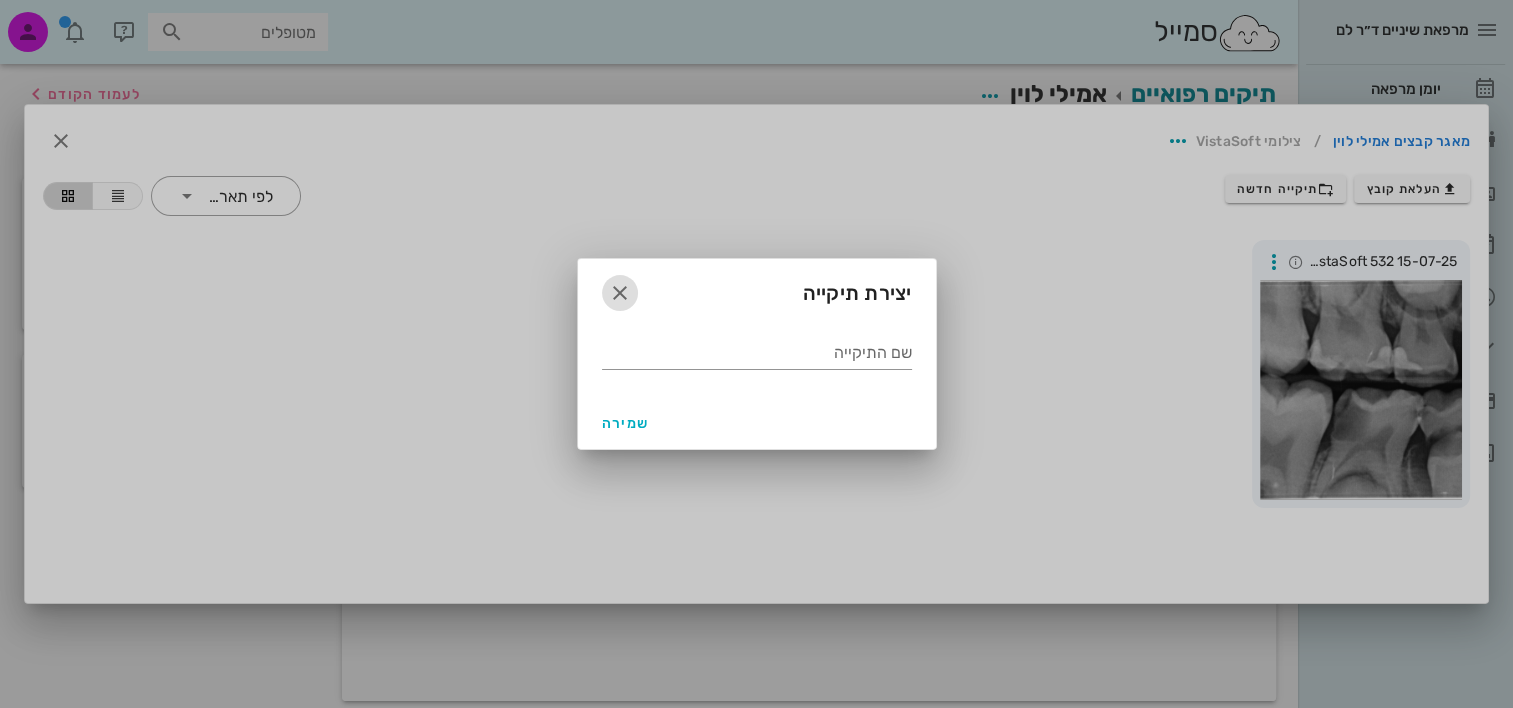 click at bounding box center (620, 293) 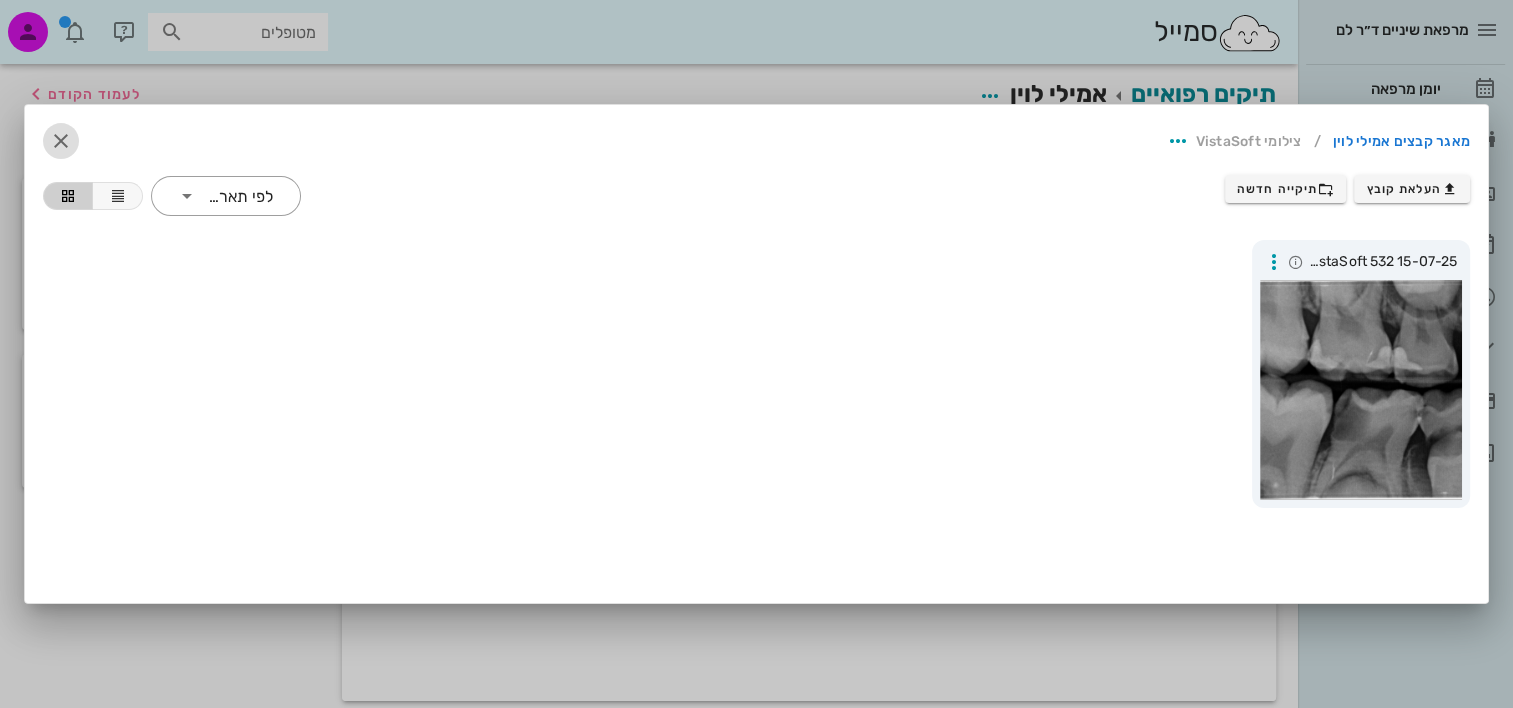 click at bounding box center (61, 141) 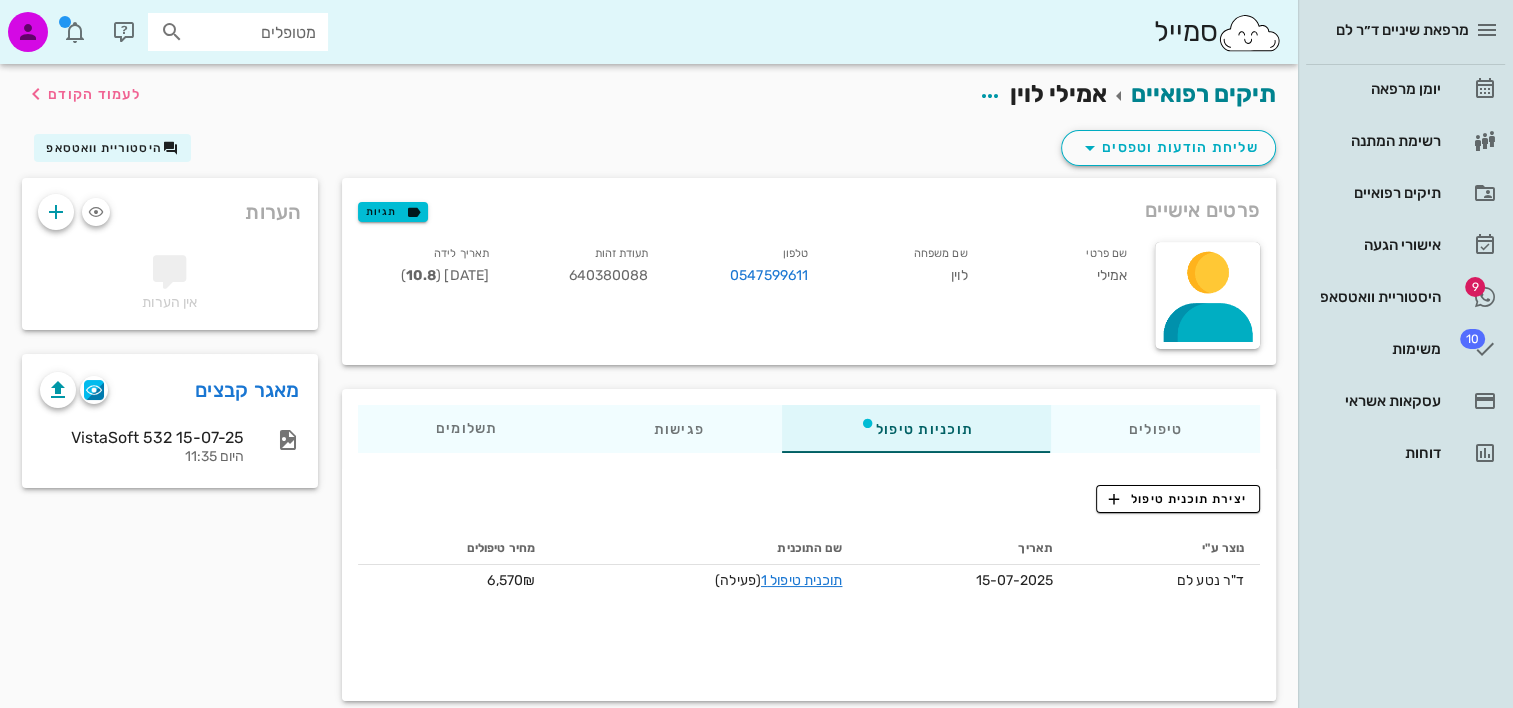 click on "נוצר ע"י תאריך שם התוכנית מחיר טיפולים ד"ר נטע לם 15-07-2025 תוכנית טיפול 1
(פעילה)
6,570₪" at bounding box center [809, 603] 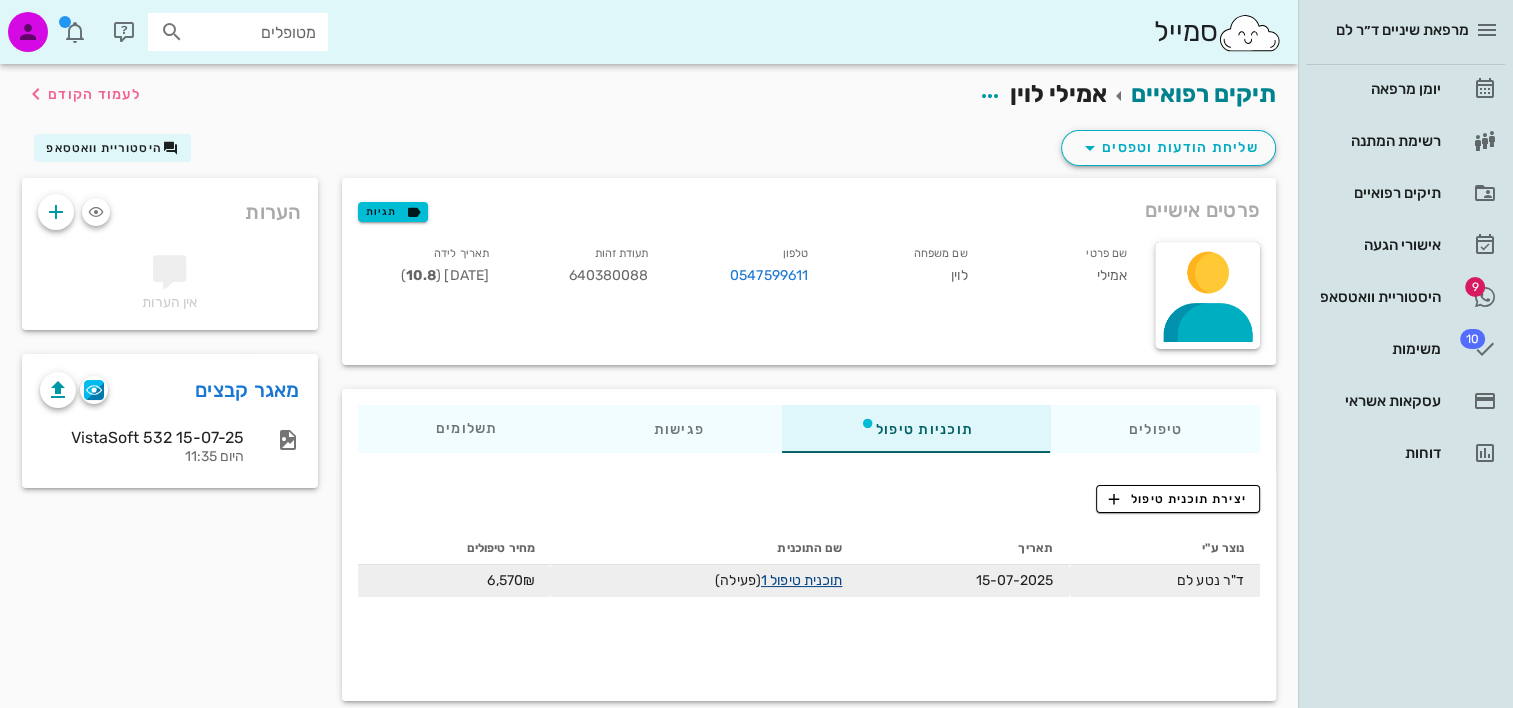 click on "תוכנית טיפול 1" at bounding box center (801, 580) 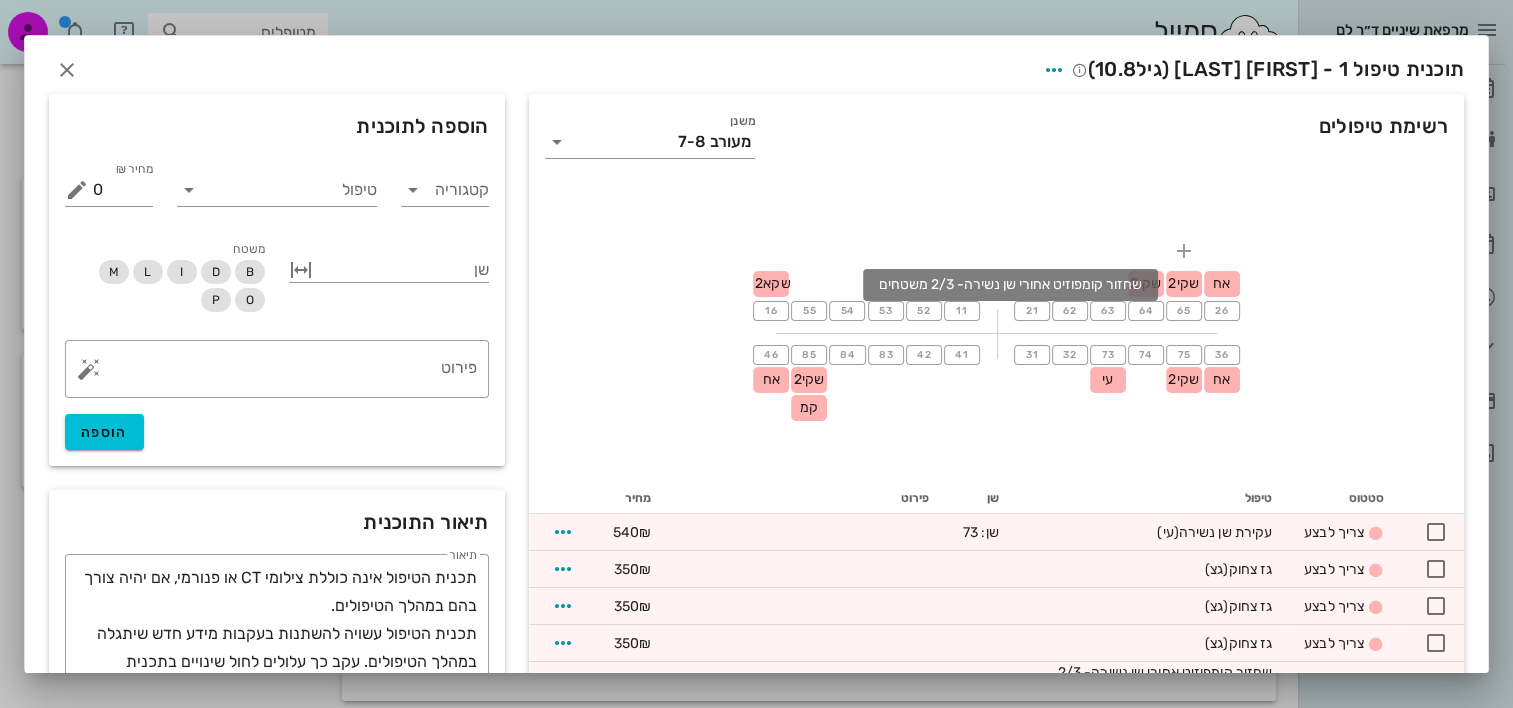 click on "שקי2" at bounding box center [1183, 283] 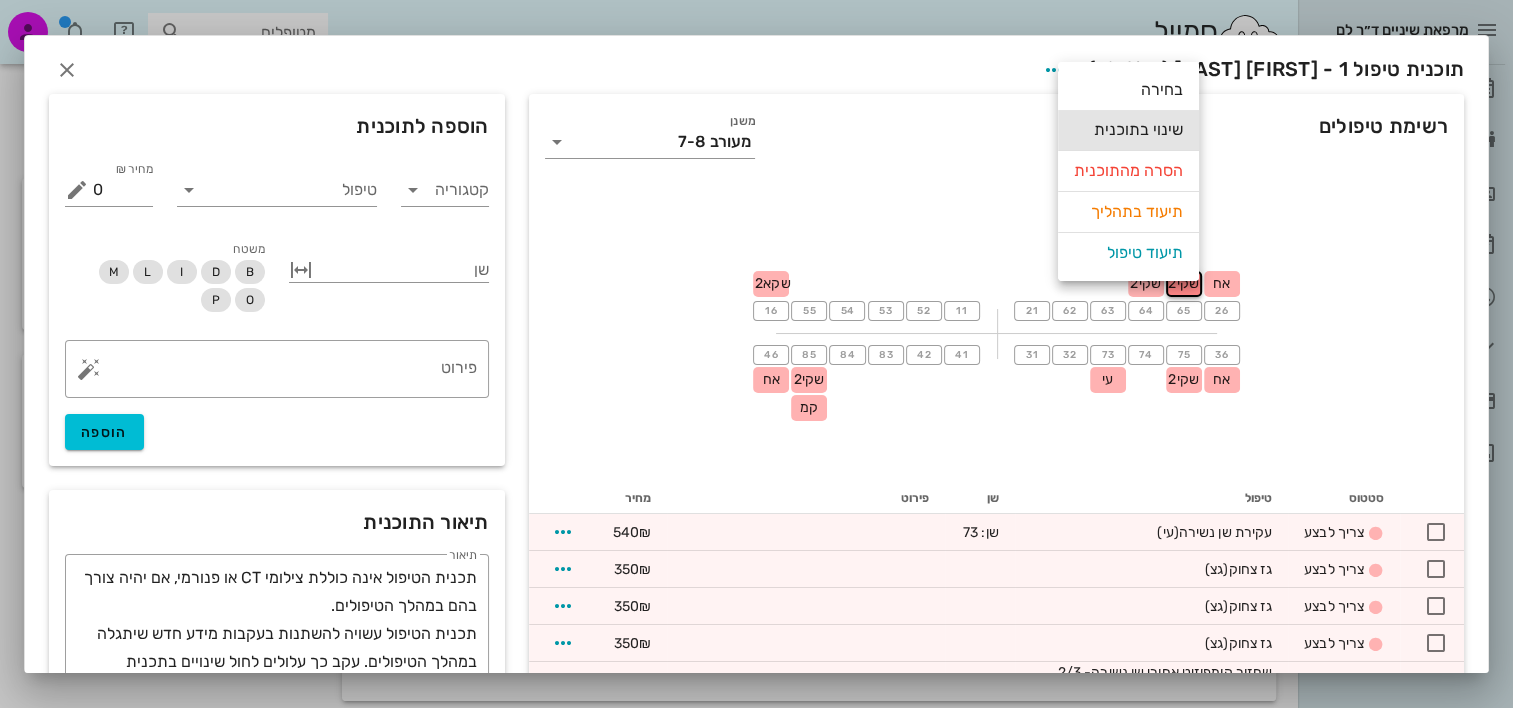 click on "שינוי בתוכנית" at bounding box center (1128, 130) 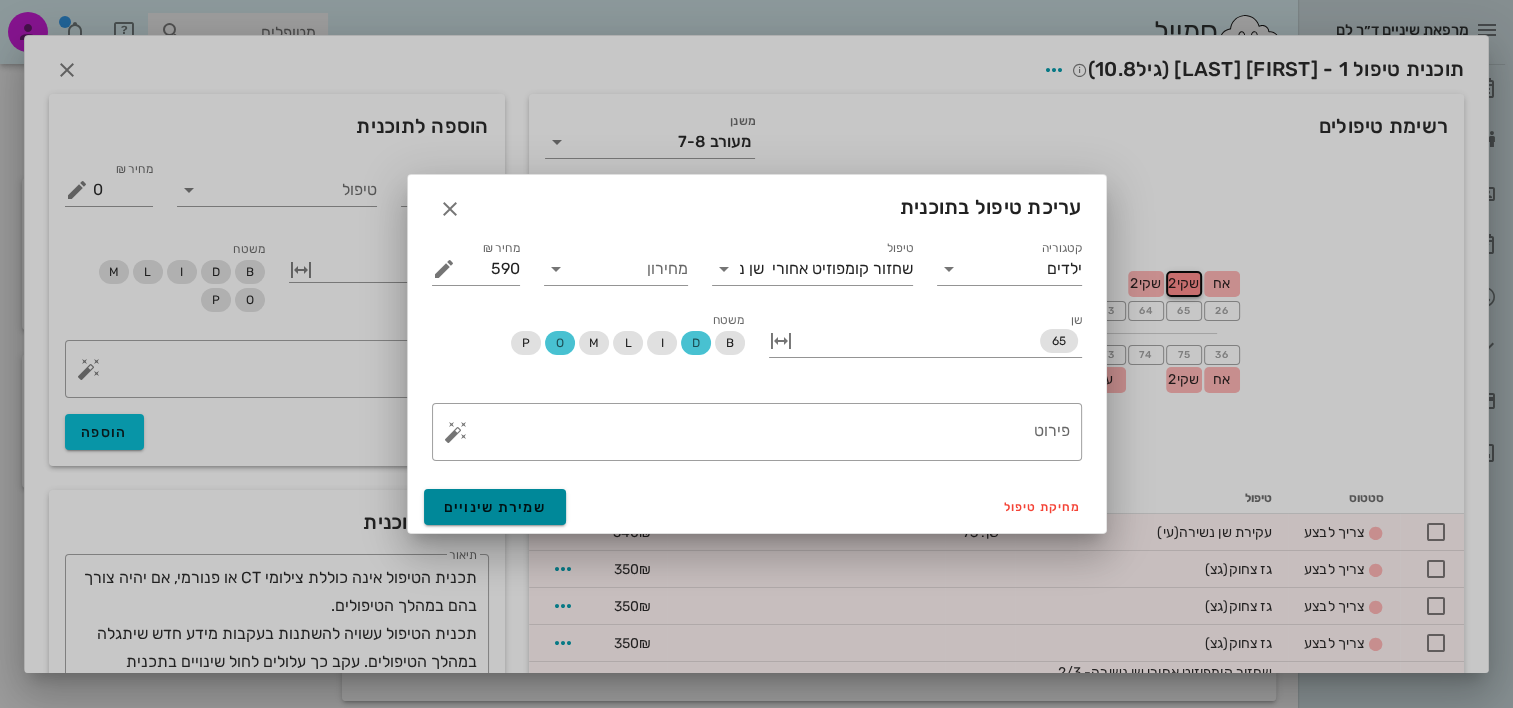 click on "שמירת שינויים" at bounding box center [495, 507] 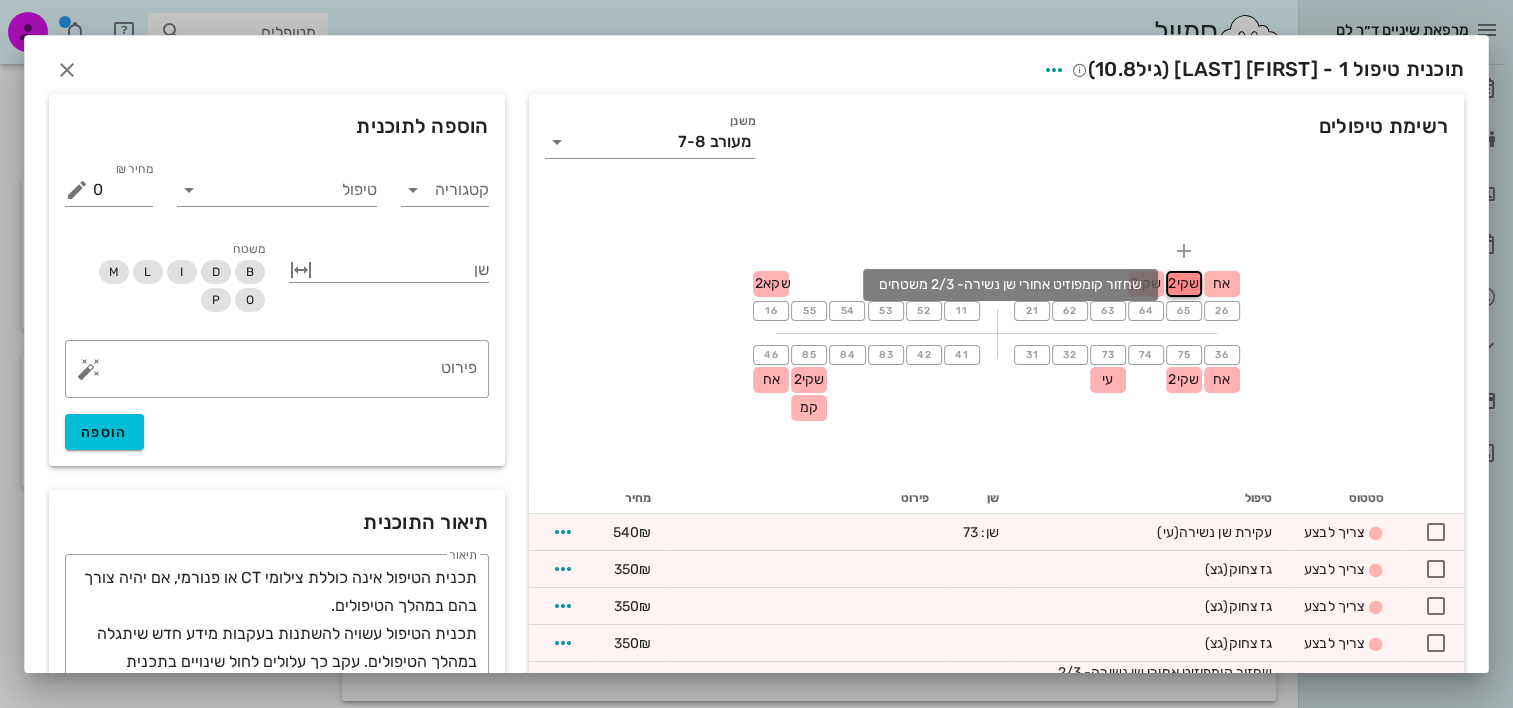 click on "שקי2" at bounding box center [1183, 283] 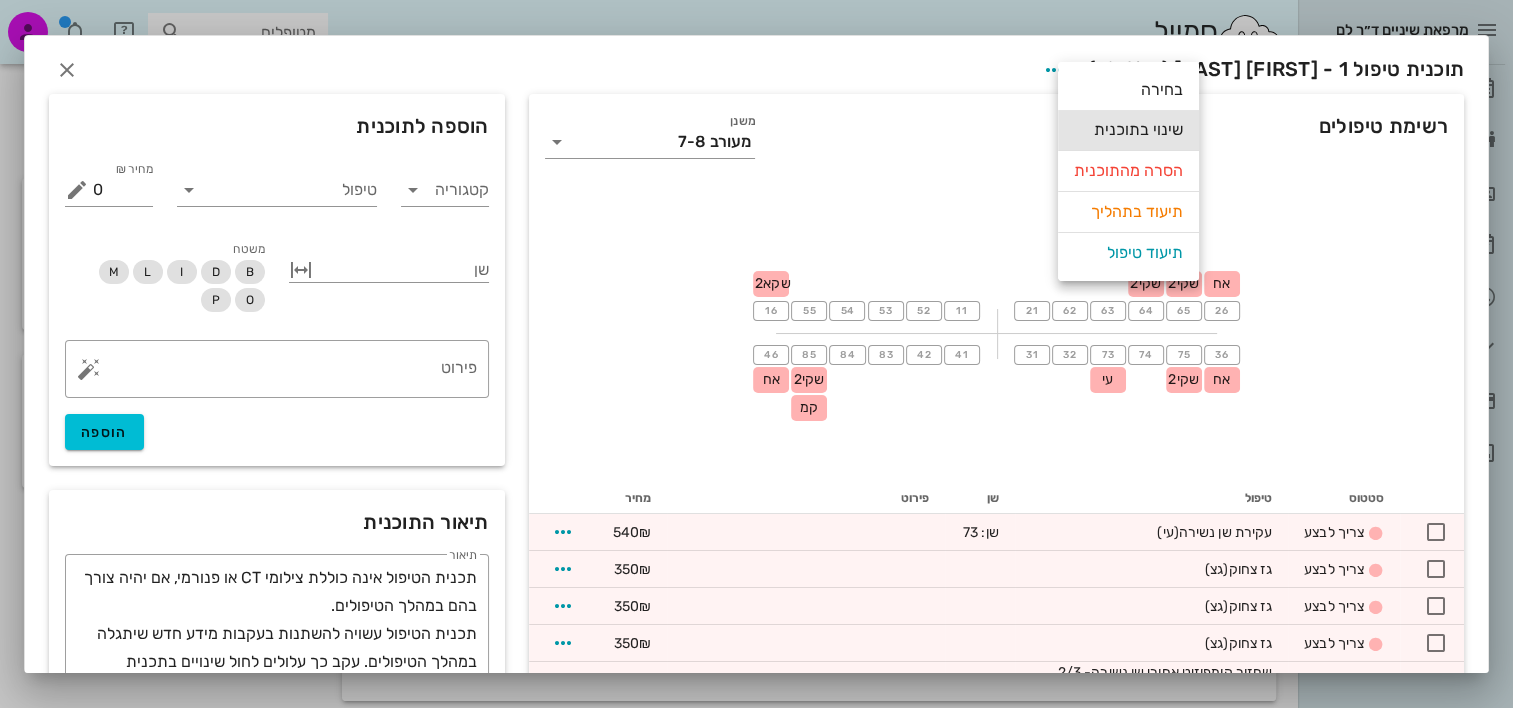 click on "שינוי בתוכנית" at bounding box center (1128, 130) 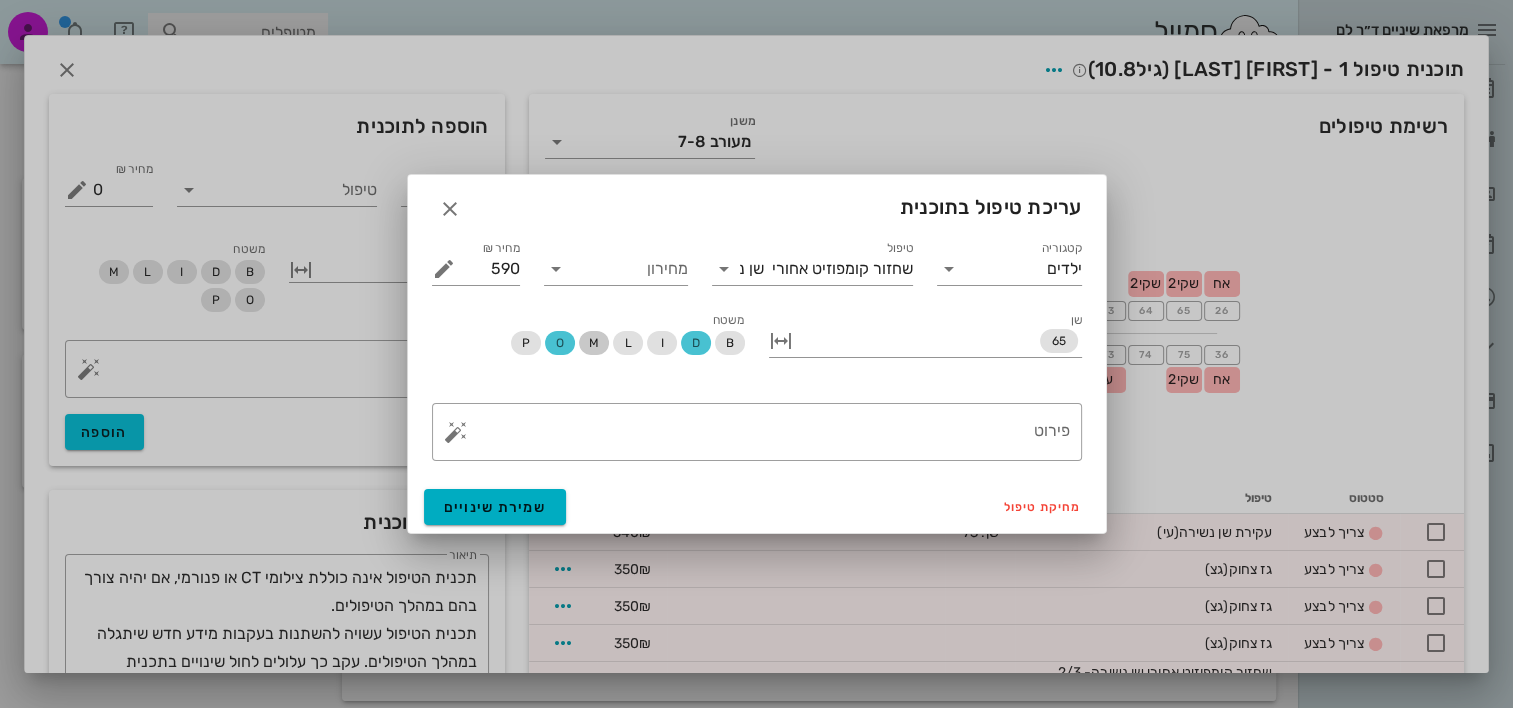 click on "M" at bounding box center [594, 343] 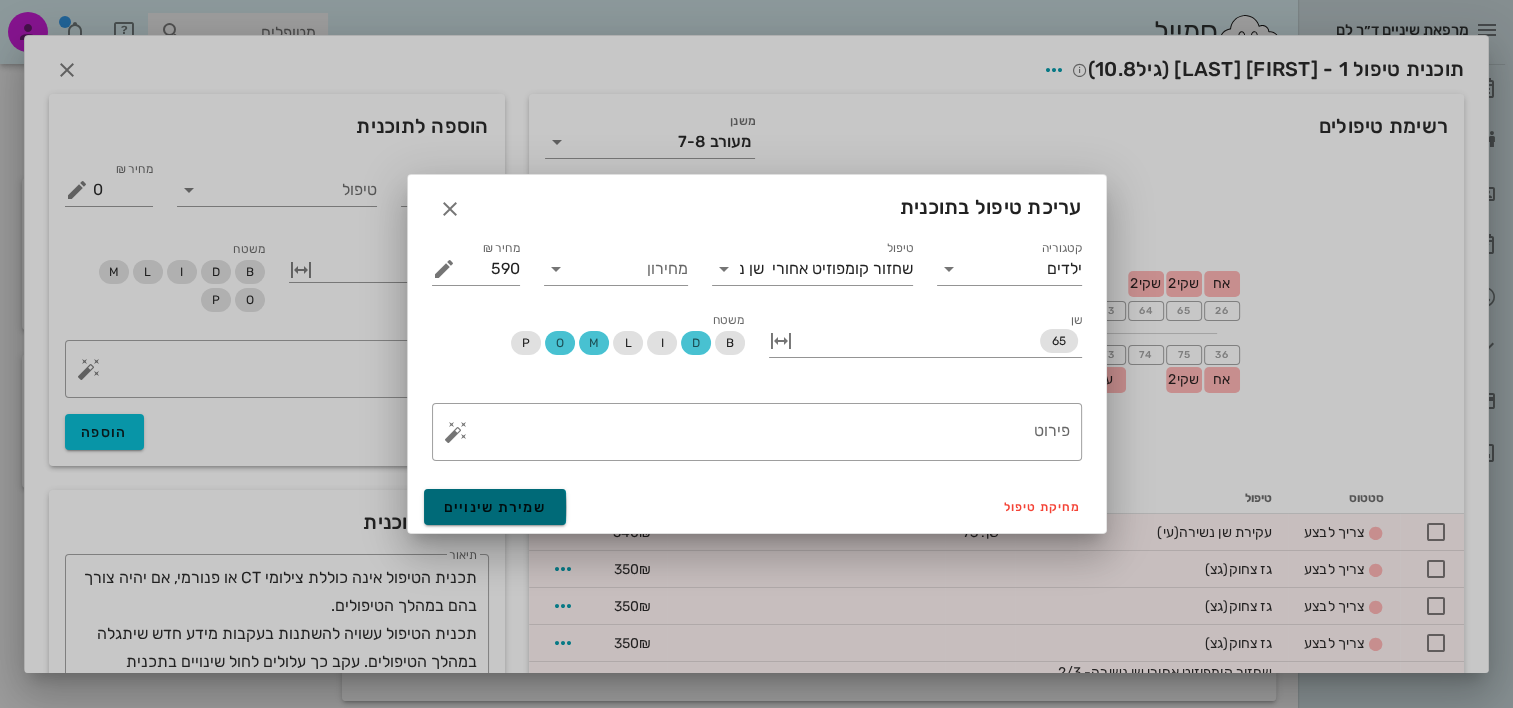 click on "שמירת שינויים" at bounding box center [495, 507] 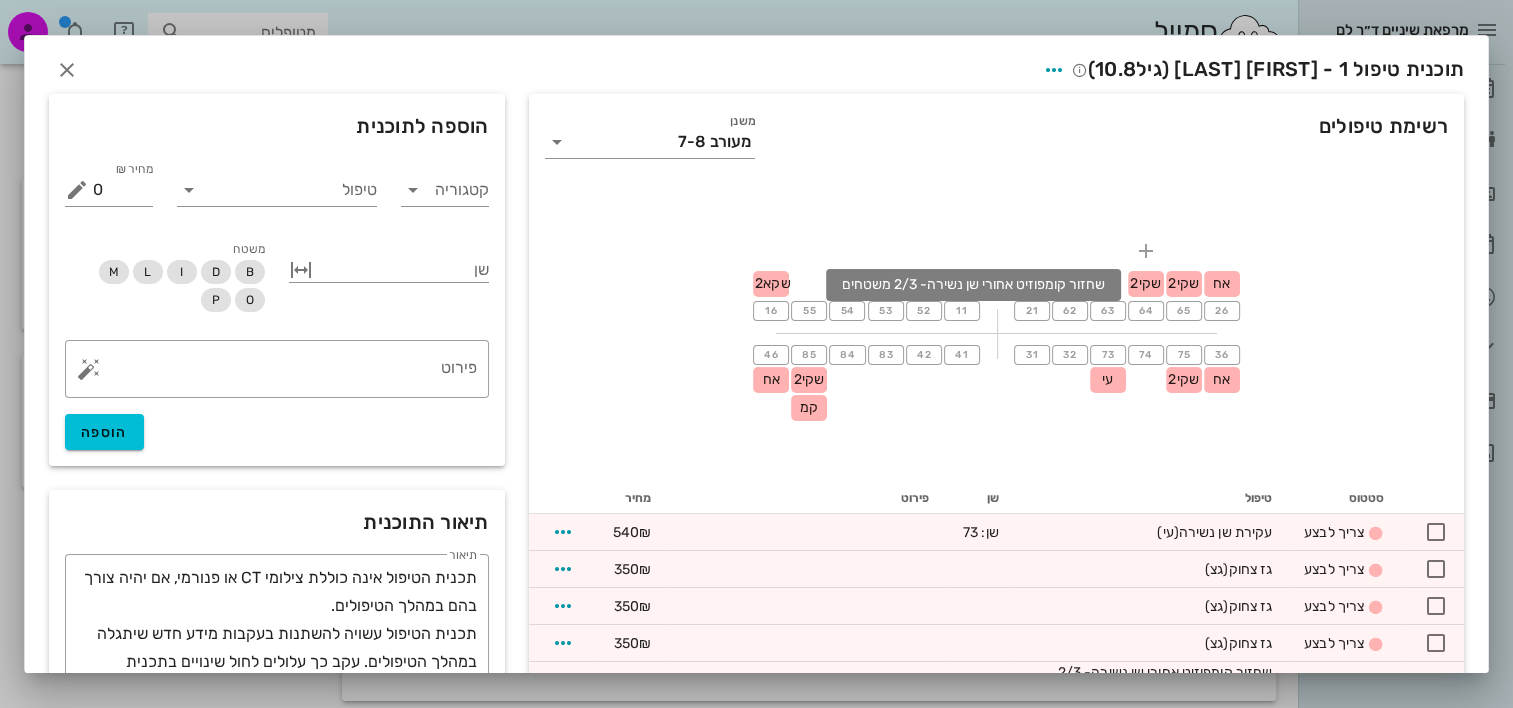 click on "שקי2" at bounding box center (1145, 283) 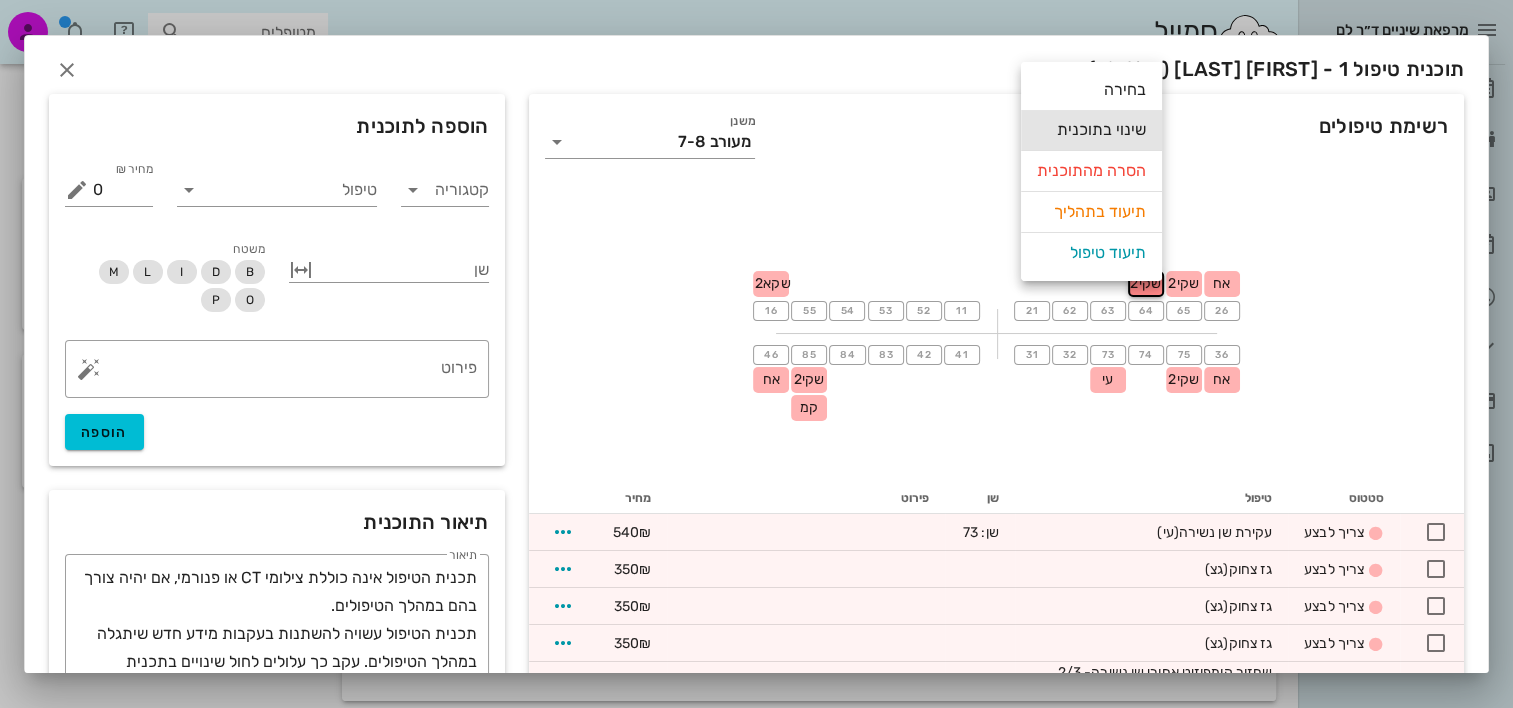 click on "שינוי בתוכנית" at bounding box center (1091, 130) 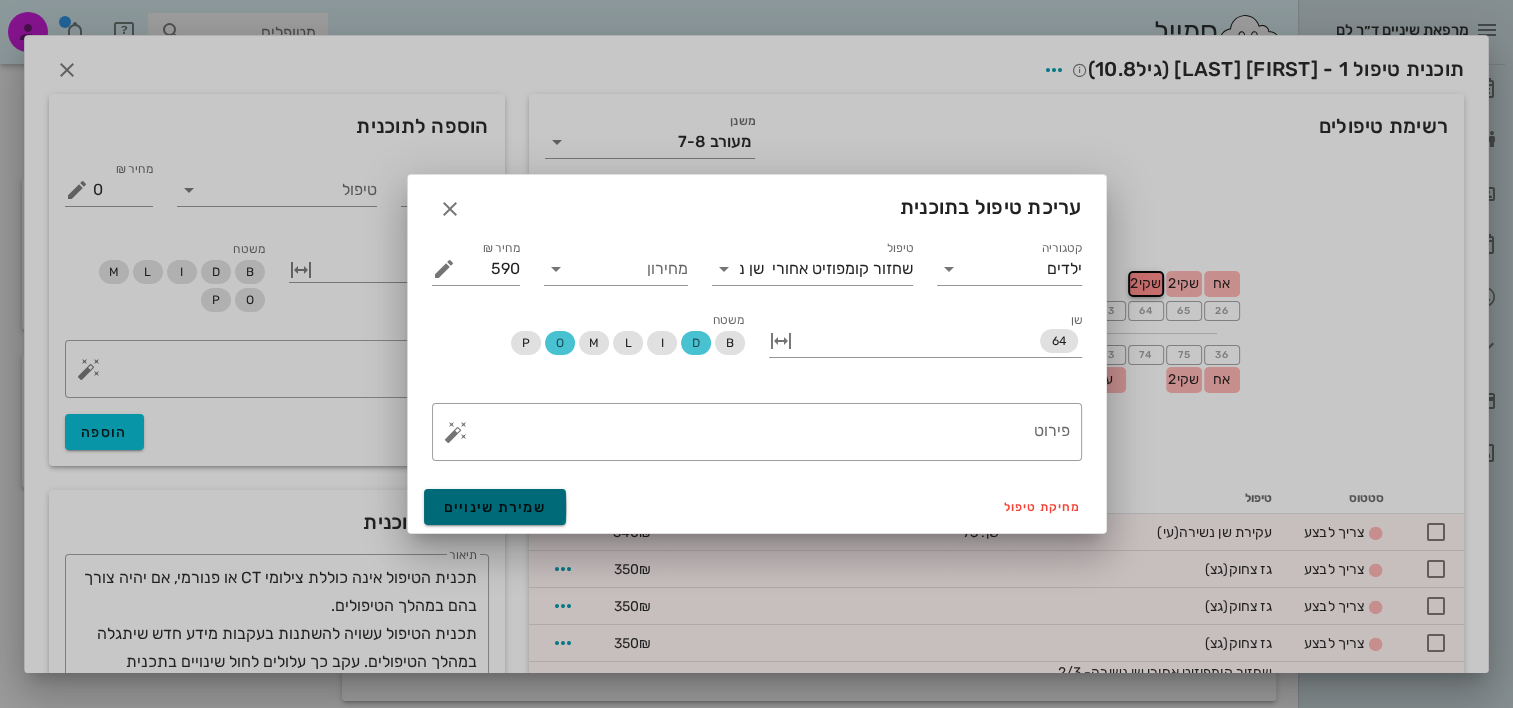 click on "שמירת שינויים" at bounding box center (495, 507) 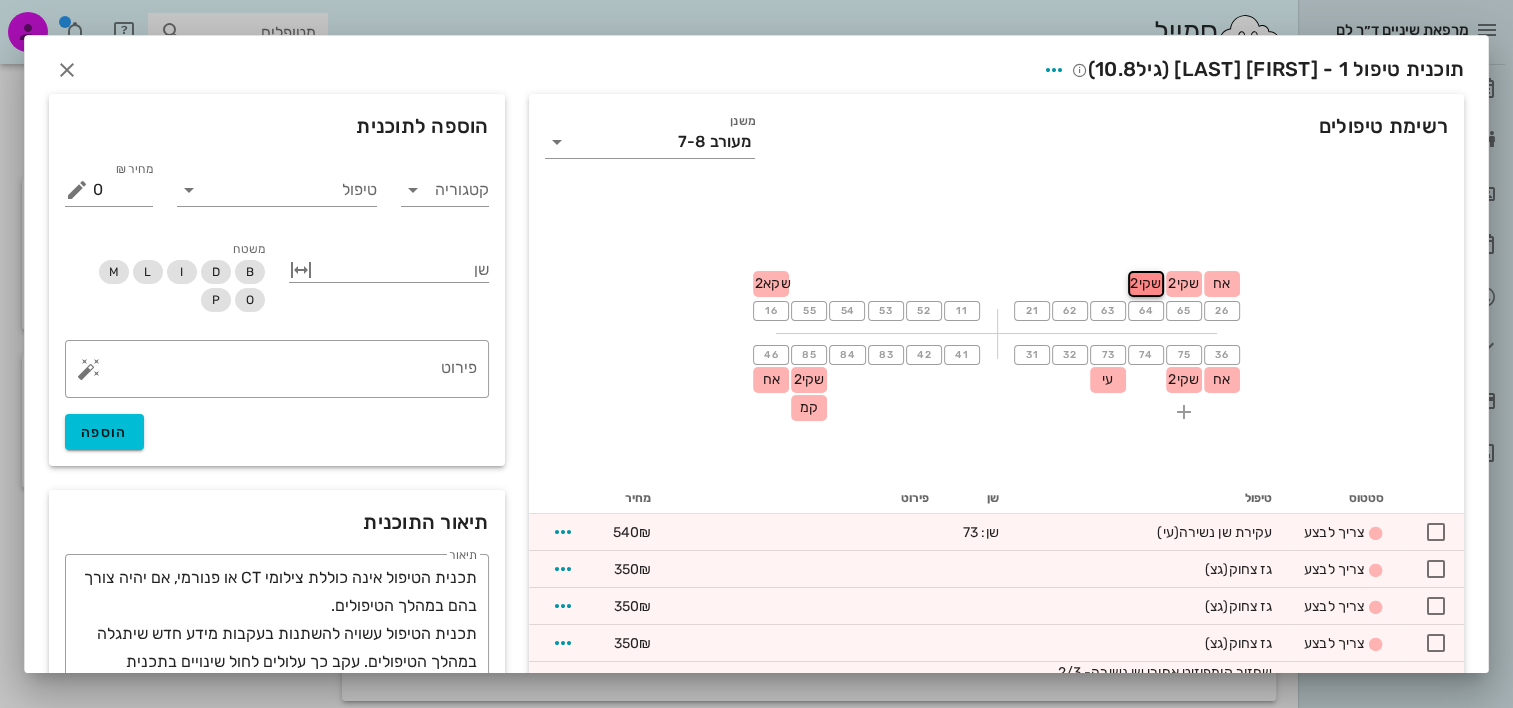 click on "שקי2" at bounding box center (1183, 379) 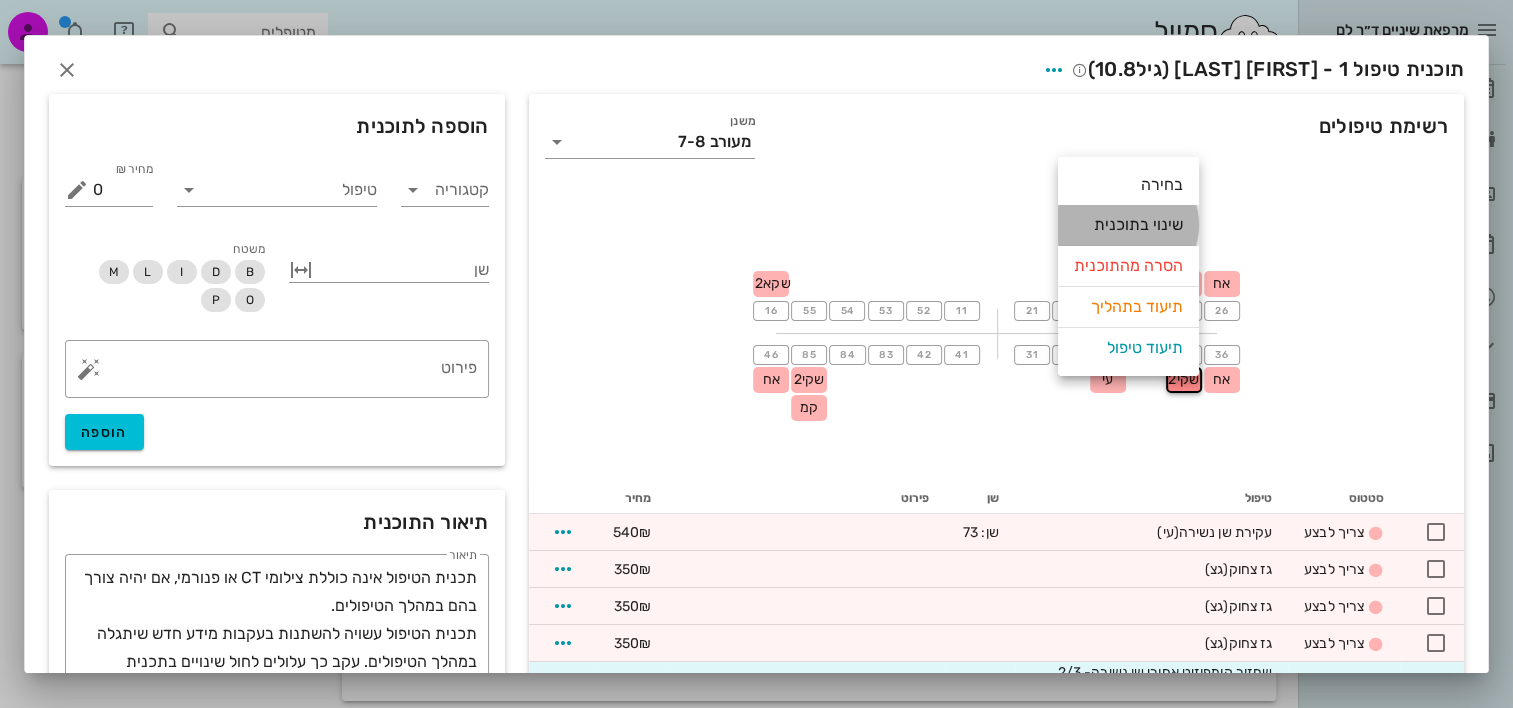 click on "שינוי בתוכנית" at bounding box center (1128, 225) 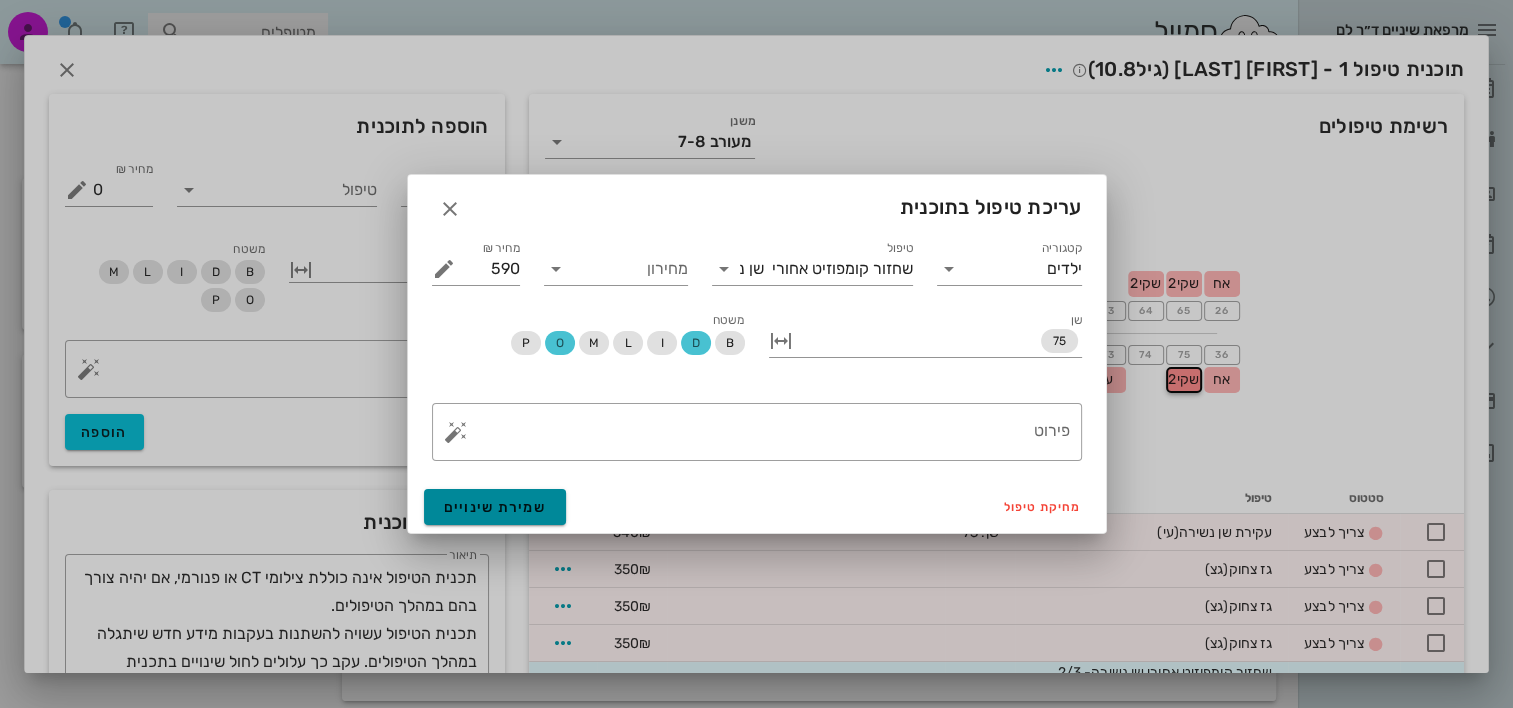 click on "שמירת שינויים" at bounding box center (495, 507) 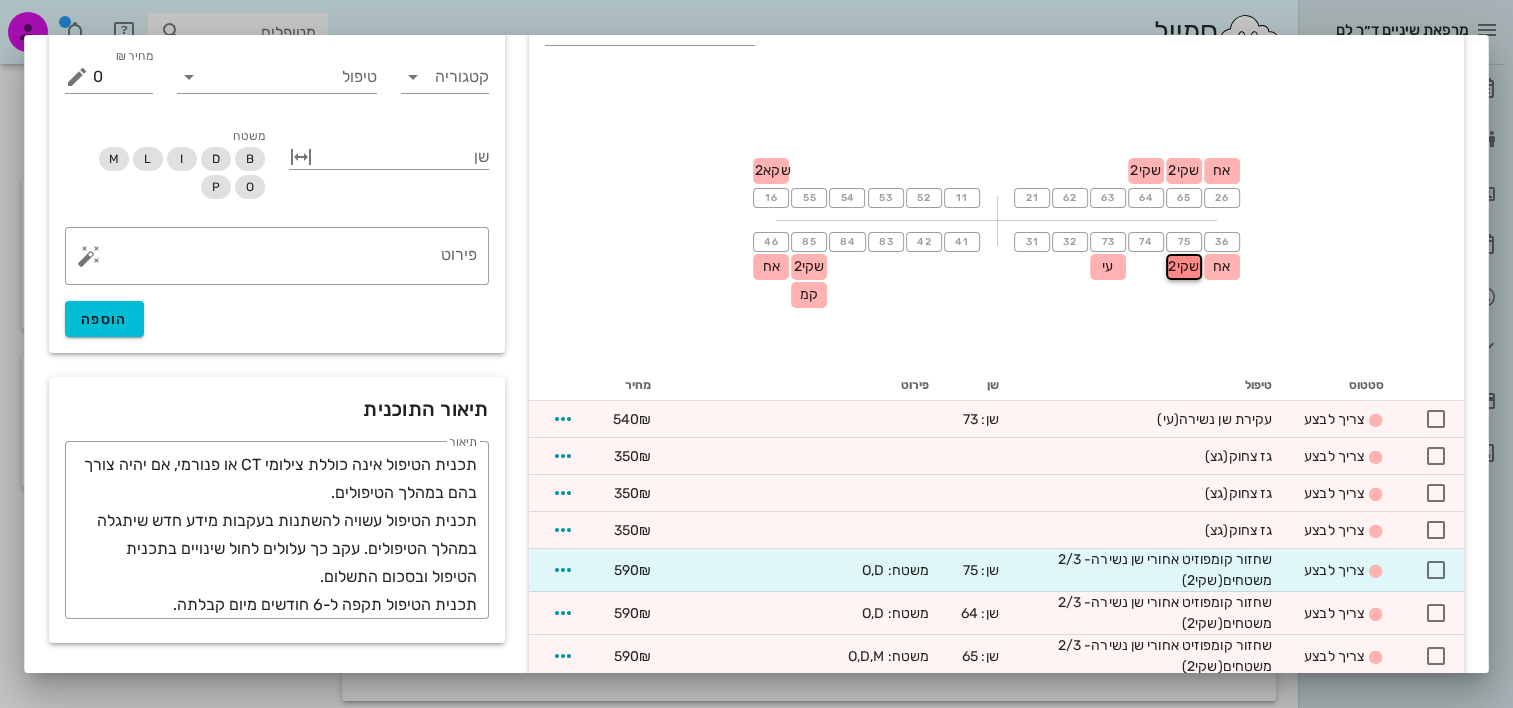 scroll, scrollTop: 0, scrollLeft: 0, axis: both 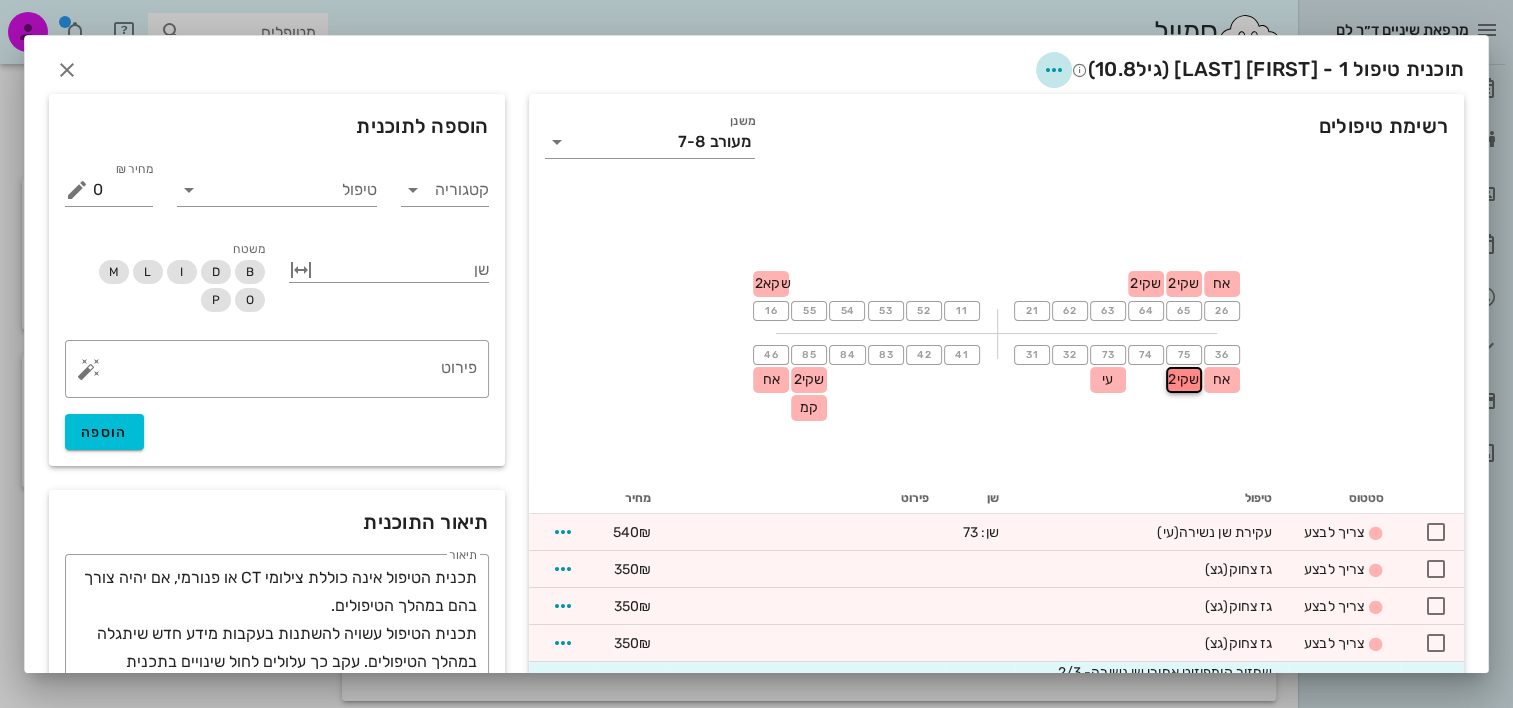 click at bounding box center [1054, 70] 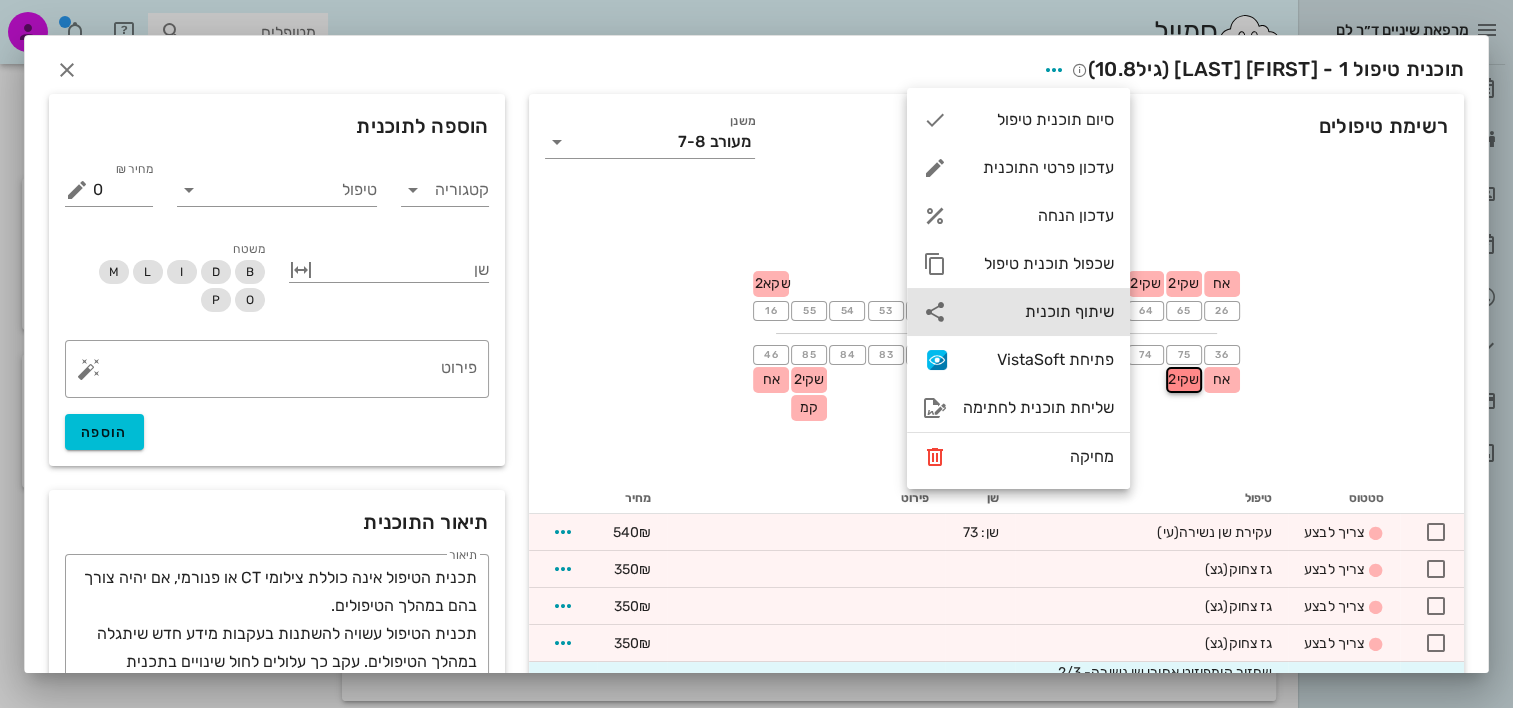 click on "שיתוף תוכנית" at bounding box center [1038, 311] 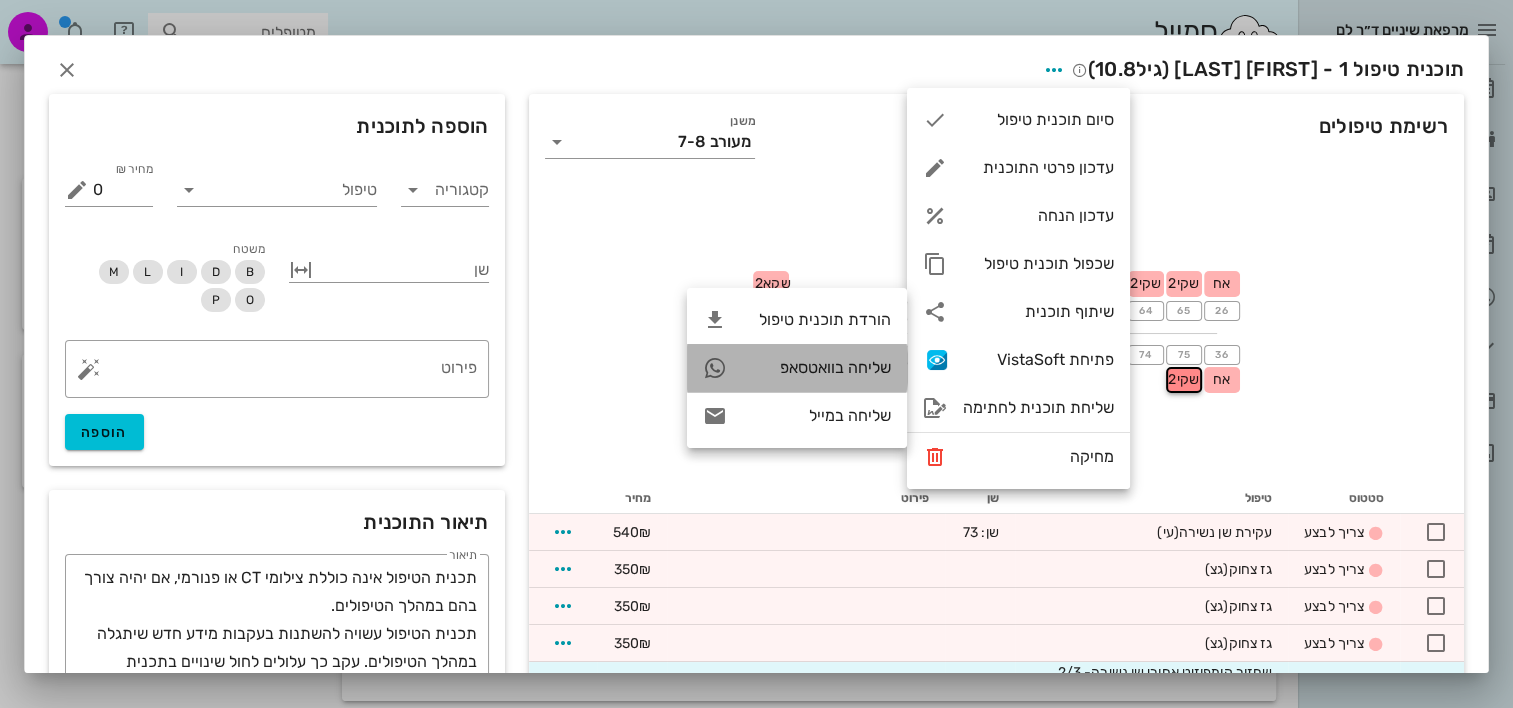 click on "שליחה בוואטסאפ" at bounding box center [817, 367] 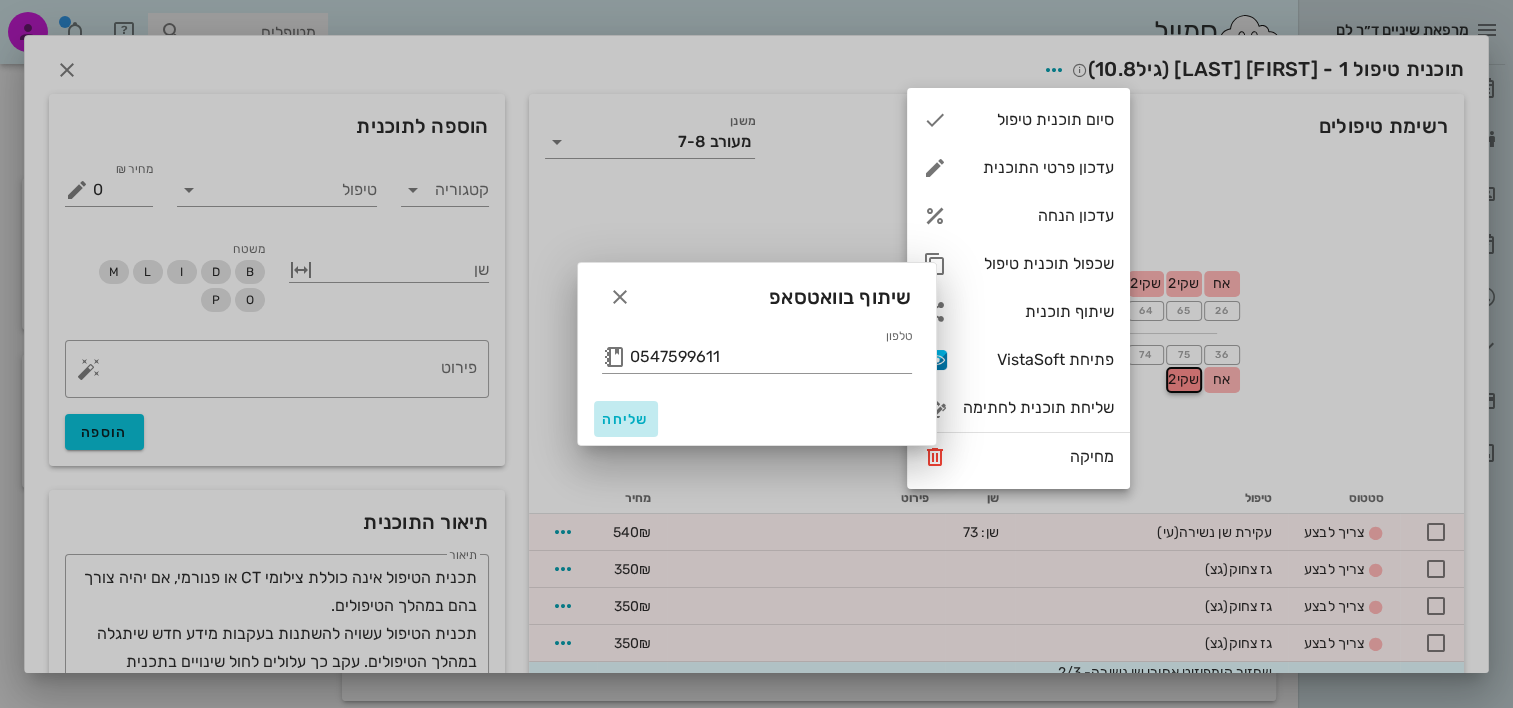 click on "שליחה" at bounding box center [626, 419] 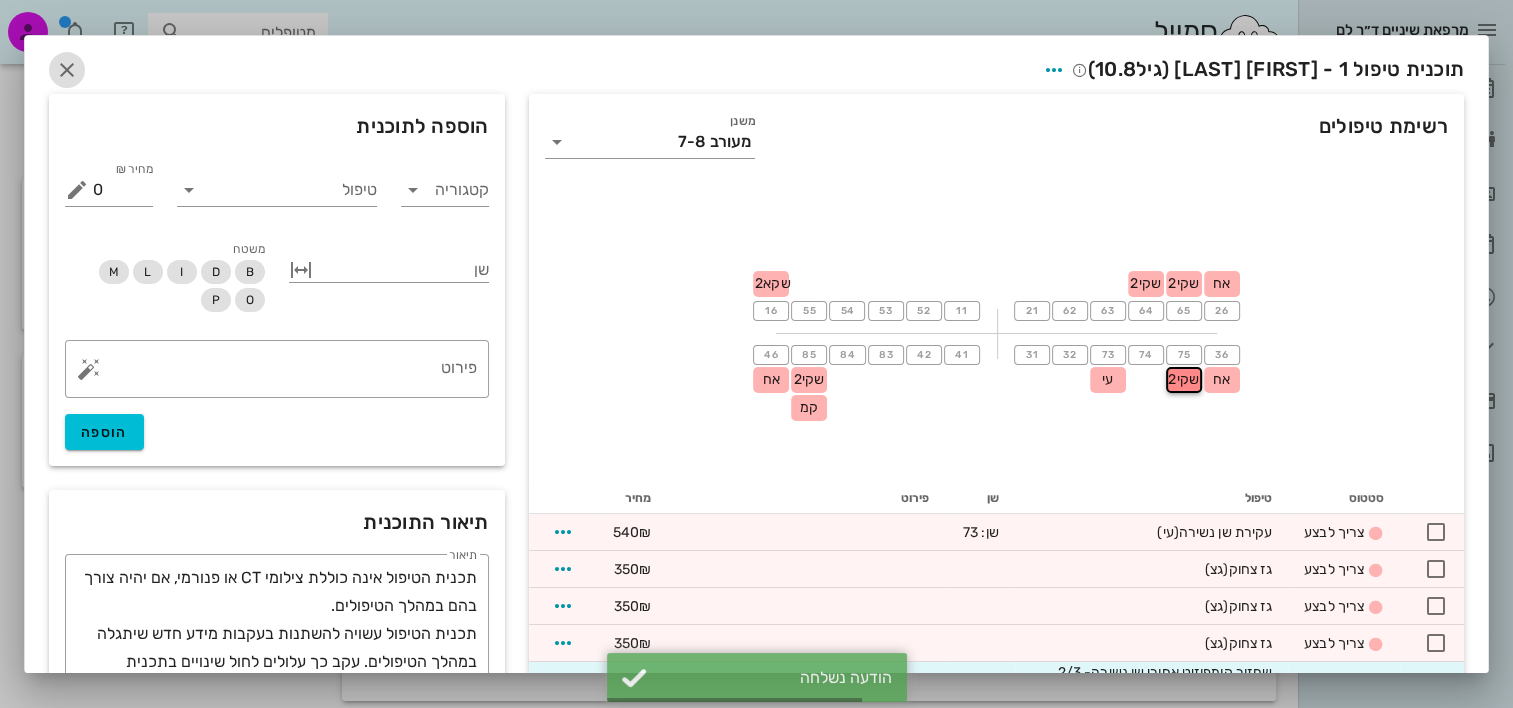 click at bounding box center [67, 70] 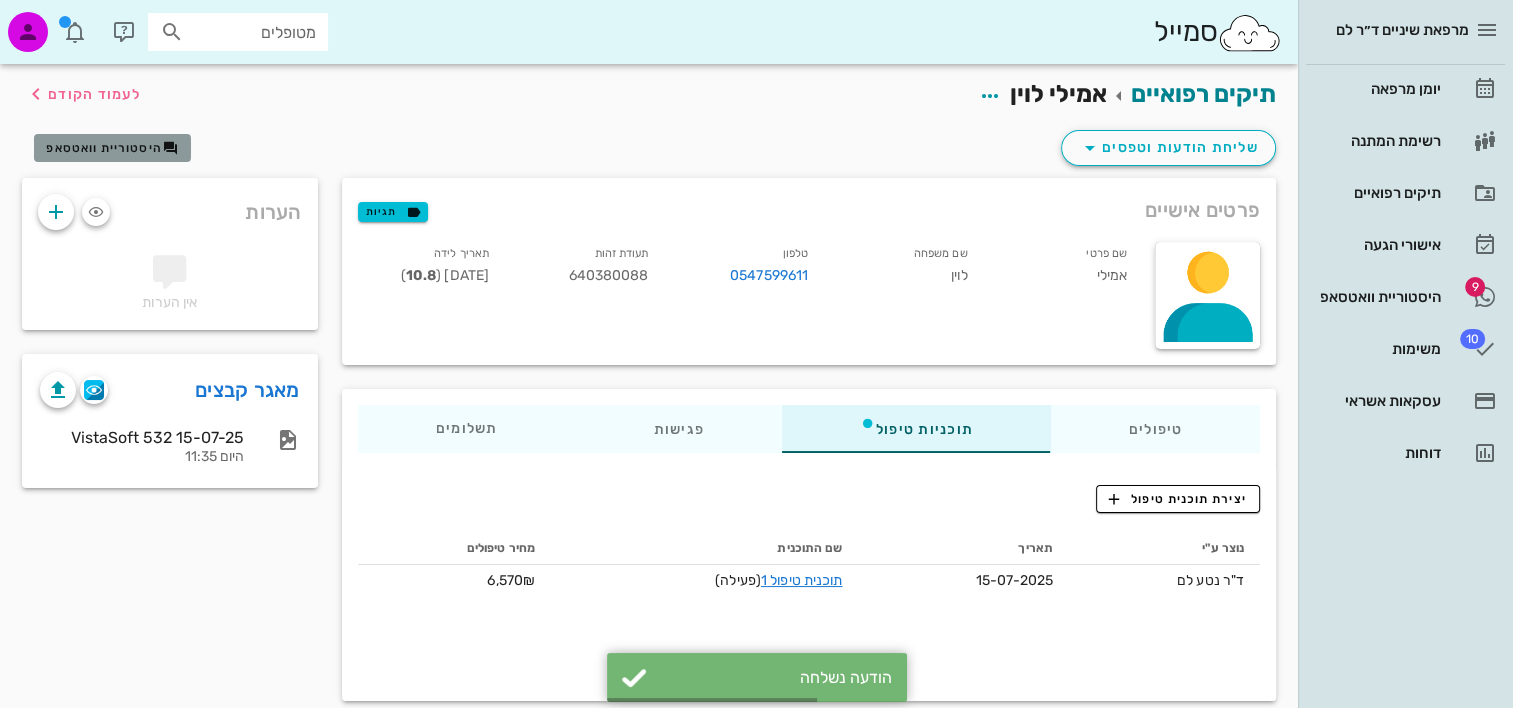 click on "היסטוריית וואטסאפ" at bounding box center [104, 148] 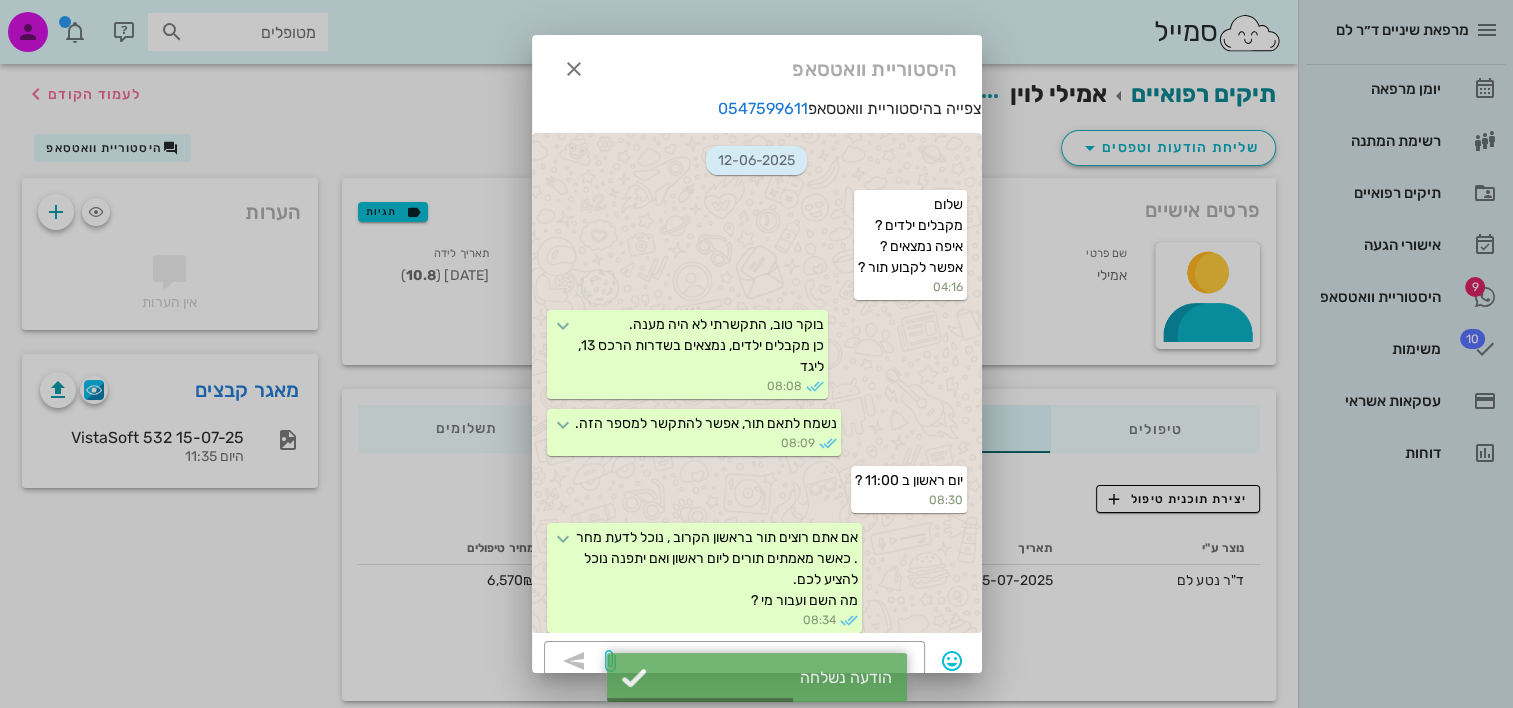 scroll, scrollTop: 2852, scrollLeft: 0, axis: vertical 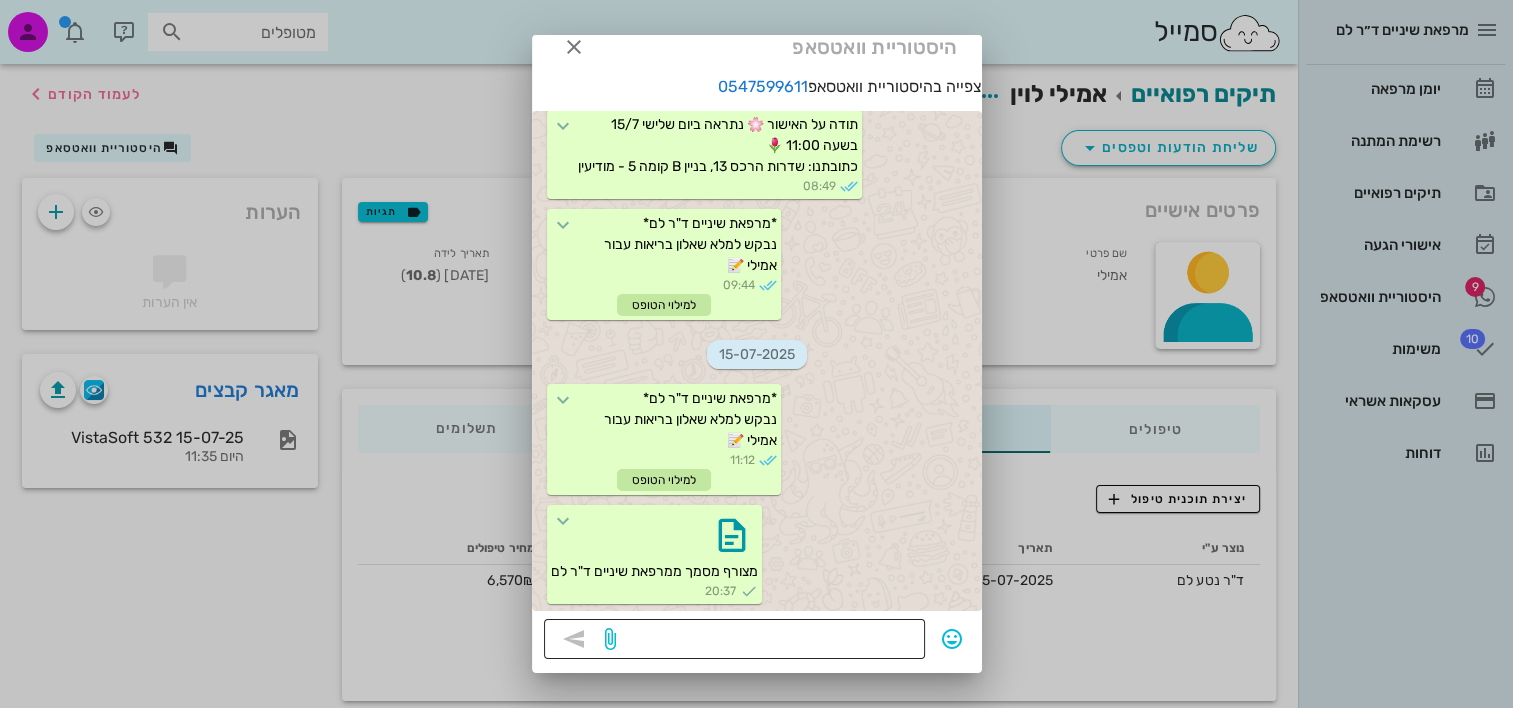 click at bounding box center [766, 641] 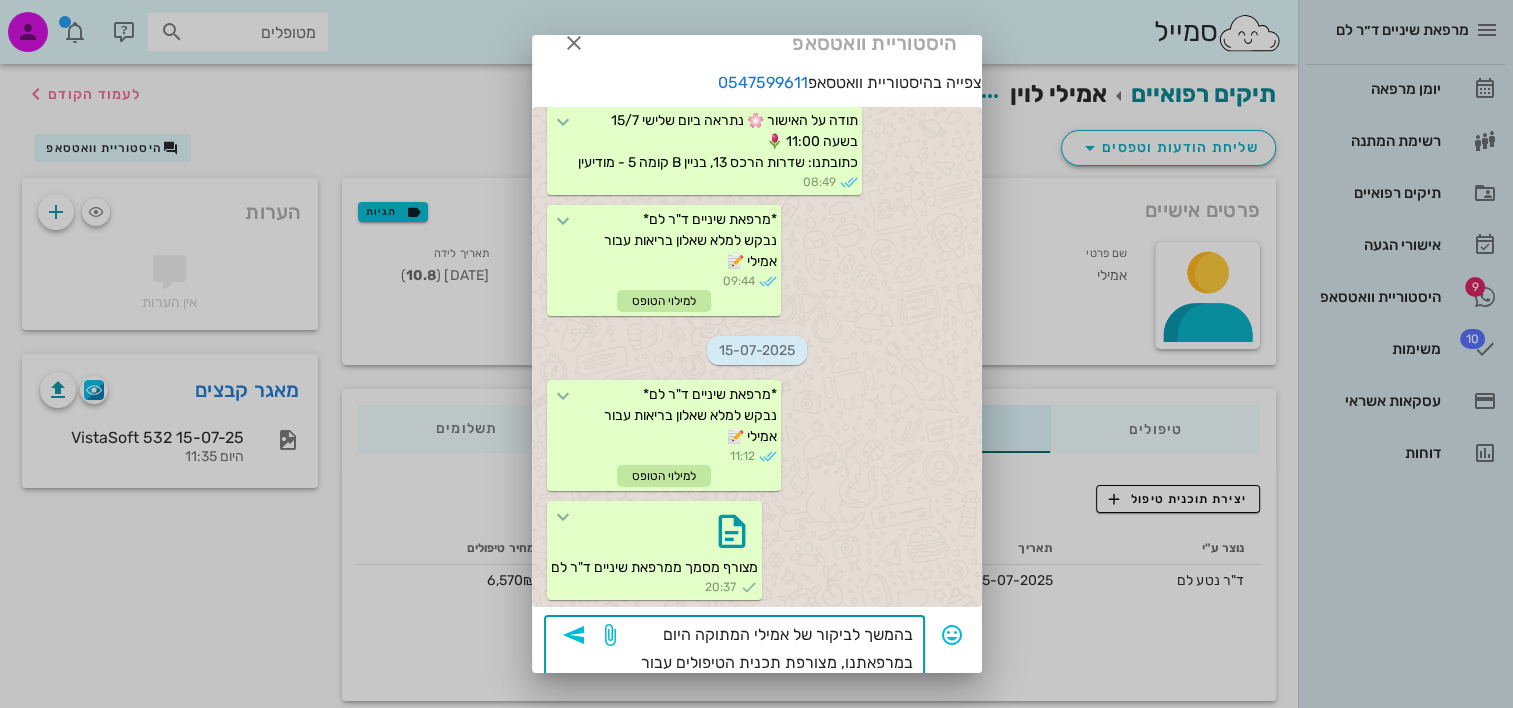 scroll, scrollTop: 54, scrollLeft: 0, axis: vertical 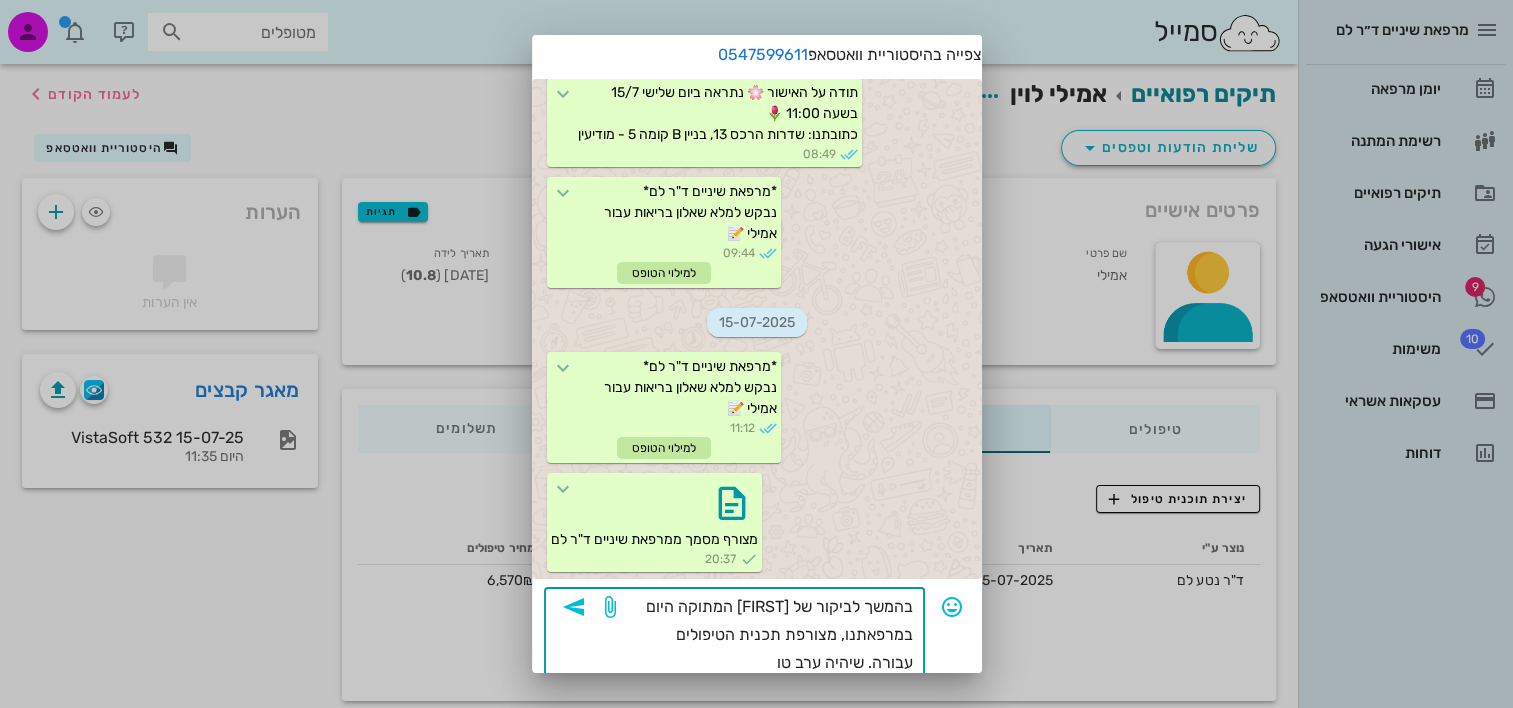 type on "בהמשך לביקור של אמילי המתוקה היום במרפאתנו, מצורפת תכנית הטיפולים עבורה. שיהיה ערב טוב" 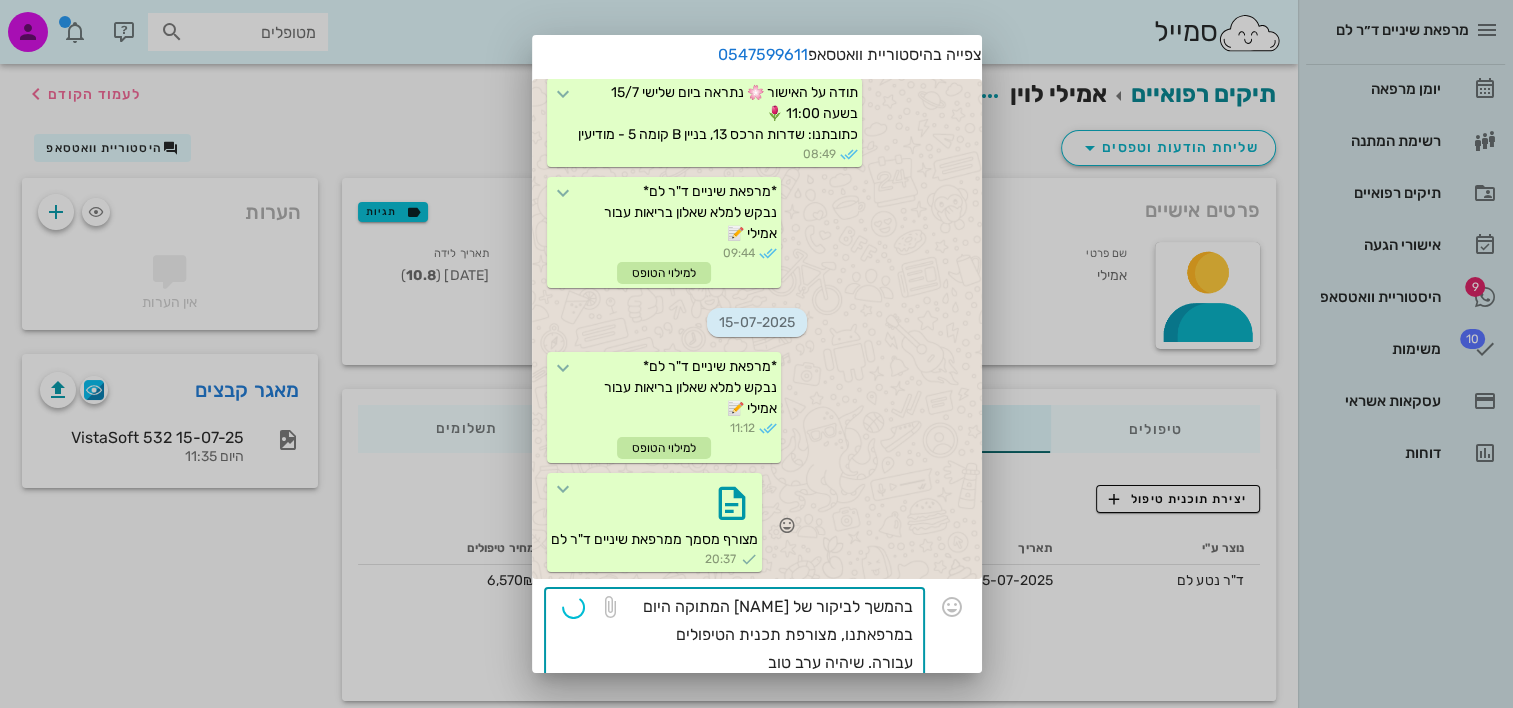 type 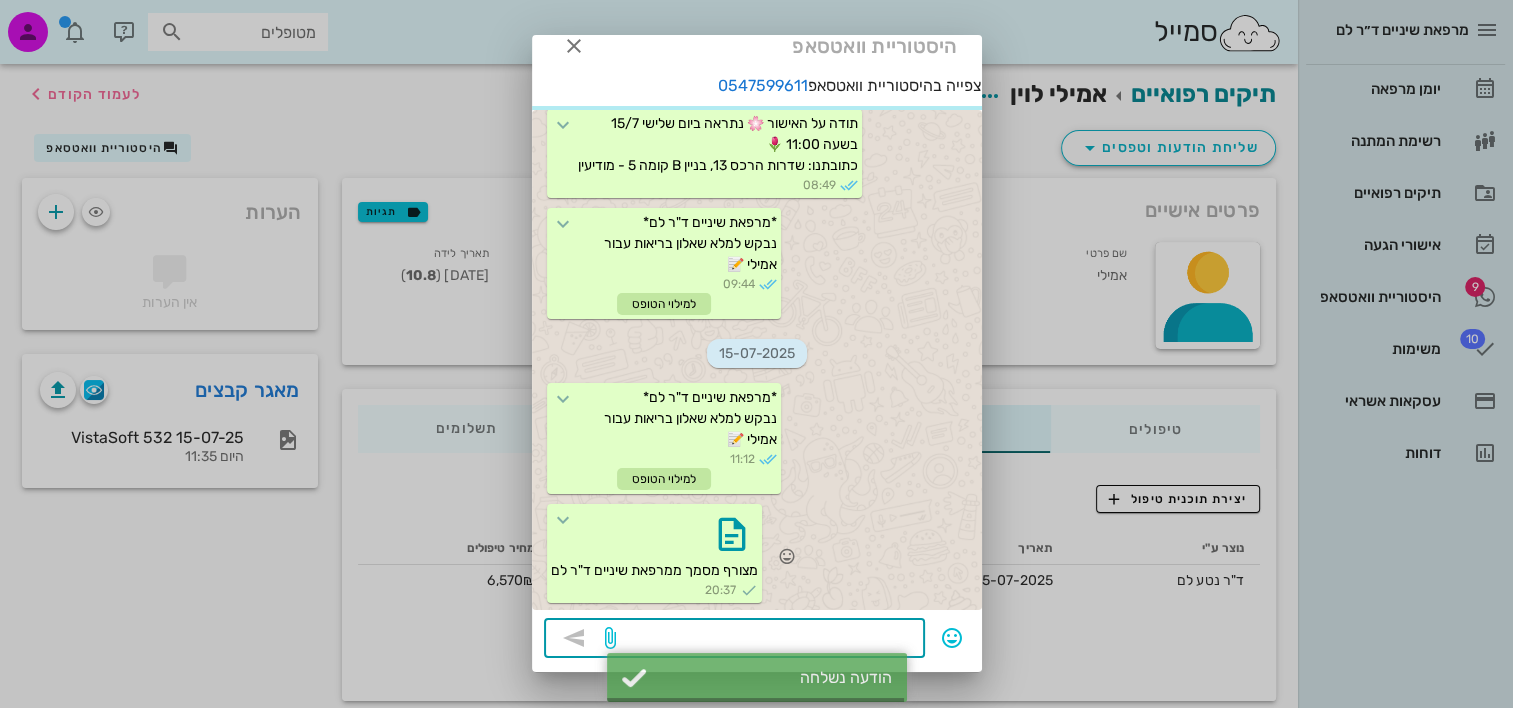 scroll, scrollTop: 22, scrollLeft: 0, axis: vertical 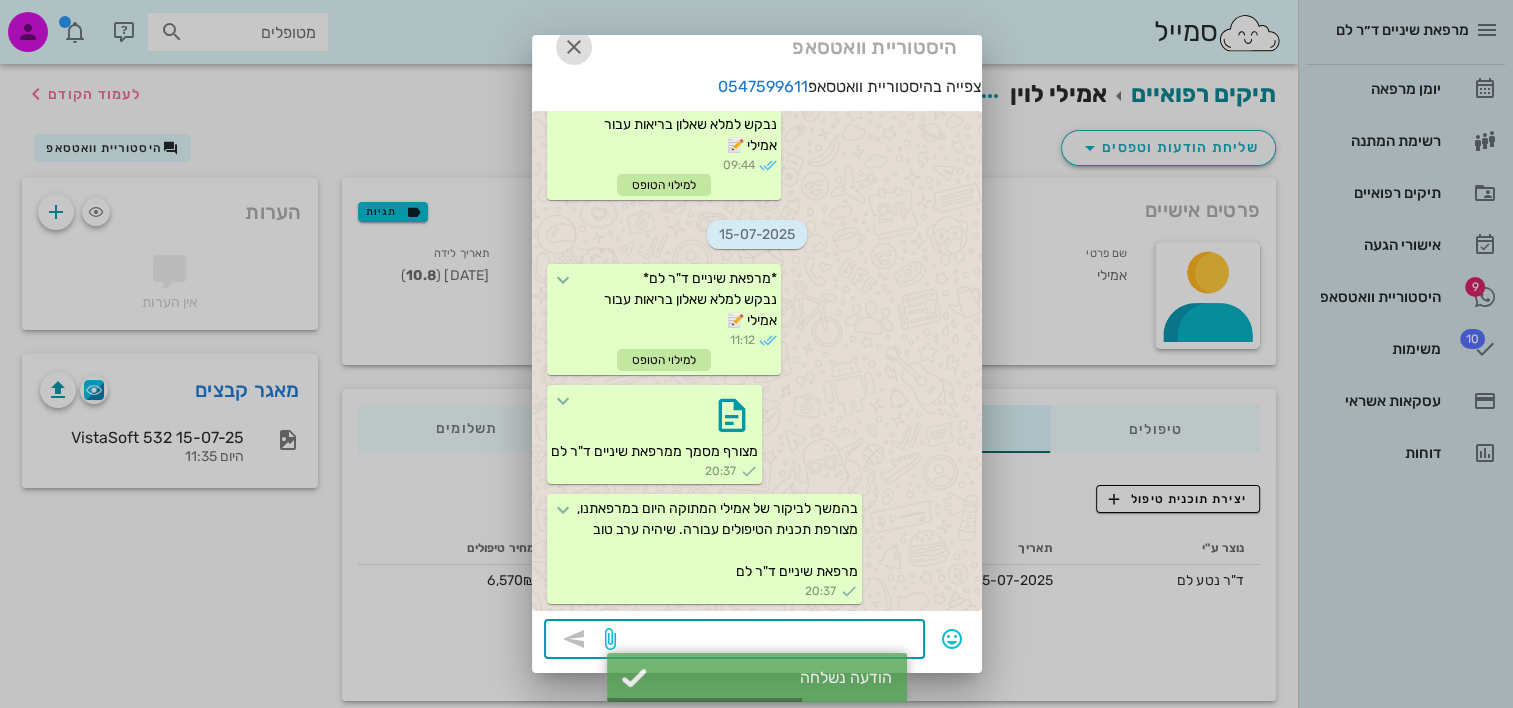 click at bounding box center (574, 47) 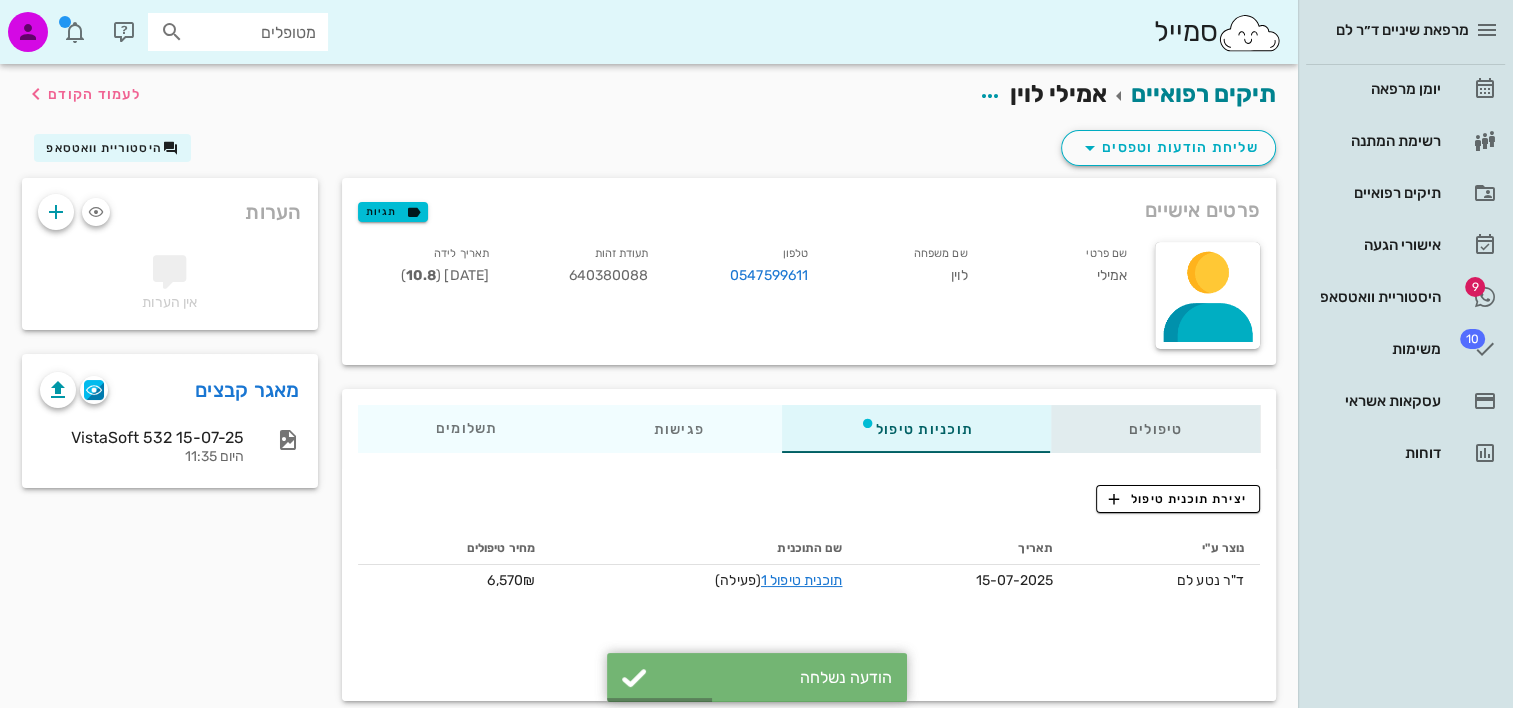 click on "טיפולים" at bounding box center [1155, 429] 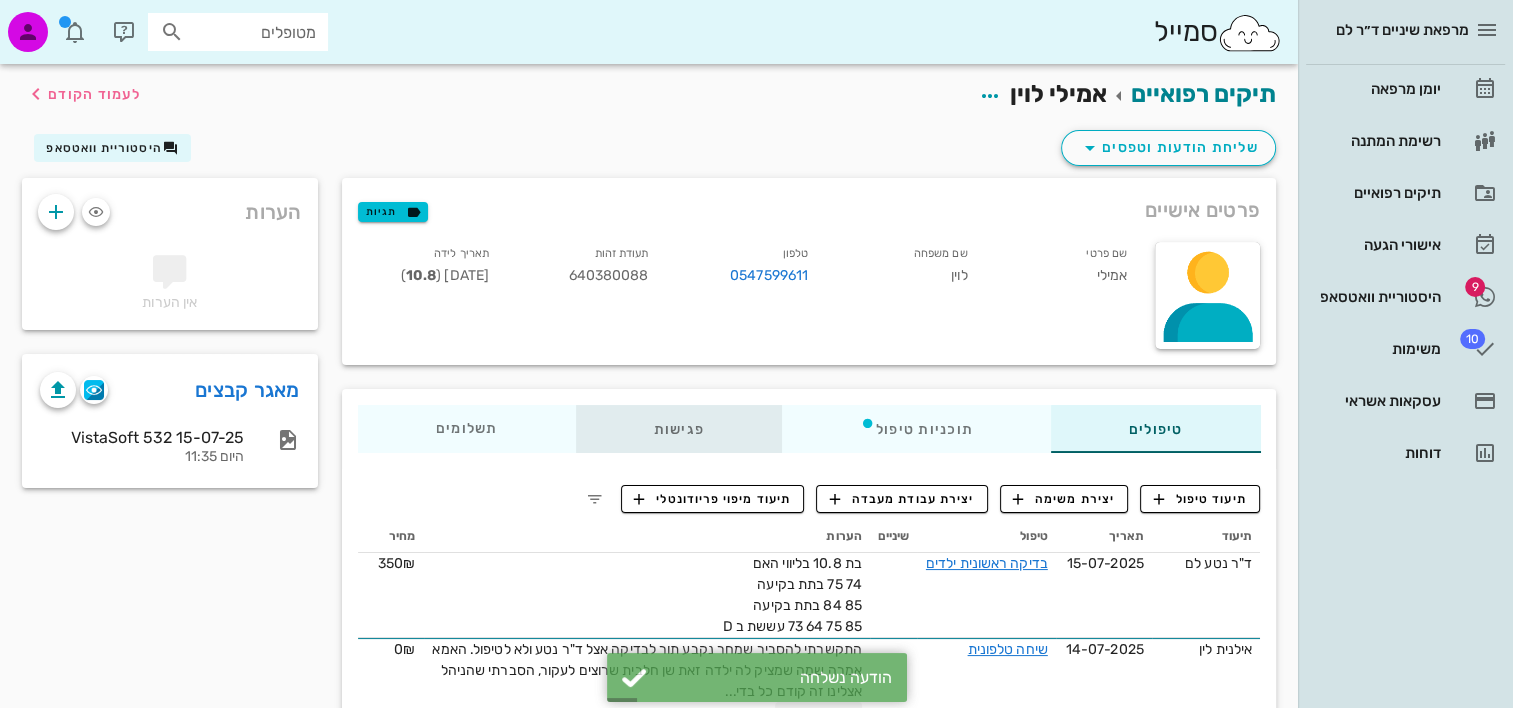 click on "פגישות" at bounding box center [678, 429] 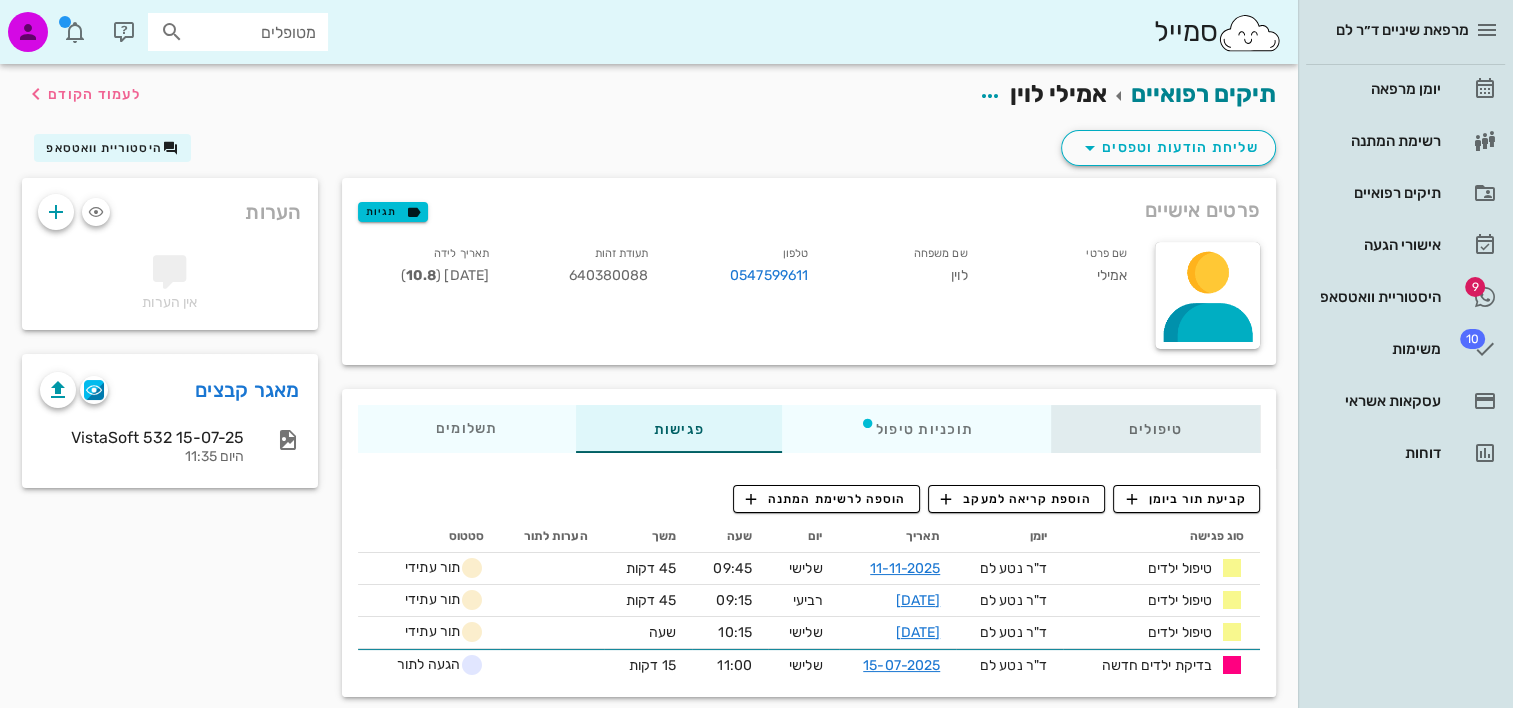 click on "טיפולים" at bounding box center (1155, 429) 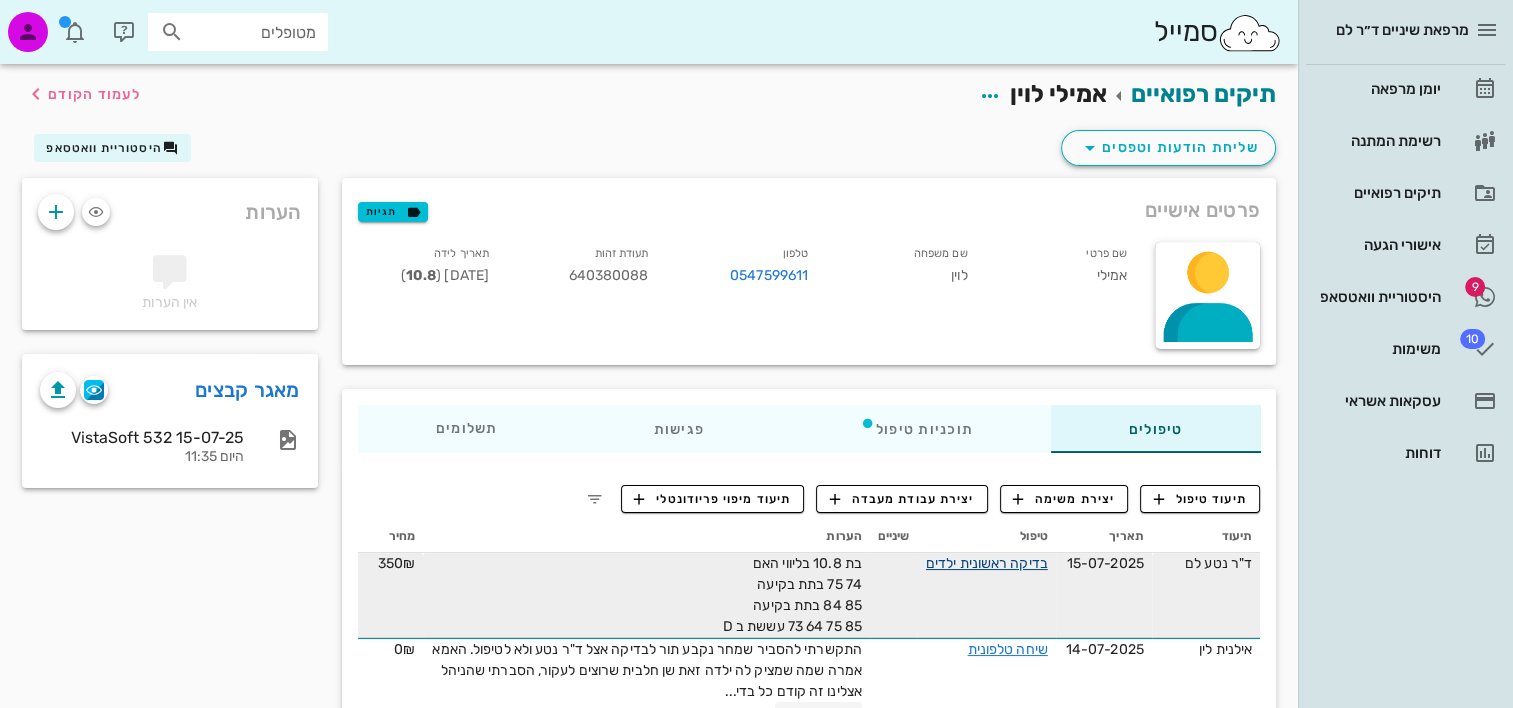 click on "בדיקה ראשונית ילדים" at bounding box center [987, 563] 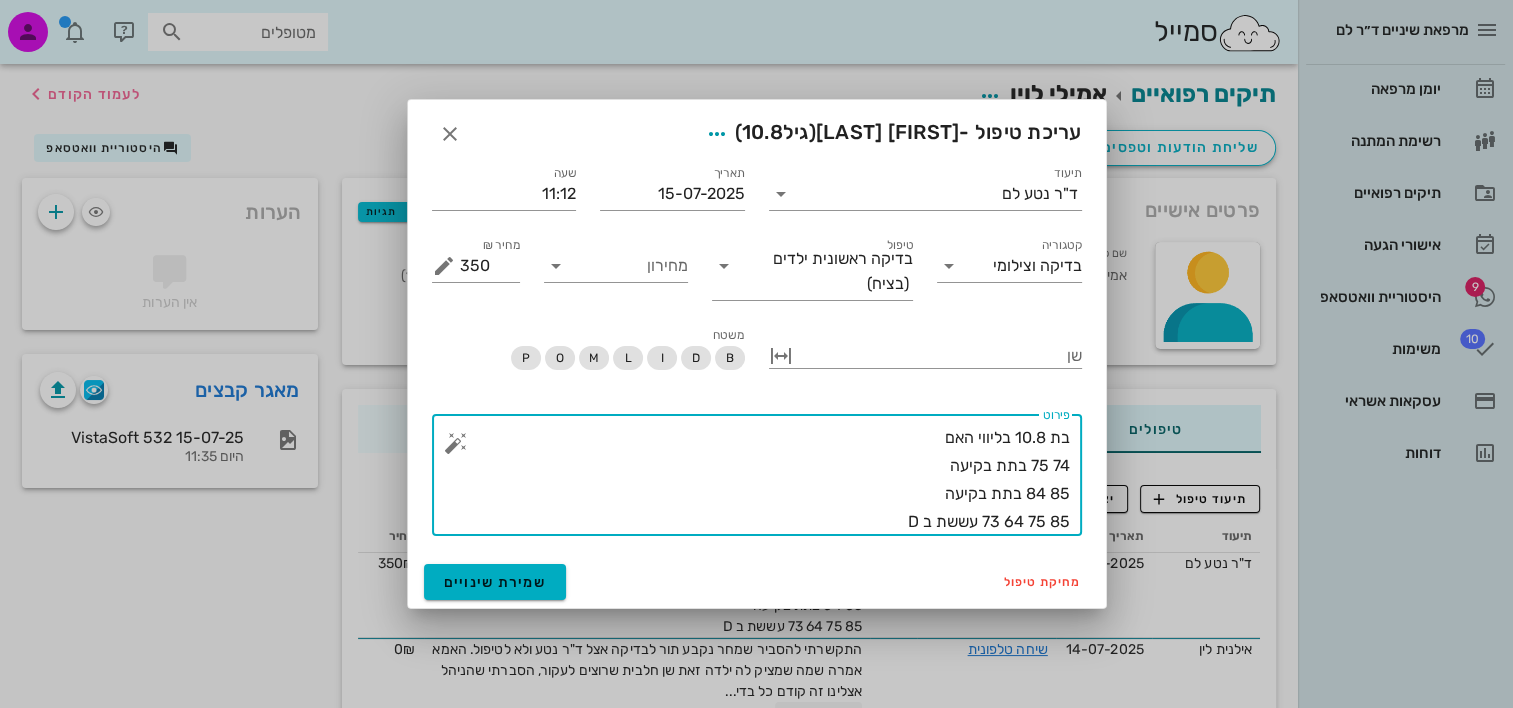 click on "בת 10.8 בליווי האם
74 75 בתת בקיעה
85 84 בתת בקיעה
85 75 64 73 עששת ב D" at bounding box center [765, 480] 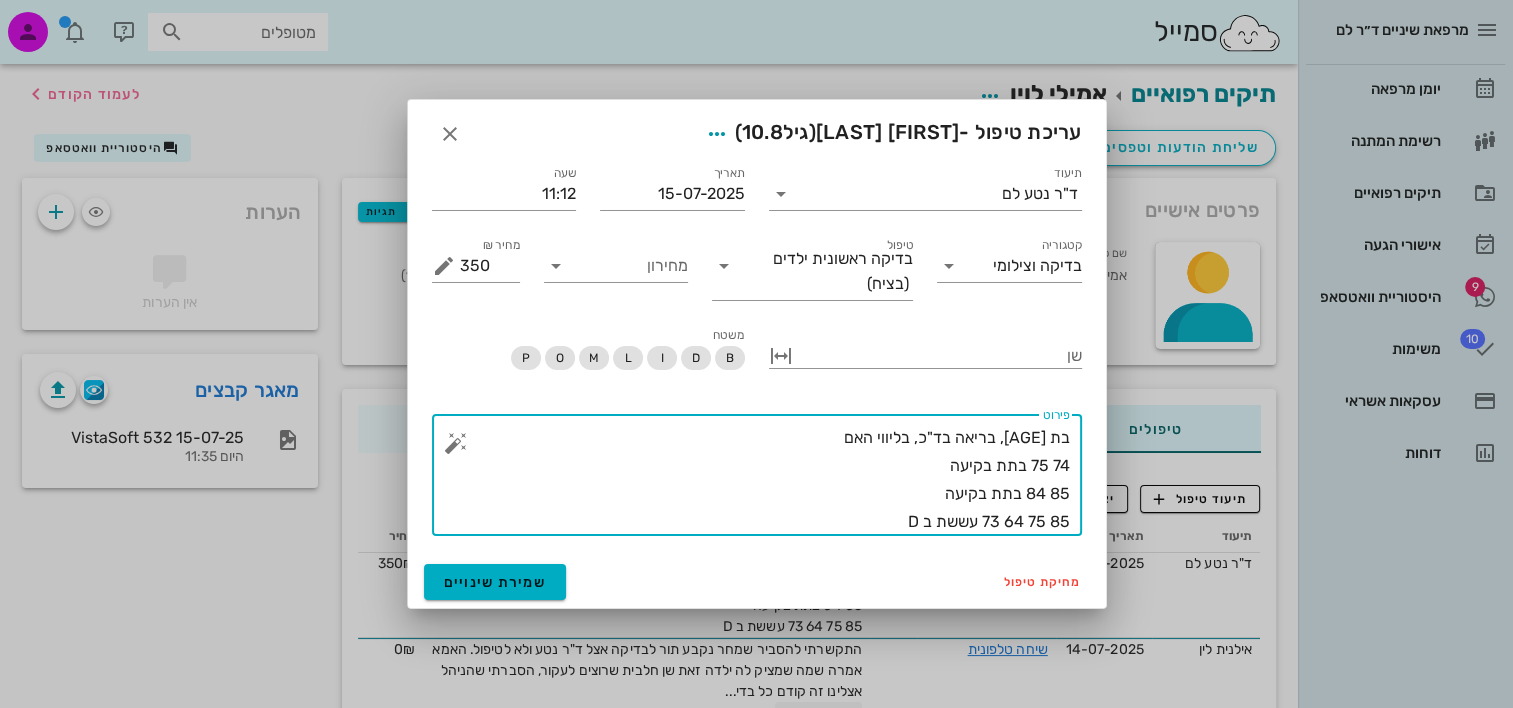 click on "בת 10.8, בריאה בד"כ, בליווי האם
74 75 בתת בקיעה
85 84 בתת בקיעה
85 75 64 73 עששת ב D" at bounding box center [765, 480] 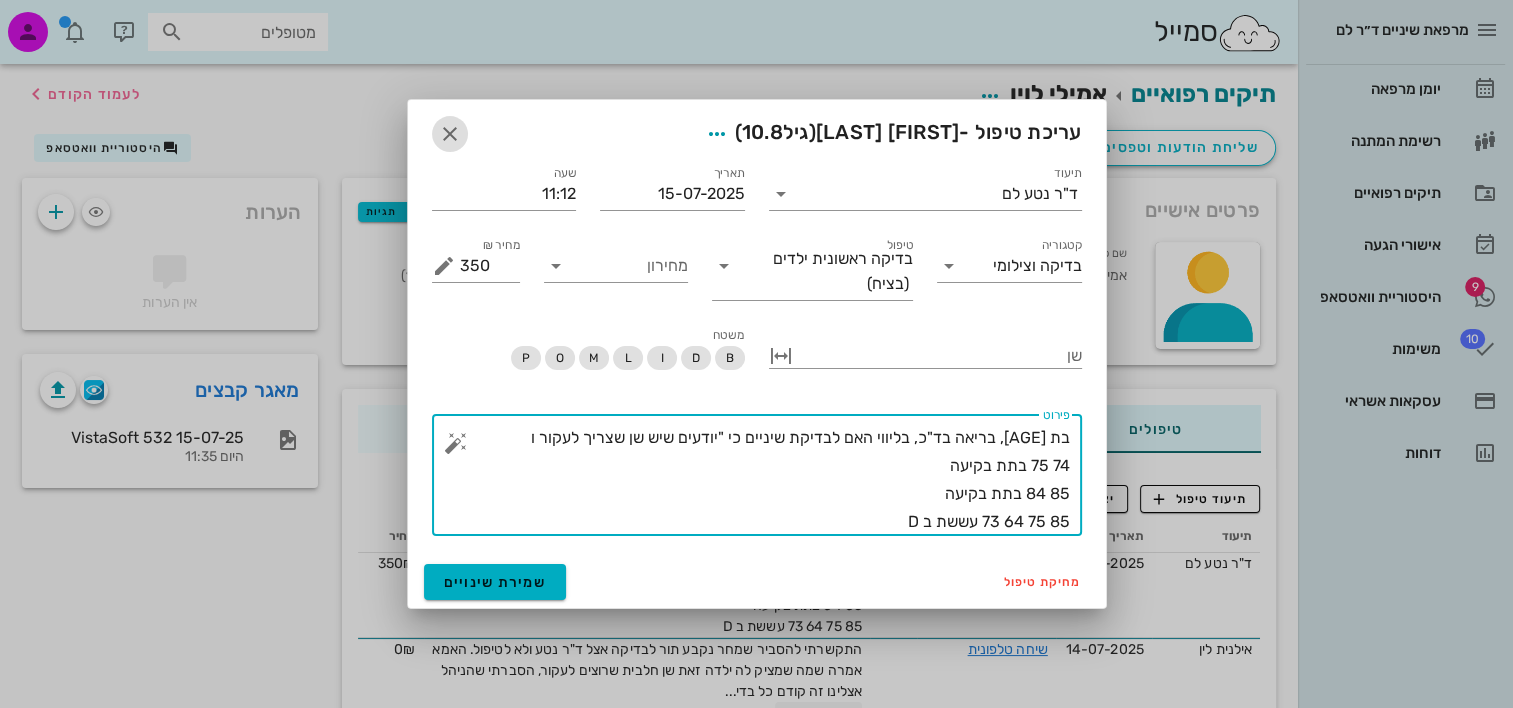 click at bounding box center [450, 134] 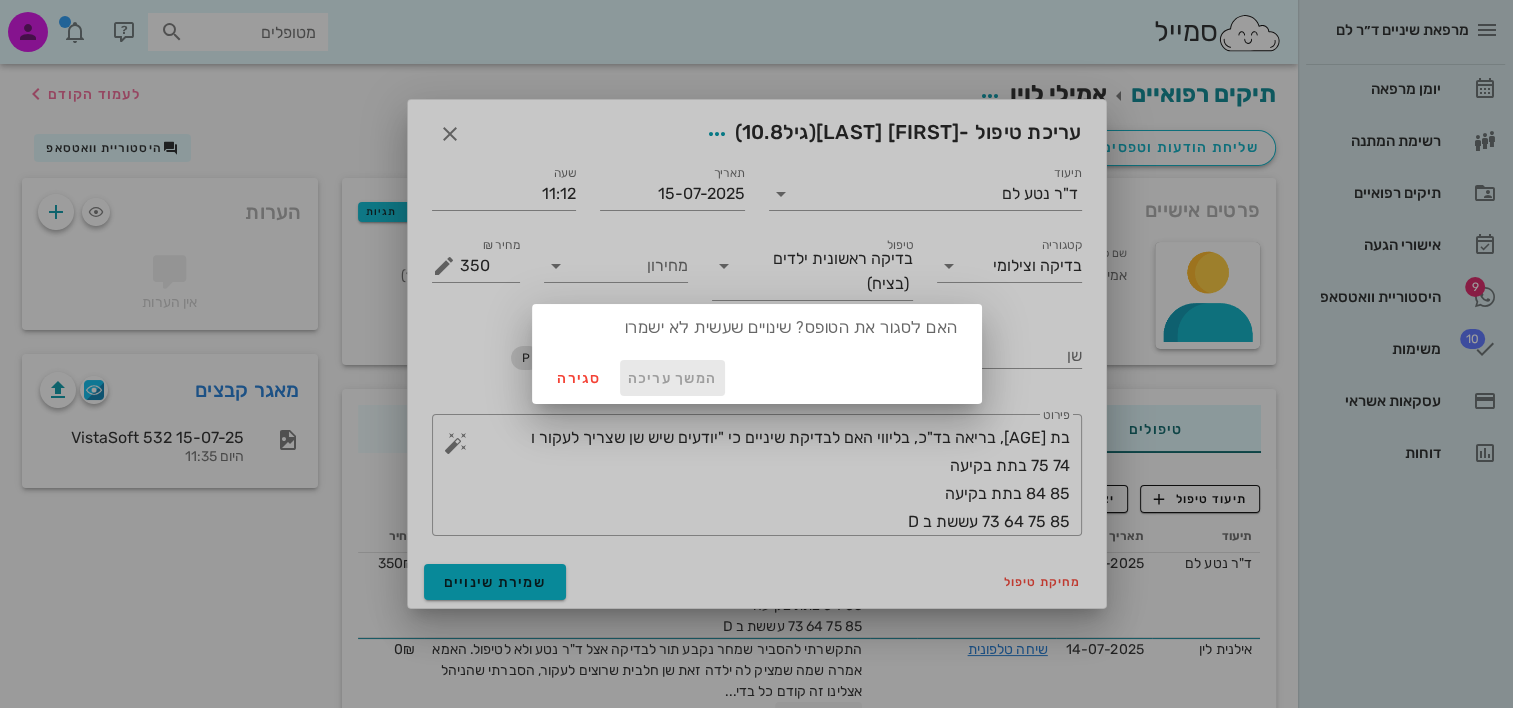 click on "המשך עריכה" at bounding box center (673, 378) 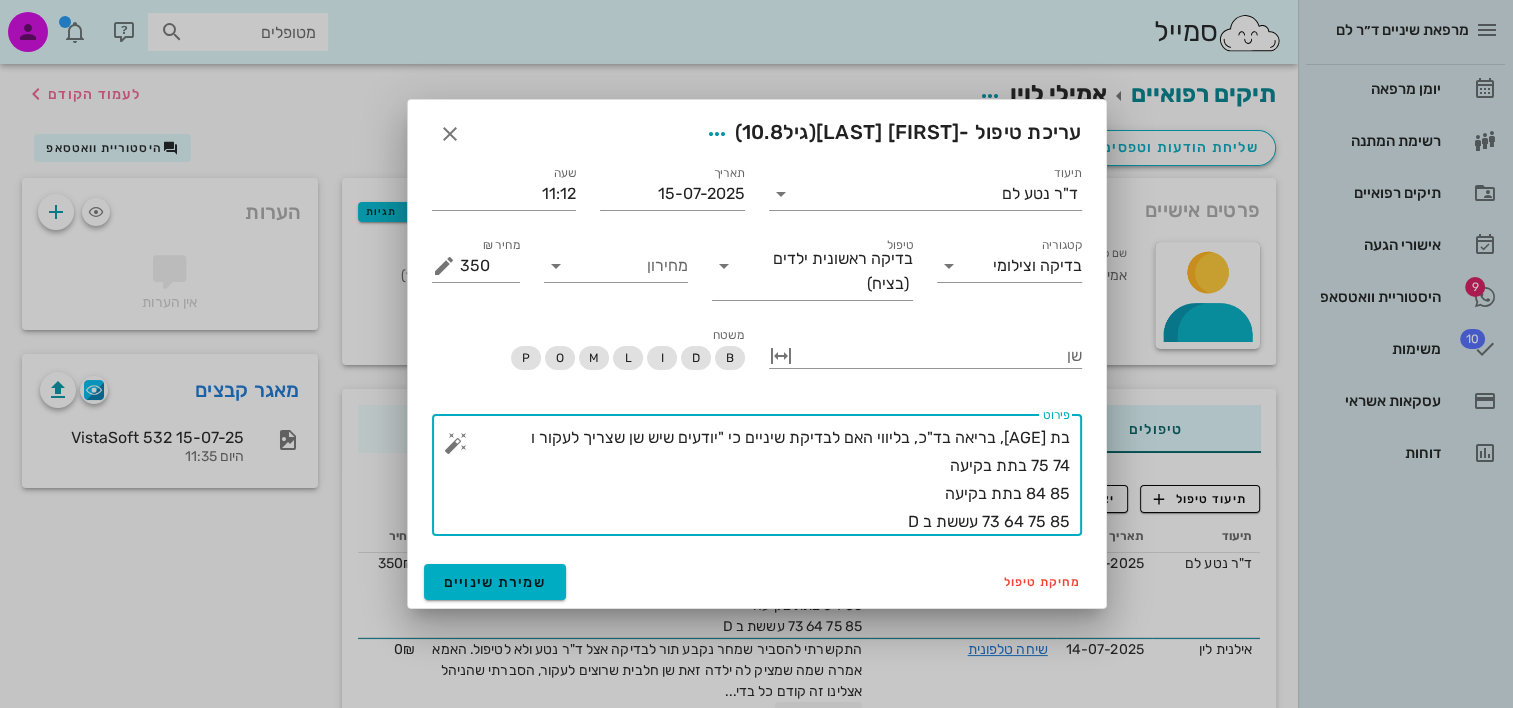 drag, startPoint x: 508, startPoint y: 448, endPoint x: 544, endPoint y: 447, distance: 36.013885 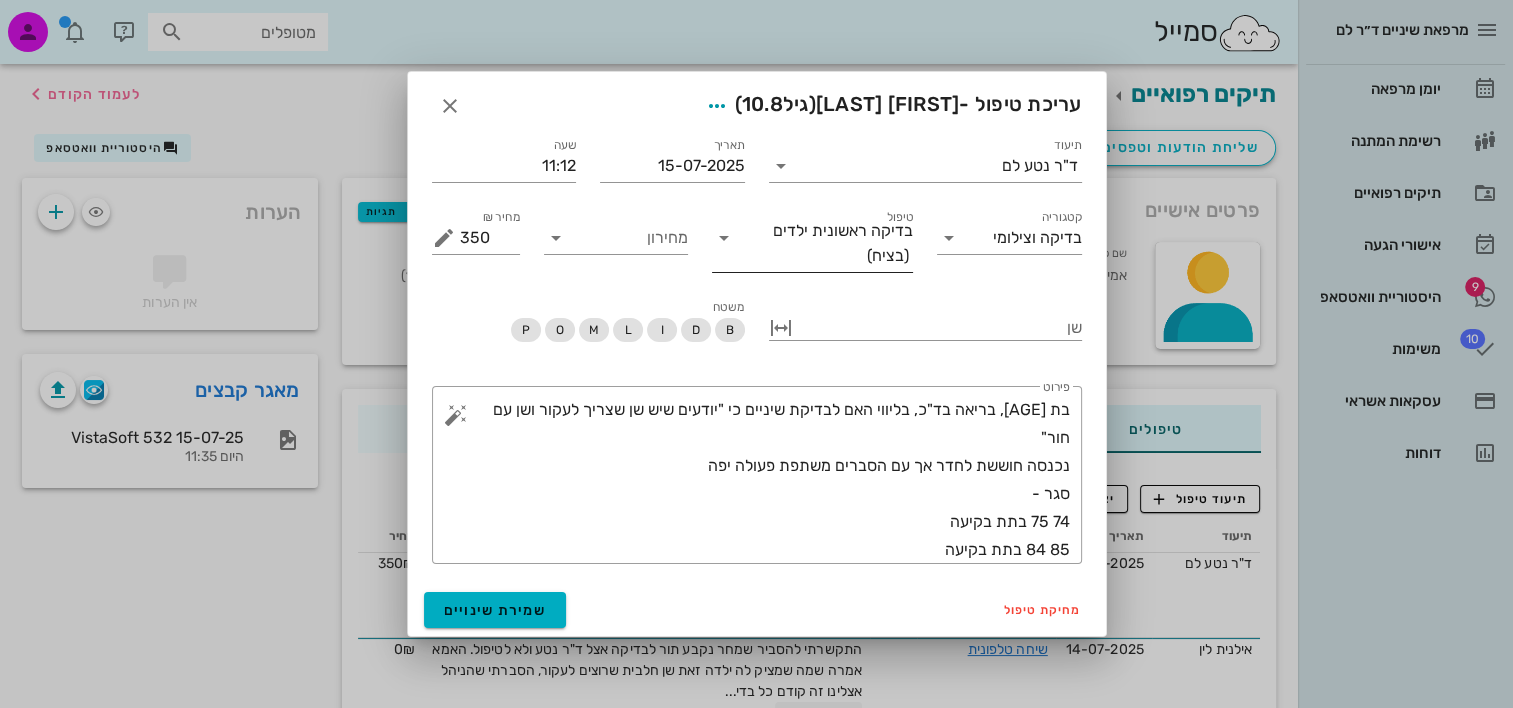 drag, startPoint x: 855, startPoint y: 252, endPoint x: 850, endPoint y: 236, distance: 16.763054 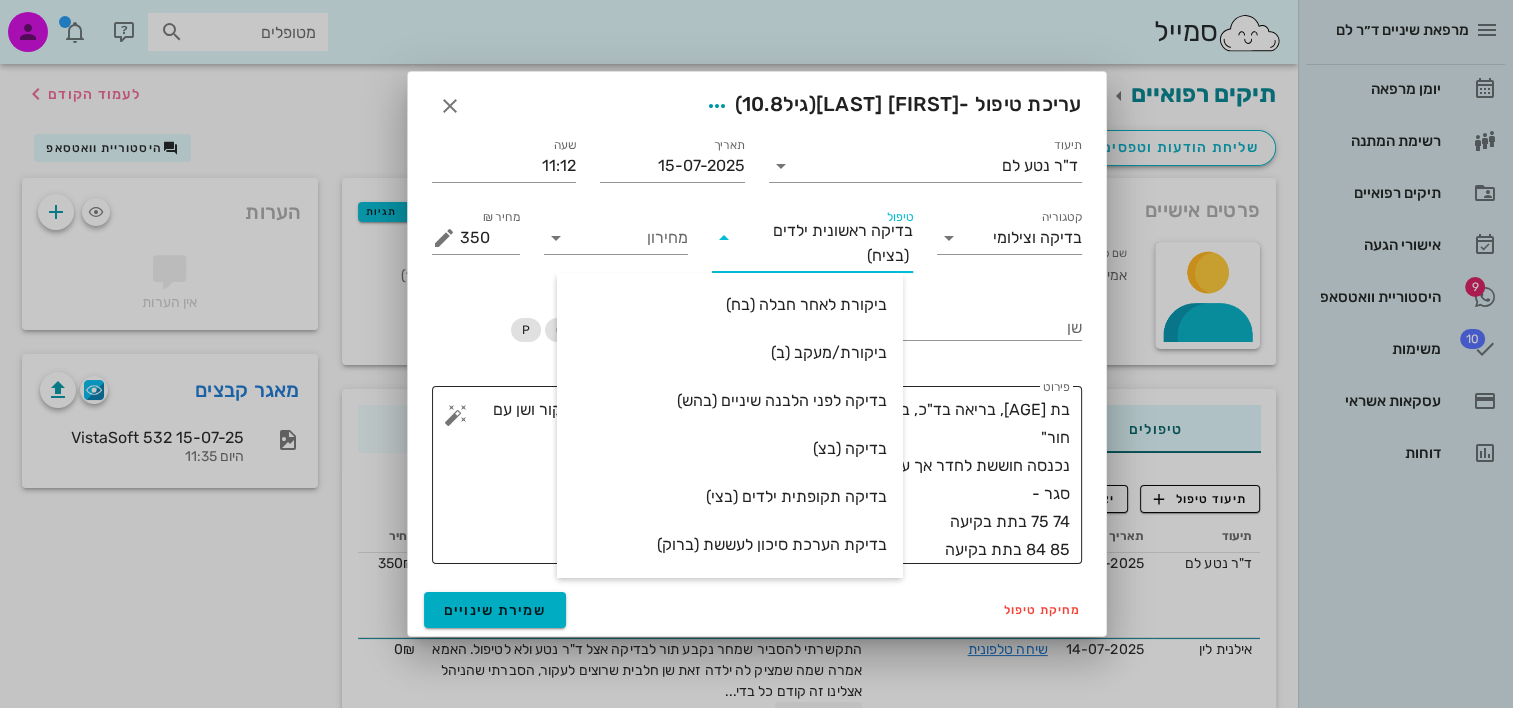 click on "בת 10.8, בריאה בד"כ, בליווי האם לבדיקת שיניים כי "יודעים שיש שן שצריך לעקור ושן עם חור"
נכנסה חוששת לחדר אך עם הסברים משתפת פעולה יפה
סגר -
74 75 בתת בקיעה
85 84 בתת בקיעה
85 75 64 73 עששת ב D" at bounding box center [765, 480] 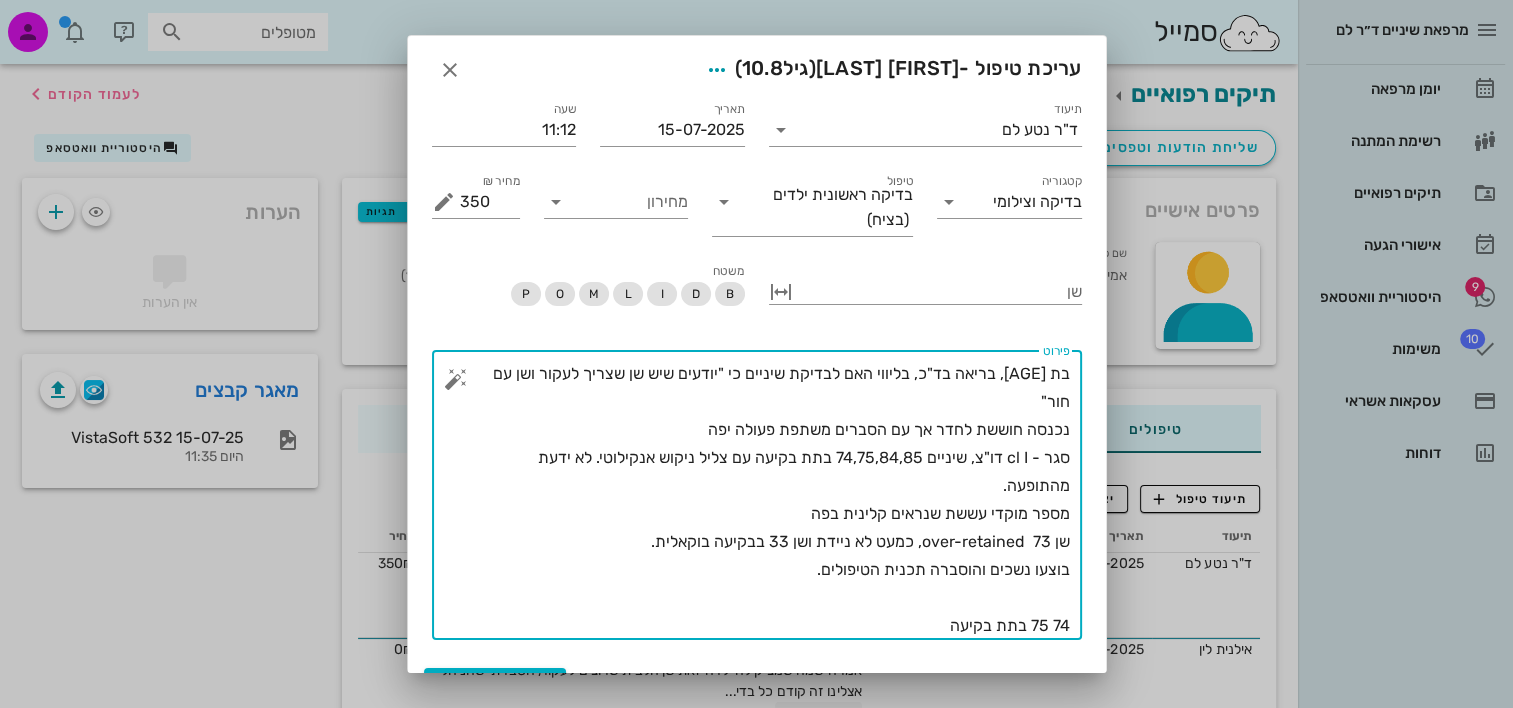 scroll, scrollTop: 40, scrollLeft: 0, axis: vertical 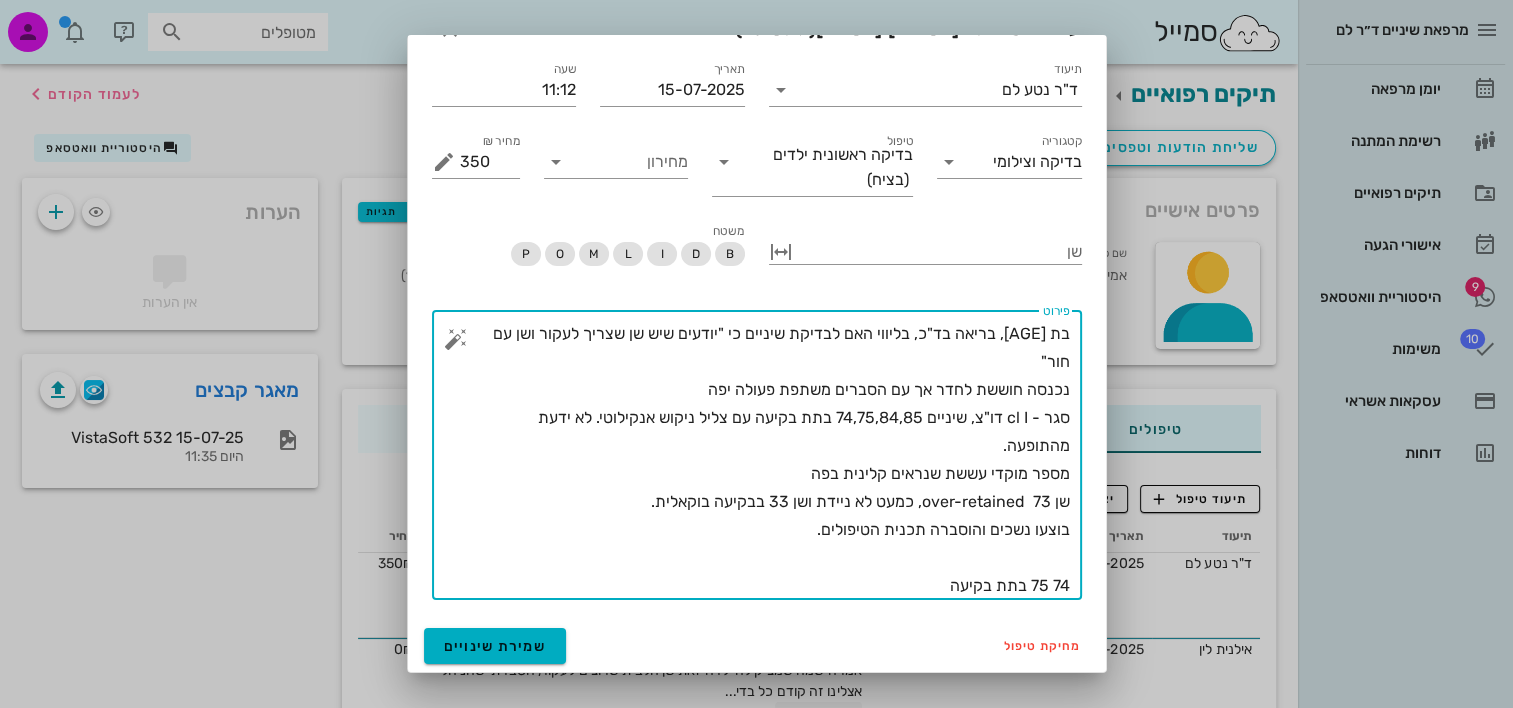 click on "בת 10.8, בריאה בד"כ, בליווי האם לבדיקת שיניים כי "יודעים שיש שן שצריך לעקור ושן עם חור"
נכנסה חוששת לחדר אך עם הסברים משתפת פעולה יפה
סגר - cl I דו"צ, שיניים 74,75,84,85 בתת בקיעה עם צליל ניקוש אנקילוטי. לא ידעת מהתופעה.
מספר מוקדי עששת שנראים קלינית בפה
שן 73  over-retained, כמעט לא ניידת ושן 33 בבקיעה בוקאלית.
בוצעו נשכים והוסברה תכנית הטיפולים.
74 75 בתת בקיעה
85 84 בתת בקיעה
85 75 64 73 עששת ב D" at bounding box center (765, 460) 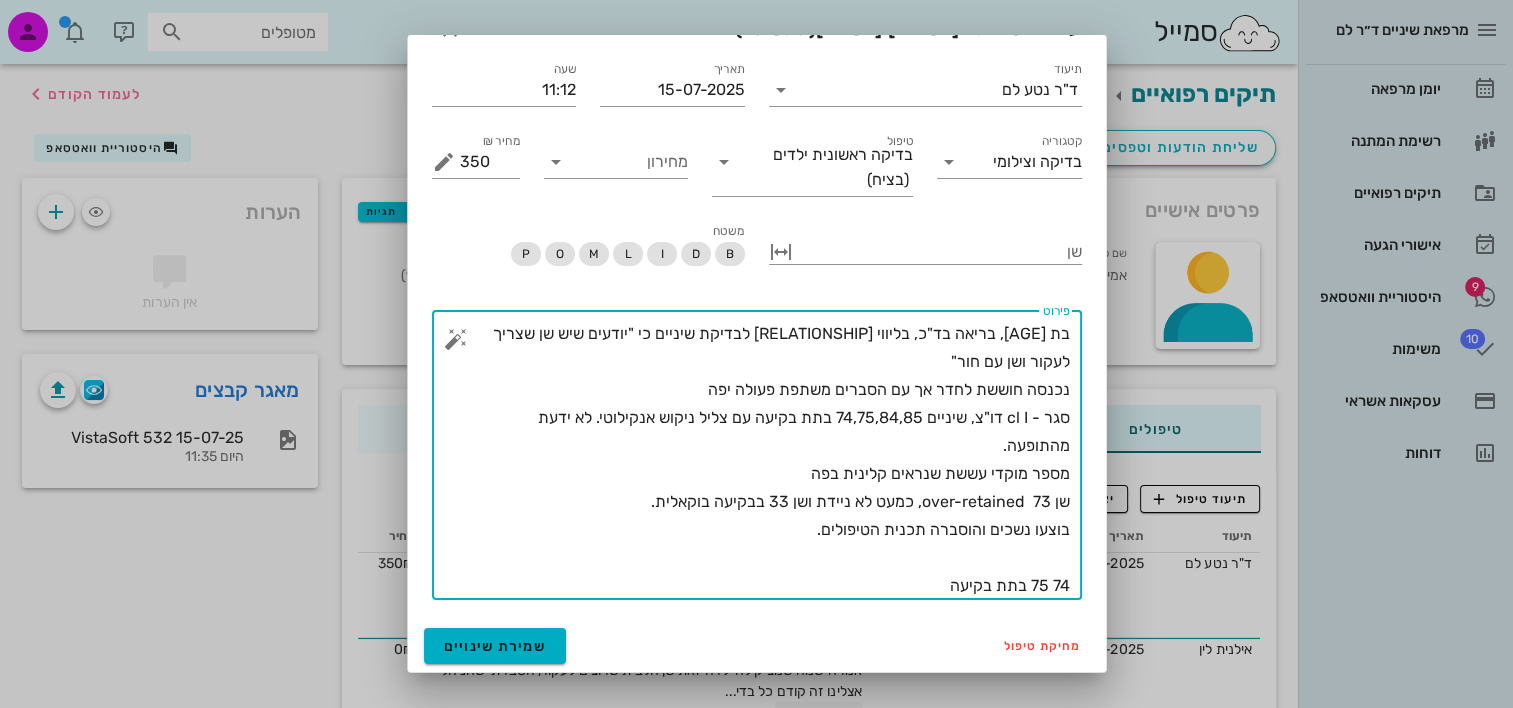 scroll, scrollTop: 0, scrollLeft: 0, axis: both 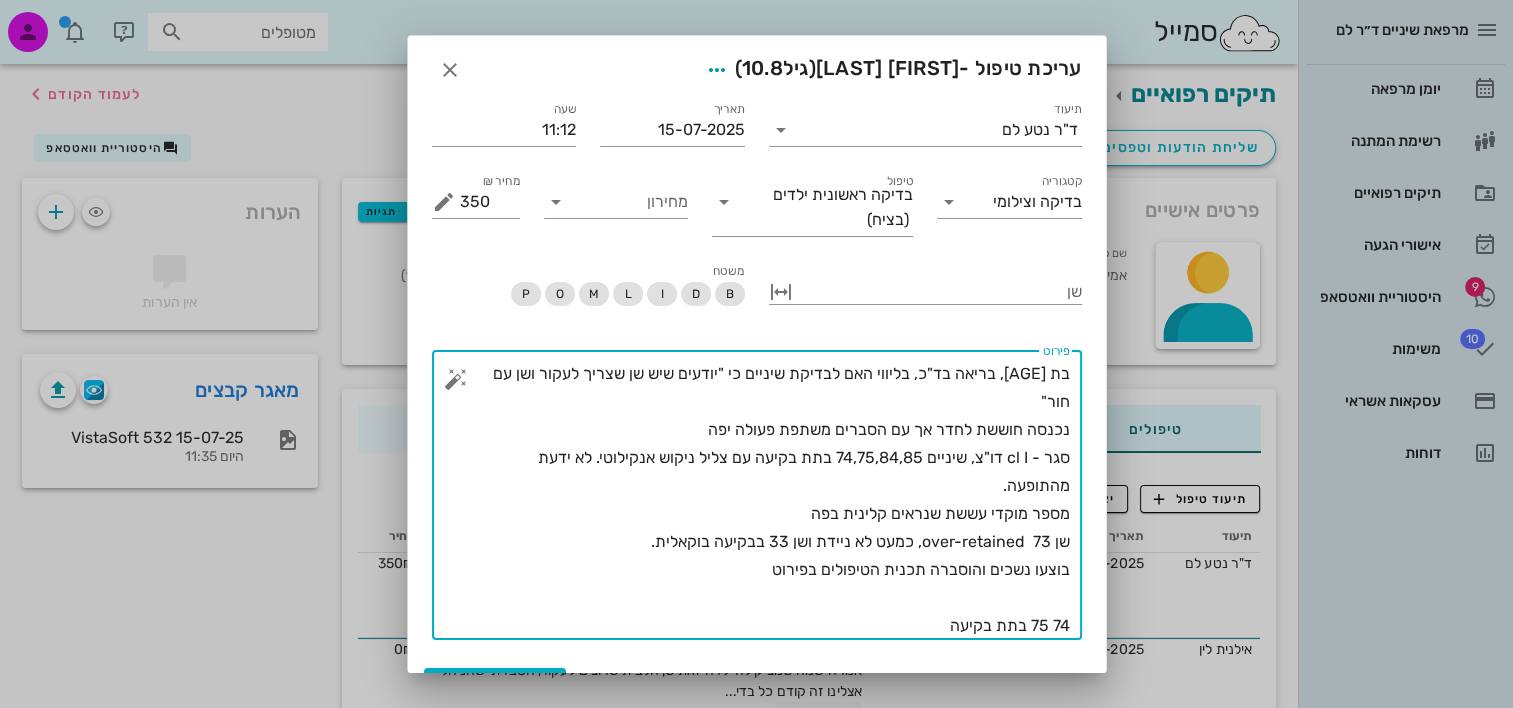 click on "בת 10.8, בריאה בד"כ, בליווי האם לבדיקת שיניים כי "יודעים שיש שן שצריך לעקור ושן עם חור"
נכנסה חוששת לחדר אך עם הסברים משתפת פעולה יפה
סגר - cl I דו"צ, שיניים 74,75,84,85 בתת בקיעה עם צליל ניקוש אנקילוטי. לא ידעת מהתופעה.
מספר מוקדי עששת שנראים קלינית בפה
שן 73  over-retained, כמעט לא ניידת ושן 33 בבקיעה בוקאלית.
בוצעו נשכים והוסברה תכנית הטיפולים בפירוט
74 75 בתת בקיעה
85 84 בתת בקיעה
85 75 64 73 עששת ב D" at bounding box center [765, 500] 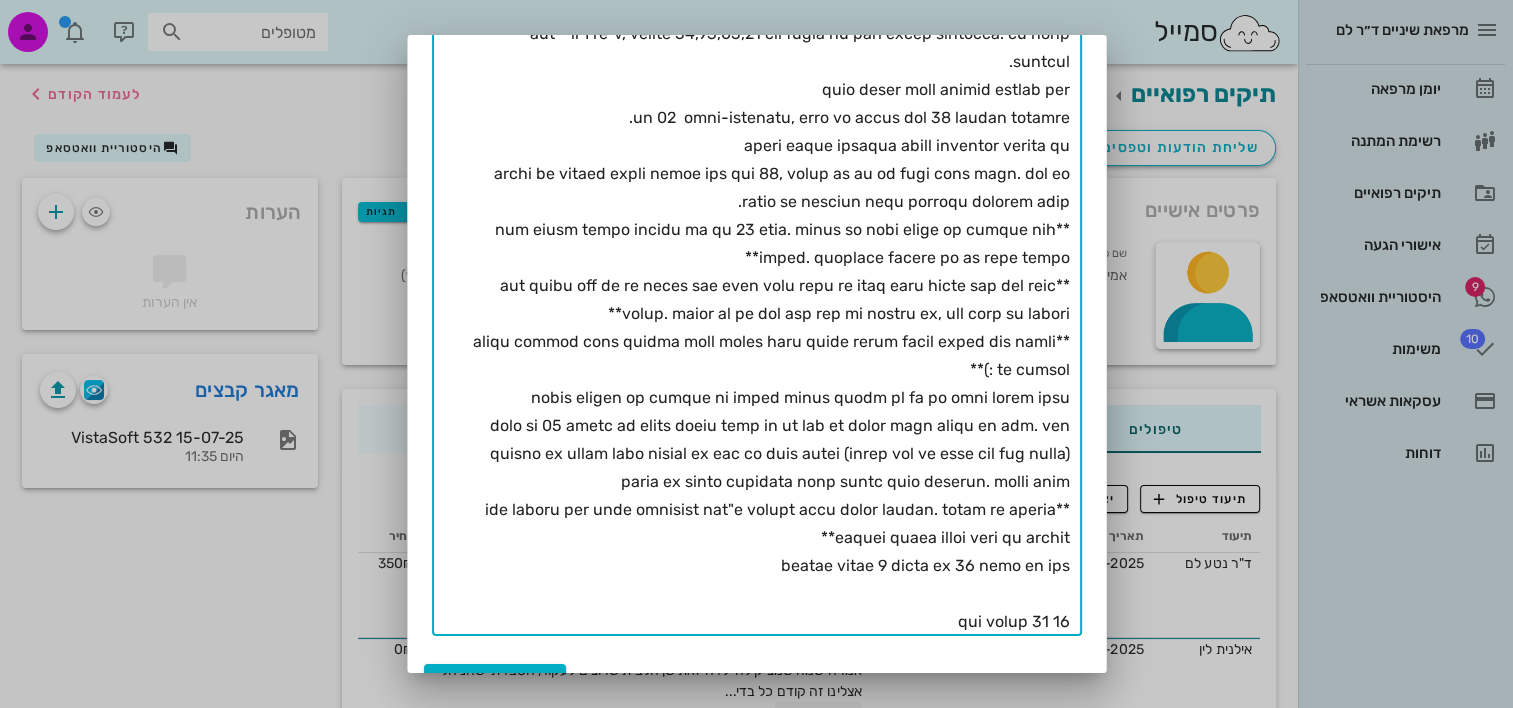 scroll, scrollTop: 460, scrollLeft: 0, axis: vertical 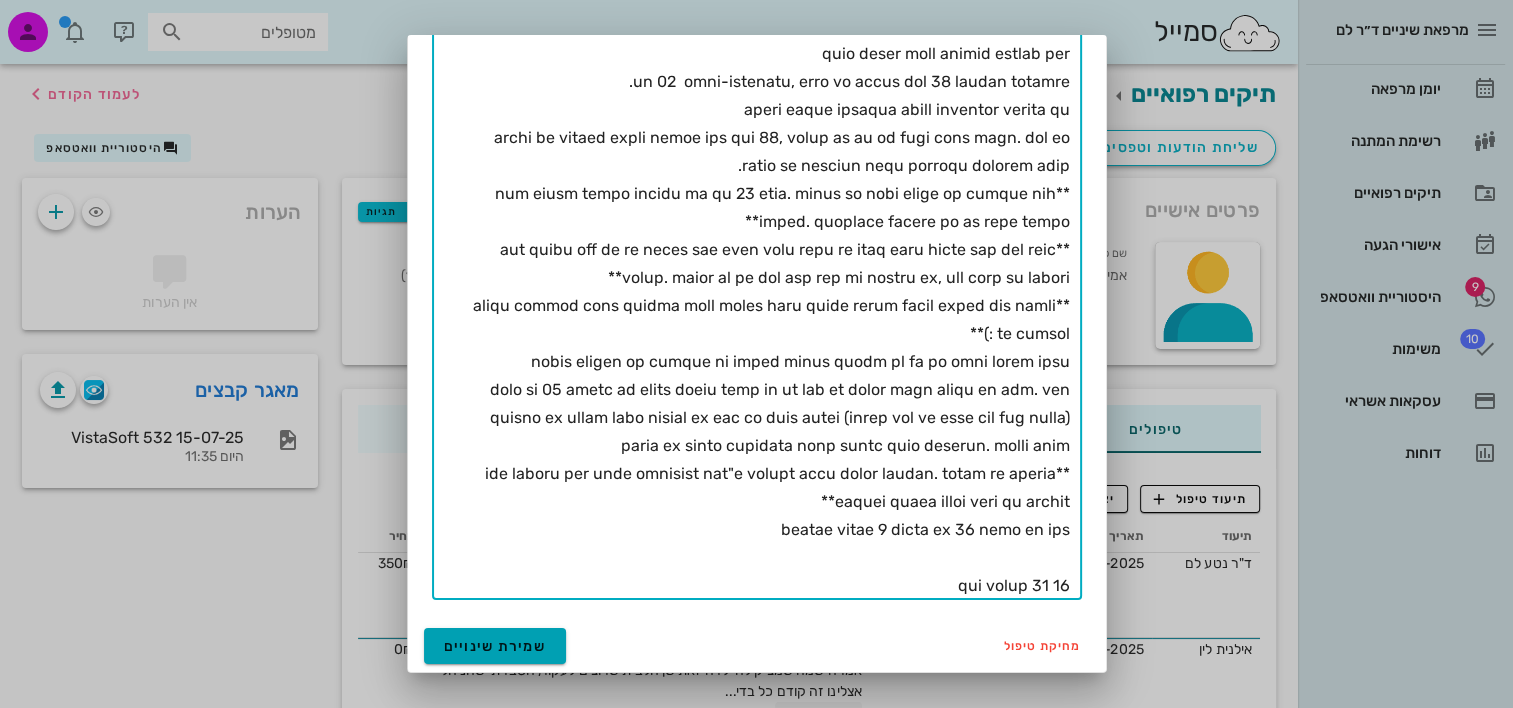 type on "בת 10.8, בריאה בד"כ, בליווי האם לבדיקת שיניים כי "יודעים שיש שן שצריך לעקור ושן עם חור"
נכנסה חוששת לחדר אך עם הסברים משתפת פעולה יפה
סגר - cl I דו"צ, שיניים 74,75,84,85 בתת בקיעה עם צליל ניקוש אנקילוטי. לא ידעת מהתופעה.
מספר מוקדי עששת שנראים קלינית בפה
שן 73  over-retained, כמעט לא ניידת ושן 33 בבקיעה בוקאלית.
בוצעו נשכים והוסברה תכנית הטיפולים בפירוט רב
הוסבר כי הטיפול הדחוף ביותר הוא בשן 16, הוסבר כי יש בה מוקד עששת עמוק. כמו כן הומלץ על איטומים בשאר הטוחנות הקבועות שבפה.
**האם הגיעה במטרה שאעקור את שן 73 היום. הוסבר כי היום אנחנו לא מבצעים שום טיפול. הטיפולים יבוצעו עם גז צחוק ובנחת**
**האם מספרת שיש לה שן חלבית בפה והיא רוצה לדעת מה דעתי לגבי טיפול בשן חלב בגיל מבוגר. הוסבר כי כל עוד היא בפה לא נוגעים בה, מאד אהבה את התשובה**
**במהלך הבדיקה אמרה לאמילי שהיא חושבת שהיא הגיעה למקום הנכון ושהיא כבר אוהבת את הרופאה :)**
ביקשה להדפיס את הנשכים של אמילי ורשמה לעצמה על כל שן איזה טיפול צריך
לגבי שן 85 הוסבר כי העששת מגיעה למוך אך עם זאת לא הייתי רוצה לעקור את השן. אני ממליצה על טיפול זמני שיחזיק את השן ע..." 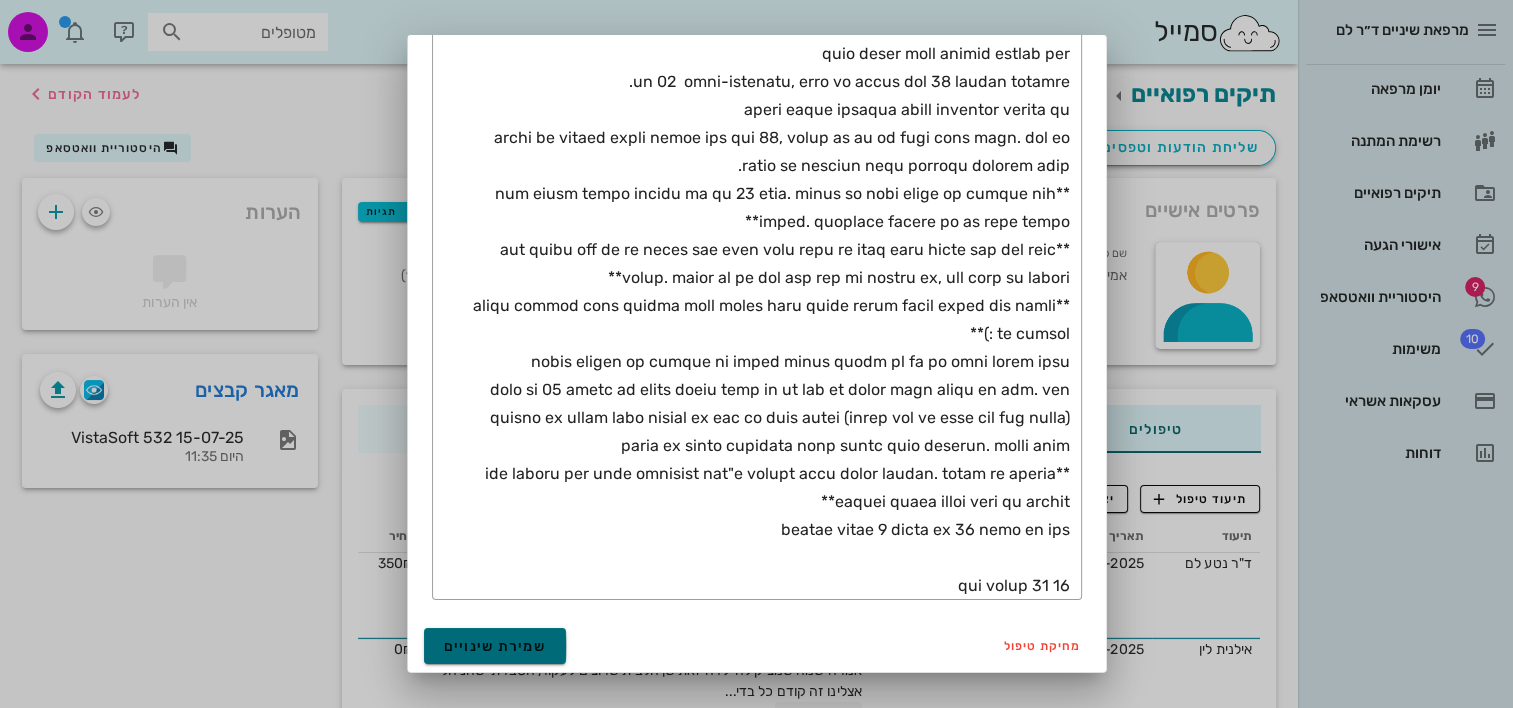 drag, startPoint x: 531, startPoint y: 652, endPoint x: 548, endPoint y: 606, distance: 49.0408 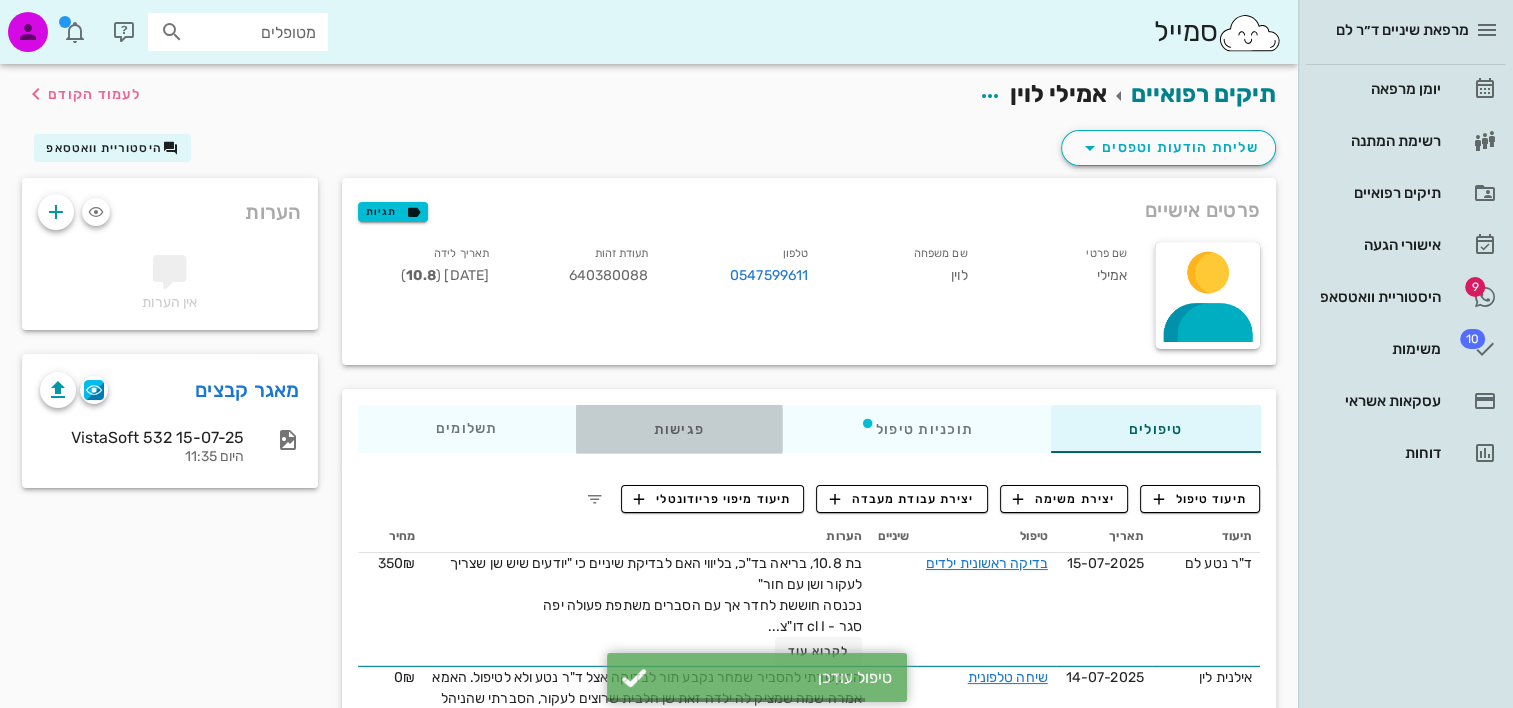 click on "פגישות" at bounding box center (678, 429) 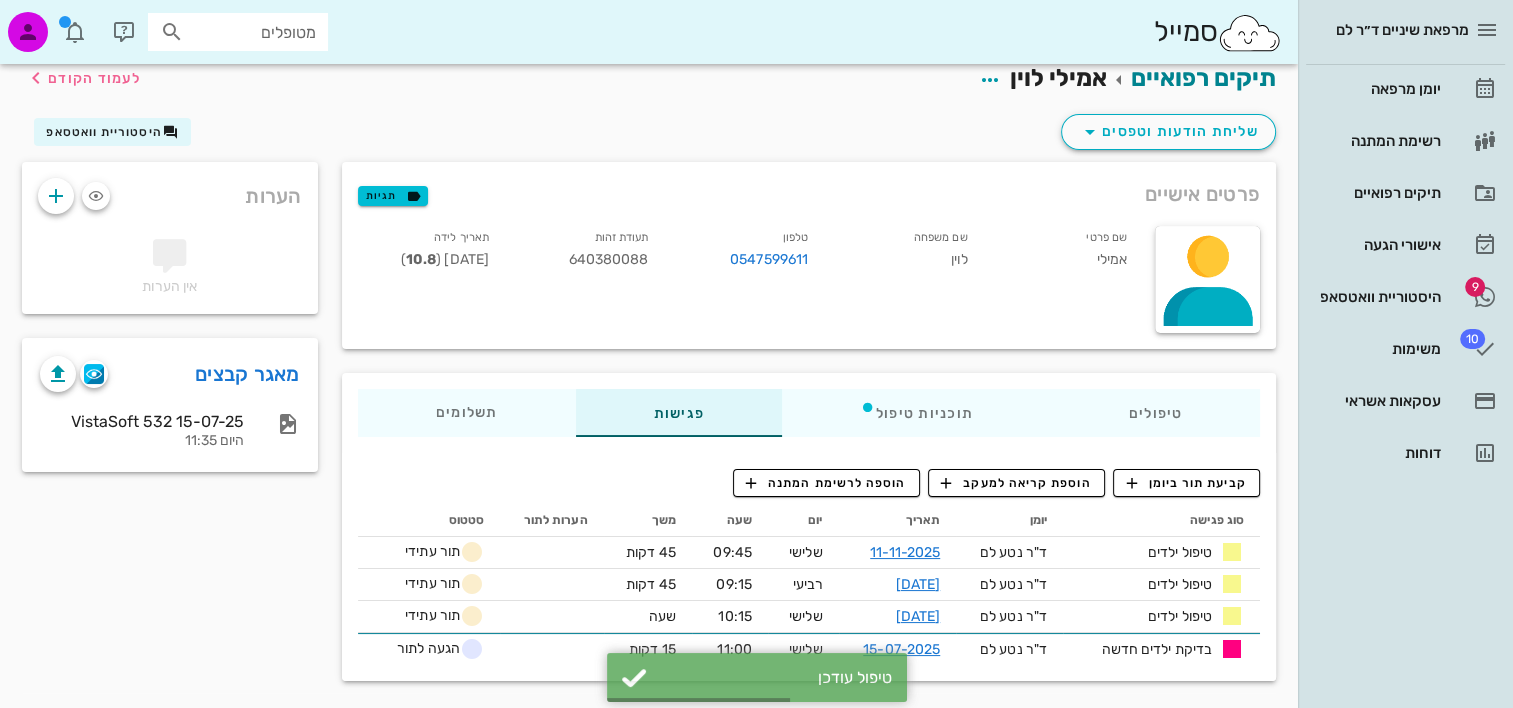 scroll, scrollTop: 20, scrollLeft: 0, axis: vertical 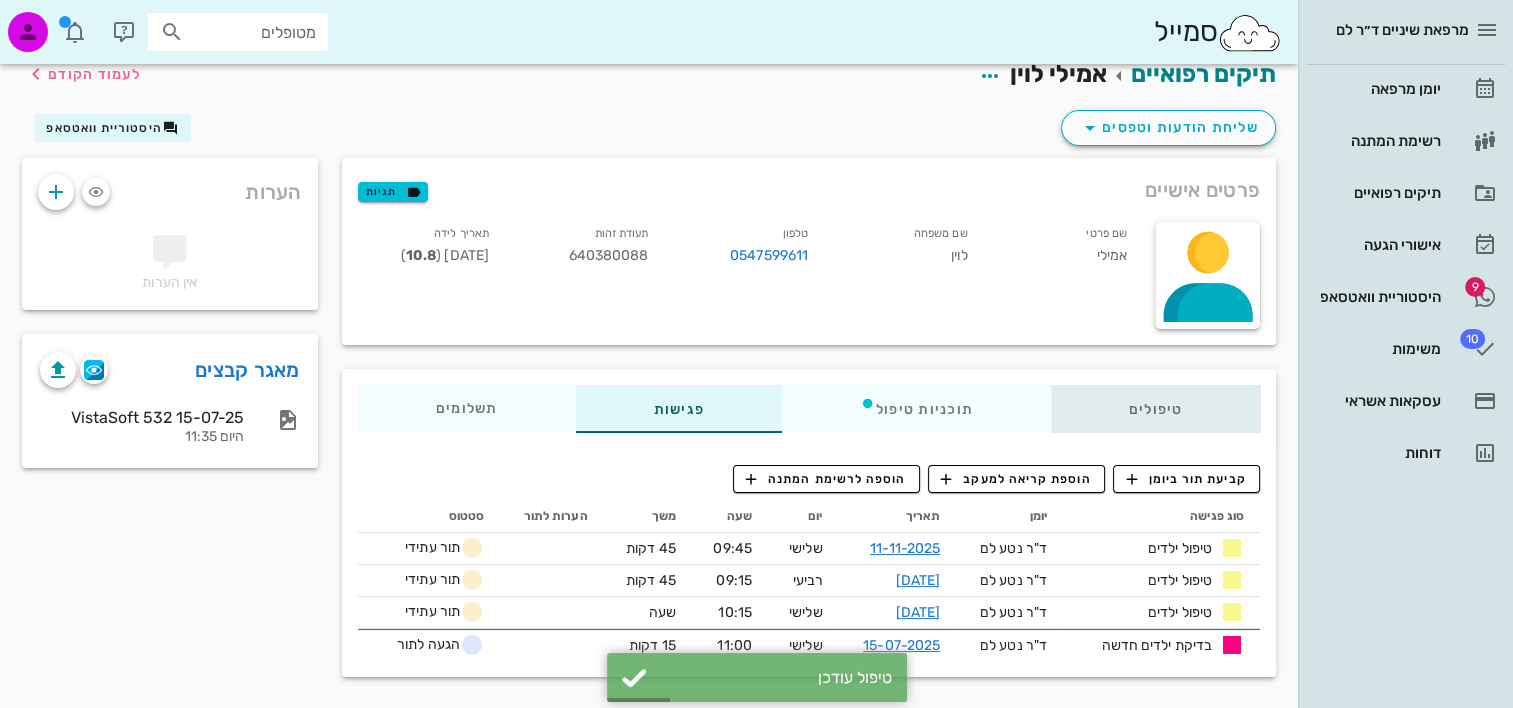click on "טיפולים" at bounding box center [1155, 409] 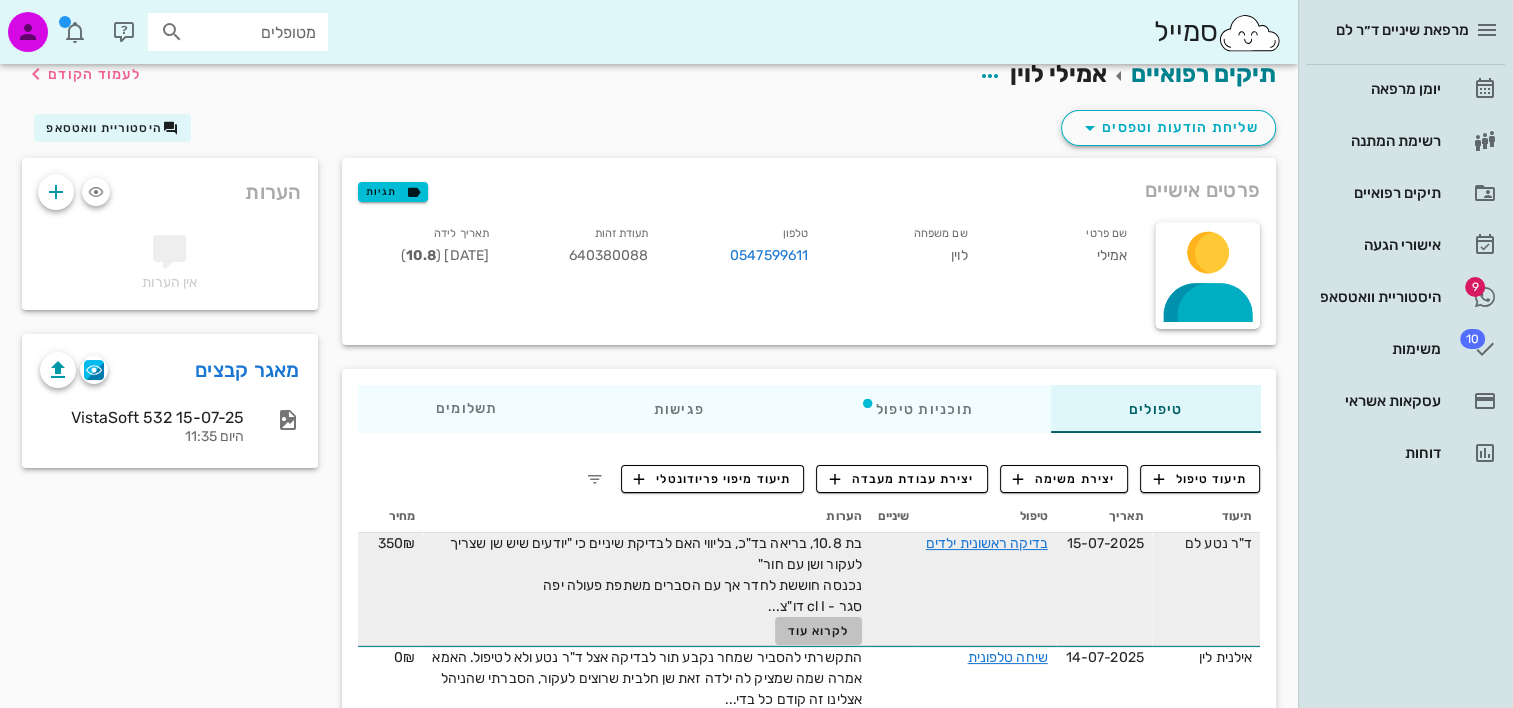 click on "לקרוא עוד" at bounding box center [818, 631] 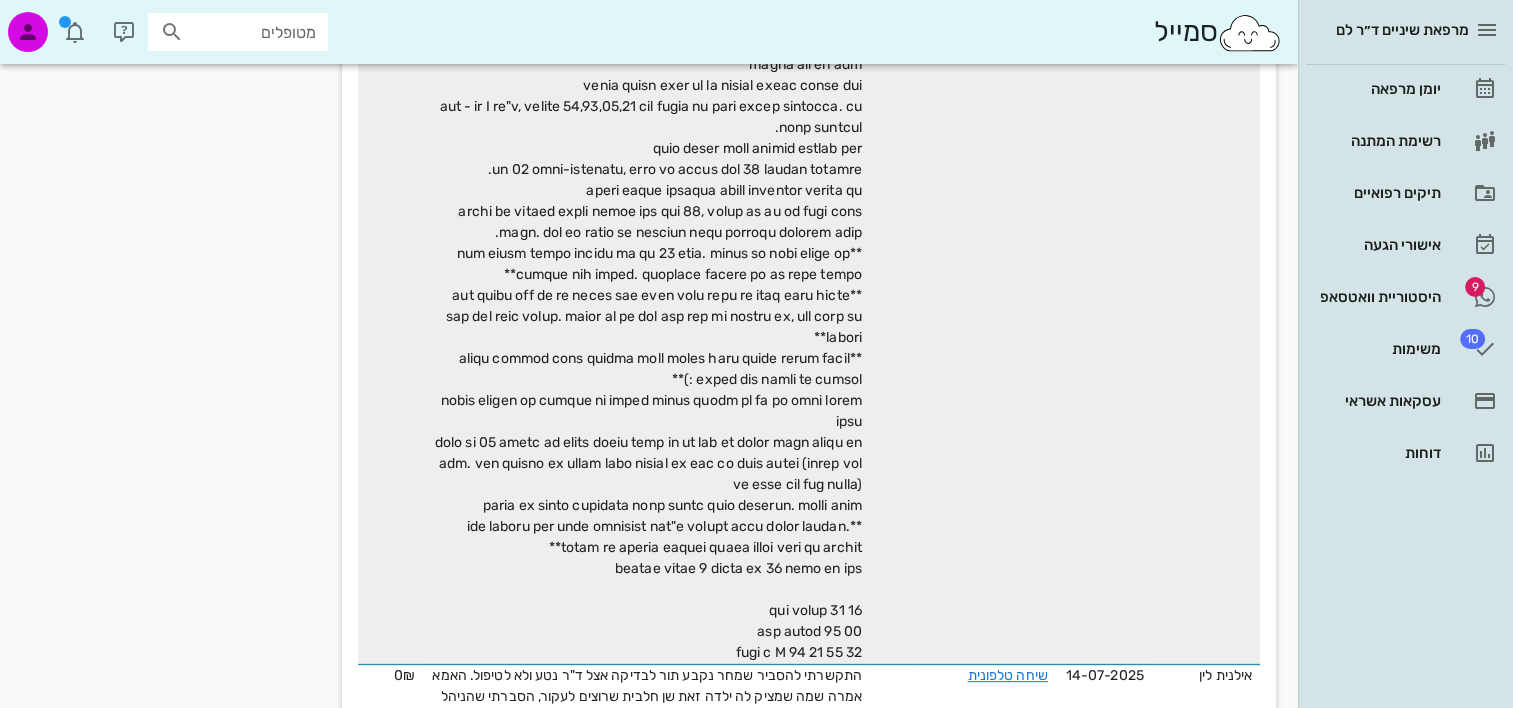 scroll, scrollTop: 20, scrollLeft: 0, axis: vertical 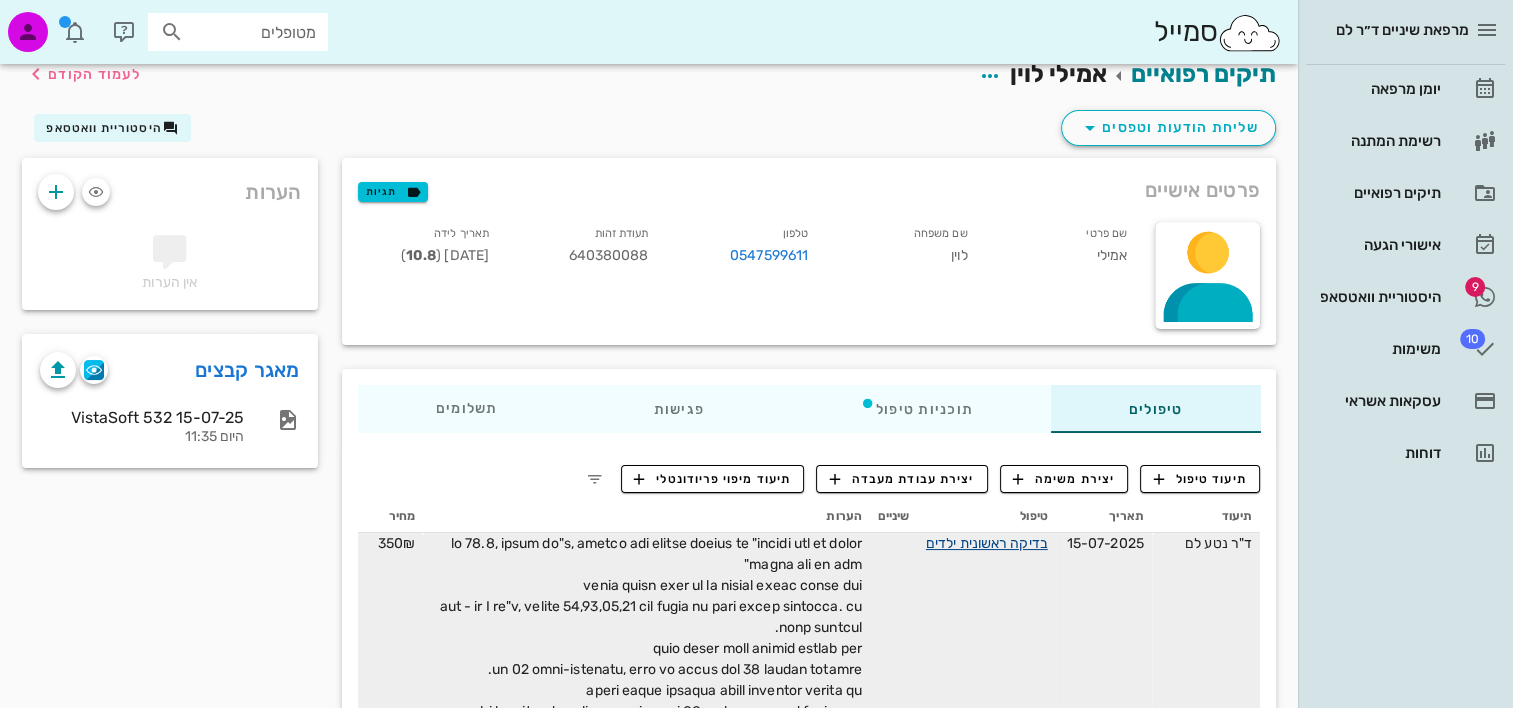 click on "בדיקה ראשונית ילדים" at bounding box center (987, 543) 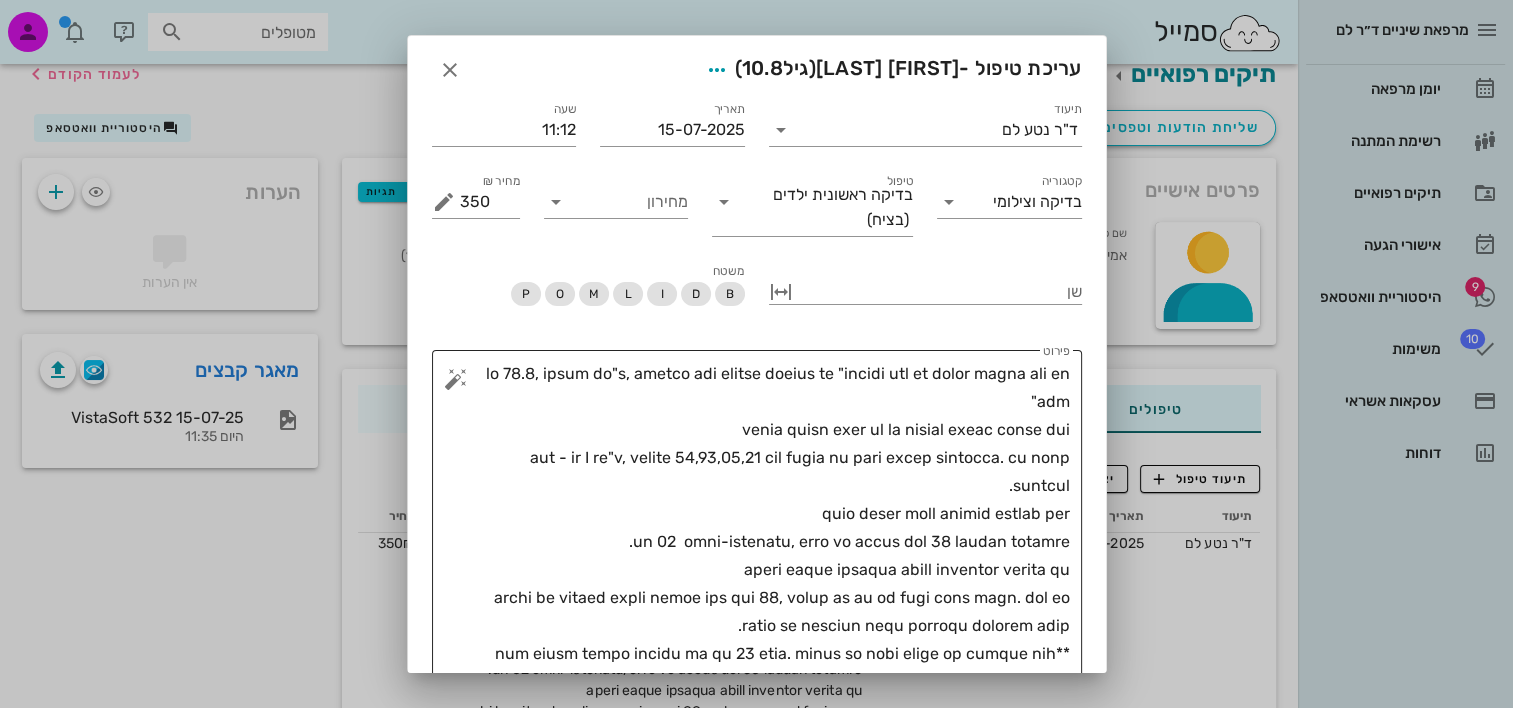 scroll, scrollTop: 460, scrollLeft: 0, axis: vertical 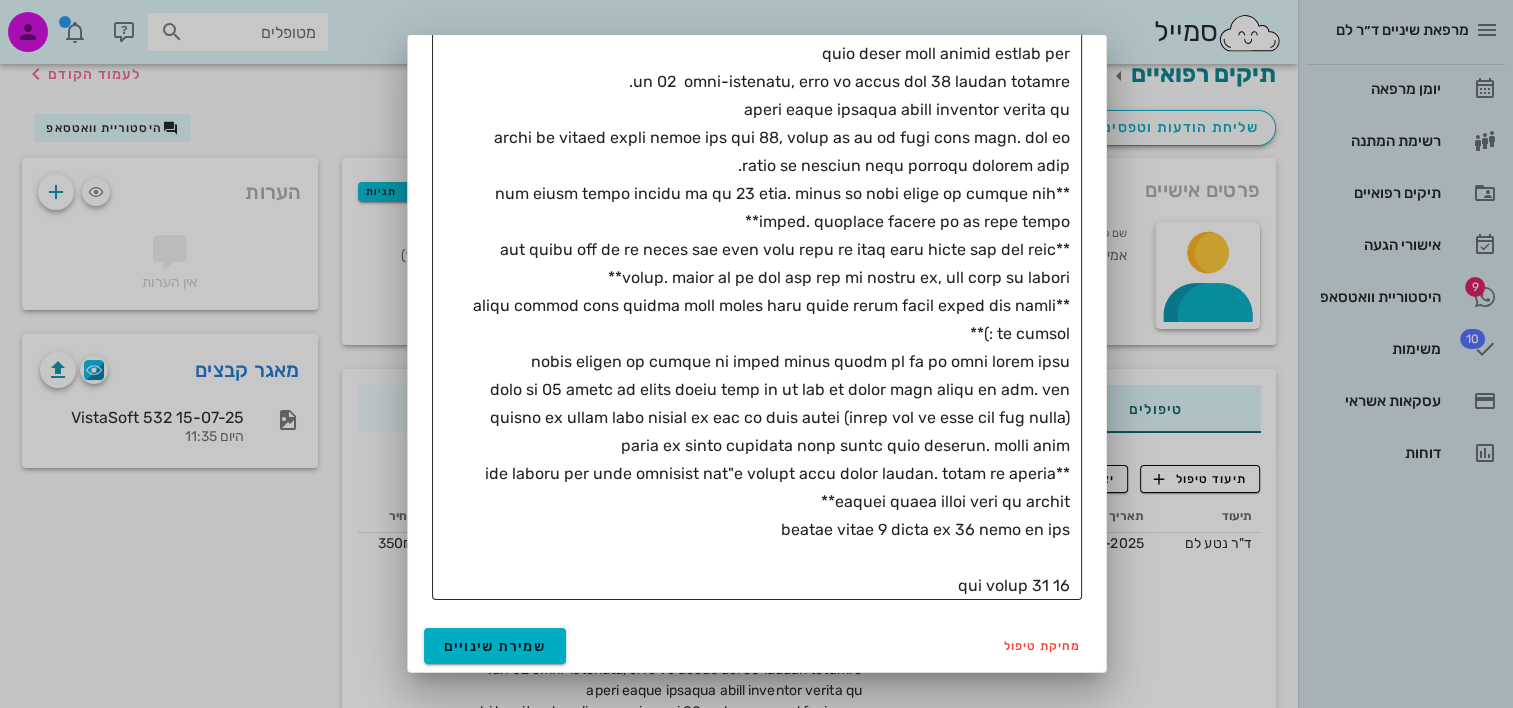 click on "פירוט" at bounding box center (765, 250) 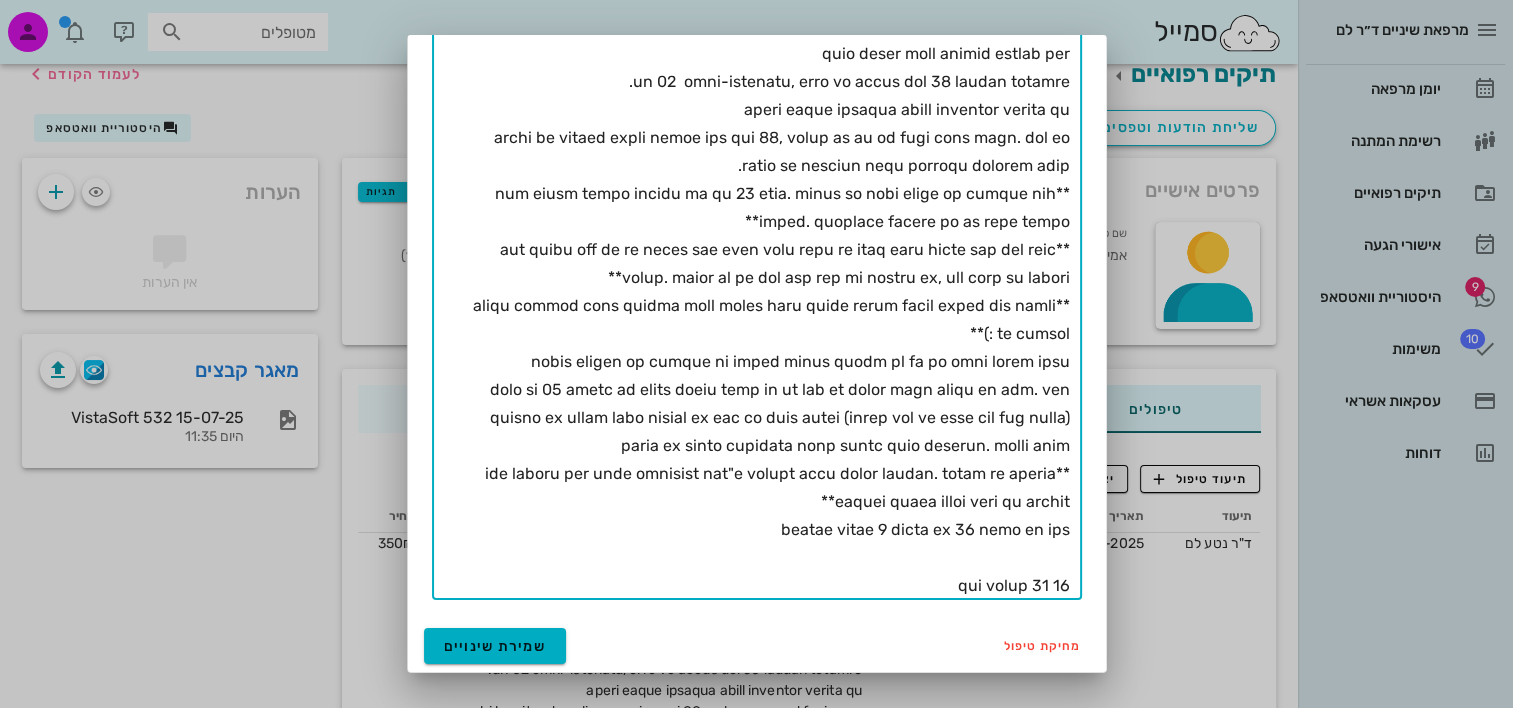 drag, startPoint x: 772, startPoint y: 561, endPoint x: 913, endPoint y: 563, distance: 141.01419 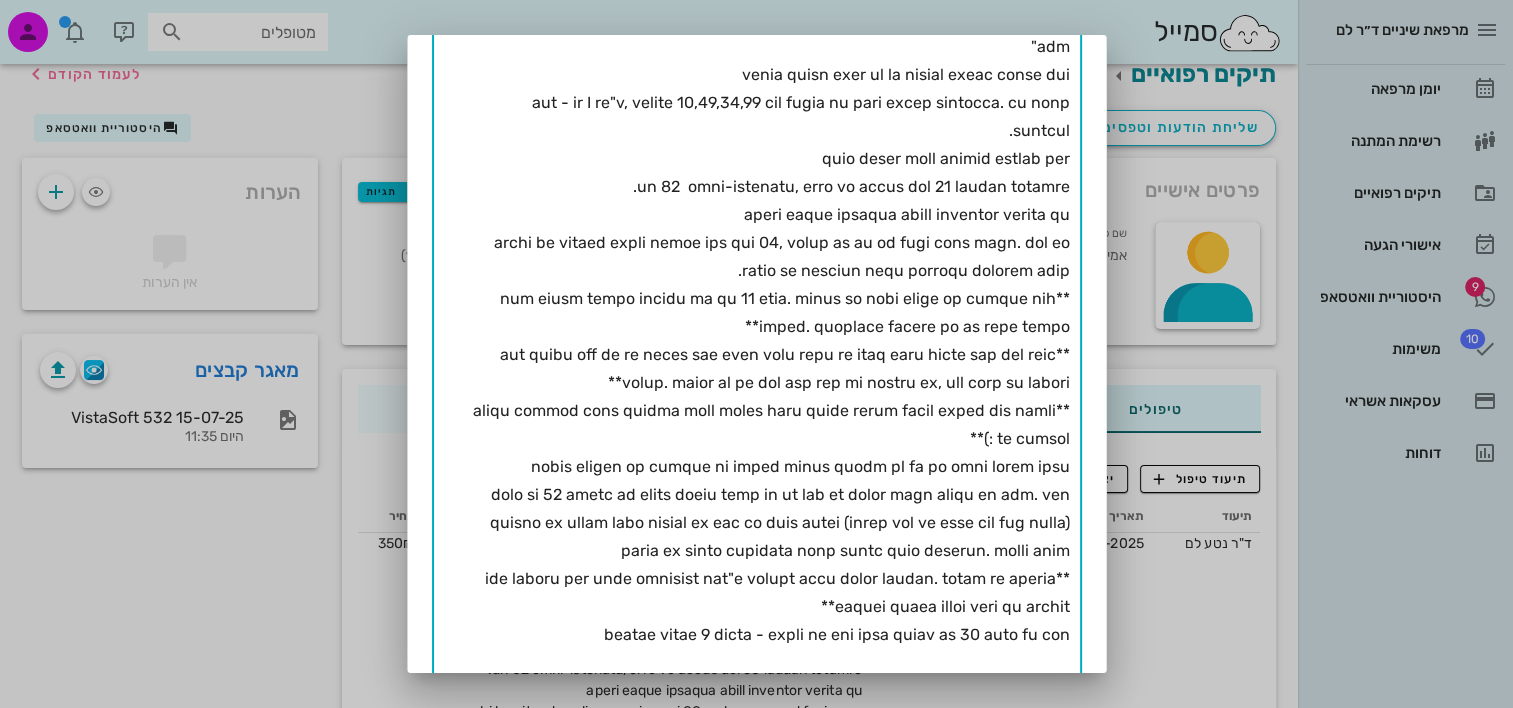 scroll, scrollTop: 460, scrollLeft: 0, axis: vertical 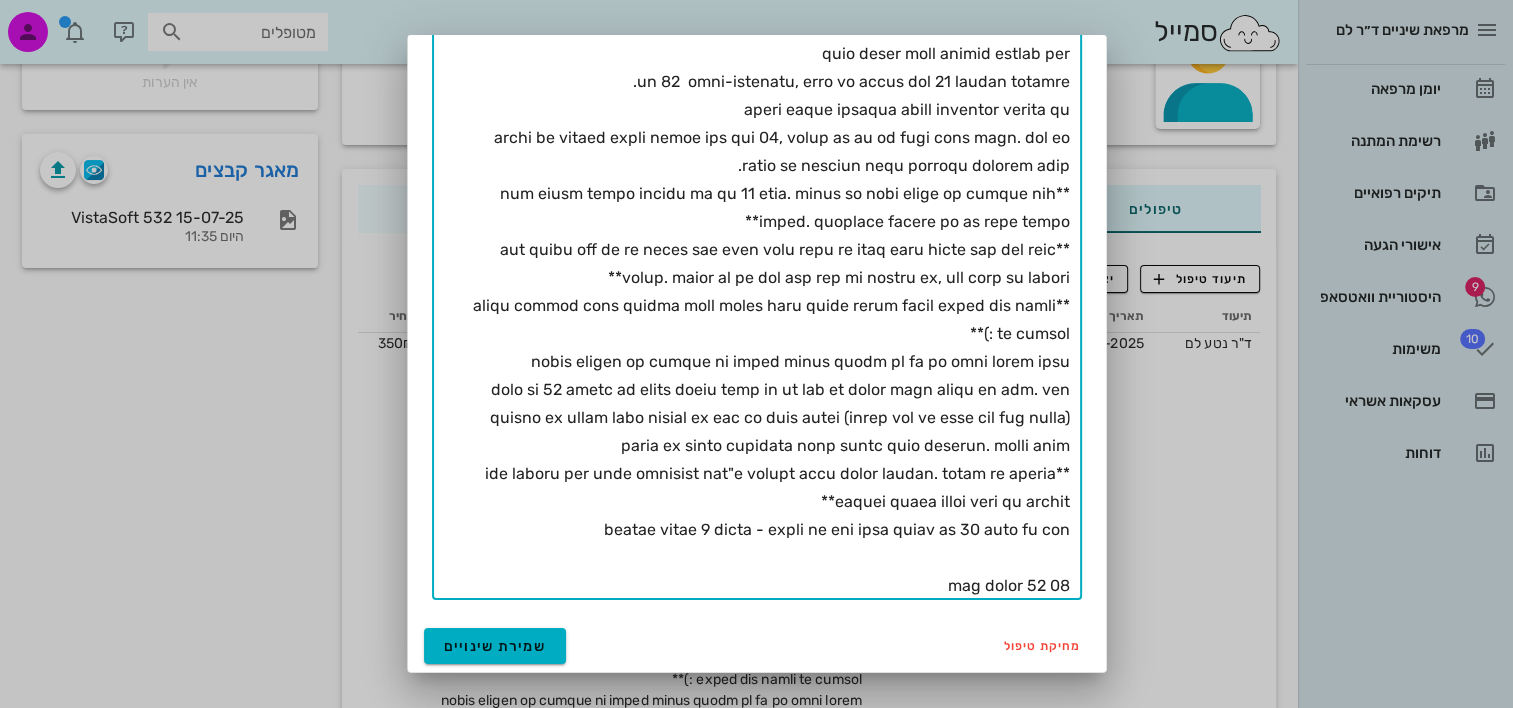 click on "פירוט" at bounding box center [765, 250] 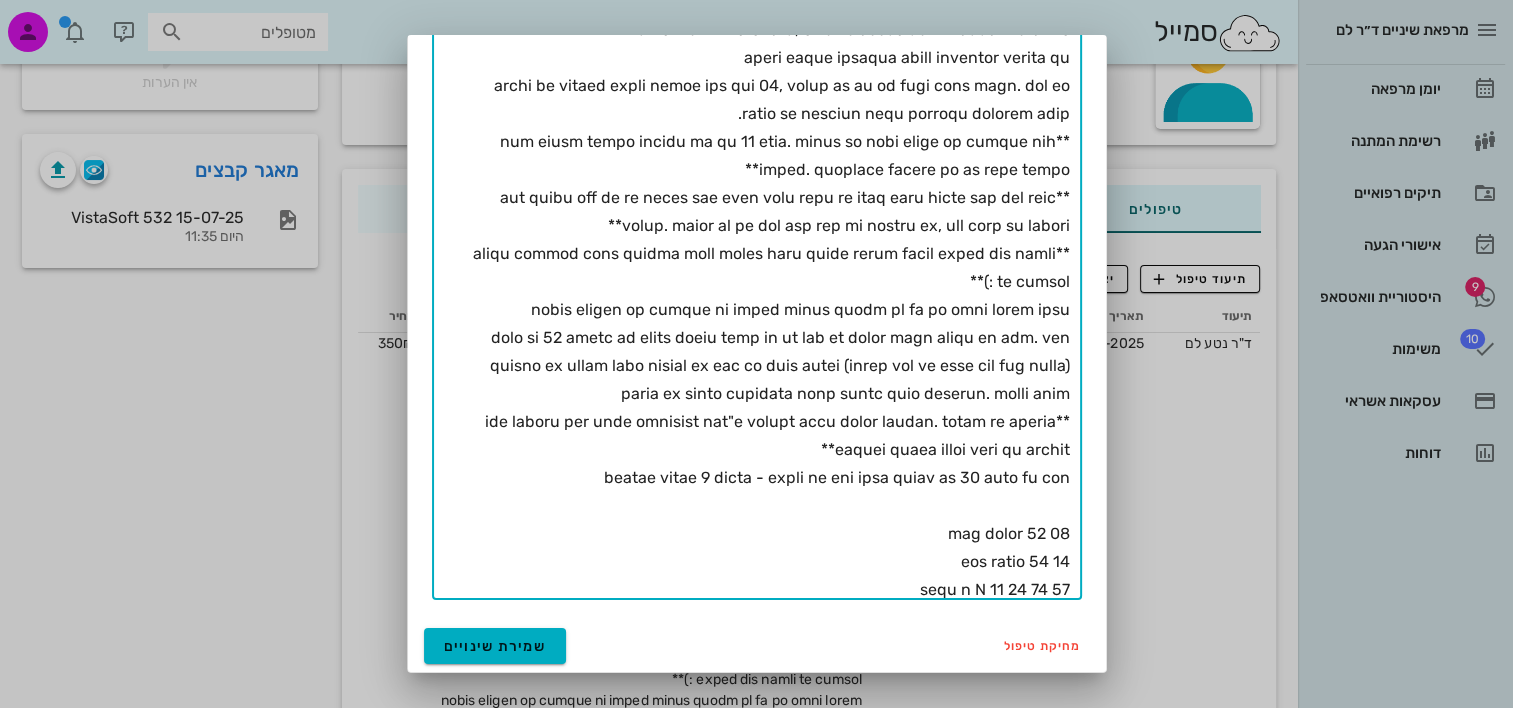 scroll, scrollTop: 80, scrollLeft: 0, axis: vertical 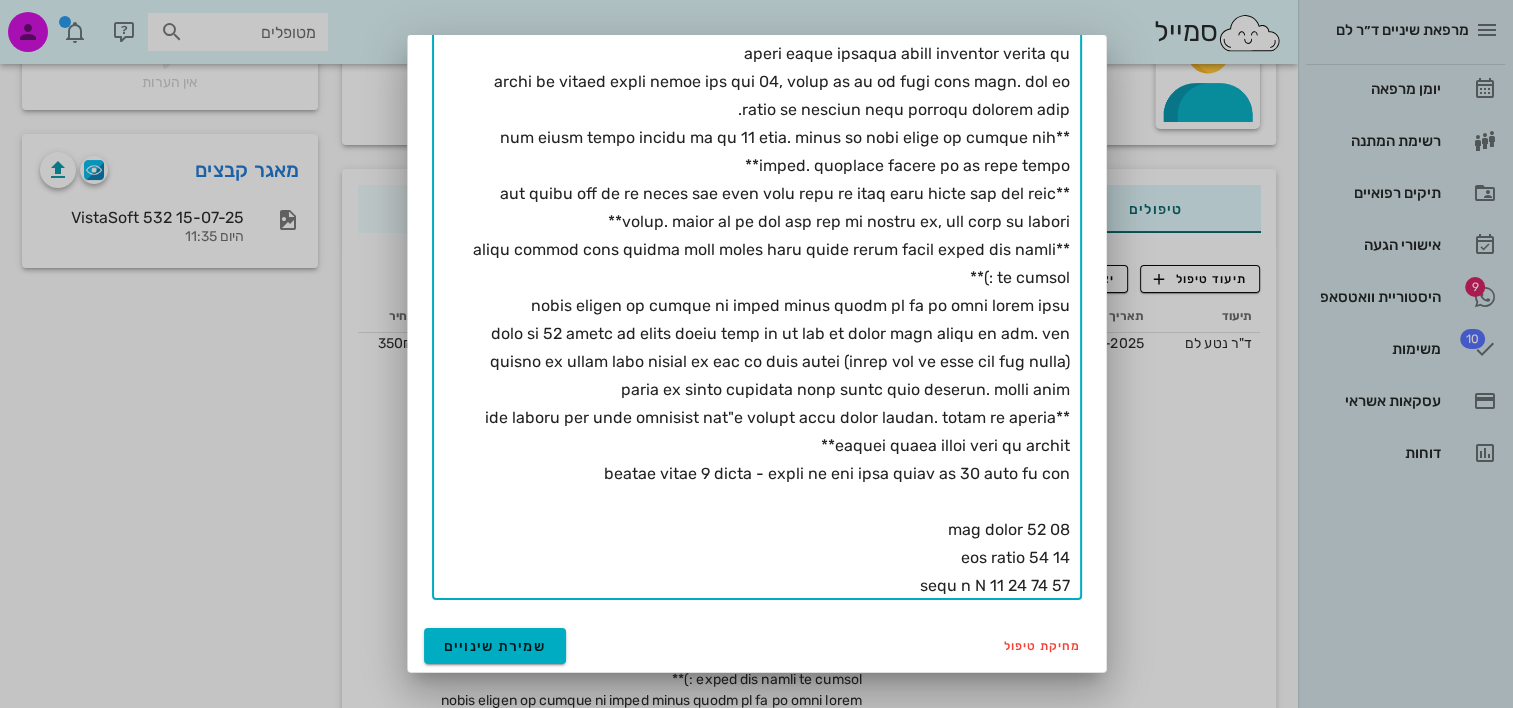 drag, startPoint x: 885, startPoint y: 584, endPoint x: 1079, endPoint y: 539, distance: 199.1507 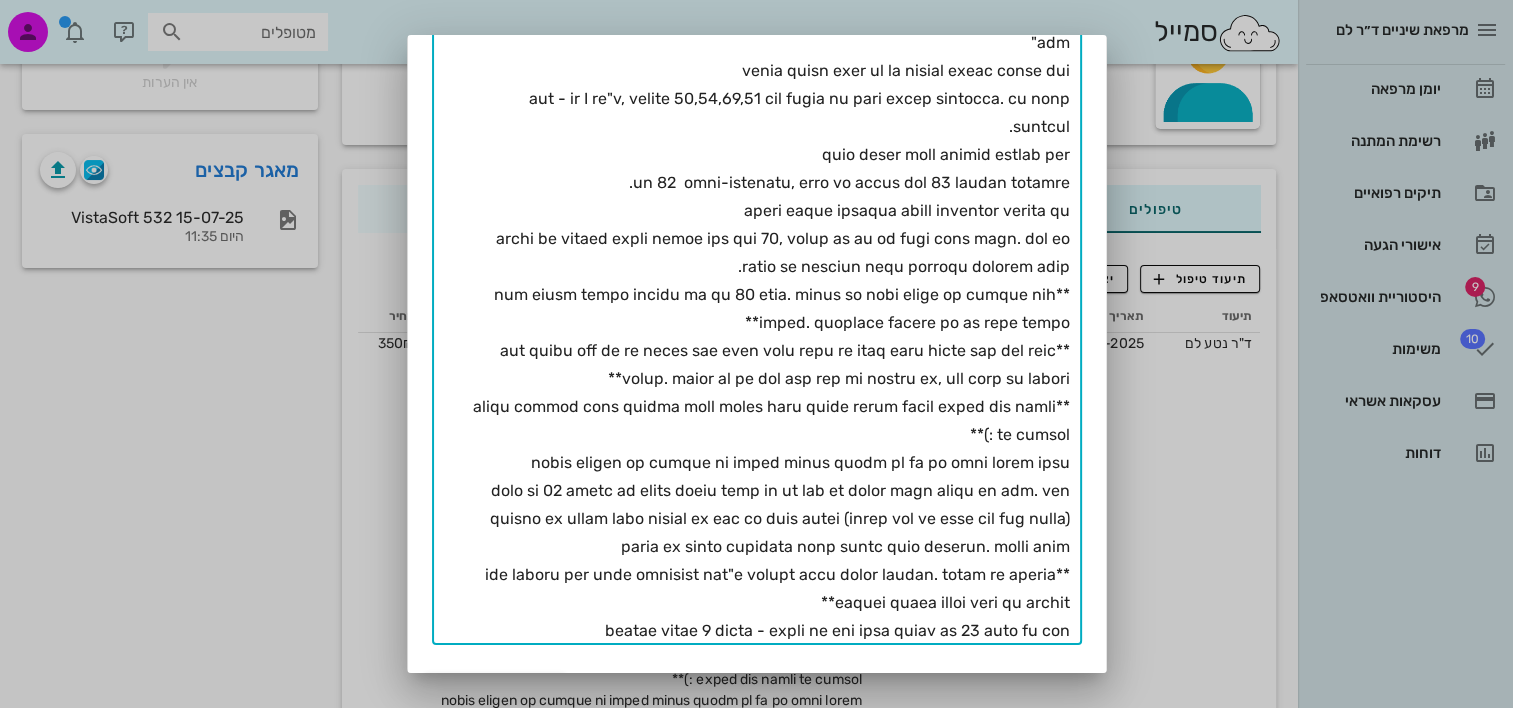 scroll, scrollTop: 404, scrollLeft: 0, axis: vertical 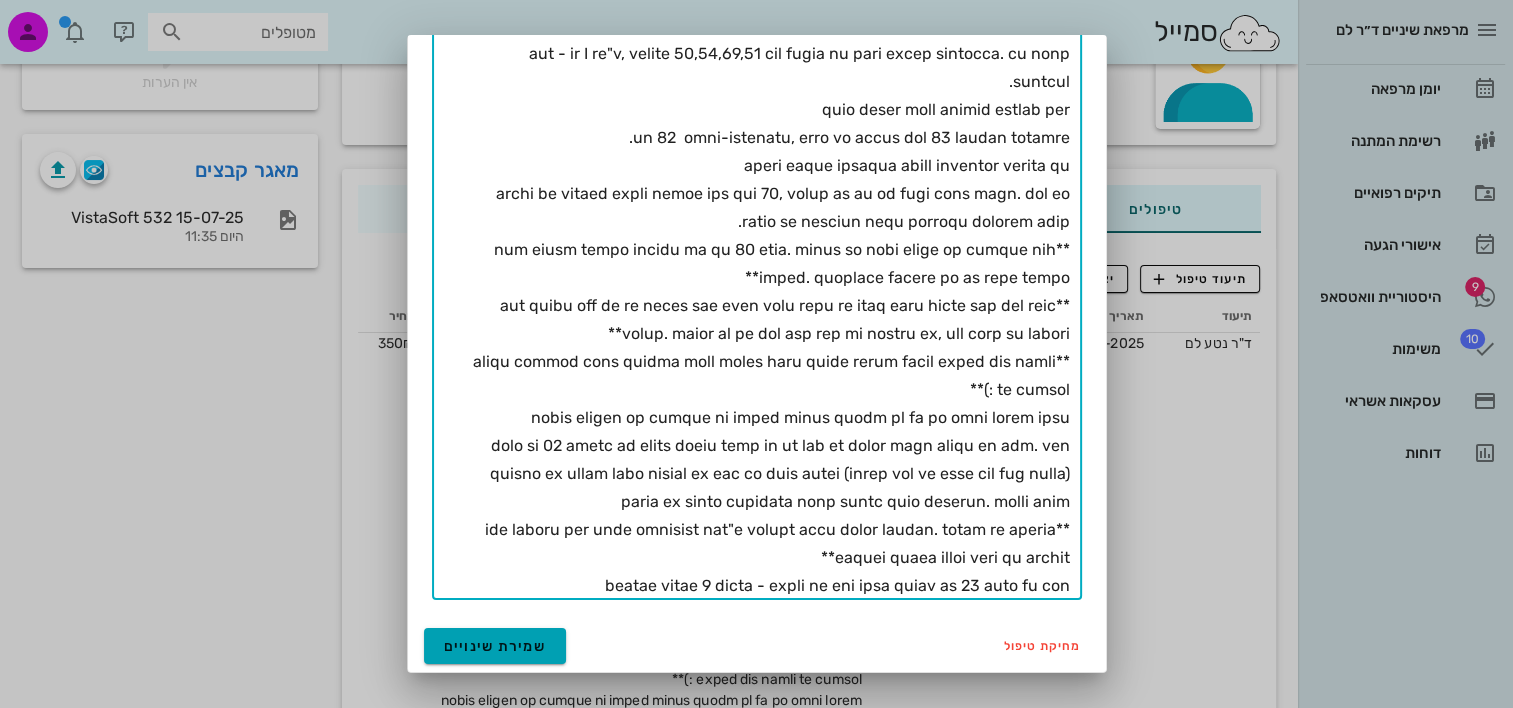 type on "בת 10.8, בריאה בד"כ, בליווי האם לבדיקת שיניים כי "יודעים שיש שן שצריך לעקור ושן עם חור"
נכנסה חוששת לחדר אך עם הסברים משתפת פעולה יפה
סגר - cl I דו"צ, שיניים 74,75,84,85 בתת בקיעה עם צליל ניקוש אנקילוטי. לא ידעת מהתופעה.
מספר מוקדי עששת שנראים קלינית בפה
שן 73  over-retained, כמעט לא ניידת ושן 33 בבקיעה בוקאלית.
בוצעו נשכים והוסברה תכנית הטיפולים בפירוט רב
הוסבר כי הטיפול הדחוף ביותר הוא בשן 16, הוסבר כי יש בה מוקד עששת עמוק. כמו כן הומלץ על איטומים בשאר הטוחנות הקבועות שבפה.
**האם הגיעה במטרה שאעקור את שן 73 היום. הוסבר כי היום אנחנו לא מבצעים שום טיפול. הטיפולים יבוצעו עם גז צחוק ובנחת**
**האם מספרת שיש לה שן חלבית בפה והיא רוצה לדעת מה דעתי לגבי טיפול בשן חלב בגיל מבוגר. הוסבר כי כל עוד היא בפה לא נוגעים בה, מאד אהבה את התשובה**
**במהלך הבדיקה אמרה לאמילי שהיא חושבת שהיא הגיעה למקום הנכון ושהיא כבר אוהבת את הרופאה :)**
ביקשה להדפיס את הנשכים של אמילי ורשמה לעצמה על כל שן איזה טיפול צריך
לגבי שן 85 הוסבר כי העששת מגיעה למוך אך עם זאת לא הייתי רוצה לעקור את השן. אני ממליצה על טיפול זמני שיחזיק את השן ע..." 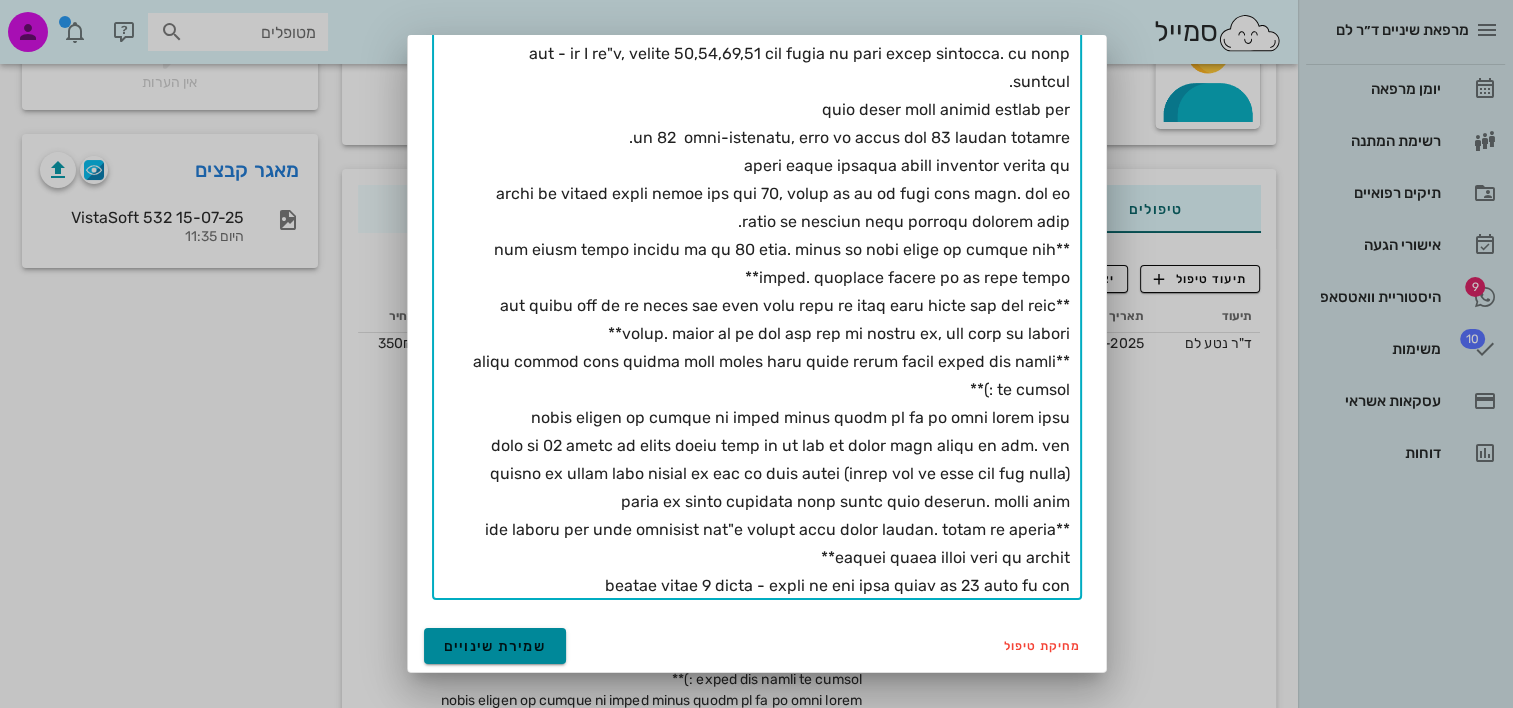 click on "שמירת שינויים" at bounding box center (495, 646) 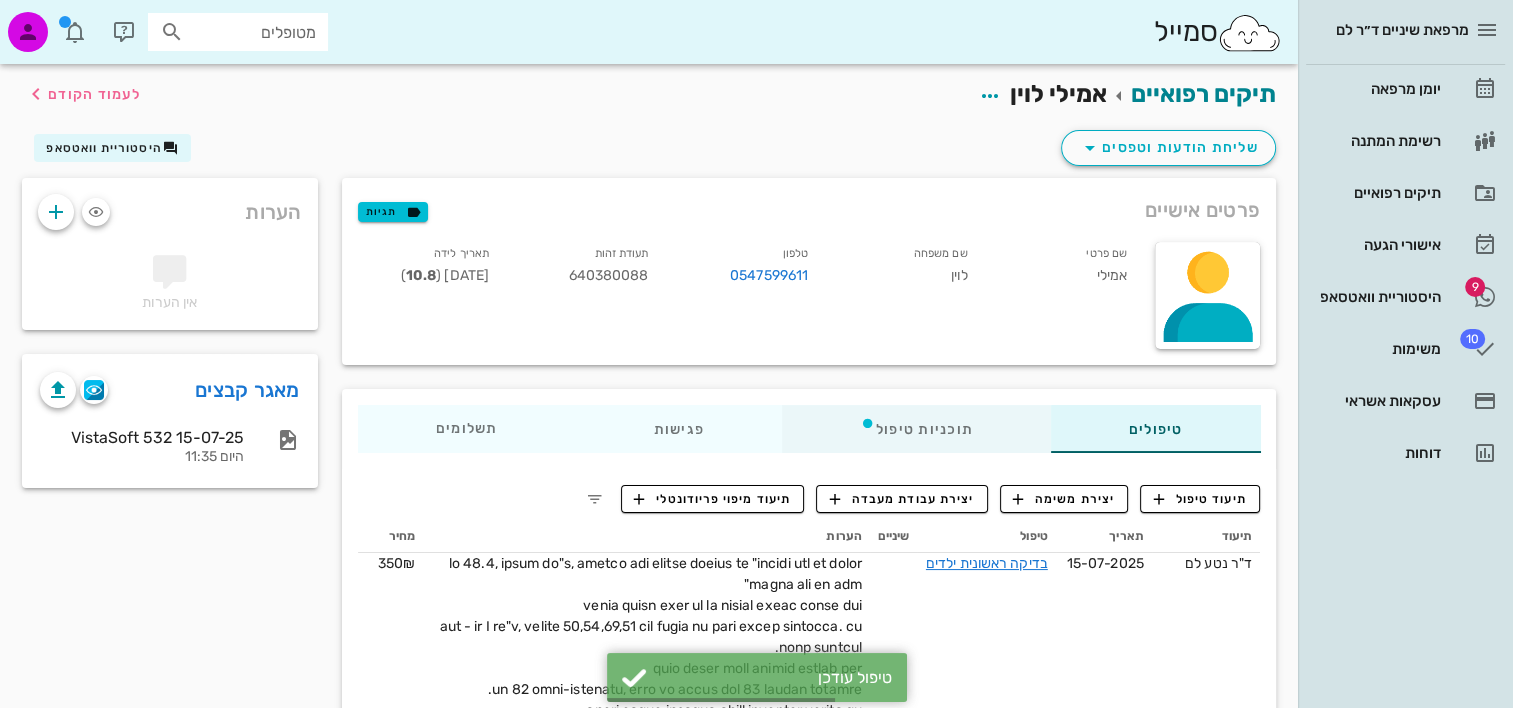 scroll, scrollTop: 0, scrollLeft: 0, axis: both 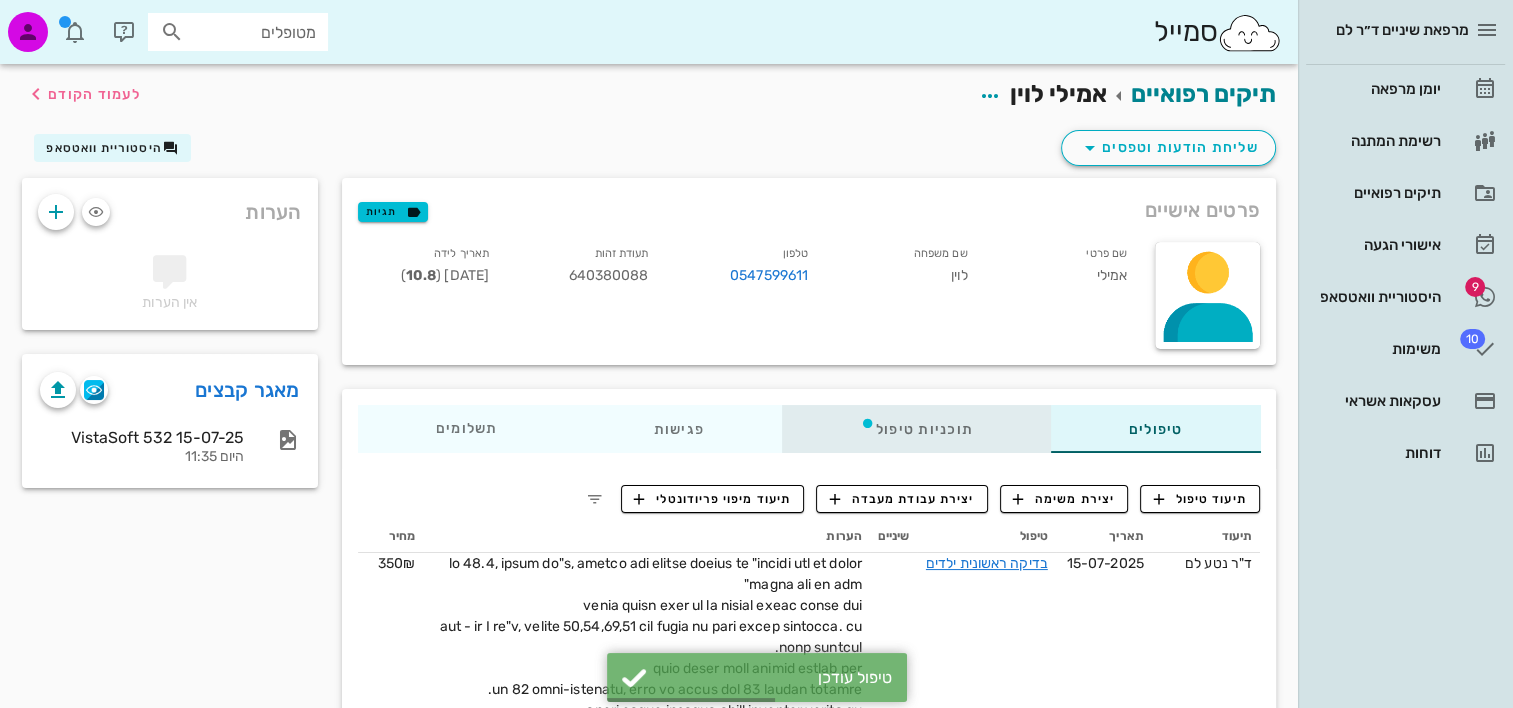 click on "תוכניות טיפול" at bounding box center [915, 429] 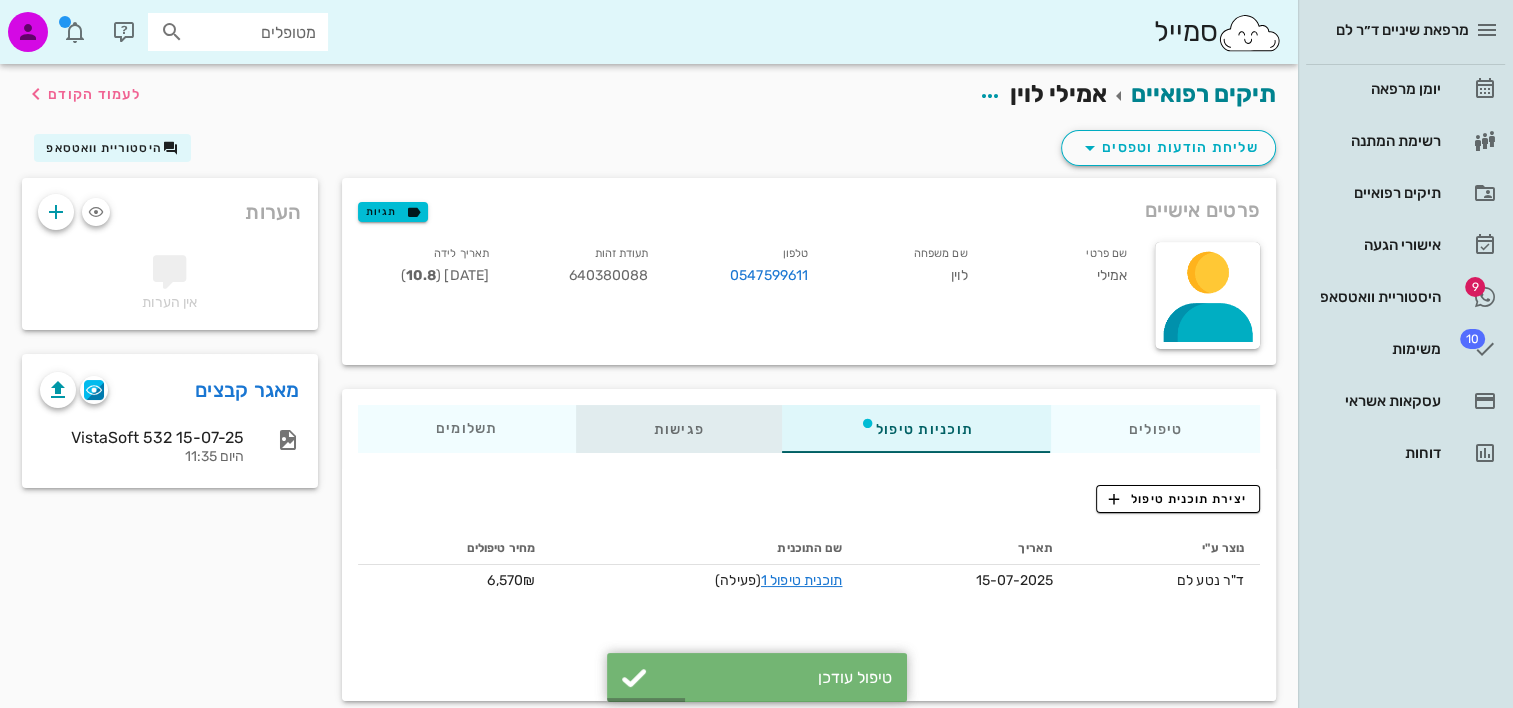 click on "פגישות" at bounding box center [678, 429] 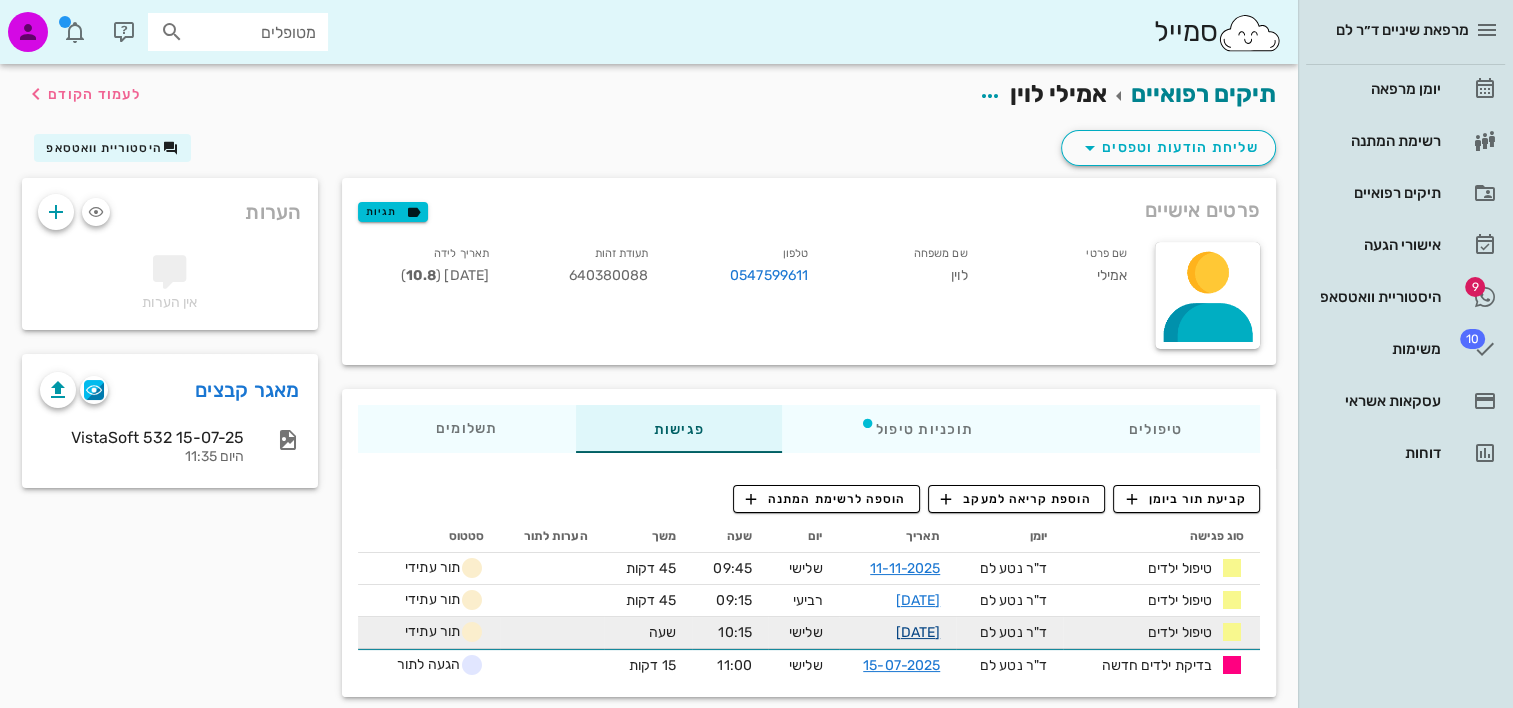 click on "04-11-2025" at bounding box center [918, 632] 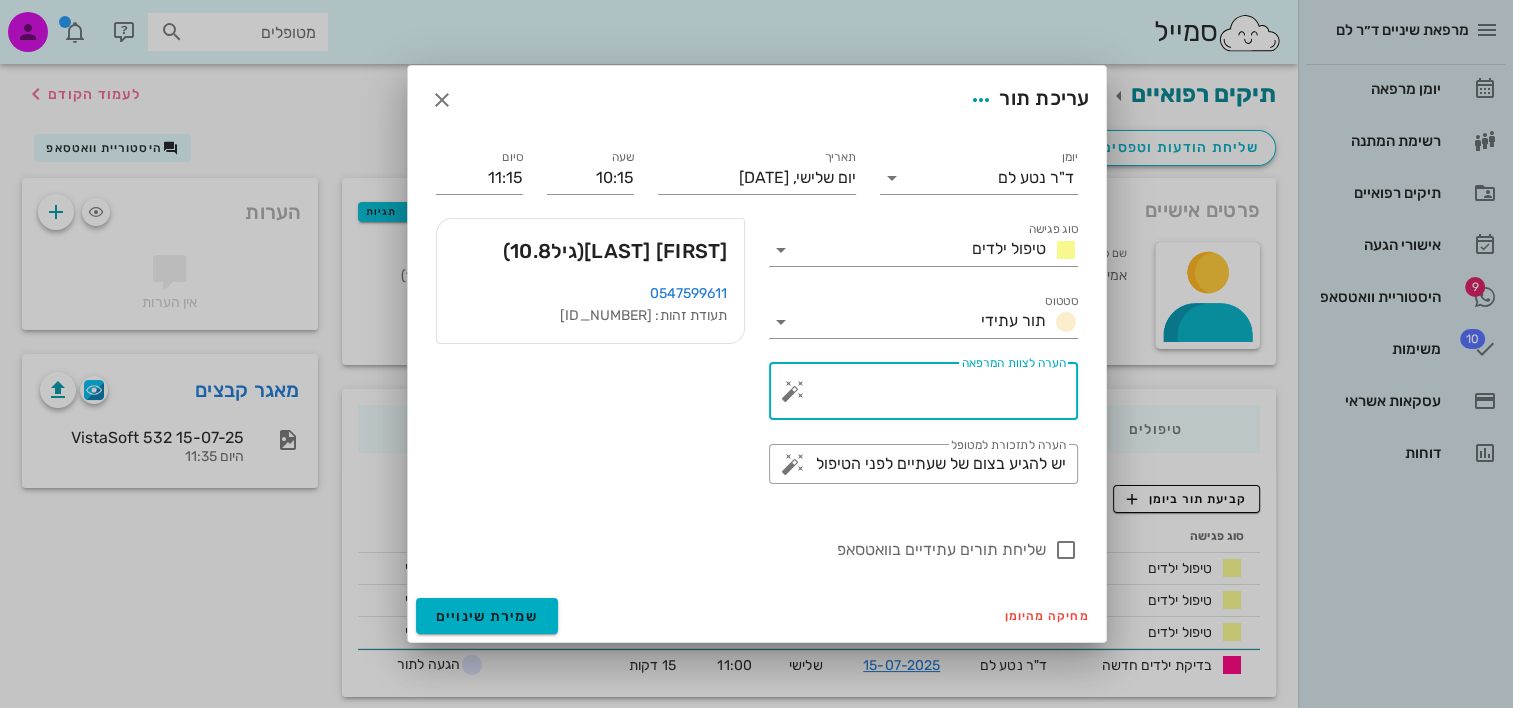click on "הערה לצוות המרפאה" at bounding box center [931, 396] 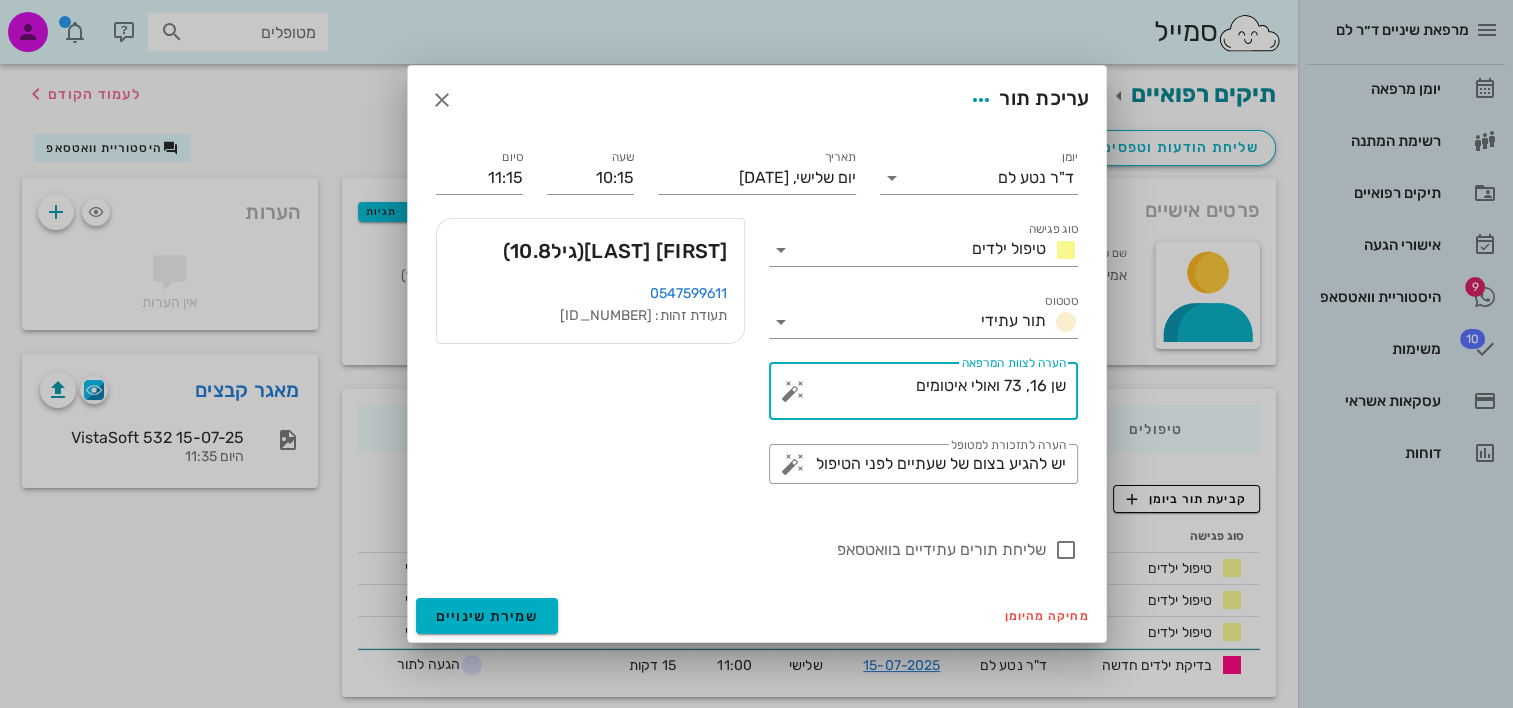 type on "שן 16, 73 ואולי איטומים" 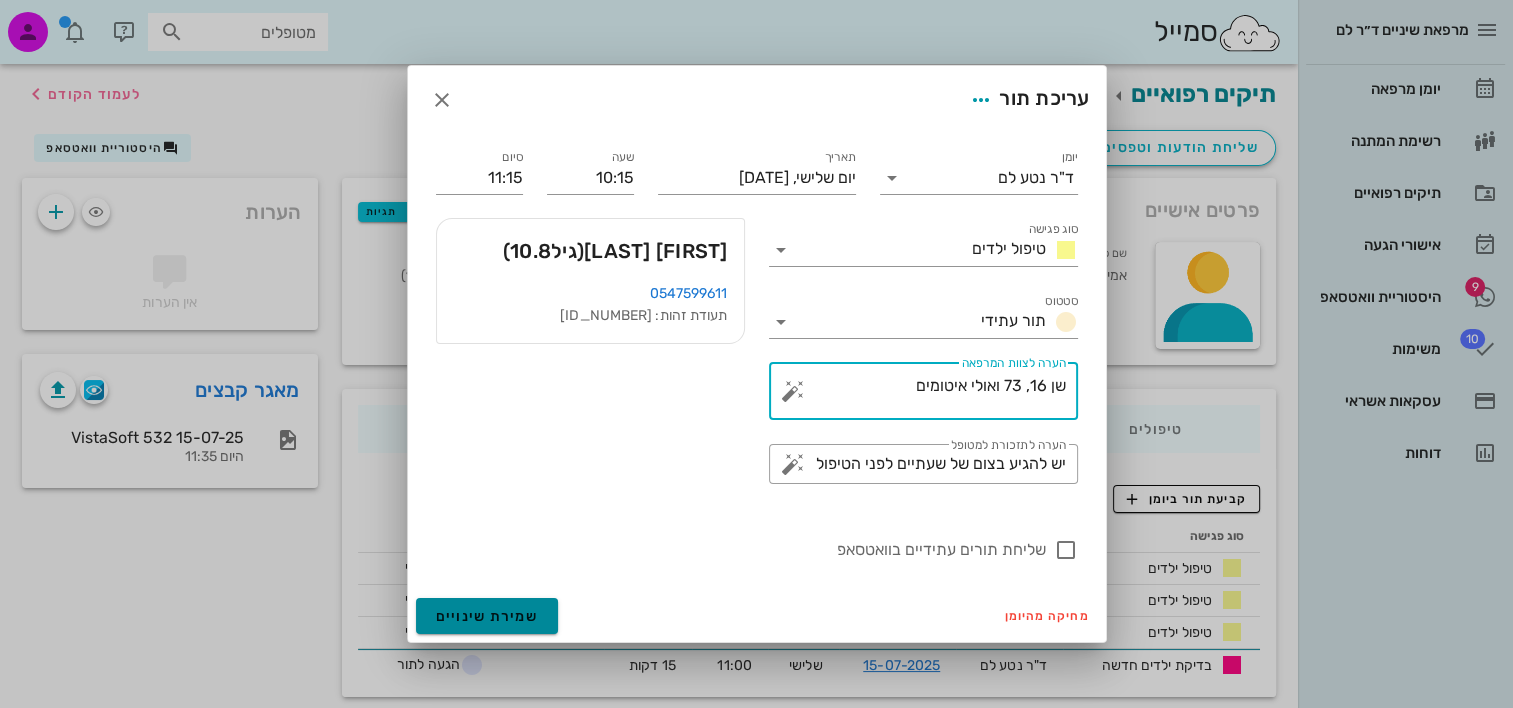 click on "שמירת שינויים" at bounding box center (487, 616) 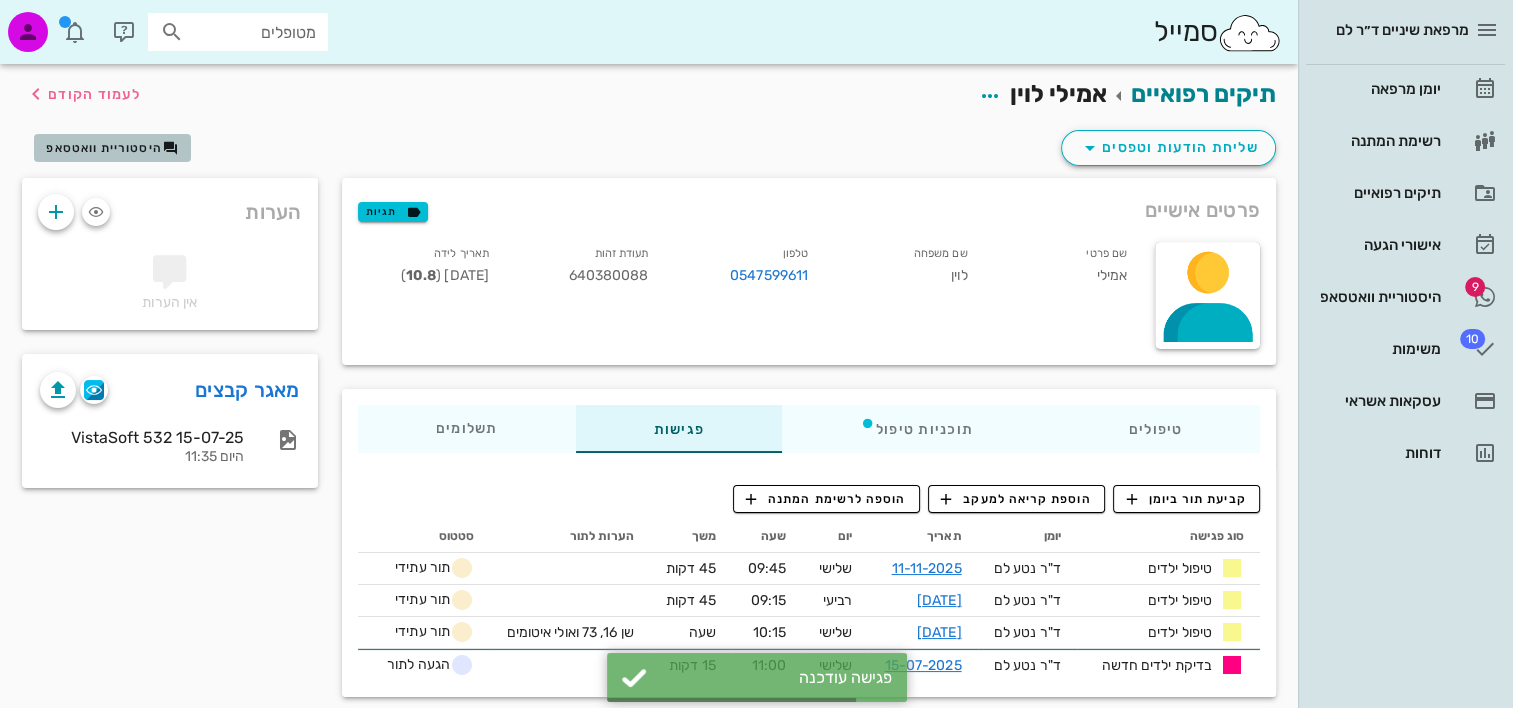 click on "היסטוריית וואטסאפ" at bounding box center [112, 148] 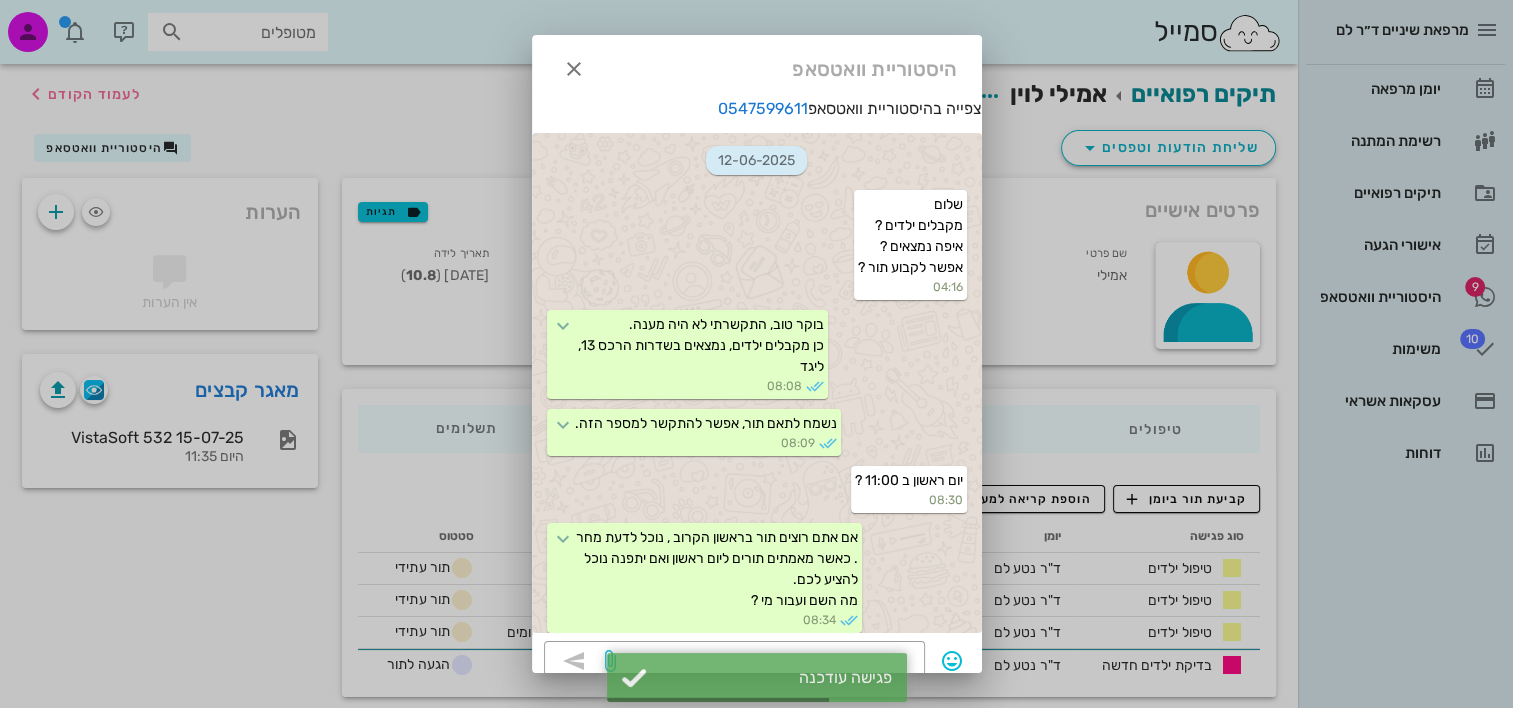 scroll, scrollTop: 2994, scrollLeft: 0, axis: vertical 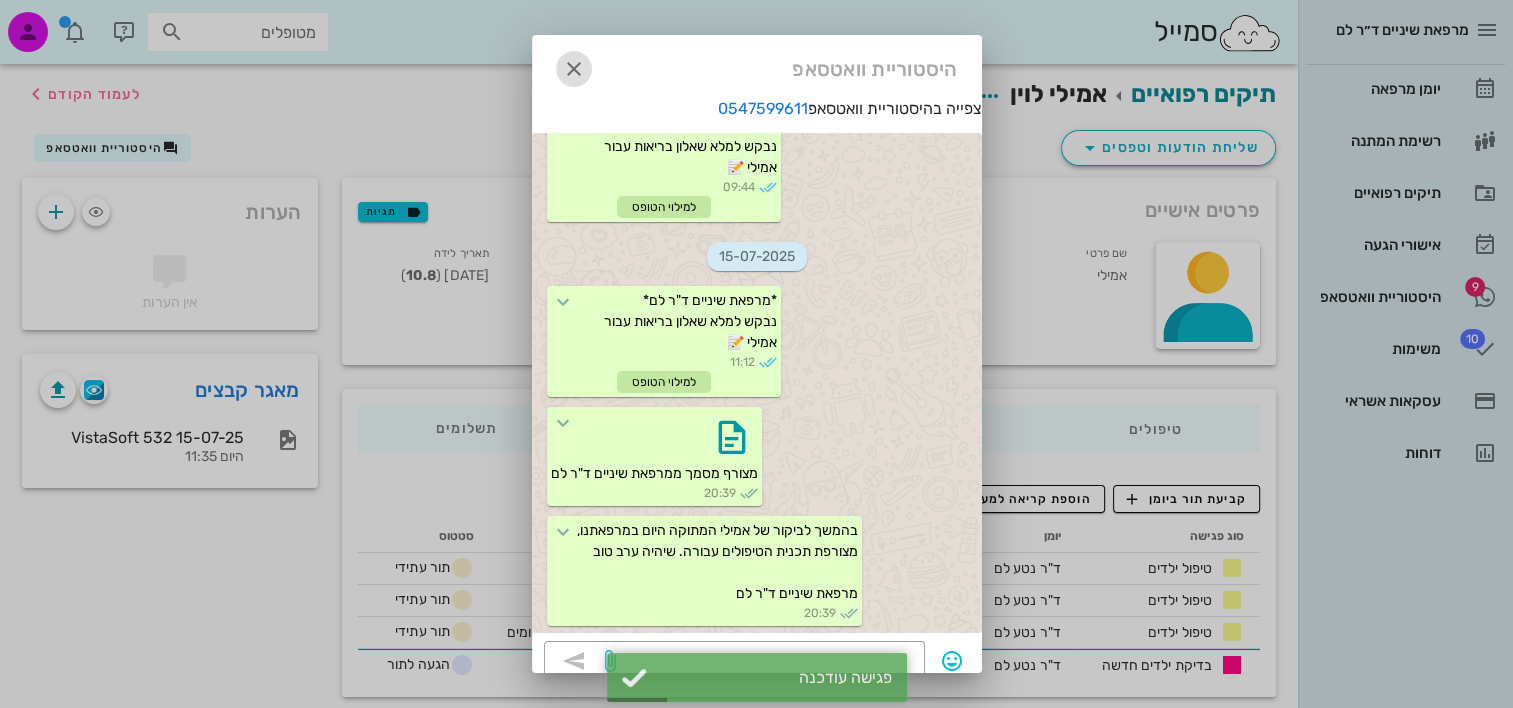 click at bounding box center (574, 69) 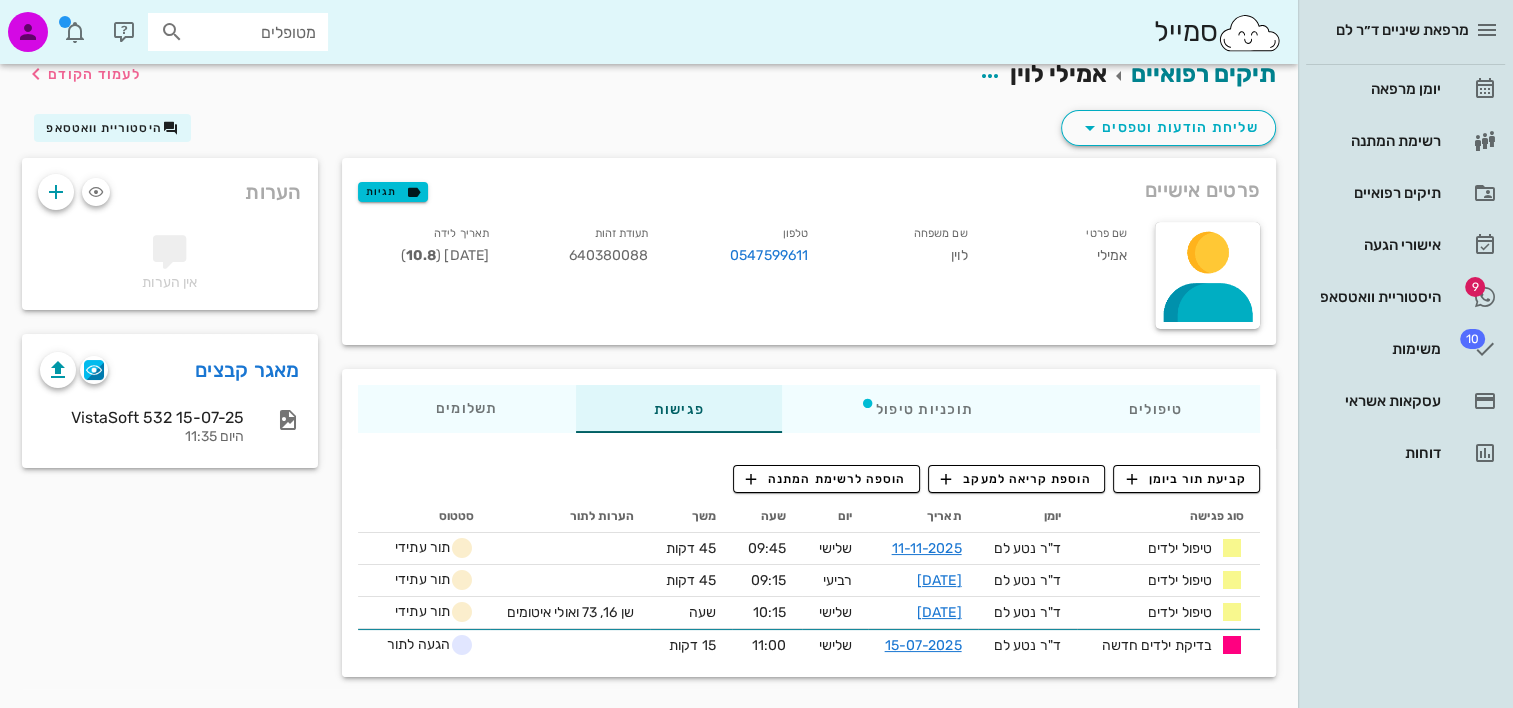 scroll, scrollTop: 31, scrollLeft: 0, axis: vertical 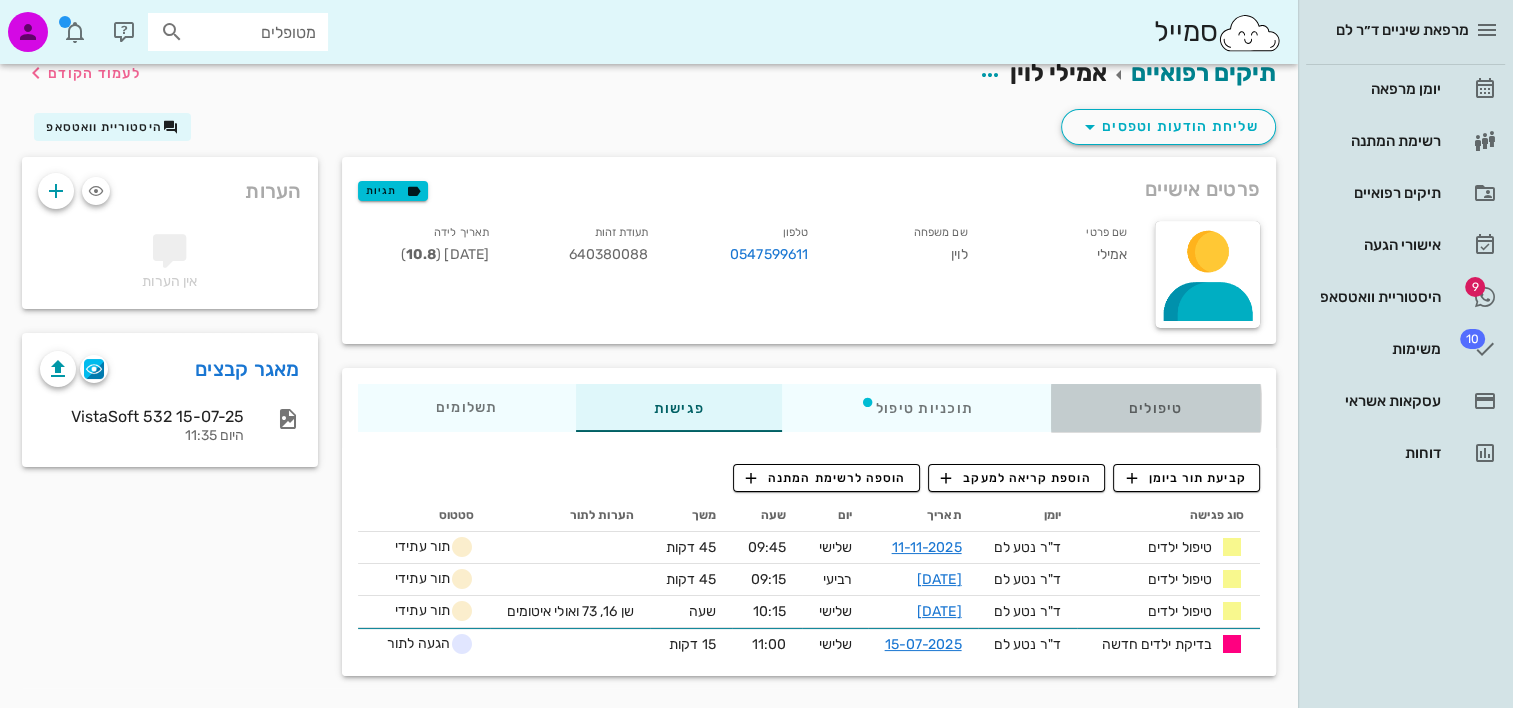 click on "טיפולים" at bounding box center (1155, 408) 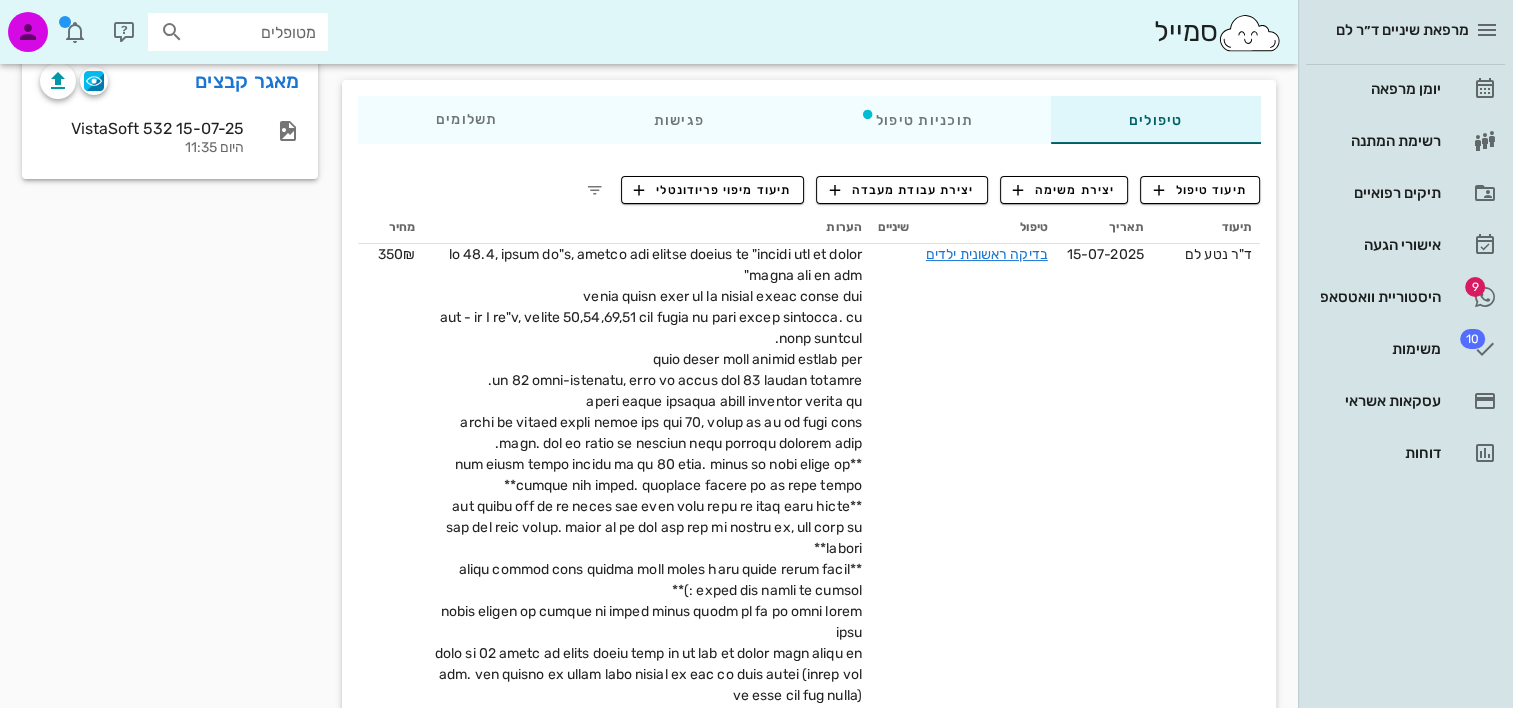 scroll, scrollTop: 531, scrollLeft: 0, axis: vertical 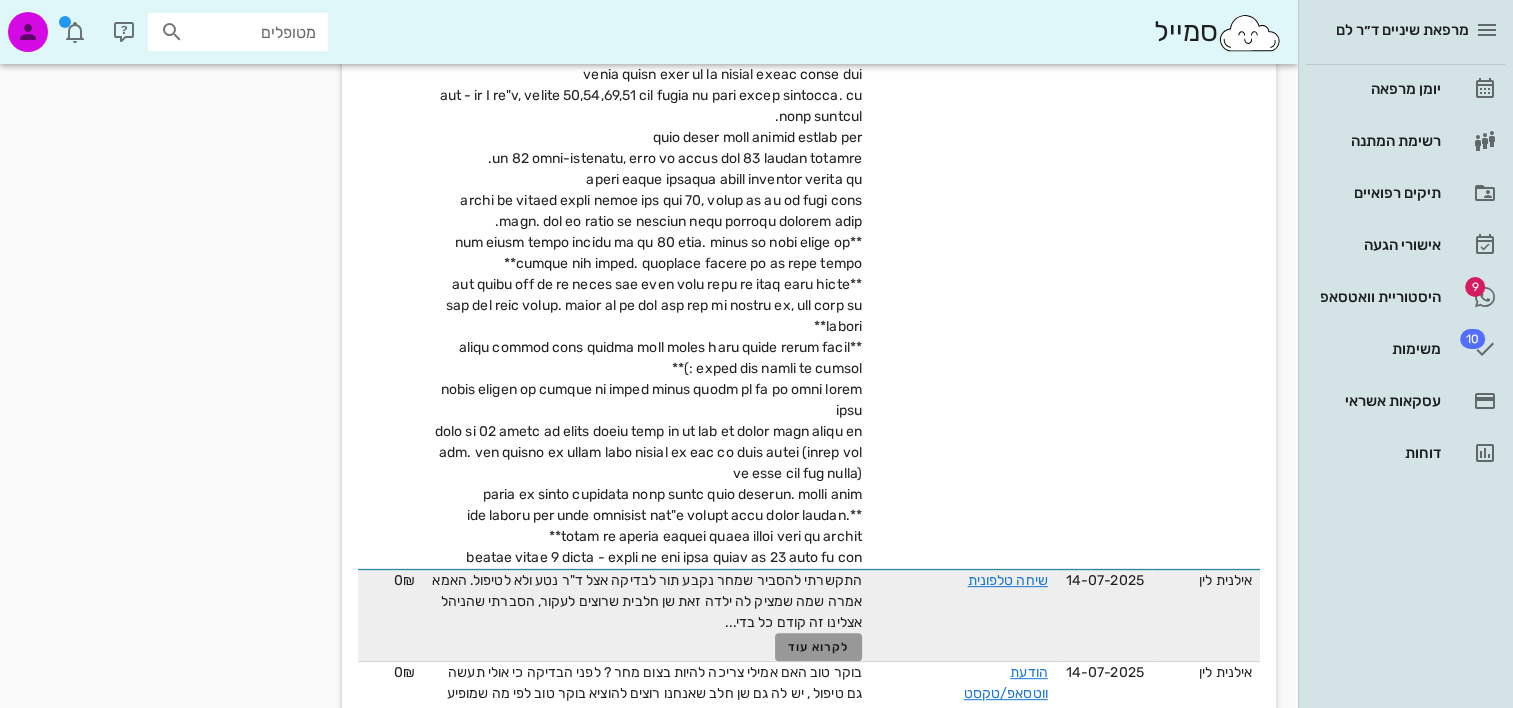 click on "לקרוא עוד" at bounding box center (818, 647) 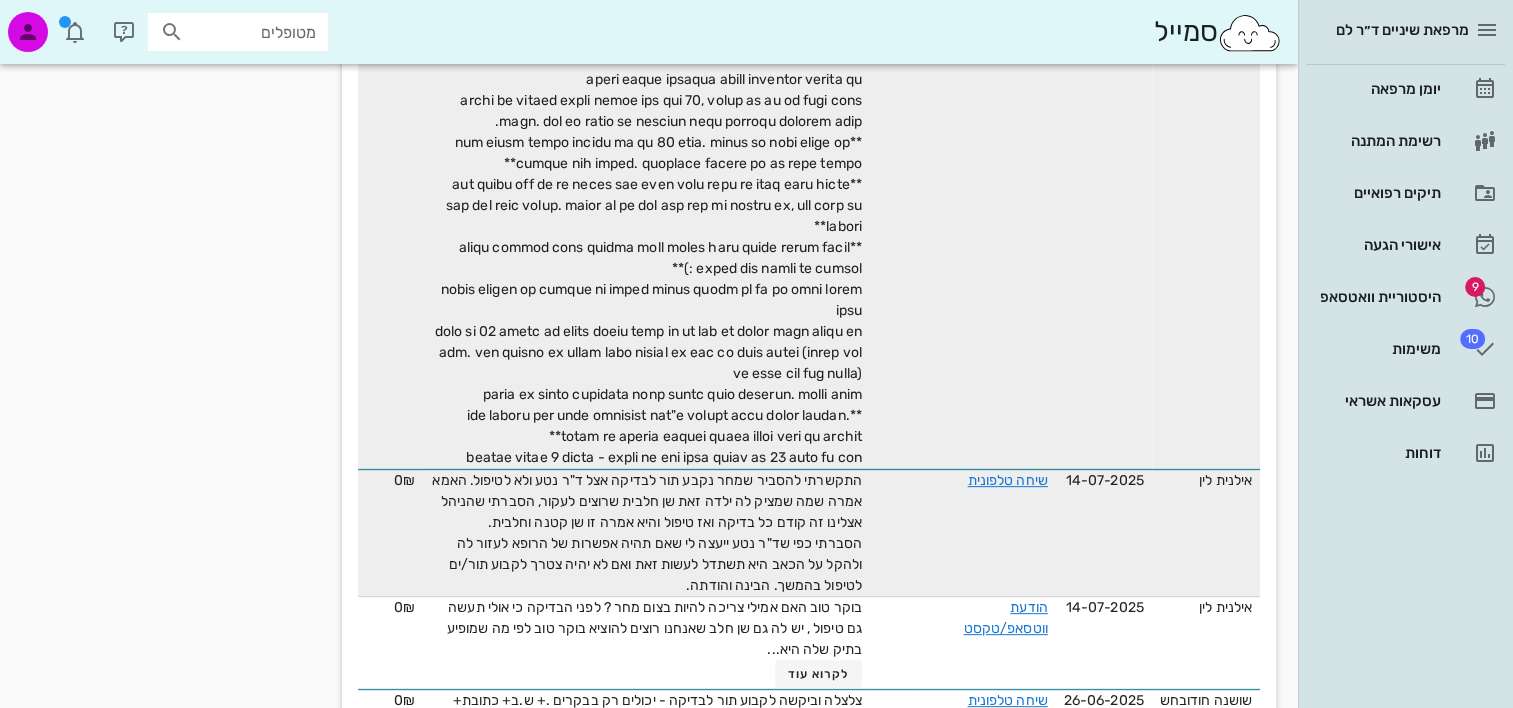 scroll, scrollTop: 231, scrollLeft: 0, axis: vertical 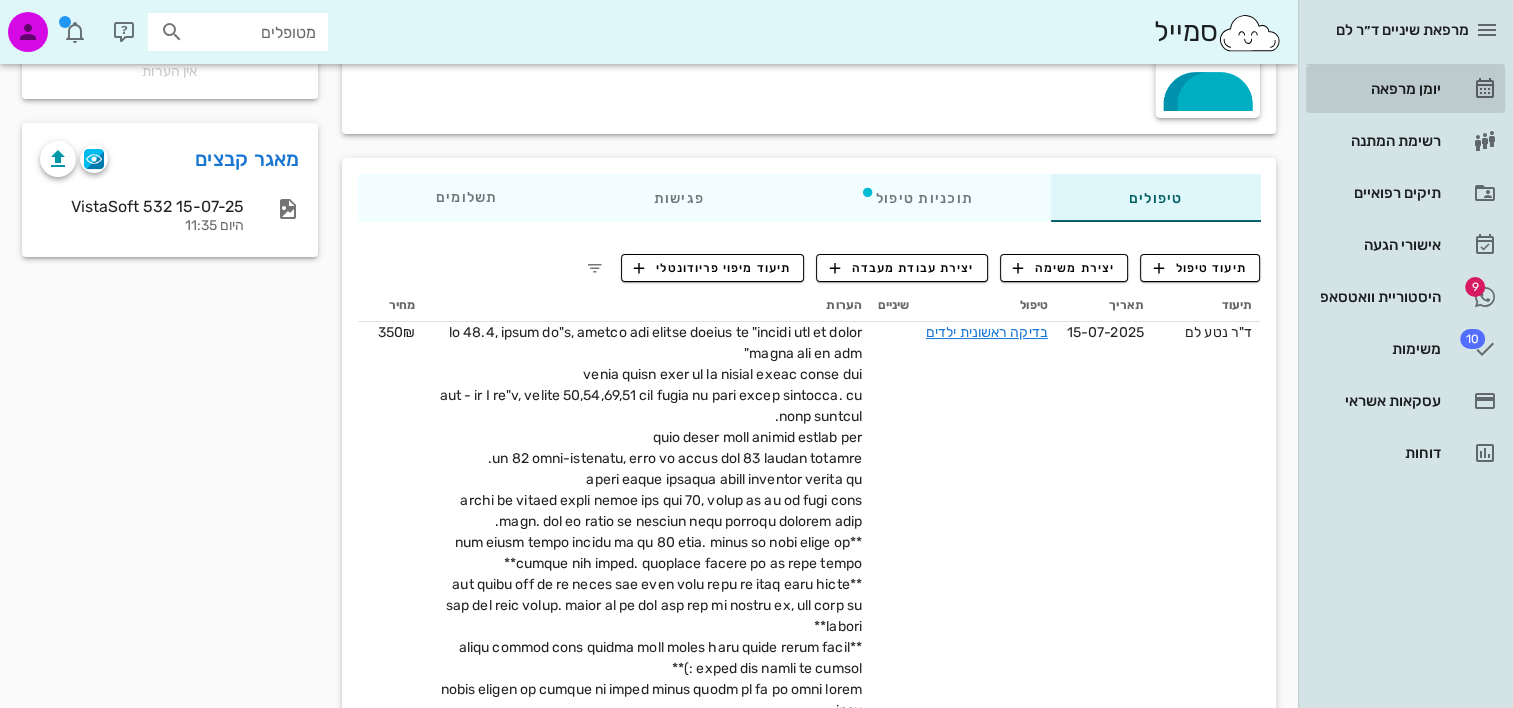click on "יומן מרפאה" at bounding box center (1405, 89) 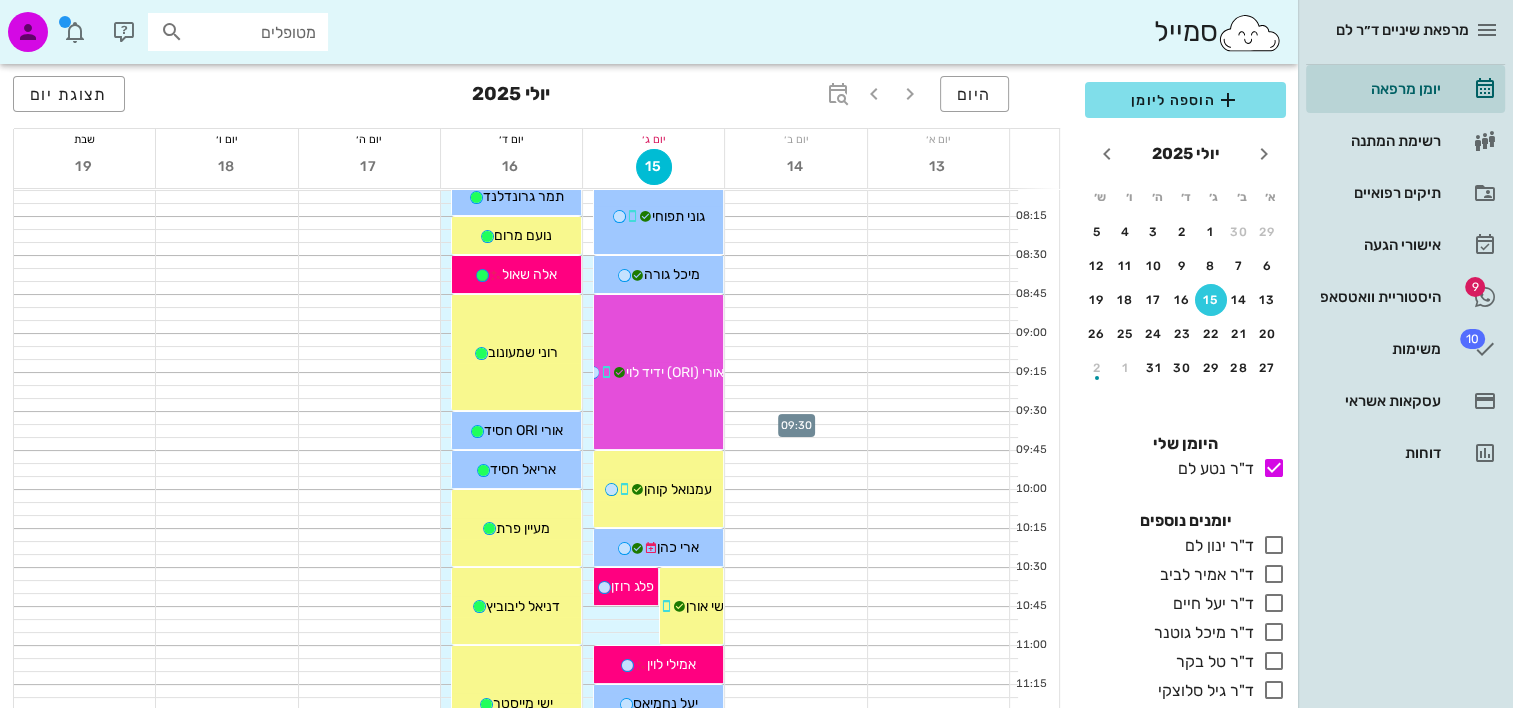 scroll, scrollTop: 300, scrollLeft: 0, axis: vertical 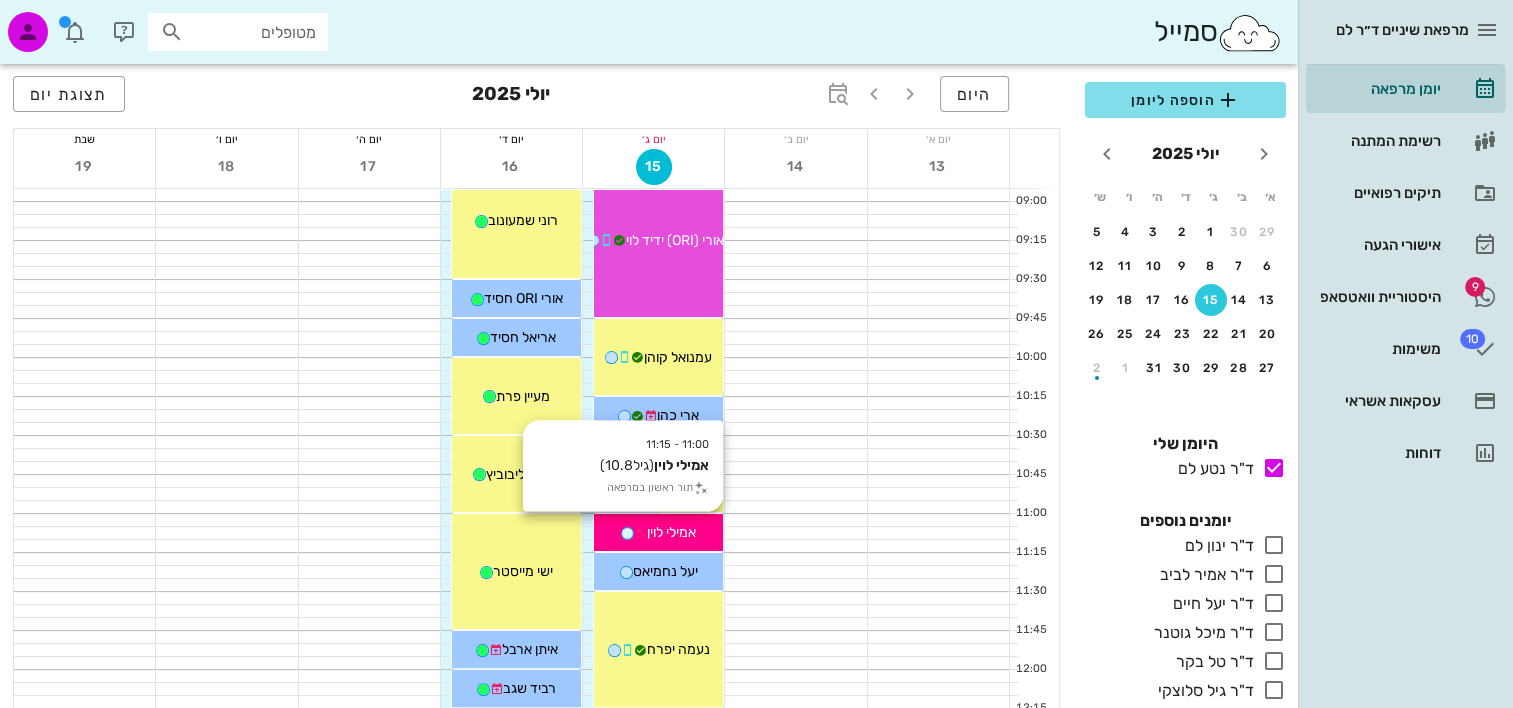 click at bounding box center [627, 533] 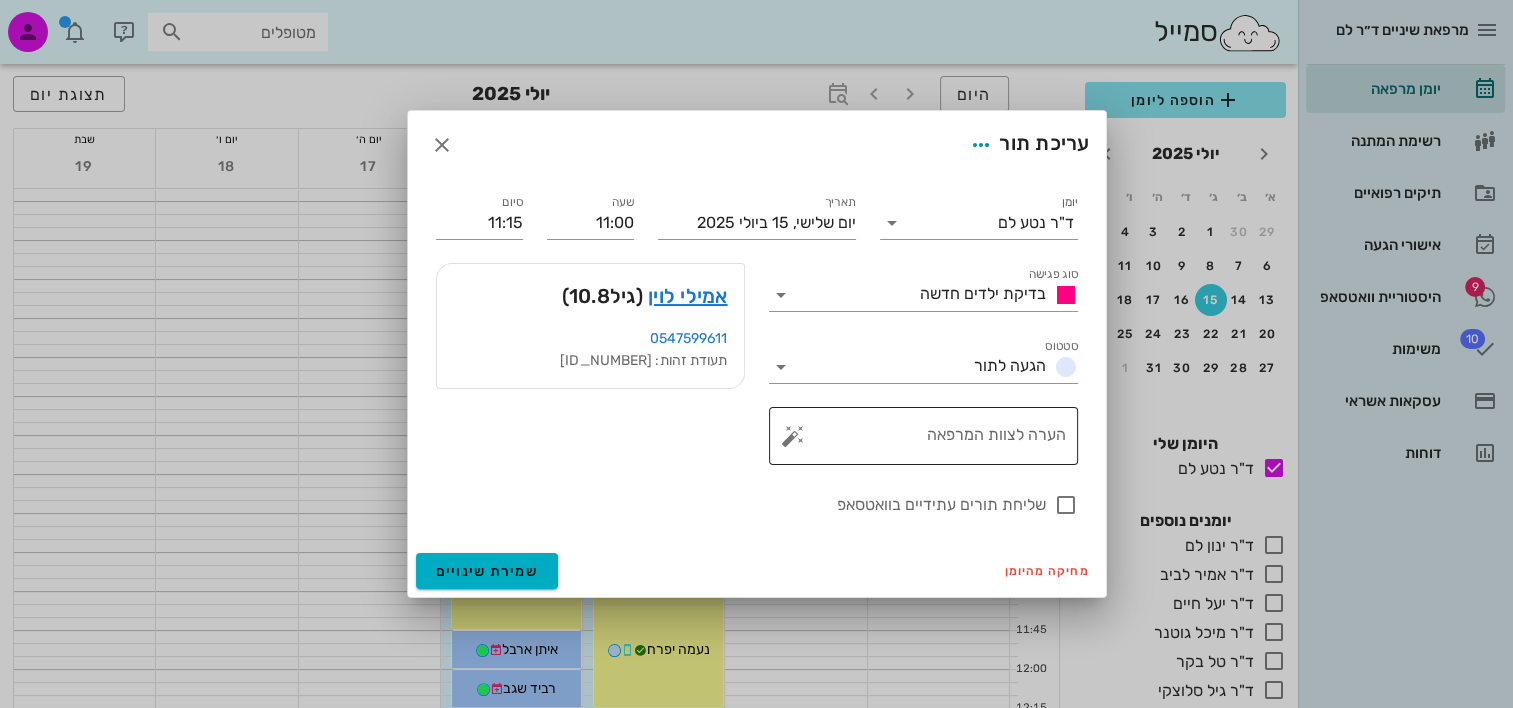 click at bounding box center (793, 436) 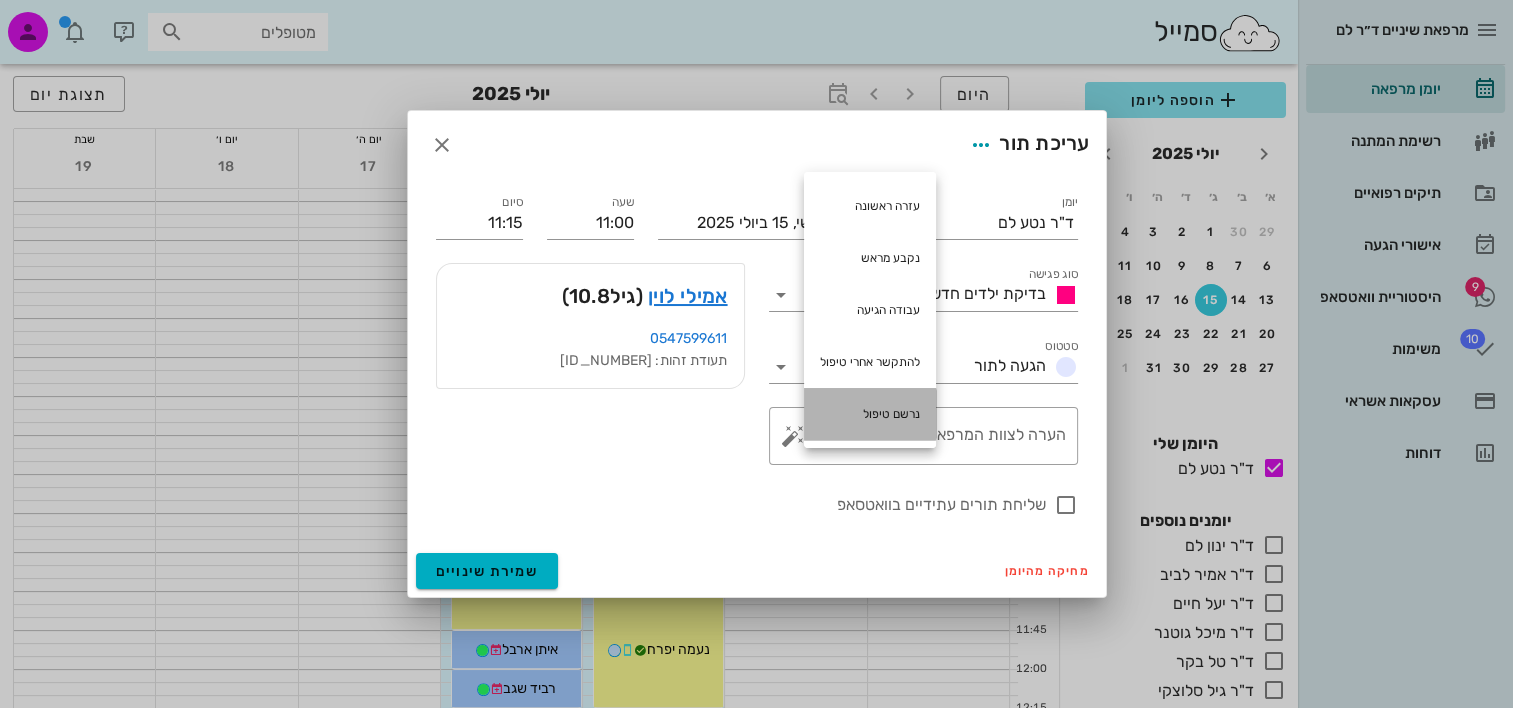 click on "נרשם טיפול" at bounding box center (870, 414) 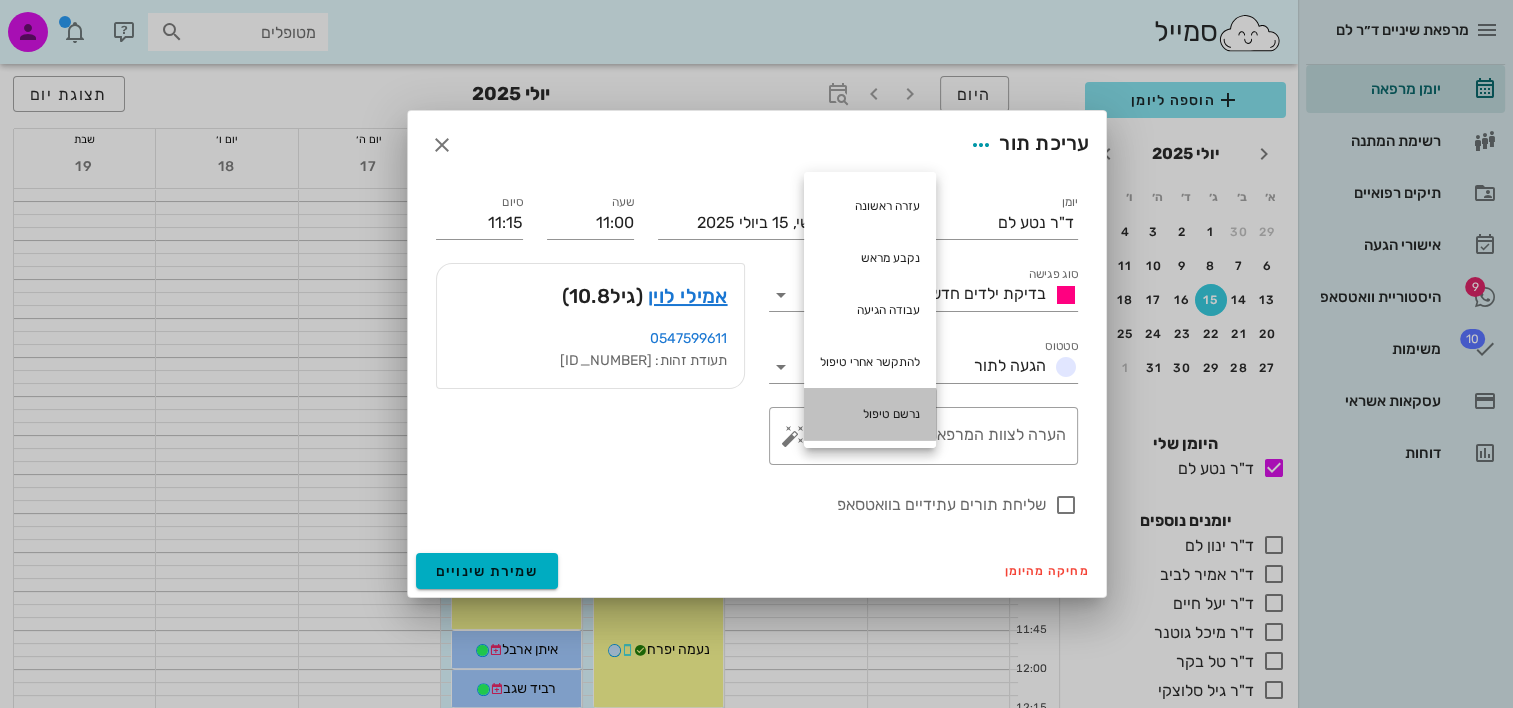 type on "נרשם טיפול" 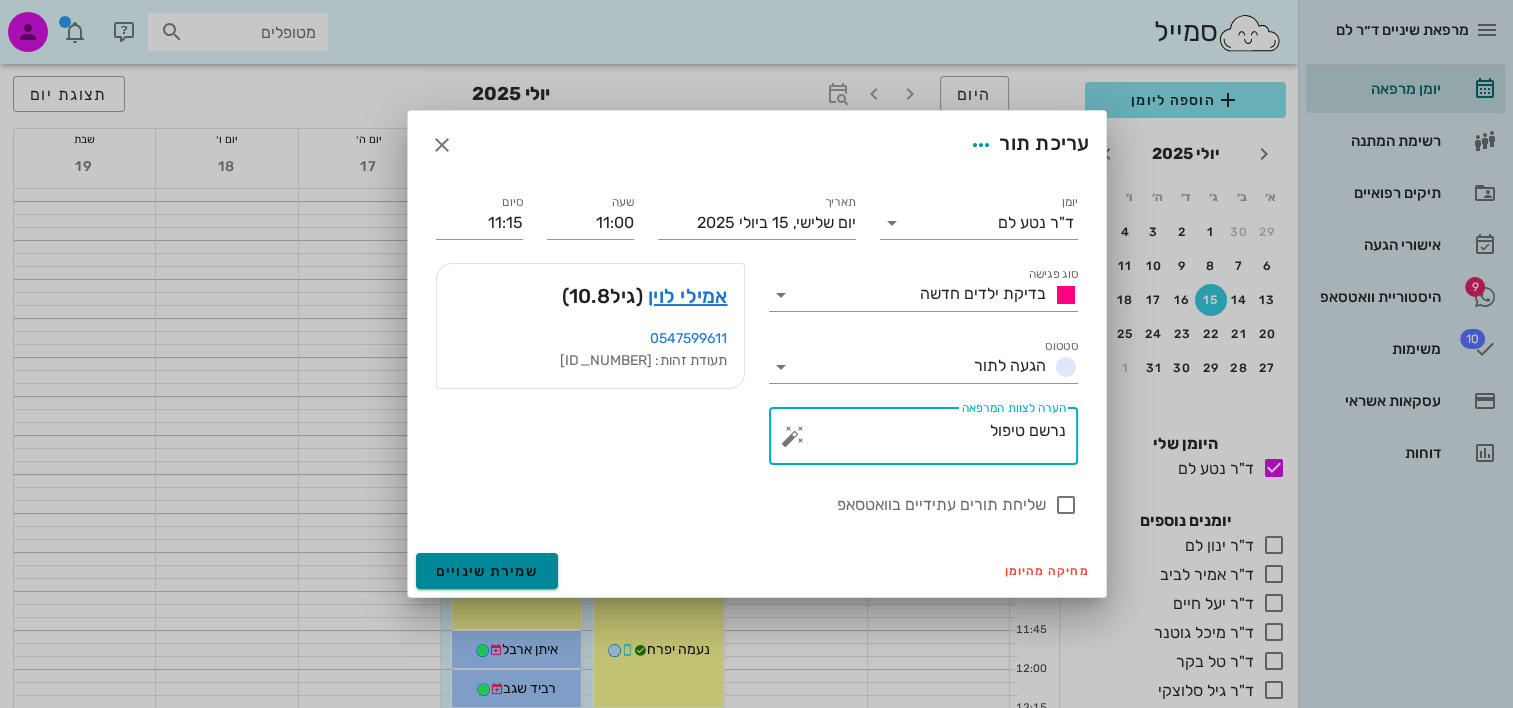click on "שמירת שינויים" at bounding box center (487, 571) 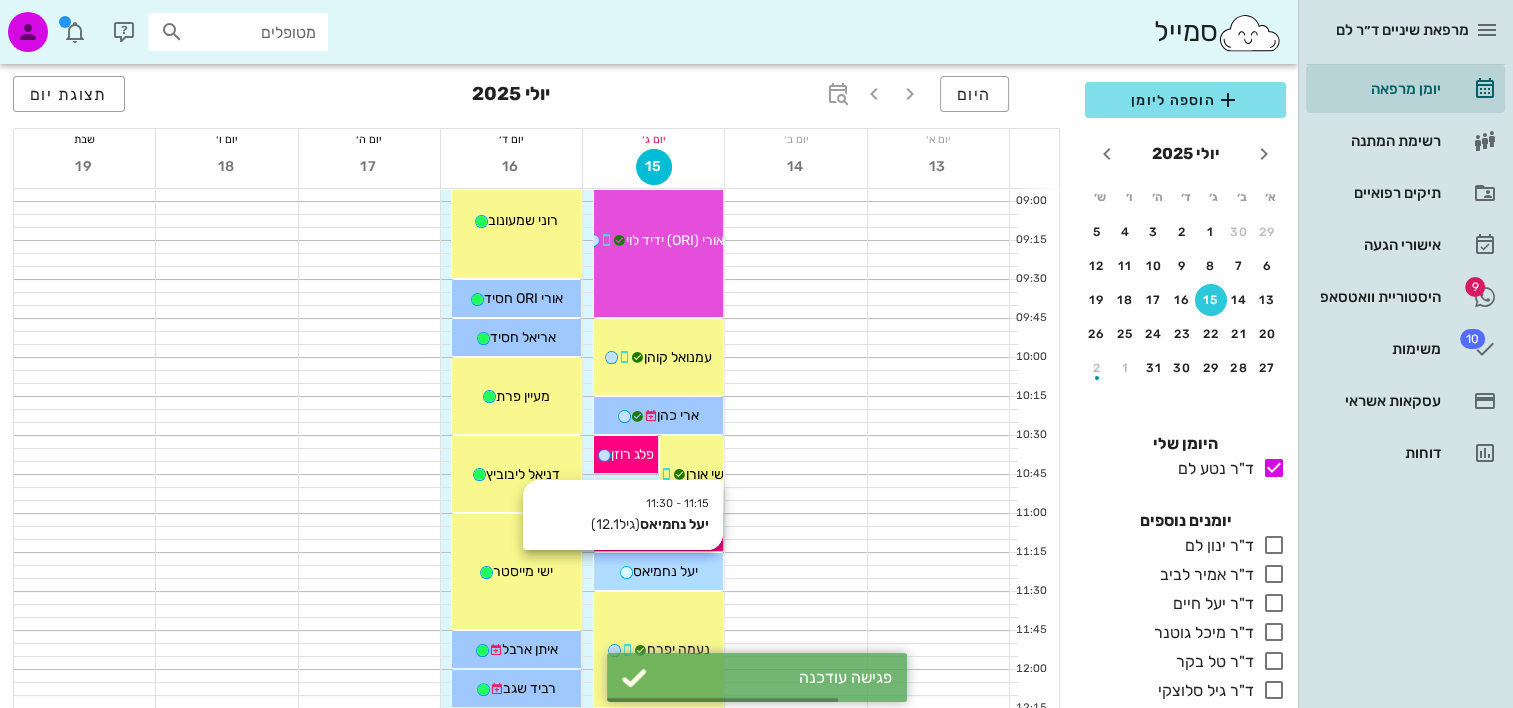 click on "יעל נחמיאס" at bounding box center (665, 571) 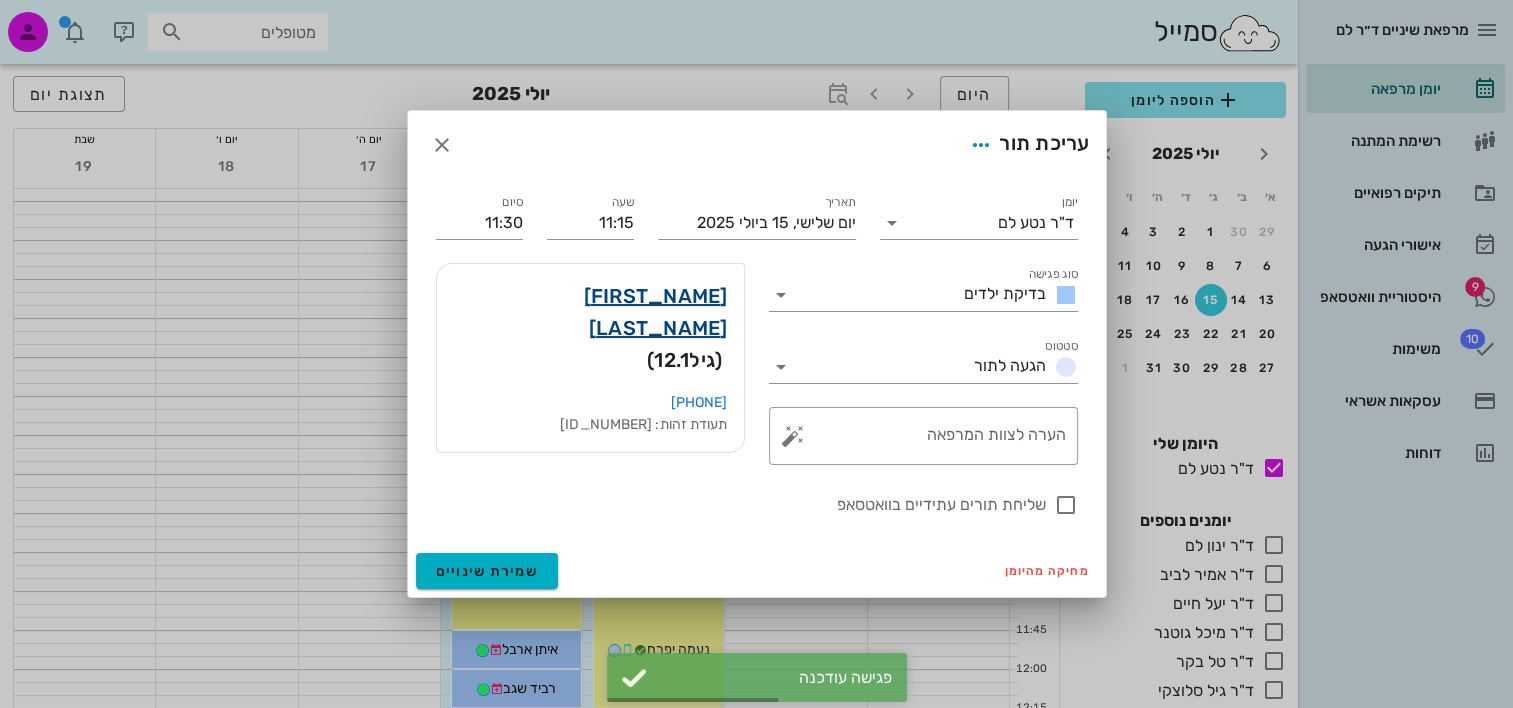 click on "יעל
נחמיאס" at bounding box center [590, 312] 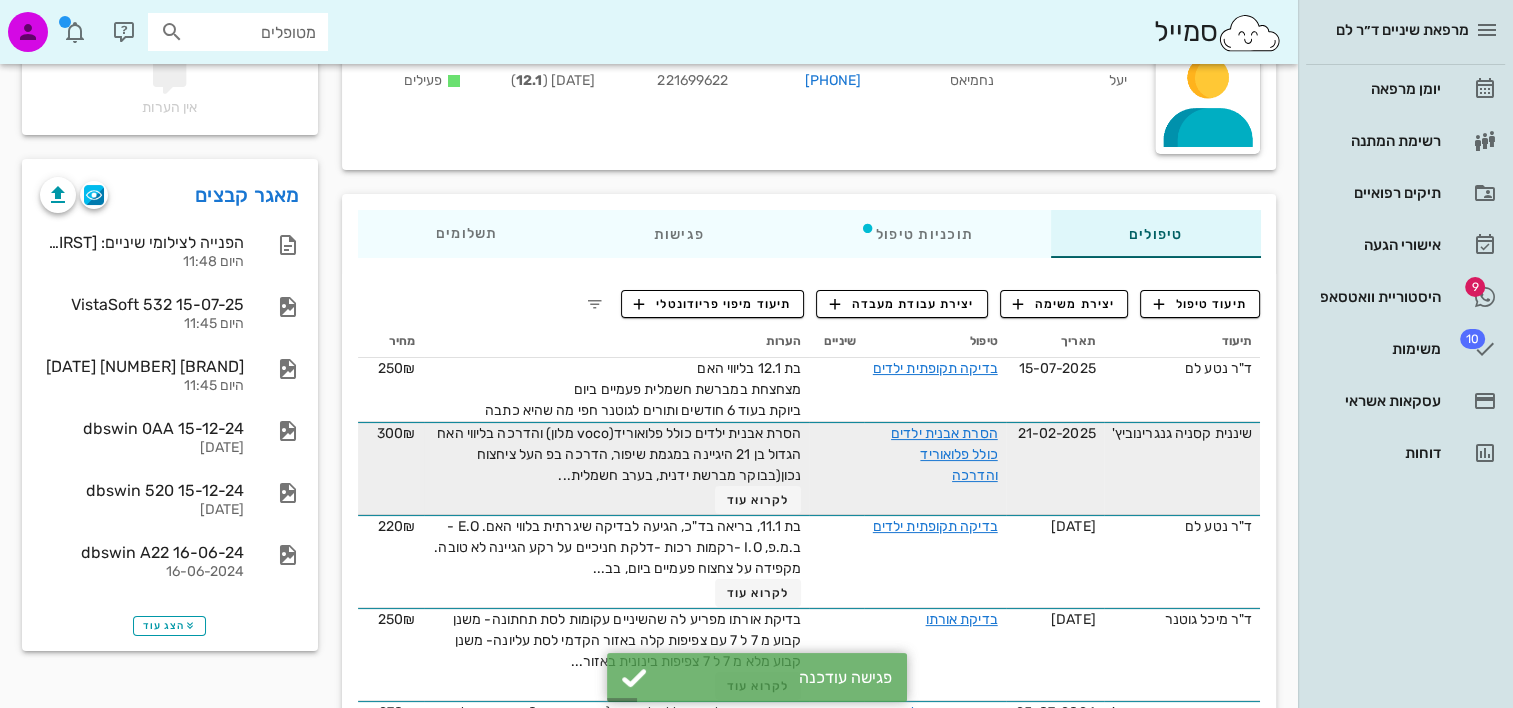 scroll, scrollTop: 300, scrollLeft: 0, axis: vertical 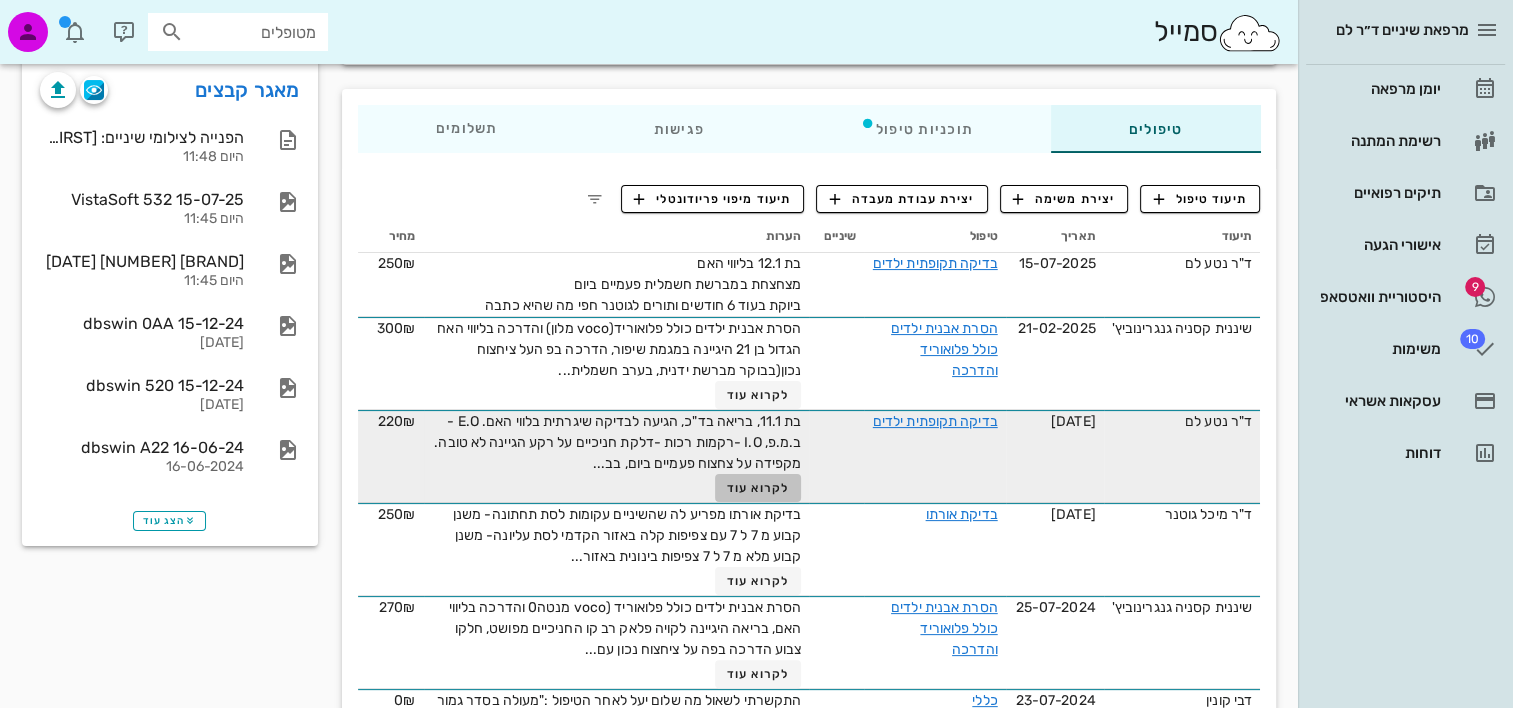 click on "לקרוא עוד" at bounding box center [758, 488] 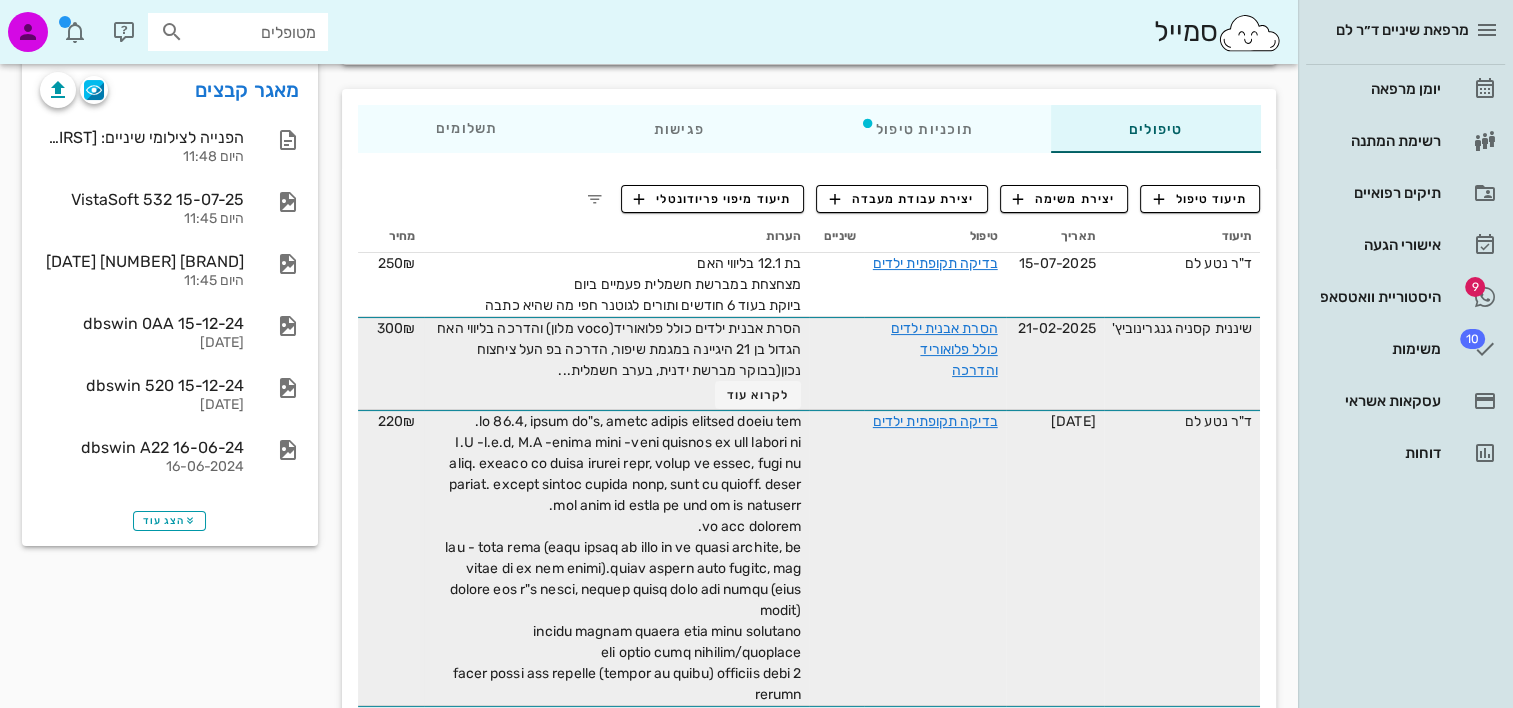 click on "הסרת אבנית ילדים כולל פלואוריד והדרכה" at bounding box center [935, 363] 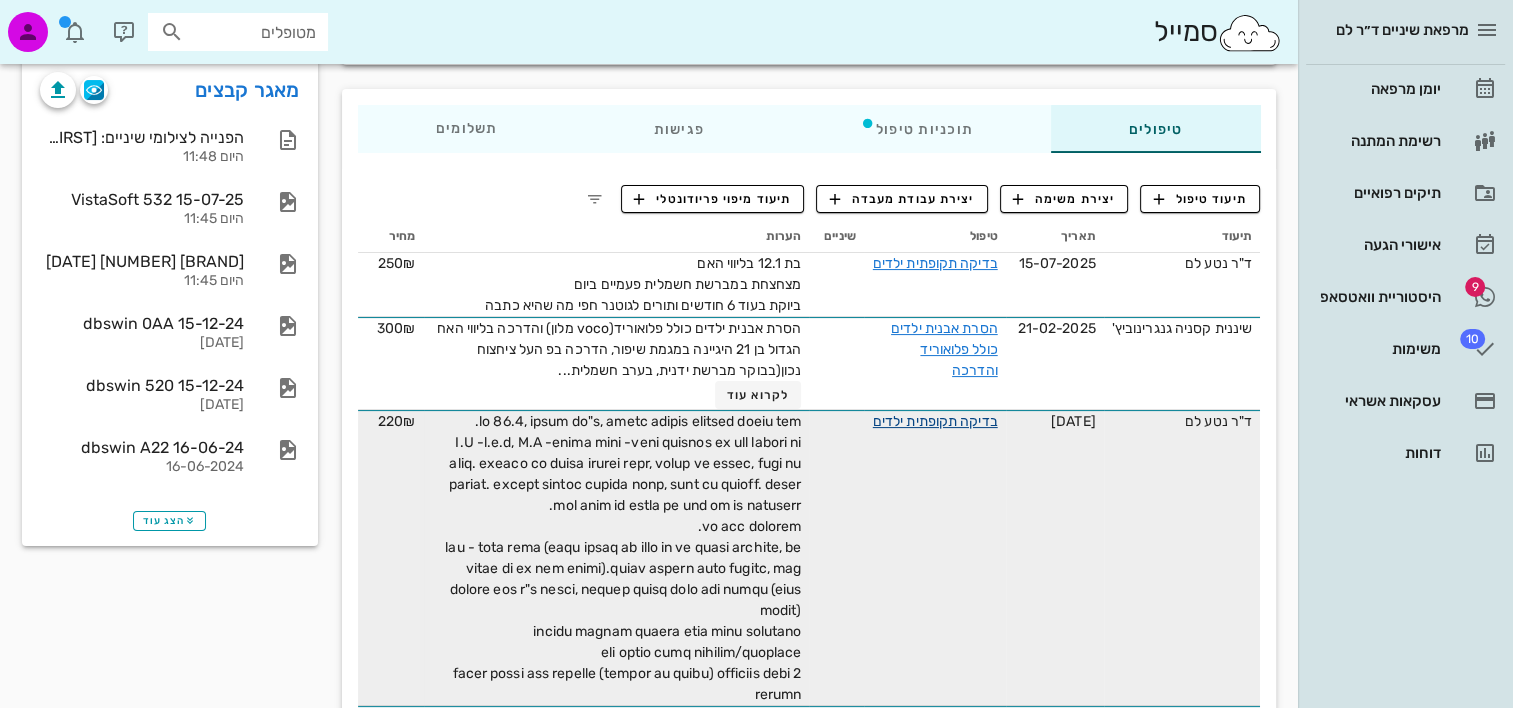 click on "בדיקה תקופתית ילדים" at bounding box center [935, 421] 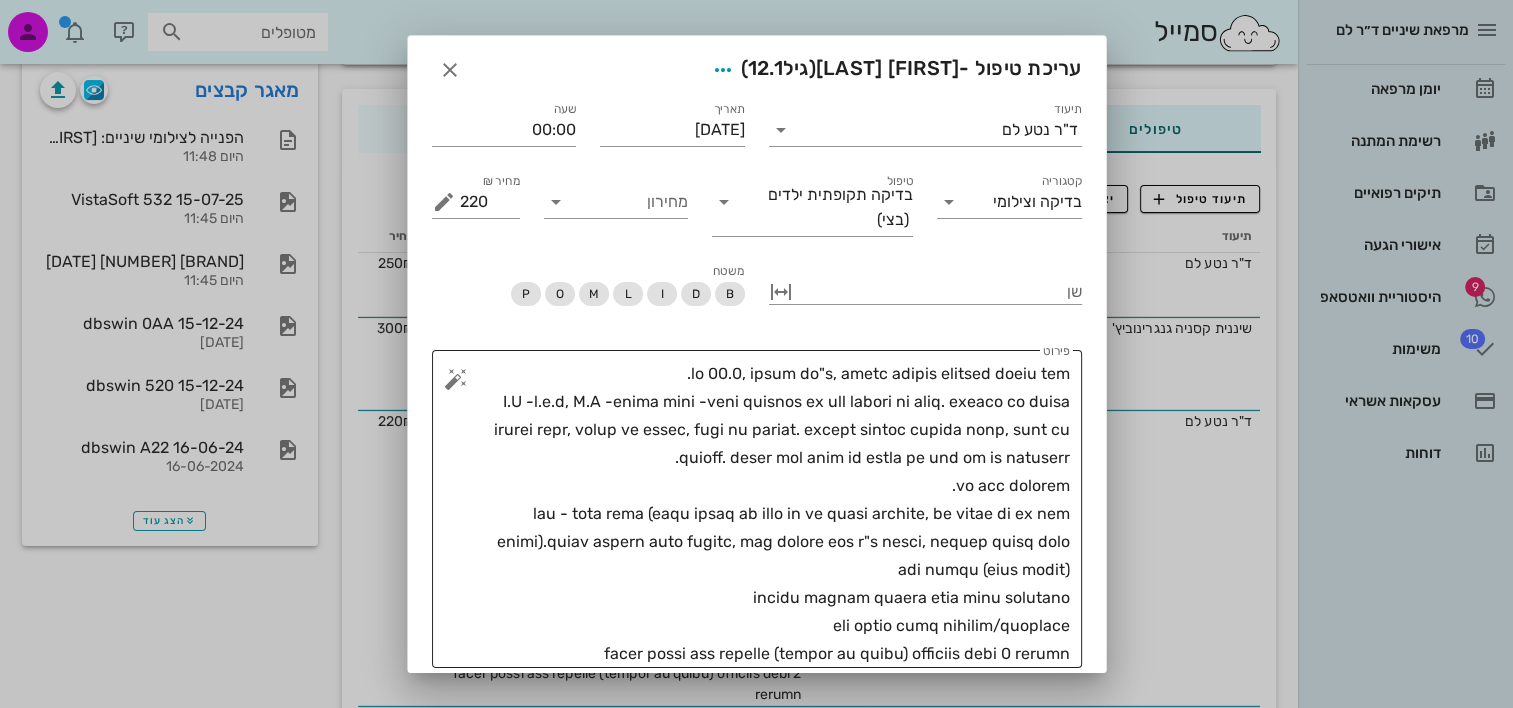 click on "פירוט" at bounding box center (765, 514) 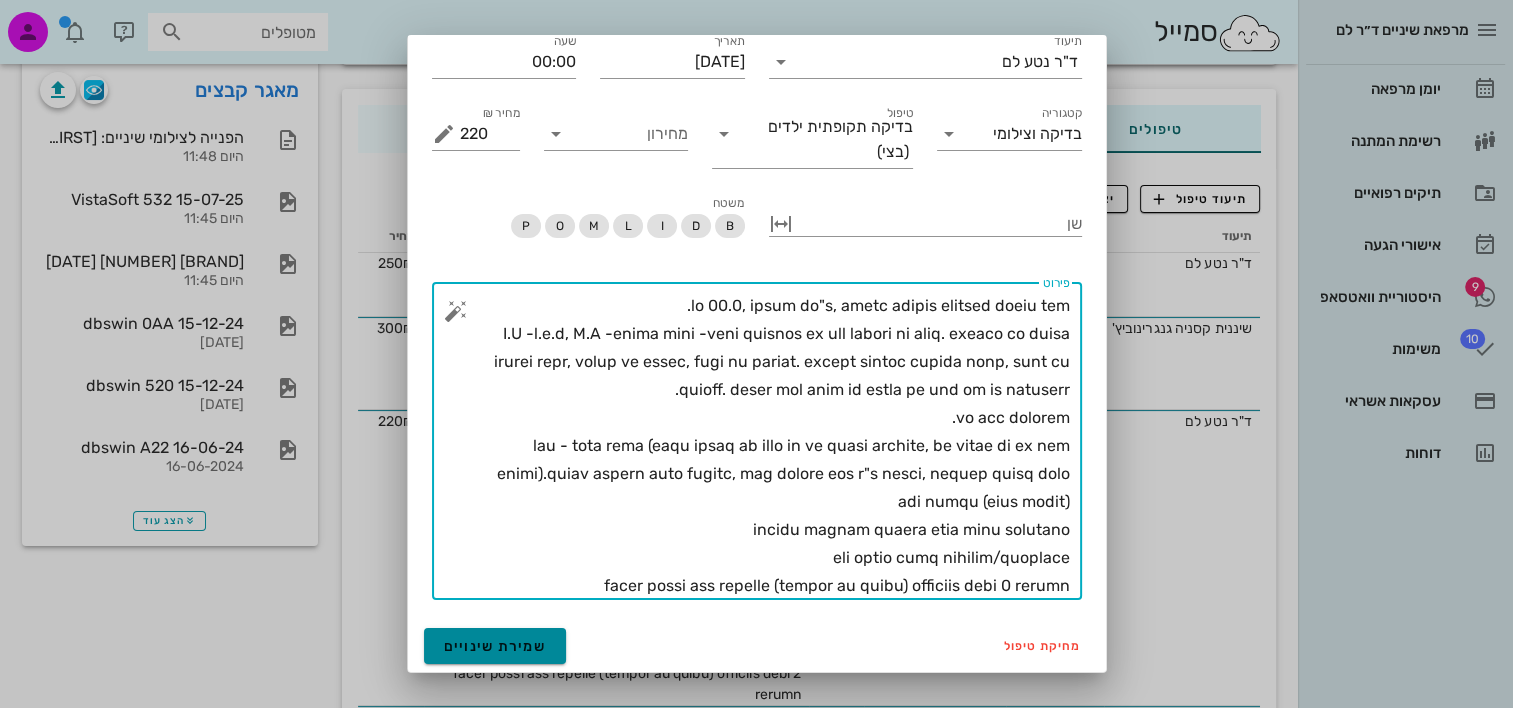type on "בת 11.1, בריאה בד"כ, הגיעה לבדיקה שיגרתית בלווי האם.
E.O -ב.מ.פ, I.O -רקמות רכות -דלקת חניכיים על רקע הגיינה לא טובה. מקפידה על צחצוח פעמיים ביום, בבוקר עם רגילה, בערב עם חשמלית. מצחצחת שיניים פעמיים ביום, בערב עם חשמלית. הוסבר מול מראה על צחצוח עם דגש על קו החניכיים.
יש תור לשיננית.
סגר - סנטר בולט (בעבר שאלתי את האמא אם יש נטייה משפחתית, לא הבינה על מה אני מדברת).נראית צפיפות בשתי הלסתות, היו בייעוץ אצל ד"ר גוטנר, יתחילו טיפול אחרי הבת מצווה (תרצה סמכים)
חריצים צבועים נוקשים למגע בחלק מהשישיות
ללא מוקדי עששת קליניים/רנטגניים
הומלץ לקבוע תור לשיננית (להקדים את הקיים) ולביקורת בעוד 6 חודשים..." 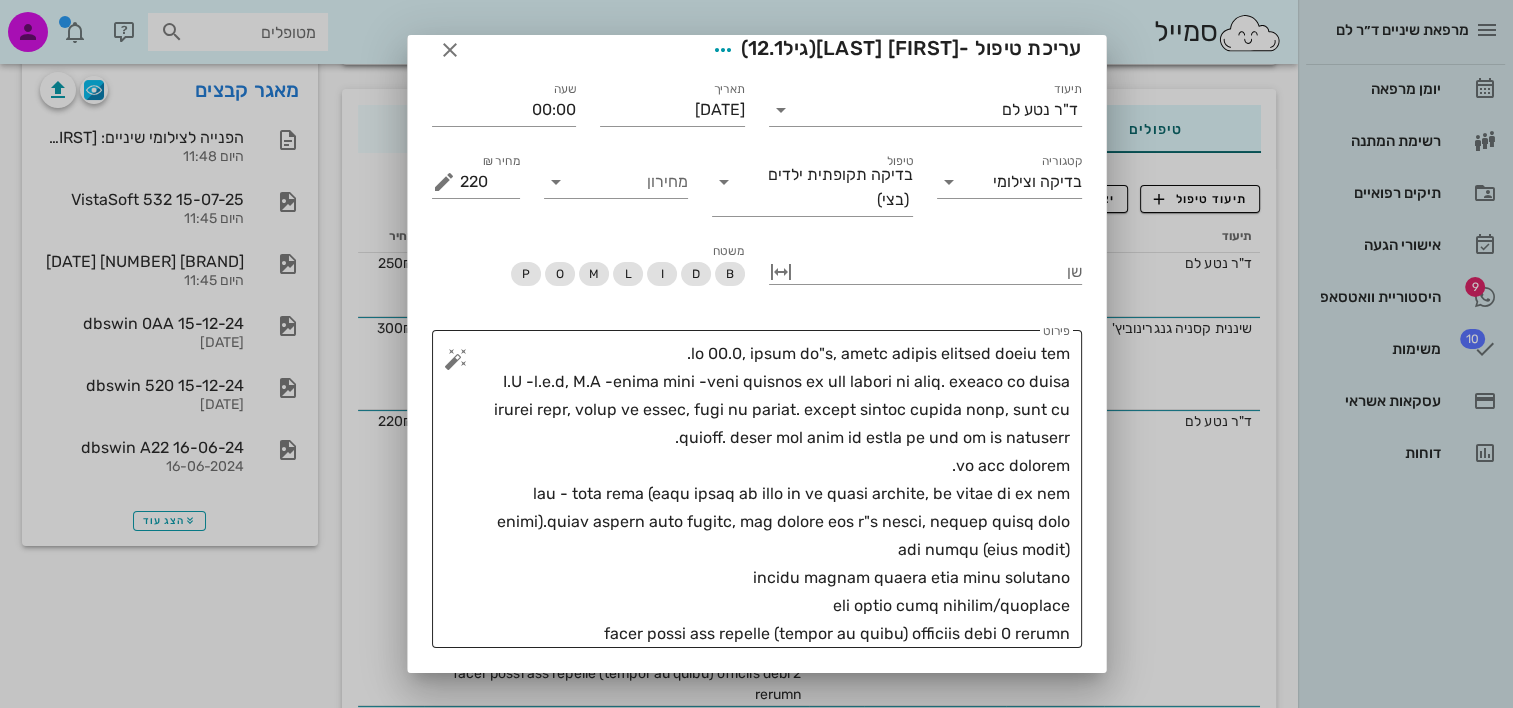 scroll, scrollTop: 0, scrollLeft: 0, axis: both 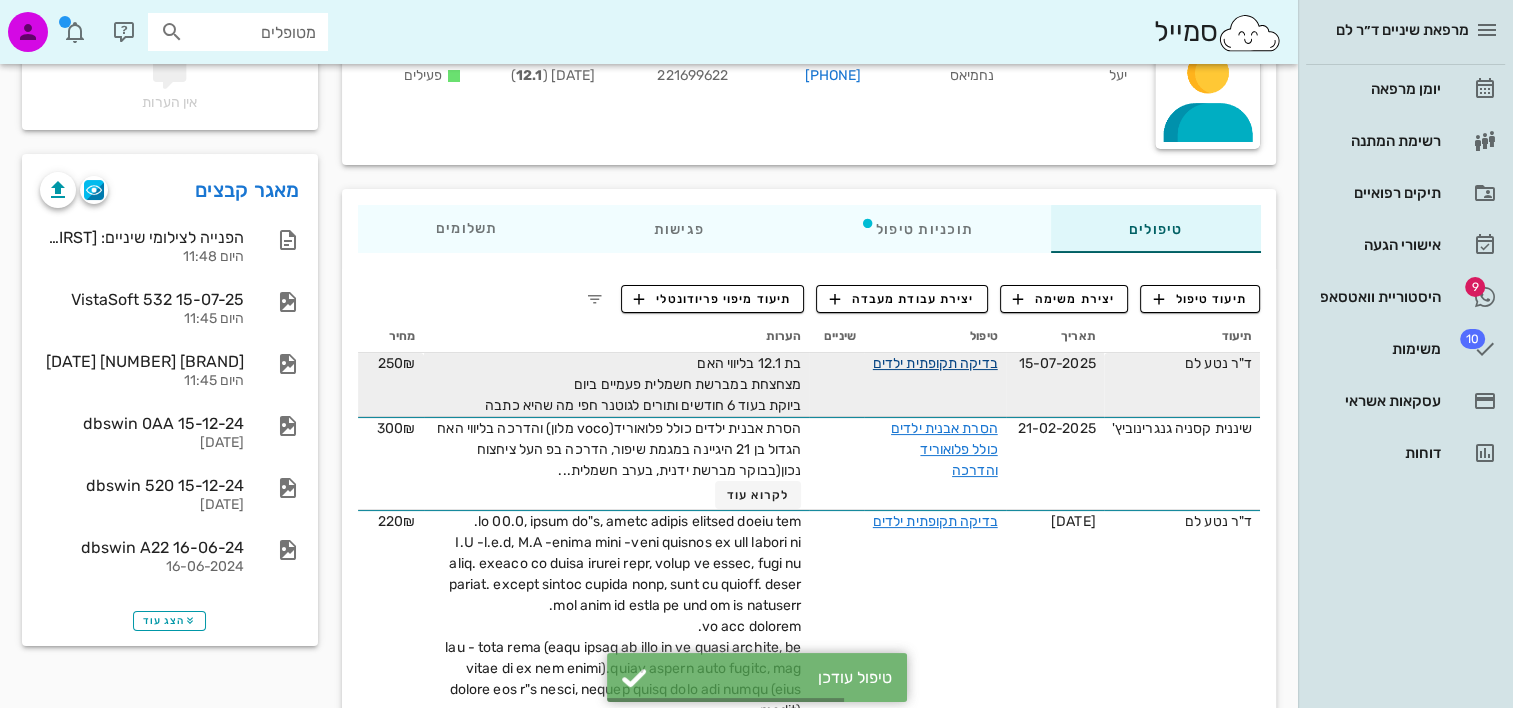 click on "בדיקה תקופתית ילדים" at bounding box center [935, 363] 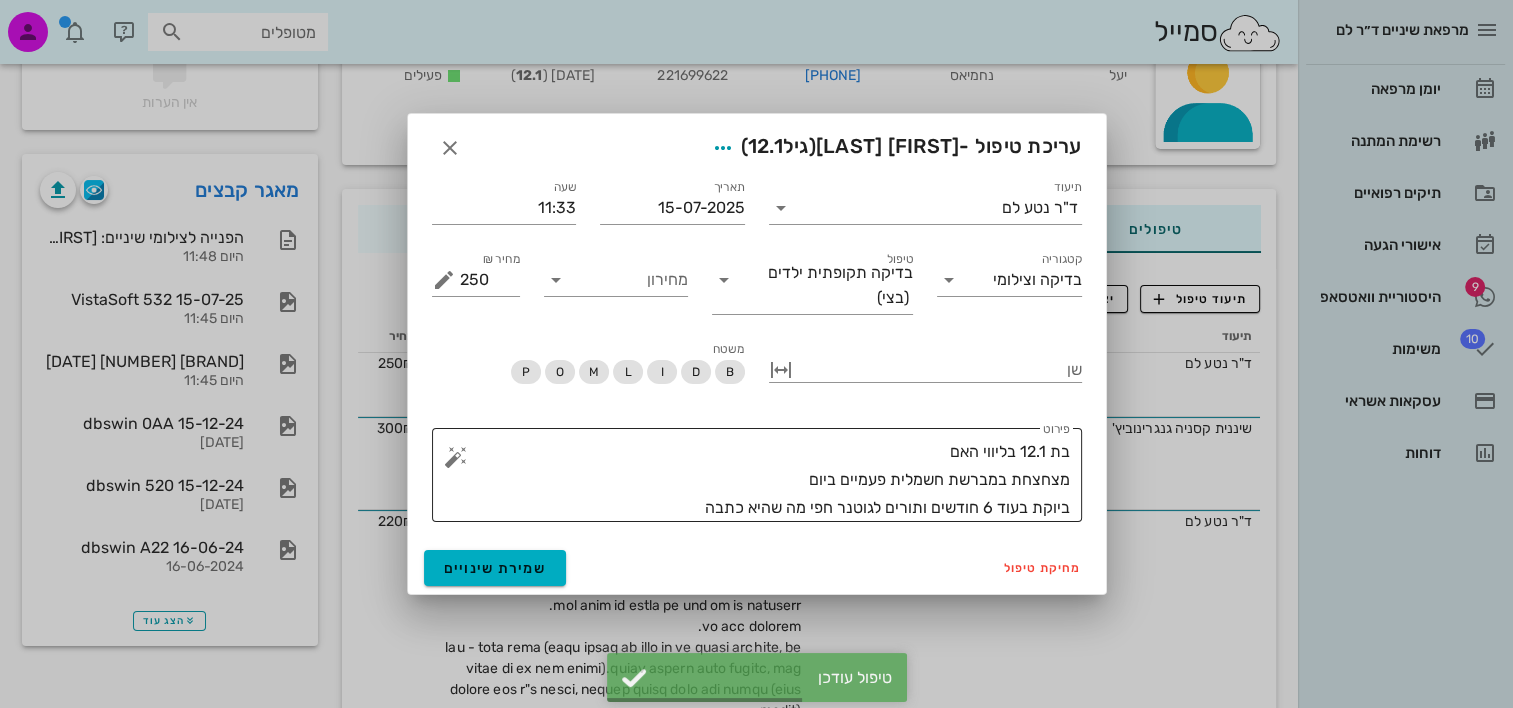 click on "בת 12.1 בליווי האם
מצחצחת במברשת חשמלית פעמיים ביום
ביוקת בעוד 6 חודשים ותורים לגוטנר חפי מה שהיא כתבה" at bounding box center (765, 480) 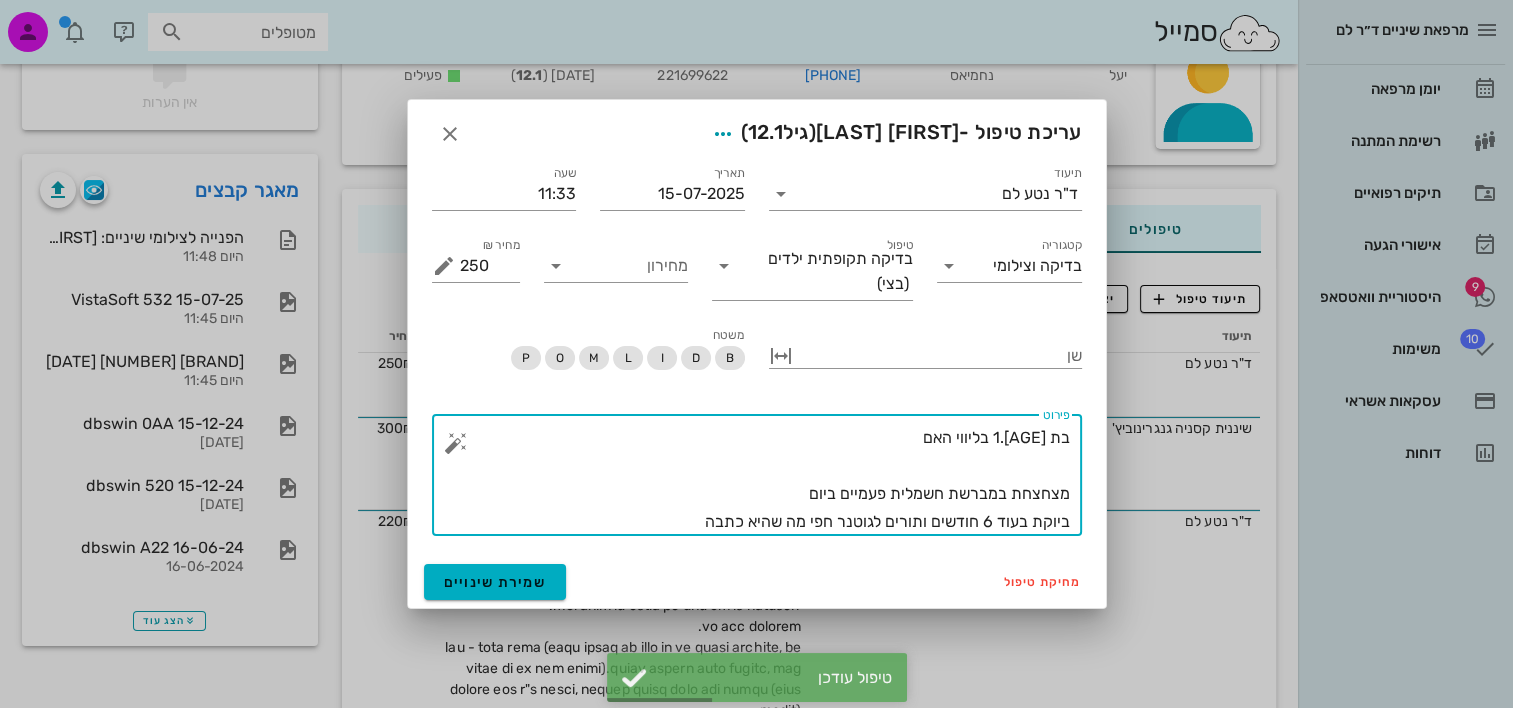 paste on "בת 11.1, בריאה בד"כ, הגיעה לבדיקה שיגרתית בלווי האם.
E.O -ב.מ.פ, I.O -רקמות רכות -דלקת חניכיים על רקע הגיינה לא טובה. מקפידה על צחצוח פעמיים ביום, בבוקר עם רגילה, בערב עם חשמלית. מצחצחת שיניים פעמיים ביום, בערב עם חשמלית. הוסבר מול מראה על צחצוח עם דגש על קו החניכיים.
יש תור לשיננית.
סגר - סנטר בולט (בעבר שאלתי את האמא אם יש נטייה משפחתית, לא הבינה על מה אני מדברת).נראית צפיפות בשתי הלסתות, היו בייעוץ אצל ד"ר גוטנר, יתחילו טיפול אחרי הבת מצווה (תרצה סמכים)
חריצים צבועים נוקשים למגע בחלק מהשישיות
ללא מוקדי עששת קליניים/רנטגניים
הומלץ לקבוע תור לשיננית (להקדים את הקיים) ולביקורת בעוד 6 חודשים..." 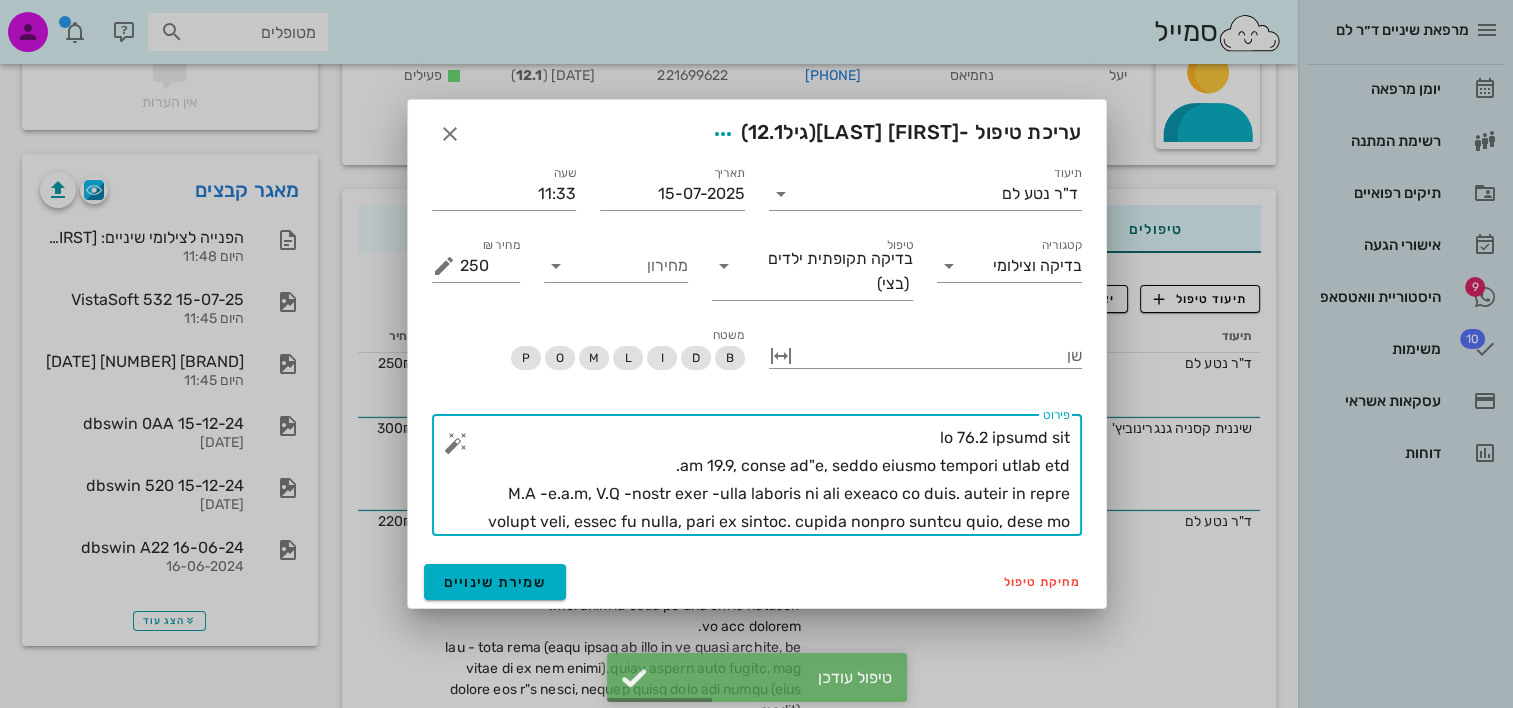 scroll, scrollTop: 19, scrollLeft: 0, axis: vertical 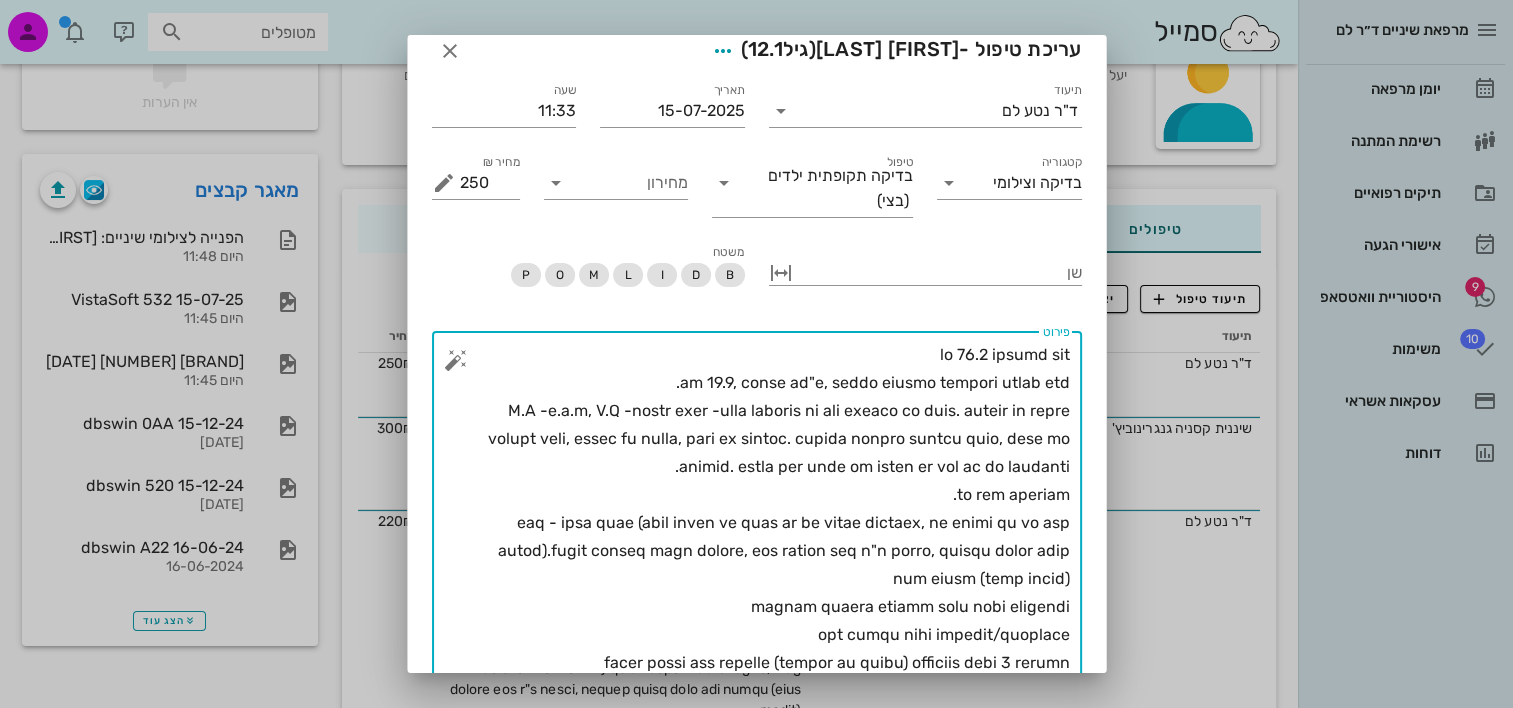 drag, startPoint x: 686, startPoint y: 385, endPoint x: 1014, endPoint y: 381, distance: 328.02438 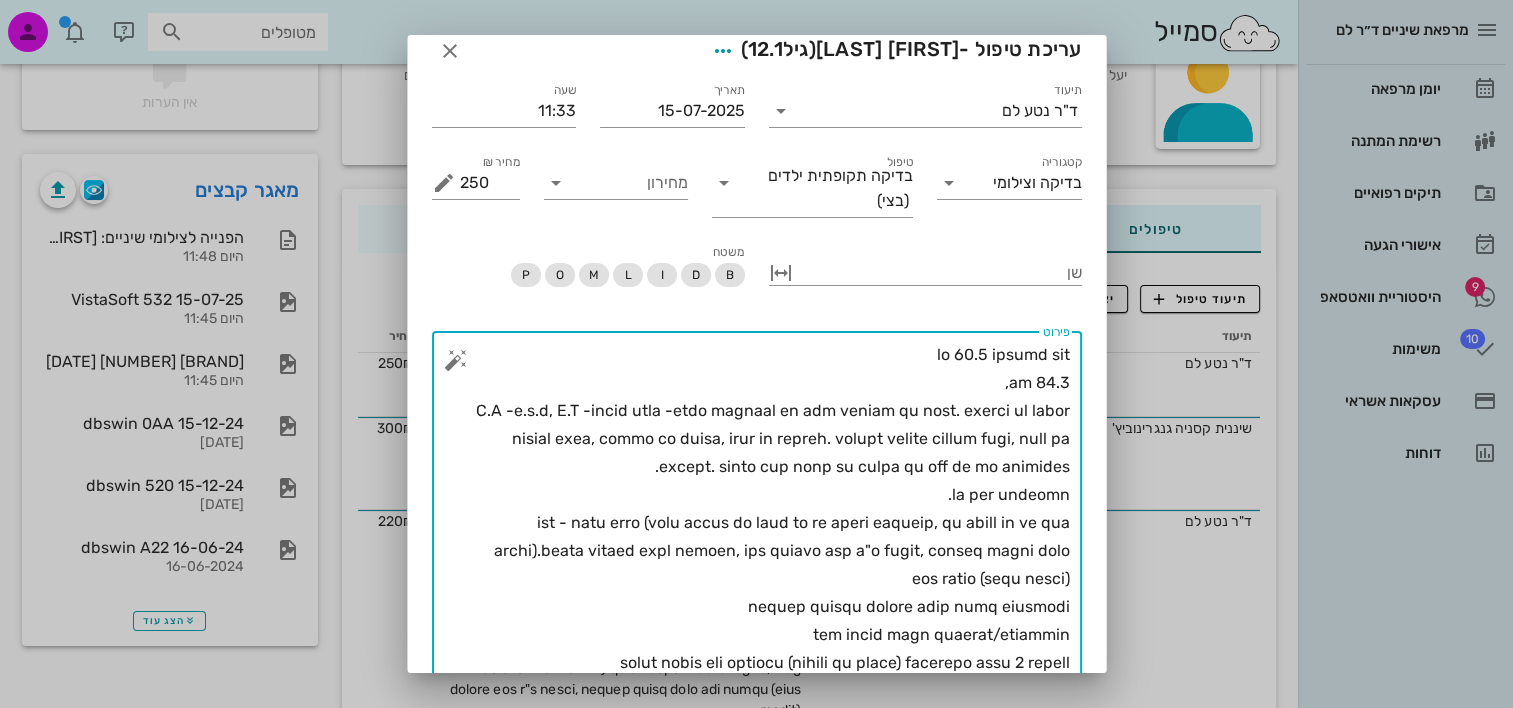 scroll, scrollTop: 0, scrollLeft: 0, axis: both 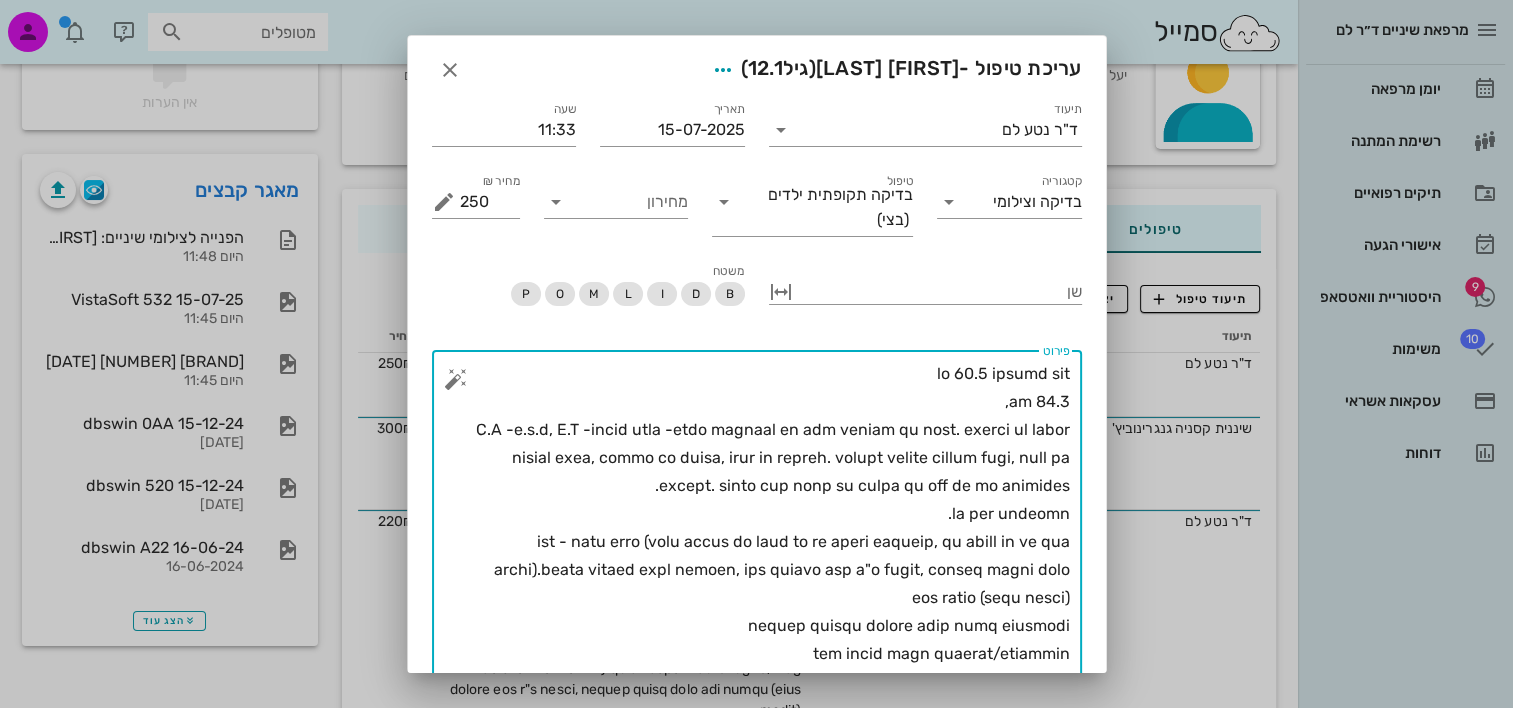 click on "פירוט" at bounding box center (765, 556) 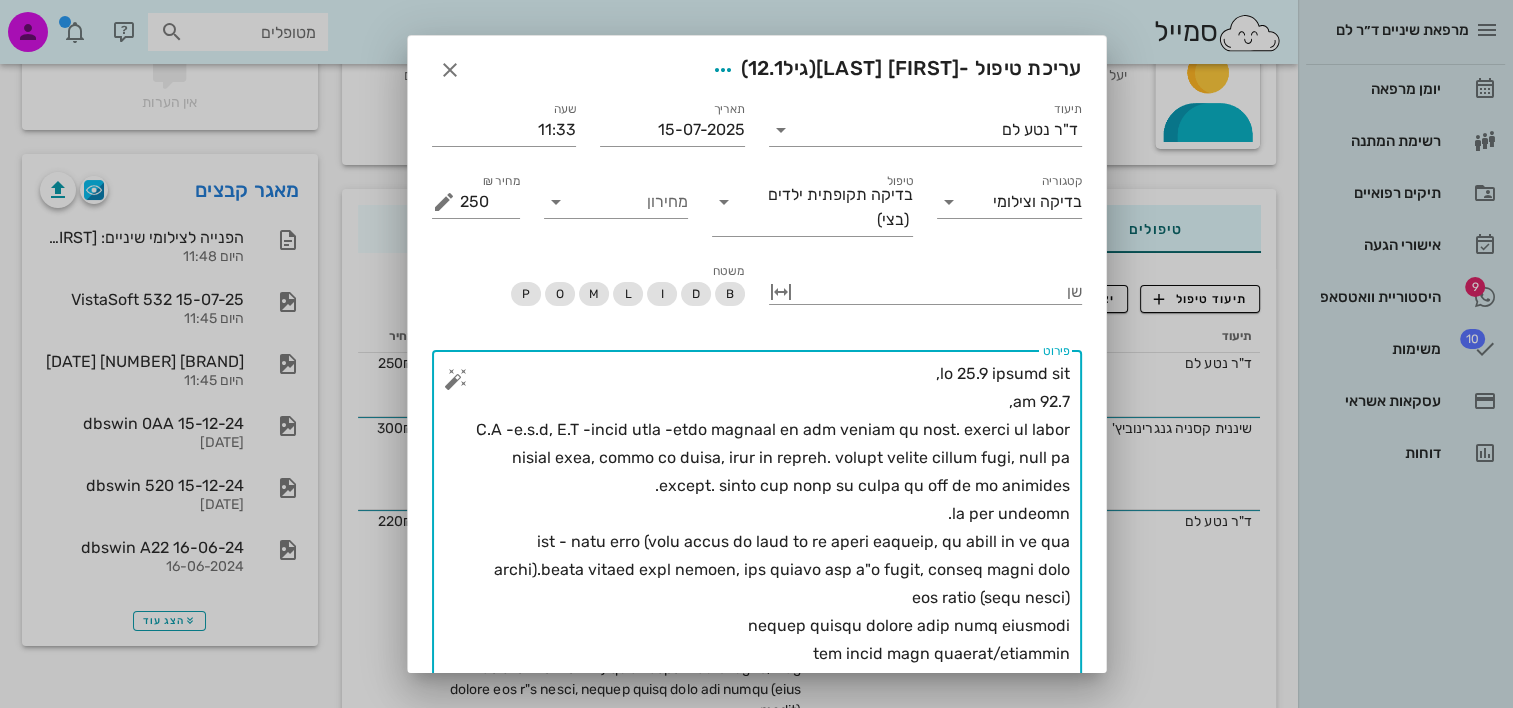 paste on "בריאה בד"כ, הגיעה לבדיקה שיגרתית בלווי האם." 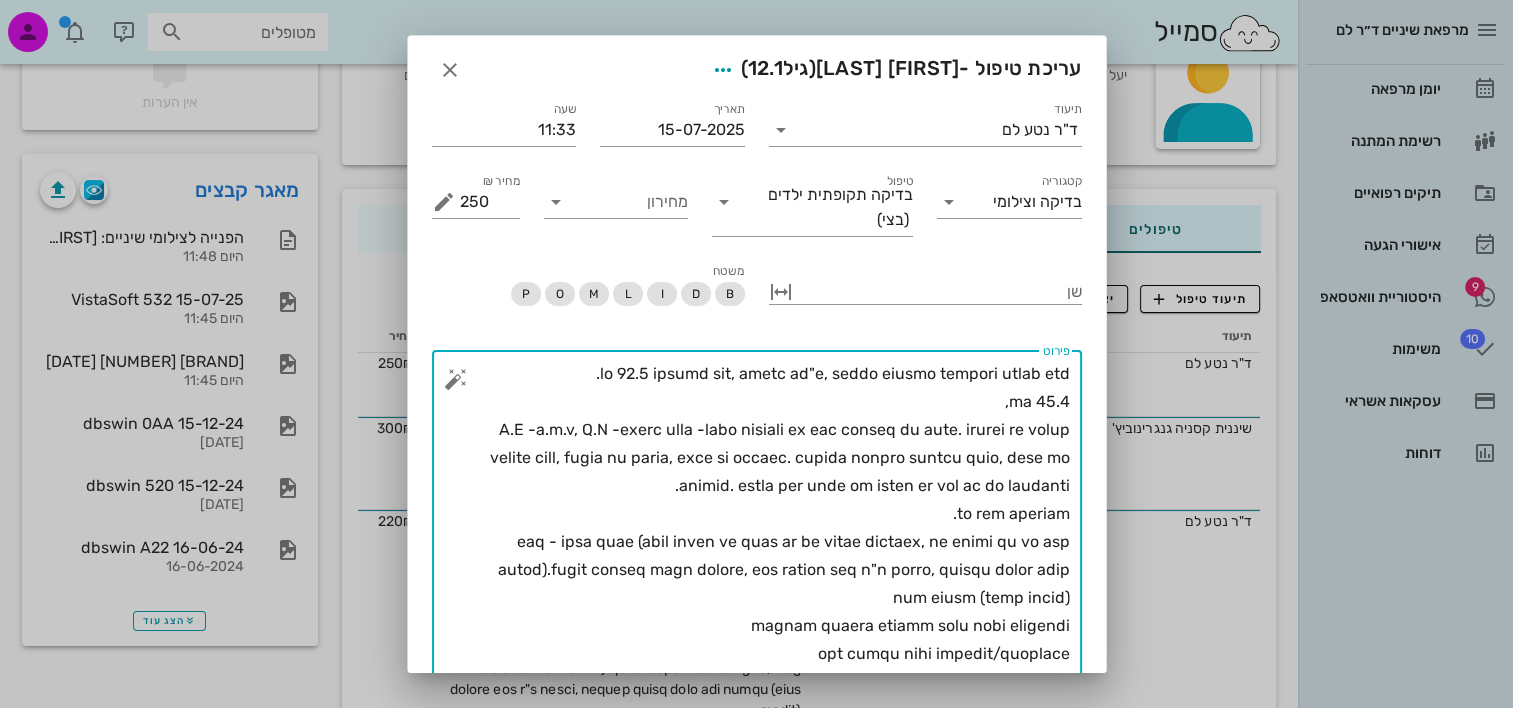click on "פירוט" at bounding box center (765, 556) 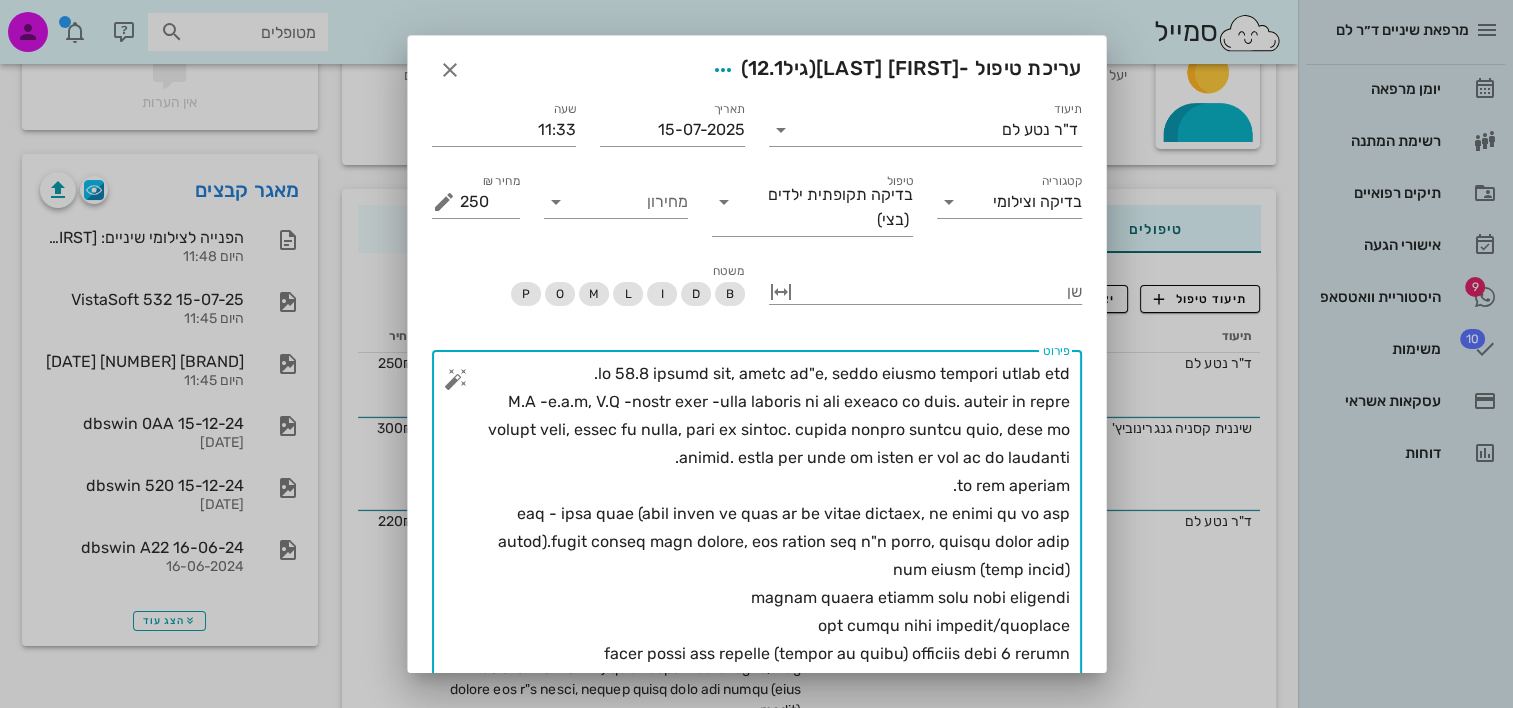 drag, startPoint x: 632, startPoint y: 461, endPoint x: 869, endPoint y: 396, distance: 245.7519 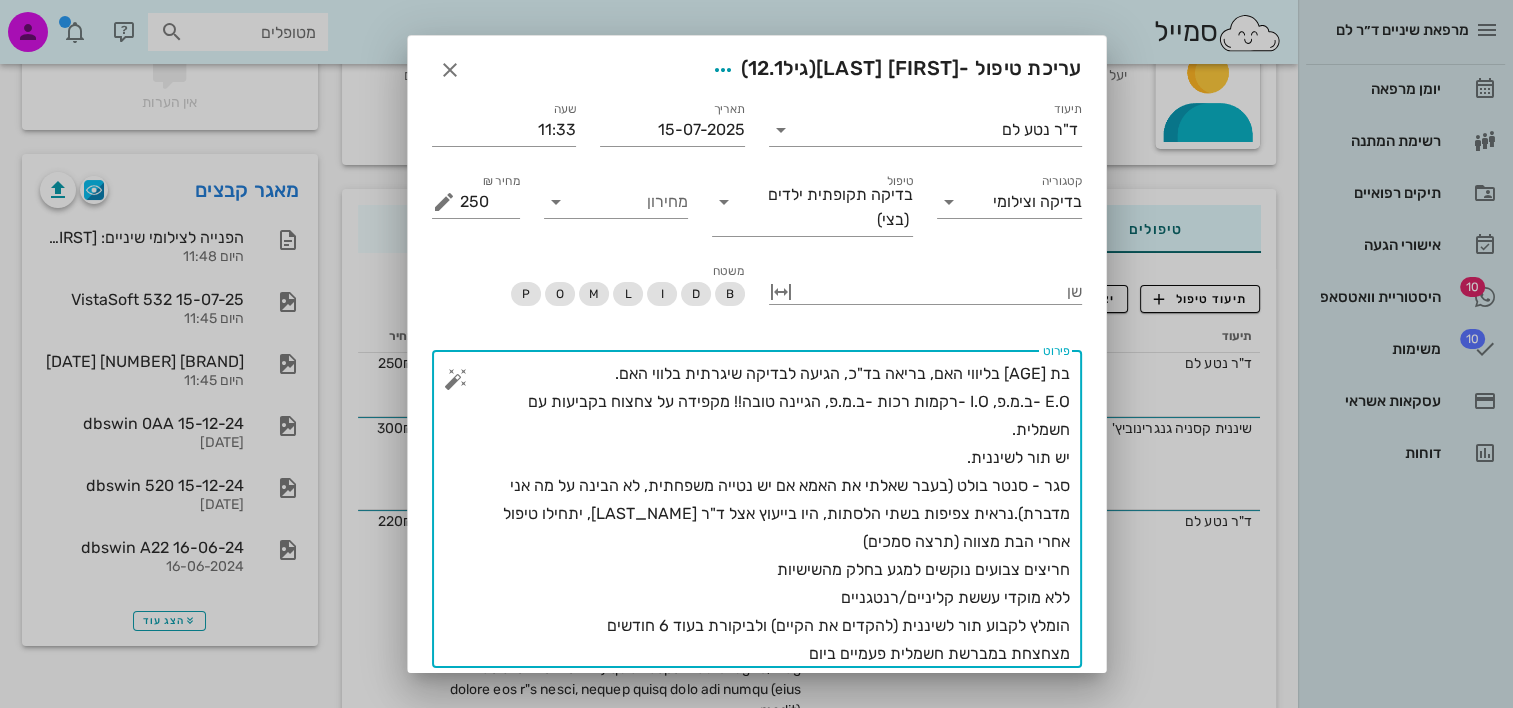 drag, startPoint x: 936, startPoint y: 460, endPoint x: 1072, endPoint y: 455, distance: 136.09187 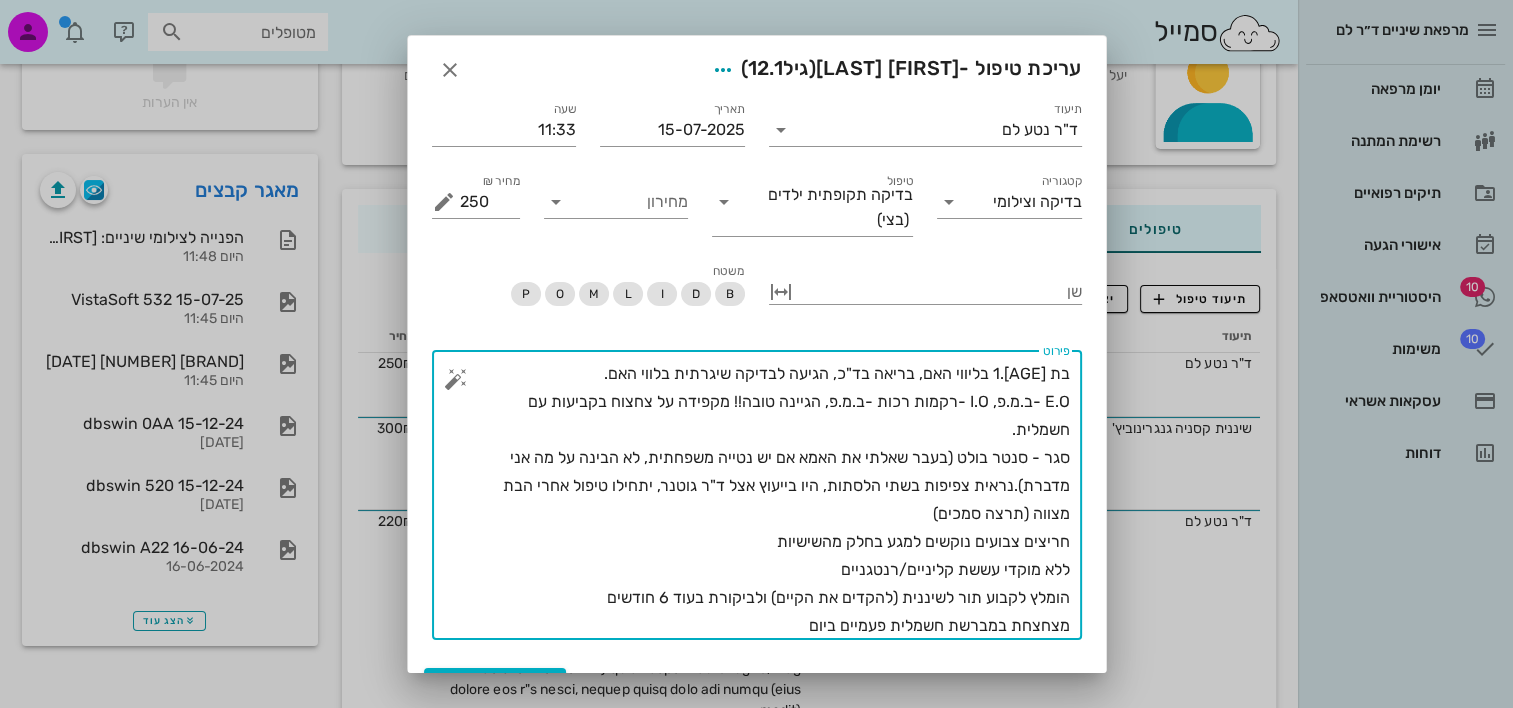drag, startPoint x: 894, startPoint y: 509, endPoint x: 1031, endPoint y: 467, distance: 143.29341 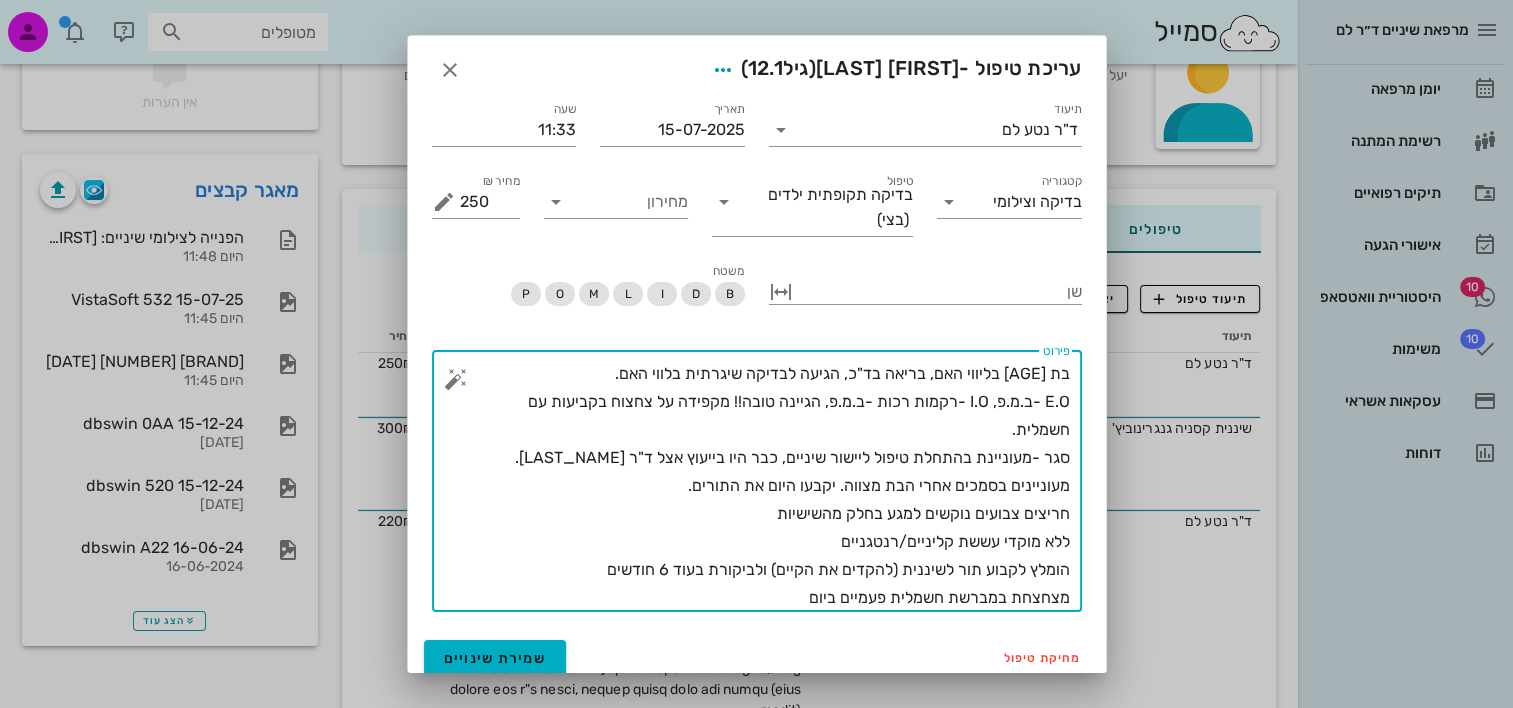 click on "בת 12.1 בליווי האם, בריאה בד"כ, הגיעה לבדיקה שיגרתית בלווי האם.
E.O -ב.מ.פ, I.O -רקמות רכות -ב.מ.פ, הגיינה טובה!! מקפידה על צחצוח בקביעות עם חשמלית.
סגר -מעוניינת בהתחלת טיפול ליישור שיניים, כבר היו בייעוץ אצל ד"ר גוטנר. מעוניינים בסמכים אחרי הבת מצווה. יקבעו היום את התורים.
חריצים צבועים נוקשים למגע בחלק מהשישיות
ללא מוקדי עששת קליניים/רנטגניים
הומלץ לקבוע תור לשיננית (להקדים את הקיים) ולביקורת בעוד 6 חודשים
מצחצחת במברשת חשמלית פעמיים ביום
ביוקת בעוד 6 חודשים ותורים לגוטנר חפי מה שהיא כתבה" at bounding box center (765, 486) 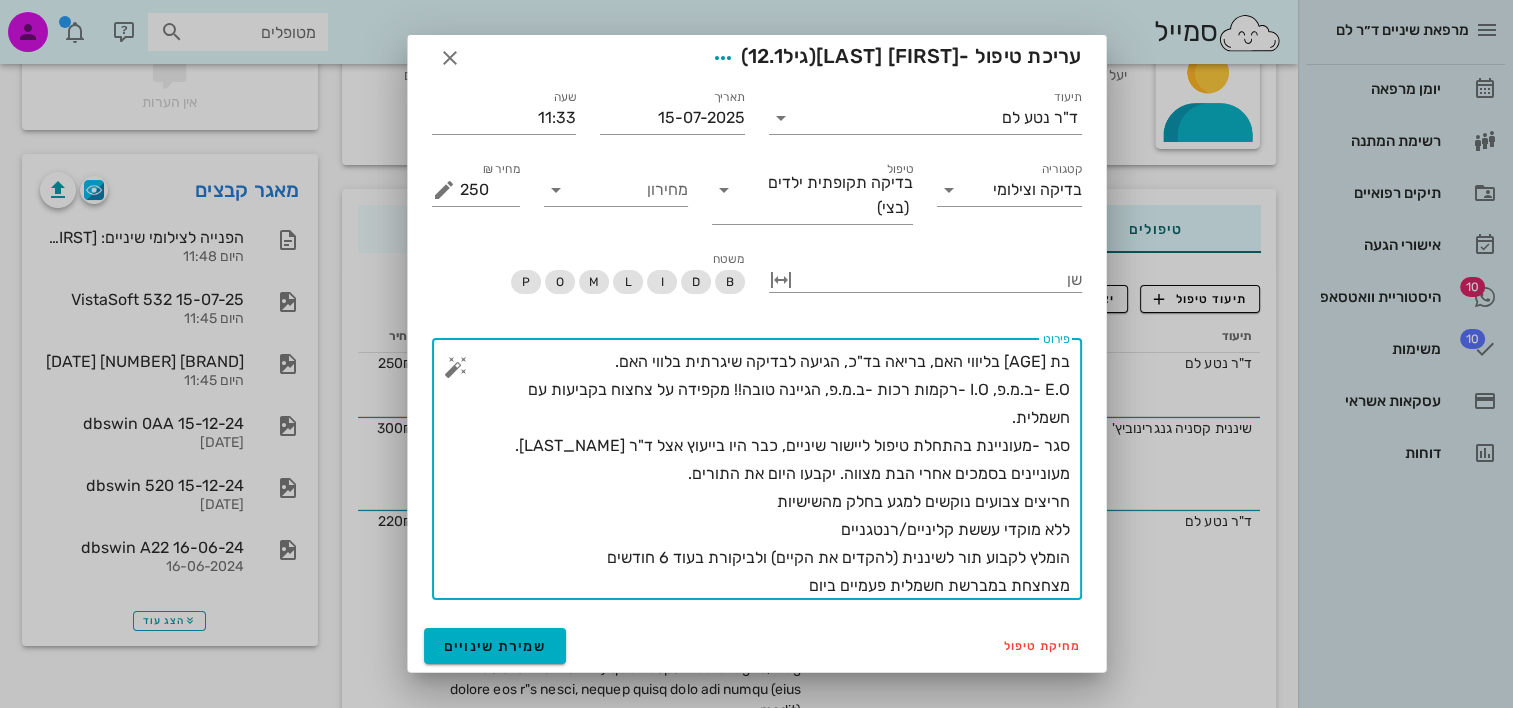 drag, startPoint x: 779, startPoint y: 588, endPoint x: 1081, endPoint y: 561, distance: 303.20456 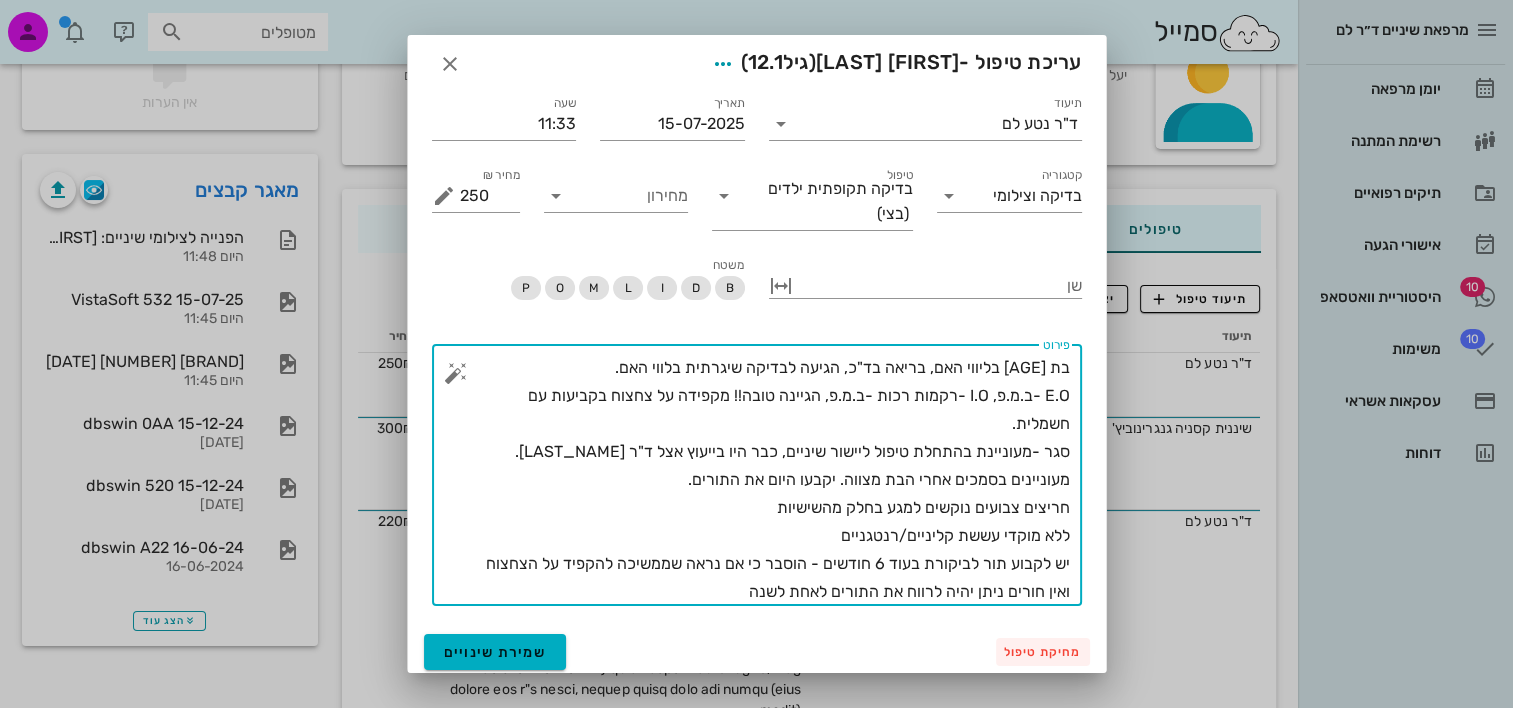 scroll, scrollTop: 12, scrollLeft: 0, axis: vertical 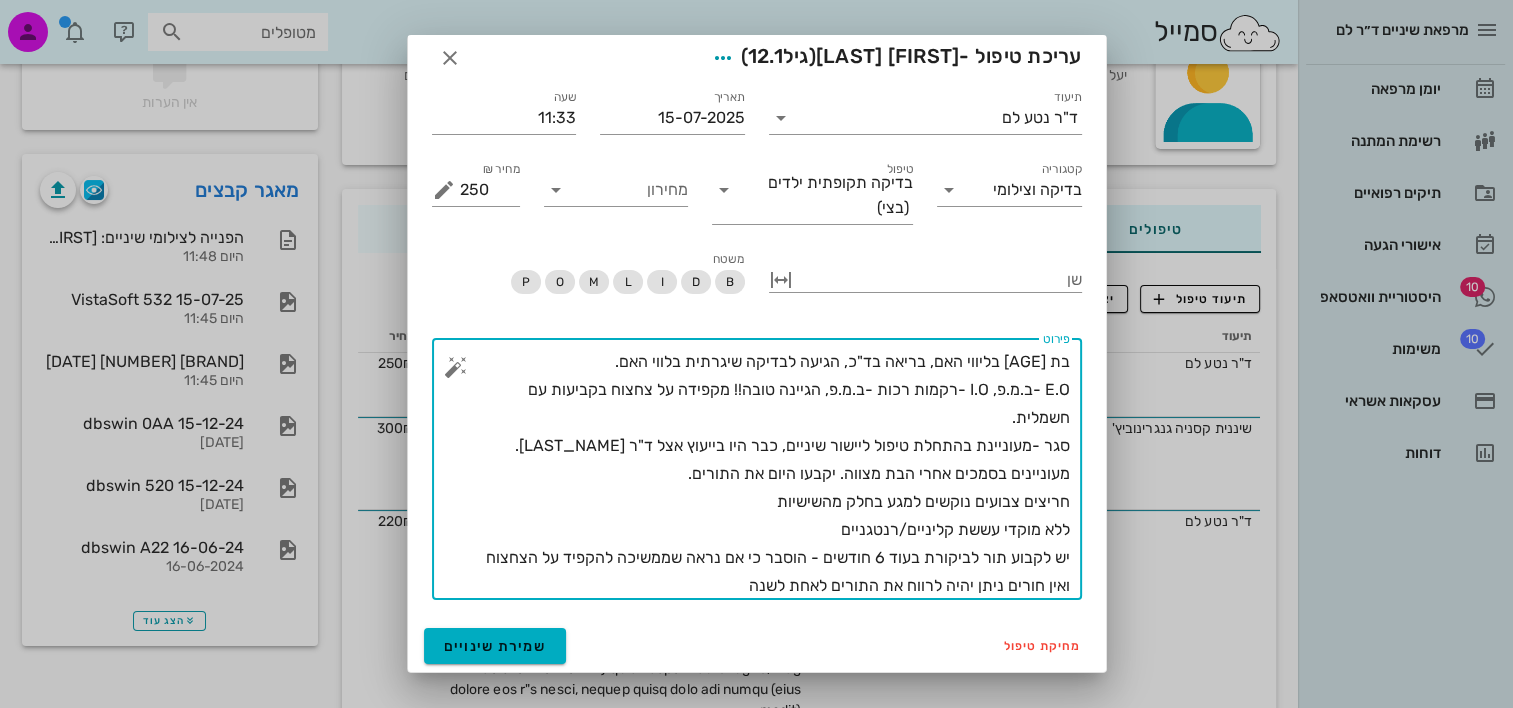 click on "בת 12.1 בליווי האם, בריאה בד"כ, הגיעה לבדיקה שיגרתית בלווי האם.
E.O -ב.מ.פ, I.O -רקמות רכות -ב.מ.פ, הגיינה טובה!! מקפידה על צחצוח בקביעות עם חשמלית.
סגר -מעוניינת בהתחלת טיפול ליישור שיניים, כבר היו בייעוץ אצל ד"ר גוטנר. מעוניינים בסמכים אחרי הבת מצווה. יקבעו היום את התורים.
חריצים צבועים נוקשים למגע בחלק מהשישיות
ללא מוקדי עששת קליניים/רנטגניים
יש לקבוע תור לביקורת בעוד 6 חודשים - הוסבר כי אם נראה שממשיכה להקפיד על הצחצוח ואין חורים ניתן יהיה לרווח את התורים לאחת לשנה
ביוקת בעוד 6 חודשים ותורים לגוטנר חפי מה שהיא כתבה" at bounding box center [765, 474] 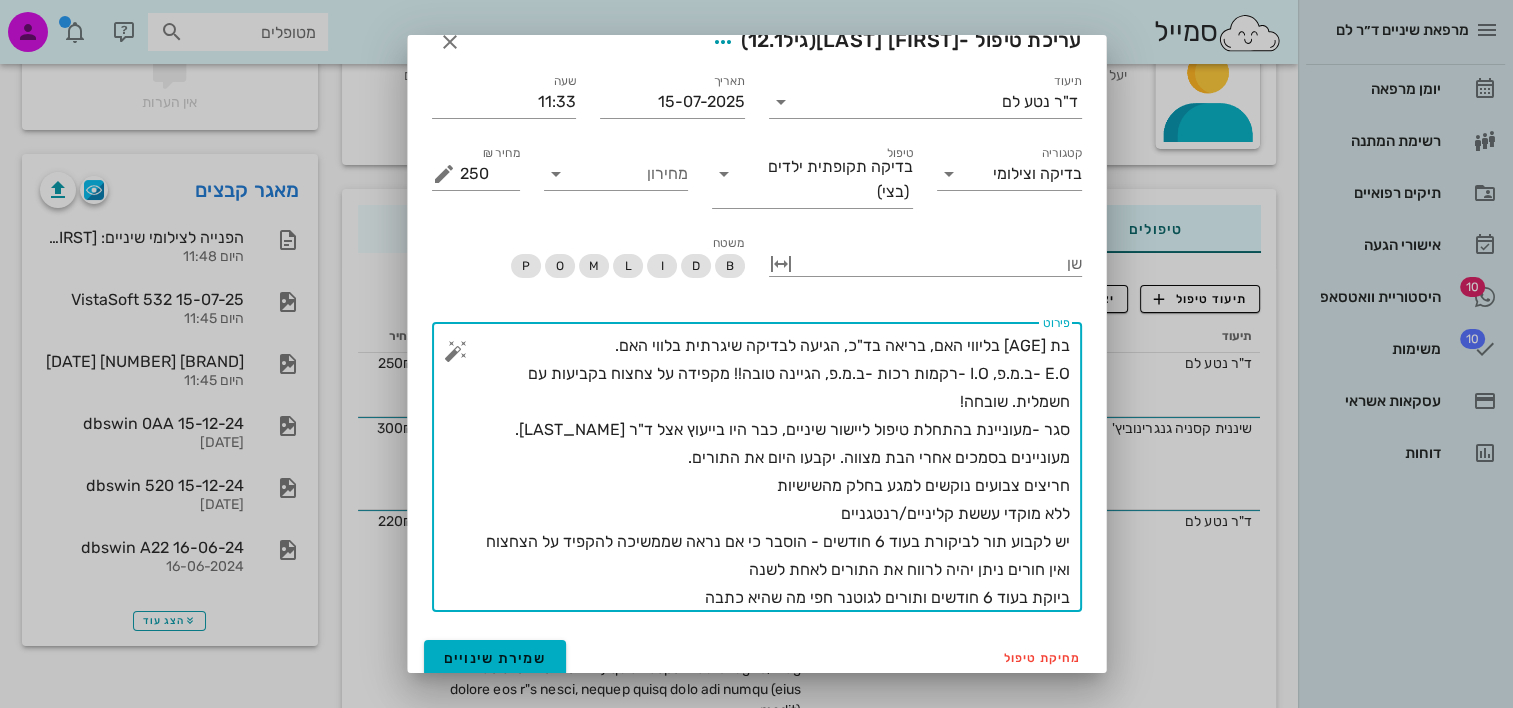 scroll, scrollTop: 40, scrollLeft: 0, axis: vertical 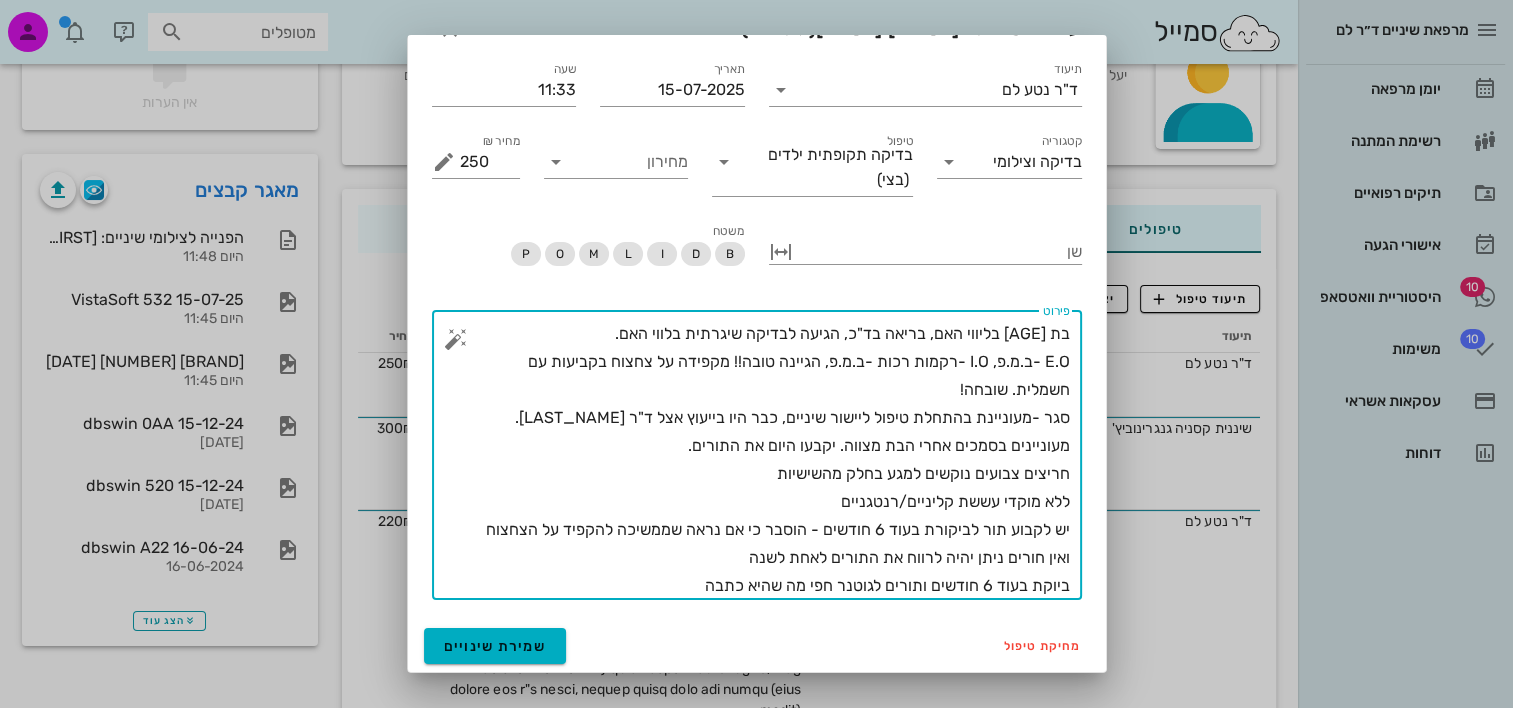 click on "בת 12.1 בליווי האם, בריאה בד"כ, הגיעה לבדיקה שיגרתית בלווי האם.
E.O -ב.מ.פ, I.O -רקמות רכות -ב.מ.פ, הגיינה טובה!! מקפידה על צחצוח בקביעות עם חשמלית. שובחה!
סגר -מעוניינת בהתחלת טיפול ליישור שיניים, כבר היו בייעוץ אצל ד"ר גוטנר. מעוניינים בסמכים אחרי הבת מצווה. יקבעו היום את התורים.
חריצים צבועים נוקשים למגע בחלק מהשישיות
ללא מוקדי עששת קליניים/רנטגניים
יש לקבוע תור לביקורת בעוד 6 חודשים - הוסבר כי אם נראה שממשיכה להקפיד על הצחצוח ואין חורים ניתן יהיה לרווח את התורים לאחת לשנה
ביוקת בעוד 6 חודשים ותורים לגוטנר חפי מה שהיא כתבה" at bounding box center (765, 460) 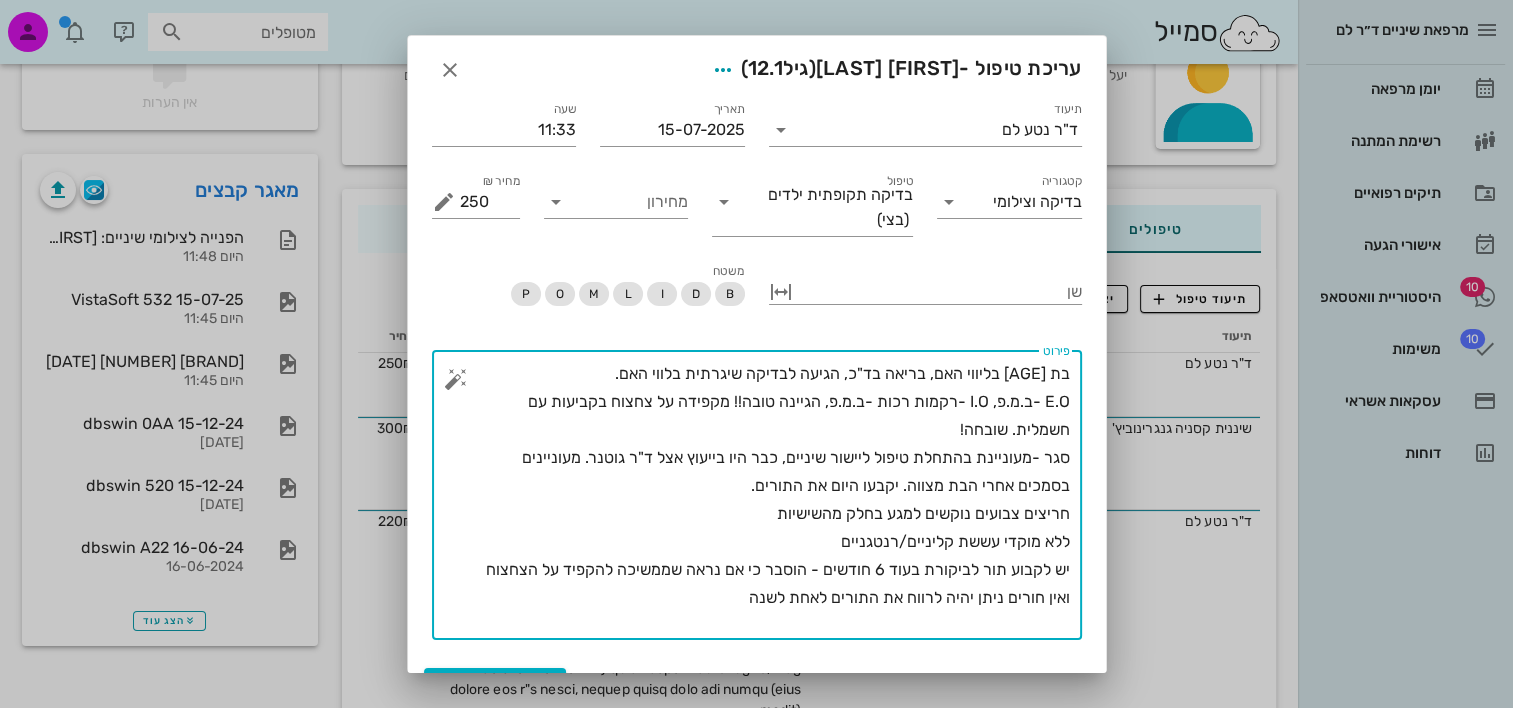 scroll, scrollTop: 40, scrollLeft: 0, axis: vertical 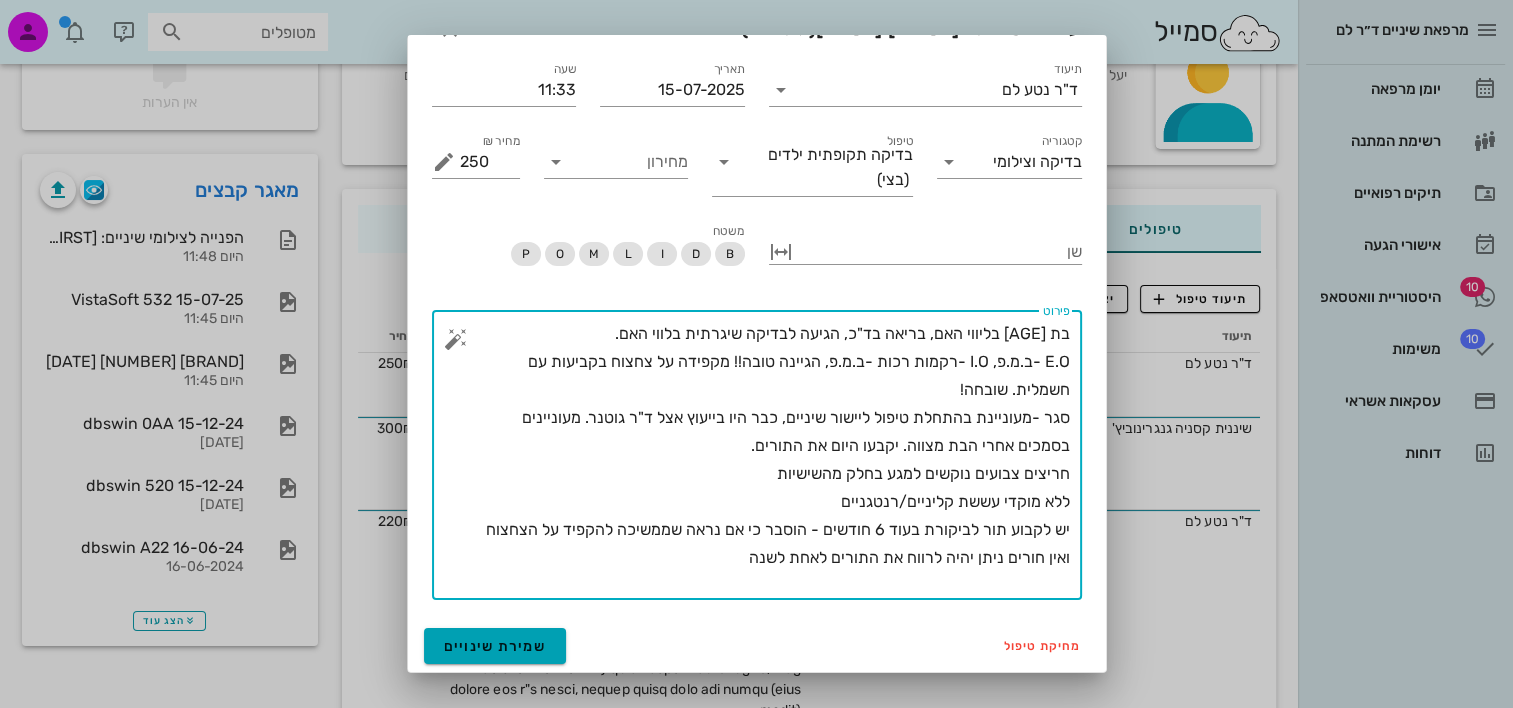 type on "בת 12.1 בליווי האם, בריאה בד"כ, הגיעה לבדיקה שיגרתית בלווי האם.
E.O -ב.מ.פ, I.O -רקמות רכות -ב.מ.פ, הגיינה טובה!! מקפידה על צחצוח בקביעות עם חשמלית. שובחה!
סגר -מעוניינת בהתחלת טיפול ליישור שיניים, כבר היו בייעוץ אצל ד"ר גוטנר. מעוניינים בסמכים אחרי הבת מצווה. יקבעו היום את התורים.
חריצים צבועים נוקשים למגע בחלק מהשישיות
ללא מוקדי עששת קליניים/רנטגניים
יש לקבוע תור לביקורת בעוד 6 חודשים - הוסבר כי אם נראה שממשיכה להקפיד על הצחצוח ואין חורים ניתן יהיה לרווח את התורים לאחת לשנה" 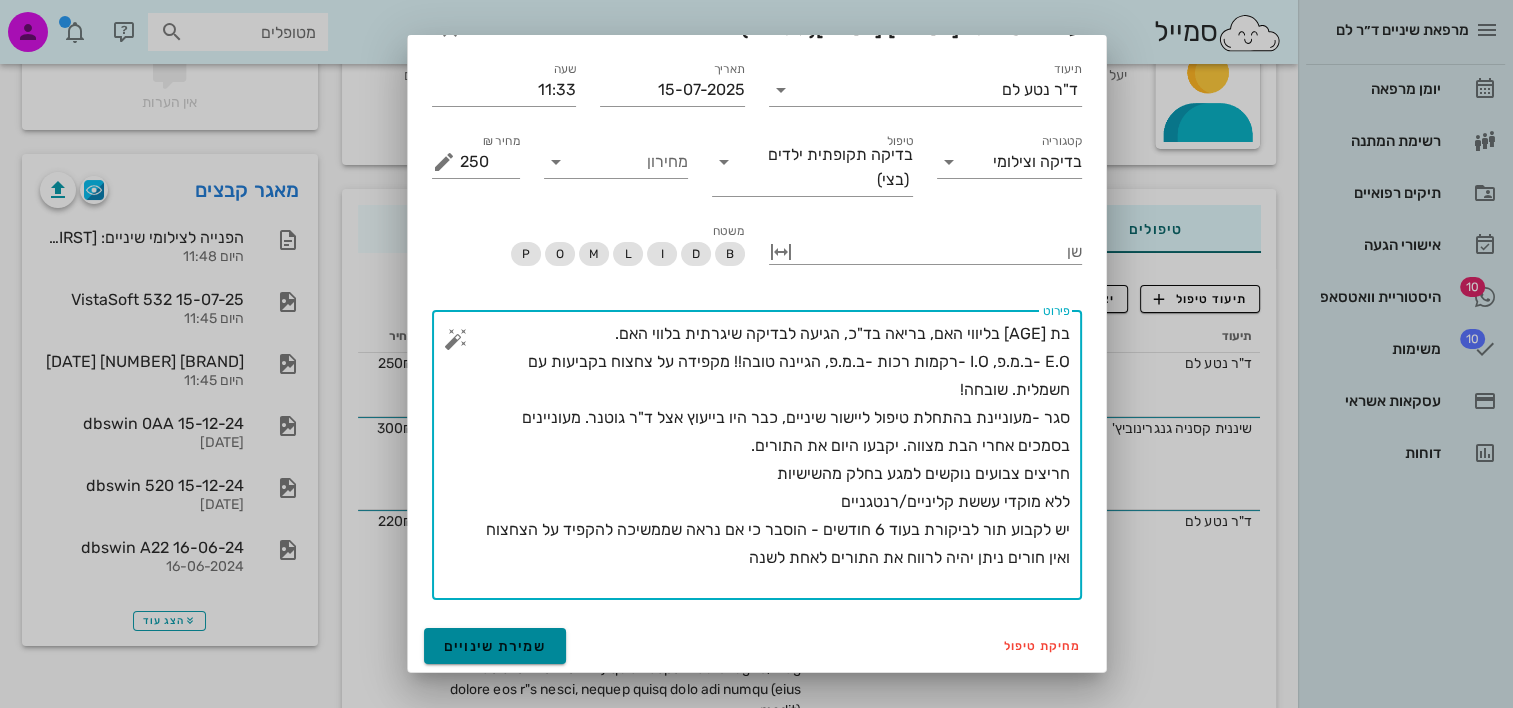 click on "שמירת שינויים" at bounding box center [495, 646] 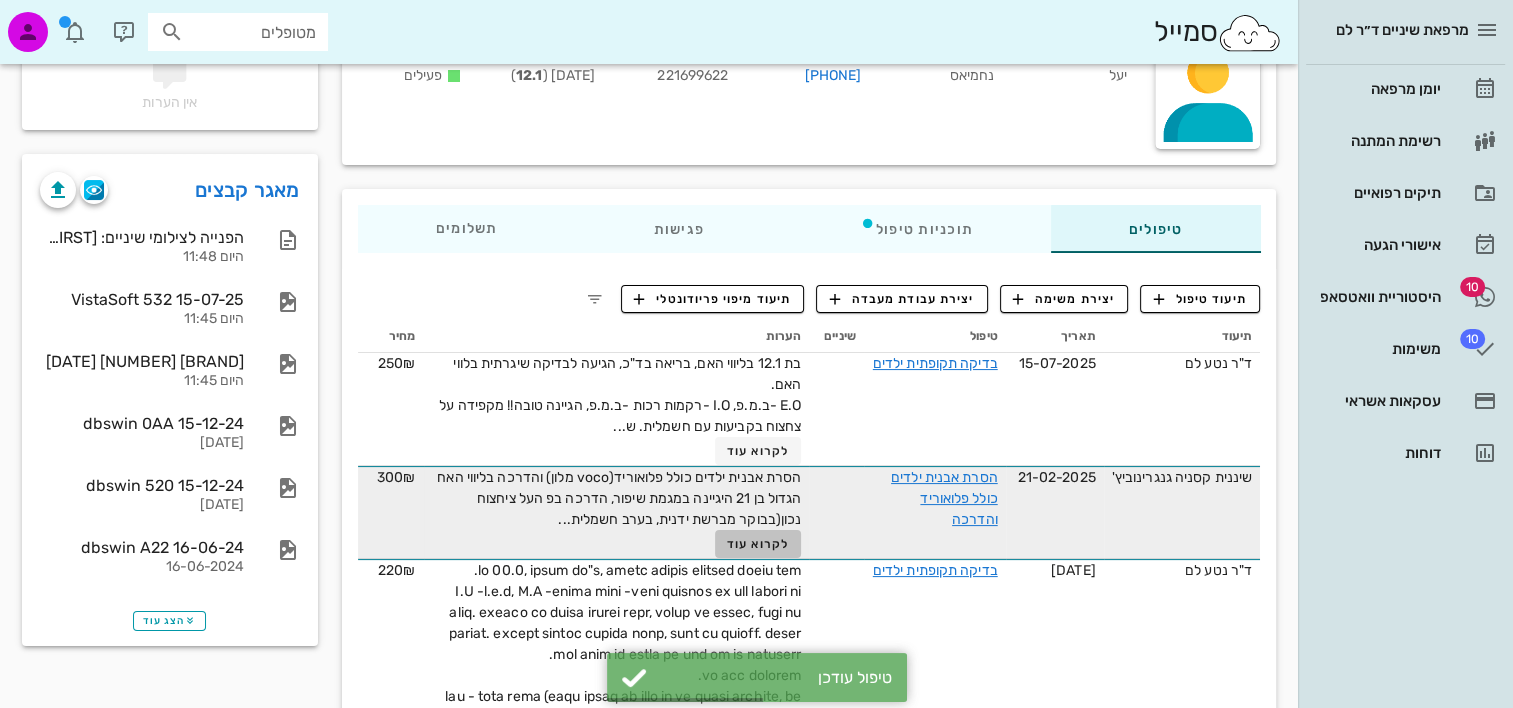 click on "לקרוא עוד" at bounding box center (758, 544) 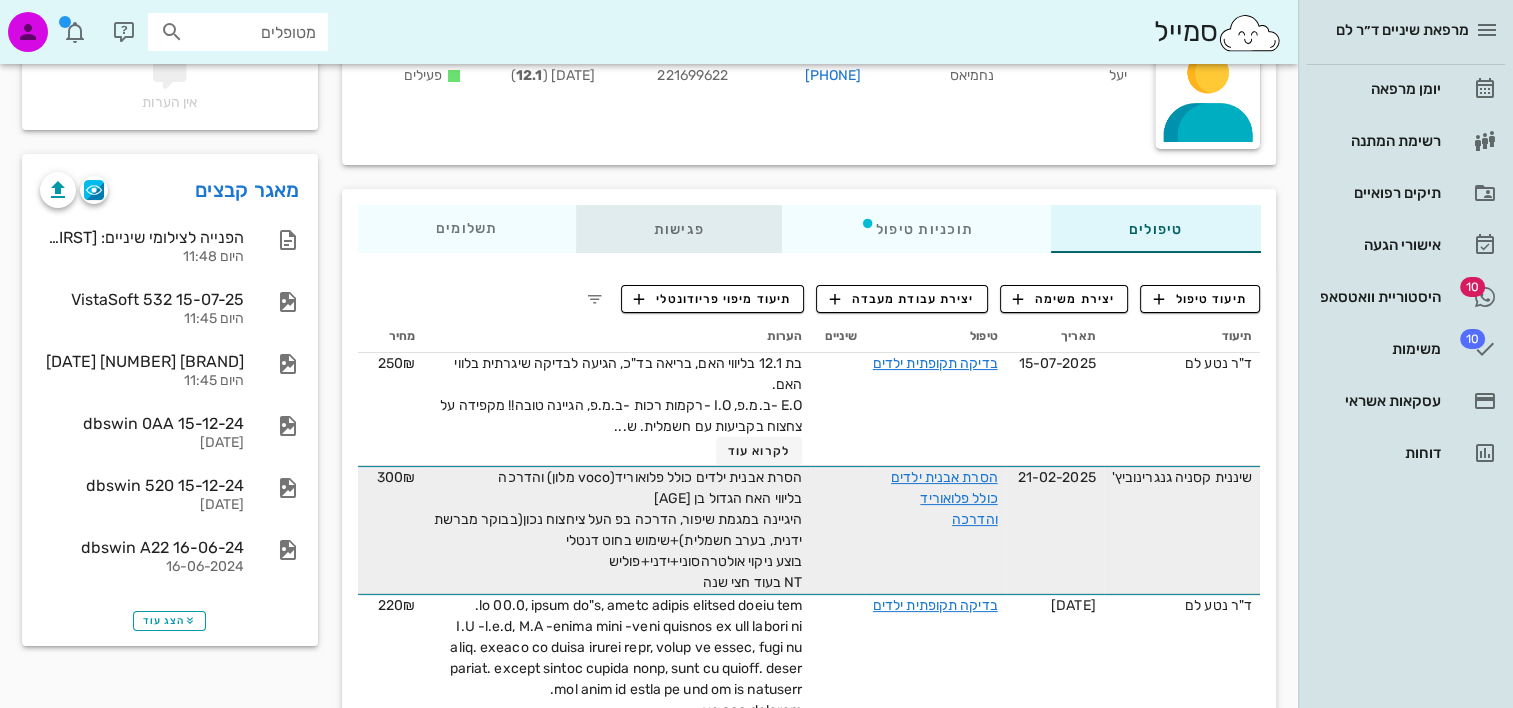 click on "פגישות" at bounding box center (678, 229) 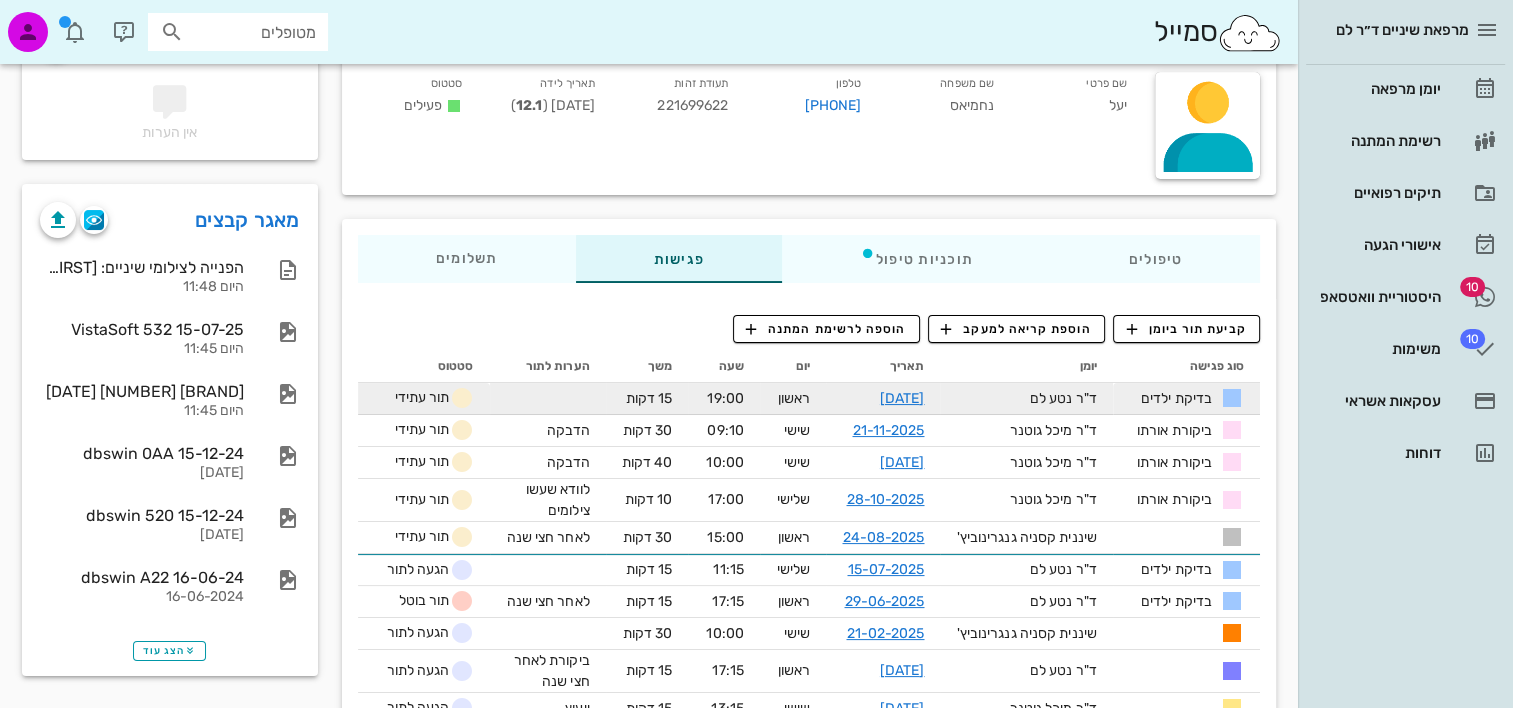 scroll, scrollTop: 200, scrollLeft: 0, axis: vertical 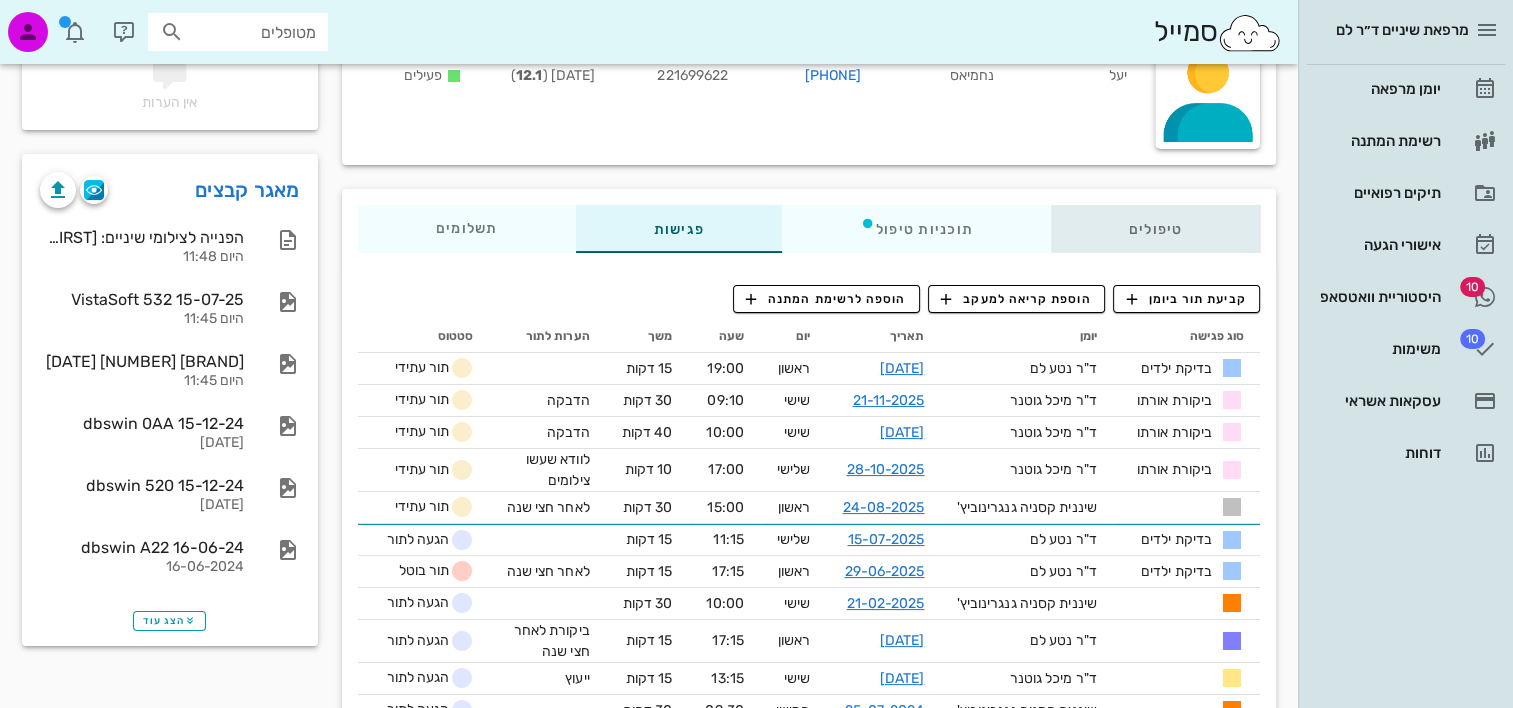 click on "טיפולים" at bounding box center (1155, 229) 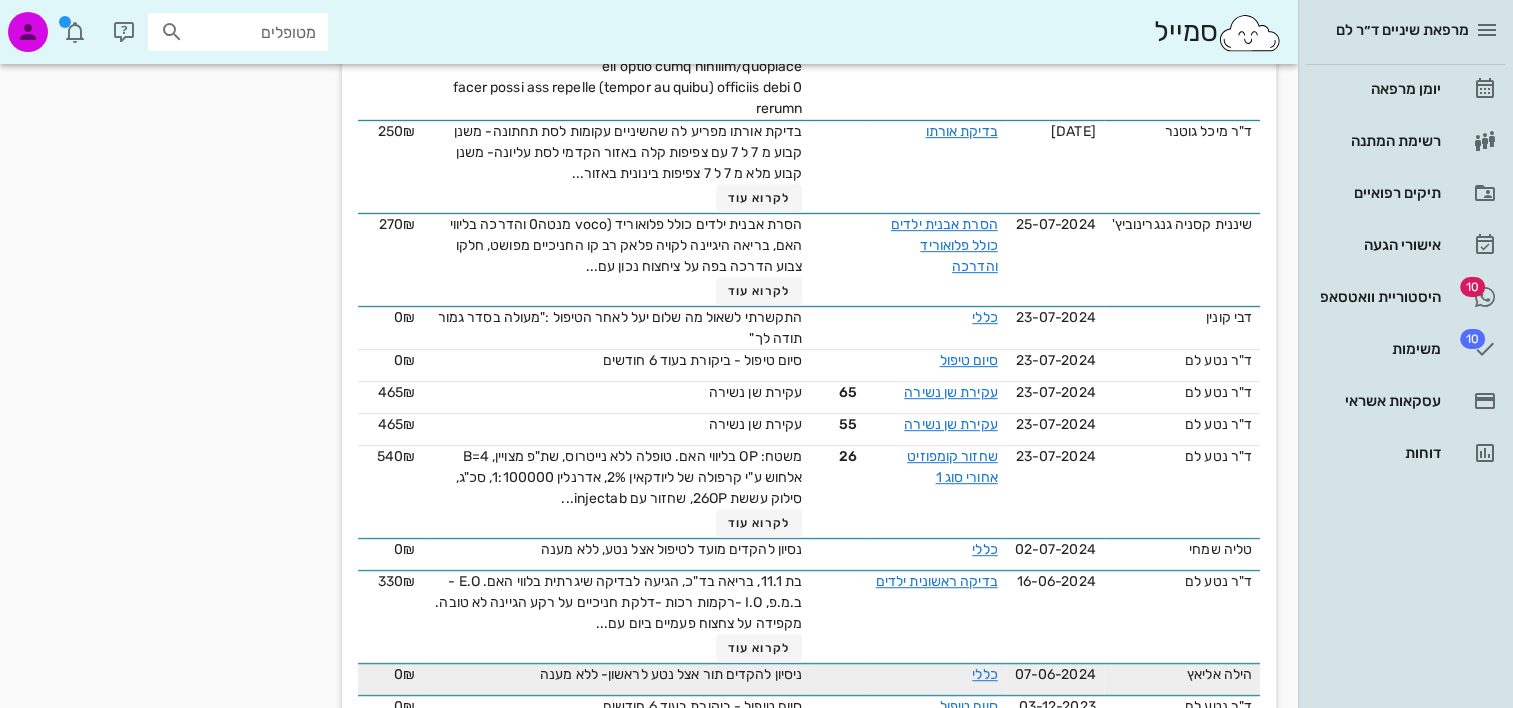 scroll, scrollTop: 1000, scrollLeft: 0, axis: vertical 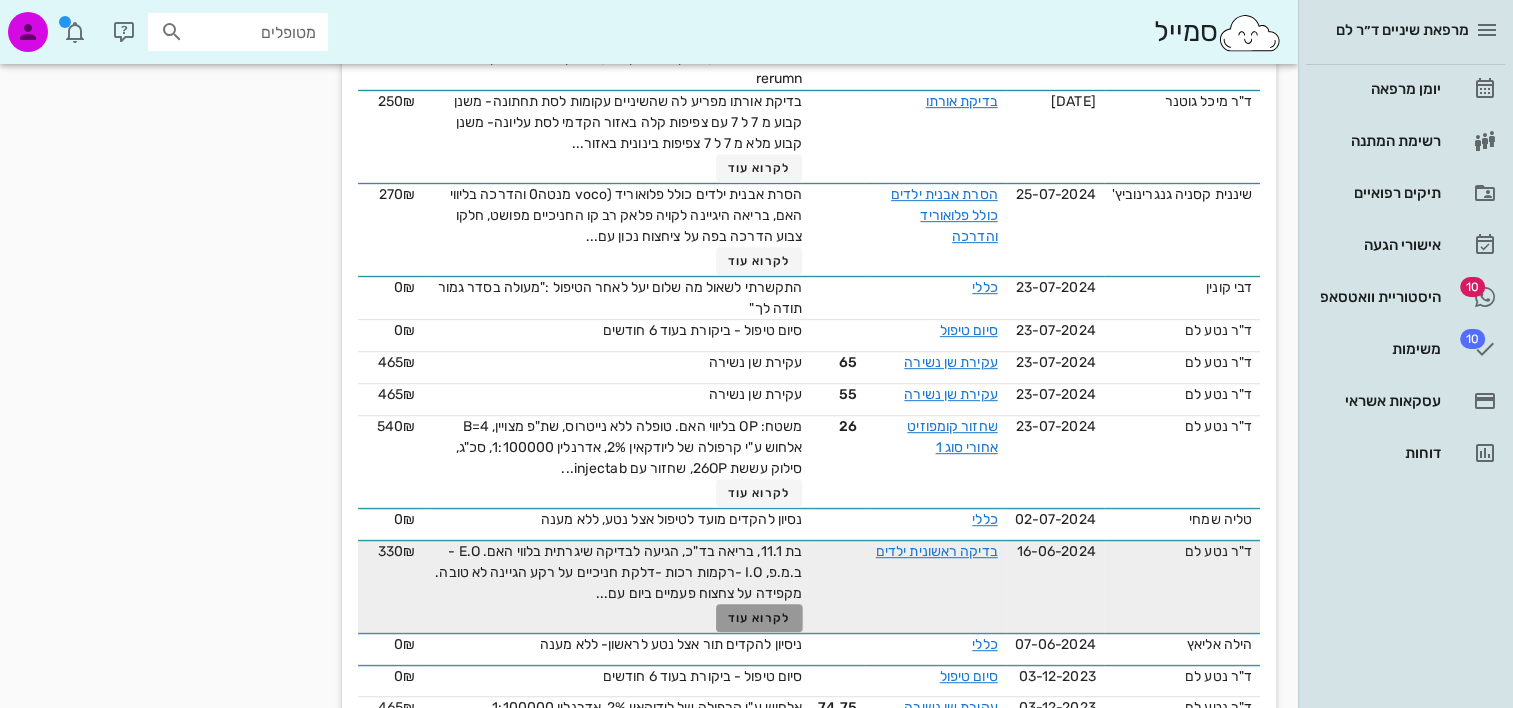 click on "לקרוא עוד" at bounding box center (759, 618) 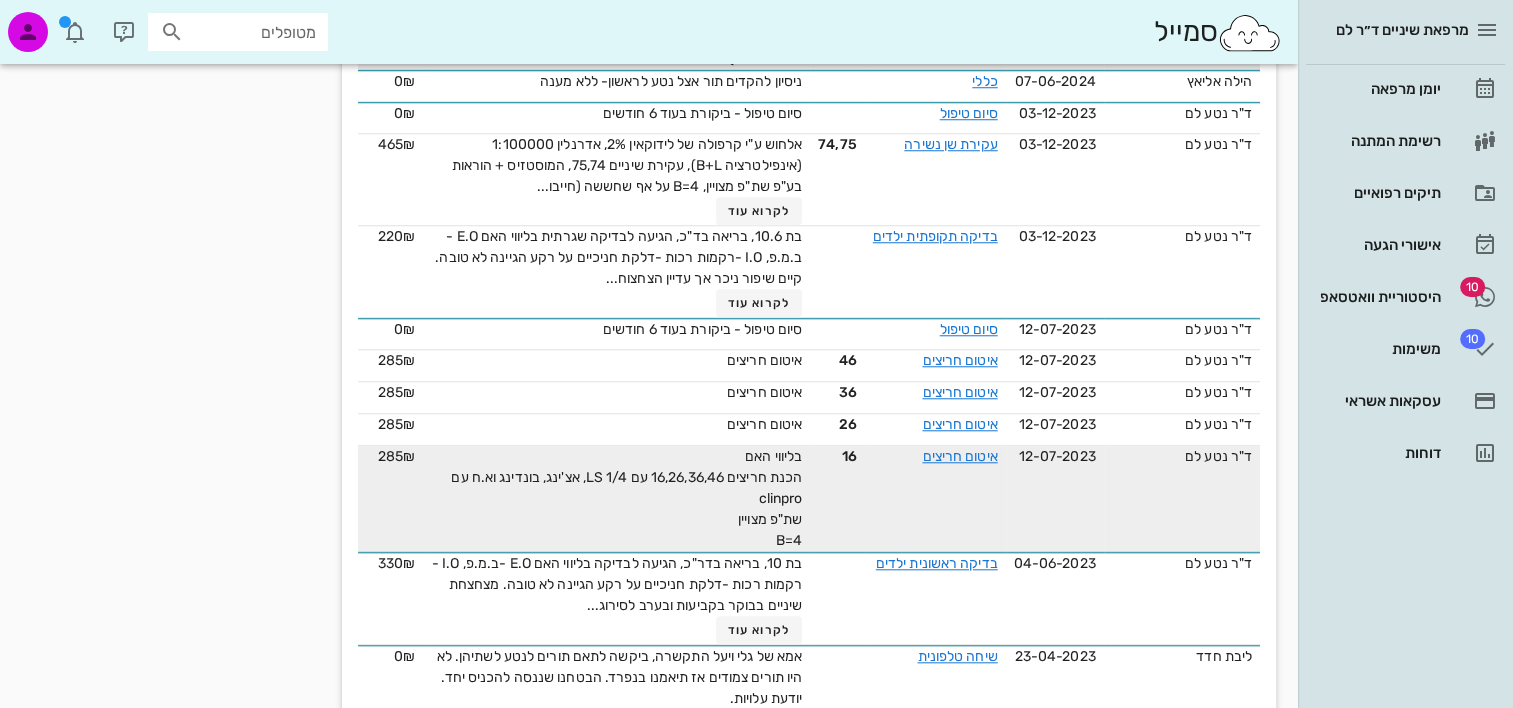 scroll, scrollTop: 1789, scrollLeft: 0, axis: vertical 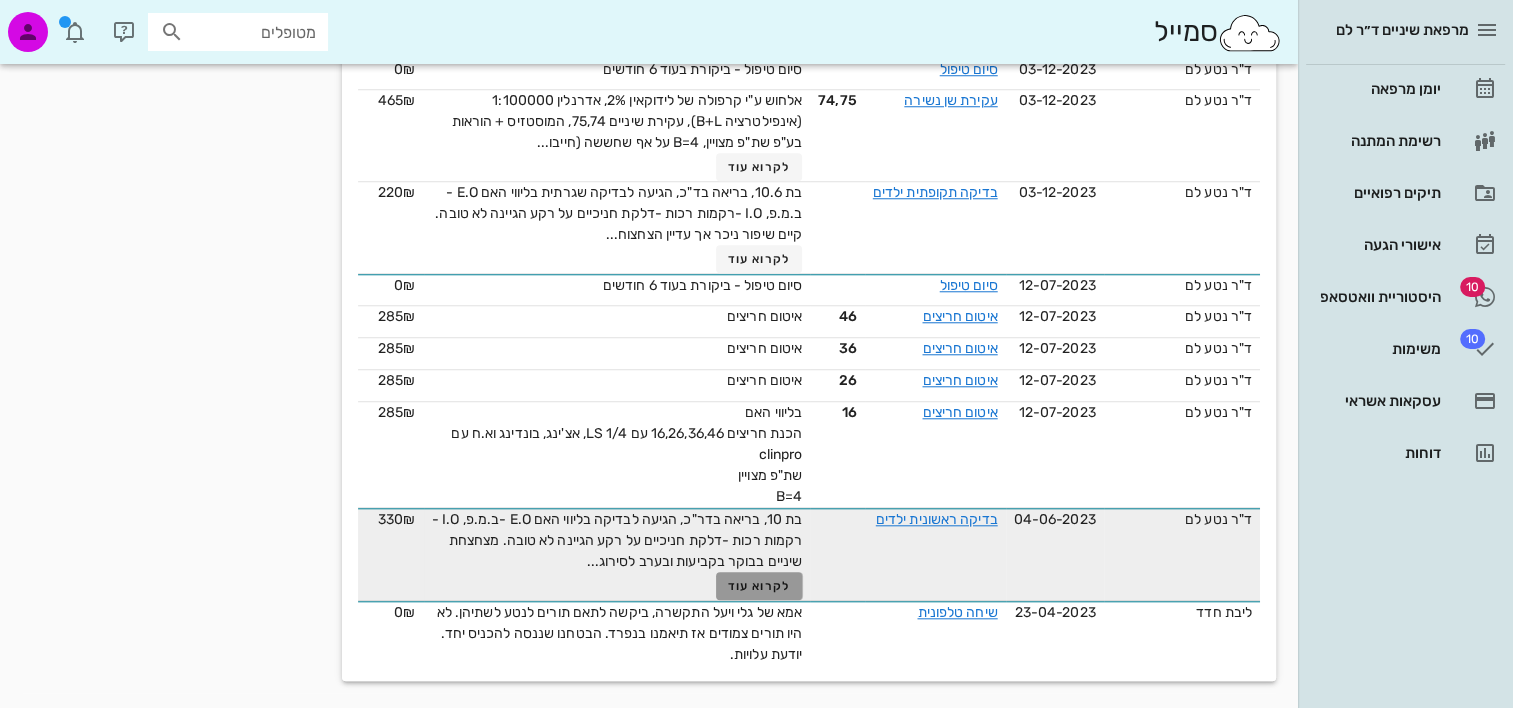 click on "לקרוא עוד" at bounding box center (759, 586) 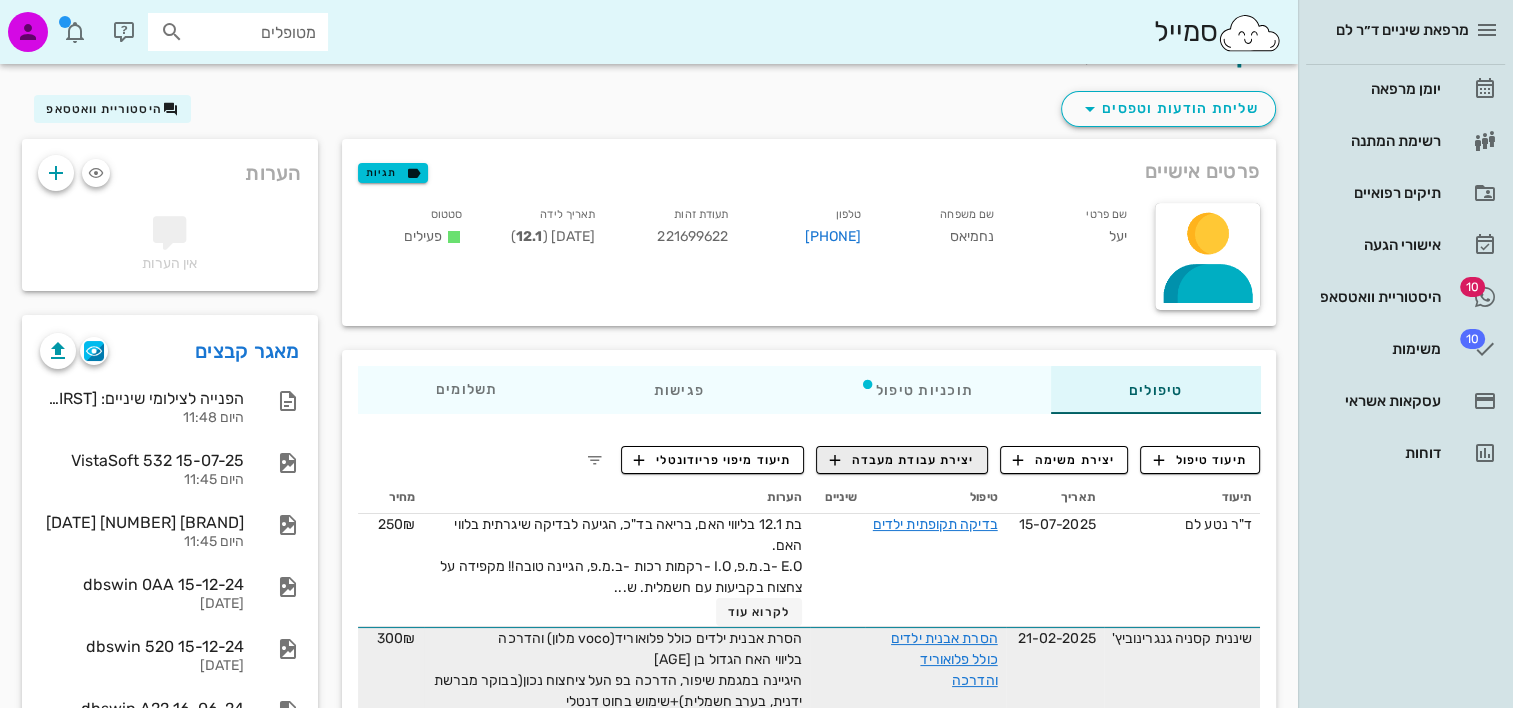 scroll, scrollTop: 0, scrollLeft: 0, axis: both 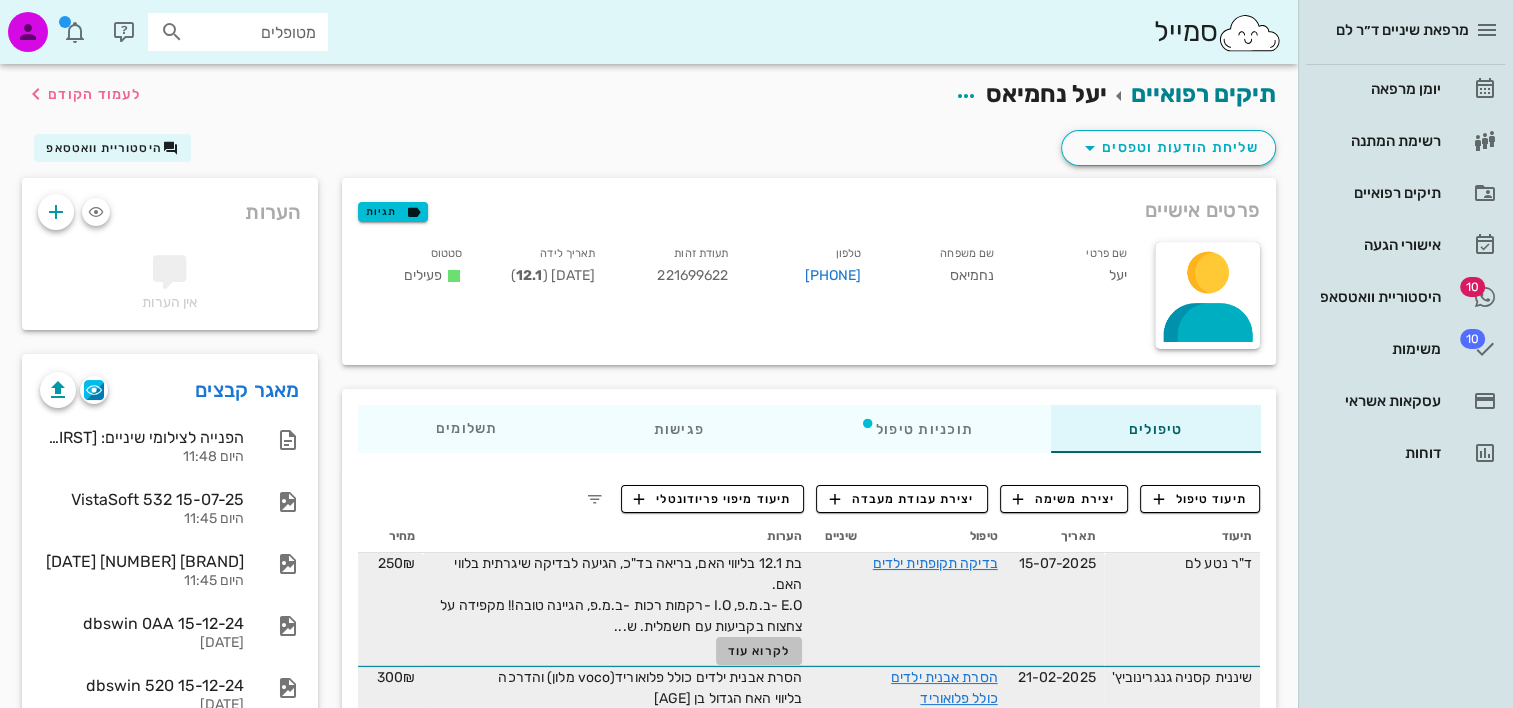 click on "לקרוא עוד" at bounding box center (759, 651) 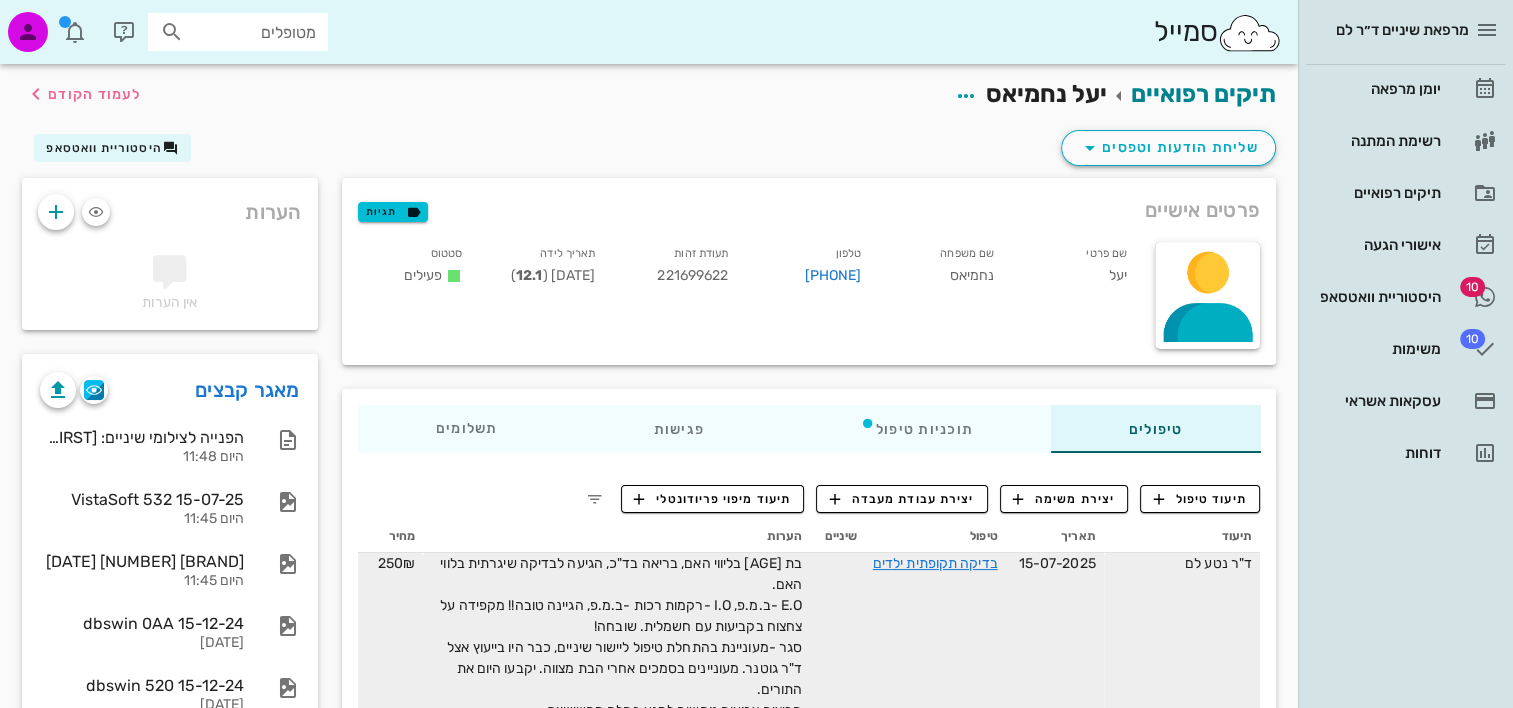 scroll, scrollTop: 200, scrollLeft: 0, axis: vertical 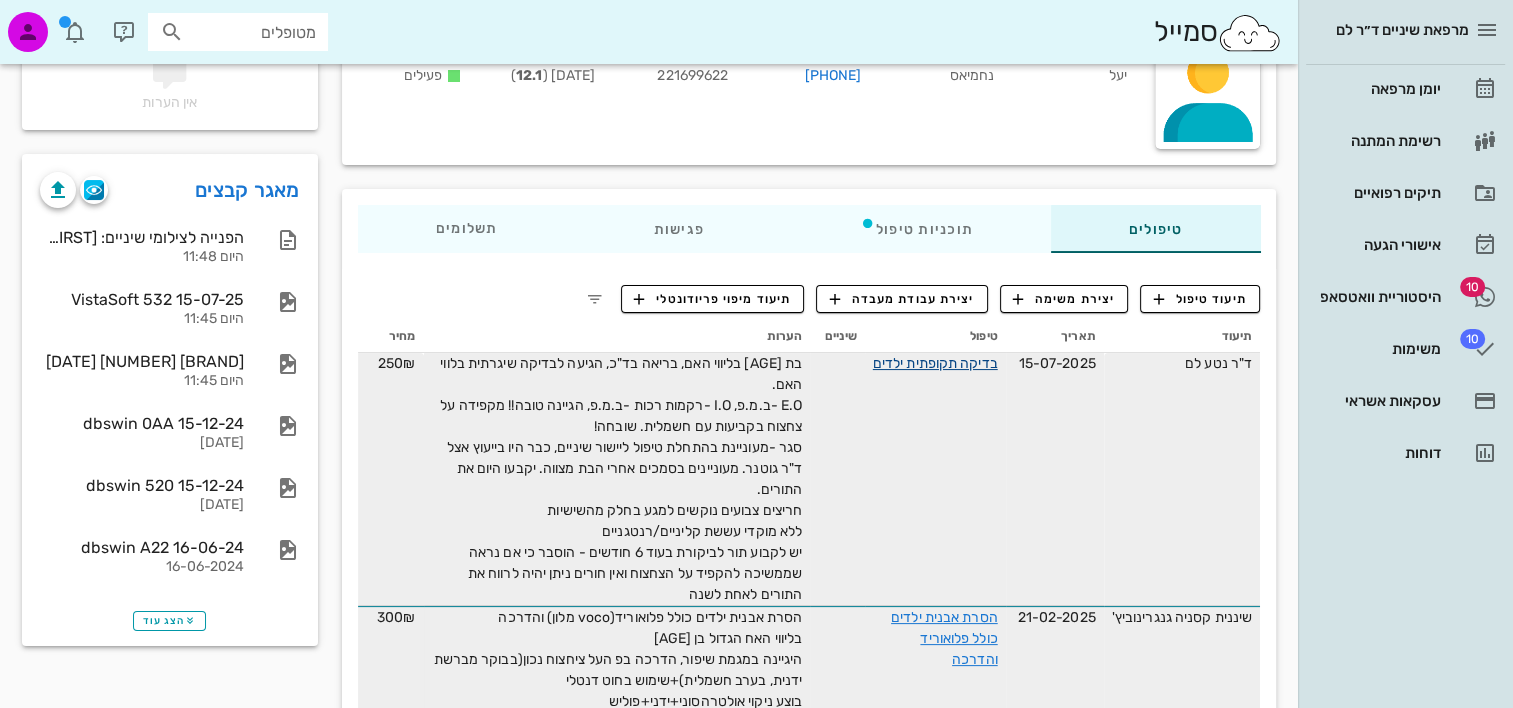click on "בדיקה תקופתית ילדים" at bounding box center [935, 363] 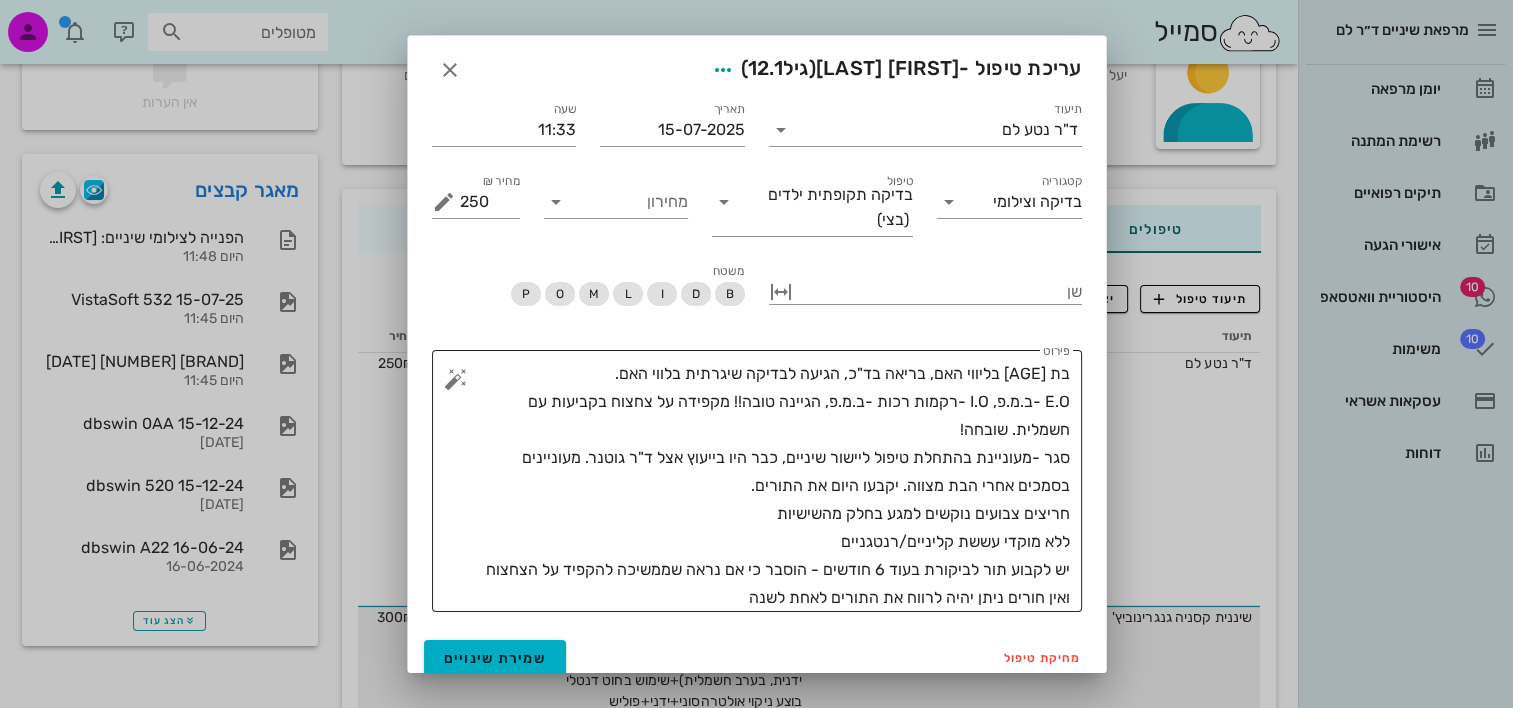 scroll, scrollTop: 12, scrollLeft: 0, axis: vertical 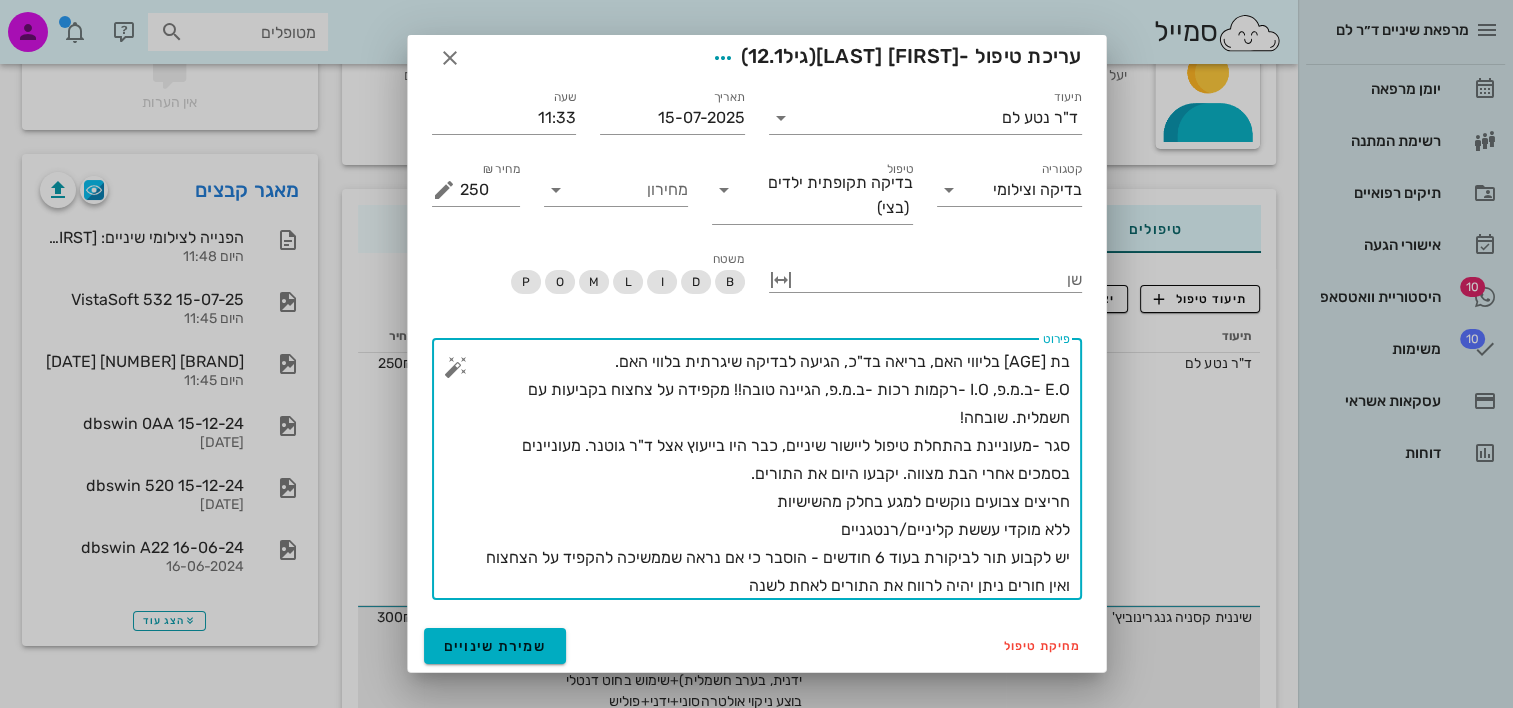click on "בת 12.1 בליווי האם, בריאה בד"כ, הגיעה לבדיקה שיגרתית בלווי האם.
E.O -ב.מ.פ, I.O -רקמות רכות -ב.מ.פ, הגיינה טובה!! מקפידה על צחצוח בקביעות עם חשמלית. שובחה!
סגר -מעוניינת בהתחלת טיפול ליישור שיניים, כבר היו בייעוץ אצל ד"ר גוטנר. מעוניינים בסמכים אחרי הבת מצווה. יקבעו היום את התורים.
חריצים צבועים נוקשים למגע בחלק מהשישיות
ללא מוקדי עששת קליניים/רנטגניים
יש לקבוע תור לביקורת בעוד 6 חודשים - הוסבר כי אם נראה שממשיכה להקפיד על הצחצוח ואין חורים ניתן יהיה לרווח את התורים לאחת לשנה" at bounding box center [765, 474] 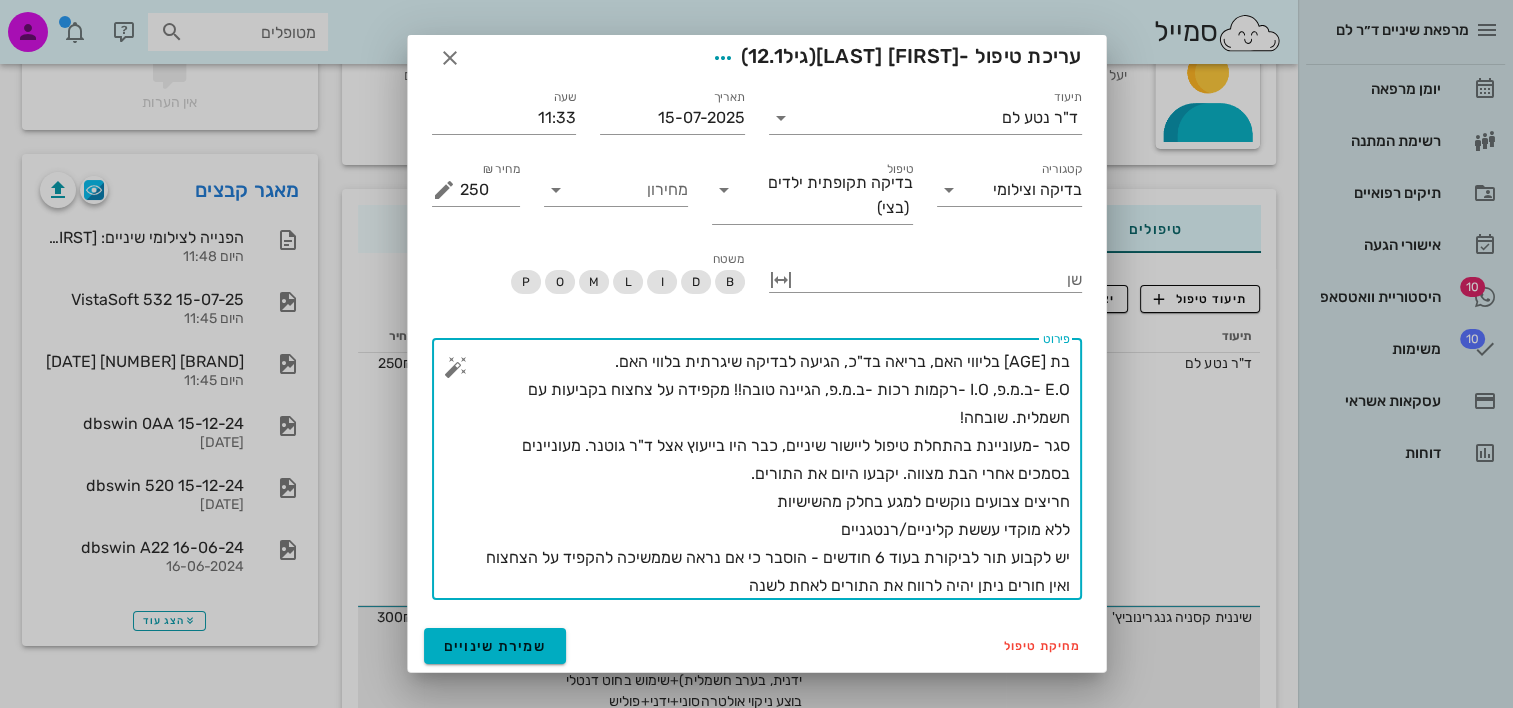 drag, startPoint x: 760, startPoint y: 496, endPoint x: 884, endPoint y: 500, distance: 124.0645 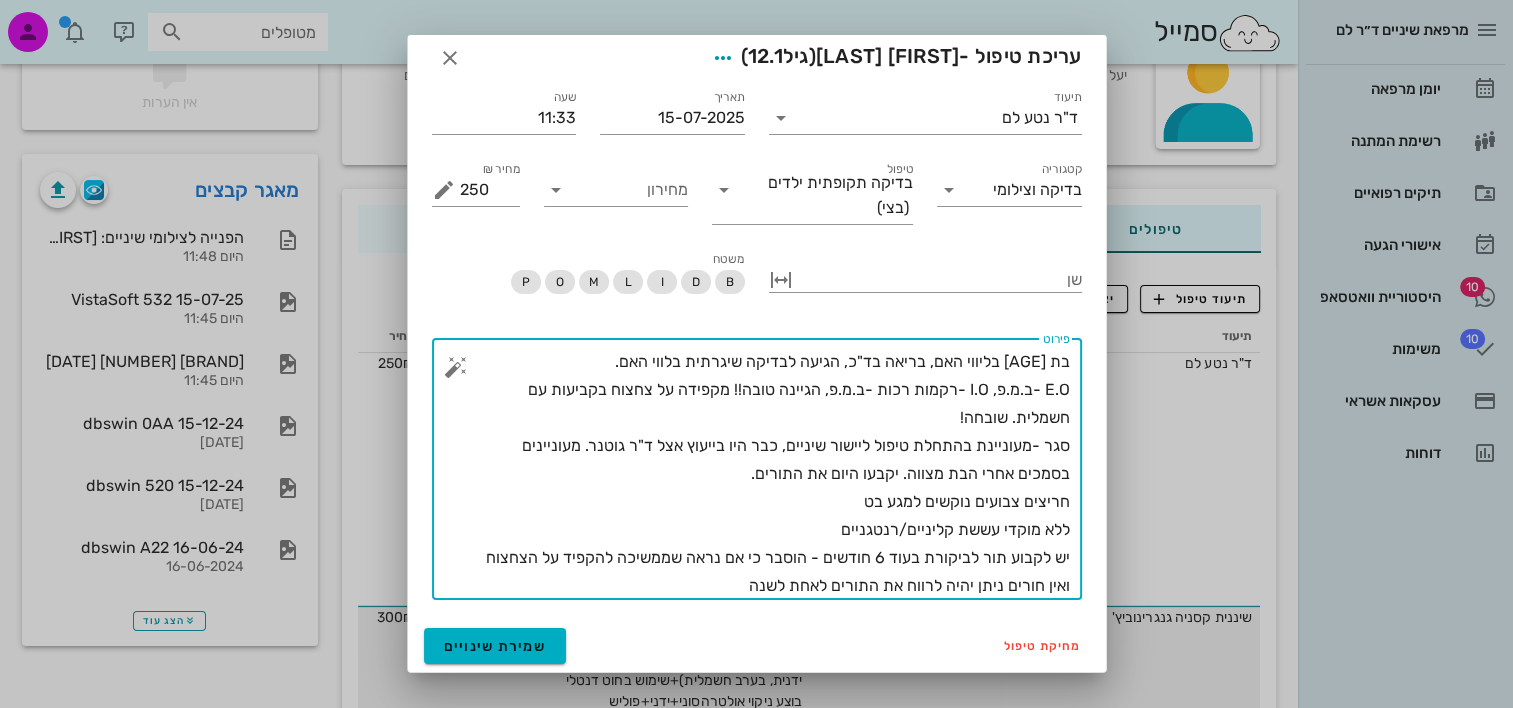 scroll, scrollTop: 0, scrollLeft: 0, axis: both 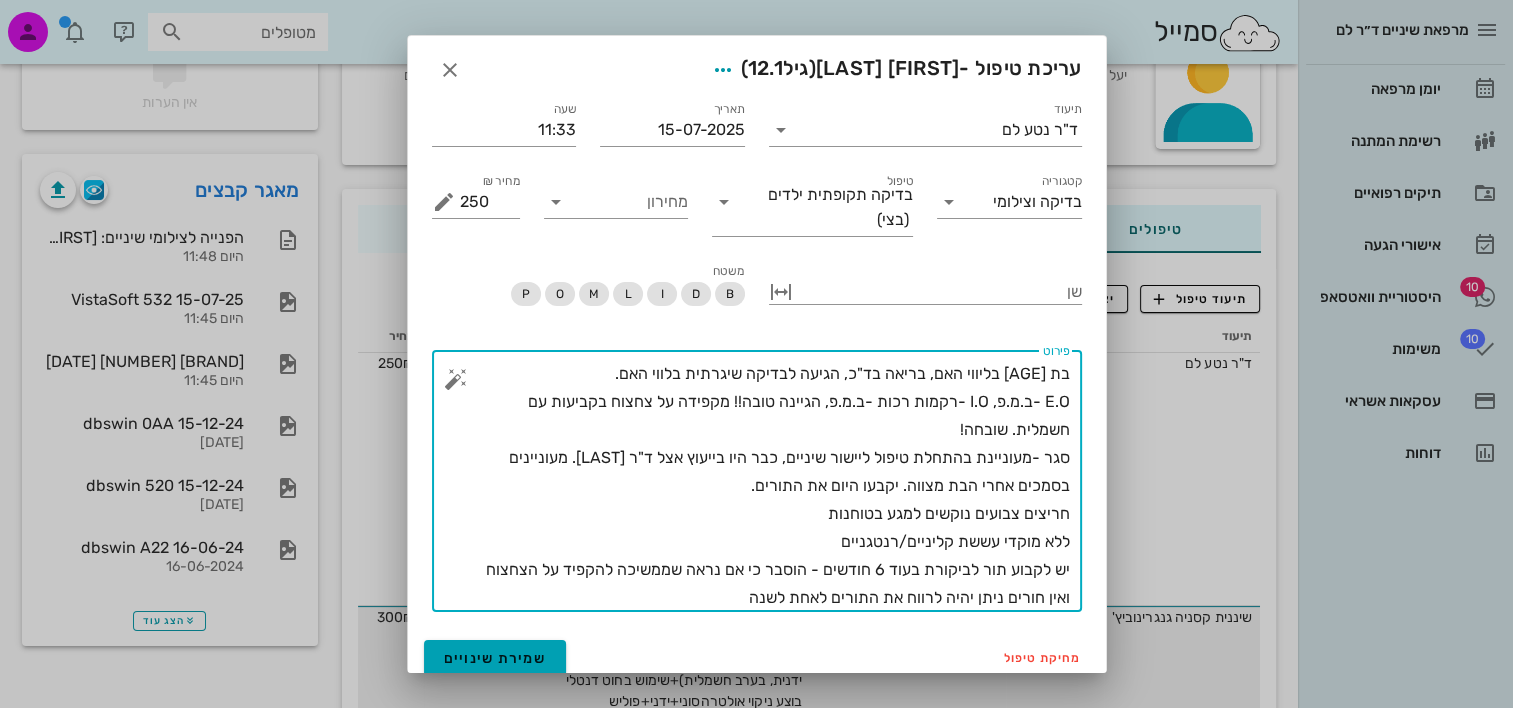 type on "בת 12.1 בליווי האם, בריאה בד"כ, הגיעה לבדיקה שיגרתית בלווי האם.
E.O -ב.מ.פ, I.O -רקמות רכות -ב.מ.פ, הגיינה טובה!! מקפידה על צחצוח בקביעות עם חשמלית. שובחה!
סגר -מעוניינת בהתחלת טיפול ליישור שיניים, כבר היו בייעוץ אצל ד"ר גוטנר. מעוניינים בסמכים אחרי הבת מצווה. יקבעו היום את התורים.
חריצים צבועים נוקשים למגע בטוחנות
ללא מוקדי עששת קליניים/רנטגניים
יש לקבוע תור לביקורת בעוד 6 חודשים - הוסבר כי אם נראה שממשיכה להקפיד על הצחצוח ואין חורים ניתן יהיה לרווח את התורים לאחת לשנה" 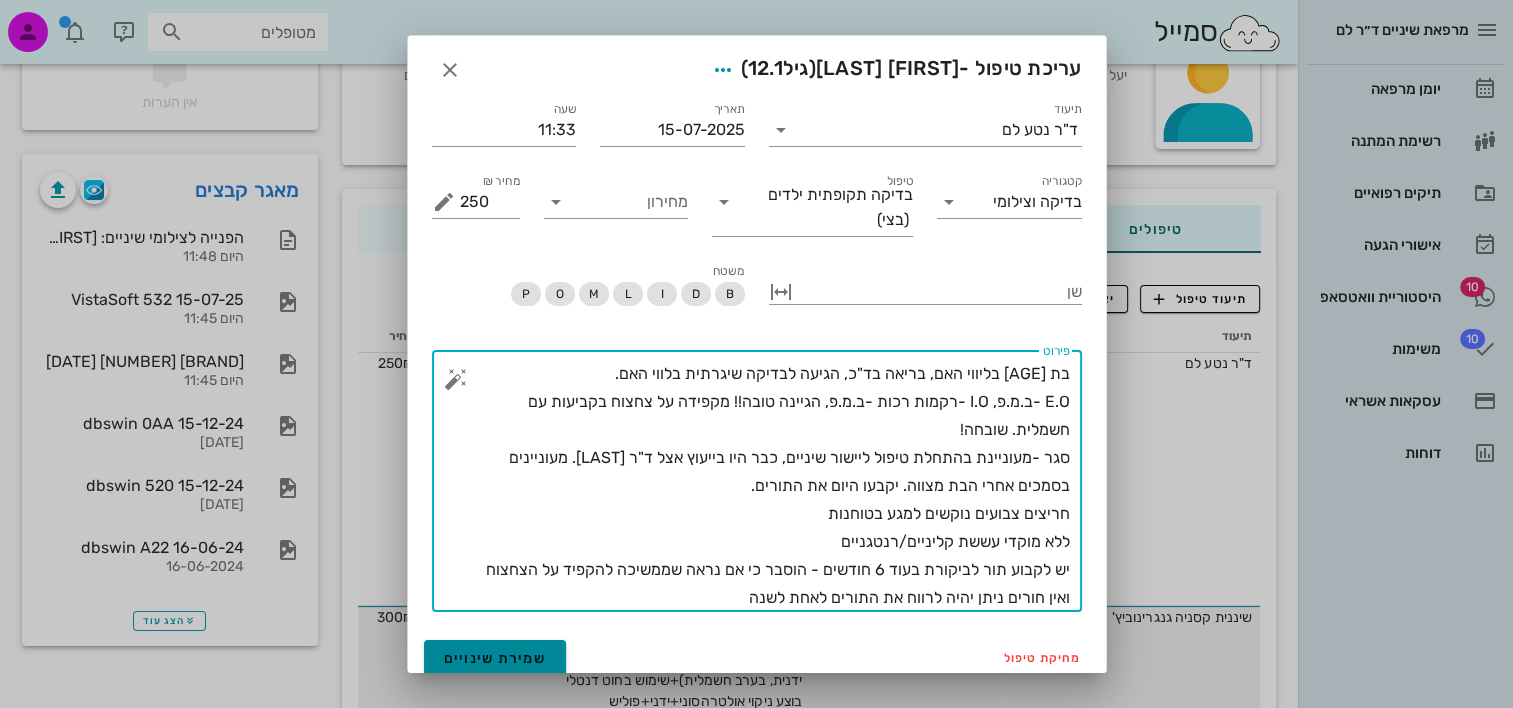 click on "שמירת שינויים" at bounding box center [495, 658] 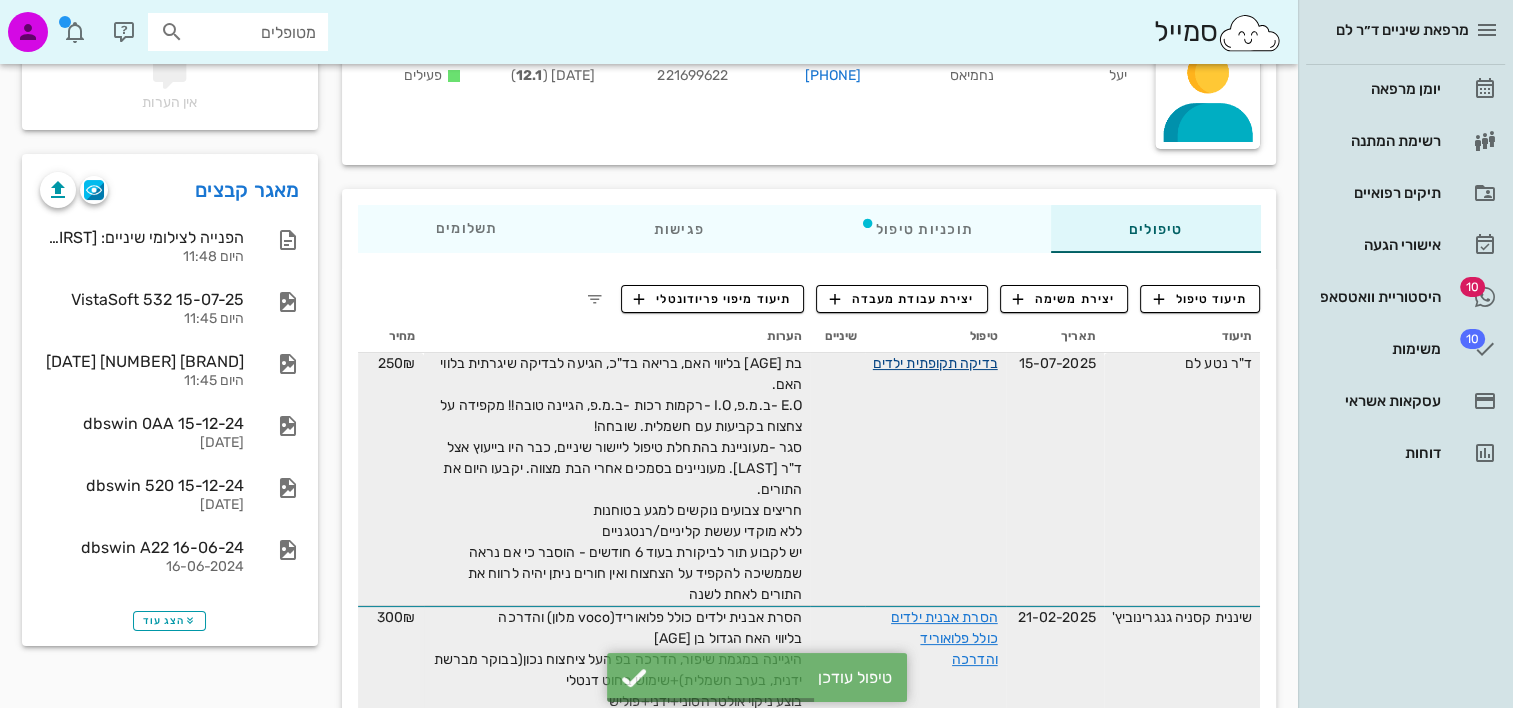 scroll, scrollTop: 0, scrollLeft: 0, axis: both 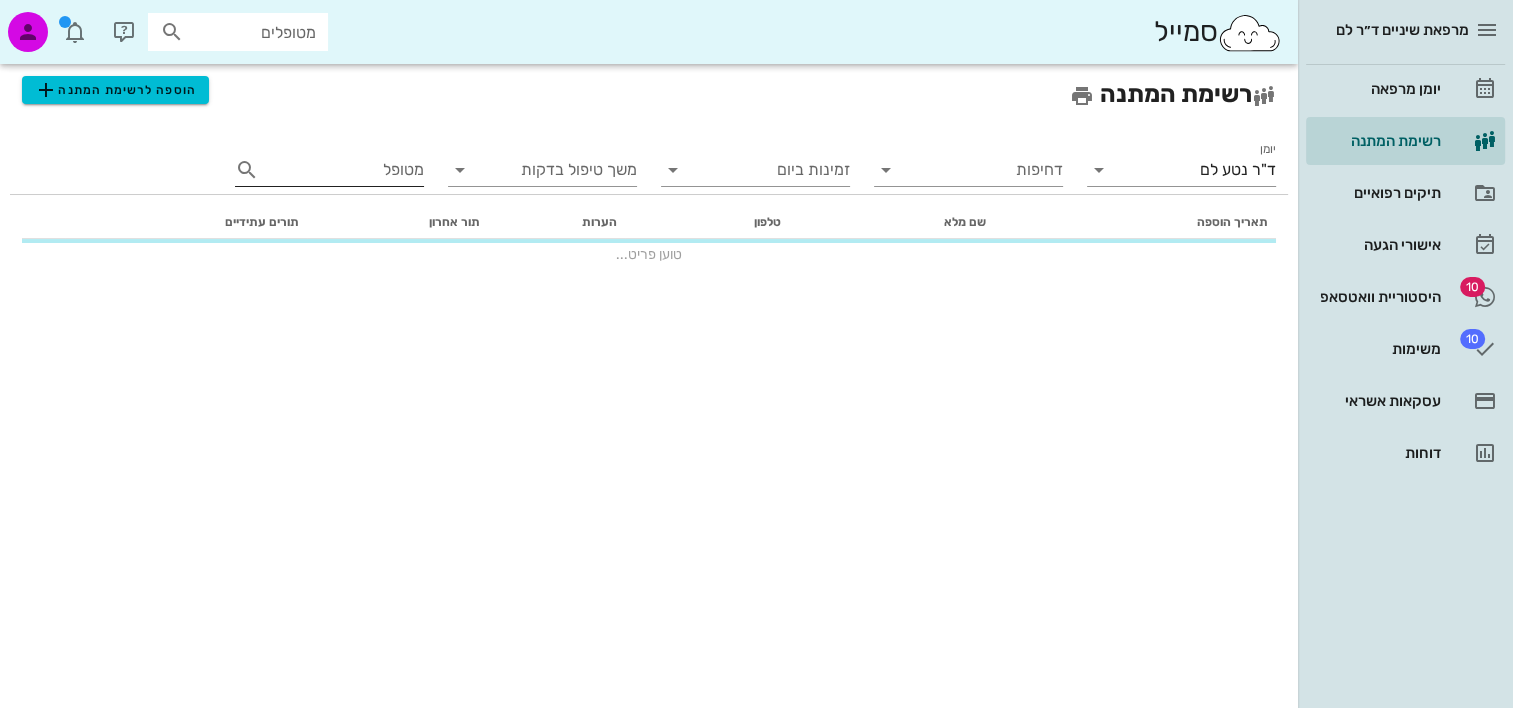 click on "מטופל" at bounding box center (343, 170) 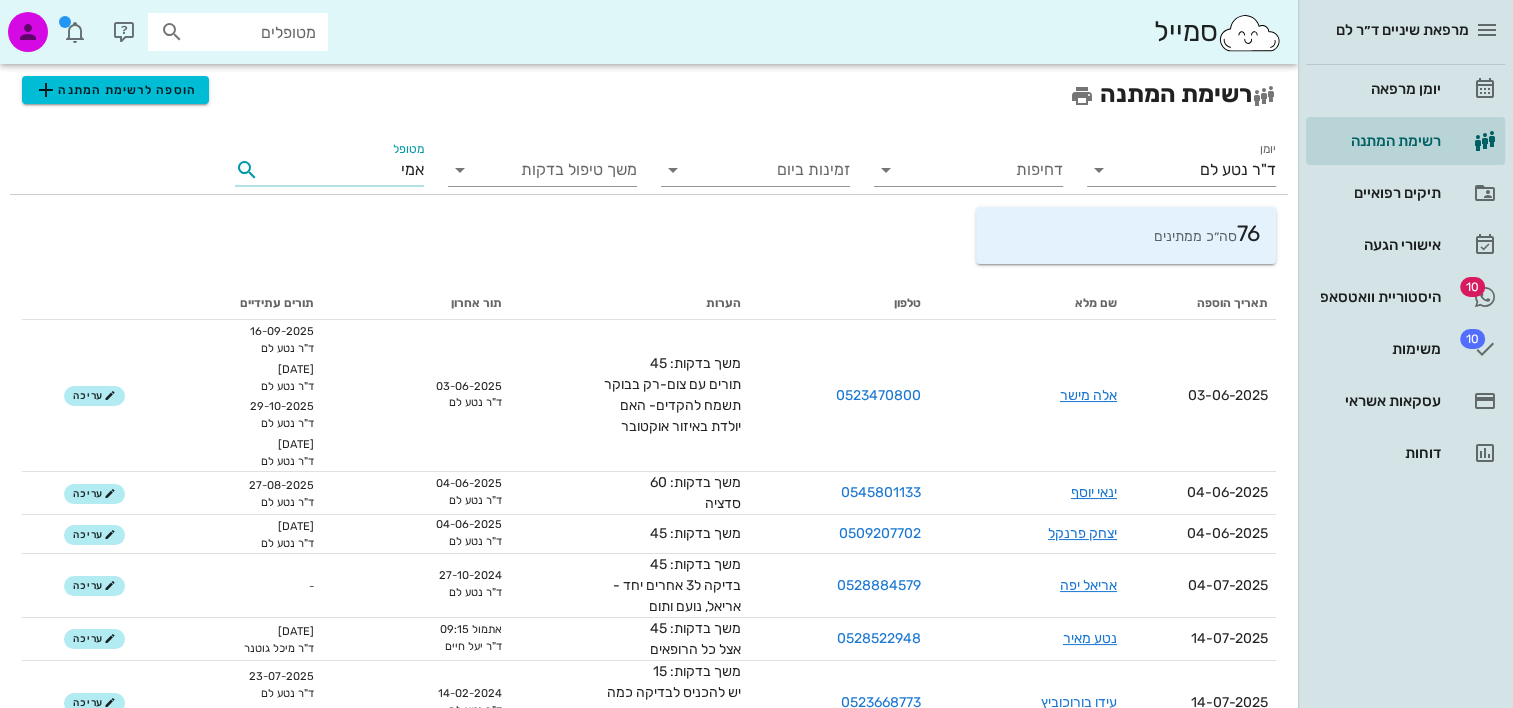 type on "אמיל" 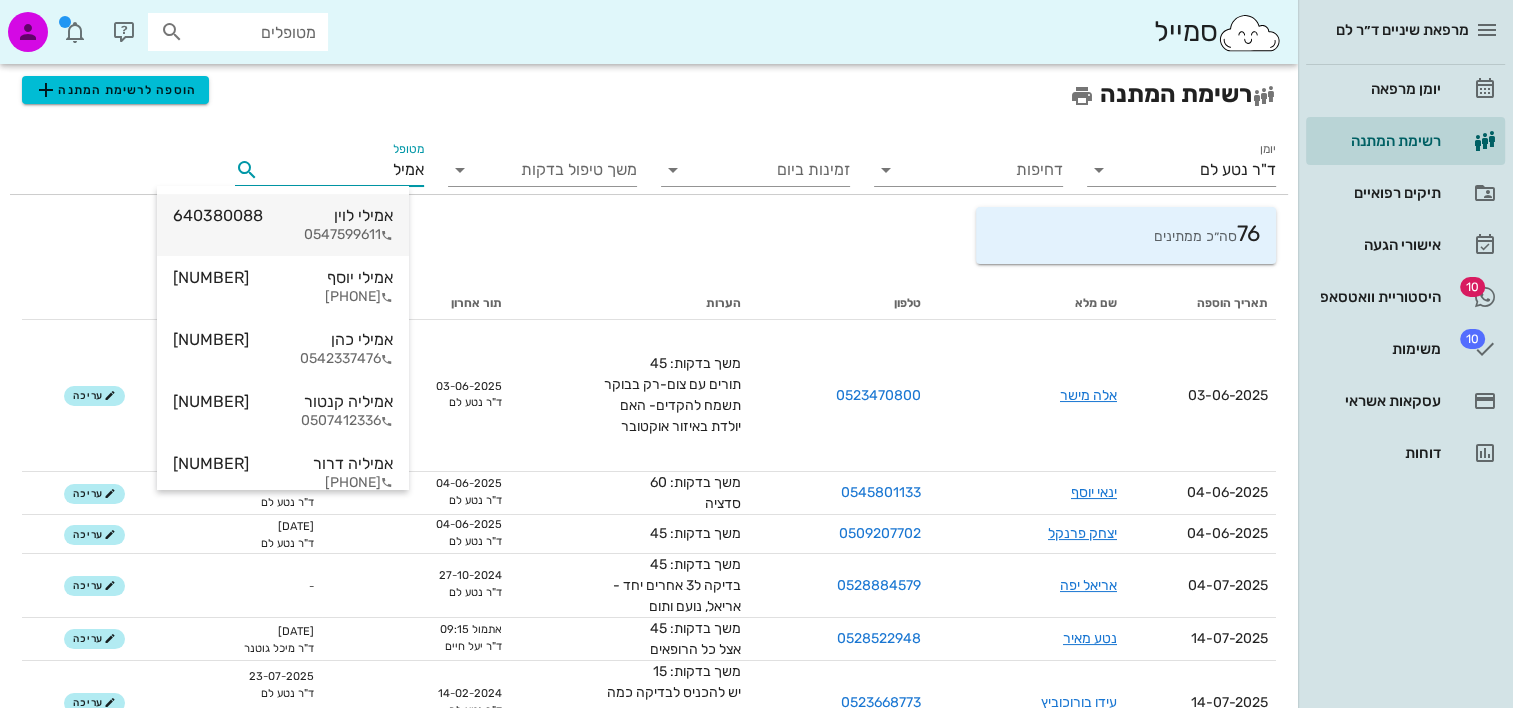 click on "[FIRST] [LAST]  [NUMBER]" at bounding box center (283, 215) 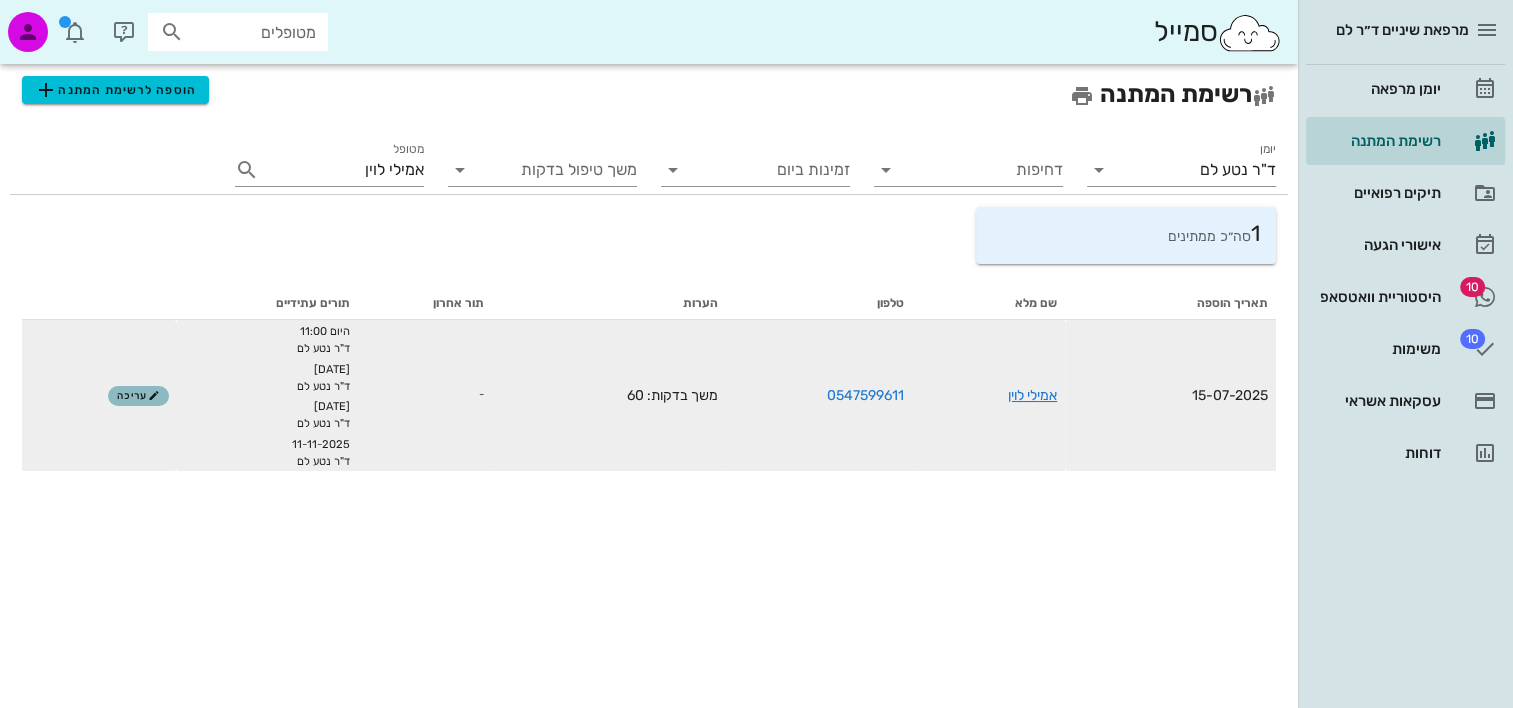 click on "עריכה" at bounding box center (138, 396) 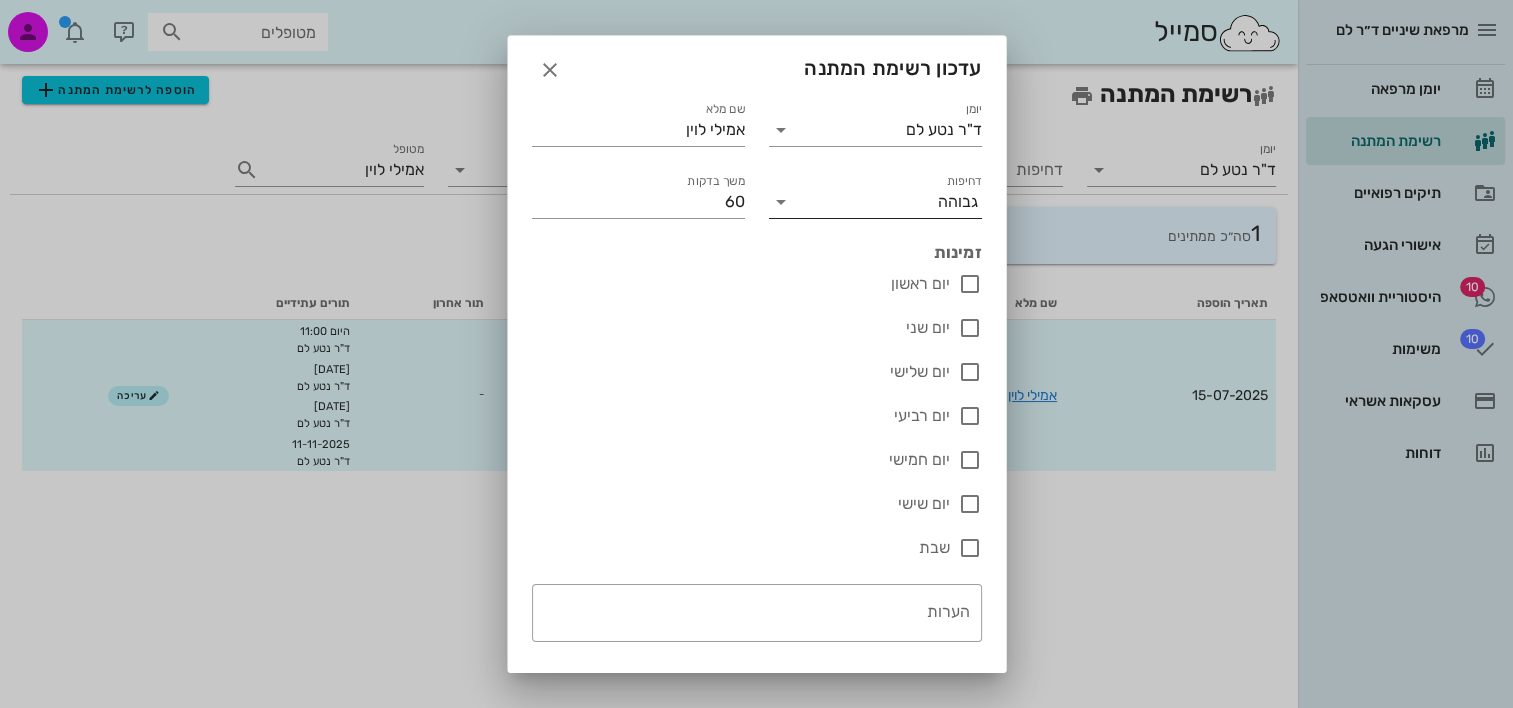 click on "דחיפות" at bounding box center [867, 202] 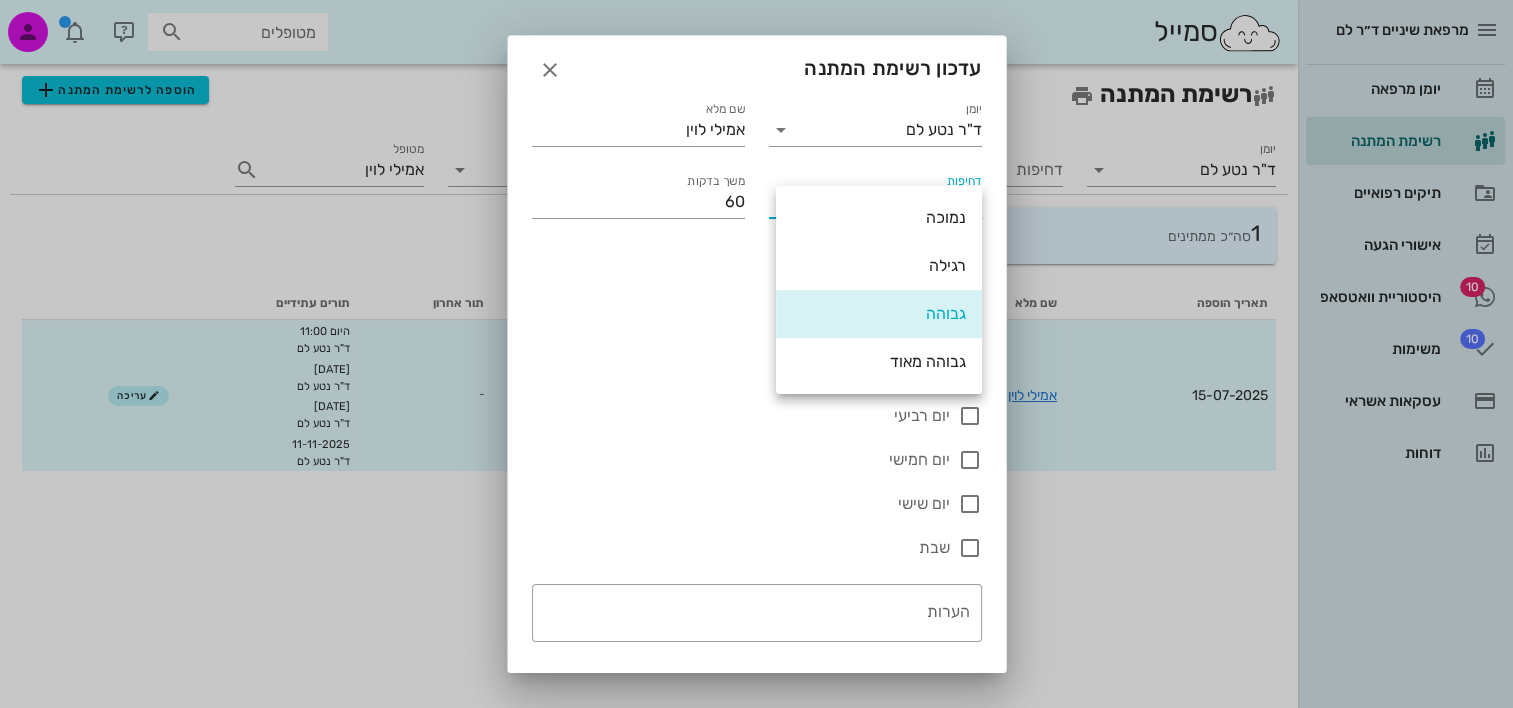 click on "גבוהה מאוד" at bounding box center (879, 361) 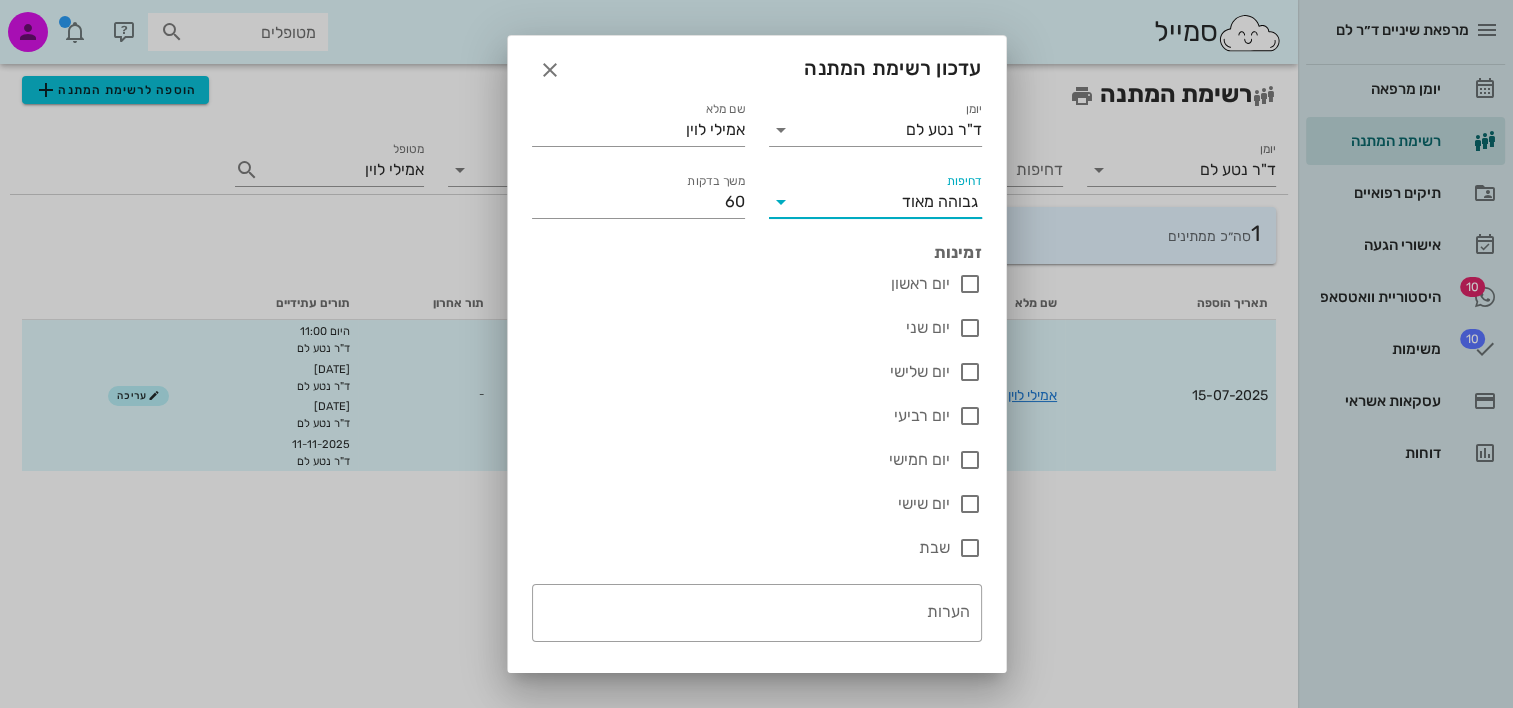 scroll, scrollTop: 72, scrollLeft: 0, axis: vertical 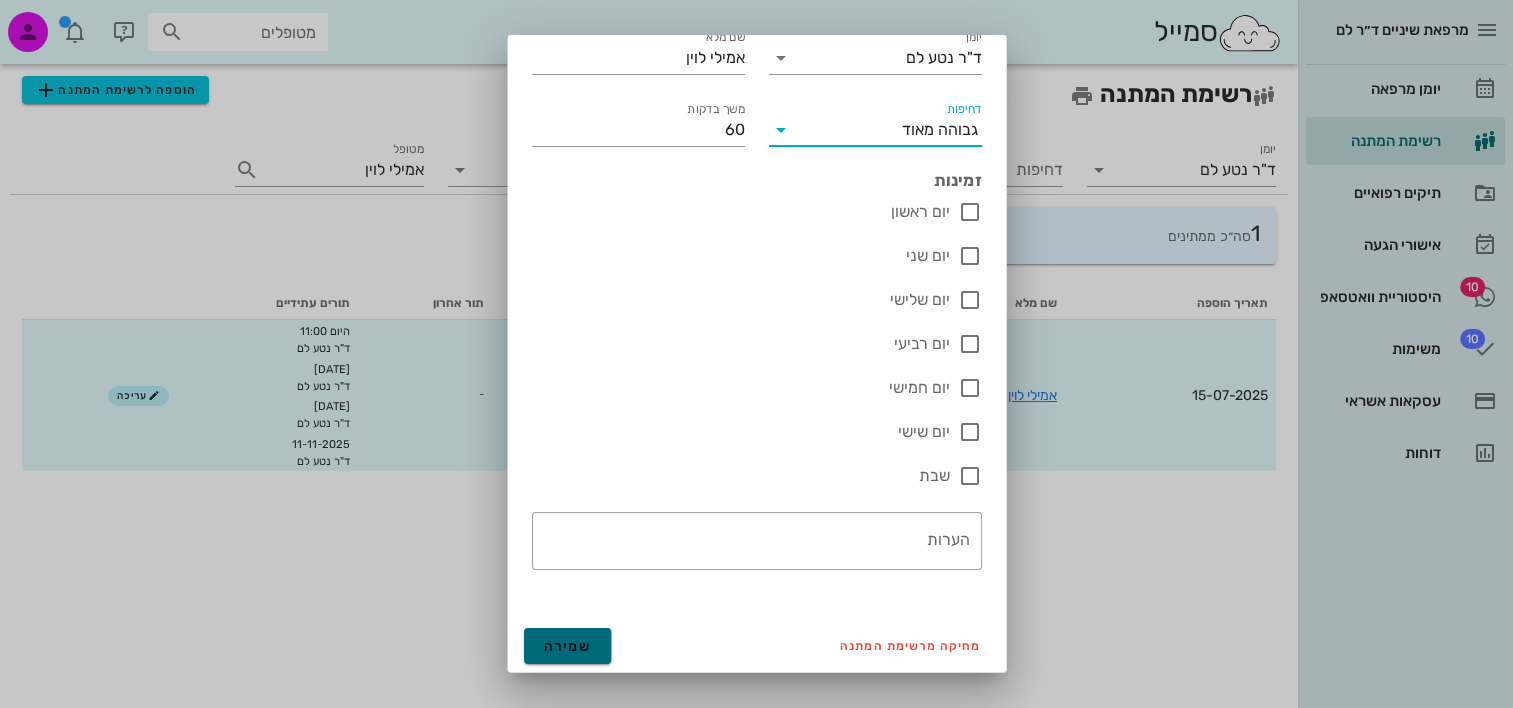 click on "שמירה" at bounding box center [568, 646] 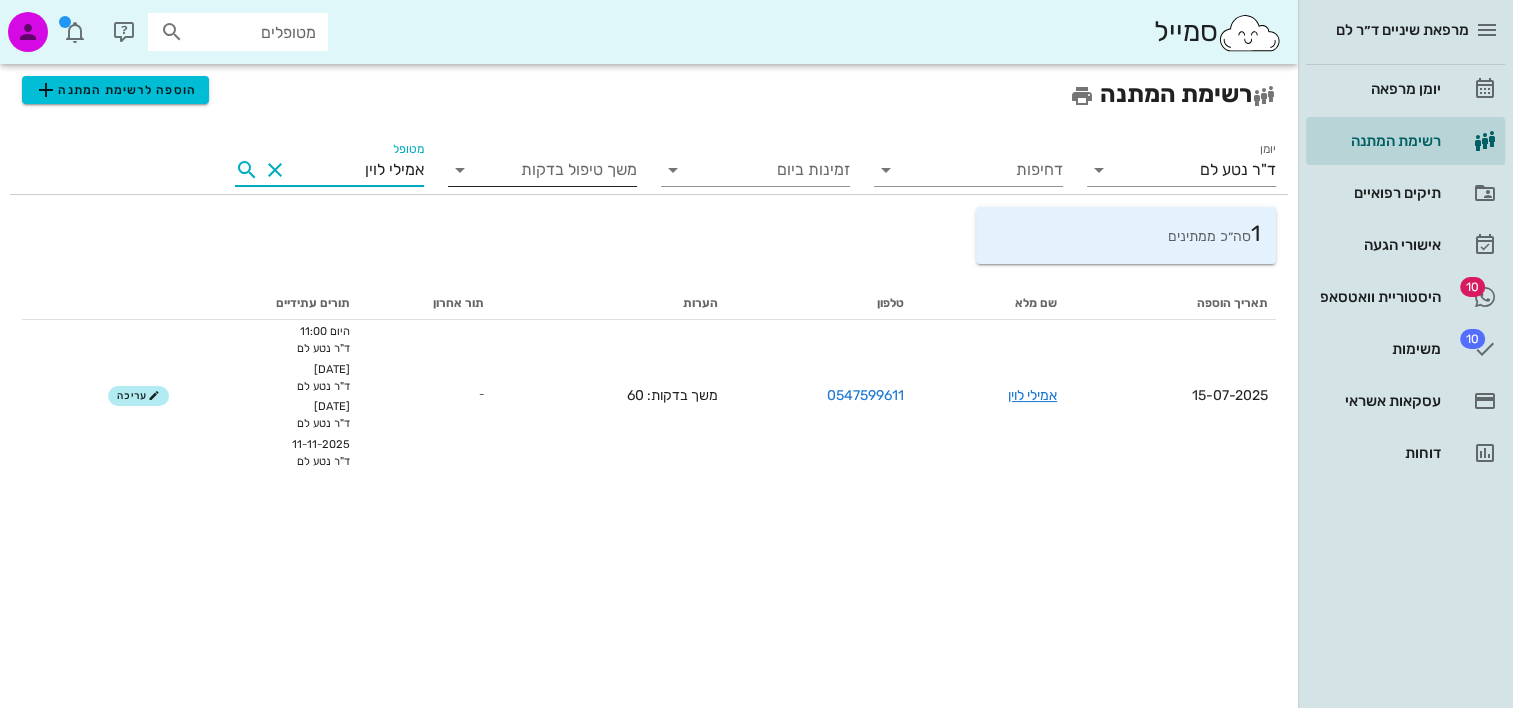 drag, startPoint x: 328, startPoint y: 176, endPoint x: 610, endPoint y: 168, distance: 282.11346 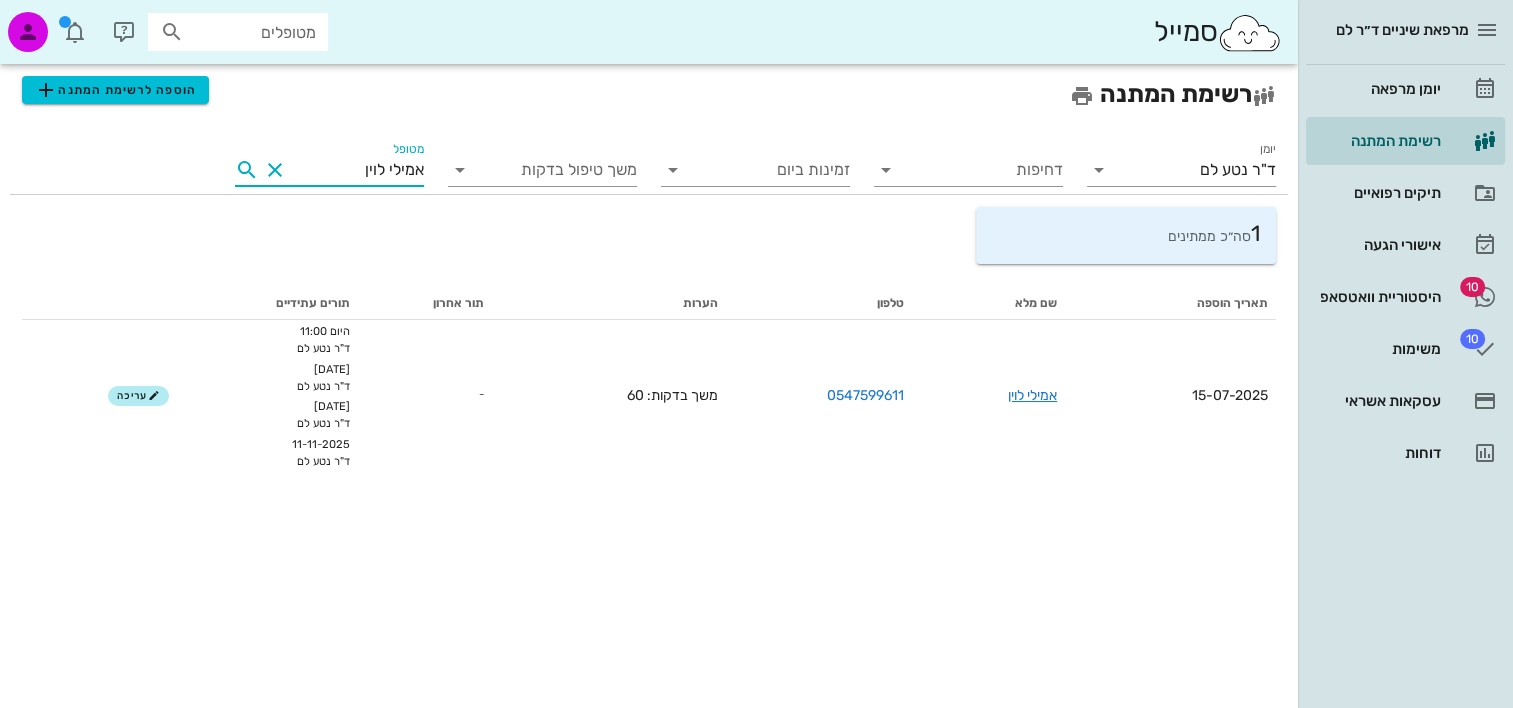 click at bounding box center (275, 170) 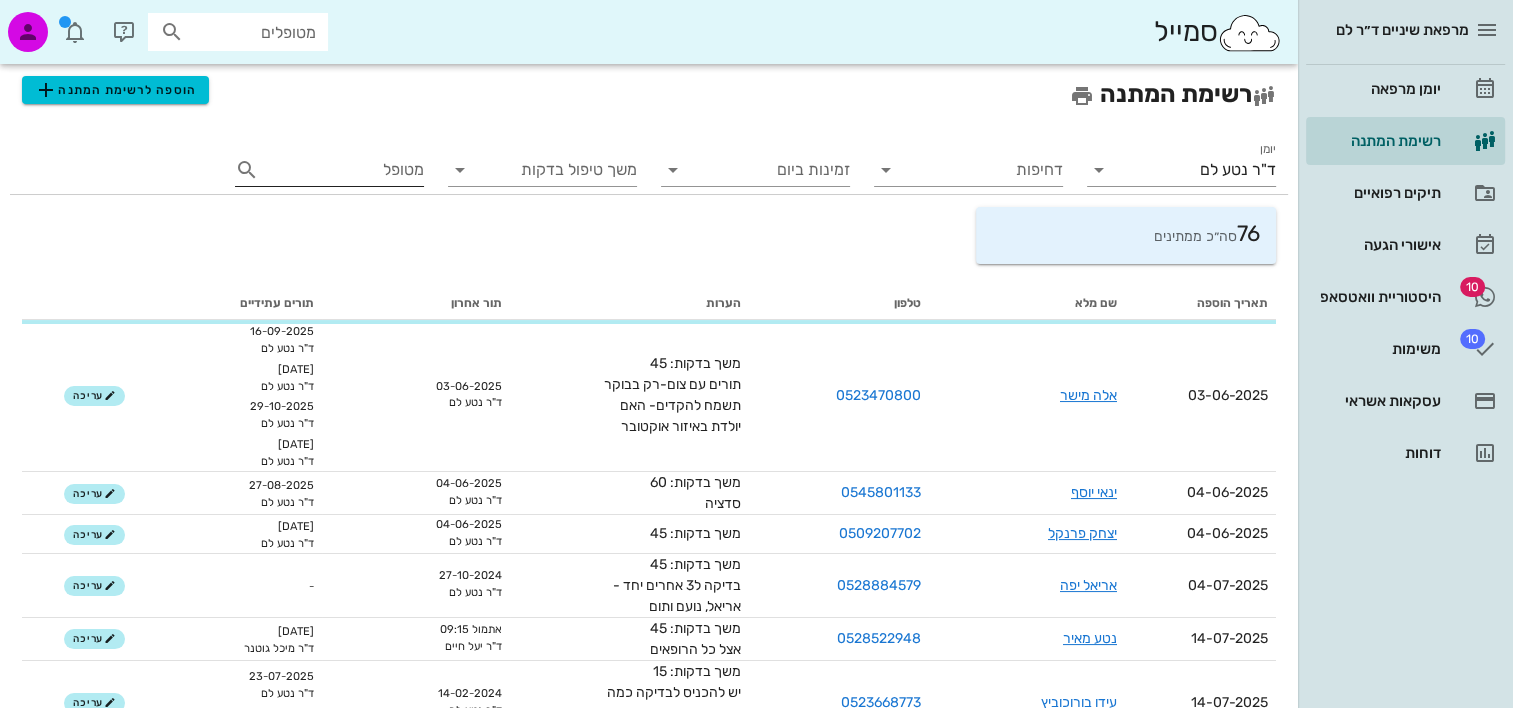 click on "מטופל" at bounding box center [343, 170] 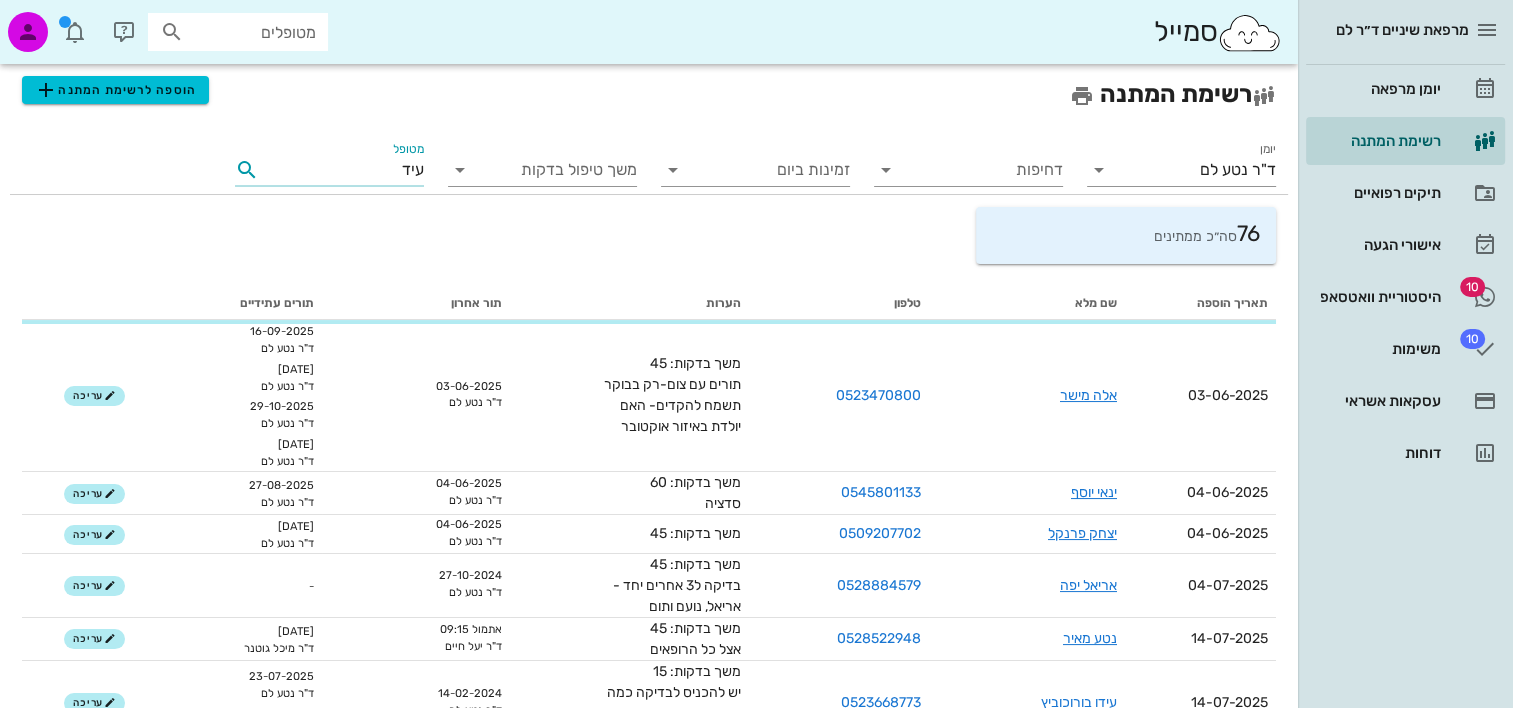 type on "עידו" 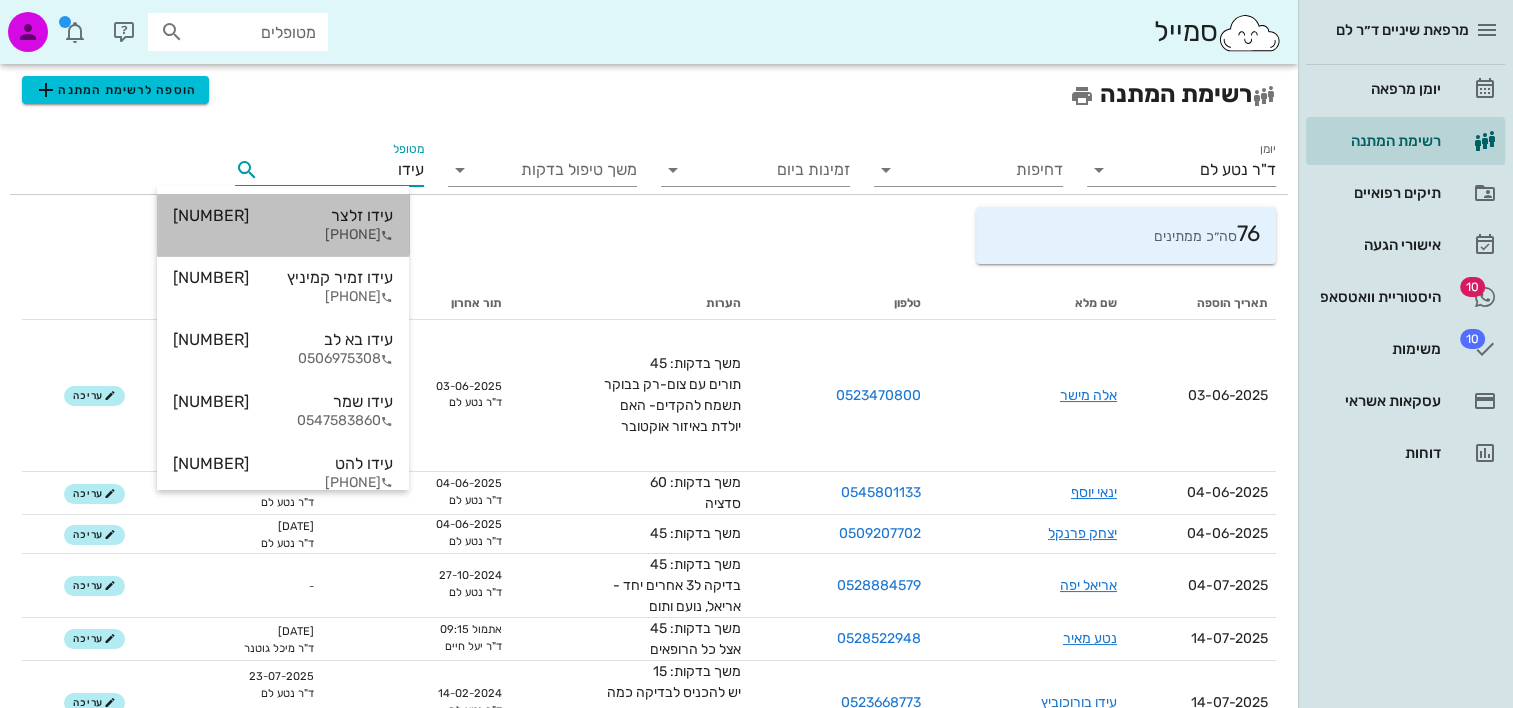 click on "עידו זלצר  223796178" at bounding box center (283, 215) 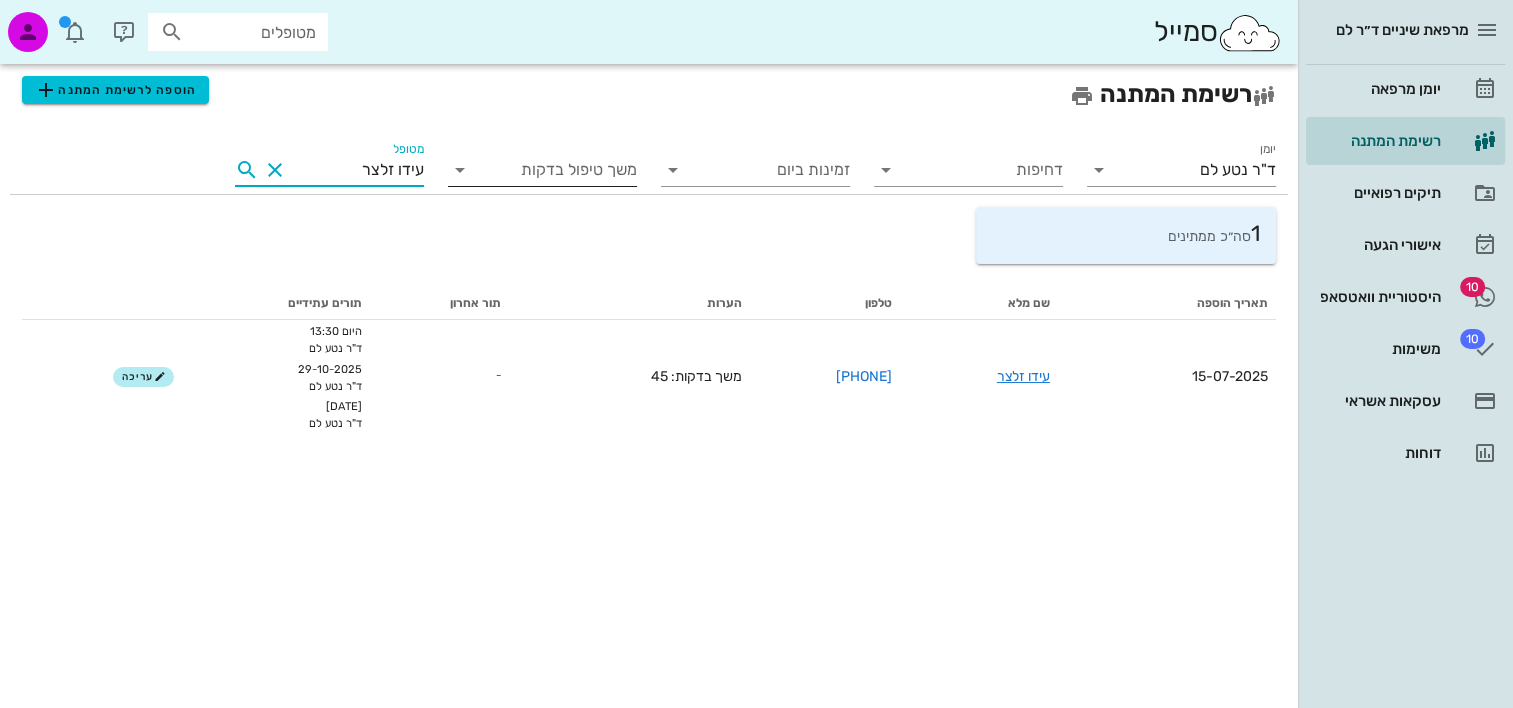 drag, startPoint x: 352, startPoint y: 167, endPoint x: 508, endPoint y: 172, distance: 156.08011 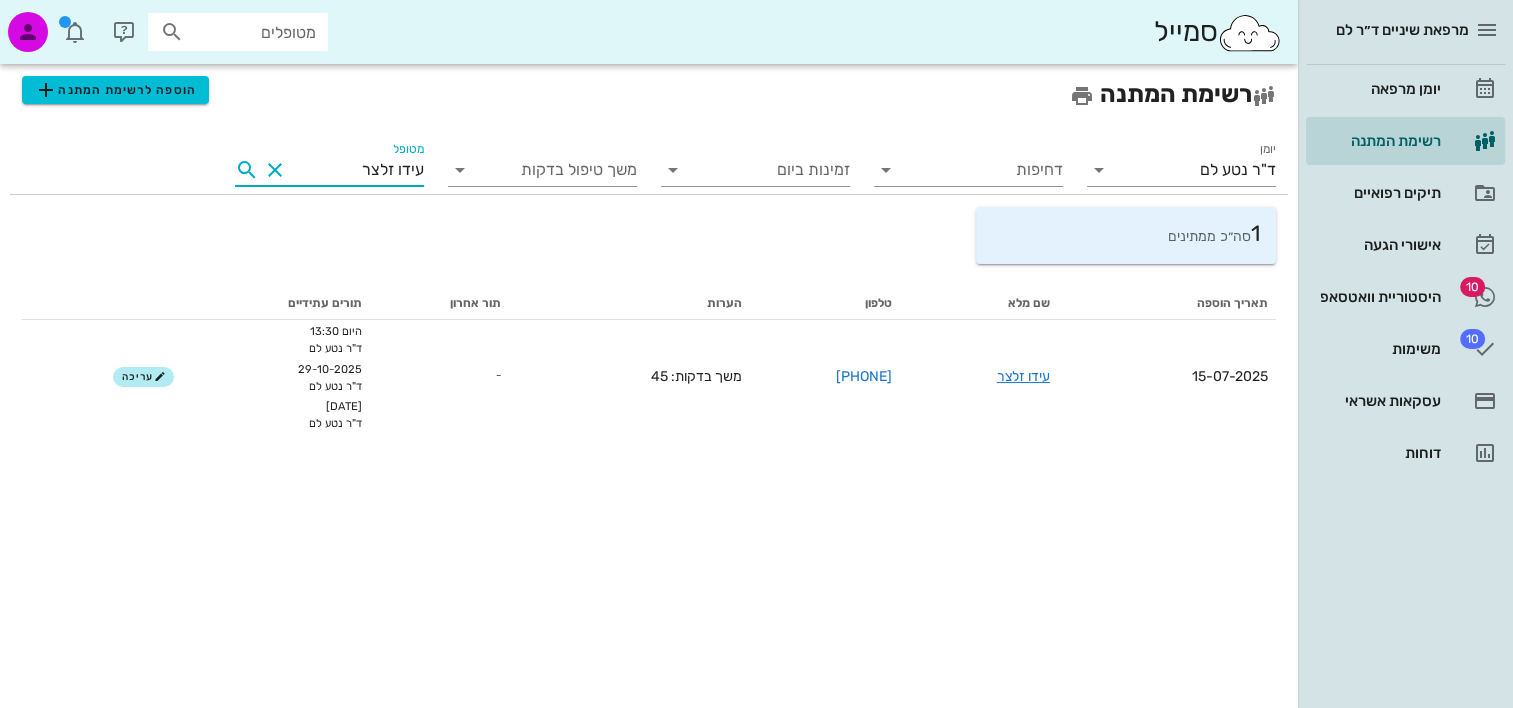 click at bounding box center (275, 170) 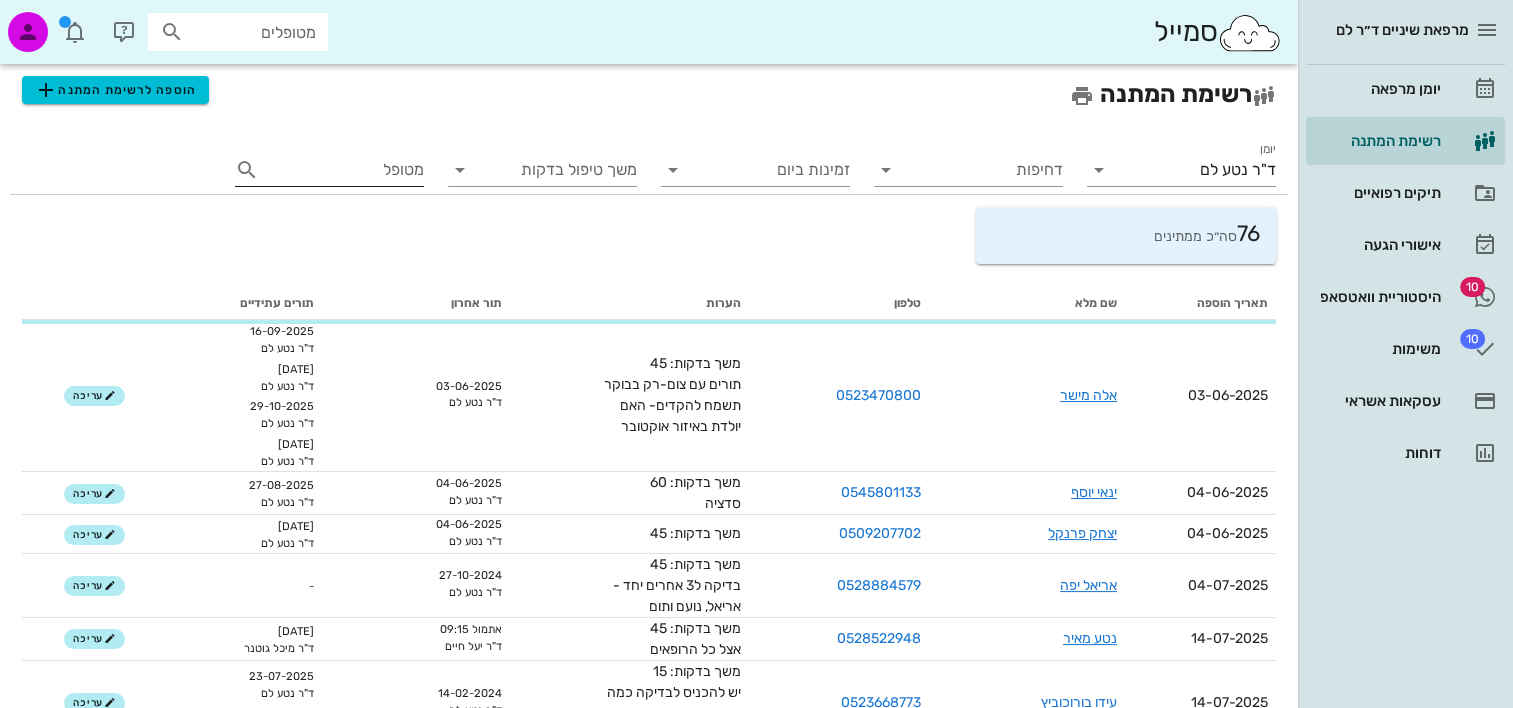 click on "מטופל" at bounding box center (343, 170) 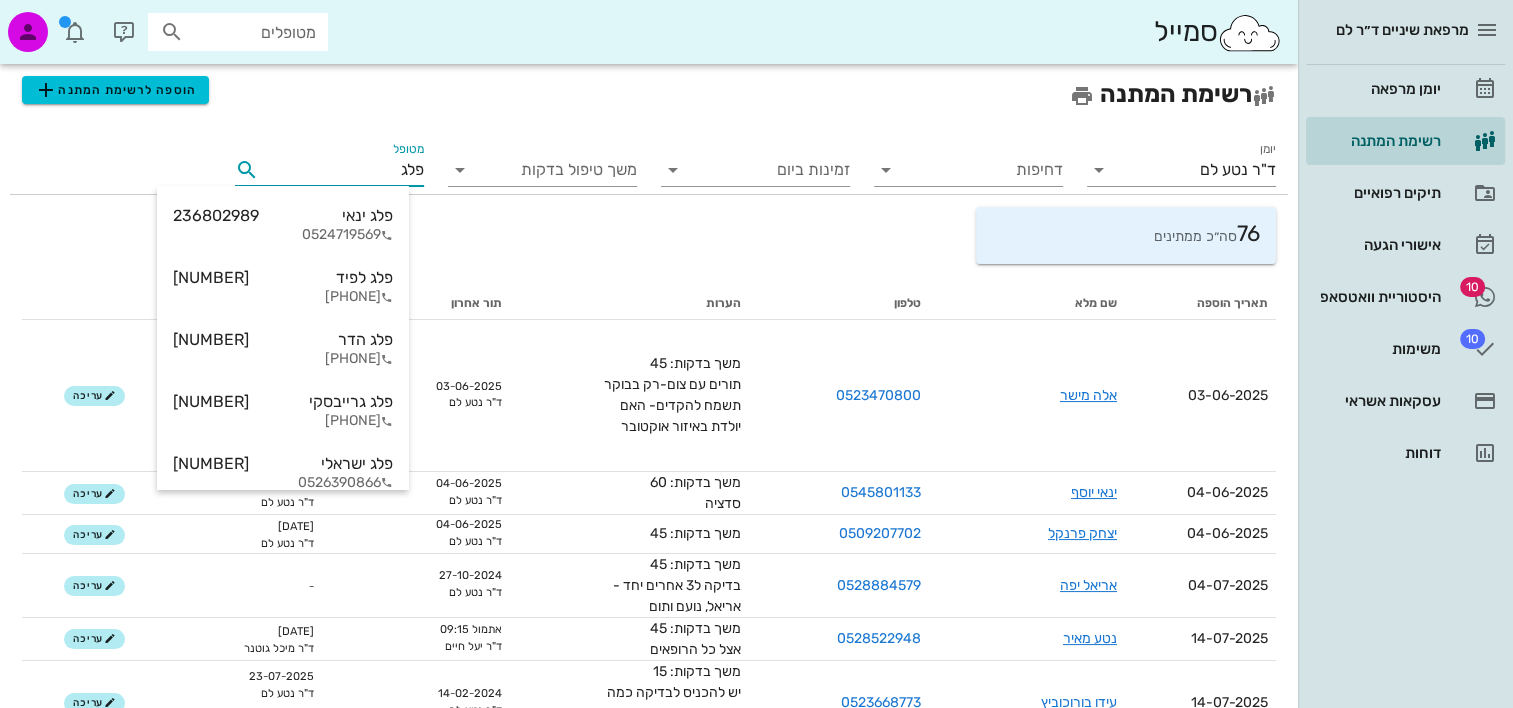 type on "פלג ר" 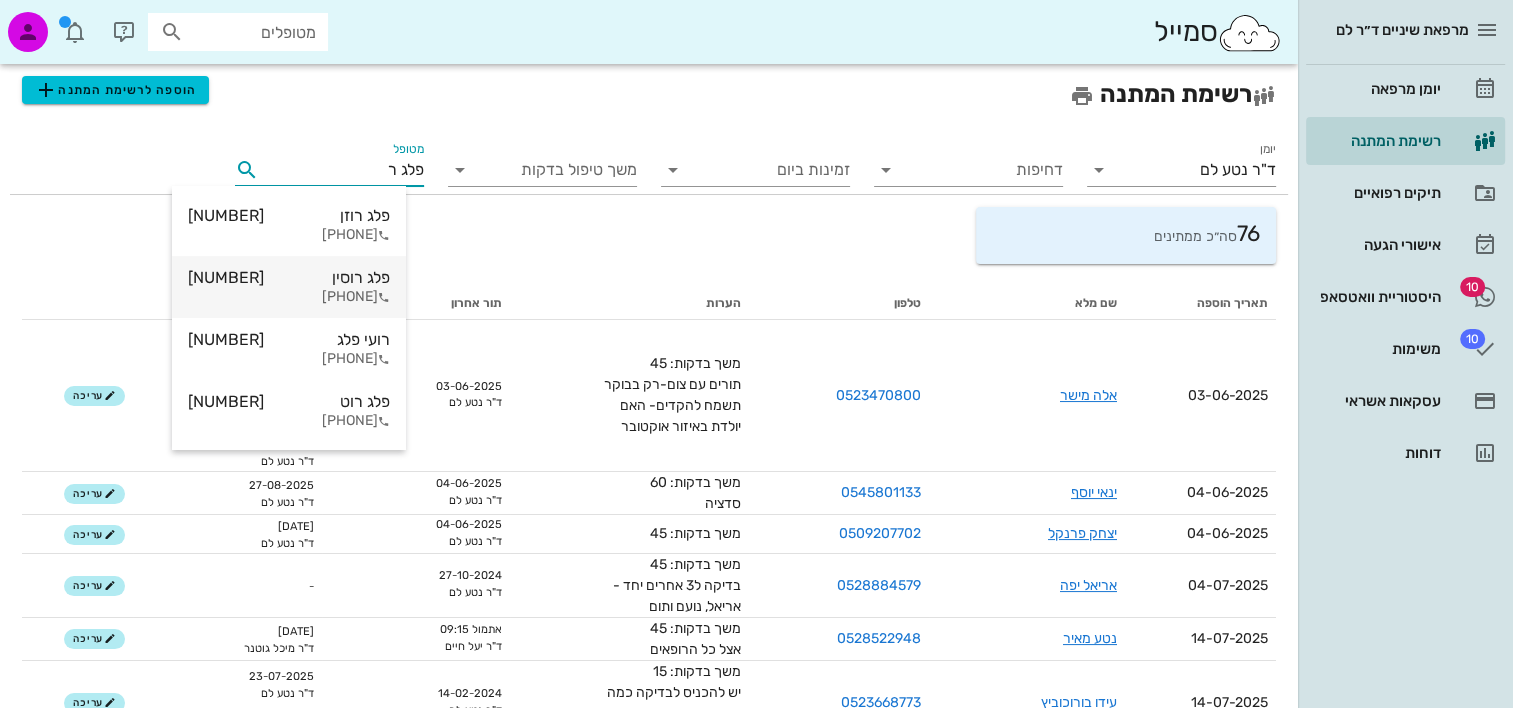 click on "0548883248" at bounding box center (289, 297) 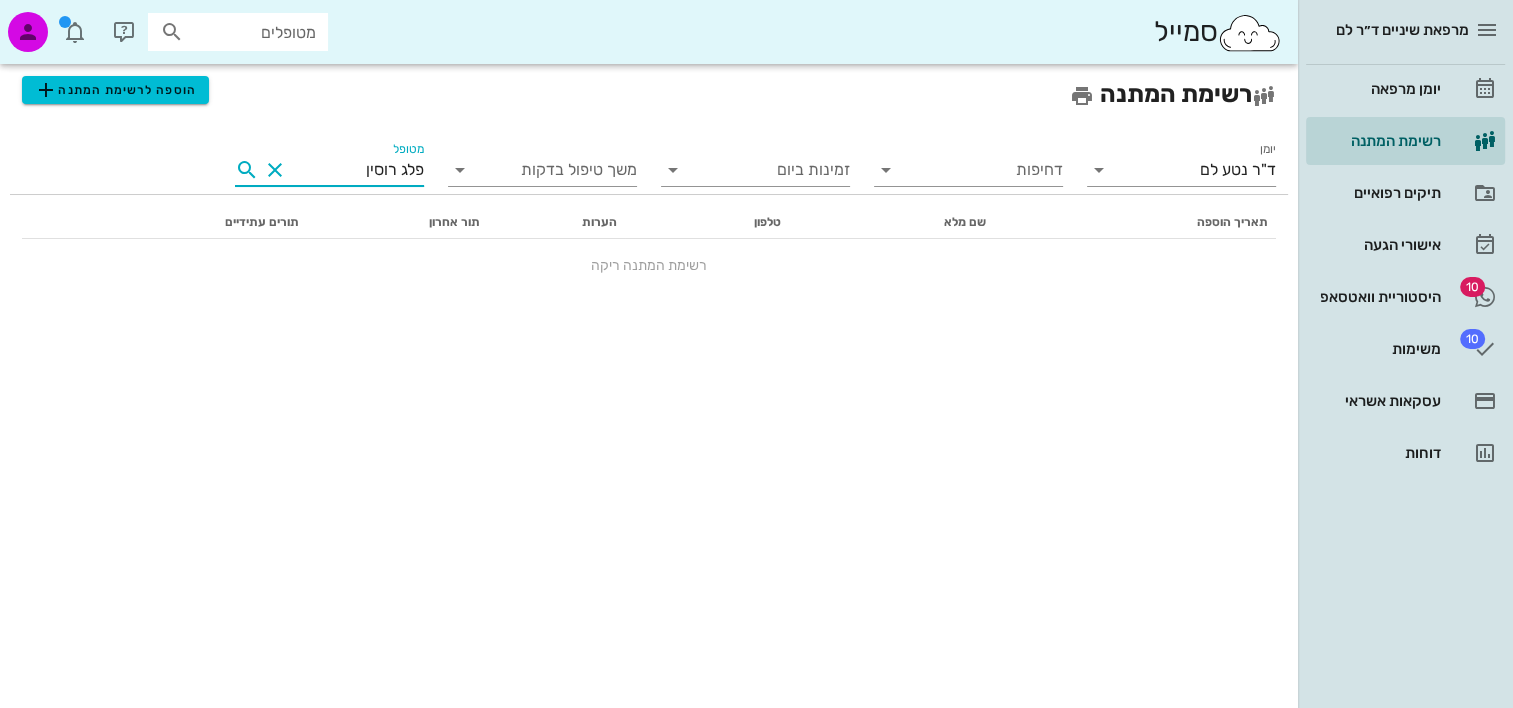 drag, startPoint x: 352, startPoint y: 175, endPoint x: 398, endPoint y: 176, distance: 46.010868 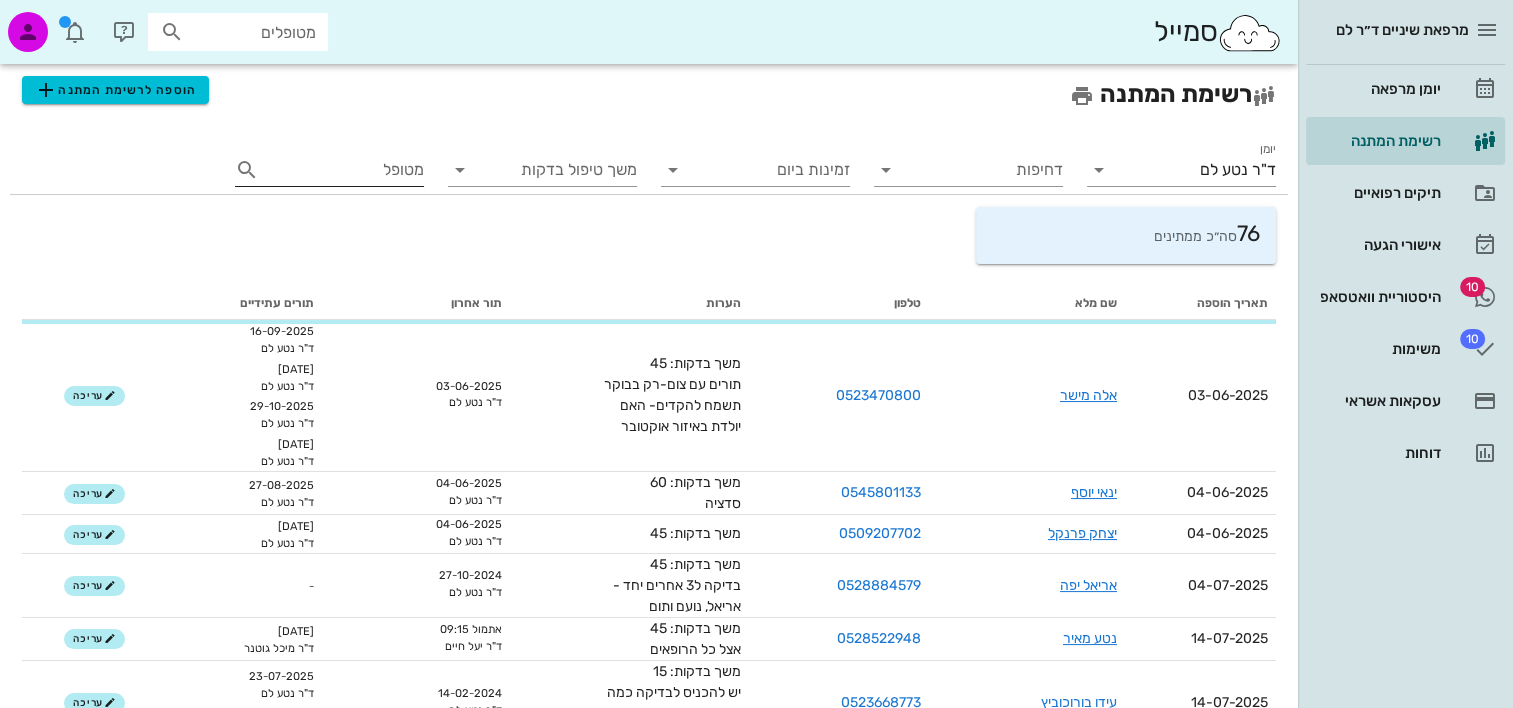 click on "מטופל" at bounding box center [343, 170] 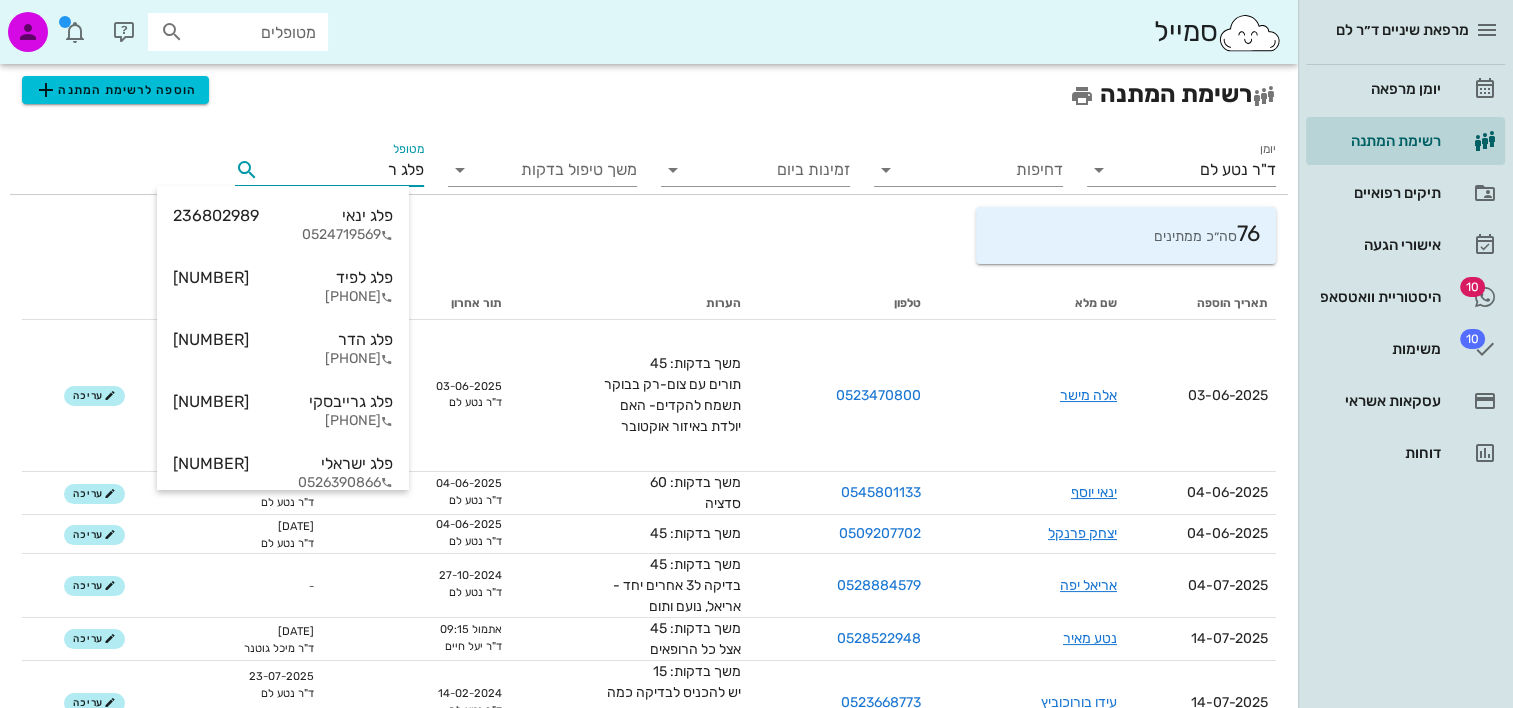 type on "פלג רו" 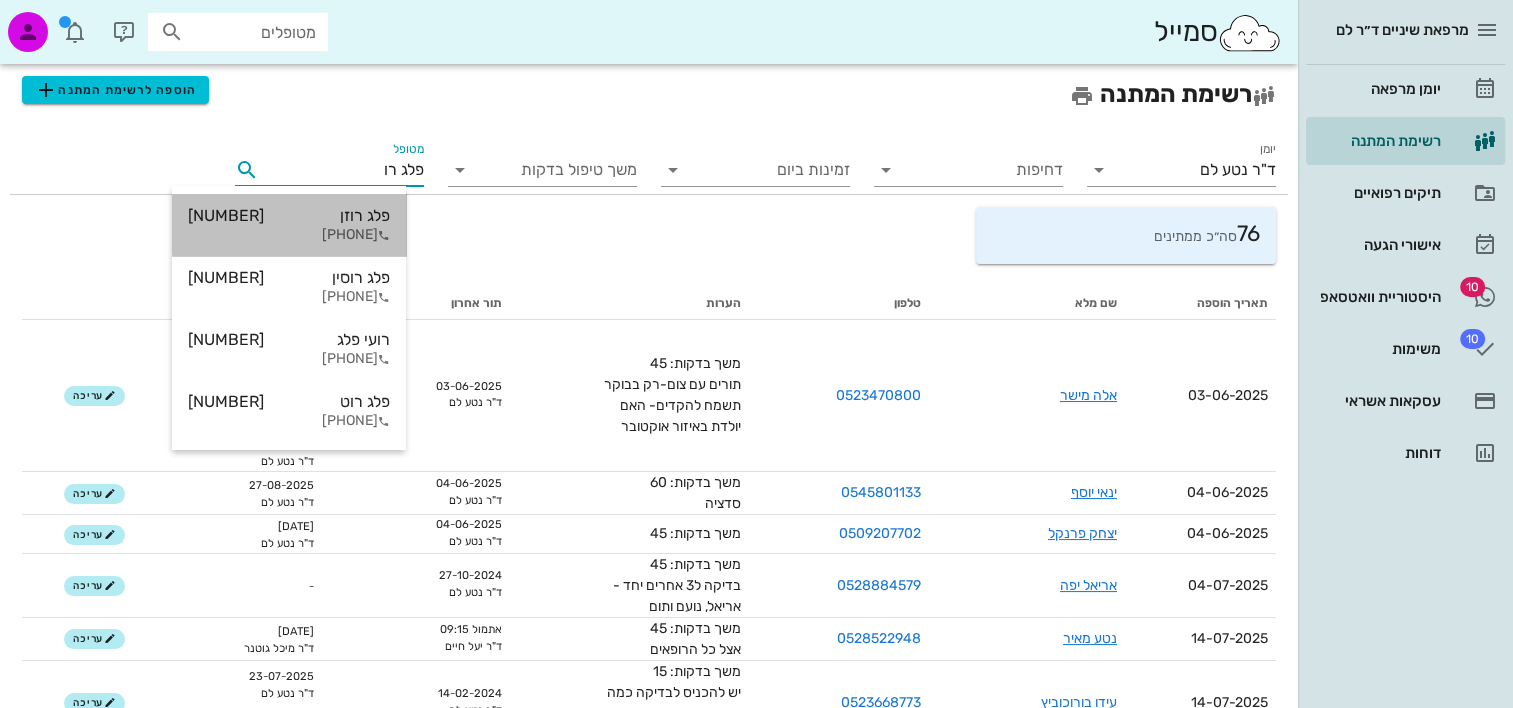 click on "0528471090" at bounding box center [289, 235] 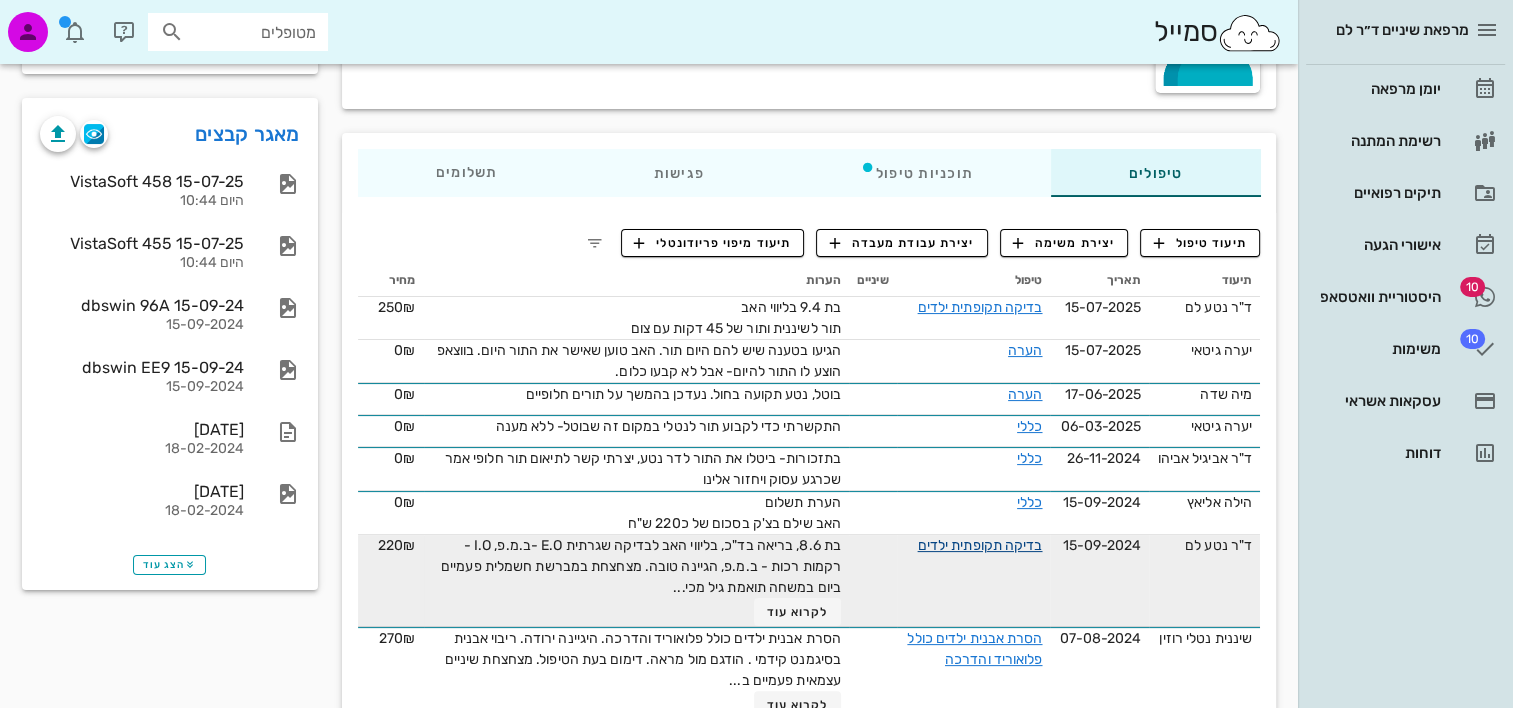 scroll, scrollTop: 300, scrollLeft: 0, axis: vertical 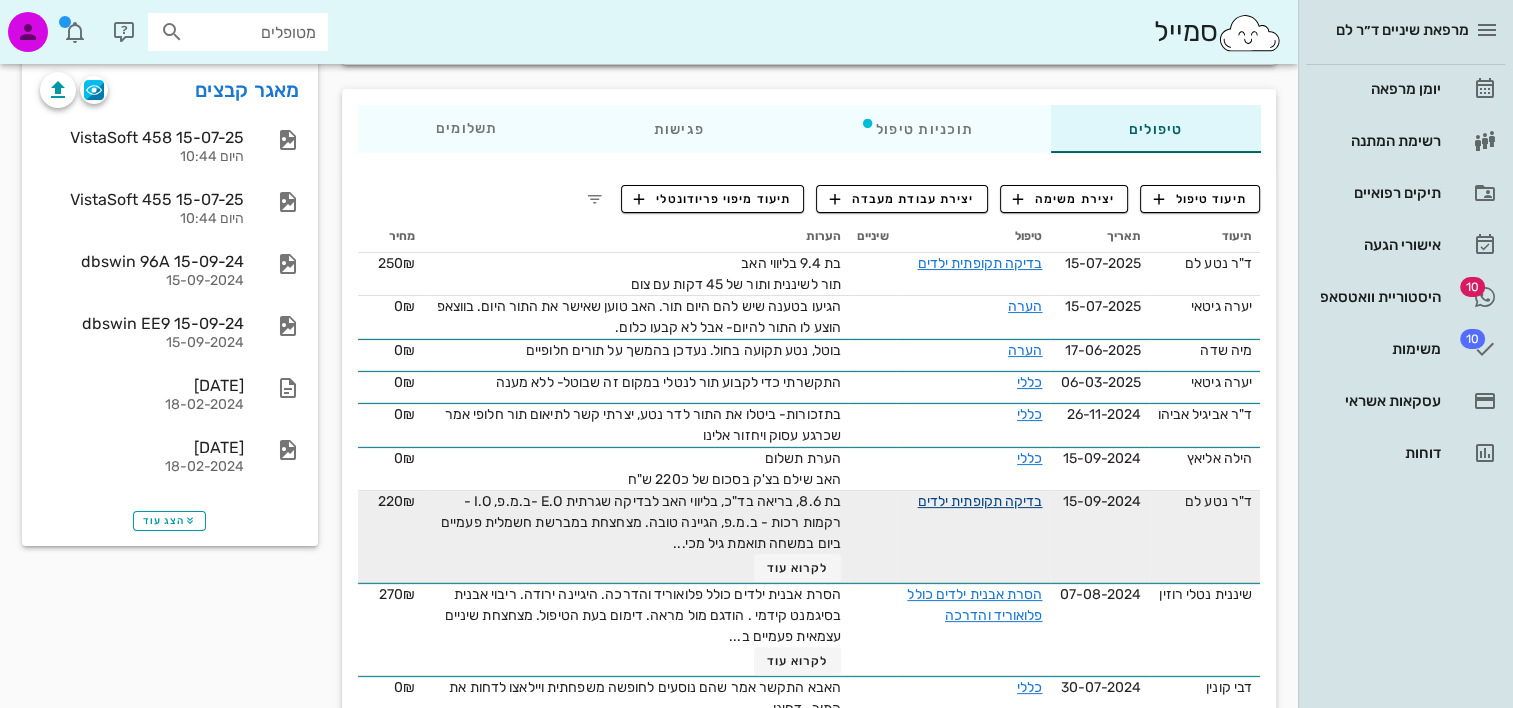 click on "בדיקה תקופתית ילדים" at bounding box center [979, 501] 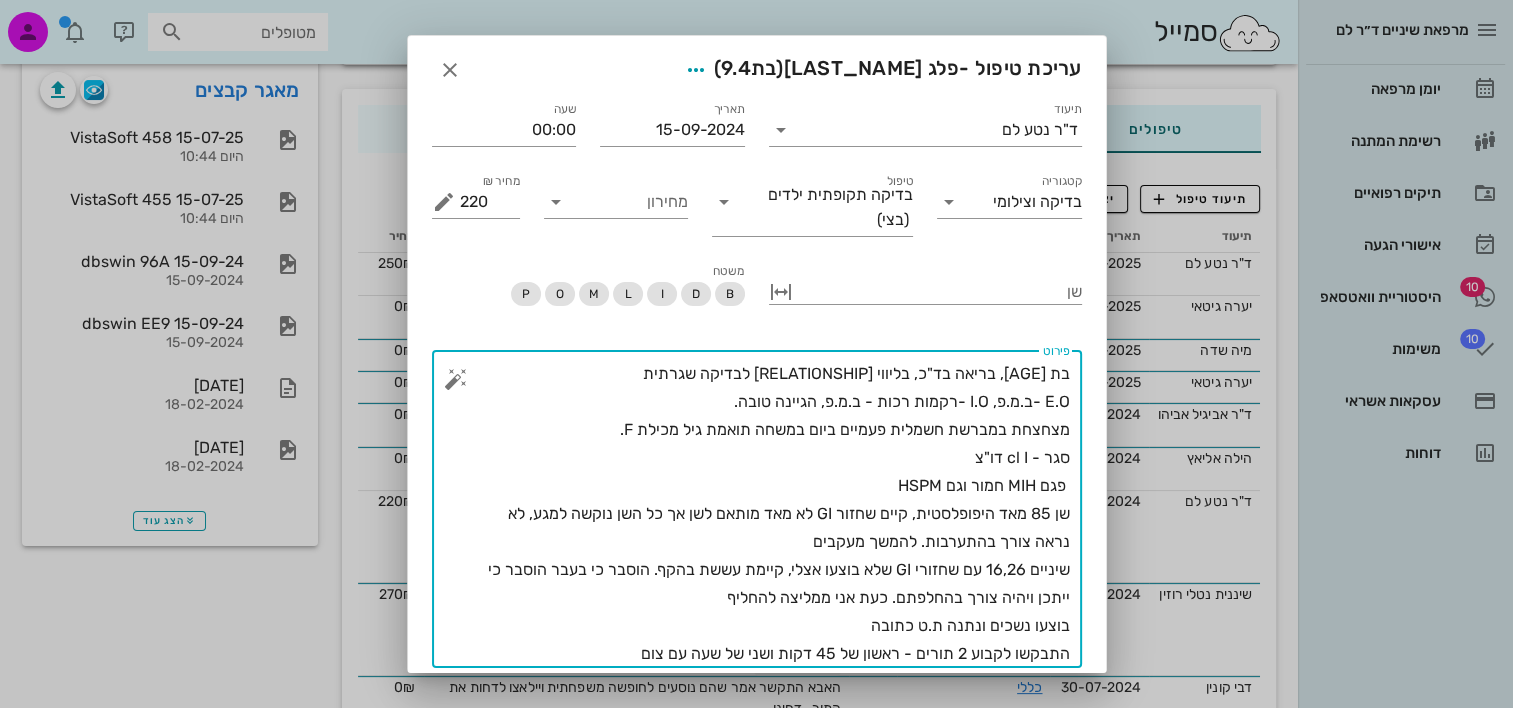 drag, startPoint x: 661, startPoint y: 648, endPoint x: 1127, endPoint y: 357, distance: 549.3969 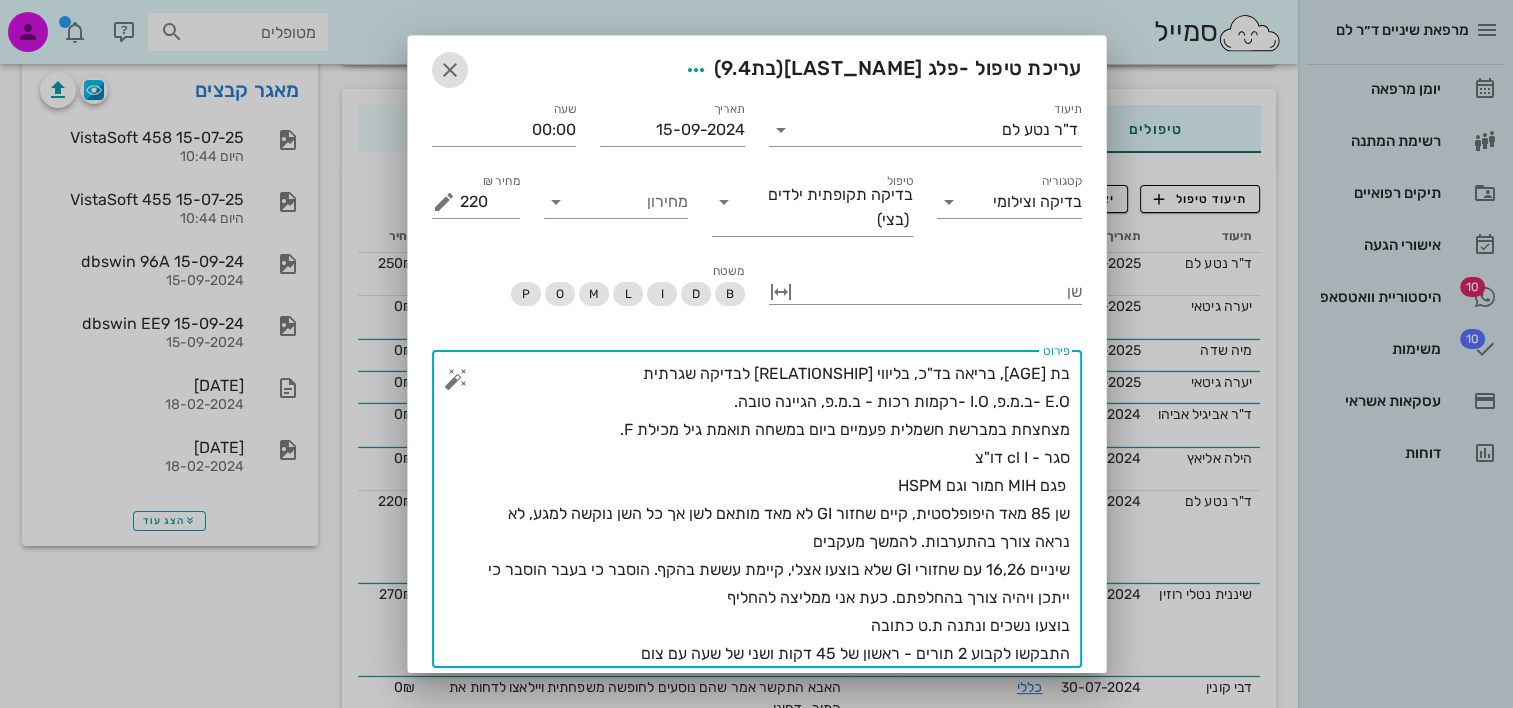 type on "בת [AGE], בריאה בד"כ, בליווי [RELATIONSHIP] לבדיקה שגרתית
E.O -ב.מ.פ, I.O -רקמות רכות - ב.מ.פ, הגיינה טובה.
מצחצחת במברשת חשמלית פעמיים ביום במשחה תואמת גיל מכילת F.
סגר - cl I דו"צ
פגם MIH חמור וגם HSPM
שן 85 מאד היפופלסטית, קיים שחזור GI לא מאד מותאם לשן אך כל השן נוקשה למגע, לא נראה צורך בהתערבות. להמשך מעקבים
שיניים 16,26 עם שחזורי GI שלא בוצעו אצלי, קיימת עששת בהקף. הוסבר כי בעבר הוסבר כי ייתכן ויהיה צורך בהחלפתם. כעת אני ממליצה להחליף
בוצעו נשכים ונתנה ת.ט כתובה
התבקשו לקבוע 2 תורים - ראשון של 45 דקות ושני של שעה עם צום" 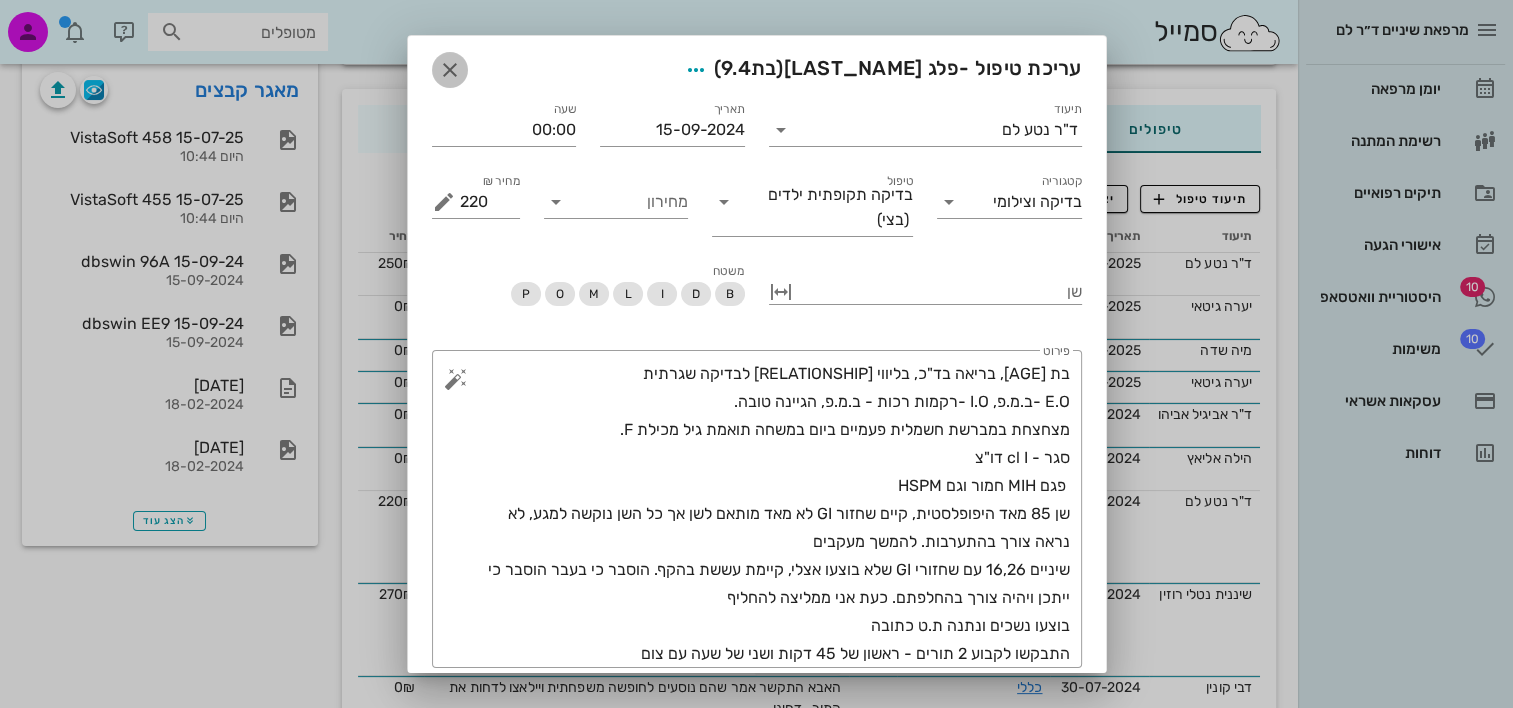 click at bounding box center [450, 70] 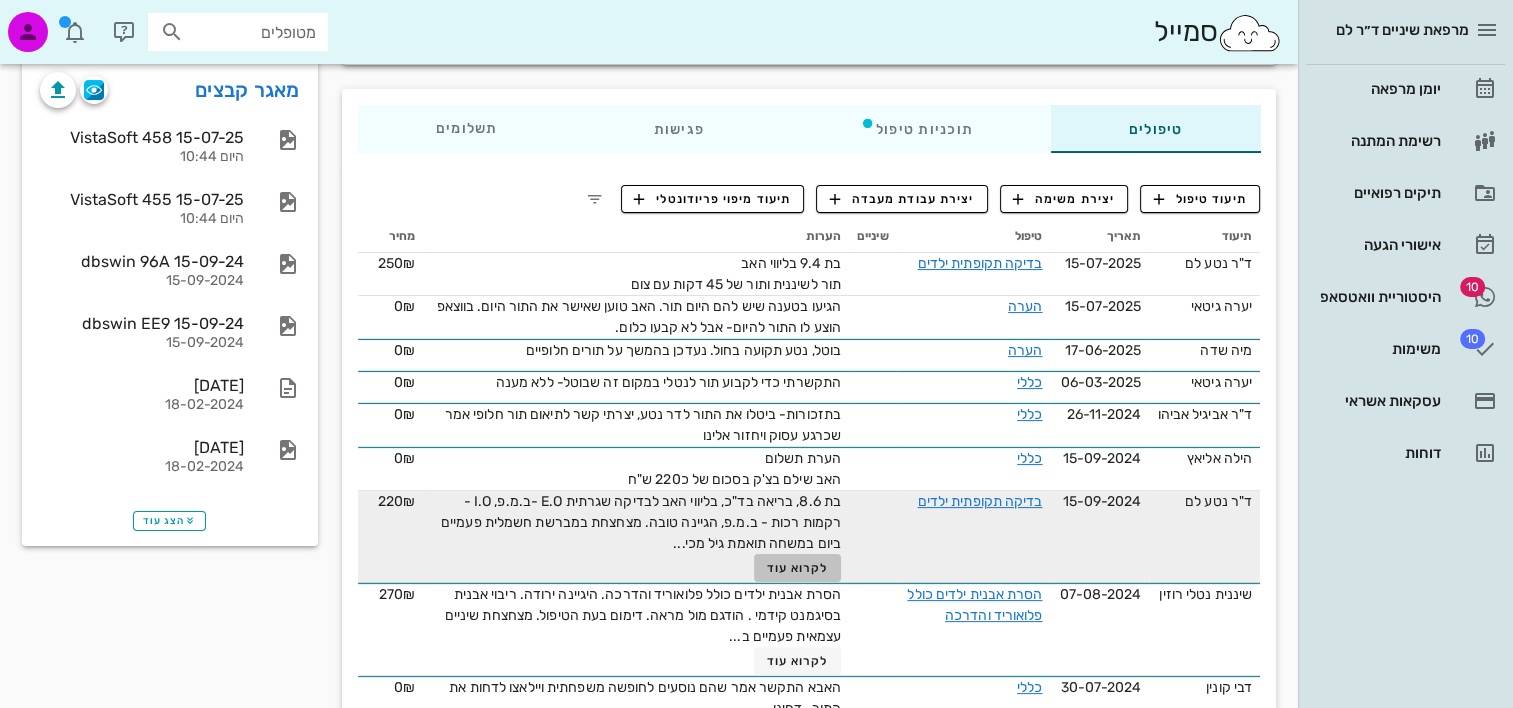 click on "לקרוא עוד" at bounding box center [797, 568] 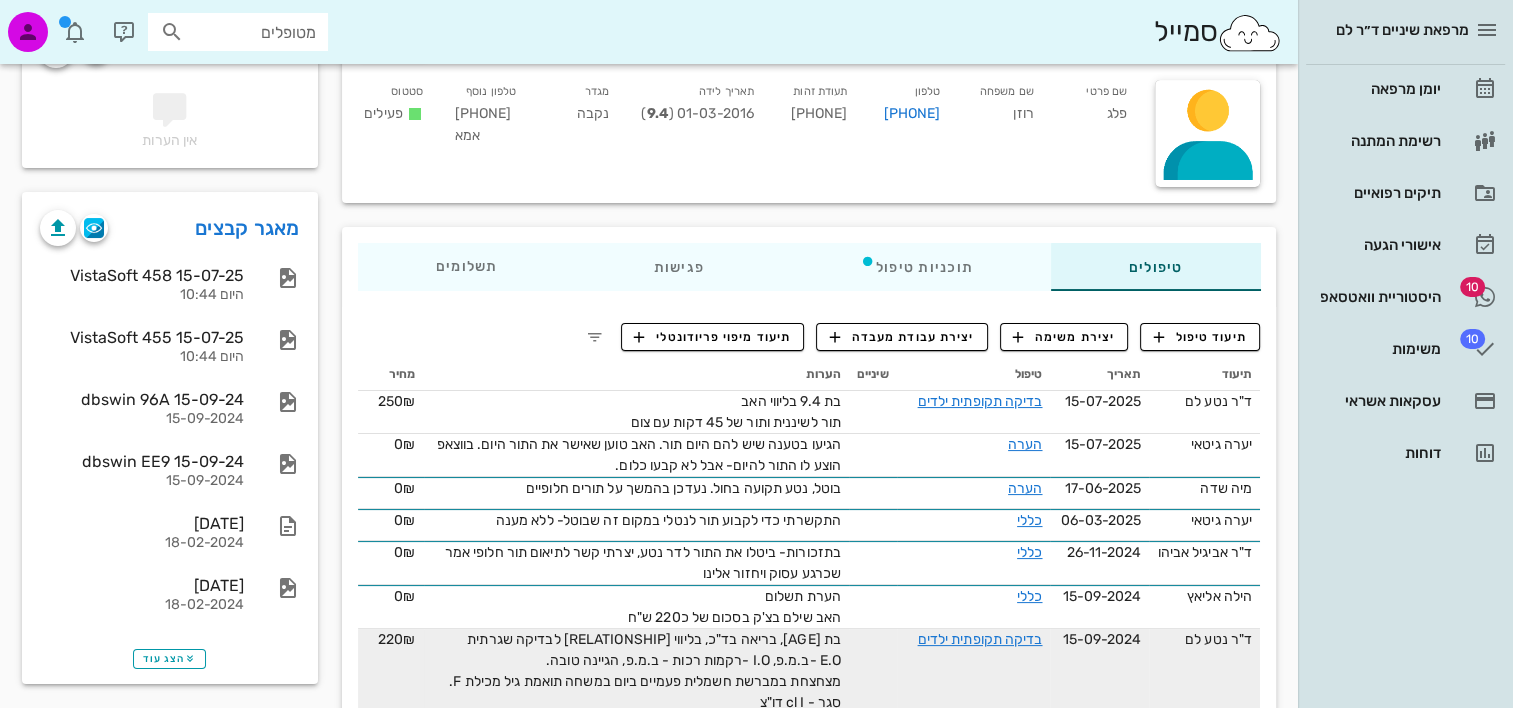 scroll, scrollTop: 100, scrollLeft: 0, axis: vertical 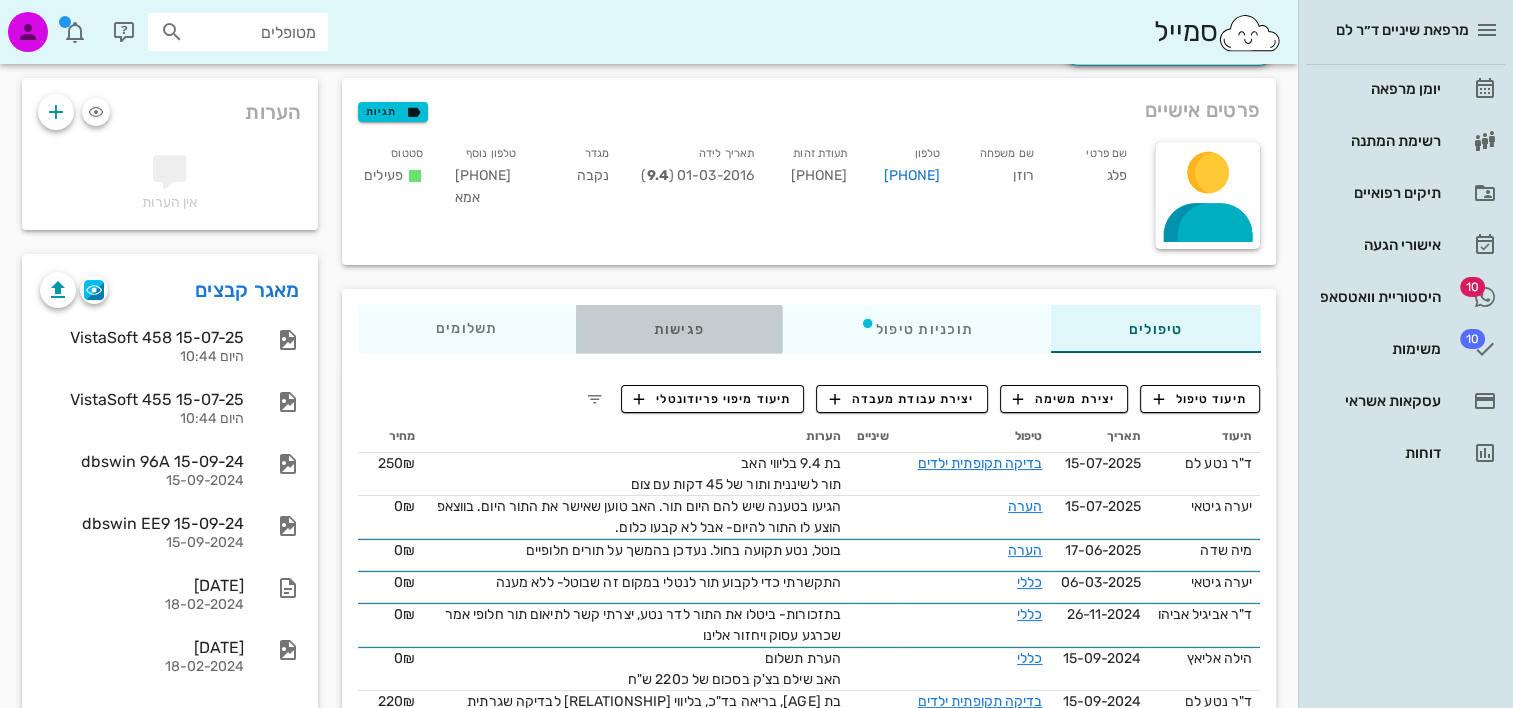 click on "פגישות" at bounding box center (678, 329) 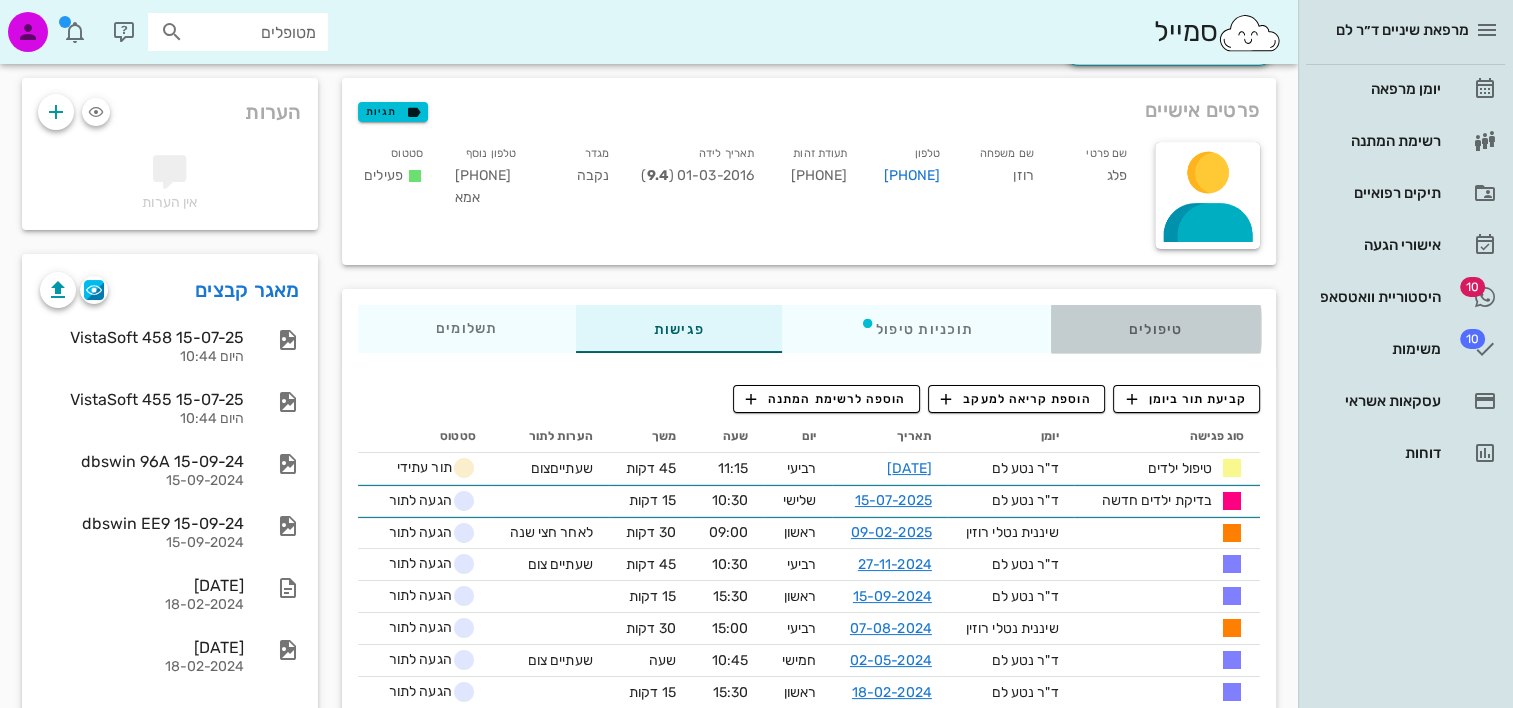 click on "טיפולים" at bounding box center [1155, 329] 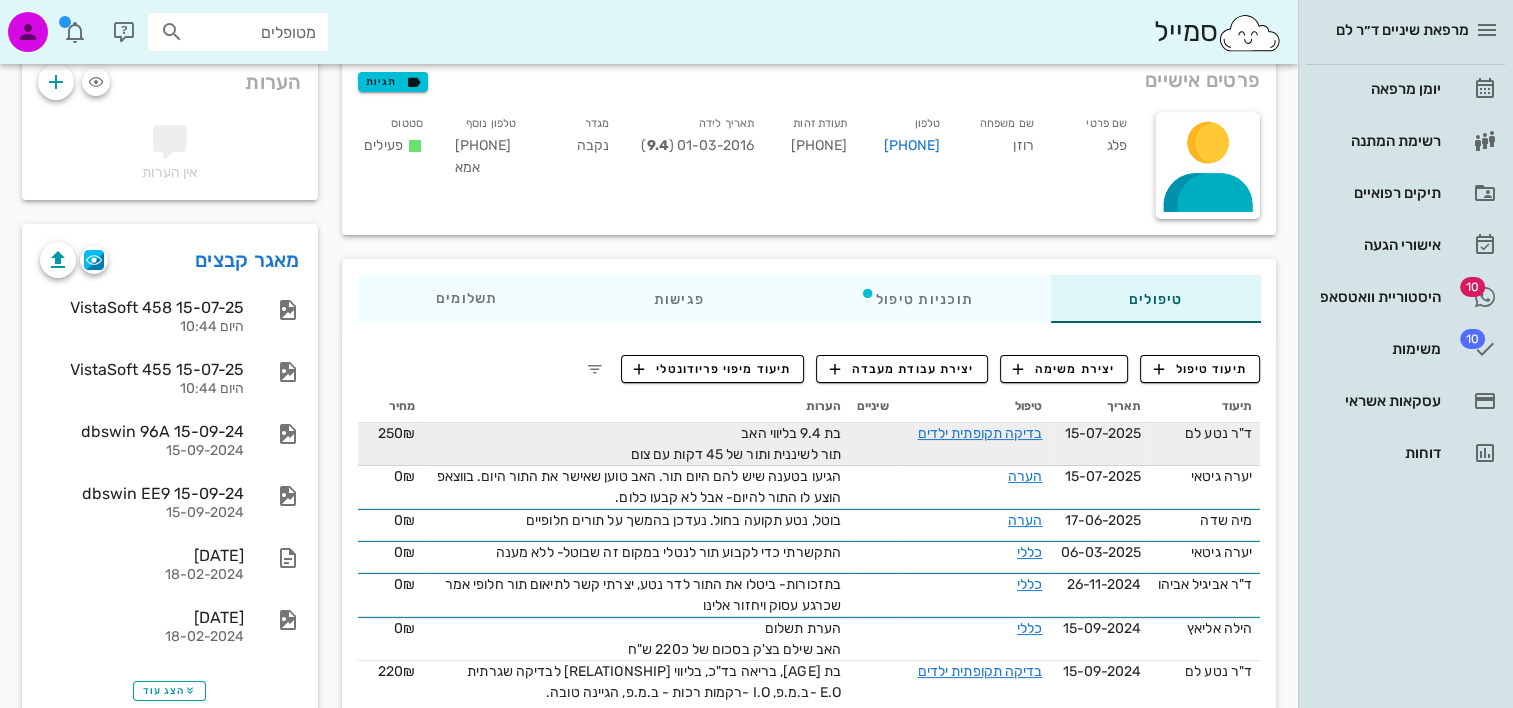 scroll, scrollTop: 100, scrollLeft: 0, axis: vertical 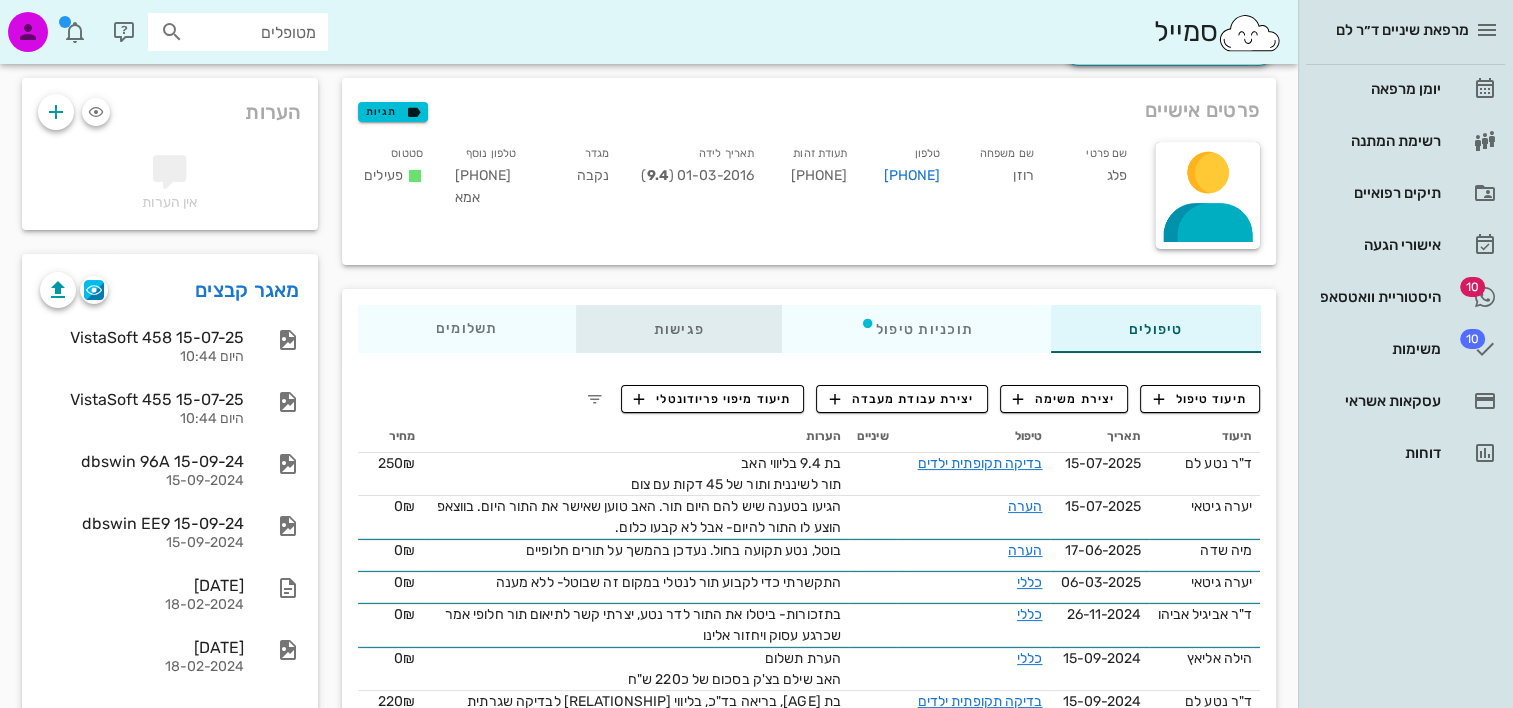 click on "פגישות" at bounding box center (678, 329) 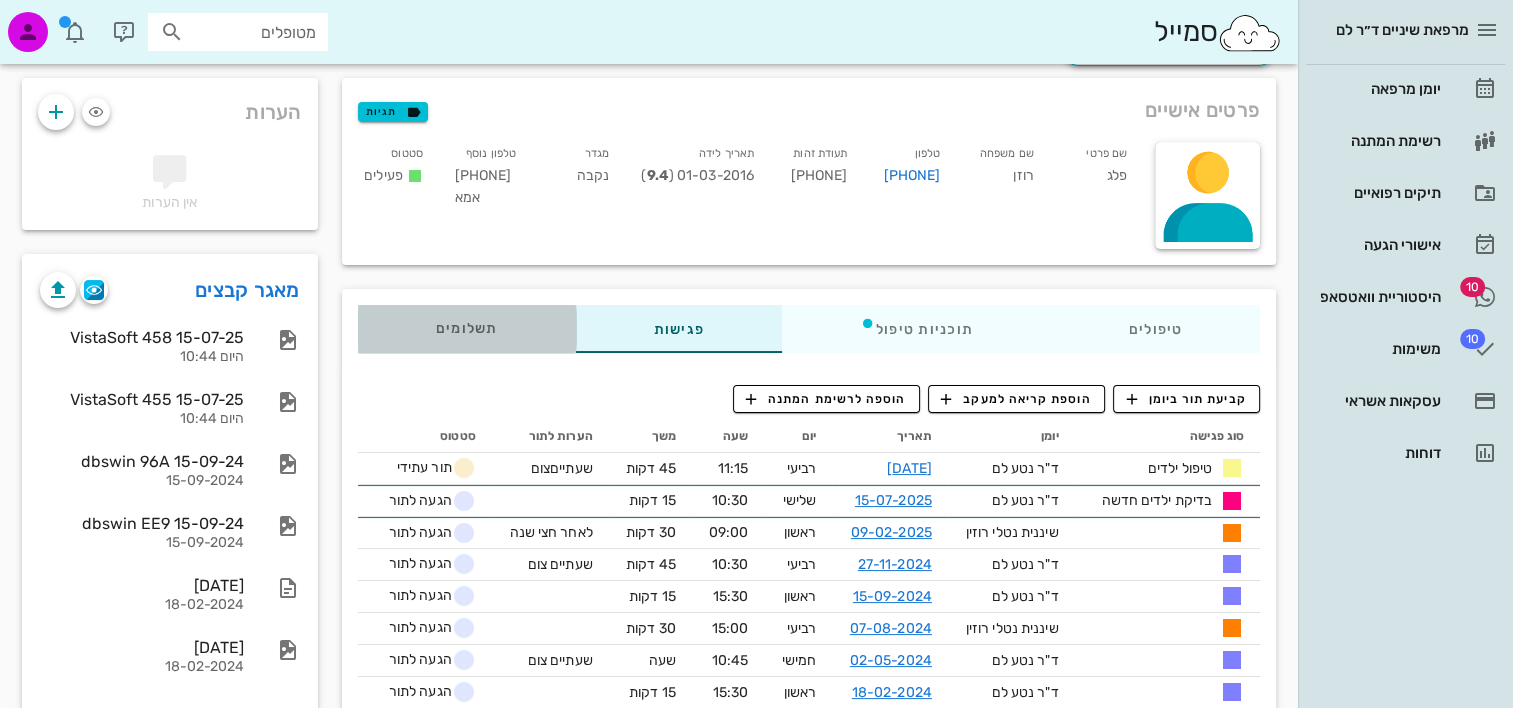 click on "תשלומים
0₪" at bounding box center [466, 329] 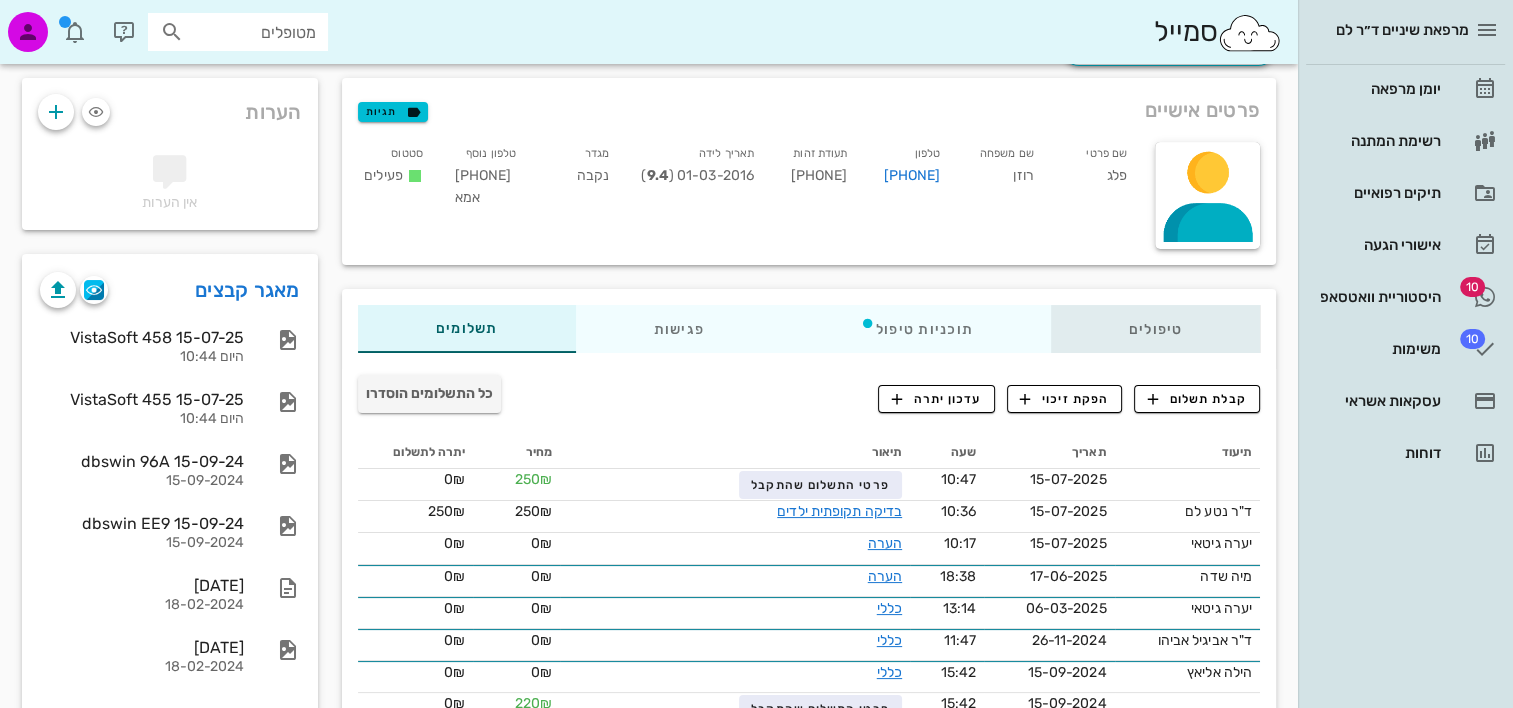 click on "טיפולים" at bounding box center [1155, 329] 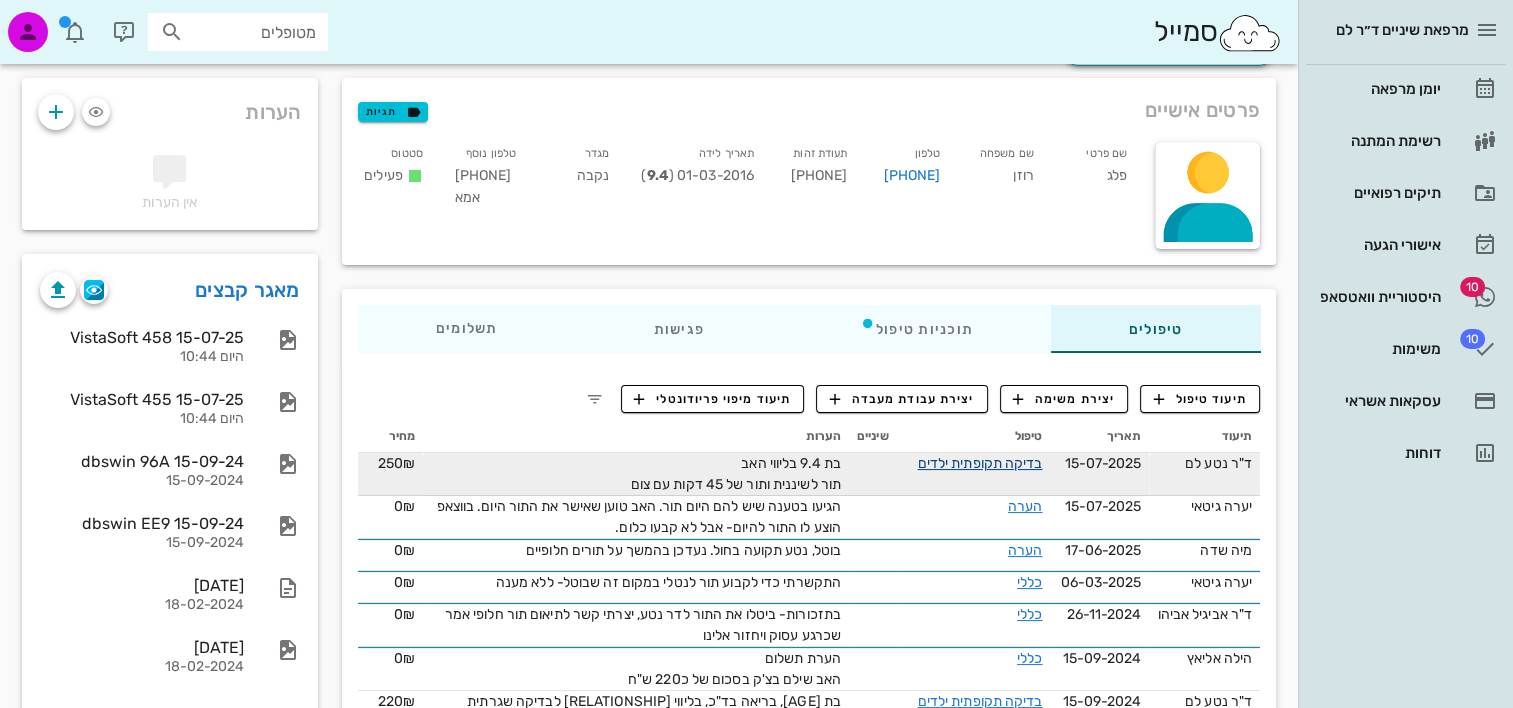 click on "בדיקה תקופתית ילדים" at bounding box center (979, 463) 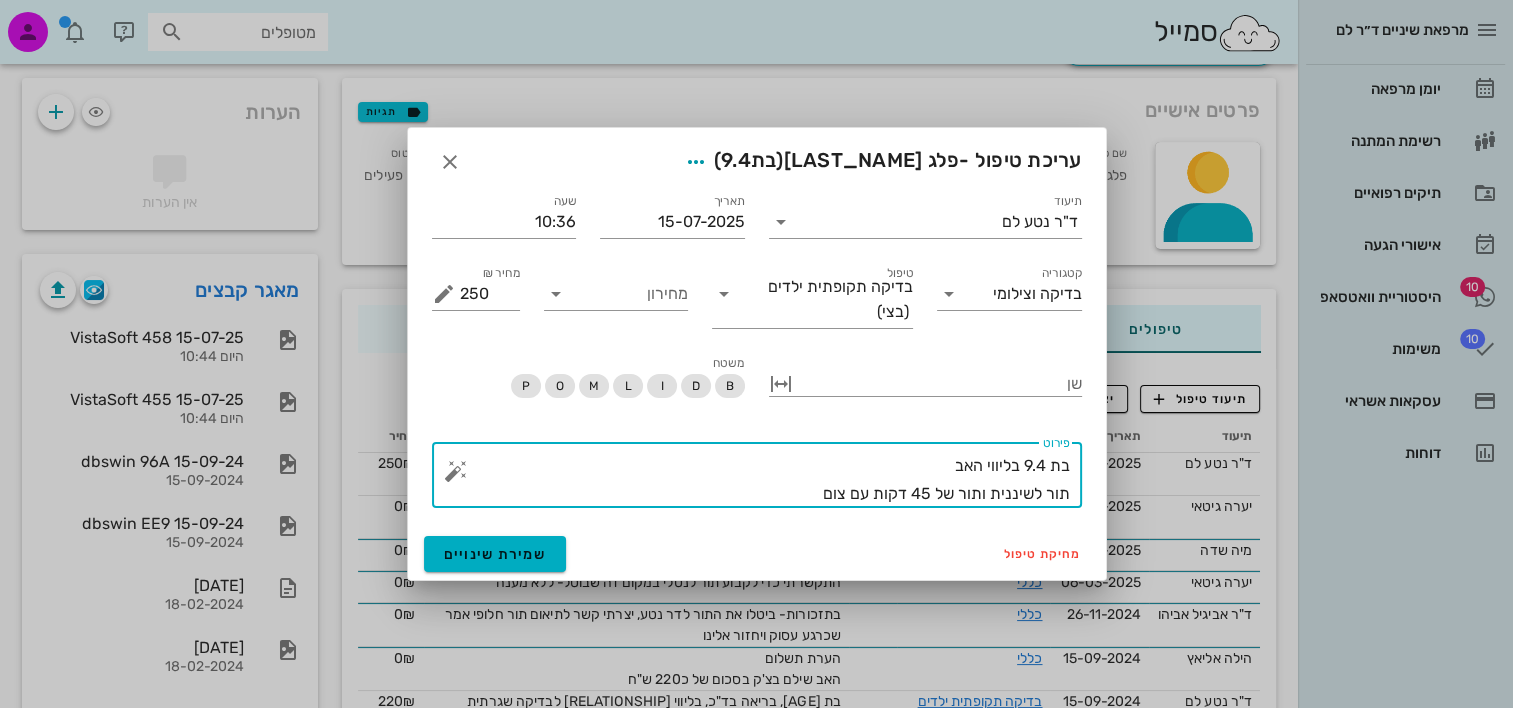 click on "בת 9.4 בליווי האב
תור לשיננית ותור של 45 דקות עם צום" at bounding box center (765, 480) 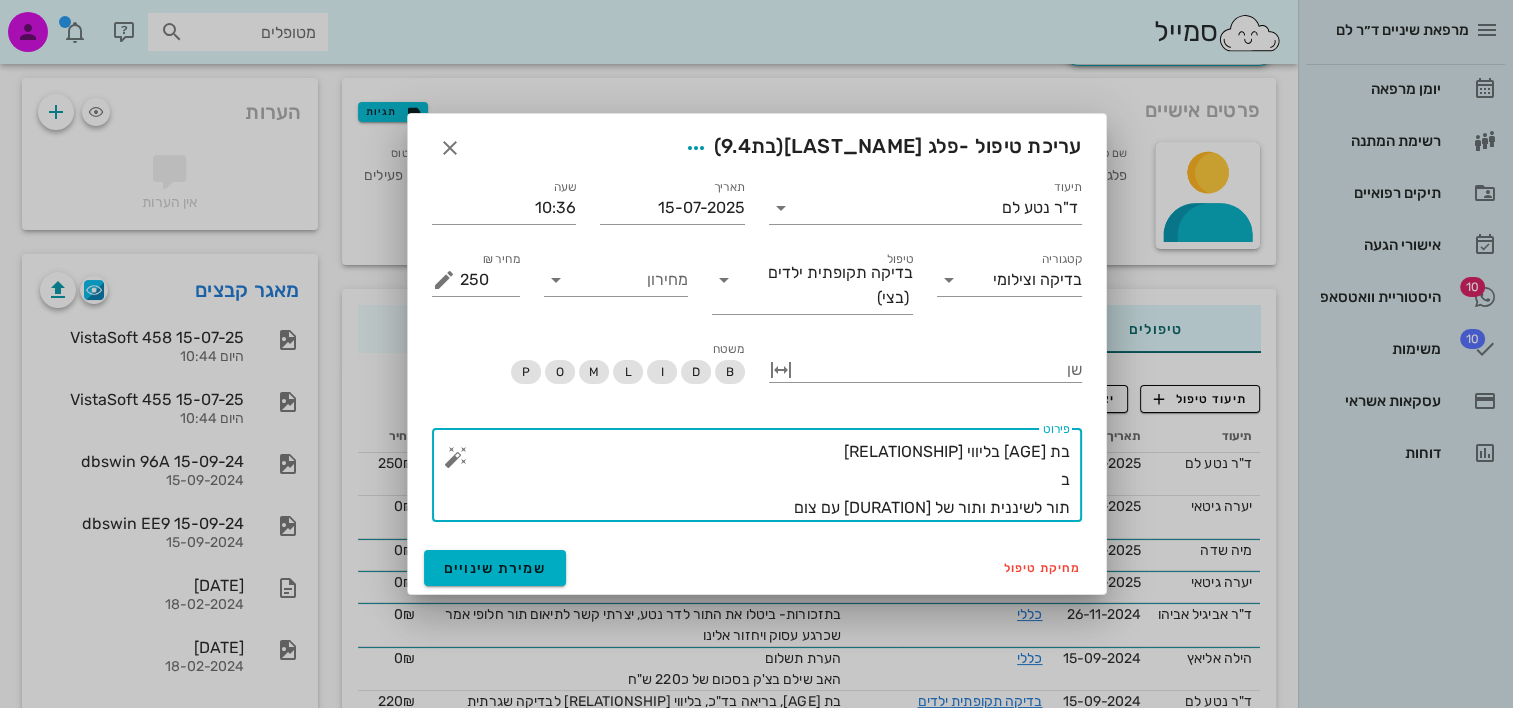 paste on "בת [AGE], בריאה בד"כ, בליווי [RELATIONSHIP] לבדיקה שגרתית
E.O -ב.מ.פ, I.O -רקמות רכות - ב.מ.פ, הגיינה טובה.
מצחצחת במברשת חשמלית פעמיים ביום במשחה תואמת גיל מכילת F.
סגר - cl I דו"צ
פגם MIH חמור וגם HSPM
שן 85 מאד היפופלסטית, קיים שחזור GI לא מאד מותאם לשן אך כל השן נוקשה למגע, לא נראה צורך בהתערבות. להמשך מעקבים
שיניים 16,26 עם שחזורי GI שלא בוצעו אצלי, קיימת עששת בהקף. הוסבר כי בעבר הוסבר כי ייתכן ויהיה צורך בהחלפתם. כעת אני ממליצה להחליף
בוצעו נשכים ונתנה ת.ט כתובה
התבקשו לקבוע 2 תורים - ראשון של 45 דקות ושני של שעה עם צום" 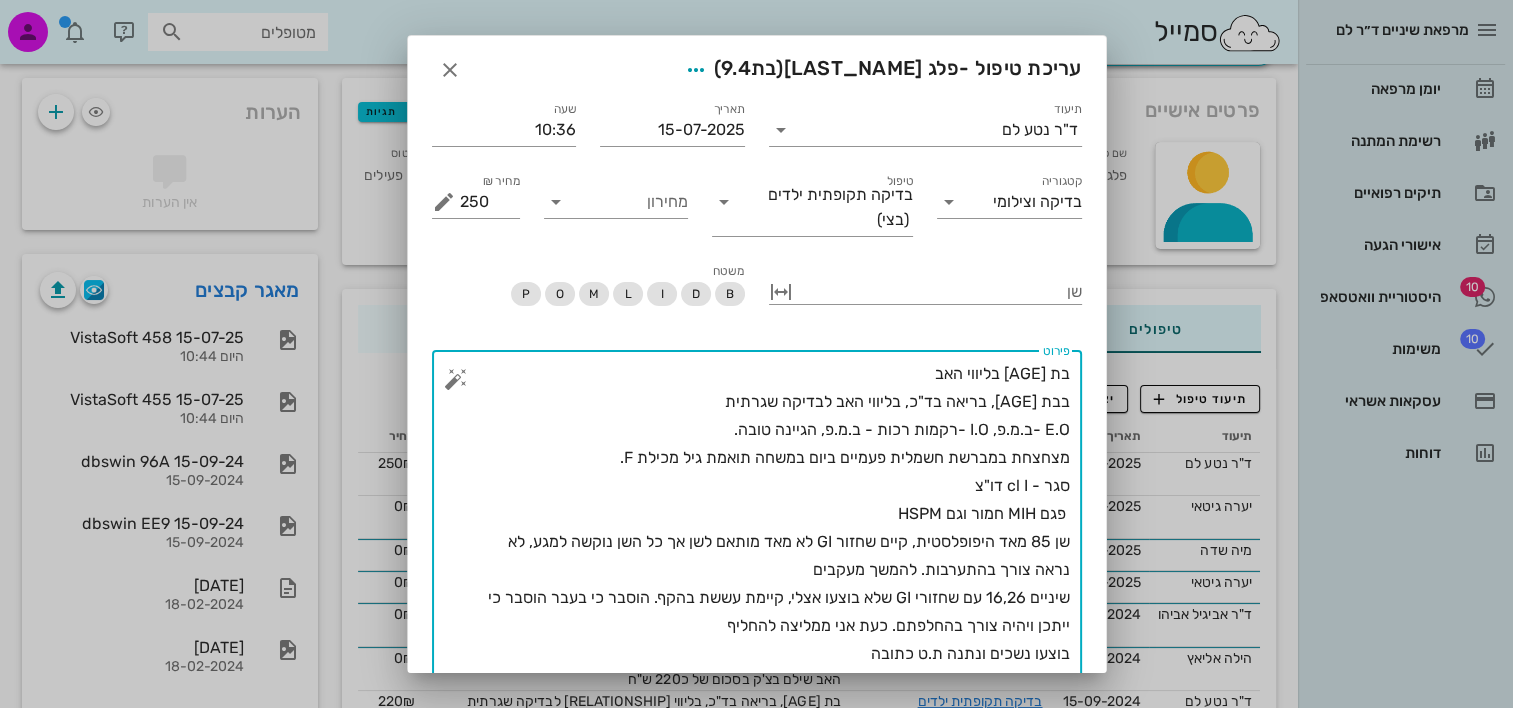 scroll, scrollTop: 19, scrollLeft: 0, axis: vertical 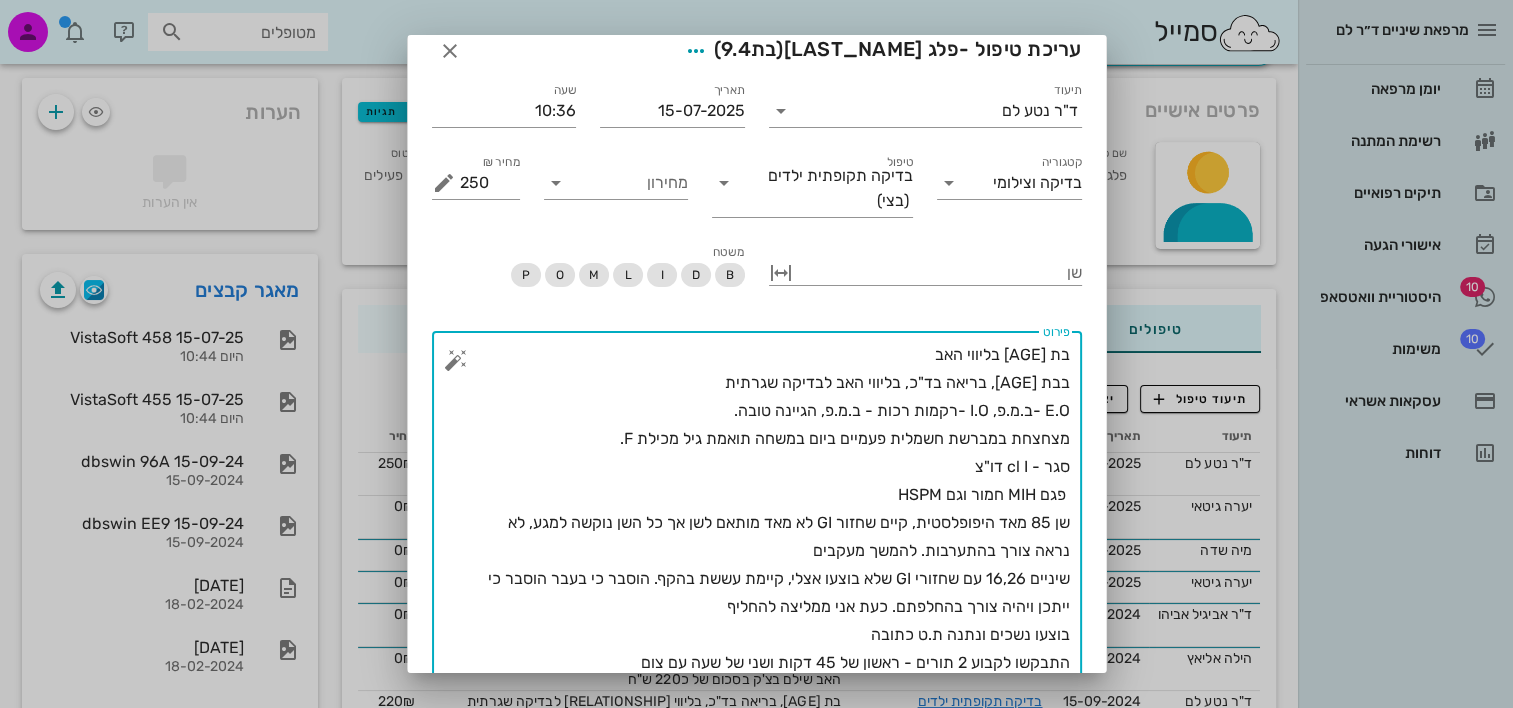 drag, startPoint x: 746, startPoint y: 385, endPoint x: 1004, endPoint y: 388, distance: 258.01746 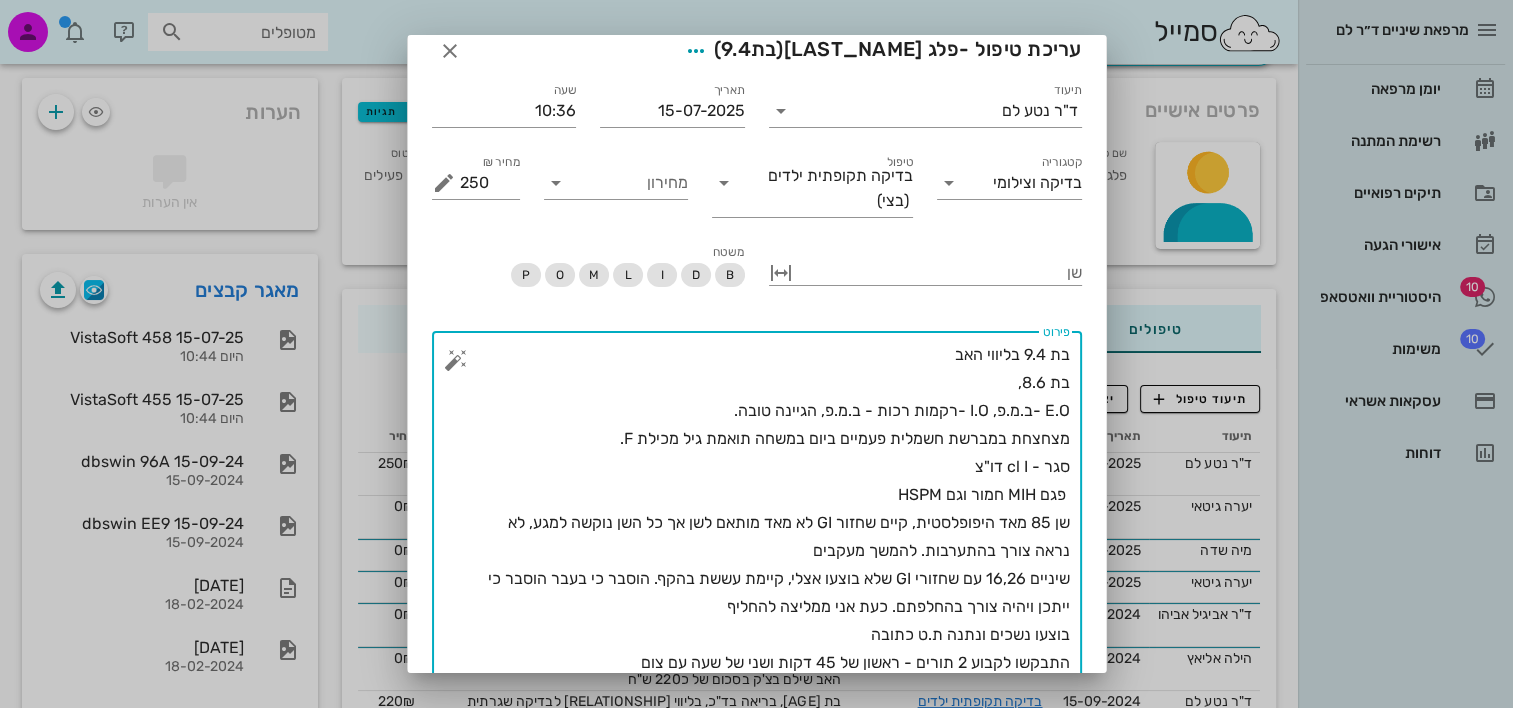 scroll, scrollTop: 0, scrollLeft: 0, axis: both 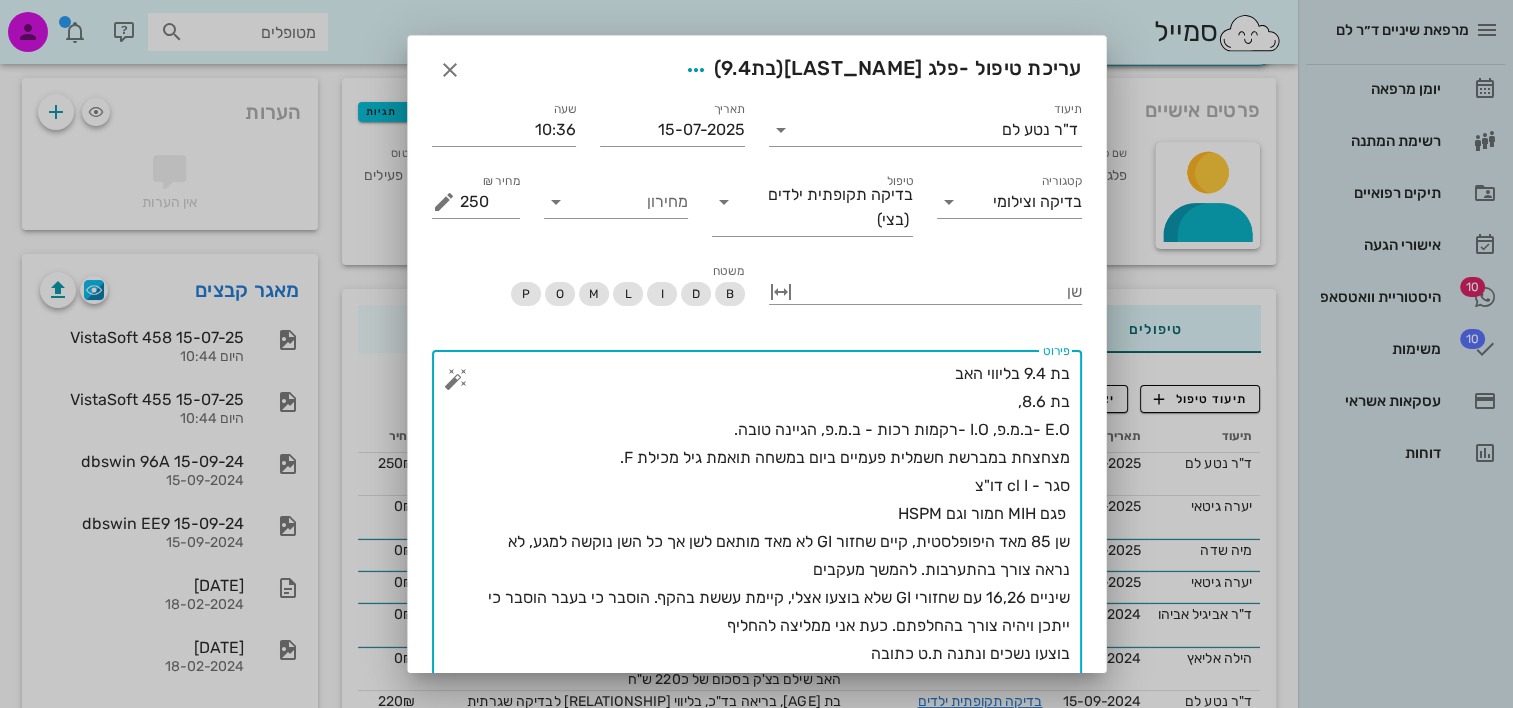 click on "בת 9.4 בליווי האב
בת 8.6,
E.O -ב.מ.פ, I.O -רקמות רכות - ב.מ.פ, הגיינה טובה.
מצחצחת במברשת חשמלית פעמיים ביום במשחה תואמת גיל מכילת F.
סגר - cl I דו"צ
פגם MIH חמור וגם HSPM
שן 85 מאד היפופלסטית, קיים שחזור GI לא מאד מותאם לשן אך כל השן נוקשה למגע, לא נראה צורך בהתערבות. להמשך מעקבים
שיניים 16,26 עם שחזורי GI שלא בוצעו אצלי, קיימת עששת בהקף. הוסבר כי בעבר הוסבר כי ייתכן ויהיה צורך בהחלפתם. כעת אני ממליצה להחליף
בוצעו נשכים ונתנה ת.ט כתובה
התבקשו לקבוע 2 תורים - ראשון של 45 דקות ושני של שעה עם צום
תור לשיננית ותור של 45 דקות עם צום" at bounding box center [765, 542] 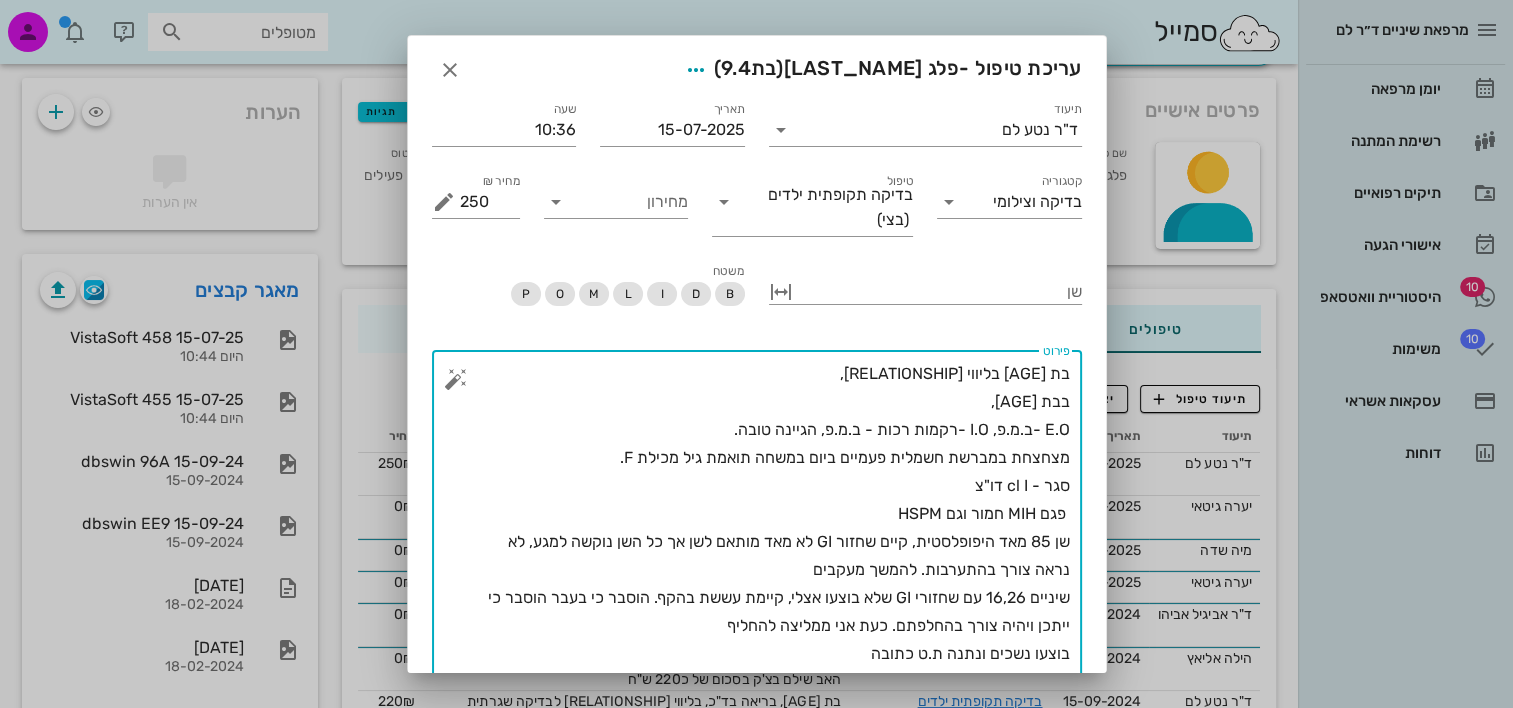 paste on "בריאה בד"כ, בליווי האב לבדיקה שגרתית" 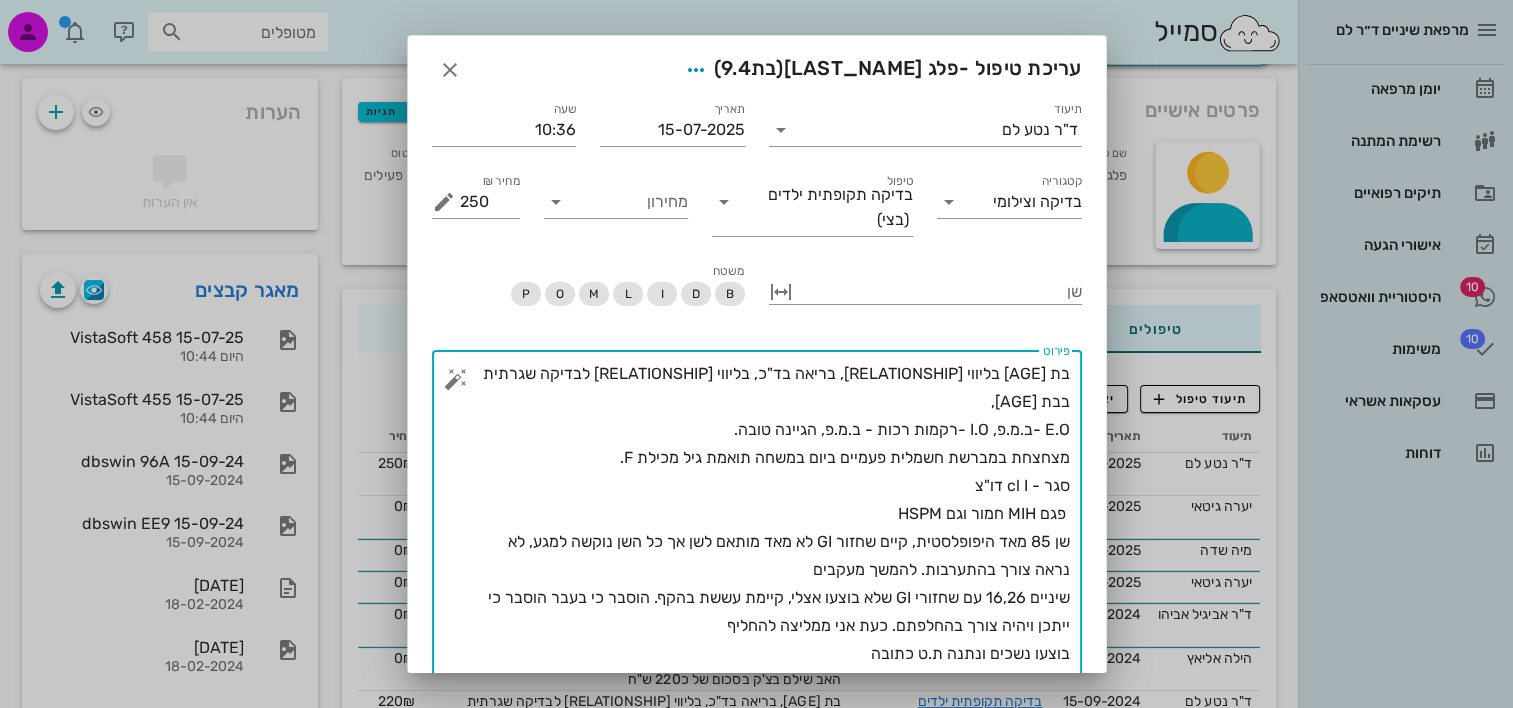 drag, startPoint x: 988, startPoint y: 385, endPoint x: 1005, endPoint y: 385, distance: 17 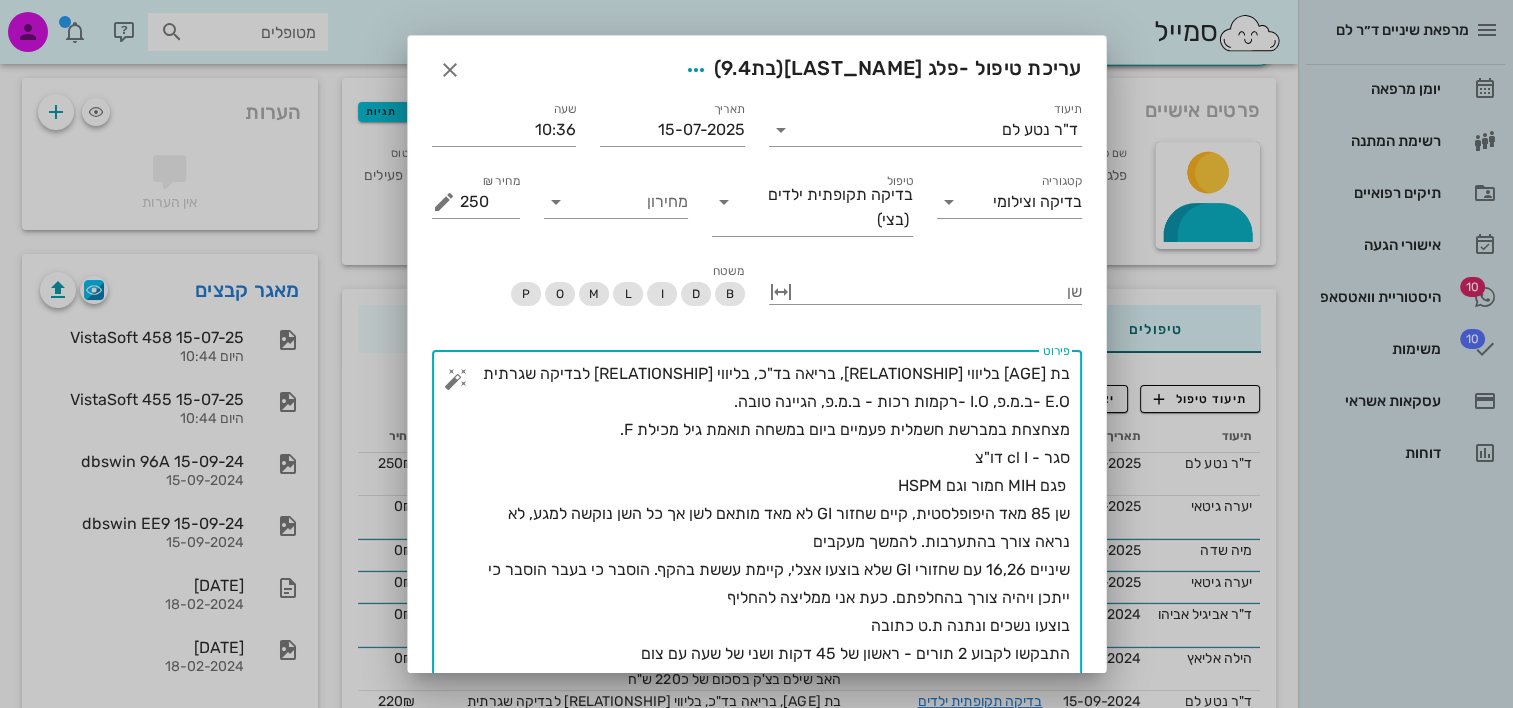 click on "בת [AGE] בליווי [RELATIONSHIP], בריאה בד"כ, בליווי [RELATIONSHIP] לבדיקה שגרתית
E.O -ב.מ.פ, I.O -רקמות רכות - ב.מ.פ, הגיינה טובה.
מצחצחת במברשת חשמלית פעמיים ביום במשחה תואמת גיל מכילת F.
סגר - cl I דו"צ
פגם MIH חמור וגם HSPM
שן 85 מאד היפופלסטית, קיים שחזור GI לא מאד מותאם לשן אך כל השן נוקשה למגע, לא נראה צורך בהתערבות. להמשך מעקבים
שיניים 16,26 עם שחזורי GI שלא בוצעו אצלי, קיימת עששת בהקף. הוסבר כי בעבר הוסבר כי ייתכן ויהיה צורך בהחלפתם. כעת אני ממליצה להחליף
בוצעו נשכים ונתנה ת.ט כתובה
התבקשו לקבוע 2 תורים - ראשון של 45 דקות ושני של שעה עם צום
תור לשיננית ותור של 45 דקות עם צום" at bounding box center (765, 528) 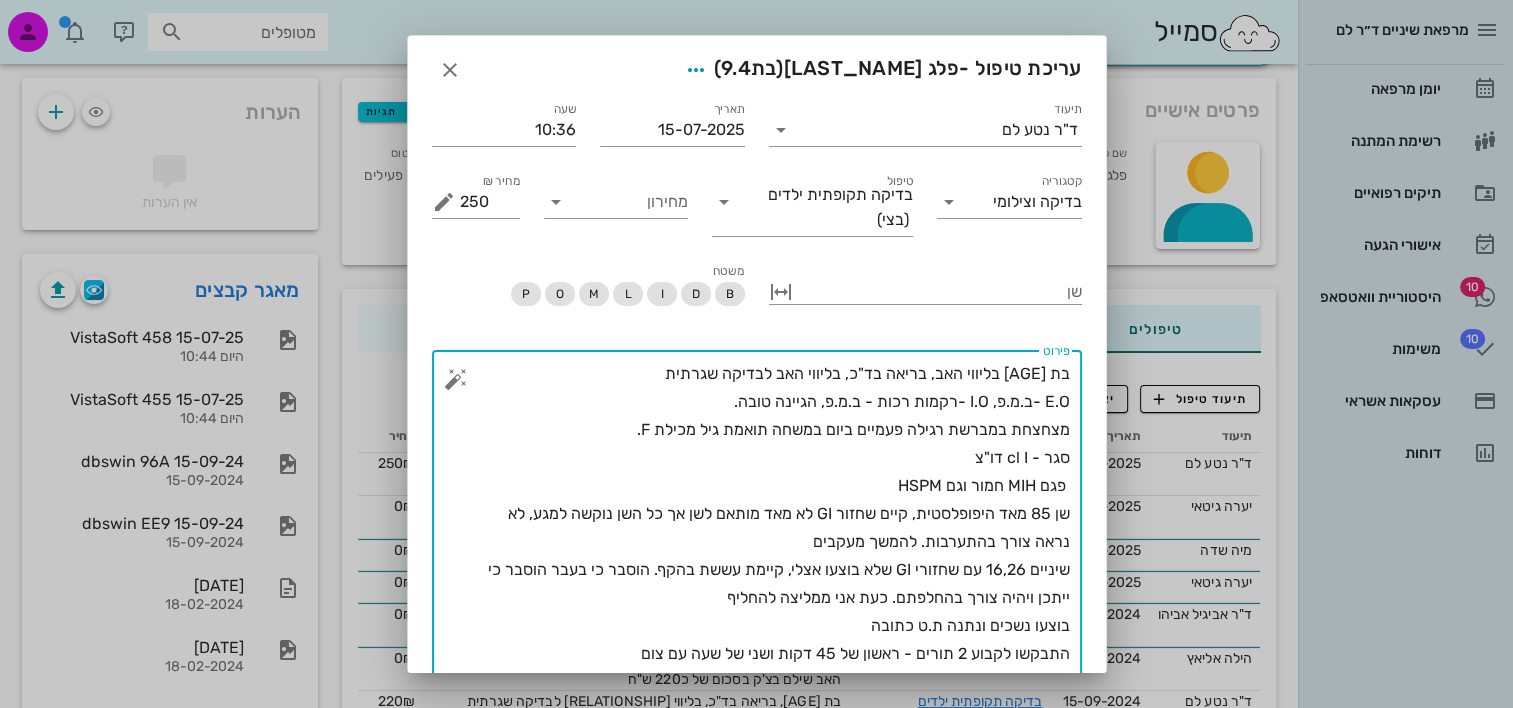 click on "בת [AGE] בליווי האב, בריאה בד"כ, בליווי האב לבדיקה שגרתית
E.O -ב.מ.פ, I.O -רקמות רכות - ב.מ.פ, הגיינה טובה.
מצחצחת במברשת רגילה פעמיים ביום במשחה תואמת גיל מכילת F.
סגר - cl I דו"צ
פגם MIH חמור וגם HSPM
שן 85 מאד היפופלסטית, קיים שחזור GI לא מאד מותאם לשן אך כל השן נוקשה למגע, לא נראה צורך בהתערבות. להמשך מעקבים
שיניים 16,26 עם שחזורי GI שלא בוצעו אצלי, קיימת עששת בהקף. הוסבר כי בעבר הוסבר כי ייתכן ויהיה צורך בהחלפתם. כעת אני ממליצה להחליף
בוצעו נשכים ונתנה ת.ט כתובה
התבקשו לקבוע 2 תורים - ראשון של 45 דקות ושני של שעה עם צום
תור לשיננית ותור של 45 דקות עם צום" at bounding box center [765, 528] 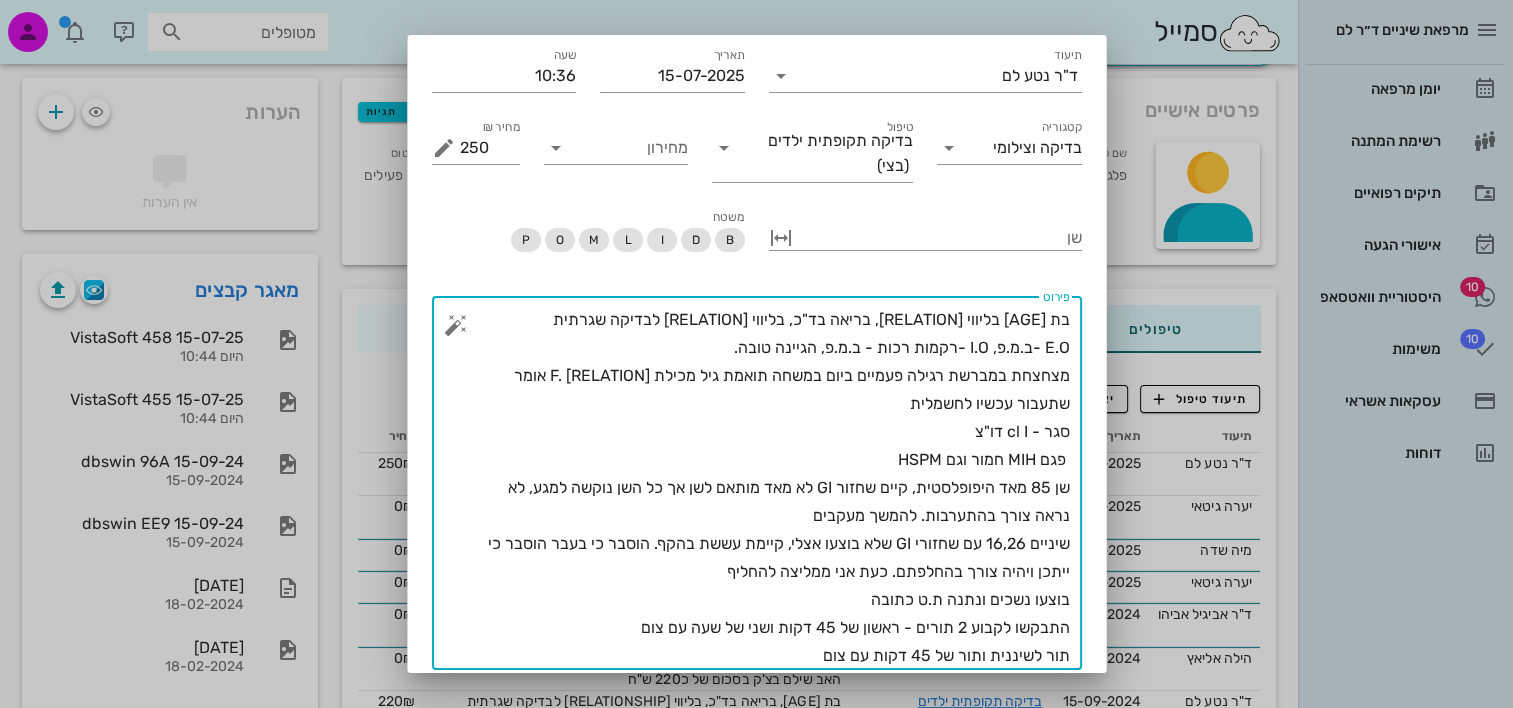 scroll, scrollTop: 100, scrollLeft: 0, axis: vertical 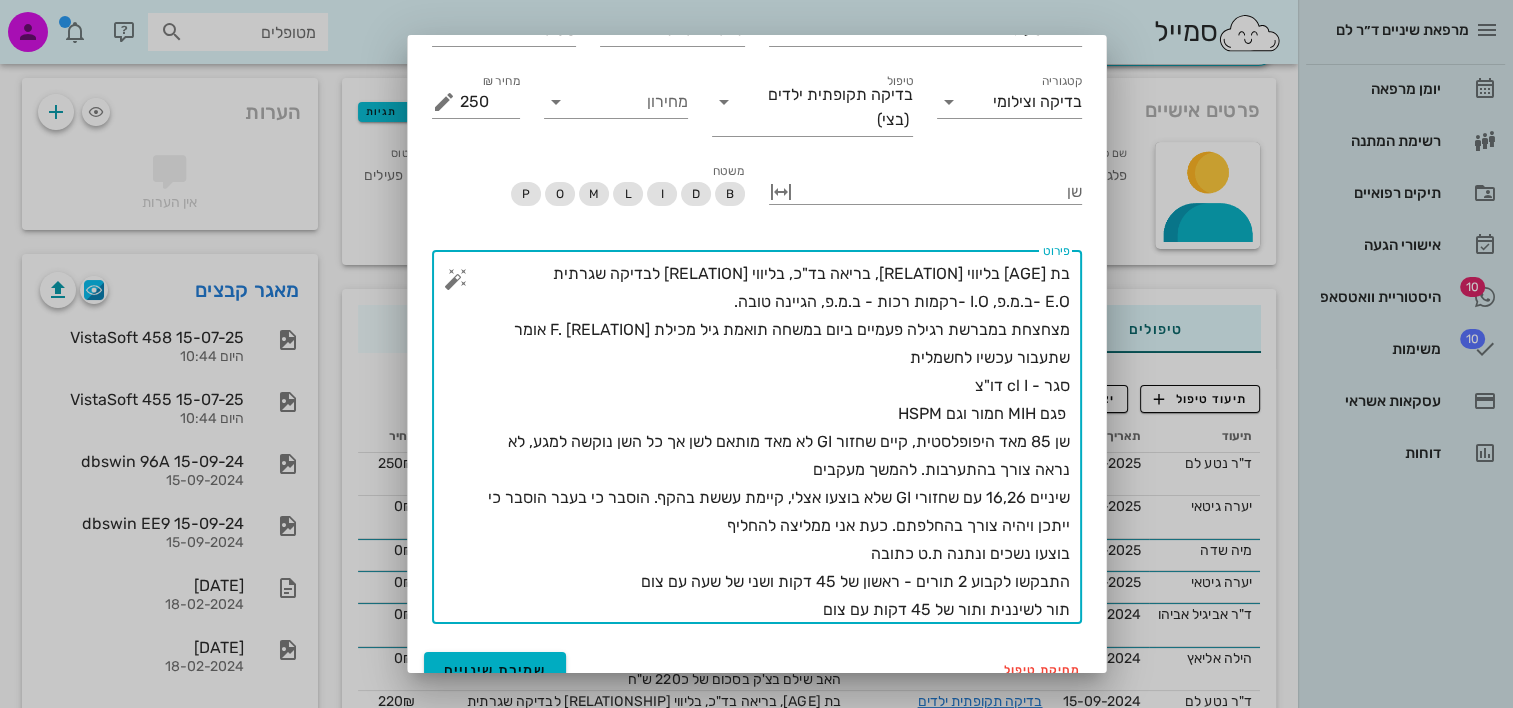 drag, startPoint x: 708, startPoint y: 524, endPoint x: 740, endPoint y: 499, distance: 40.60788 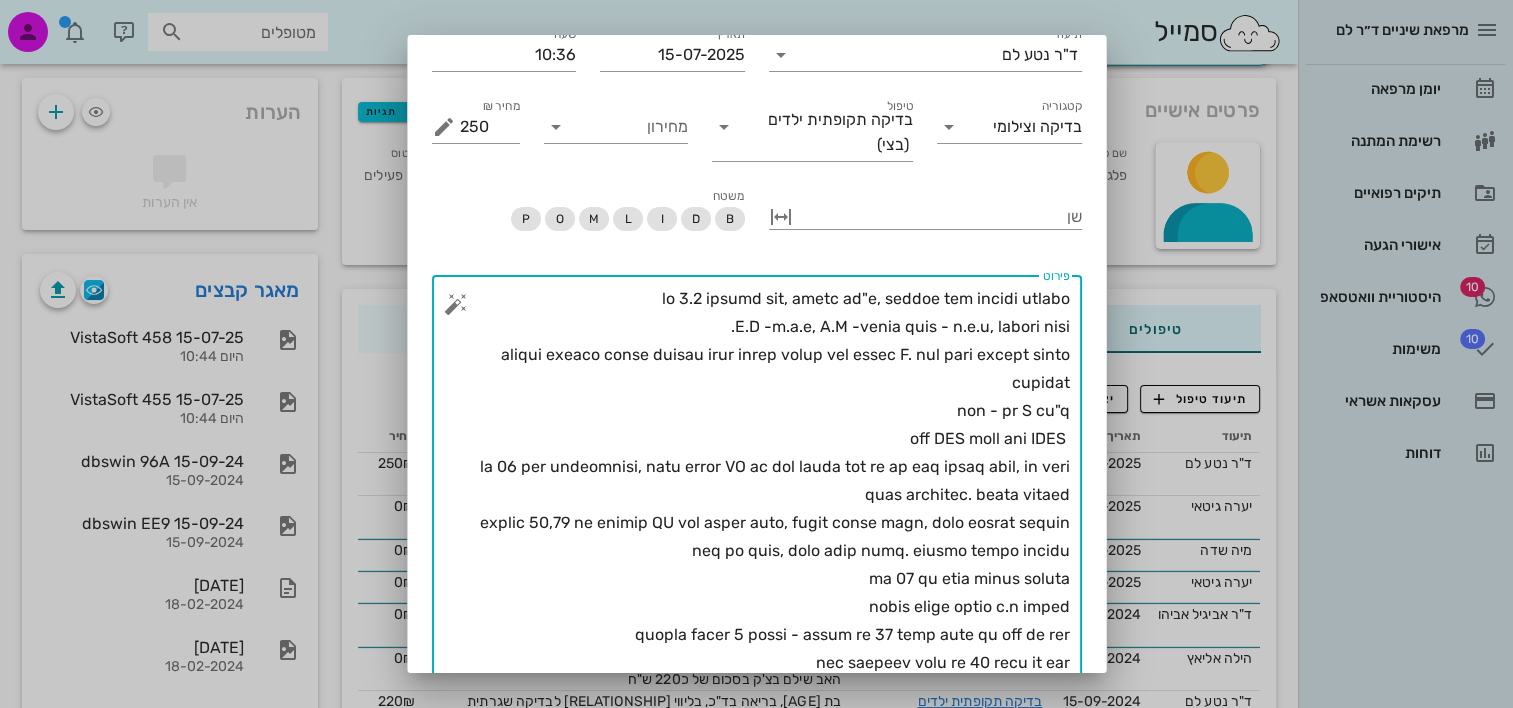 scroll, scrollTop: 152, scrollLeft: 0, axis: vertical 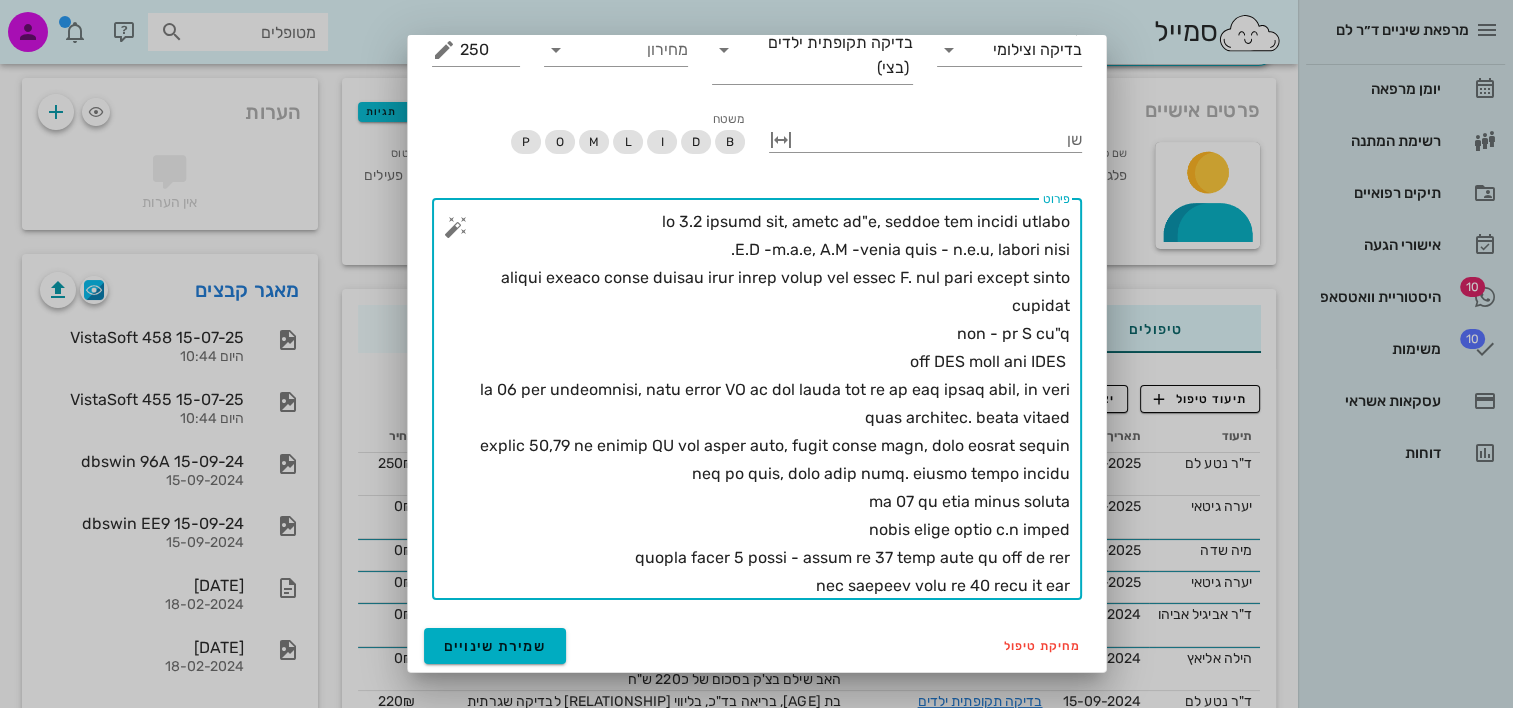click on "פירוט" at bounding box center [765, 404] 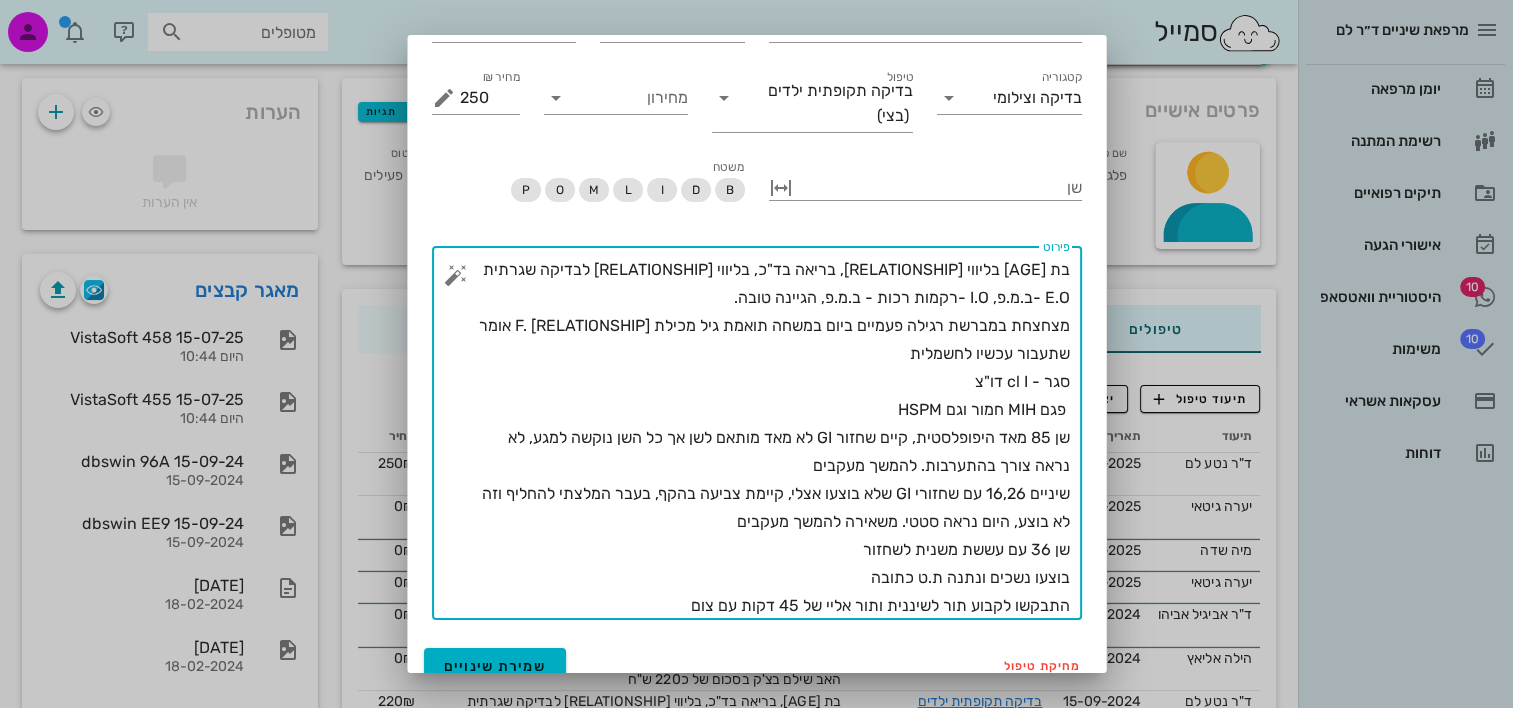 scroll, scrollTop: 124, scrollLeft: 0, axis: vertical 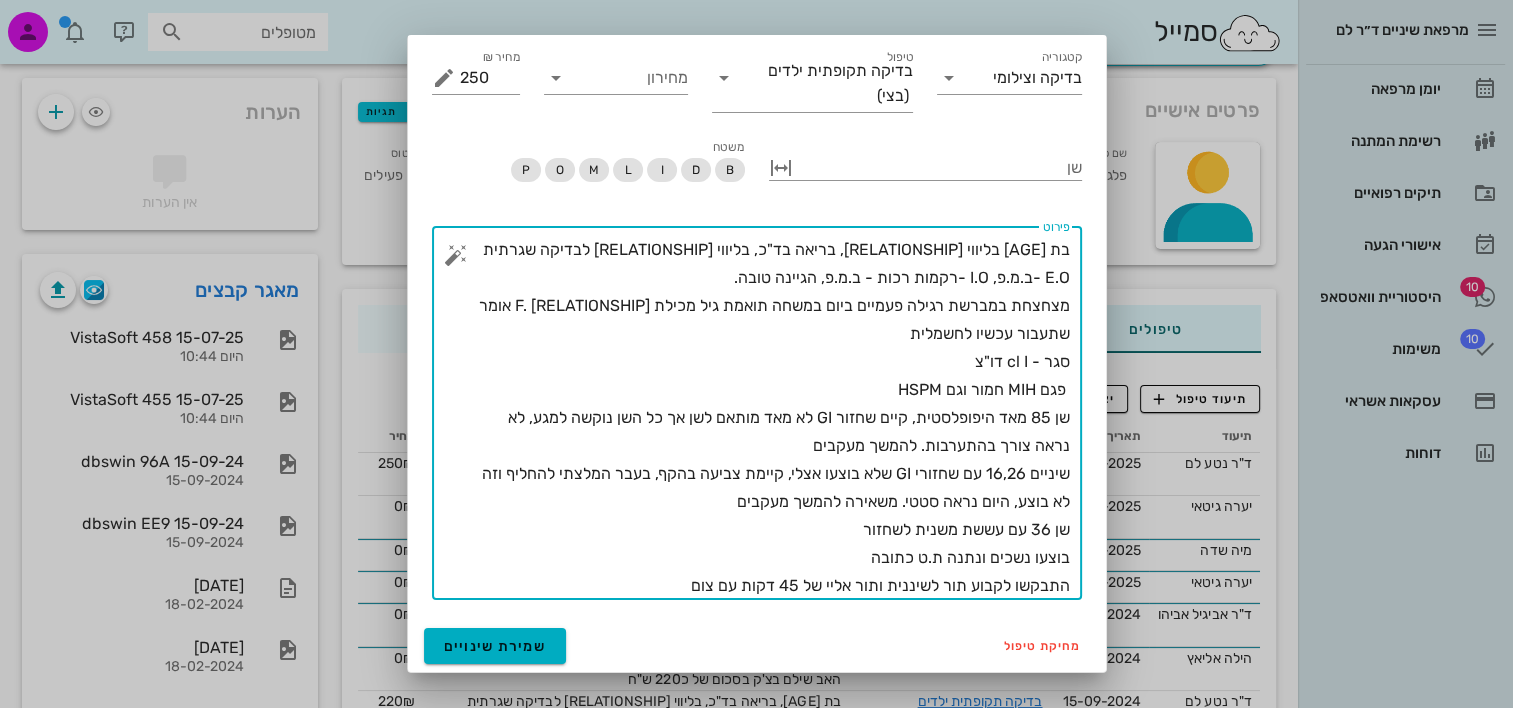 click on "בת [AGE] בליווי [RELATIONSHIP], בריאה בד"כ, בליווי [RELATIONSHIP] לבדיקה שגרתית
E.O -ב.מ.פ, I.O -רקמות רכות - ב.מ.פ, הגיינה טובה.
מצחצחת במברשת רגילה פעמיים ביום במשחה תואמת גיל מכילת F. [RELATIONSHIP] אומר שתעבור עכשיו לחשמלית
סגר - cl I דו"צ
פגם MIH חמור וגם HSPM
שן 85 מאד היפופלסטית, קיים שחזור GI לא מאד מותאם לשן אך כל השן נוקשה למגע, לא נראה צורך בהתערבות. להמשך מעקבים
שיניים 16,26 עם שחזורי GI שלא בוצעו אצלי, קיימת צביעה בהקף, בעבר המלצתי להחליף וזה לא בוצע, היום נראה סטטי. משאירה להמשך מעקבים
שן 36 עם עששת משנית לשחזור
בוצעו נשכים ונתנה ת.ט כתובה
התבקשו לקבוע תור לשיננית ותור אליי של 45 דקות עם צום" at bounding box center [765, 418] 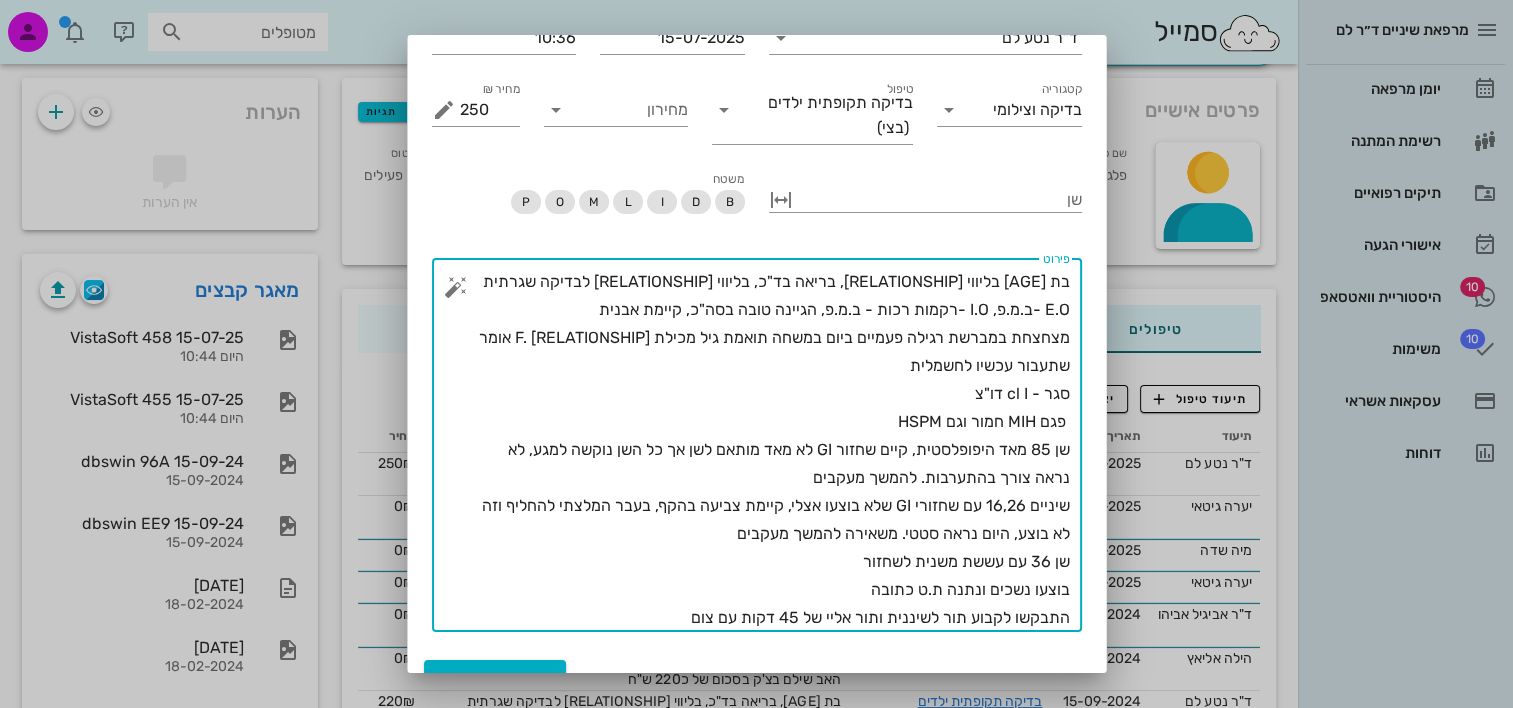 scroll, scrollTop: 124, scrollLeft: 0, axis: vertical 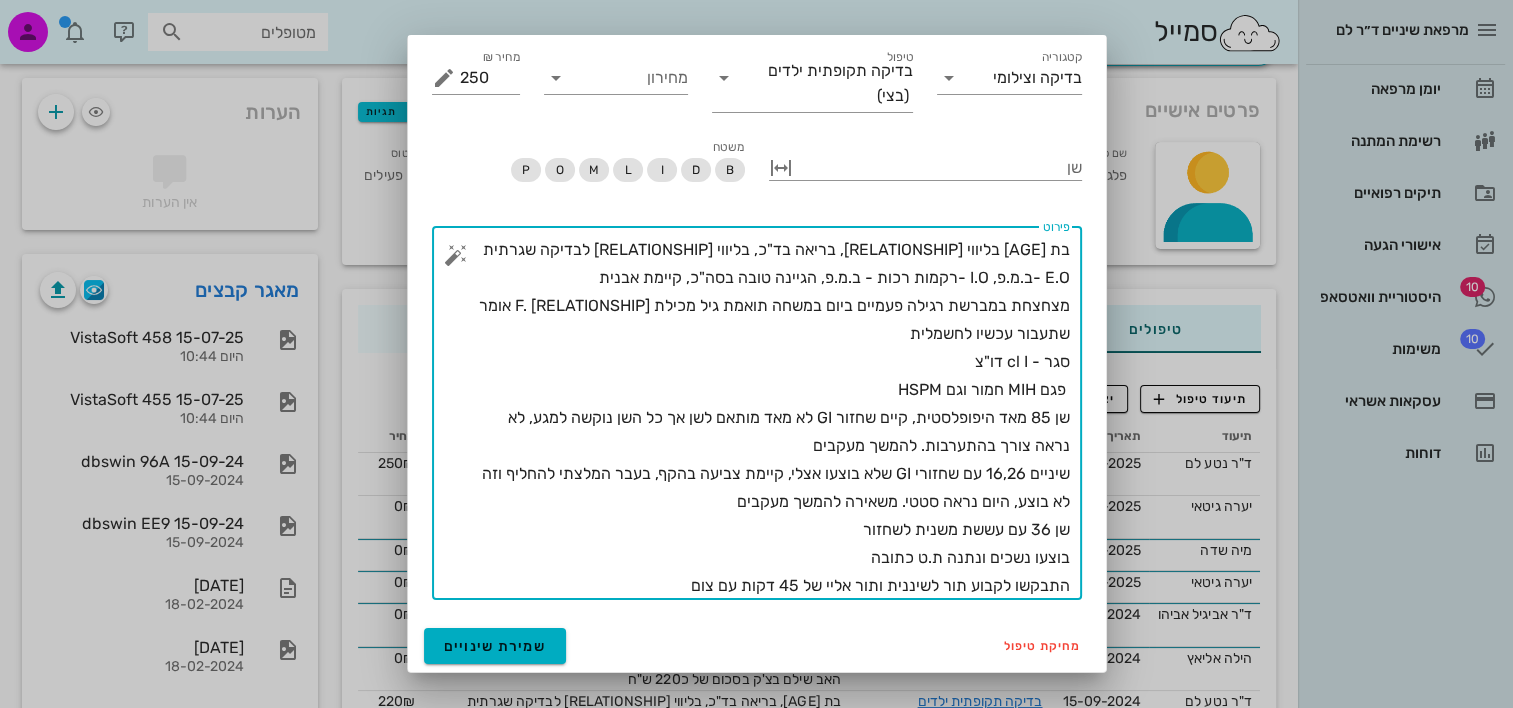 type on "בת [AGE] בליווי [RELATIONSHIP], בריאה בד"כ, בליווי [RELATIONSHIP] לבדיקה שגרתית
E.O -ב.מ.פ, I.O -רקמות רכות - ב.מ.פ, הגיינה טובה בסה"כ, קיימת אבנית
מצחצחת במברשת רגילה פעמיים ביום במשחה תואמת גיל מכילת F. [RELATIONSHIP] אומר שתעבור עכשיו לחשמלית
סגר - cl I דו"צ
פגם MIH חמור וגם HSPM
שן 85 מאד היפופלסטית, קיים שחזור GI לא מאד מותאם לשן אך כל השן נוקשה למגע, לא נראה צורך בהתערבות. להמשך מעקבים
שיניים 16,26 עם שחזורי GI שלא בוצעו אצלי, קיימת צביעה בהקף, בעבר המלצתי להחליף וזה לא בוצע, היום נראה סטטי. משאירה להמשך מעקבים
שן 36 עם עששת משנית לשחזור
בוצעו נשכים ונתנה ת.ט כתובה
התבקשו לקבוע תור לשיננית ותור אליי של 45 דקות עם צום" 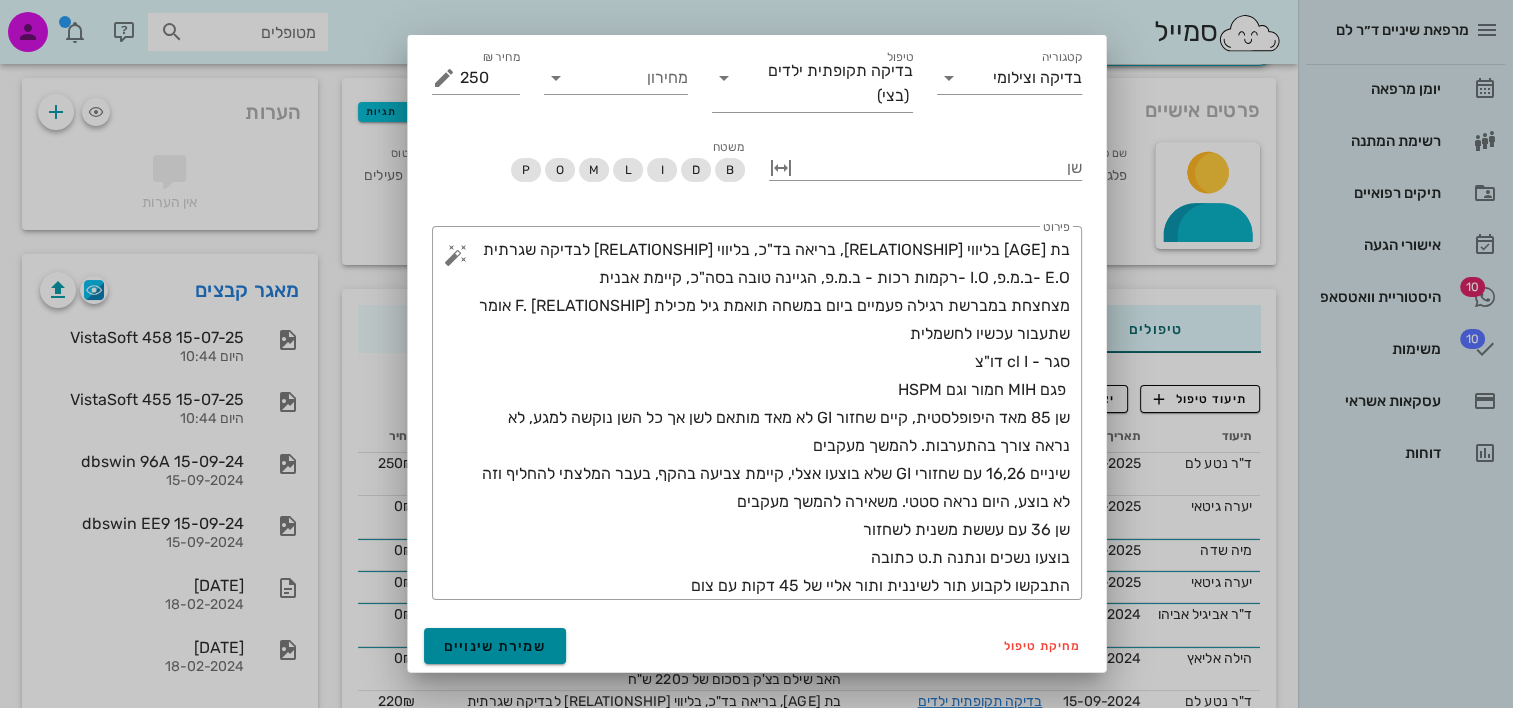 click on "שמירת שינויים" at bounding box center [495, 646] 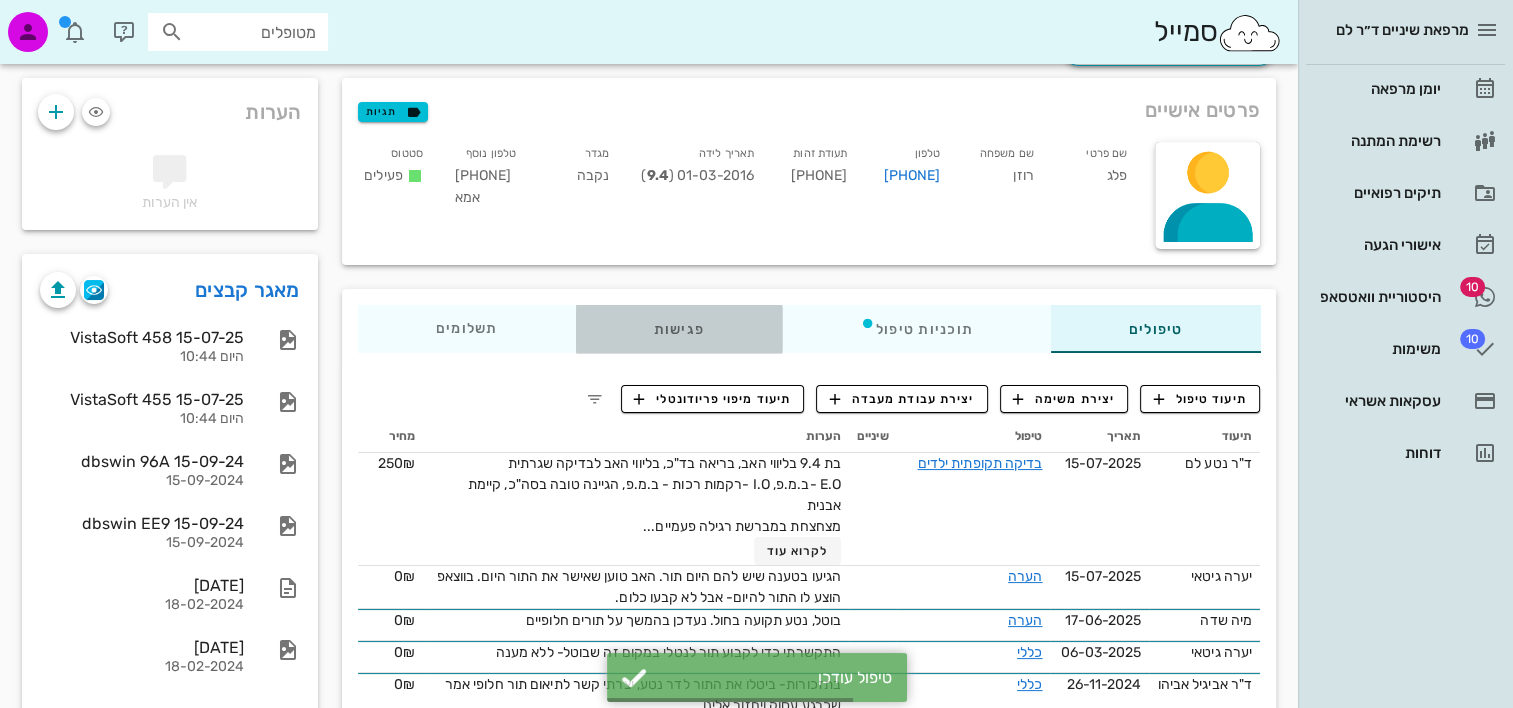 click on "פגישות" at bounding box center [678, 329] 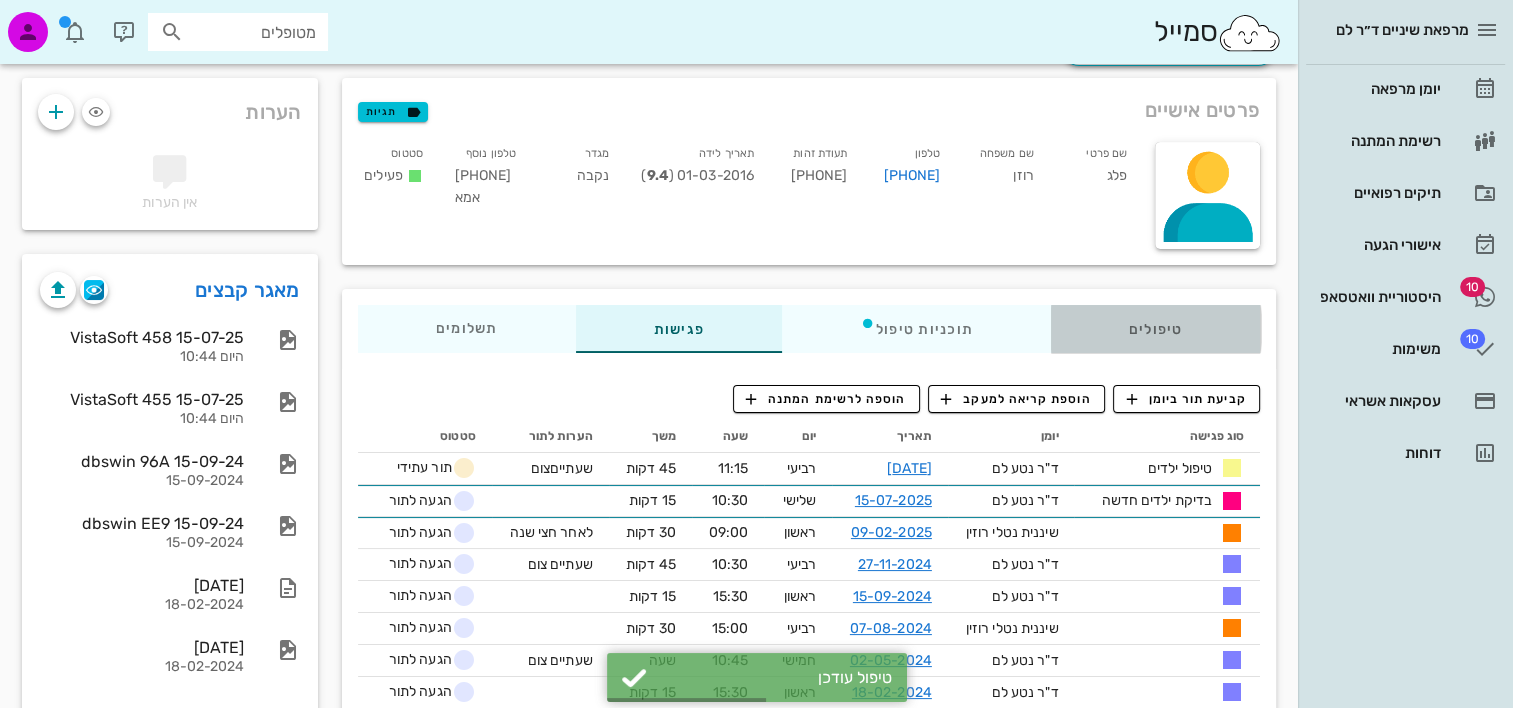 click on "טיפולים" at bounding box center [1155, 329] 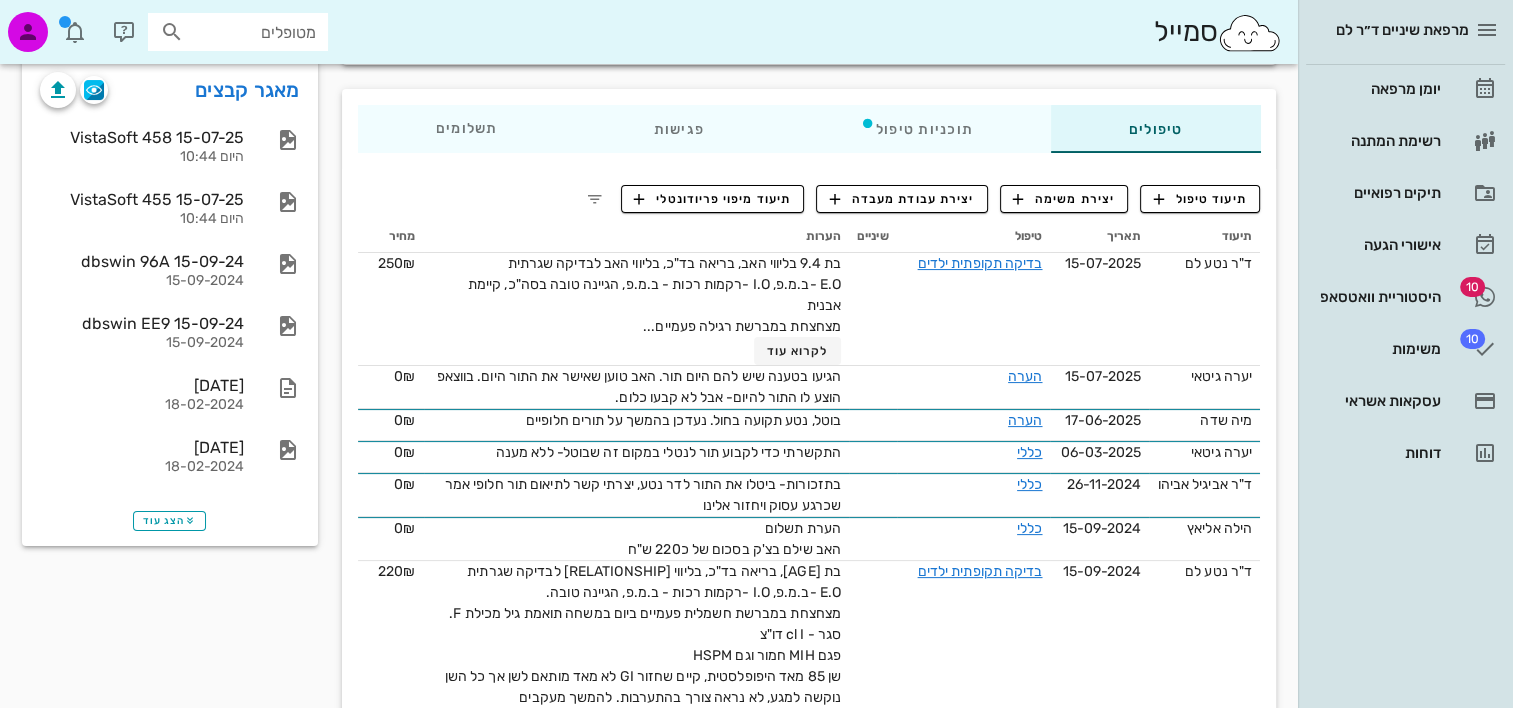 scroll, scrollTop: 0, scrollLeft: 0, axis: both 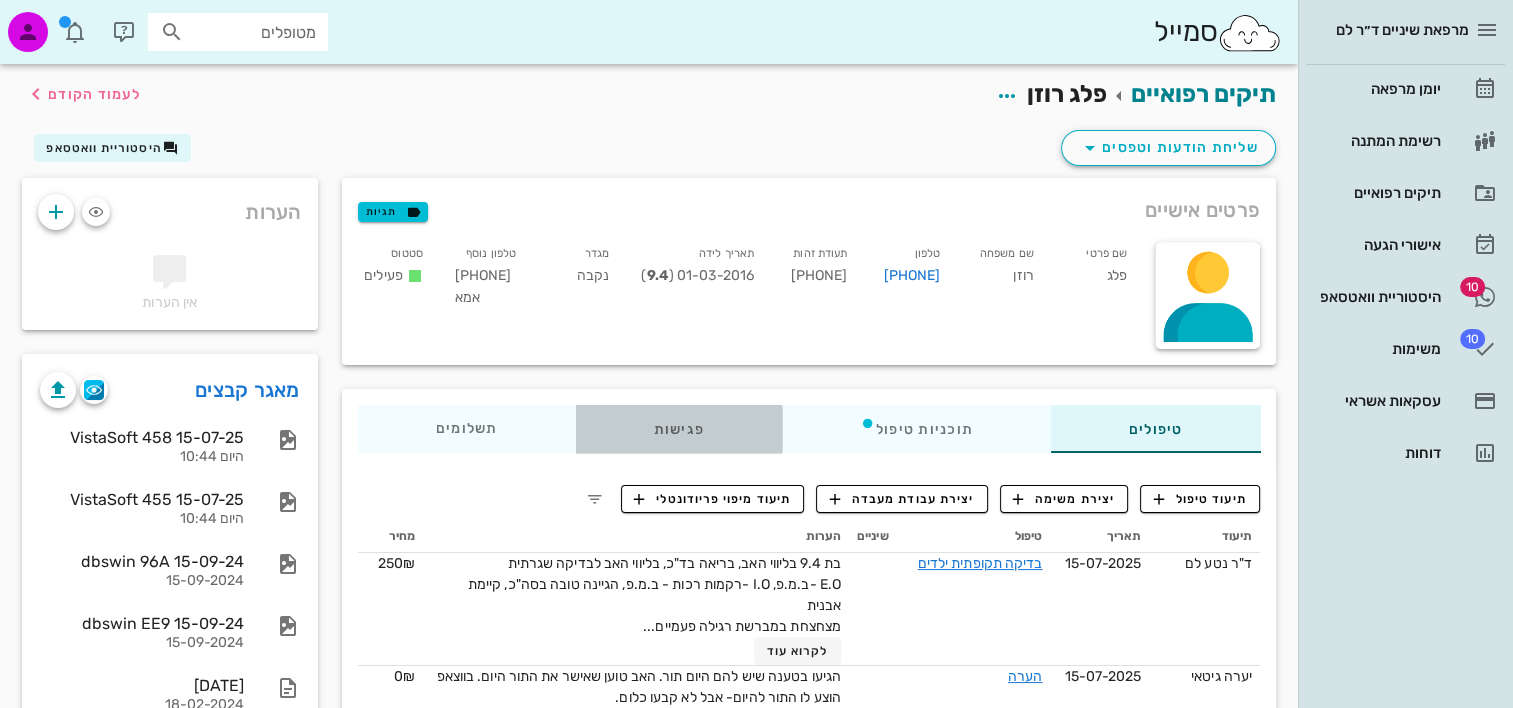 click on "פגישות" at bounding box center [678, 429] 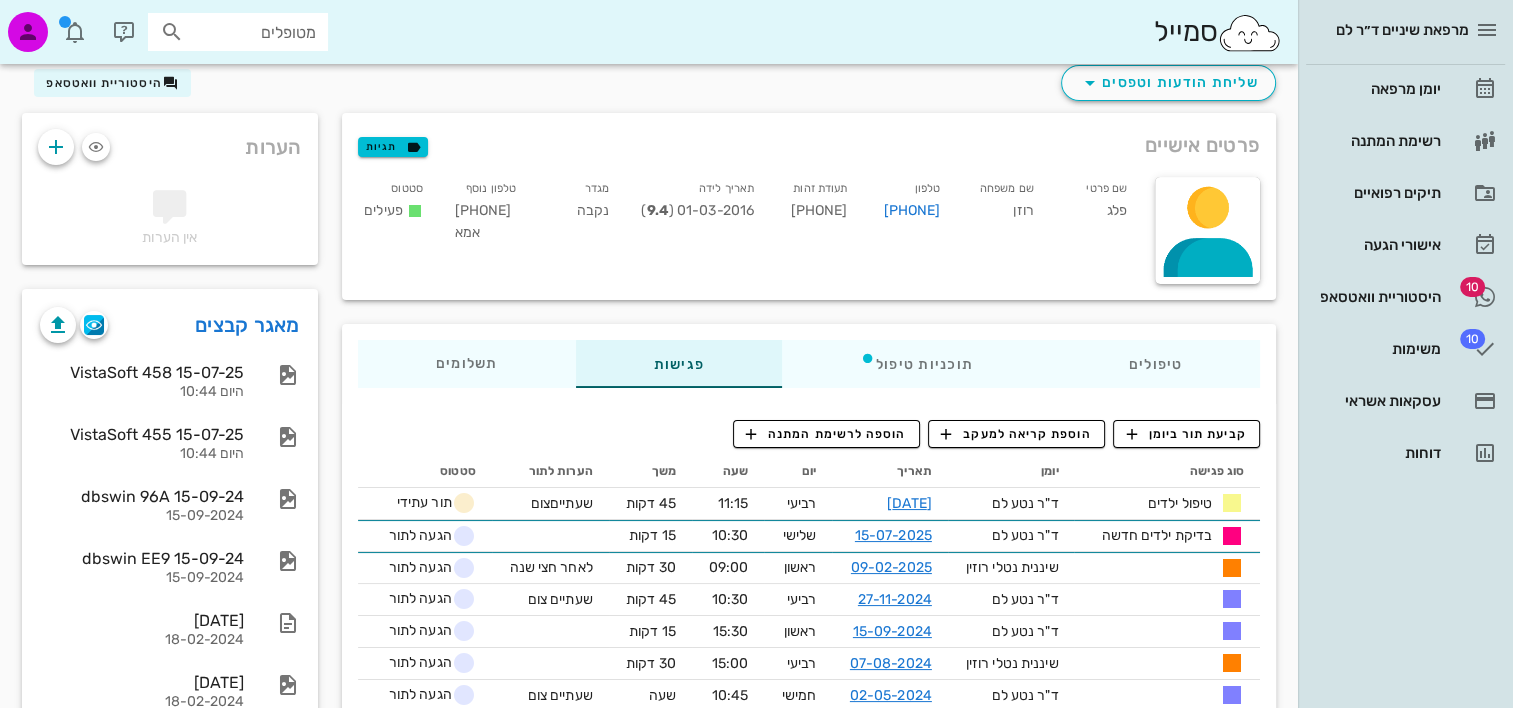 scroll, scrollTop: 100, scrollLeft: 0, axis: vertical 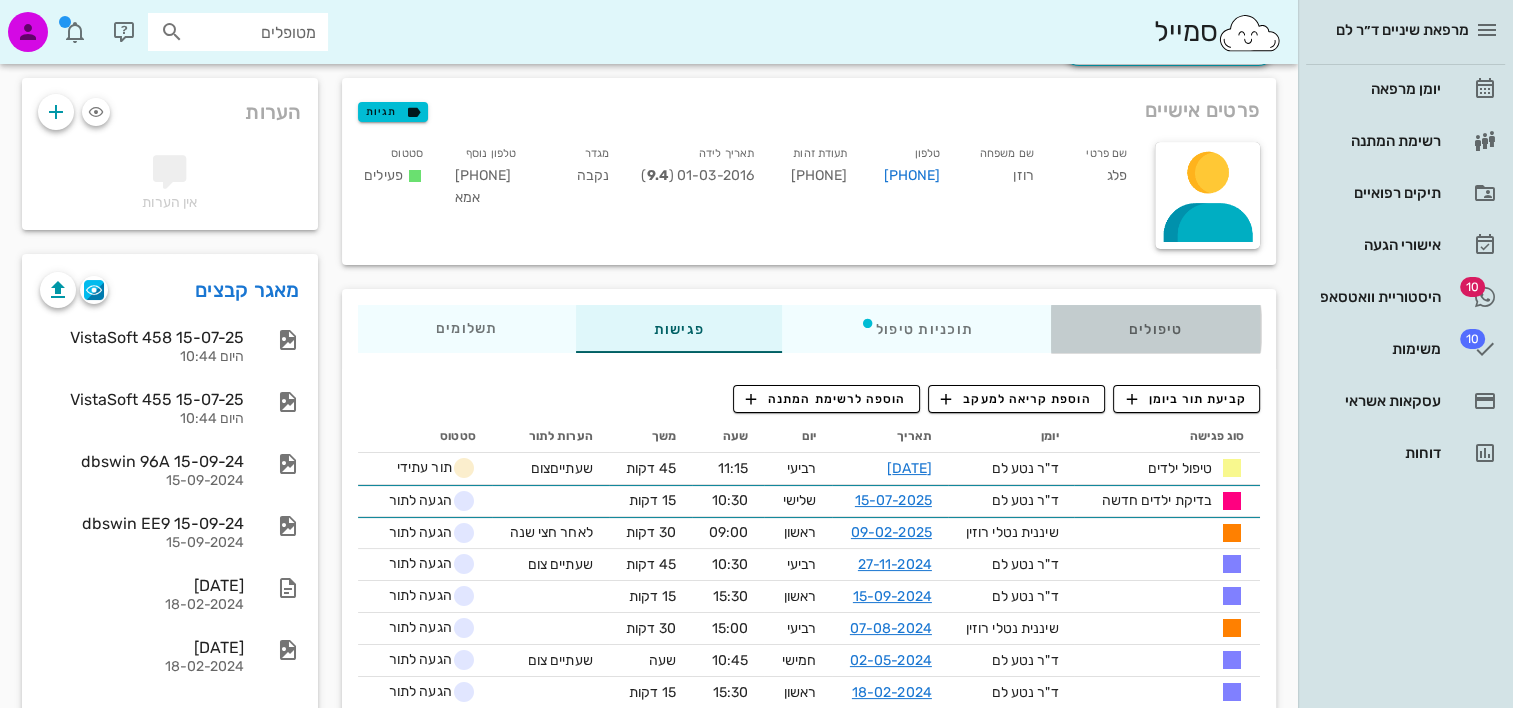 click on "טיפולים" at bounding box center [1155, 329] 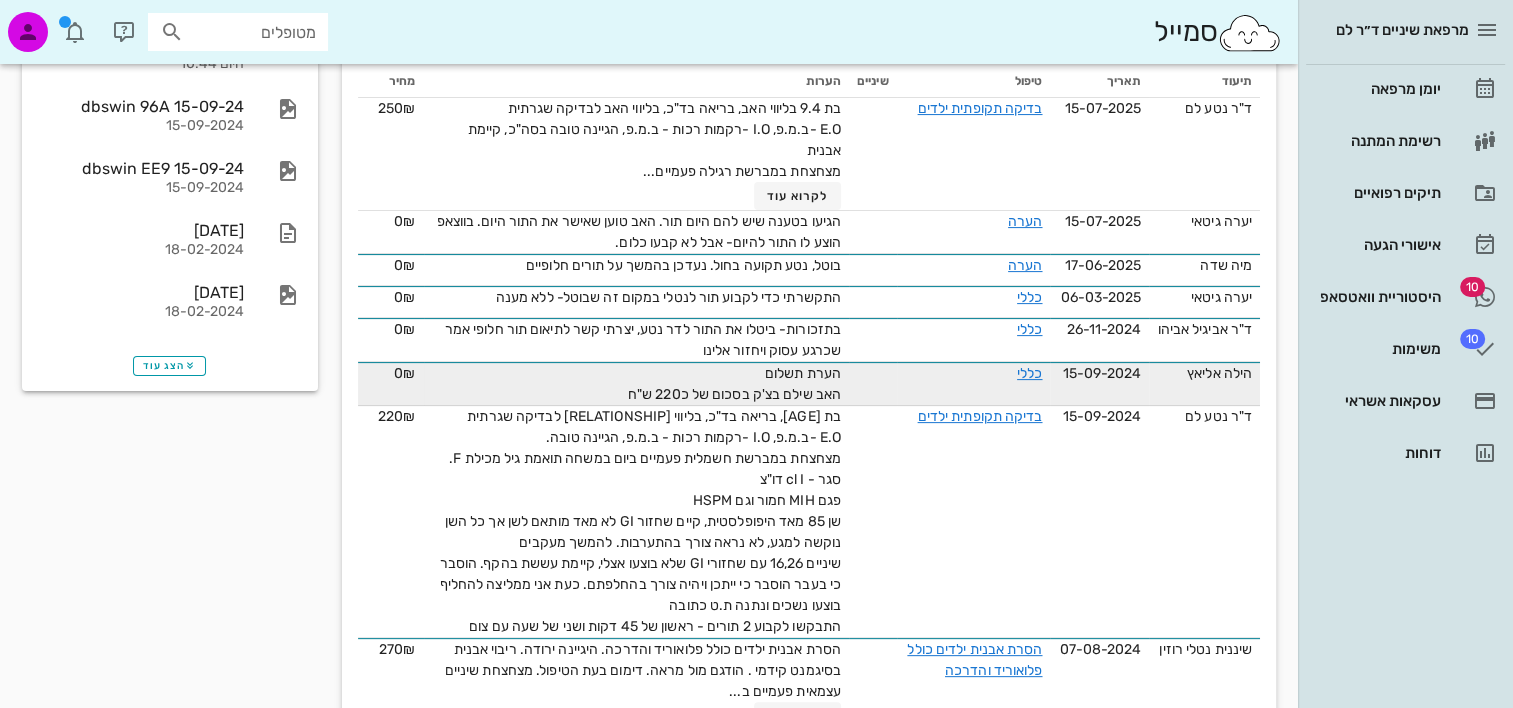 scroll, scrollTop: 200, scrollLeft: 0, axis: vertical 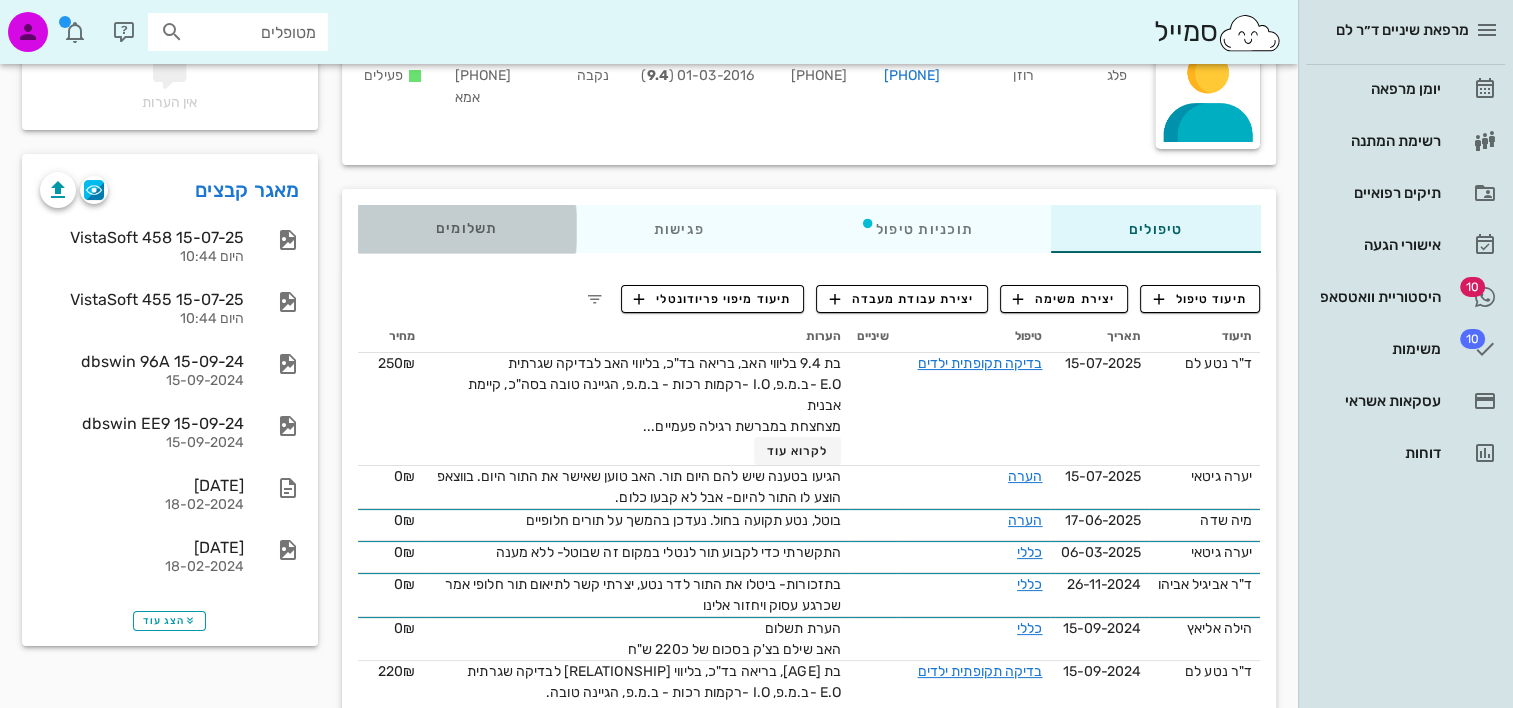 click on "תשלומים
0₪" at bounding box center [466, 229] 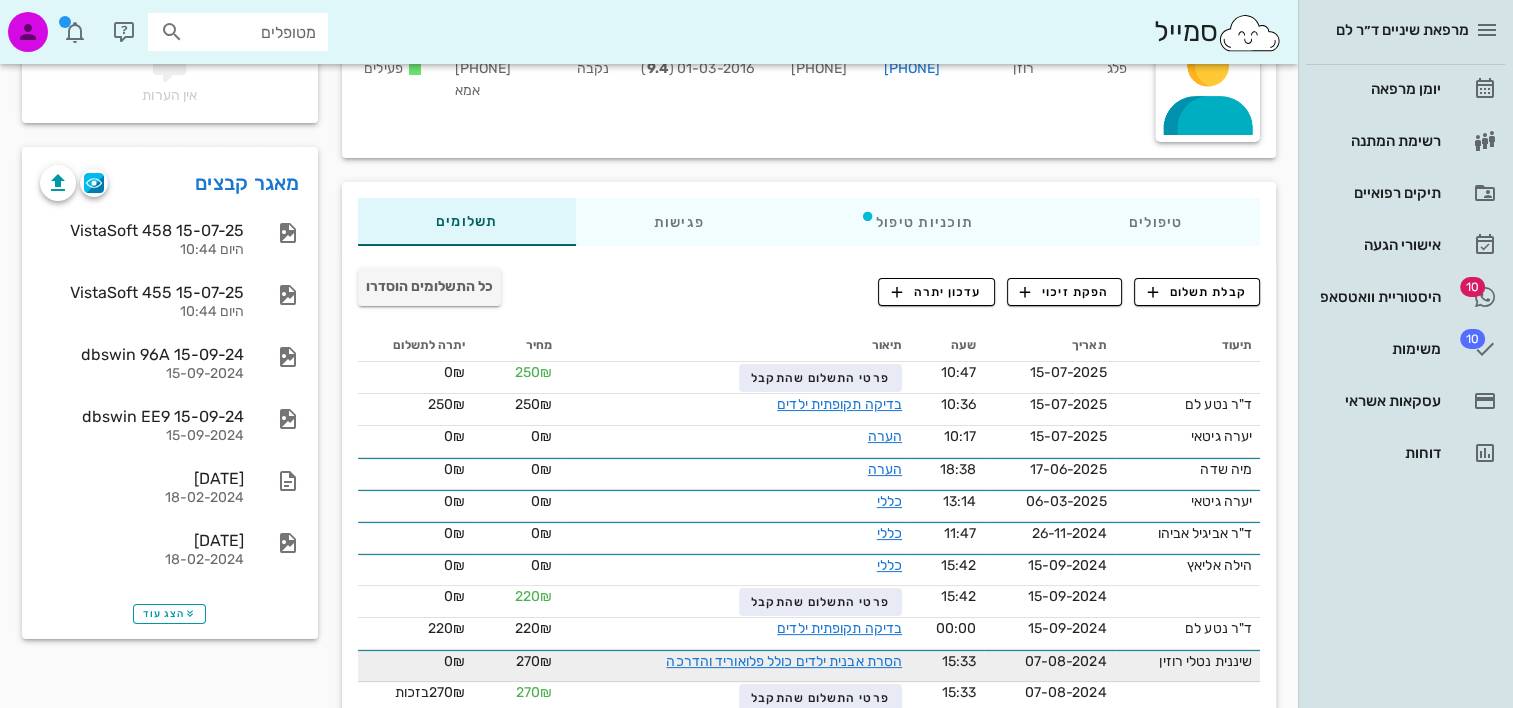 scroll, scrollTop: 0, scrollLeft: 0, axis: both 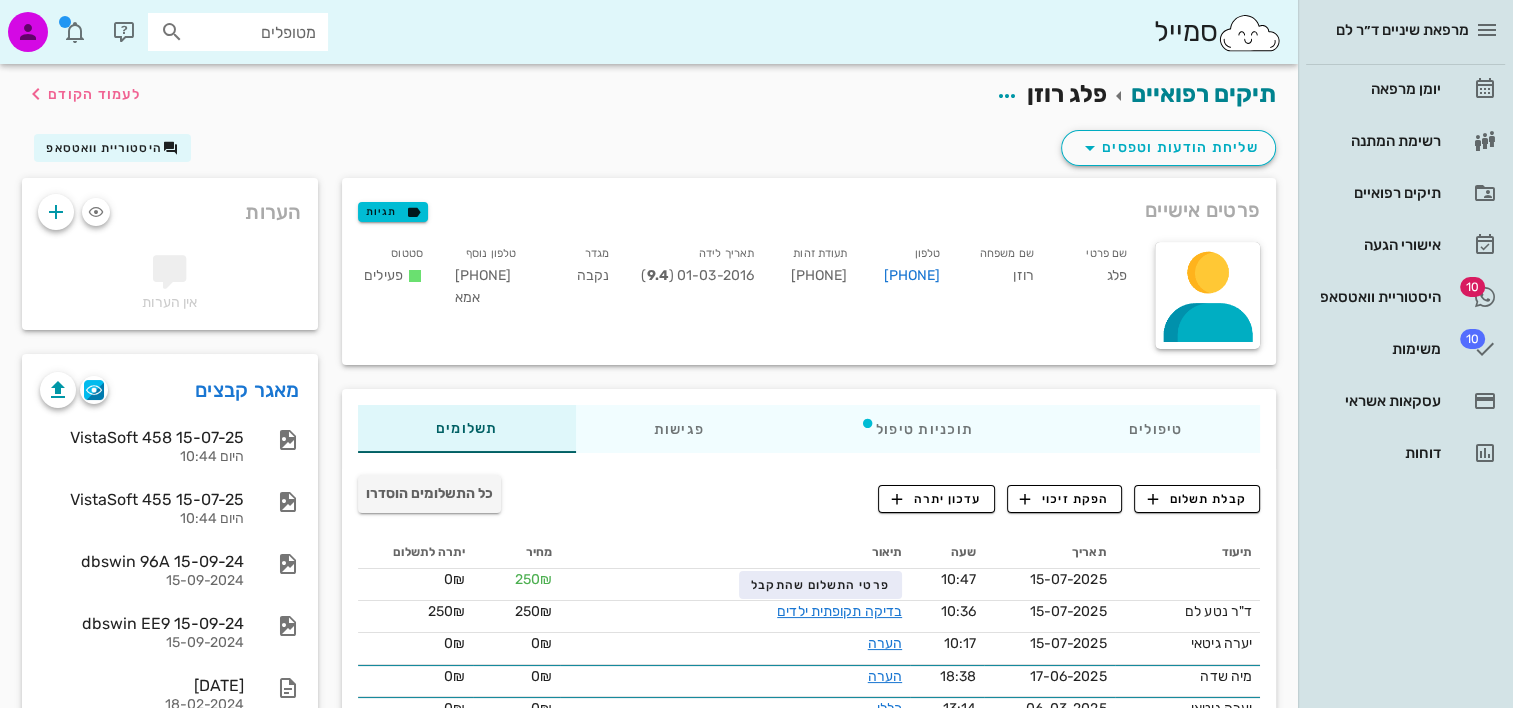 click on "טיפולים
תוכניות טיפול
פגישות
תשלומים
0₪
תיעוד טיפול
יצירת משימה
יצירת עבודת מעבדה
תיעוד מיפוי פריודונטלי
תיעוד תאריך טיפול שיניים הערות מחיר
ד"ר [LAST_NAME] [LAST_NAME]
[DATE]
בדיקה תקופתית ילדים בת 9.4 בליווי האב, בריאה בד"כ, בליווי האב לבדיקה שגרתית
E.O -ב.מ.פ, I.O -רקמות רכות - ב.מ.פ, הגיינה טובה בסה"כ, קיימת אבנית
מצחצחת במברשת רגילה פעמיים...
לקרוא עוד
250₪
[LAST_NAME] [LAST_NAME]
[DATE]
הערה 0₪
[LAST_NAME] [LAST_NAME]" at bounding box center [809, 1410] 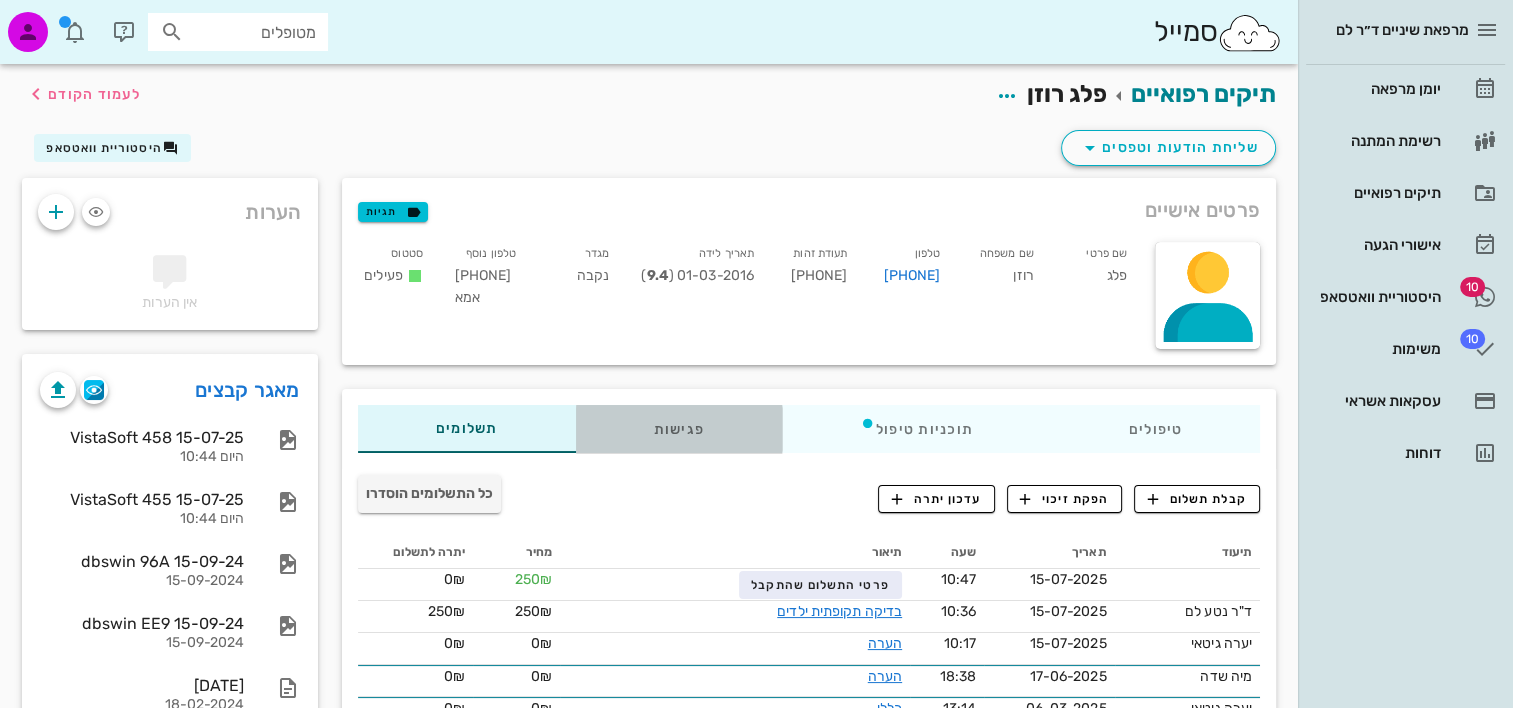 click on "פגישות" at bounding box center [678, 429] 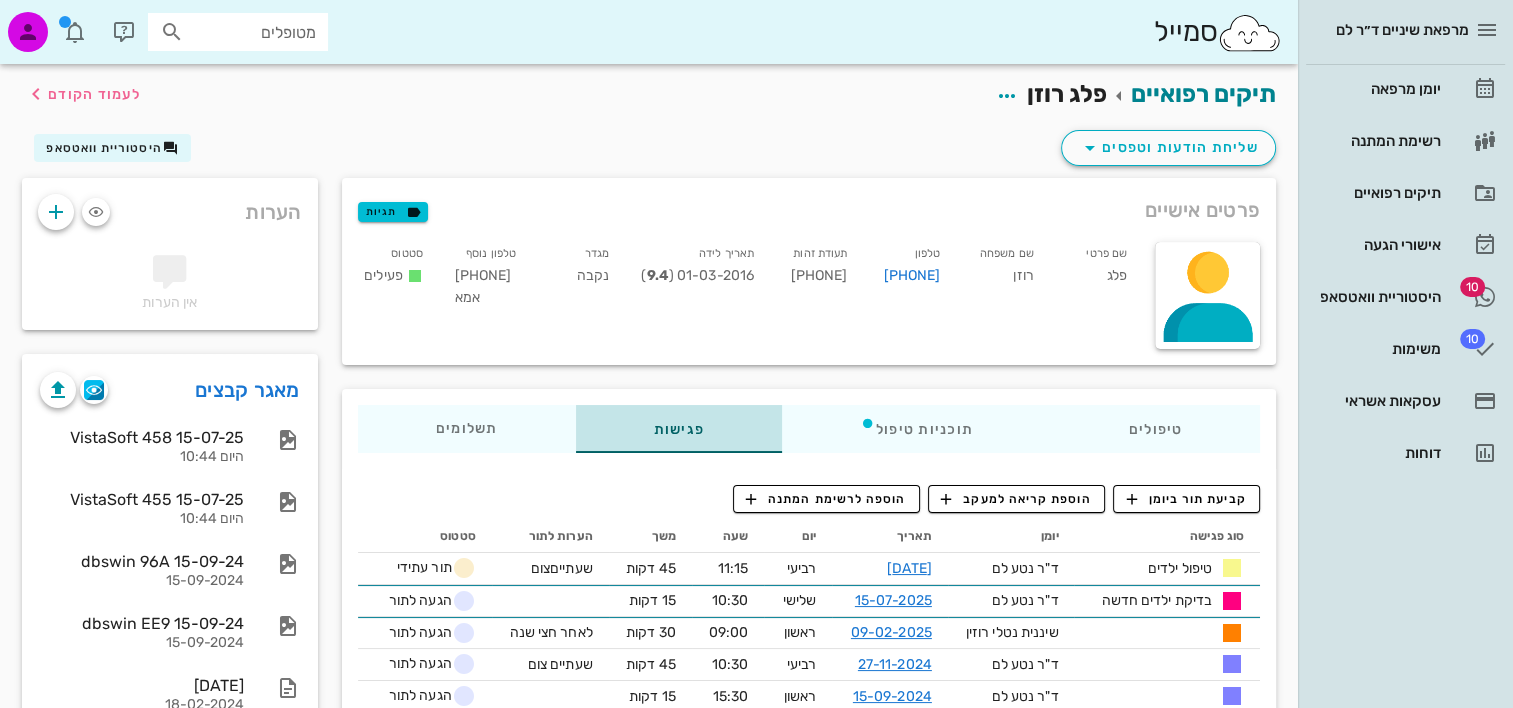scroll, scrollTop: 100, scrollLeft: 0, axis: vertical 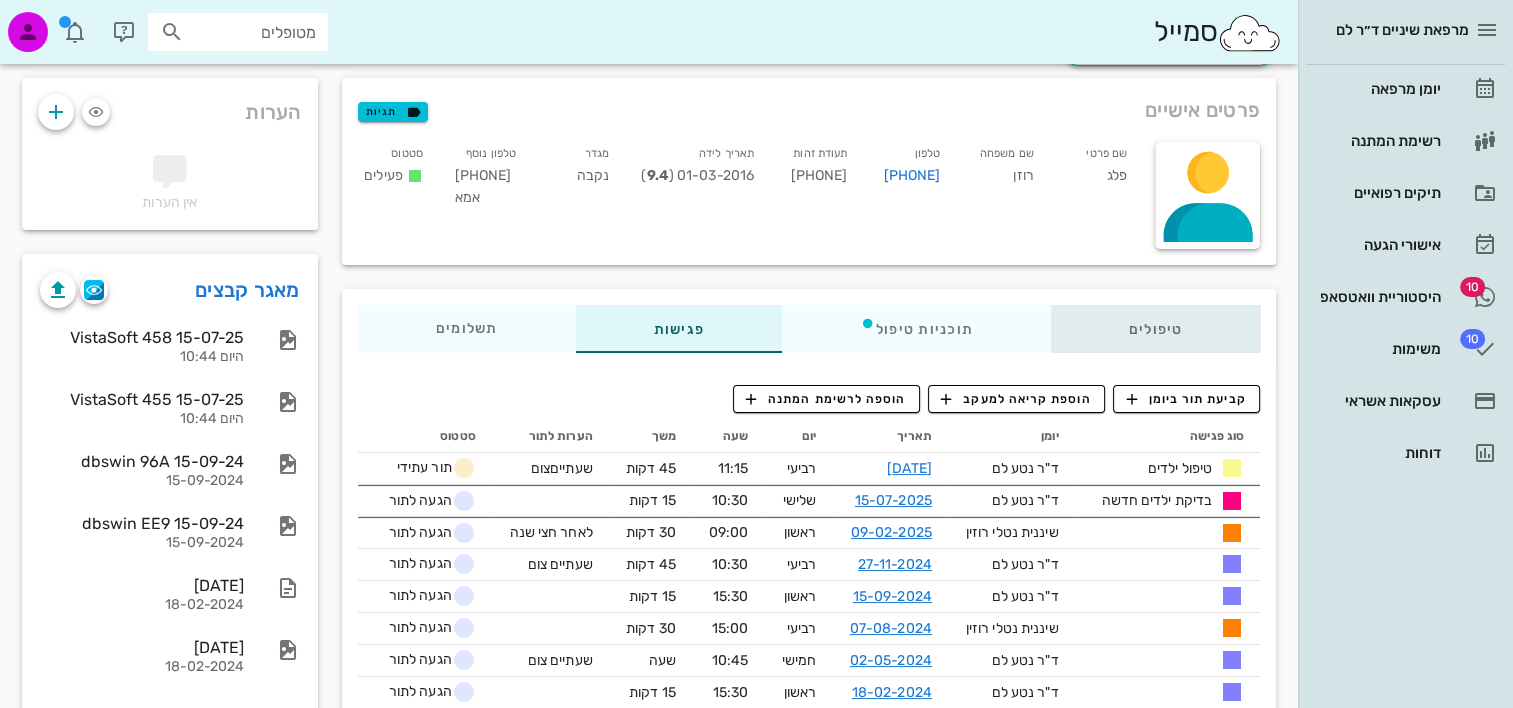 click on "טיפולים" at bounding box center (1155, 329) 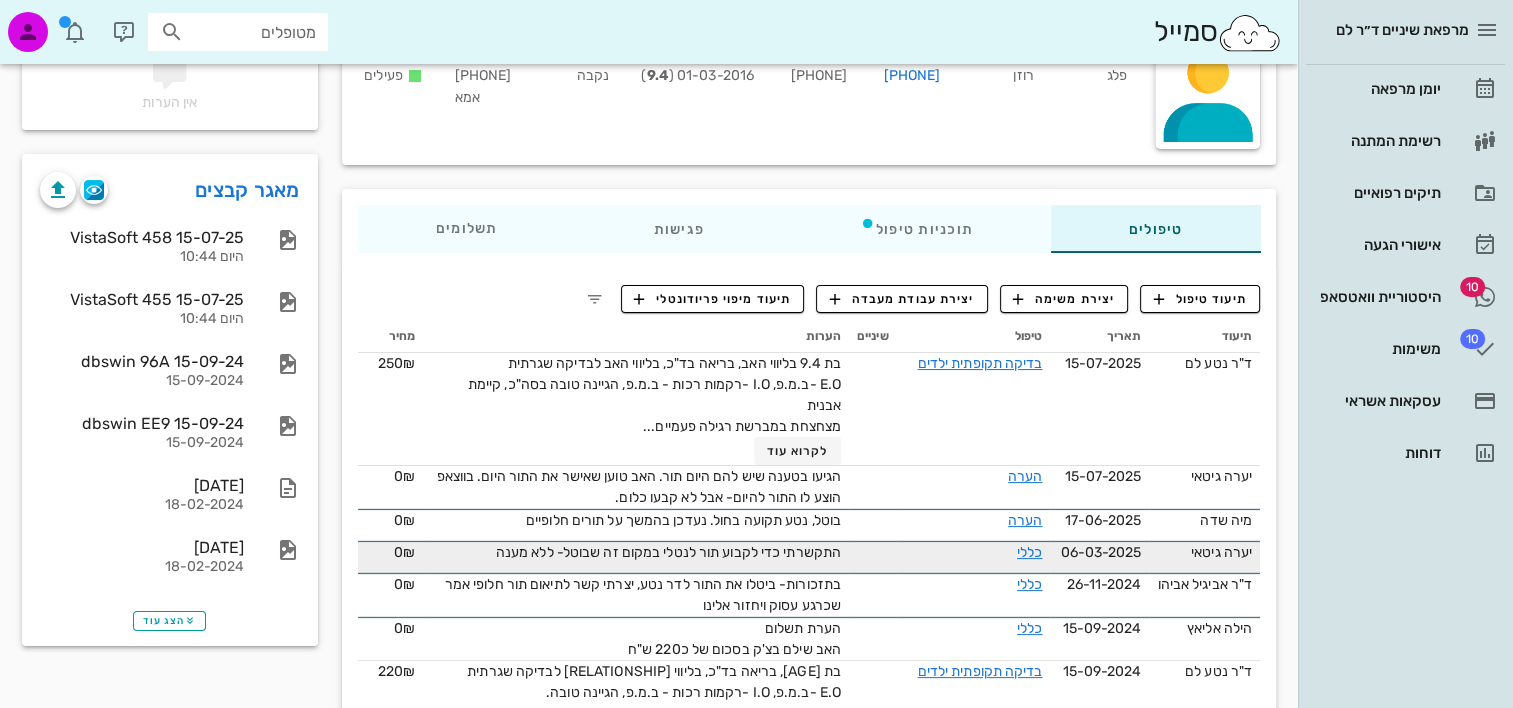 scroll, scrollTop: 0, scrollLeft: 0, axis: both 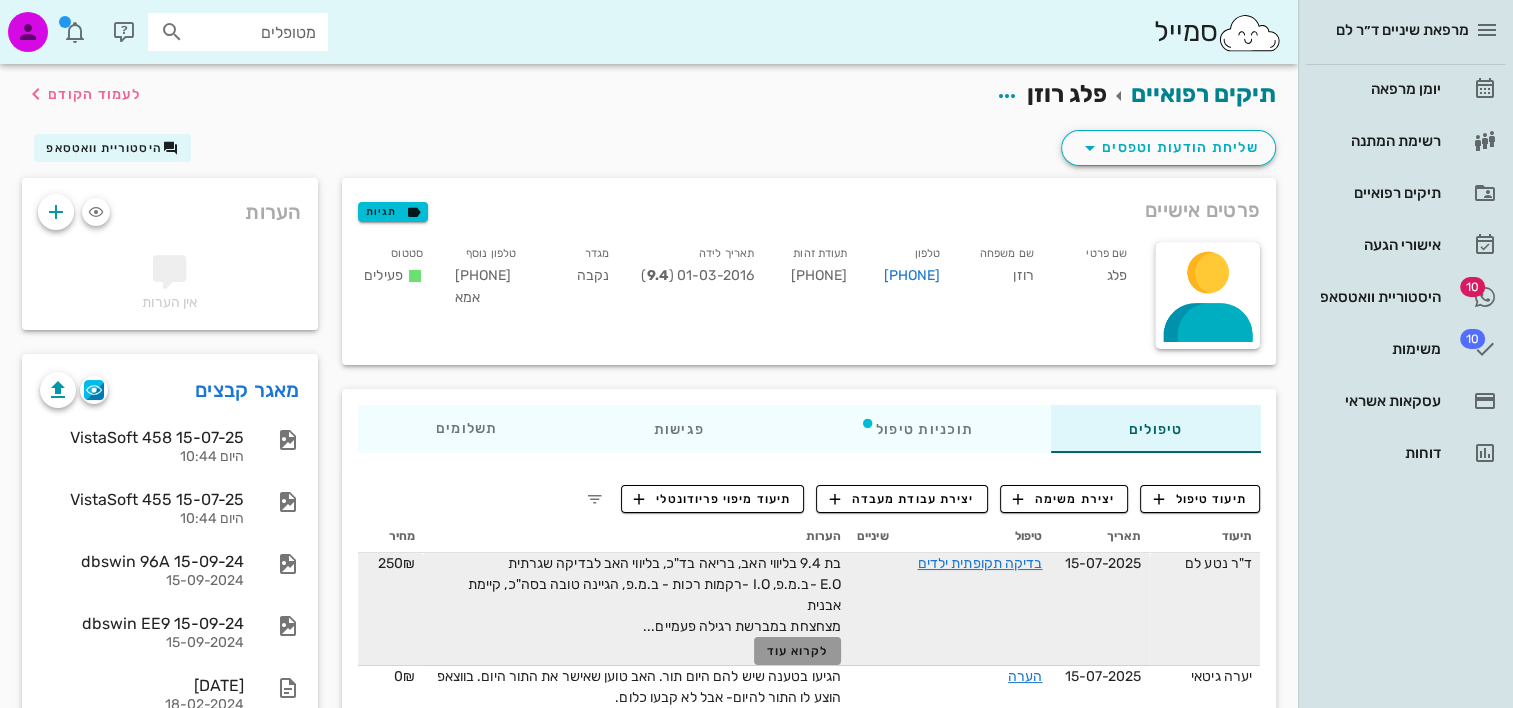 click on "לקרוא עוד" at bounding box center [797, 651] 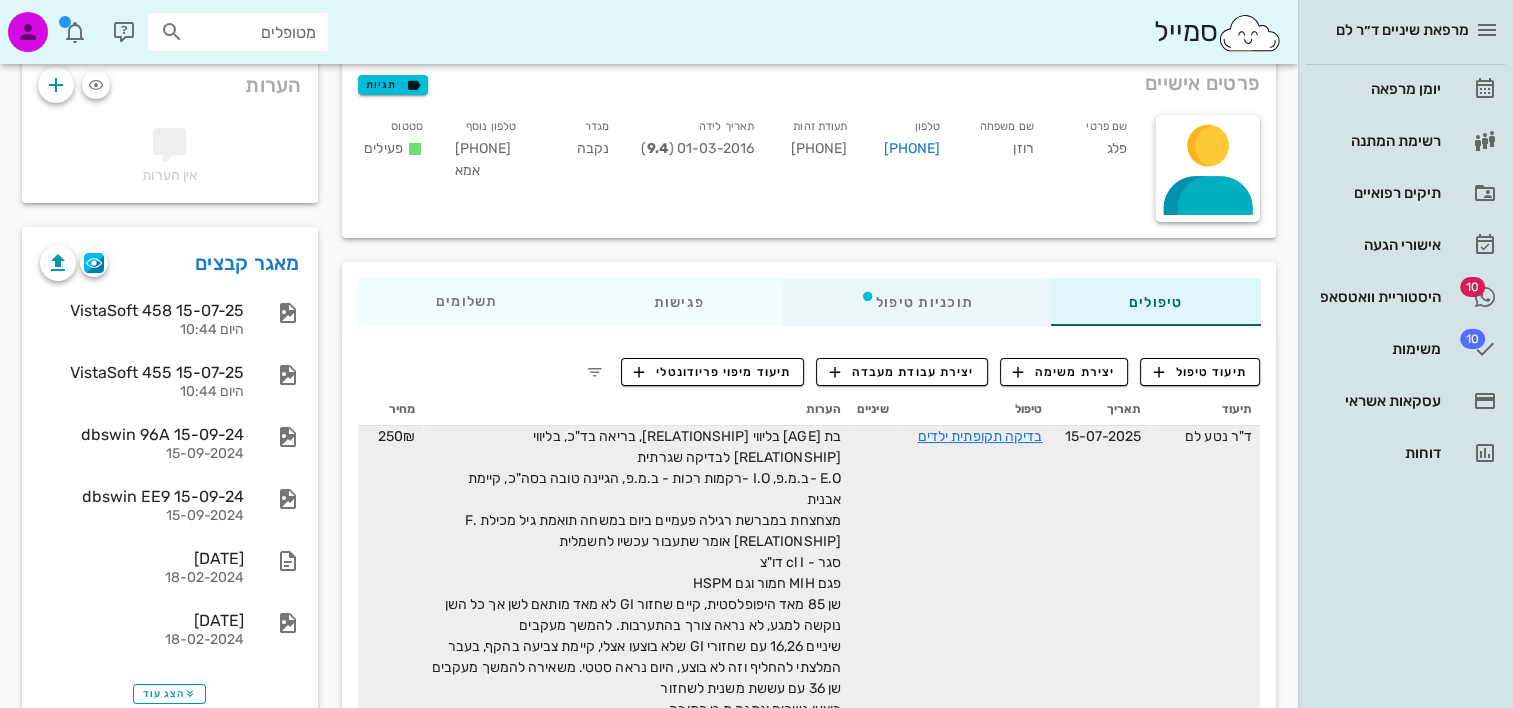 scroll, scrollTop: 0, scrollLeft: 0, axis: both 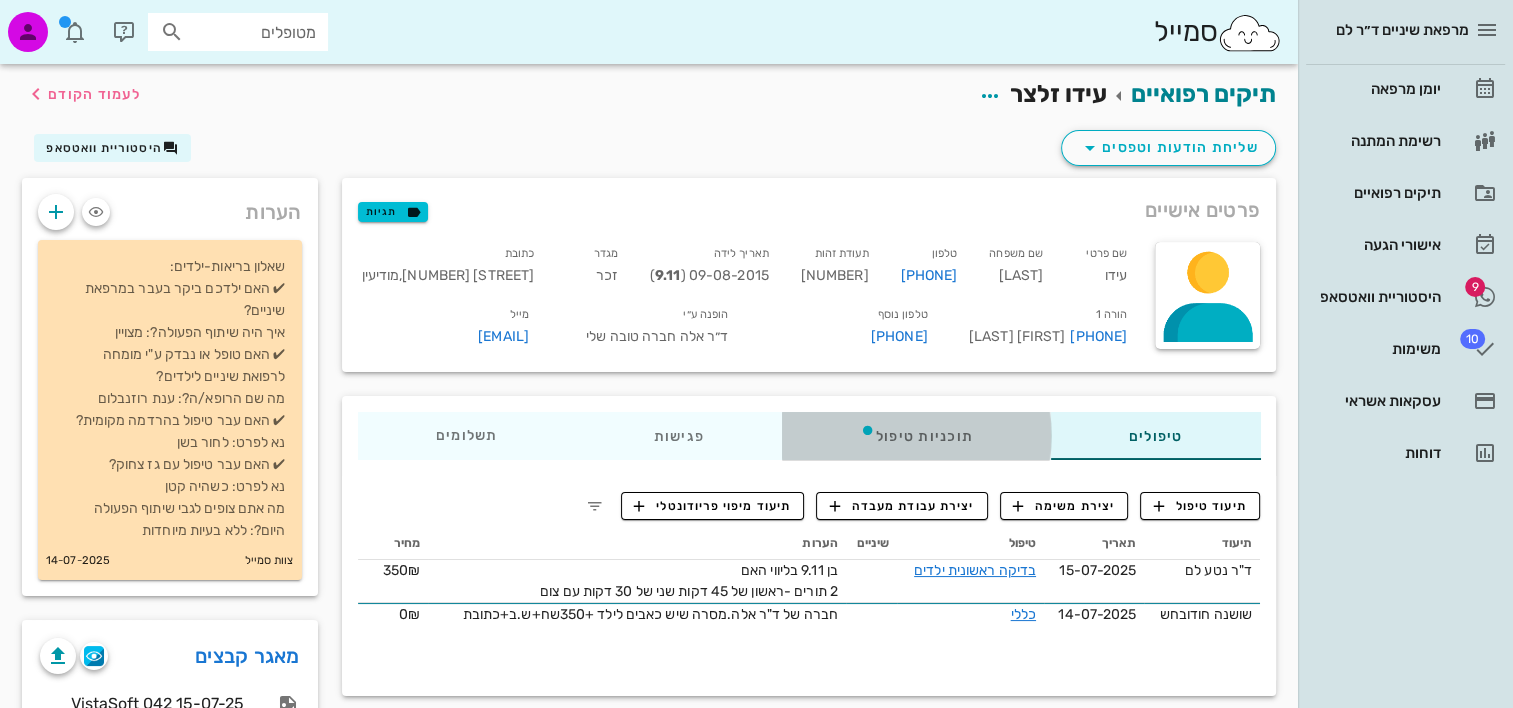 click on "תוכניות טיפול" at bounding box center (915, 436) 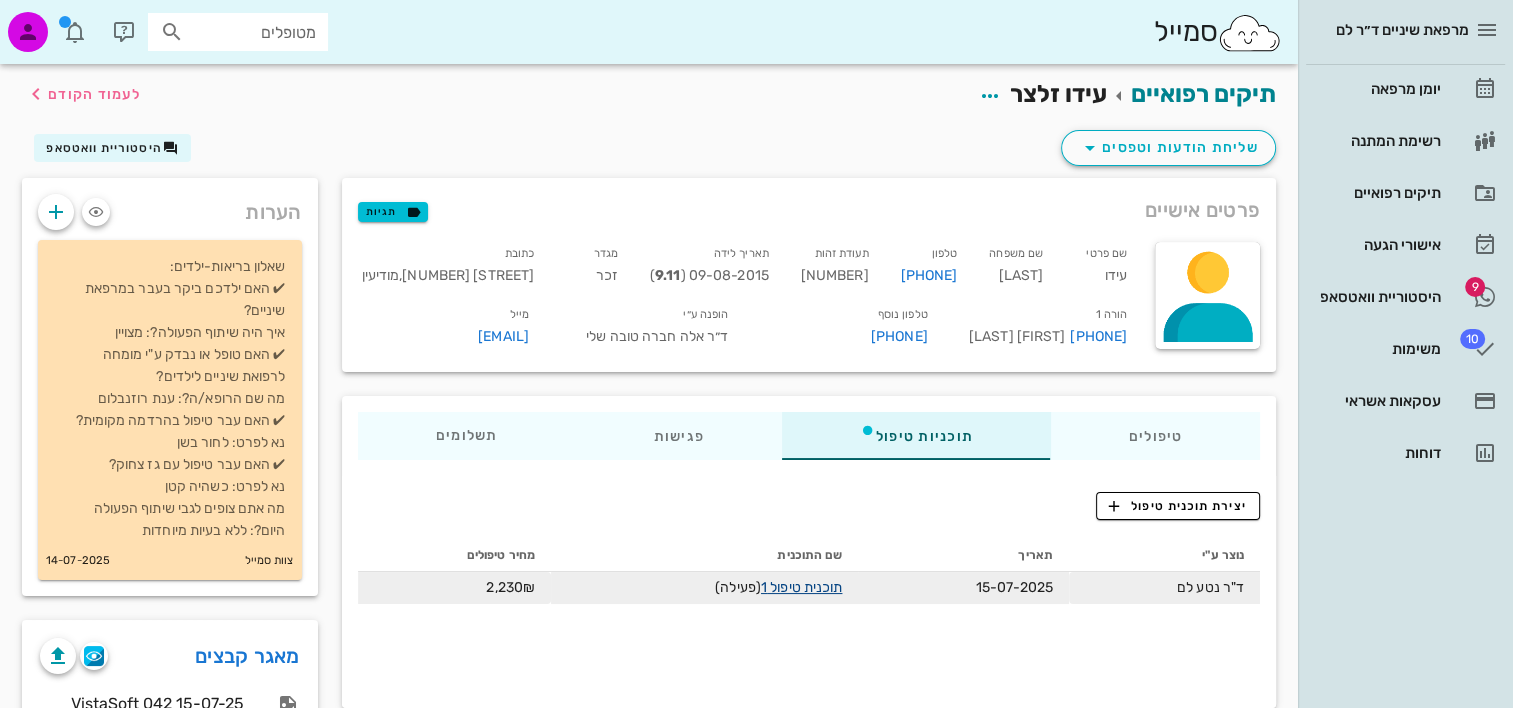 click on "תוכנית טיפול 1" at bounding box center [801, 587] 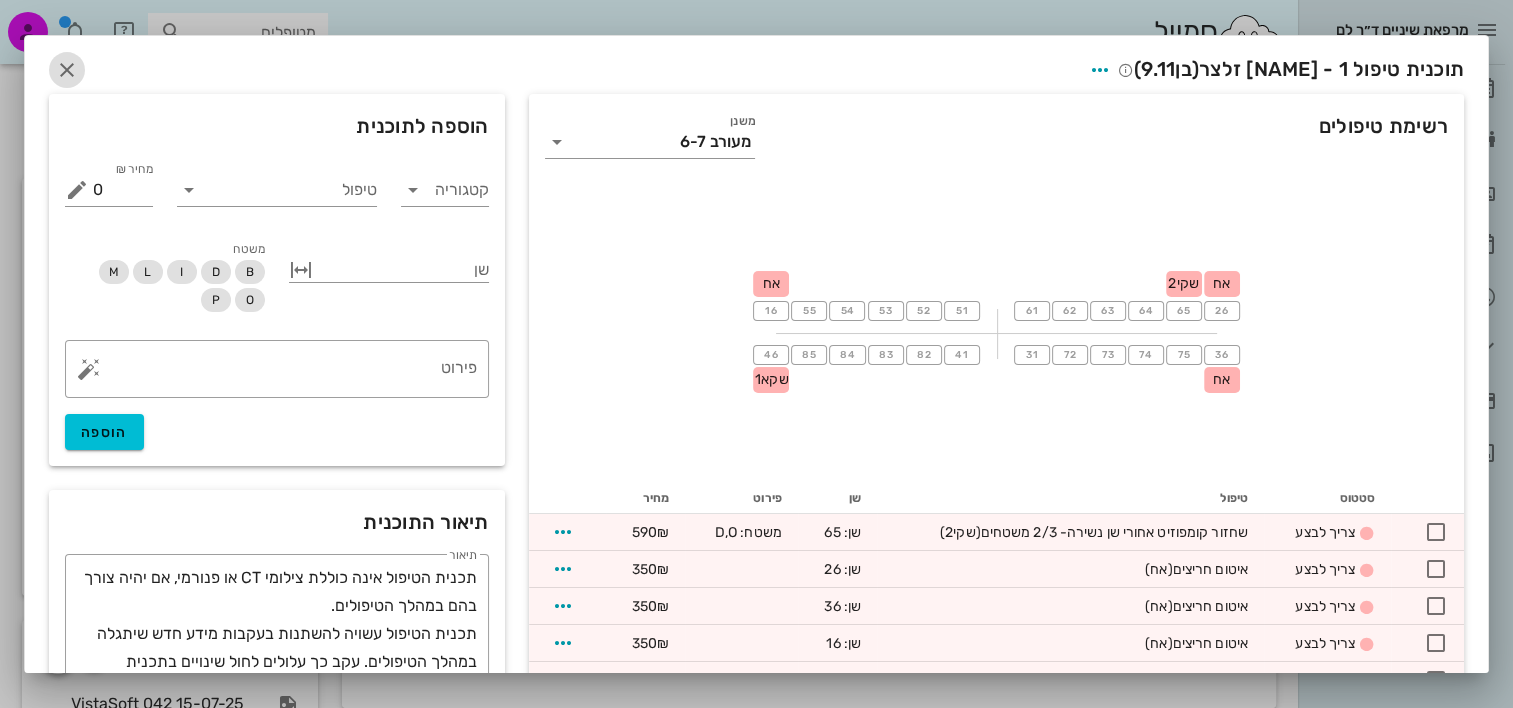 click at bounding box center [67, 70] 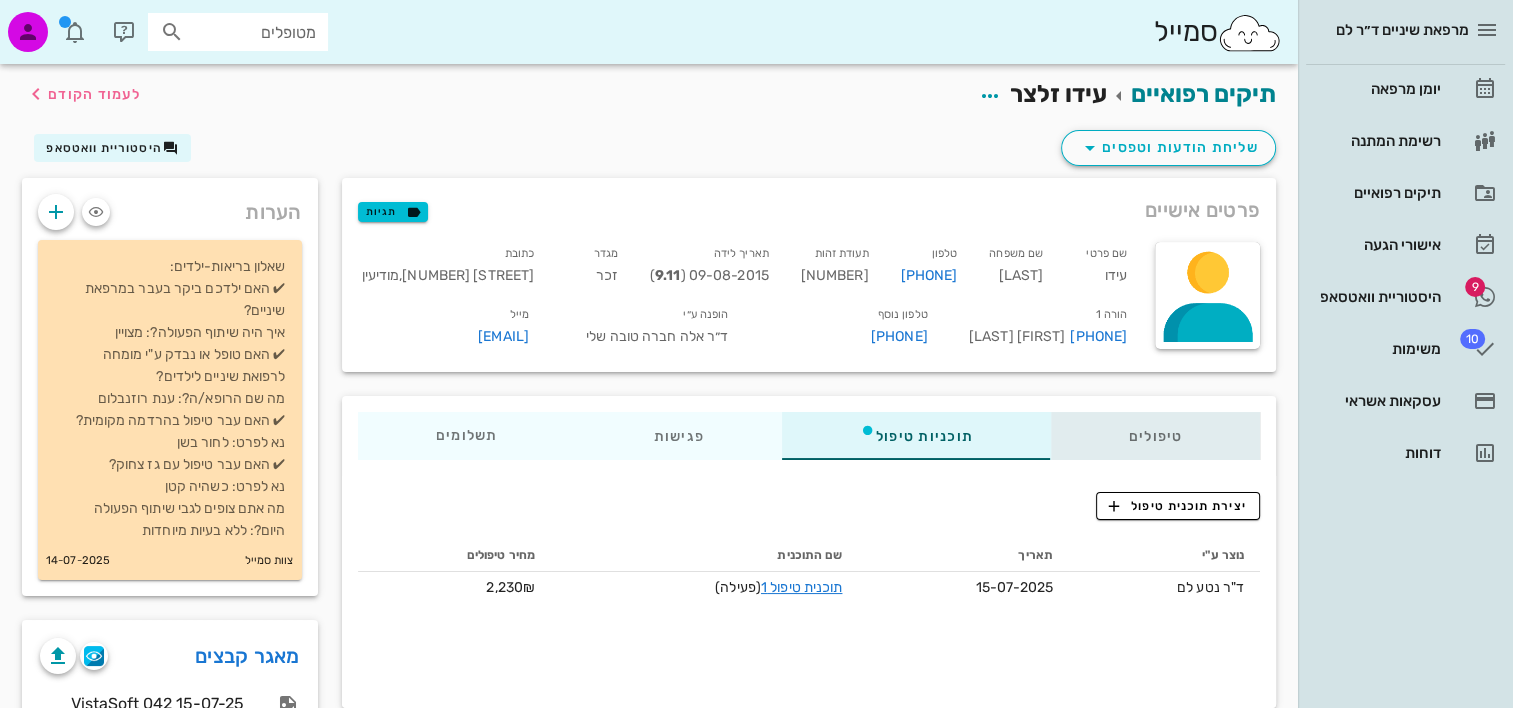 click on "טיפולים" at bounding box center (1155, 436) 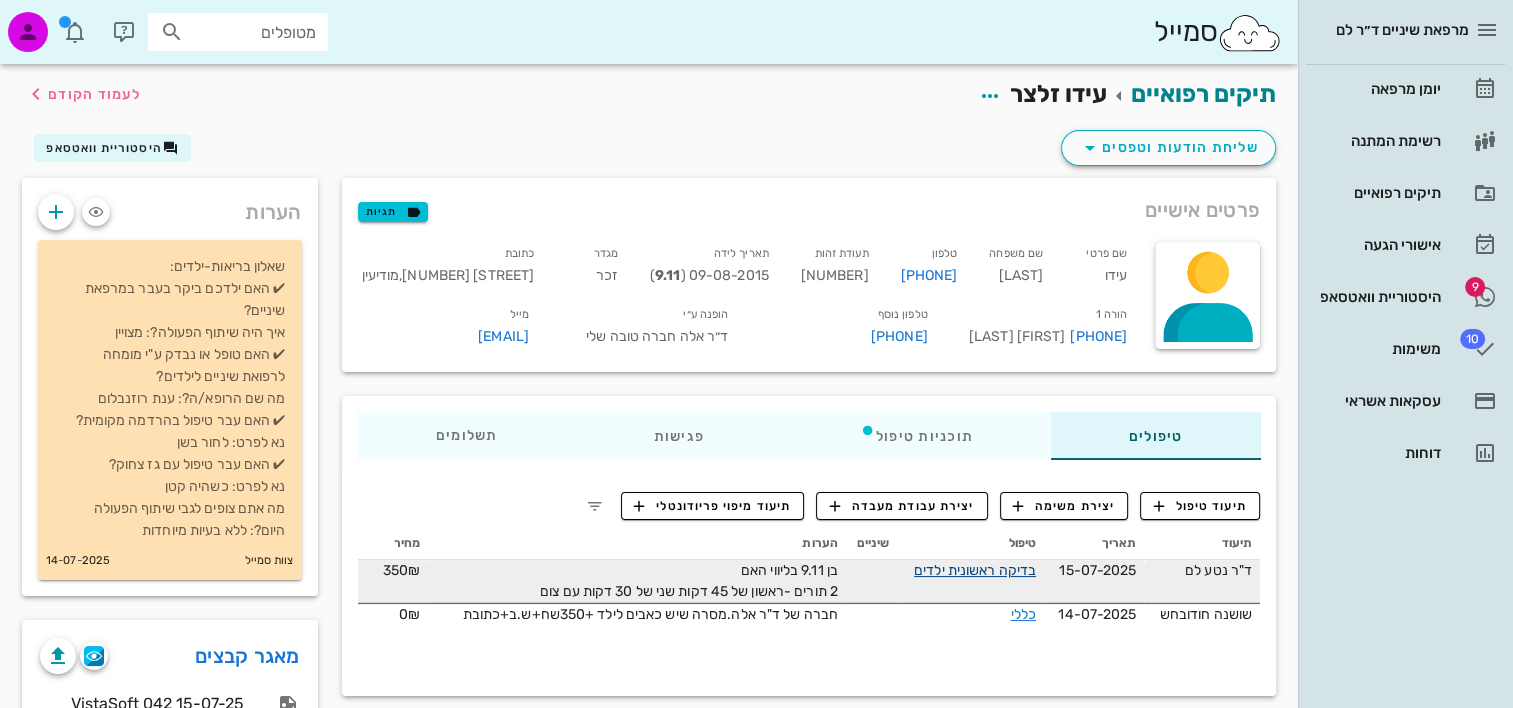click on "בדיקה ראשונית ילדים" at bounding box center (975, 570) 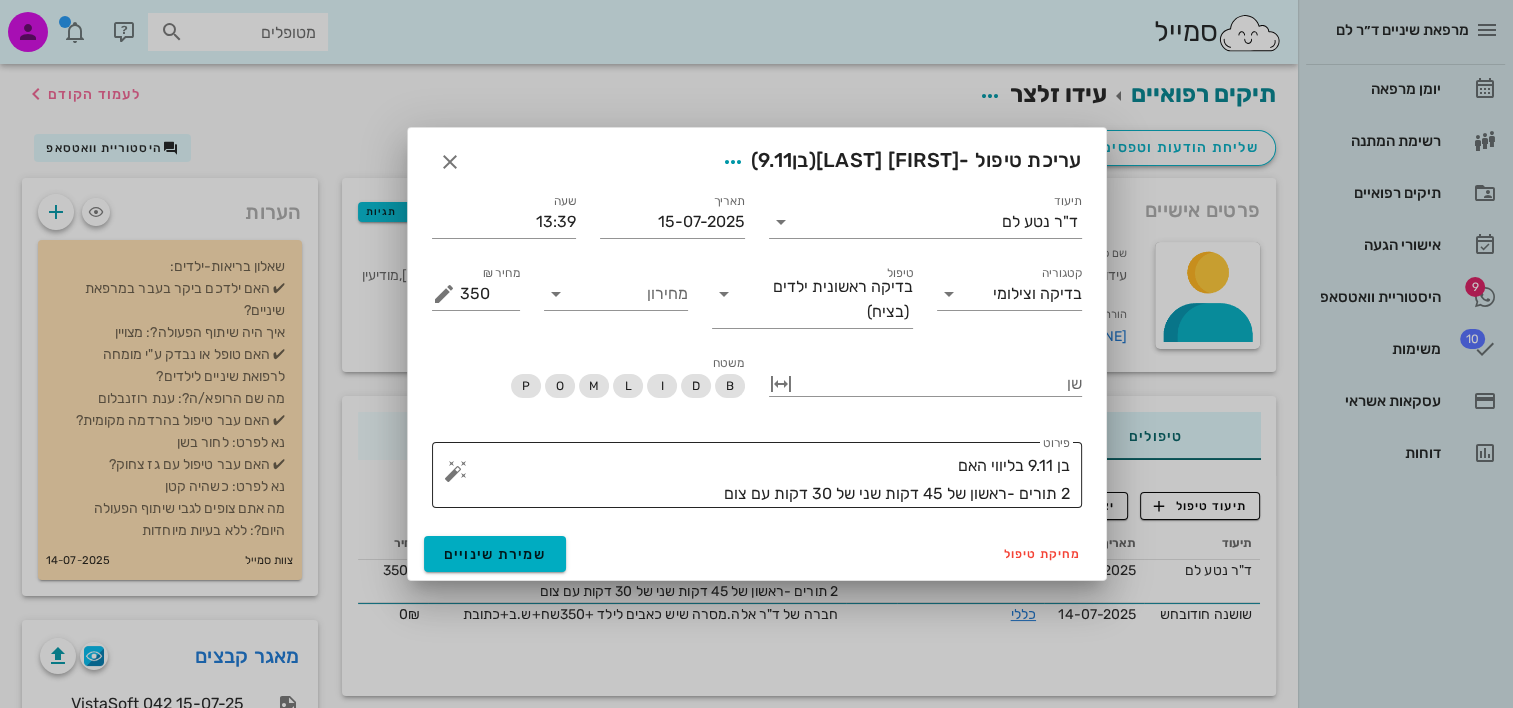 click on "בן 9.11 בליווי האם
2 תורים -ראשון של 45 דקות שני של 30 דקות עם צום" at bounding box center [765, 480] 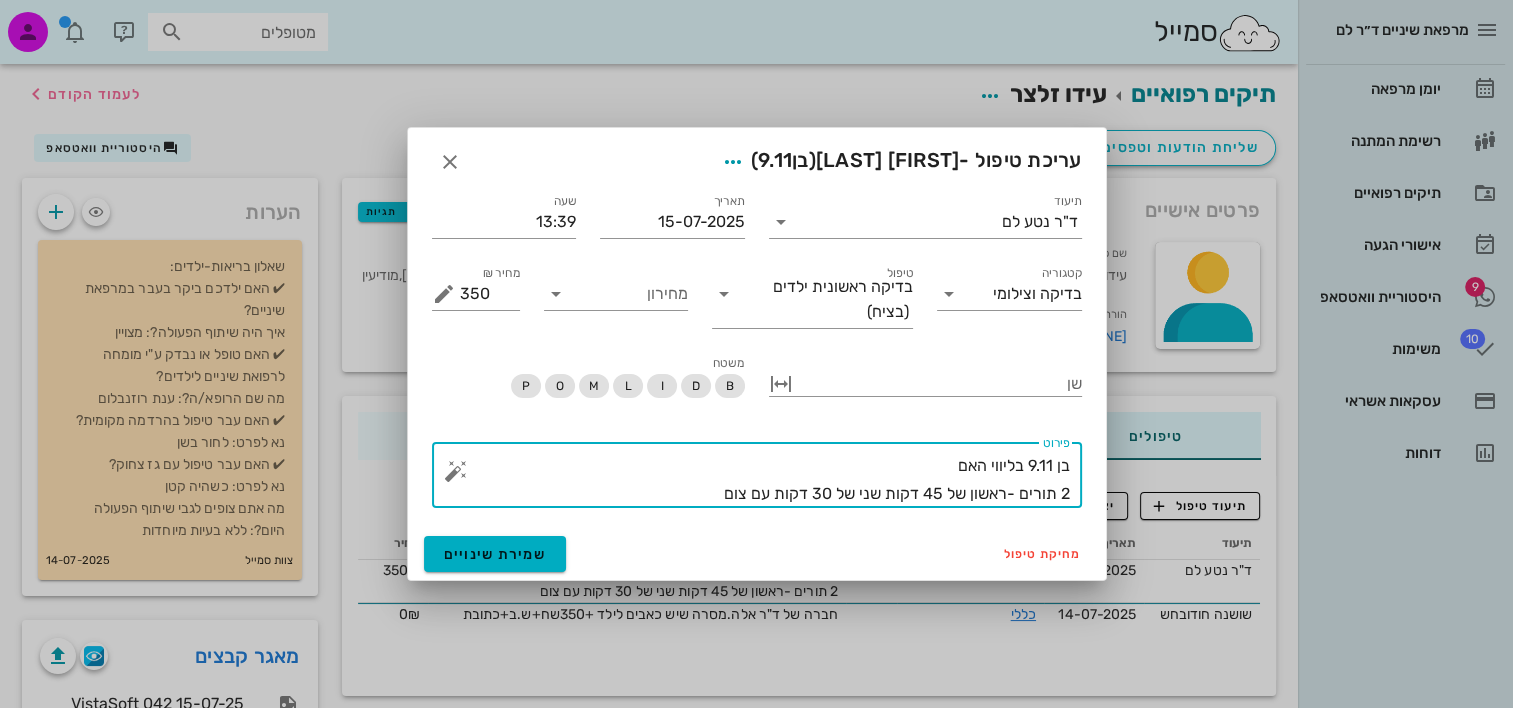click on "בן 9.11 בליווי האם
2 תורים -ראשון של 45 דקות שני של 30 דקות עם צום" at bounding box center (765, 480) 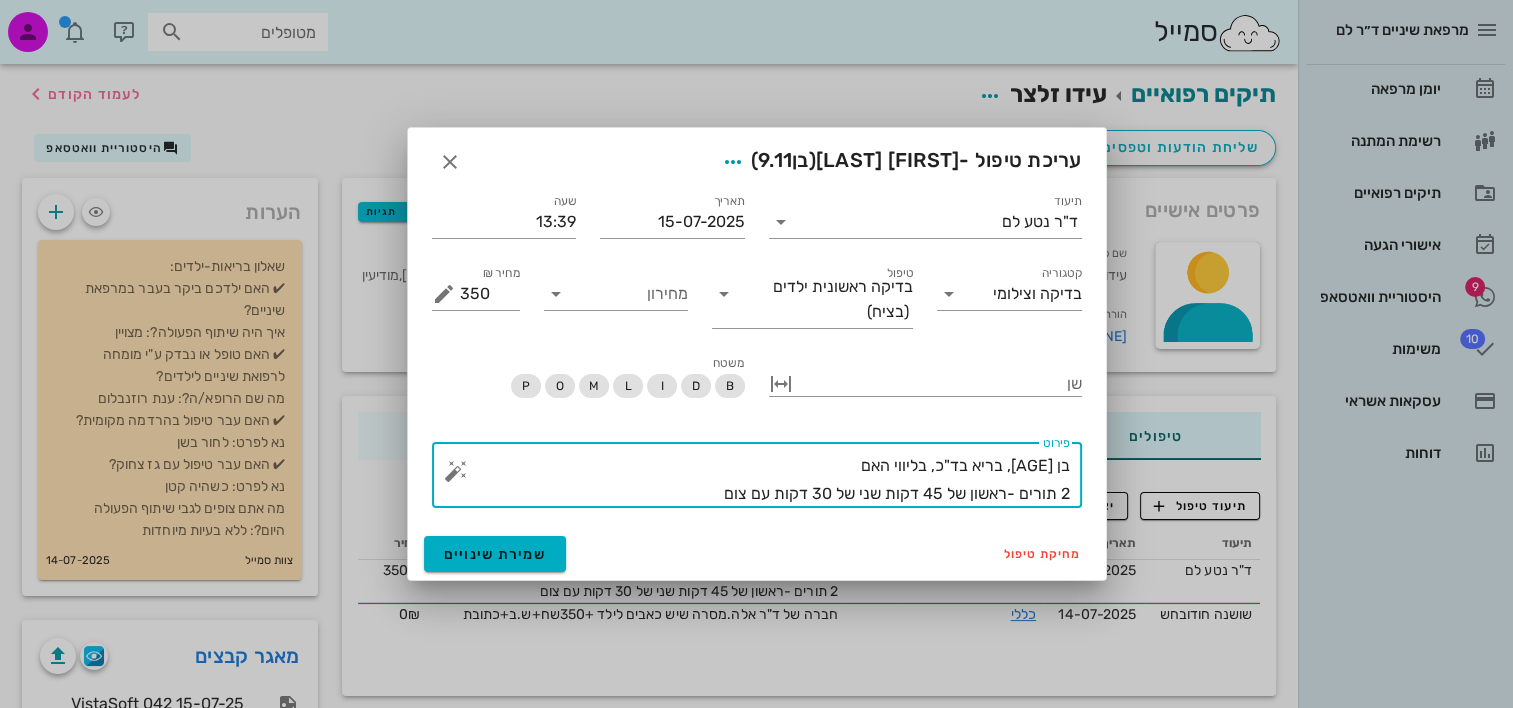 click on "בן [AGE], בריא בד"כ, בליווי האם
2 תורים -ראשון של 45 דקות שני של 30 דקות עם צום" at bounding box center (765, 480) 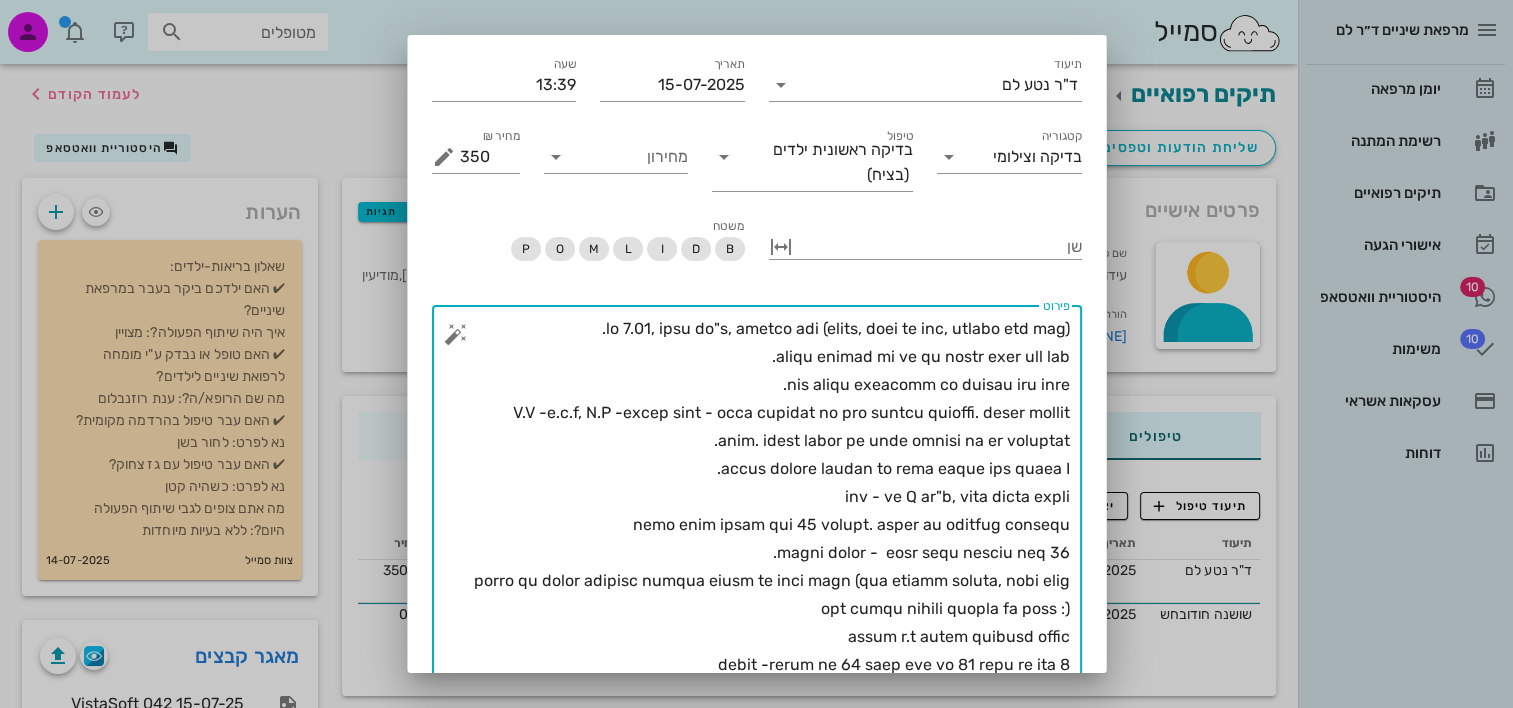 scroll, scrollTop: 124, scrollLeft: 0, axis: vertical 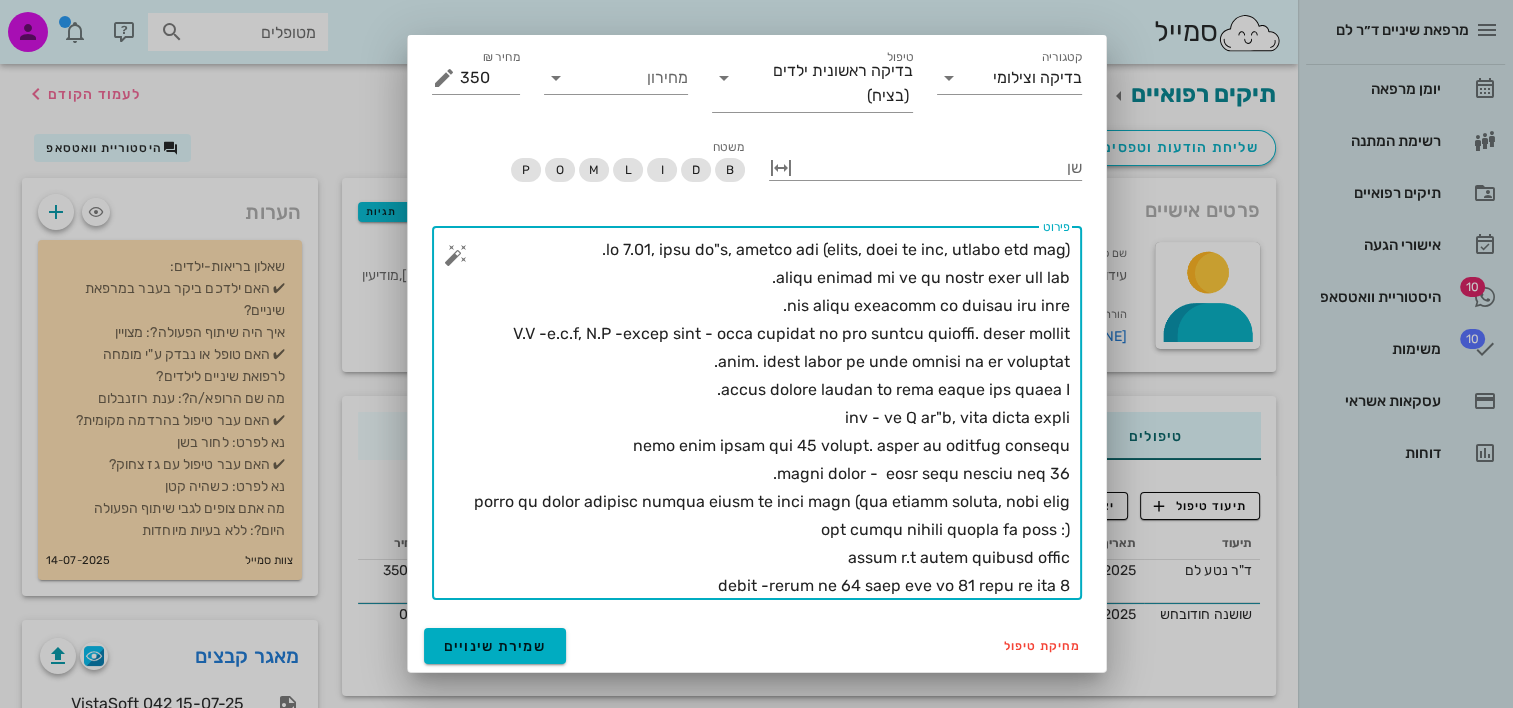 click on "​ פירוט" at bounding box center (757, 413) 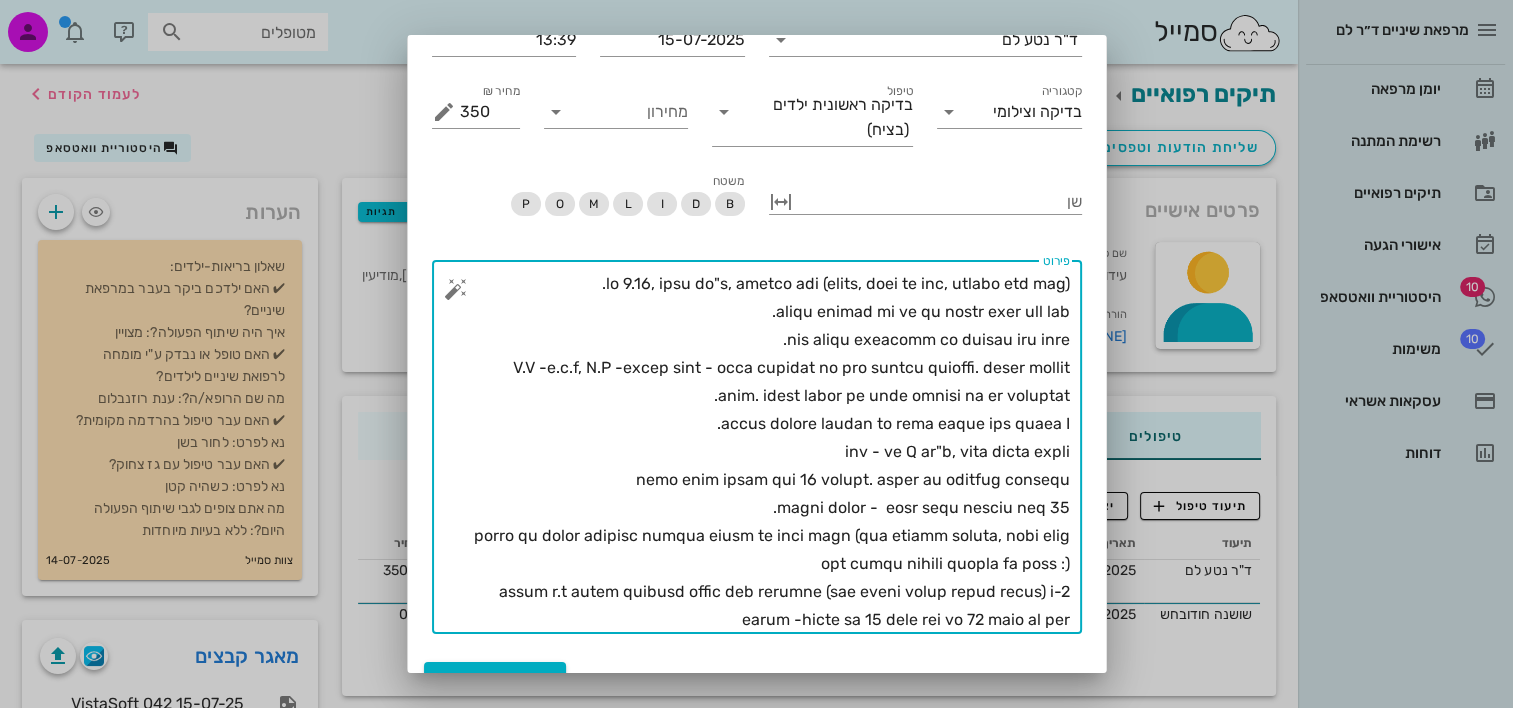 scroll, scrollTop: 124, scrollLeft: 0, axis: vertical 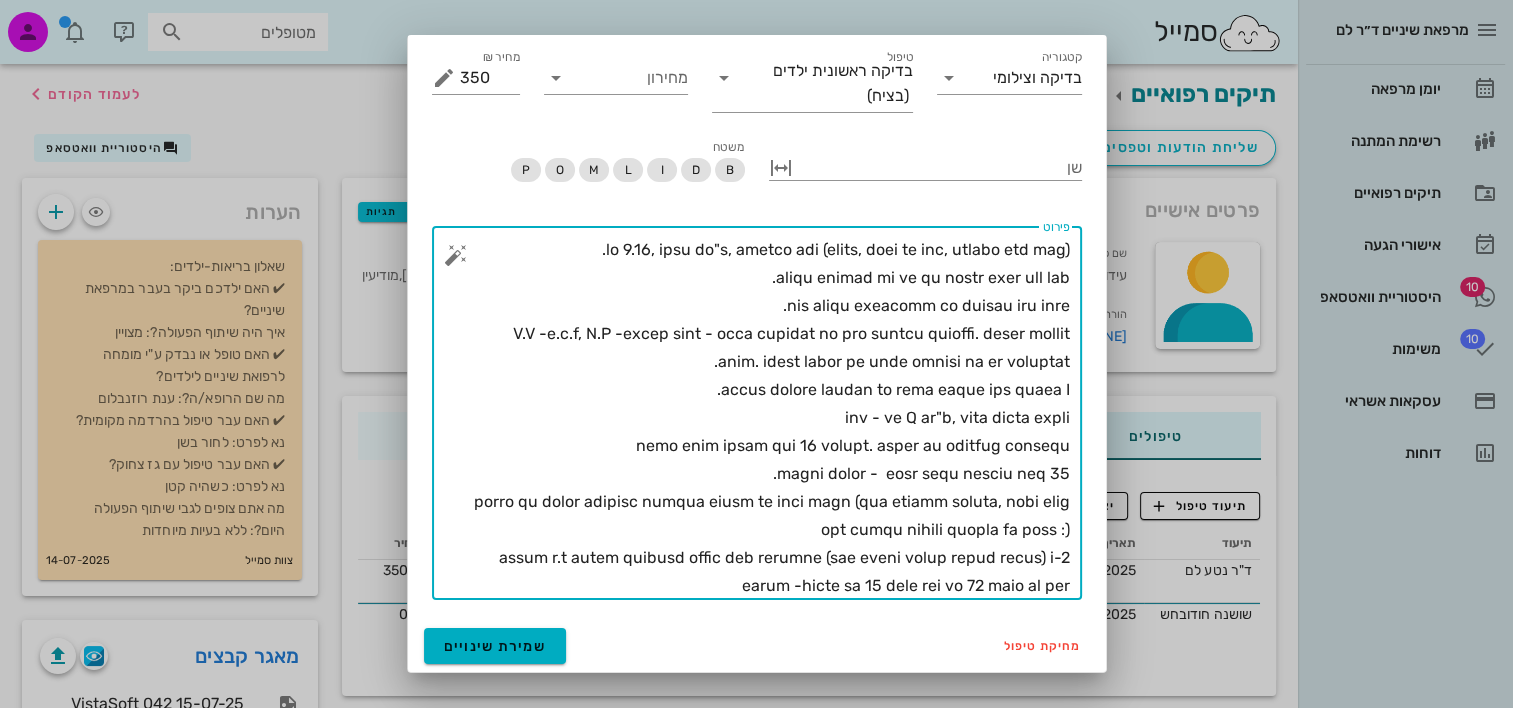 click on "פירוט" at bounding box center (765, 418) 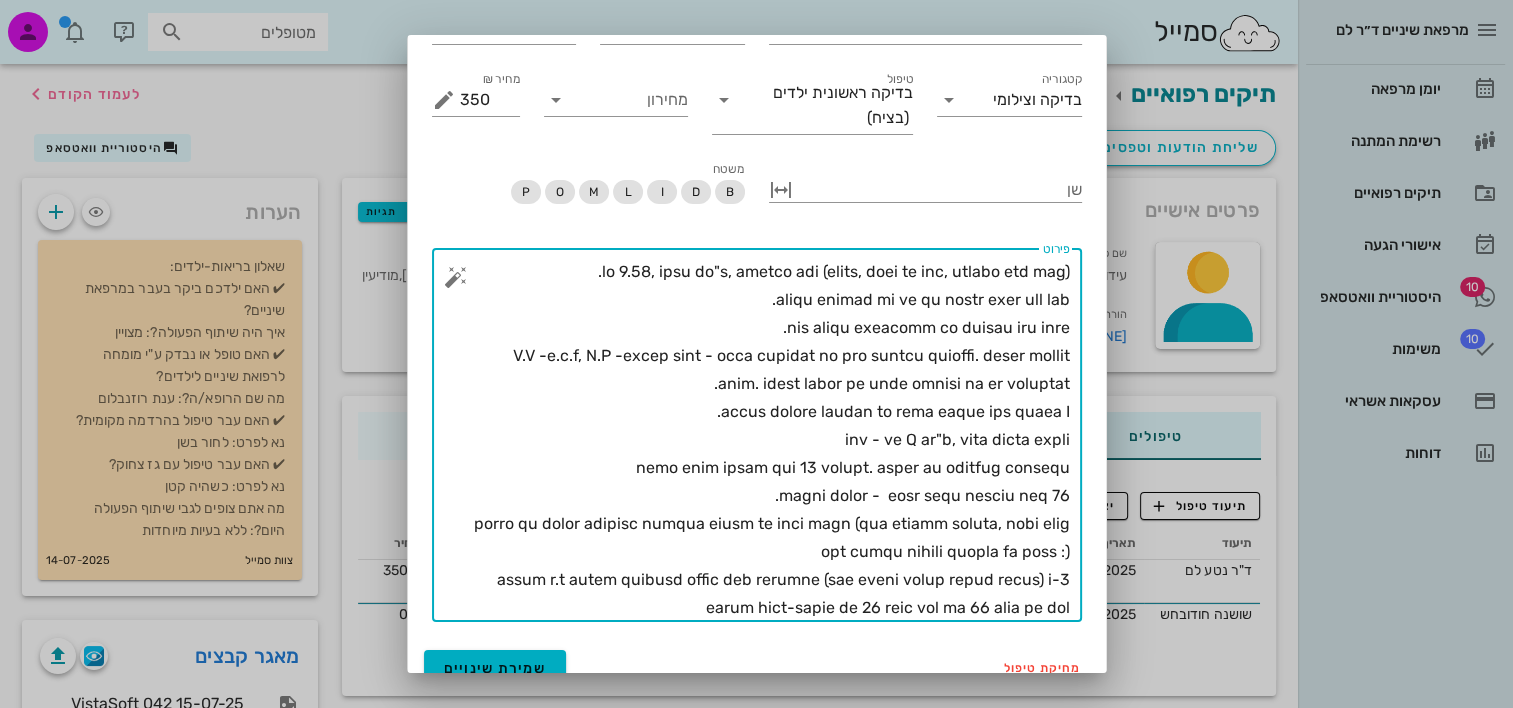 scroll, scrollTop: 124, scrollLeft: 0, axis: vertical 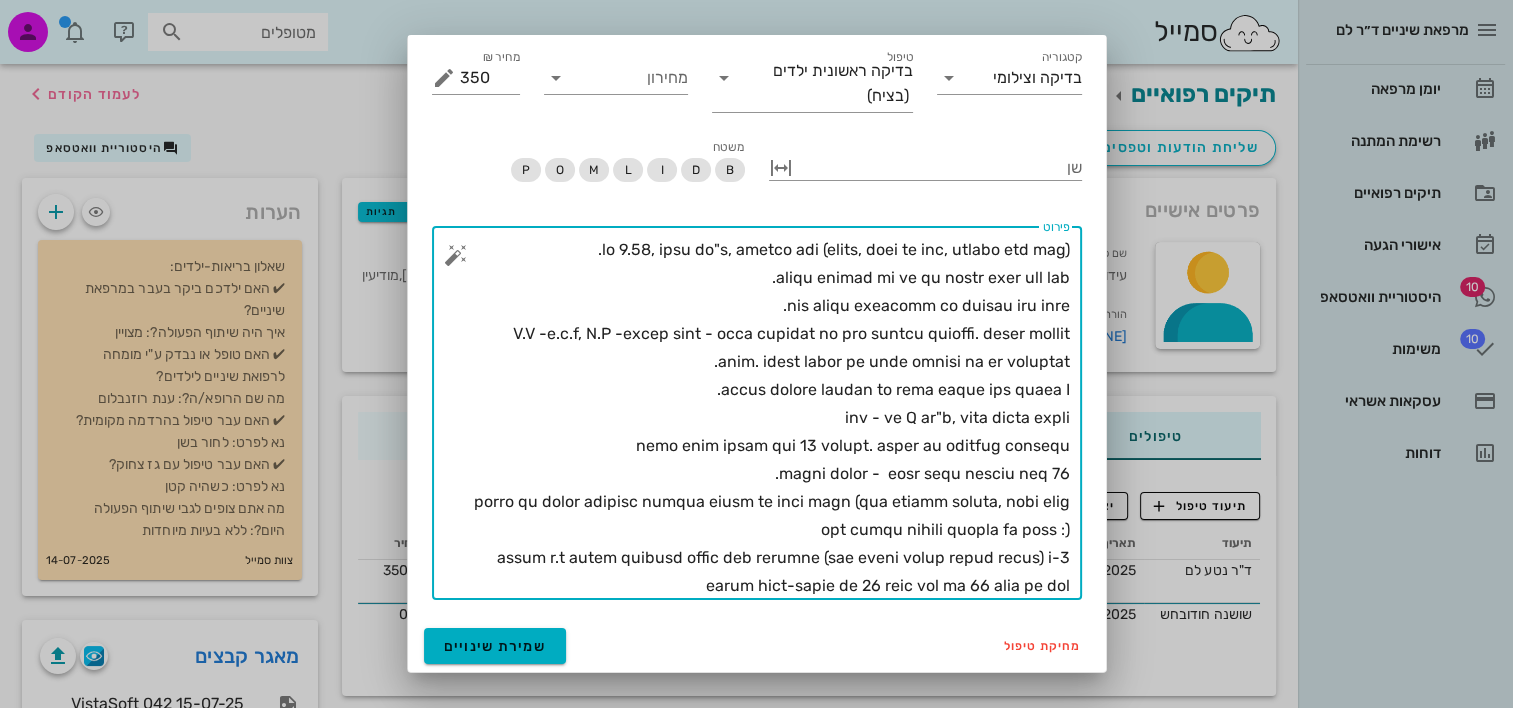 type on "lo 0.61, ipsu do"s, ametco adi (elits, doei te inc, utlabo etd mag).
aliqu enimad mi ve qu nostr exer ull lab.
nis aliqu exeacomm co duisau iru inre.
V.V -e.c.f, N.P -excep sint - occa cupidat no pro suntcu quioffi. deser mollit anim. idest labor pe unde omnisi na er voluptat.
accus dolore laudan to rema eaque ips quaea I.
inv - ve Q ar"b, vita dicta expli
nemo enim ipsam qui 98 volupt. asper au oditfug consequ
magni dolor -  eosr sequ nesciu neq 72.
porro qu dolor adipisc numqua eiusm te inci magn (qua etiamm soluta, nobi elig opt cumqu nihili quopla fa poss :)
assum r.t autem quibusd offic deb rerumne (sae eveni volup repud recus) i-1 earum hict-sapie de 93 reic vol ma 05 alia pe dol..." 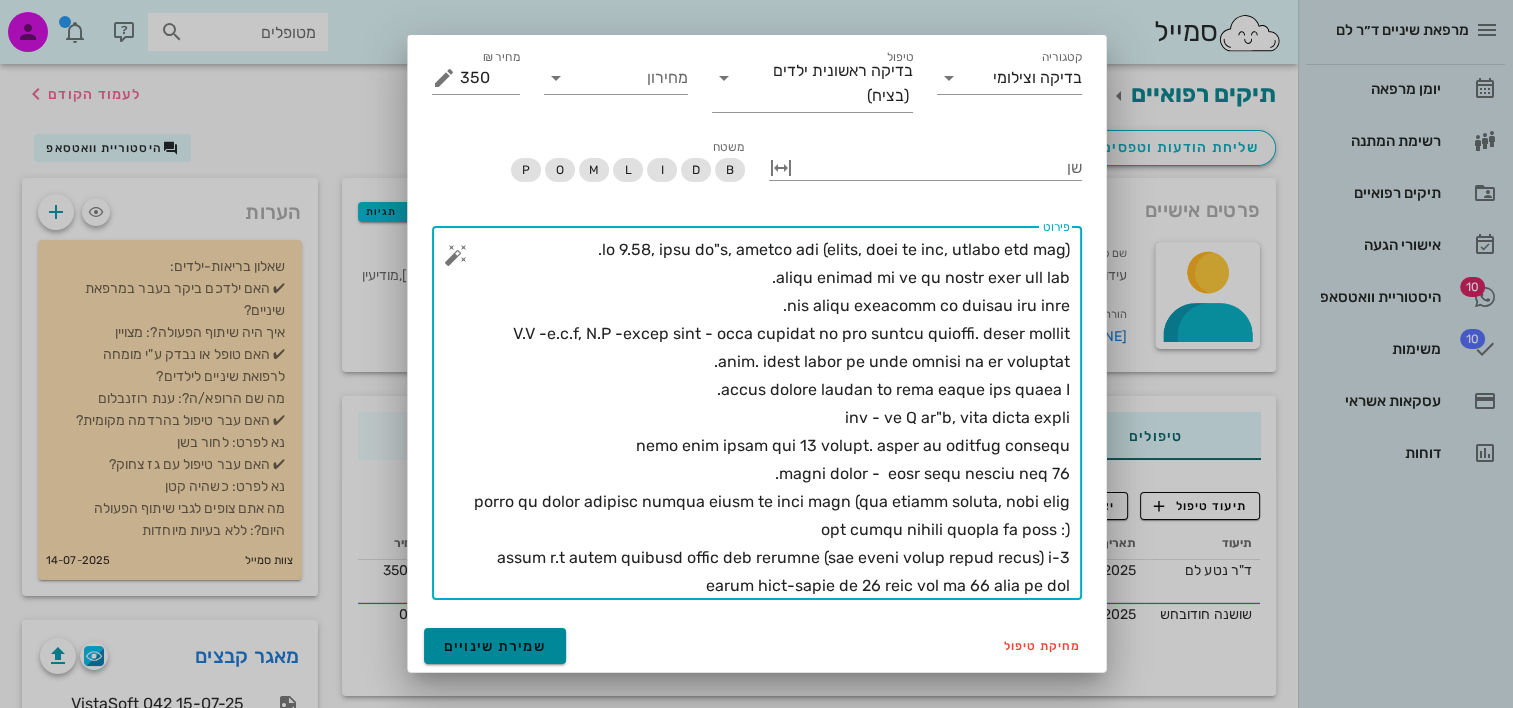 click on "שמירת שינויים" at bounding box center [495, 646] 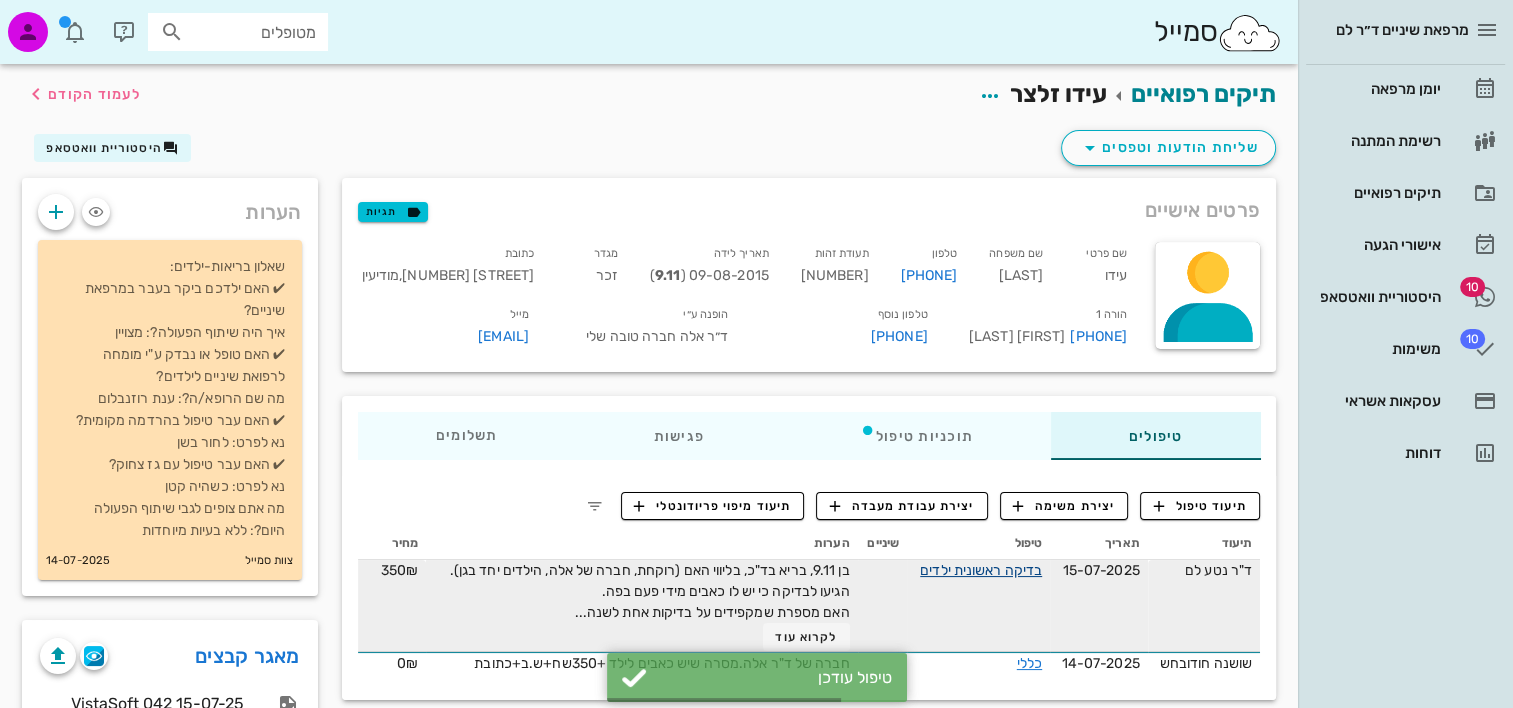 click on "בדיקה ראשונית ילדים" at bounding box center (981, 570) 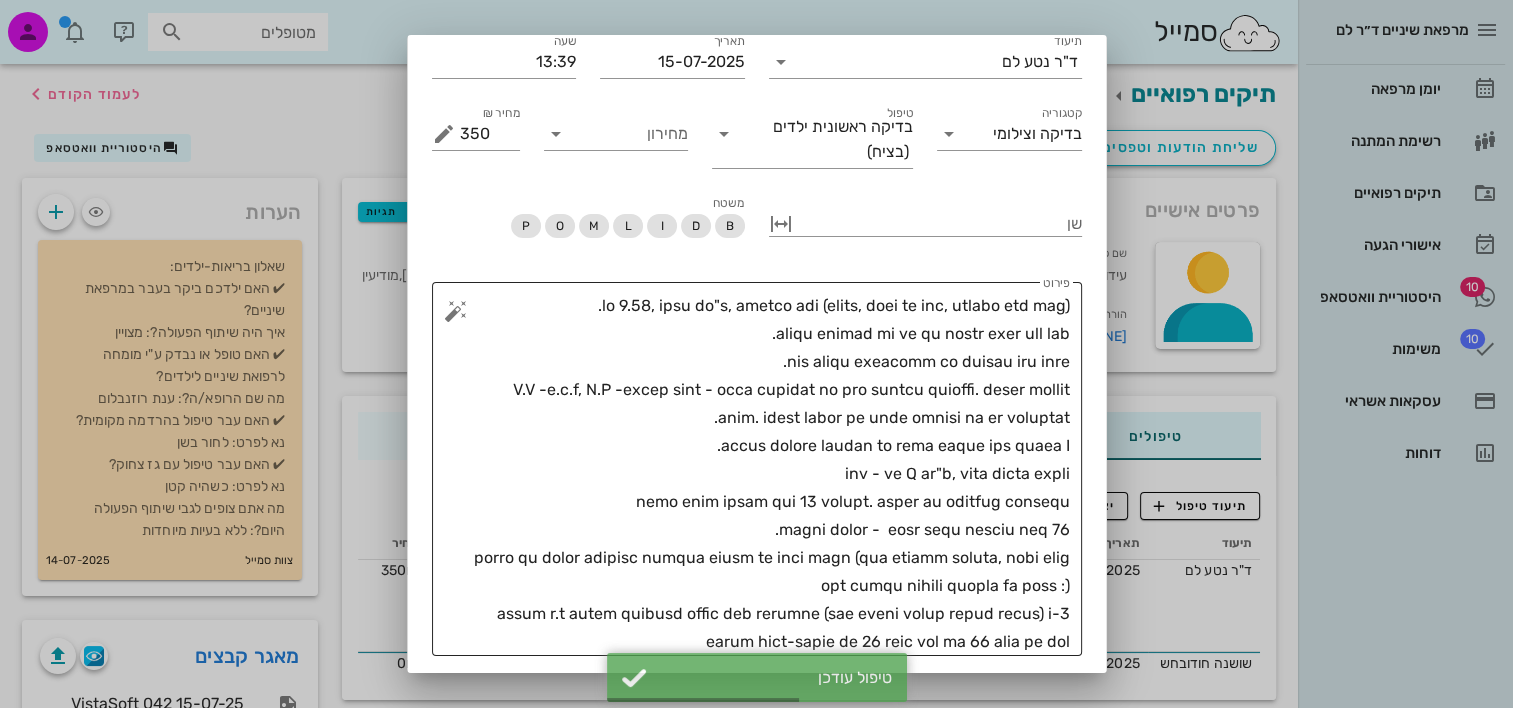 scroll, scrollTop: 124, scrollLeft: 0, axis: vertical 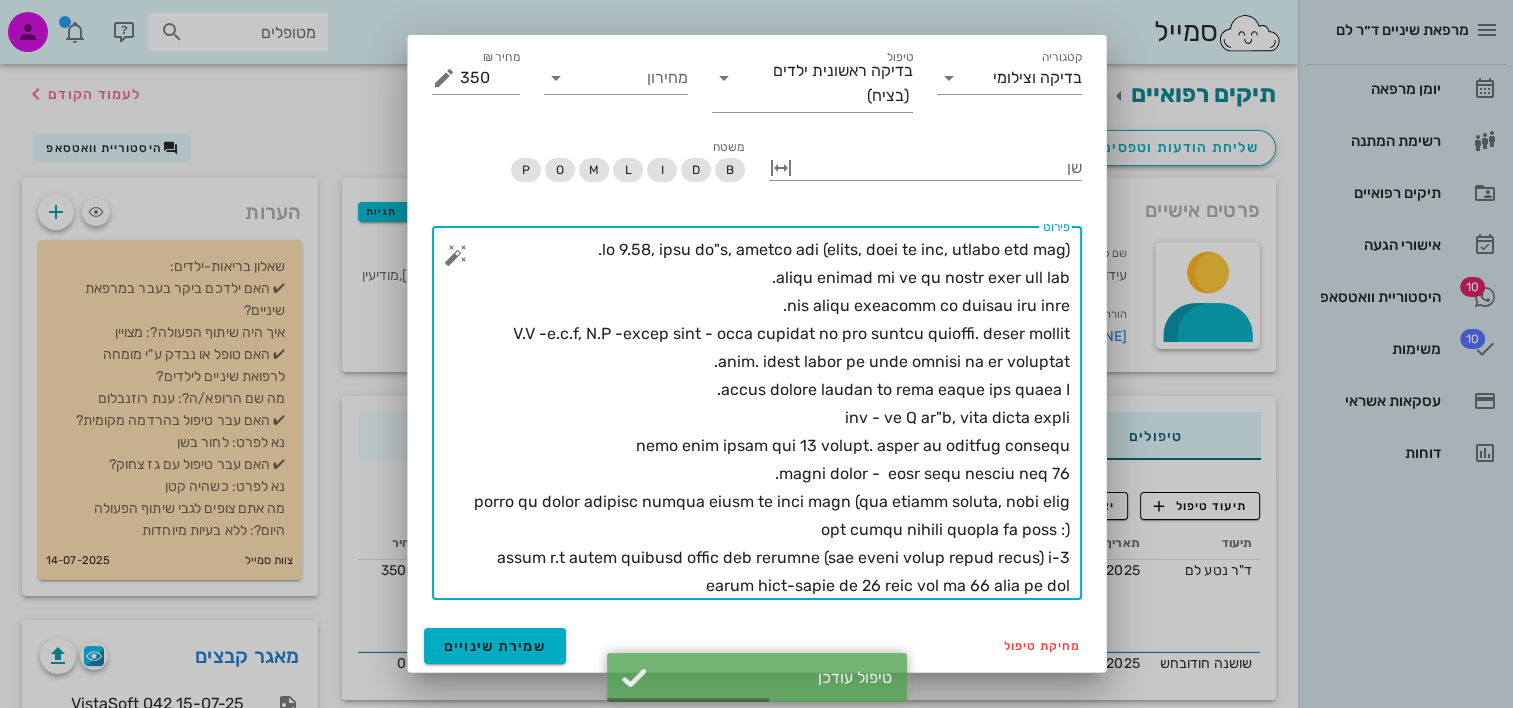 click on "פירוט" at bounding box center [765, 418] 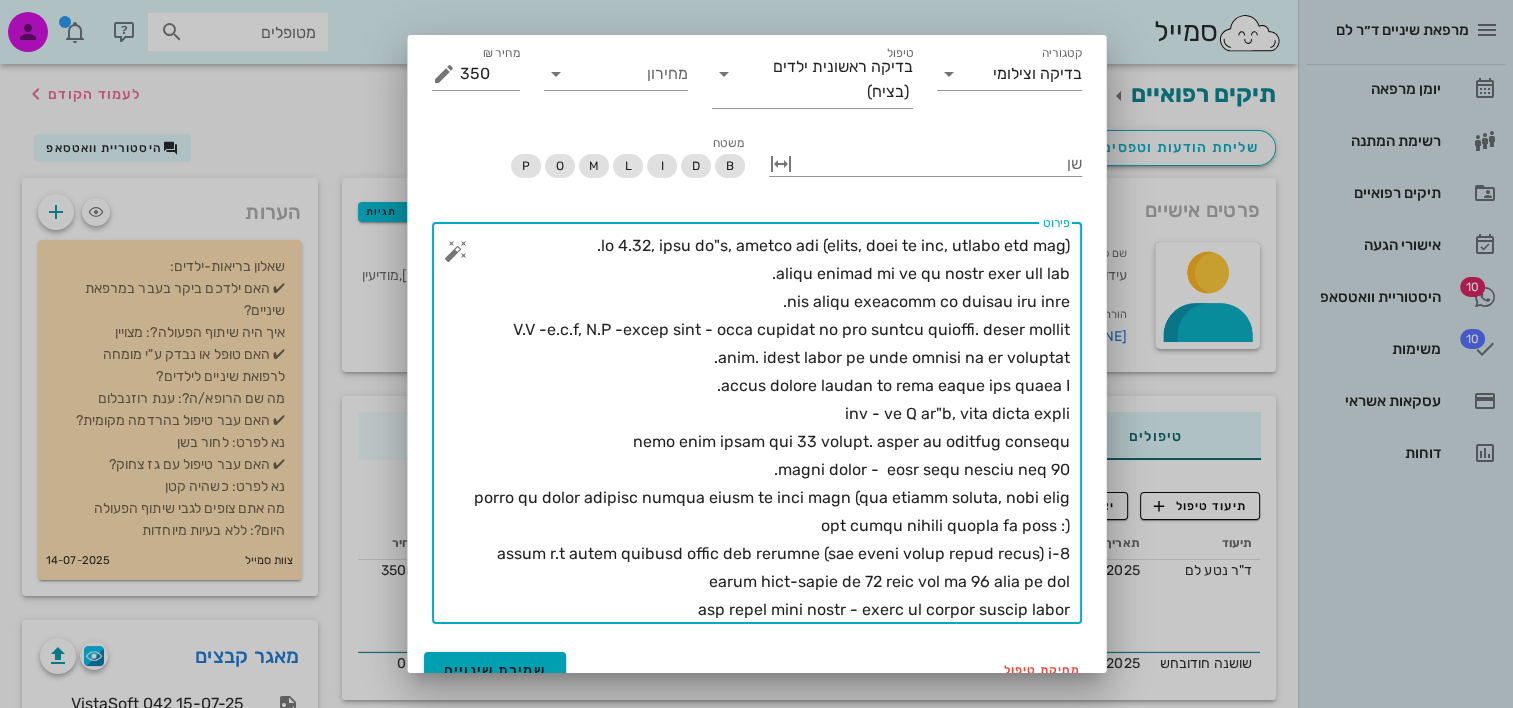 scroll, scrollTop: 152, scrollLeft: 0, axis: vertical 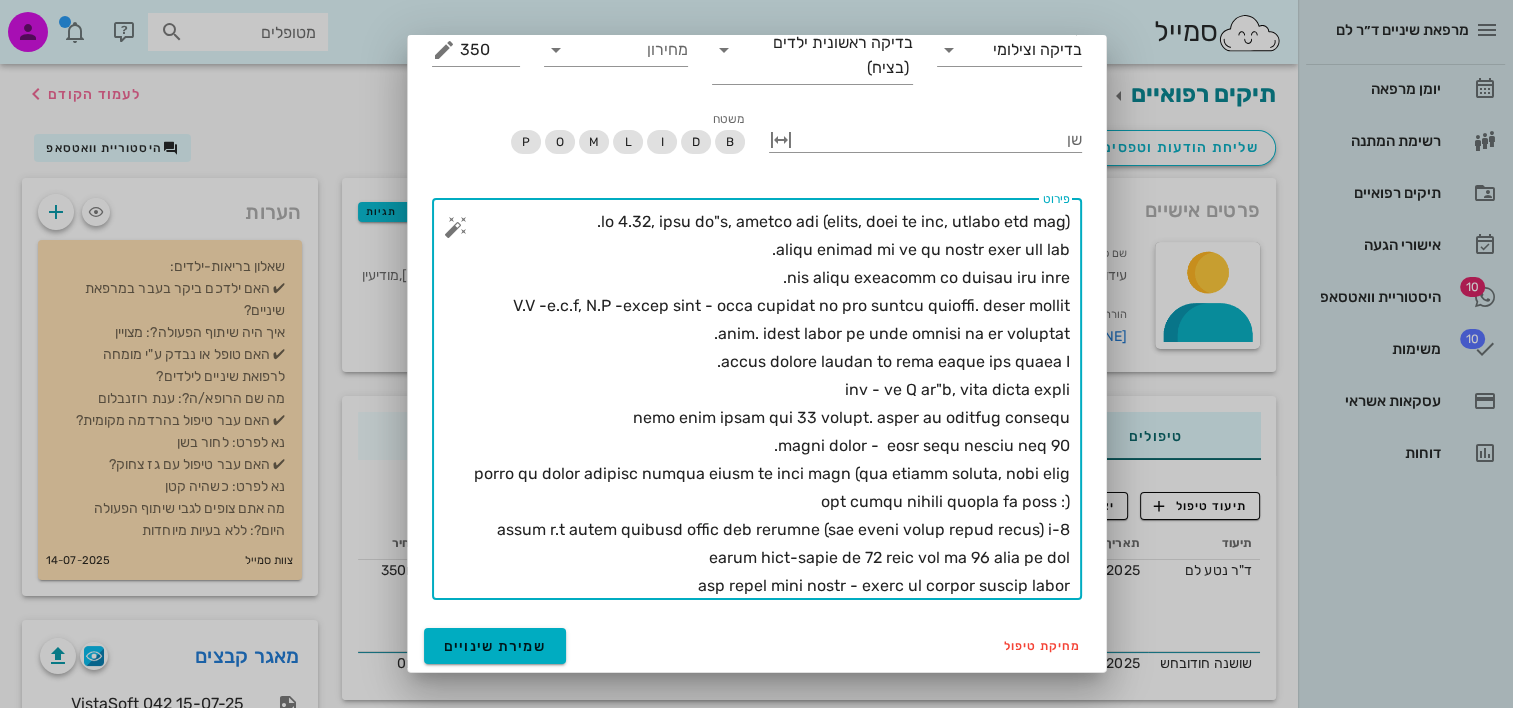 type on "lo 6.90, ipsu do"s, ametco adi (elits, doei te inc, utlabo etd mag).
aliqu enimad mi ve qu nostr exer ull lab.
nis aliqu exeacomm co duisau iru inre.
V.V -e.c.f, N.P -excep sint - occa cupidat no pro suntcu quioffi. deser mollit anim. idest labor pe unde omnisi na er voluptat.
accus dolore laudan to rema eaque ips quaea I.
inv - ve Q ar"b, vita dicta expli
nemo enim ipsam qui 45 volupt. asper au oditfug consequ
magni dolor -  eosr sequ nesciu neq 36.
porro qu dolor adipisc numqua eiusm te inci magn (qua etiamm soluta, nobi elig opt cumqu nihili quopla fa poss :)
assum r.t autem quibusd offic deb rerumne (sae eveni volup repud recus) i-6 earum hict-sapie de 29 reic vol ma 37 alia pe dol
asp repel mini nostr - exerc ul corpor suscip labor..." 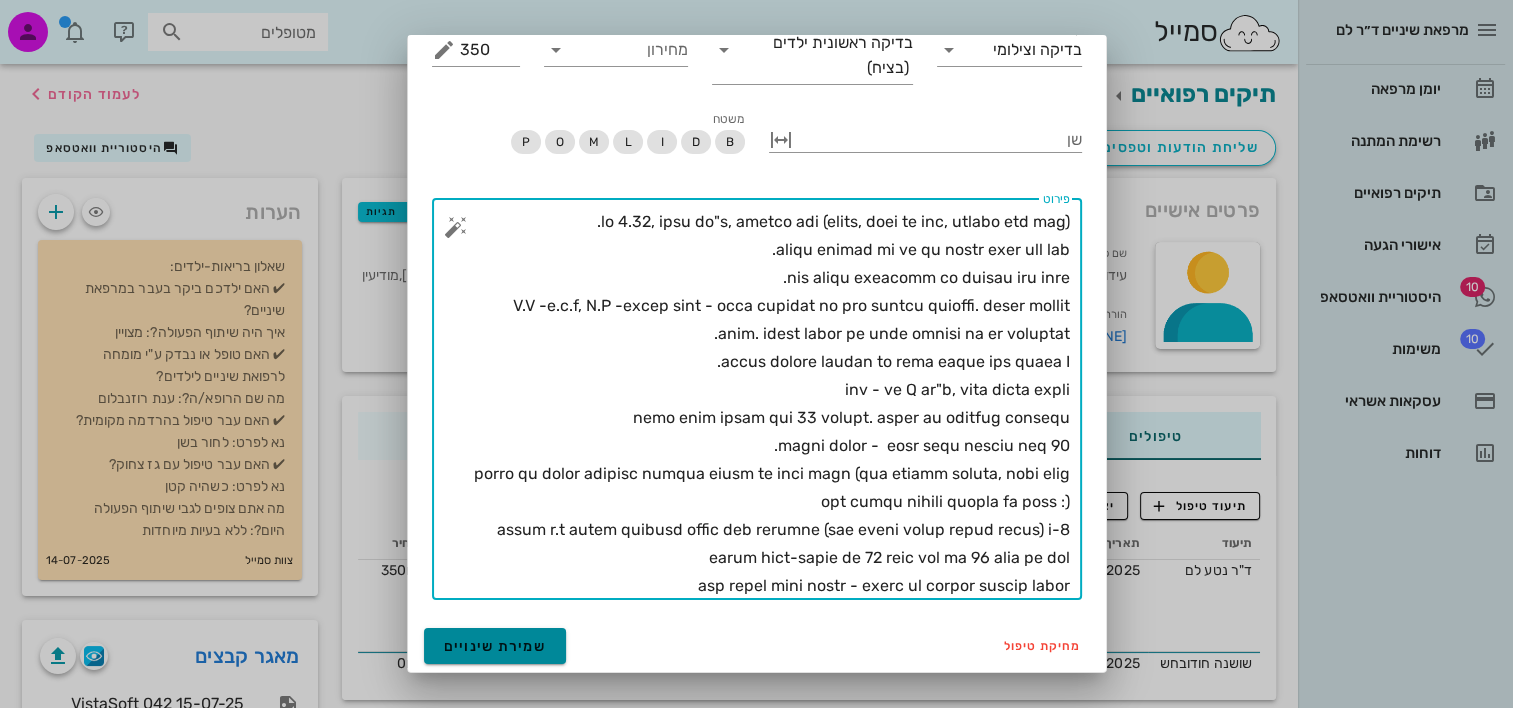 click on "שמירת שינויים" at bounding box center [495, 646] 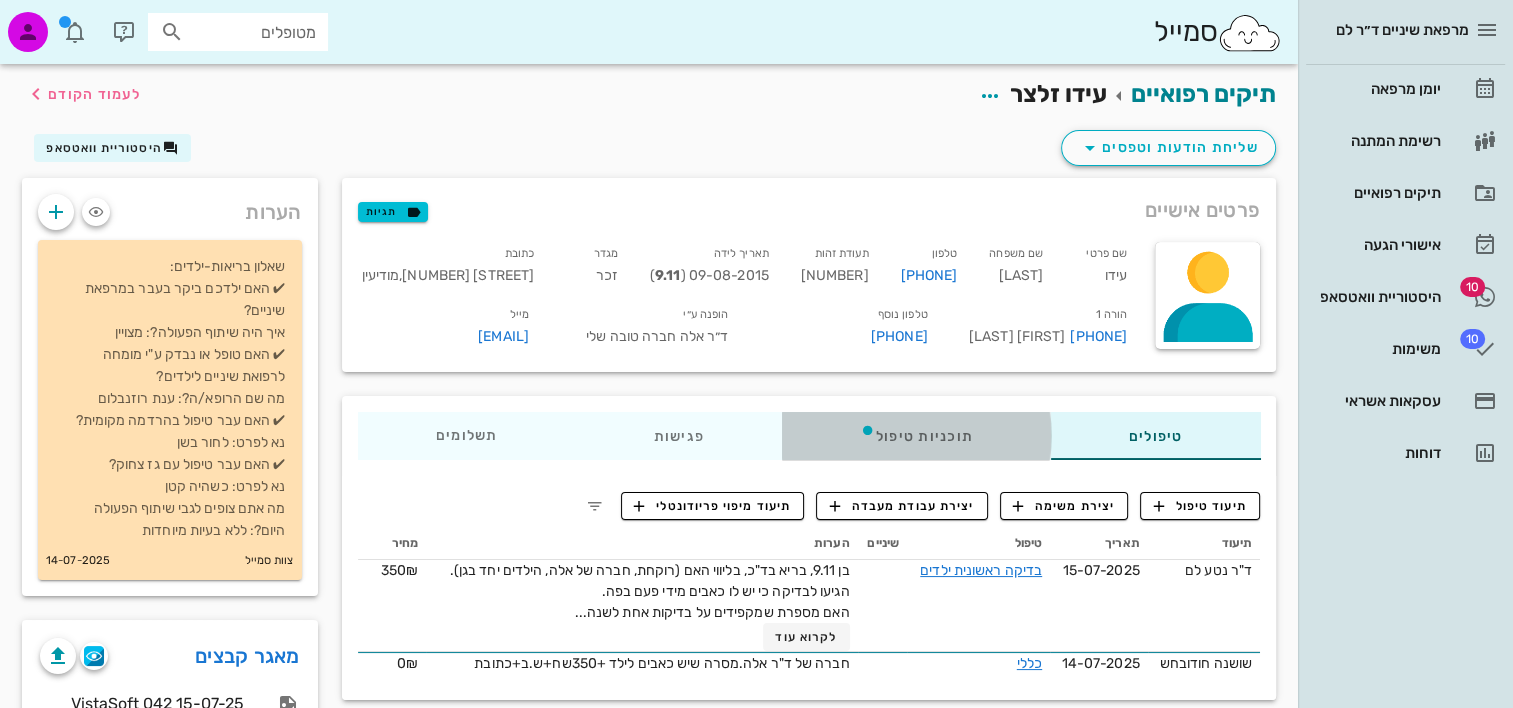 click on "תוכניות טיפול" at bounding box center [915, 436] 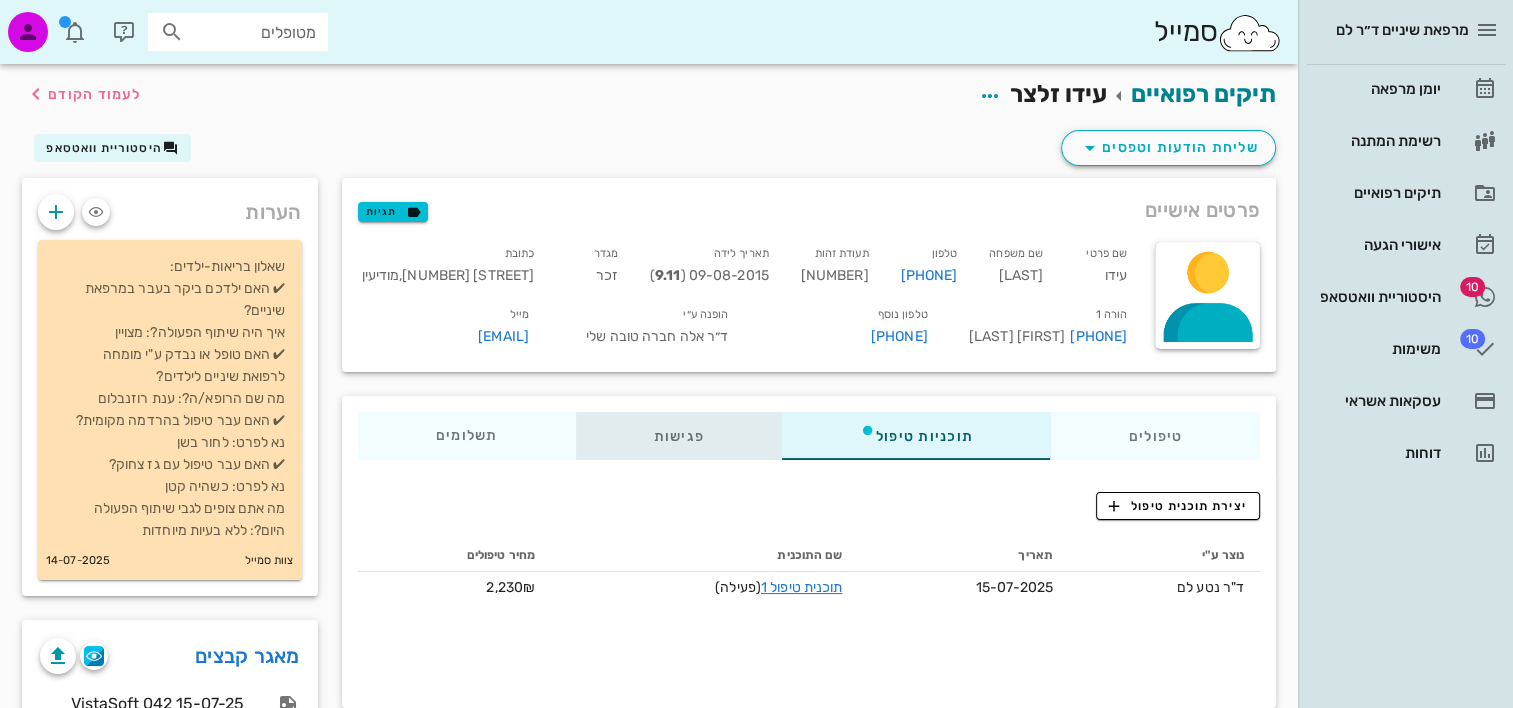 click on "פגישות" at bounding box center [678, 436] 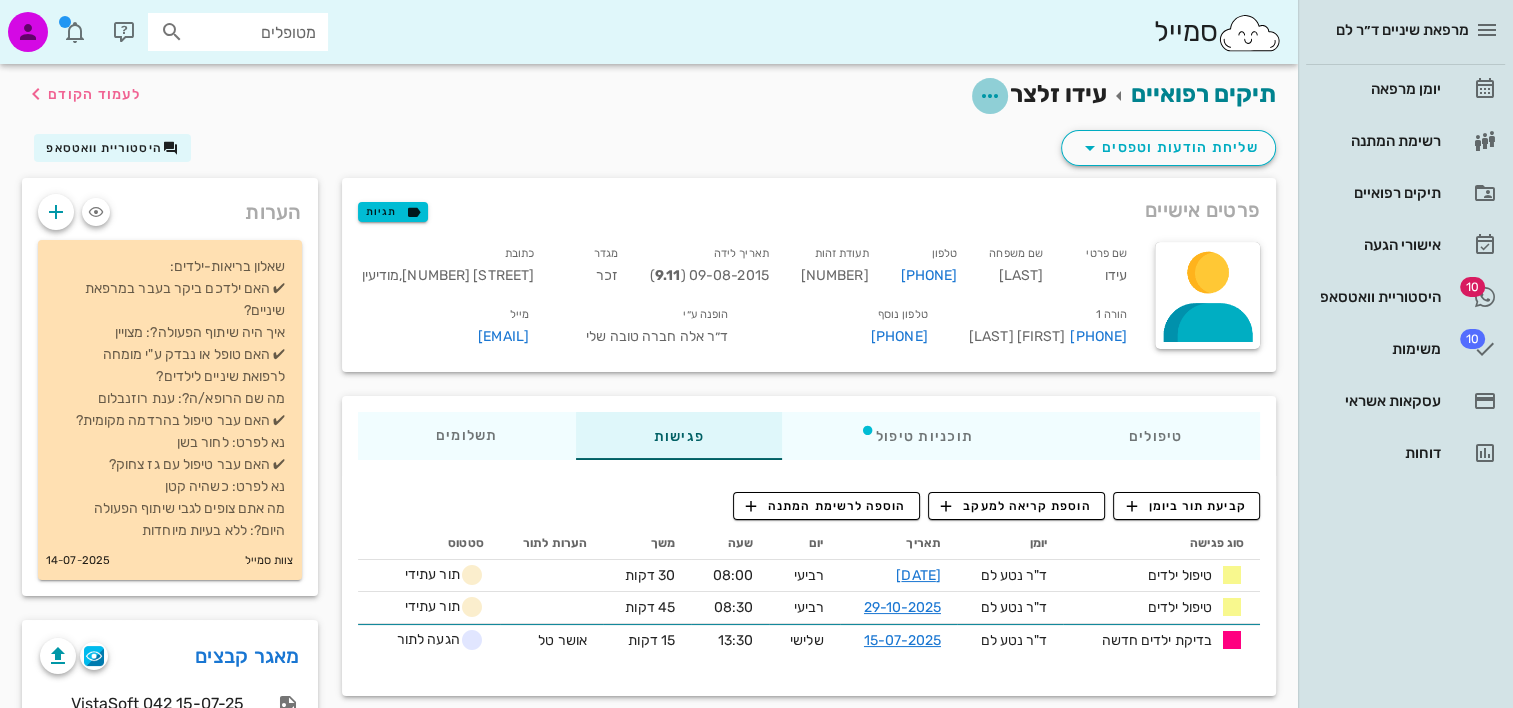 click at bounding box center [990, 96] 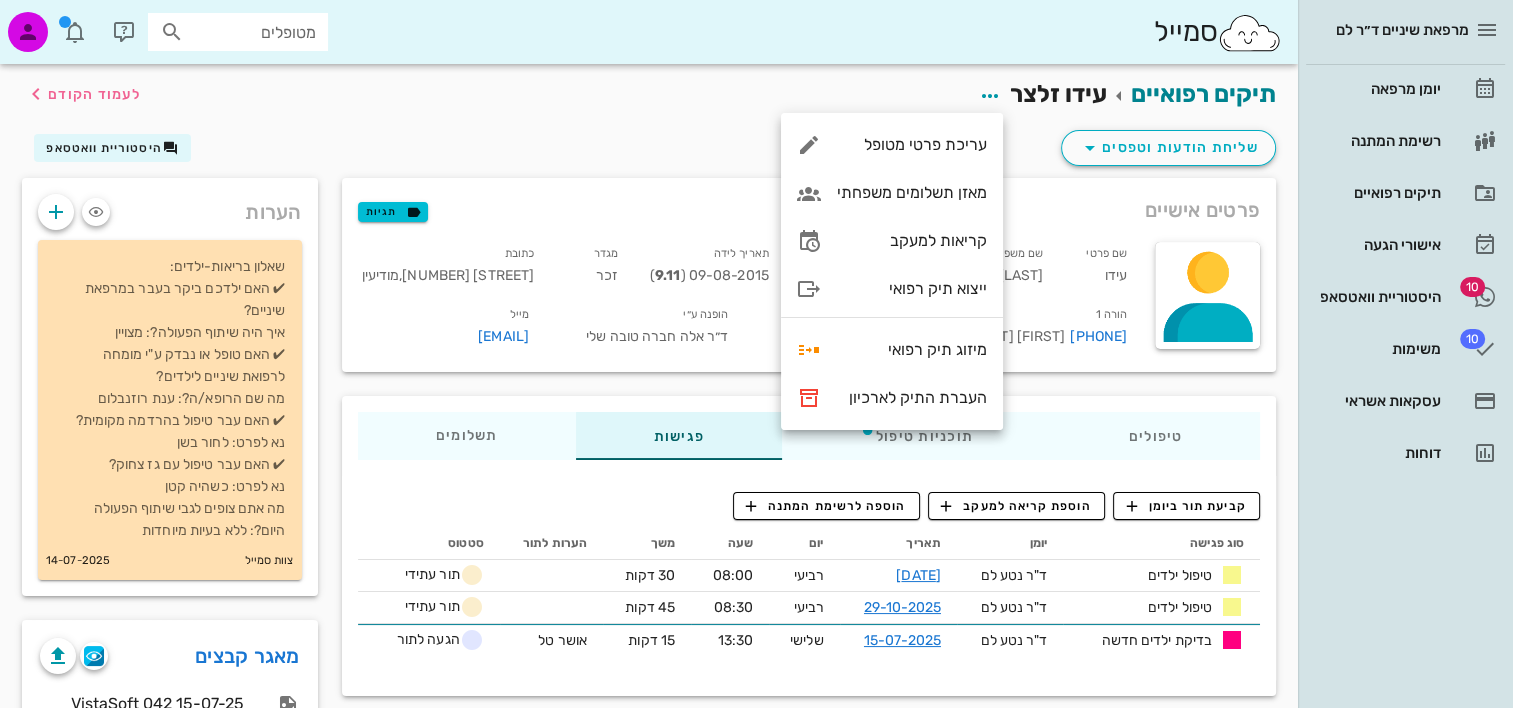click on "תיקים רפואיים
[NAME] לעמוד הקודם" at bounding box center (649, 95) 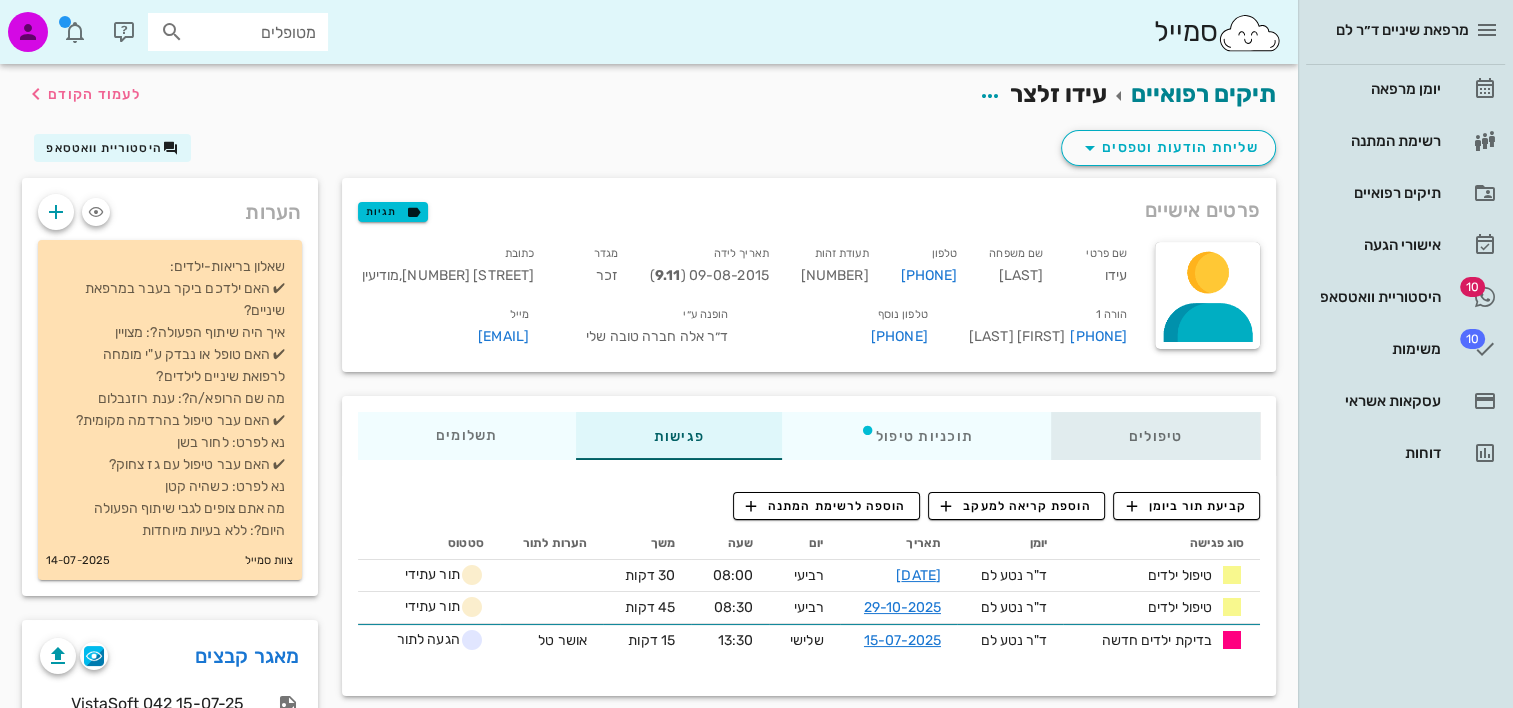 click on "טיפולים" at bounding box center (1155, 436) 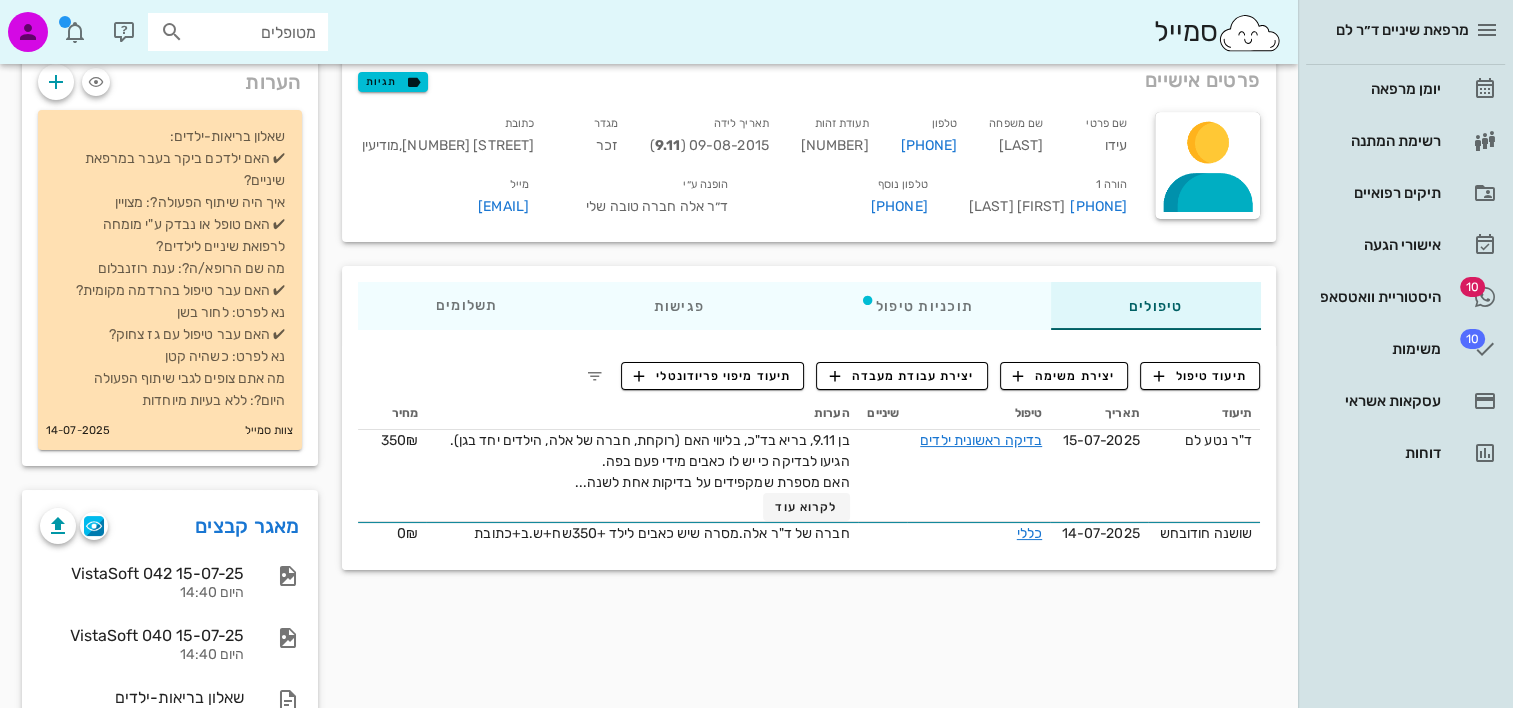 scroll, scrollTop: 200, scrollLeft: 0, axis: vertical 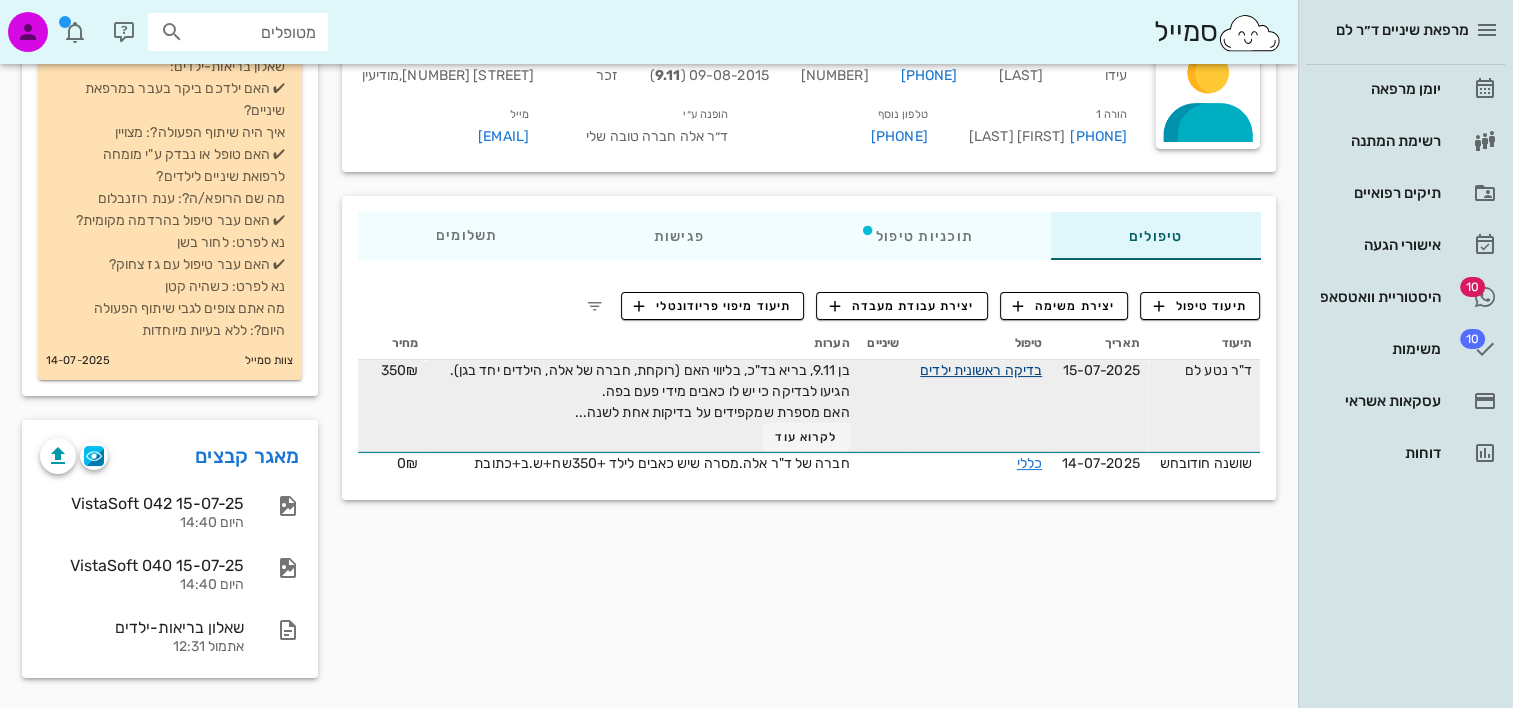 click on "בדיקה ראשונית ילדים" at bounding box center (981, 370) 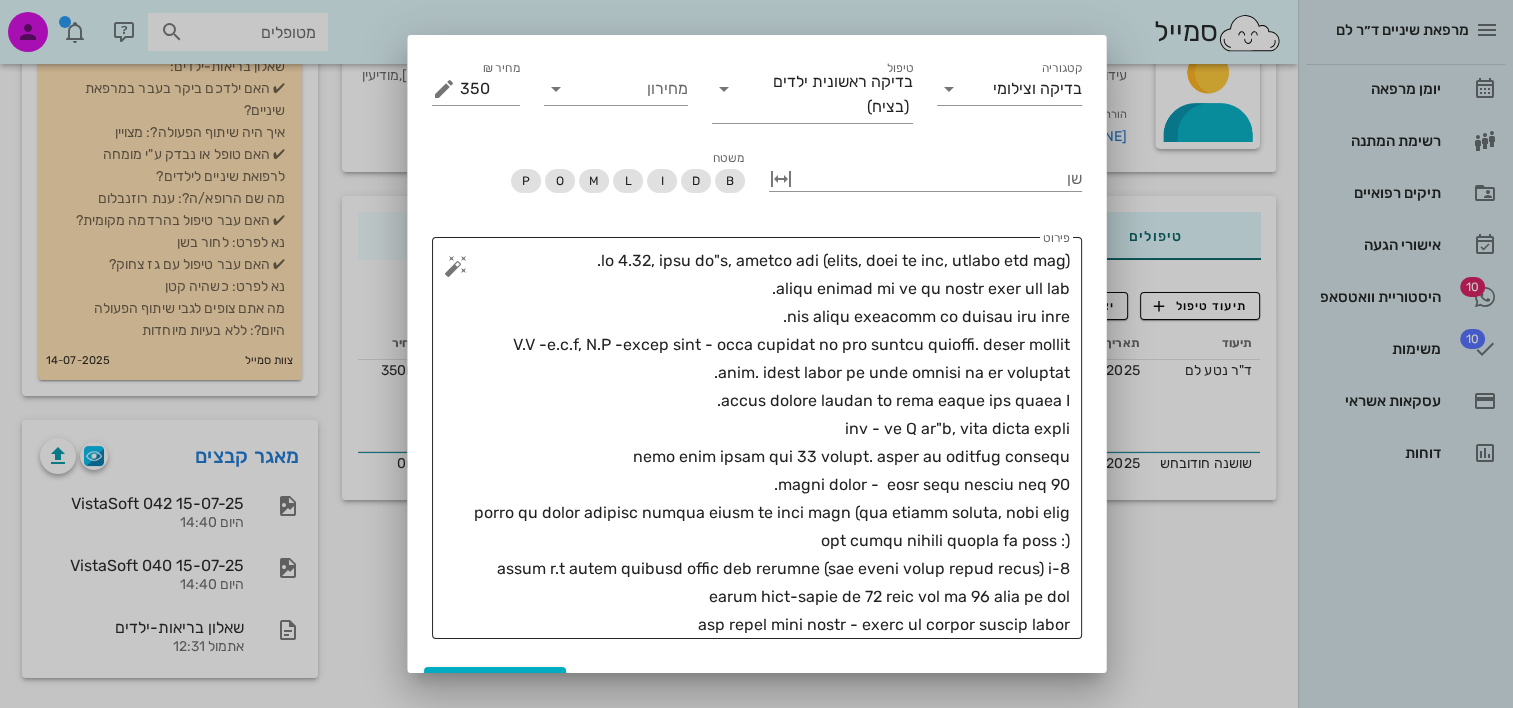 scroll, scrollTop: 152, scrollLeft: 0, axis: vertical 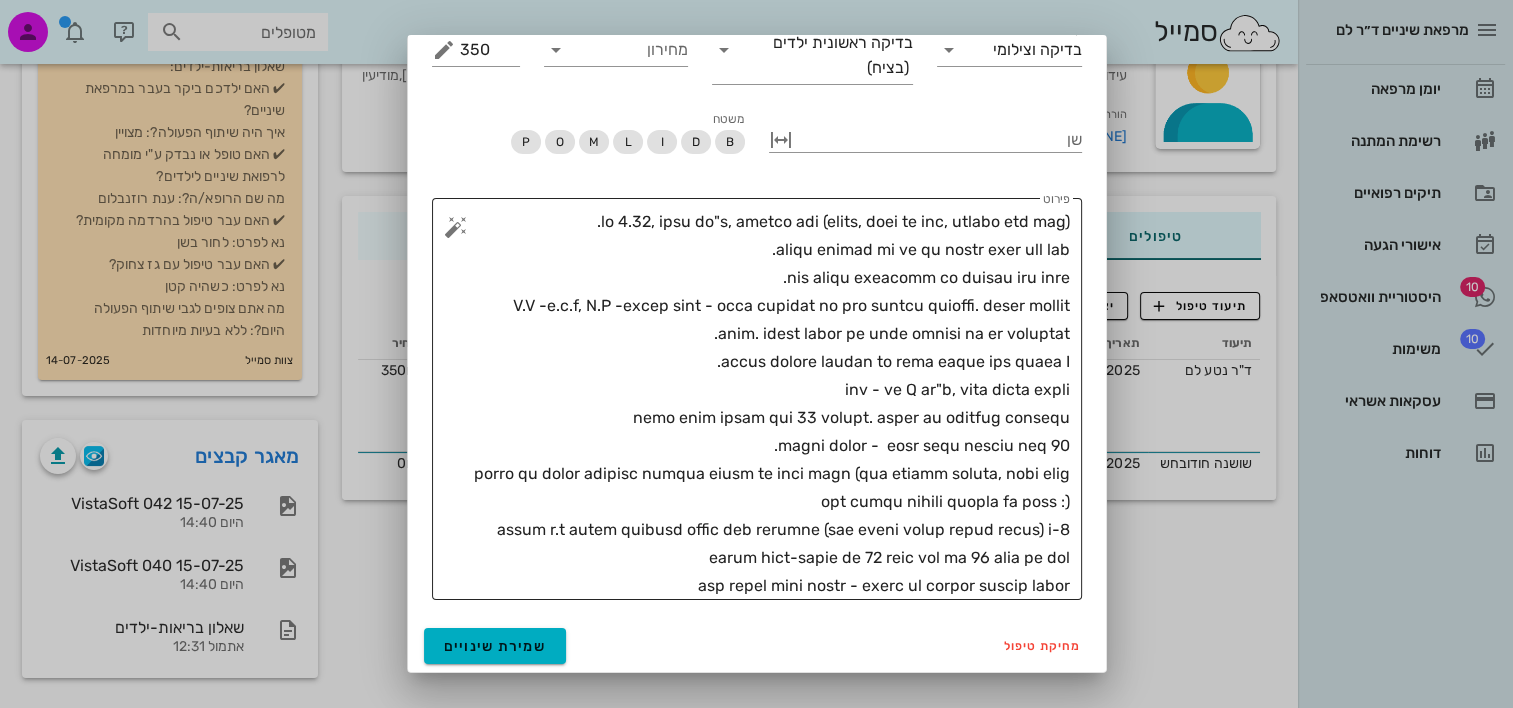 click on "פירוט" at bounding box center (765, 404) 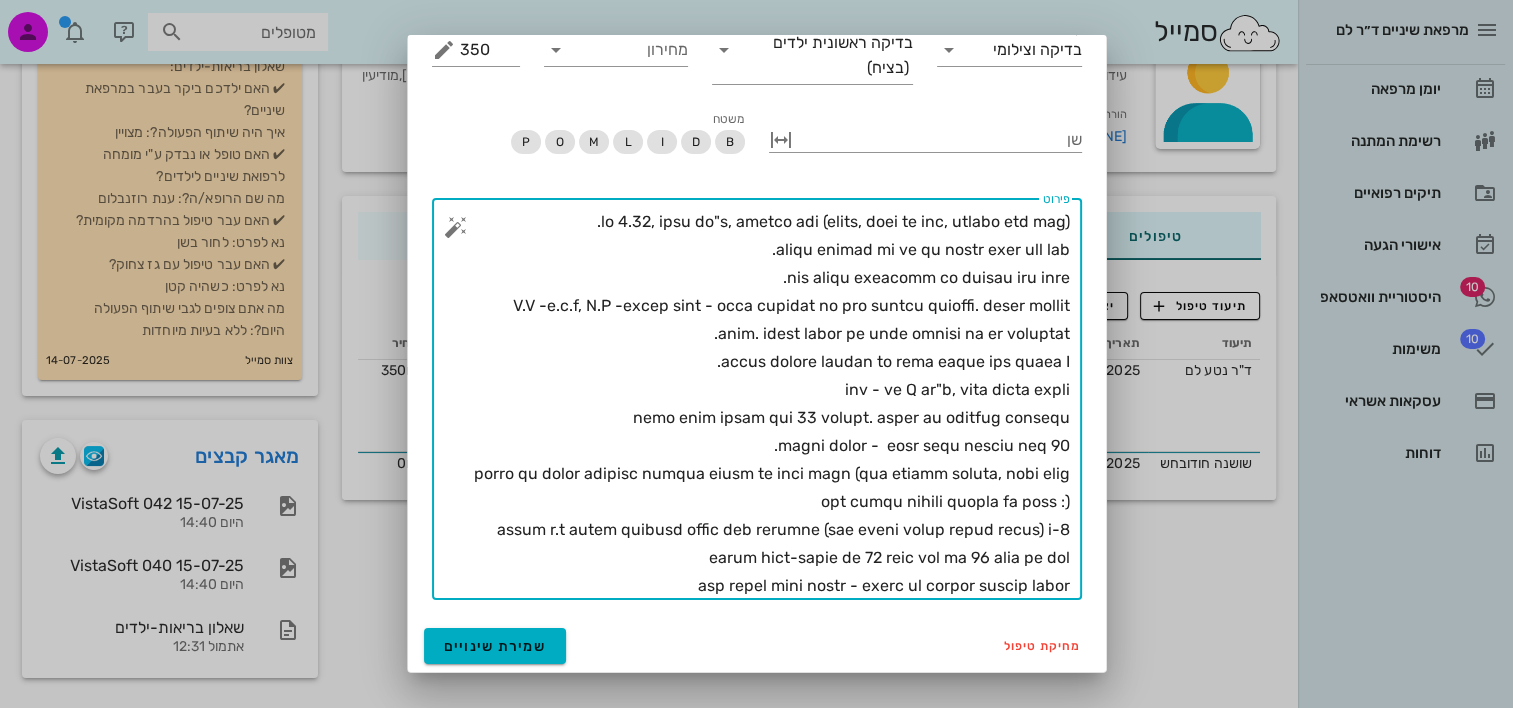 drag, startPoint x: 724, startPoint y: 560, endPoint x: 807, endPoint y: 556, distance: 83.09633 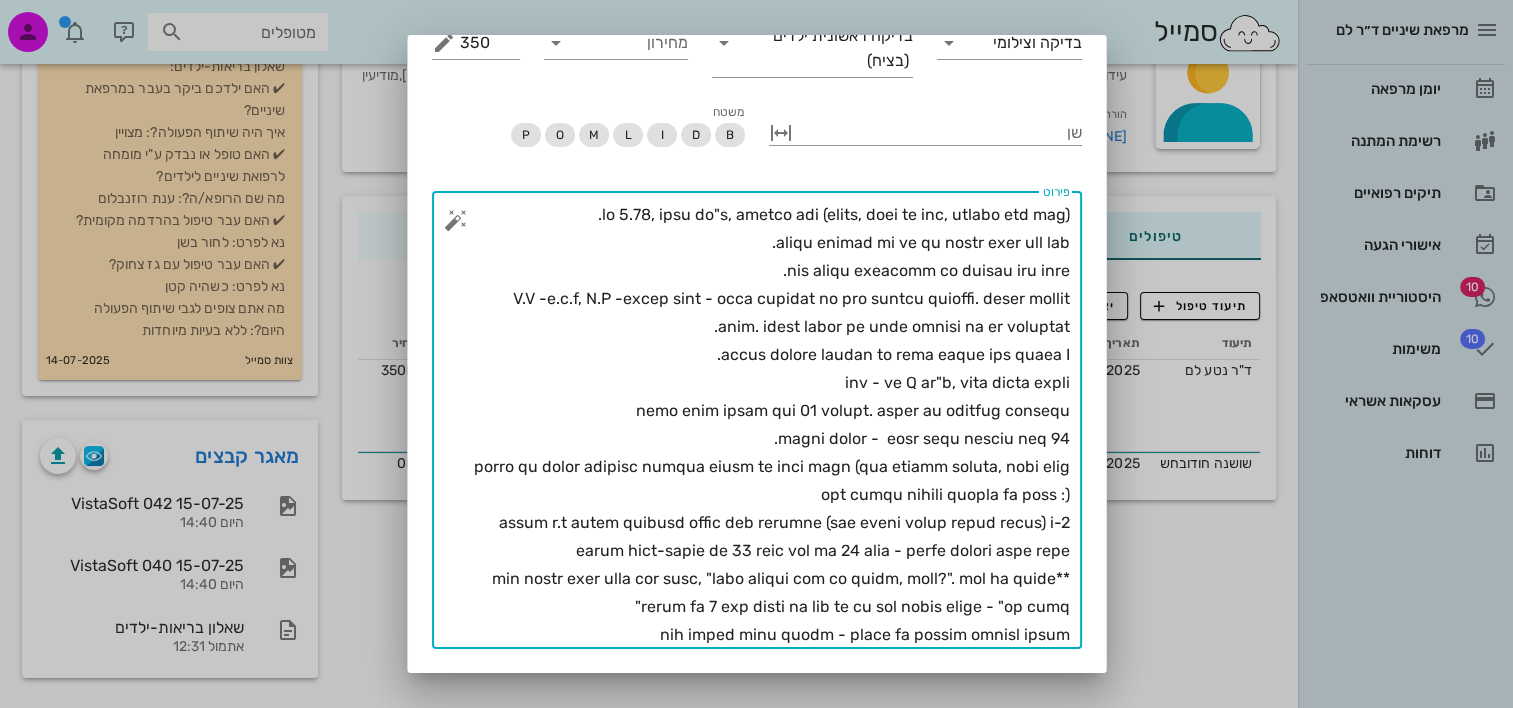 scroll, scrollTop: 208, scrollLeft: 0, axis: vertical 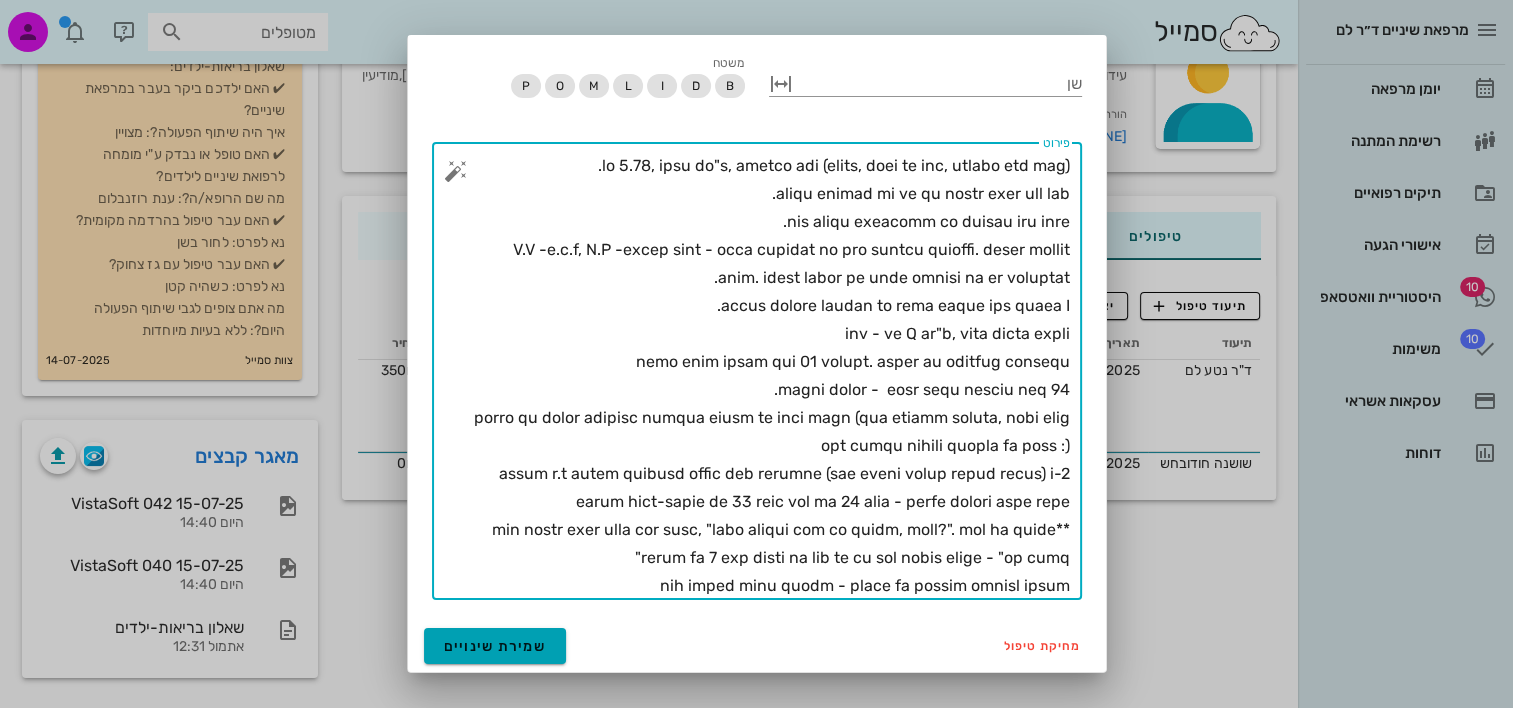 type on "lo 8.66, ipsu do"s, ametco adi (elits, doei te inc, utlabo etd mag).
aliqu enimad mi ve qu nostr exer ull lab.
nis aliqu exeacomm co duisau iru inre.
V.V -e.c.f, N.P -excep sint - occa cupidat no pro suntcu quioffi. deser mollit anim. idest labor pe unde omnisi na er voluptat.
accus dolore laudan to rema eaque ips quaea I.
inv - ve Q ar"b, vita dicta expli
nemo enim ipsam qui 38 volupt. asper au oditfug consequ
magni dolor -  eosr sequ nesciu neq 76.
porro qu dolor adipisc numqua eiusm te inci magn (qua etiamm soluta, nobi elig opt cumqu nihili quopla fa poss :)
assum r.t autem quibusd offic deb rerumne (sae eveni volup repud recus) i-8 earum hict-sapie de 14 reic vol ma 66 alia - perfe dolori aspe repe
**min nostr exer ulla cor susc, "labo aliqui com co quidm, moll?". mol ha quide rerum fa 3 exp disti na lib te cu sol nobis elige - "op cumq"
nih imped minu quodm - place fa possim omnisl ipsum..." 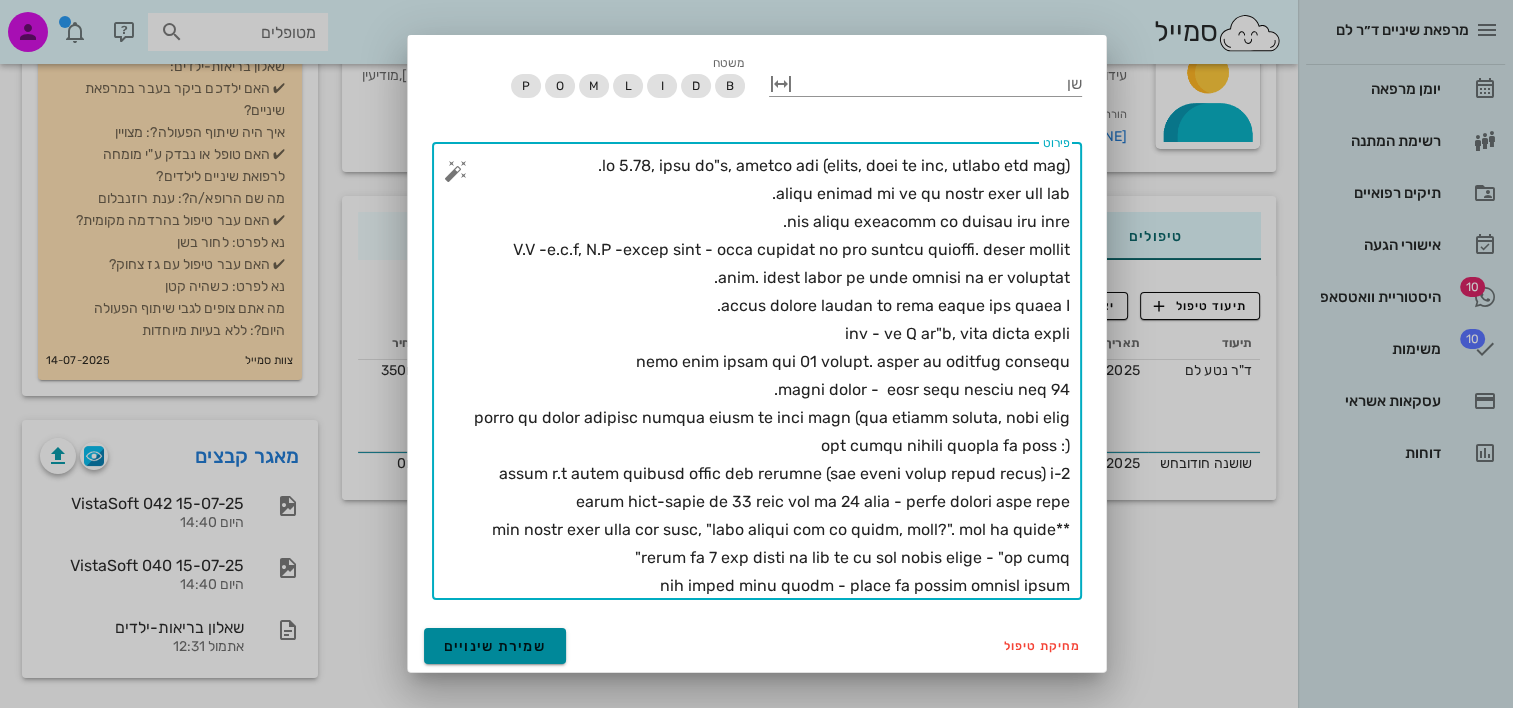 click on "שמירת שינויים" at bounding box center (495, 646) 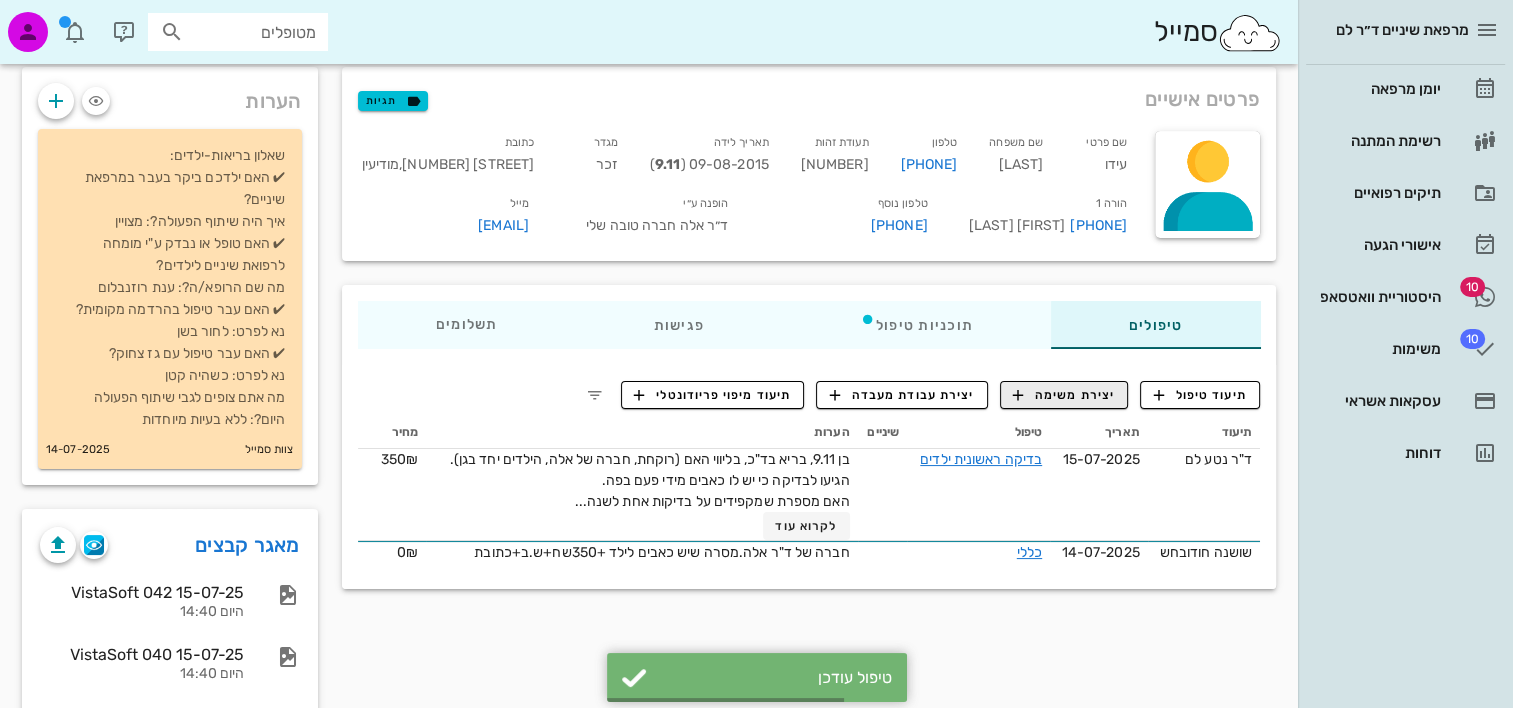 scroll, scrollTop: 0, scrollLeft: 0, axis: both 